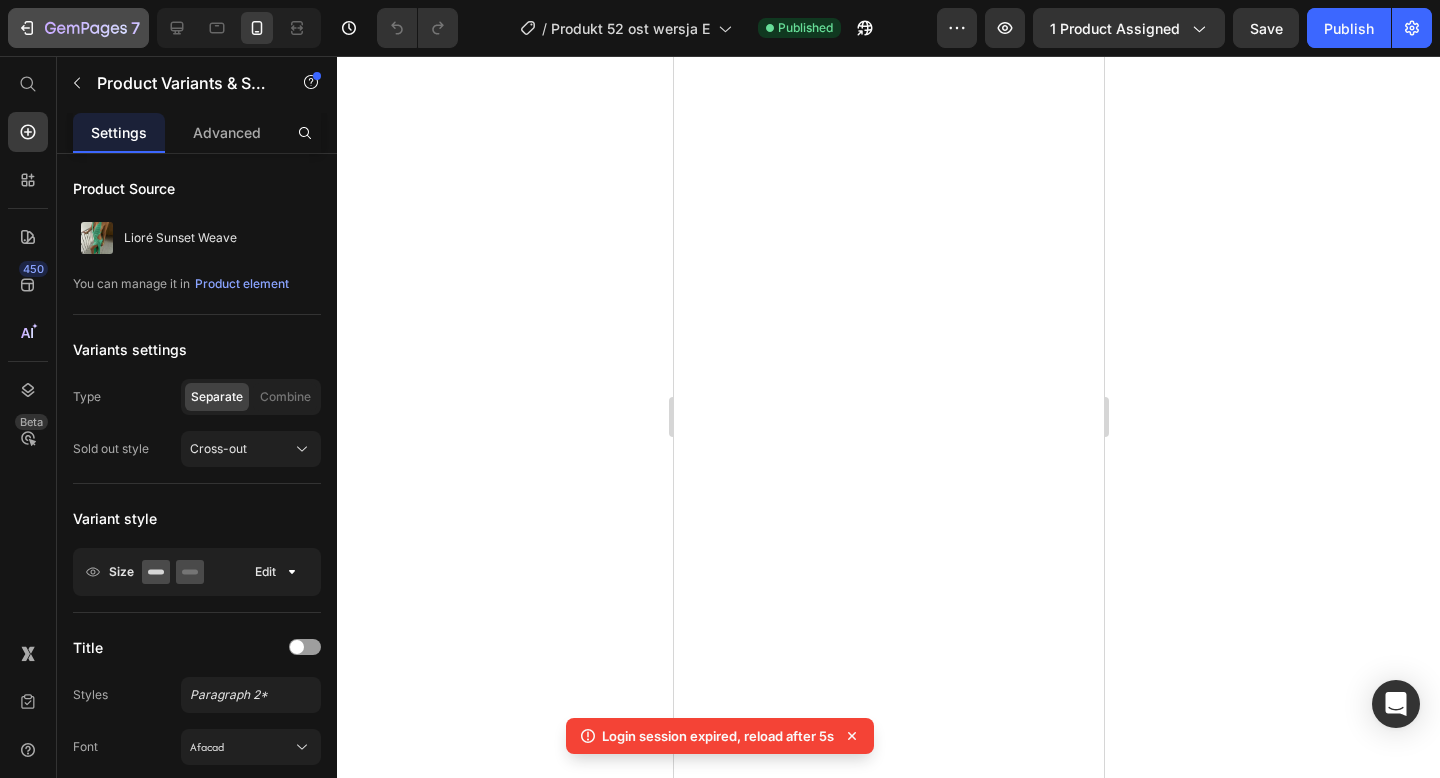 scroll, scrollTop: 0, scrollLeft: 0, axis: both 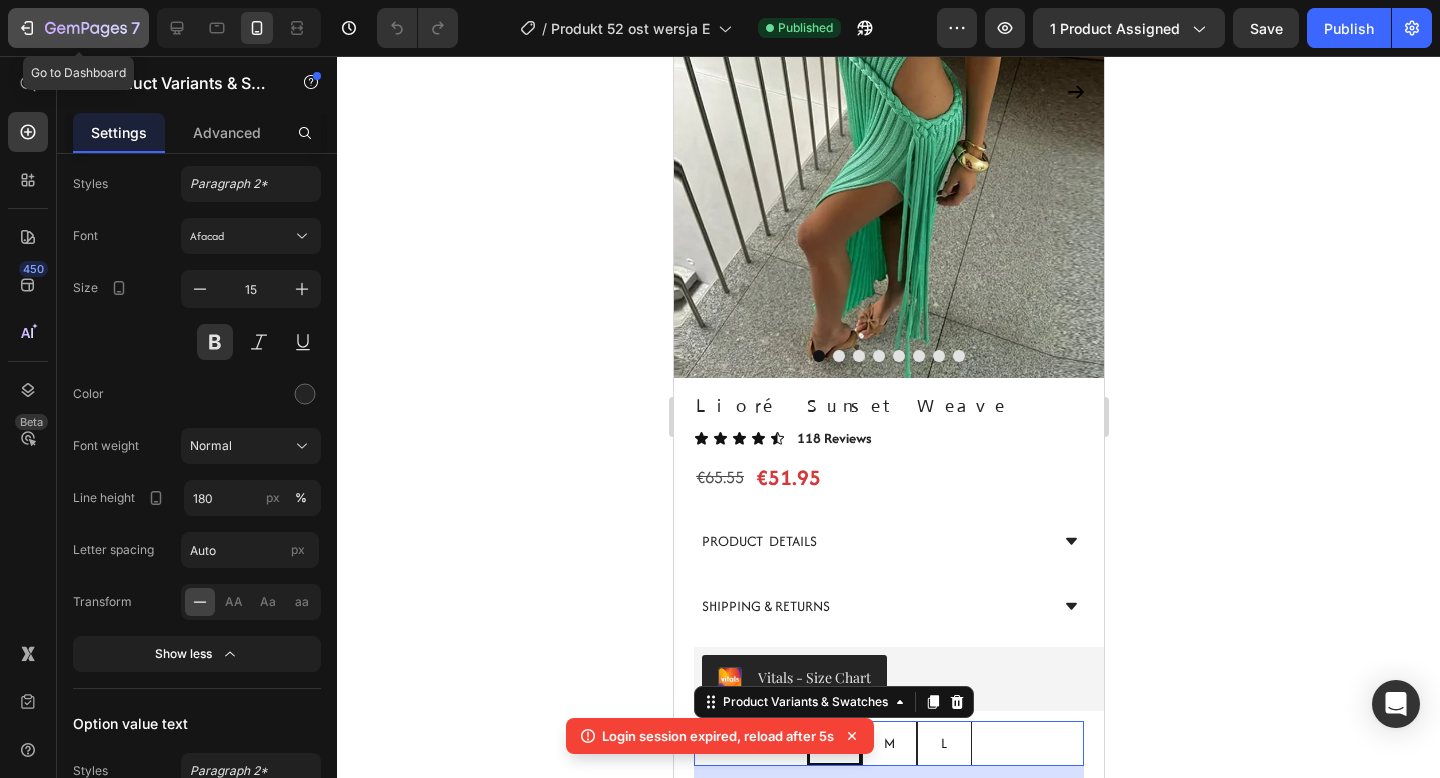 click 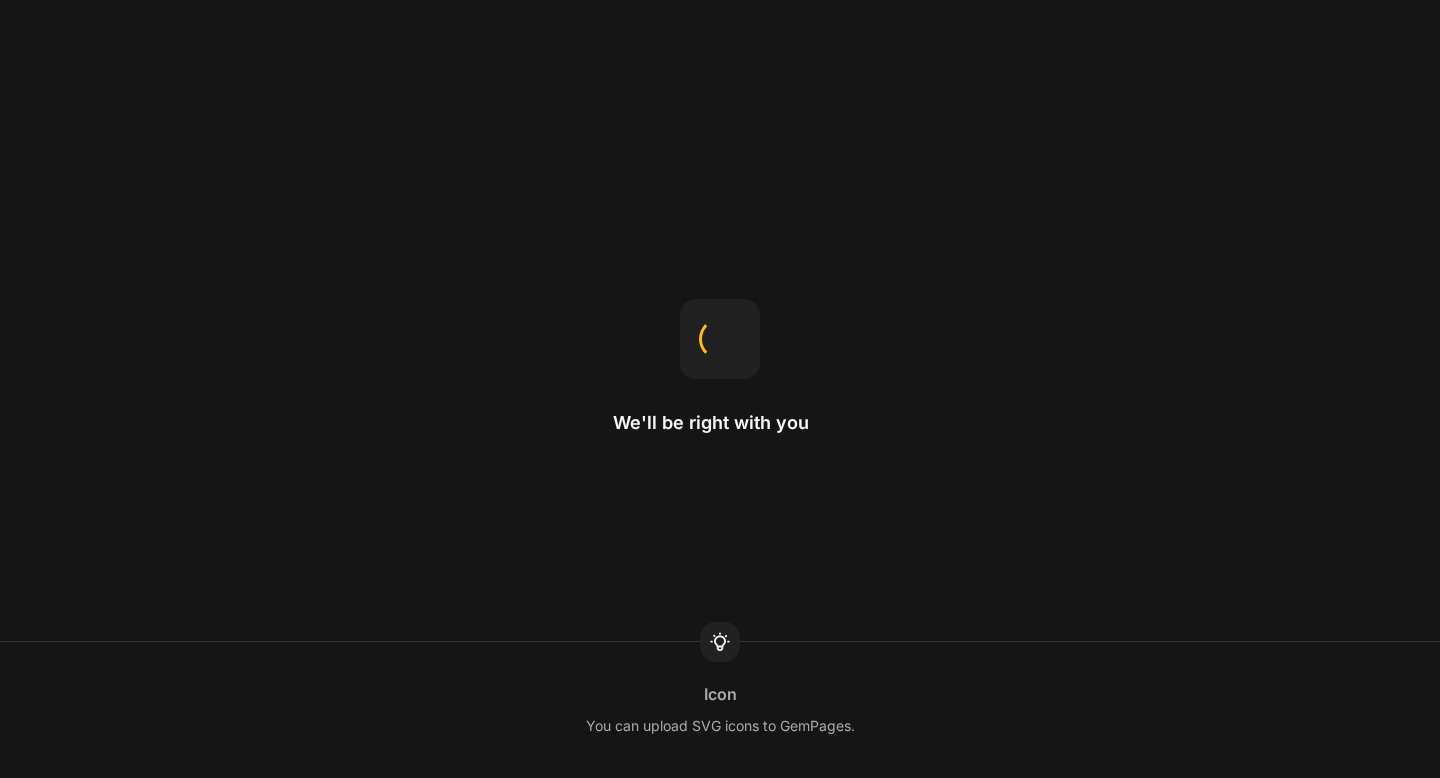 scroll, scrollTop: 0, scrollLeft: 0, axis: both 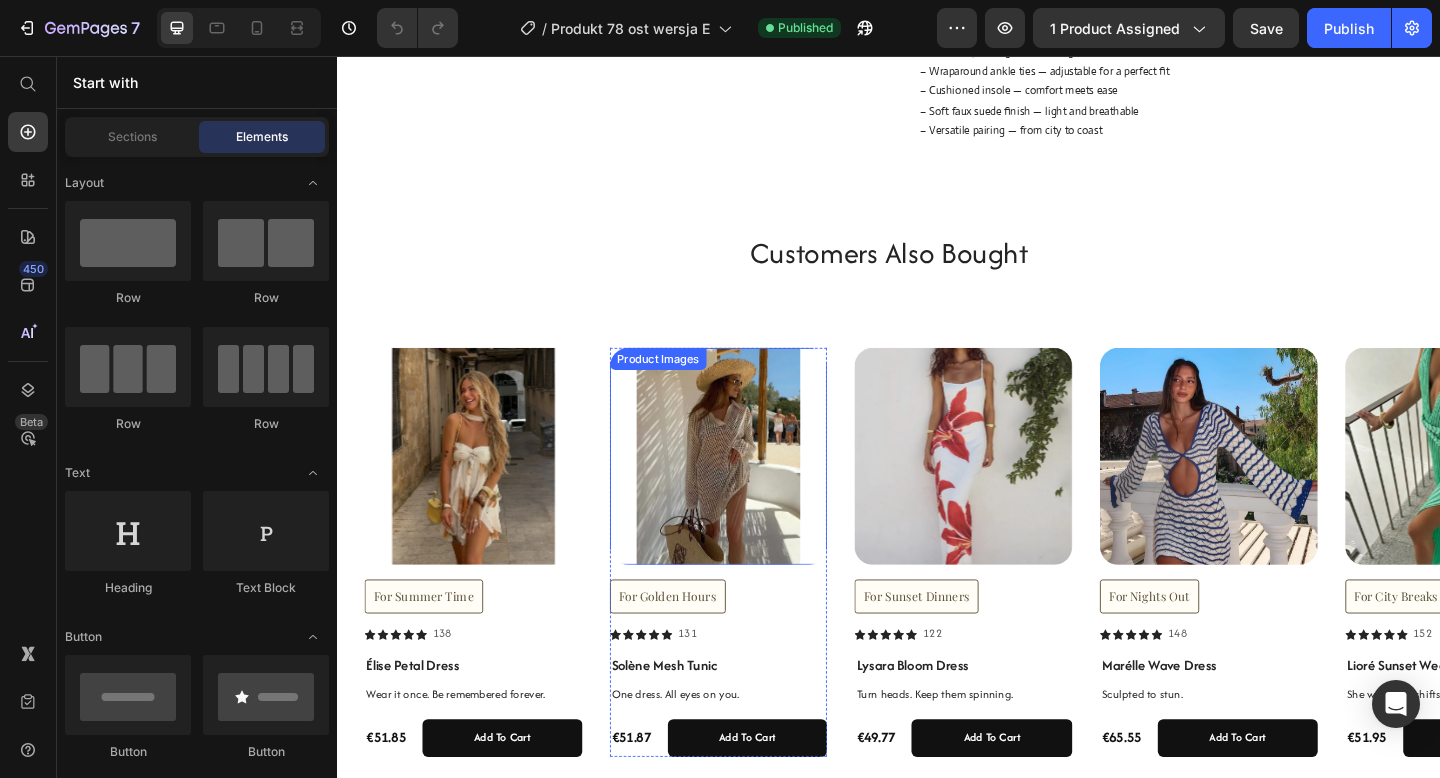 click at bounding box center (752, 492) 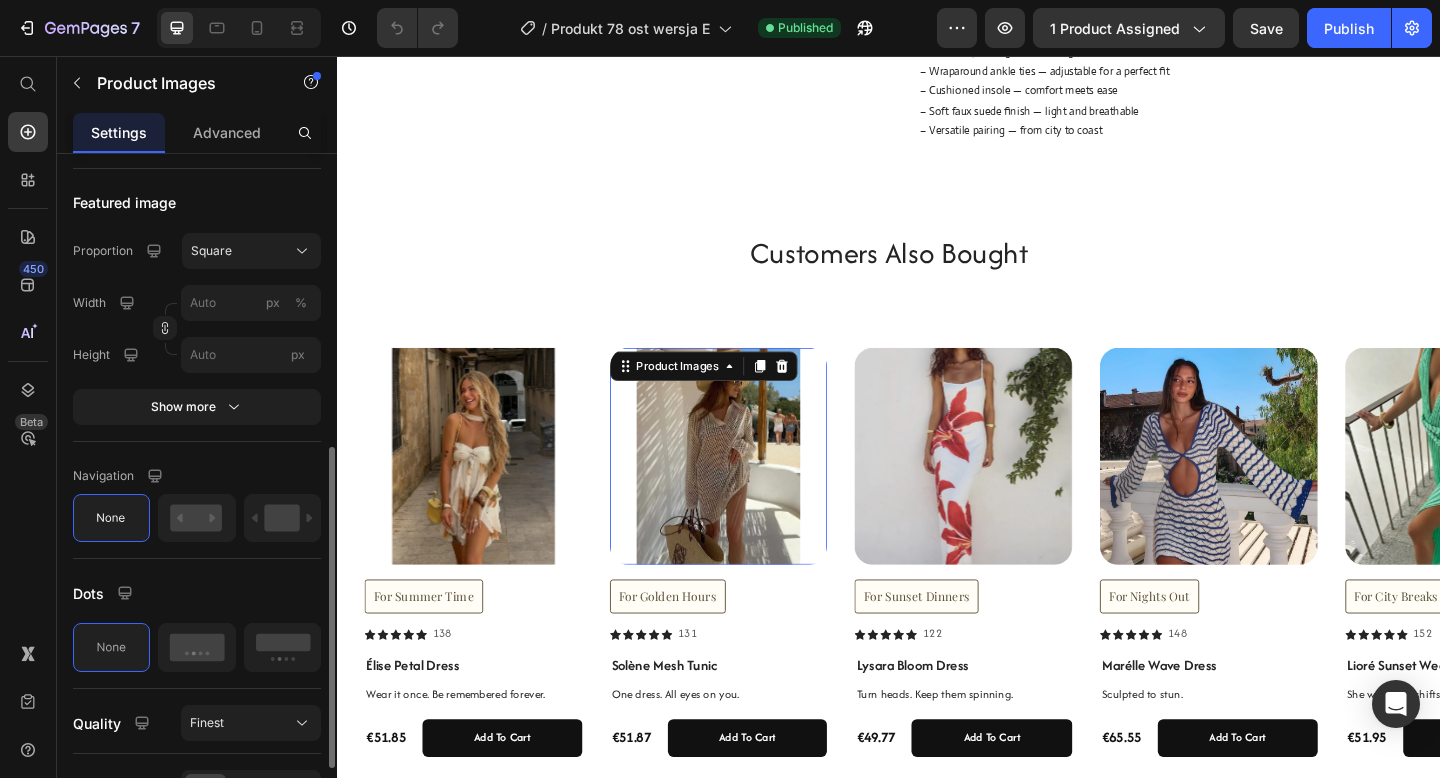 scroll, scrollTop: 636, scrollLeft: 0, axis: vertical 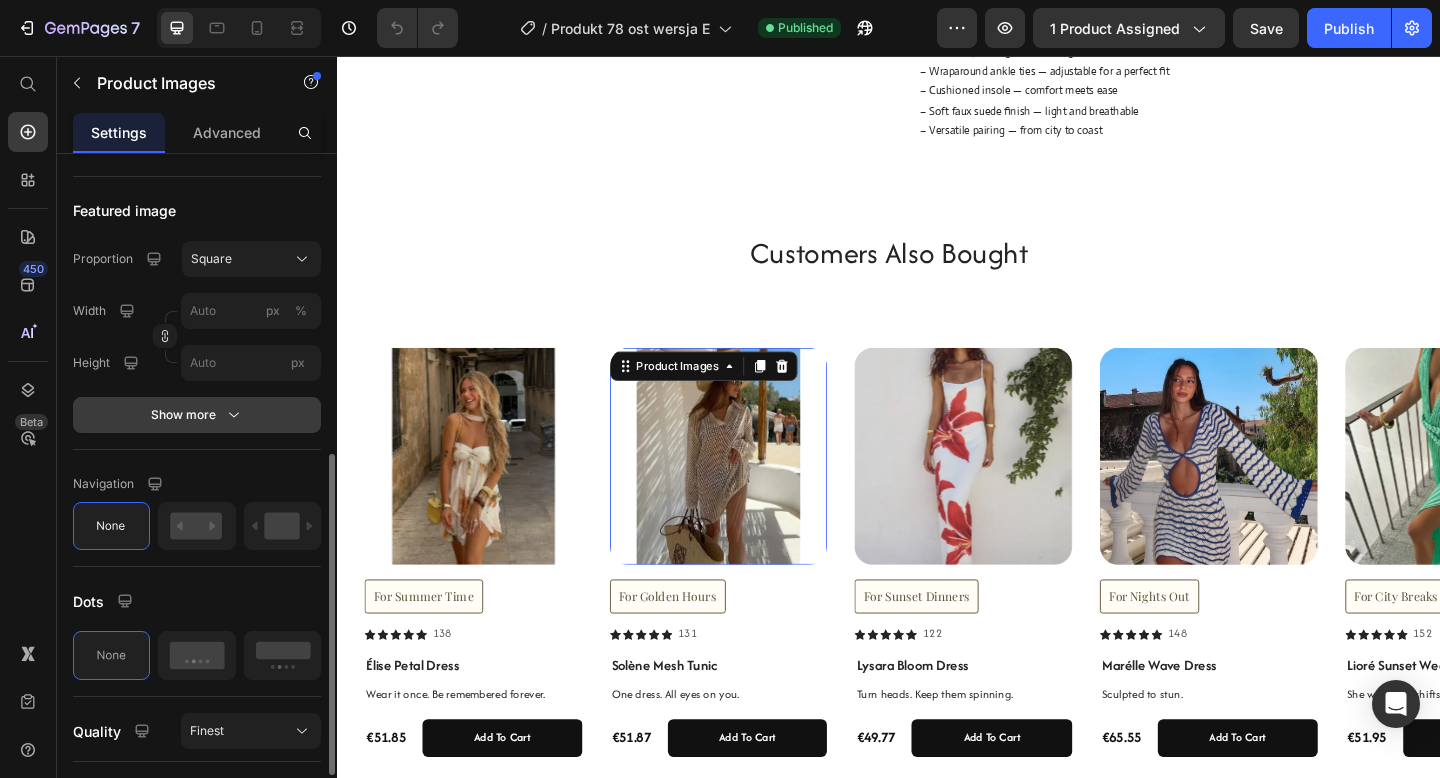 click on "Show more" at bounding box center (197, 415) 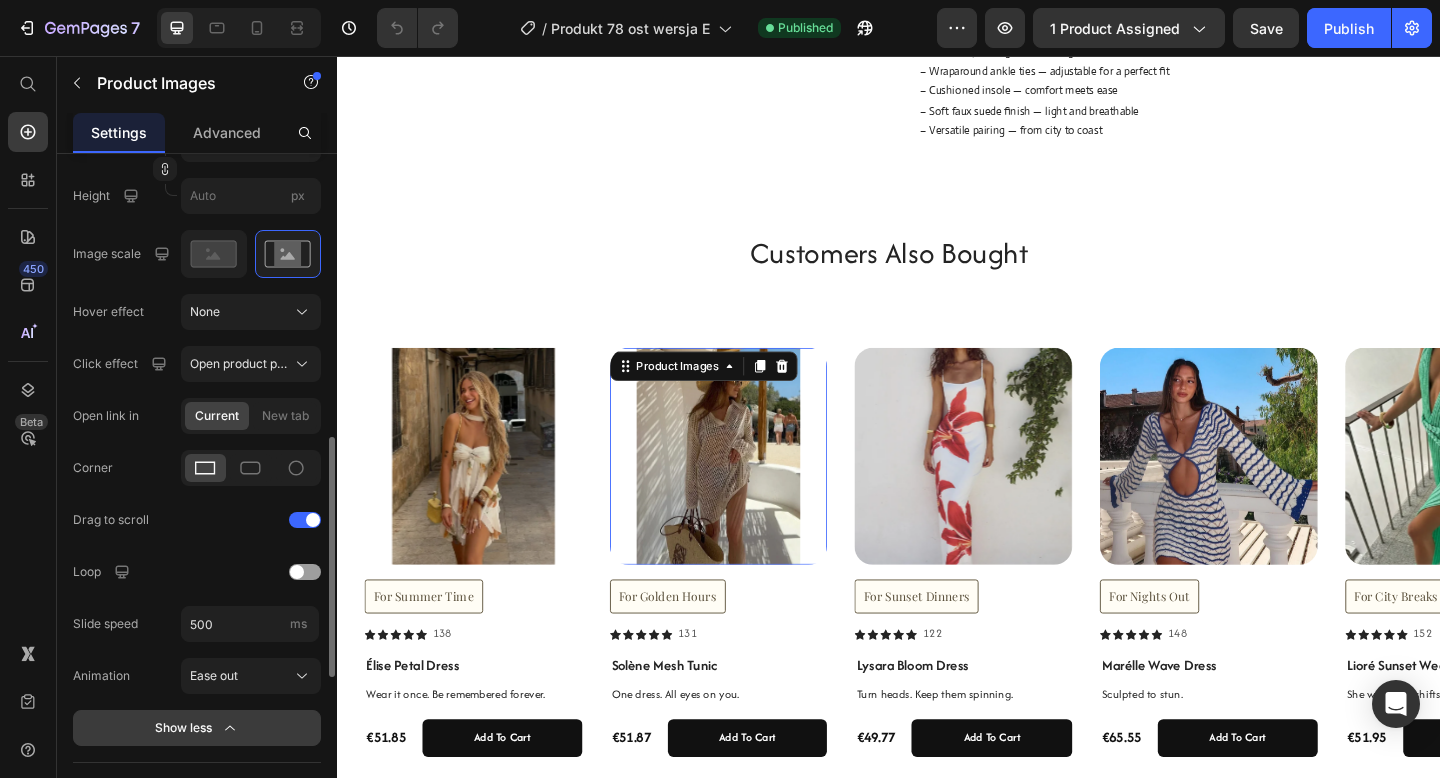 scroll, scrollTop: 802, scrollLeft: 0, axis: vertical 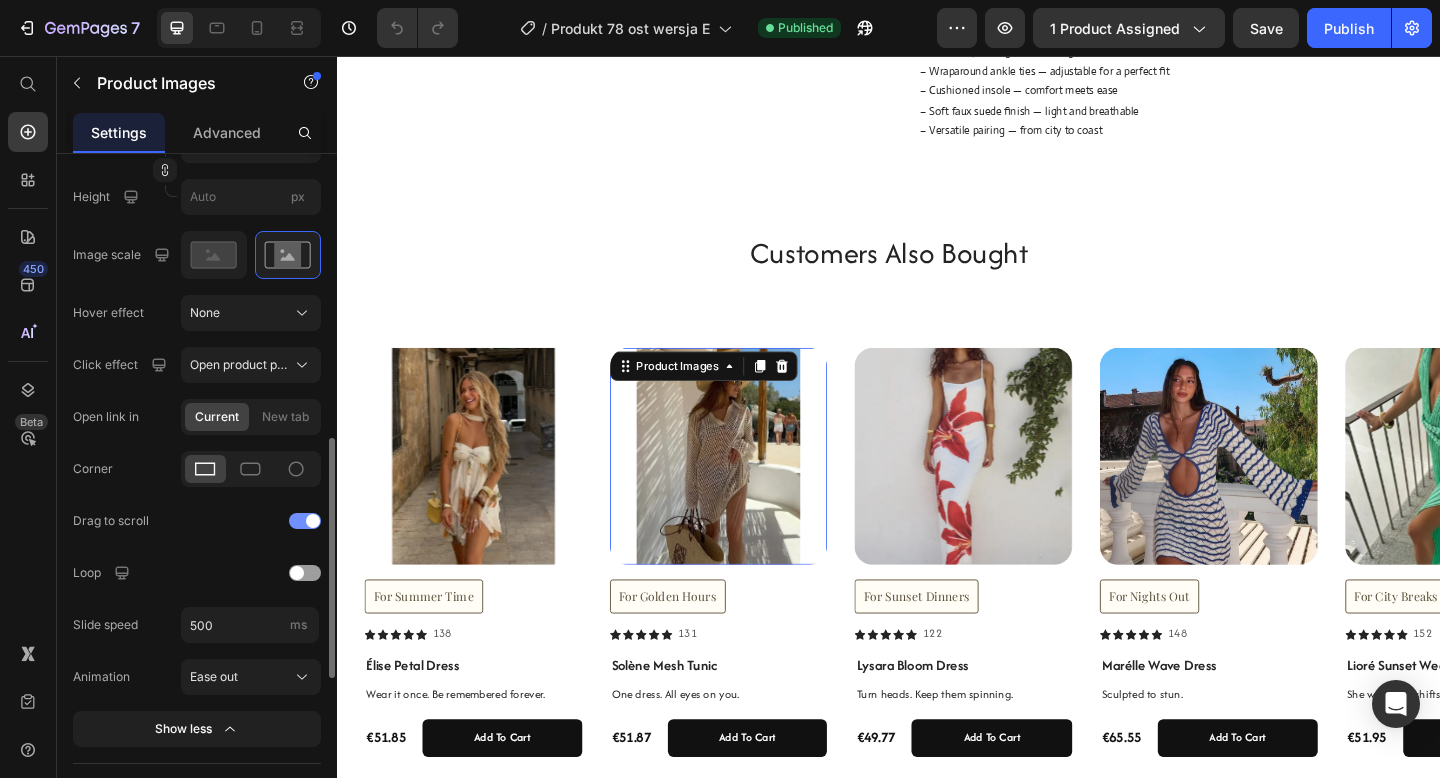 click at bounding box center (305, 521) 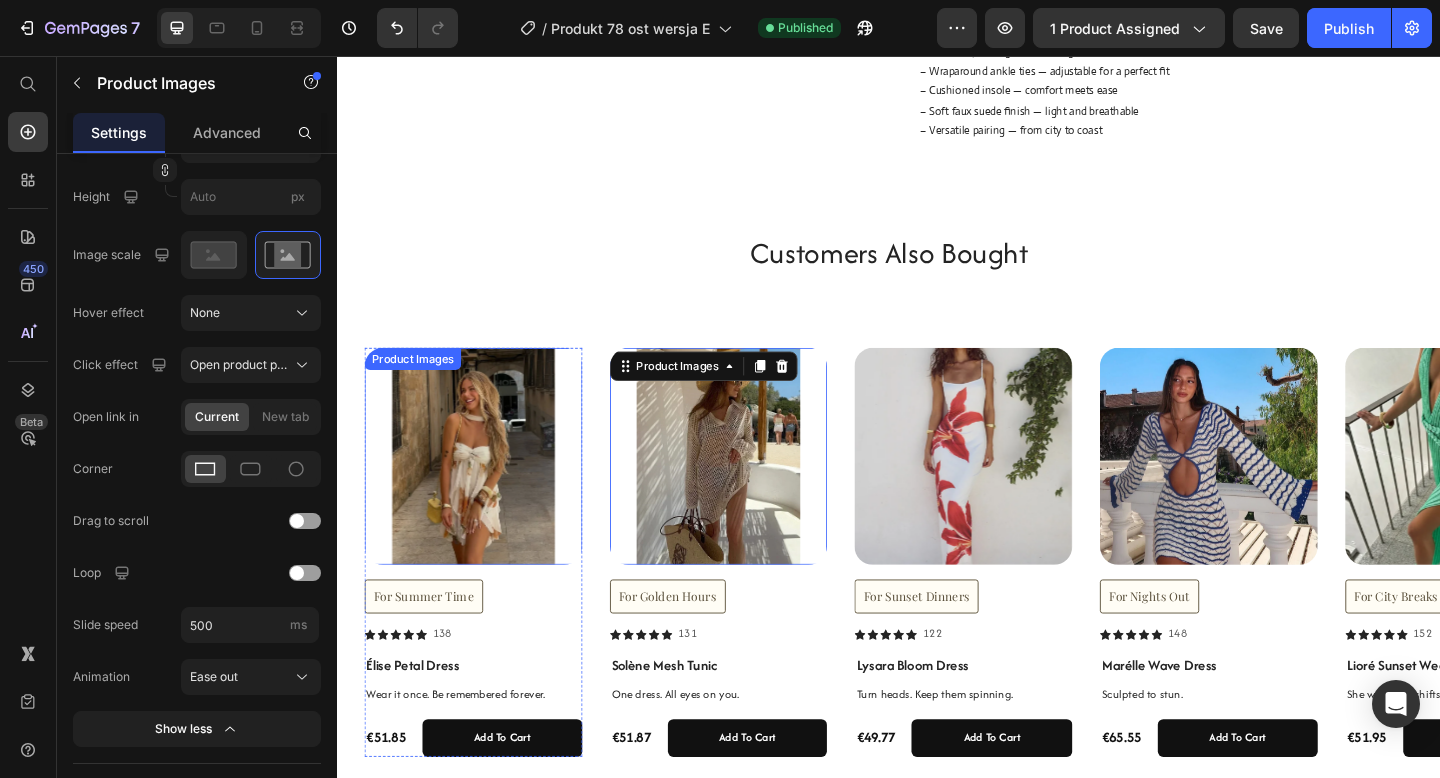 click at bounding box center [485, 492] 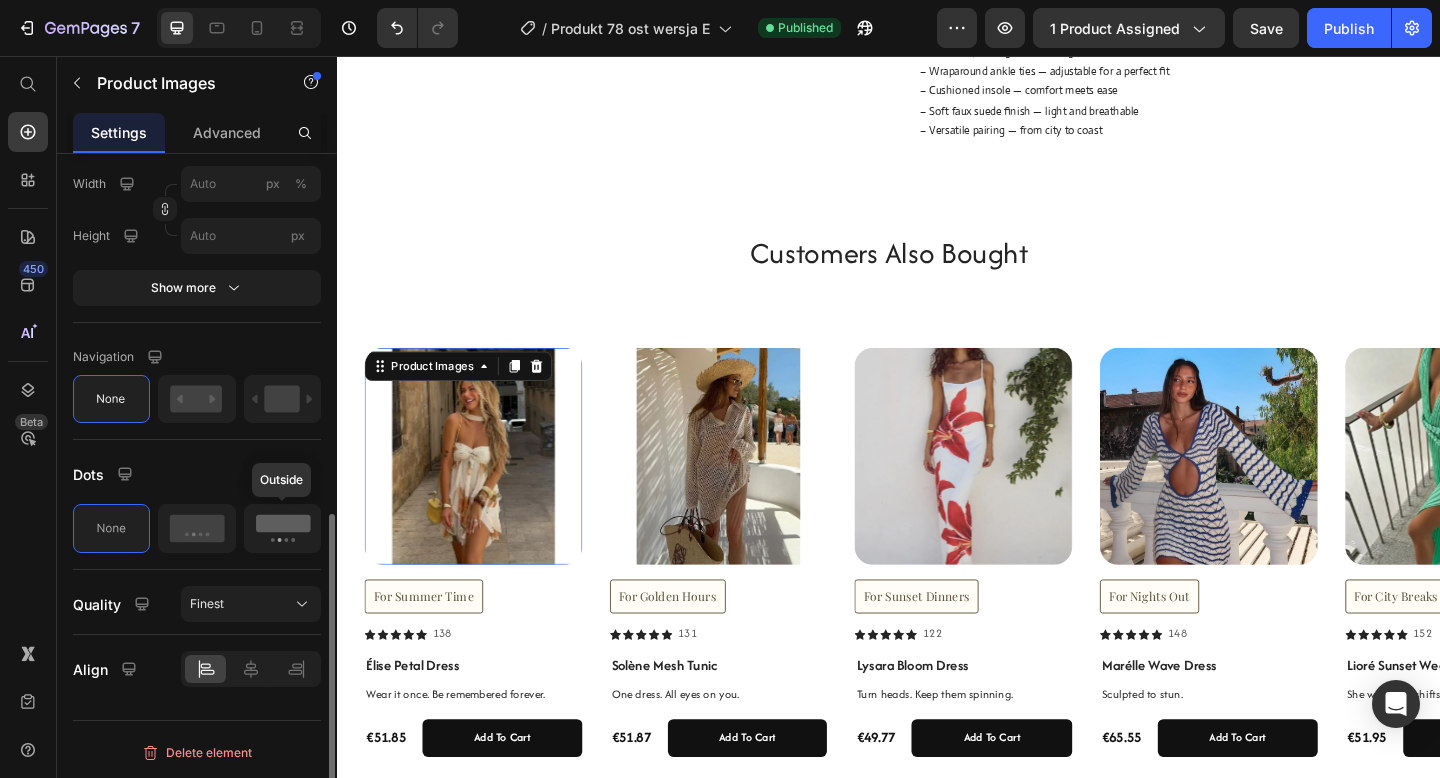 scroll, scrollTop: 762, scrollLeft: 0, axis: vertical 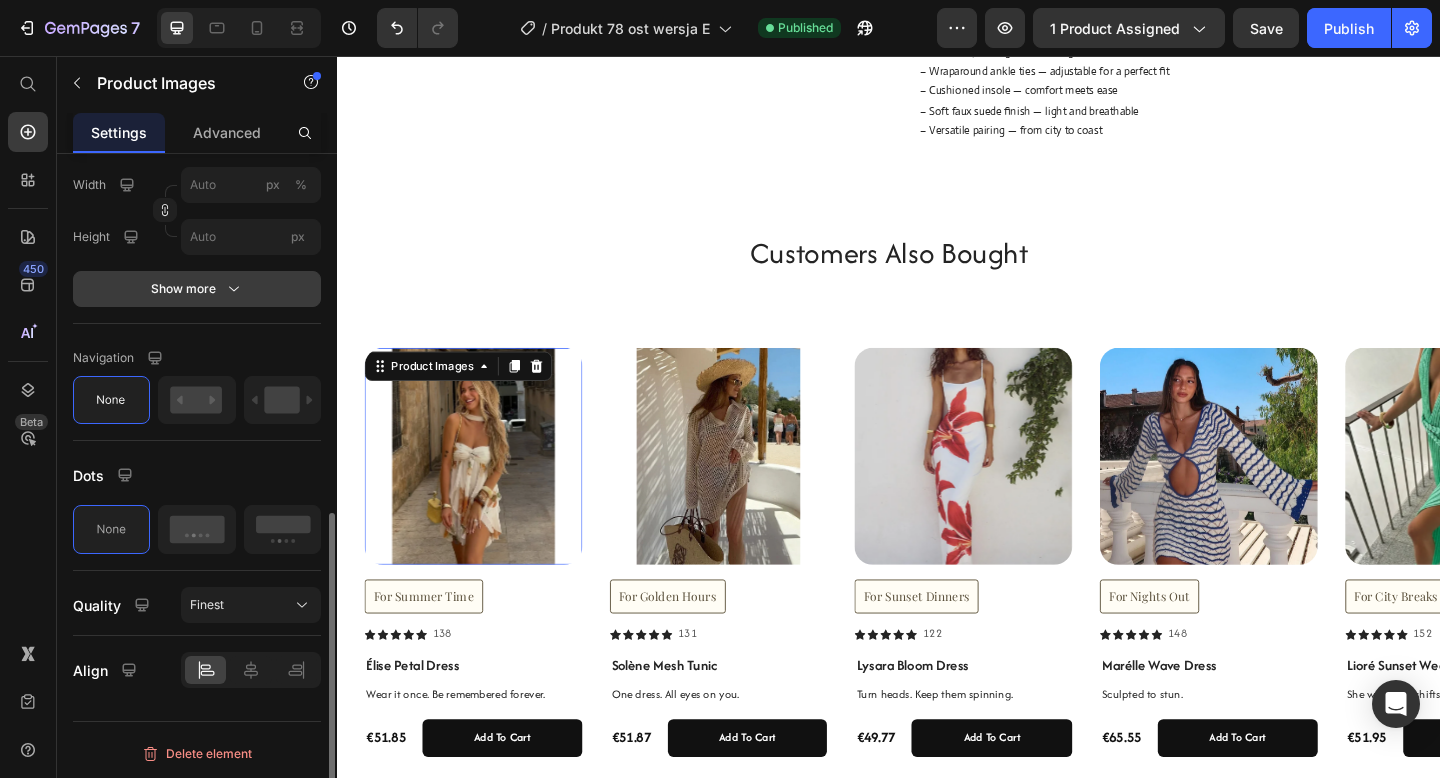 click on "Show more" at bounding box center (197, 289) 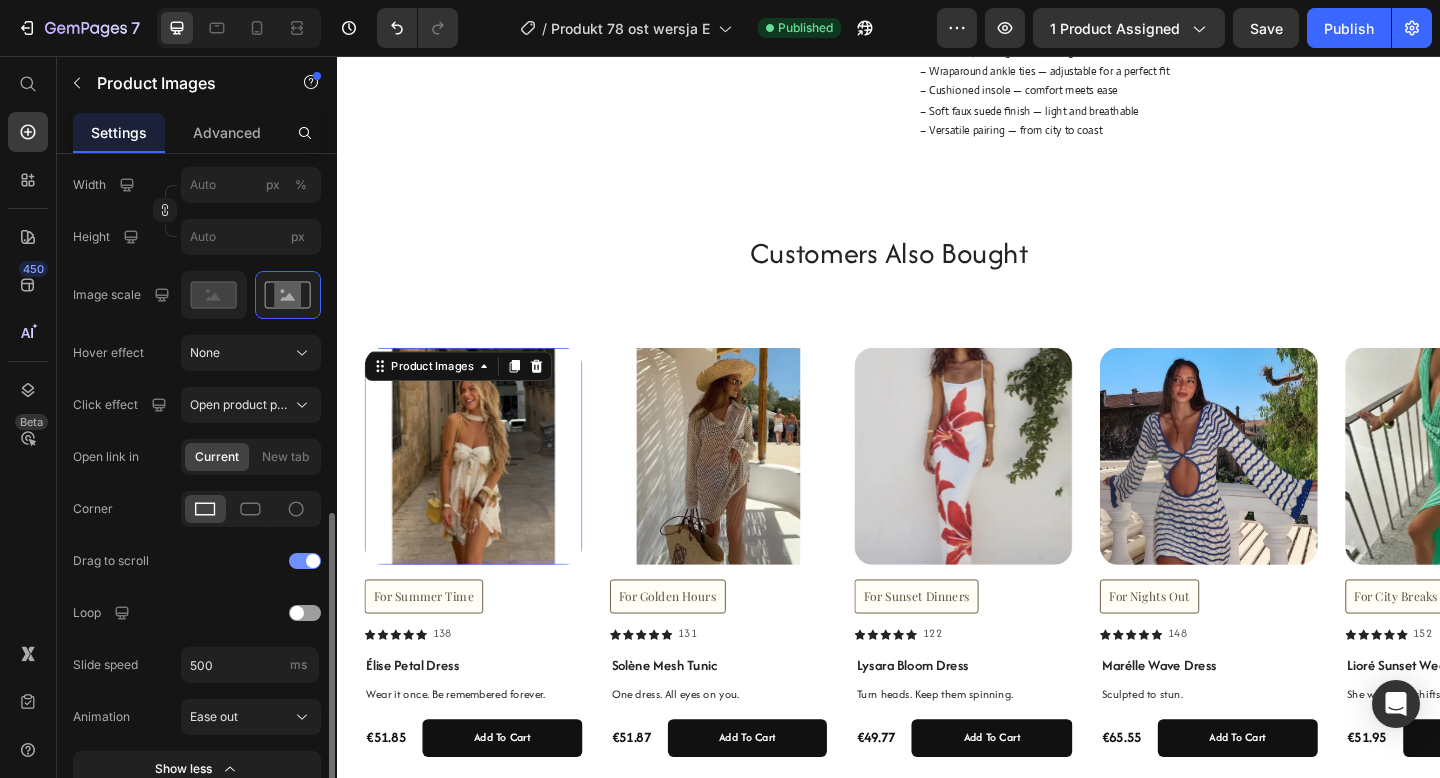 click at bounding box center [313, 561] 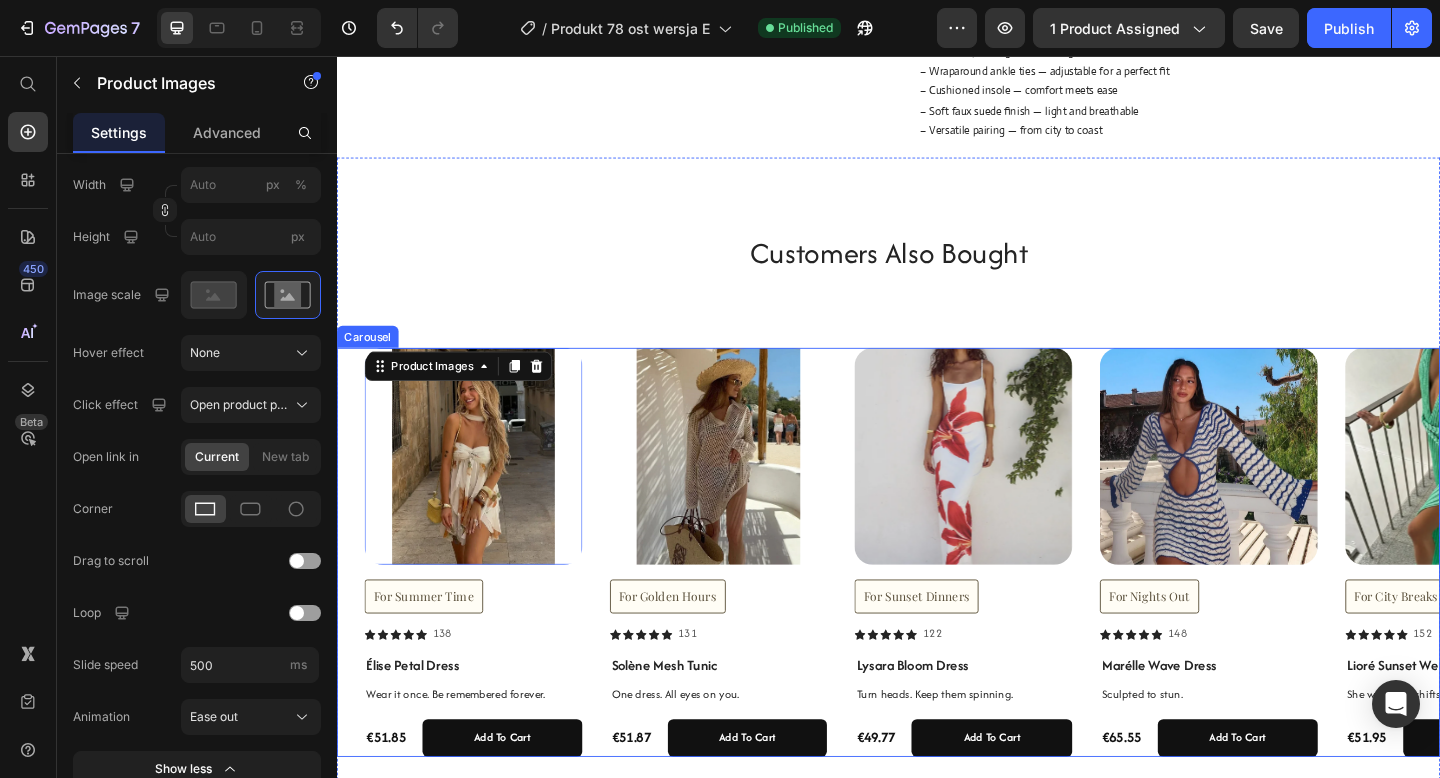 click at bounding box center (1018, 492) 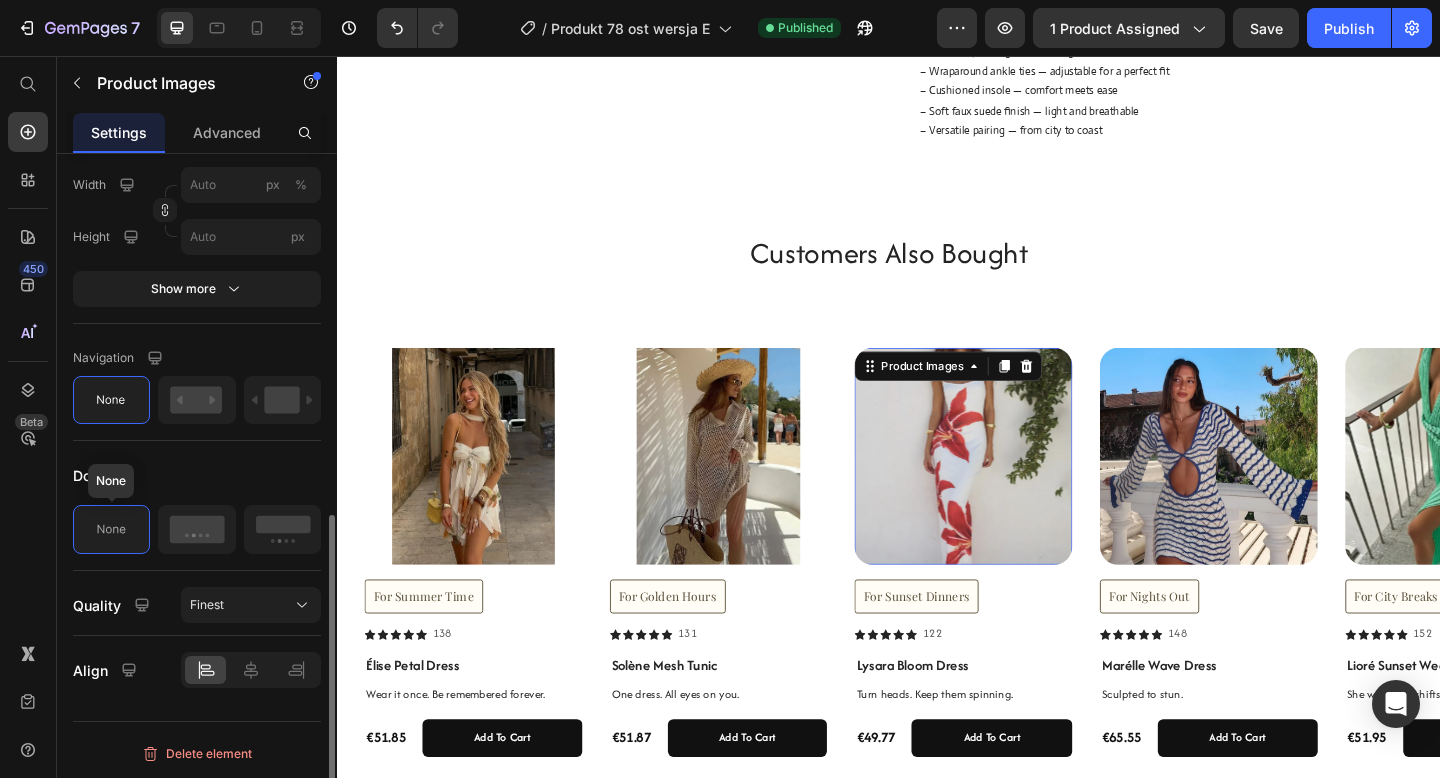 scroll, scrollTop: 763, scrollLeft: 0, axis: vertical 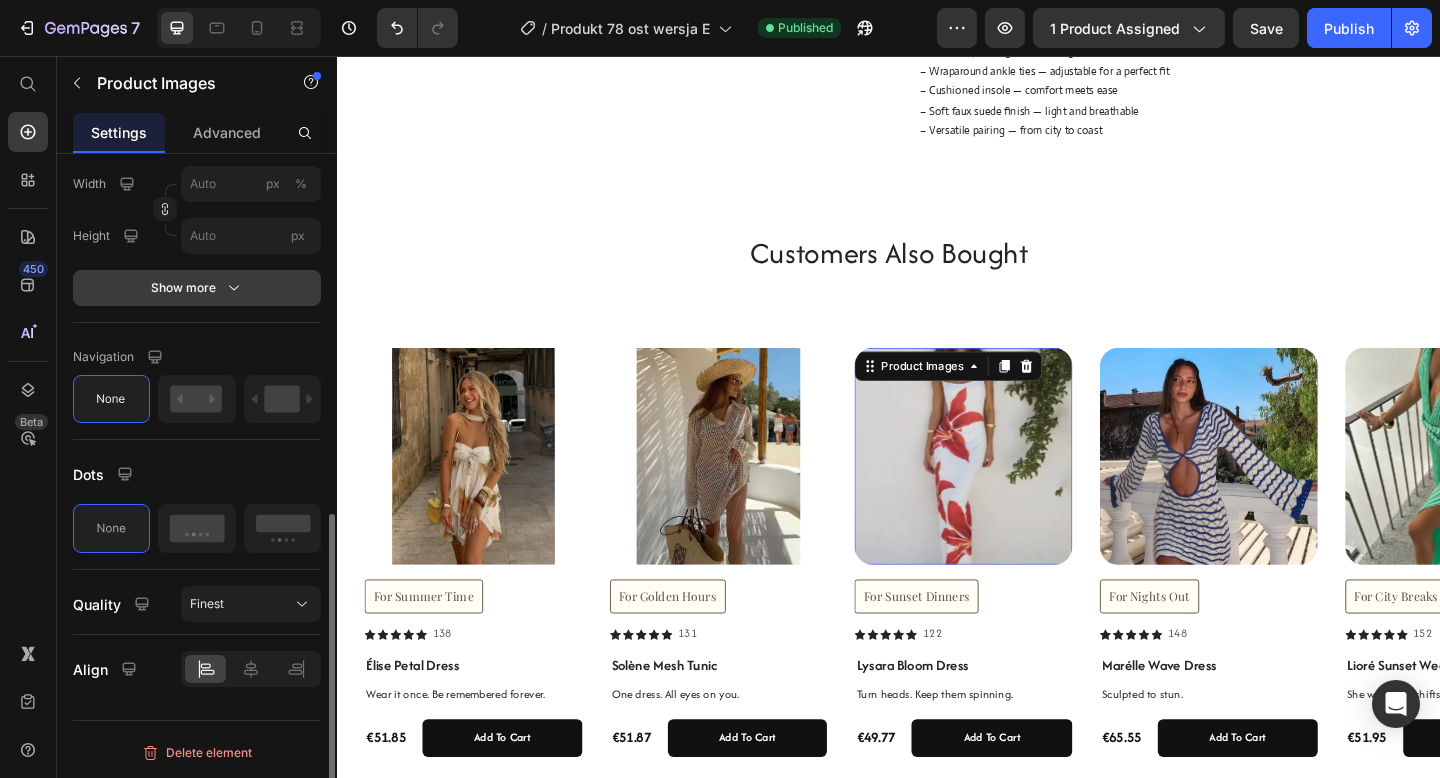click 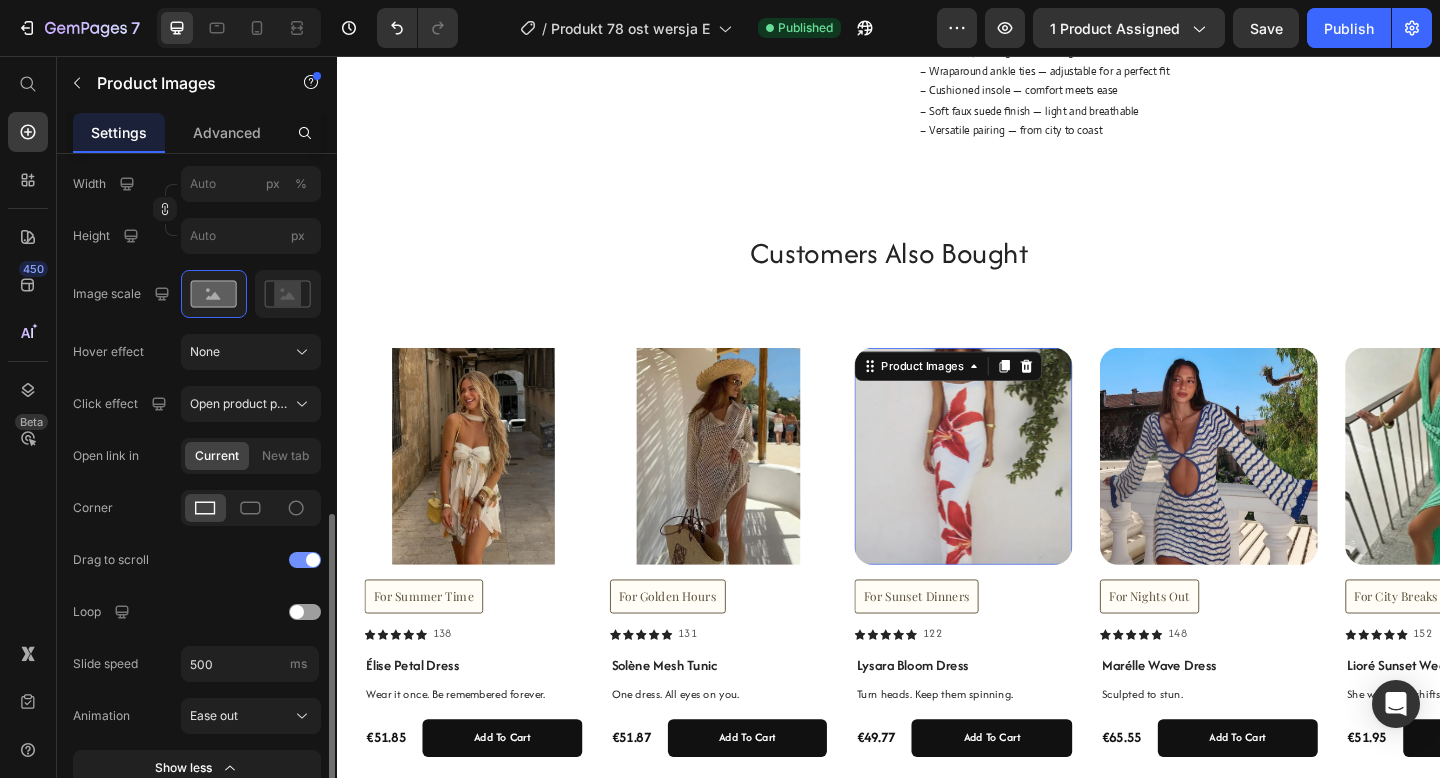 click at bounding box center [305, 560] 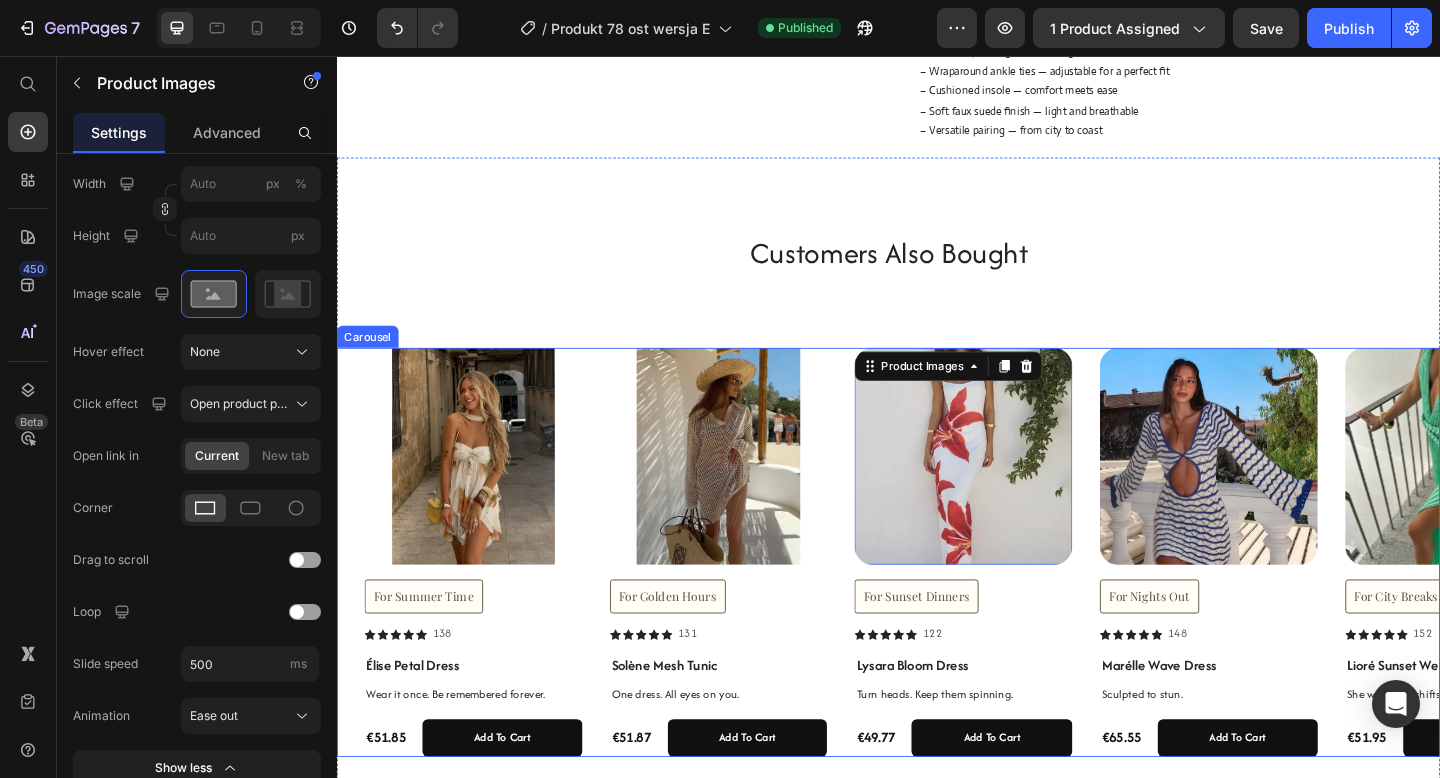 click on "Product Images For Summer Time Button Icon Icon Icon Icon Icon Icon List 138 Text Block Row Élise Petal Dress Product Title Wear it once. Be remembered forever. Text Block €51.85 Product Price add to cart Add to Cart Row Product Product Images For Golden Hours Button Icon Icon Icon Icon Icon Icon List 131 Text Block Row Solène Mesh Tunic Product Title One dress. All eyes on you. Text Block €51.87 Product Price add to cart Add to Cart Row Product Product Images   16 For Sunset Dinners   Button Icon Icon Icon Icon Icon Icon List 122 Text Block Row Lysara Bloom Dress Product Title Turn heads. Keep them spinning. Text Block €49.77 Product Price add to cart Add to Cart Row Product Product Images For Nights Out Button Icon Icon Icon Icon Icon Icon List 148 Text Block Row Marélle Wave Dress Product Title Sculpted to stun. Text Block €65.55 Product Price add to cart Add to Cart Row Product Product Images For City Breaks Button Icon Icon Icon Icon Icon Icon List 152 Text Block Row Lioré Sunset Weave Row" at bounding box center [952, 596] 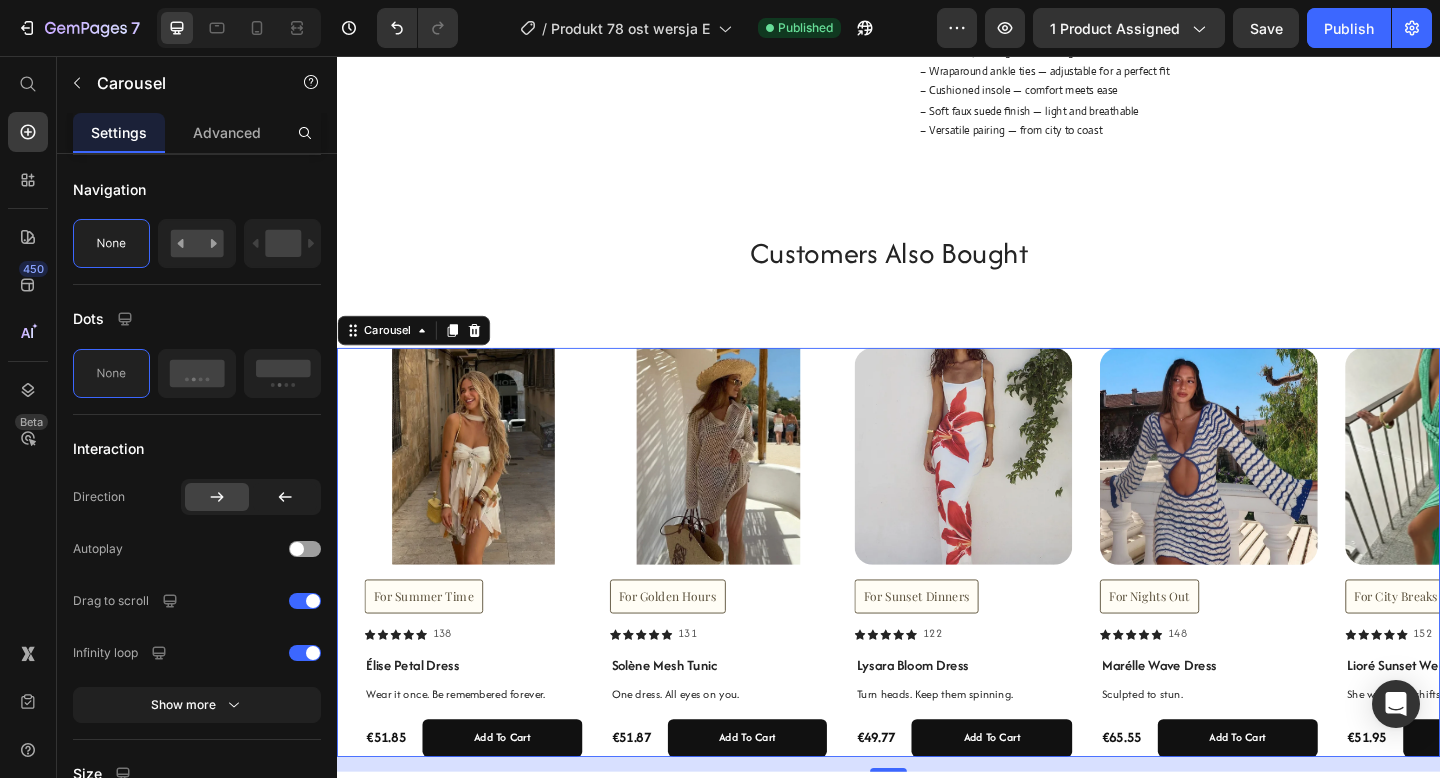 scroll, scrollTop: 0, scrollLeft: 0, axis: both 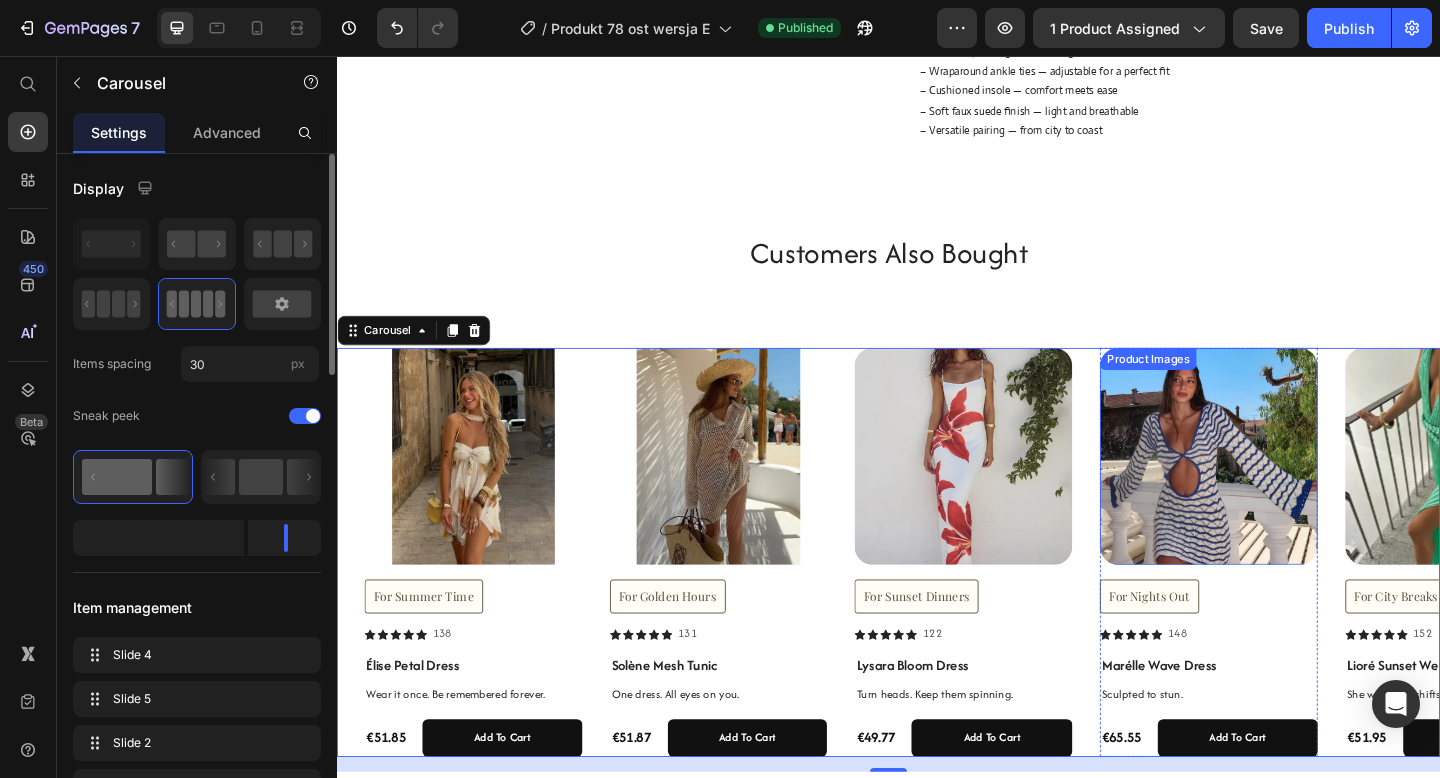 click at bounding box center [1285, 492] 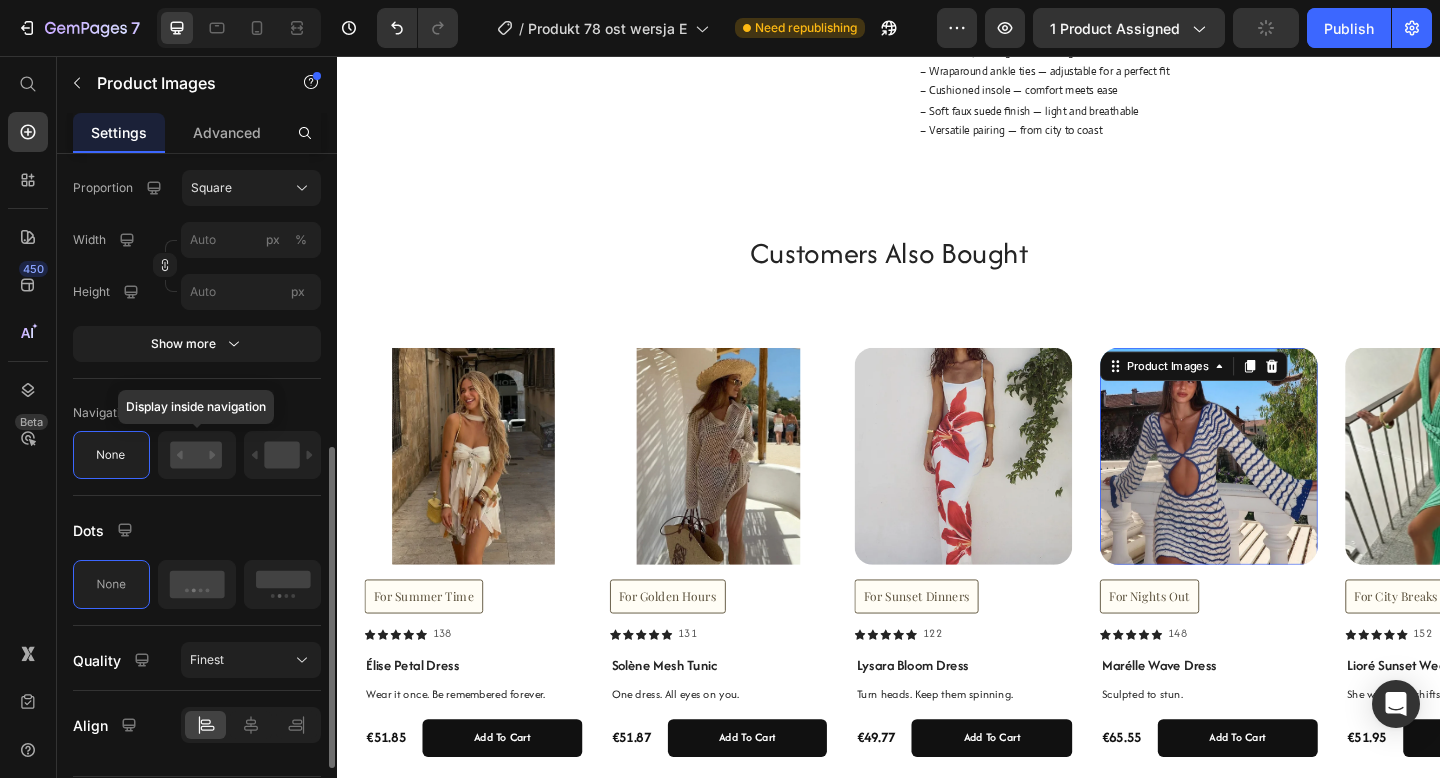 scroll, scrollTop: 675, scrollLeft: 0, axis: vertical 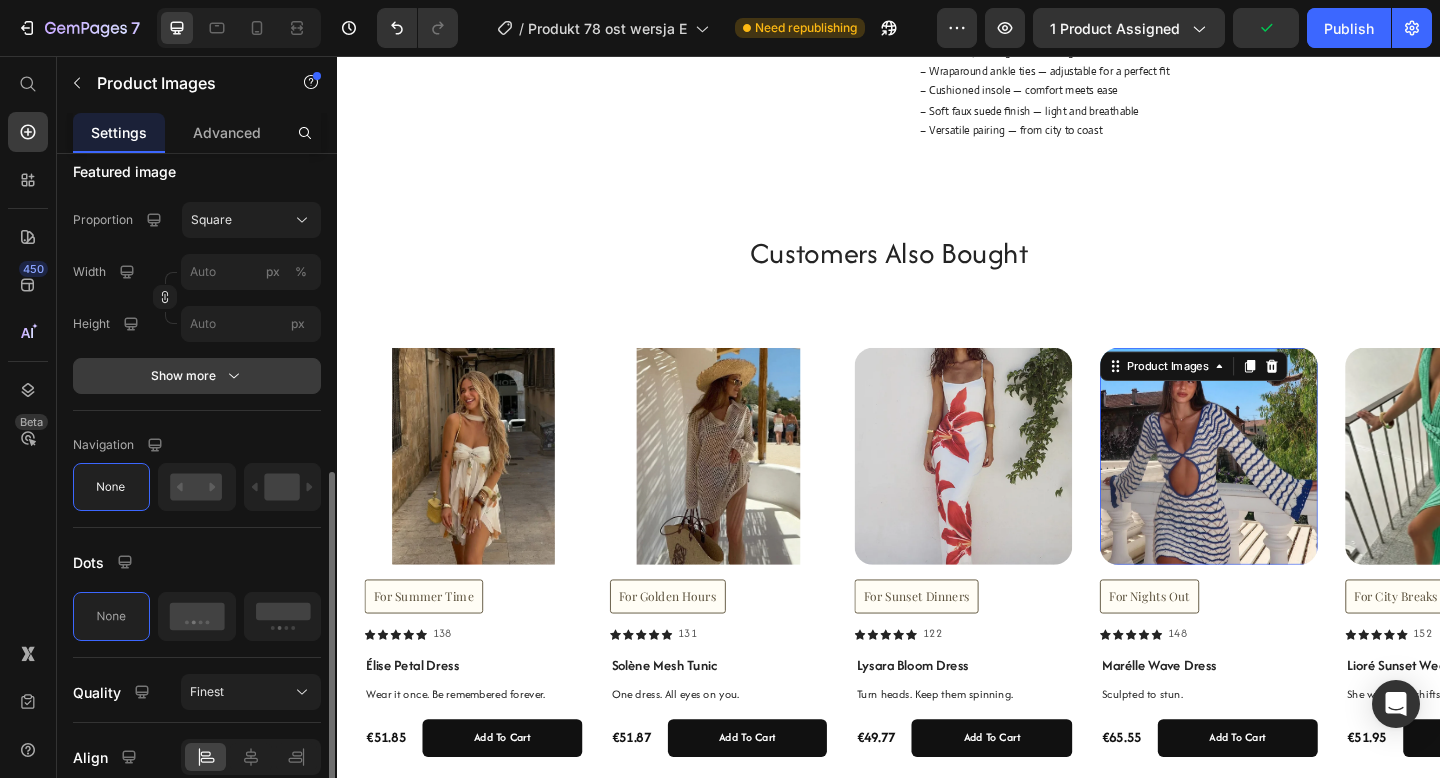 click on "Show more" at bounding box center (197, 376) 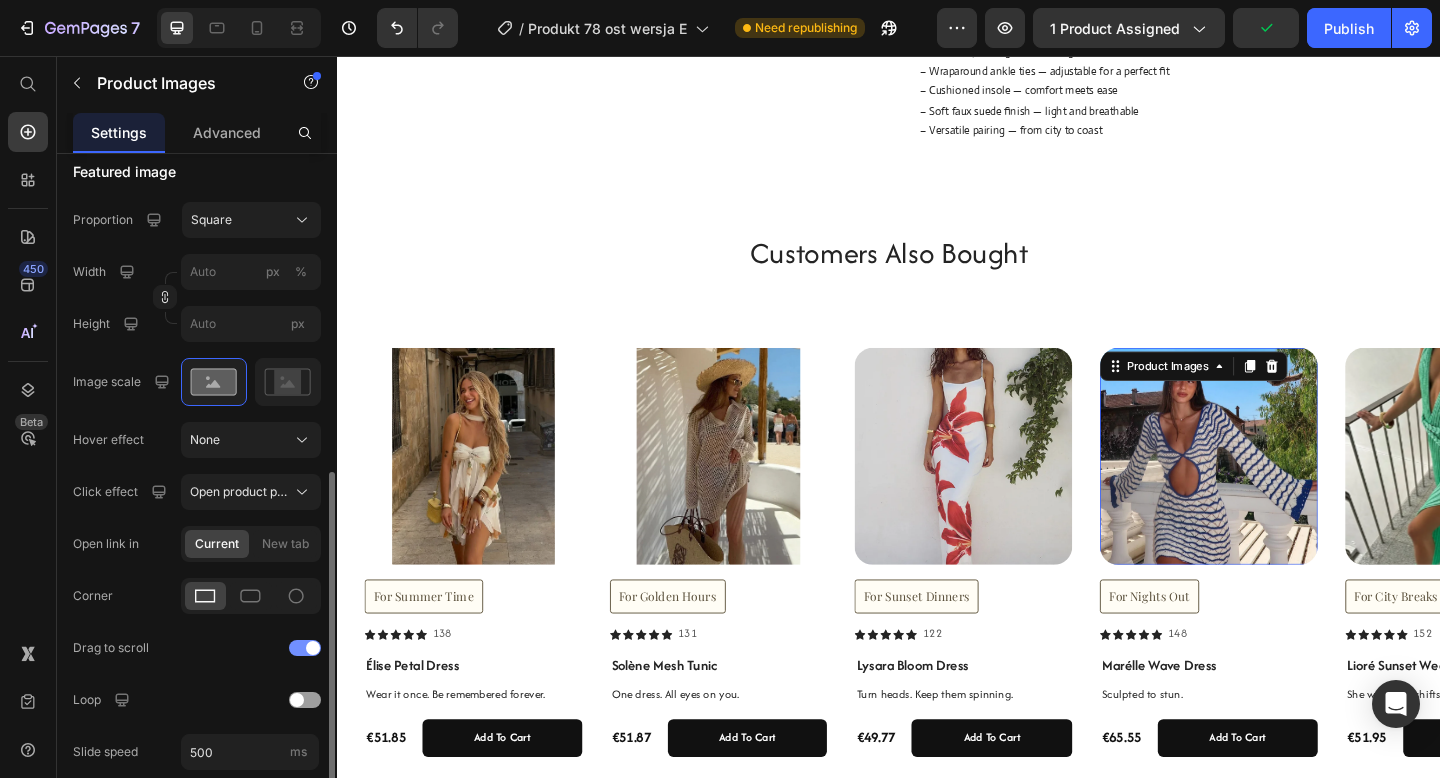 click at bounding box center (305, 648) 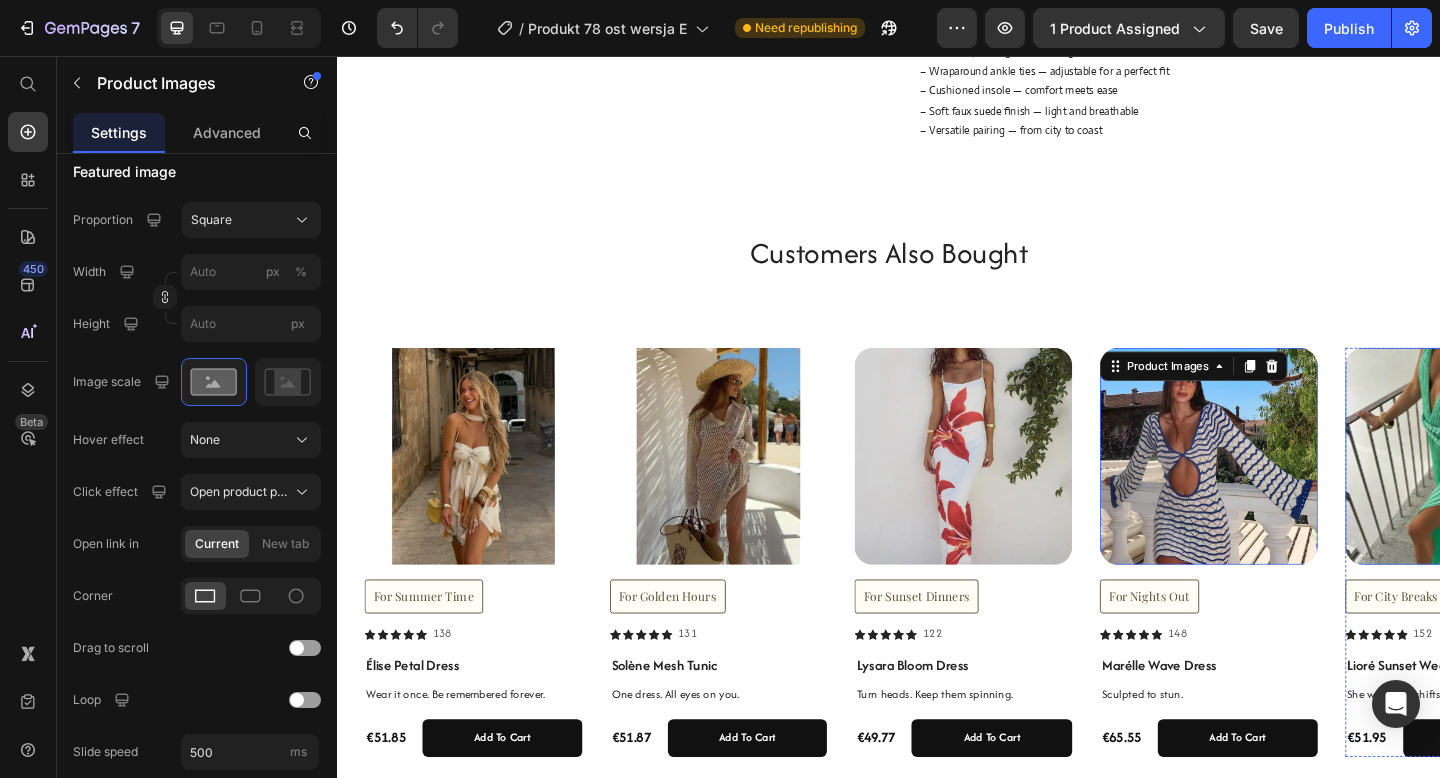 click at bounding box center [1552, 492] 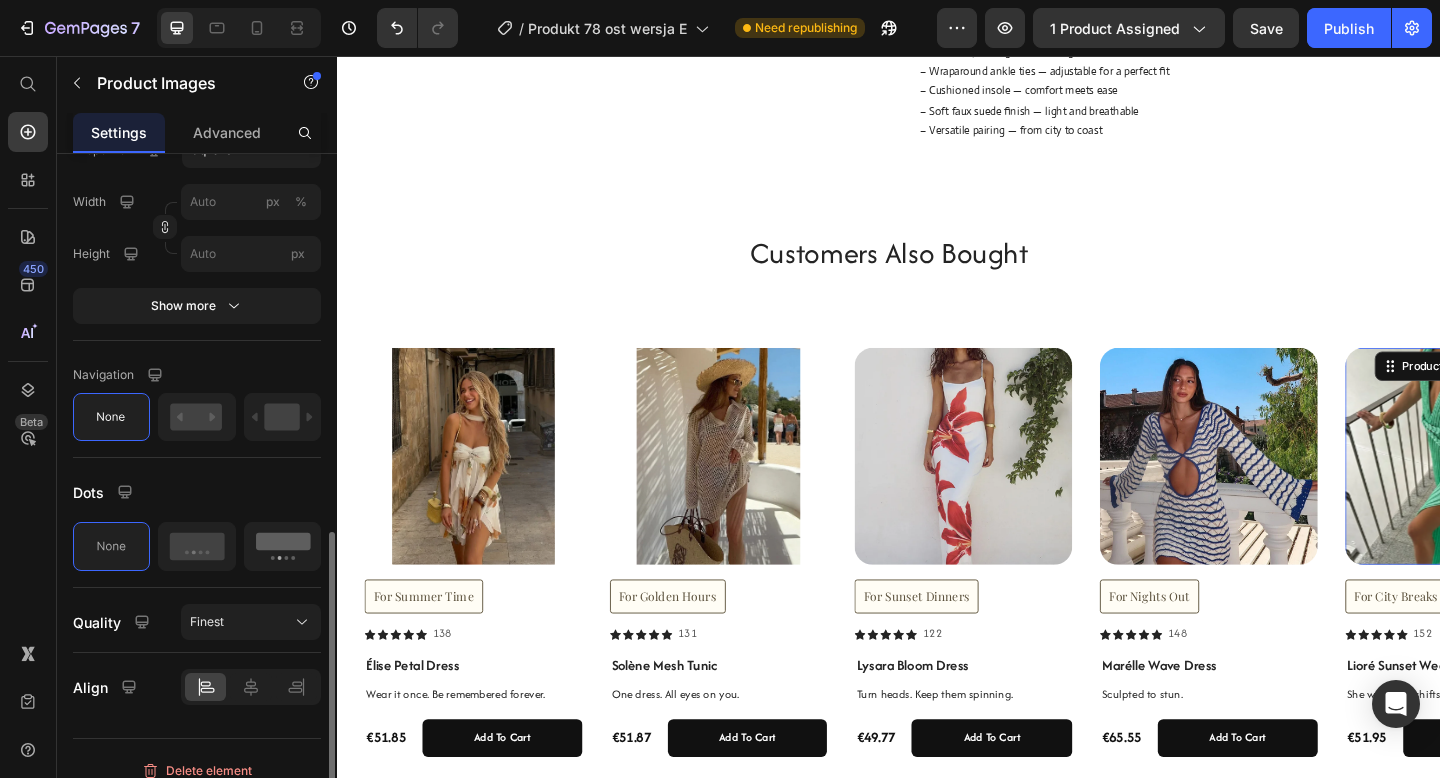 scroll, scrollTop: 763, scrollLeft: 0, axis: vertical 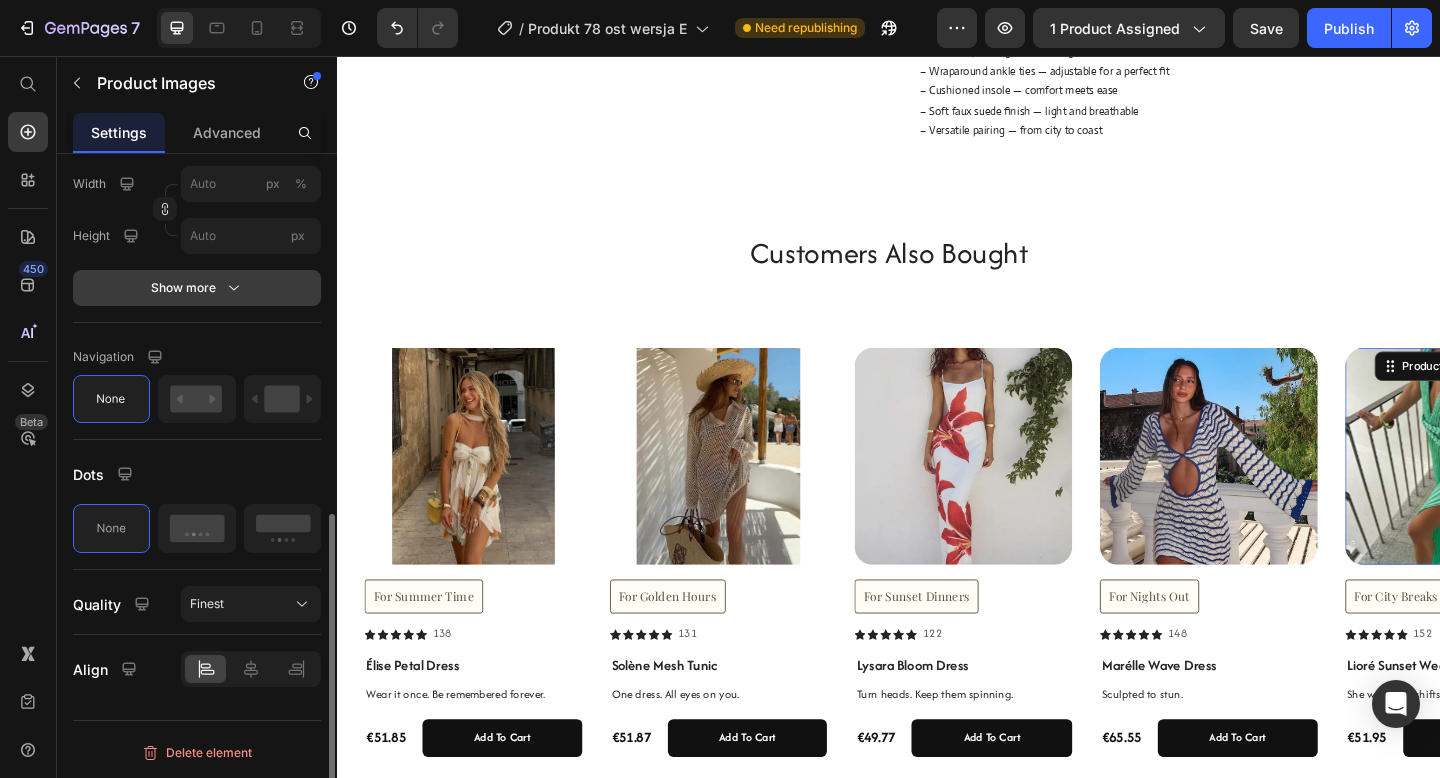 click 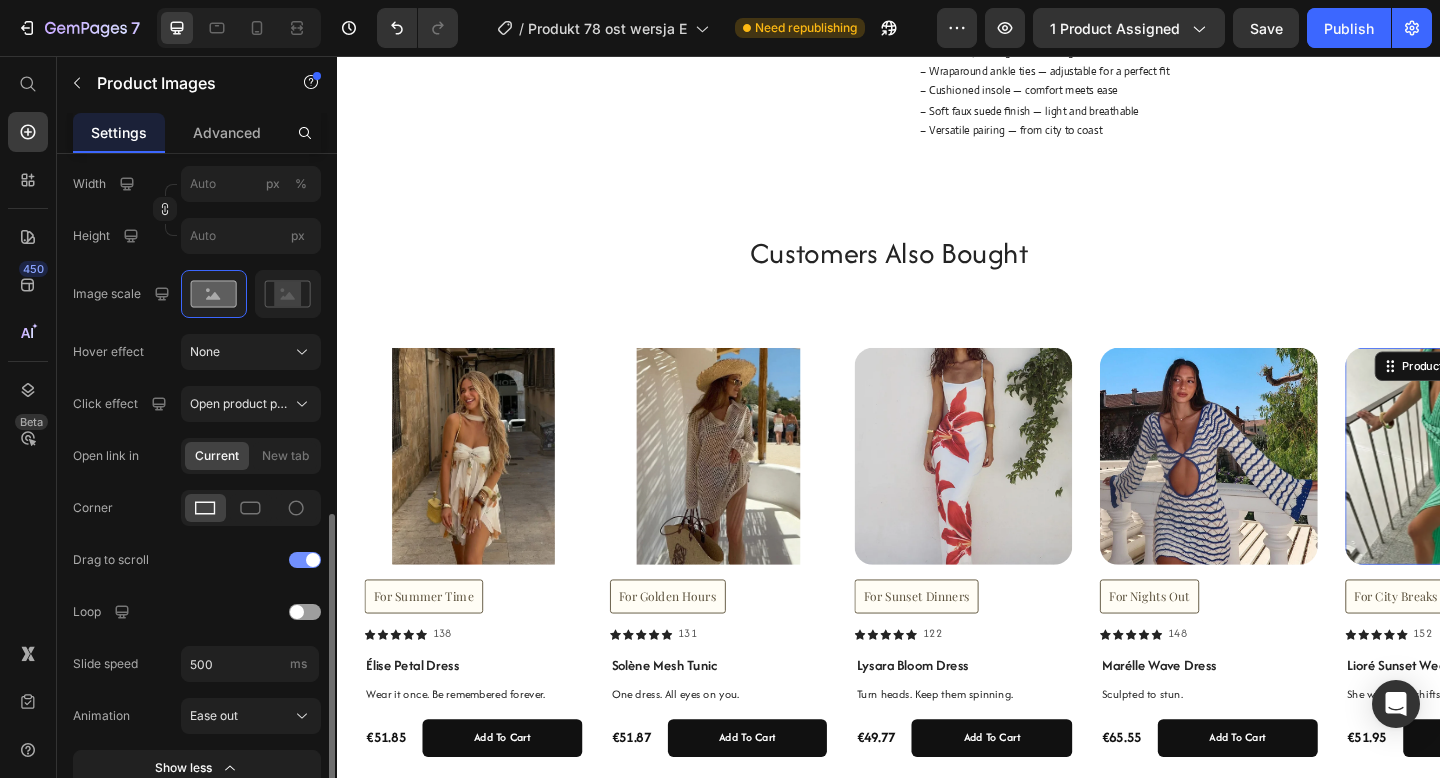 click on "Drag to scroll" 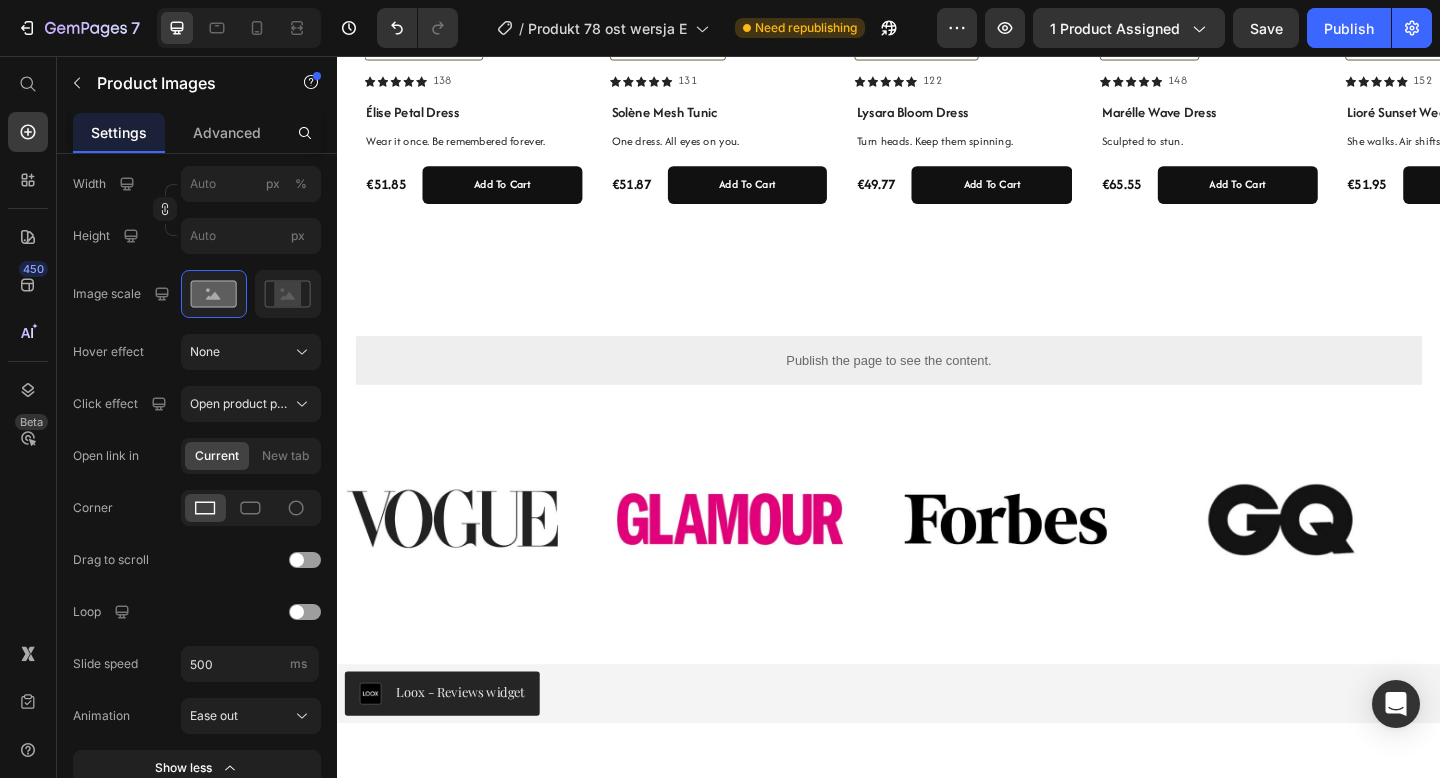 scroll, scrollTop: 1366, scrollLeft: 0, axis: vertical 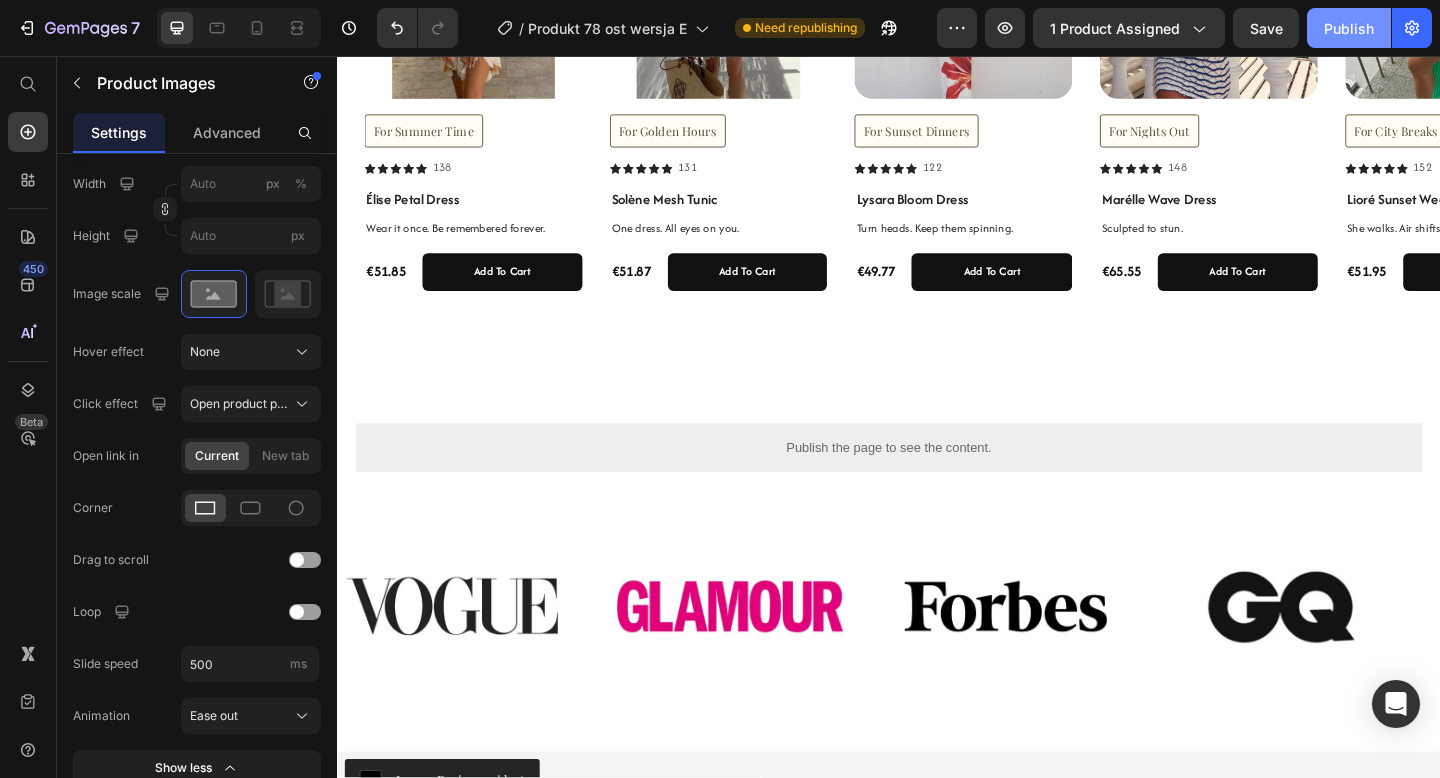 click on "Publish" at bounding box center (1349, 28) 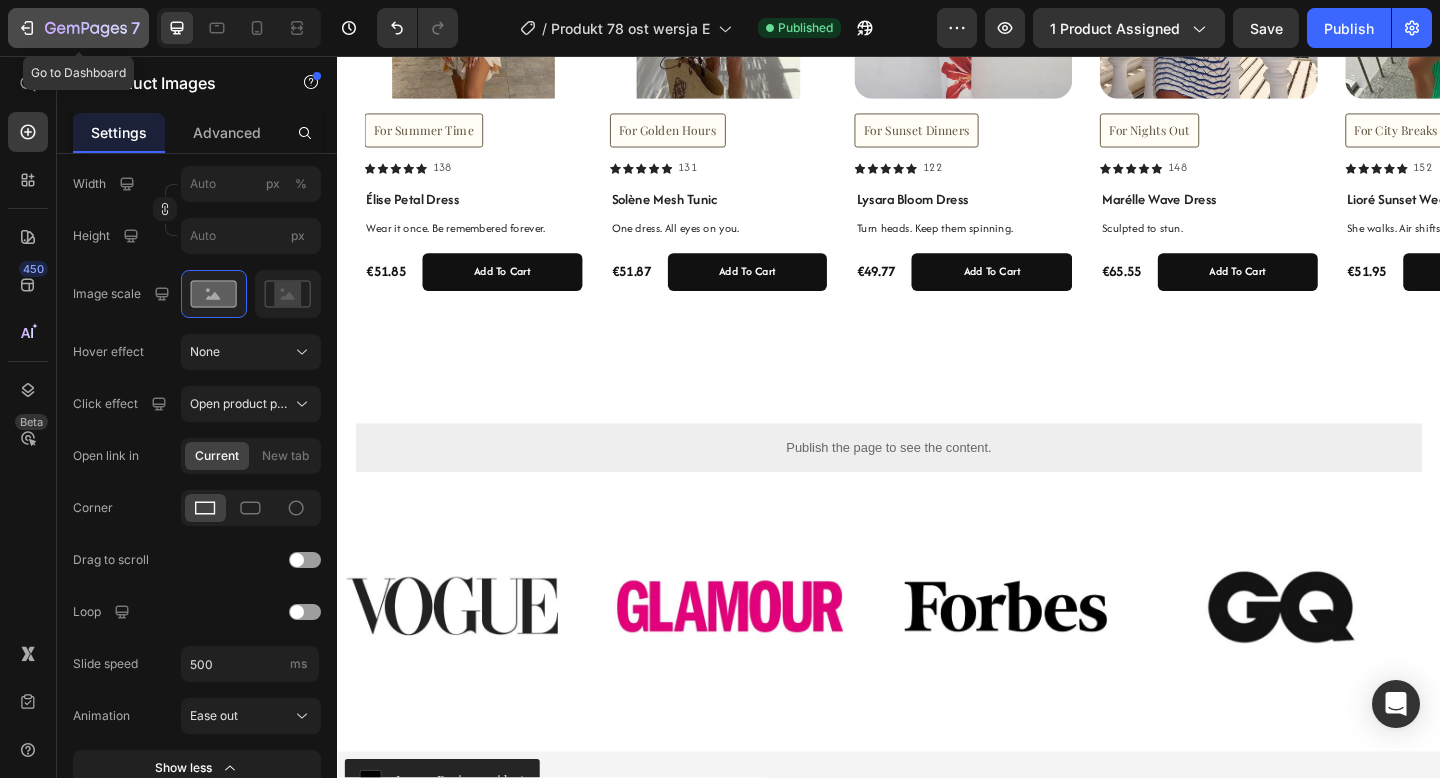 click 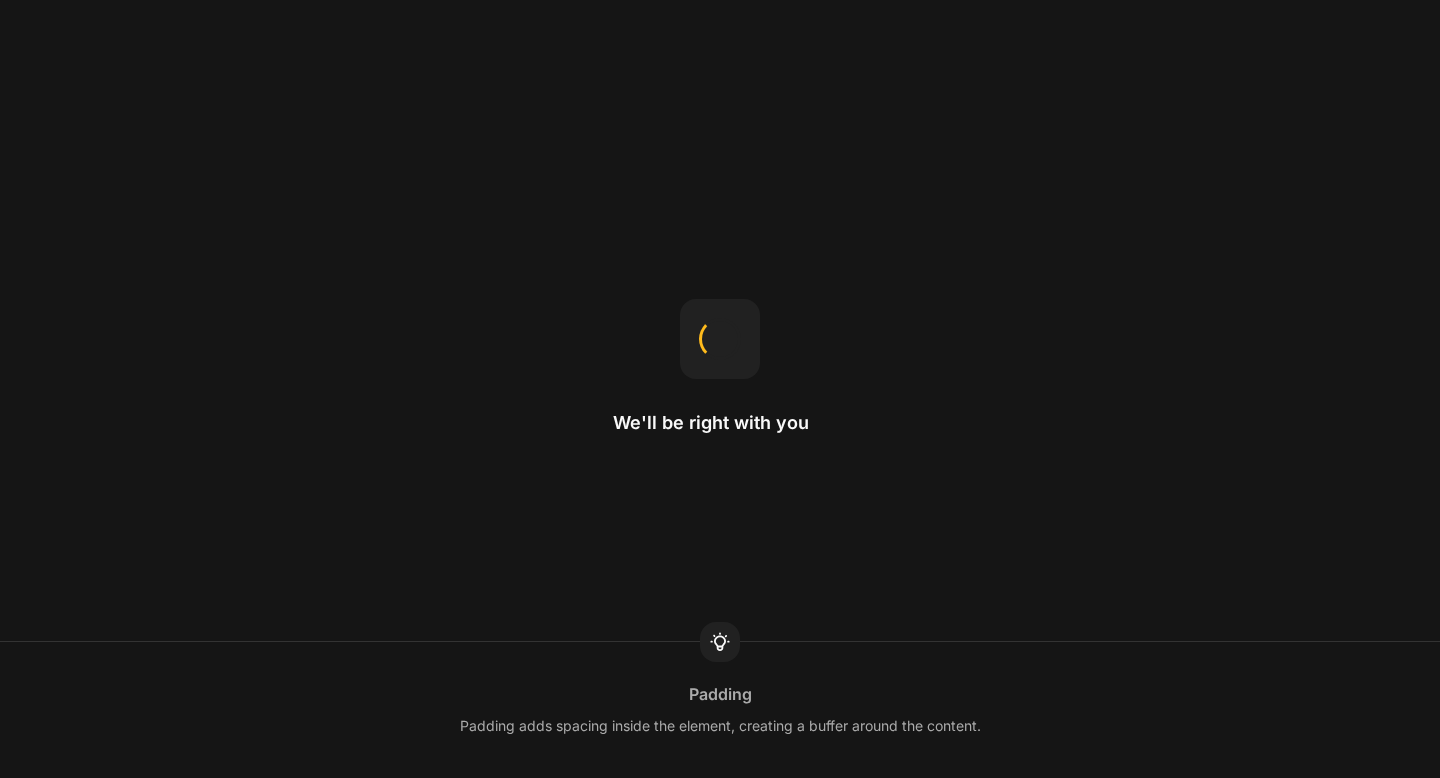 scroll, scrollTop: 0, scrollLeft: 0, axis: both 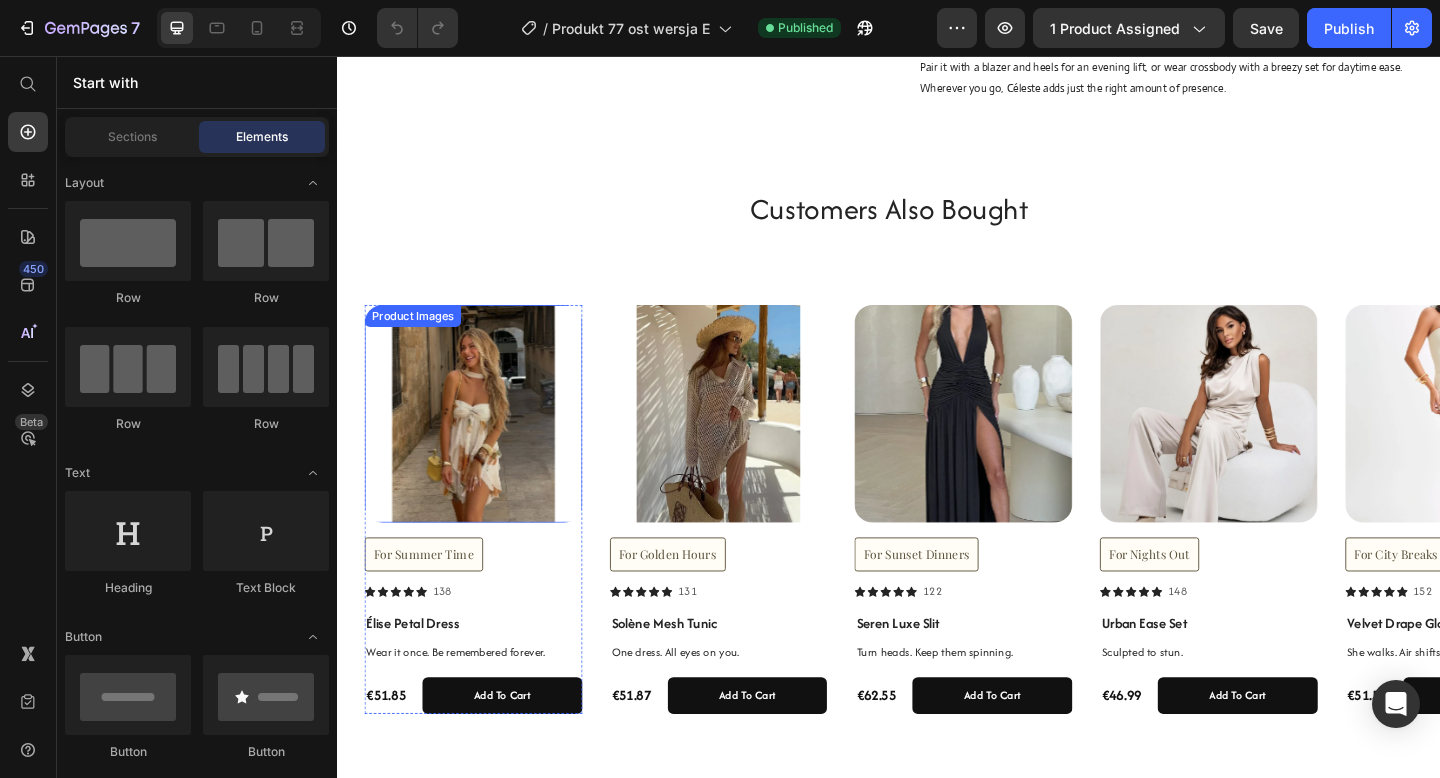 click at bounding box center (485, 445) 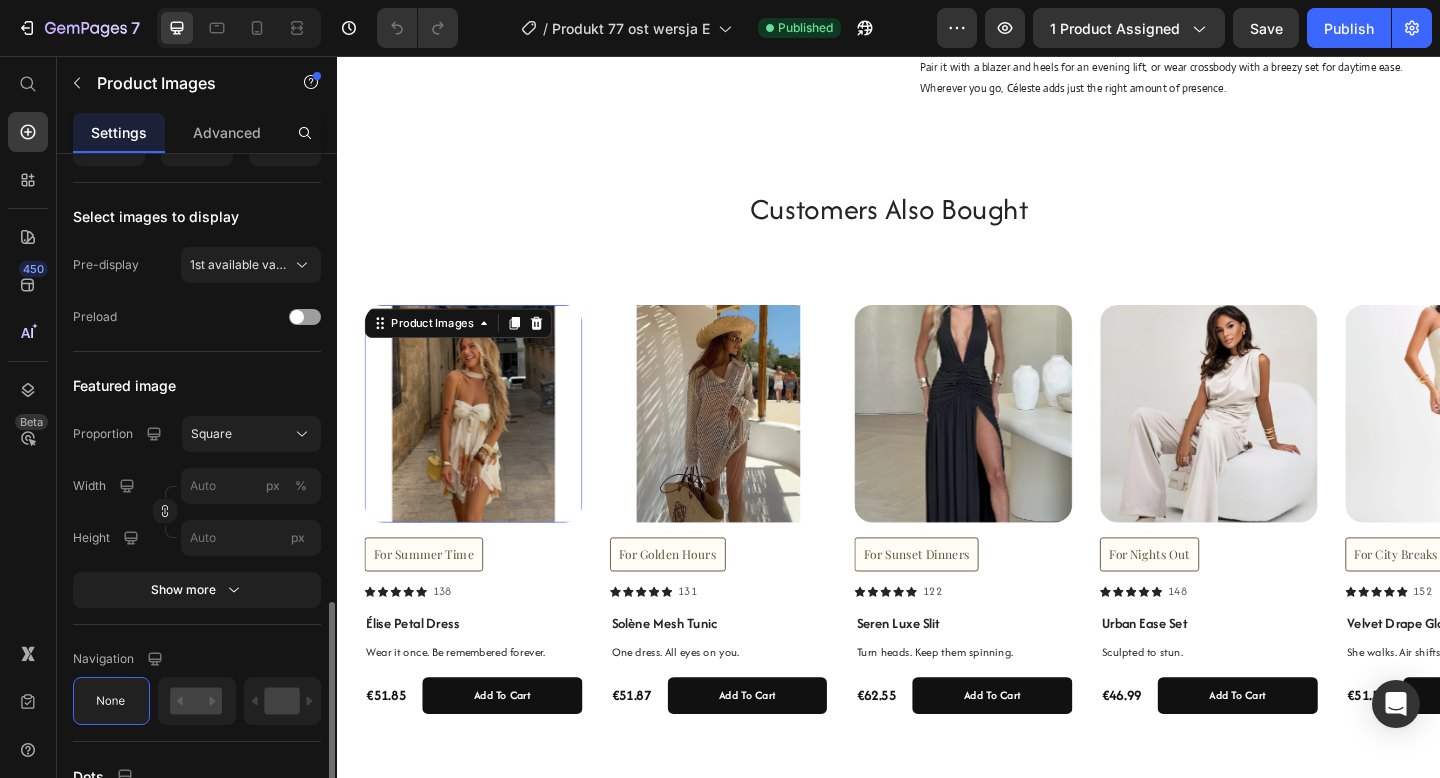 scroll, scrollTop: 638, scrollLeft: 0, axis: vertical 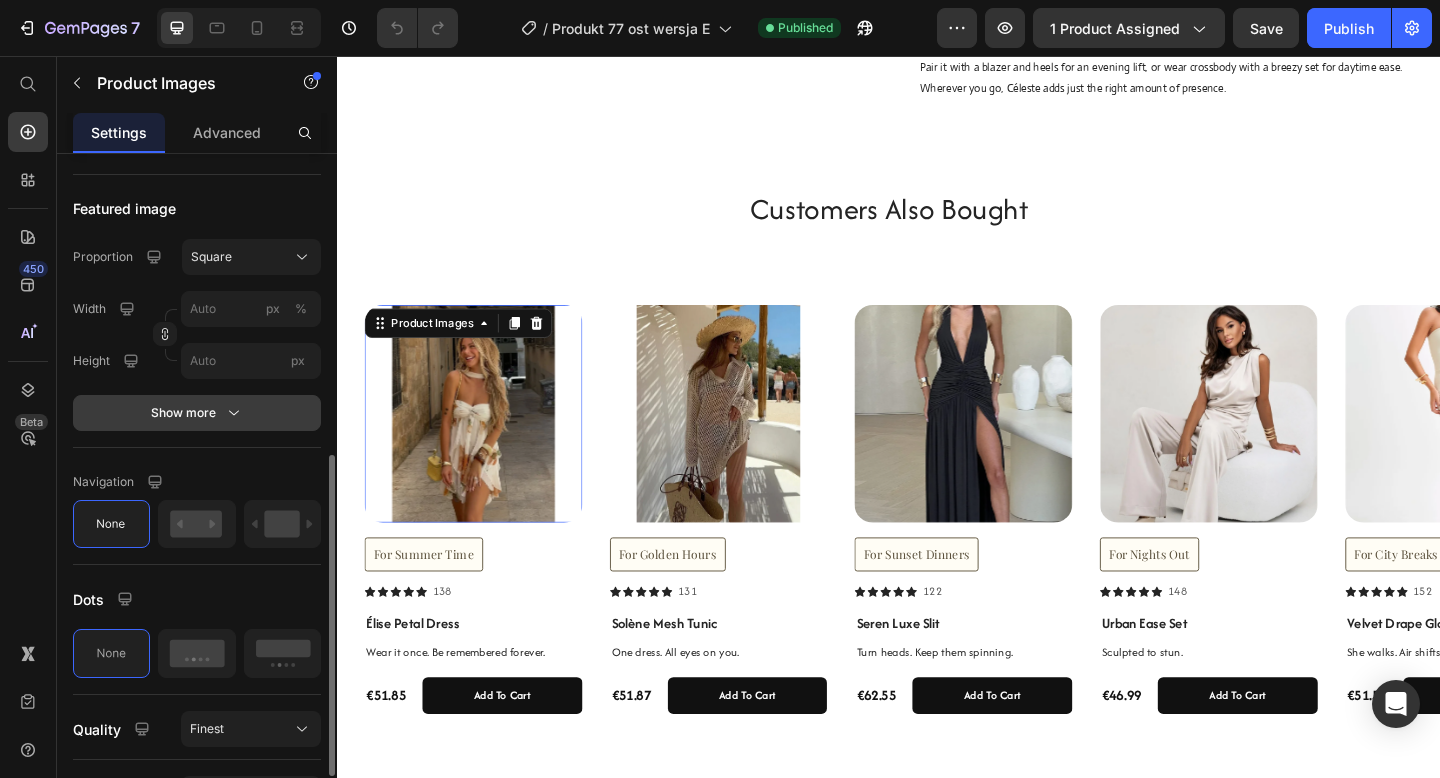 click on "Show more" at bounding box center [197, 413] 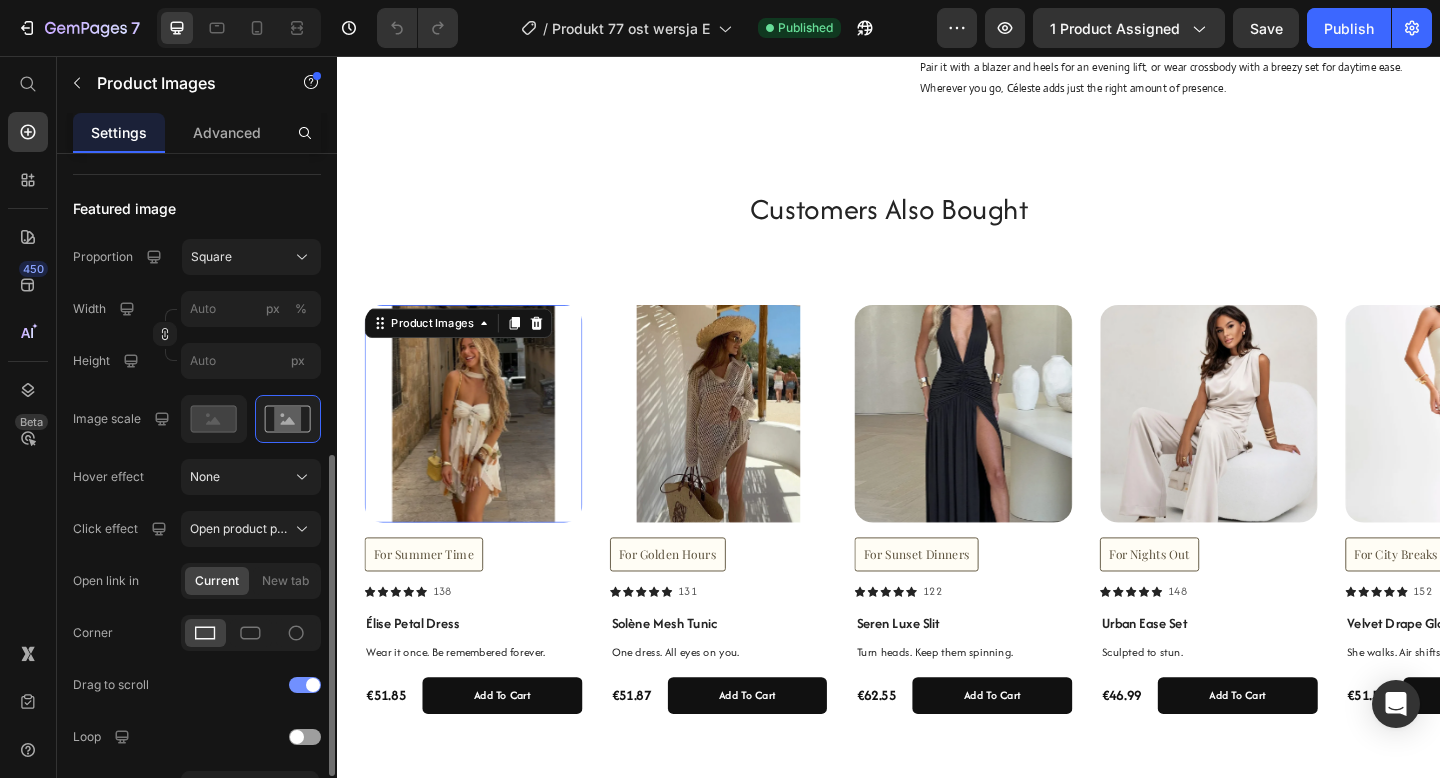 click on "Drag to scroll" 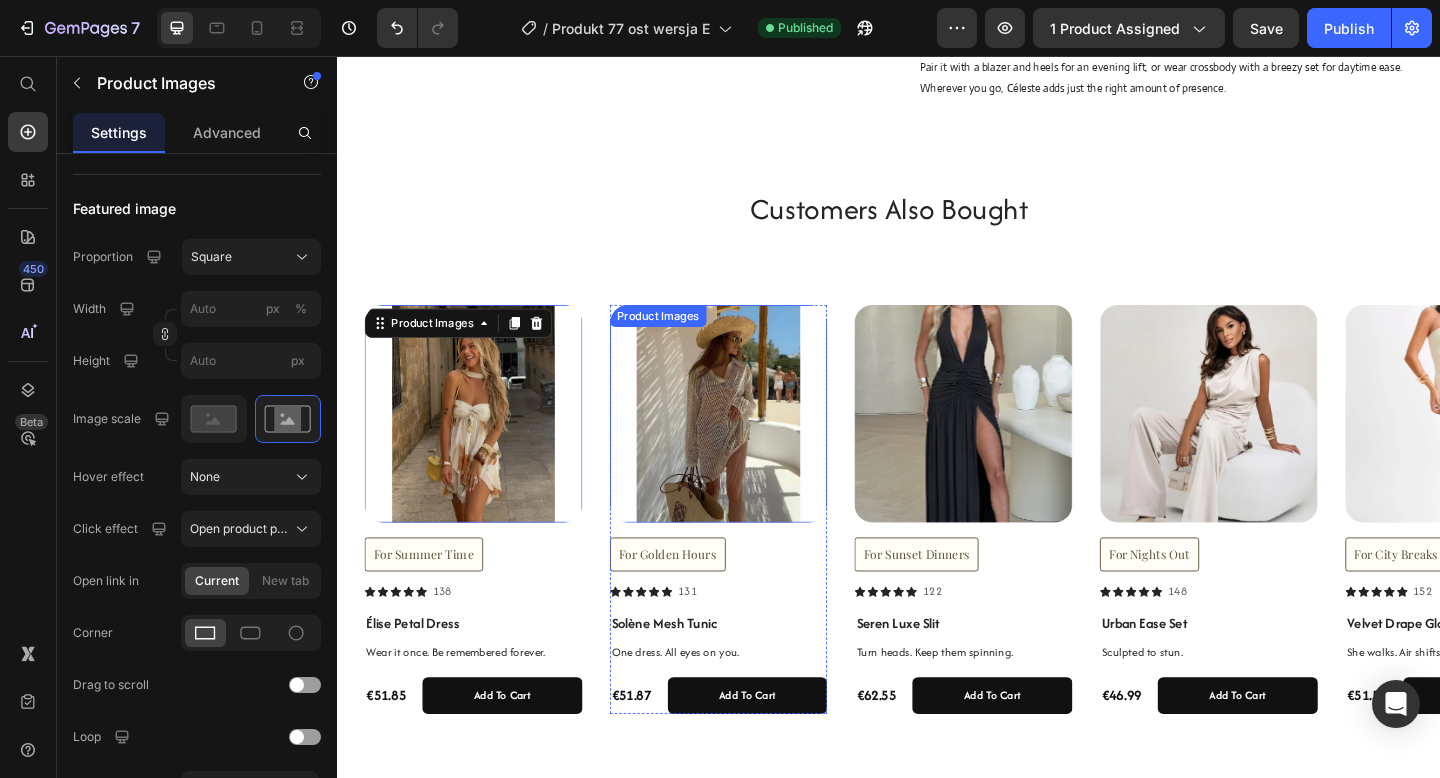 click at bounding box center [752, 445] 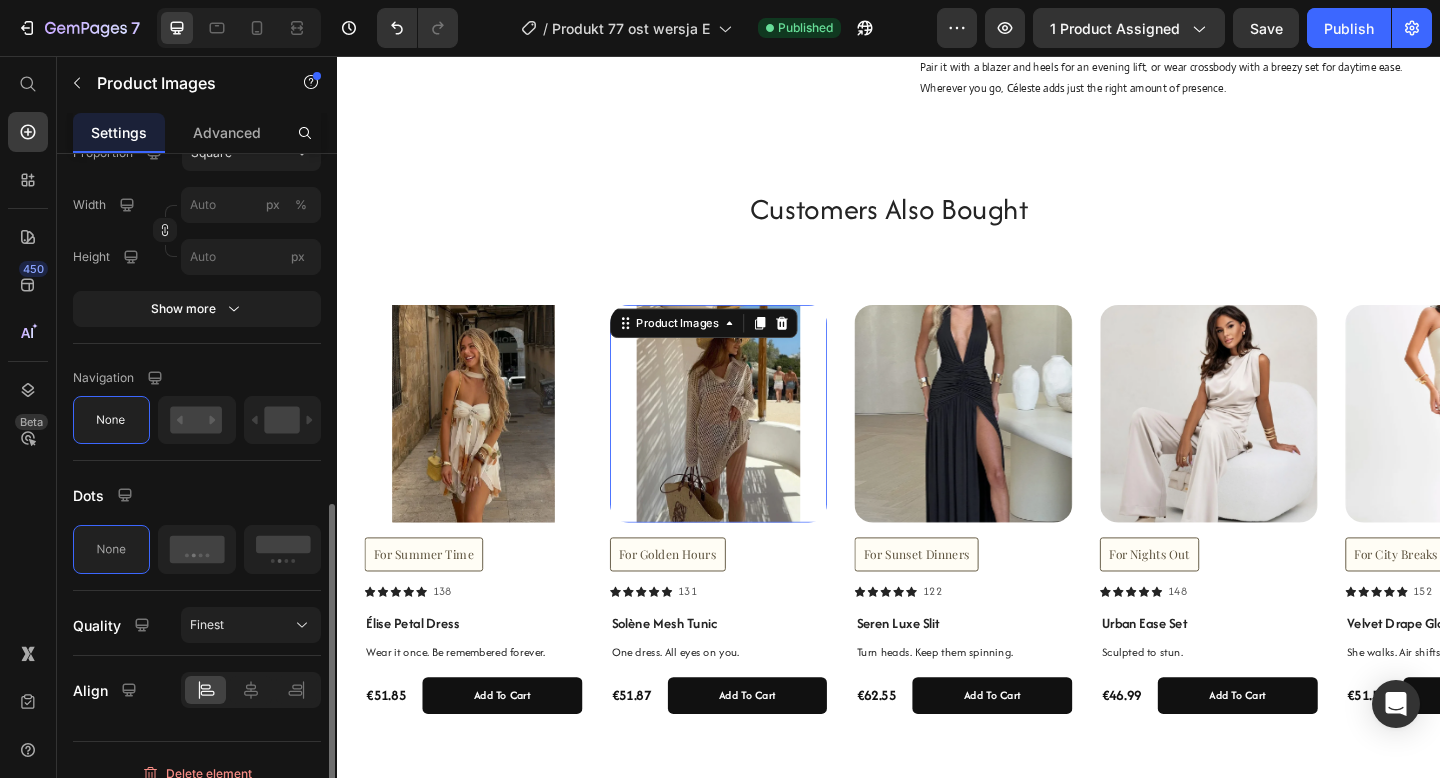 scroll, scrollTop: 763, scrollLeft: 0, axis: vertical 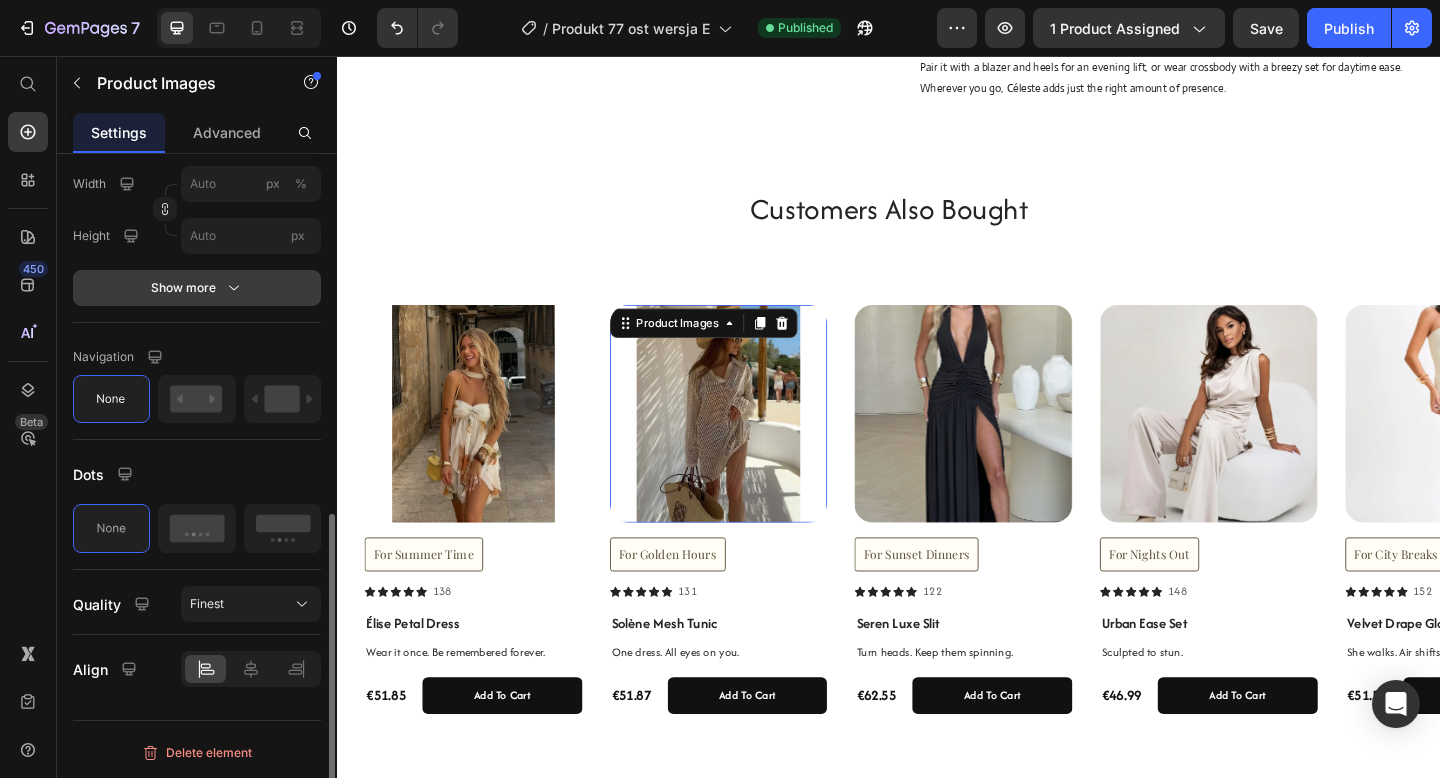 click 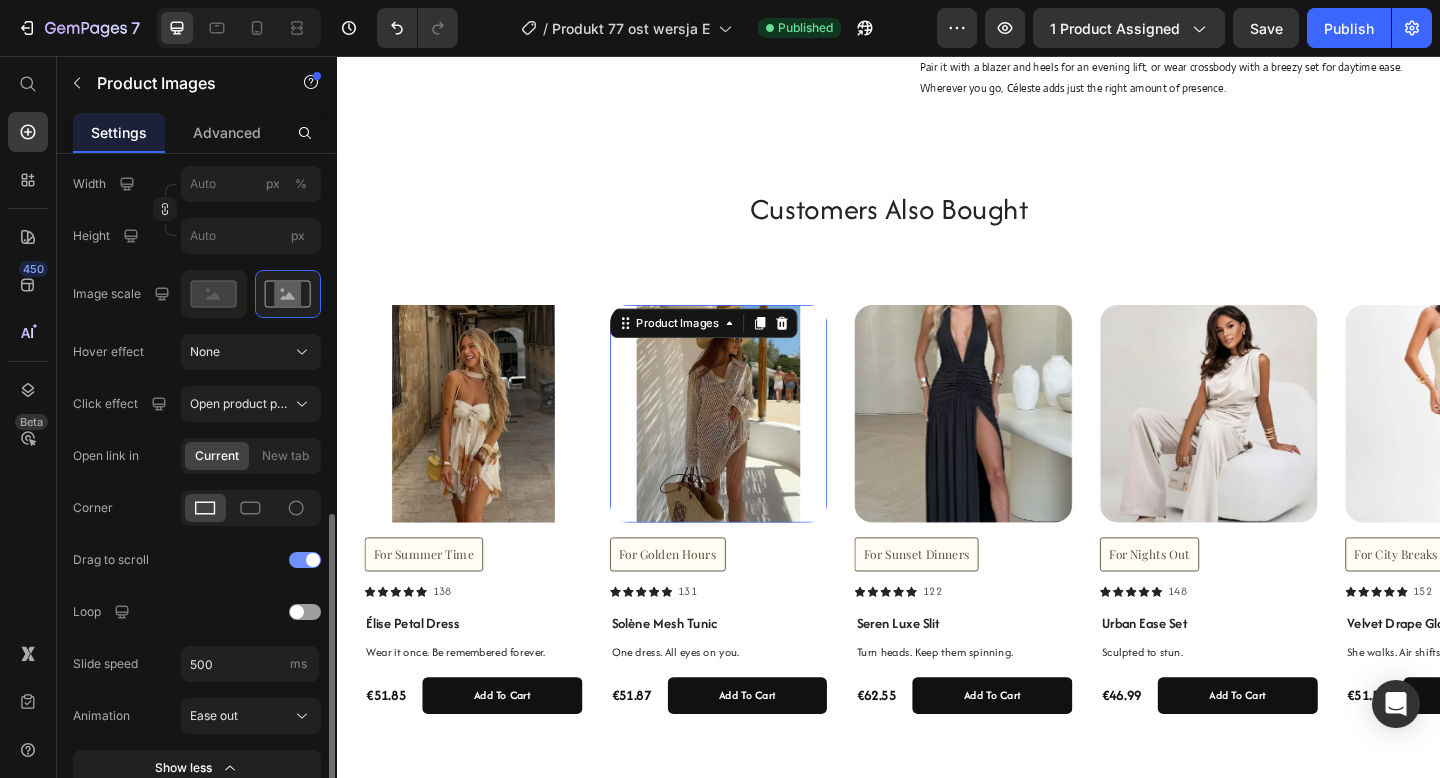 click at bounding box center (305, 560) 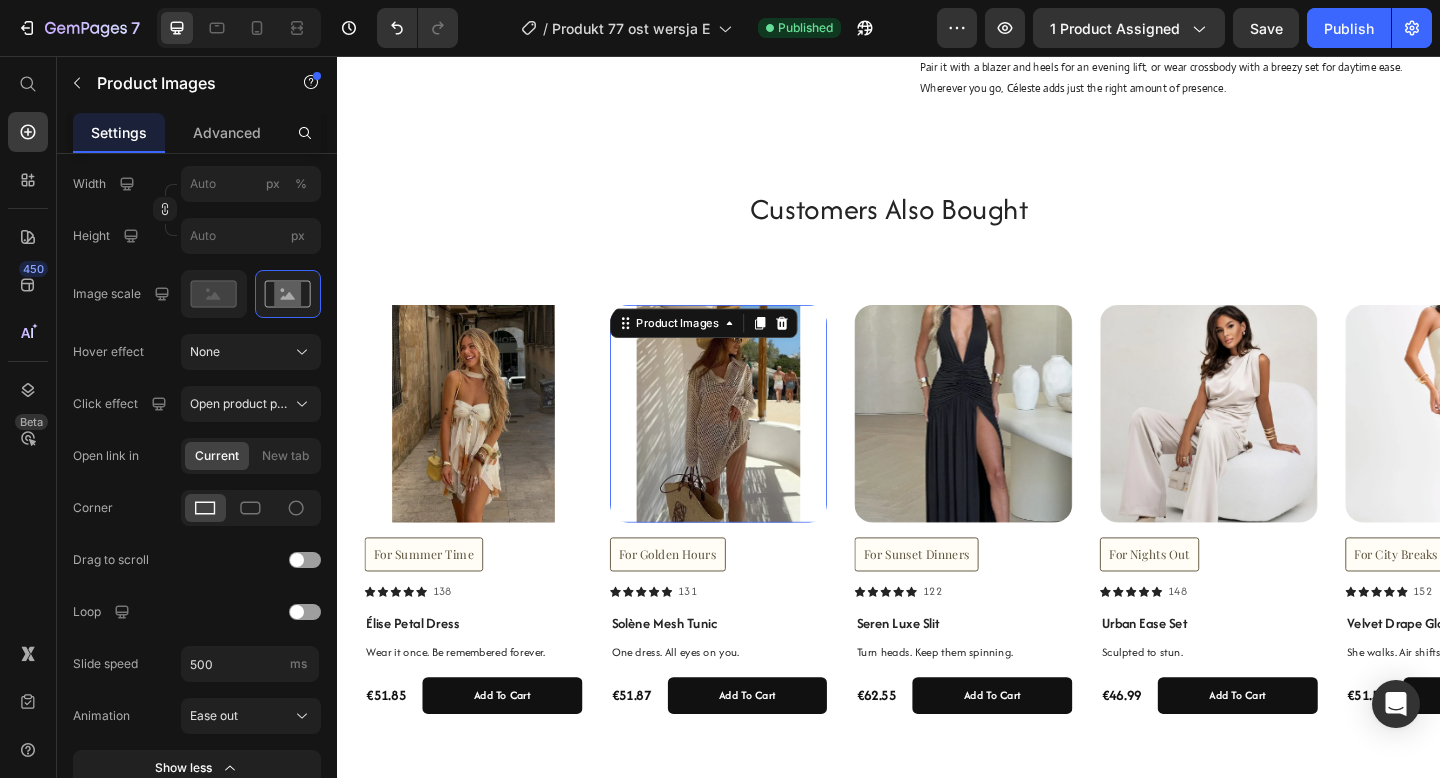 click at bounding box center [752, 445] 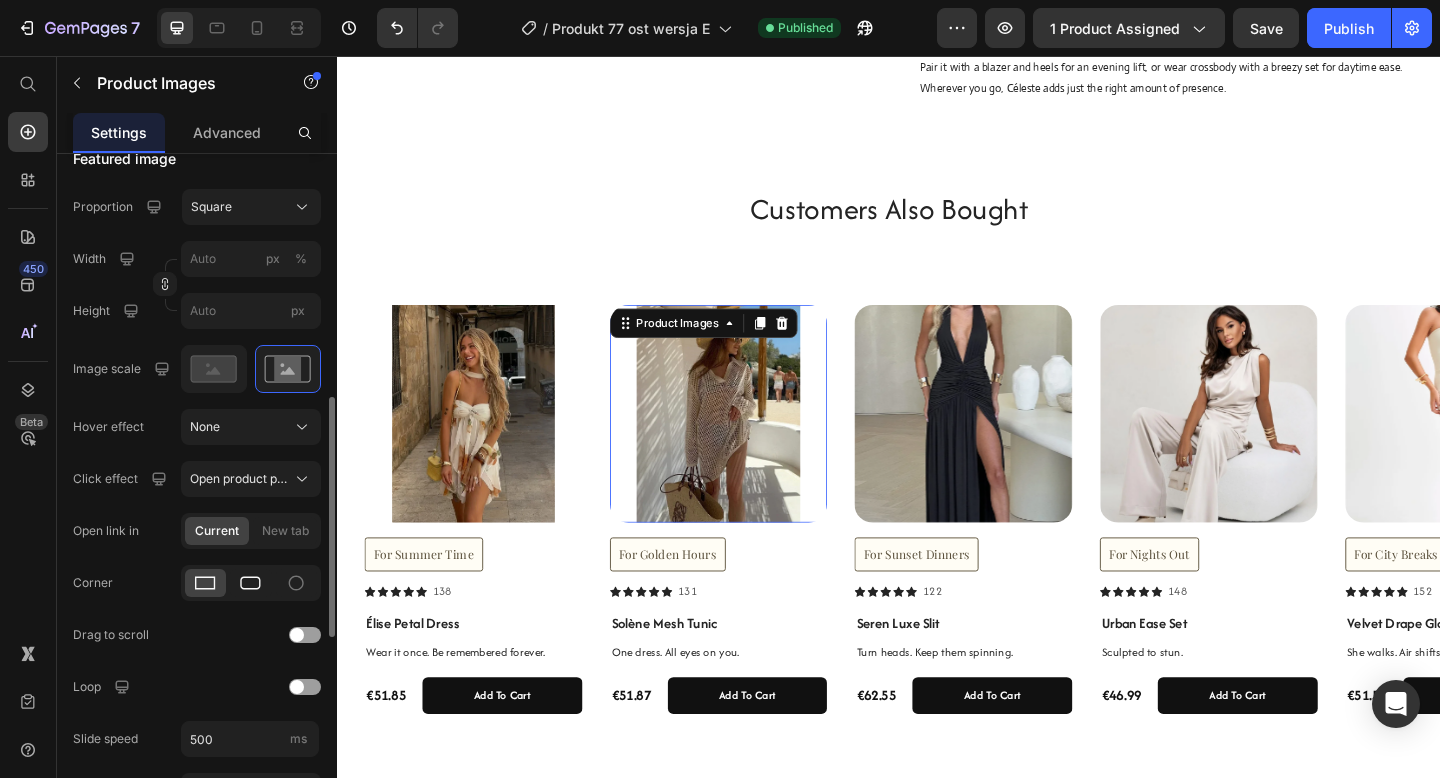 scroll, scrollTop: 687, scrollLeft: 0, axis: vertical 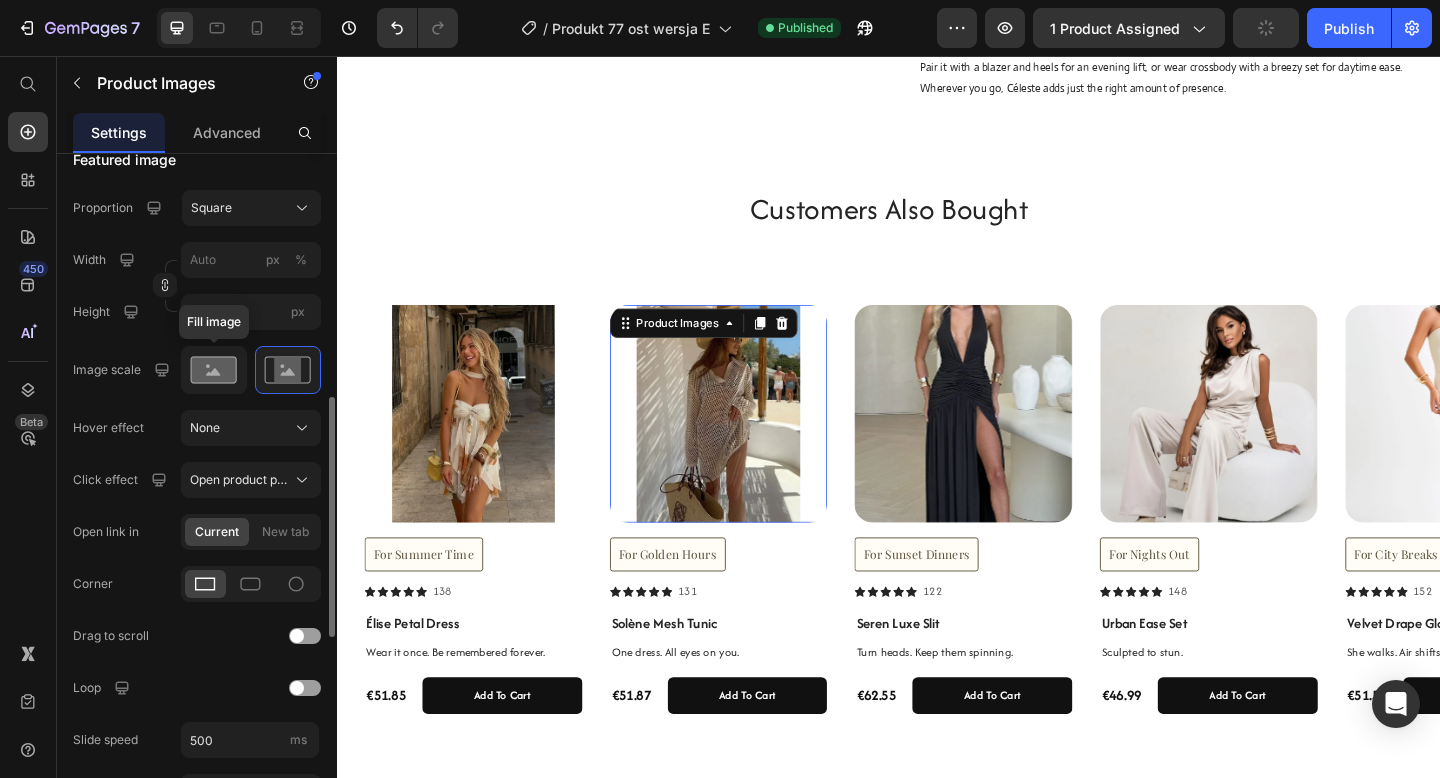 click 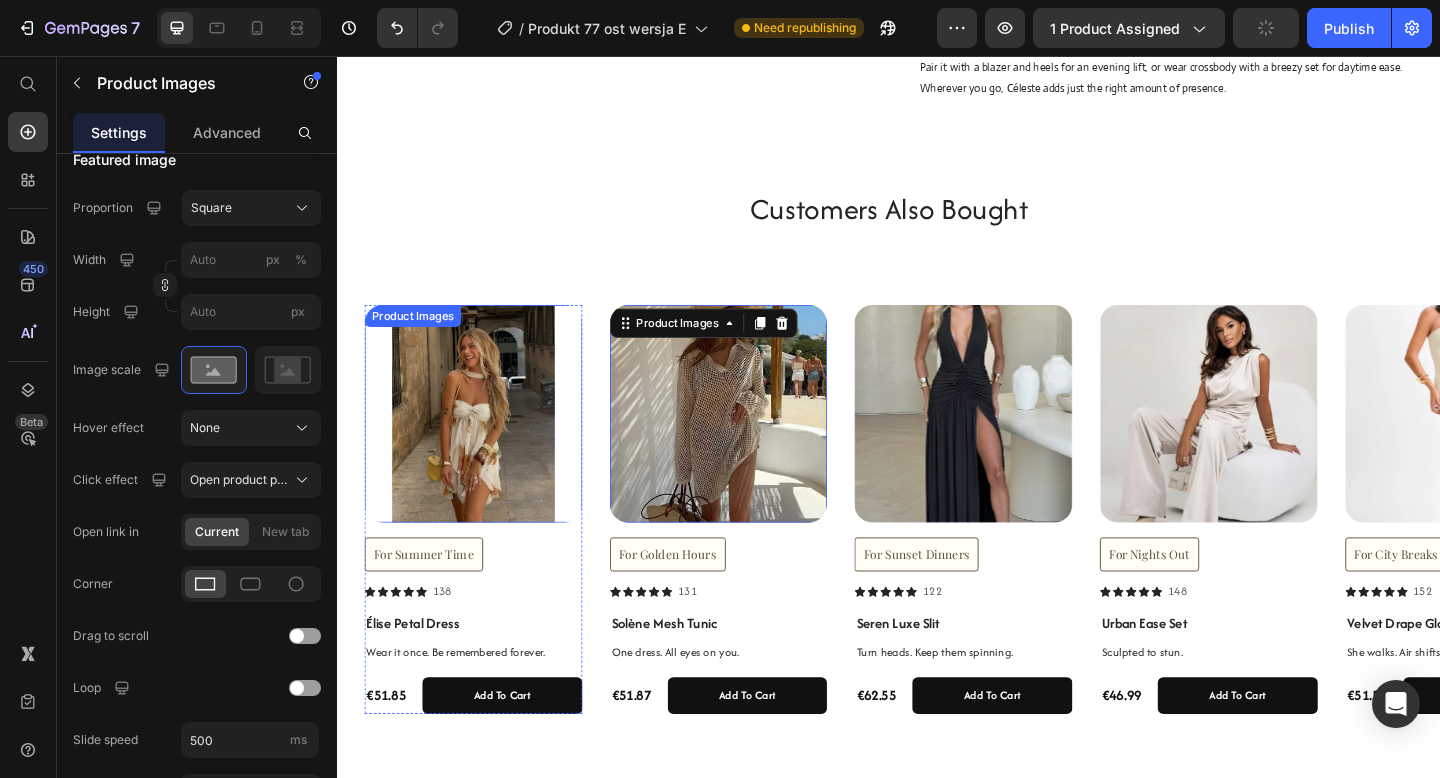 click at bounding box center (485, 445) 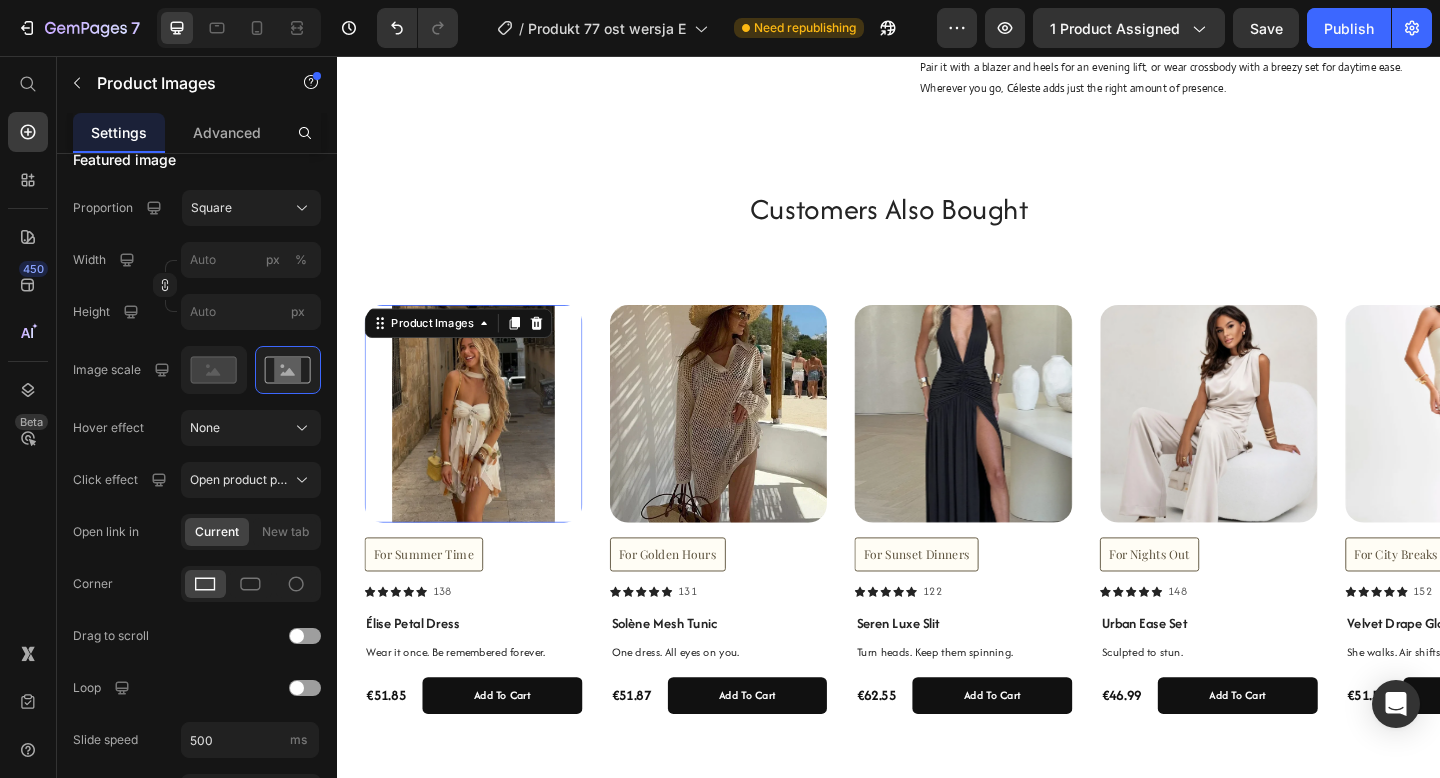 scroll, scrollTop: 687, scrollLeft: 0, axis: vertical 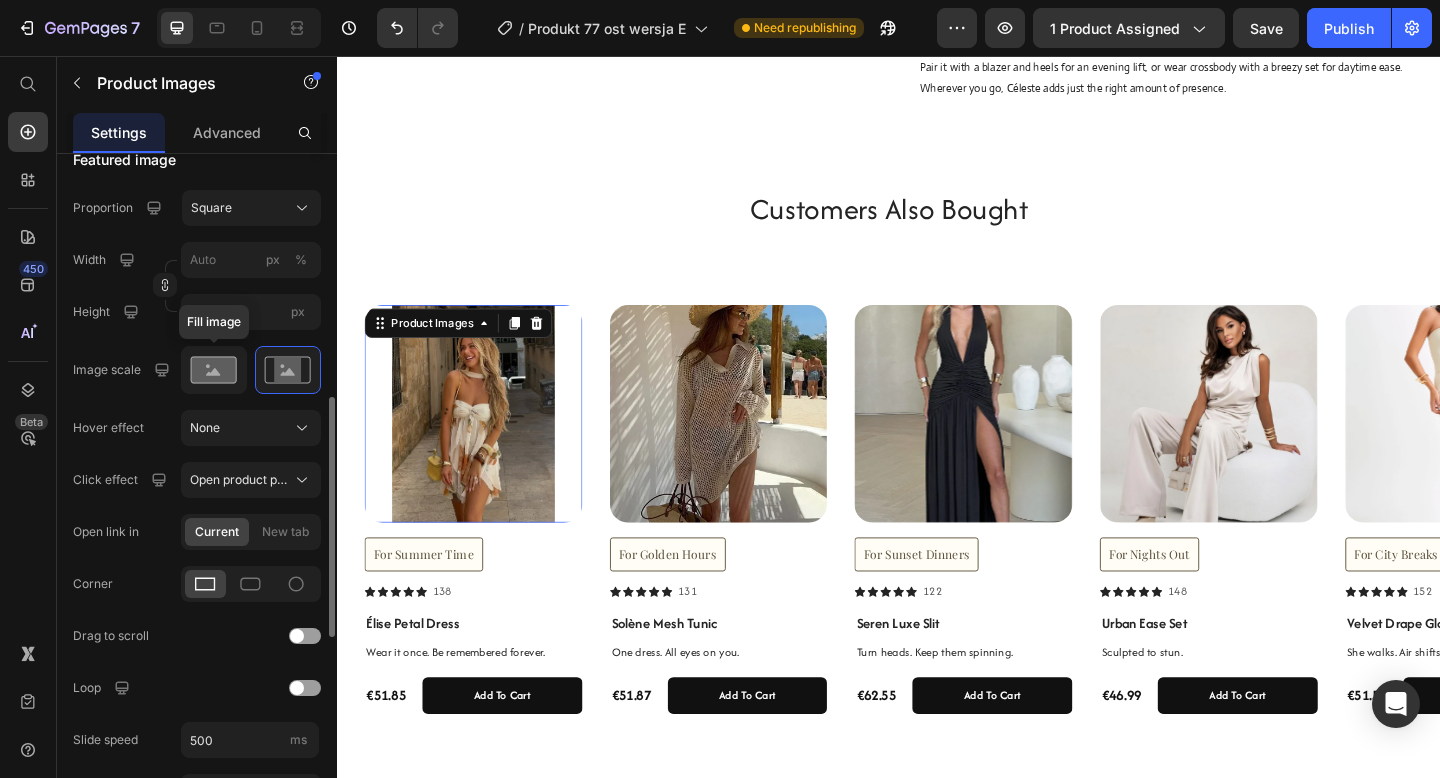 click 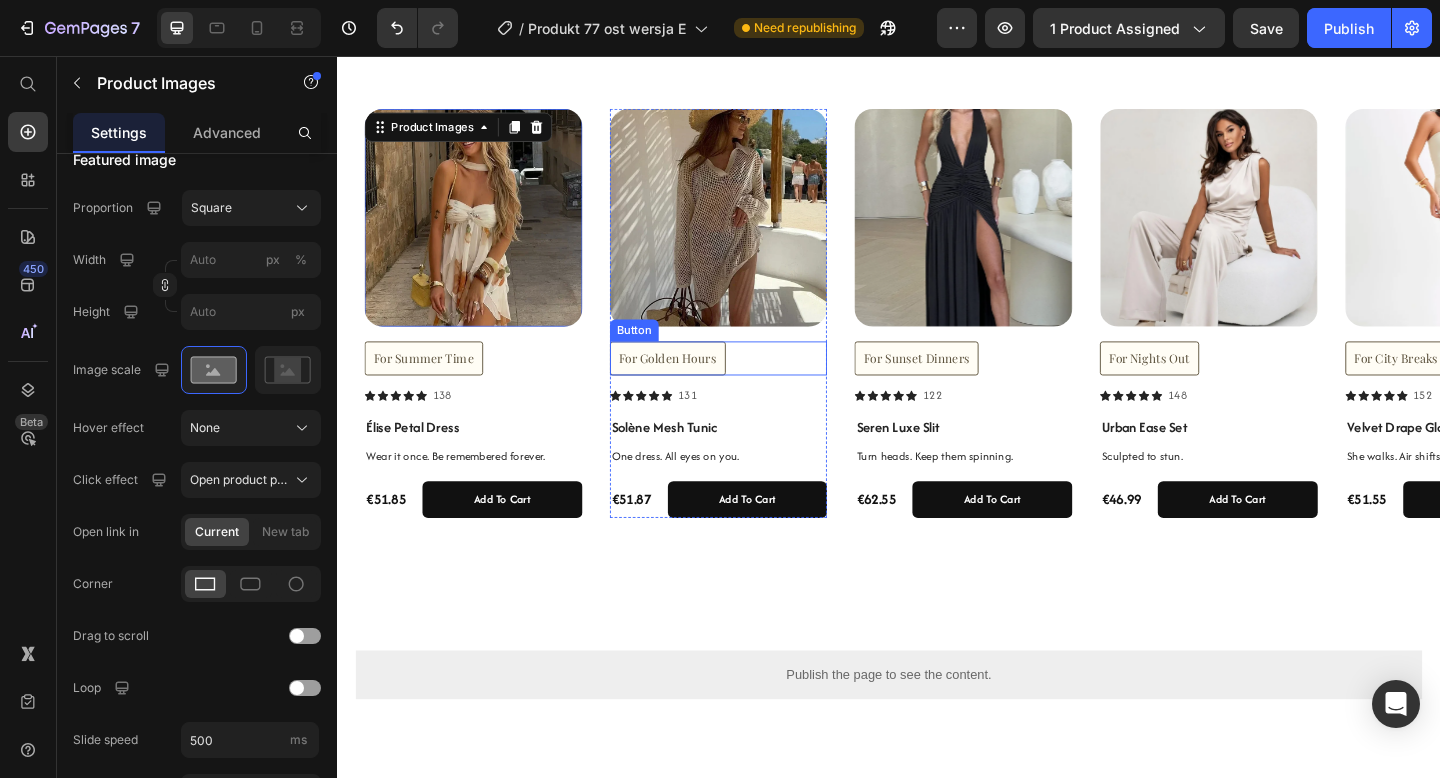 scroll, scrollTop: 1235, scrollLeft: 0, axis: vertical 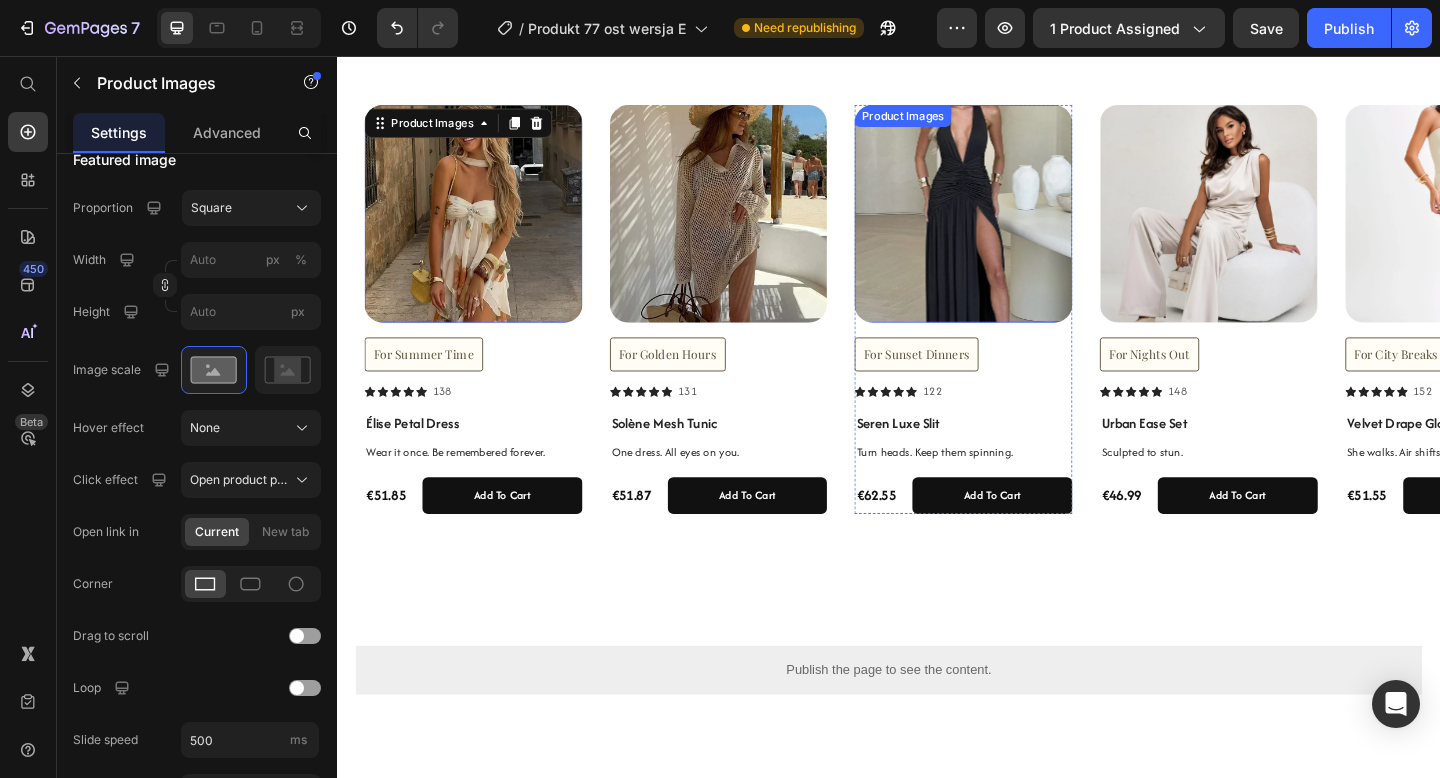 click at bounding box center (1018, 227) 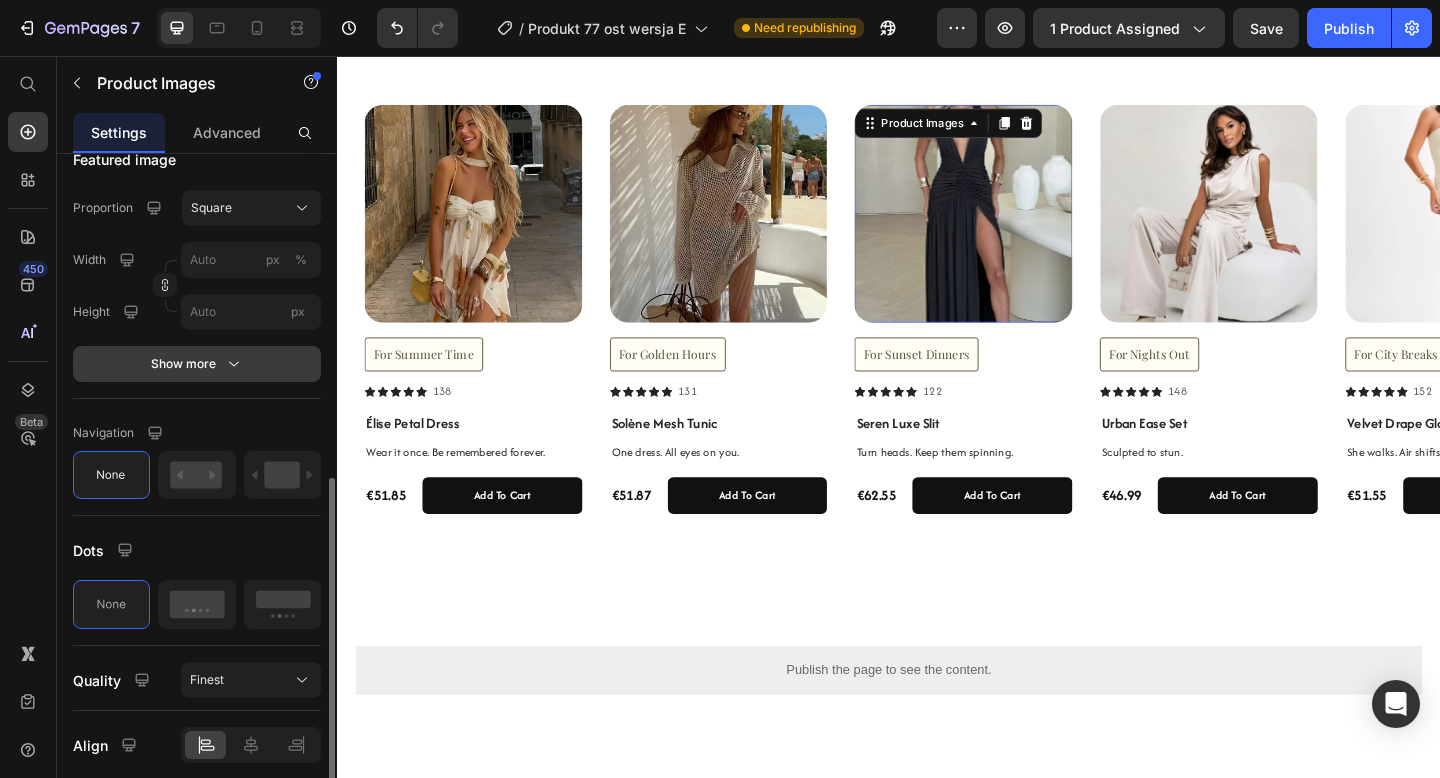 click on "Show more" at bounding box center [197, 364] 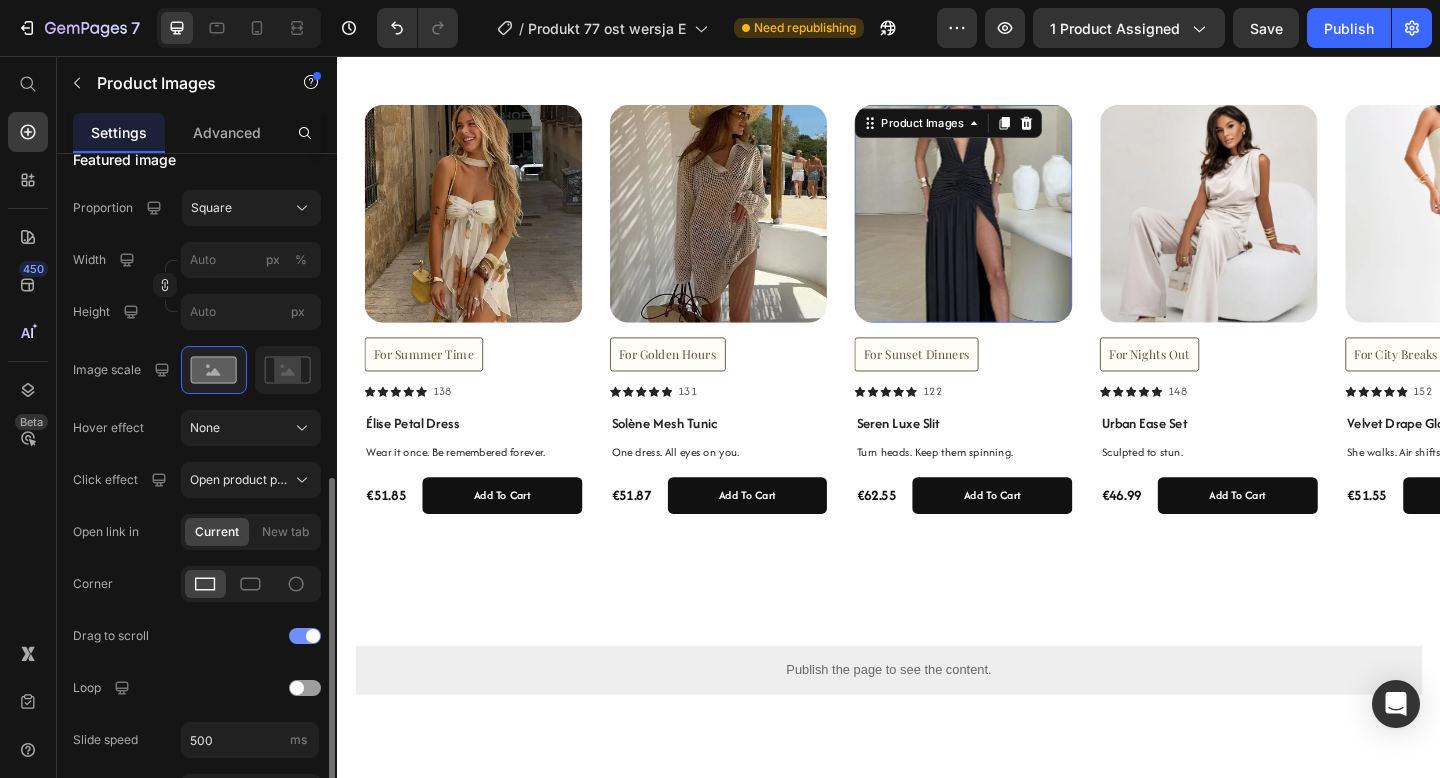 click at bounding box center [305, 636] 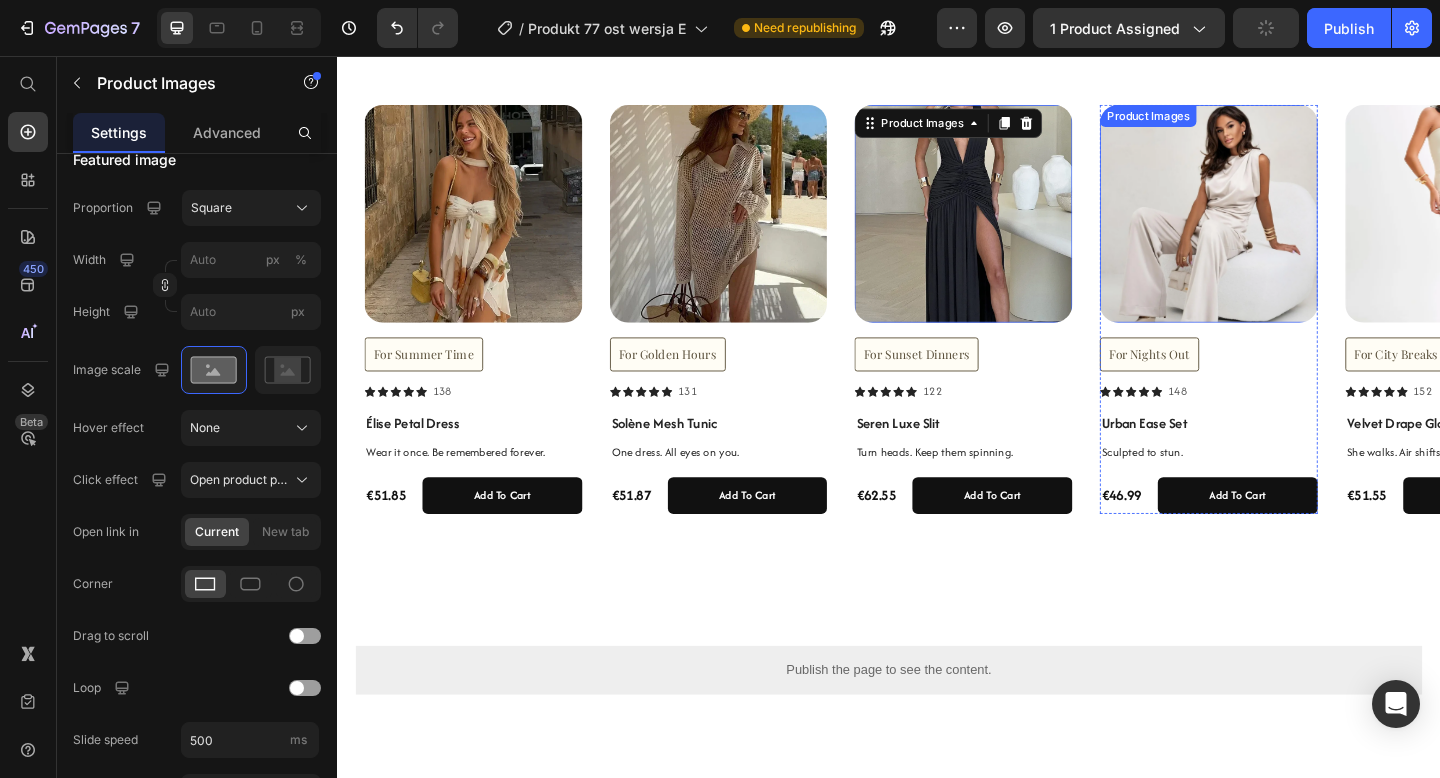 click at bounding box center (1285, 227) 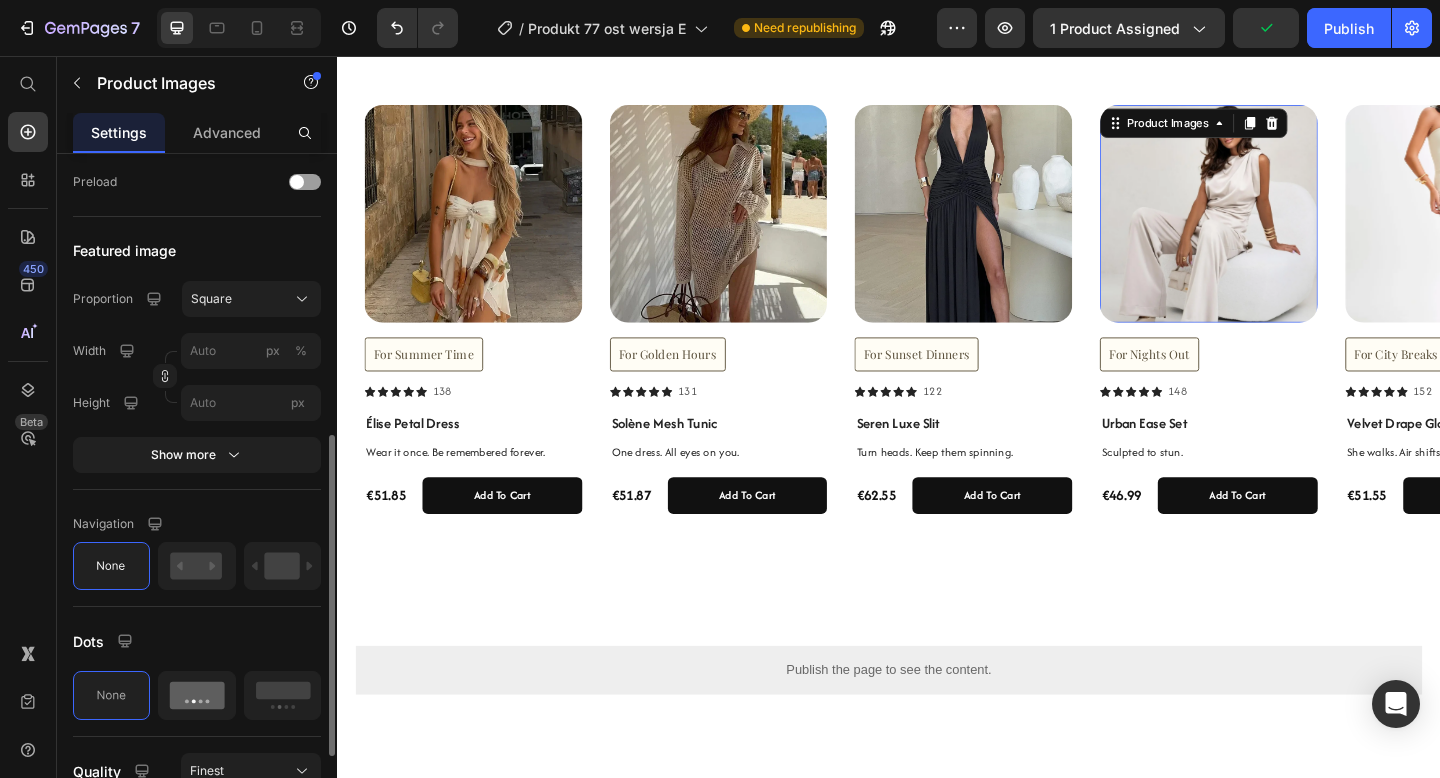 scroll, scrollTop: 595, scrollLeft: 0, axis: vertical 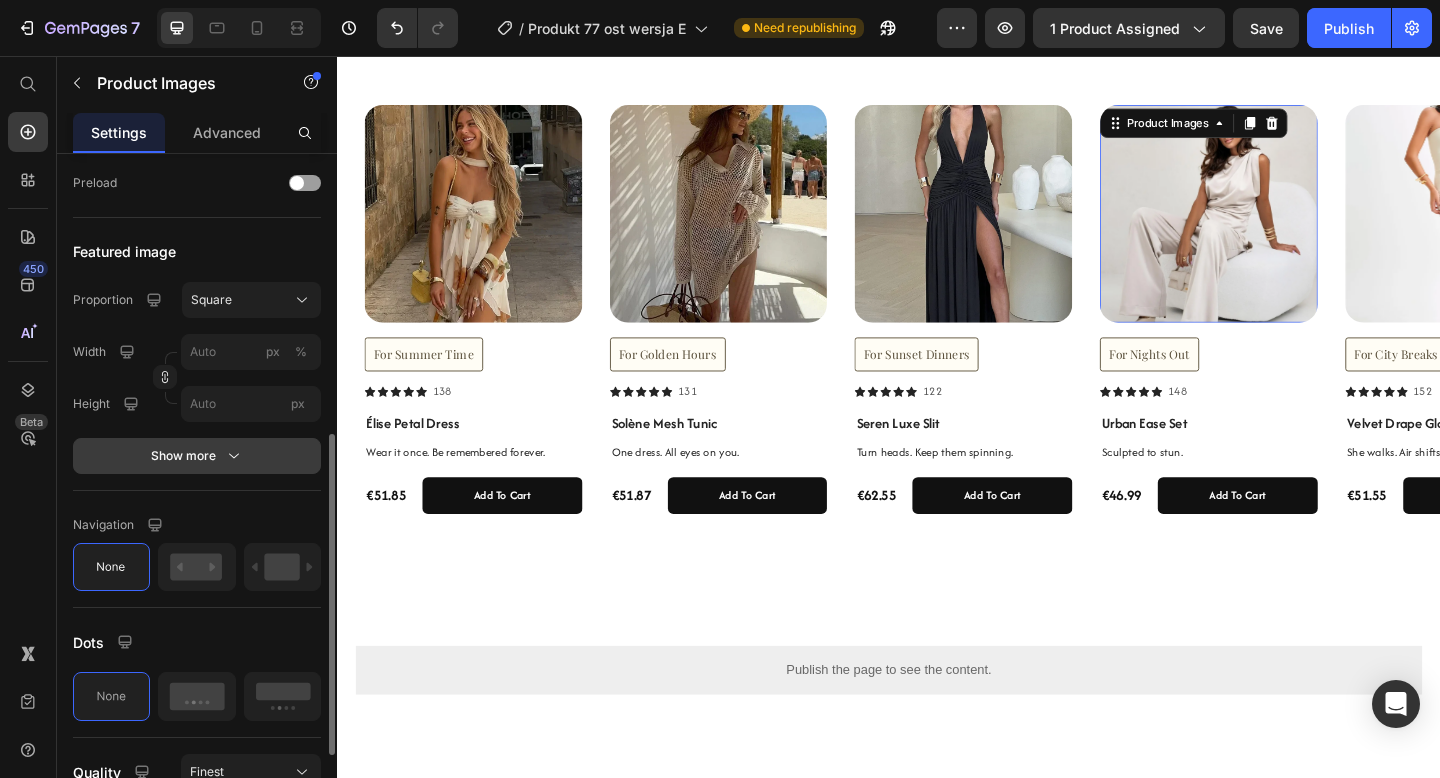click on "Show more" at bounding box center [197, 456] 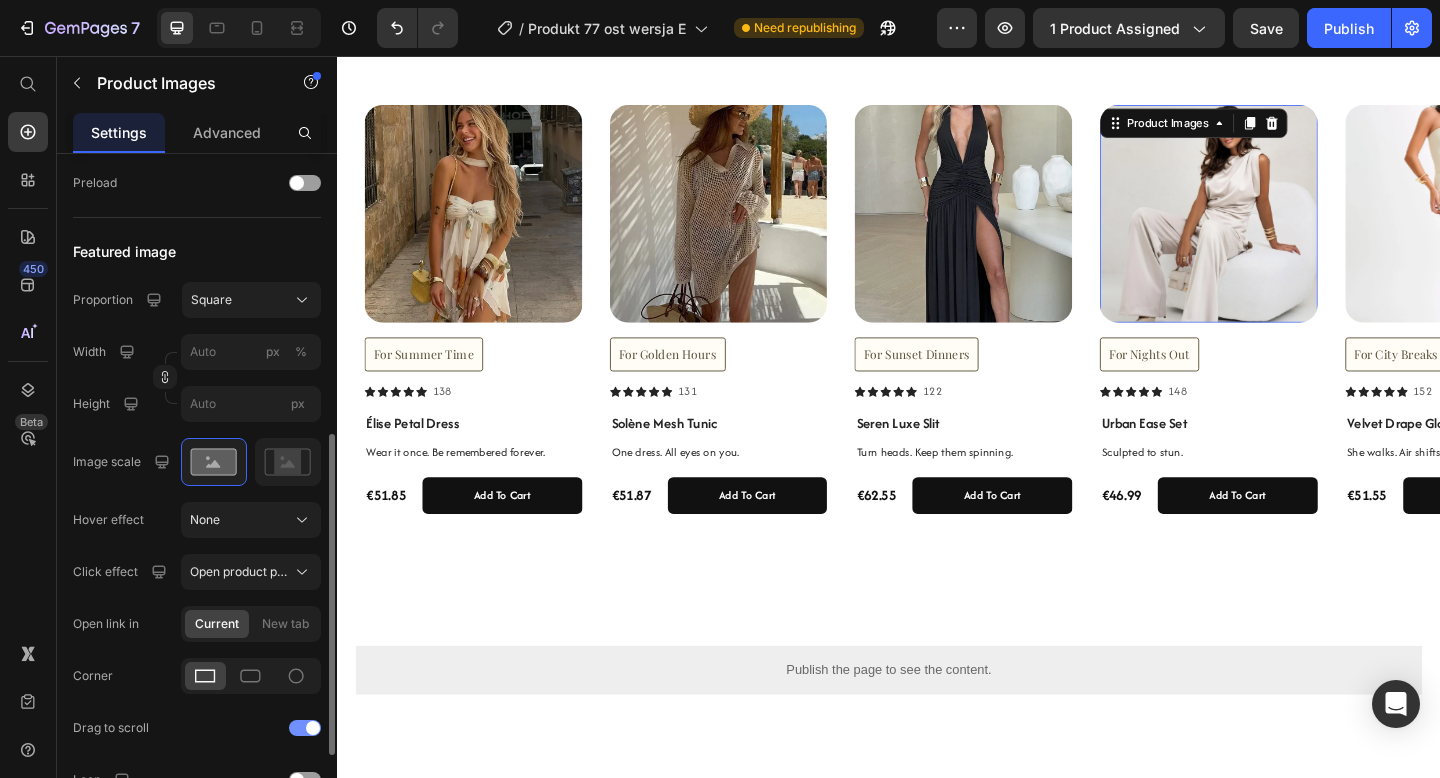 click at bounding box center (305, 728) 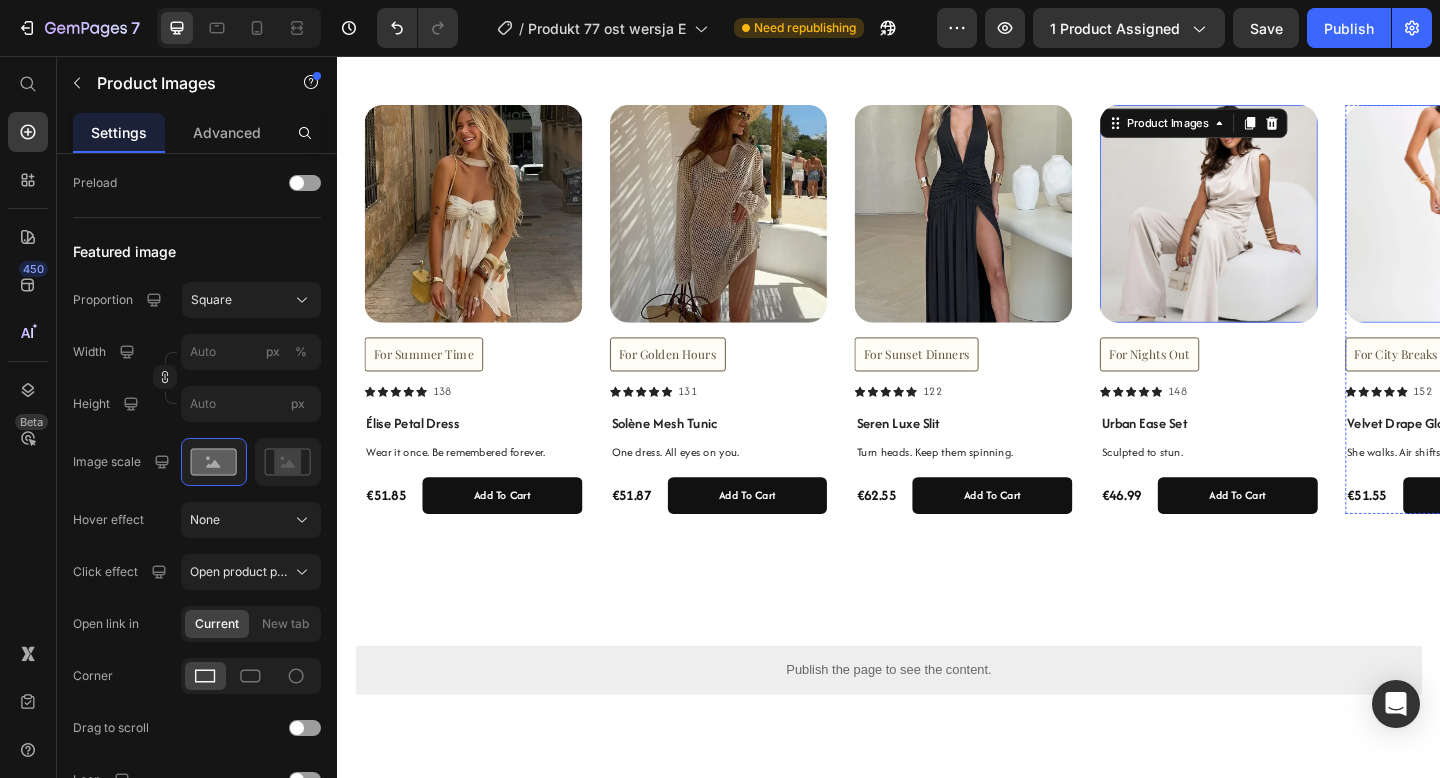 click at bounding box center (1552, 227) 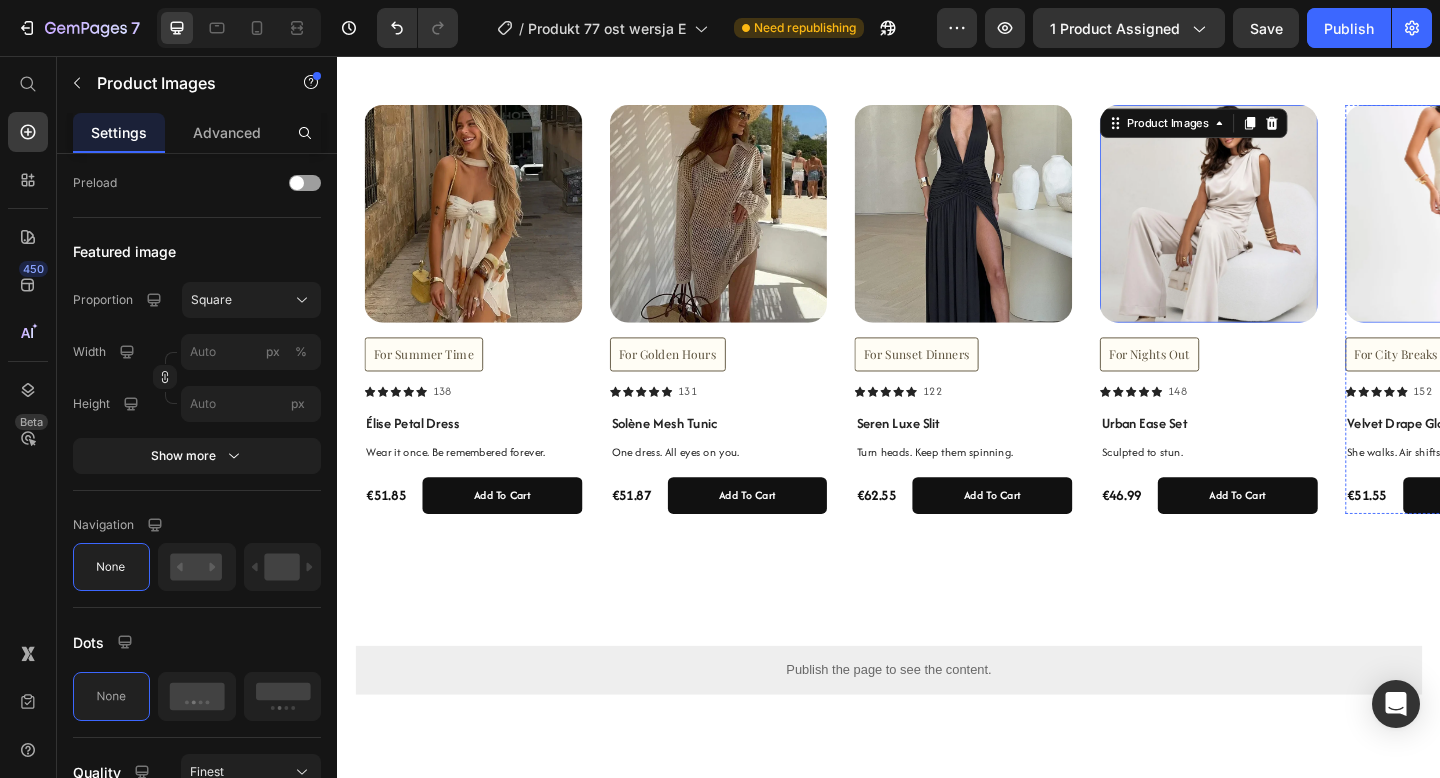 scroll, scrollTop: 595, scrollLeft: 0, axis: vertical 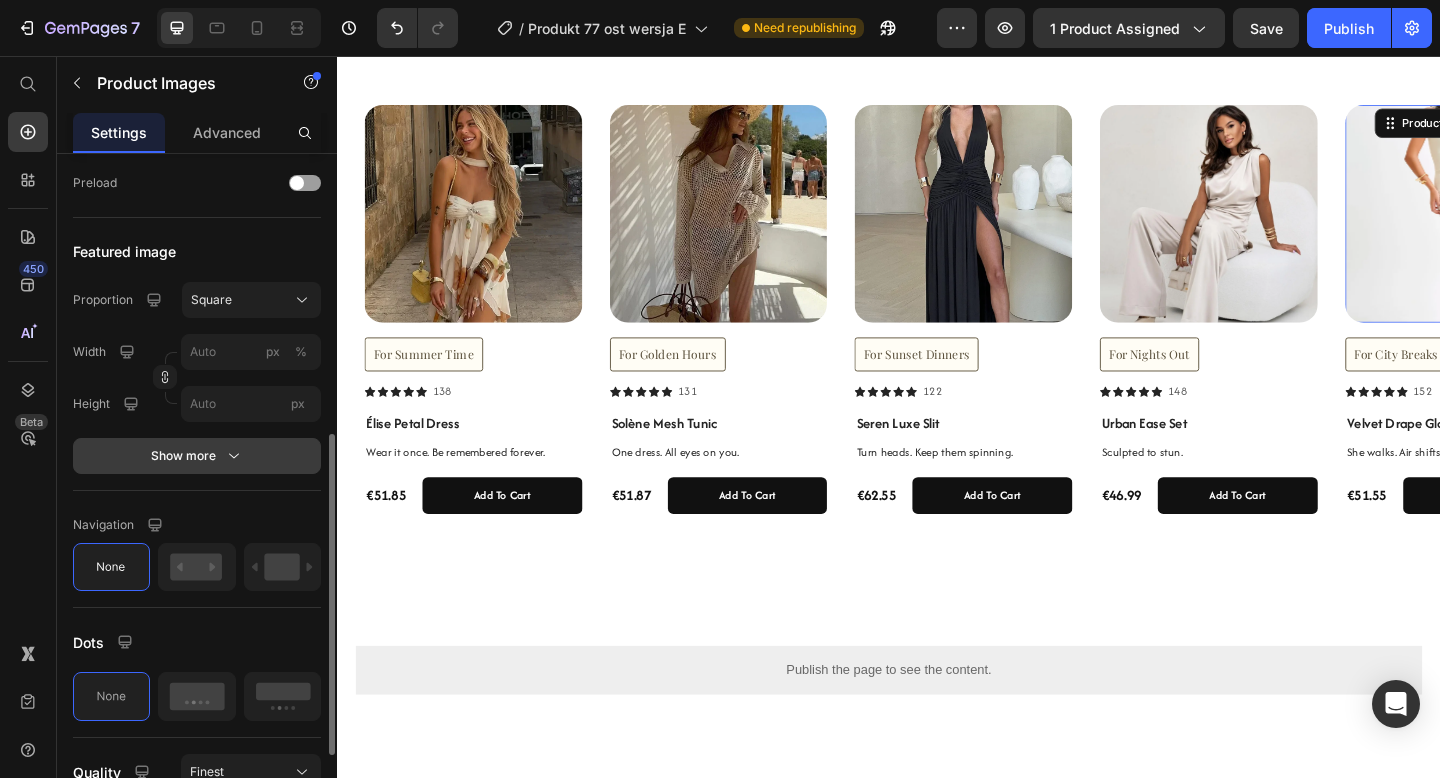 click 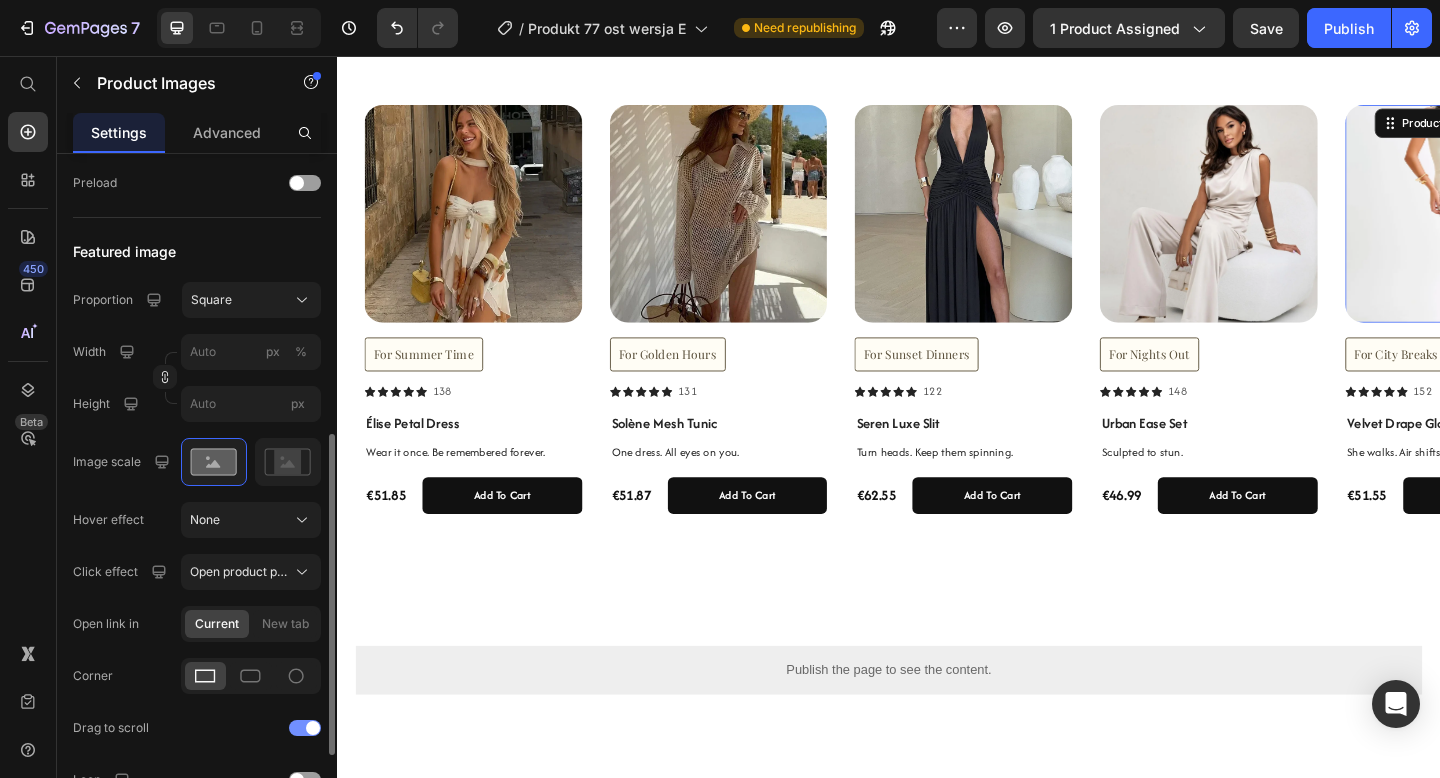 click on "Drag to scroll" 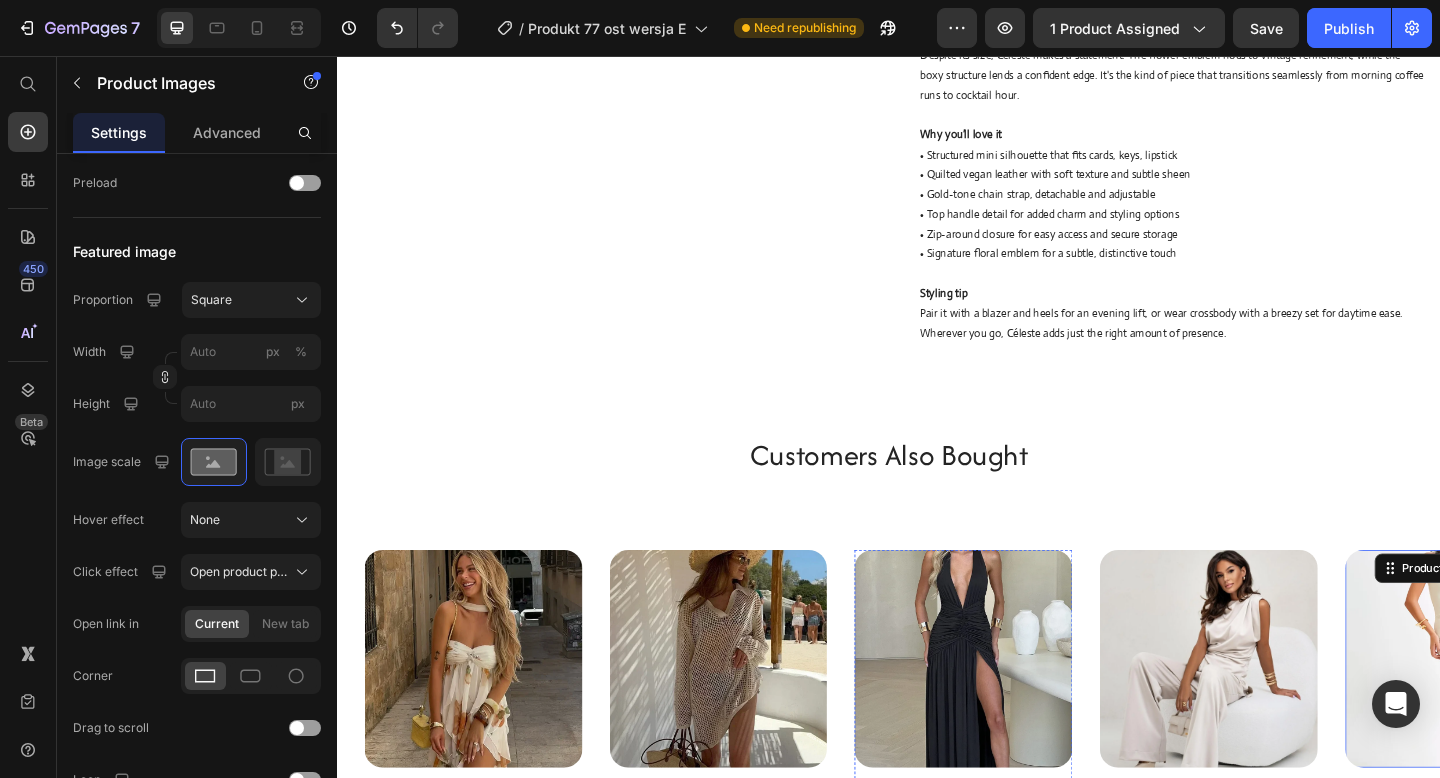 scroll, scrollTop: 716, scrollLeft: 0, axis: vertical 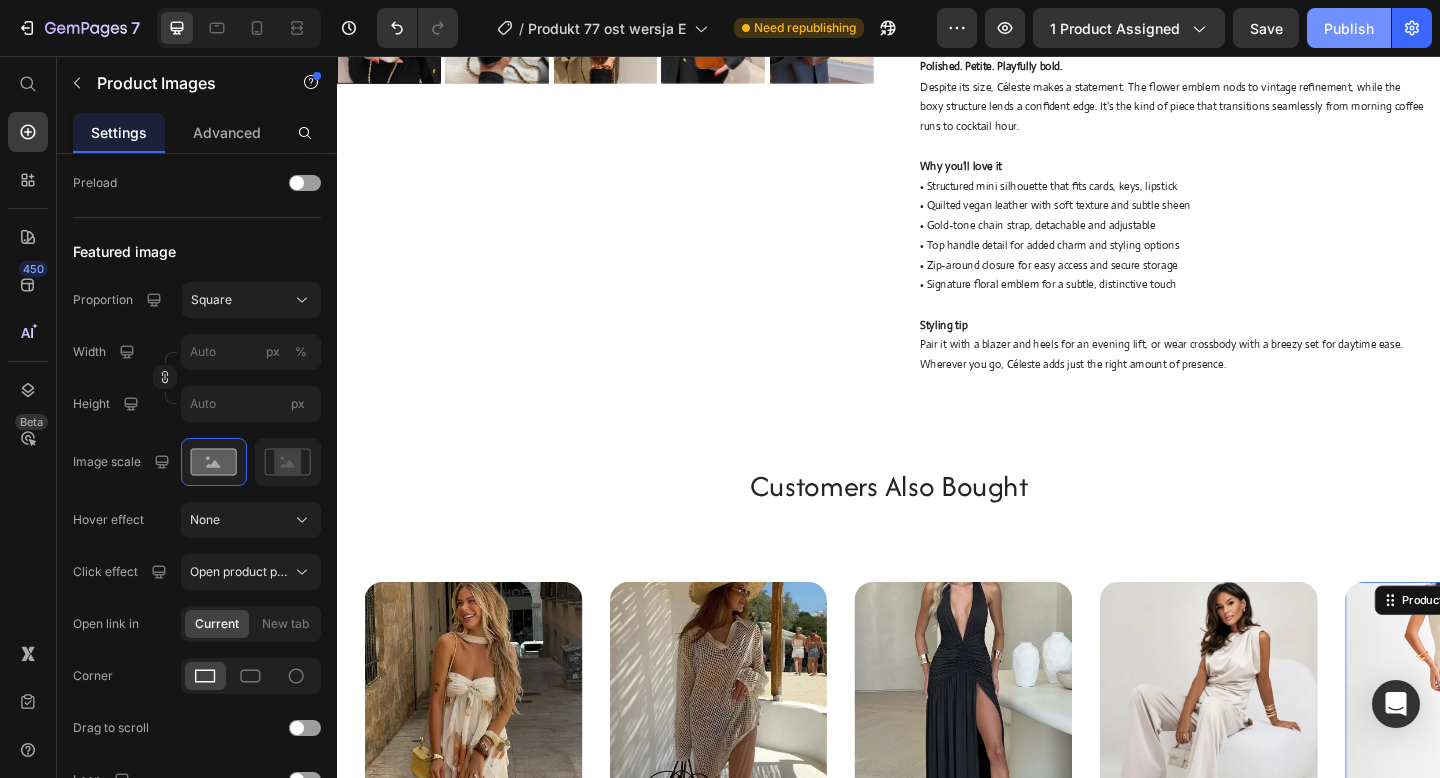 click on "Publish" at bounding box center (1349, 28) 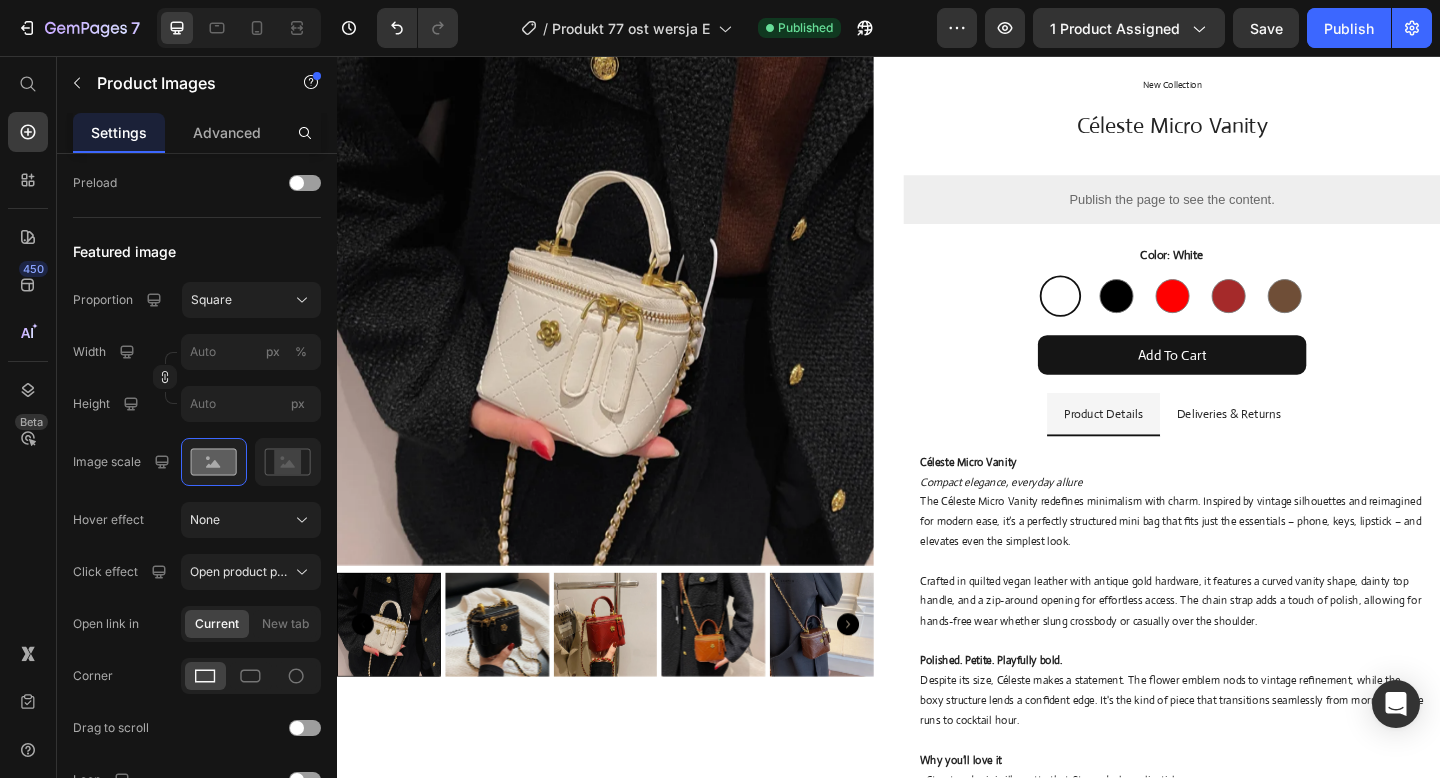 scroll, scrollTop: 50, scrollLeft: 0, axis: vertical 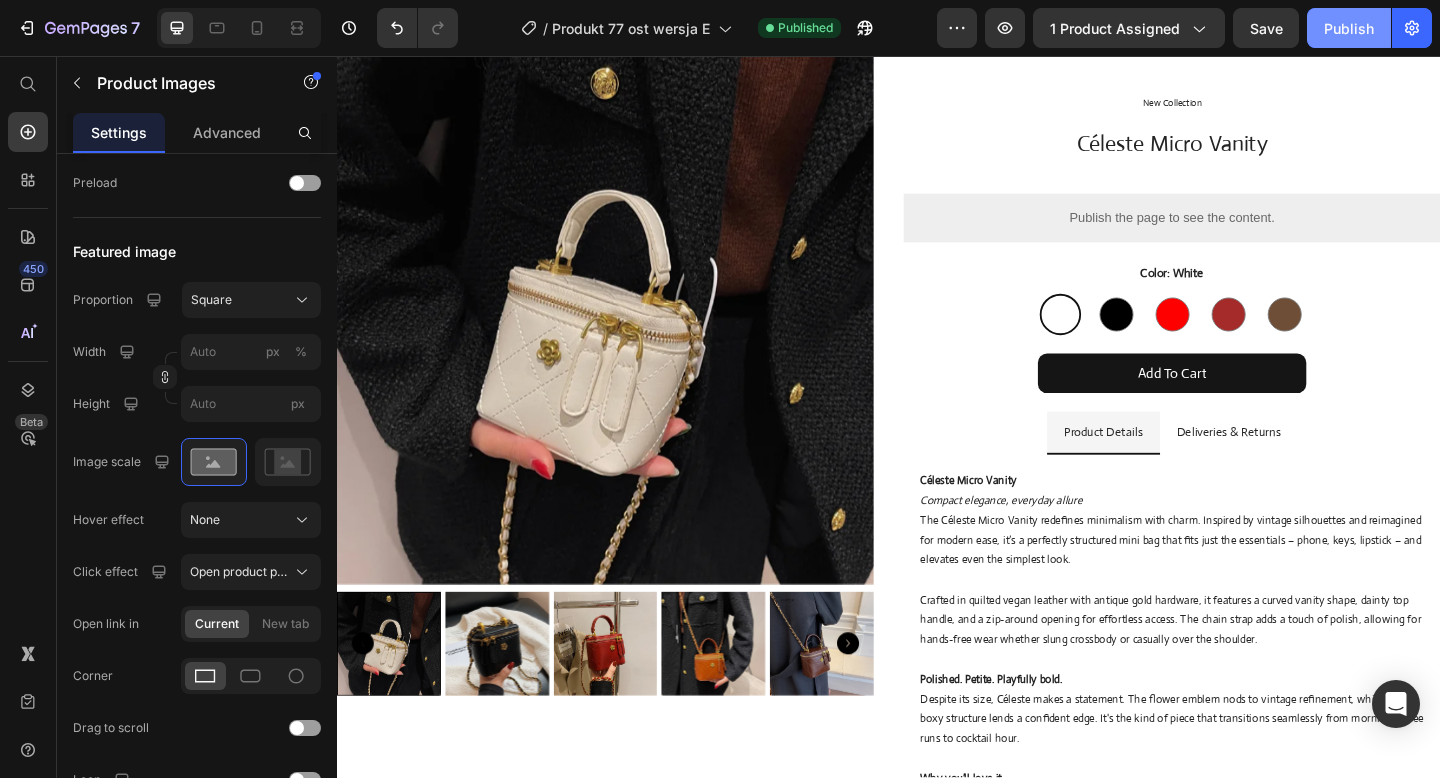 click on "Publish" 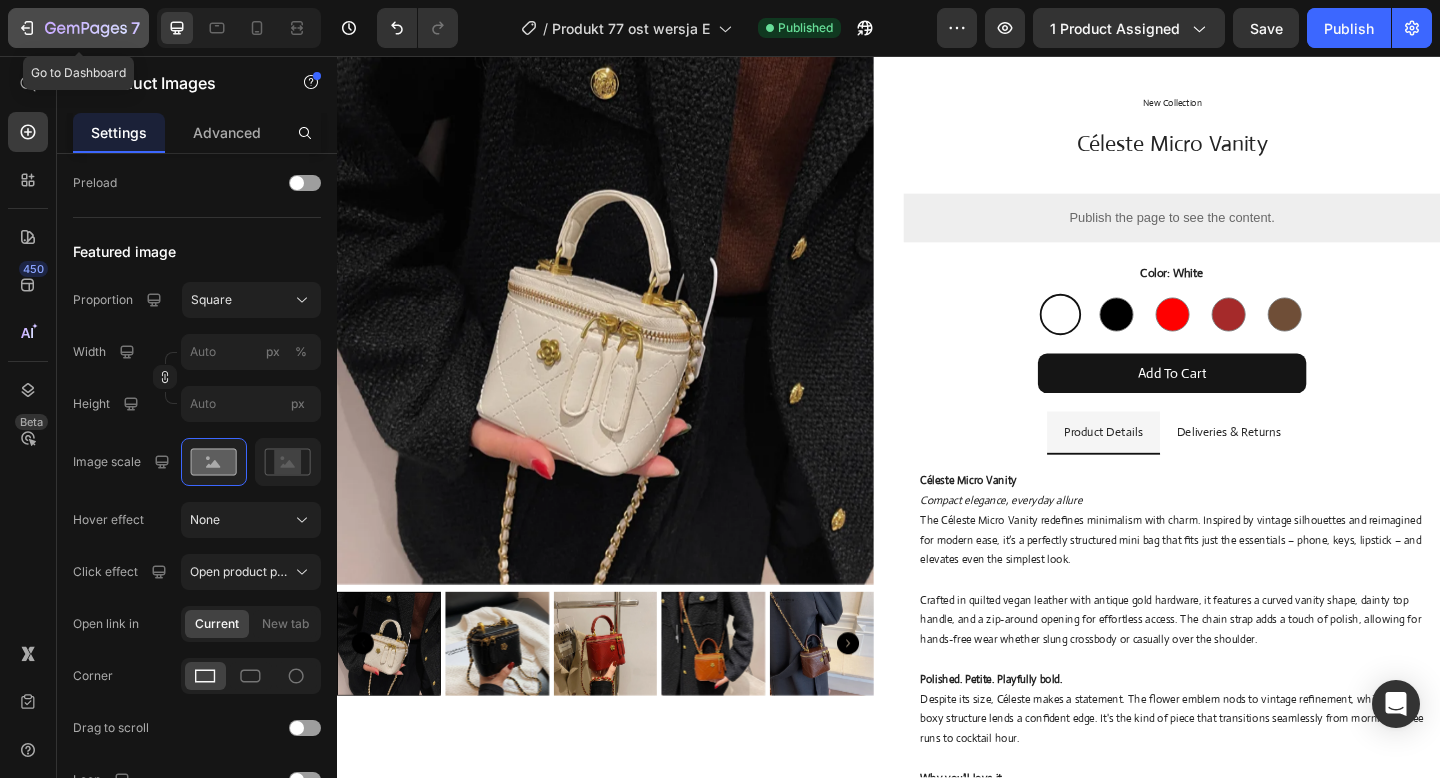 click on "7" 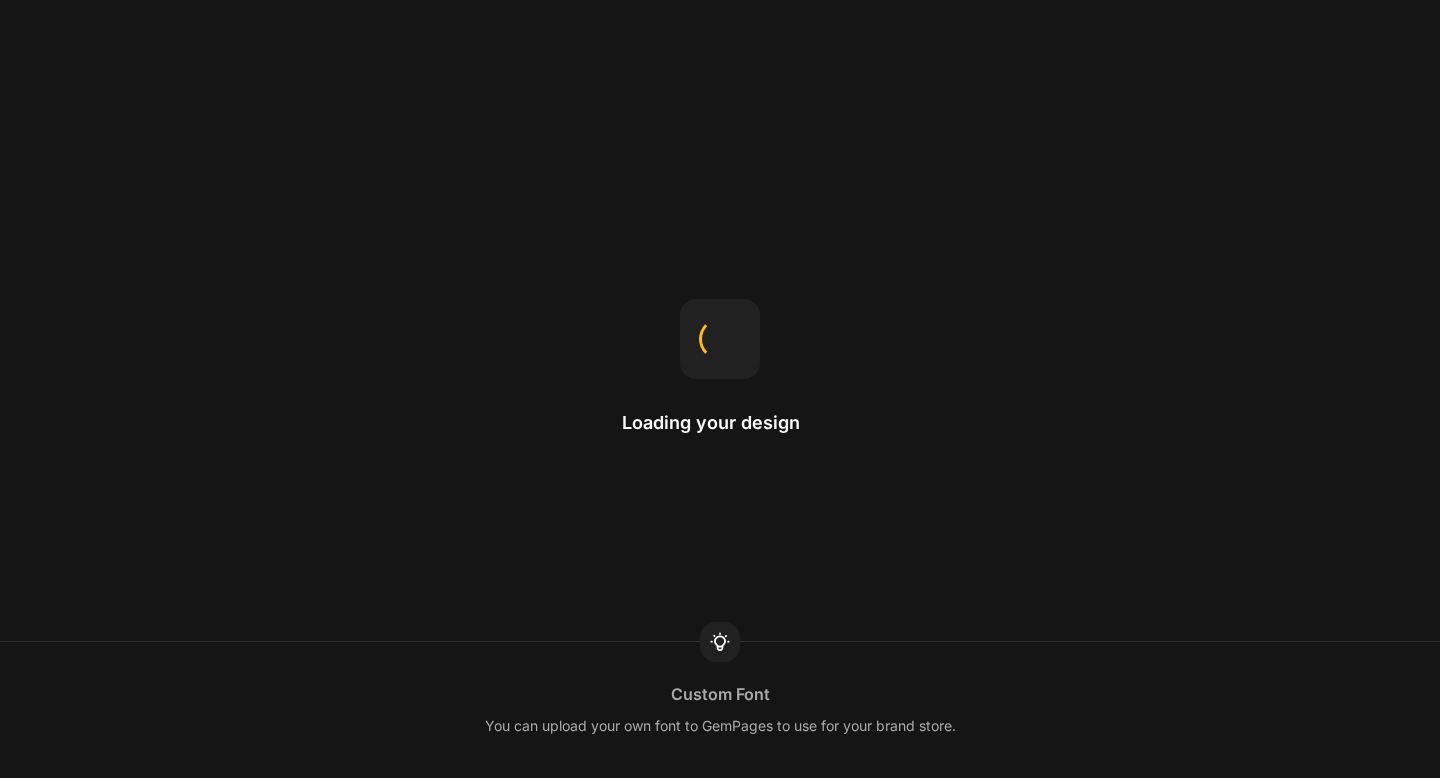 scroll, scrollTop: 0, scrollLeft: 0, axis: both 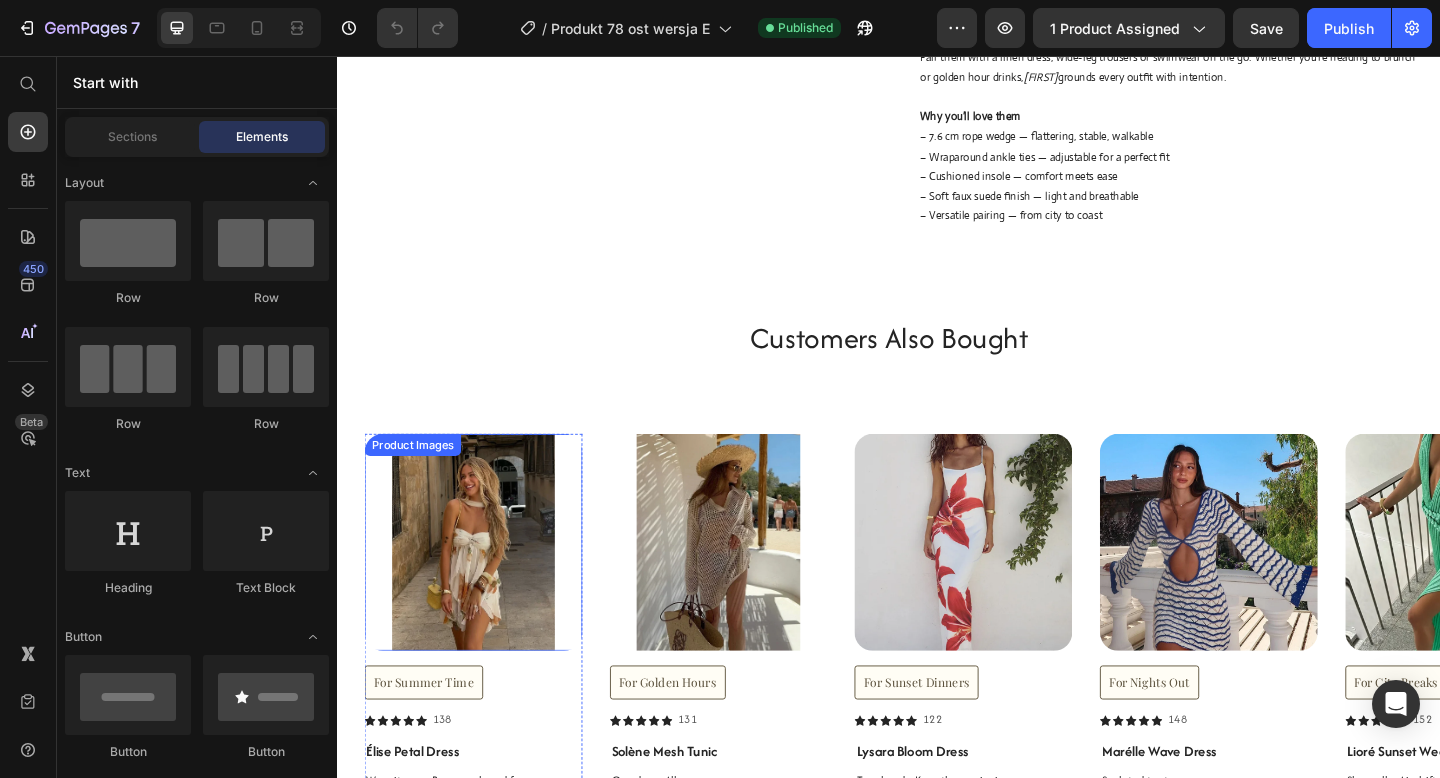 click at bounding box center [485, 585] 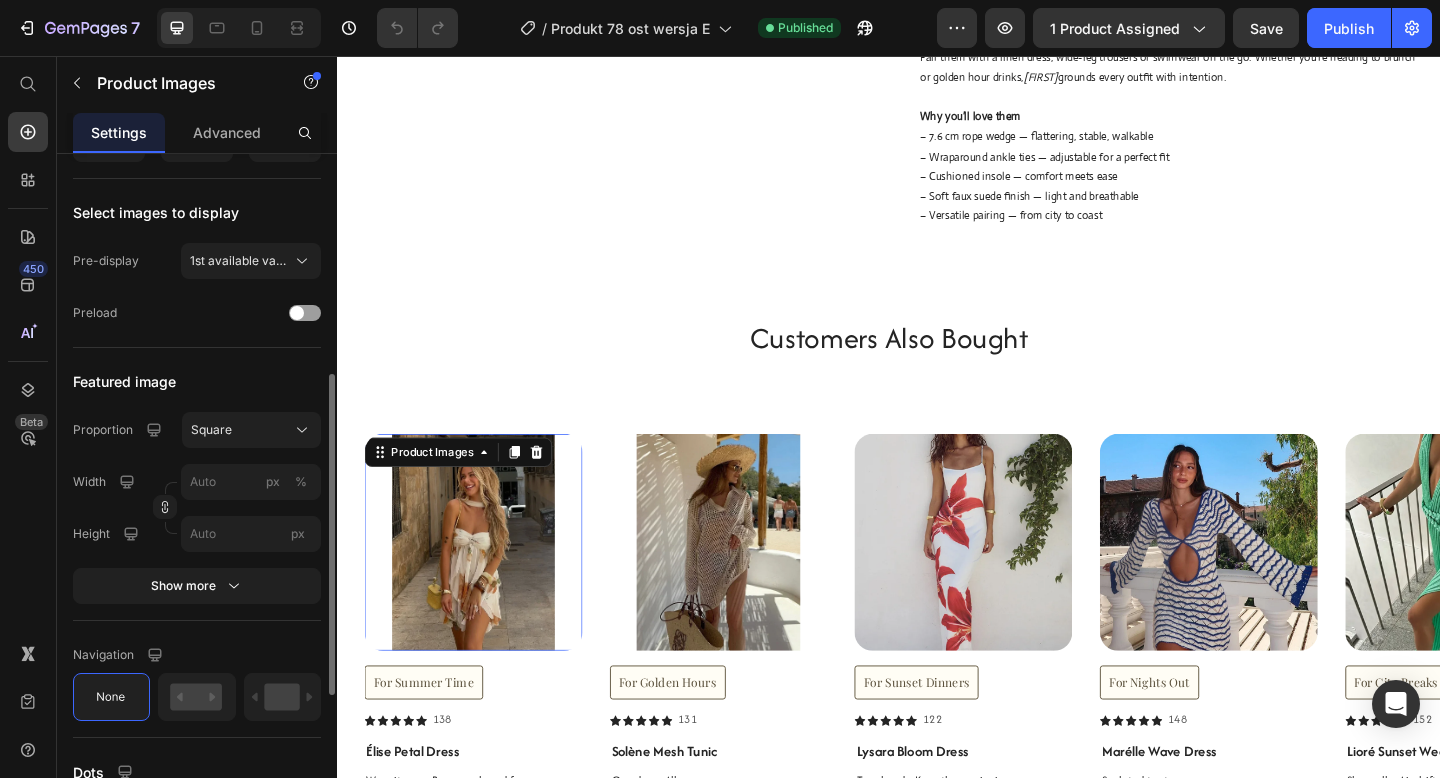 scroll, scrollTop: 466, scrollLeft: 0, axis: vertical 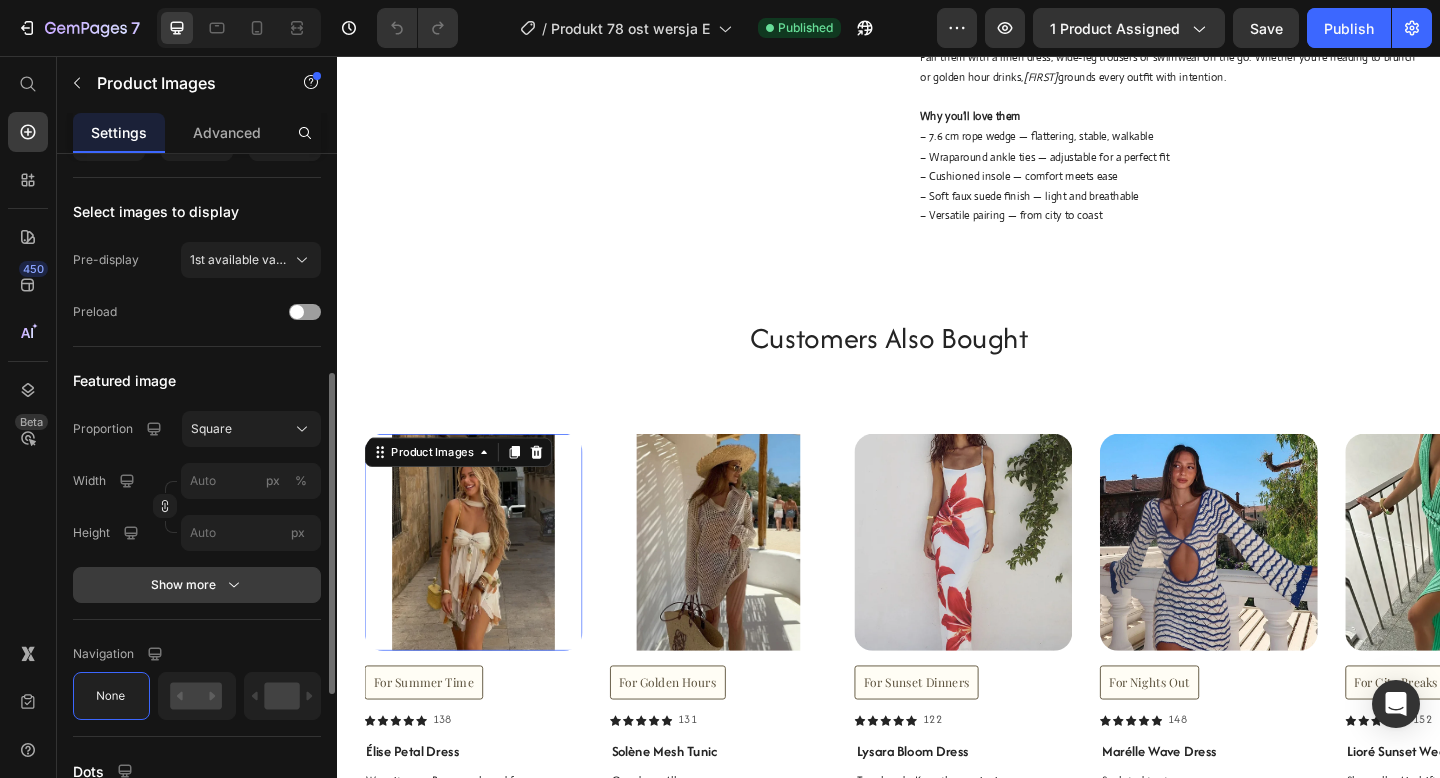 click on "Show more" at bounding box center [197, 585] 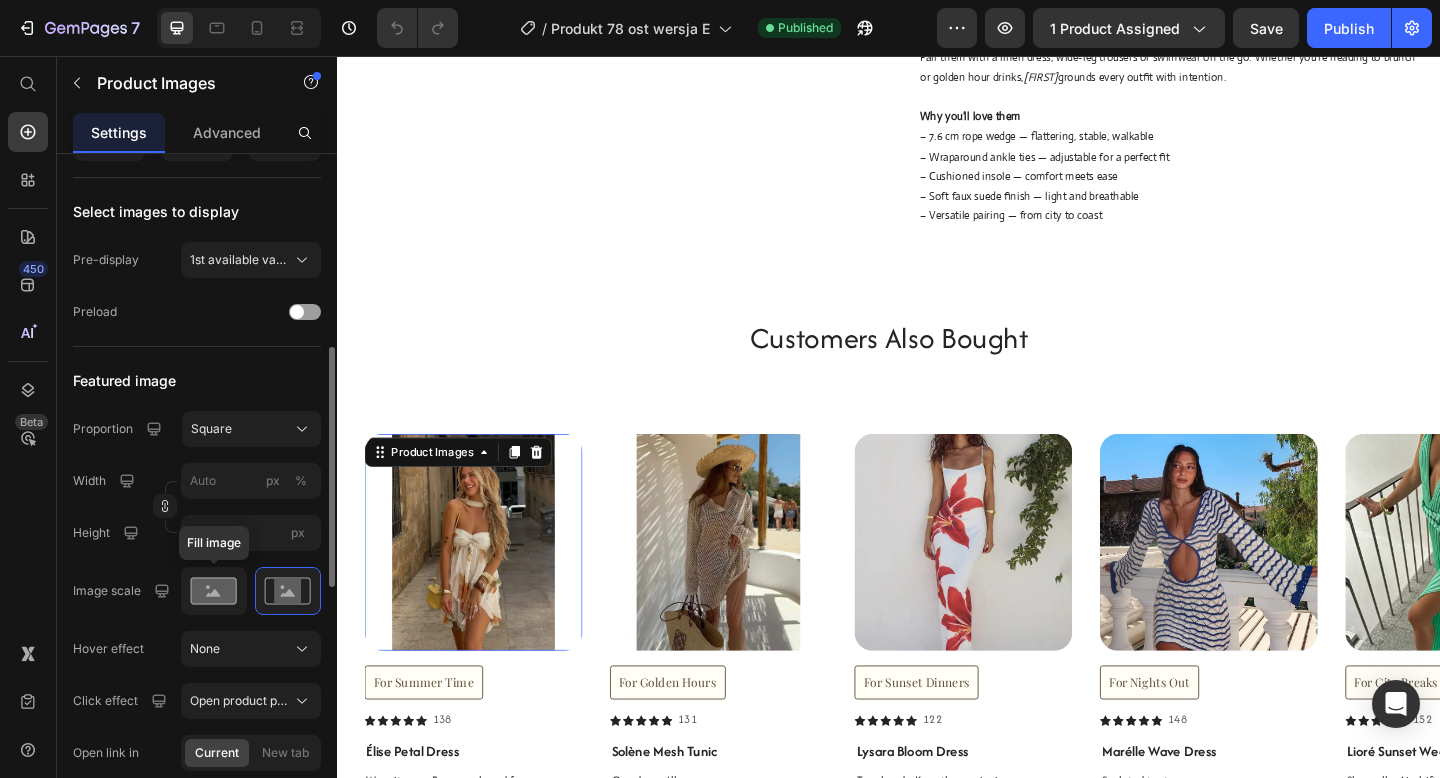 scroll, scrollTop: 499, scrollLeft: 0, axis: vertical 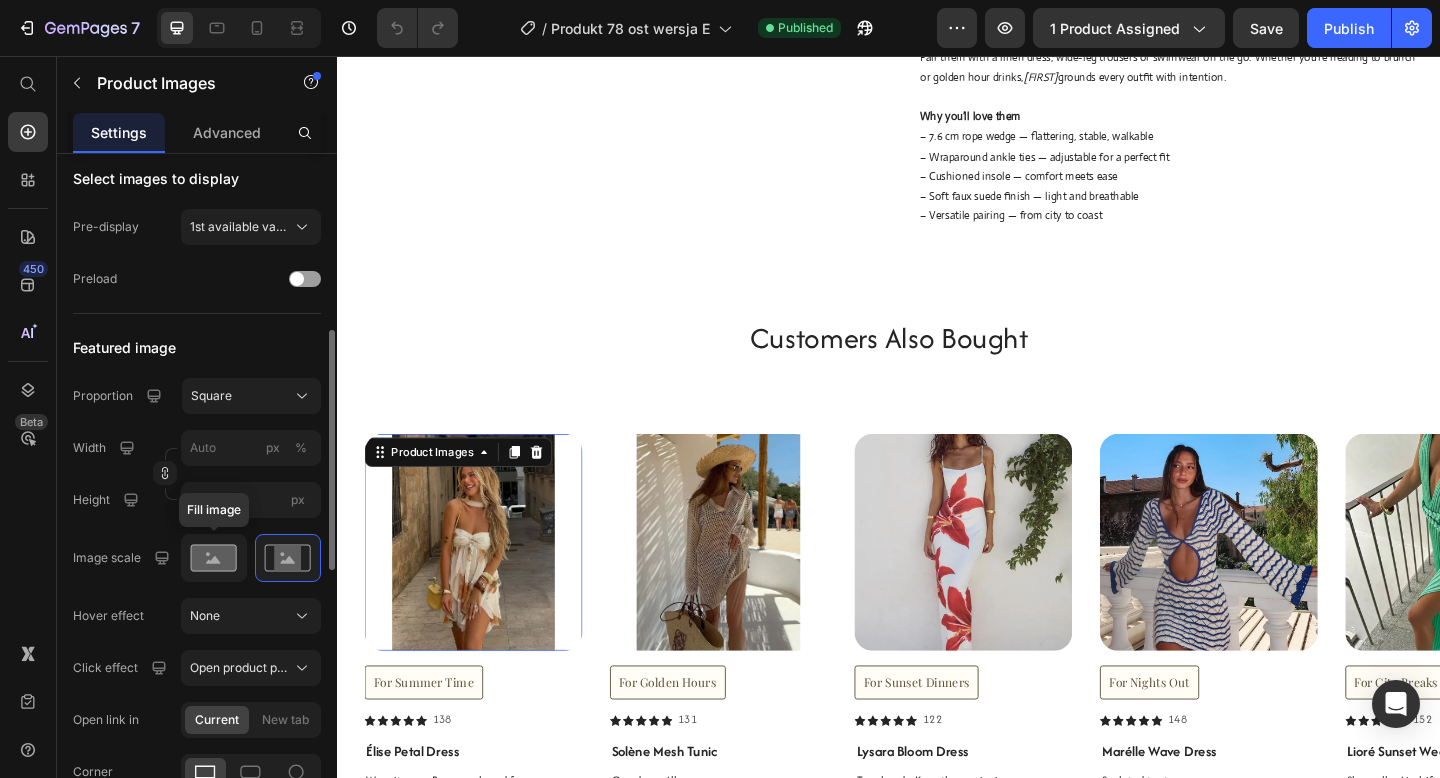 click 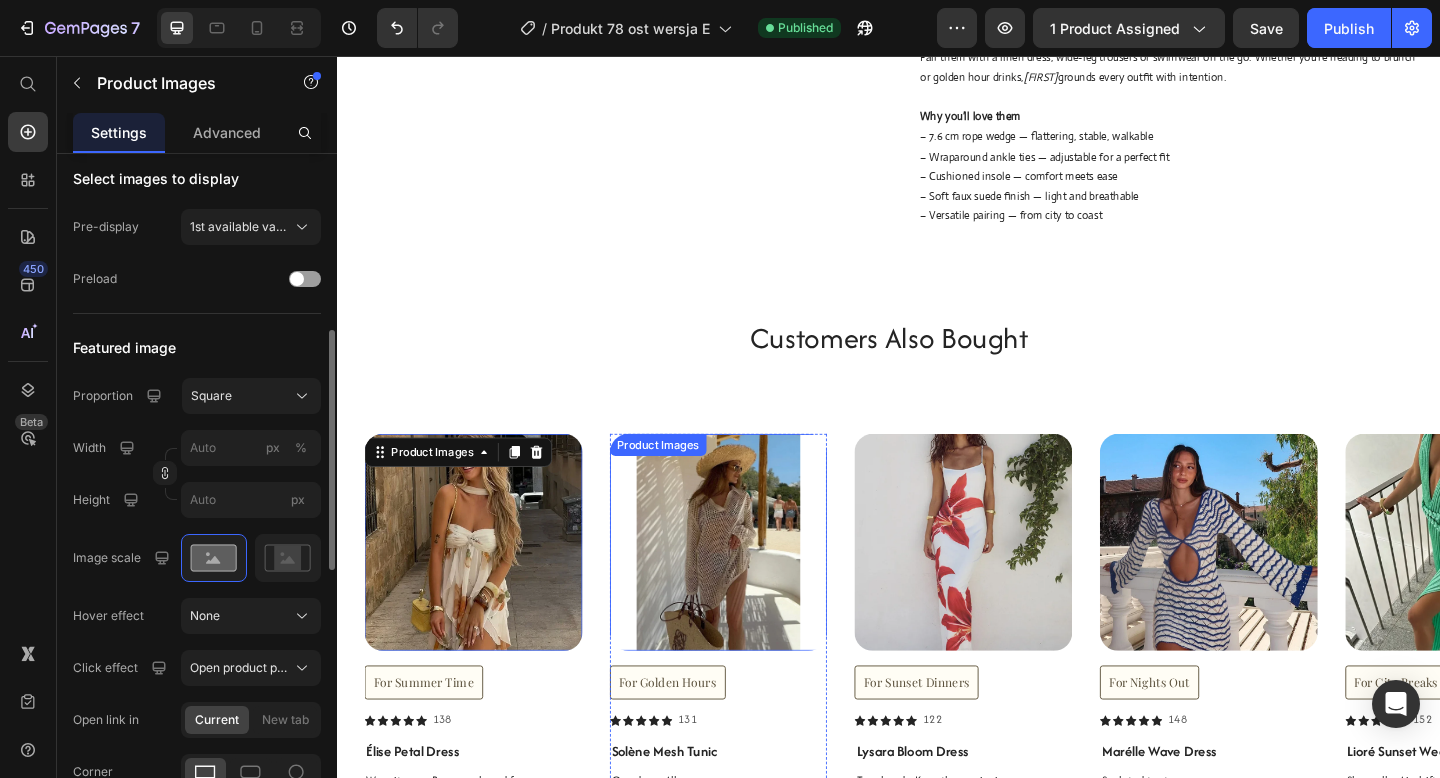 click at bounding box center [752, 585] 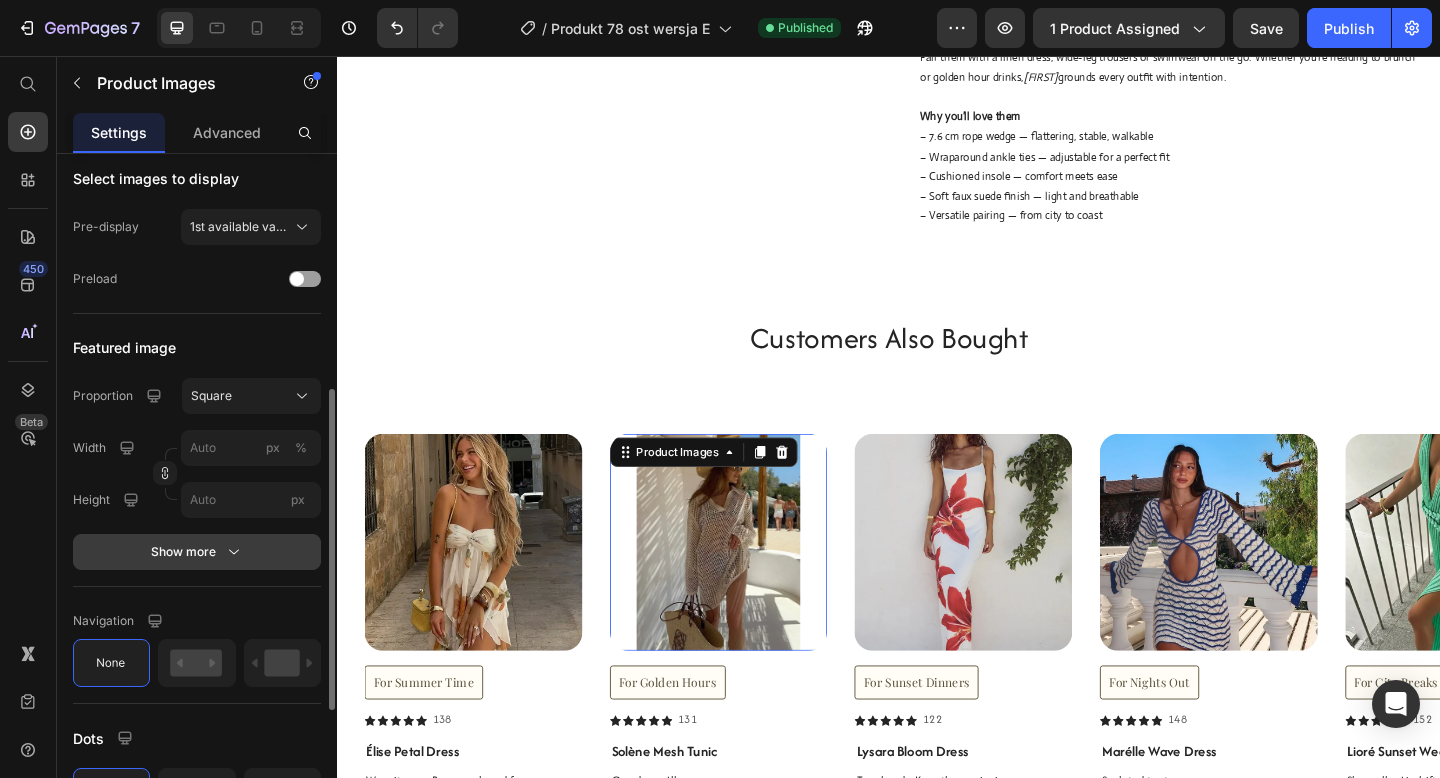 click on "Show more" at bounding box center [197, 552] 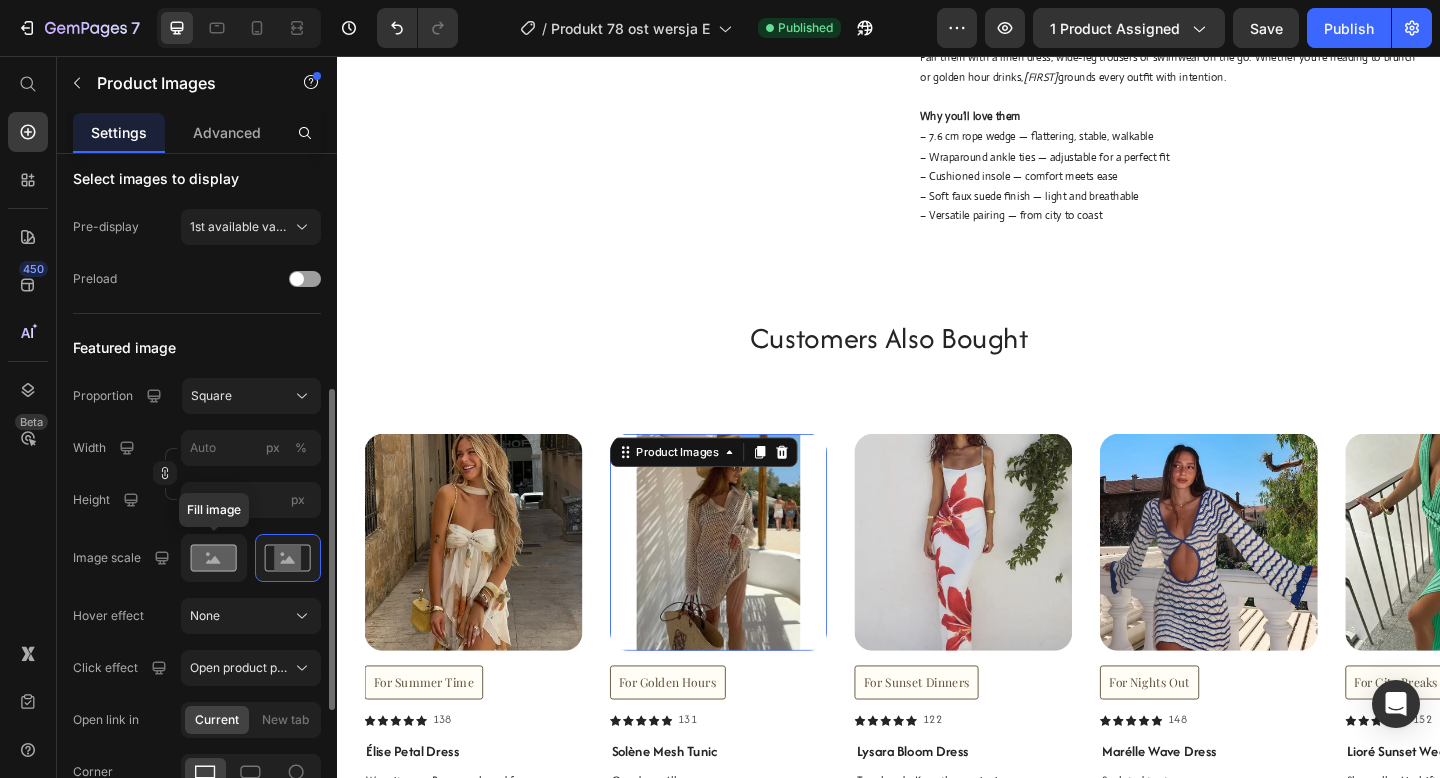 click 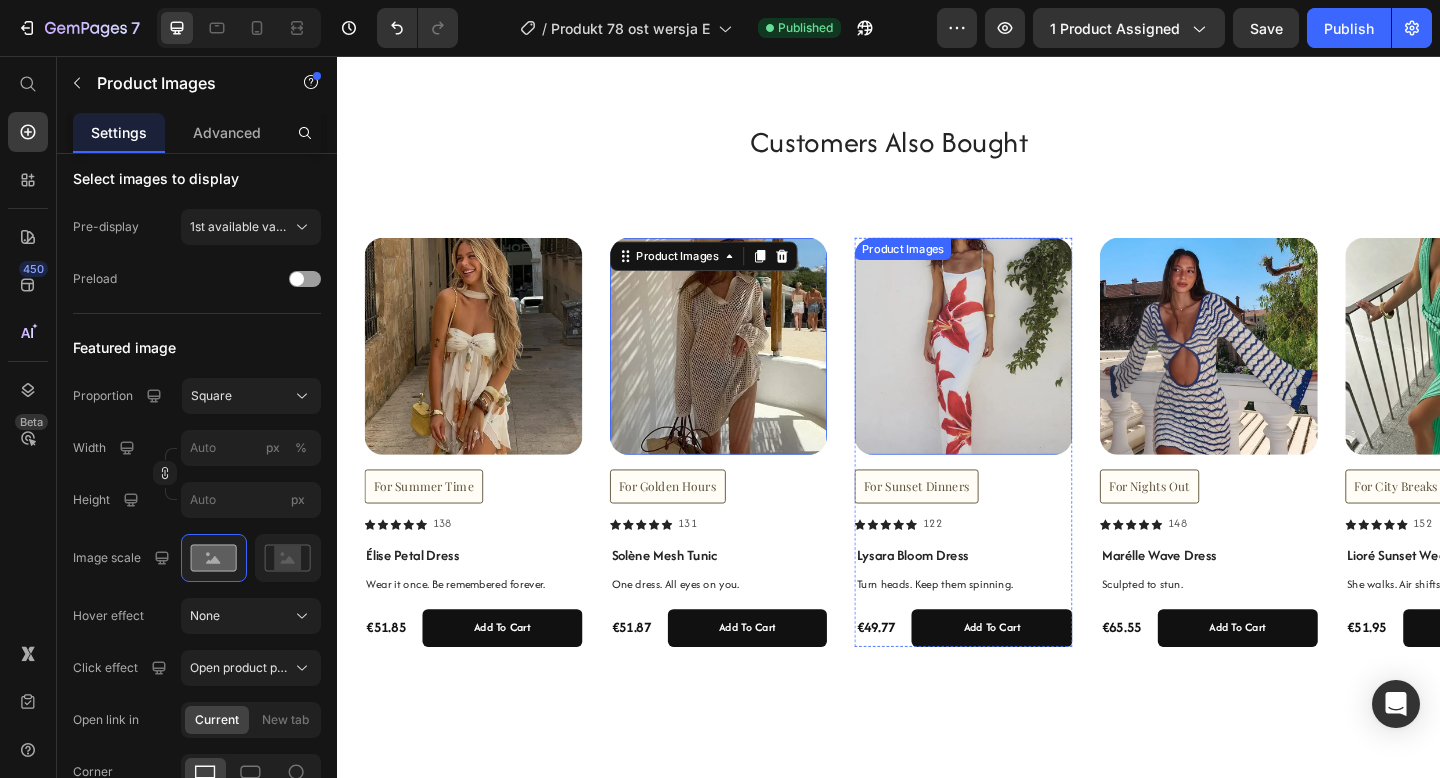 scroll, scrollTop: 983, scrollLeft: 0, axis: vertical 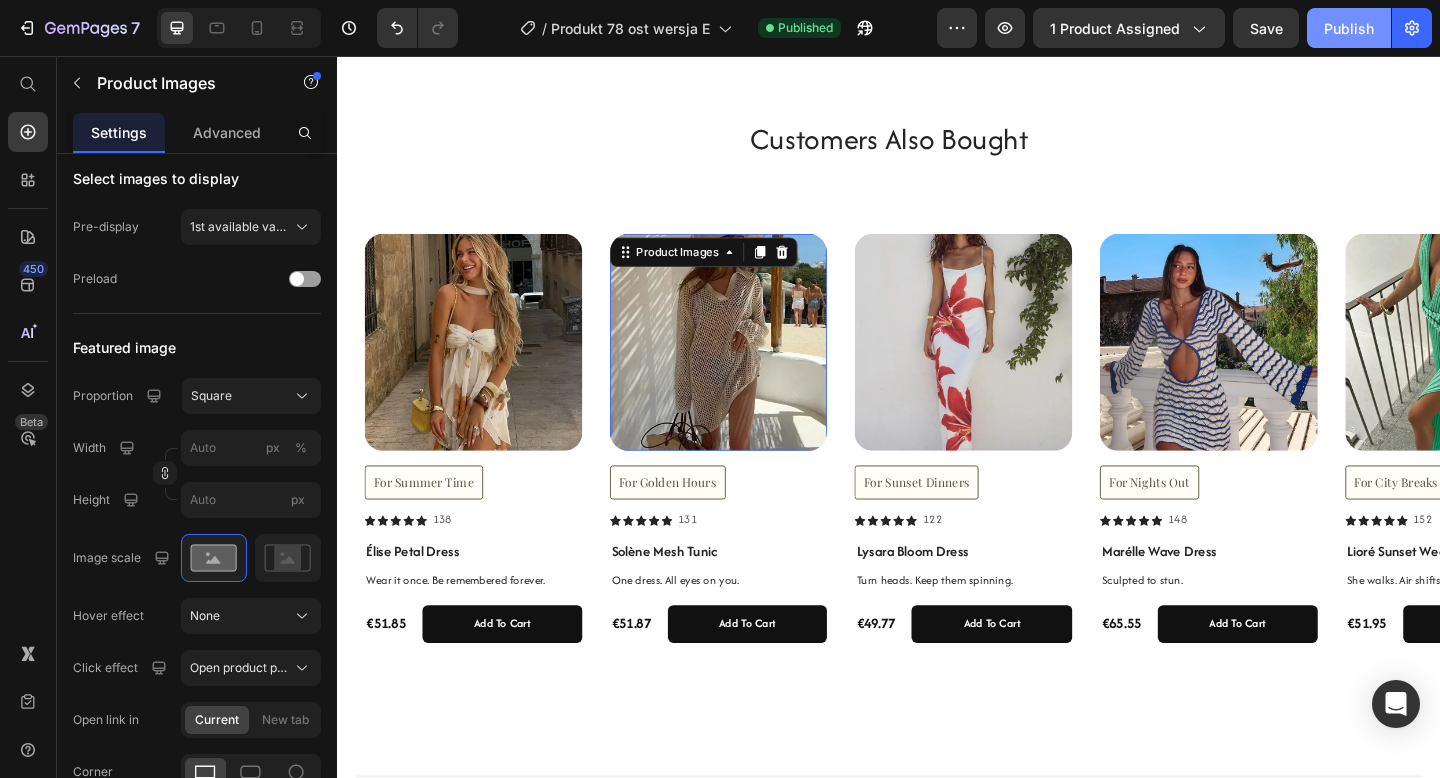 click on "Publish" at bounding box center (1349, 28) 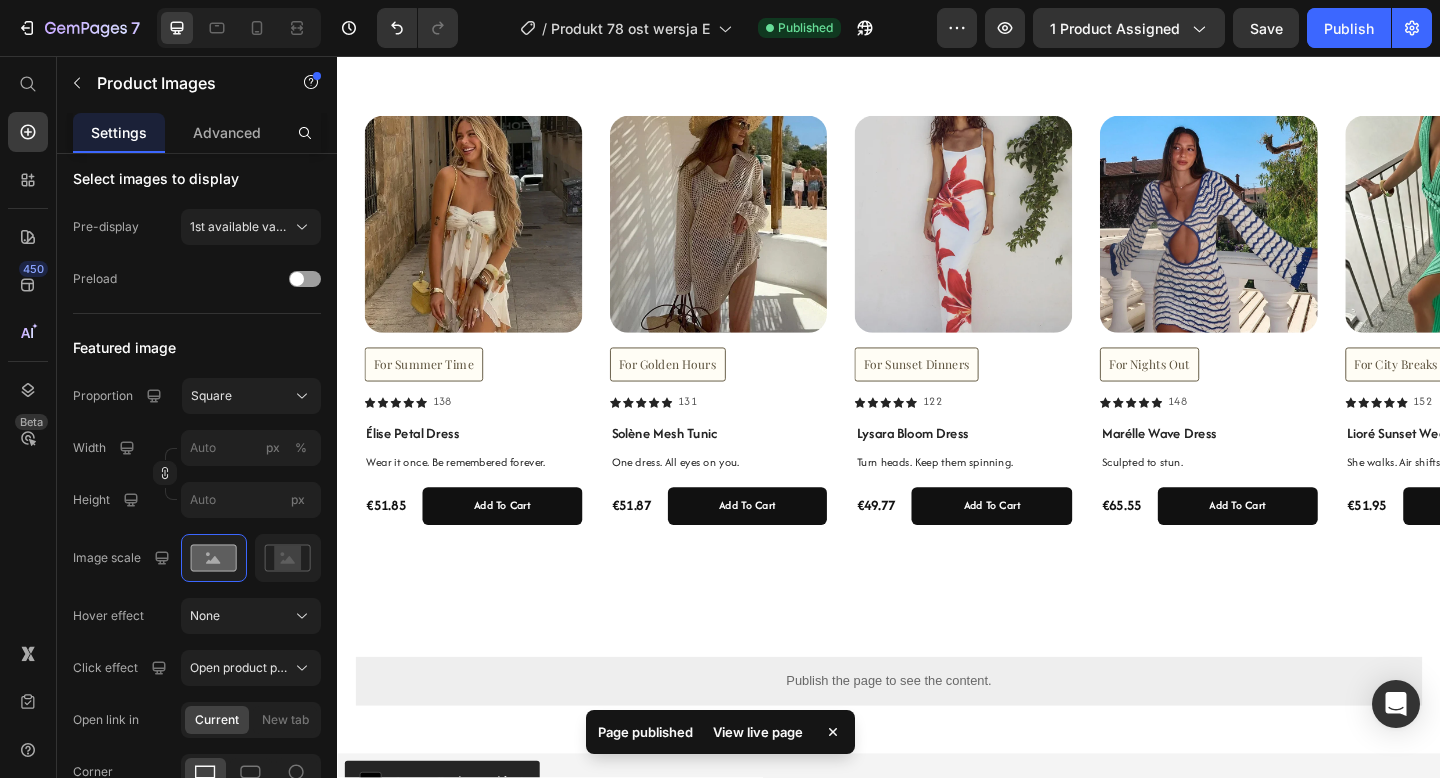scroll, scrollTop: 1115, scrollLeft: 0, axis: vertical 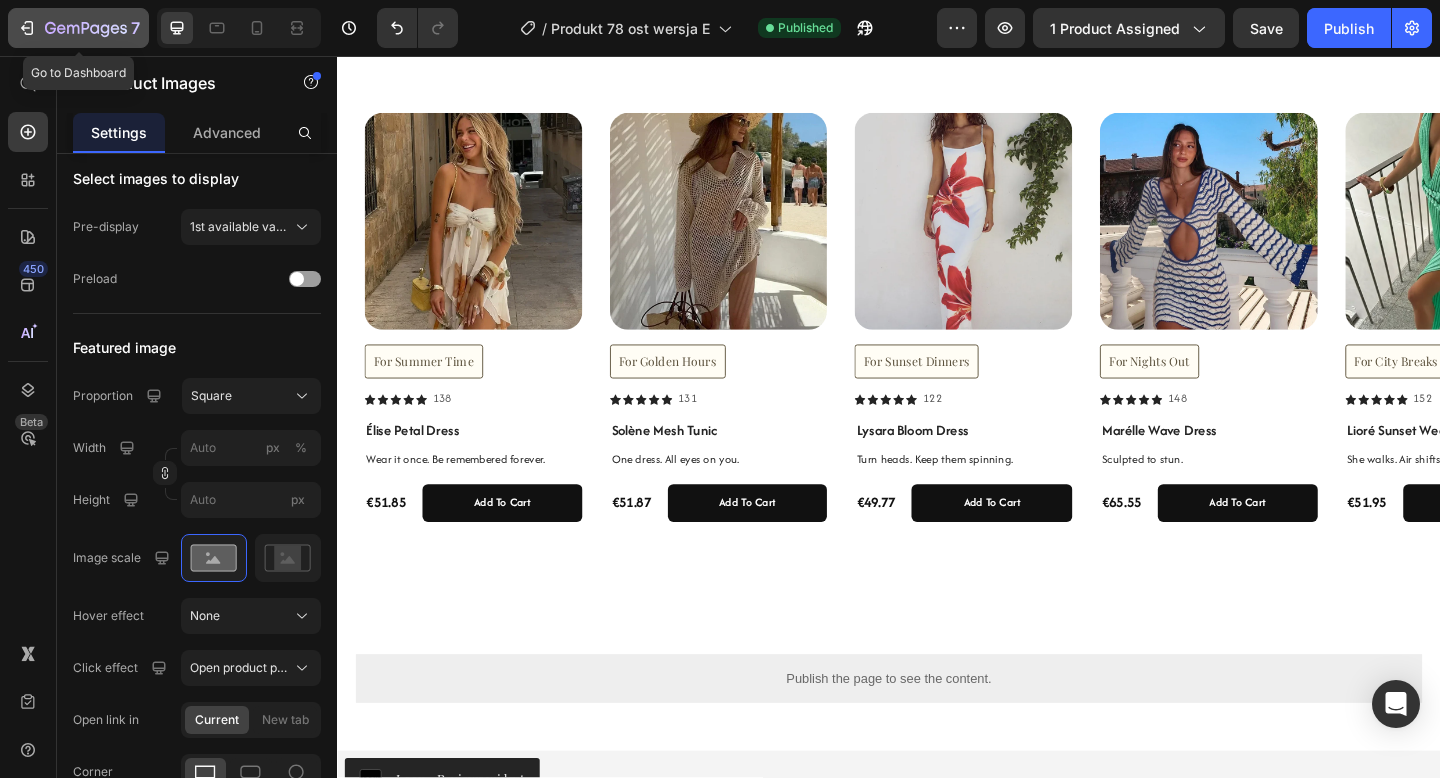 click 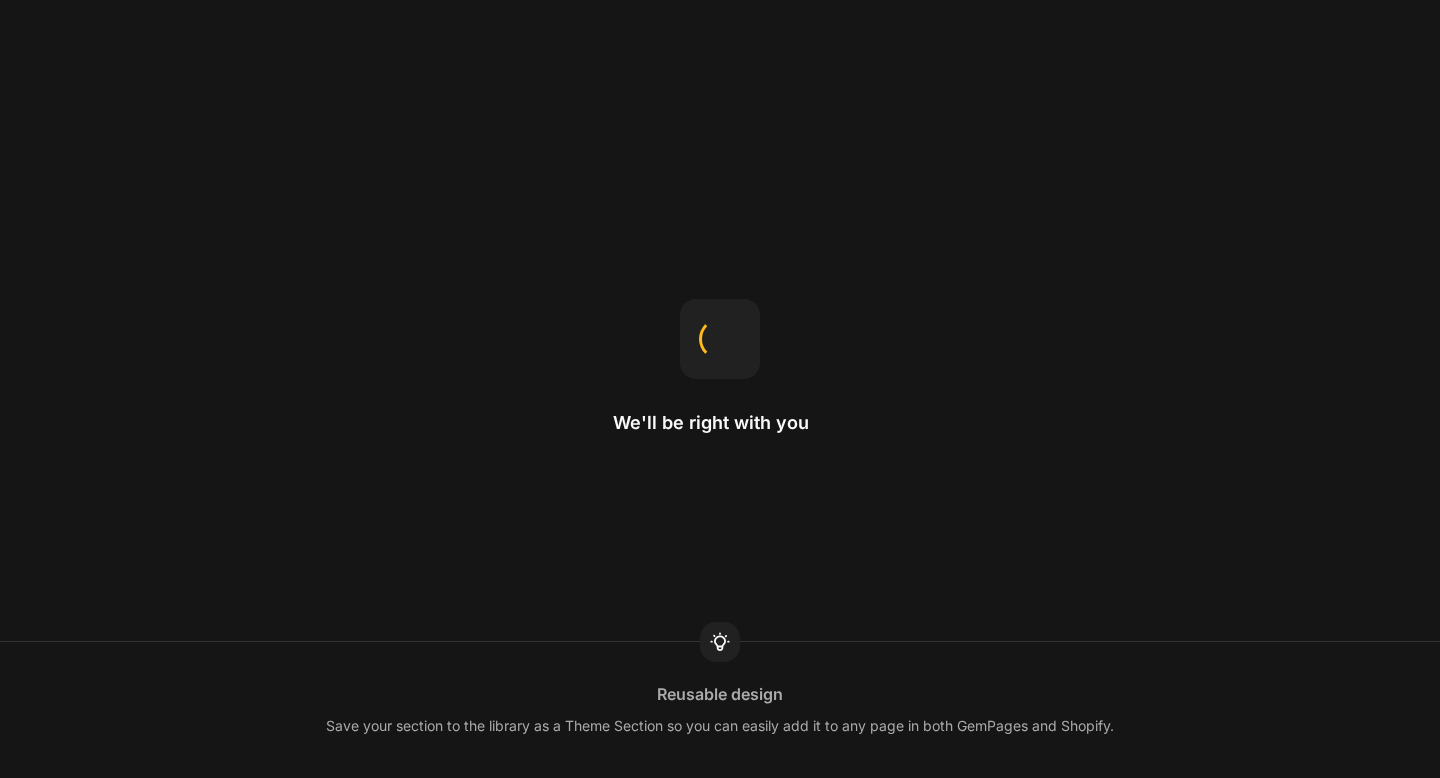 scroll, scrollTop: 0, scrollLeft: 0, axis: both 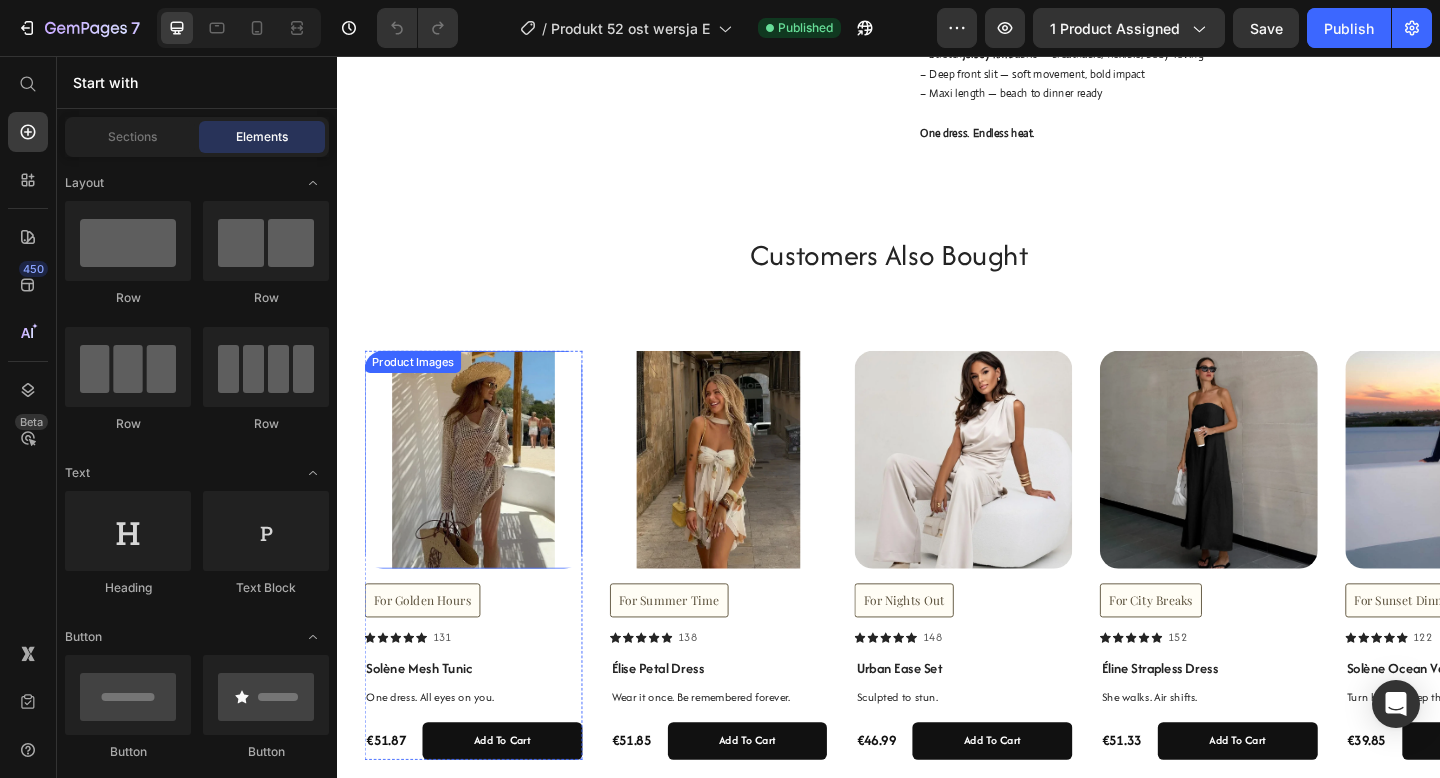 click at bounding box center [485, 495] 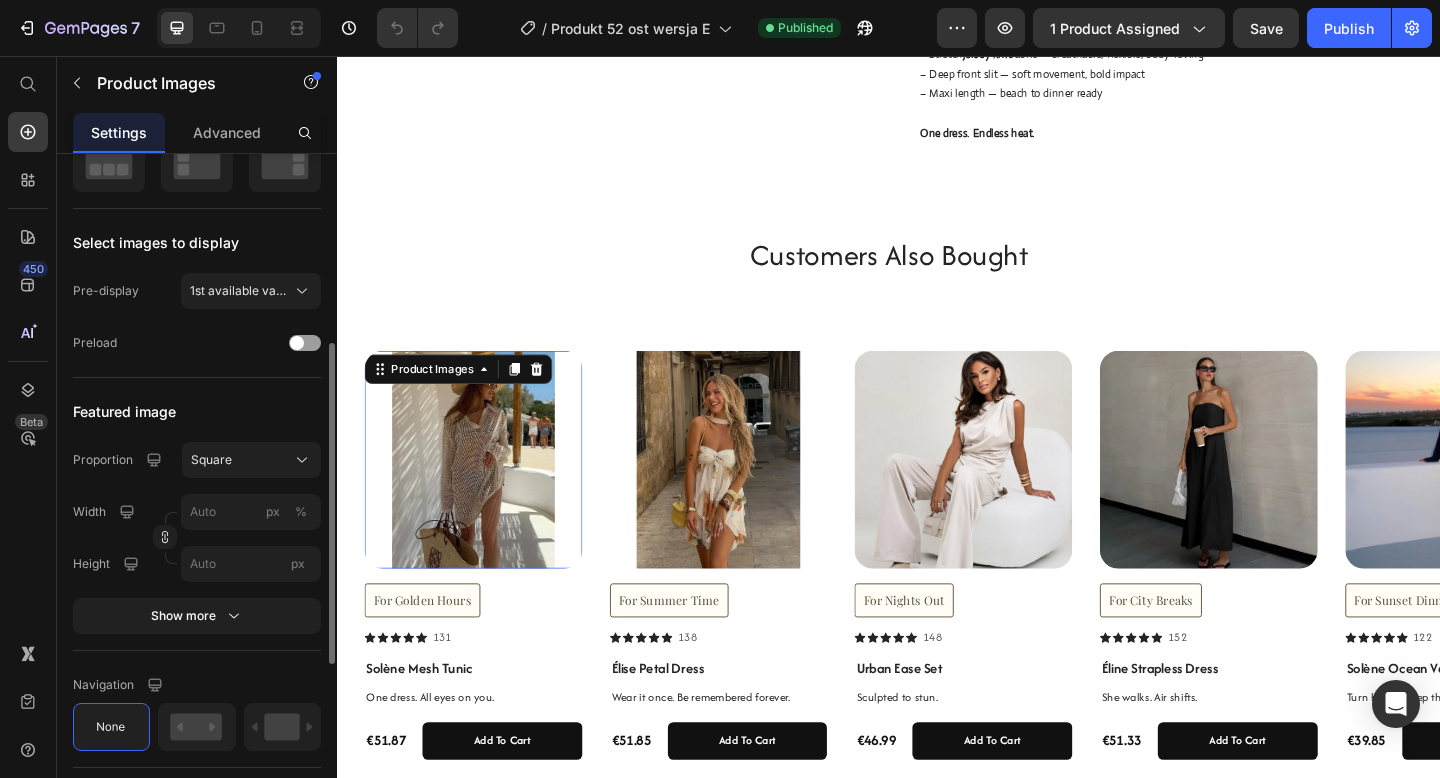 scroll, scrollTop: 580, scrollLeft: 0, axis: vertical 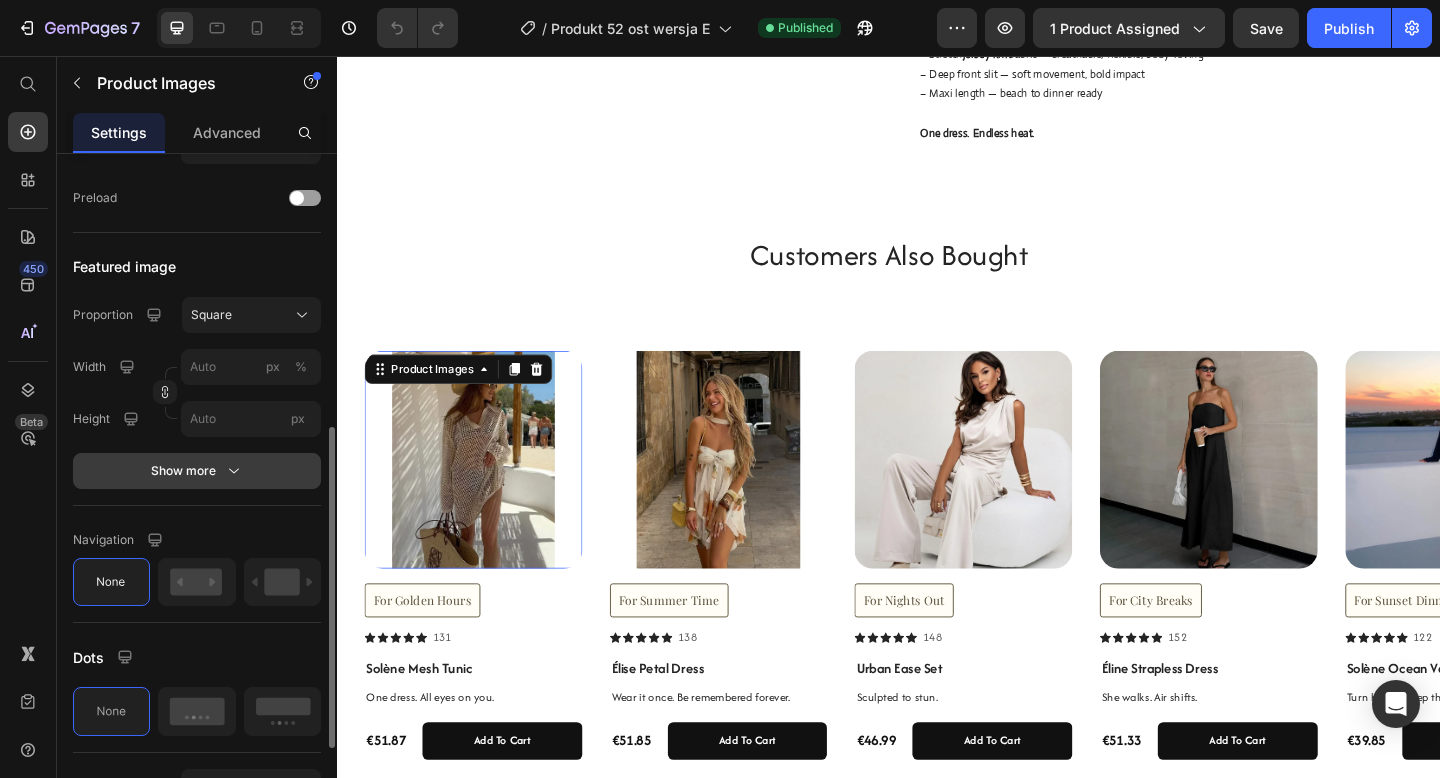 click on "Show more" at bounding box center (197, 471) 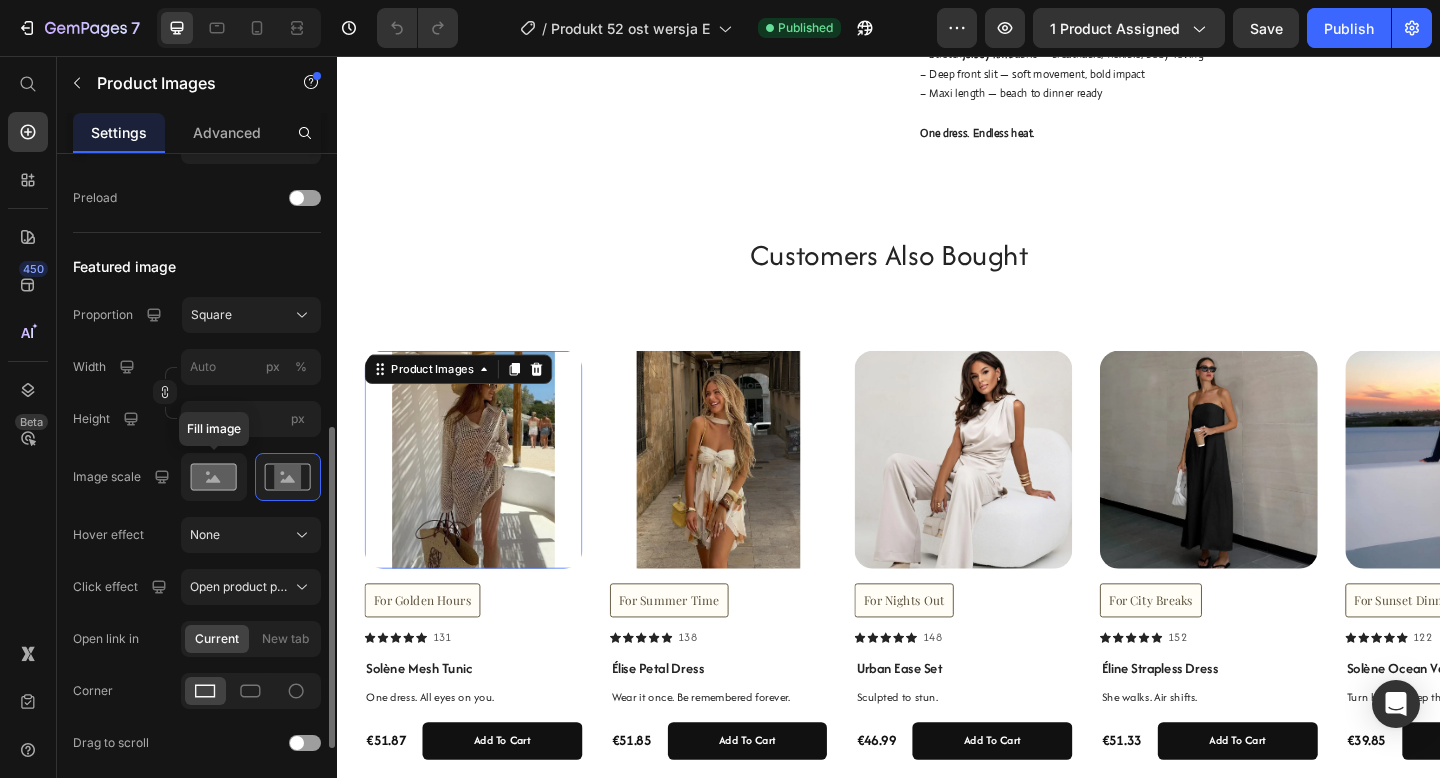 click 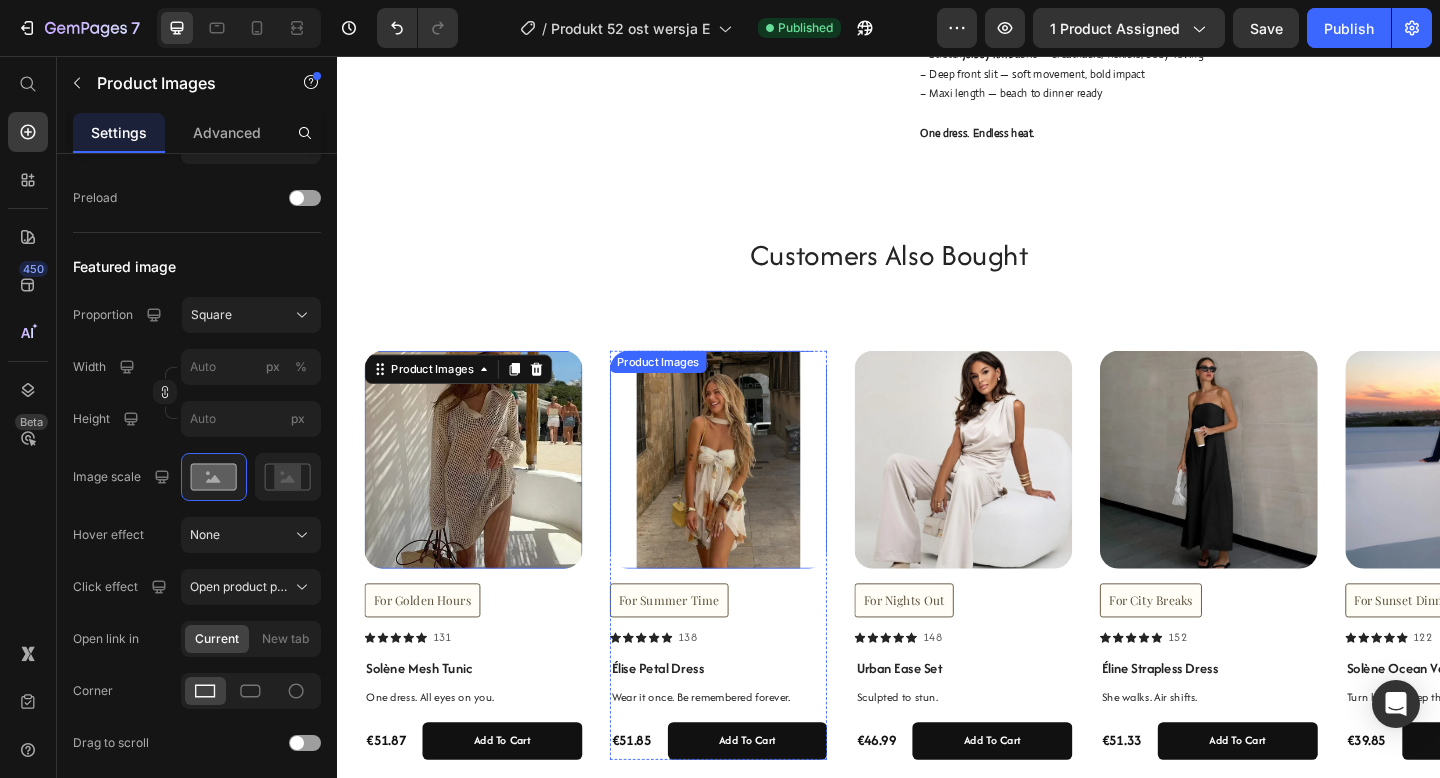 click at bounding box center (752, 495) 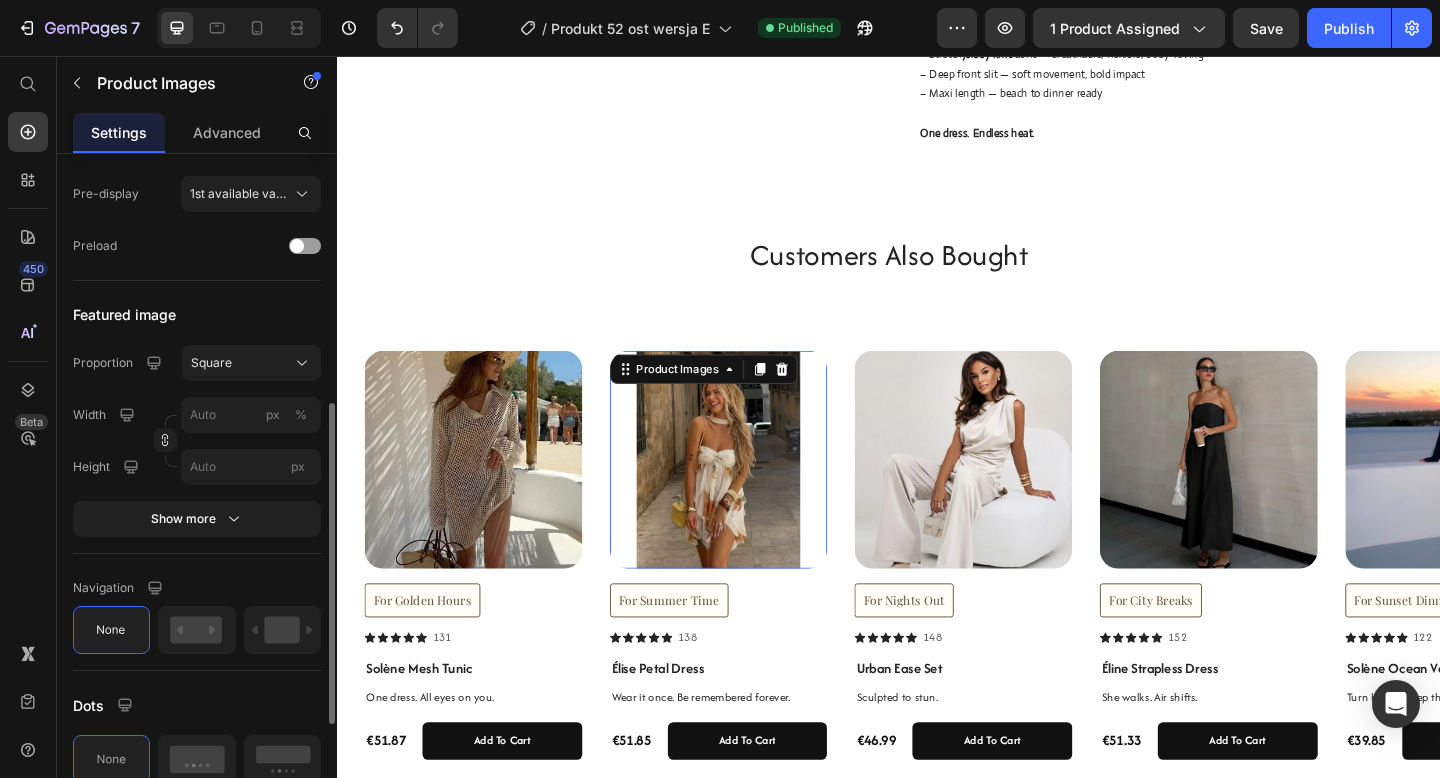 scroll, scrollTop: 510, scrollLeft: 0, axis: vertical 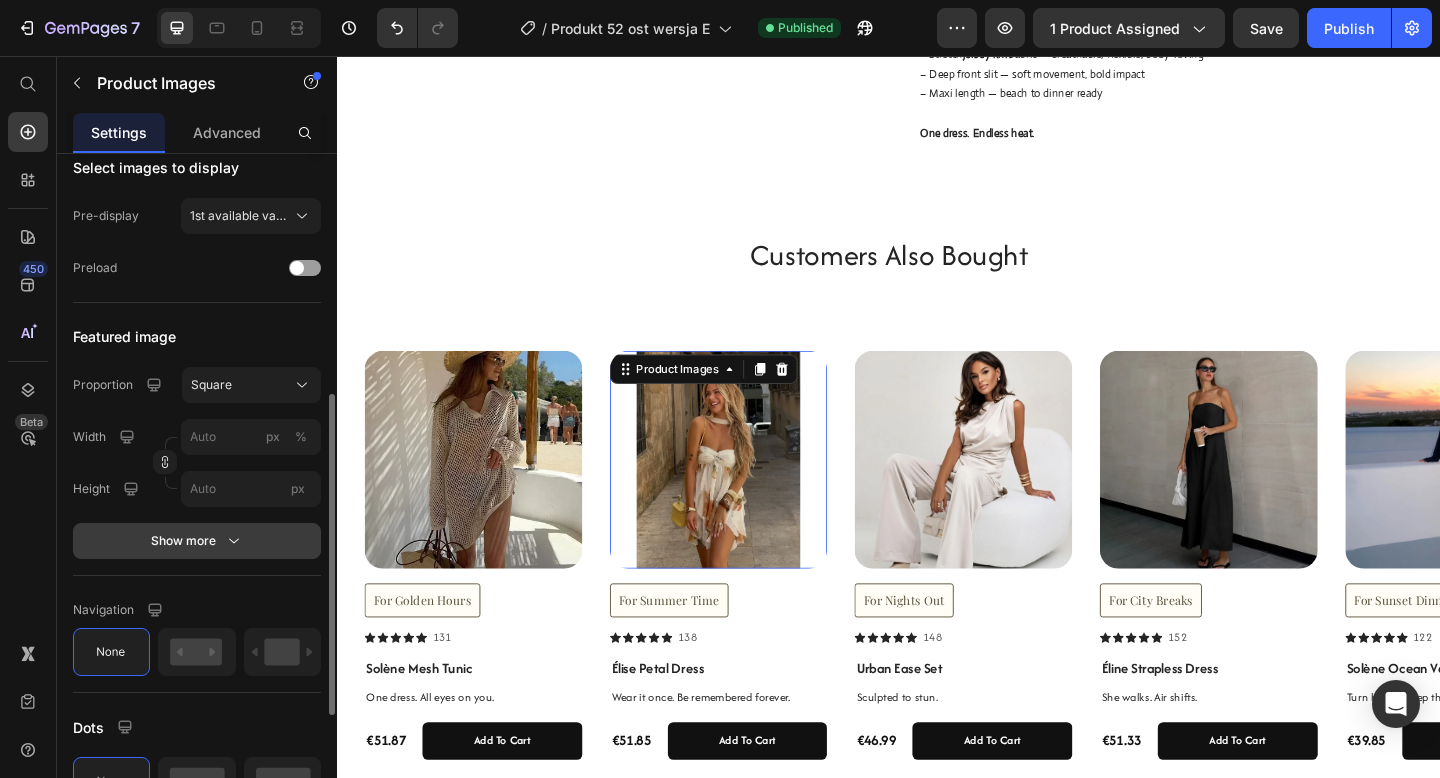 click 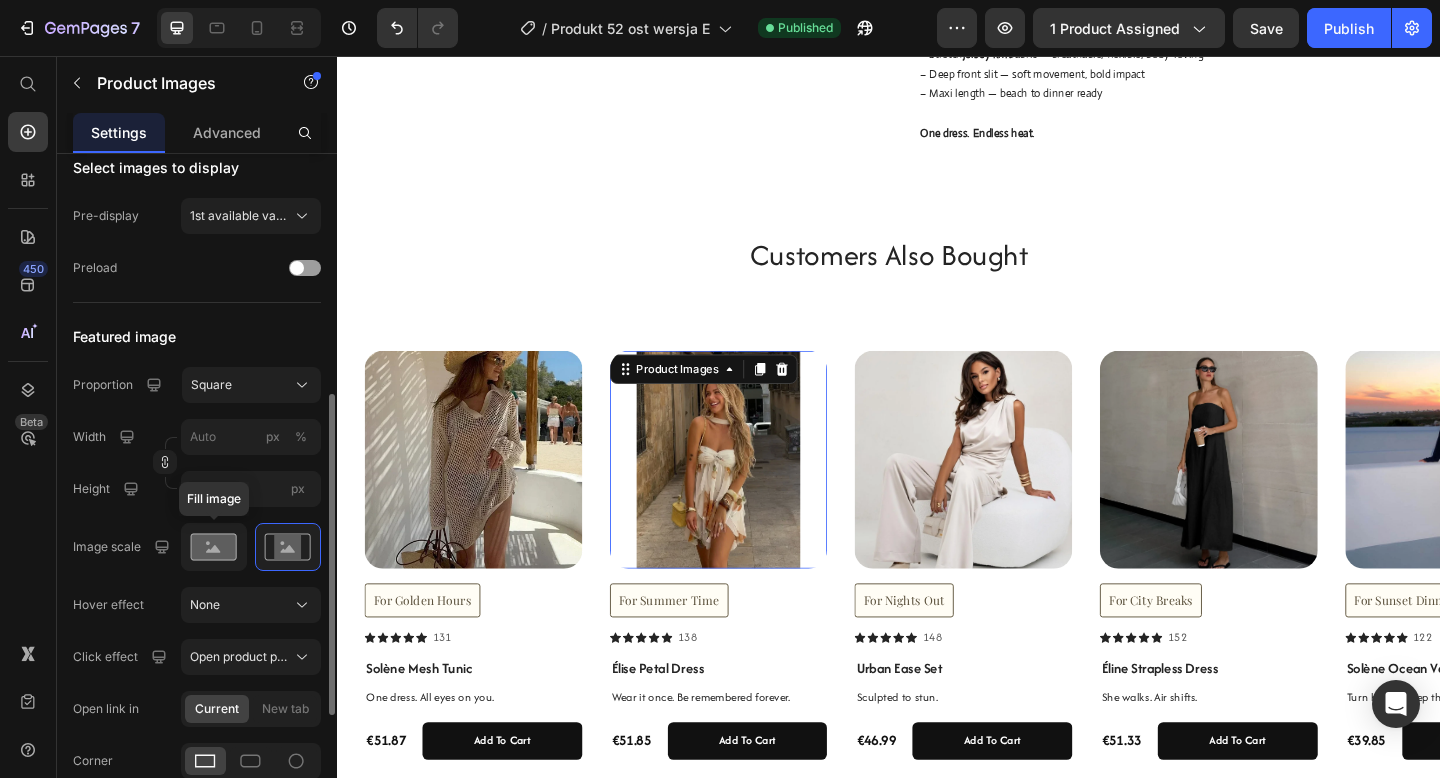 click 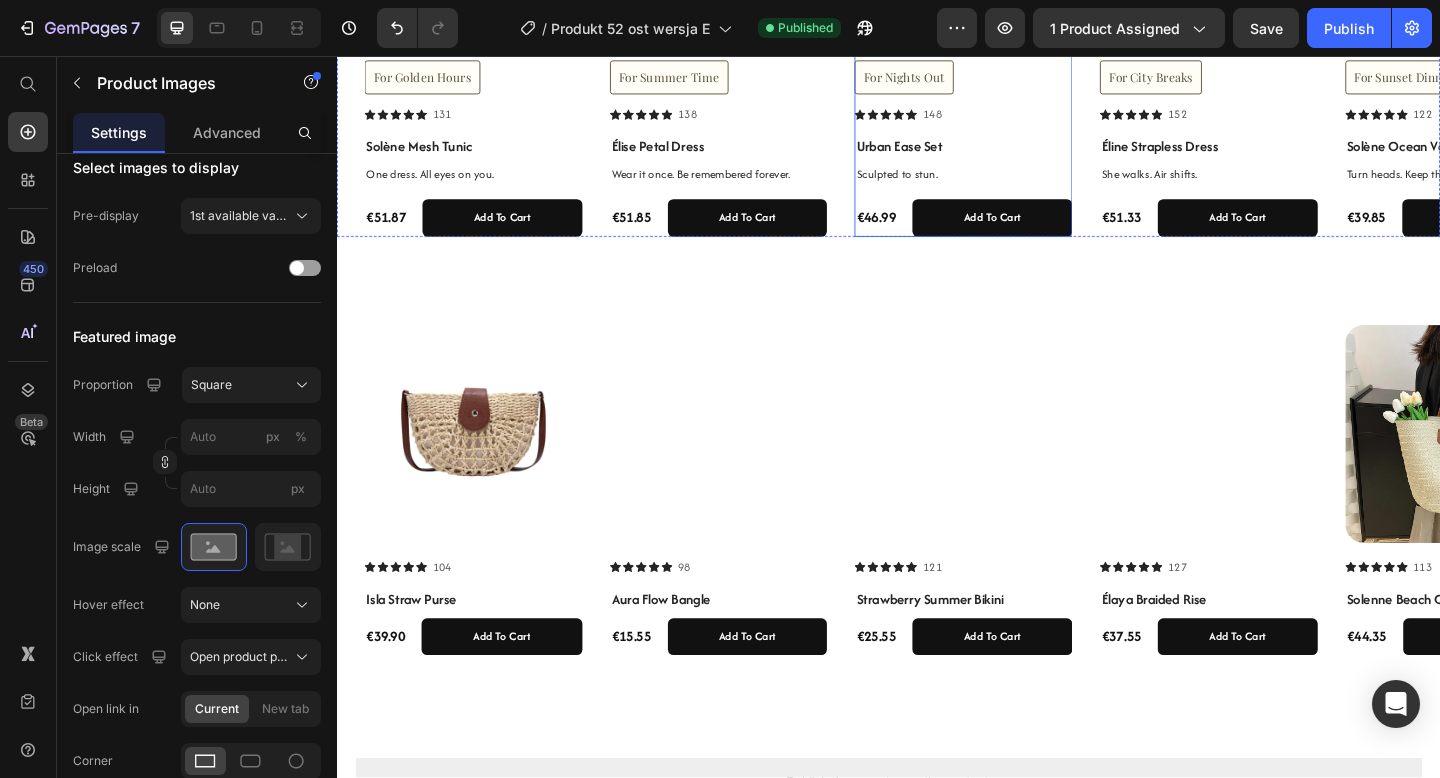scroll, scrollTop: 1500, scrollLeft: 0, axis: vertical 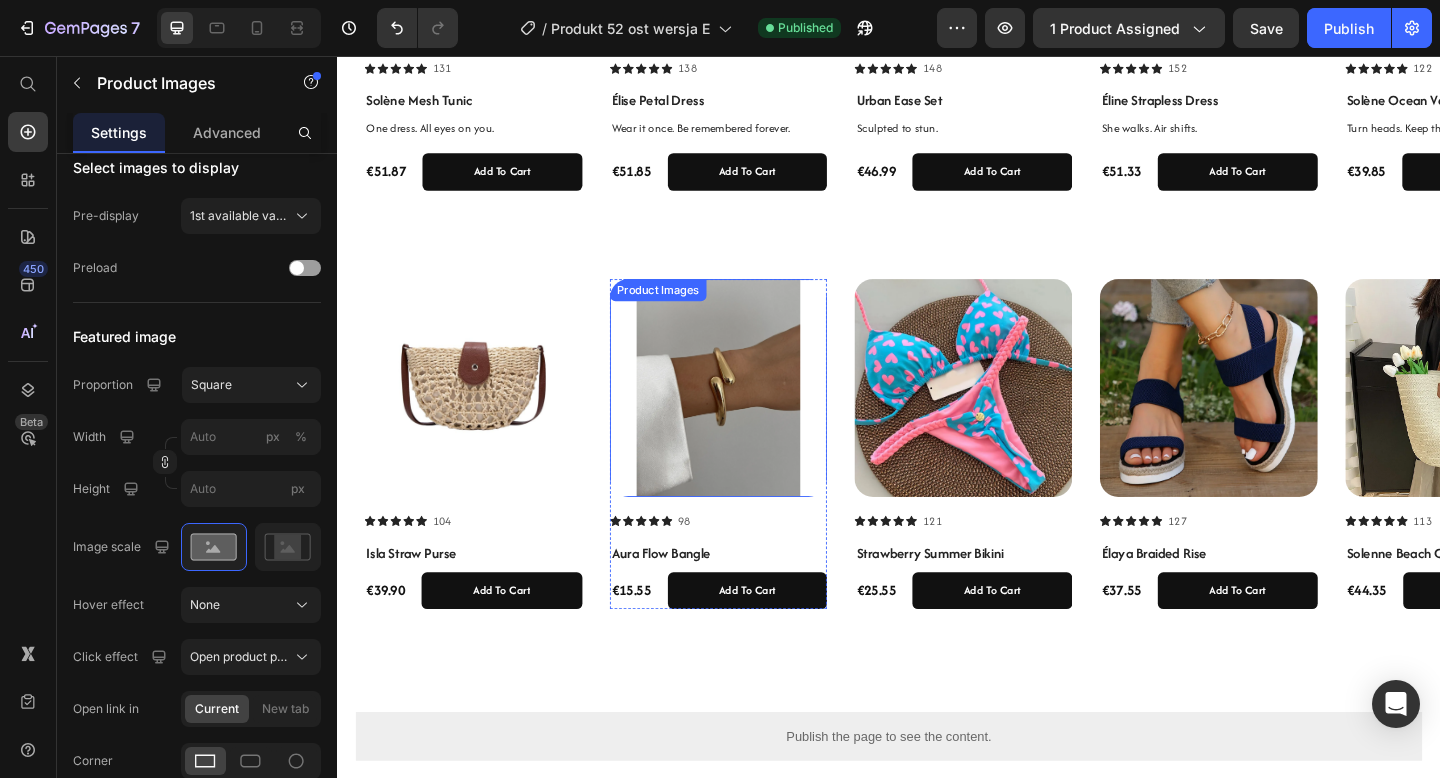 click at bounding box center [752, 417] 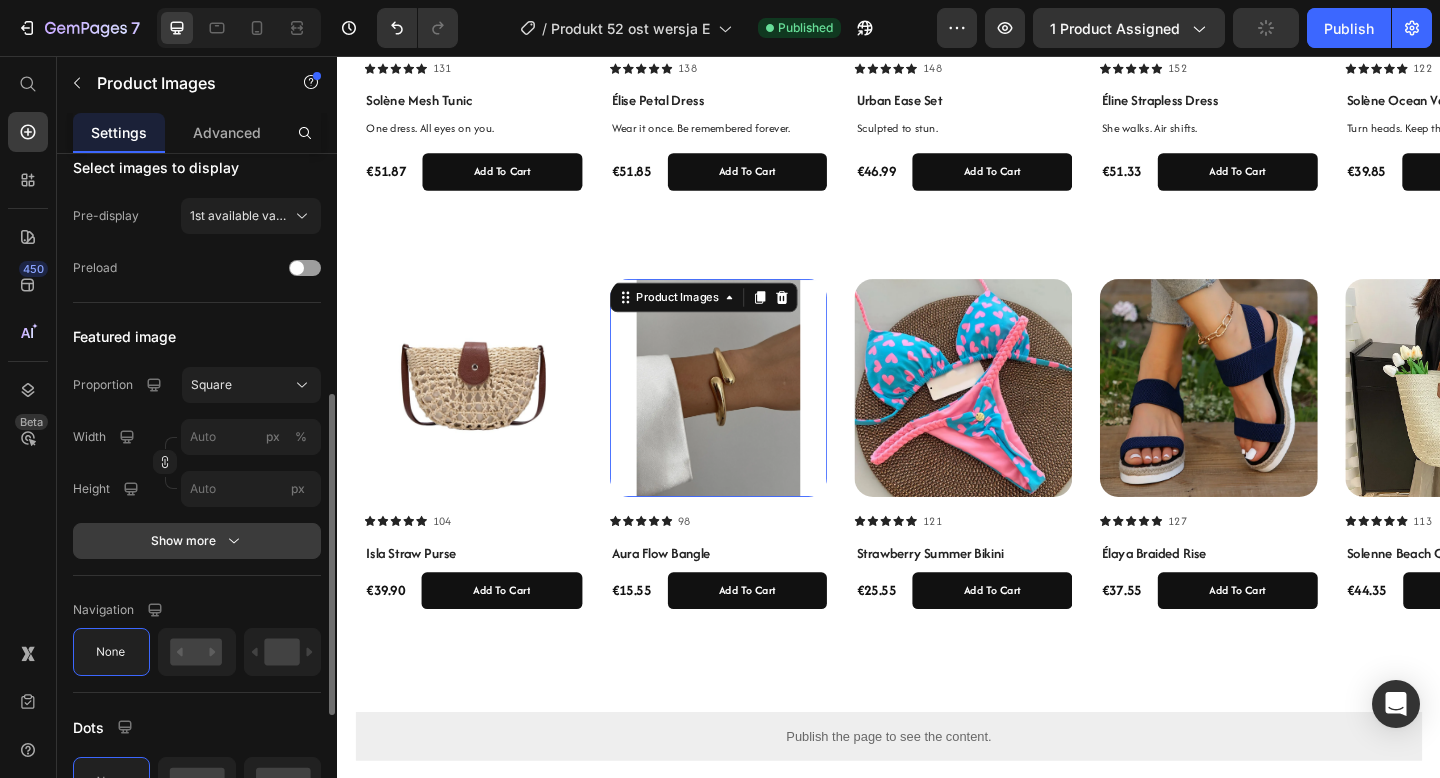 click 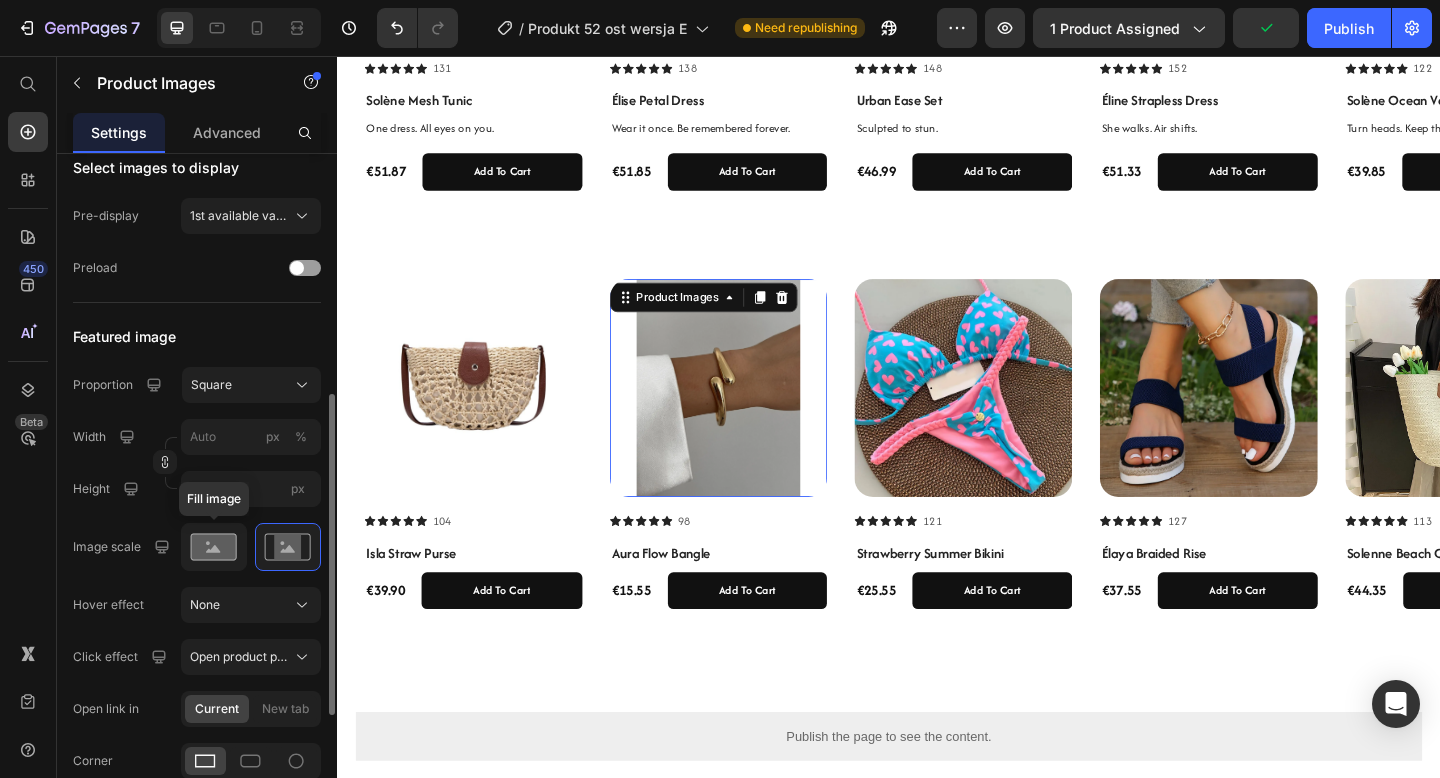 click 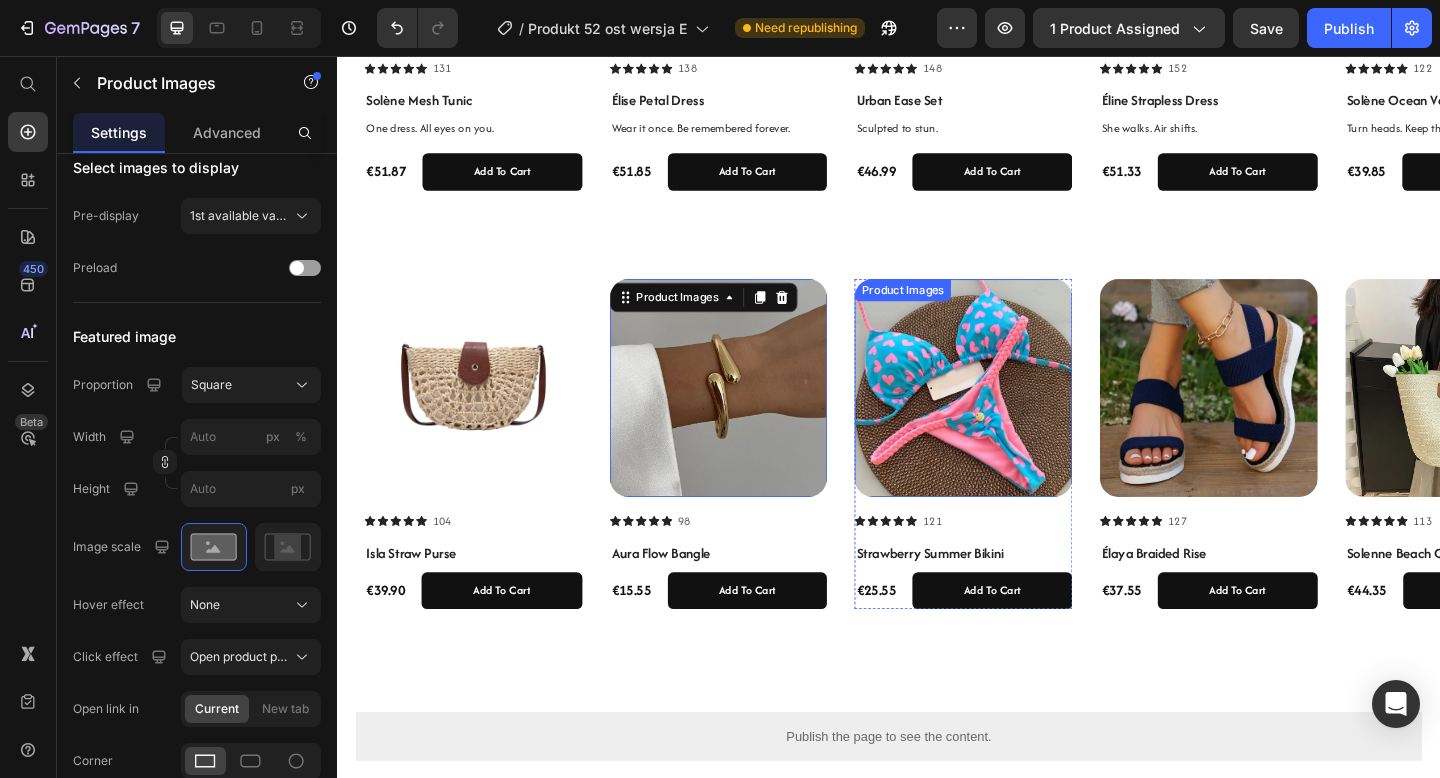 scroll, scrollTop: 949, scrollLeft: 0, axis: vertical 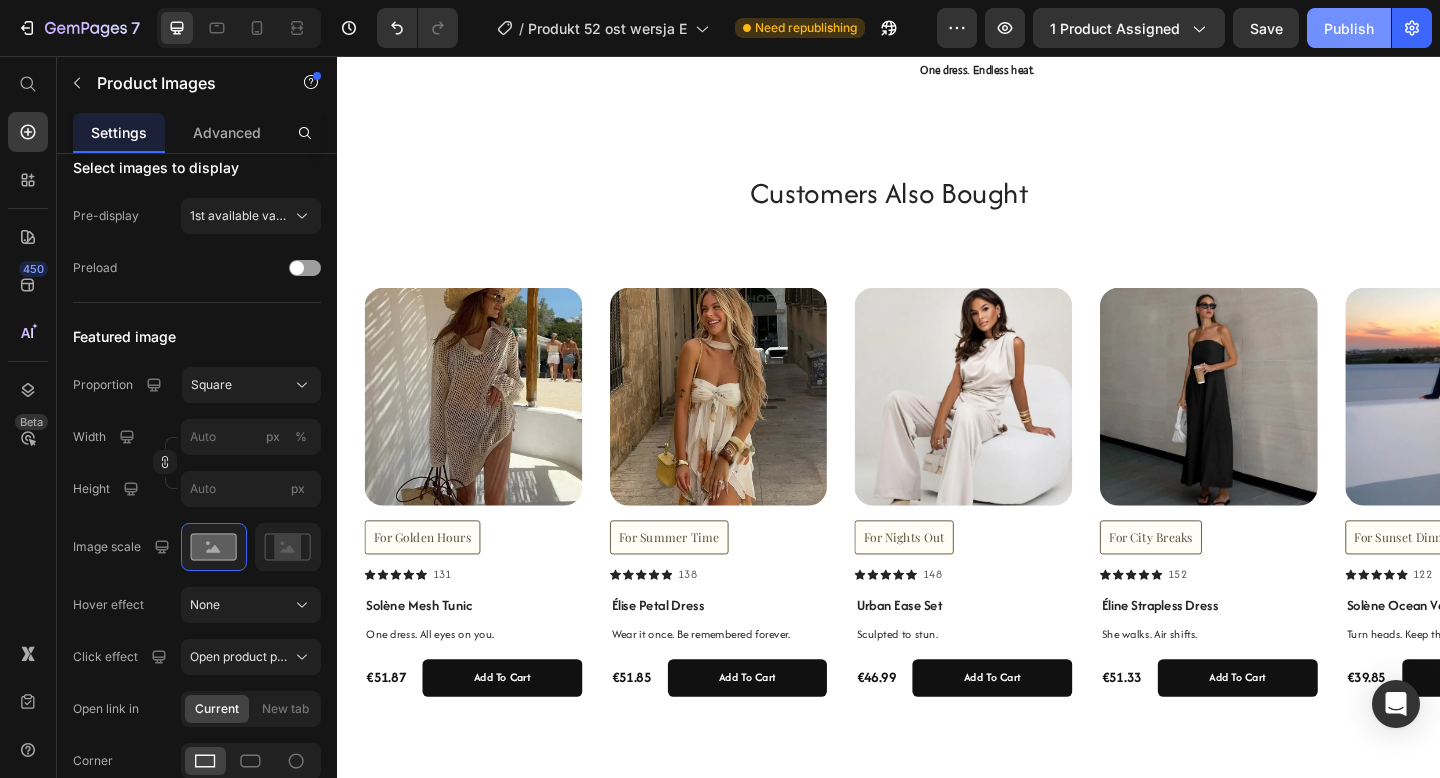 click on "Publish" at bounding box center [1349, 28] 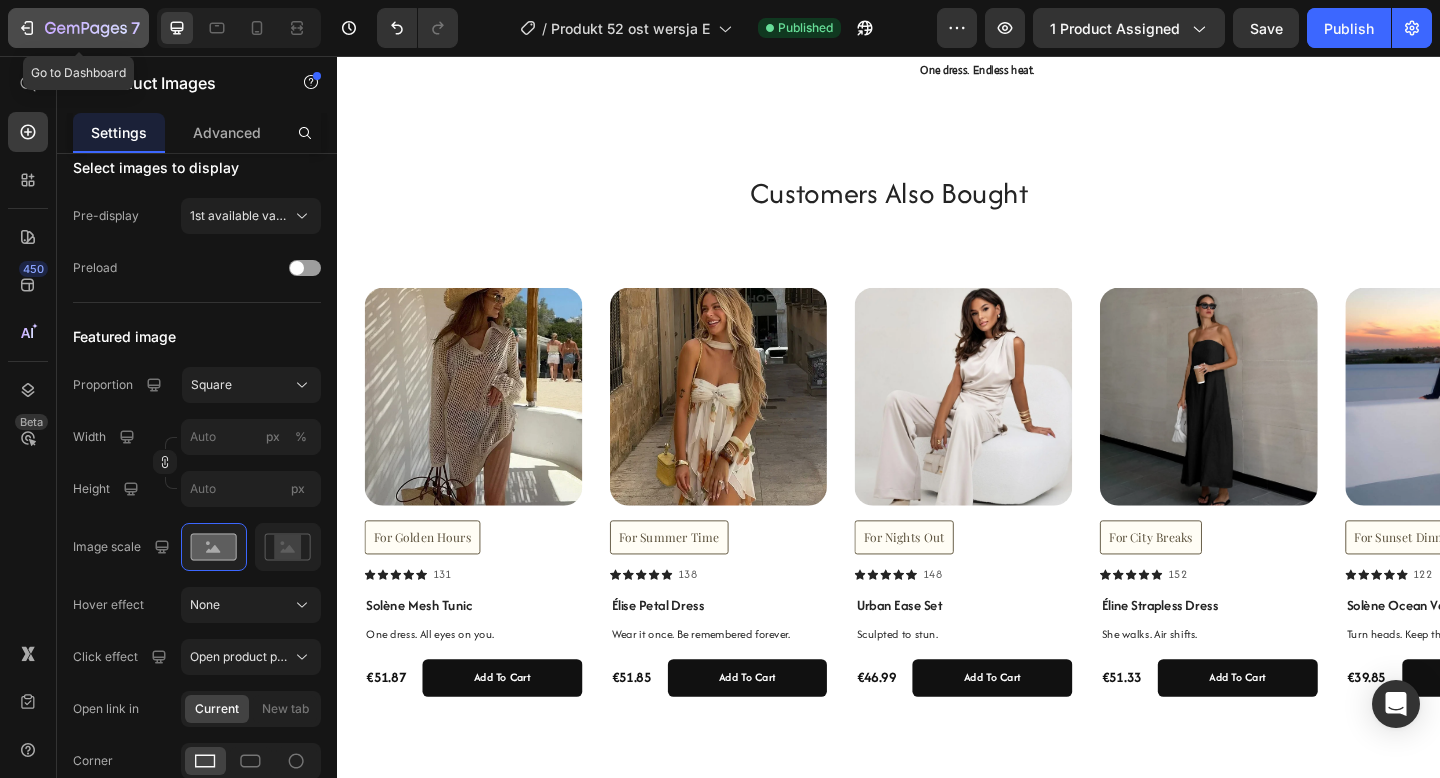click 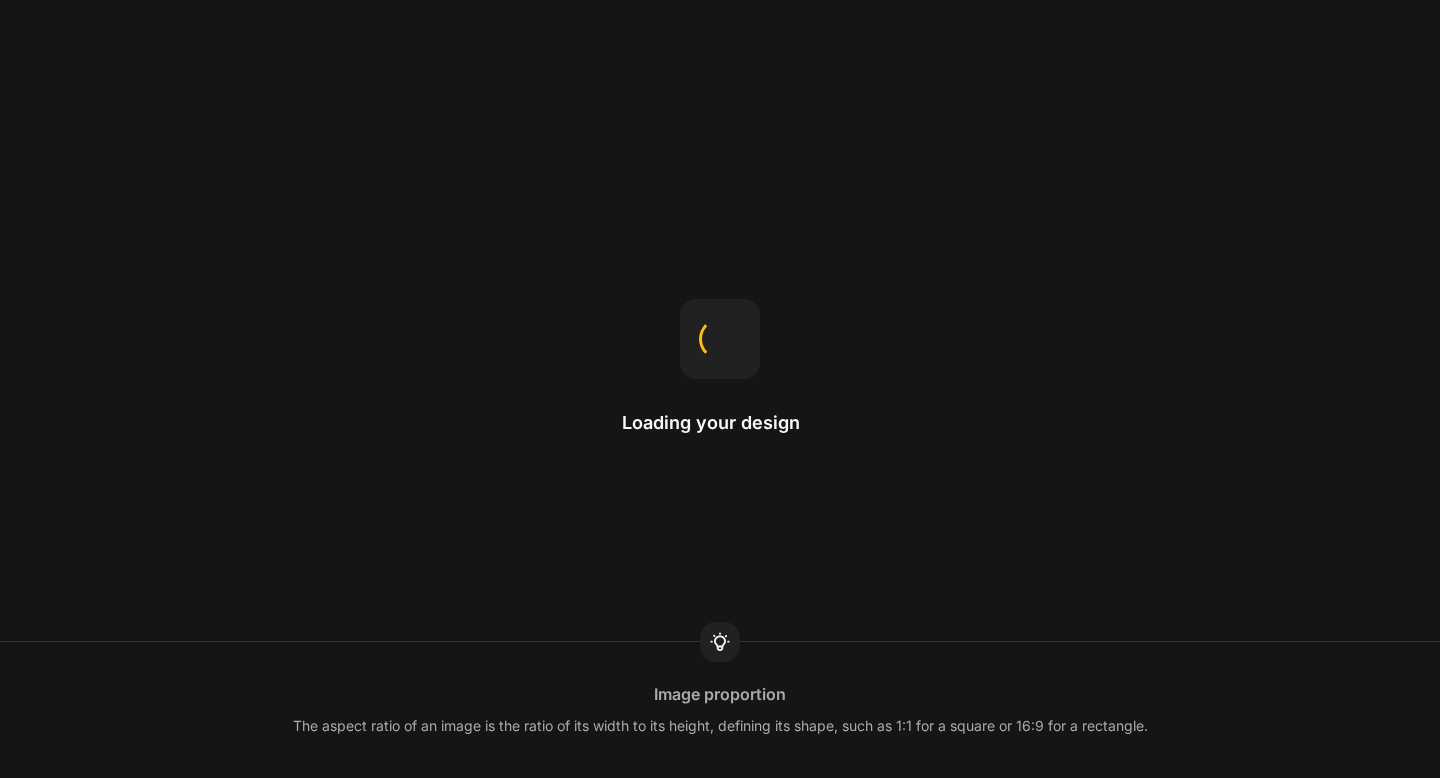 scroll, scrollTop: 0, scrollLeft: 0, axis: both 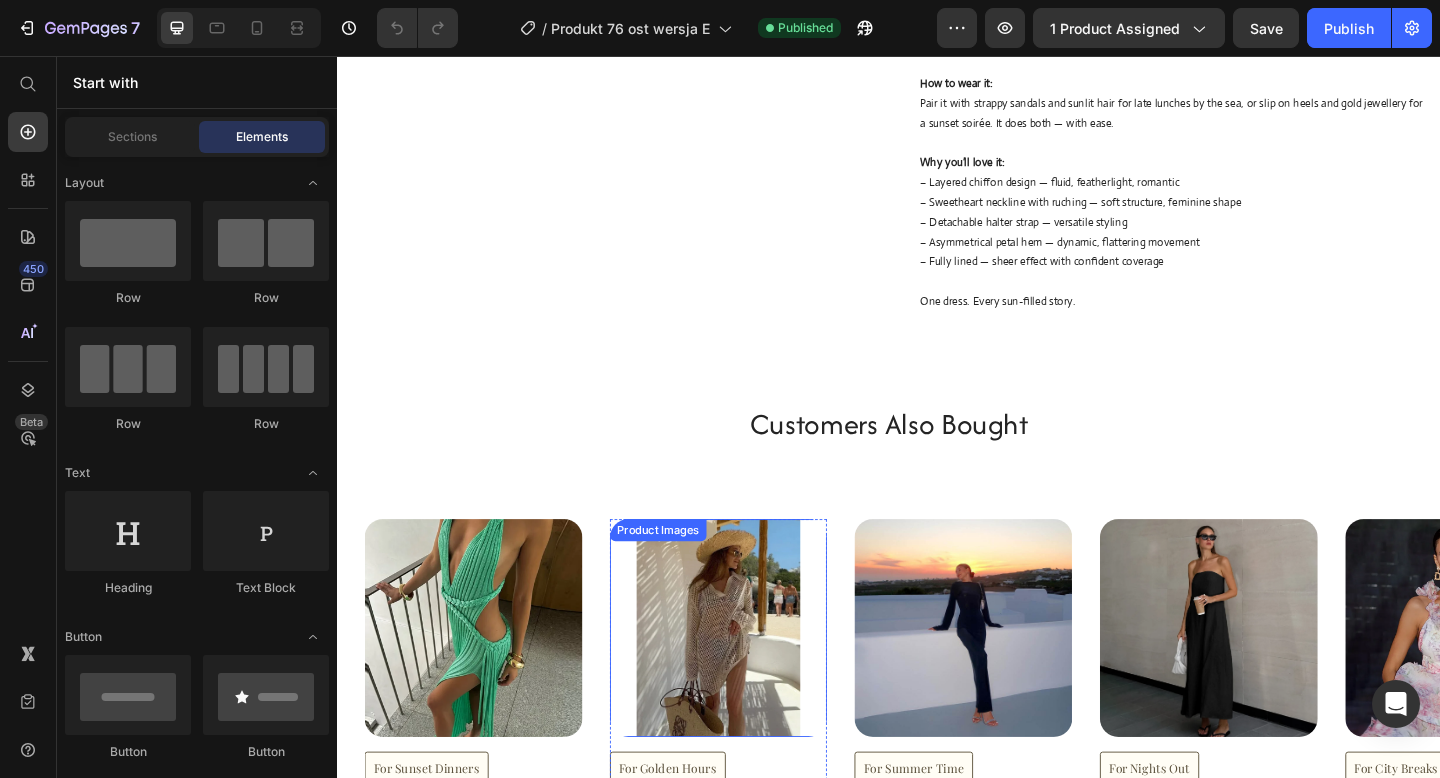 click at bounding box center [752, 678] 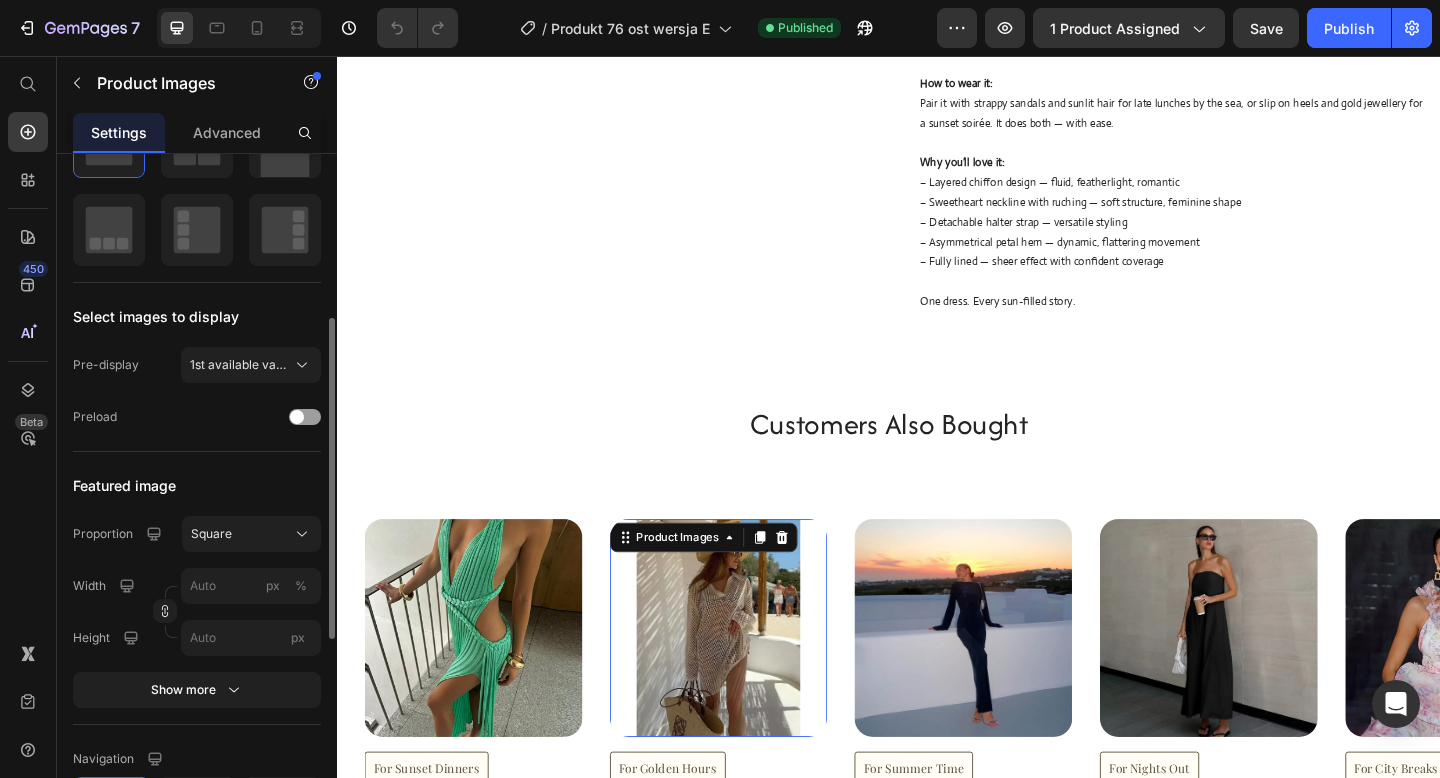 scroll, scrollTop: 364, scrollLeft: 0, axis: vertical 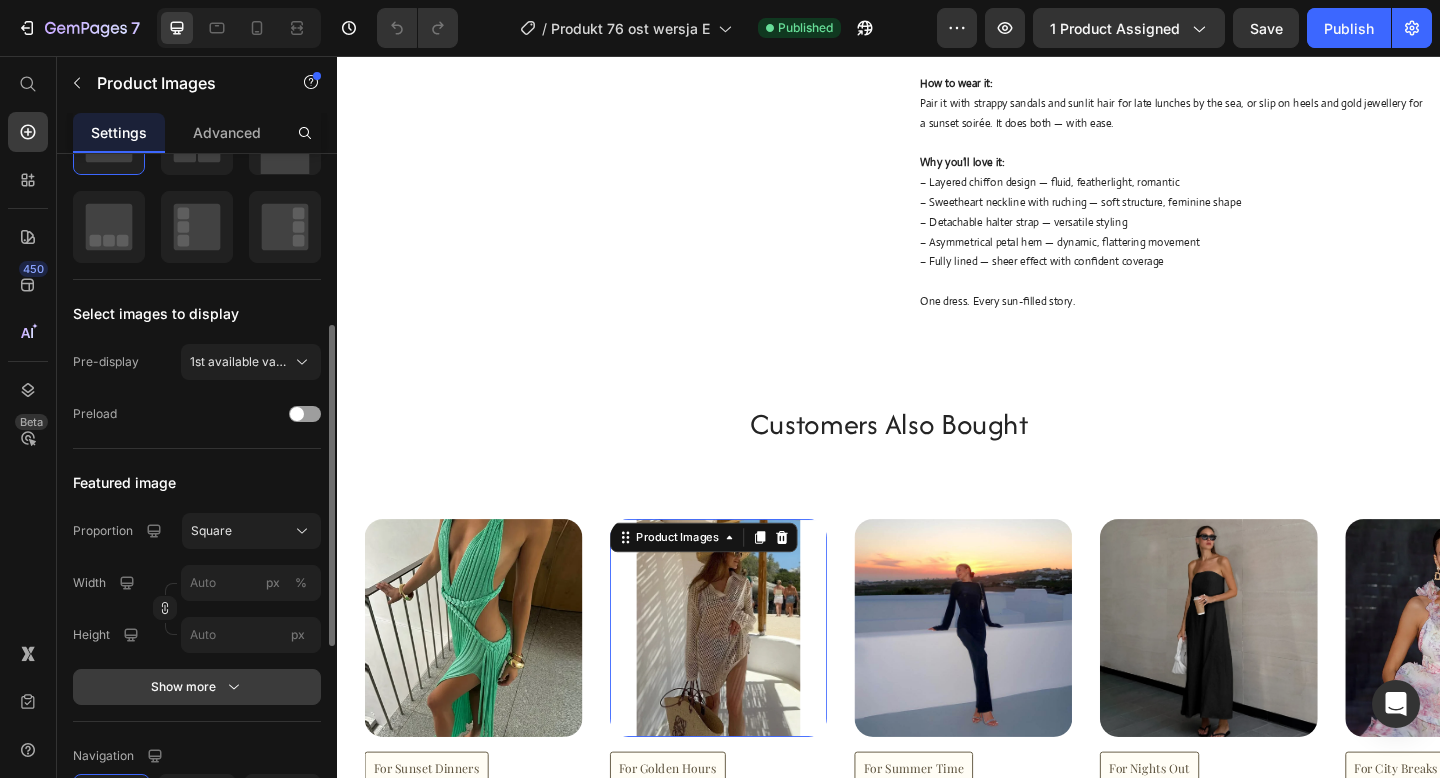 click 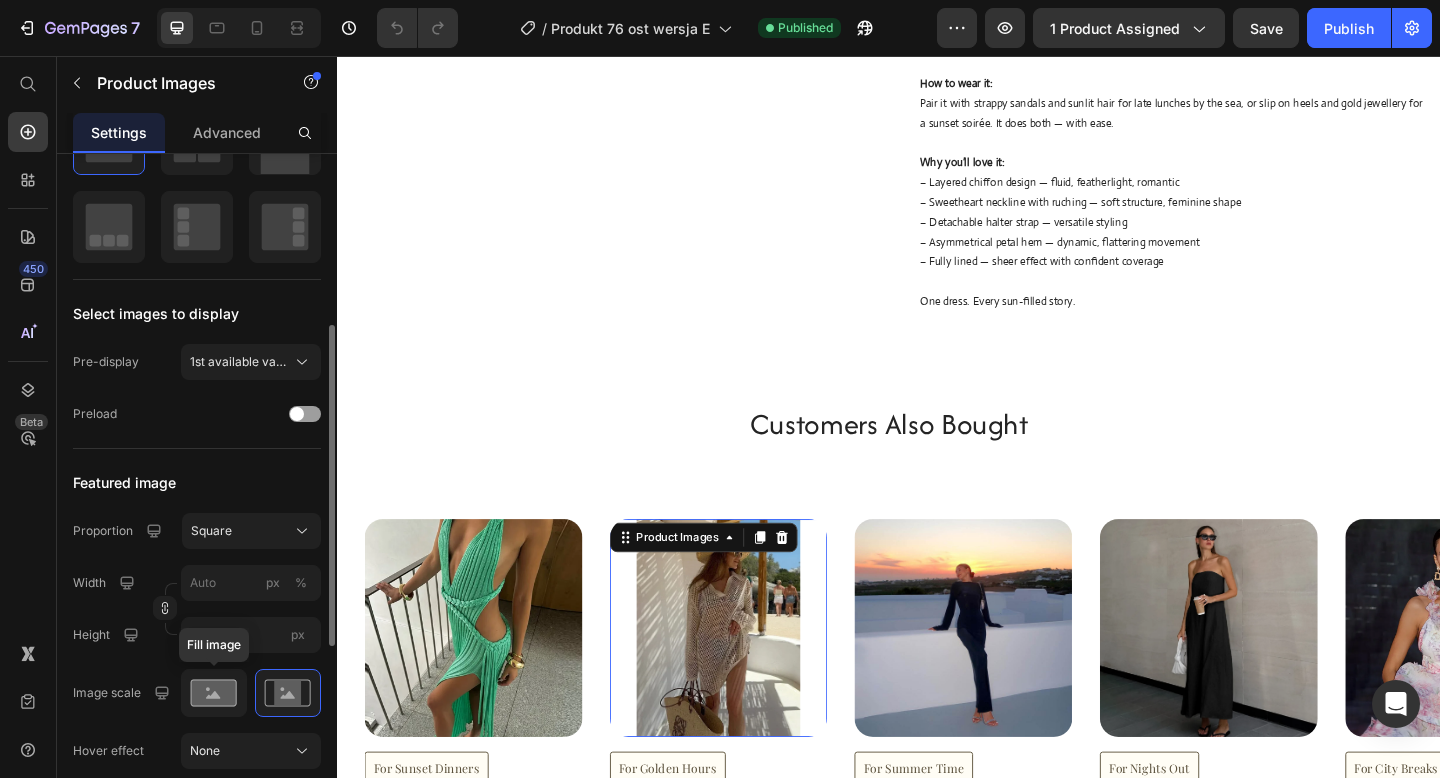click 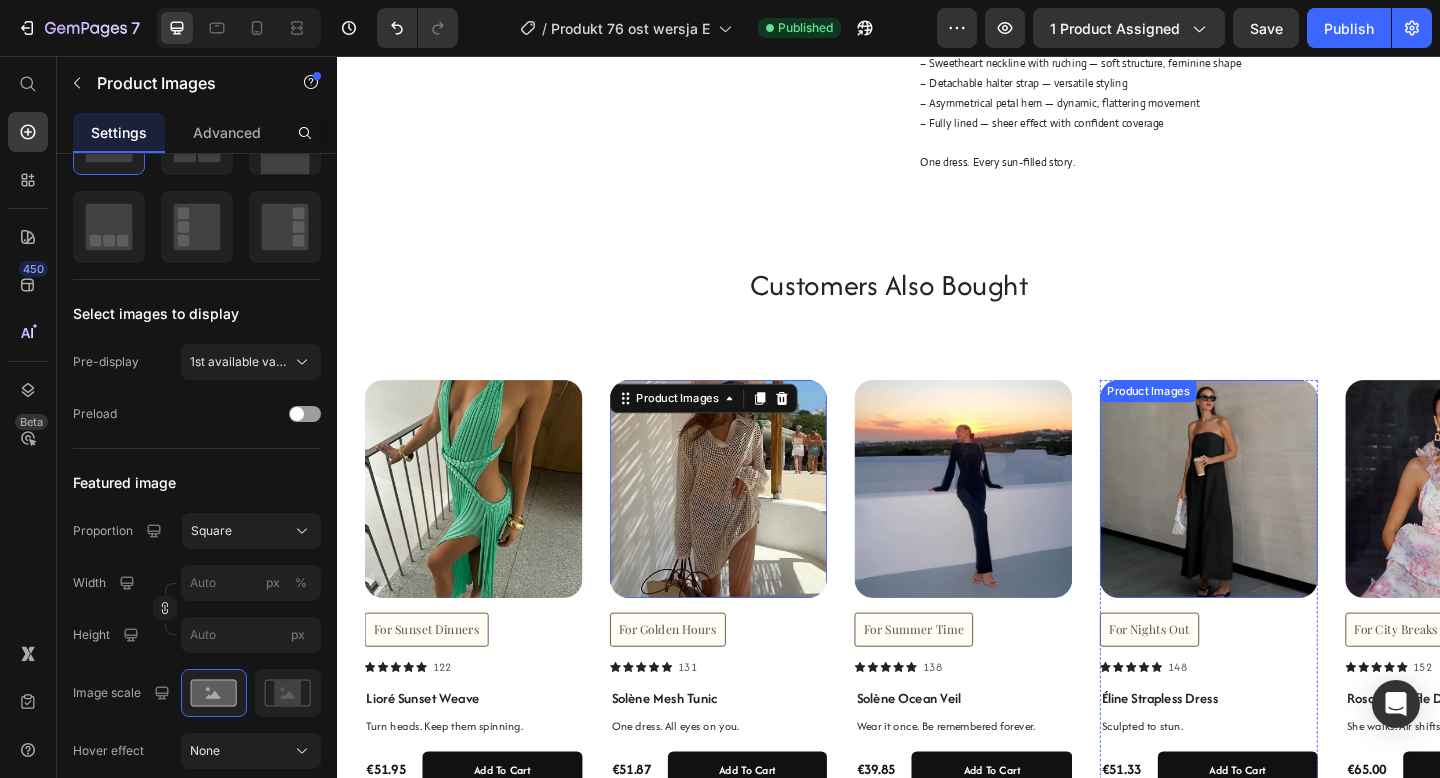 scroll, scrollTop: 961, scrollLeft: 0, axis: vertical 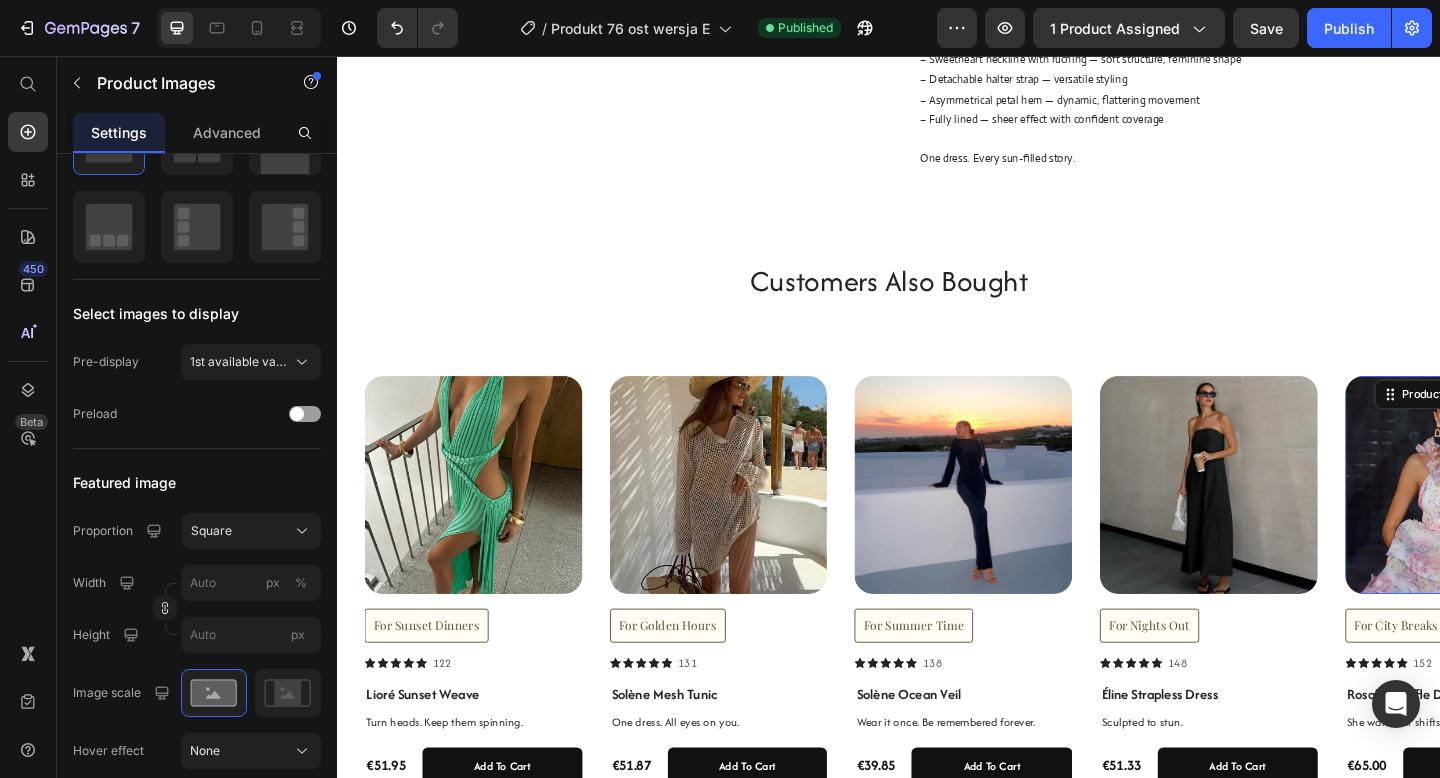 click at bounding box center (1552, 523) 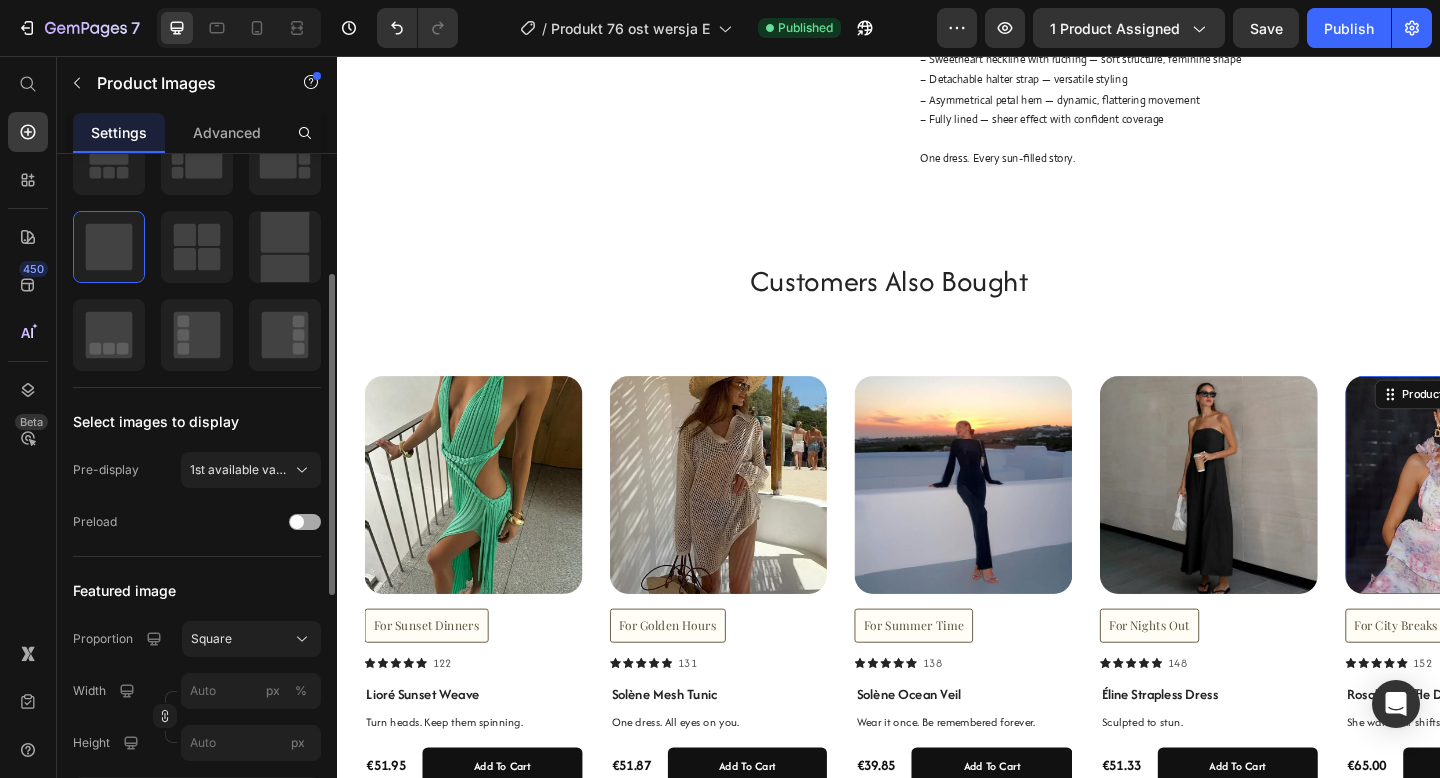 scroll, scrollTop: 0, scrollLeft: 0, axis: both 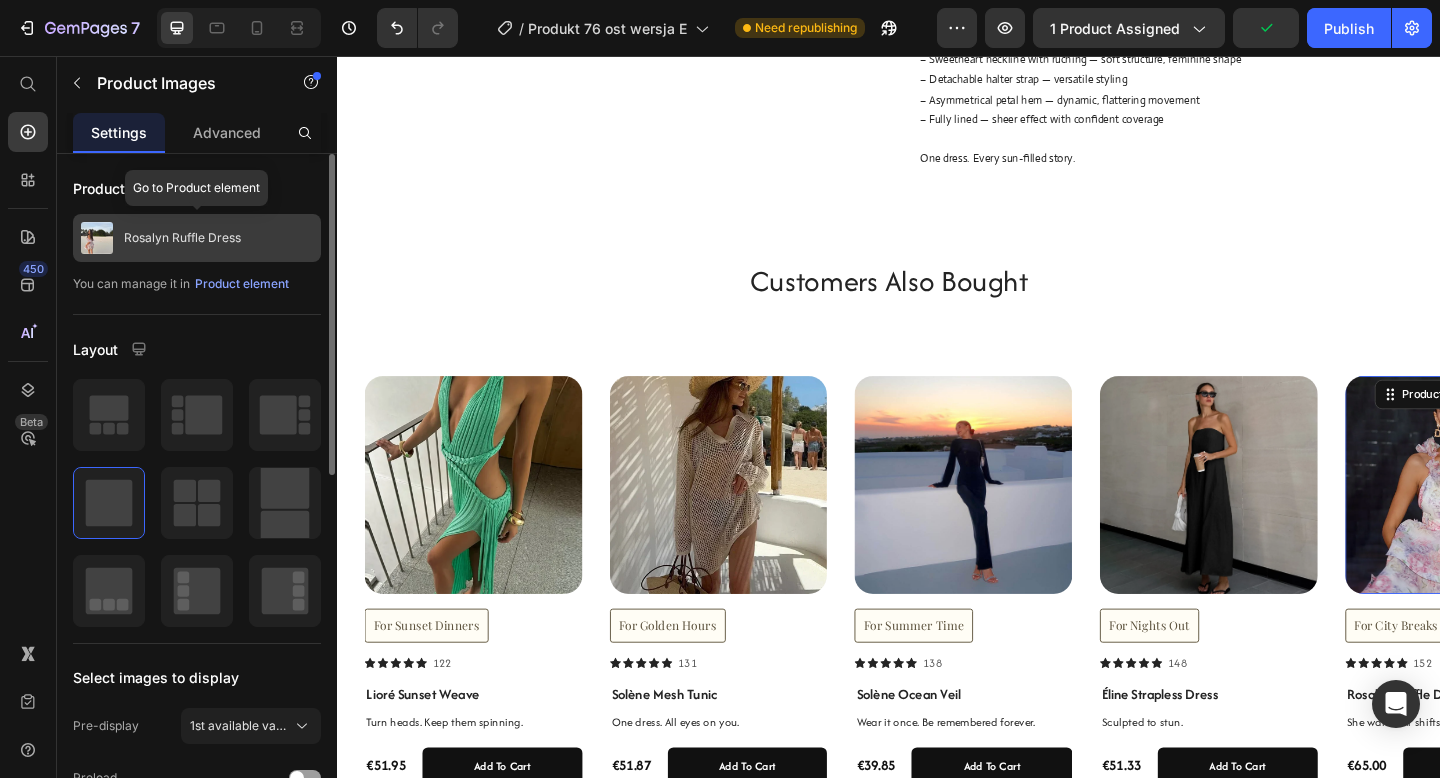 click on "Rosalyn Ruffle Dress" at bounding box center [182, 238] 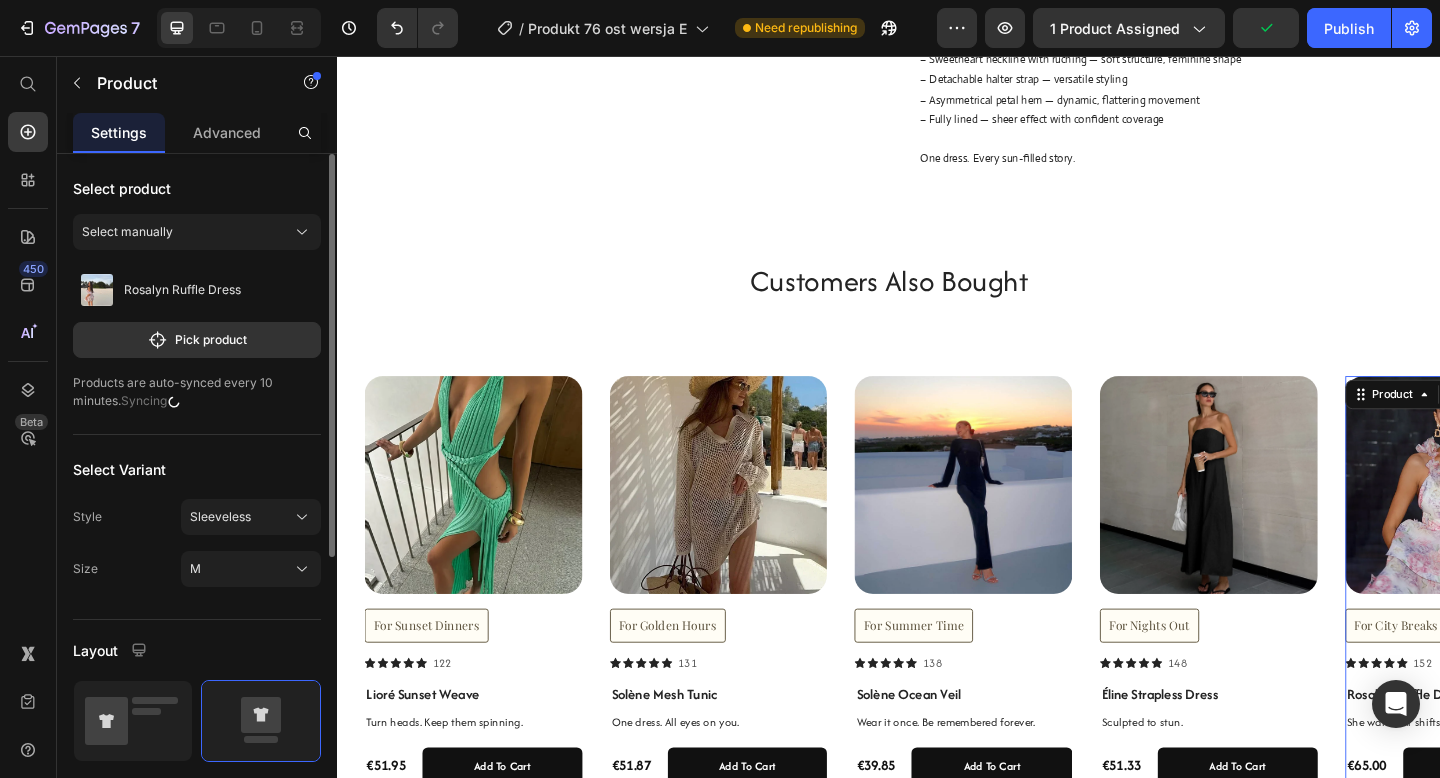 click on "Select manually" 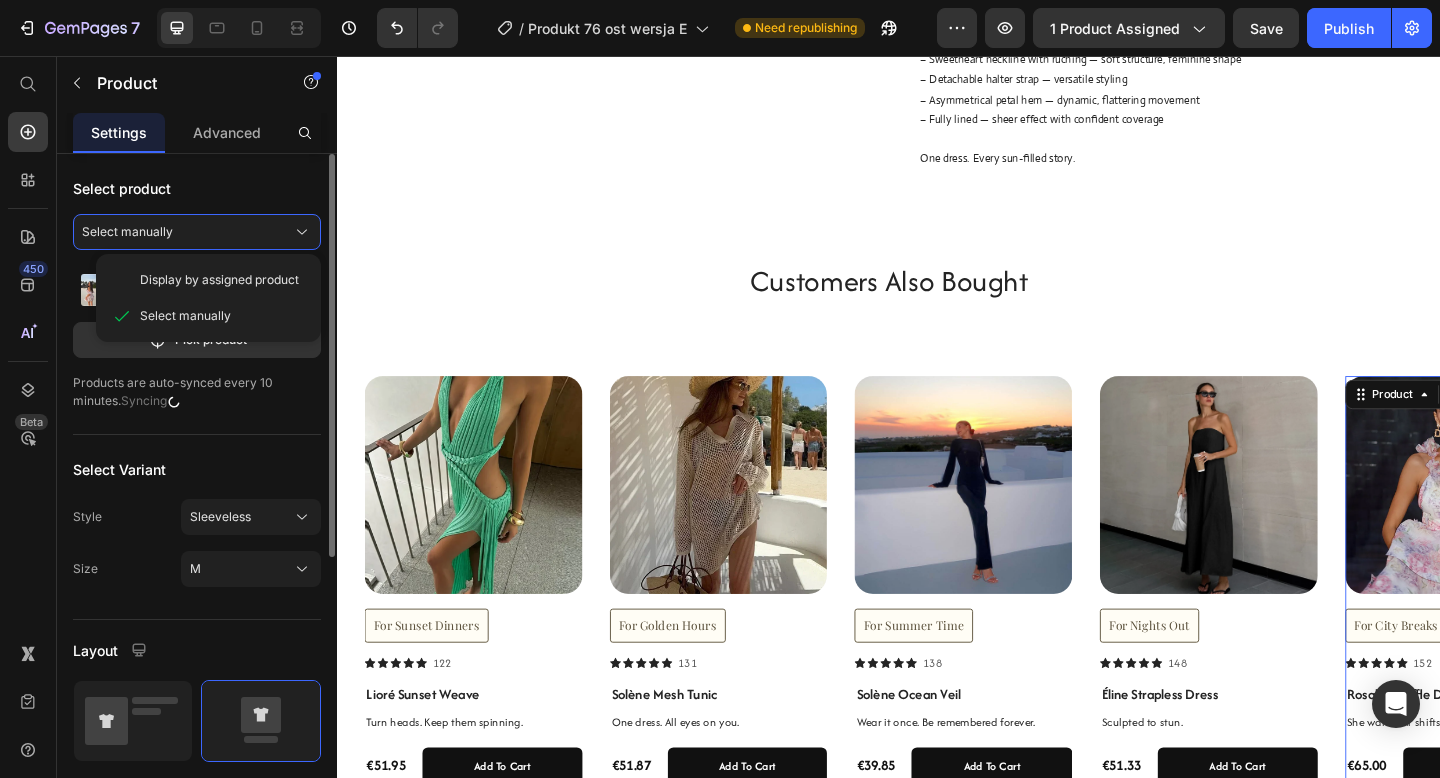 click on "Products are auto-synced every 10 minutes.   Syncing" at bounding box center (197, 392) 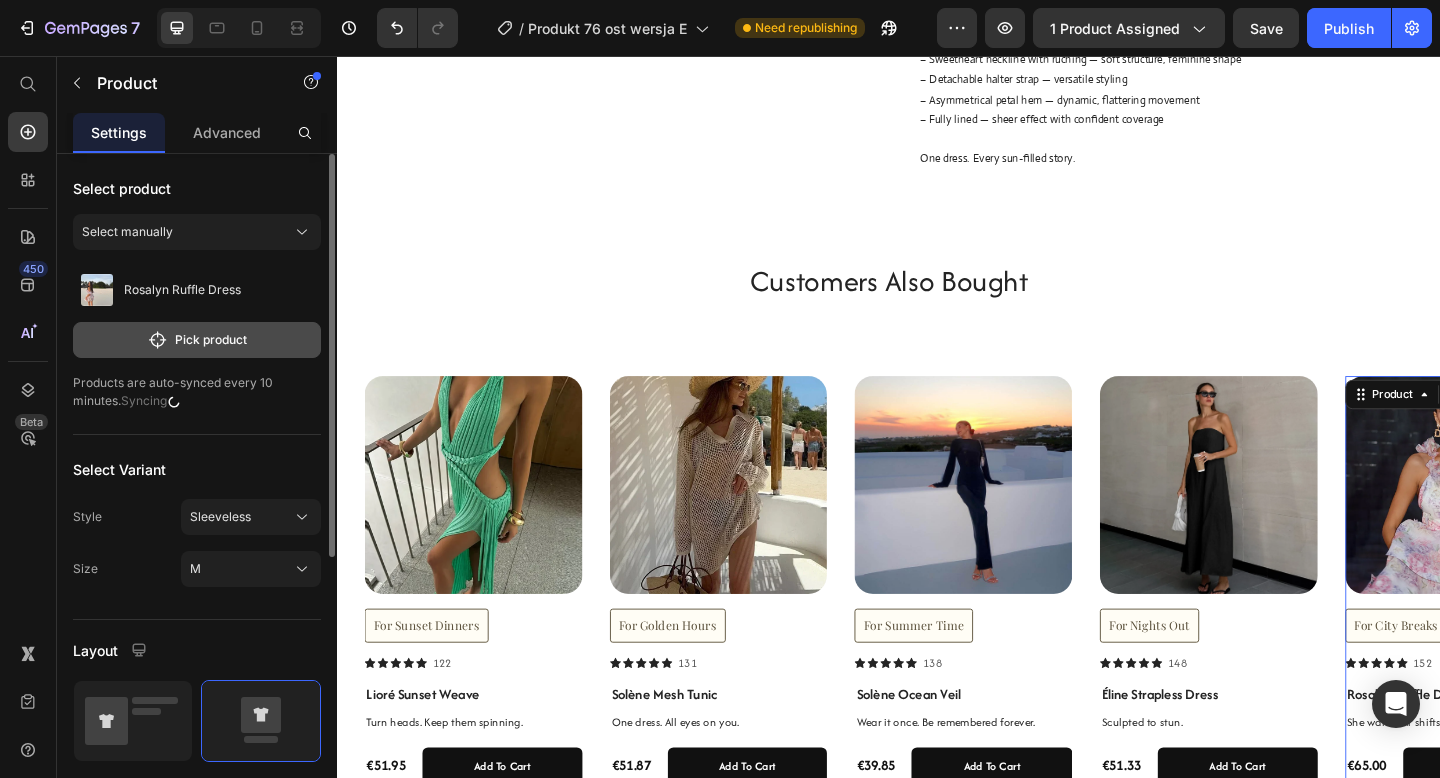click on "Pick product" 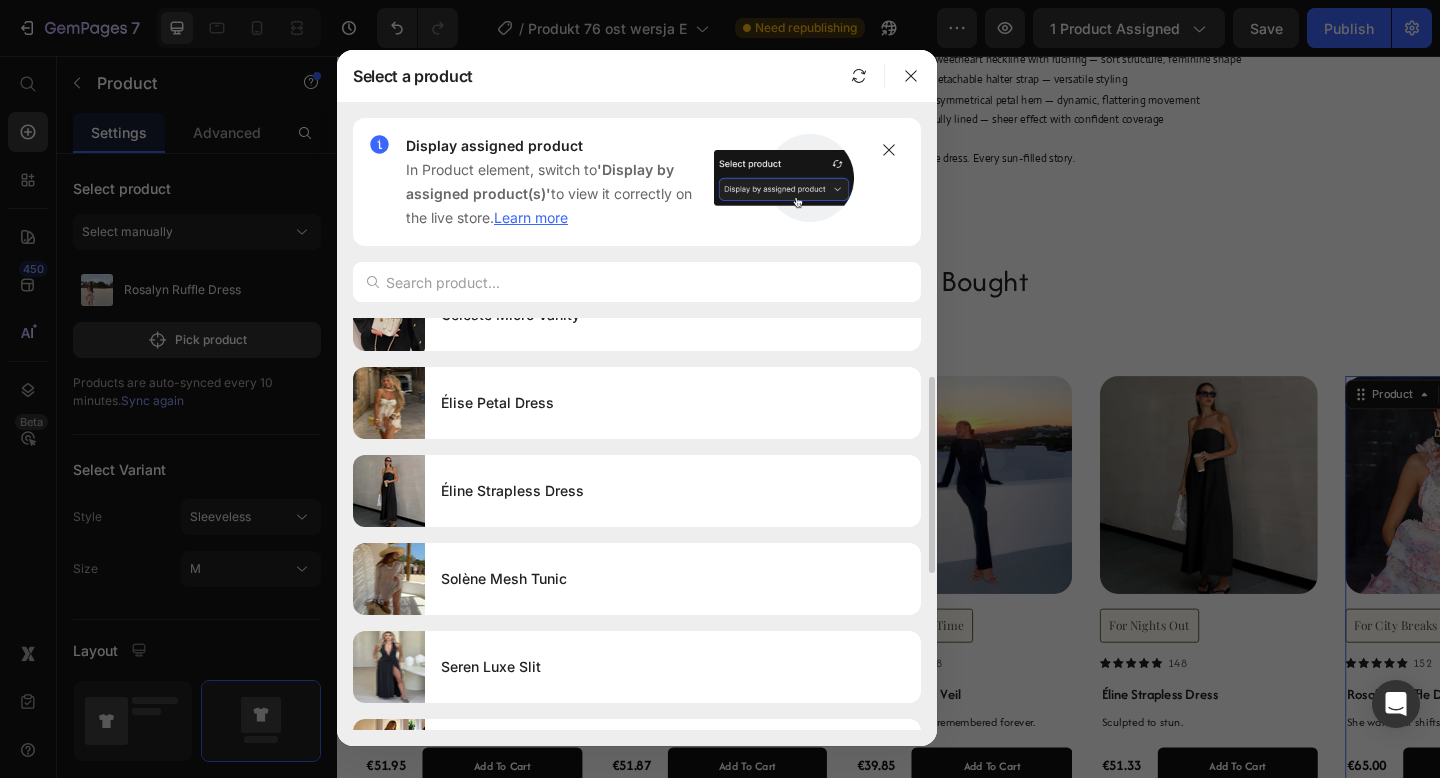 scroll, scrollTop: 123, scrollLeft: 0, axis: vertical 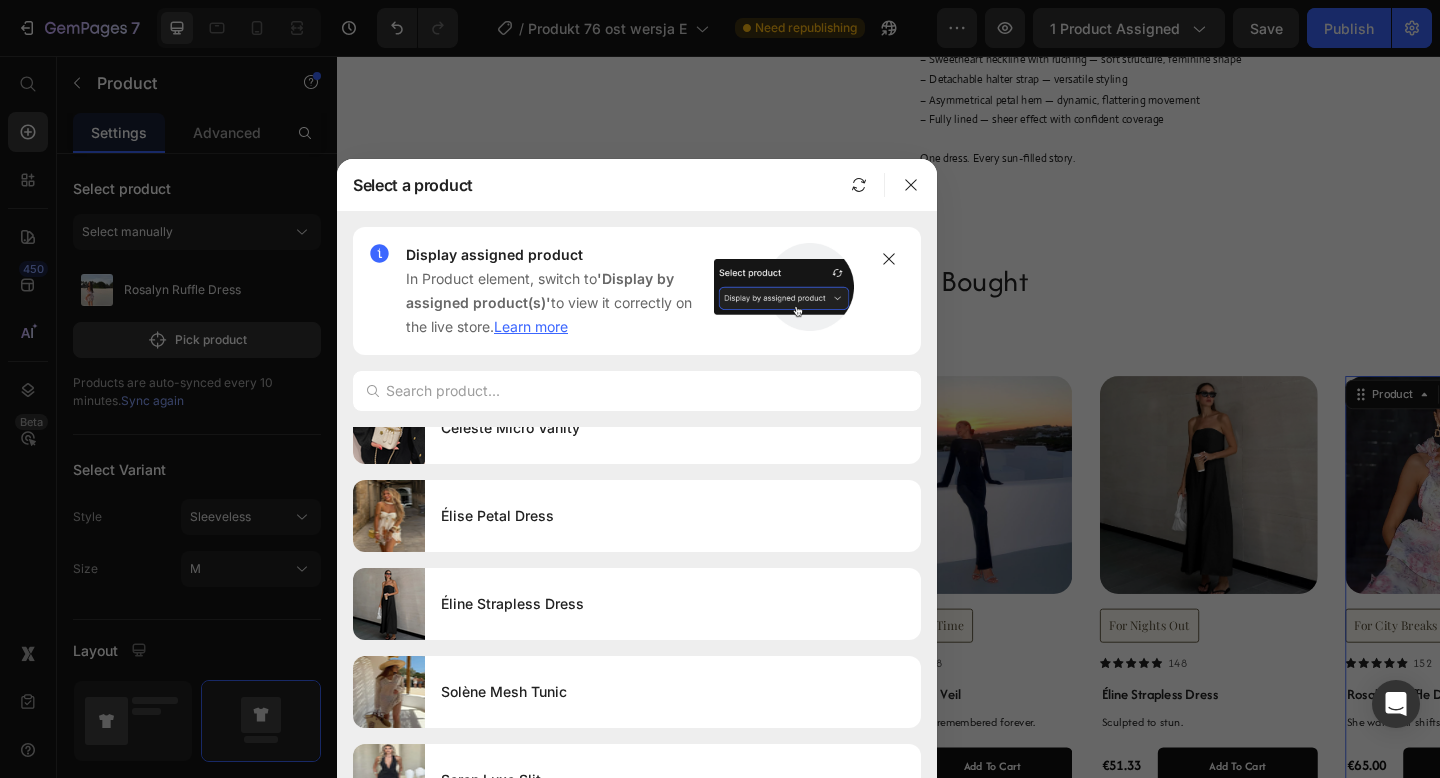 drag, startPoint x: 724, startPoint y: 73, endPoint x: 617, endPoint y: 182, distance: 152.74161 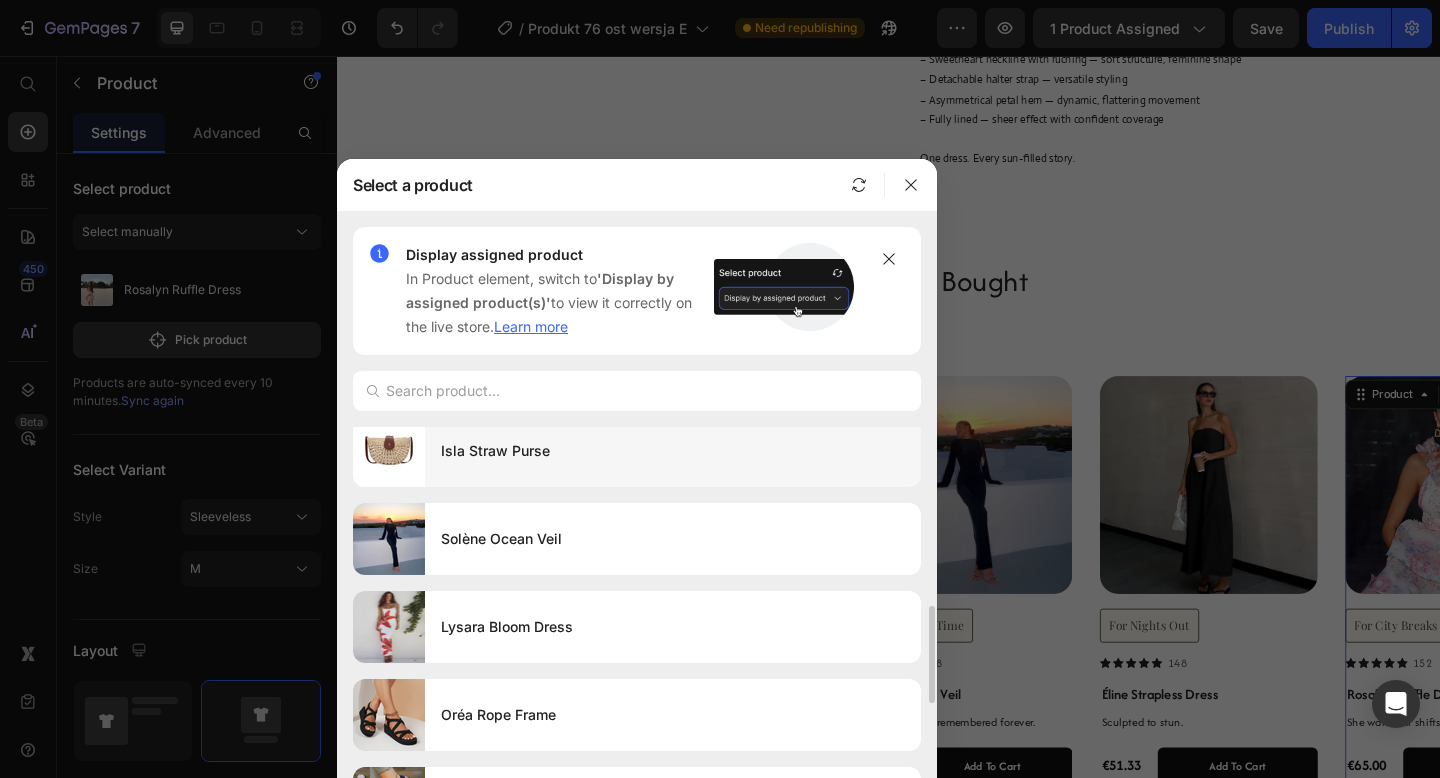 scroll, scrollTop: 807, scrollLeft: 0, axis: vertical 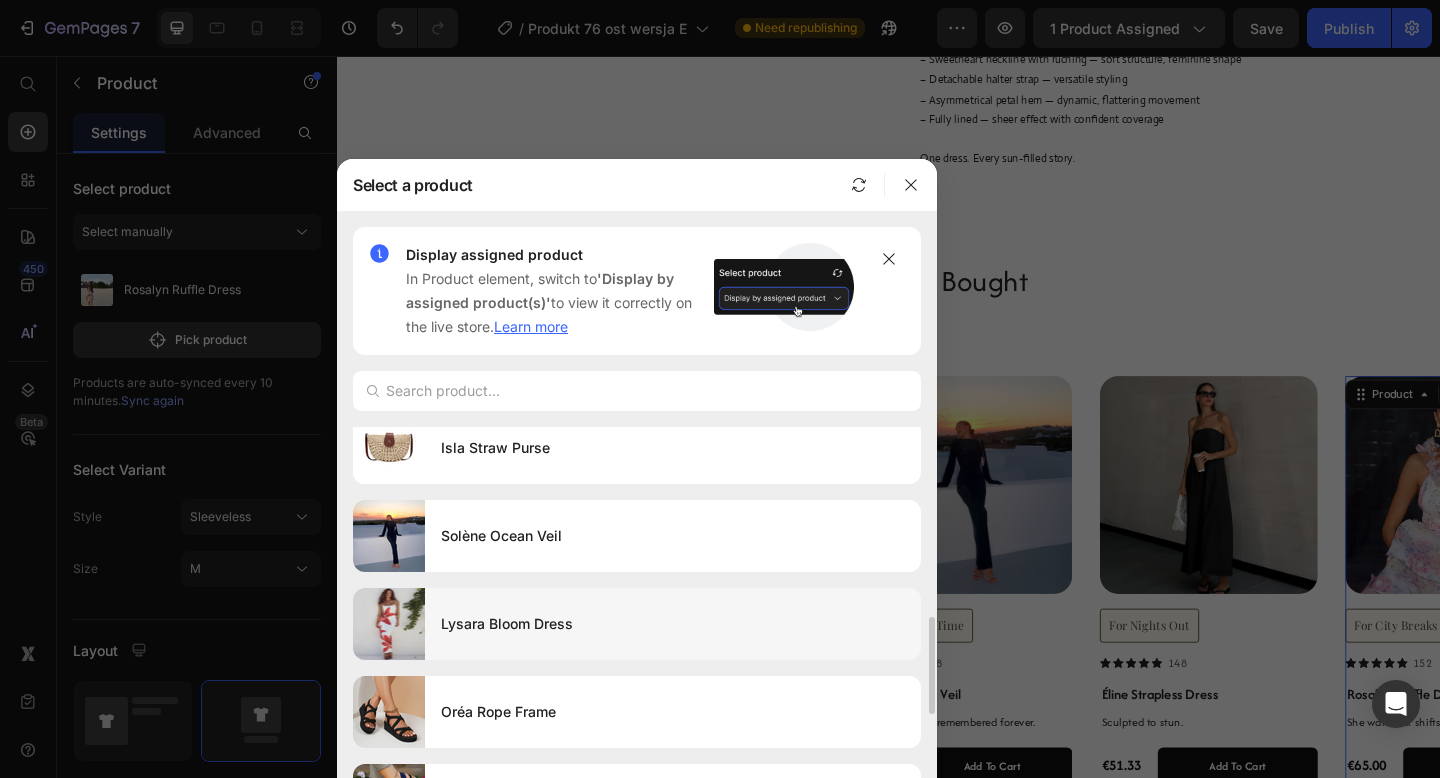 click on "Lysara Bloom Dress" at bounding box center (673, 624) 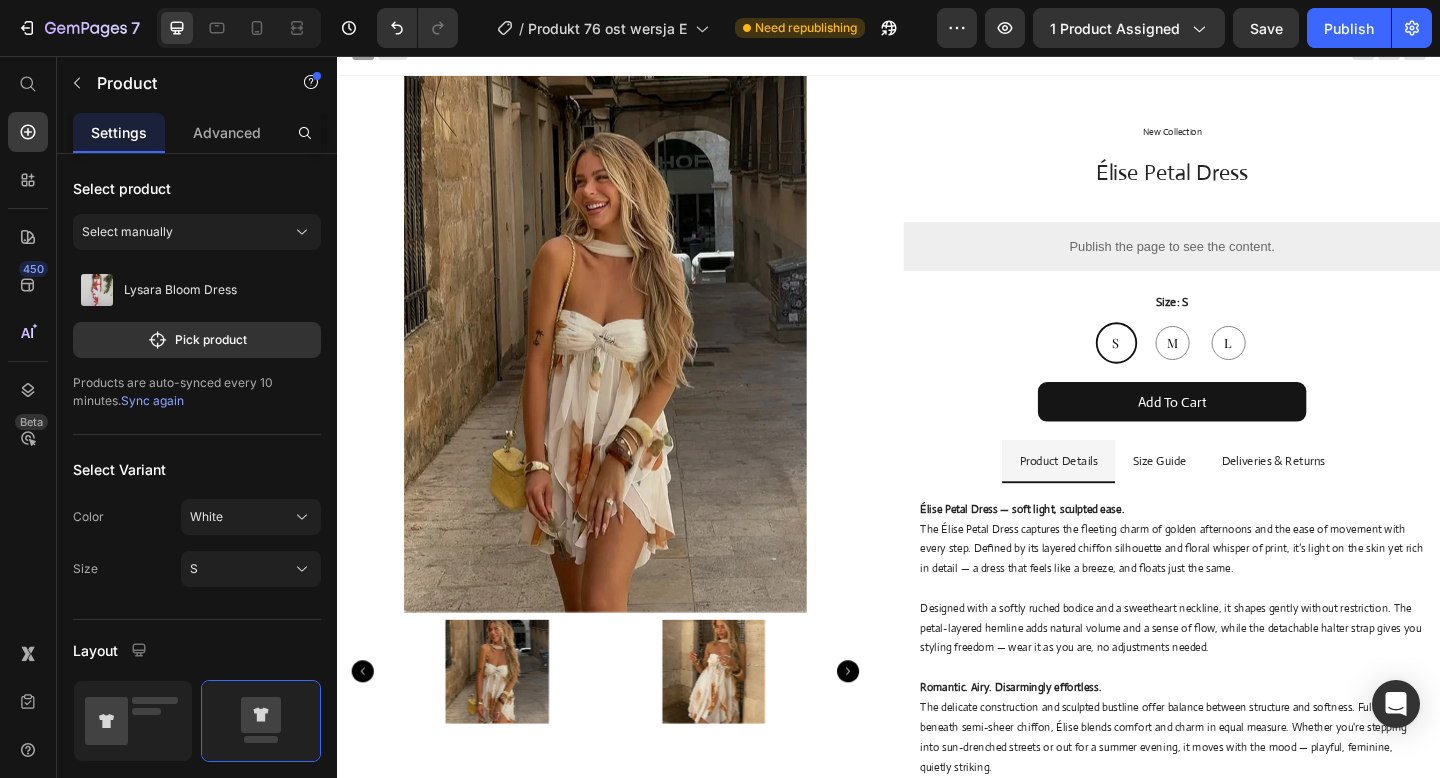 scroll, scrollTop: 0, scrollLeft: 0, axis: both 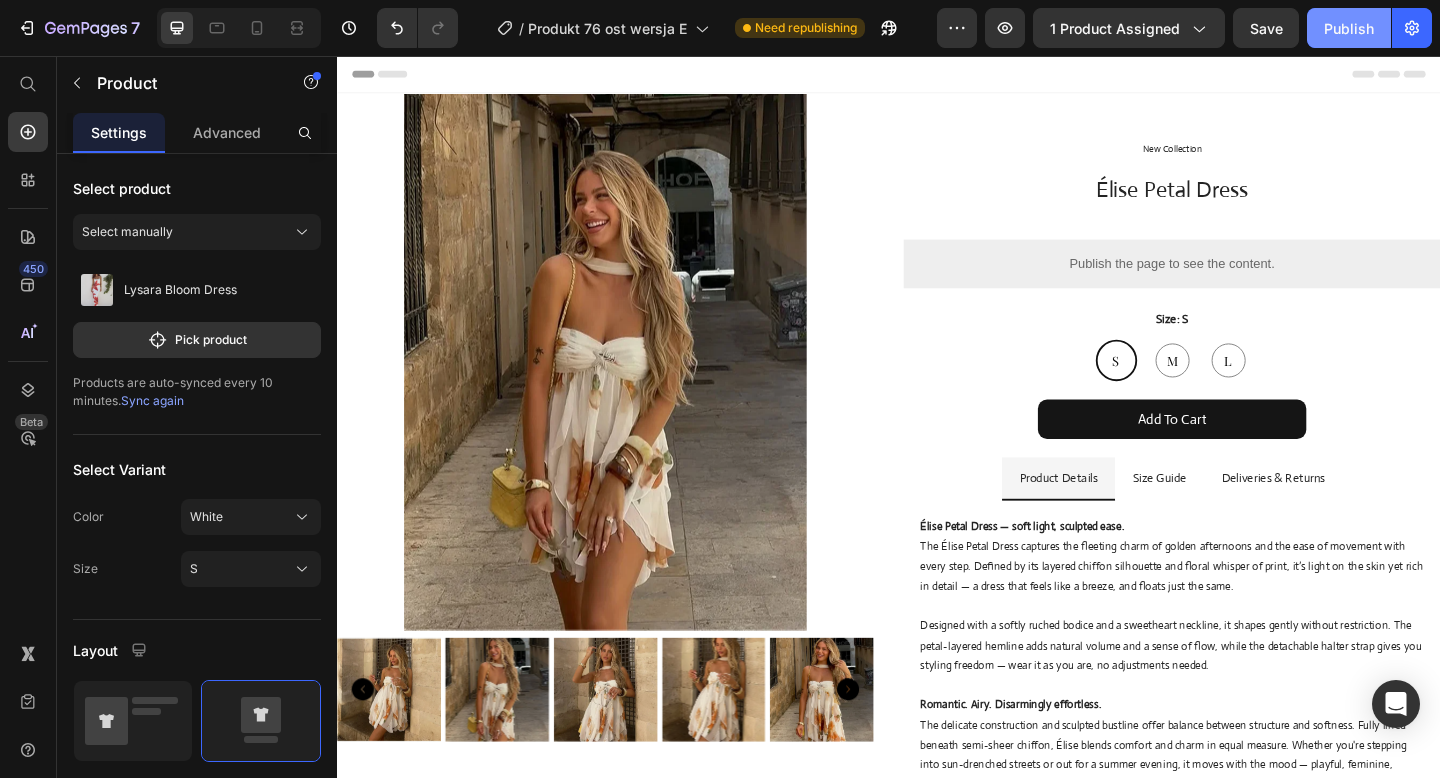 click on "Publish" 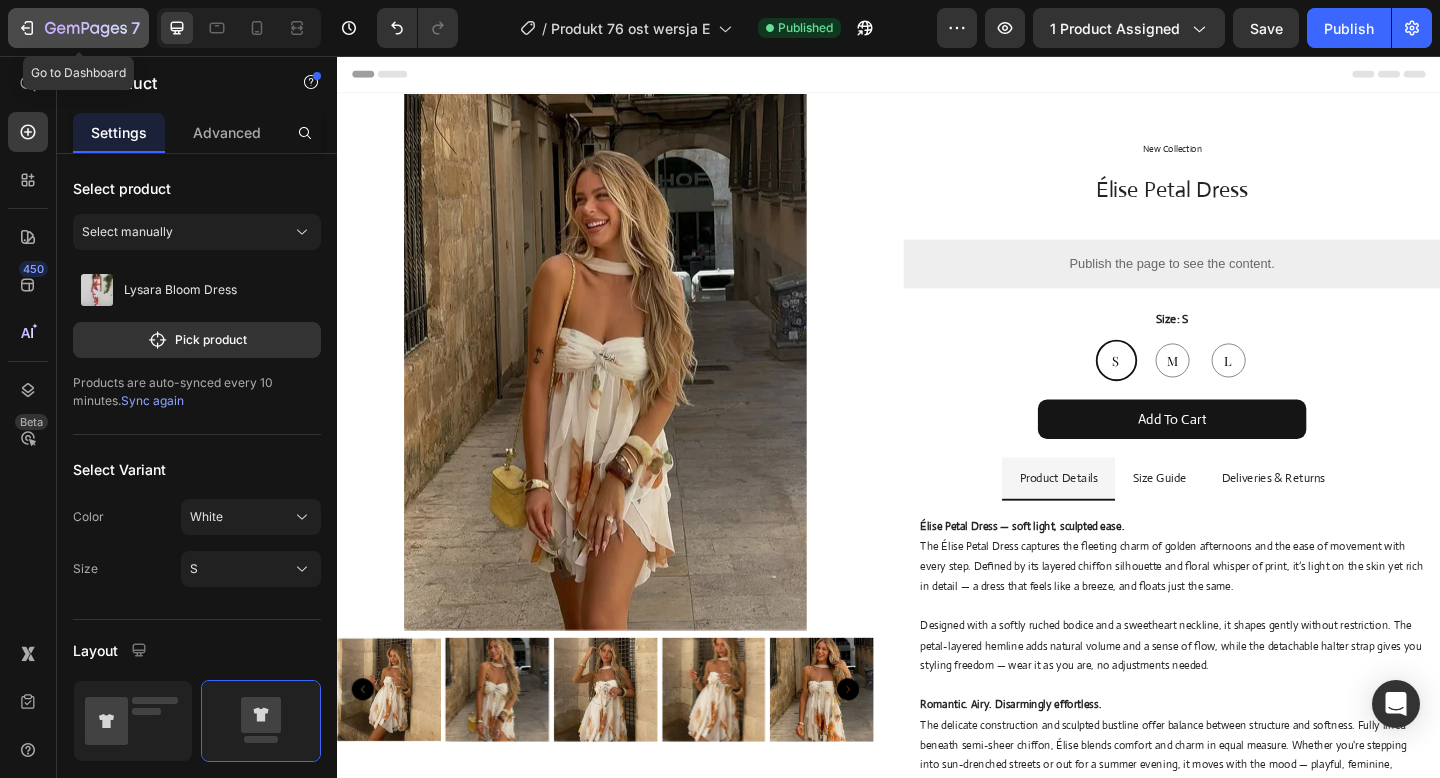 click 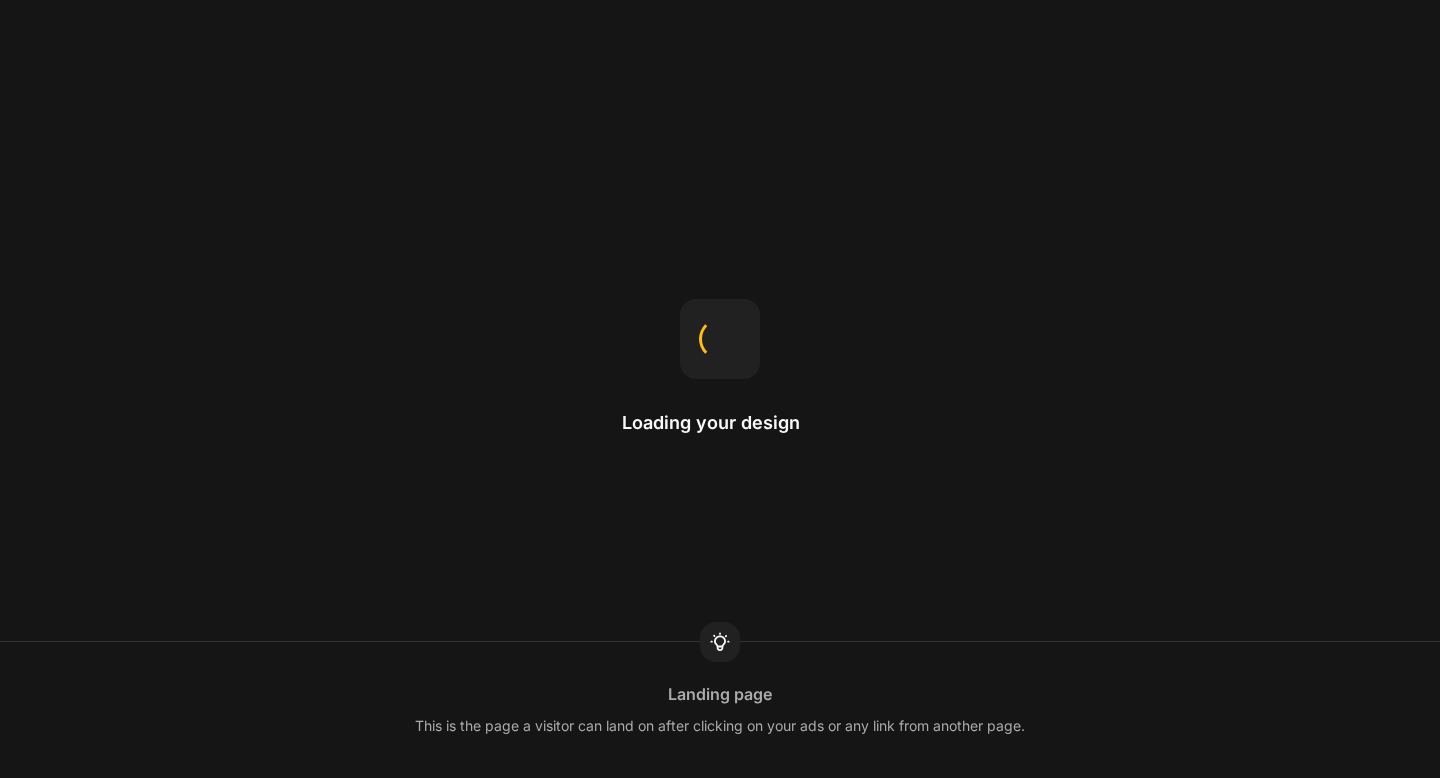 scroll, scrollTop: 0, scrollLeft: 0, axis: both 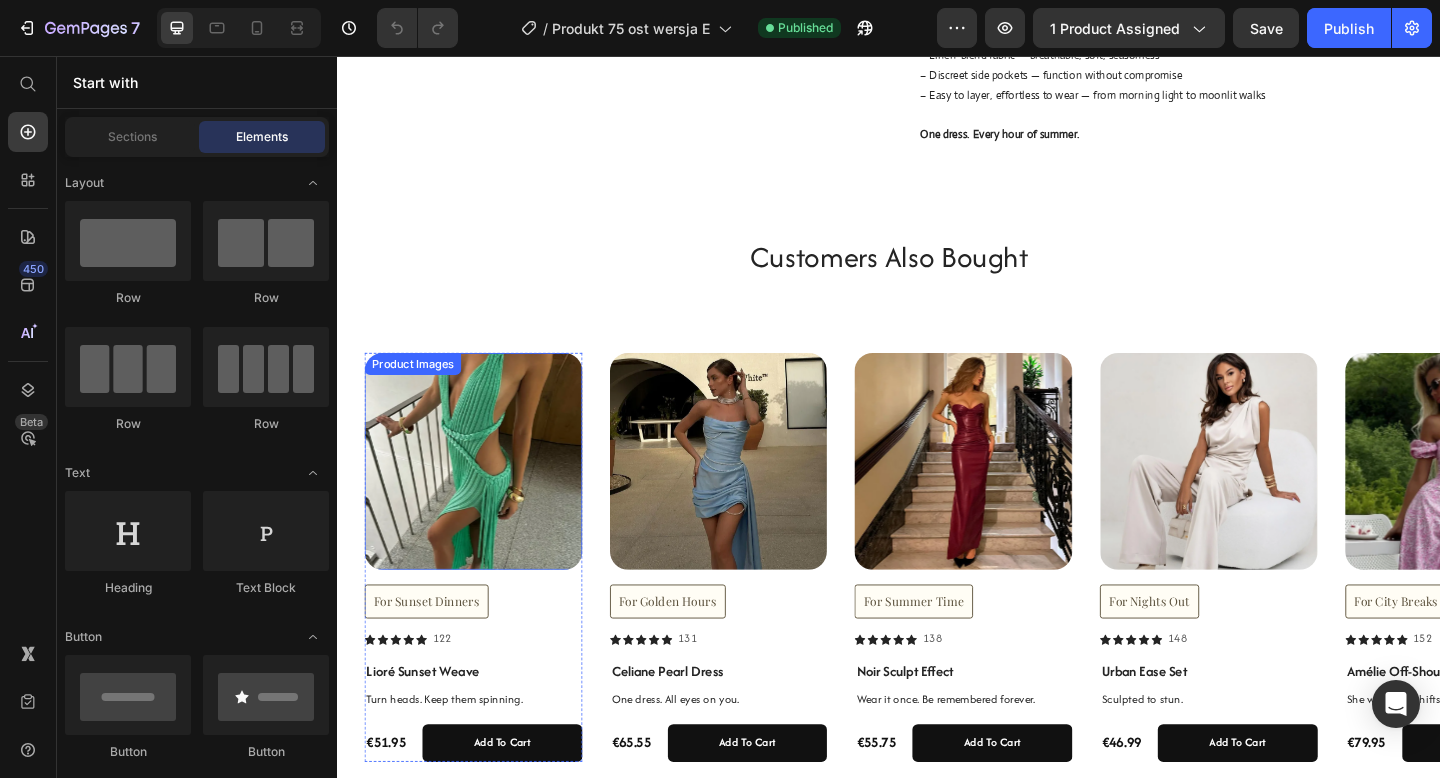 click at bounding box center (485, 497) 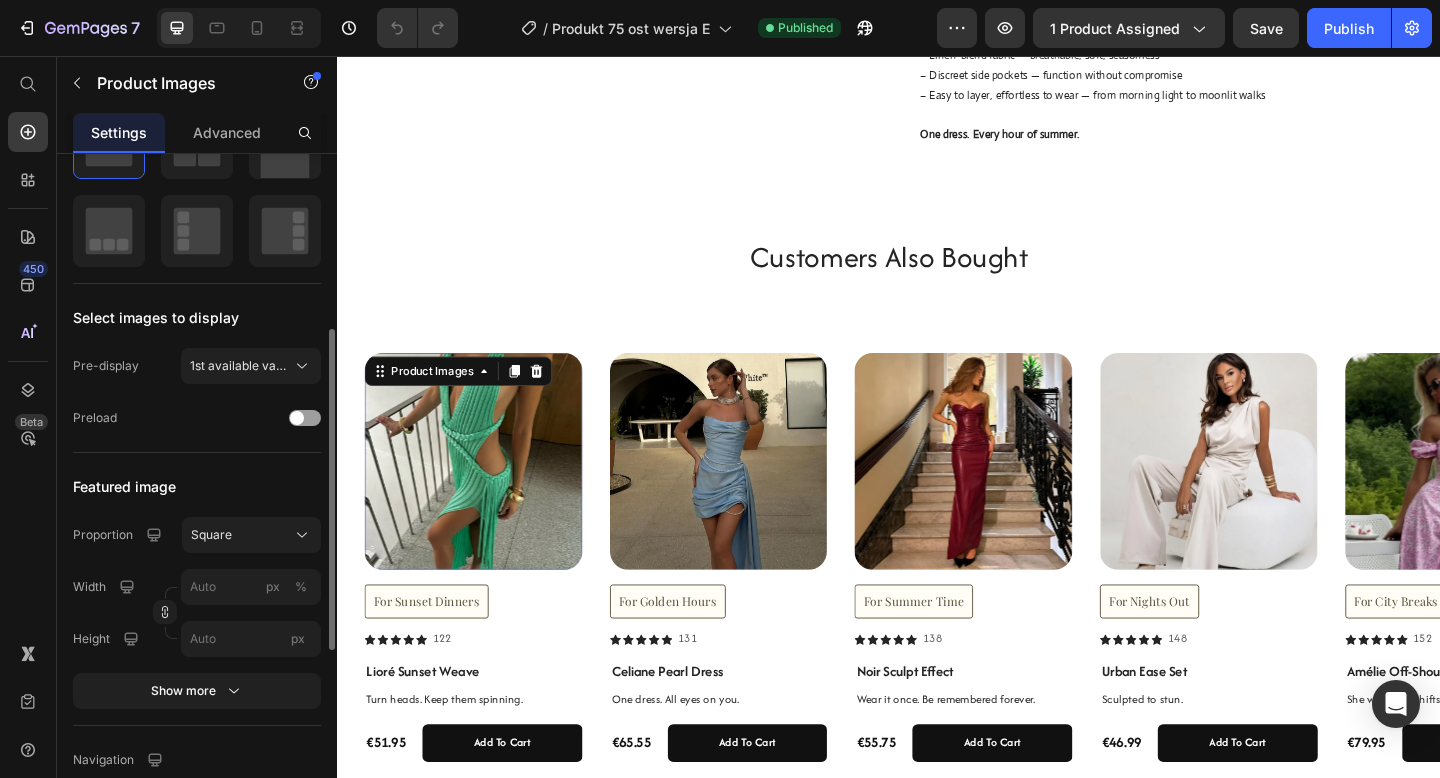 scroll, scrollTop: 392, scrollLeft: 0, axis: vertical 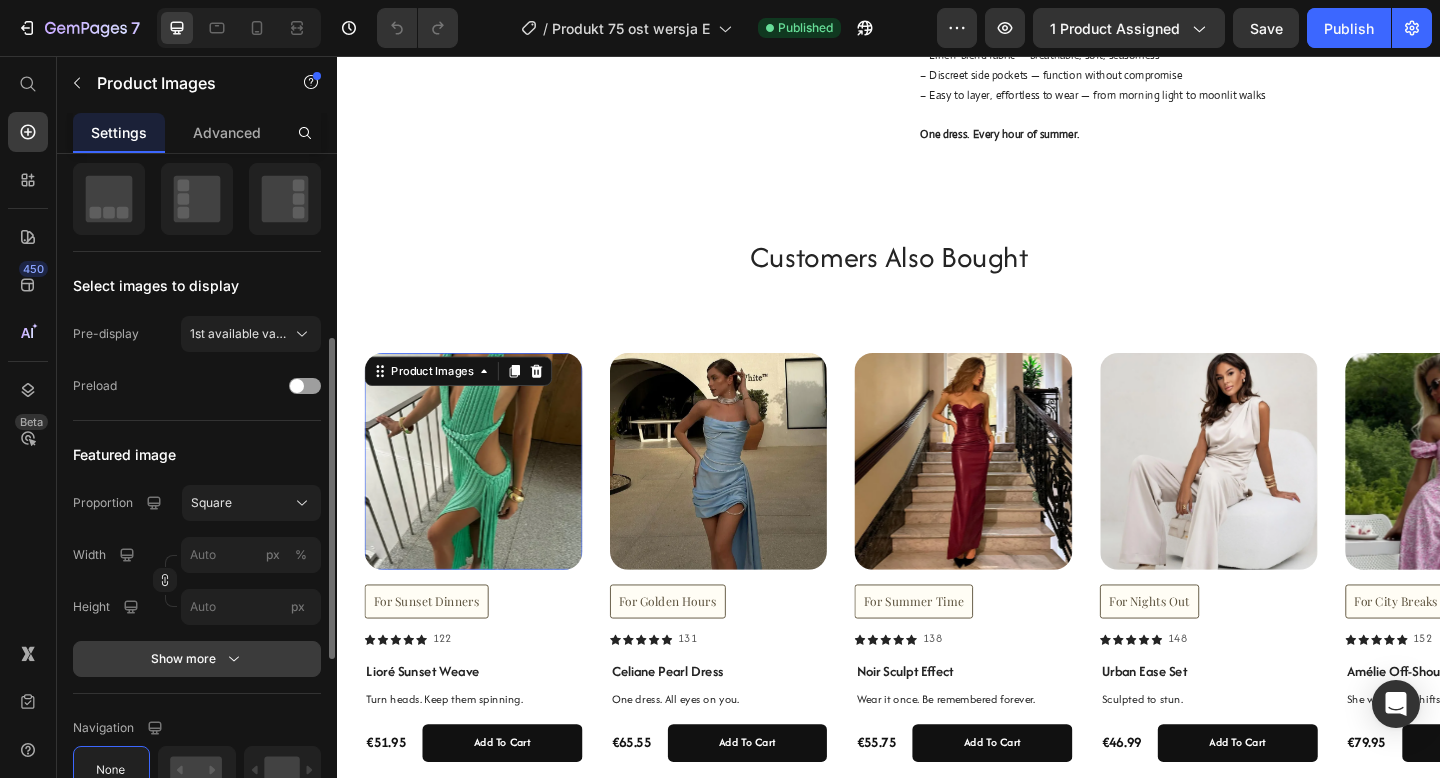 click 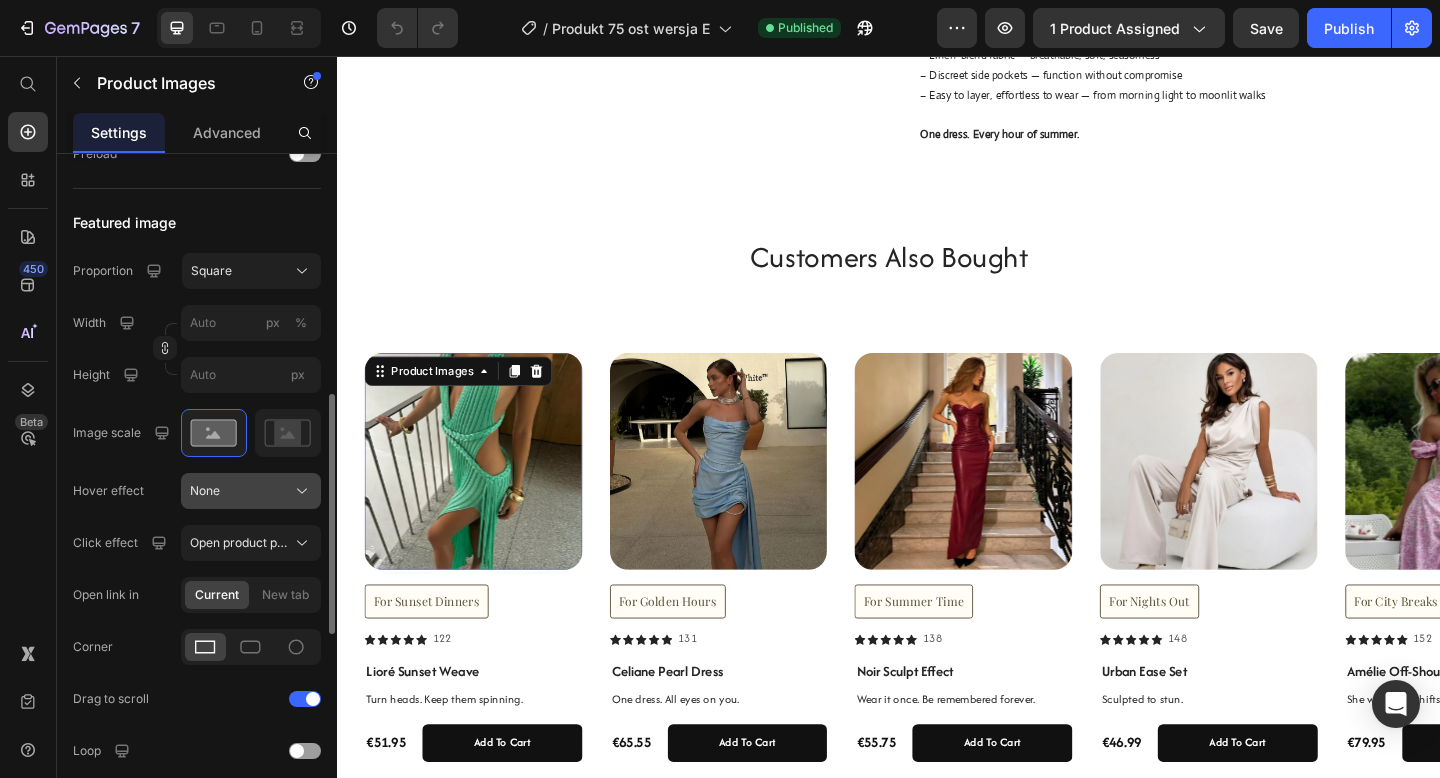 scroll, scrollTop: 639, scrollLeft: 0, axis: vertical 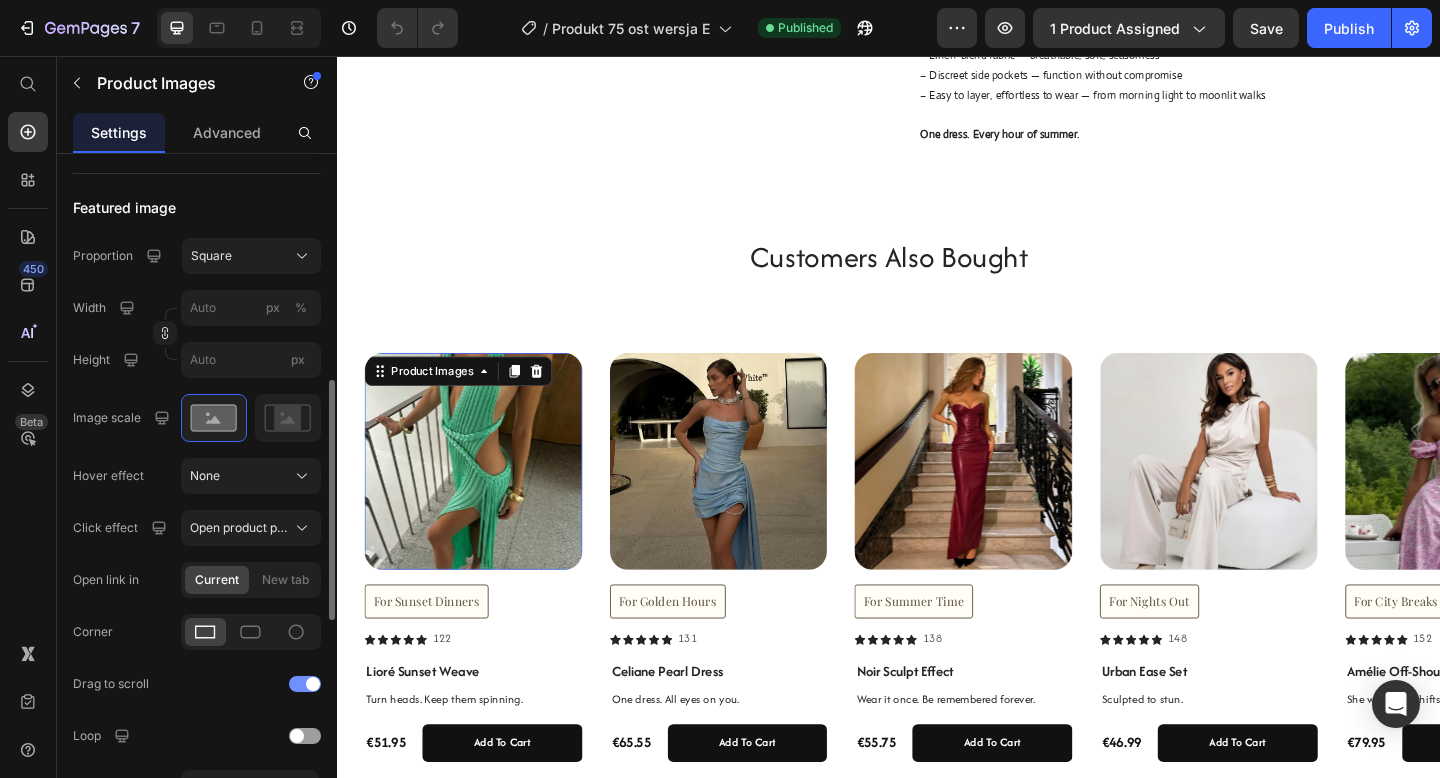 click on "Drag to scroll" 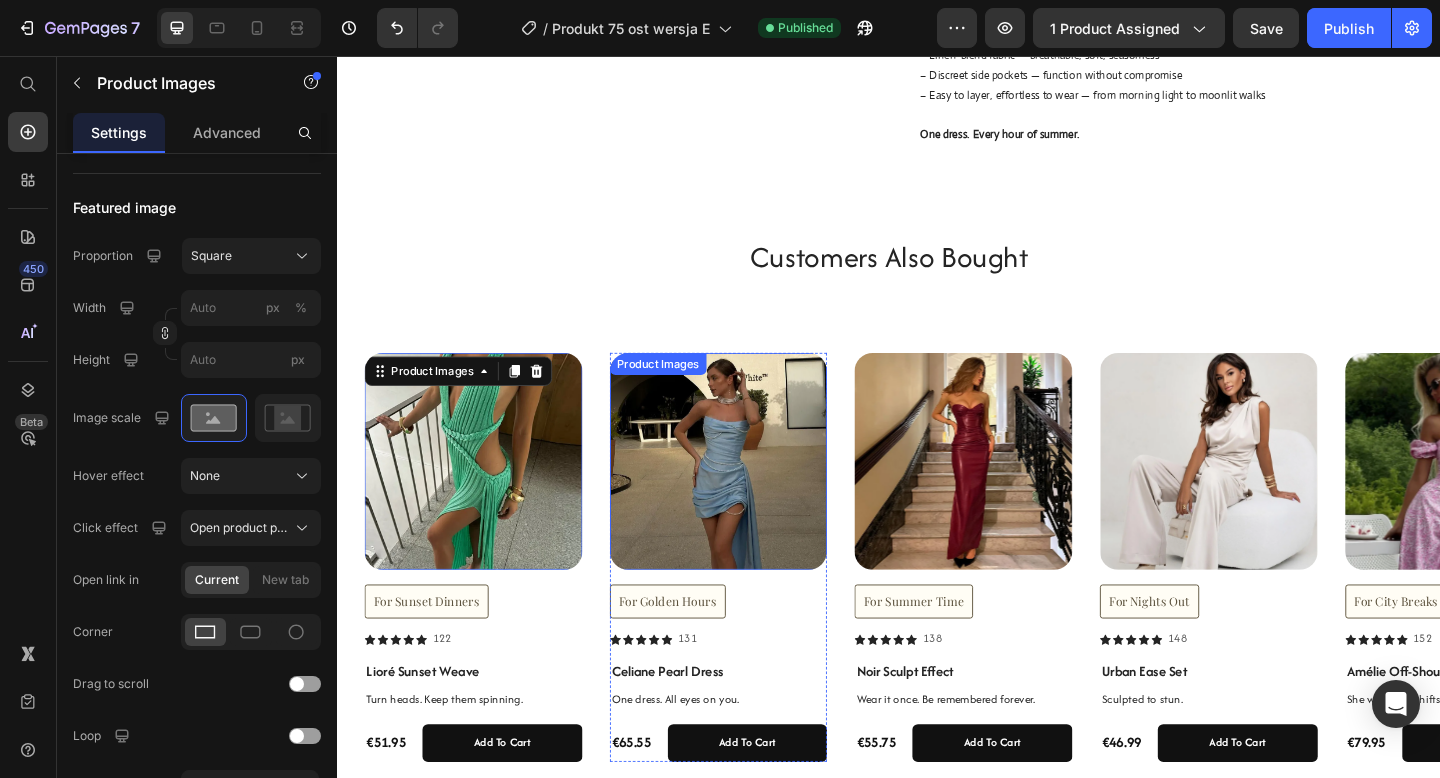 click at bounding box center (752, 497) 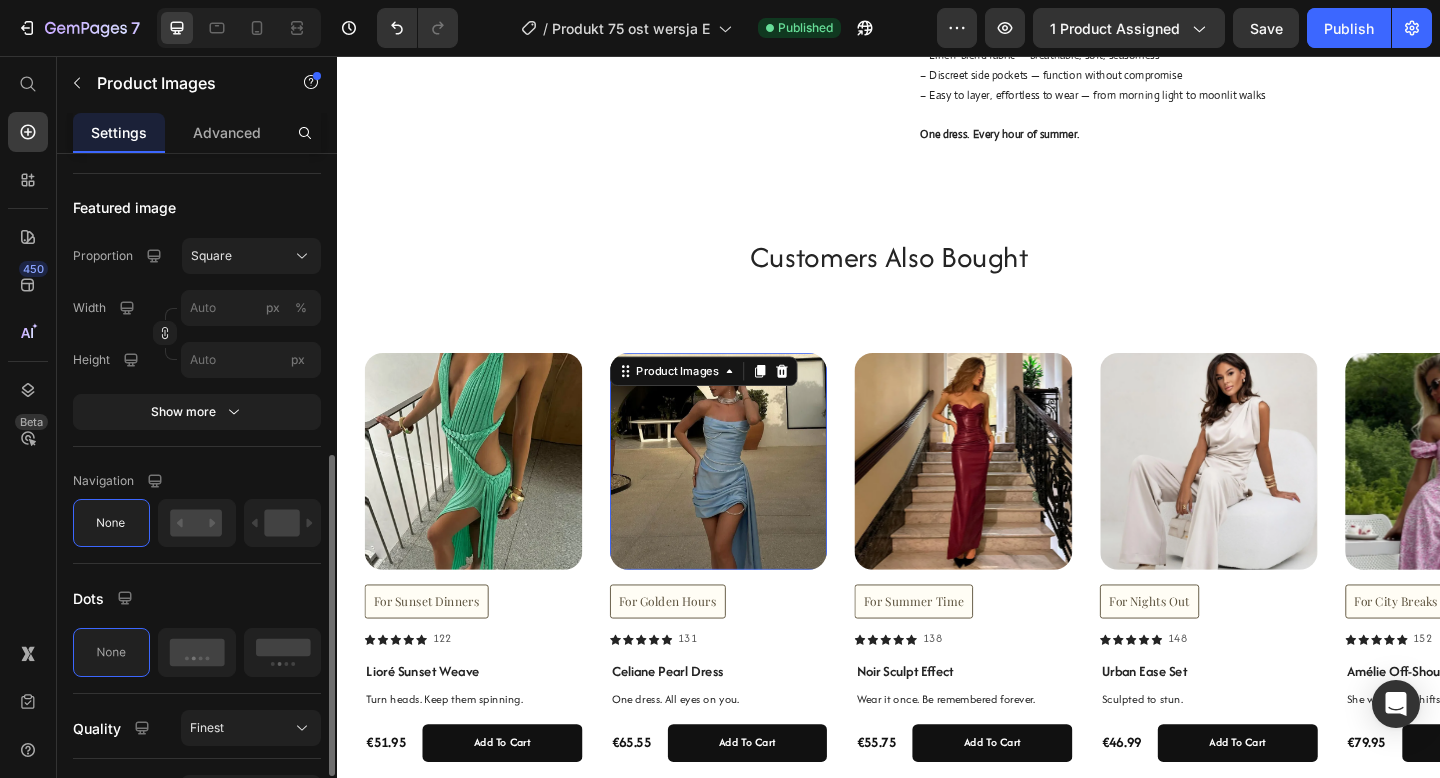 click on "Featured image Proportion Square Width px % Height px Show more" 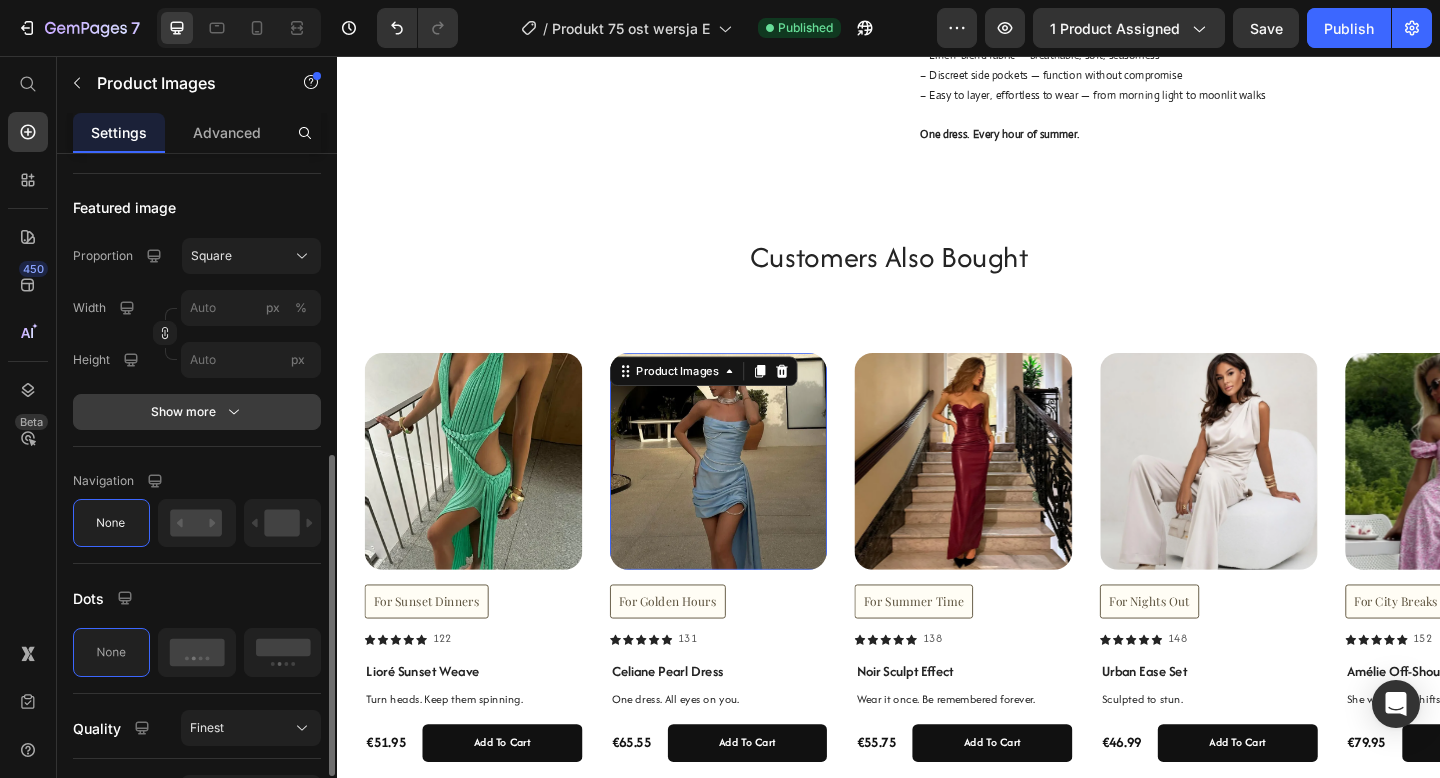 click on "Show more" at bounding box center (197, 412) 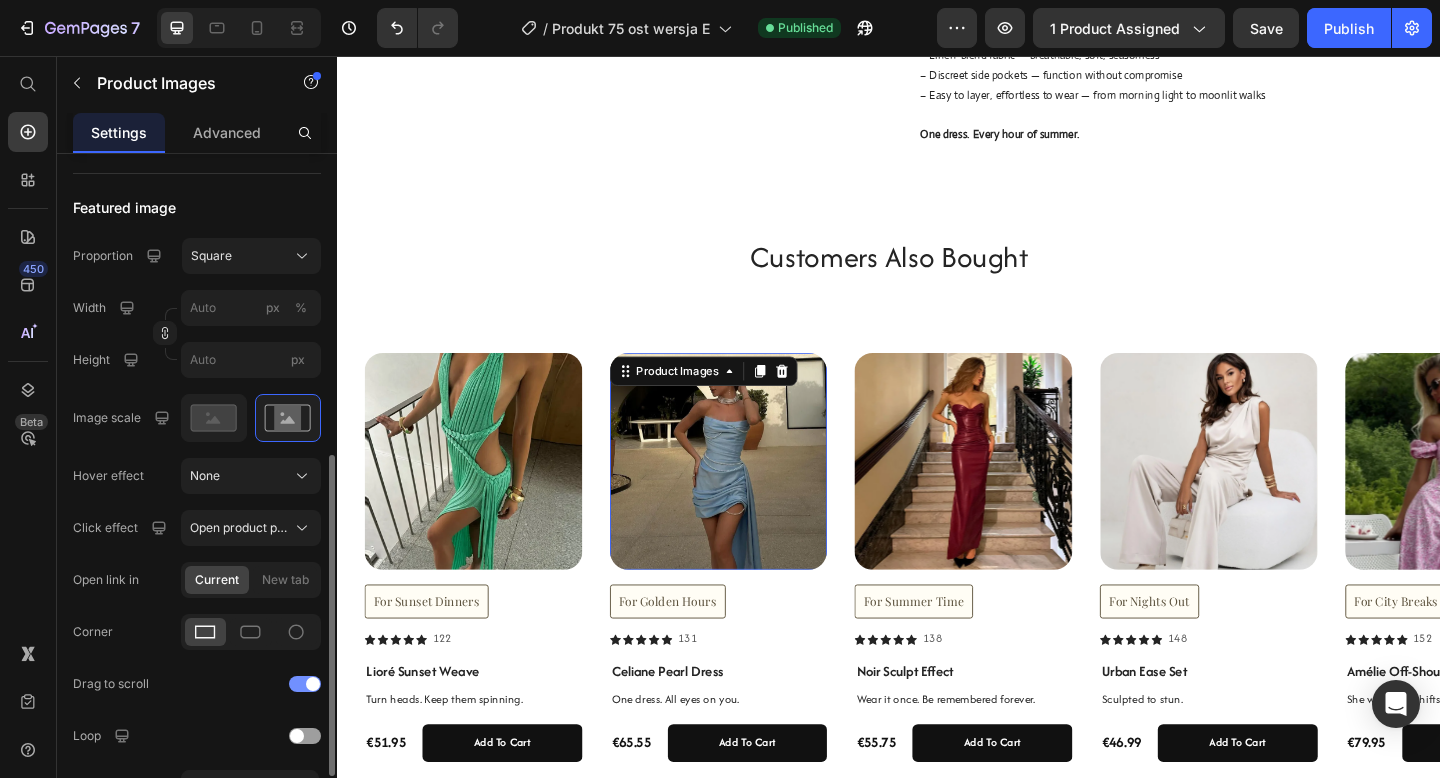 click at bounding box center (305, 684) 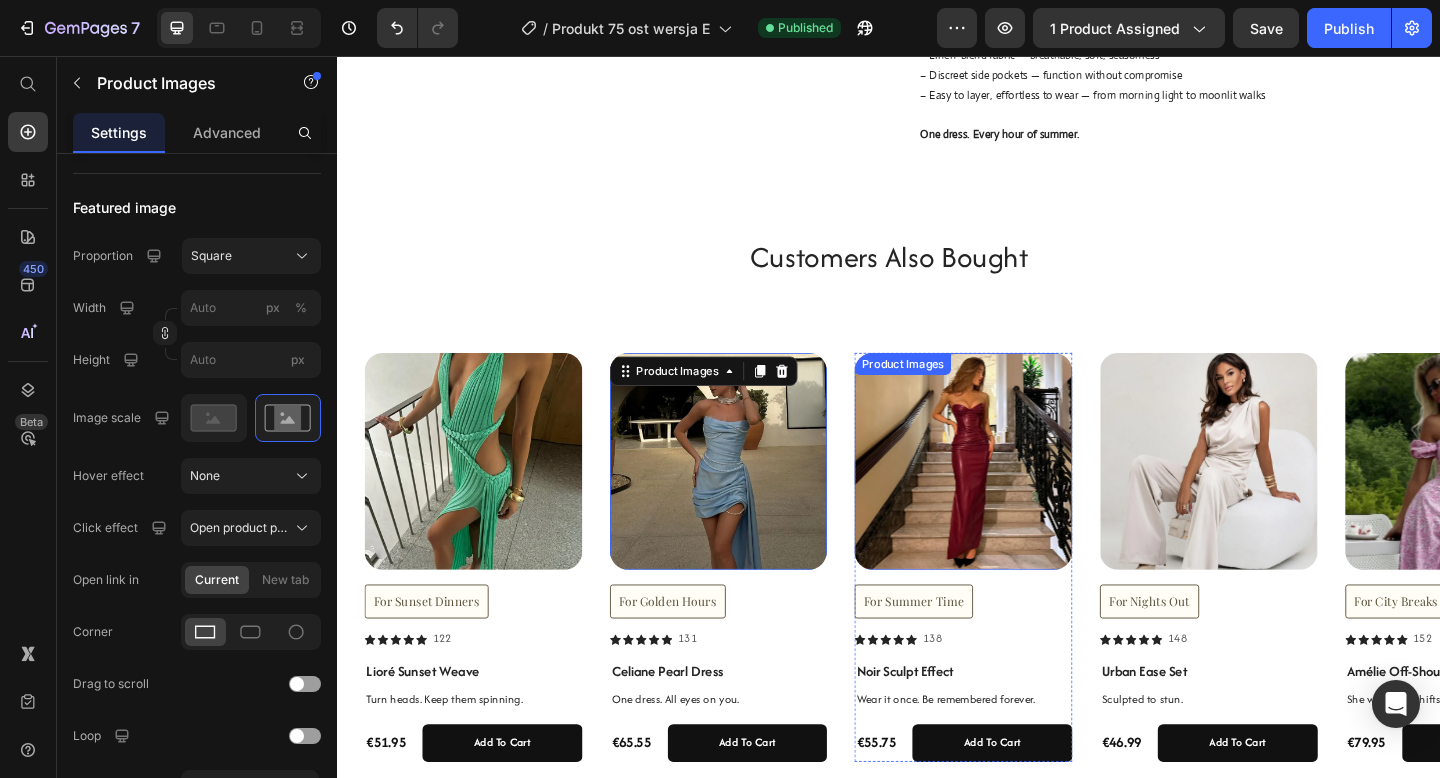 click at bounding box center [1018, 497] 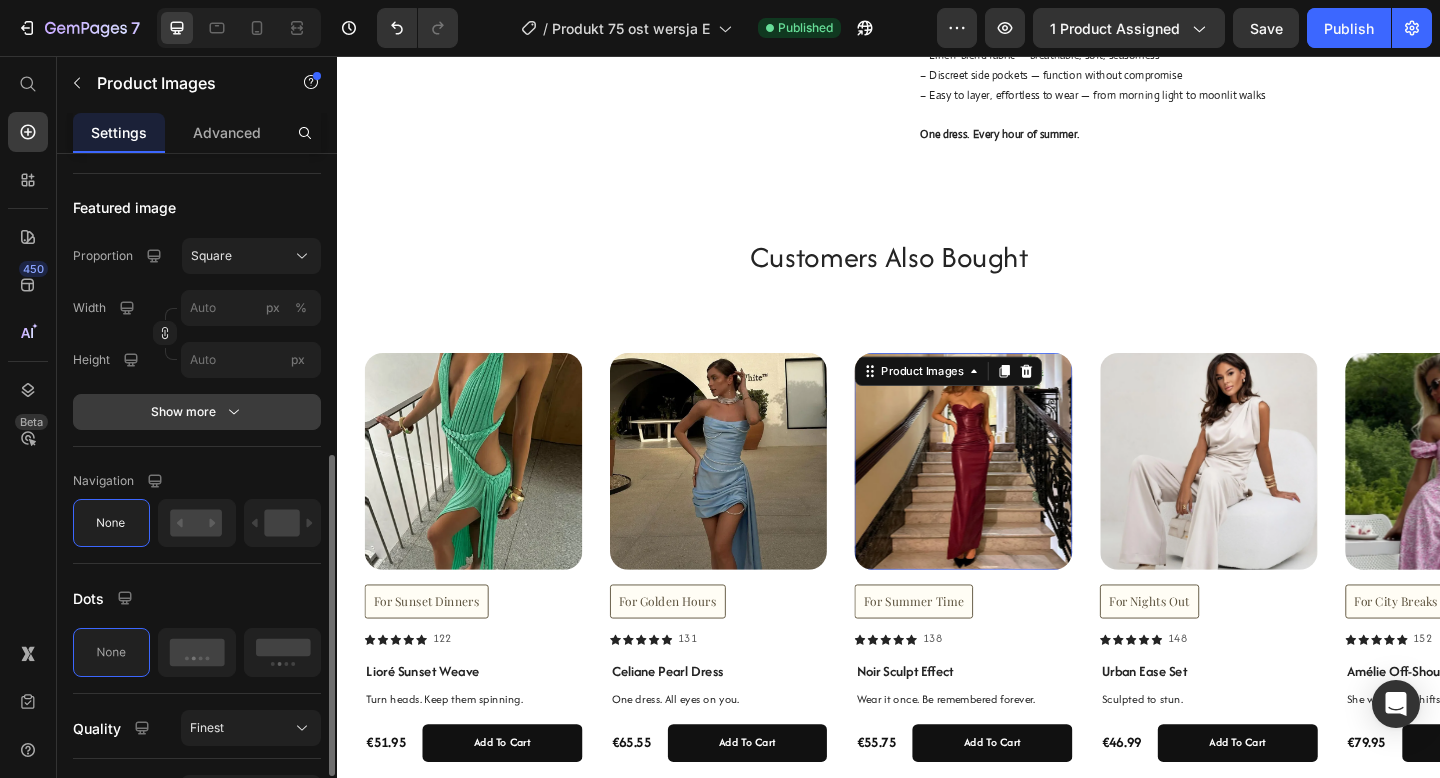 click 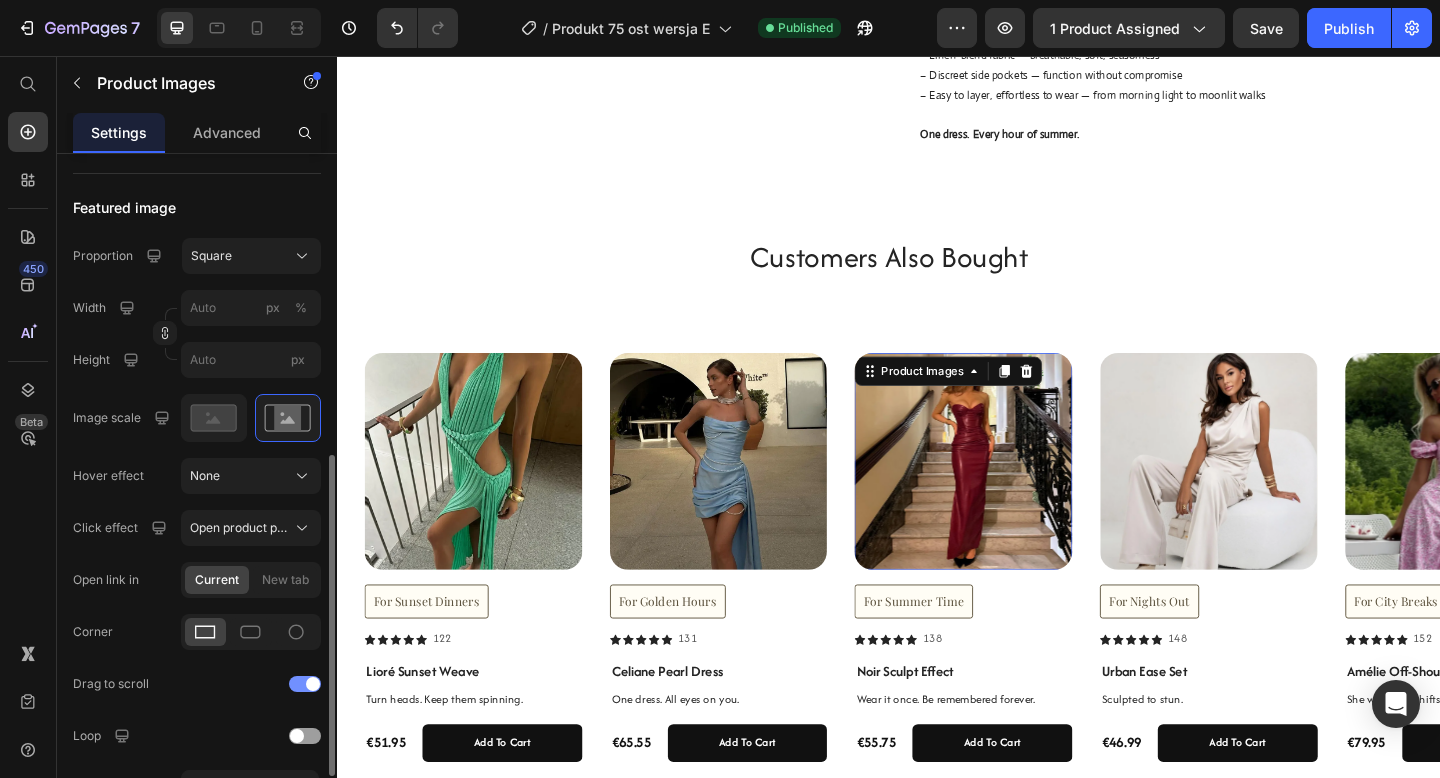 click at bounding box center (305, 684) 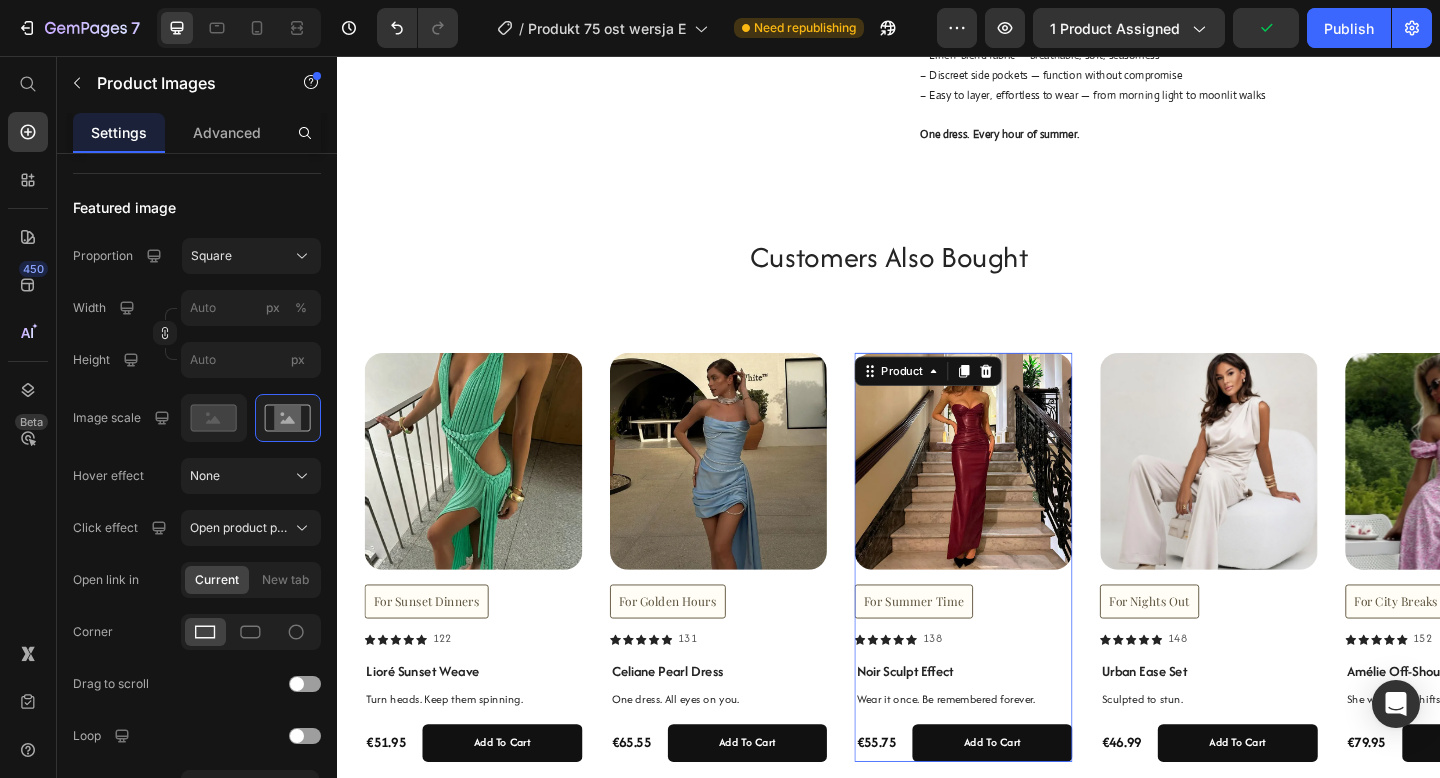 click on "Product Images For Summer Time Button Icon Icon Icon Icon Icon Icon List 138 Text Block Row" at bounding box center (1018, 546) 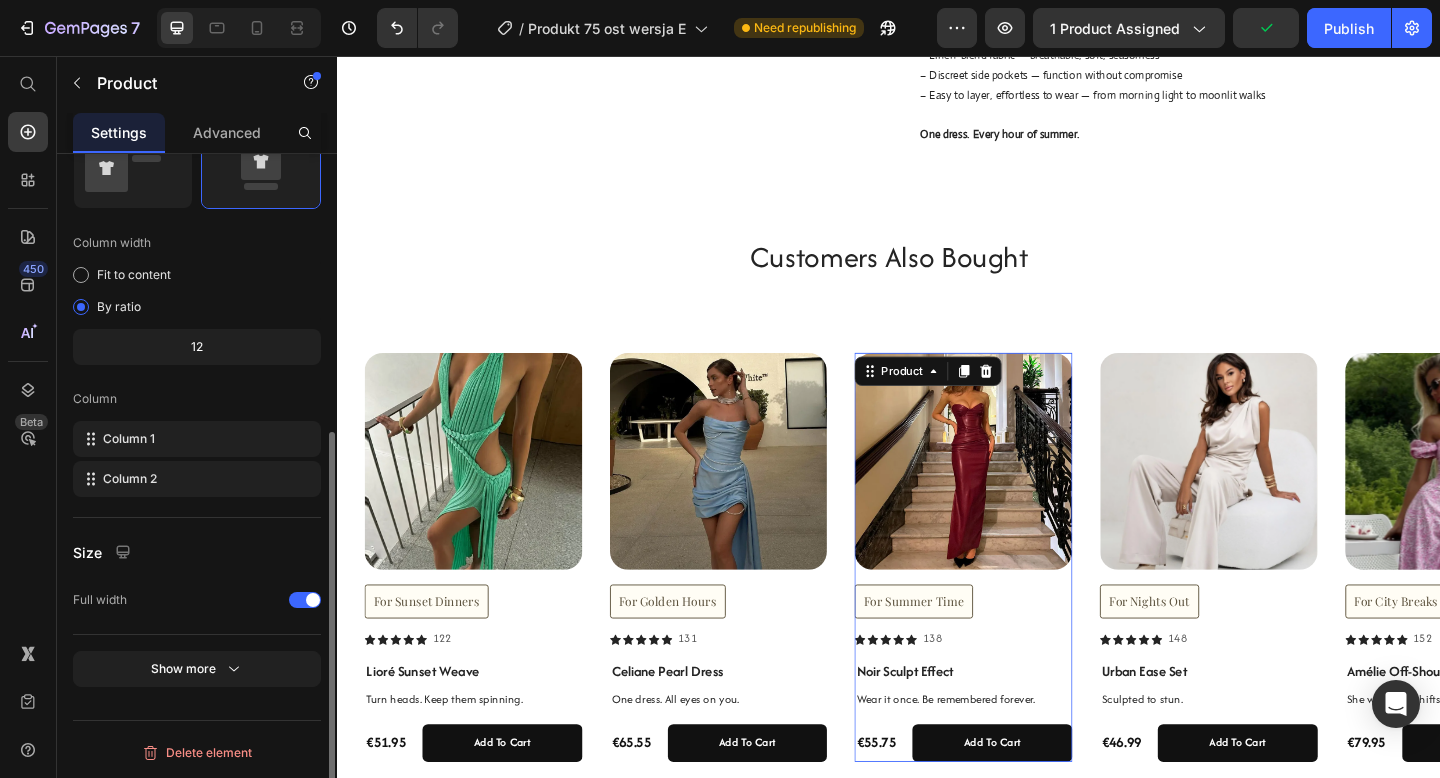 scroll, scrollTop: 0, scrollLeft: 0, axis: both 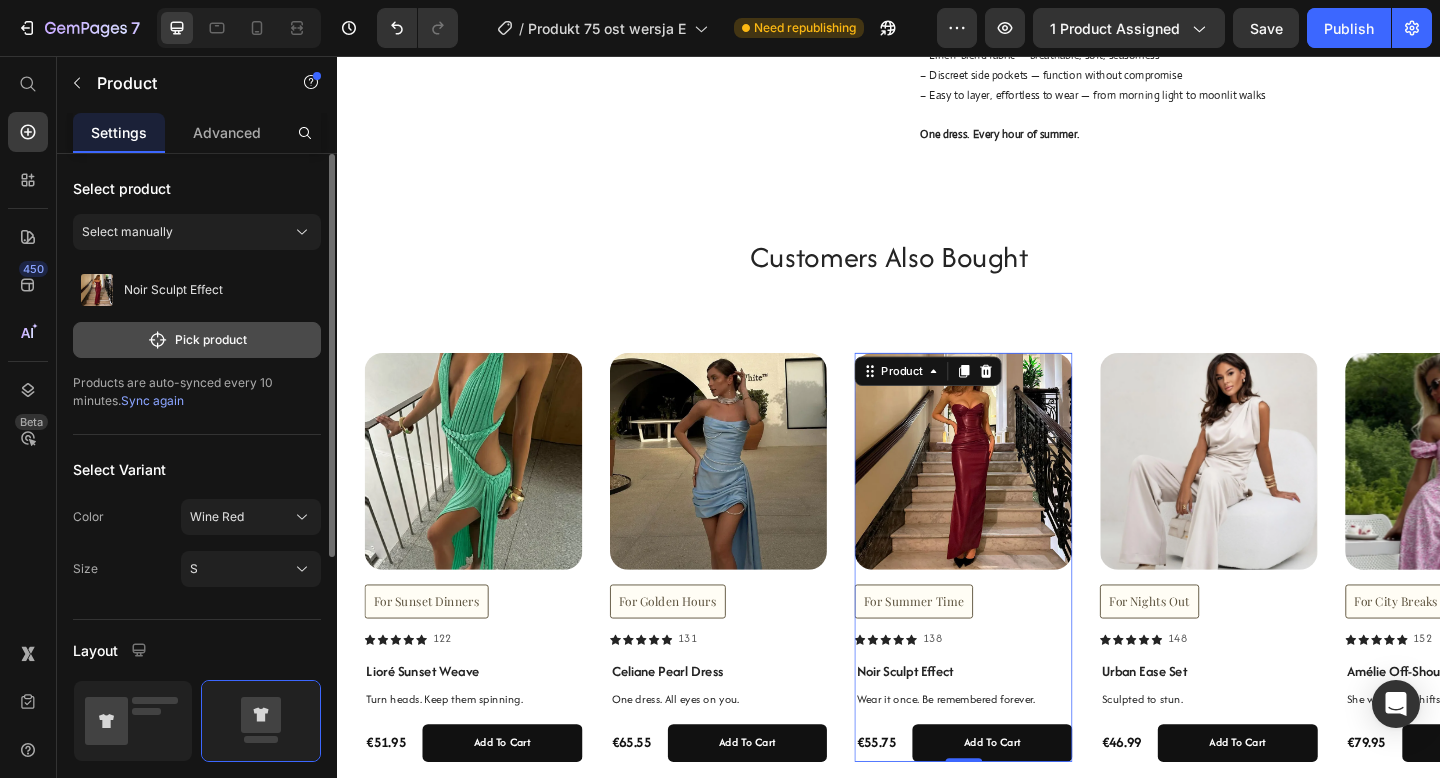 click on "Pick product" 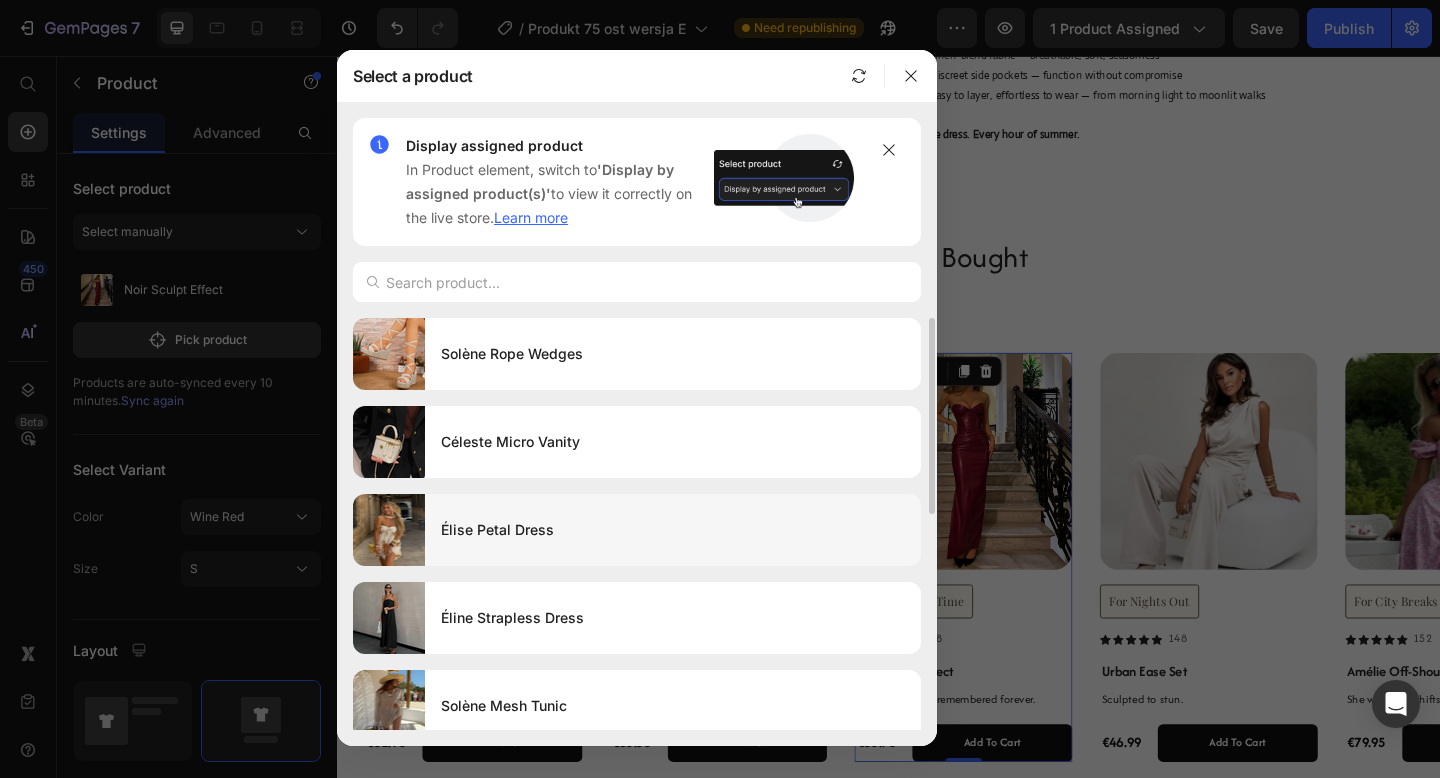 click on "Élise Petal Dress" at bounding box center (673, 530) 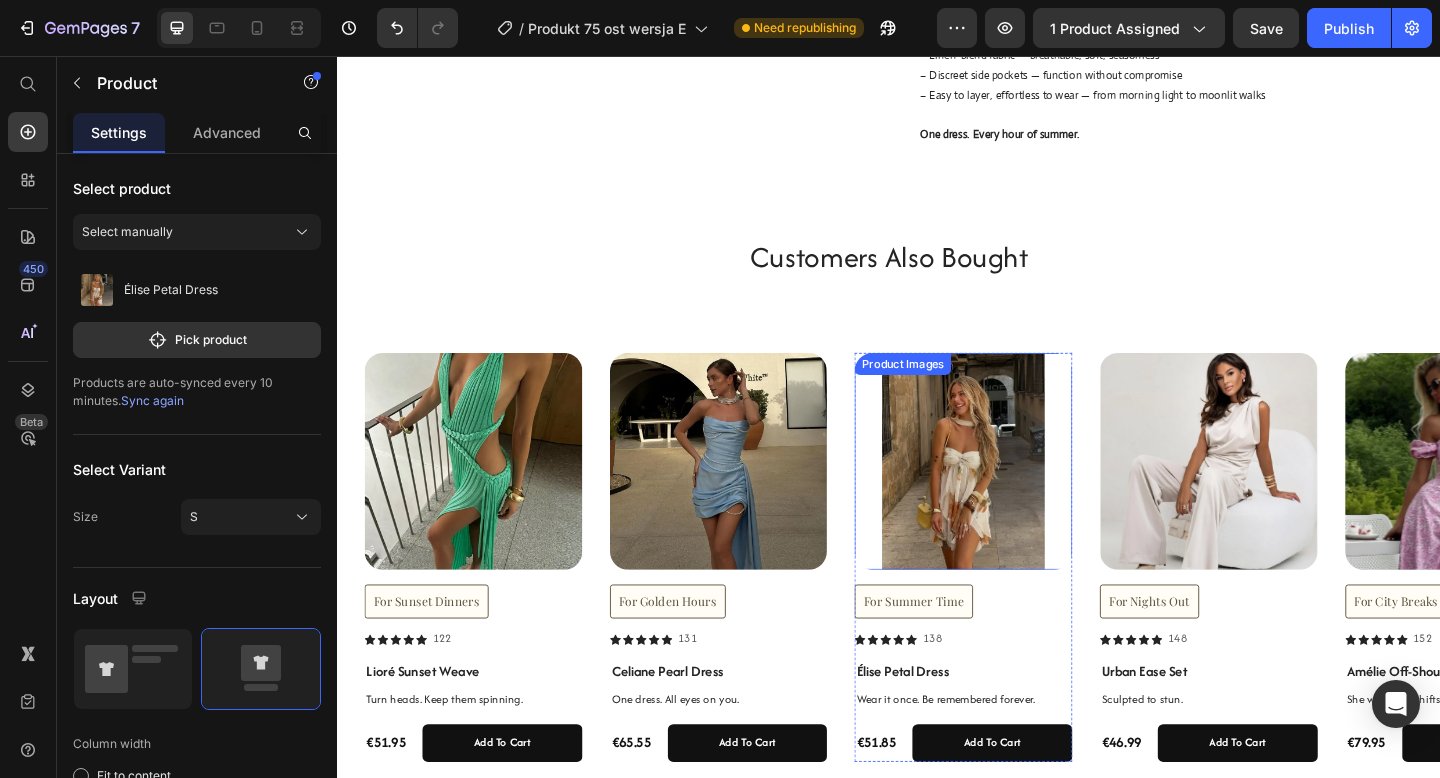 click at bounding box center [1018, 497] 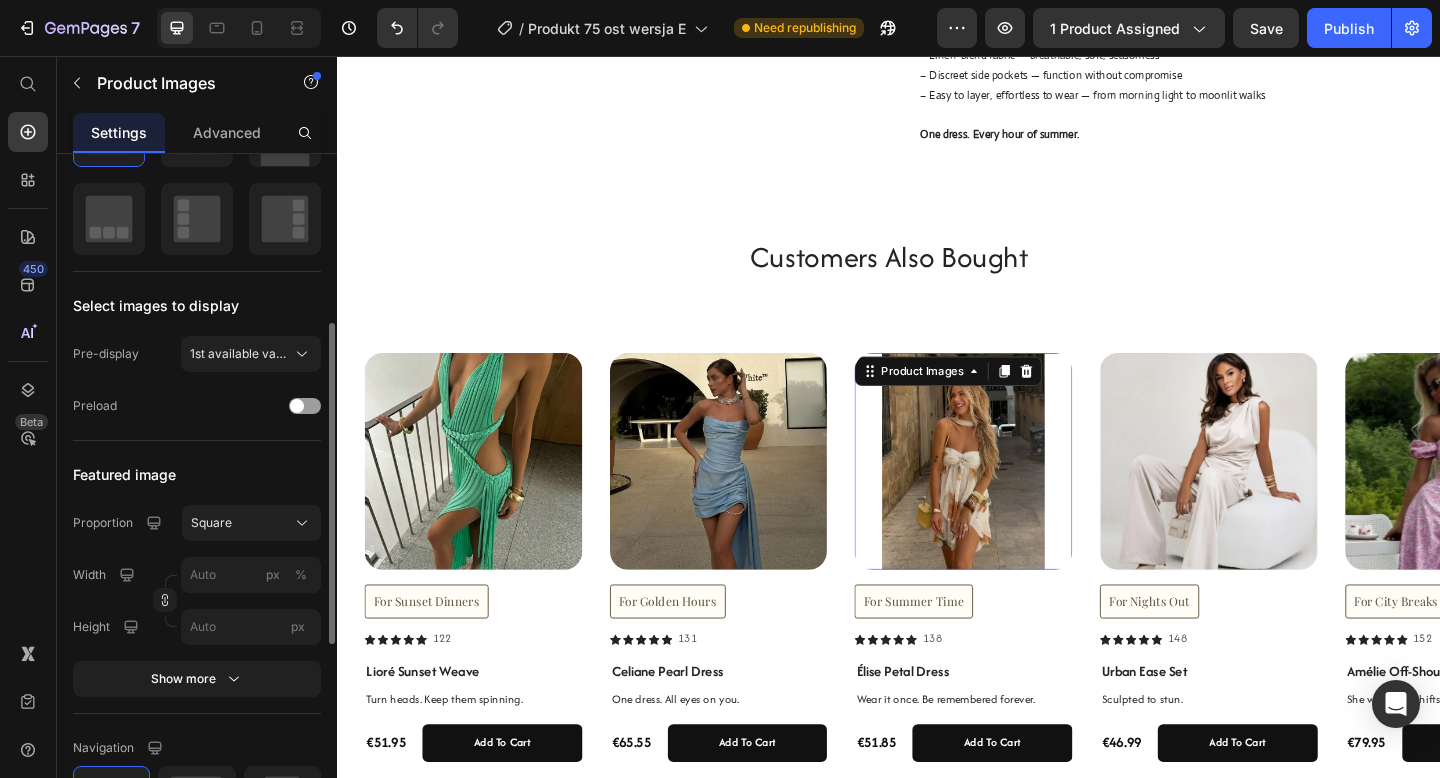 scroll, scrollTop: 373, scrollLeft: 0, axis: vertical 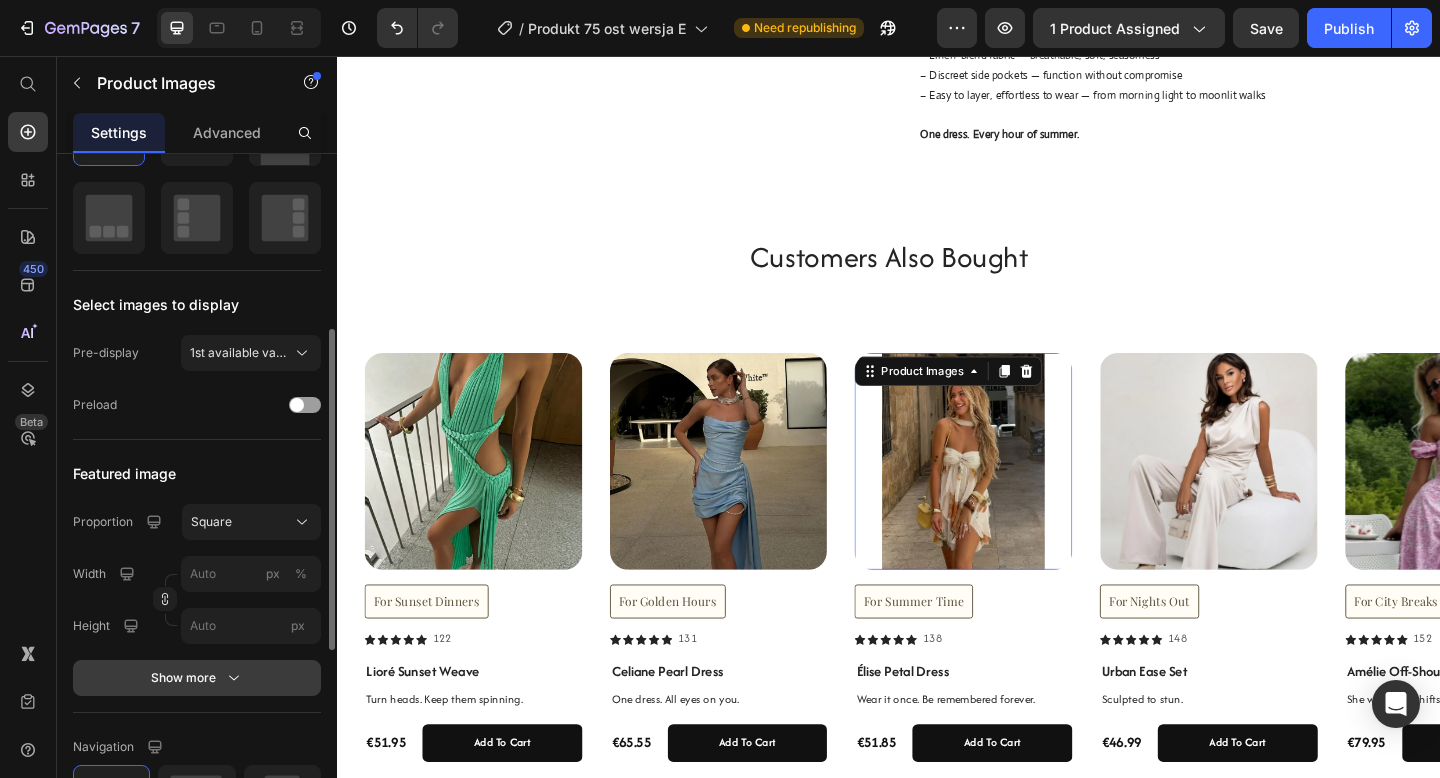 click on "Show more" at bounding box center (197, 678) 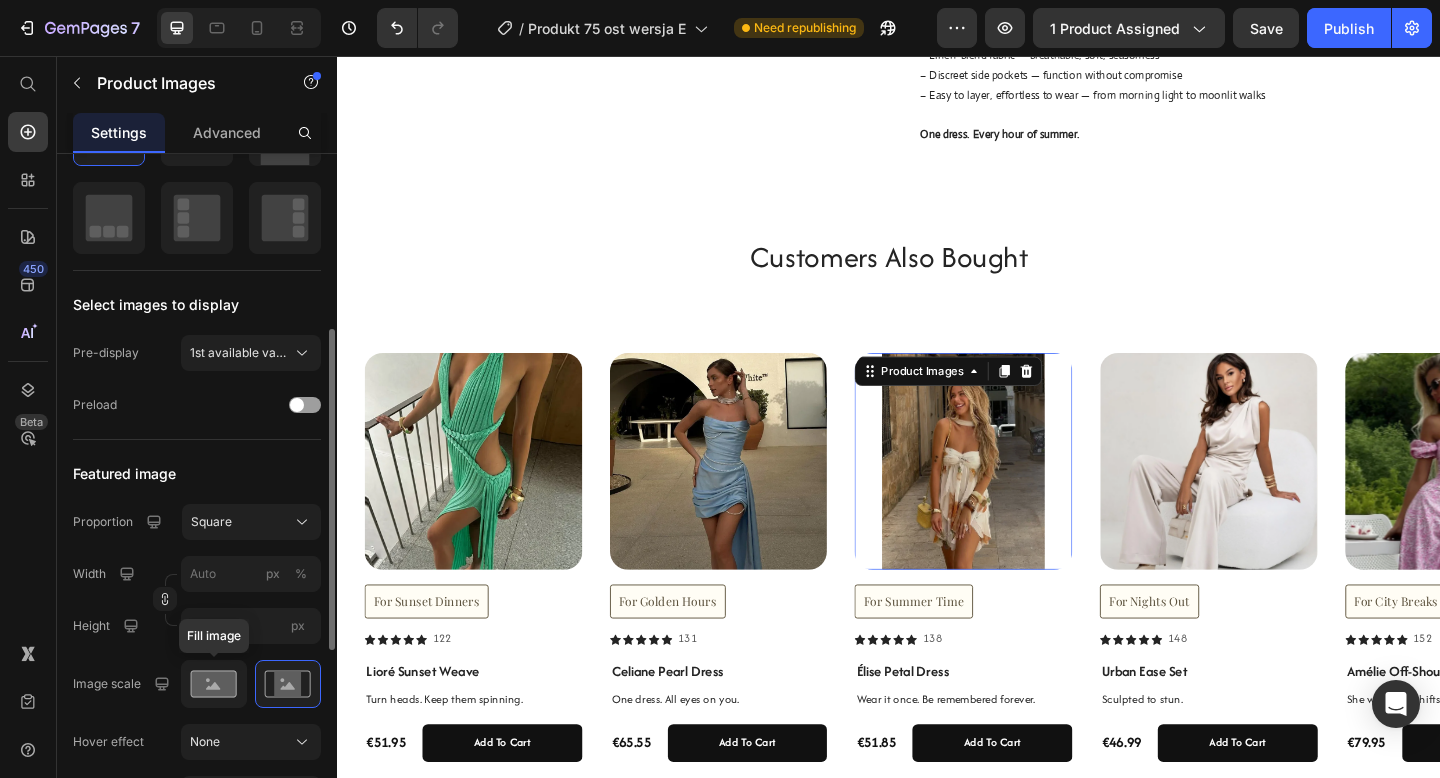 click 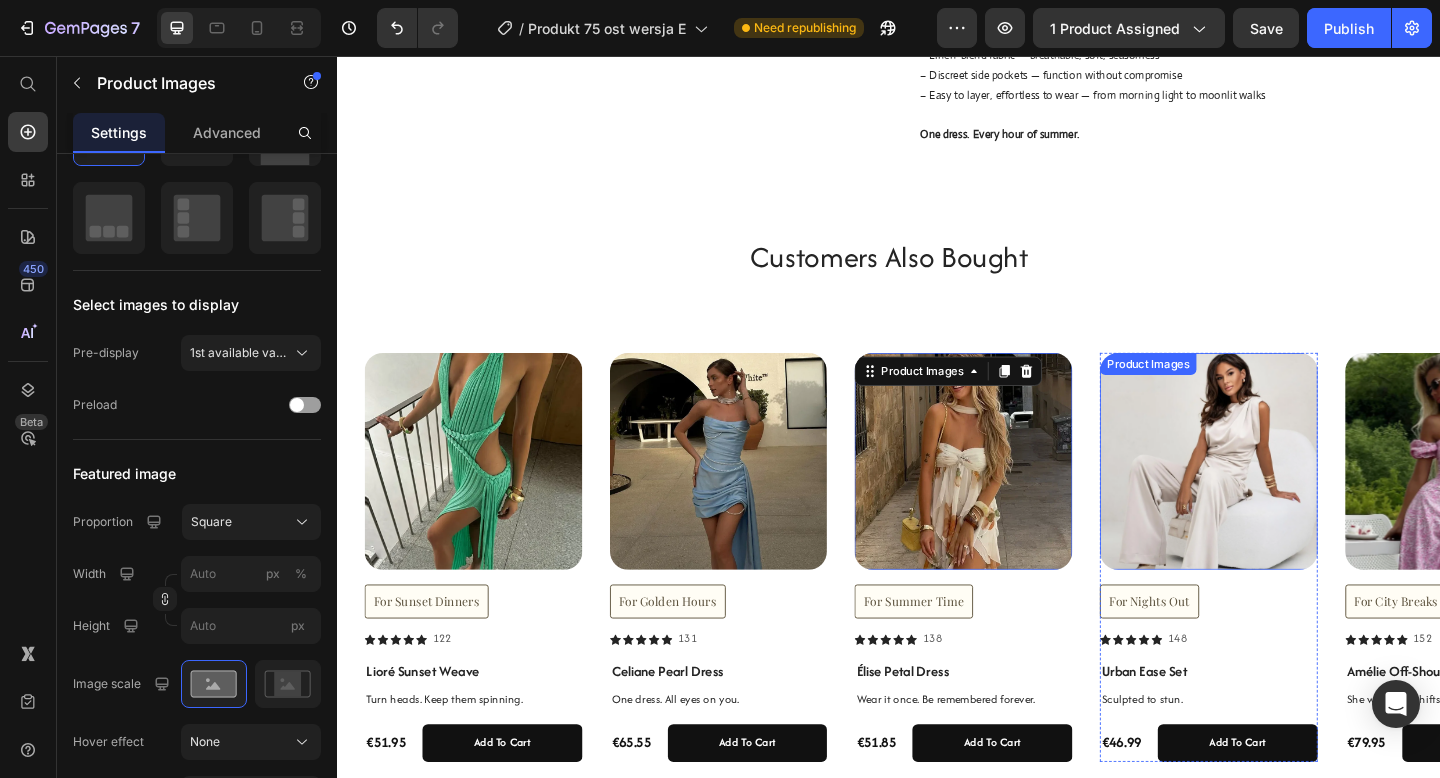 click at bounding box center [1285, 497] 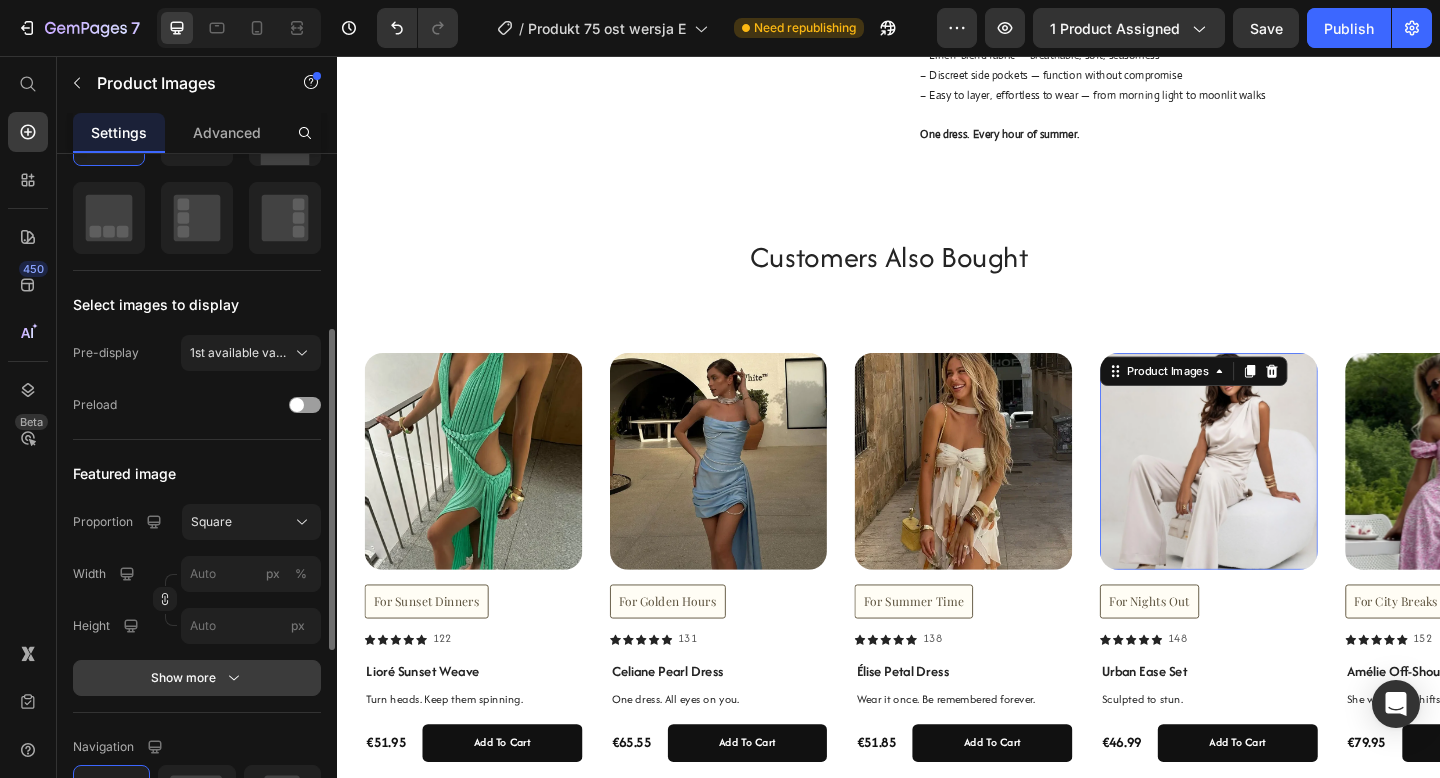 click on "Show more" at bounding box center (197, 678) 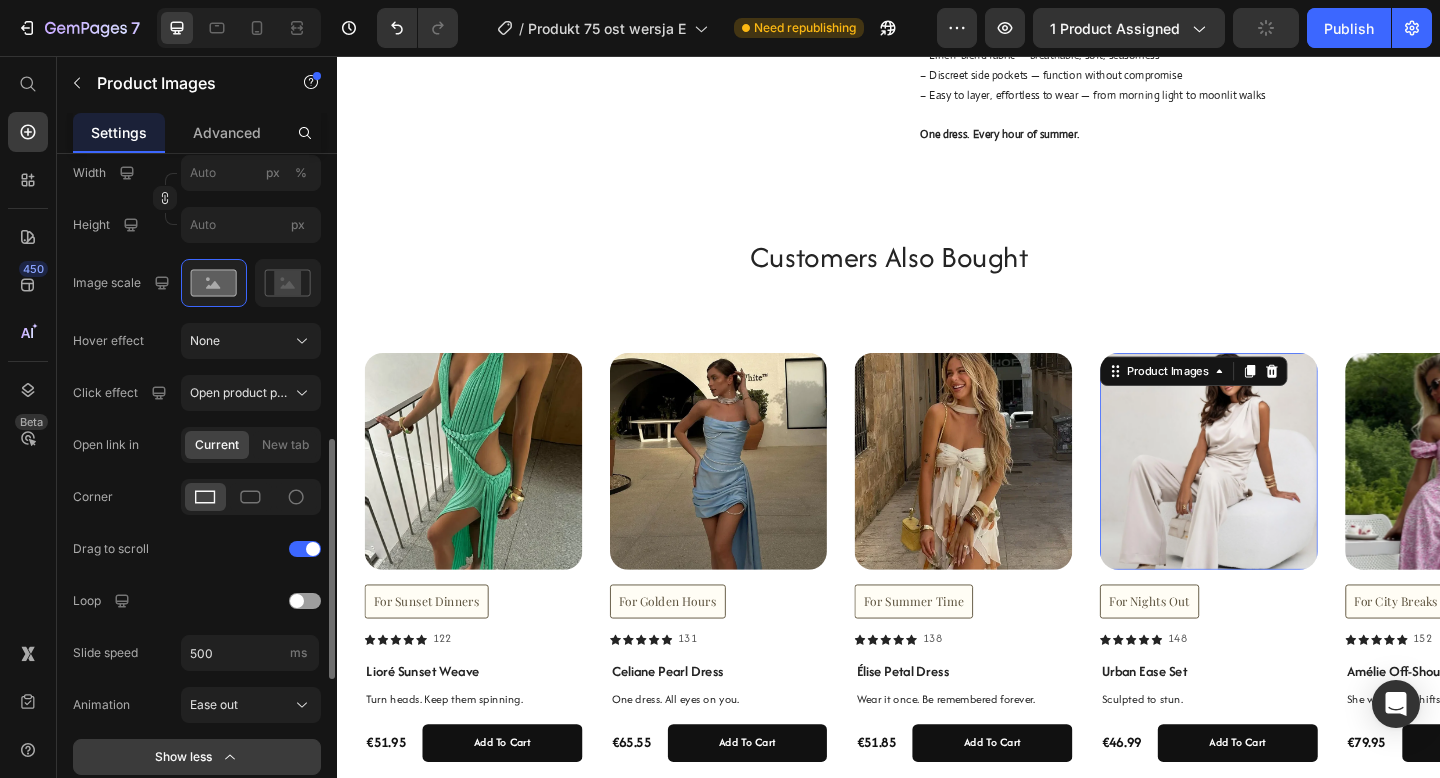 scroll, scrollTop: 809, scrollLeft: 0, axis: vertical 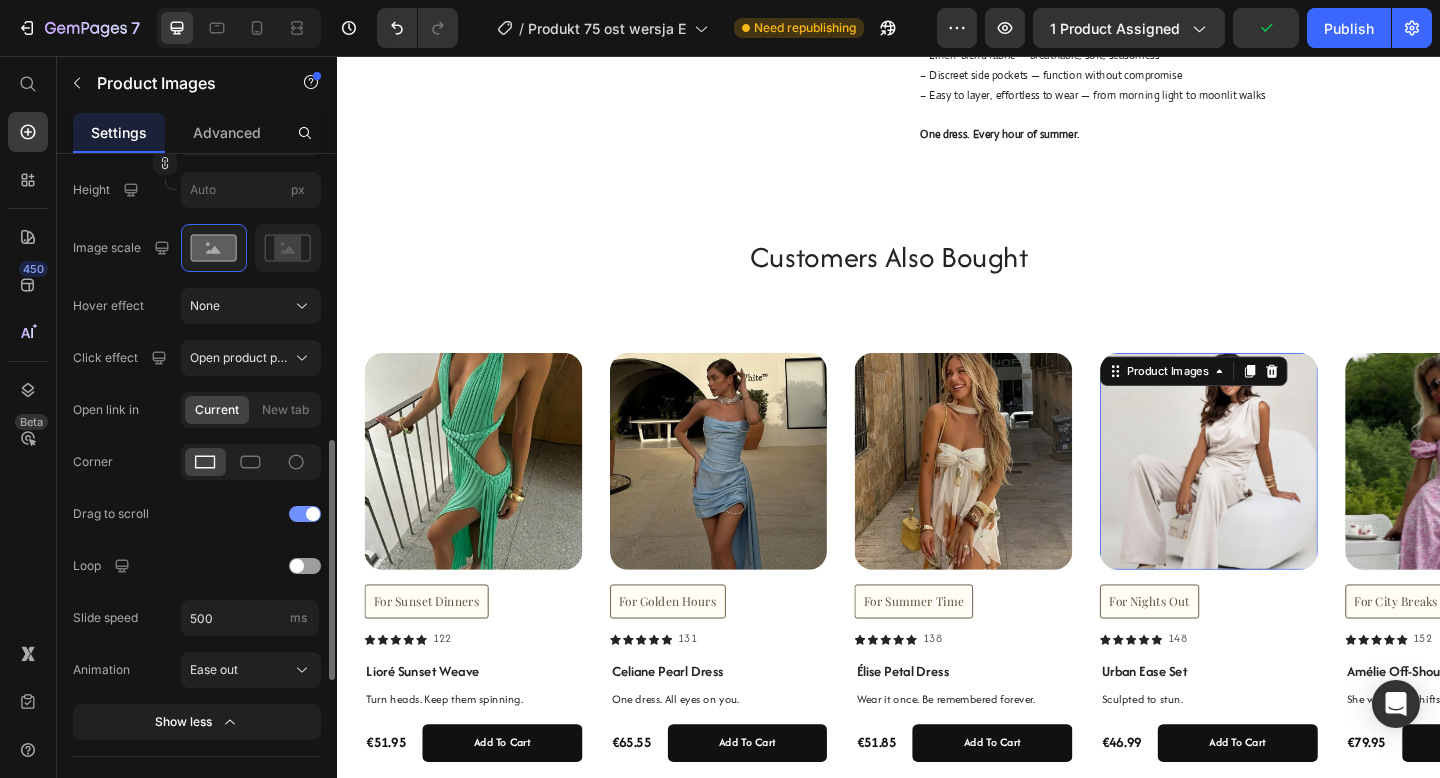 click at bounding box center [305, 514] 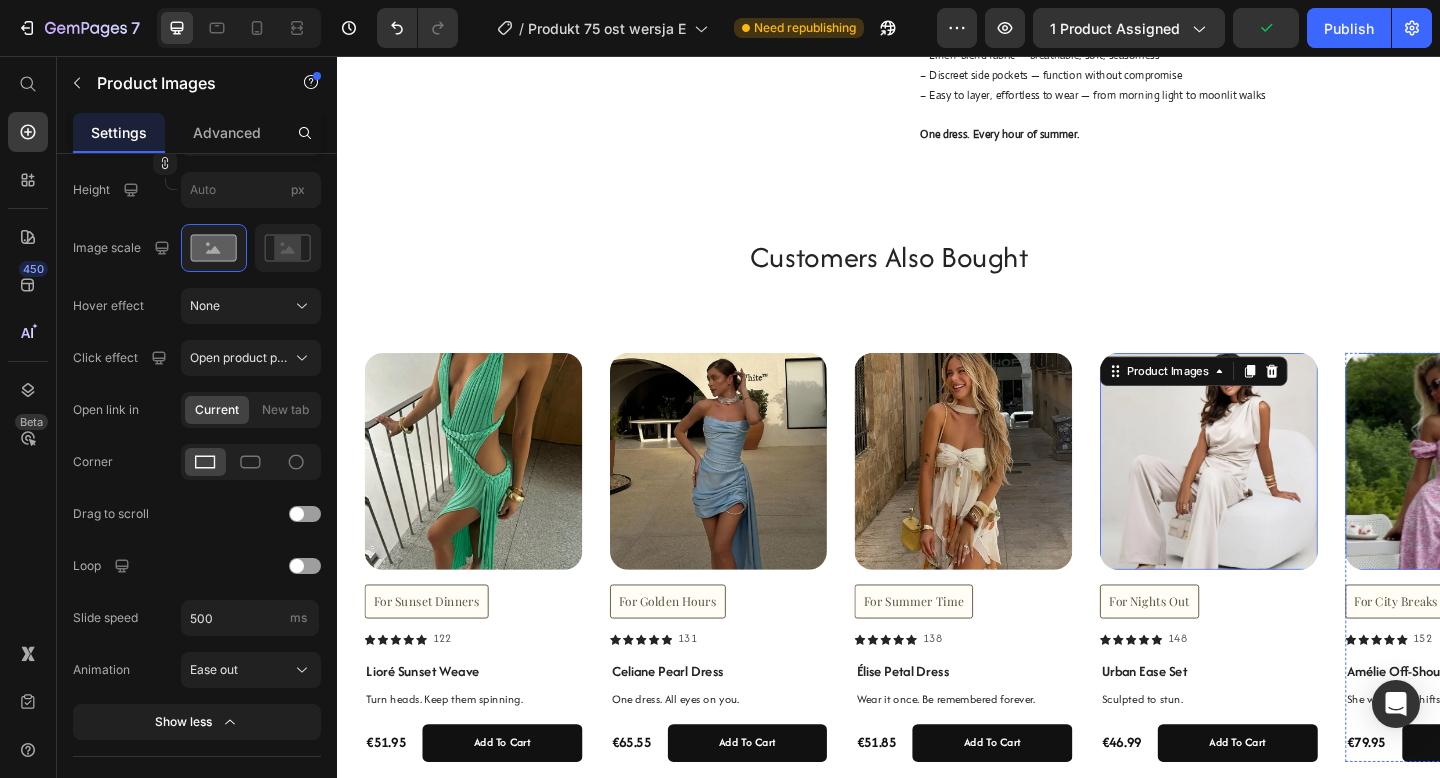click at bounding box center [1552, 497] 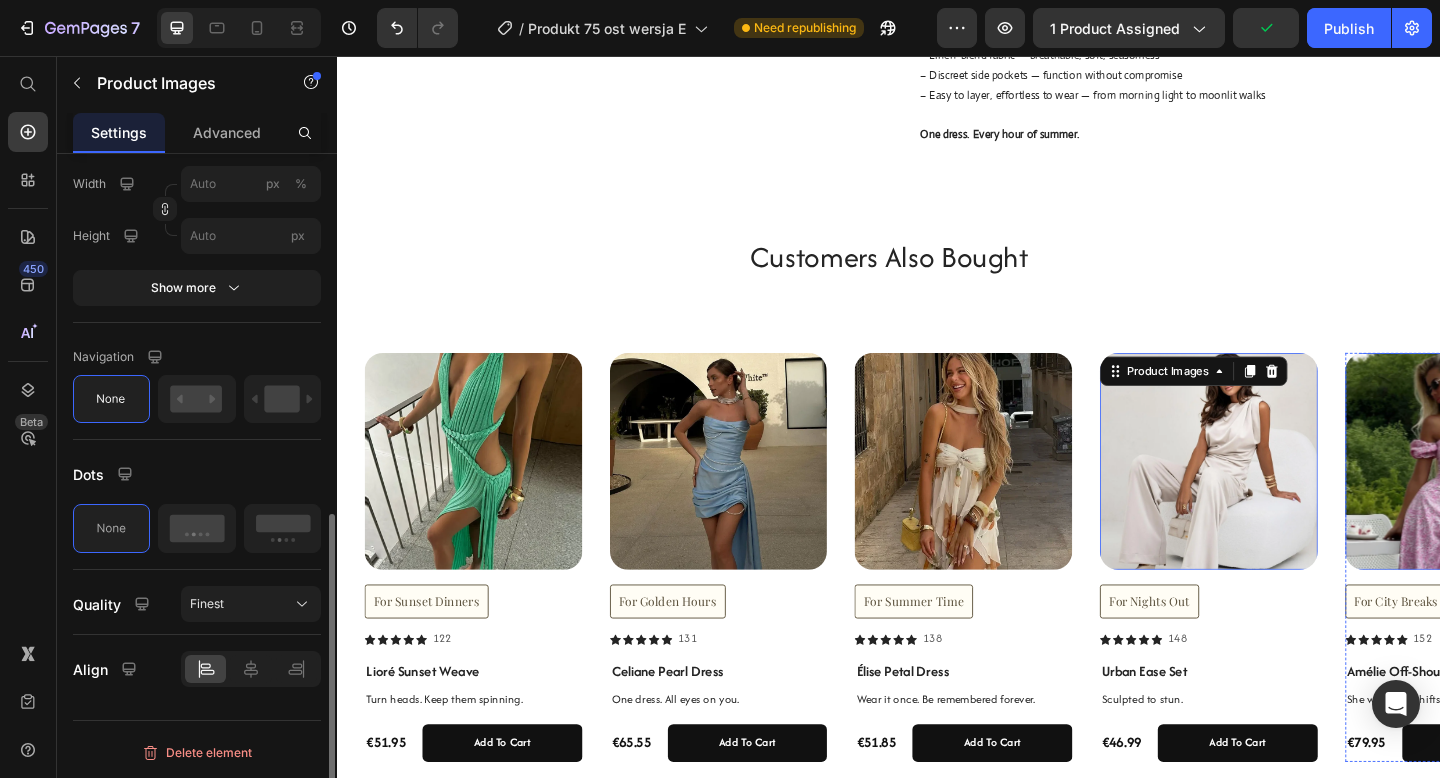 scroll, scrollTop: 763, scrollLeft: 0, axis: vertical 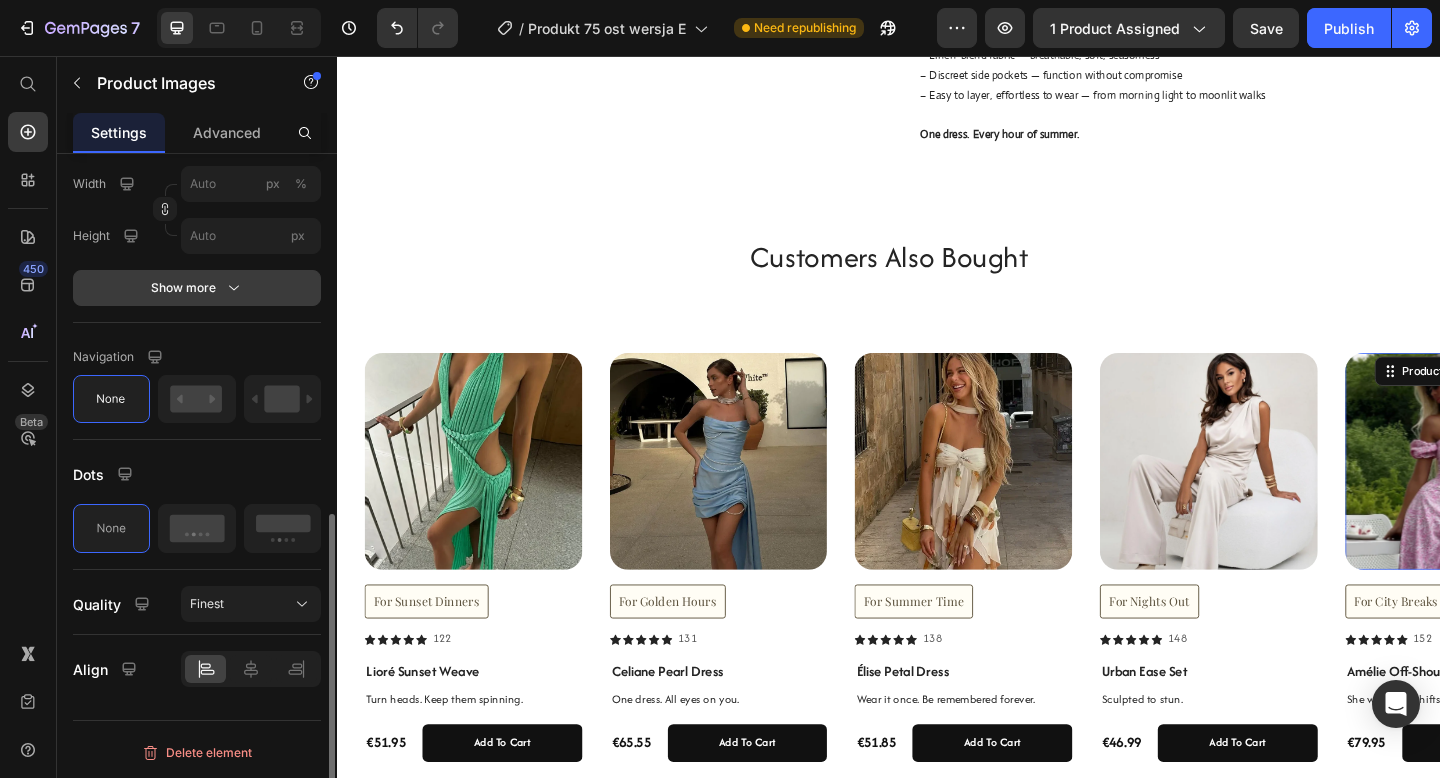 click on "Show more" at bounding box center [197, 288] 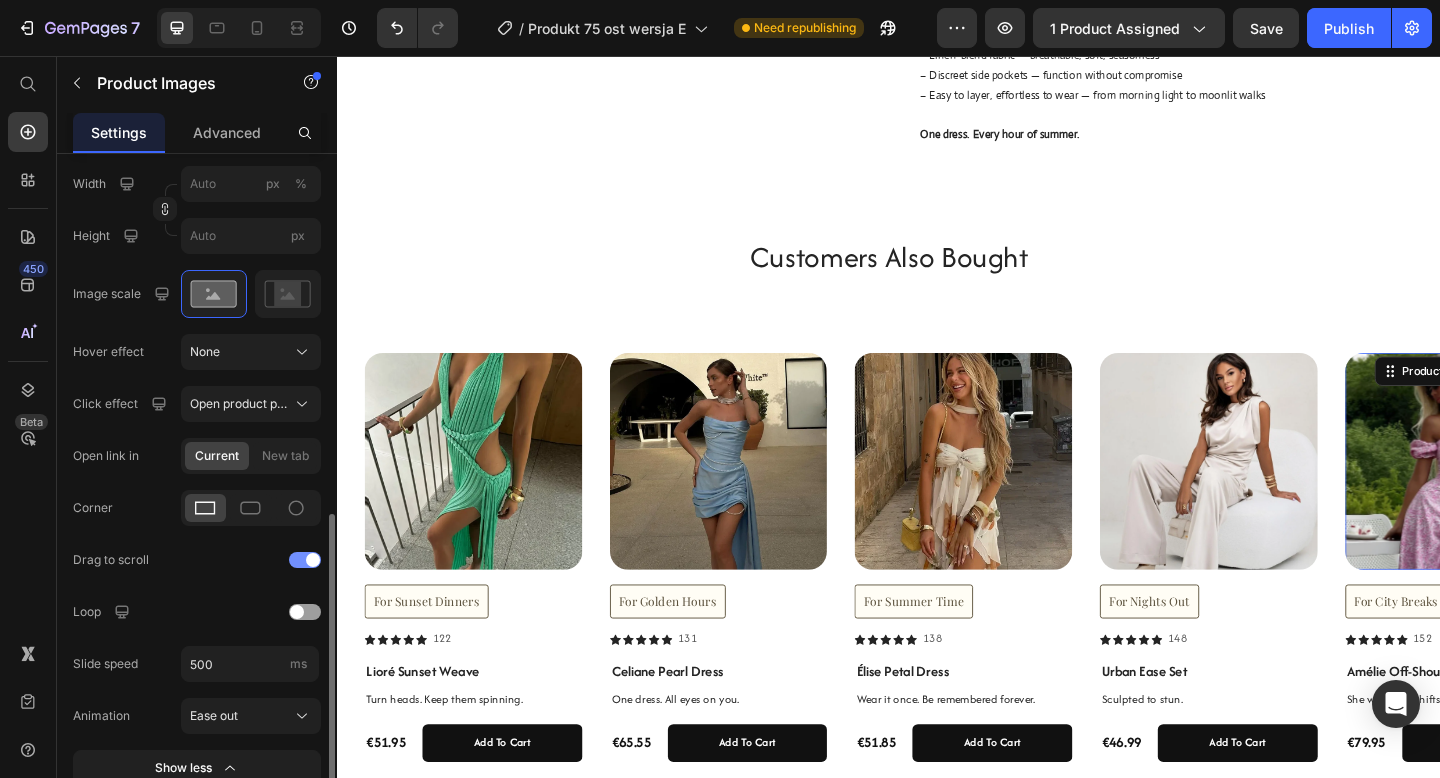 click on "Drag to scroll" 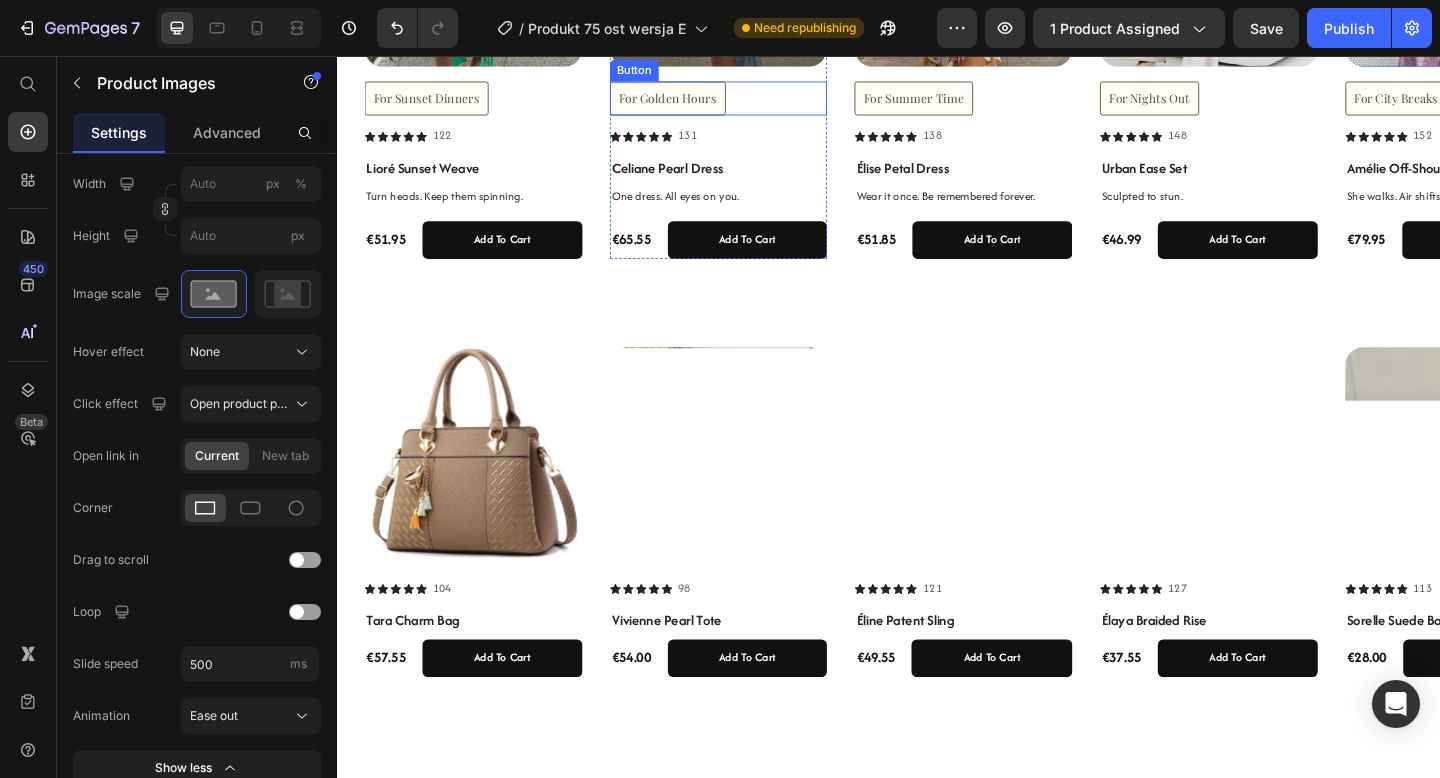scroll, scrollTop: 1573, scrollLeft: 0, axis: vertical 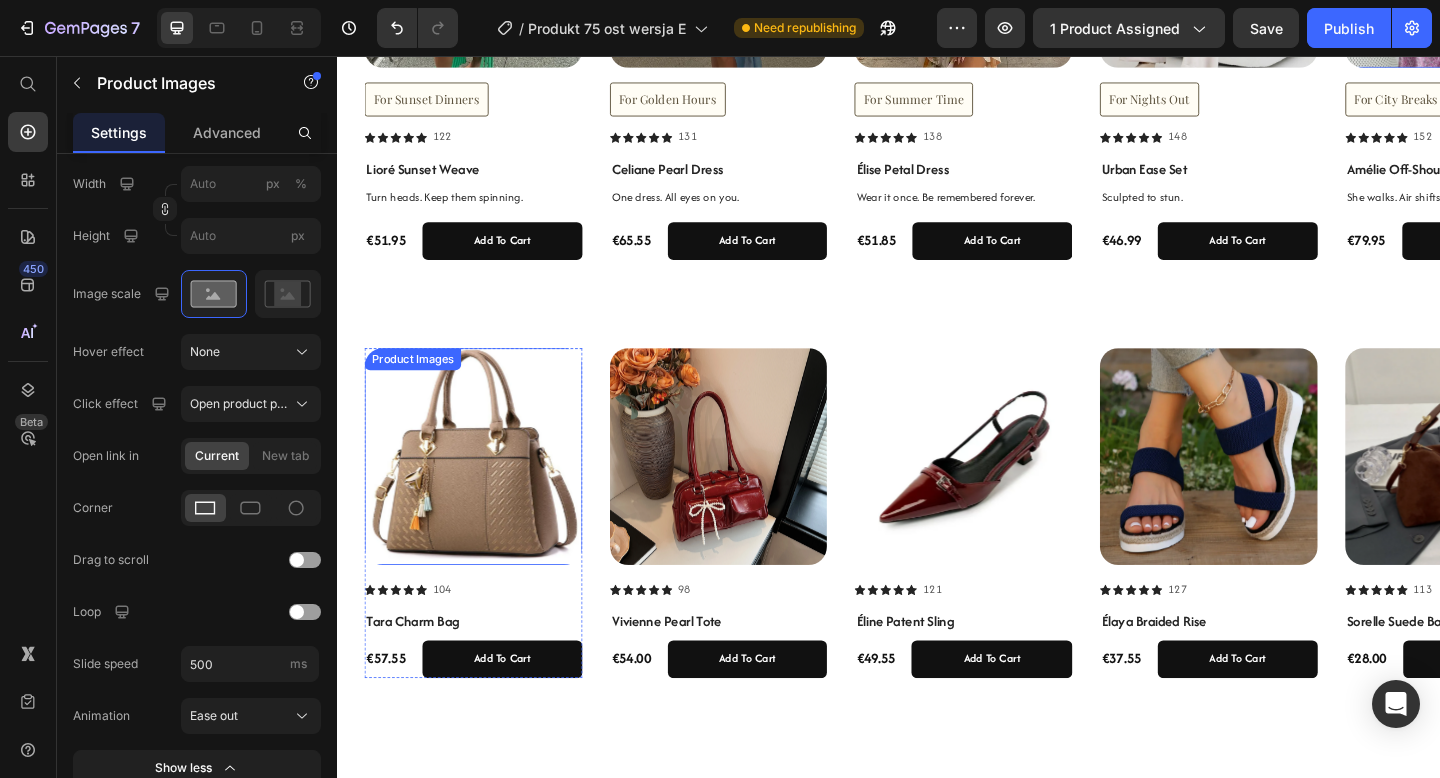 click at bounding box center [485, 492] 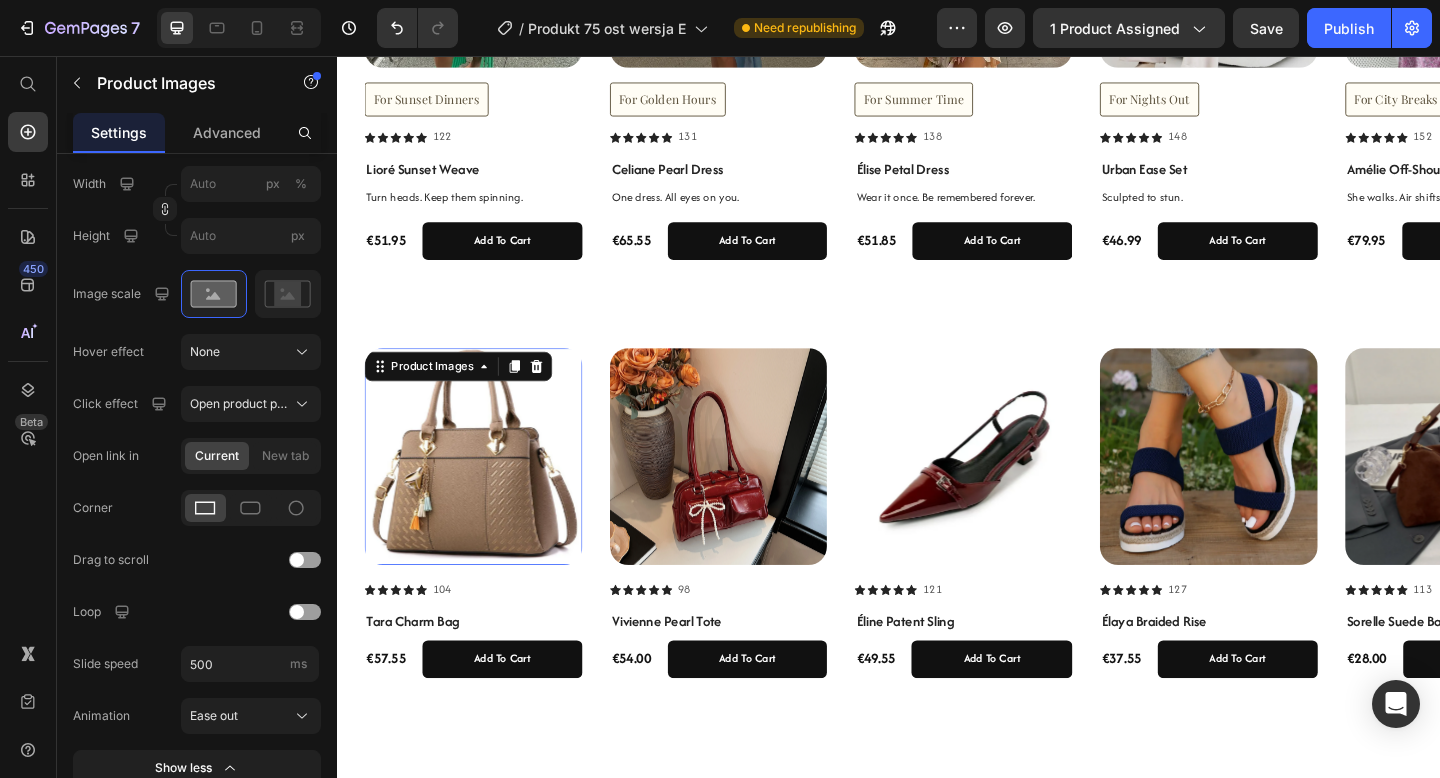 scroll, scrollTop: 763, scrollLeft: 0, axis: vertical 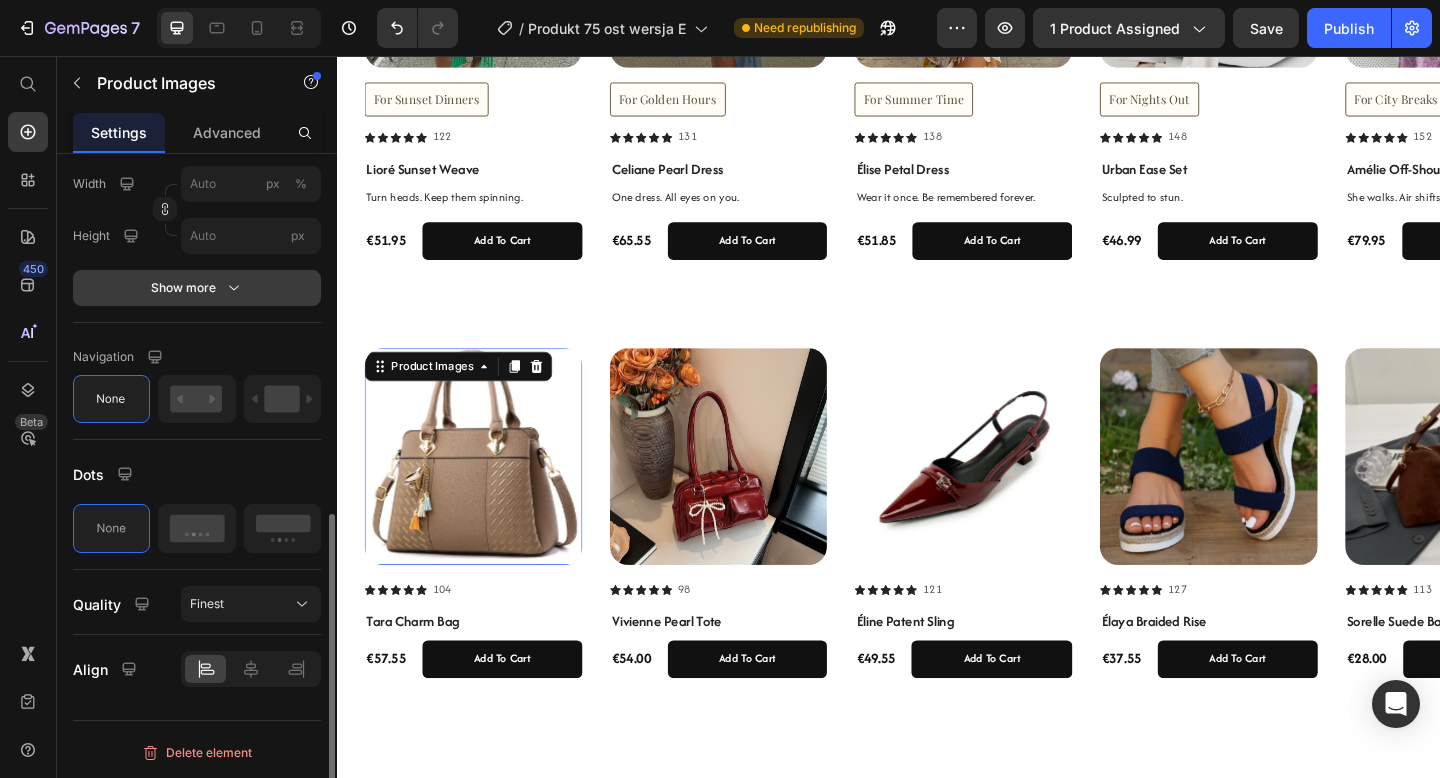click 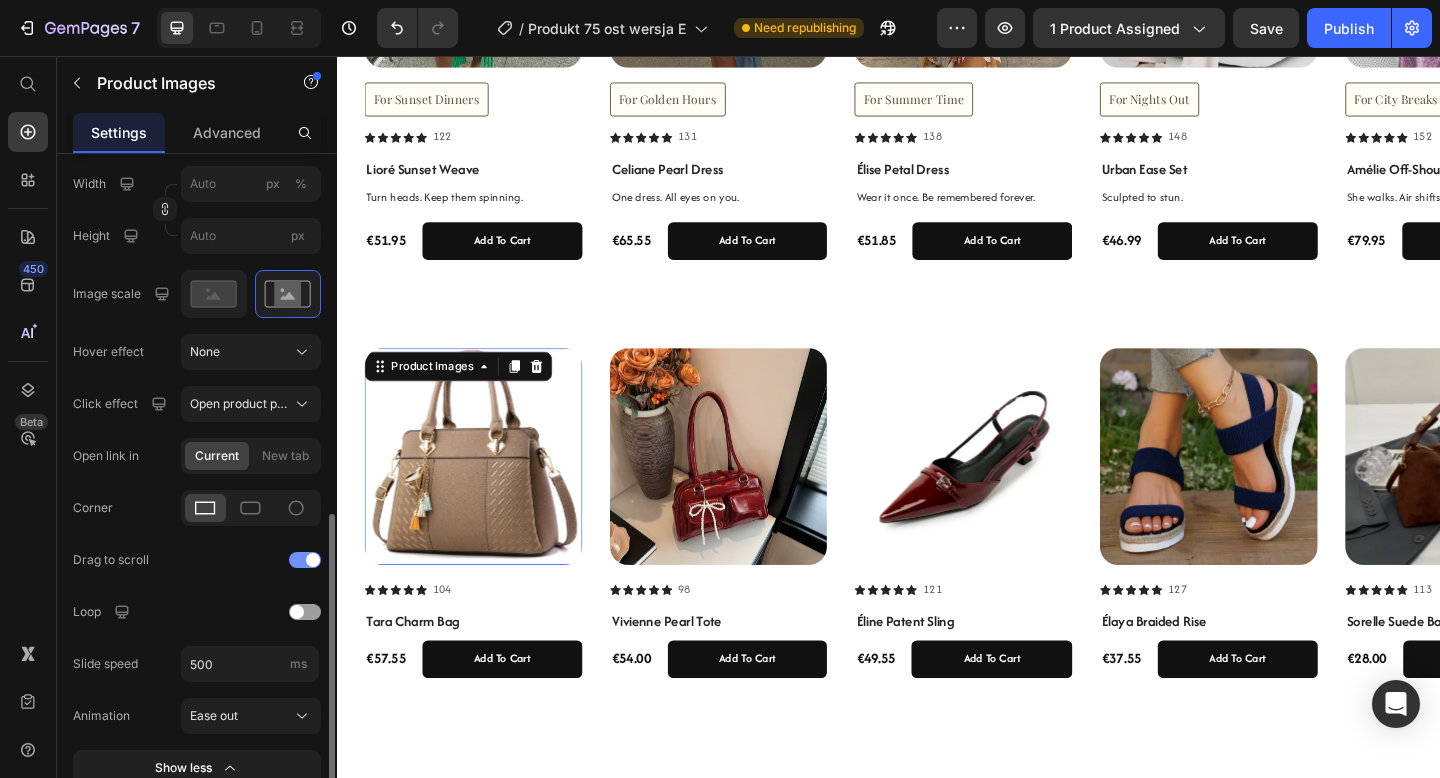 click at bounding box center (305, 560) 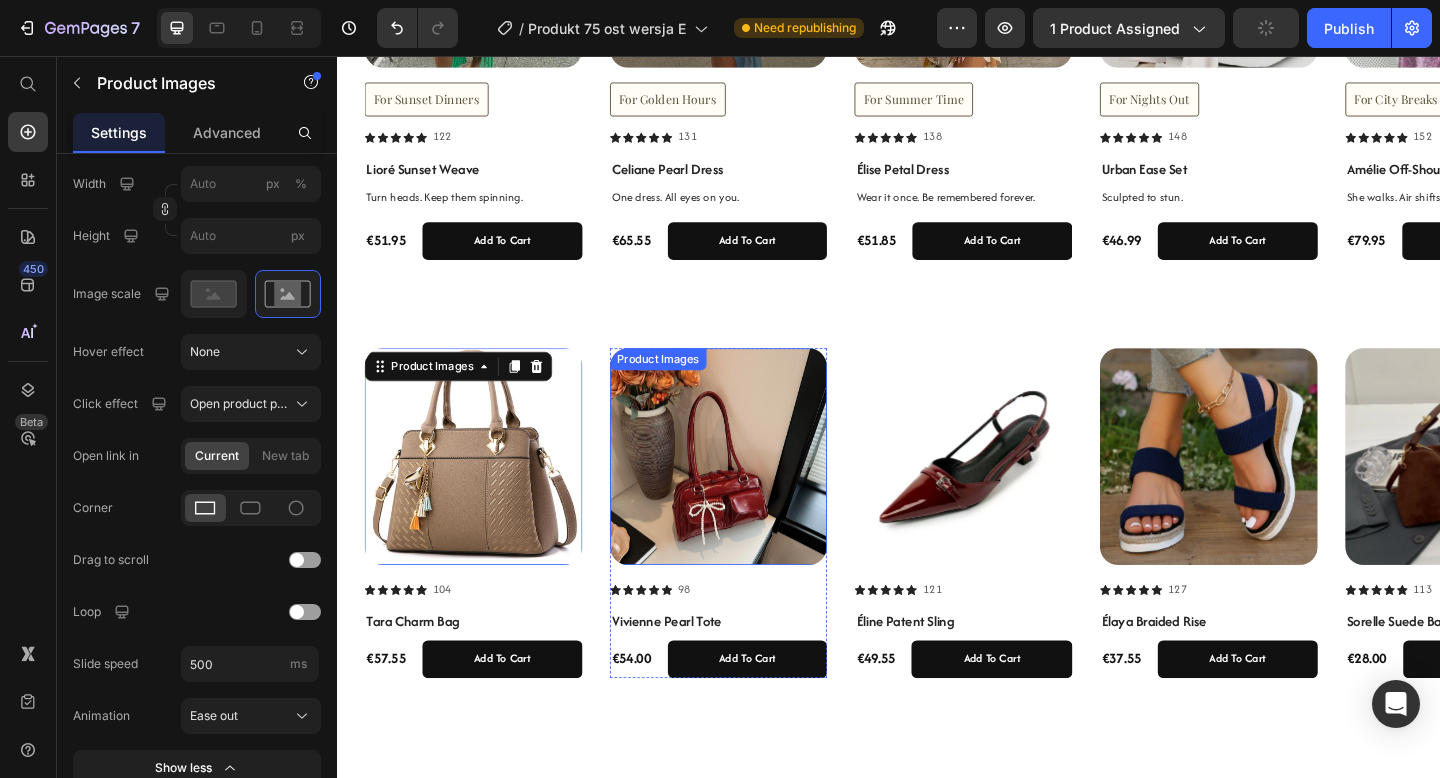 click at bounding box center (752, 492) 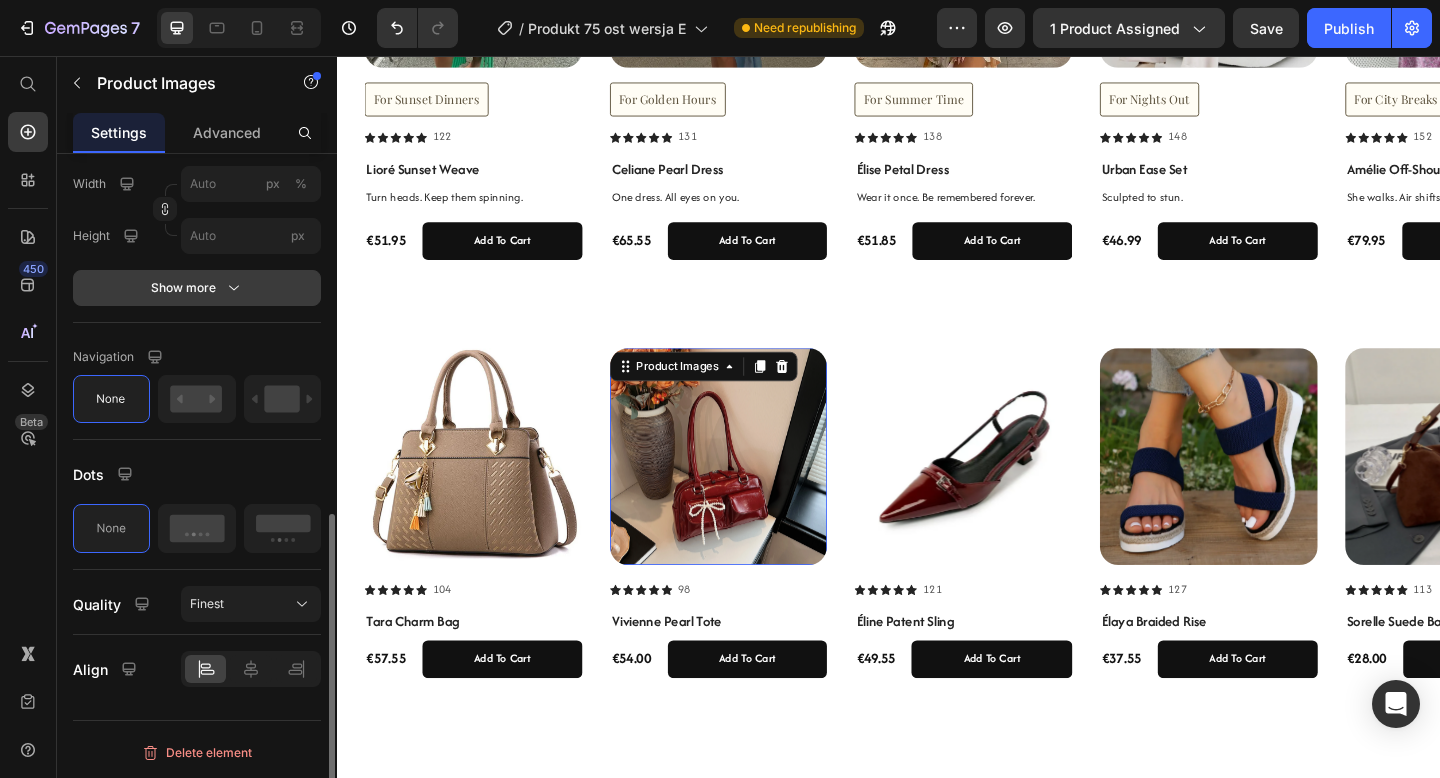 click 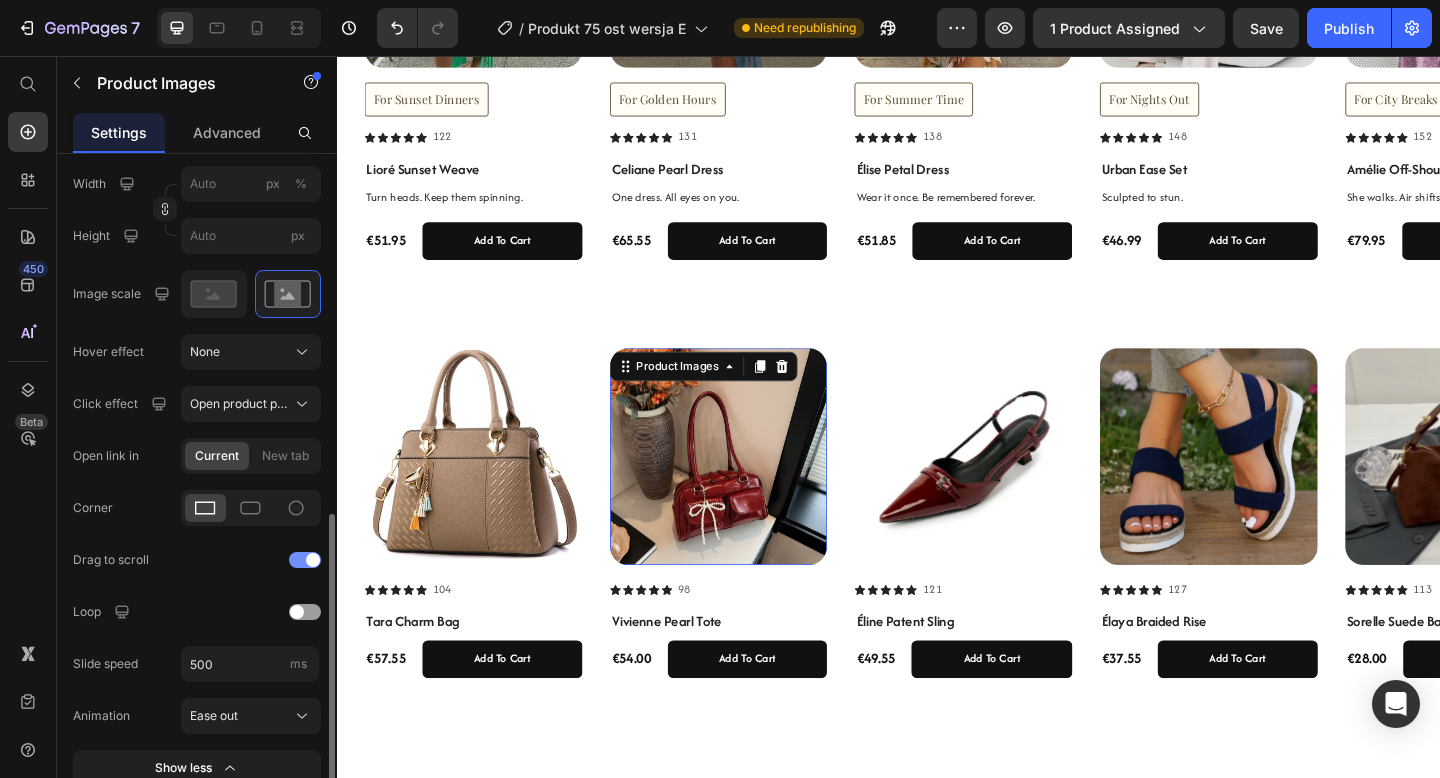click at bounding box center (305, 560) 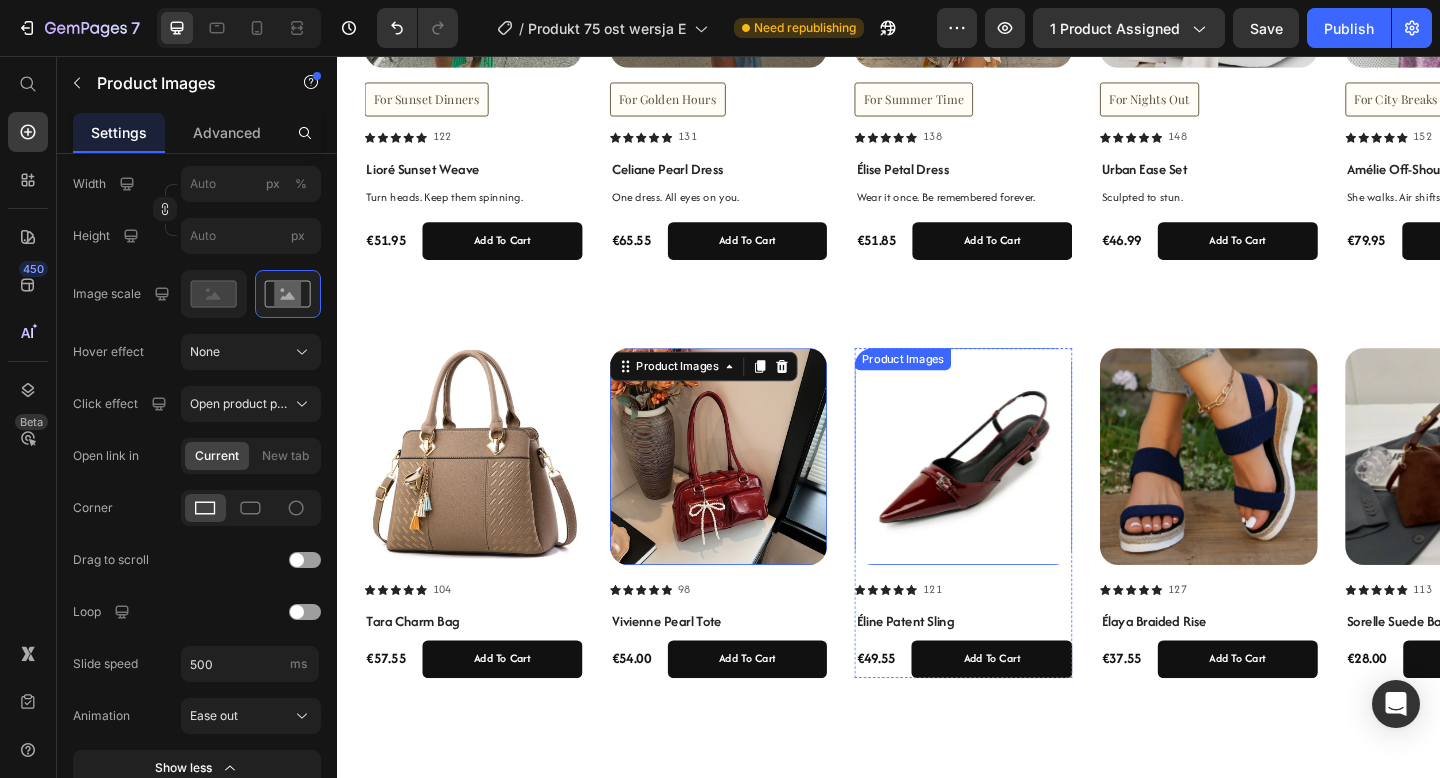 click at bounding box center [1018, 492] 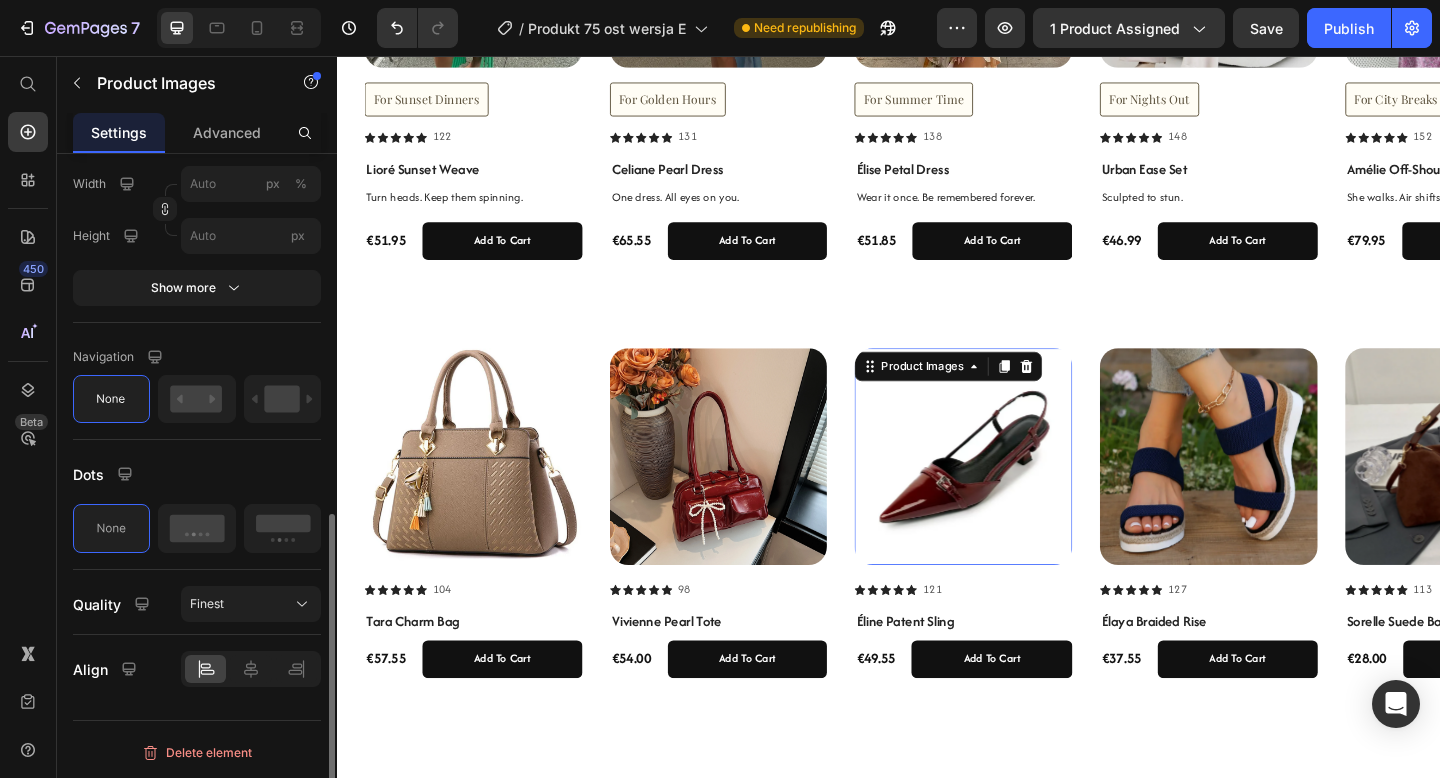 click on "Featured image Proportion Square Width px % Height px Show more" 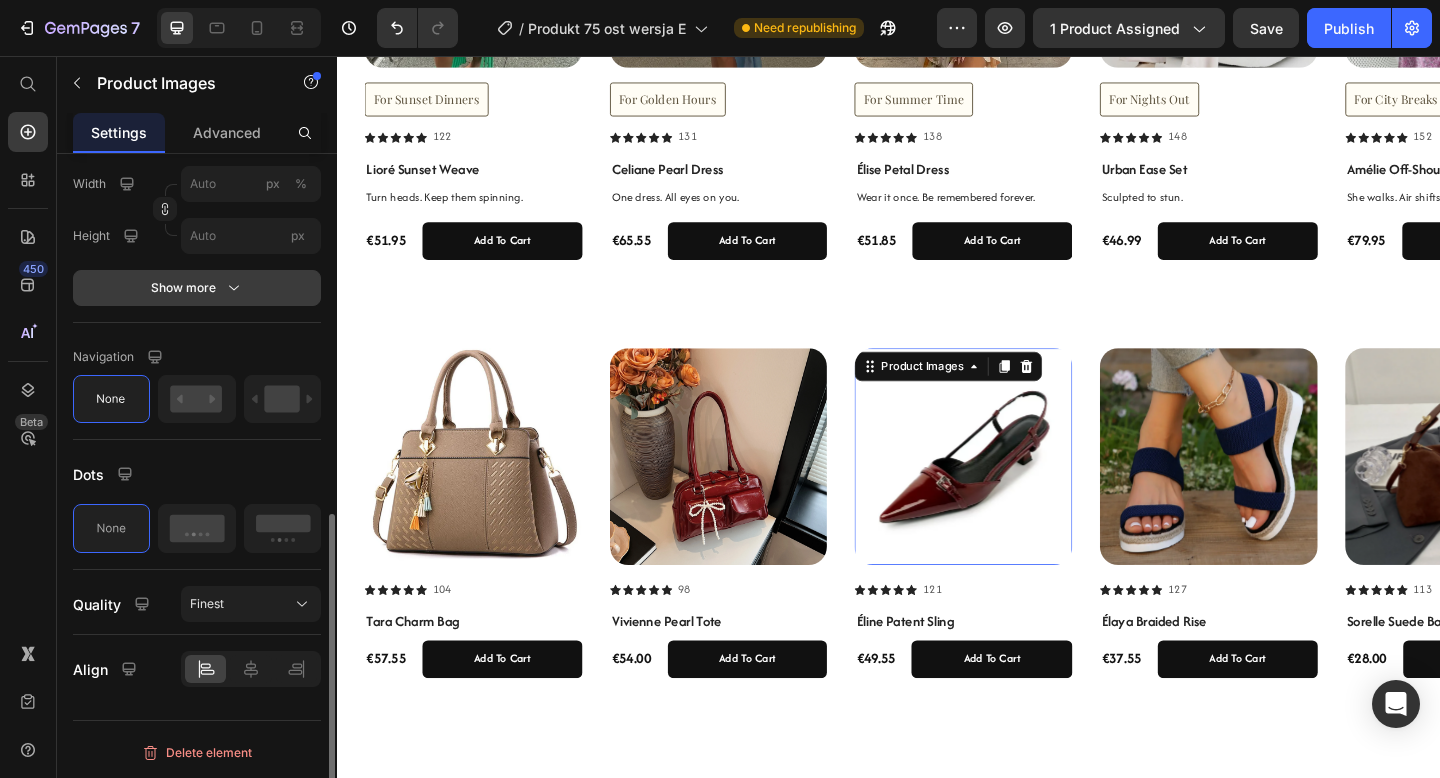 click on "Show more" at bounding box center (197, 288) 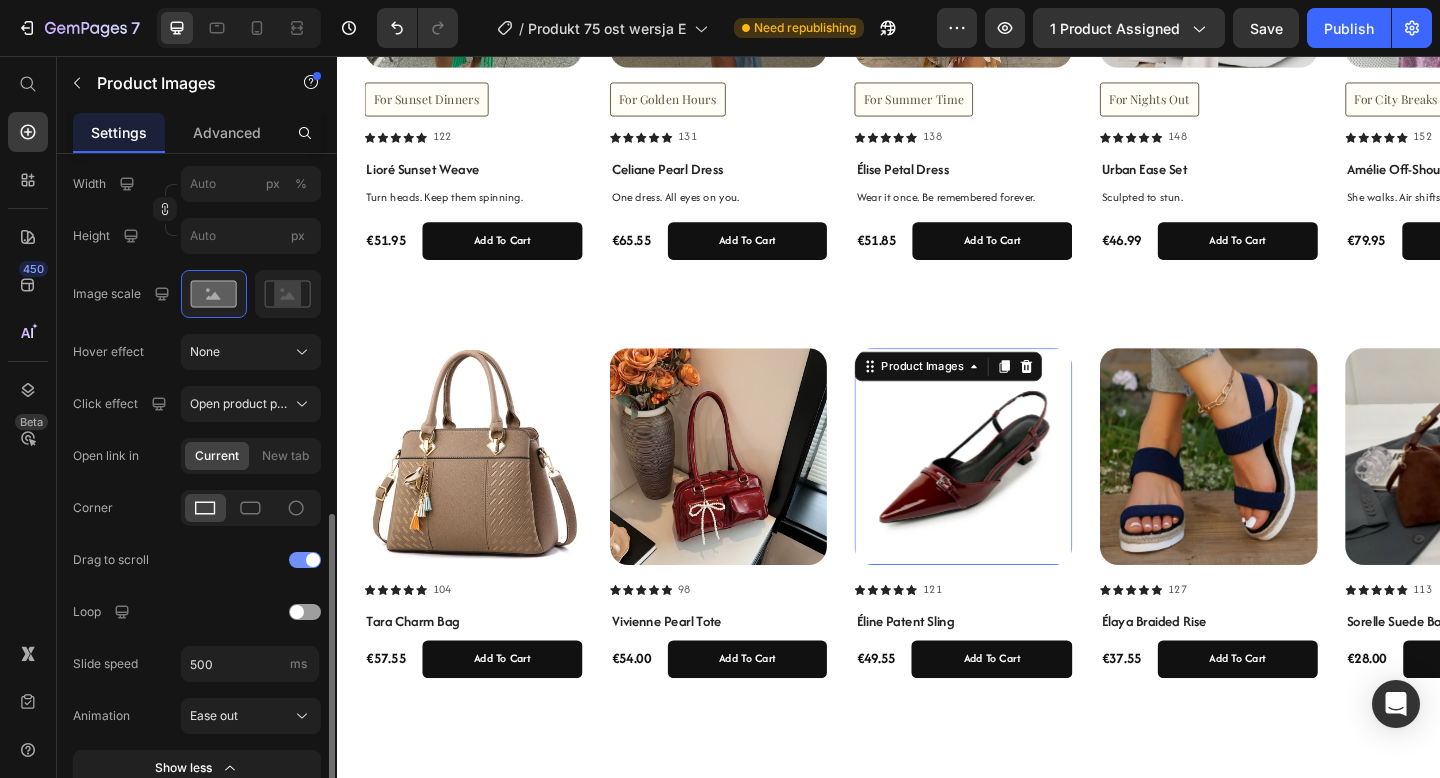 click at bounding box center [305, 560] 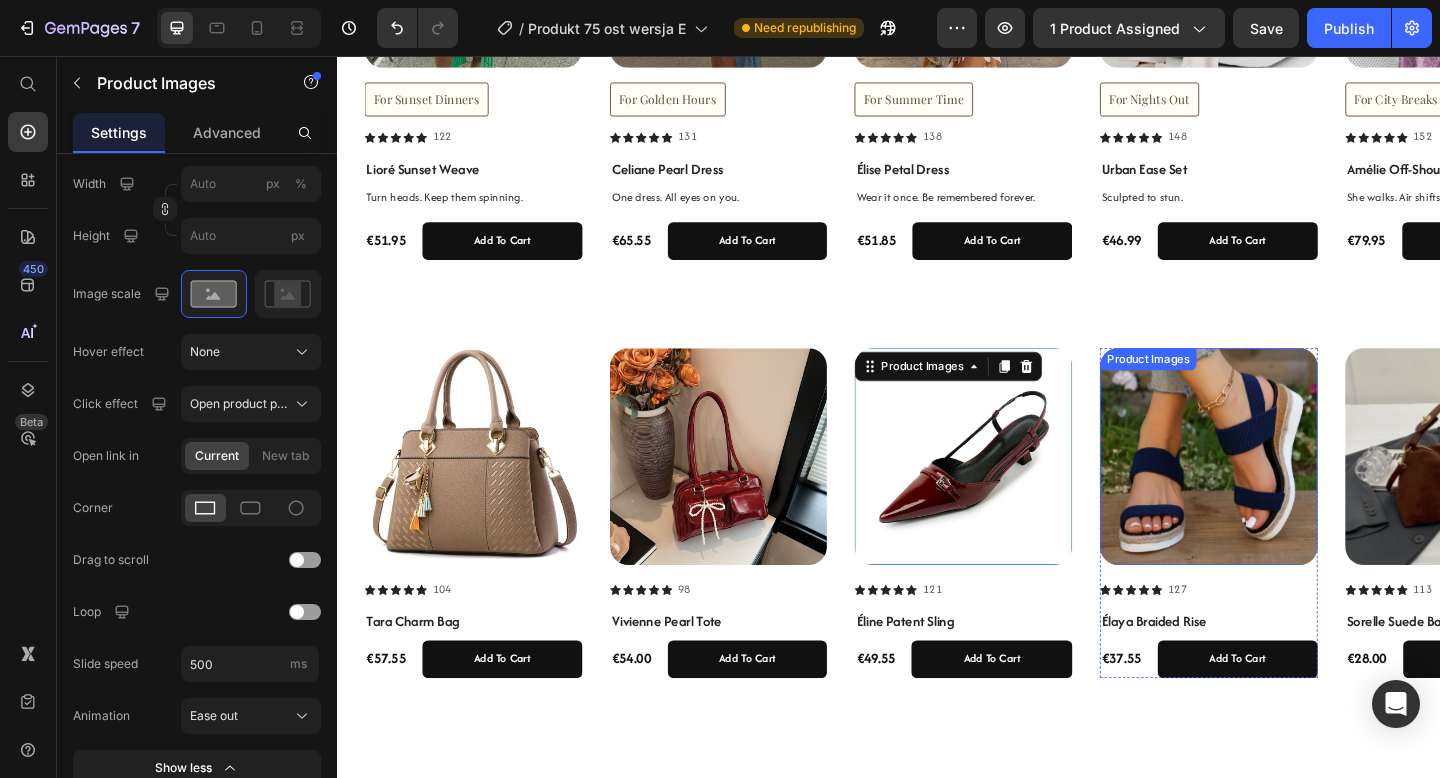click at bounding box center [1285, 492] 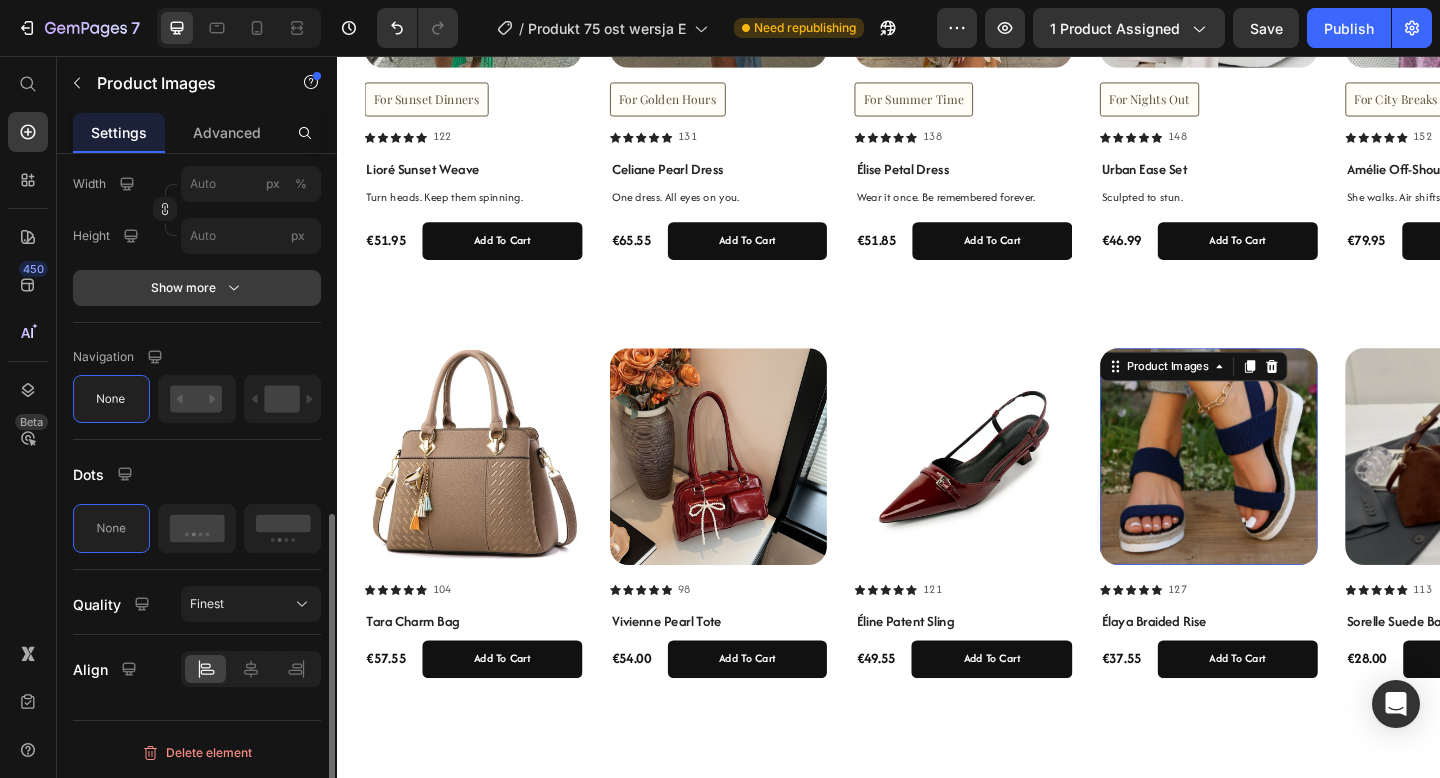 click on "Show more" at bounding box center [197, 288] 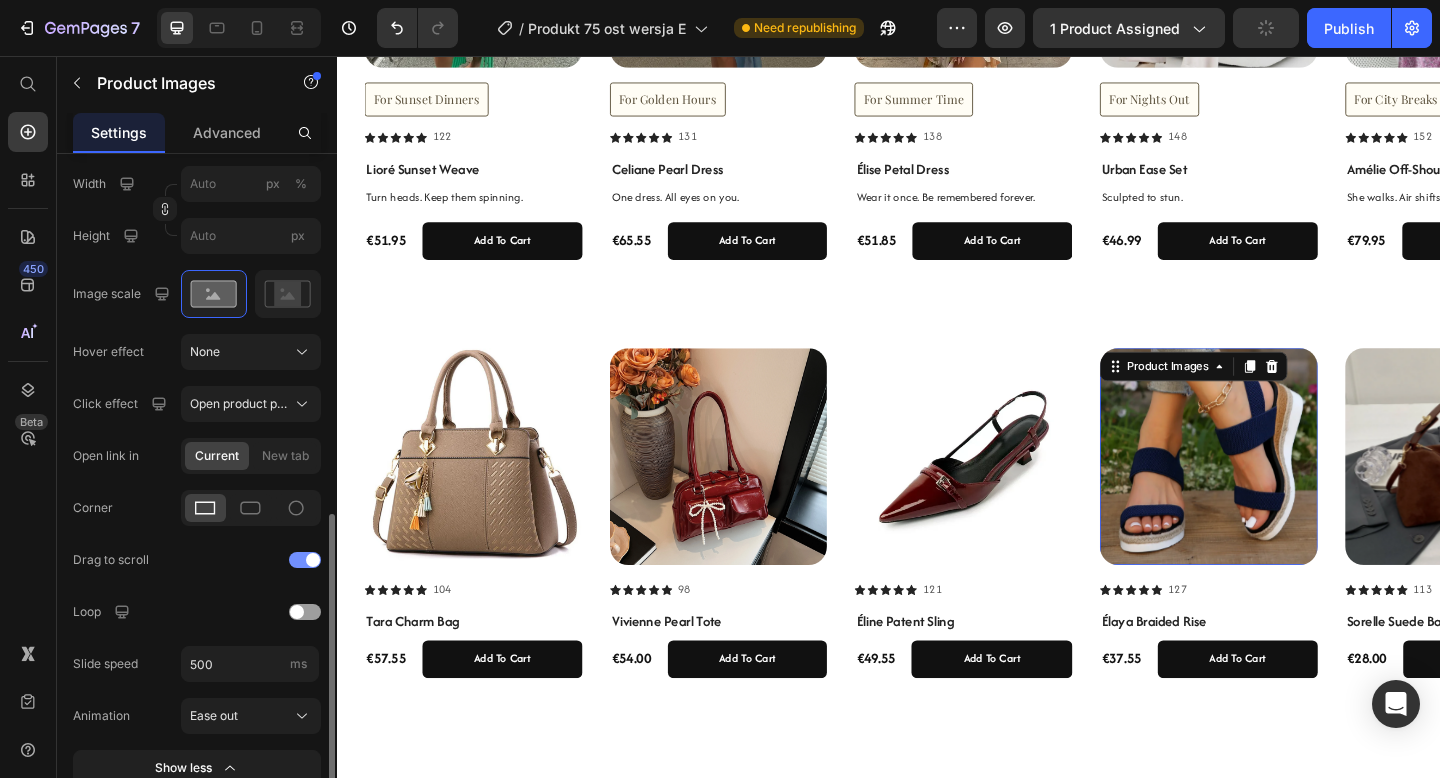 click at bounding box center (313, 560) 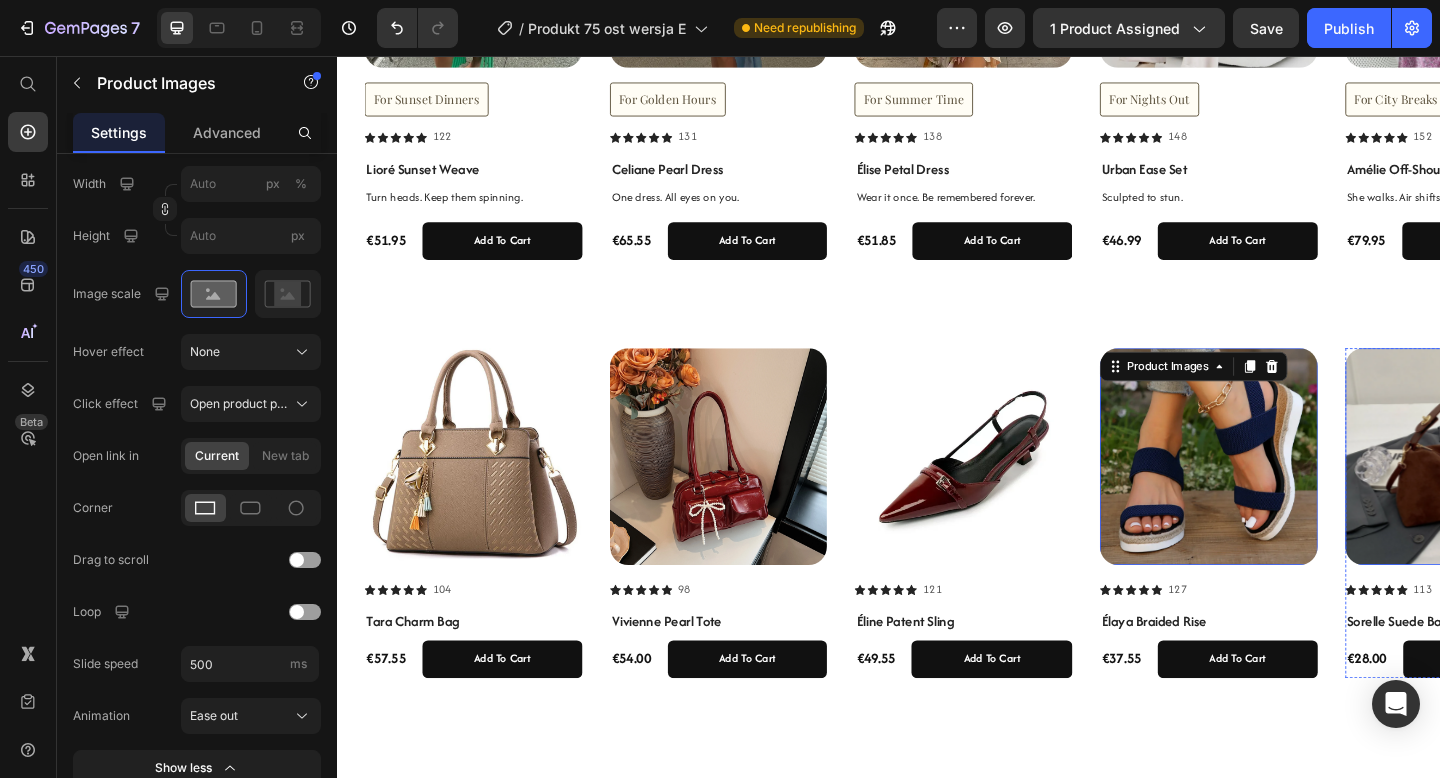 click at bounding box center [1552, 492] 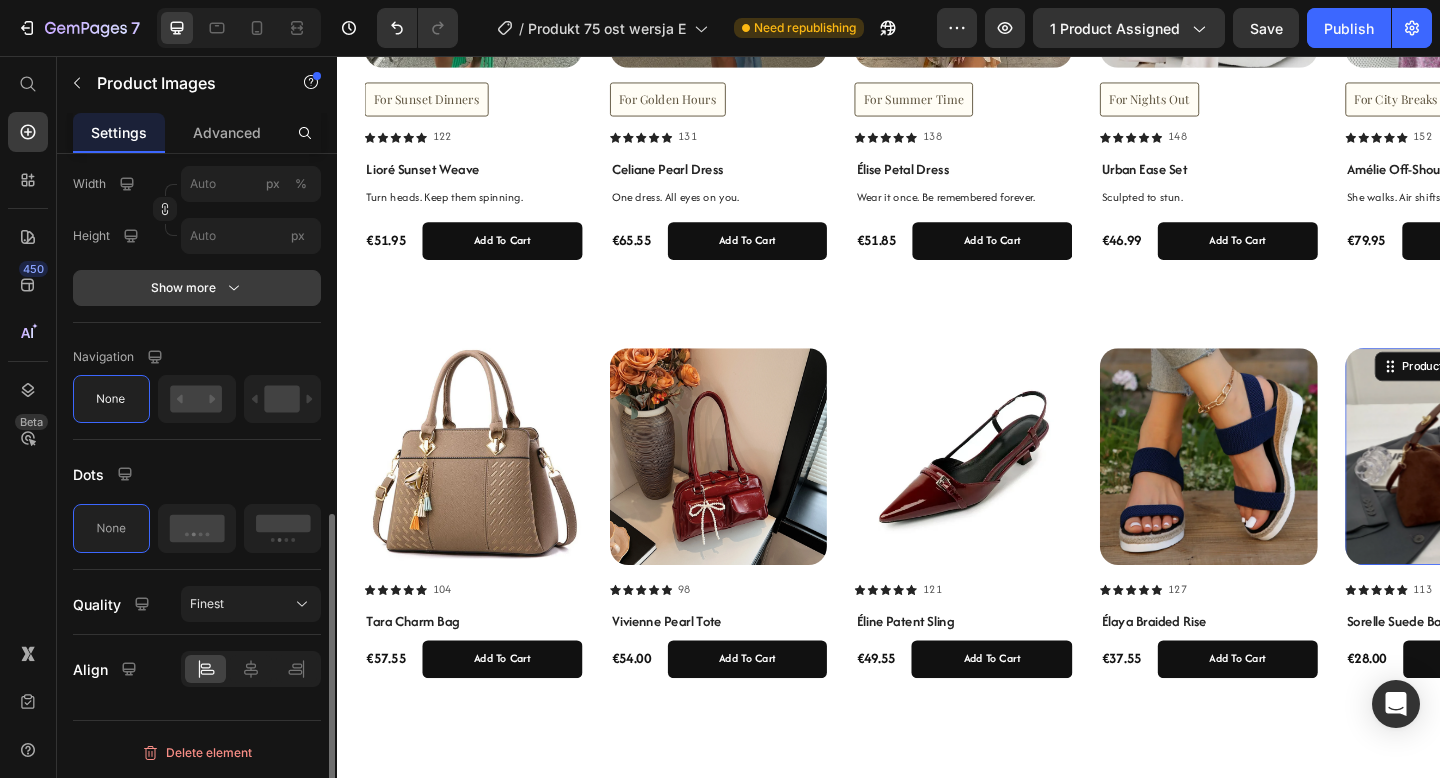 click 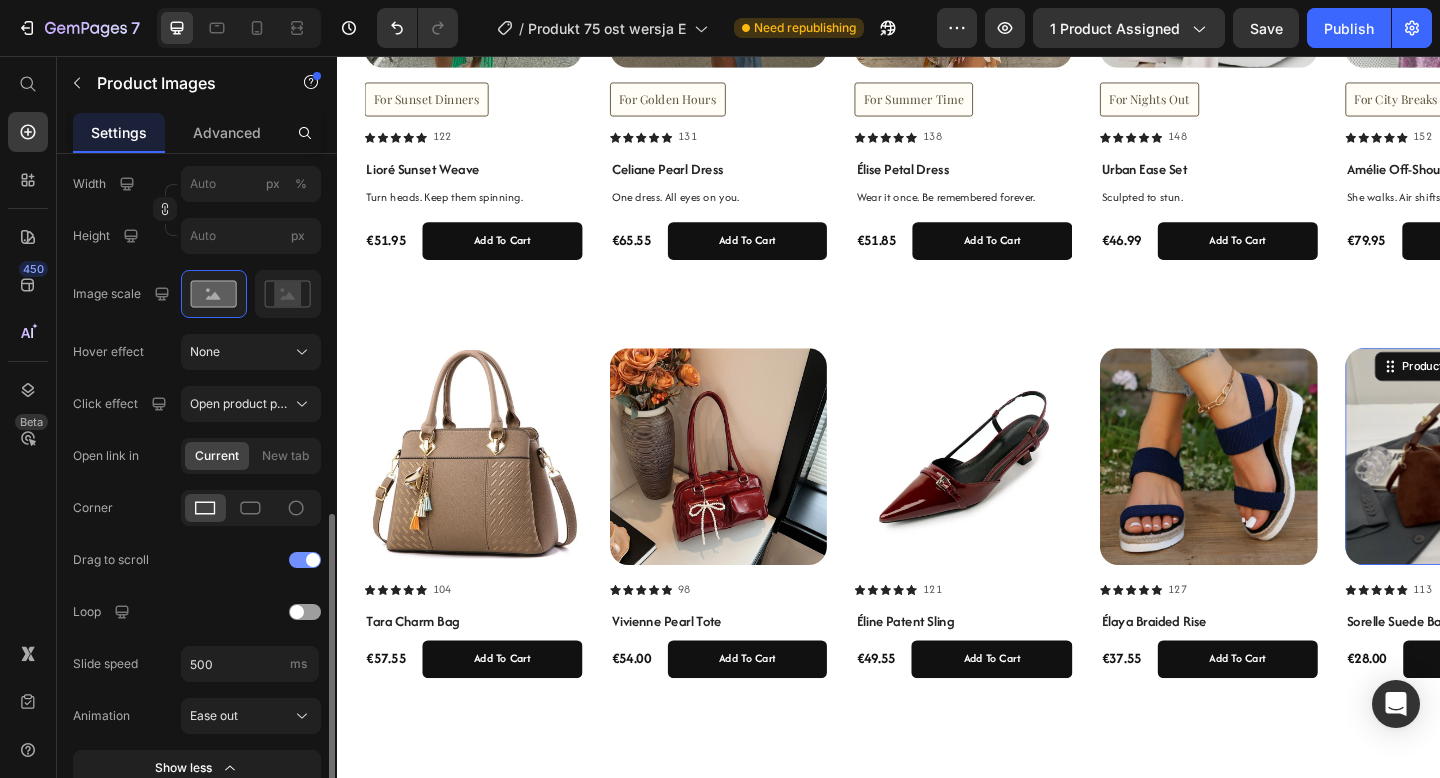 click at bounding box center [305, 560] 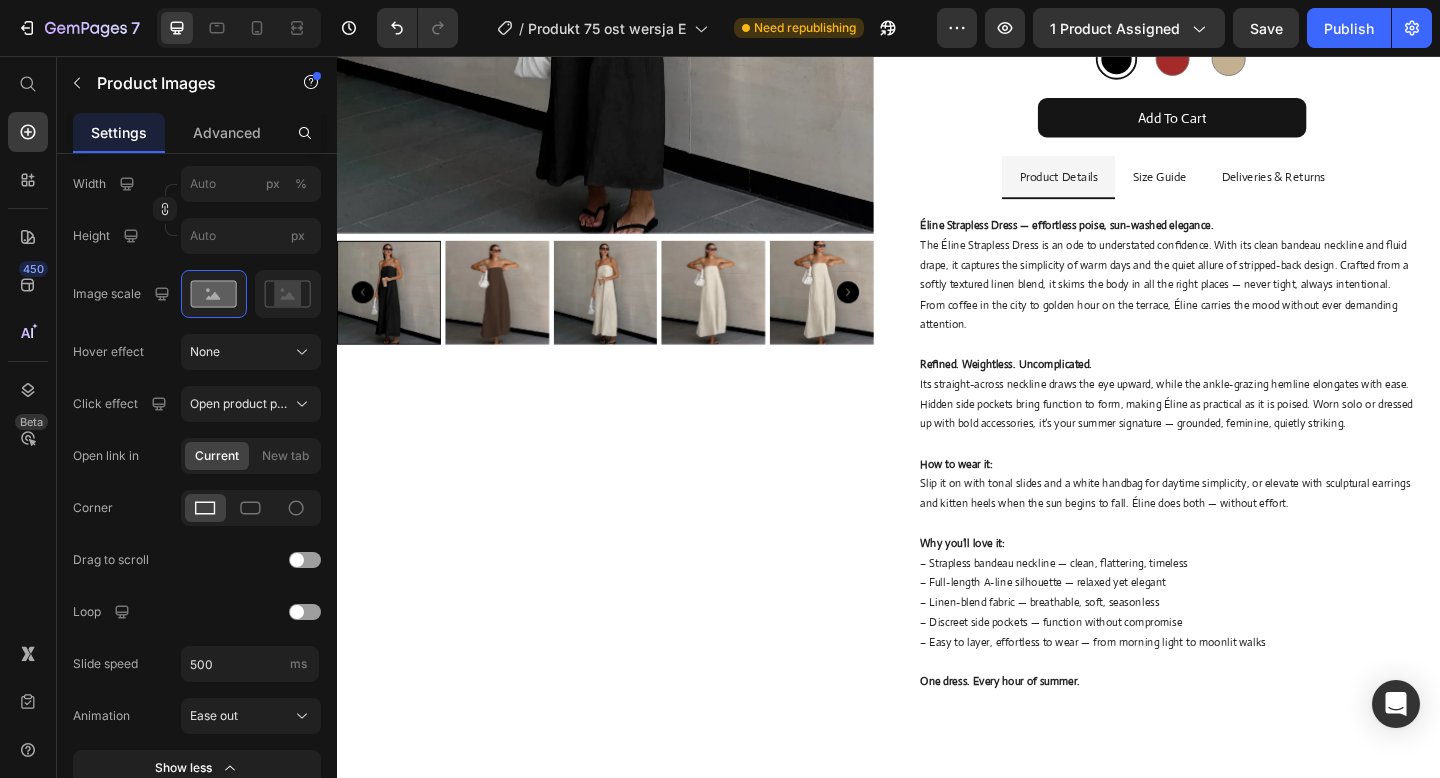 scroll, scrollTop: 0, scrollLeft: 0, axis: both 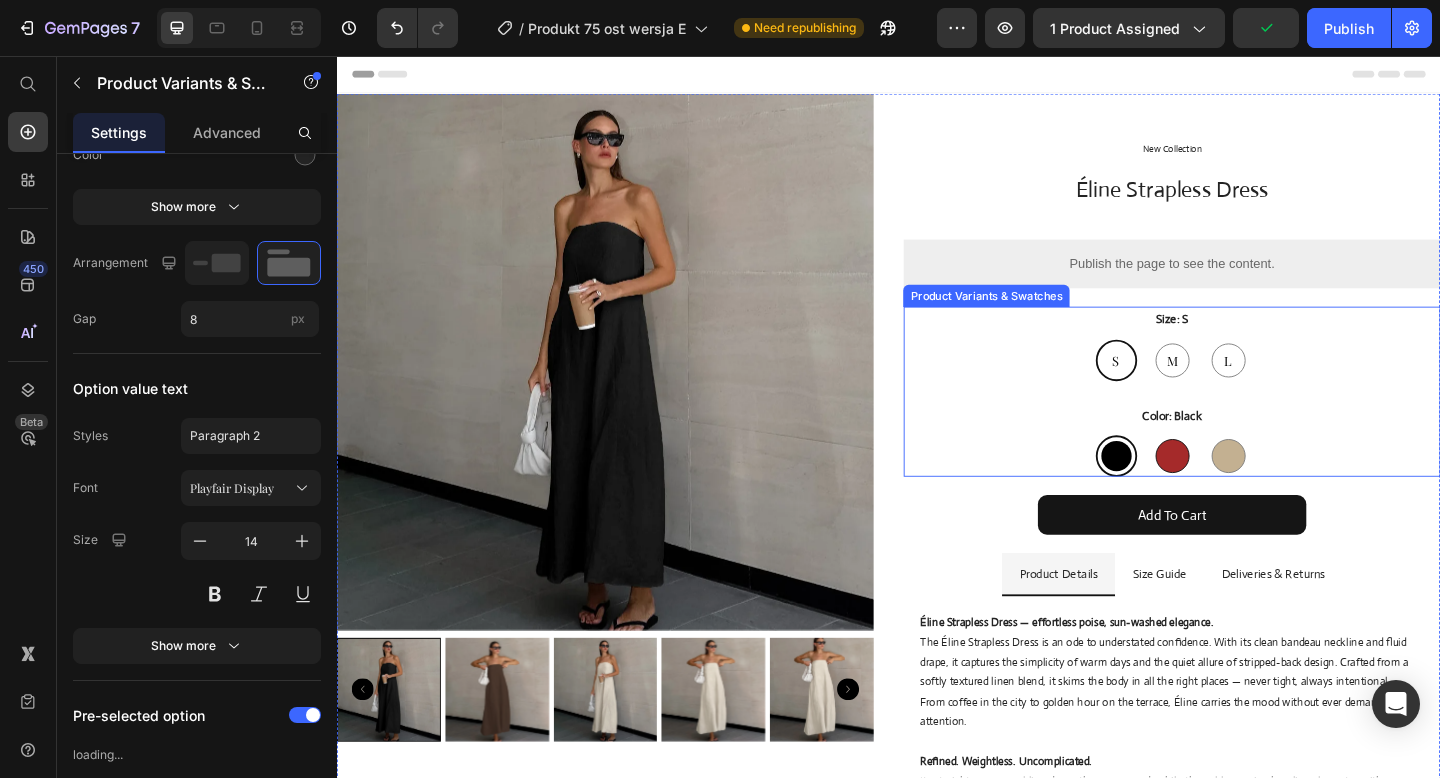 click at bounding box center (1245, 491) 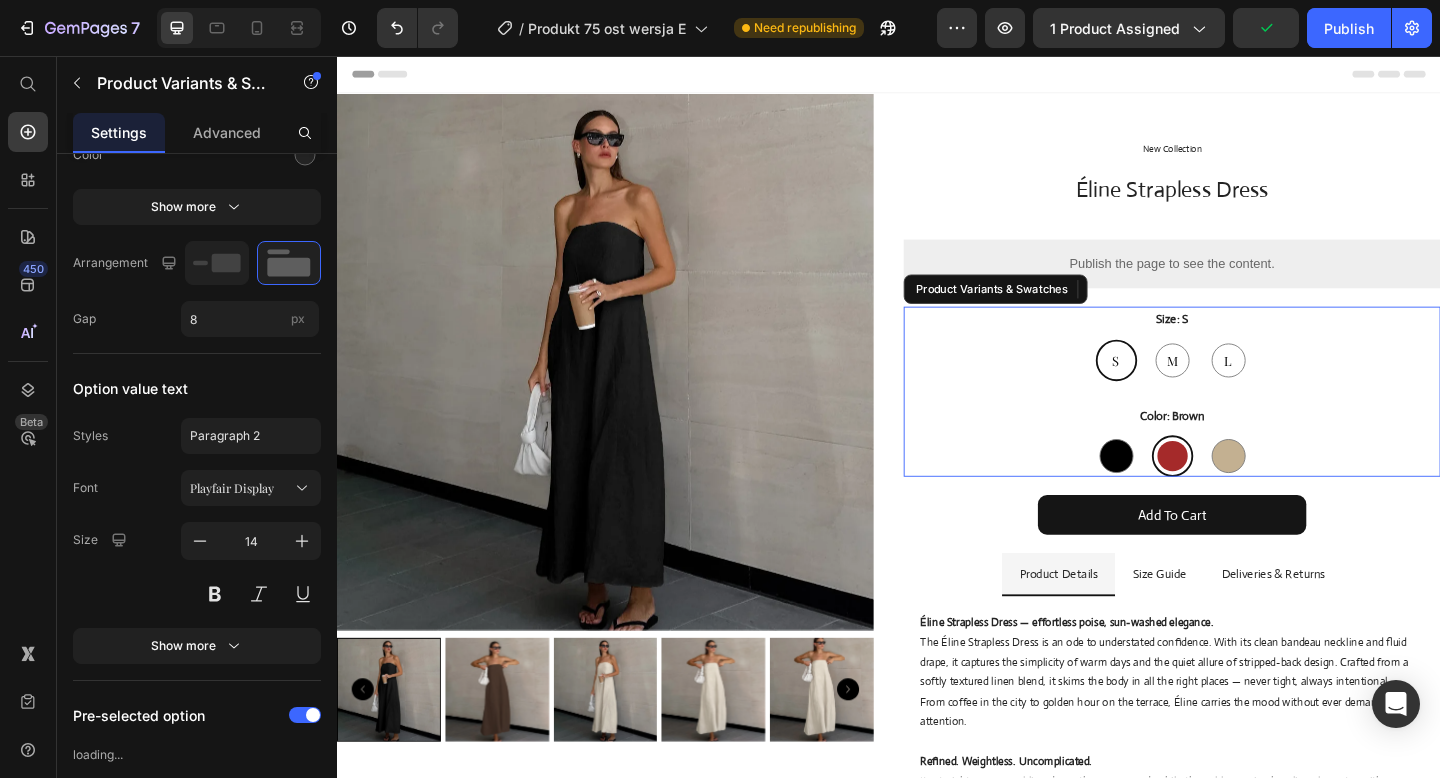 radio on "false" 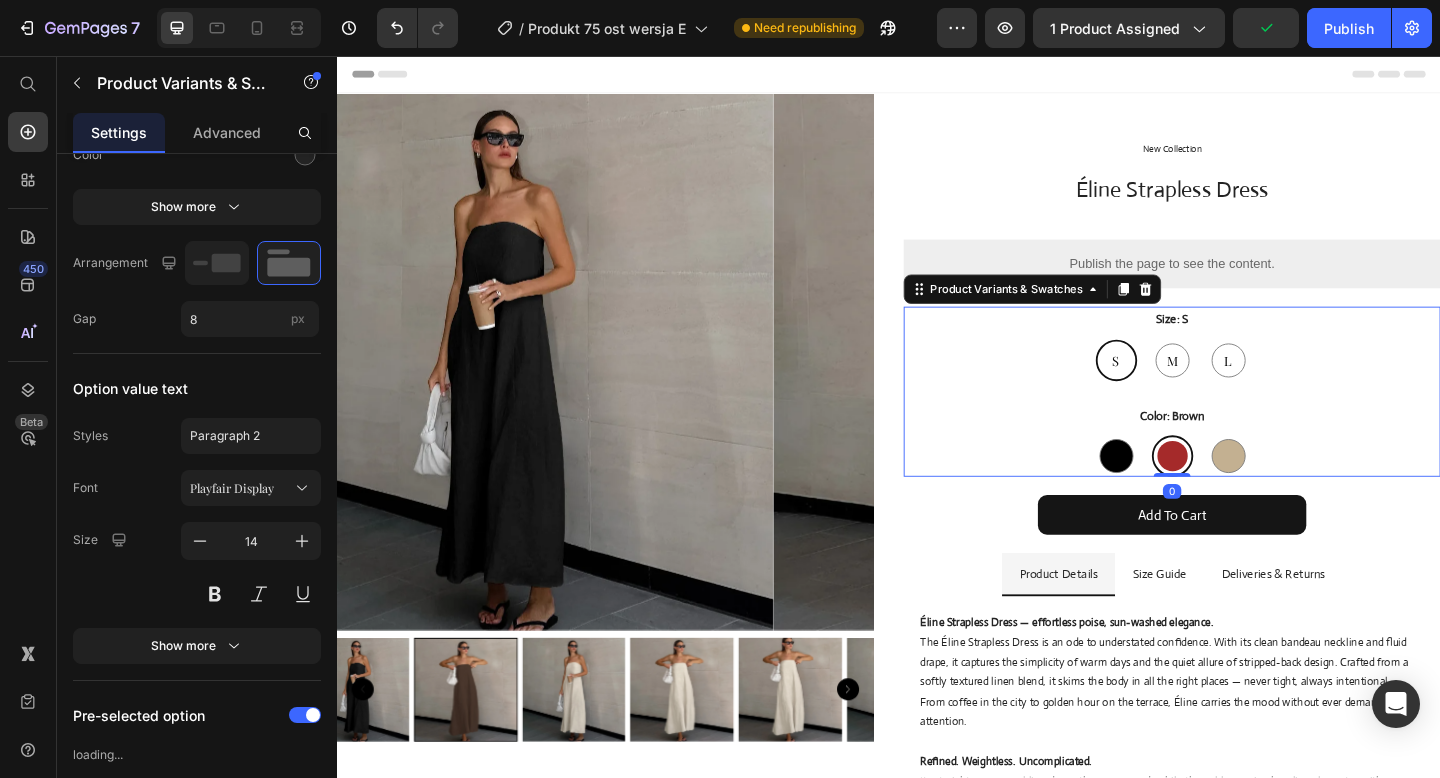 scroll, scrollTop: 0, scrollLeft: 0, axis: both 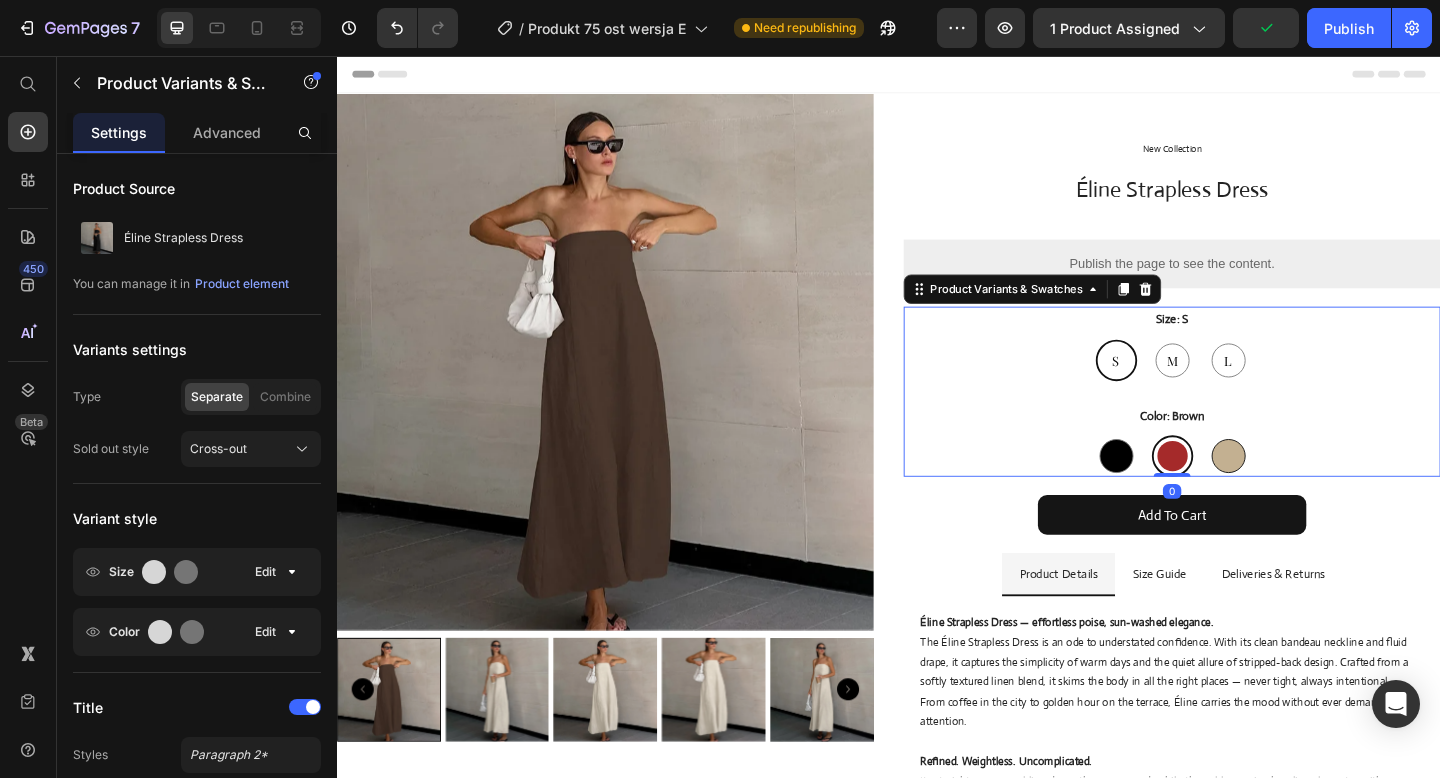 click at bounding box center [1306, 491] 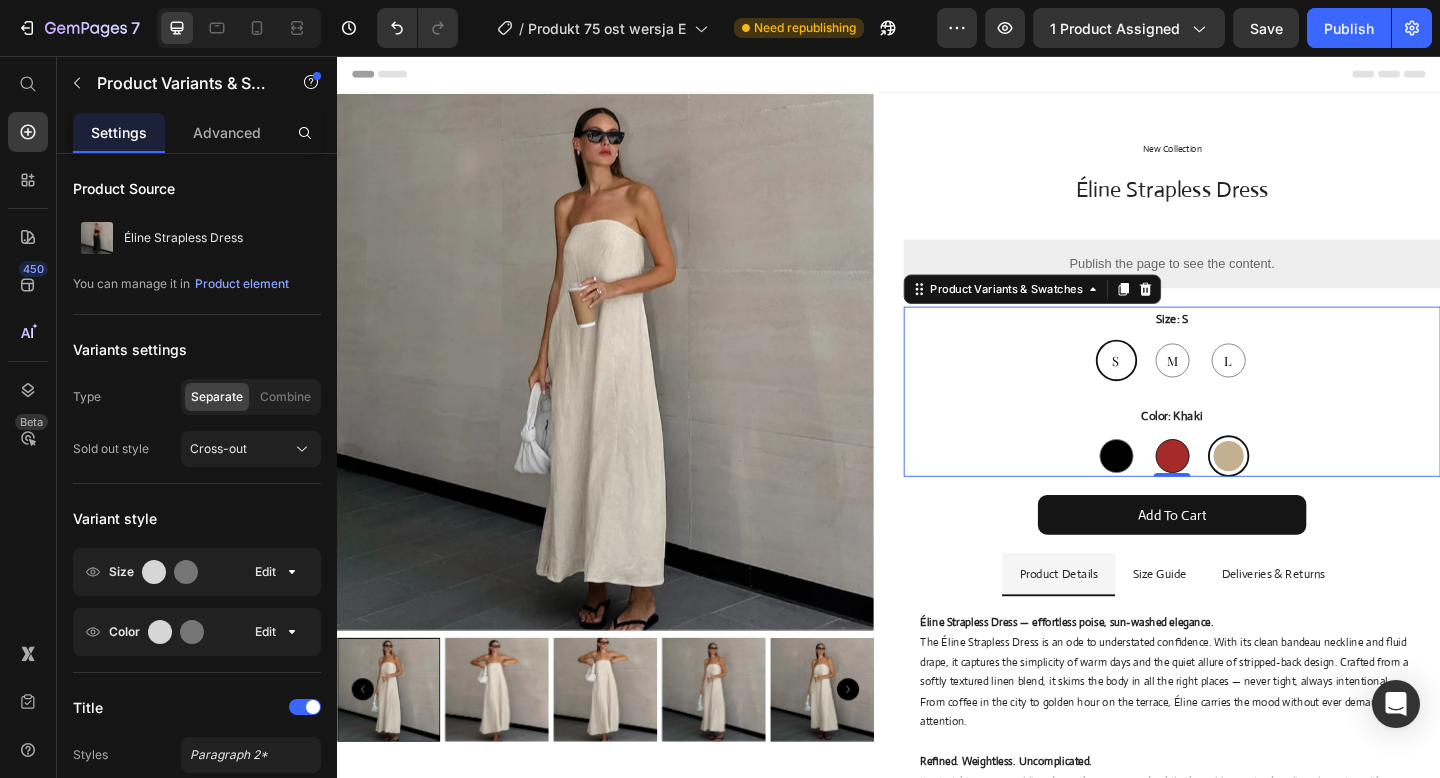 click at bounding box center (1245, 491) 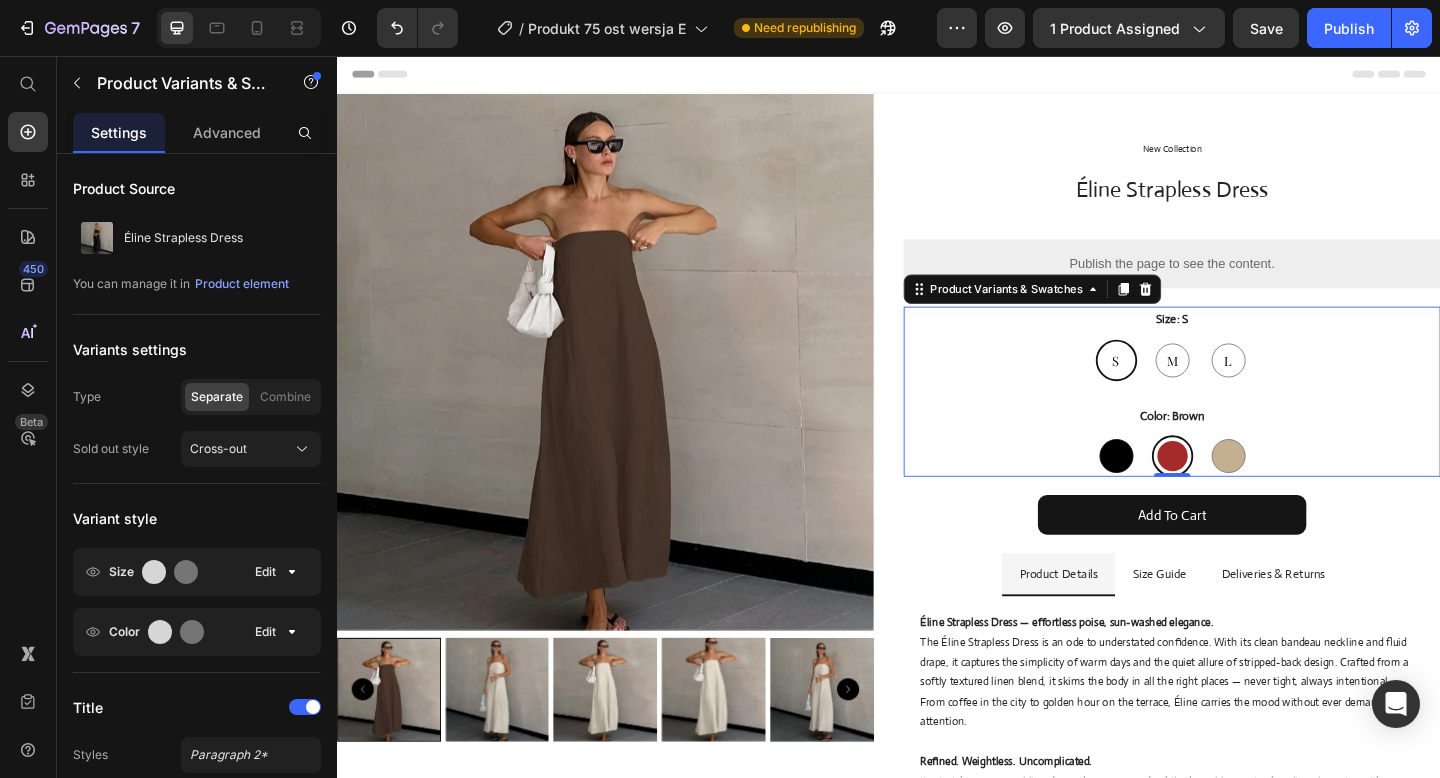 click at bounding box center [1184, 491] 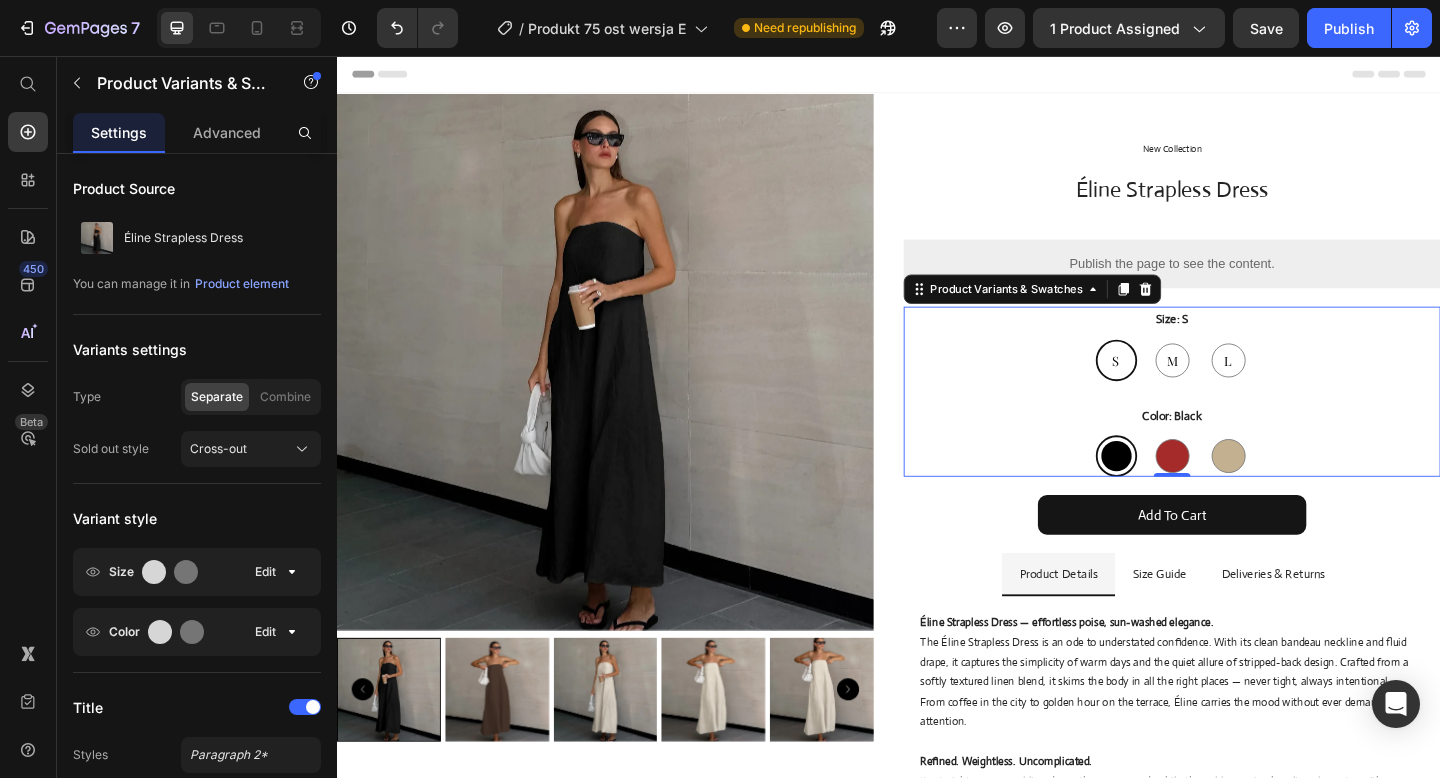click on "Black Black Brown Brown Khaki Khaki" at bounding box center [1245, 491] 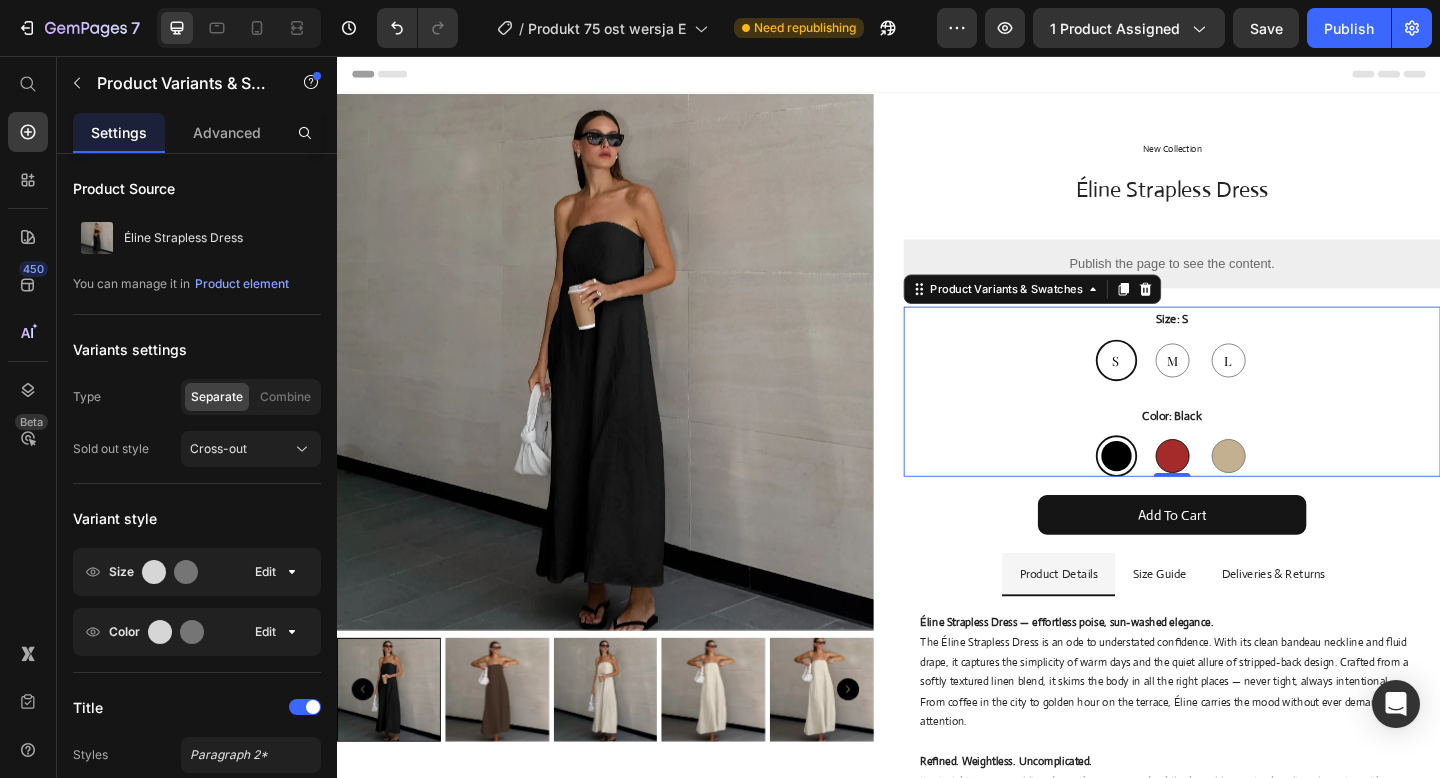 click at bounding box center (1245, 491) 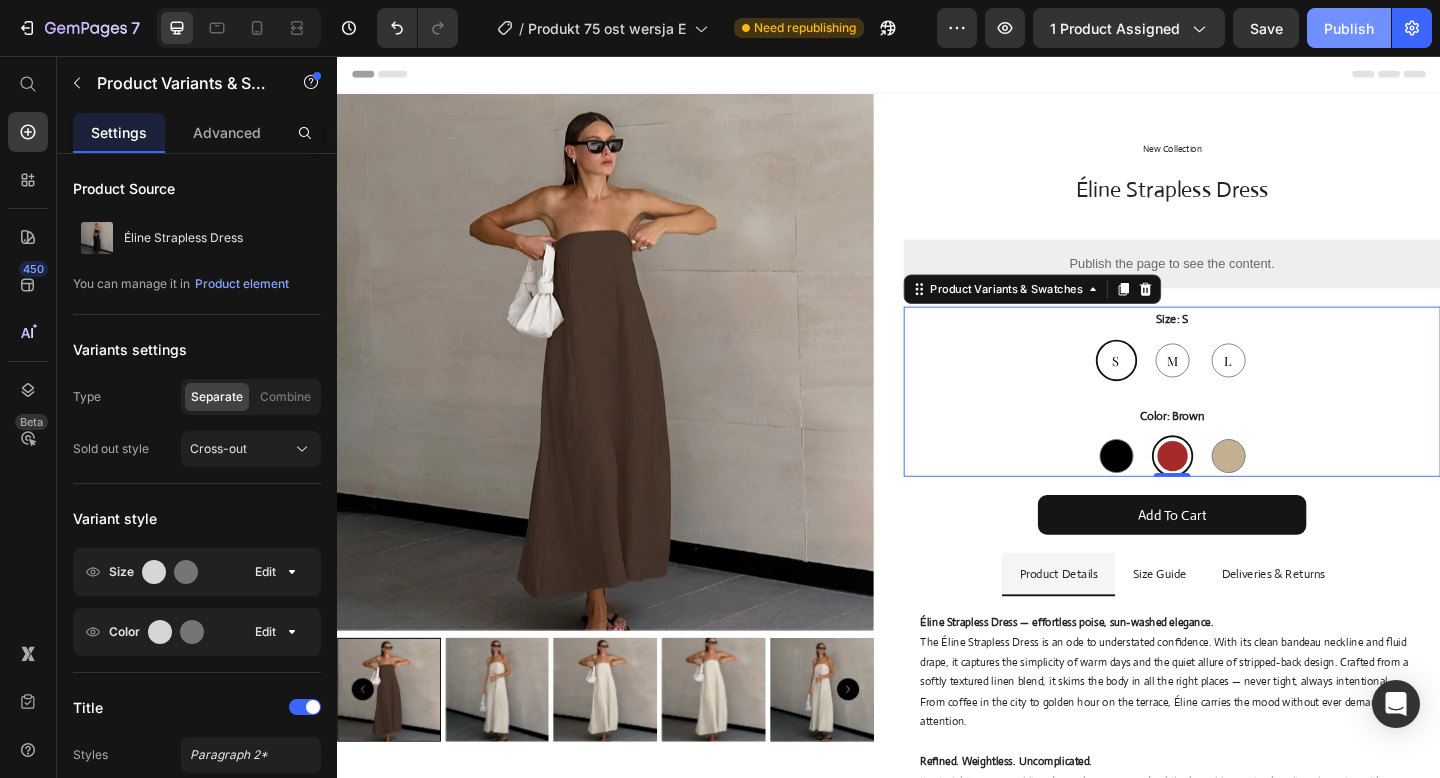click on "Publish" 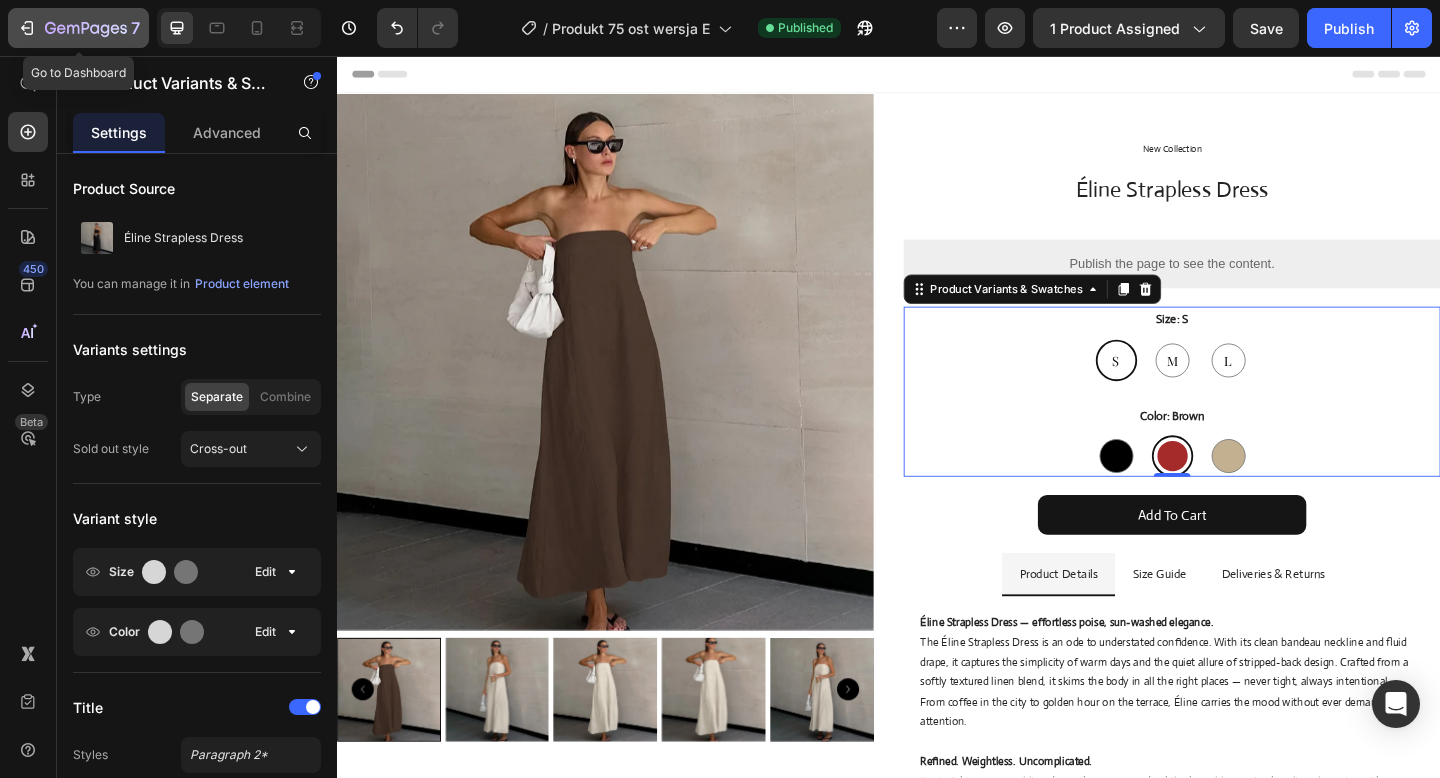 click on "7" at bounding box center (78, 28) 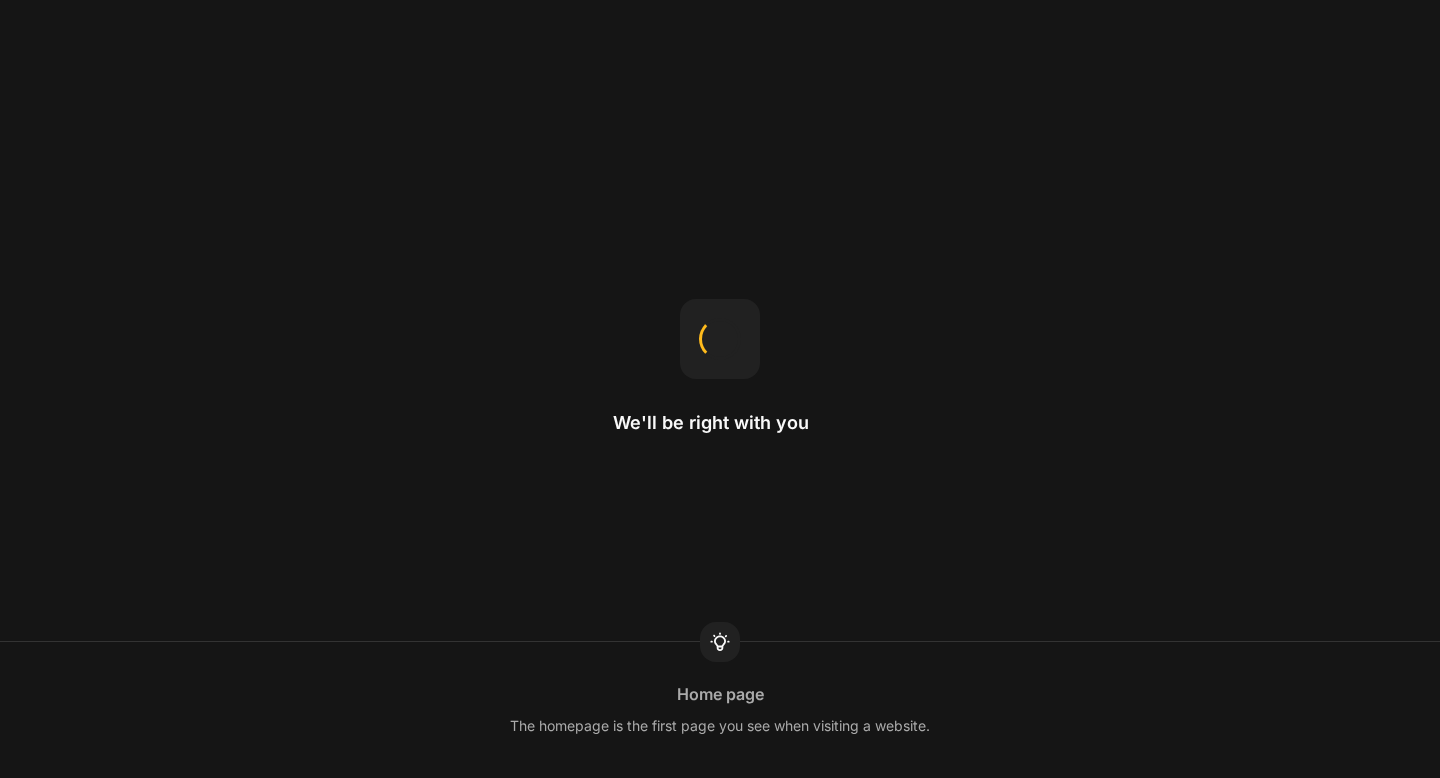 scroll, scrollTop: 0, scrollLeft: 0, axis: both 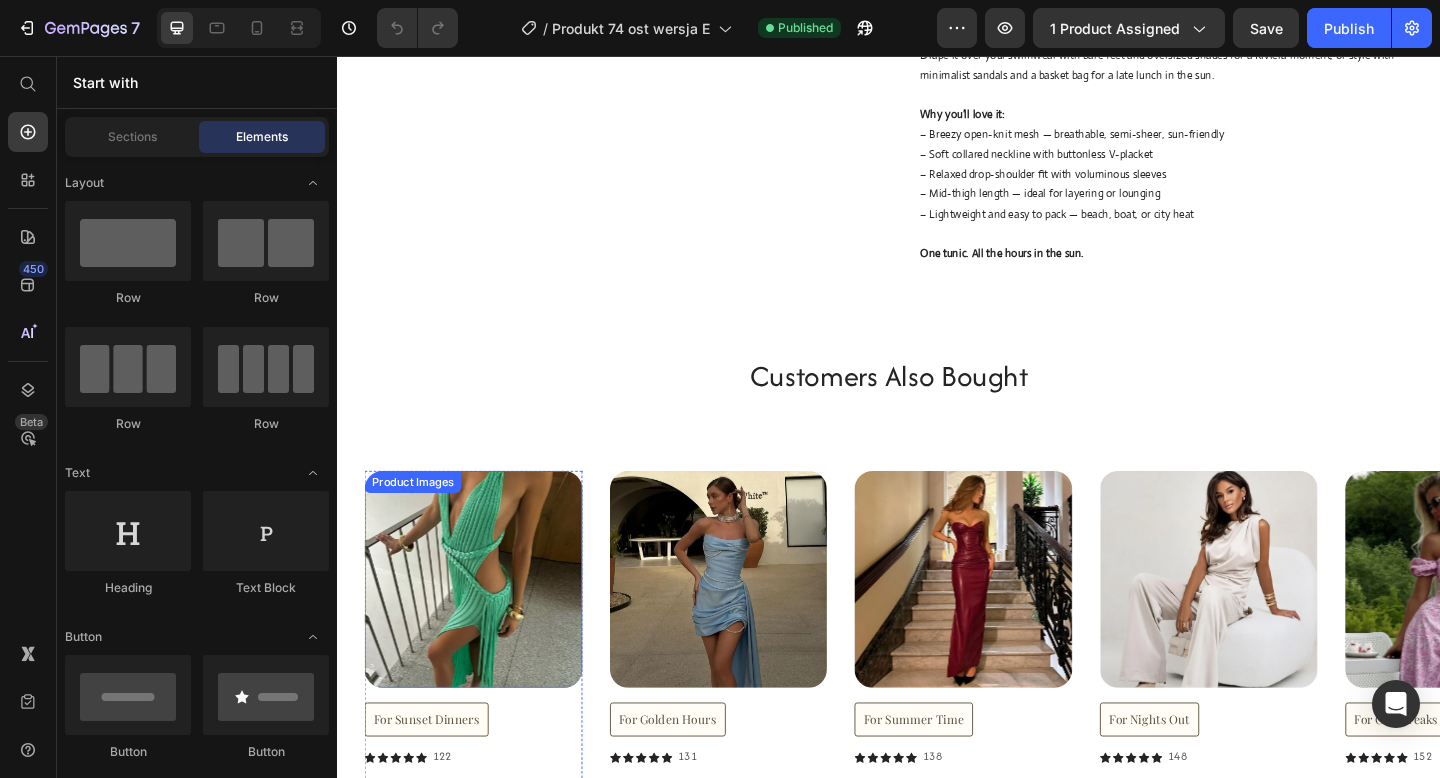 click at bounding box center [485, 626] 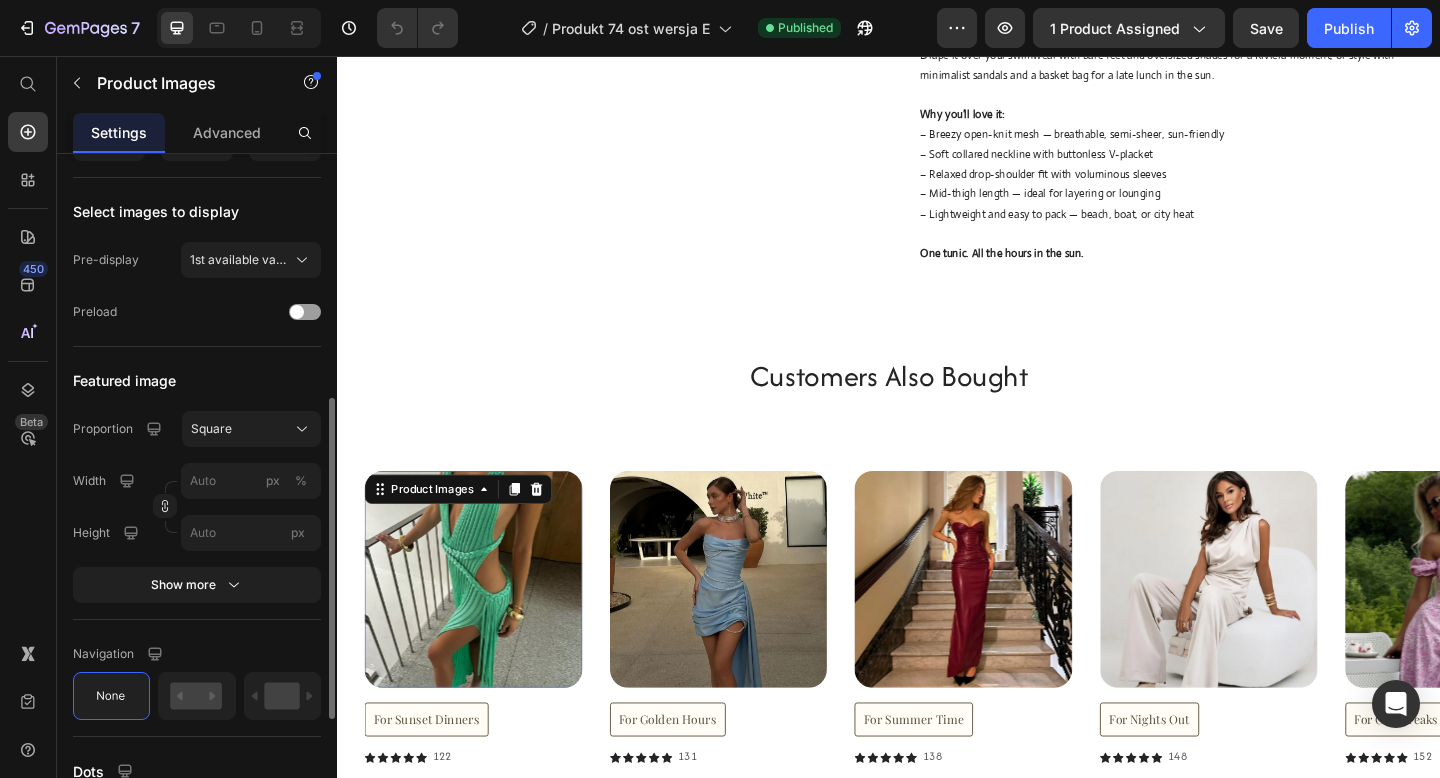 scroll, scrollTop: 512, scrollLeft: 0, axis: vertical 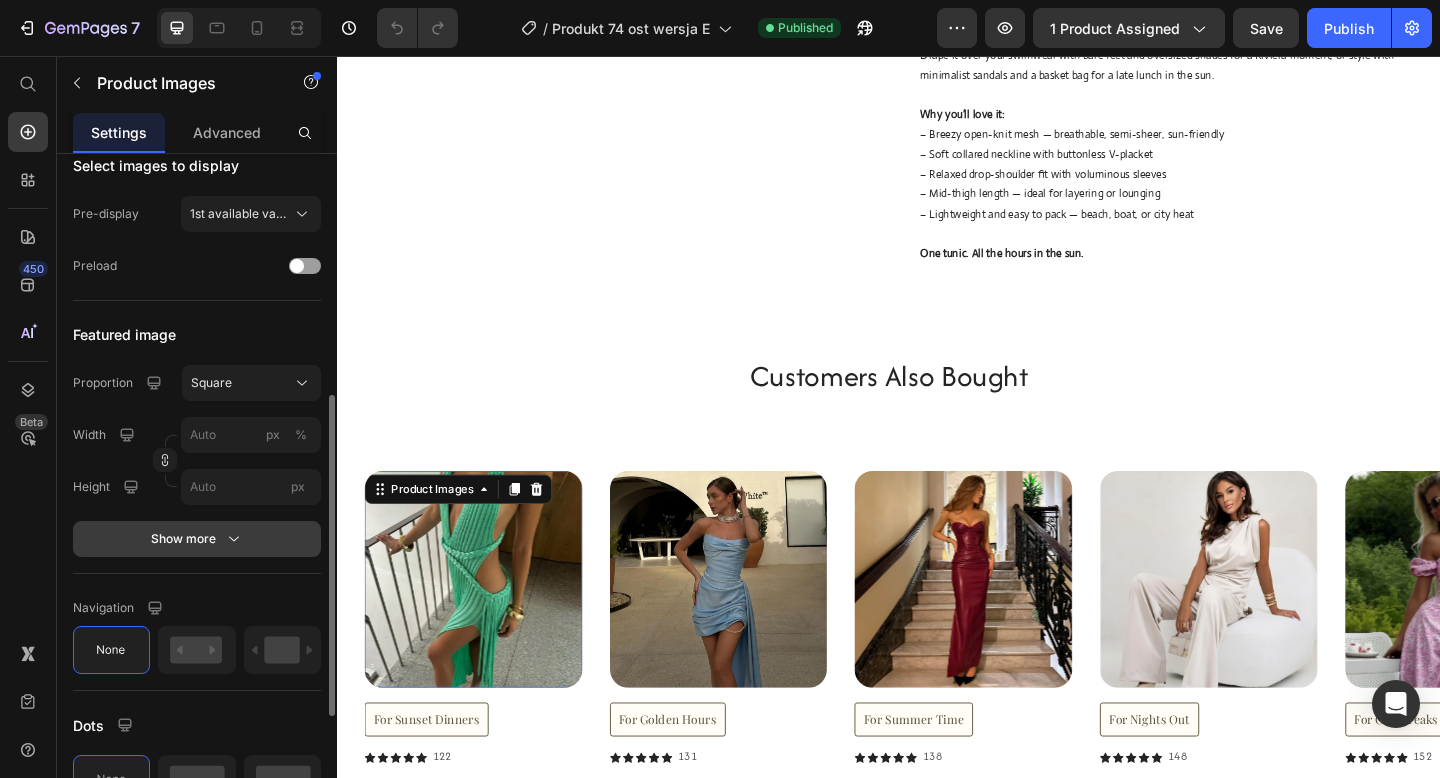 click 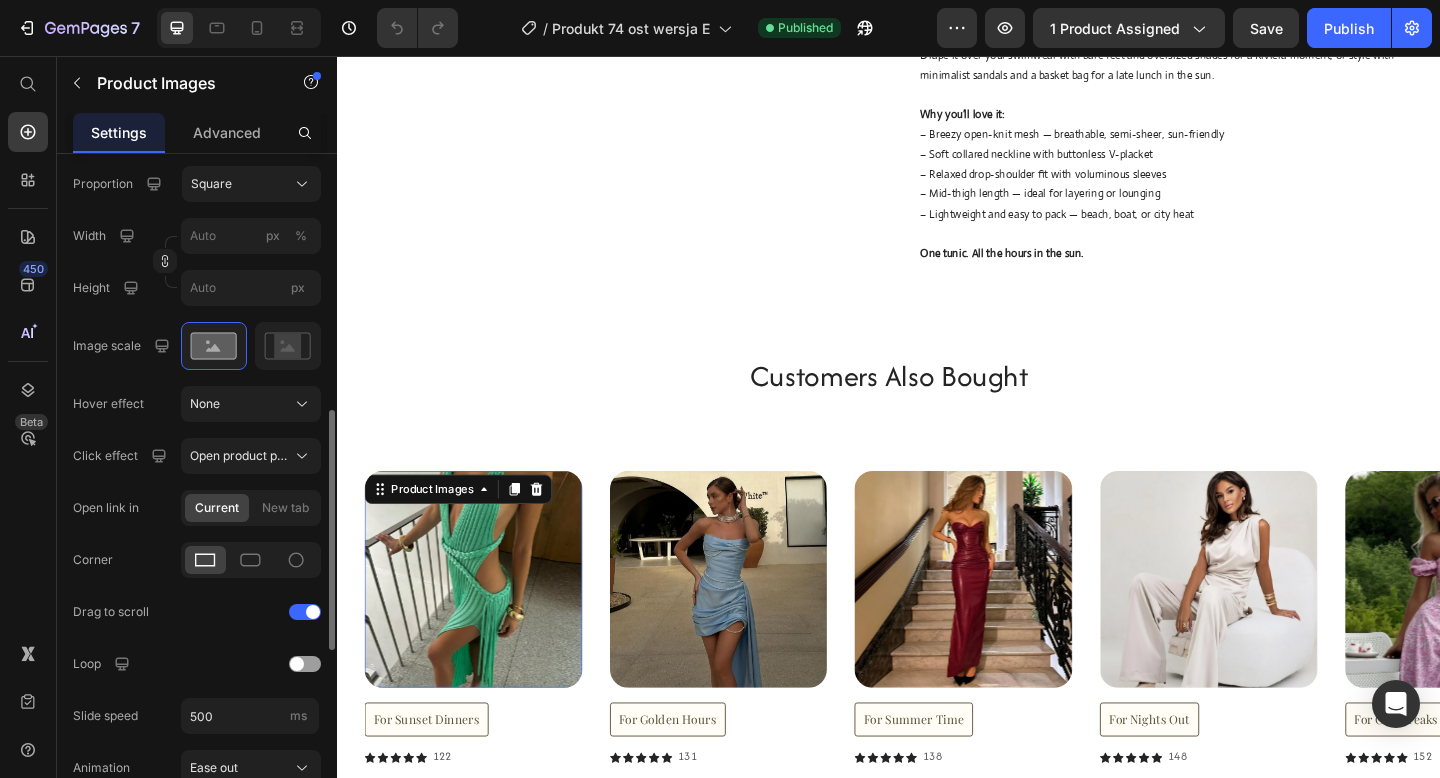 scroll, scrollTop: 716, scrollLeft: 0, axis: vertical 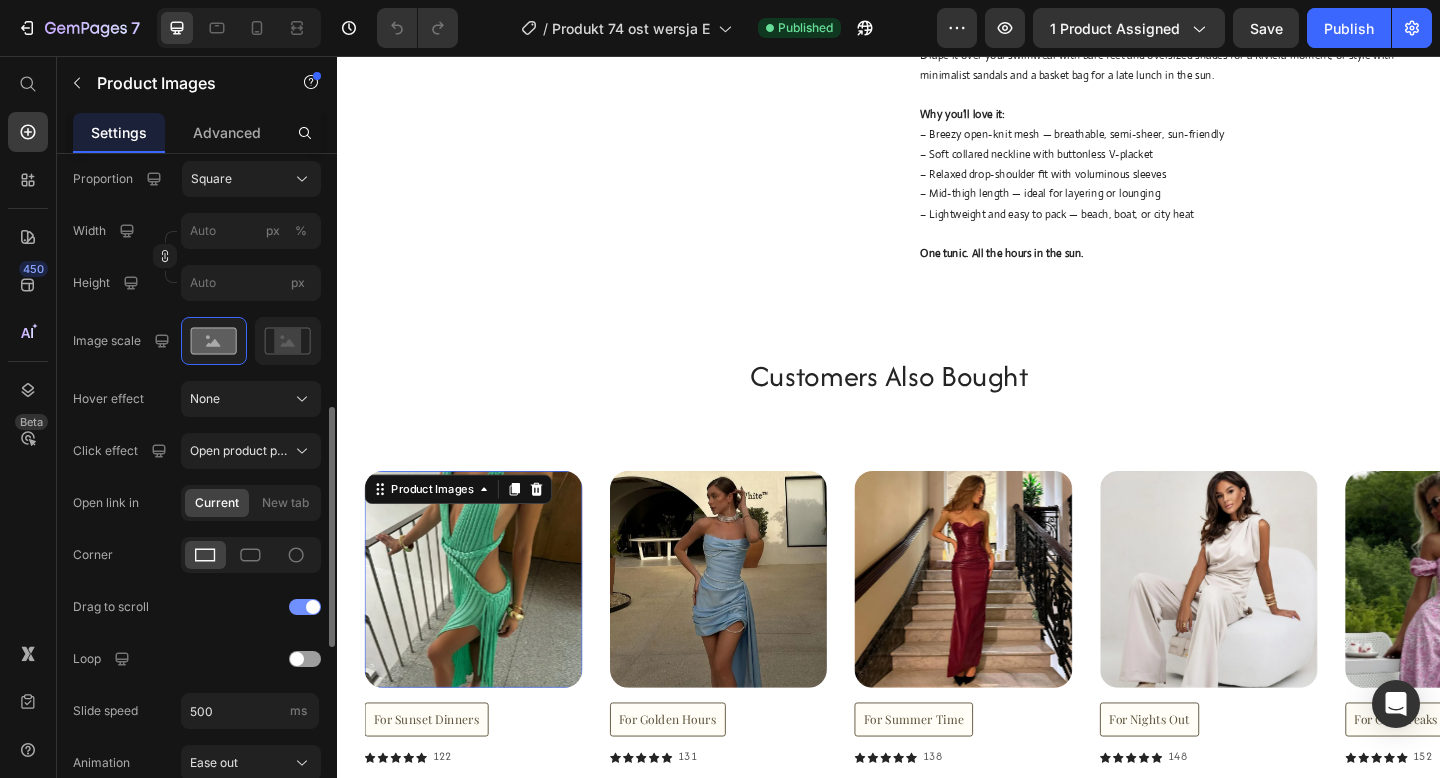 click at bounding box center [313, 607] 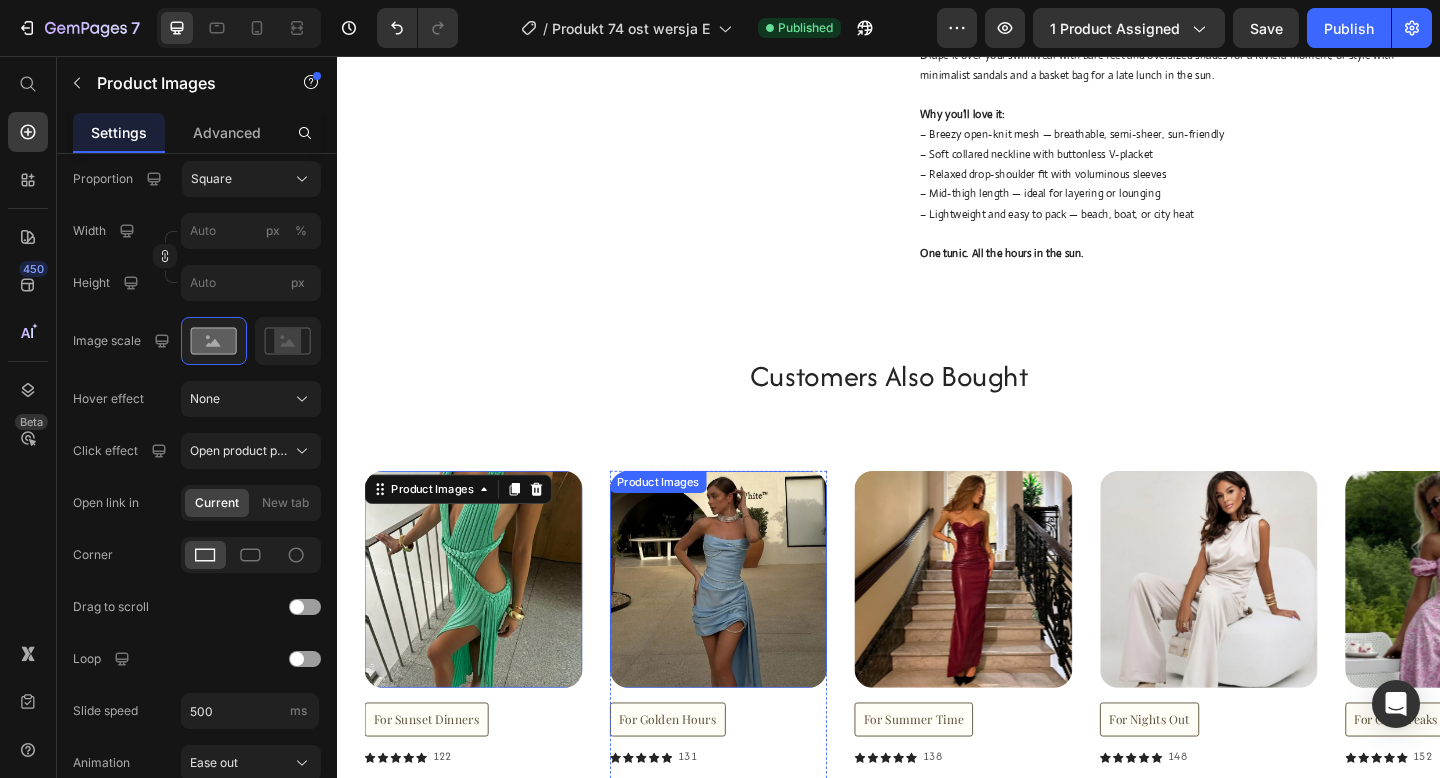click at bounding box center [752, 626] 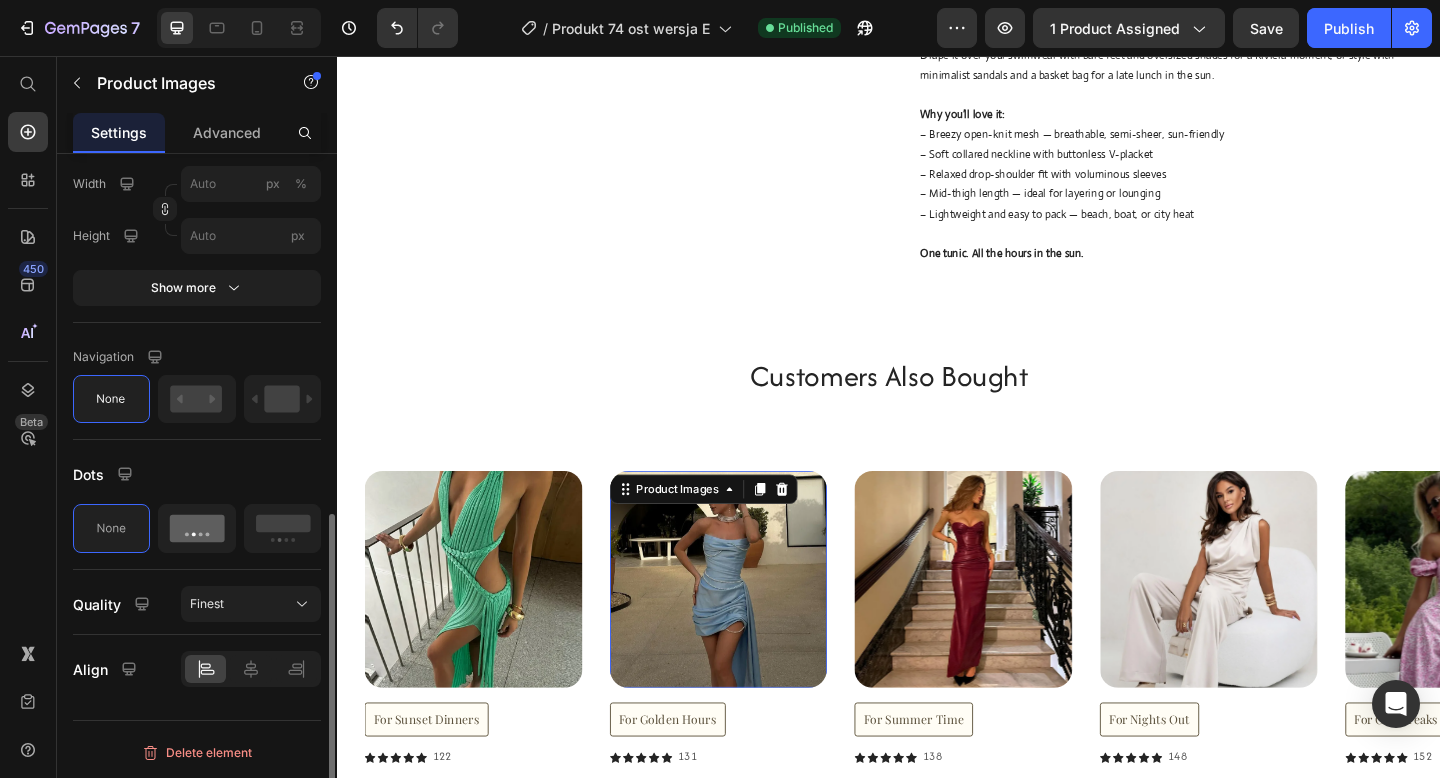 scroll, scrollTop: 761, scrollLeft: 0, axis: vertical 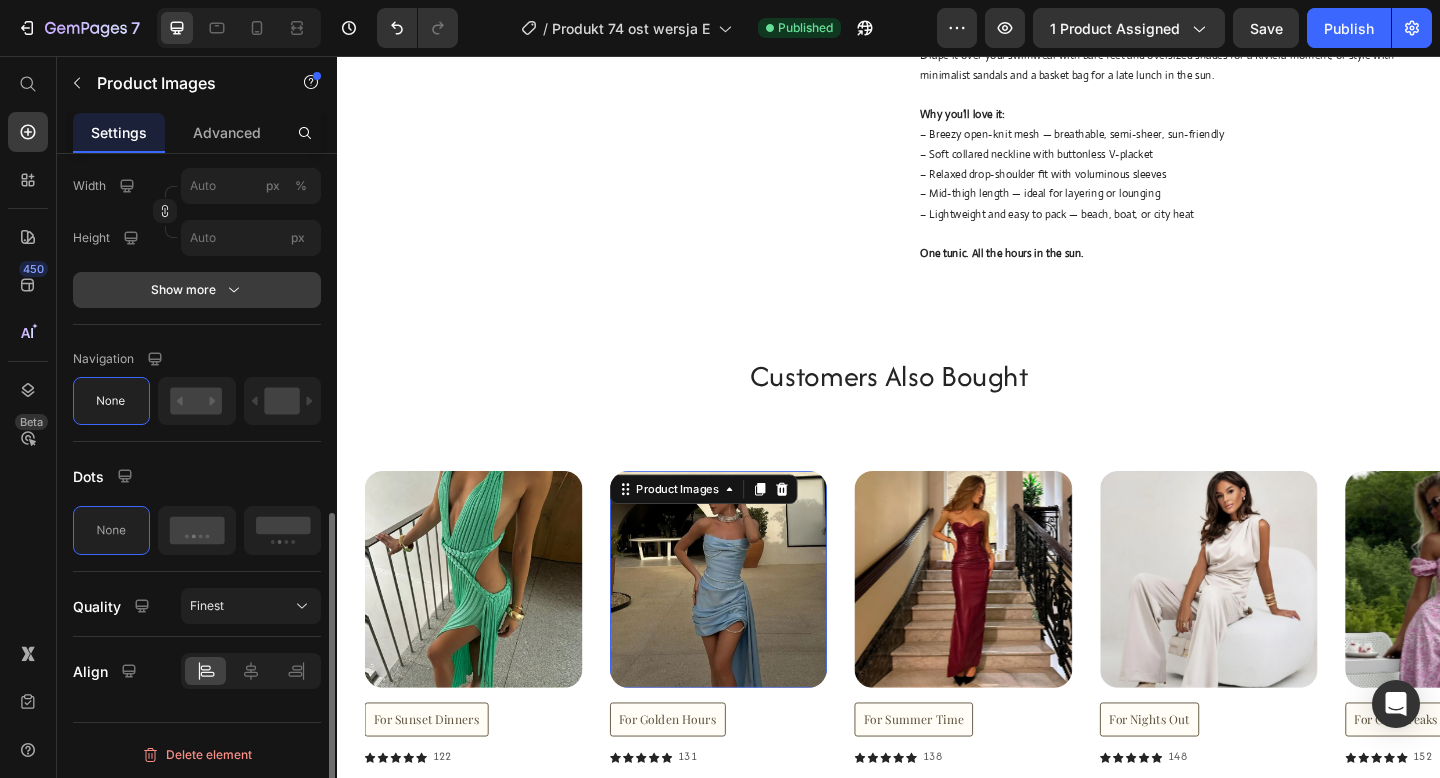 click on "Show more" at bounding box center (197, 290) 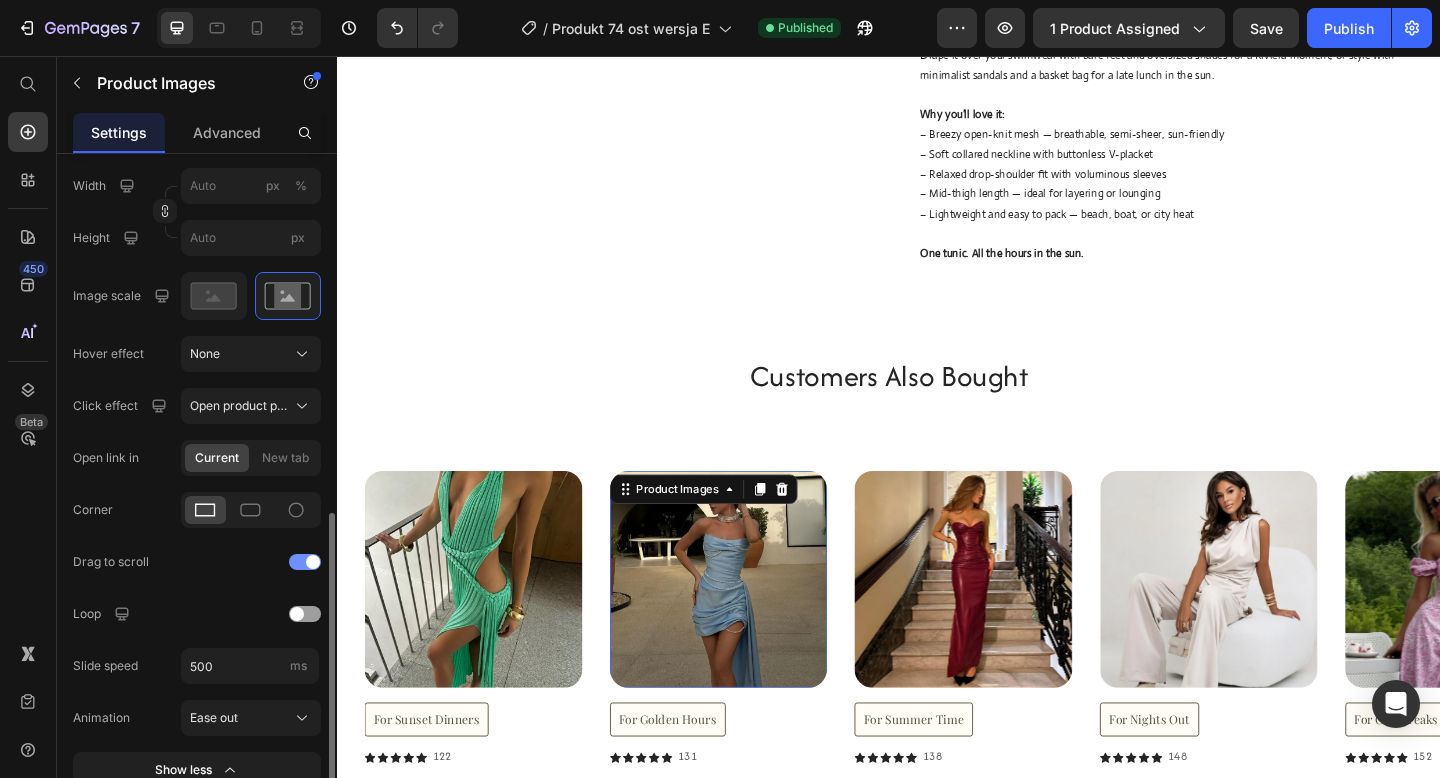 click at bounding box center (305, 562) 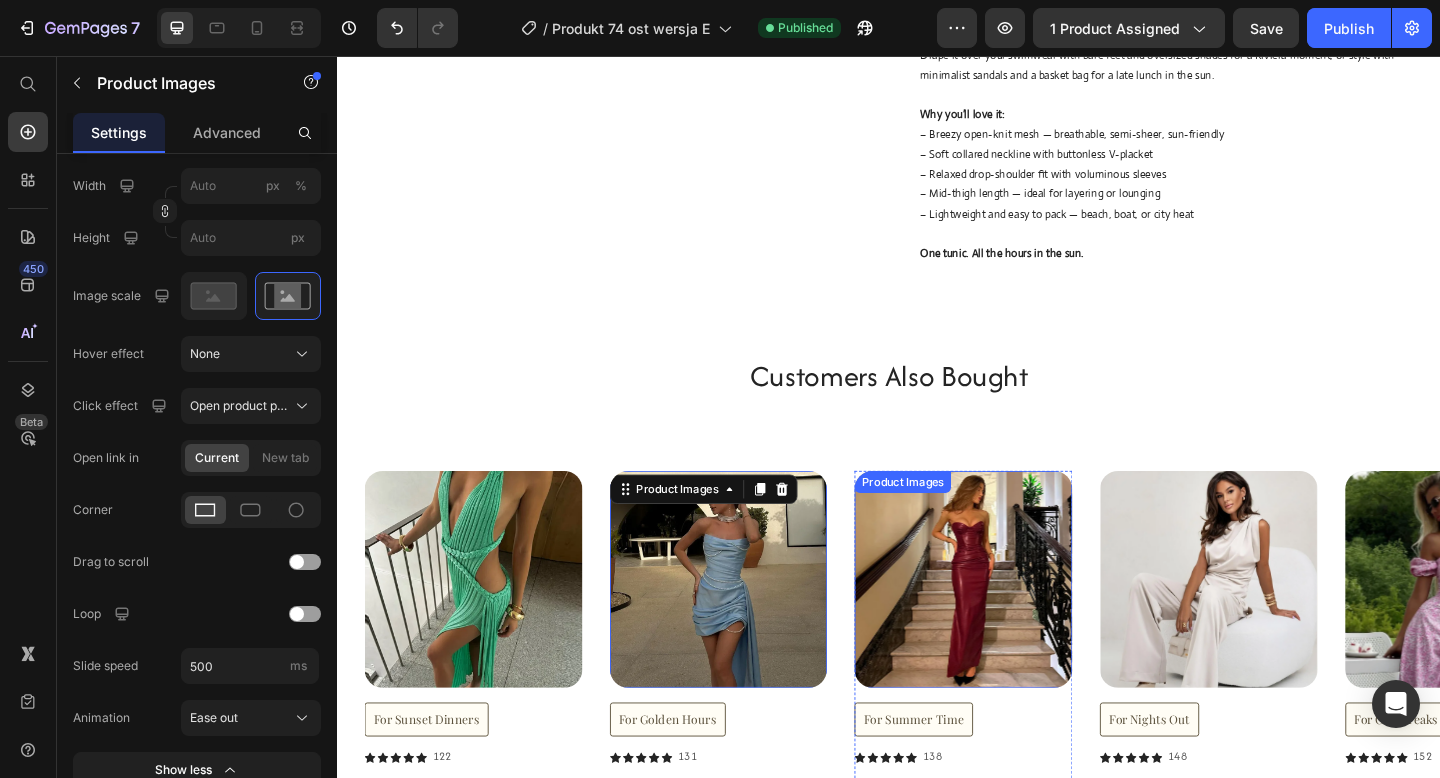 click at bounding box center [1018, 626] 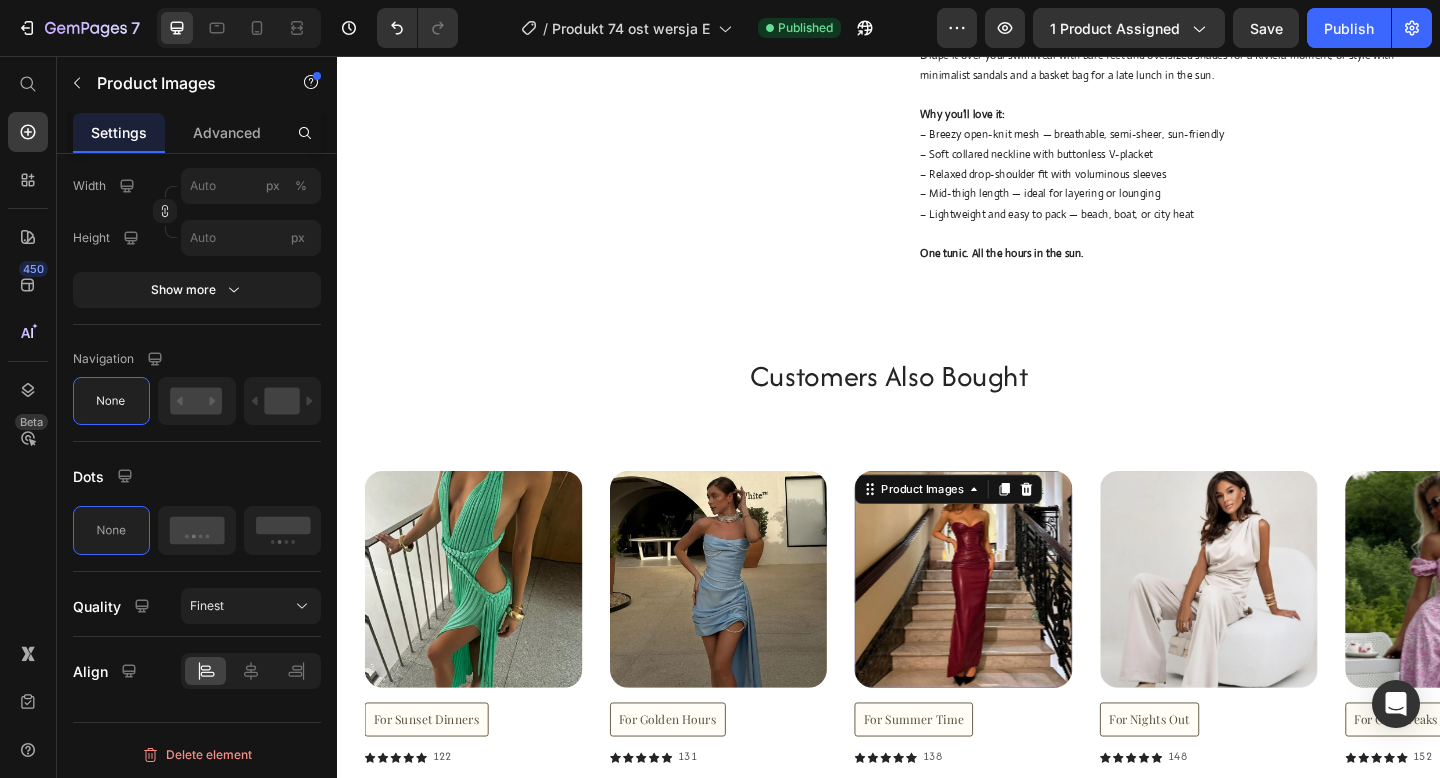 scroll, scrollTop: 761, scrollLeft: 0, axis: vertical 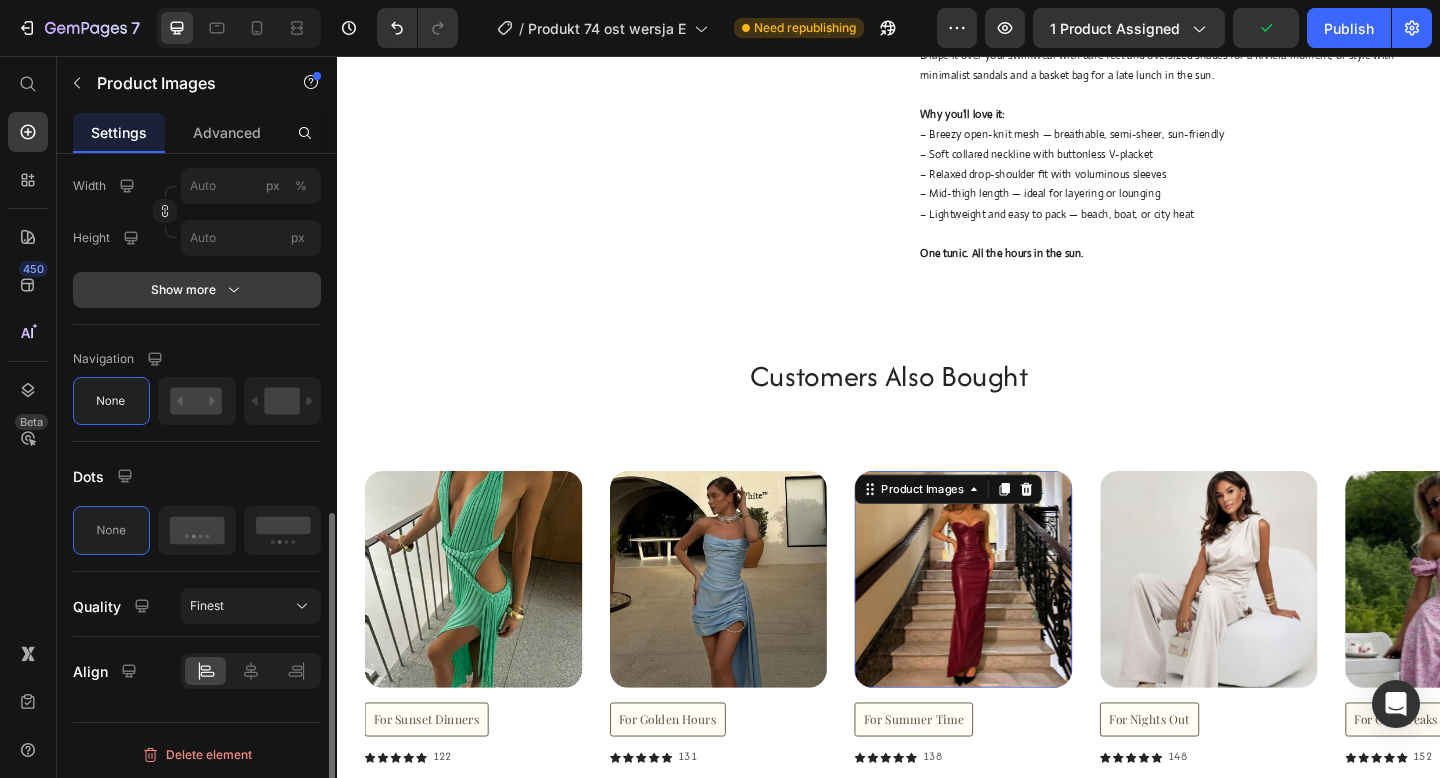 click on "Show more" at bounding box center [197, 290] 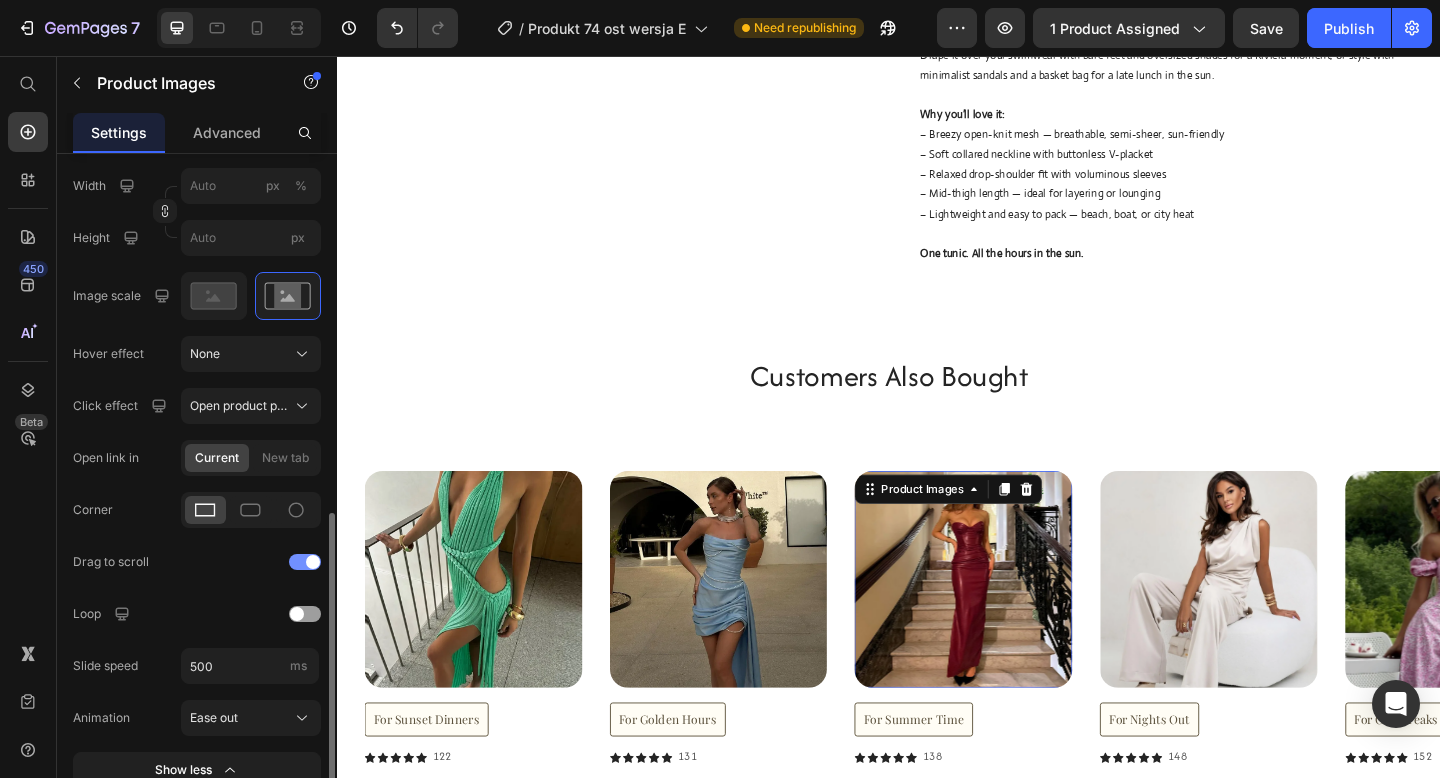 click at bounding box center (305, 562) 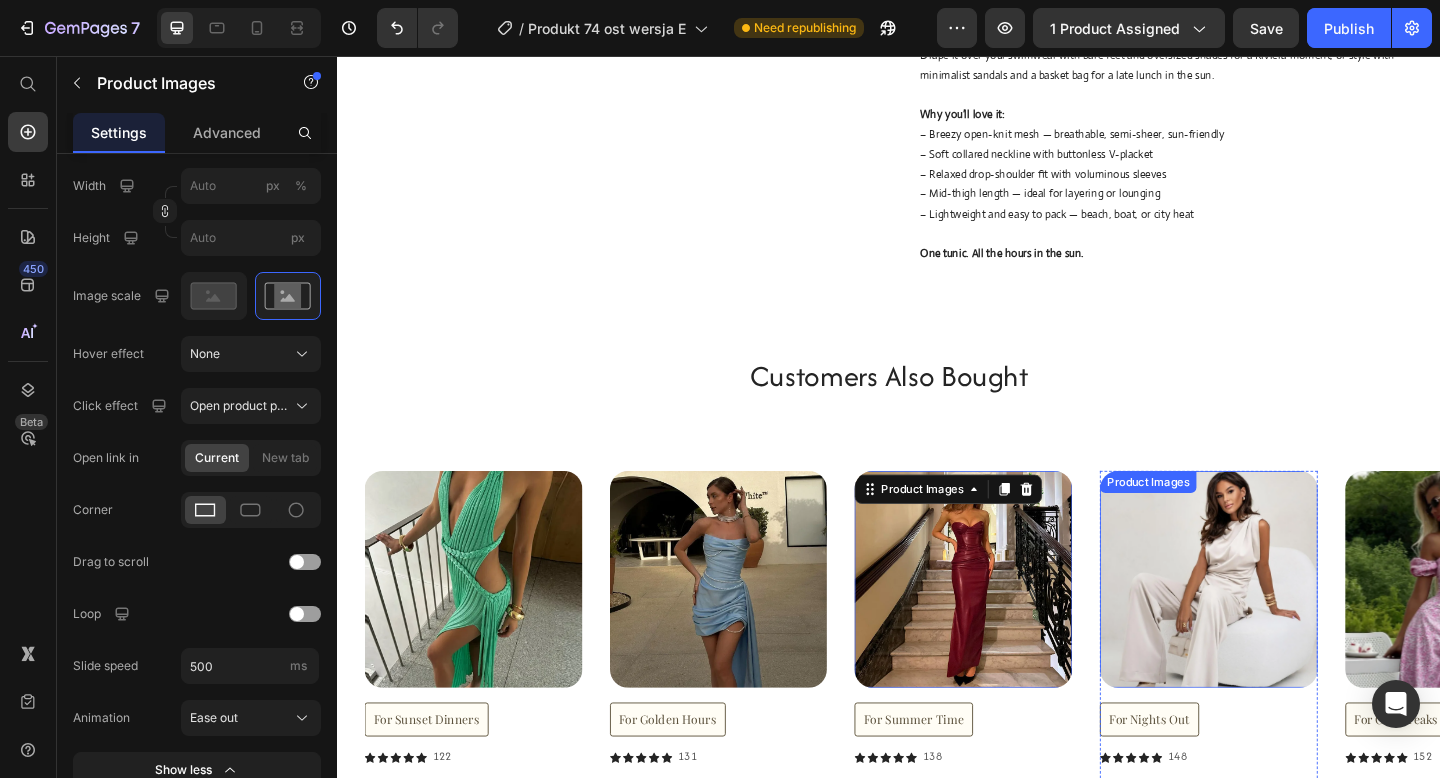 click at bounding box center [1285, 626] 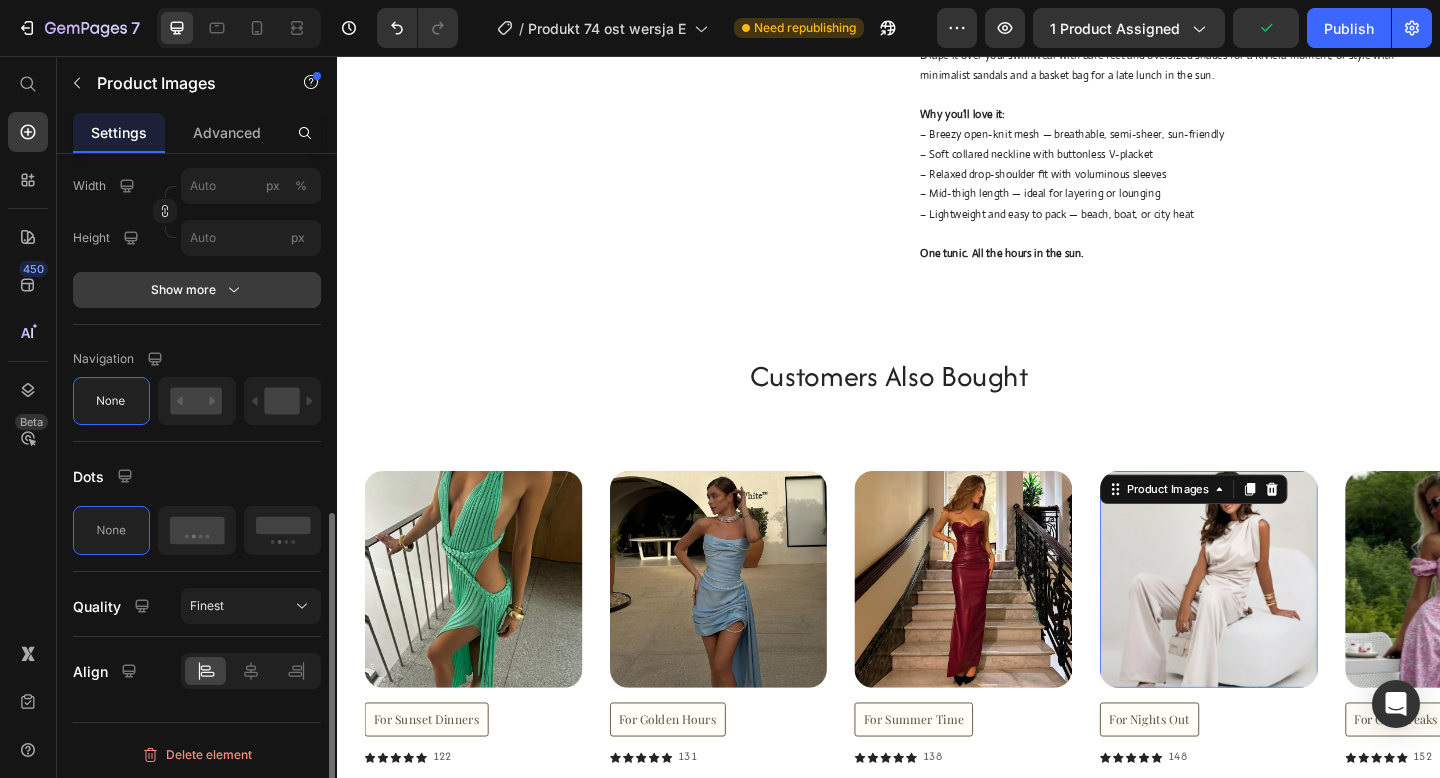 click on "Show more" at bounding box center [197, 290] 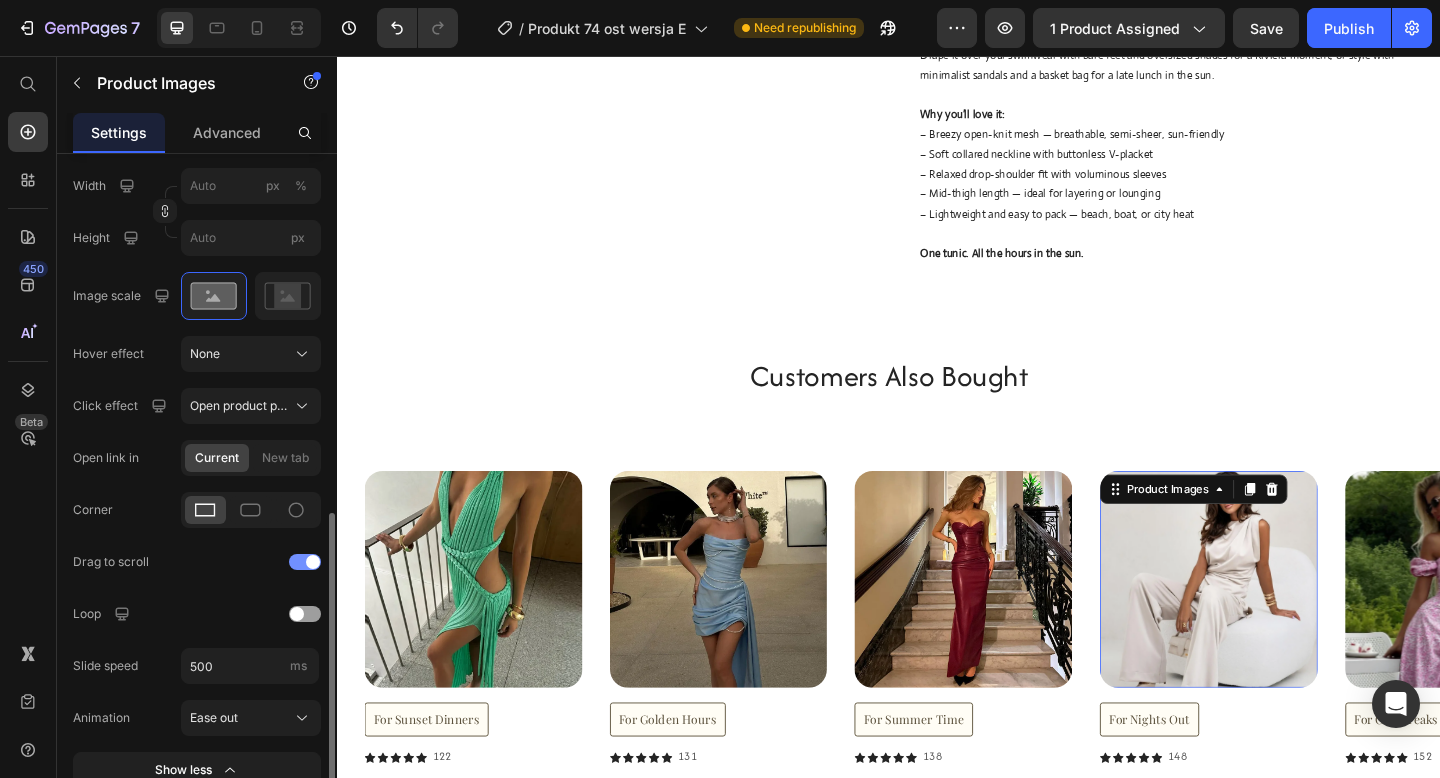 click at bounding box center (313, 562) 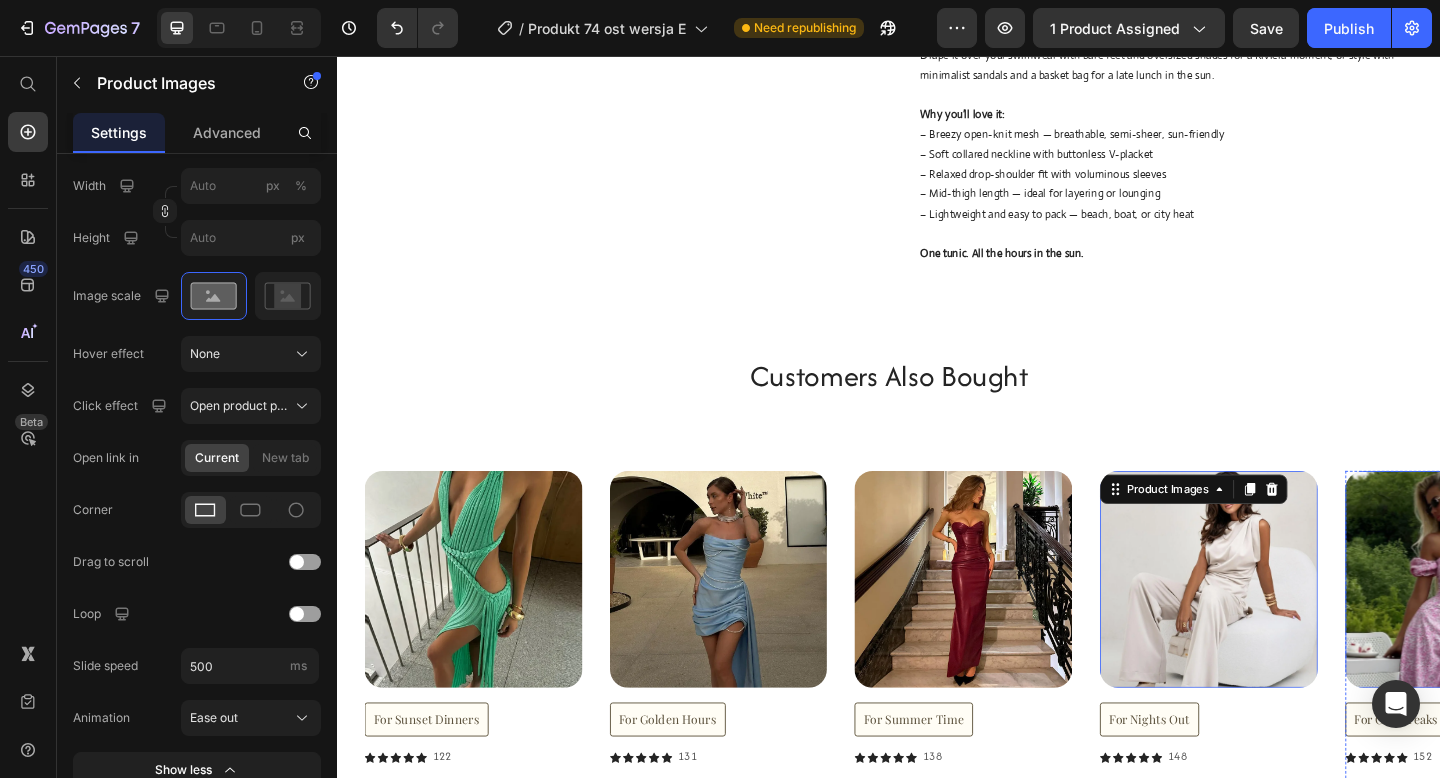 click at bounding box center (1552, 626) 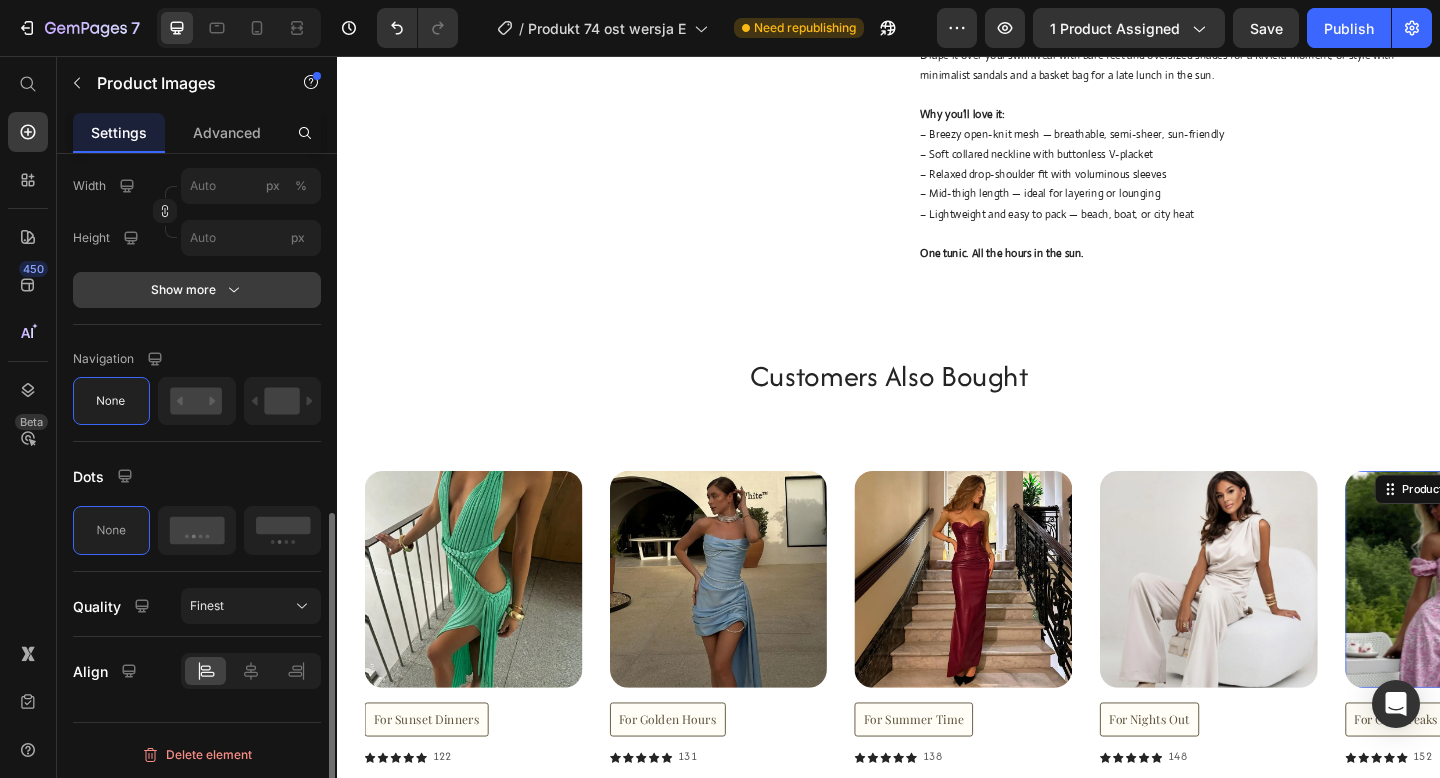 click on "Show more" at bounding box center [197, 290] 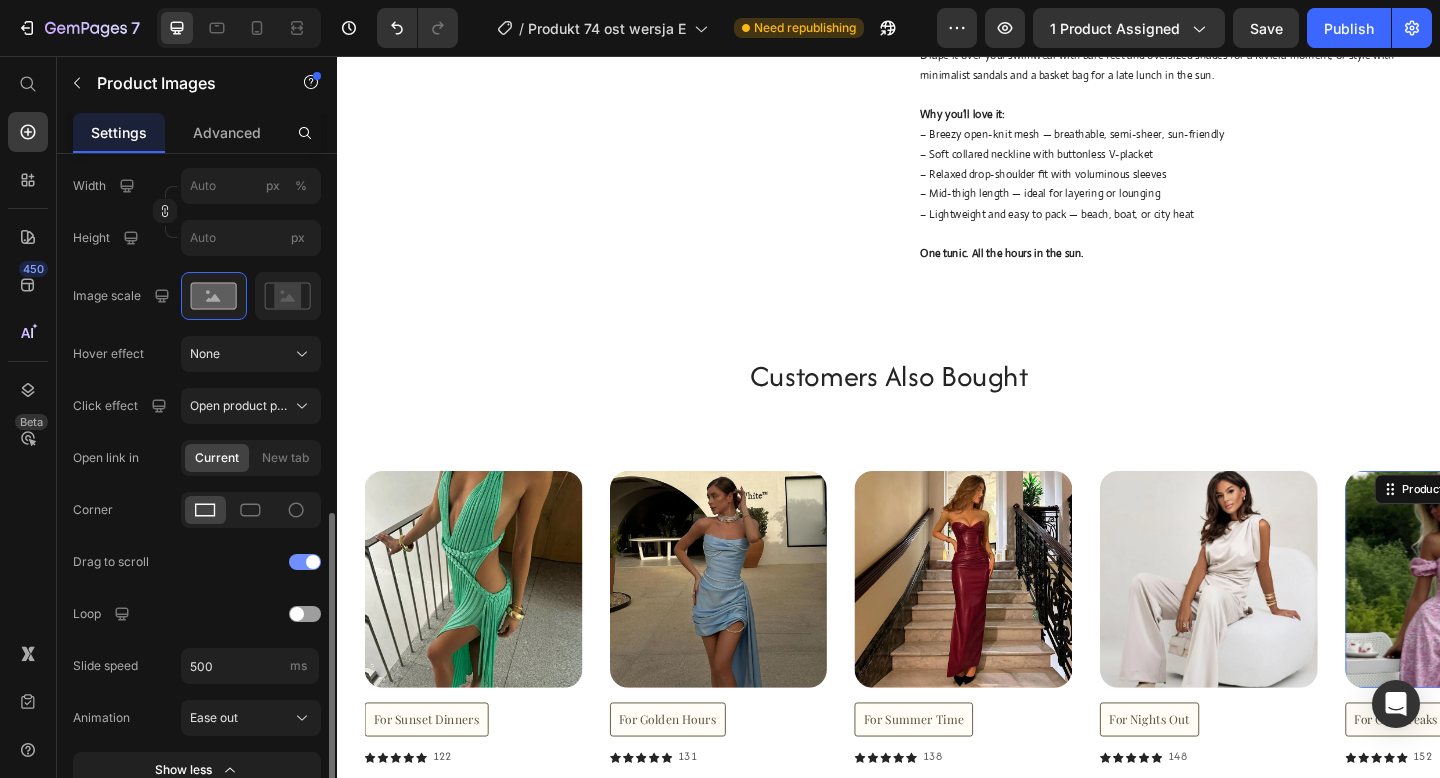click at bounding box center (305, 562) 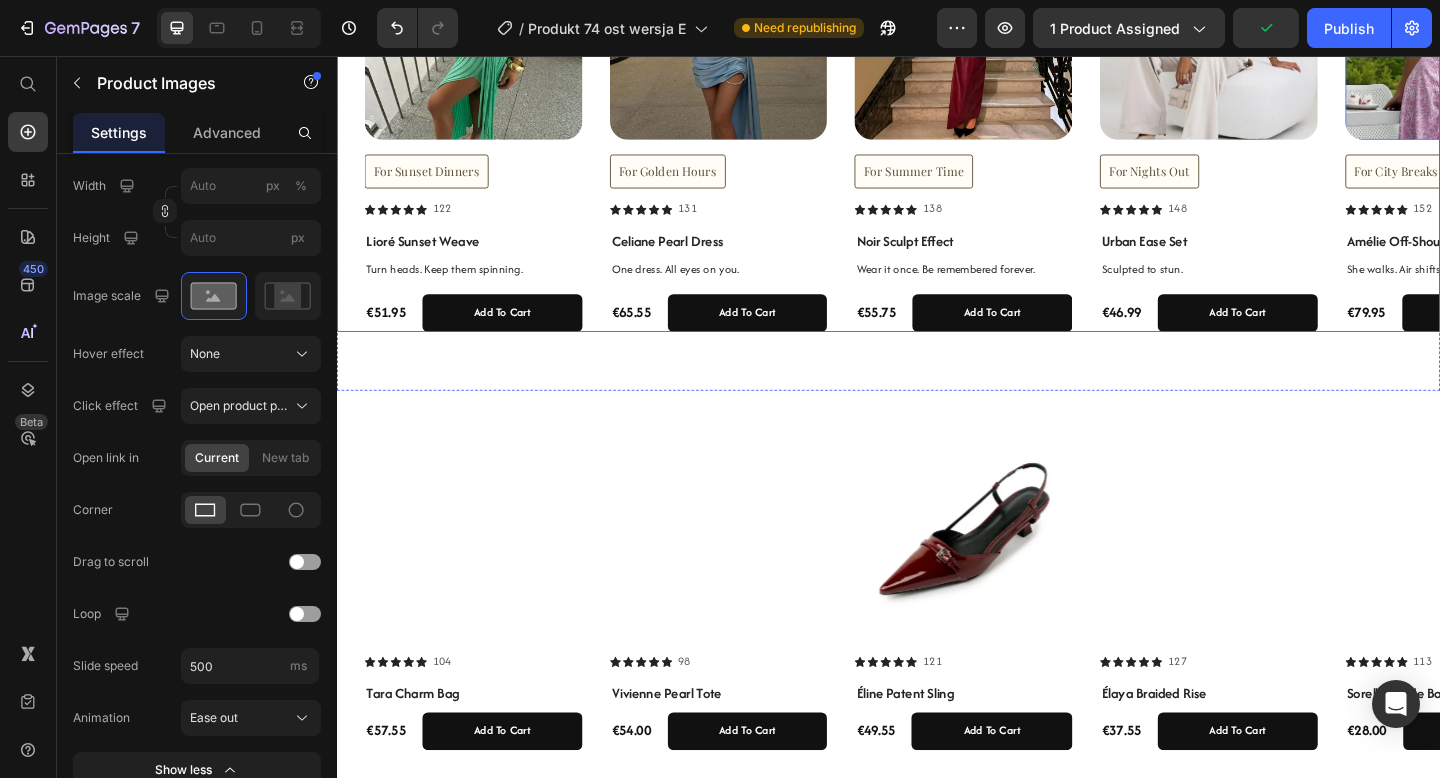 scroll, scrollTop: 1499, scrollLeft: 0, axis: vertical 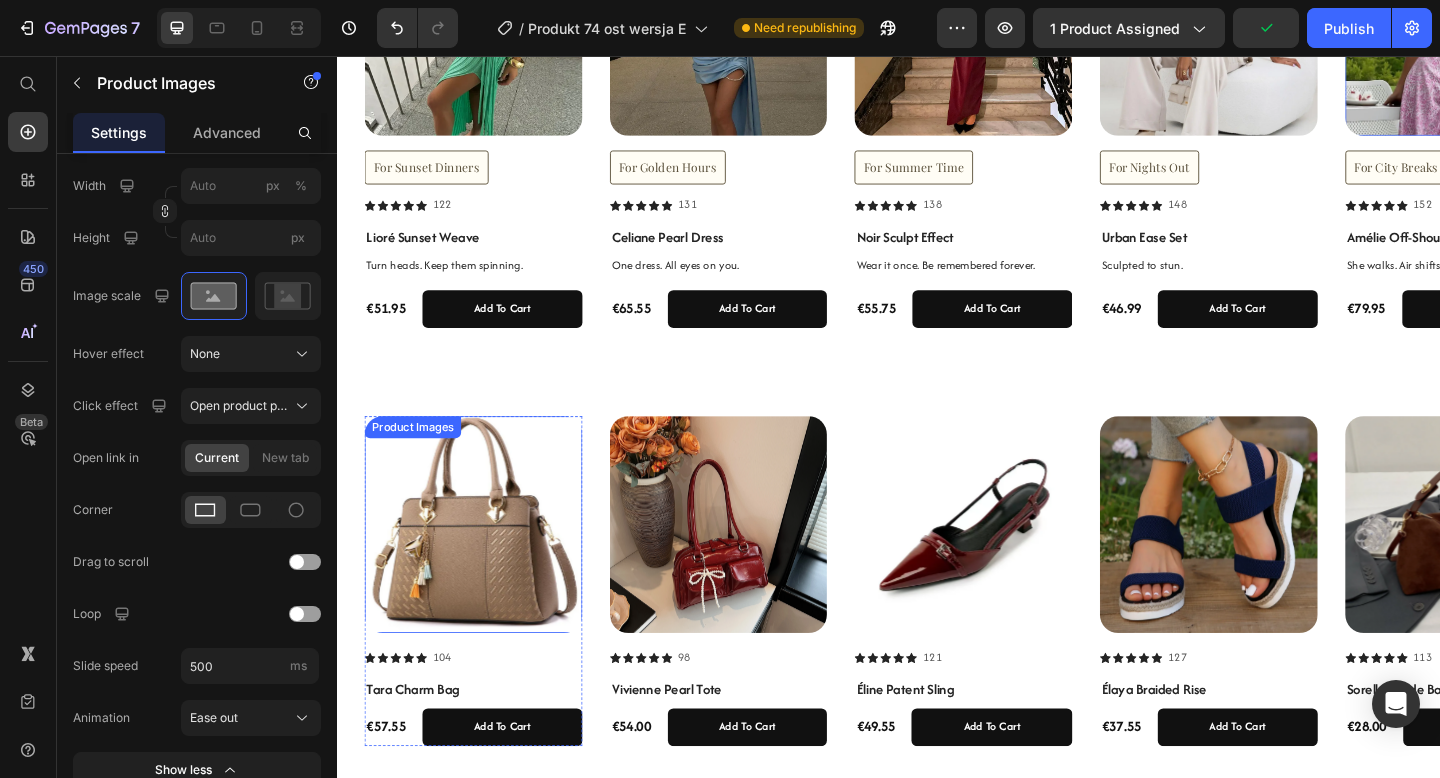 click at bounding box center (485, 566) 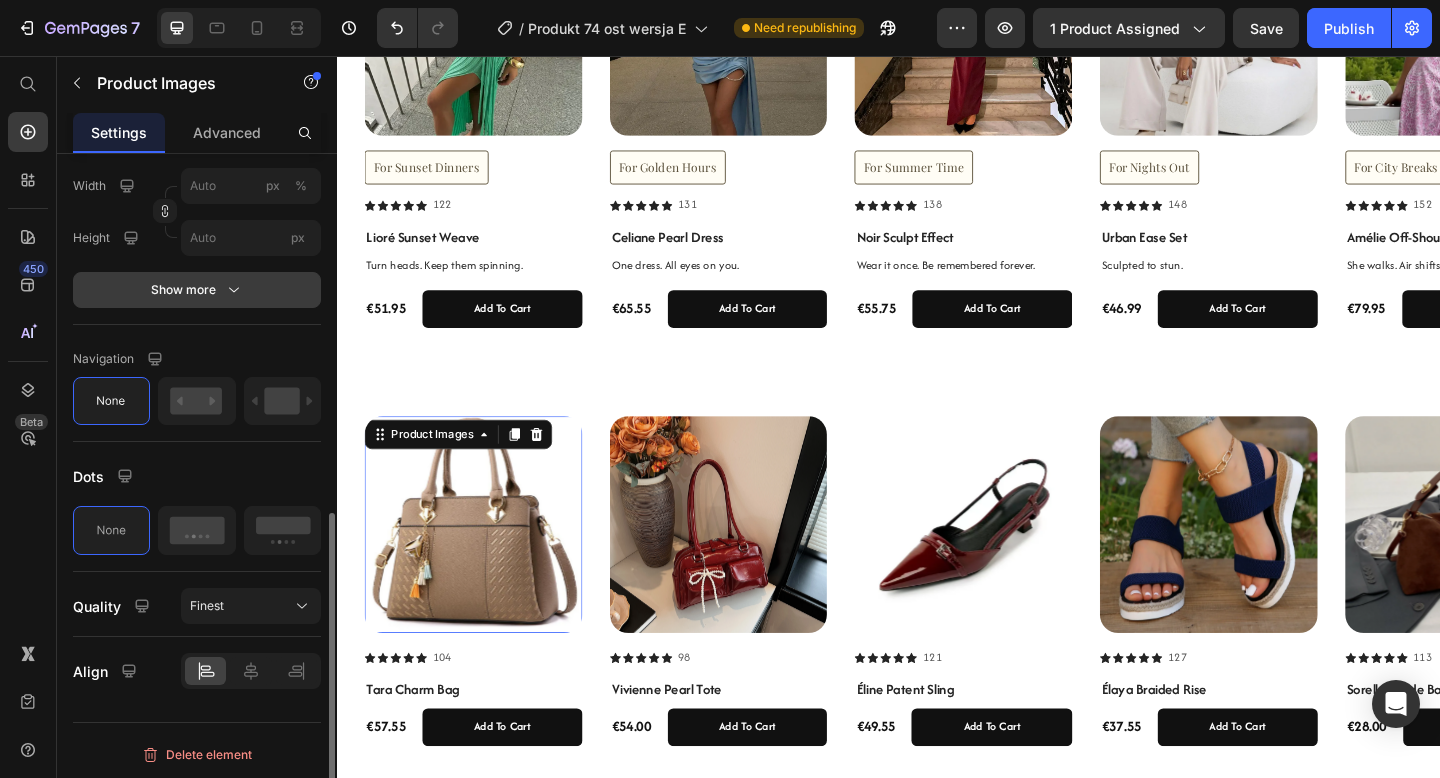 click on "Show more" at bounding box center [197, 290] 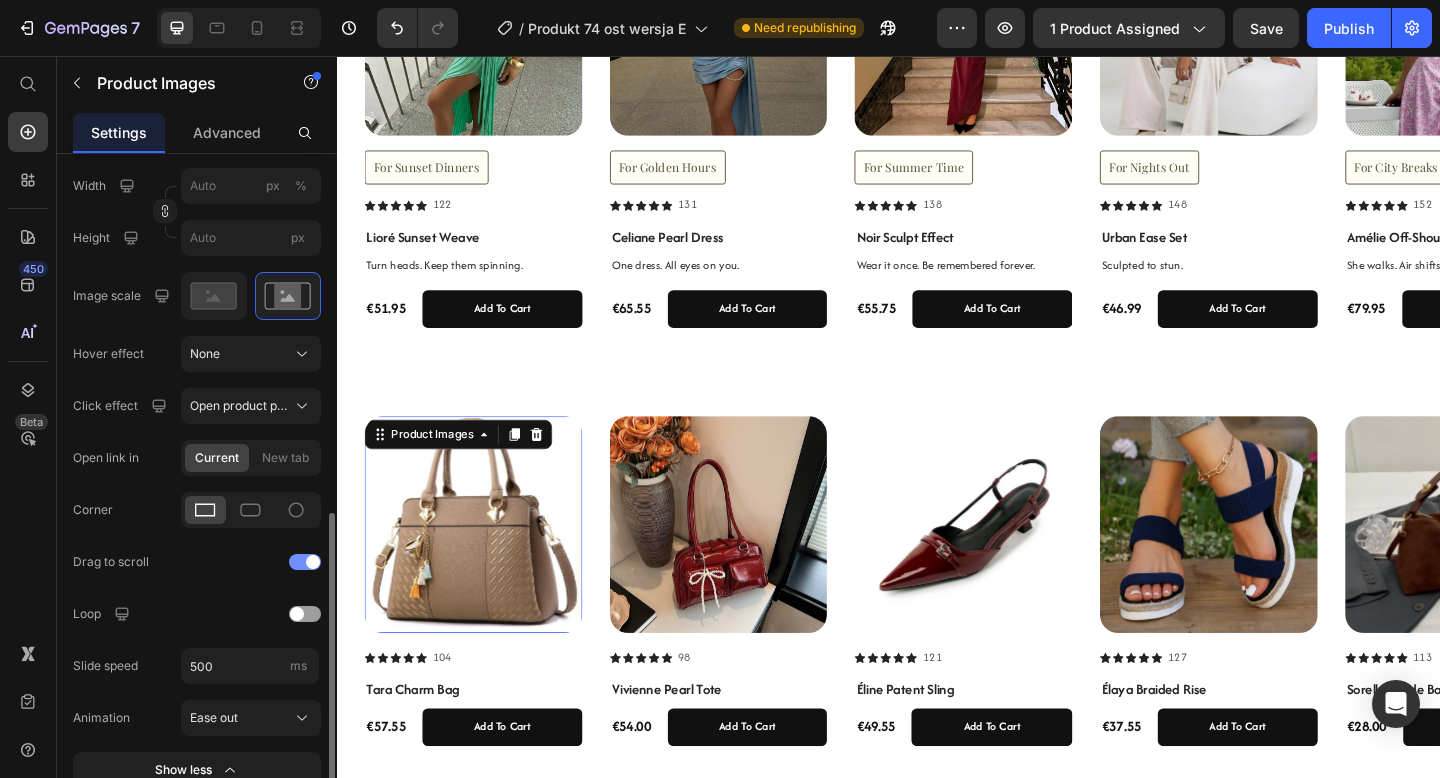 click at bounding box center (305, 562) 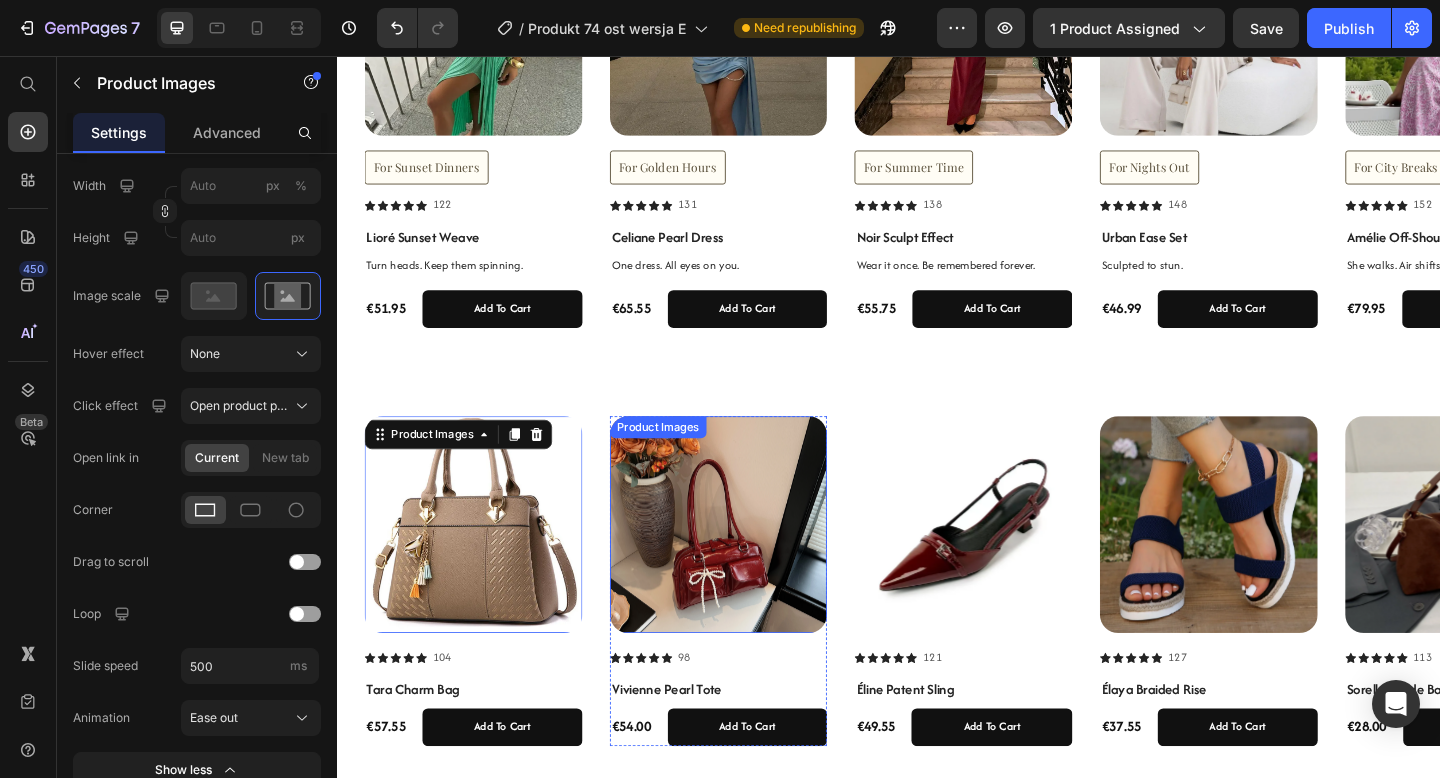 click at bounding box center (752, 566) 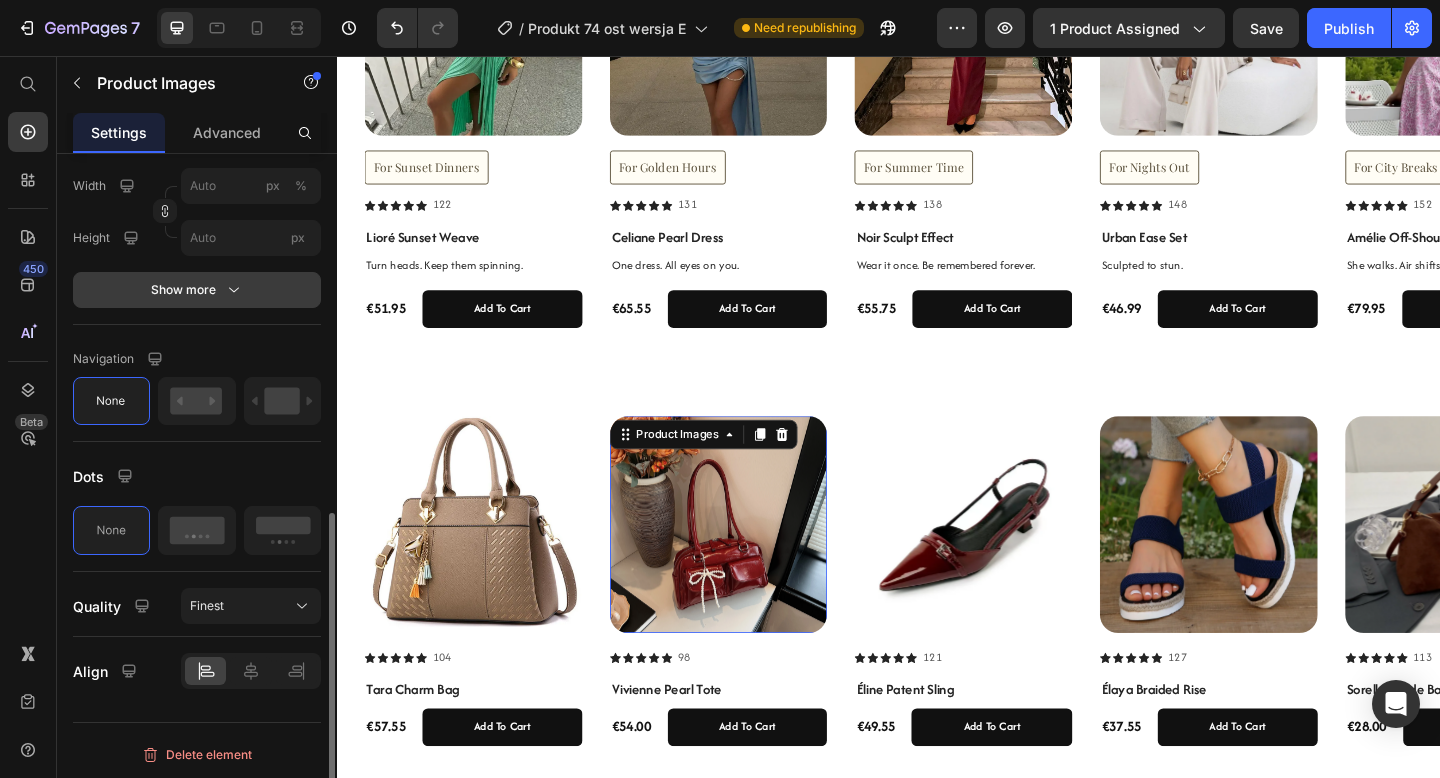 click on "Show more" at bounding box center [197, 290] 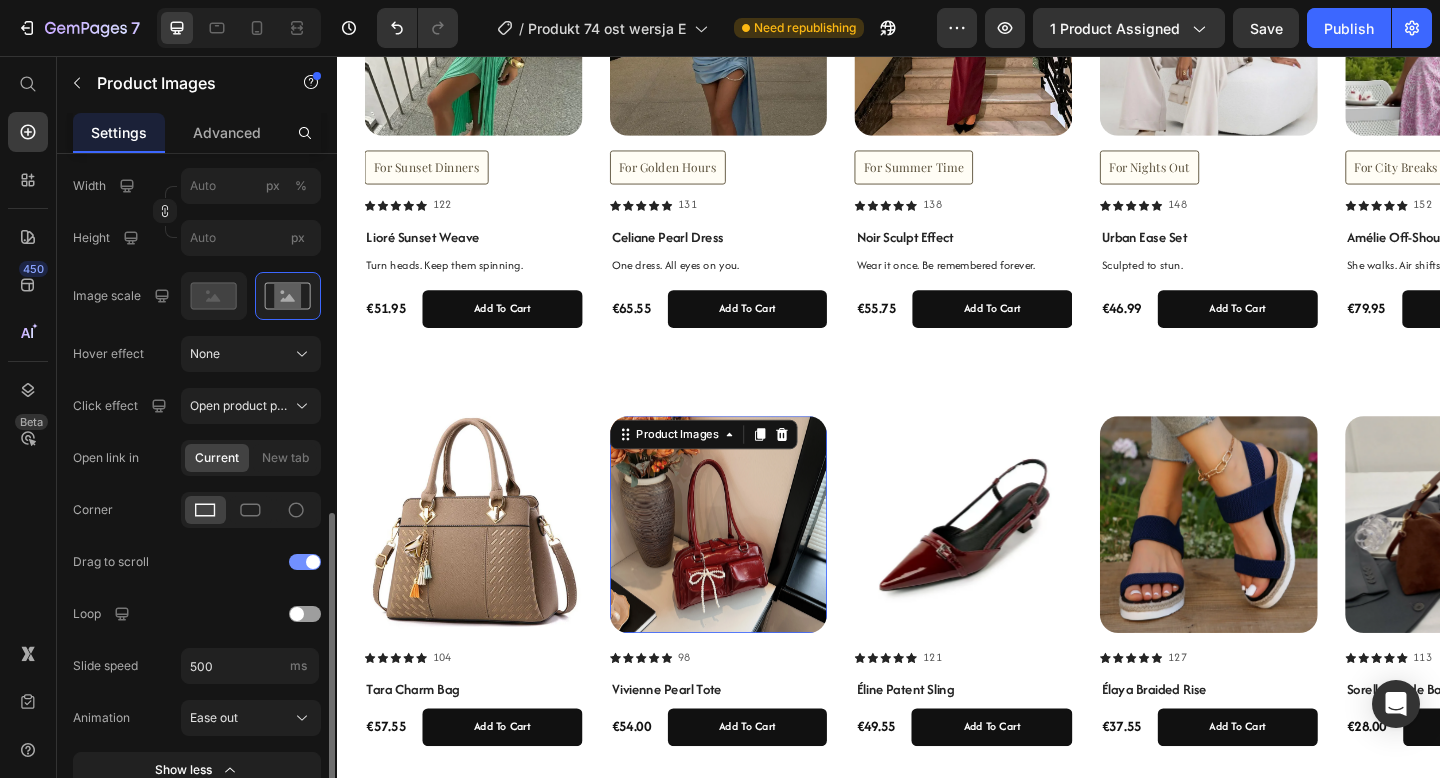click at bounding box center [305, 562] 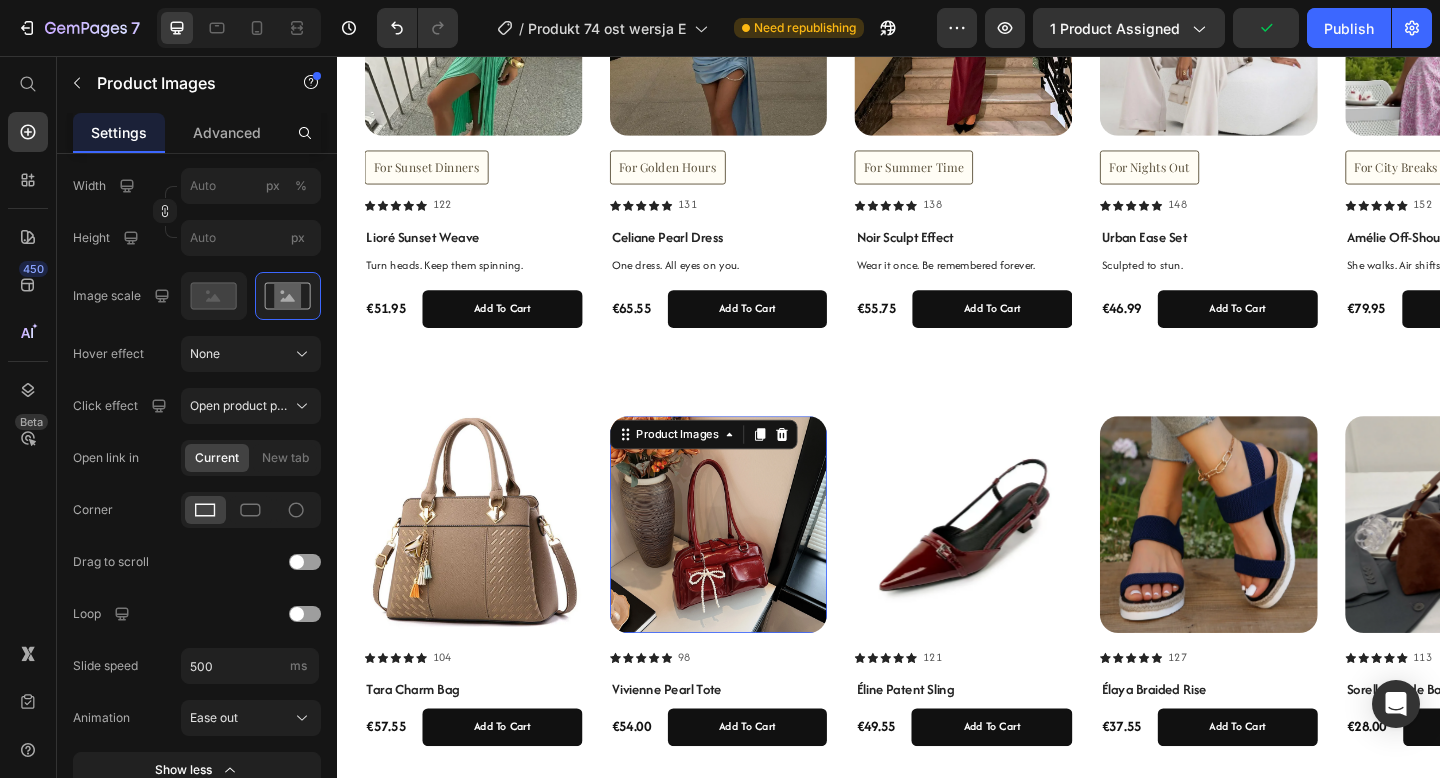 click at bounding box center [752, 566] 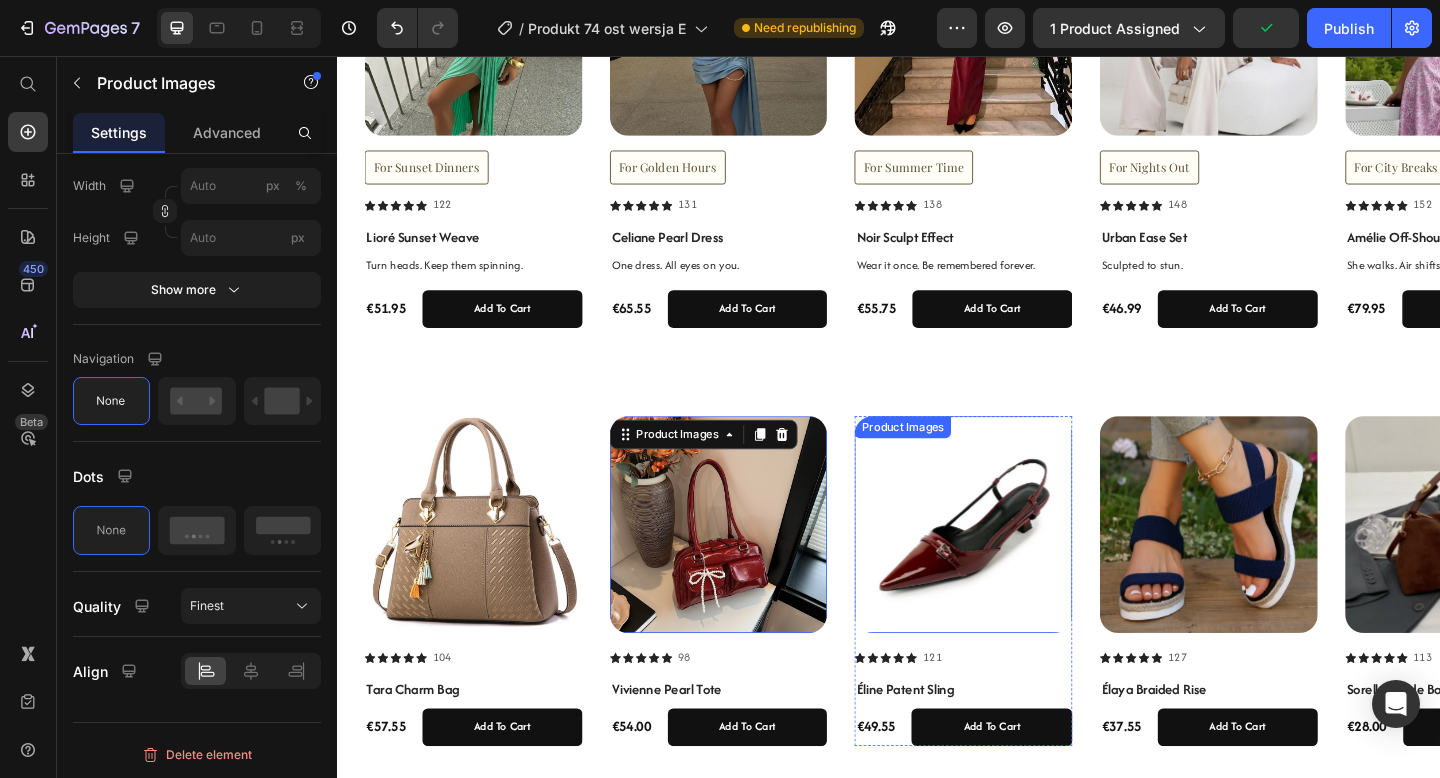click at bounding box center [1018, 566] 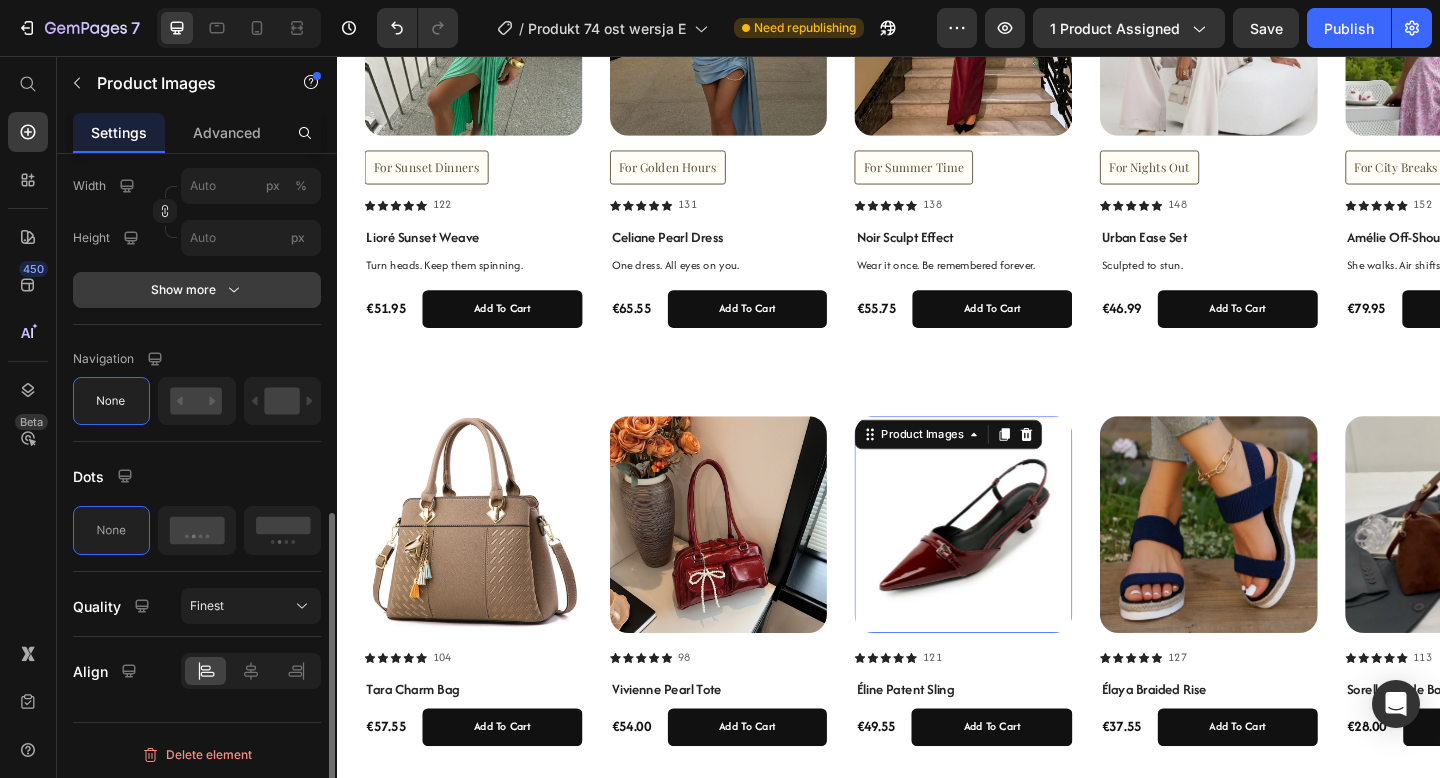 click on "Show more" at bounding box center (197, 290) 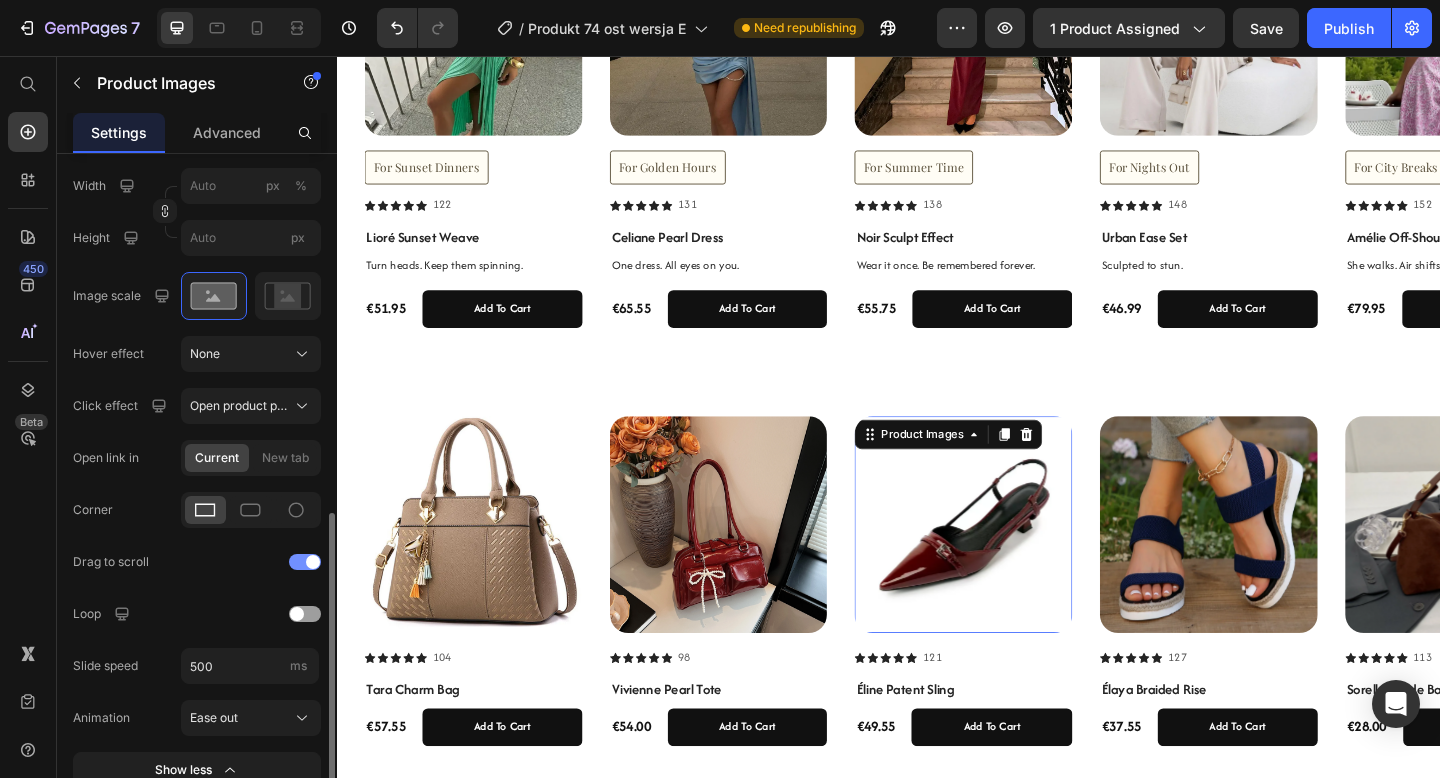 click at bounding box center [305, 562] 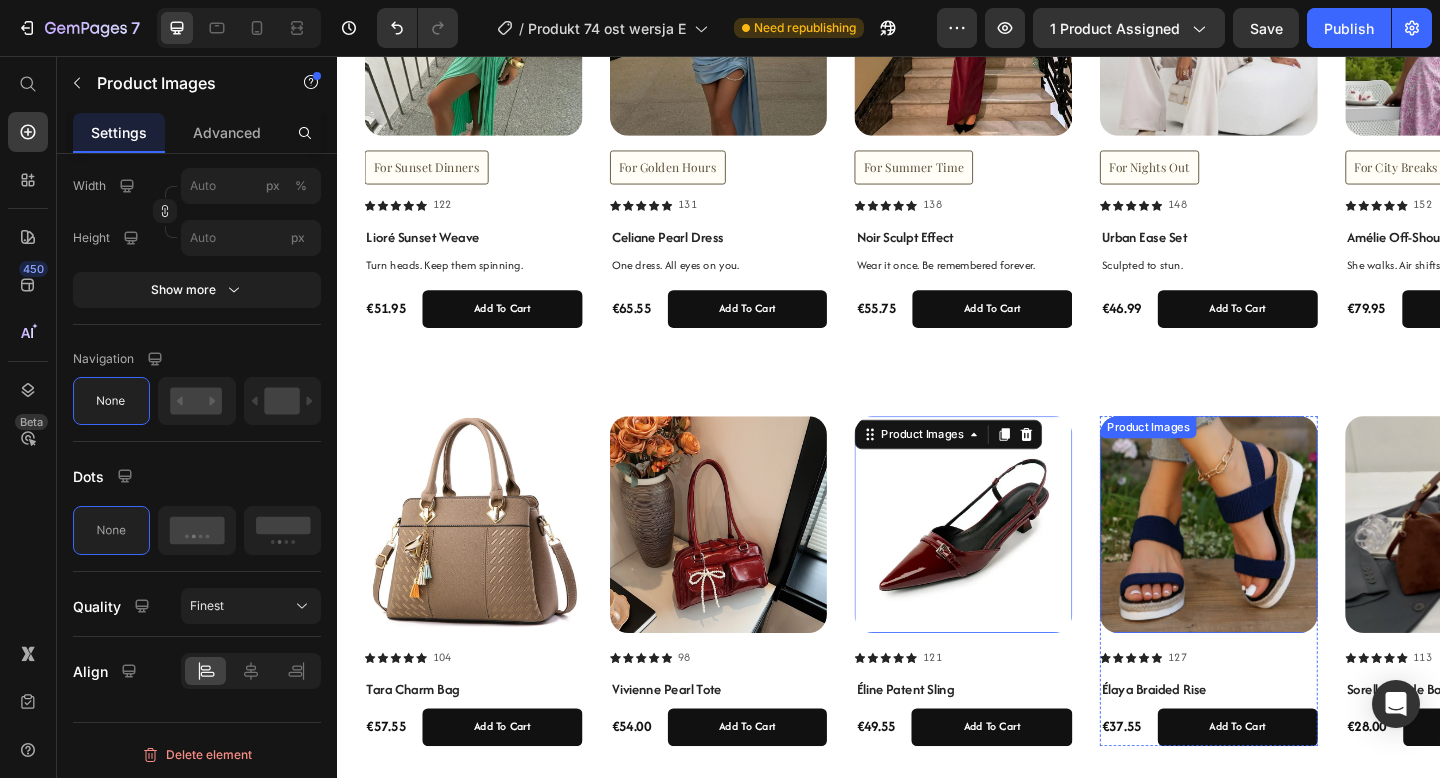 click at bounding box center (1285, 566) 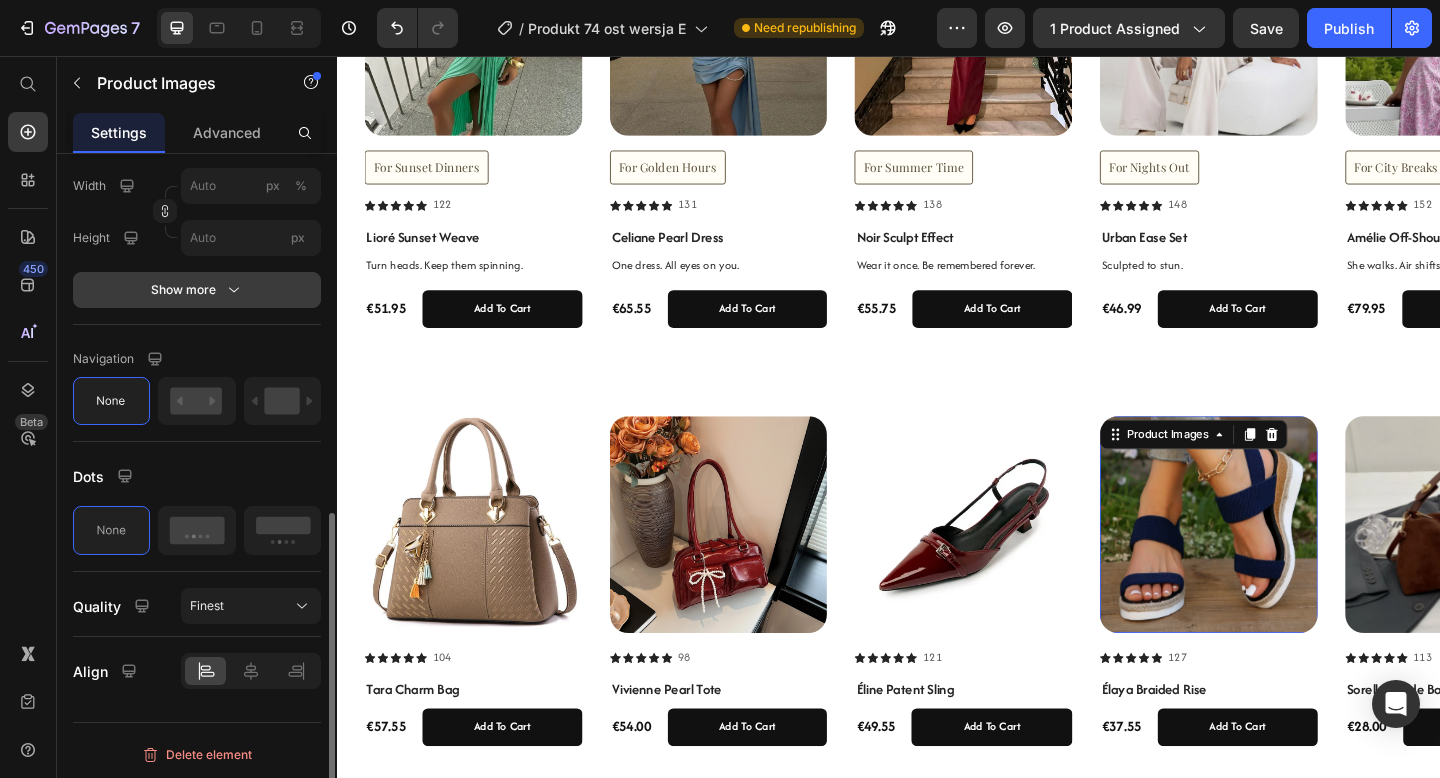 click on "Show more" at bounding box center (197, 290) 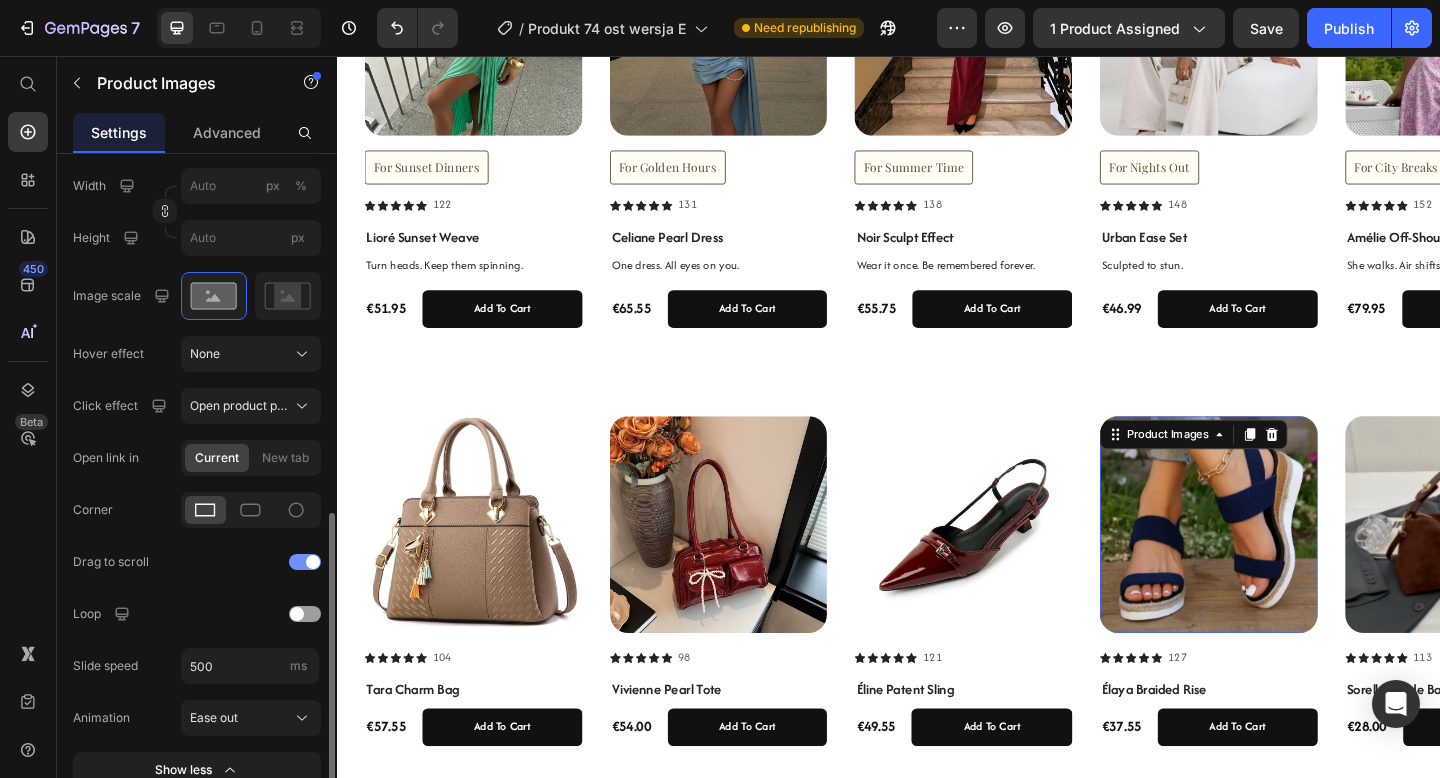 click at bounding box center (313, 562) 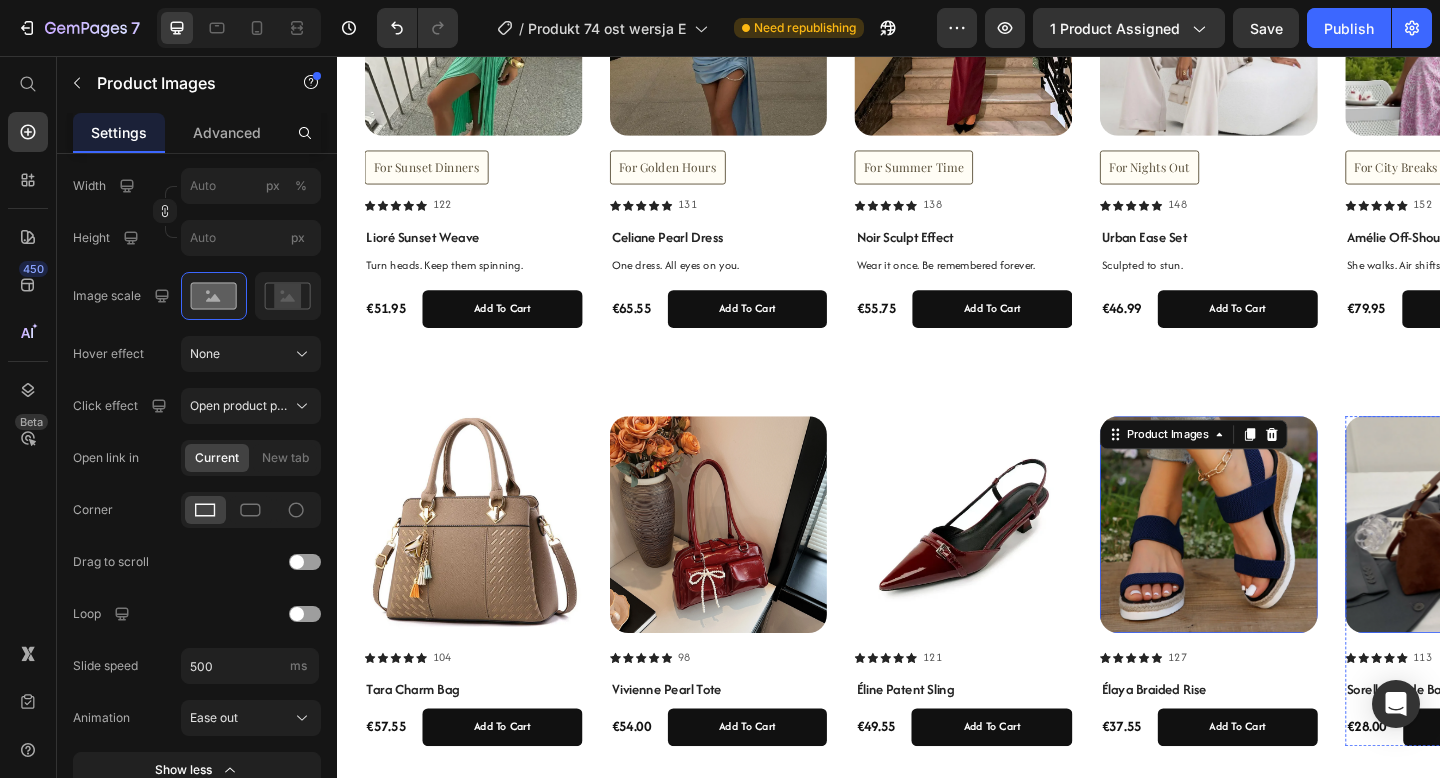 click at bounding box center (1552, 566) 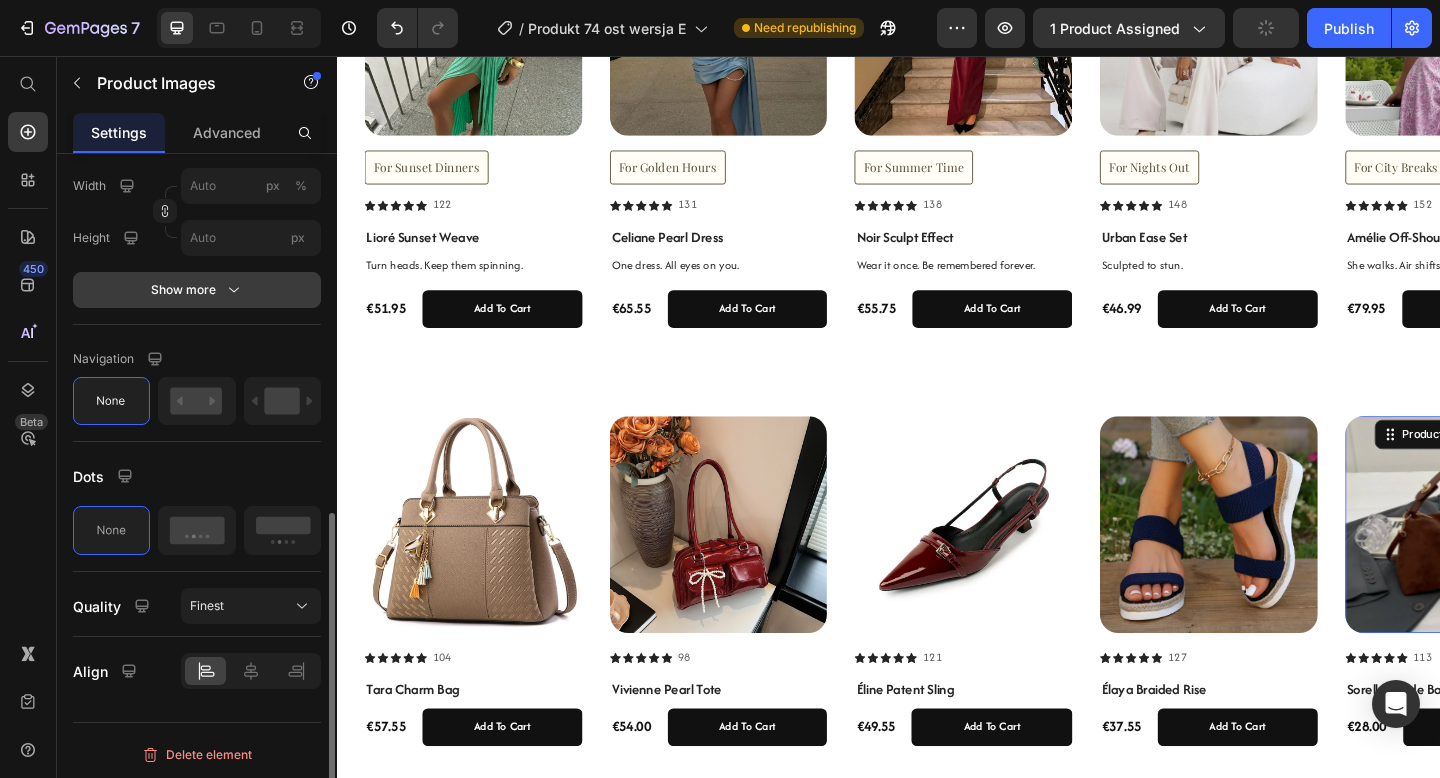 click on "Show more" at bounding box center (197, 290) 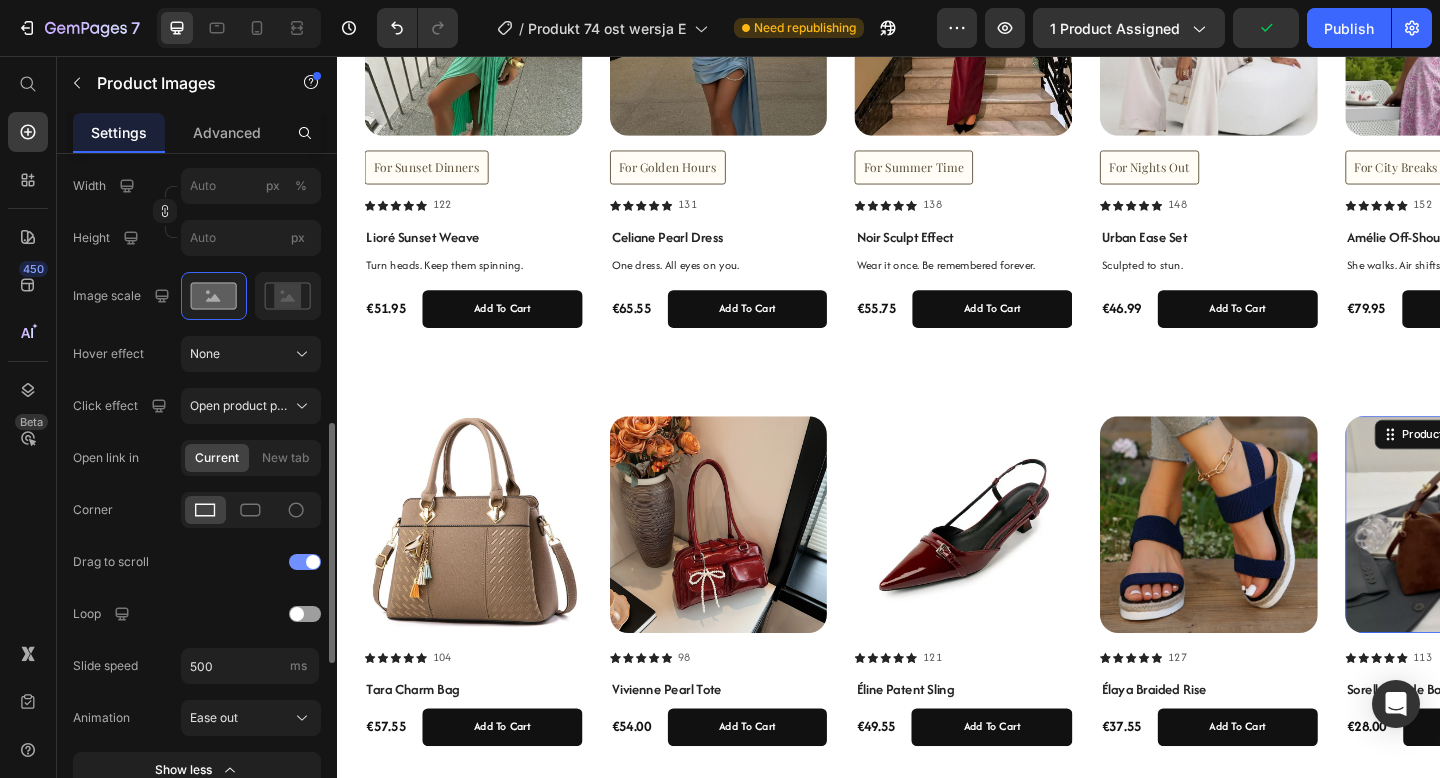 click at bounding box center (305, 562) 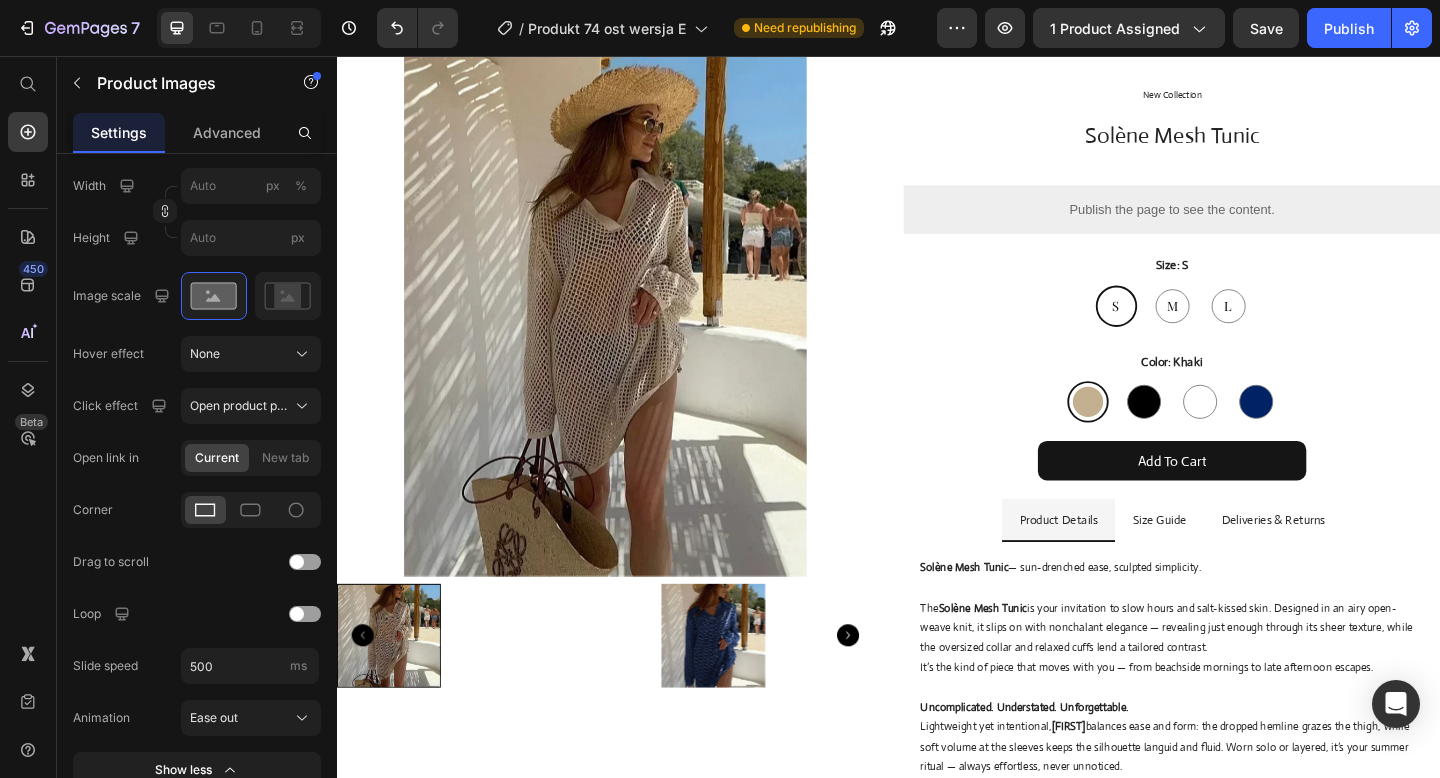 scroll, scrollTop: 0, scrollLeft: 0, axis: both 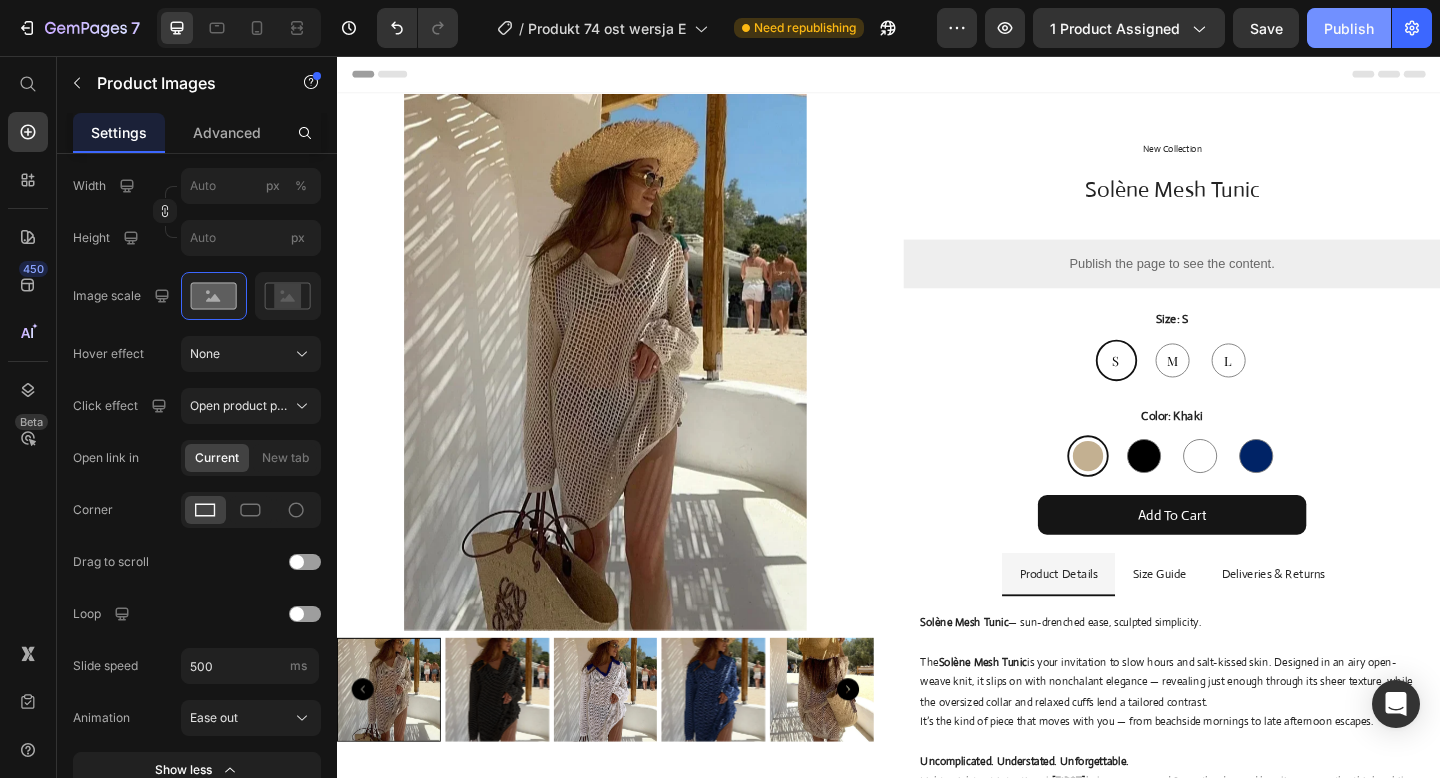 click on "Publish" 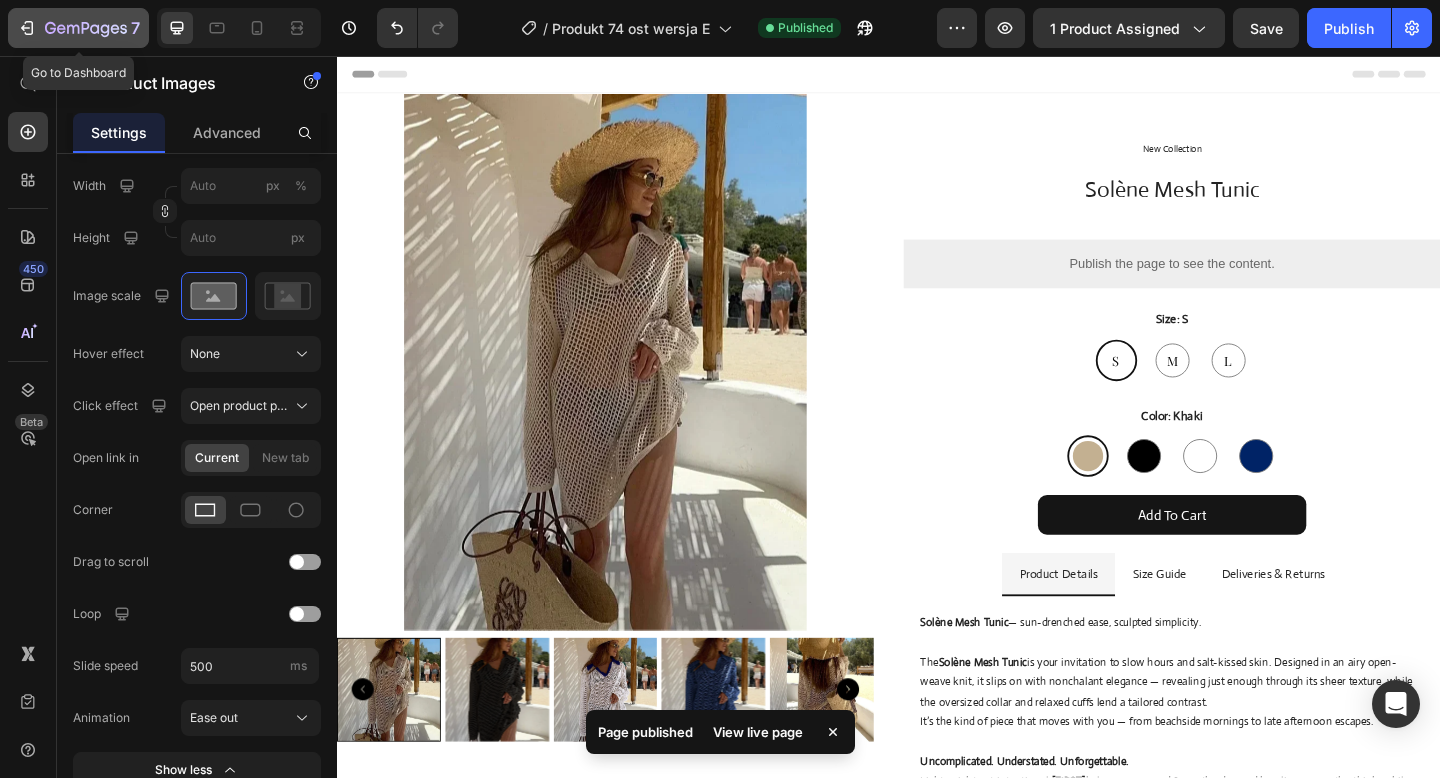 click on "7" 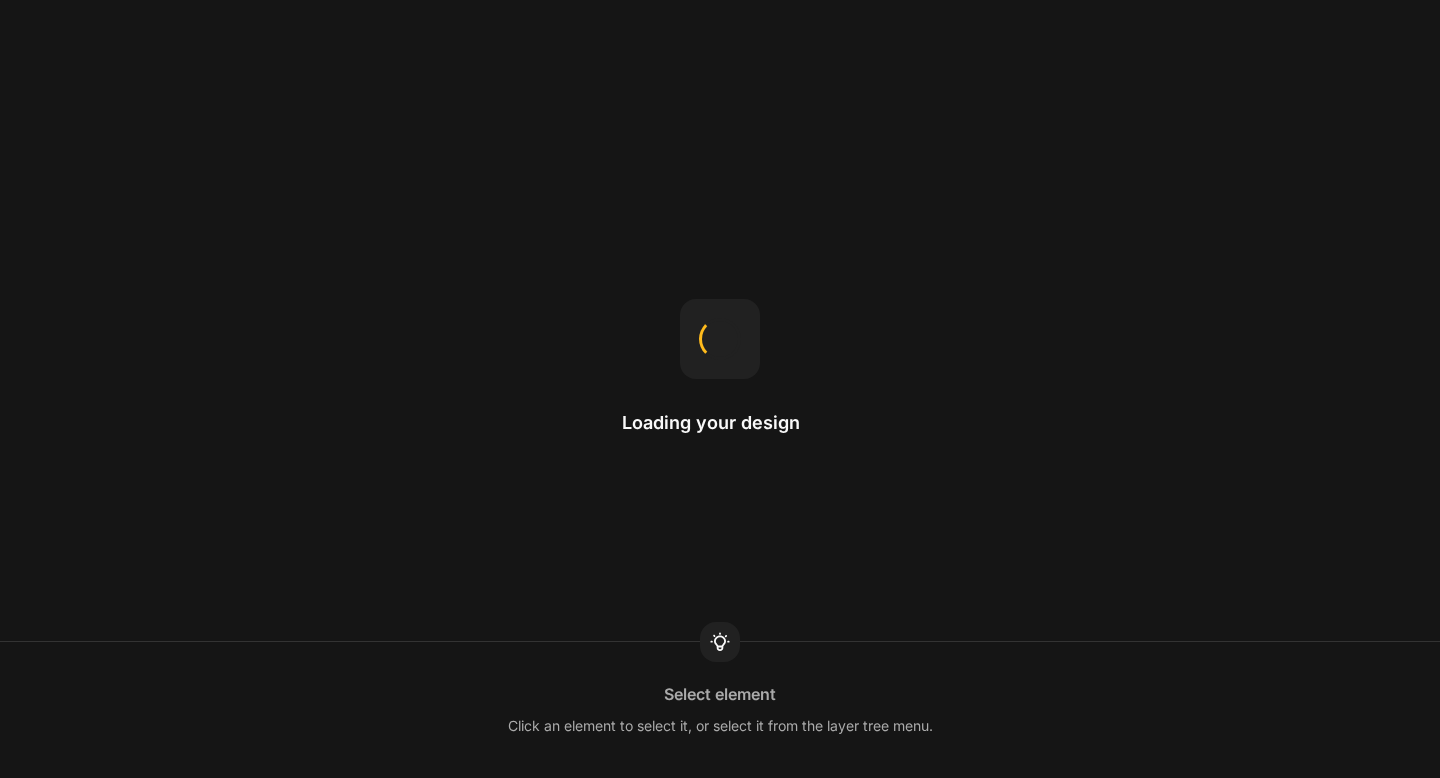 scroll, scrollTop: 0, scrollLeft: 0, axis: both 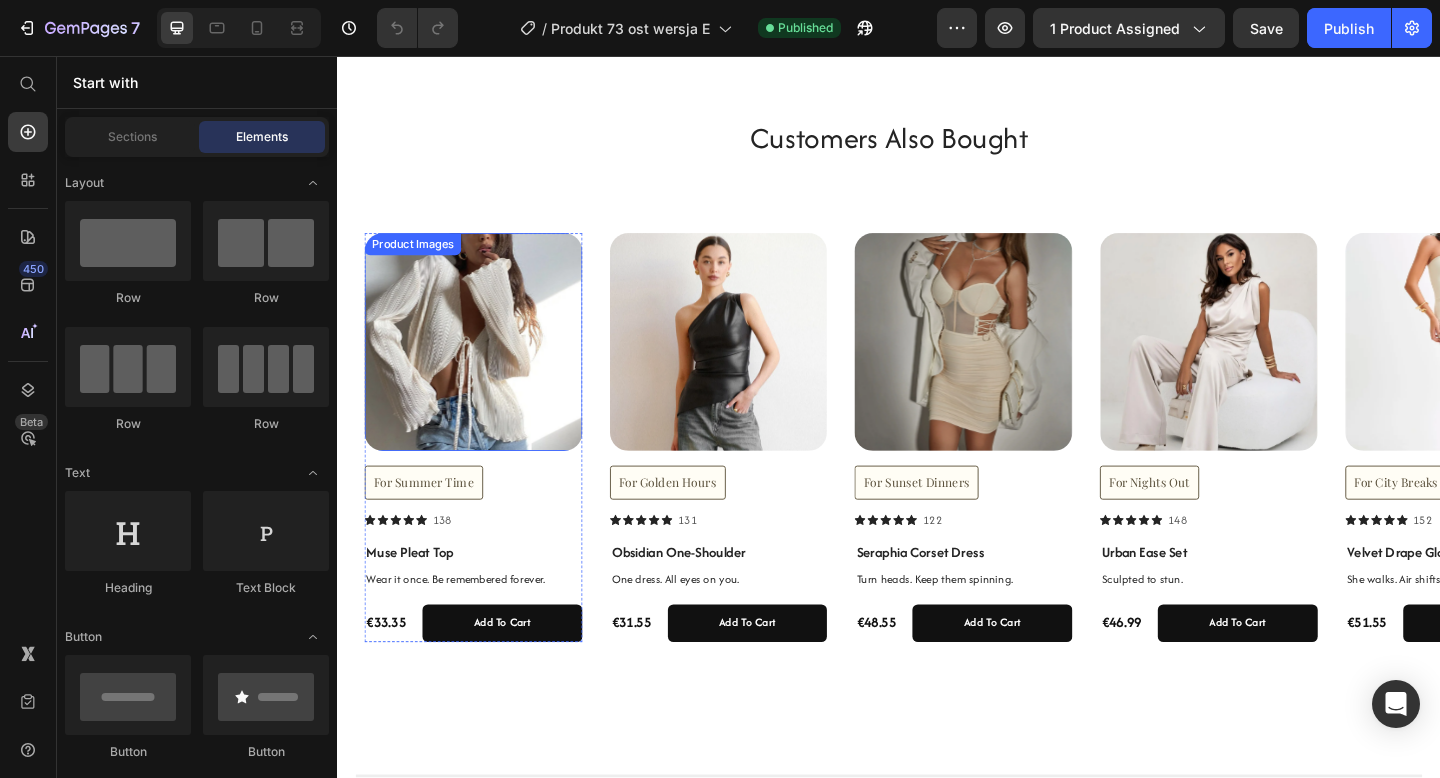 click at bounding box center [485, 367] 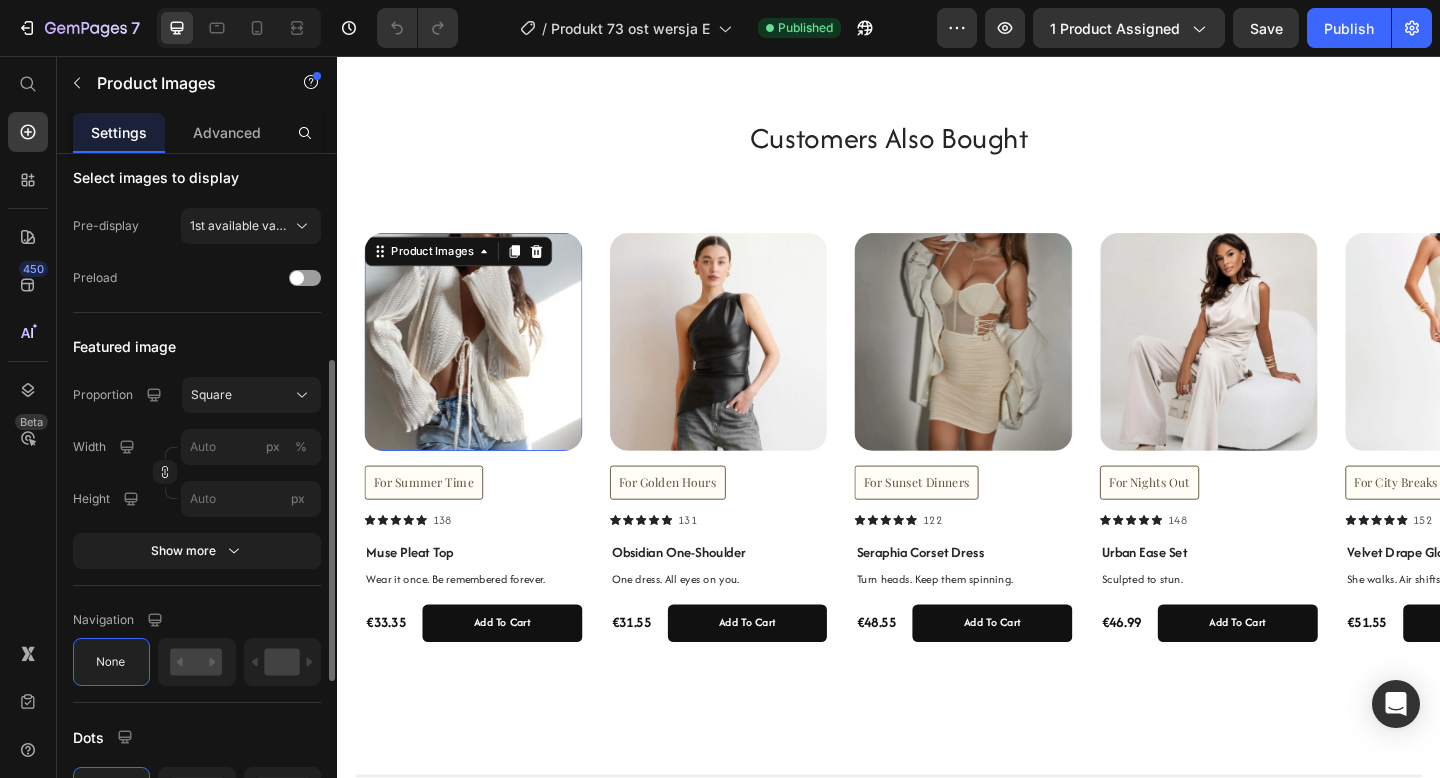 scroll, scrollTop: 443, scrollLeft: 0, axis: vertical 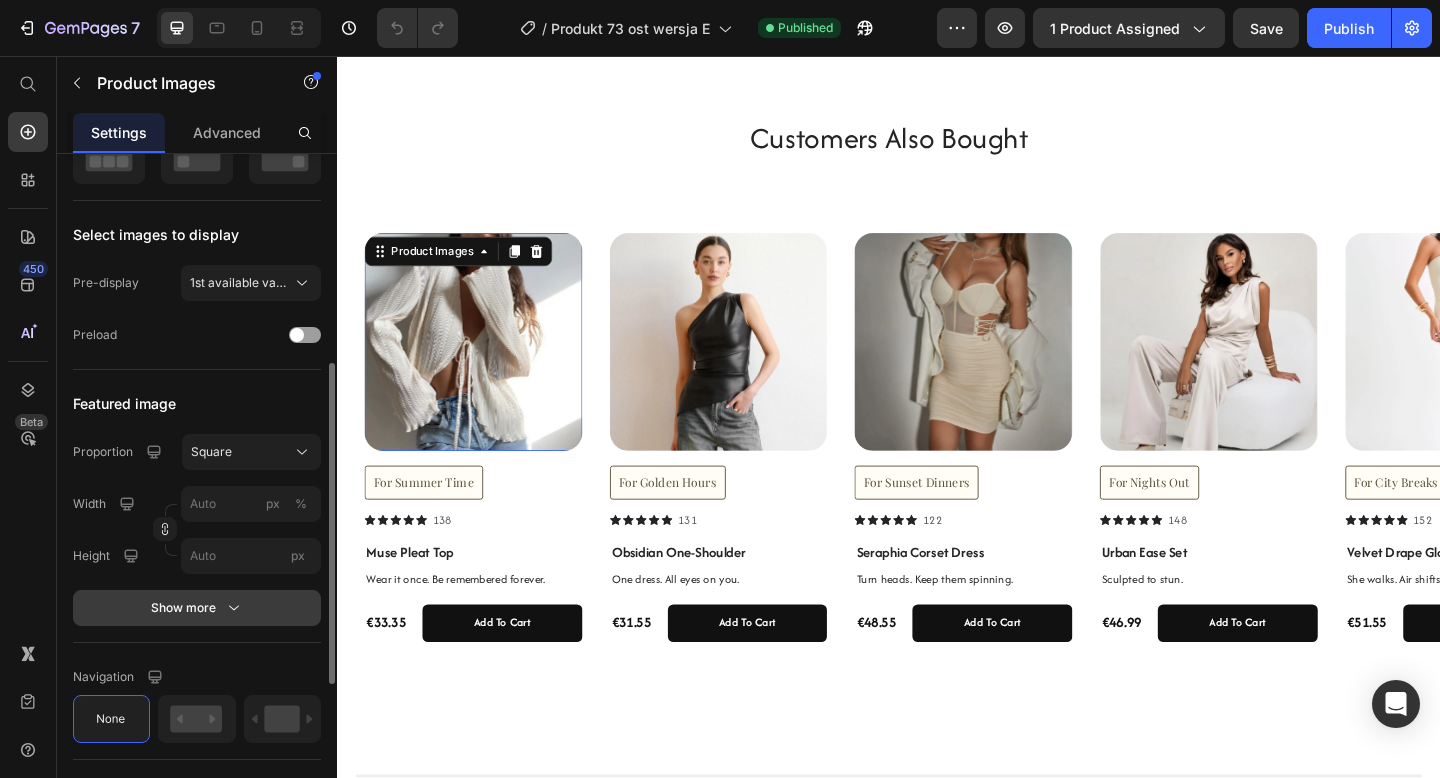 click on "Show more" at bounding box center (197, 608) 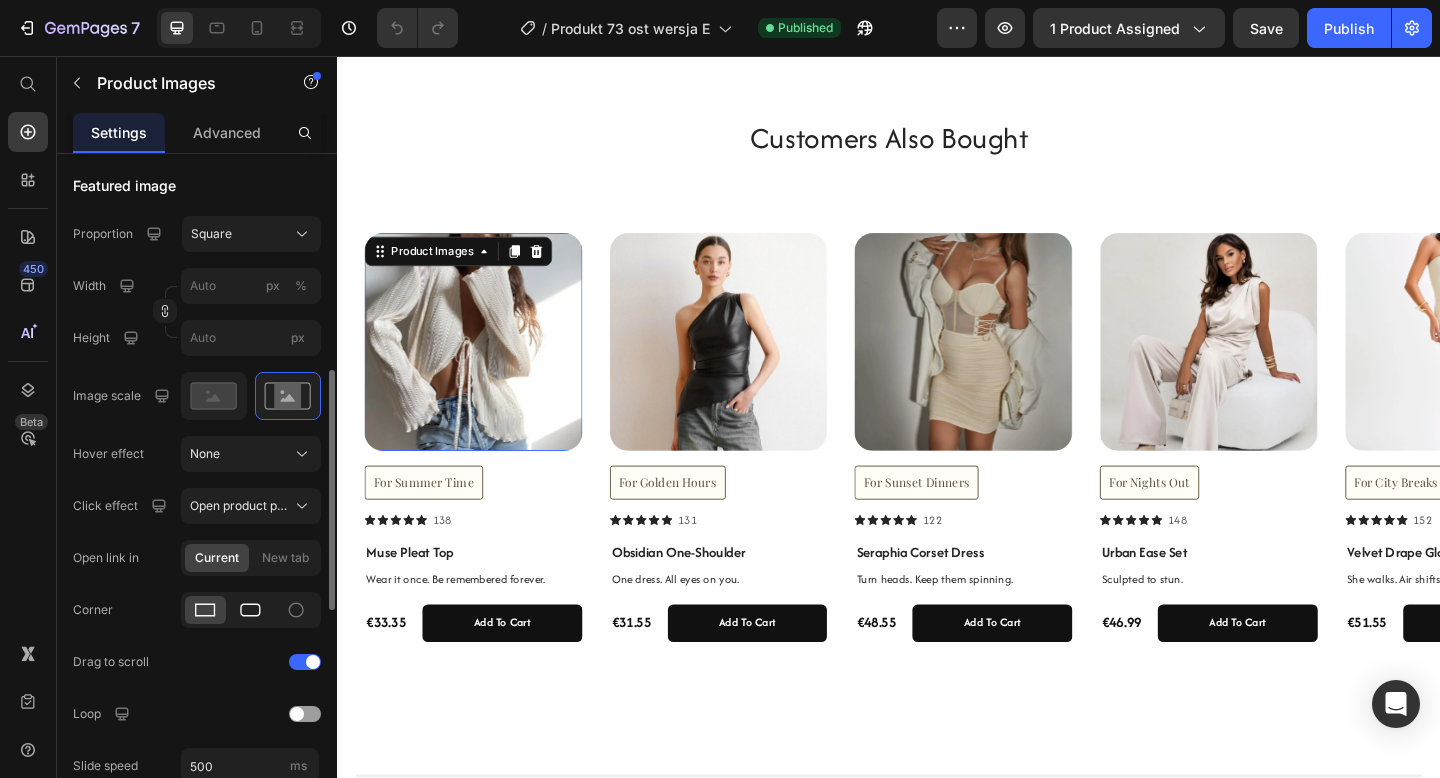 scroll, scrollTop: 672, scrollLeft: 0, axis: vertical 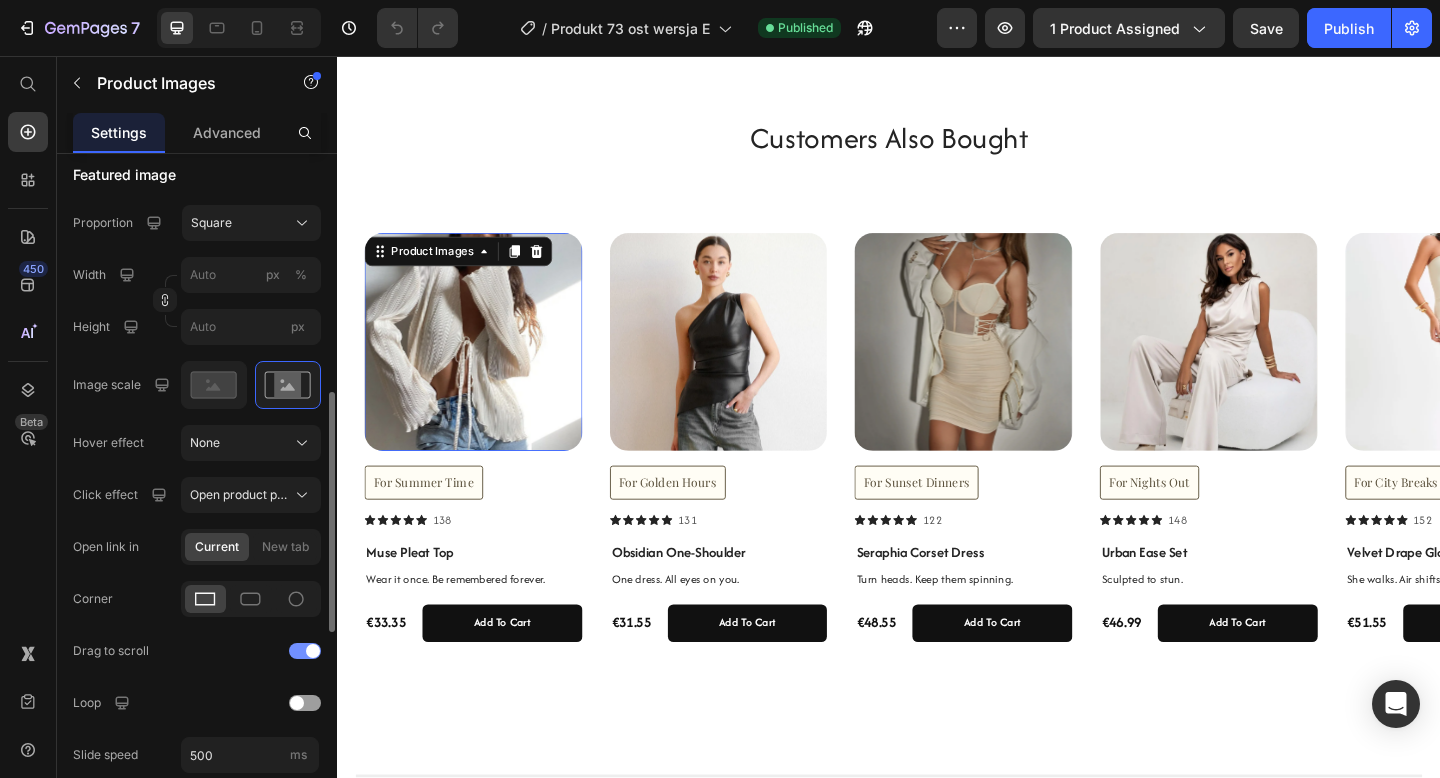 click 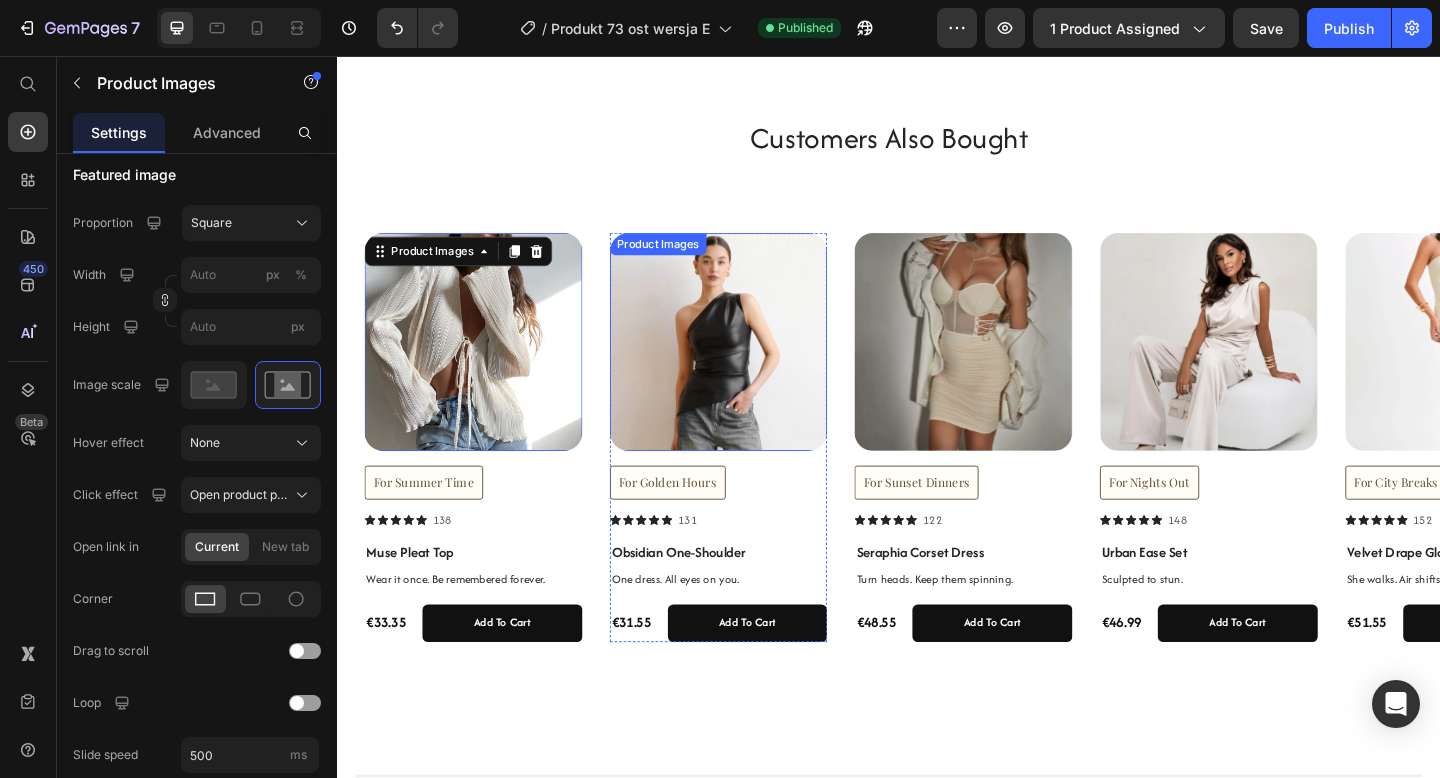 click at bounding box center [752, 367] 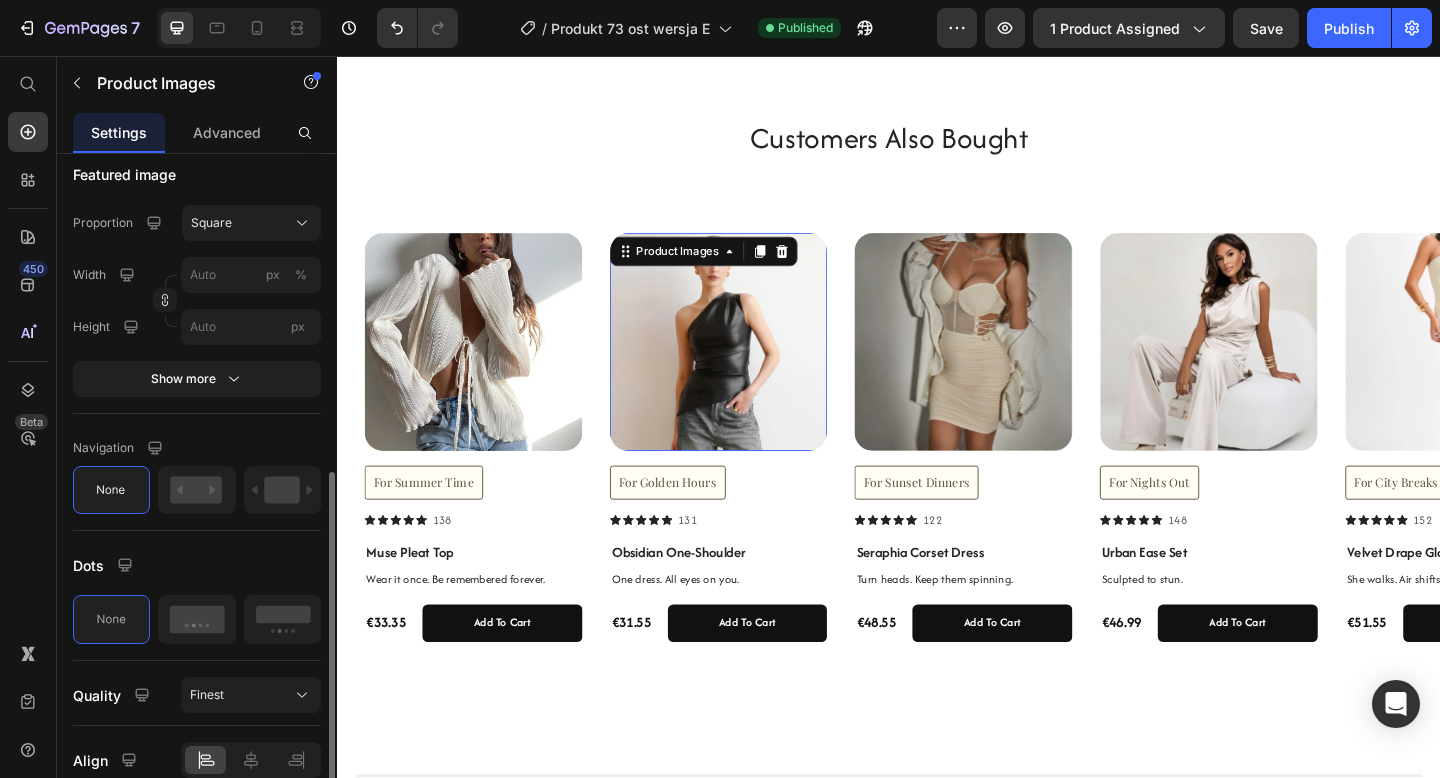 scroll, scrollTop: 763, scrollLeft: 0, axis: vertical 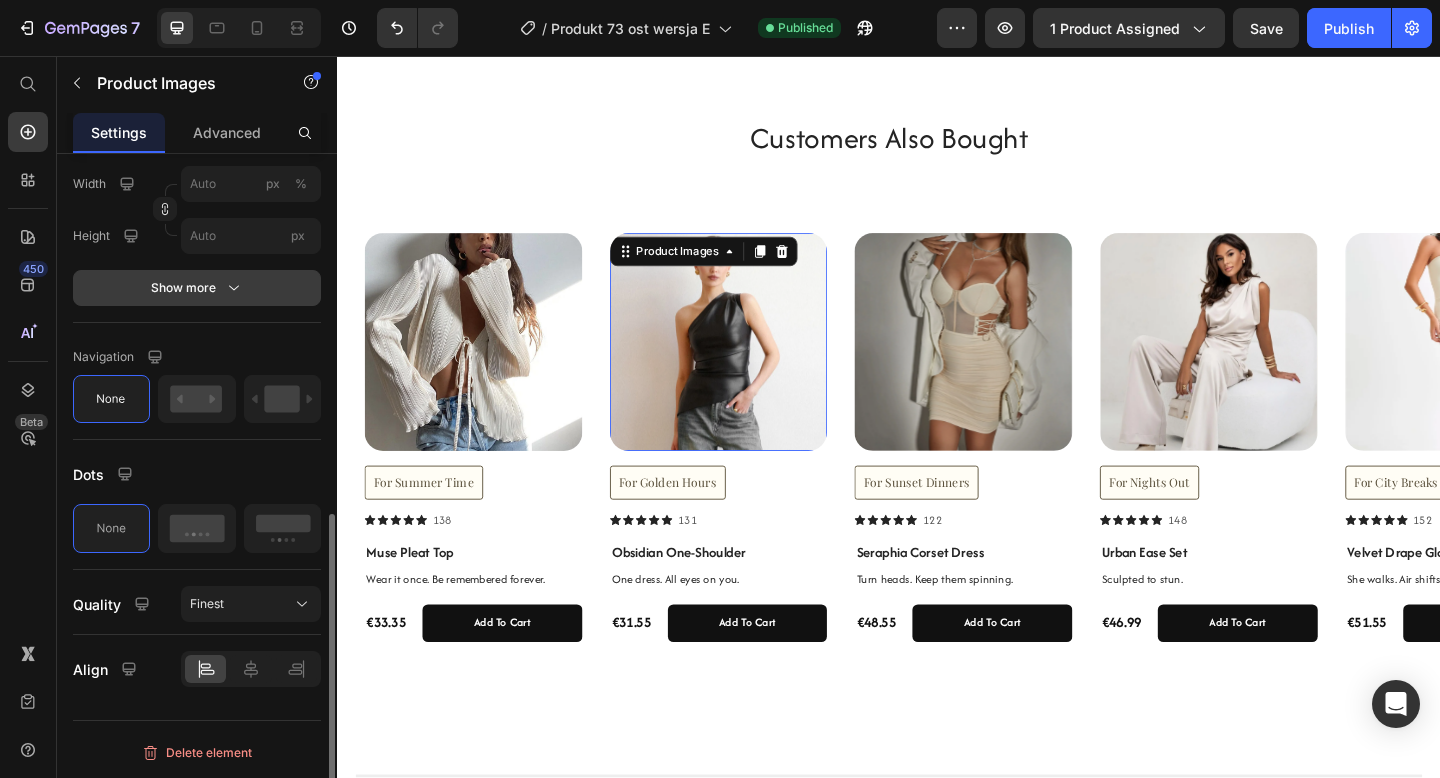click 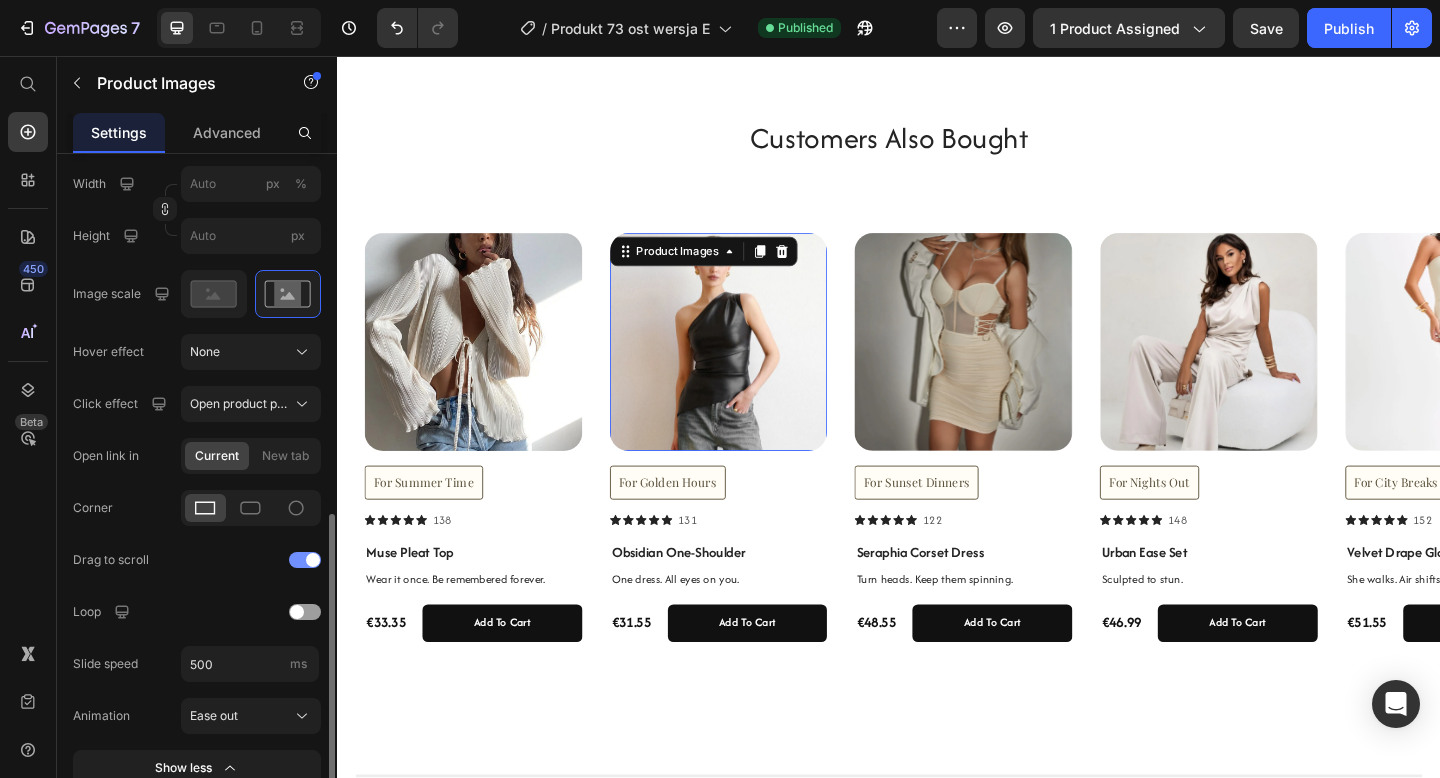 click at bounding box center [305, 560] 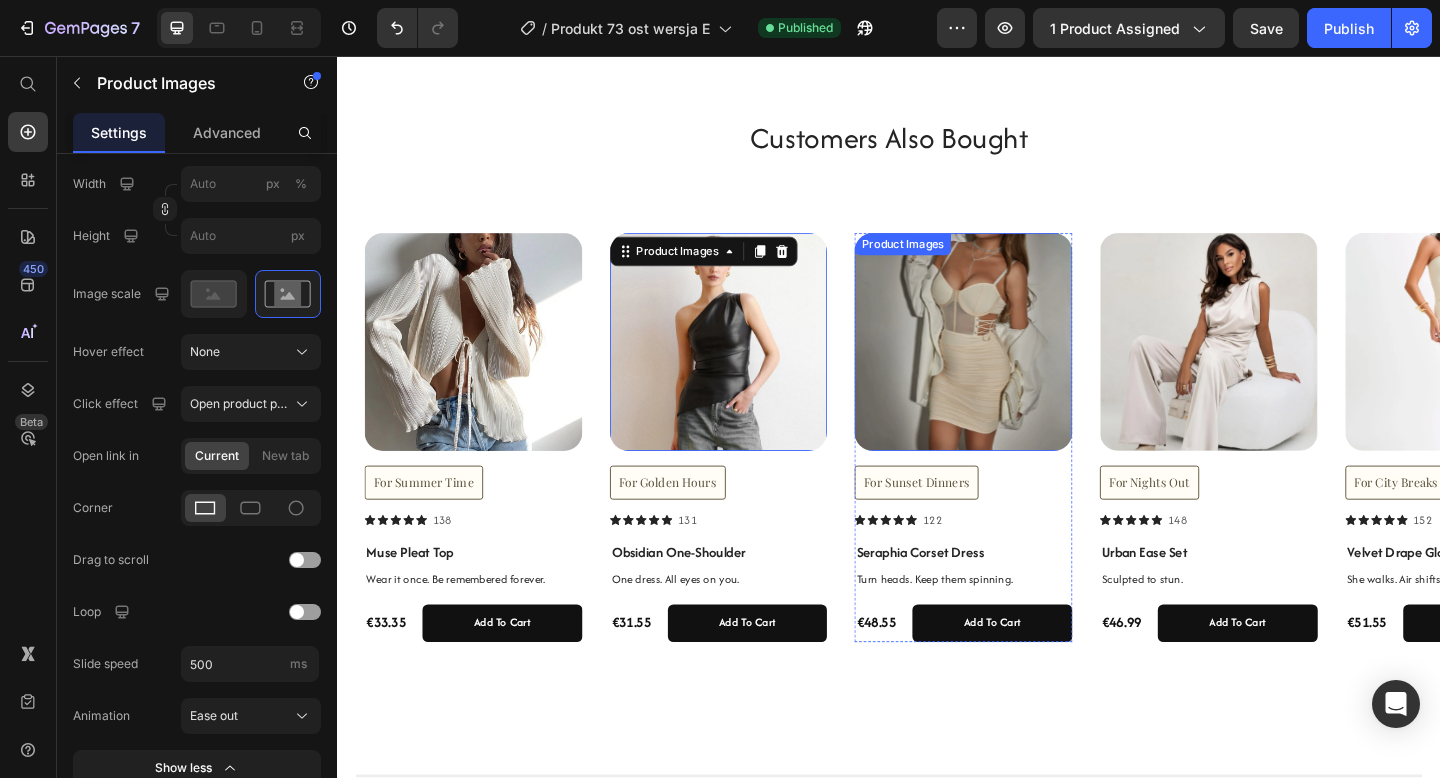 click at bounding box center (1018, 367) 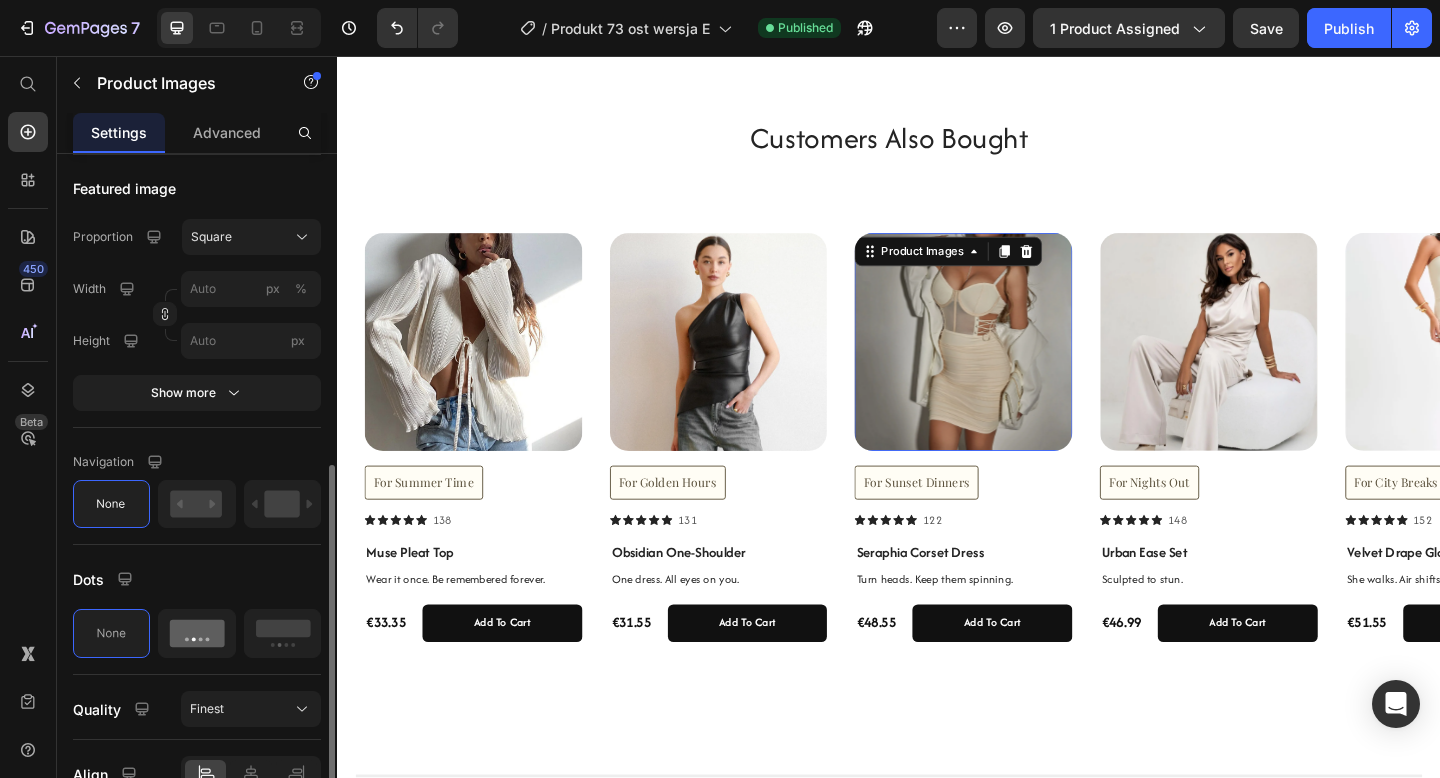 scroll, scrollTop: 659, scrollLeft: 0, axis: vertical 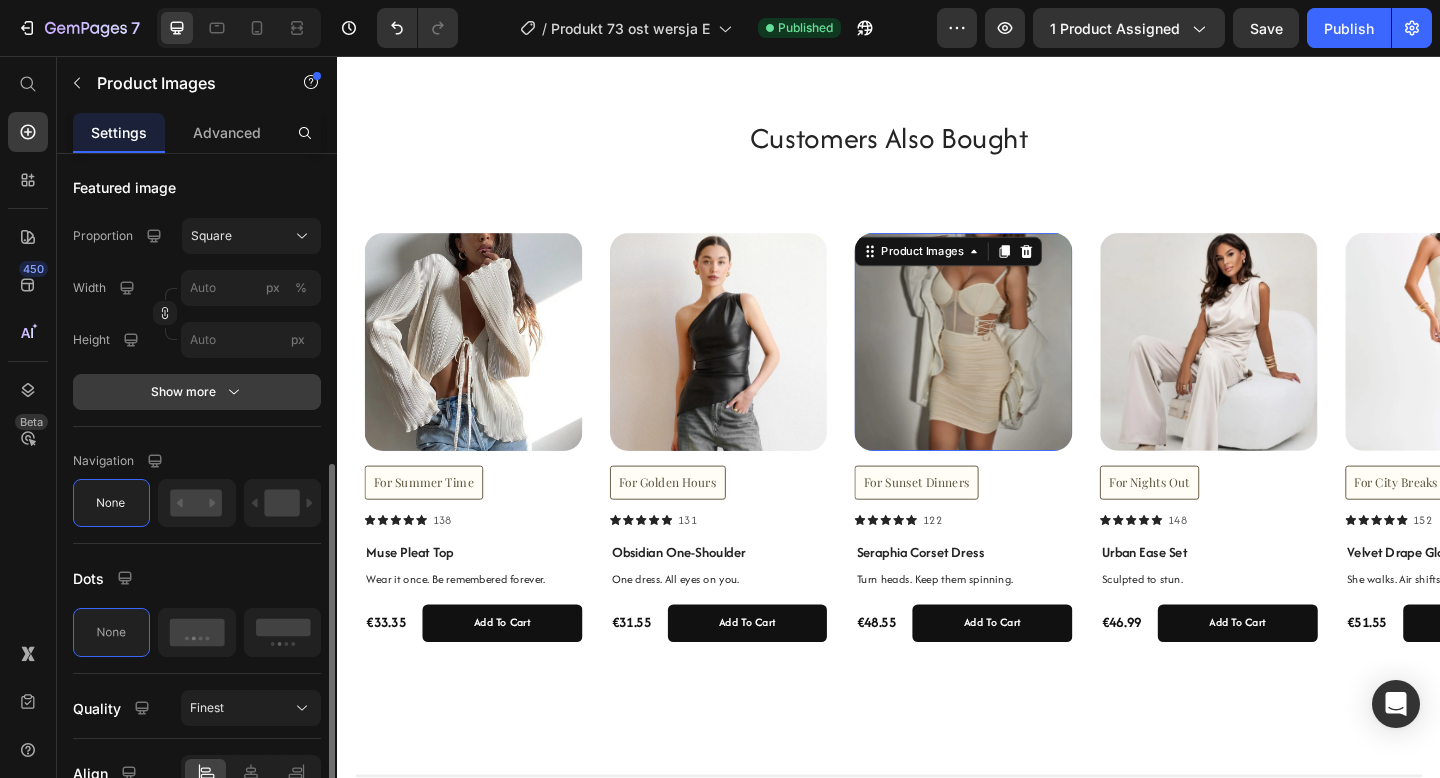 click on "Show more" at bounding box center (197, 392) 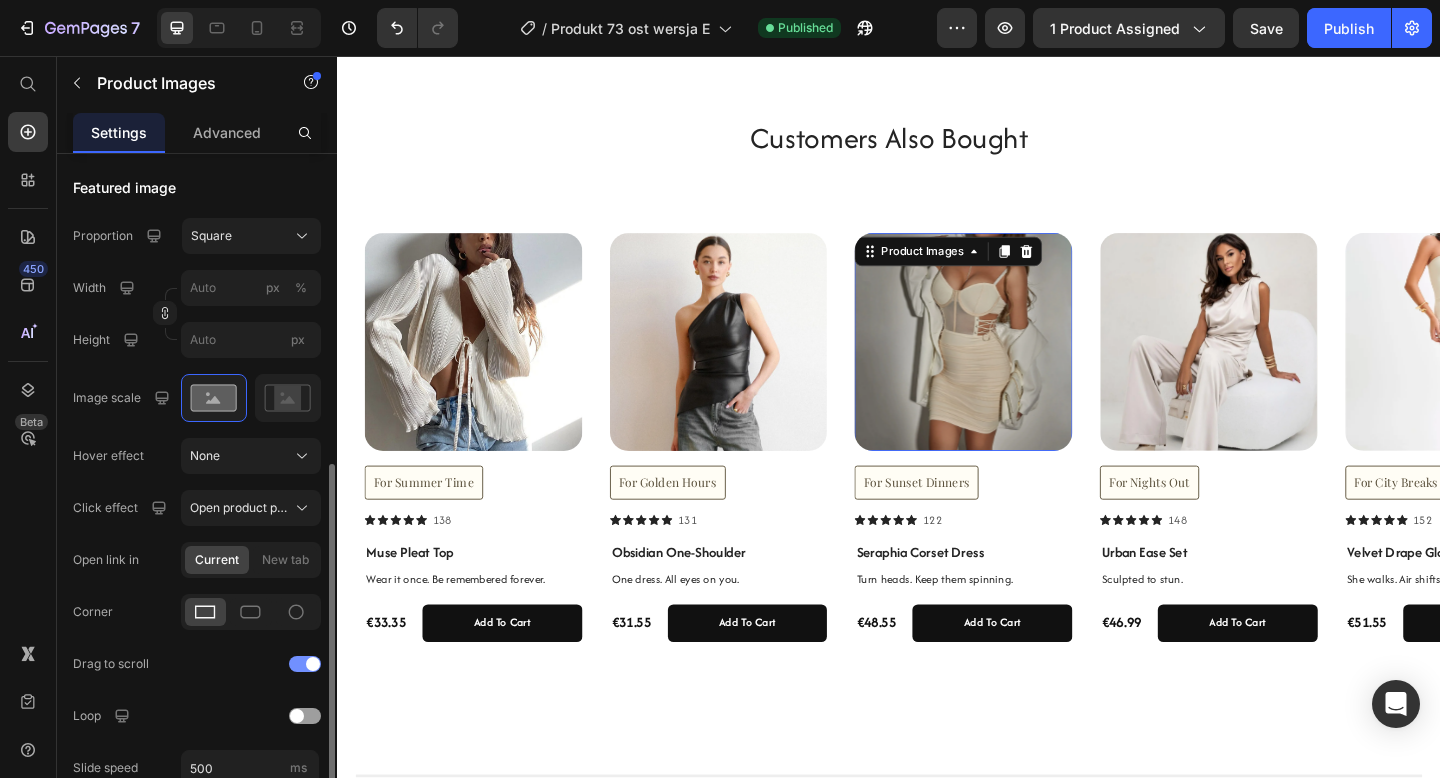 click at bounding box center (305, 664) 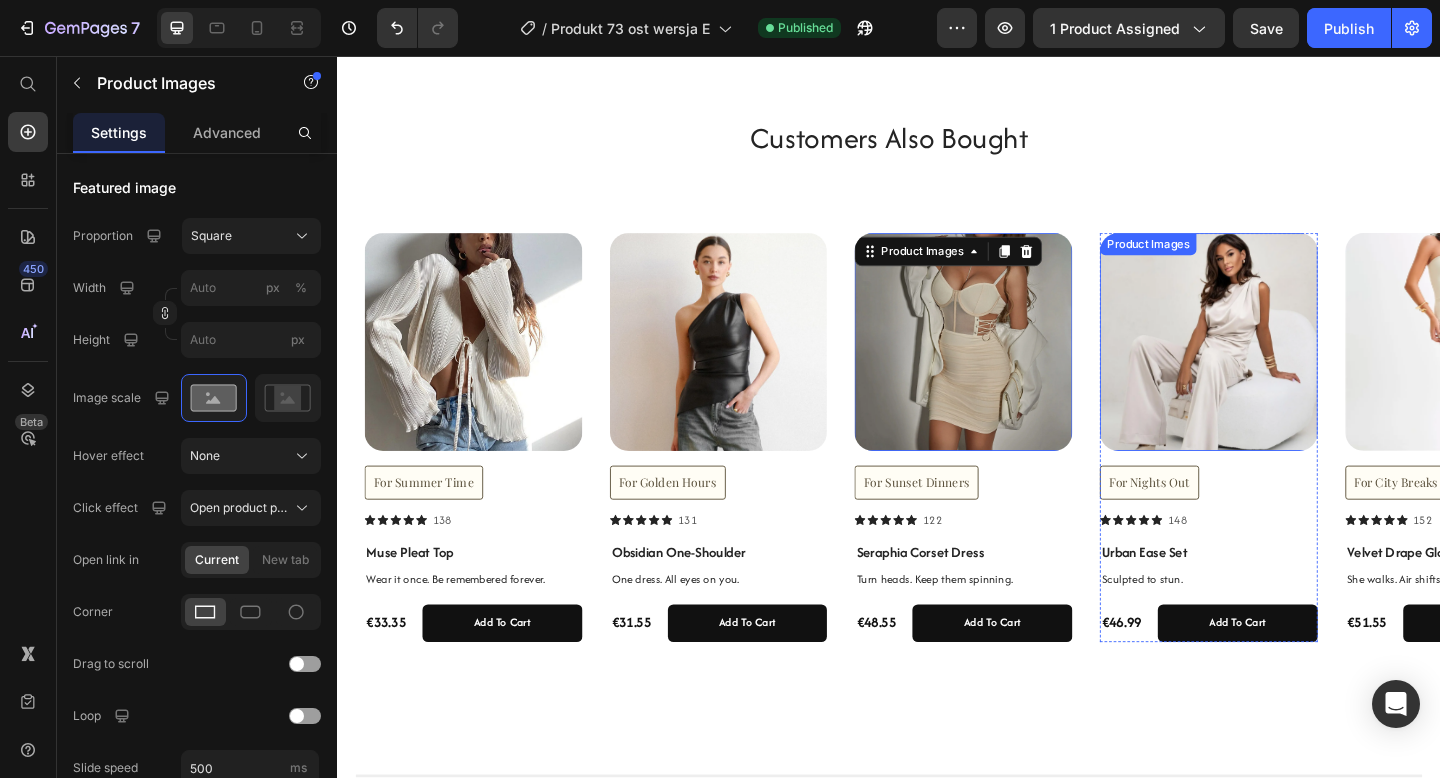 click at bounding box center [1285, 367] 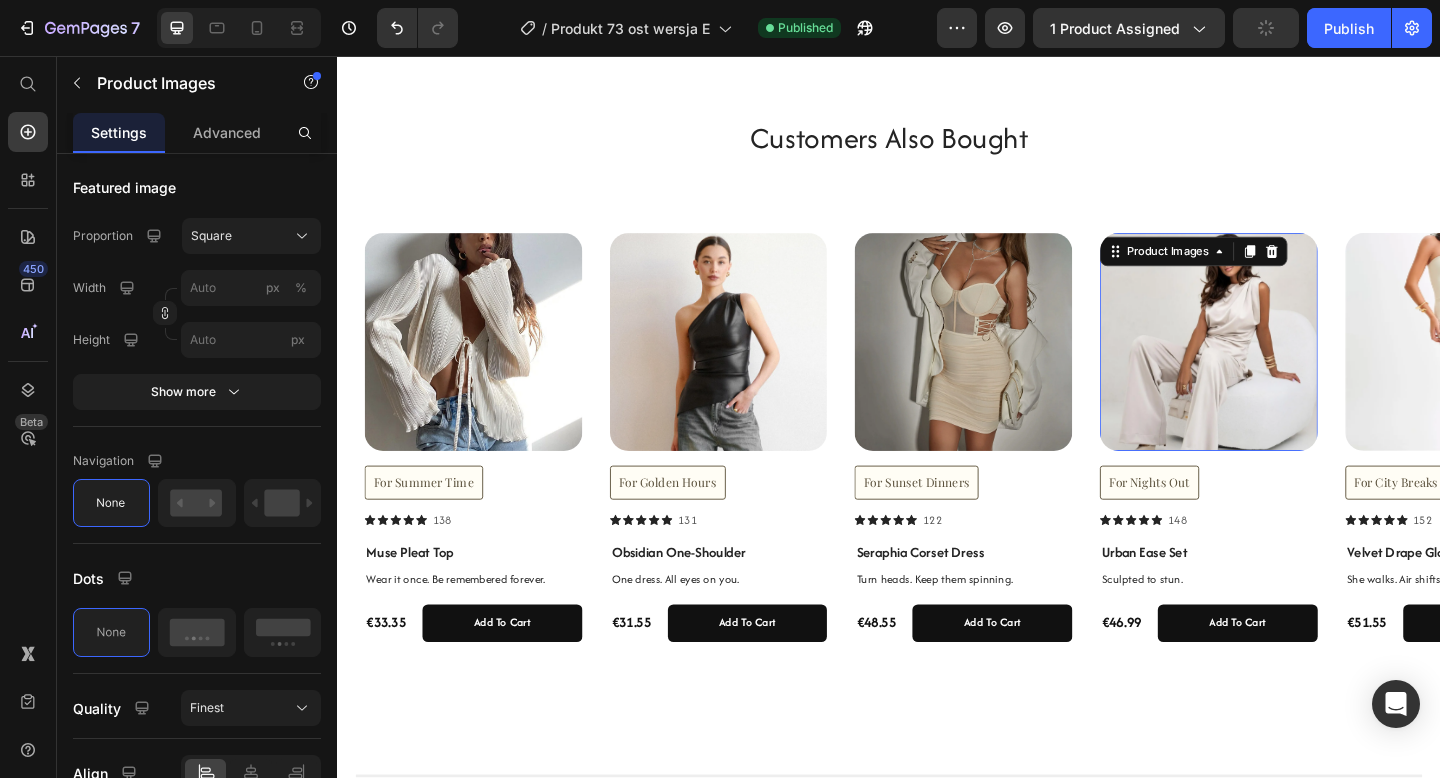 scroll, scrollTop: 659, scrollLeft: 0, axis: vertical 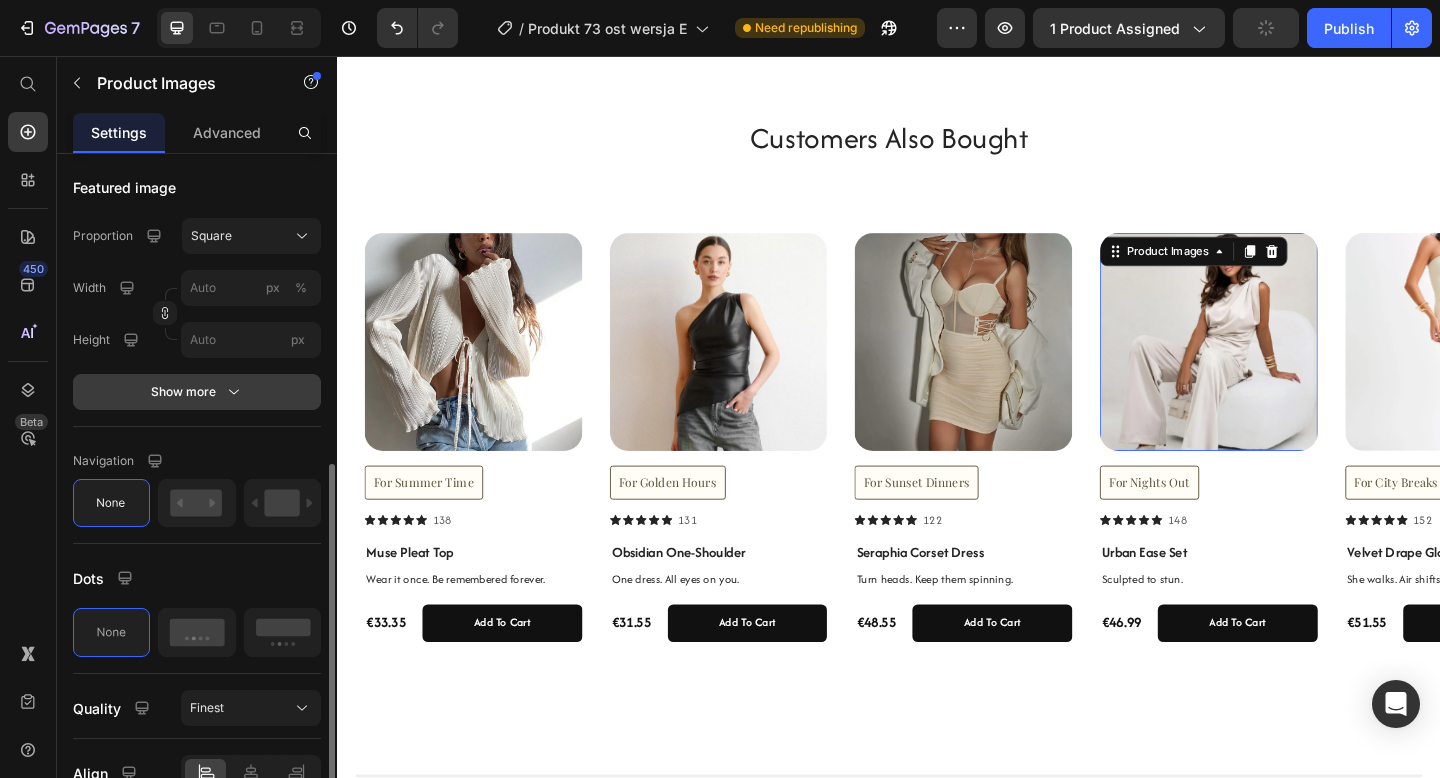 click 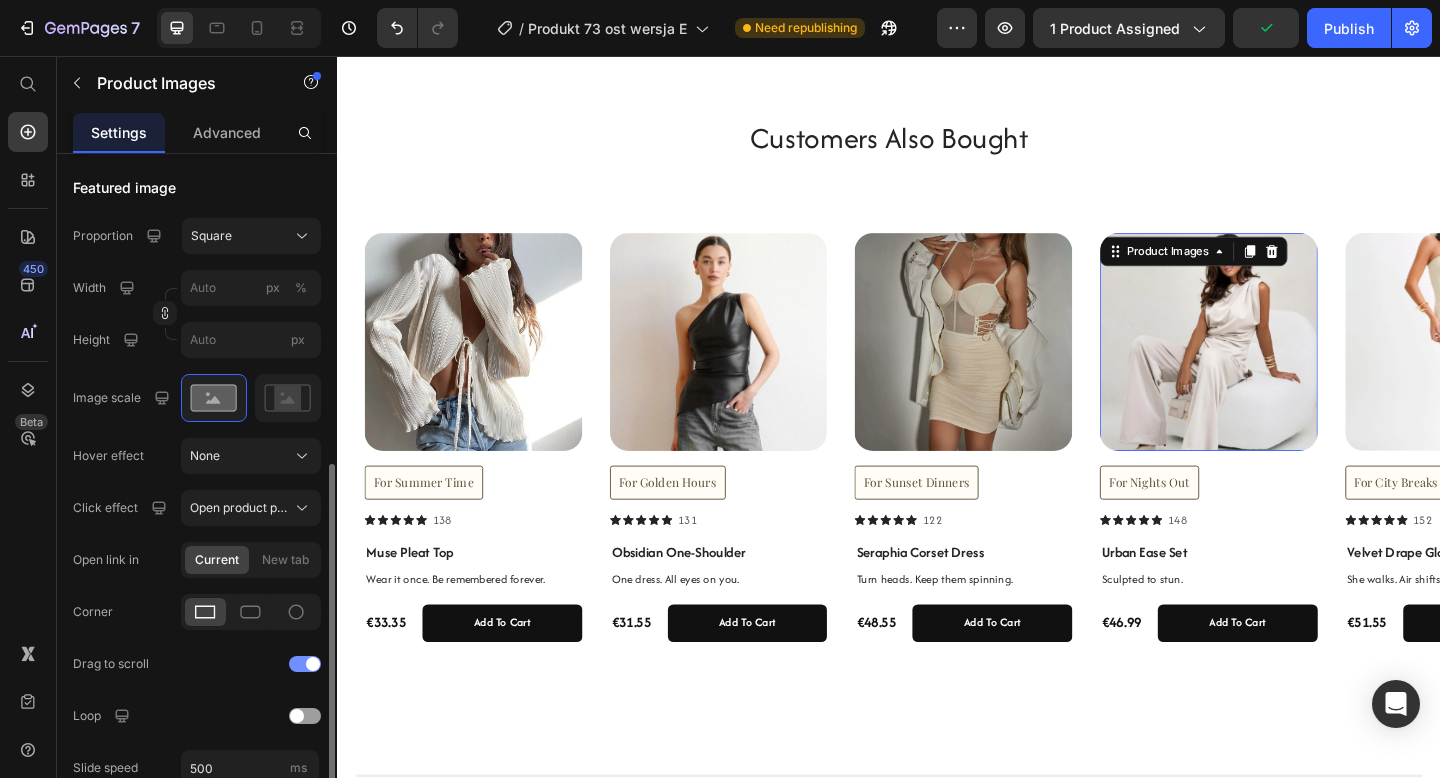 click at bounding box center [305, 664] 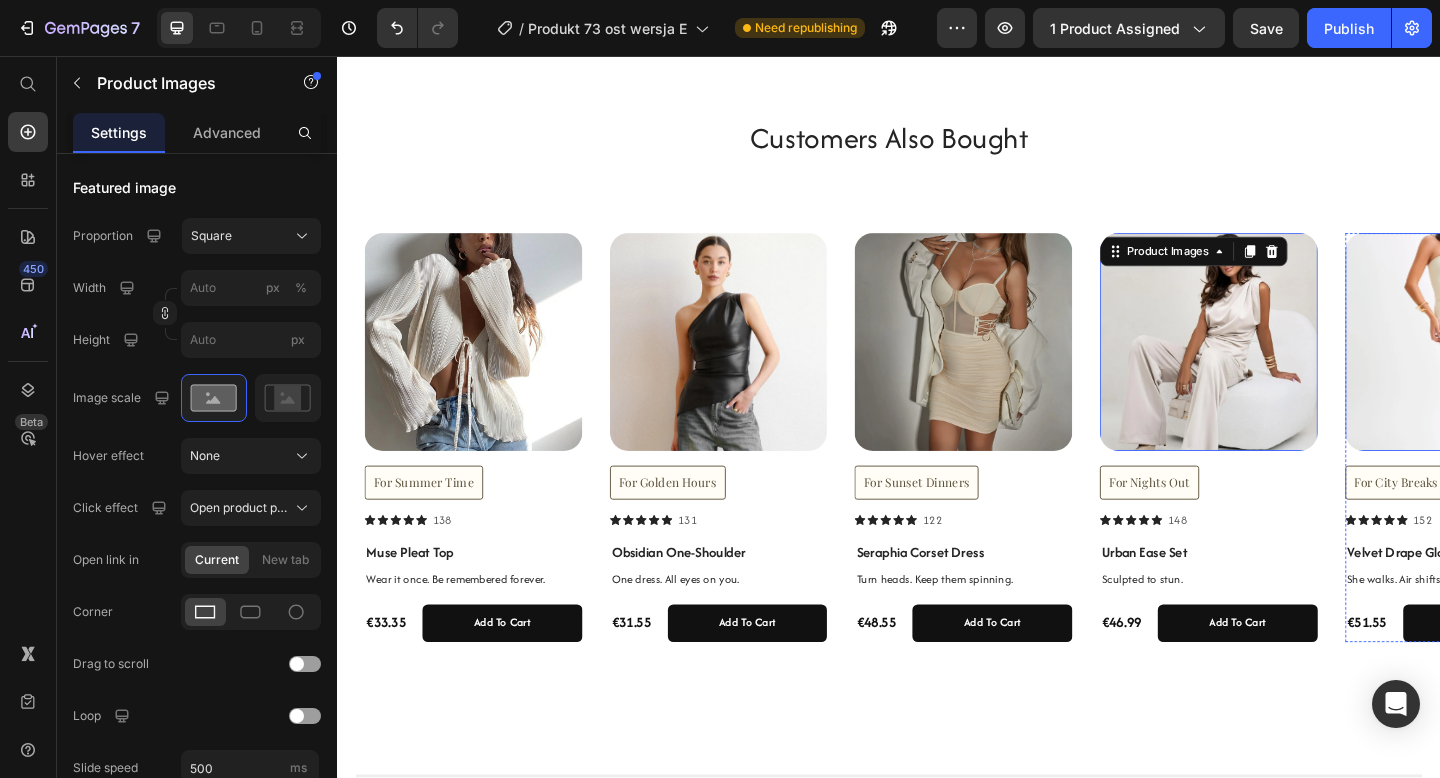 click at bounding box center (1552, 367) 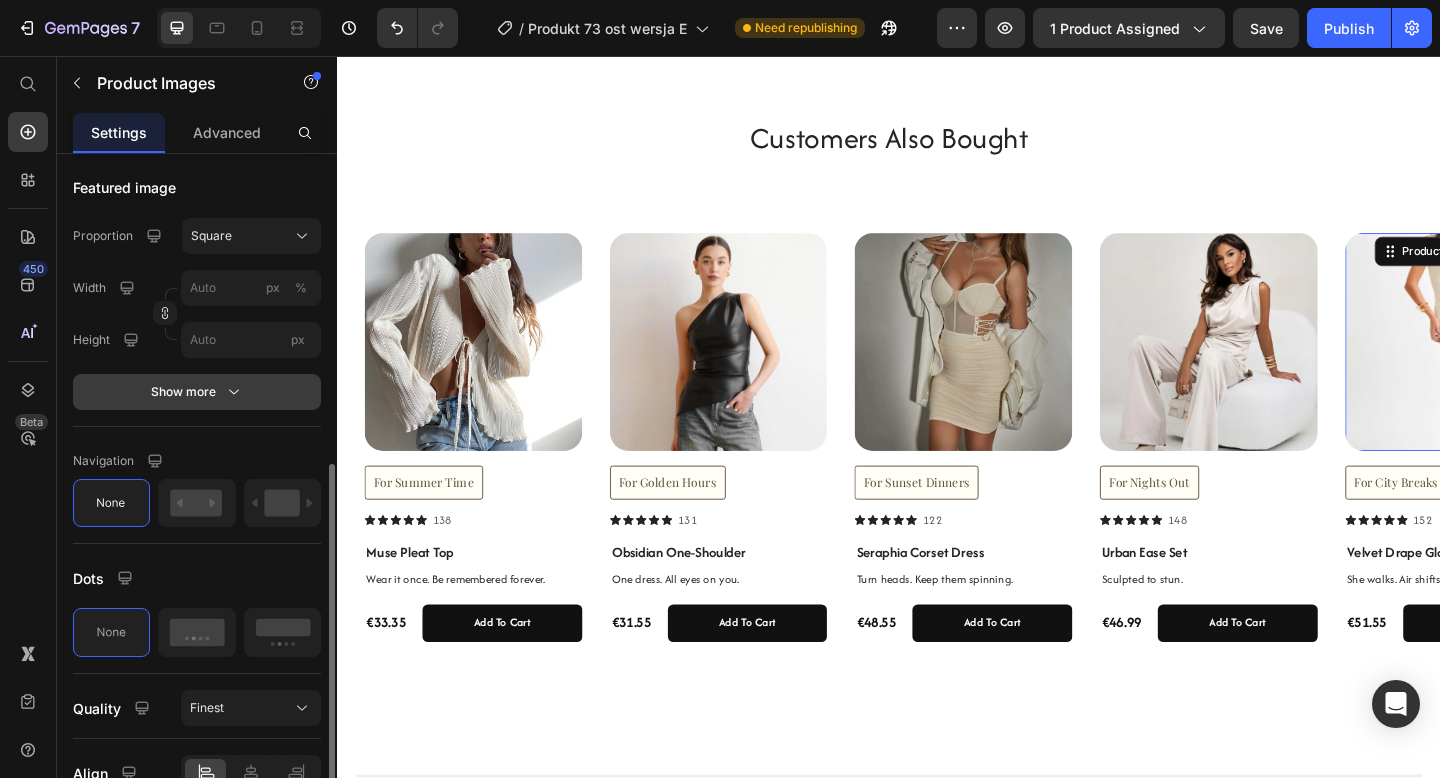 click on "Show more" at bounding box center (197, 392) 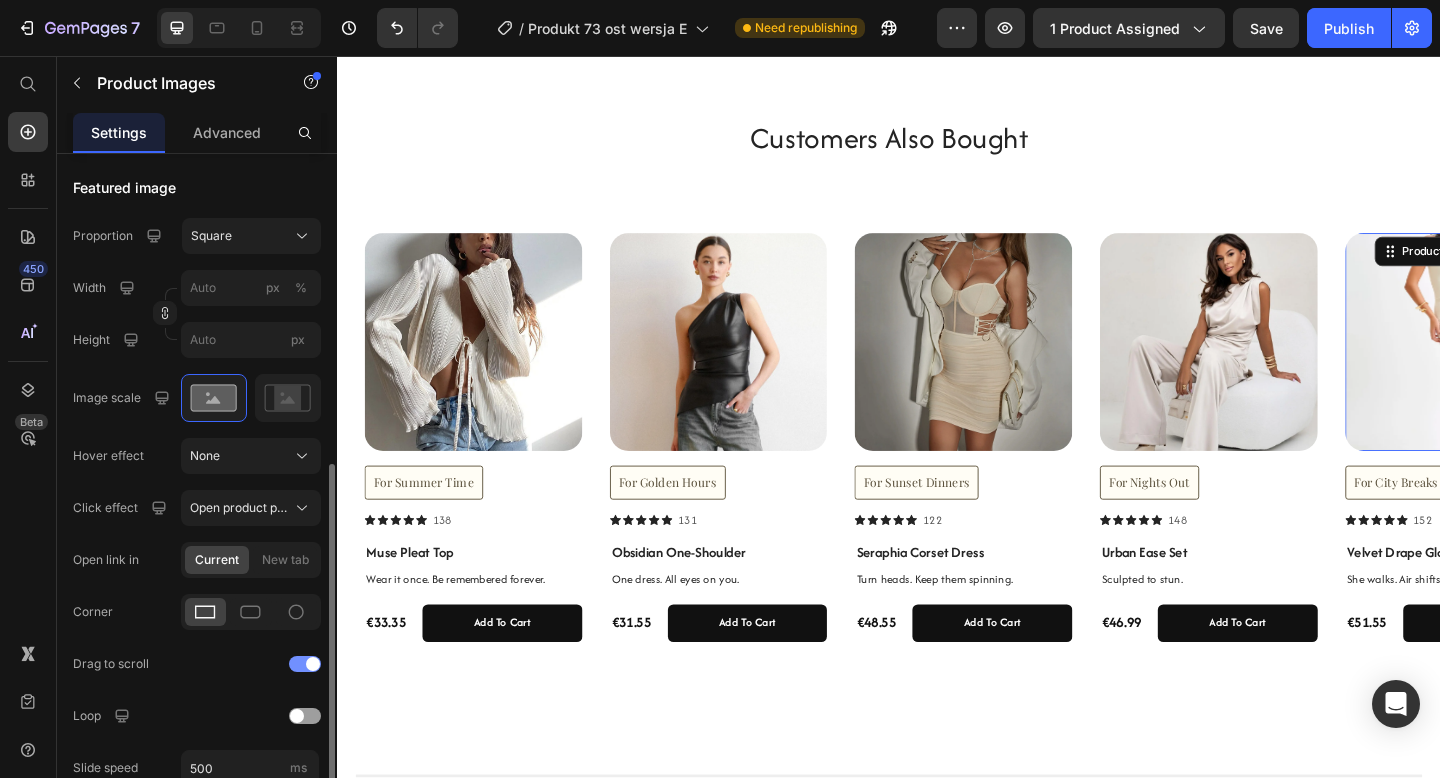 click at bounding box center [305, 664] 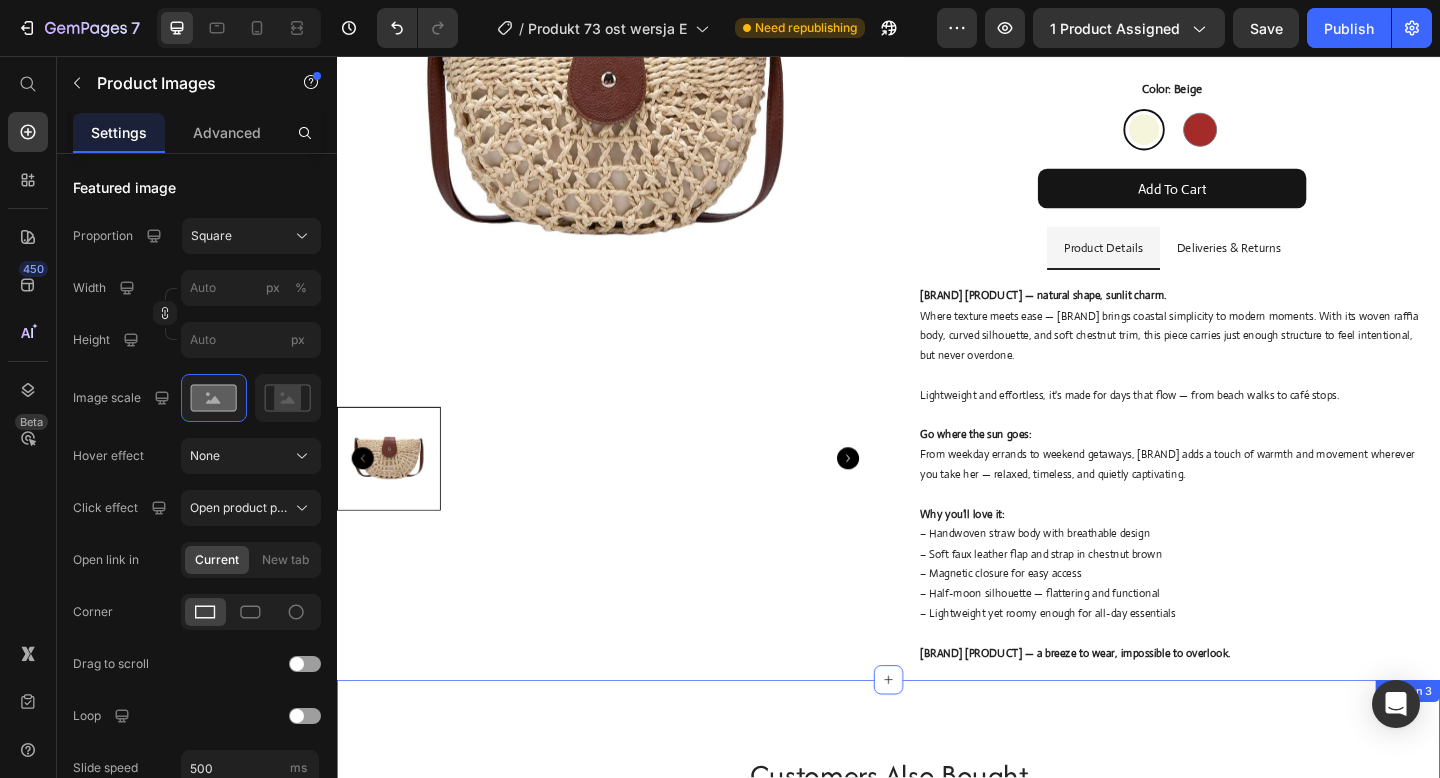 scroll, scrollTop: 166, scrollLeft: 0, axis: vertical 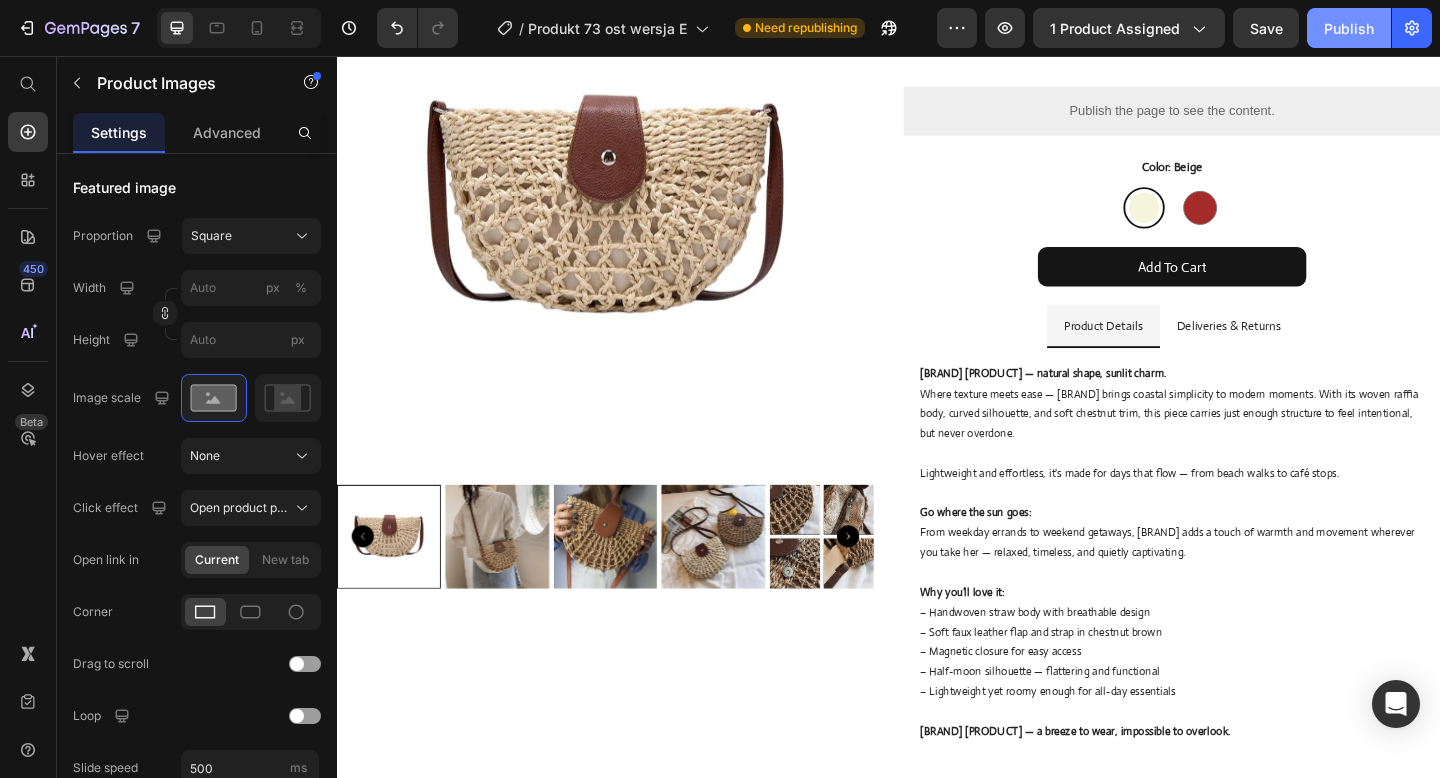 click on "Publish" at bounding box center (1349, 28) 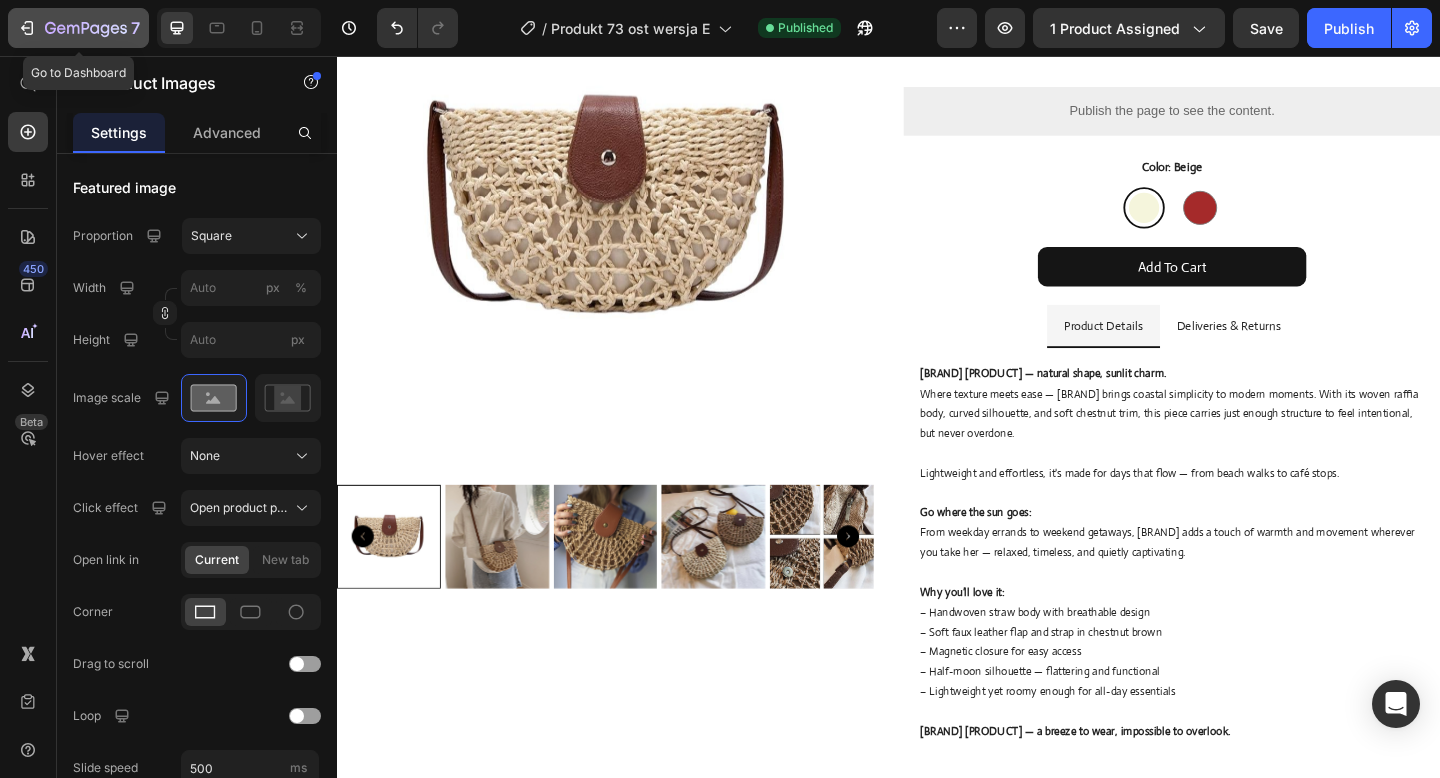 click 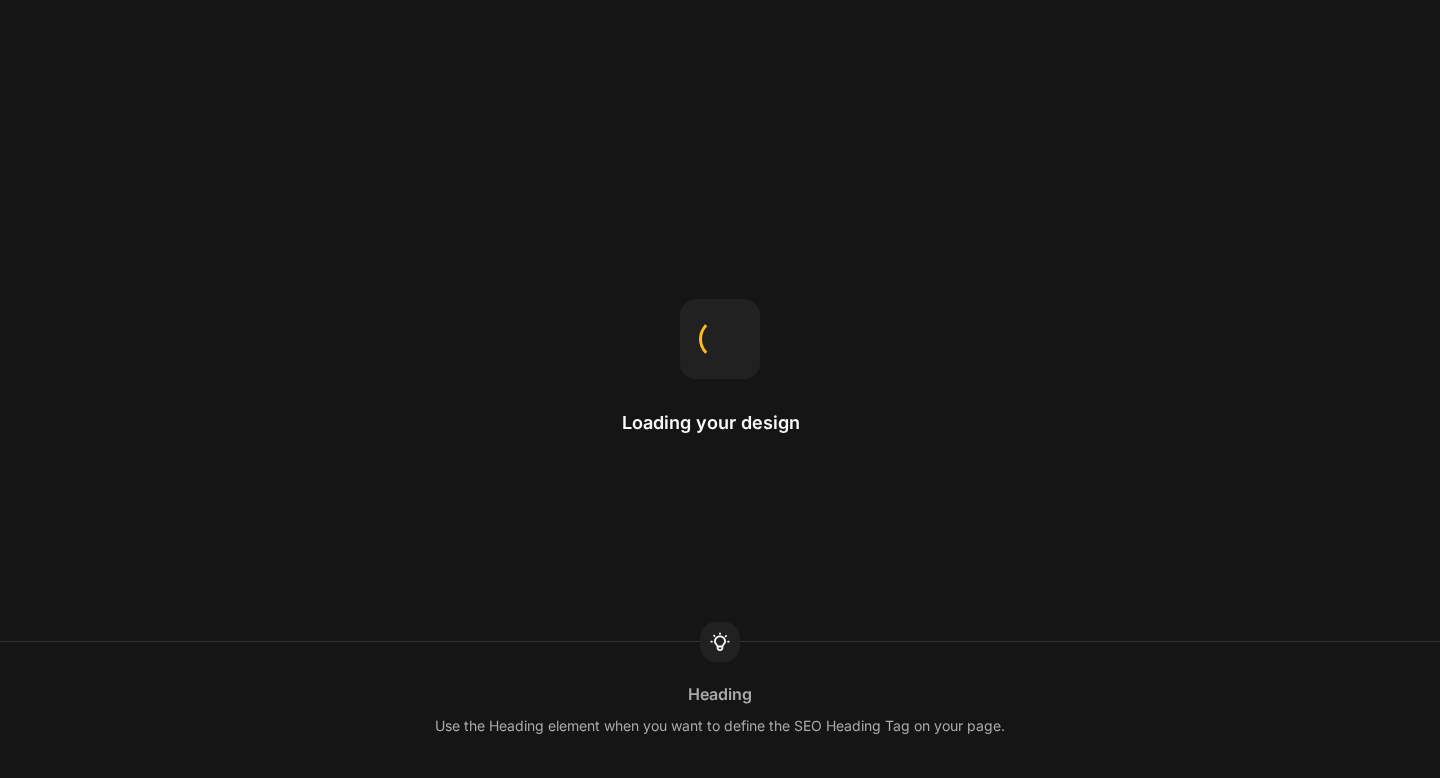 scroll, scrollTop: 0, scrollLeft: 0, axis: both 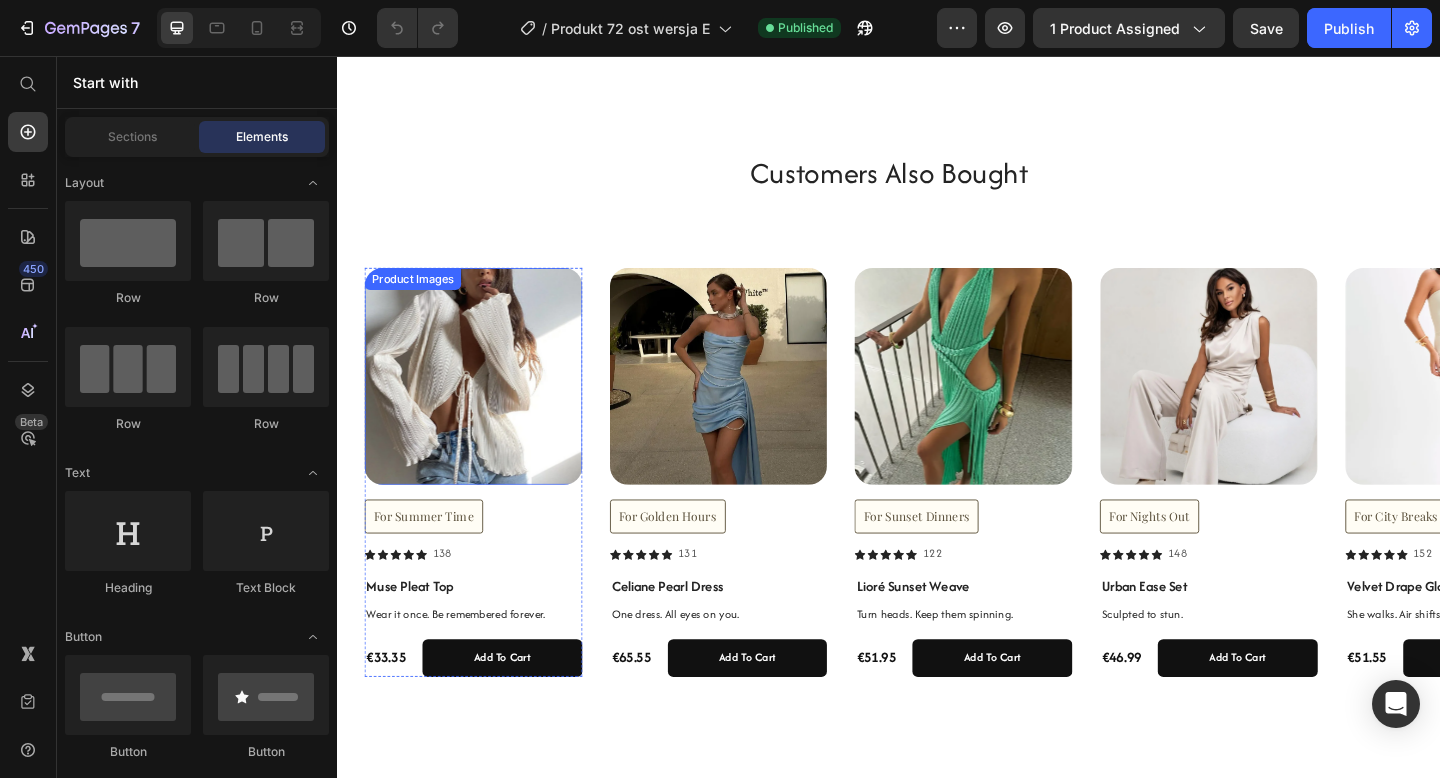 click at bounding box center (485, 405) 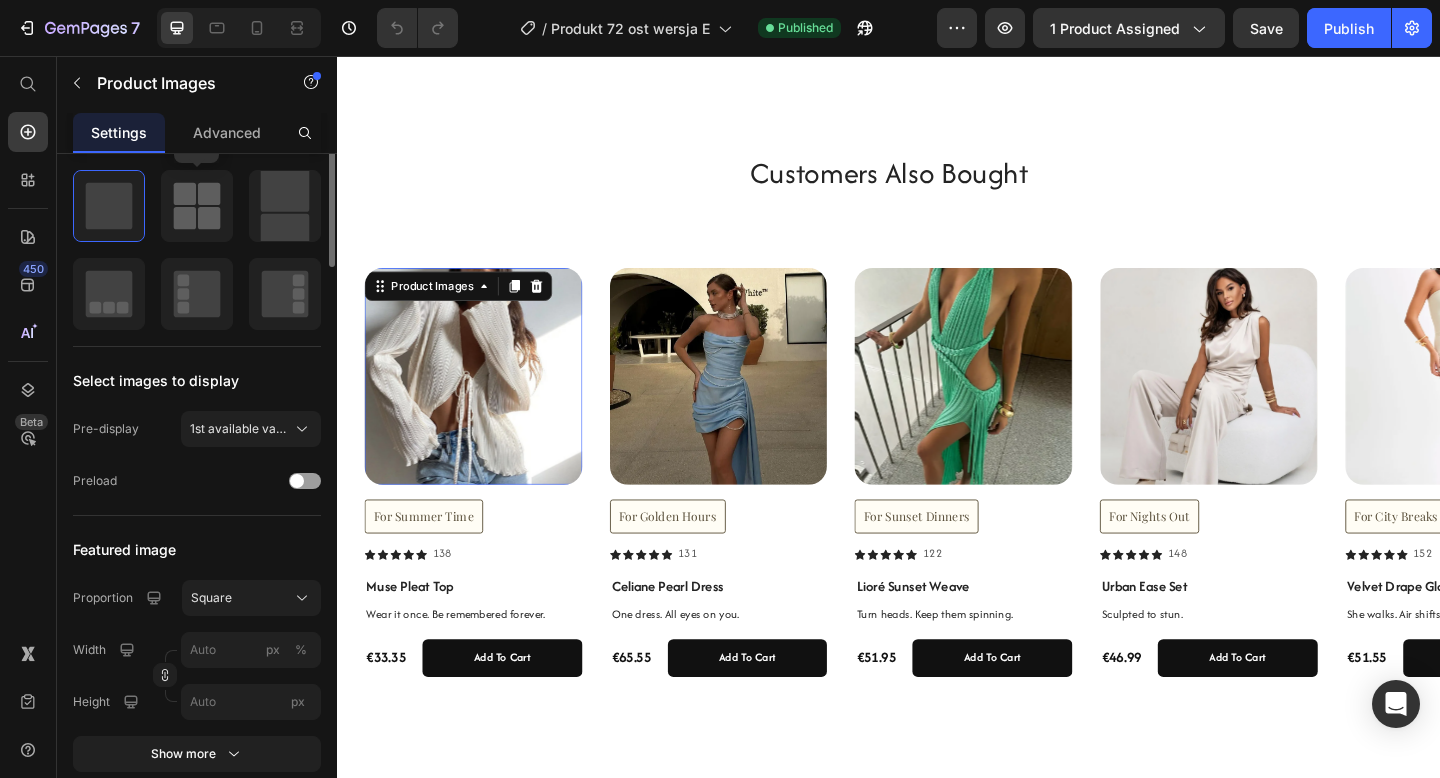 scroll, scrollTop: 410, scrollLeft: 0, axis: vertical 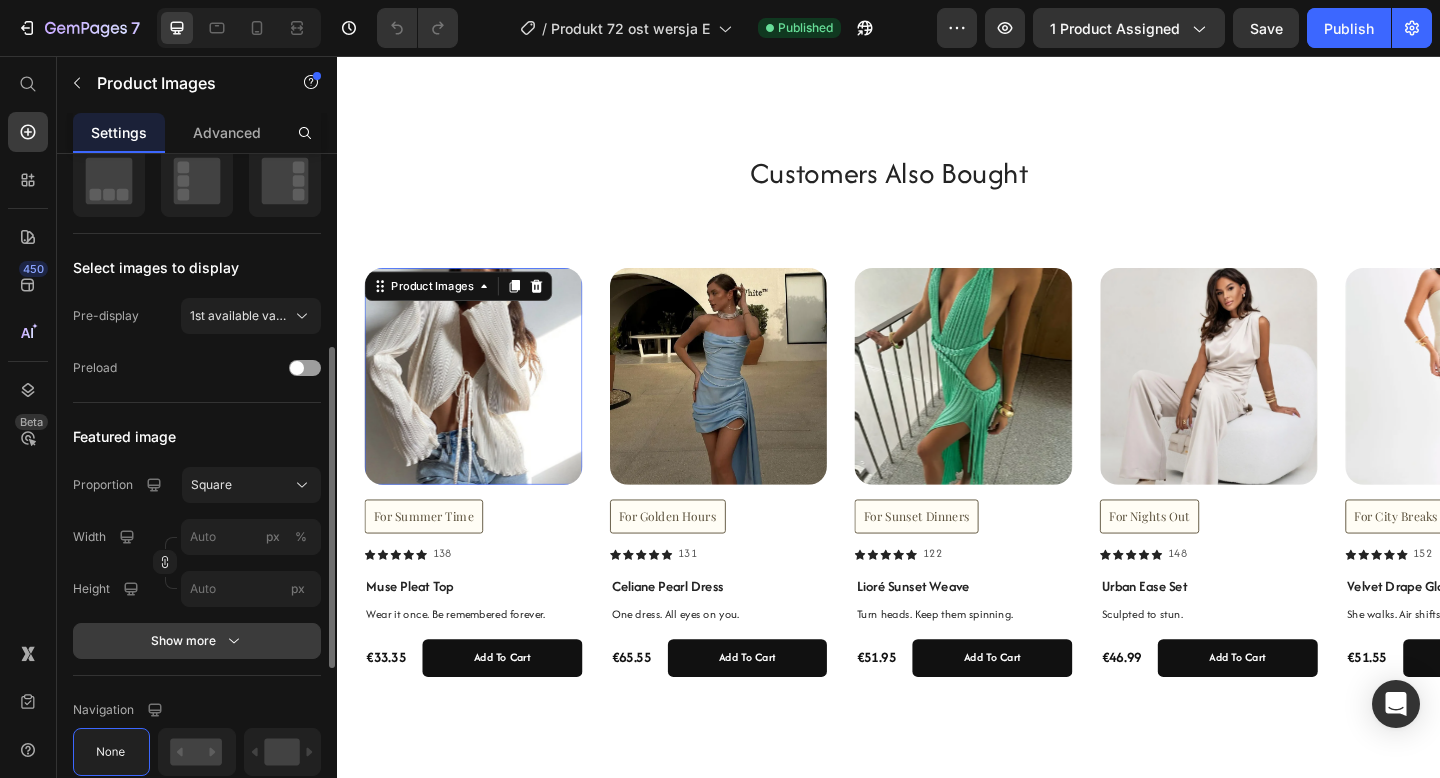 click on "Show more" at bounding box center [197, 641] 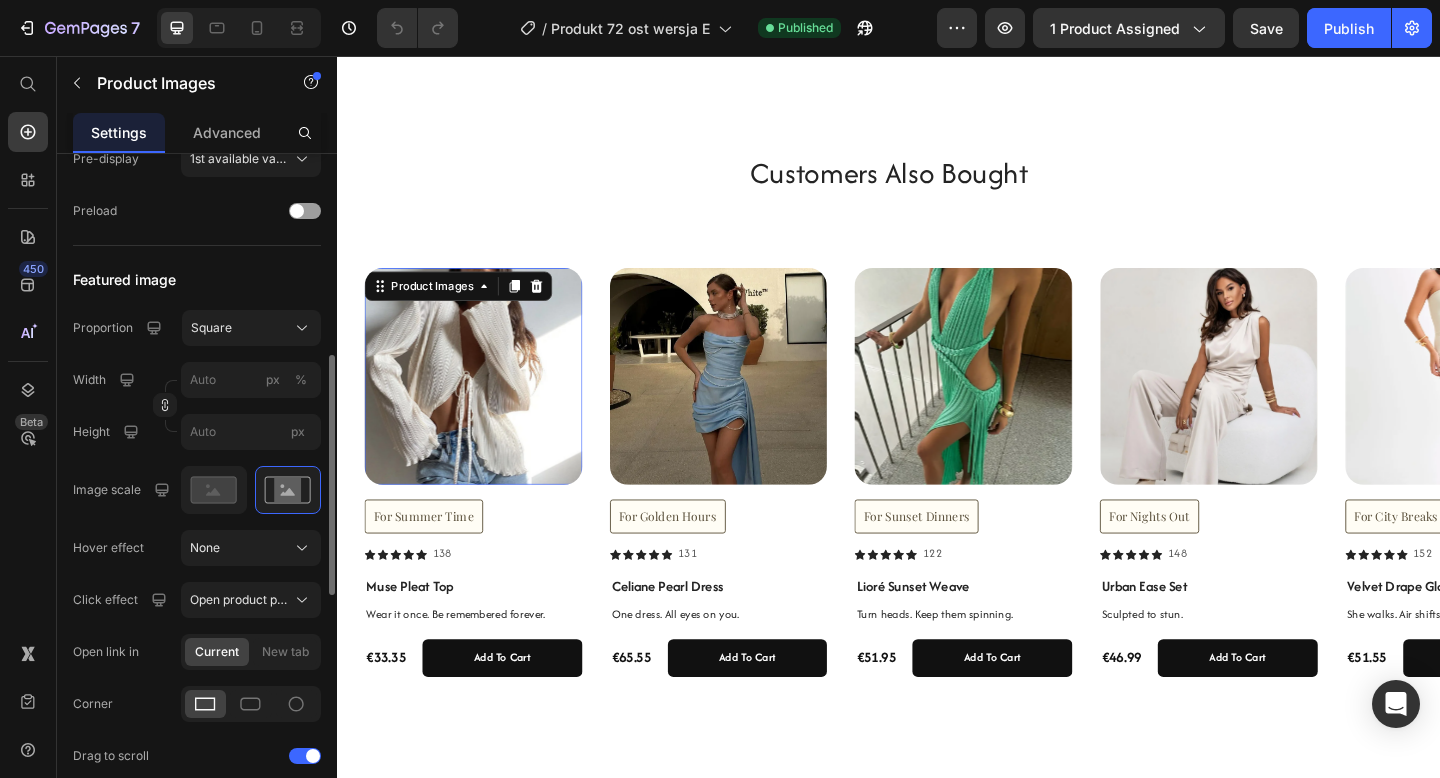 scroll, scrollTop: 623, scrollLeft: 0, axis: vertical 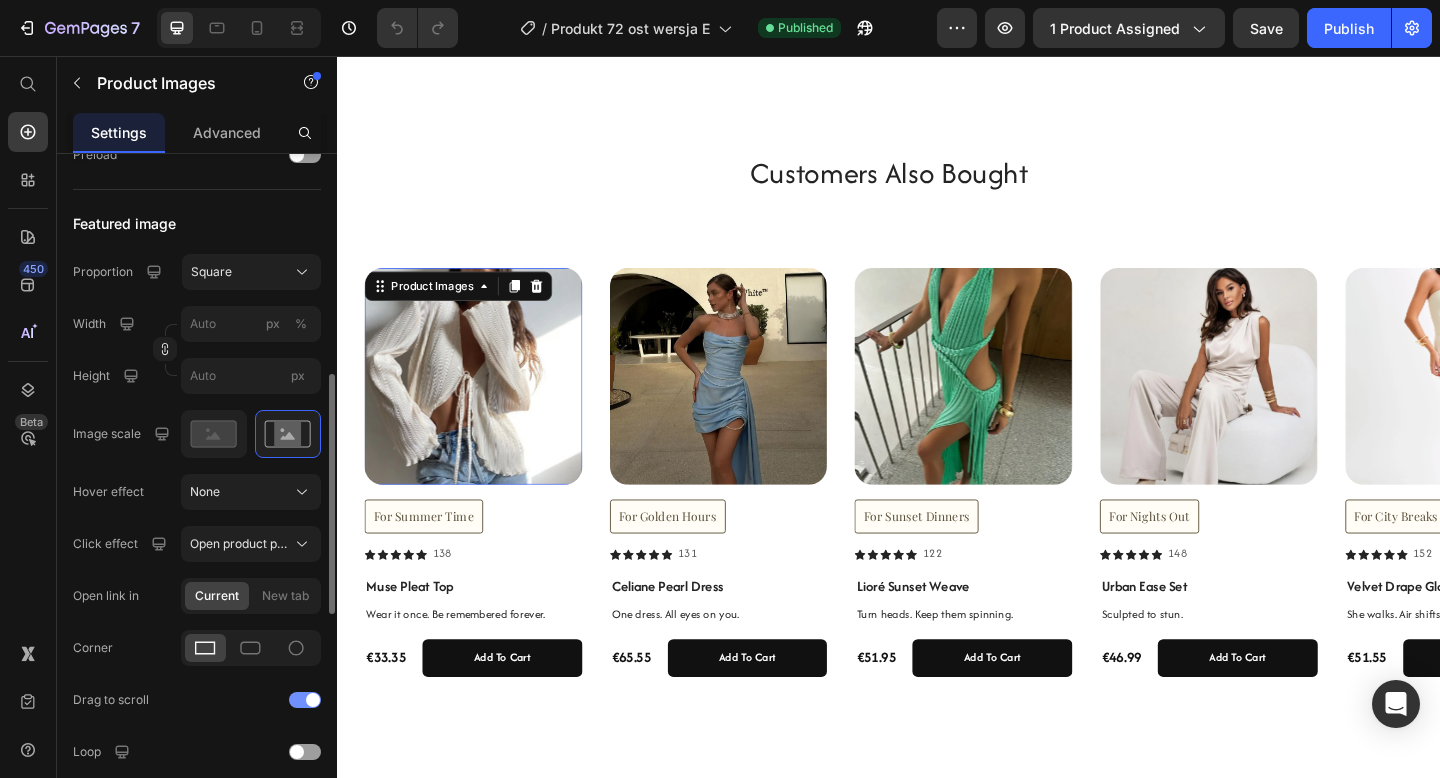 click on "Drag to scroll" 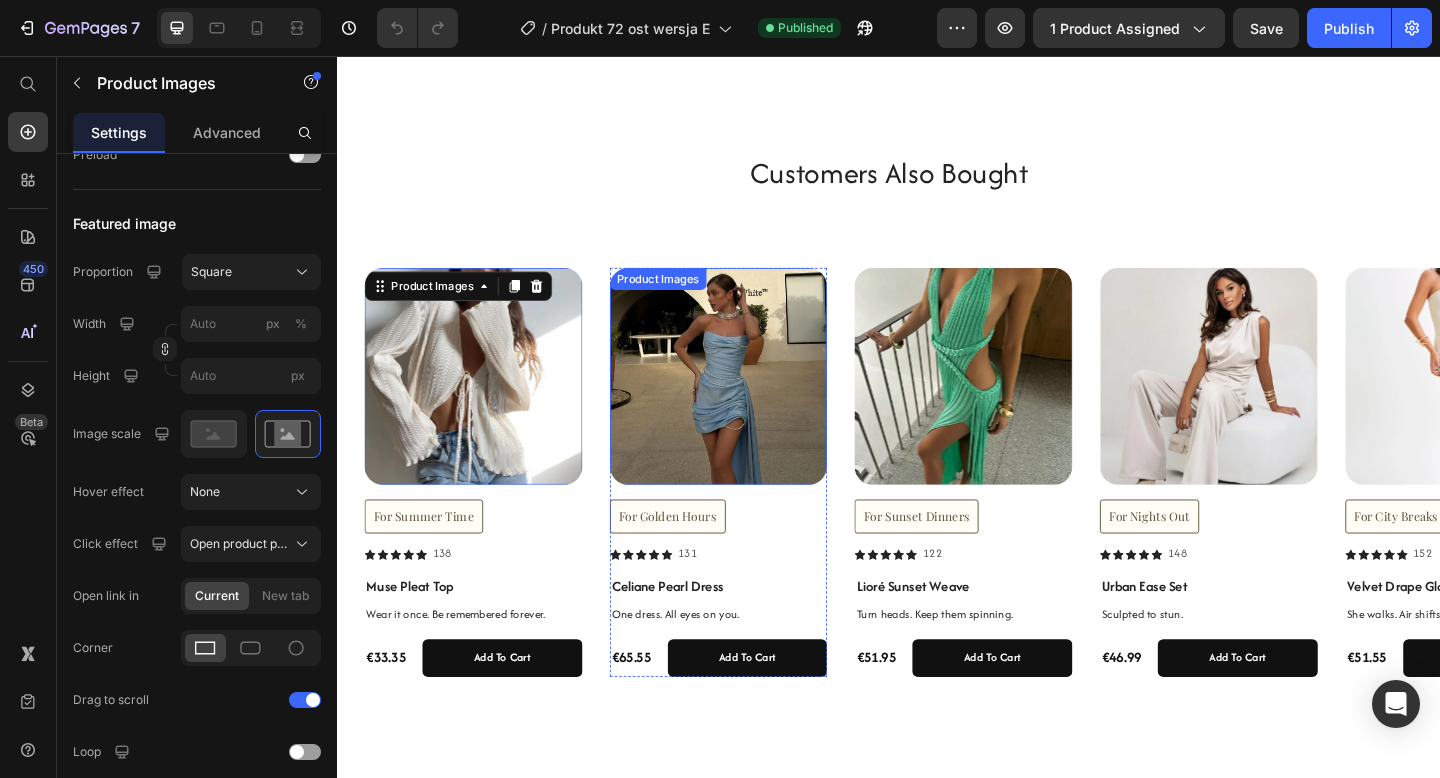 click at bounding box center [752, 405] 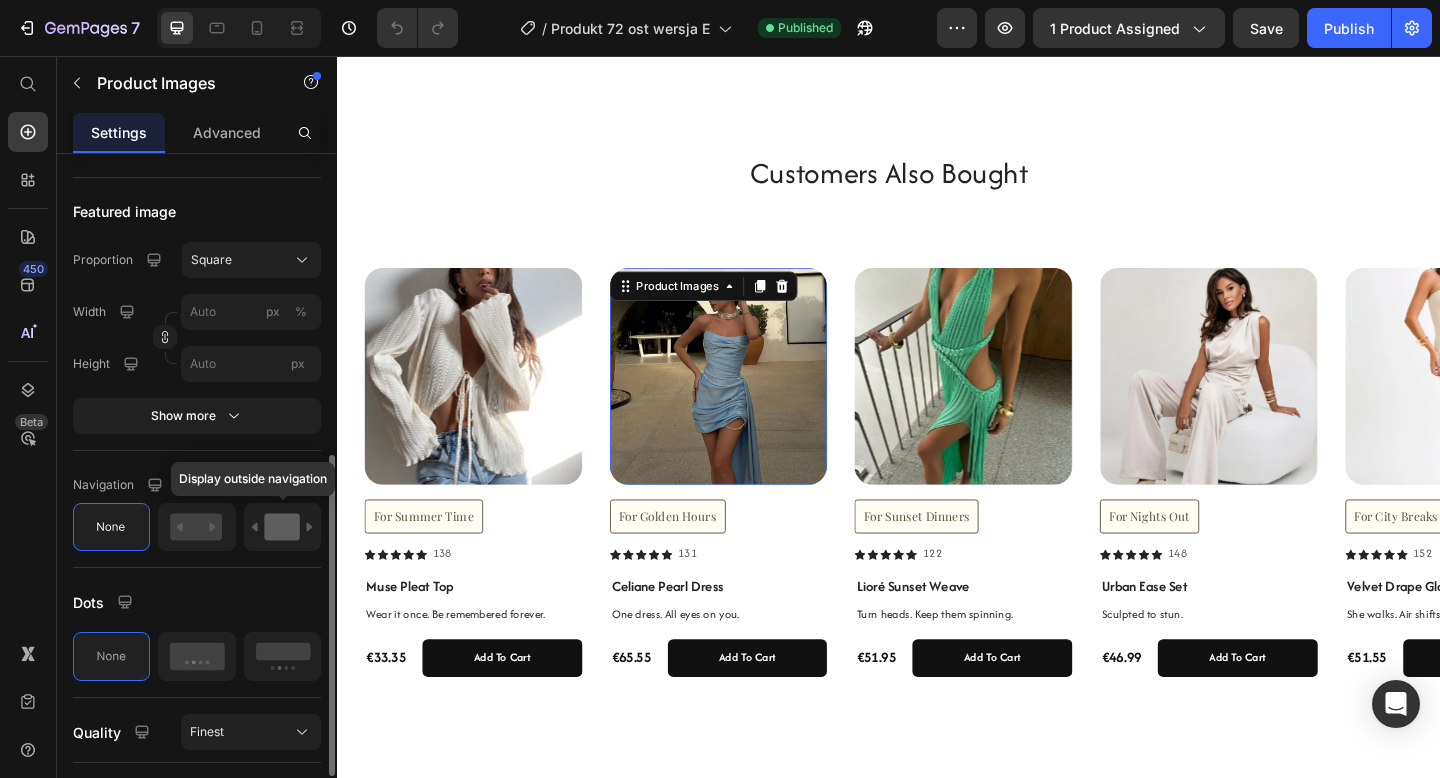 scroll, scrollTop: 636, scrollLeft: 0, axis: vertical 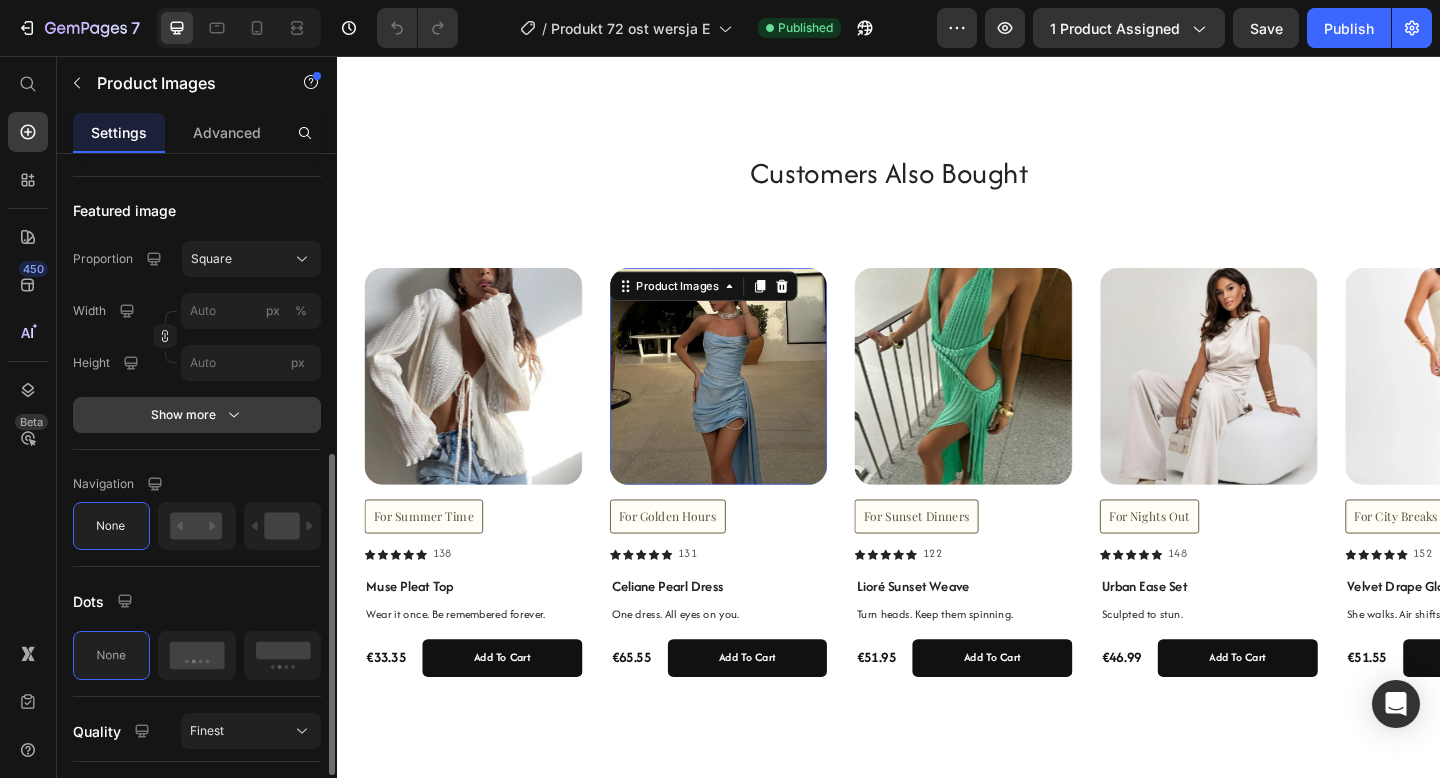 click on "Show more" at bounding box center [197, 415] 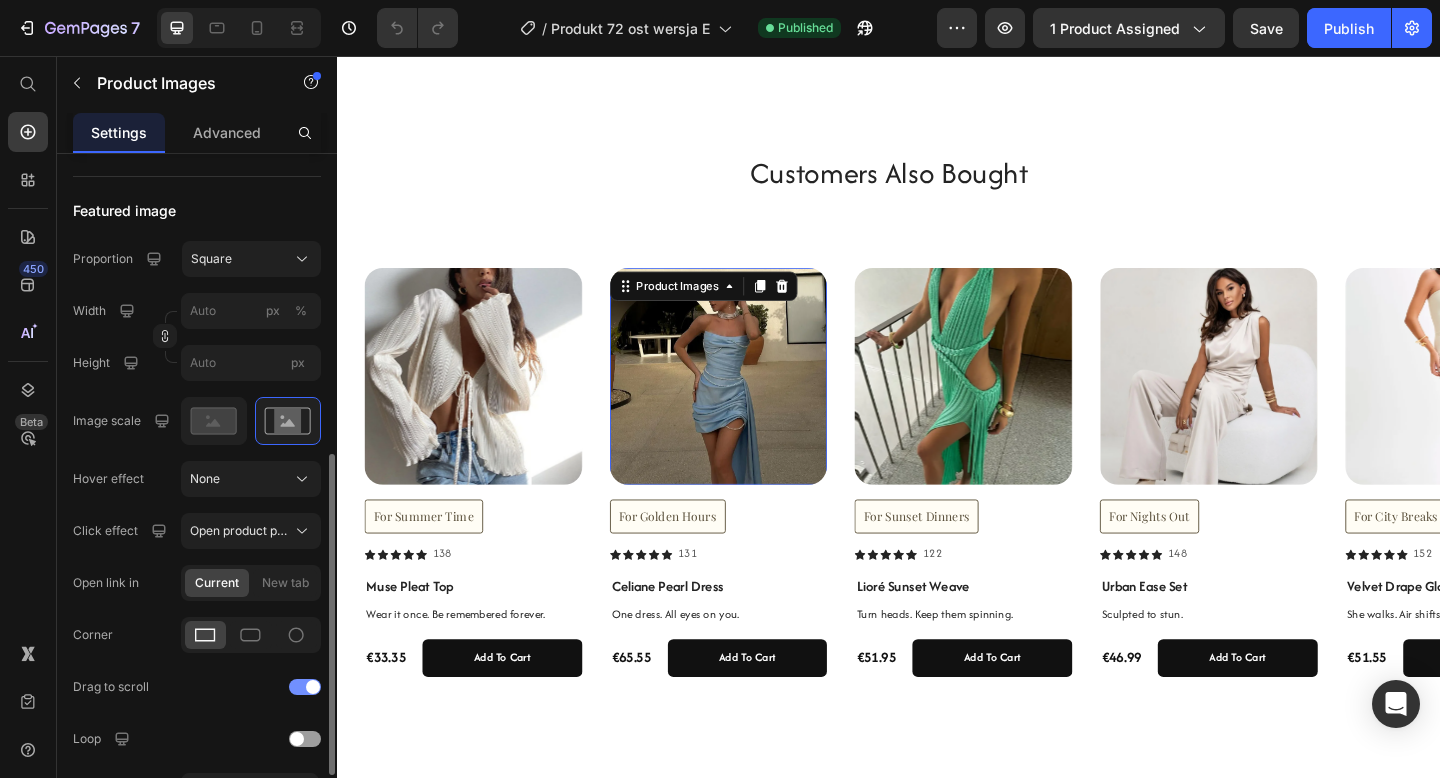 click on "Drag to scroll" 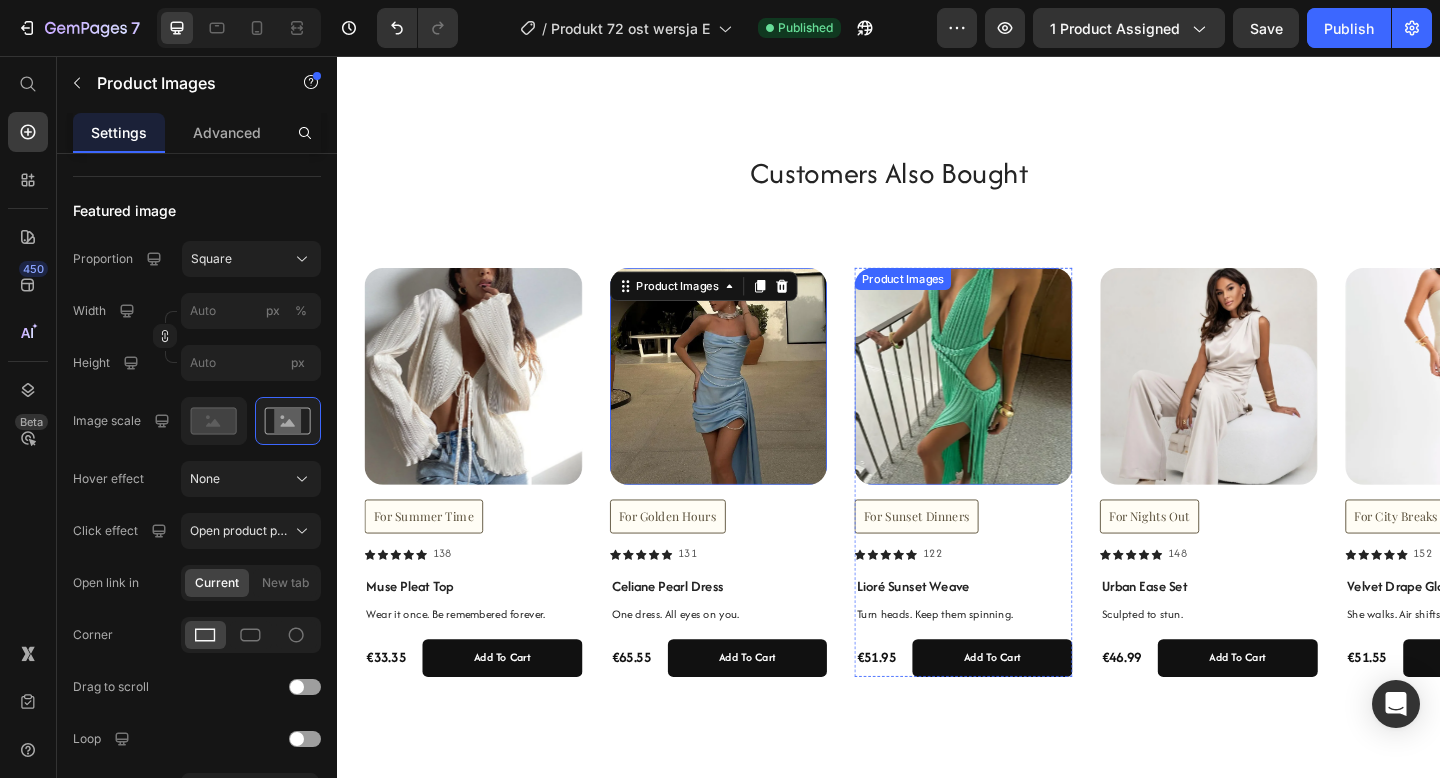 click at bounding box center (1018, 405) 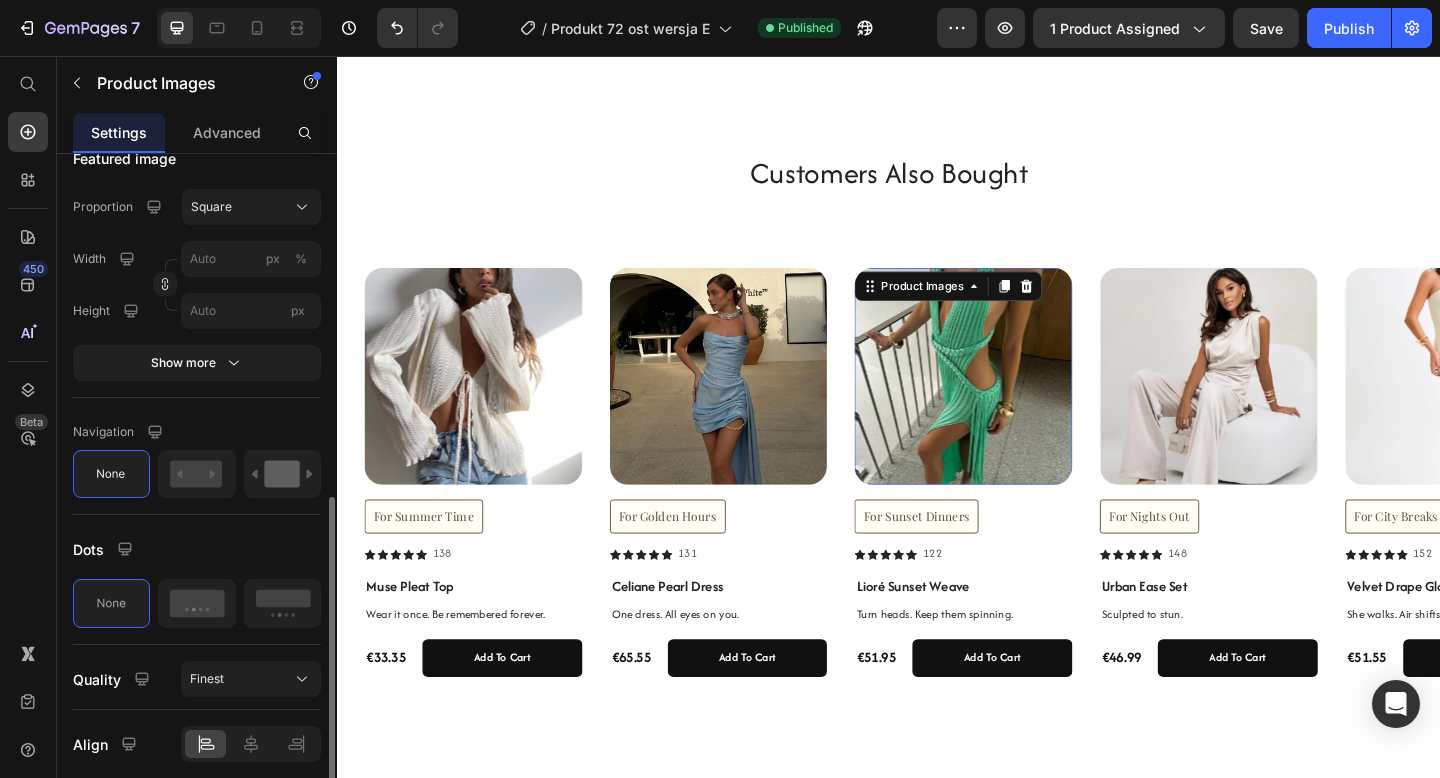 scroll, scrollTop: 707, scrollLeft: 0, axis: vertical 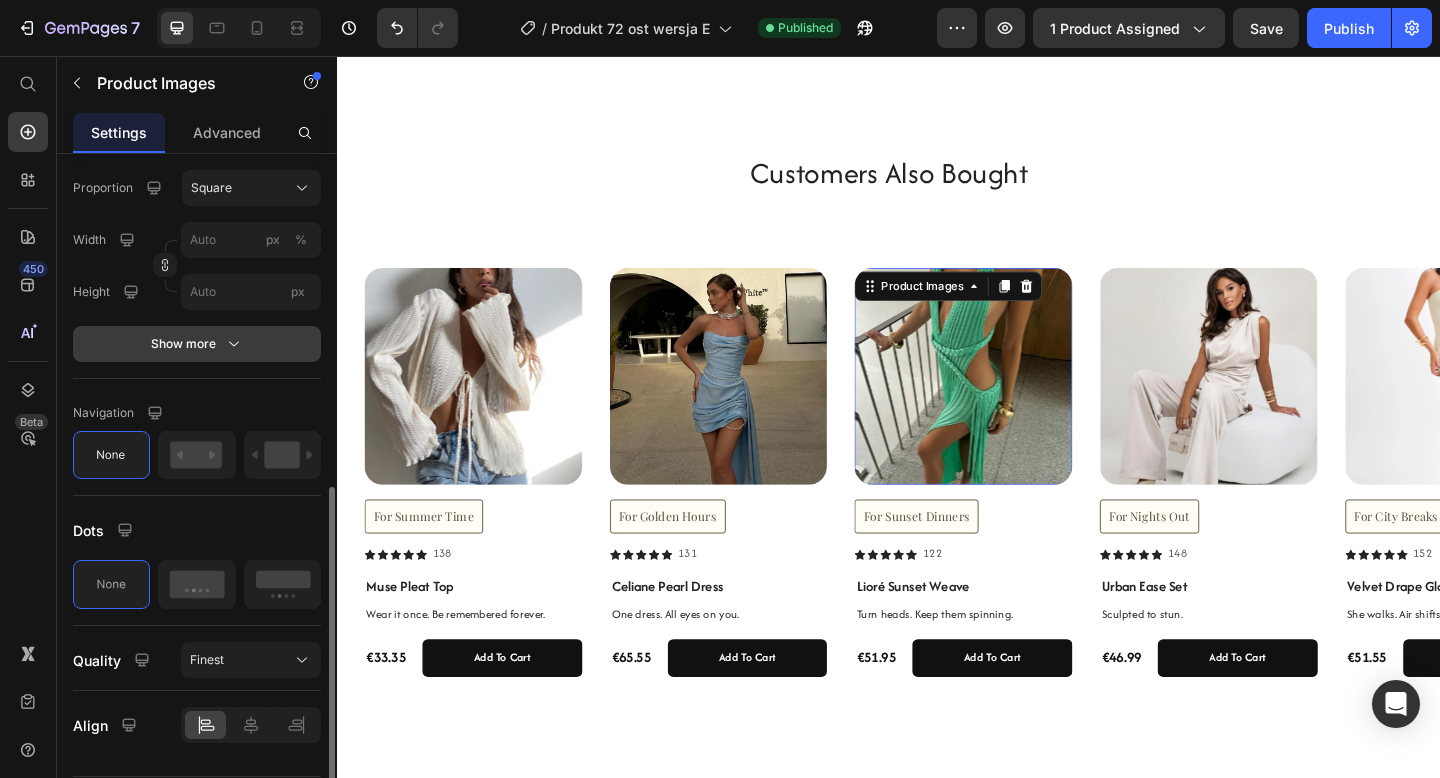 click on "Show more" at bounding box center [197, 344] 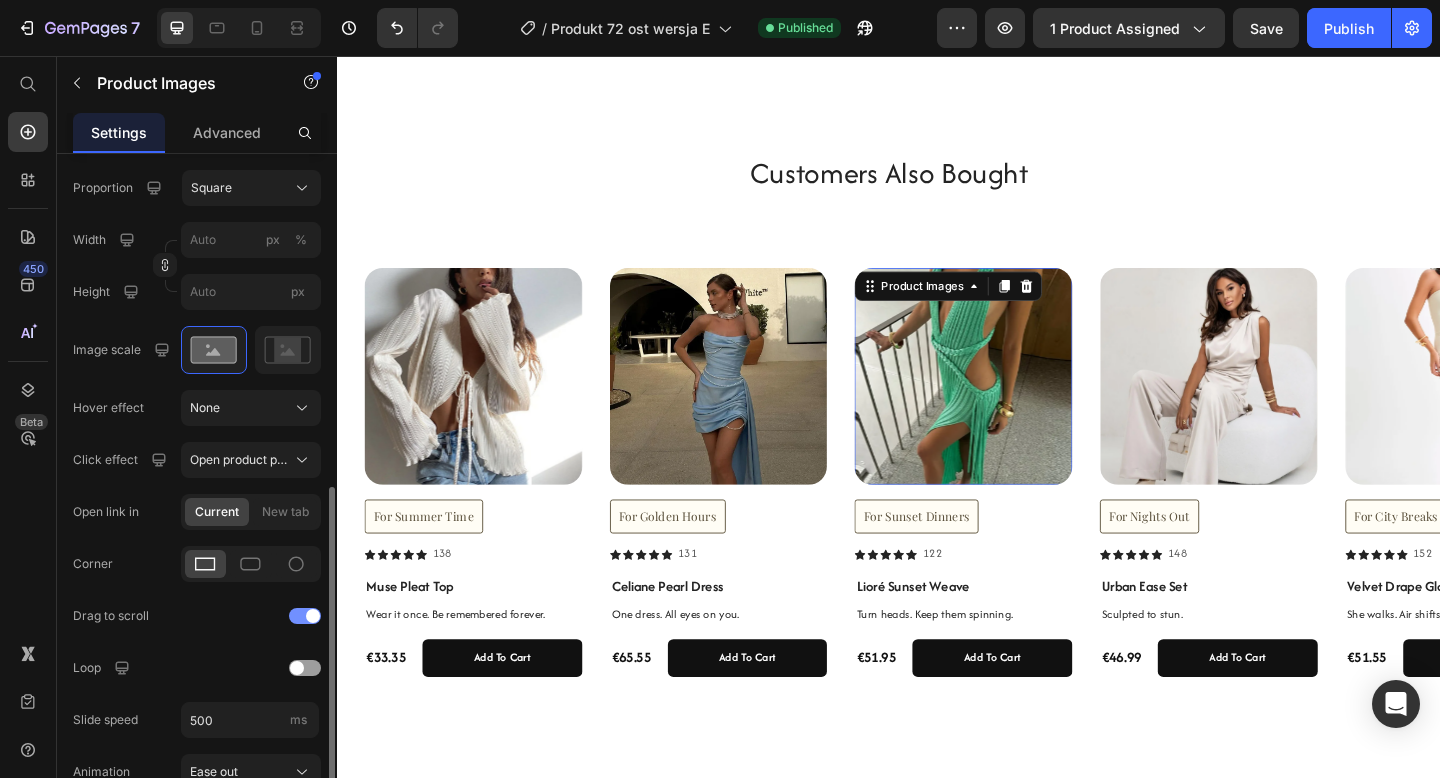 click on "Drag to scroll" 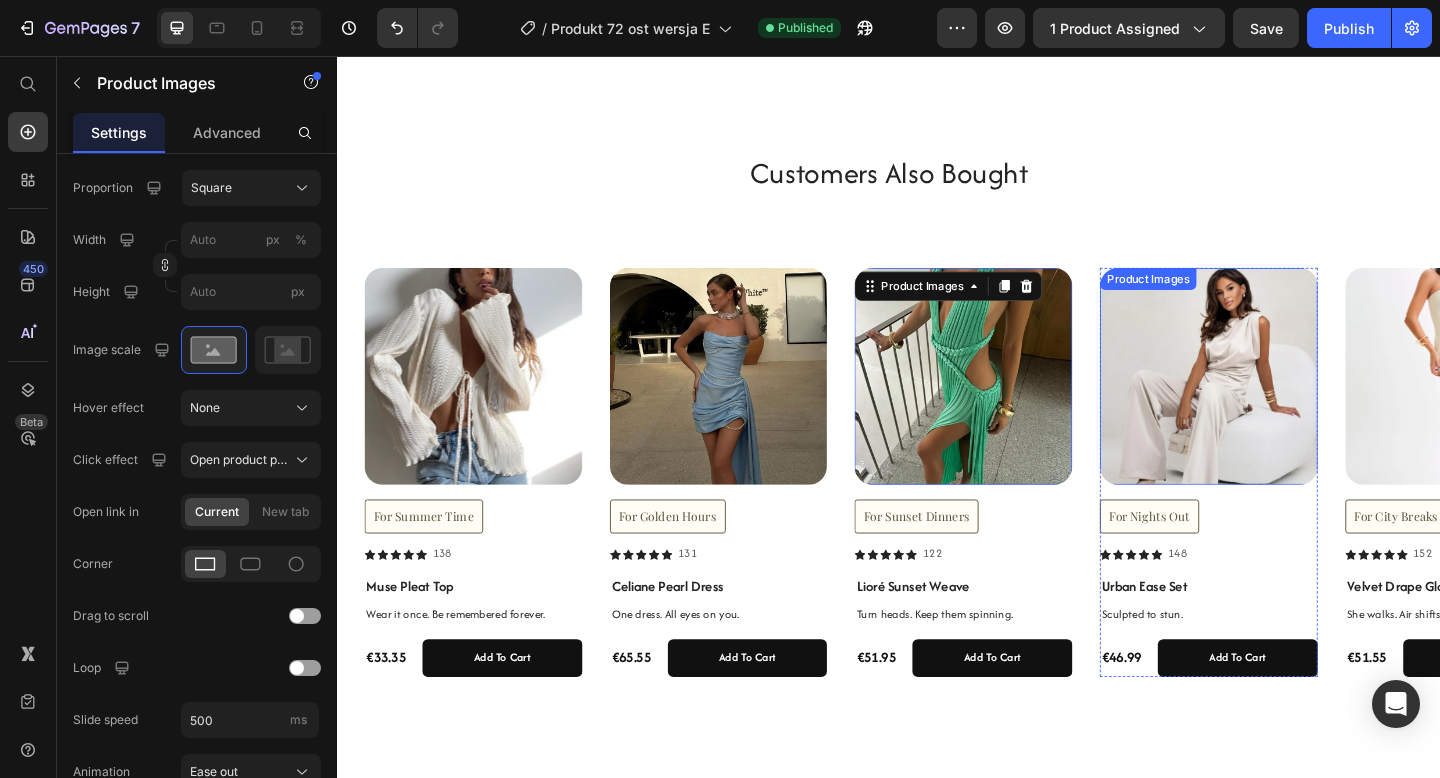 click at bounding box center [1285, 405] 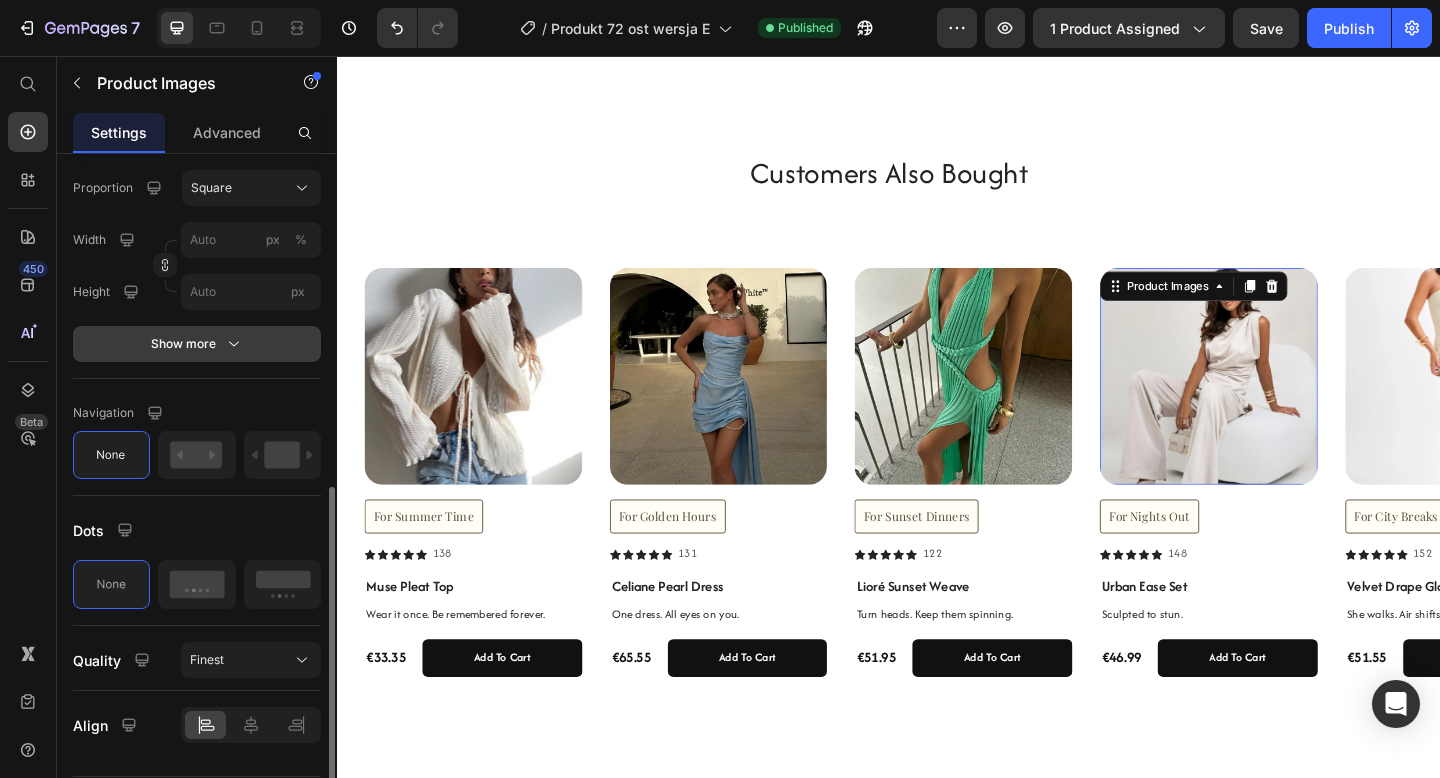 click on "Show more" at bounding box center (197, 344) 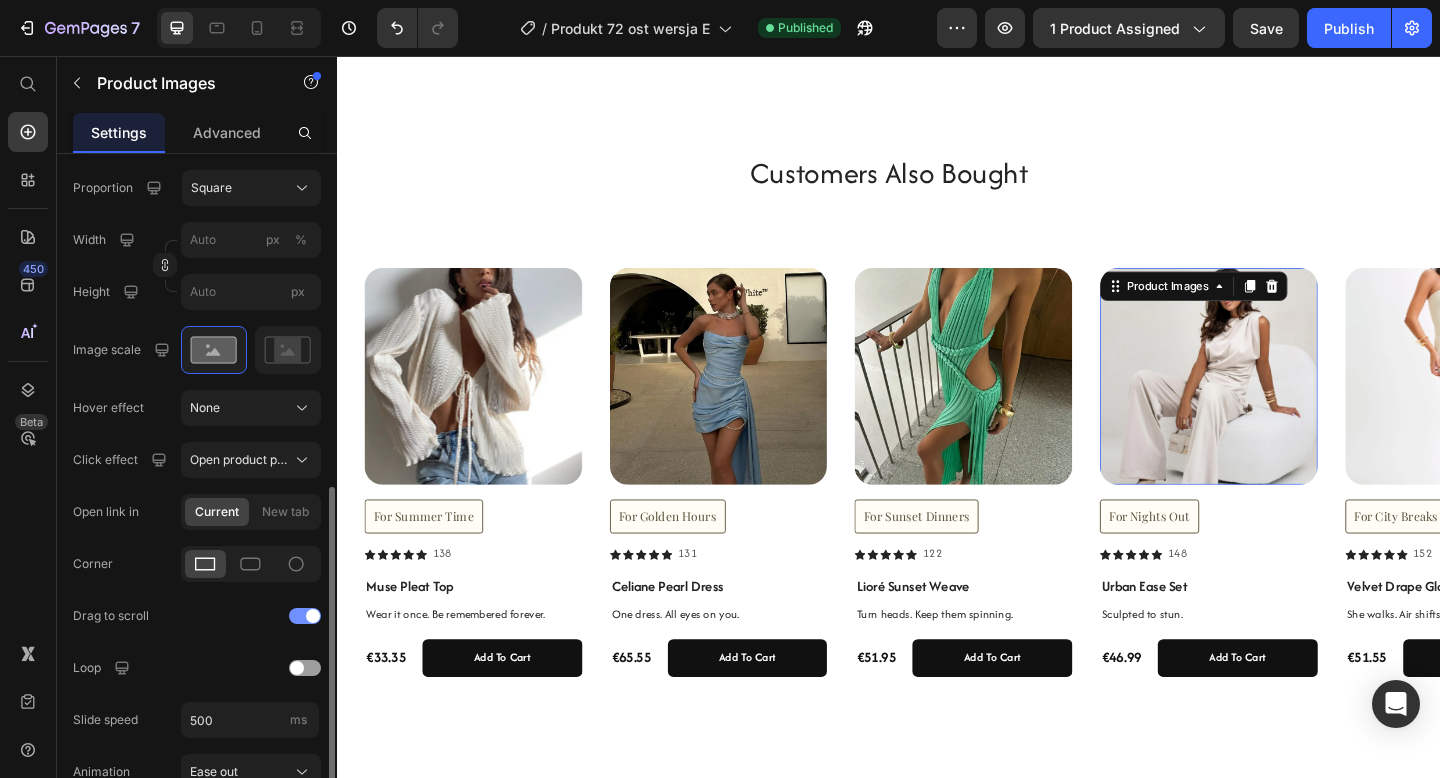 click at bounding box center (305, 616) 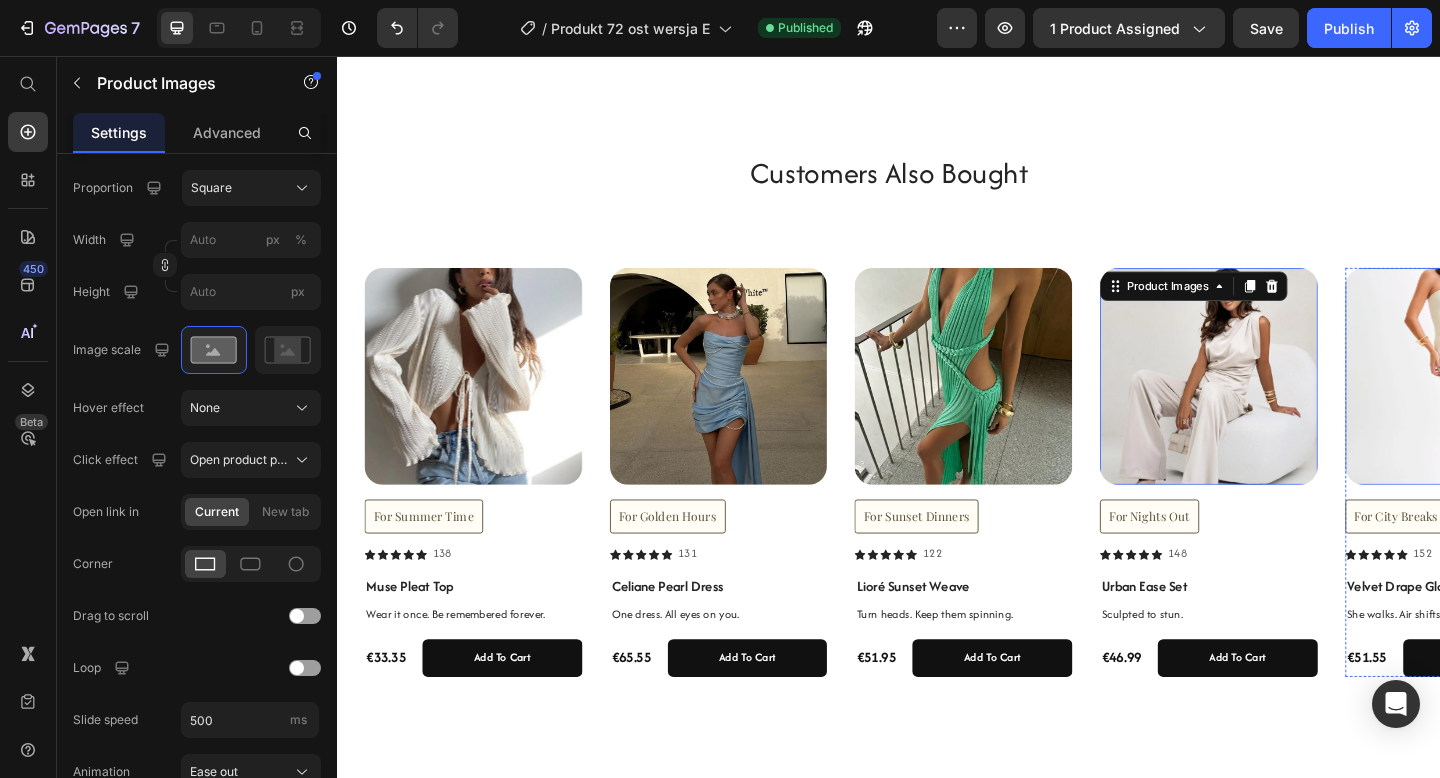 click at bounding box center (1552, 405) 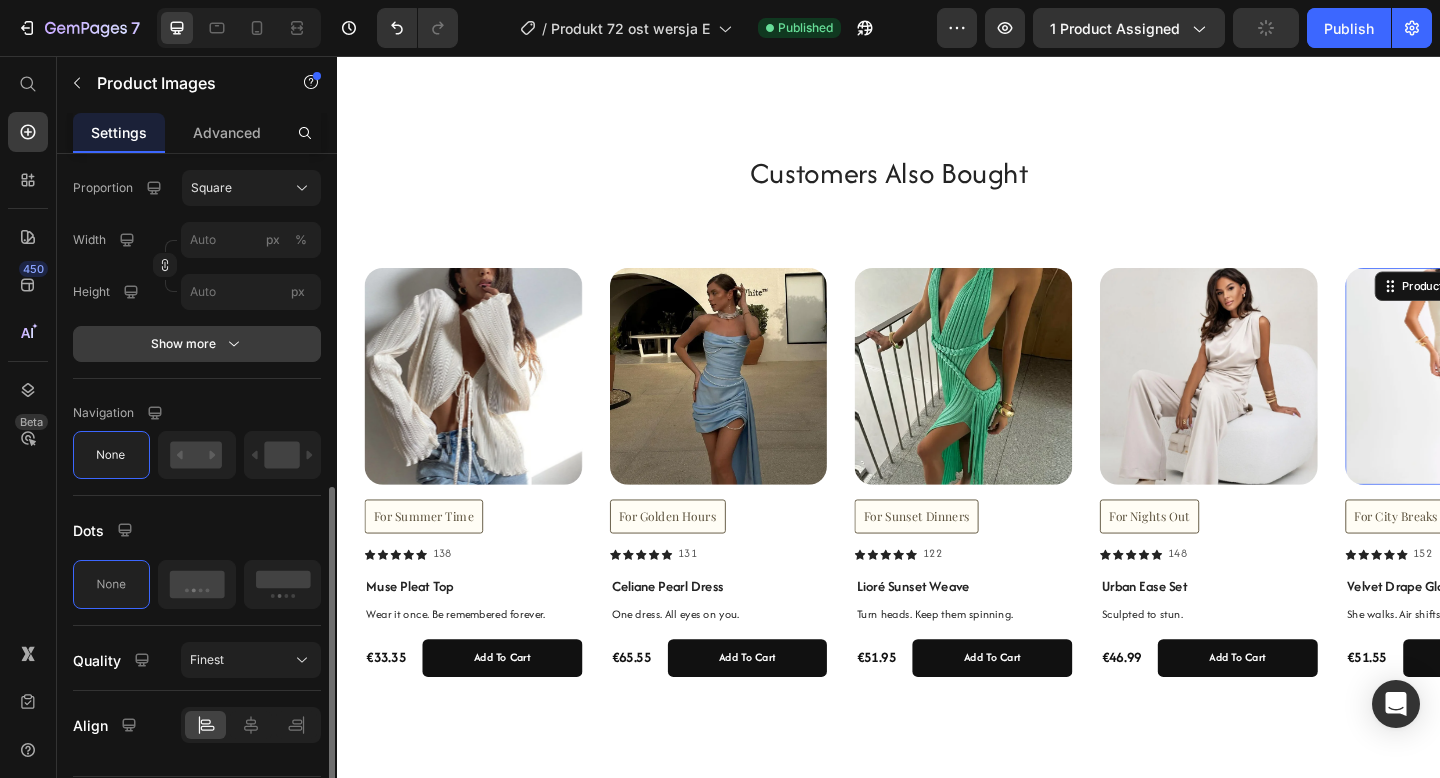 click on "Show more" at bounding box center (197, 344) 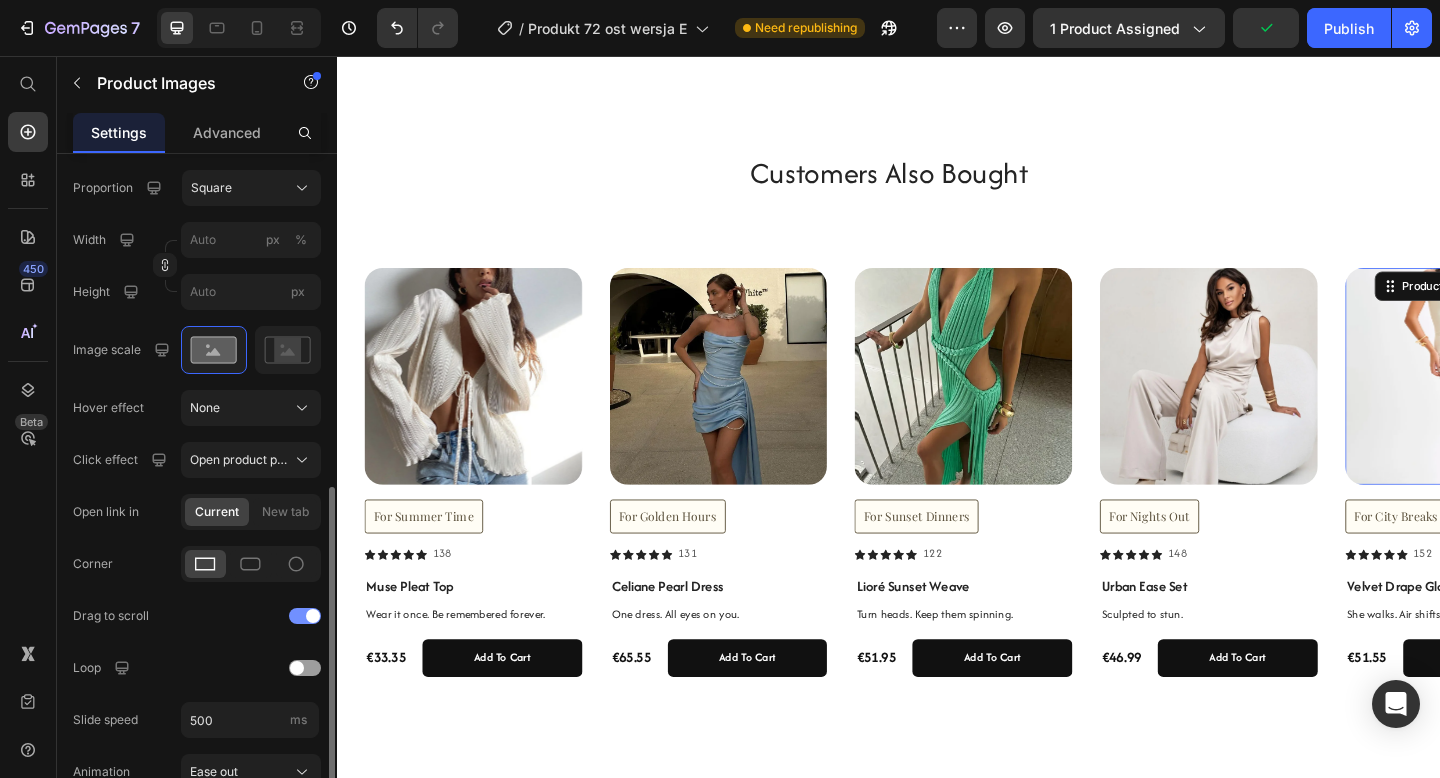 click at bounding box center [313, 616] 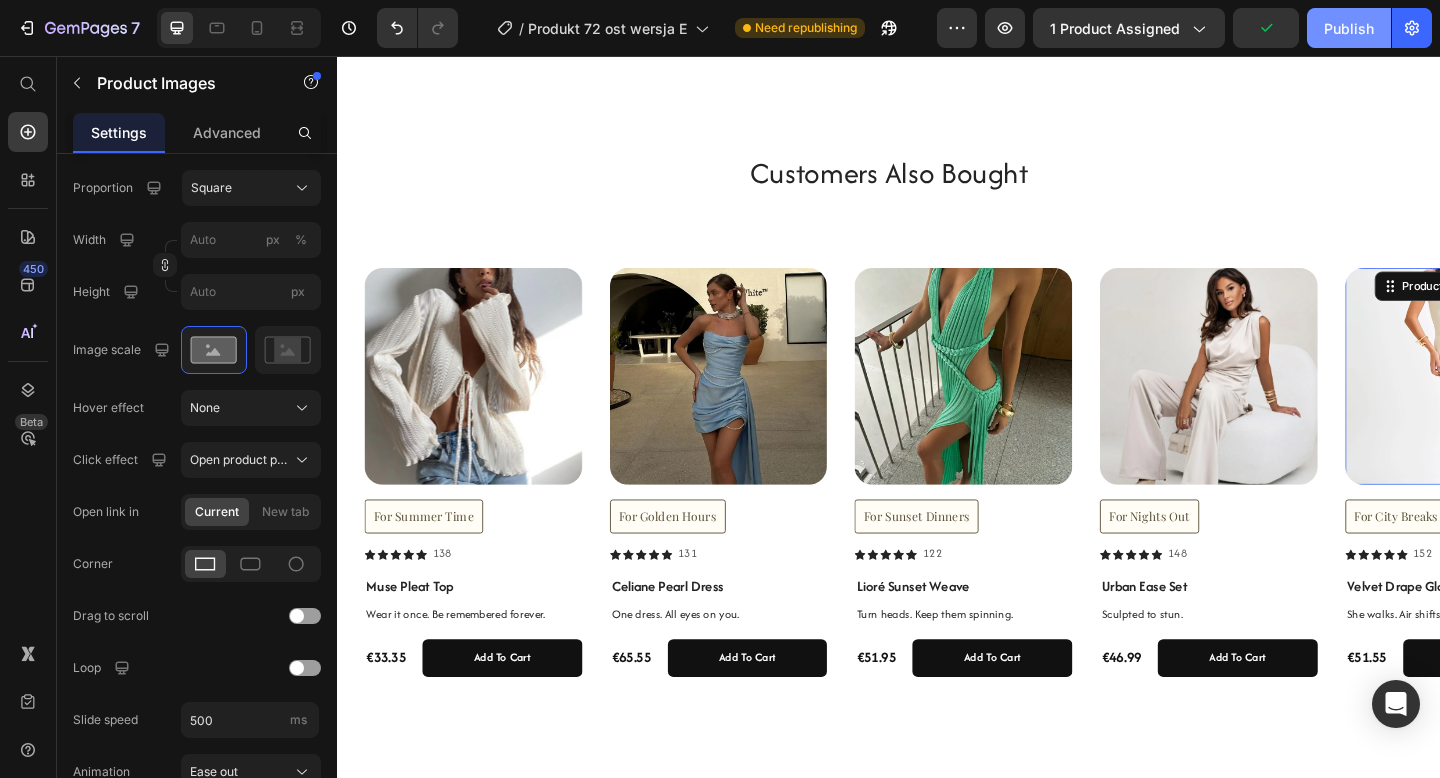 click on "Publish" at bounding box center [1349, 28] 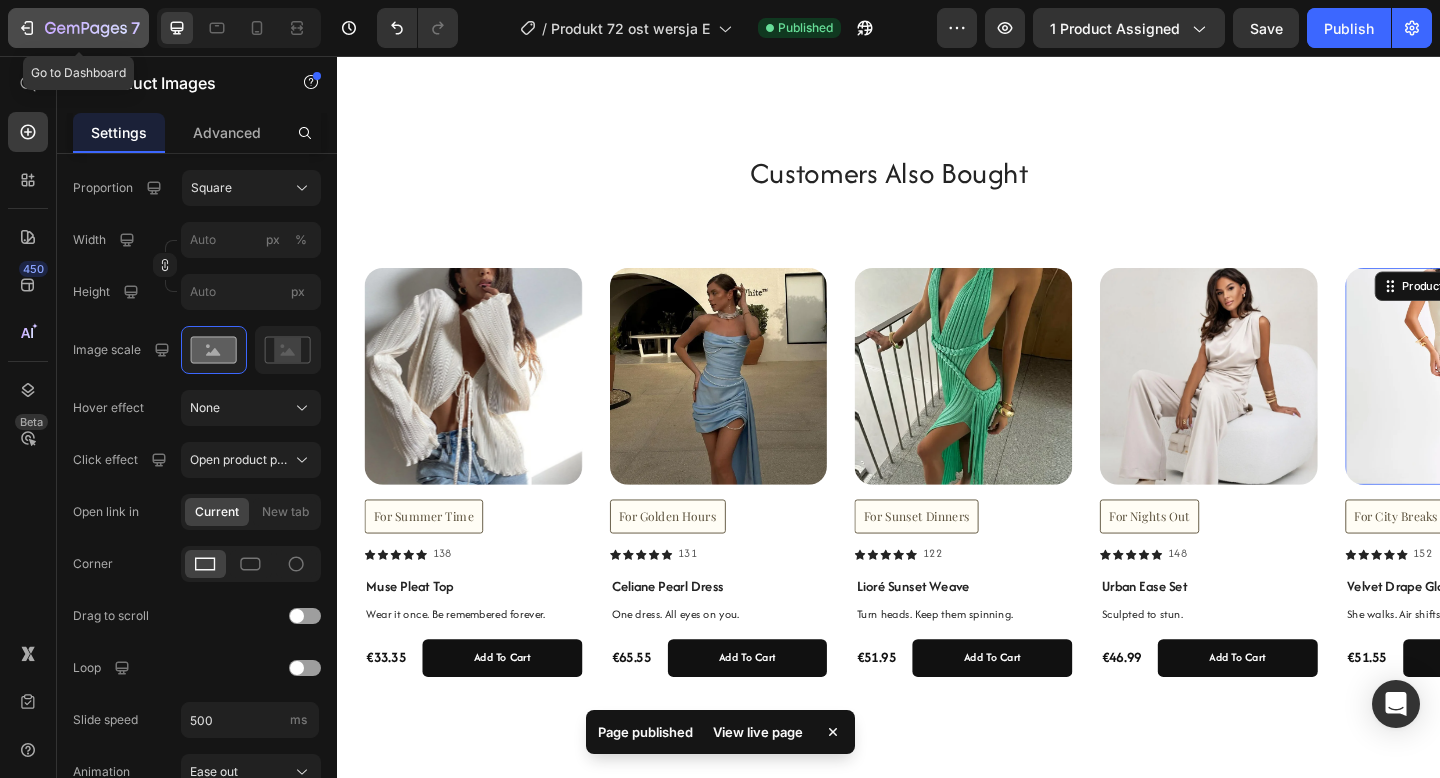 click on "7" at bounding box center (78, 28) 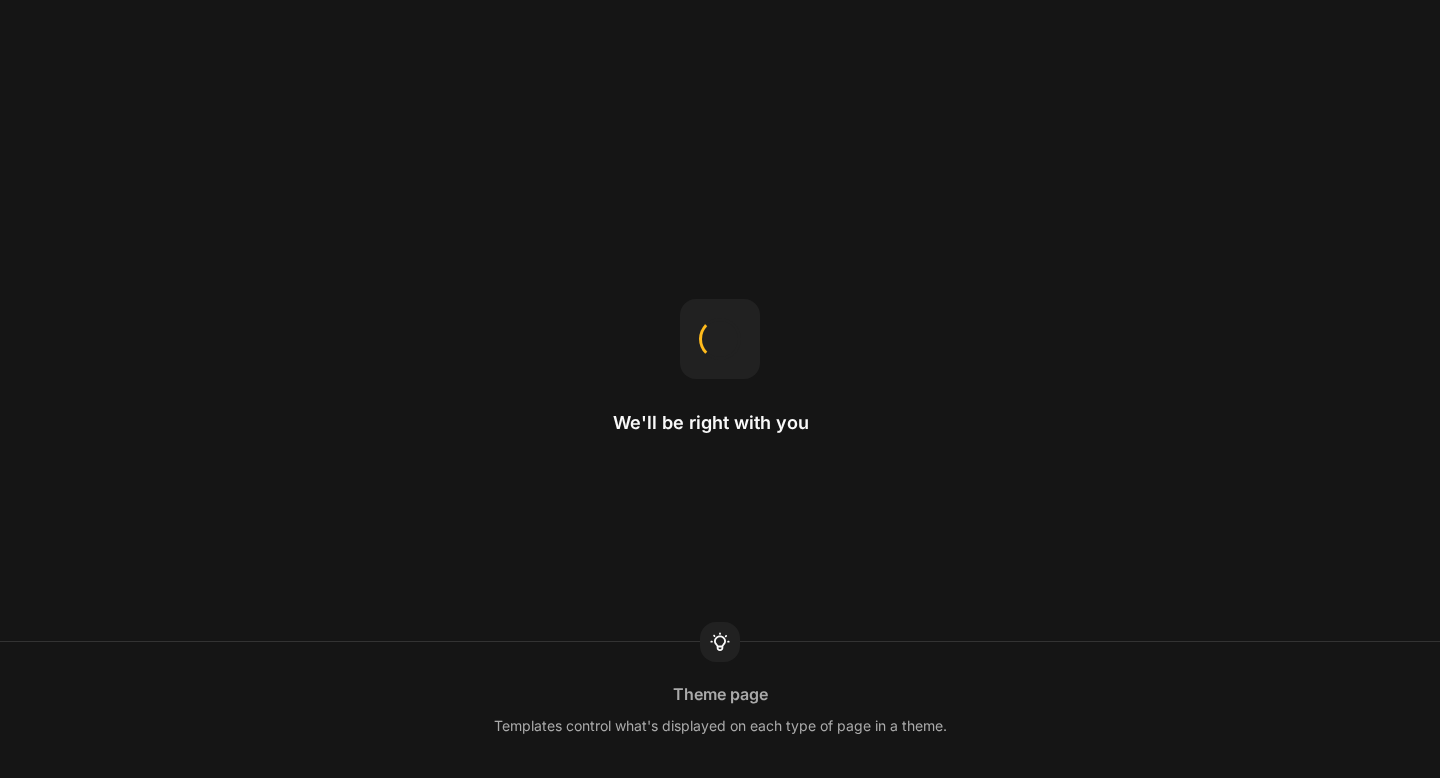 scroll, scrollTop: 0, scrollLeft: 0, axis: both 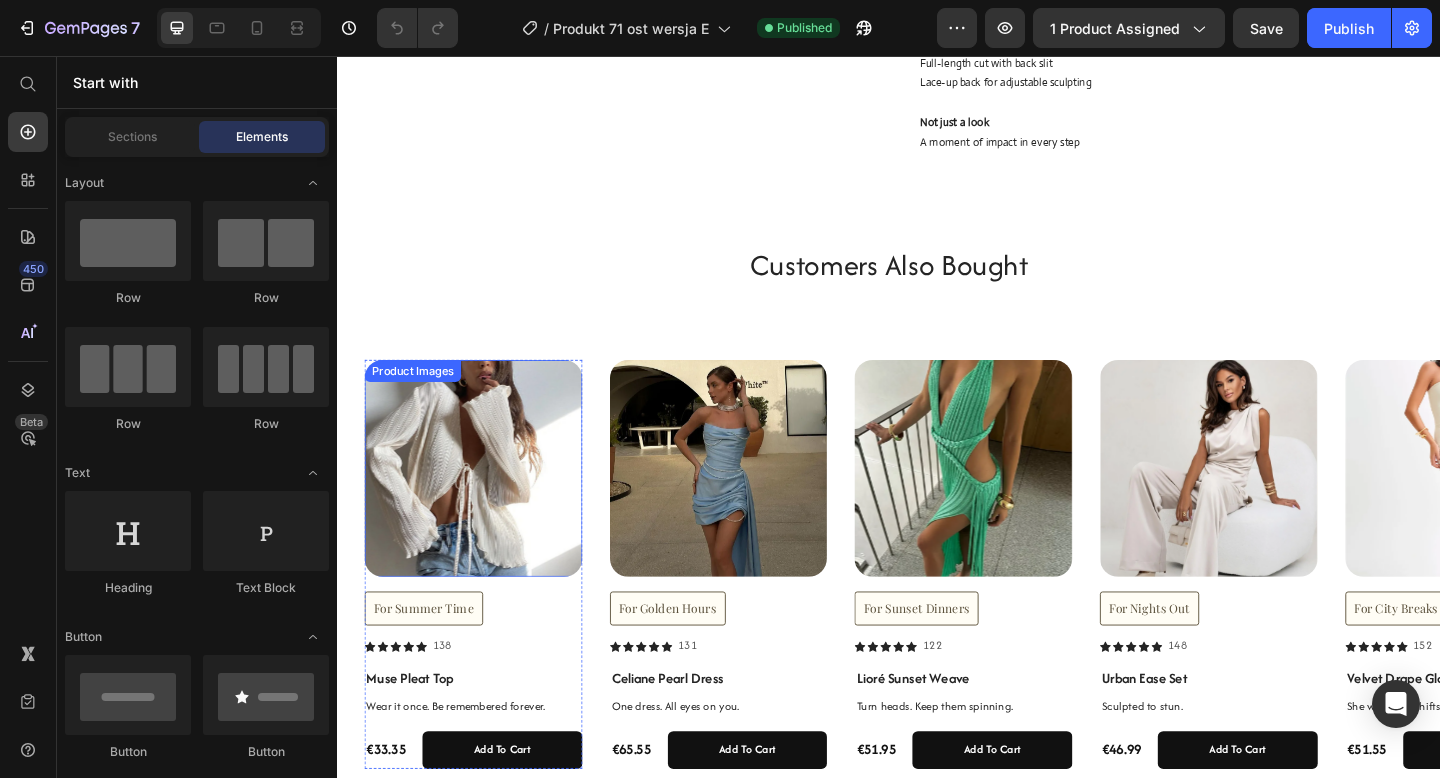 click at bounding box center [485, 505] 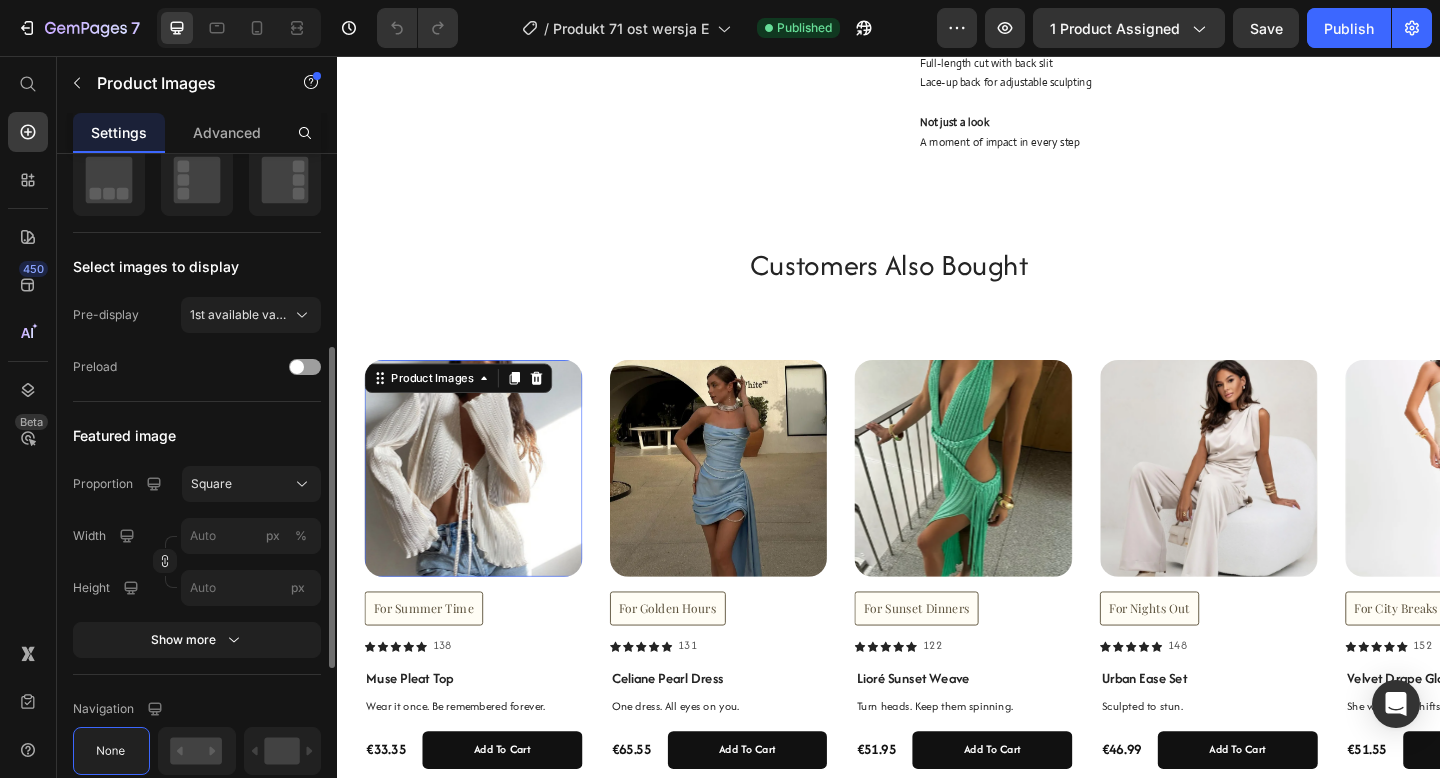 scroll, scrollTop: 413, scrollLeft: 0, axis: vertical 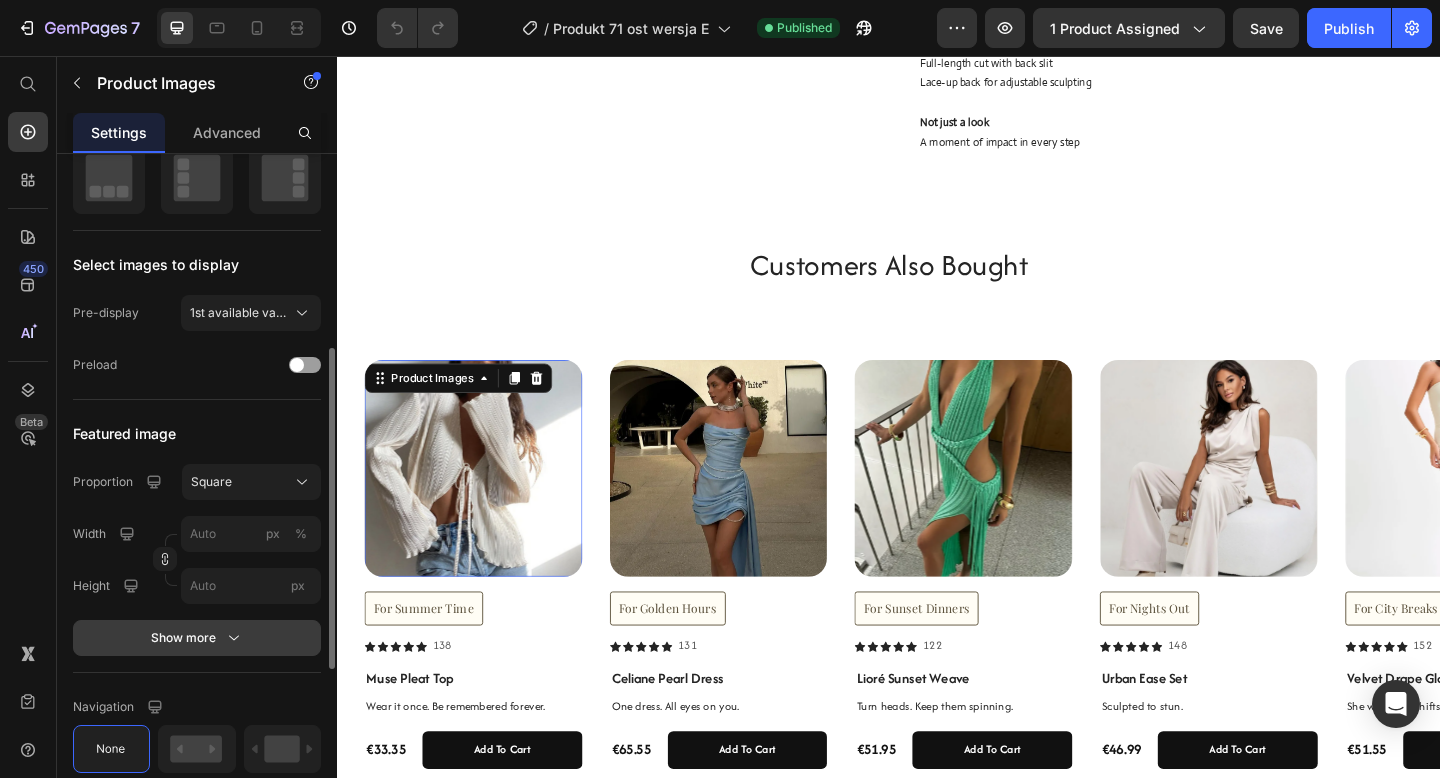click on "Show more" at bounding box center (197, 638) 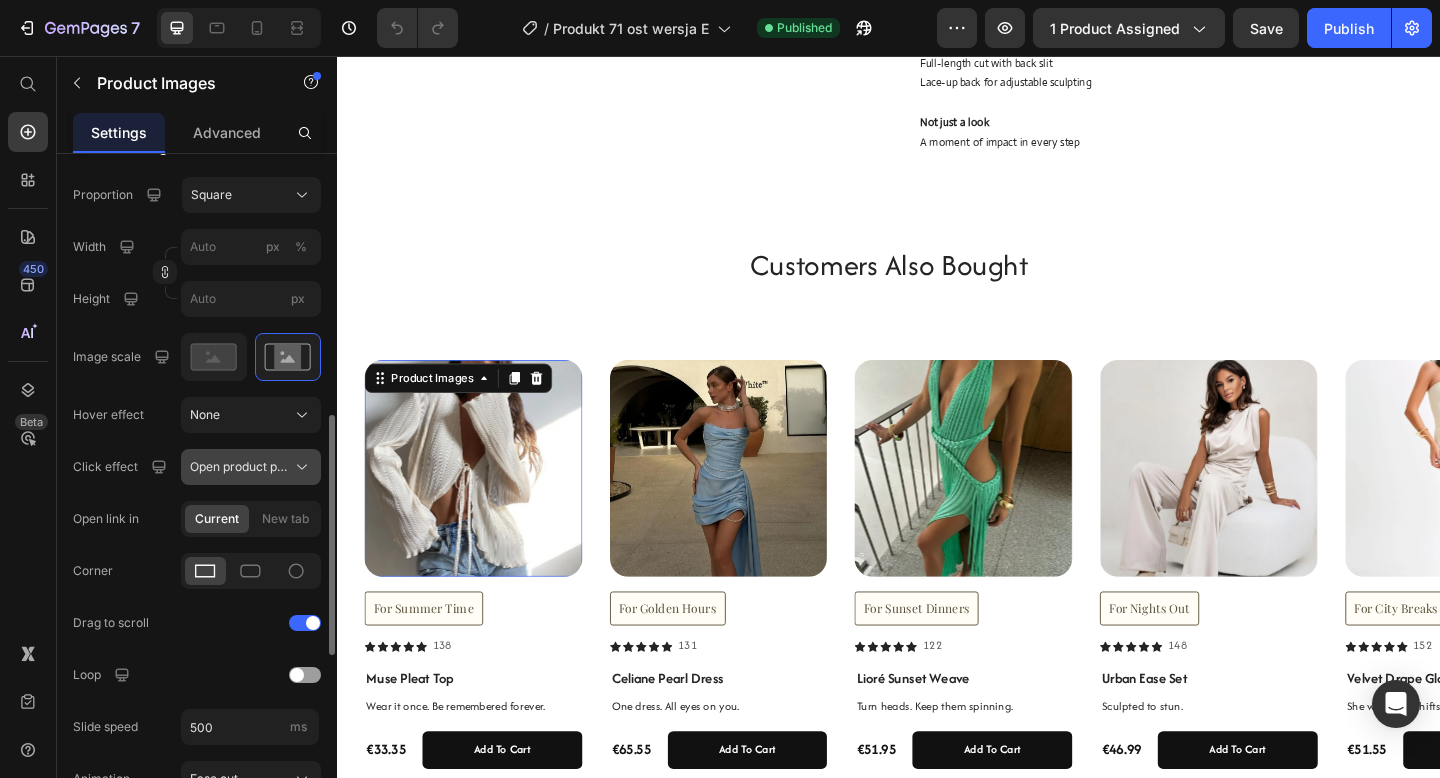 scroll, scrollTop: 748, scrollLeft: 0, axis: vertical 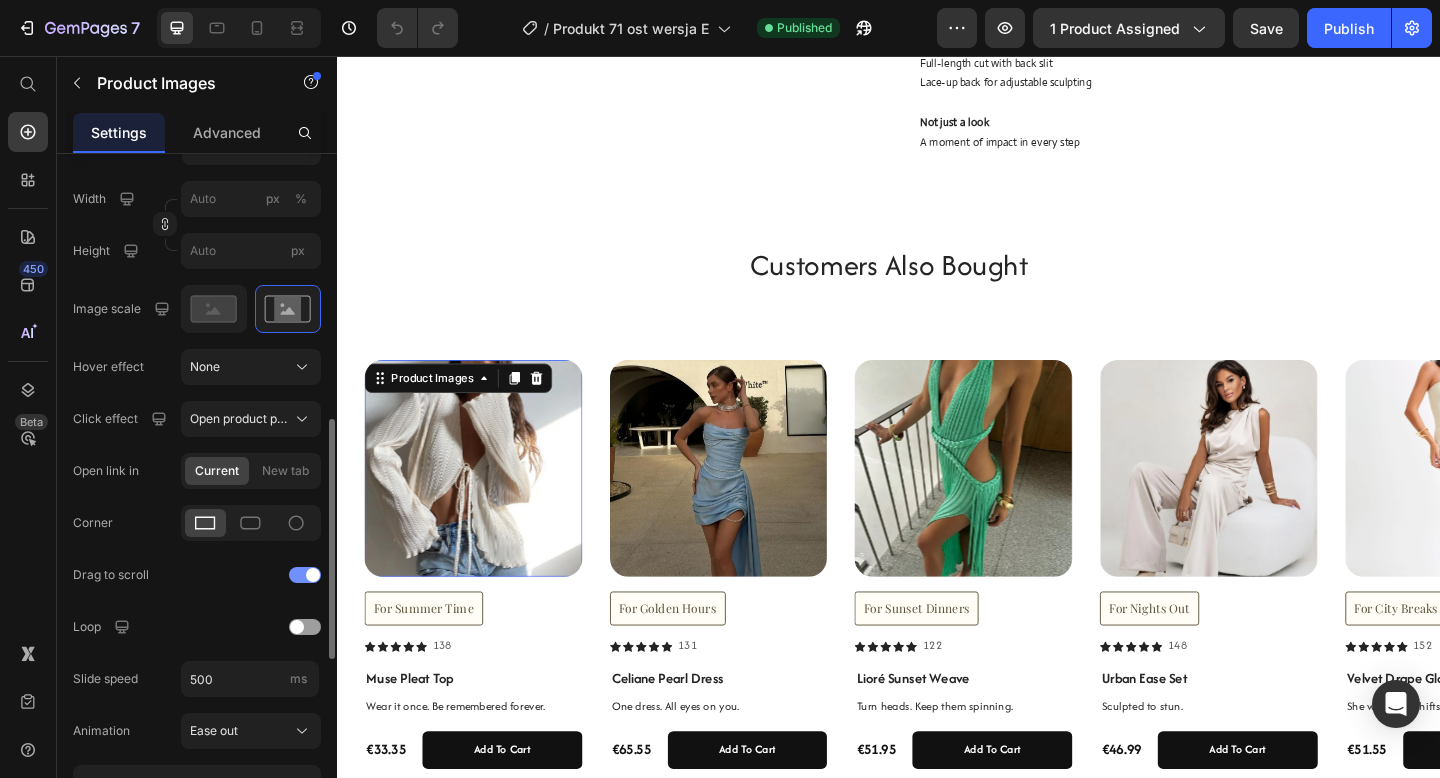 click at bounding box center (305, 575) 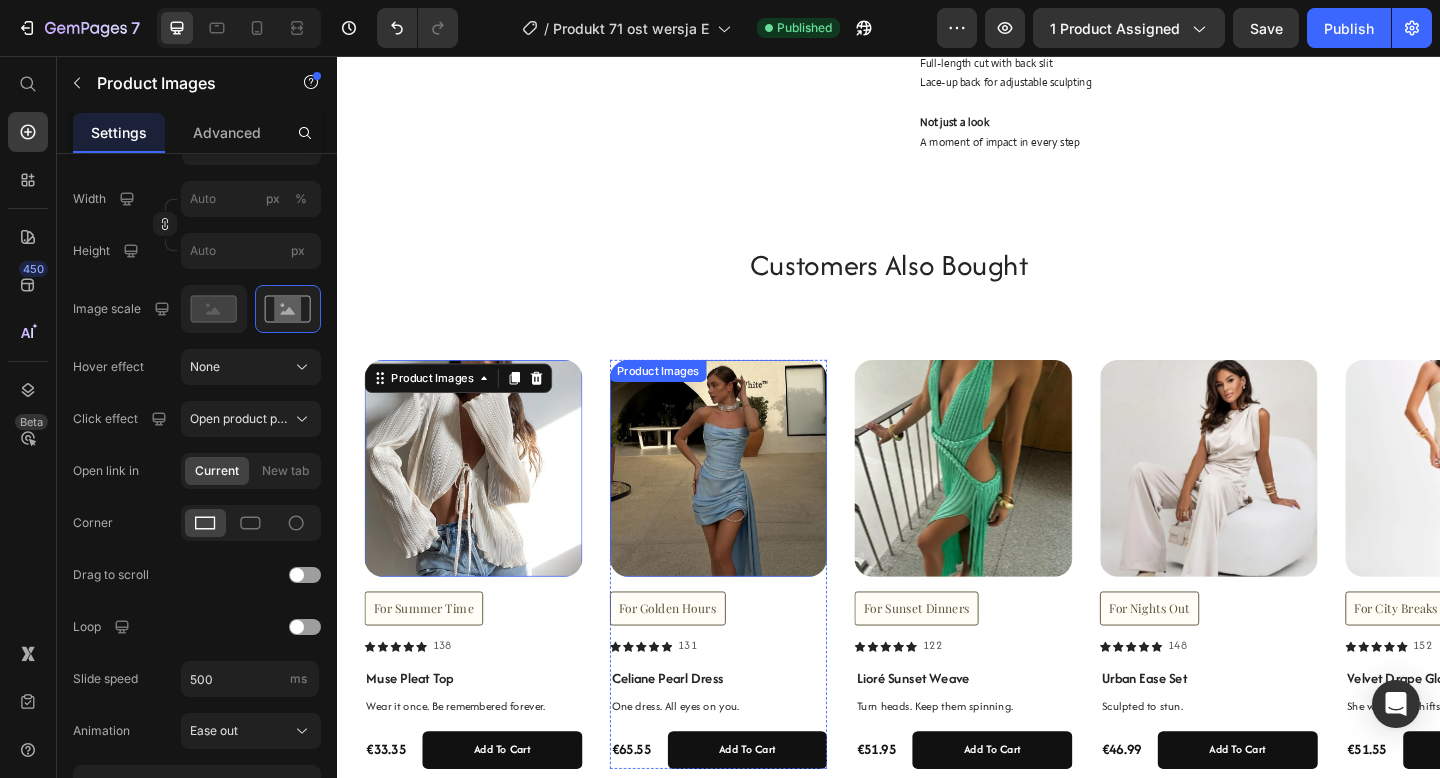 click on "Product Images   16 For Summer Time Button Icon Icon Icon Icon Icon Icon List 138 Text Block Row Muse Pleat Top Product Title Wear it once. Be remembered forever. Text Block €33.35 Product Price add to cart Add to Cart Row Product Product Images For Golden Hours Button Icon Icon Icon Icon Icon Icon List 131 Text Block Row Celiane Pearl Dress Product Title One dress. All eyes on you. Text Block €65.55 Product Price add to cart Add to Cart Row Product Product Images For Sunset Dinners   Button Icon Icon Icon Icon Icon Icon List 122 Text Block Row Lioré Sunset Weave Product Title Turn heads. Keep them spinning. Text Block €51.95 Product Price add to cart Add to Cart Row Product Product Images For Nights Out Button Icon Icon Icon Icon Icon Icon List 148 Text Block Row Urban Ease Set Product Title Sculpted to stun. Text Block €46.99 Product Price add to cart Add to Cart Row Product Product Images For City Breaks Button Icon Icon Icon Icon Icon Icon List 152 Text Block Row Velvet Drape Glow Product Title" at bounding box center (952, 609) 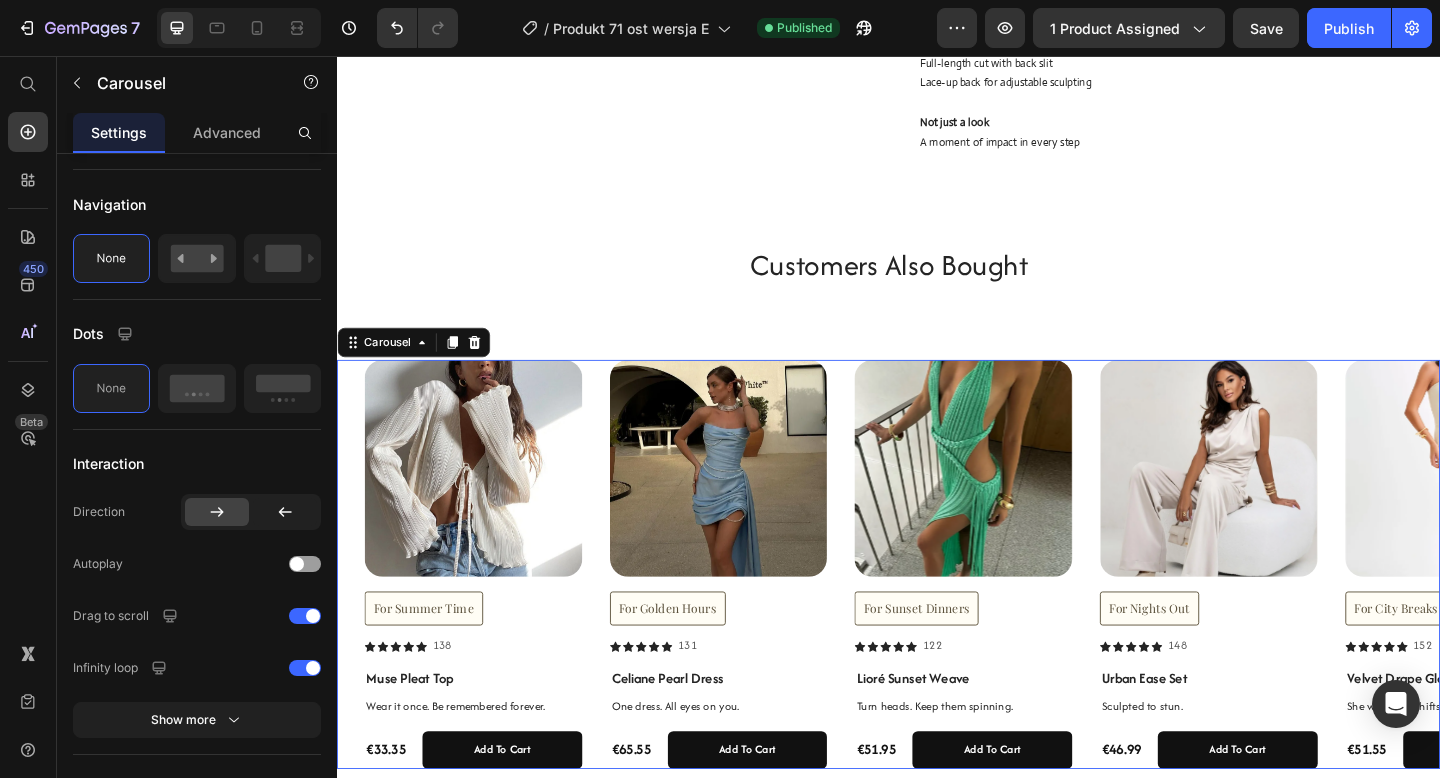 scroll, scrollTop: 0, scrollLeft: 0, axis: both 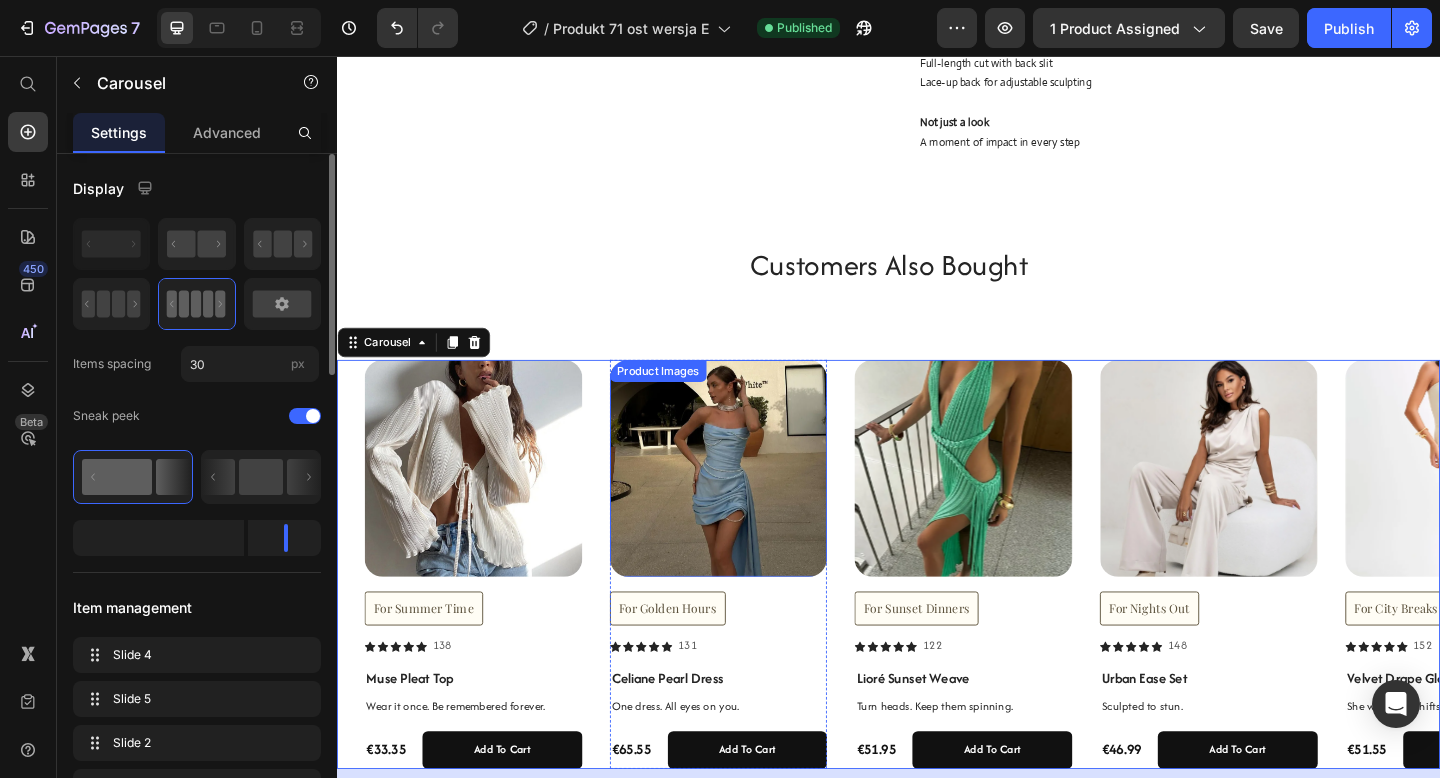 click at bounding box center (752, 505) 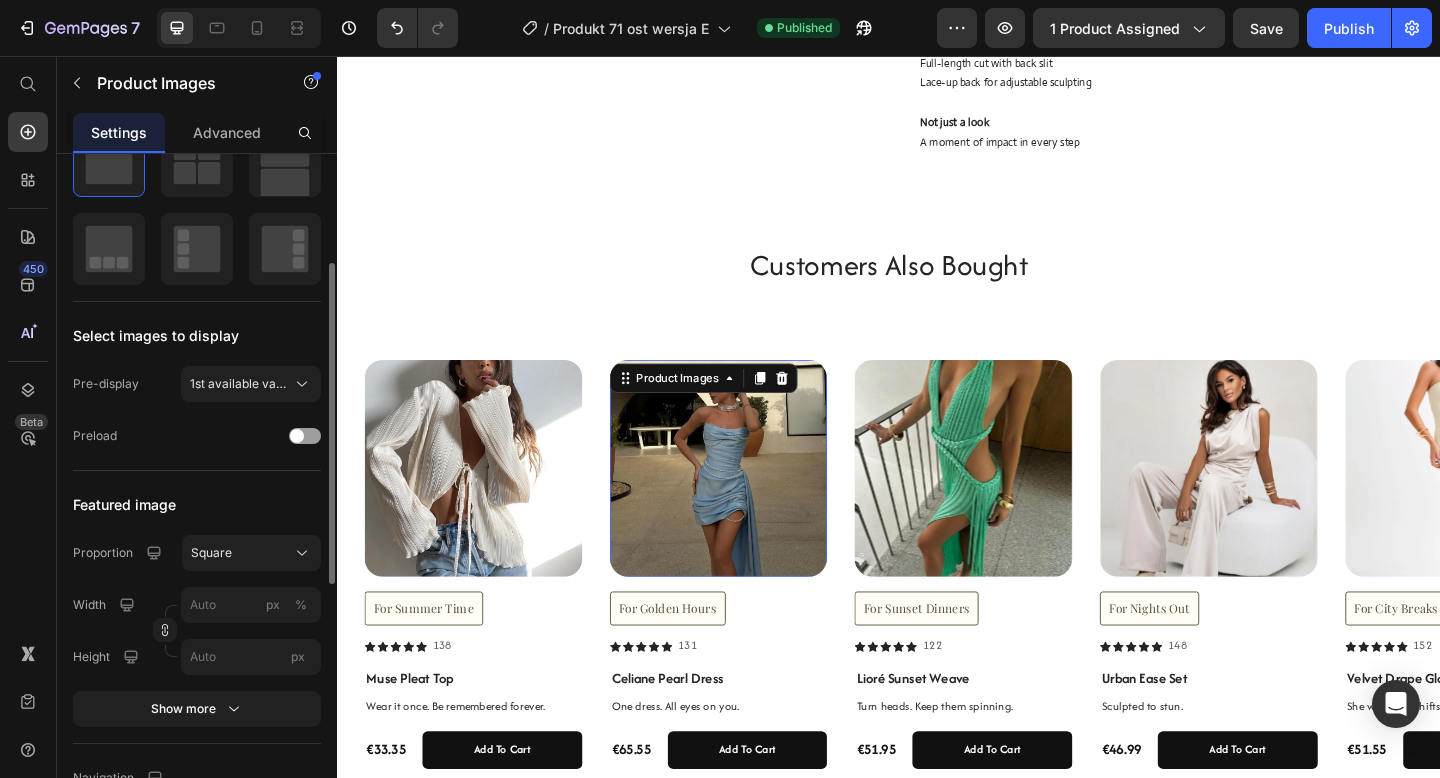 scroll, scrollTop: 396, scrollLeft: 0, axis: vertical 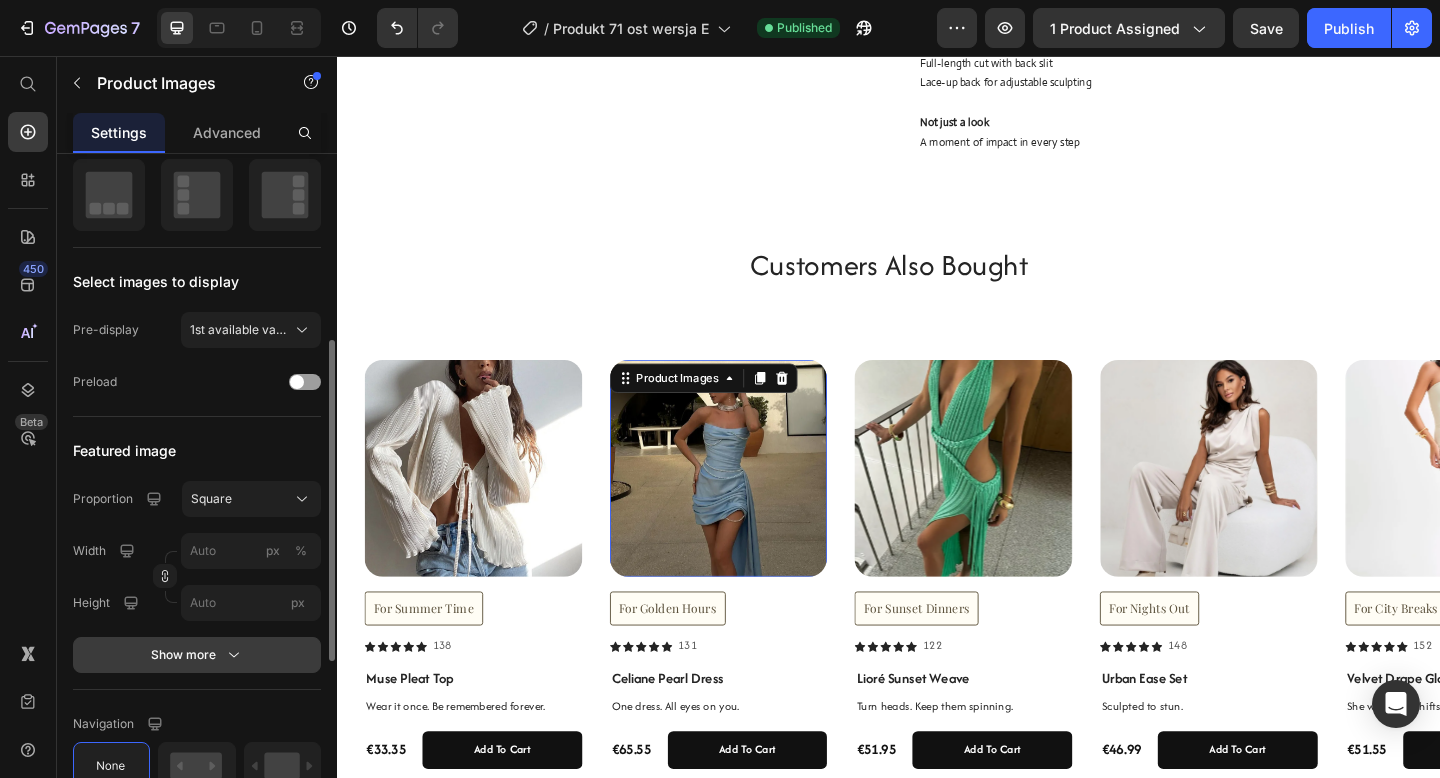 click on "Show more" at bounding box center [197, 655] 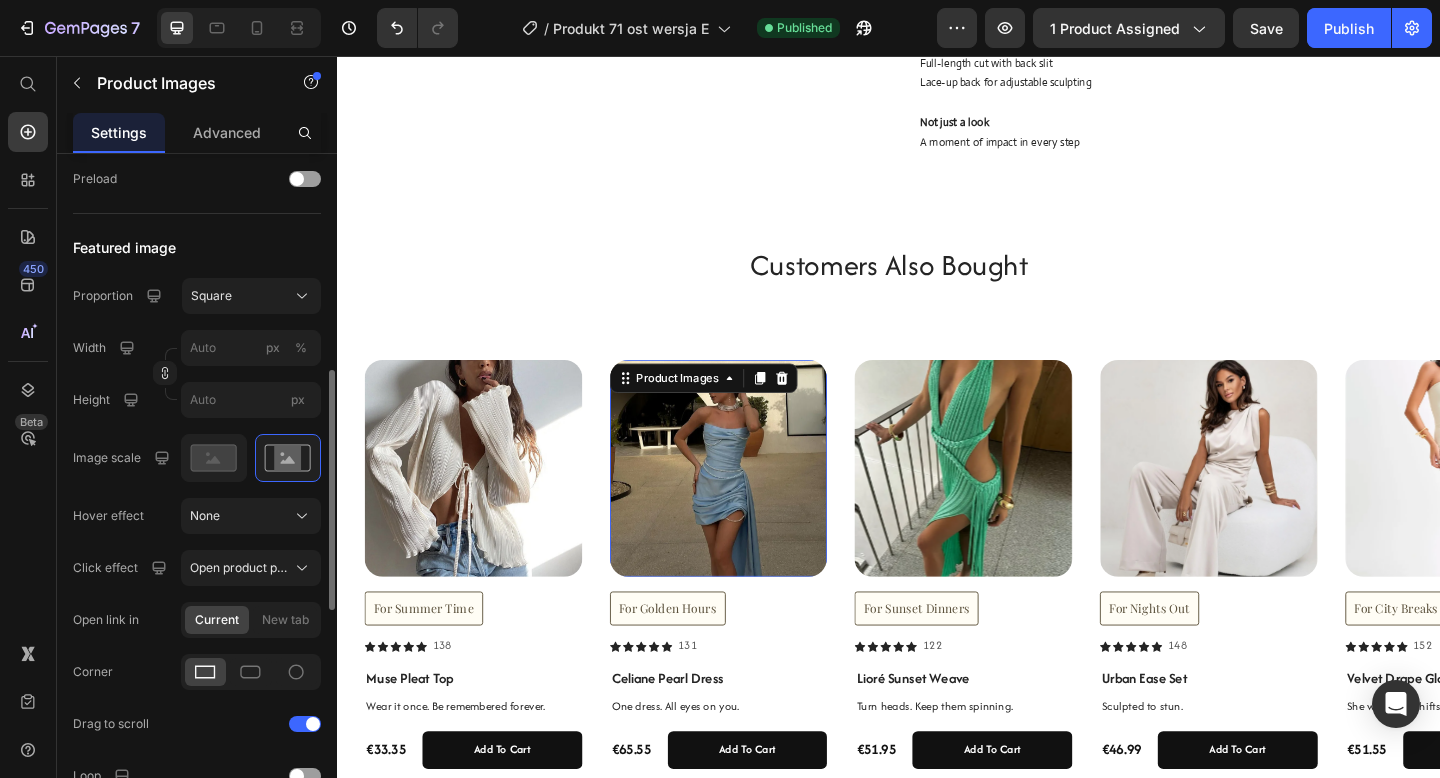 scroll, scrollTop: 602, scrollLeft: 0, axis: vertical 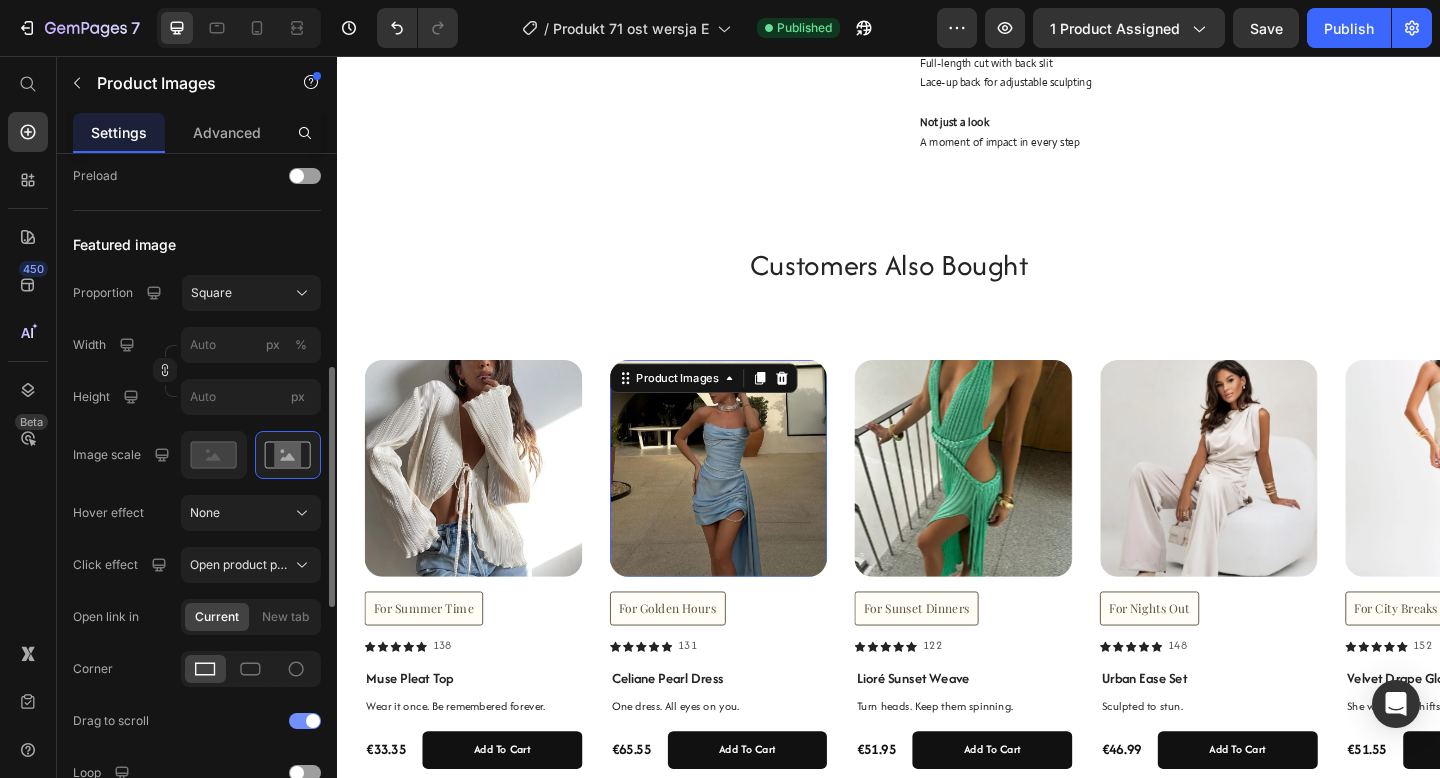 click at bounding box center (305, 721) 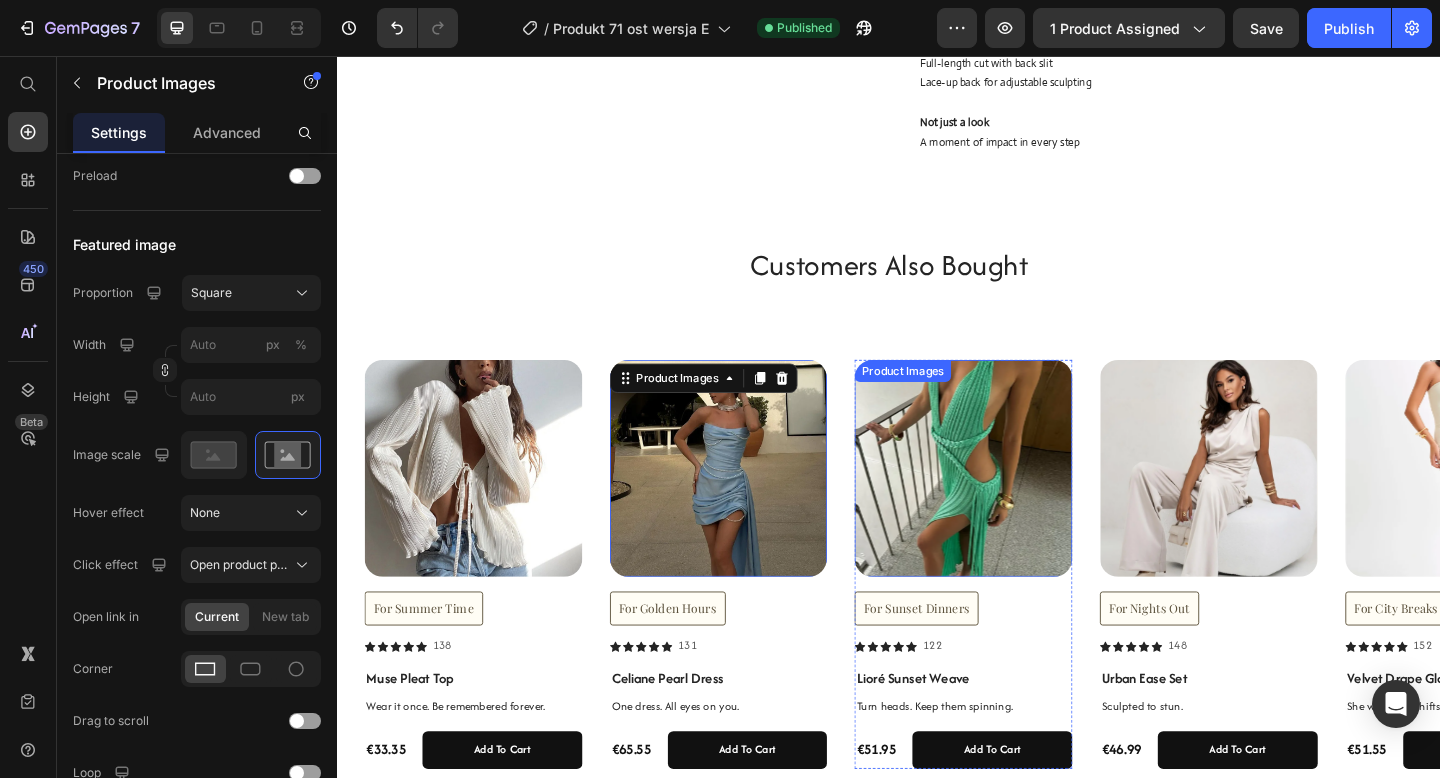 click at bounding box center (1018, 505) 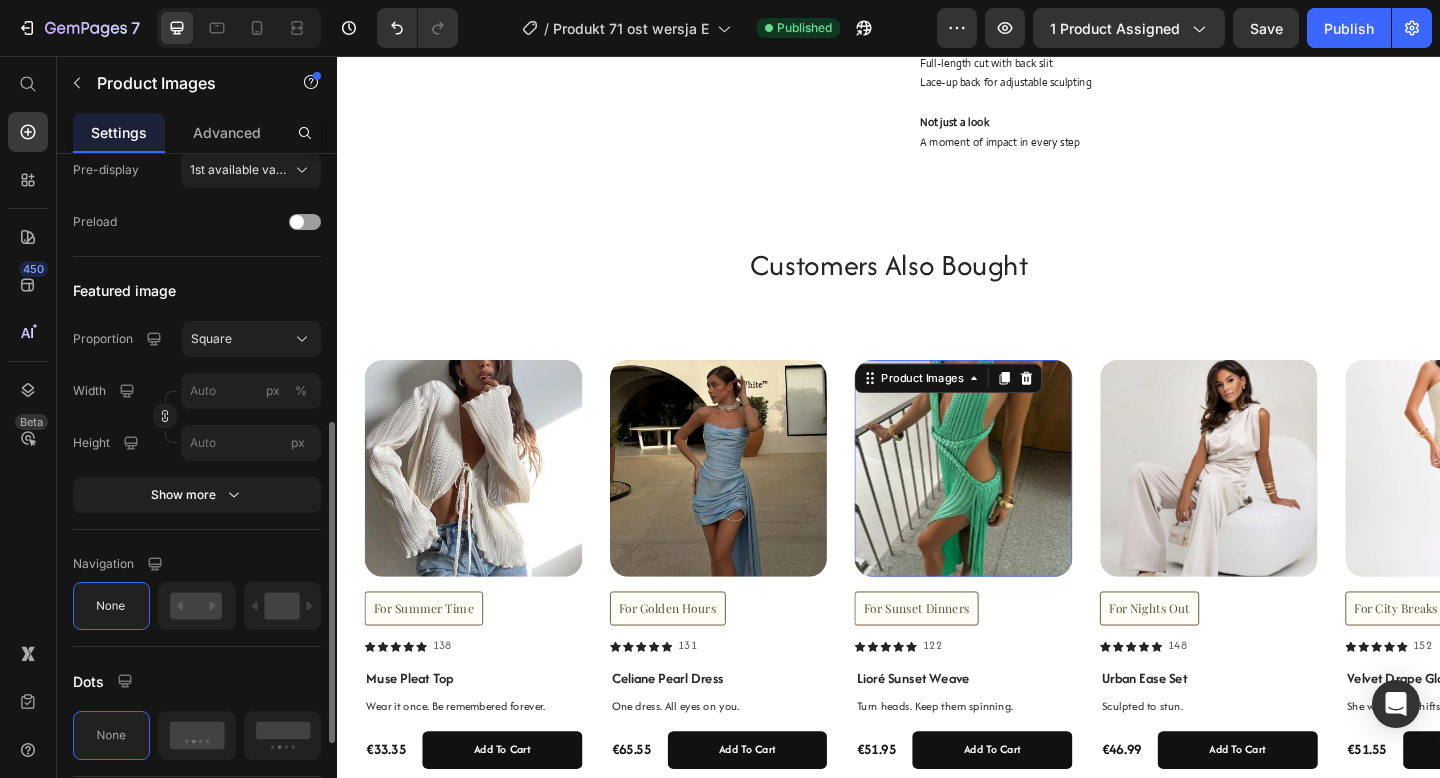 scroll, scrollTop: 560, scrollLeft: 0, axis: vertical 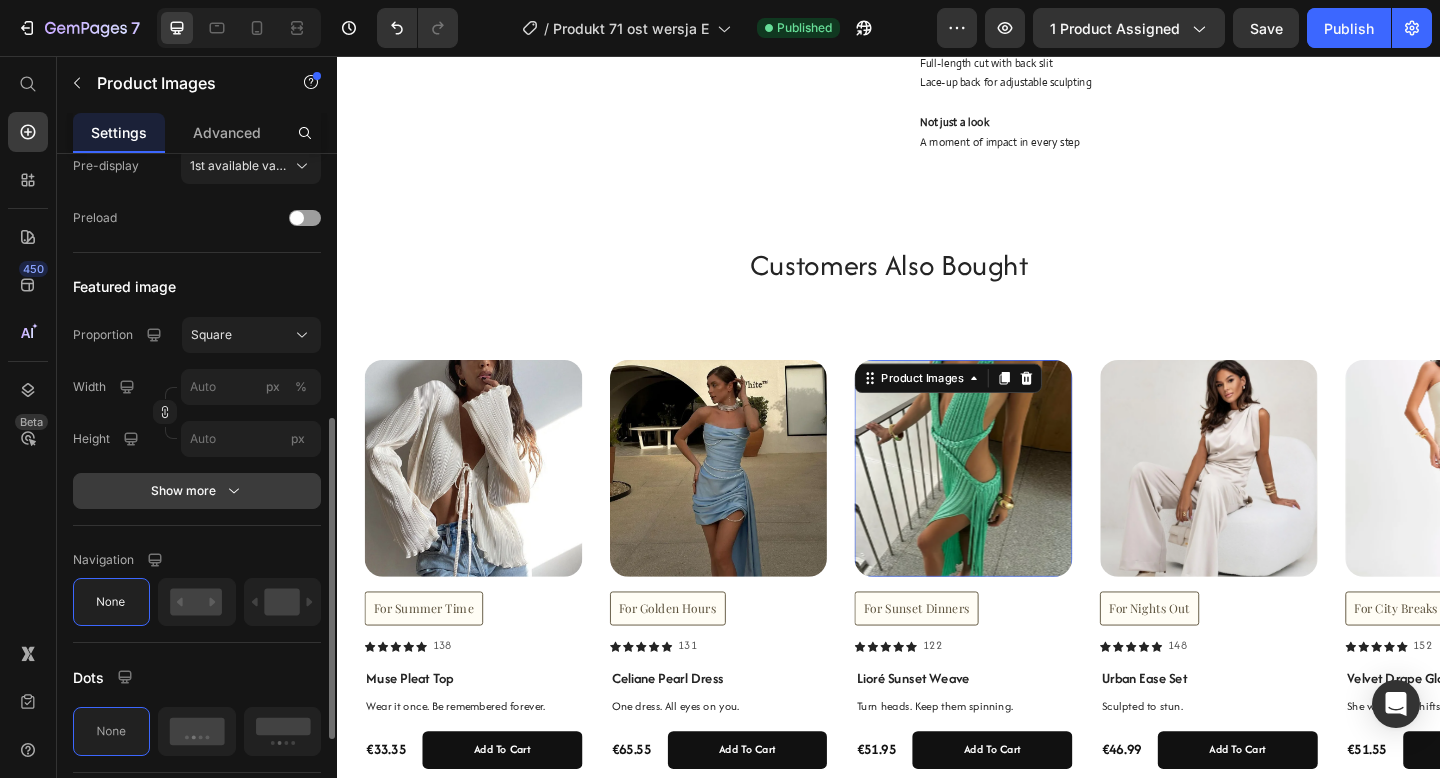 click 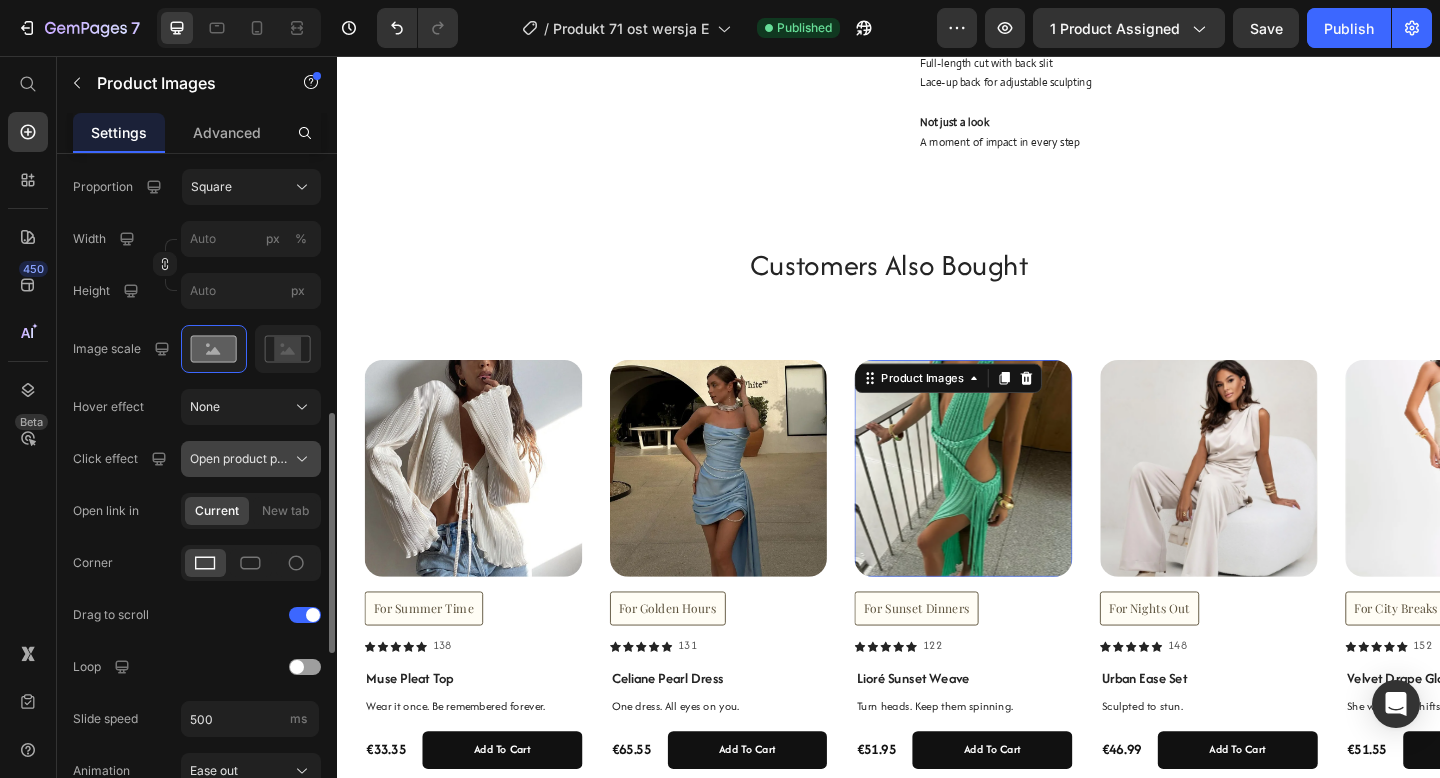 scroll, scrollTop: 714, scrollLeft: 0, axis: vertical 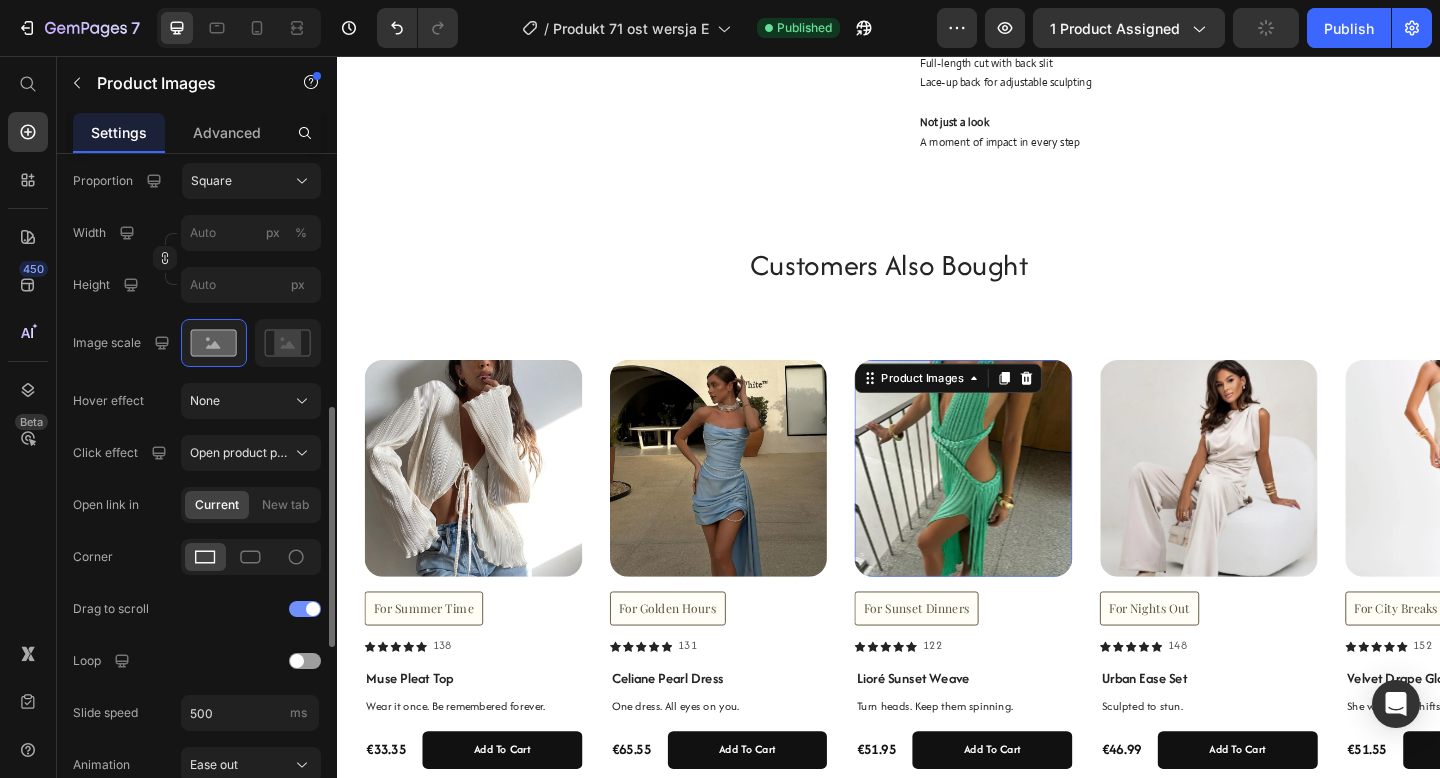 click at bounding box center (305, 609) 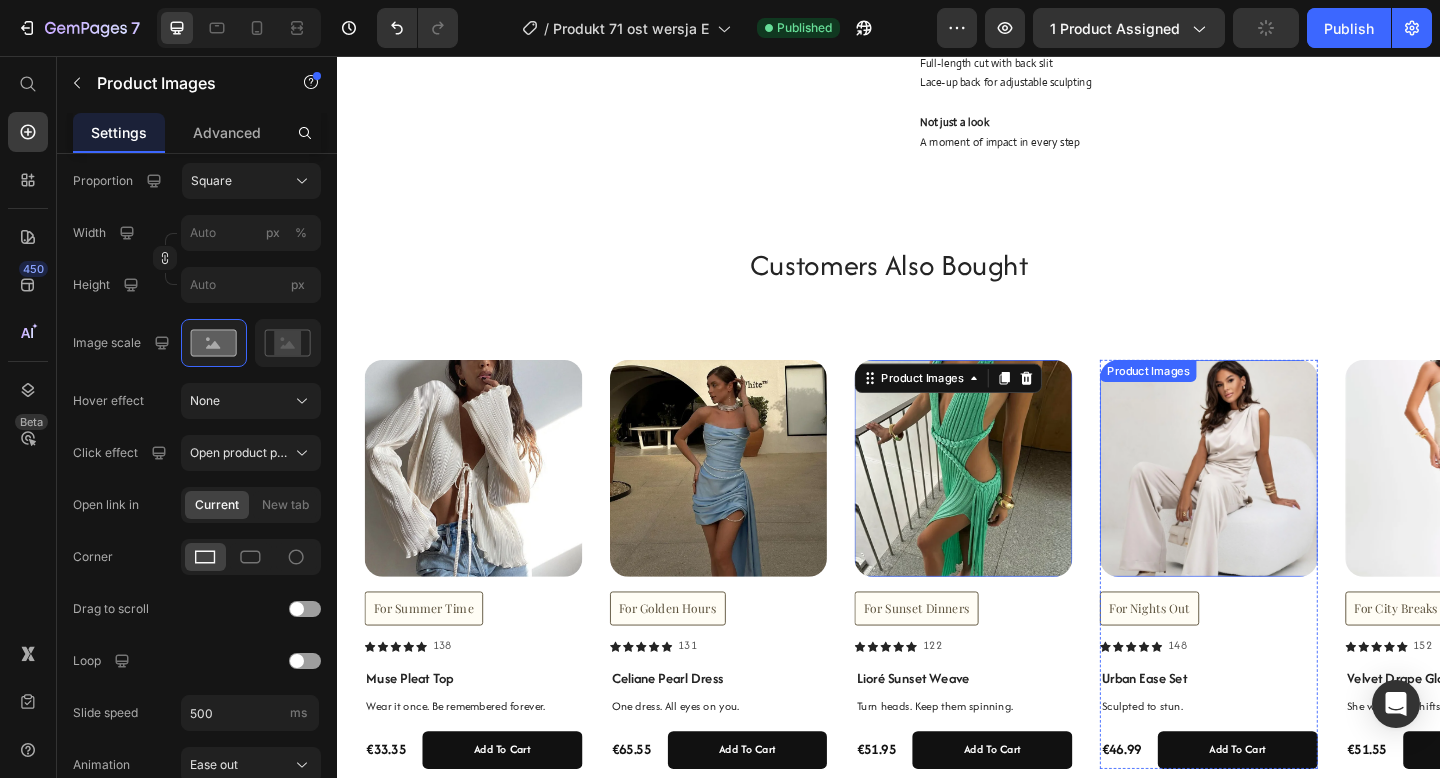 click at bounding box center [1285, 505] 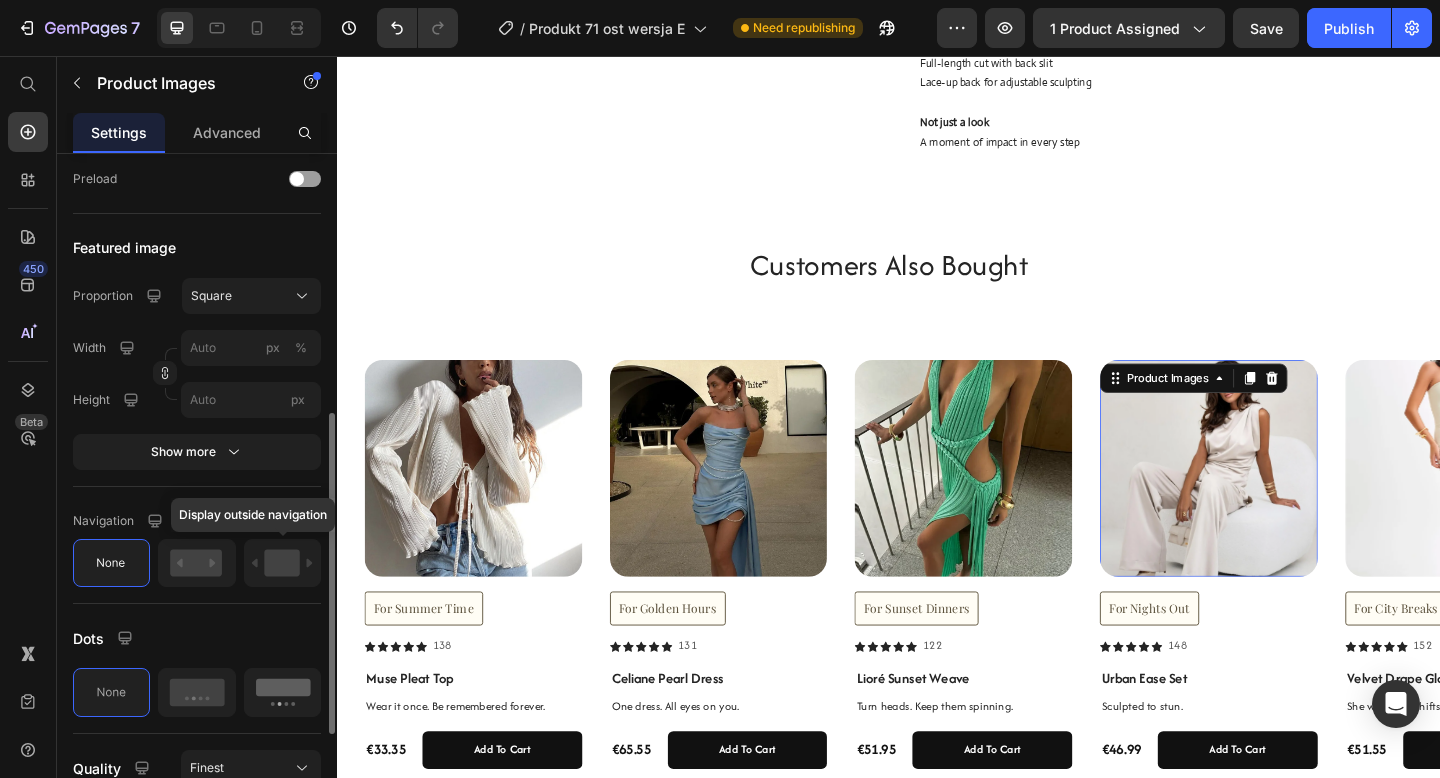 scroll, scrollTop: 570, scrollLeft: 0, axis: vertical 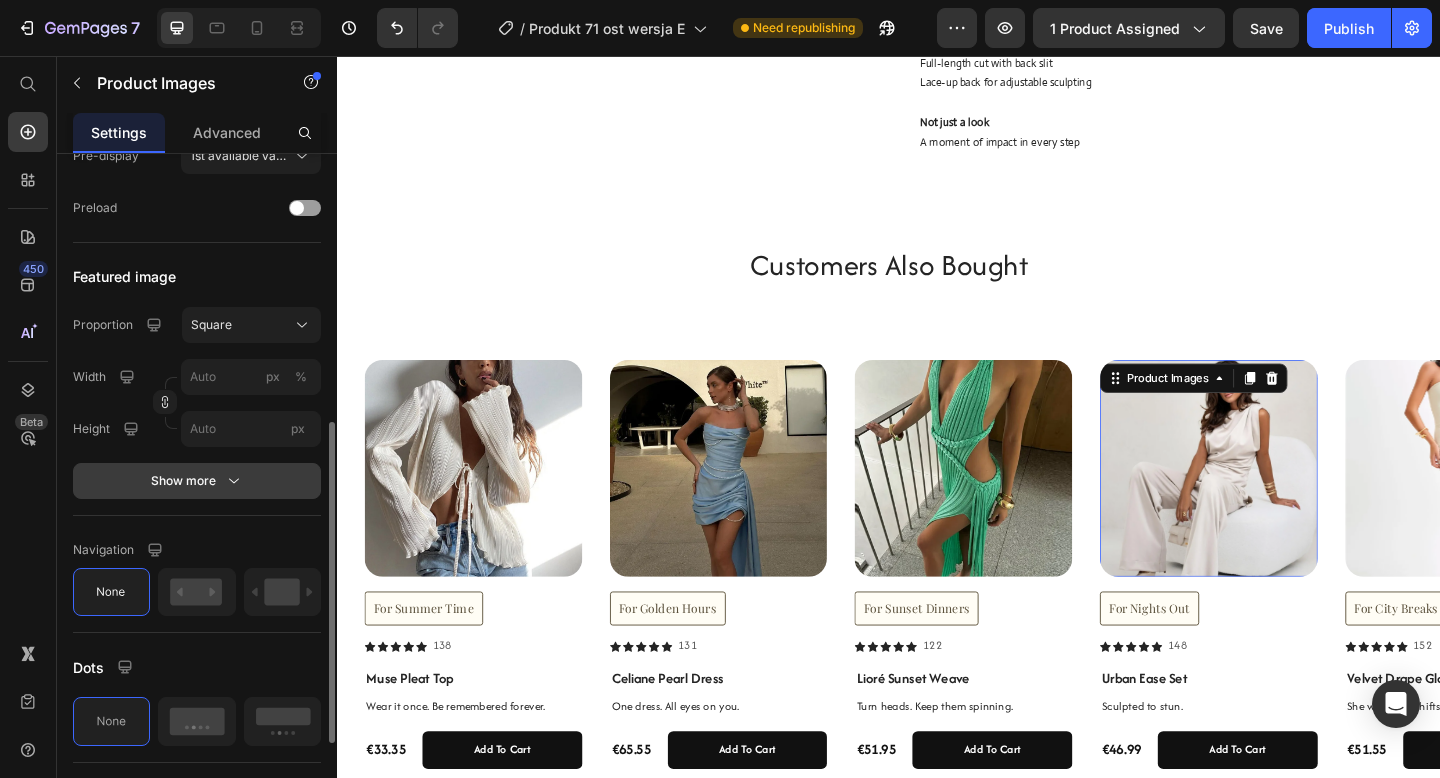 click on "Show more" at bounding box center [197, 481] 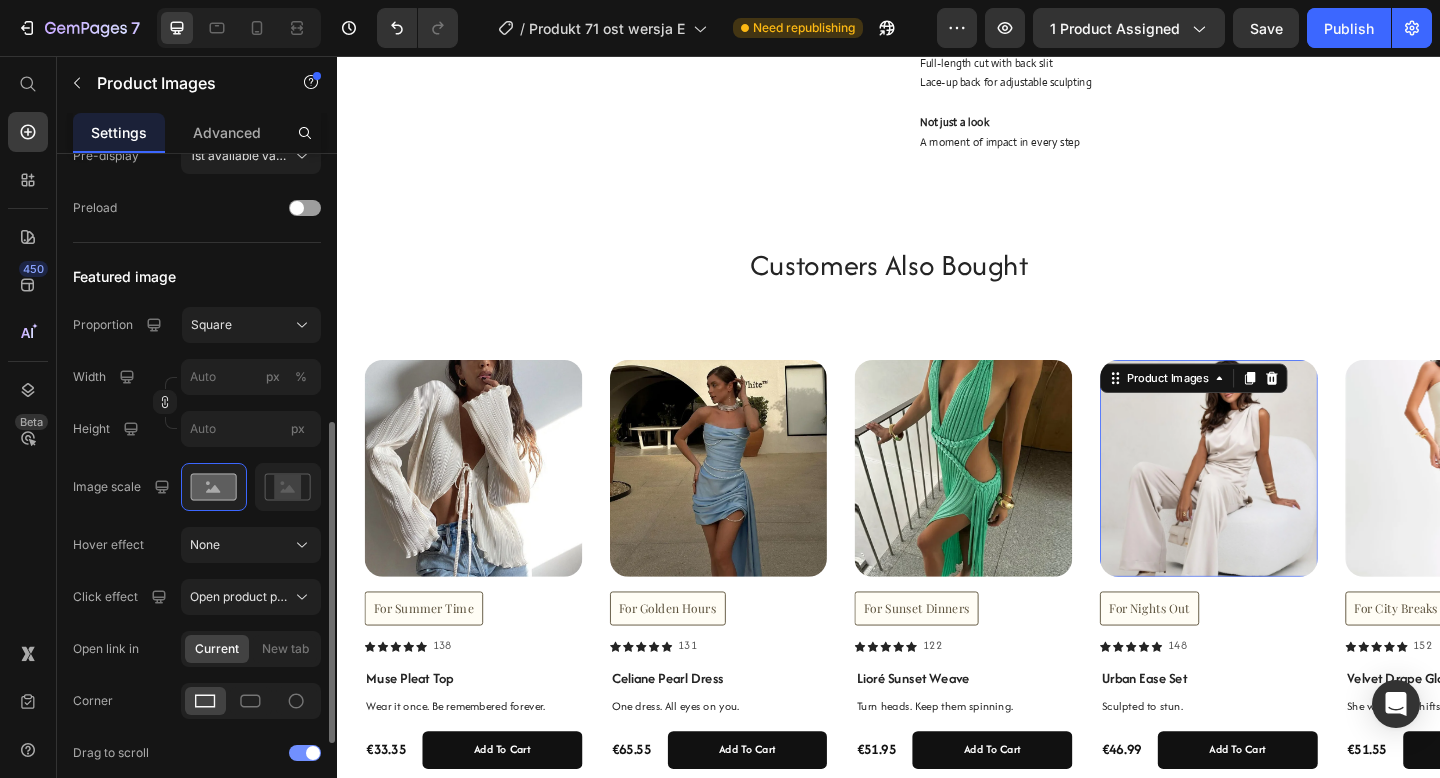 click on "Drag to scroll" 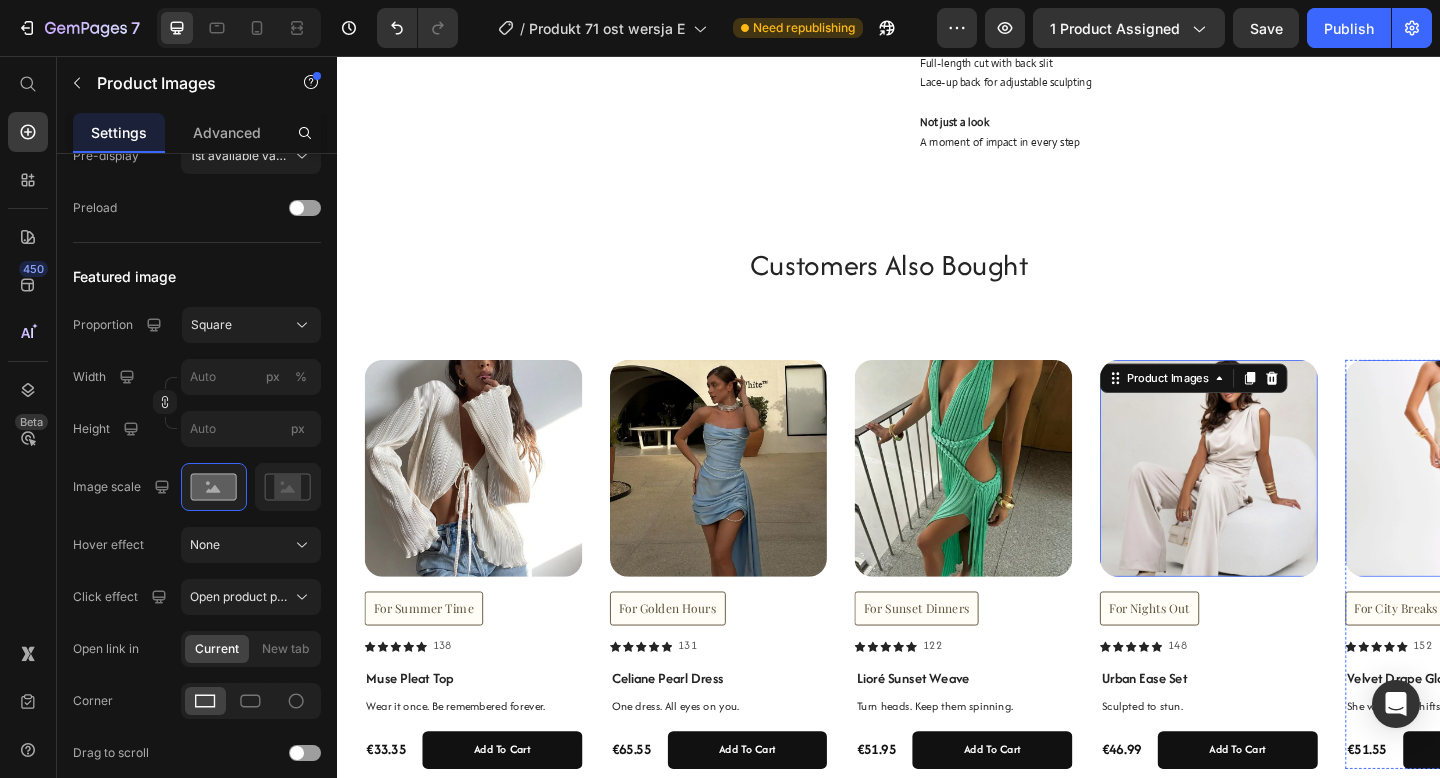 click at bounding box center [1552, 505] 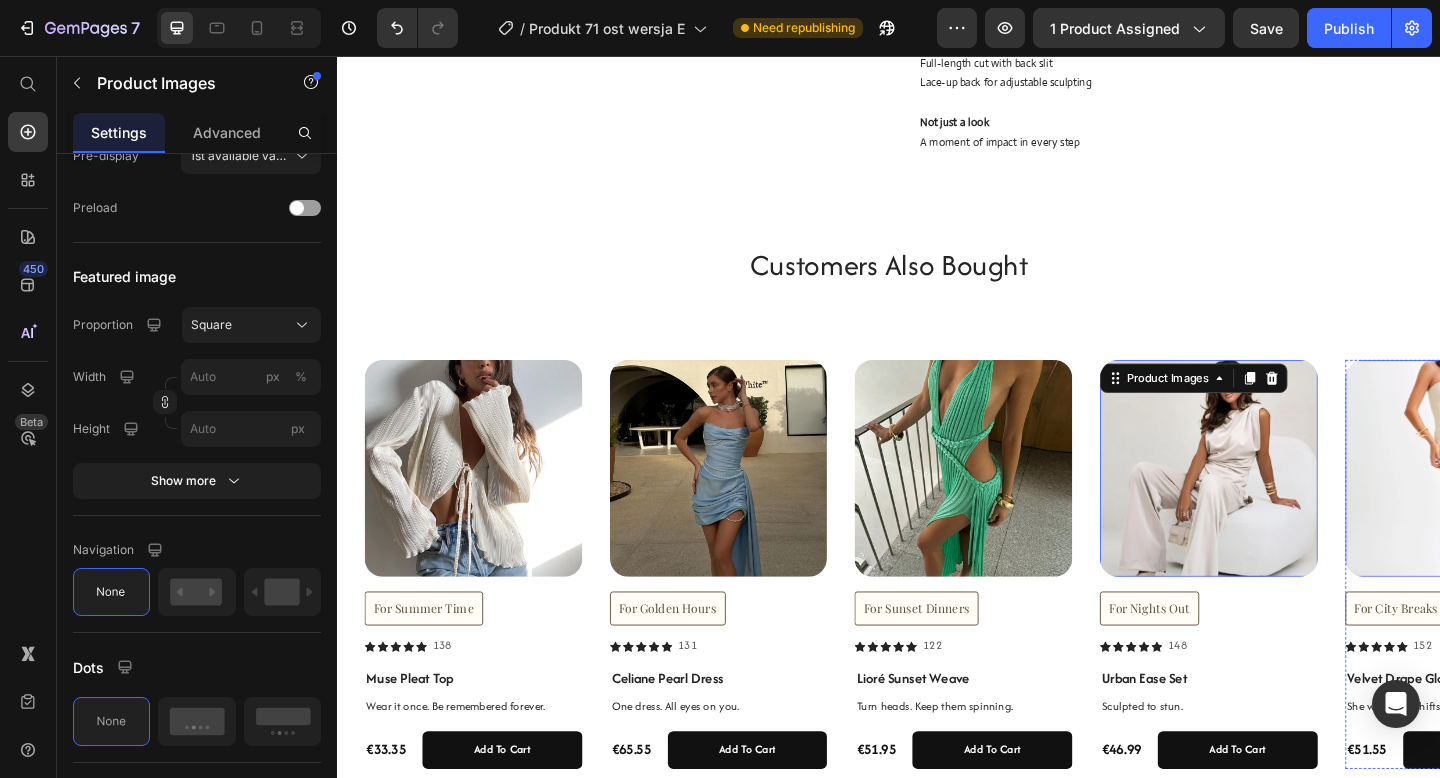 scroll, scrollTop: 570, scrollLeft: 0, axis: vertical 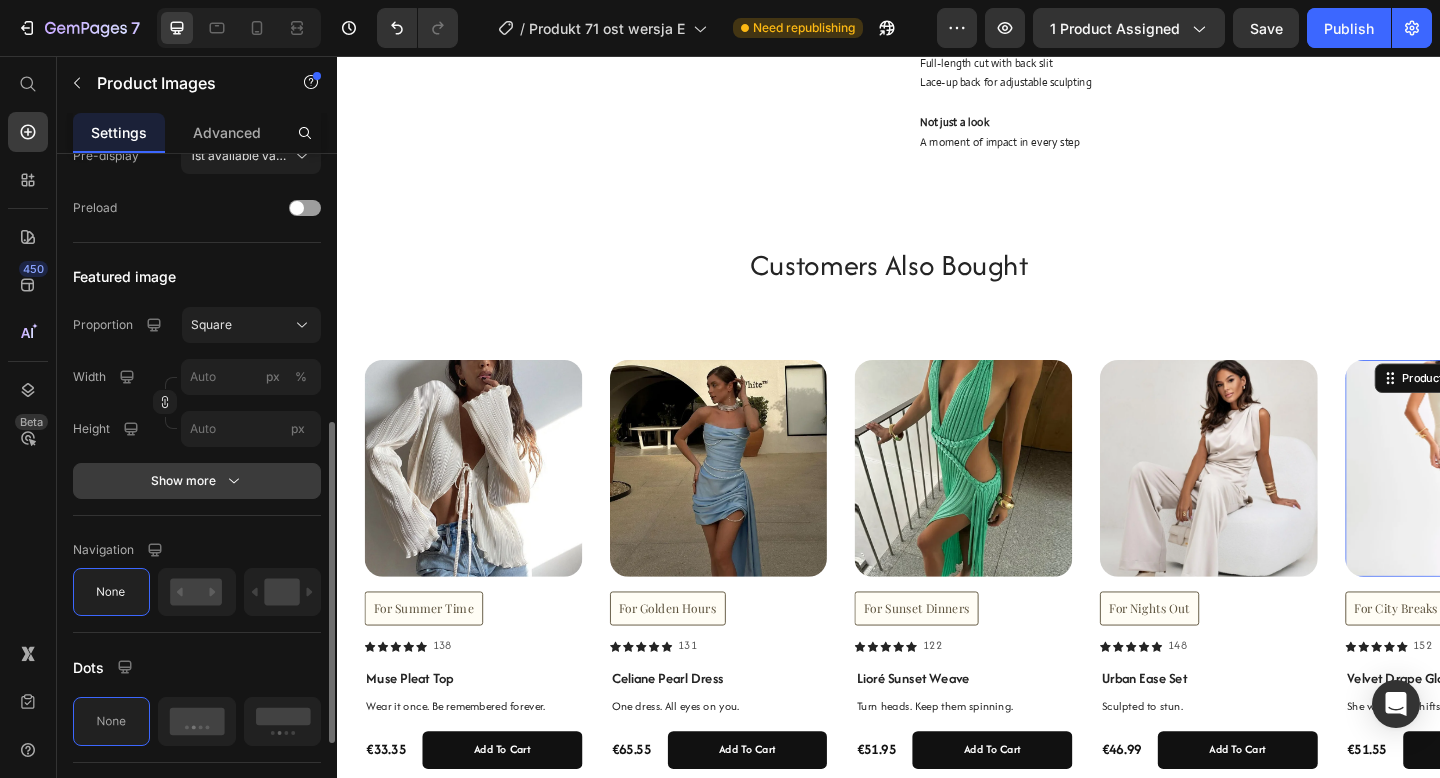 click on "Show more" at bounding box center [197, 481] 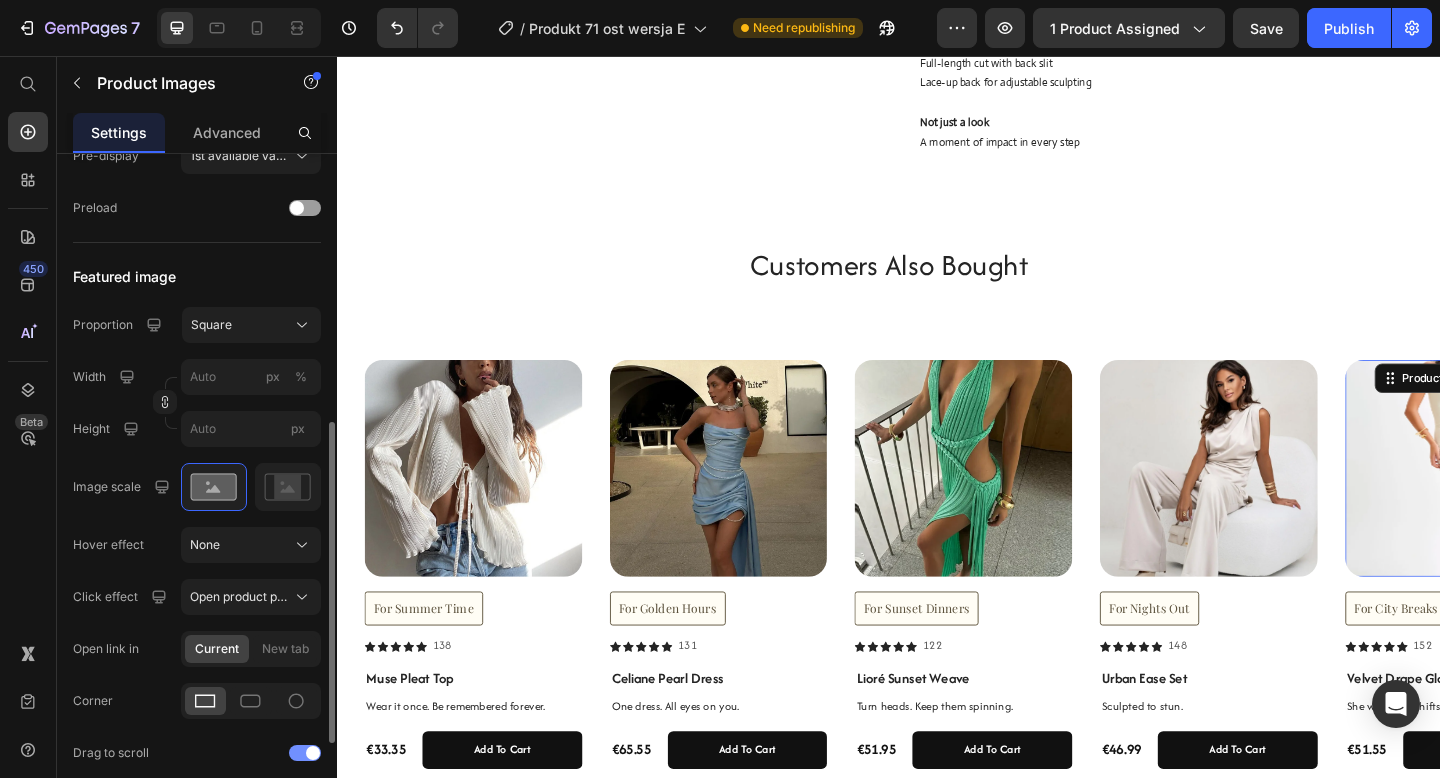 click at bounding box center [305, 753] 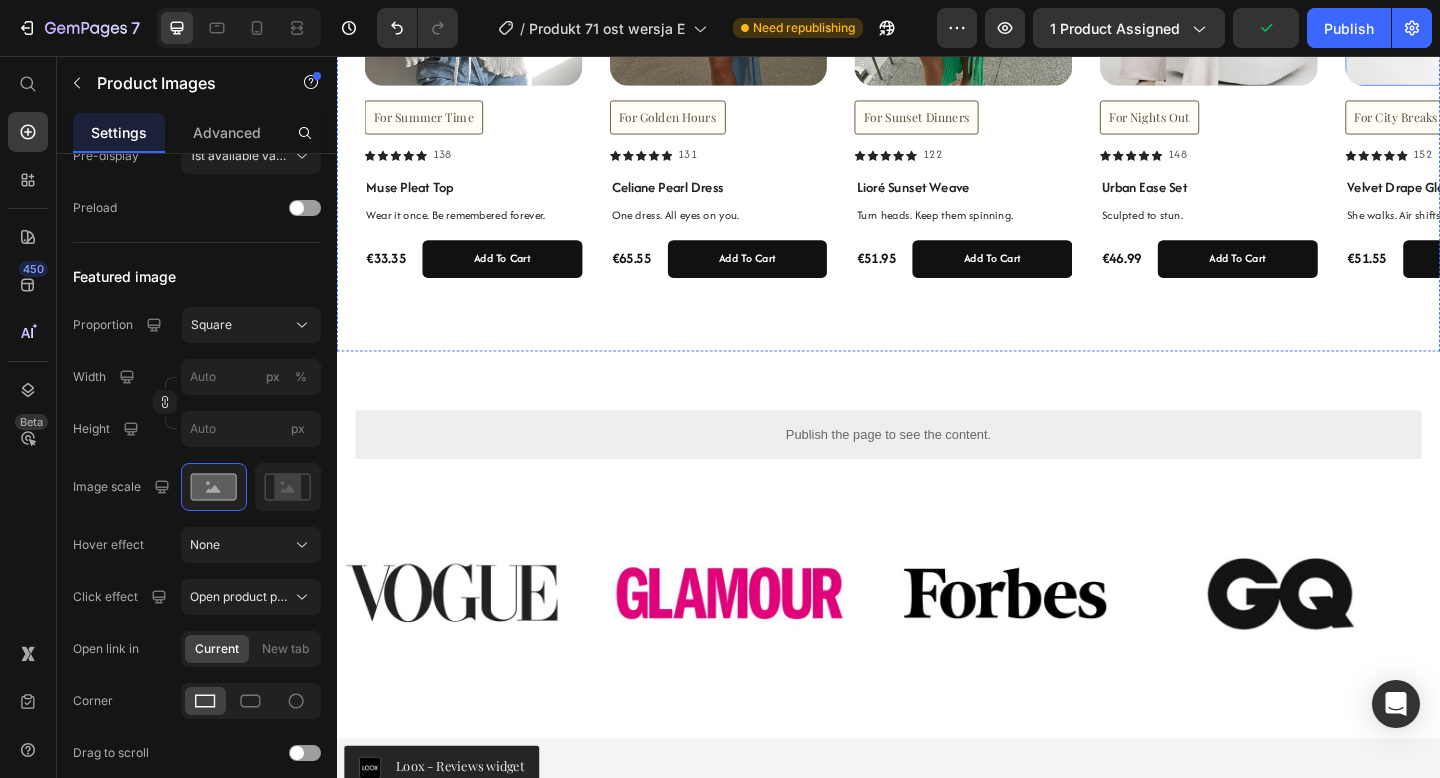 scroll, scrollTop: 1660, scrollLeft: 0, axis: vertical 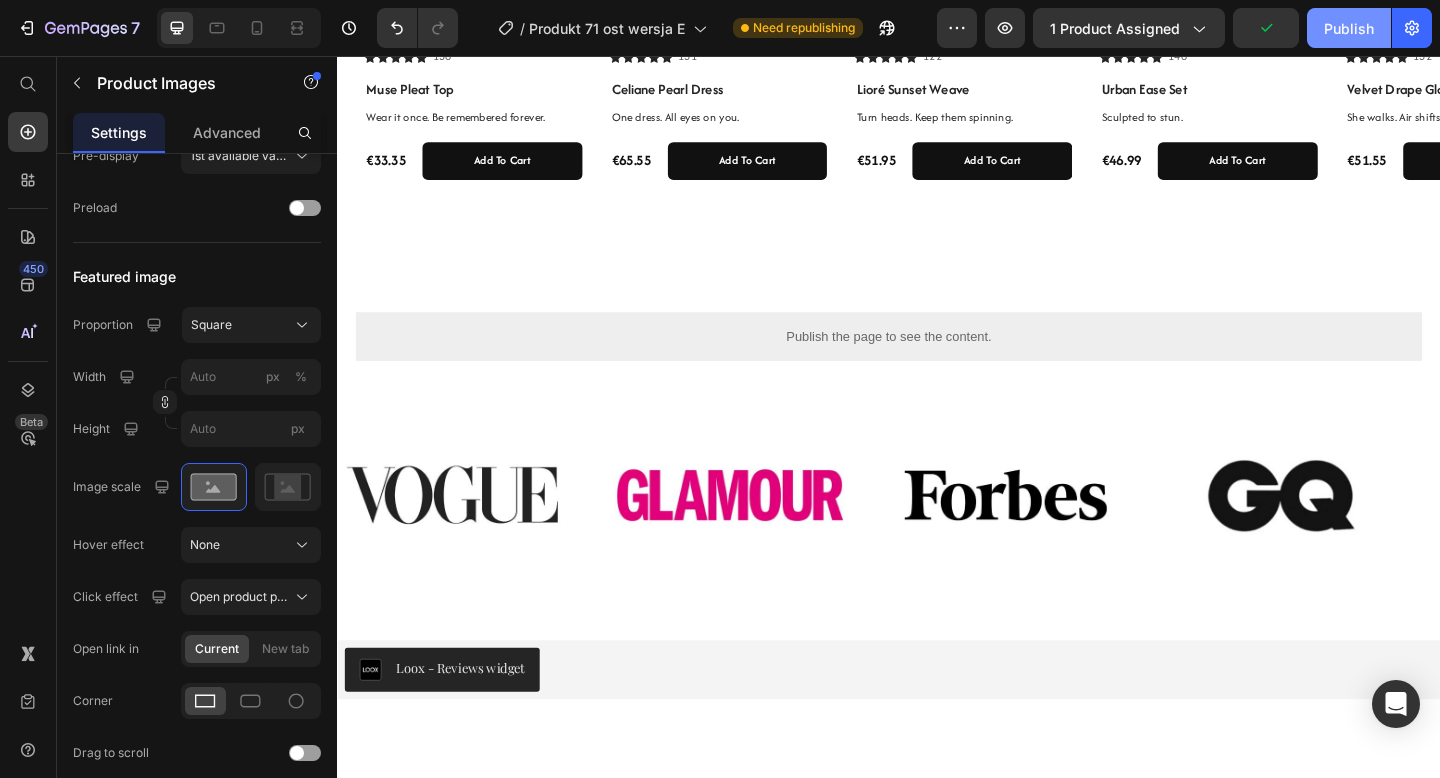 click on "Publish" at bounding box center (1349, 28) 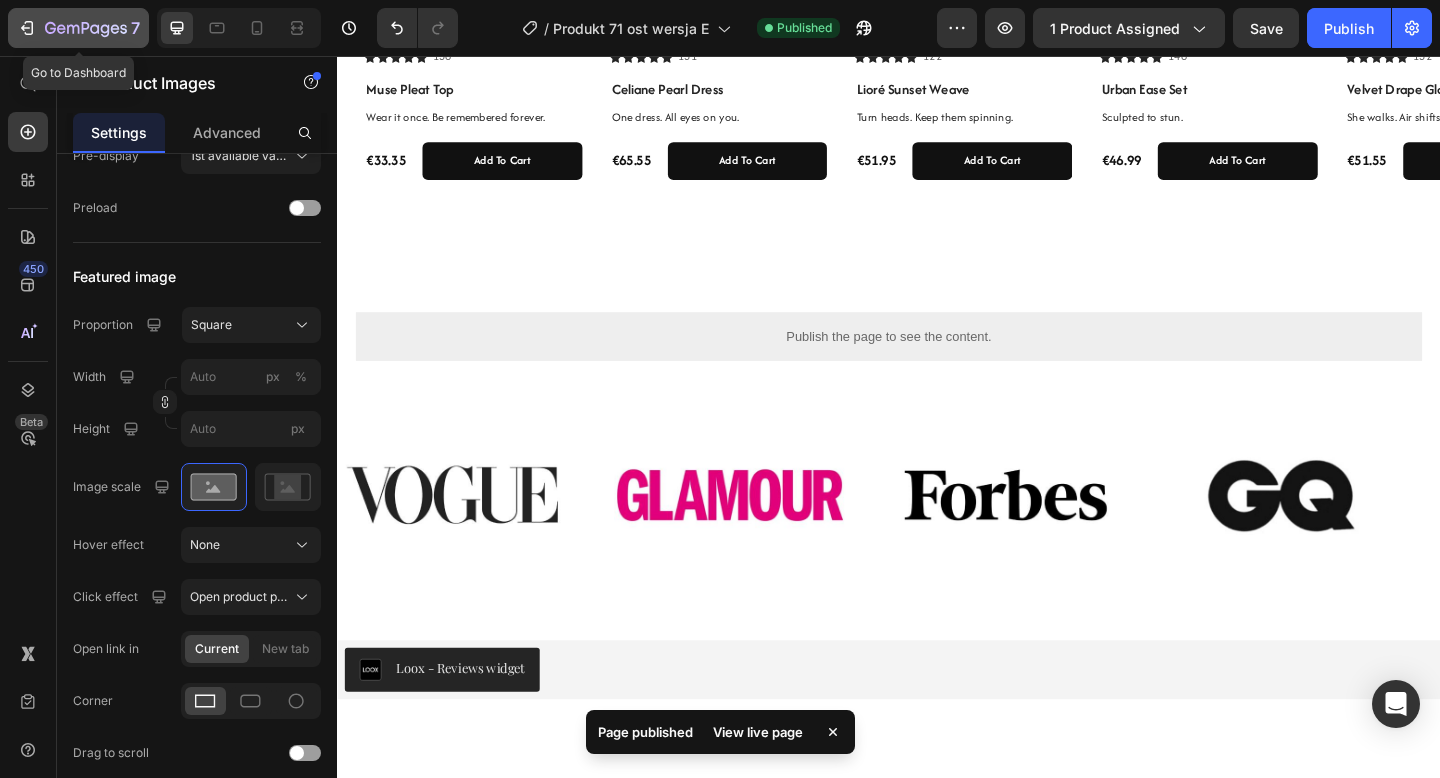 click 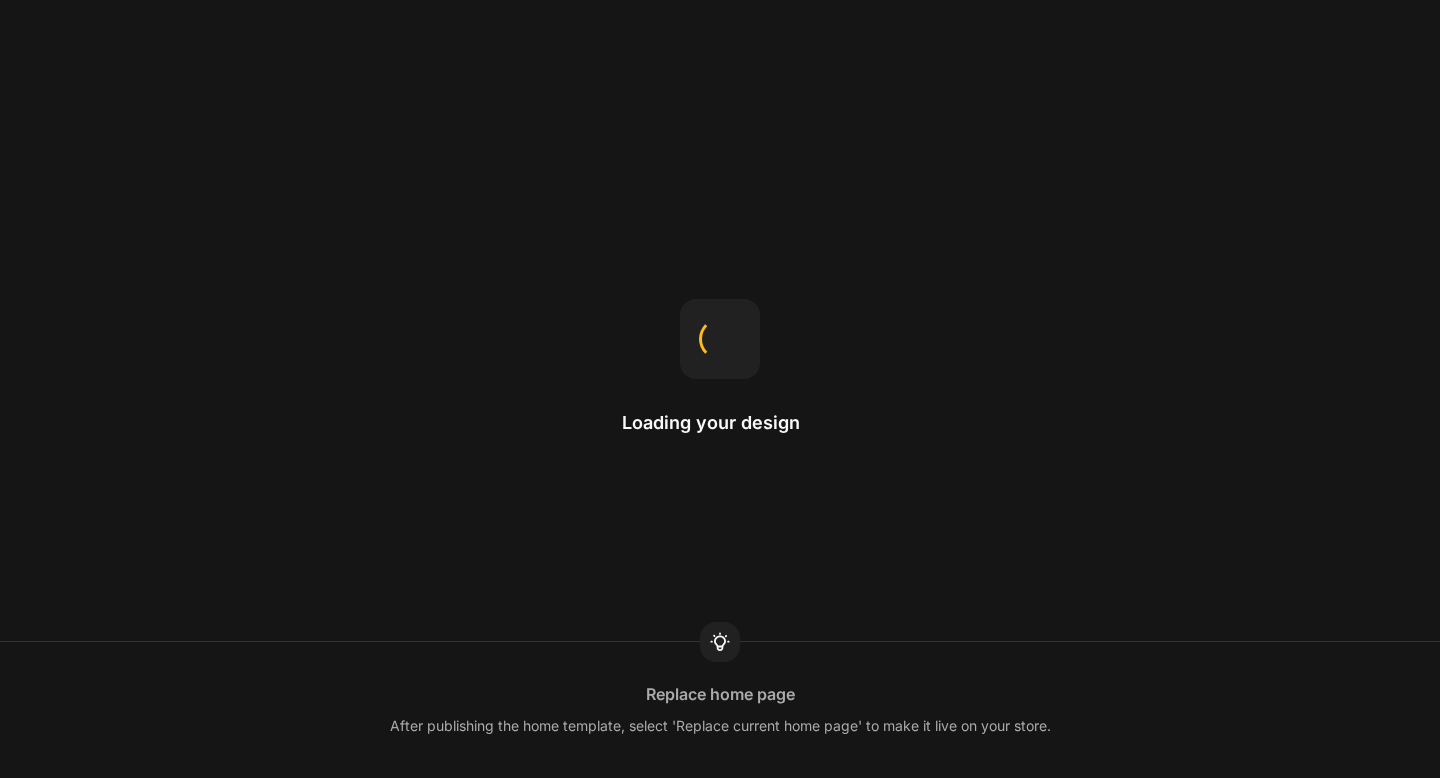 scroll, scrollTop: 0, scrollLeft: 0, axis: both 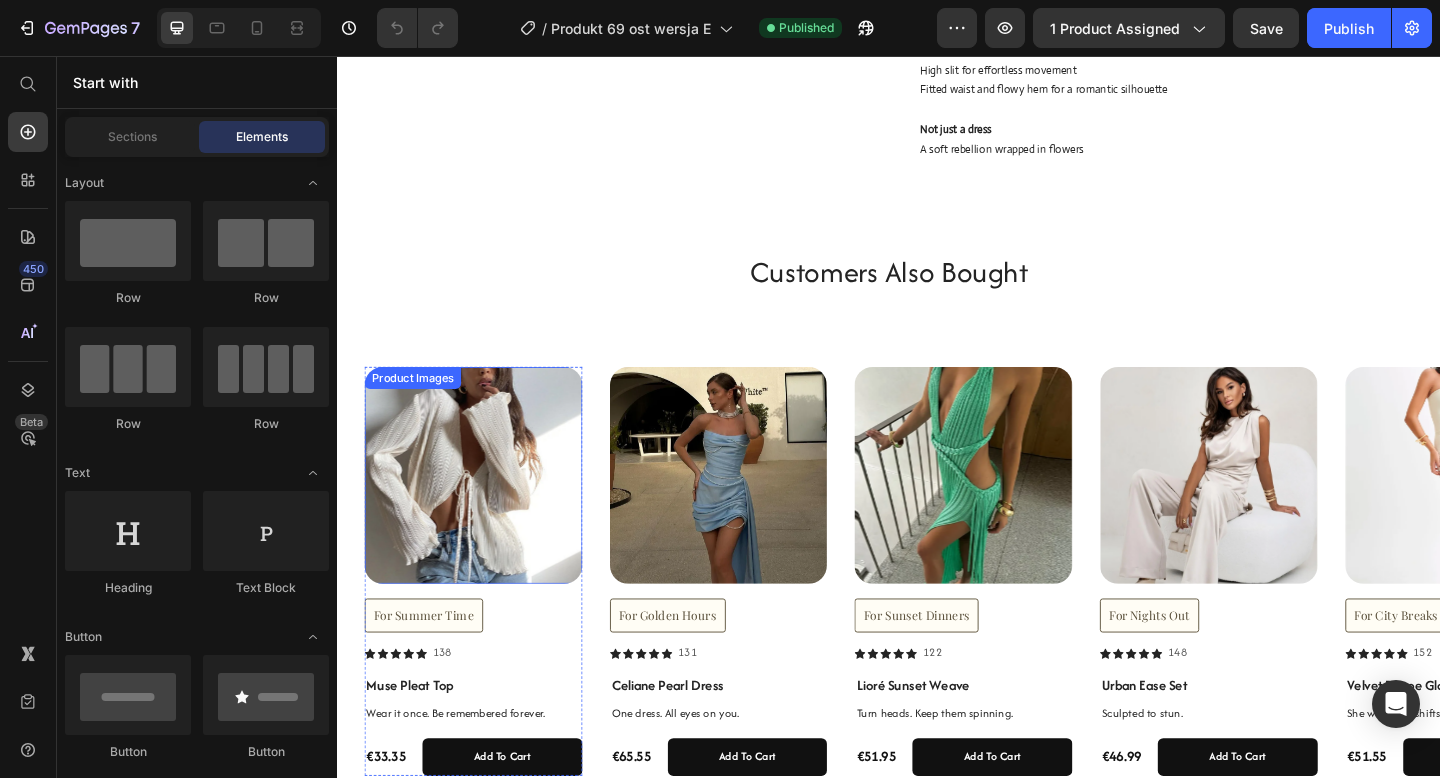 click at bounding box center [485, 513] 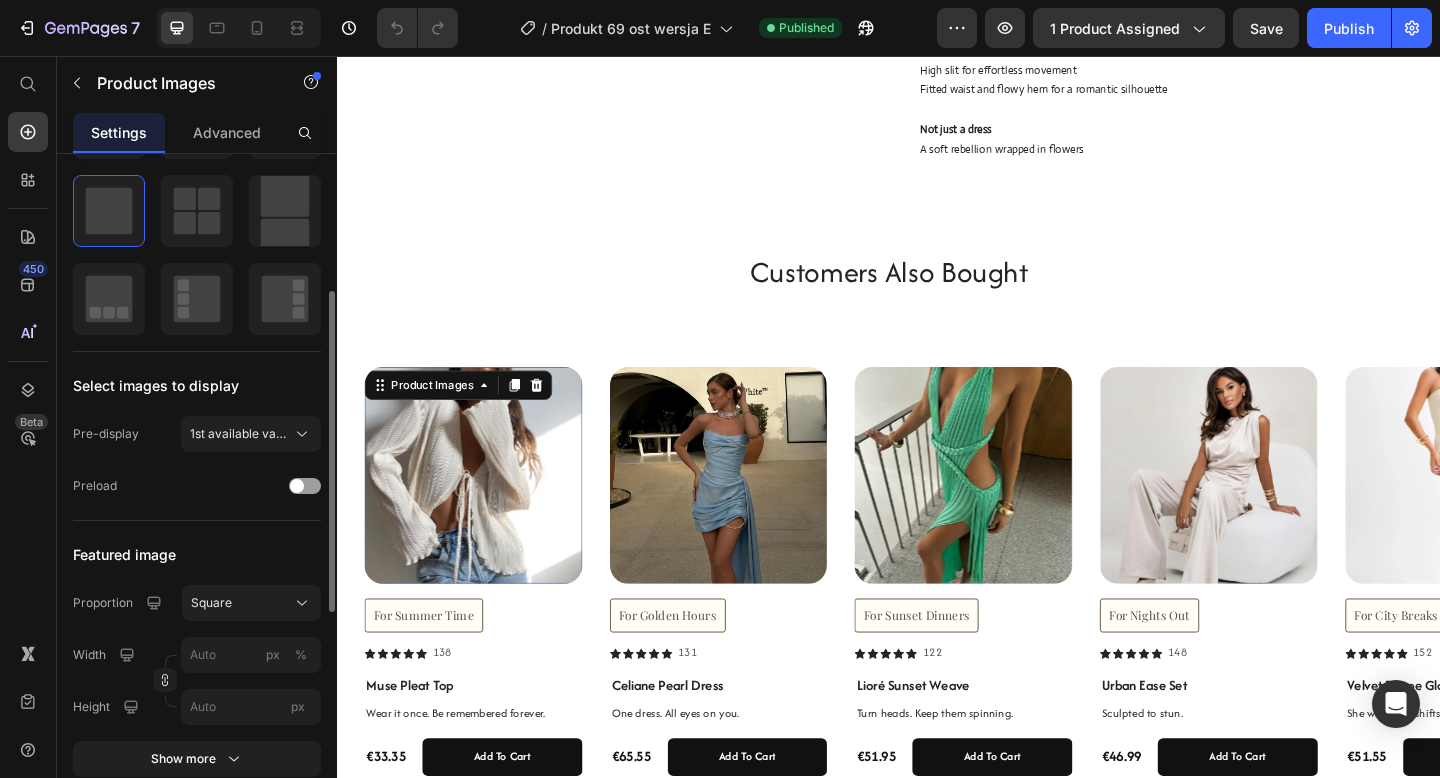 scroll, scrollTop: 506, scrollLeft: 0, axis: vertical 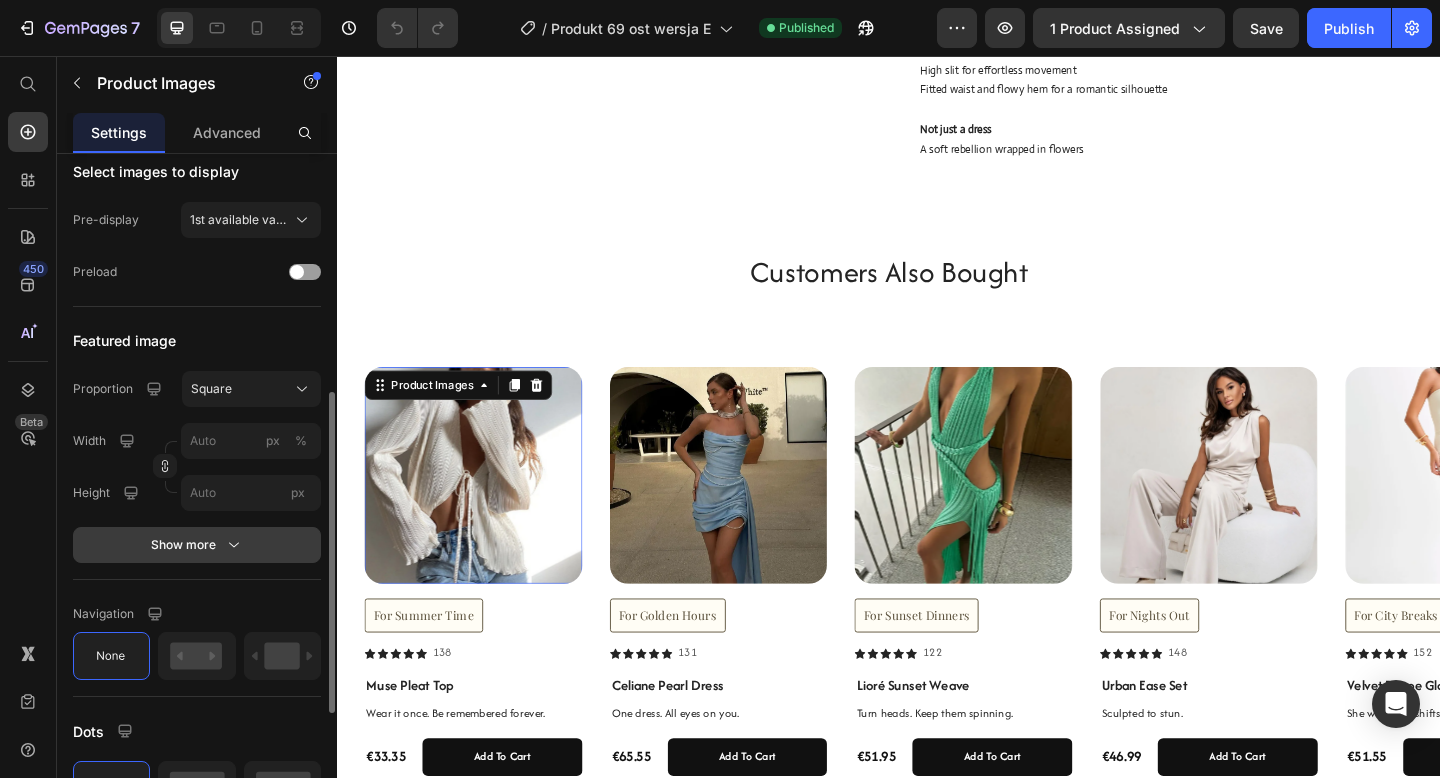 click on "Show more" at bounding box center [197, 545] 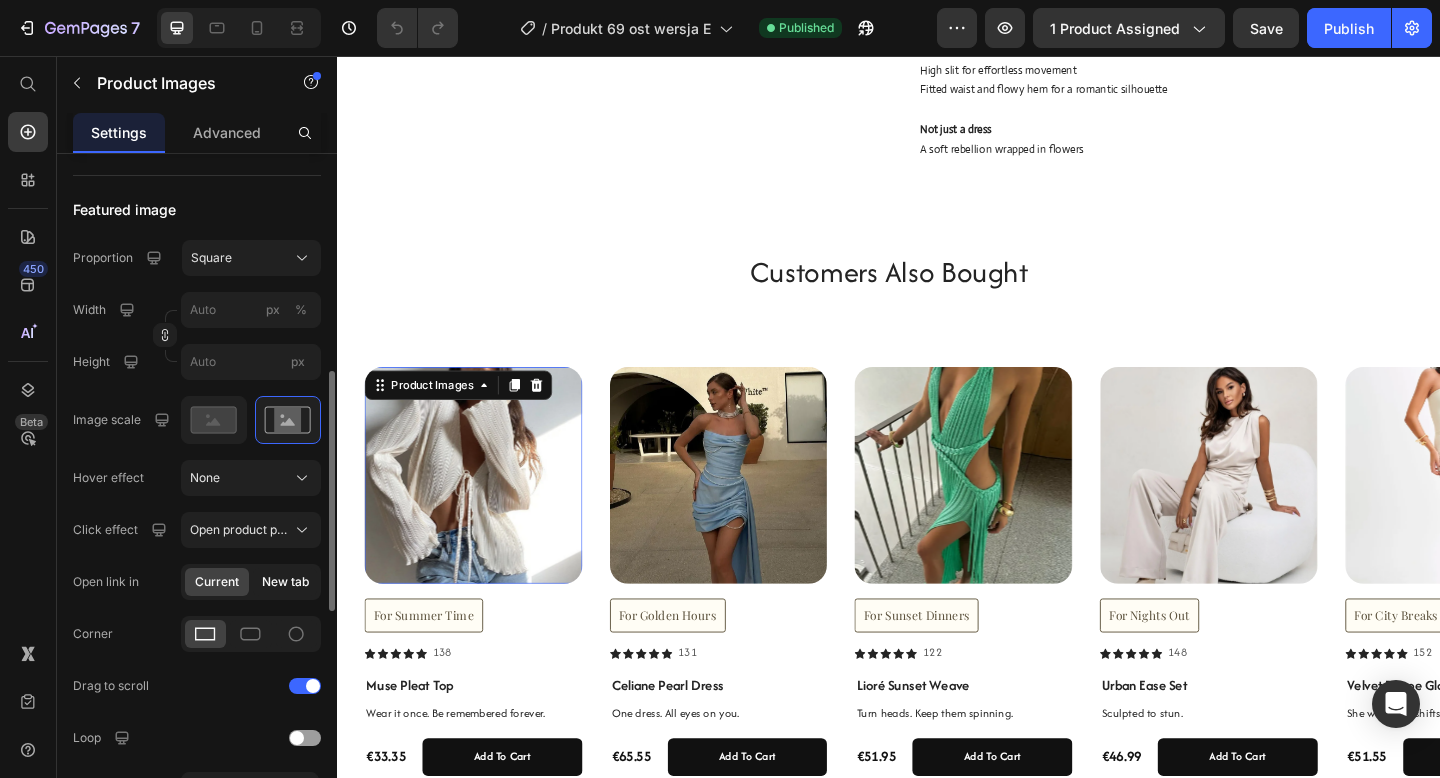 scroll, scrollTop: 671, scrollLeft: 0, axis: vertical 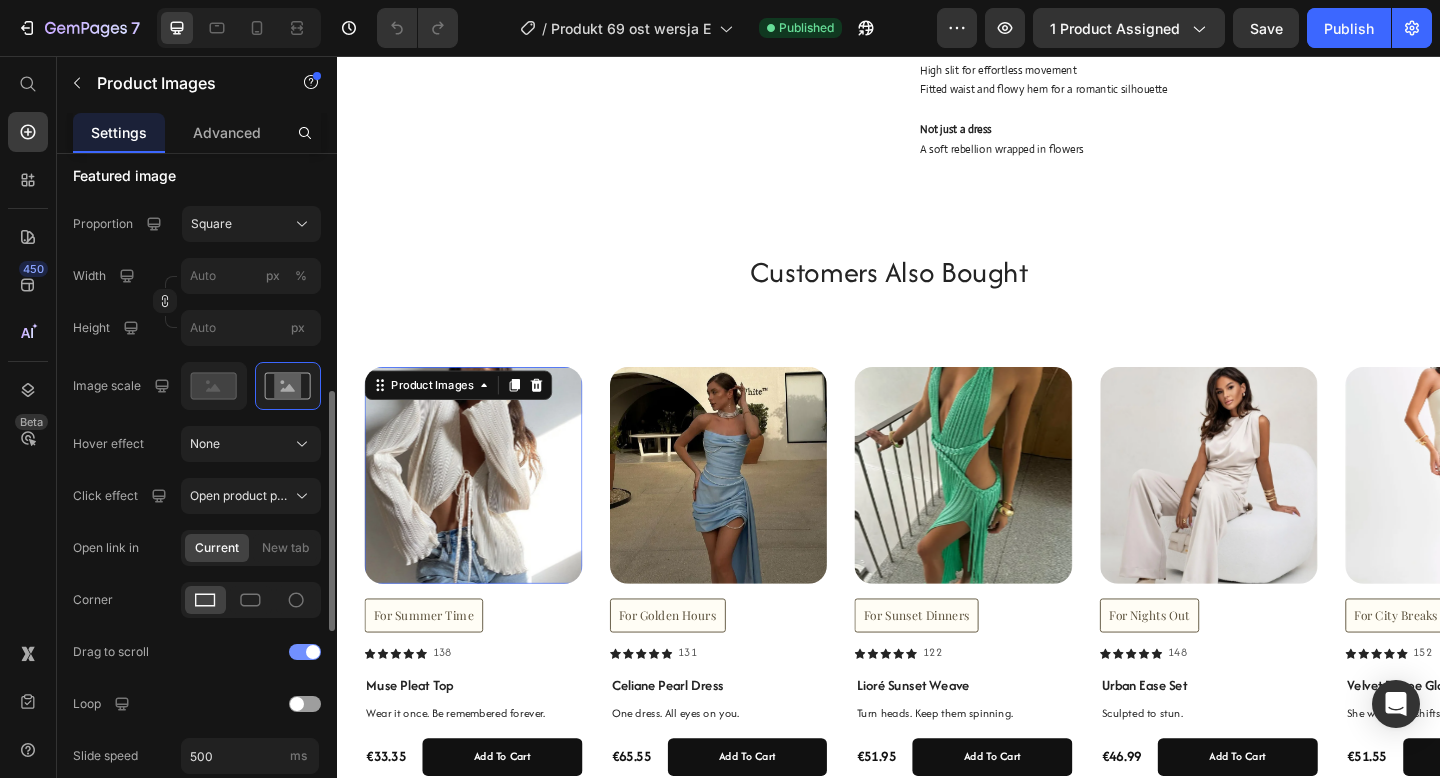 click at bounding box center [305, 652] 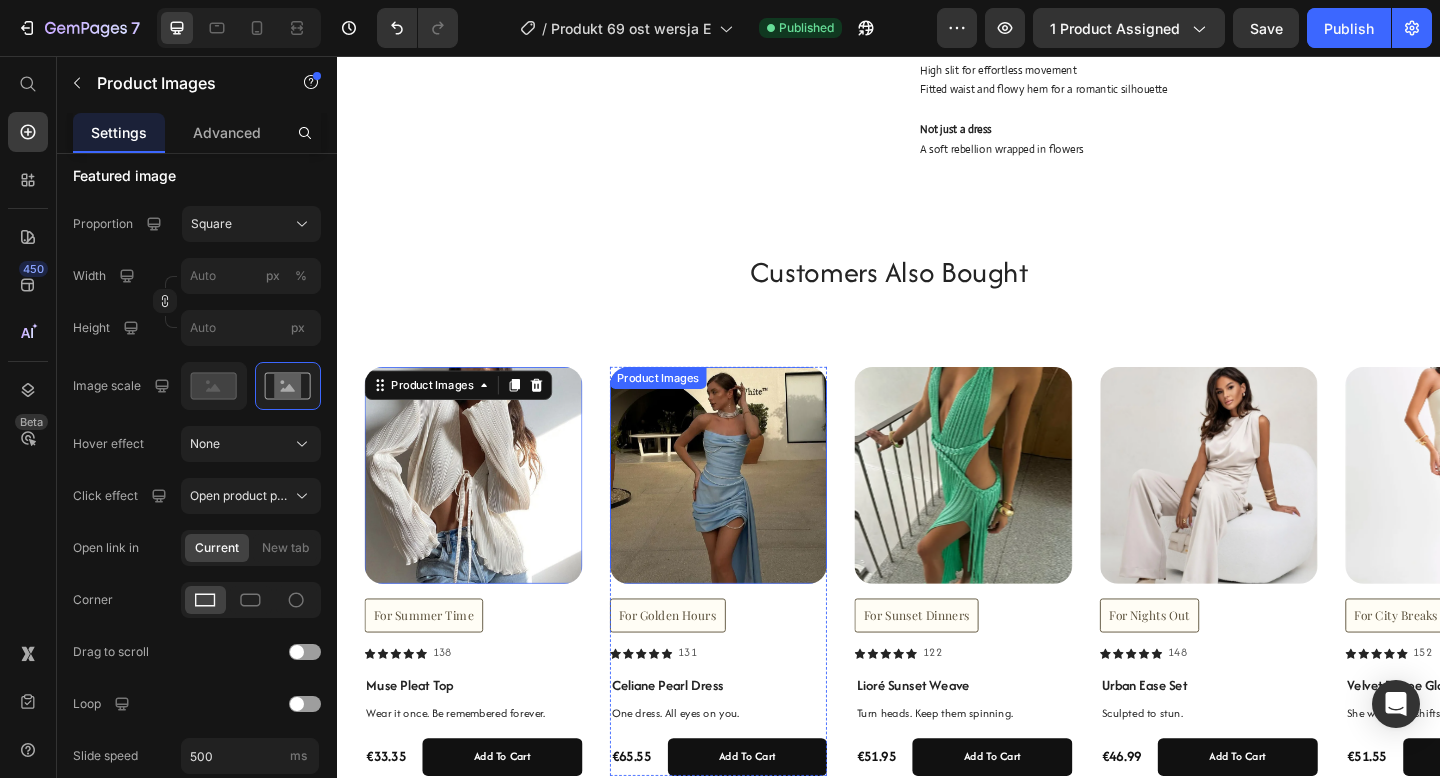 click at bounding box center (752, 513) 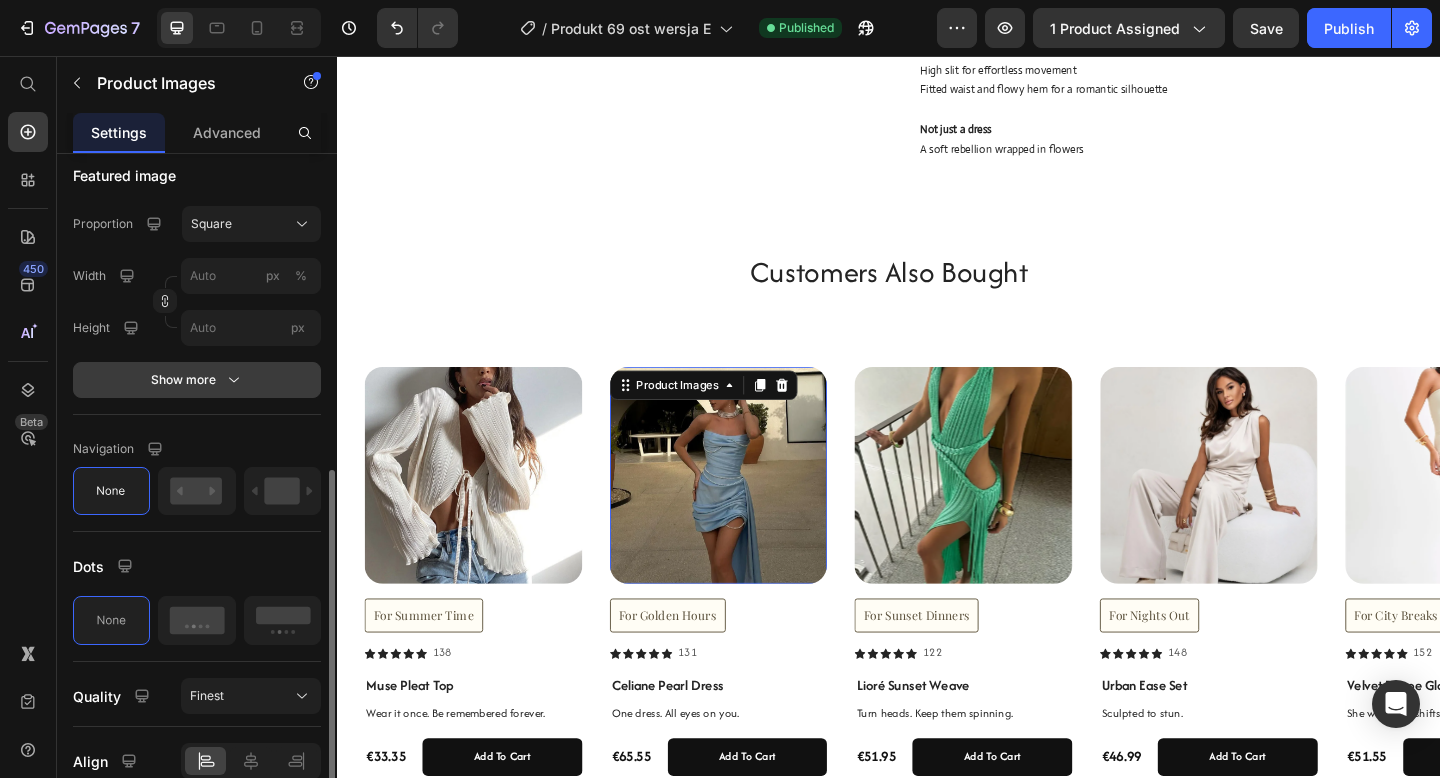 click on "Show more" at bounding box center [197, 380] 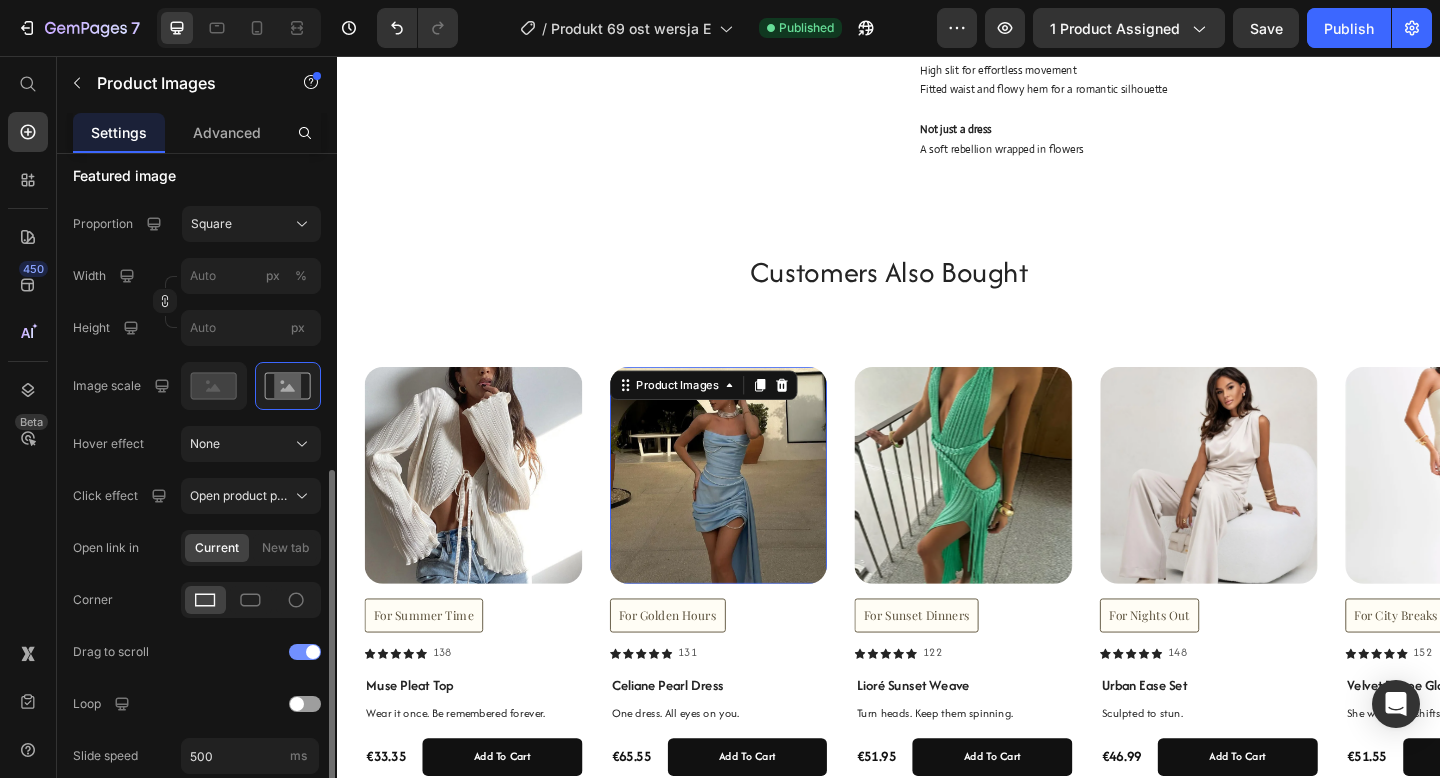 click at bounding box center [305, 652] 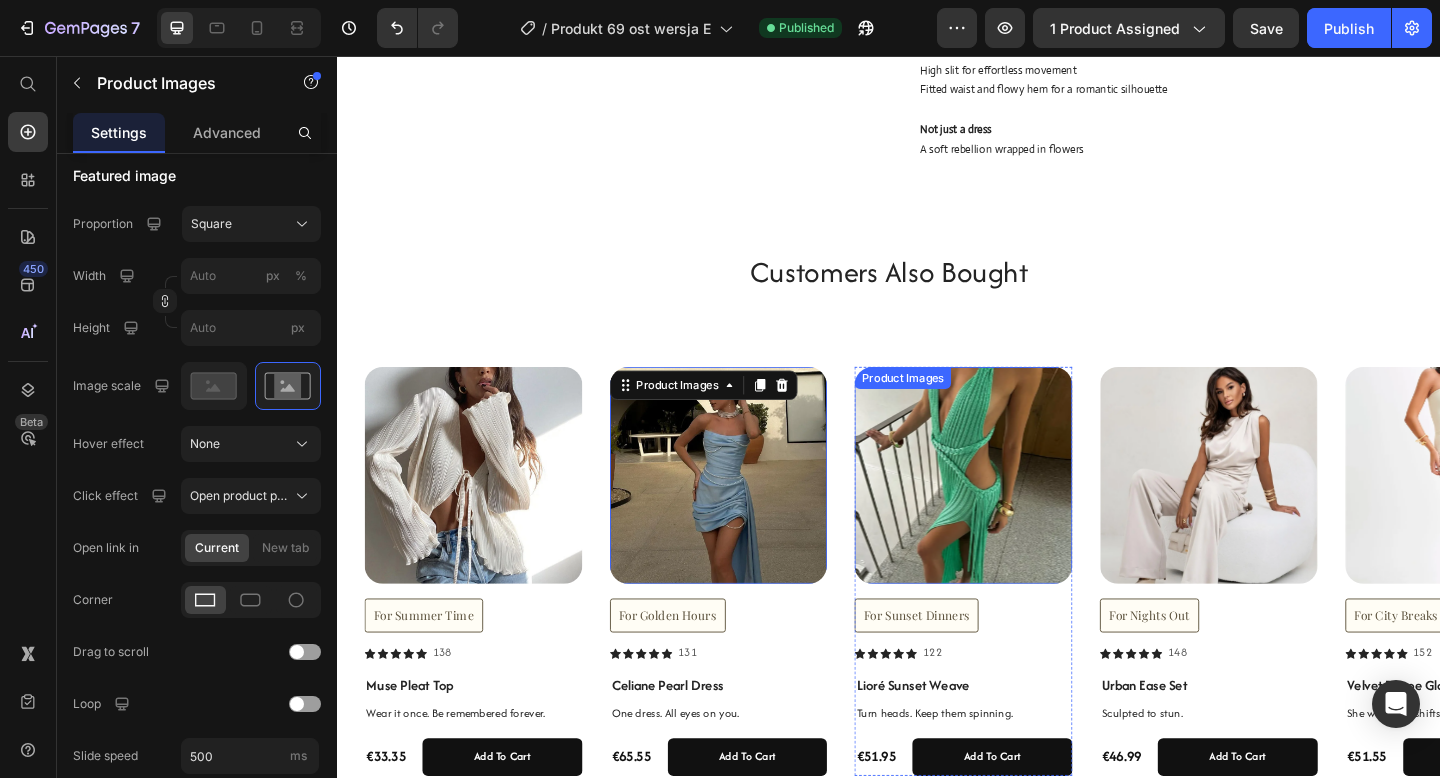 click at bounding box center (1018, 513) 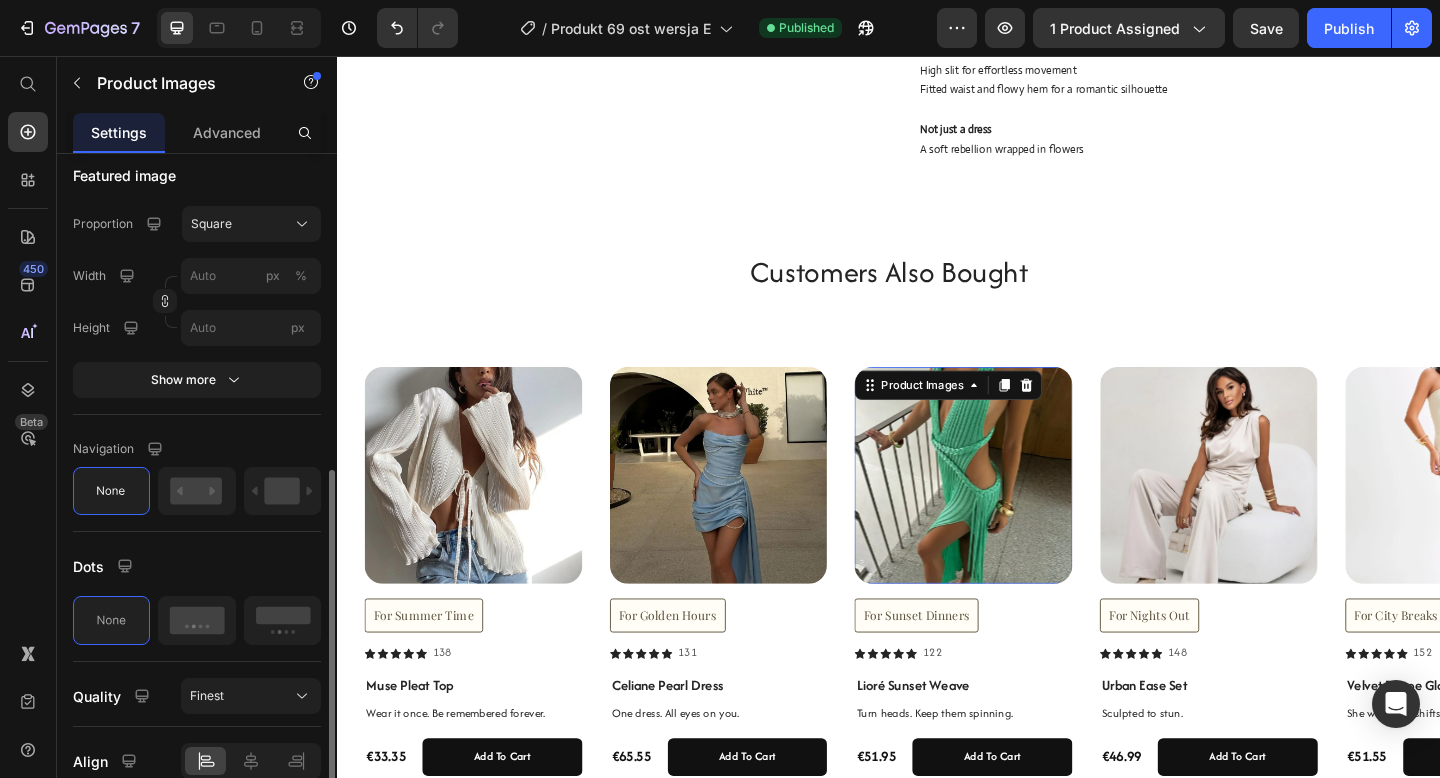 click on "Featured image Proportion Square Width px % Height px Show more" 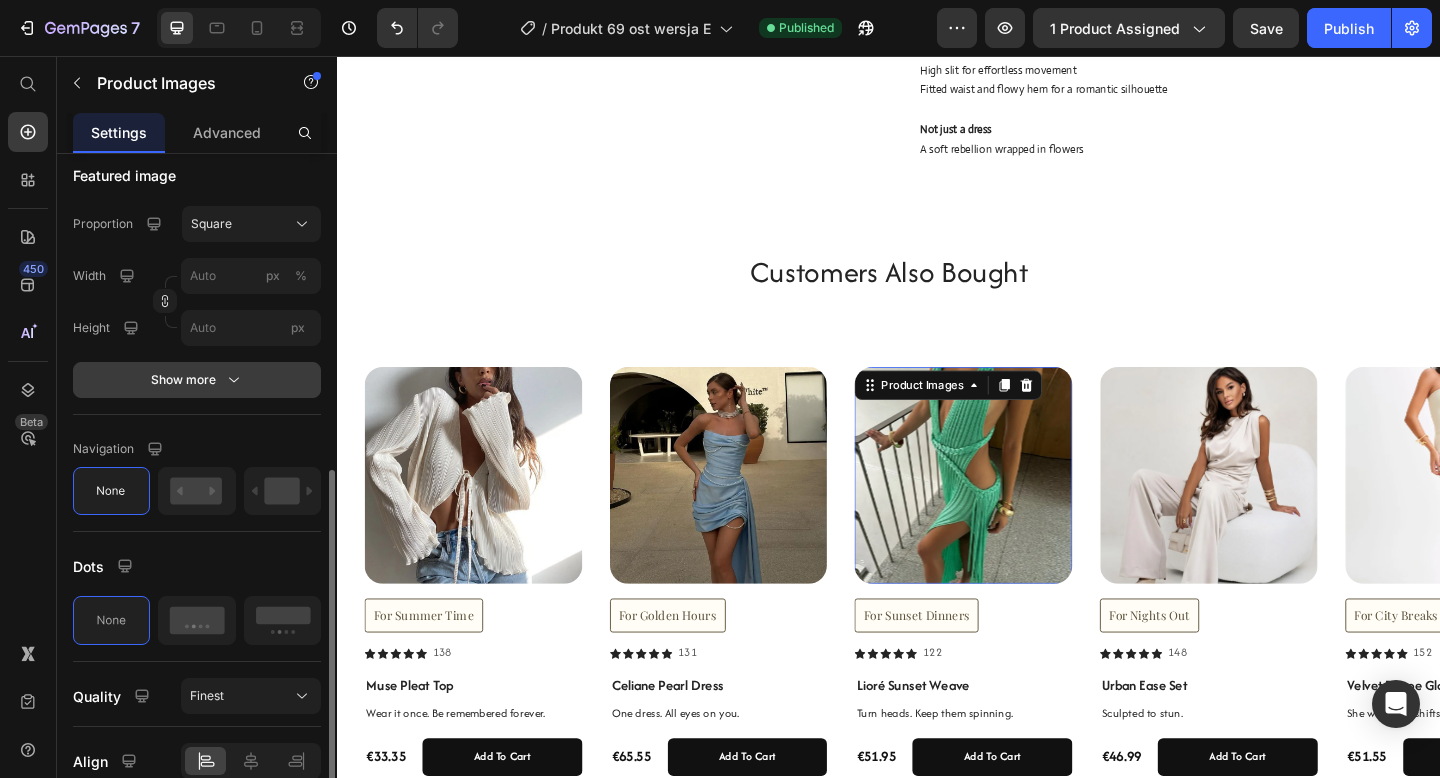 click 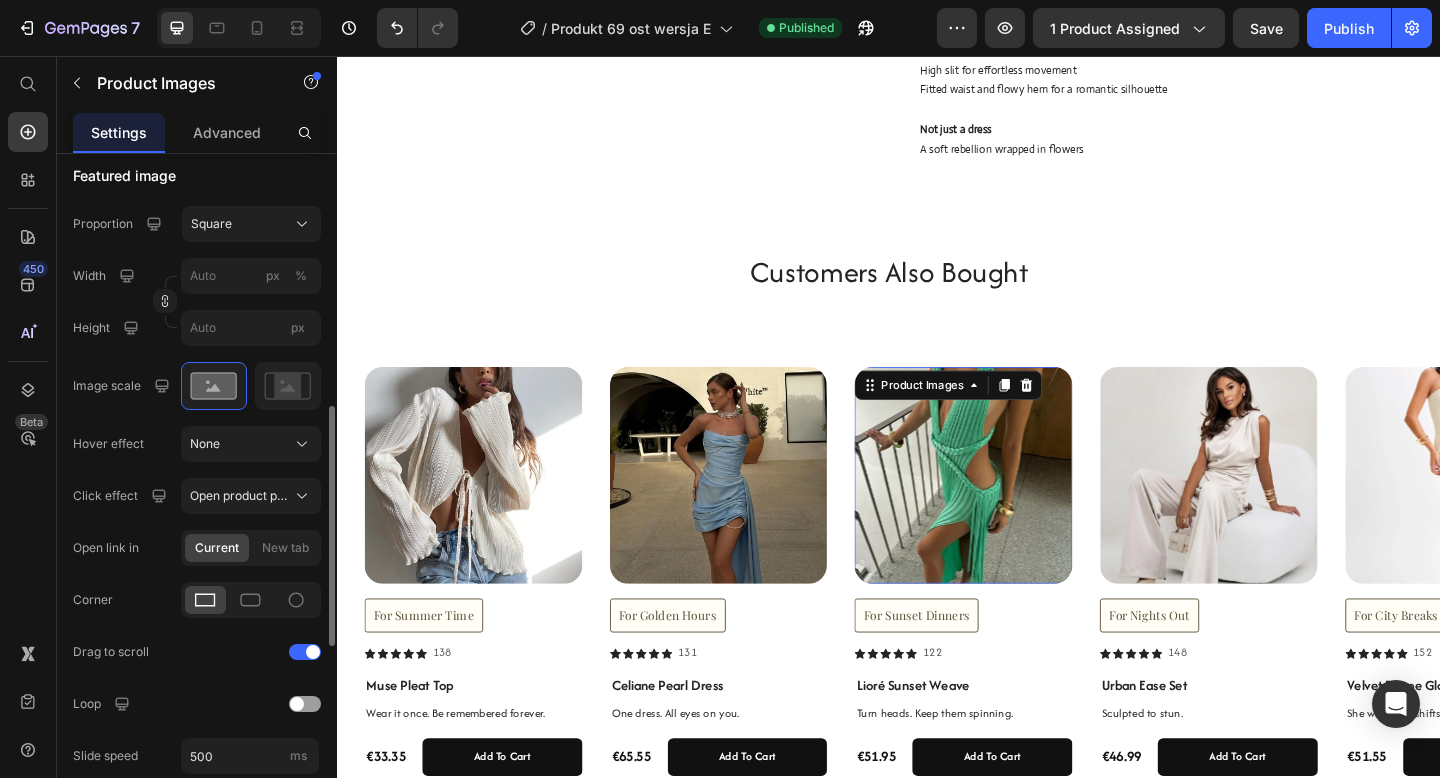 scroll, scrollTop: 774, scrollLeft: 0, axis: vertical 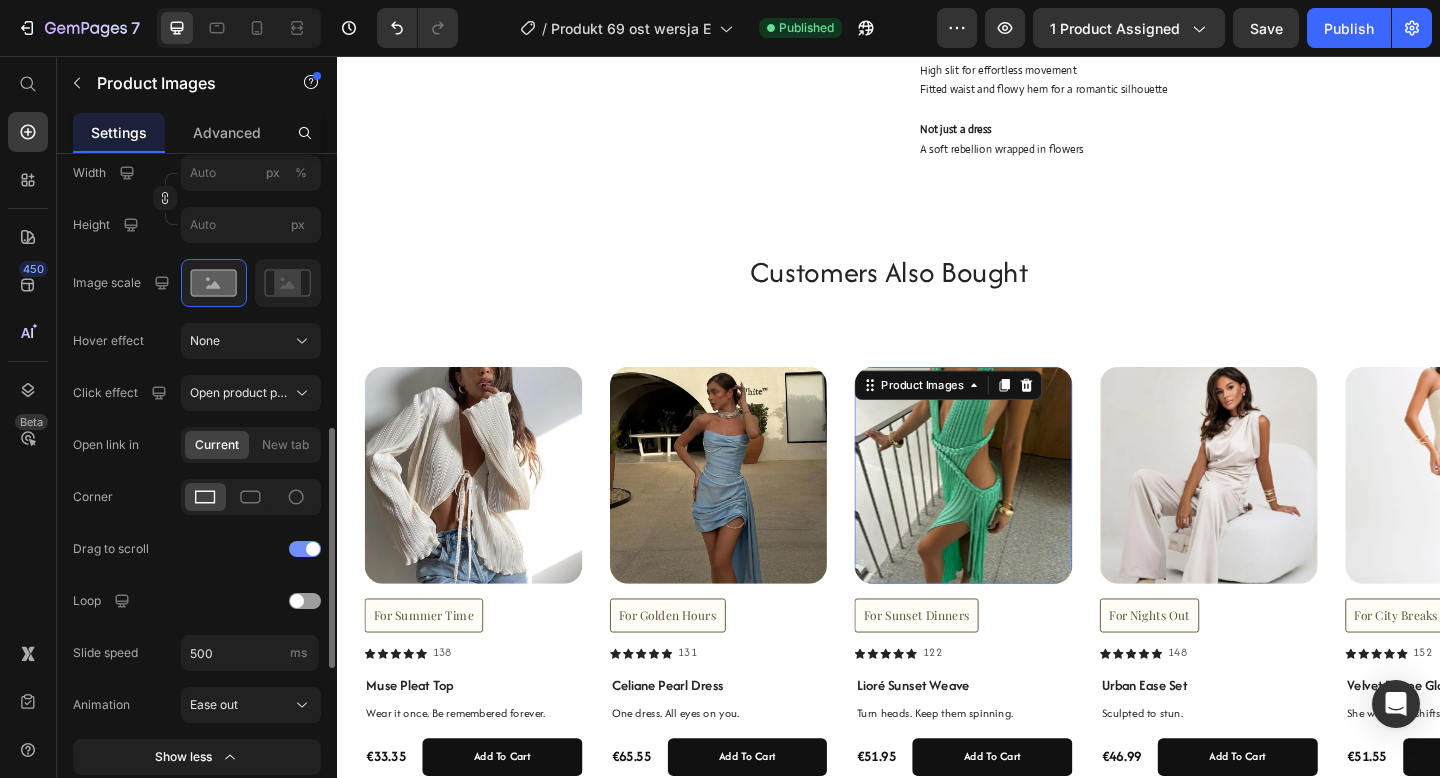 click at bounding box center (313, 549) 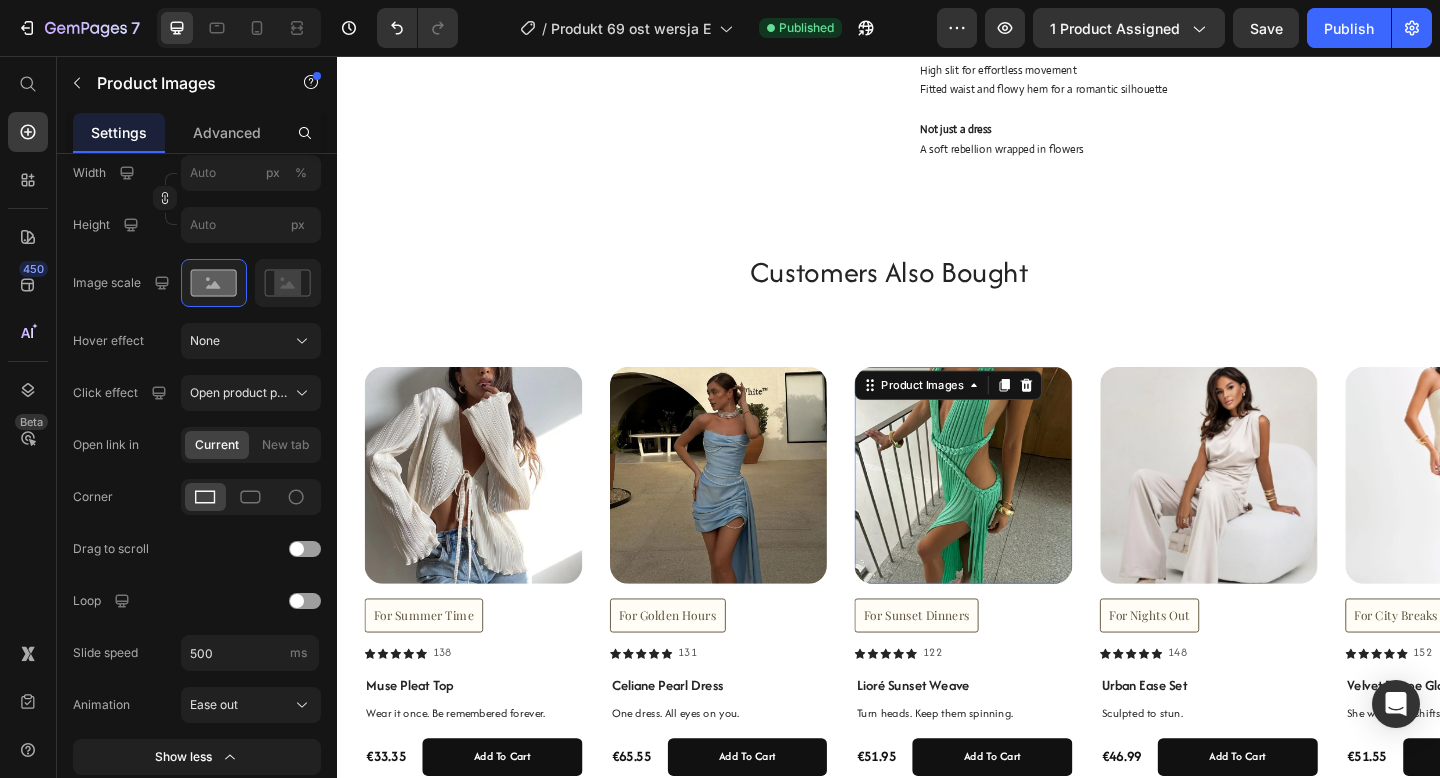 click at bounding box center [1285, 513] 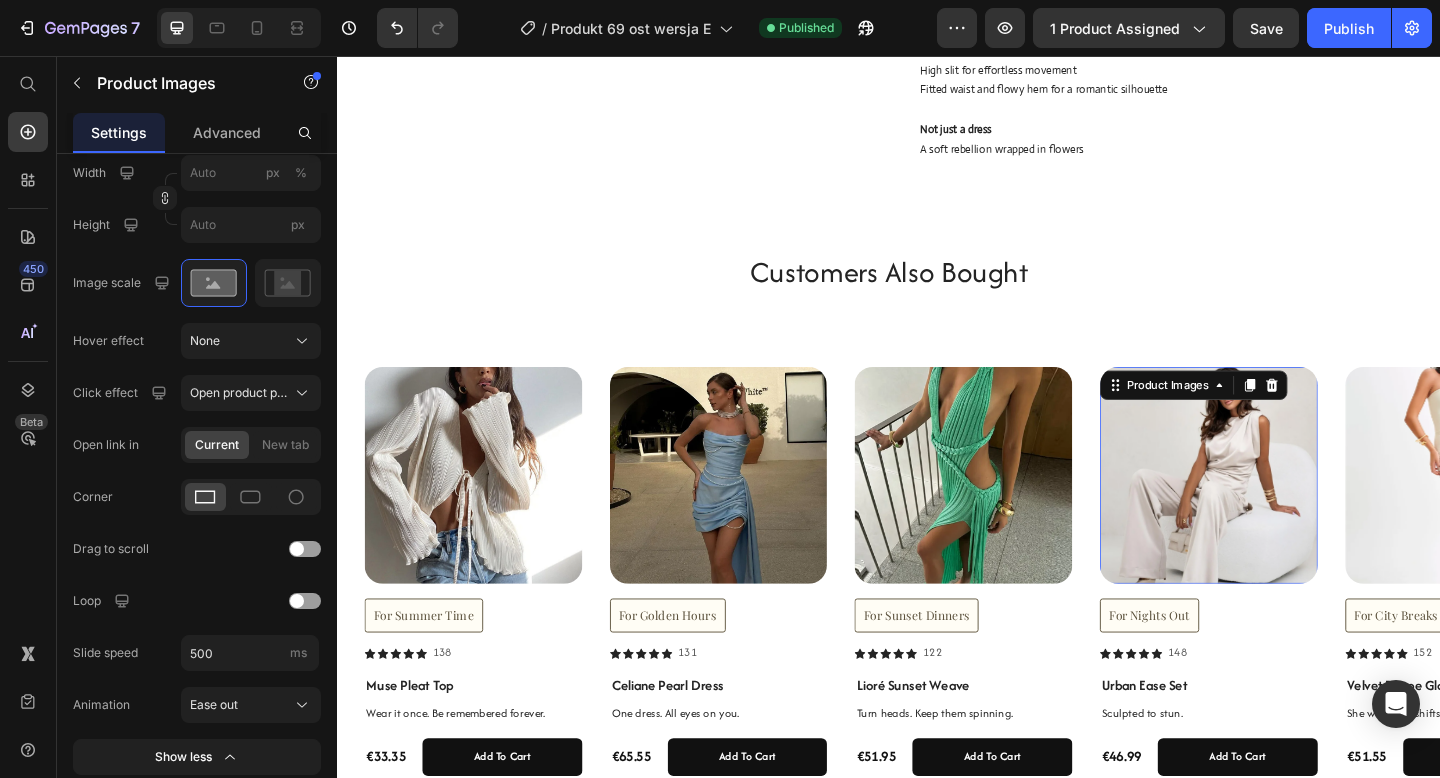 scroll, scrollTop: 763, scrollLeft: 0, axis: vertical 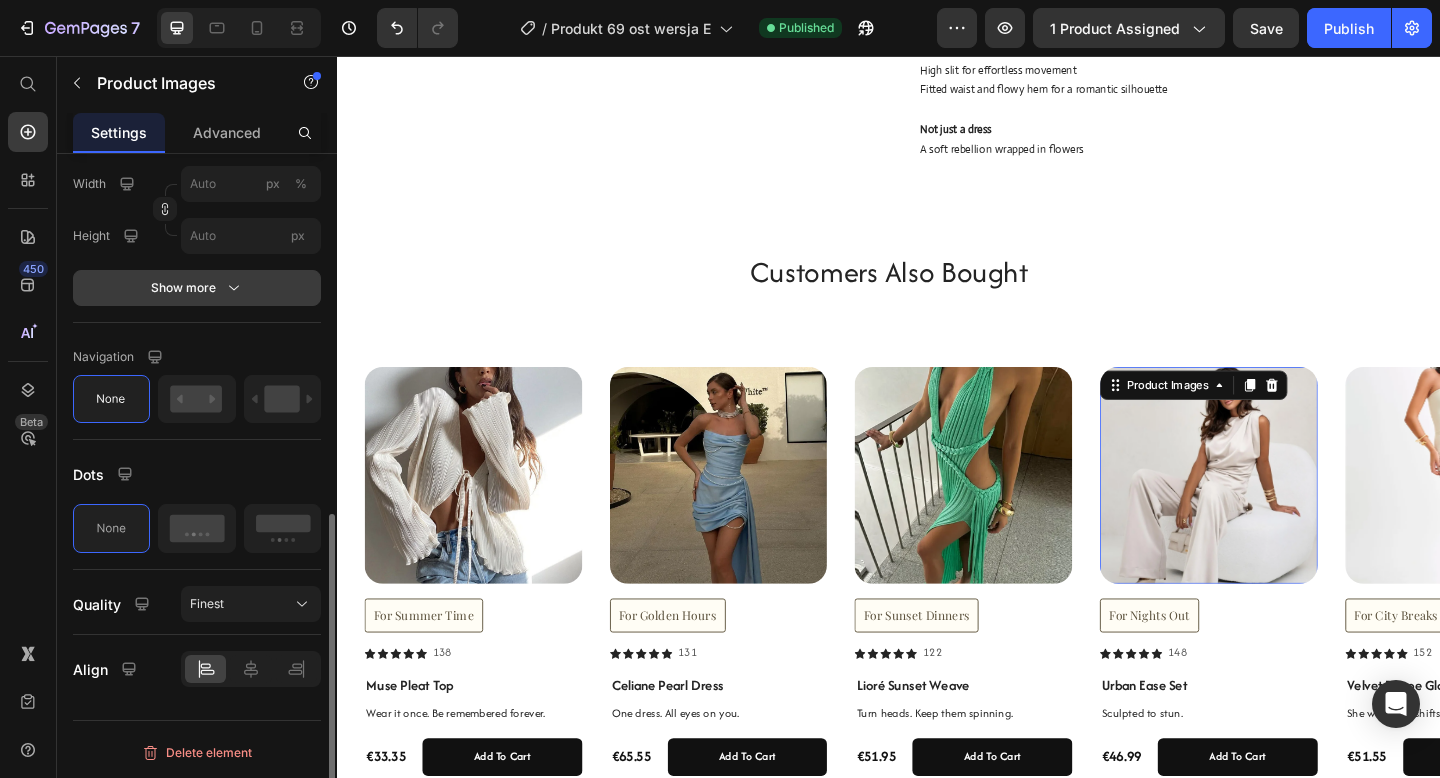 click 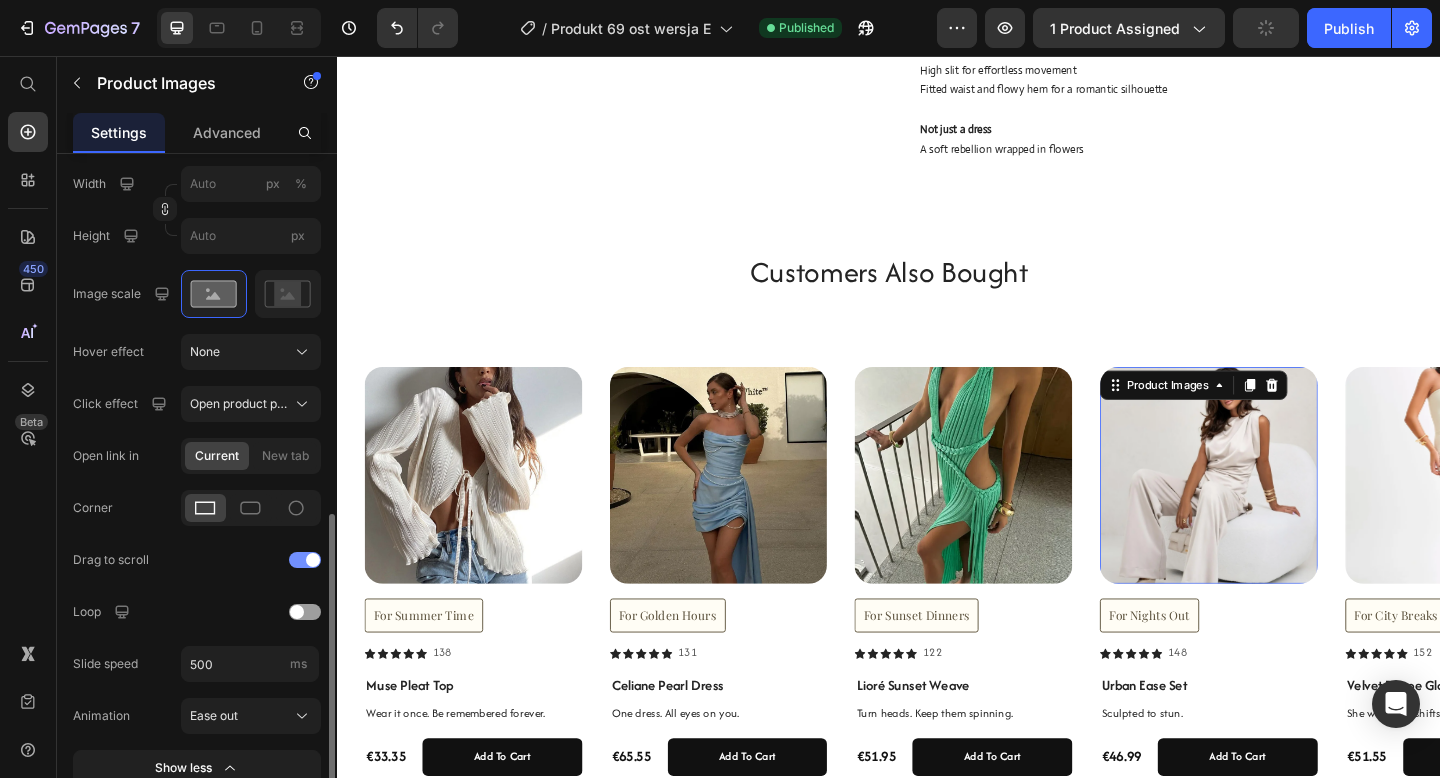 click on "Drag to scroll" 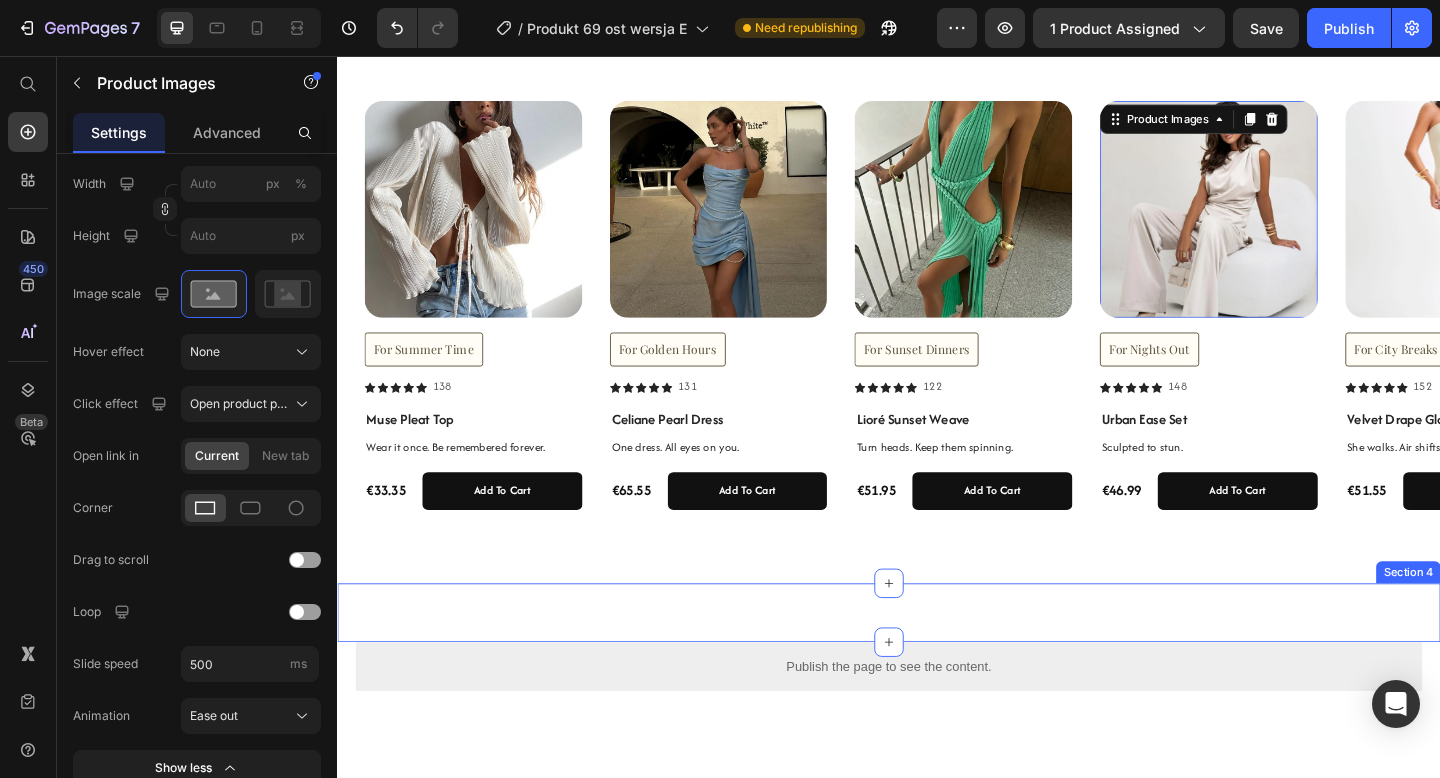 scroll, scrollTop: 1303, scrollLeft: 0, axis: vertical 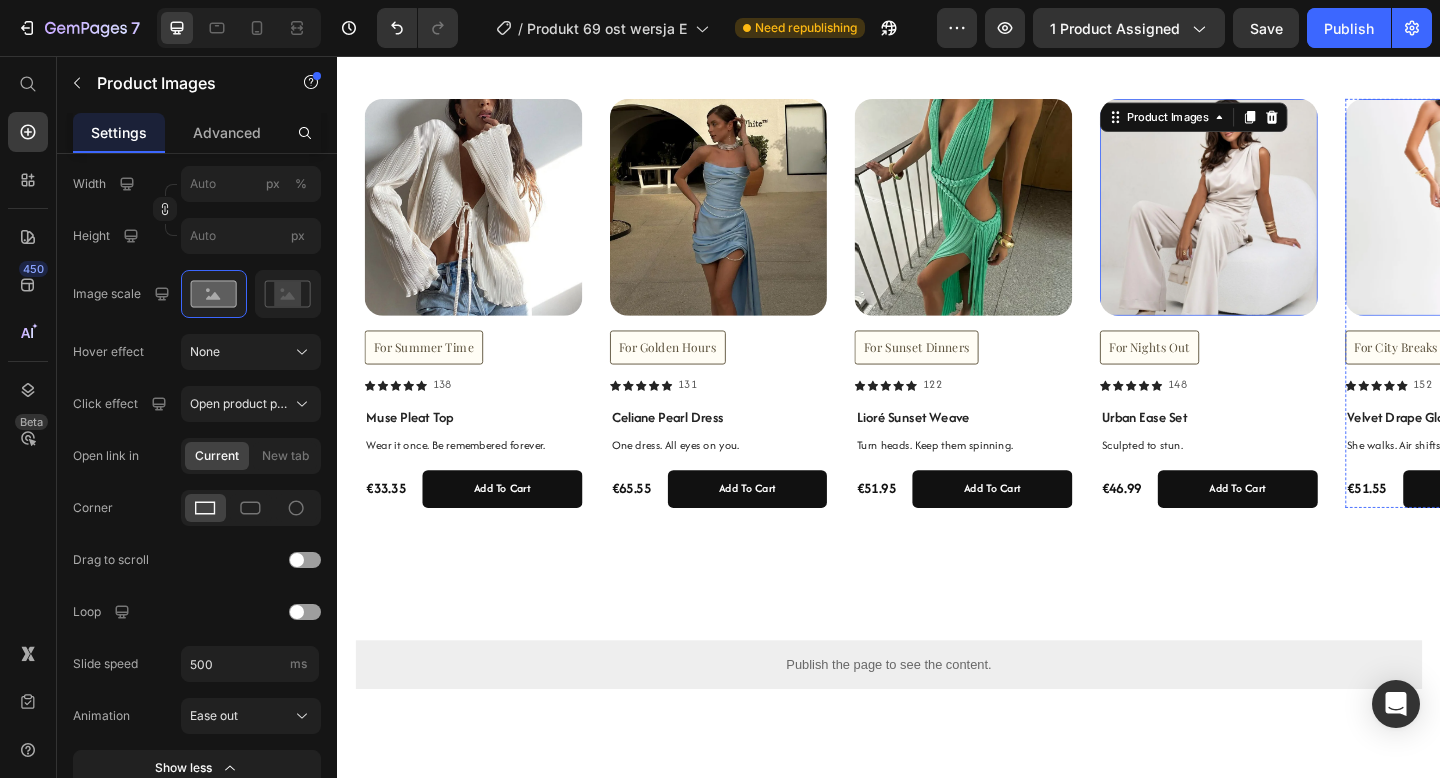 click at bounding box center [1552, 221] 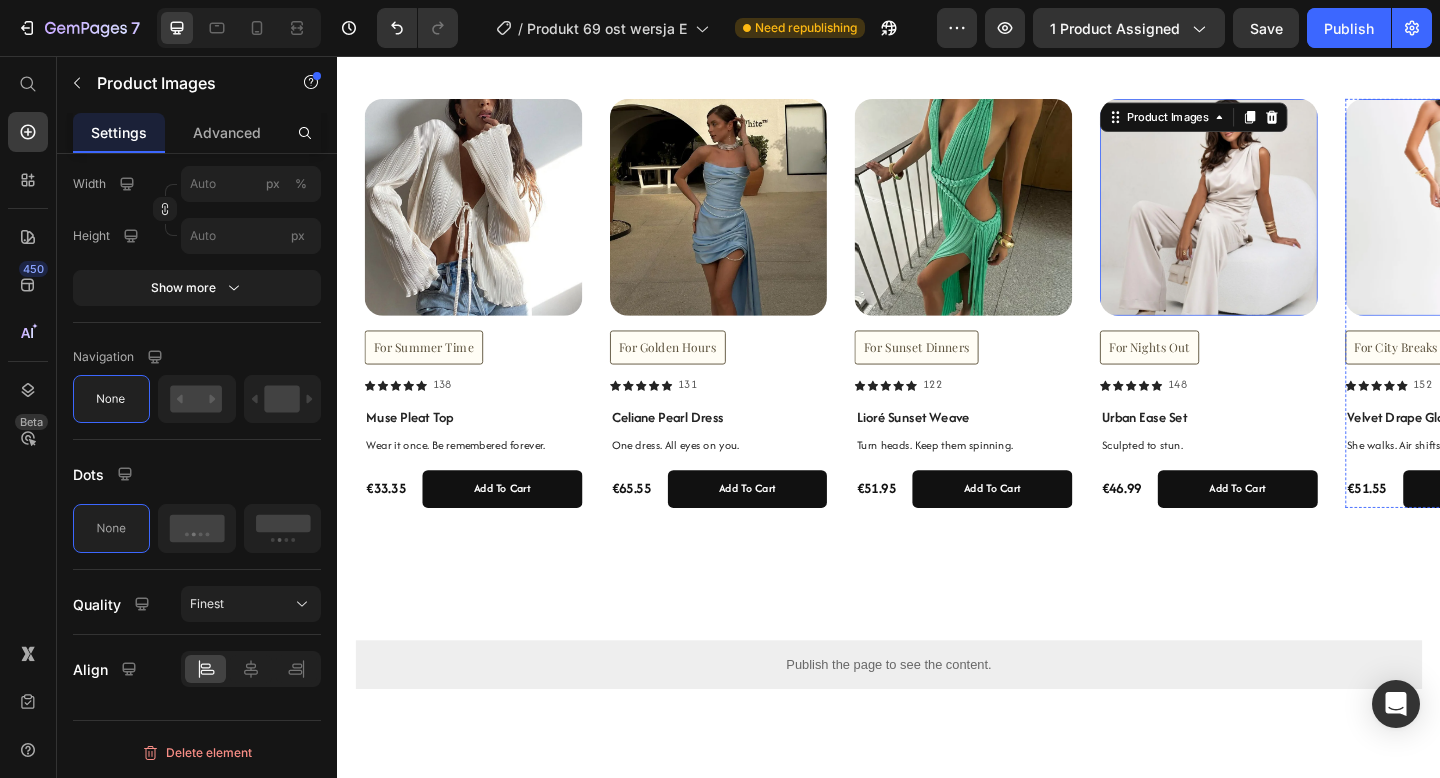 scroll, scrollTop: 763, scrollLeft: 0, axis: vertical 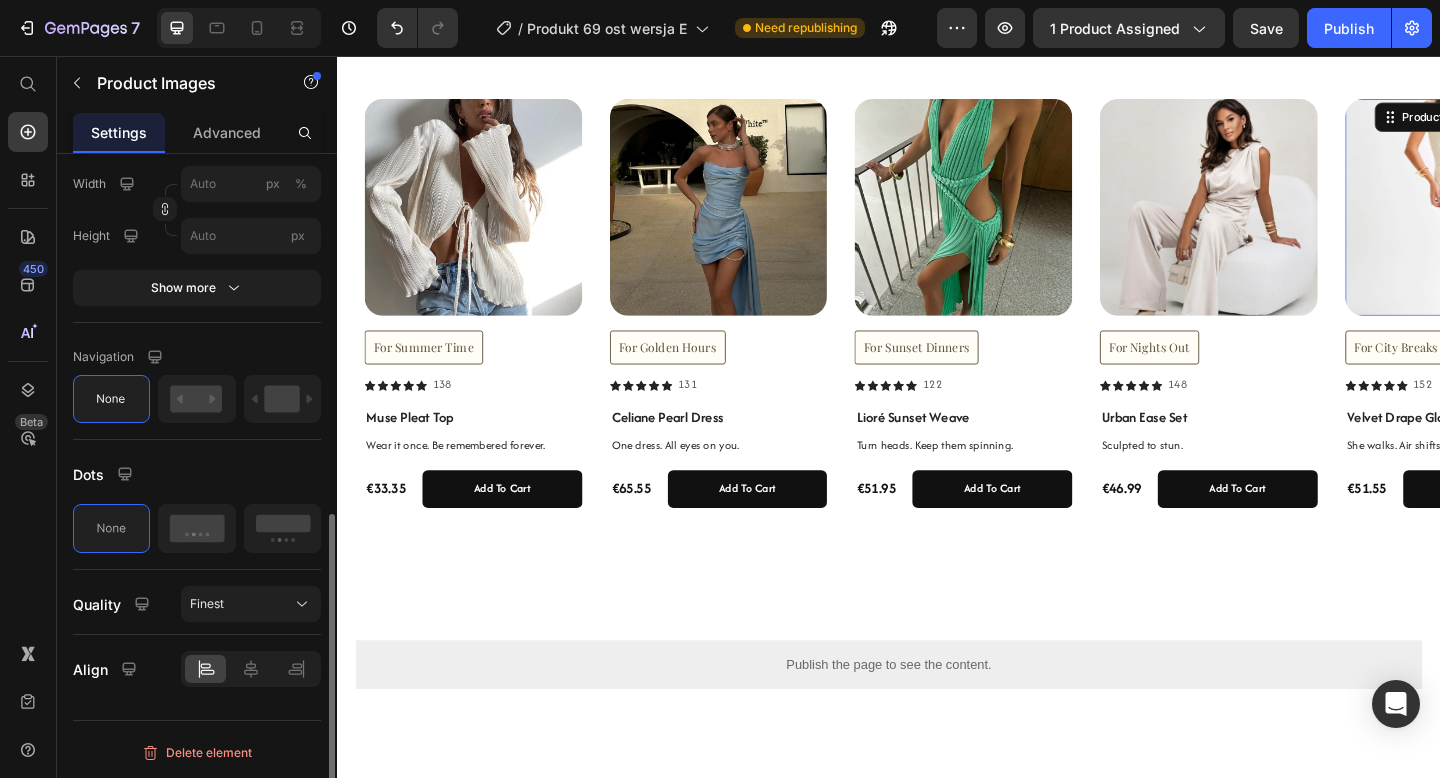 click on "Featured image Proportion Square Width px % Height px Show more" 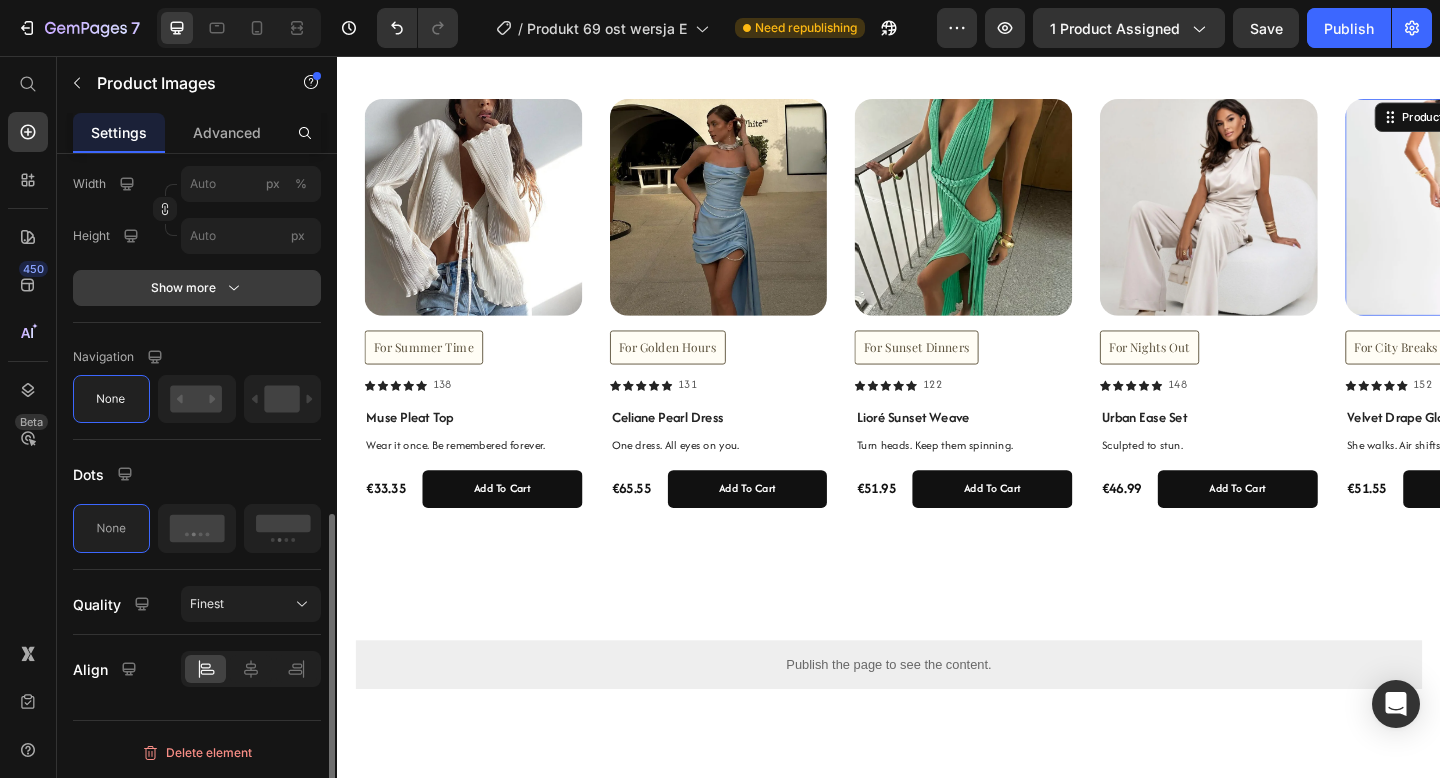 click 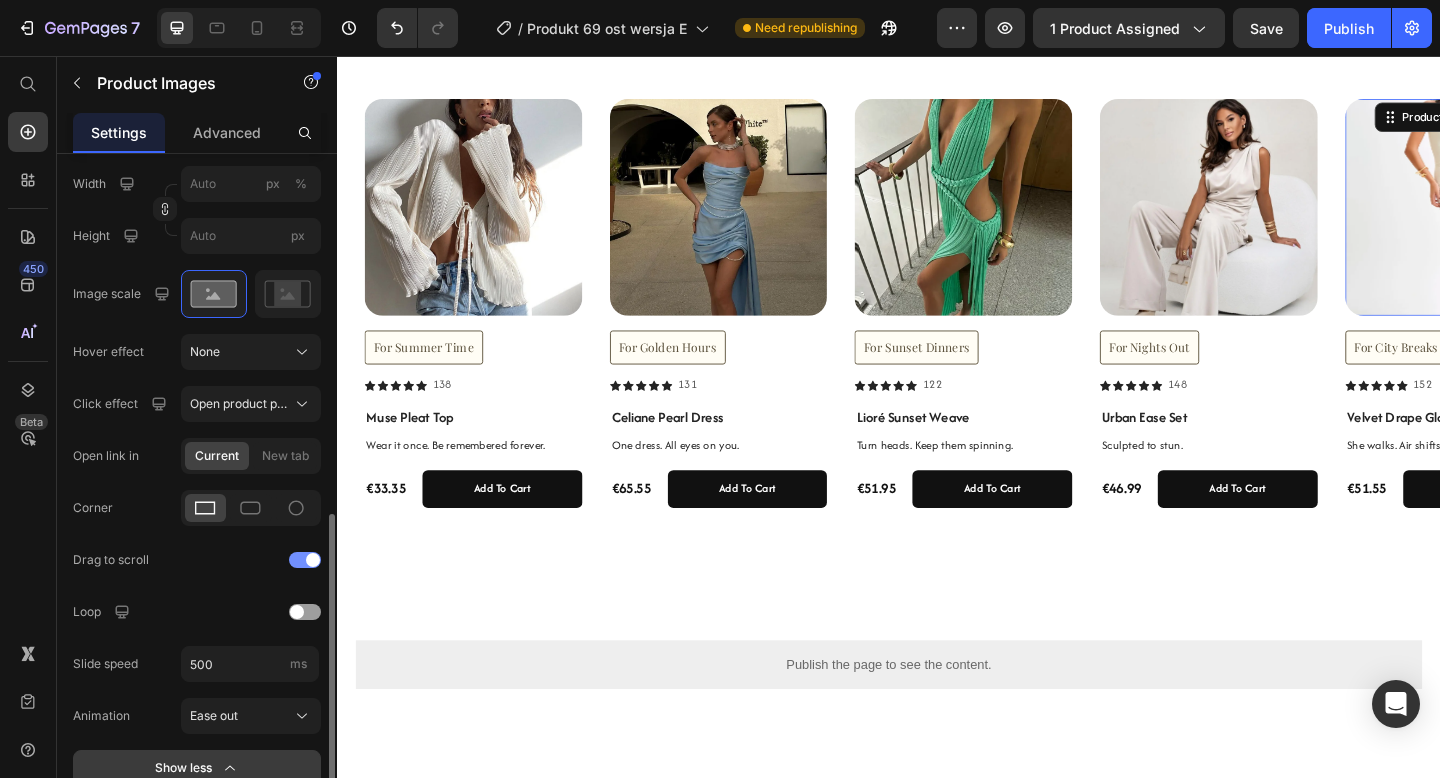 click at bounding box center [305, 560] 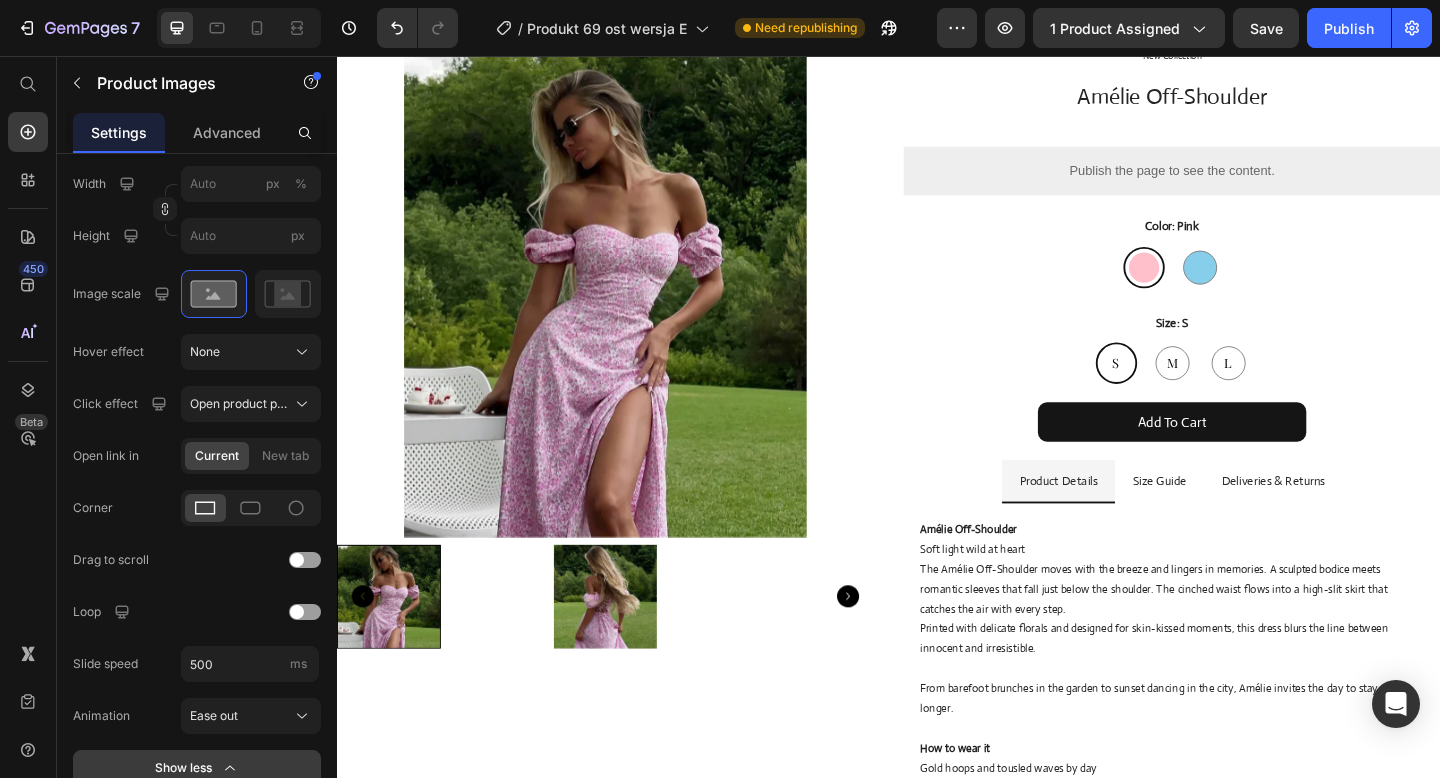 scroll, scrollTop: 0, scrollLeft: 0, axis: both 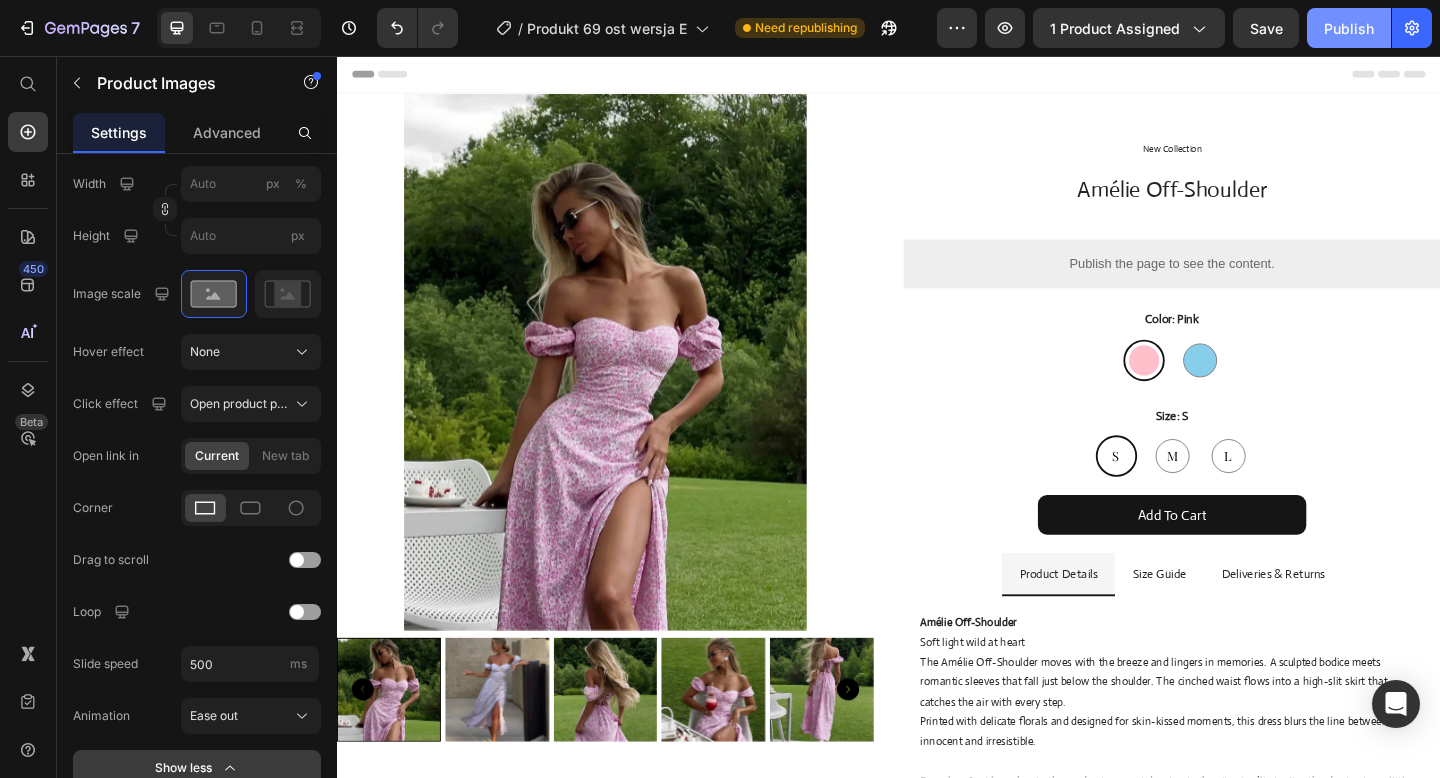 click on "Publish" at bounding box center (1349, 28) 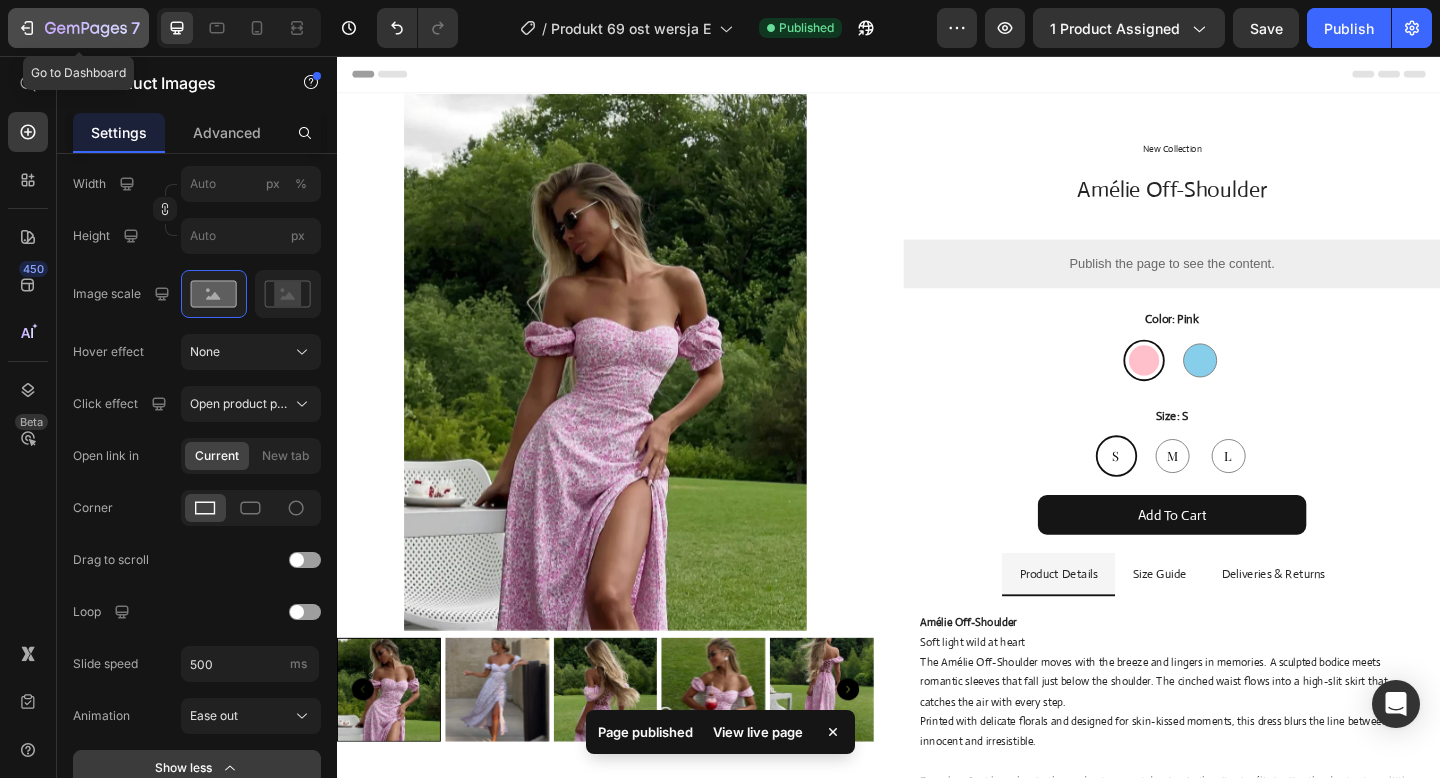 click 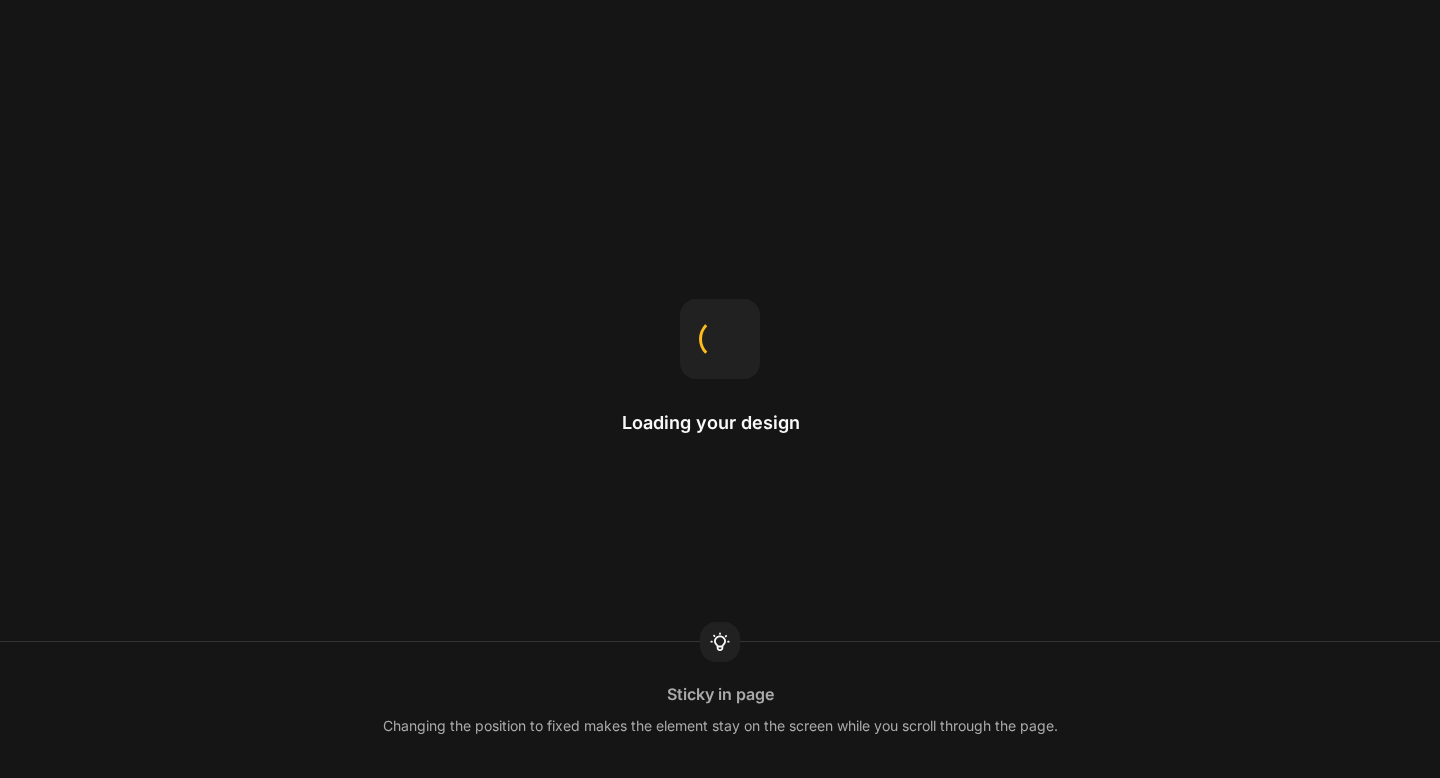 scroll, scrollTop: 0, scrollLeft: 0, axis: both 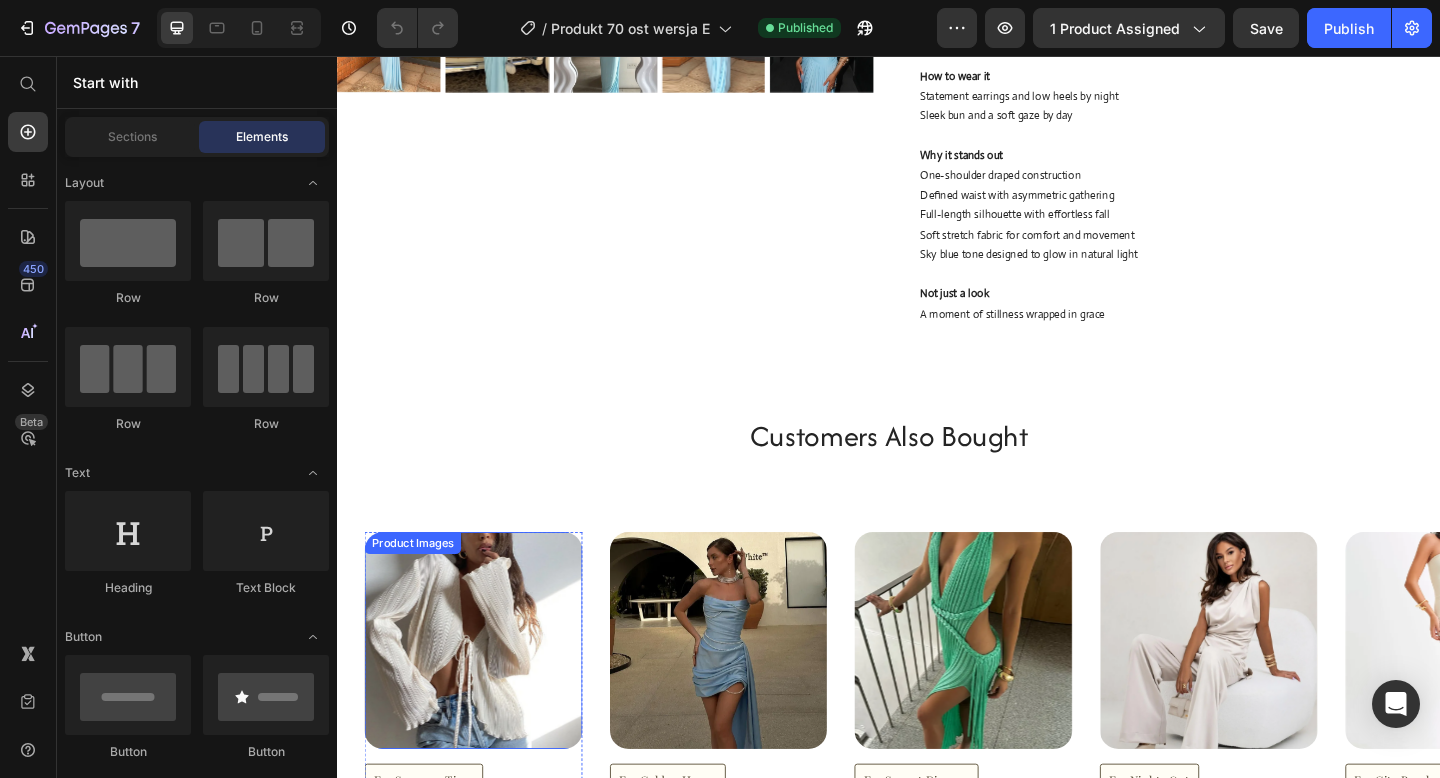 click at bounding box center [485, 692] 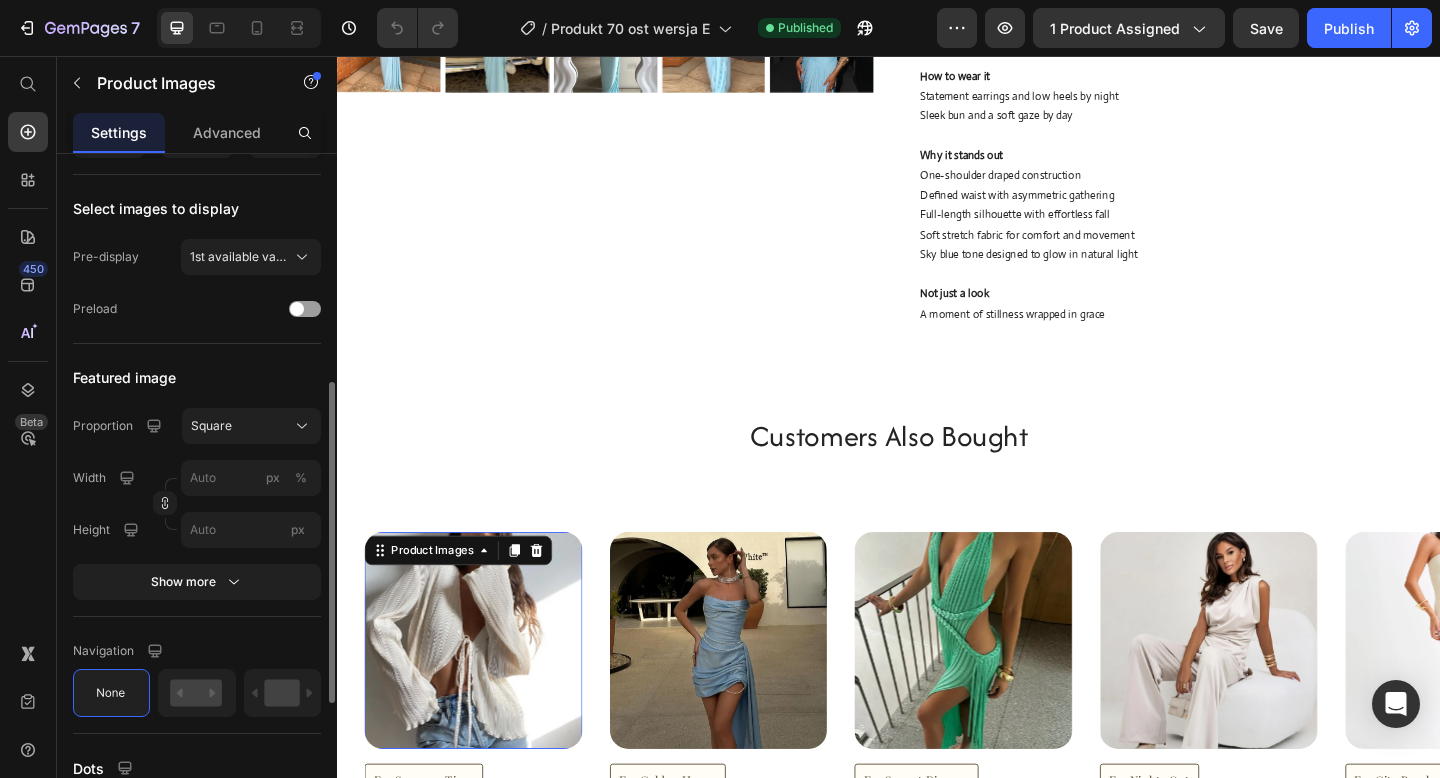 scroll, scrollTop: 539, scrollLeft: 0, axis: vertical 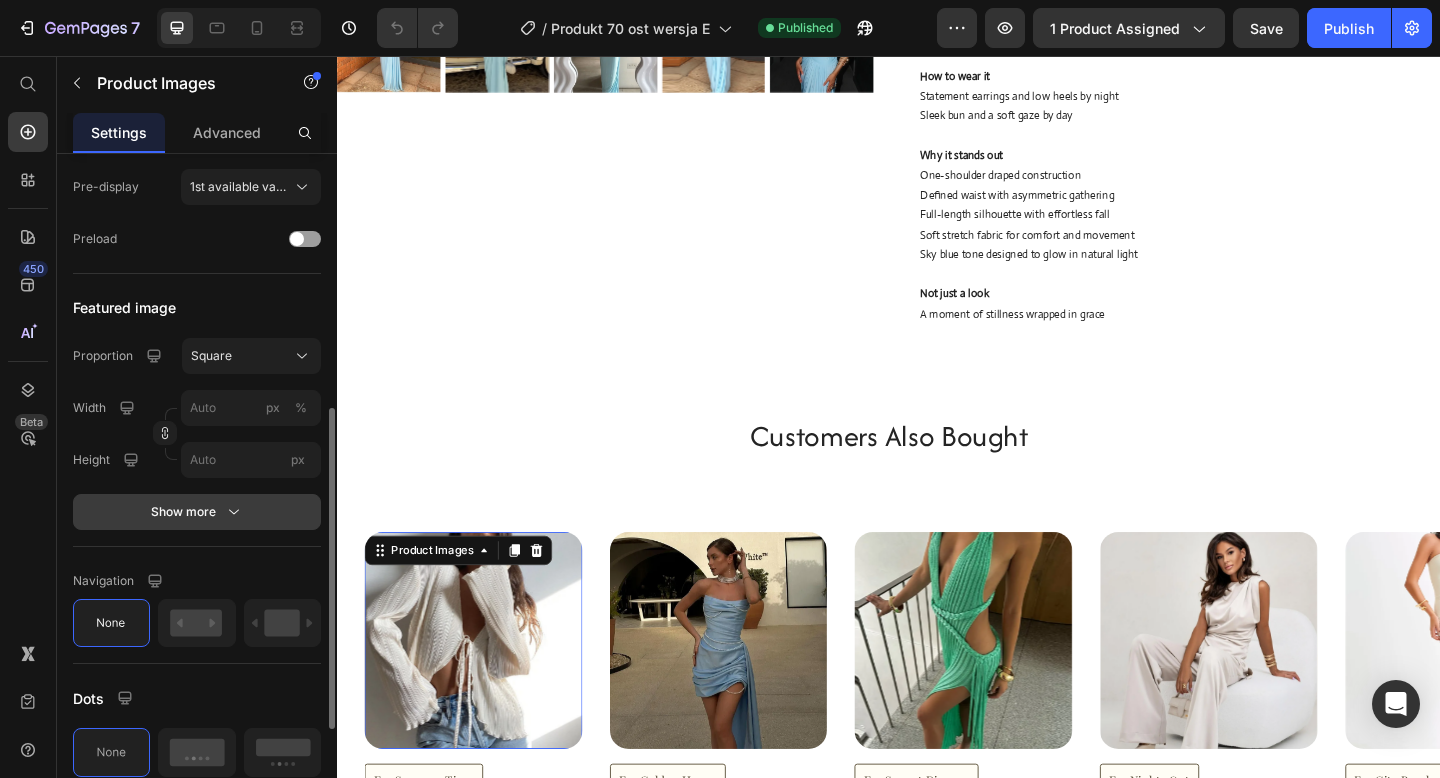 click on "Show more" at bounding box center [197, 512] 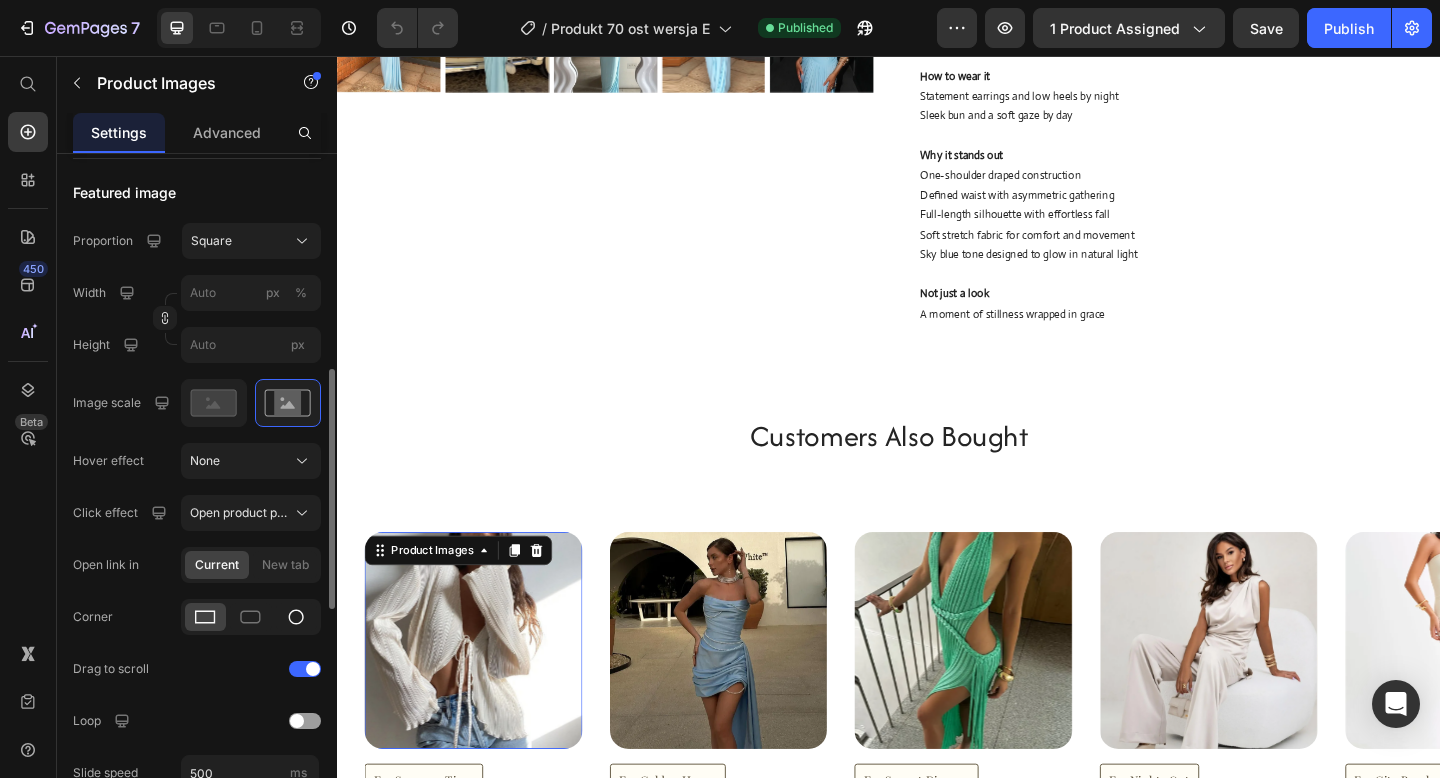scroll, scrollTop: 655, scrollLeft: 0, axis: vertical 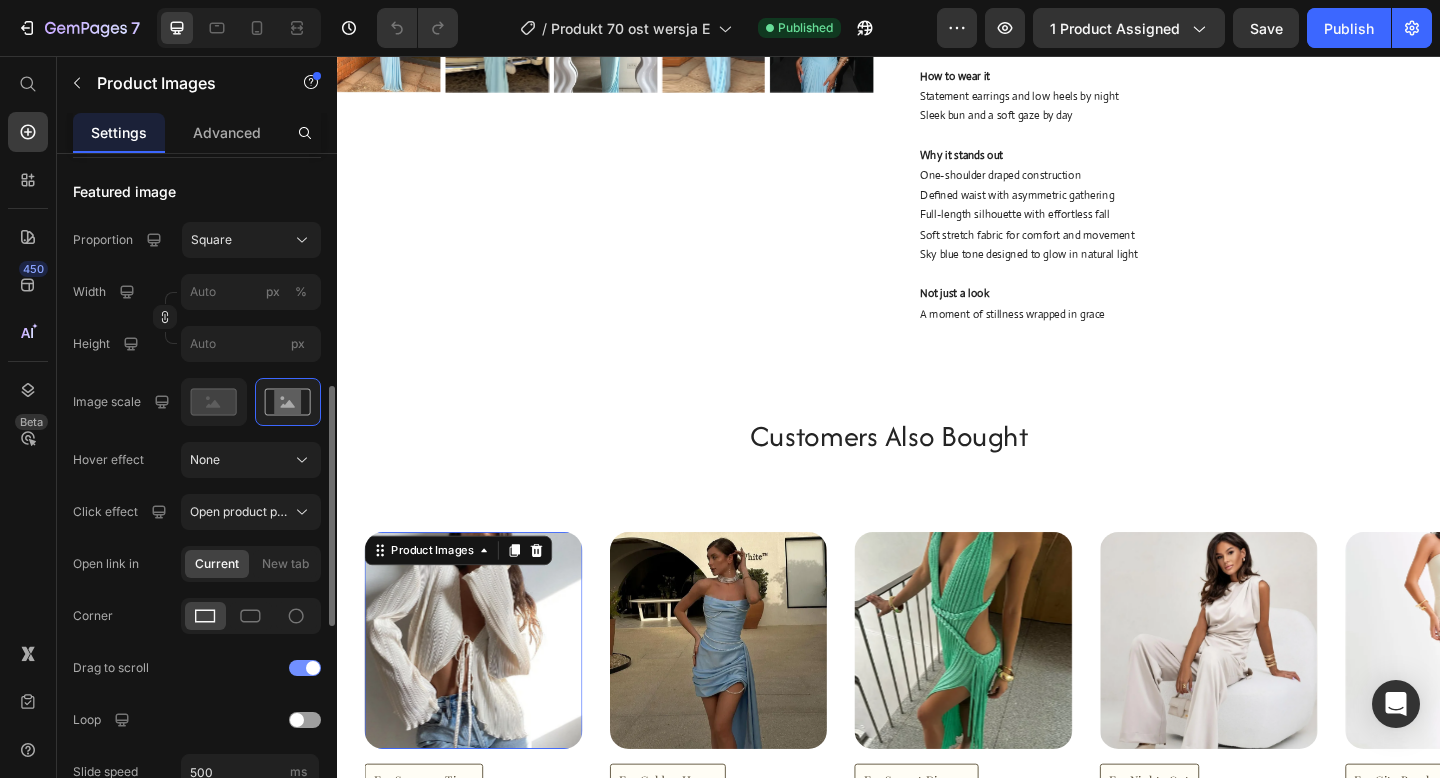 click at bounding box center [313, 668] 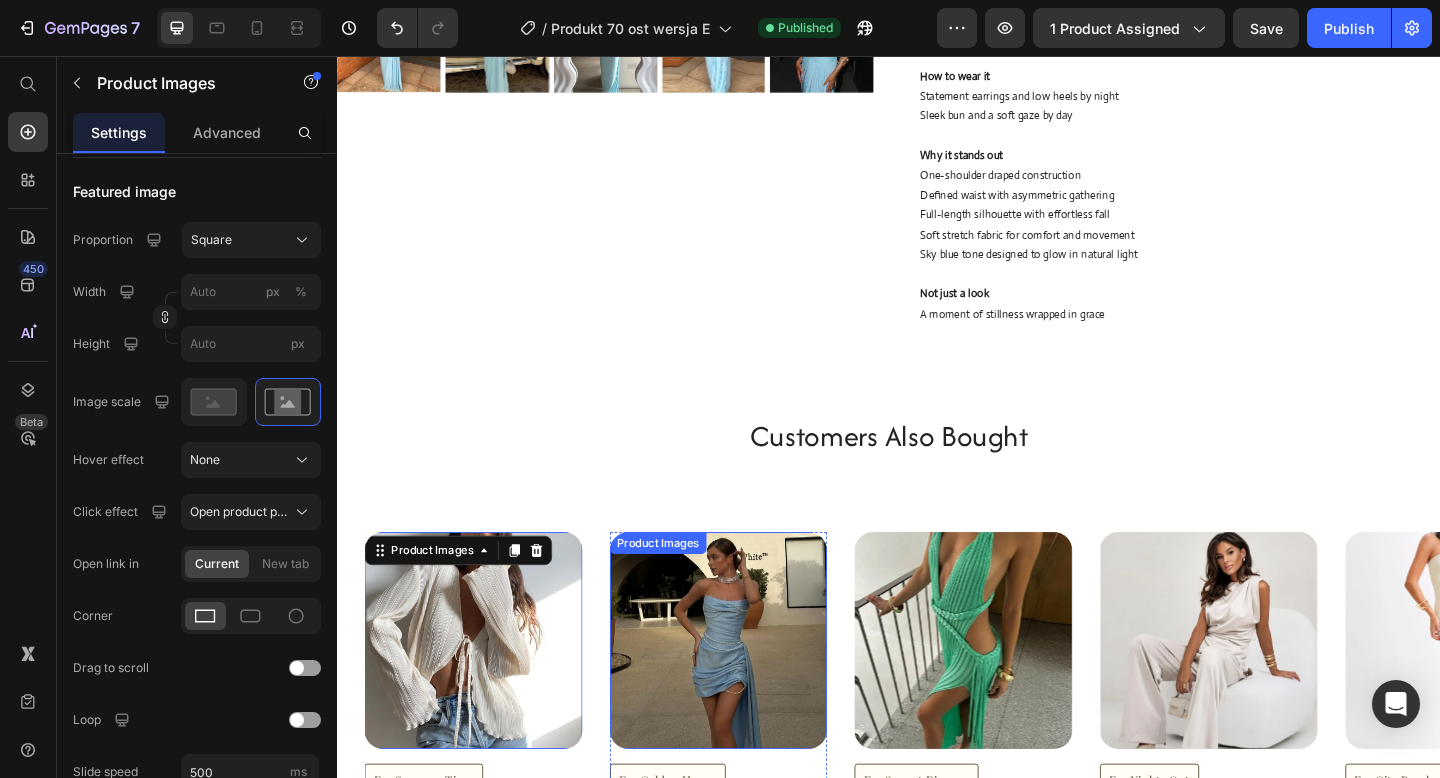 click at bounding box center (752, 692) 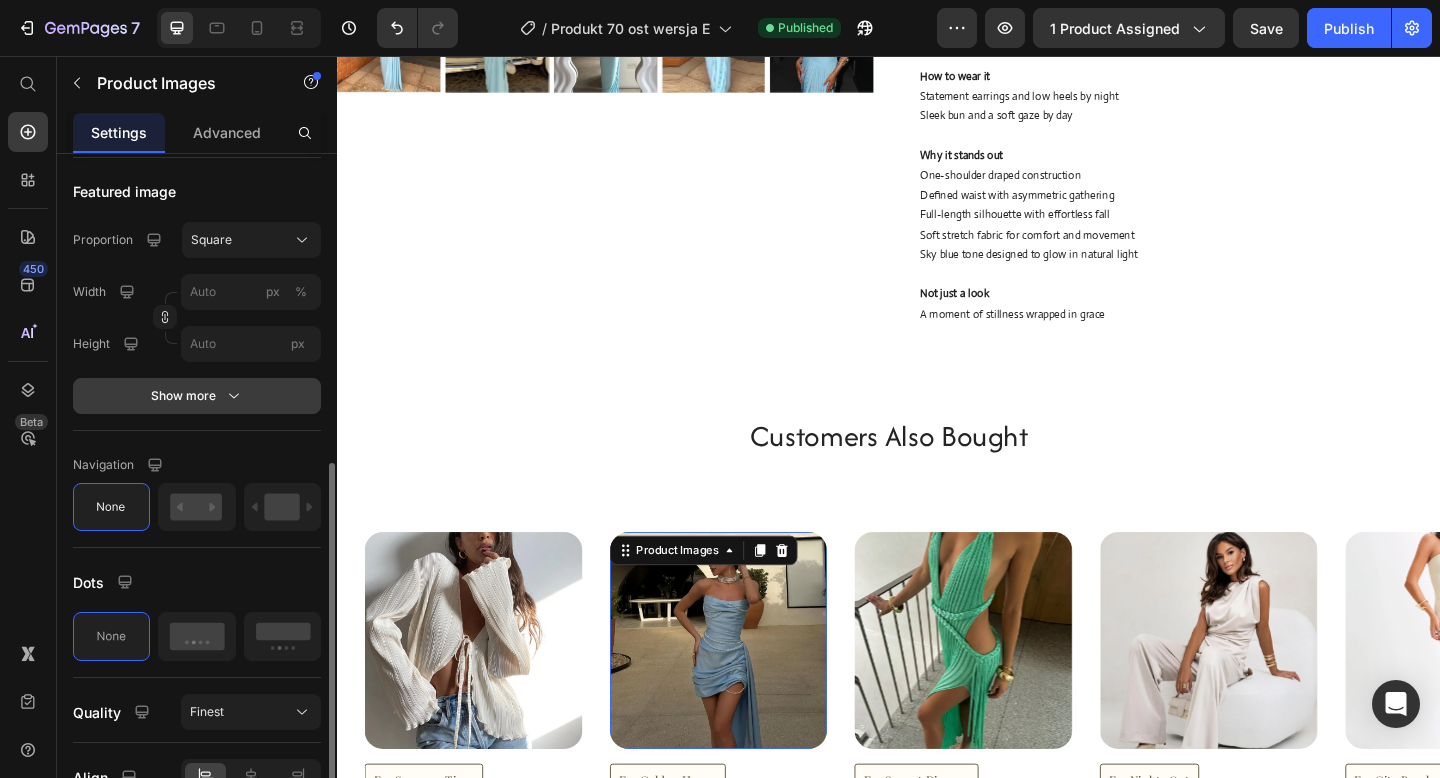 click 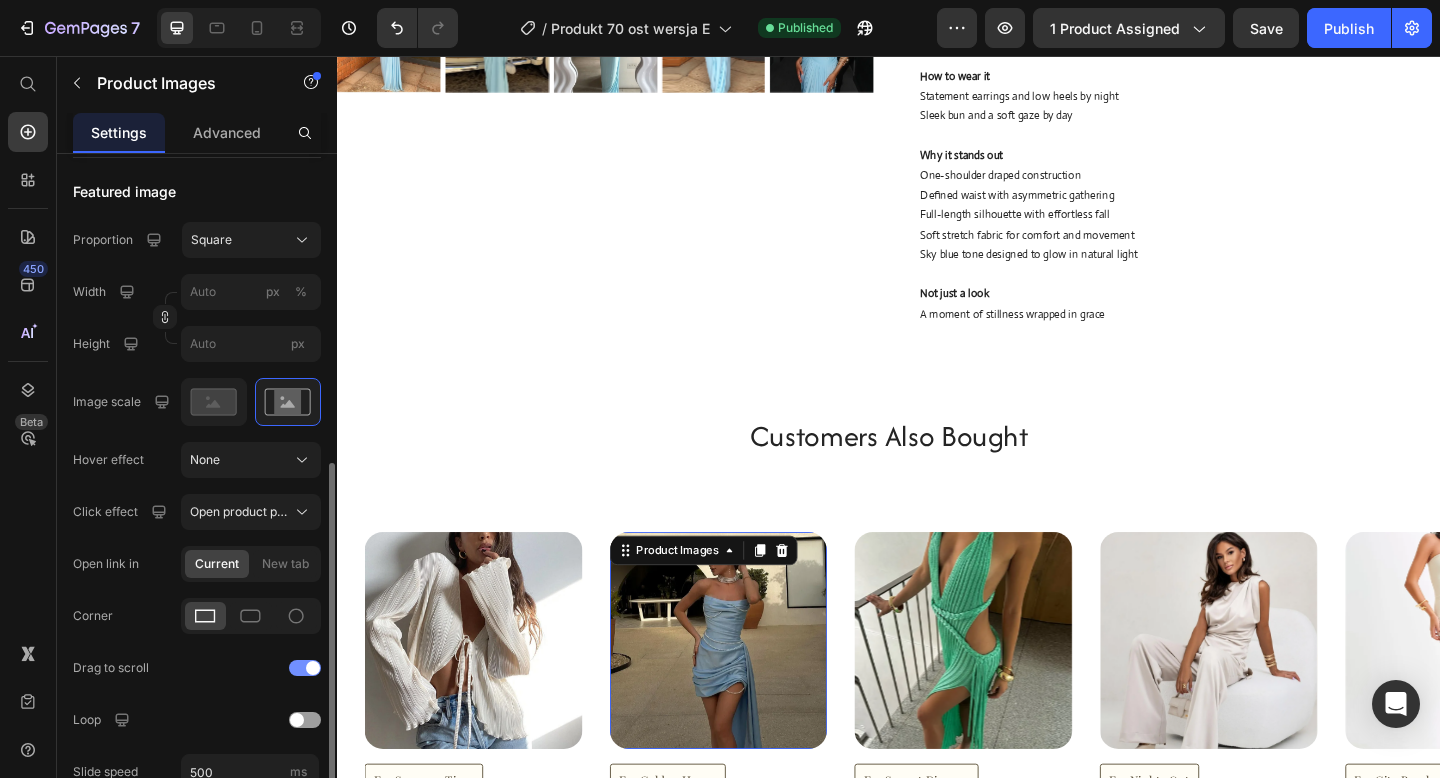 click at bounding box center [313, 668] 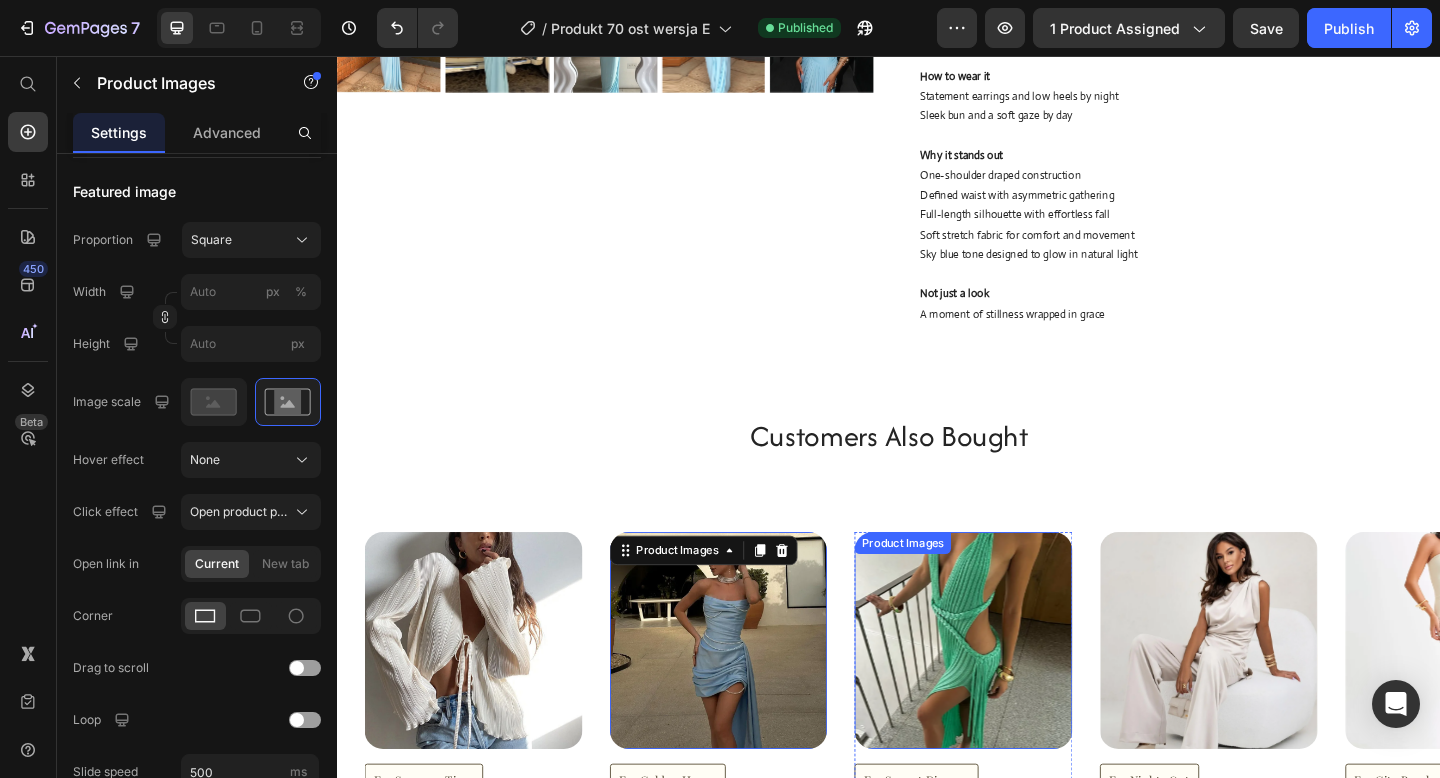 click at bounding box center [1018, 692] 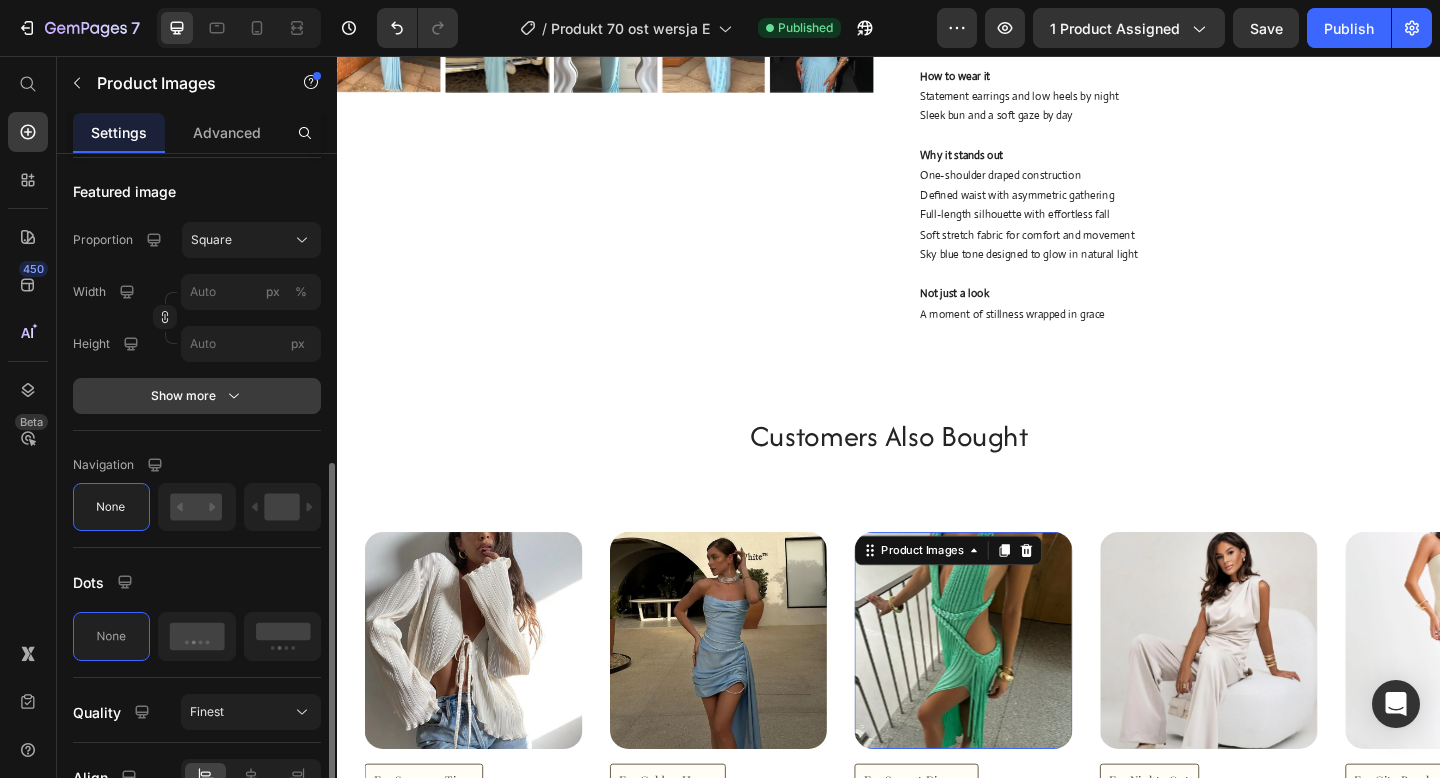 click on "Show more" at bounding box center (197, 396) 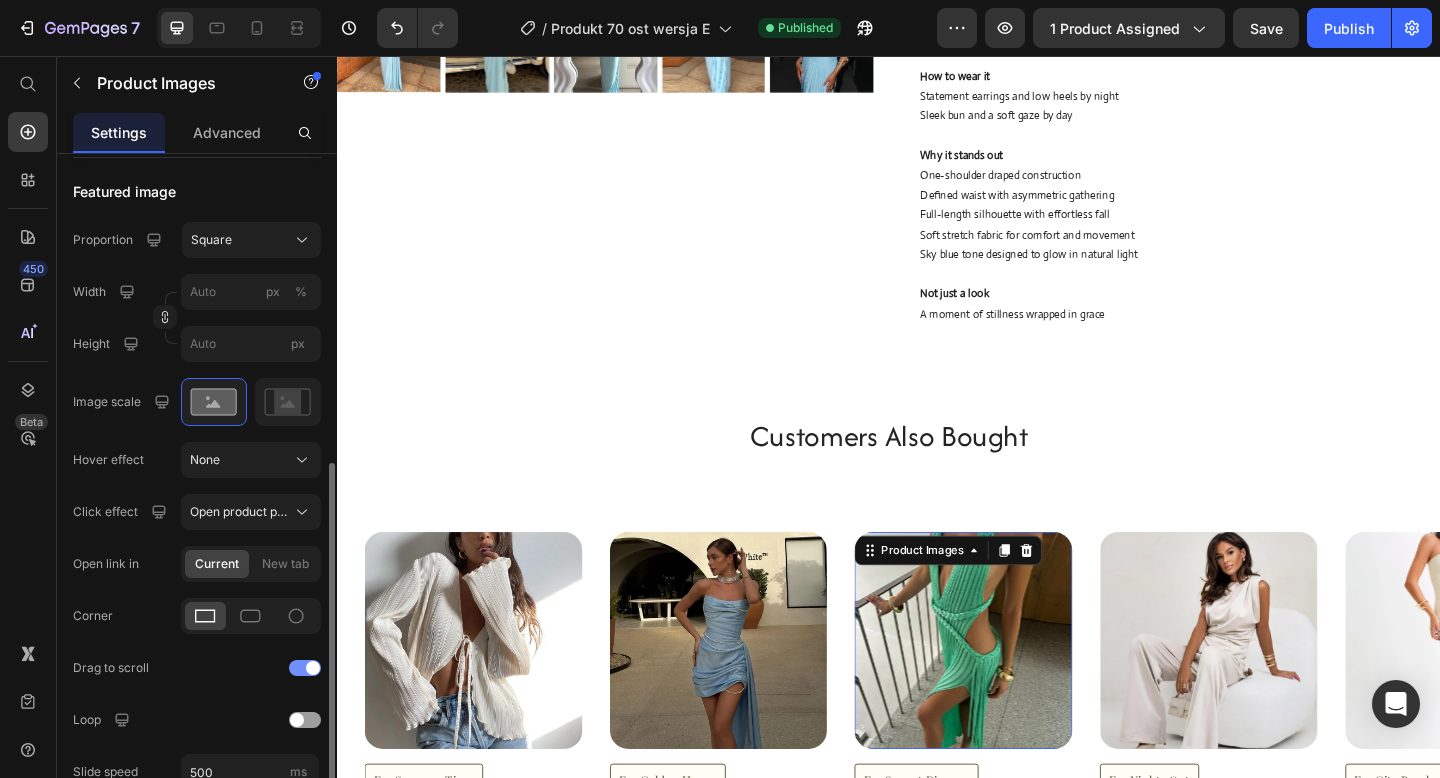click at bounding box center (305, 668) 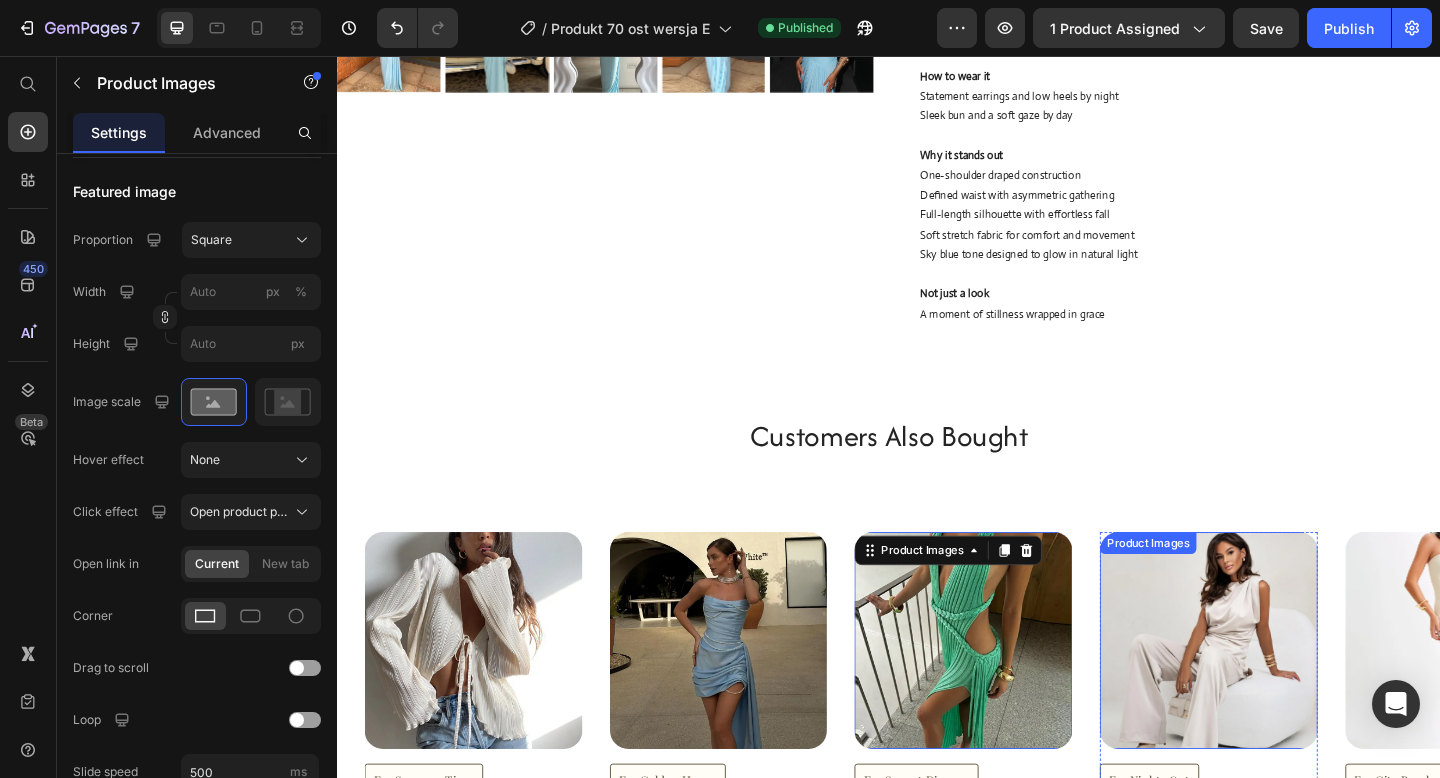 click at bounding box center [1285, 692] 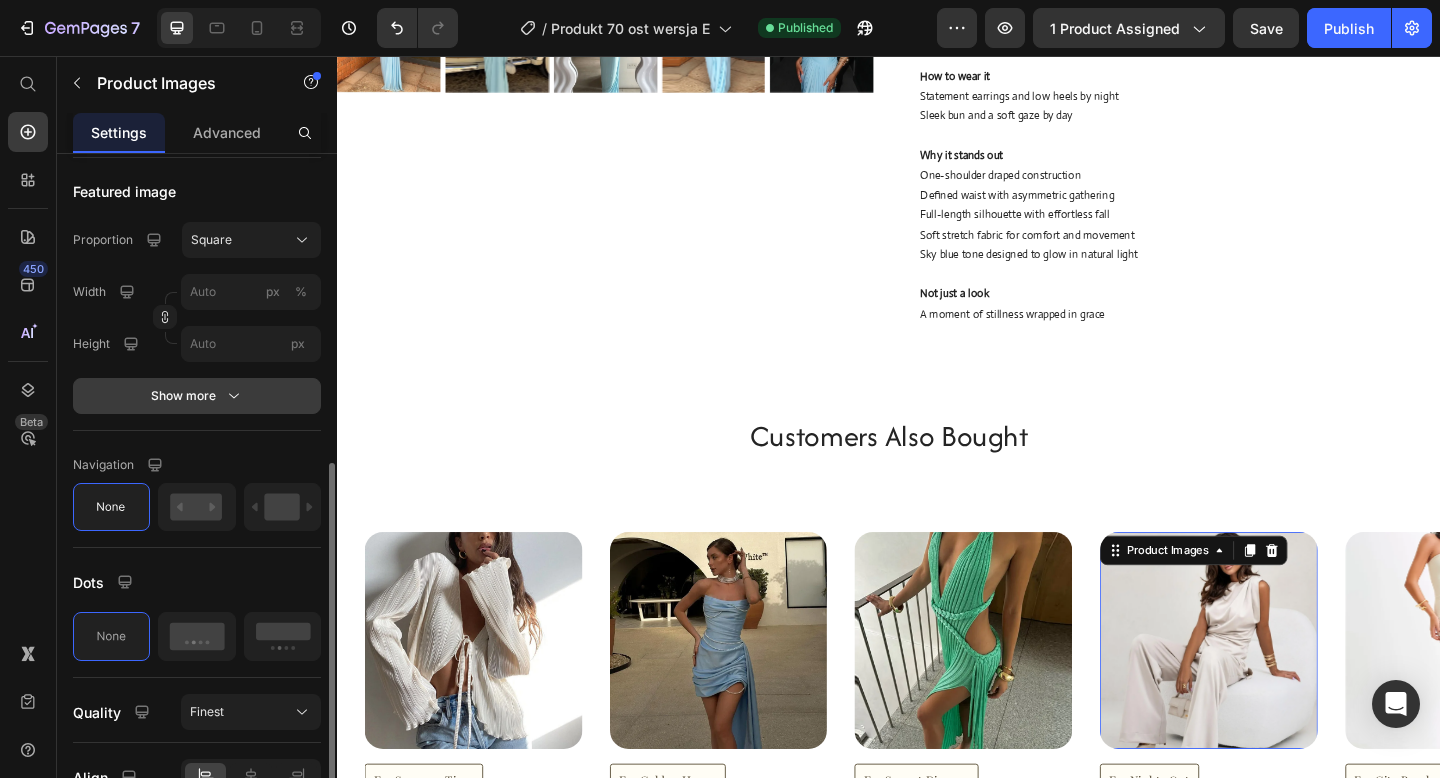 click on "Show more" at bounding box center [197, 396] 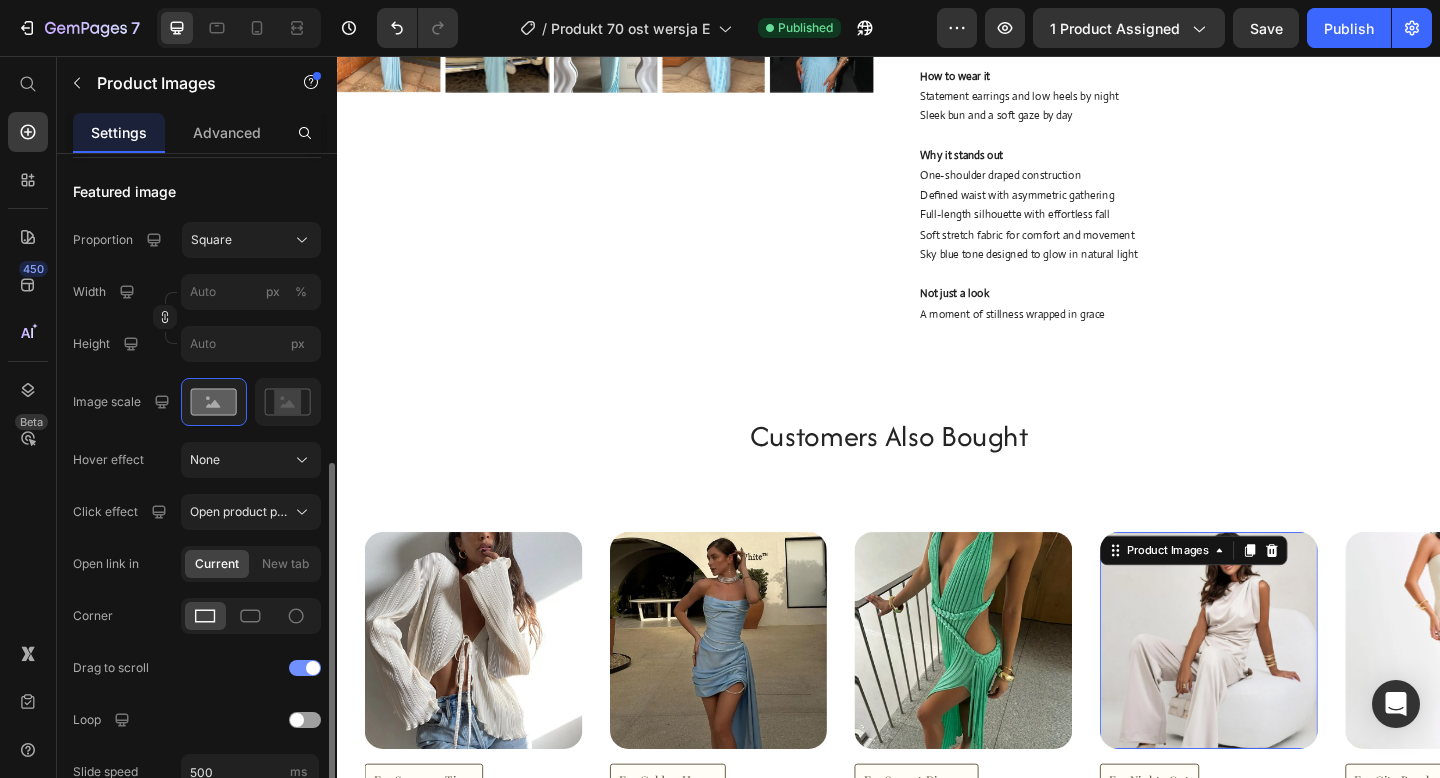 click at bounding box center [313, 668] 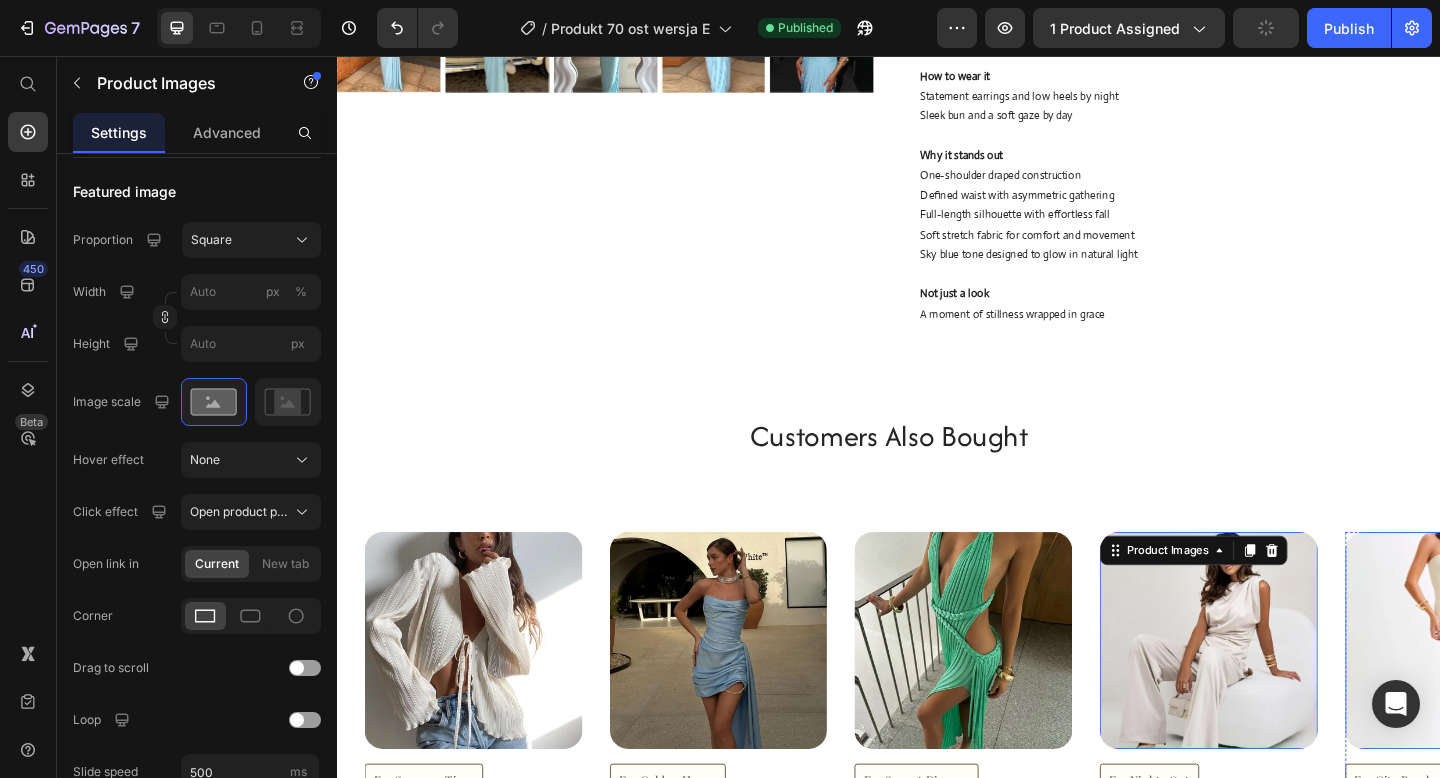 click at bounding box center (1552, 692) 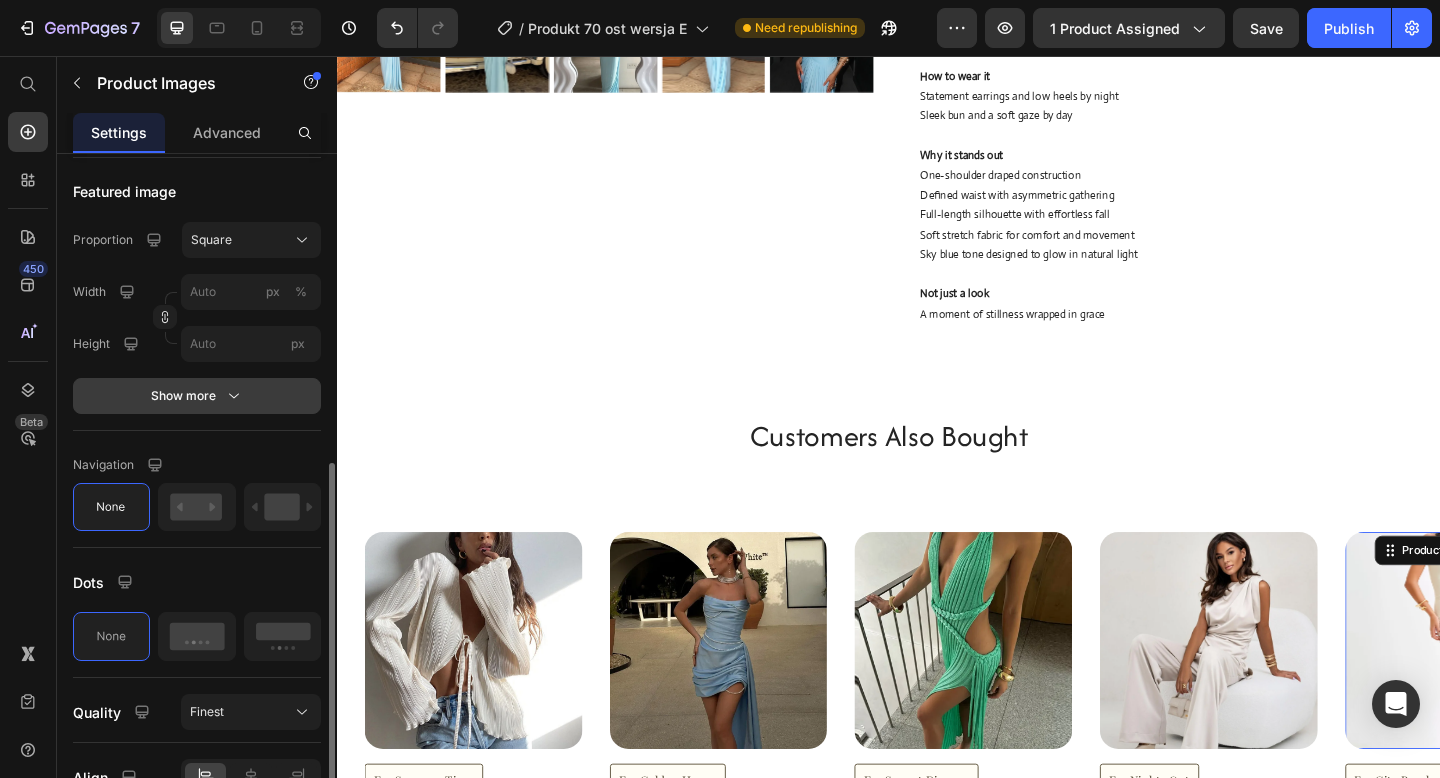 click on "Show more" at bounding box center [197, 396] 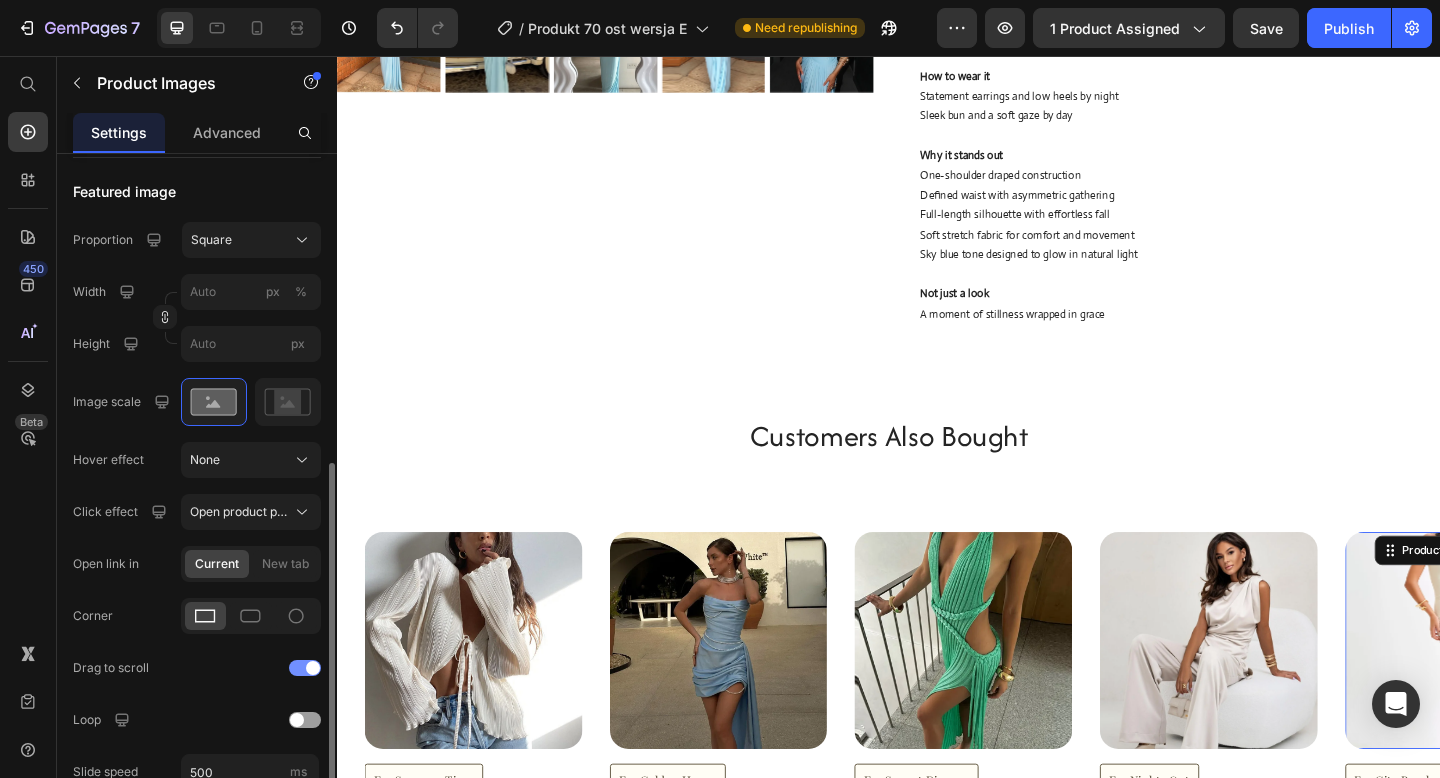 click at bounding box center [305, 668] 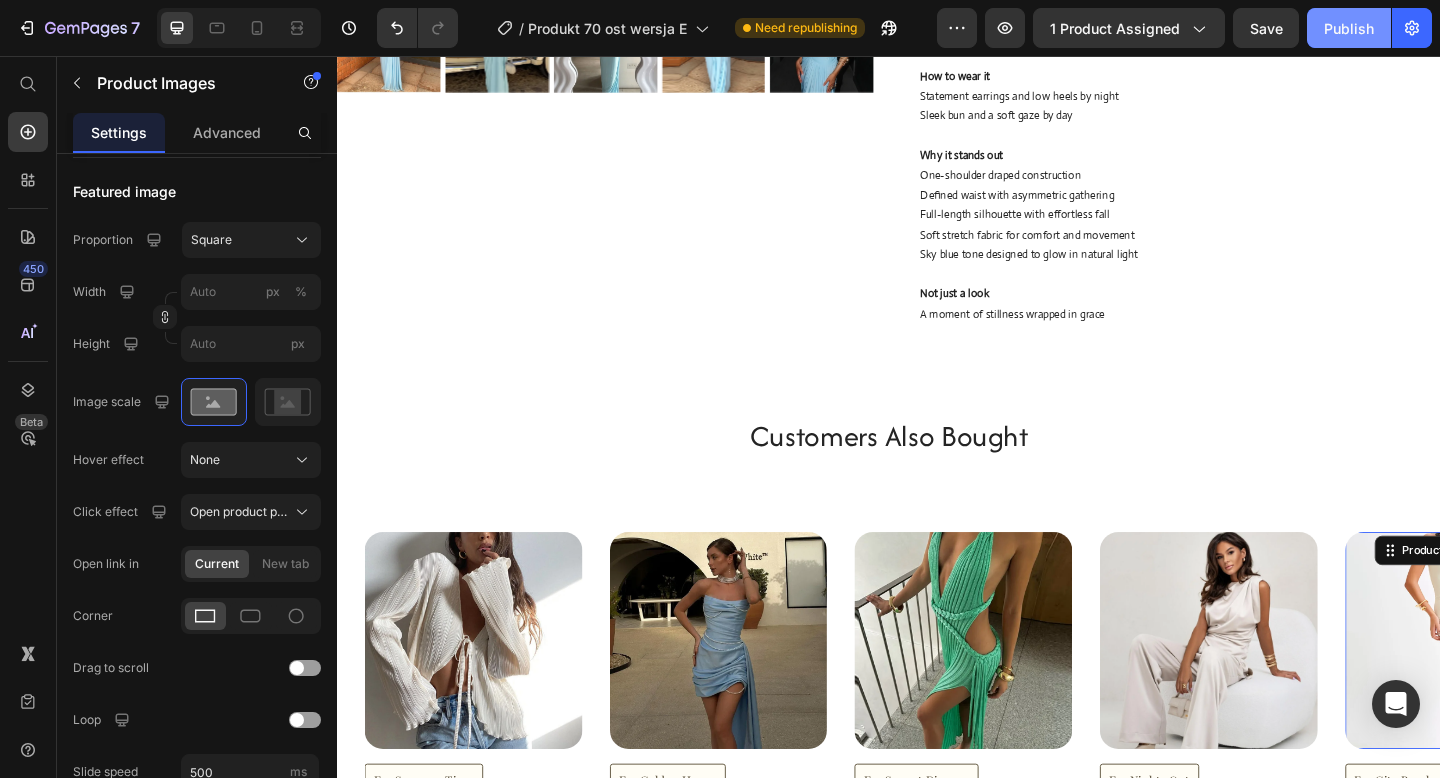 click on "Publish" 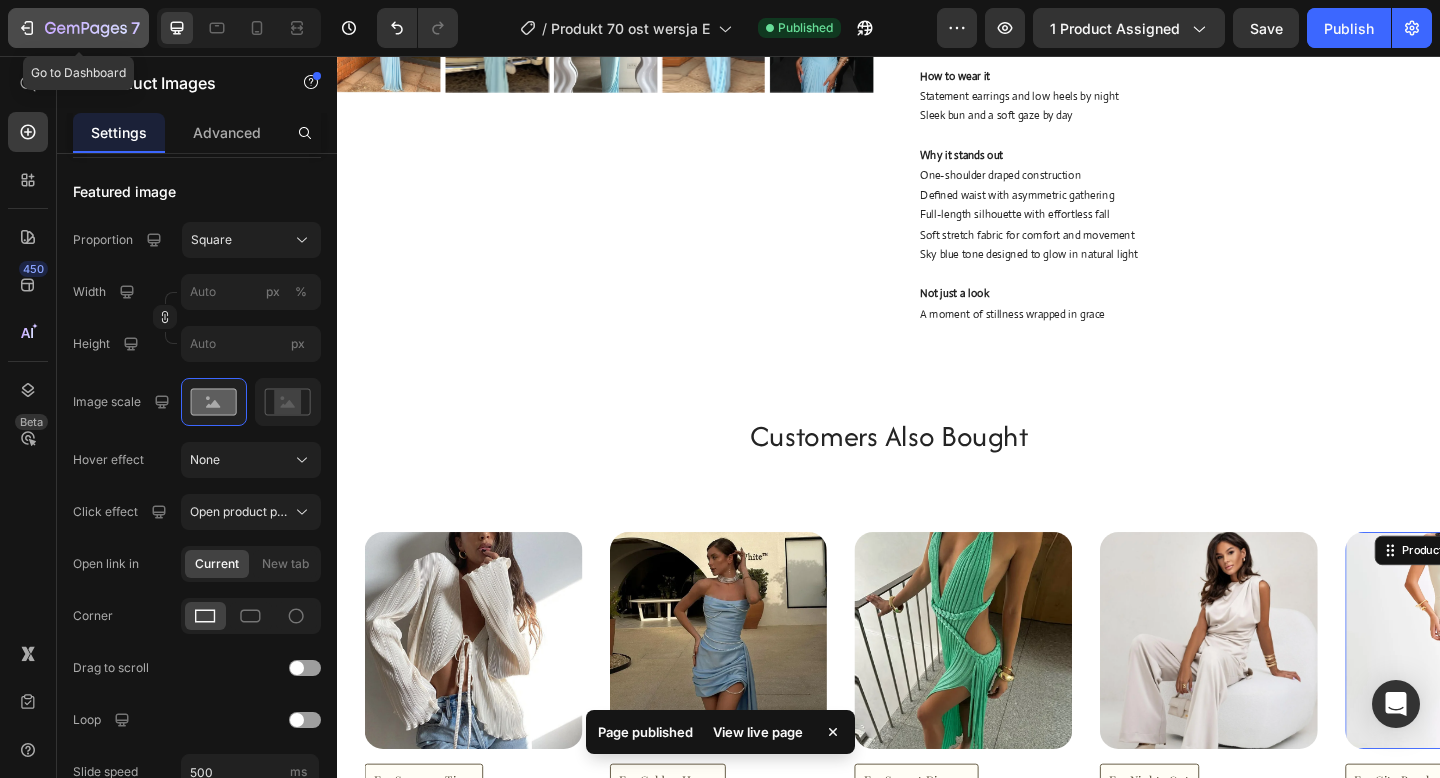click 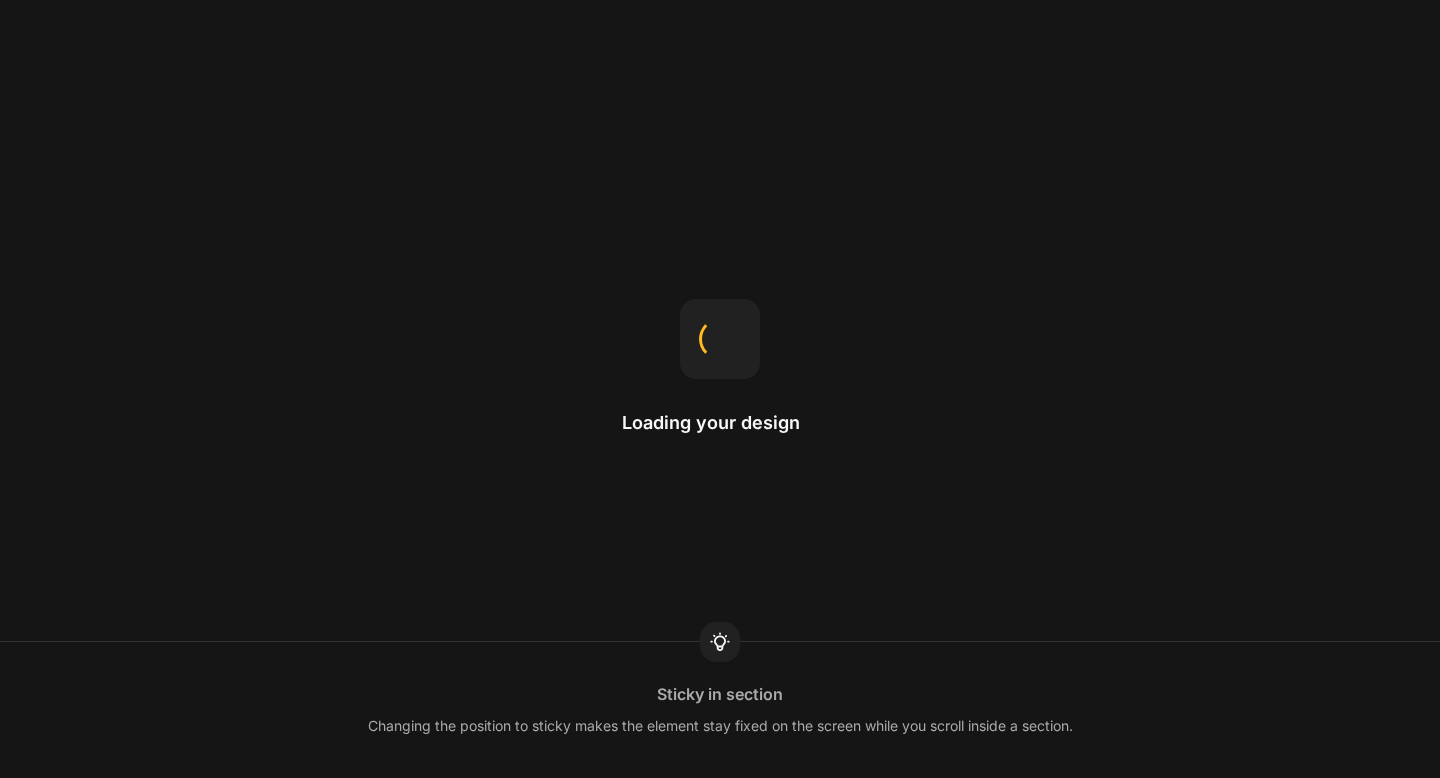 scroll, scrollTop: 0, scrollLeft: 0, axis: both 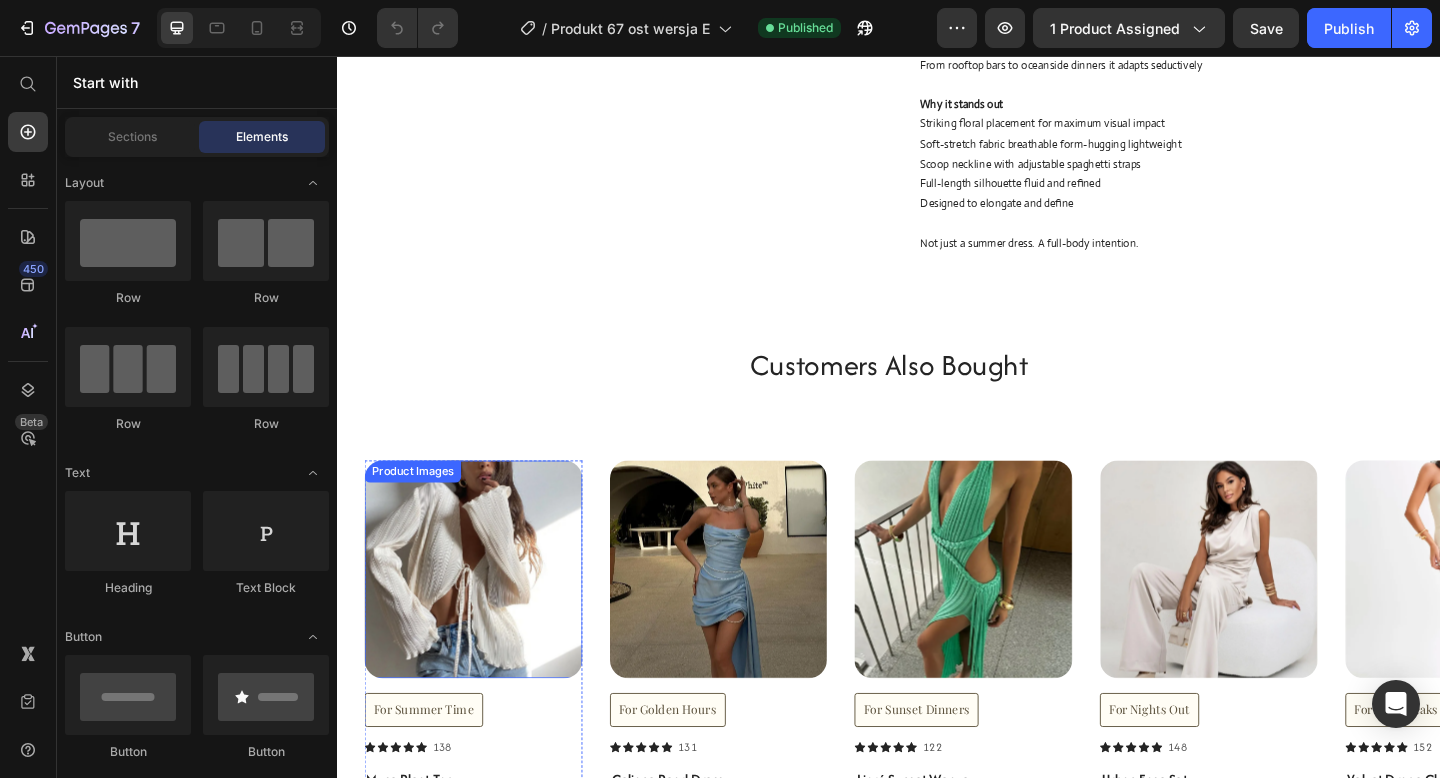 click at bounding box center [485, 614] 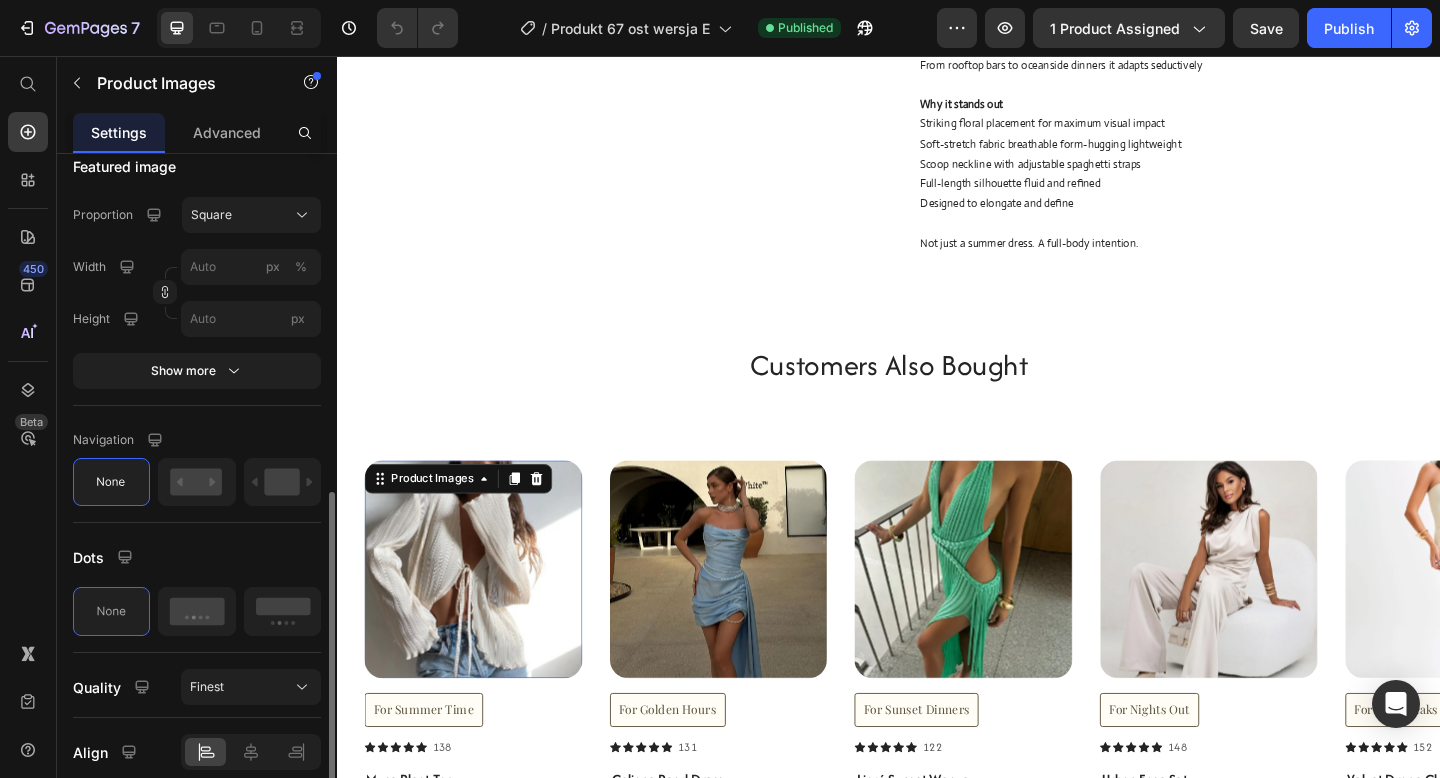 scroll, scrollTop: 697, scrollLeft: 0, axis: vertical 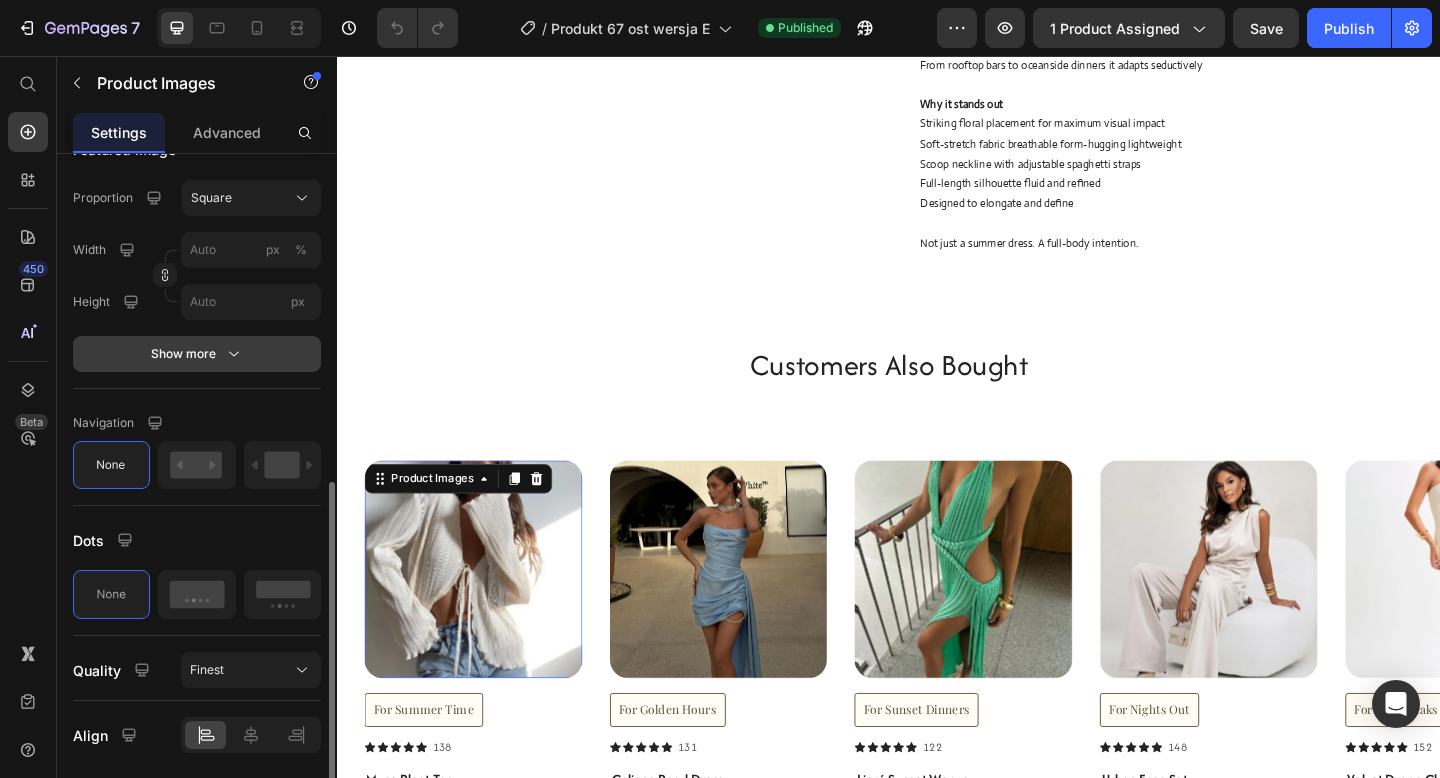 click on "Show more" at bounding box center [197, 354] 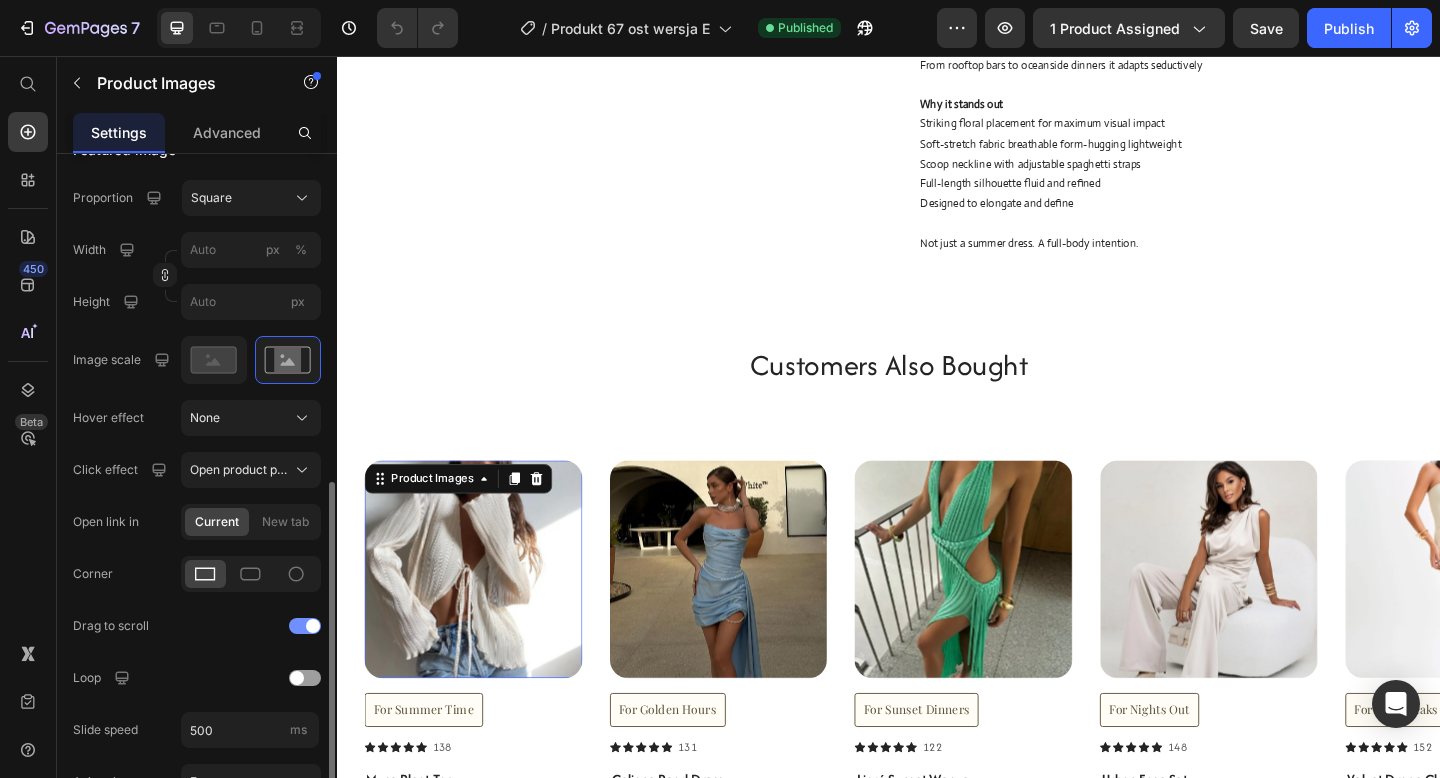click at bounding box center [305, 626] 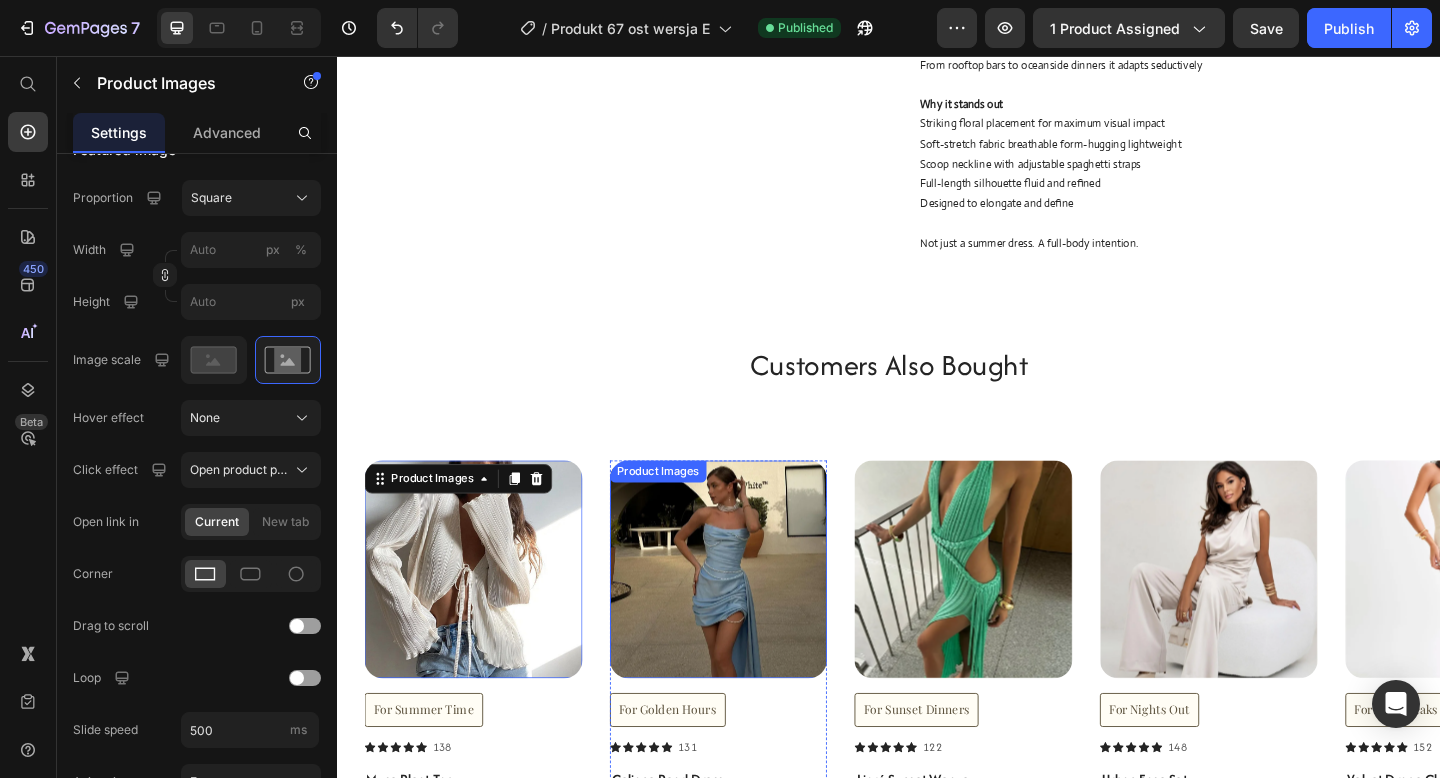 click at bounding box center (752, 614) 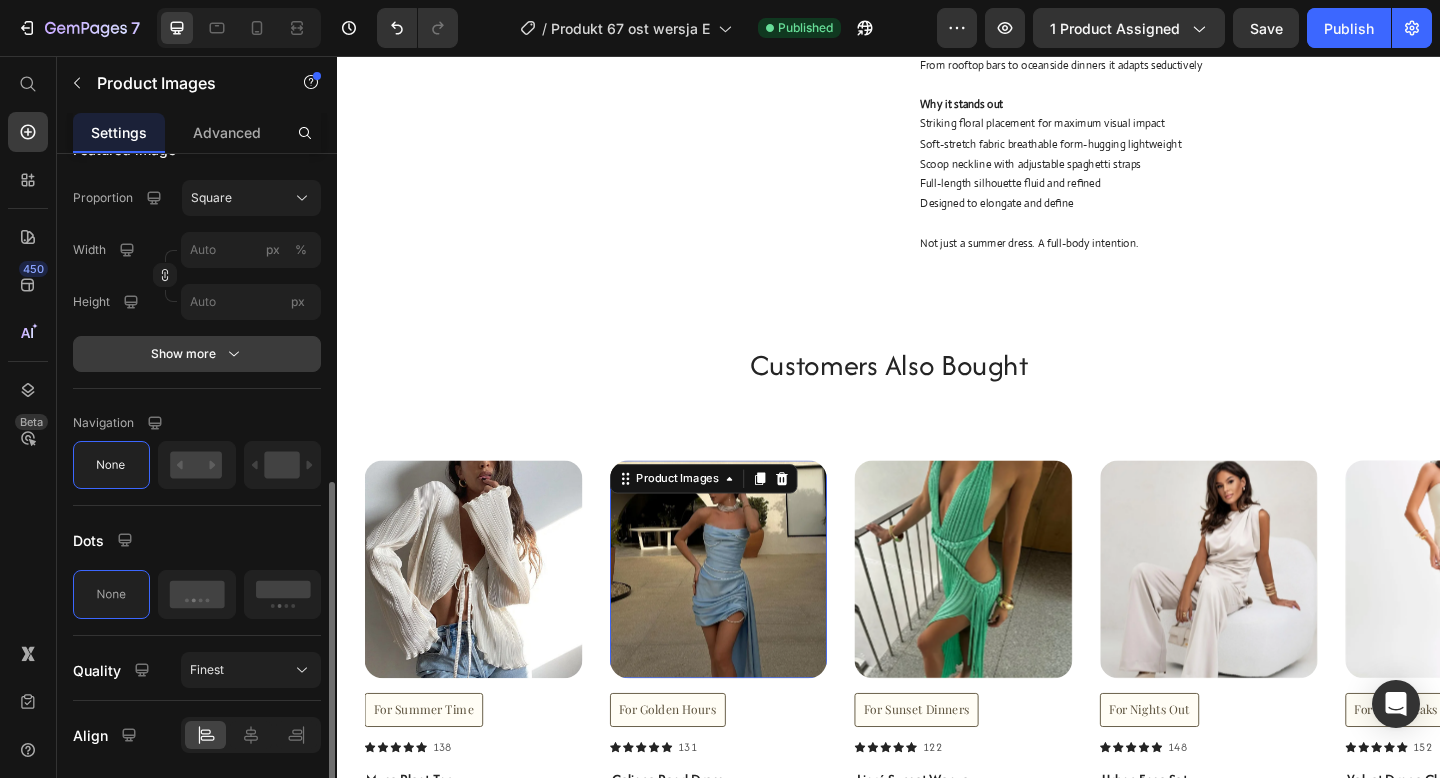 click on "Show more" at bounding box center (197, 354) 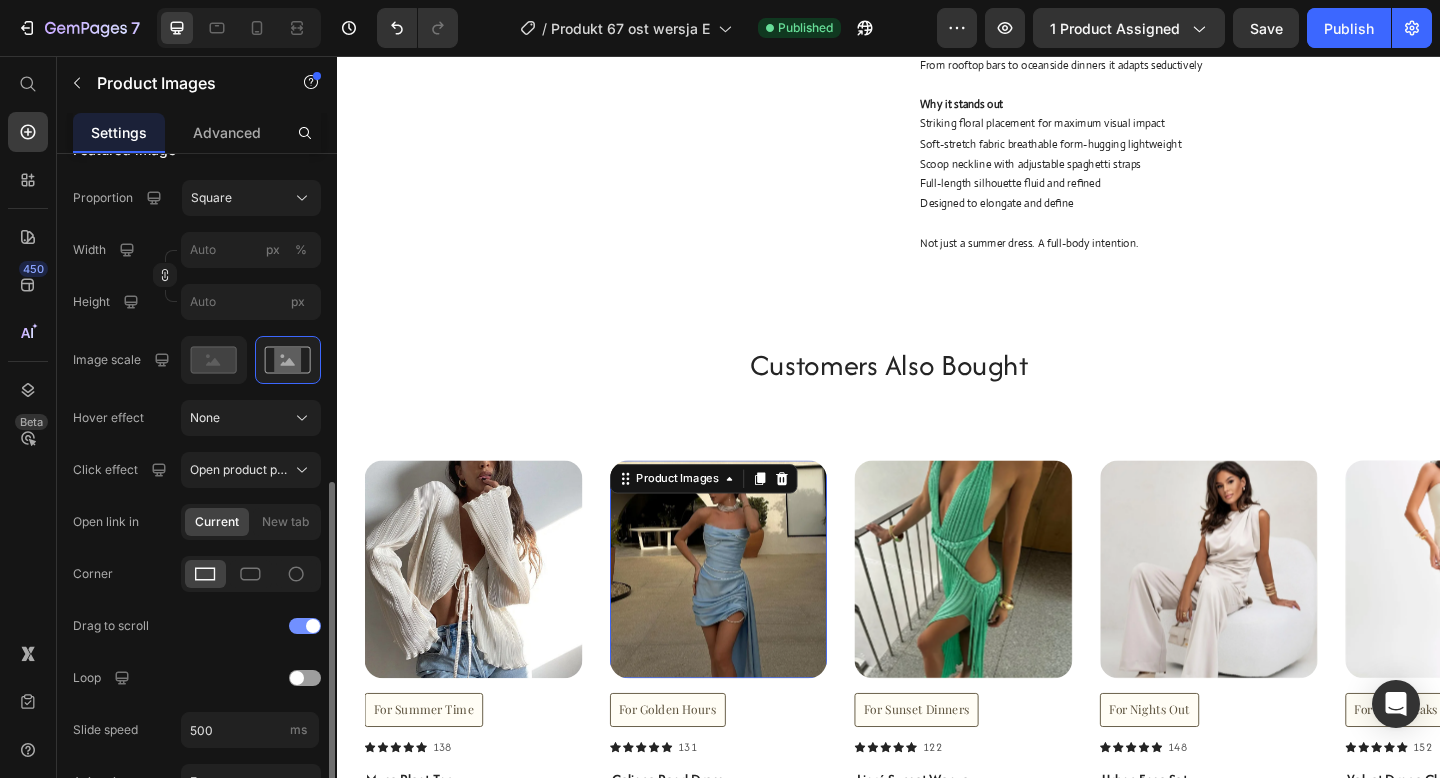 click at bounding box center [305, 626] 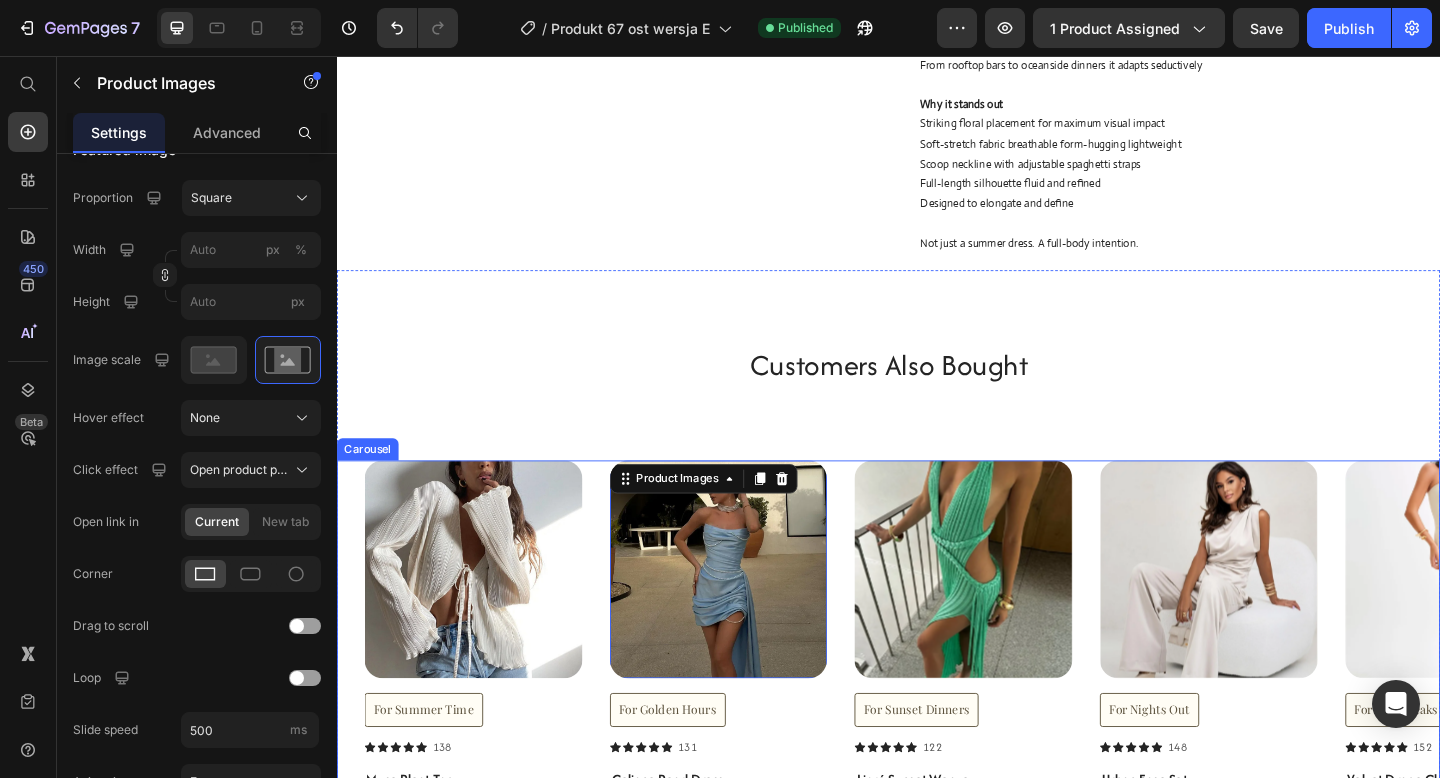 click at bounding box center (1018, 614) 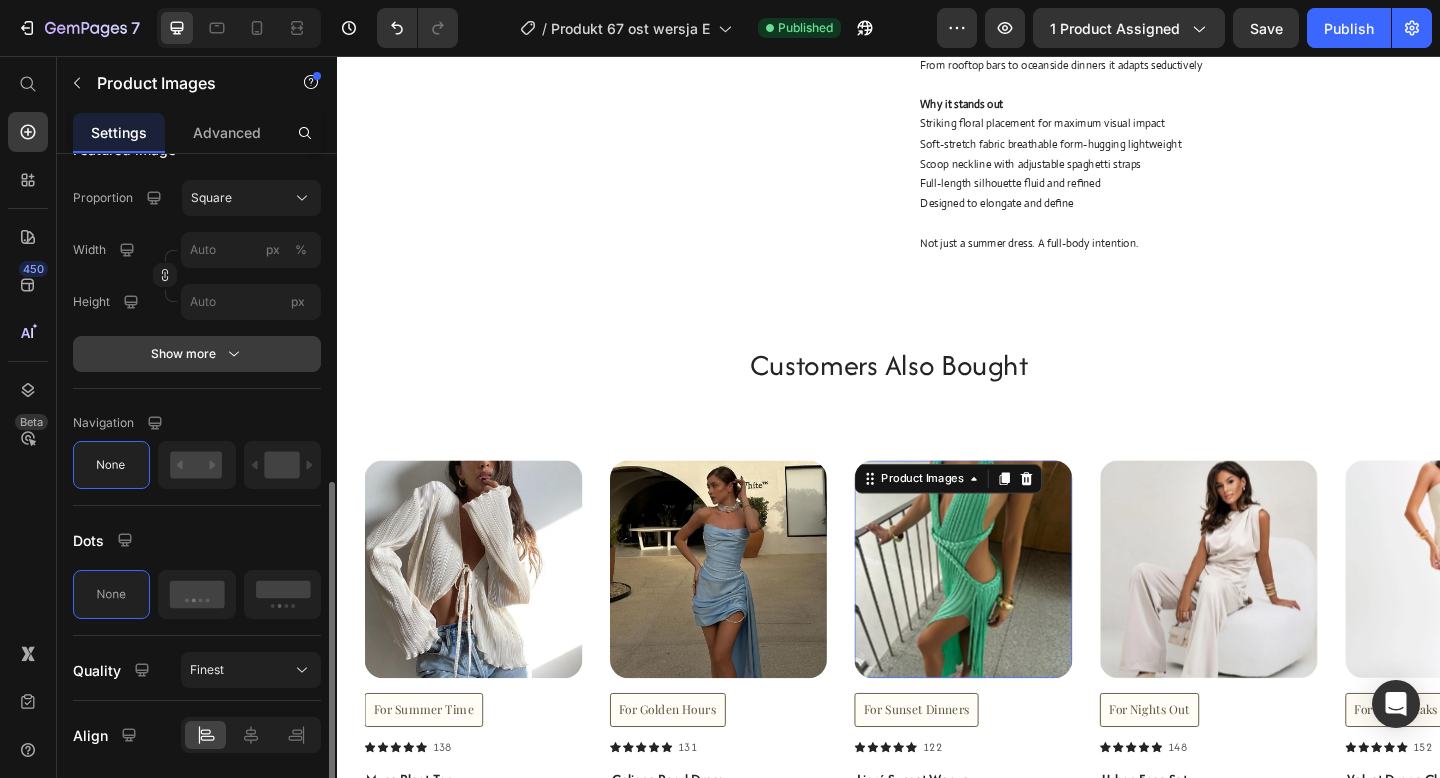 click on "Show more" at bounding box center [197, 354] 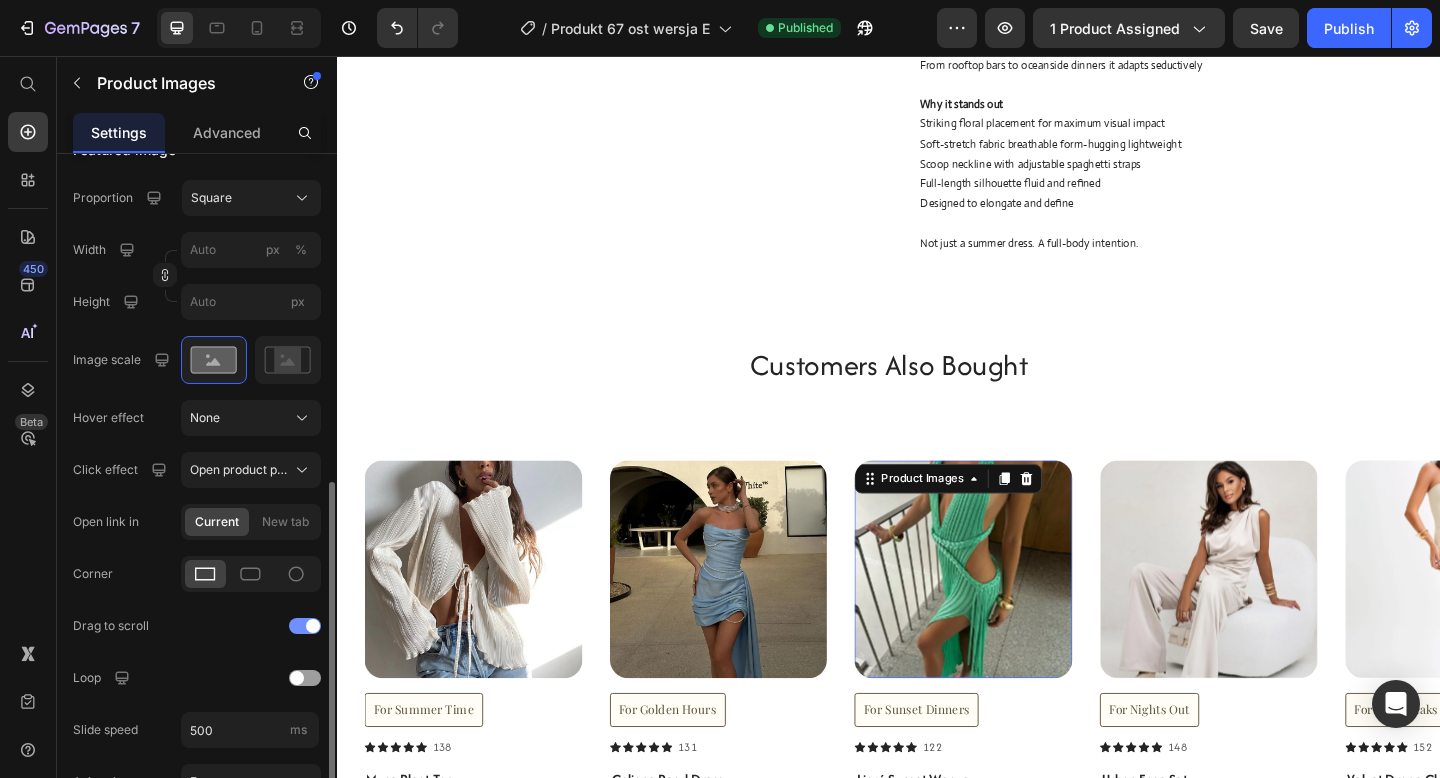 click at bounding box center (305, 626) 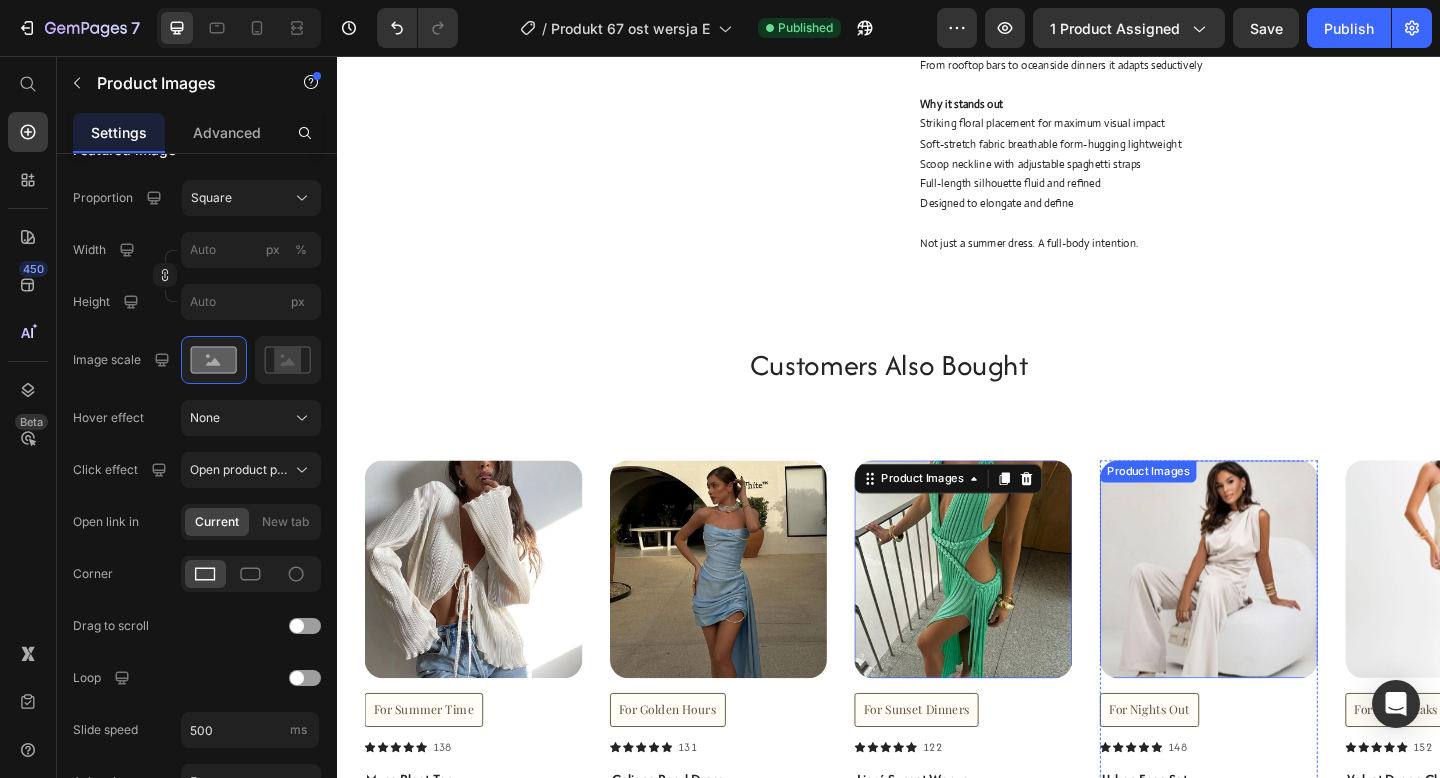click at bounding box center [1285, 614] 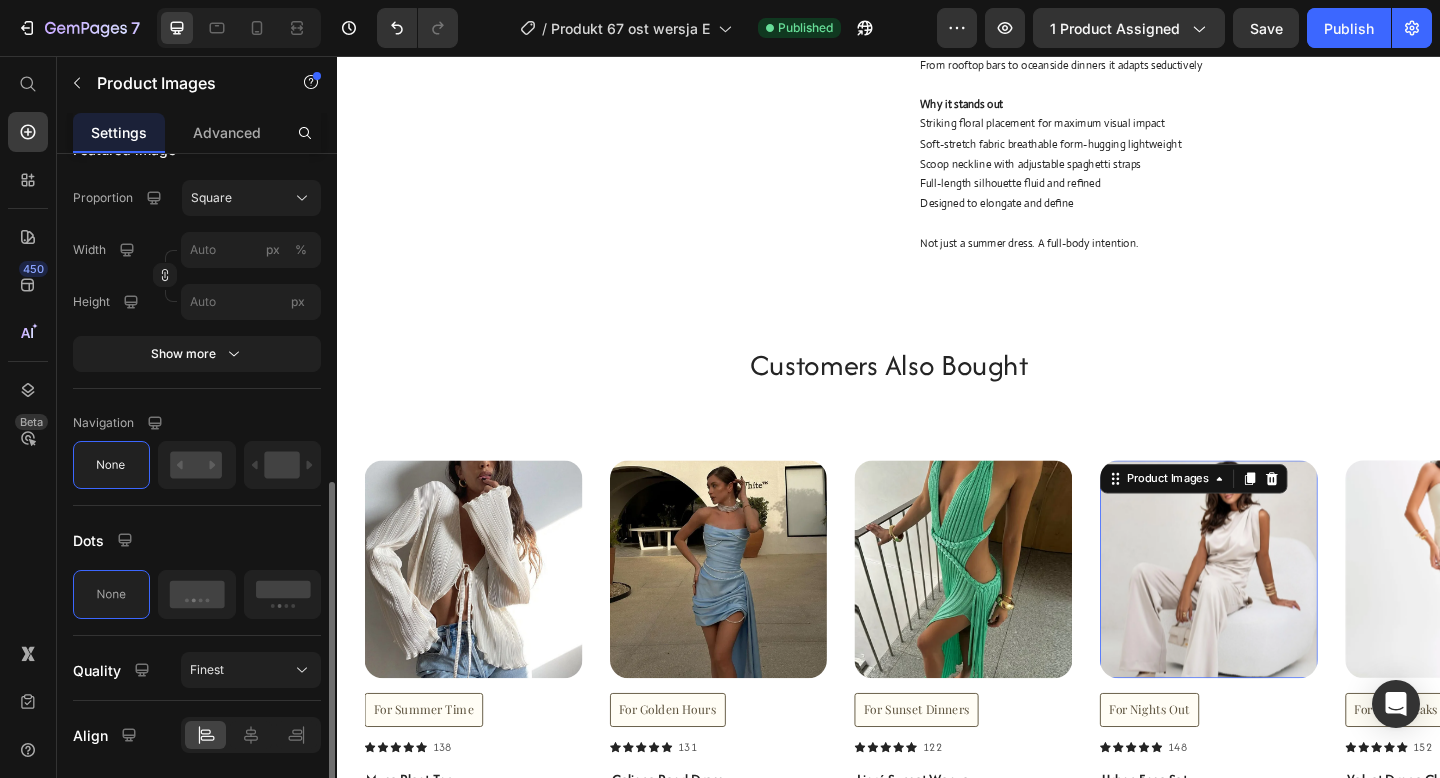 click on "Featured image Proportion Square Width px % Height px Show more" 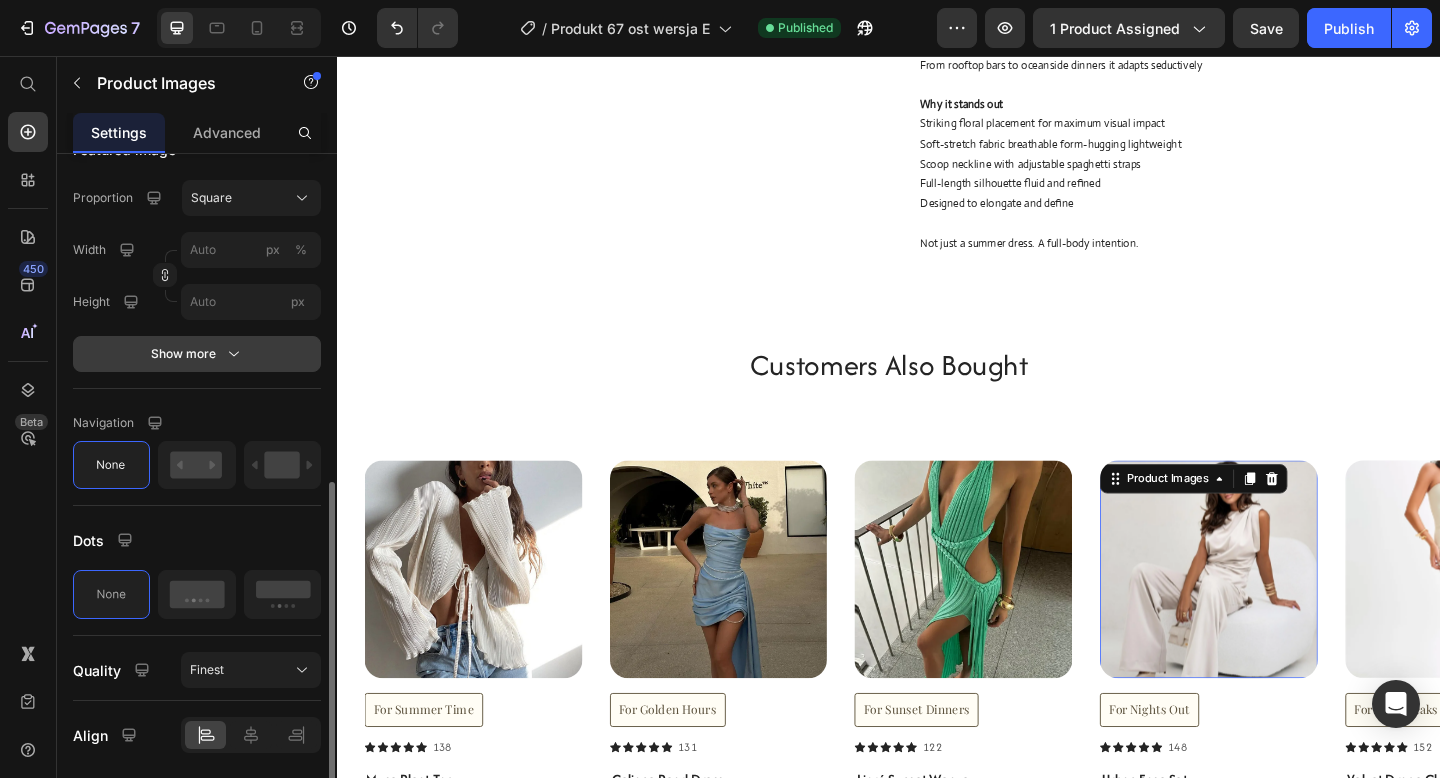 click on "Show more" at bounding box center (197, 354) 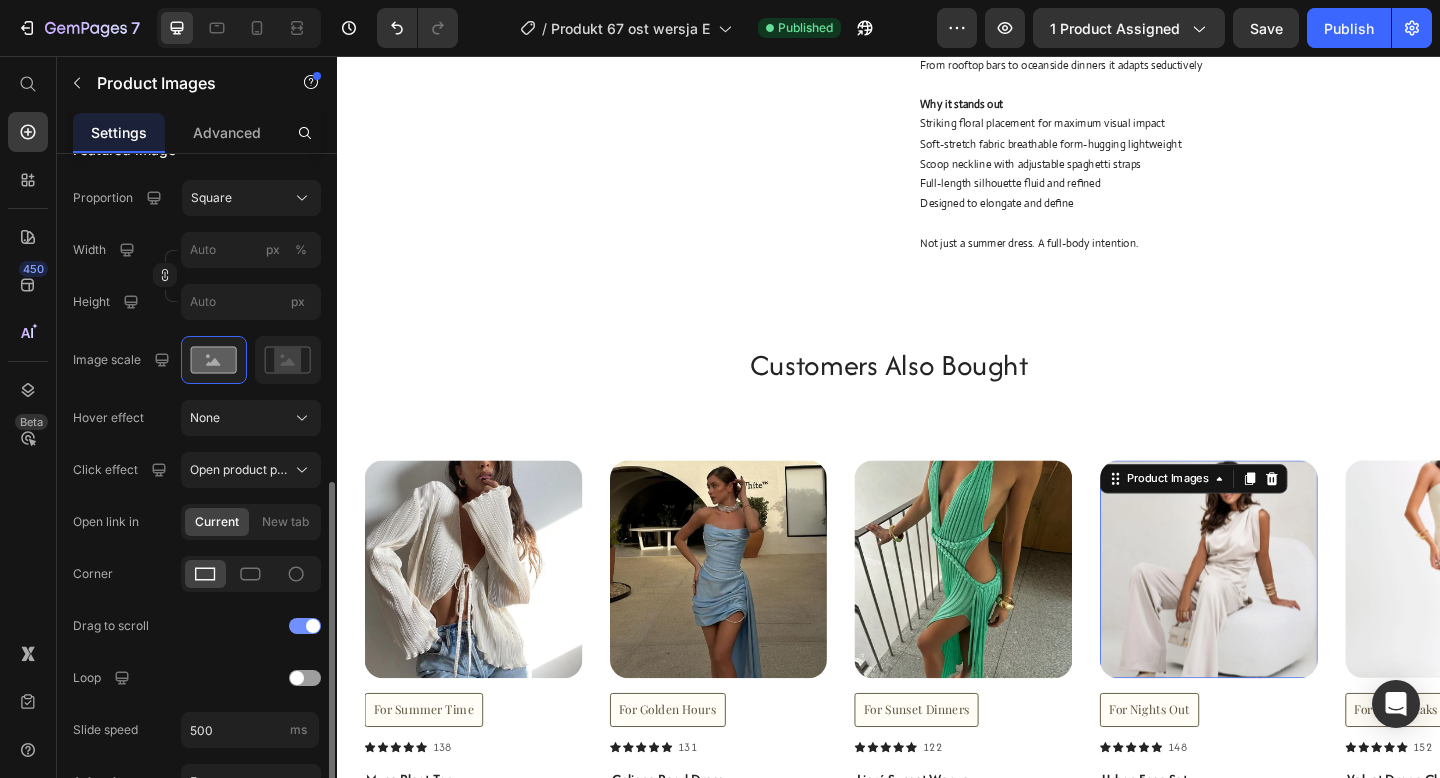 click at bounding box center [313, 626] 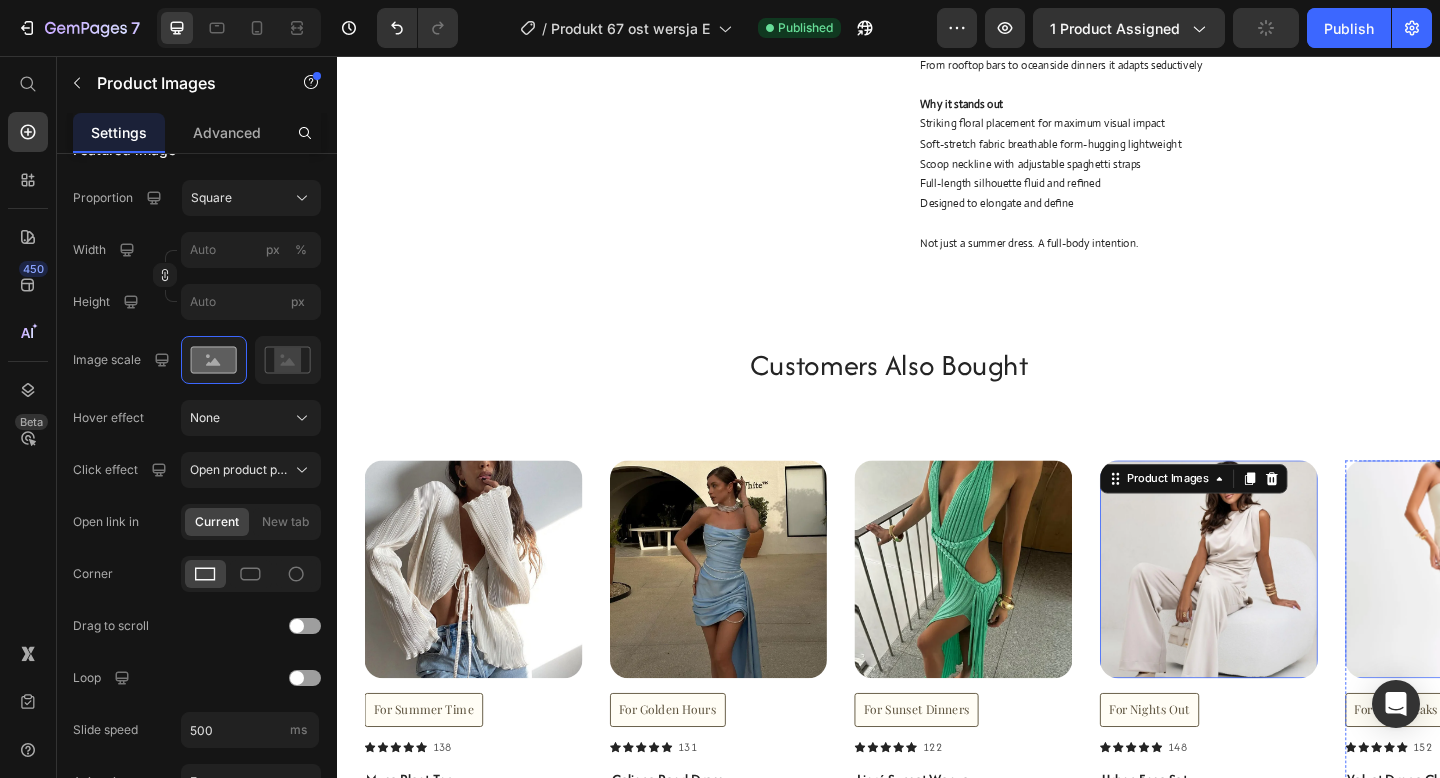 click at bounding box center (1552, 614) 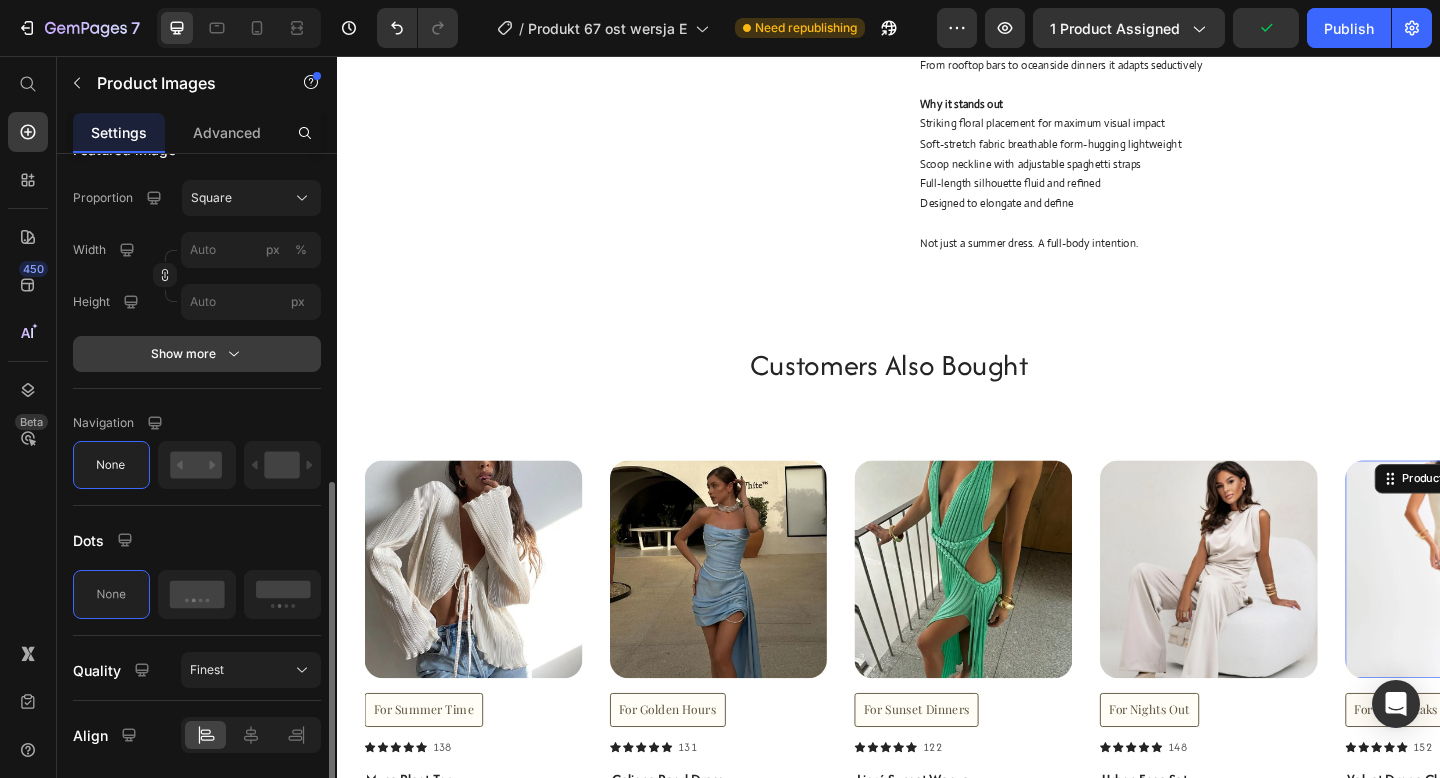 click on "Show more" at bounding box center (197, 354) 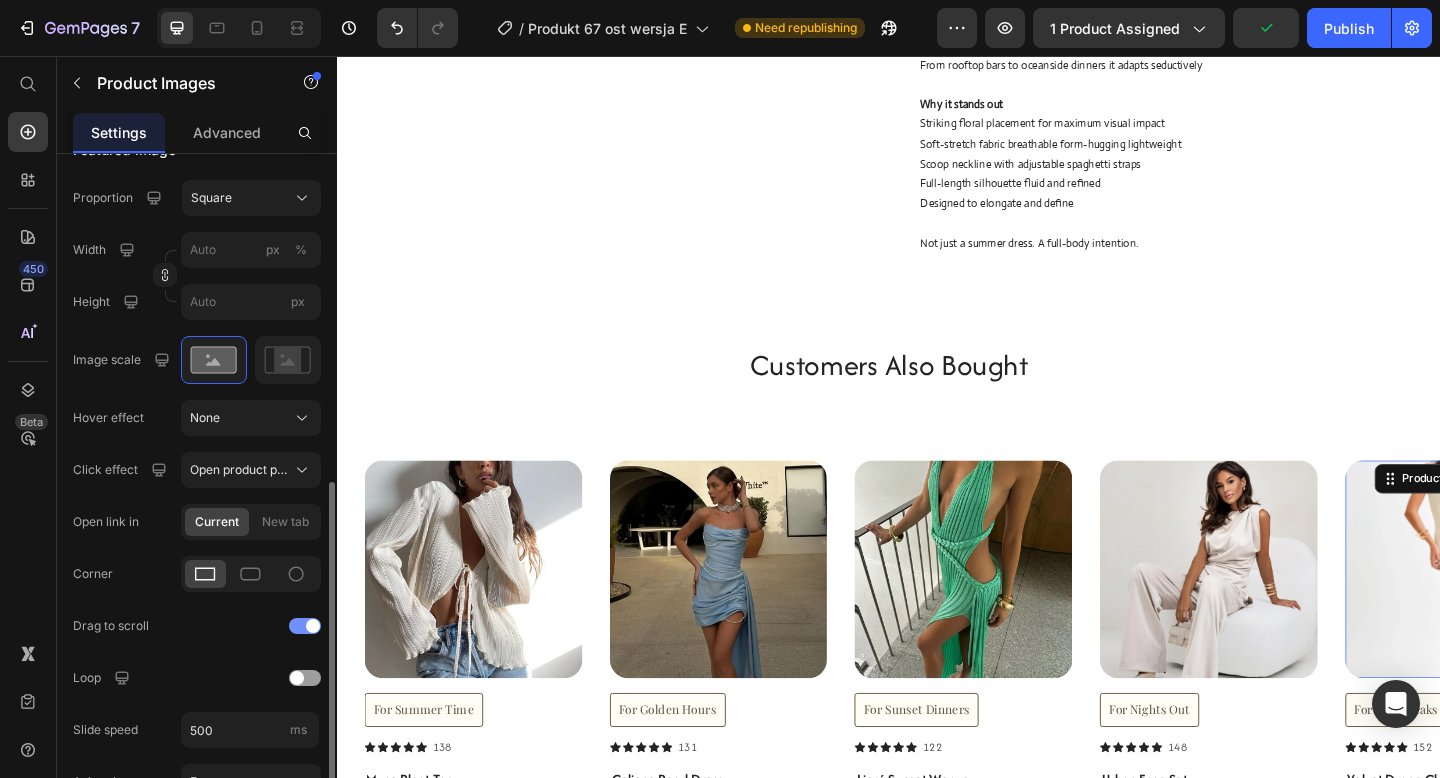 click at bounding box center [305, 626] 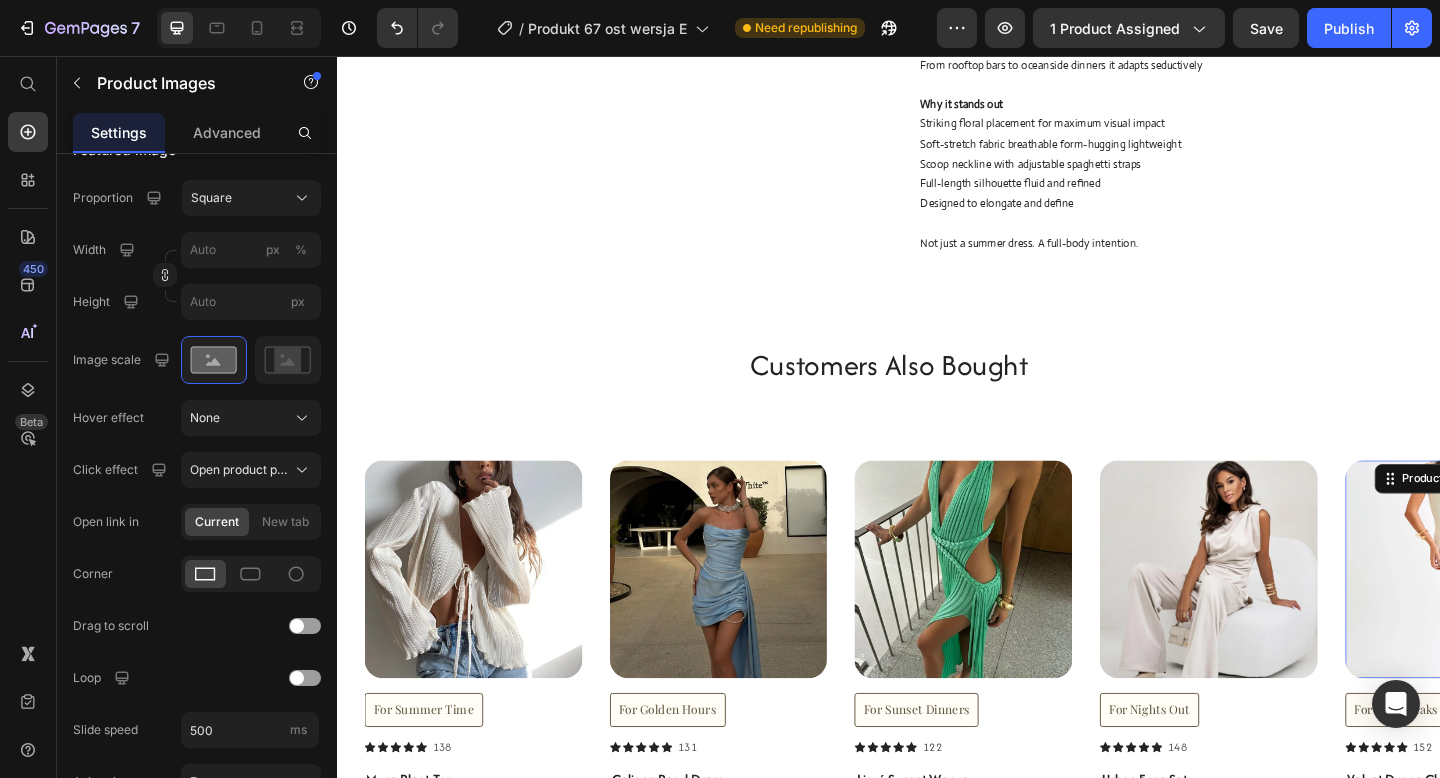 click on "7  Version history  /  Produkt 67 ost wersja E Need republishing Preview 1 product assigned  Save   Publish" 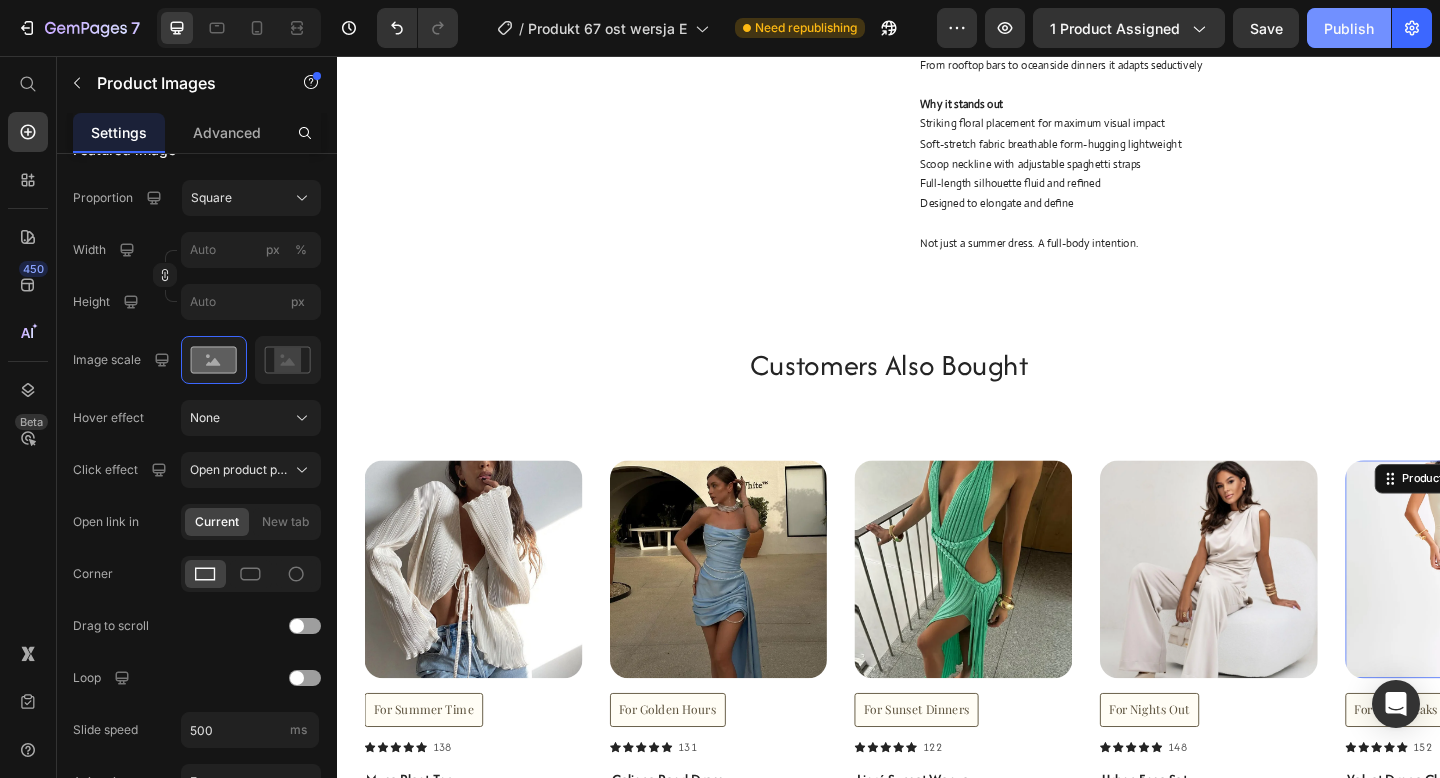 click on "Publish" at bounding box center [1349, 28] 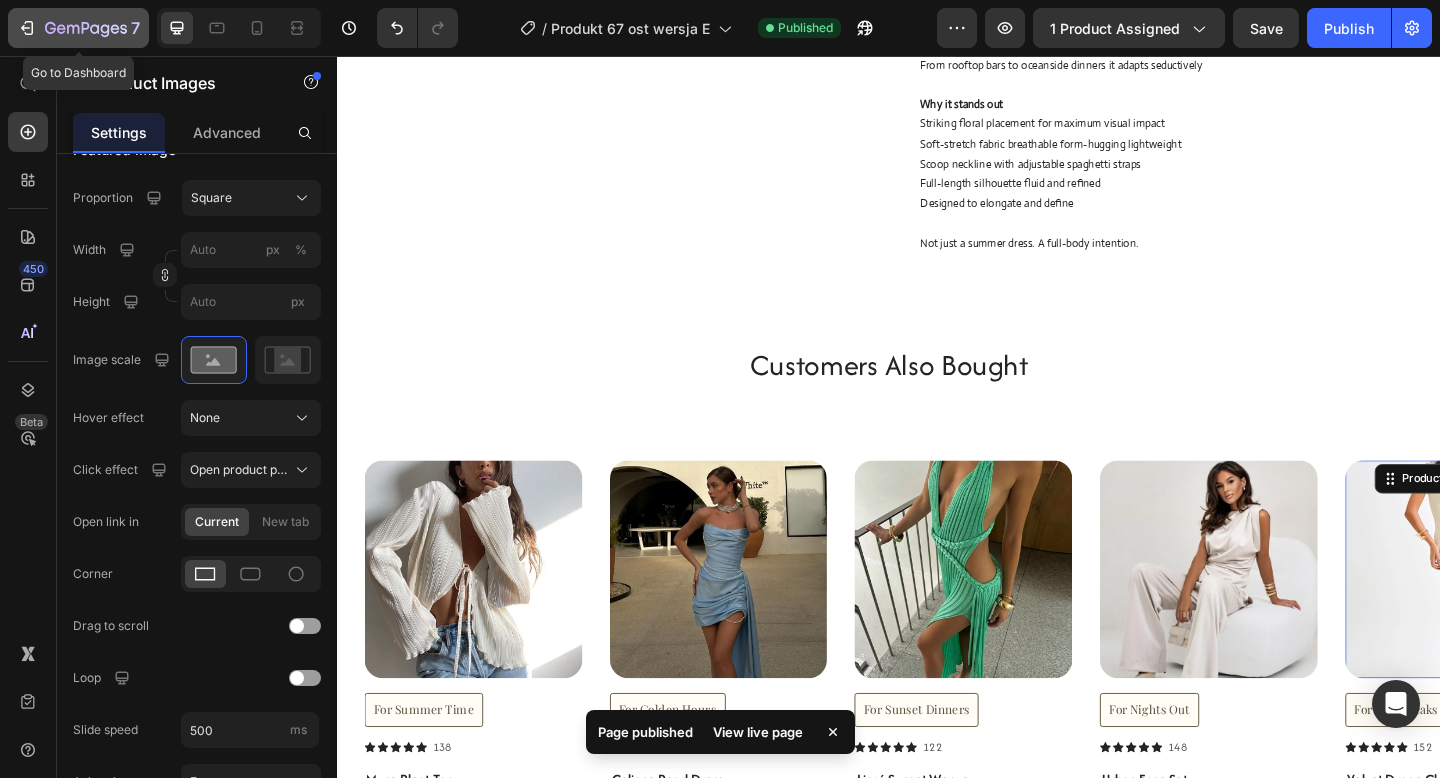 click 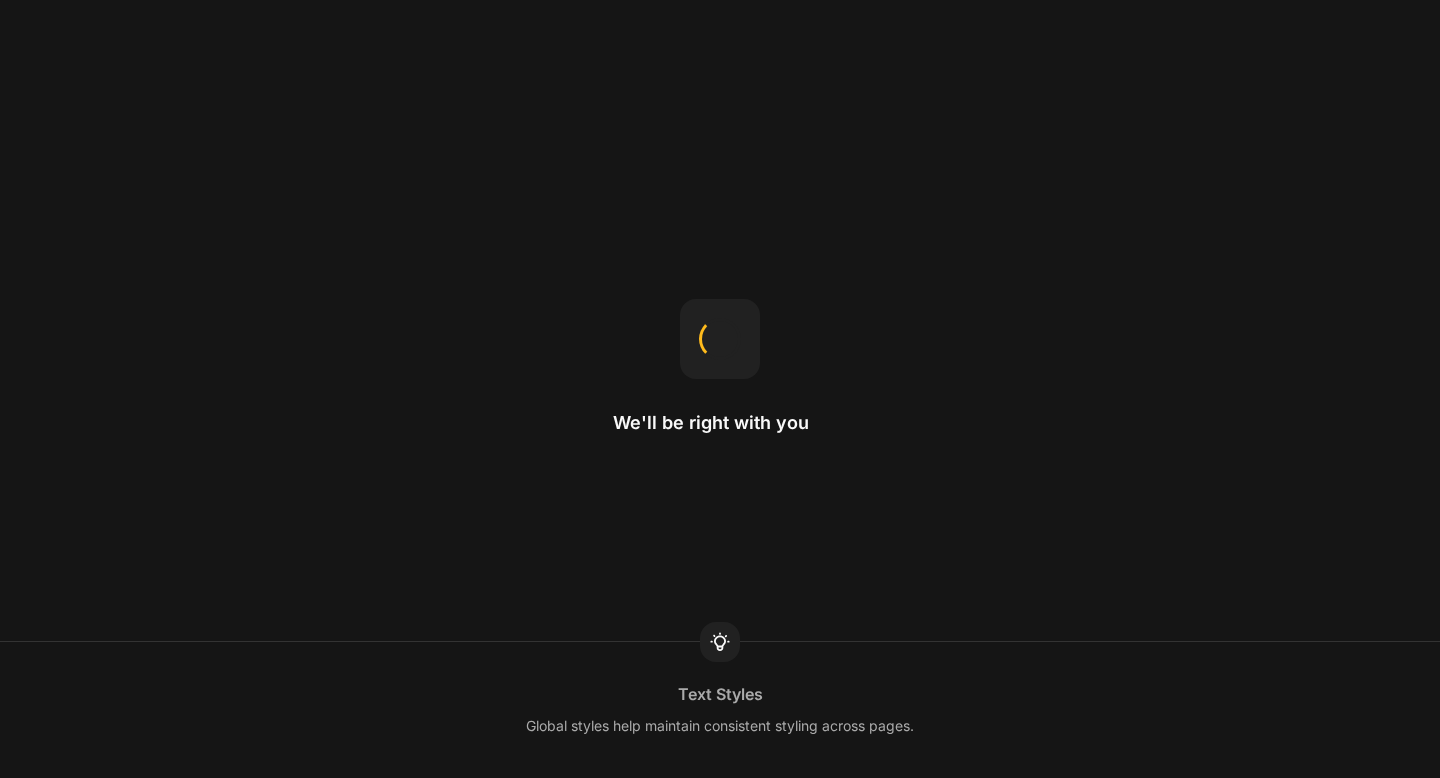 scroll, scrollTop: 0, scrollLeft: 0, axis: both 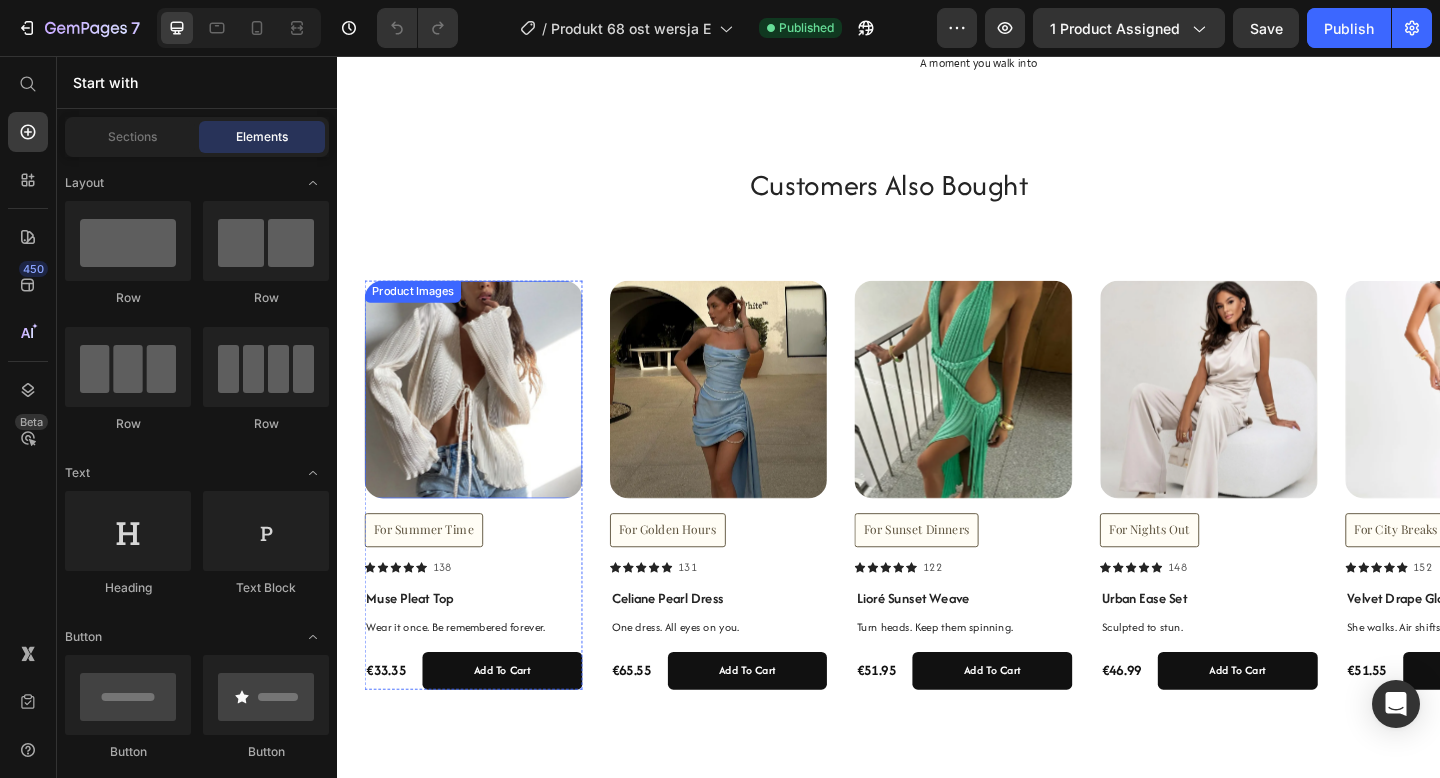 click at bounding box center (485, 419) 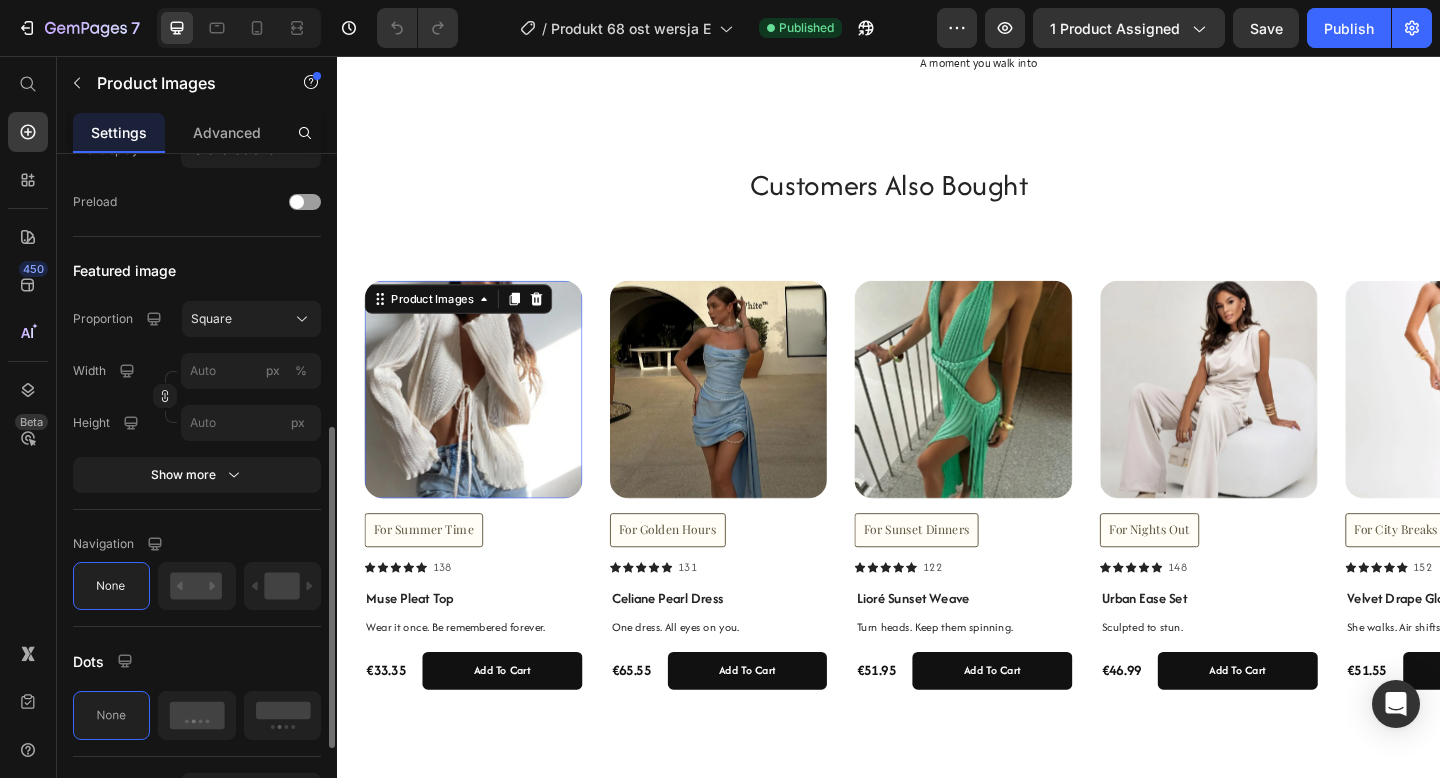 scroll, scrollTop: 577, scrollLeft: 0, axis: vertical 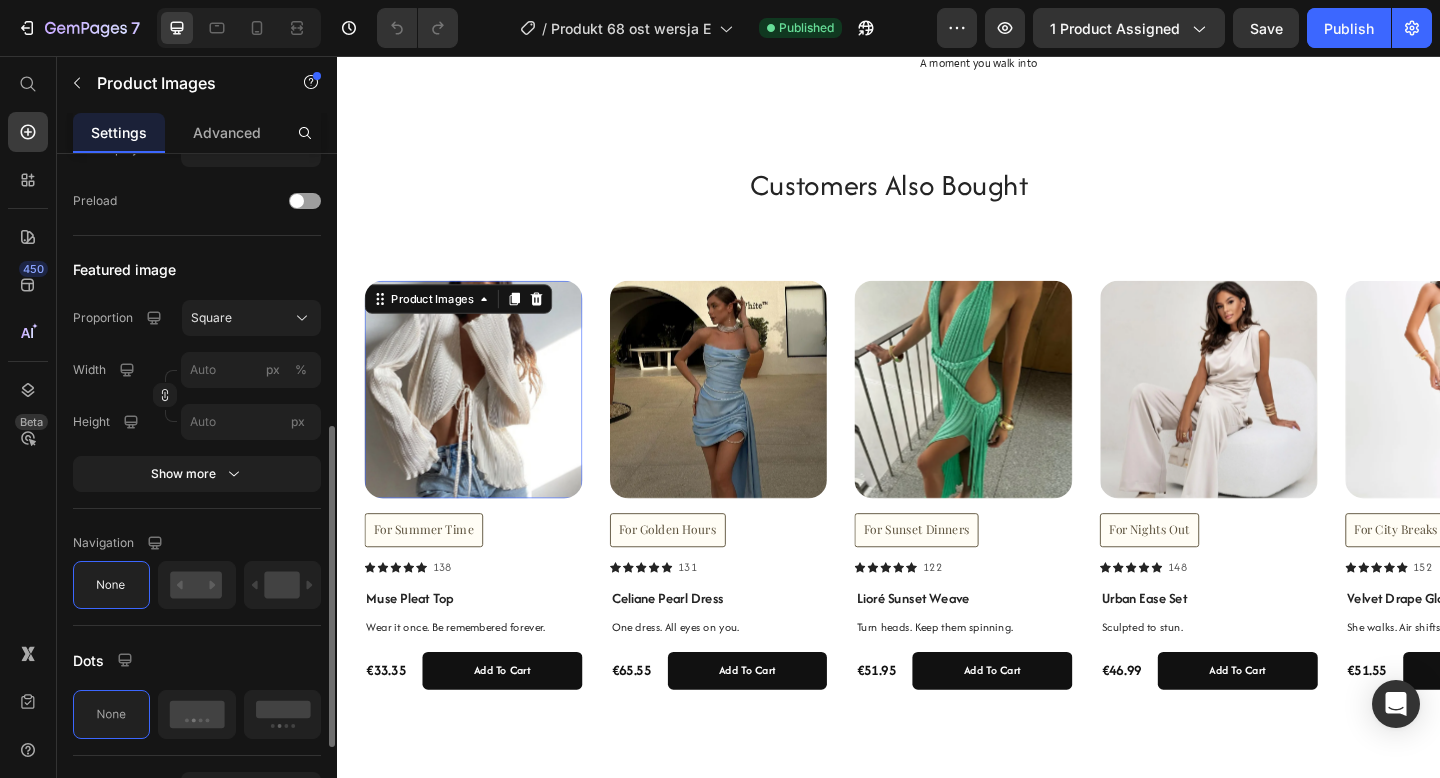 click on "Show more" at bounding box center [197, 474] 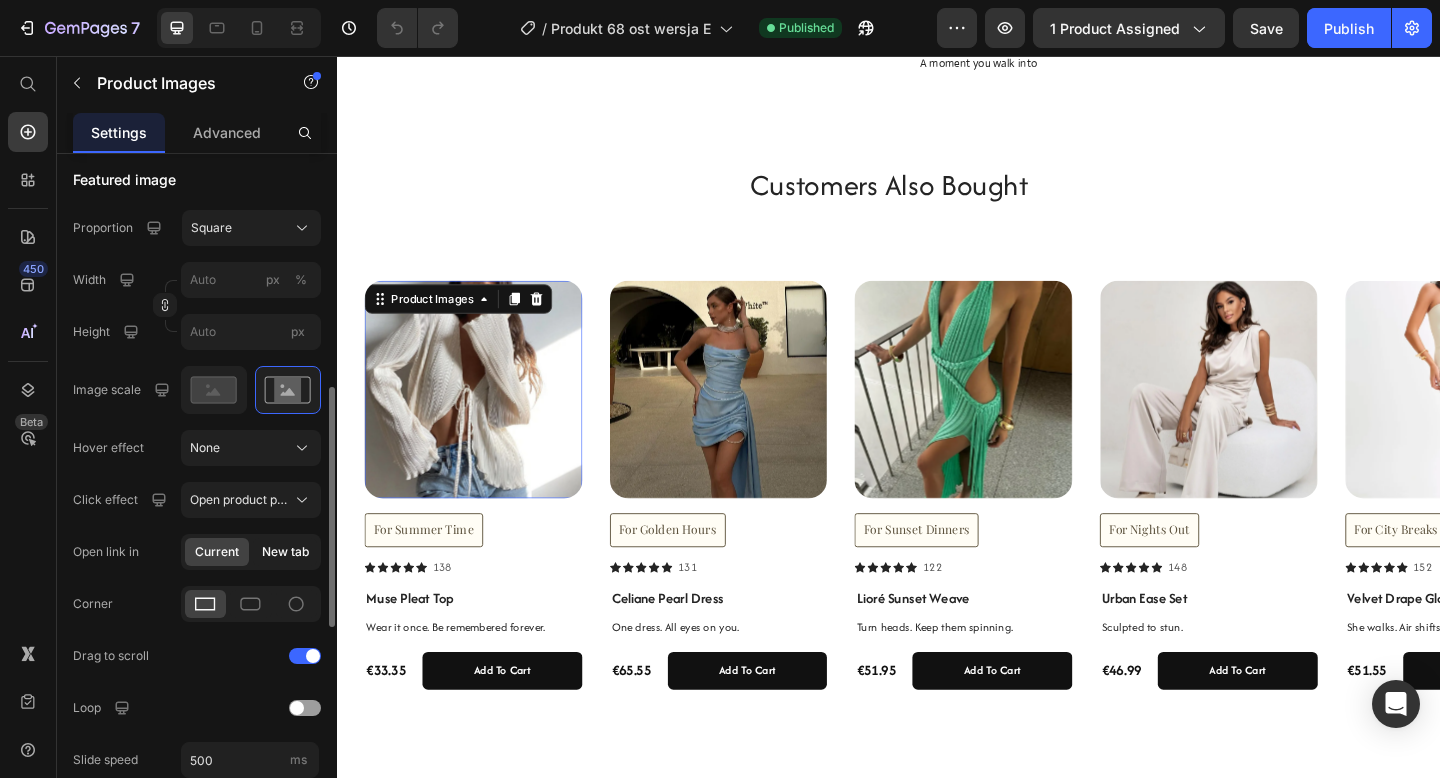 scroll, scrollTop: 665, scrollLeft: 0, axis: vertical 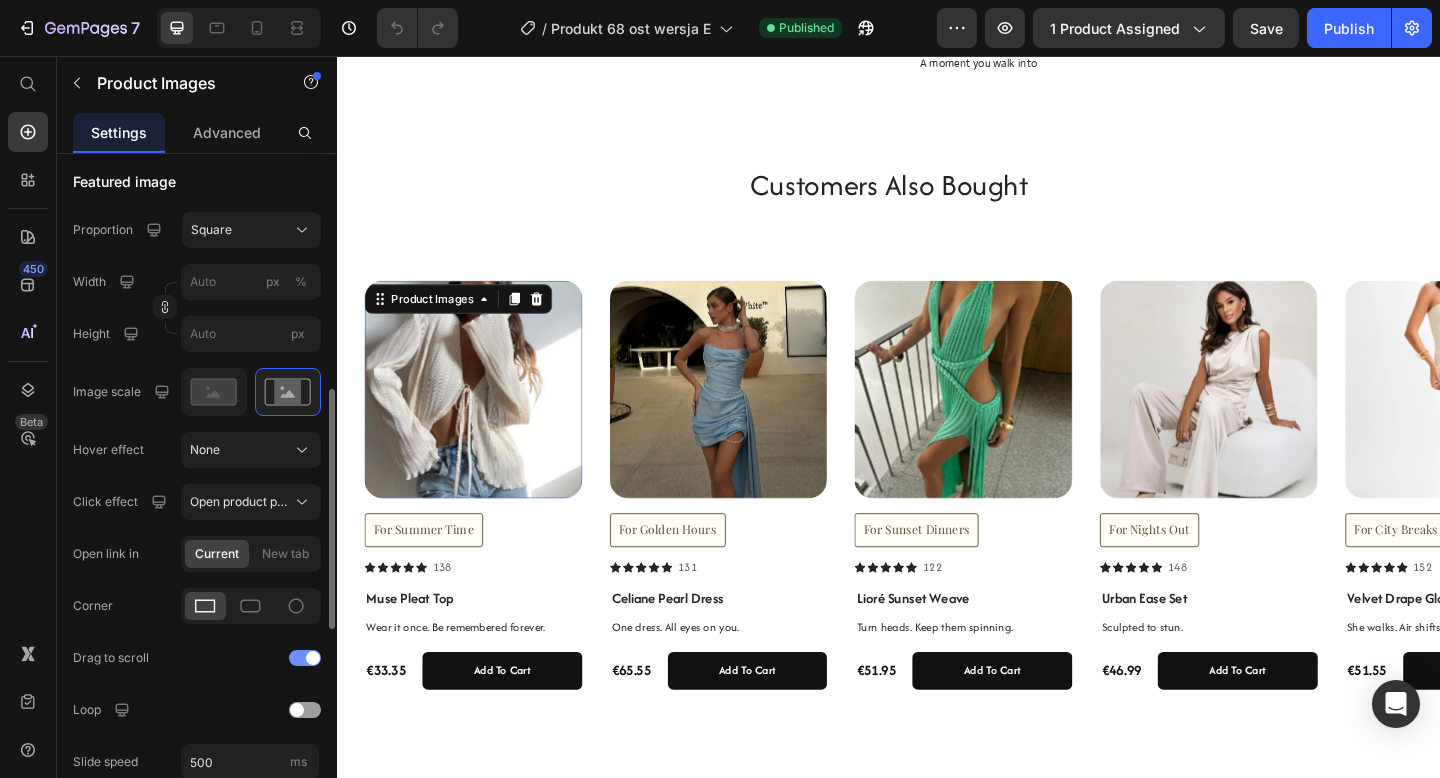 click at bounding box center [305, 658] 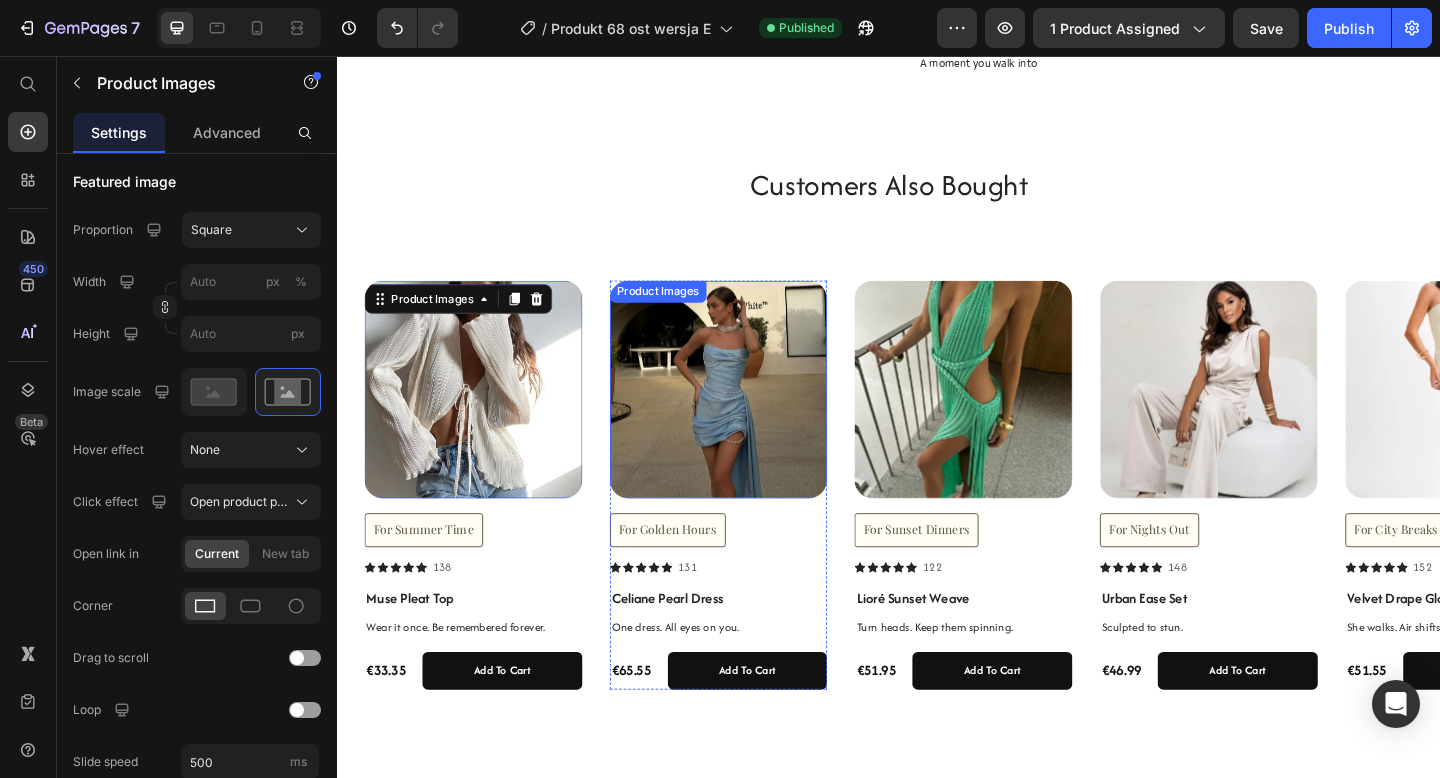 click at bounding box center [752, 419] 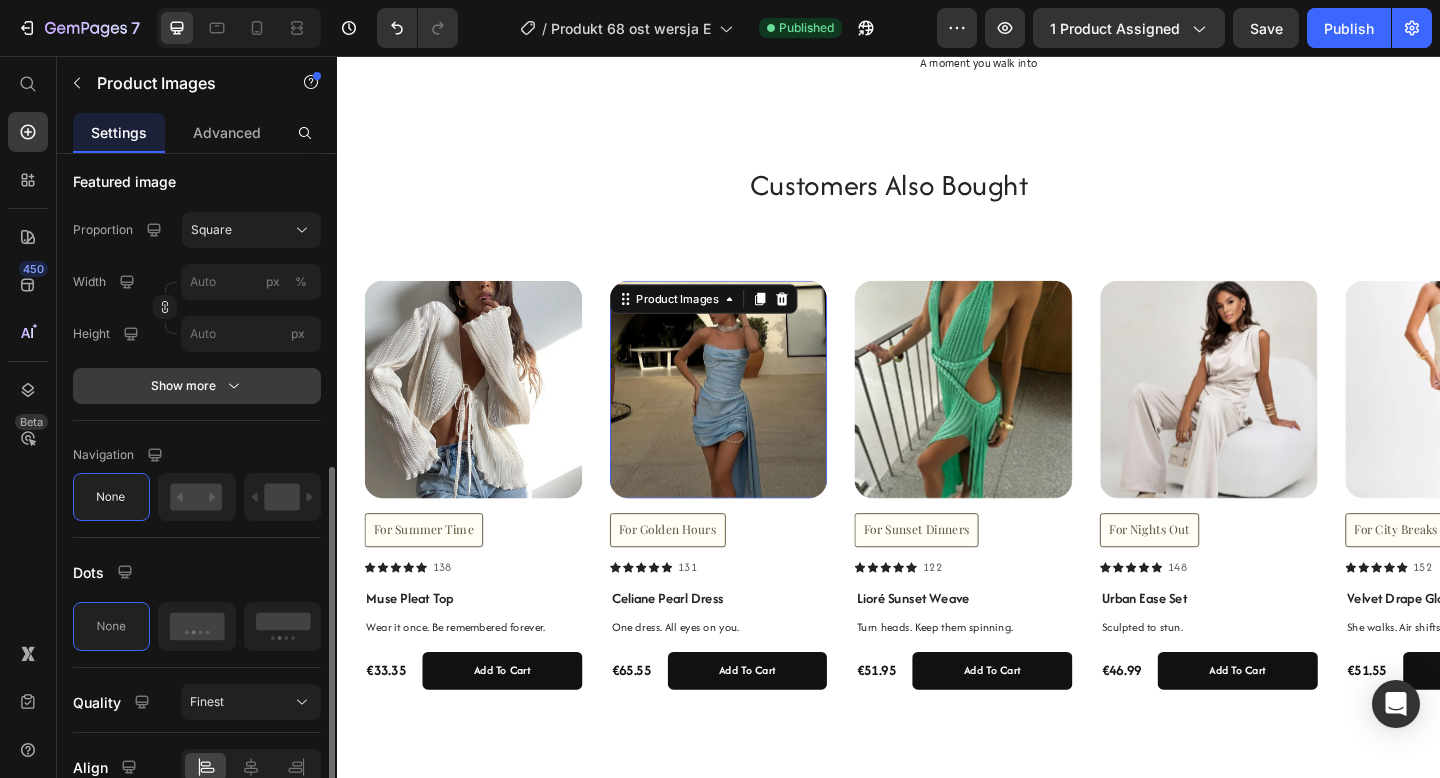 click on "Show more" at bounding box center (197, 386) 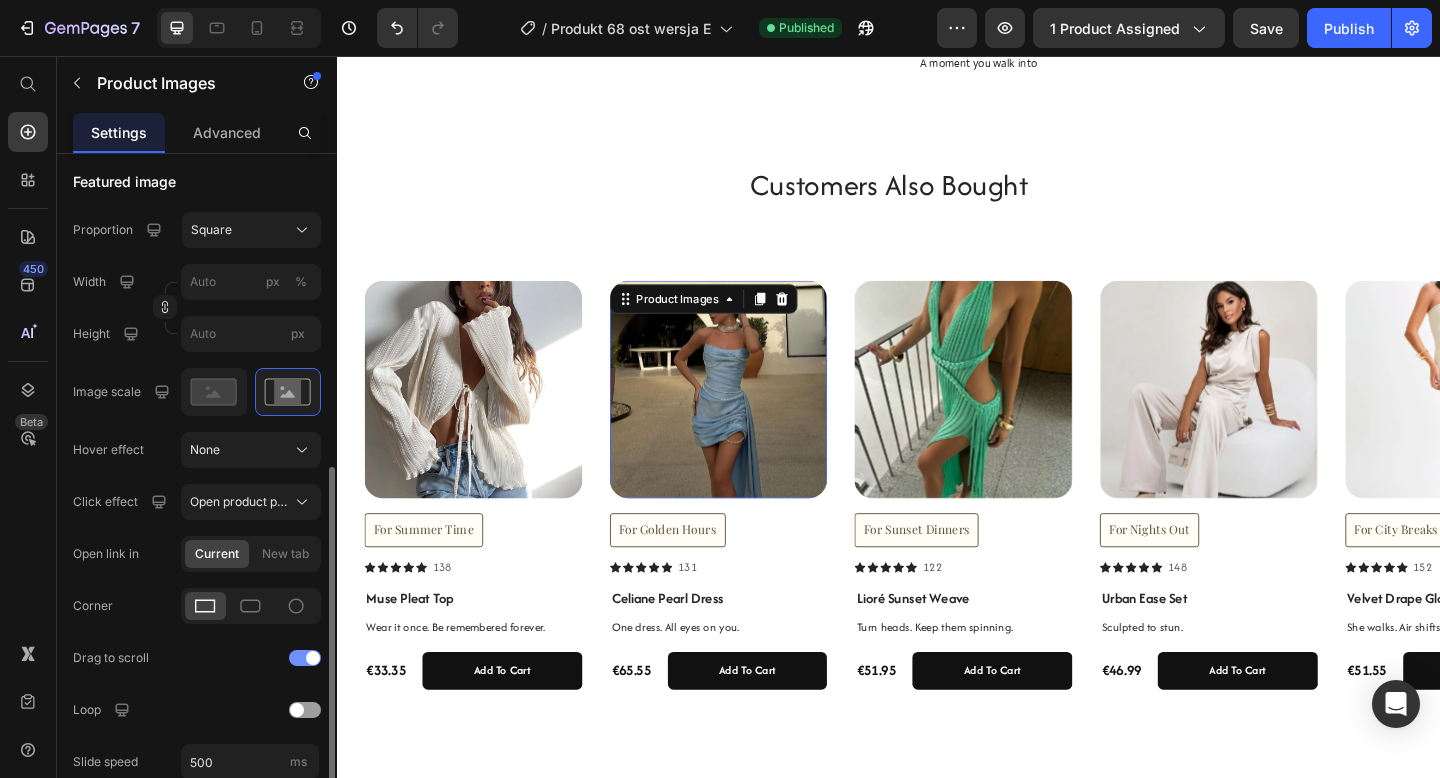 click at bounding box center [305, 658] 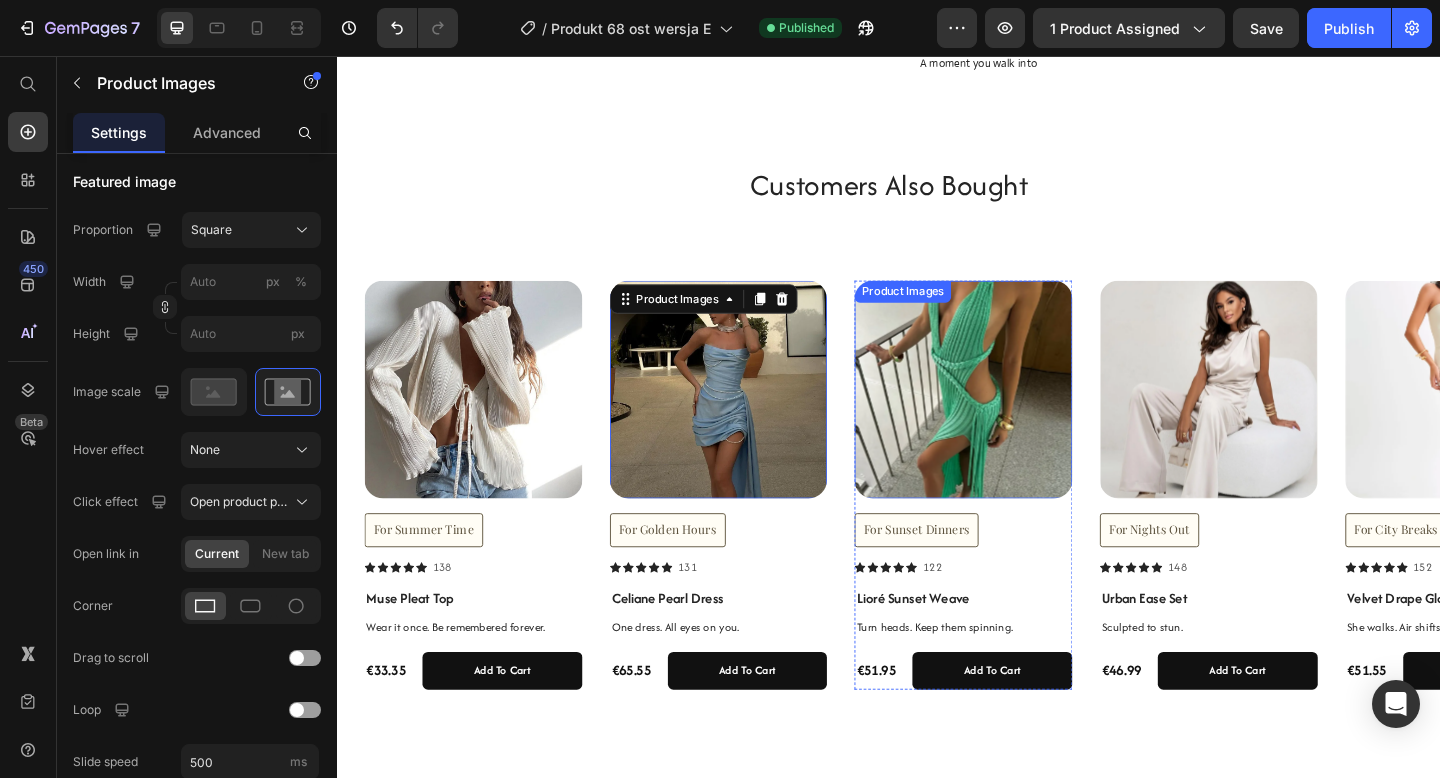 click at bounding box center [1018, 419] 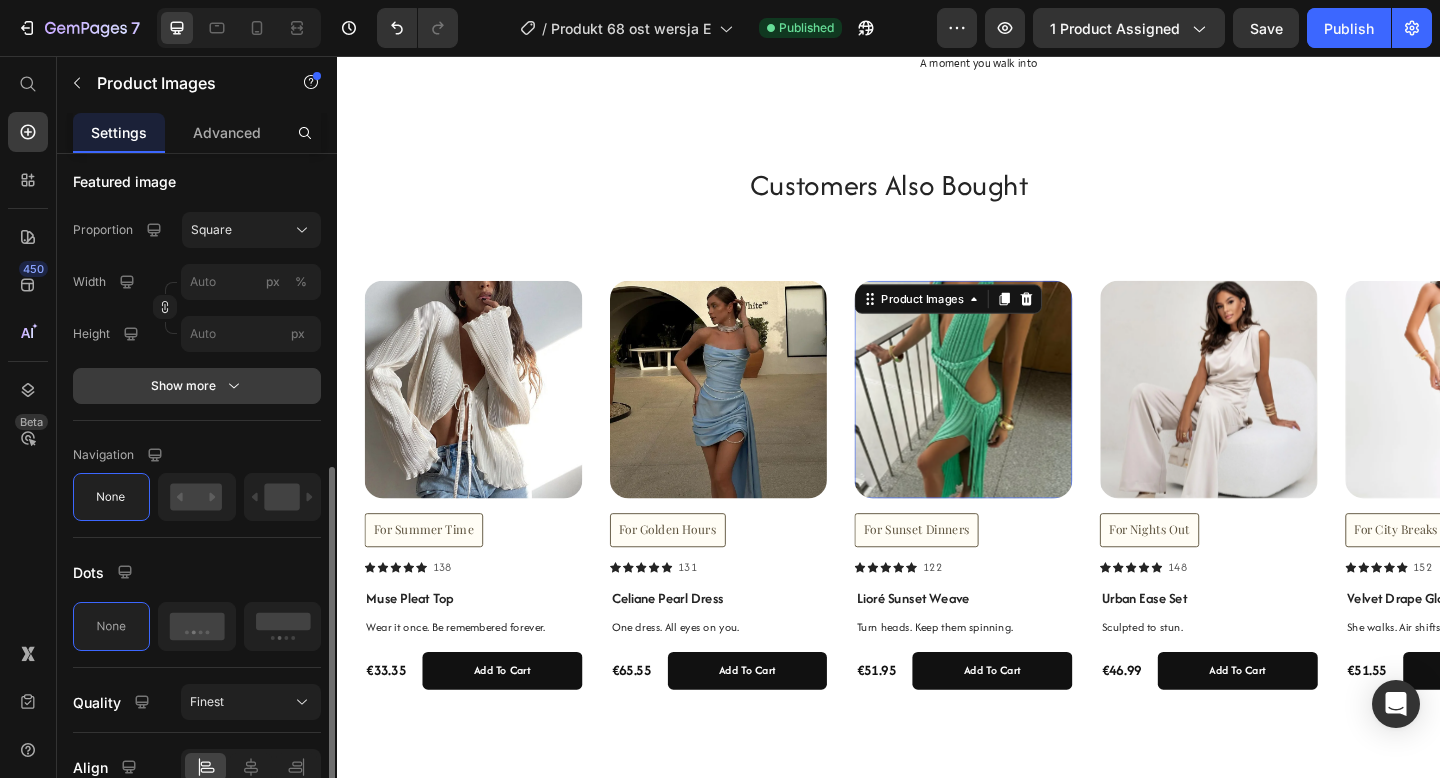 click on "Show more" at bounding box center [197, 386] 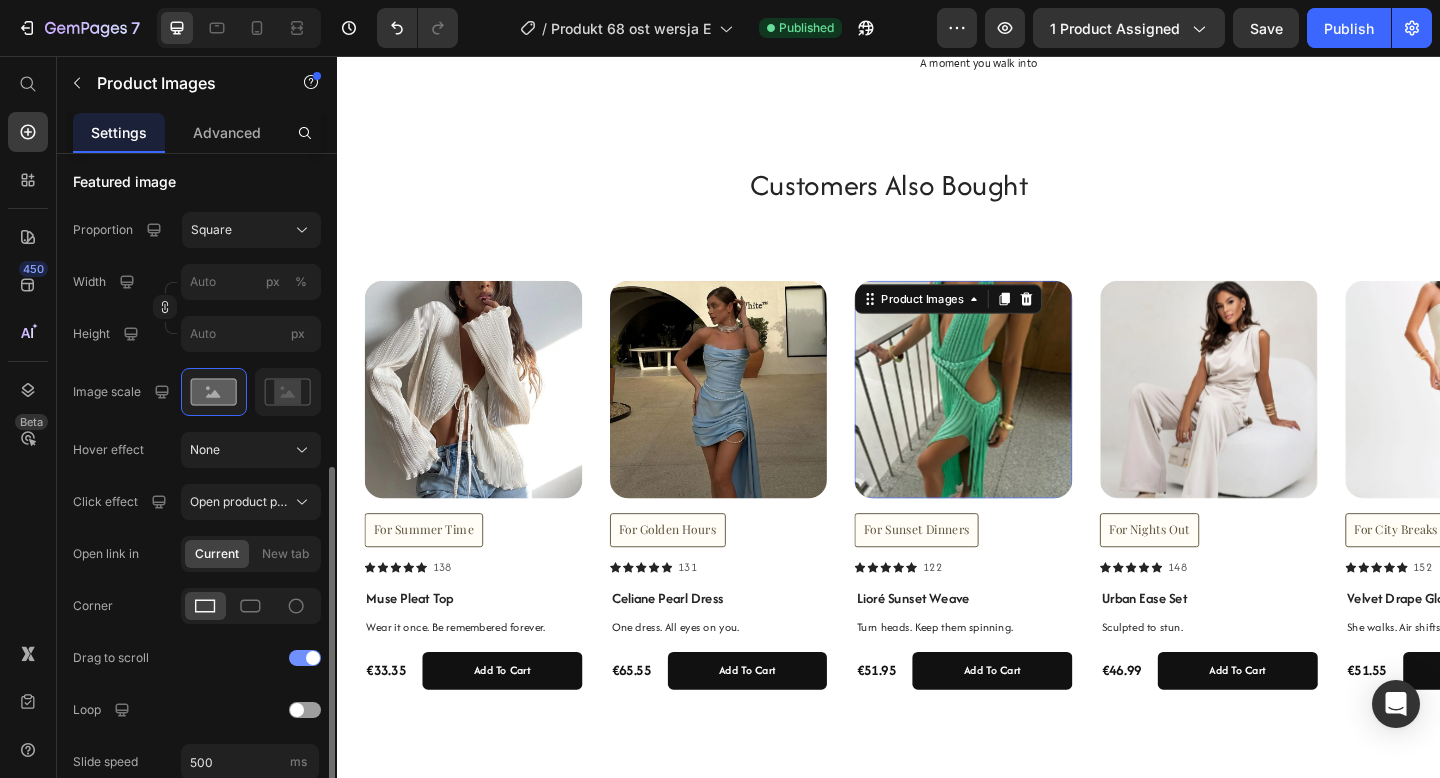 click on "Drag to scroll" 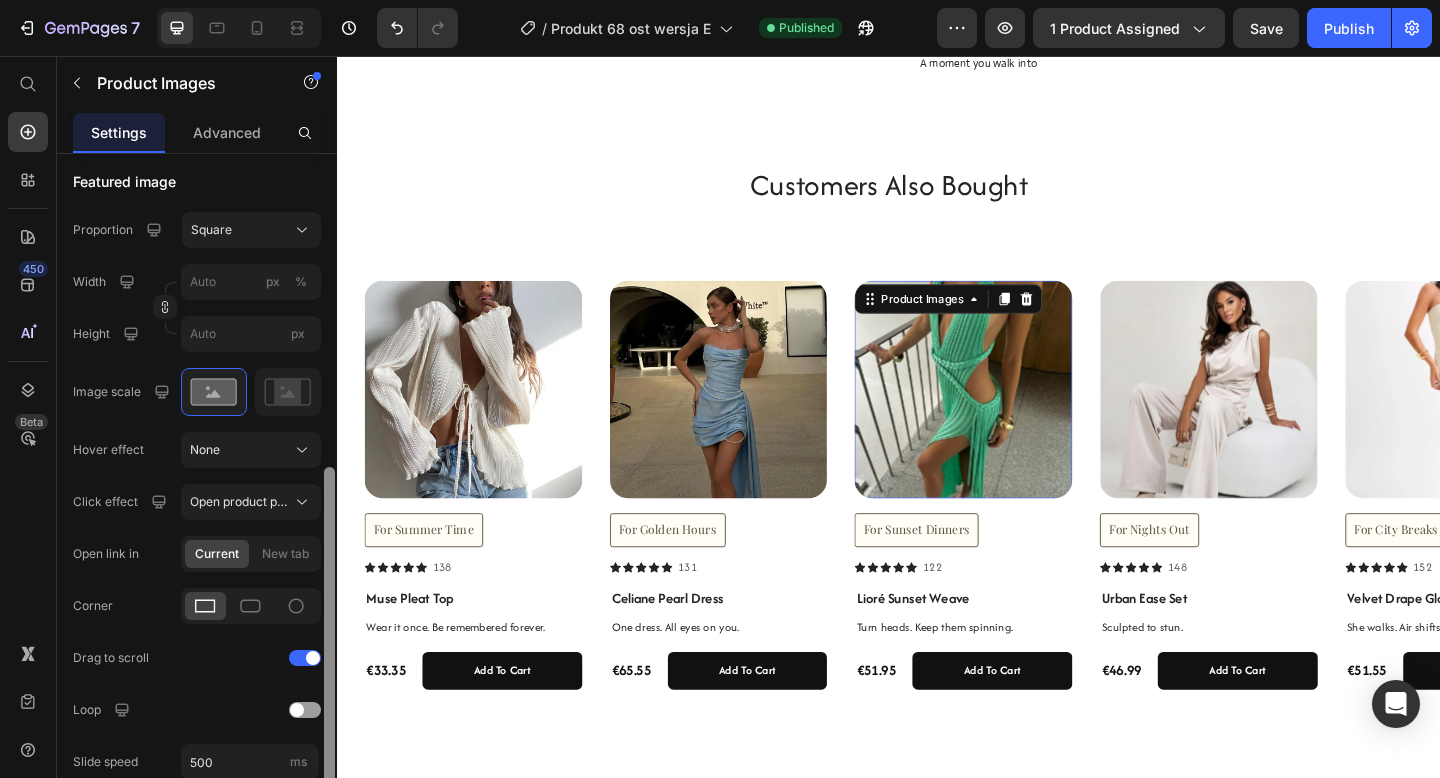 scroll, scrollTop: 1244, scrollLeft: 0, axis: vertical 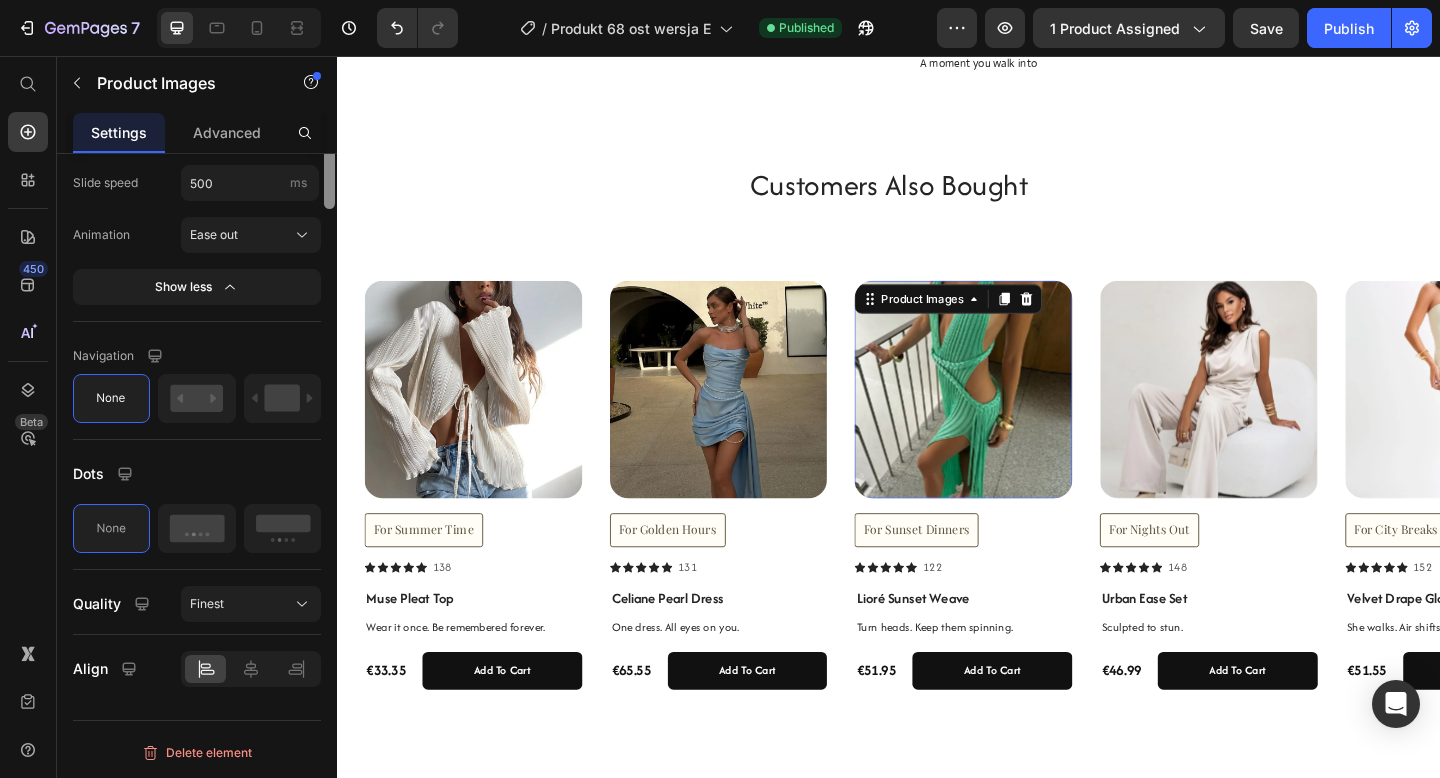 click at bounding box center (329, -85) 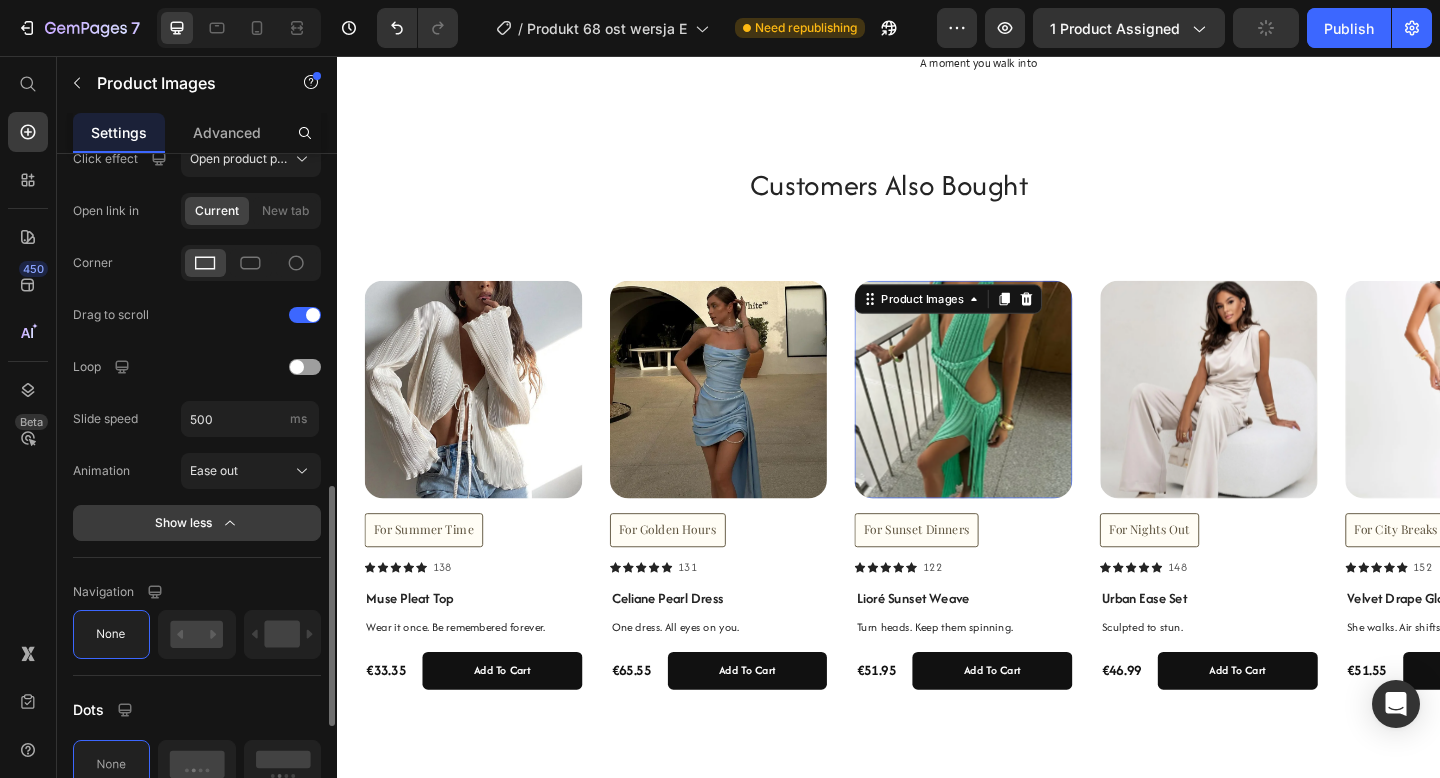 scroll, scrollTop: 941, scrollLeft: 0, axis: vertical 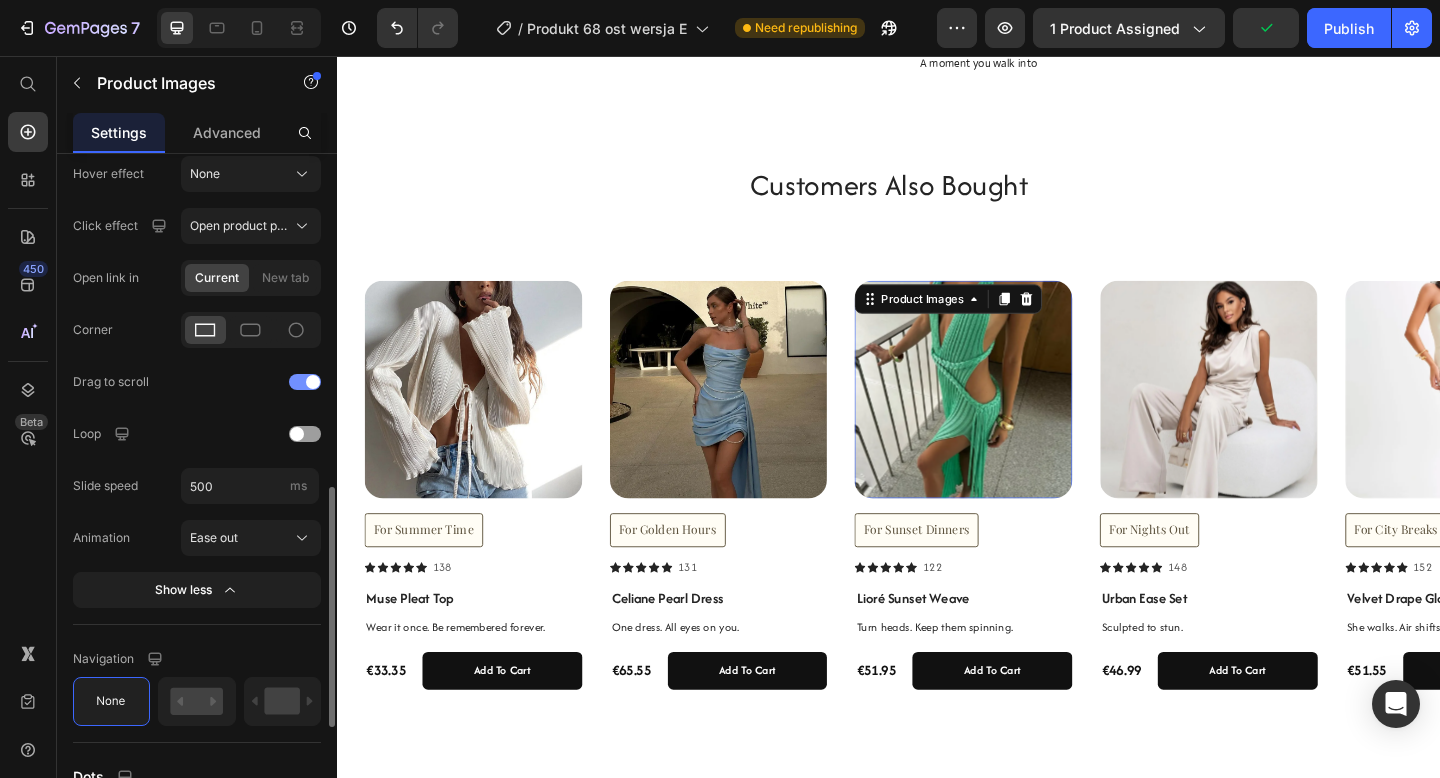 click at bounding box center [305, 382] 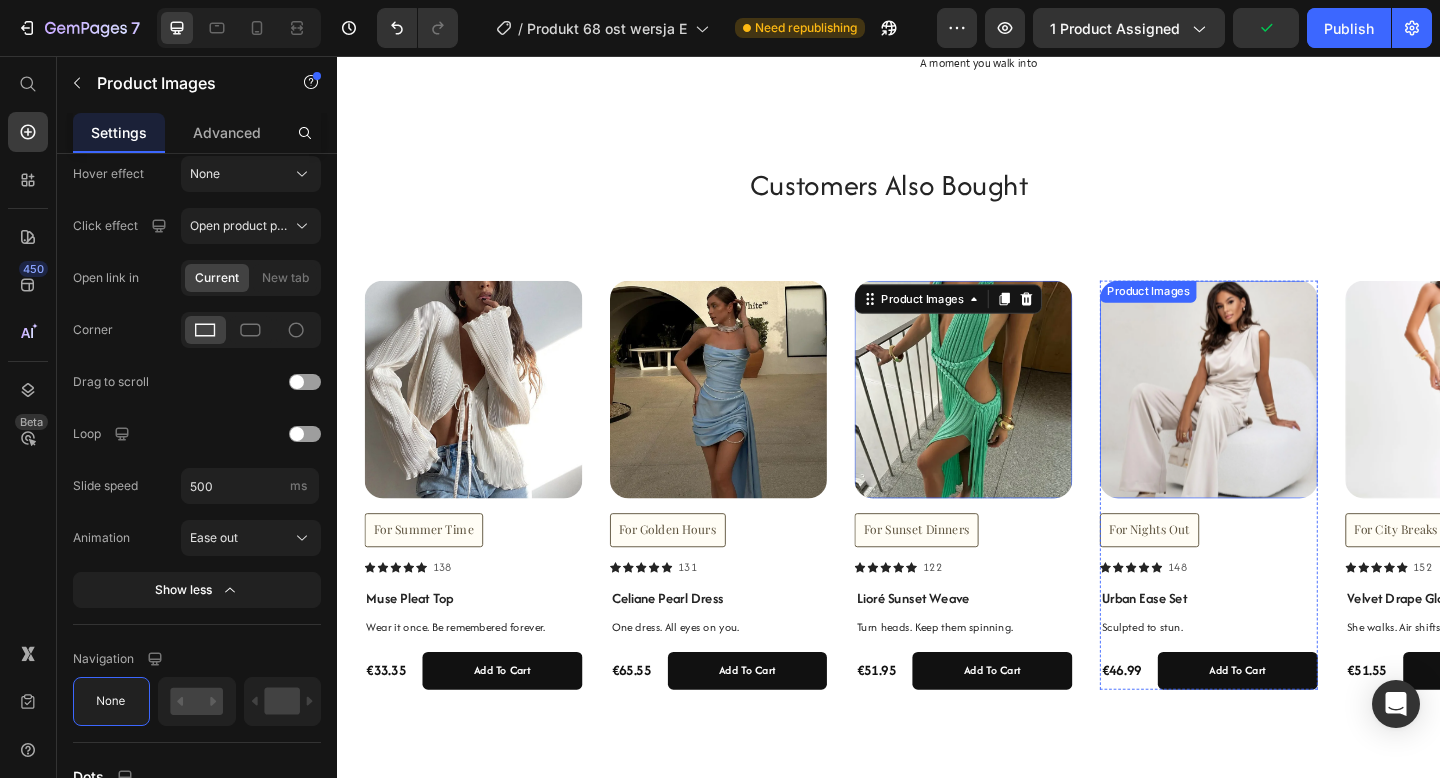 click at bounding box center (1285, 419) 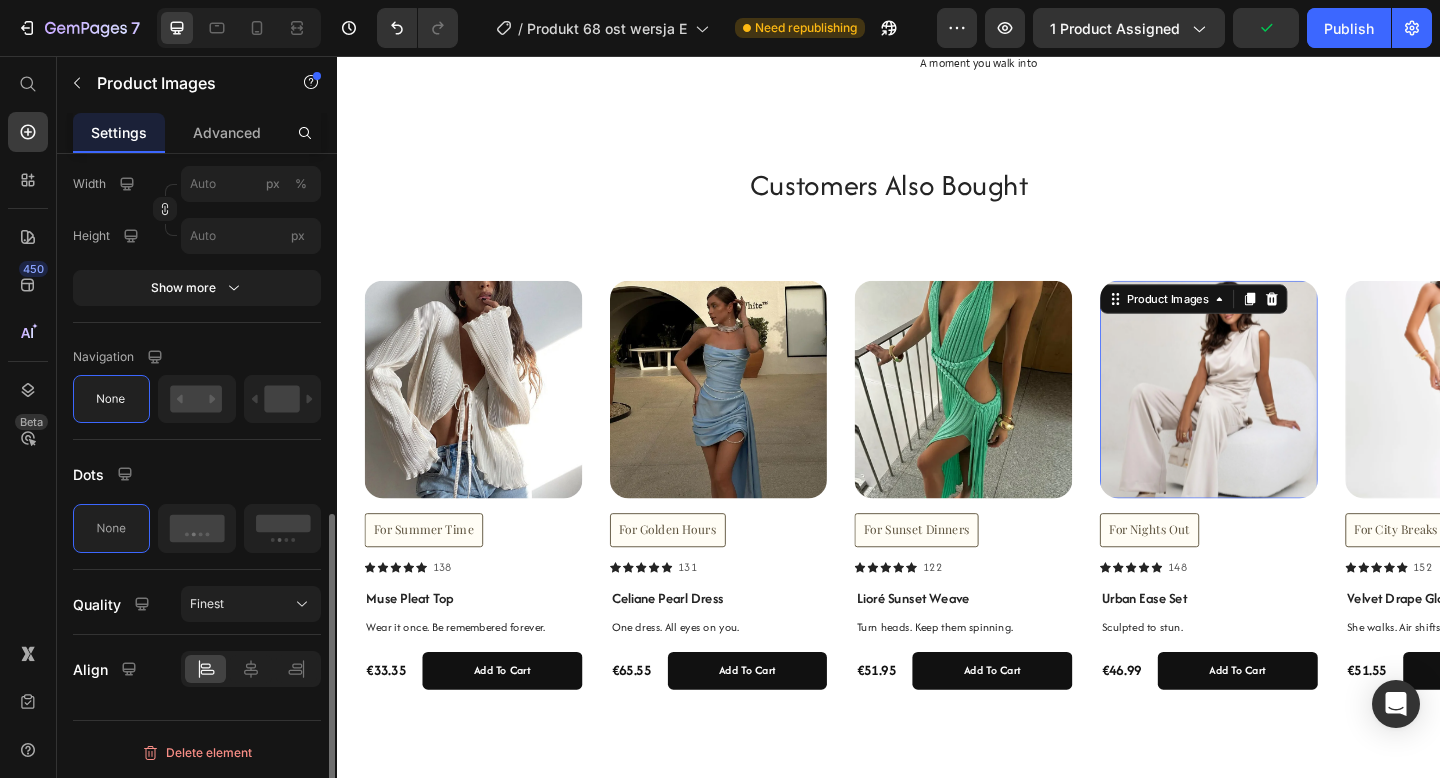 scroll, scrollTop: 763, scrollLeft: 0, axis: vertical 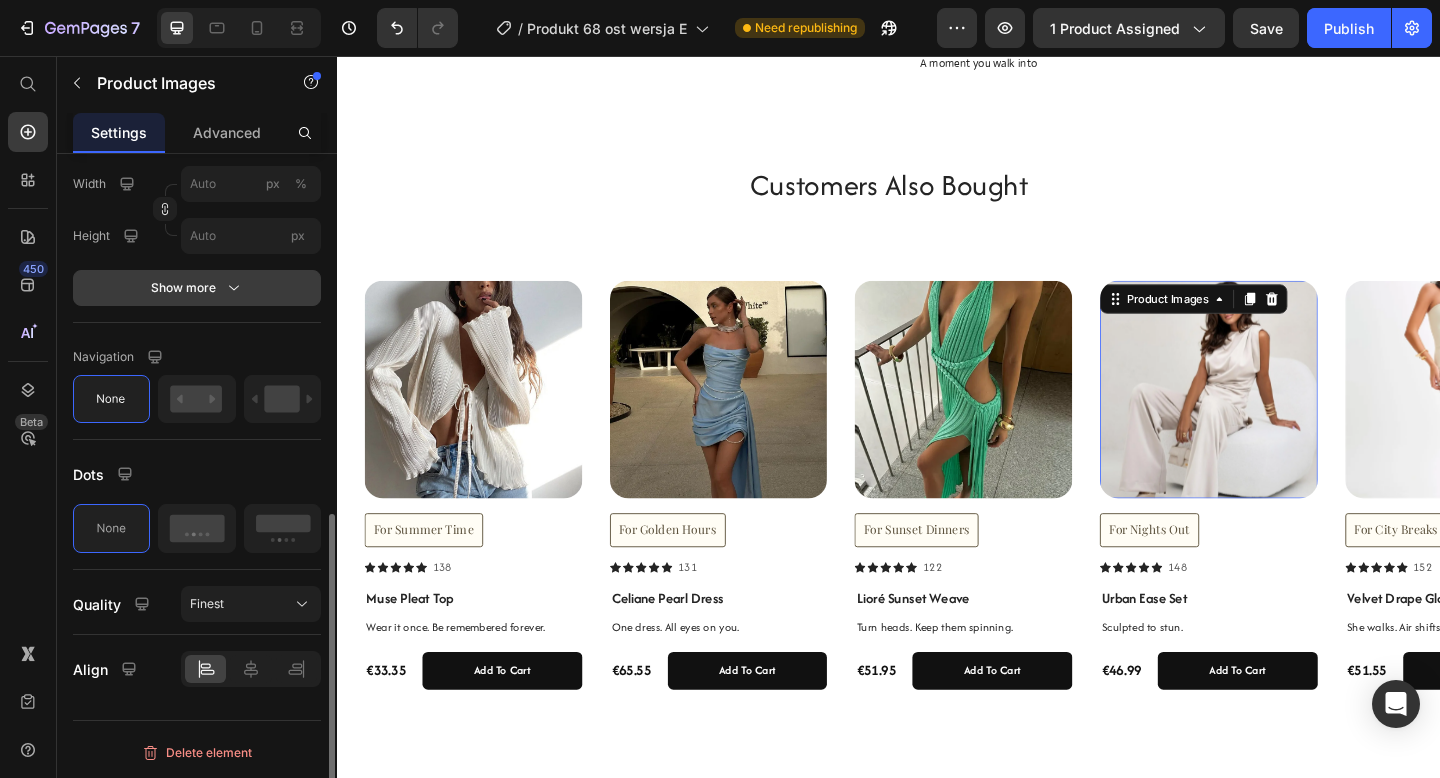 click on "Show more" at bounding box center [197, 288] 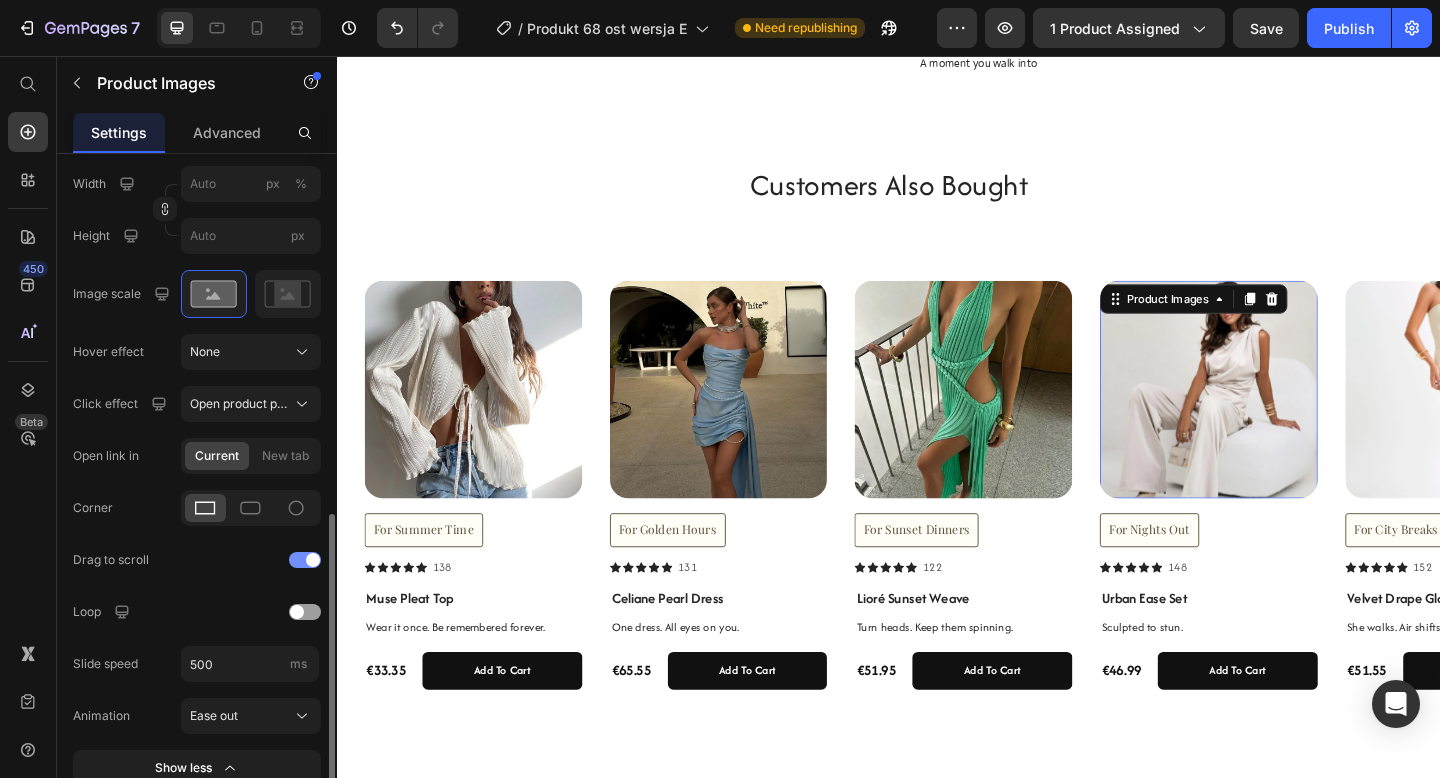 click at bounding box center [313, 560] 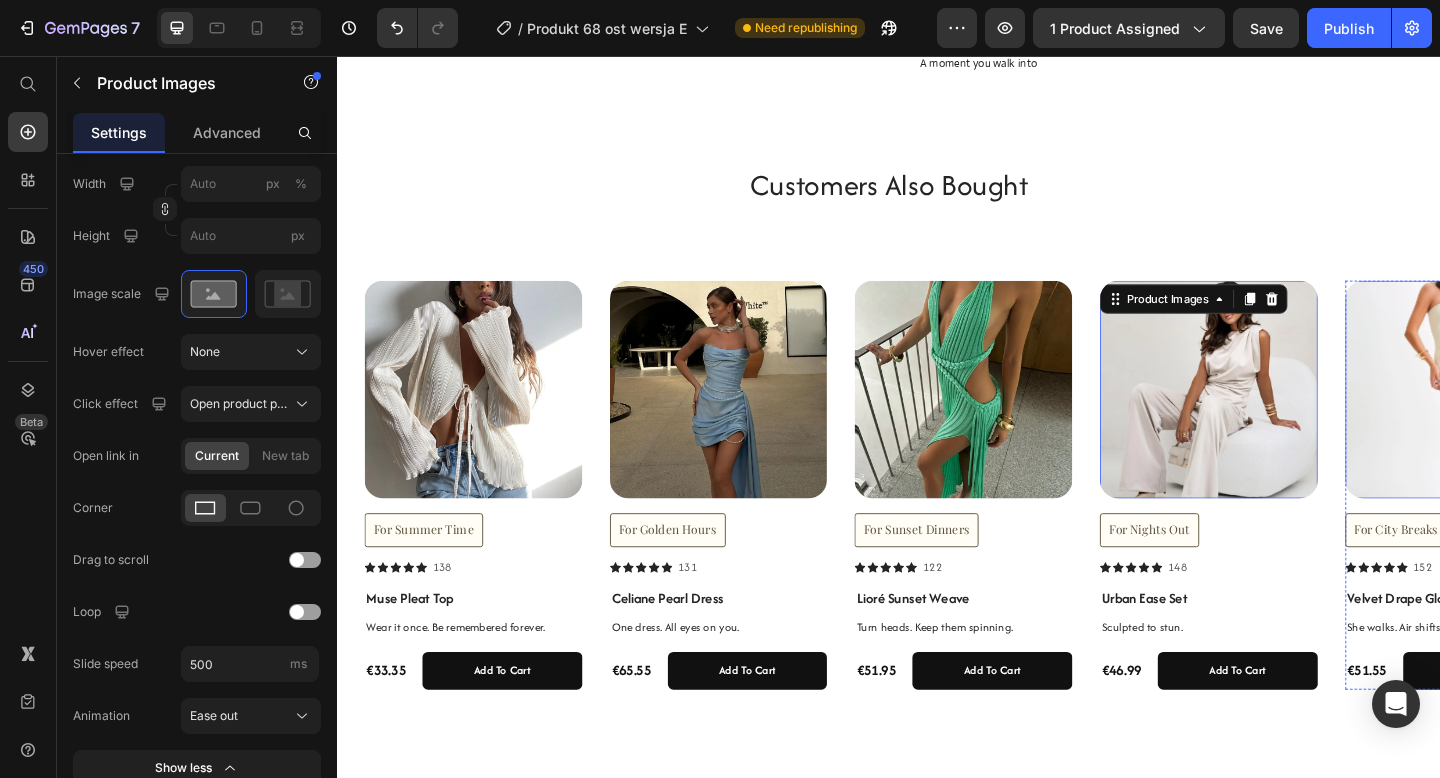 click at bounding box center (1552, 419) 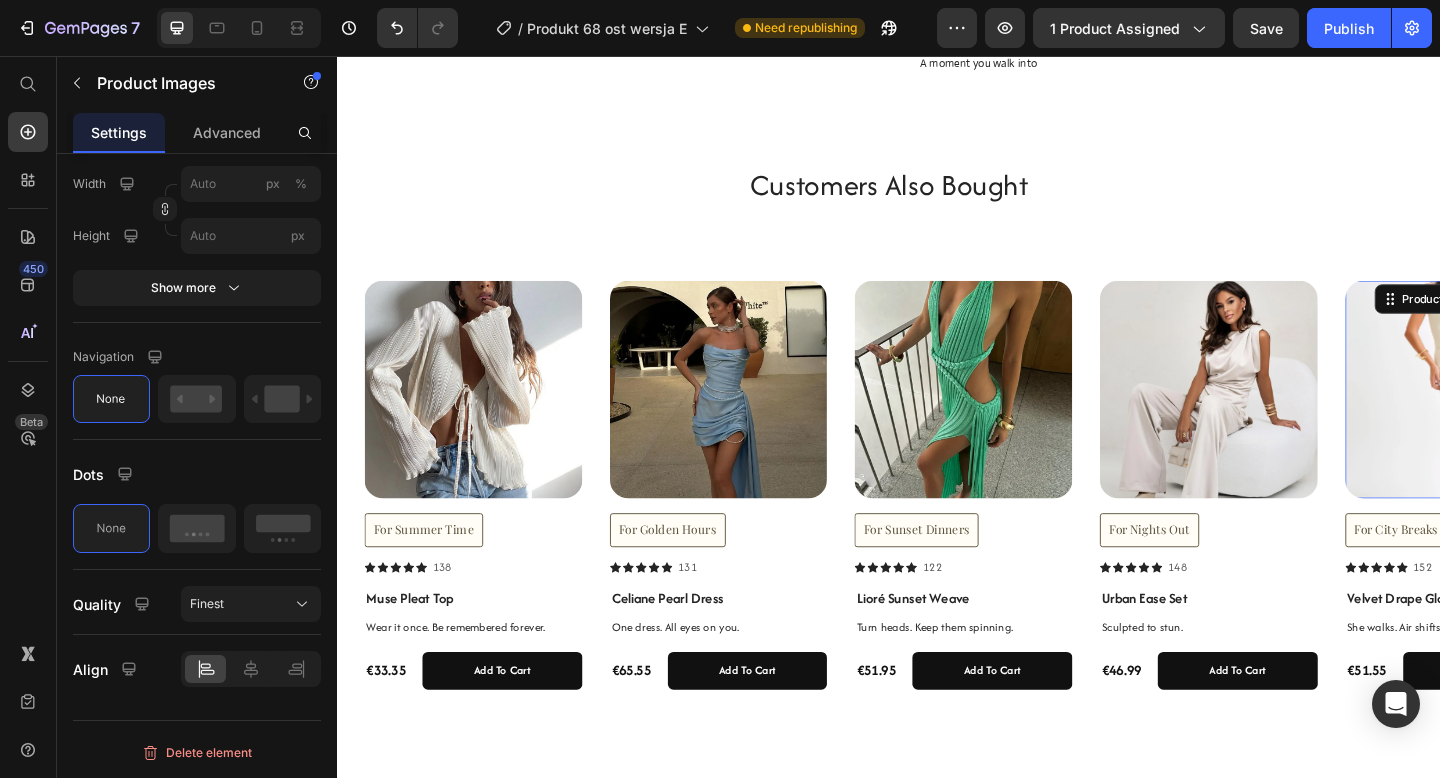 scroll, scrollTop: 763, scrollLeft: 0, axis: vertical 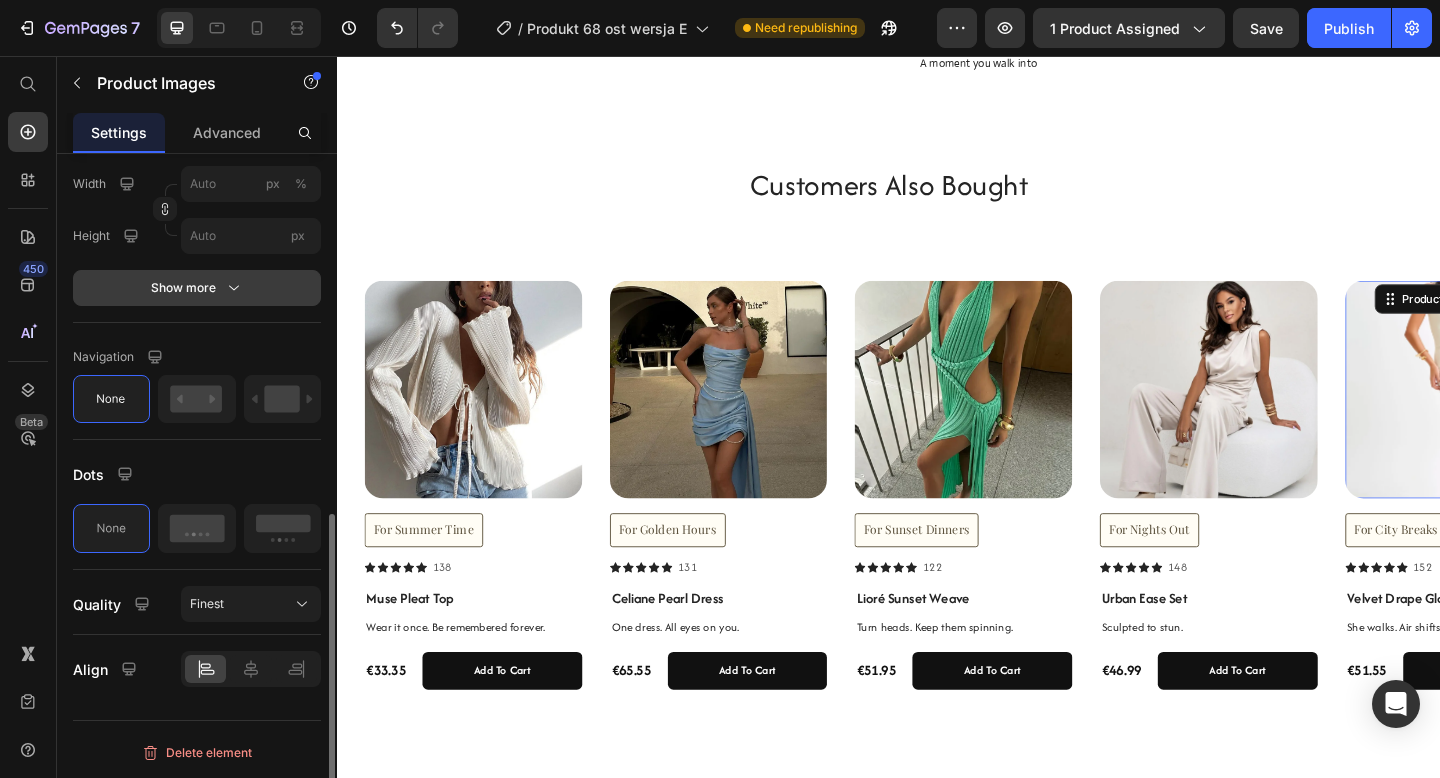 click on "Show more" at bounding box center [197, 288] 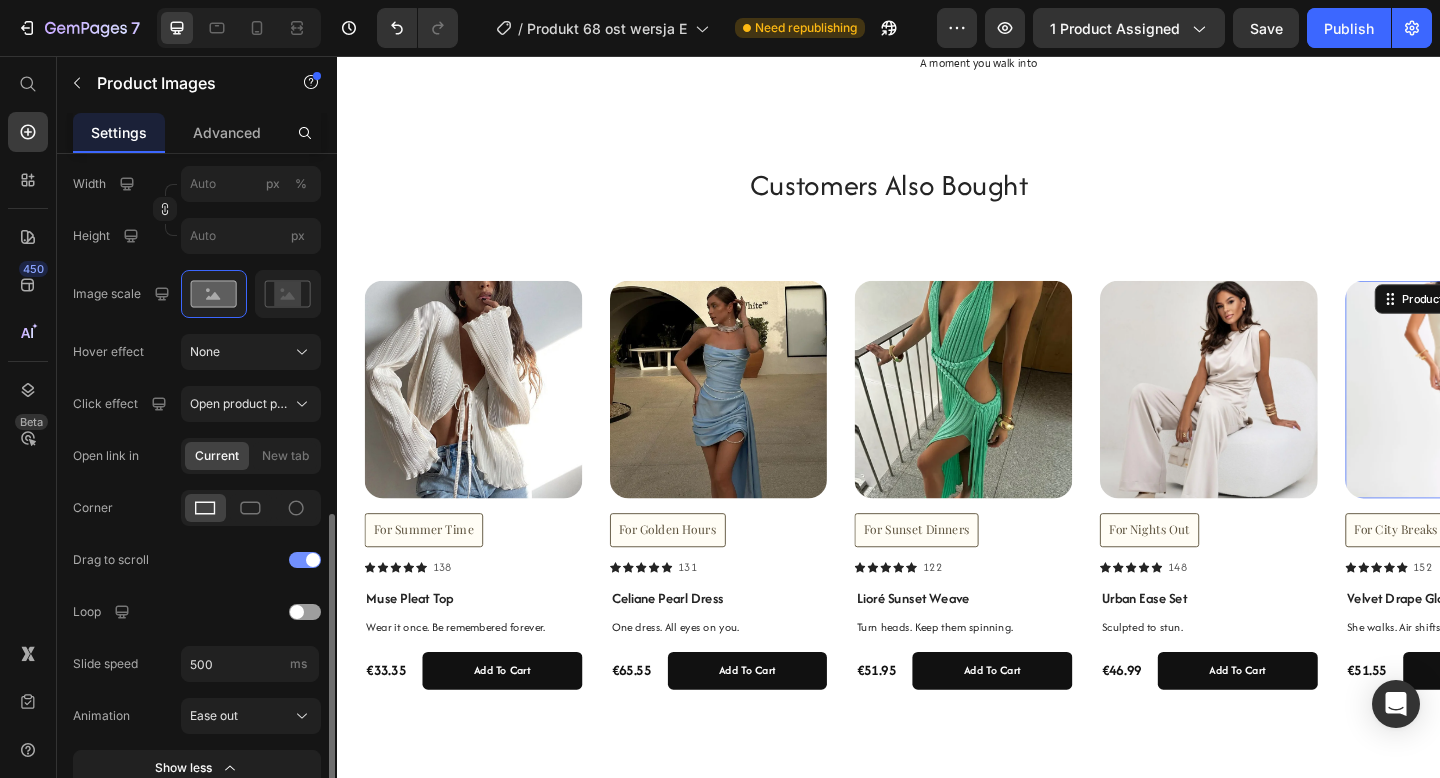 click at bounding box center (305, 560) 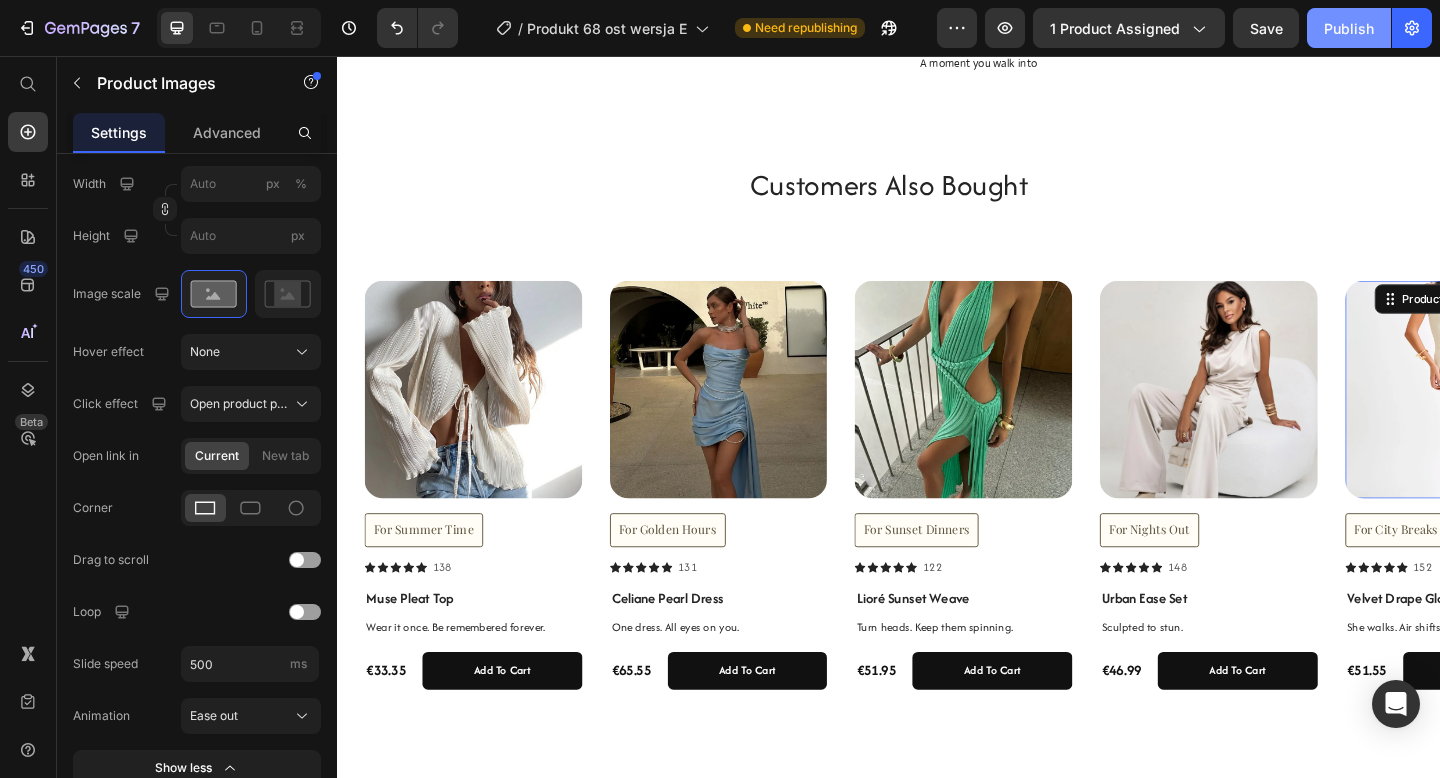 click on "Publish" at bounding box center (1349, 28) 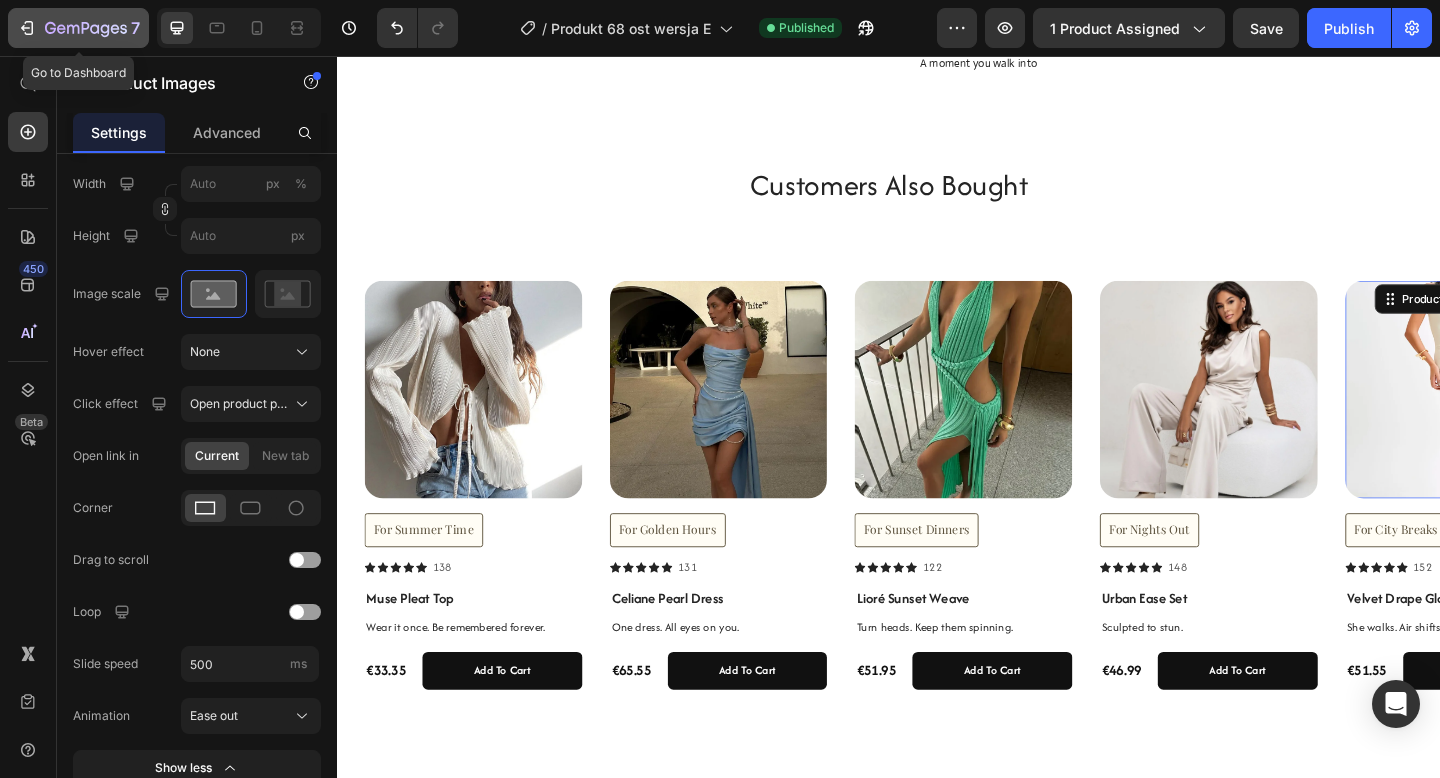 click 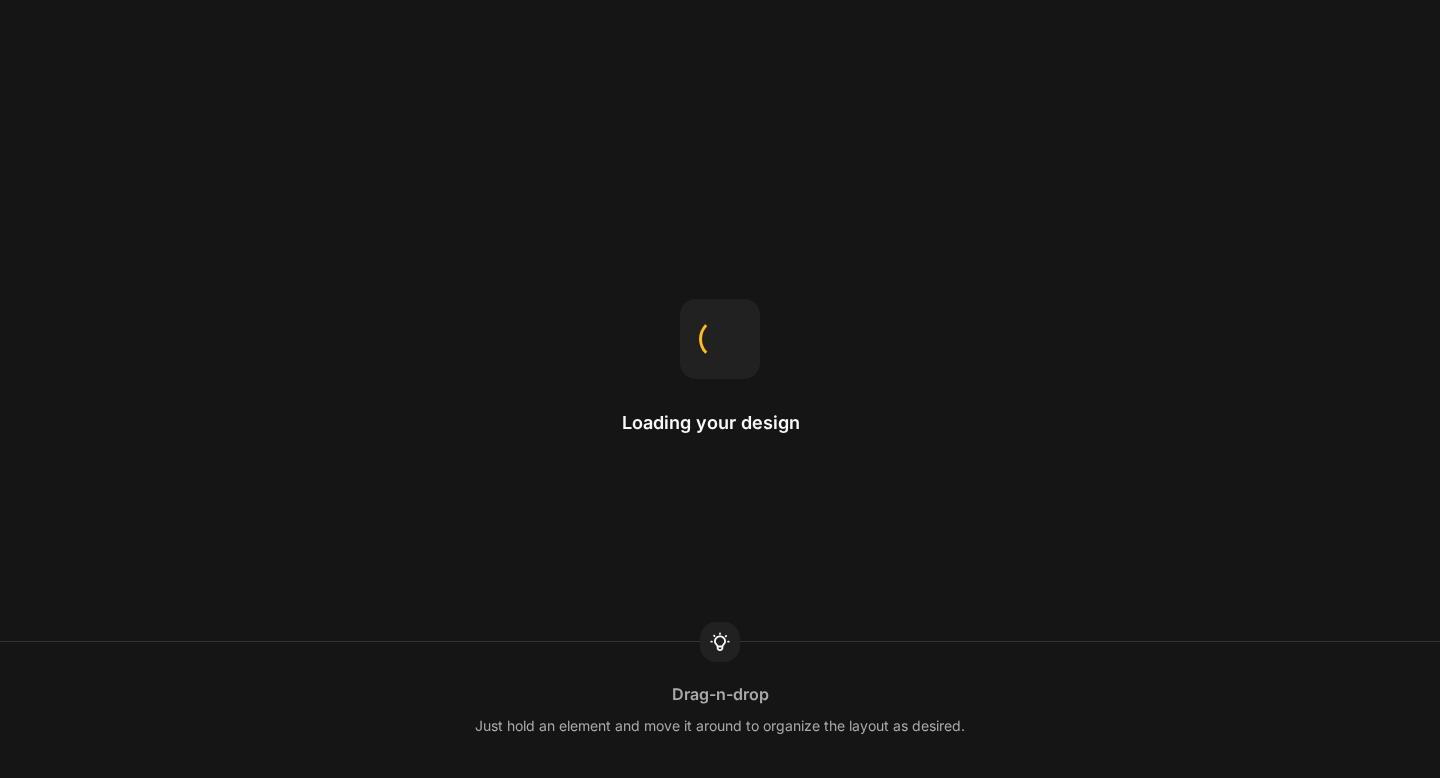 scroll, scrollTop: 0, scrollLeft: 0, axis: both 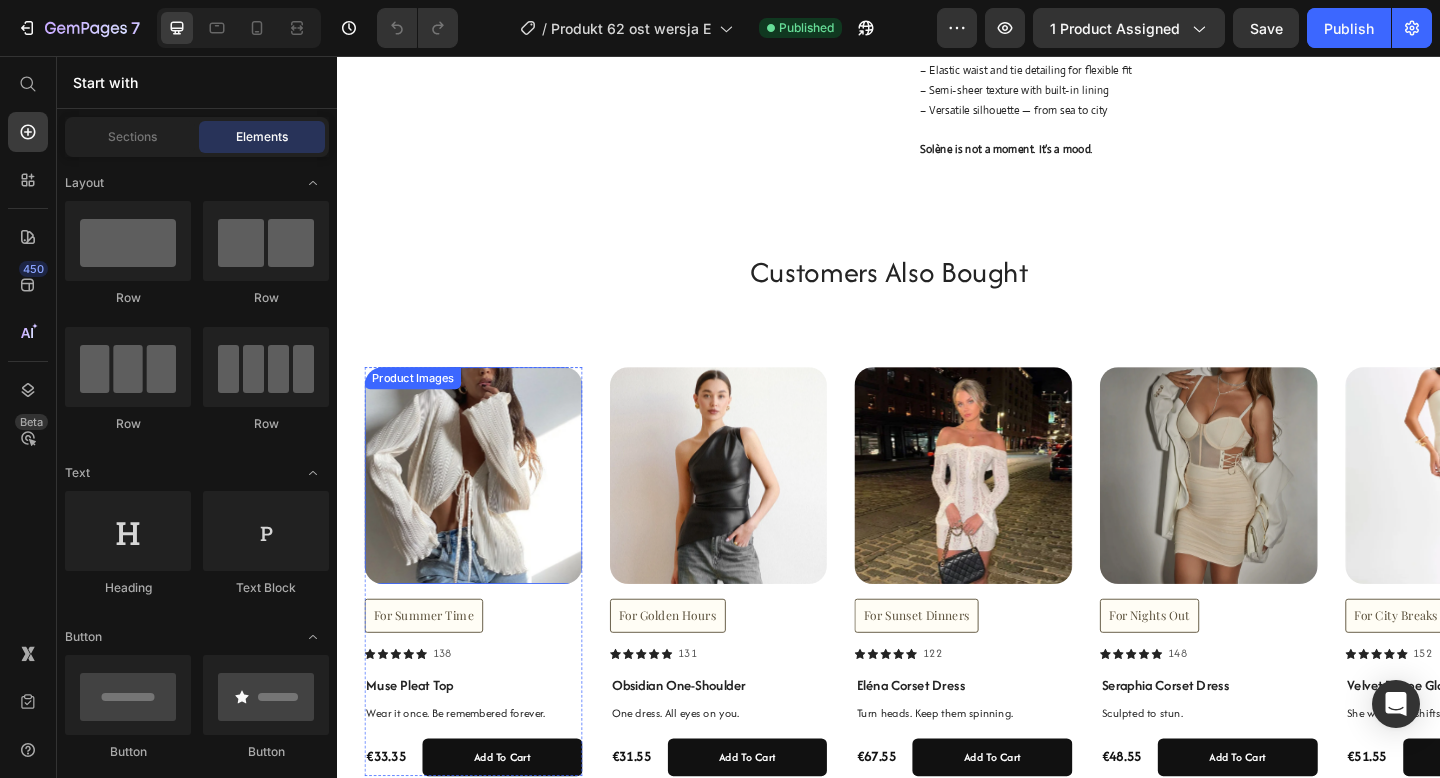 click at bounding box center (485, 513) 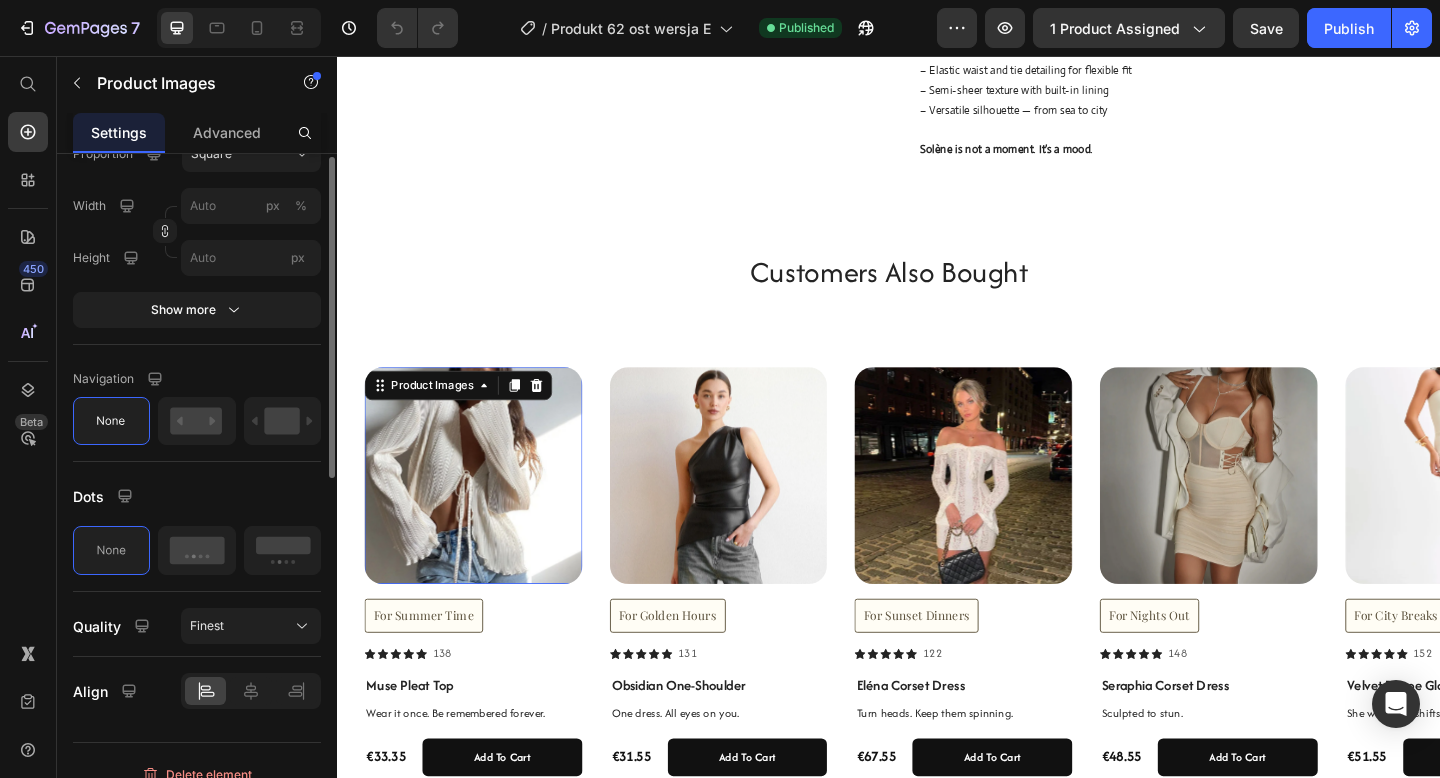 scroll, scrollTop: 763, scrollLeft: 0, axis: vertical 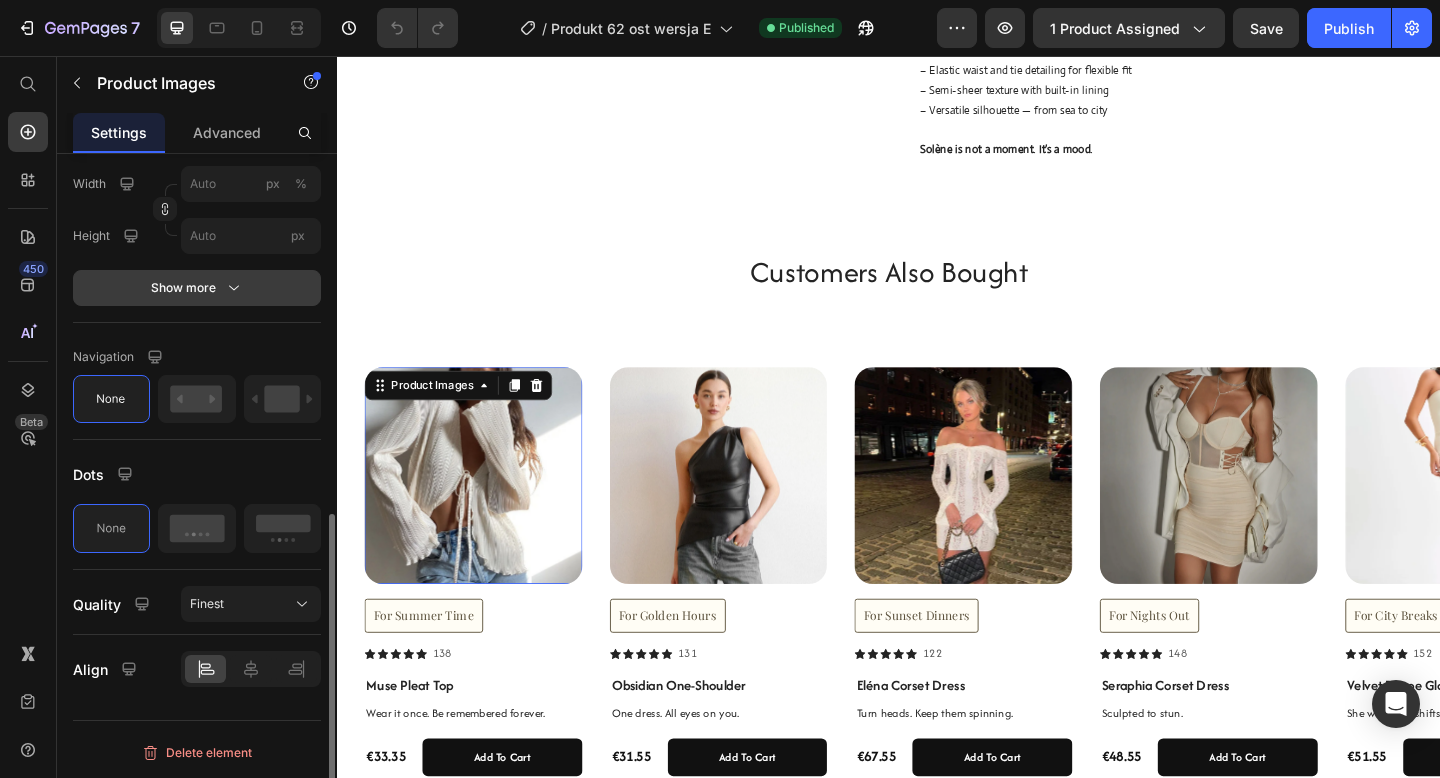 click on "Show more" at bounding box center [197, 288] 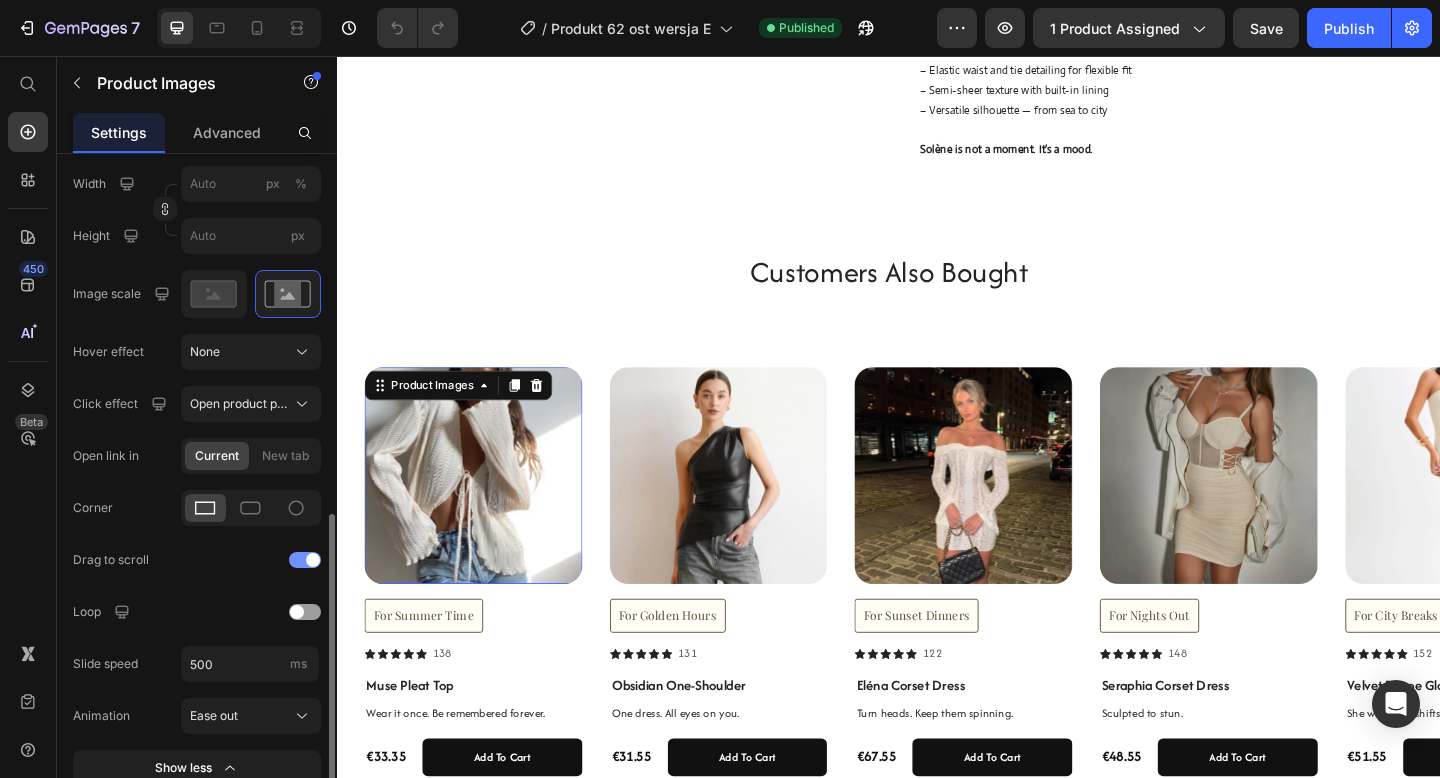 click at bounding box center (305, 560) 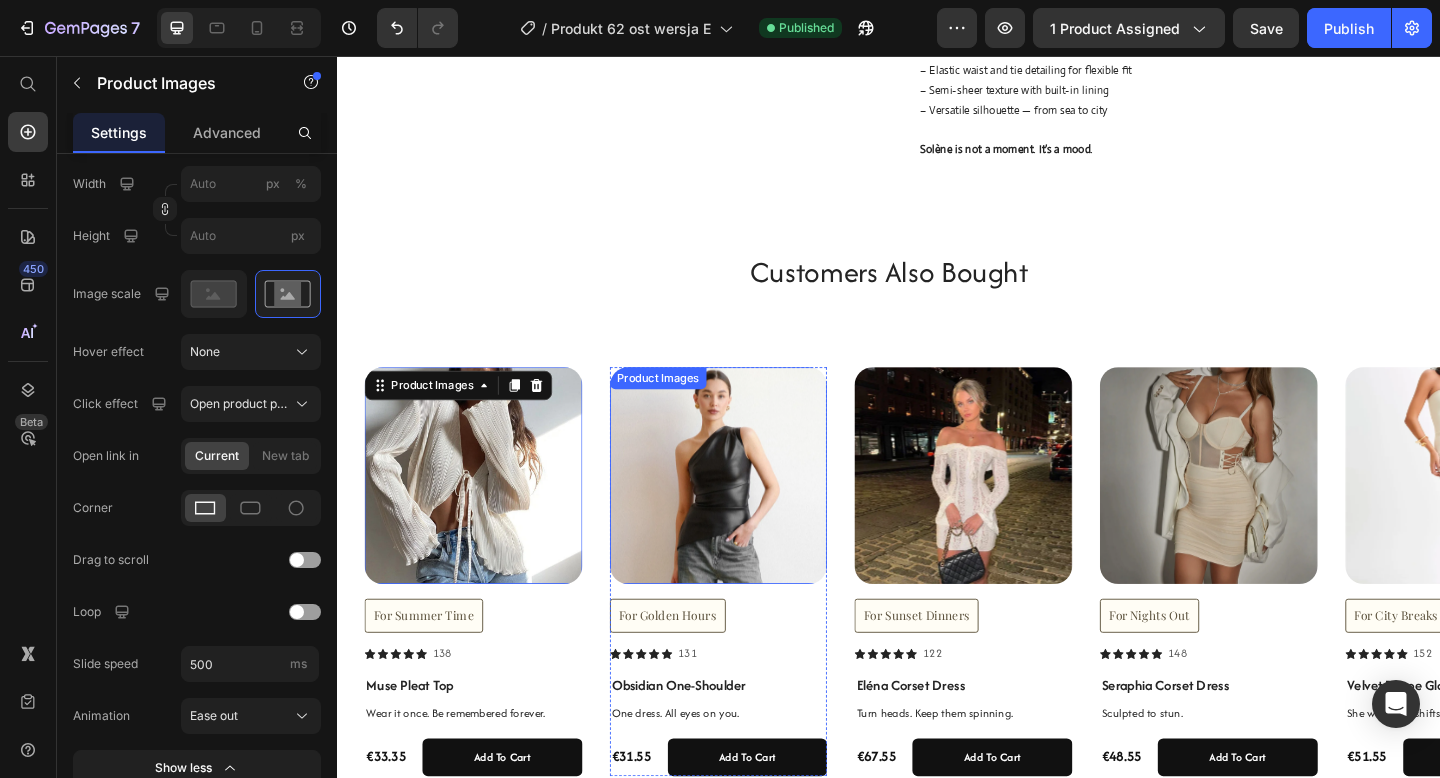 click at bounding box center (752, 513) 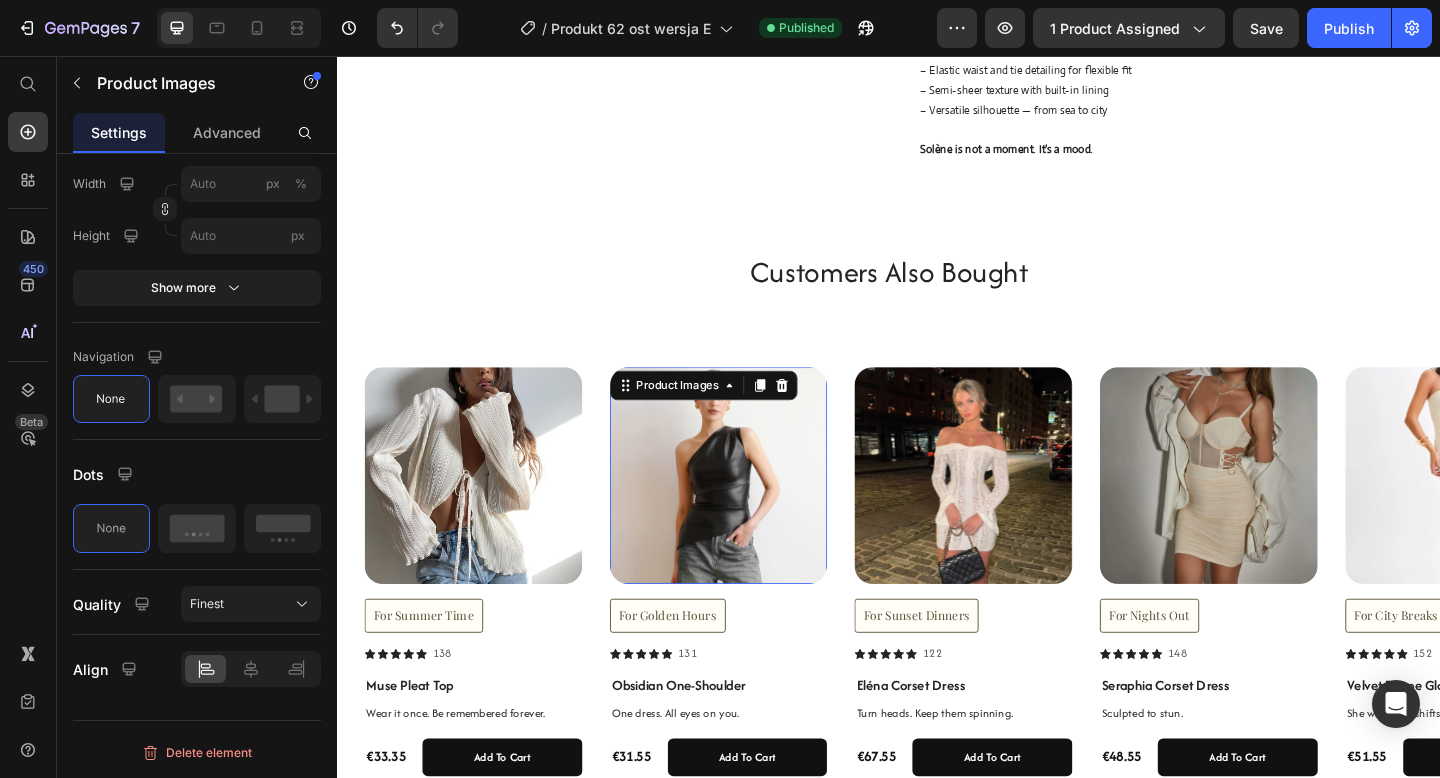 scroll, scrollTop: 763, scrollLeft: 0, axis: vertical 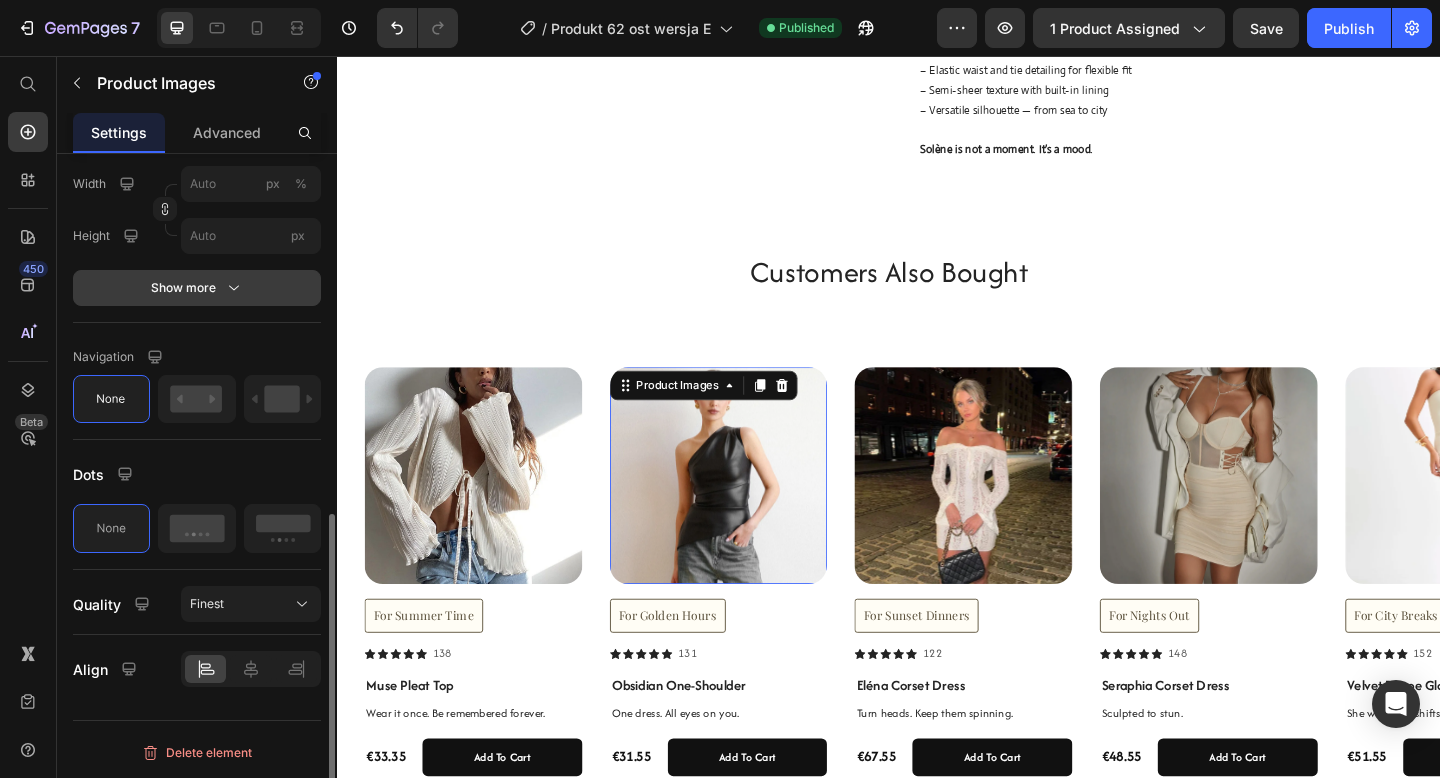 click on "Show more" at bounding box center [197, 288] 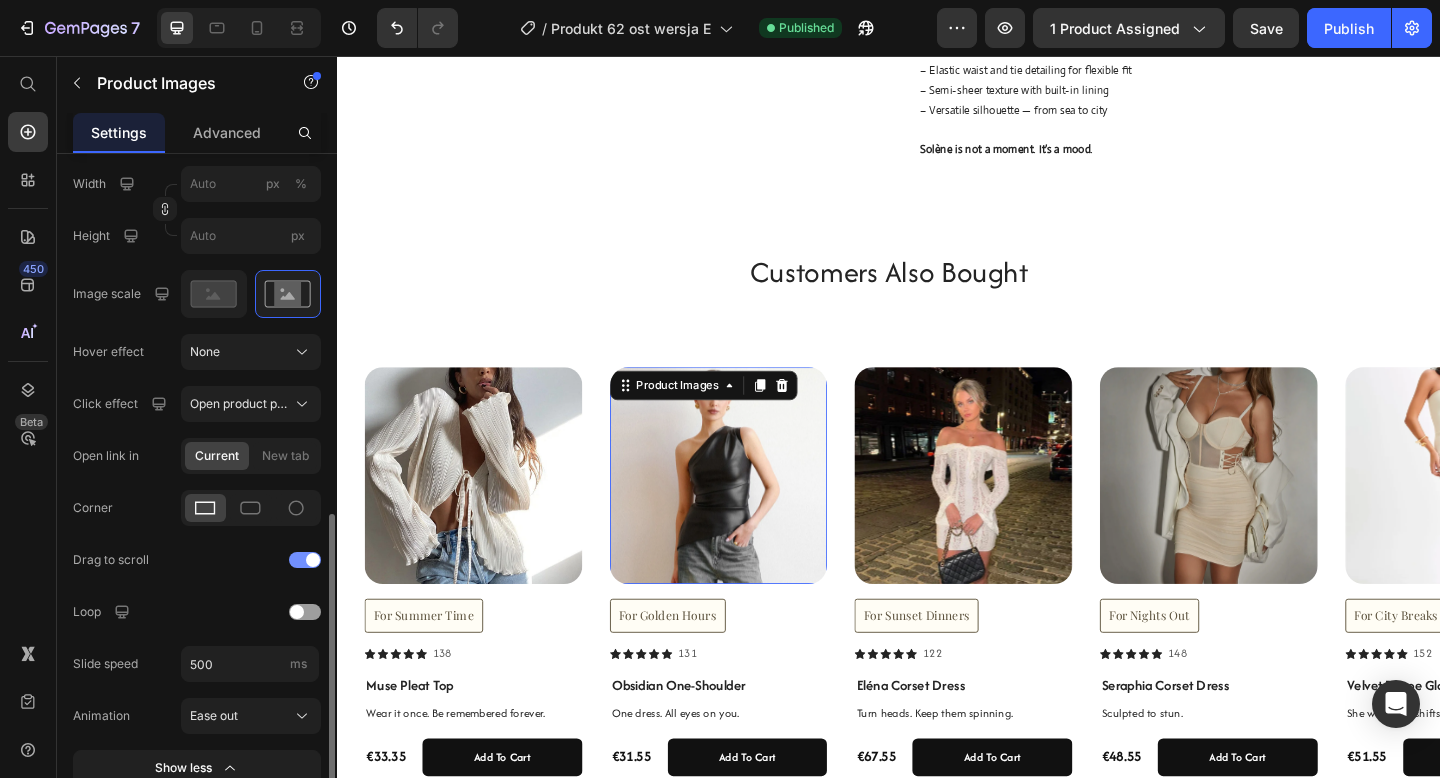 click at bounding box center [313, 560] 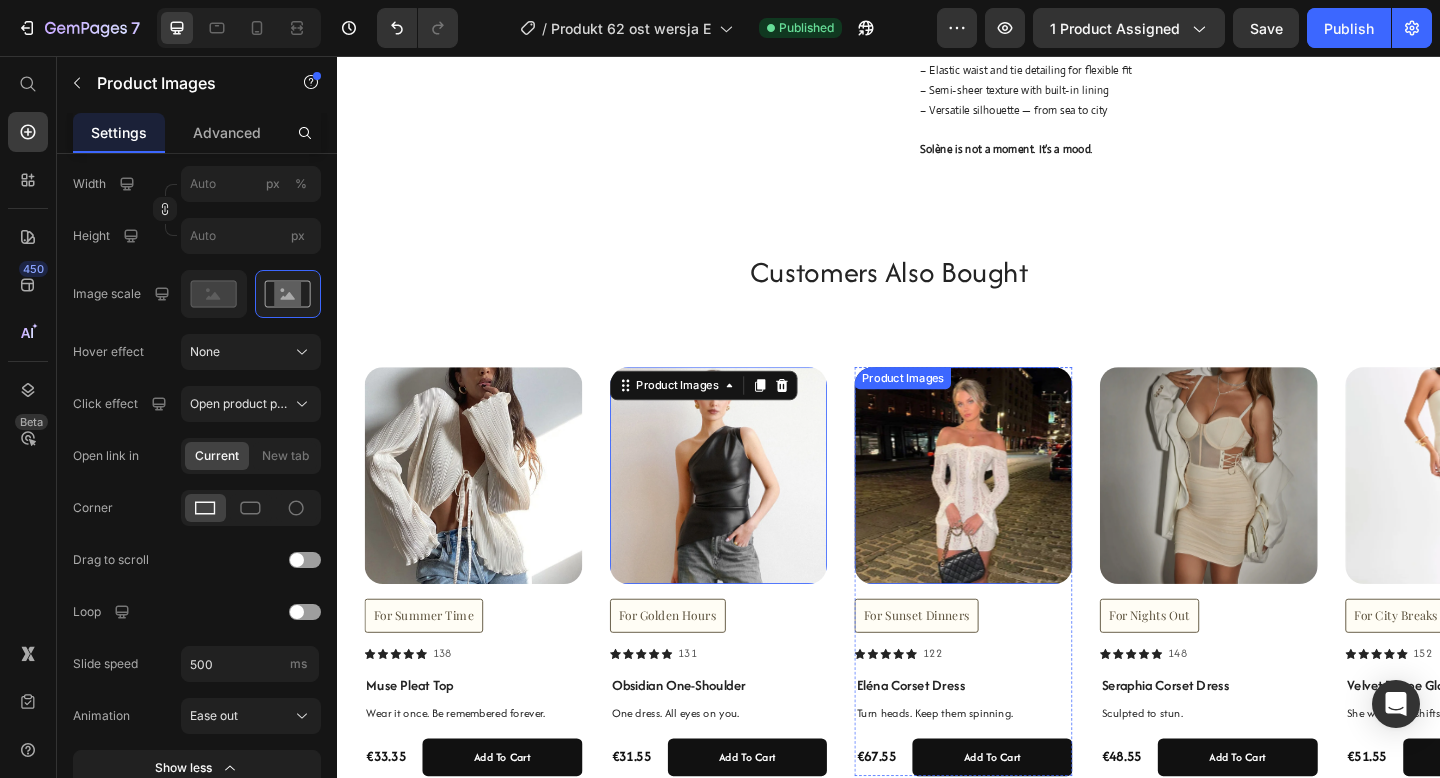 click at bounding box center (1018, 513) 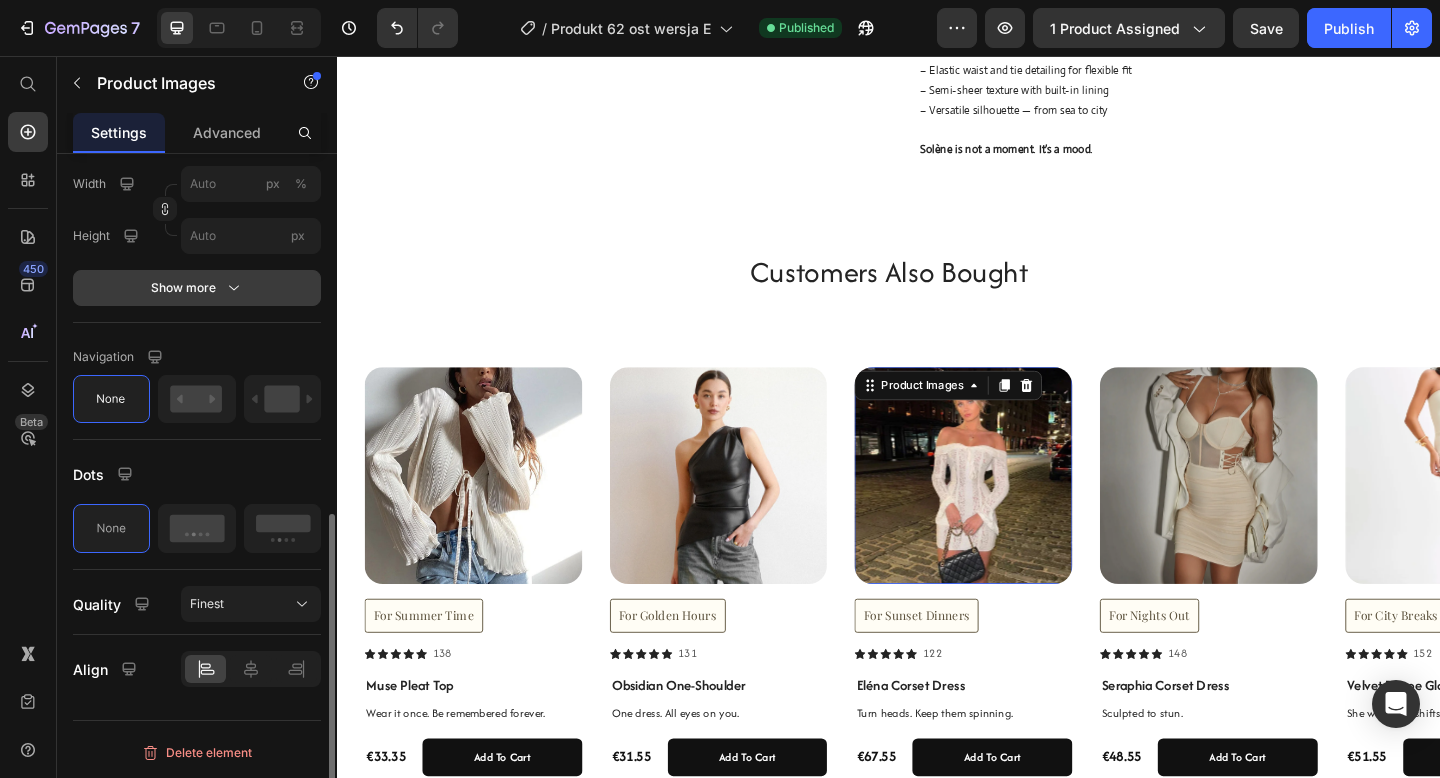 click on "Show more" at bounding box center (197, 288) 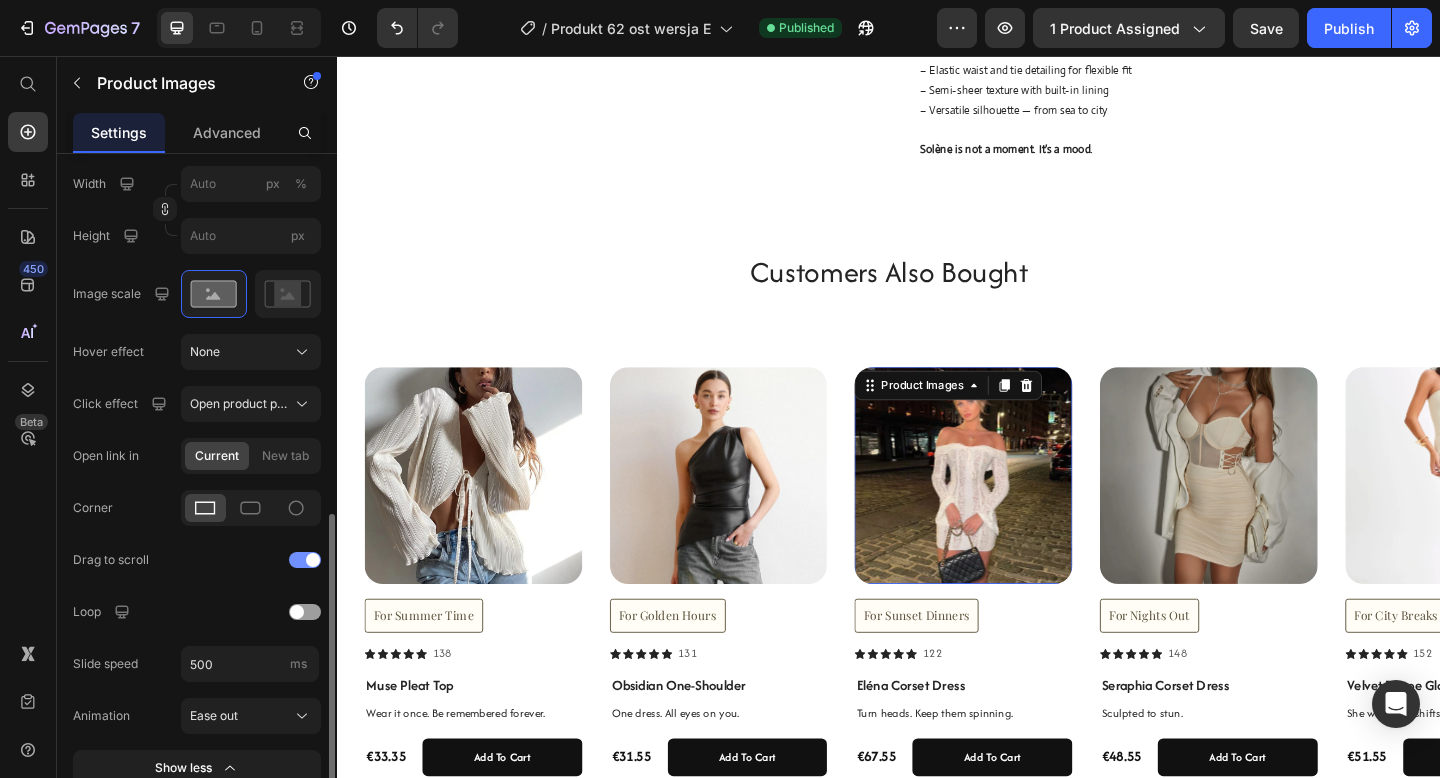 click at bounding box center [305, 560] 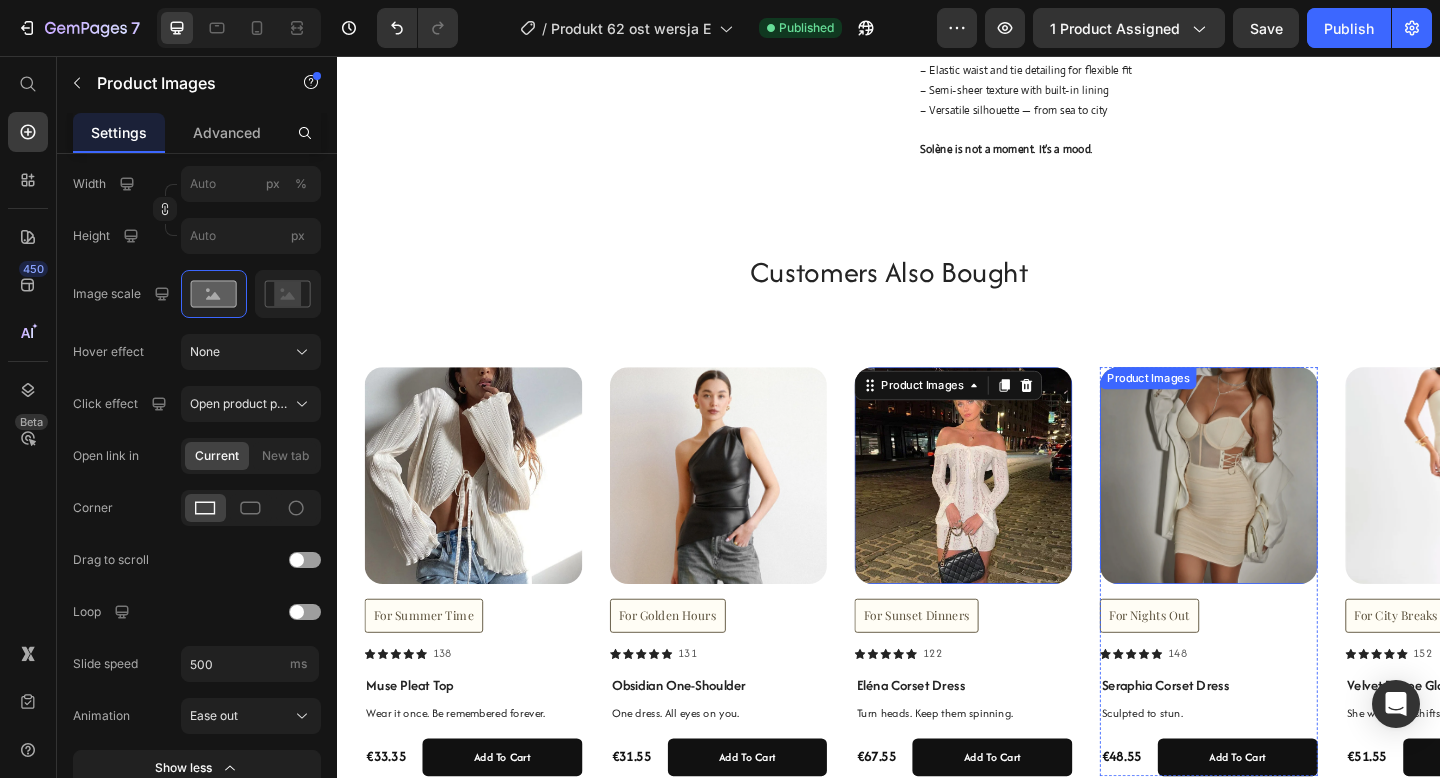 click at bounding box center (1285, 513) 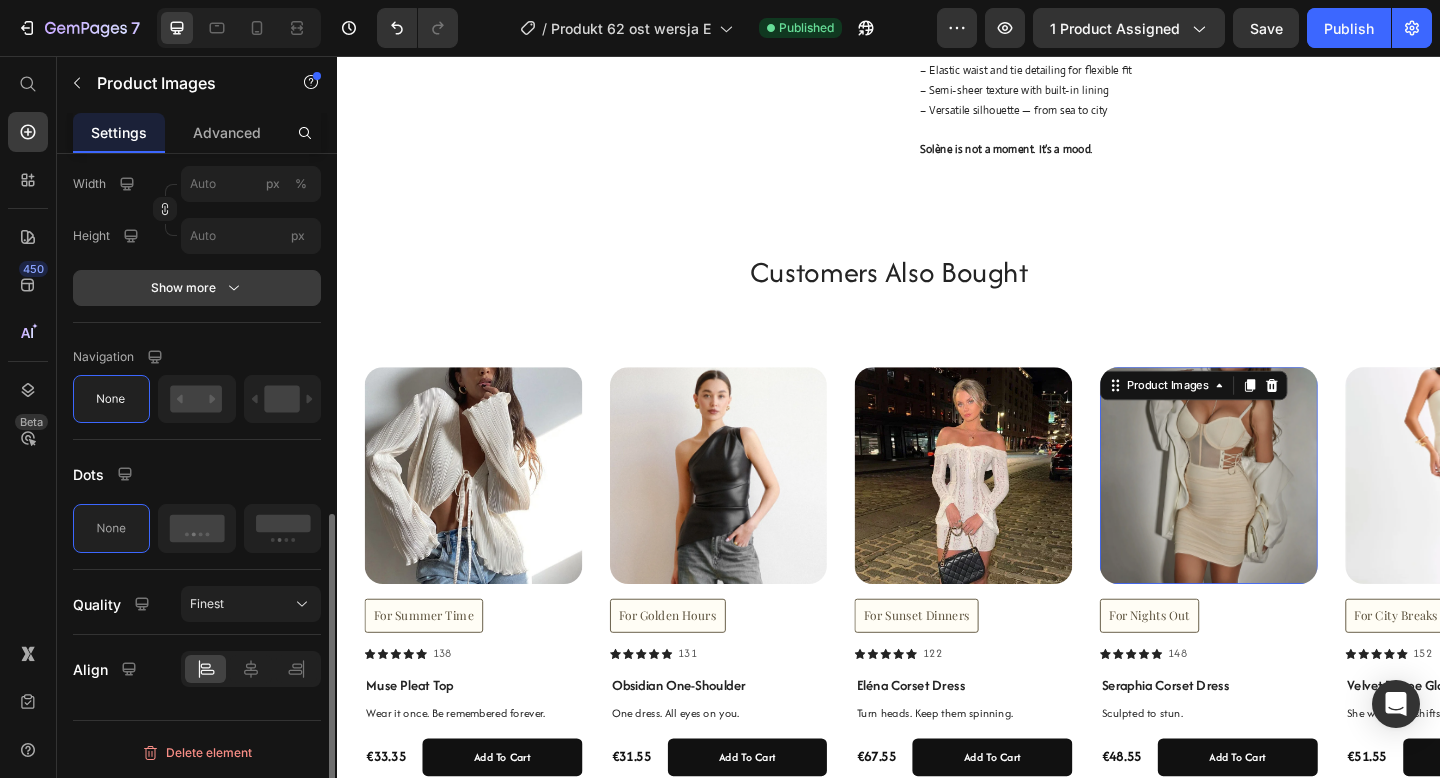 click on "Show more" at bounding box center [197, 288] 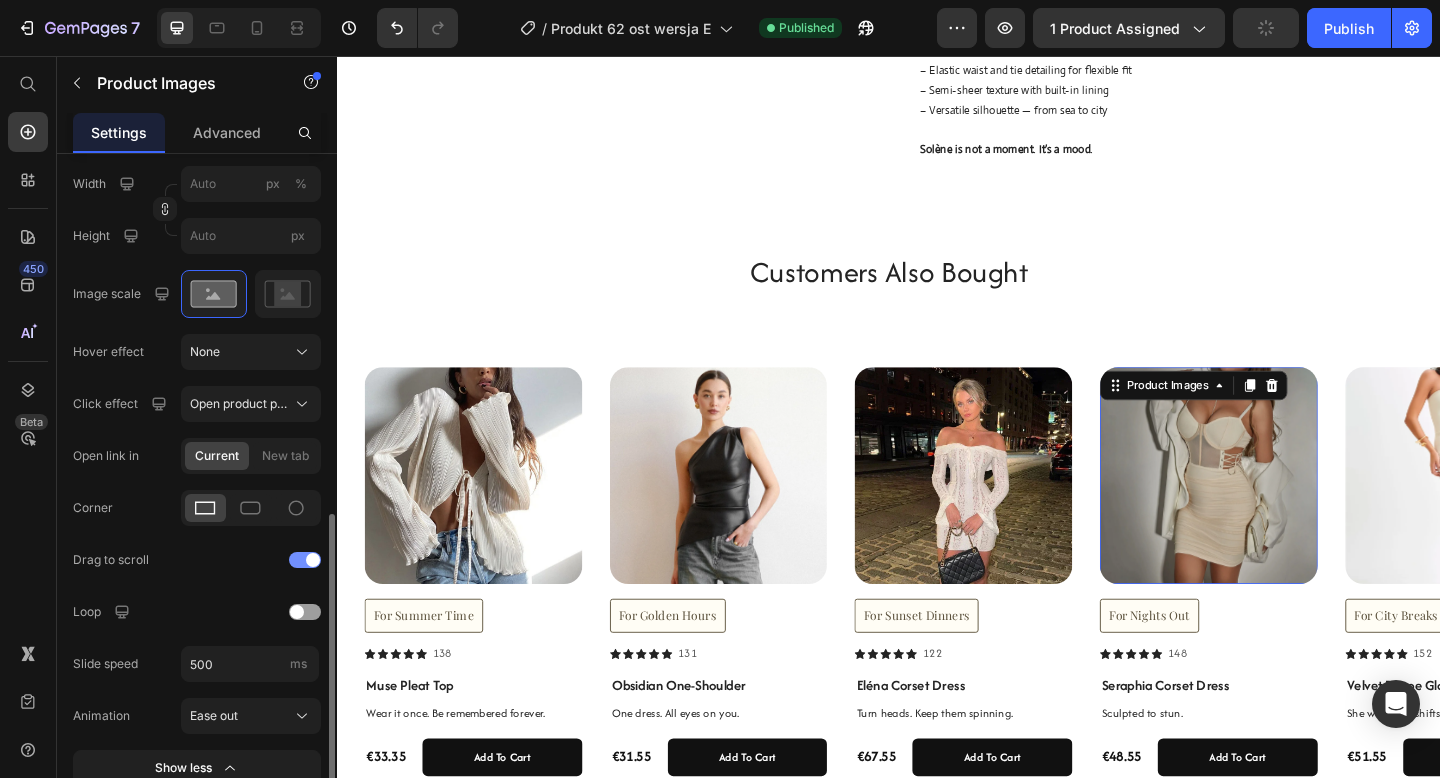 click at bounding box center [313, 560] 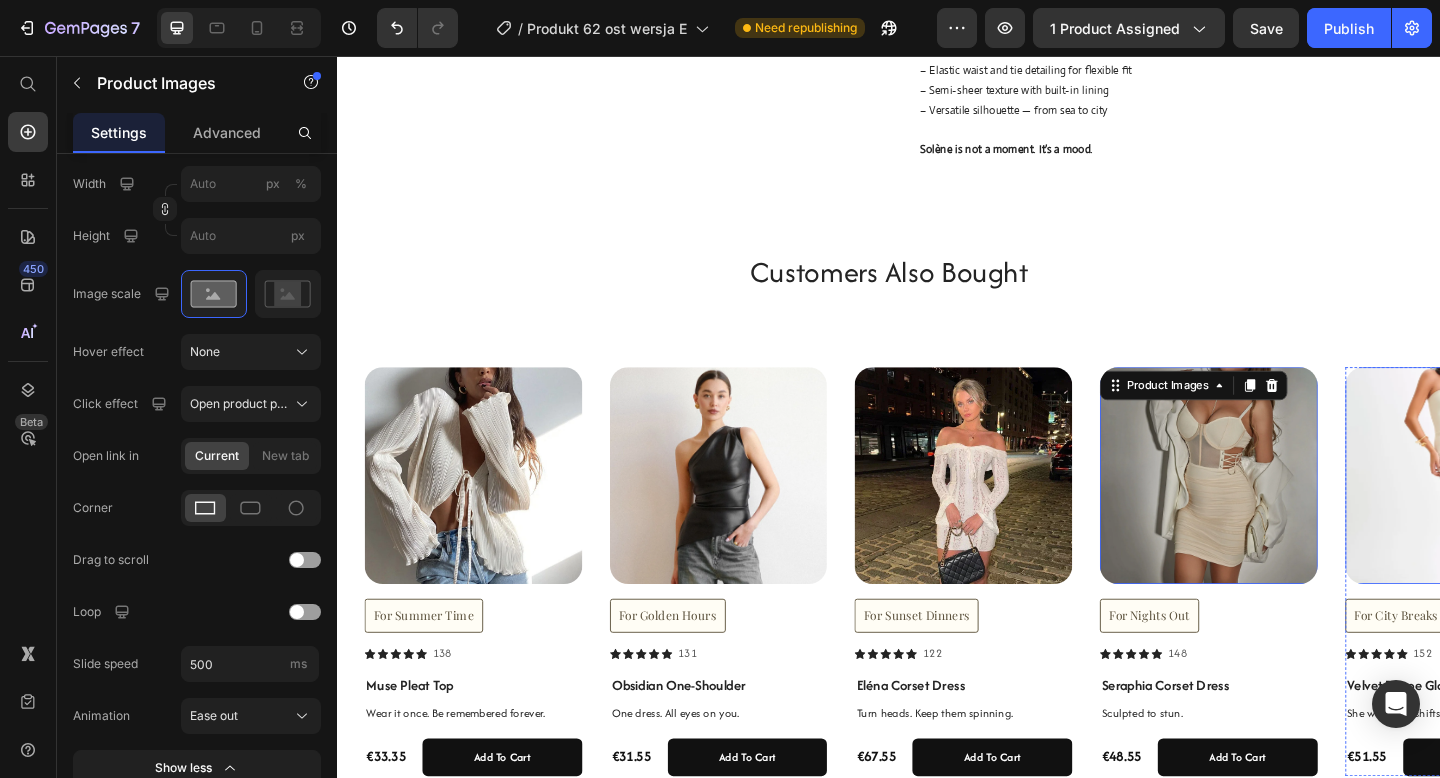 click at bounding box center (1552, 513) 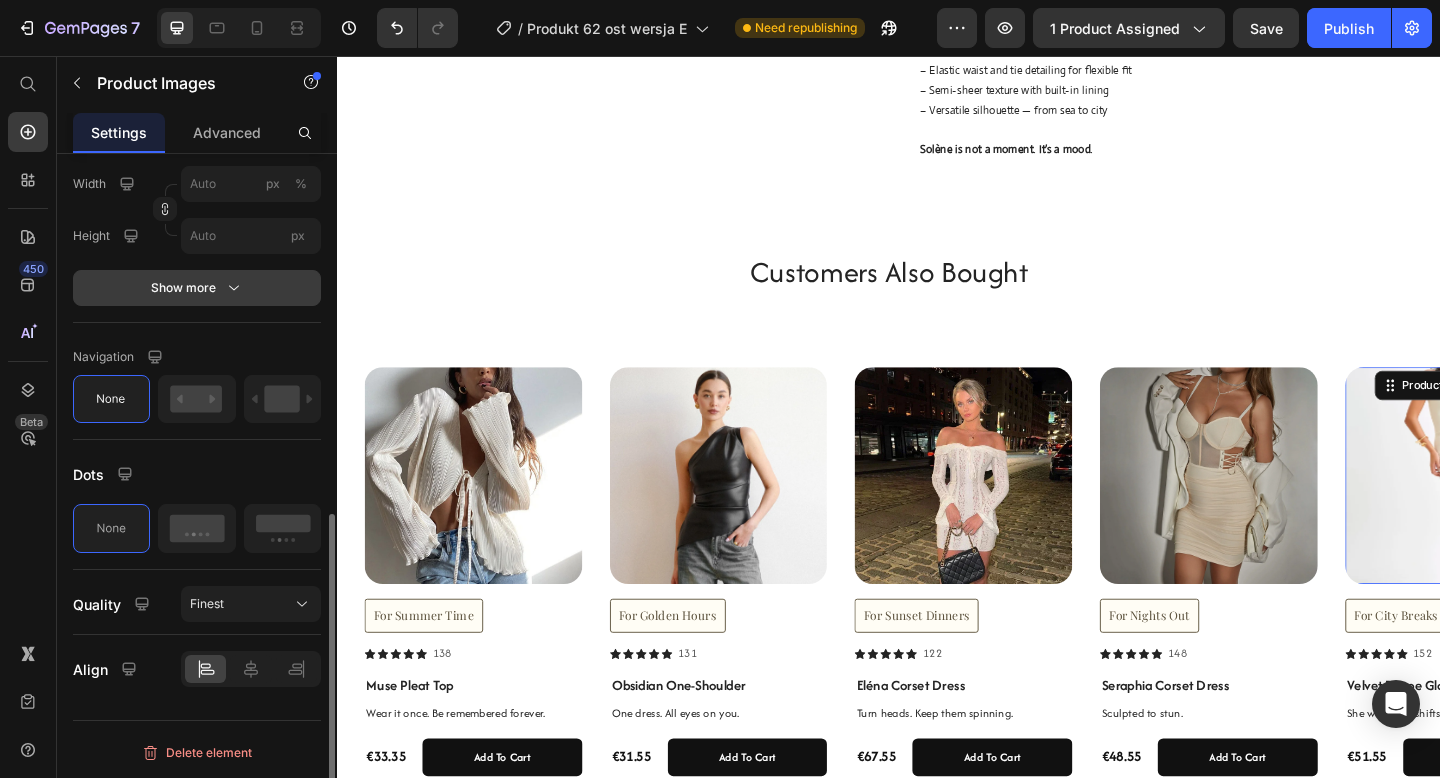 click 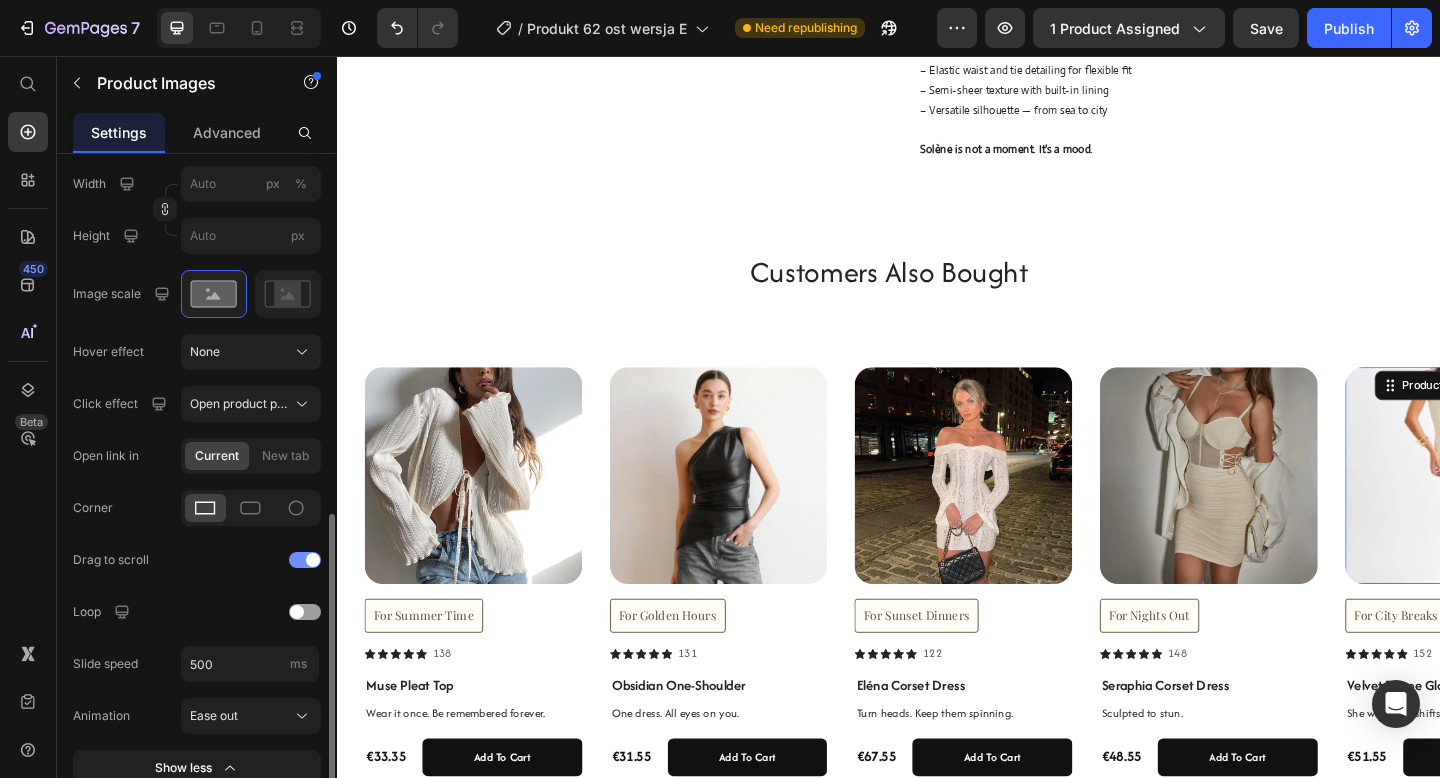 click on "Drag to scroll" 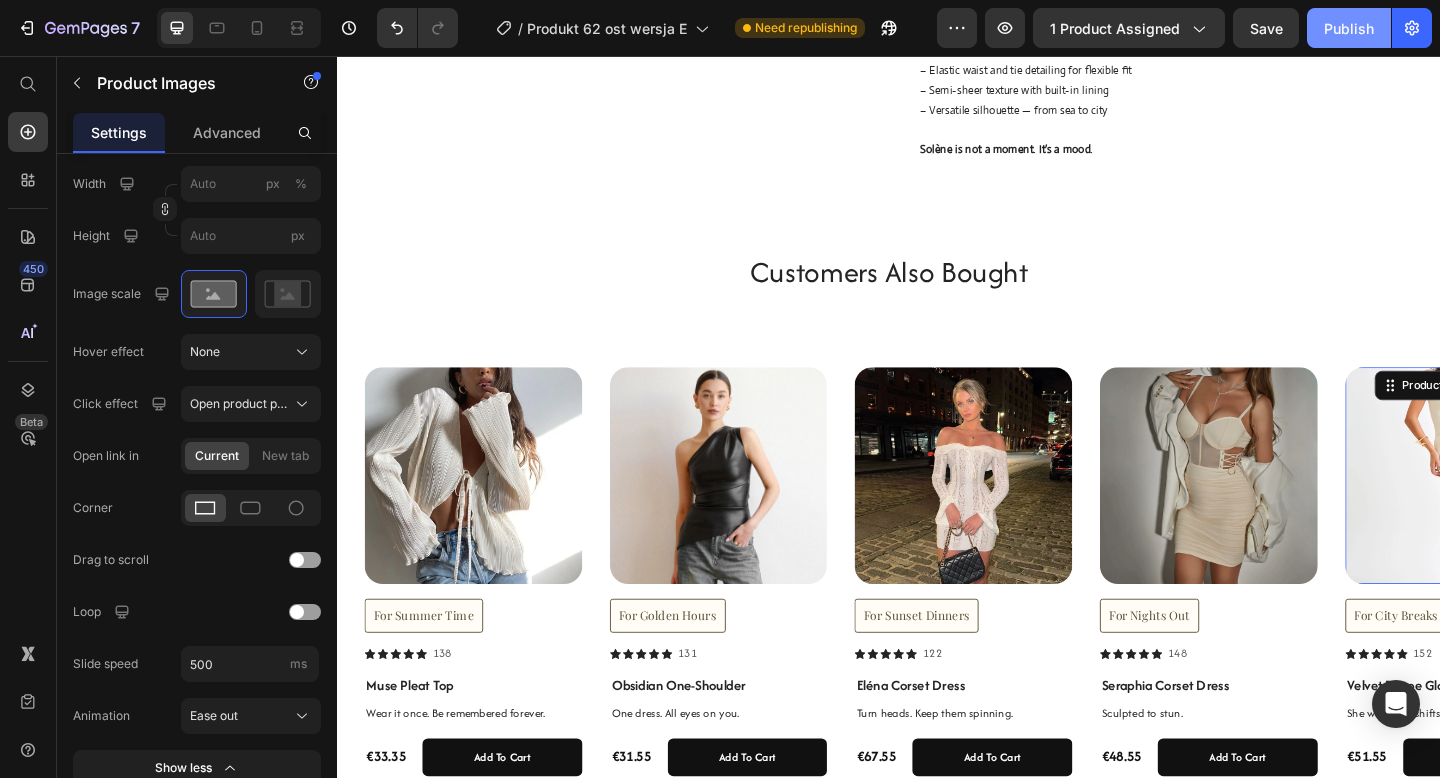 click on "Publish" at bounding box center [1349, 28] 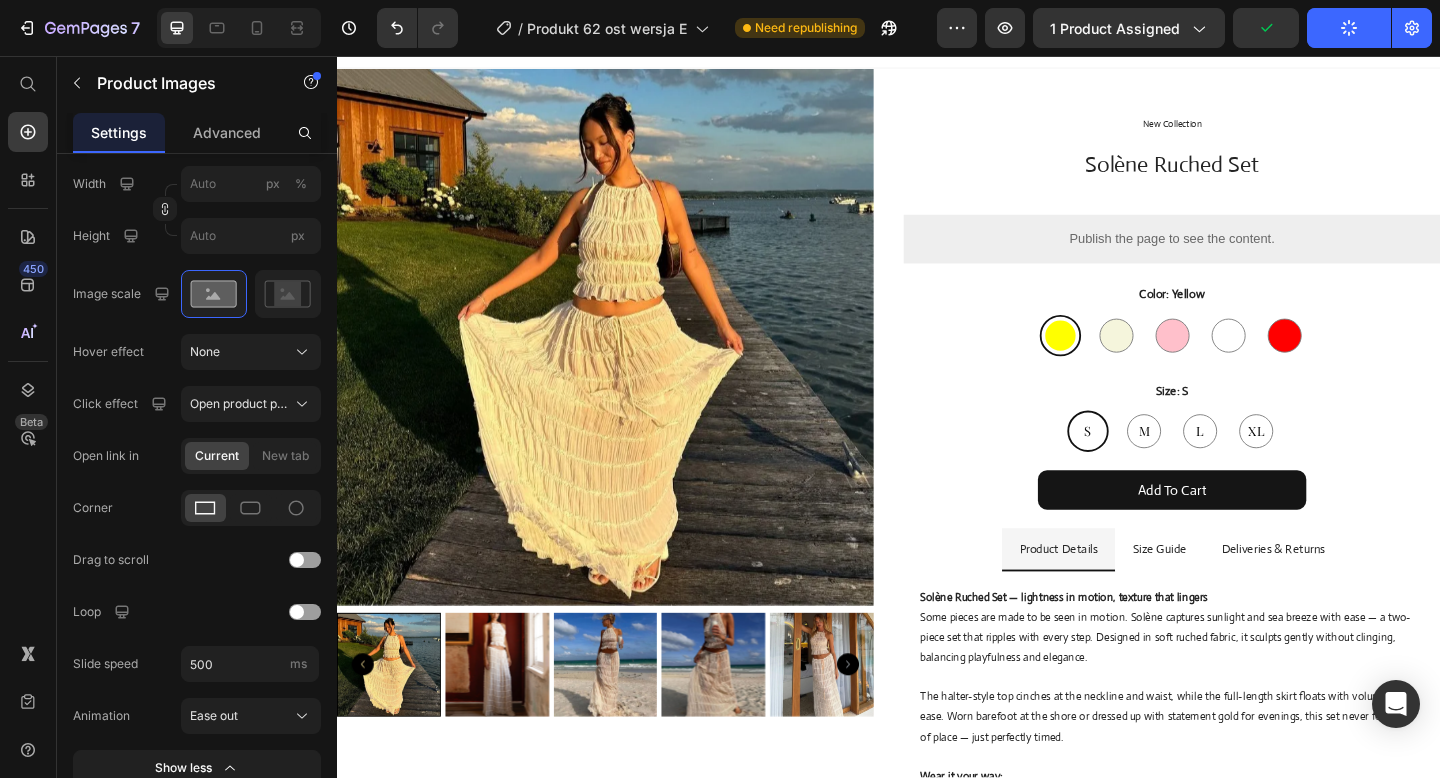 scroll, scrollTop: 0, scrollLeft: 0, axis: both 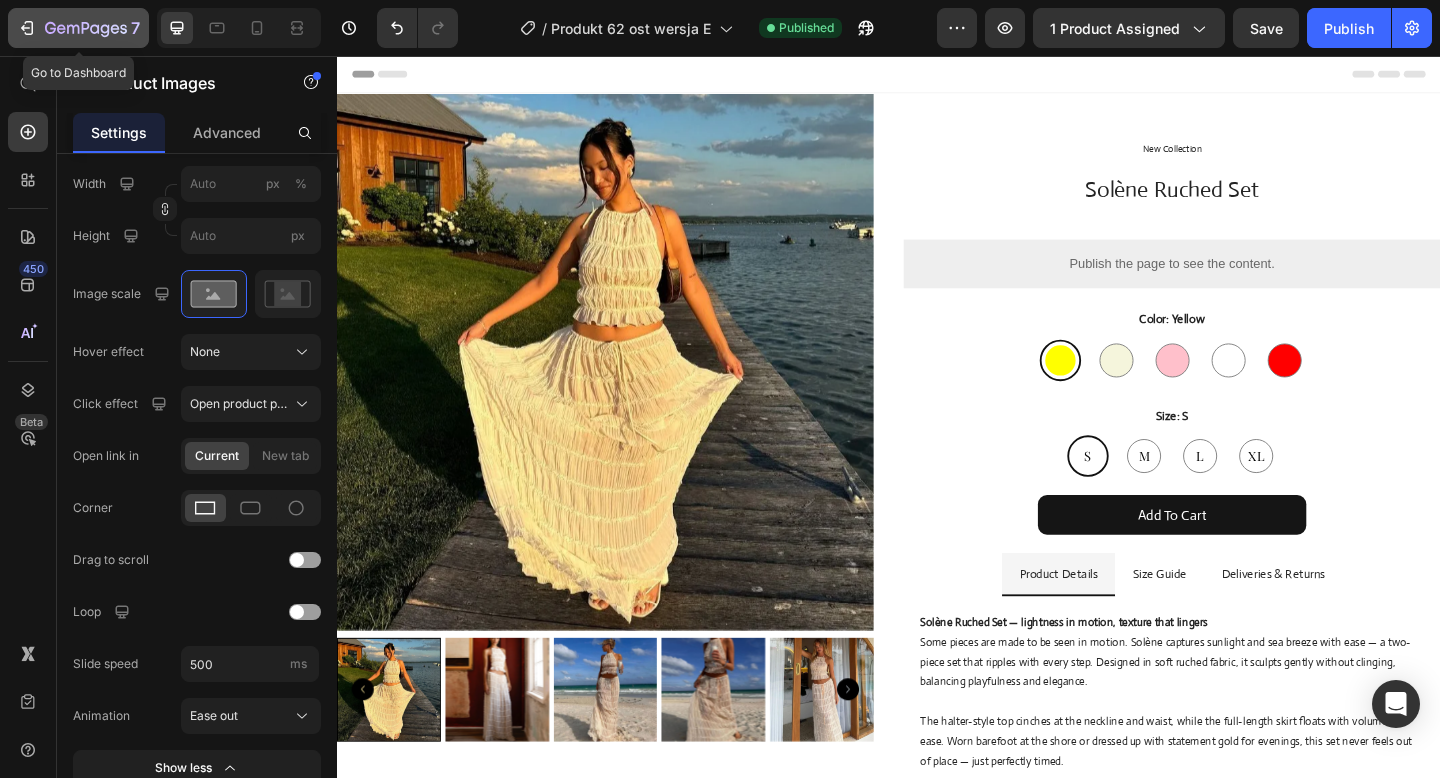 click 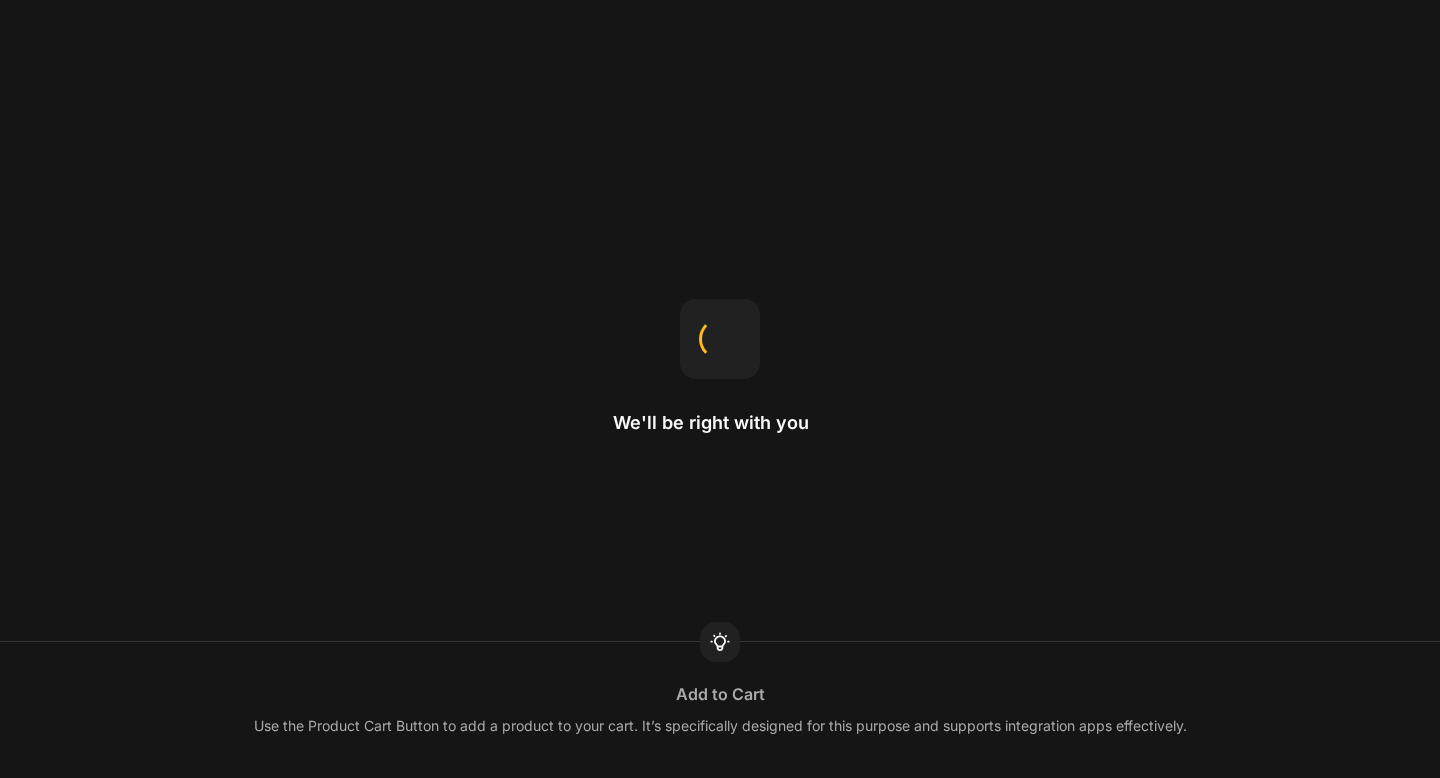 scroll, scrollTop: 0, scrollLeft: 0, axis: both 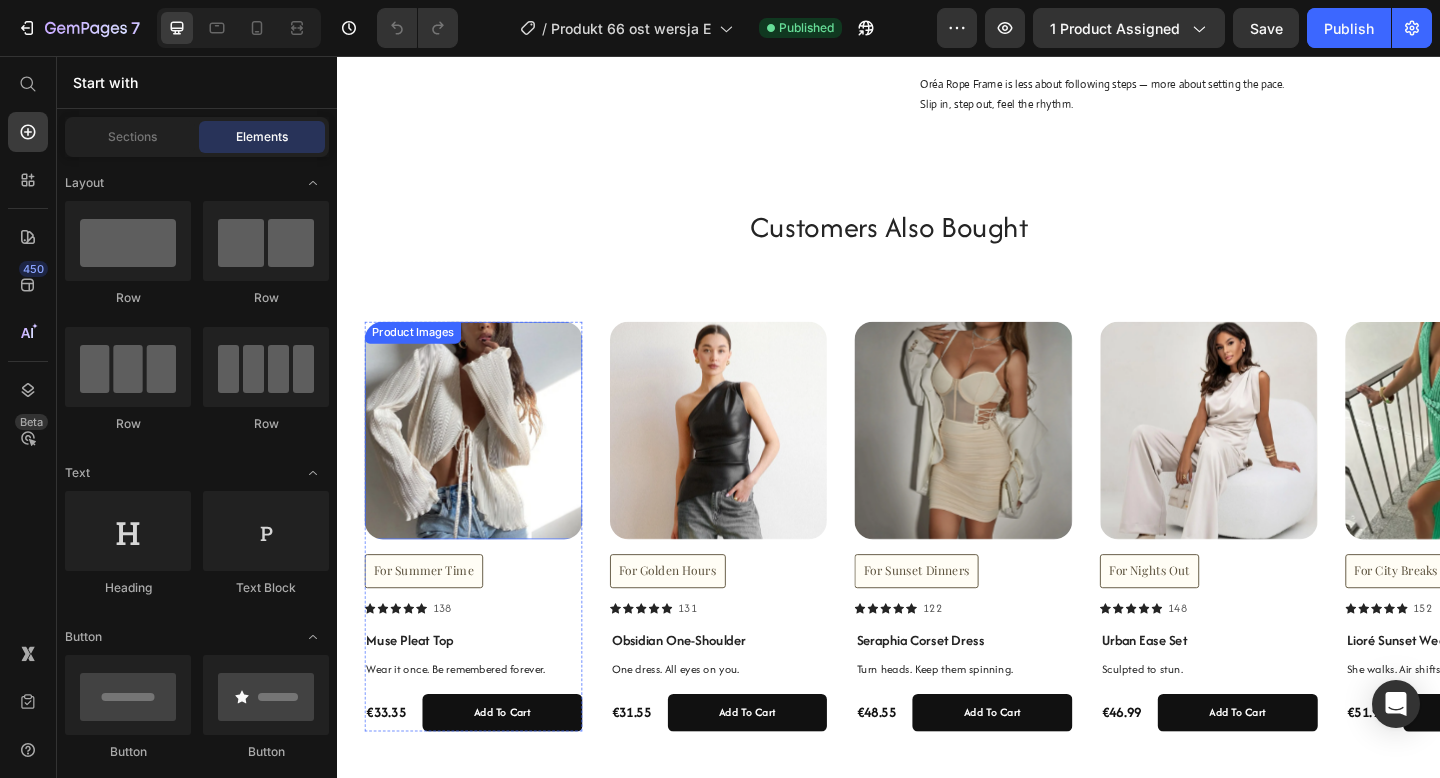 click at bounding box center (485, 463) 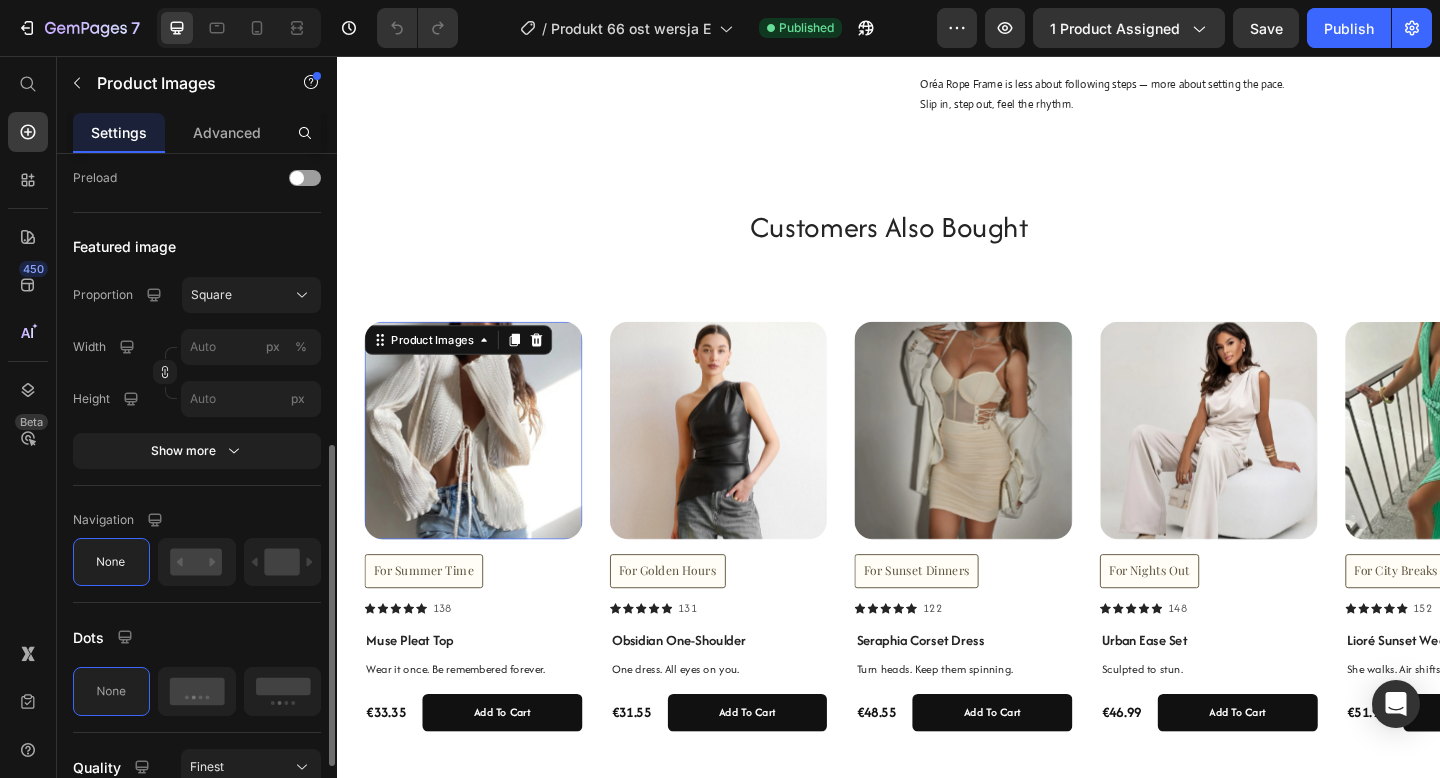 scroll, scrollTop: 606, scrollLeft: 0, axis: vertical 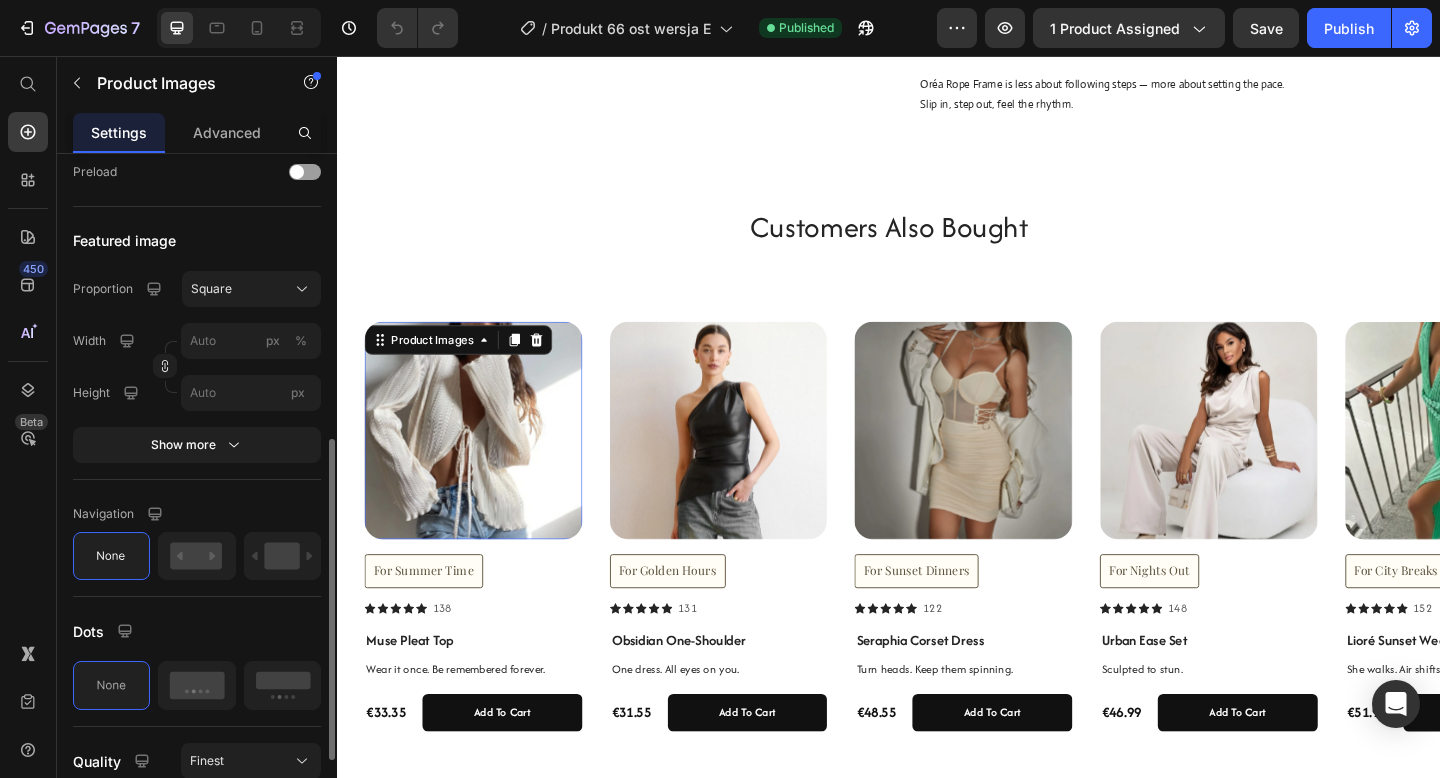 click 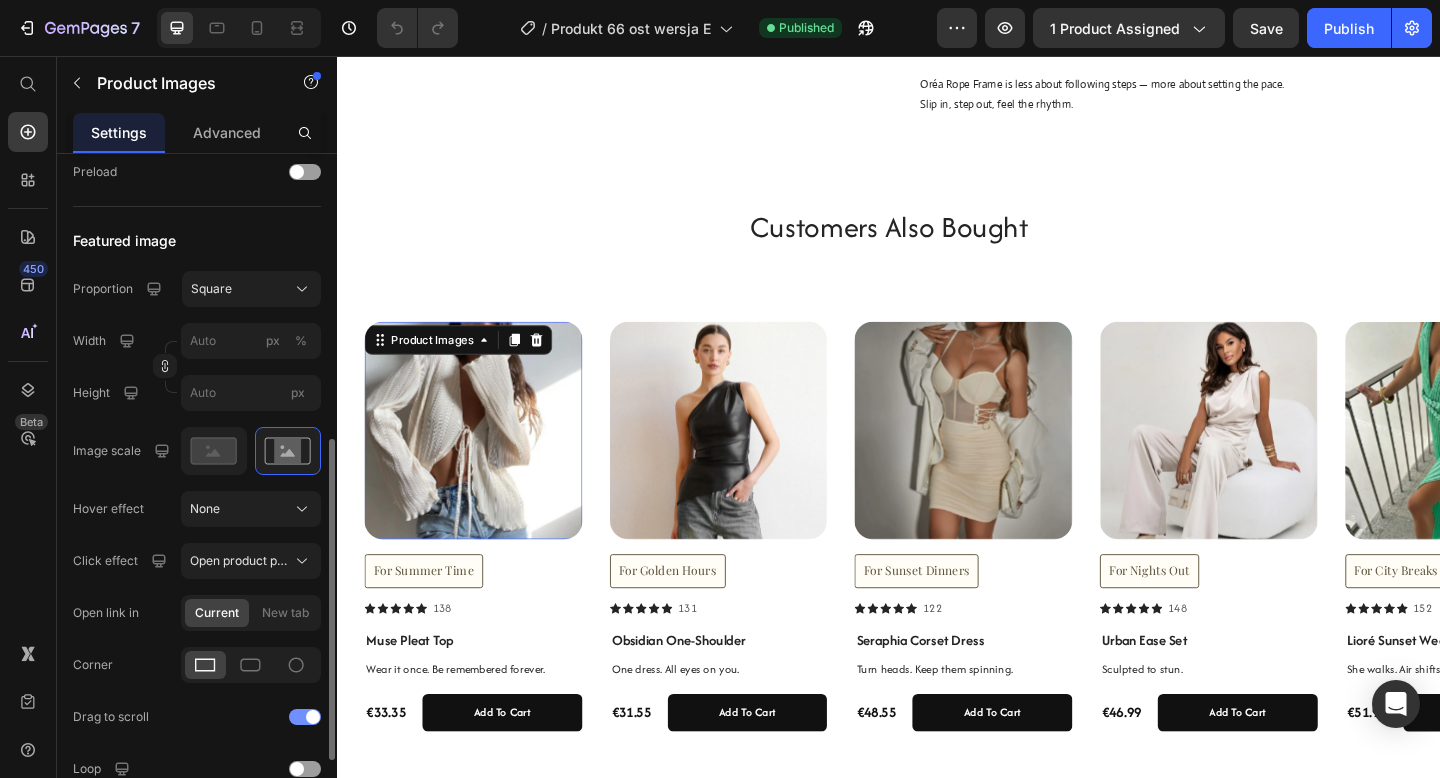 click at bounding box center [305, 717] 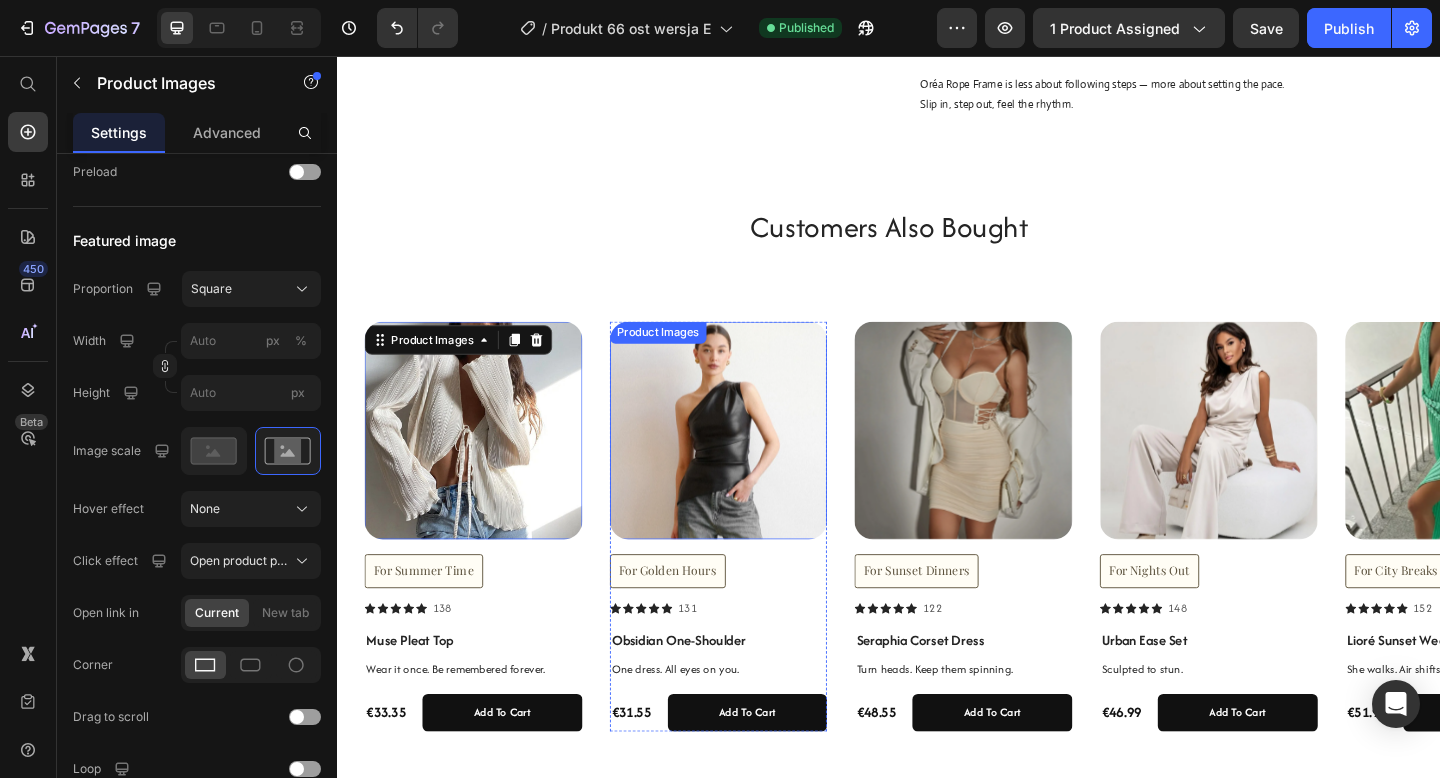 click at bounding box center (752, 463) 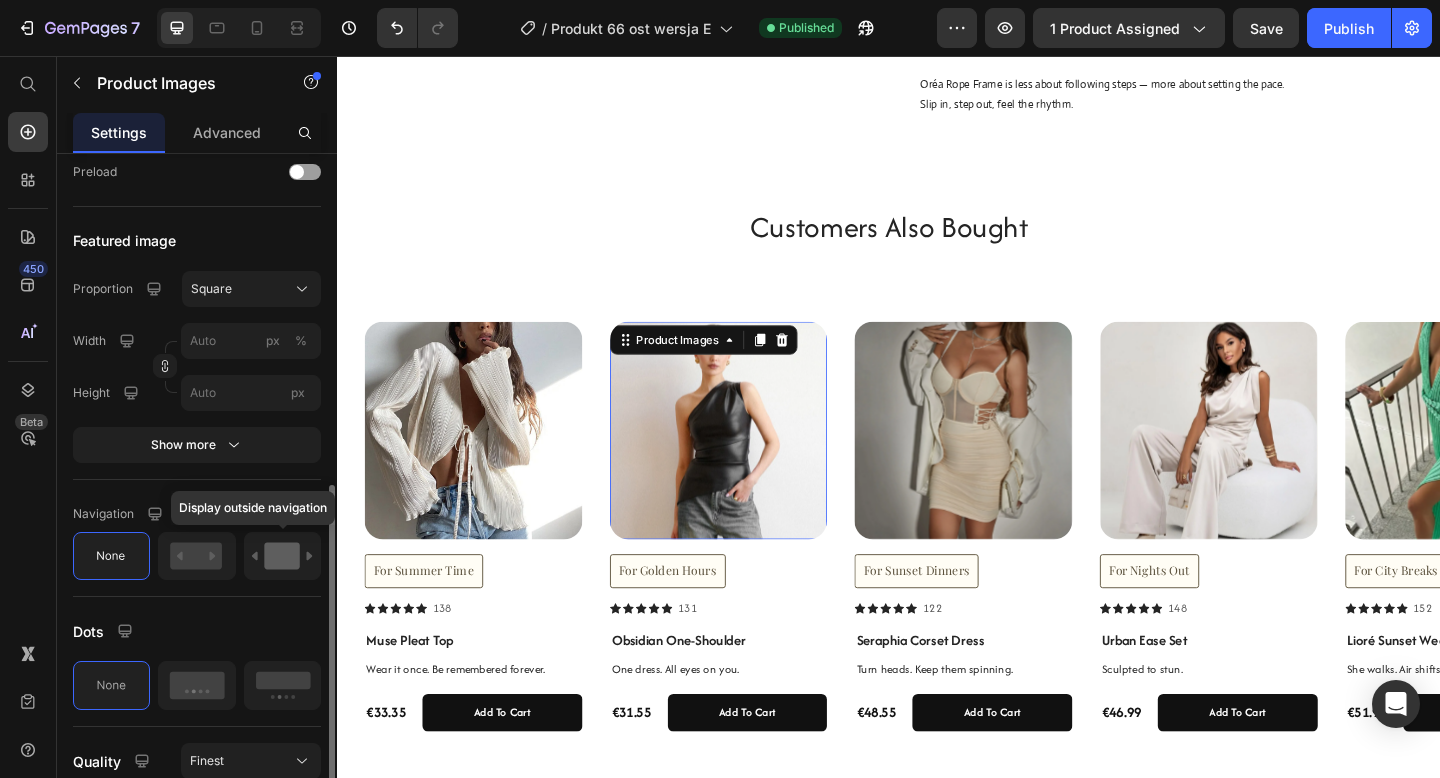 scroll, scrollTop: 641, scrollLeft: 0, axis: vertical 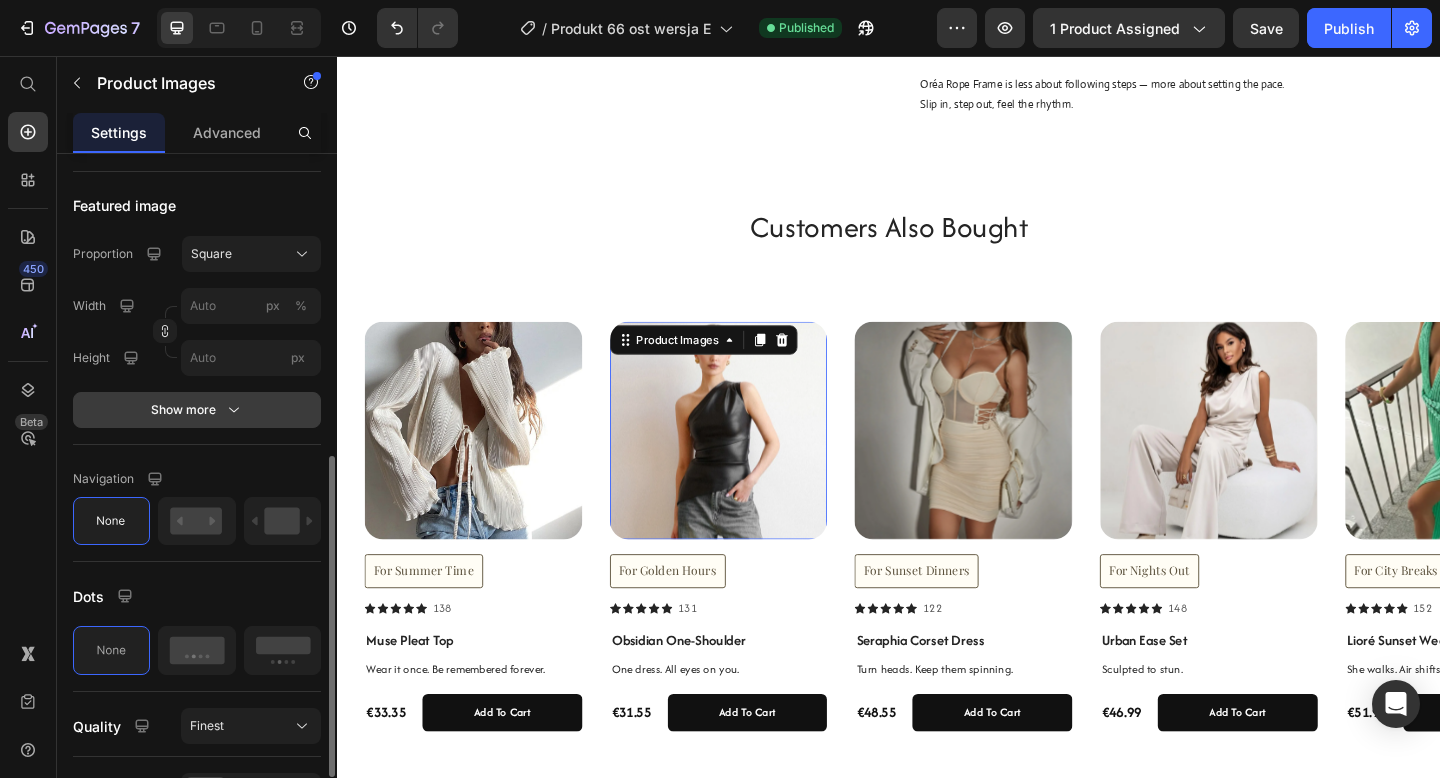 click on "Show more" at bounding box center [197, 410] 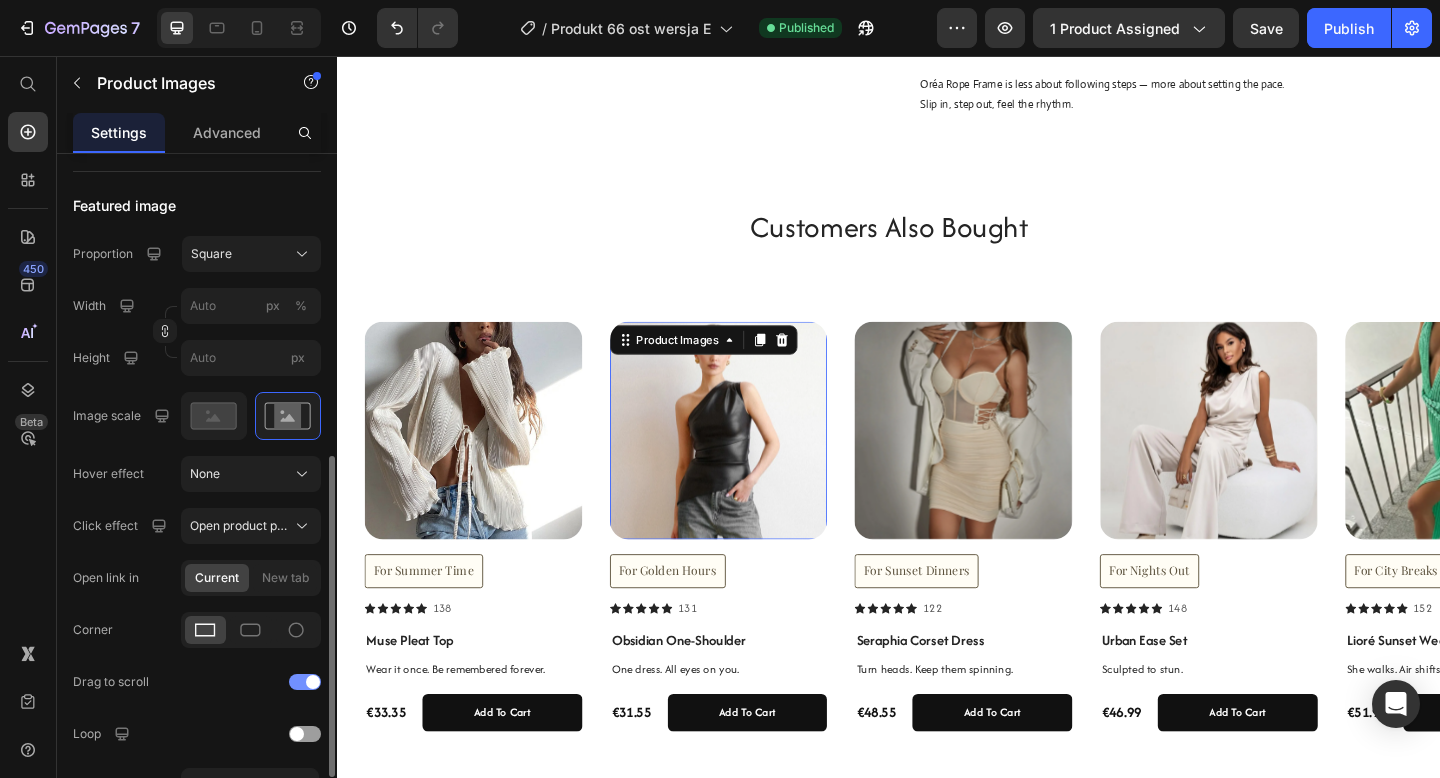click at bounding box center [305, 682] 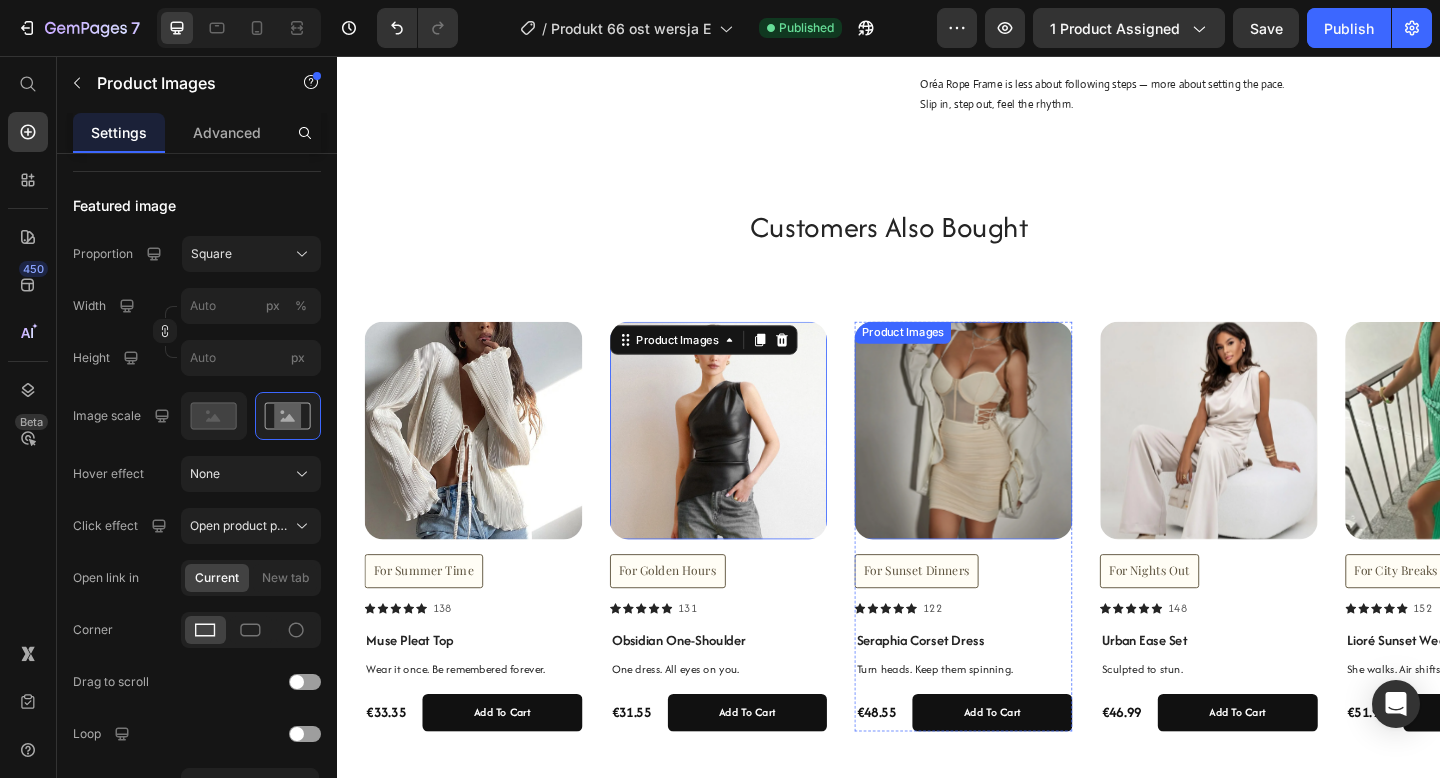 click at bounding box center [1018, 463] 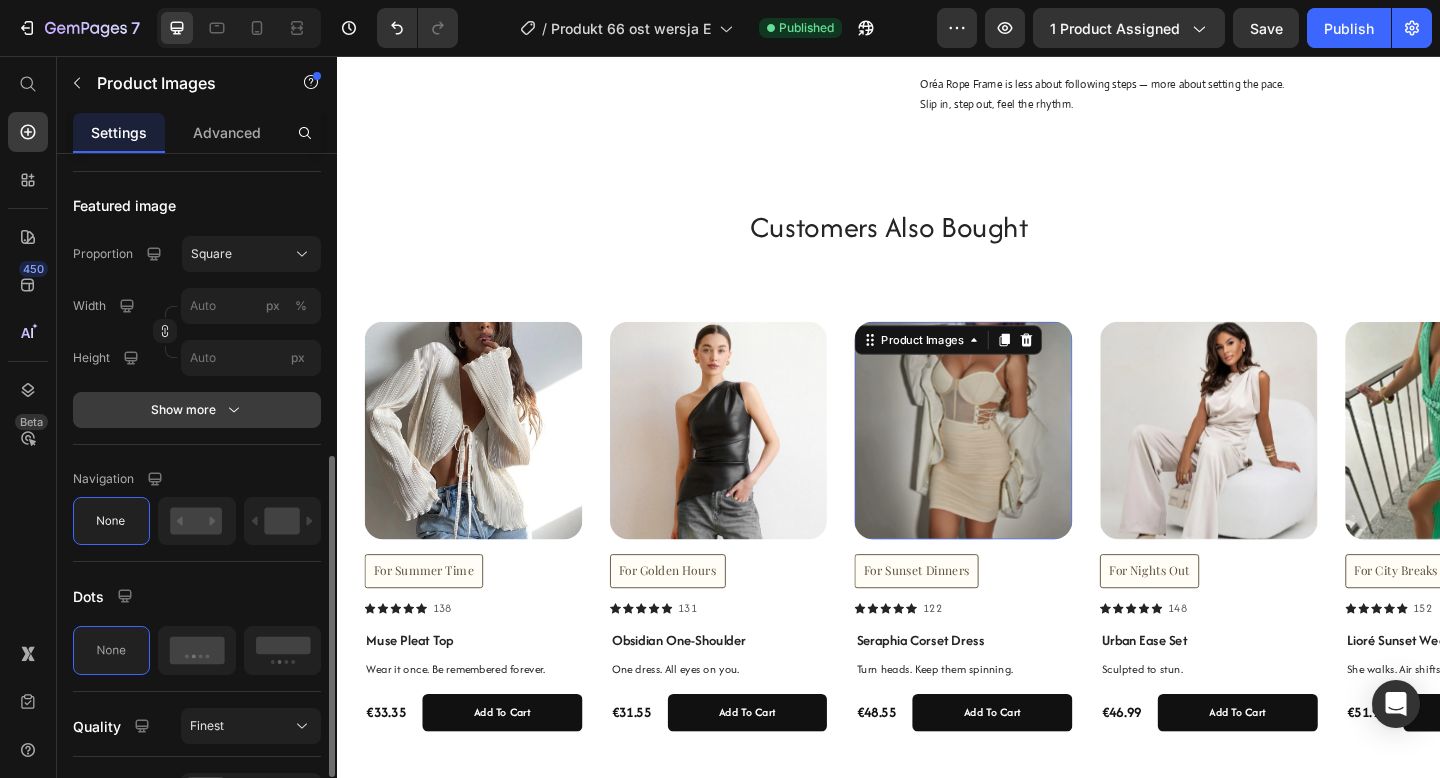 click on "Show more" at bounding box center [197, 410] 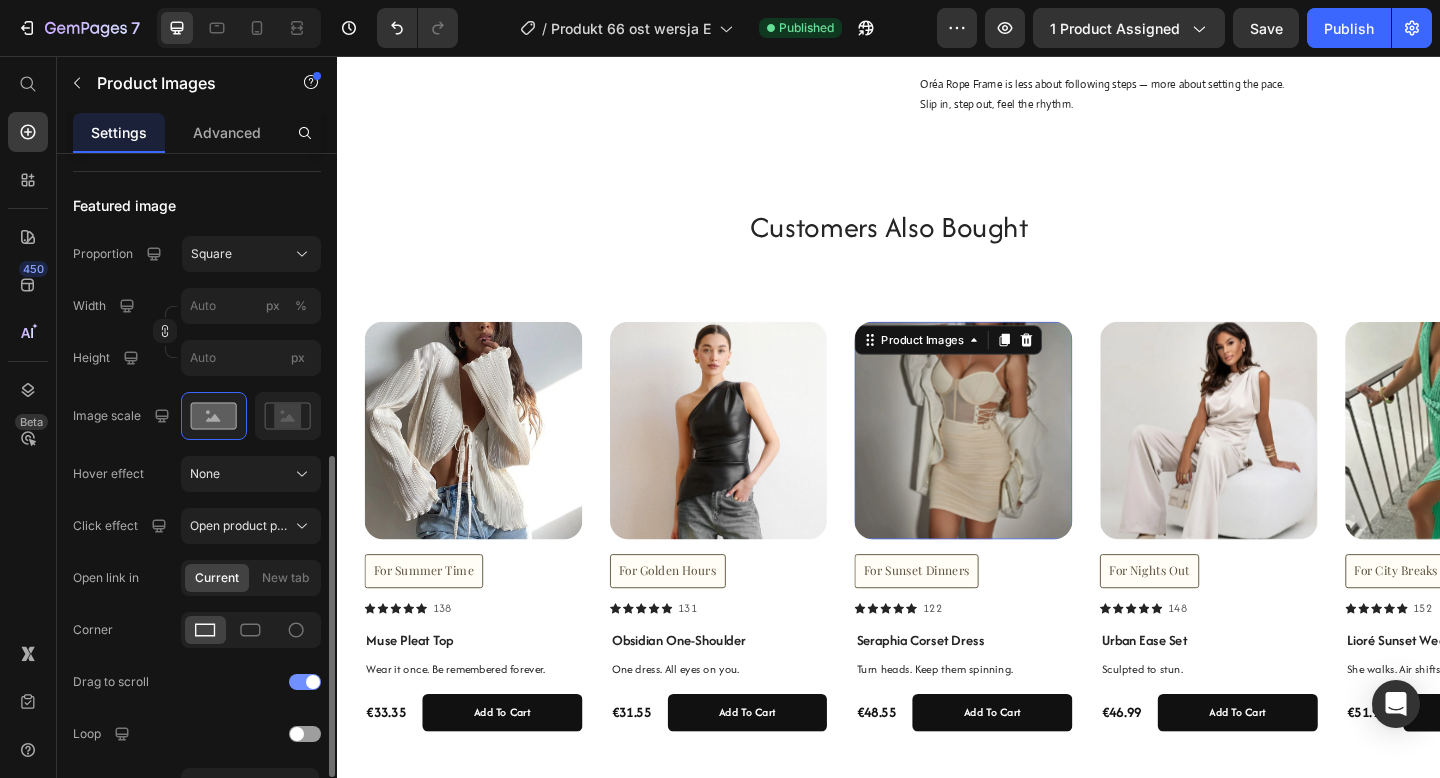click at bounding box center [313, 682] 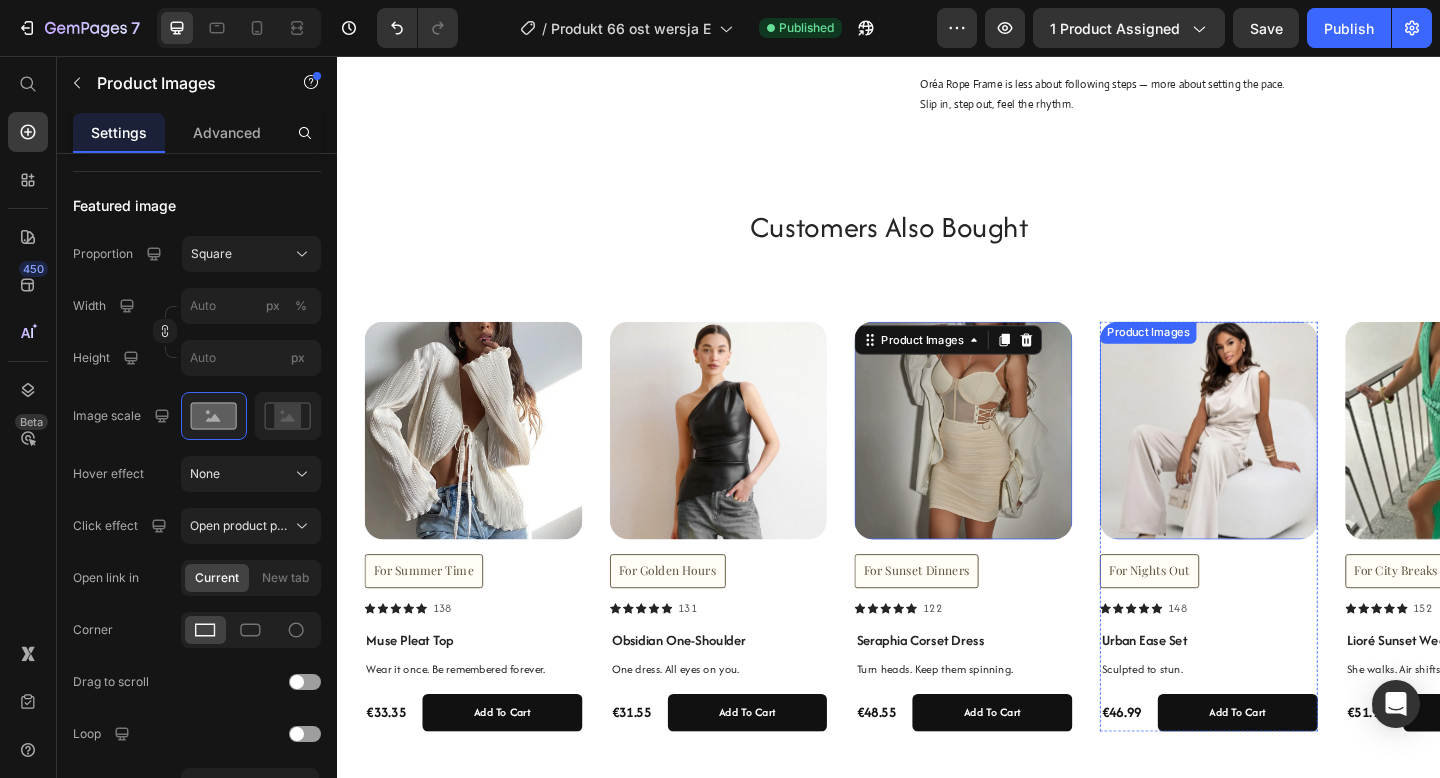 click at bounding box center (1285, 463) 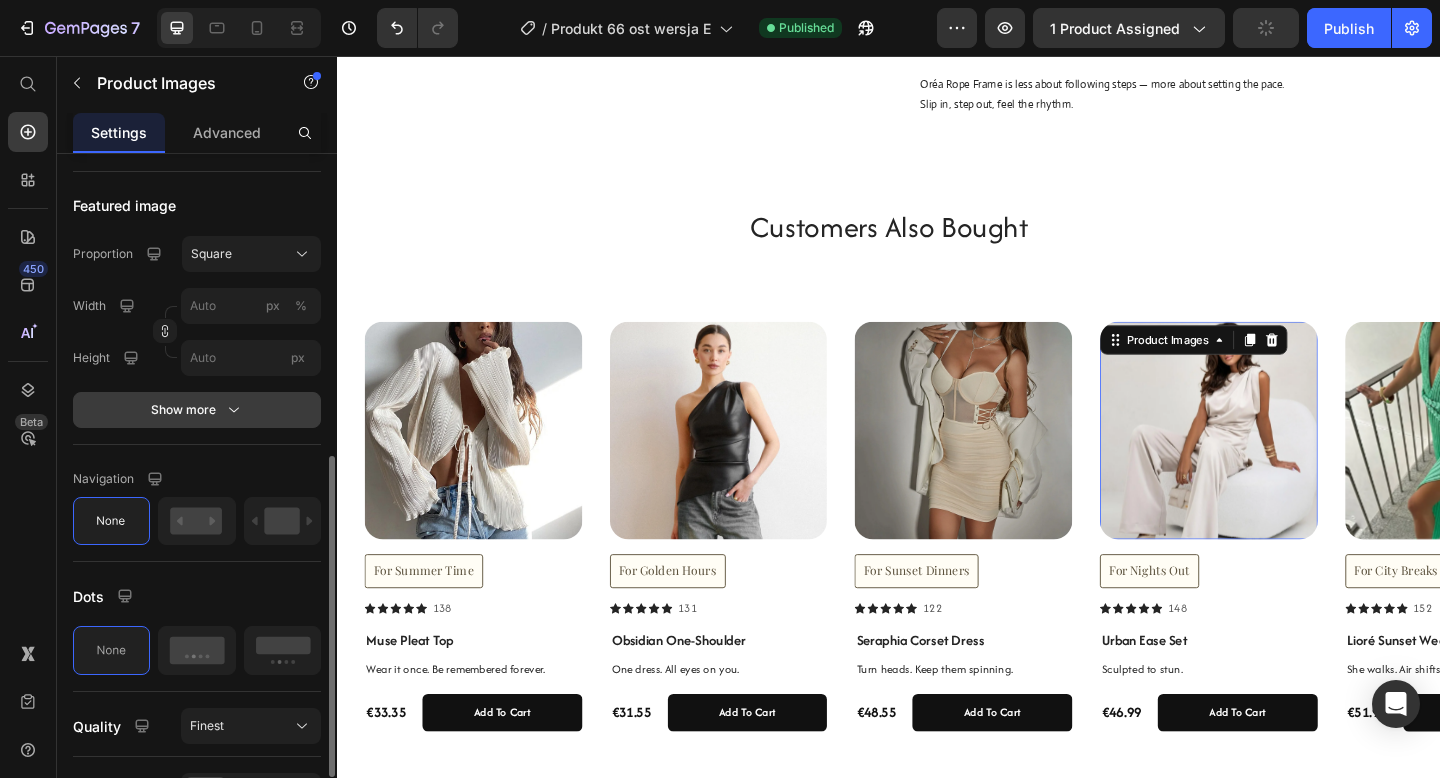 click on "Show more" at bounding box center (197, 410) 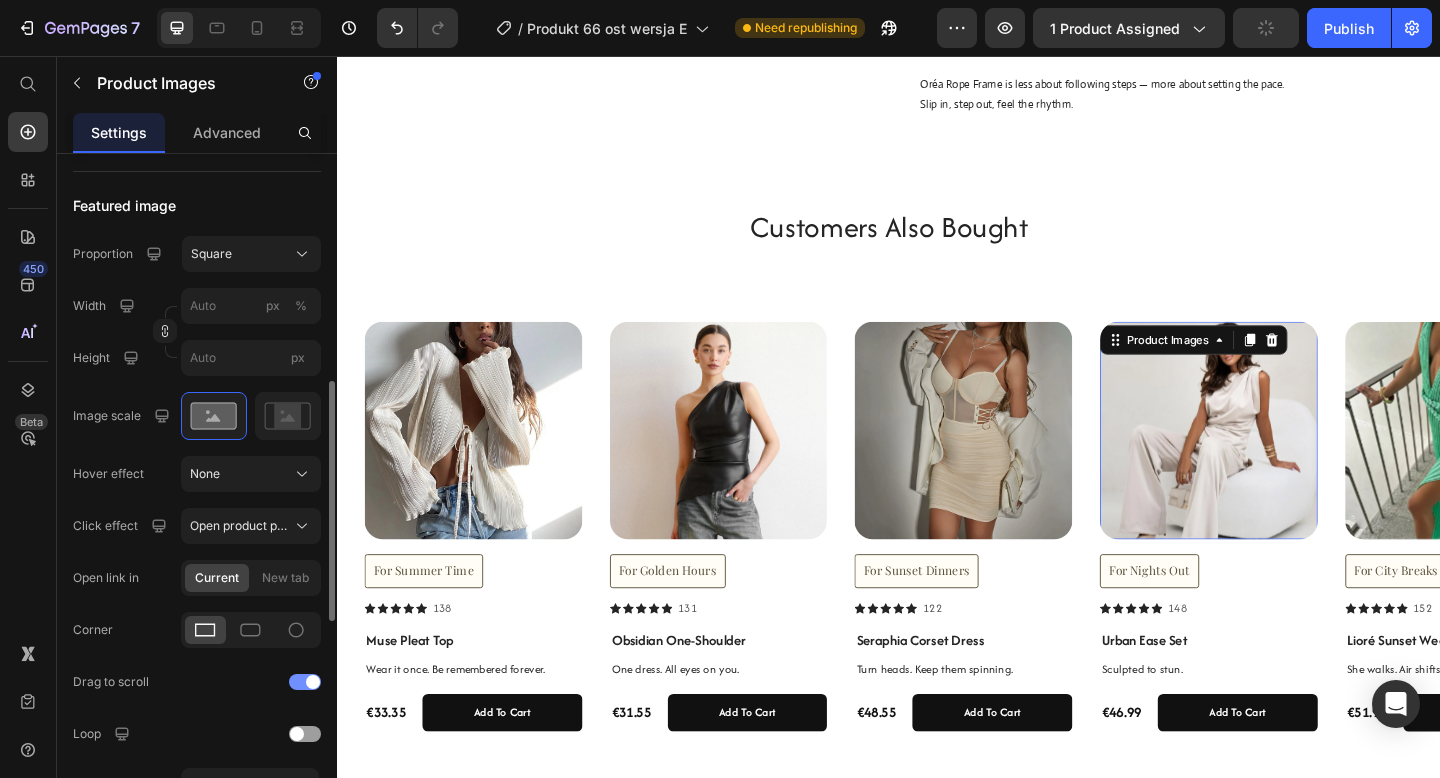 click at bounding box center [305, 682] 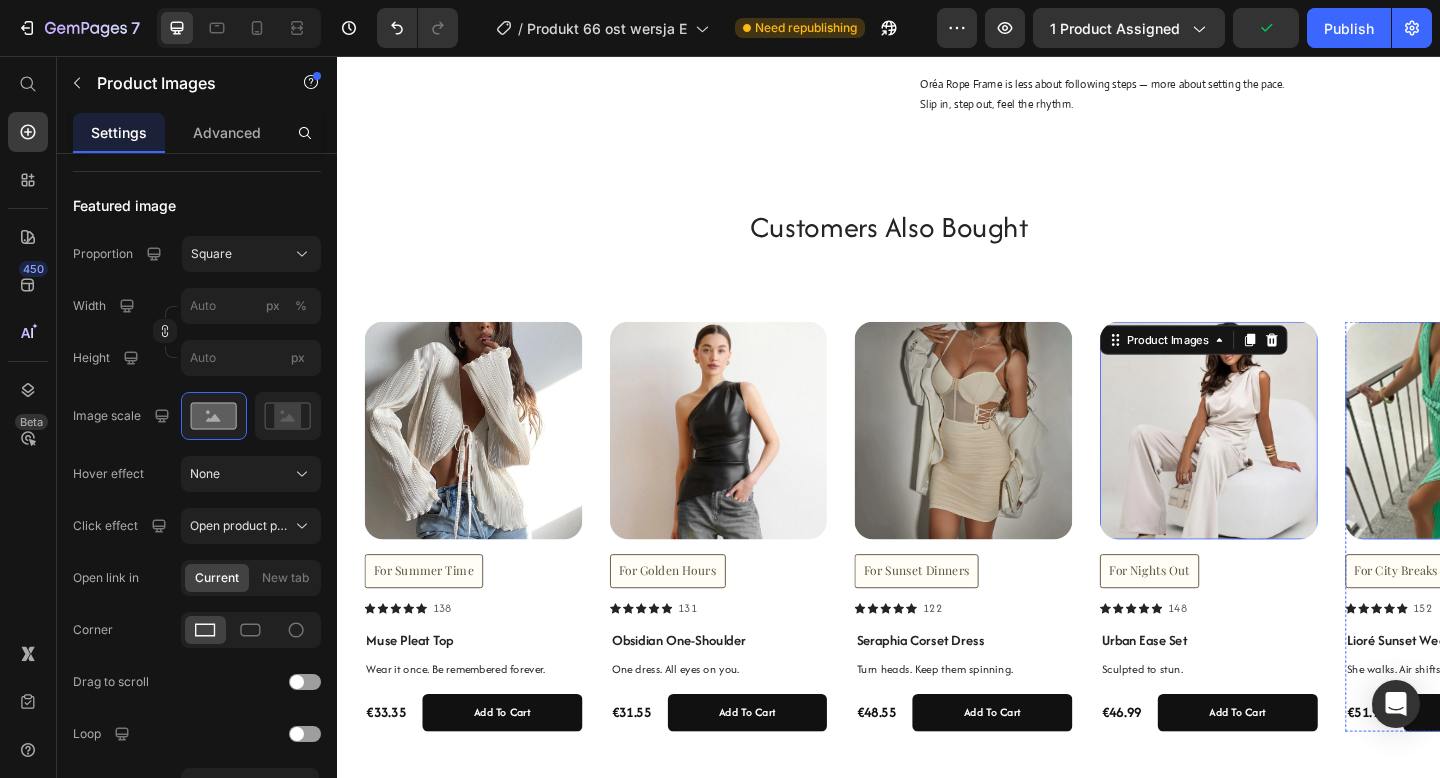 click at bounding box center (1552, 463) 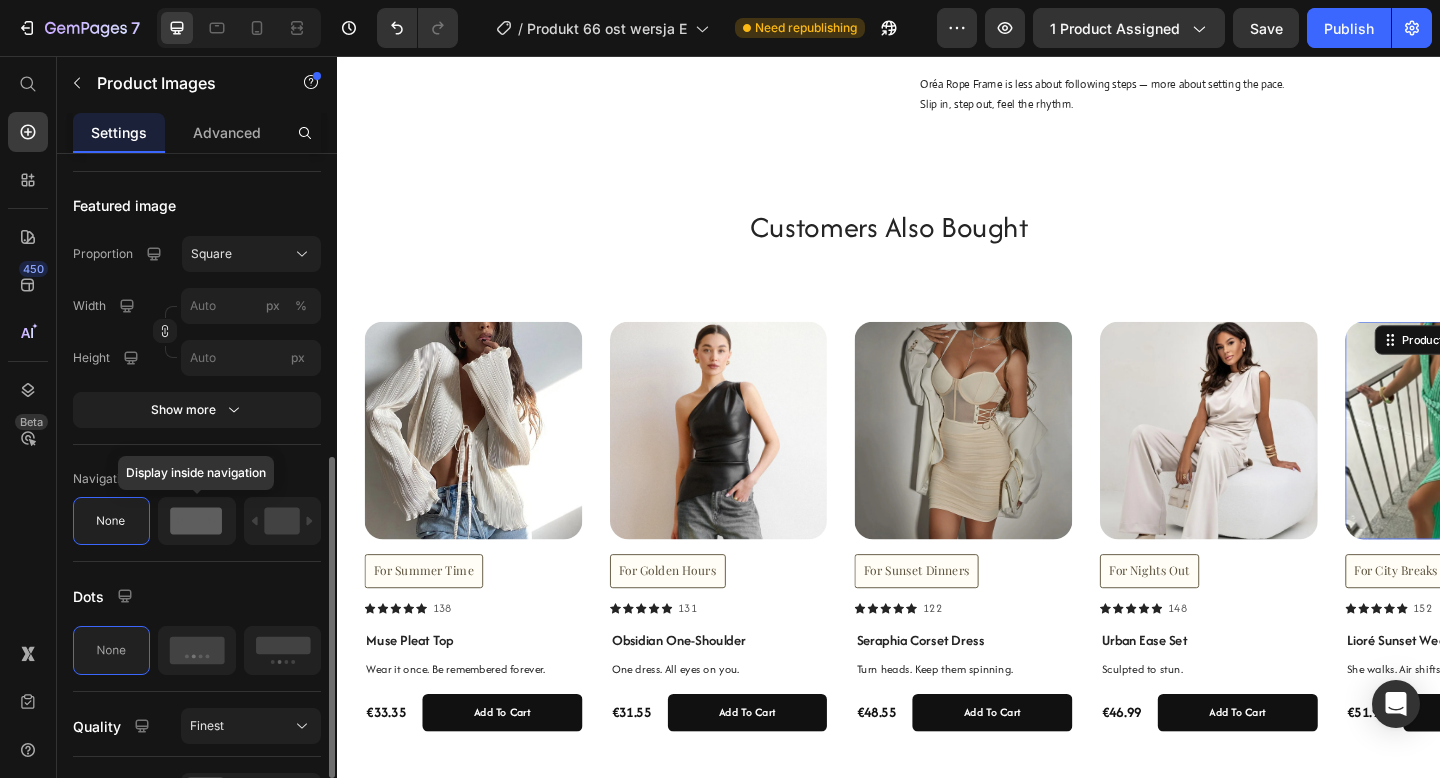 scroll, scrollTop: 671, scrollLeft: 0, axis: vertical 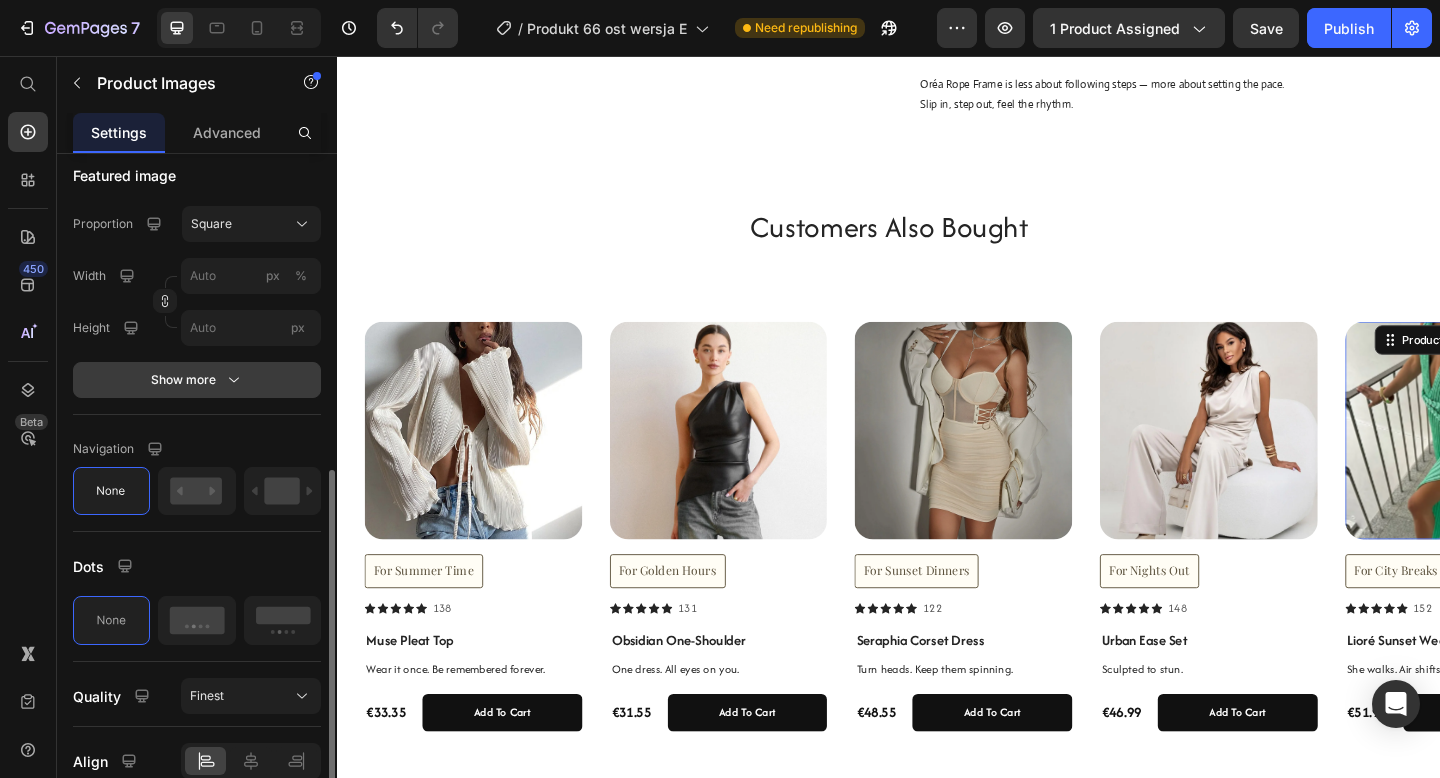 click on "Show more" at bounding box center (197, 380) 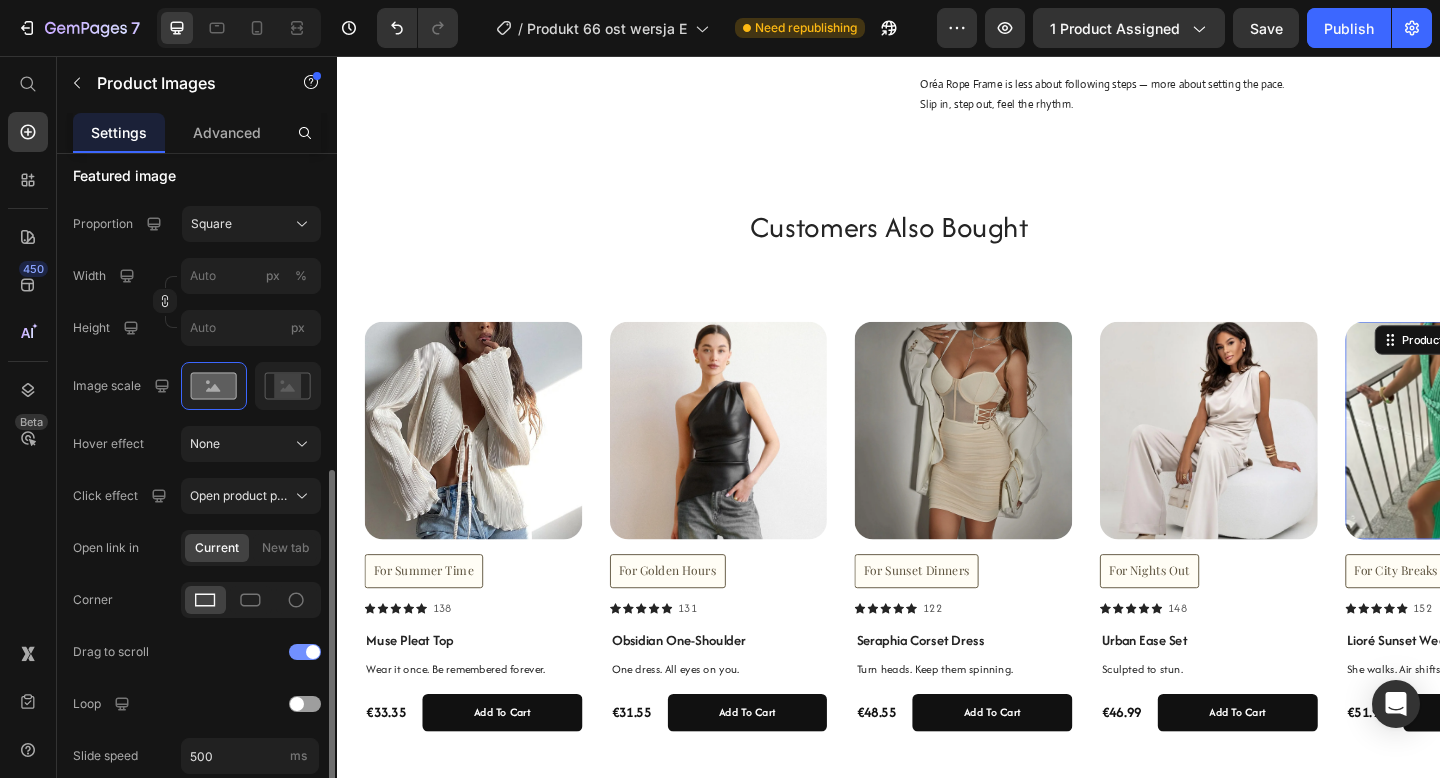 click at bounding box center [305, 652] 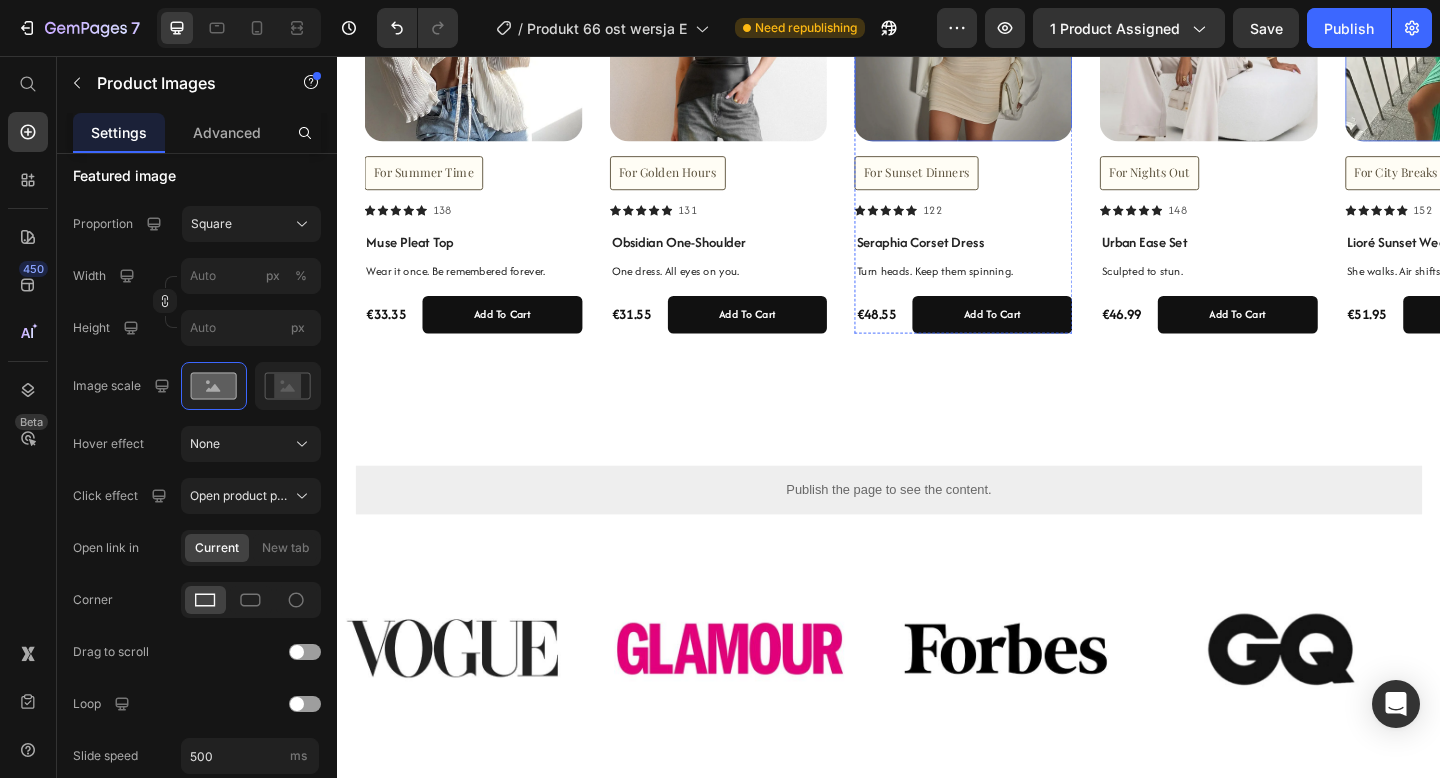 scroll, scrollTop: 1430, scrollLeft: 0, axis: vertical 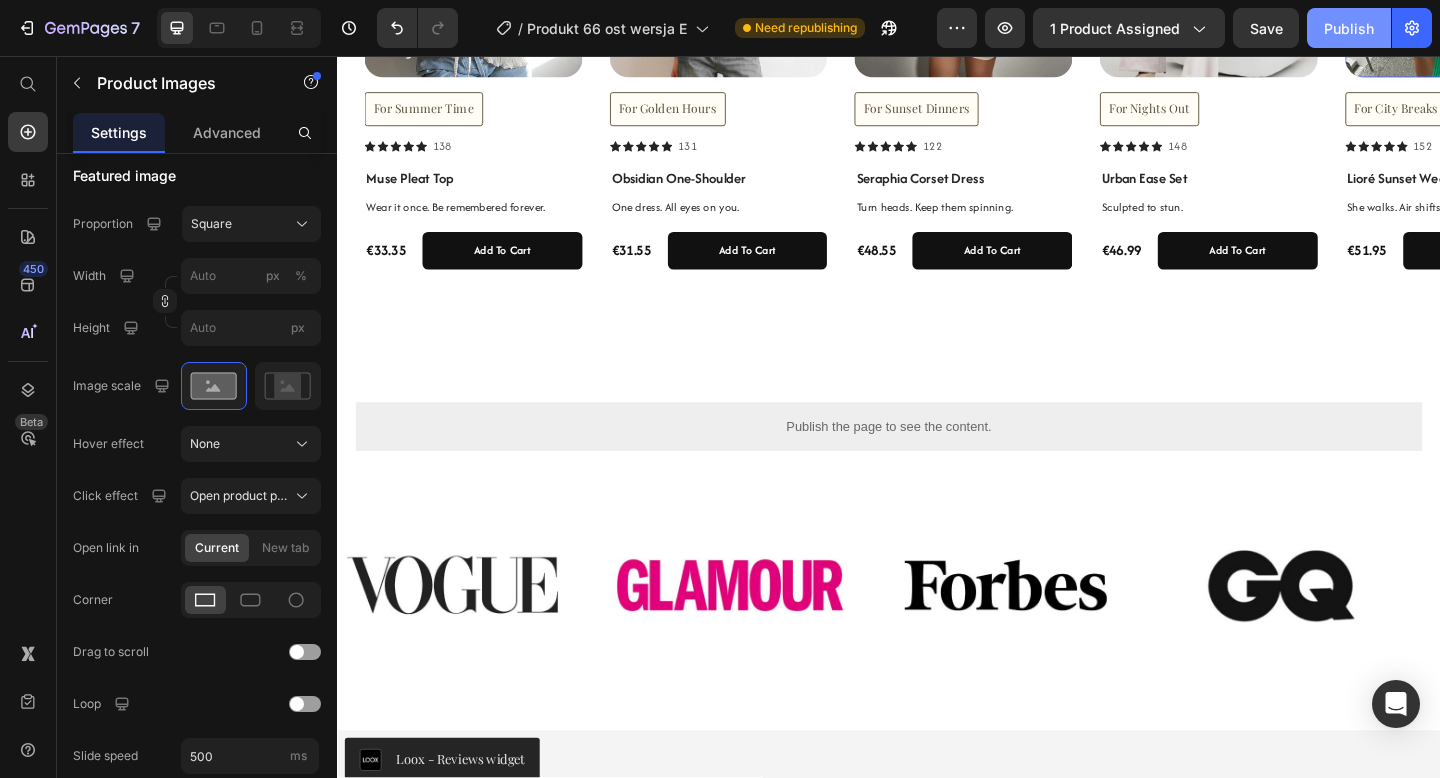 click on "Publish" 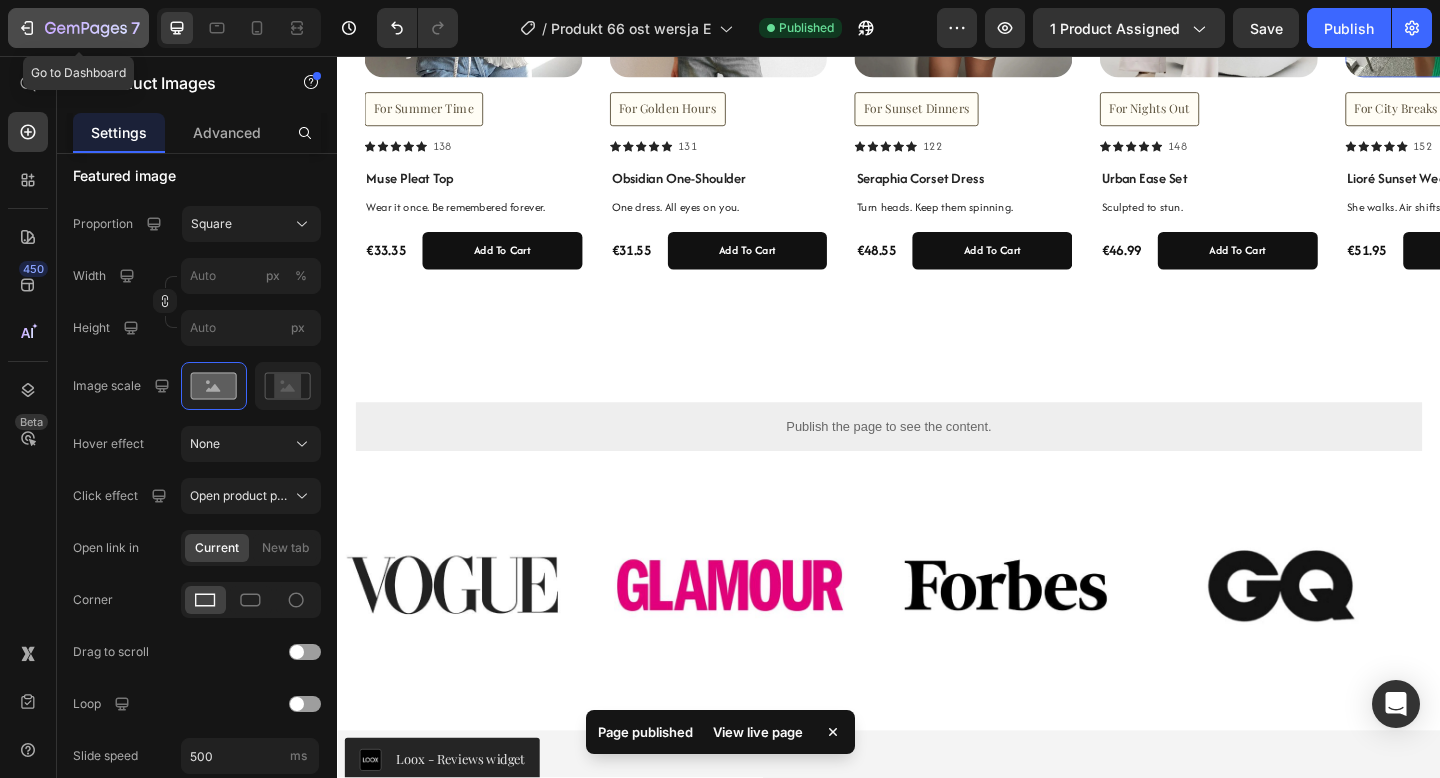 click 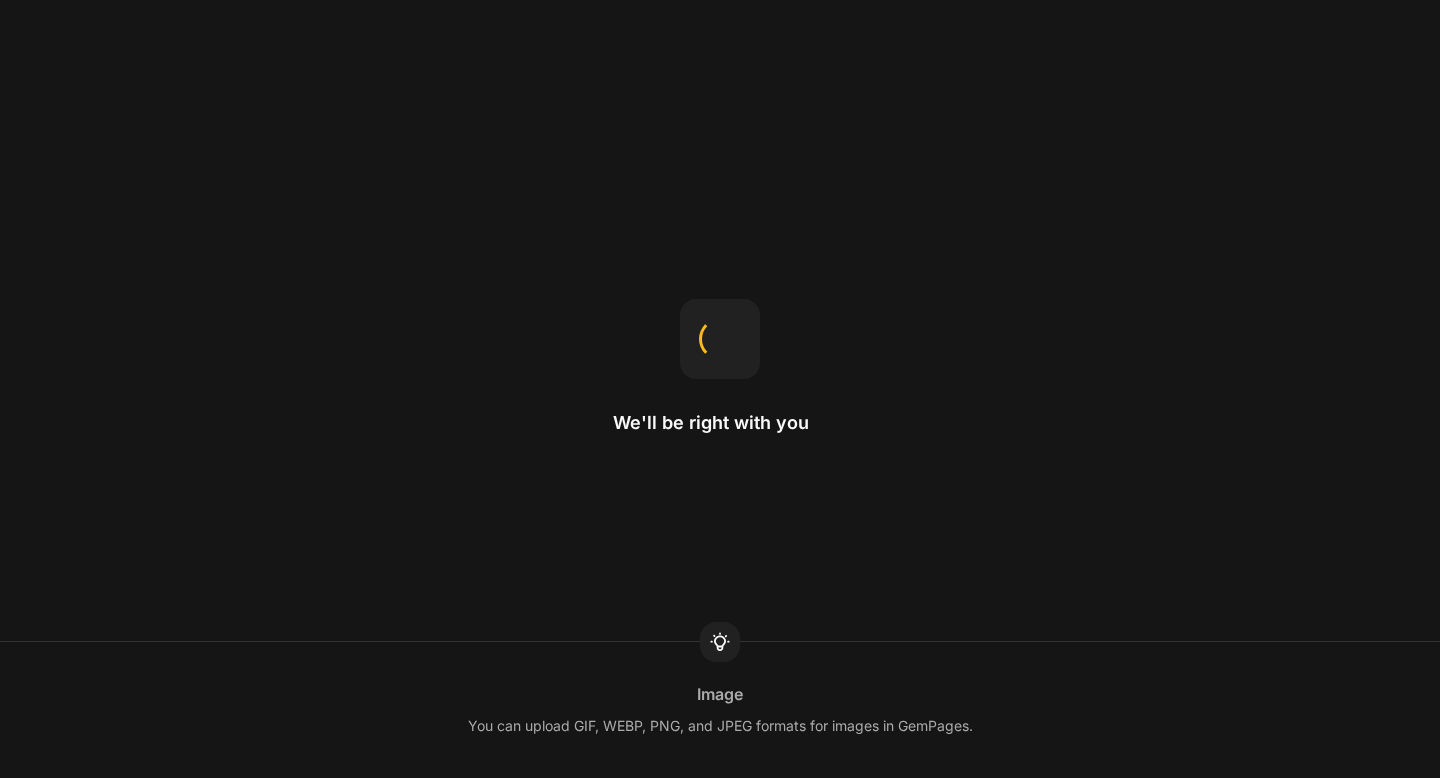 scroll, scrollTop: 0, scrollLeft: 0, axis: both 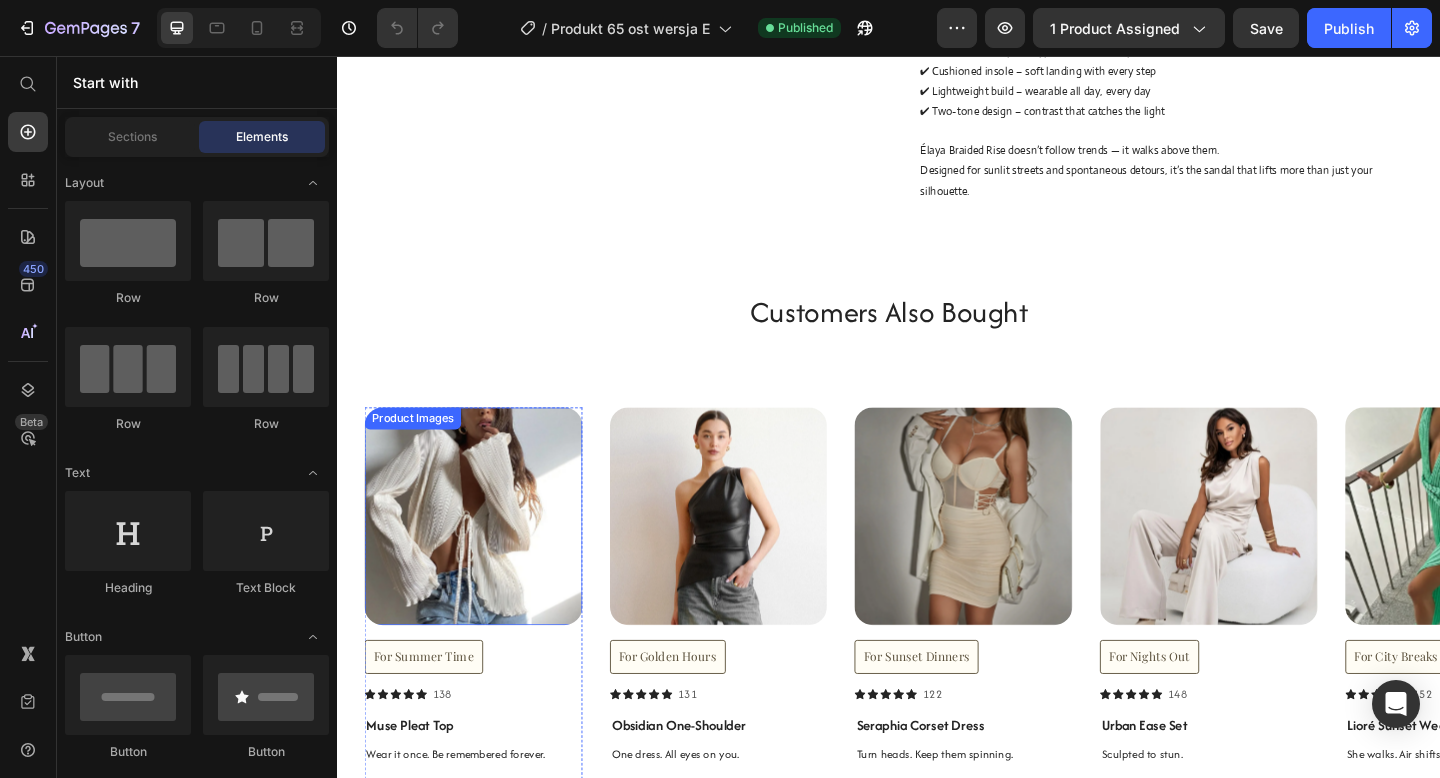 click at bounding box center [485, 557] 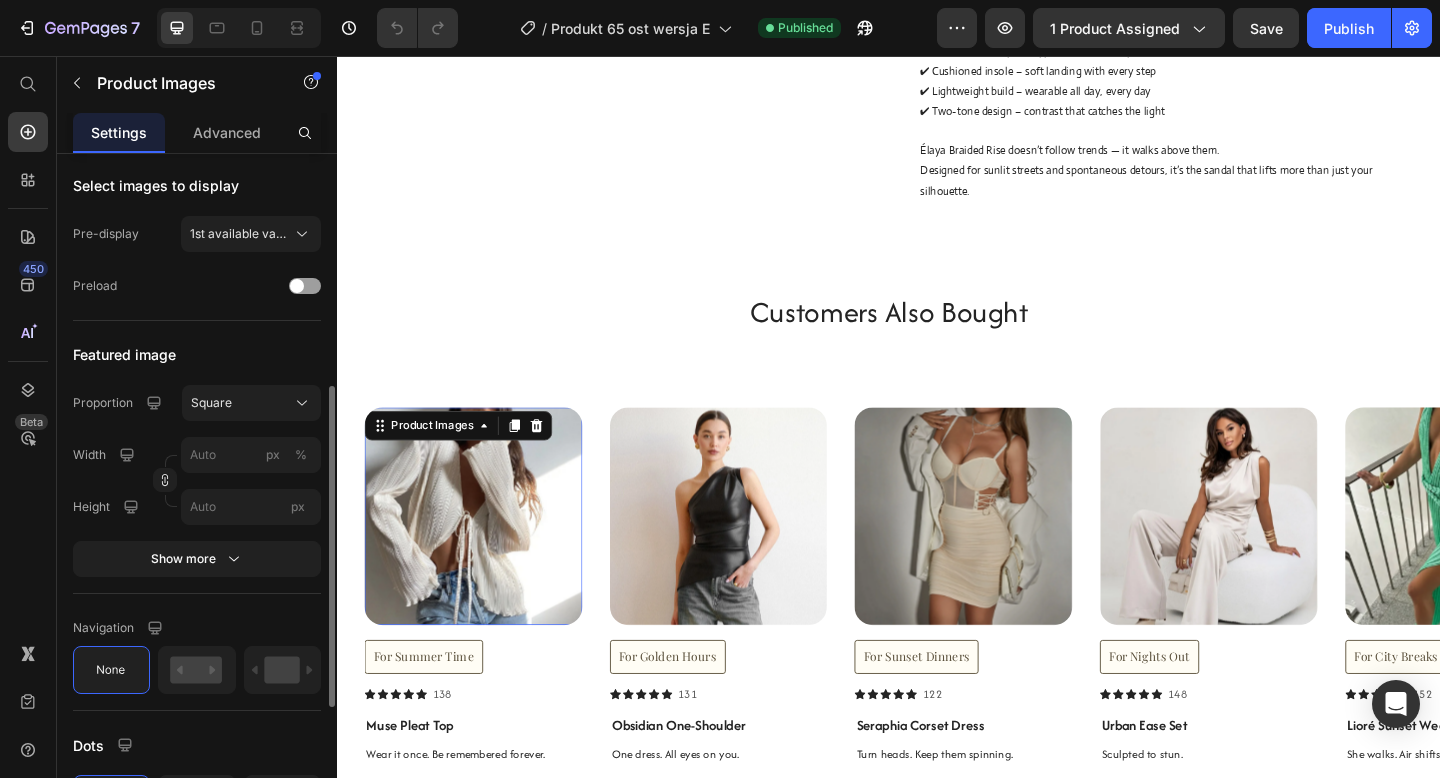 scroll, scrollTop: 494, scrollLeft: 0, axis: vertical 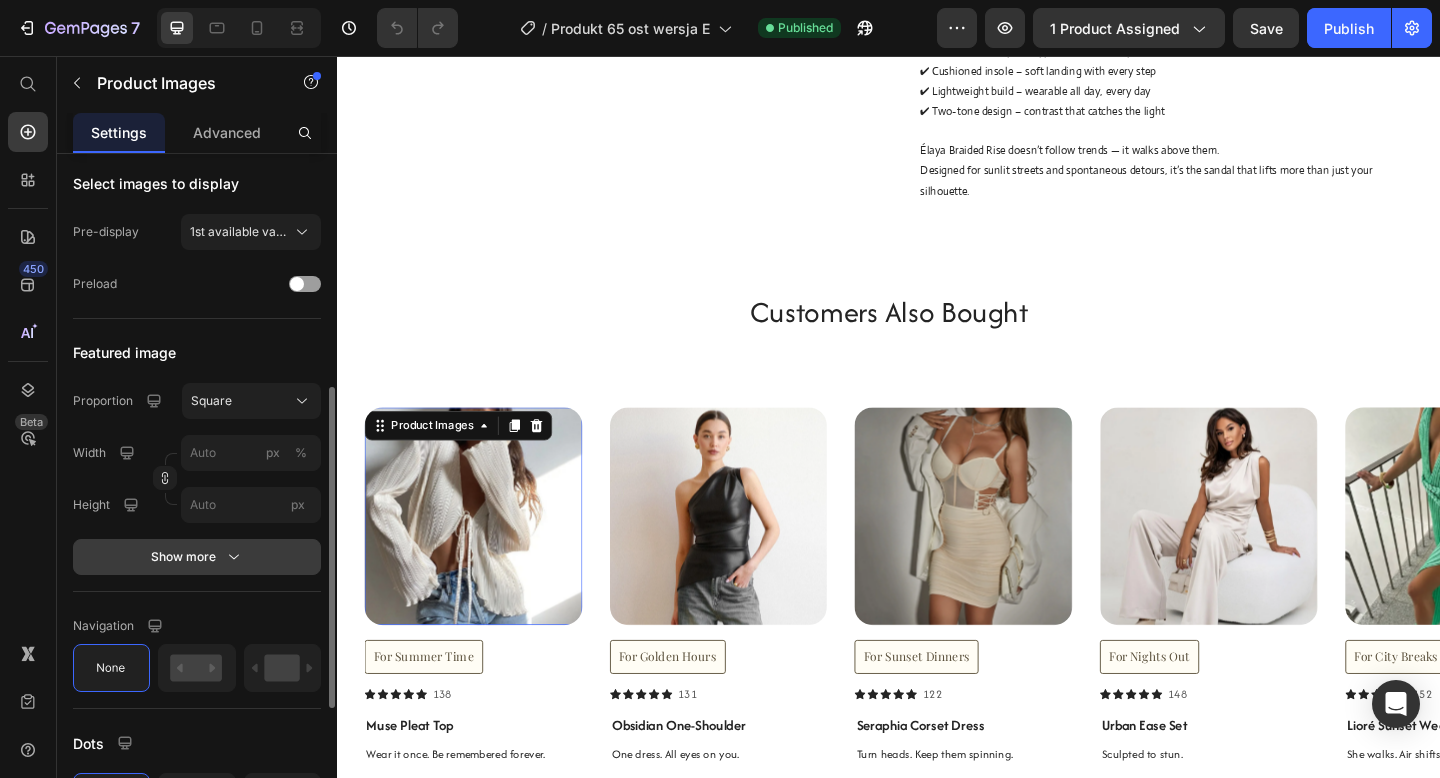 click on "Show more" at bounding box center [197, 557] 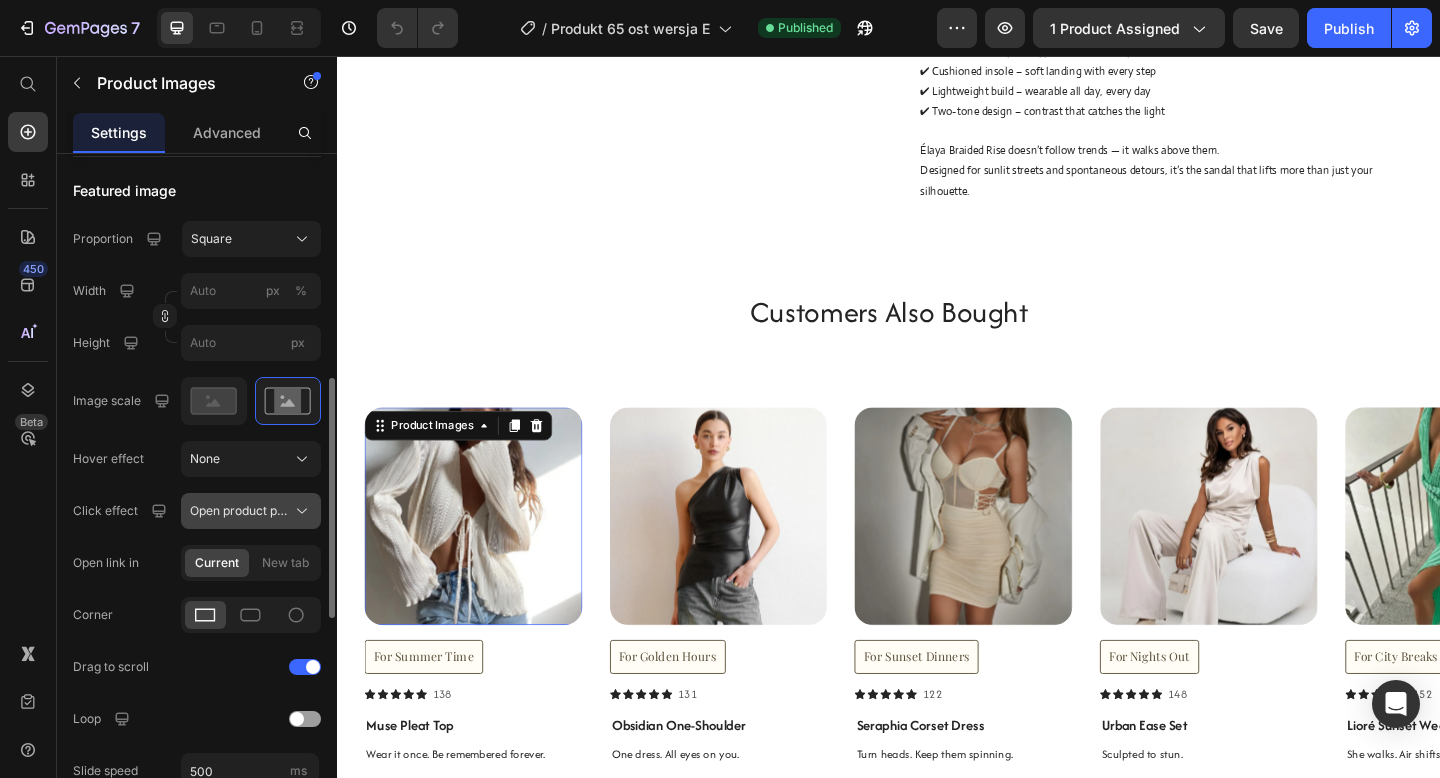 scroll, scrollTop: 658, scrollLeft: 0, axis: vertical 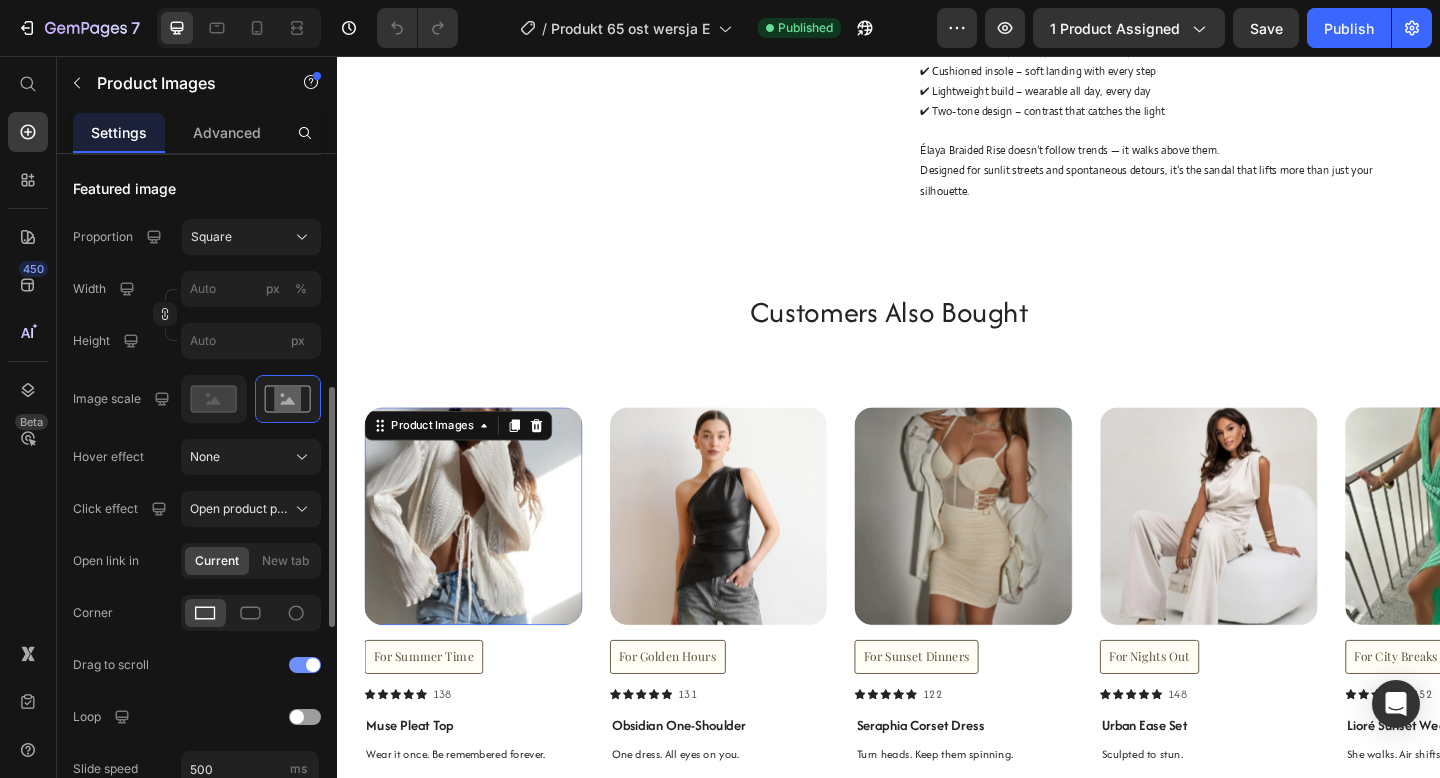 click at bounding box center (313, 665) 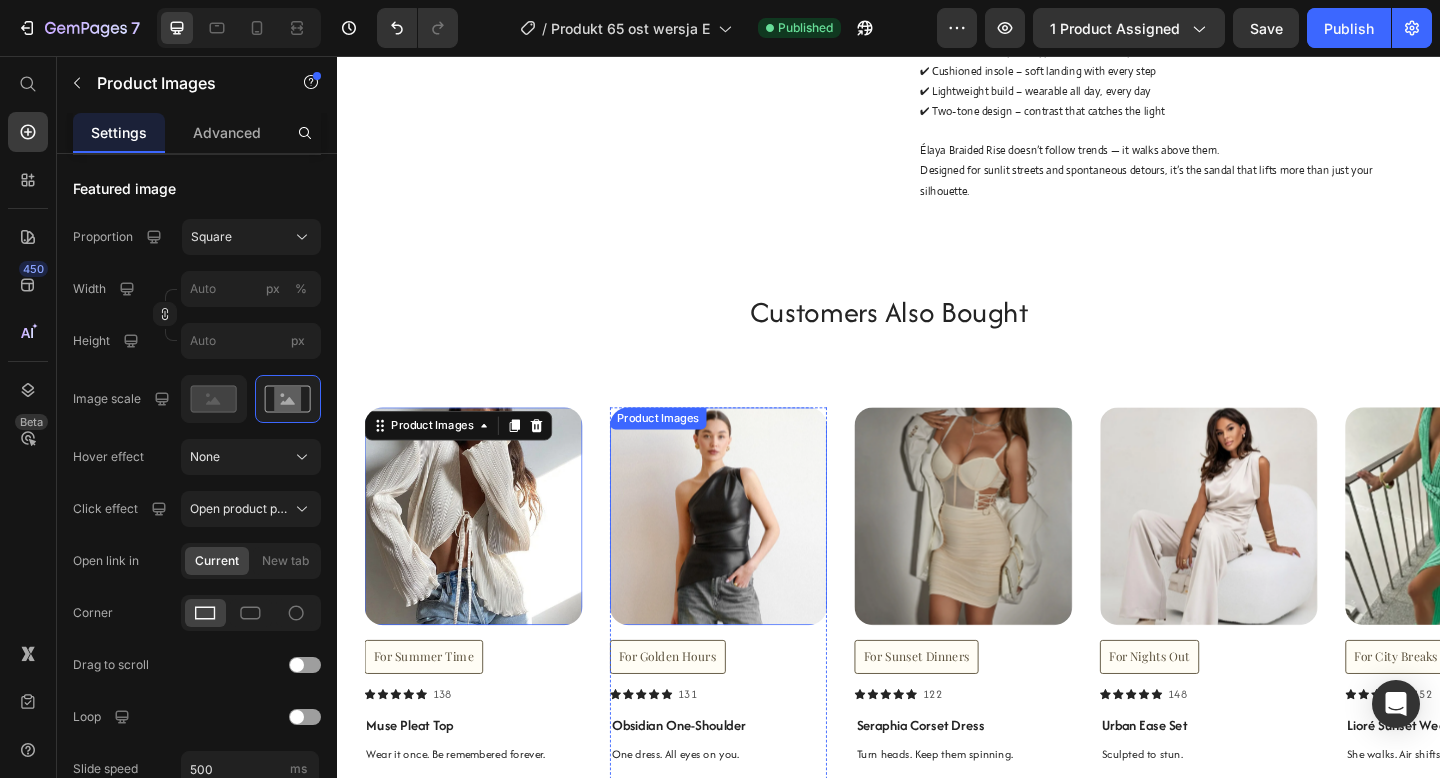 click at bounding box center [752, 557] 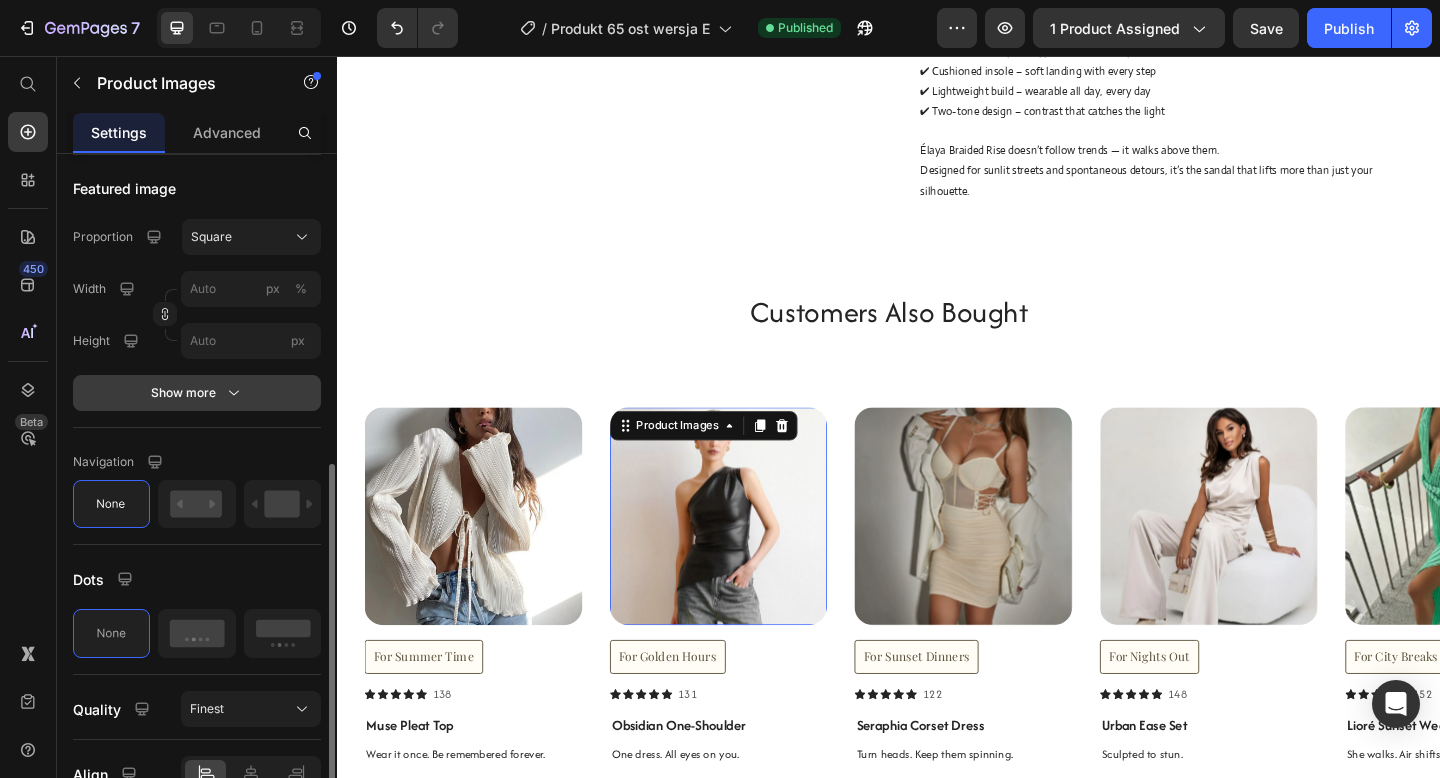 click on "Show more" at bounding box center (197, 393) 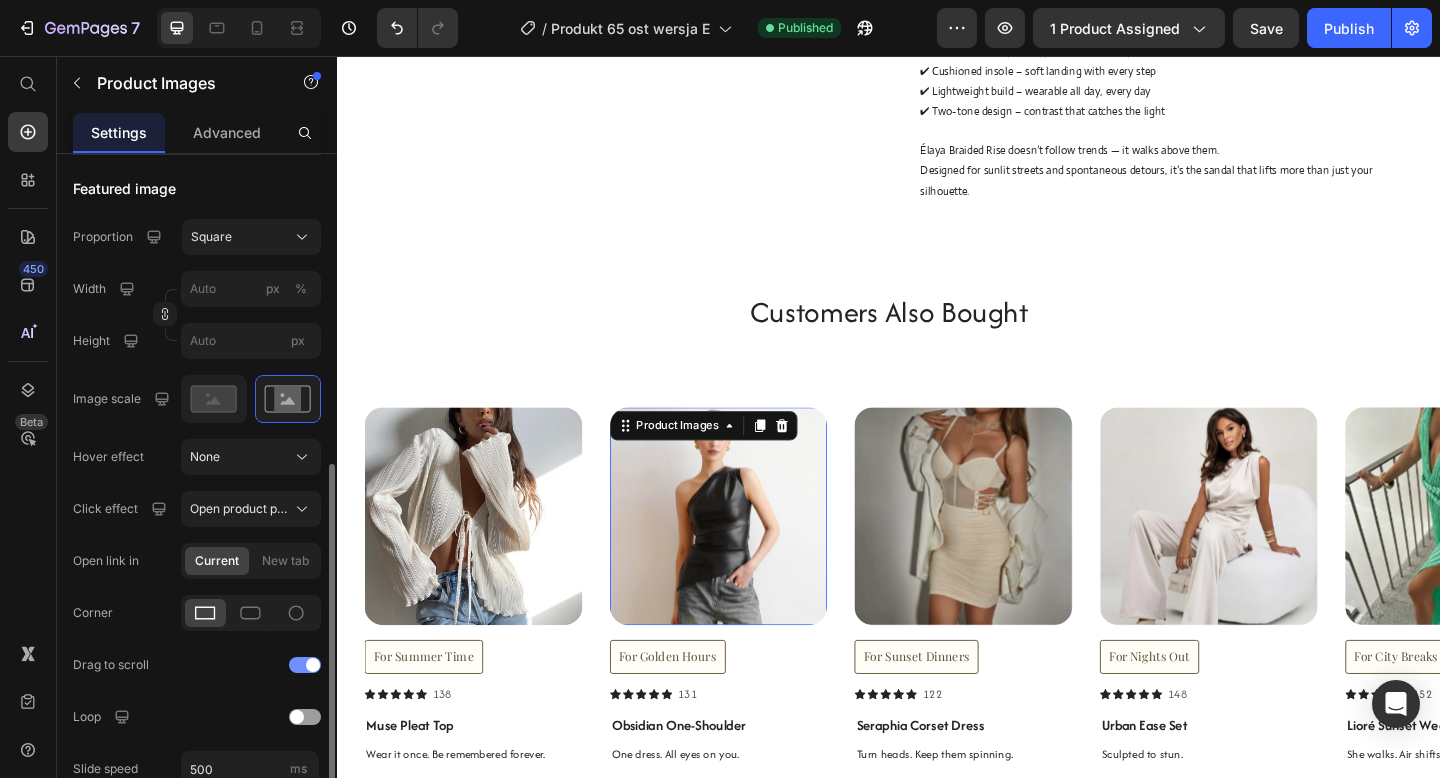 click on "Drag to scroll" 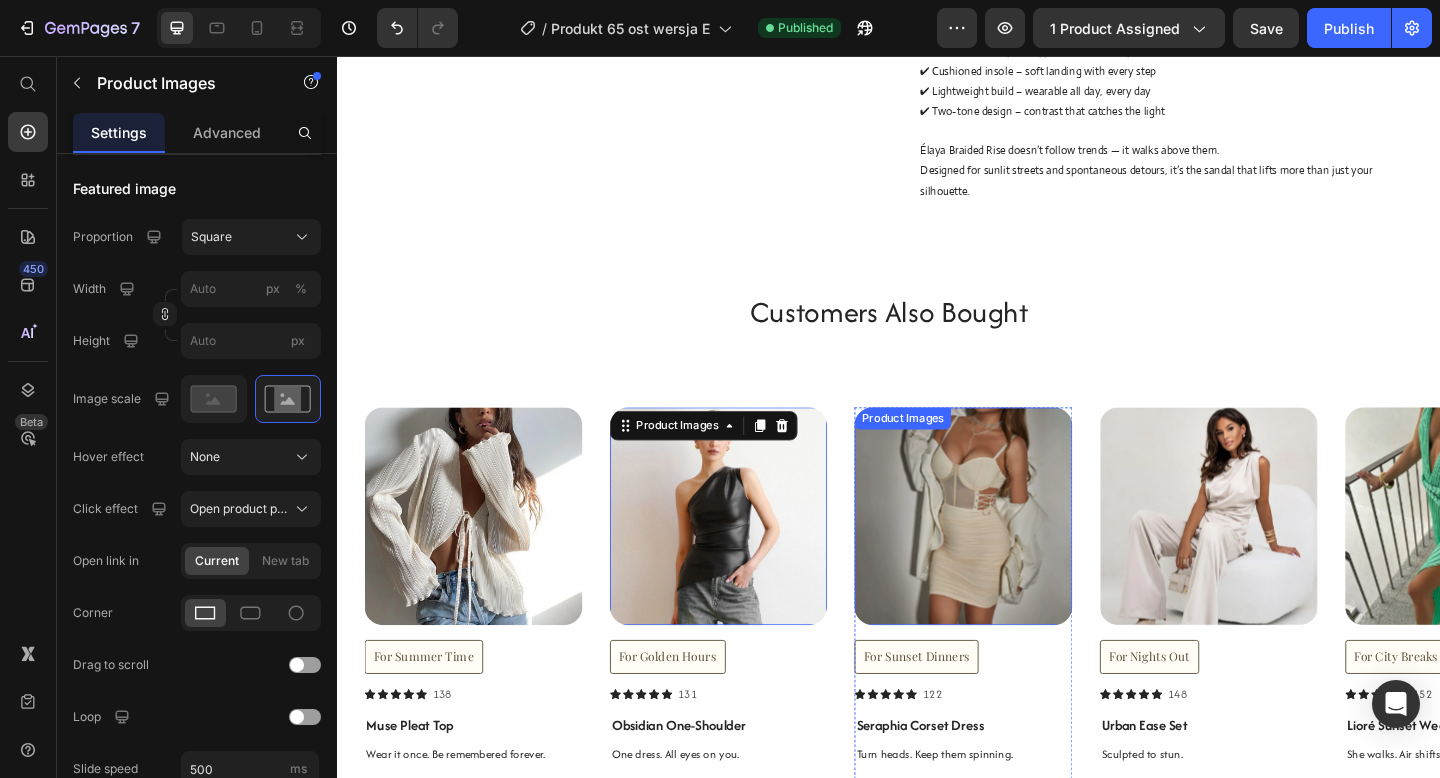 click at bounding box center [1018, 557] 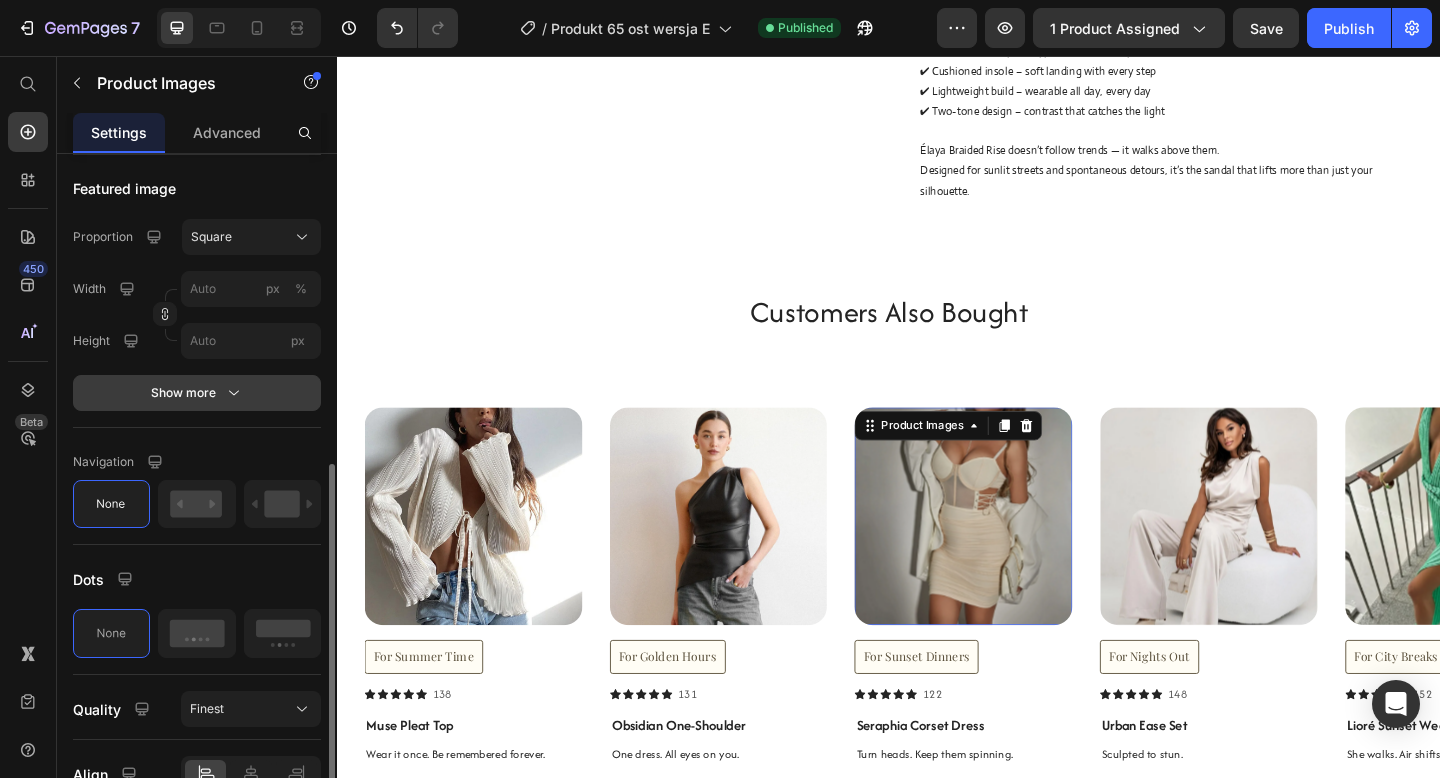 click on "Show more" at bounding box center (197, 393) 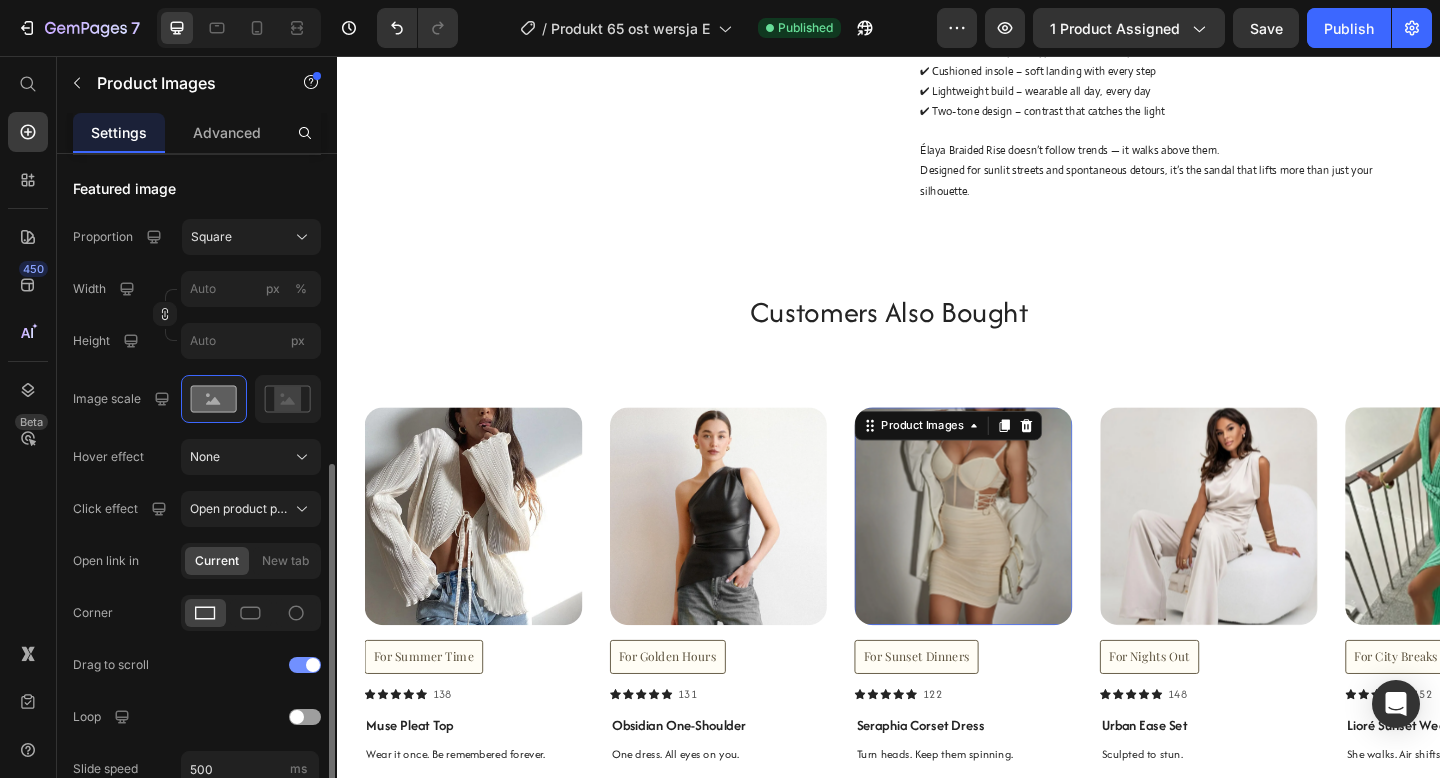 click at bounding box center (305, 665) 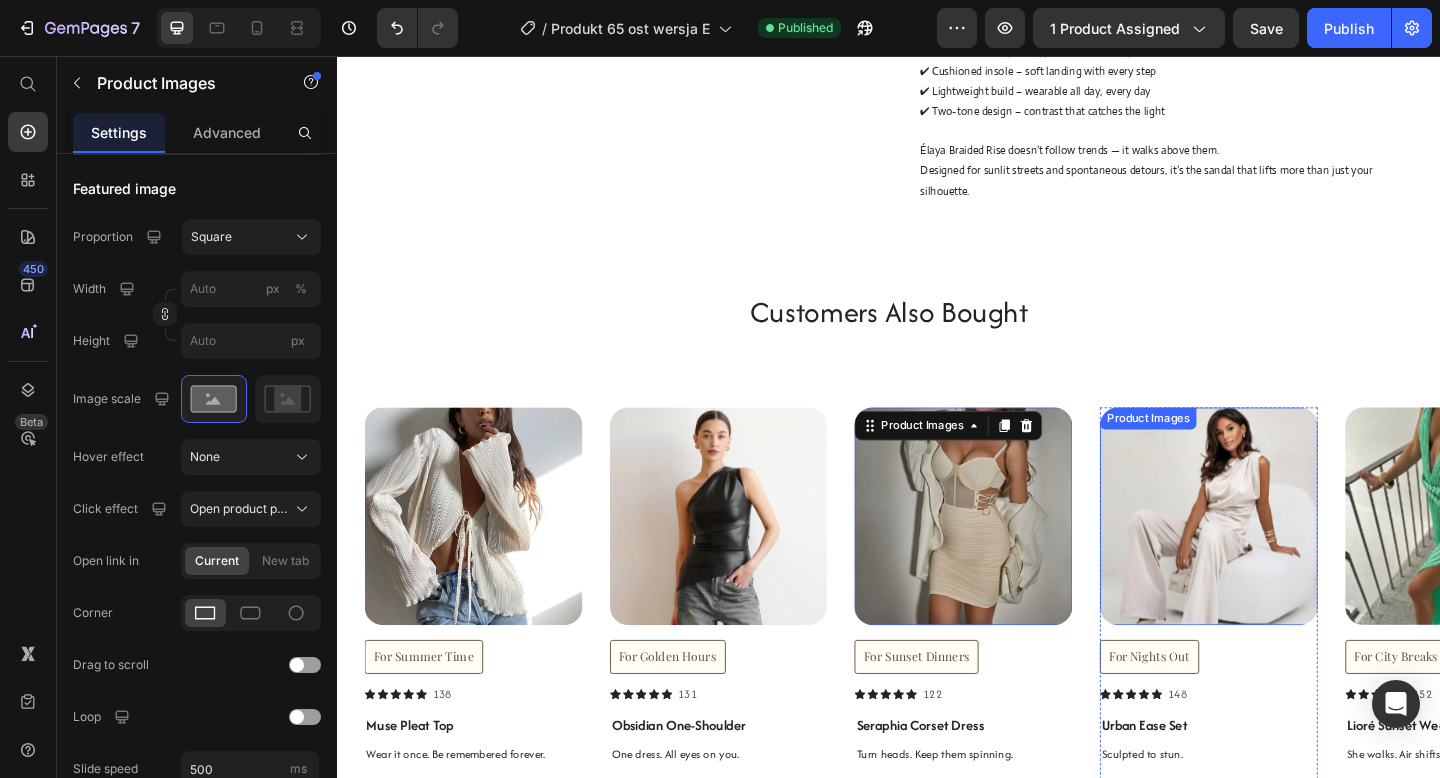 click at bounding box center (1285, 557) 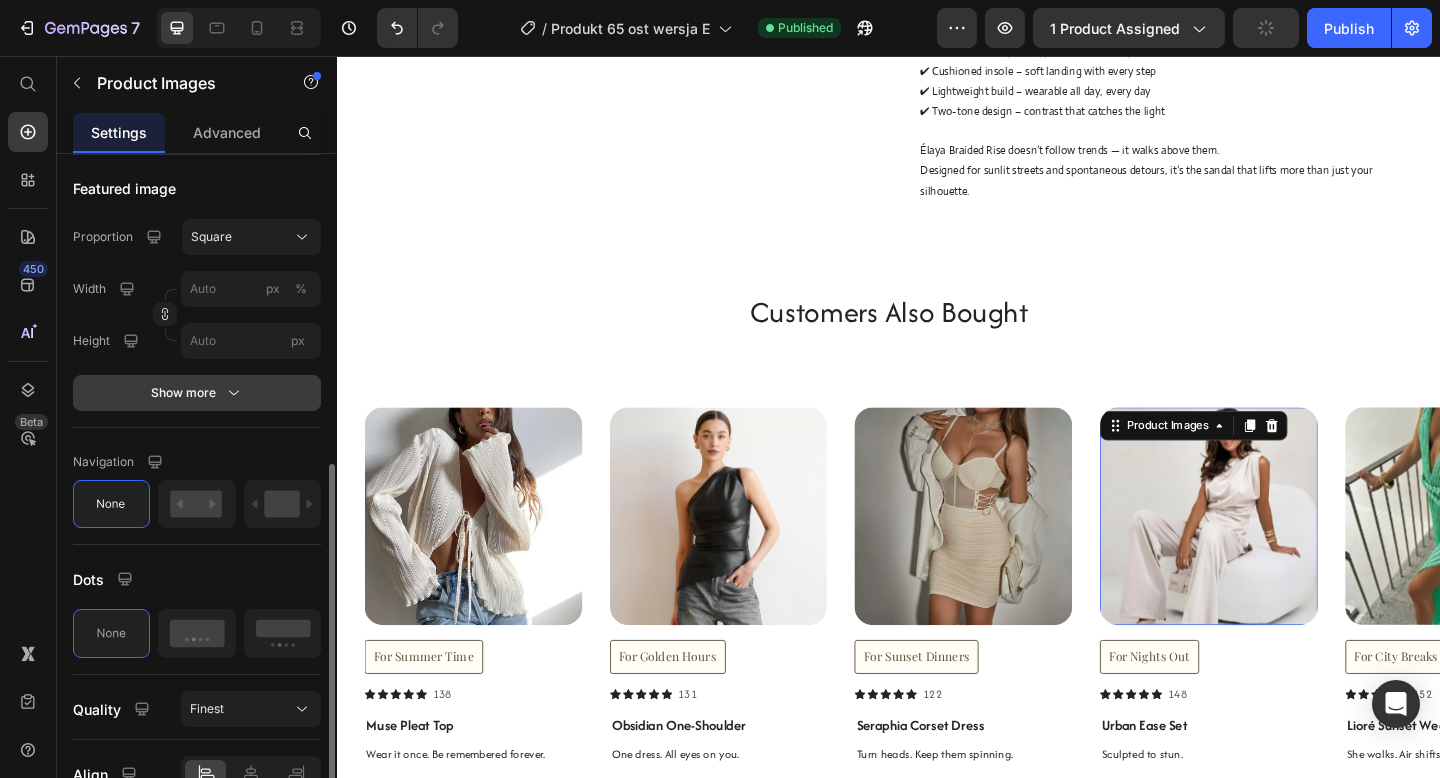click on "Show more" at bounding box center [197, 393] 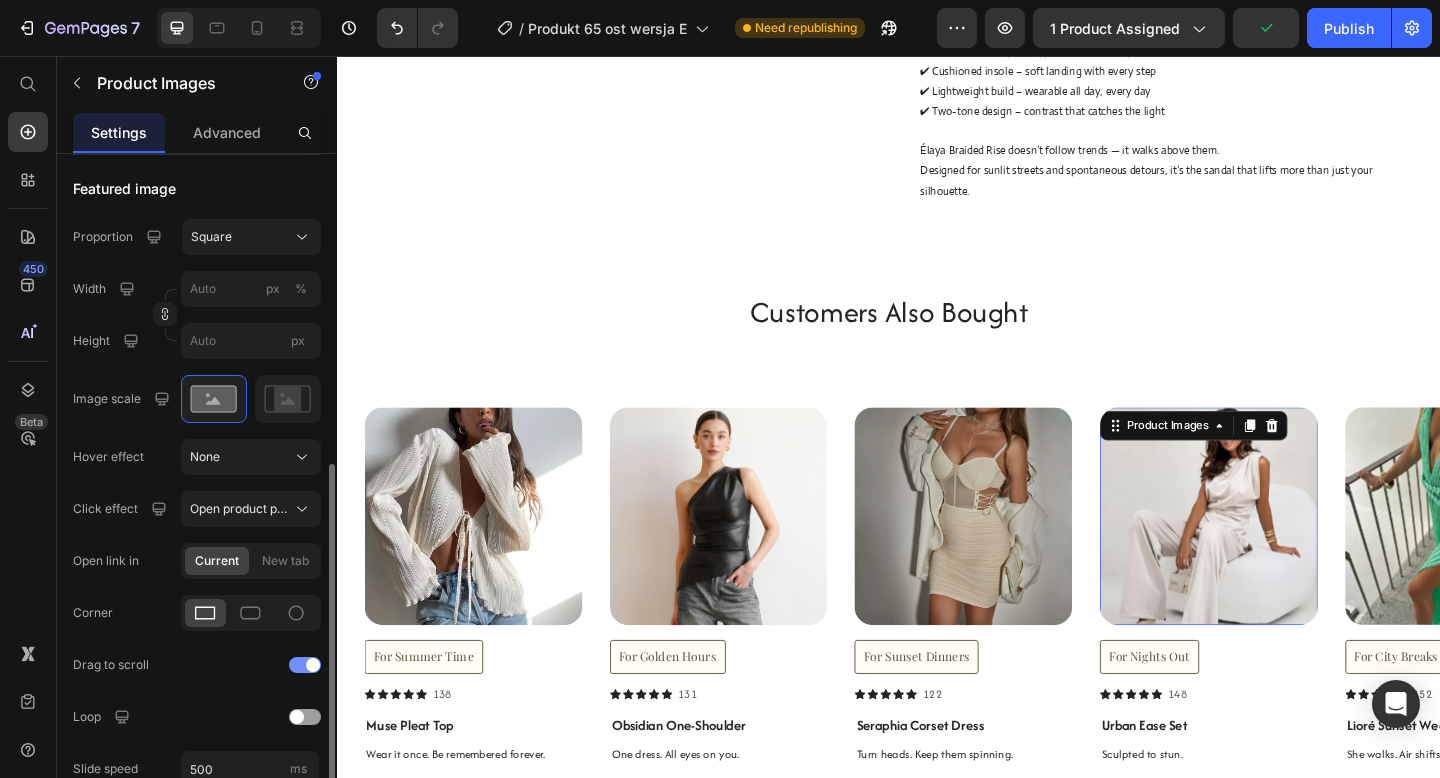 click on "Drag to scroll" 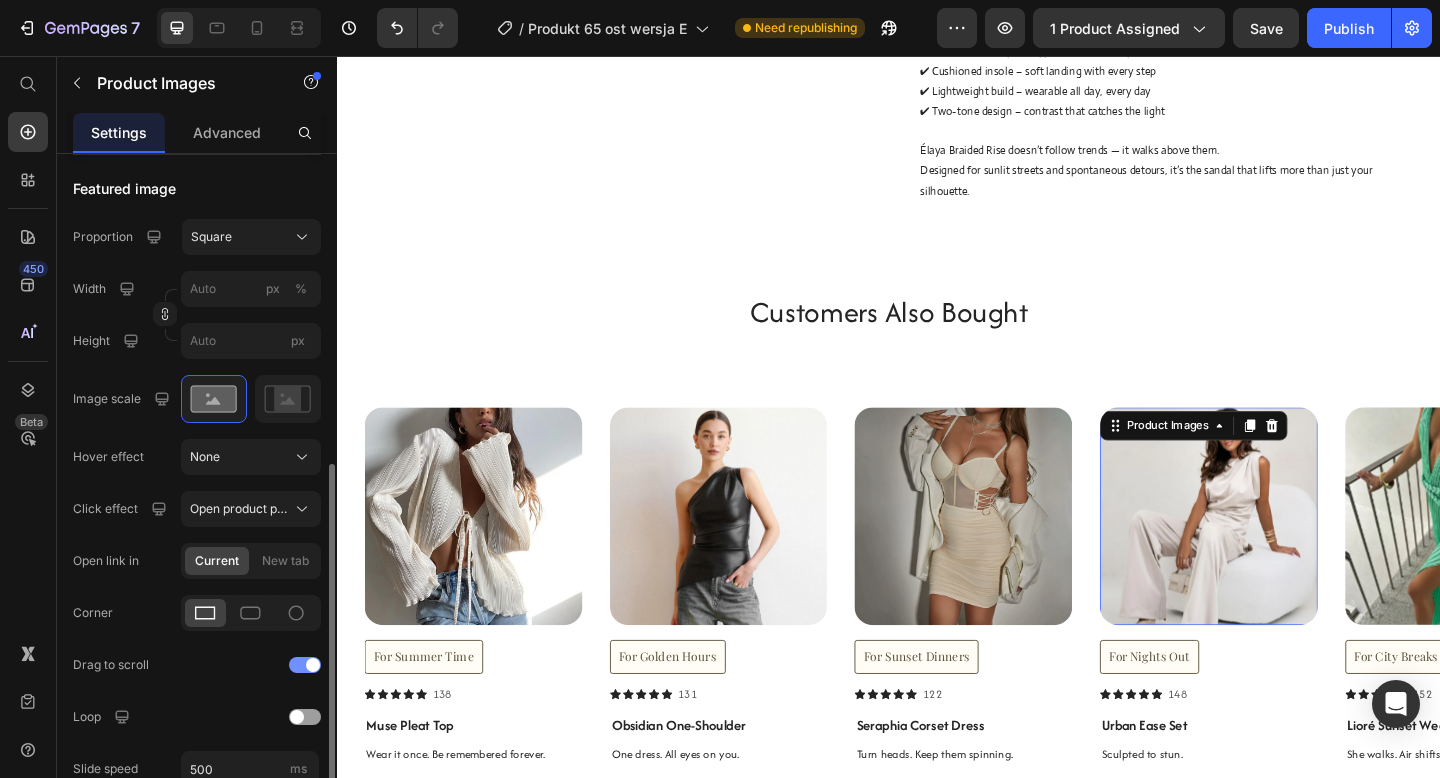 click on "Drag to scroll" 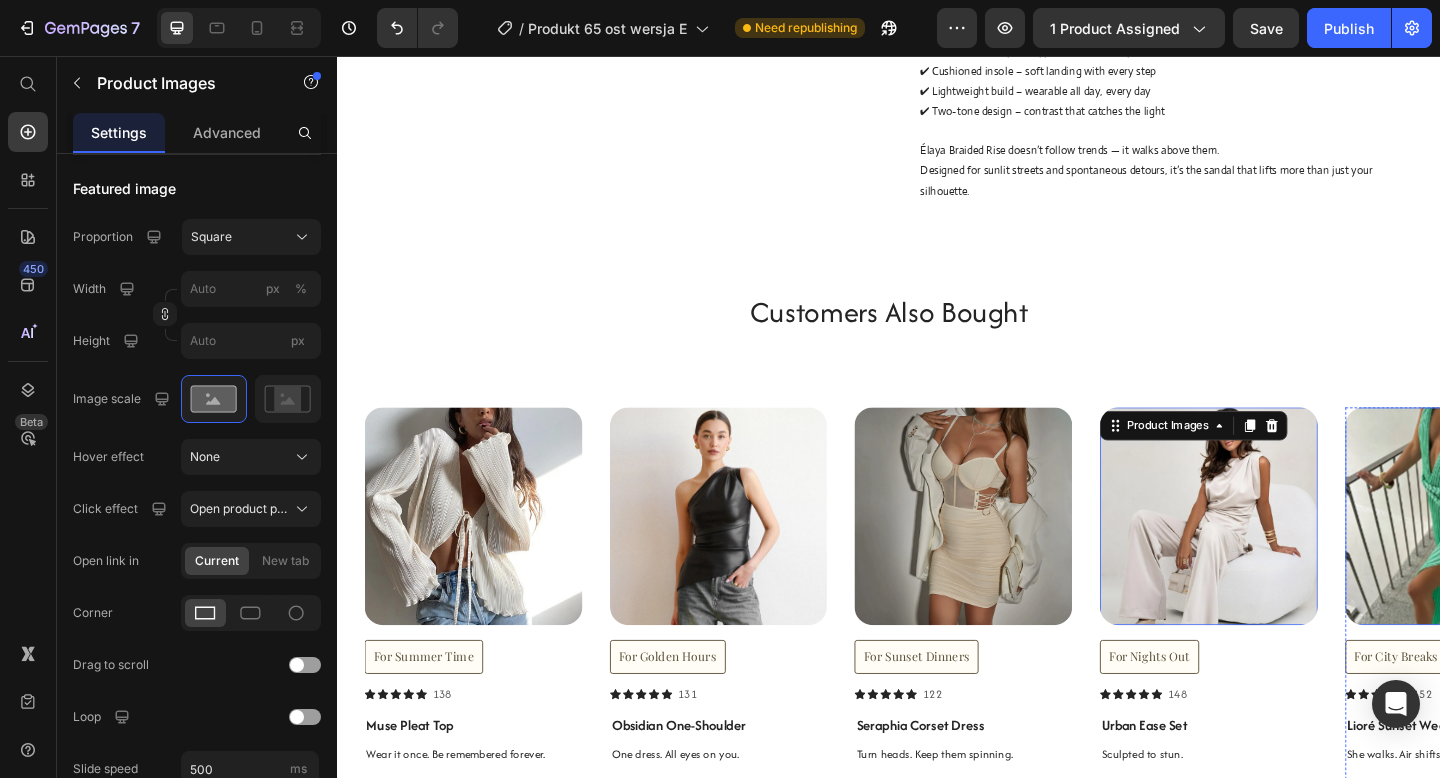 click at bounding box center (1552, 557) 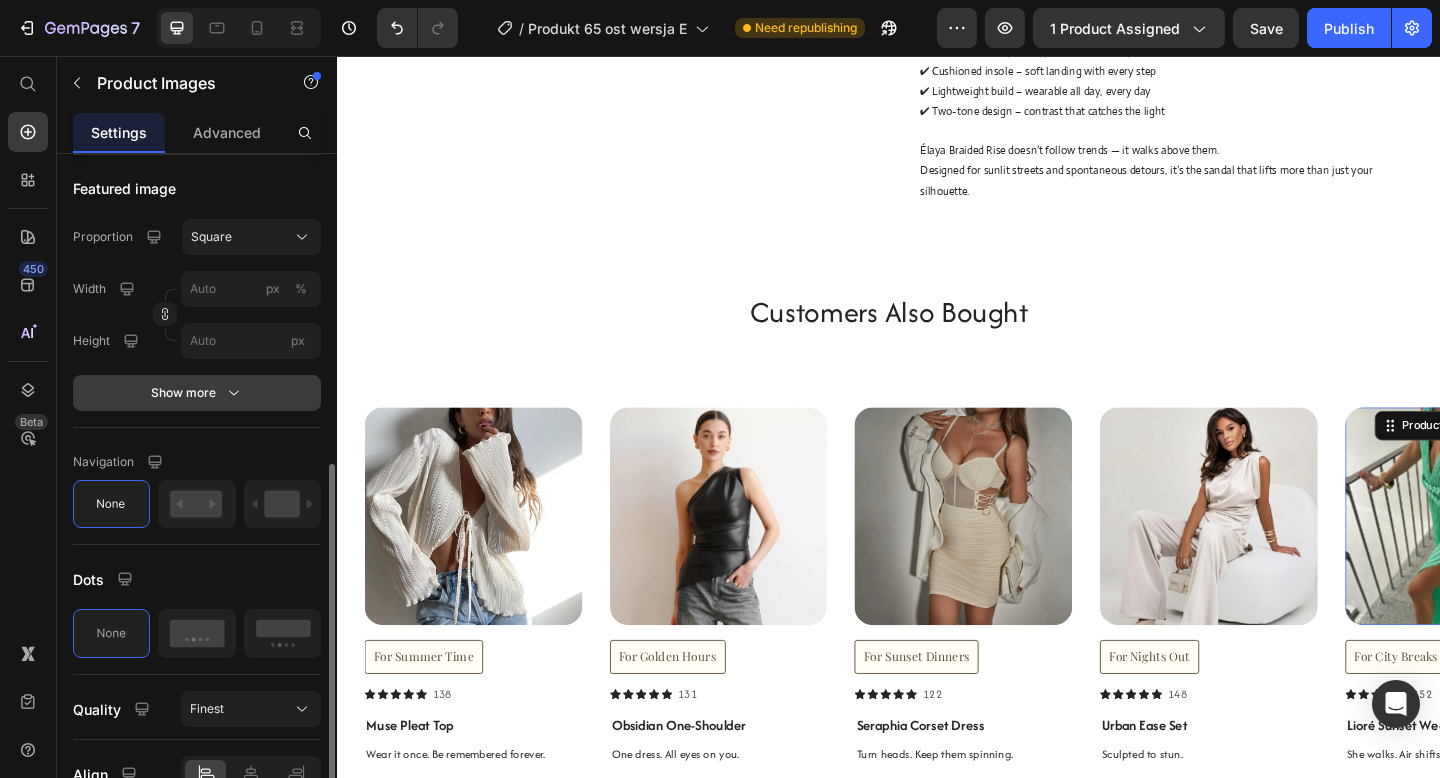 click on "Show more" at bounding box center (197, 393) 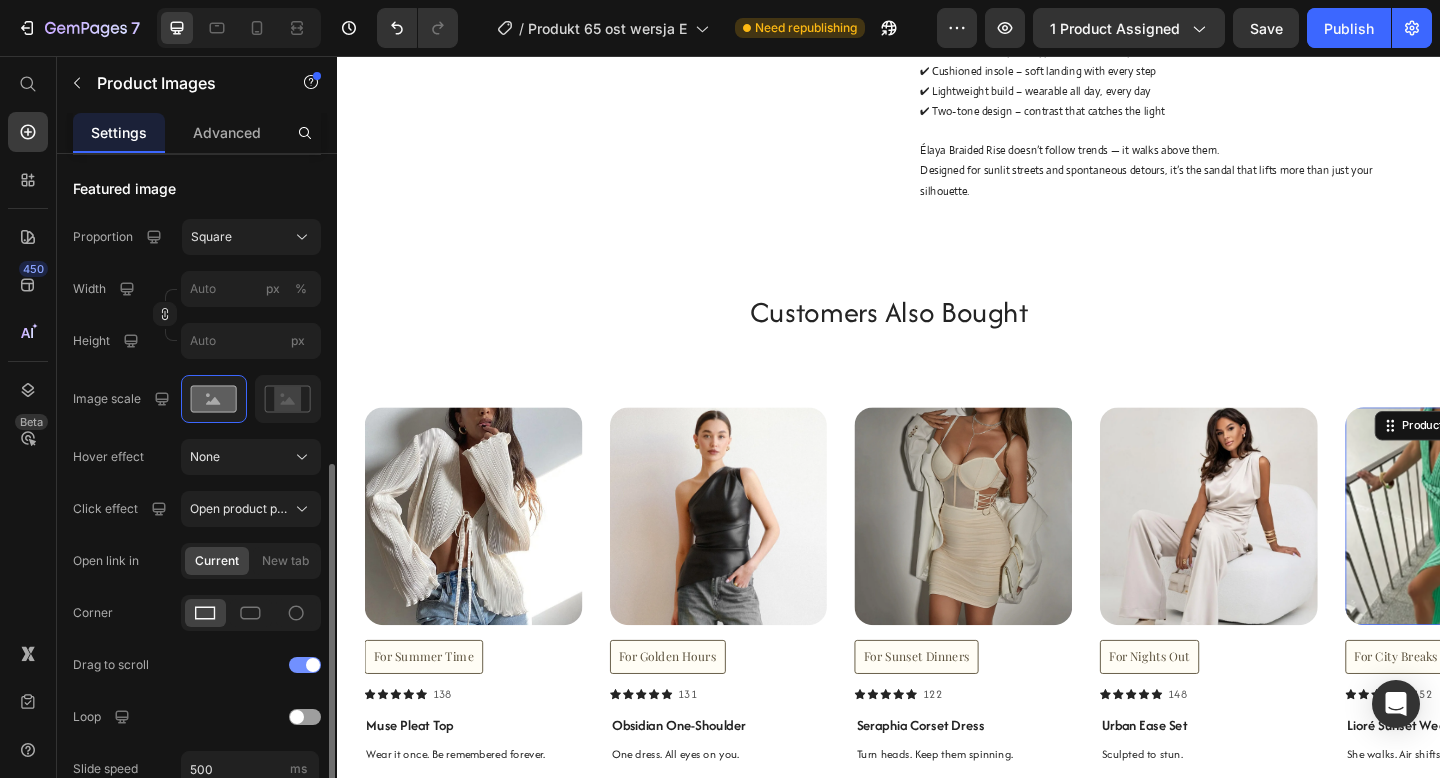 click at bounding box center [305, 665] 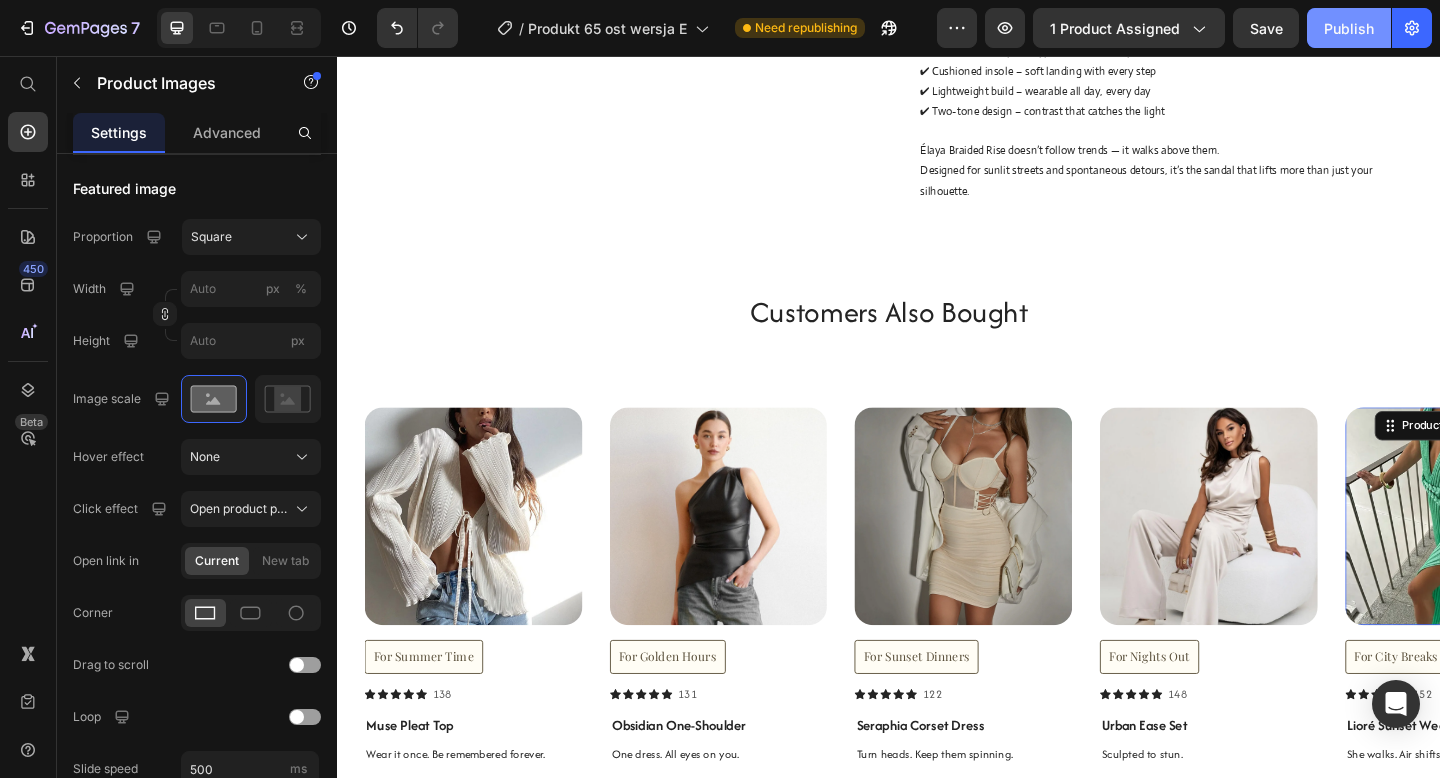 click on "Publish" at bounding box center (1349, 28) 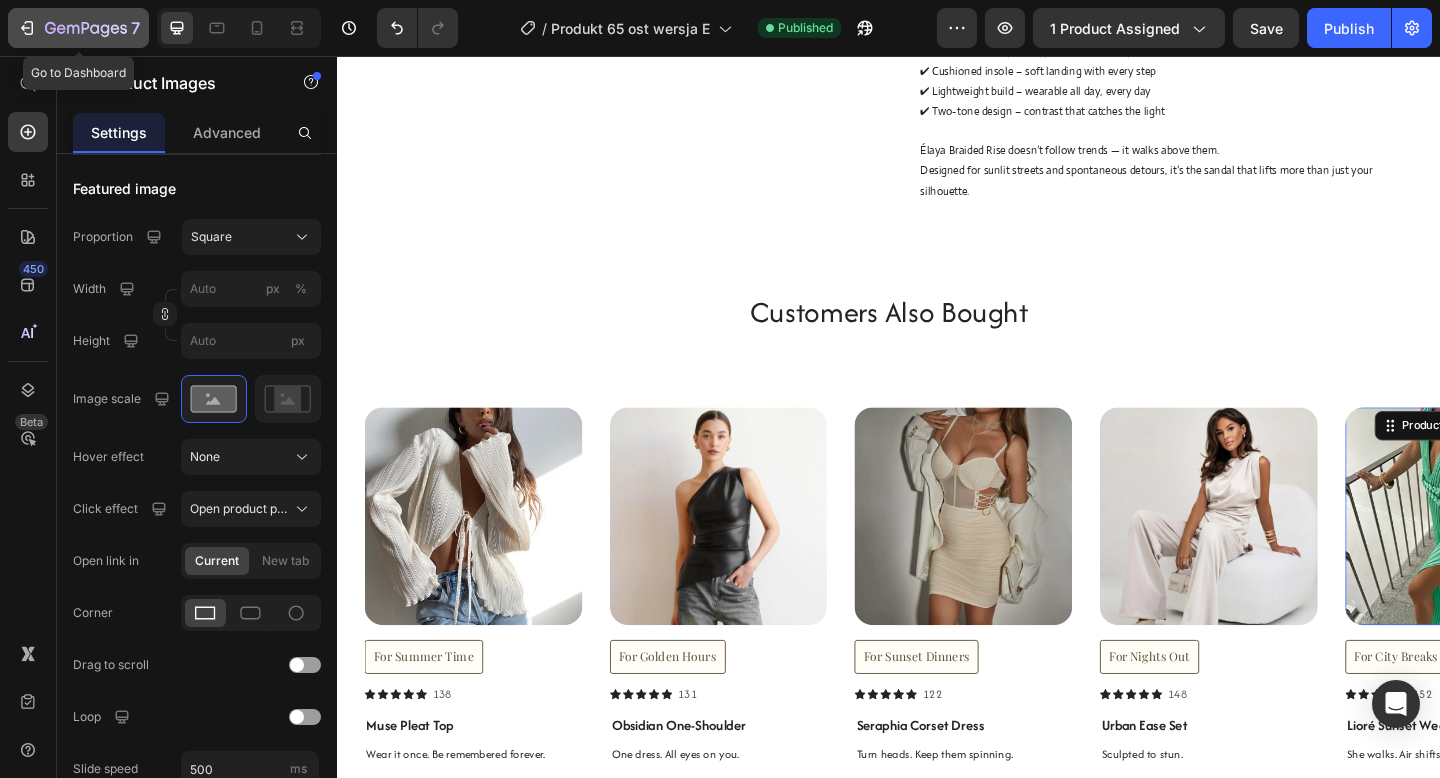 click 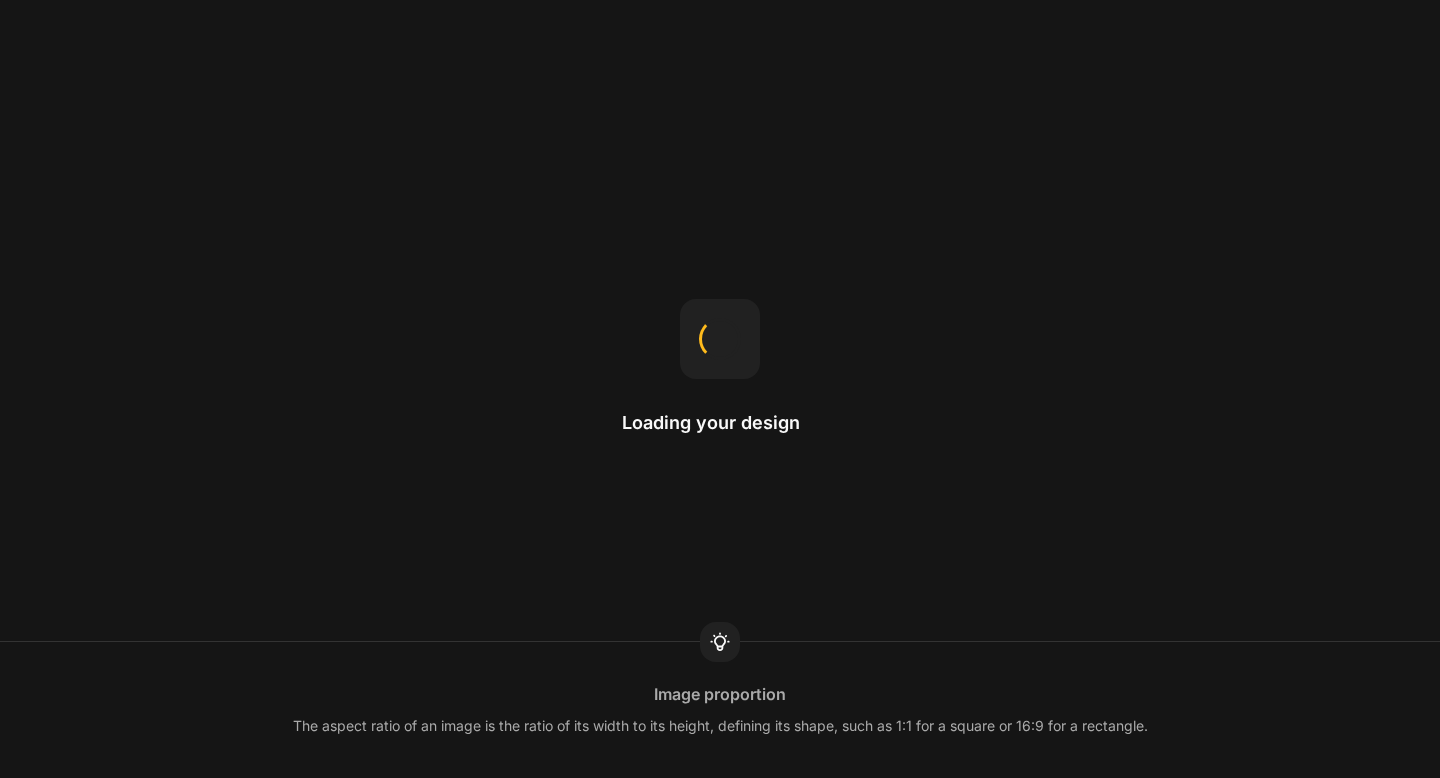 scroll, scrollTop: 0, scrollLeft: 0, axis: both 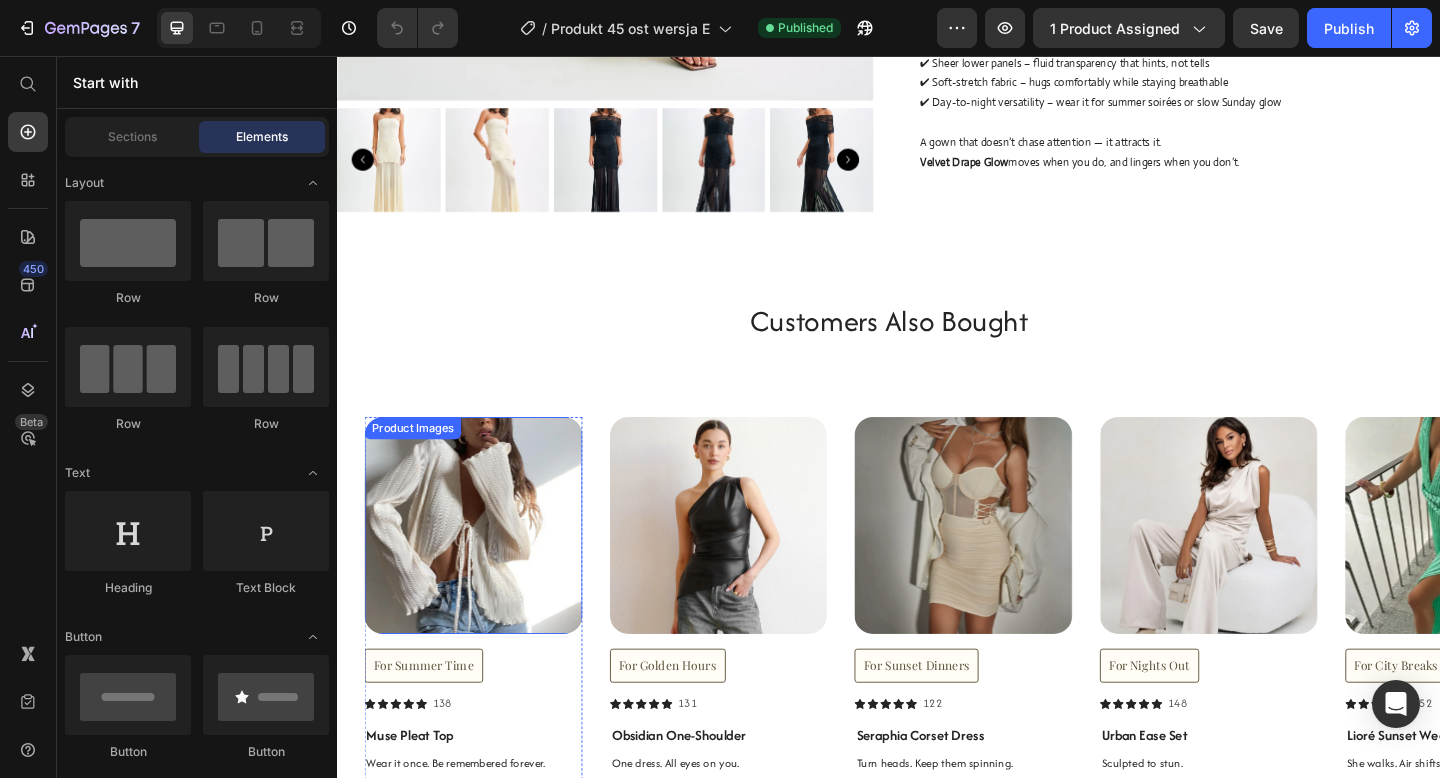click at bounding box center [485, 567] 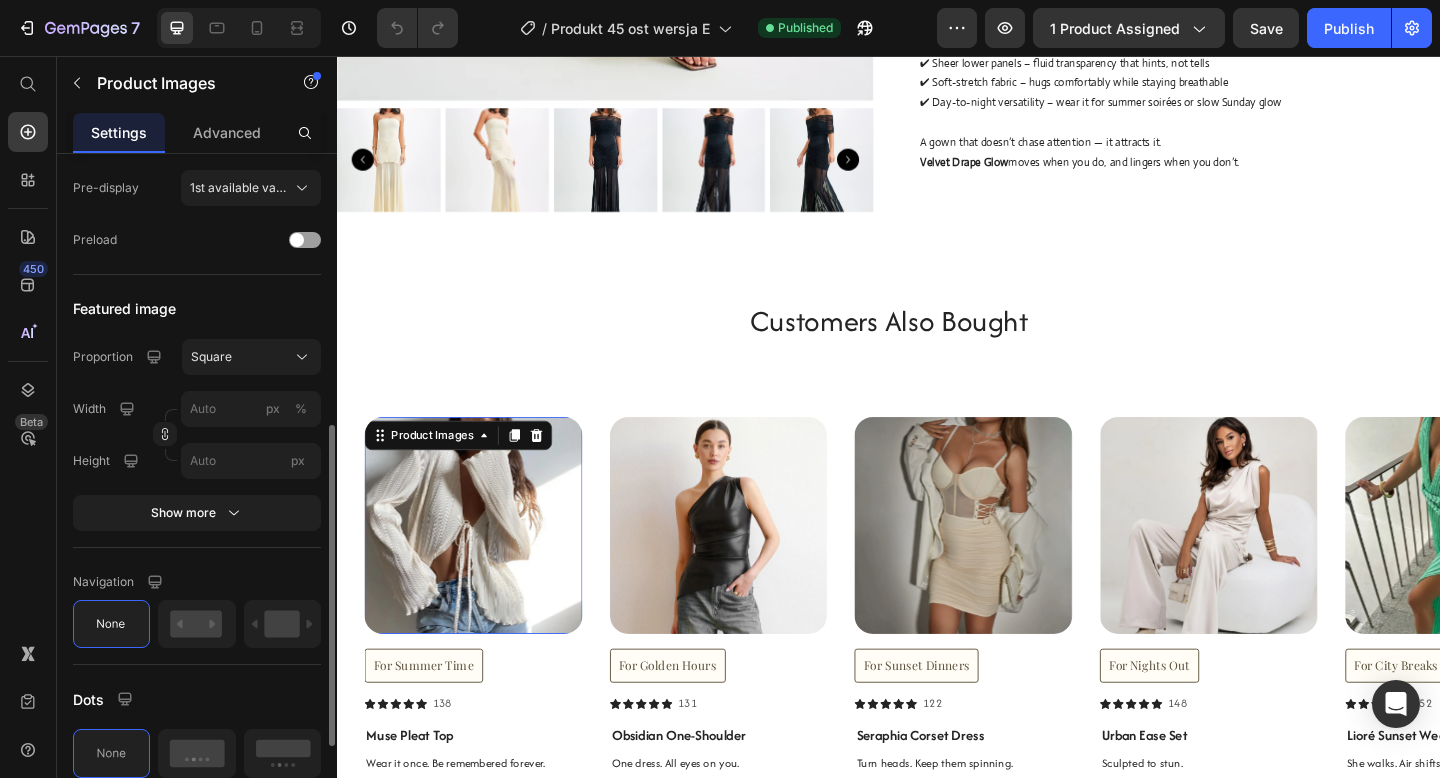 scroll, scrollTop: 550, scrollLeft: 0, axis: vertical 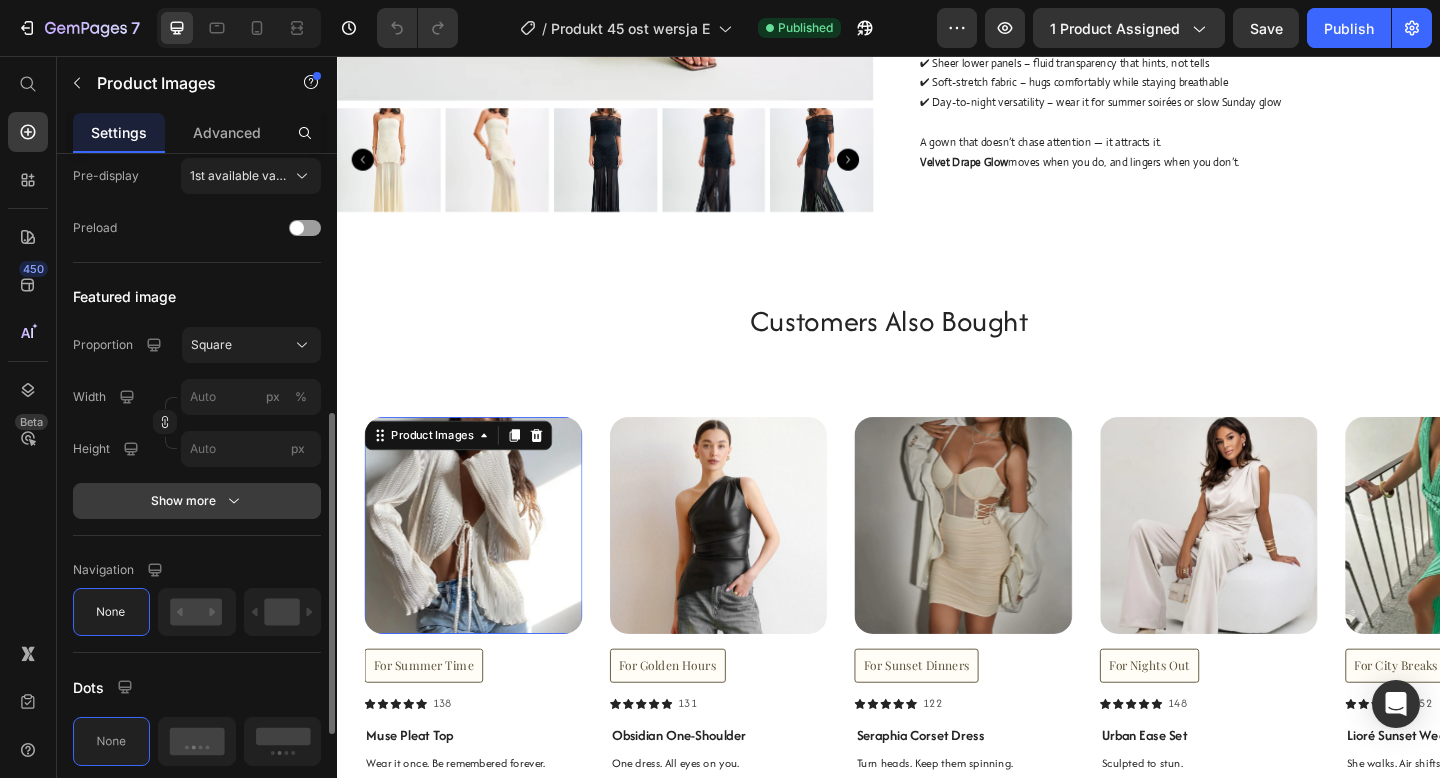 click on "Show more" at bounding box center [197, 501] 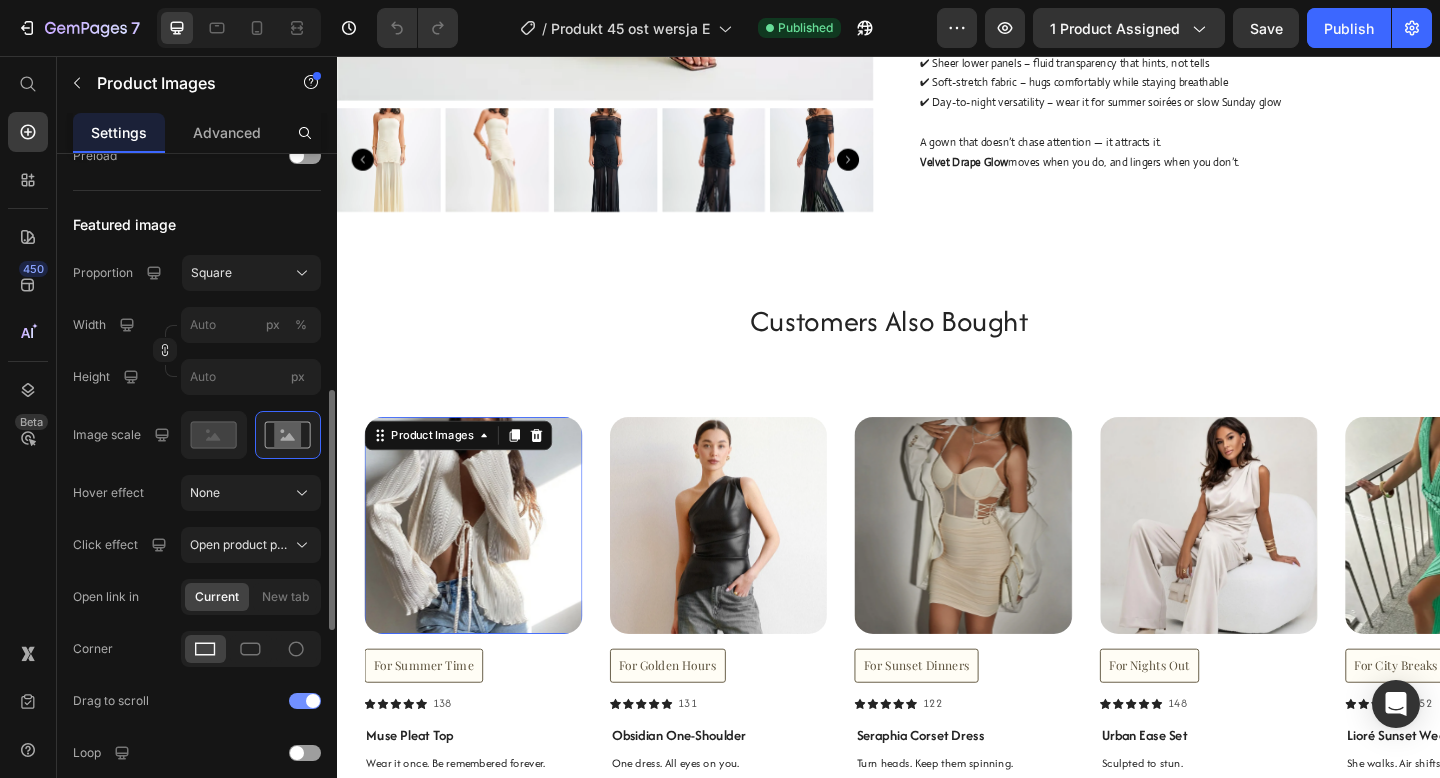 scroll, scrollTop: 639, scrollLeft: 0, axis: vertical 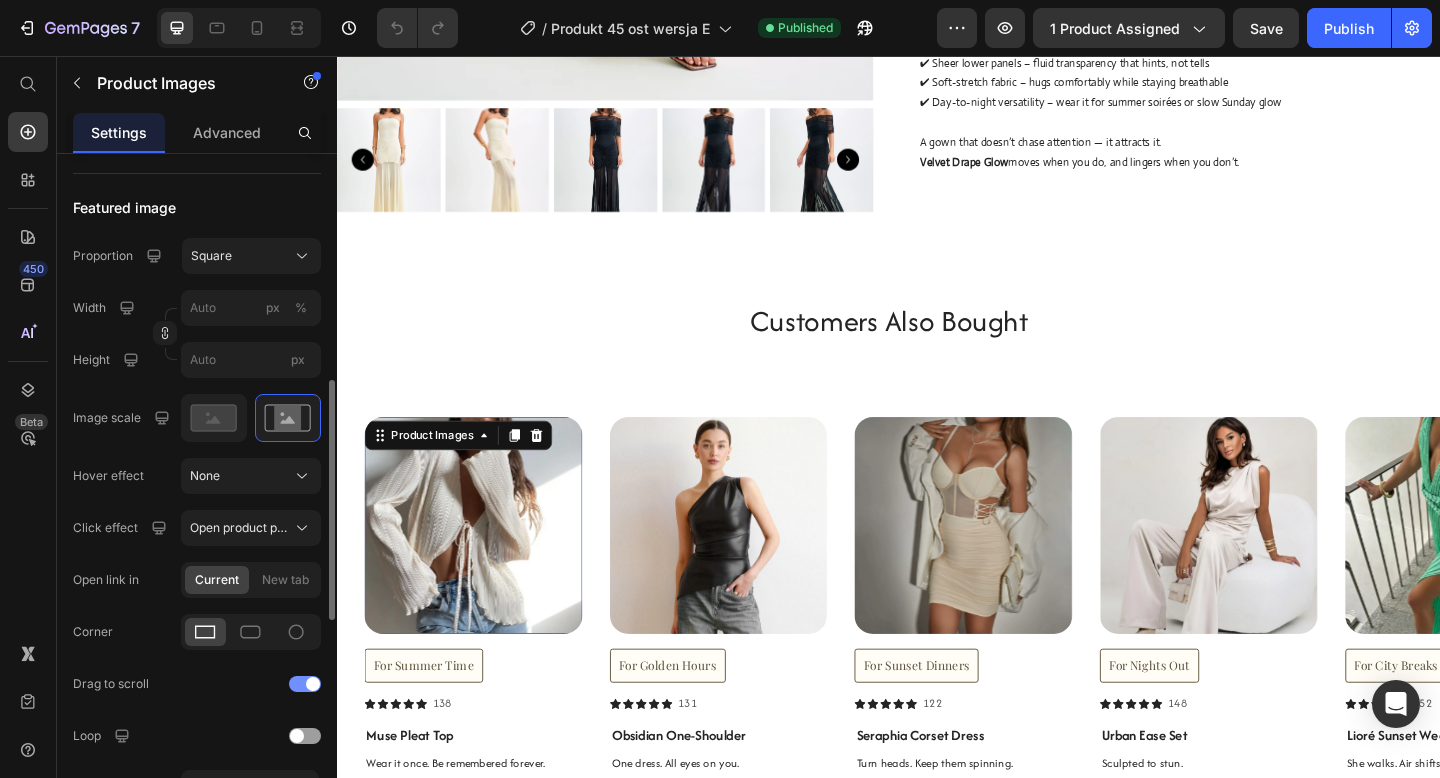 click at bounding box center [305, 684] 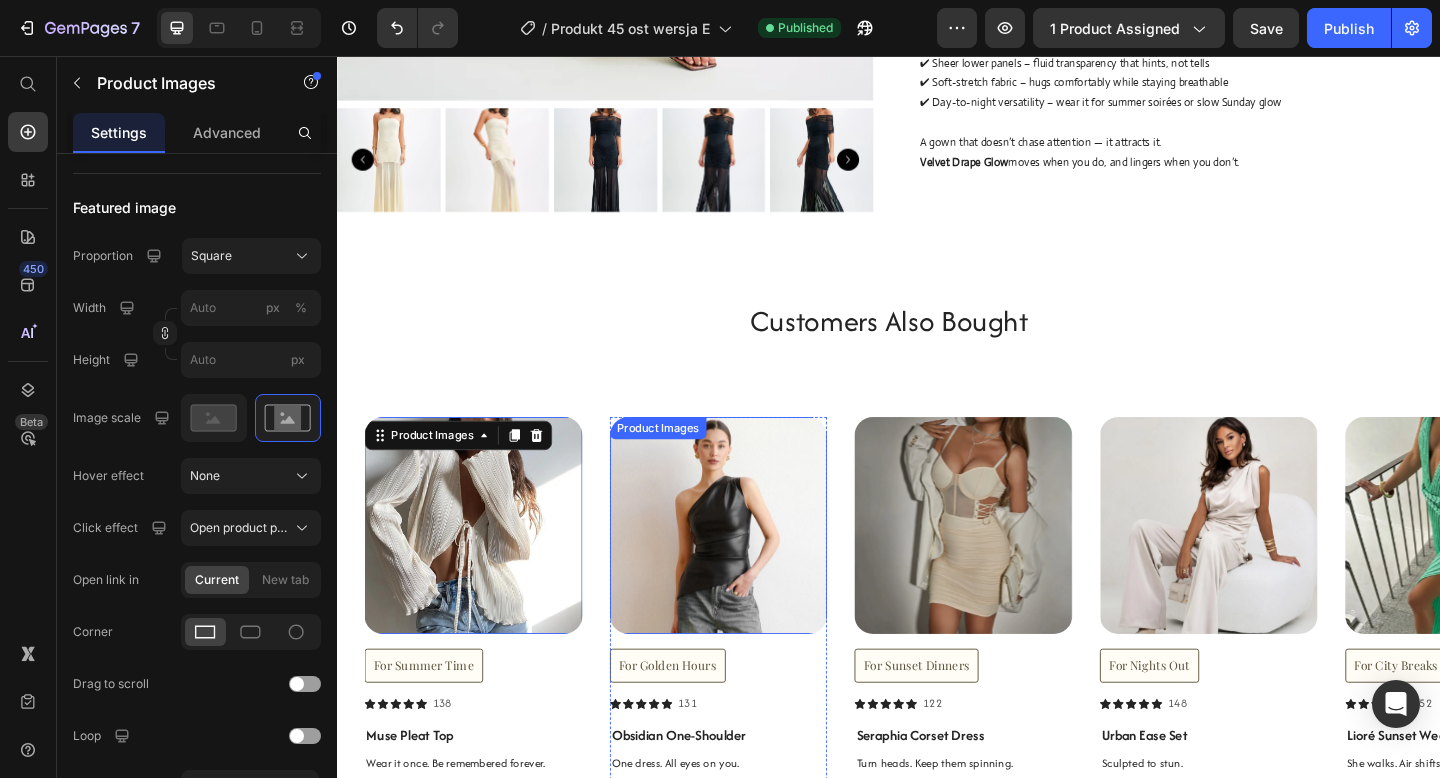 click at bounding box center (752, 567) 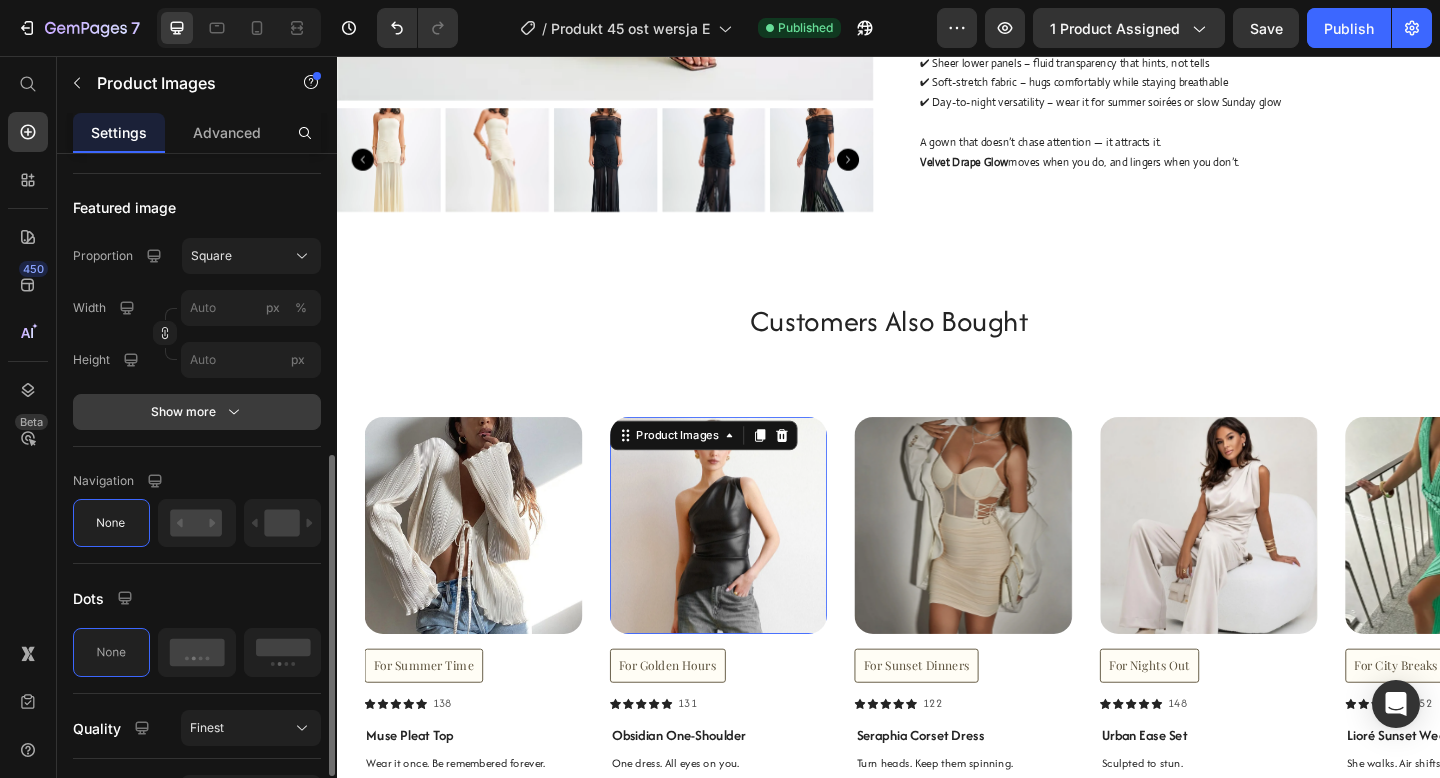 click 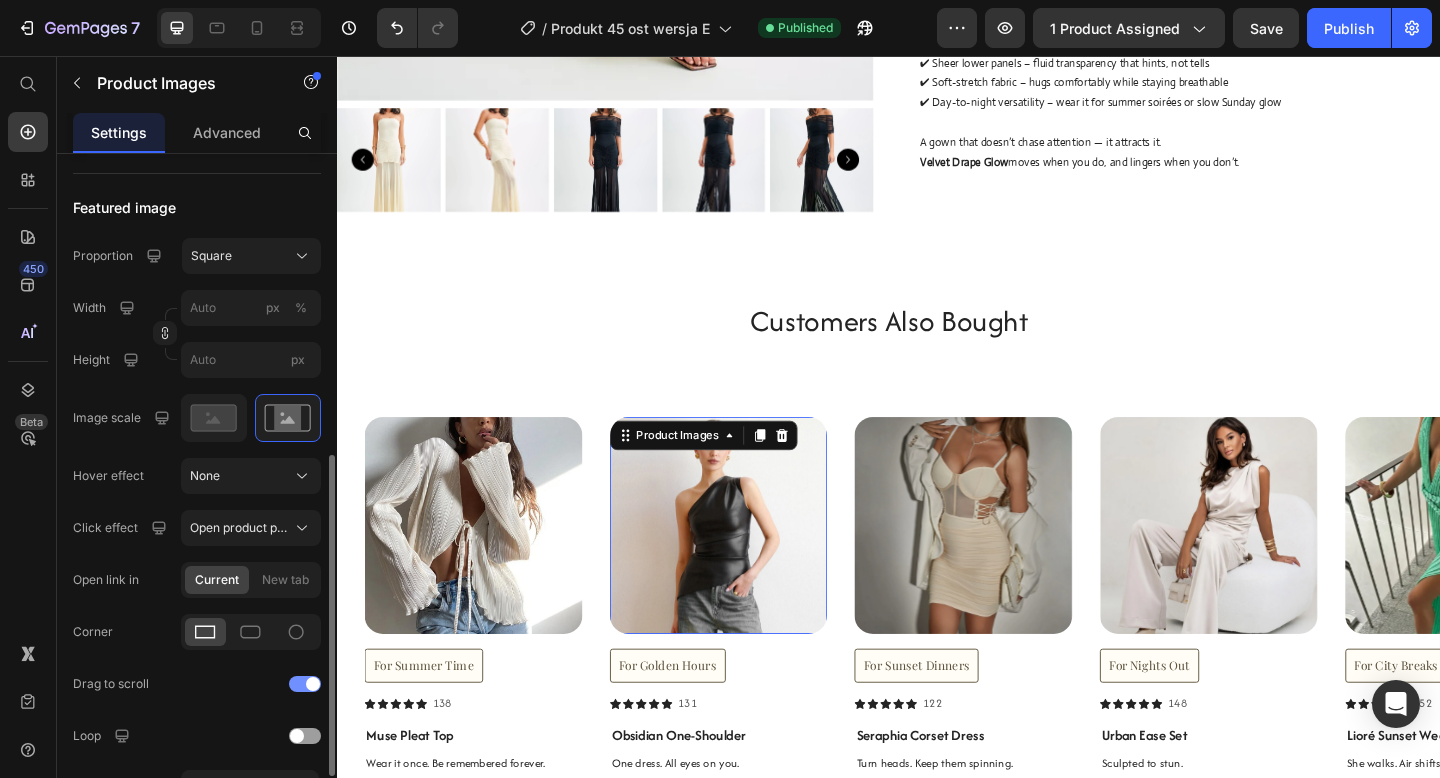 click at bounding box center [313, 684] 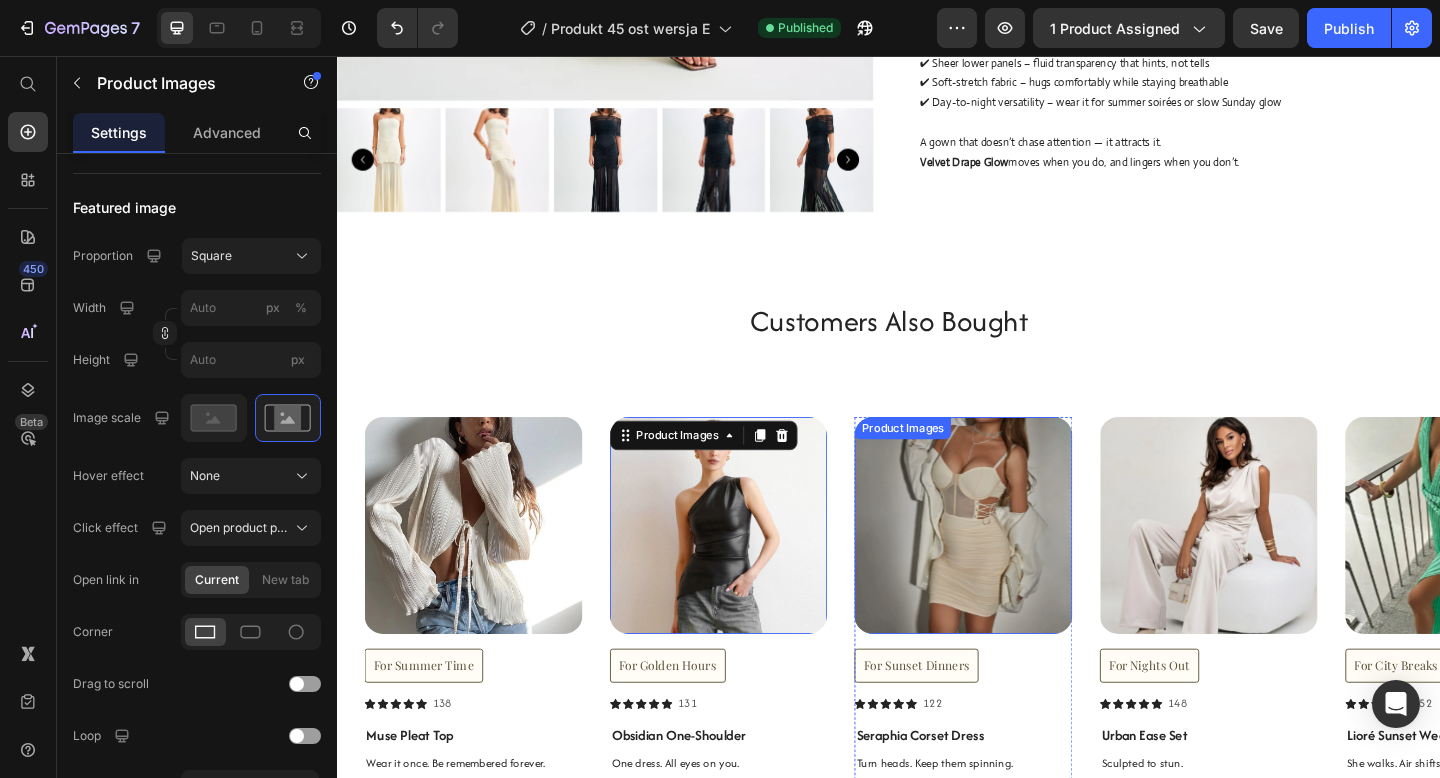 click at bounding box center [1018, 567] 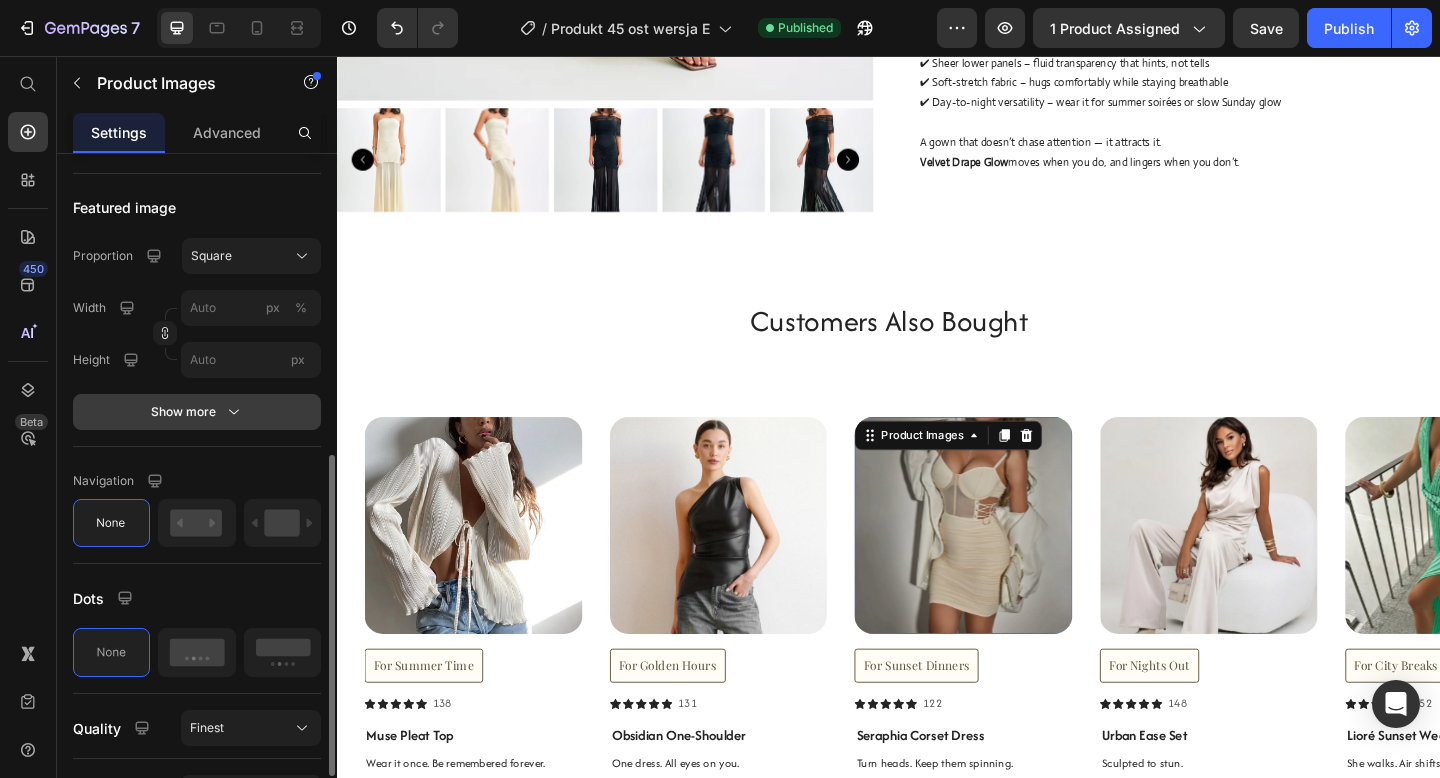 click on "Show more" at bounding box center (197, 412) 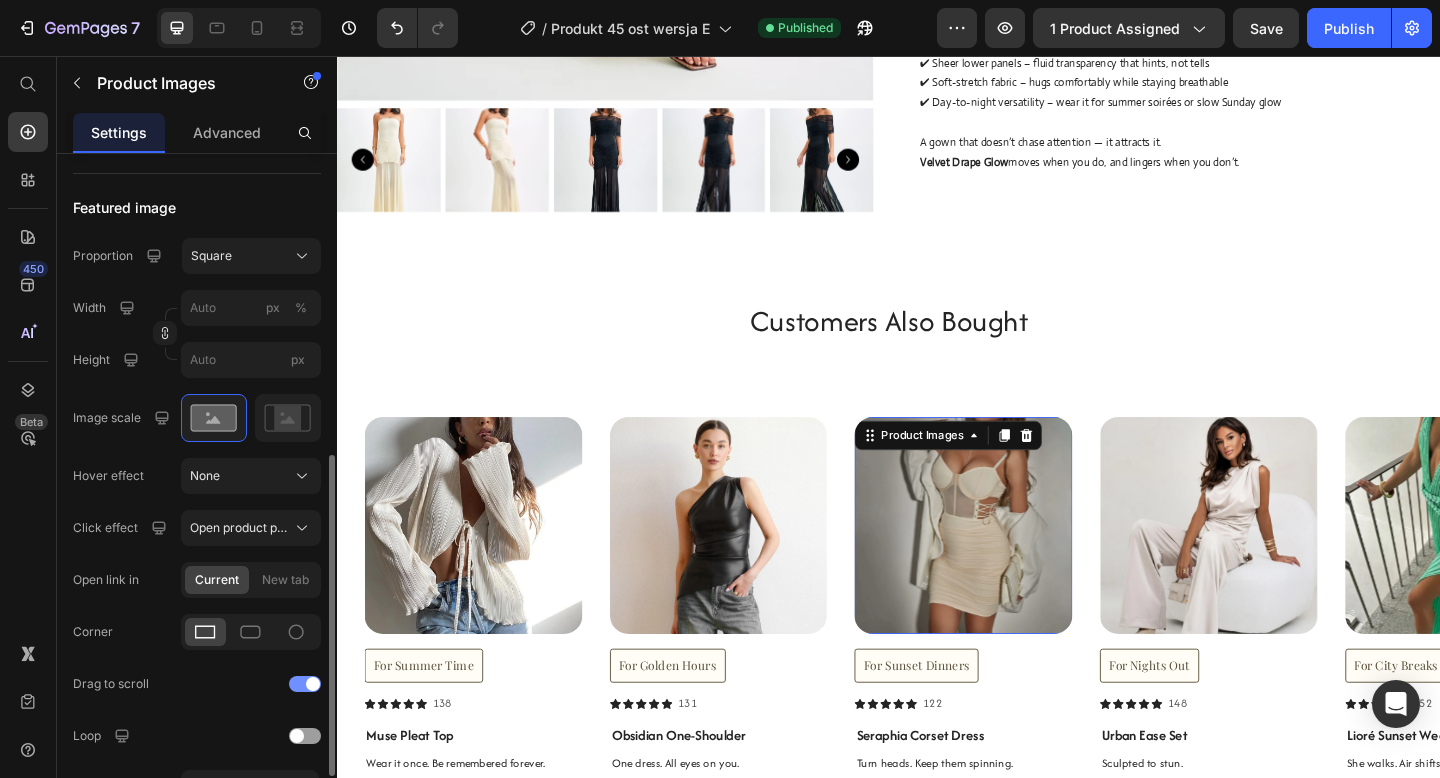 click at bounding box center [313, 684] 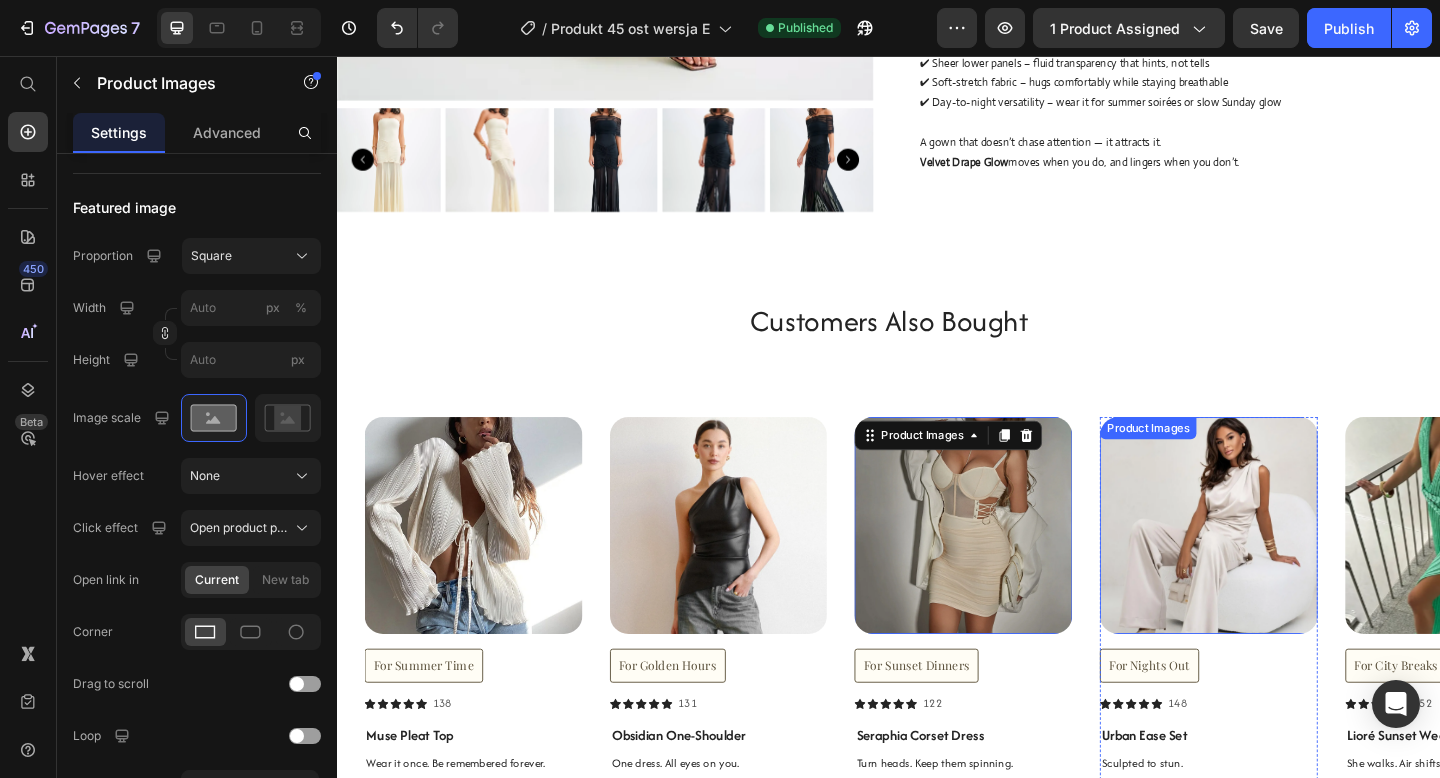 click at bounding box center (1285, 567) 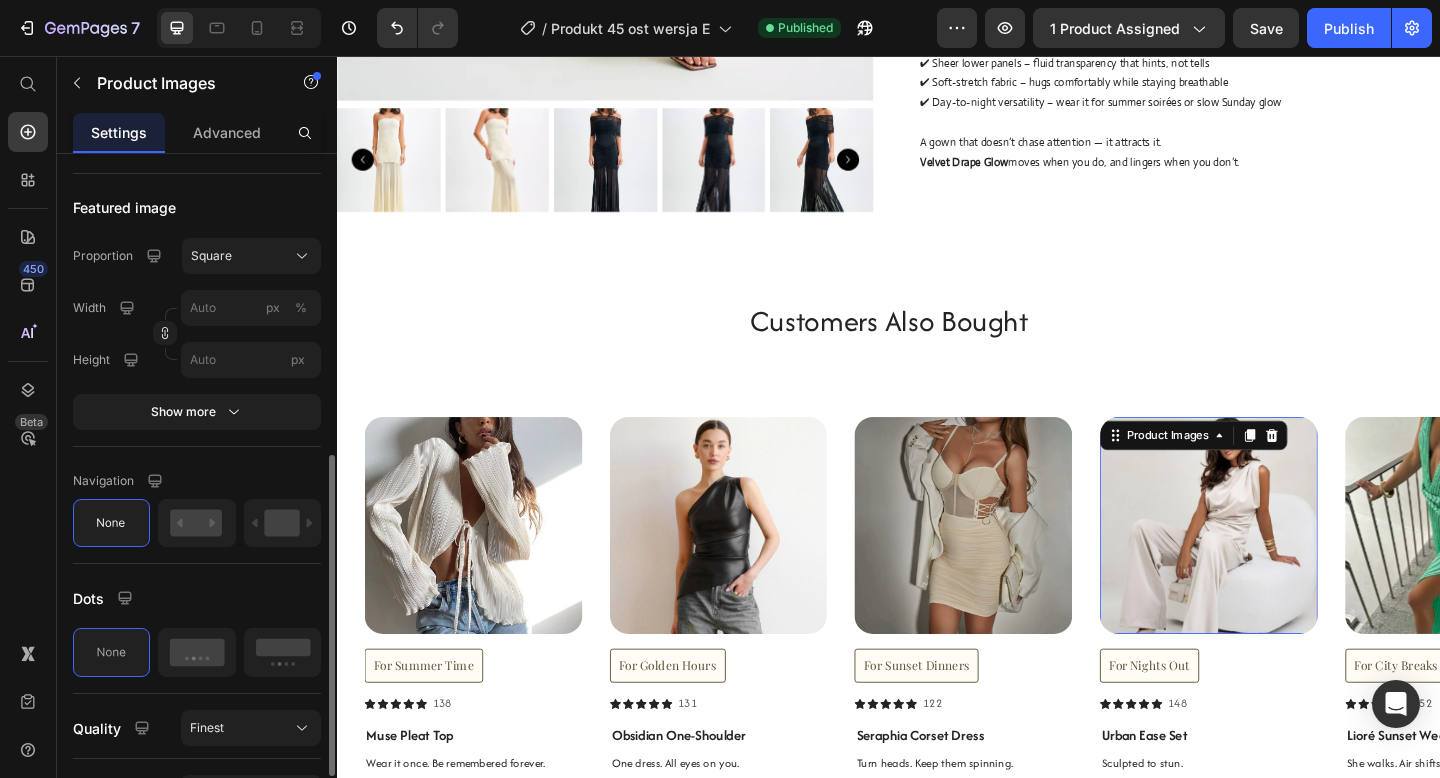click on "Featured image Proportion Square Width px % Height px Show more" 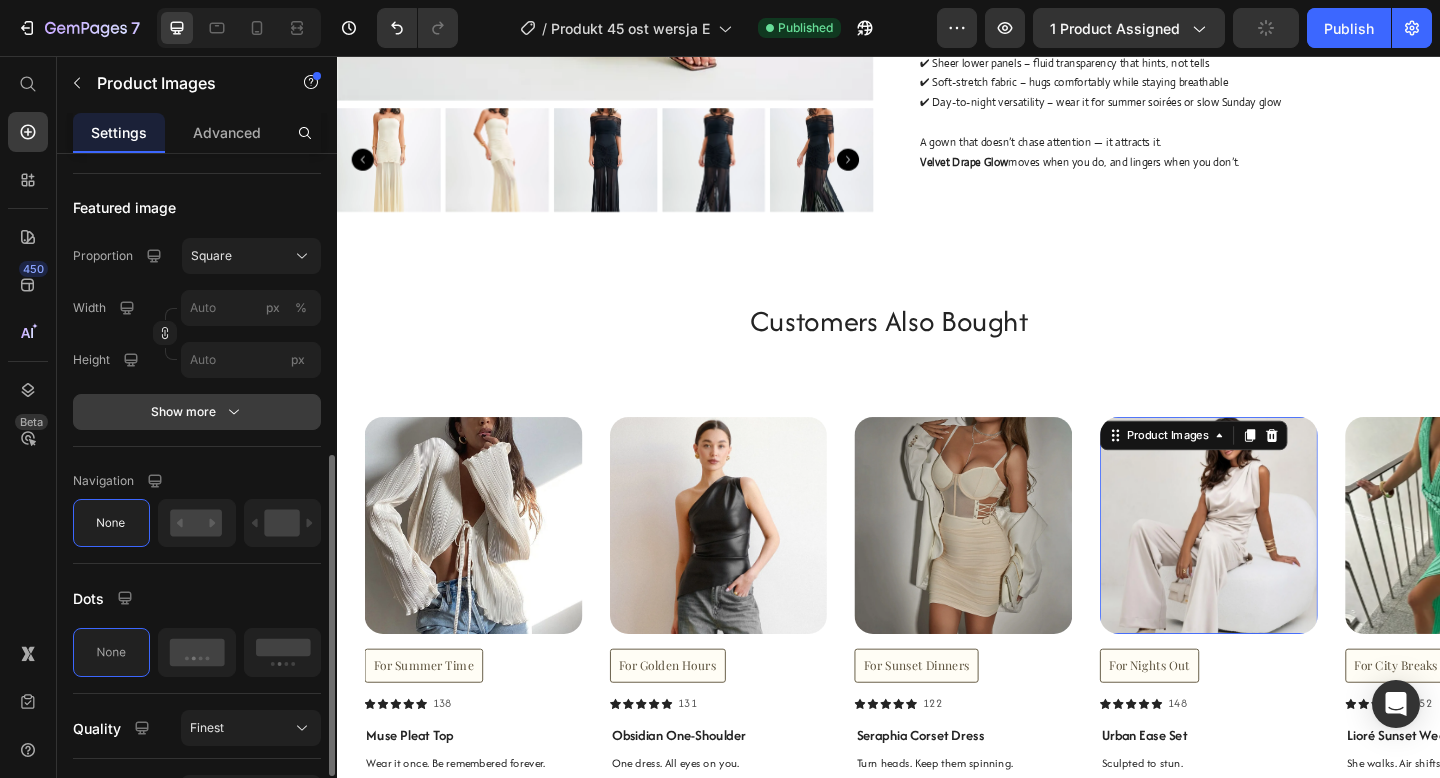 click on "Show more" at bounding box center [197, 412] 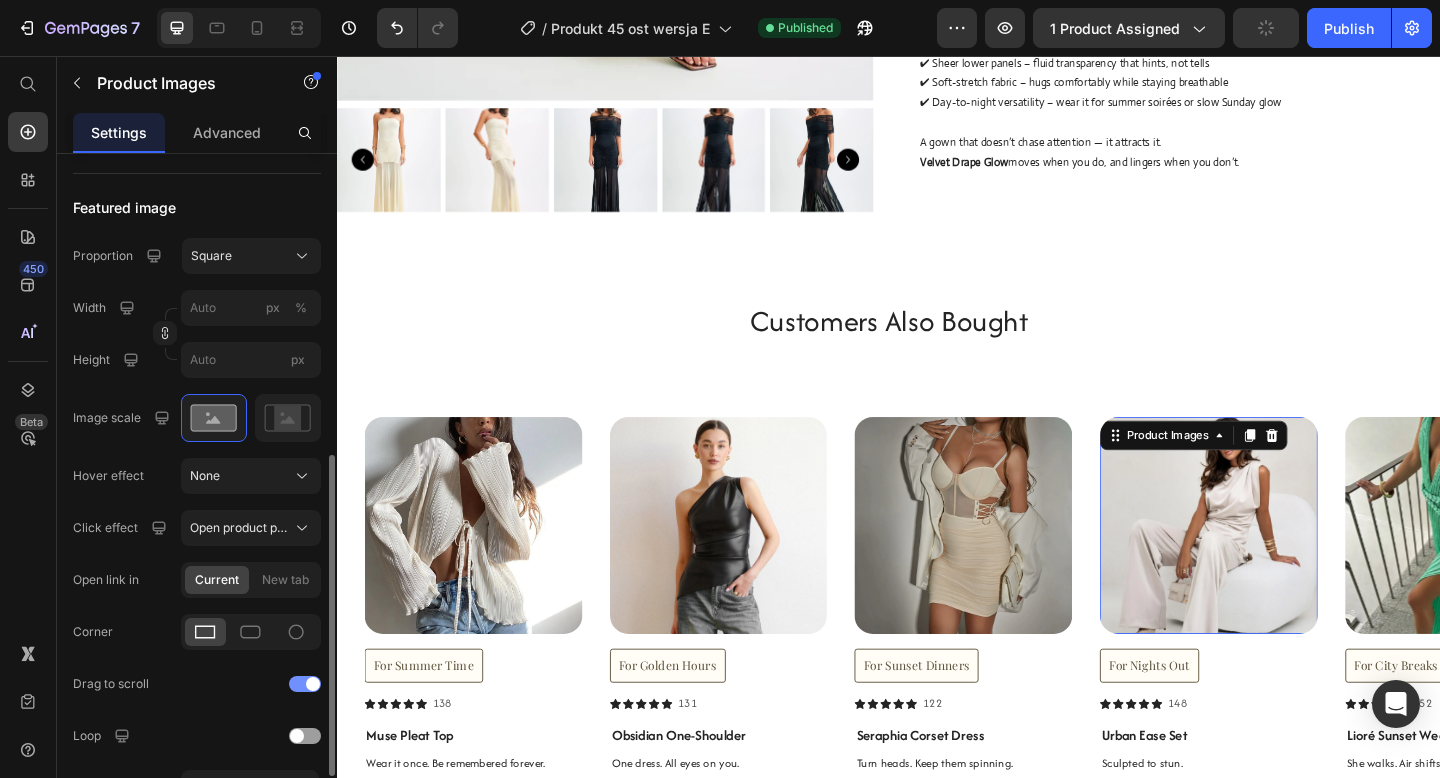 click at bounding box center [313, 684] 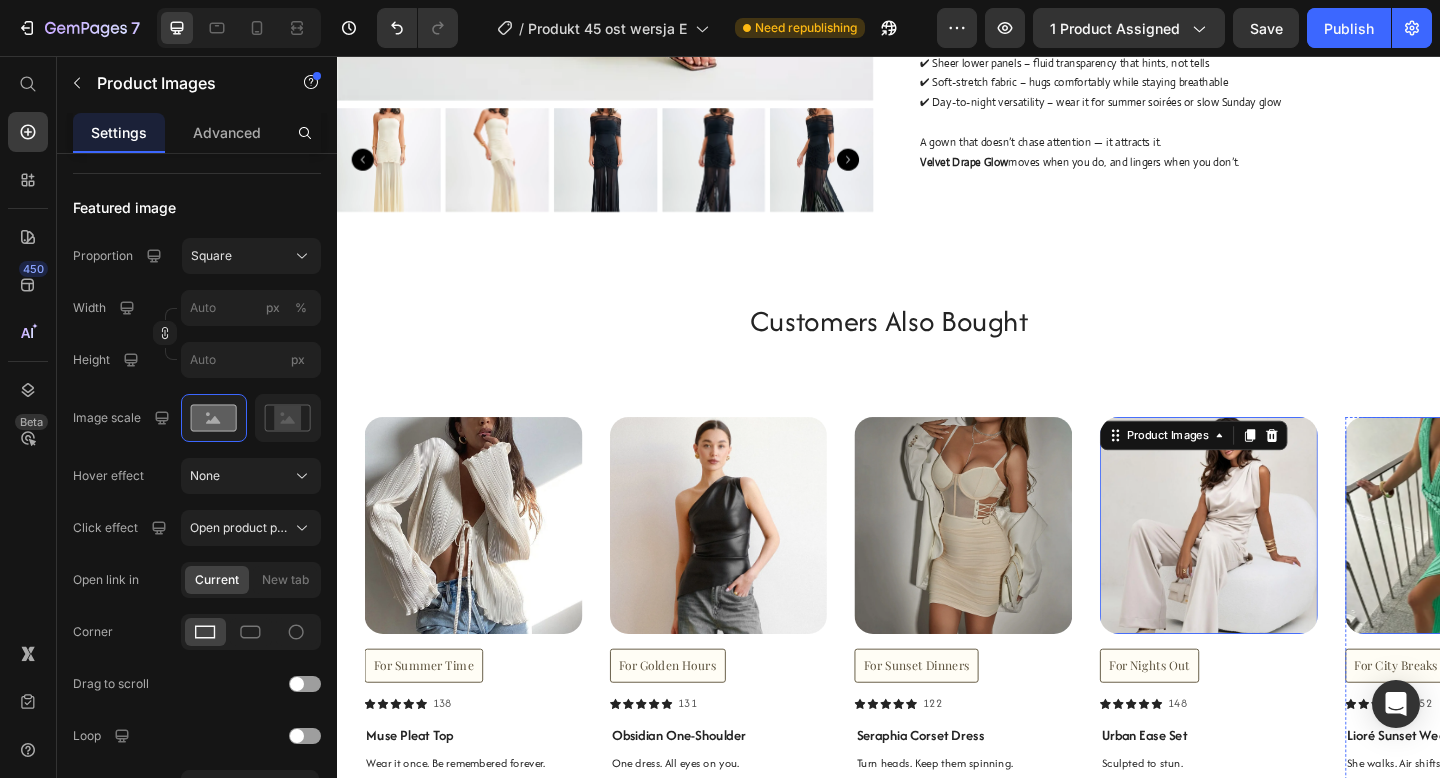 click at bounding box center [1552, 567] 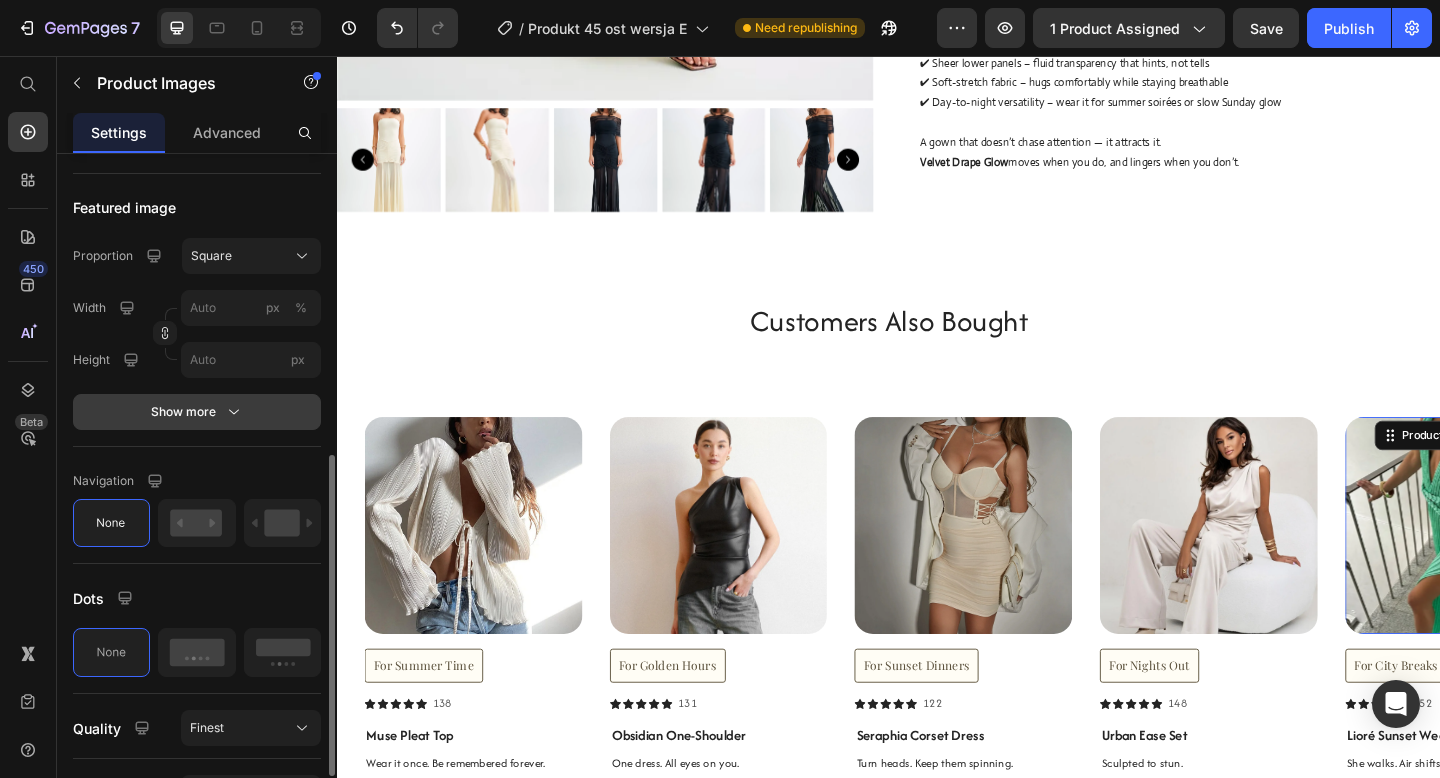click on "Show more" at bounding box center (197, 412) 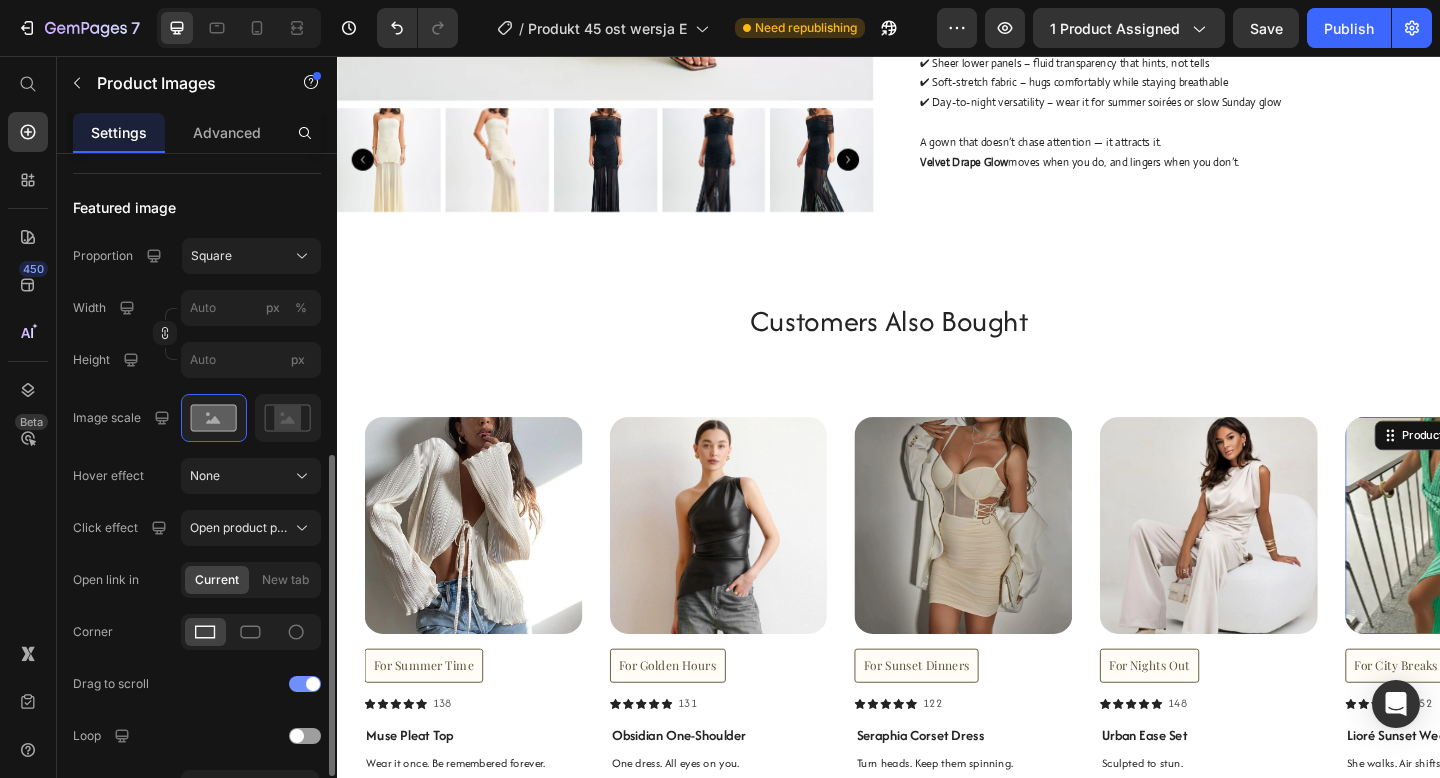 click at bounding box center (305, 684) 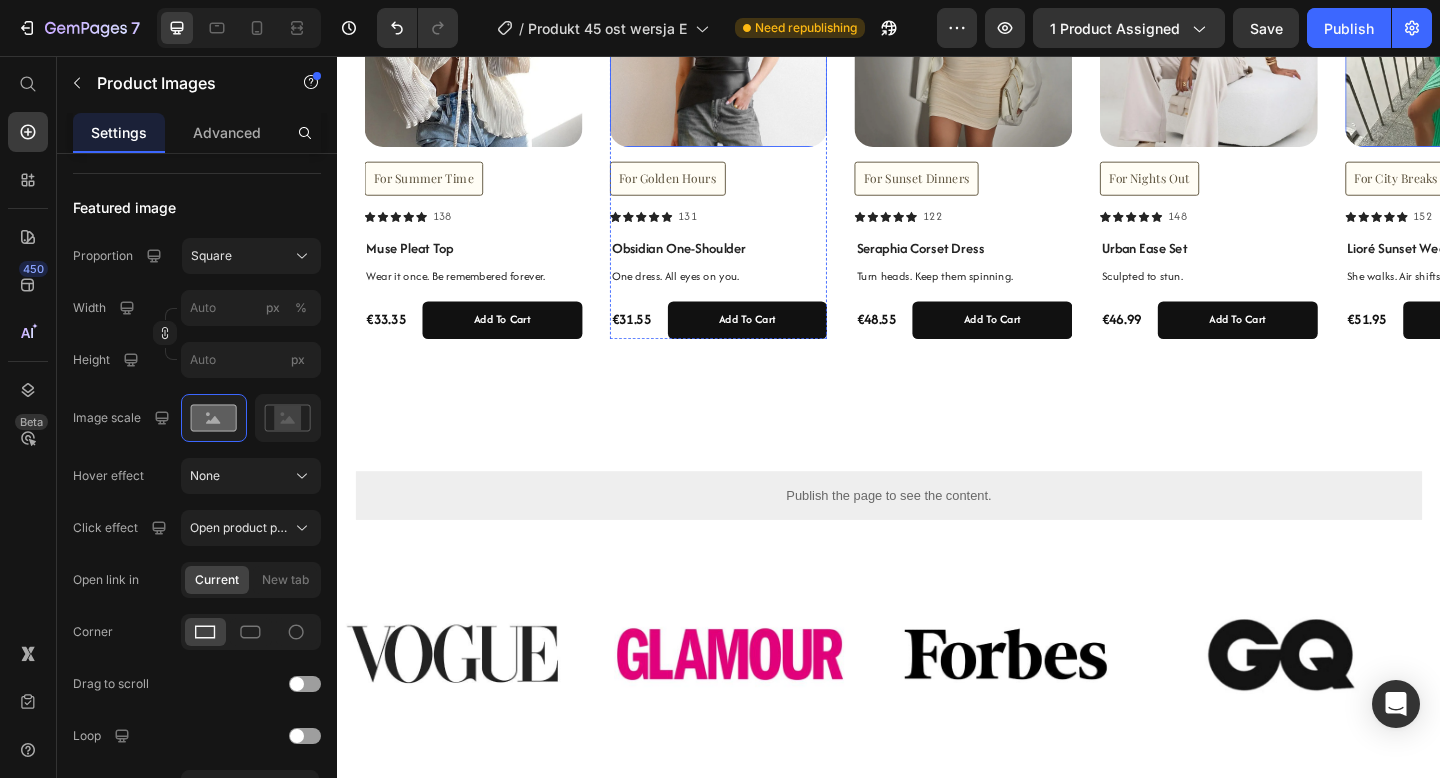 scroll, scrollTop: 1427, scrollLeft: 0, axis: vertical 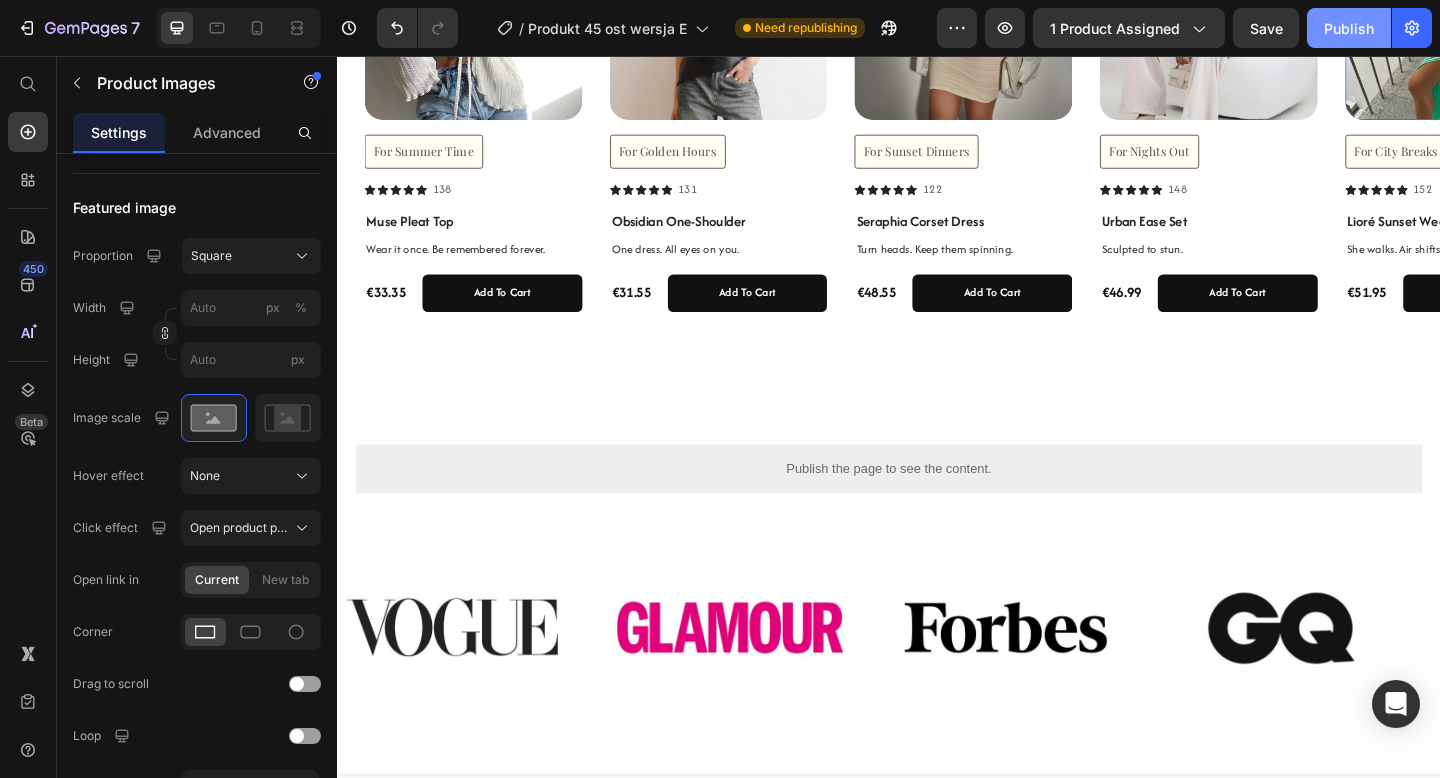 click on "Publish" at bounding box center (1349, 28) 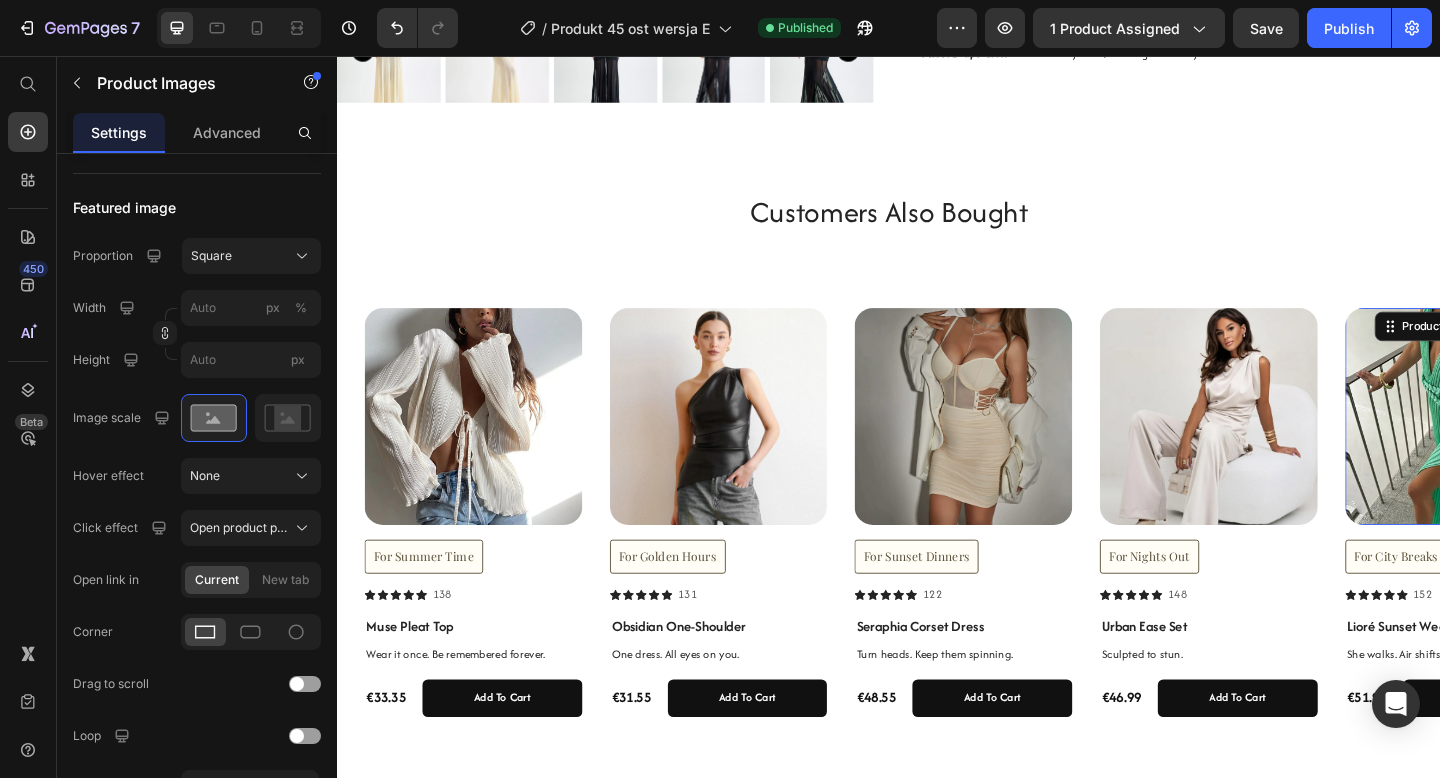scroll, scrollTop: 0, scrollLeft: 0, axis: both 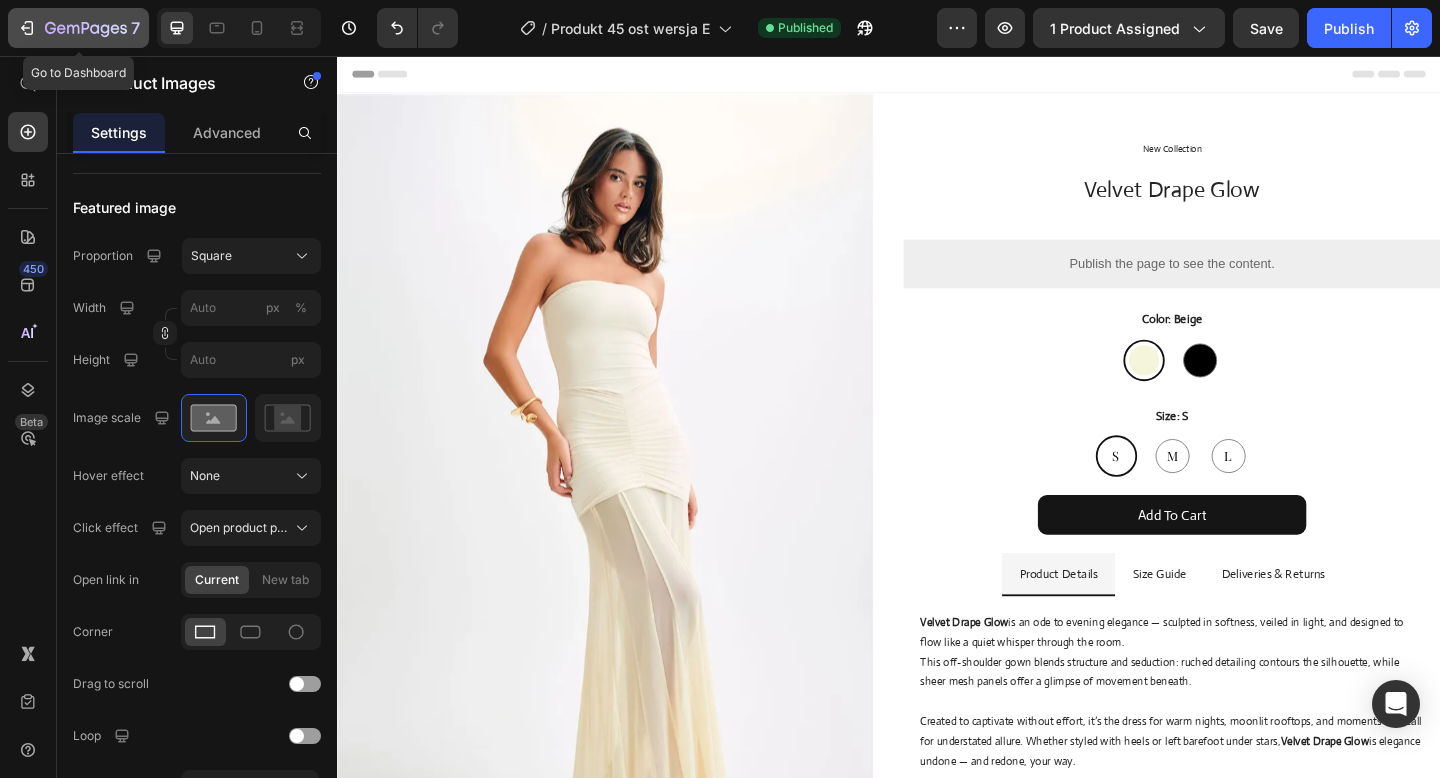 click on "7" at bounding box center (78, 28) 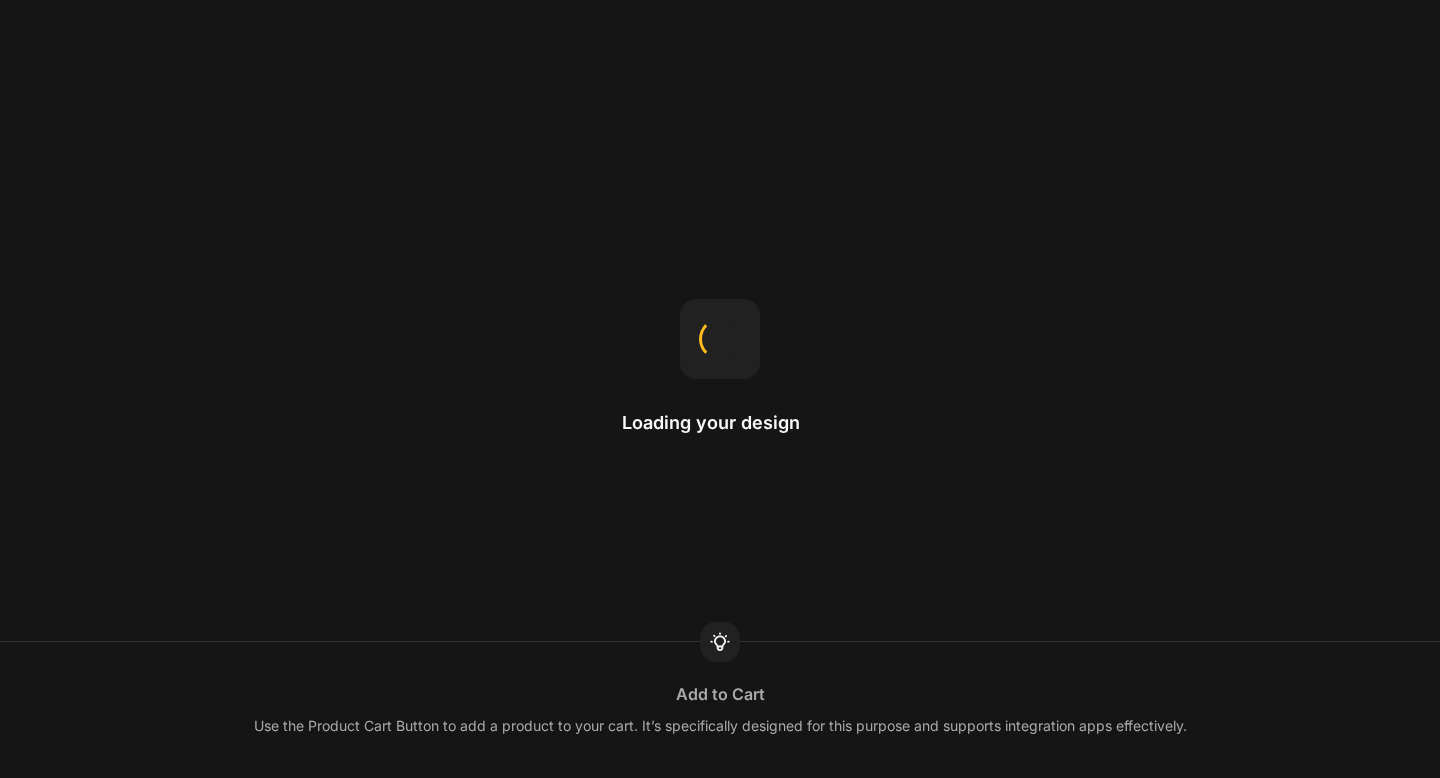 scroll, scrollTop: 0, scrollLeft: 0, axis: both 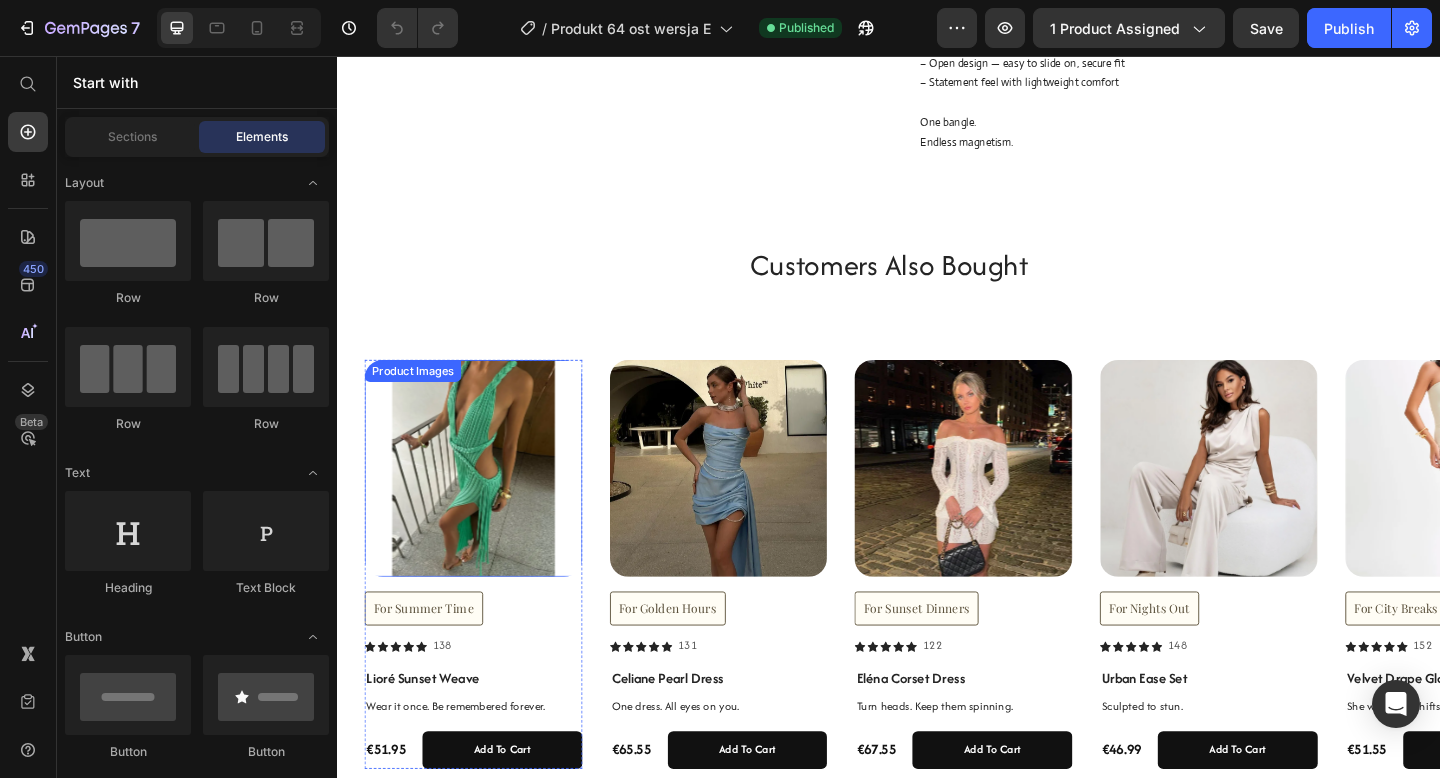 click at bounding box center [485, 505] 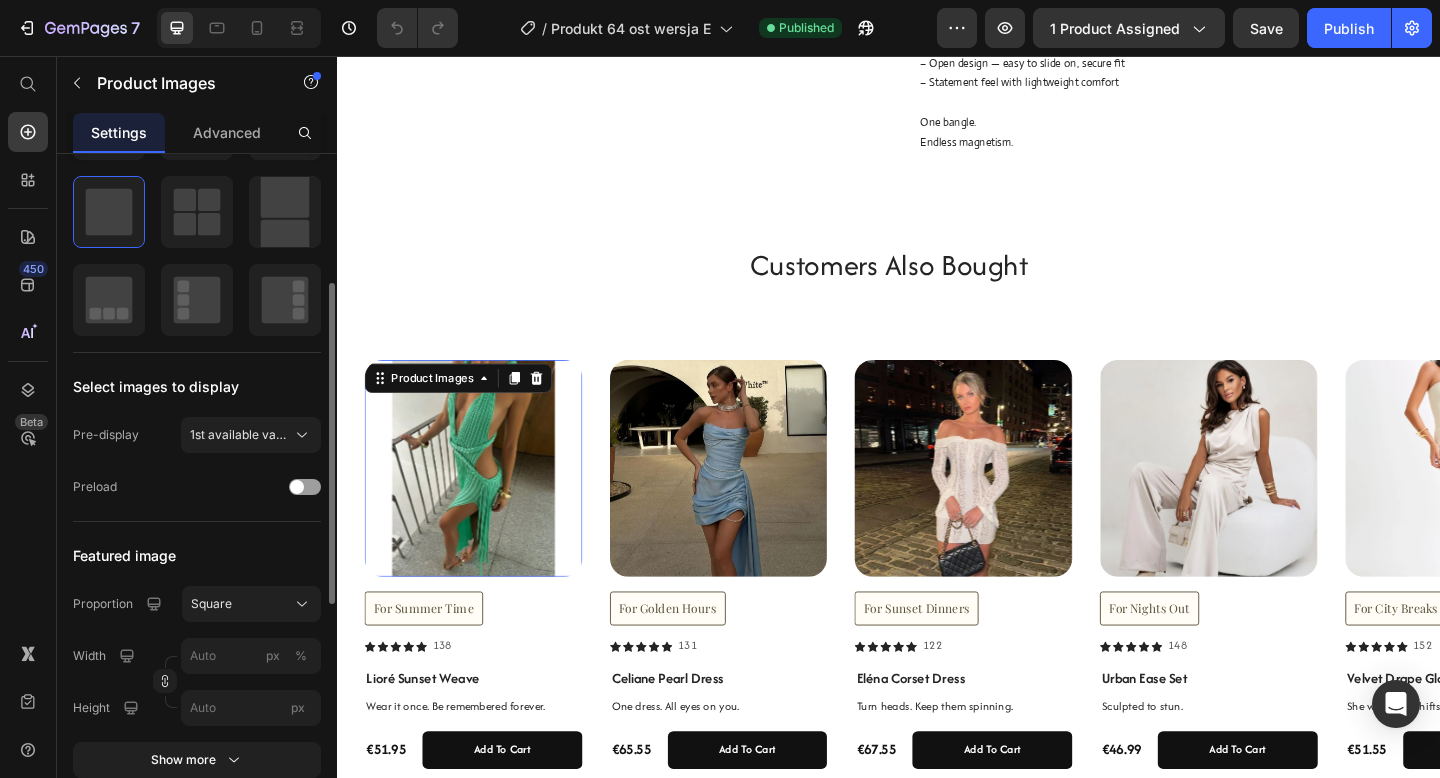 scroll, scrollTop: 308, scrollLeft: 0, axis: vertical 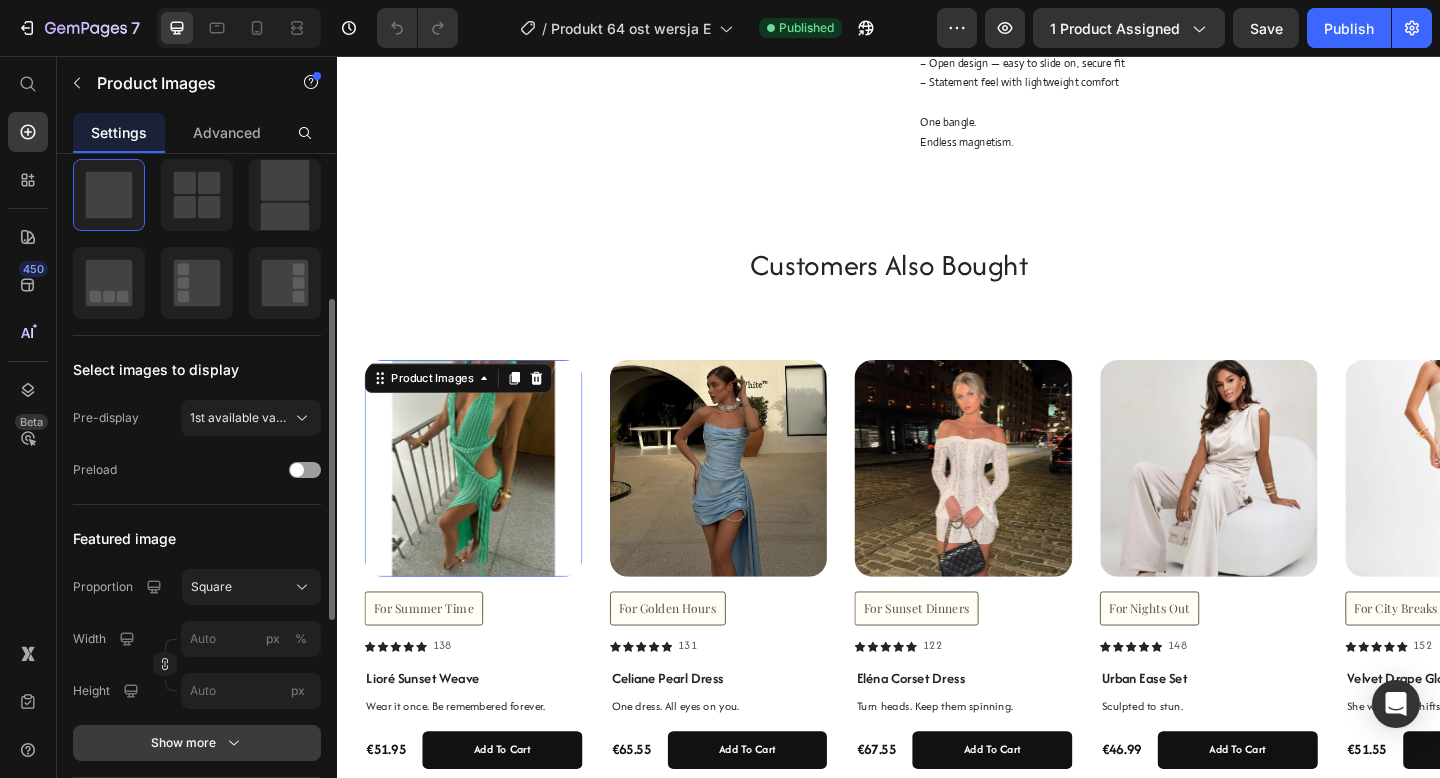 click on "Show more" at bounding box center (197, 743) 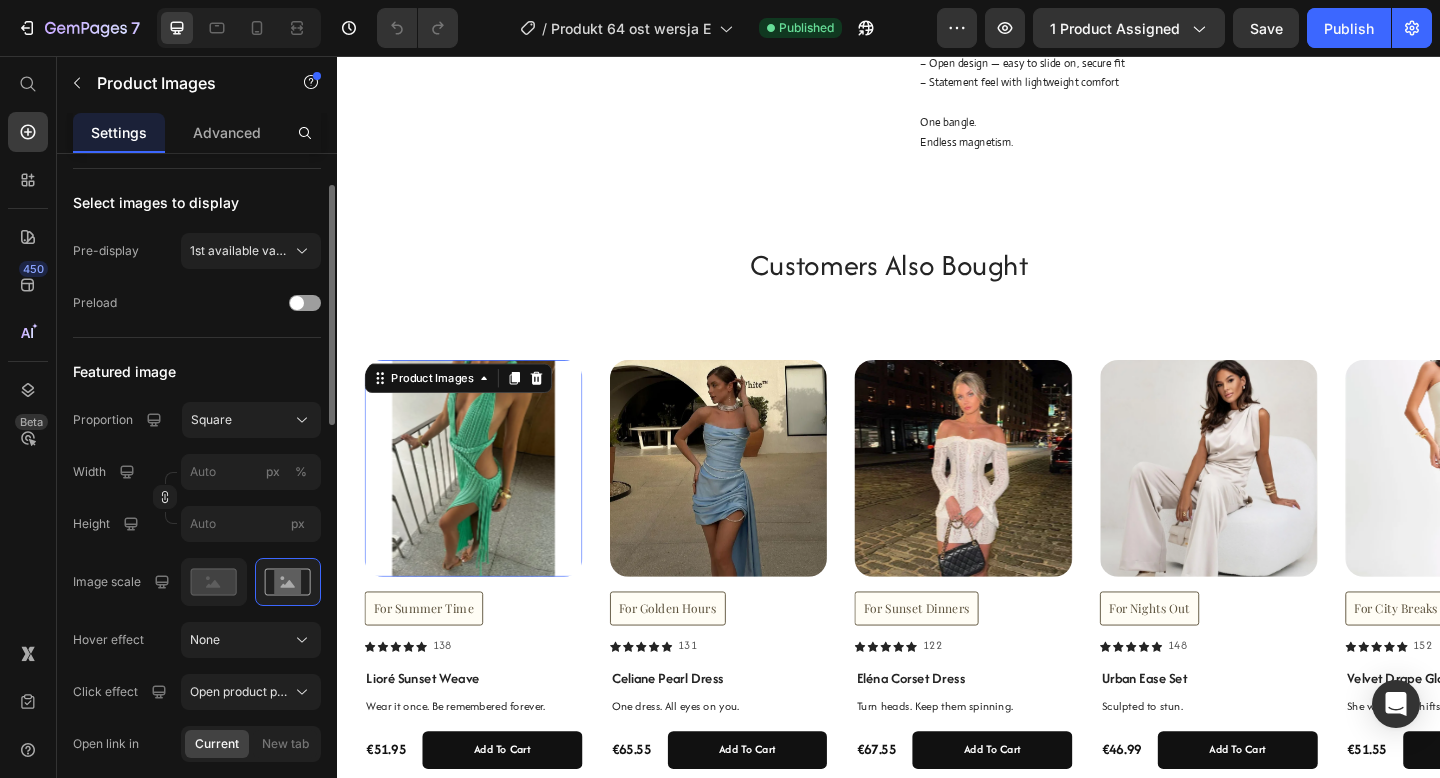 scroll, scrollTop: 476, scrollLeft: 0, axis: vertical 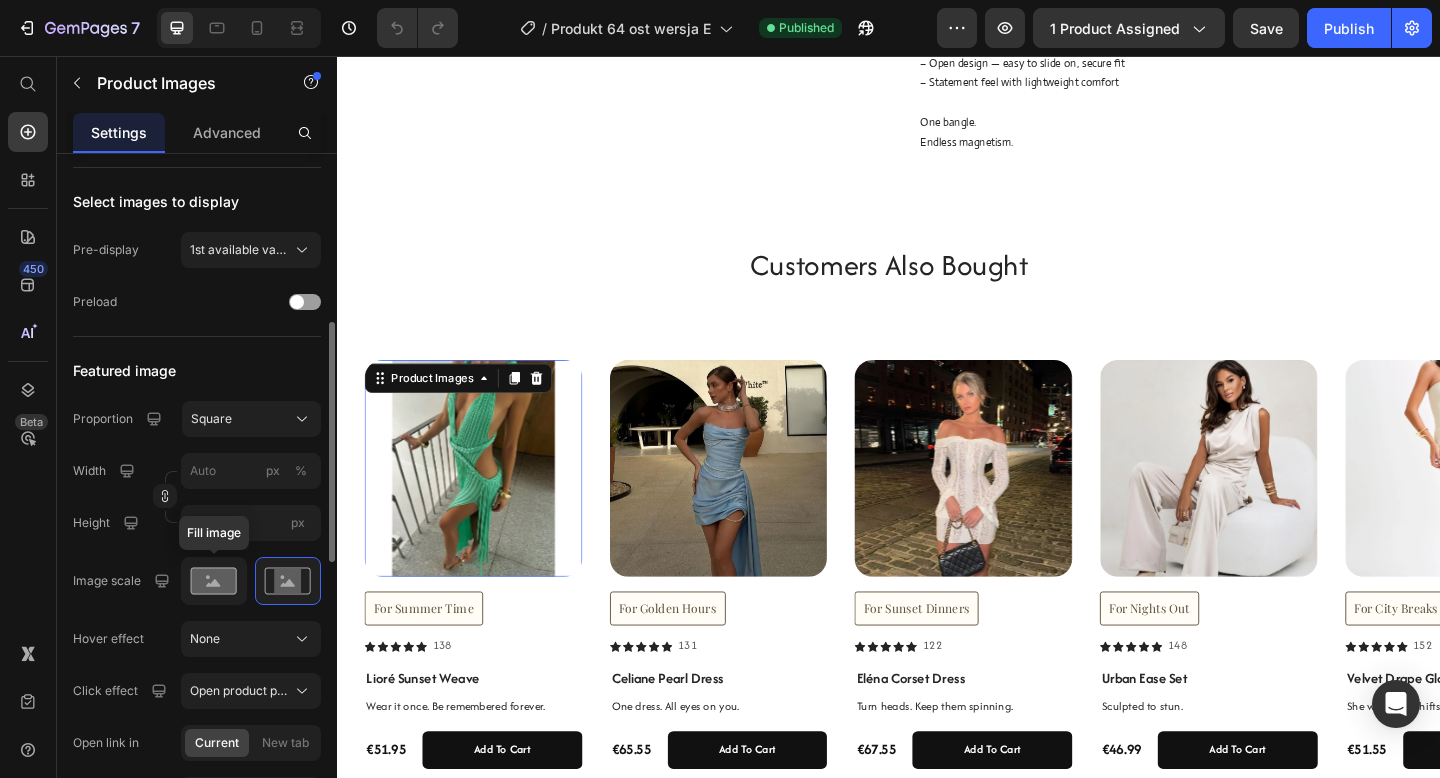 click 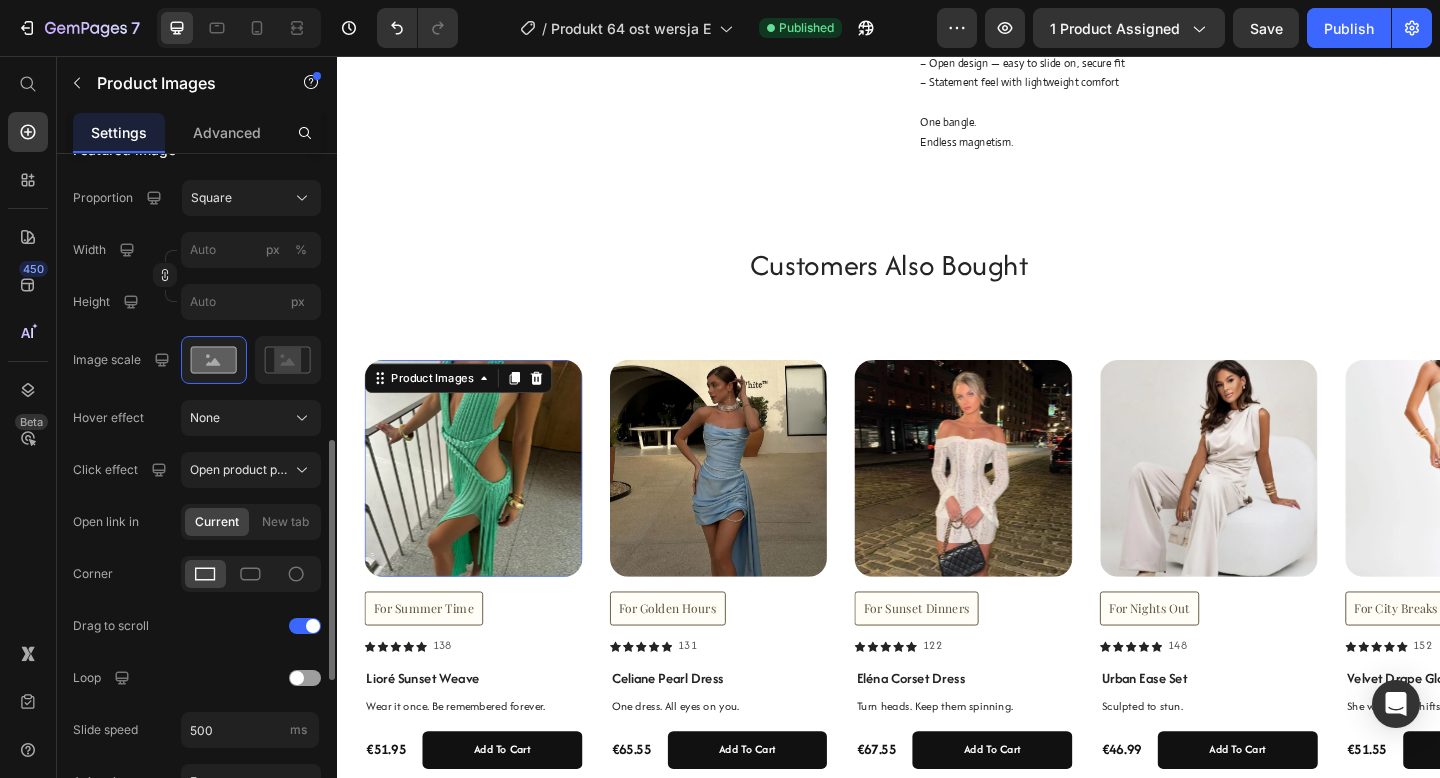 scroll, scrollTop: 726, scrollLeft: 0, axis: vertical 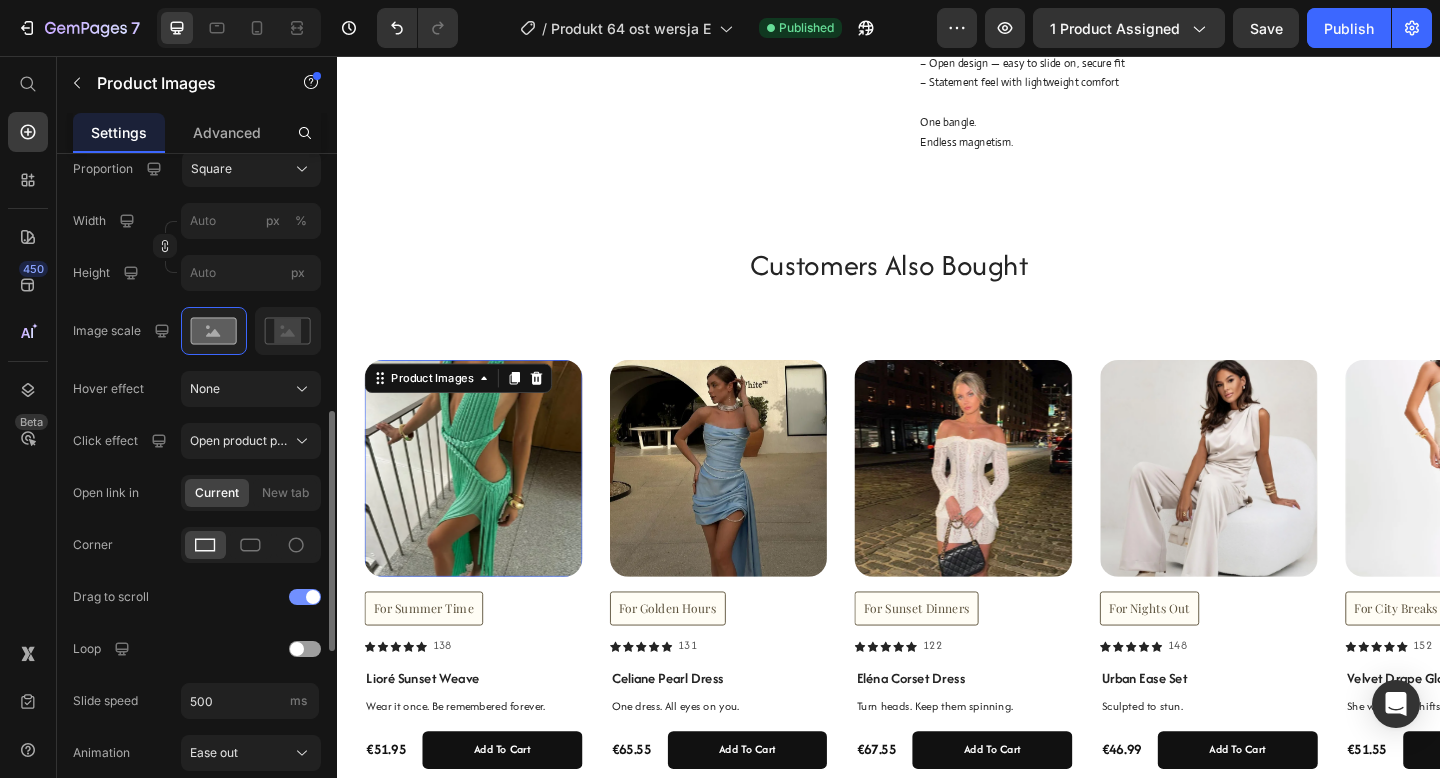 click at bounding box center (313, 597) 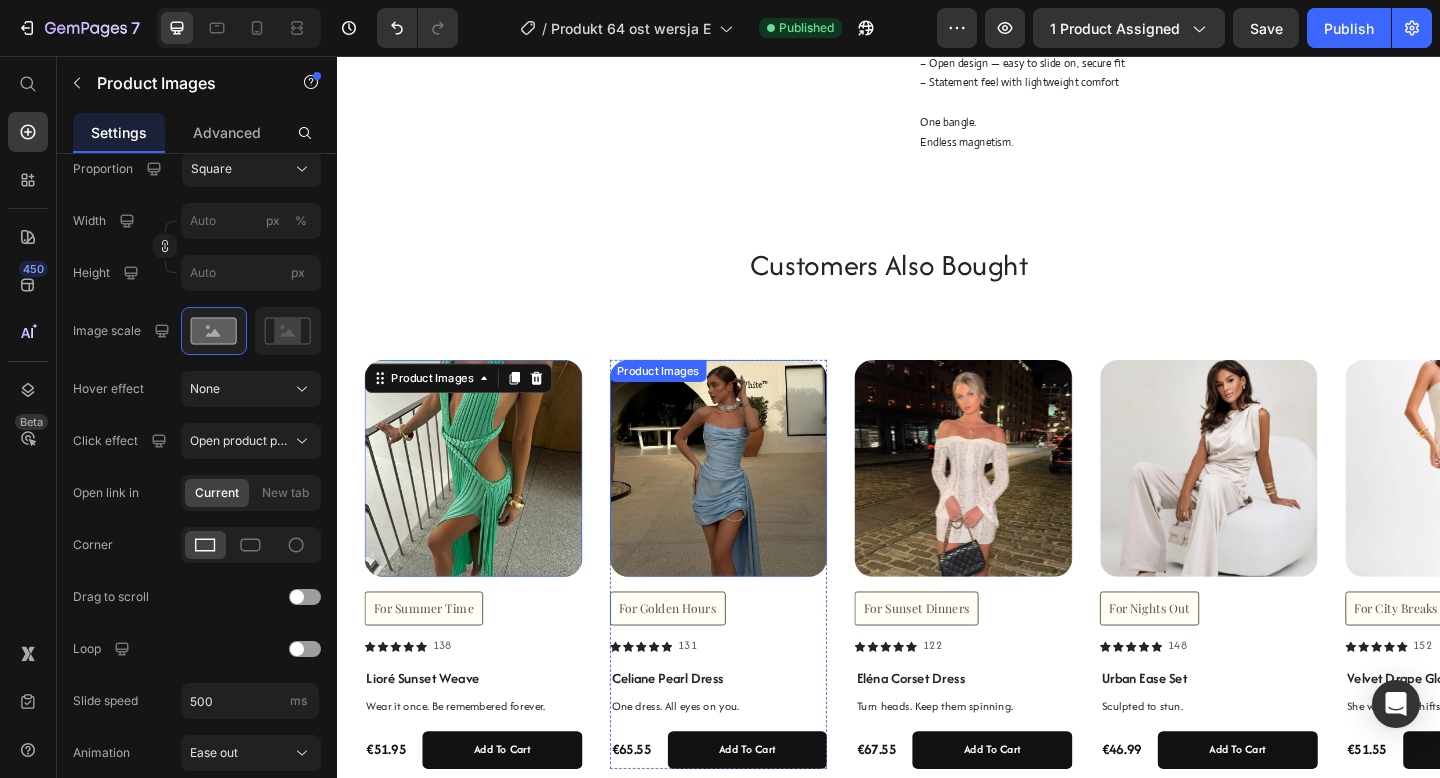 click at bounding box center (752, 505) 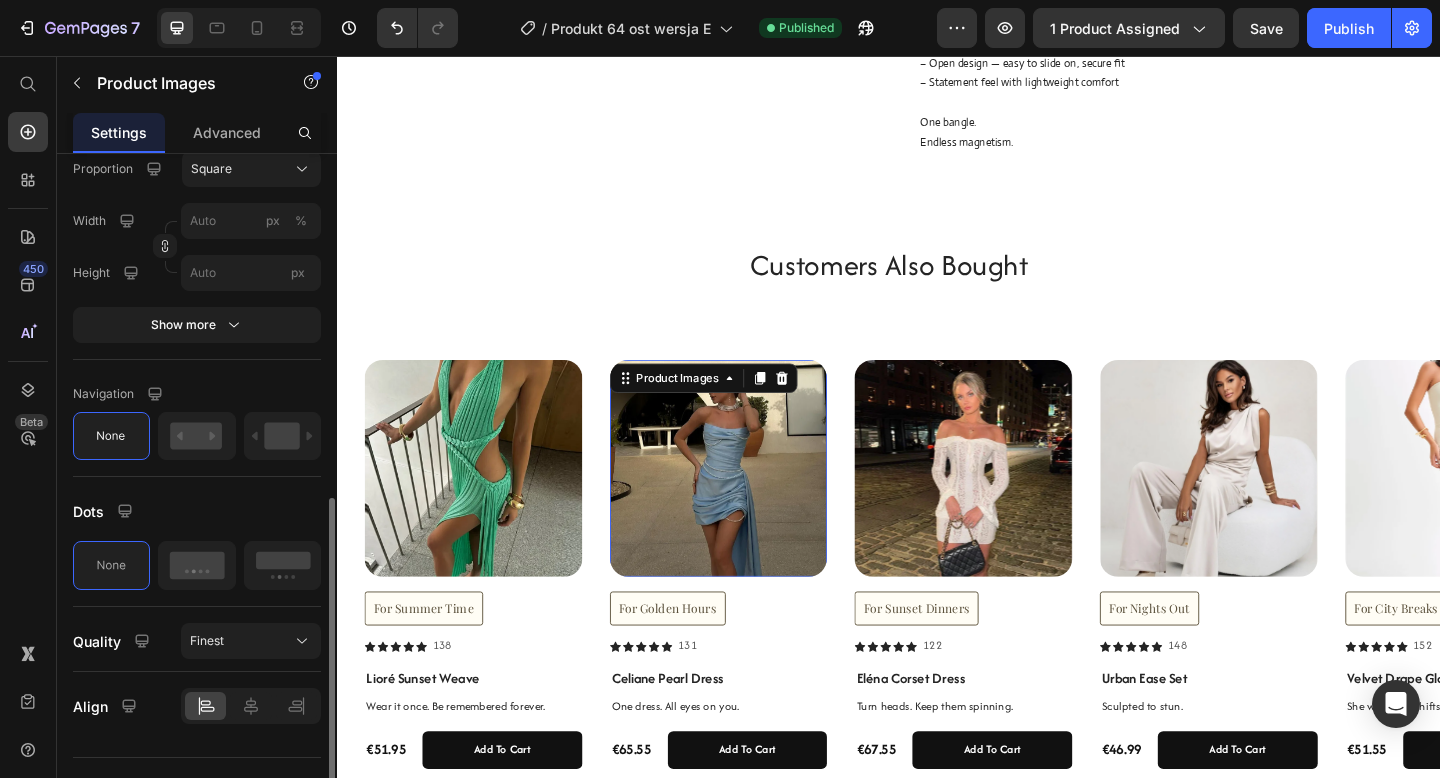 scroll, scrollTop: 759, scrollLeft: 0, axis: vertical 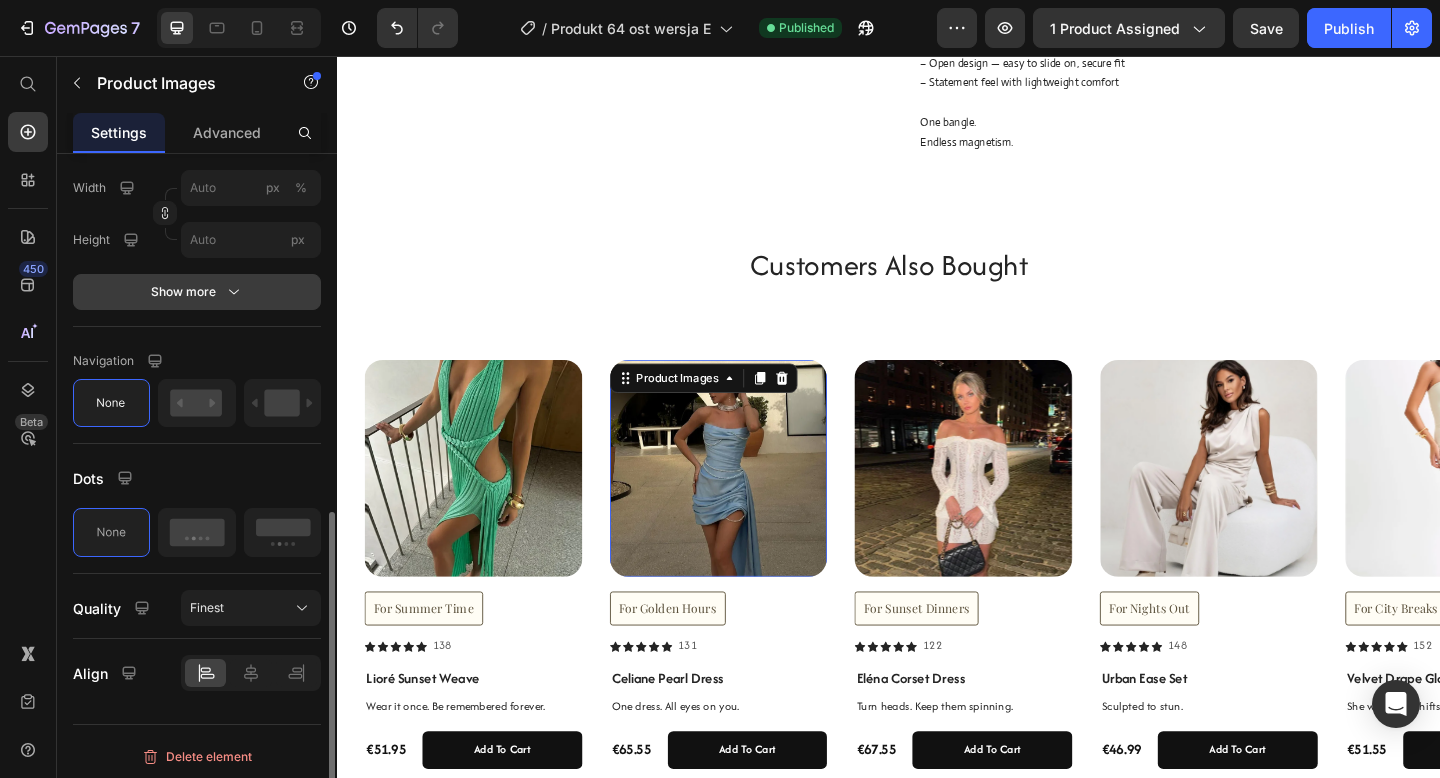 click 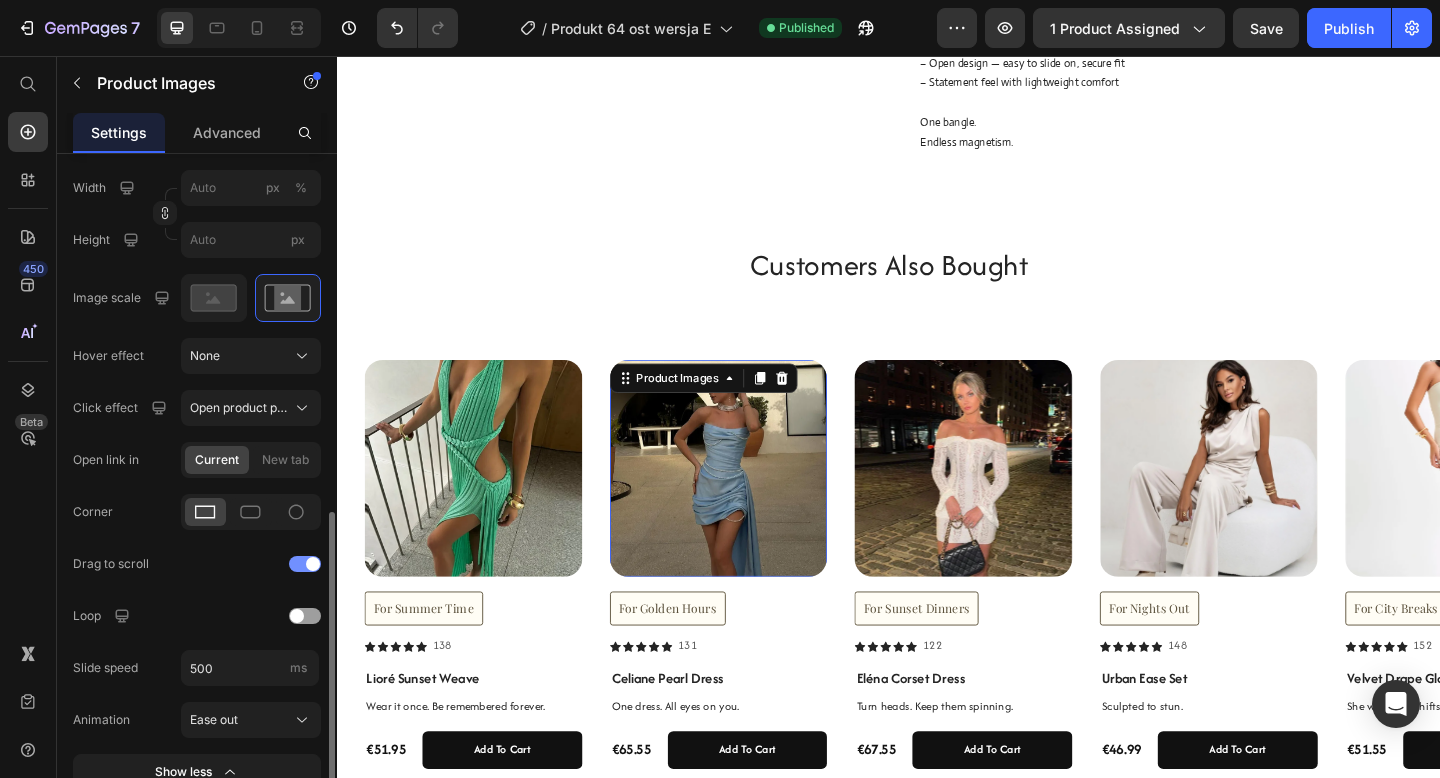 click at bounding box center [305, 564] 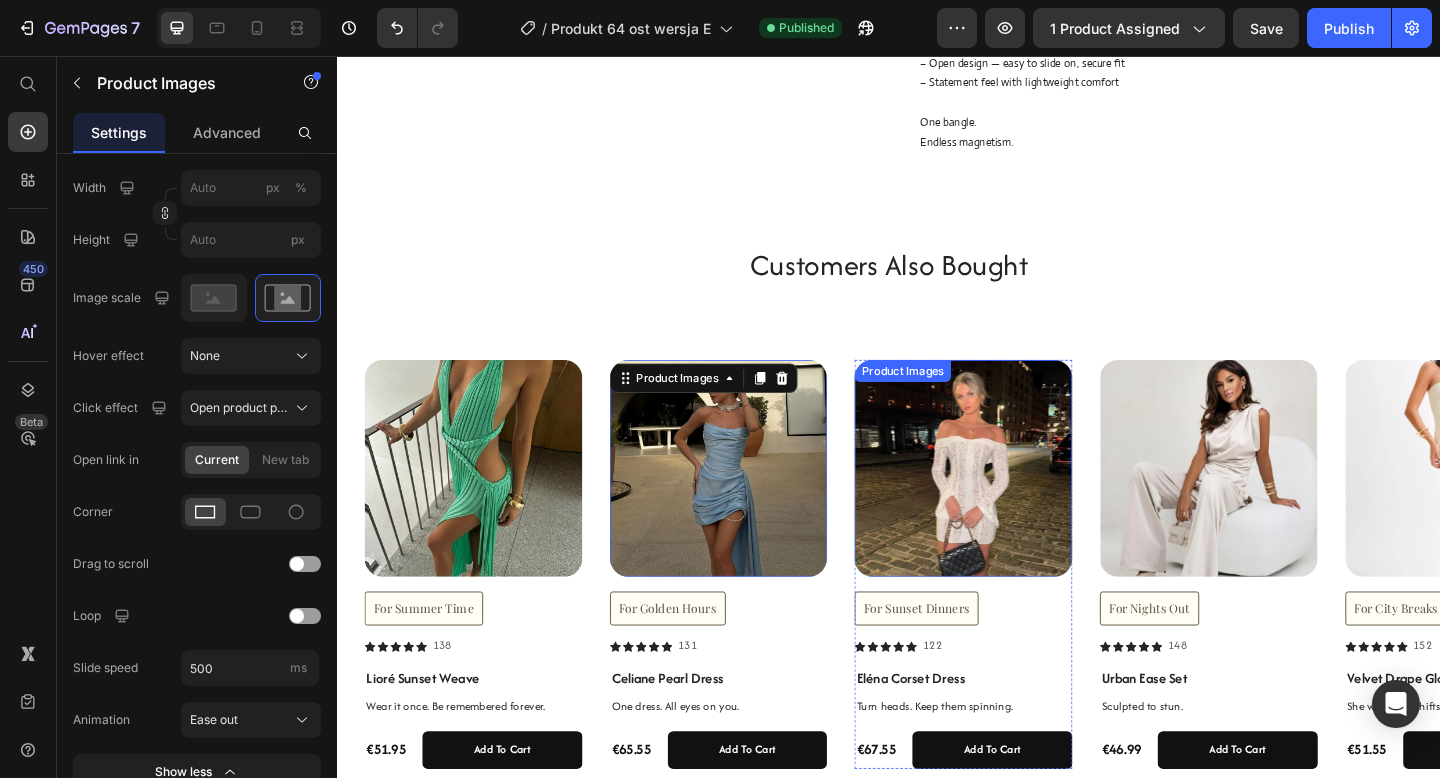 click at bounding box center (1018, 505) 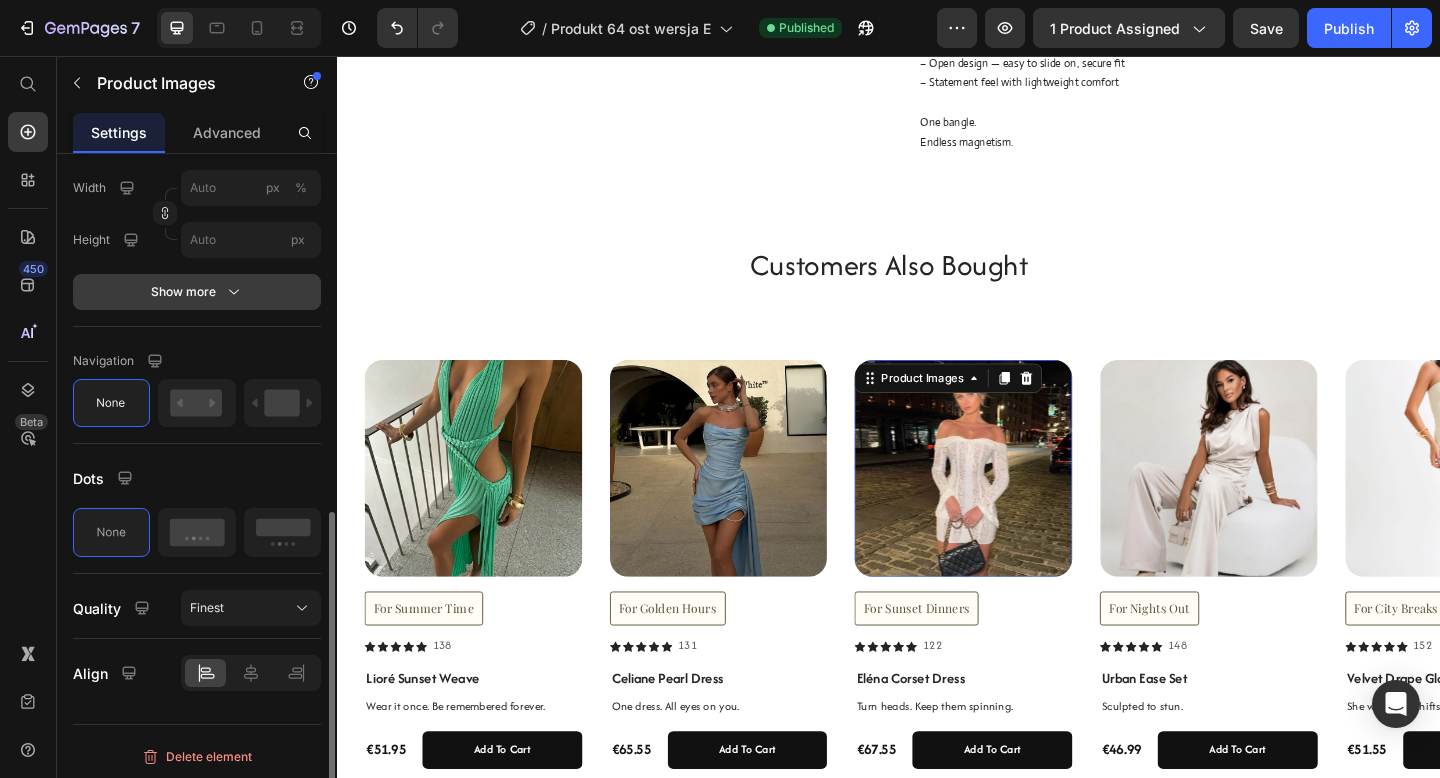 click on "Show more" at bounding box center (197, 292) 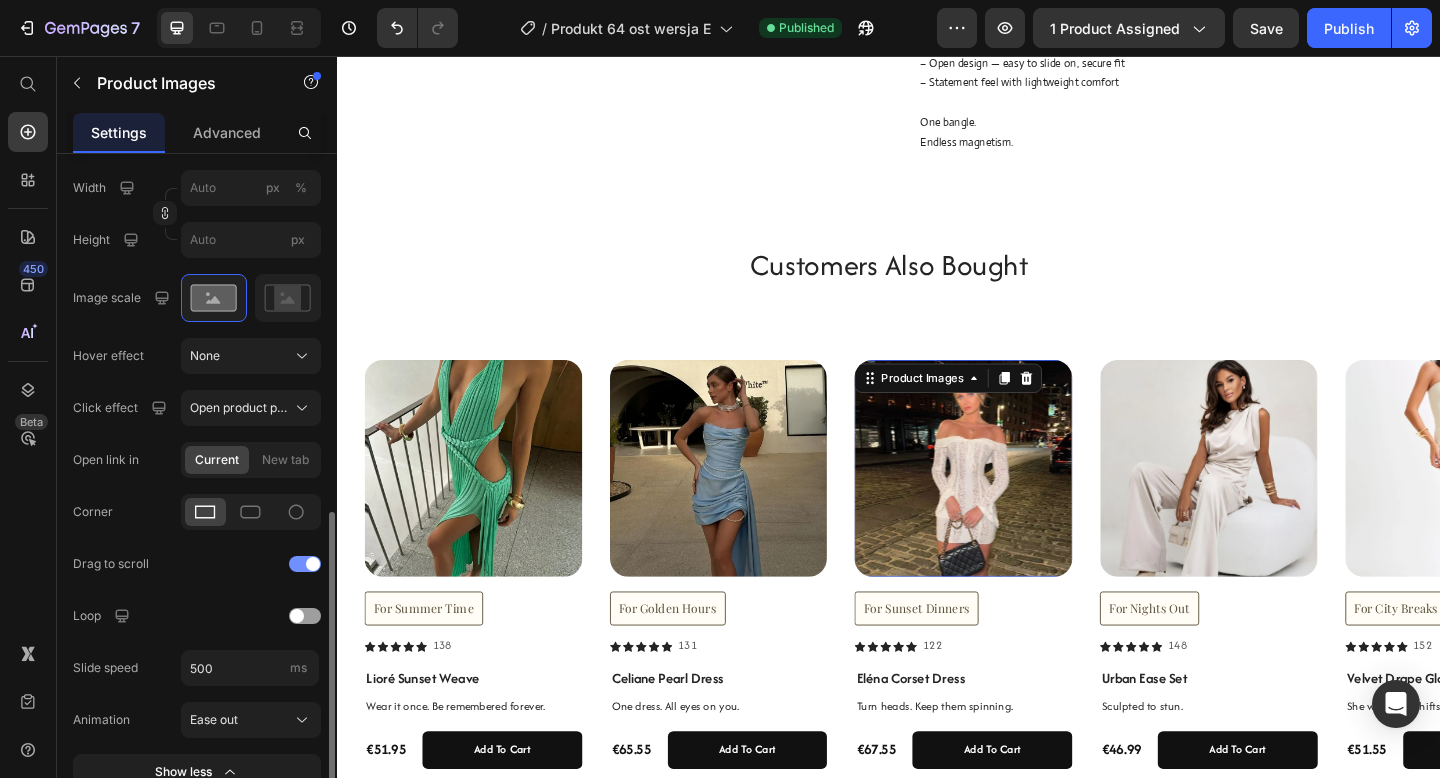 click at bounding box center [305, 564] 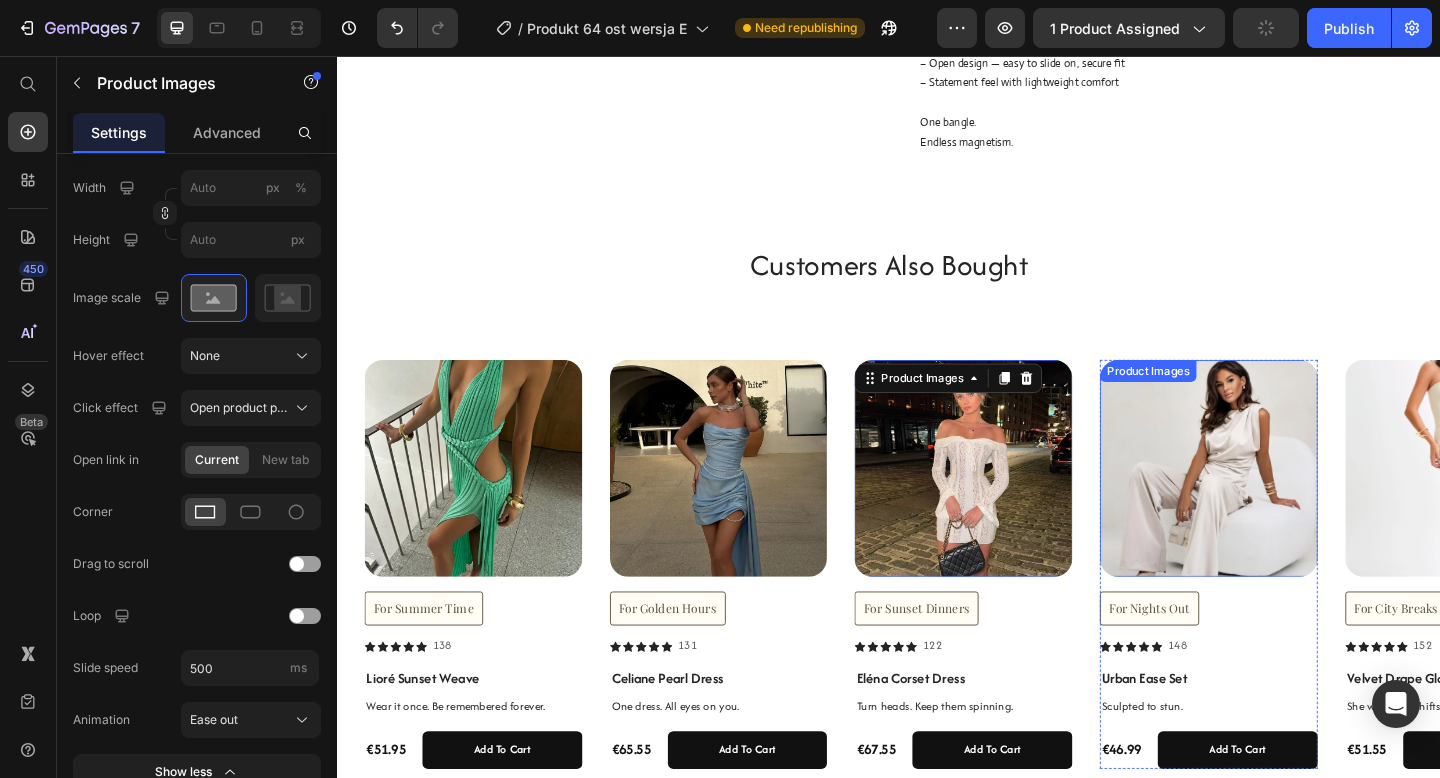 click at bounding box center (1285, 505) 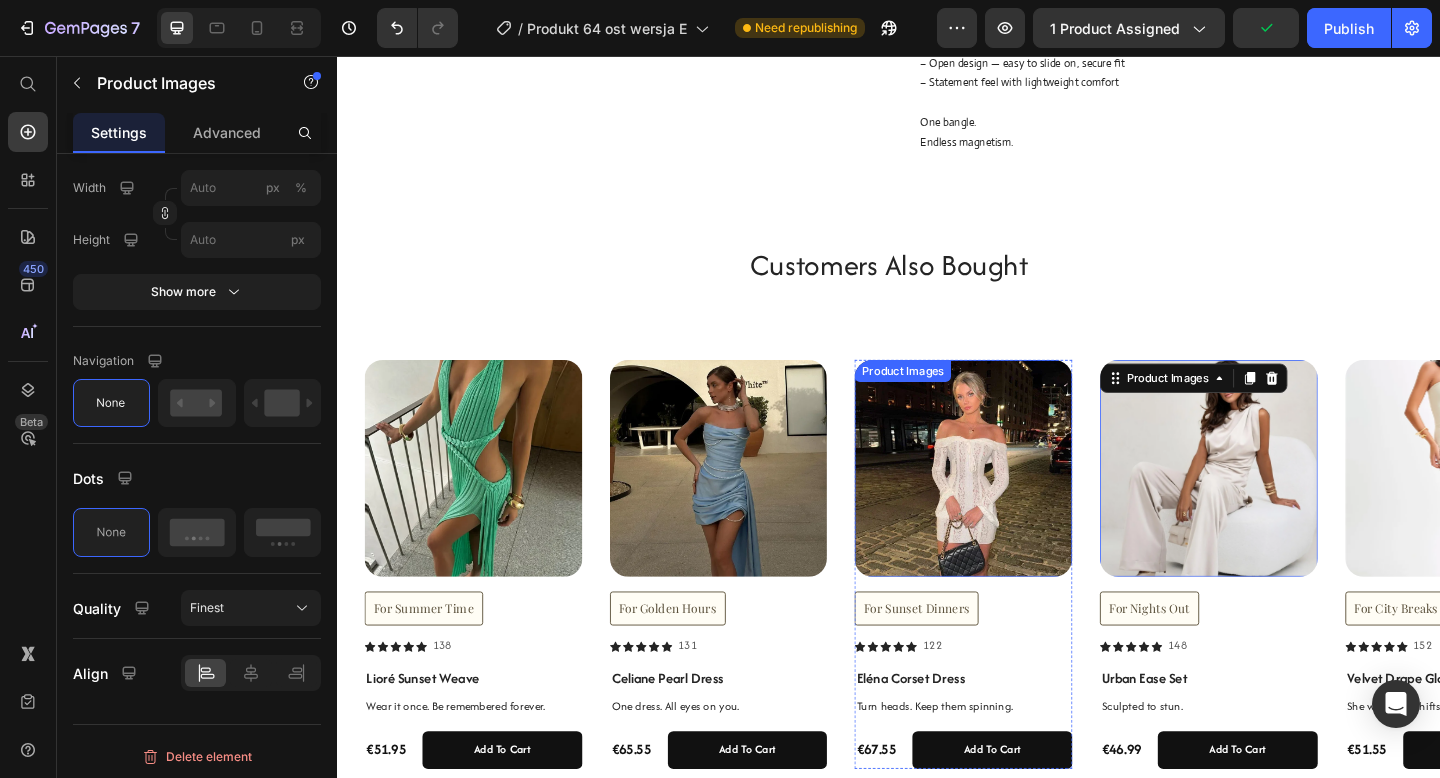 click at bounding box center [1018, 505] 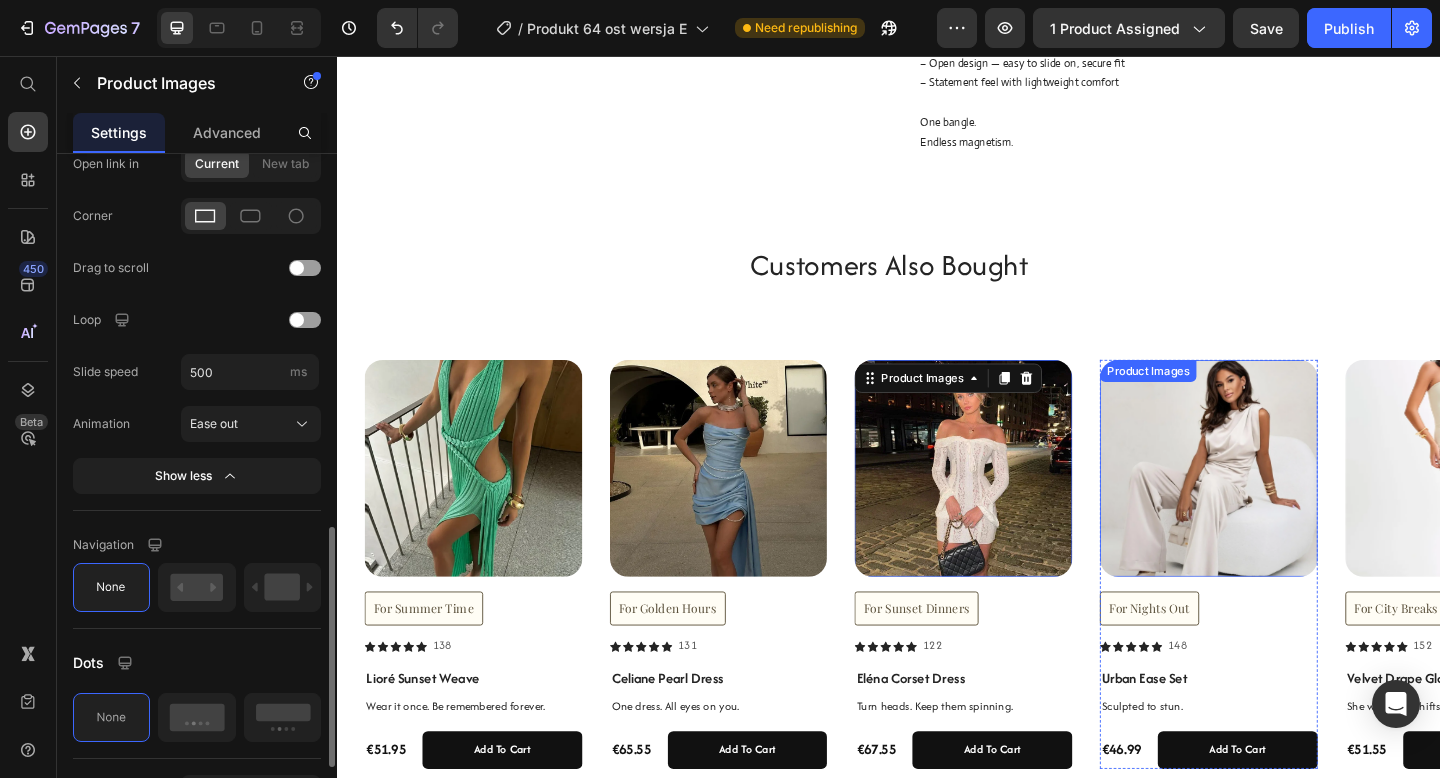 click at bounding box center [1285, 505] 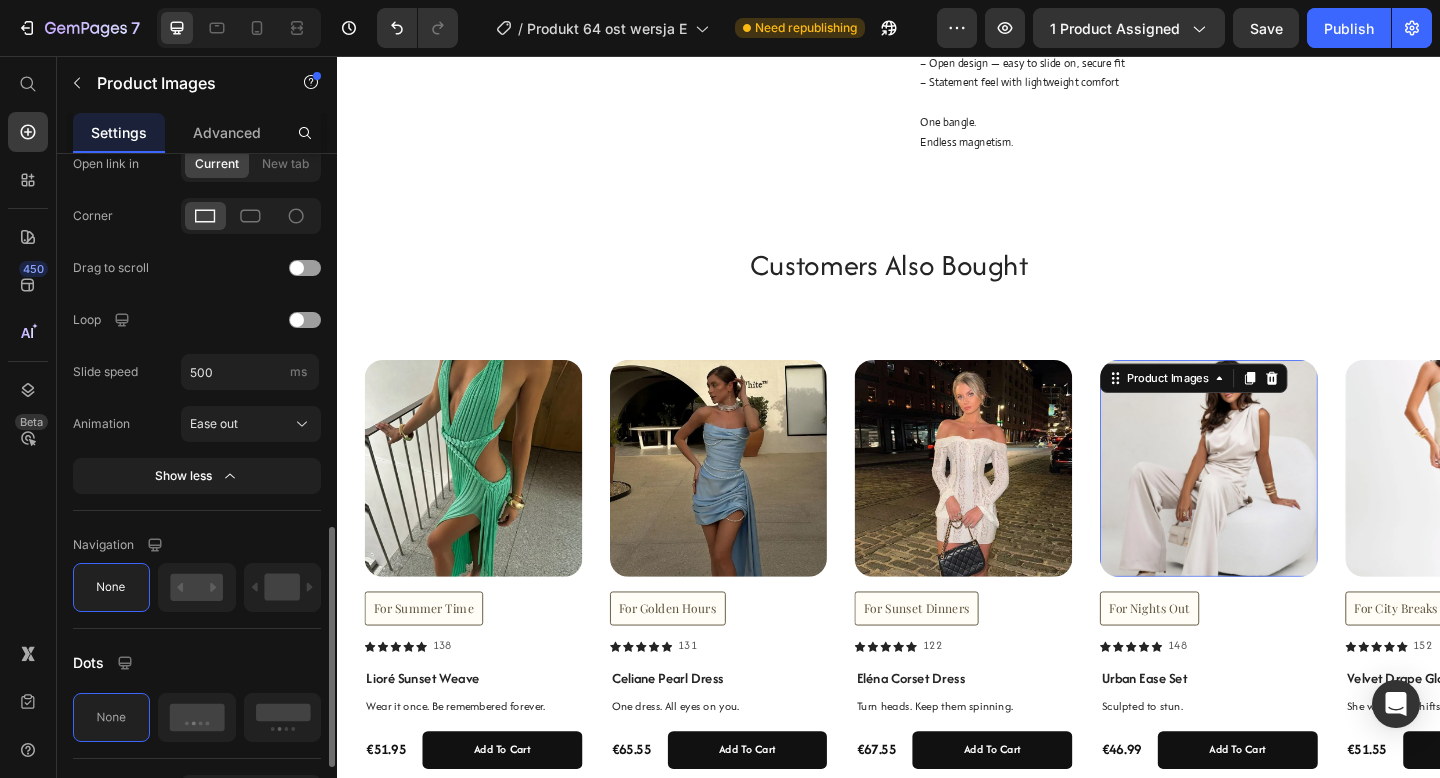 scroll, scrollTop: 763, scrollLeft: 0, axis: vertical 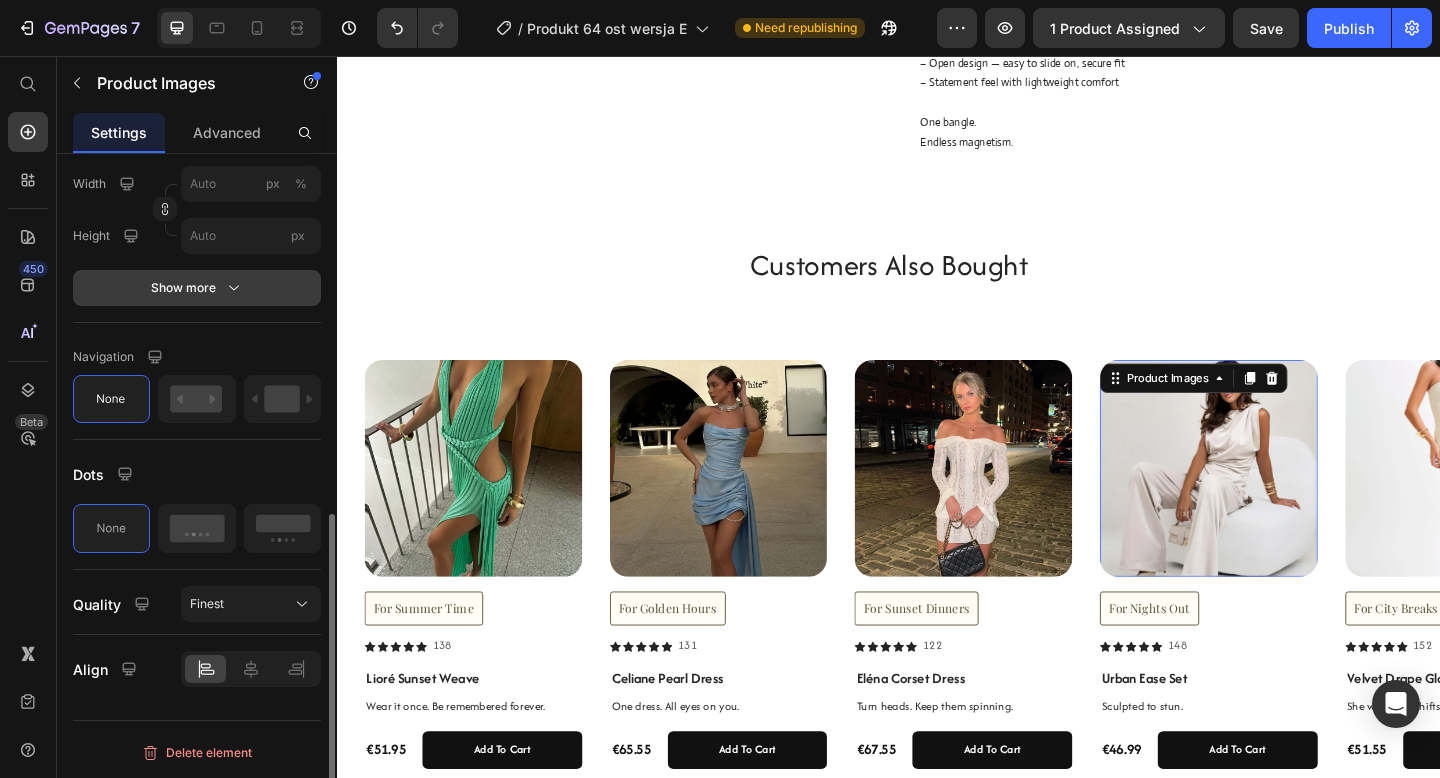 click on "Show more" at bounding box center [197, 288] 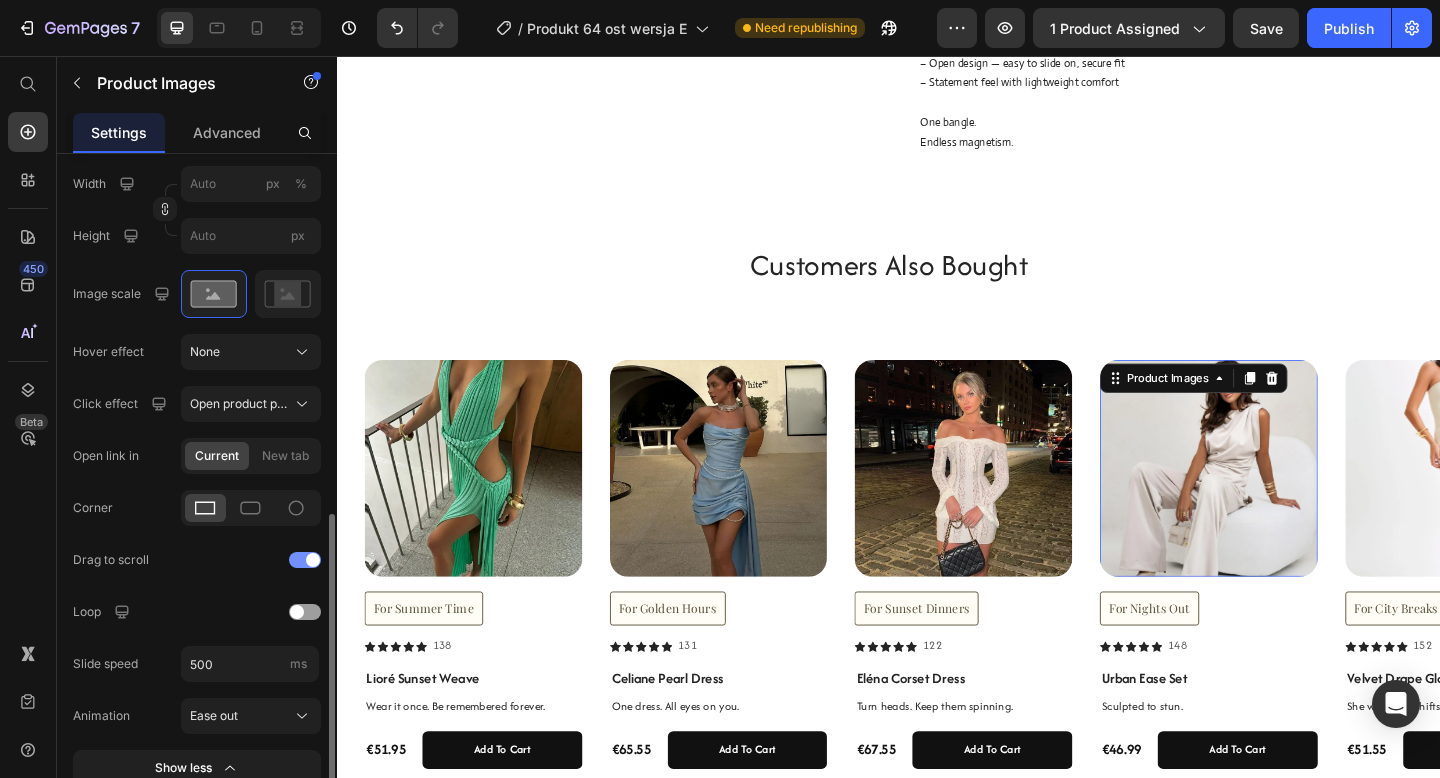 click at bounding box center (313, 560) 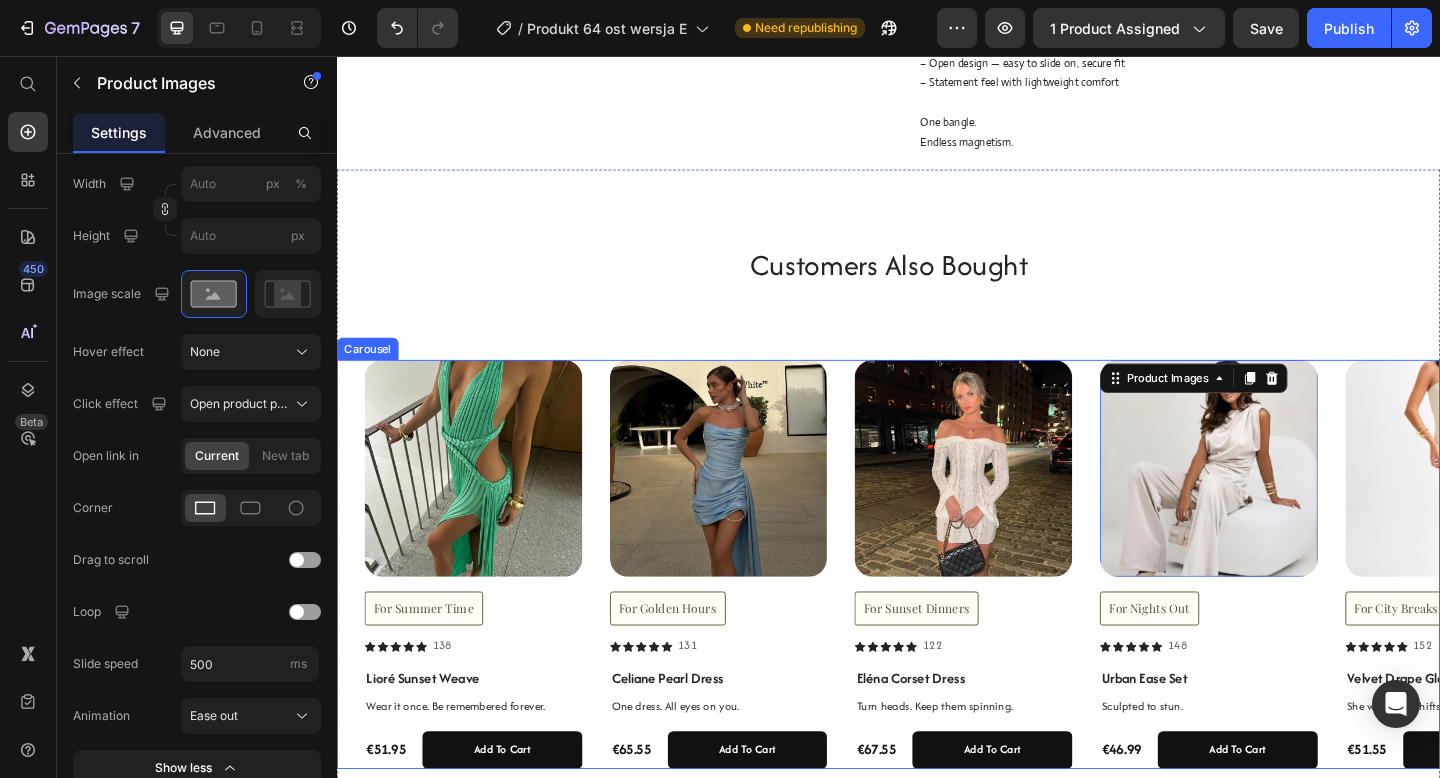 click at bounding box center (1552, 505) 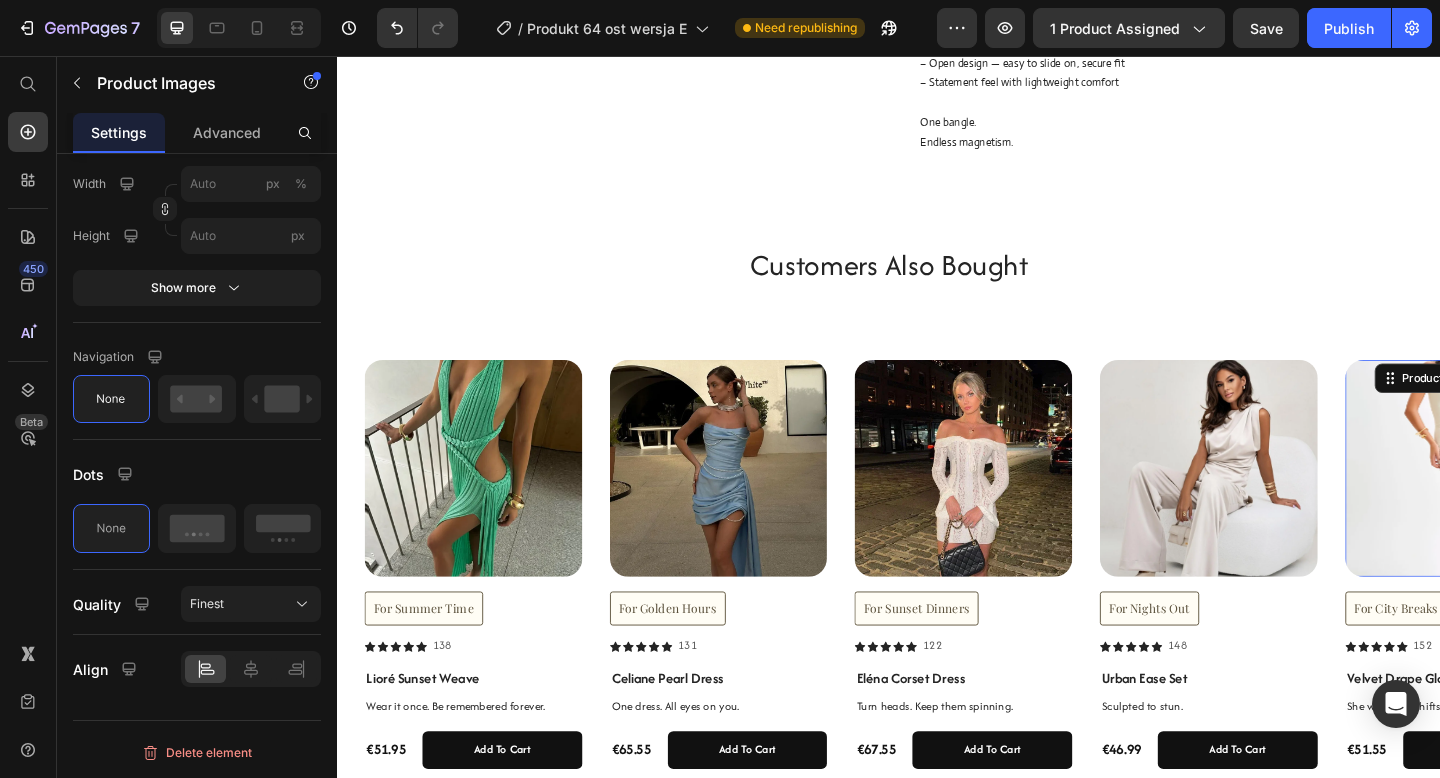 scroll, scrollTop: 763, scrollLeft: 0, axis: vertical 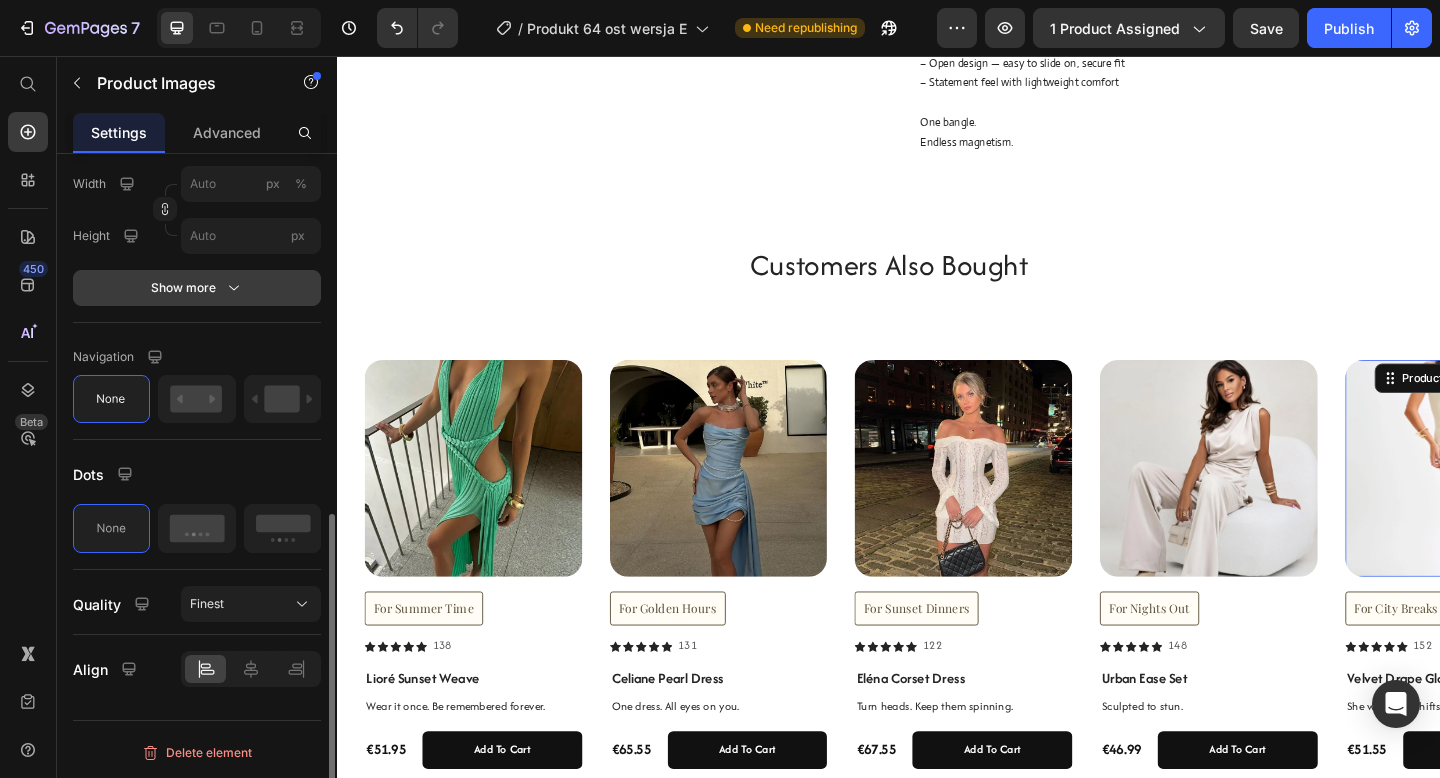 click on "Show more" at bounding box center (197, 288) 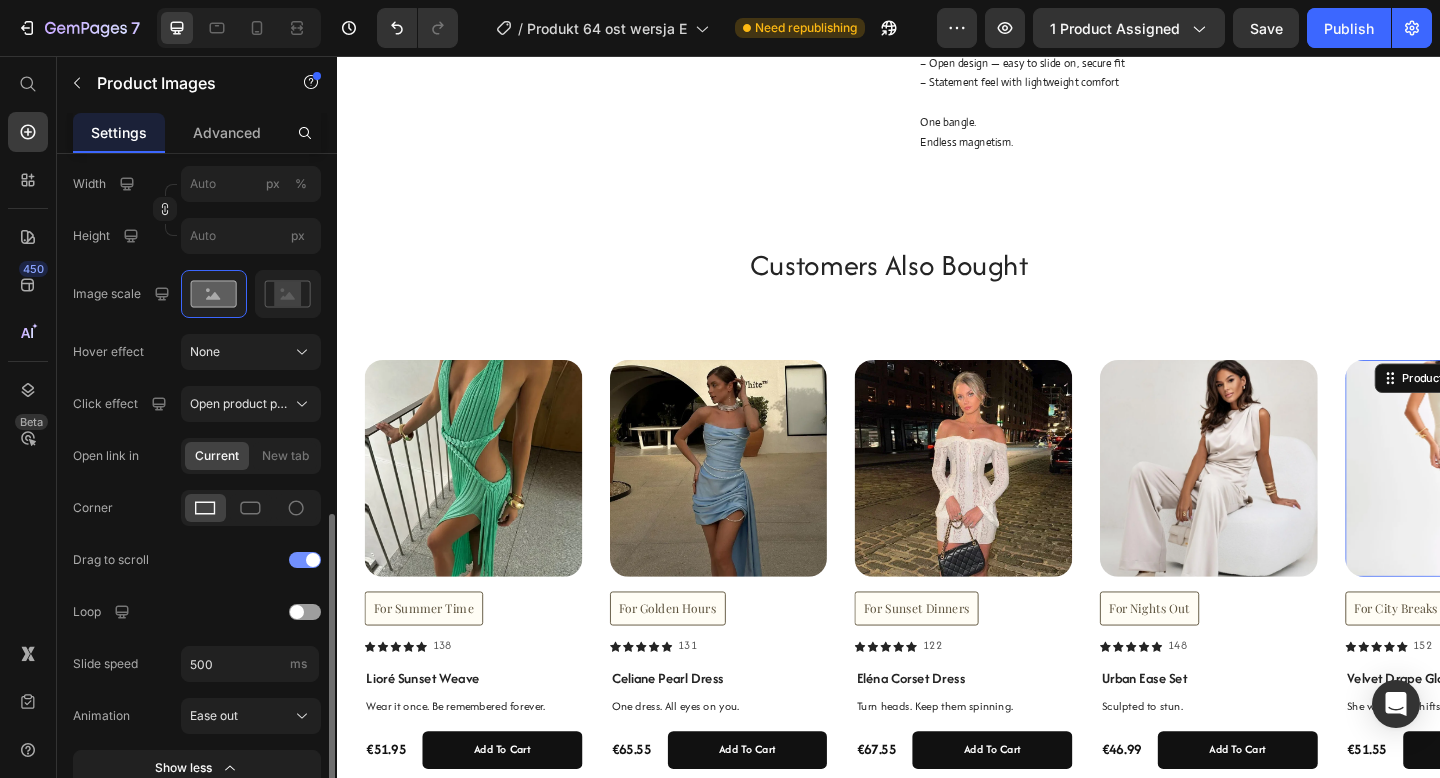 click on "Drag to scroll" 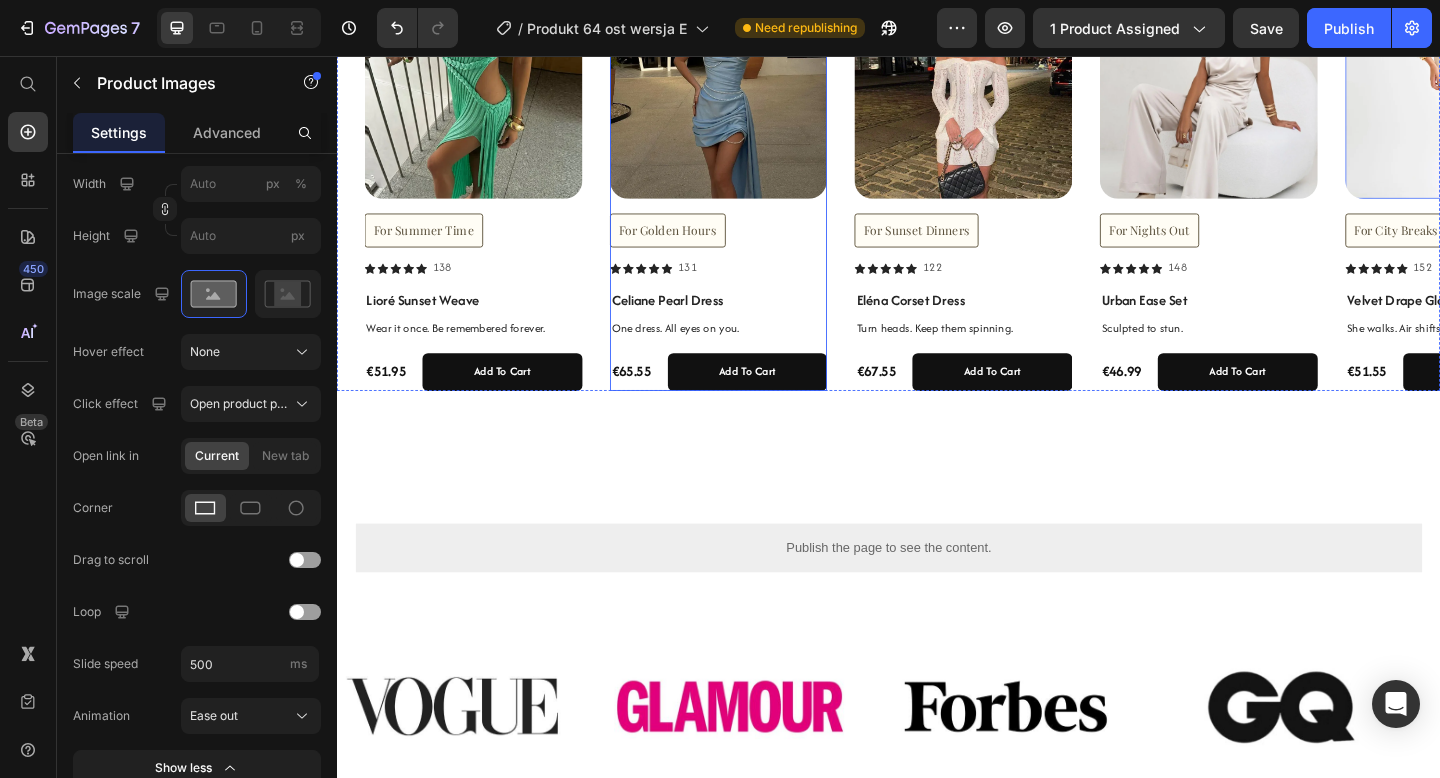 scroll, scrollTop: 1541, scrollLeft: 0, axis: vertical 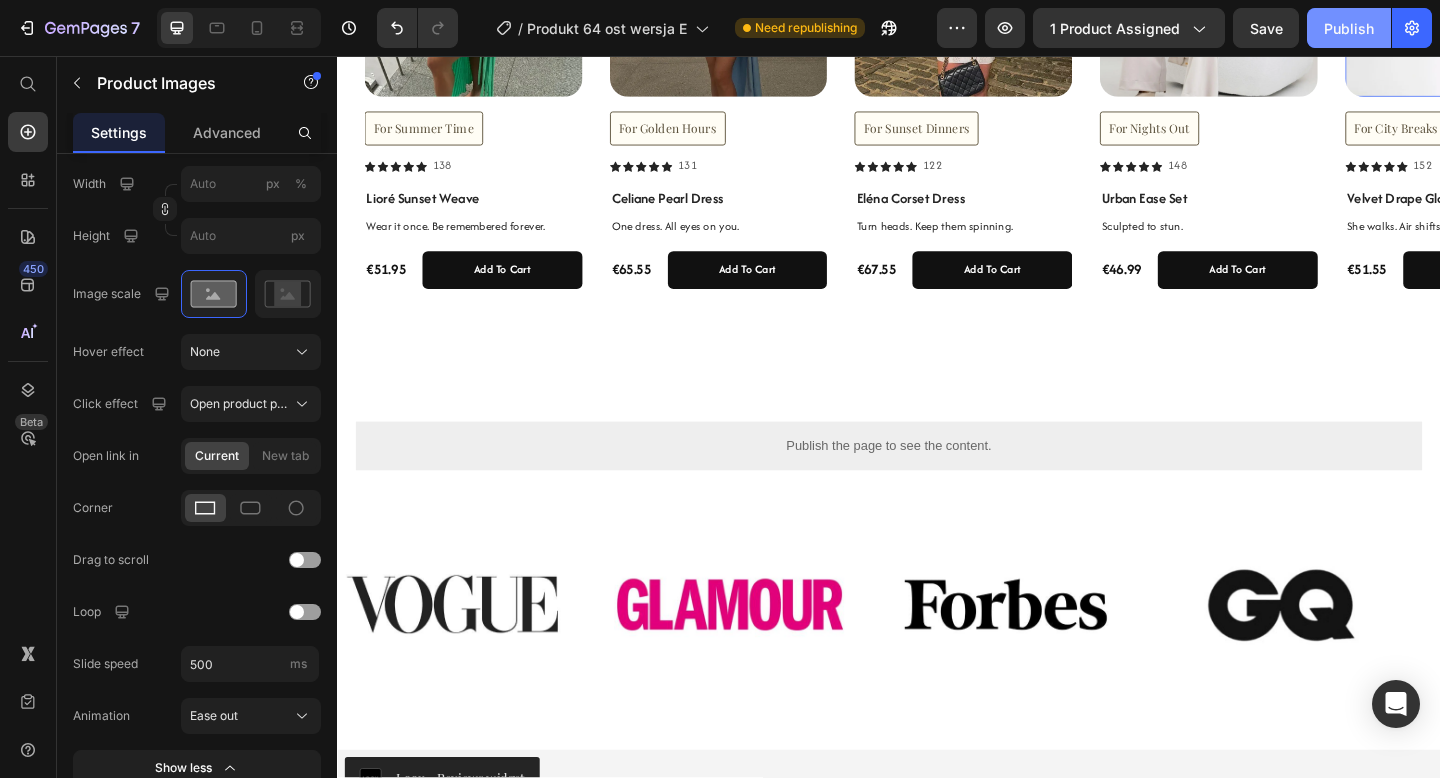 click on "Publish" 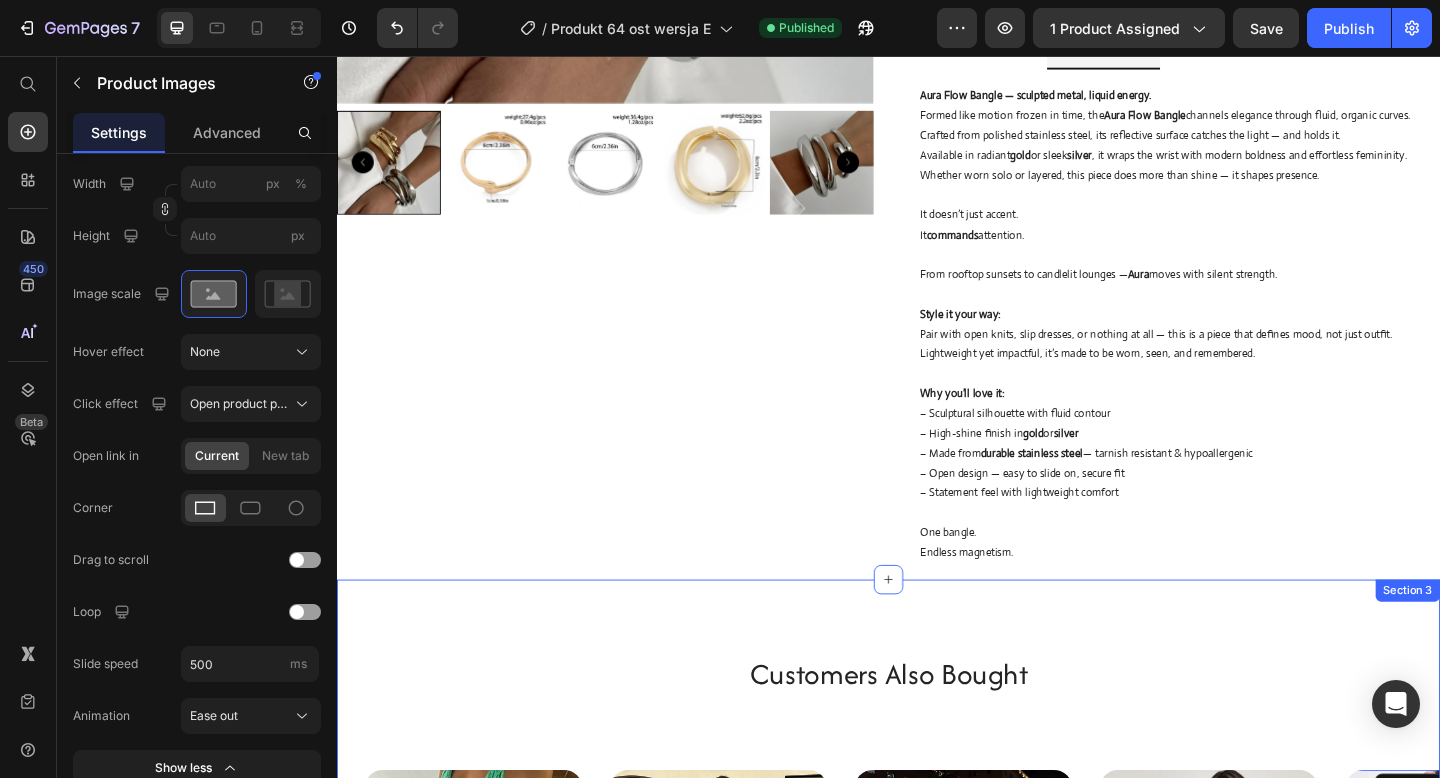 scroll, scrollTop: 504, scrollLeft: 0, axis: vertical 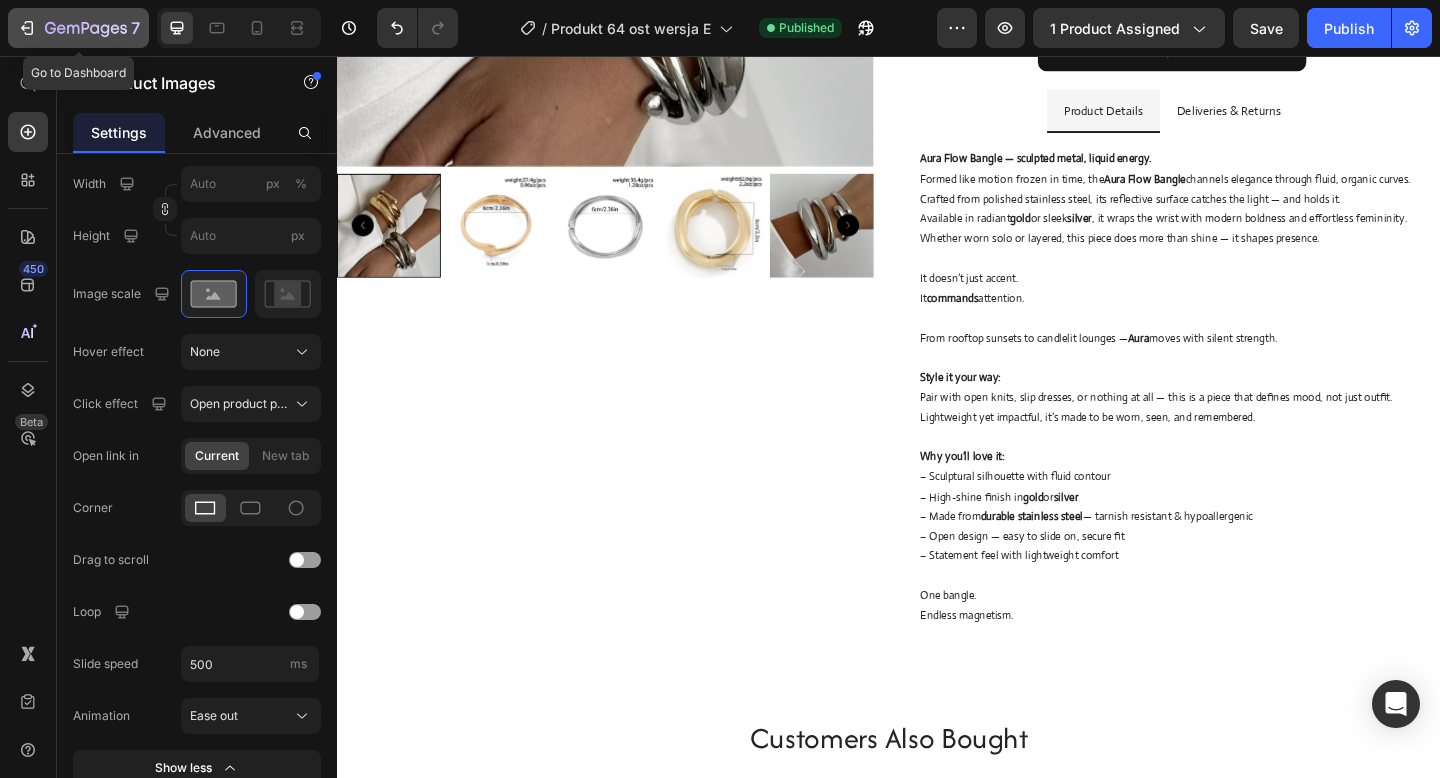 click on "7" at bounding box center [78, 28] 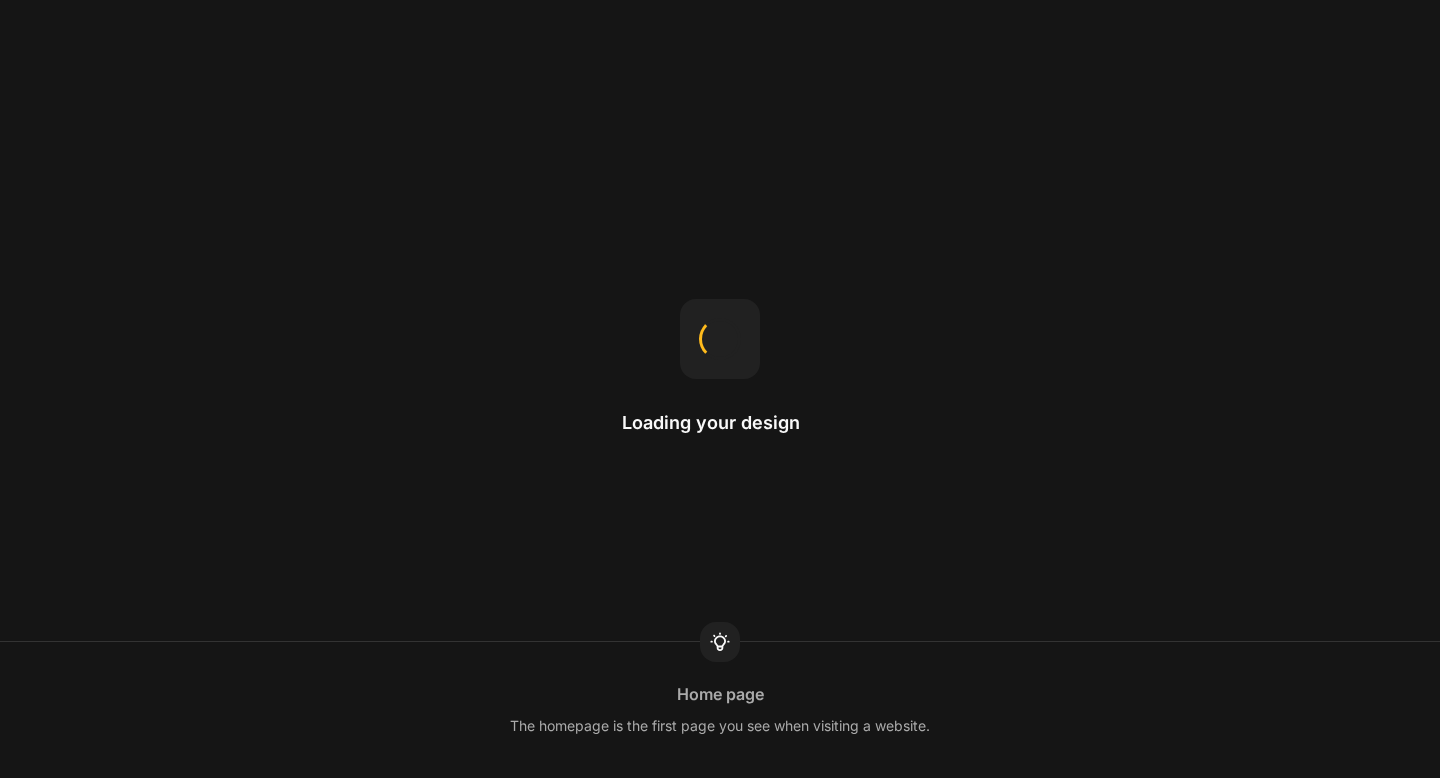 scroll, scrollTop: 0, scrollLeft: 0, axis: both 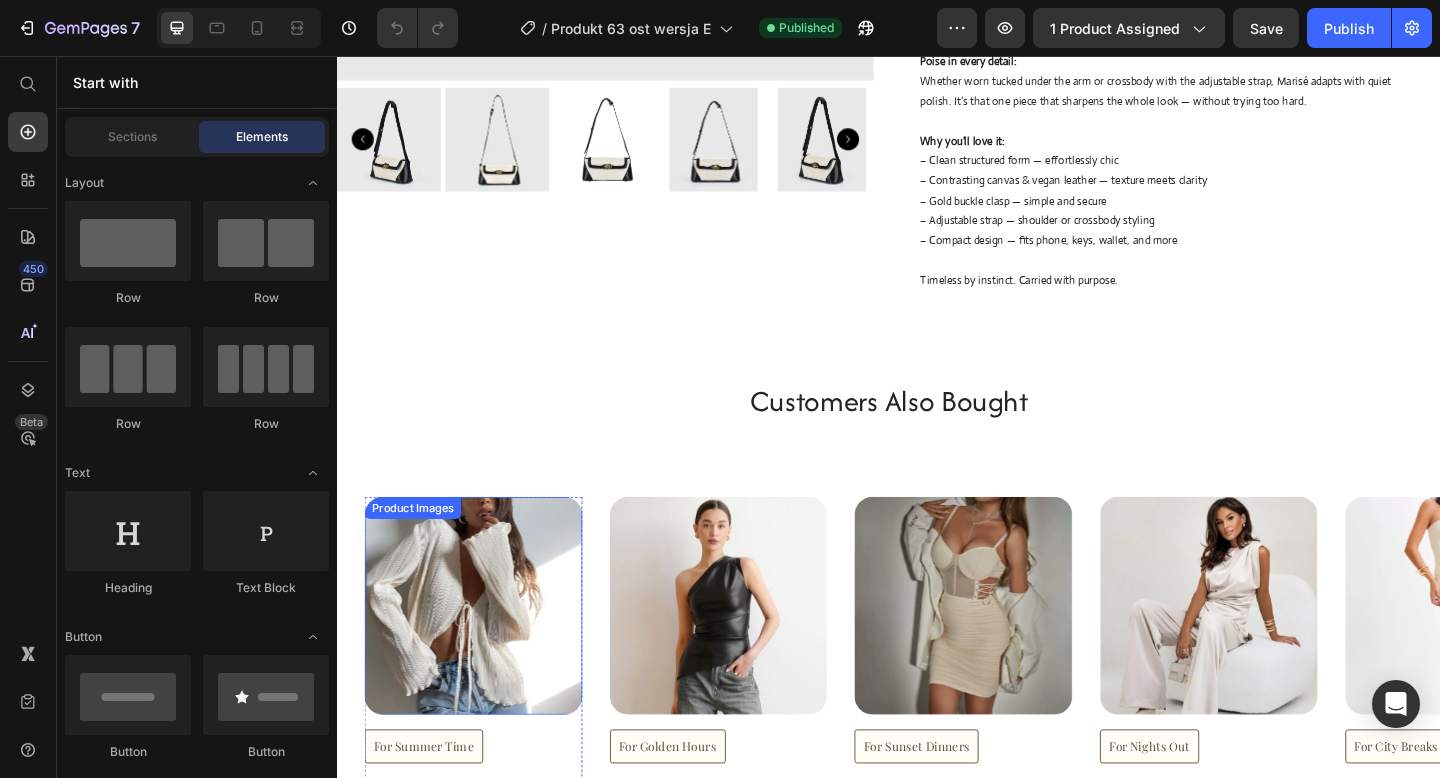 click at bounding box center [485, 654] 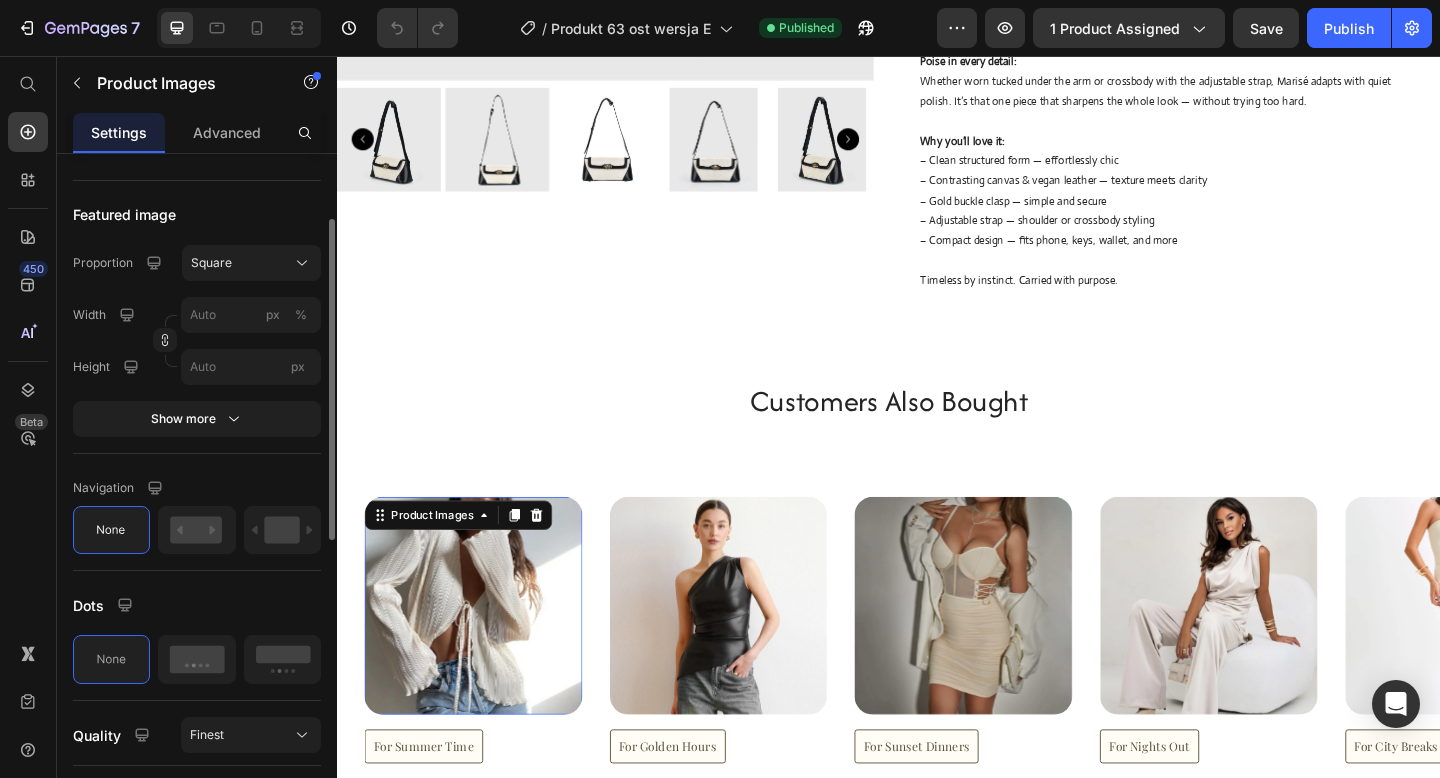 scroll, scrollTop: 678, scrollLeft: 0, axis: vertical 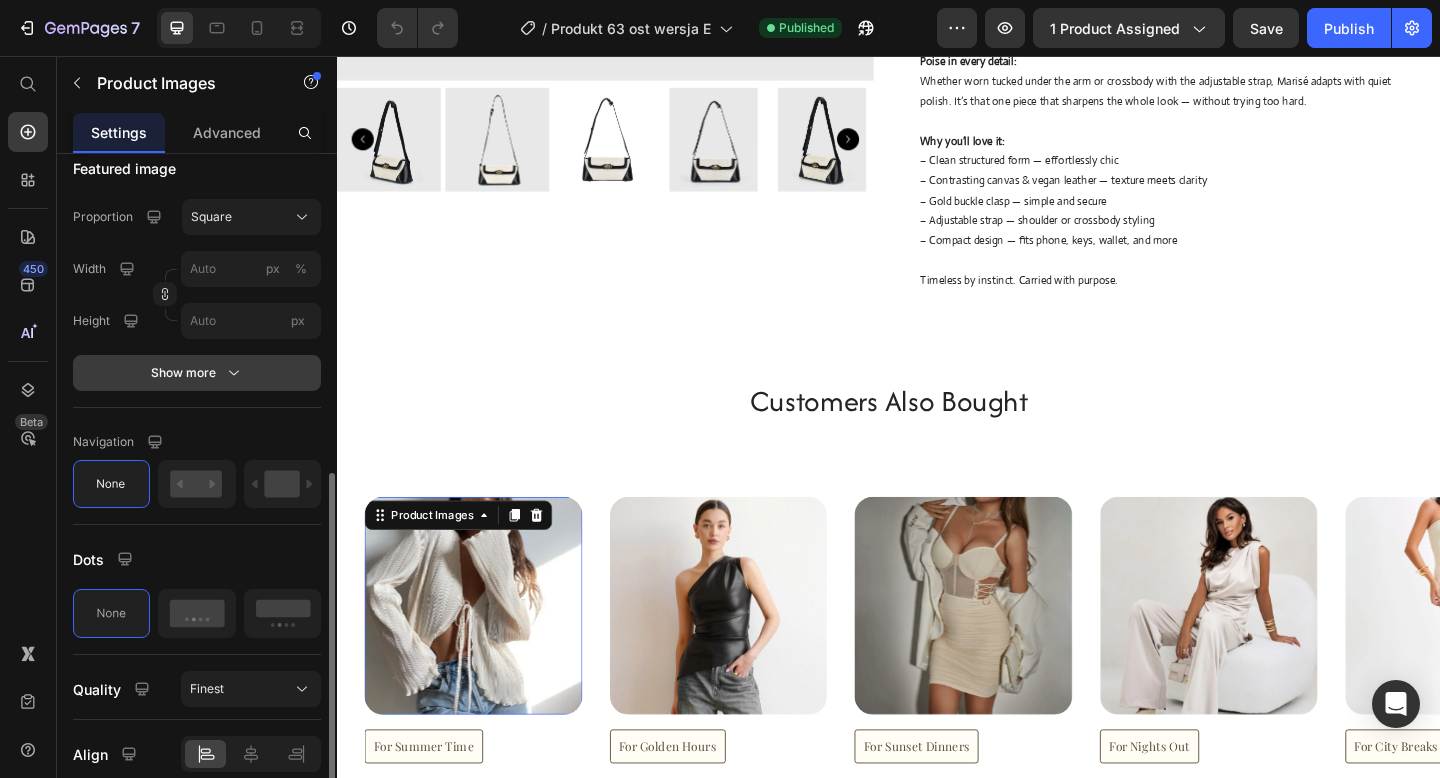 click on "Show more" at bounding box center [197, 373] 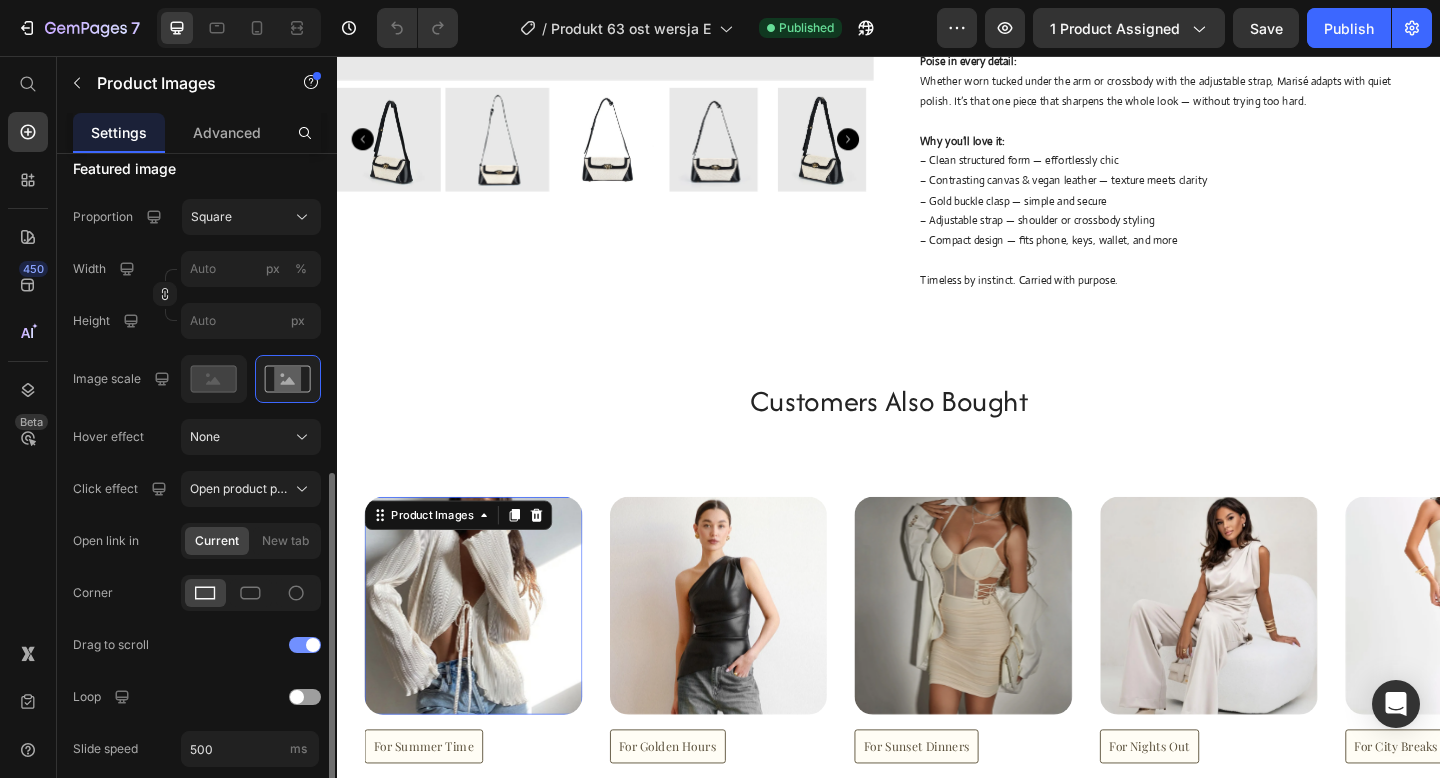 click on "Drag to scroll" 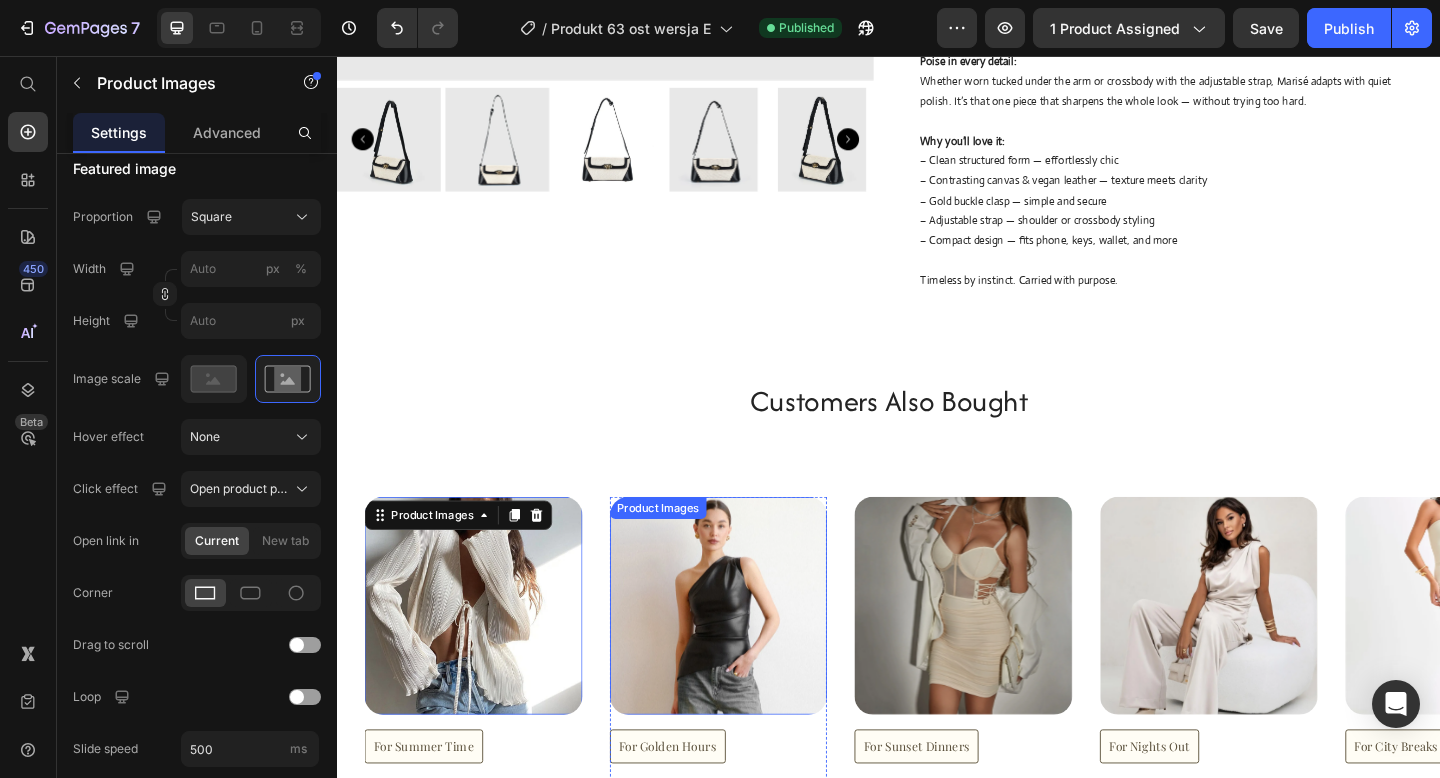 click at bounding box center [752, 654] 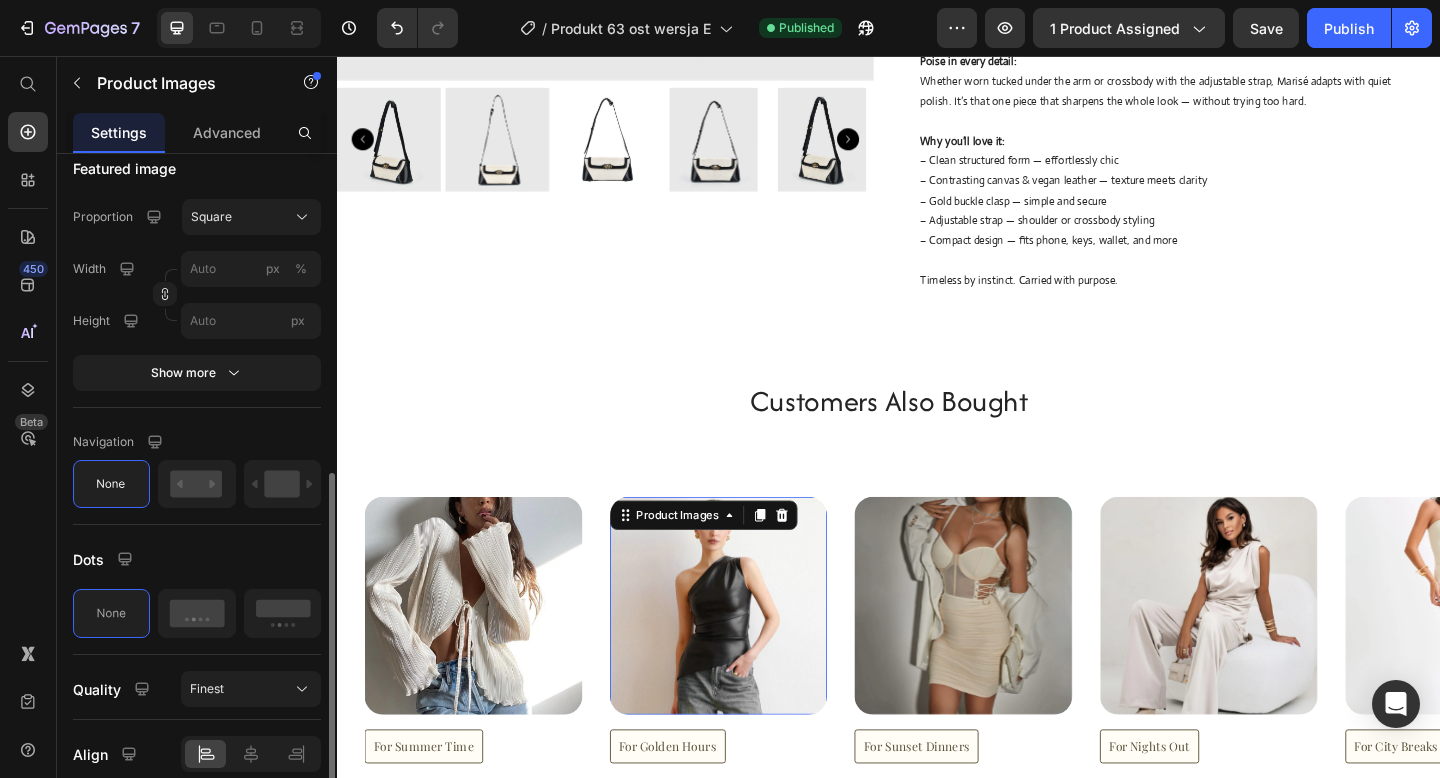 click on "Featured image Proportion Square Width px % Height px Show more" 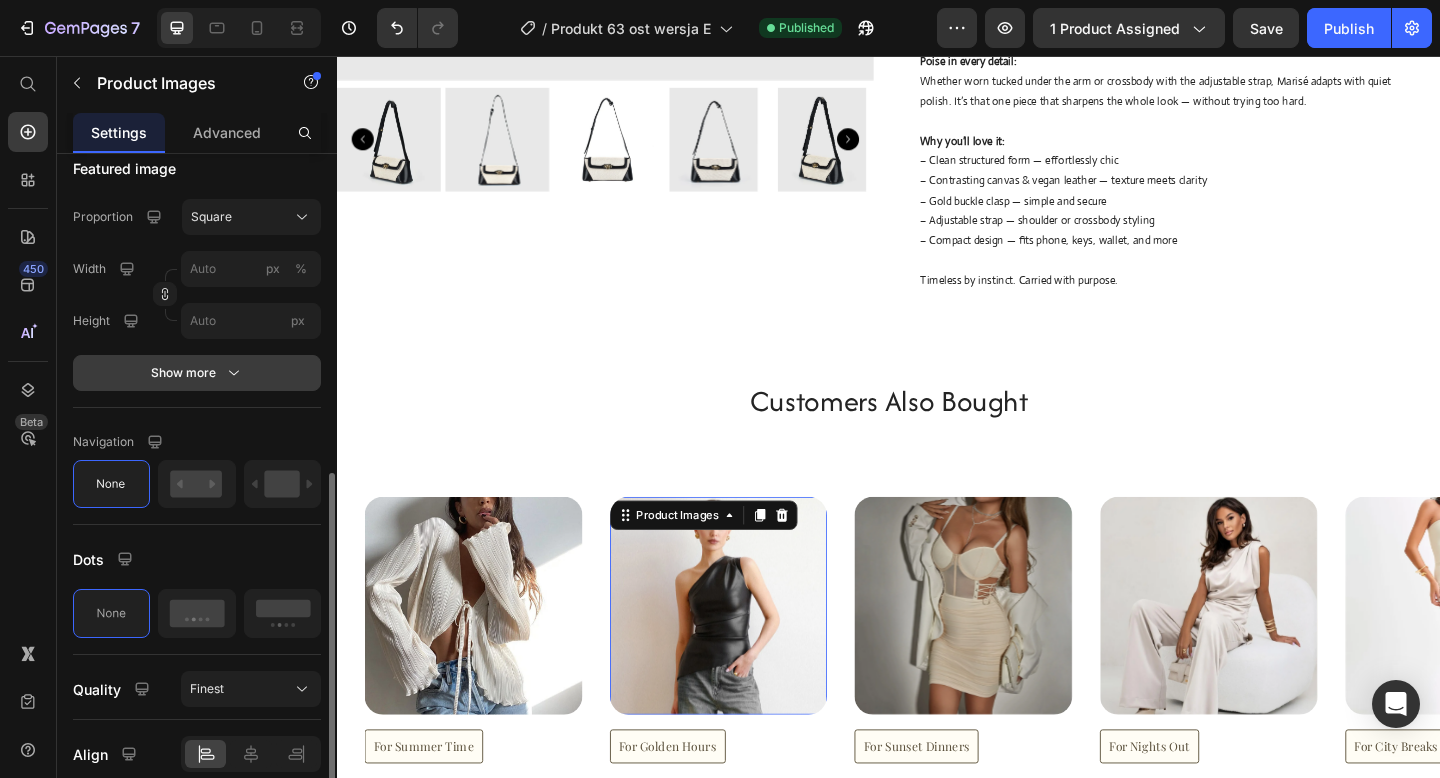 click on "Show more" at bounding box center [197, 373] 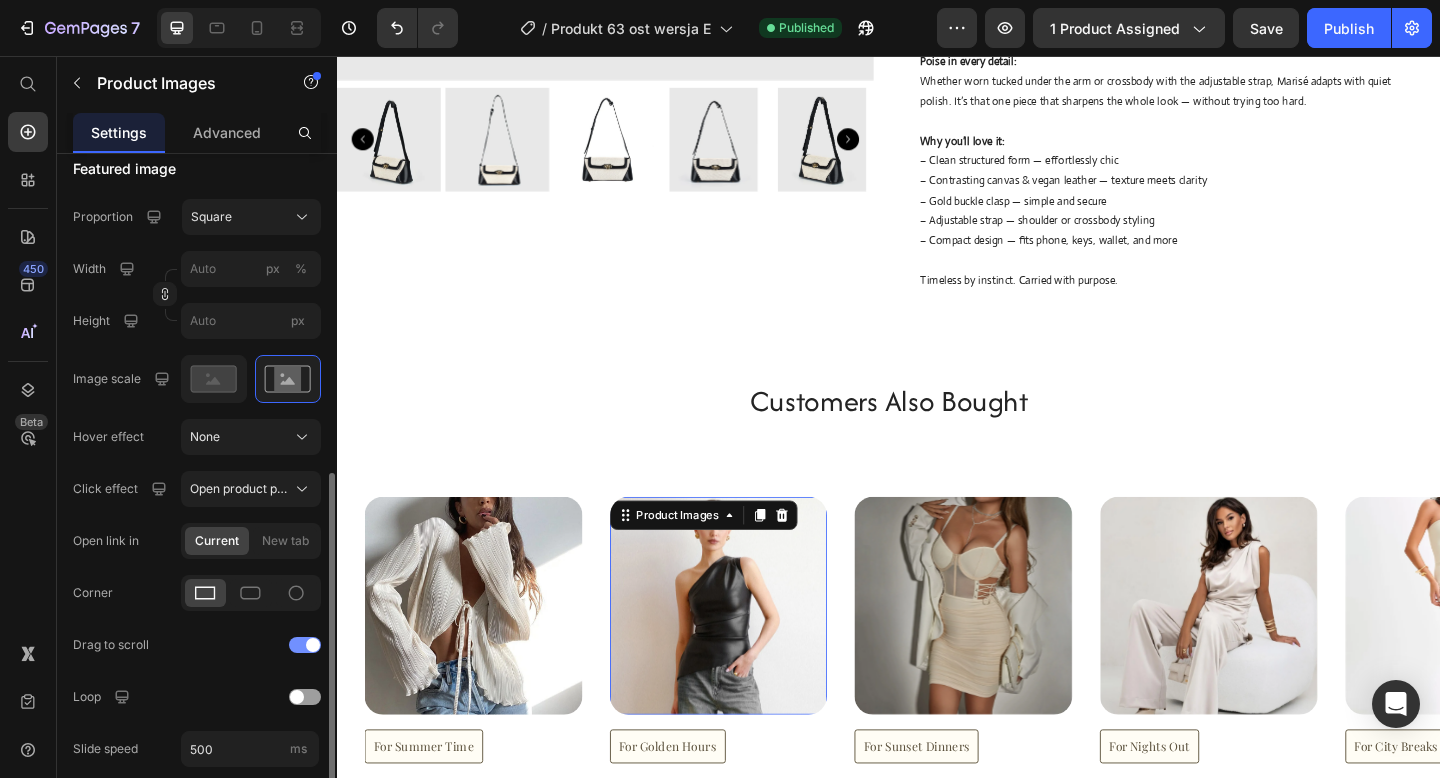 click at bounding box center (305, 645) 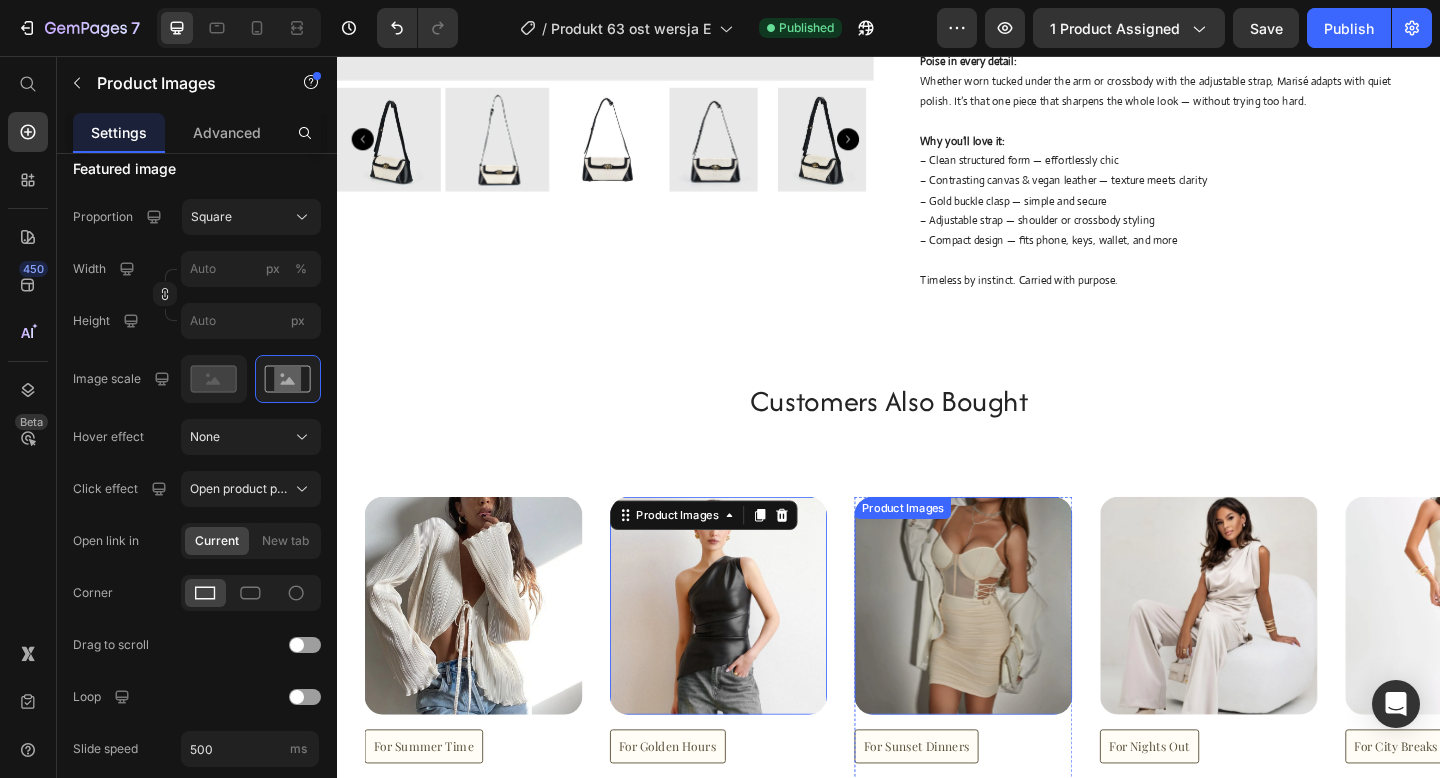 click at bounding box center (1018, 654) 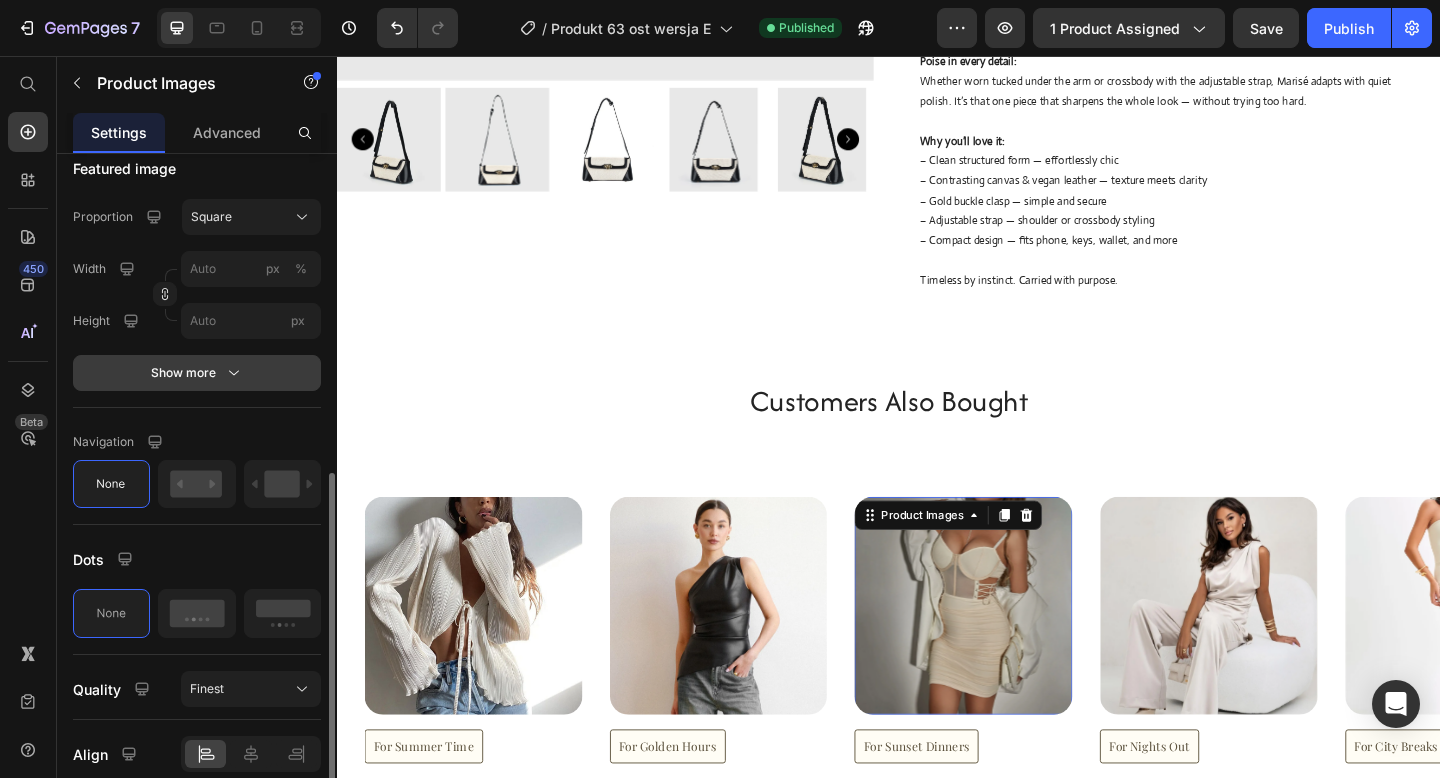 click on "Show more" at bounding box center (197, 373) 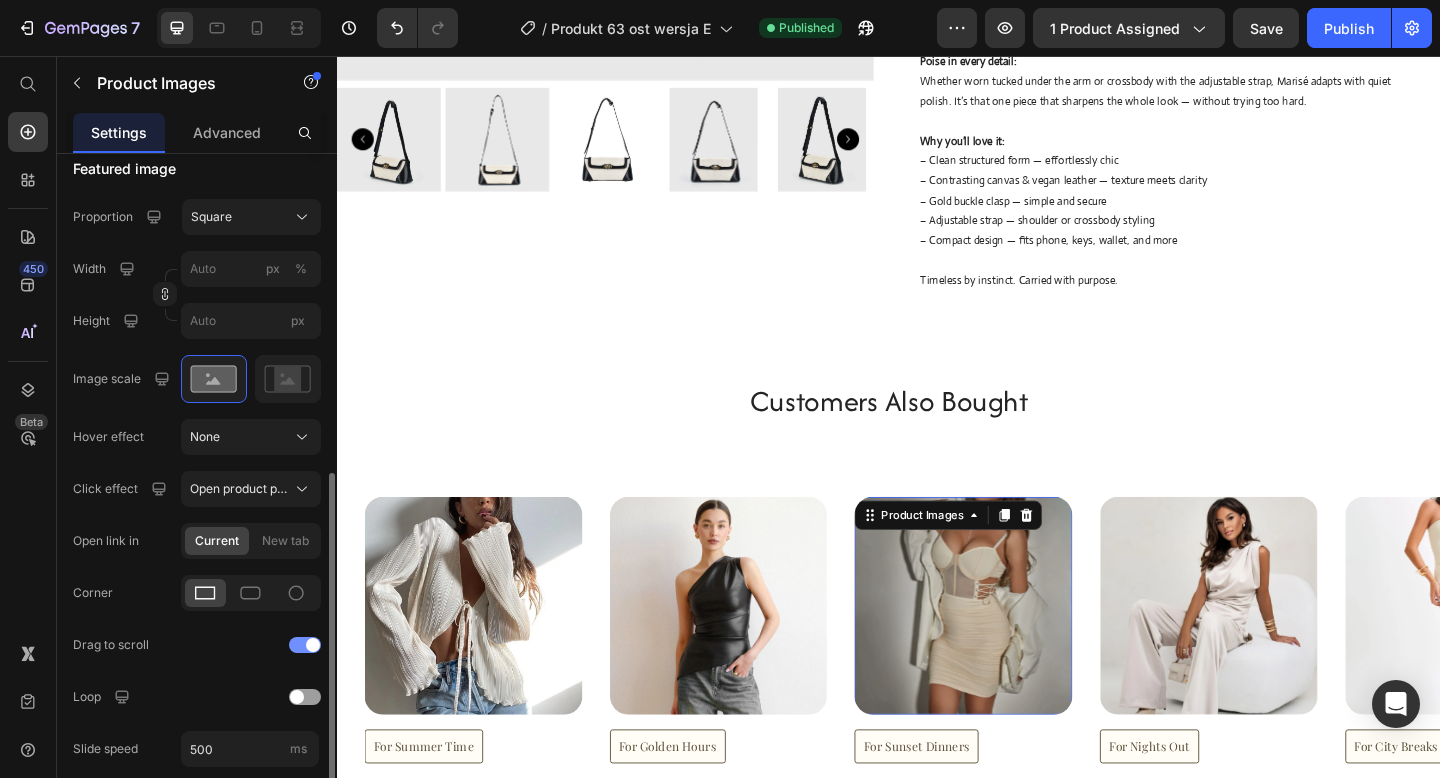 click at bounding box center [313, 645] 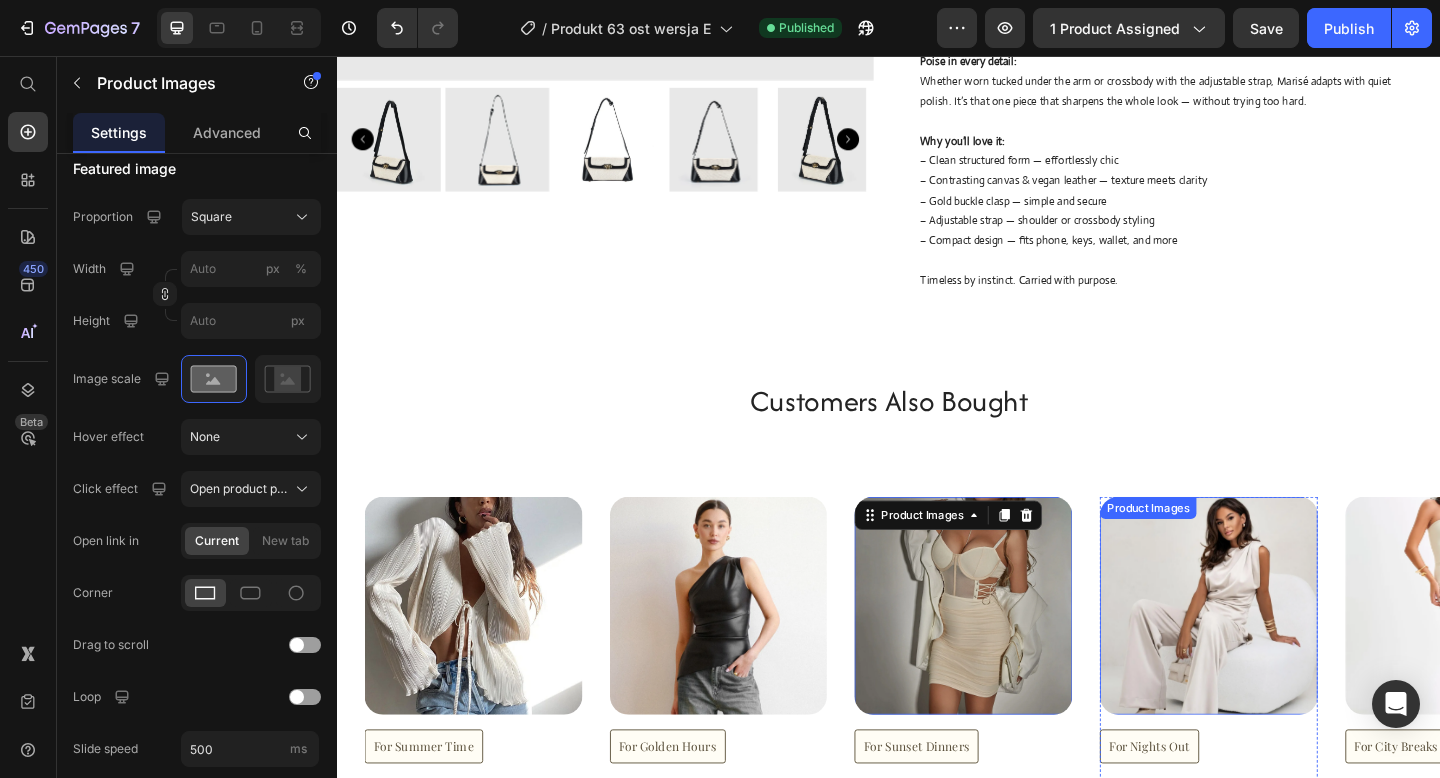 click at bounding box center (1285, 654) 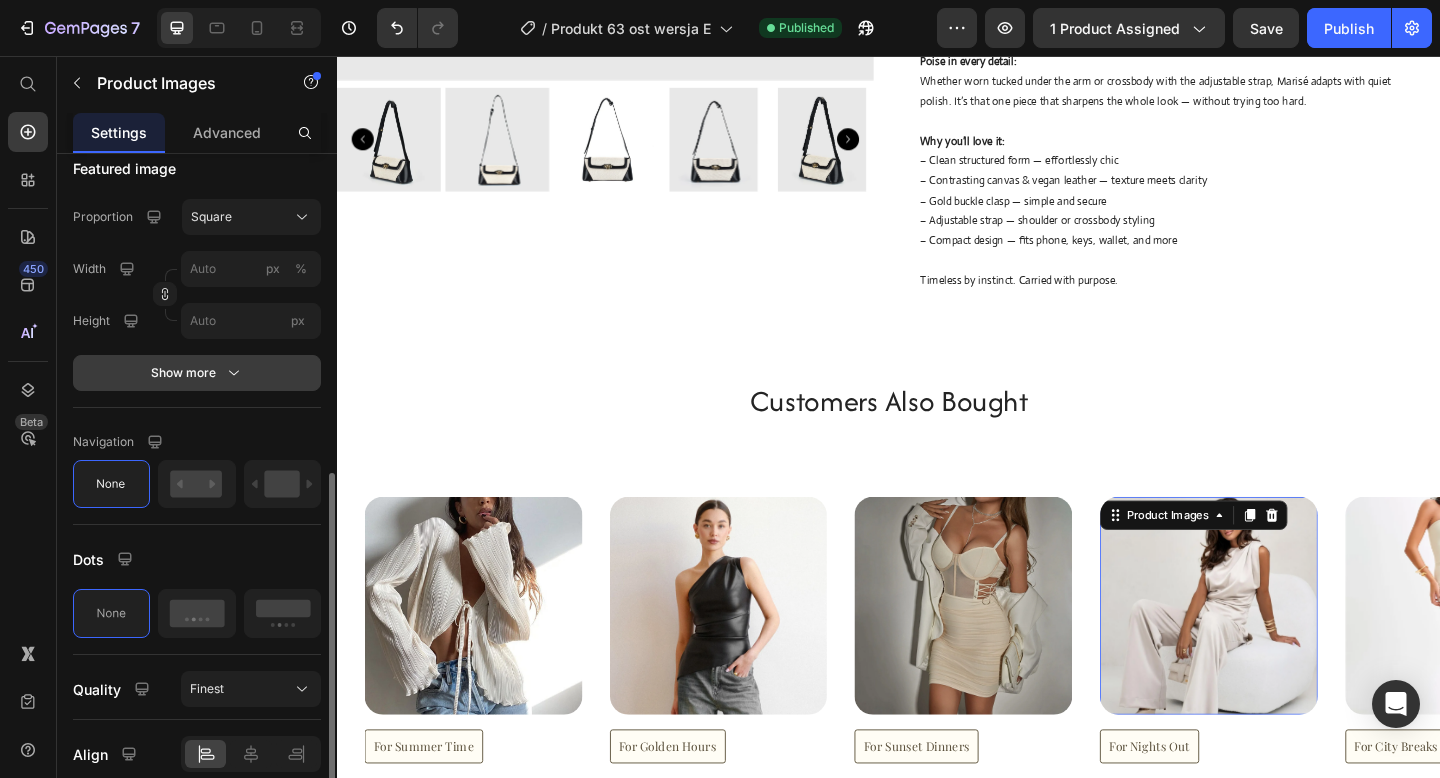 click on "Show more" at bounding box center [197, 373] 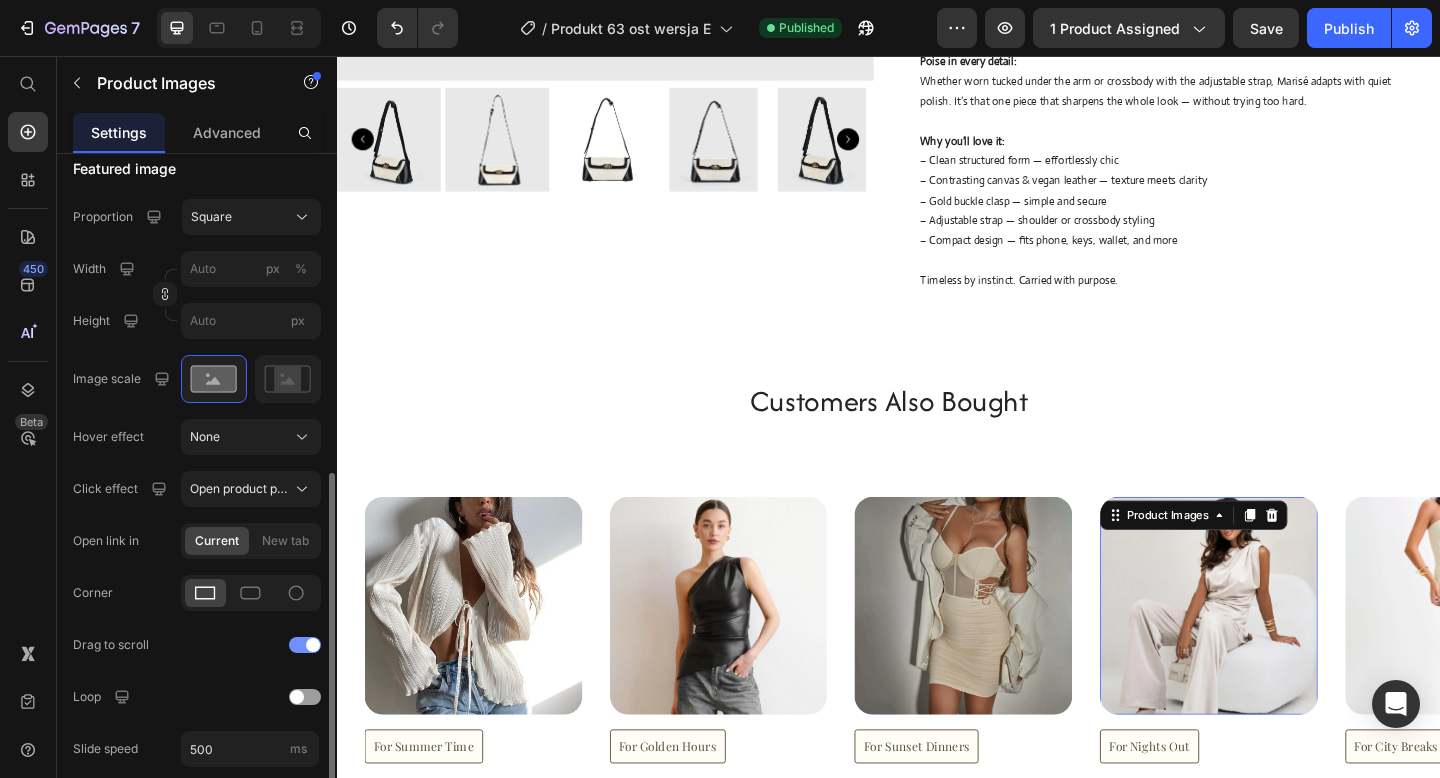 click at bounding box center [313, 645] 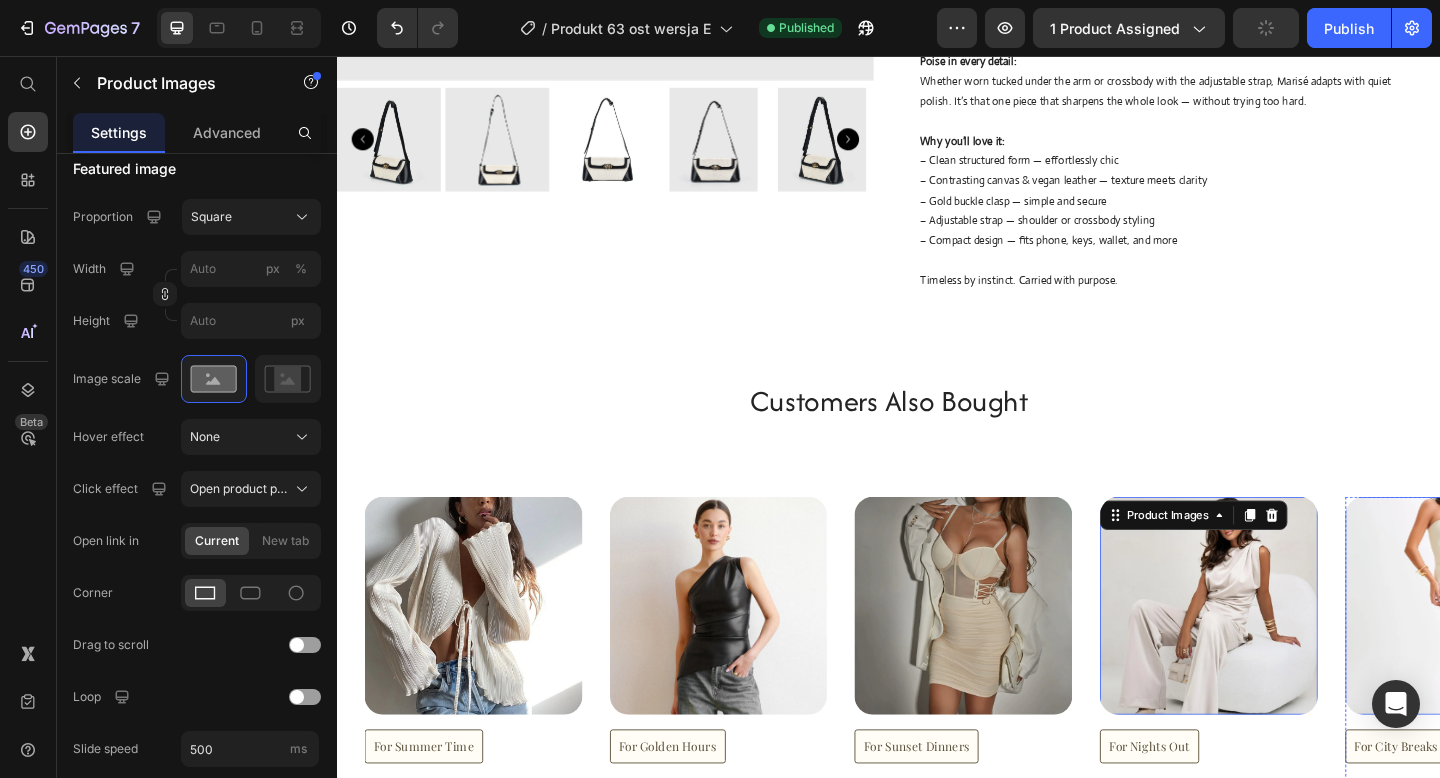 click at bounding box center [1552, 654] 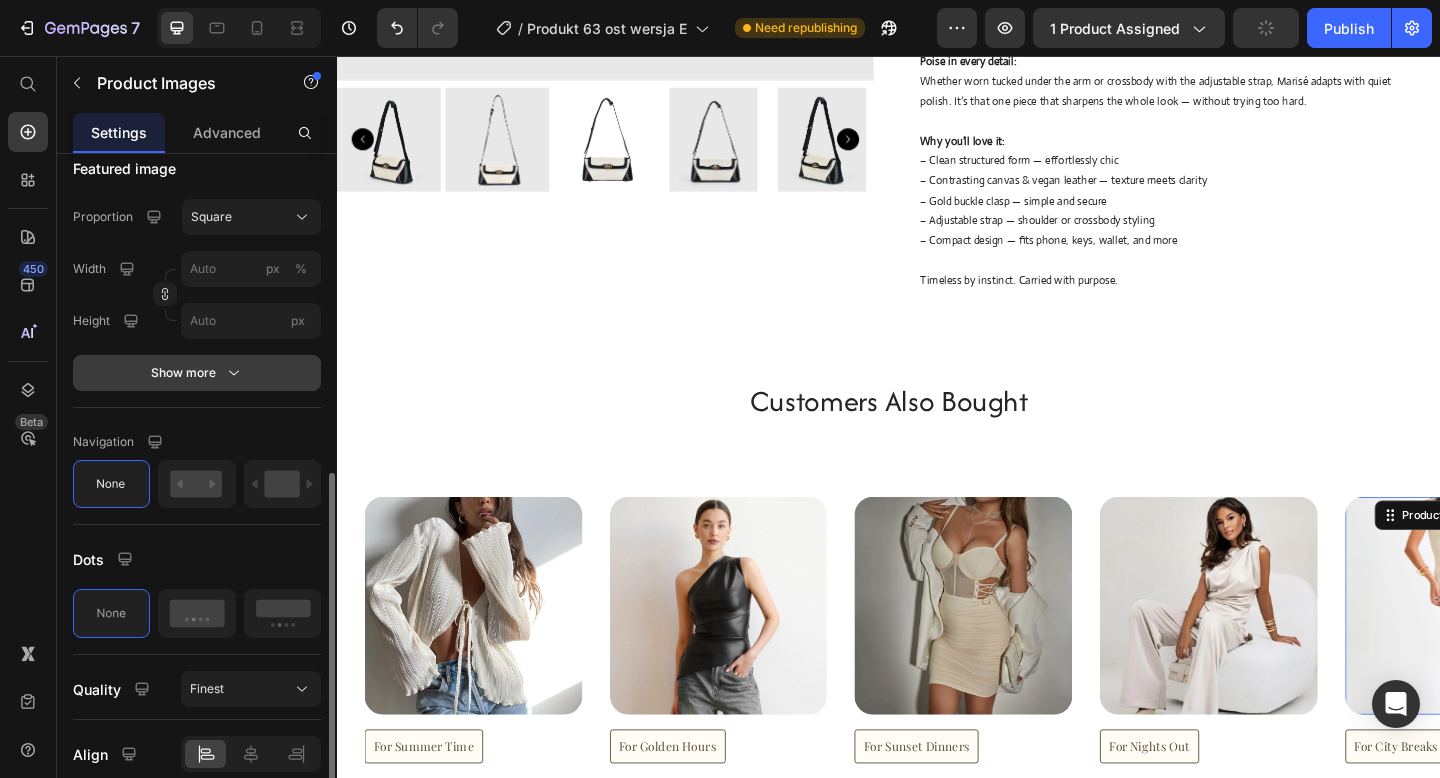 click on "Show more" at bounding box center (197, 373) 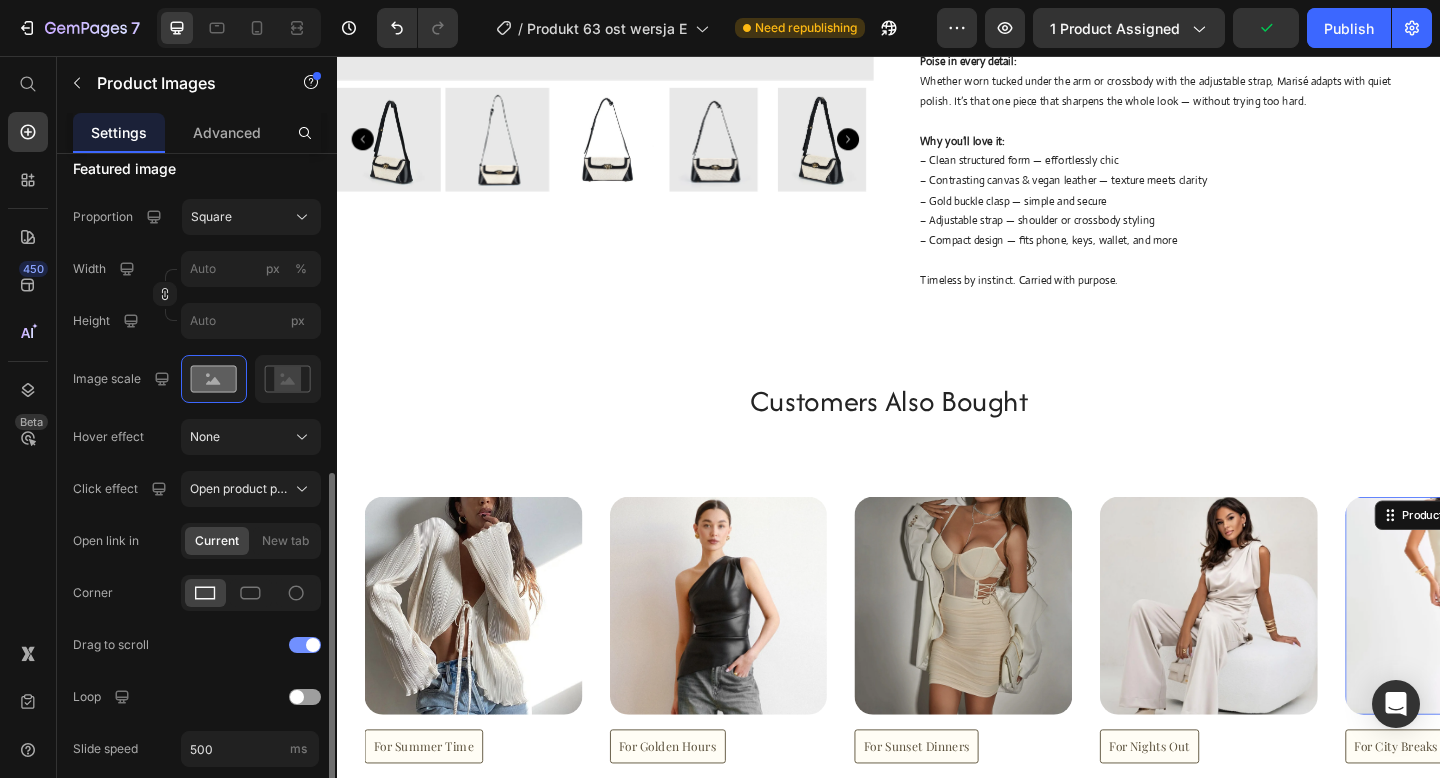 click at bounding box center (313, 645) 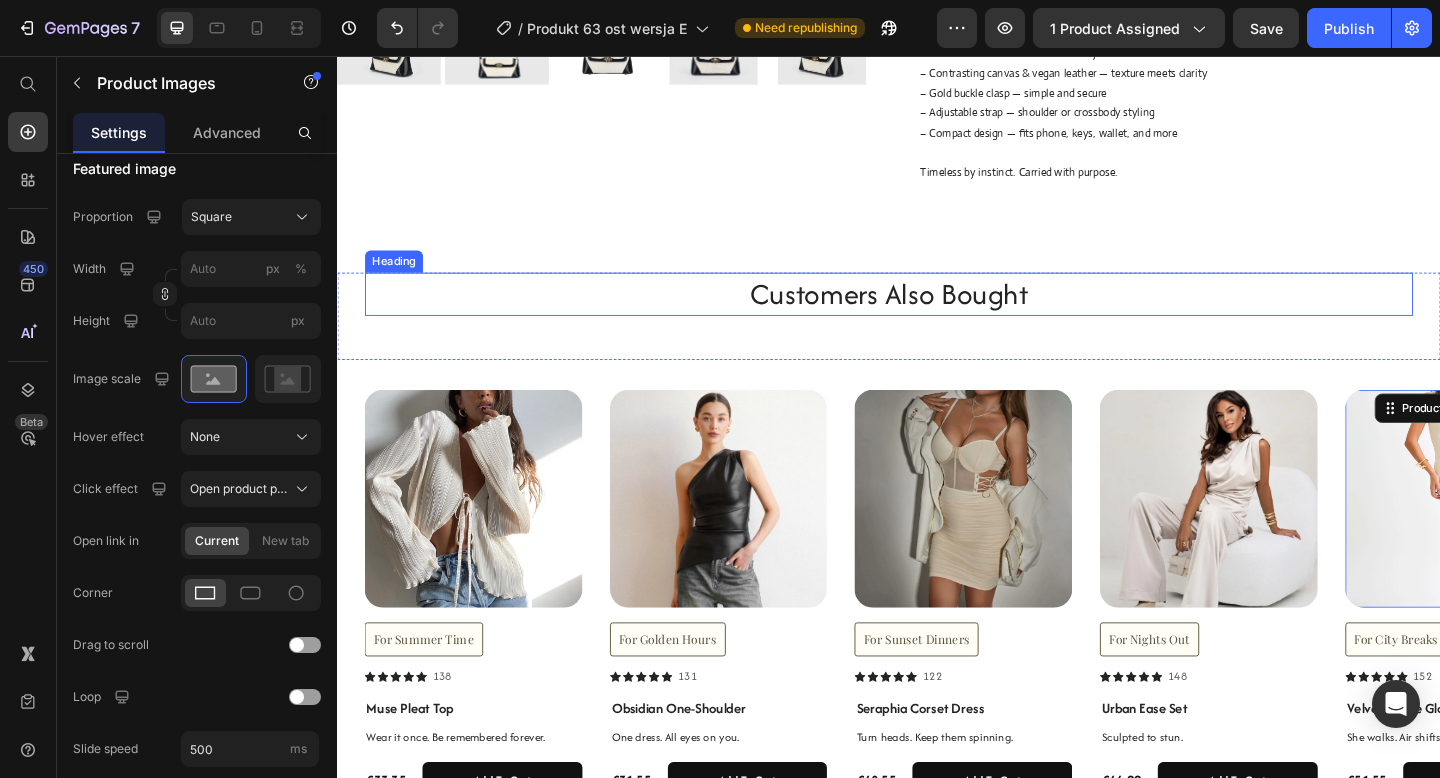 scroll, scrollTop: 717, scrollLeft: 0, axis: vertical 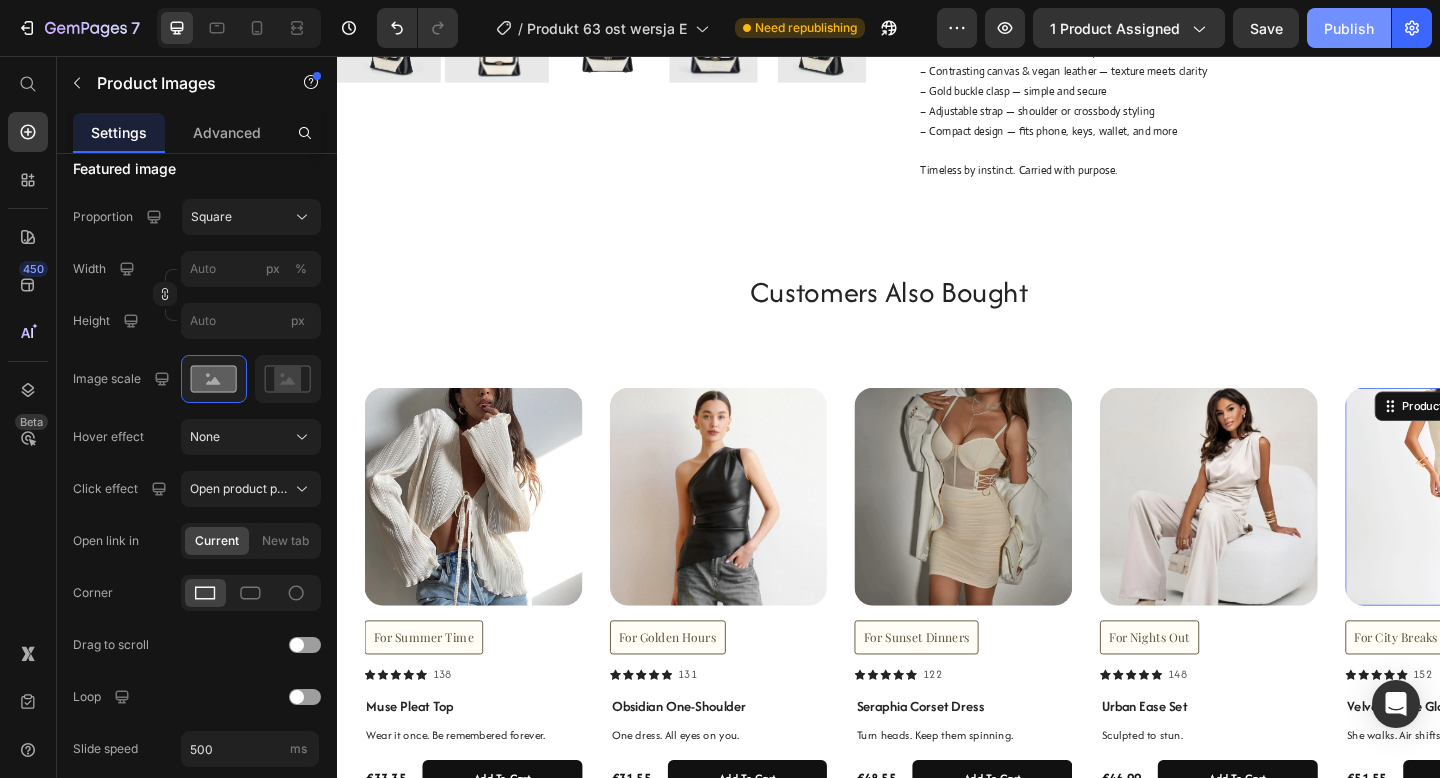 click on "Publish" at bounding box center (1349, 28) 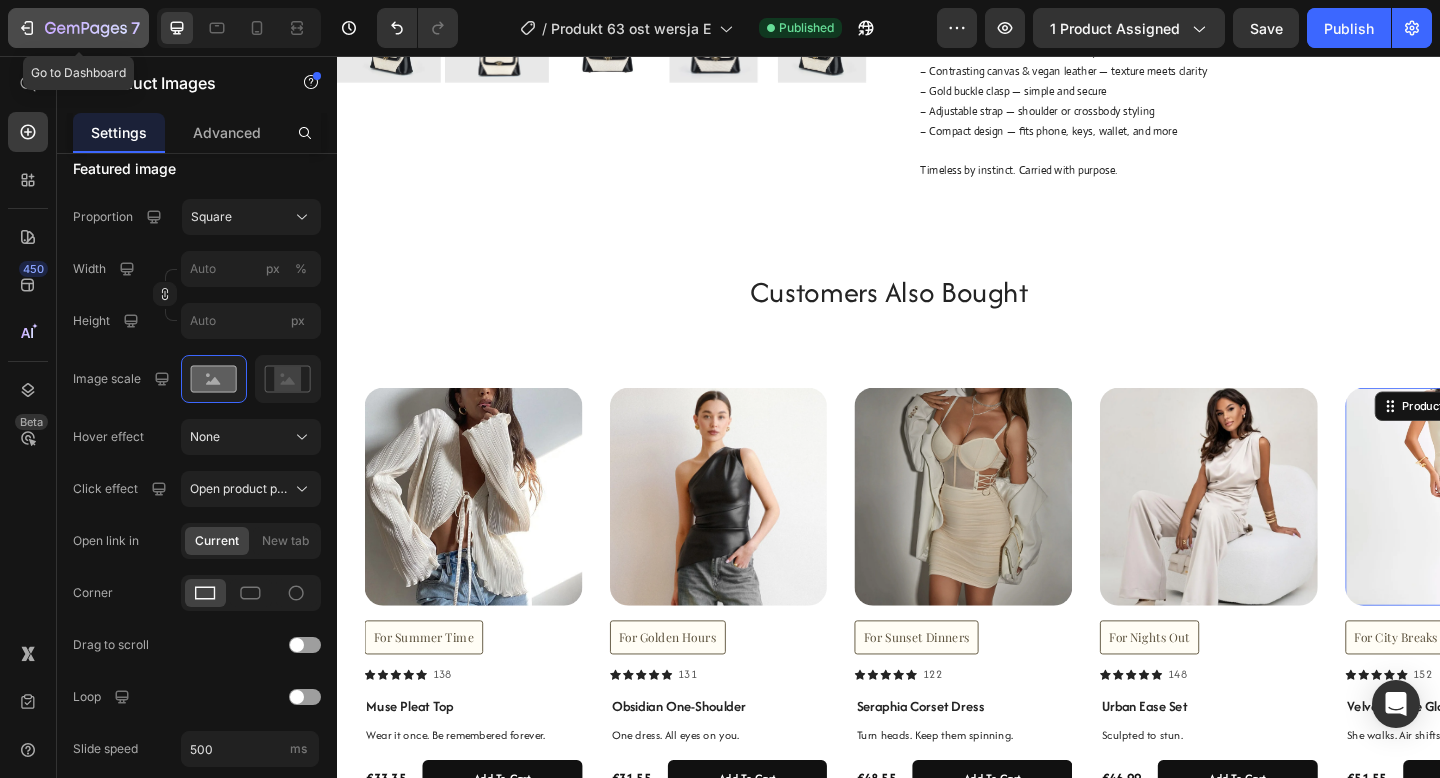 click 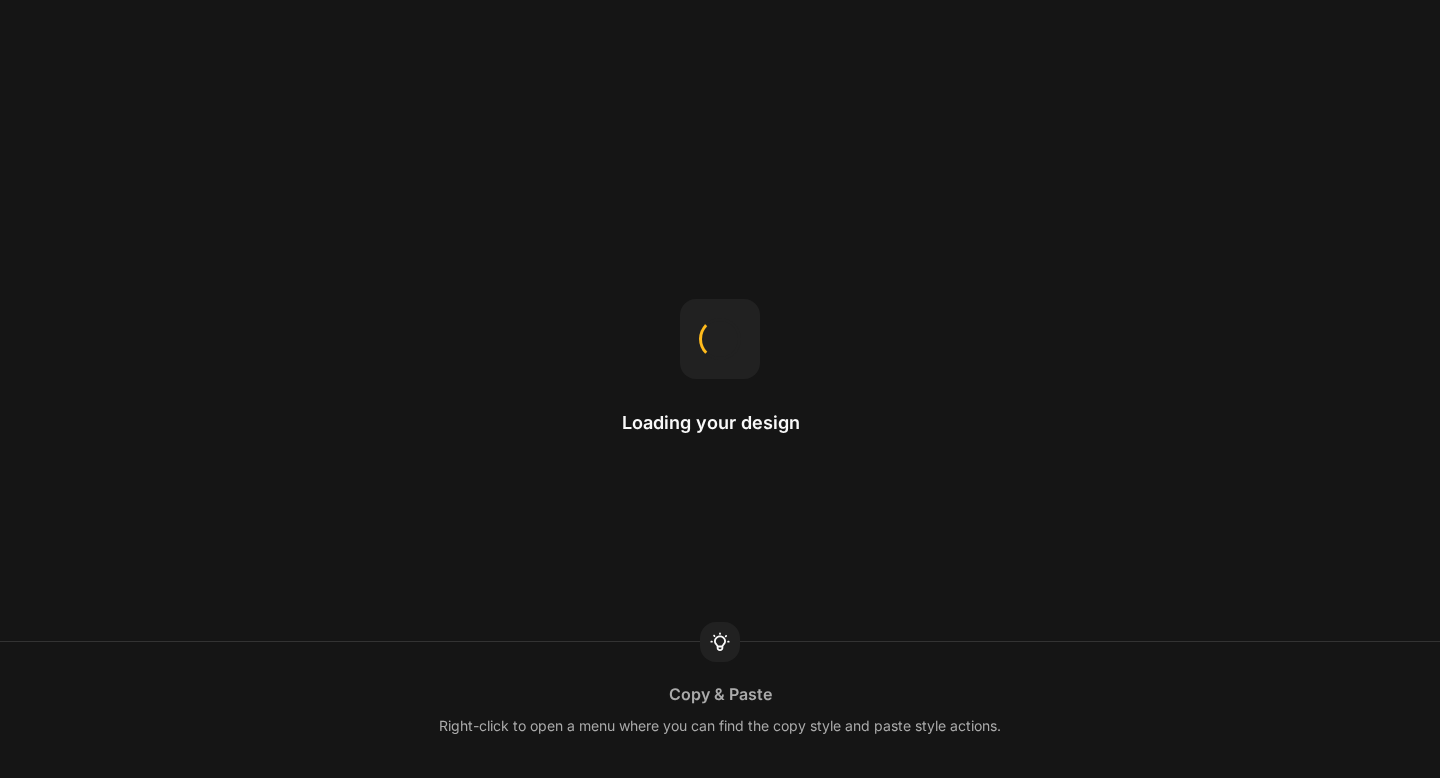 scroll, scrollTop: 0, scrollLeft: 0, axis: both 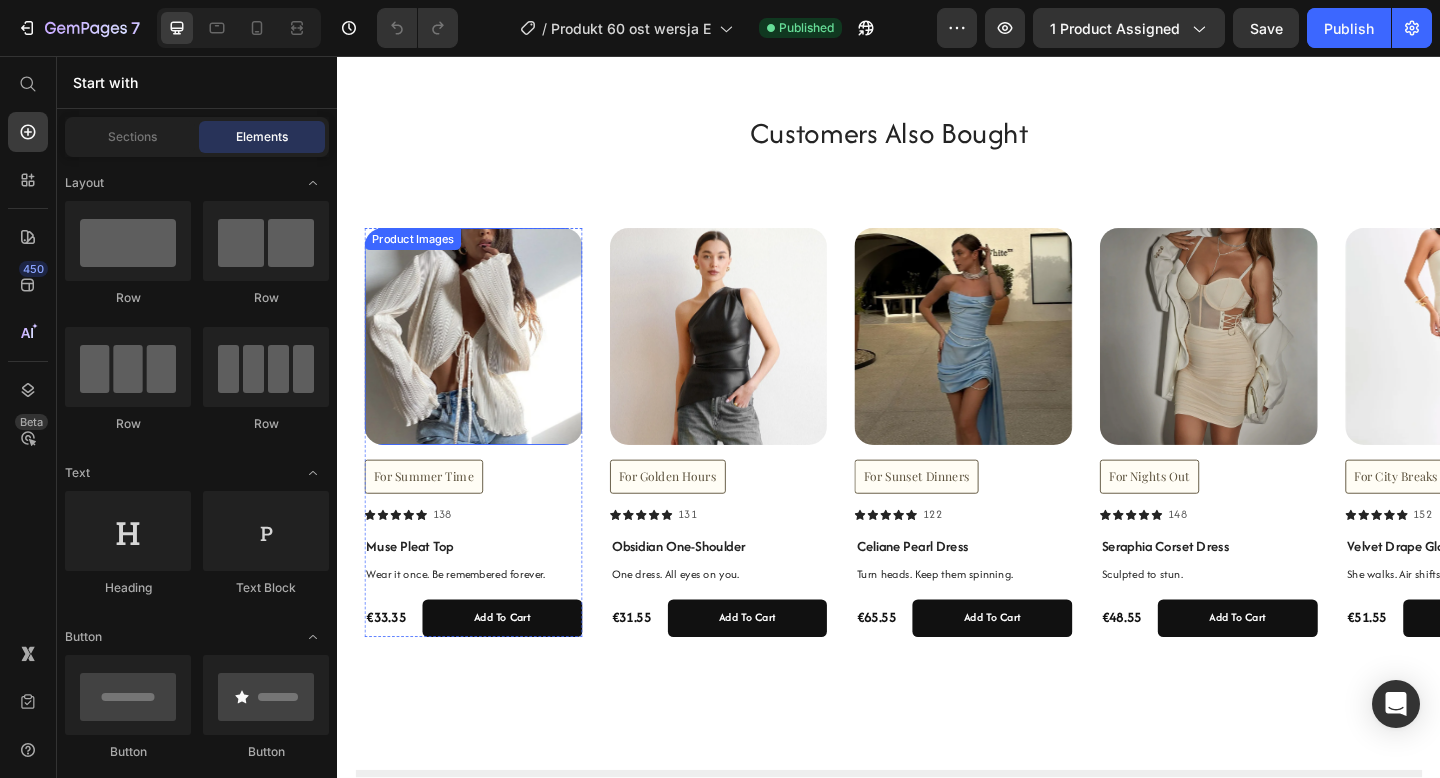 click at bounding box center (485, 362) 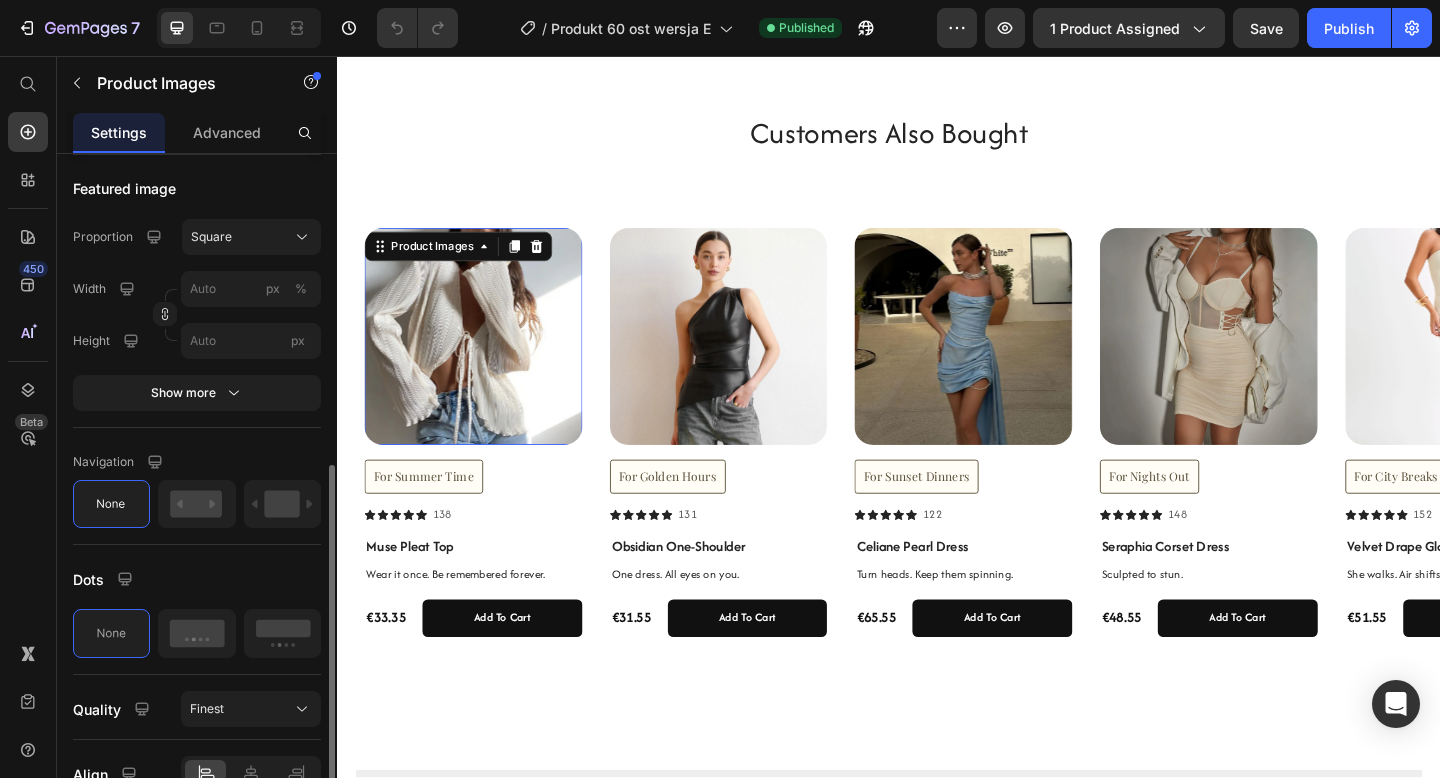 scroll, scrollTop: 659, scrollLeft: 0, axis: vertical 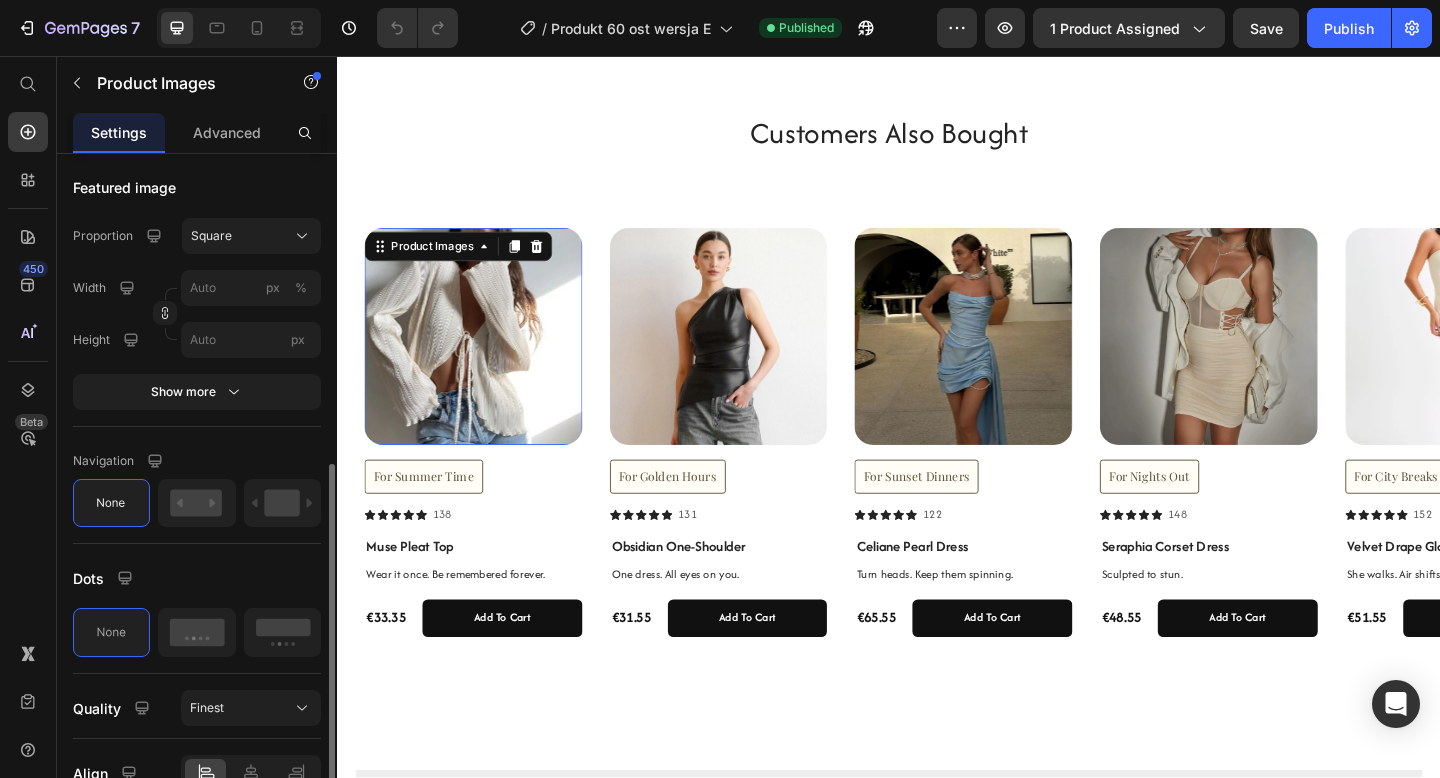 click on "Show more" at bounding box center (197, 392) 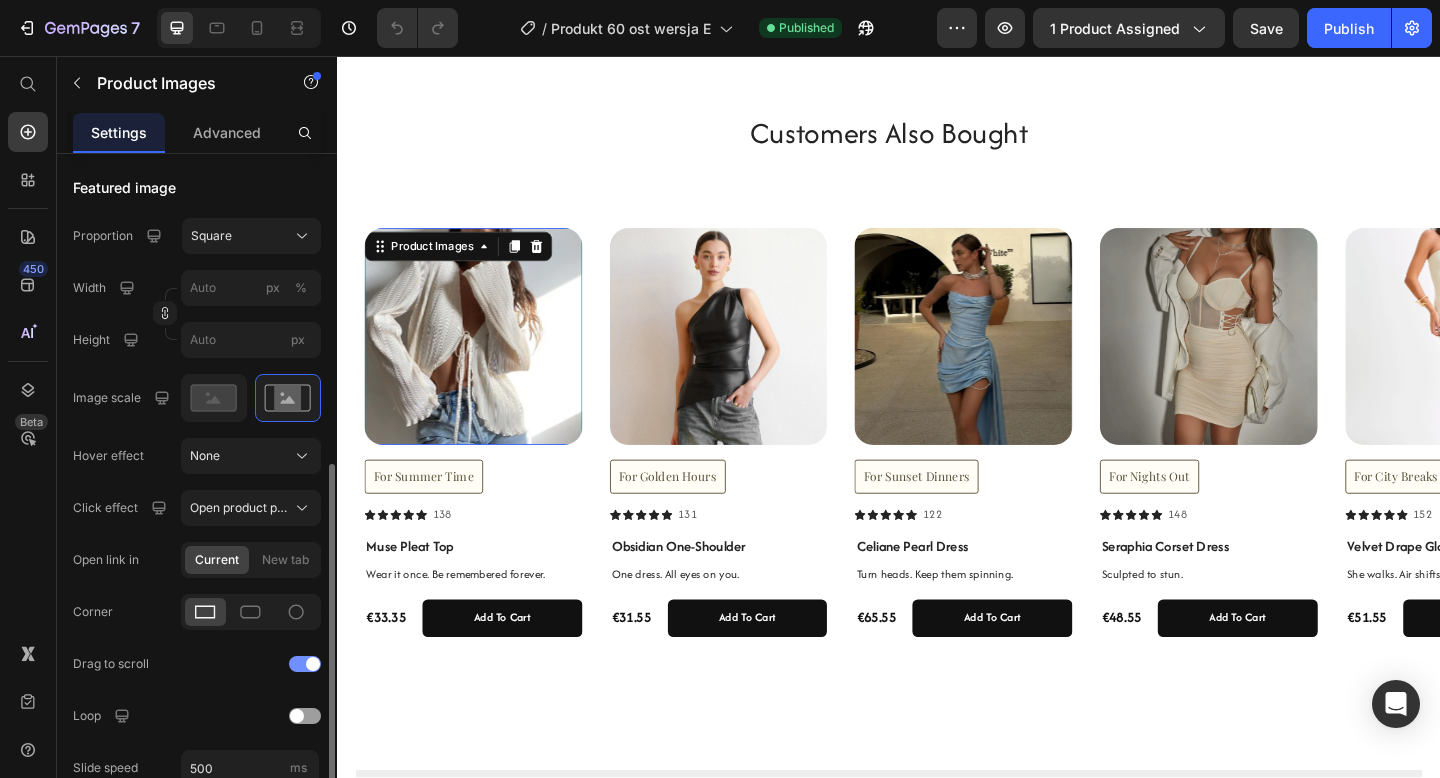 click at bounding box center (305, 664) 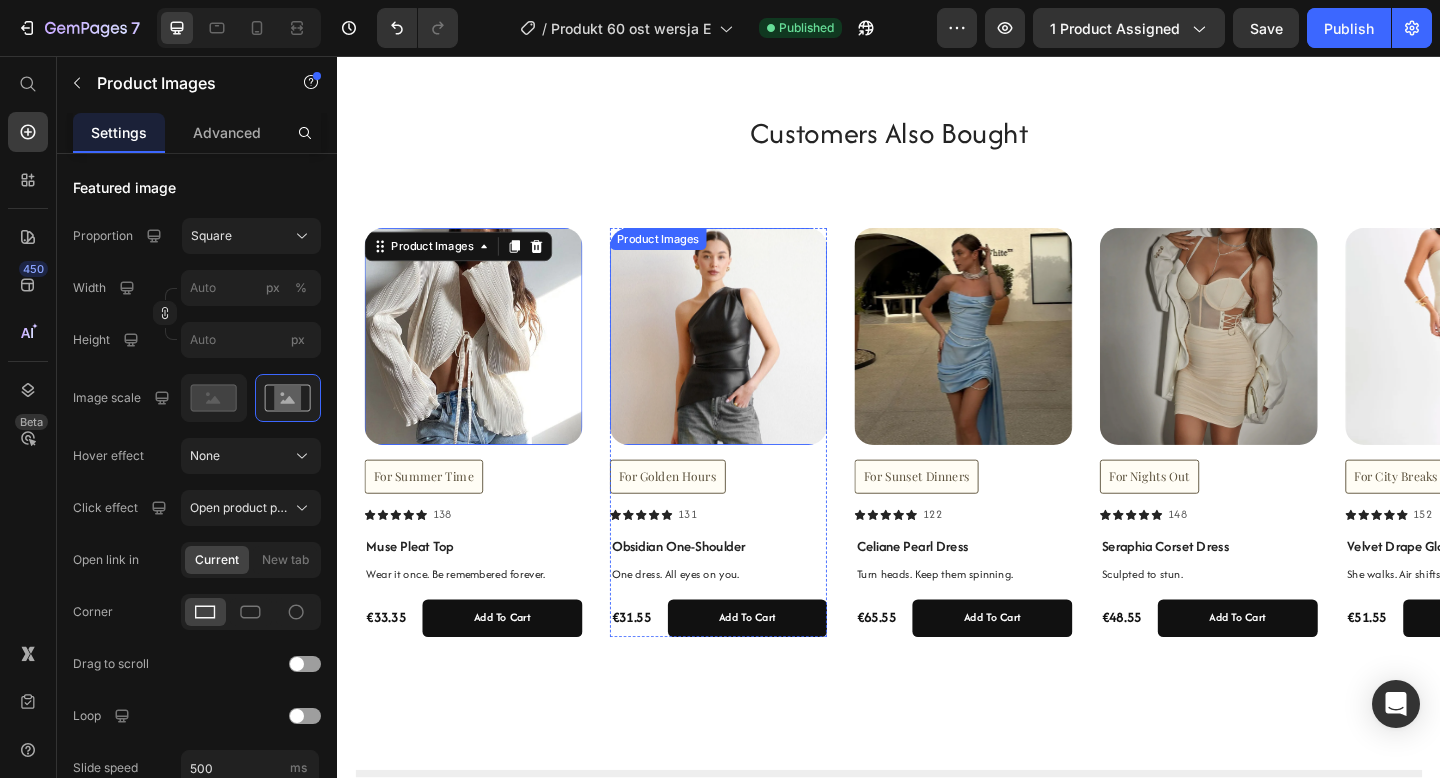 click at bounding box center [752, 362] 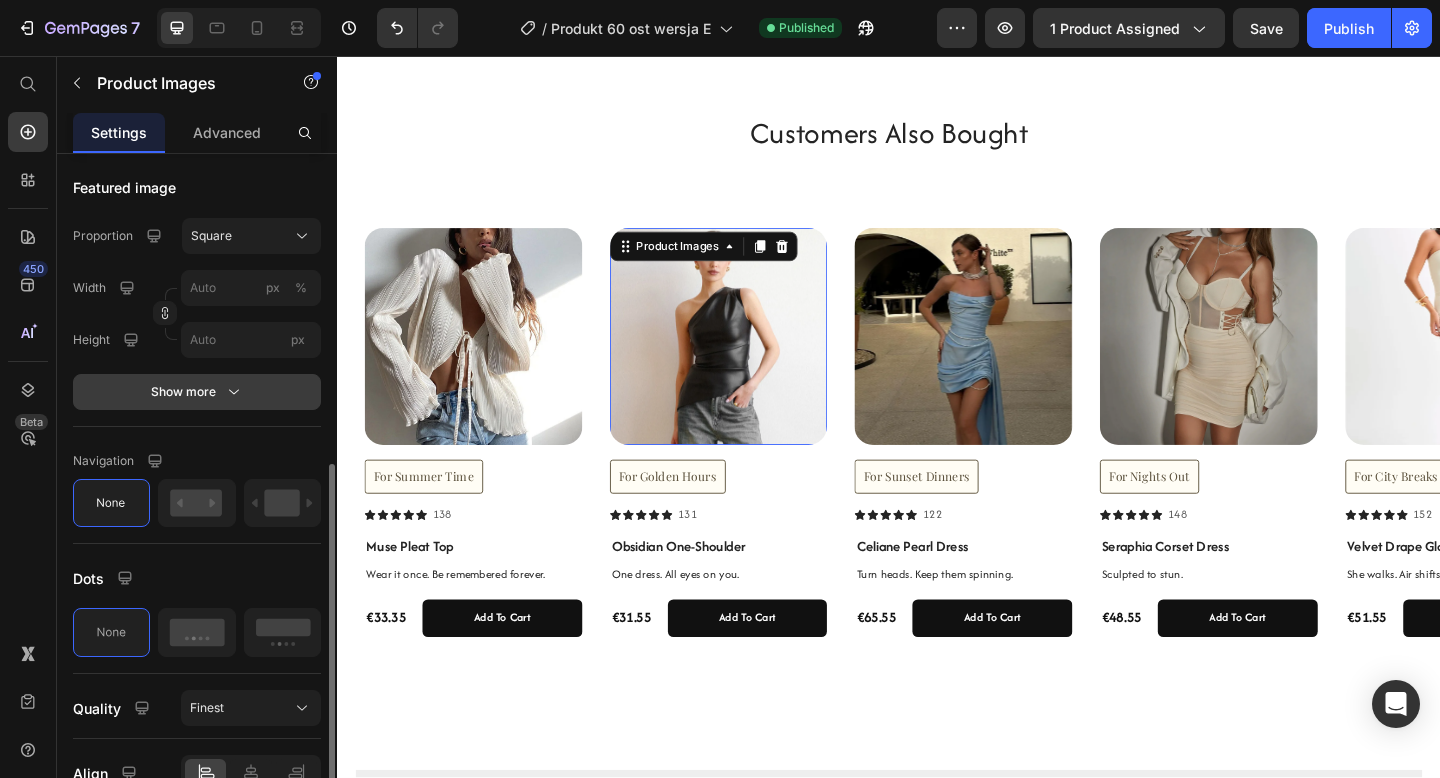 click on "Show more" at bounding box center (197, 392) 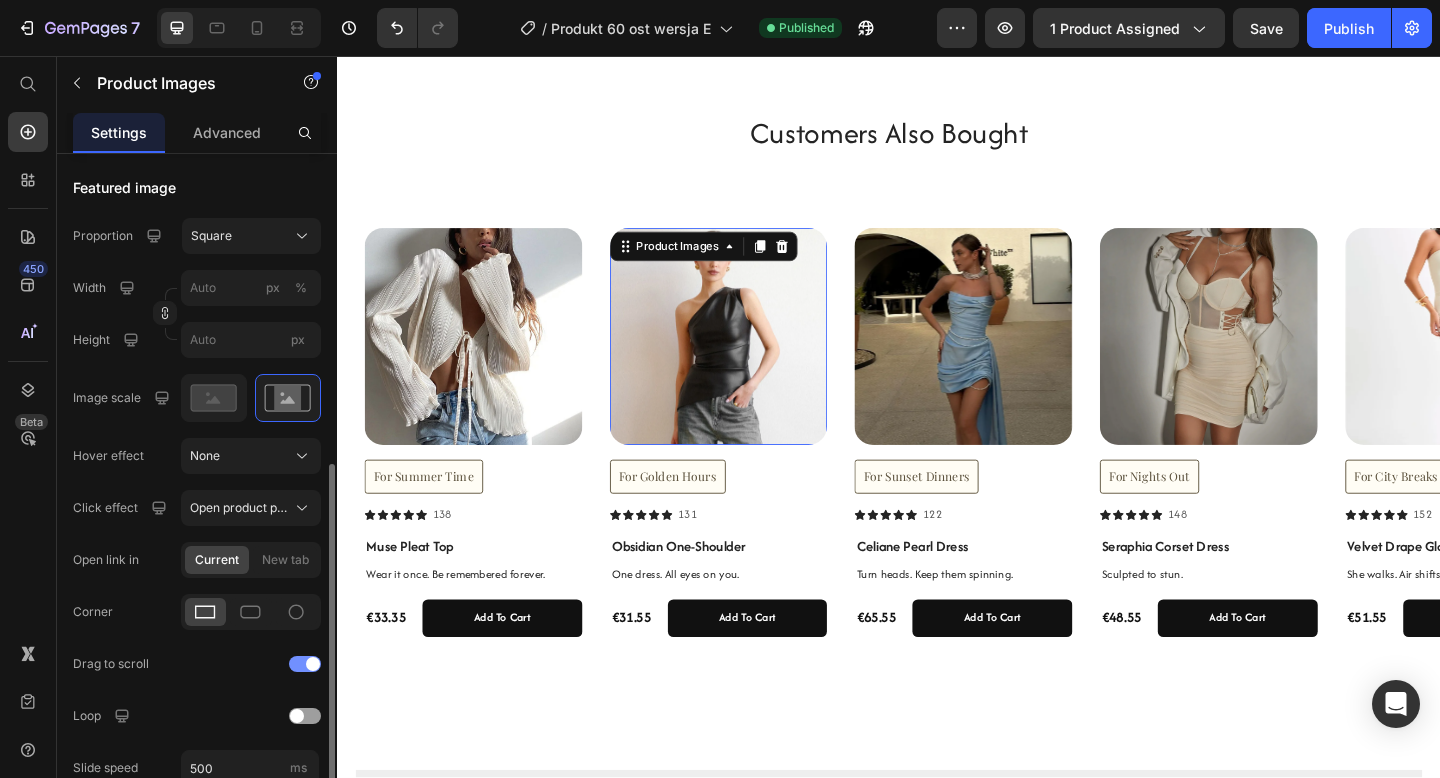 click on "Drag to scroll" 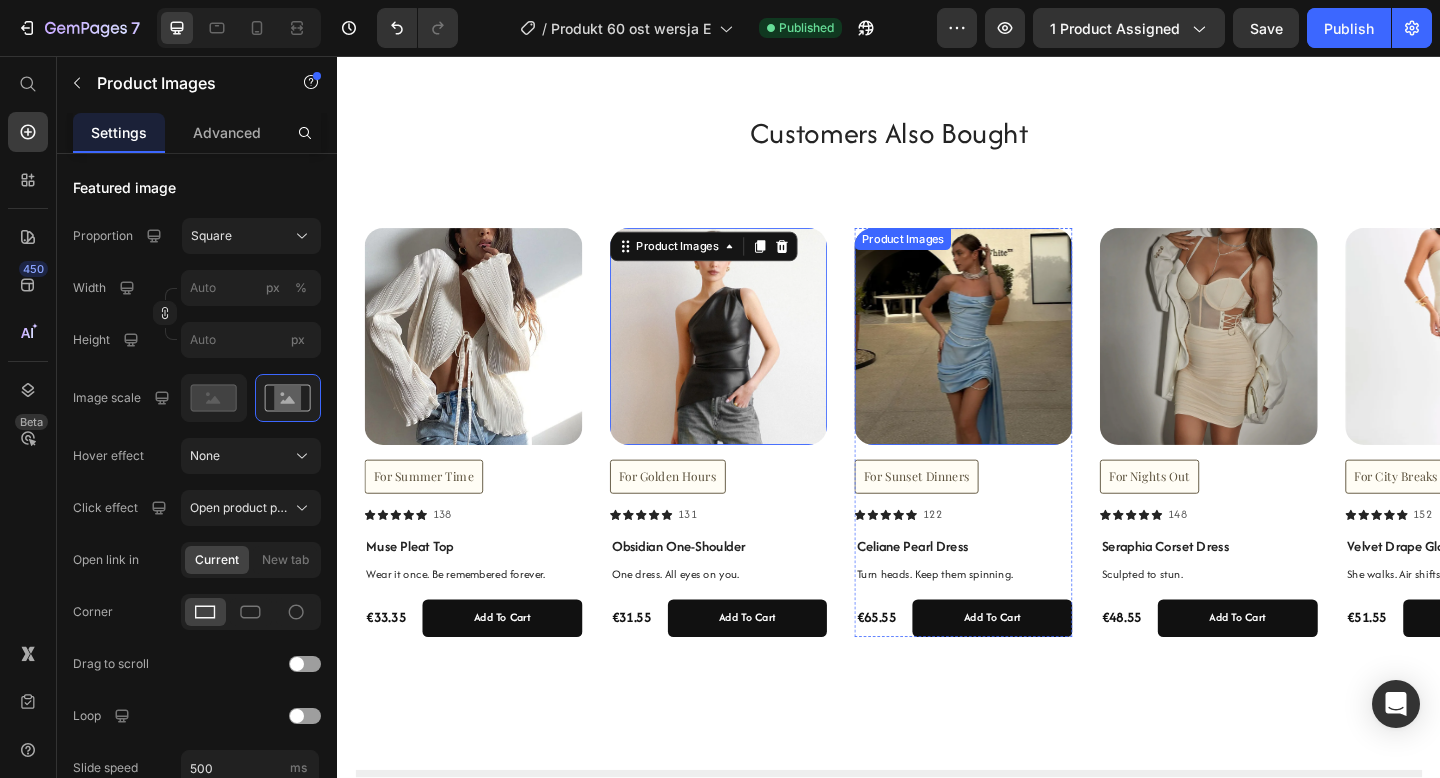 click at bounding box center (1018, 362) 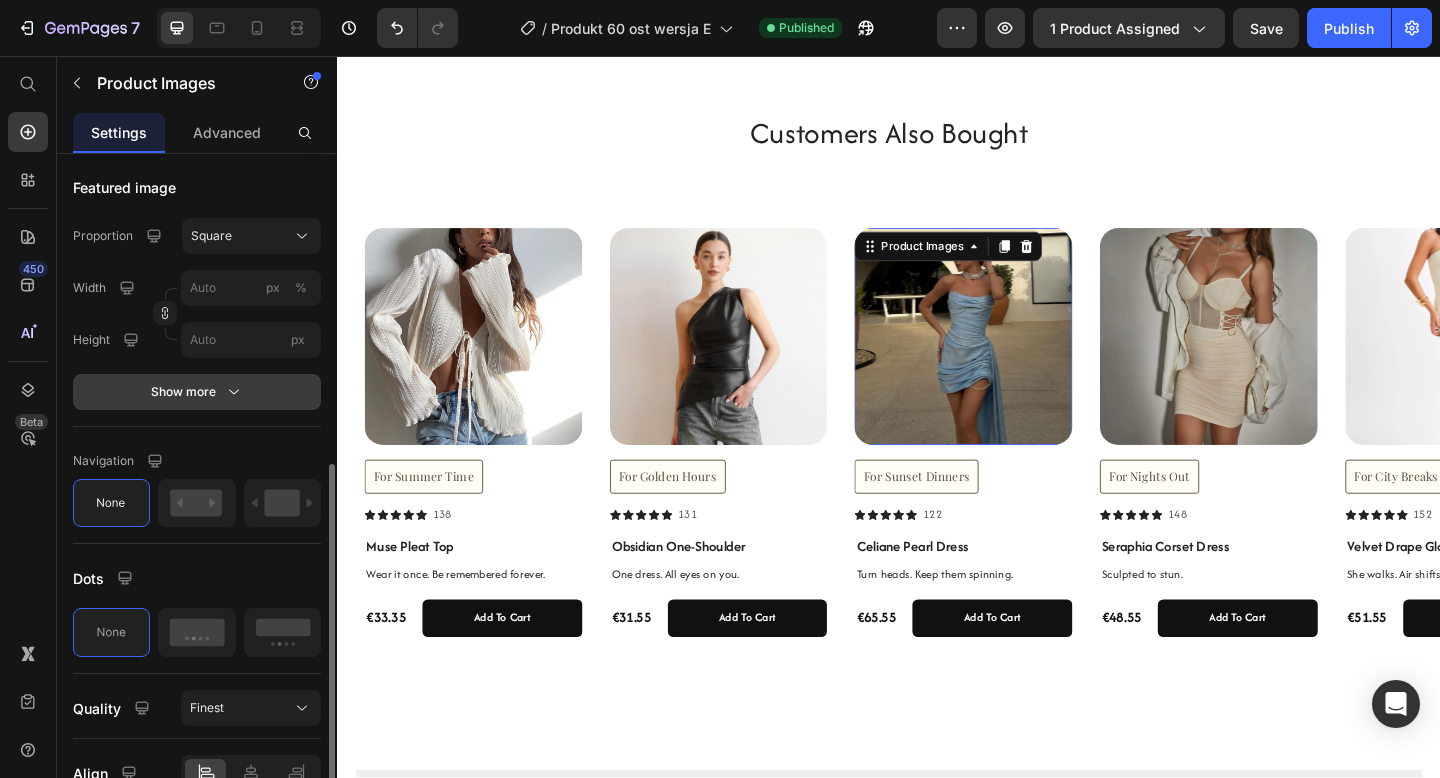 click on "Show more" at bounding box center [197, 392] 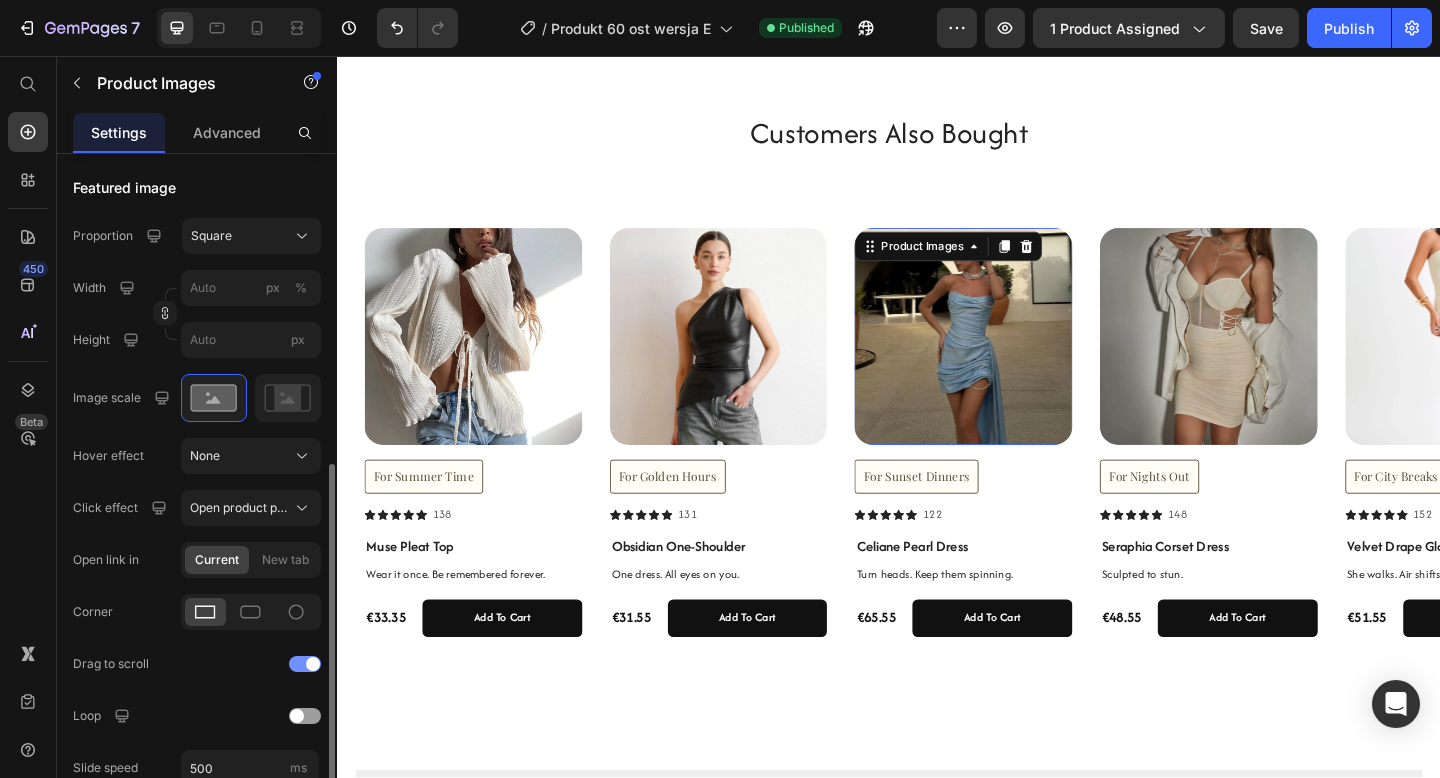 click on "Drag to scroll" 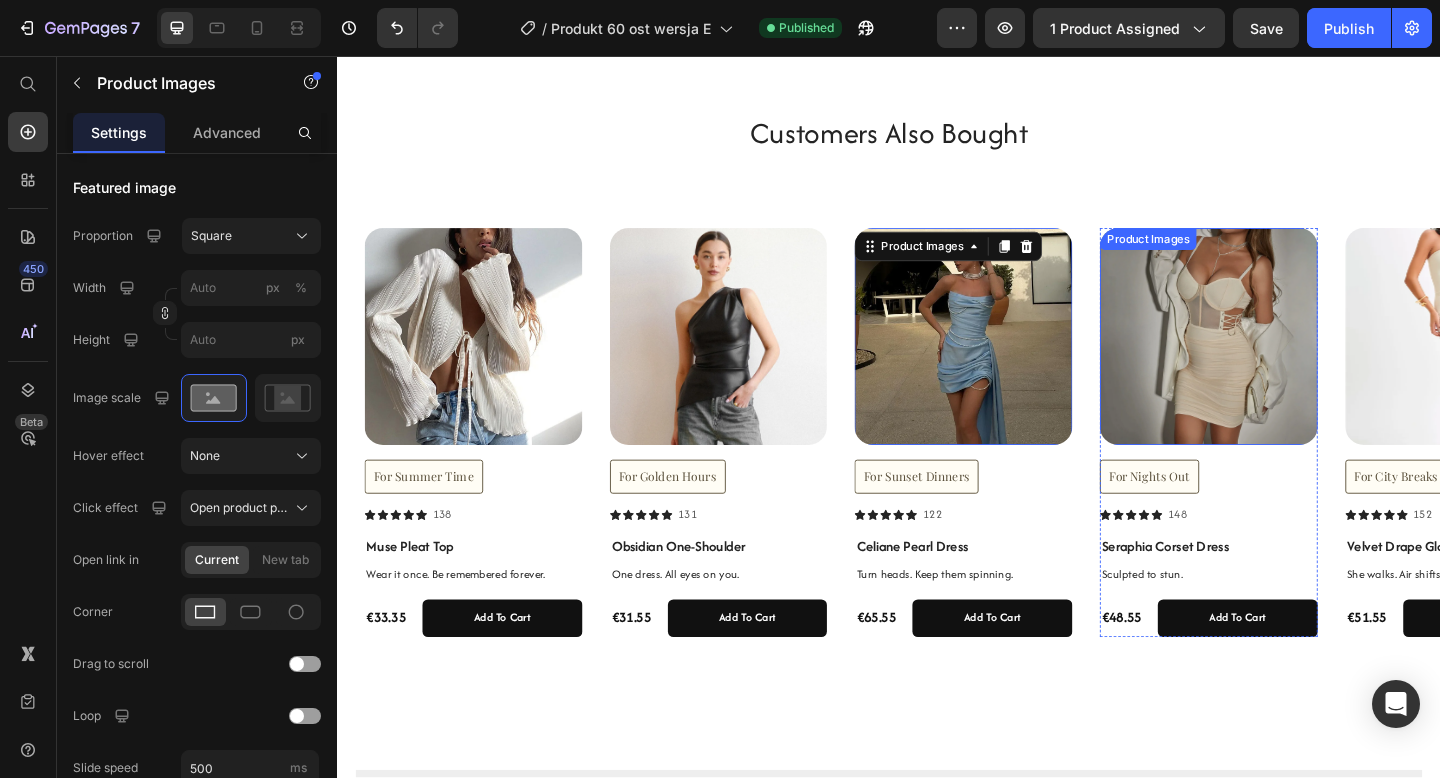 click at bounding box center (1285, 362) 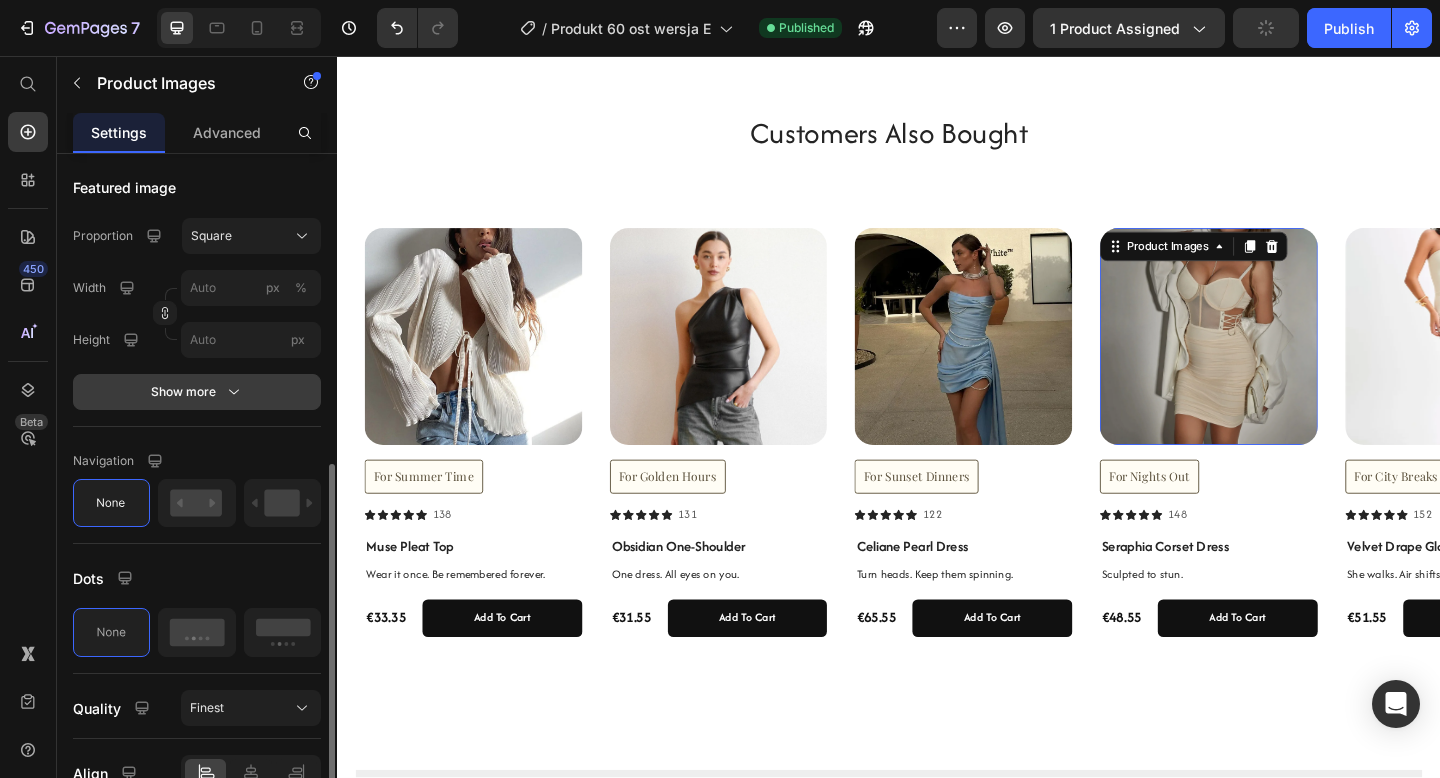 click on "Show more" at bounding box center [197, 392] 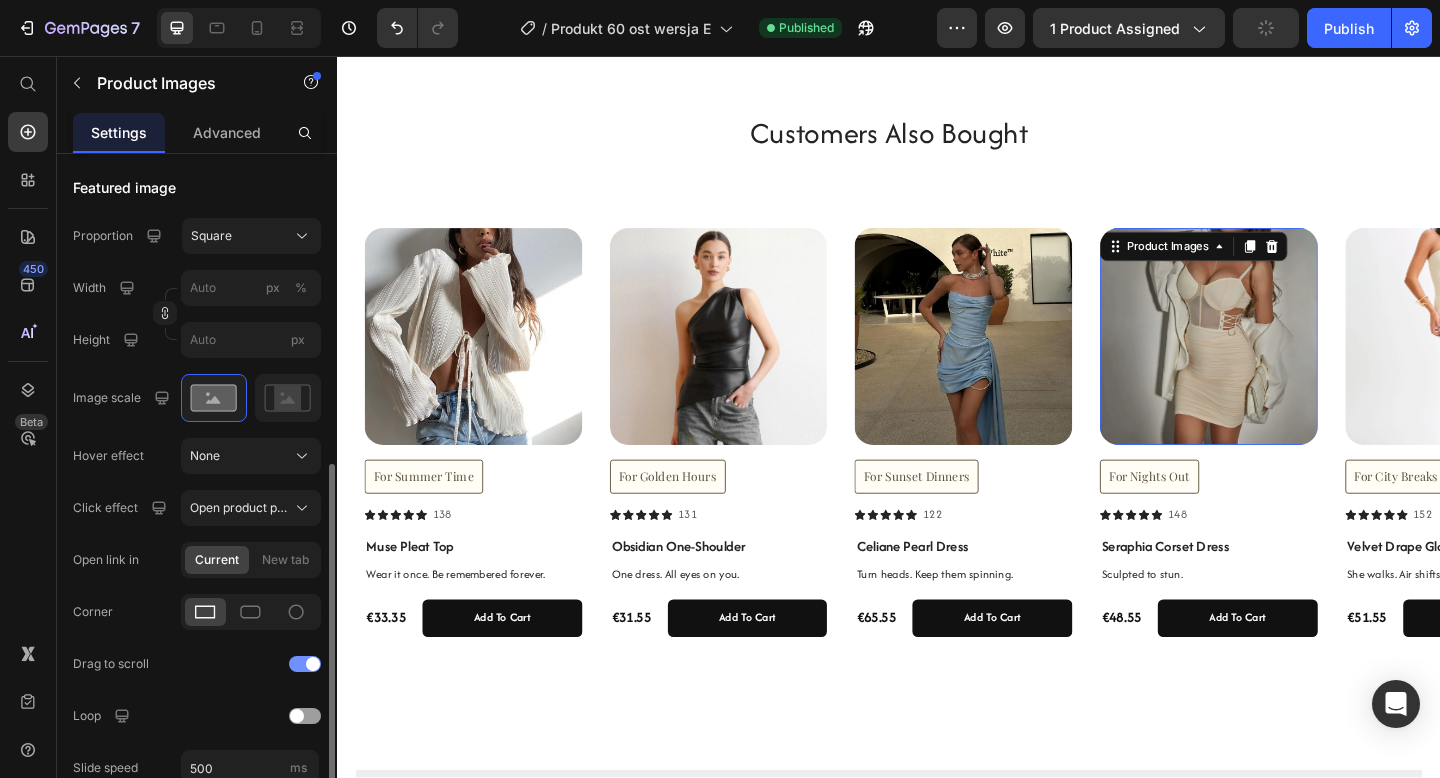click at bounding box center (305, 664) 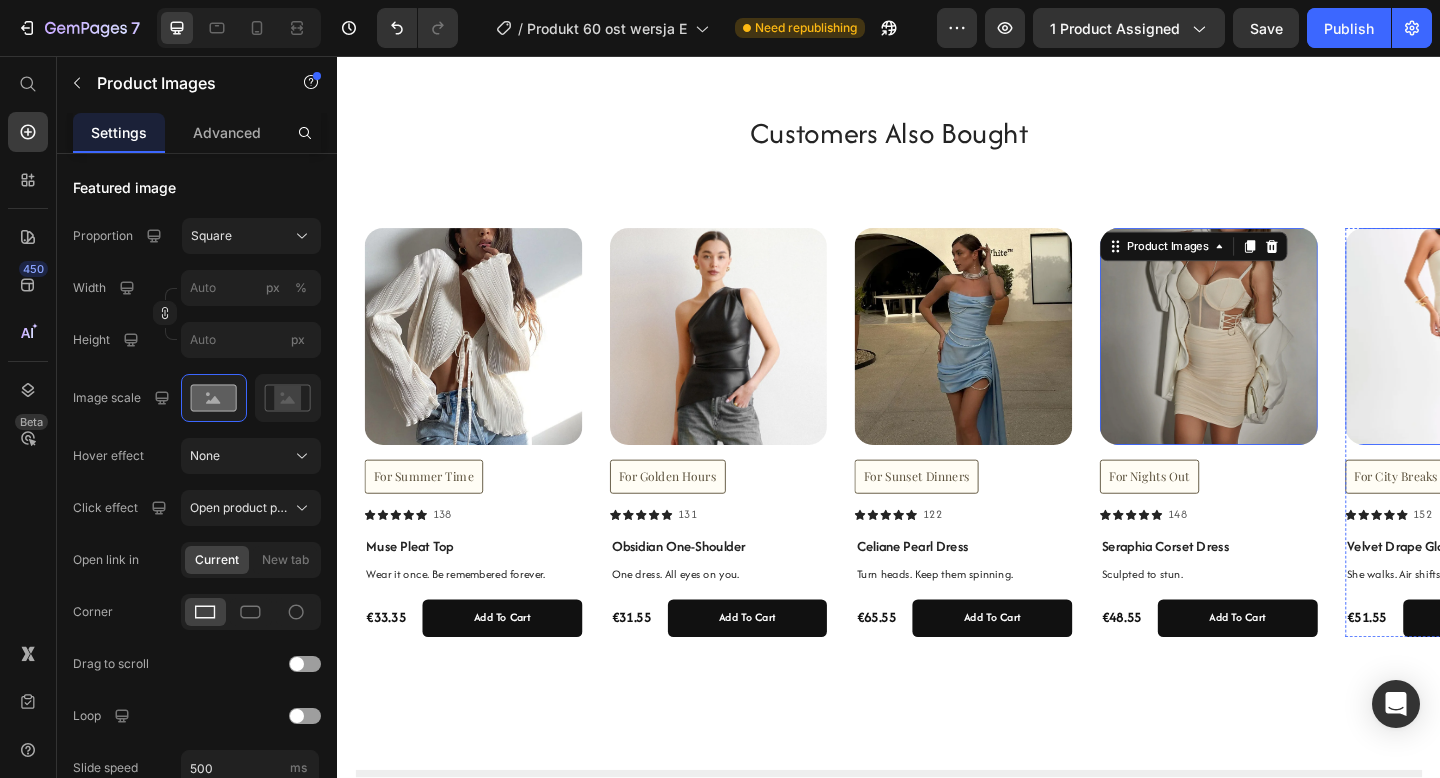 click at bounding box center [1552, 362] 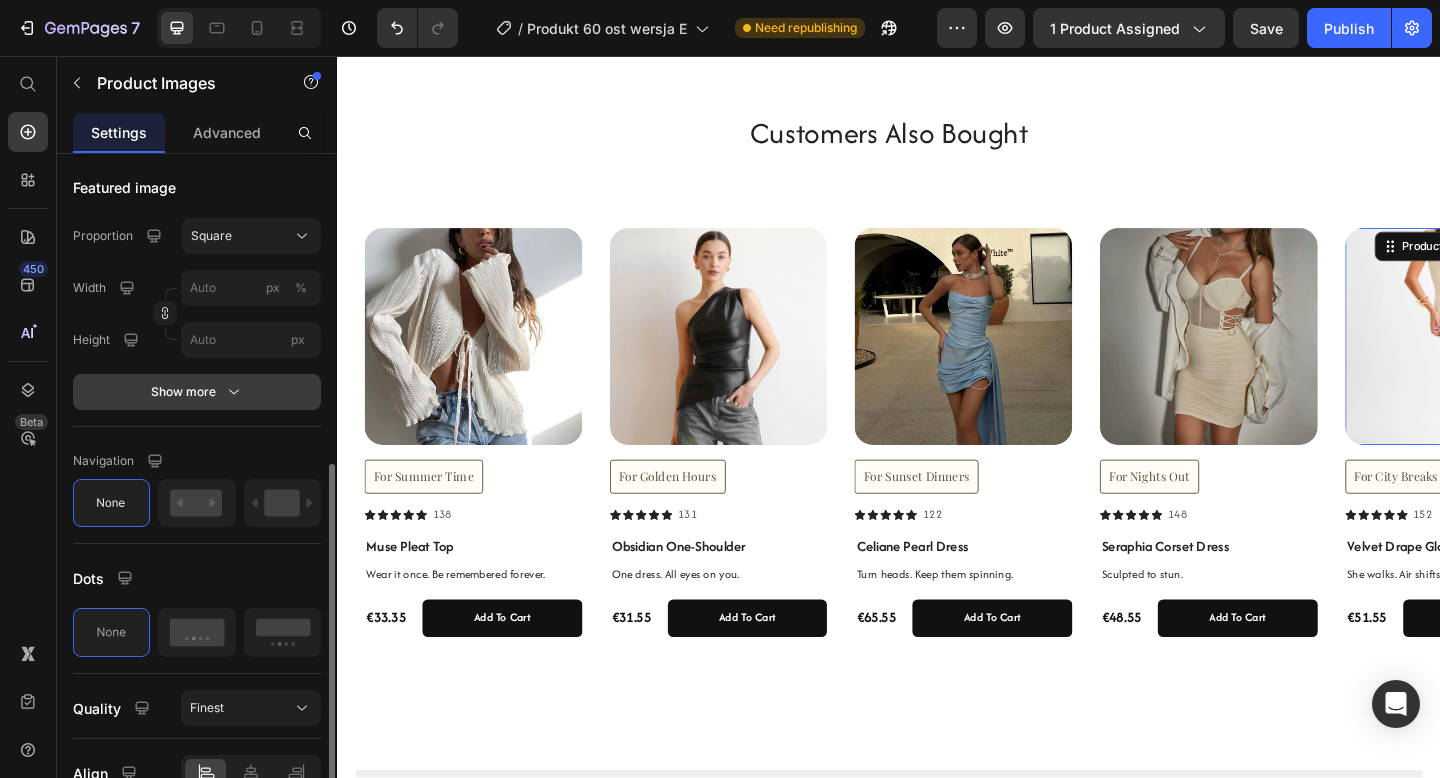 click 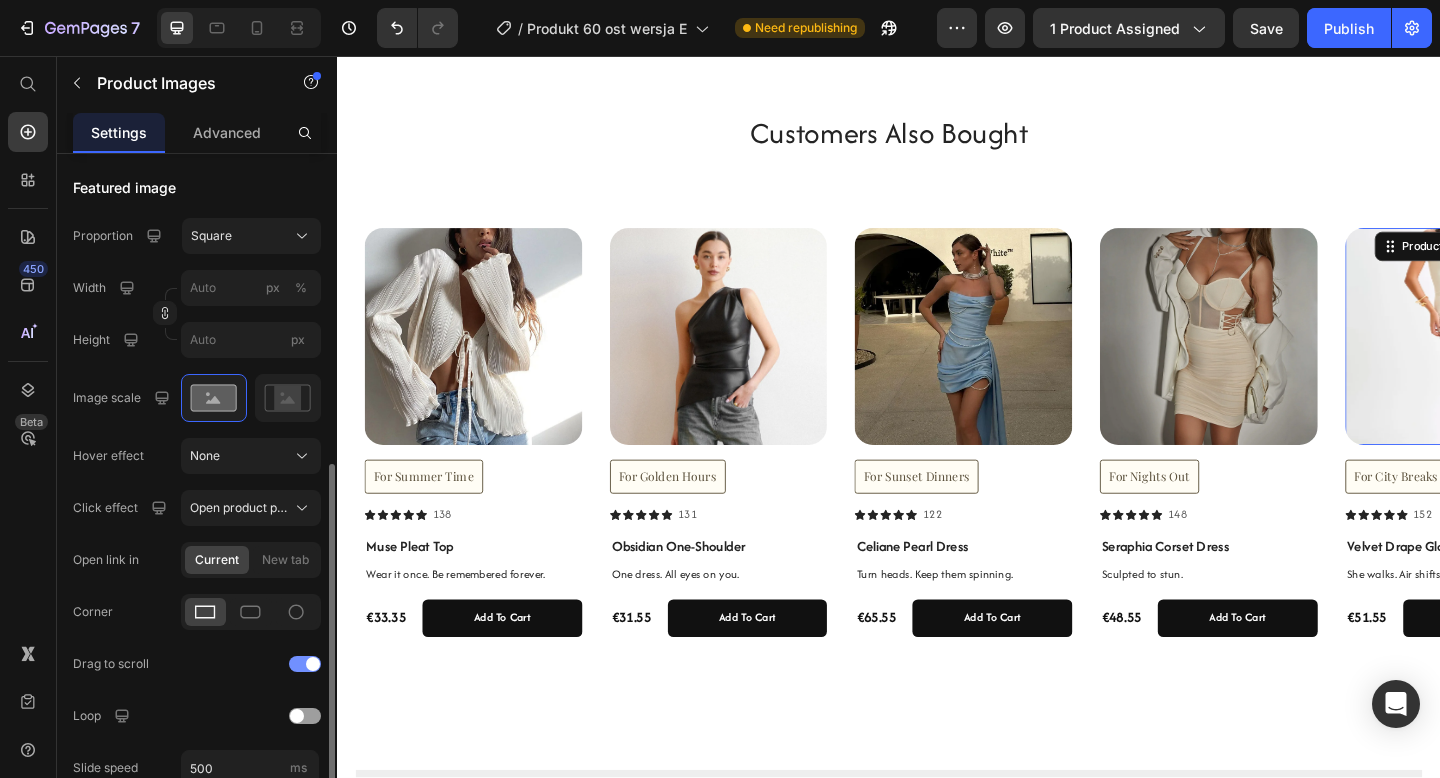 click at bounding box center (305, 664) 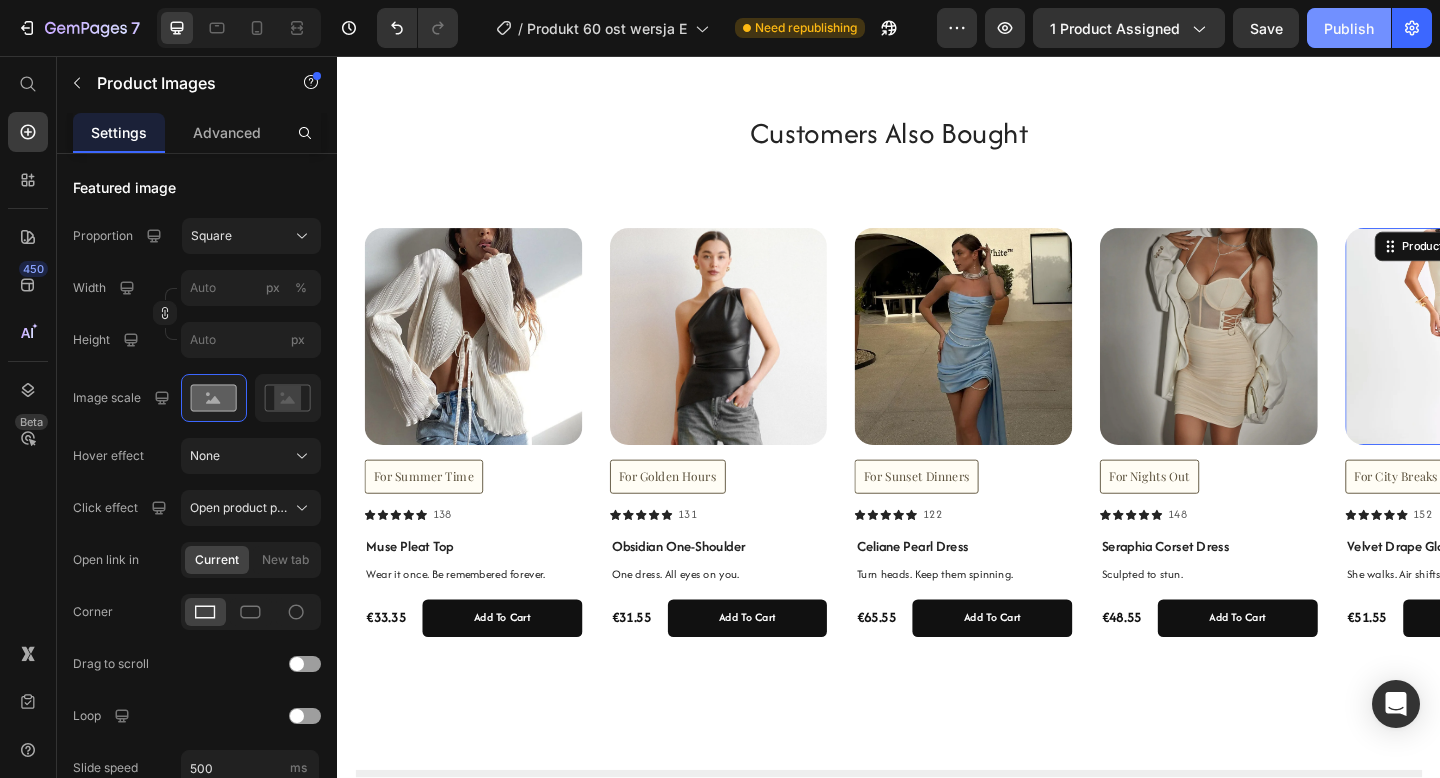 click on "Publish" at bounding box center (1349, 28) 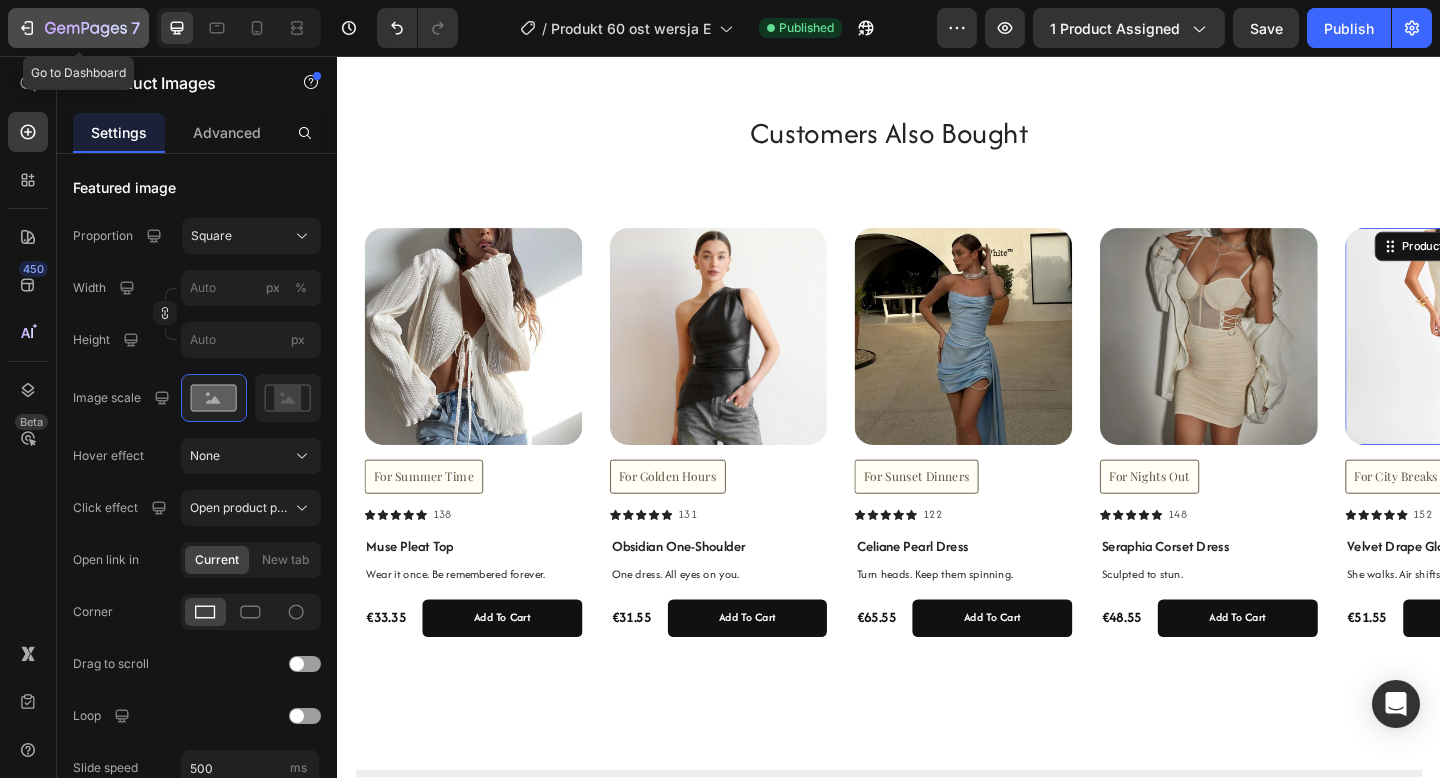 click 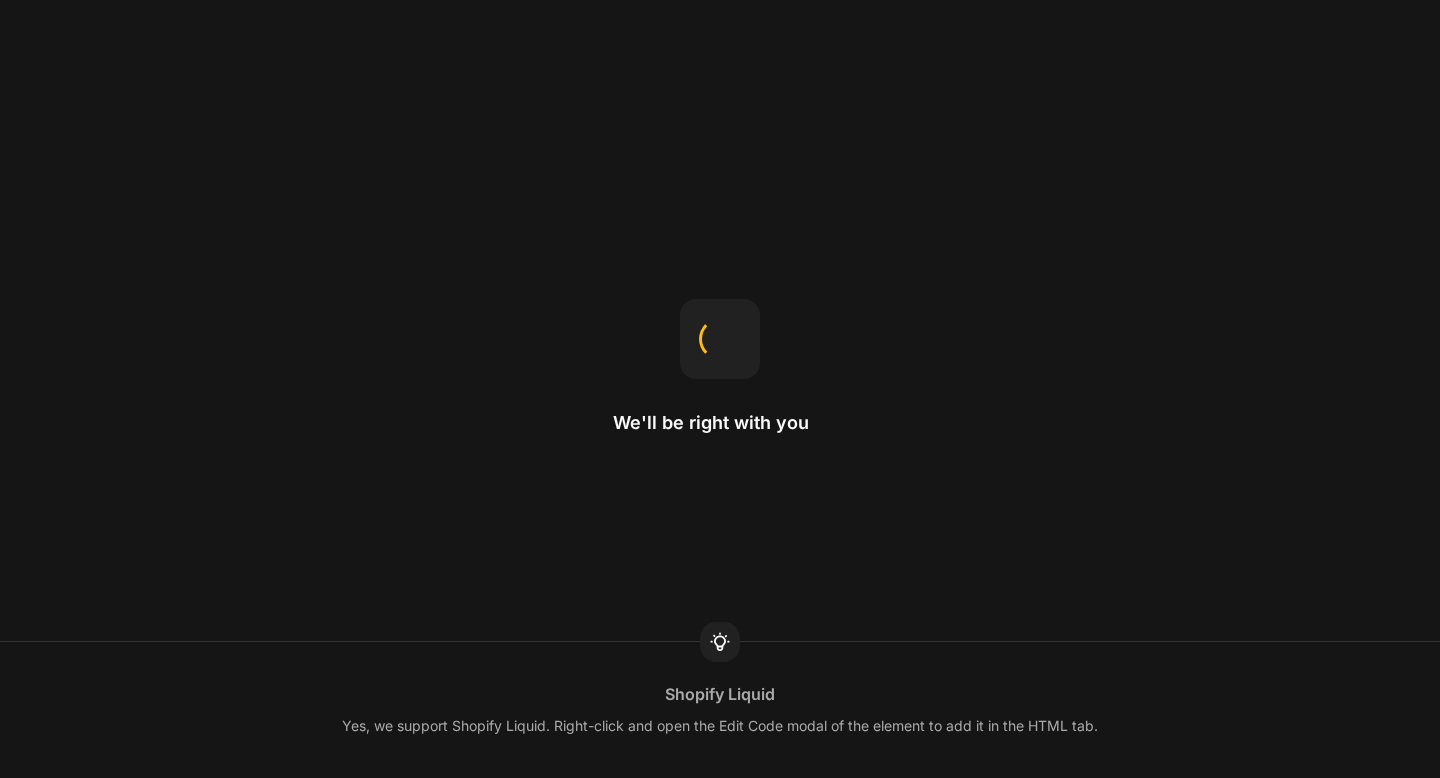 scroll, scrollTop: 0, scrollLeft: 0, axis: both 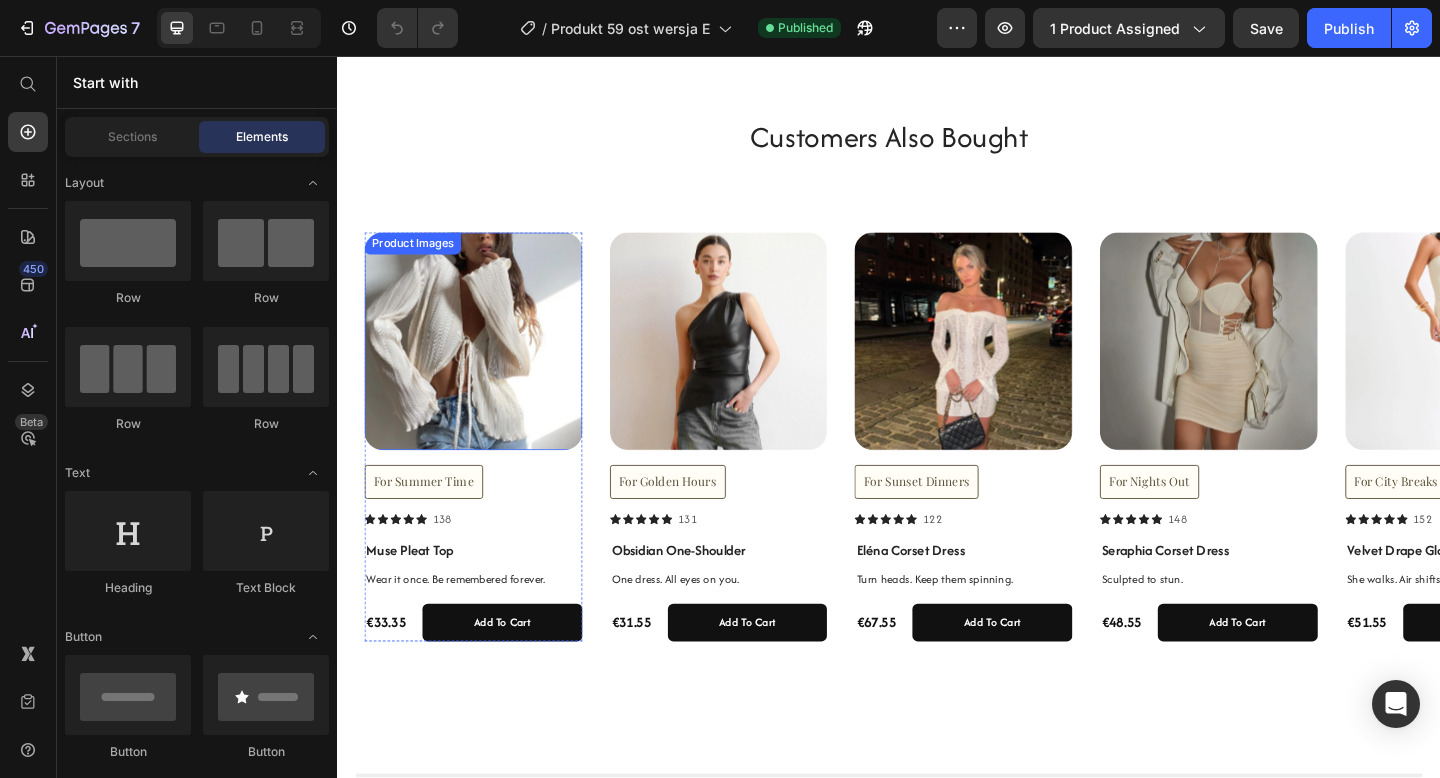 click at bounding box center (485, 366) 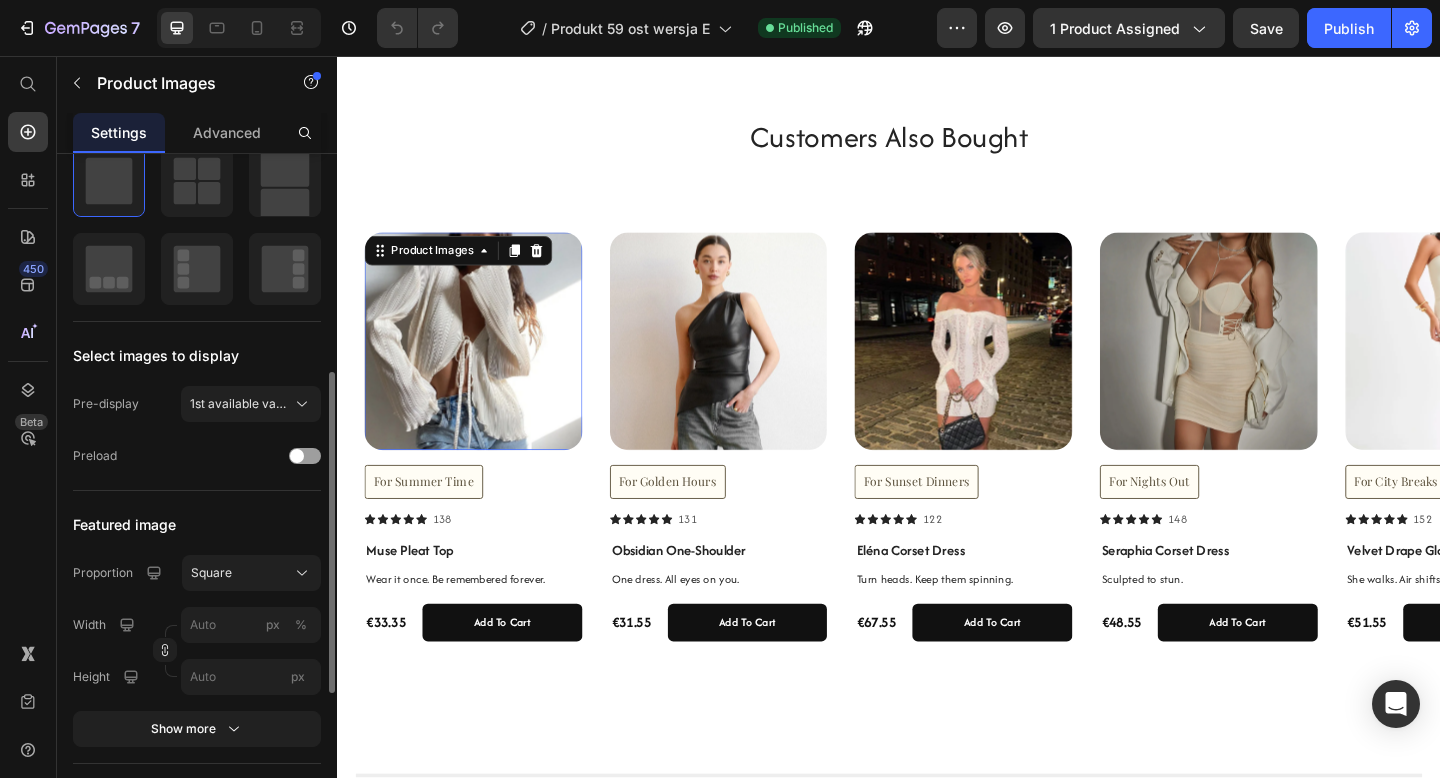 scroll, scrollTop: 472, scrollLeft: 0, axis: vertical 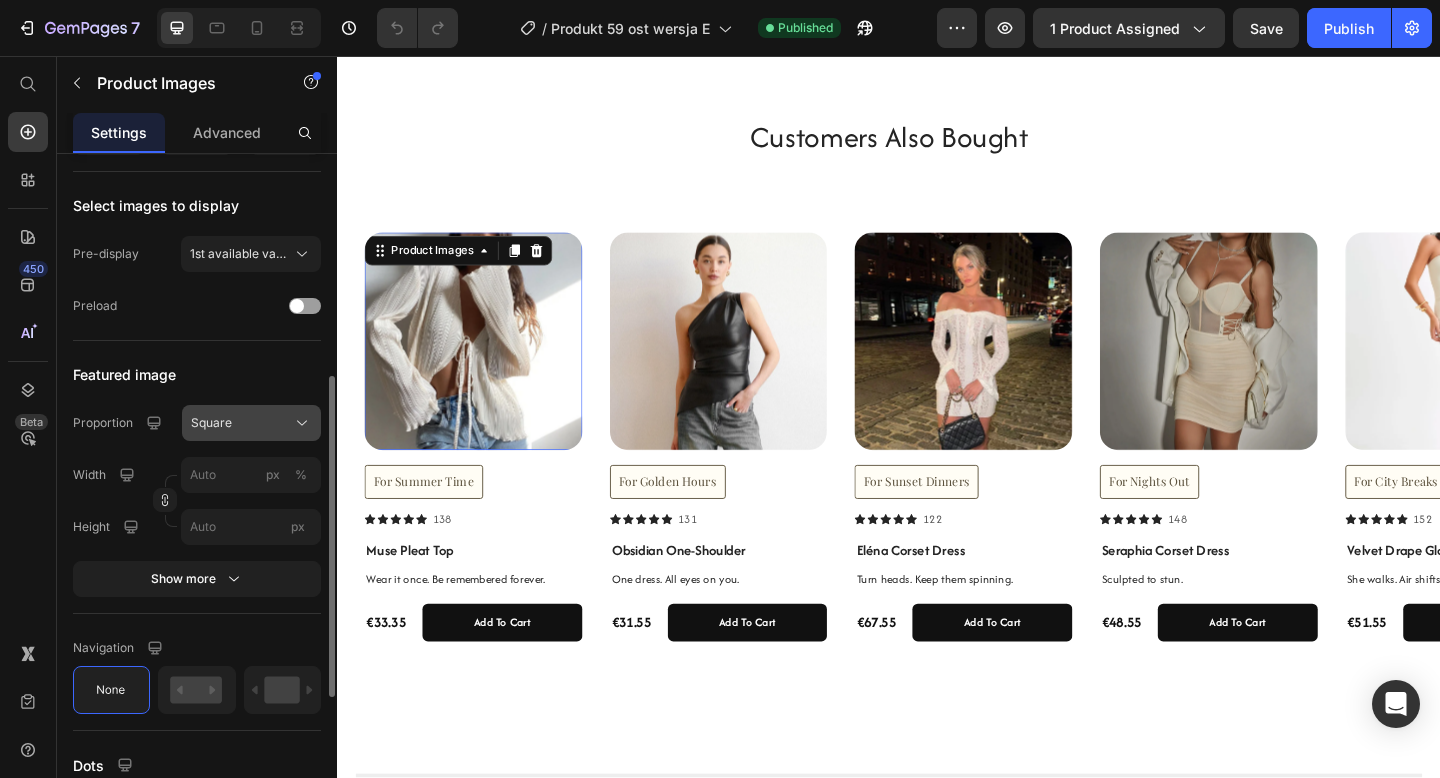 click on "Square" at bounding box center [251, 423] 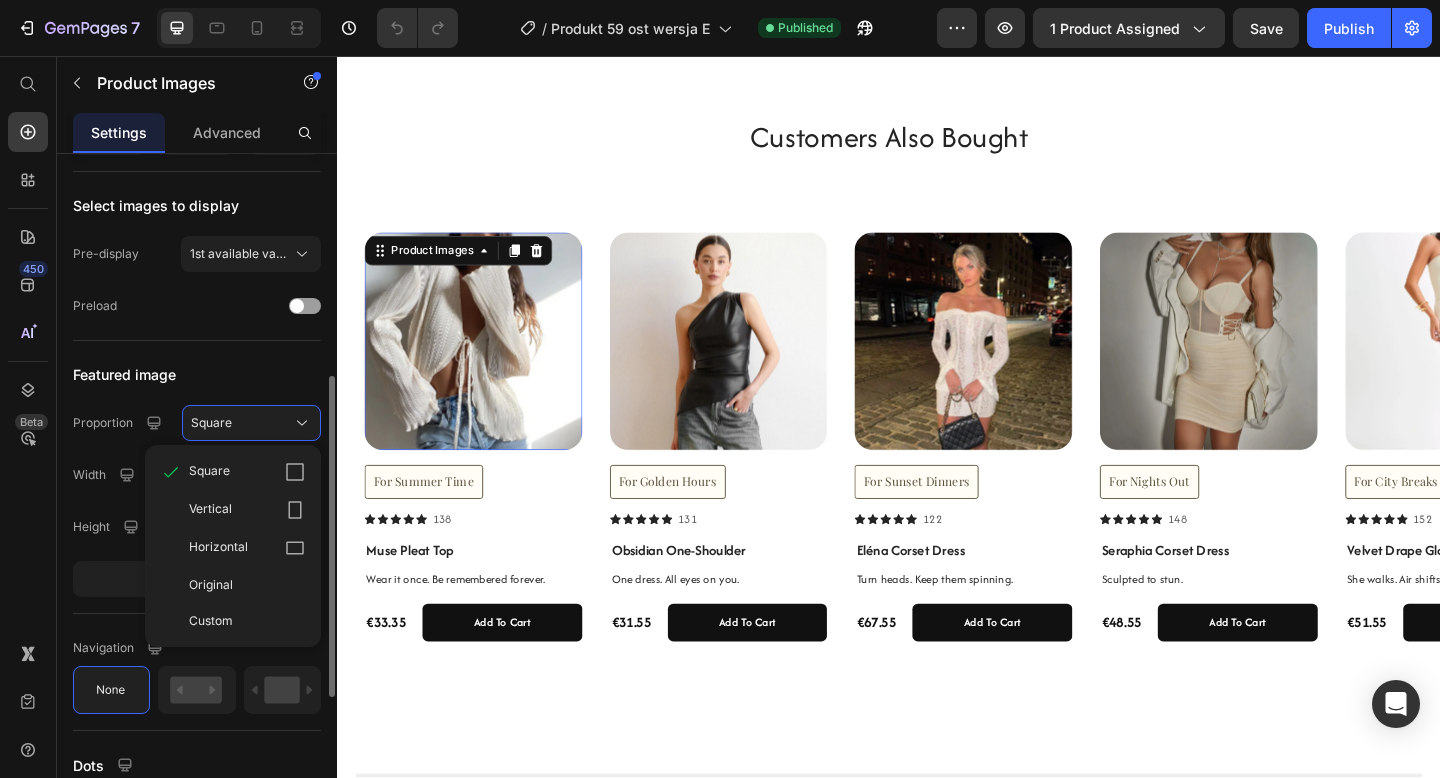 click on "Featured image" at bounding box center [197, 375] 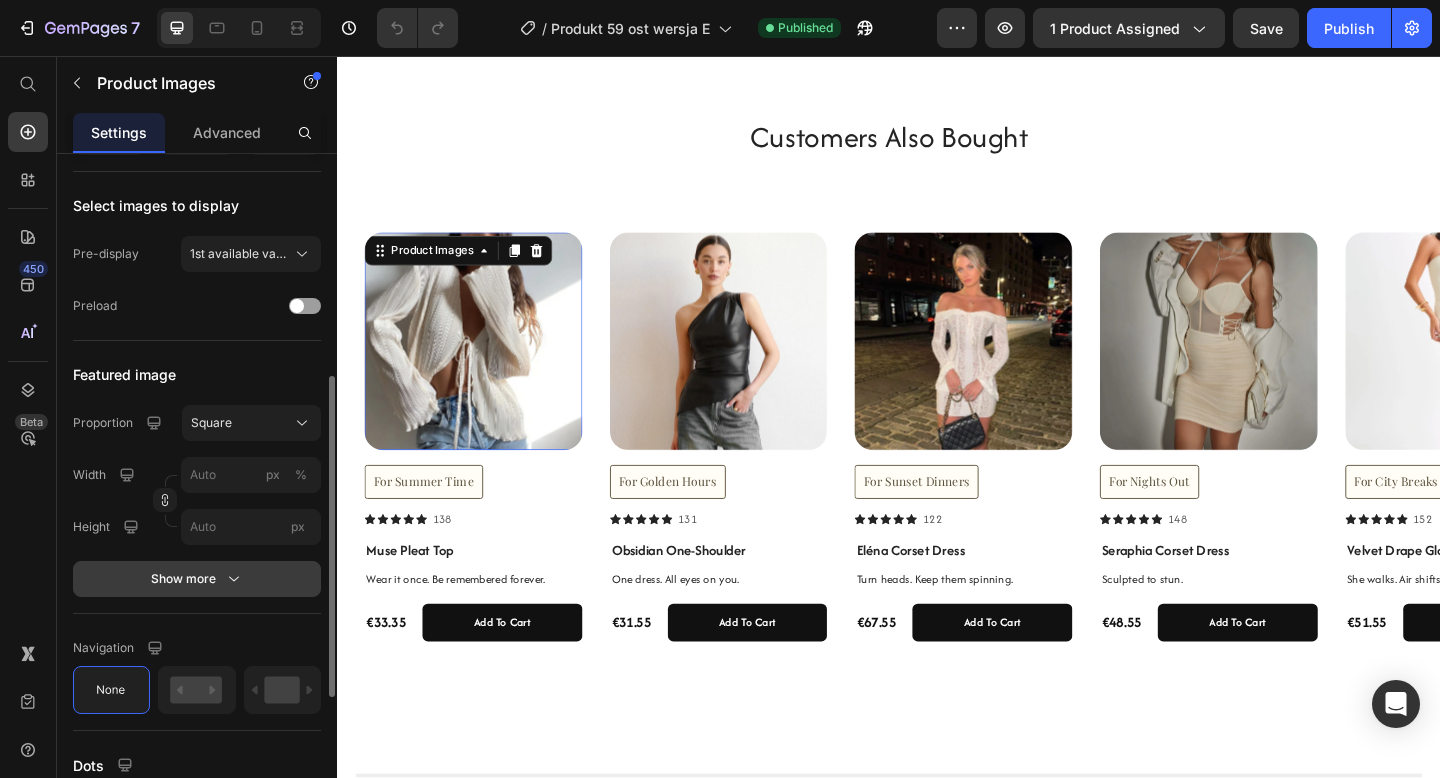 click 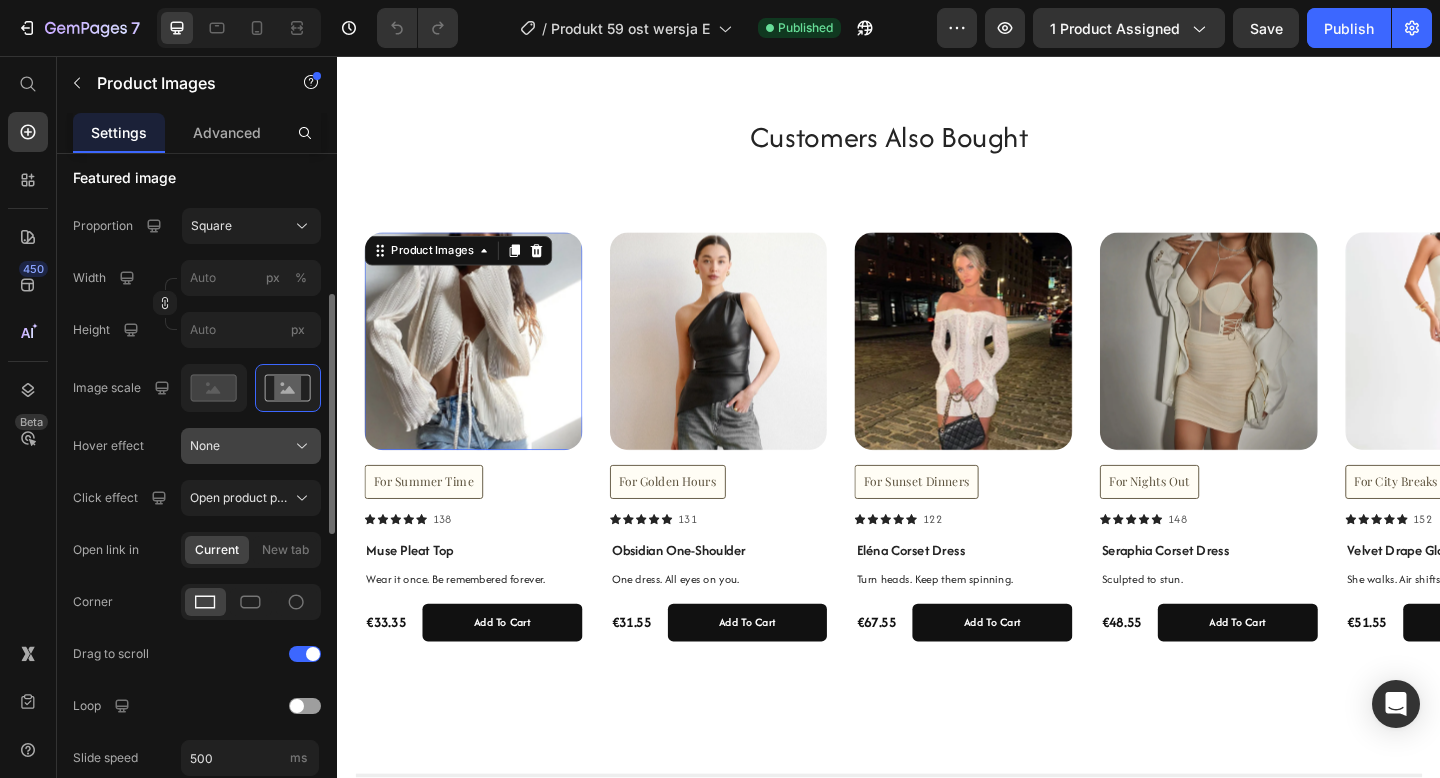scroll, scrollTop: 675, scrollLeft: 0, axis: vertical 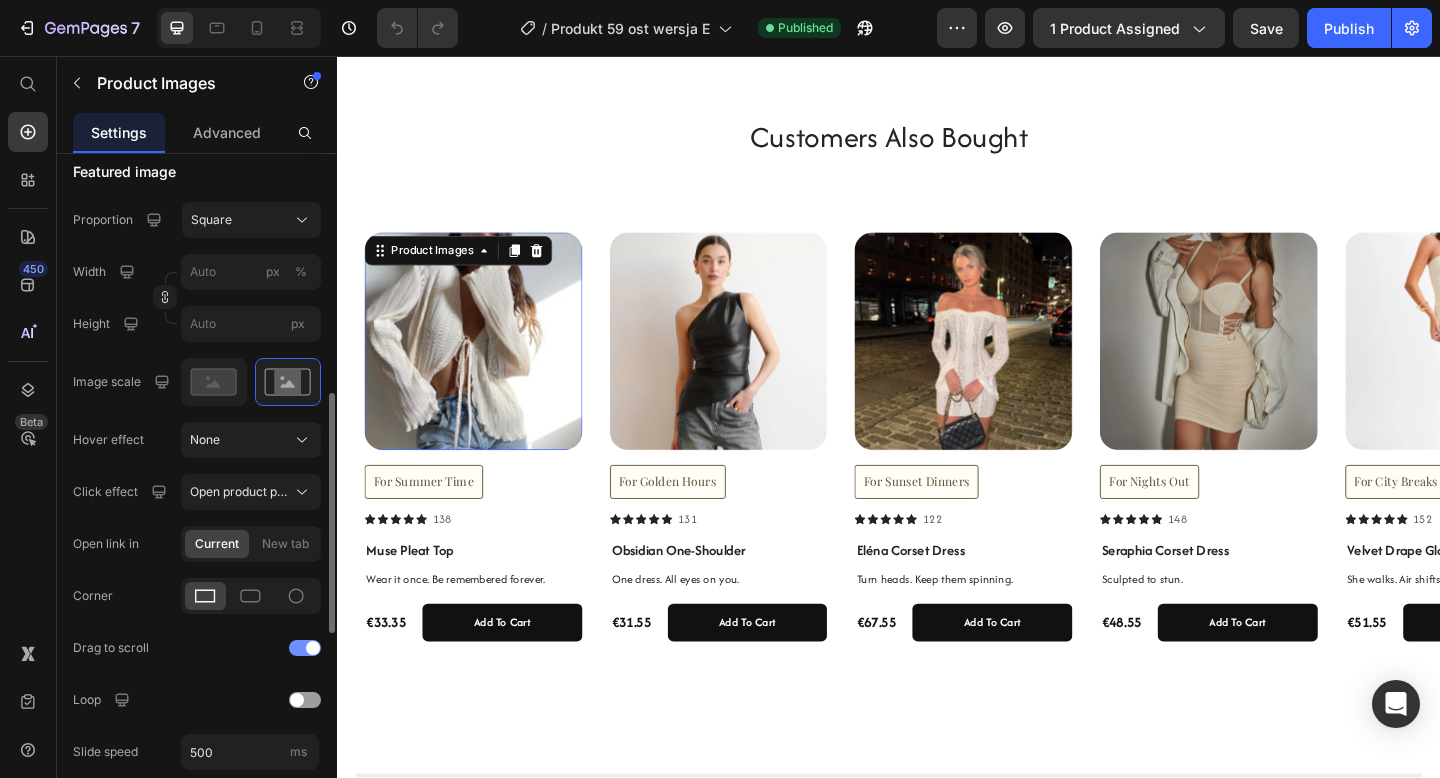 click at bounding box center (305, 648) 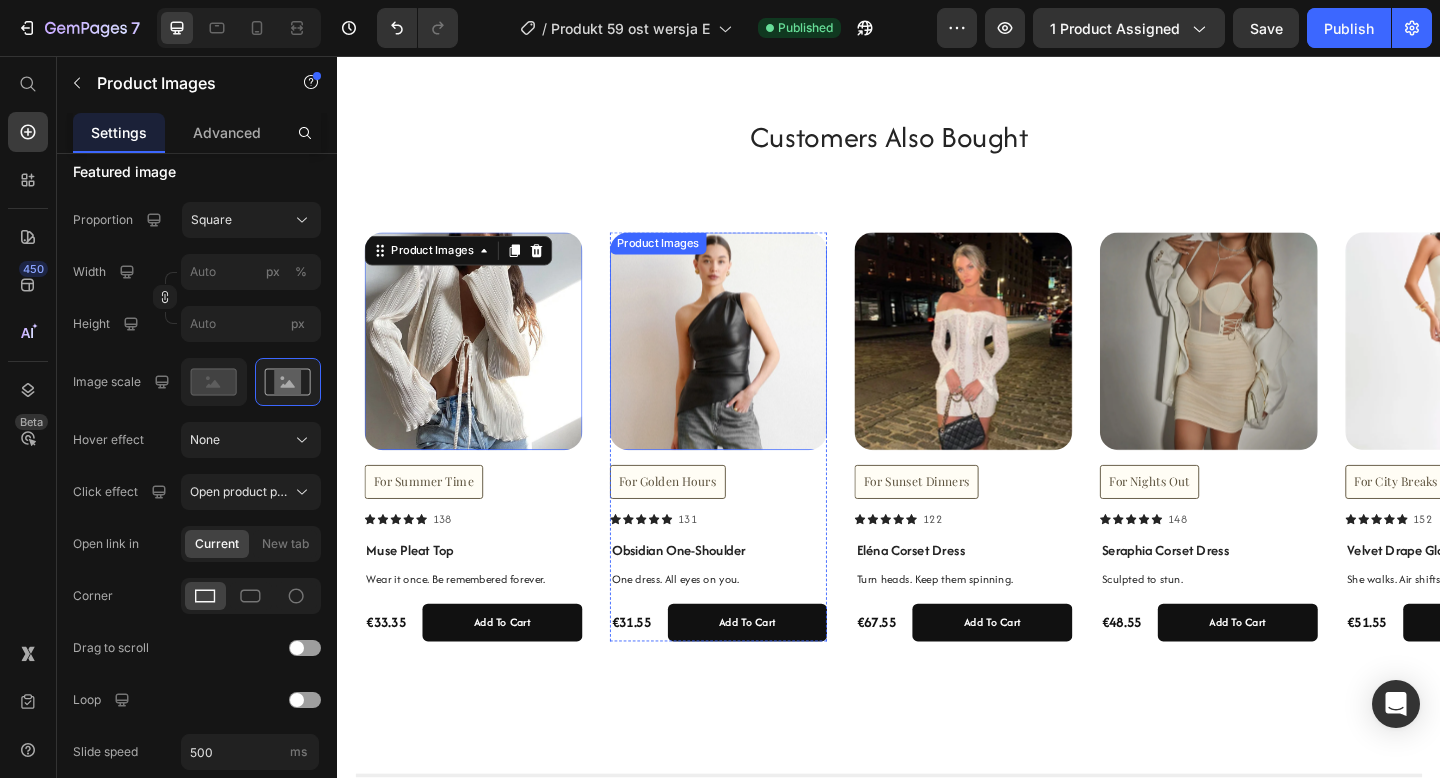 click at bounding box center [752, 366] 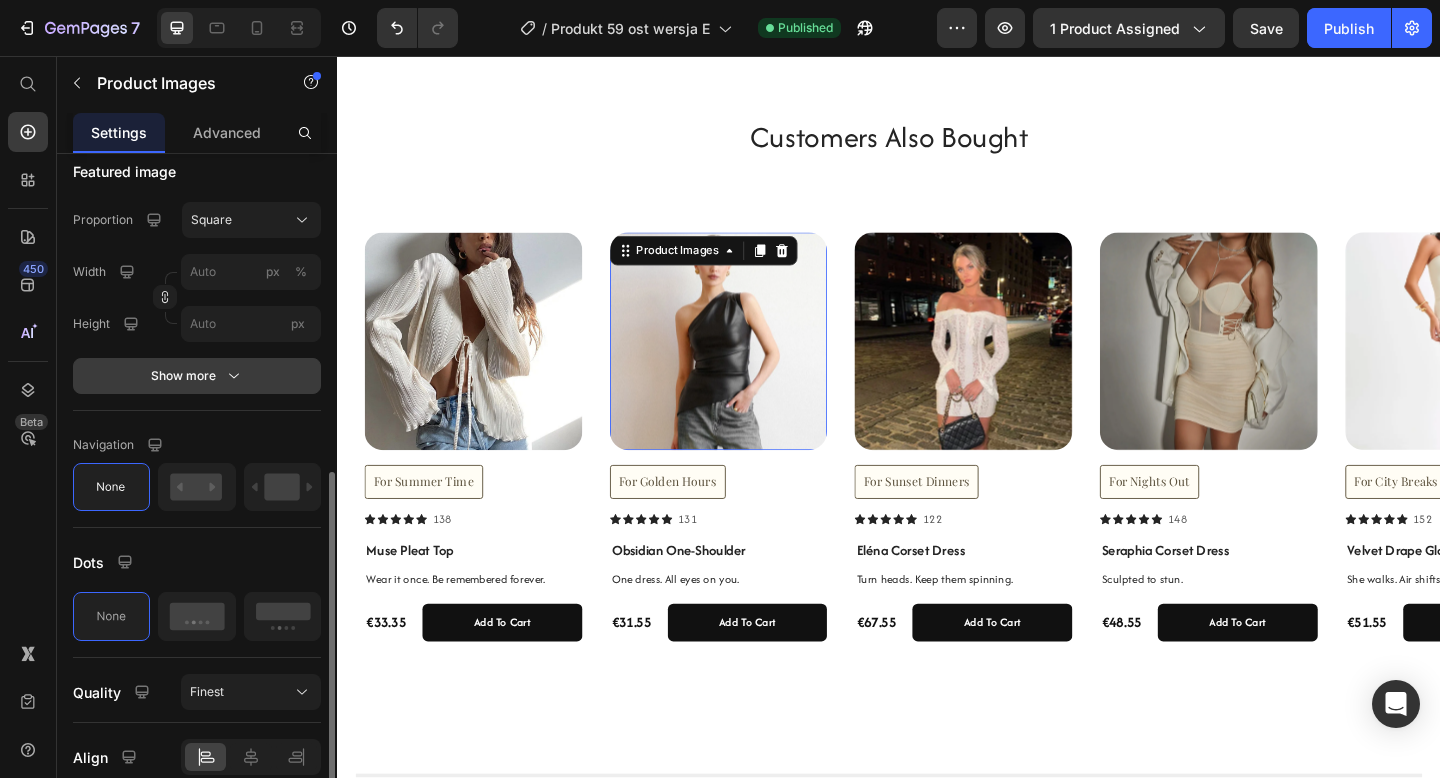 click 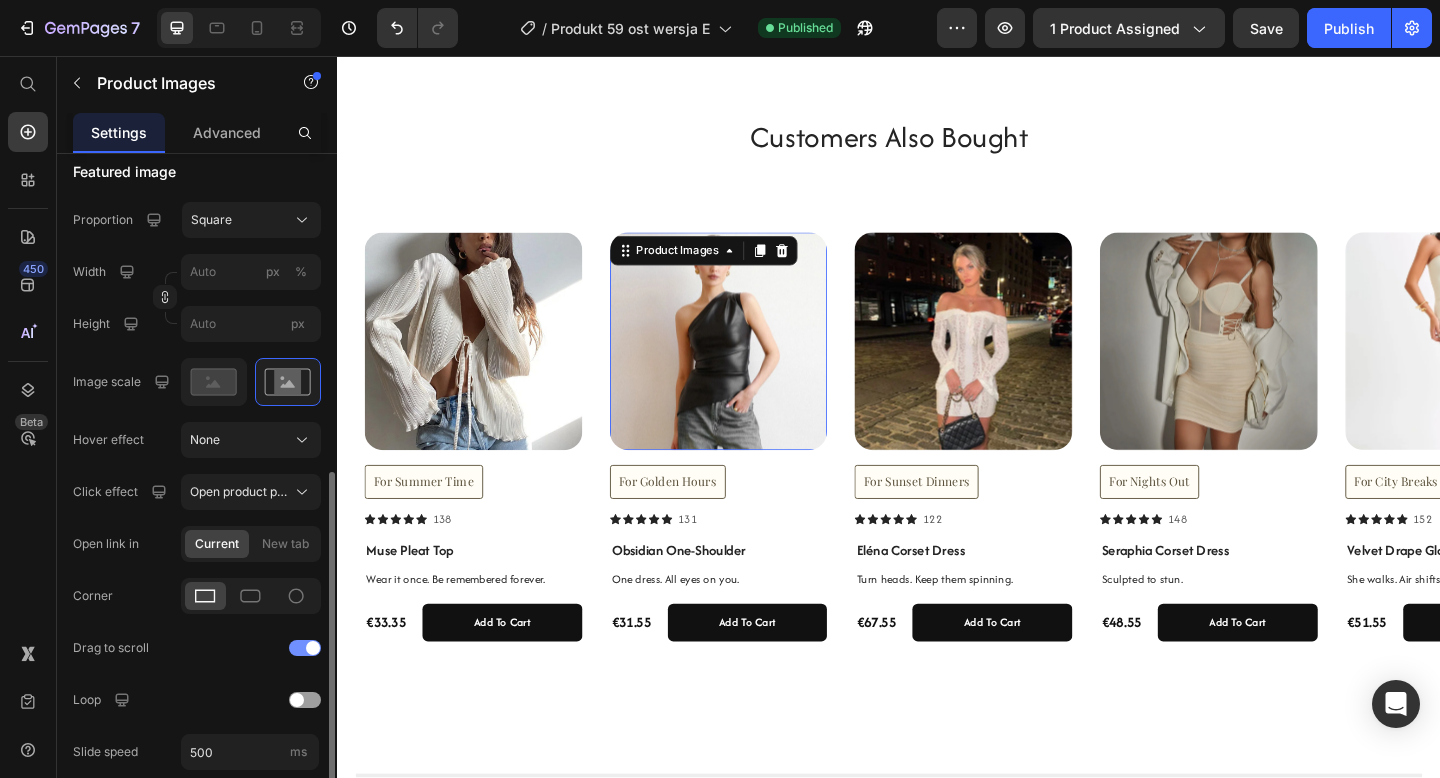 click at bounding box center (313, 648) 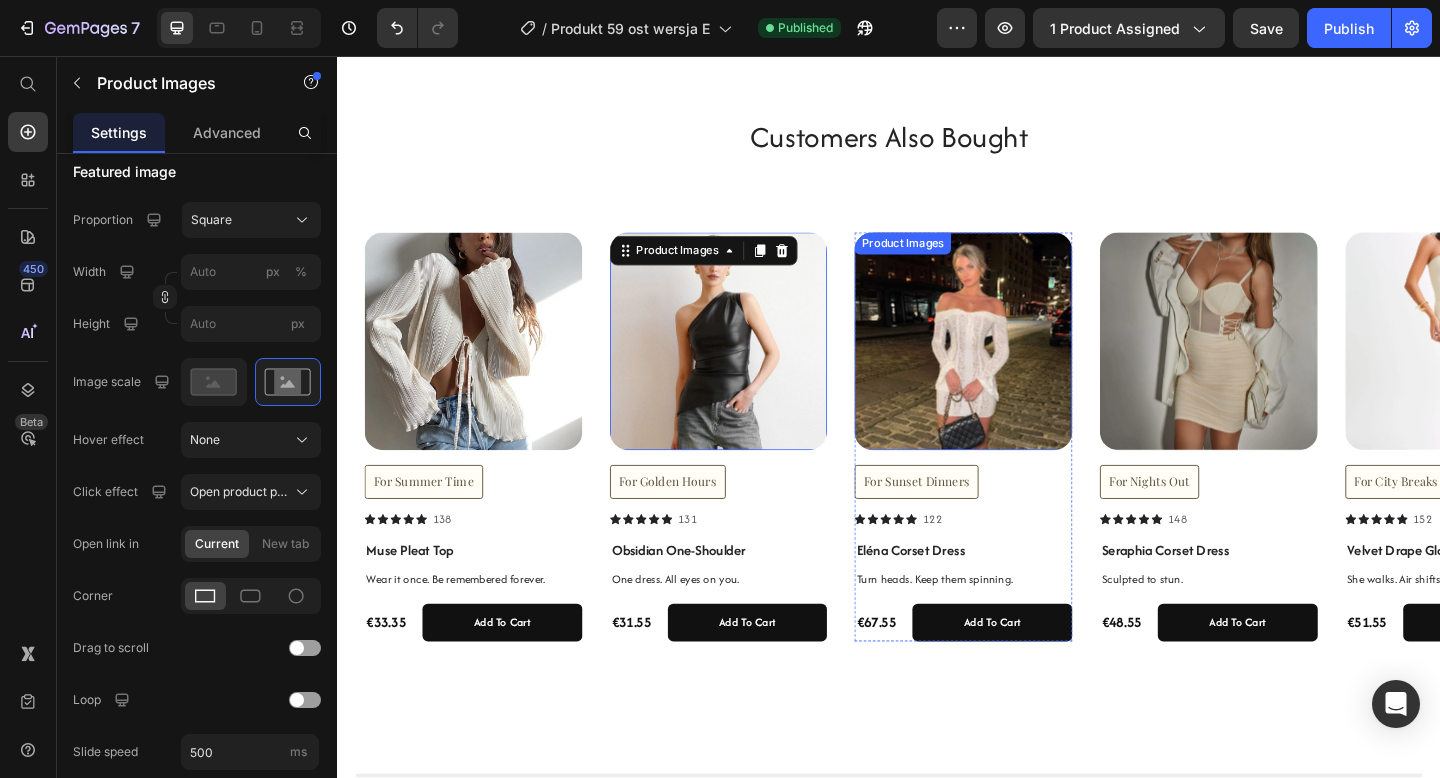 click at bounding box center (1018, 366) 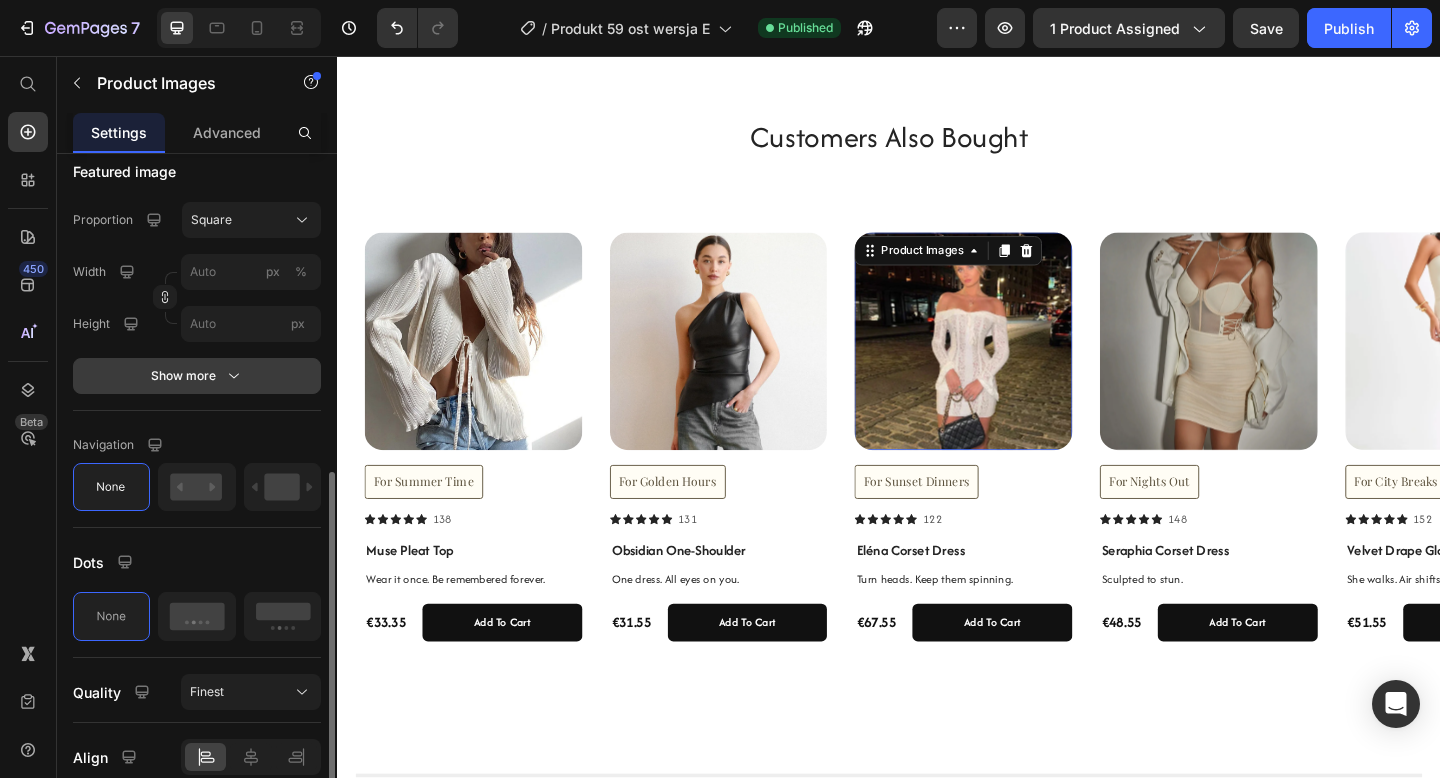 click on "Show more" at bounding box center [197, 376] 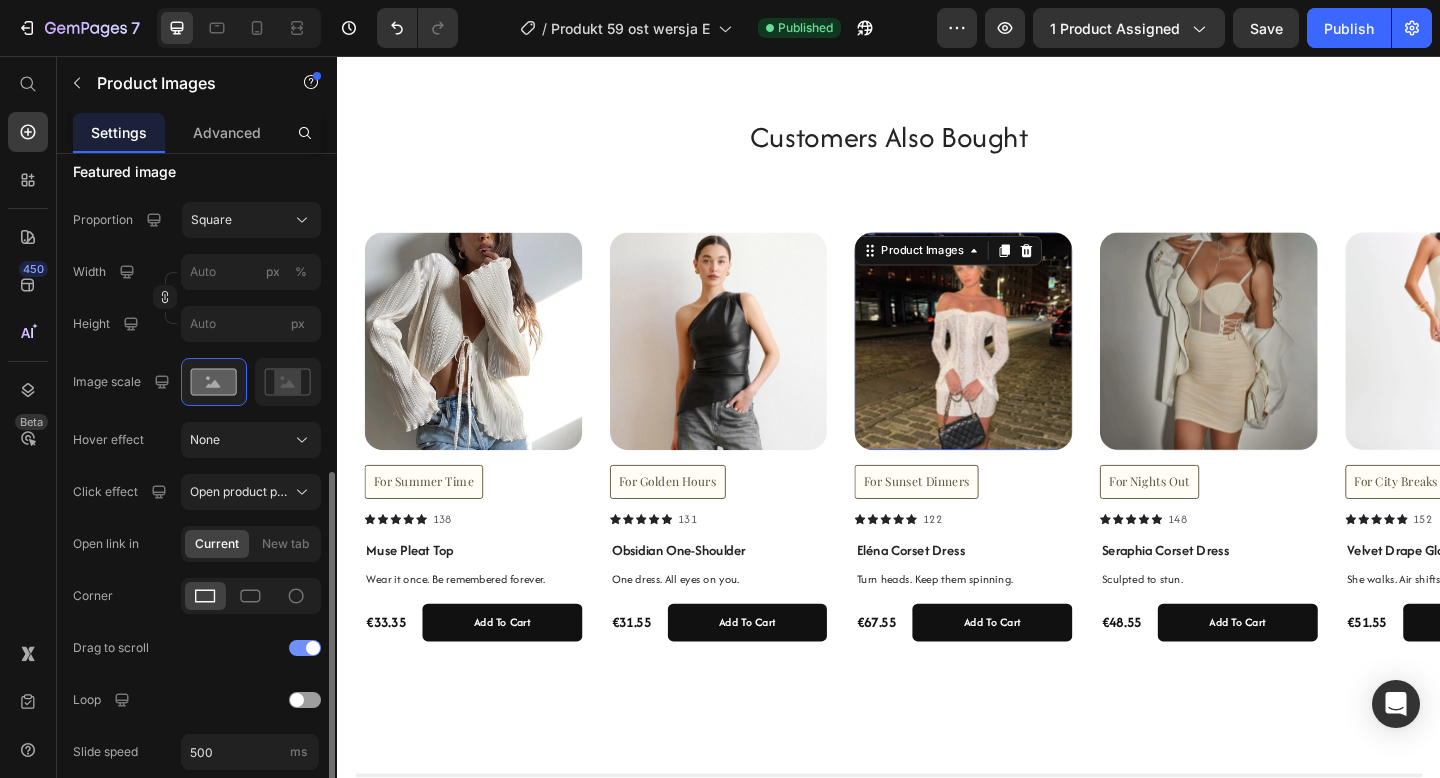 click at bounding box center (313, 648) 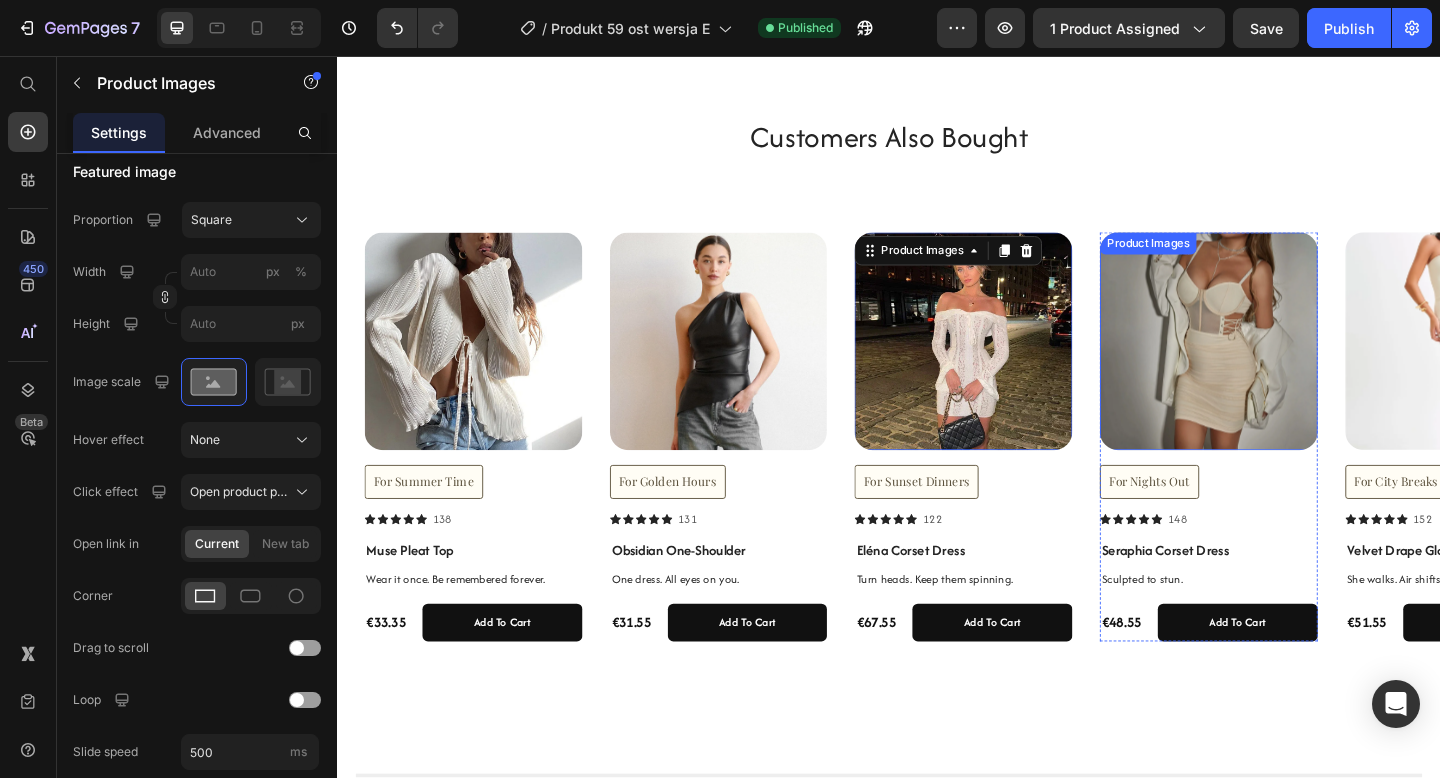 click at bounding box center [1285, 366] 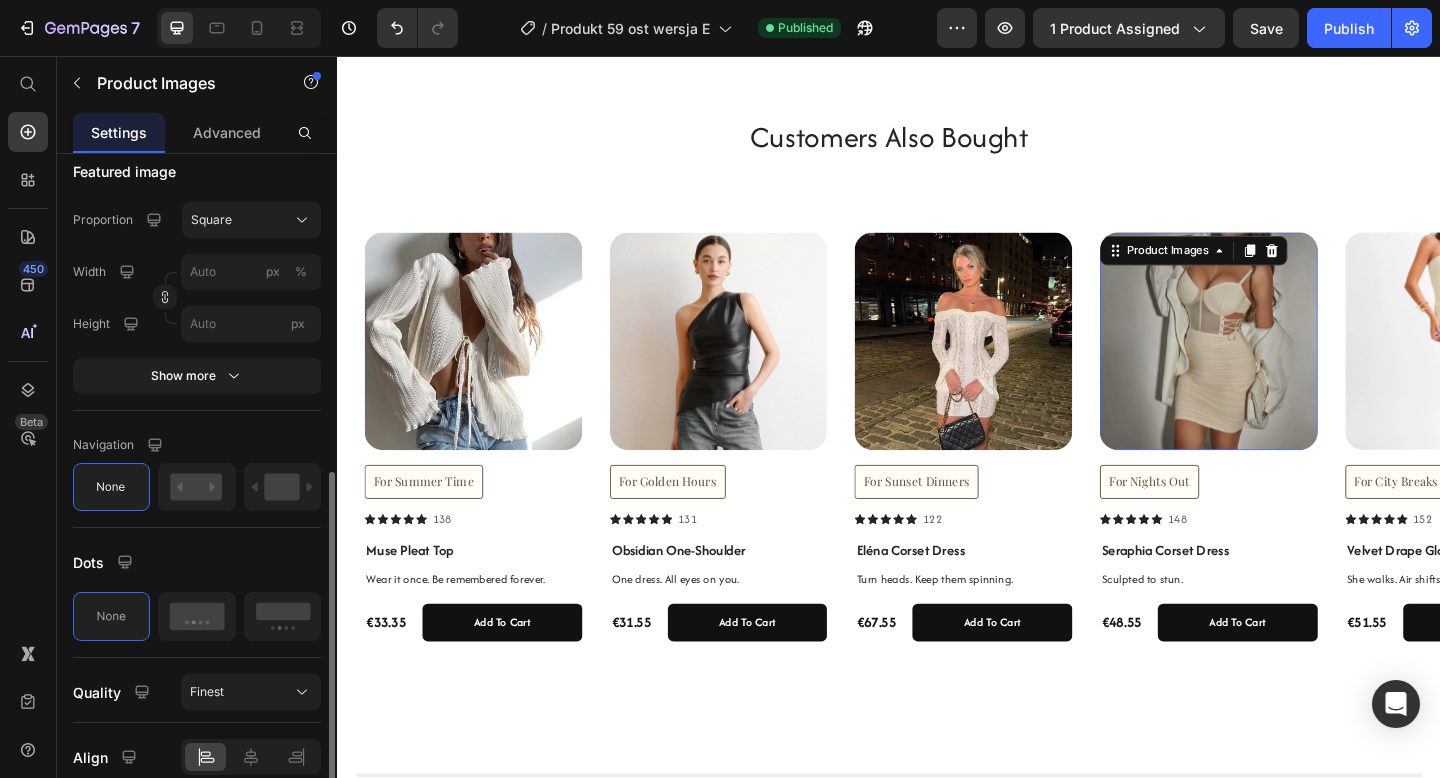 click on "Featured image Proportion Square Width px % Height px Show more" 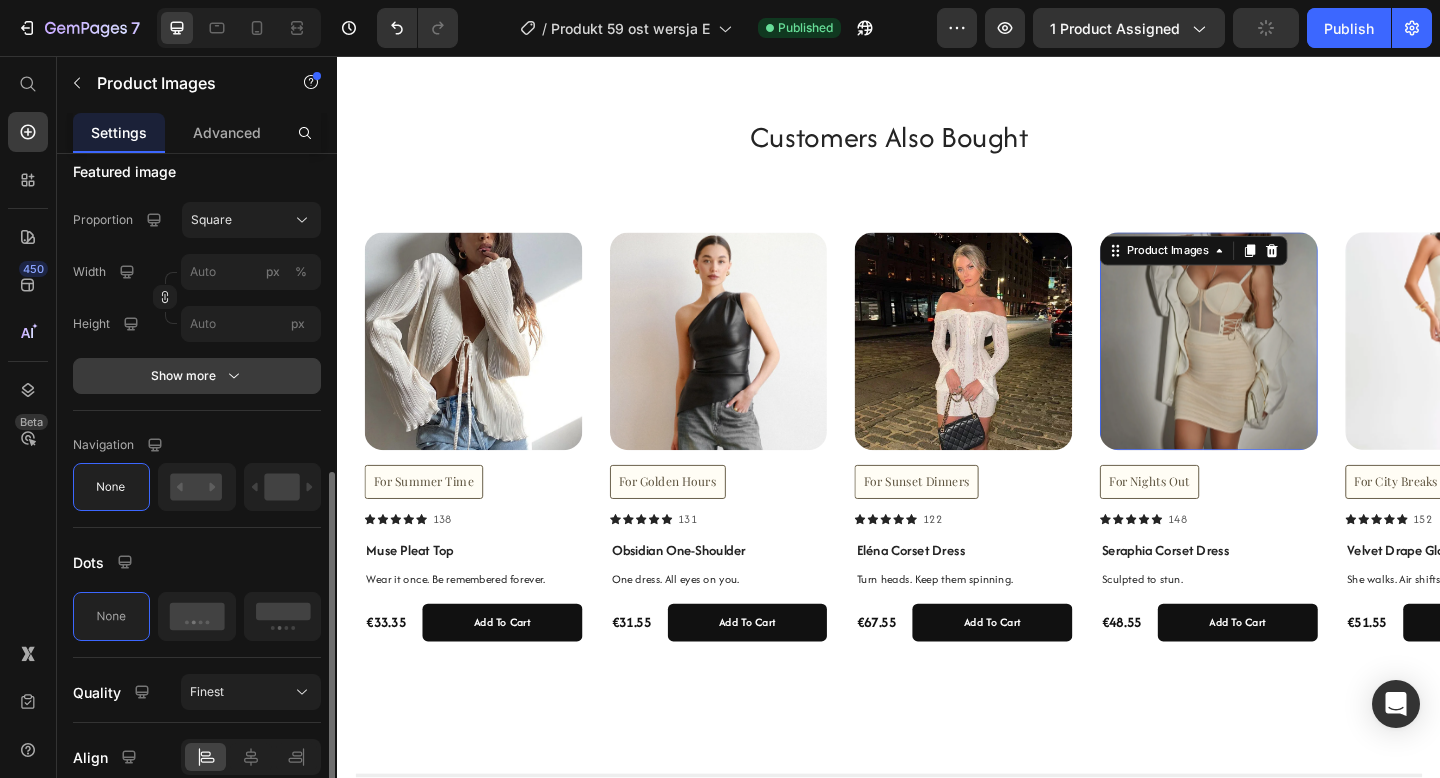 click on "Show more" at bounding box center [197, 376] 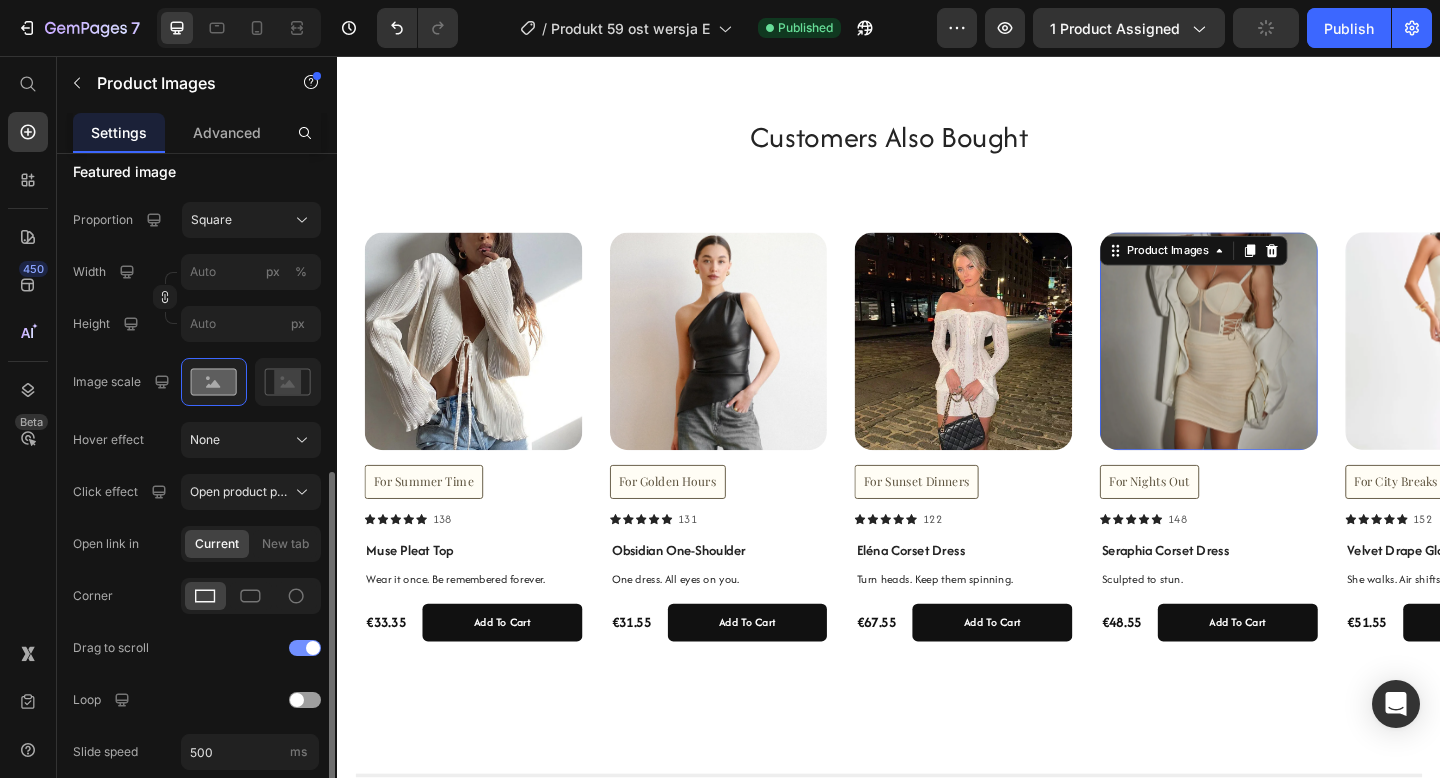 click at bounding box center (313, 648) 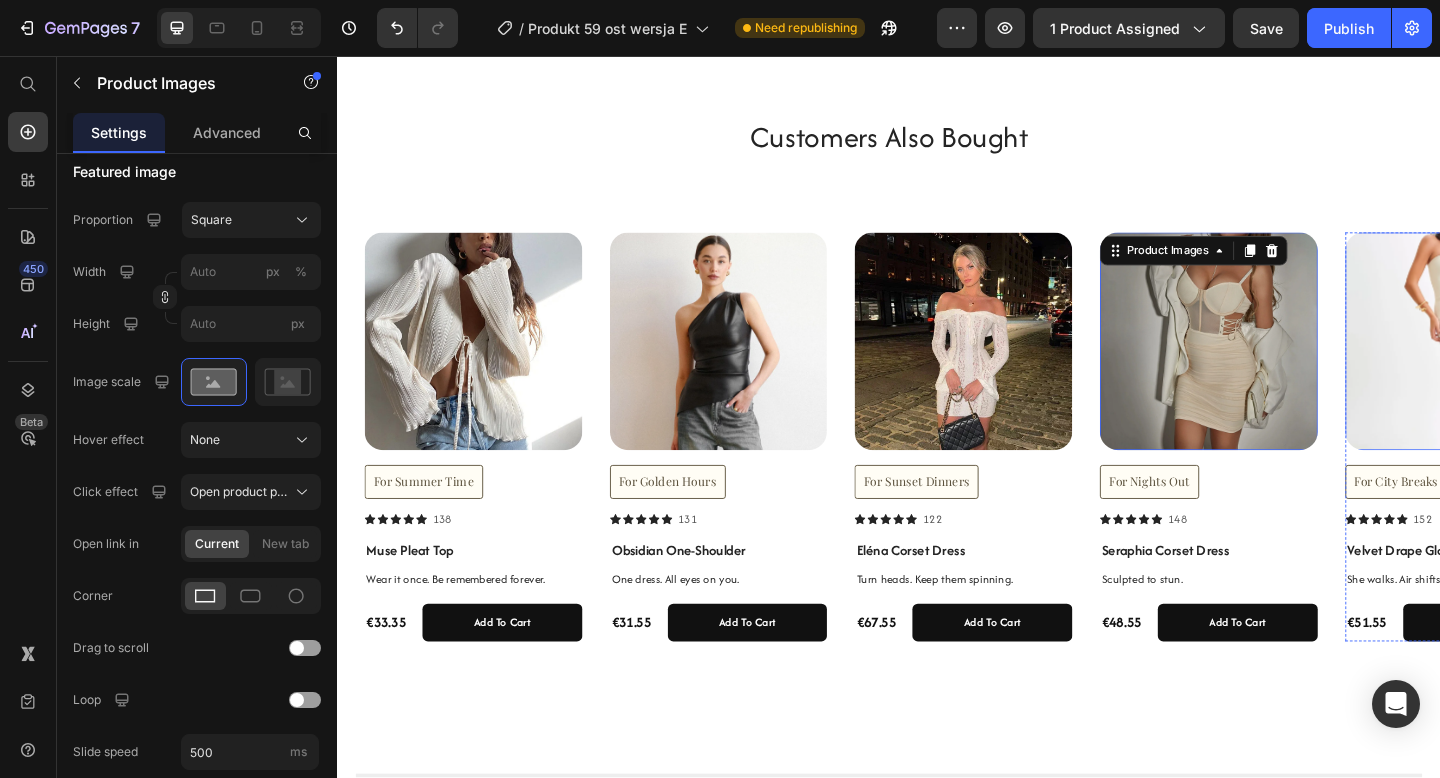 click at bounding box center [1552, 366] 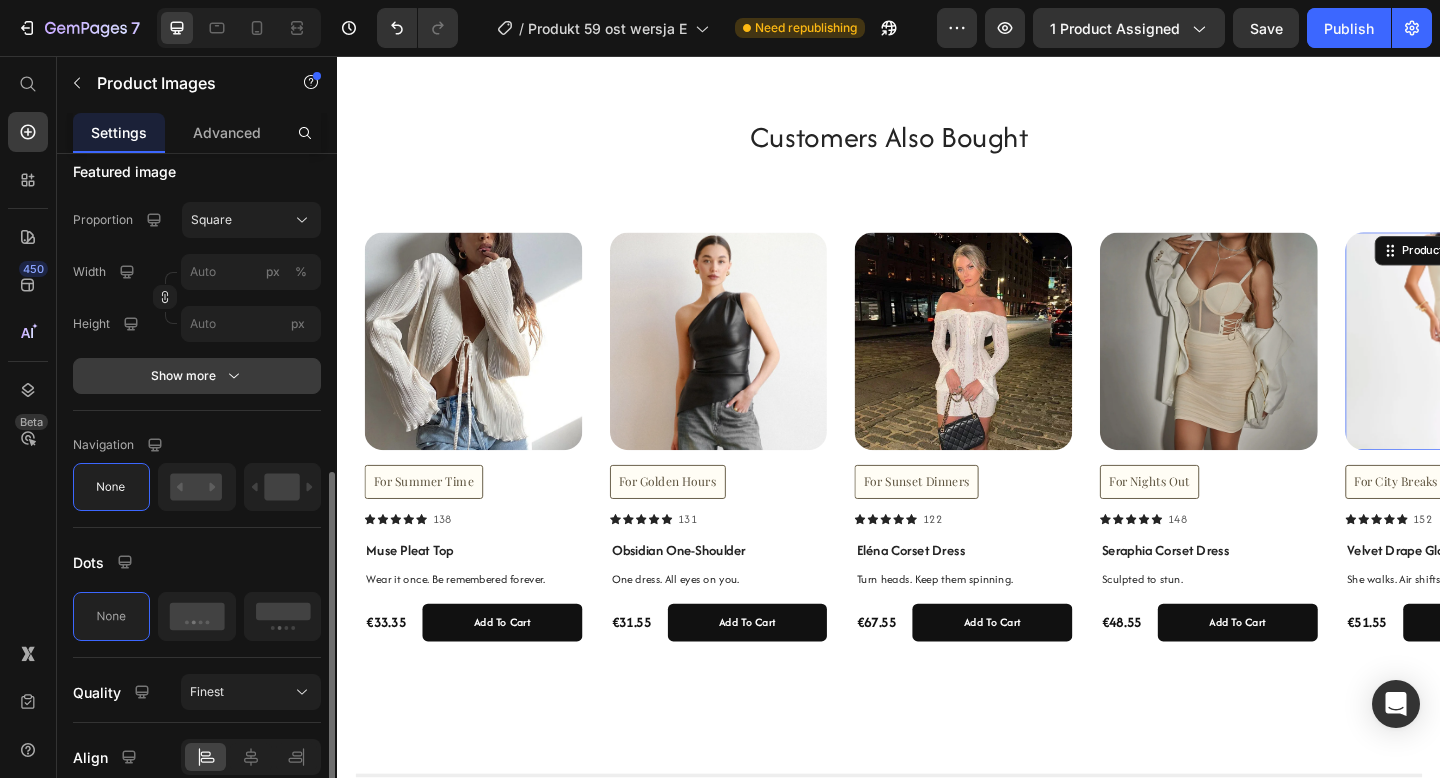 click on "Show more" at bounding box center [197, 376] 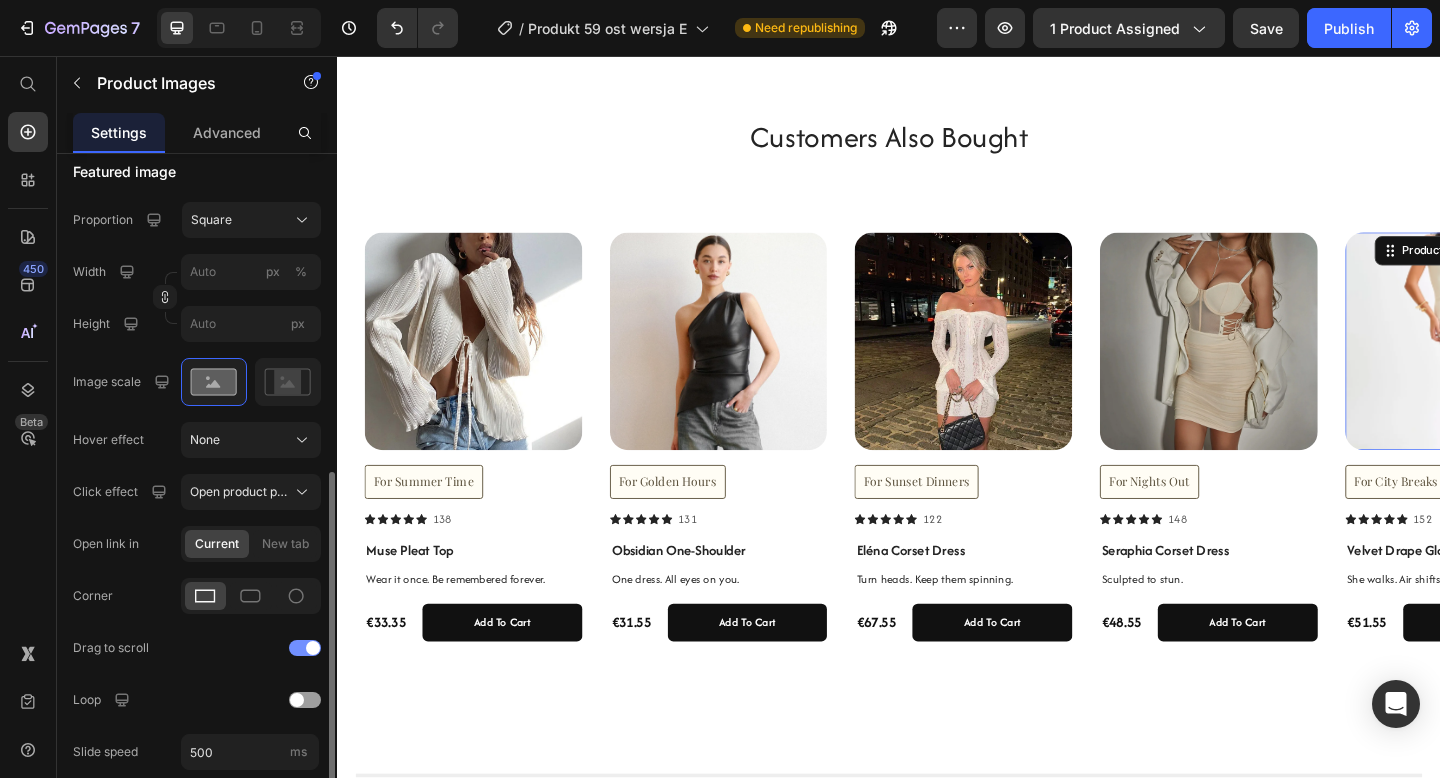 click at bounding box center (305, 648) 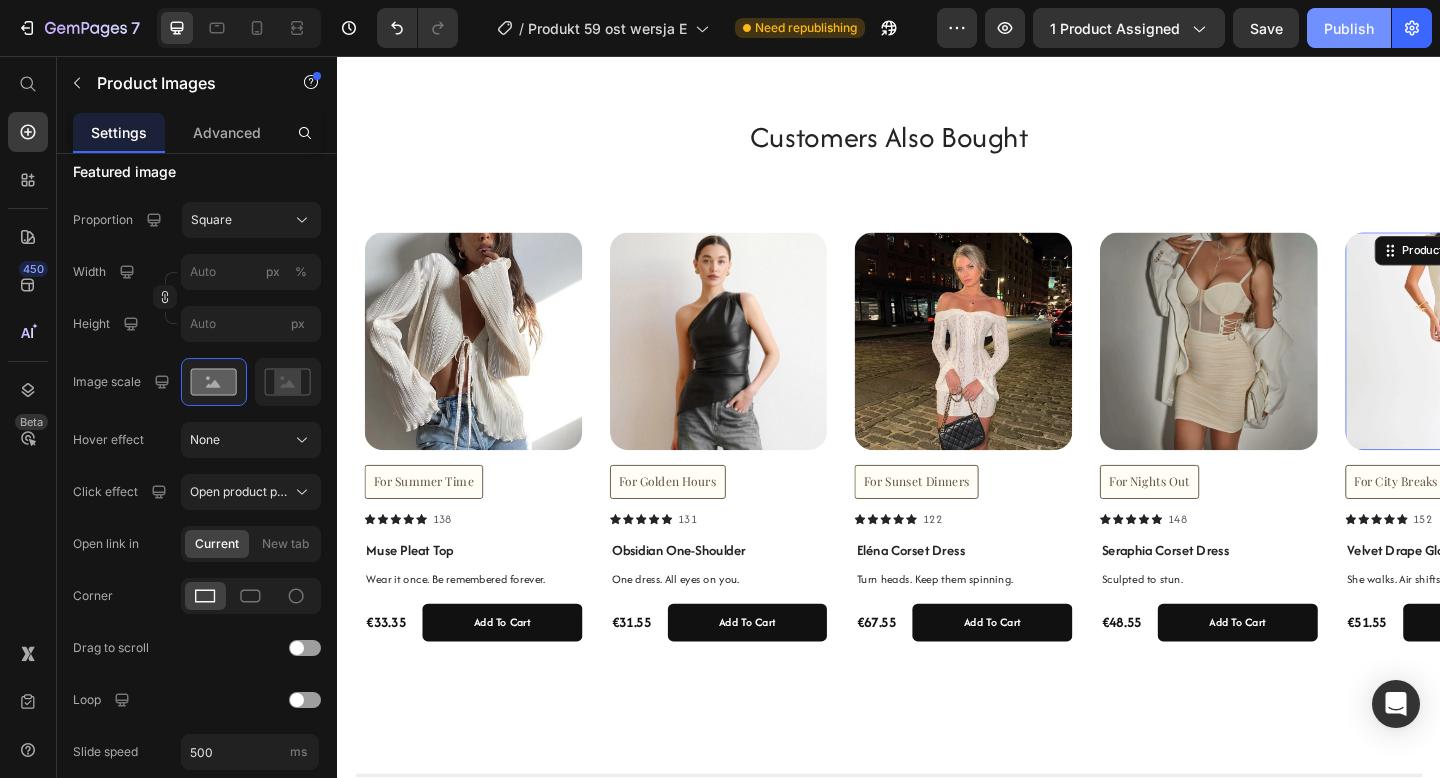 click on "Publish" at bounding box center [1349, 28] 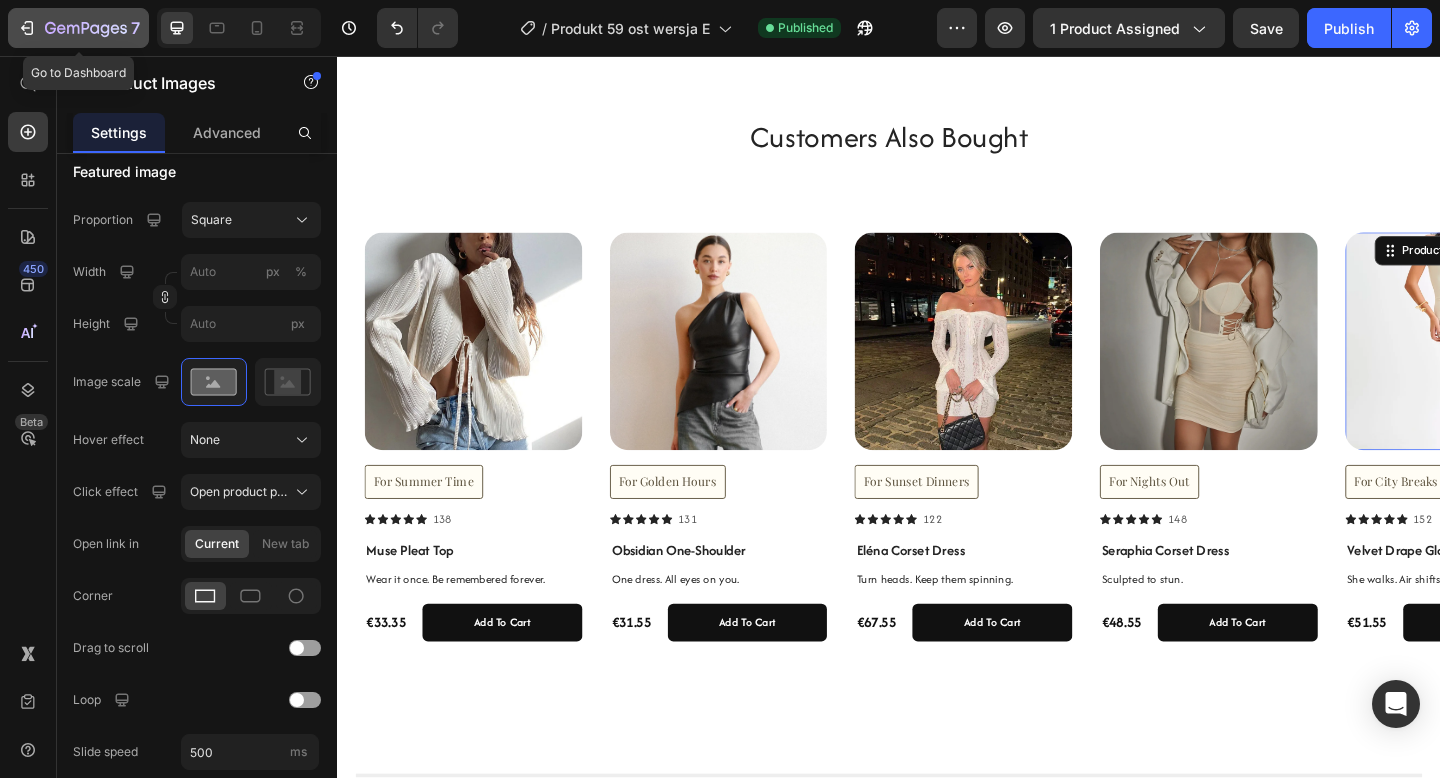 click on "7" at bounding box center [78, 28] 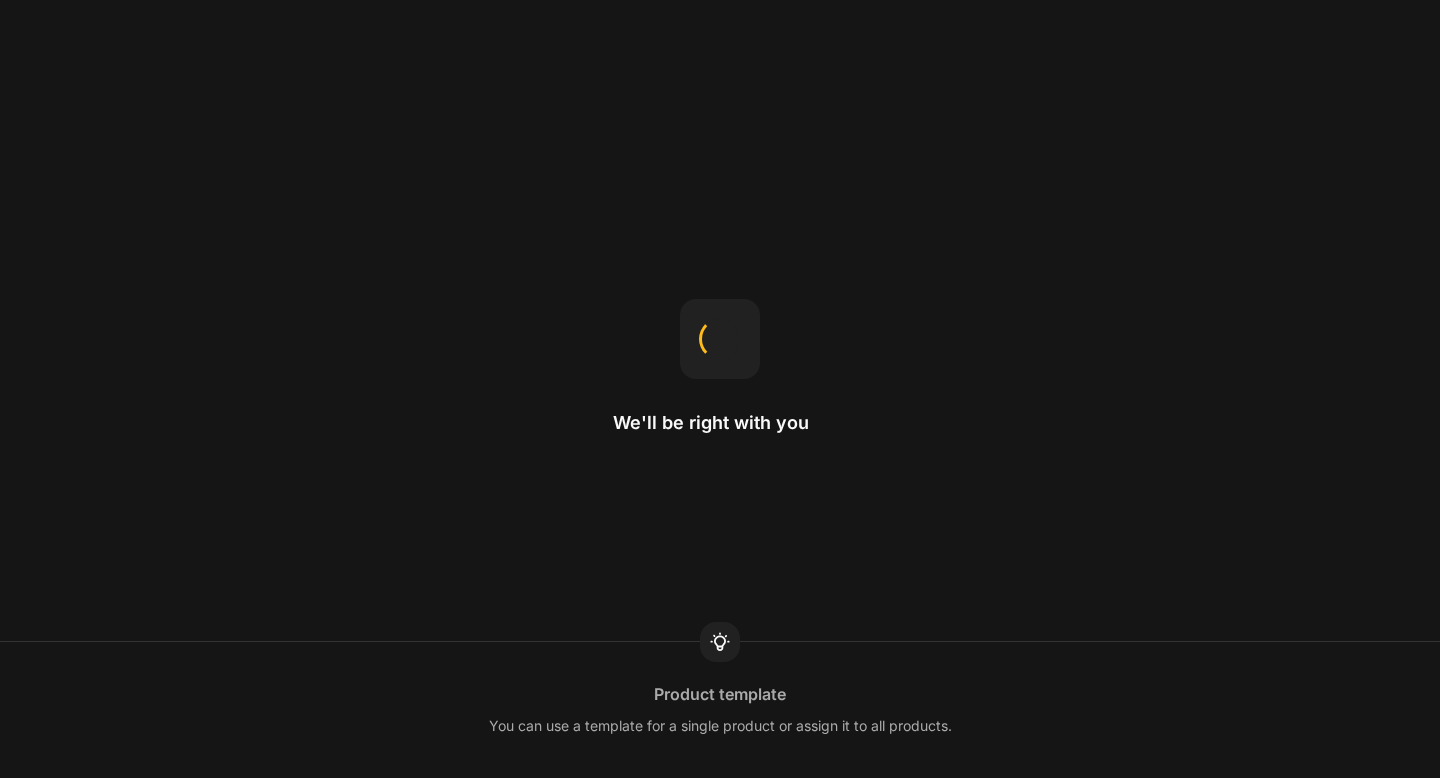 scroll, scrollTop: 0, scrollLeft: 0, axis: both 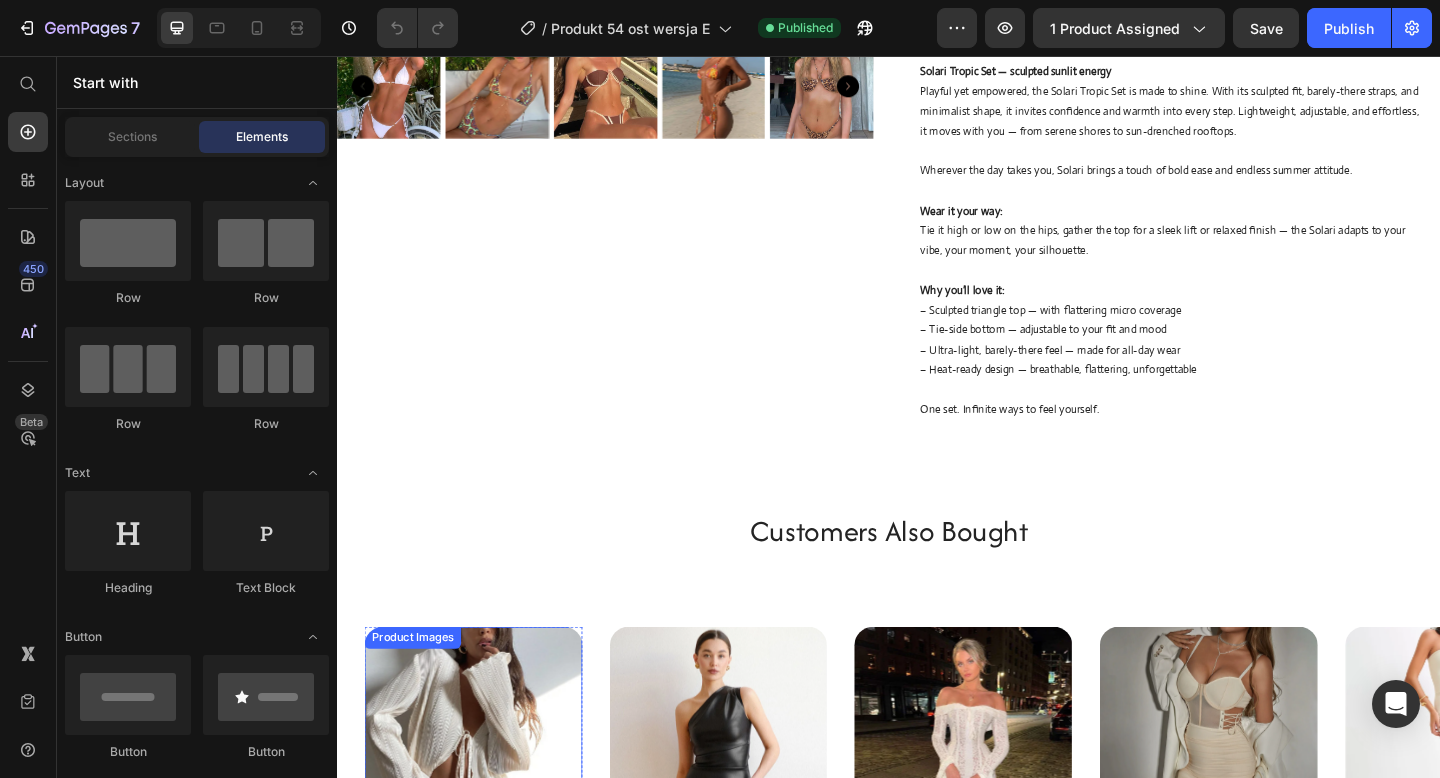 click at bounding box center [485, 795] 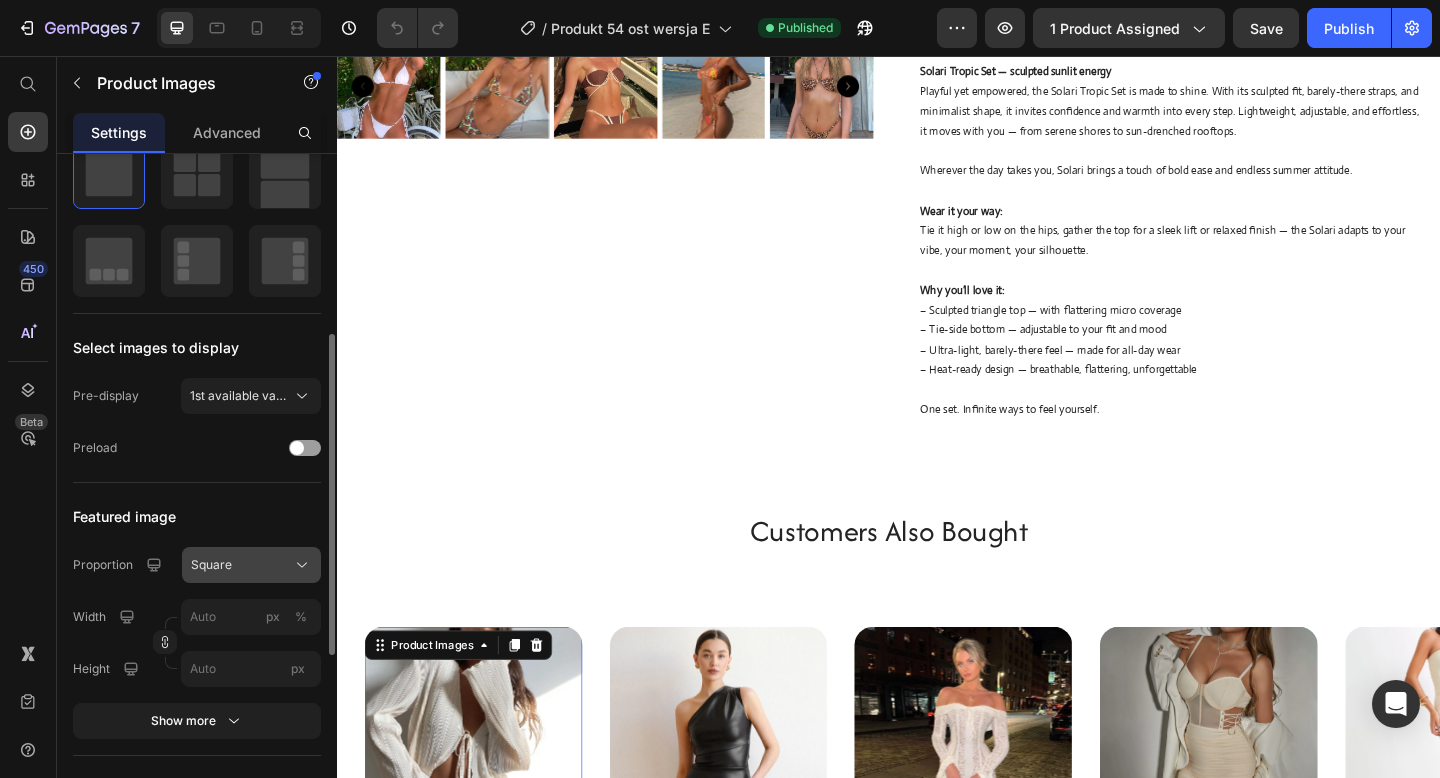 scroll, scrollTop: 347, scrollLeft: 0, axis: vertical 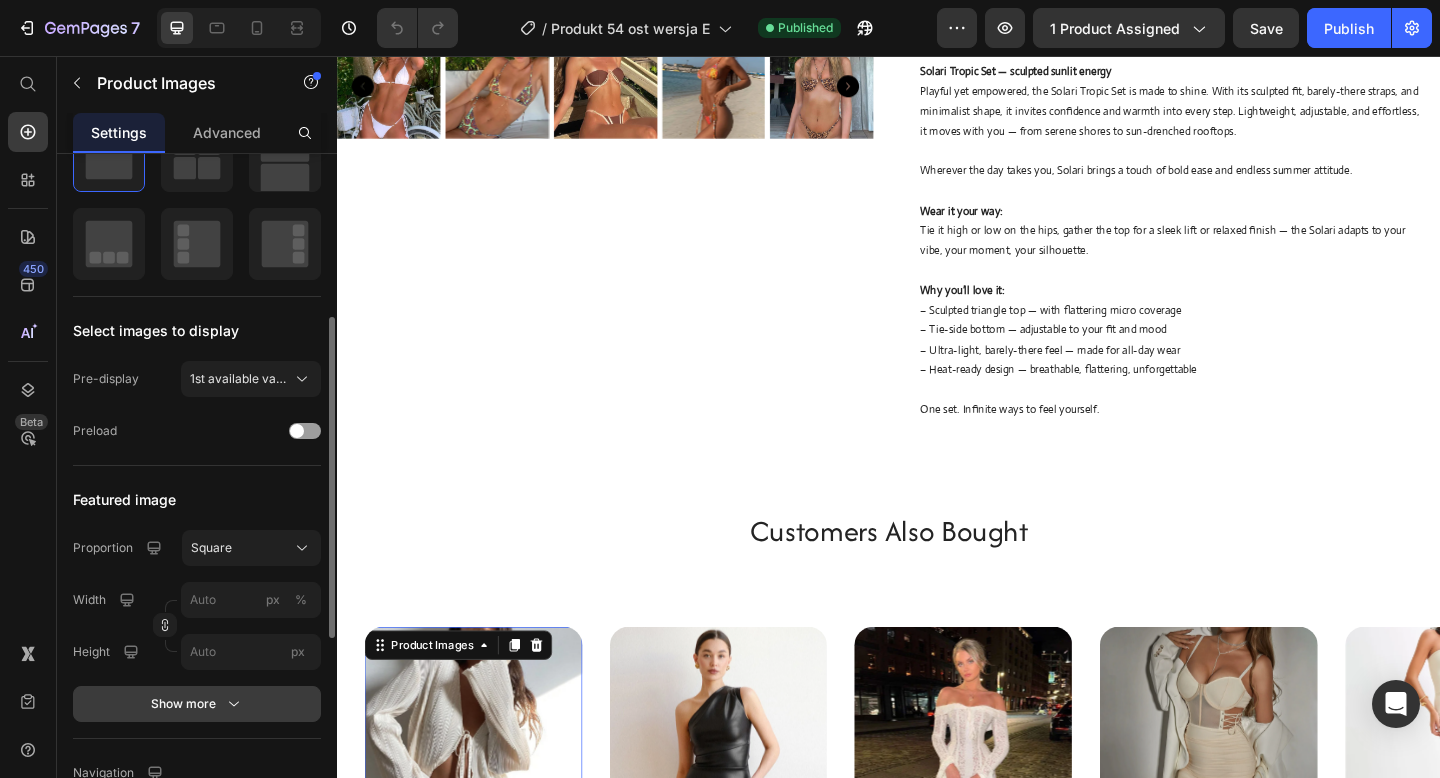 click on "Show more" at bounding box center [197, 704] 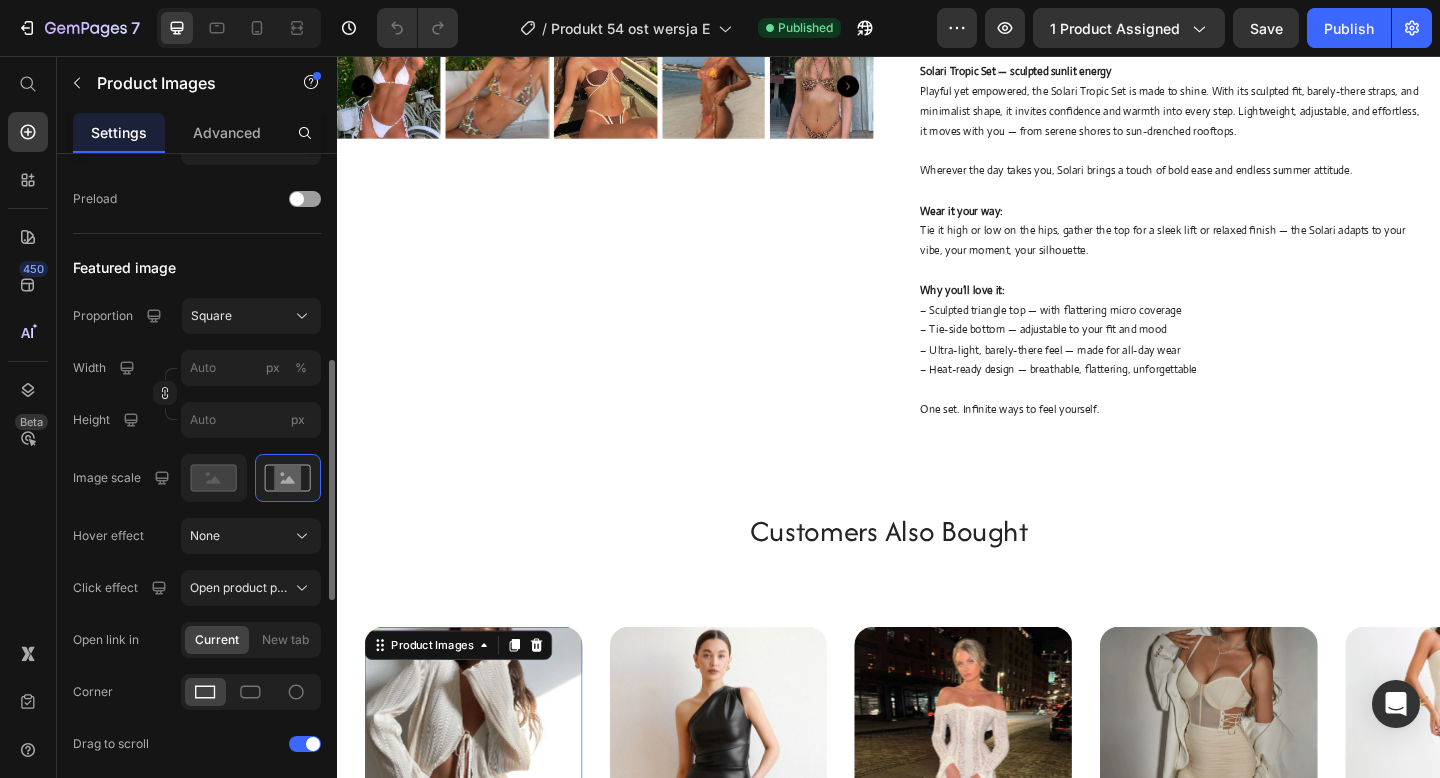 scroll, scrollTop: 645, scrollLeft: 0, axis: vertical 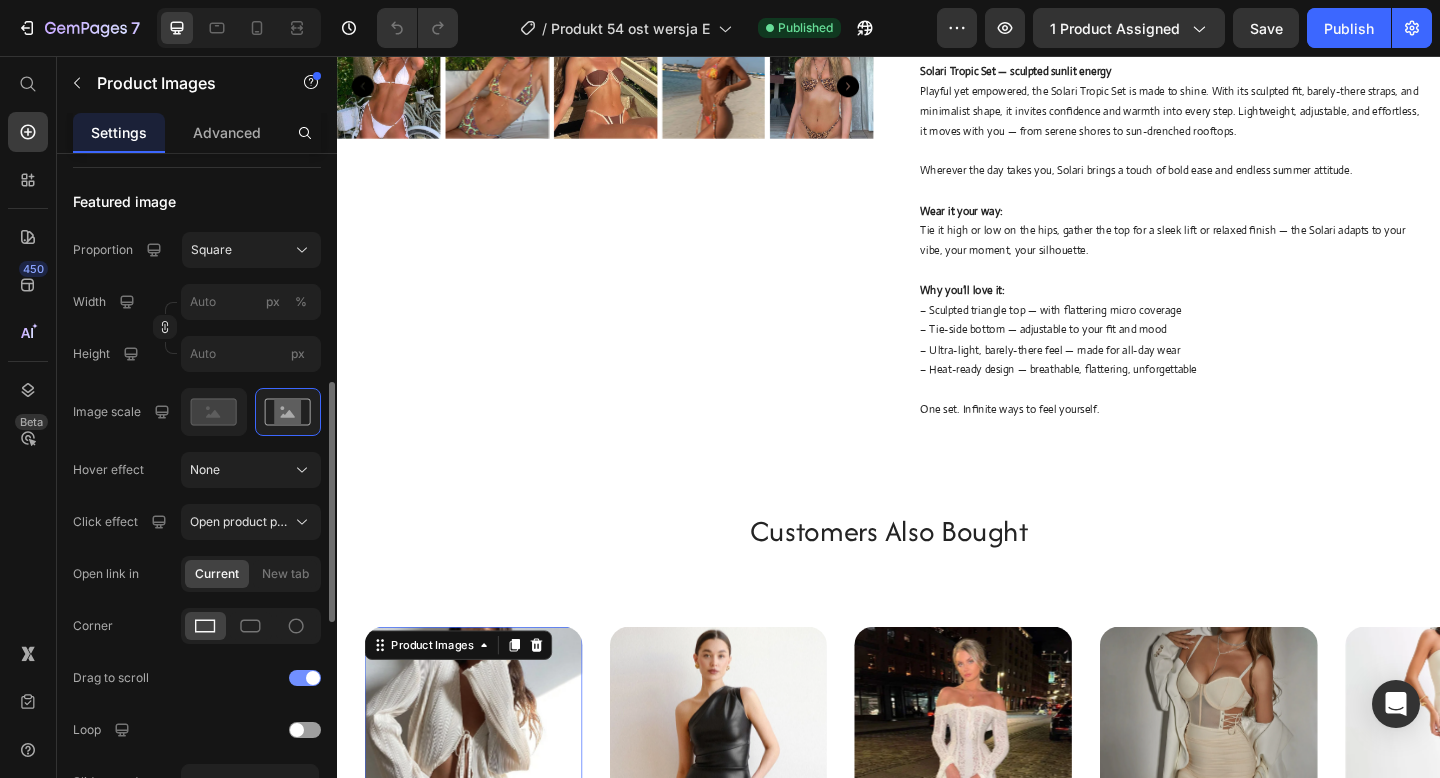 click at bounding box center (305, 678) 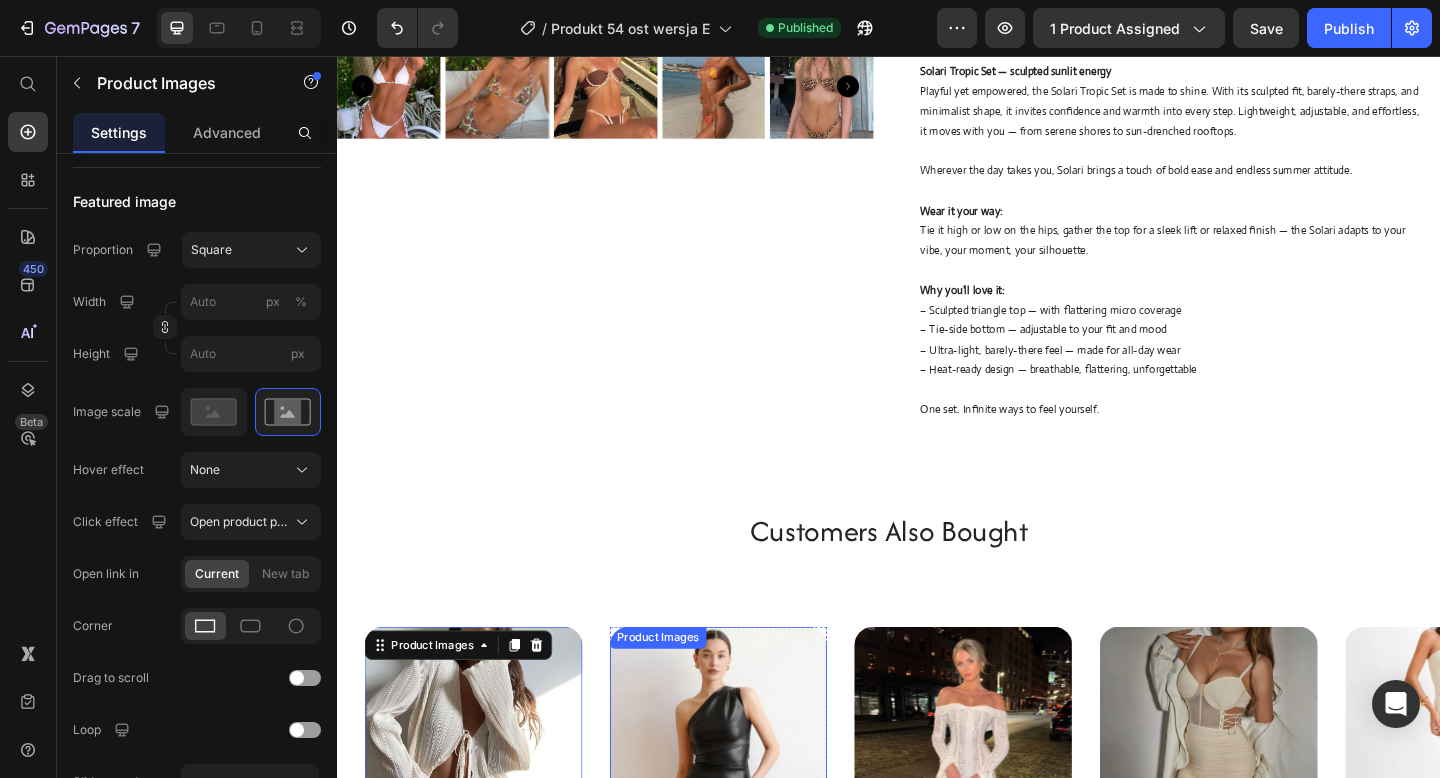 click at bounding box center [752, 795] 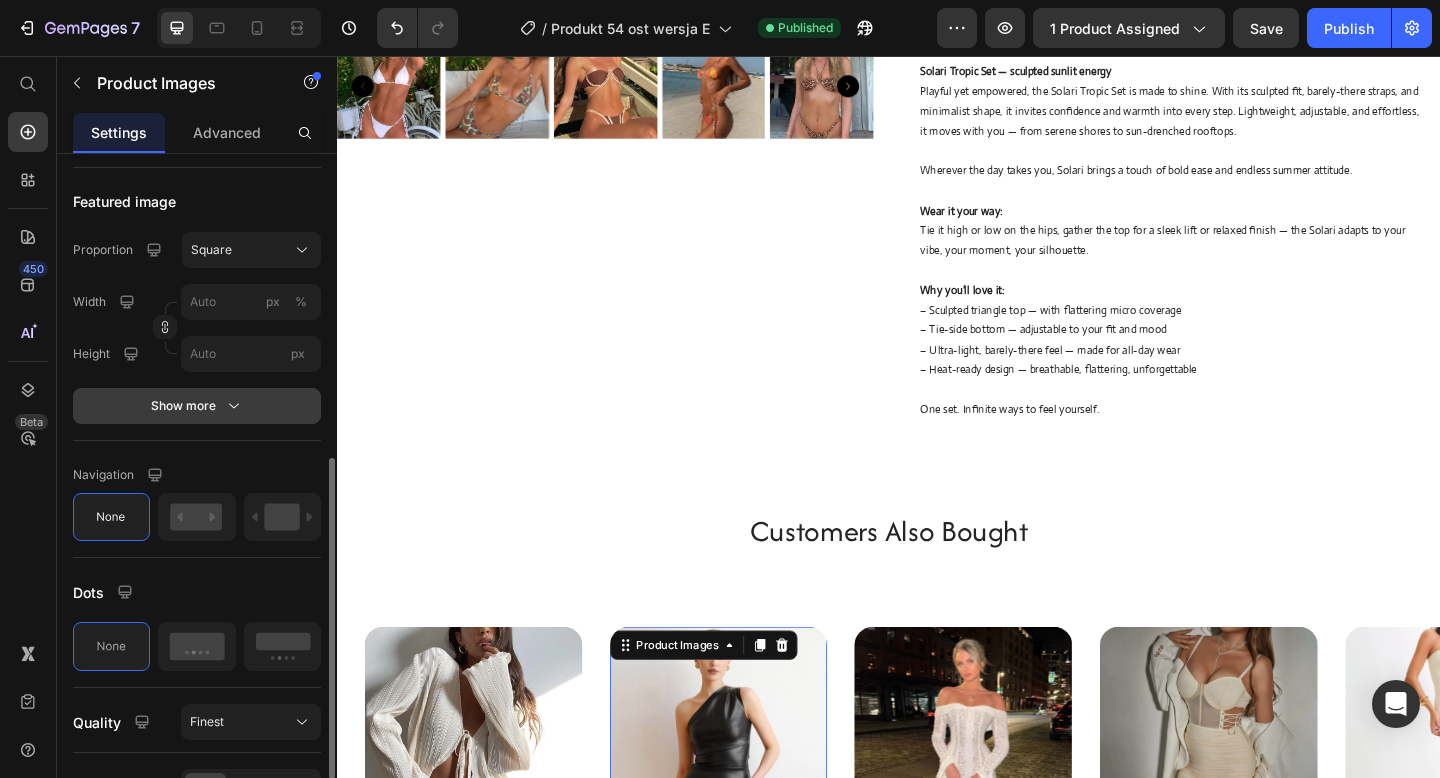 click 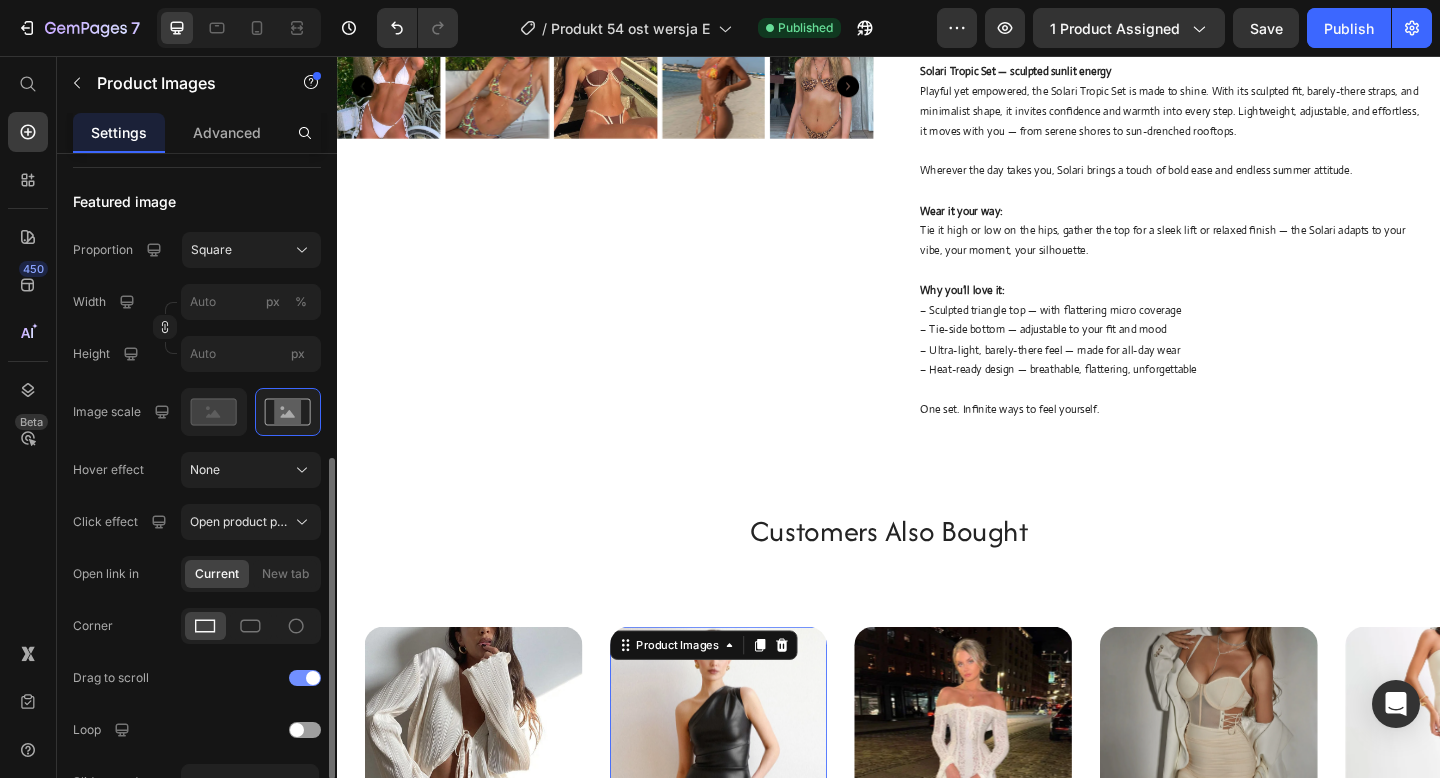 click at bounding box center (305, 678) 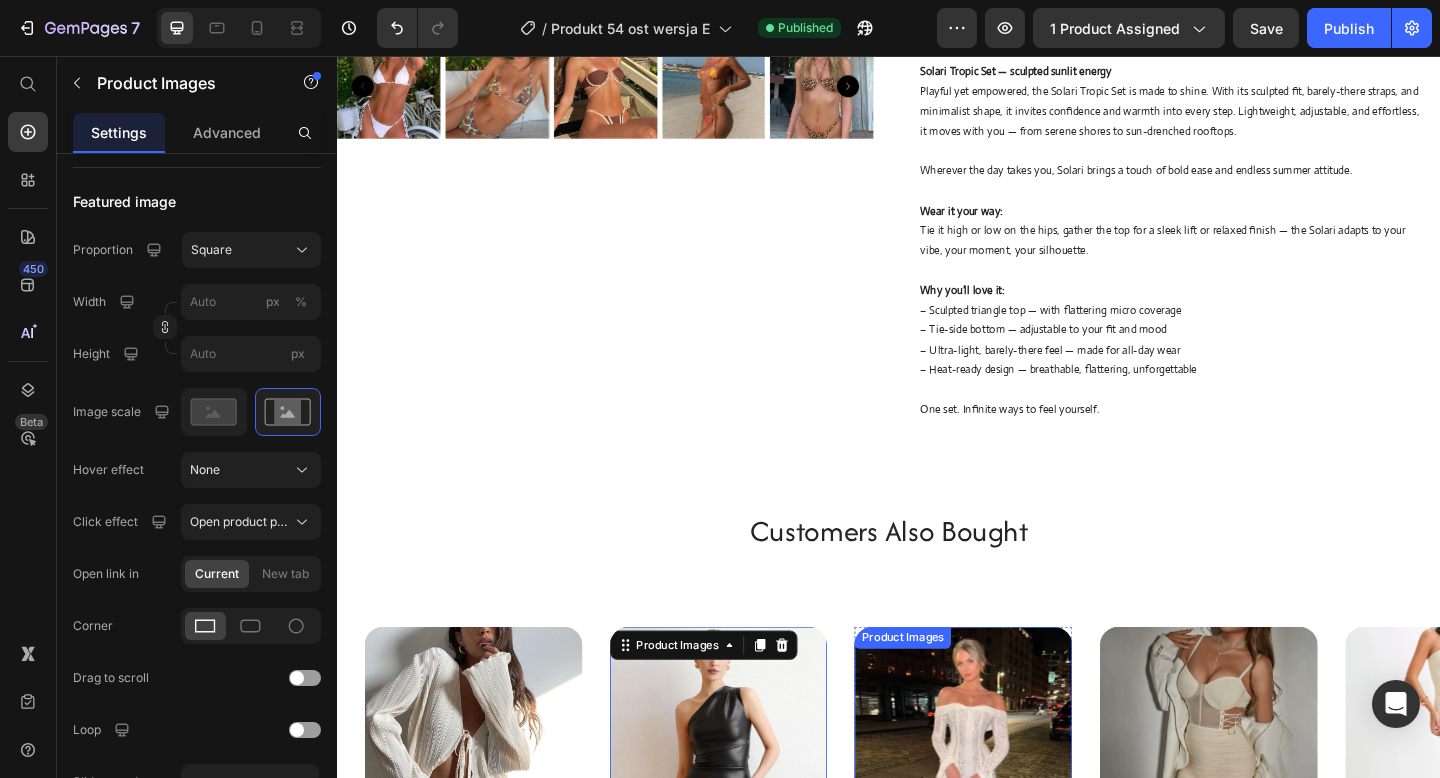 click at bounding box center [1018, 795] 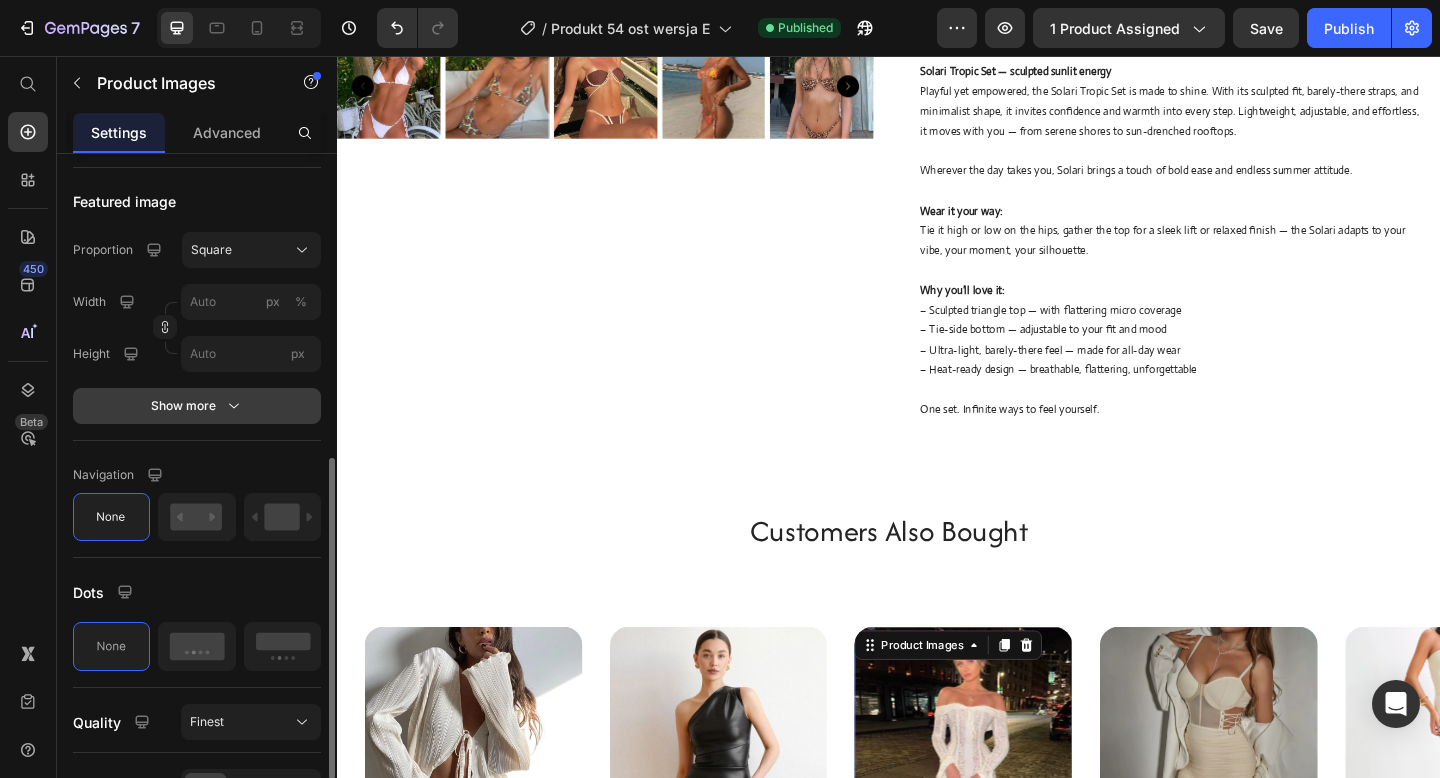 click on "Show more" at bounding box center [197, 406] 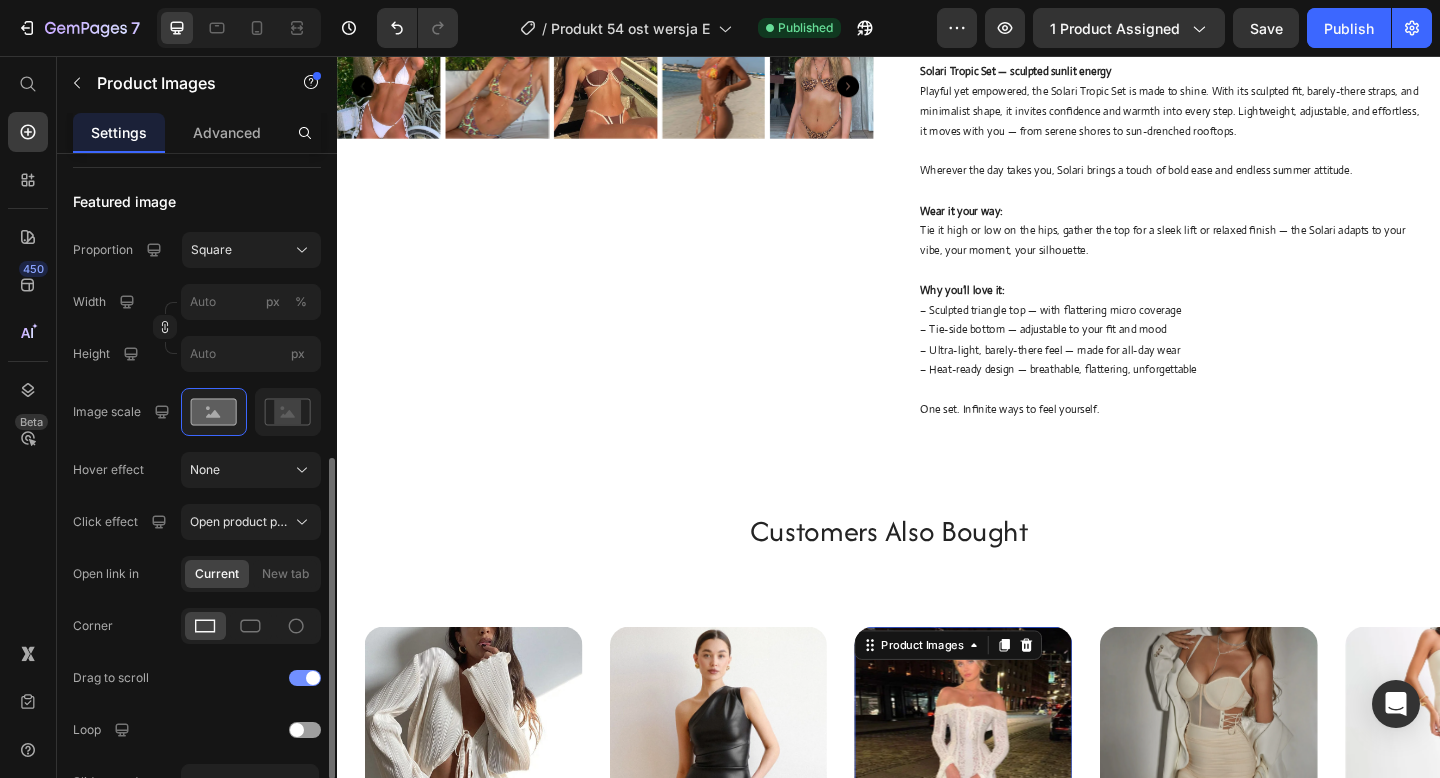 click at bounding box center [313, 678] 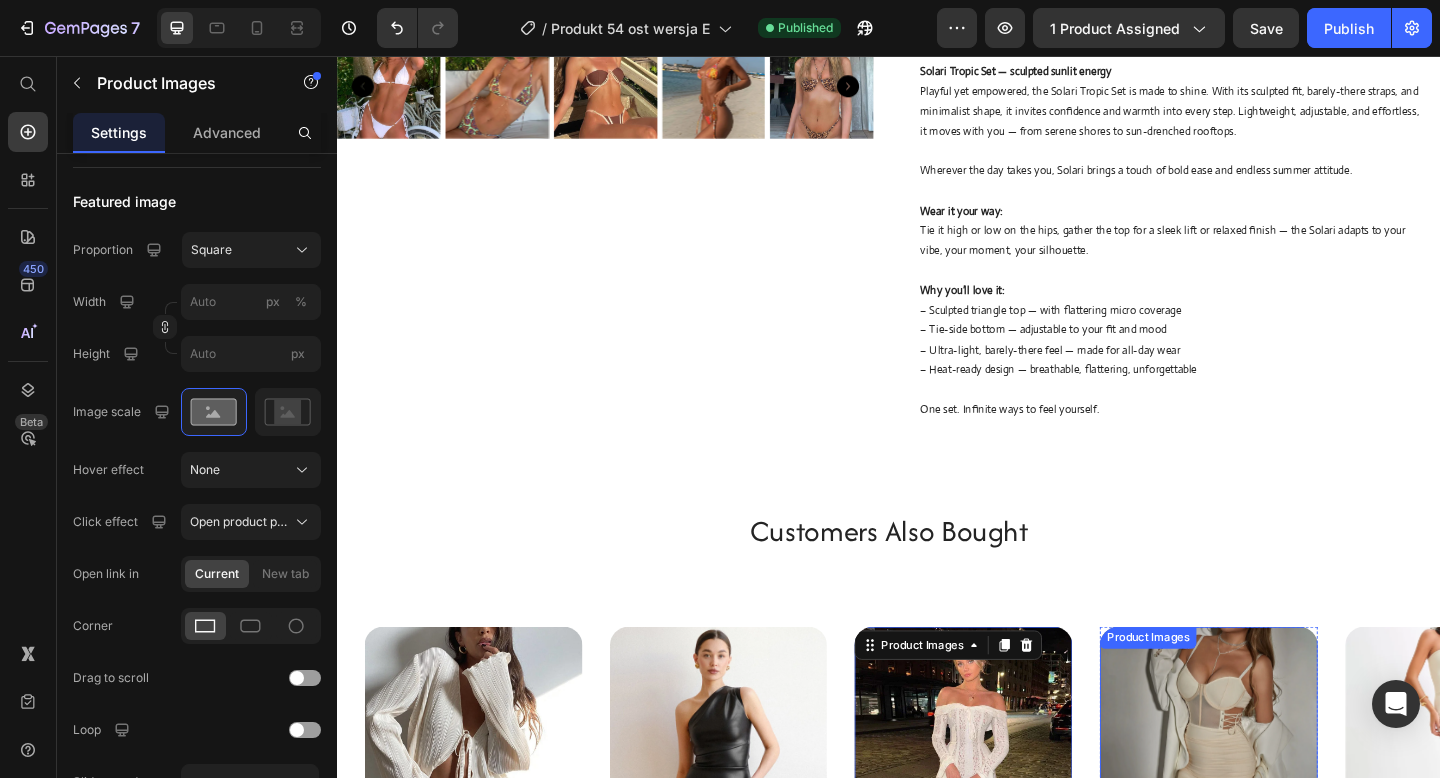 click at bounding box center [1285, 795] 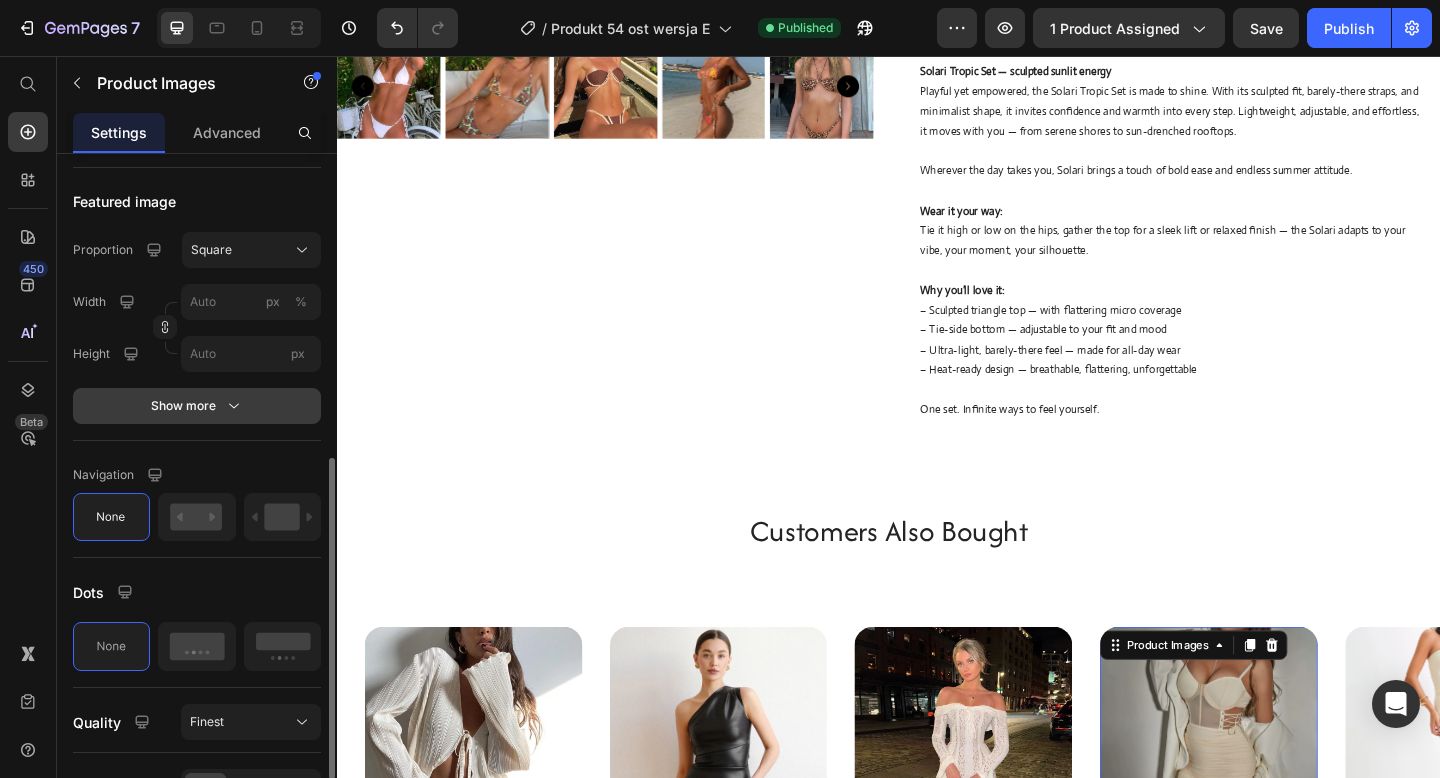 click 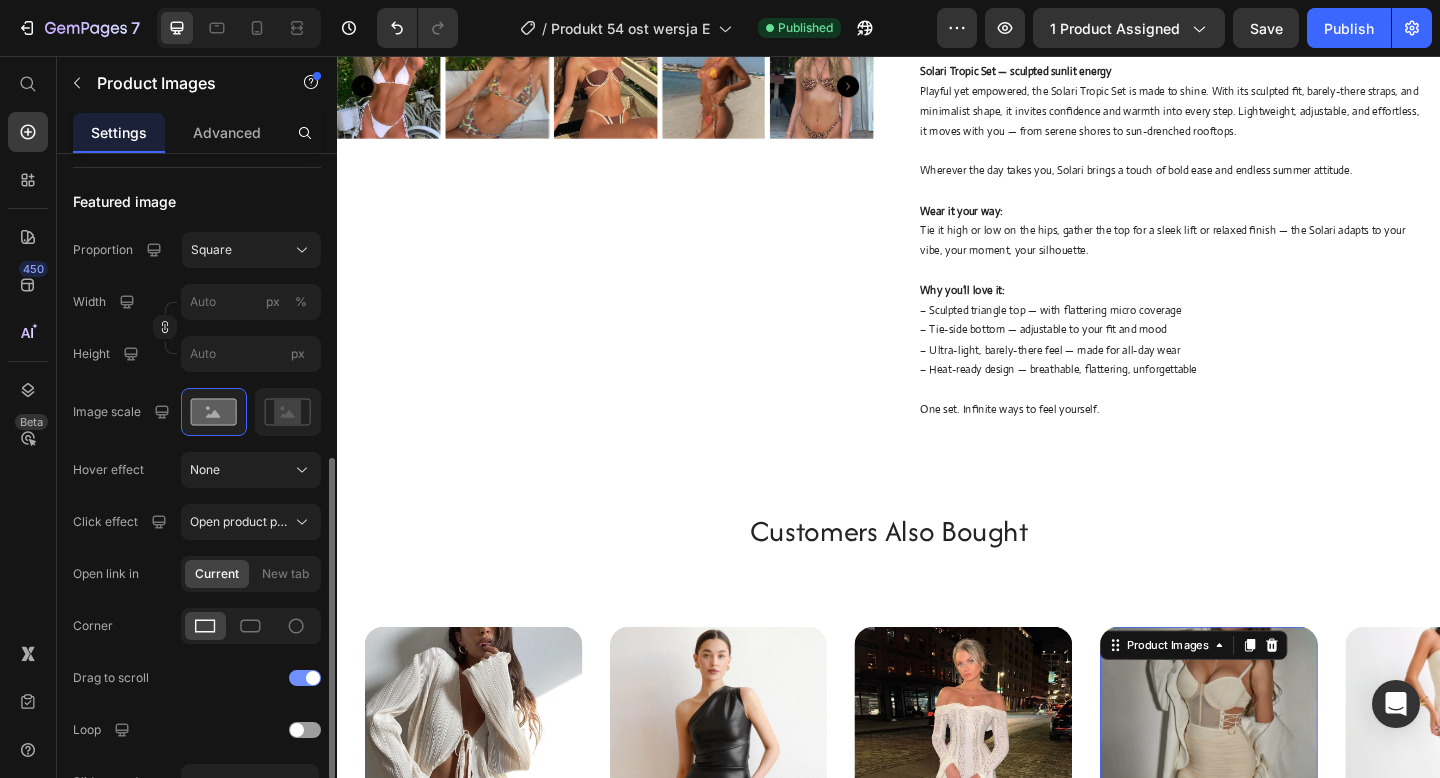 click on "Drag to scroll" 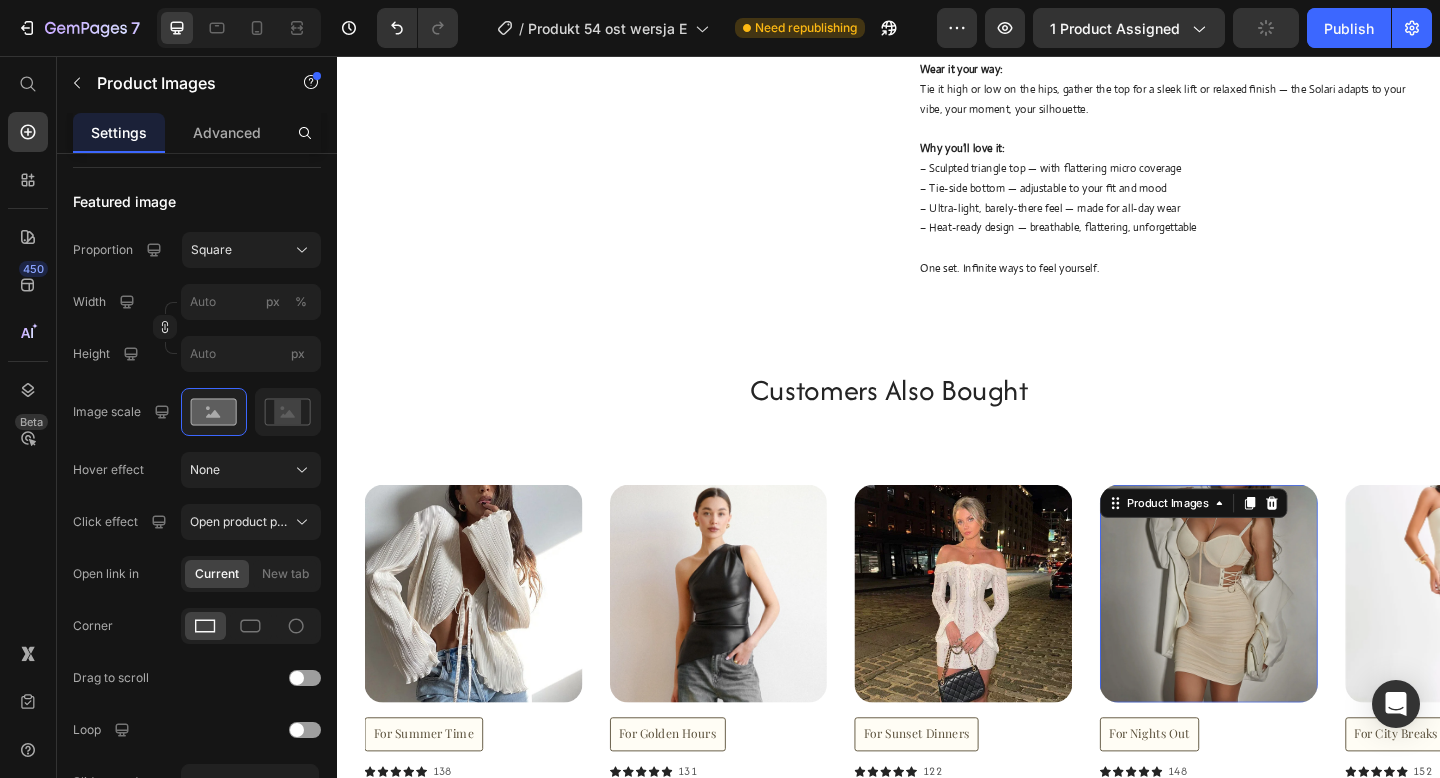 scroll, scrollTop: 809, scrollLeft: 0, axis: vertical 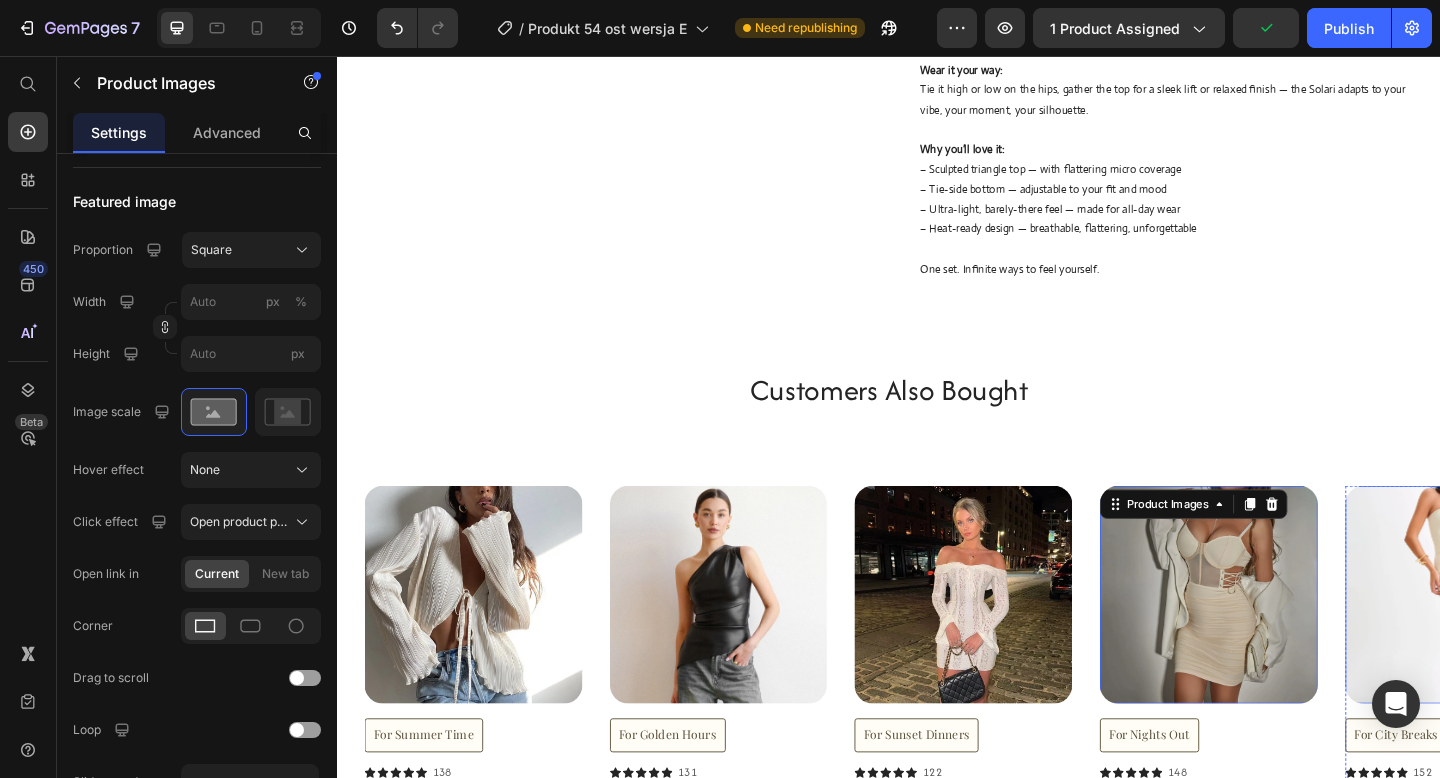 click at bounding box center (1552, 642) 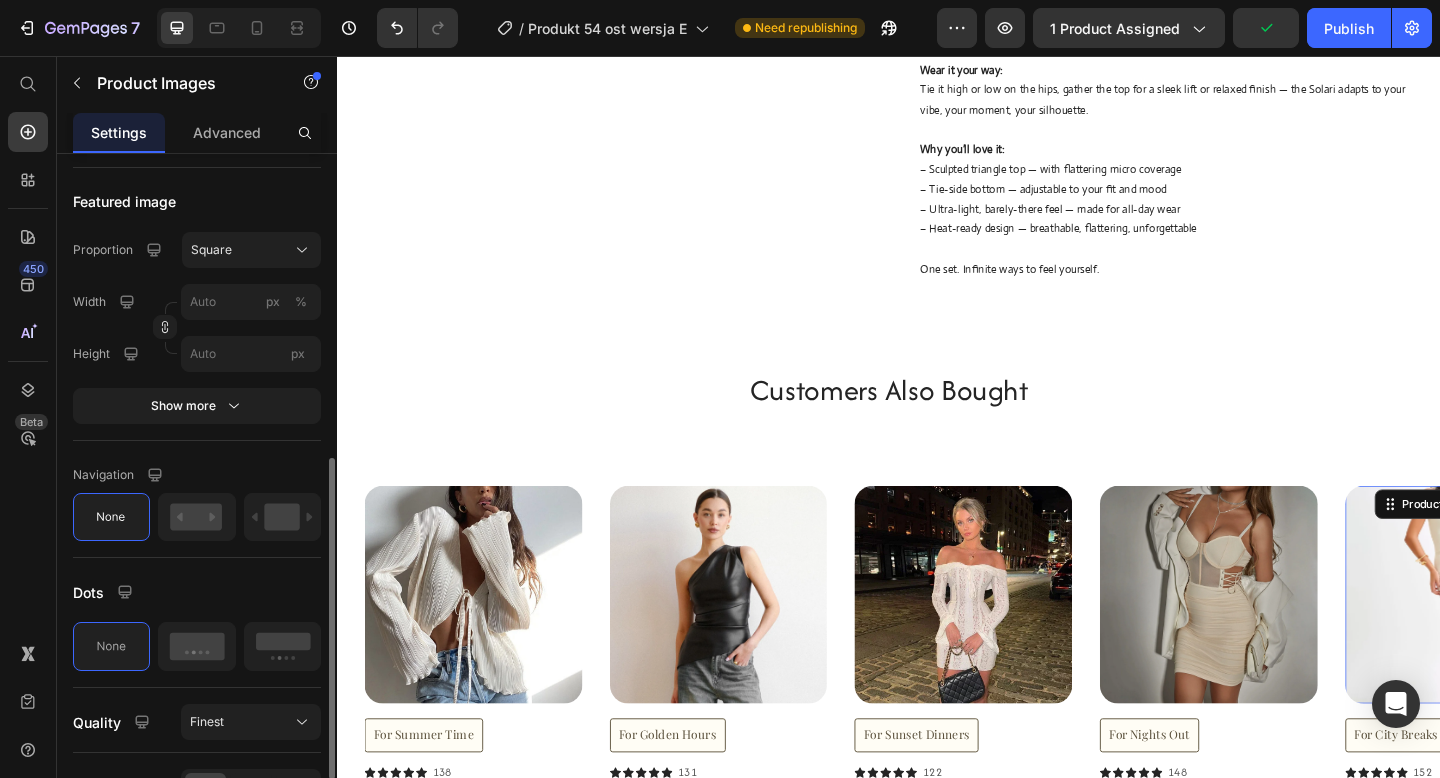 click on "Featured image Proportion Square Width px % Height px Show more" 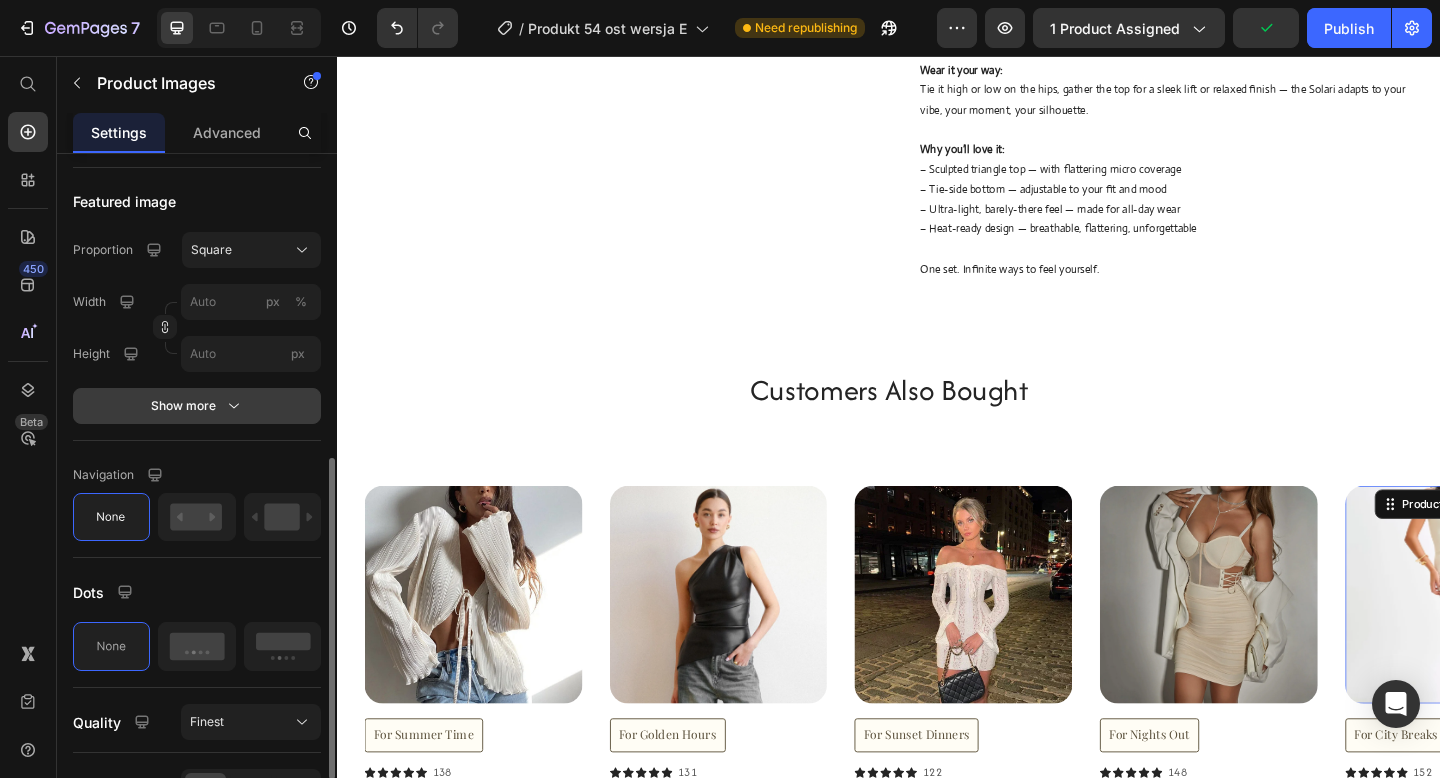 click on "Show more" at bounding box center (197, 406) 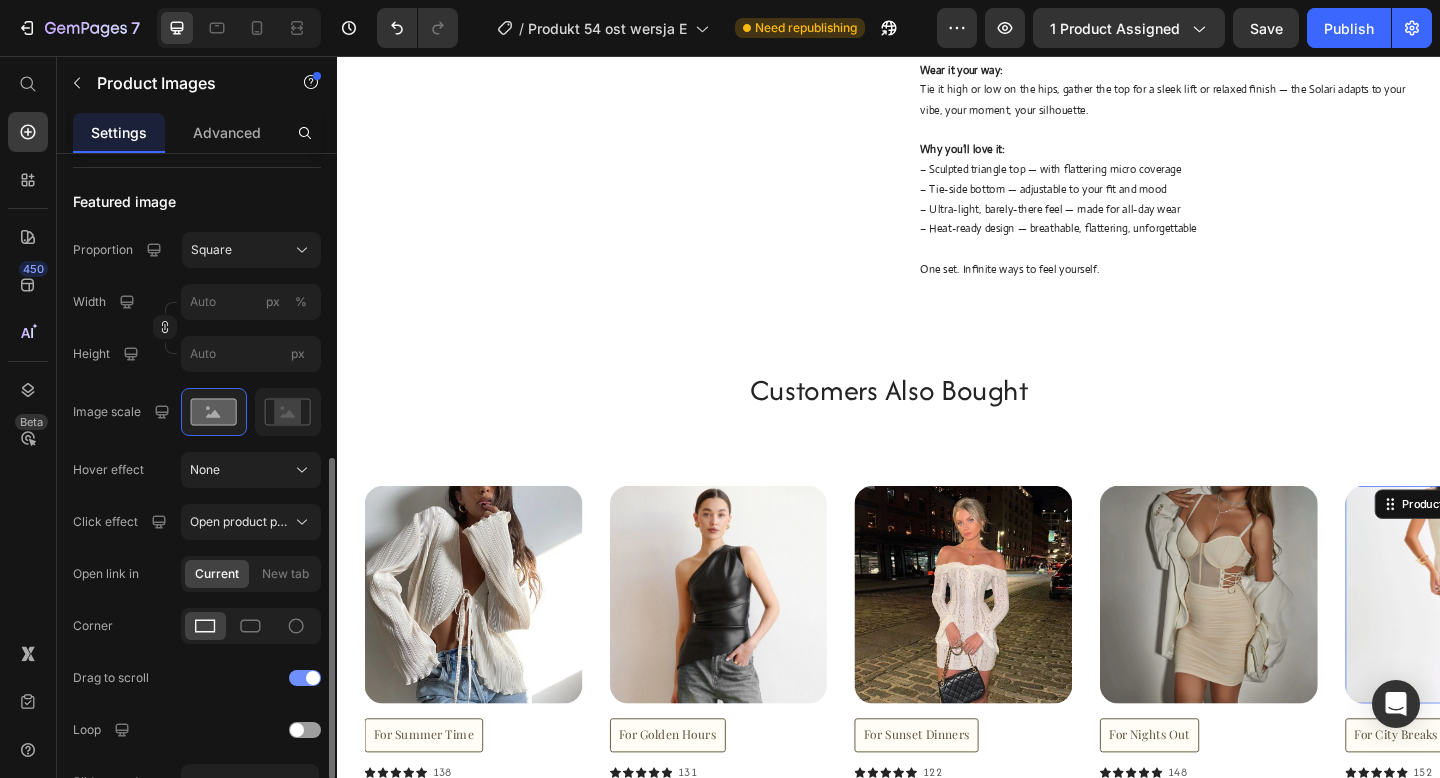 click at bounding box center [313, 678] 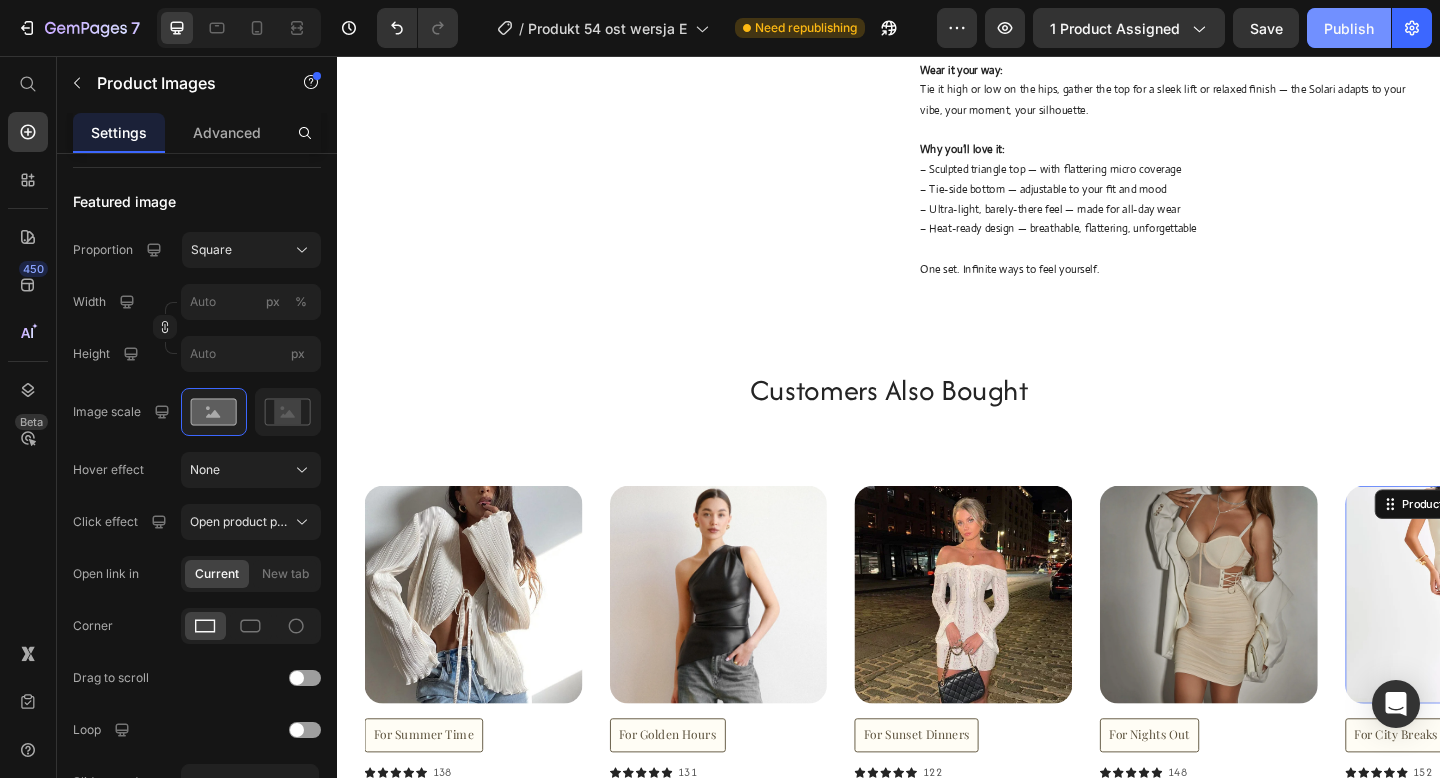 click on "Publish" at bounding box center [1349, 28] 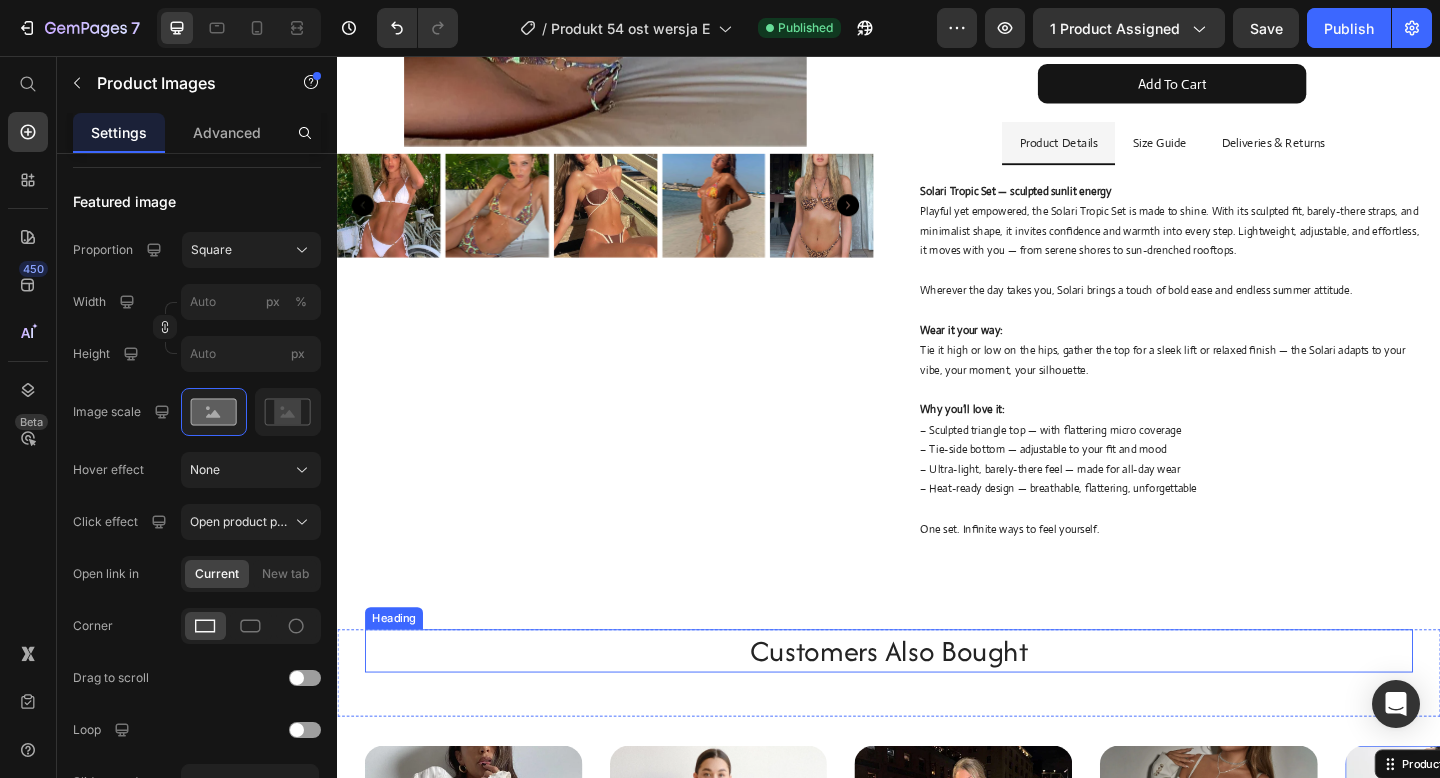 scroll, scrollTop: 953, scrollLeft: 0, axis: vertical 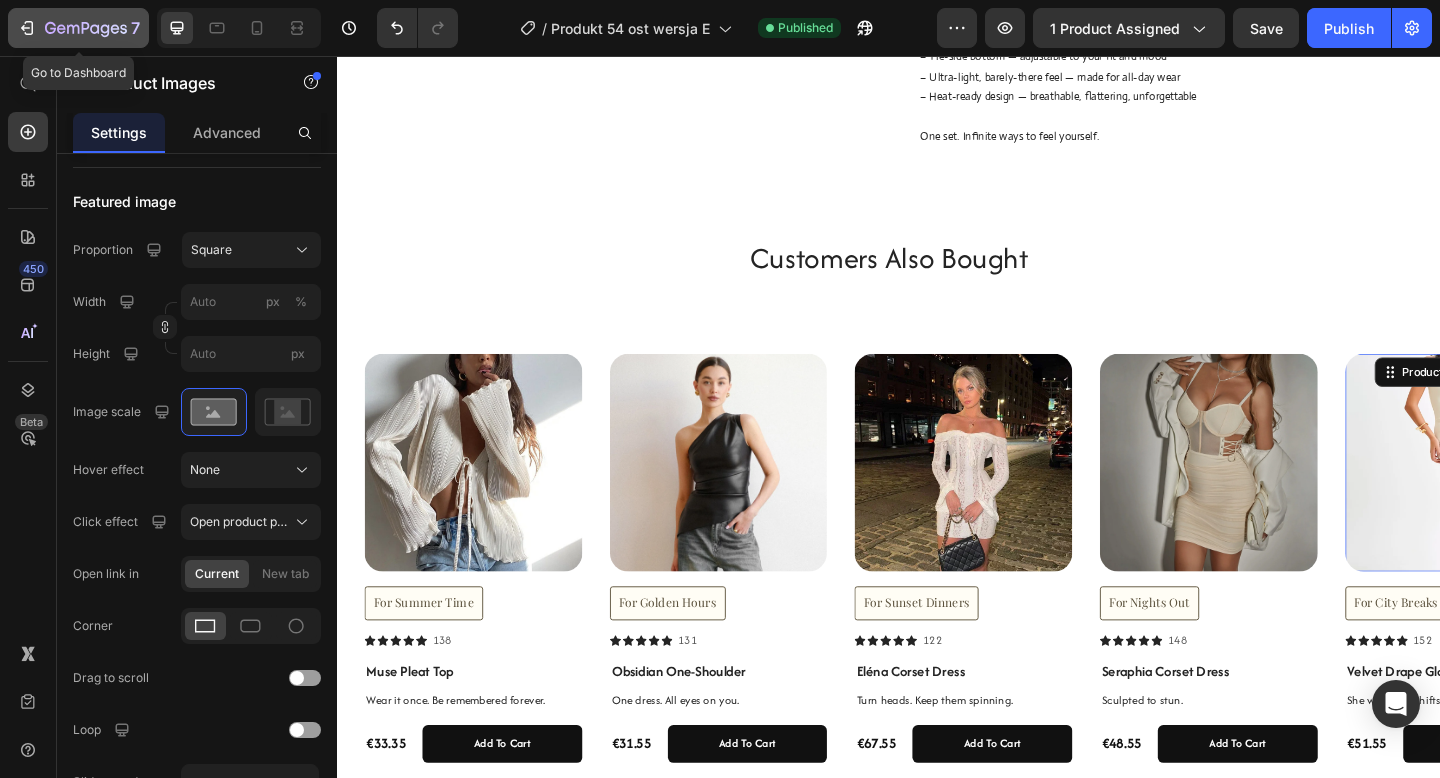 click on "7" 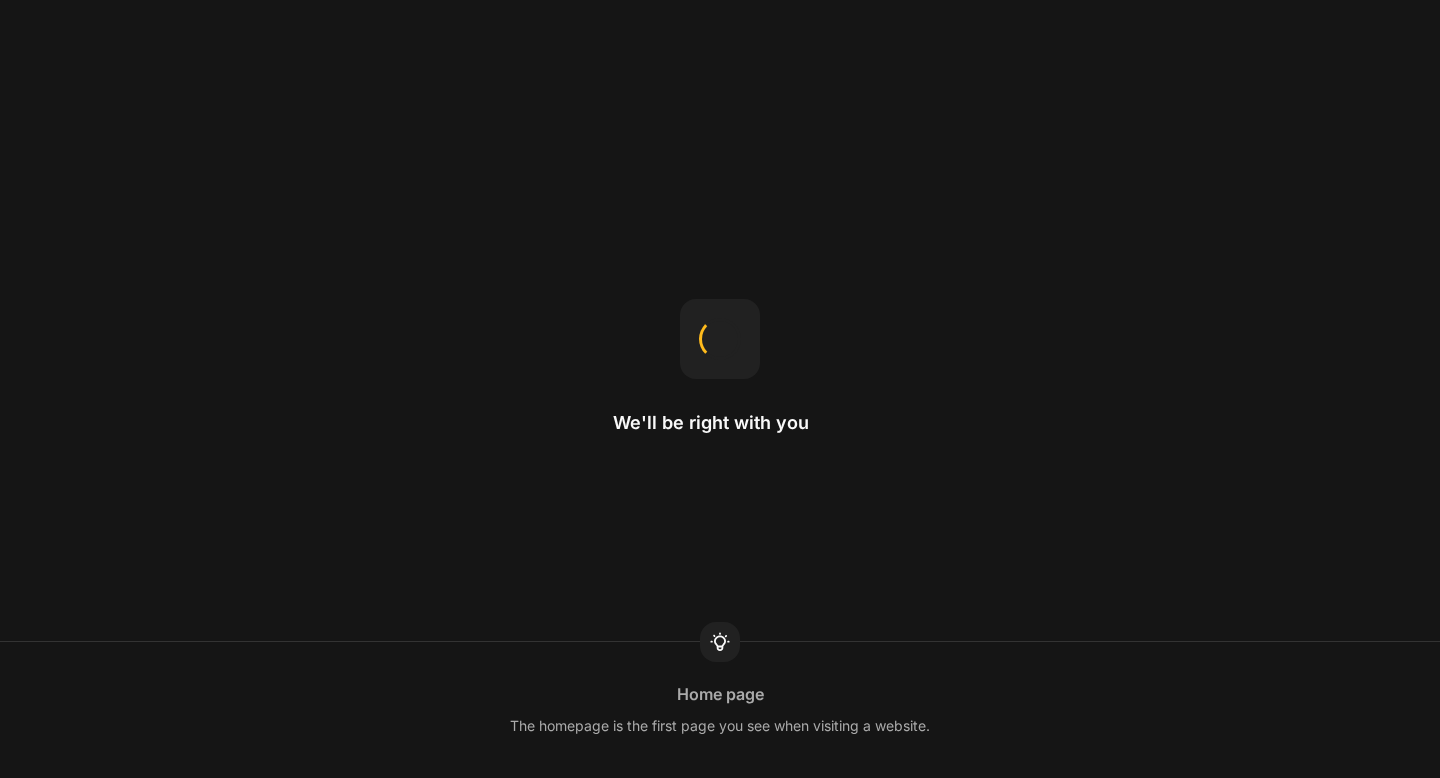 scroll, scrollTop: 0, scrollLeft: 0, axis: both 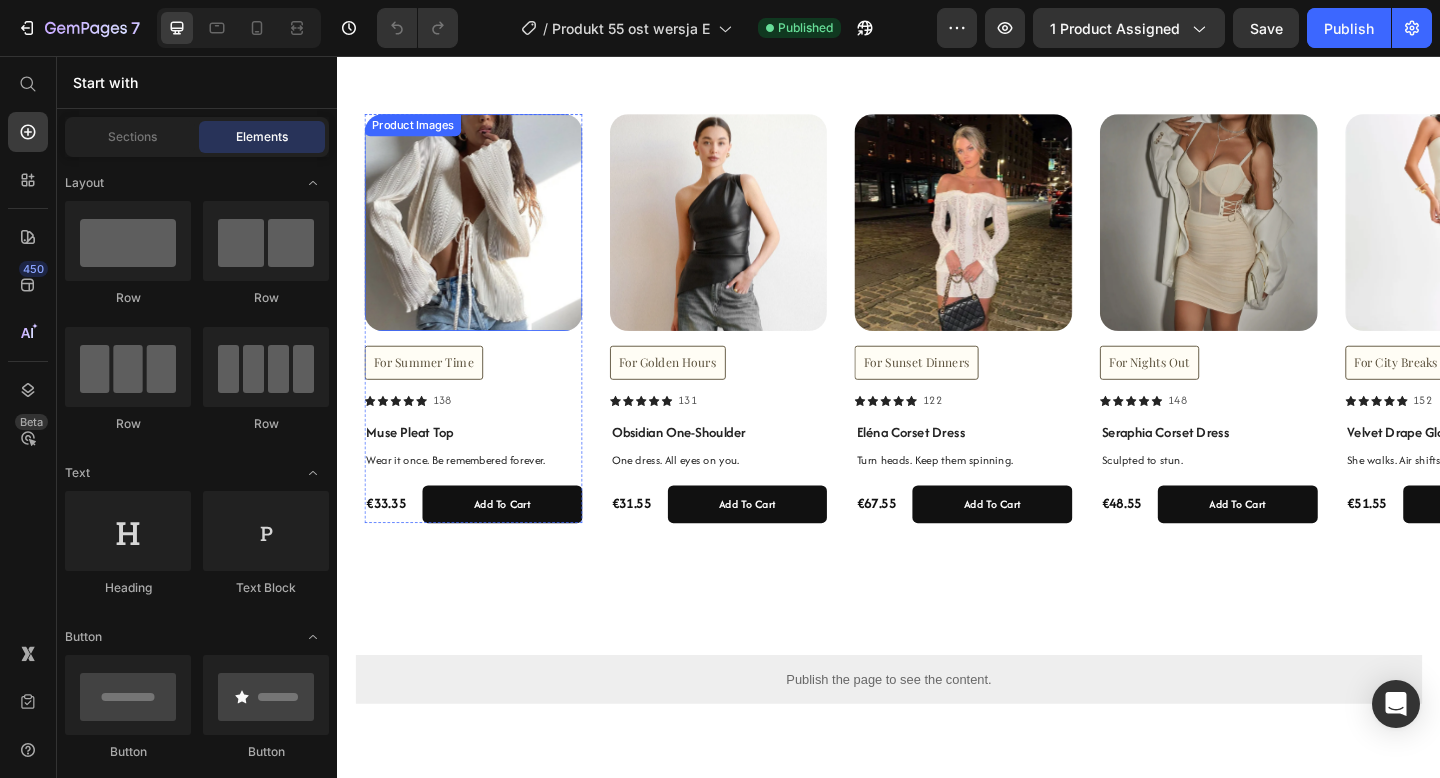 click at bounding box center [485, 237] 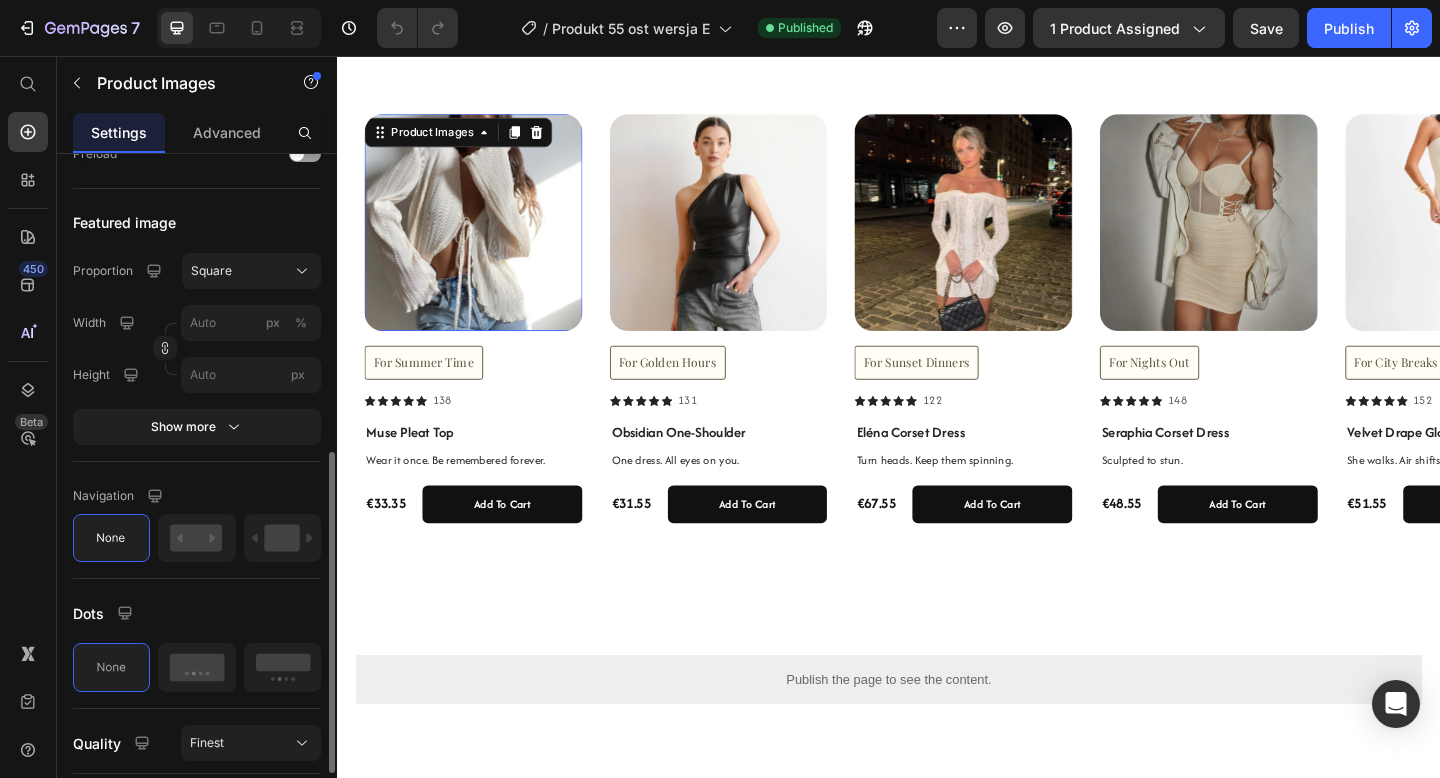 scroll, scrollTop: 627, scrollLeft: 0, axis: vertical 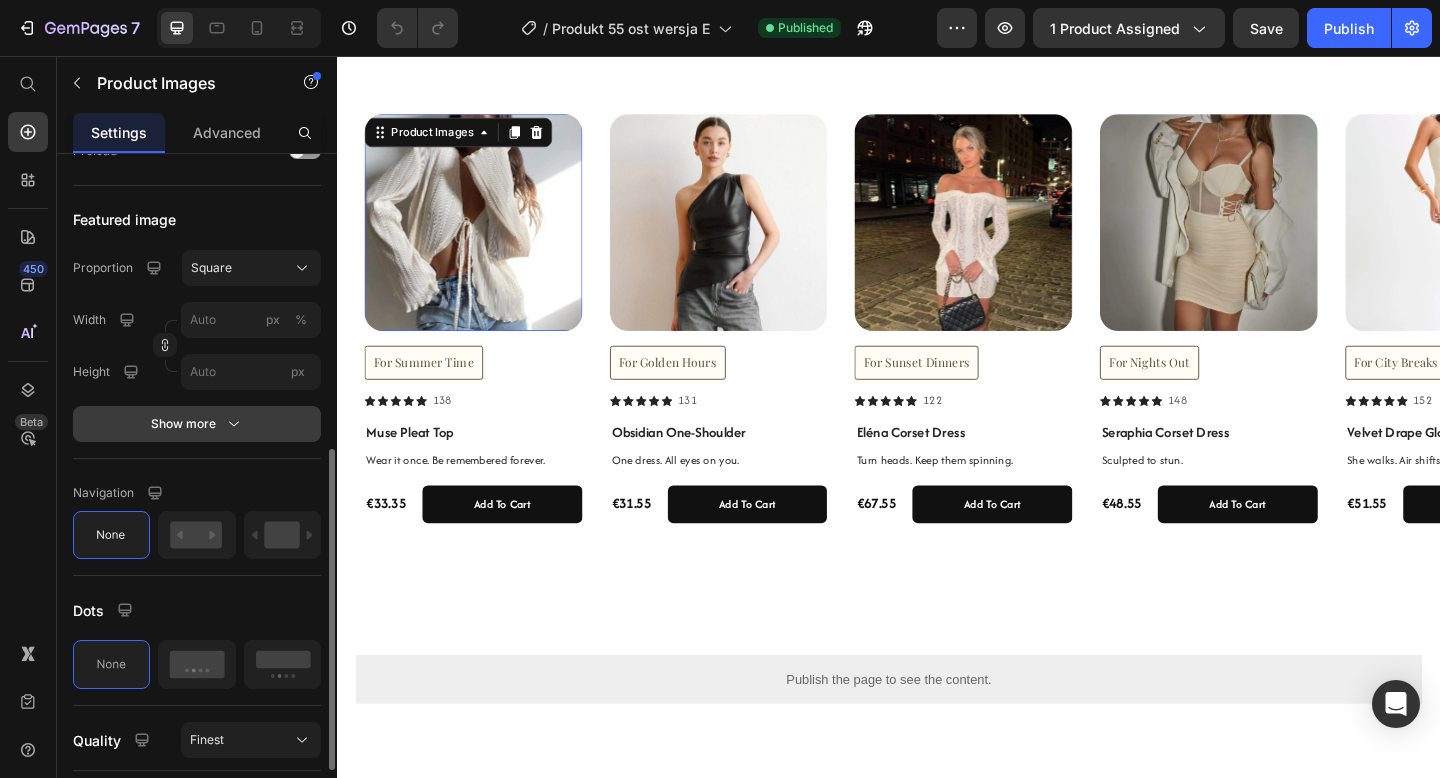 click on "Show more" at bounding box center [197, 424] 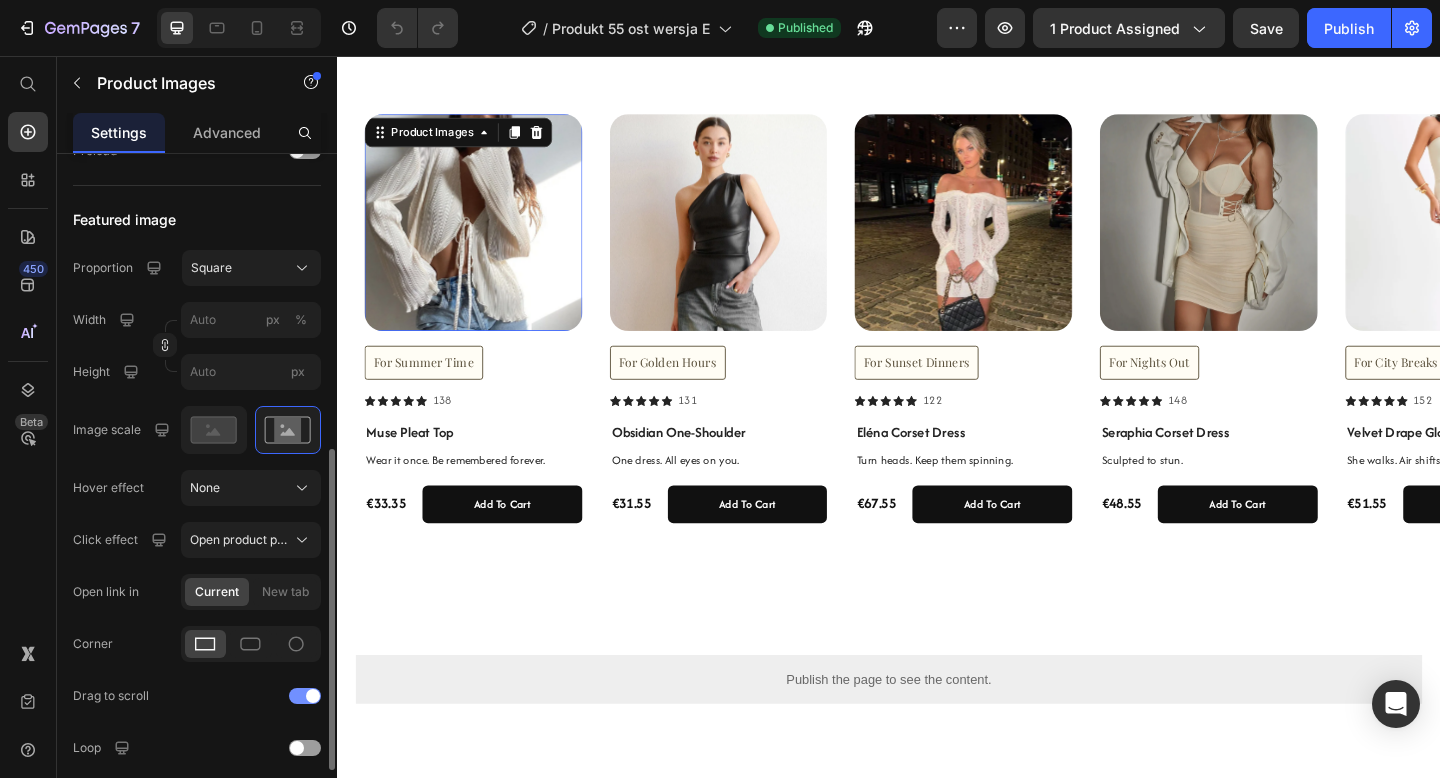 click at bounding box center (313, 696) 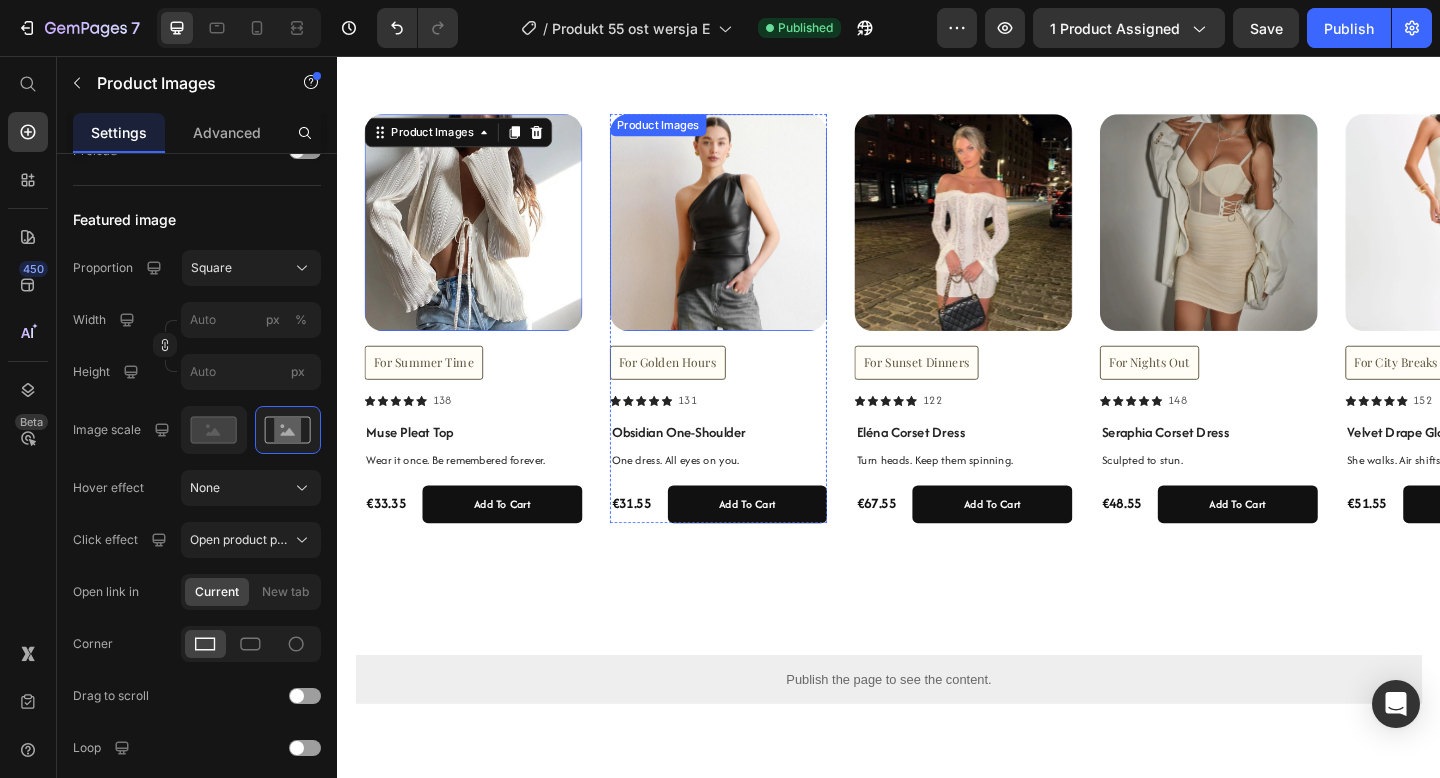 click at bounding box center (752, 237) 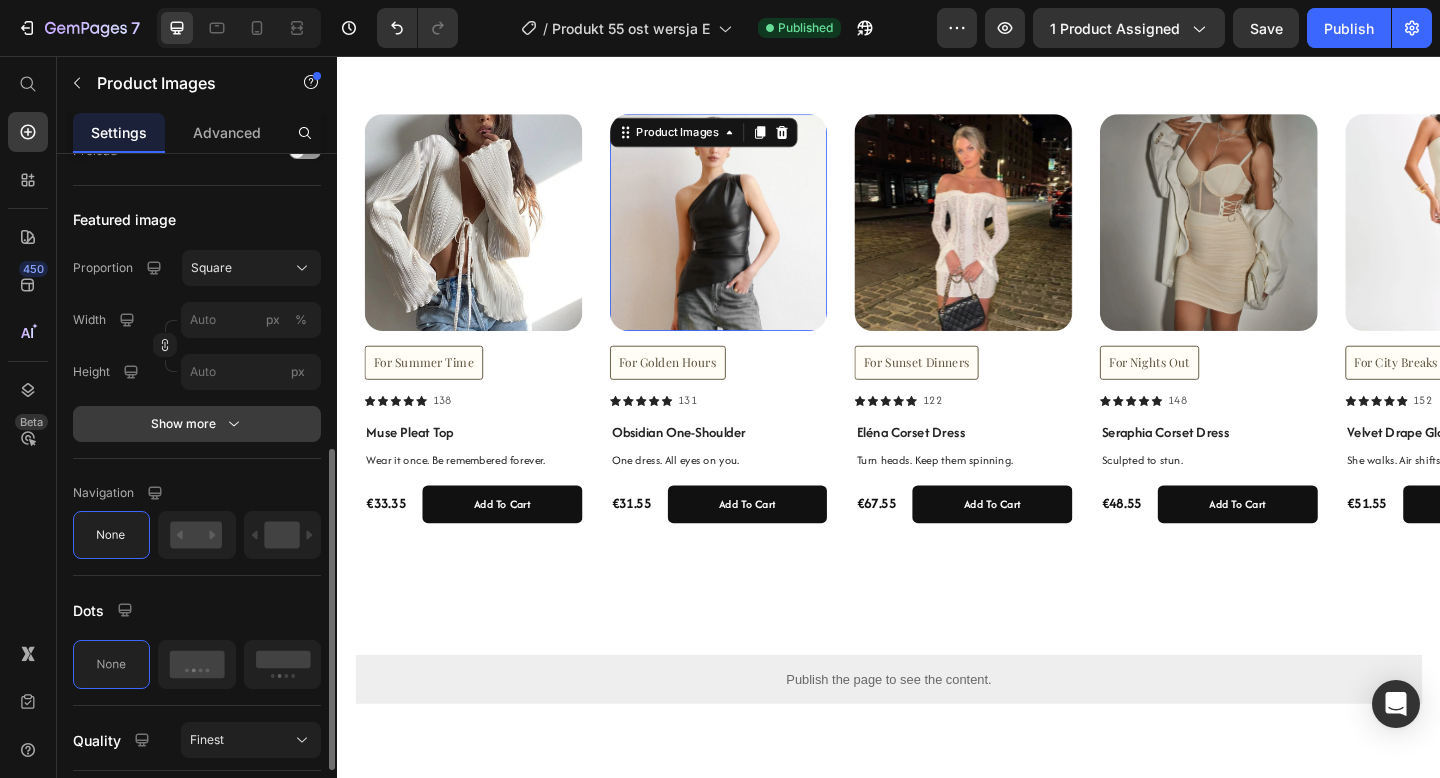 click on "Show more" at bounding box center (197, 424) 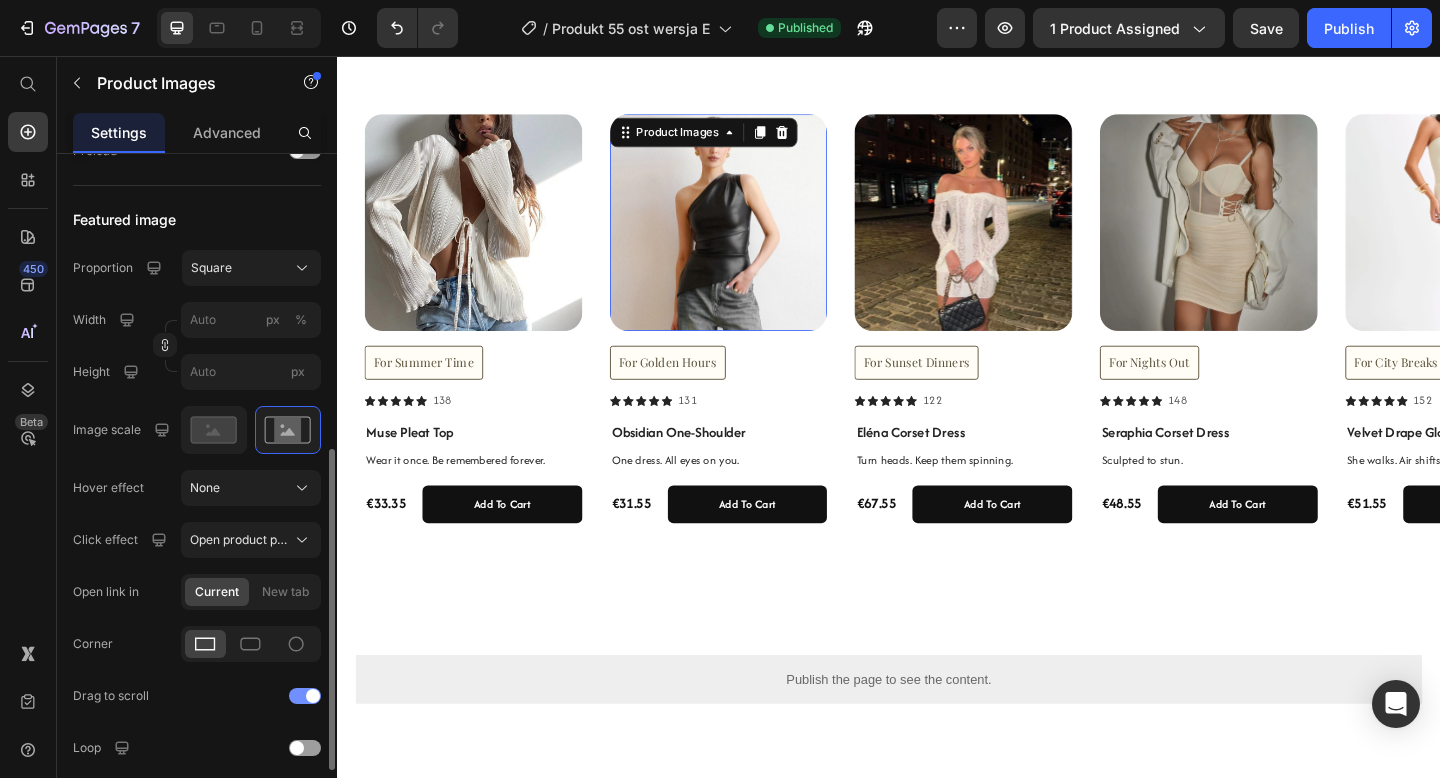click at bounding box center (313, 696) 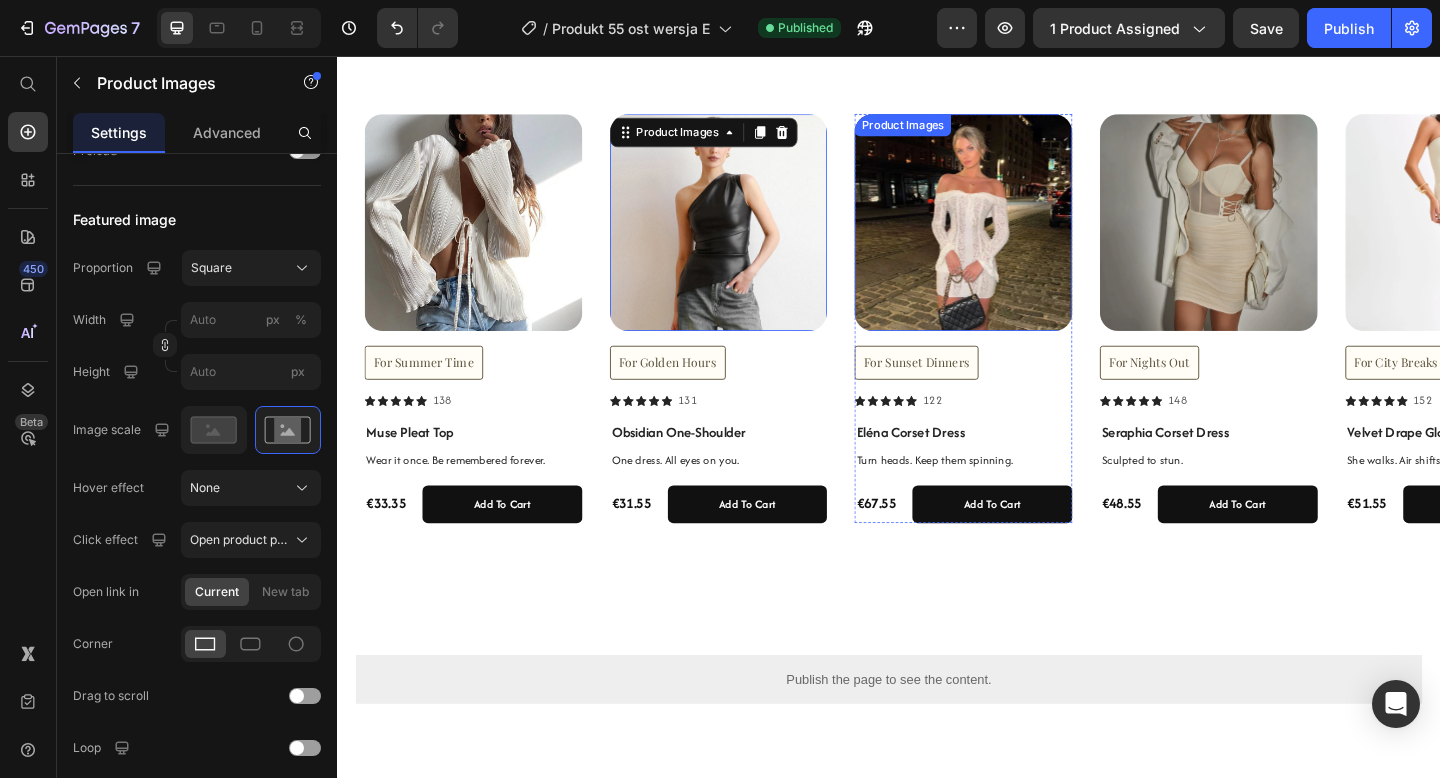 click at bounding box center (1018, 237) 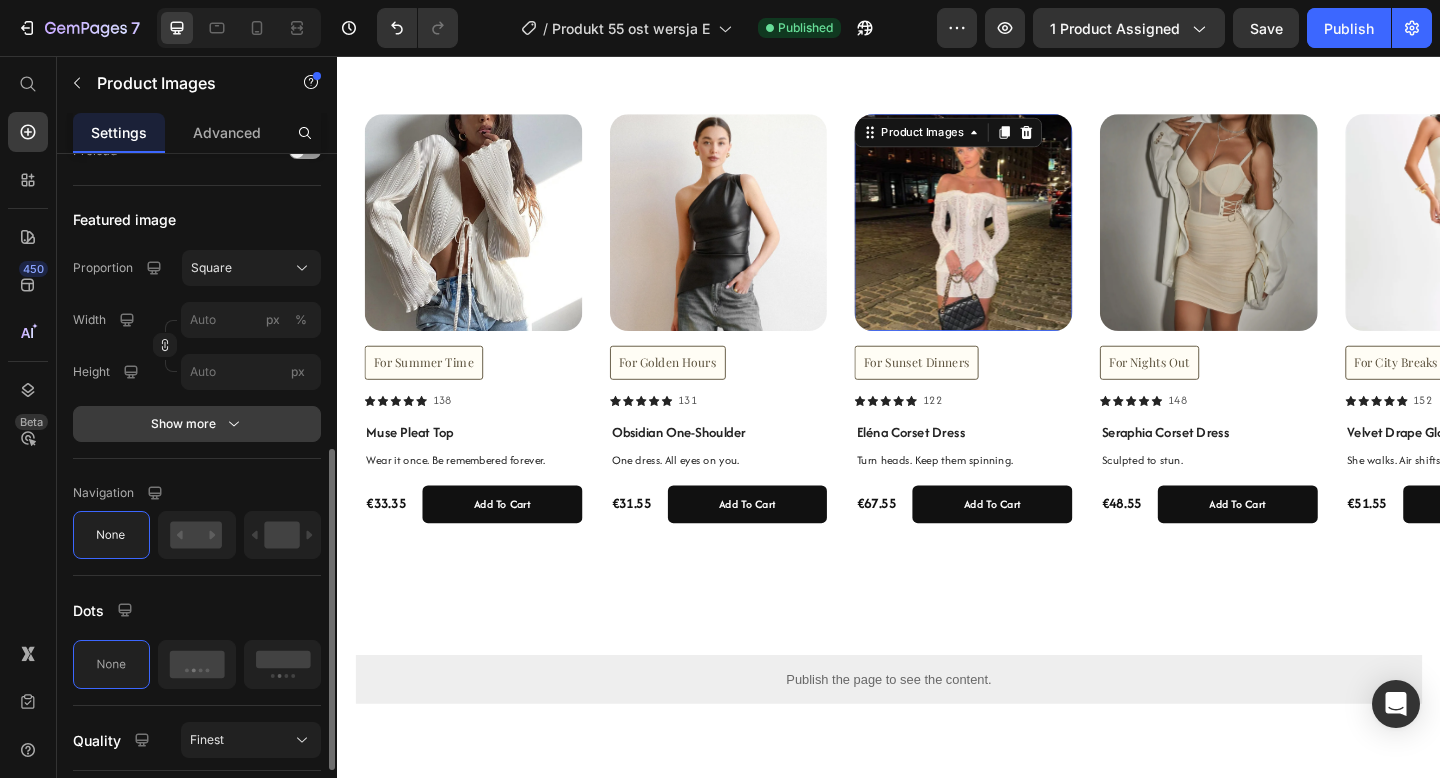 click 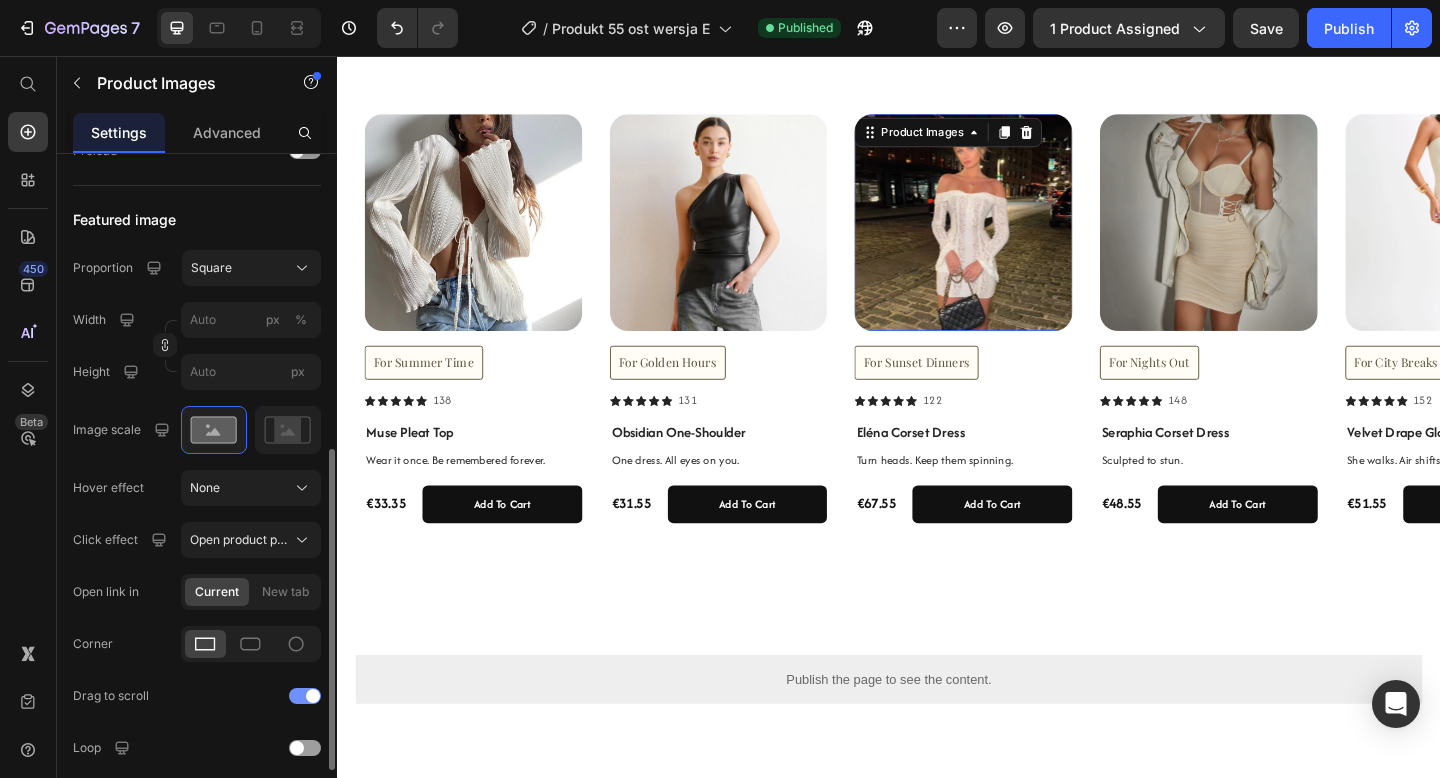 click at bounding box center [313, 696] 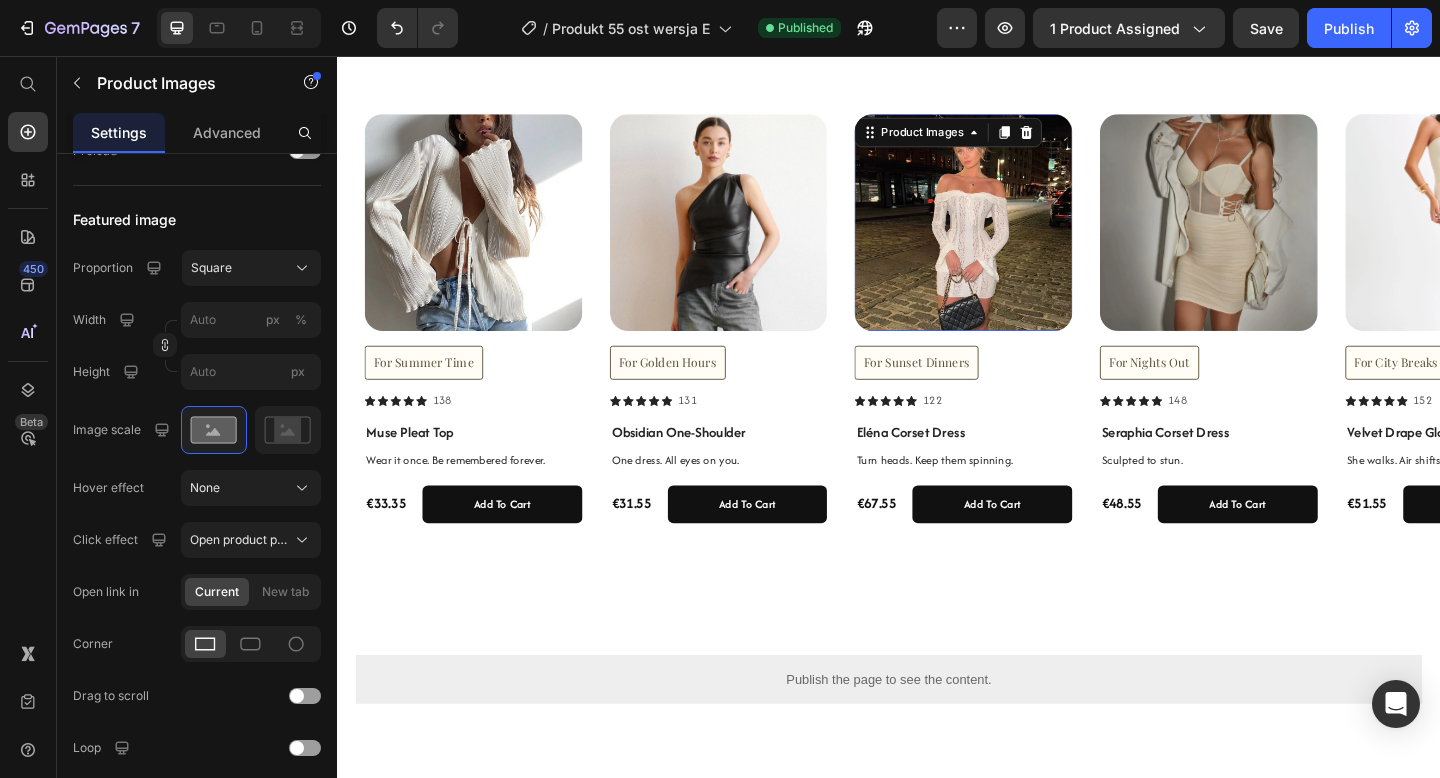 click at bounding box center (1285, 237) 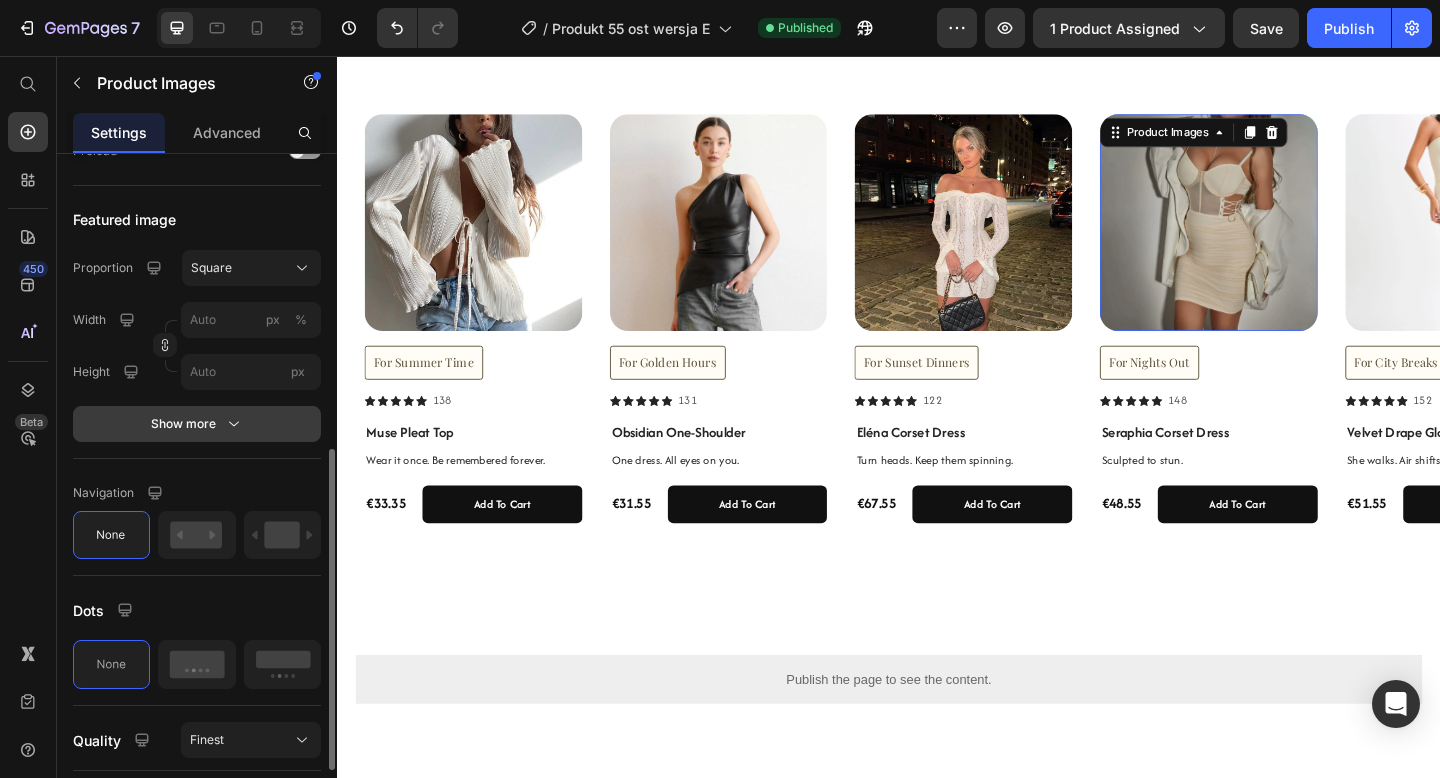 click 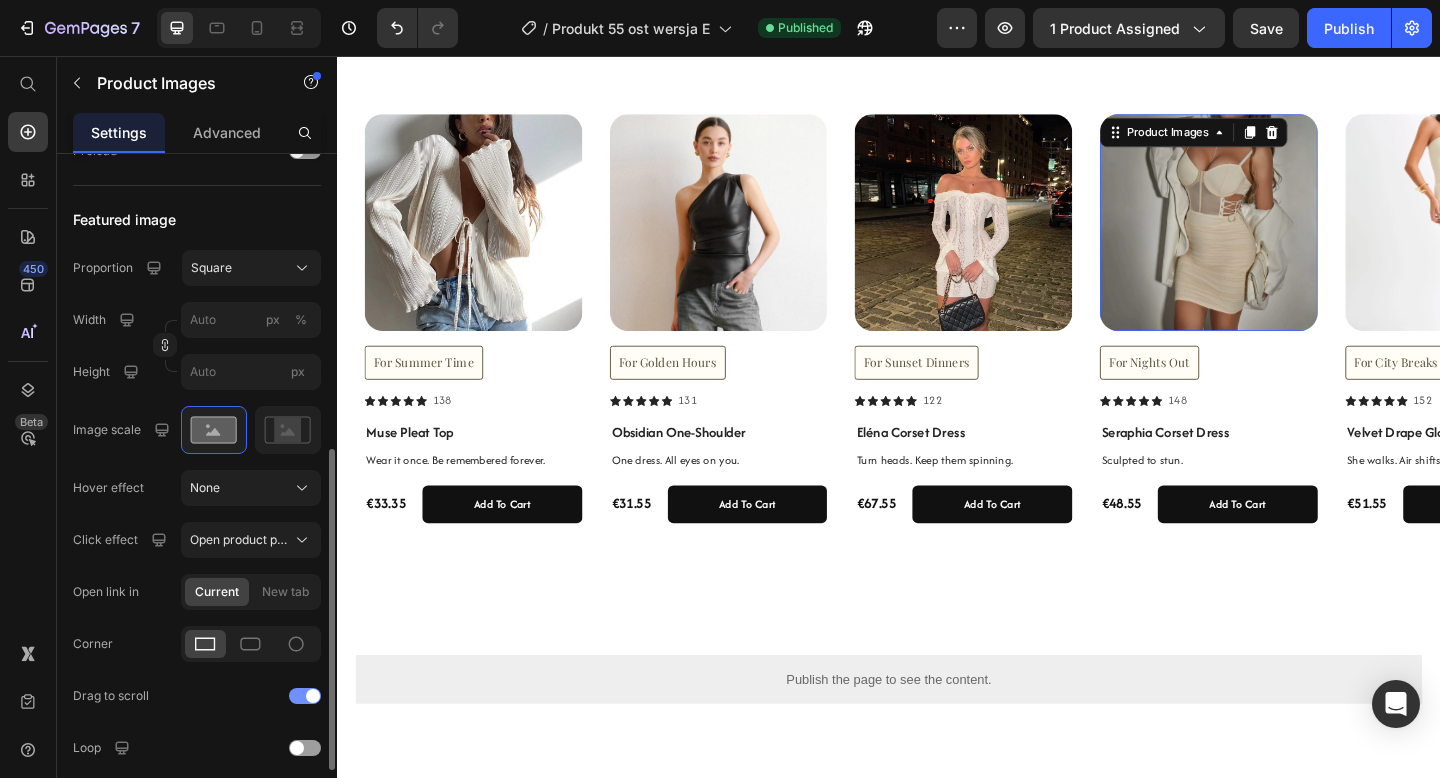 click at bounding box center (313, 696) 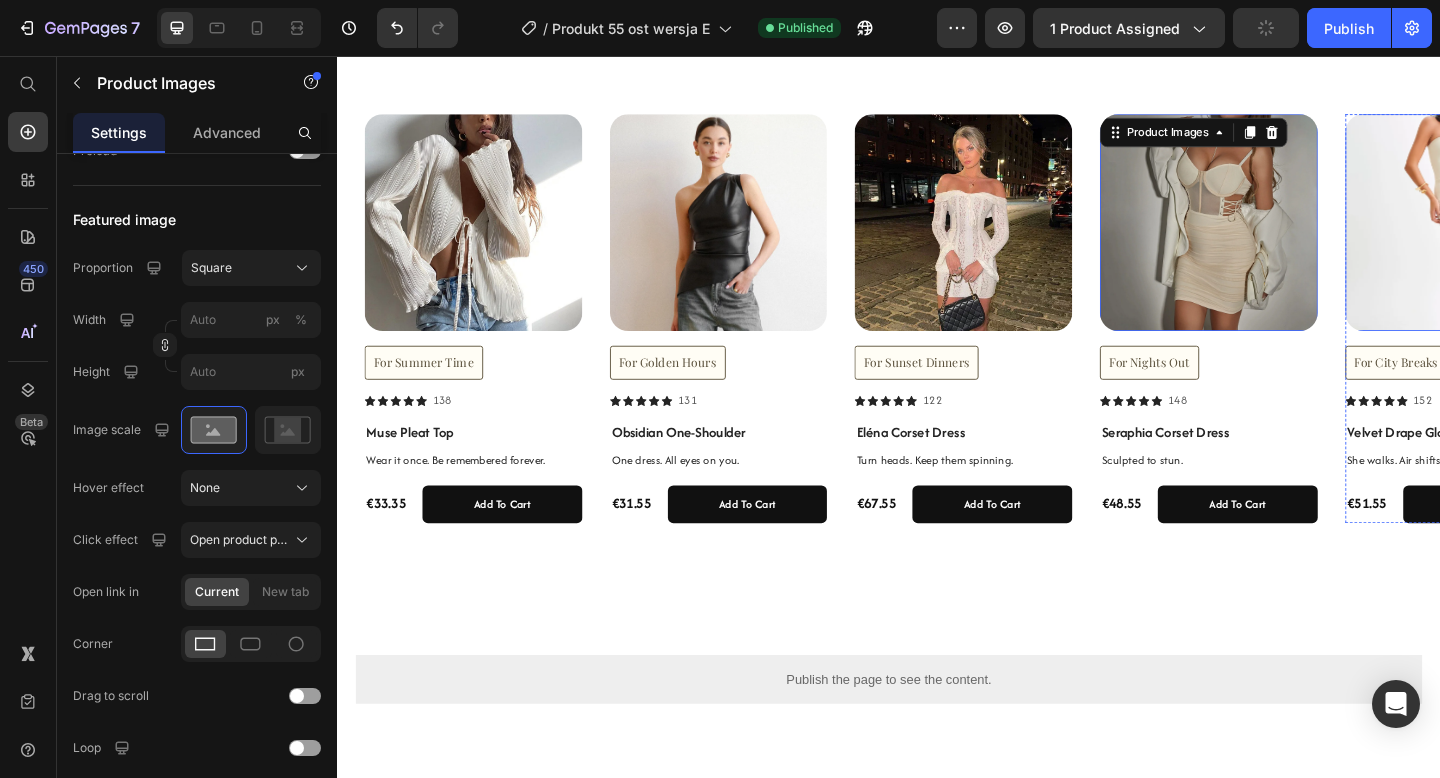 click at bounding box center (1552, 237) 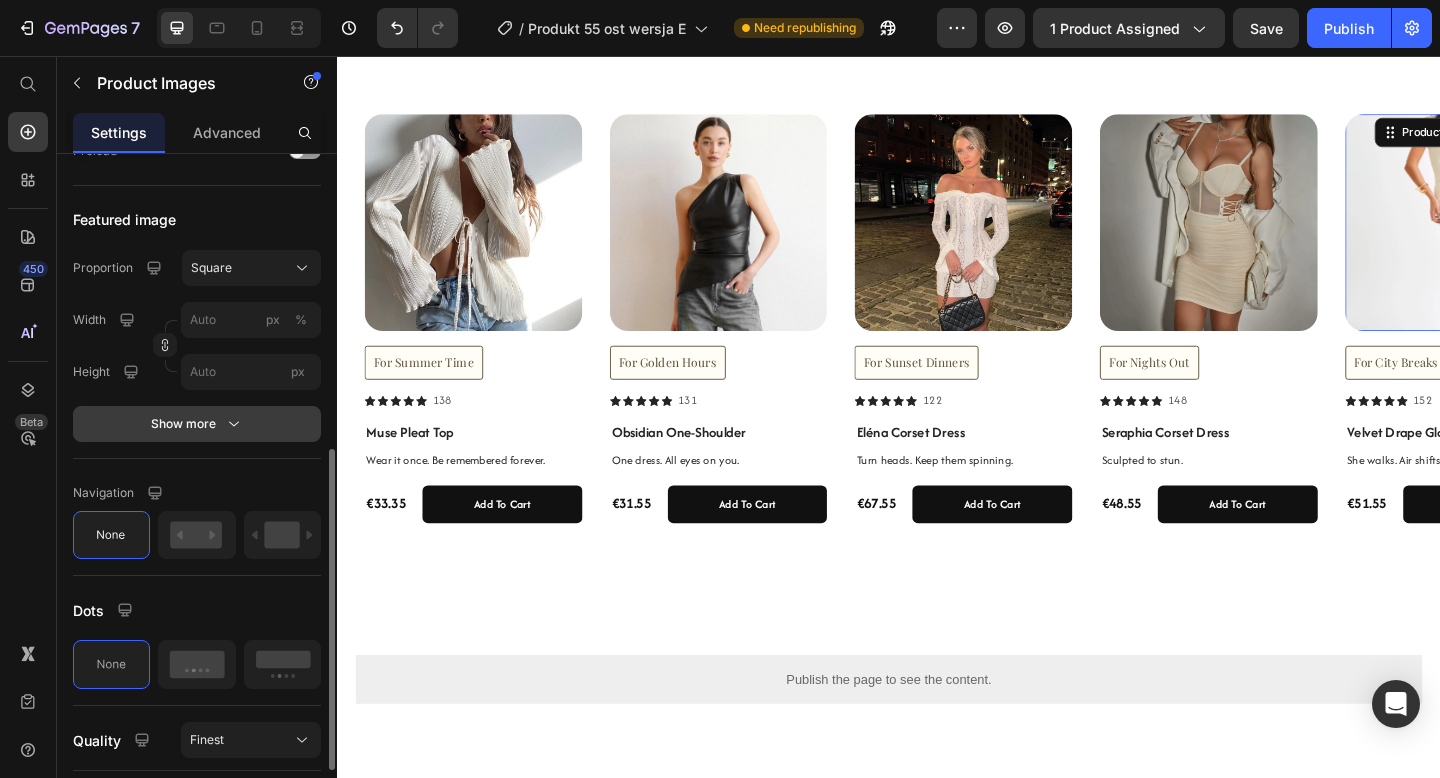 click on "Show more" at bounding box center [197, 424] 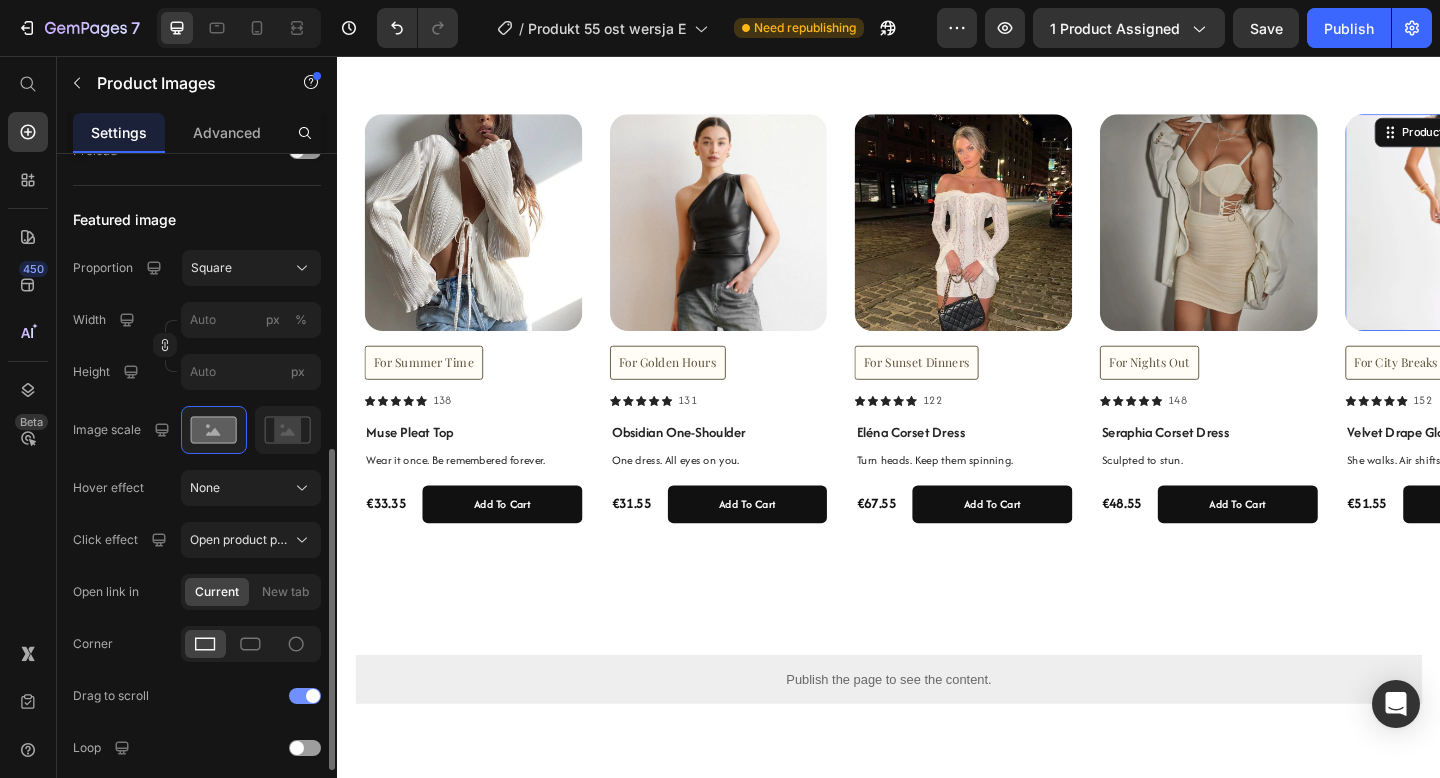 click at bounding box center [313, 696] 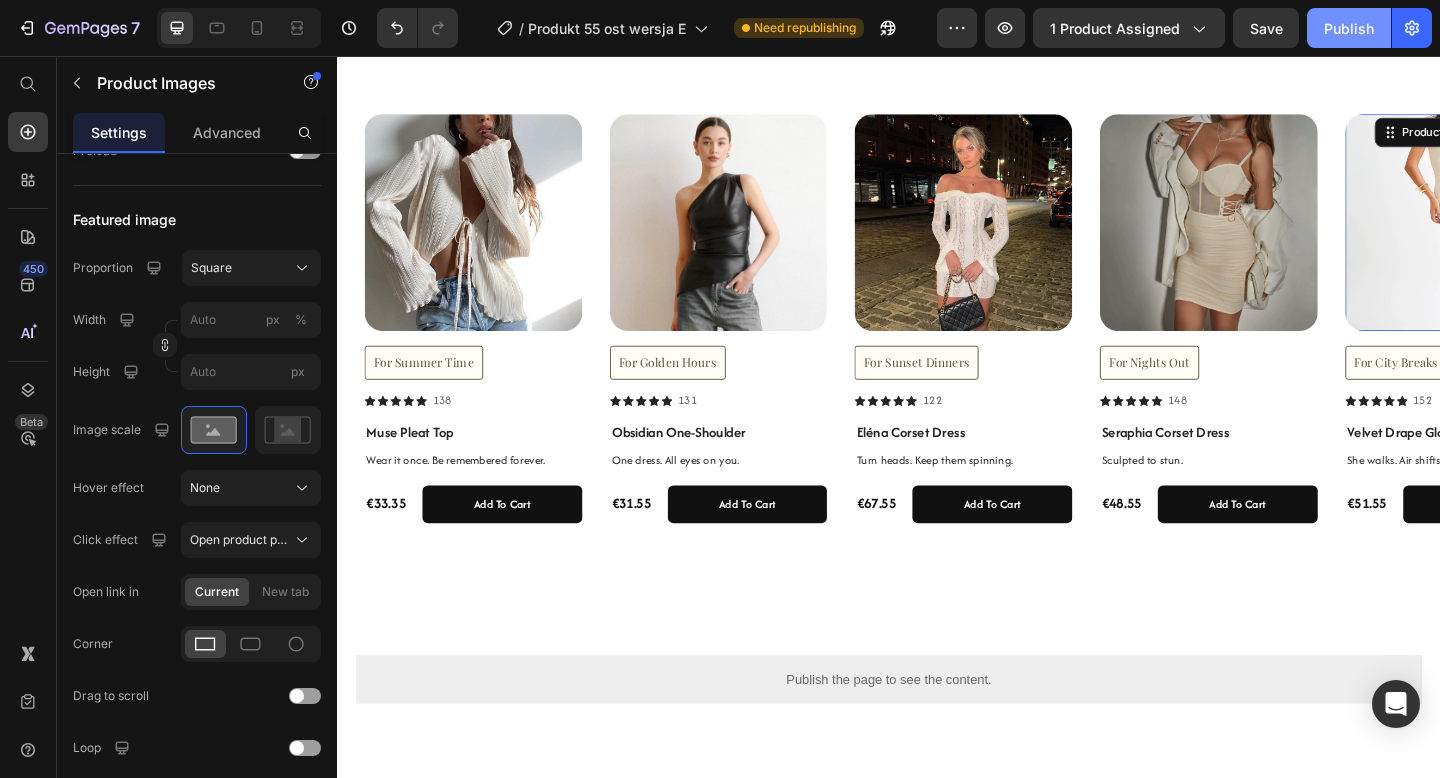 click on "Publish" at bounding box center [1349, 28] 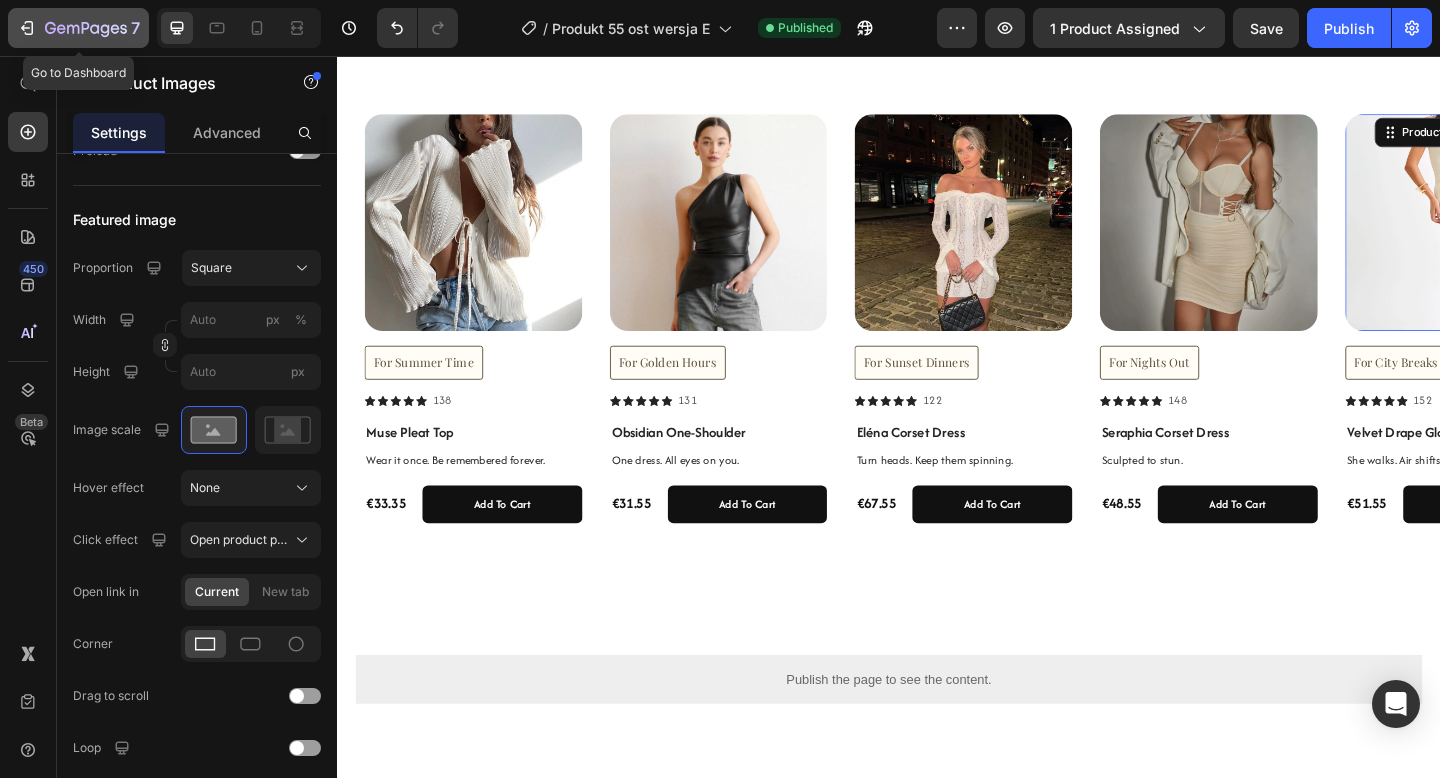 click 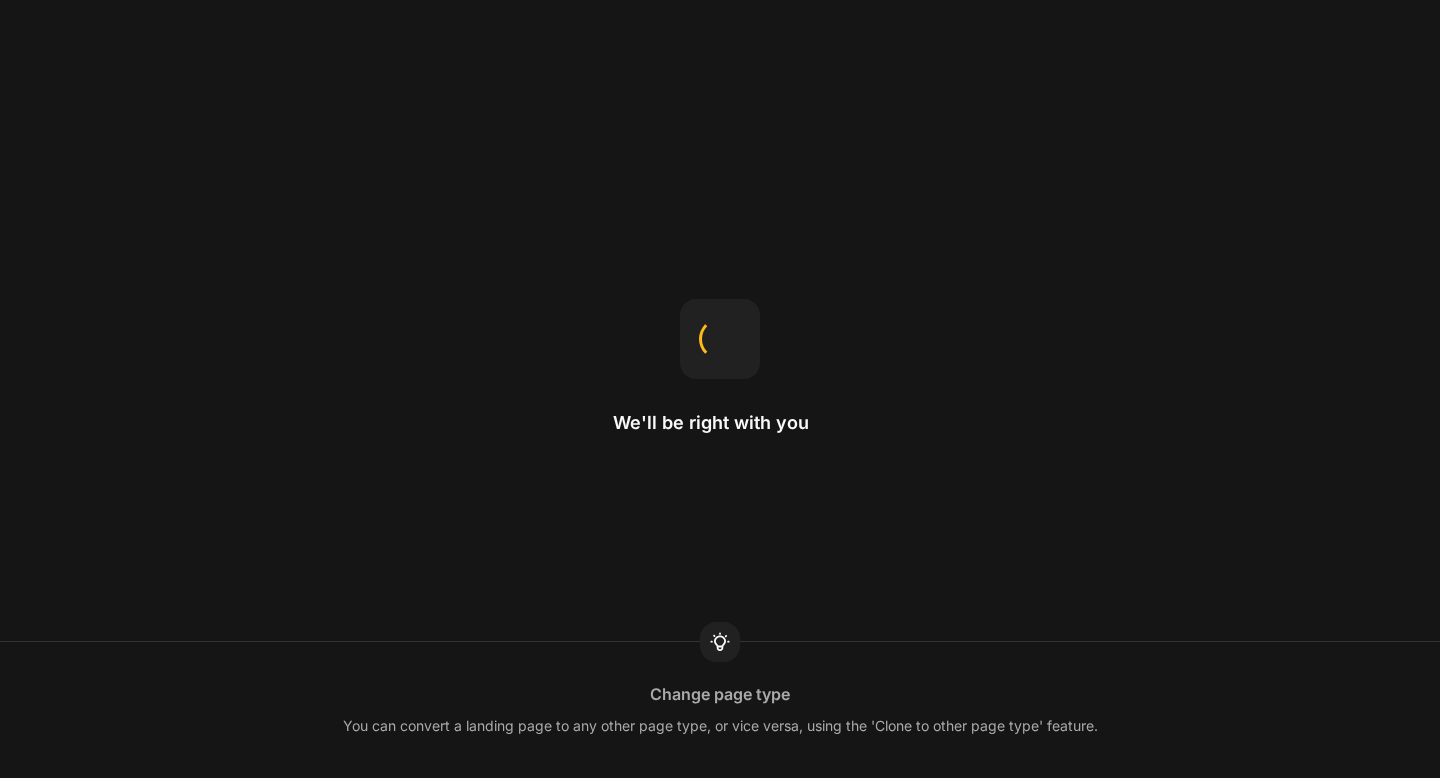 scroll, scrollTop: 0, scrollLeft: 0, axis: both 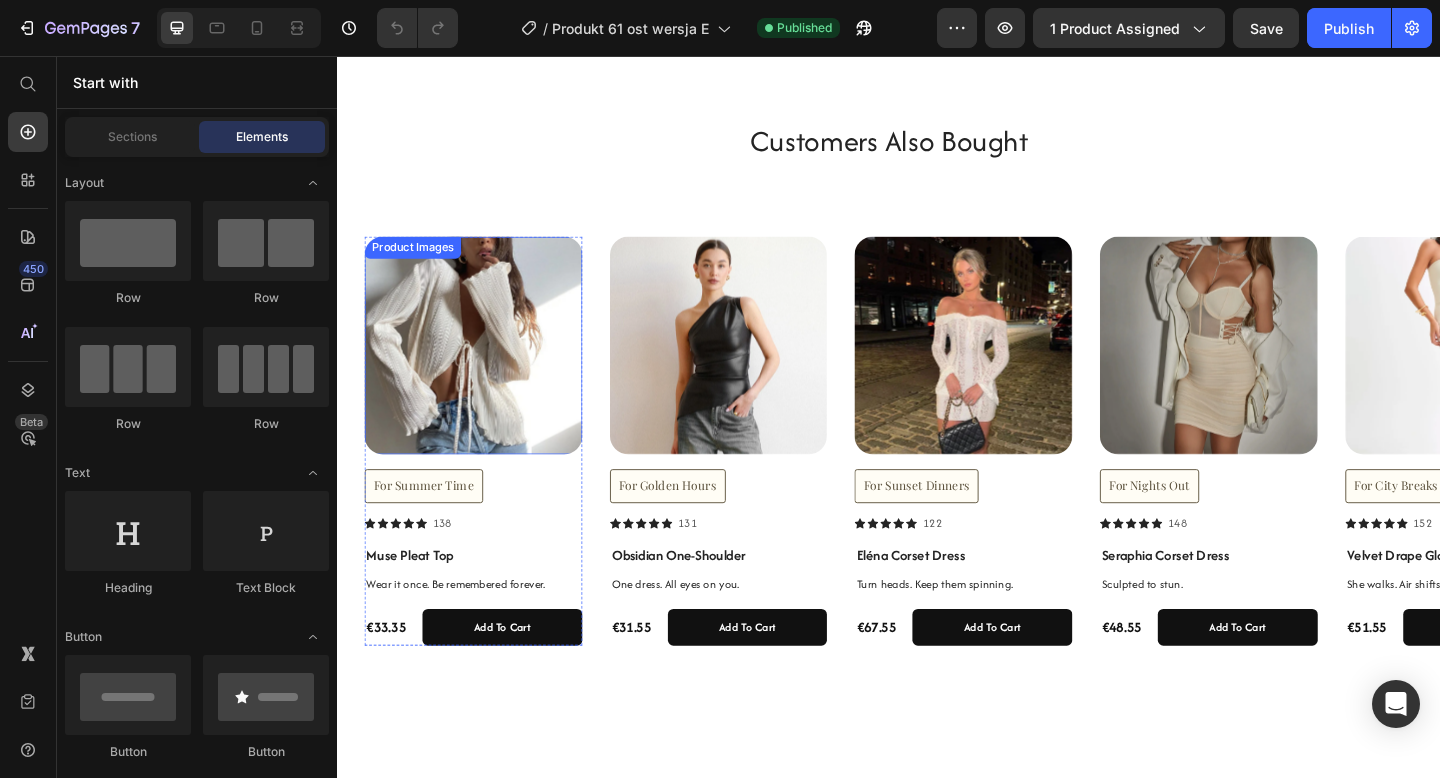 click at bounding box center [485, 371] 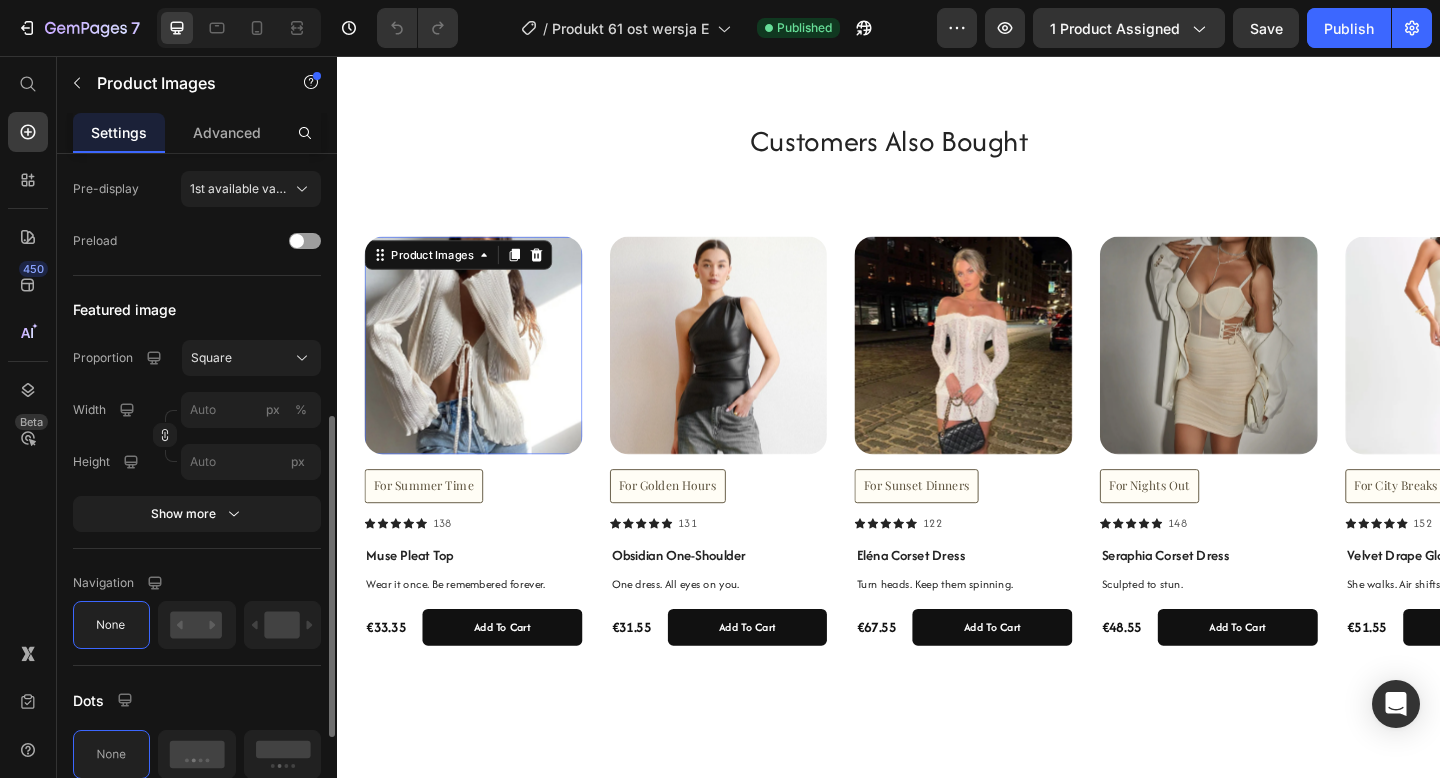 scroll, scrollTop: 544, scrollLeft: 0, axis: vertical 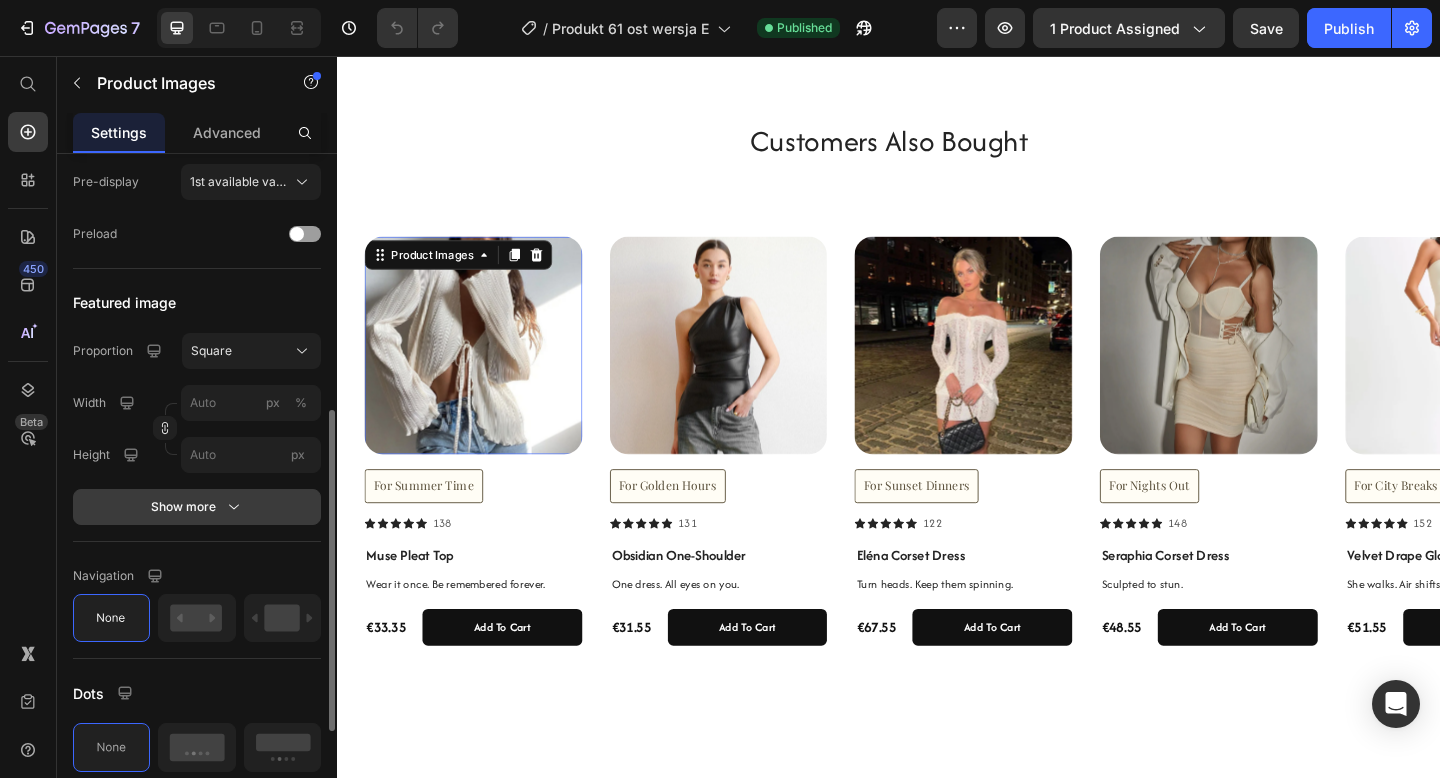 click 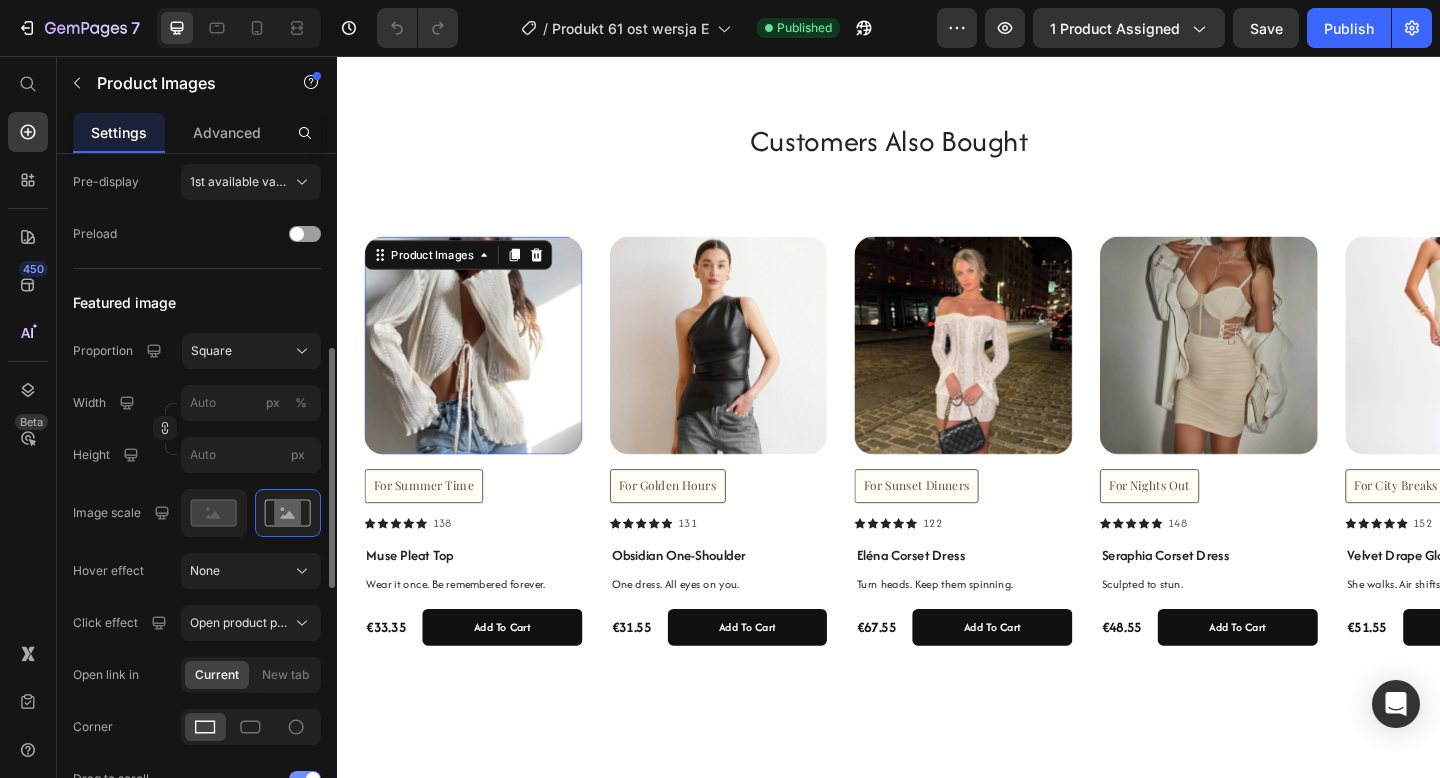 scroll, scrollTop: 642, scrollLeft: 0, axis: vertical 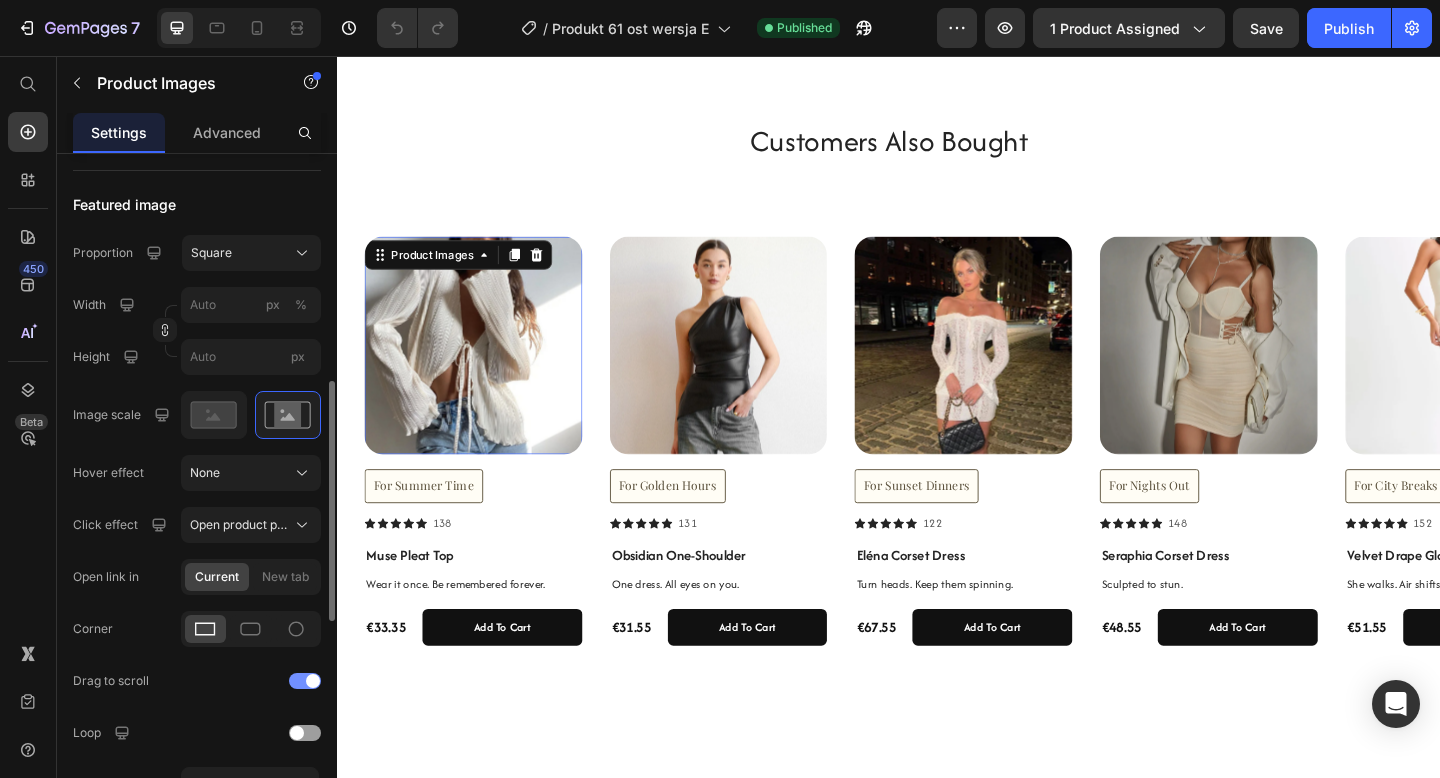 click at bounding box center [305, 681] 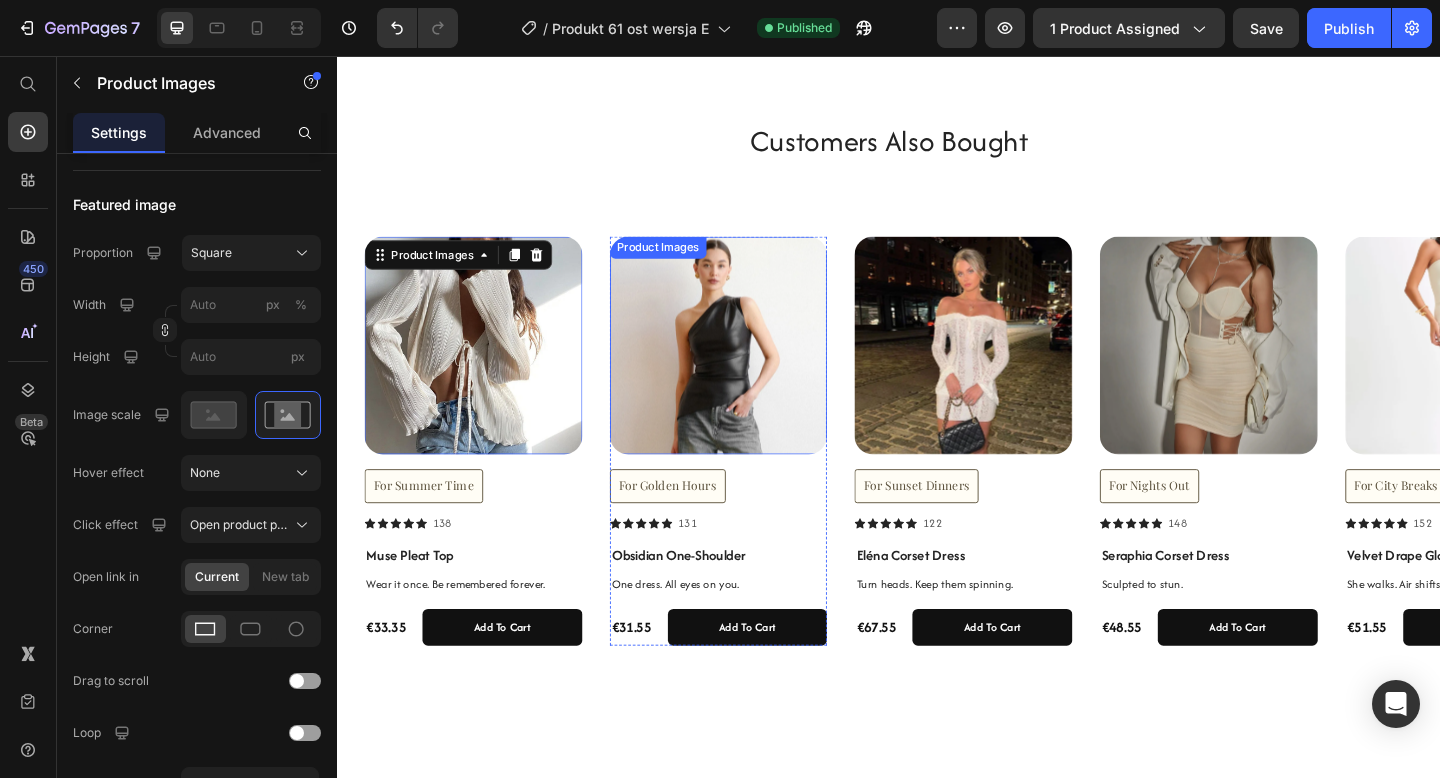click at bounding box center (752, 371) 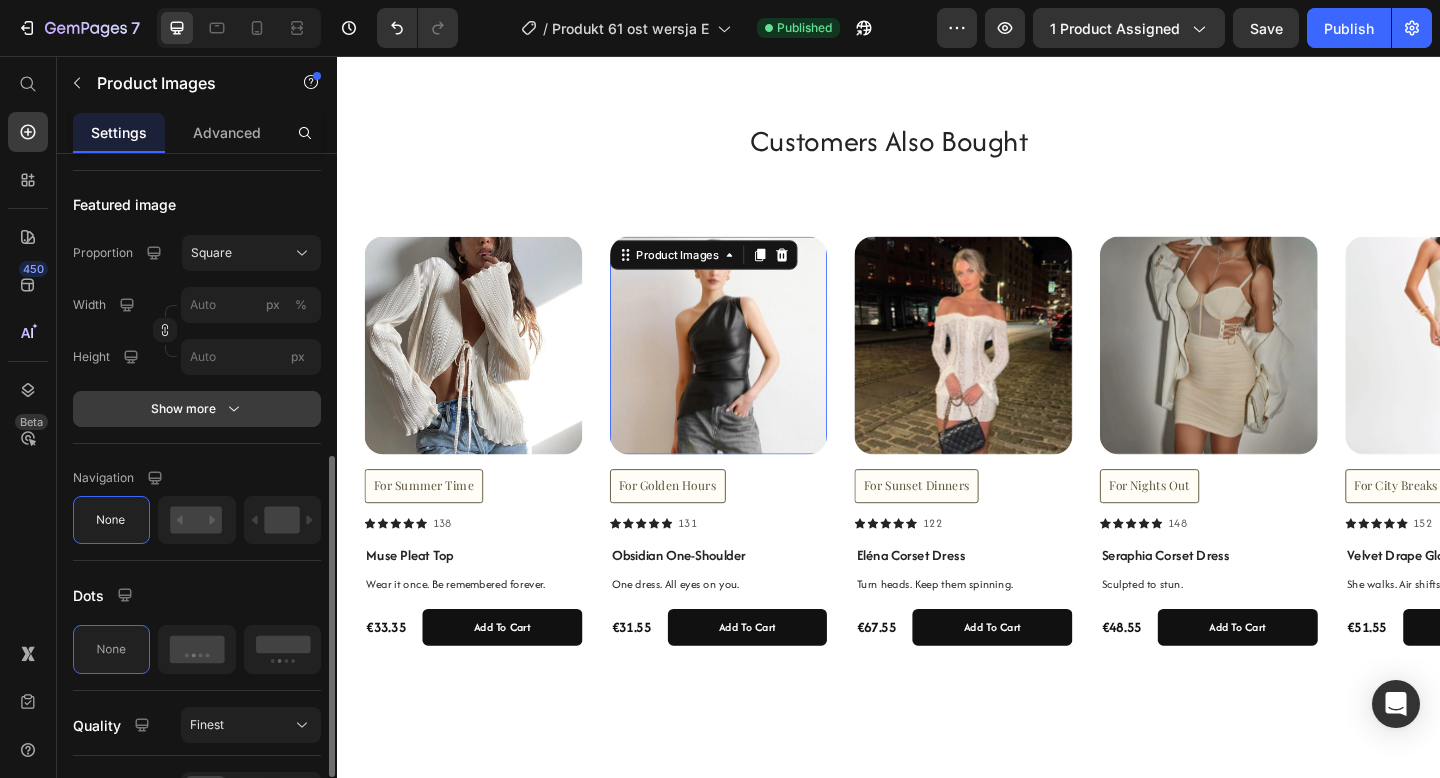 click 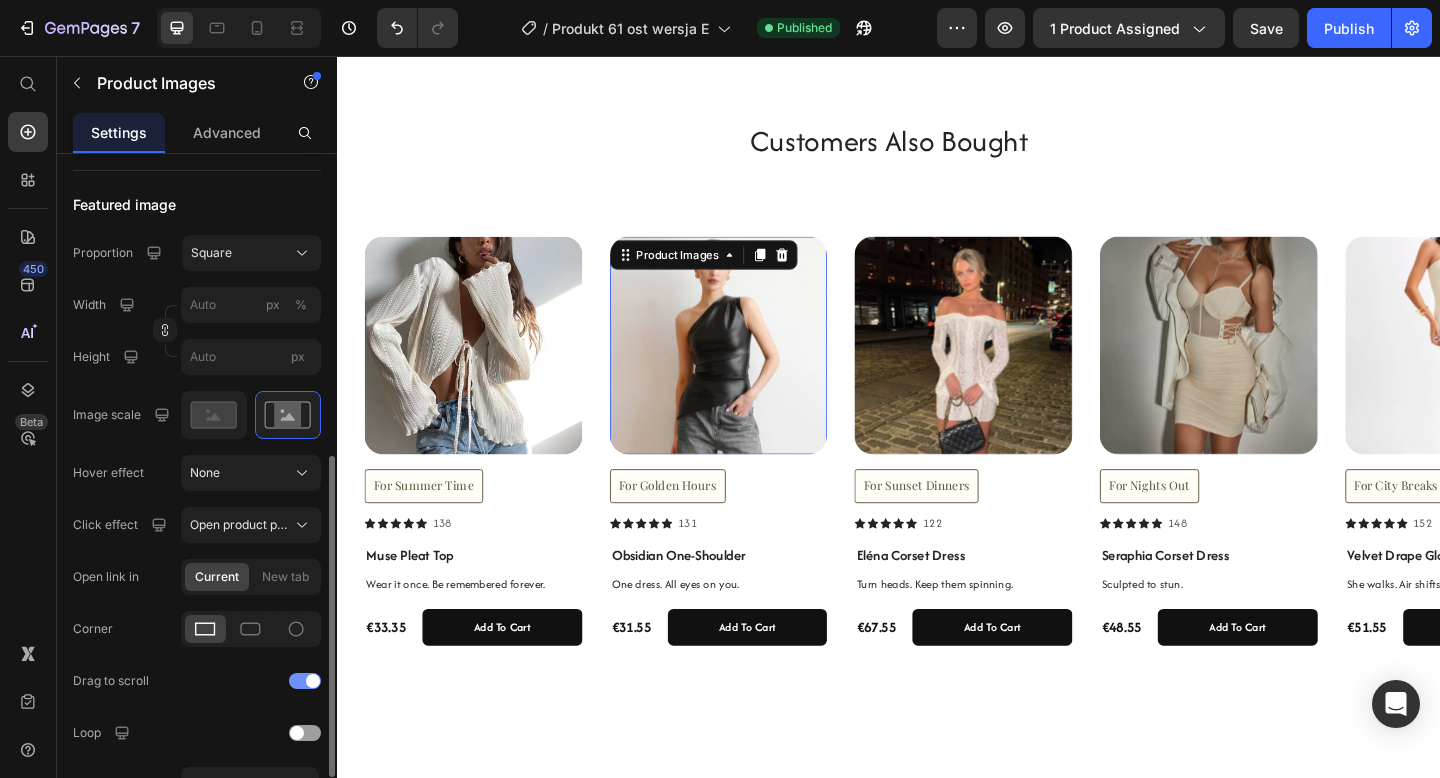 click at bounding box center [305, 681] 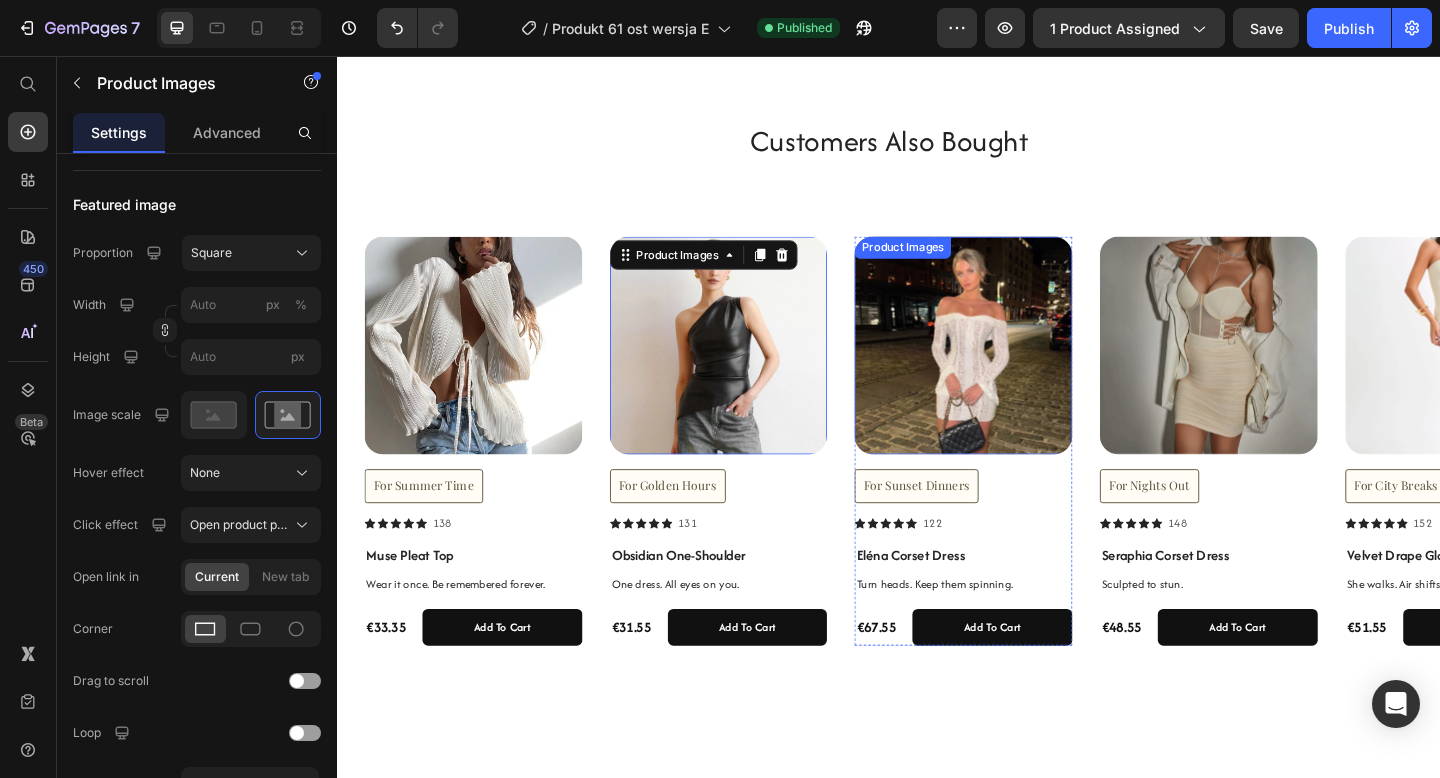 click at bounding box center (1018, 371) 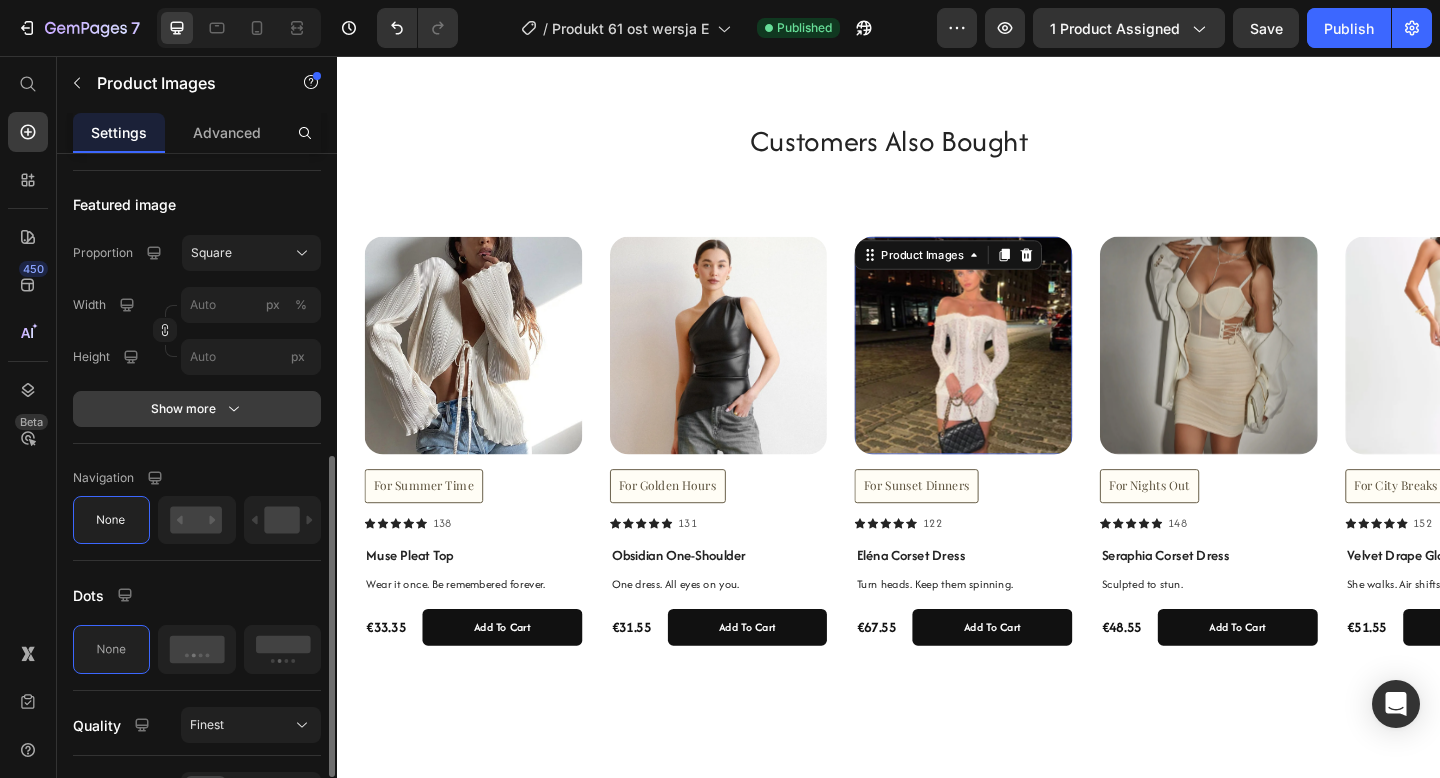 click on "Show more" at bounding box center (197, 409) 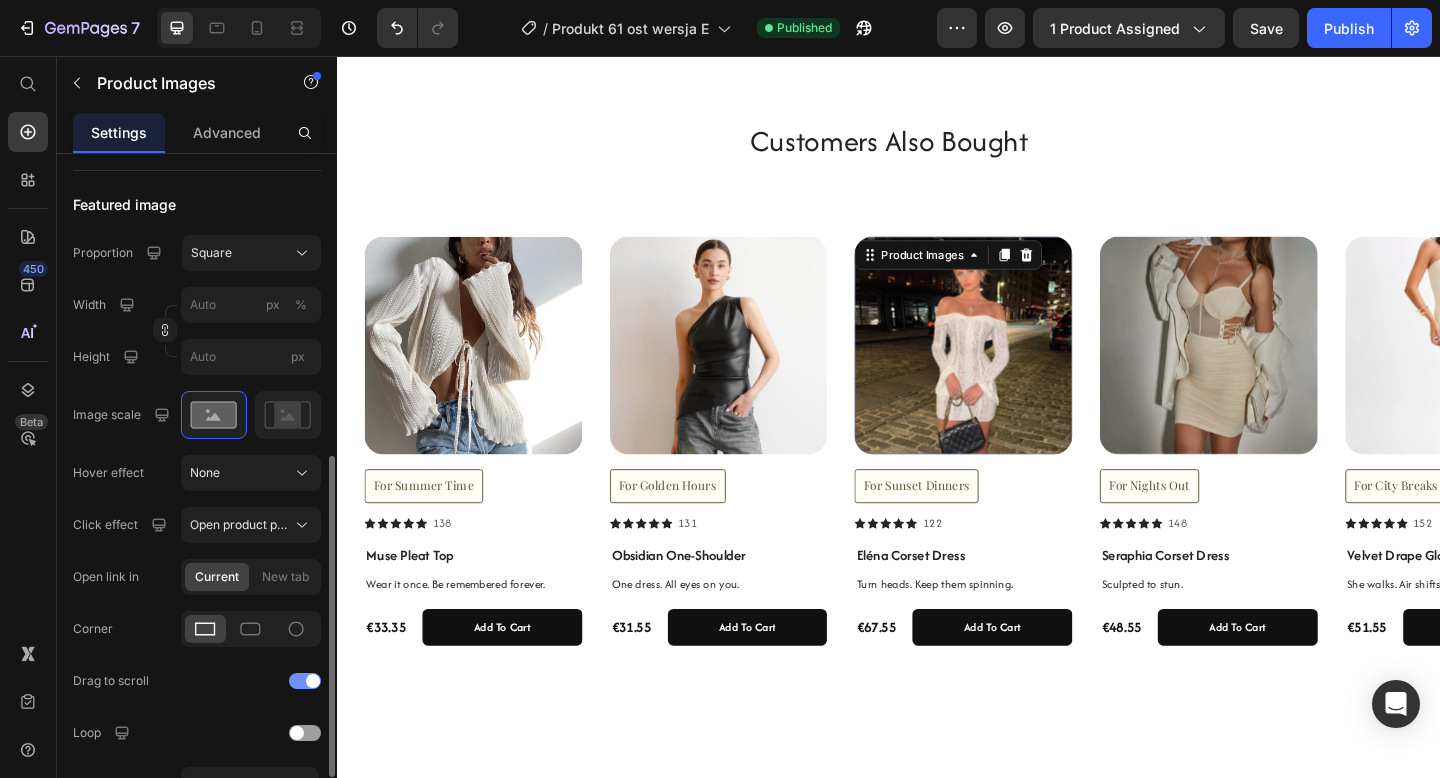 click at bounding box center (313, 681) 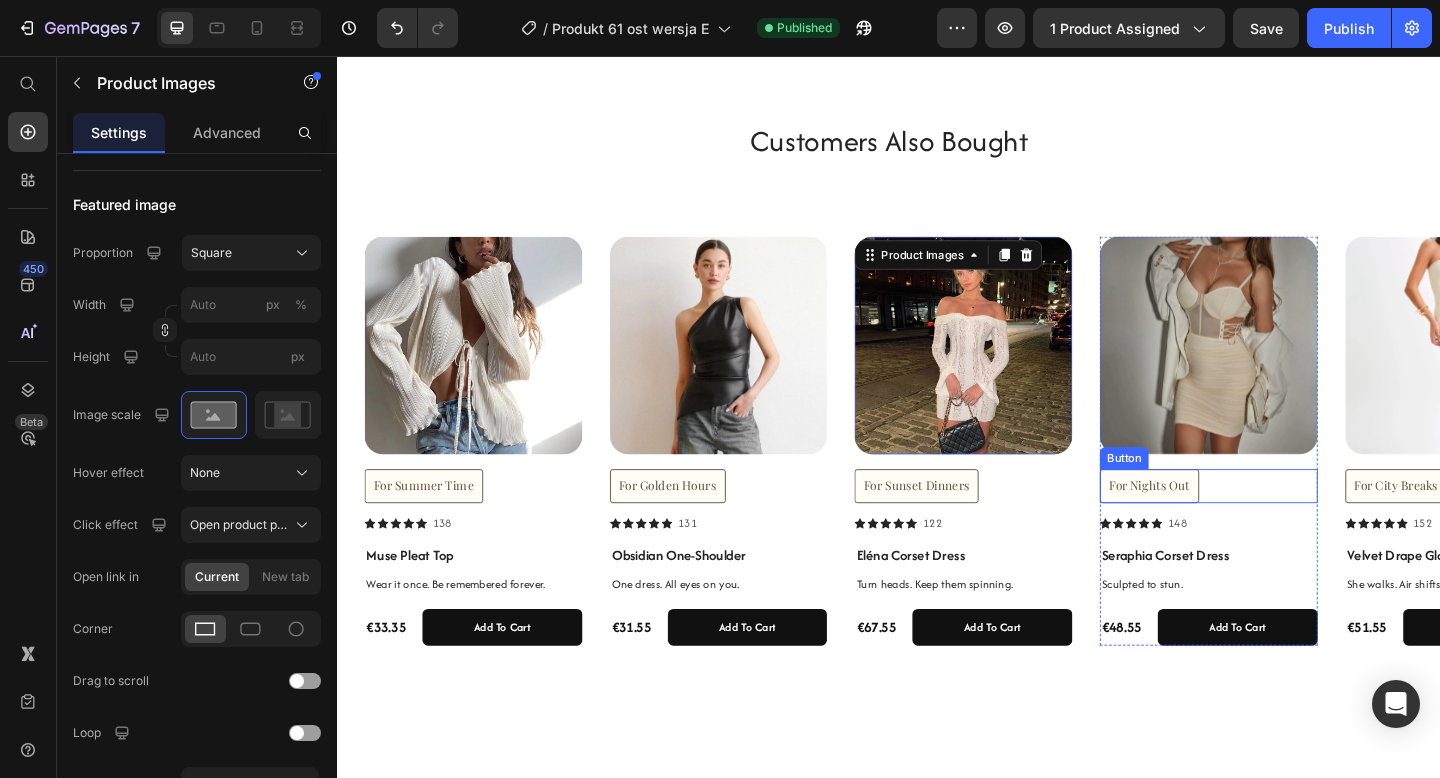 click at bounding box center (1285, 371) 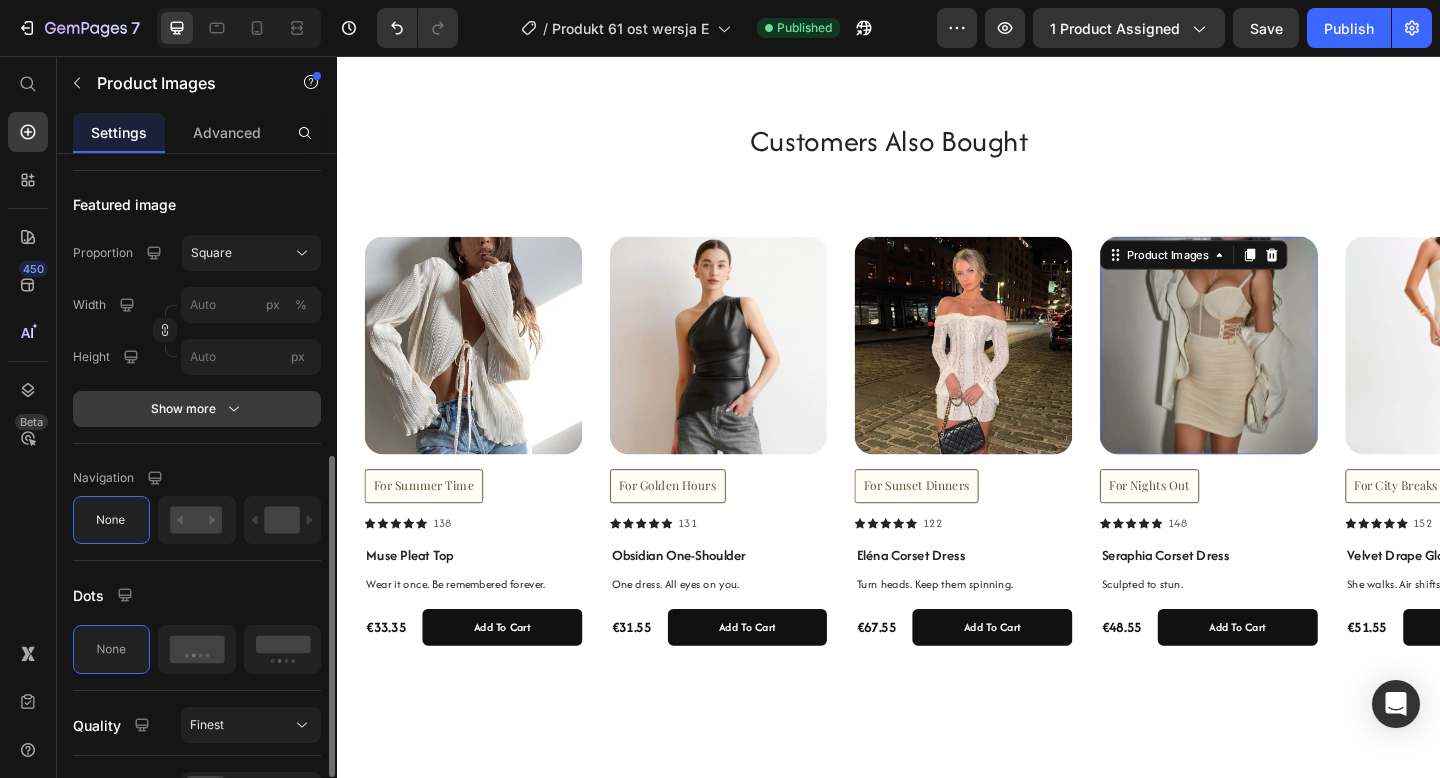 click on "Show more" at bounding box center [197, 409] 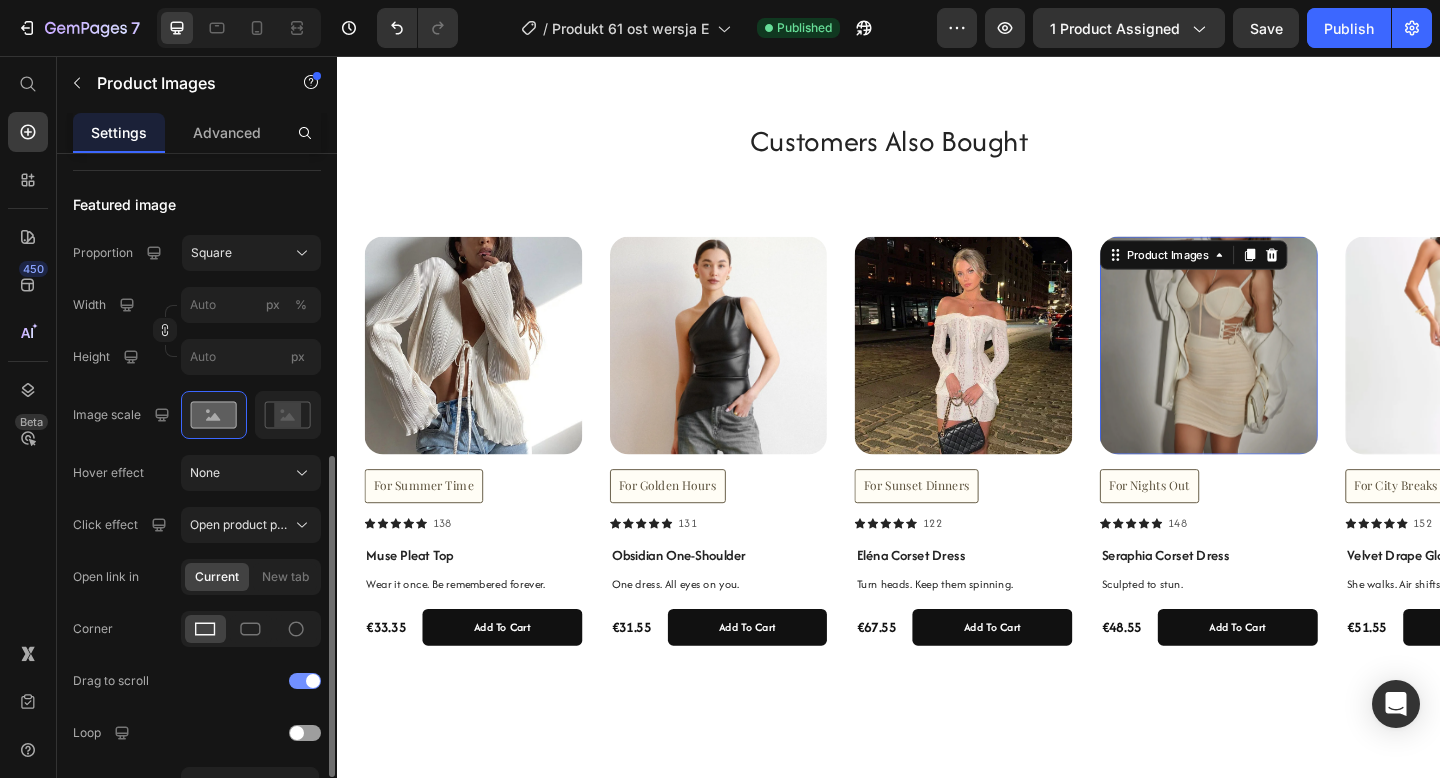 click at bounding box center [305, 681] 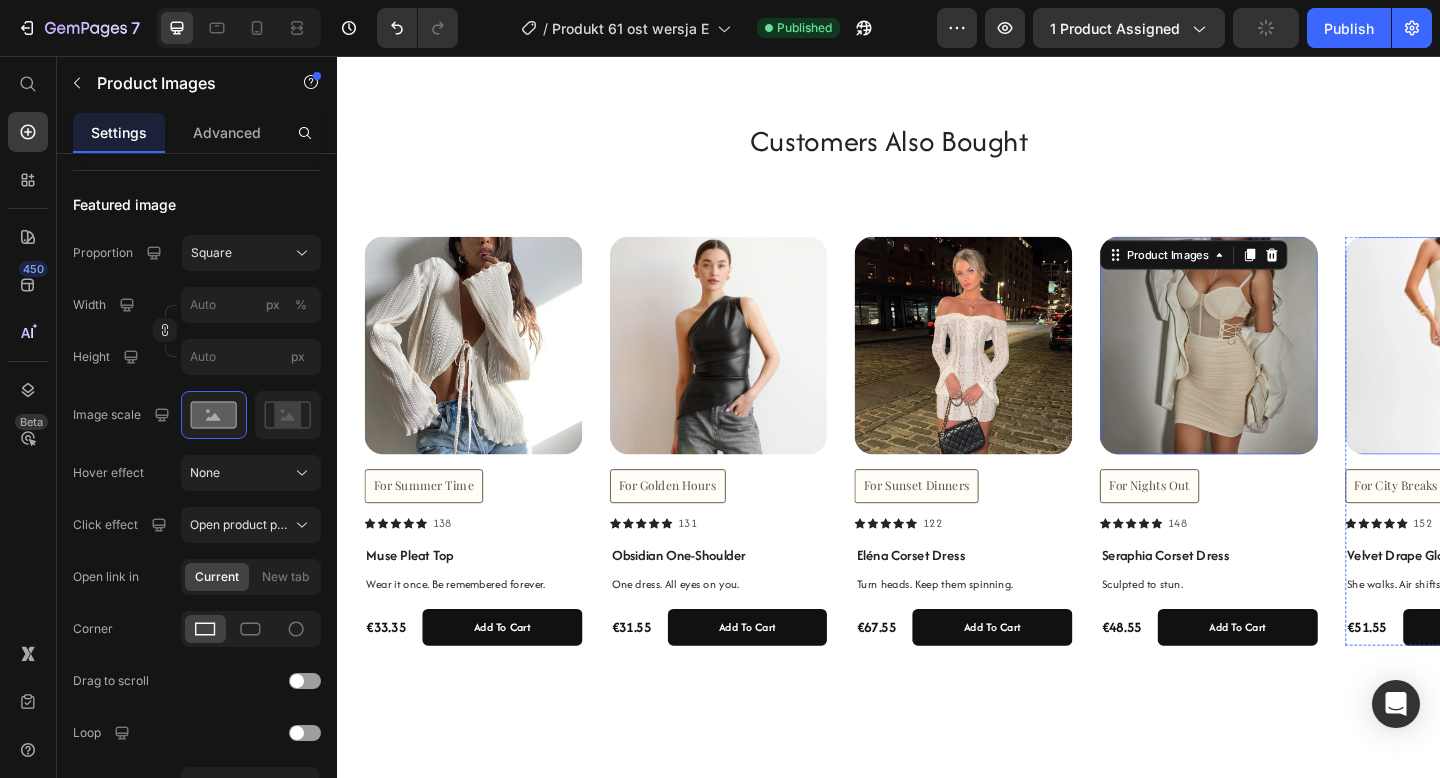 click at bounding box center (1552, 371) 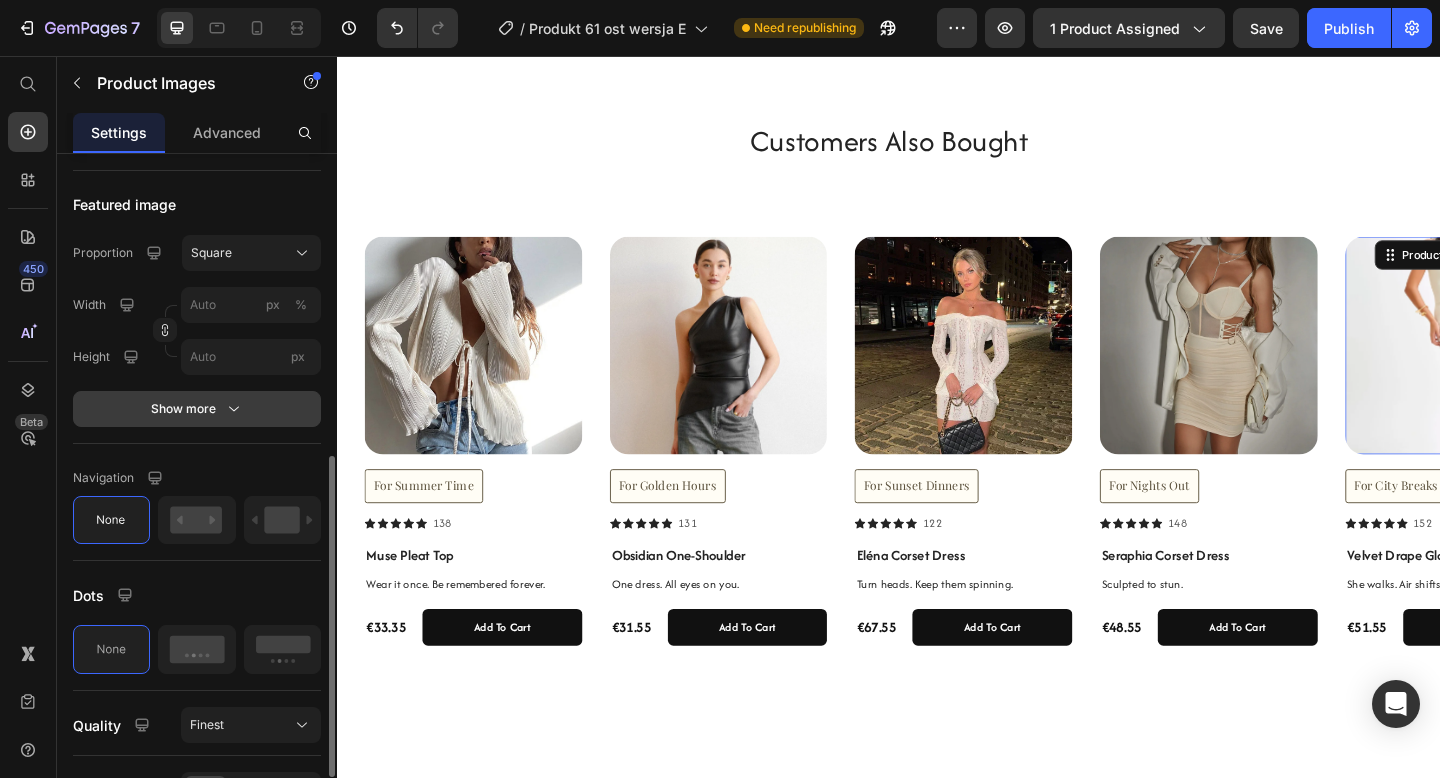 click on "Show more" at bounding box center [197, 409] 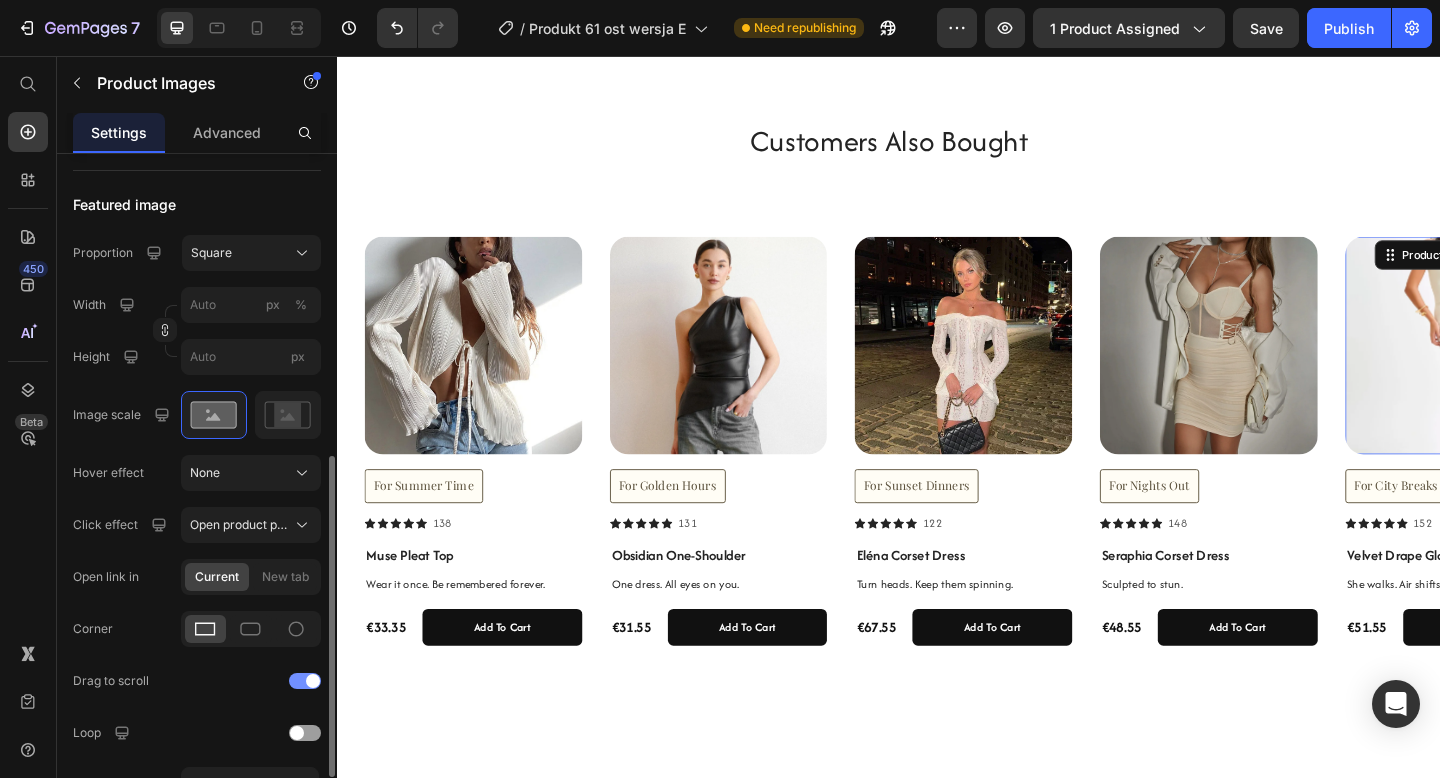 click at bounding box center [305, 681] 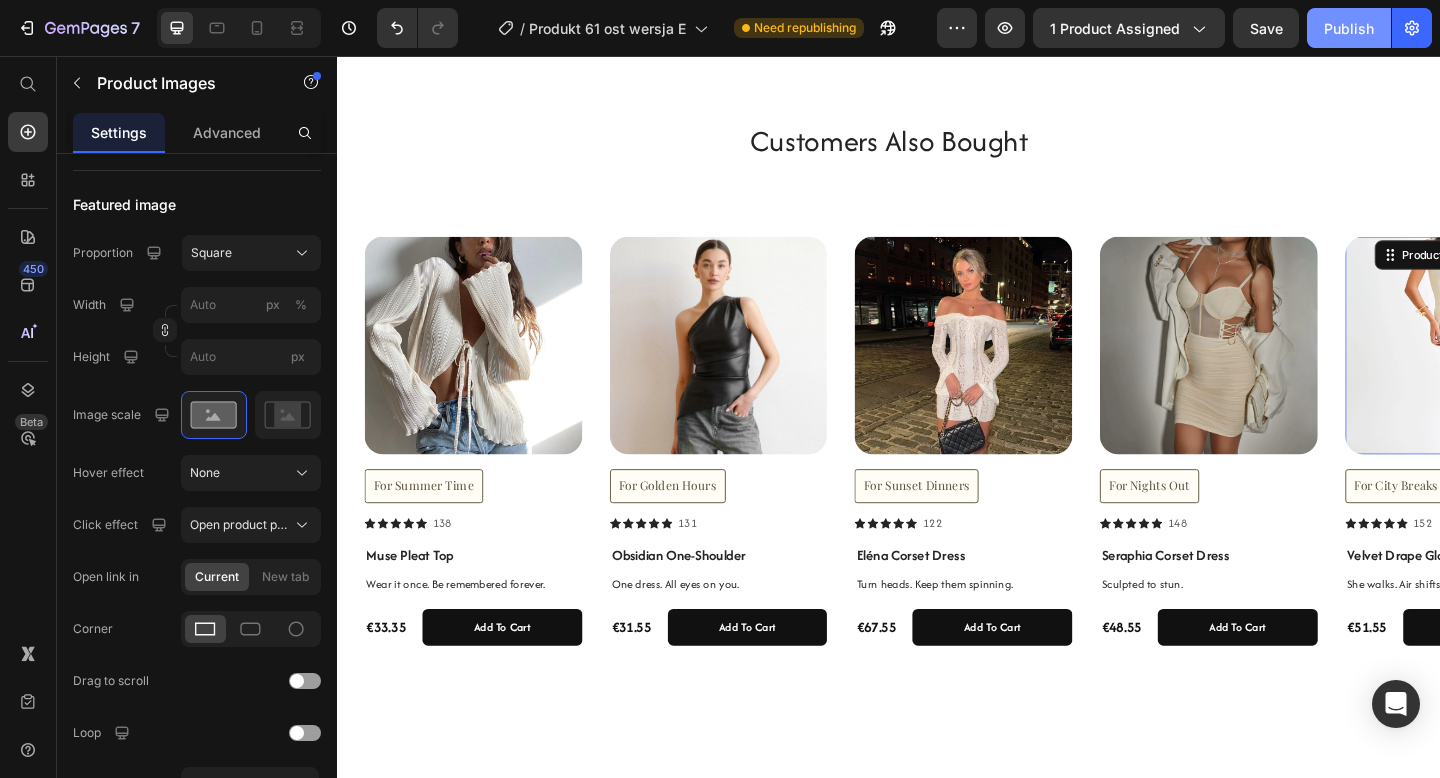 click on "Publish" 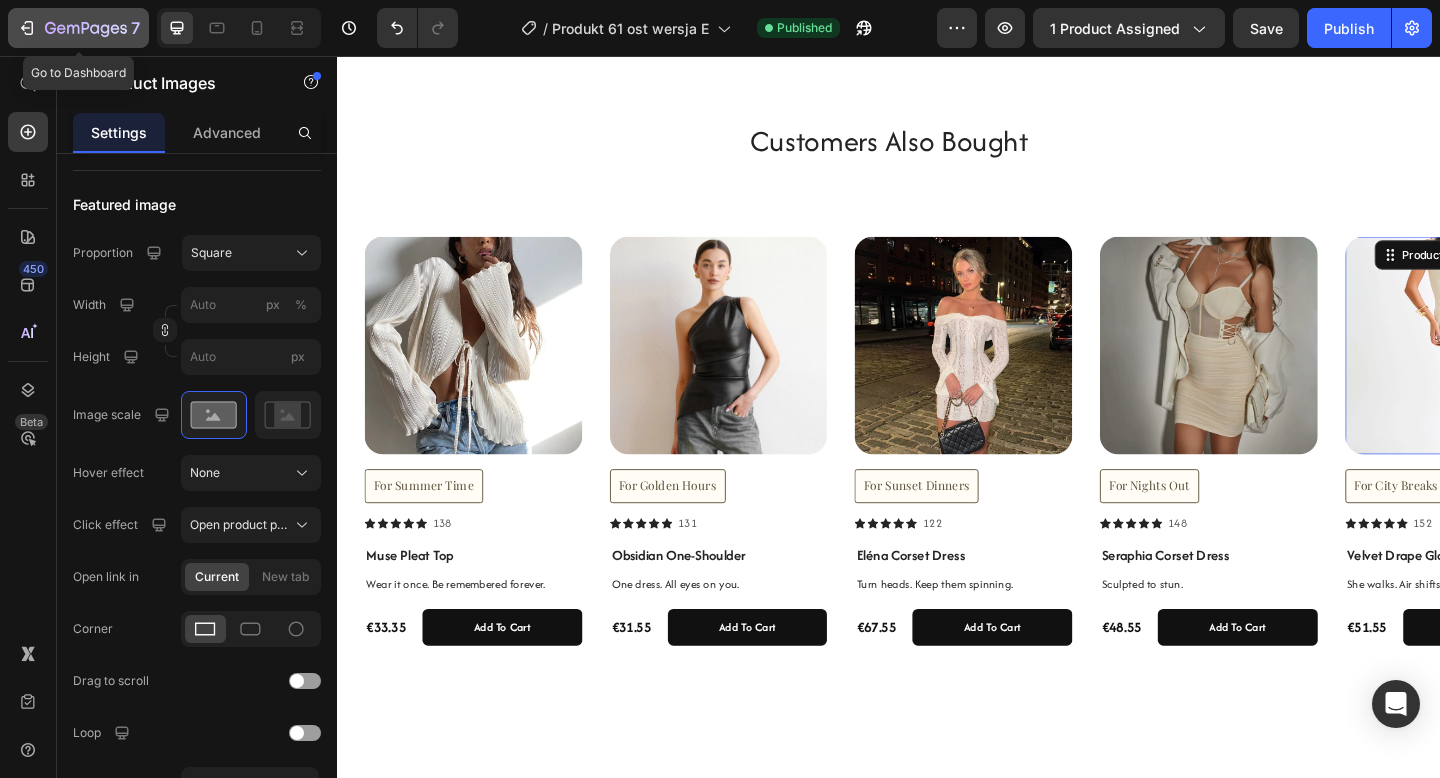 click 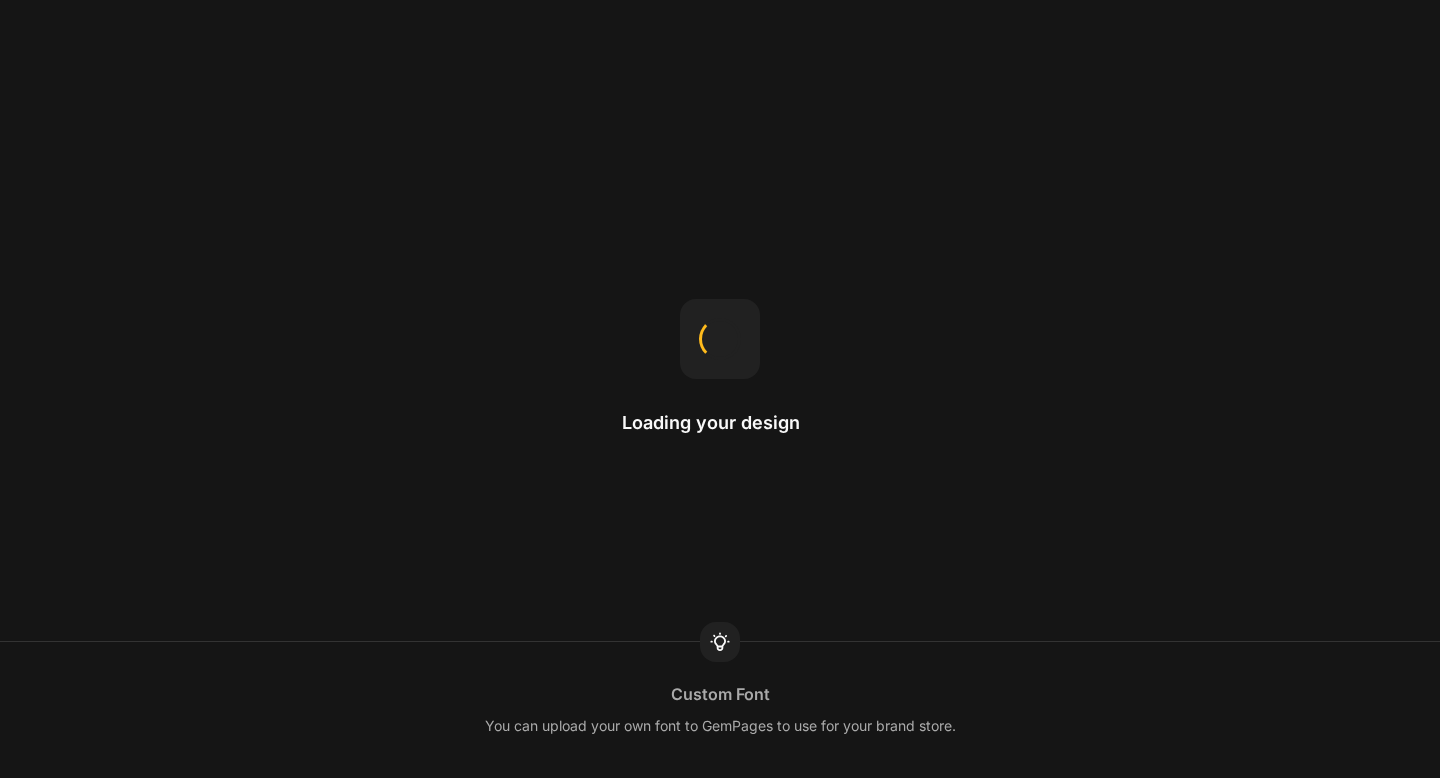 scroll, scrollTop: 0, scrollLeft: 0, axis: both 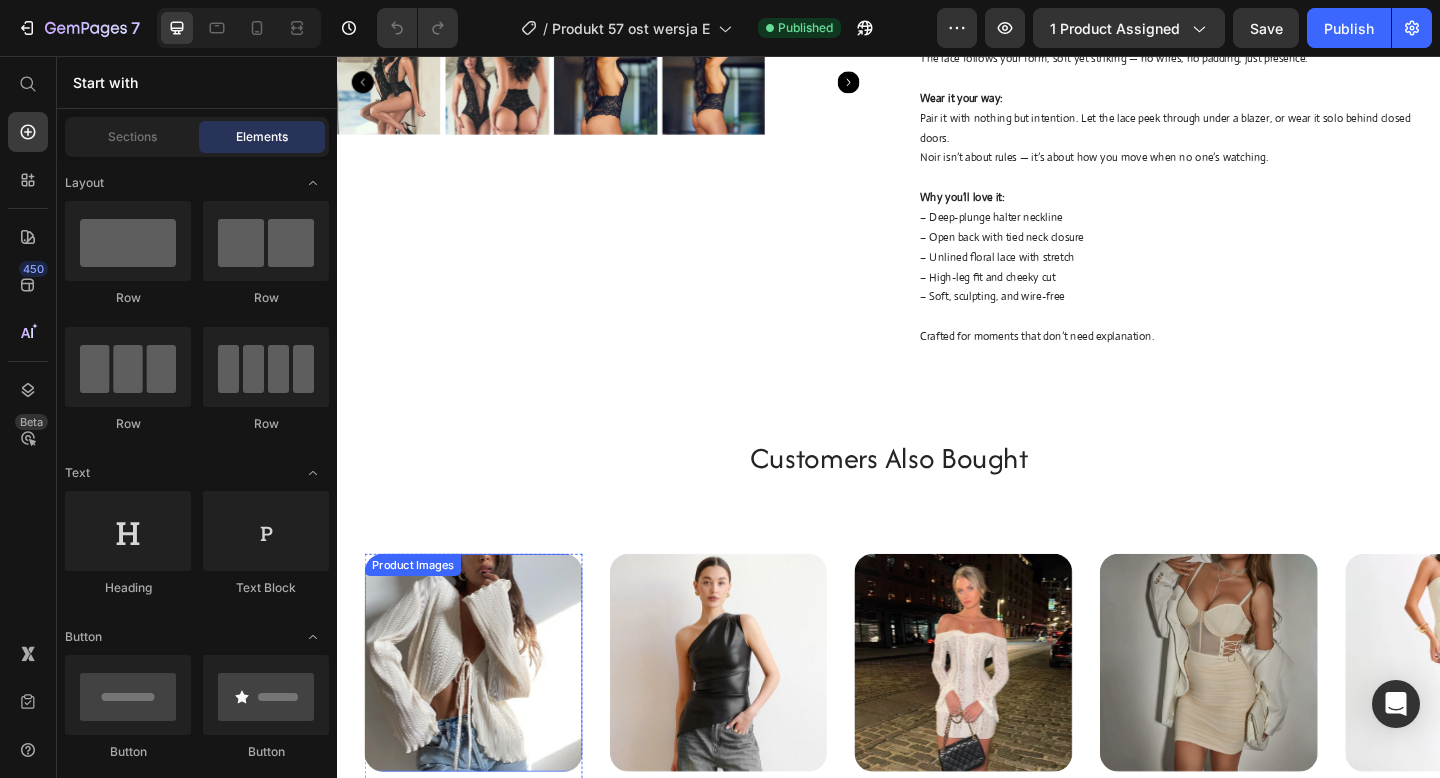 click at bounding box center (485, 716) 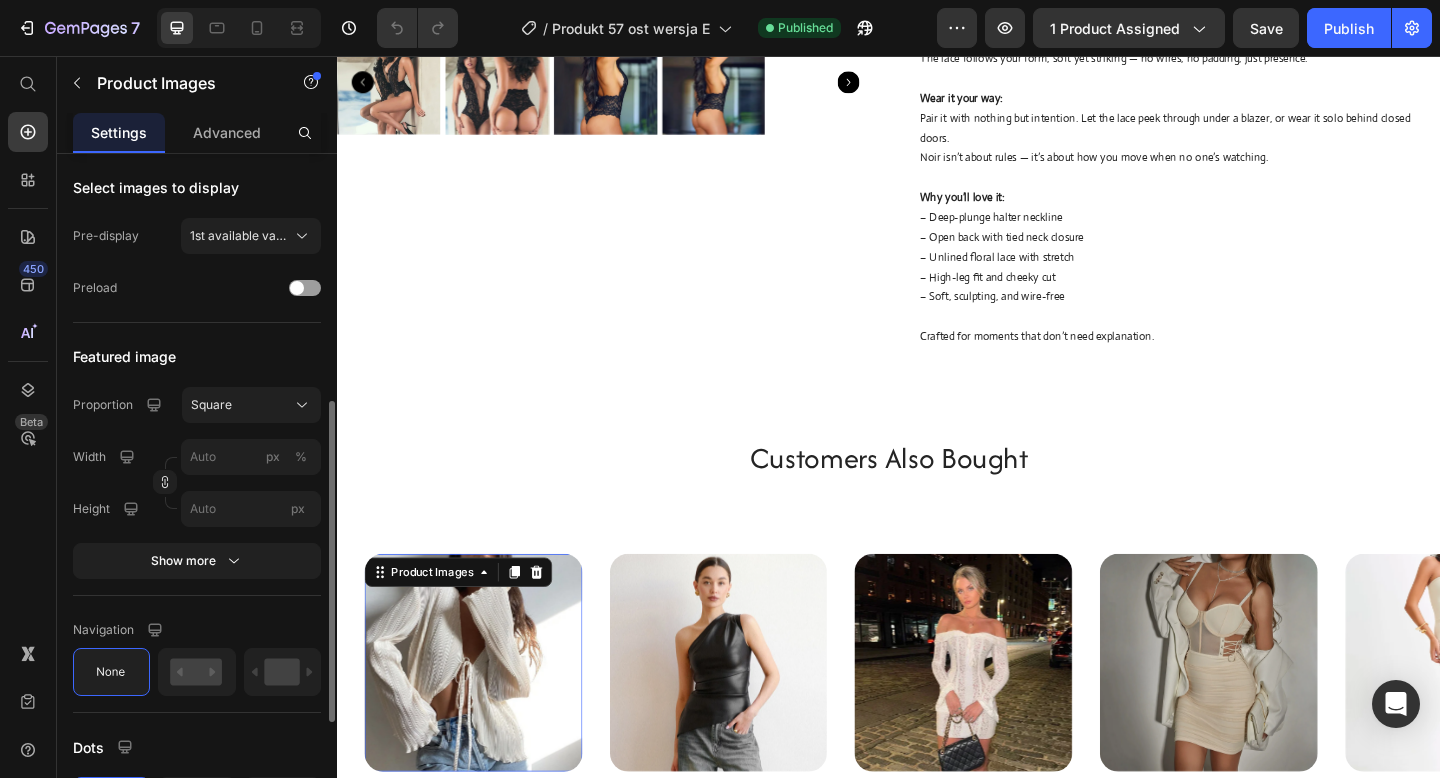 scroll, scrollTop: 502, scrollLeft: 0, axis: vertical 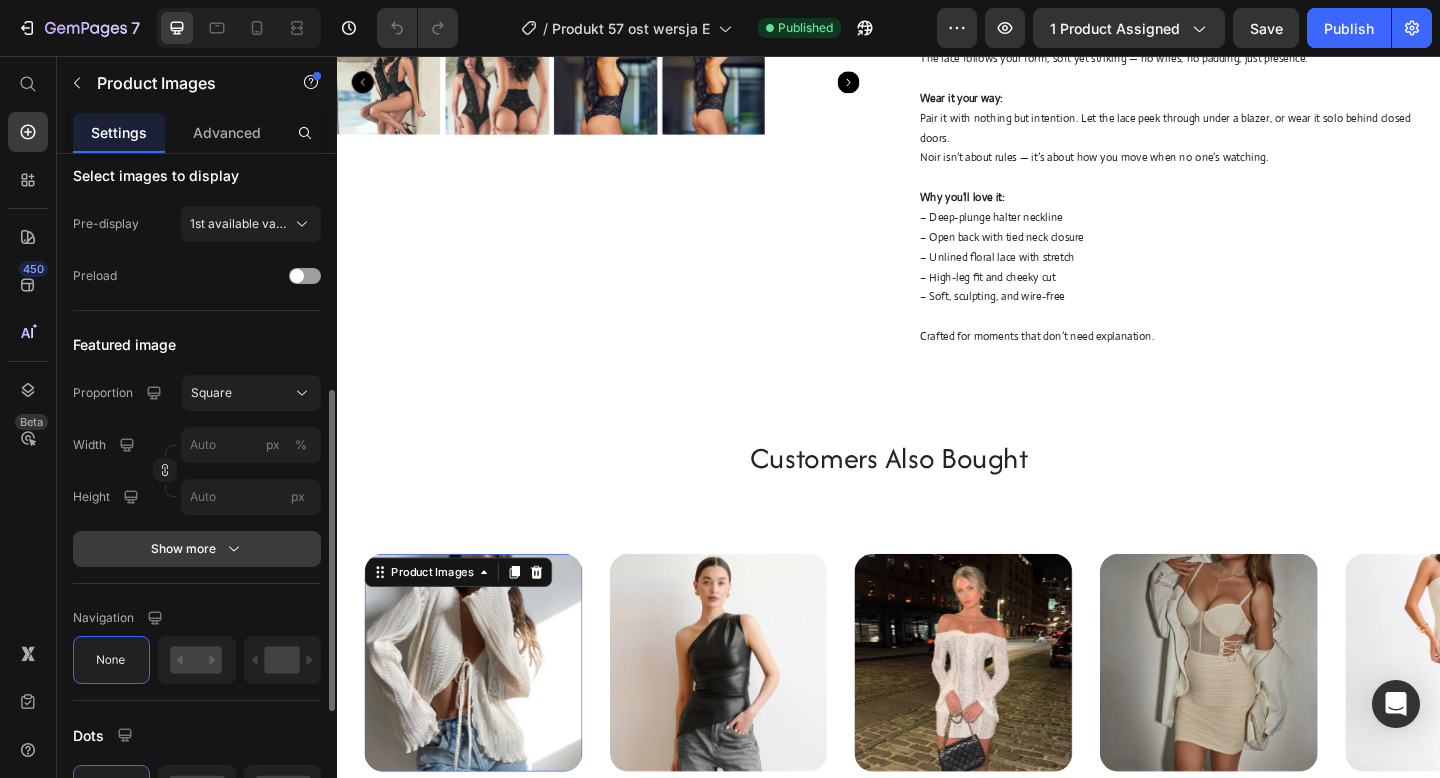 click on "Show more" at bounding box center (197, 549) 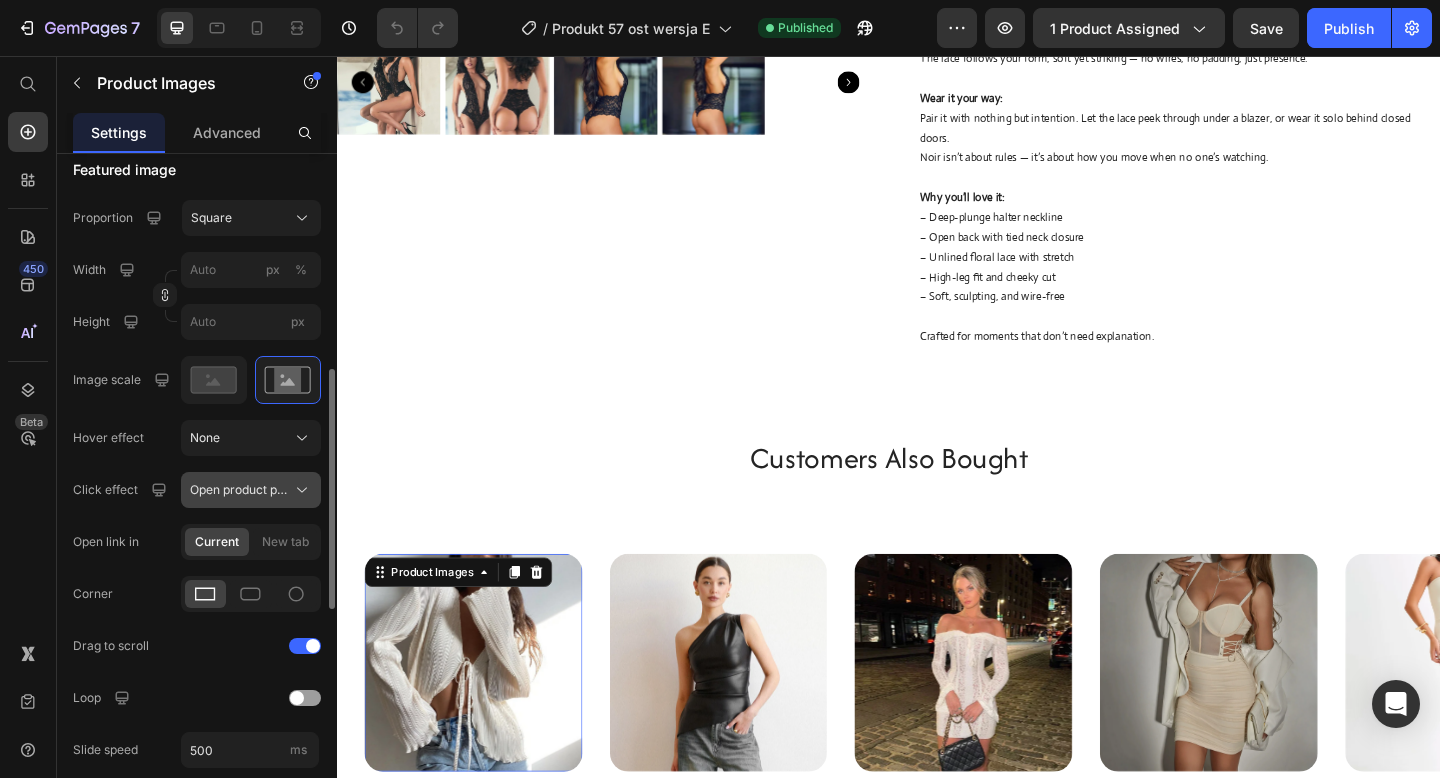 scroll, scrollTop: 689, scrollLeft: 0, axis: vertical 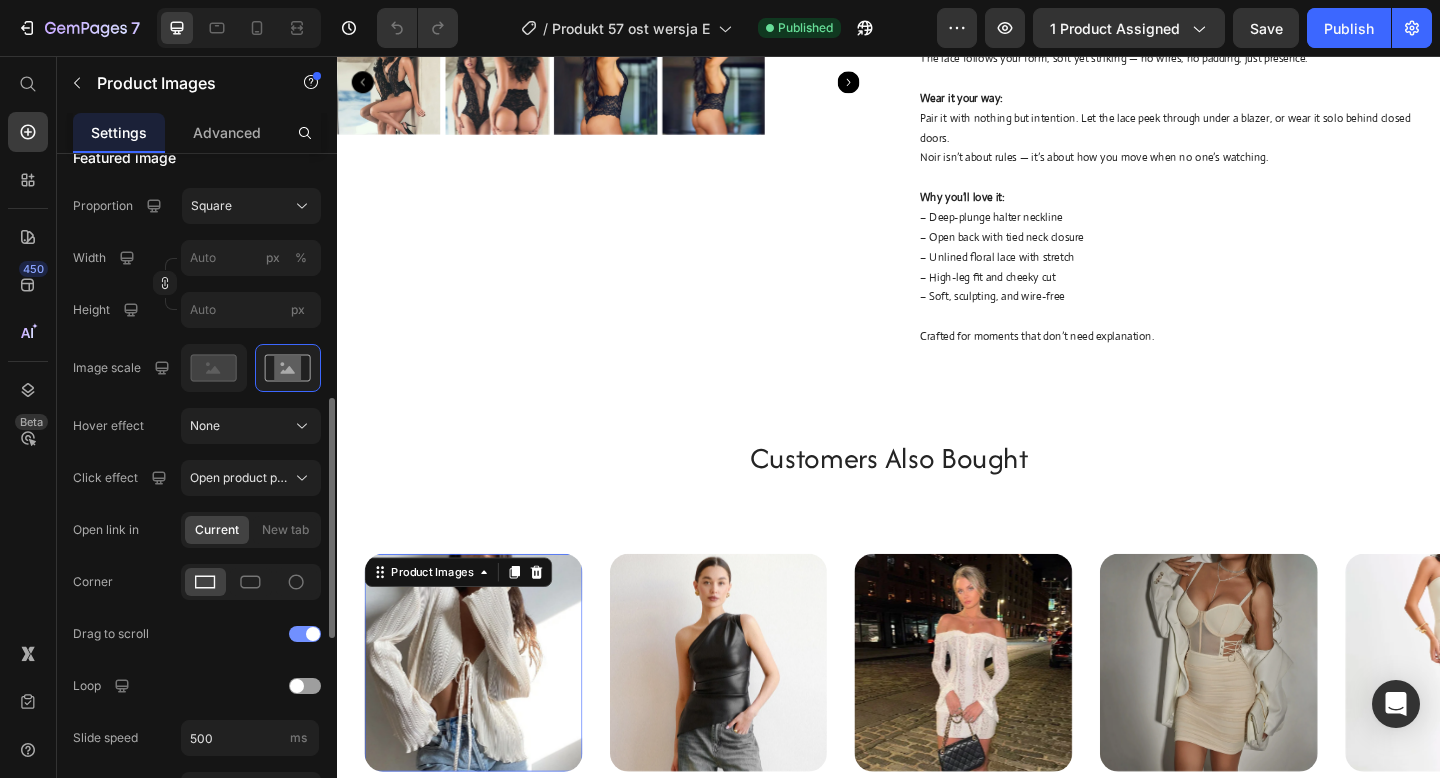 click at bounding box center [305, 634] 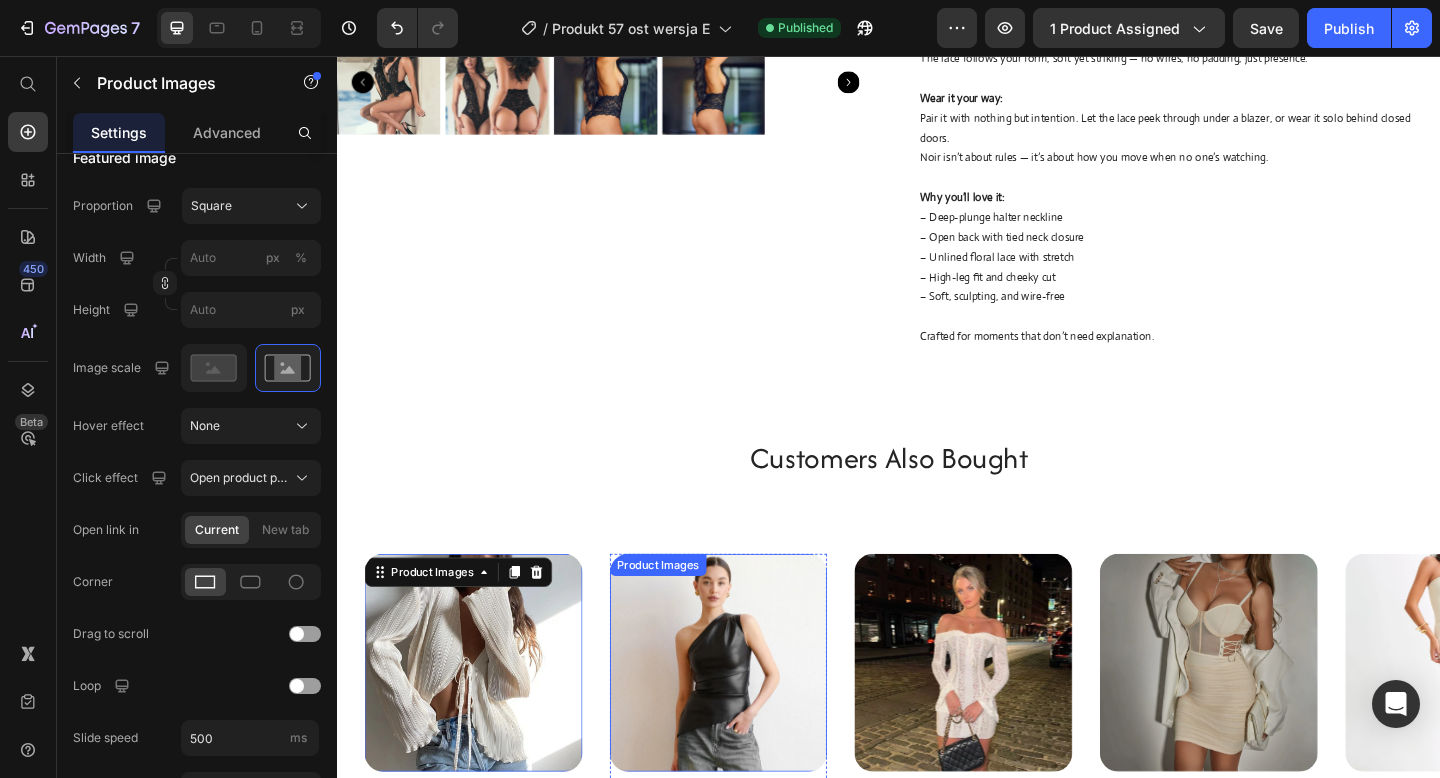 click at bounding box center [752, 716] 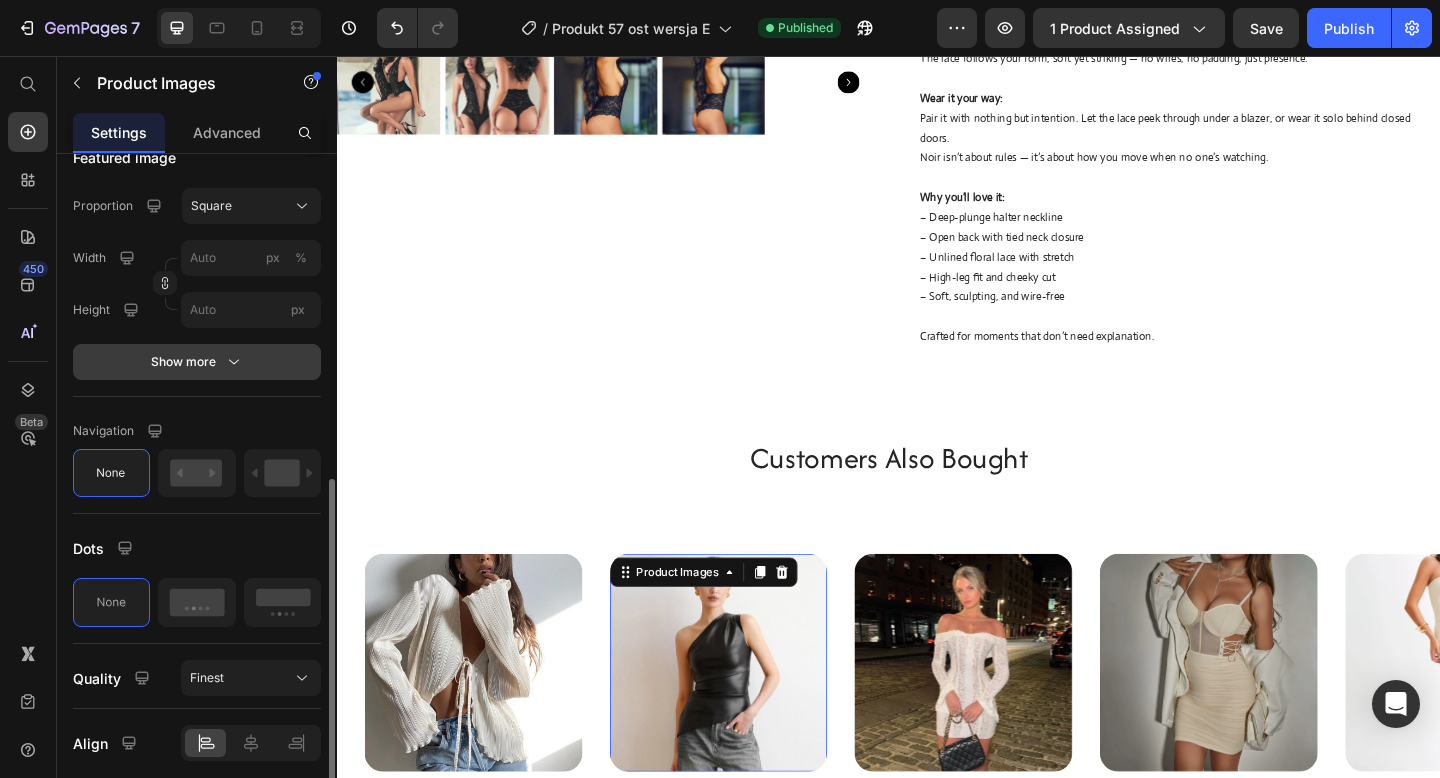 click 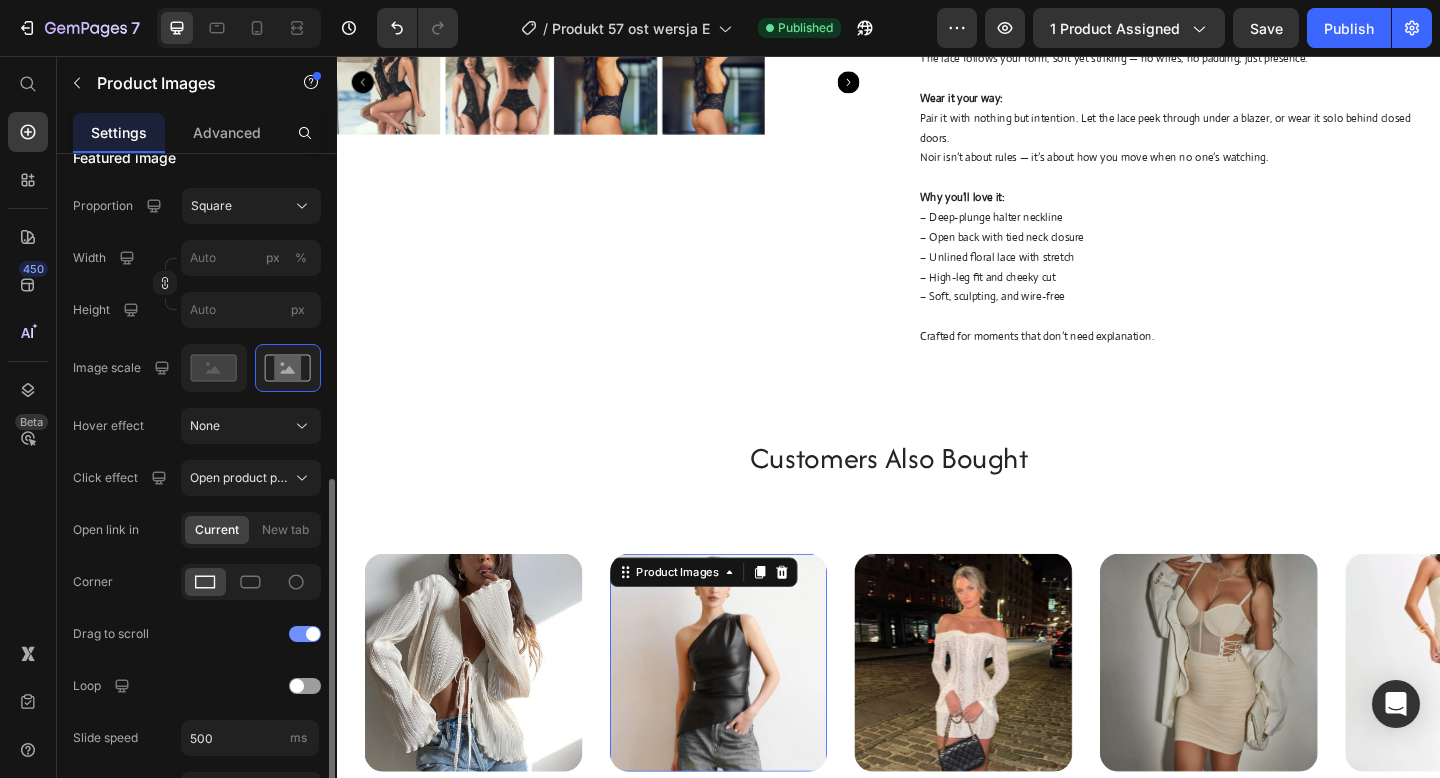 click at bounding box center [305, 634] 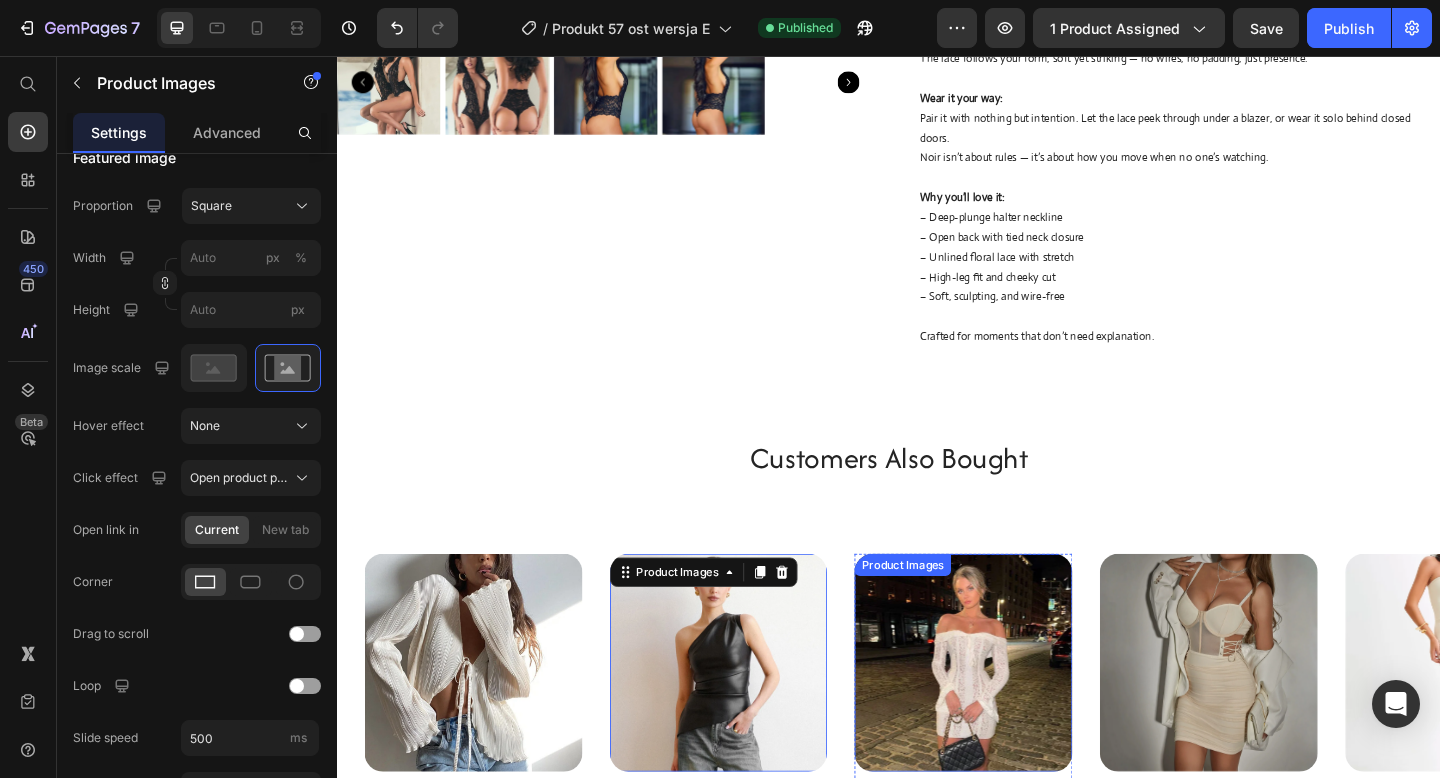 click at bounding box center (1018, 716) 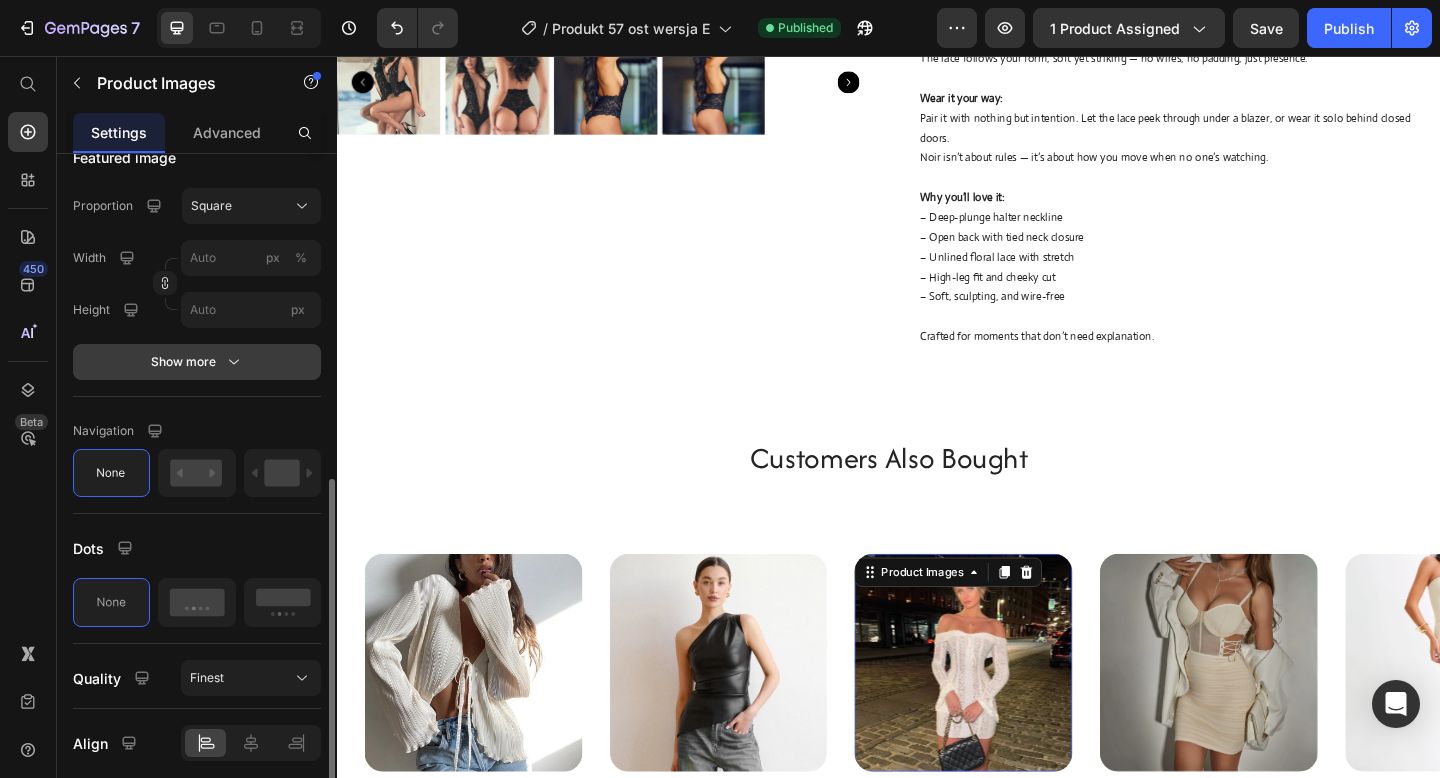 click on "Show more" at bounding box center (197, 362) 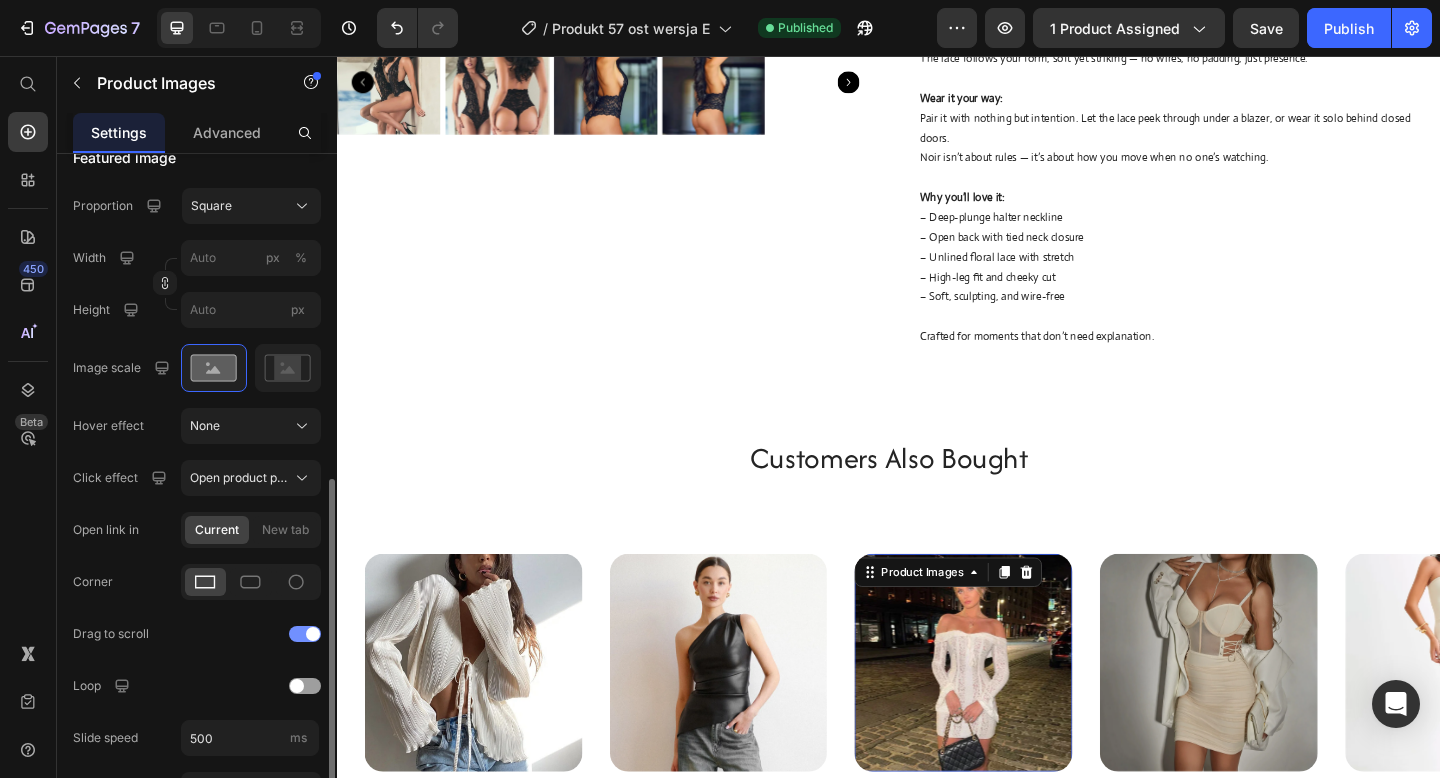 click at bounding box center (305, 634) 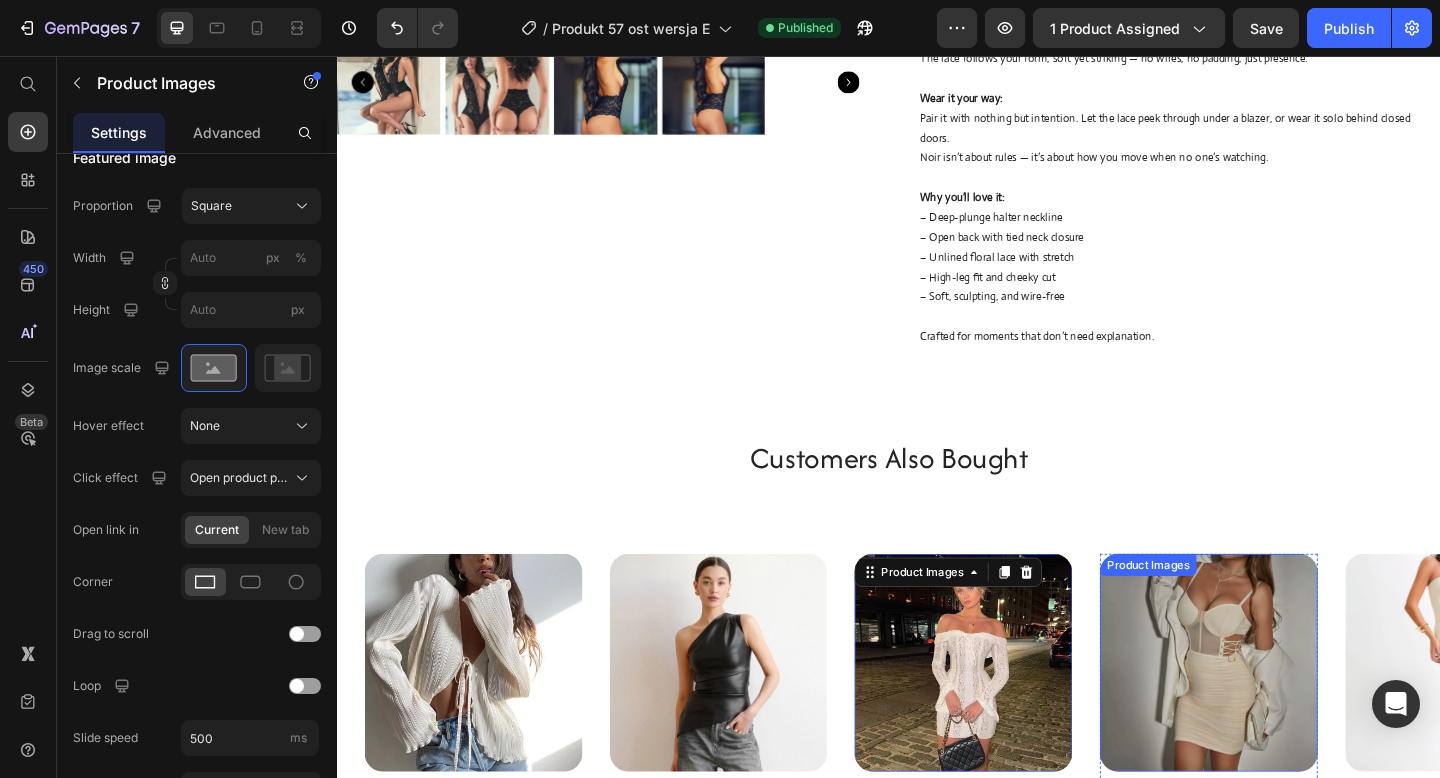 click at bounding box center [1285, 716] 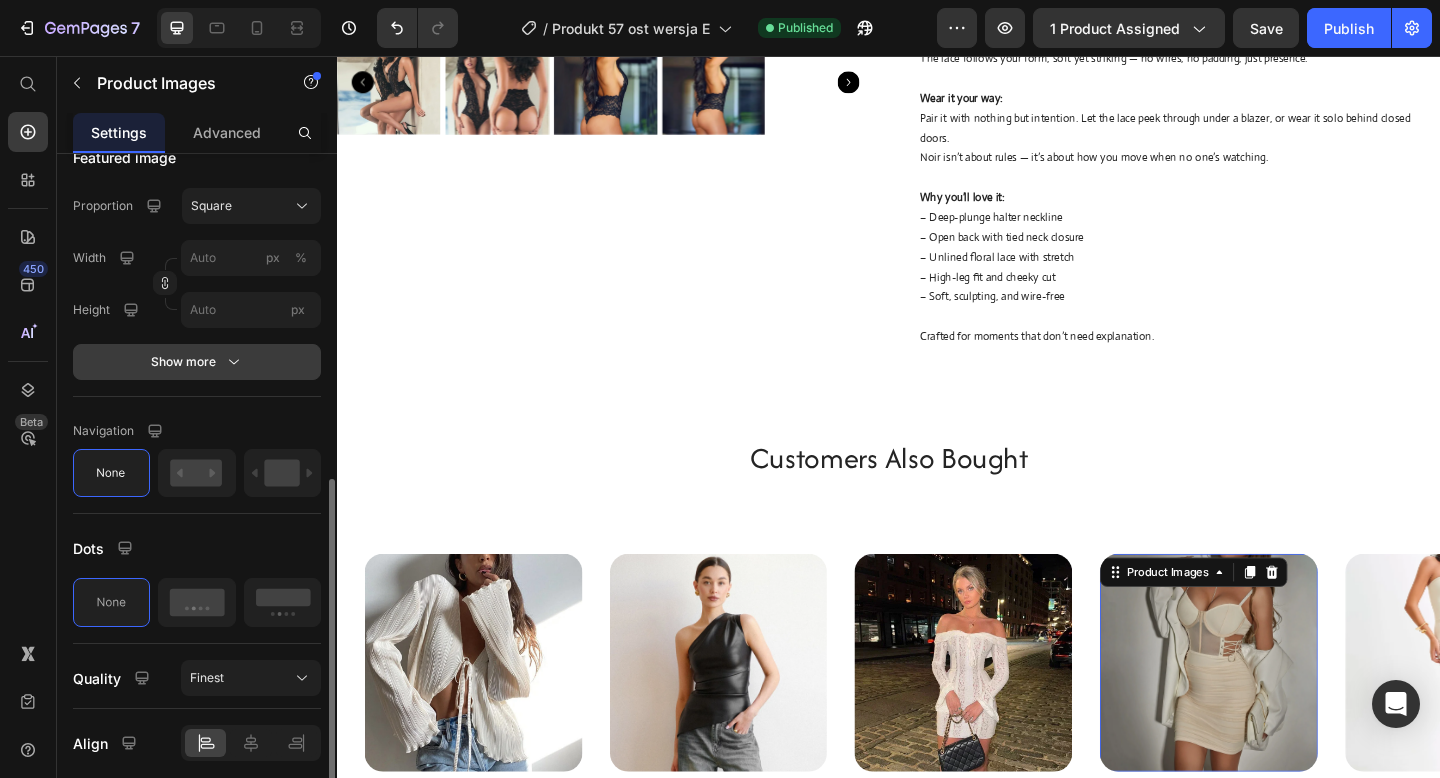 click on "Show more" at bounding box center [197, 362] 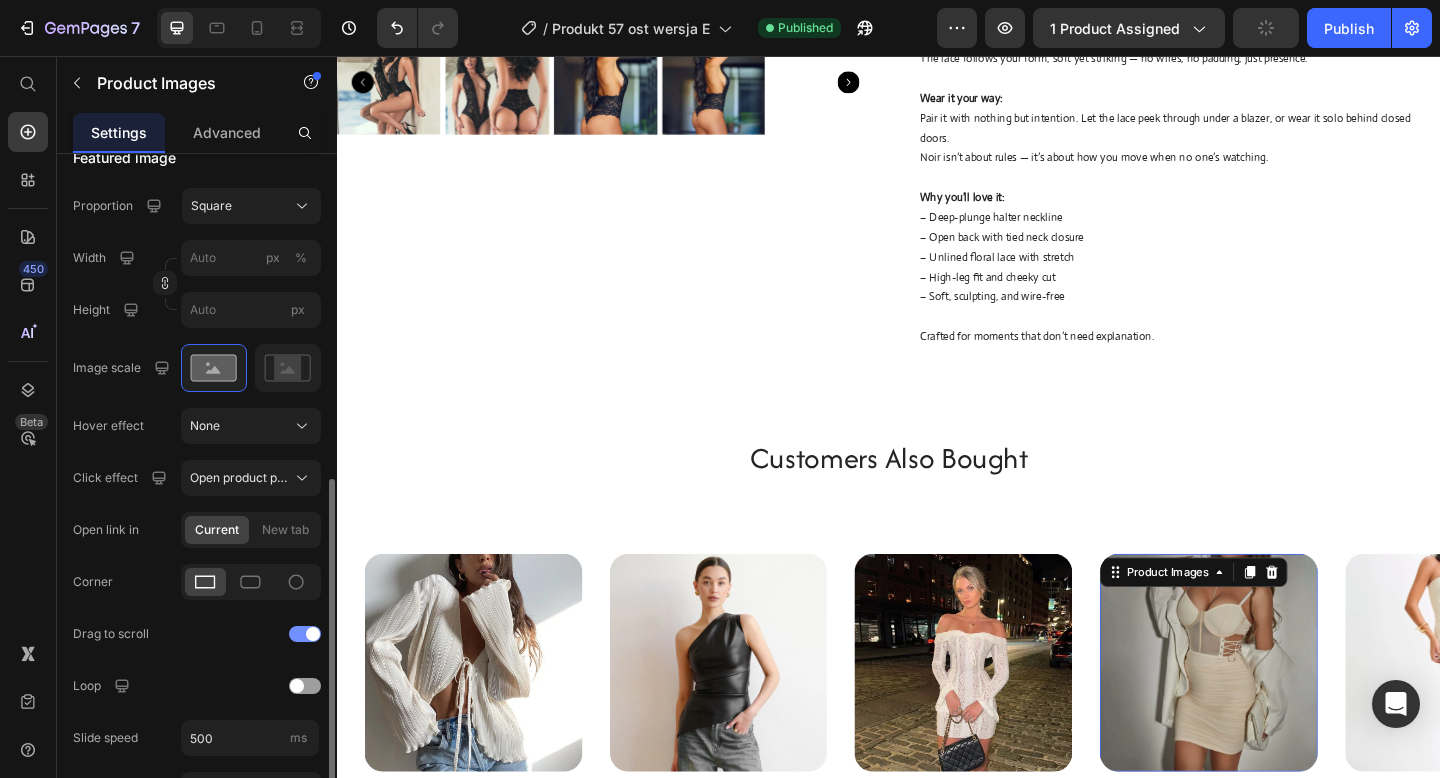 click at bounding box center (305, 634) 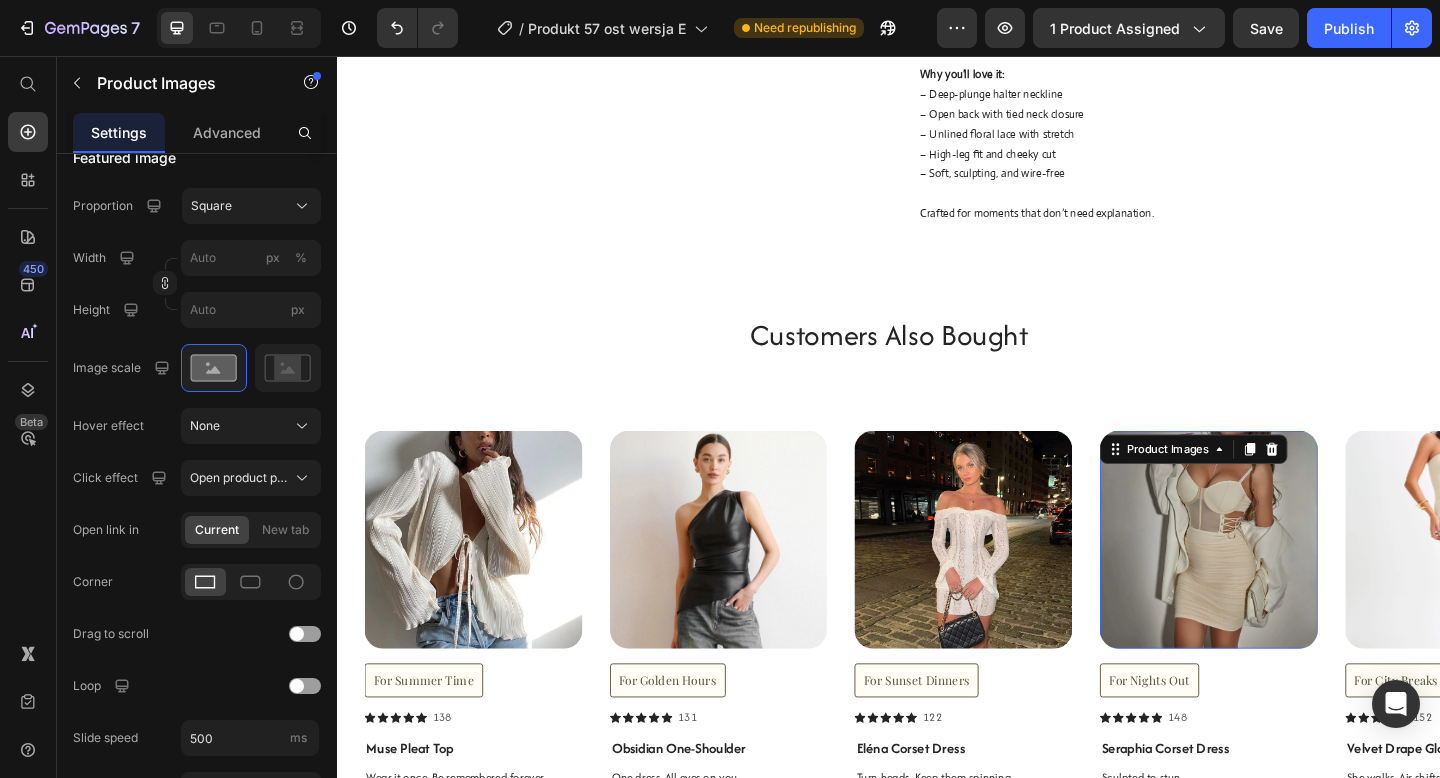 scroll, scrollTop: 796, scrollLeft: 0, axis: vertical 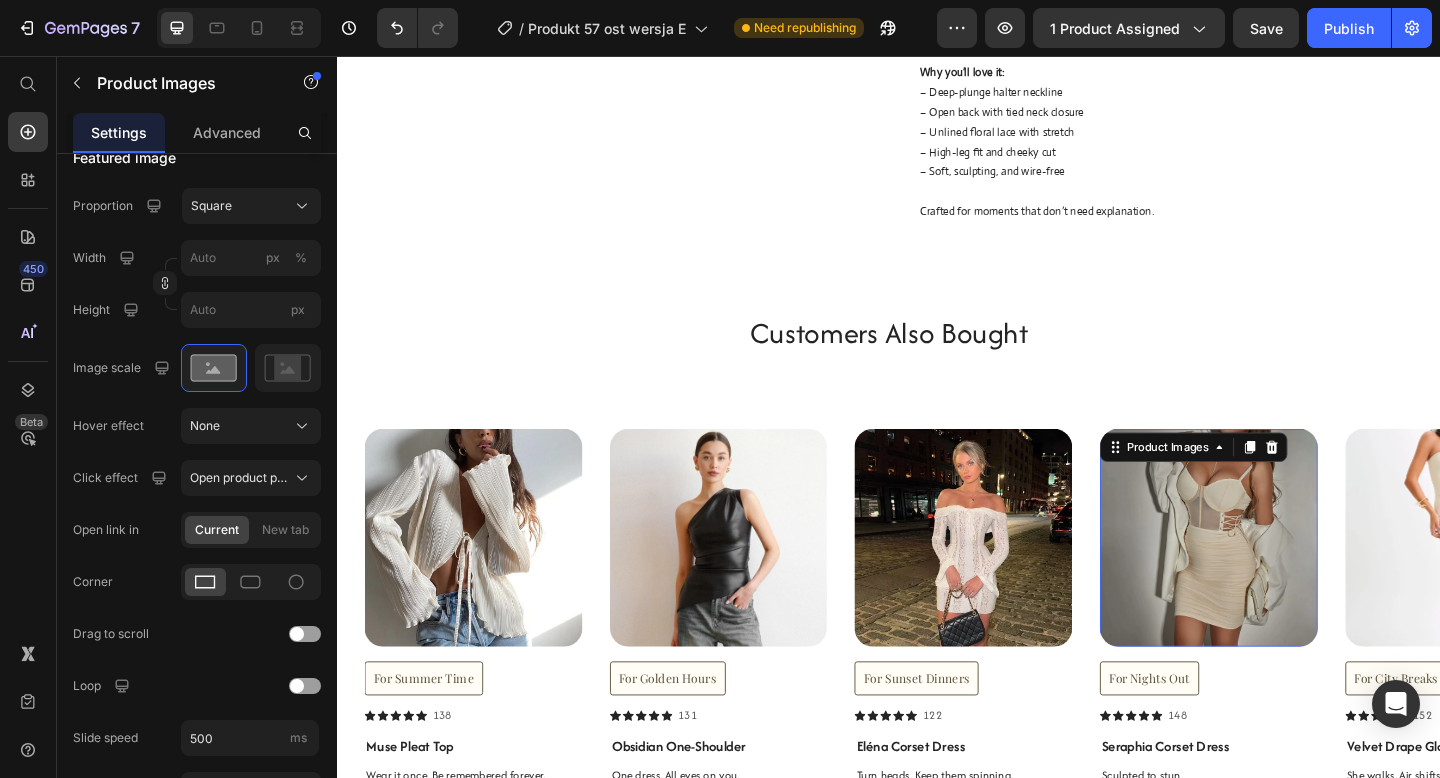 click at bounding box center [1552, 580] 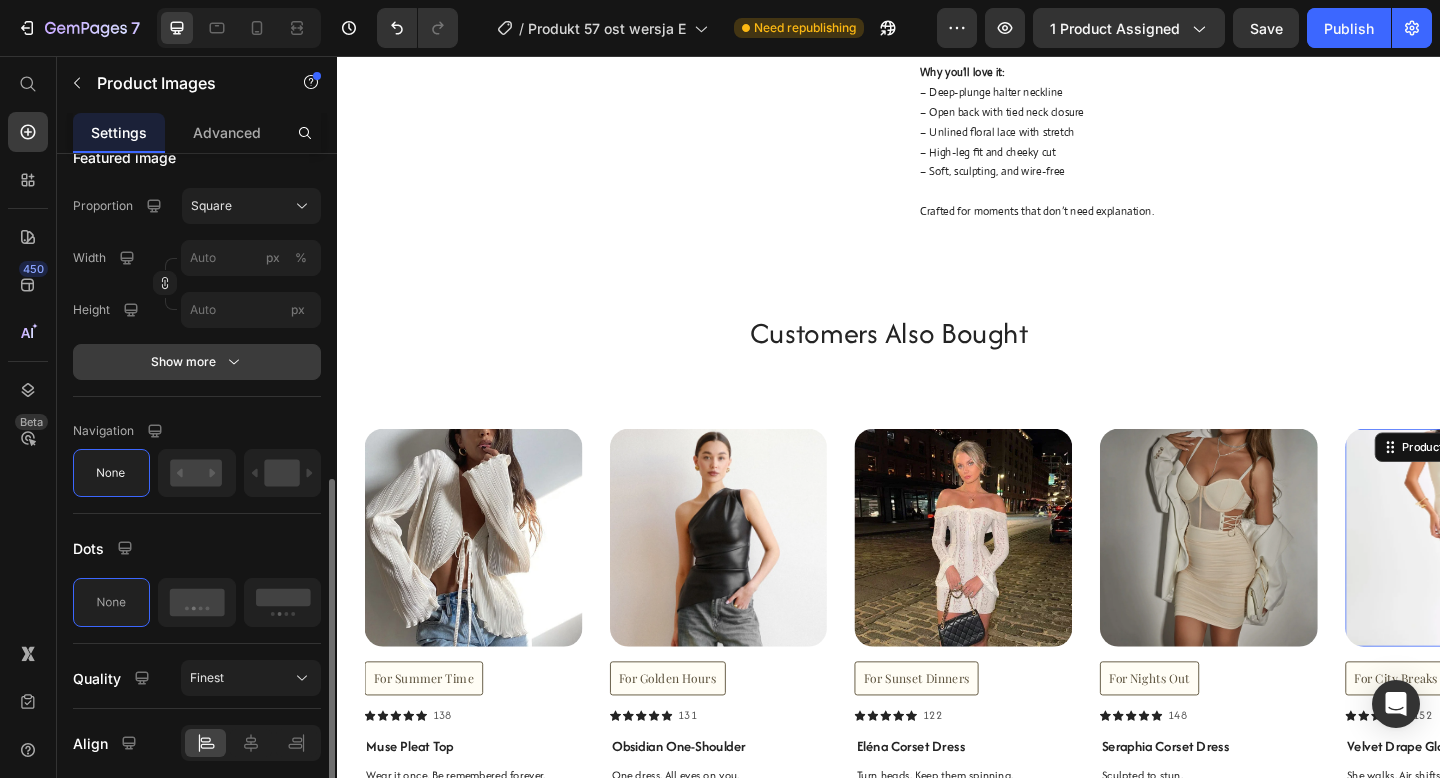click on "Show more" at bounding box center [197, 362] 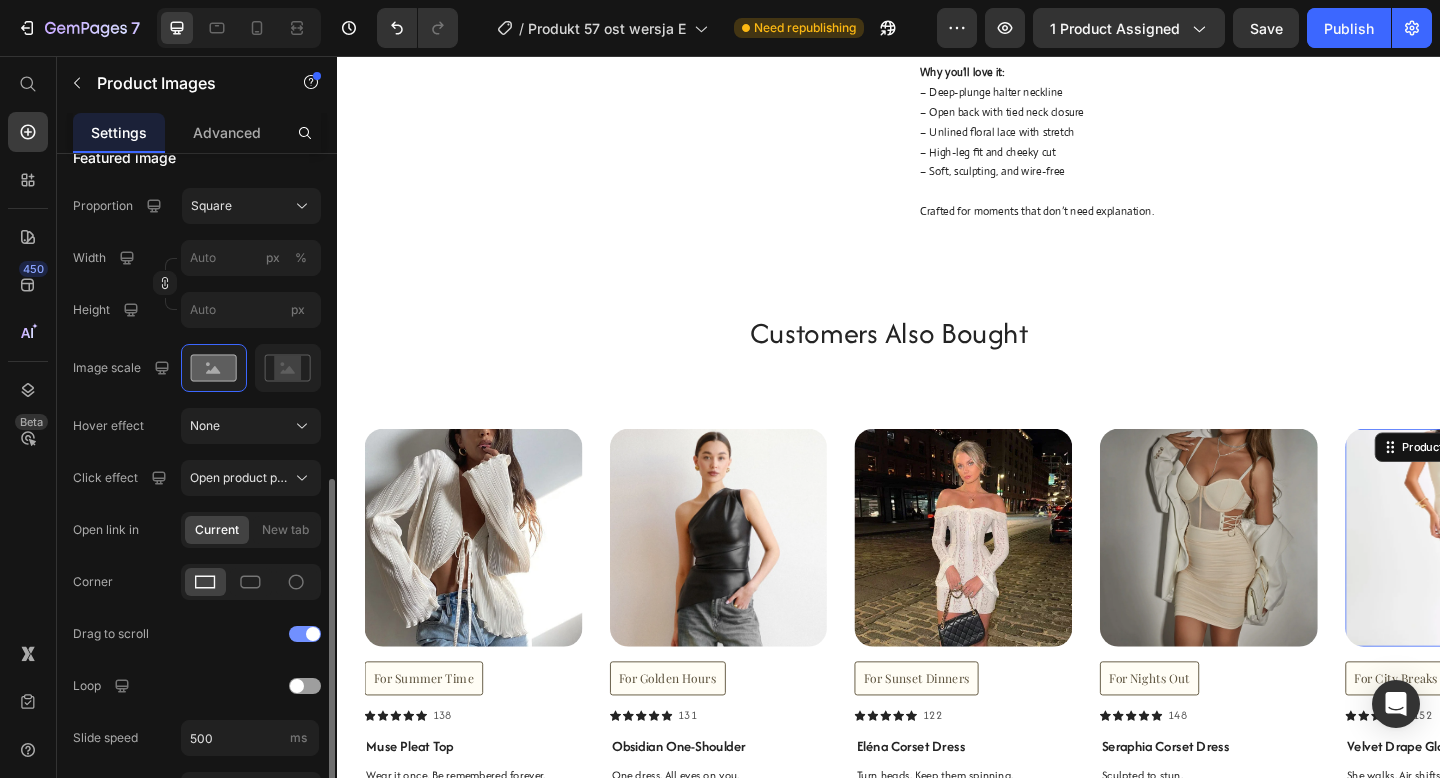 click at bounding box center (305, 634) 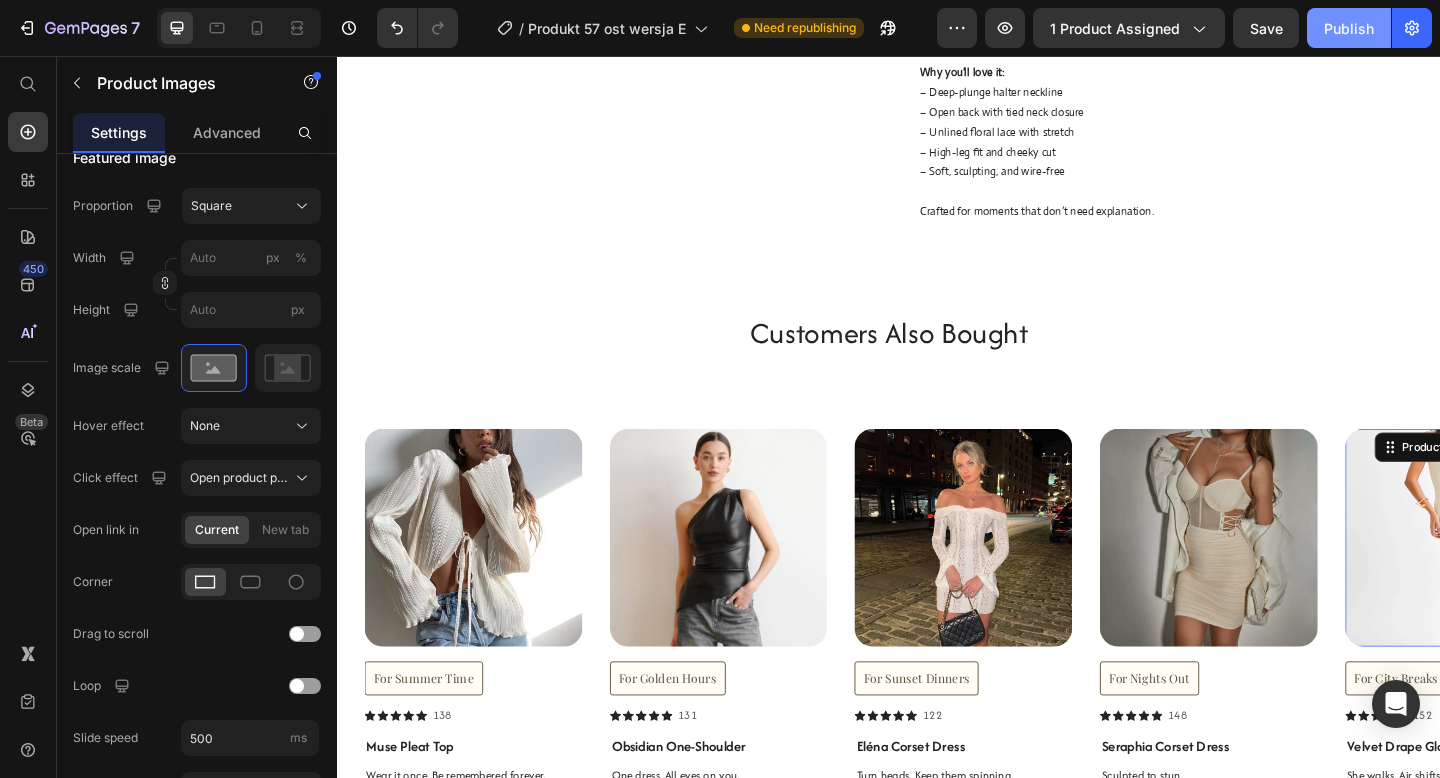 click on "Publish" at bounding box center [1349, 28] 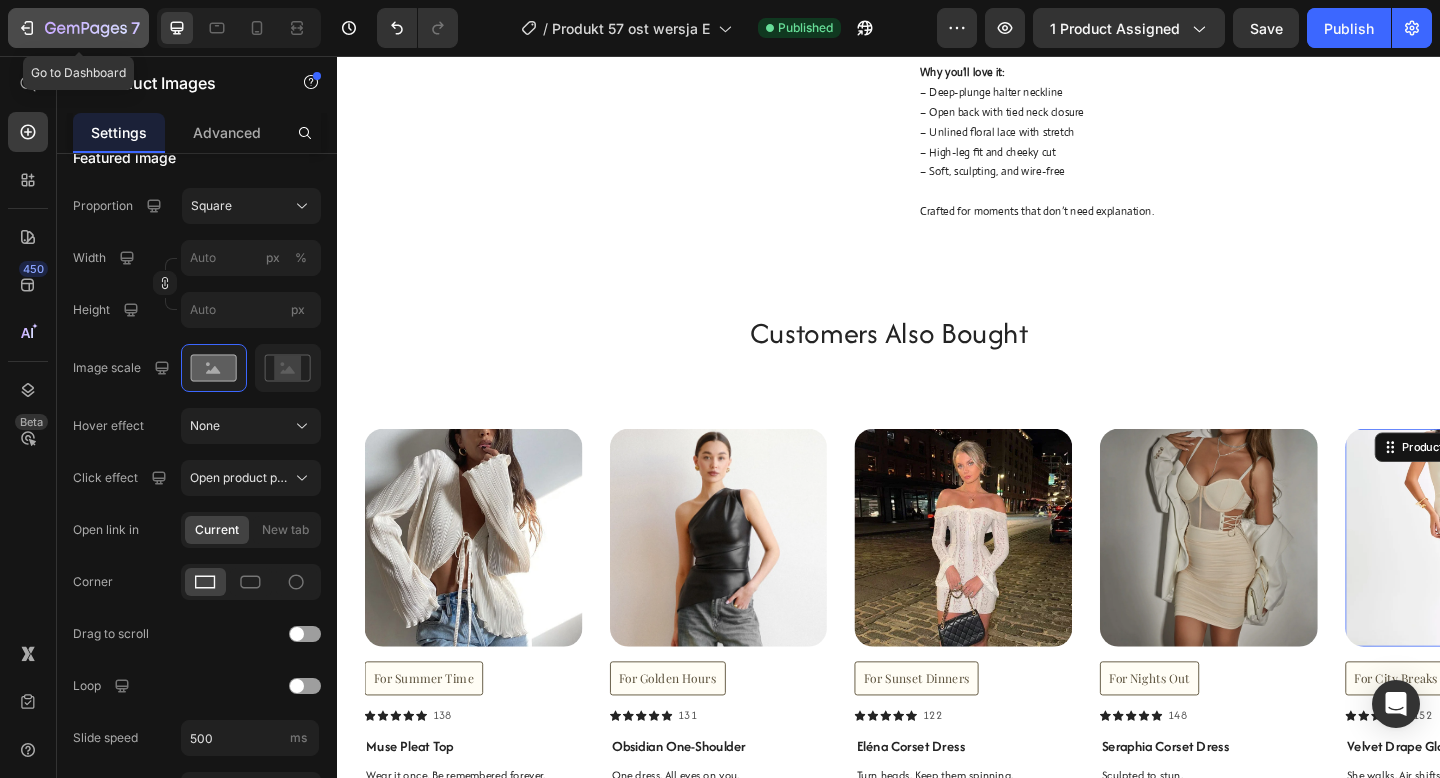 click 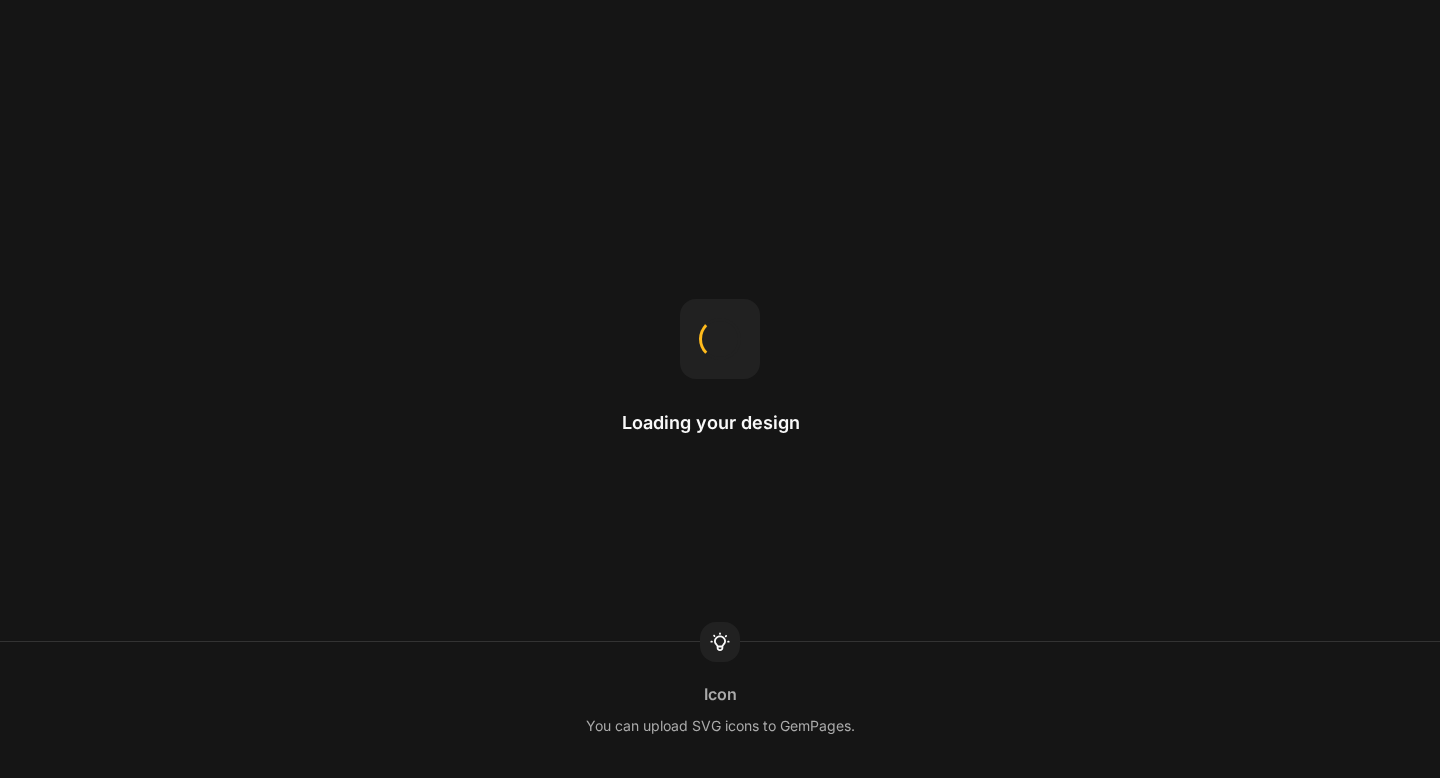 scroll, scrollTop: 0, scrollLeft: 0, axis: both 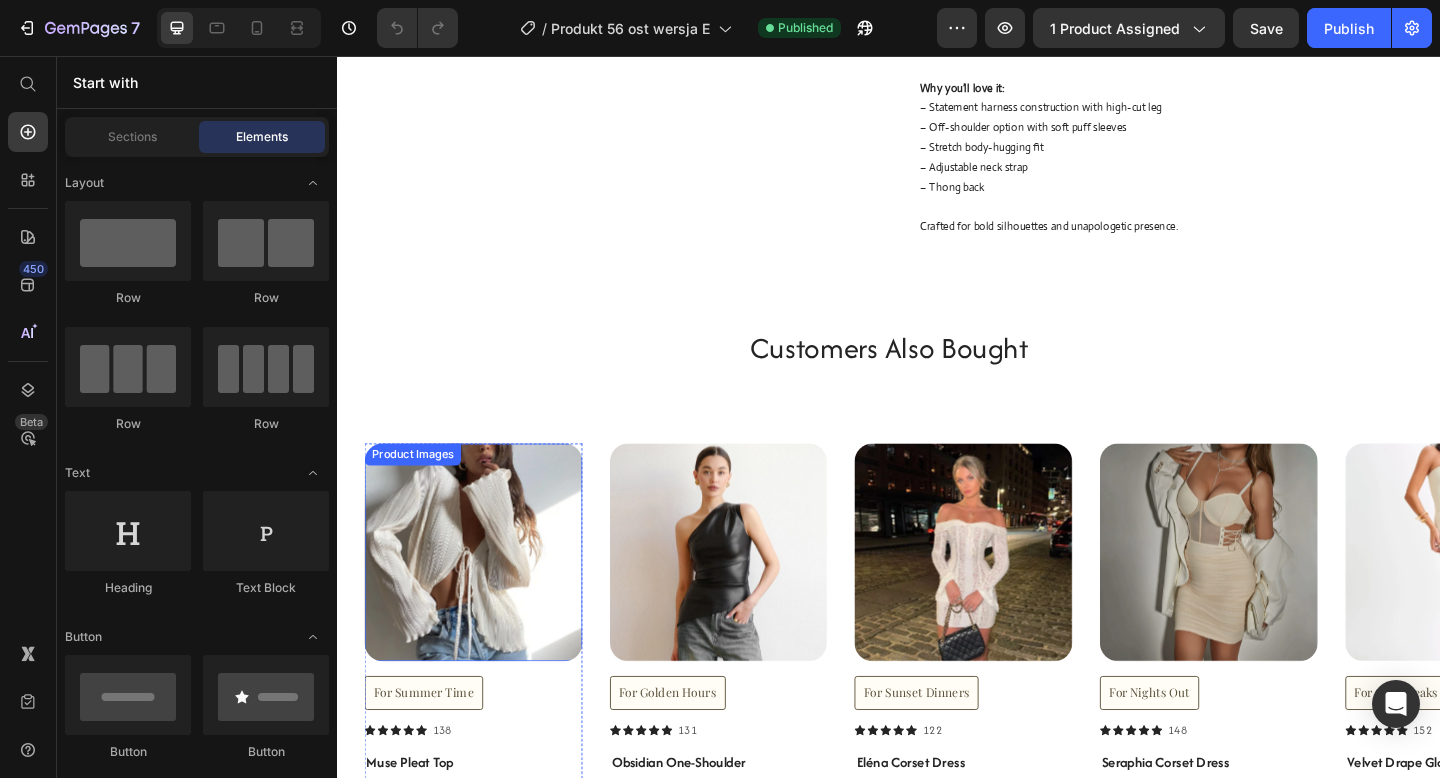 click at bounding box center [485, 596] 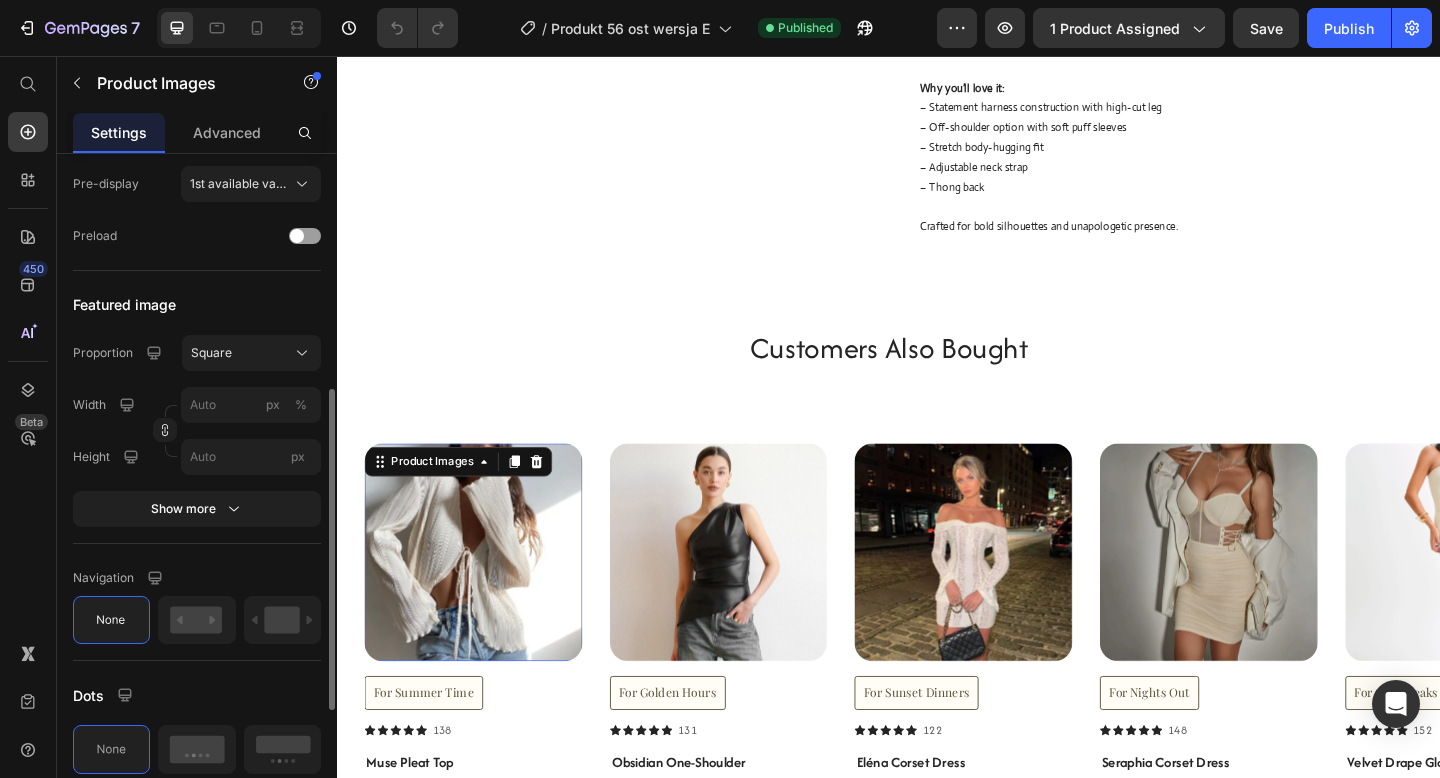 scroll, scrollTop: 546, scrollLeft: 0, axis: vertical 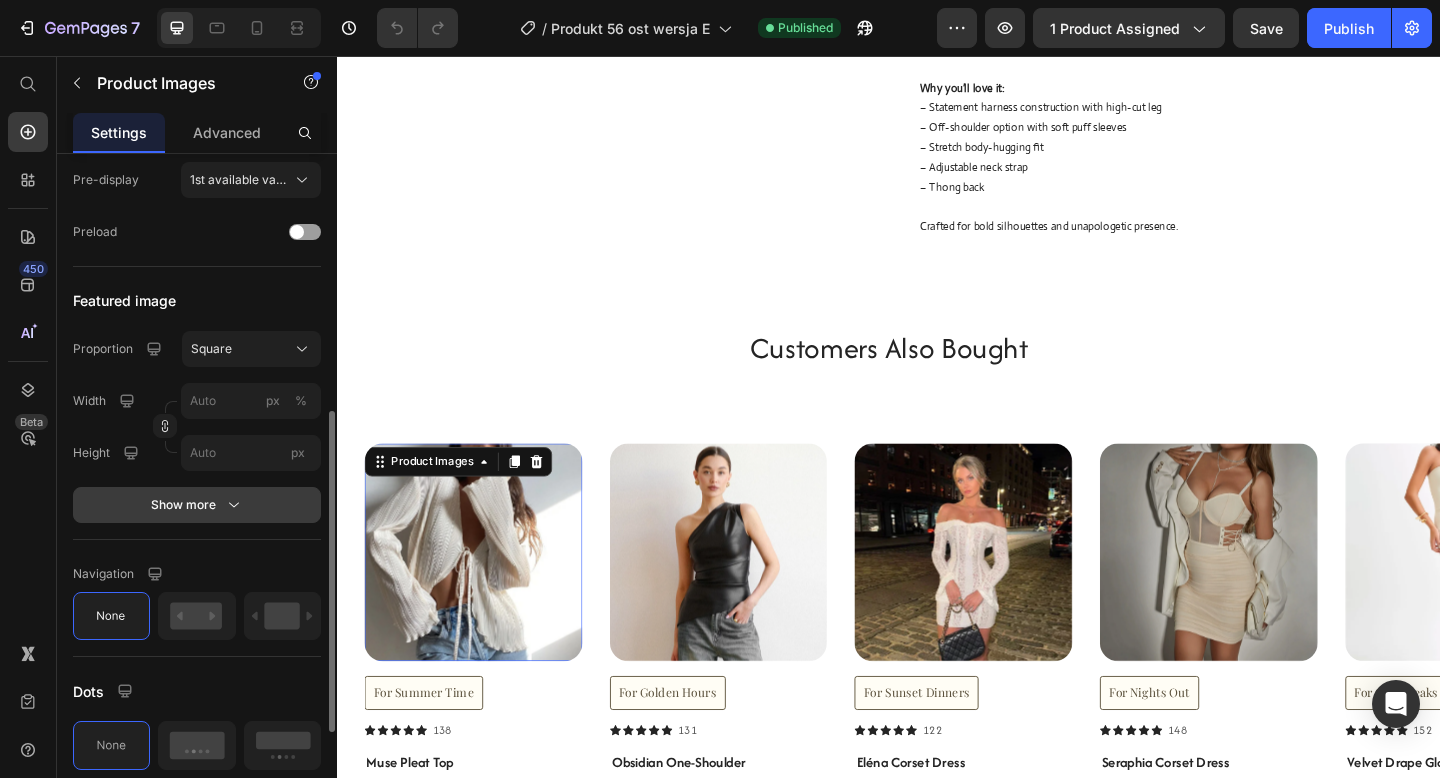 click on "Show more" at bounding box center (197, 505) 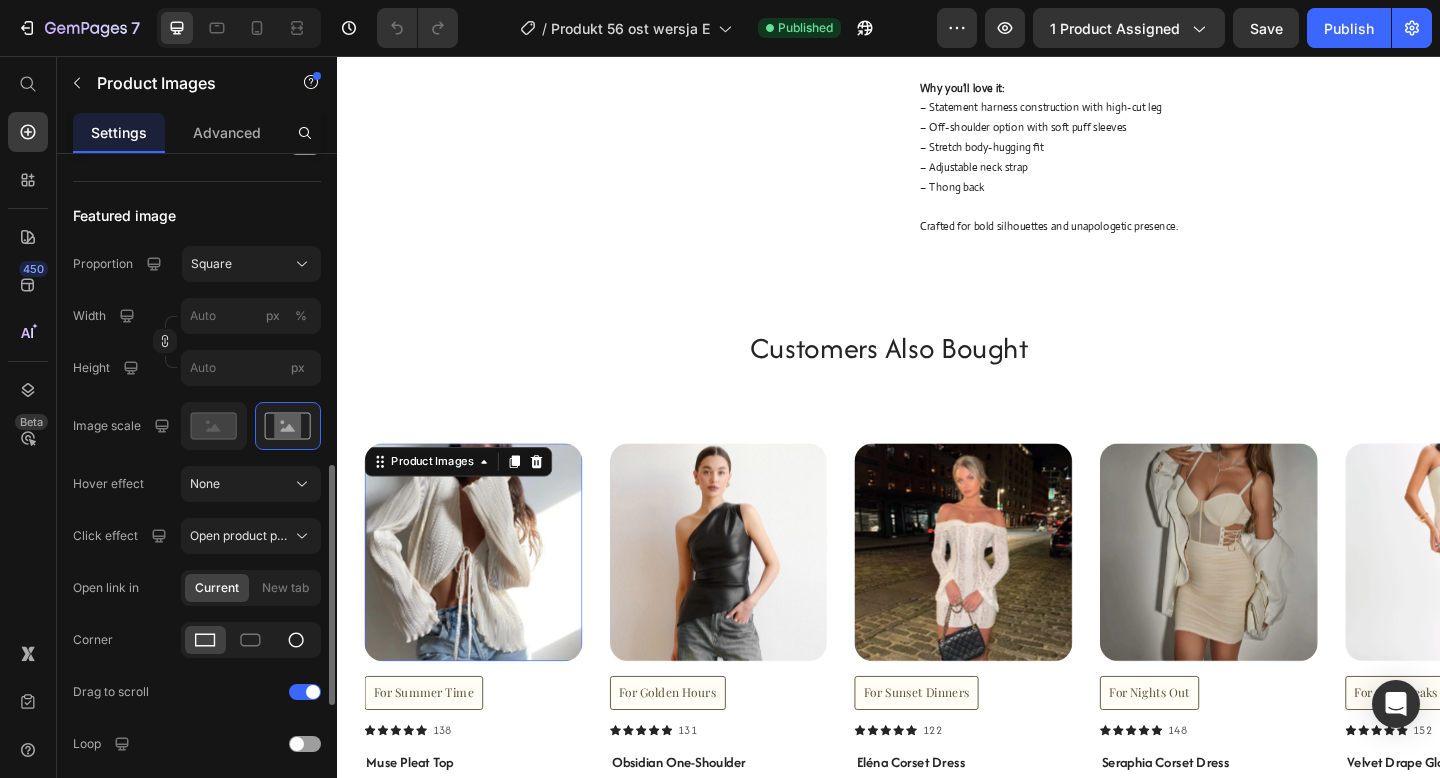 scroll, scrollTop: 697, scrollLeft: 0, axis: vertical 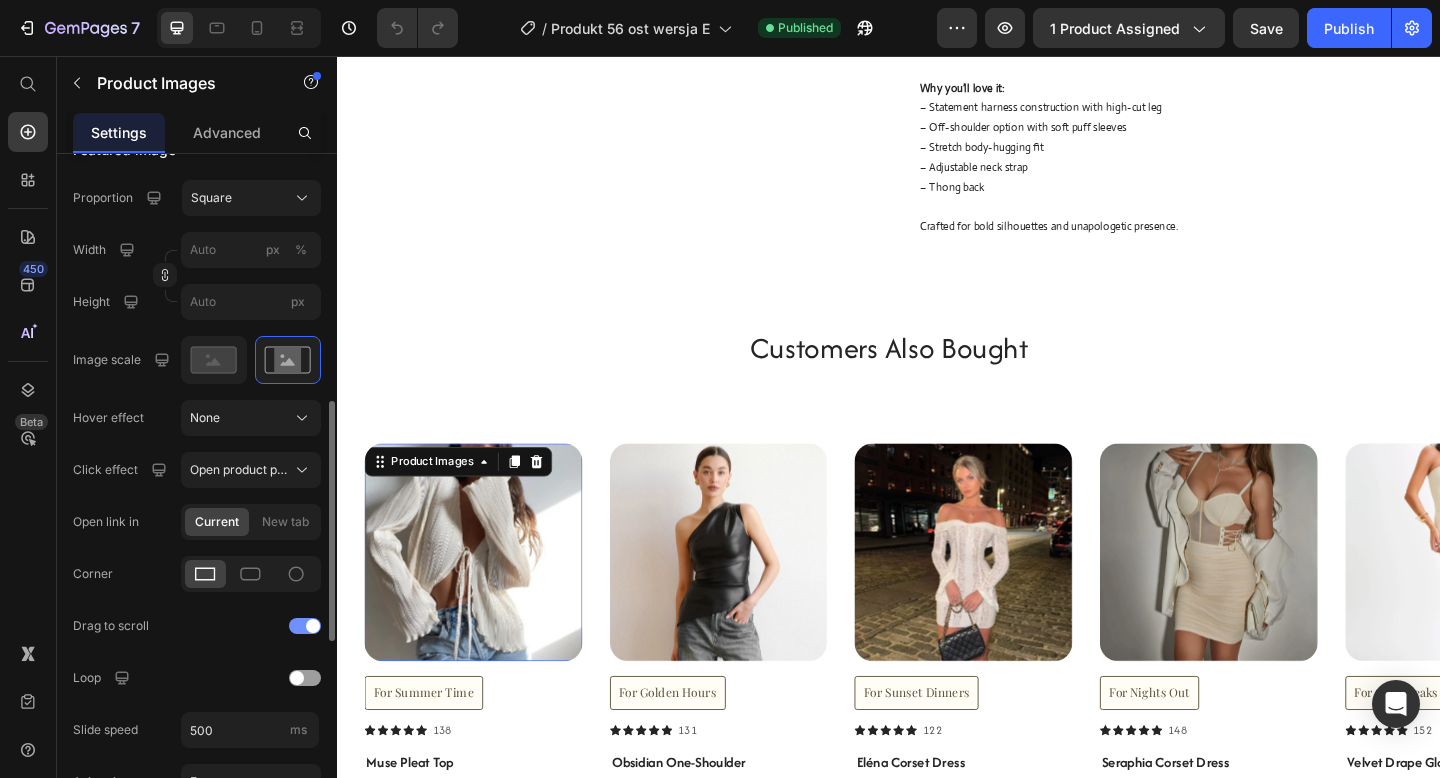 click on "Drag to scroll" 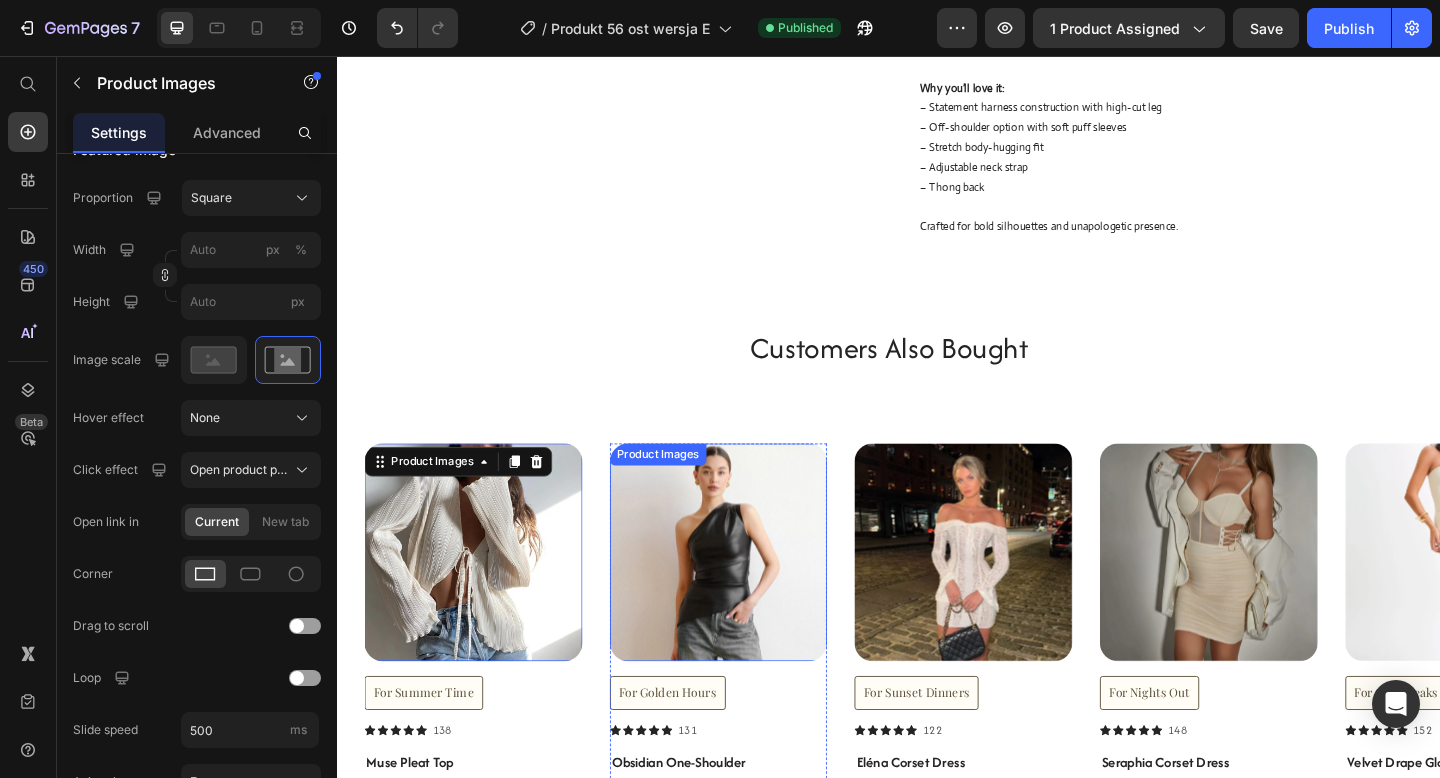 click at bounding box center [752, 596] 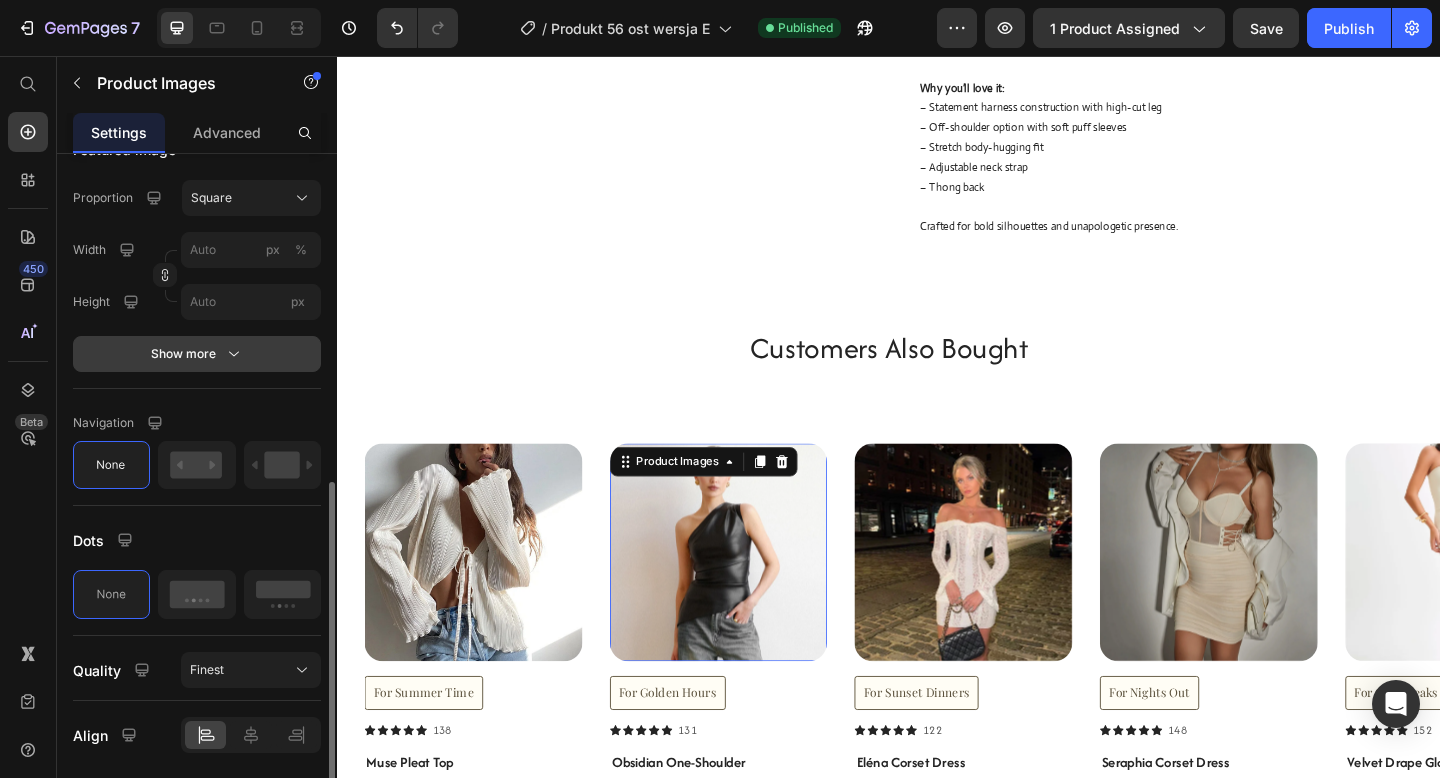 click on "Show more" at bounding box center [197, 354] 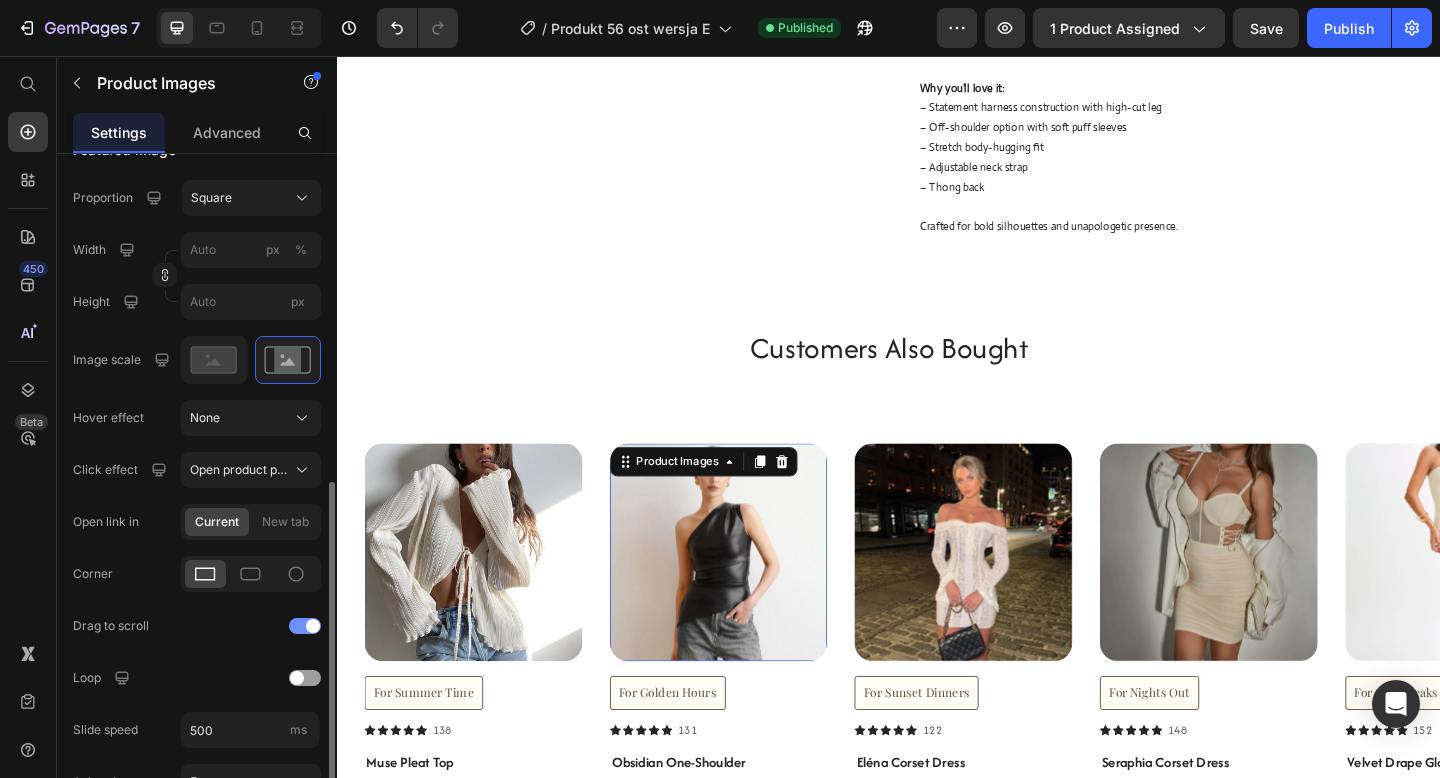 click at bounding box center (313, 626) 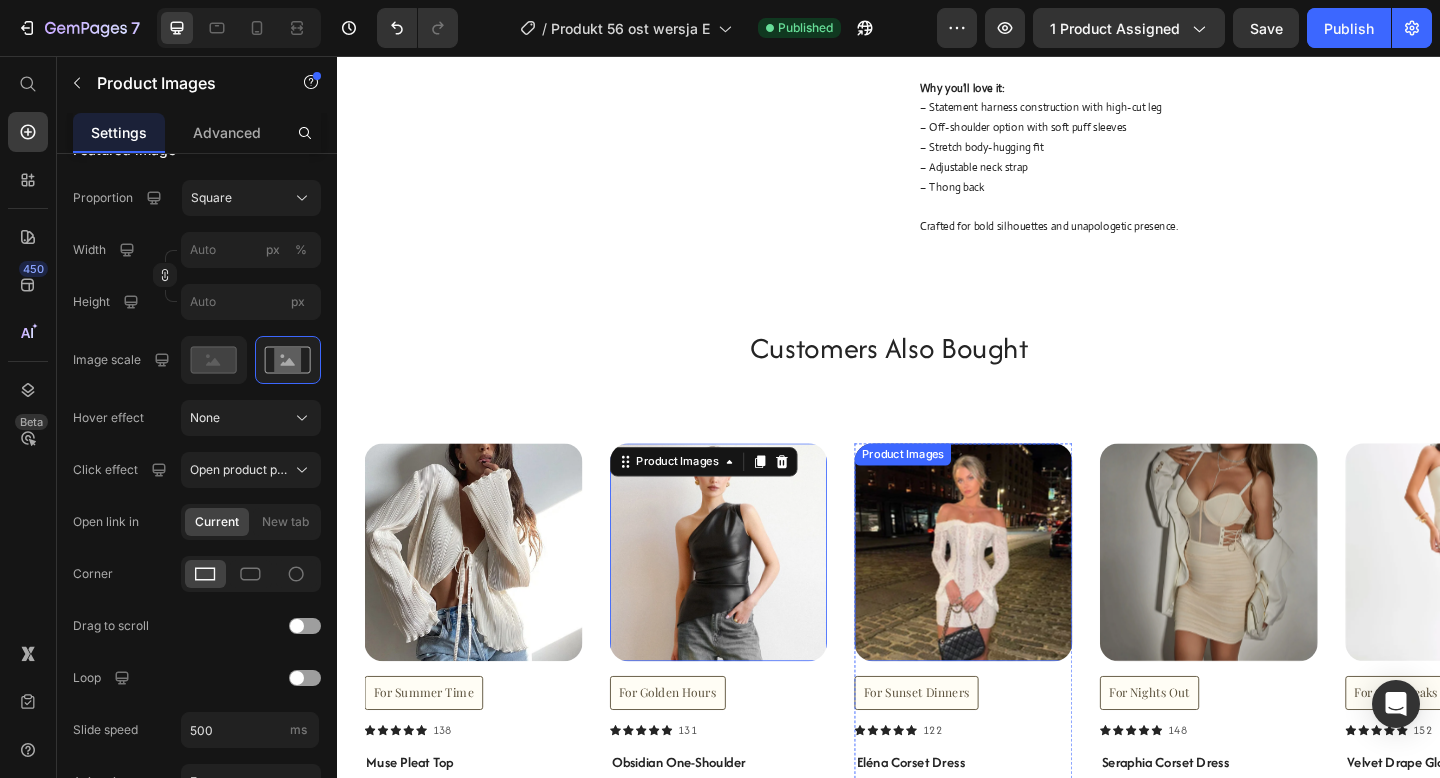 click at bounding box center (1018, 596) 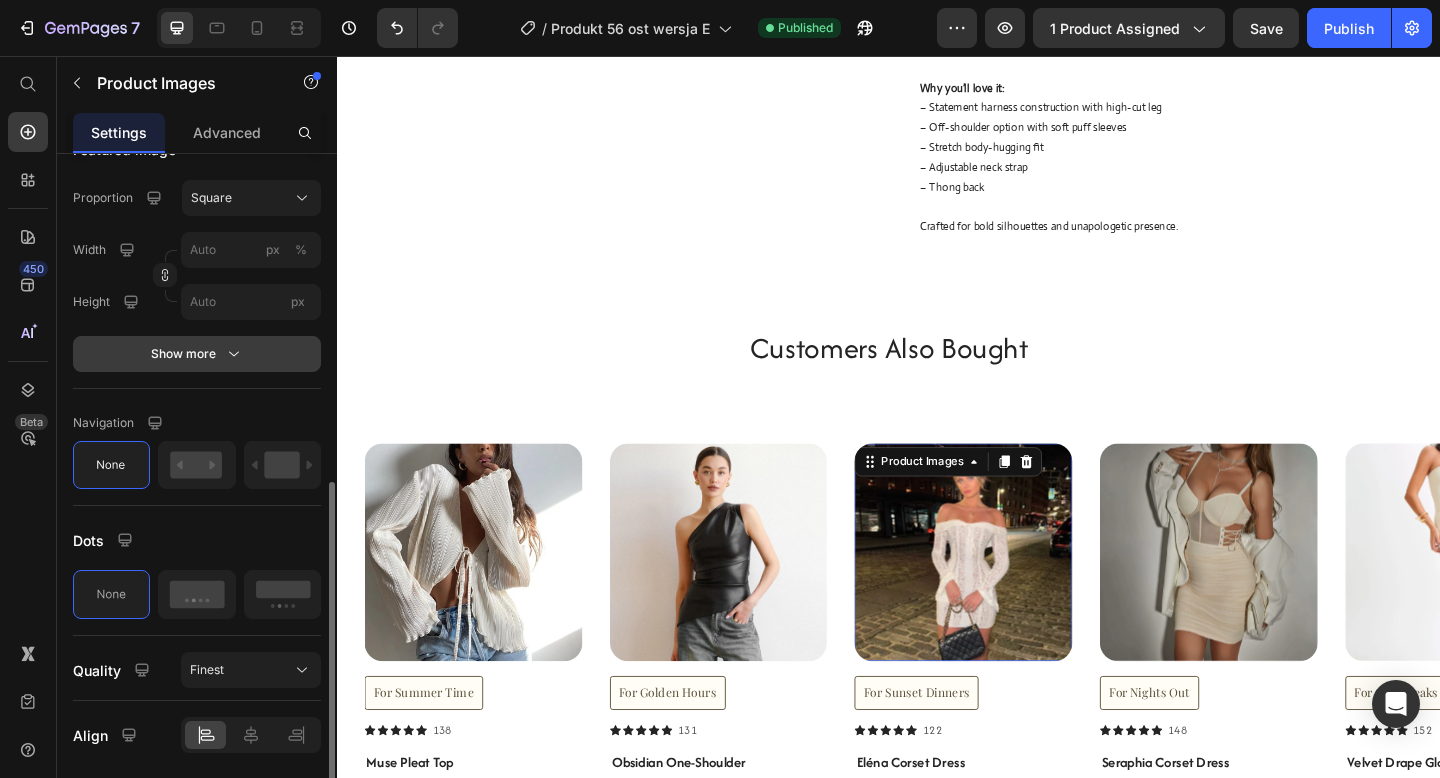 click 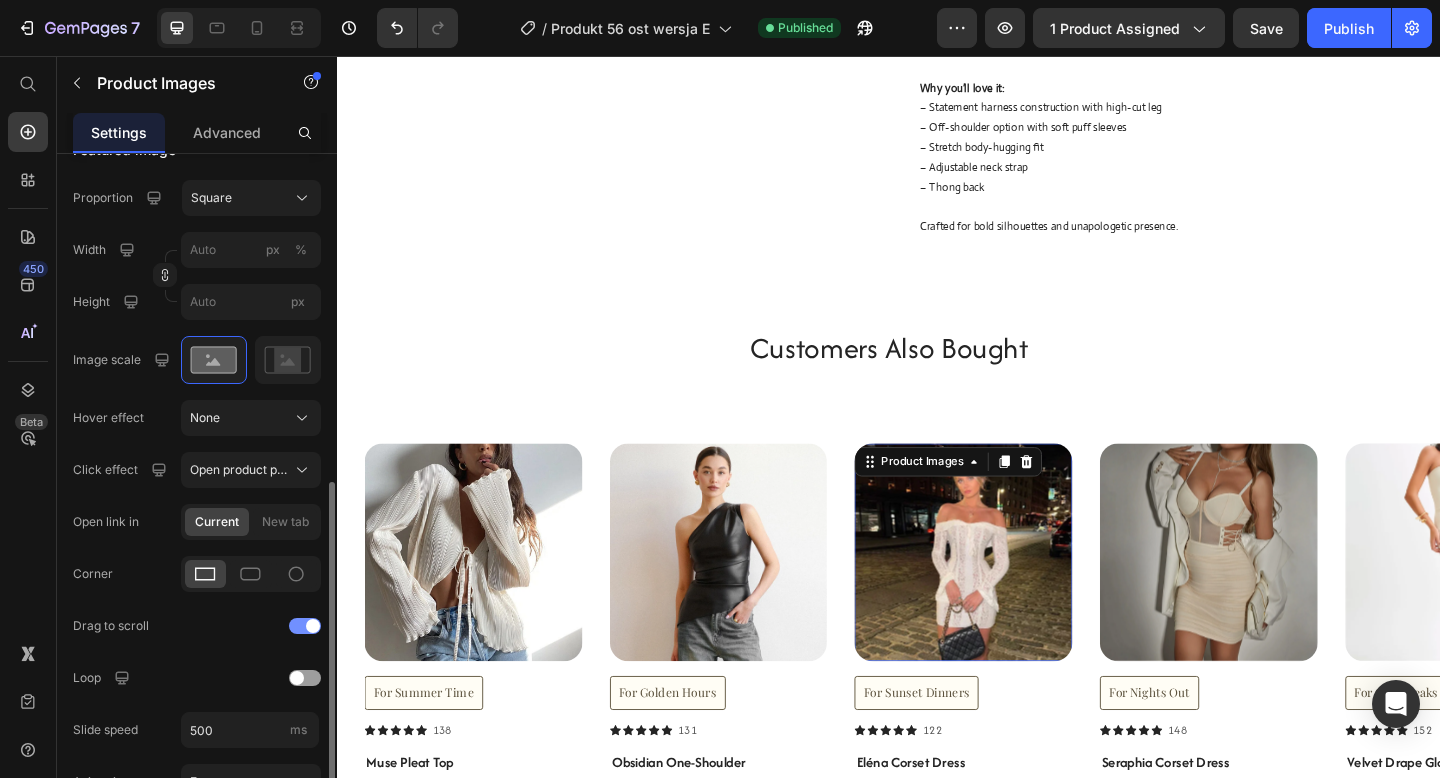 click at bounding box center [305, 626] 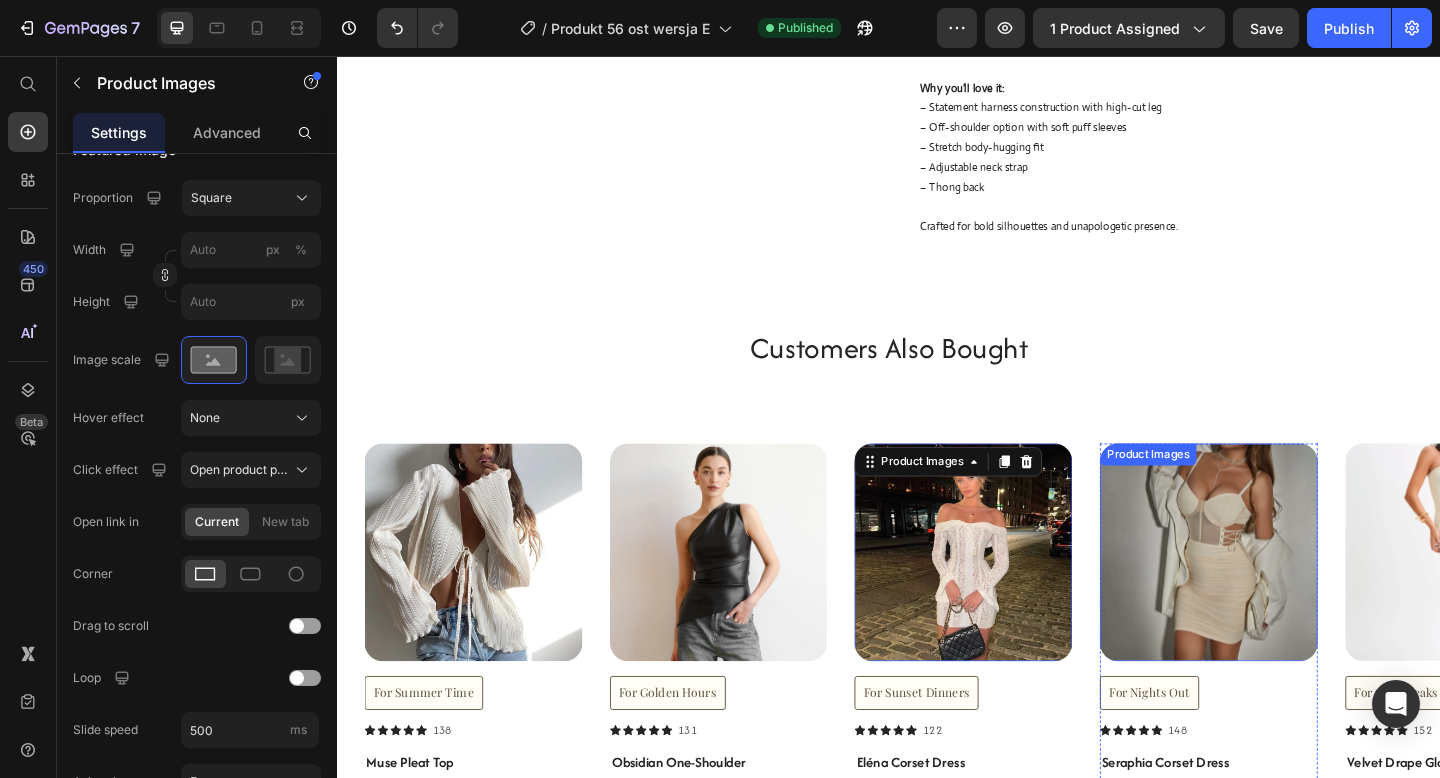 click at bounding box center [1285, 596] 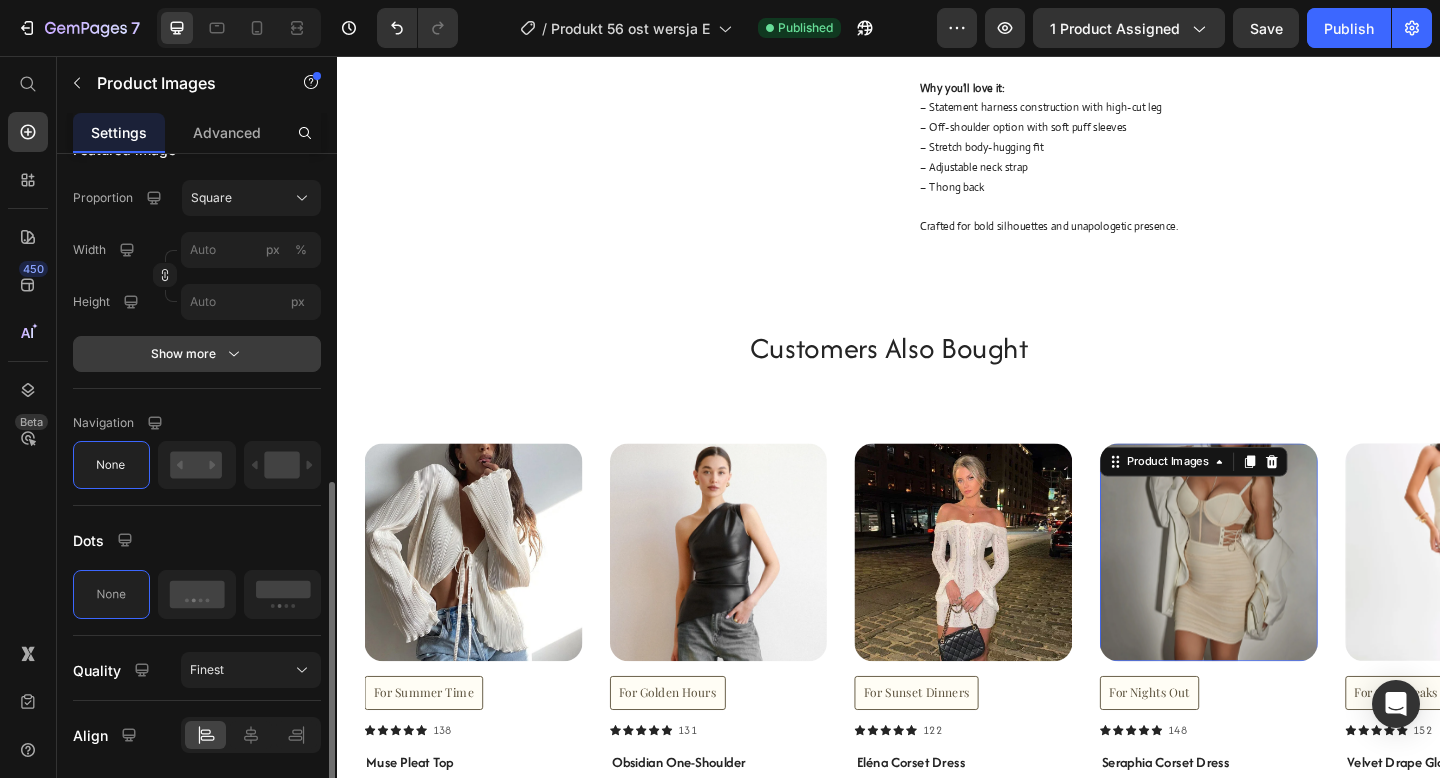 click 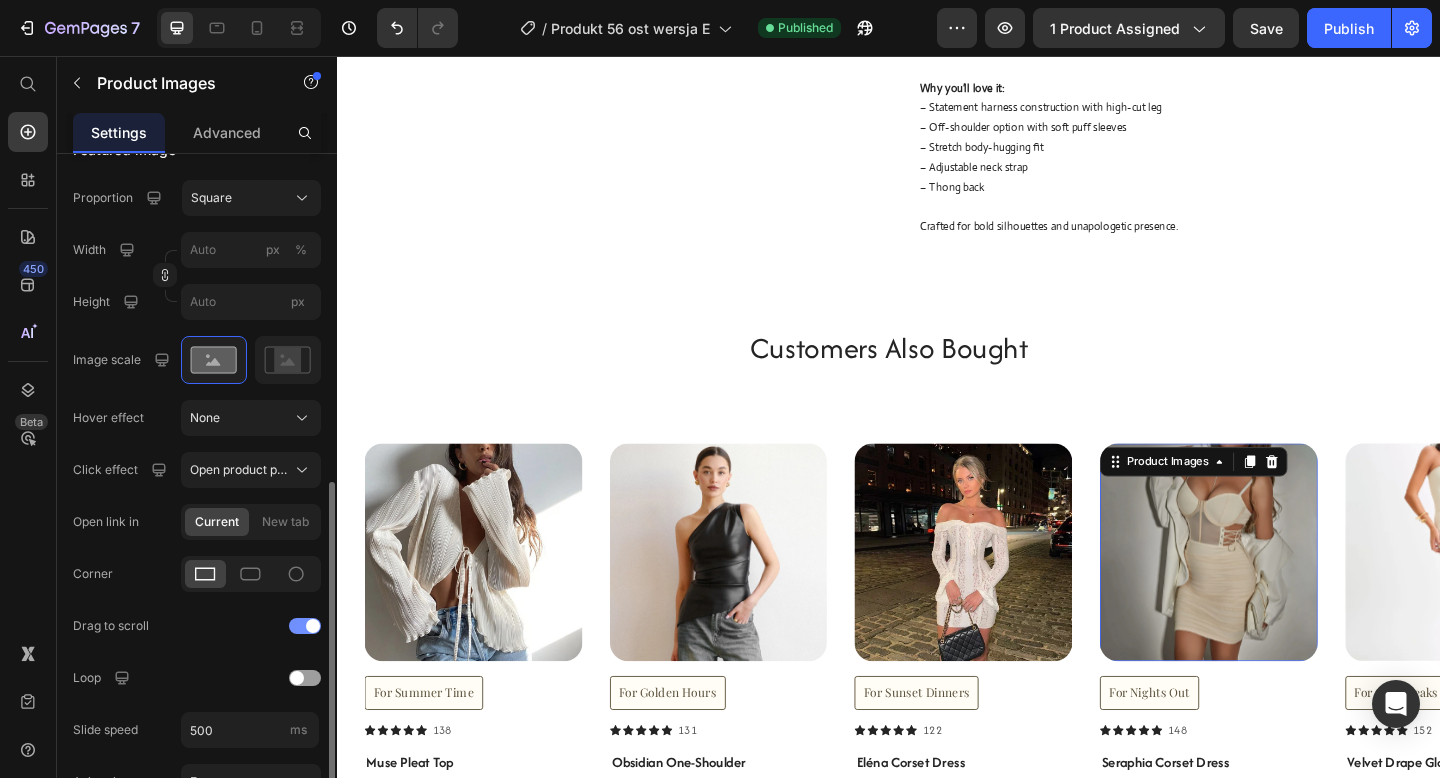 click on "Drag to scroll" 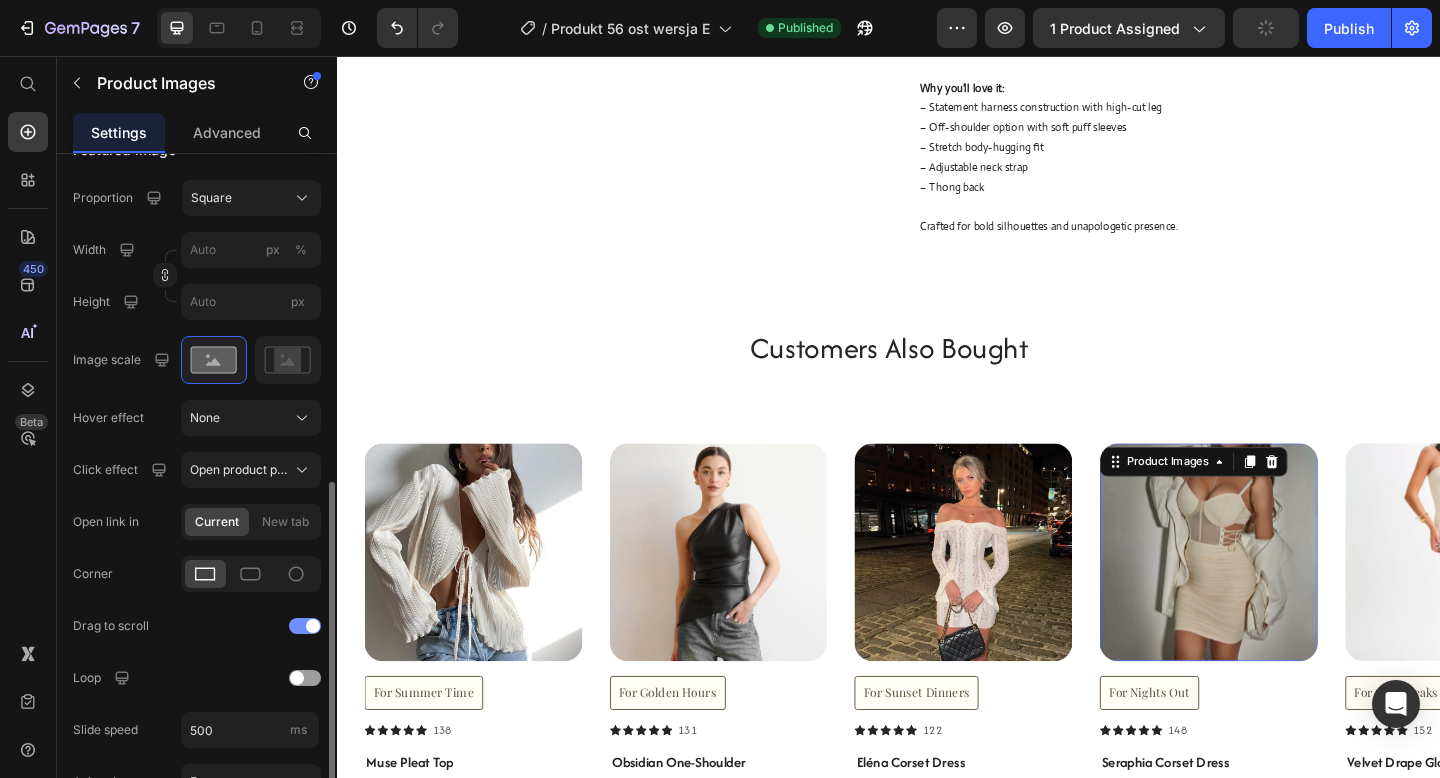 click at bounding box center [305, 626] 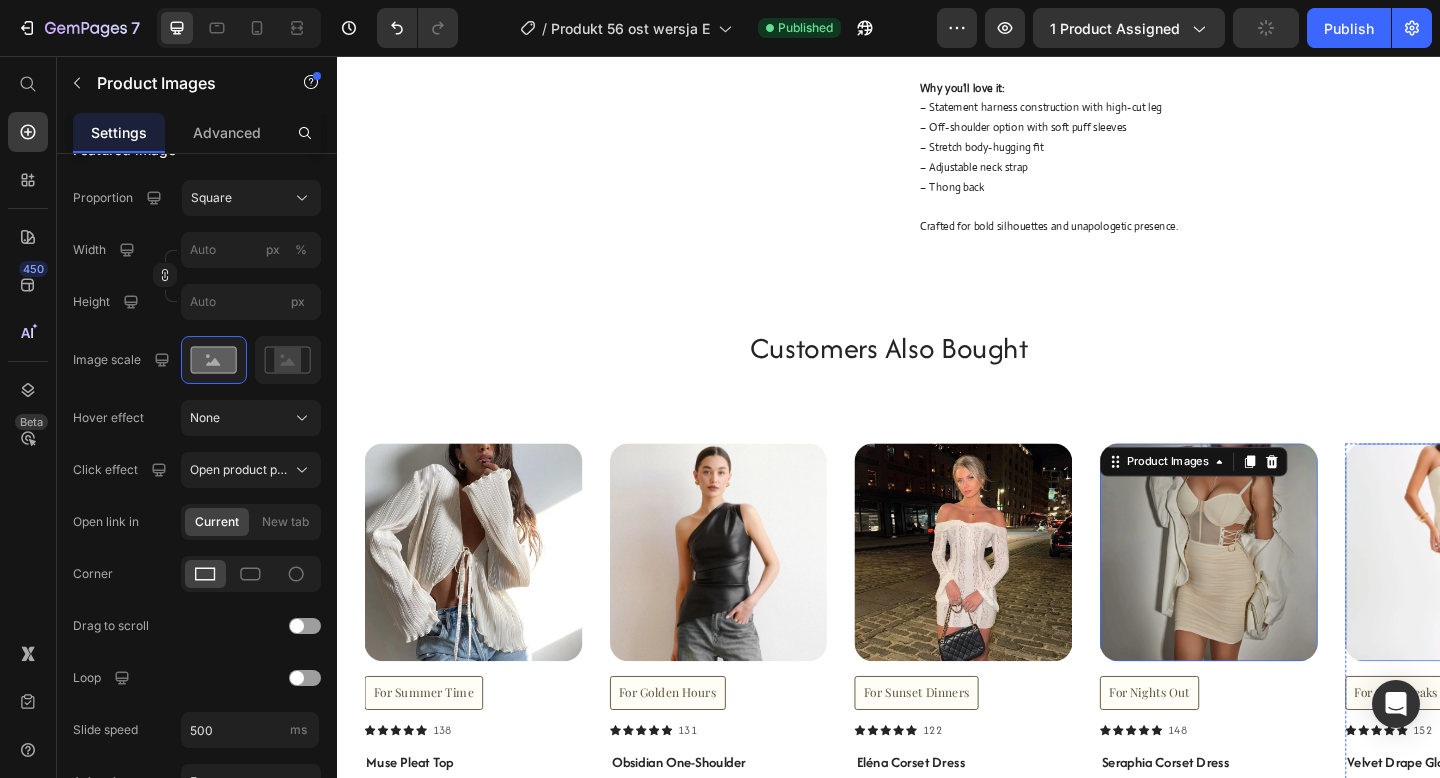click at bounding box center (1552, 596) 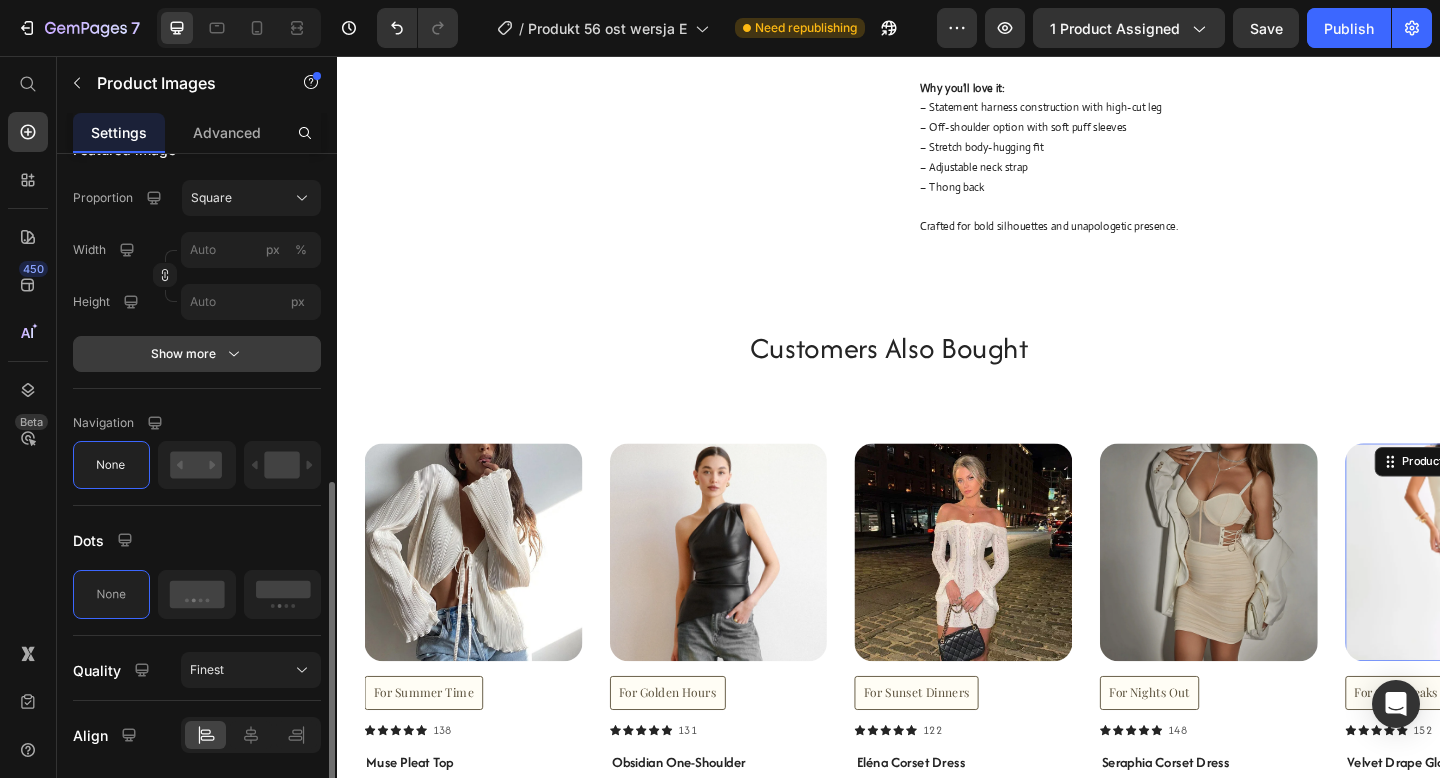 click on "Show more" at bounding box center [197, 354] 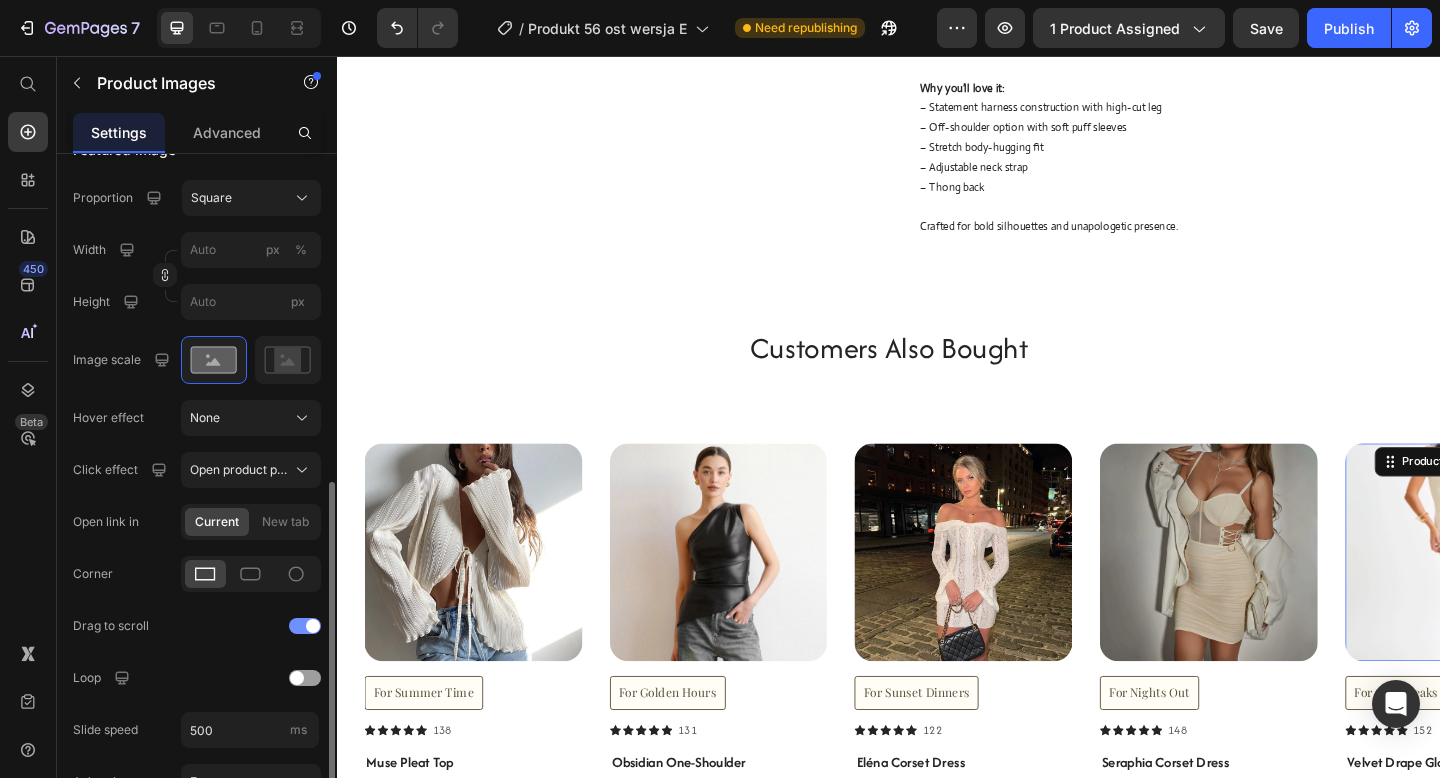 click at bounding box center [305, 626] 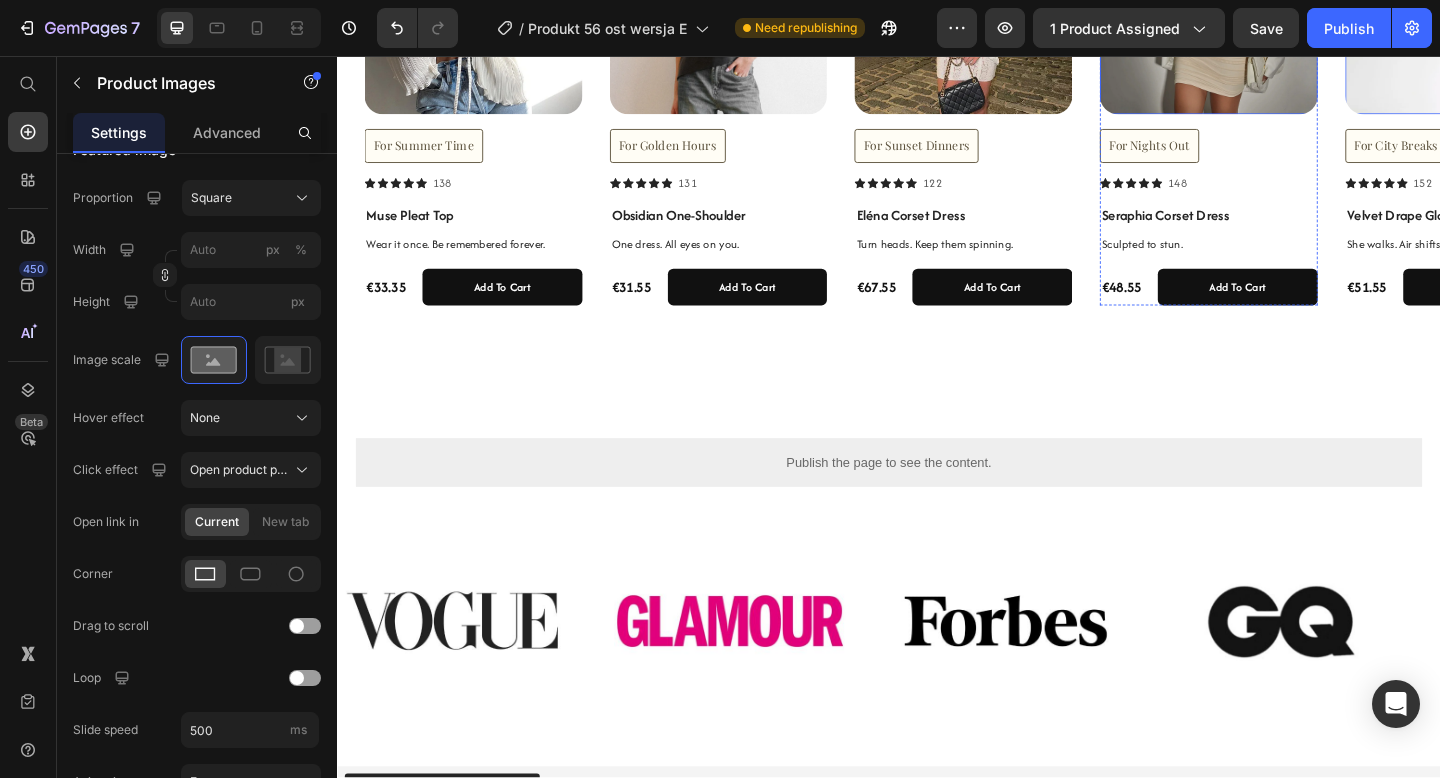scroll, scrollTop: 1534, scrollLeft: 0, axis: vertical 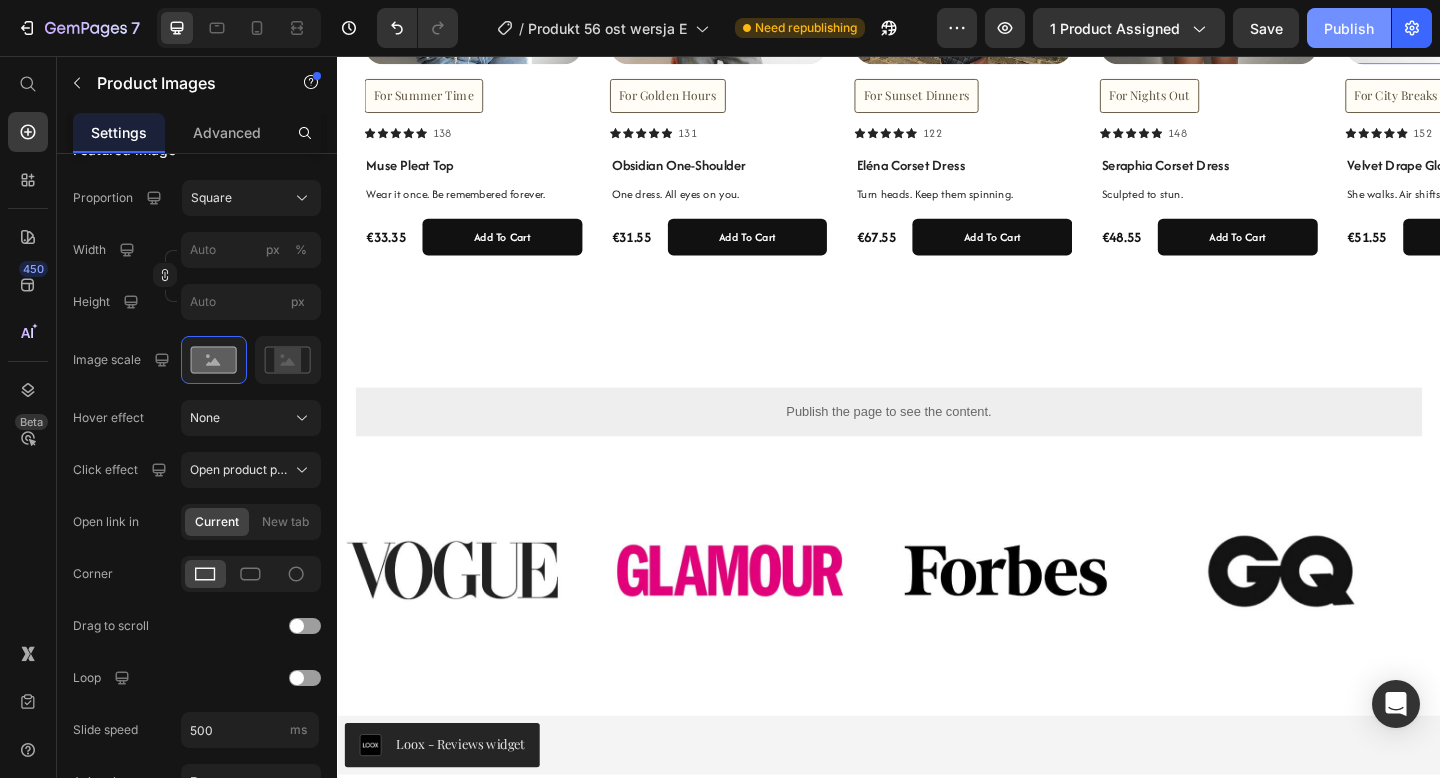 click on "Publish" at bounding box center [1349, 28] 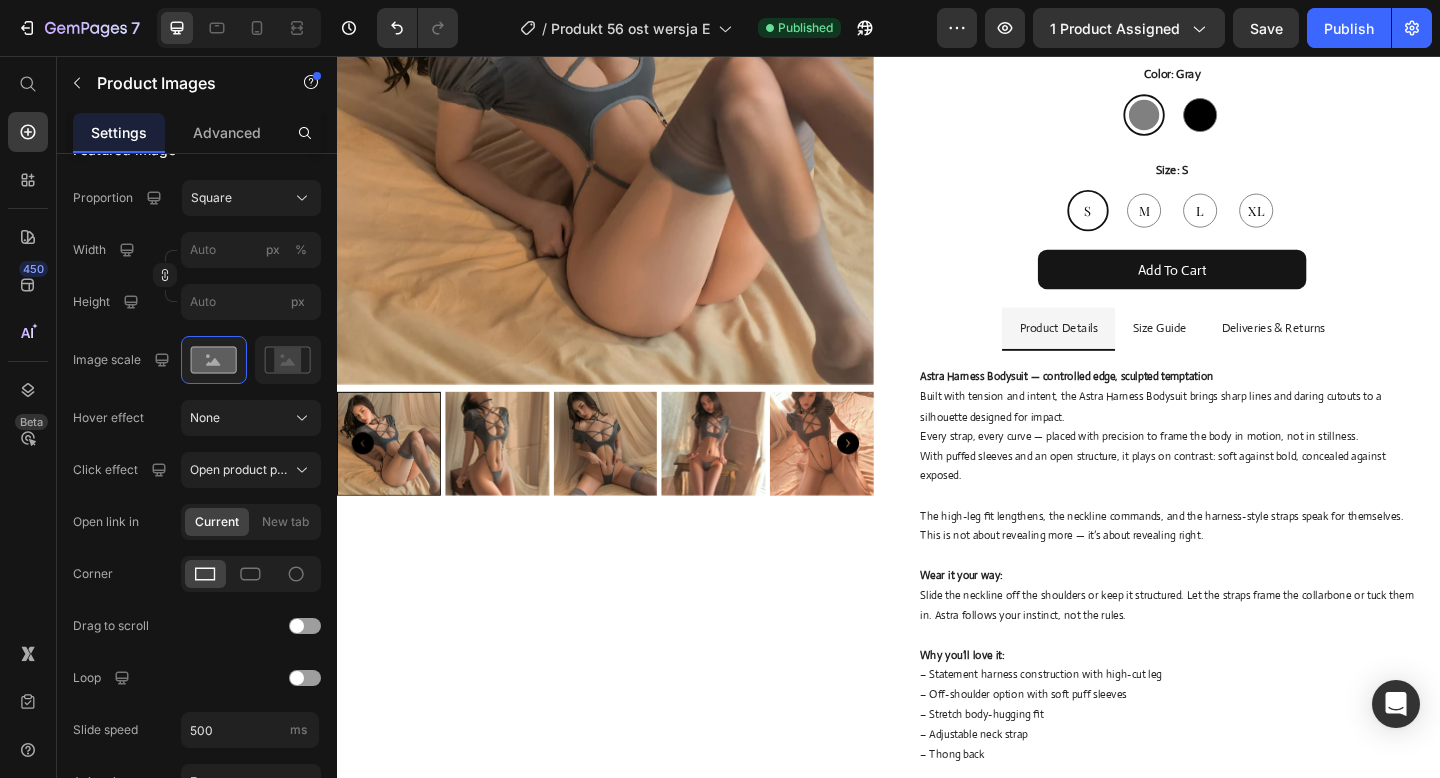scroll, scrollTop: 53, scrollLeft: 0, axis: vertical 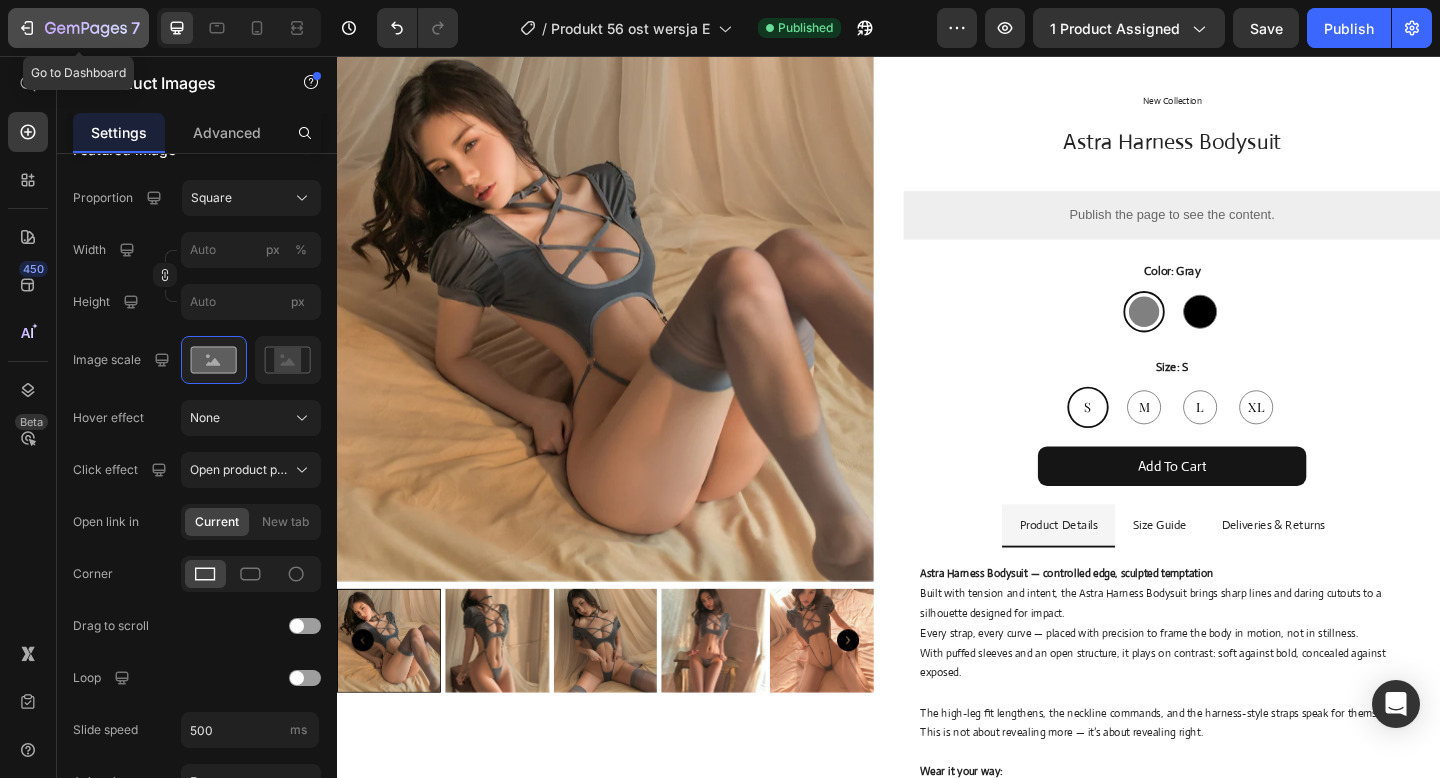 click 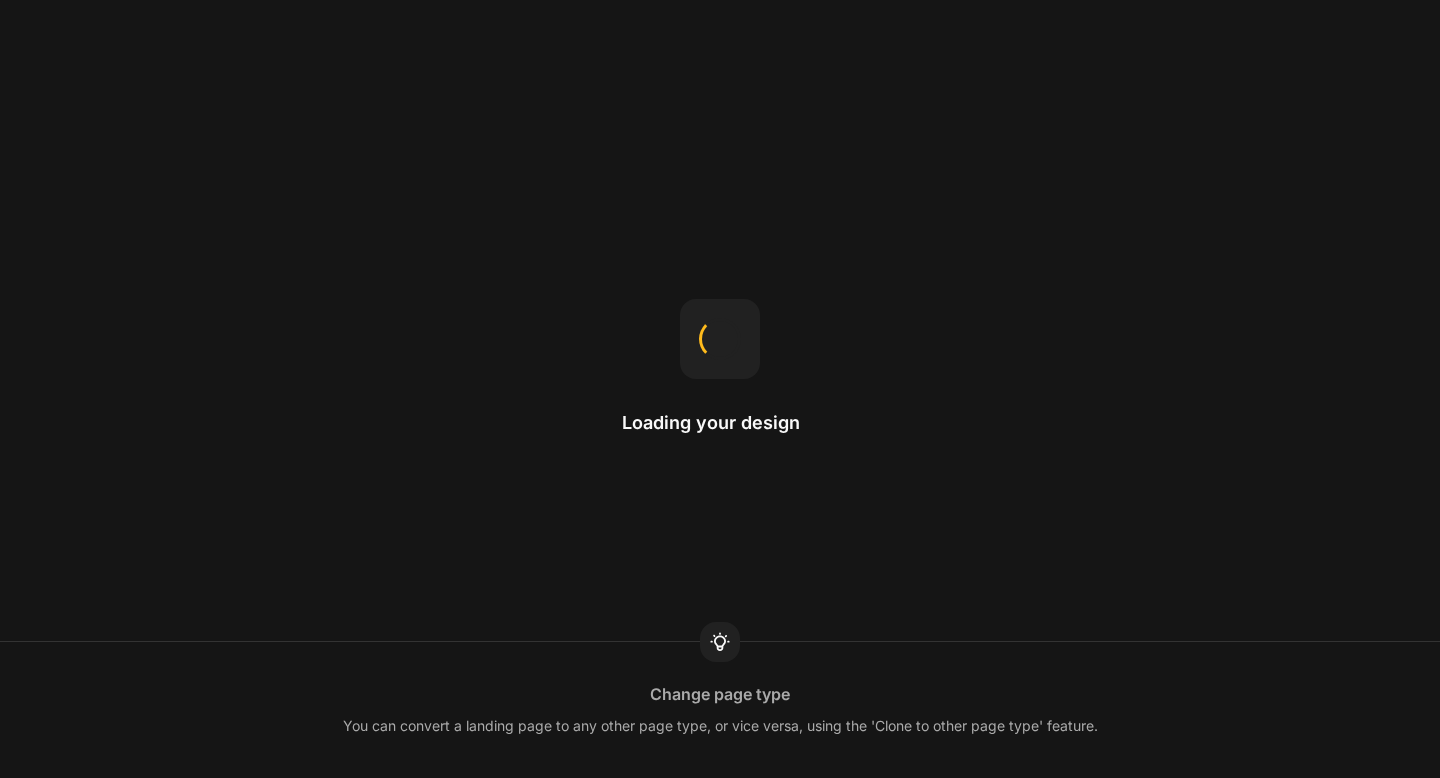 scroll, scrollTop: 0, scrollLeft: 0, axis: both 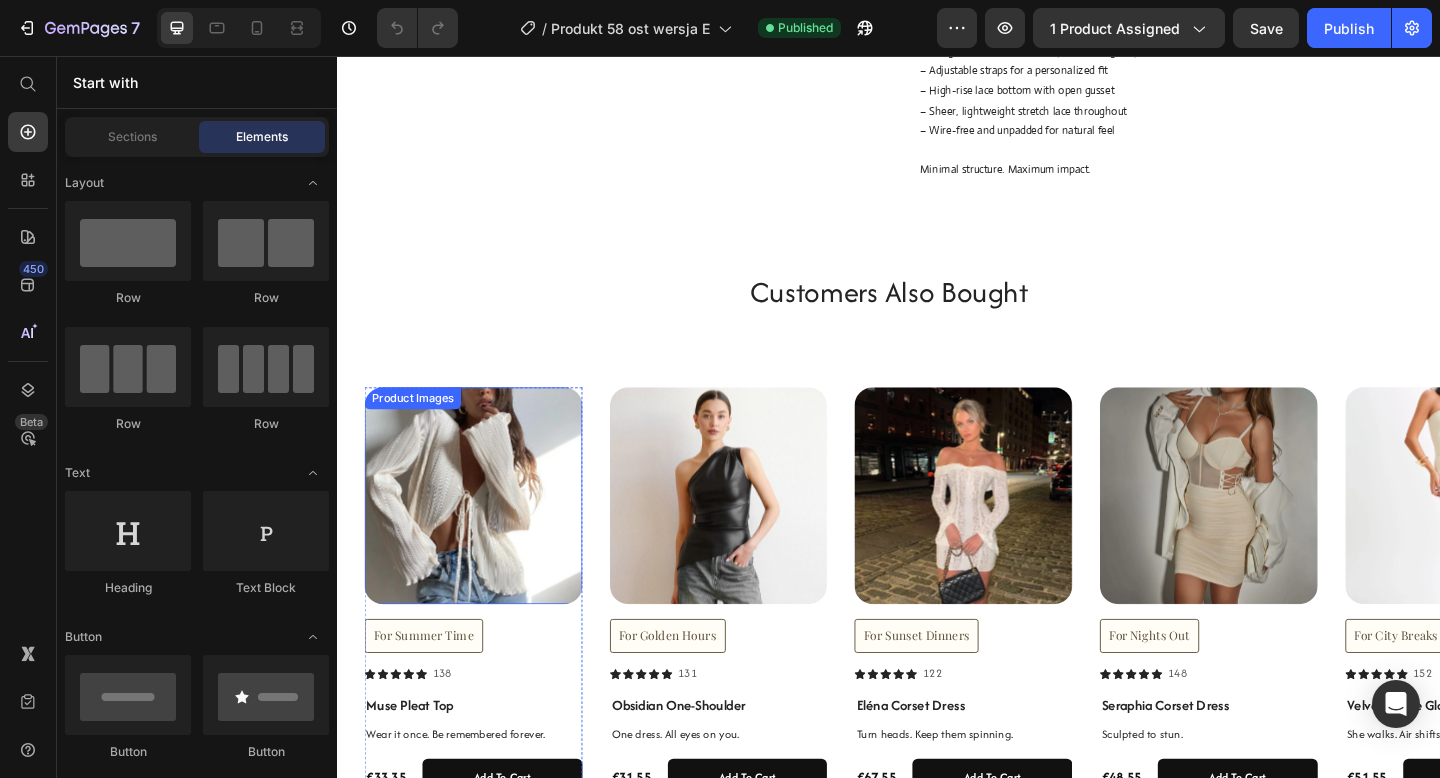 click at bounding box center (485, 535) 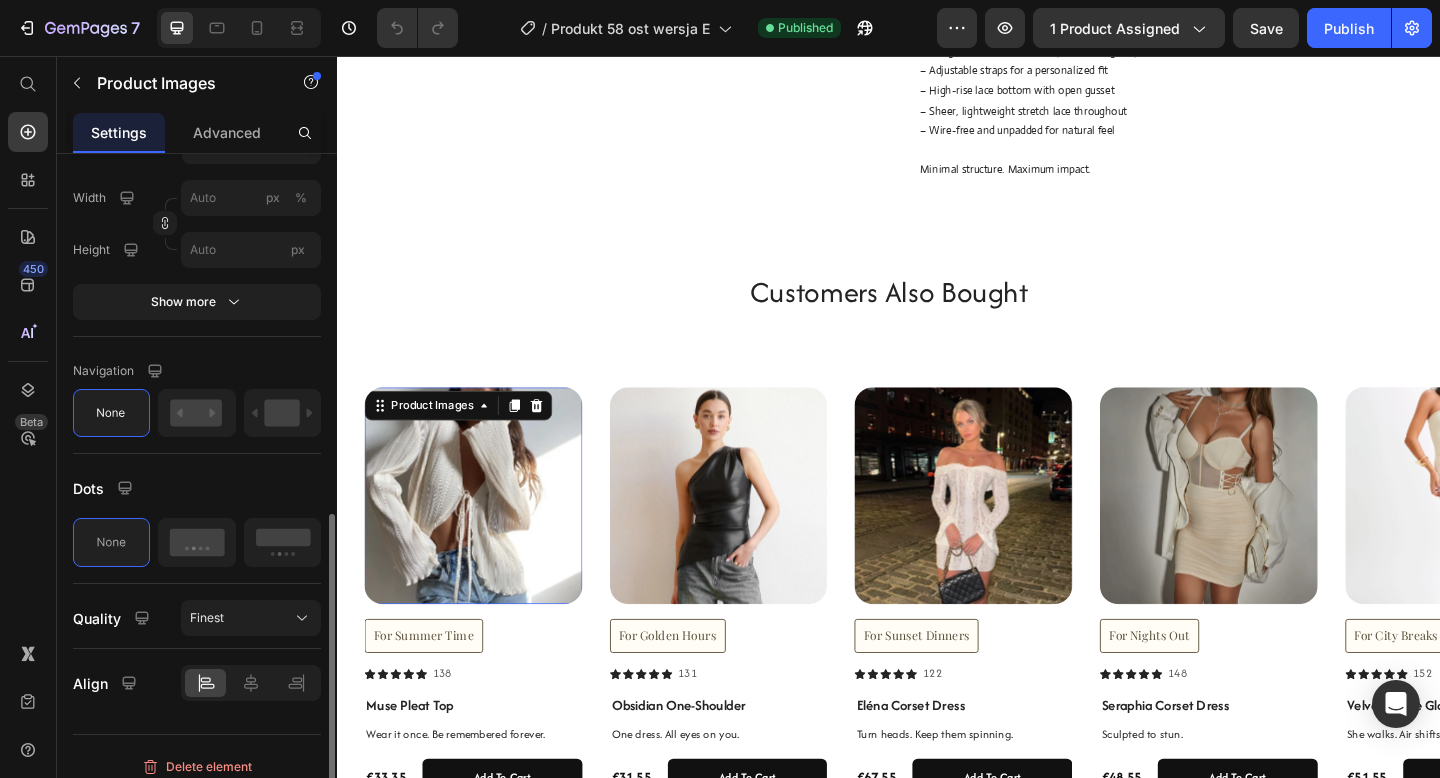 scroll, scrollTop: 755, scrollLeft: 0, axis: vertical 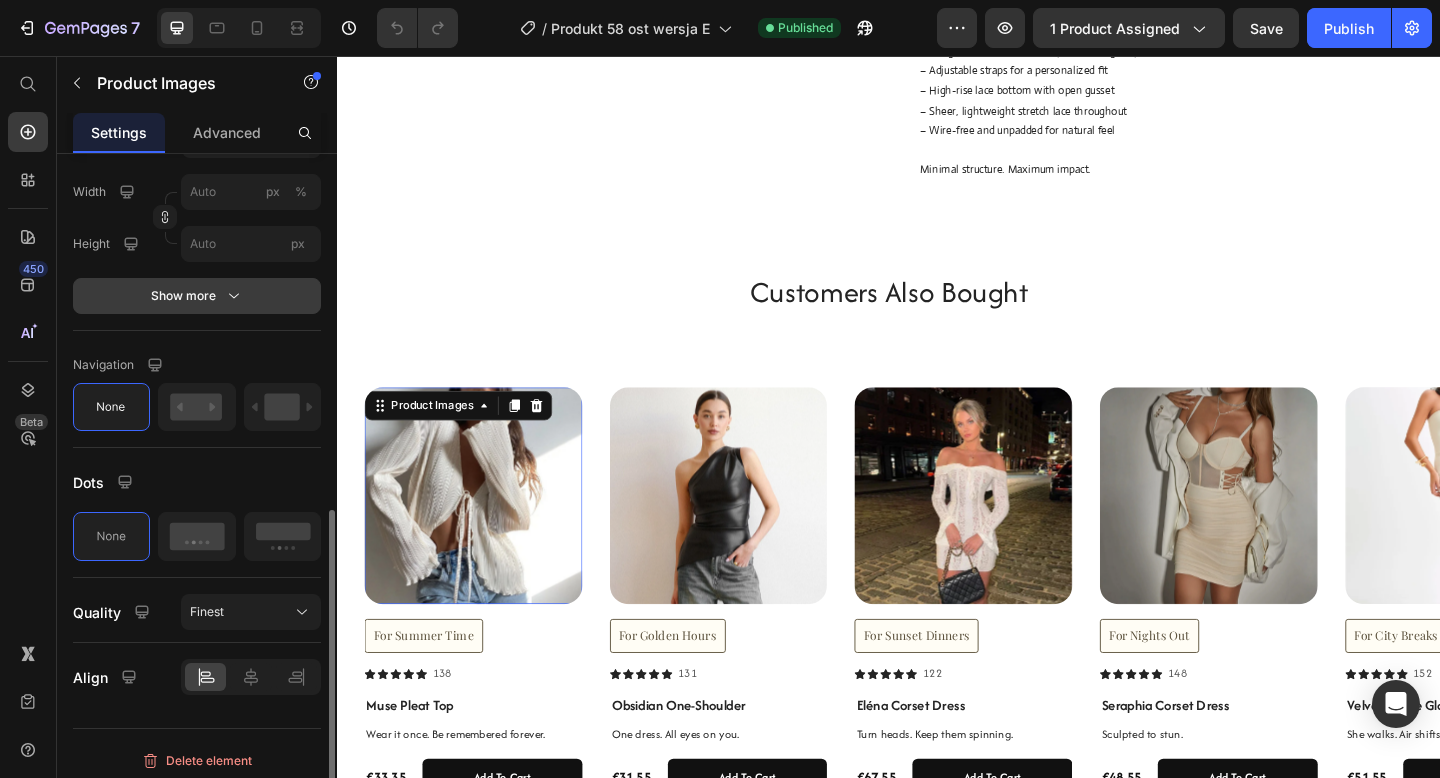 click on "Show more" at bounding box center [197, 296] 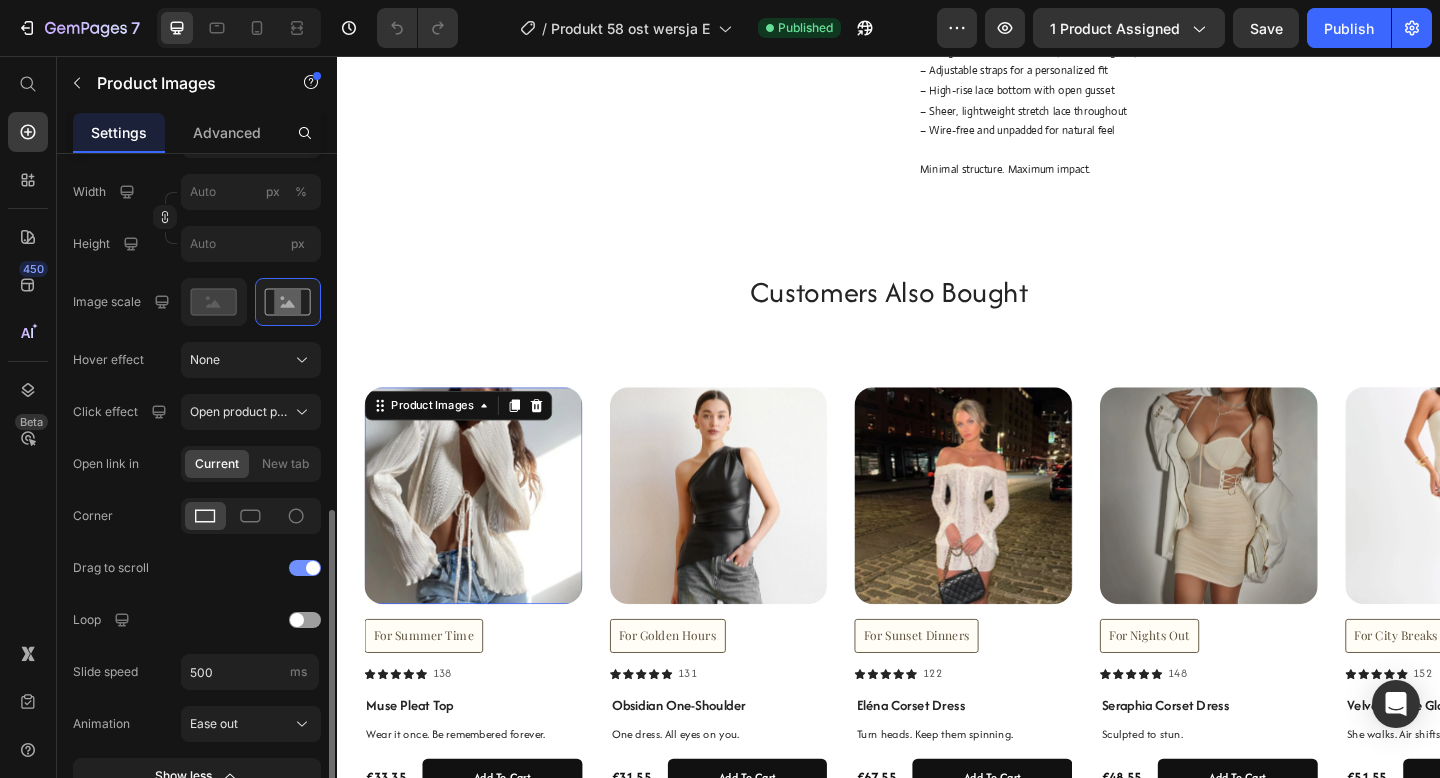 click at bounding box center [313, 568] 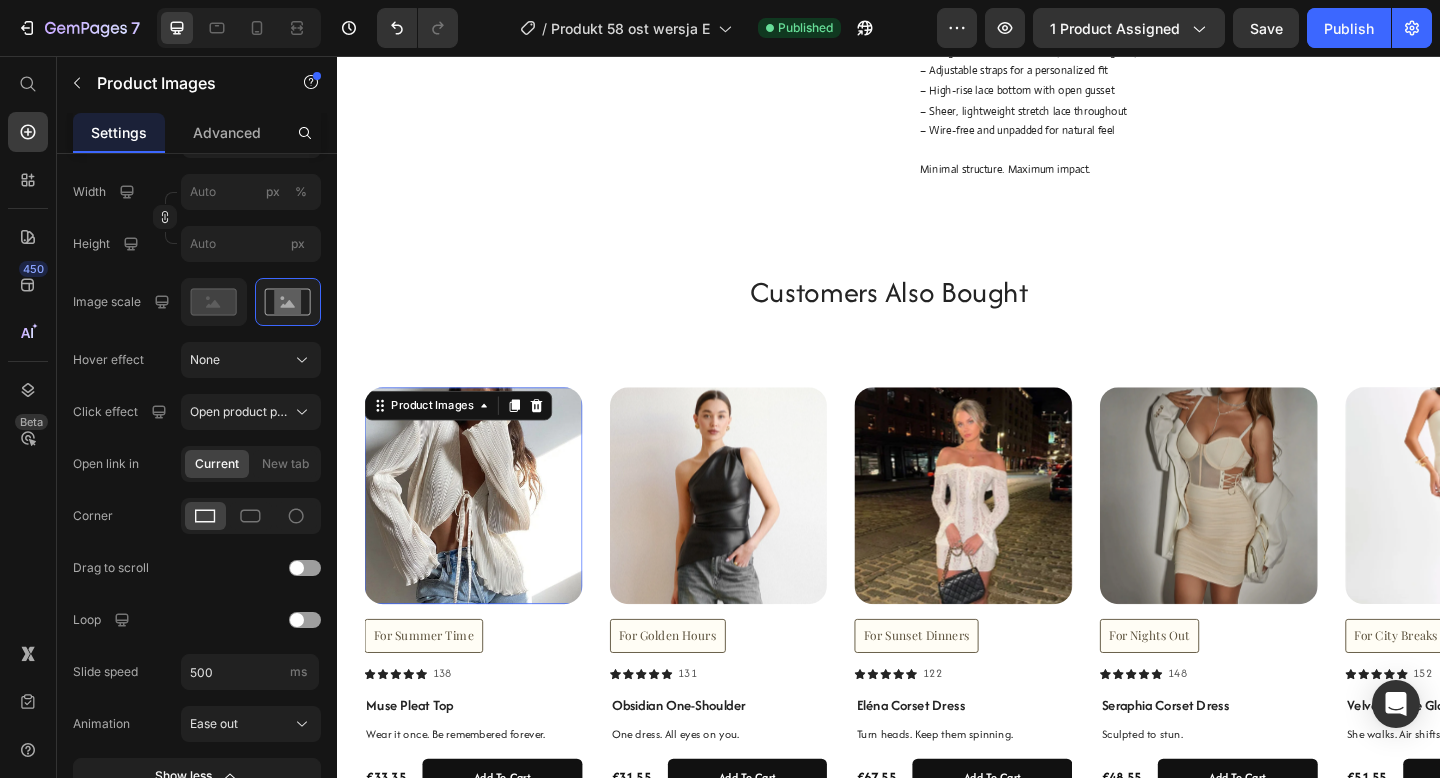 click at bounding box center [752, 535] 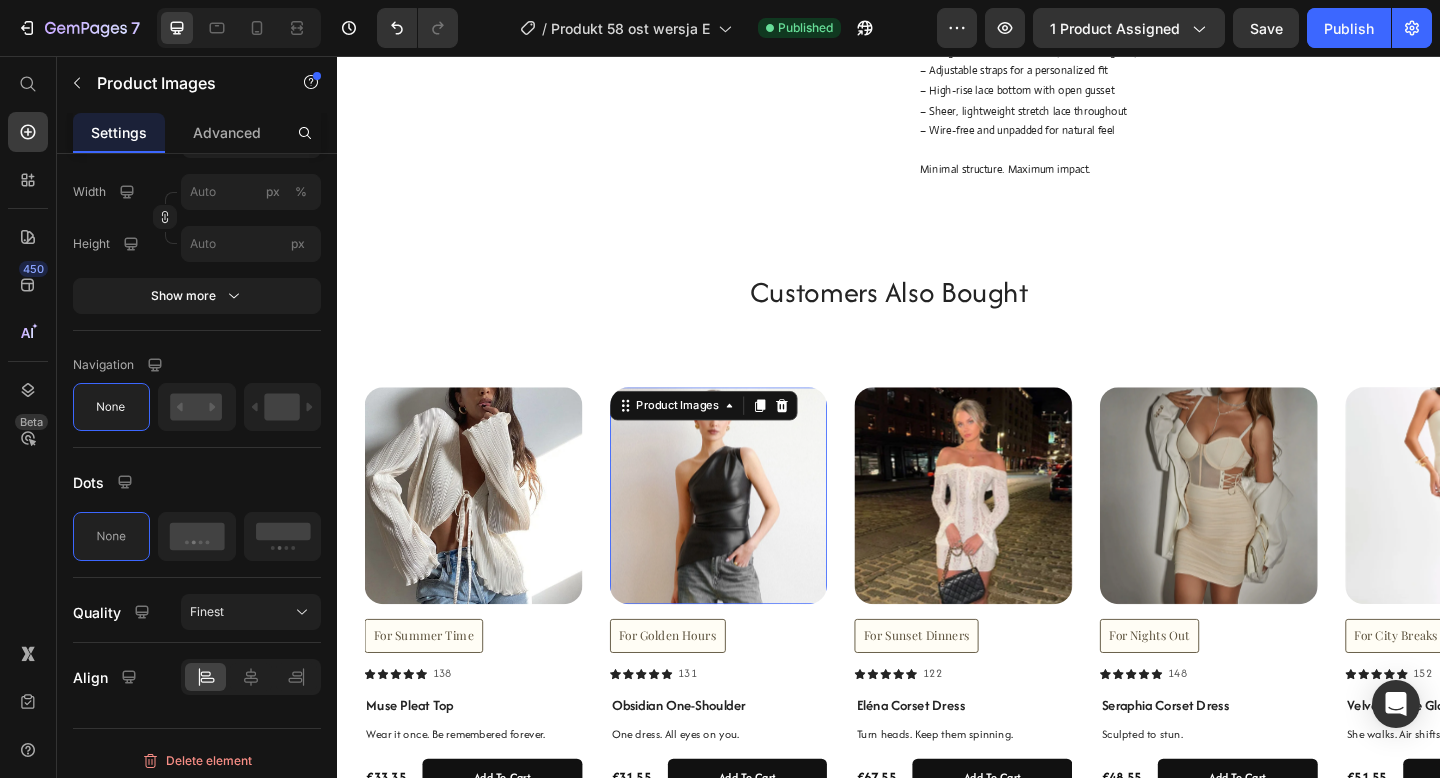 scroll, scrollTop: 755, scrollLeft: 0, axis: vertical 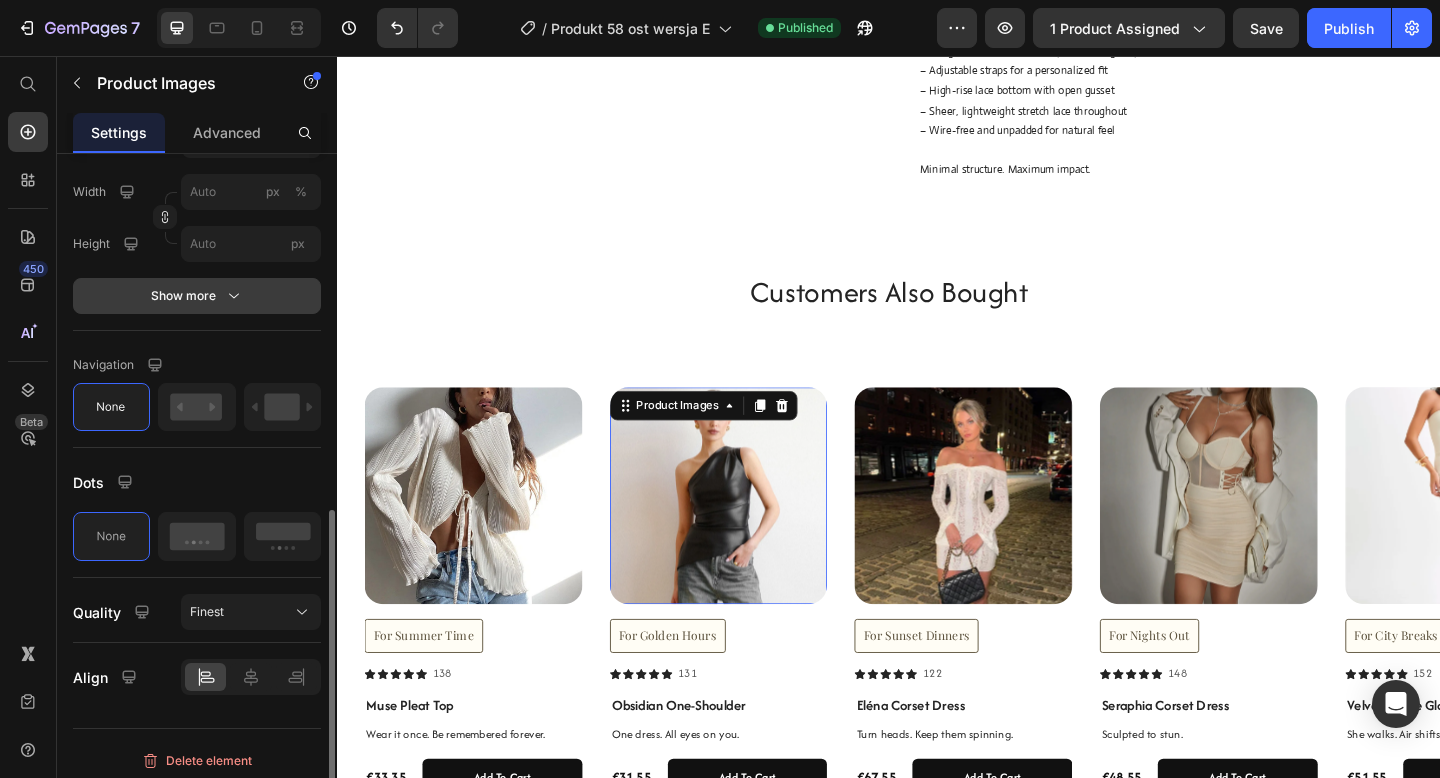 click 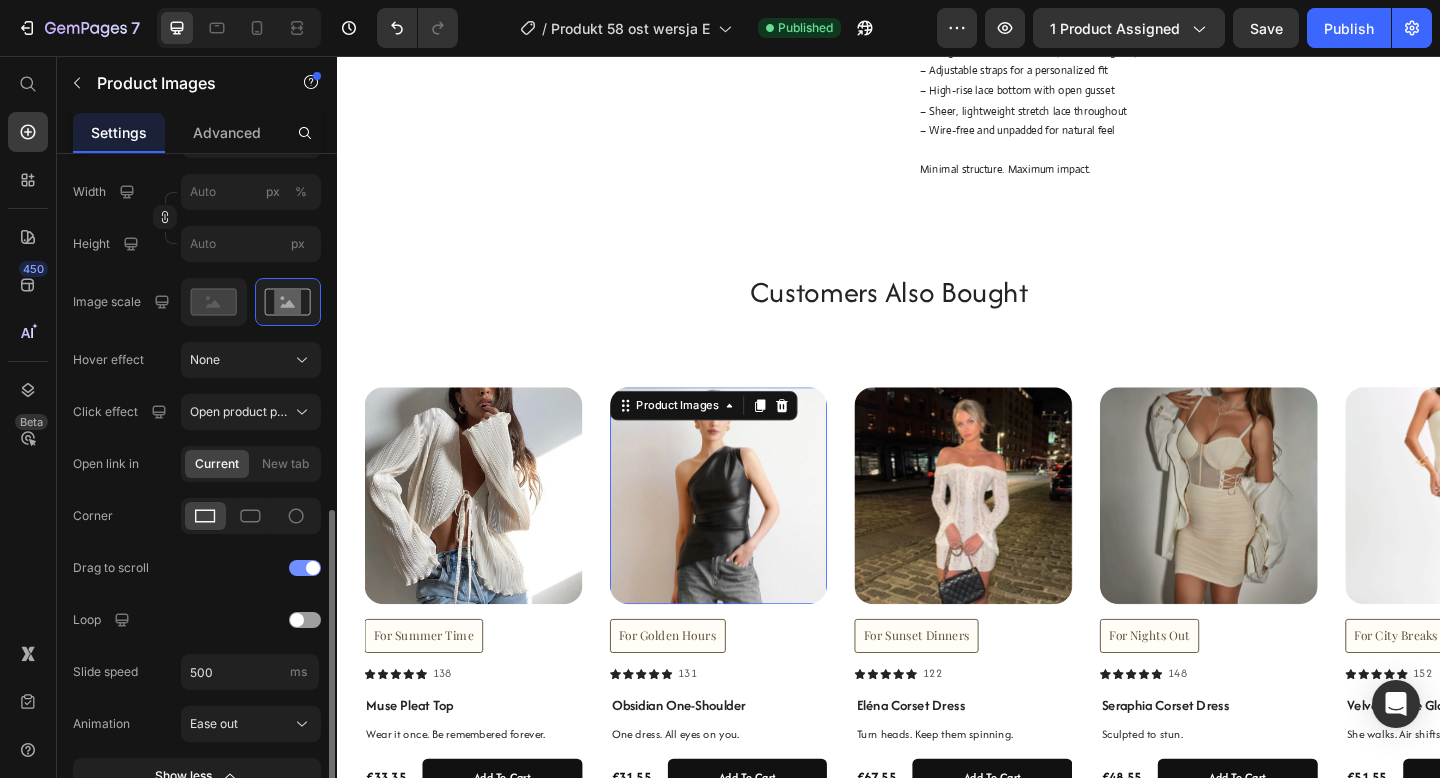 click at bounding box center (305, 568) 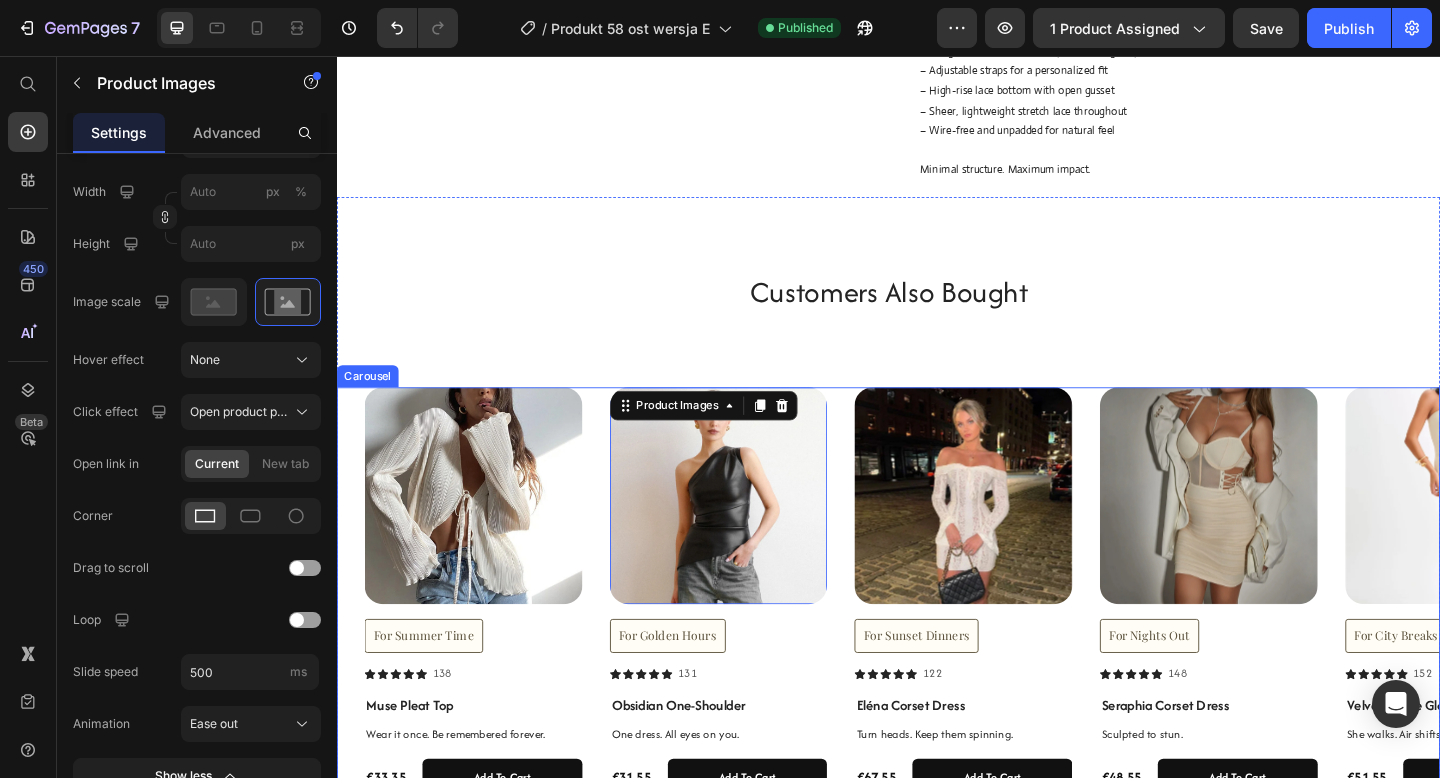 click at bounding box center (1018, 535) 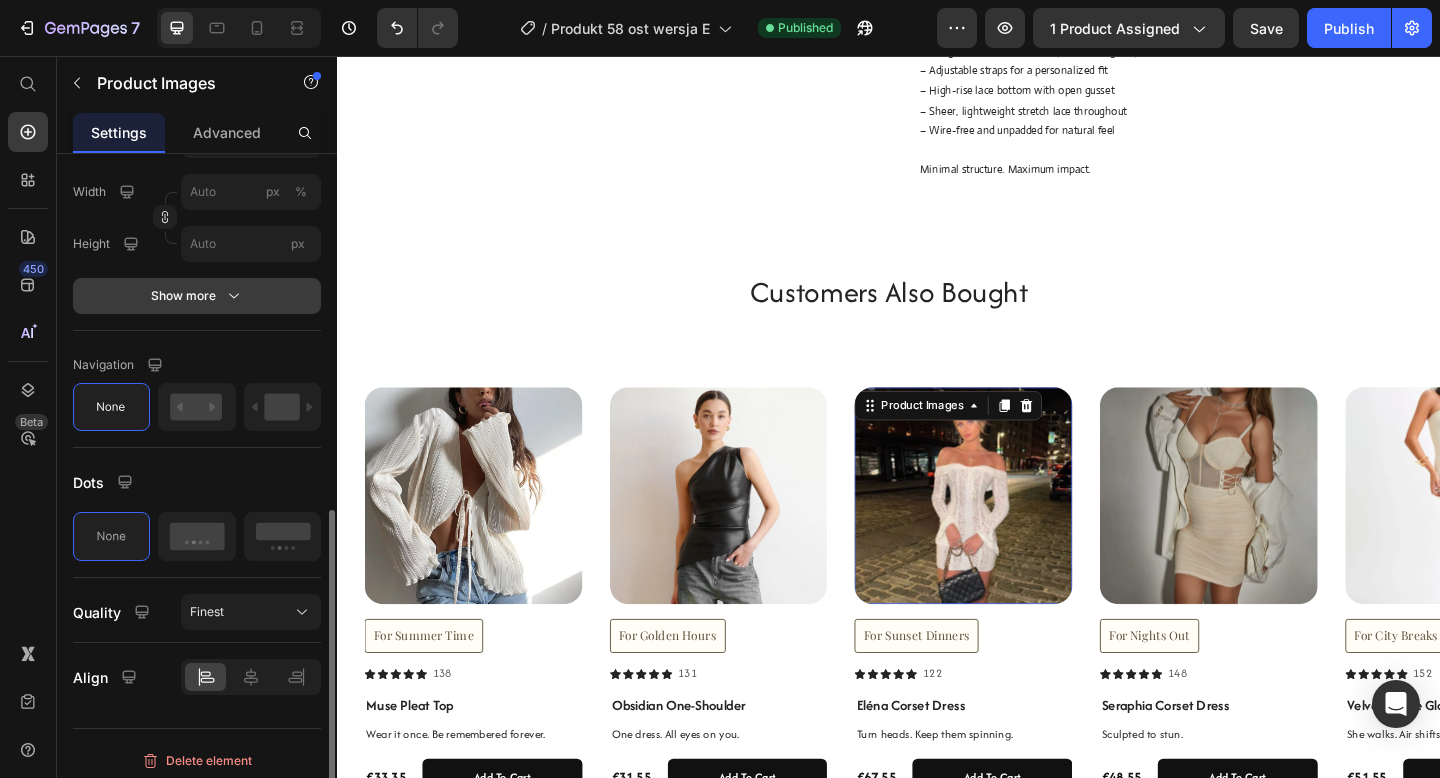 click on "Show more" at bounding box center [197, 296] 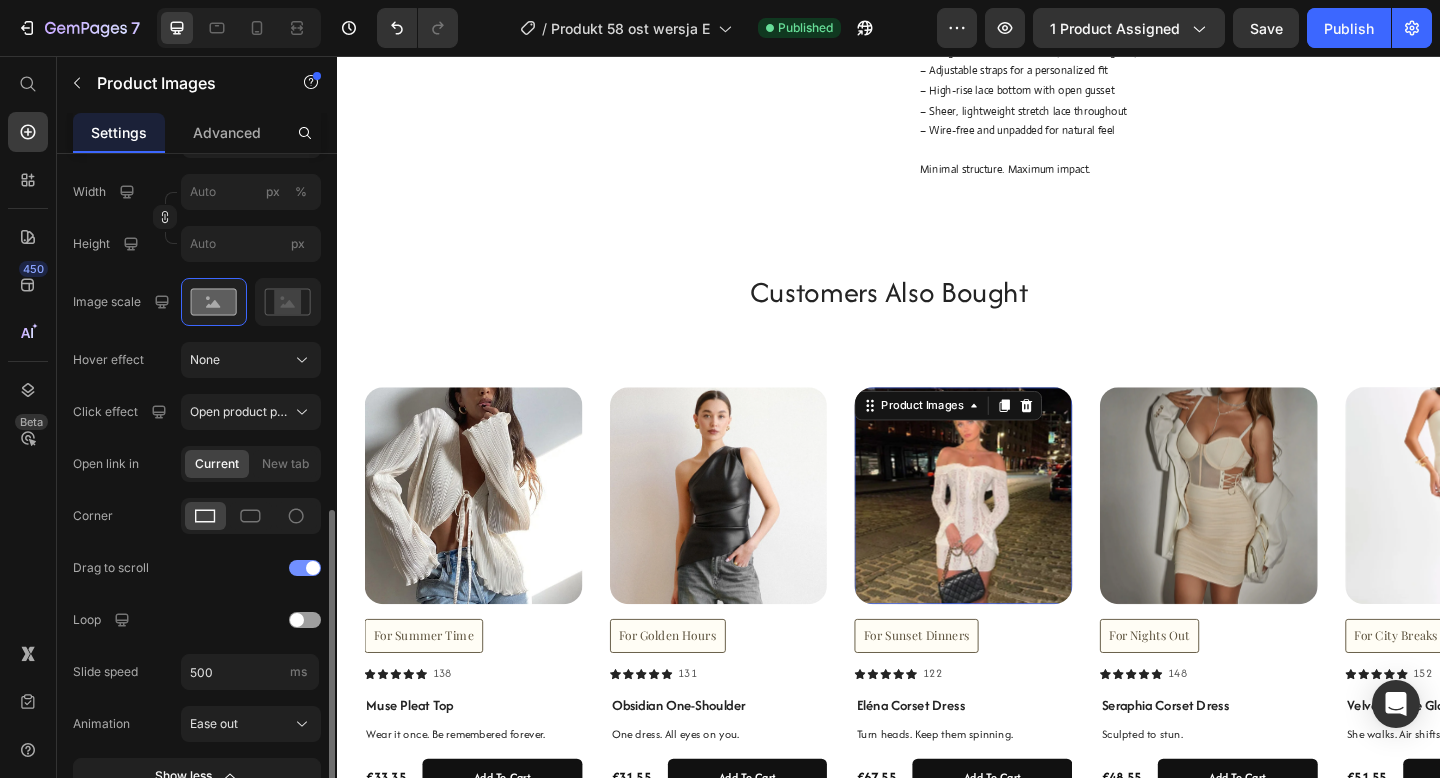 click on "Drag to scroll" 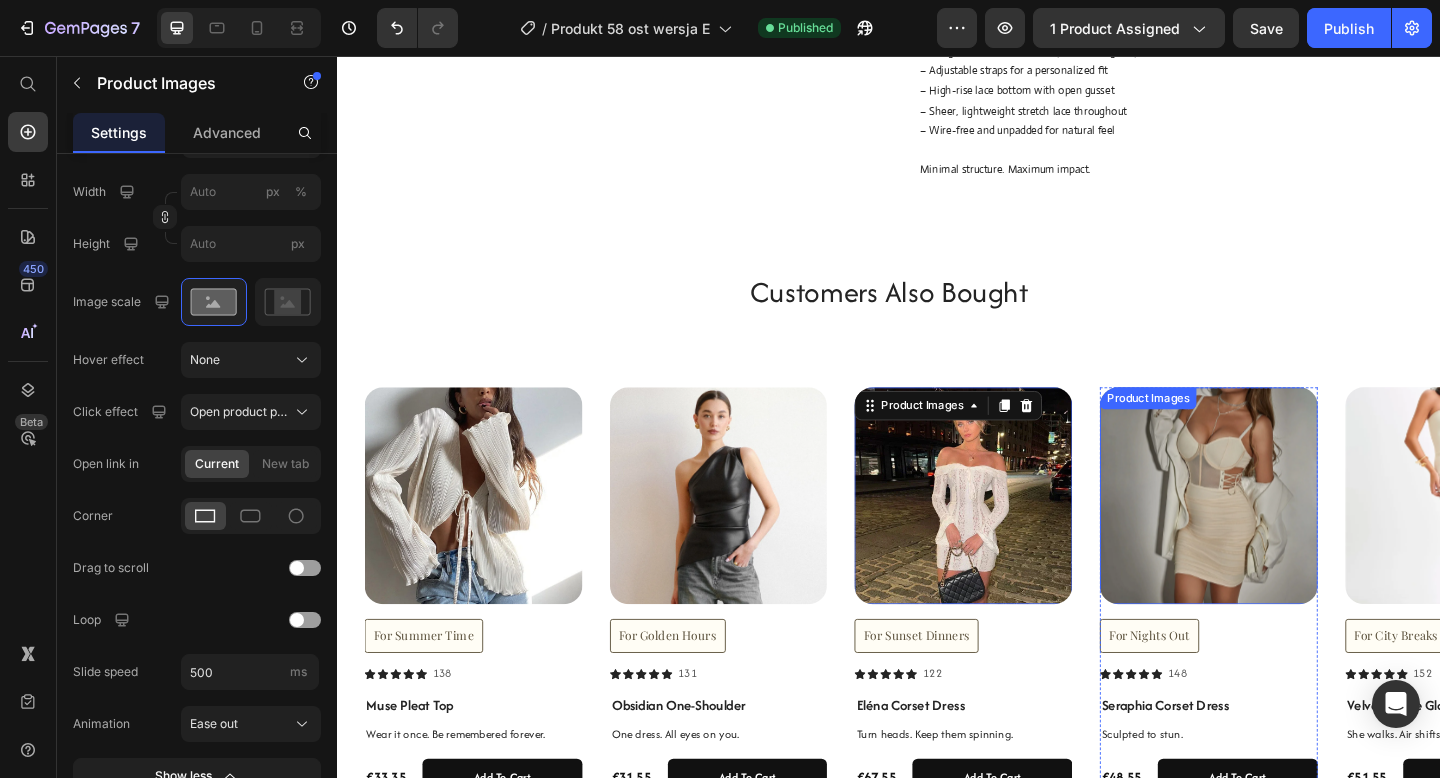 click at bounding box center (1285, 535) 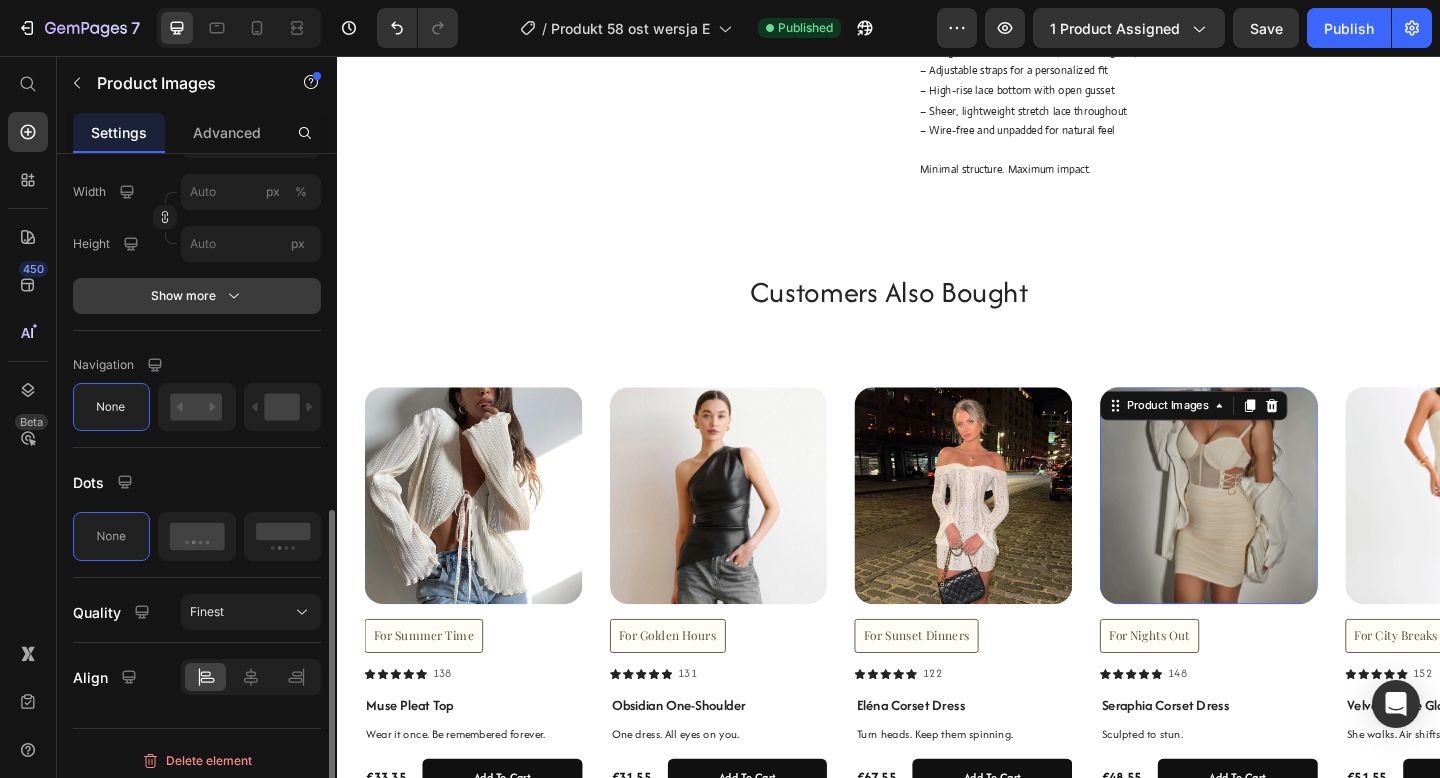 click on "Show more" at bounding box center (197, 296) 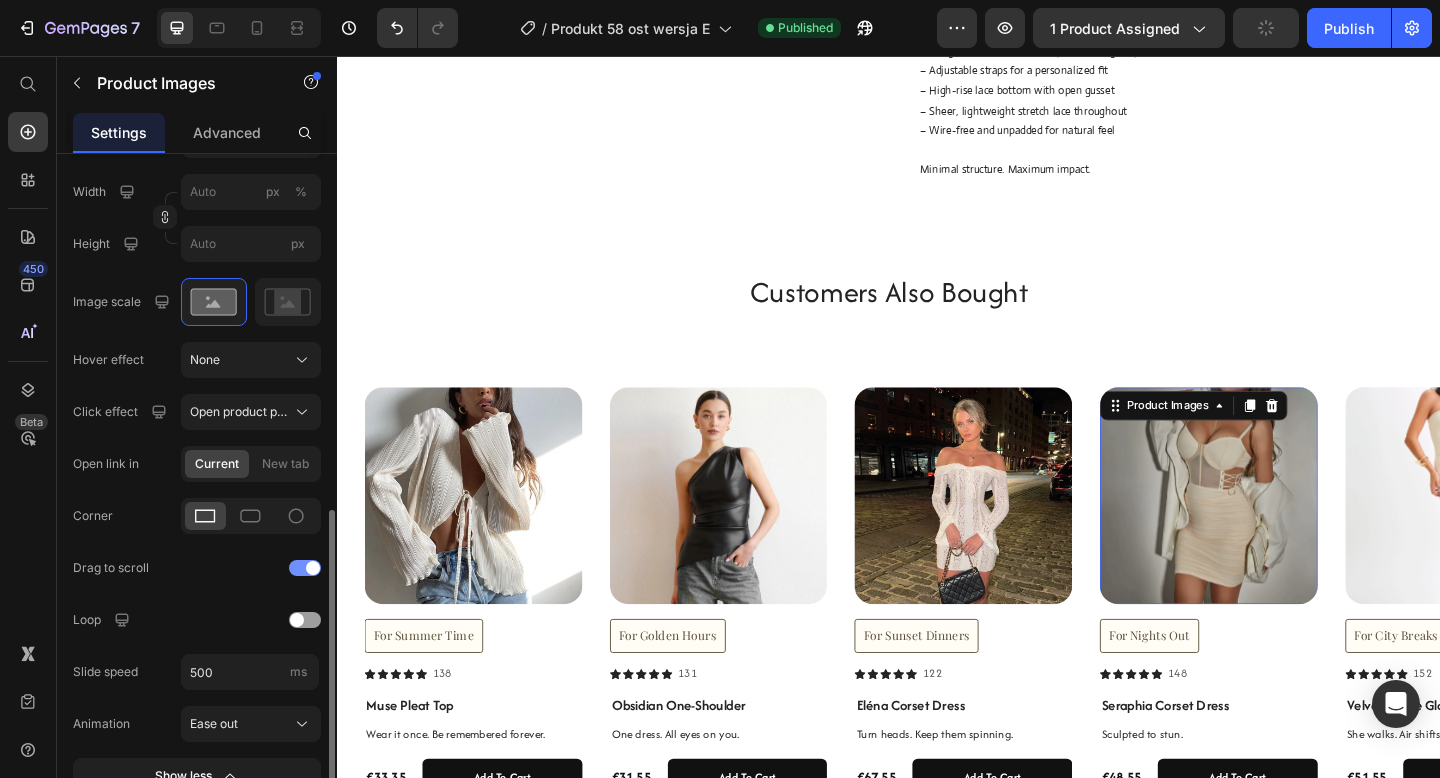 click at bounding box center (305, 568) 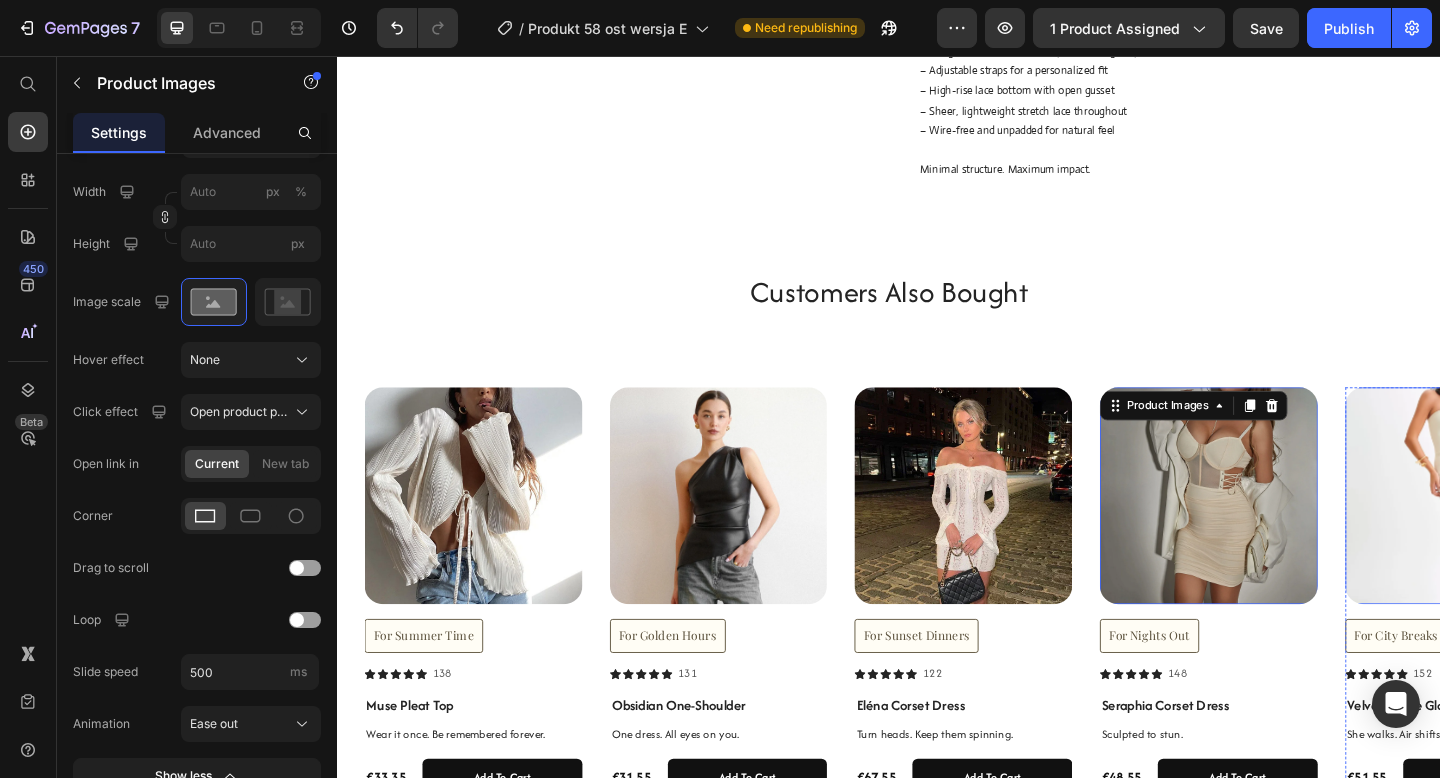click at bounding box center (1552, 535) 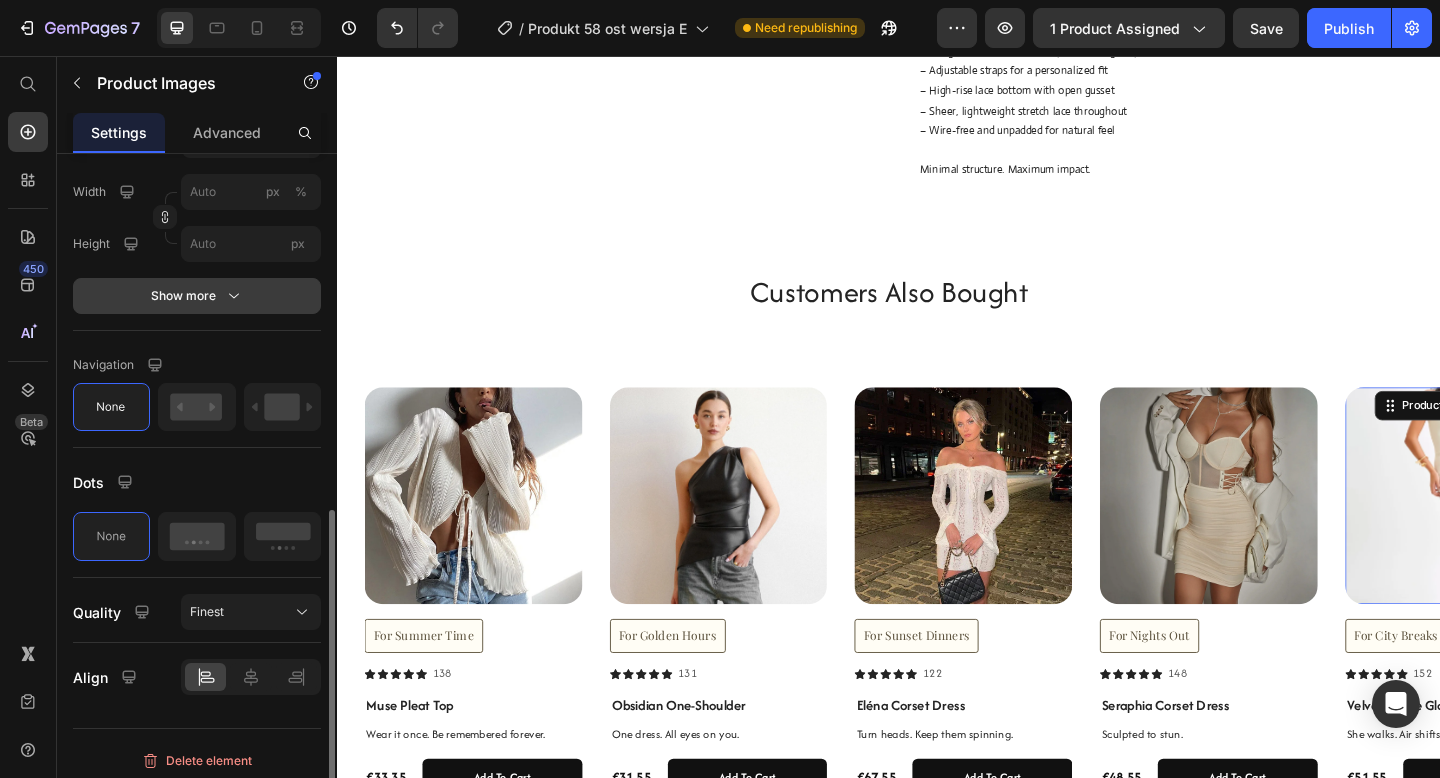 click on "Show more" at bounding box center [197, 296] 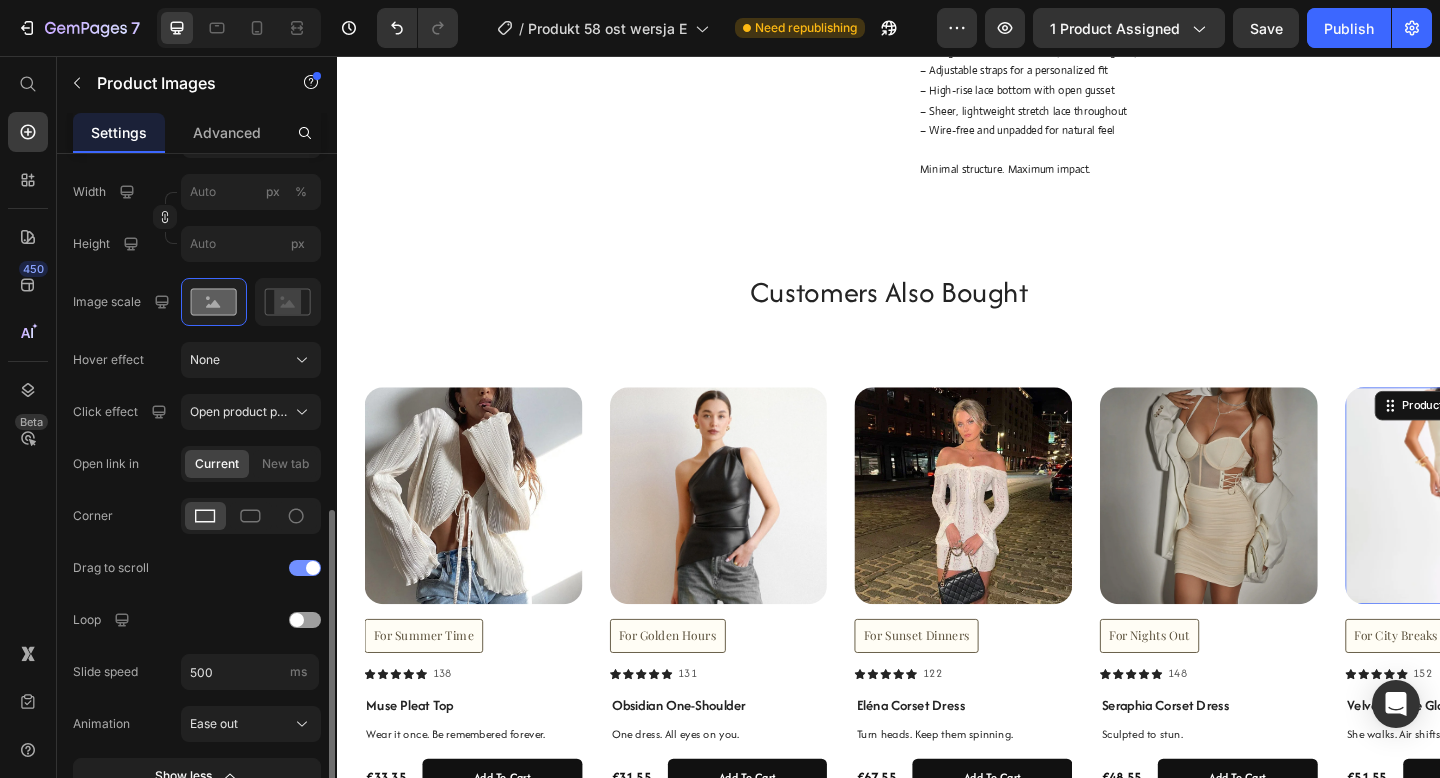 click at bounding box center [305, 568] 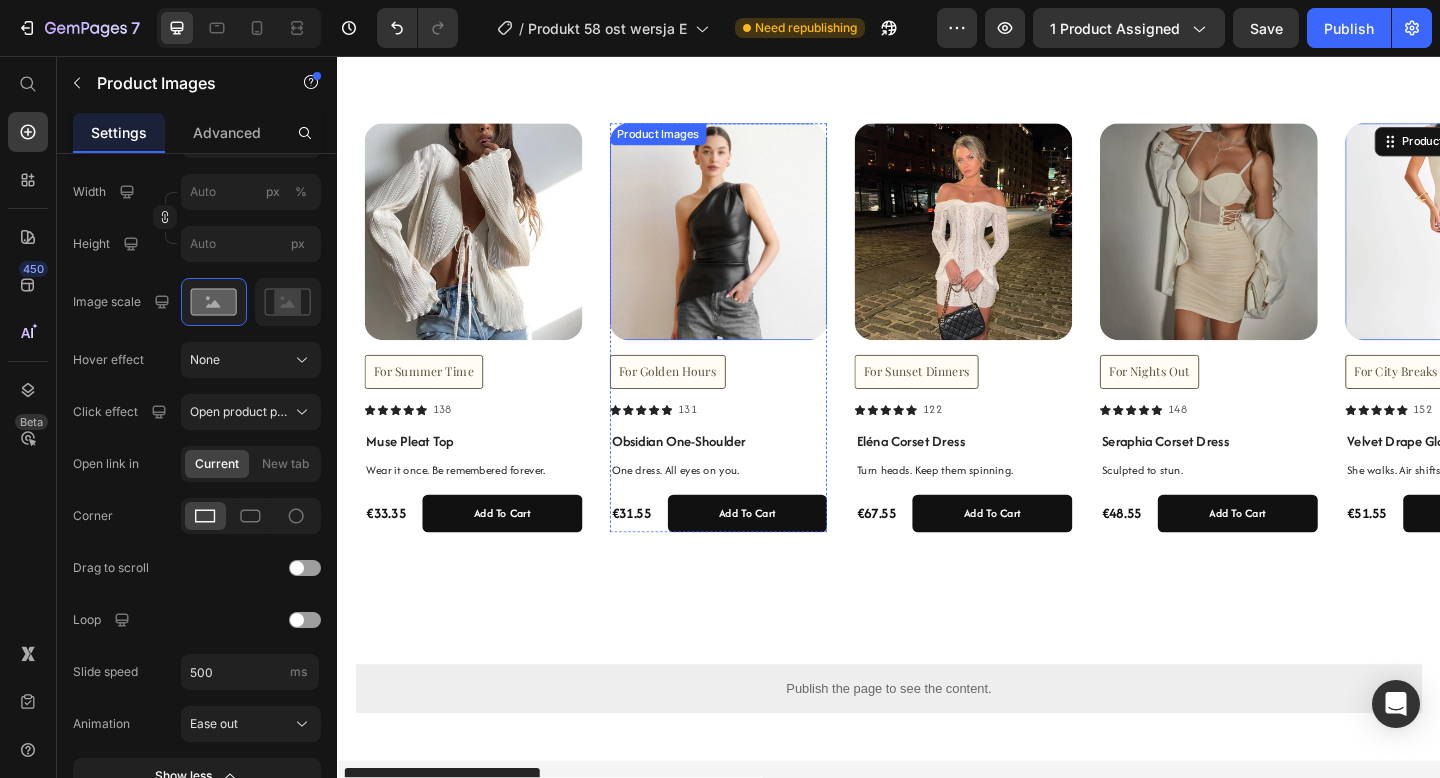 scroll, scrollTop: 1010, scrollLeft: 0, axis: vertical 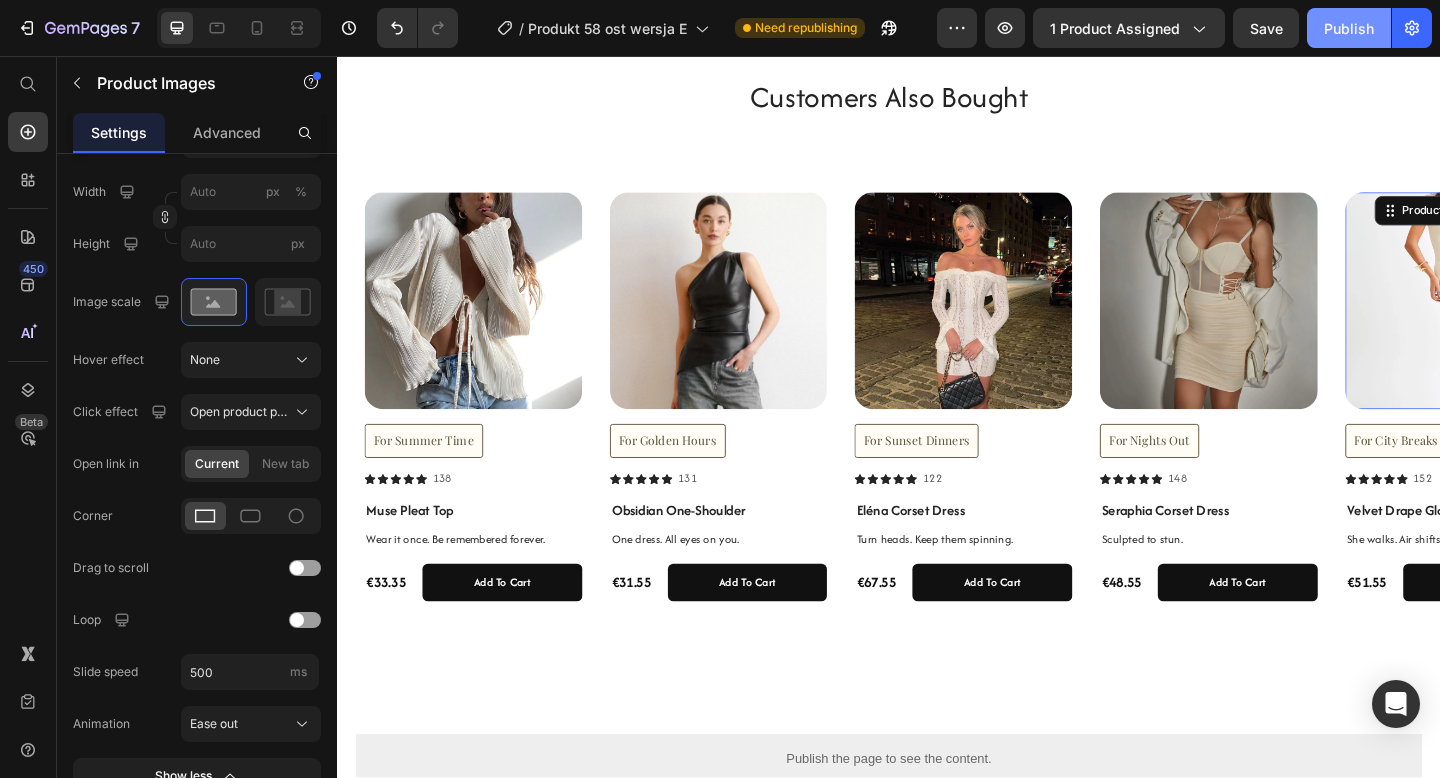 click on "Publish" 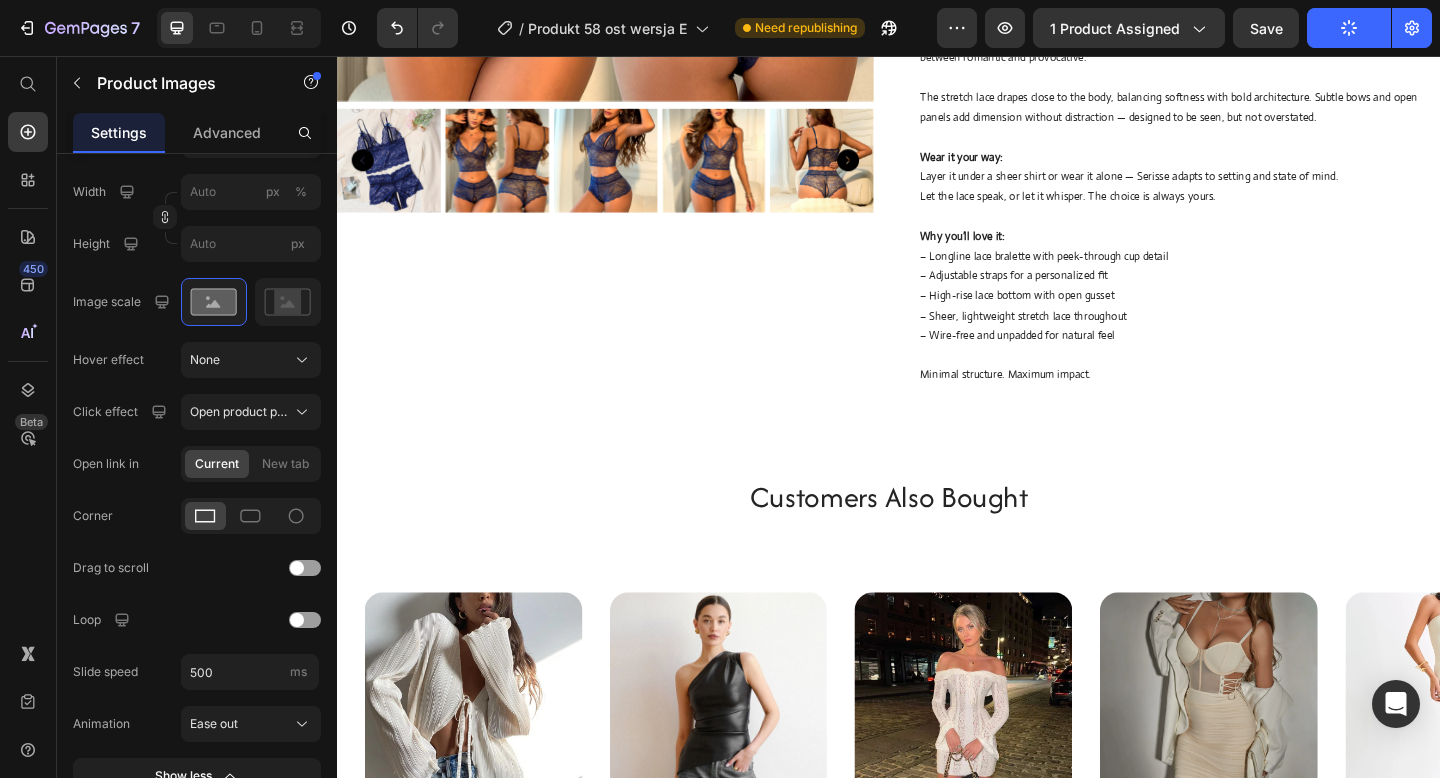 scroll, scrollTop: 0, scrollLeft: 0, axis: both 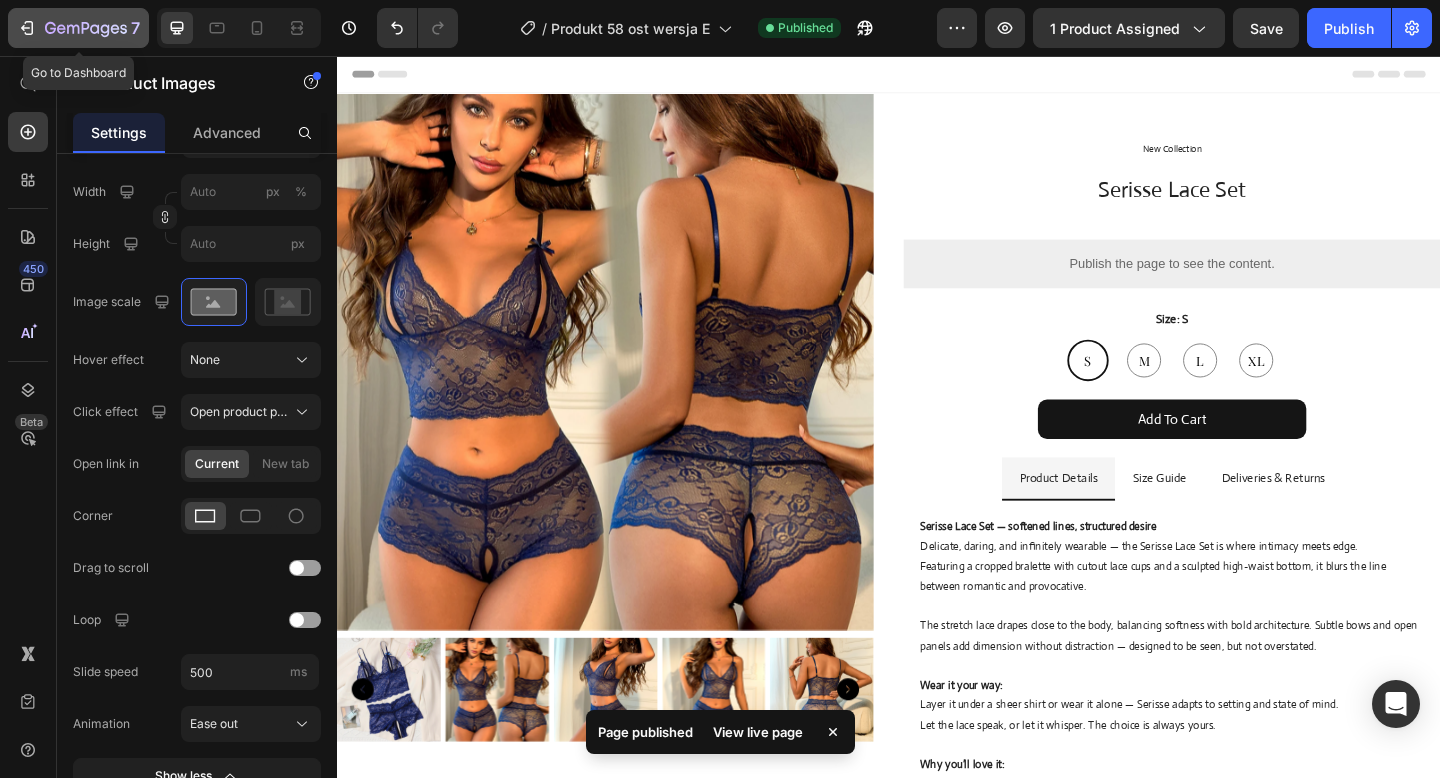 click 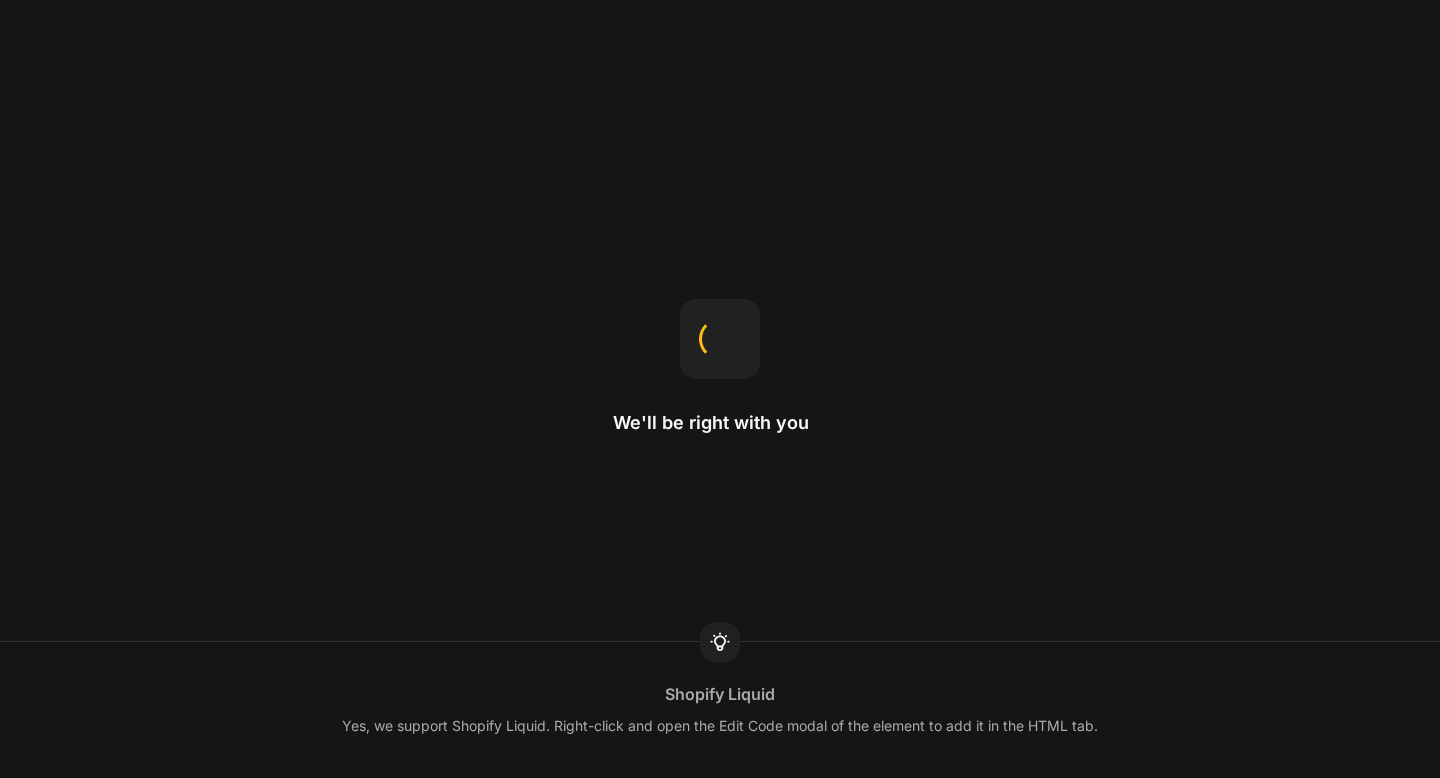 scroll, scrollTop: 0, scrollLeft: 0, axis: both 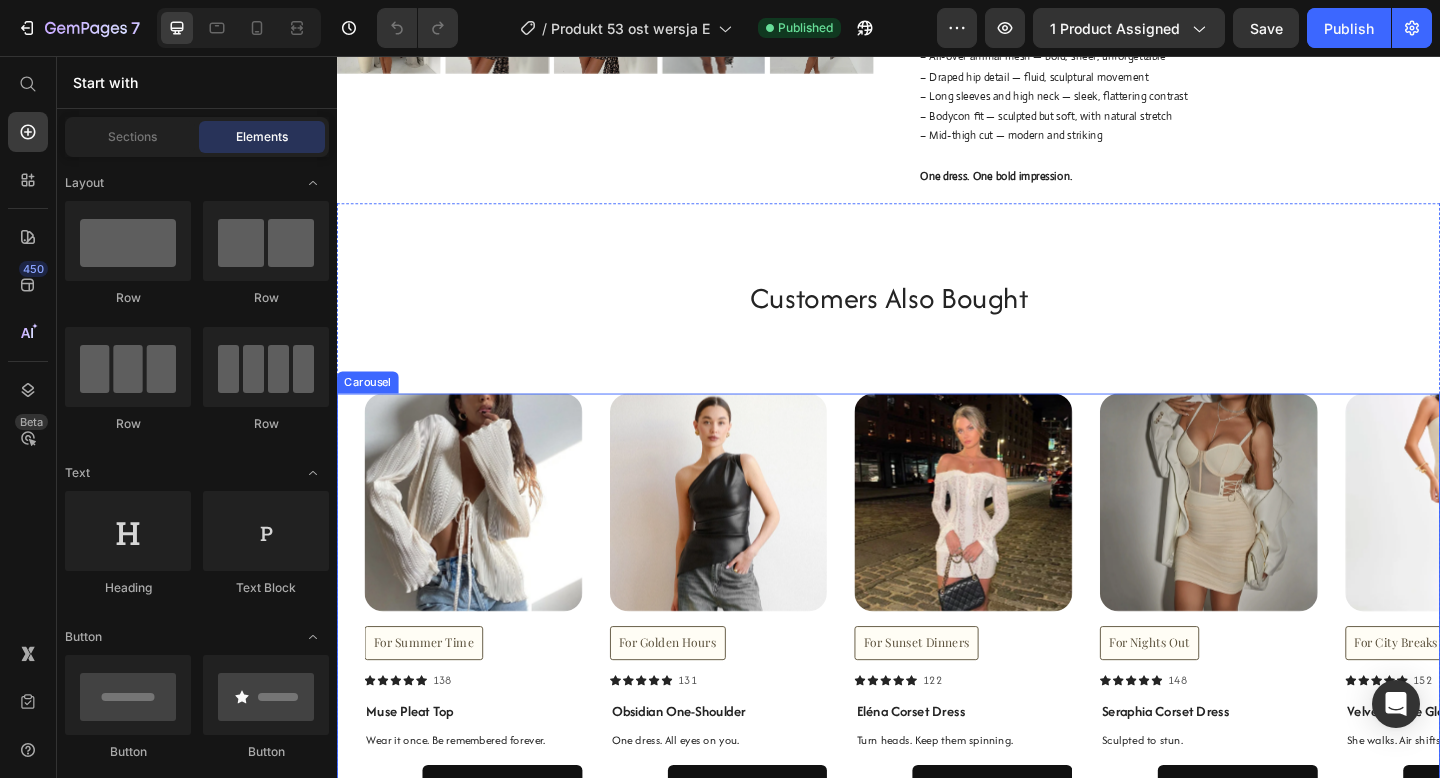 click at bounding box center [485, 541] 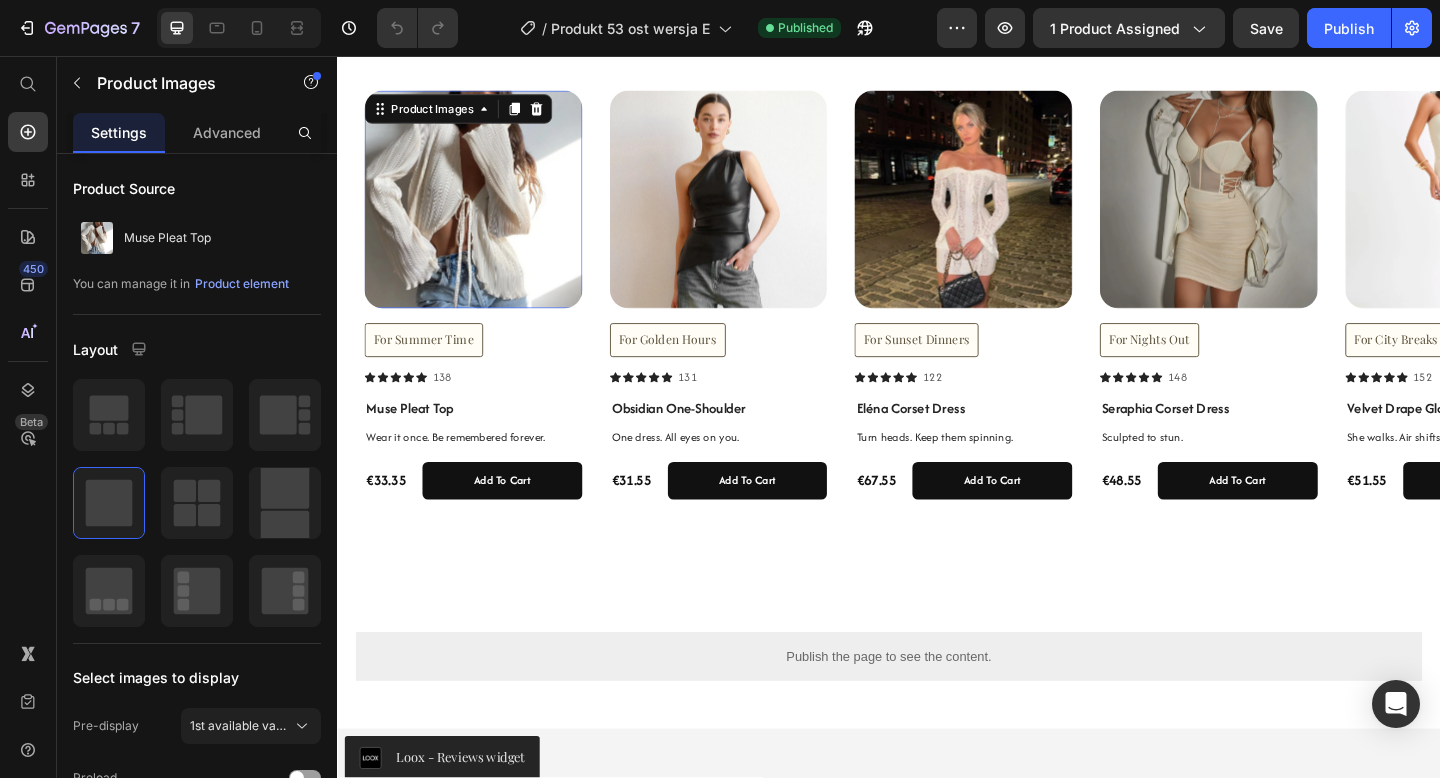 scroll, scrollTop: 785, scrollLeft: 0, axis: vertical 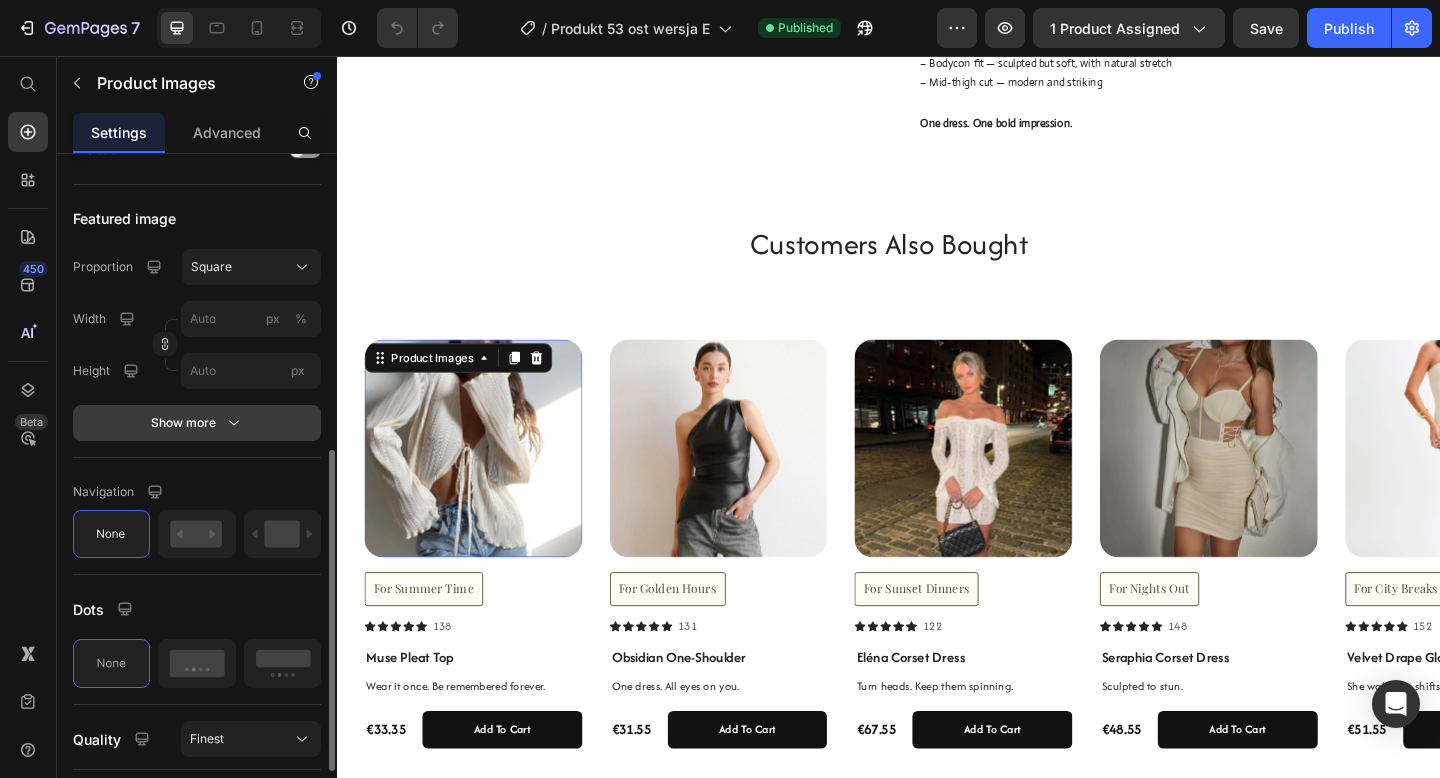 click 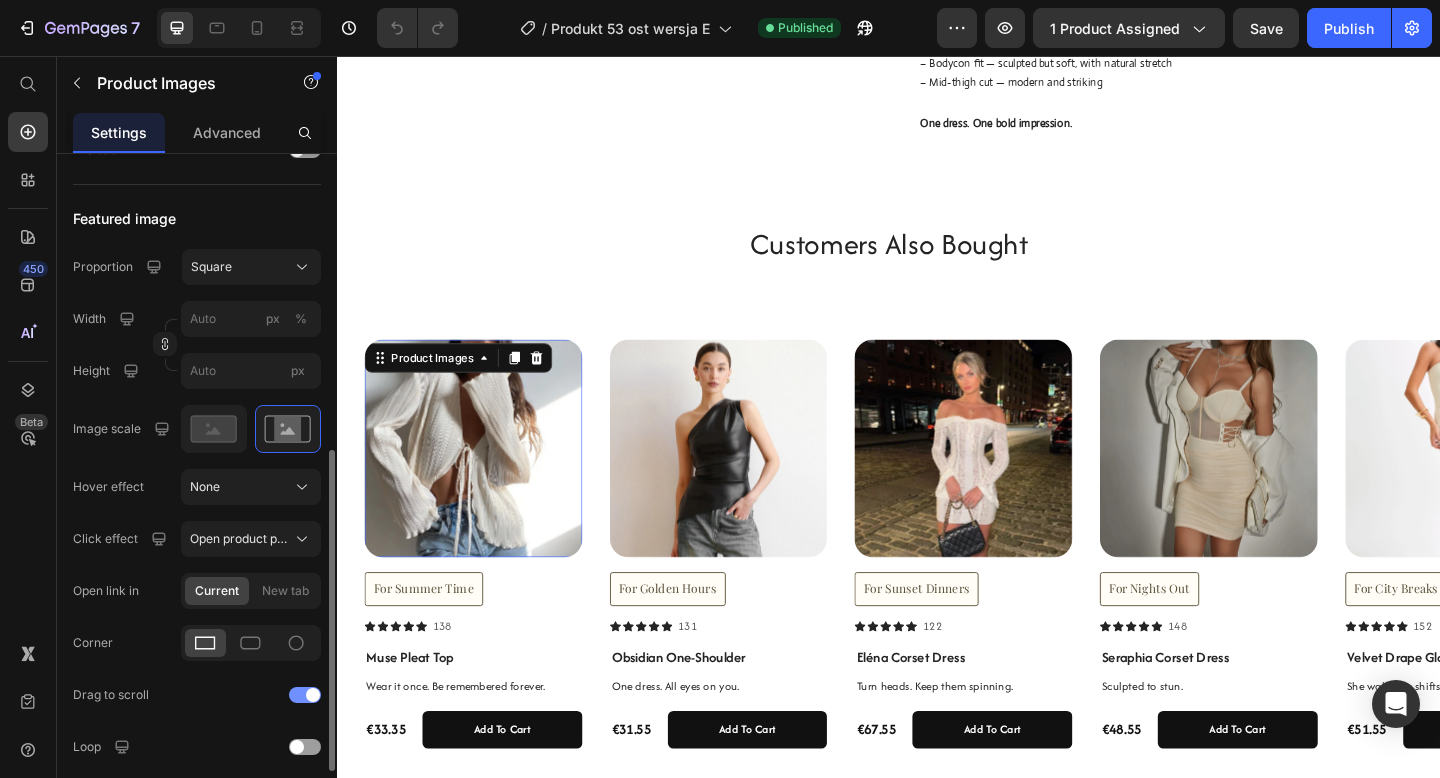 click at bounding box center (305, 695) 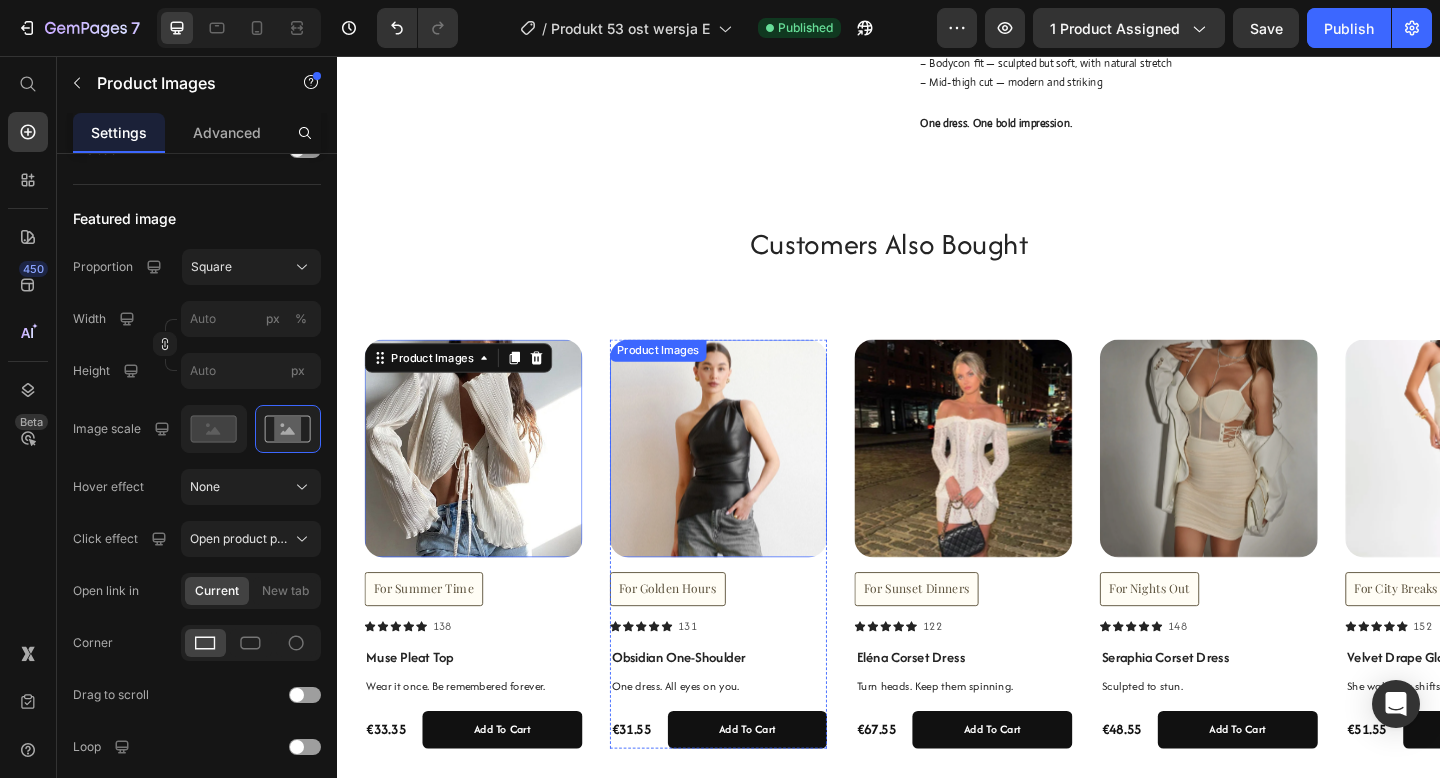 click at bounding box center [752, 483] 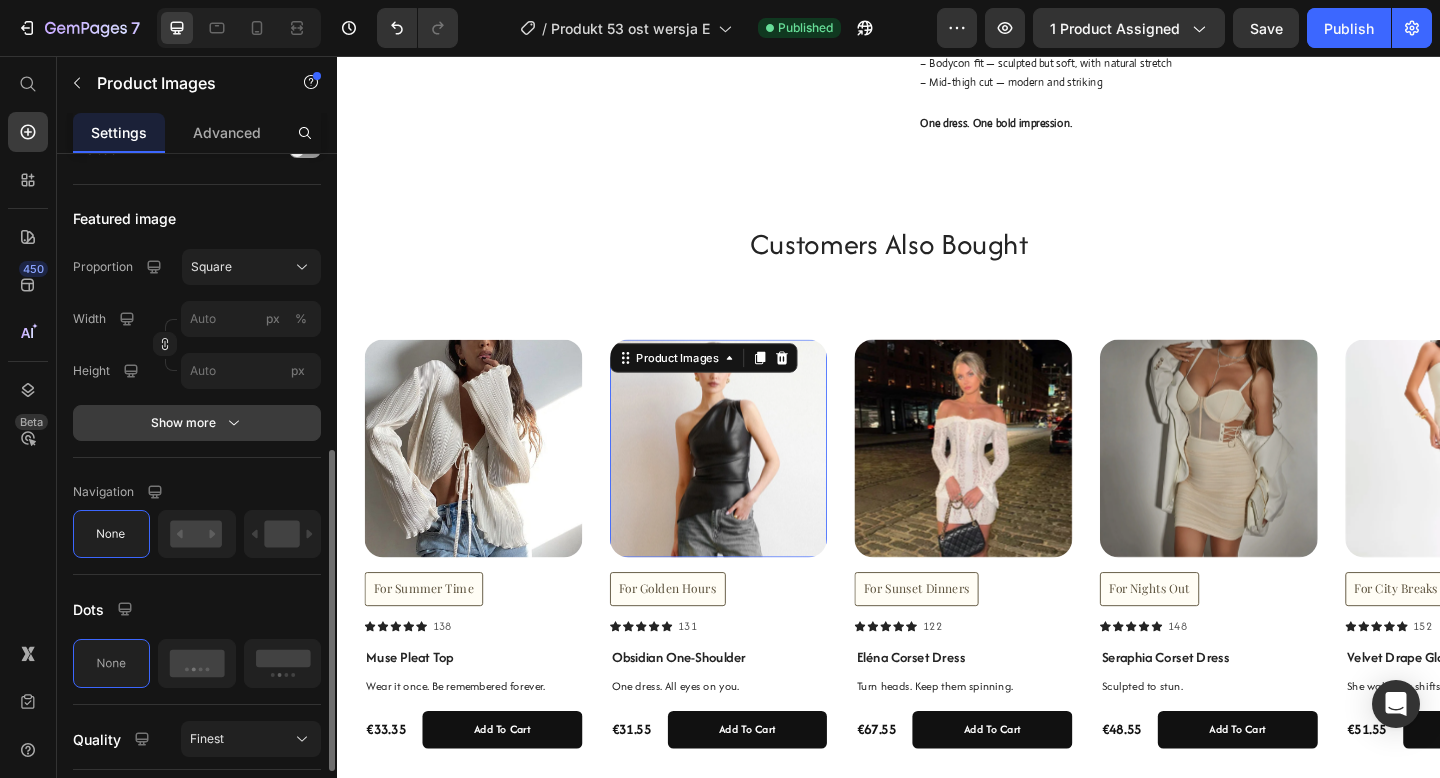 click 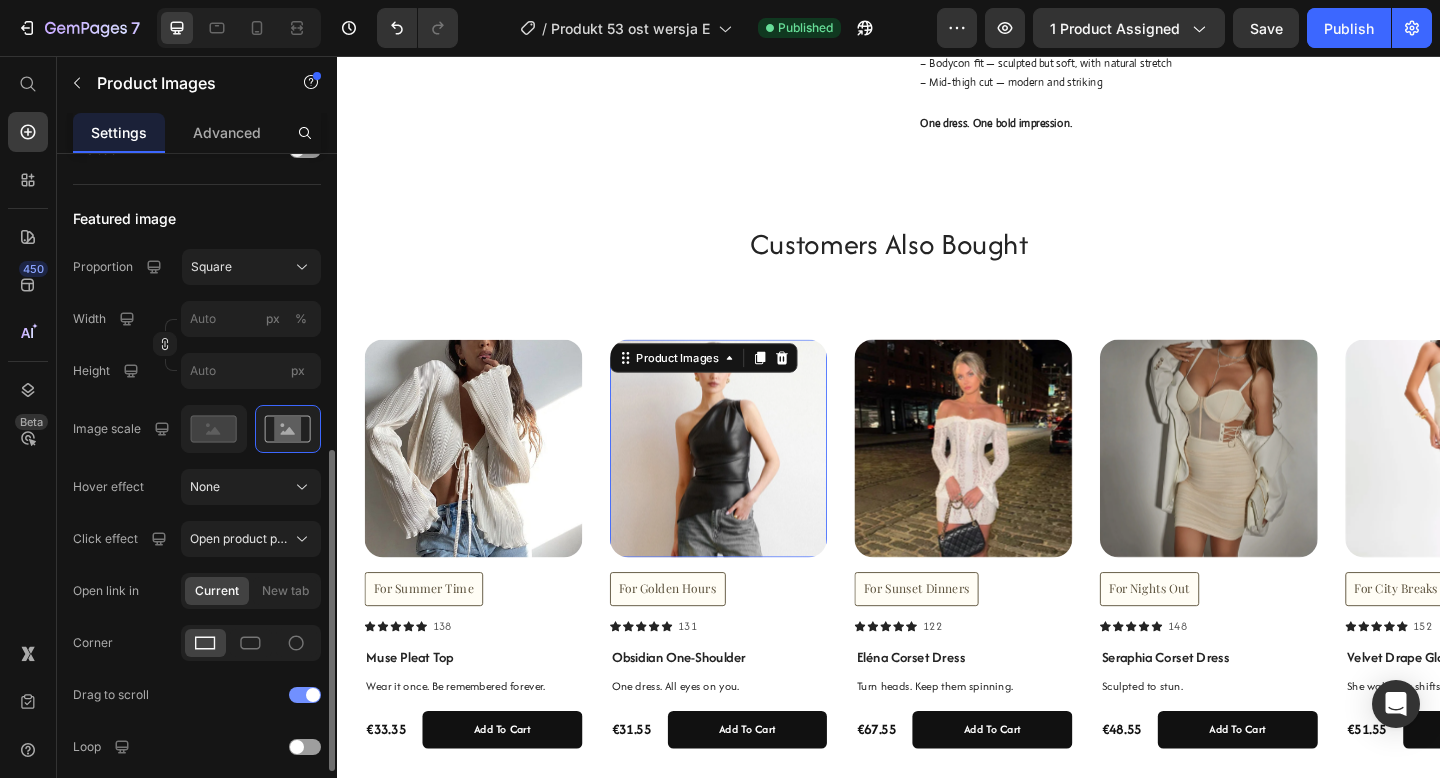 click at bounding box center (305, 695) 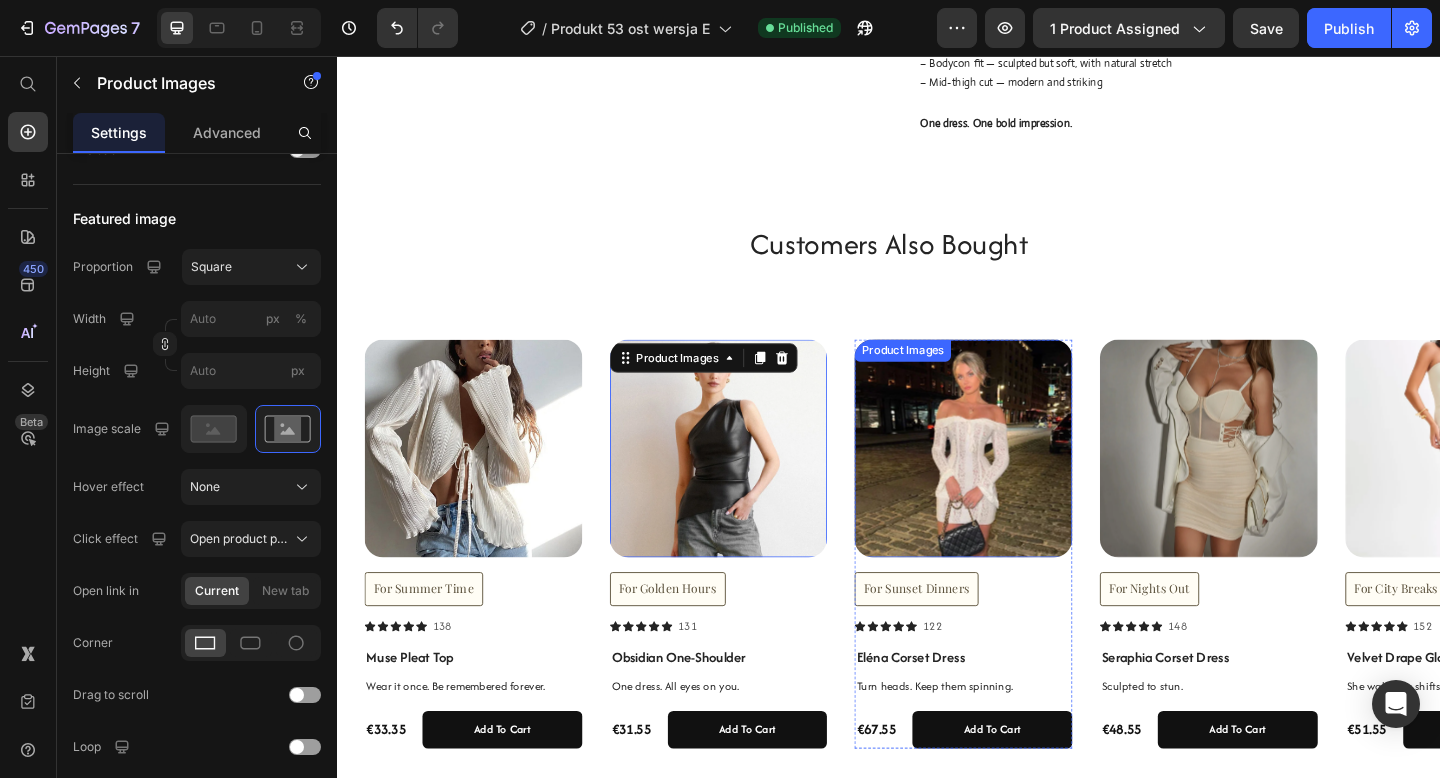 click at bounding box center [1018, 483] 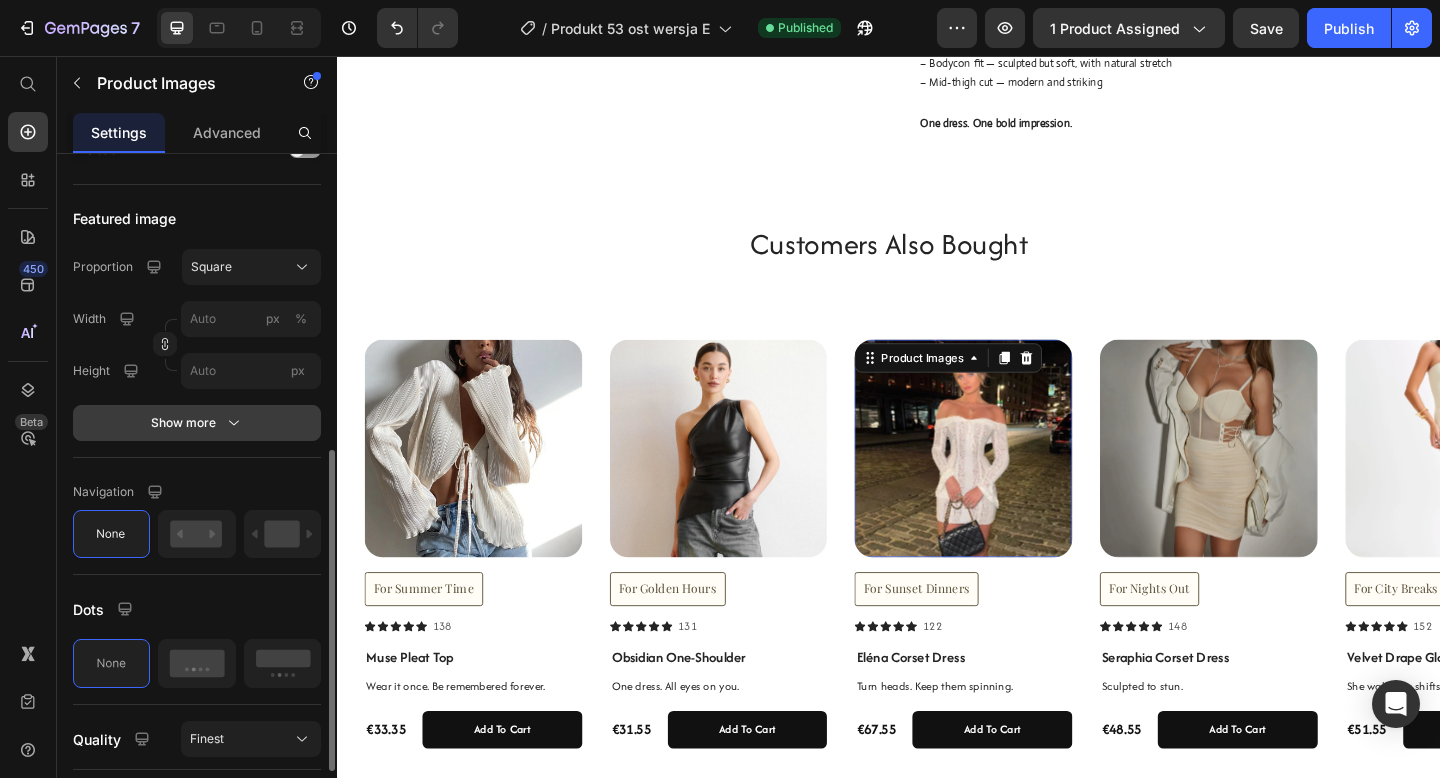 click on "Show more" at bounding box center (197, 423) 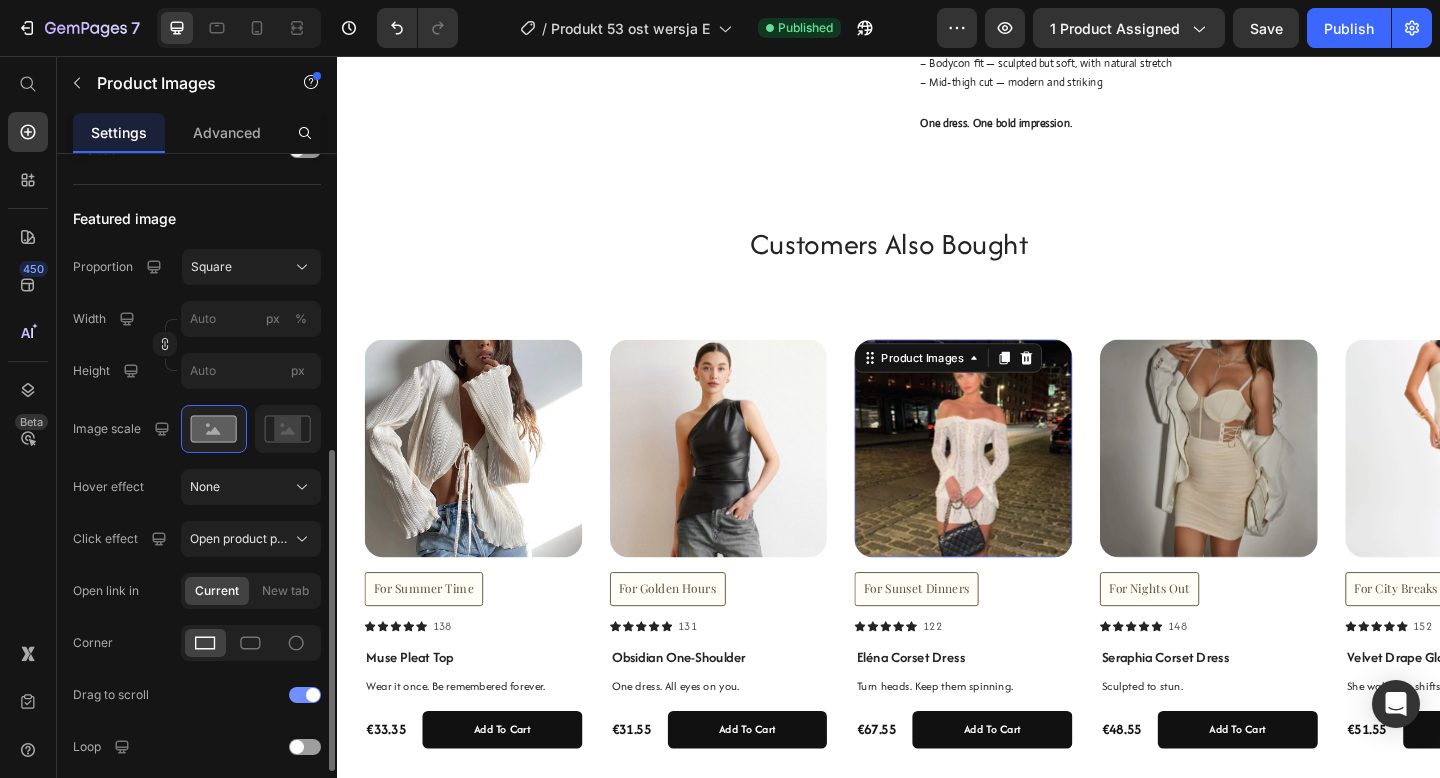 click at bounding box center (305, 695) 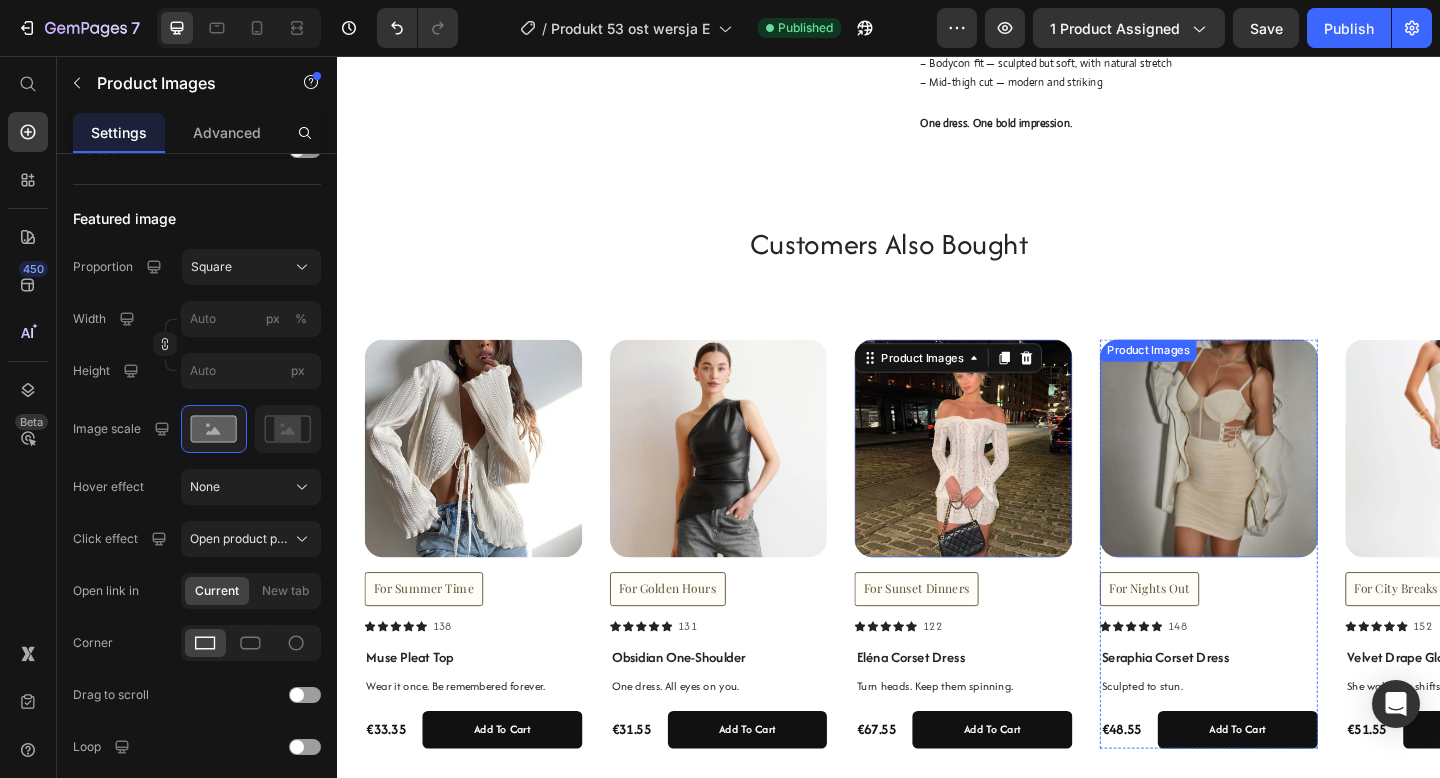 click at bounding box center (1285, 483) 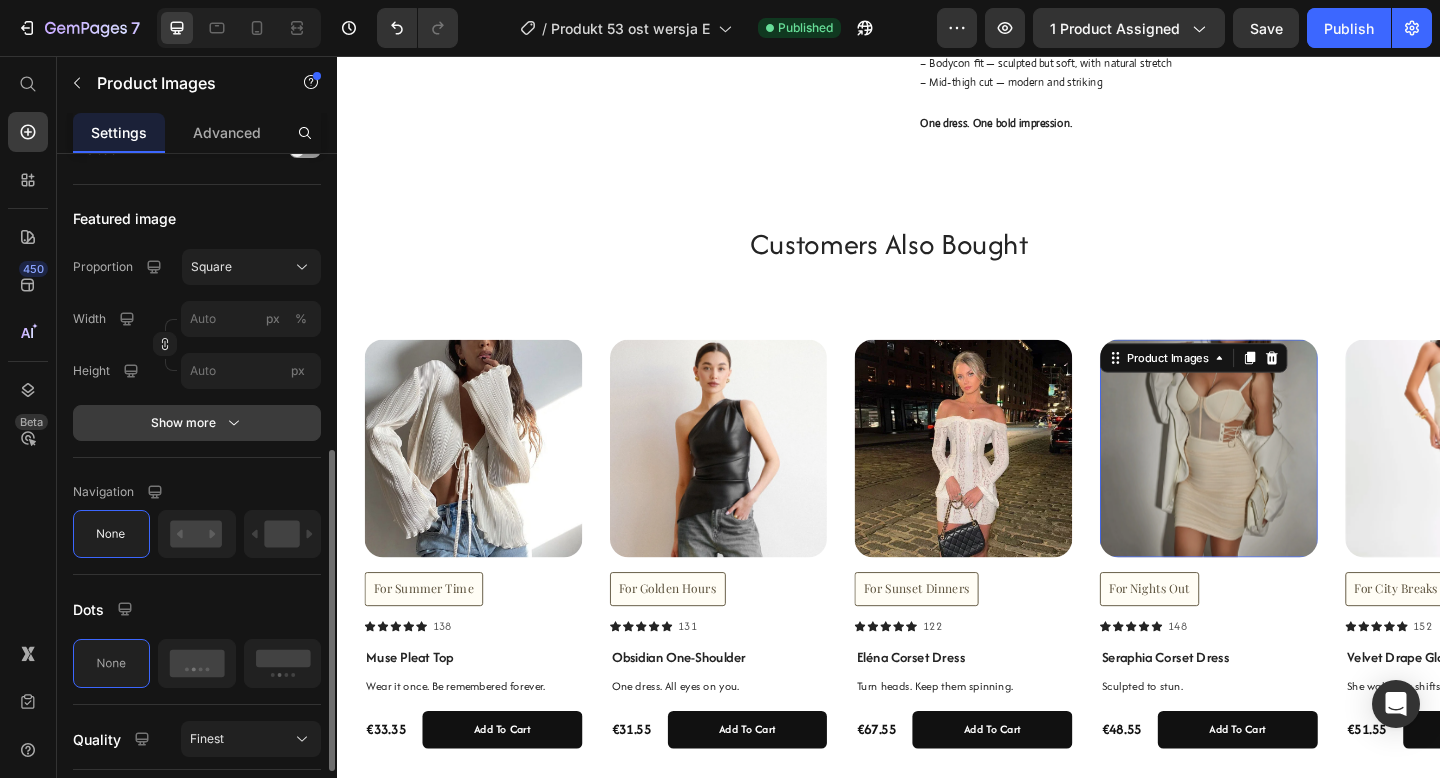 click on "Show more" at bounding box center (197, 423) 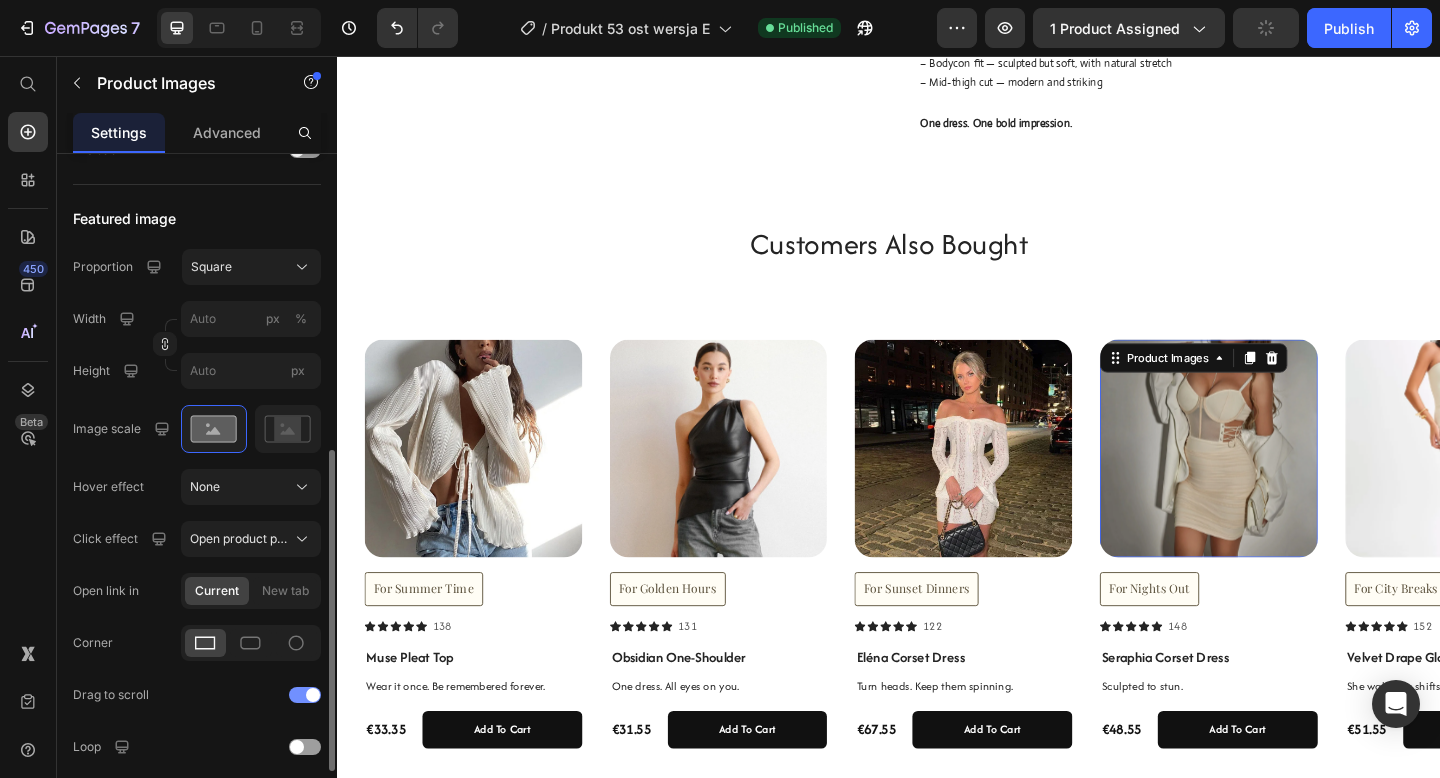 click at bounding box center [305, 695] 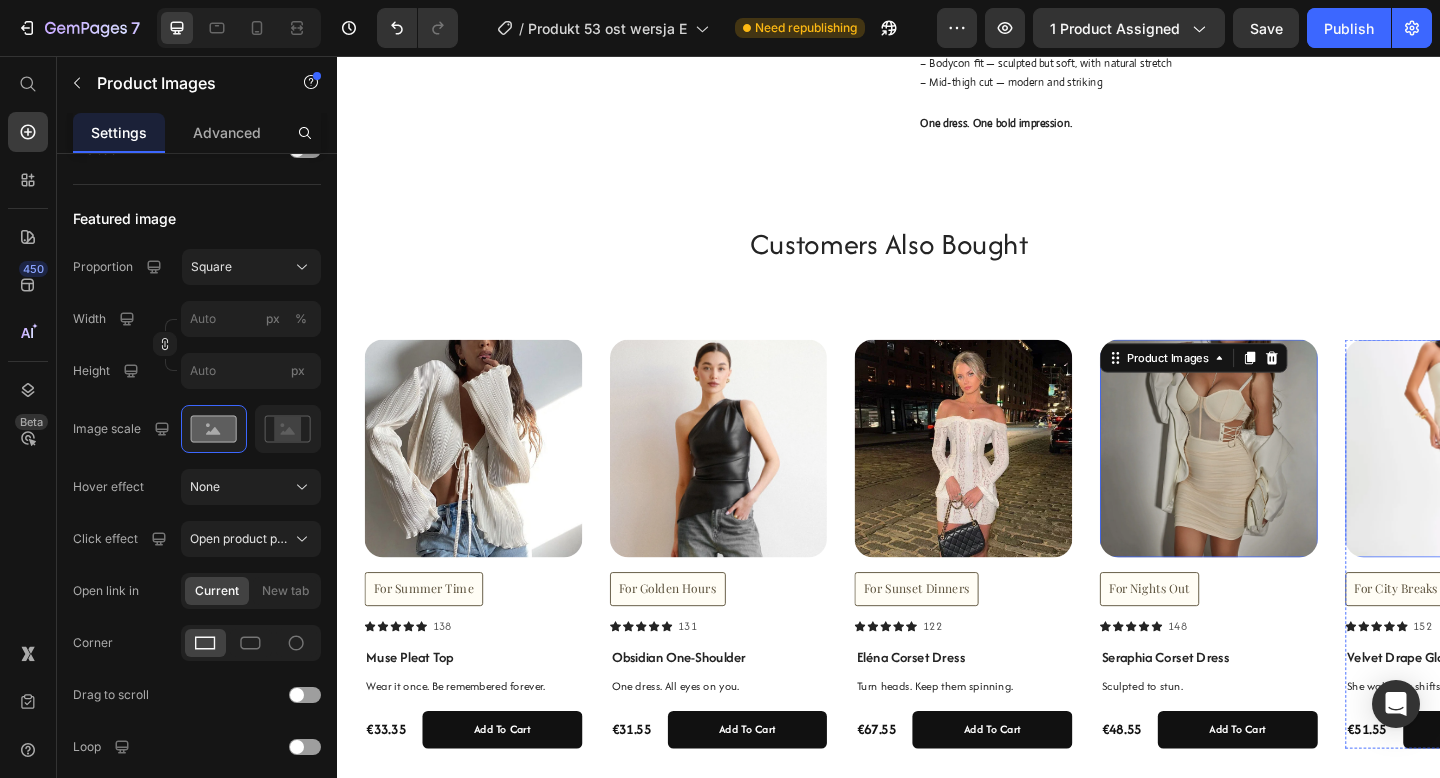 click at bounding box center (1552, 483) 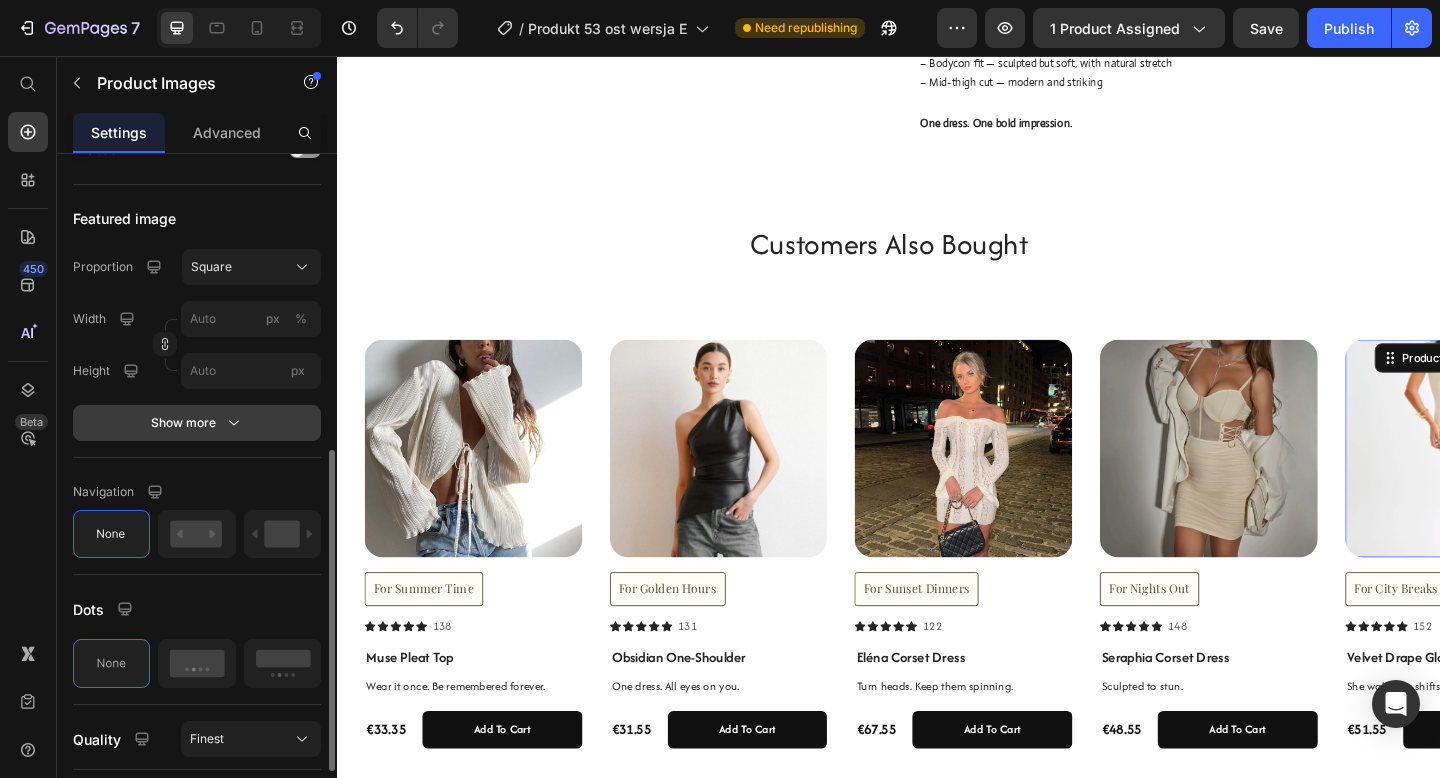 click on "Show more" at bounding box center [197, 423] 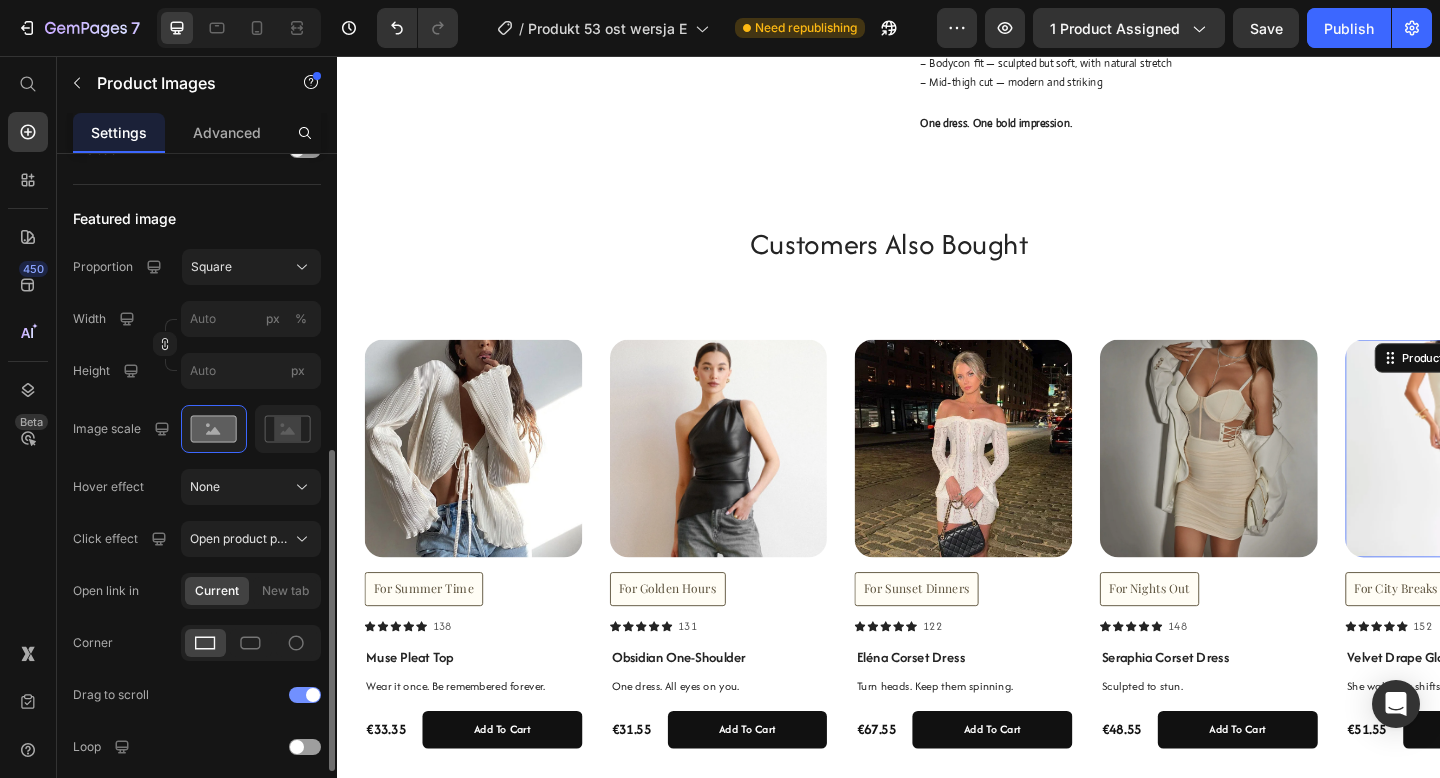 click at bounding box center (305, 695) 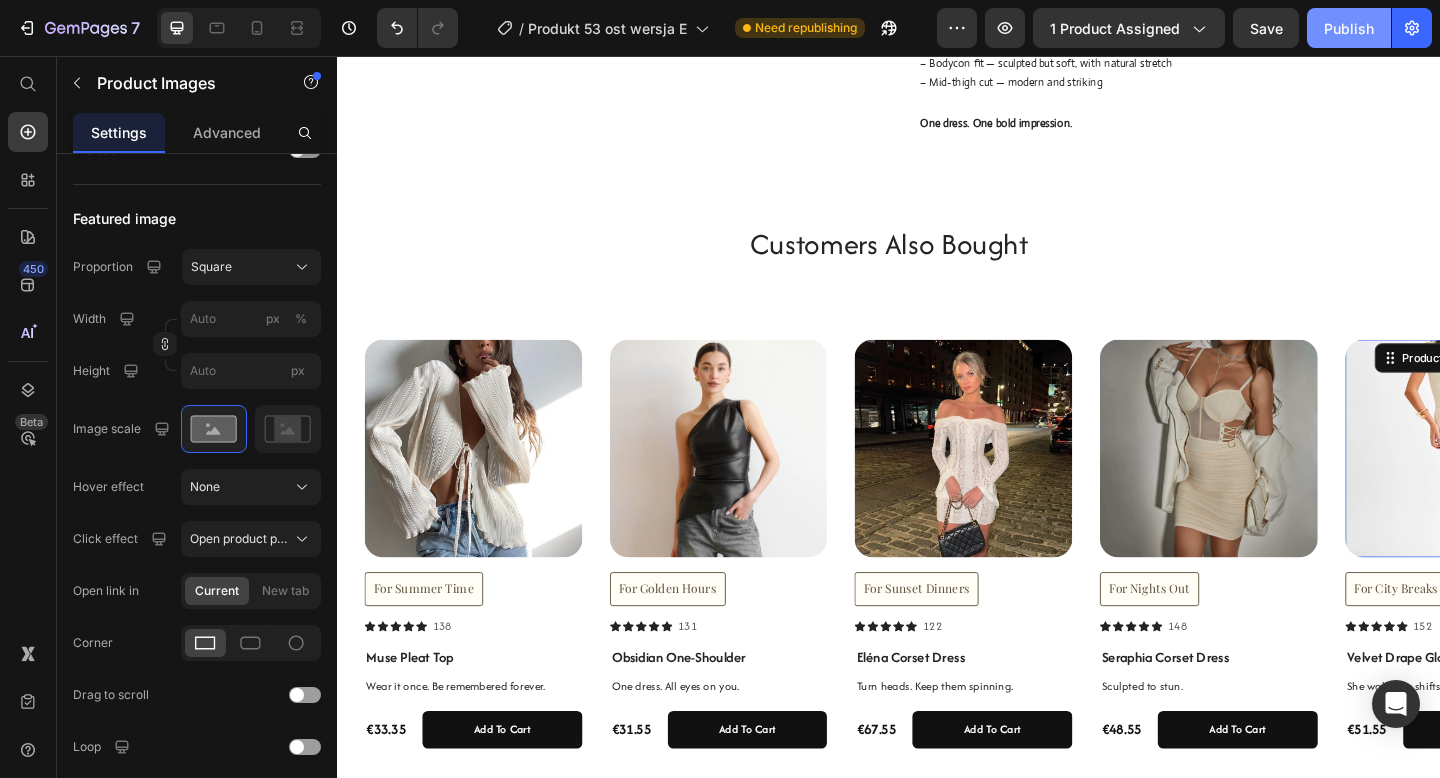click on "Publish" at bounding box center (1349, 28) 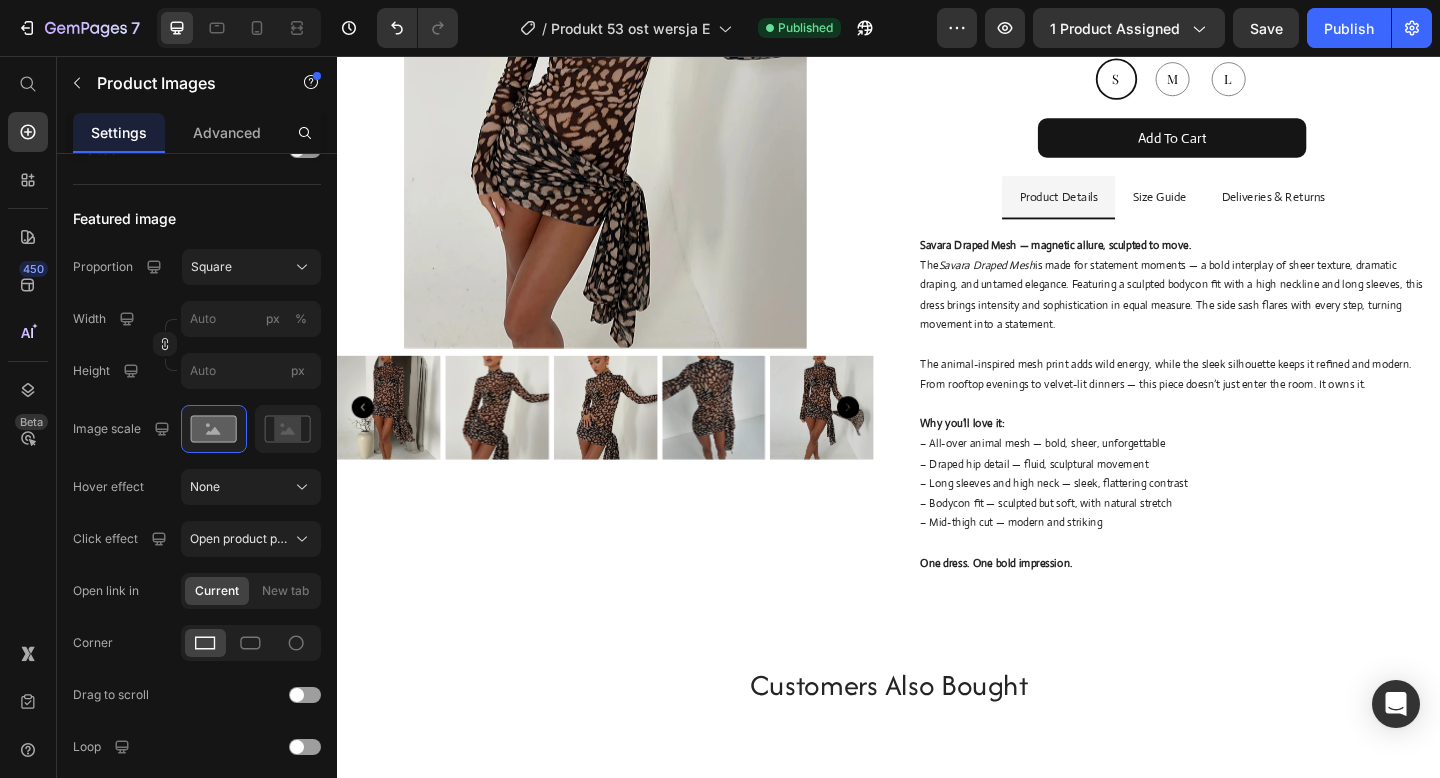 scroll, scrollTop: 0, scrollLeft: 0, axis: both 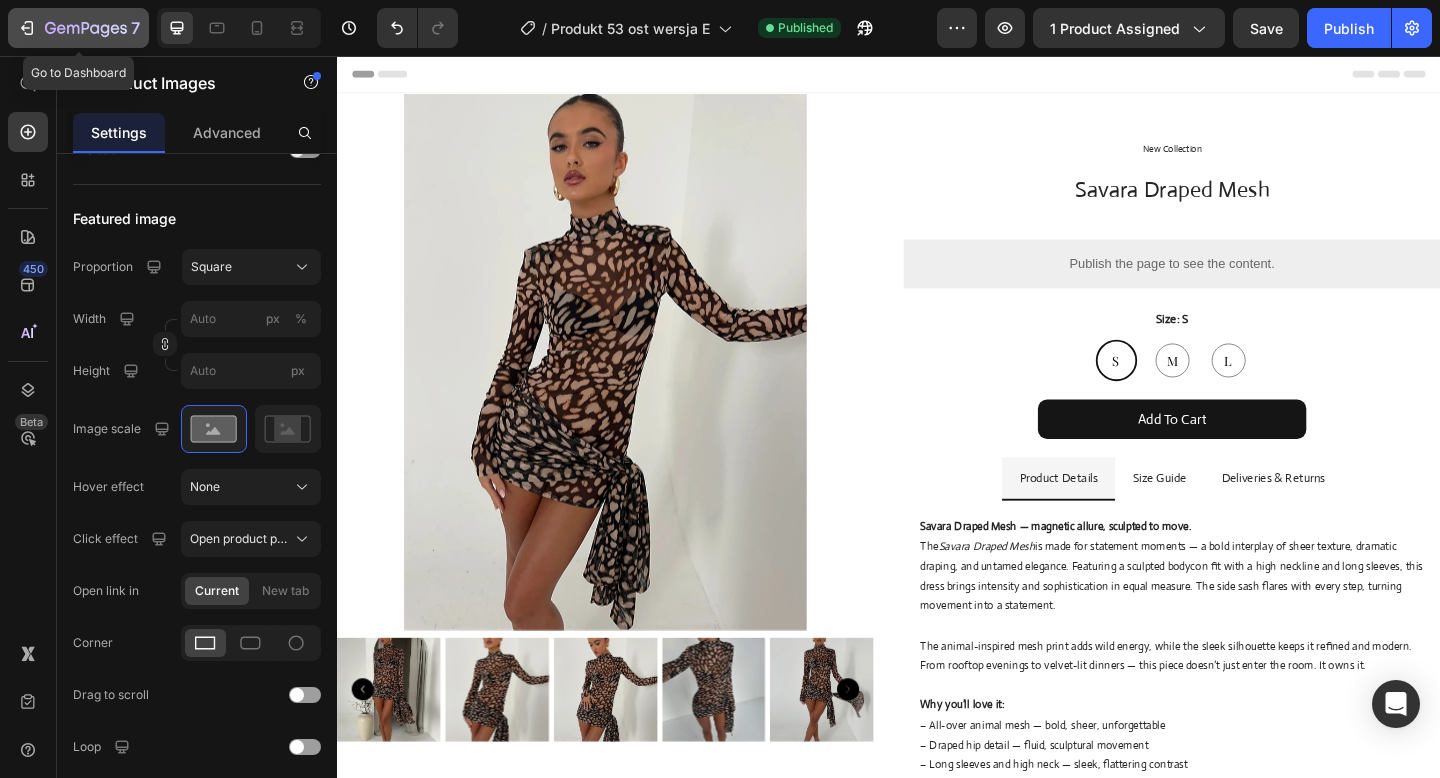 click 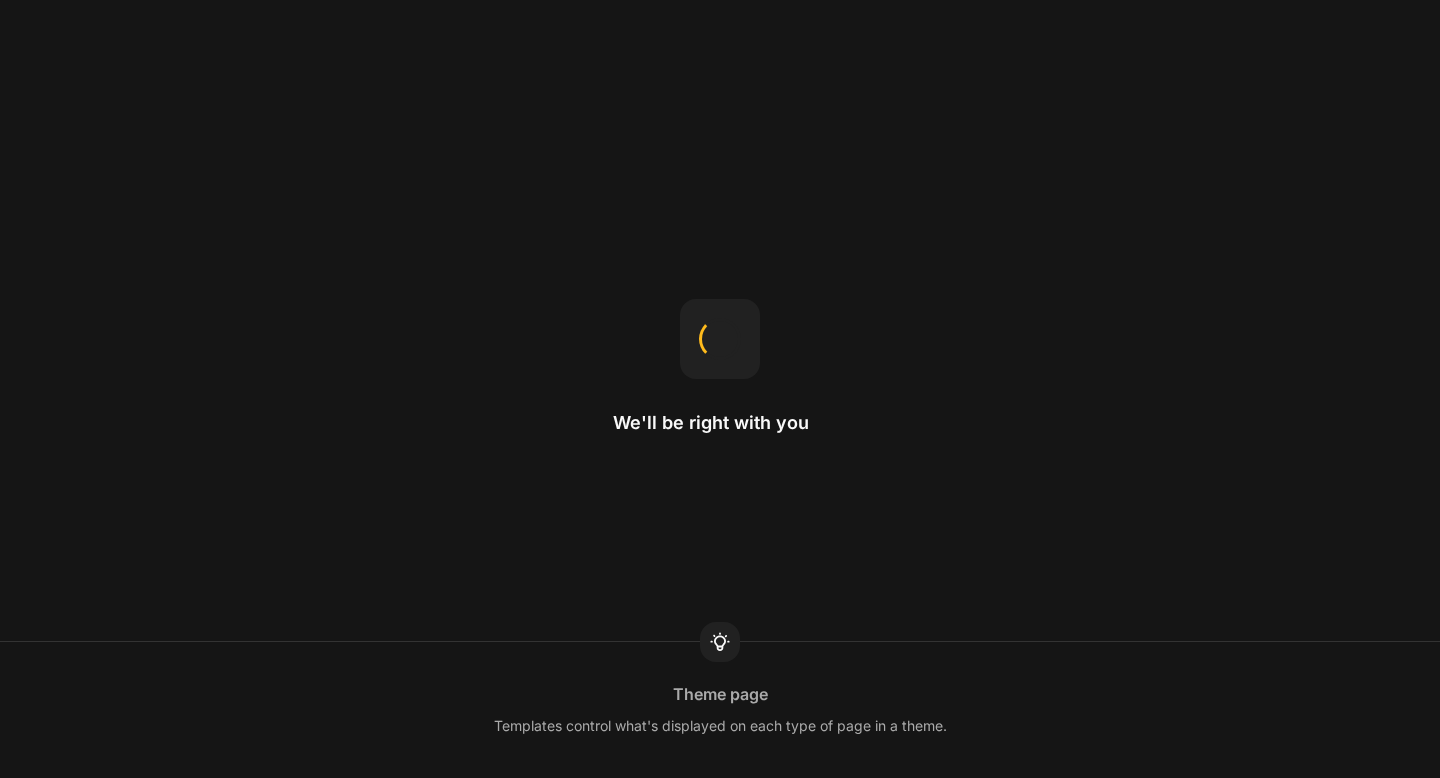 scroll, scrollTop: 0, scrollLeft: 0, axis: both 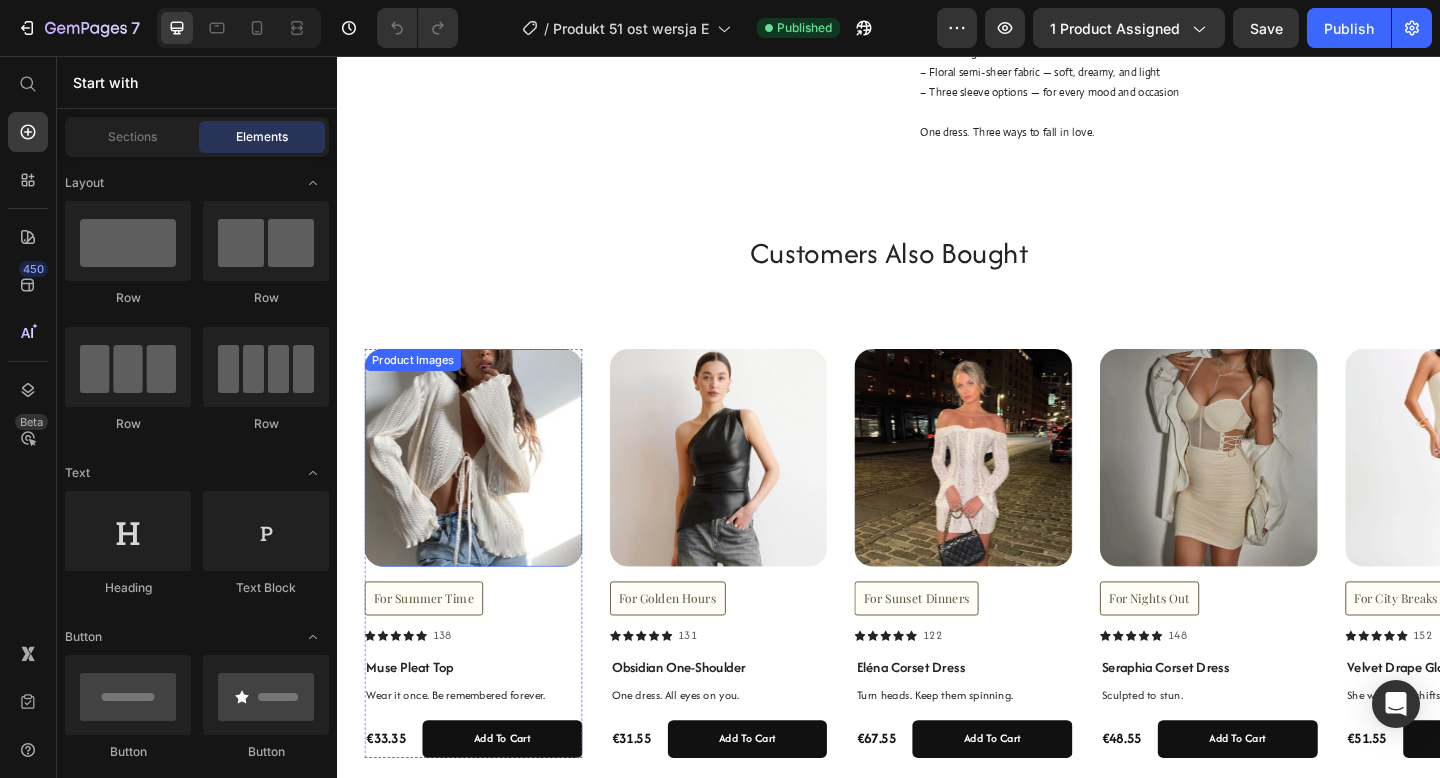 click at bounding box center (485, 493) 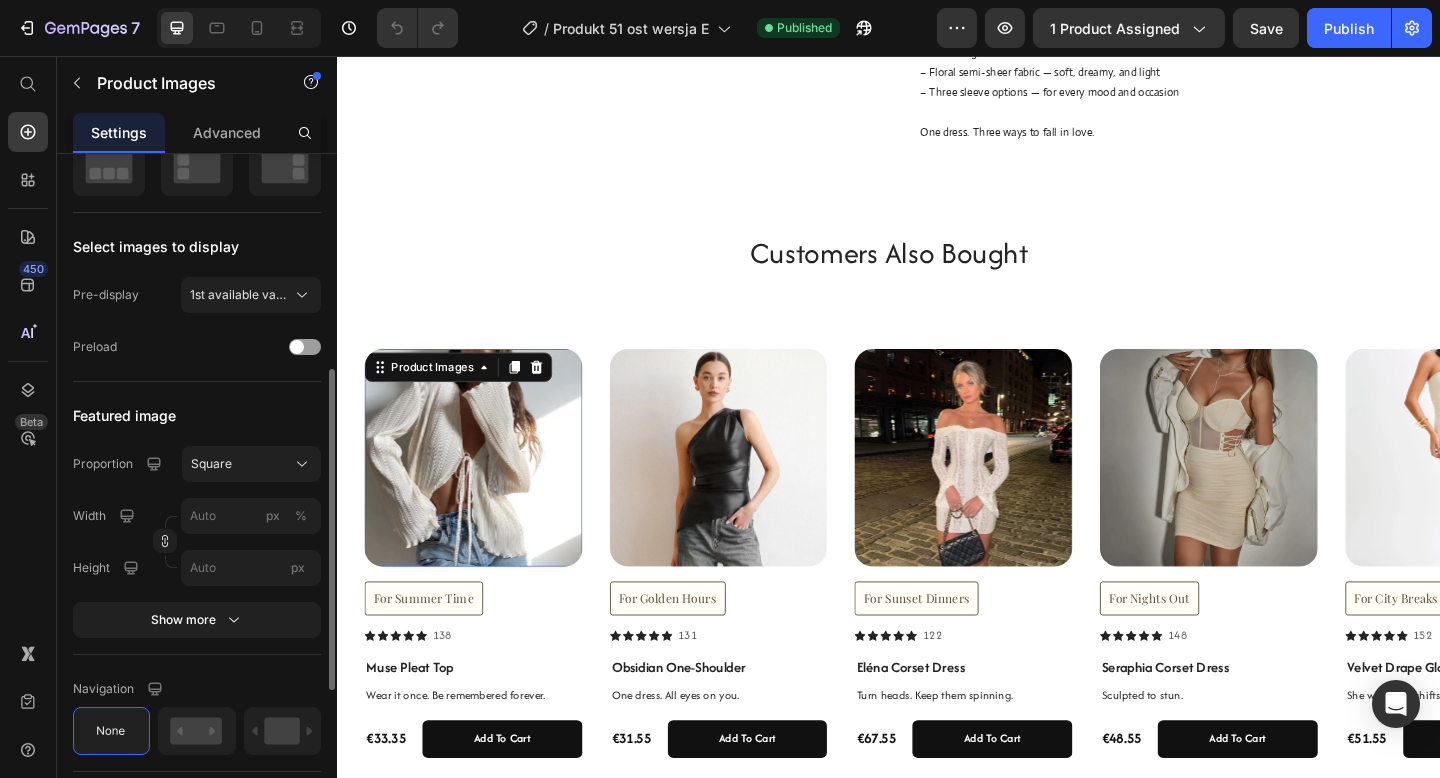 scroll, scrollTop: 439, scrollLeft: 0, axis: vertical 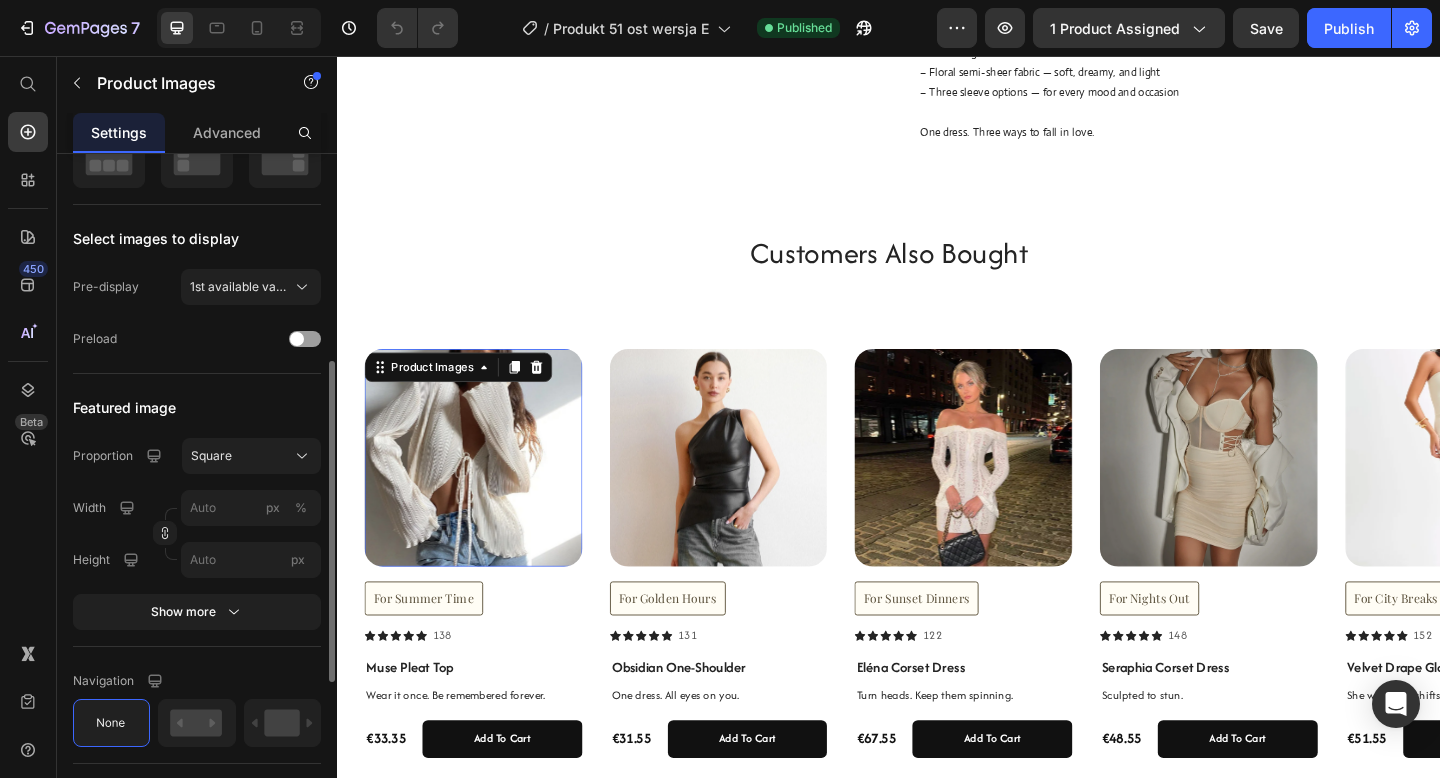 click on "Featured image Proportion Square Width px % Height px Show more" 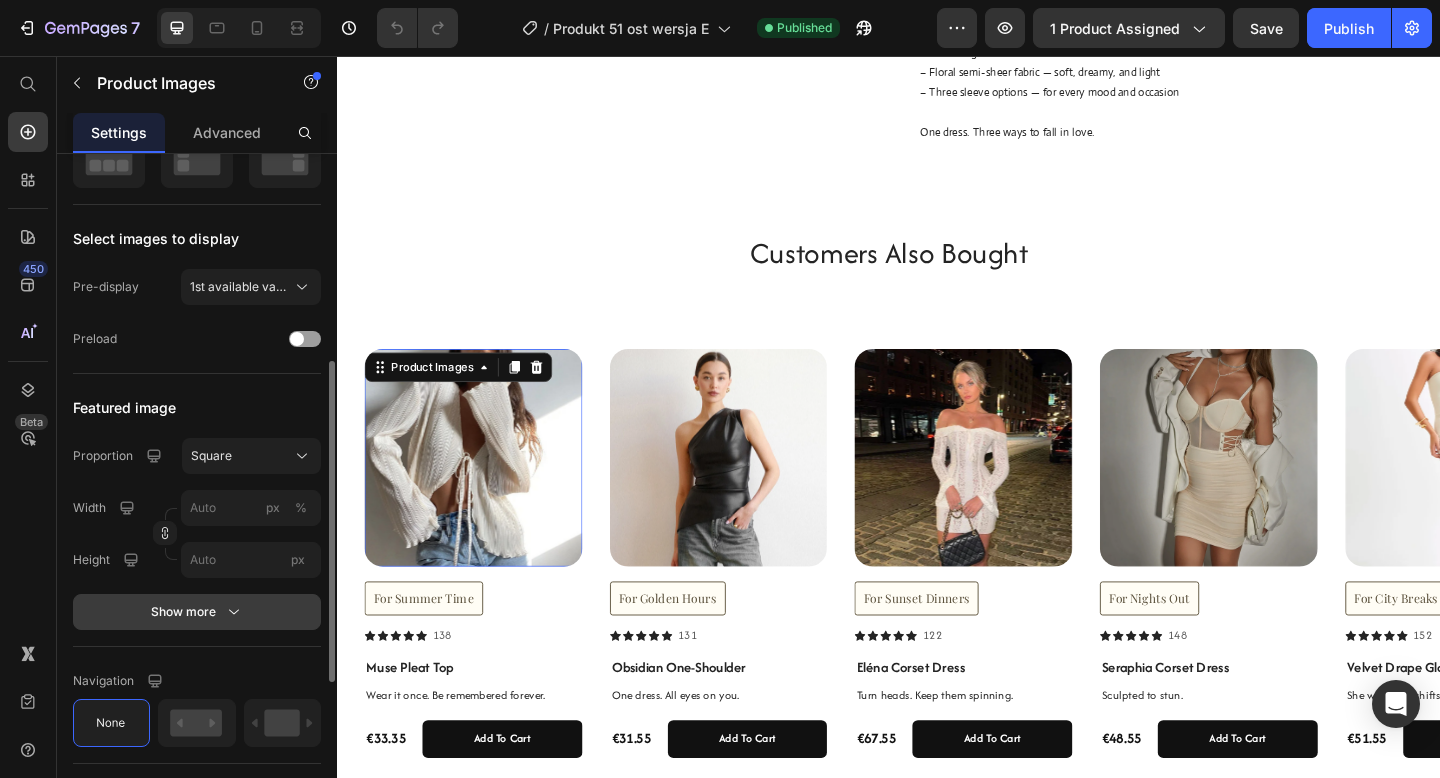 click on "Show more" at bounding box center (197, 612) 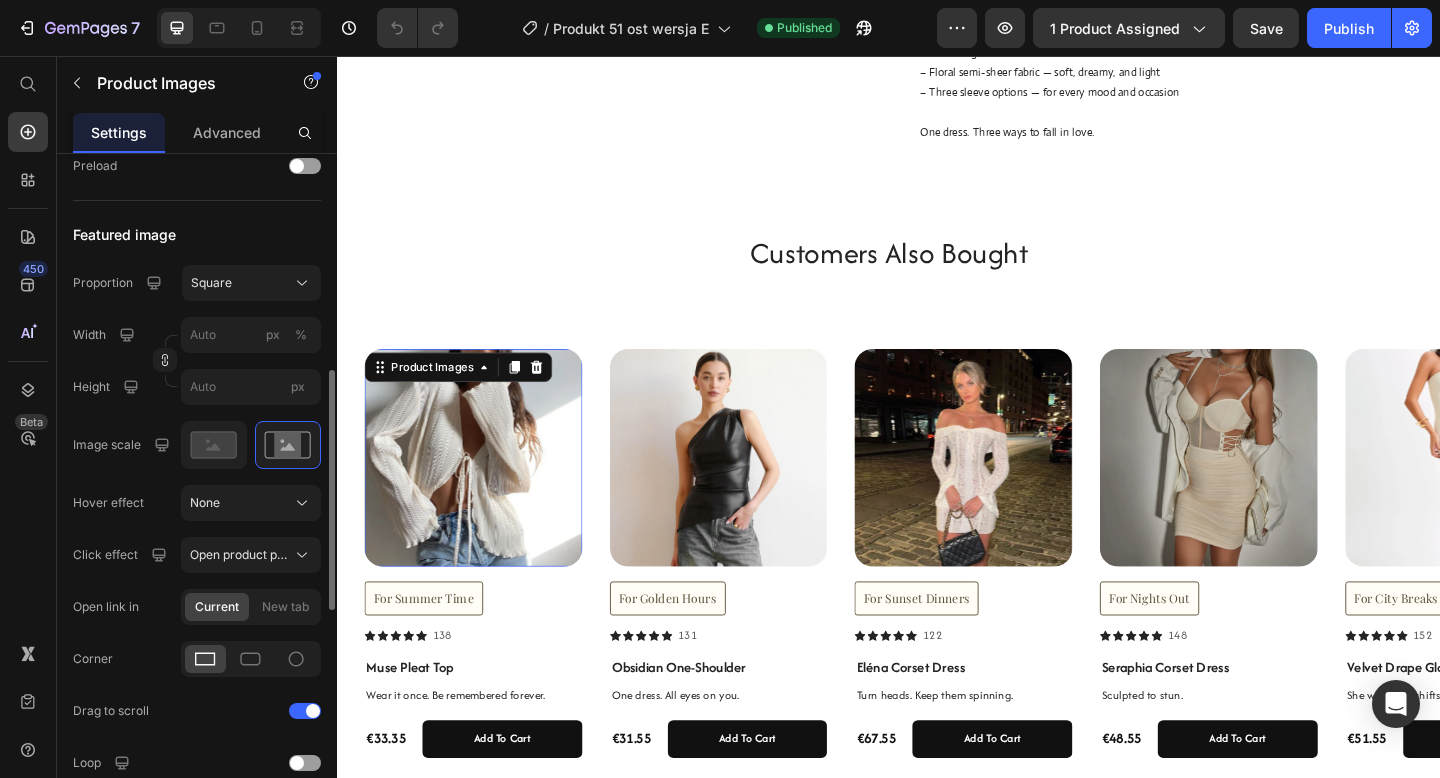 scroll, scrollTop: 613, scrollLeft: 0, axis: vertical 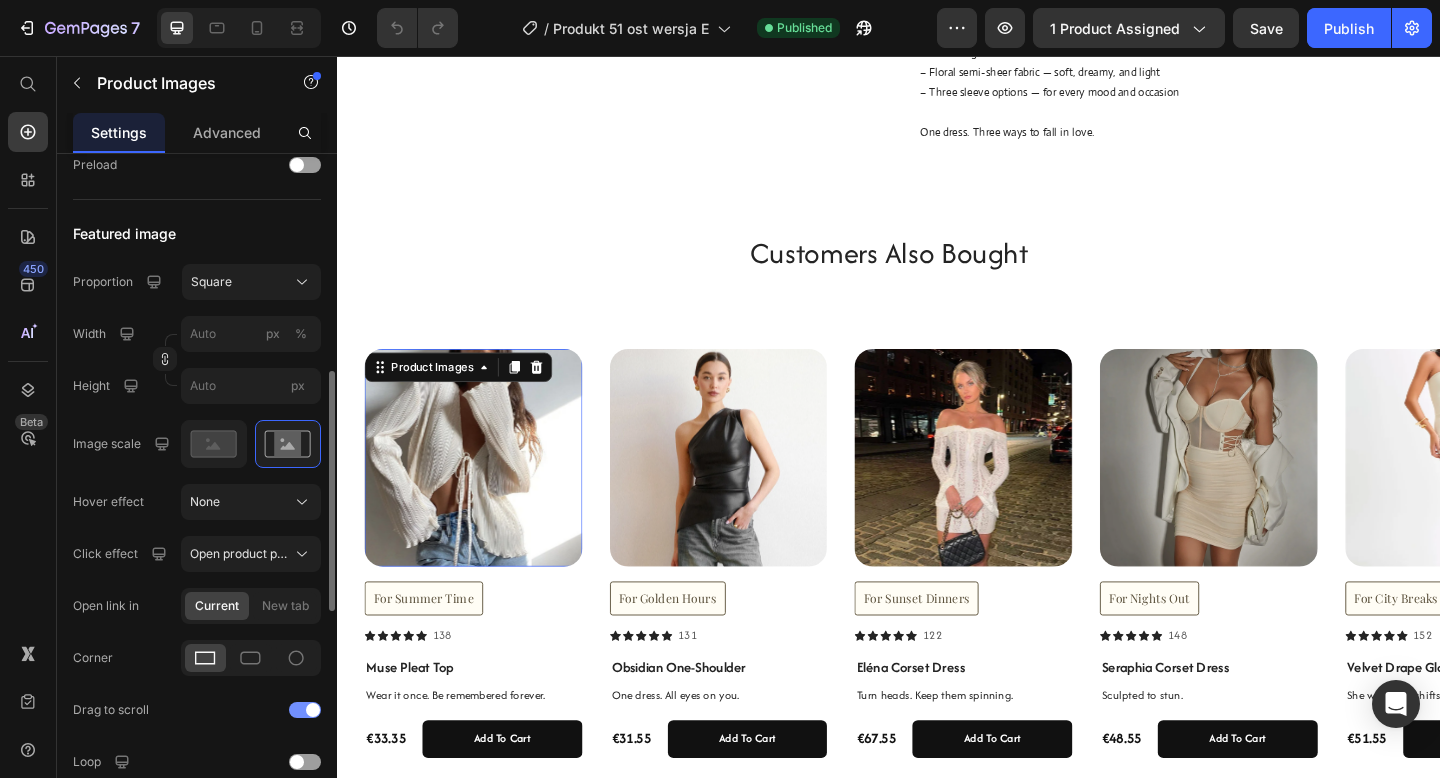 click at bounding box center (313, 710) 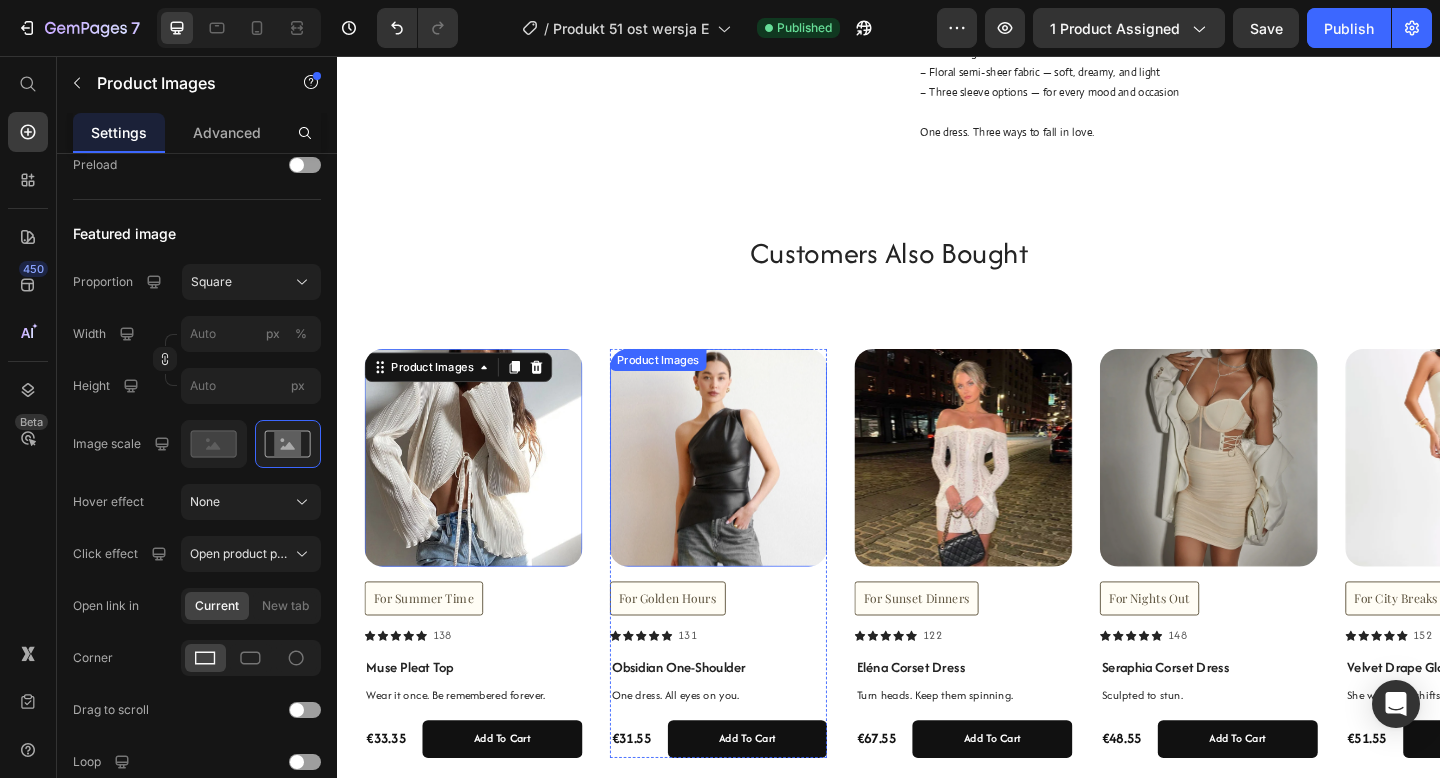 click at bounding box center (752, 493) 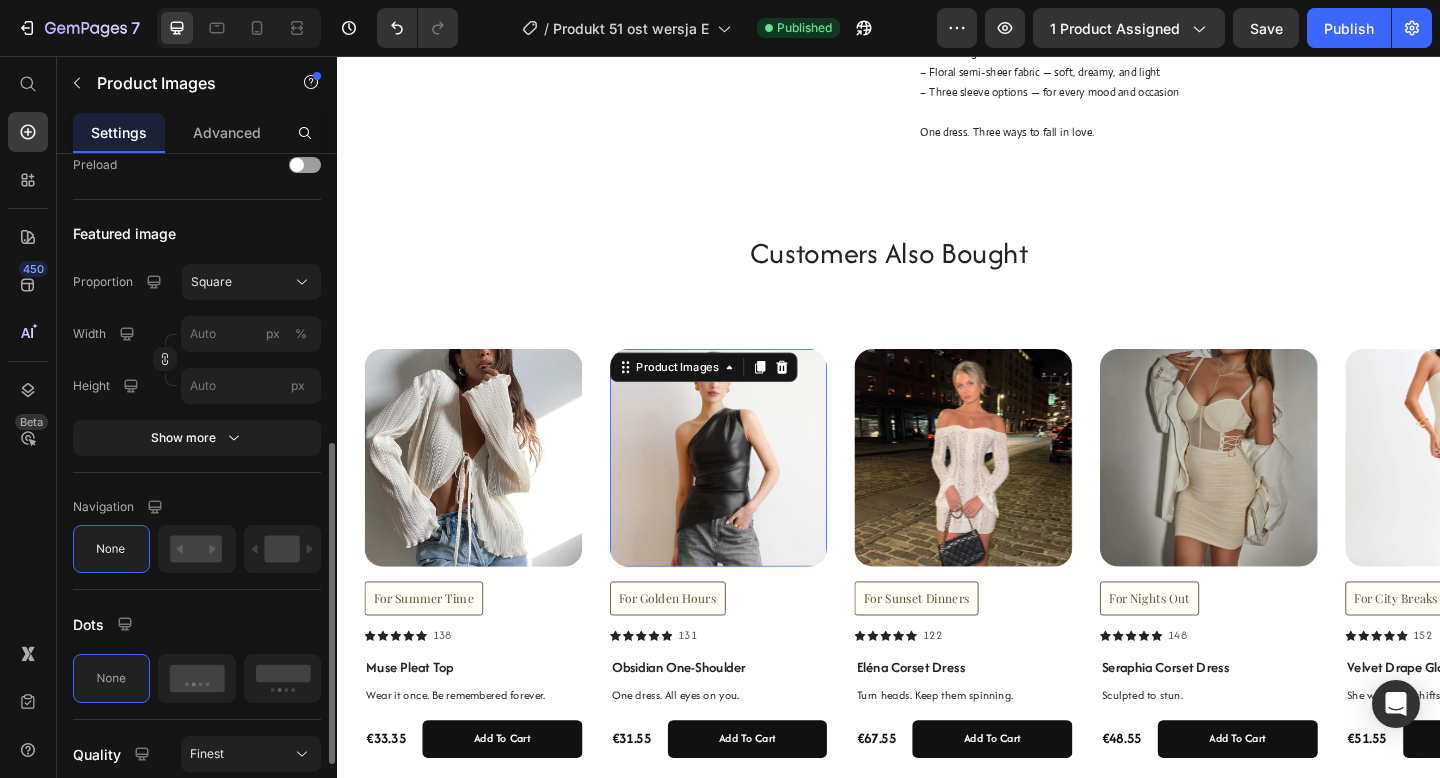 click on "Featured image Proportion Square Width px % Height px Show more" 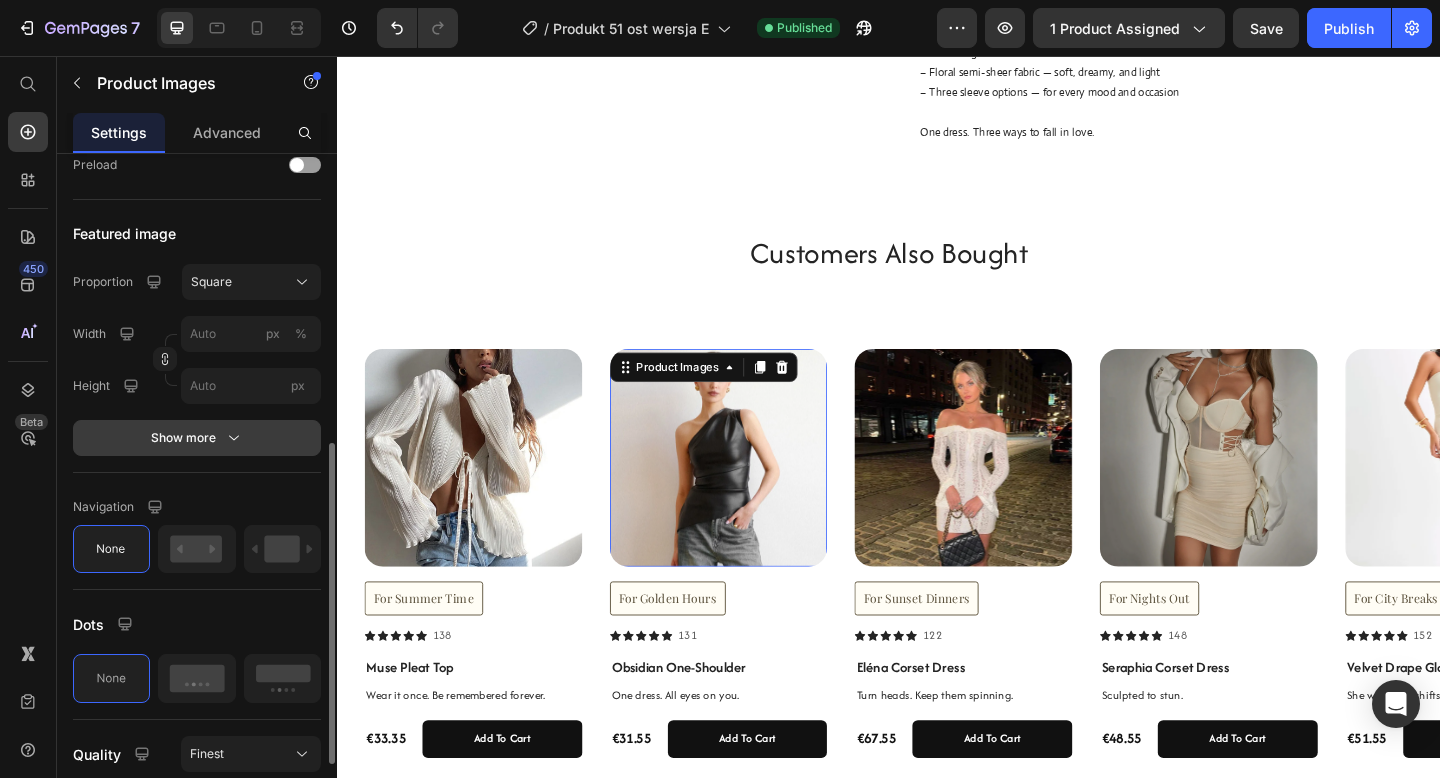 click on "Show more" at bounding box center [197, 438] 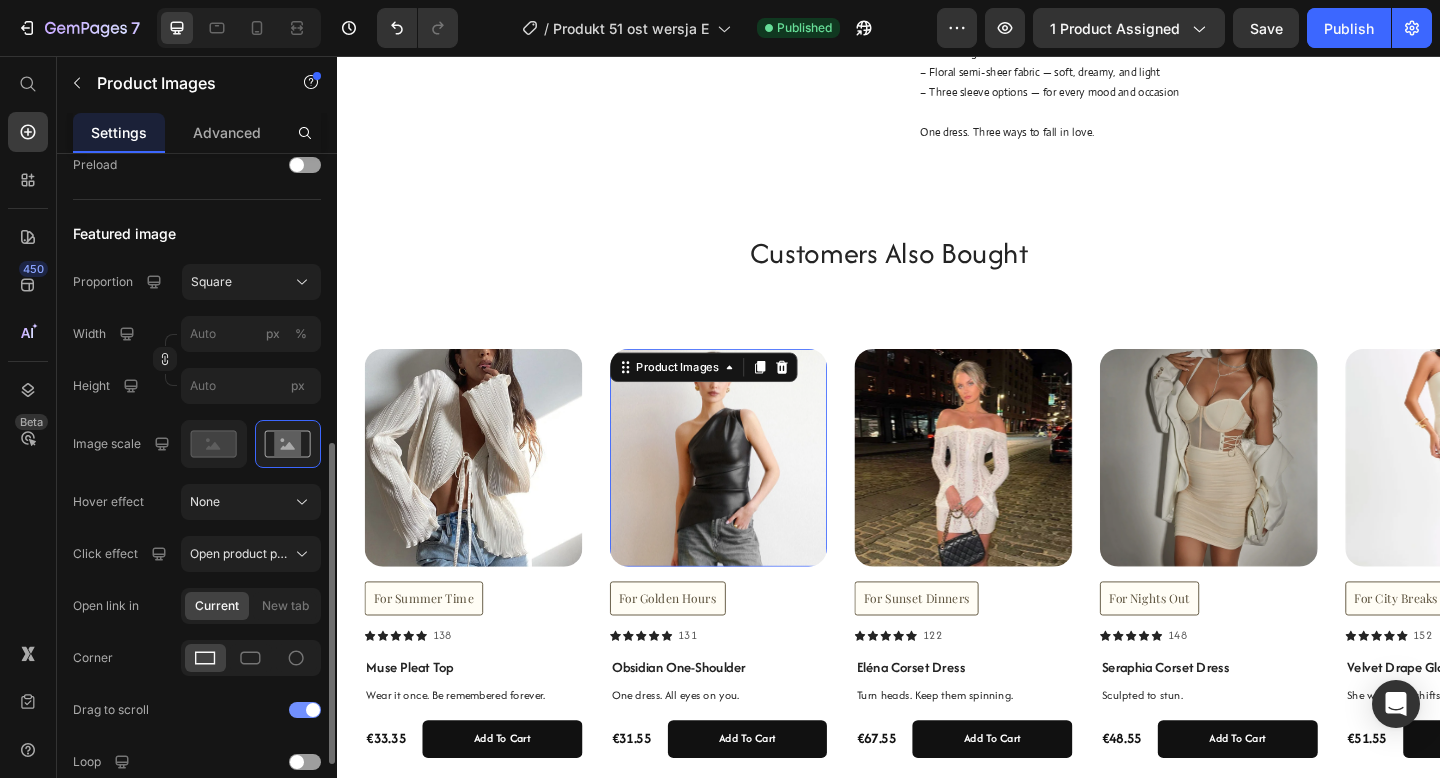 click at bounding box center [305, 710] 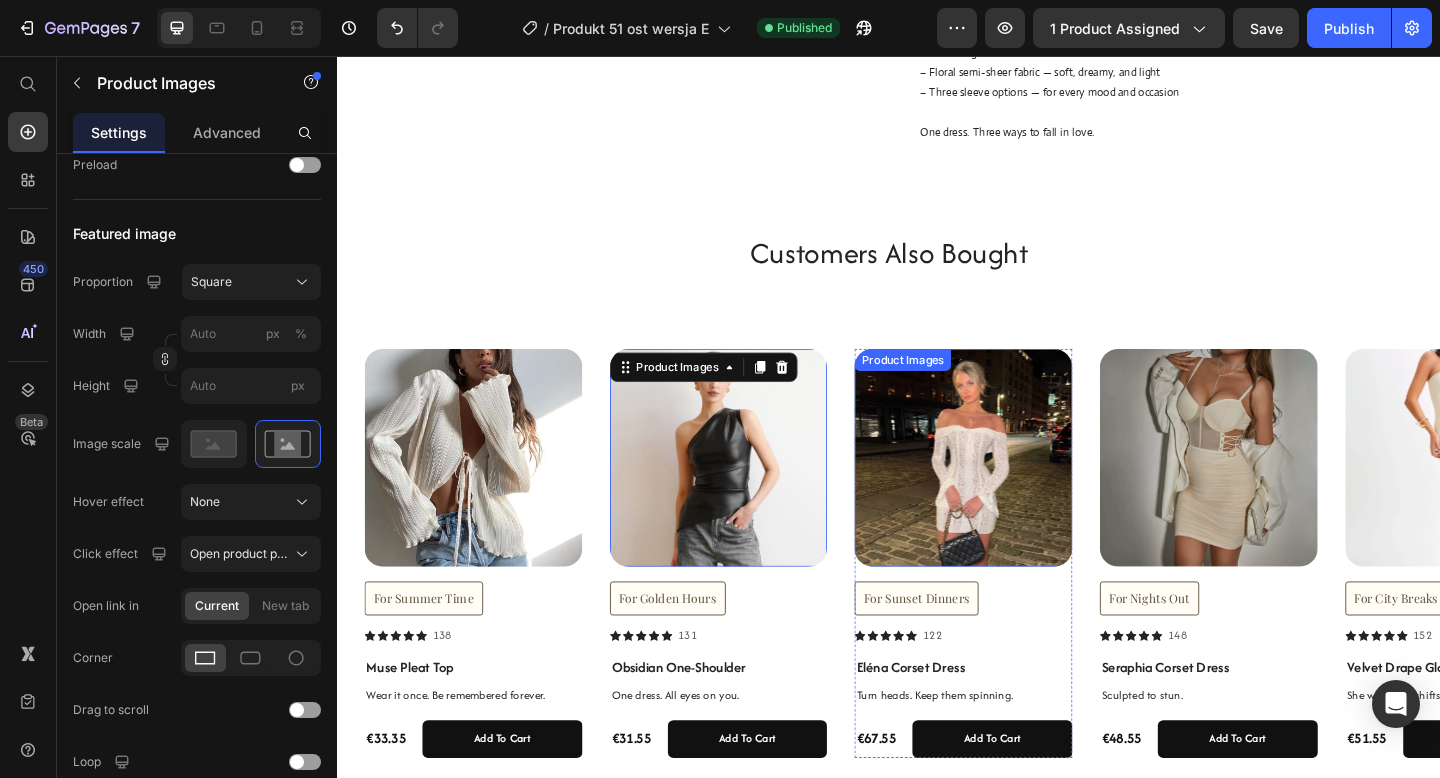 click at bounding box center [1018, 493] 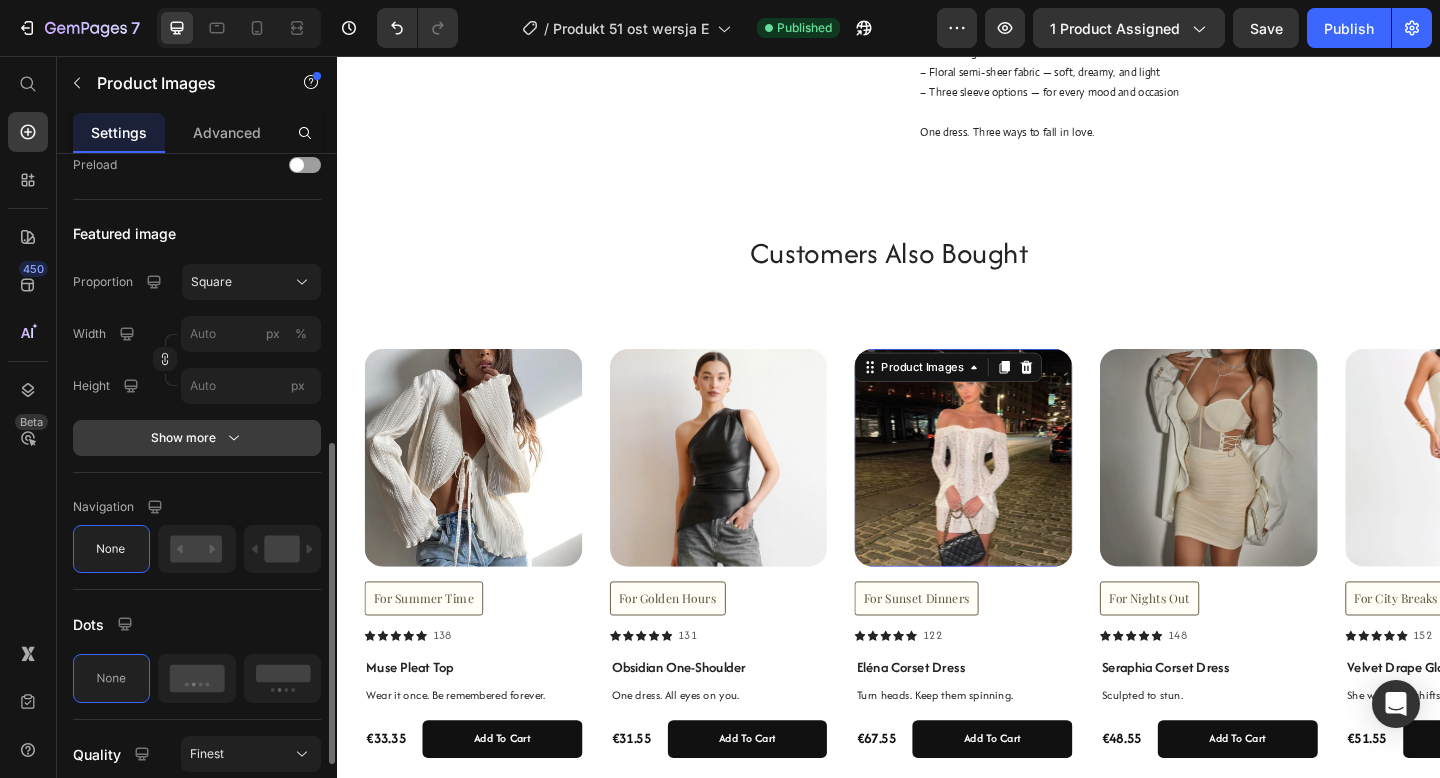click on "Show more" at bounding box center (197, 438) 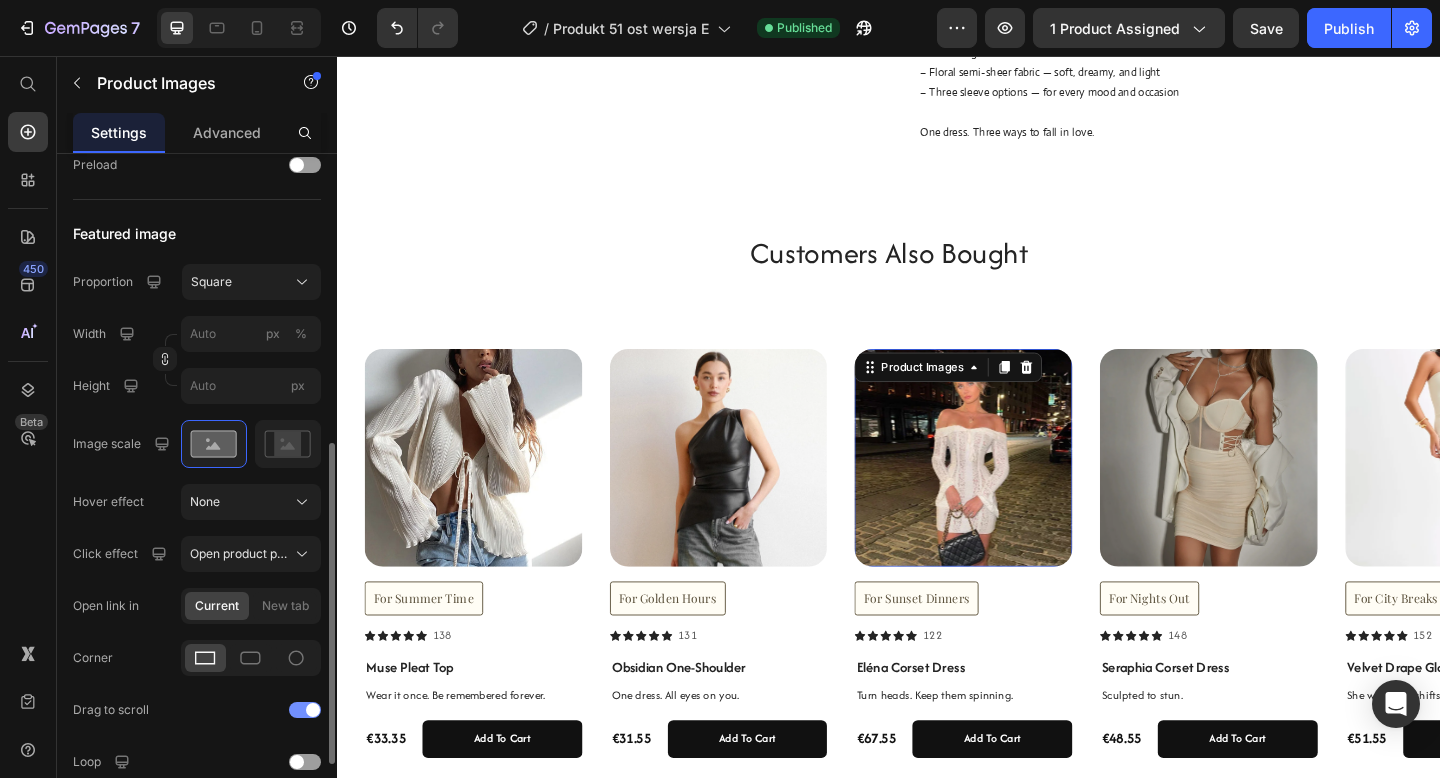 click at bounding box center [305, 710] 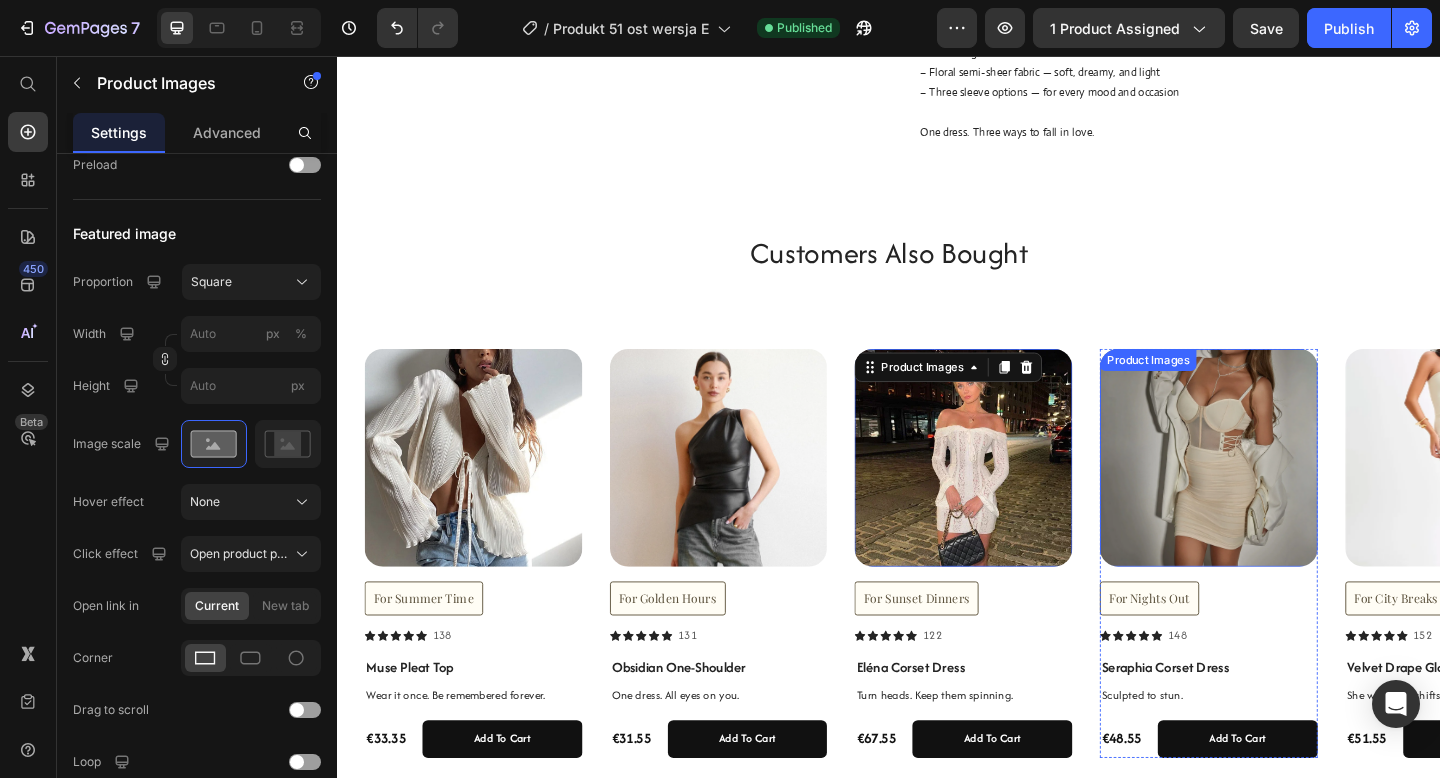 click on "Product Images" at bounding box center (1285, 493) 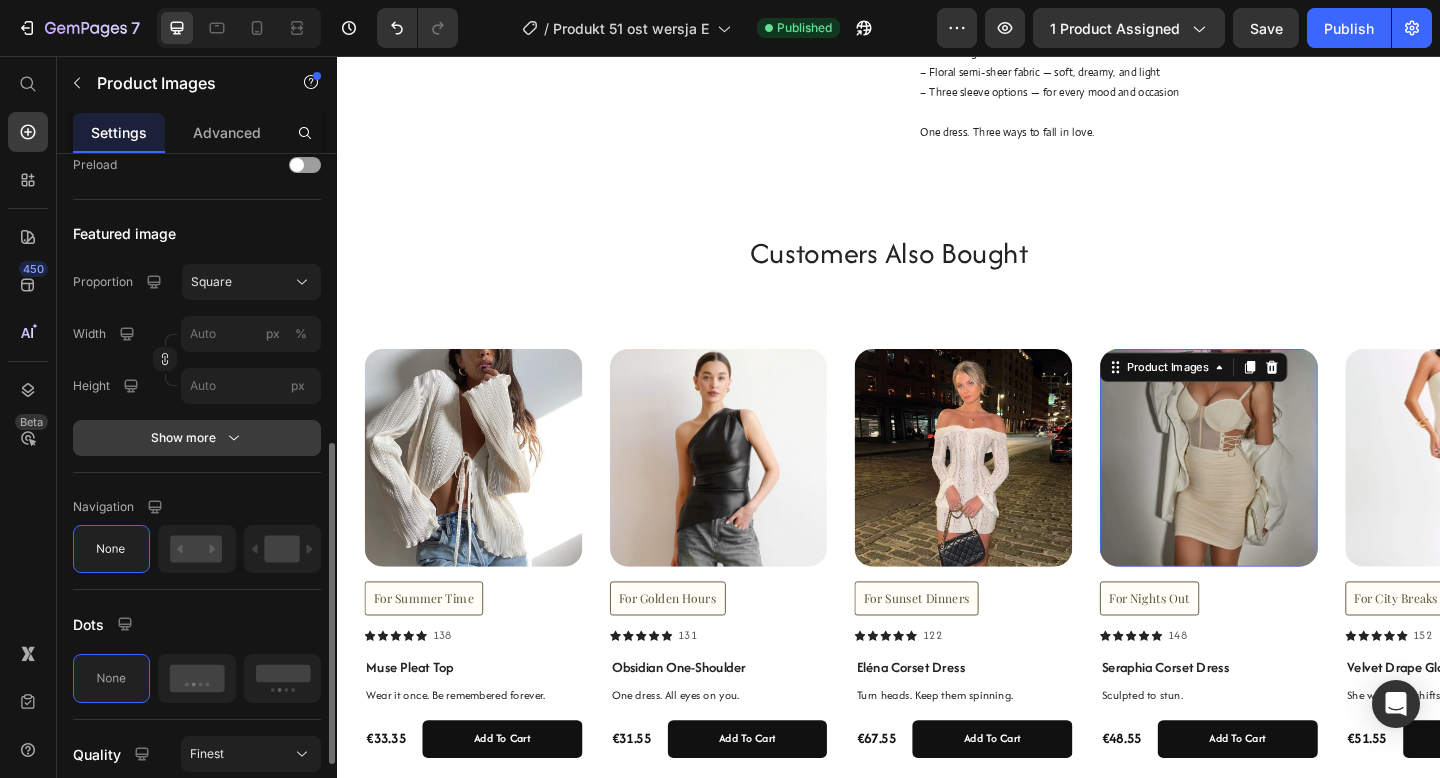 click on "Show more" at bounding box center [197, 438] 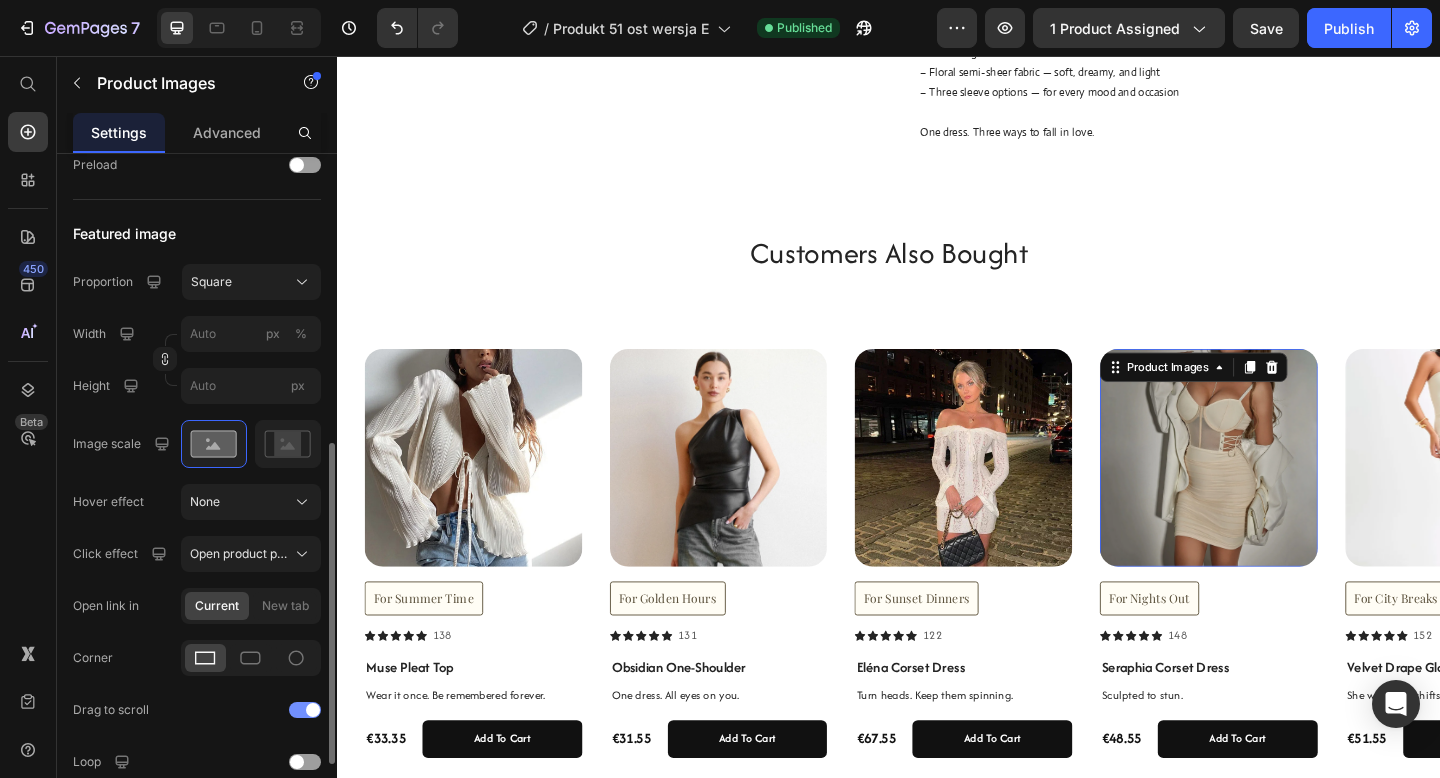 click at bounding box center [313, 710] 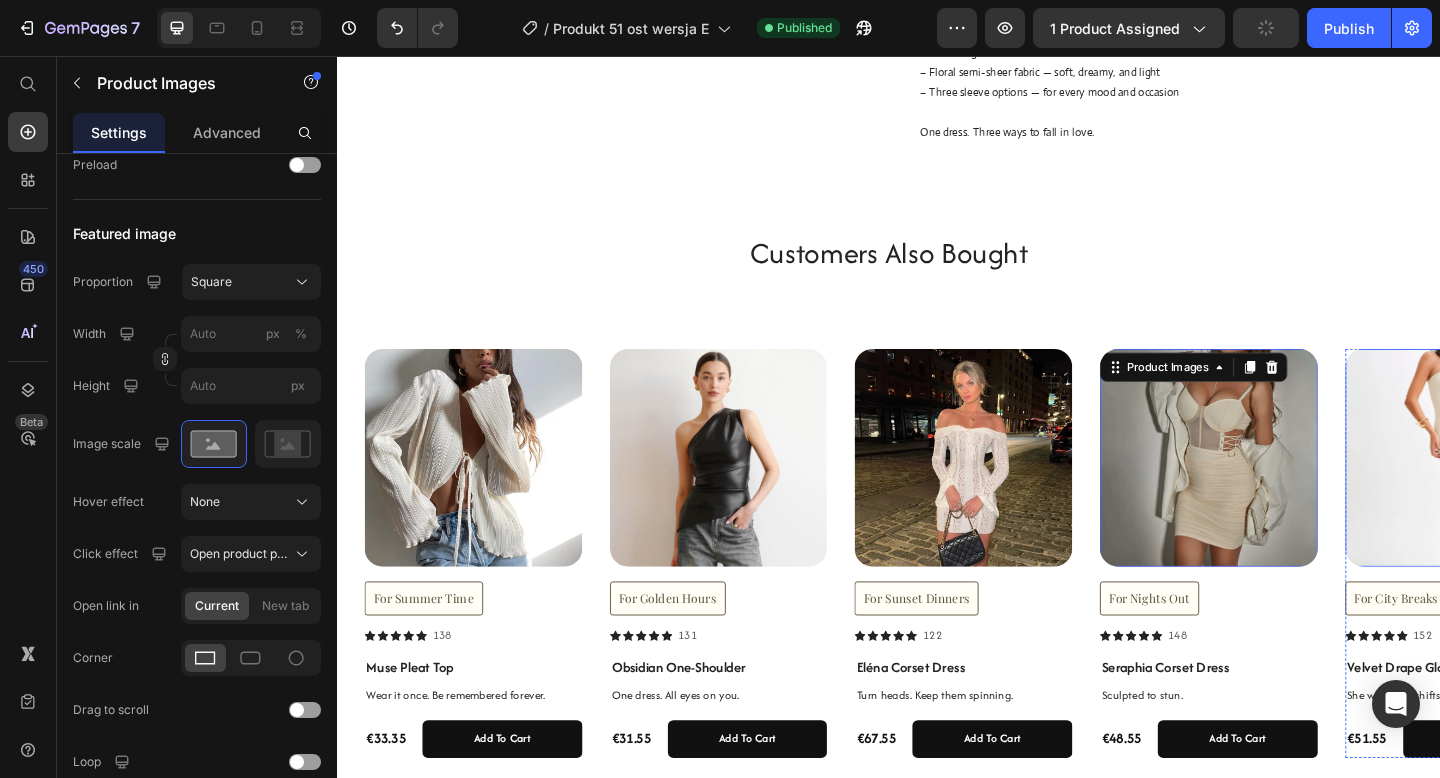 click at bounding box center [1552, 493] 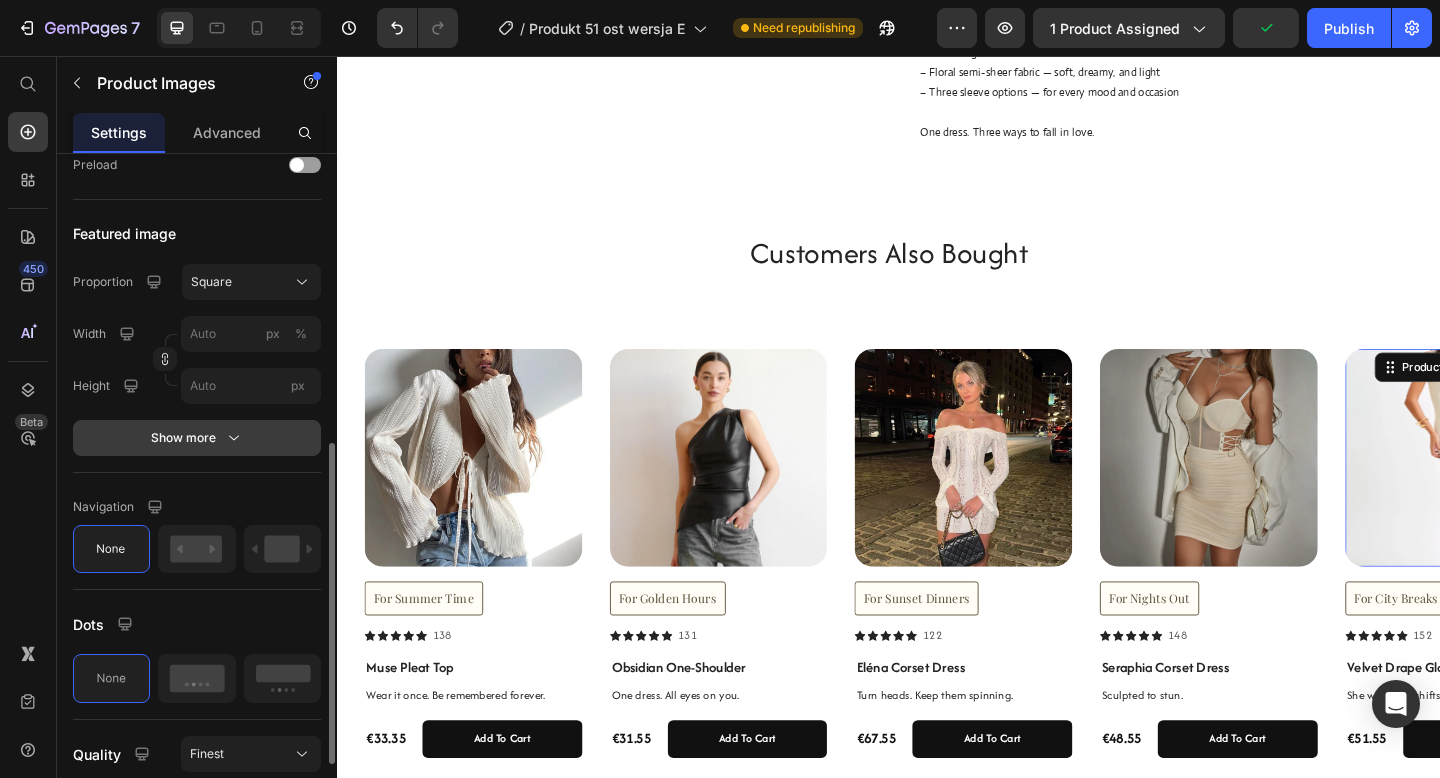 click on "Show more" at bounding box center [197, 438] 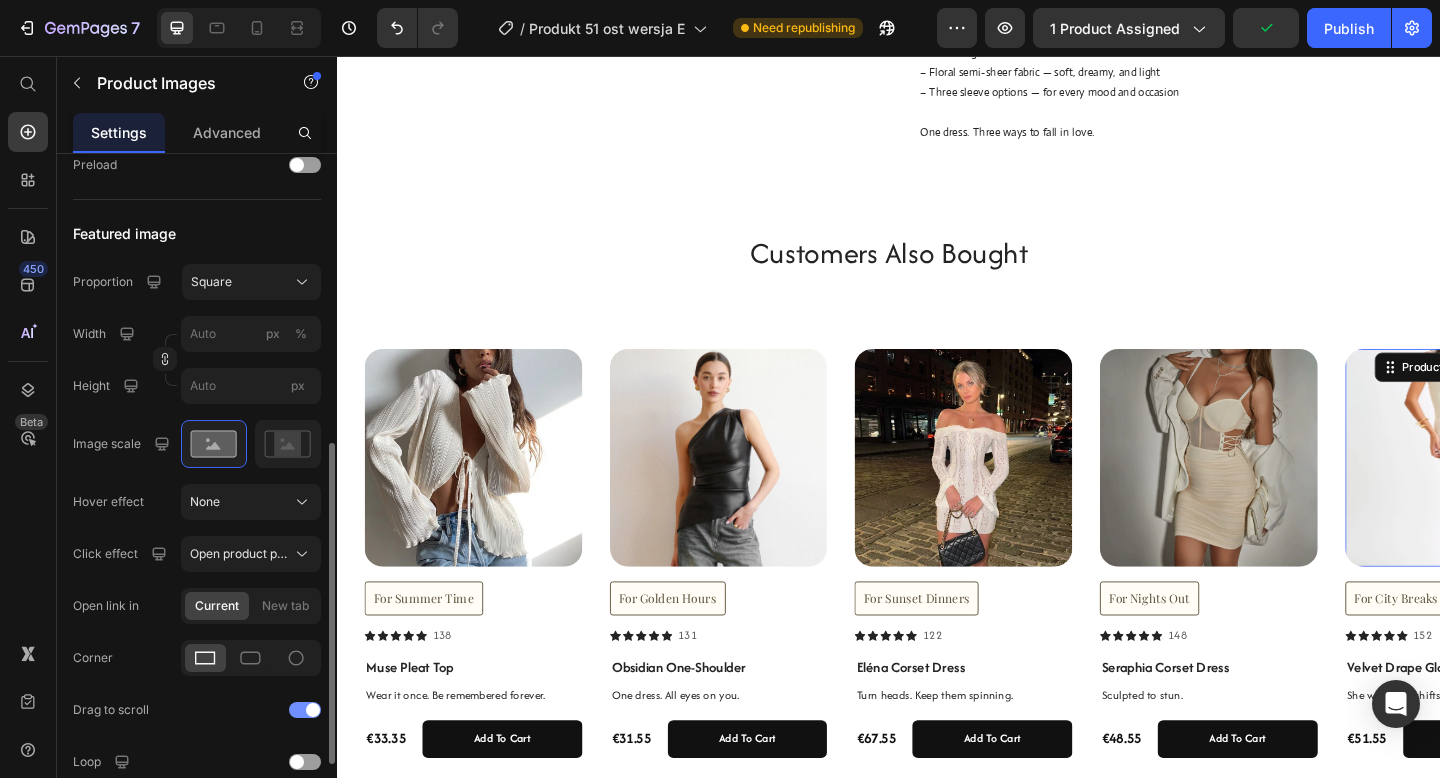 click at bounding box center (313, 710) 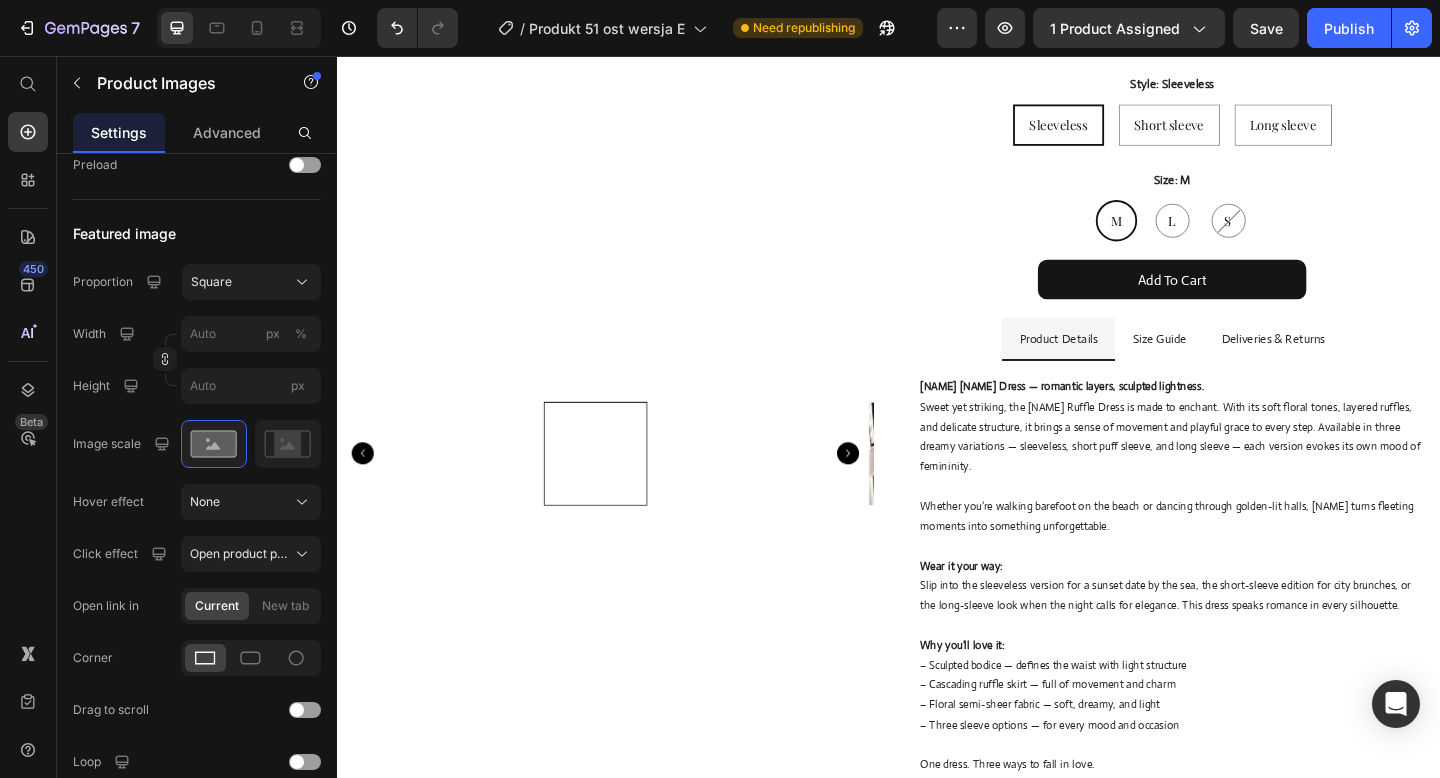 scroll, scrollTop: 151, scrollLeft: 0, axis: vertical 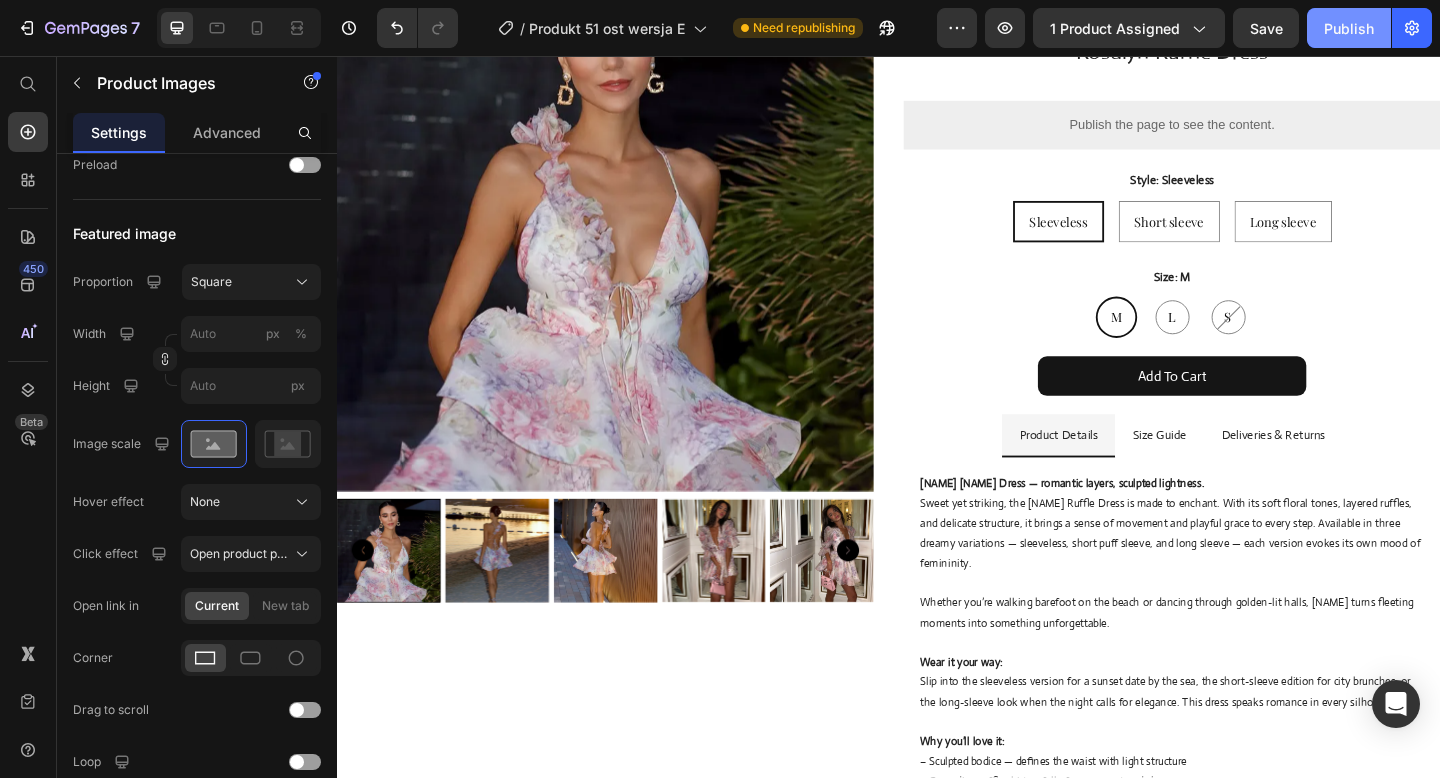 click on "Publish" 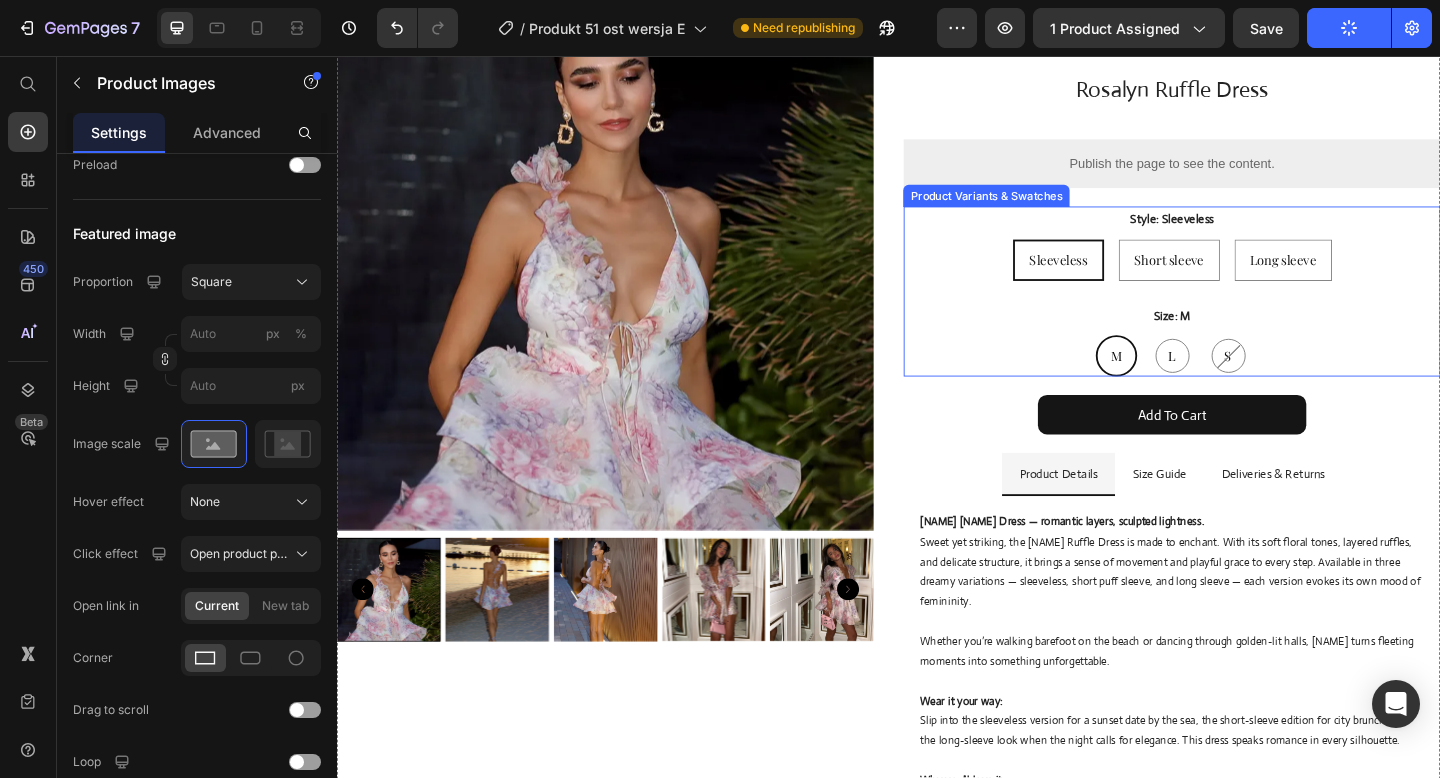 scroll, scrollTop: 123, scrollLeft: 0, axis: vertical 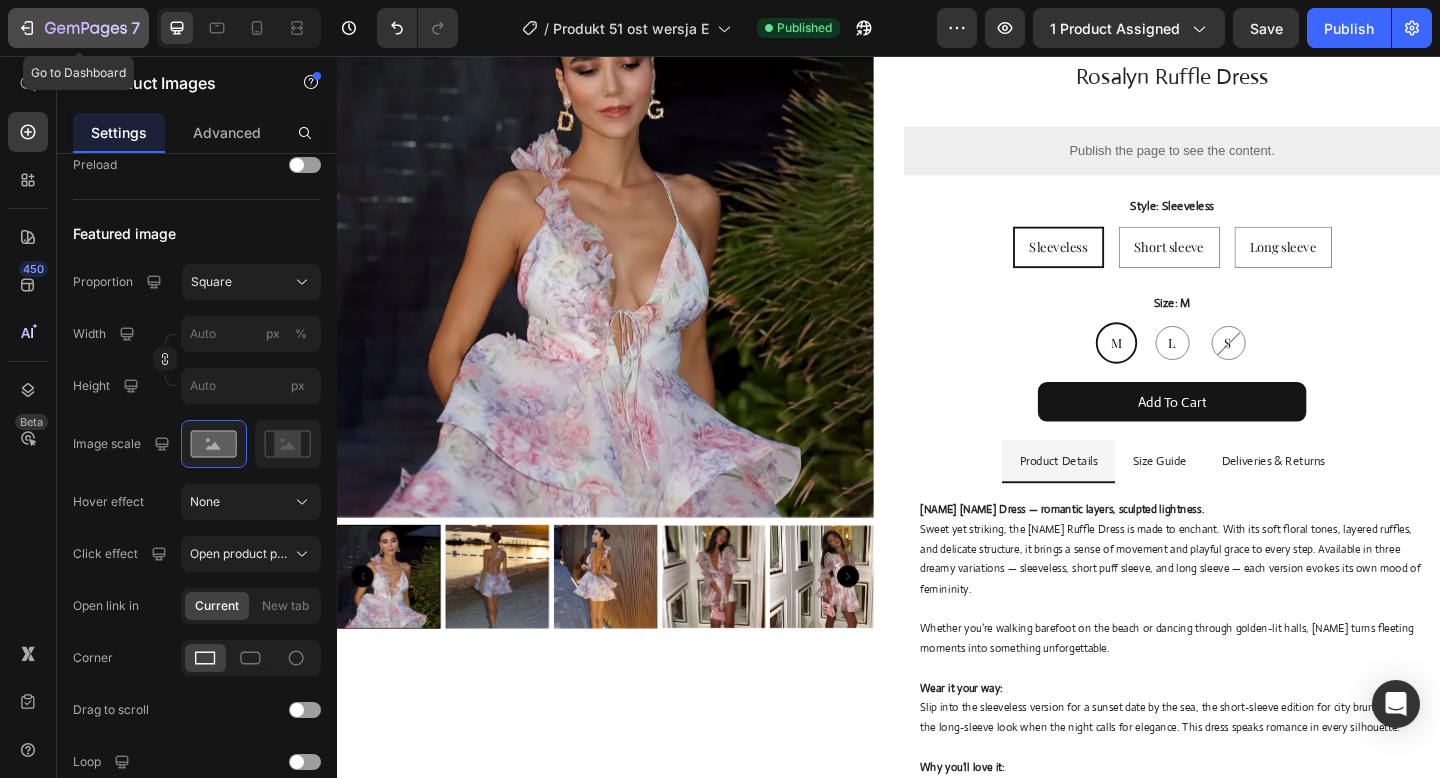 click 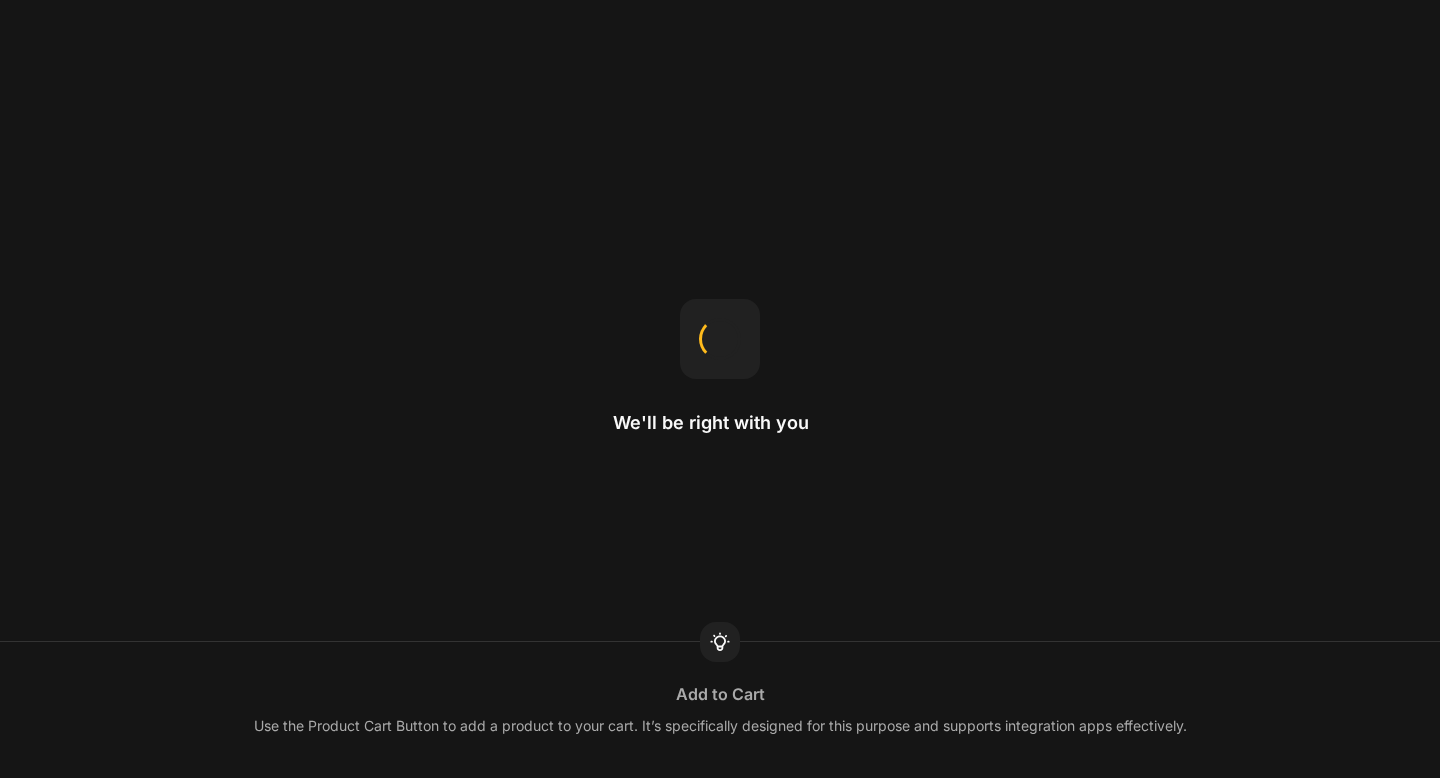 scroll, scrollTop: 0, scrollLeft: 0, axis: both 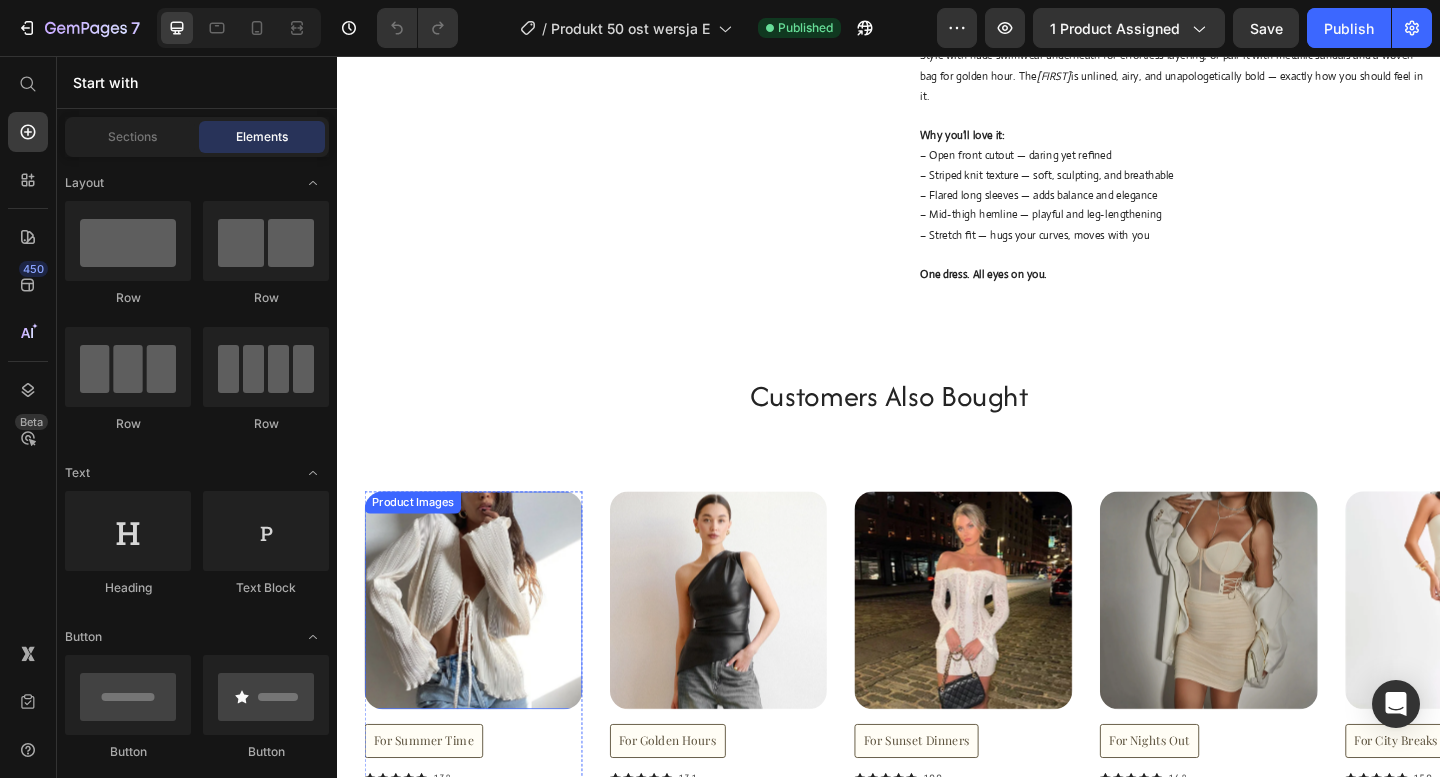 click at bounding box center [485, 648] 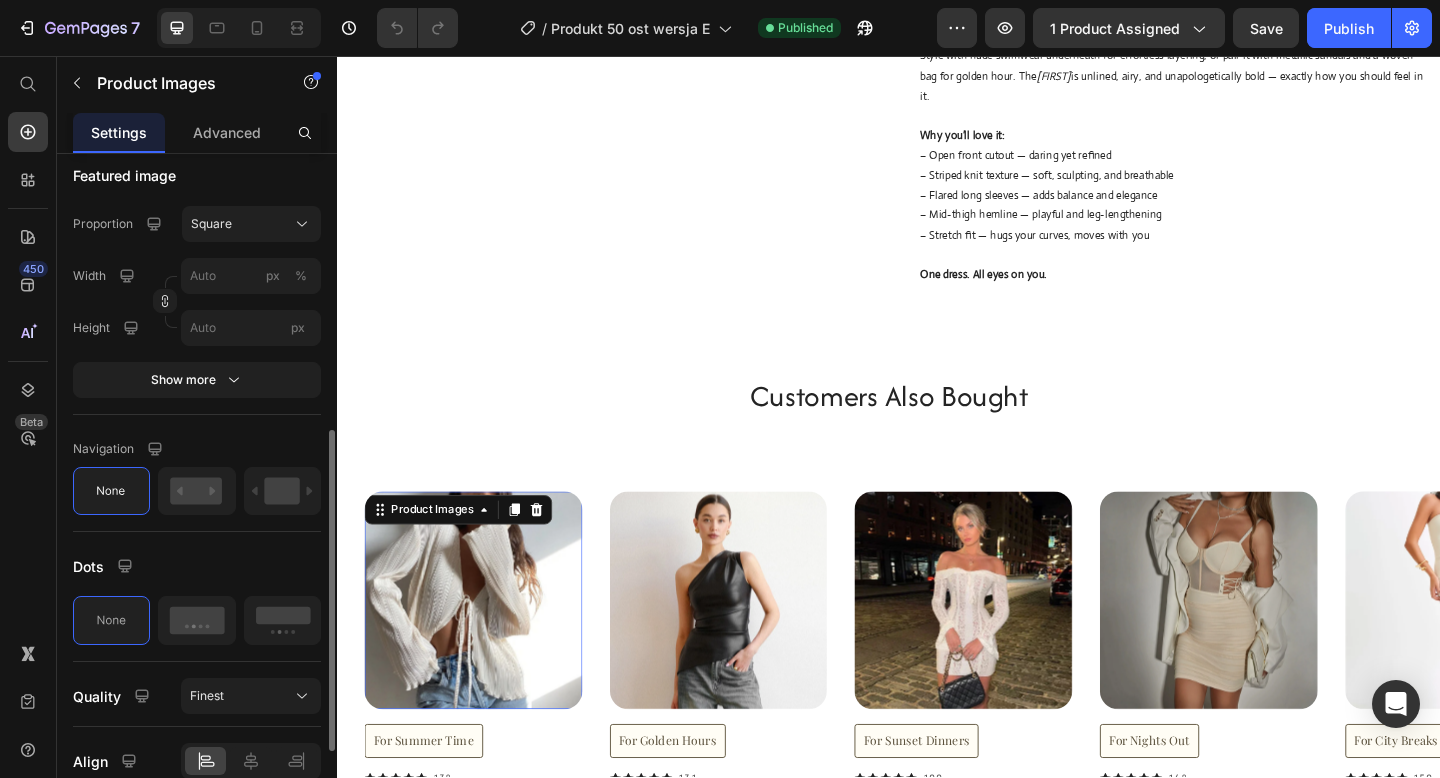 scroll, scrollTop: 674, scrollLeft: 0, axis: vertical 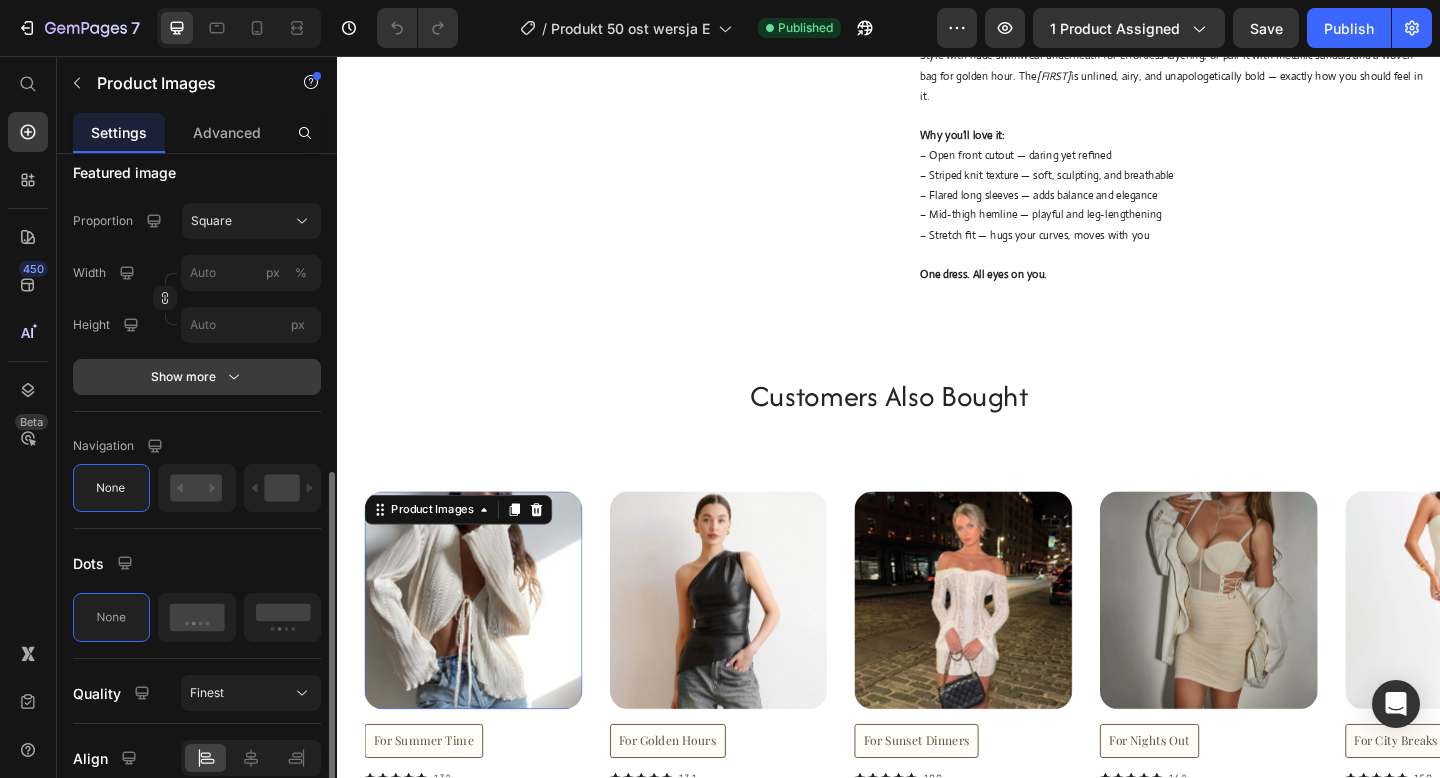 click on "Show more" at bounding box center [197, 377] 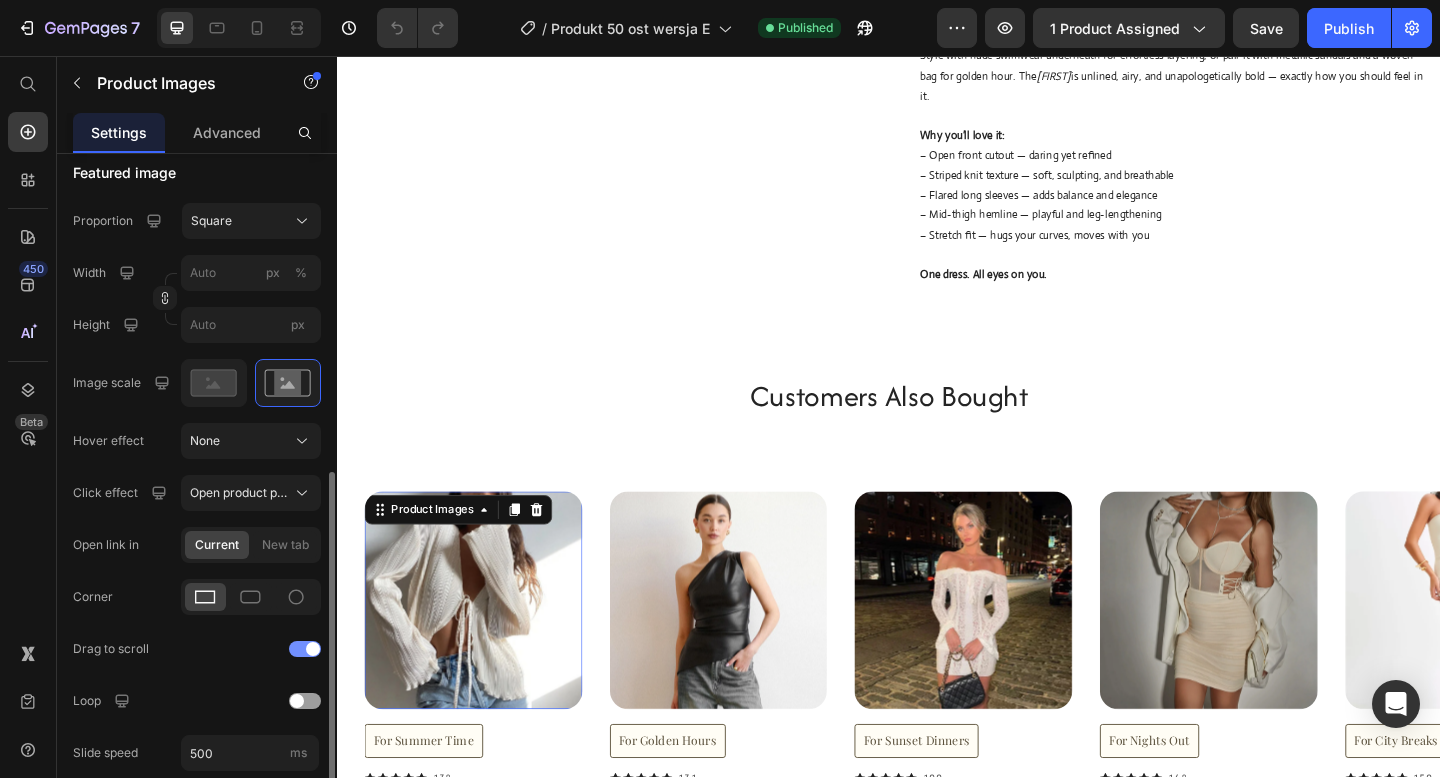 click at bounding box center [305, 649] 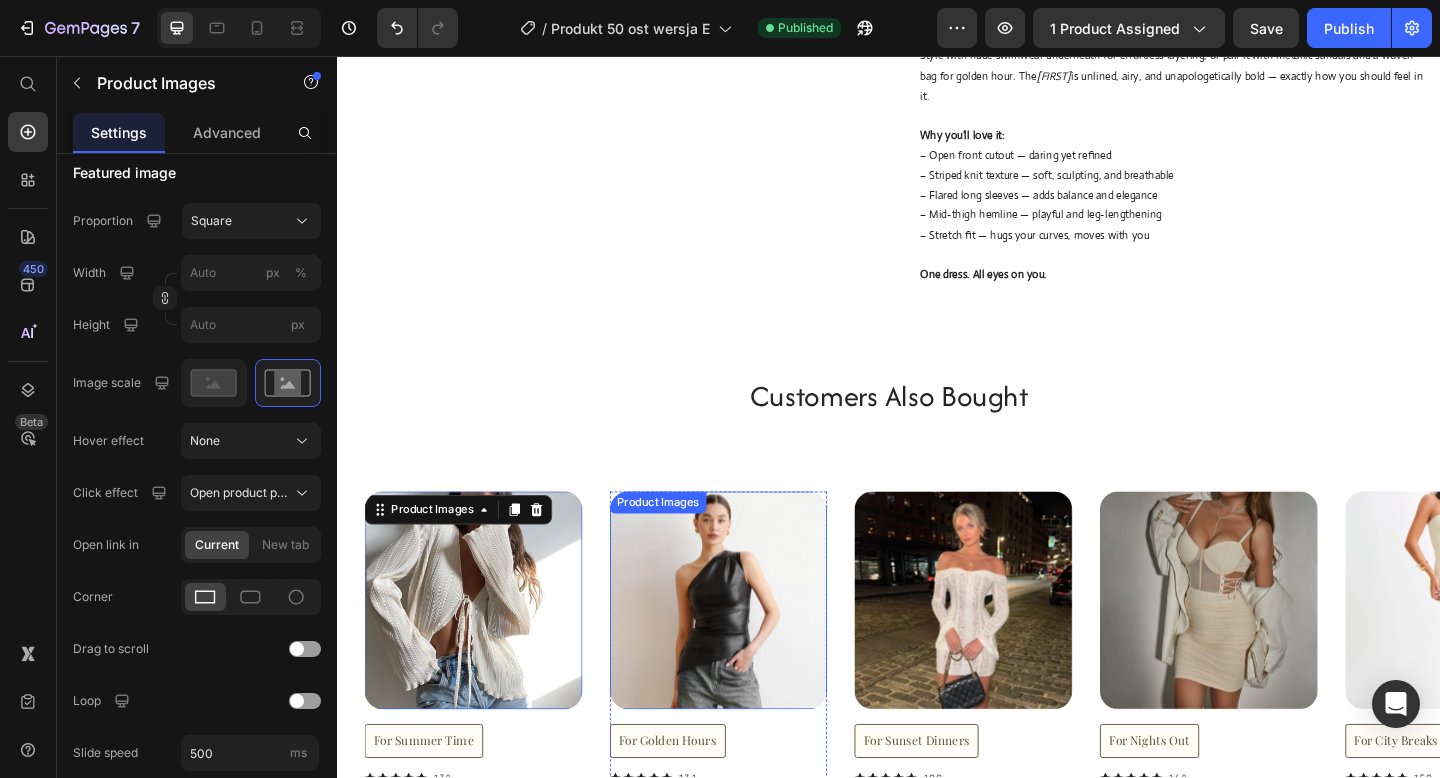 click at bounding box center (752, 648) 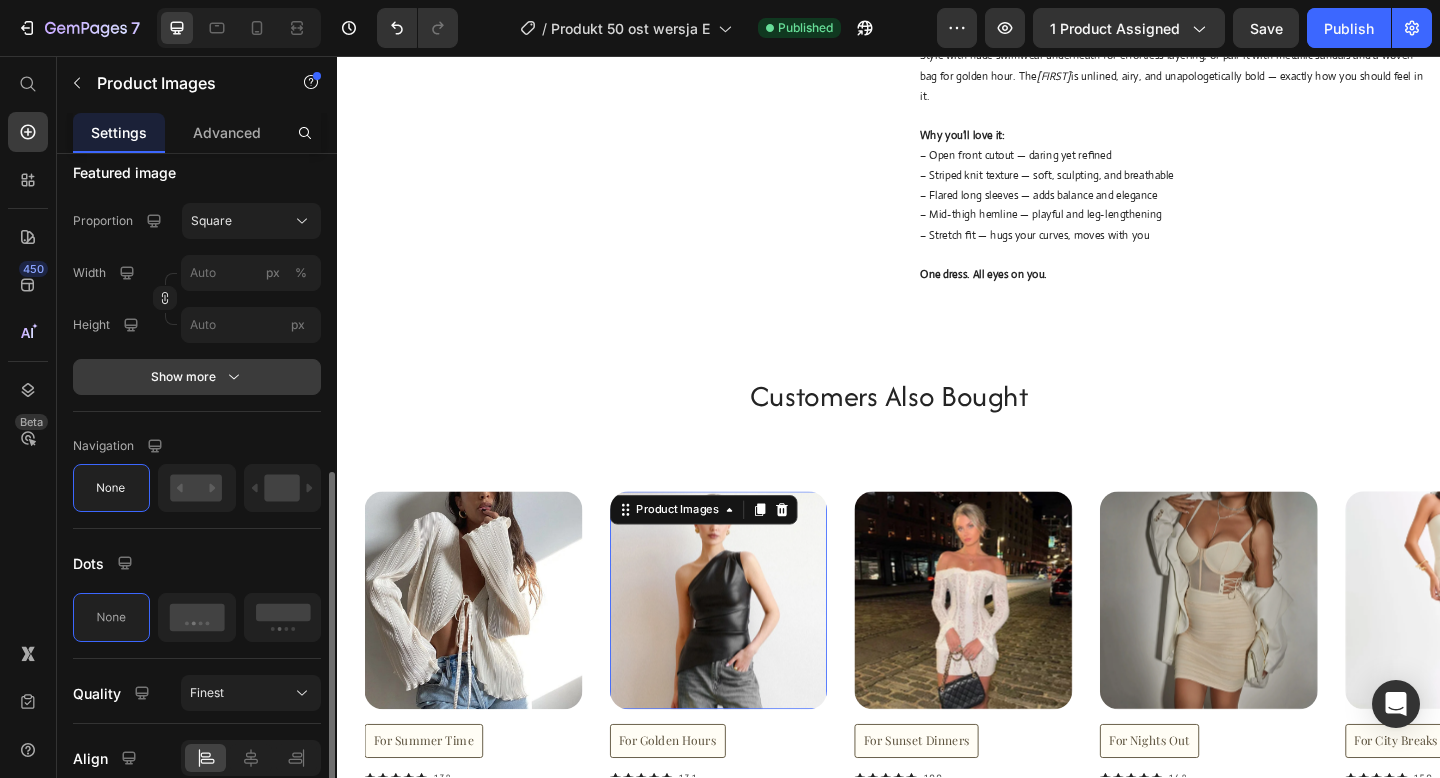 click 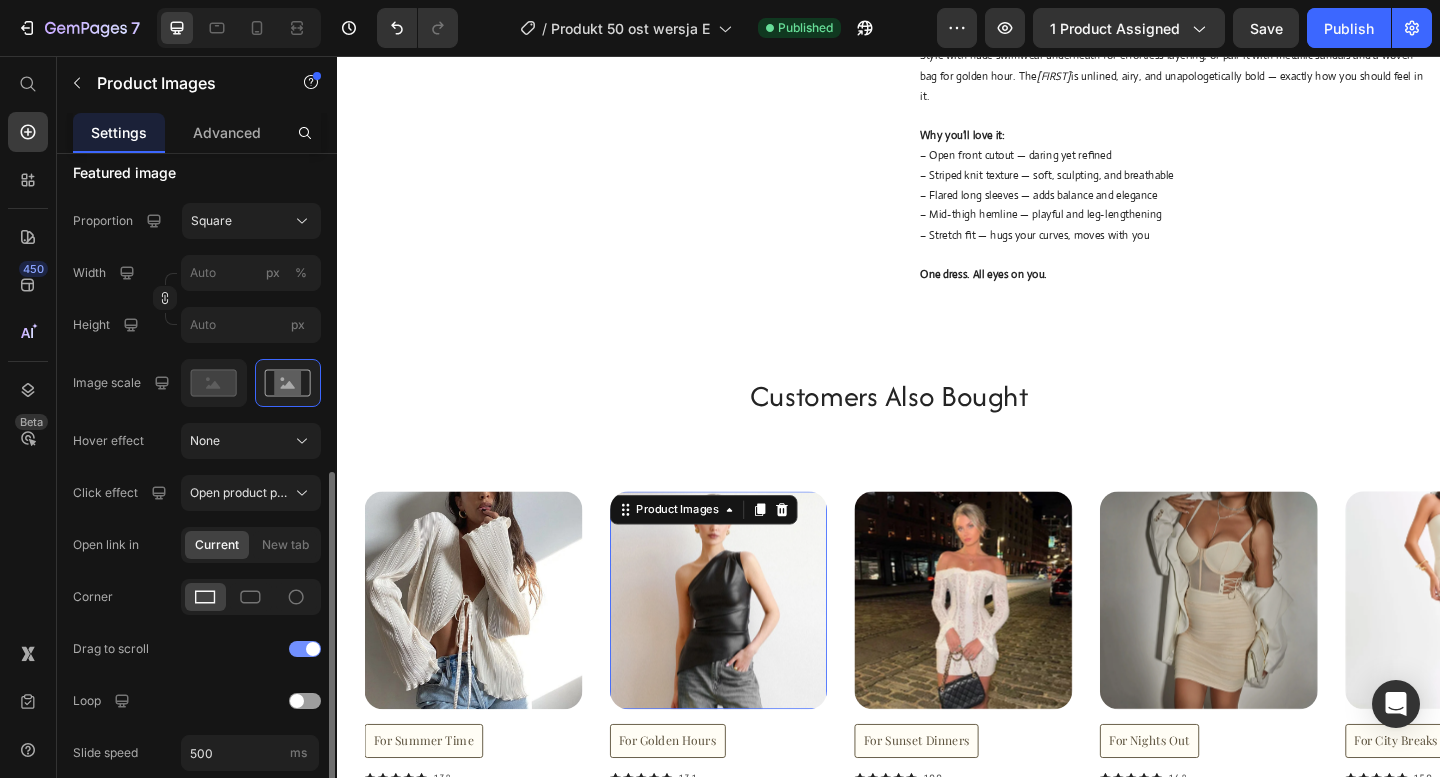 click at bounding box center (313, 649) 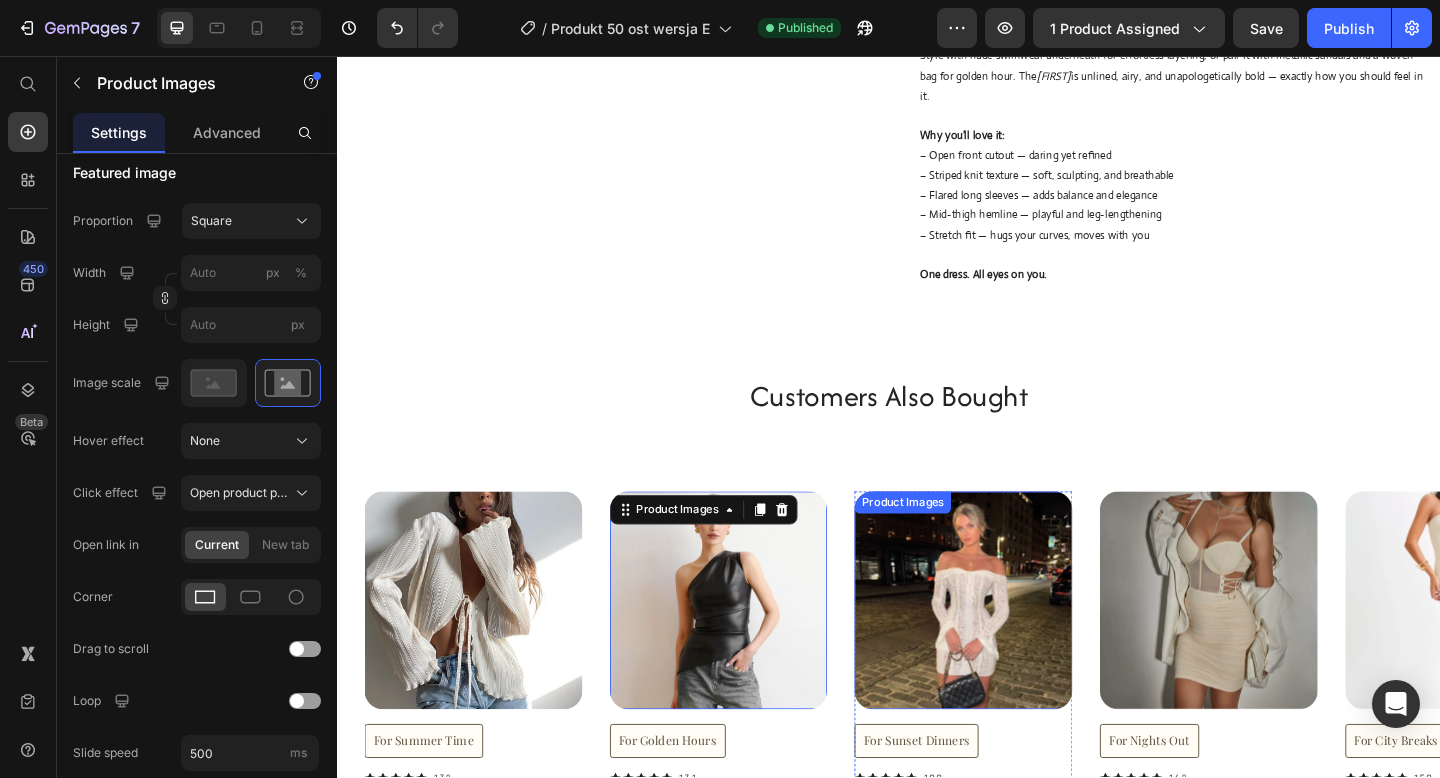 click at bounding box center [1018, 648] 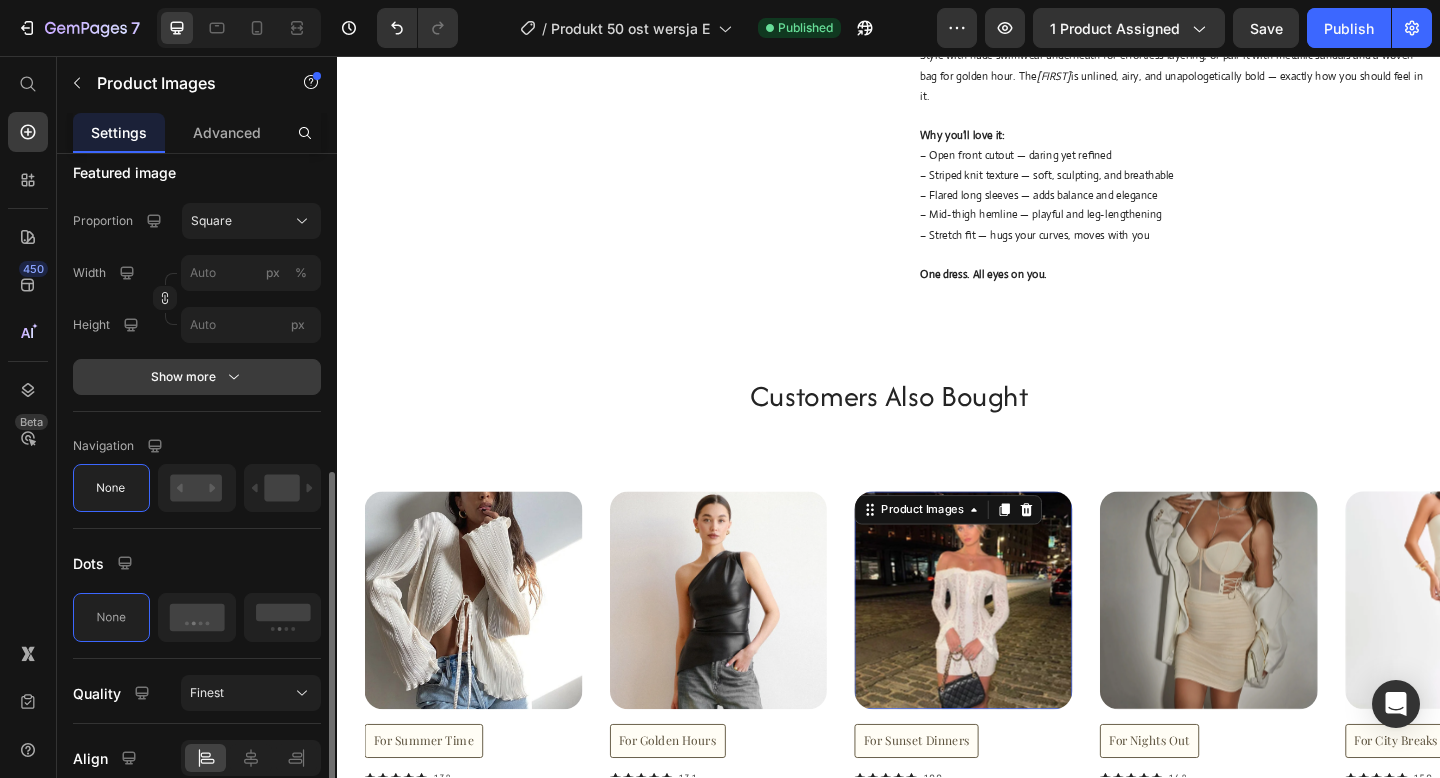 click on "Show more" at bounding box center (197, 377) 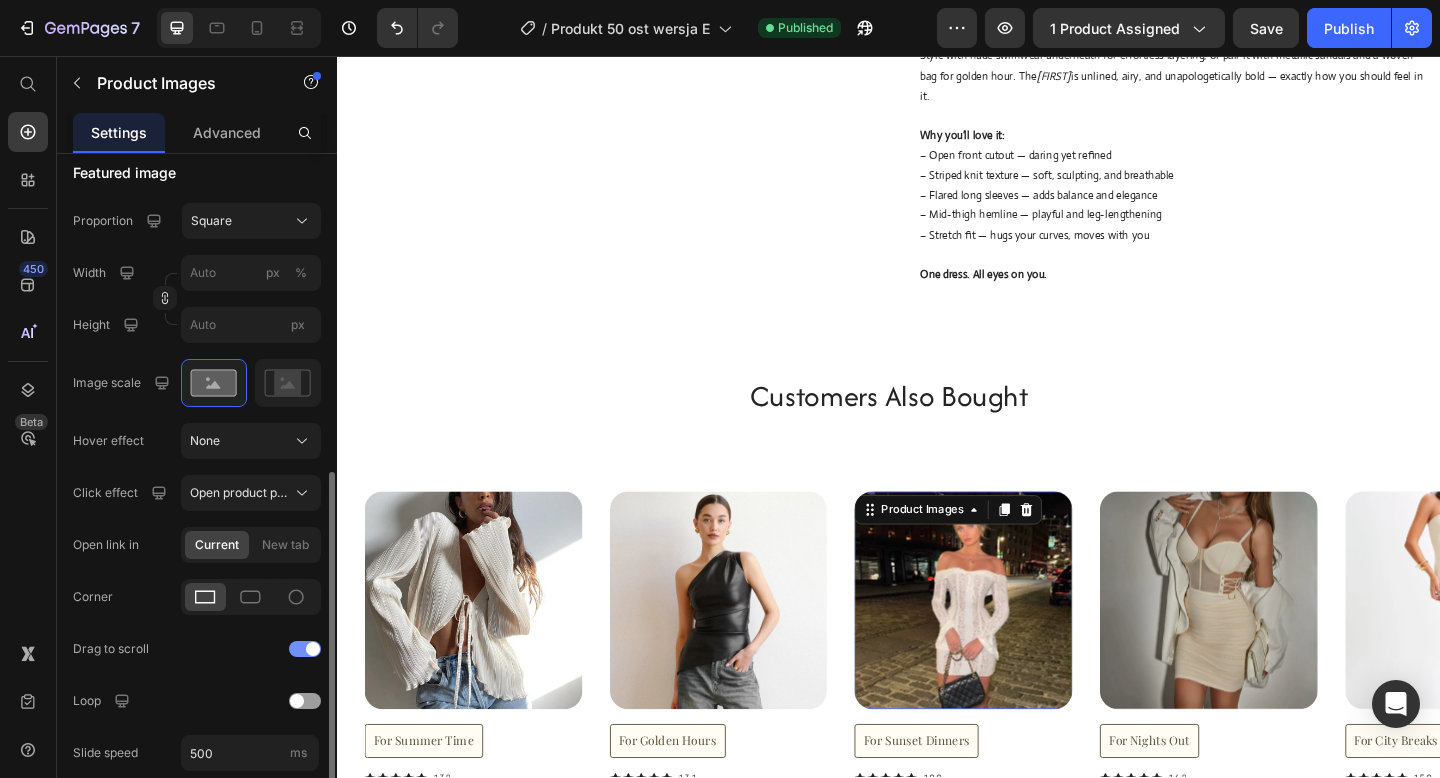 click on "Drag to scroll" 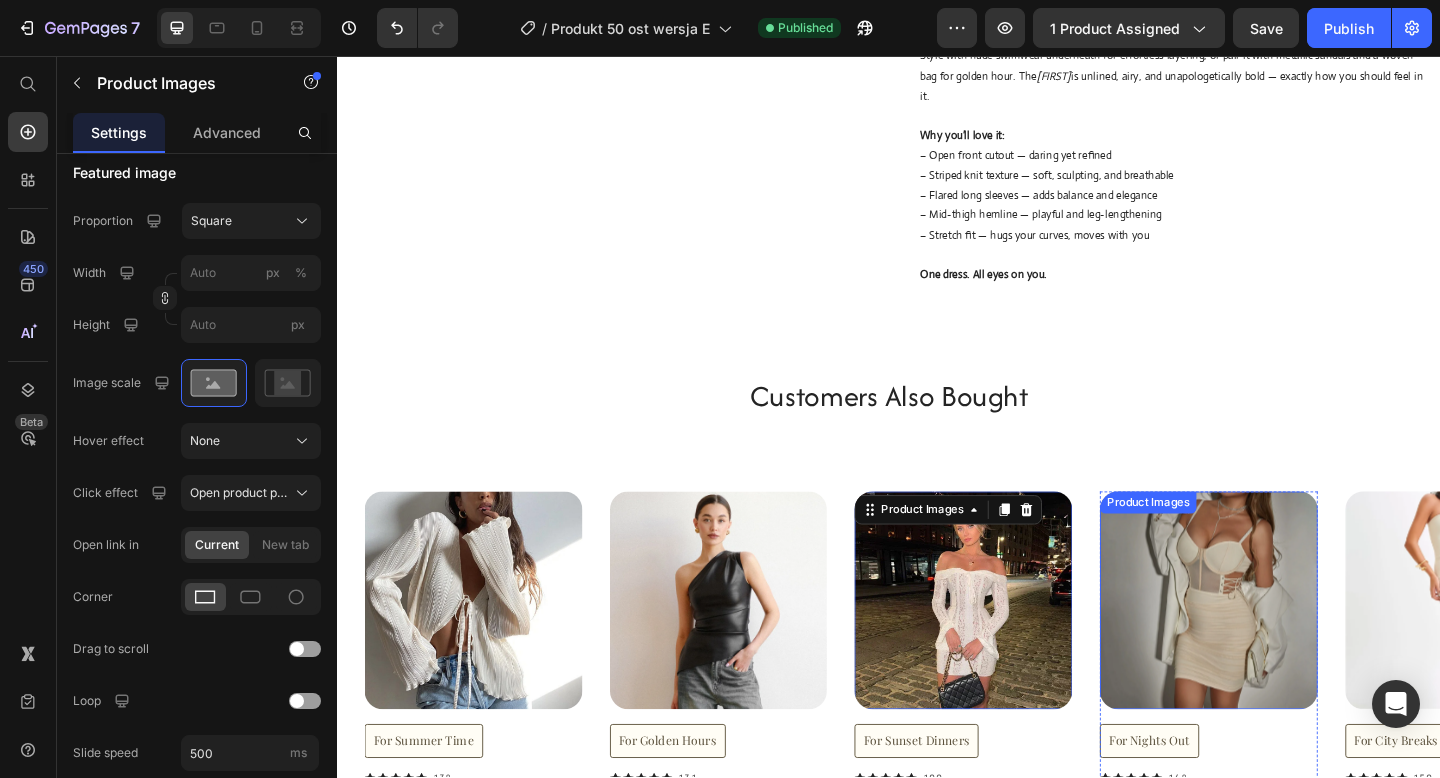 click at bounding box center [1285, 648] 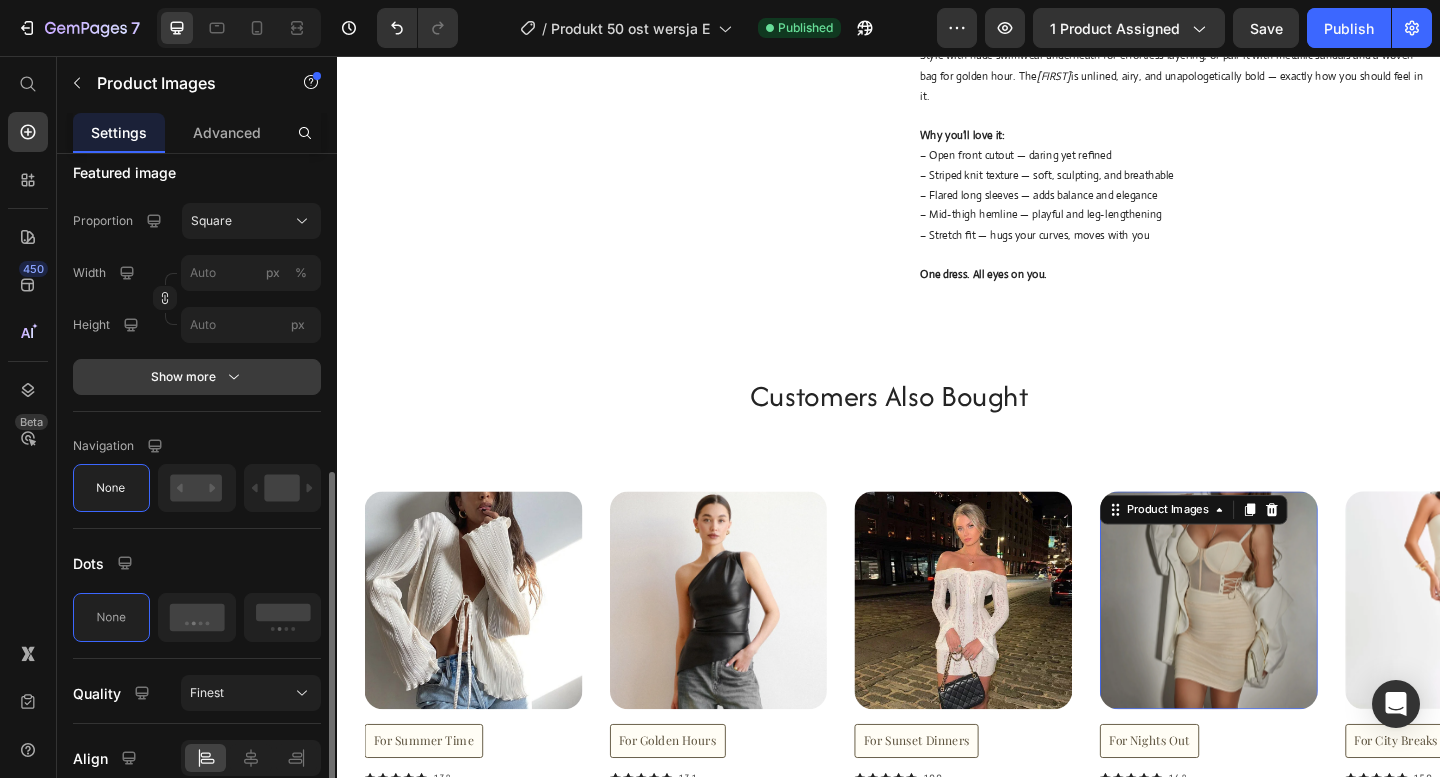 click on "Show more" at bounding box center [197, 377] 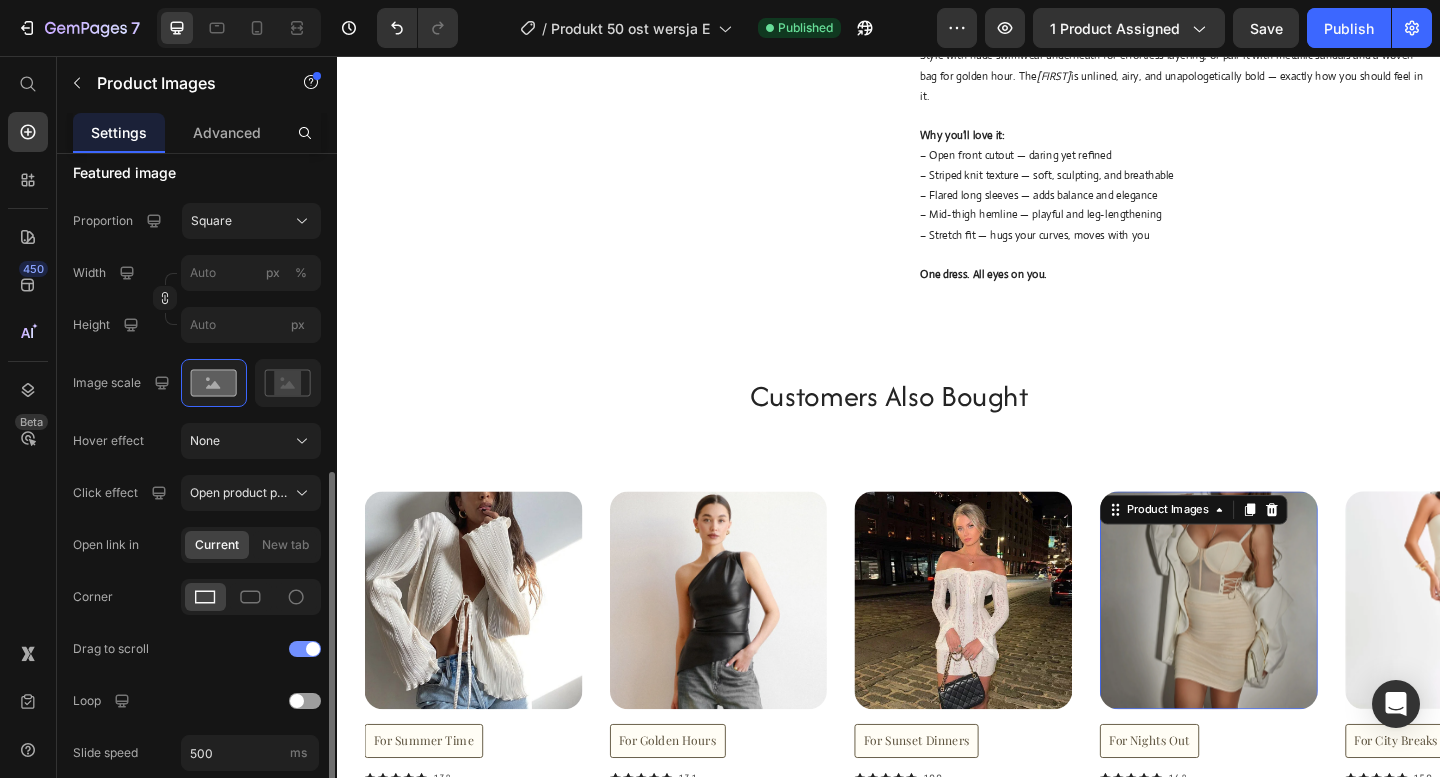 click at bounding box center [305, 649] 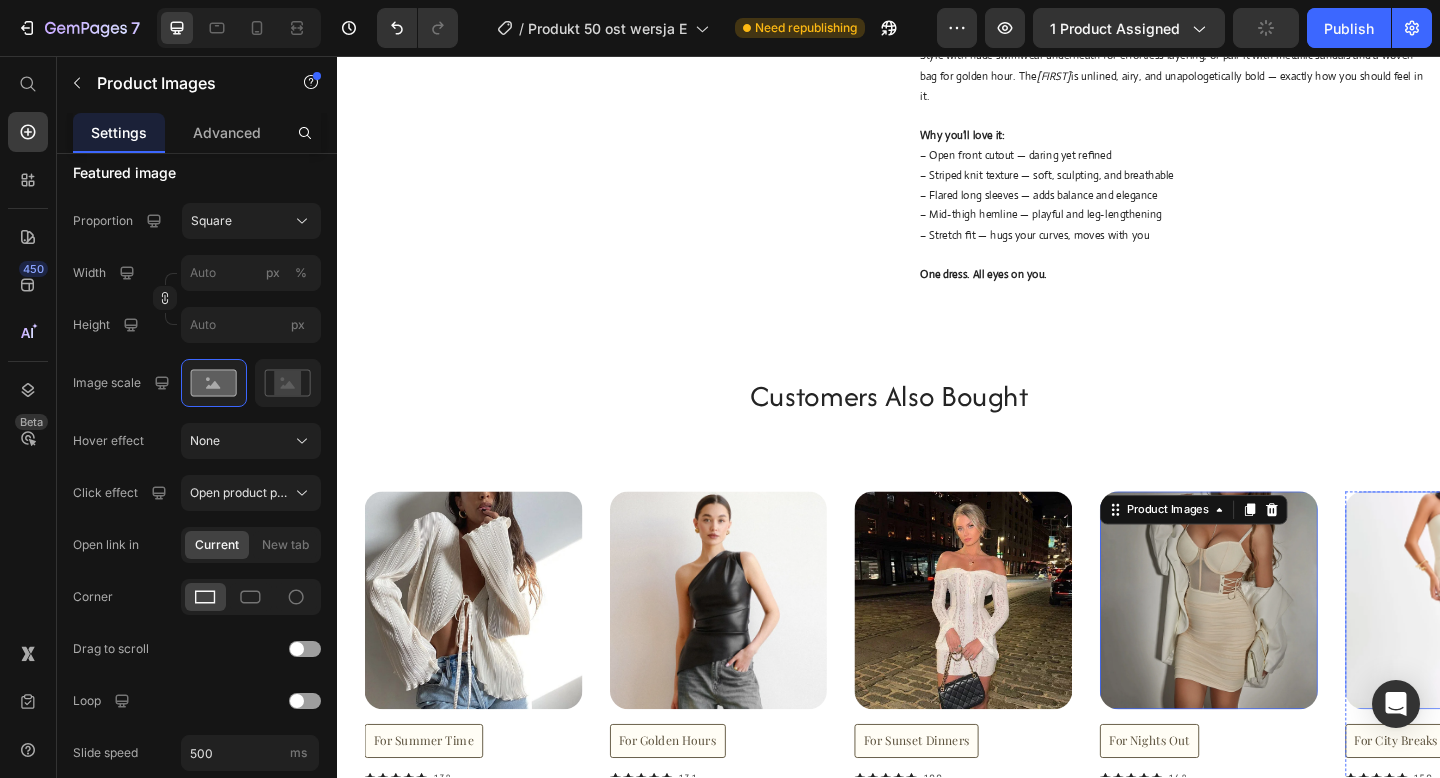 click at bounding box center (1552, 648) 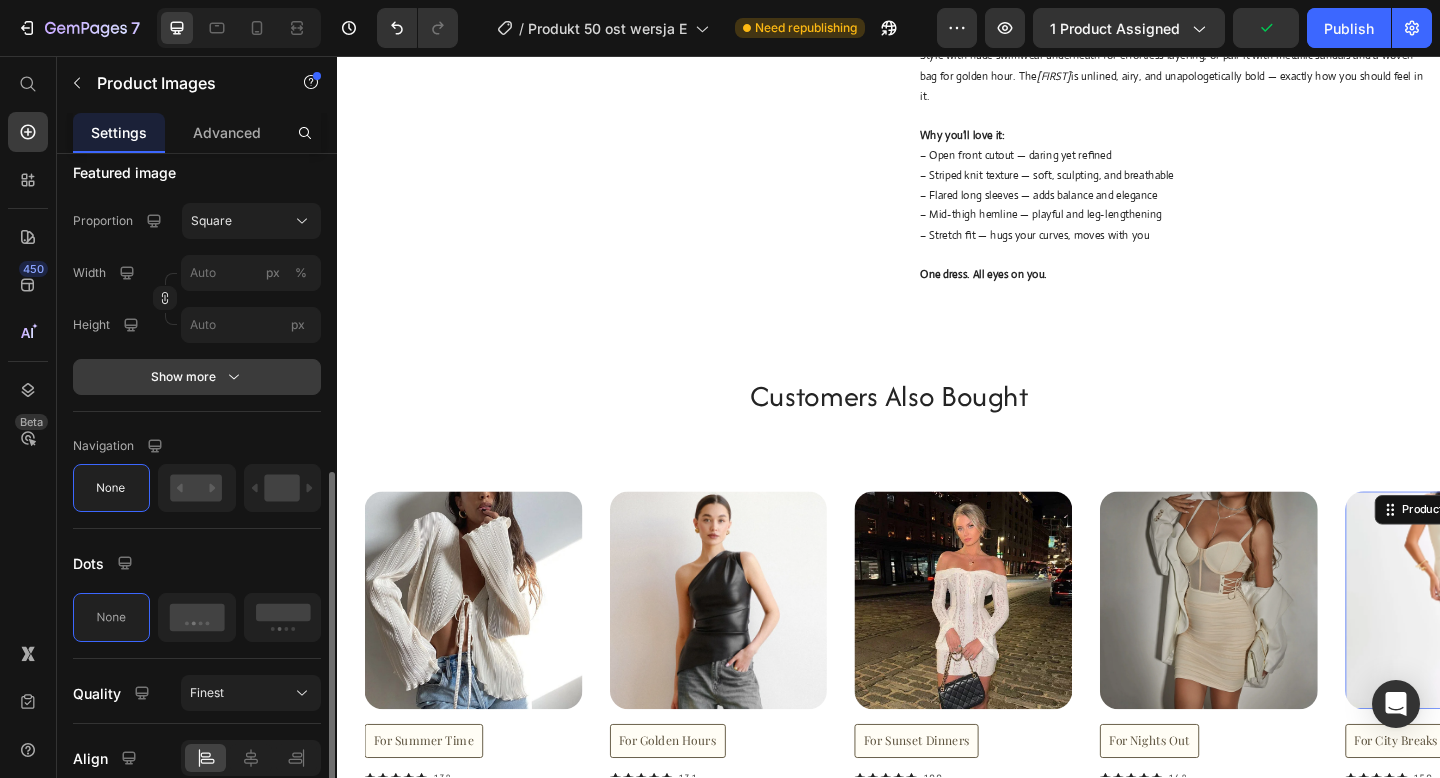 click on "Show more" at bounding box center [197, 377] 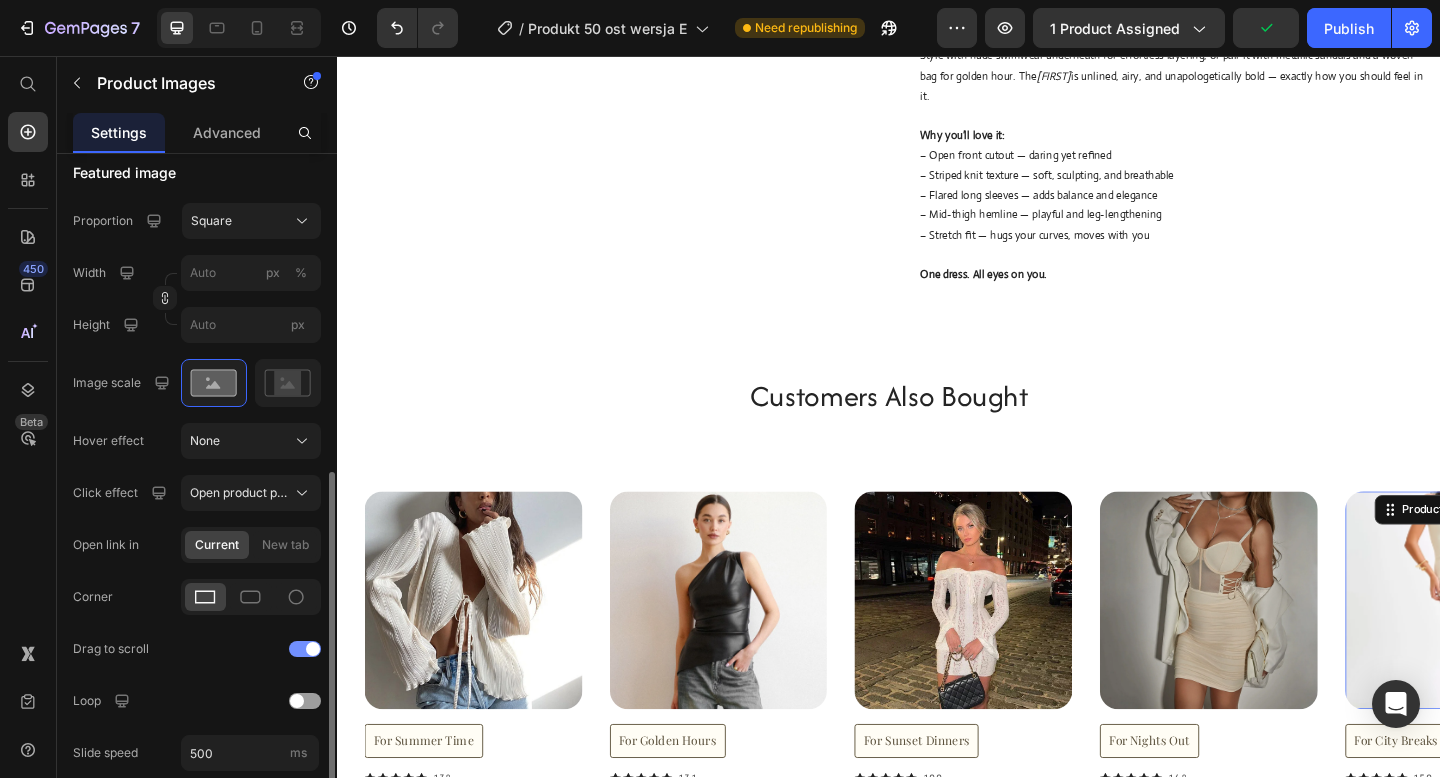 click at bounding box center (313, 649) 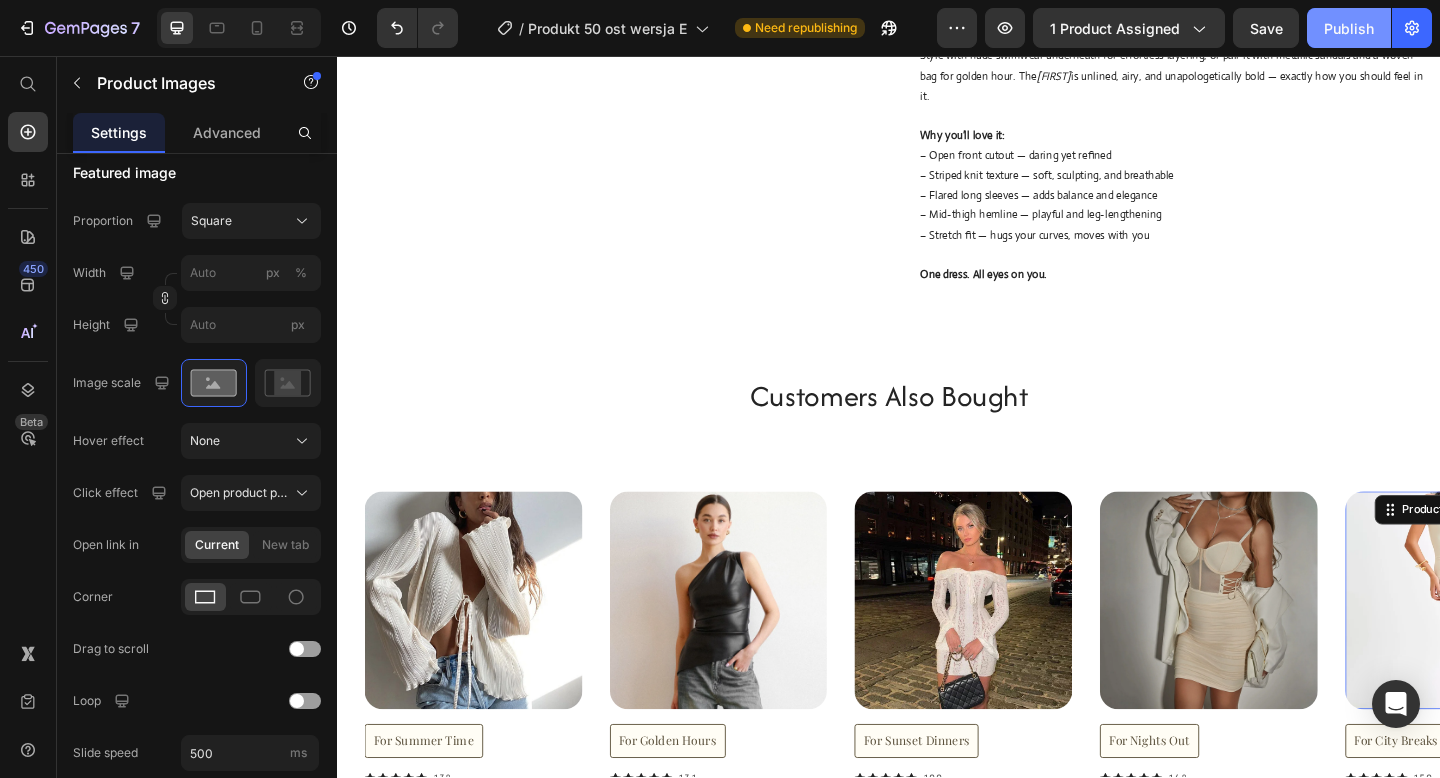 click on "Publish" at bounding box center (1349, 28) 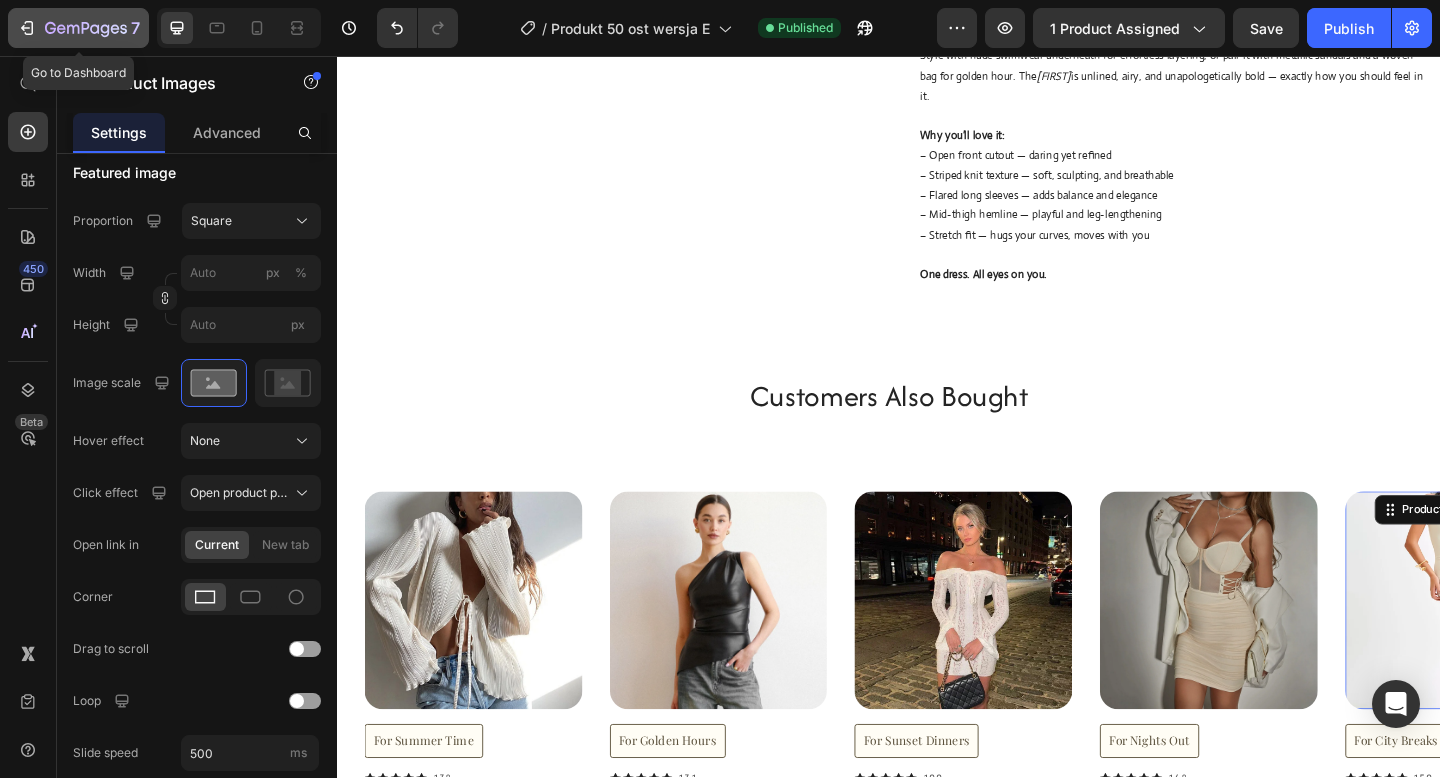 click on "7" at bounding box center [78, 28] 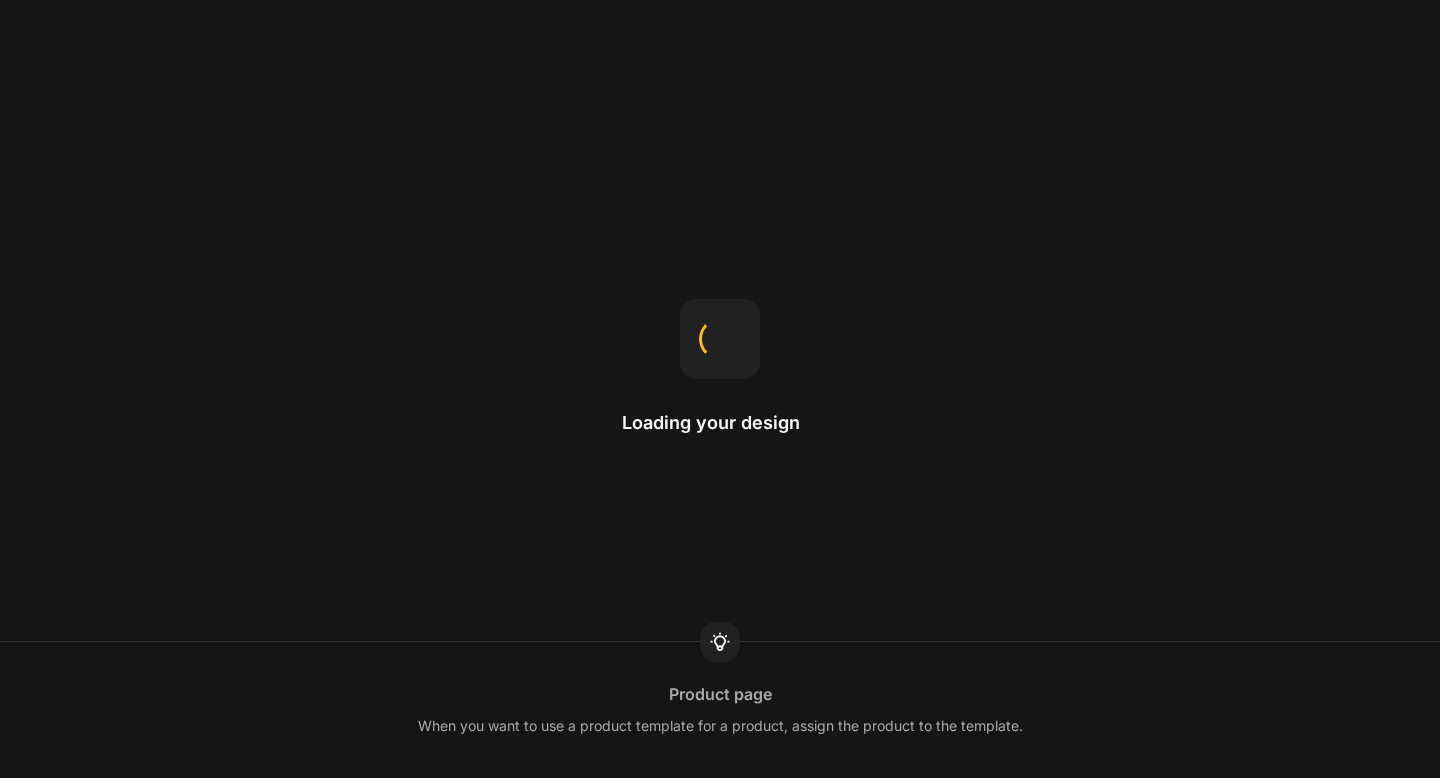 scroll, scrollTop: 0, scrollLeft: 0, axis: both 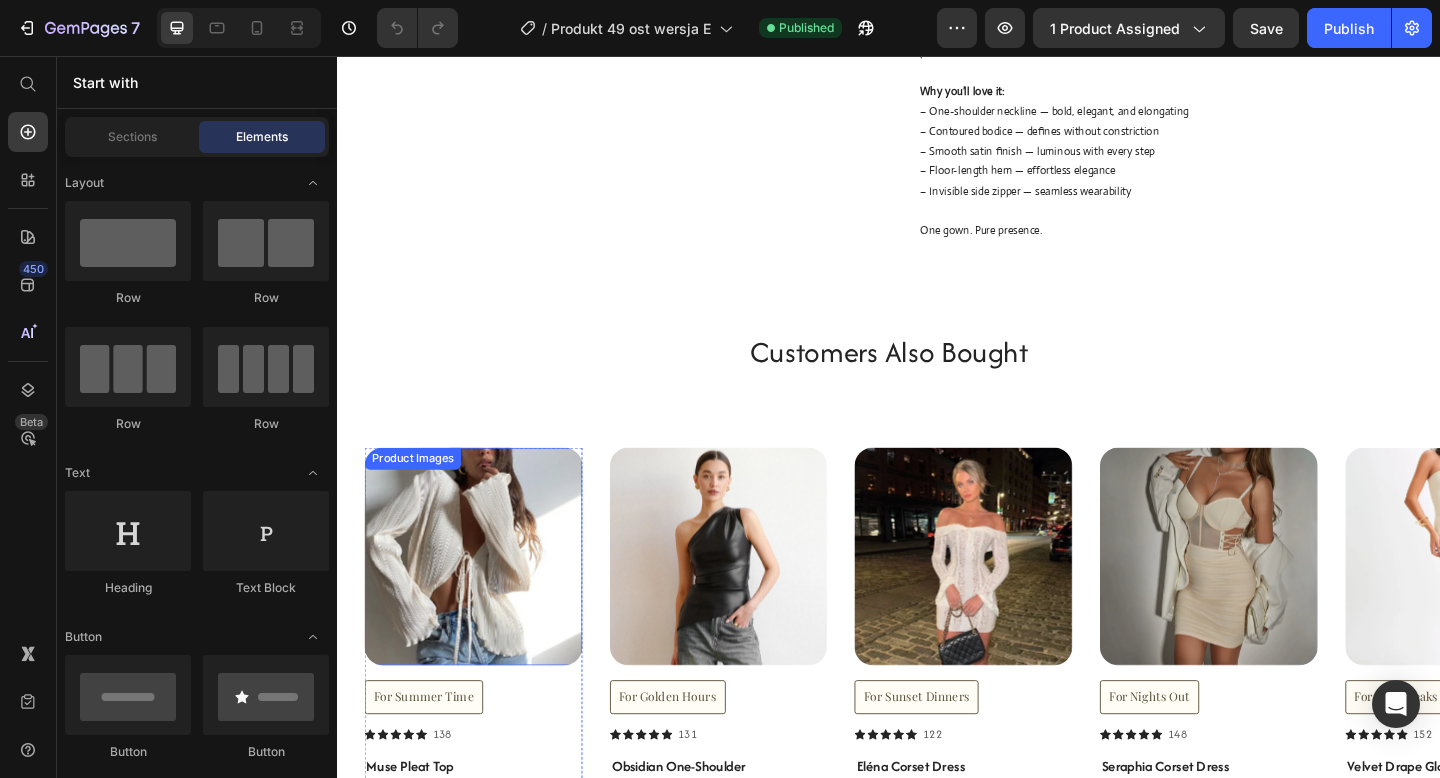 click at bounding box center (485, 600) 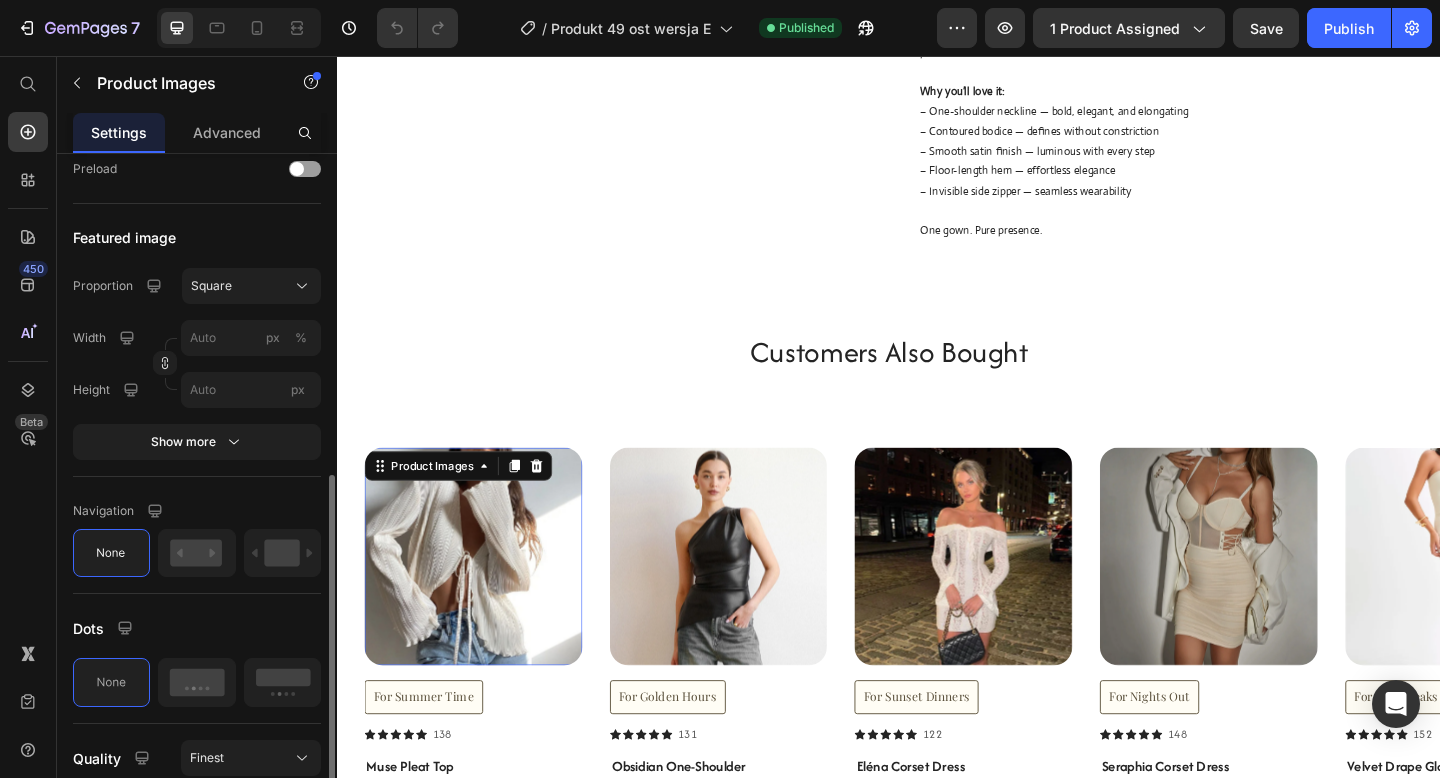 scroll, scrollTop: 632, scrollLeft: 0, axis: vertical 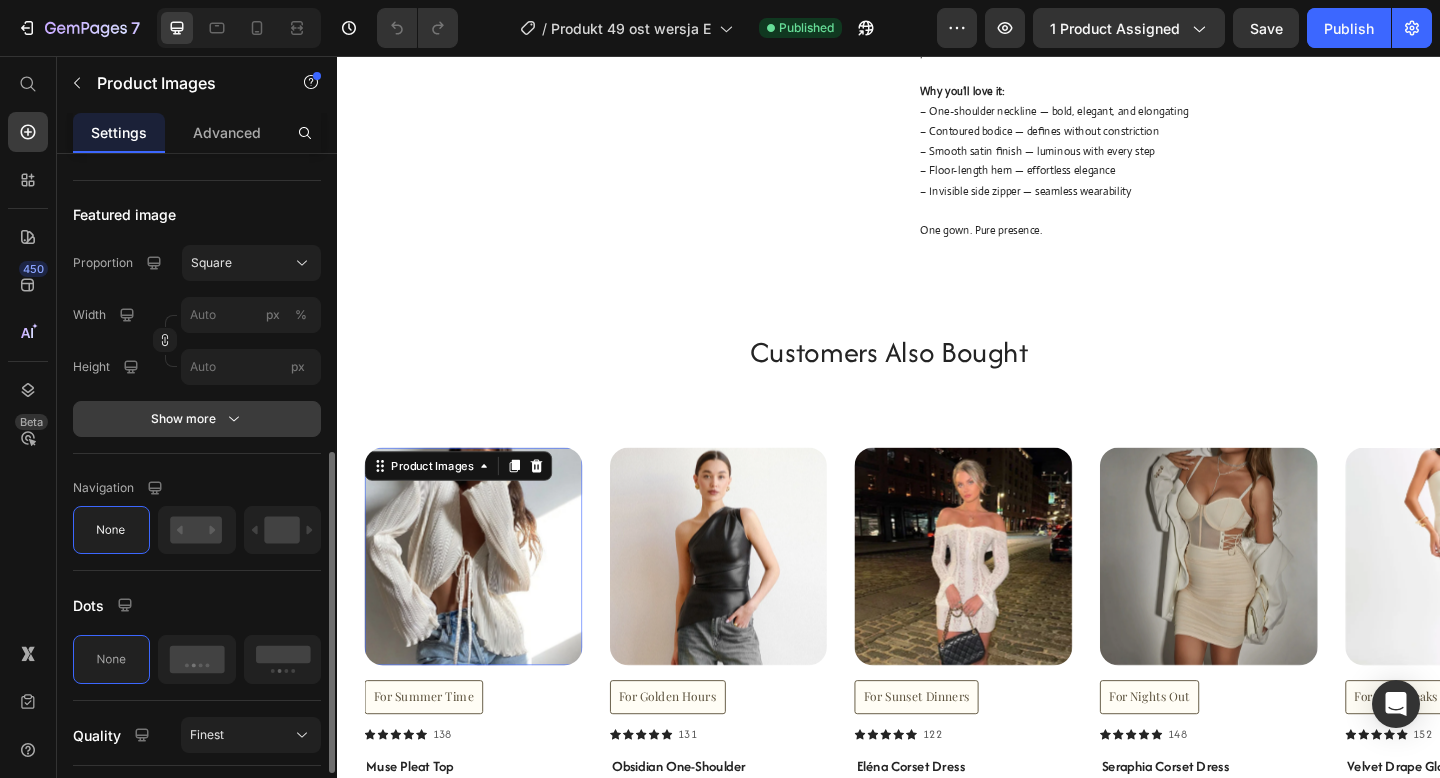 click on "Show more" at bounding box center [197, 419] 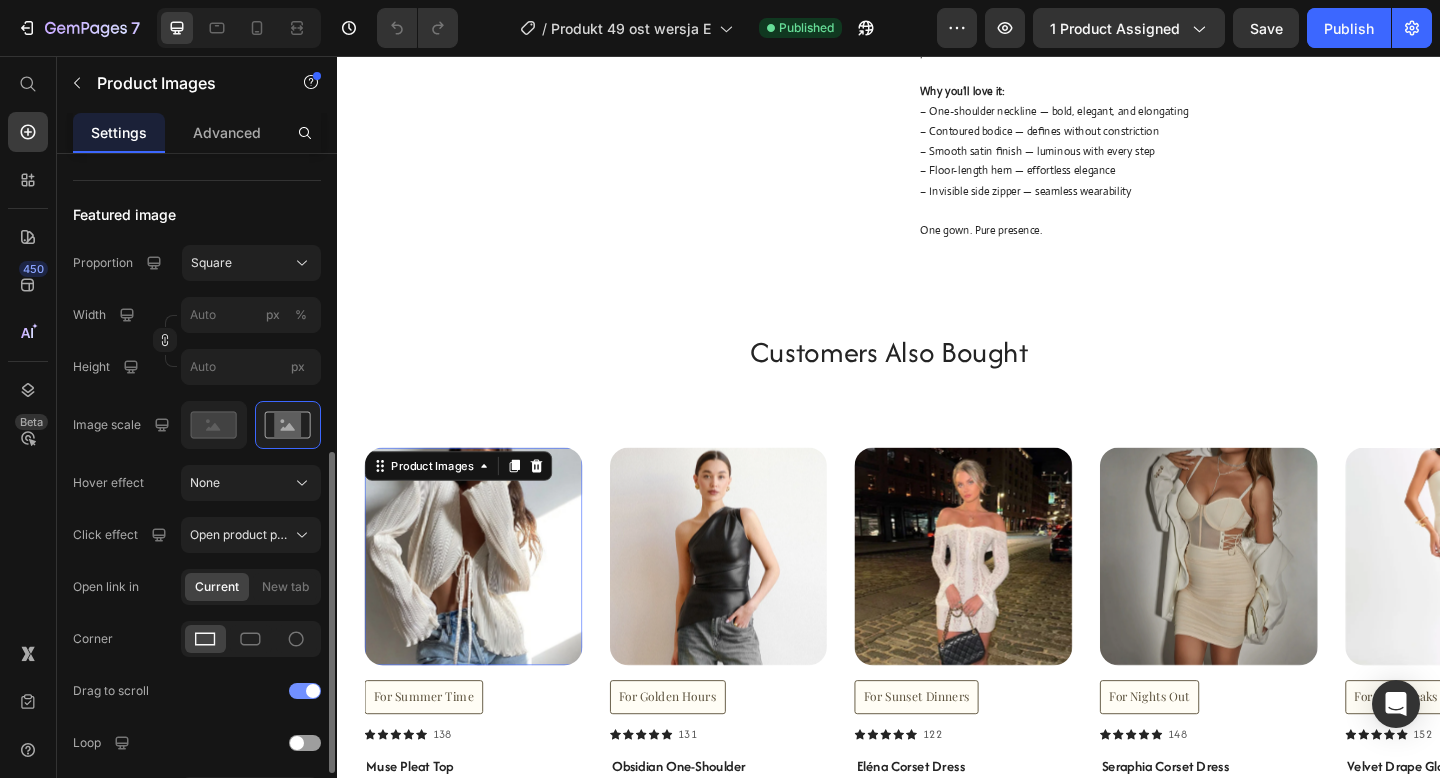 click at bounding box center [313, 691] 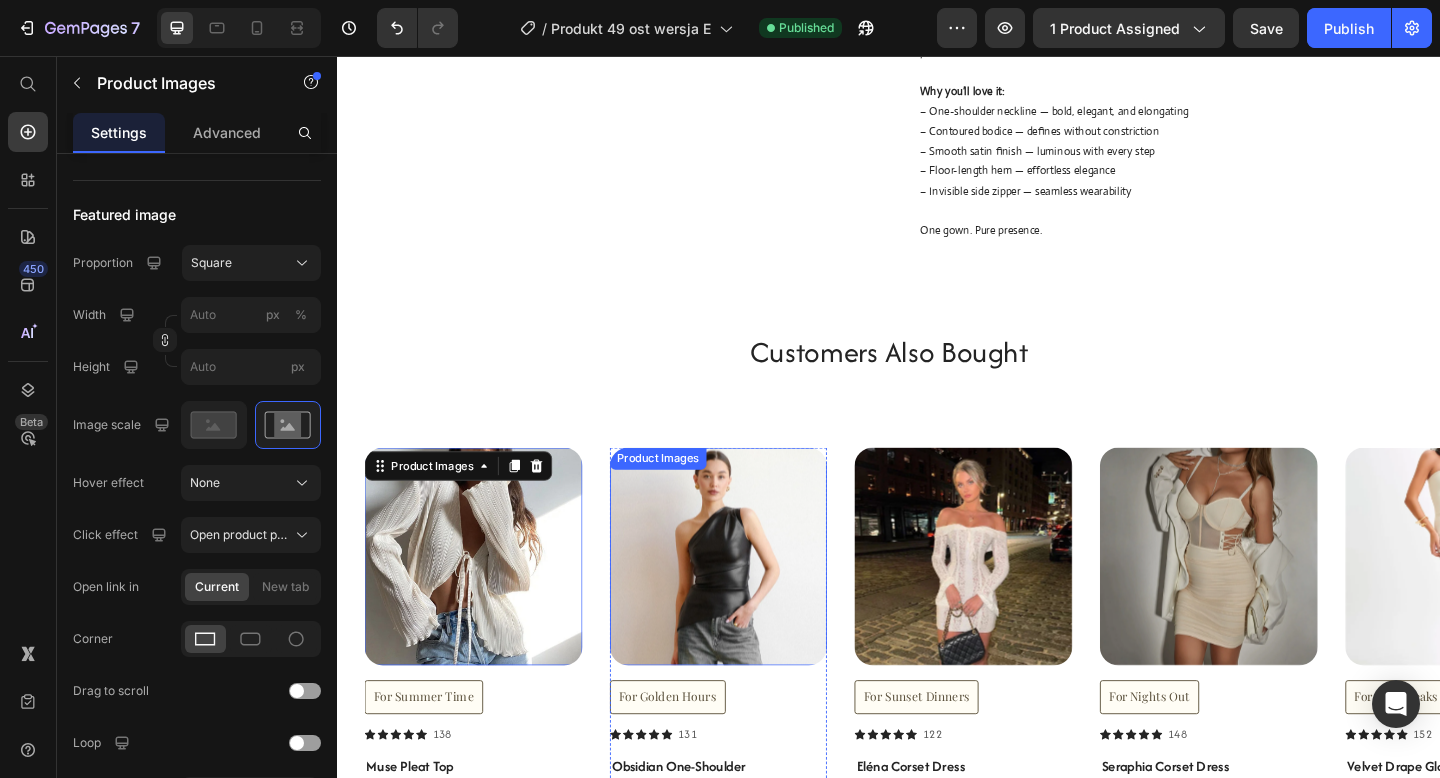 click at bounding box center [752, 600] 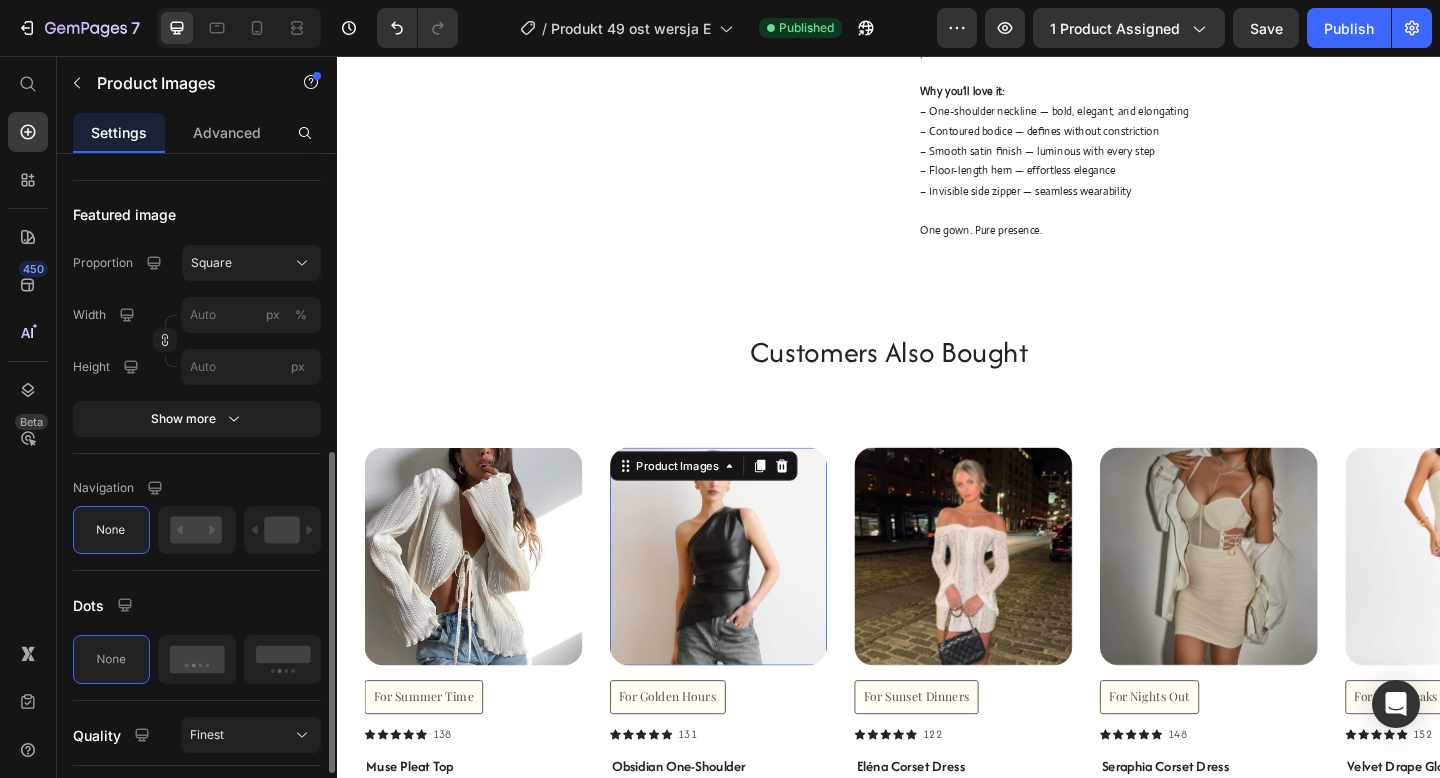 click on "Featured image Proportion Square Width px % Height px Show more" 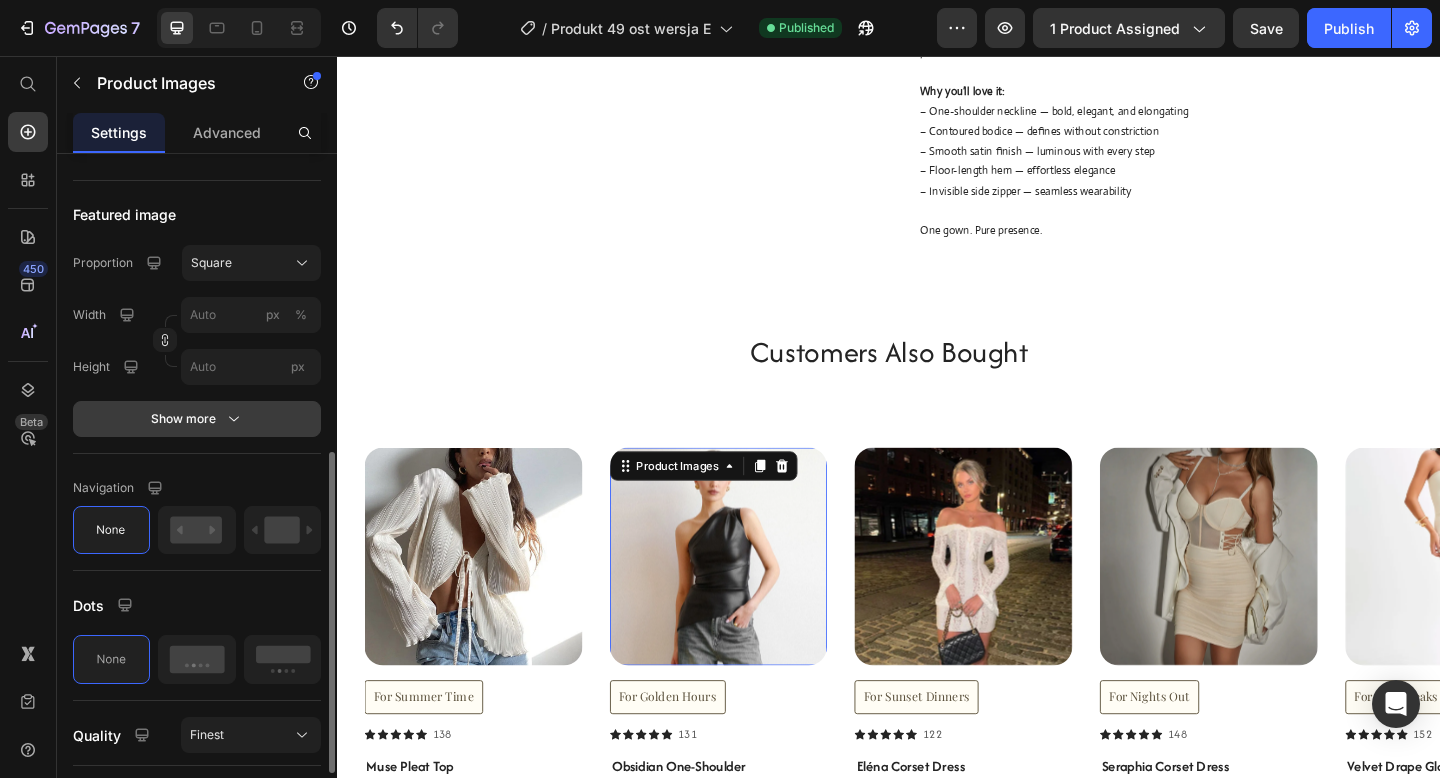 click on "Show more" at bounding box center (197, 419) 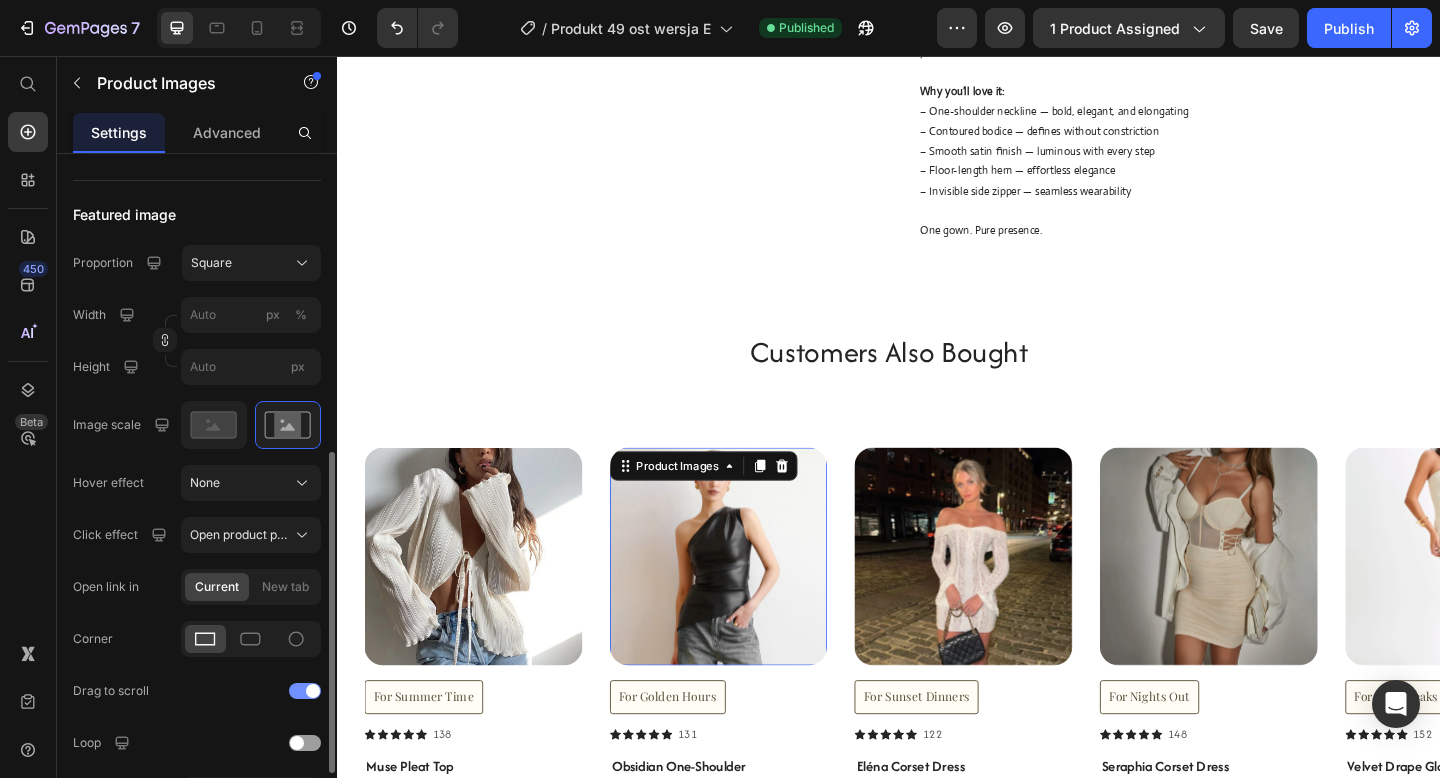 click on "Drag to scroll" 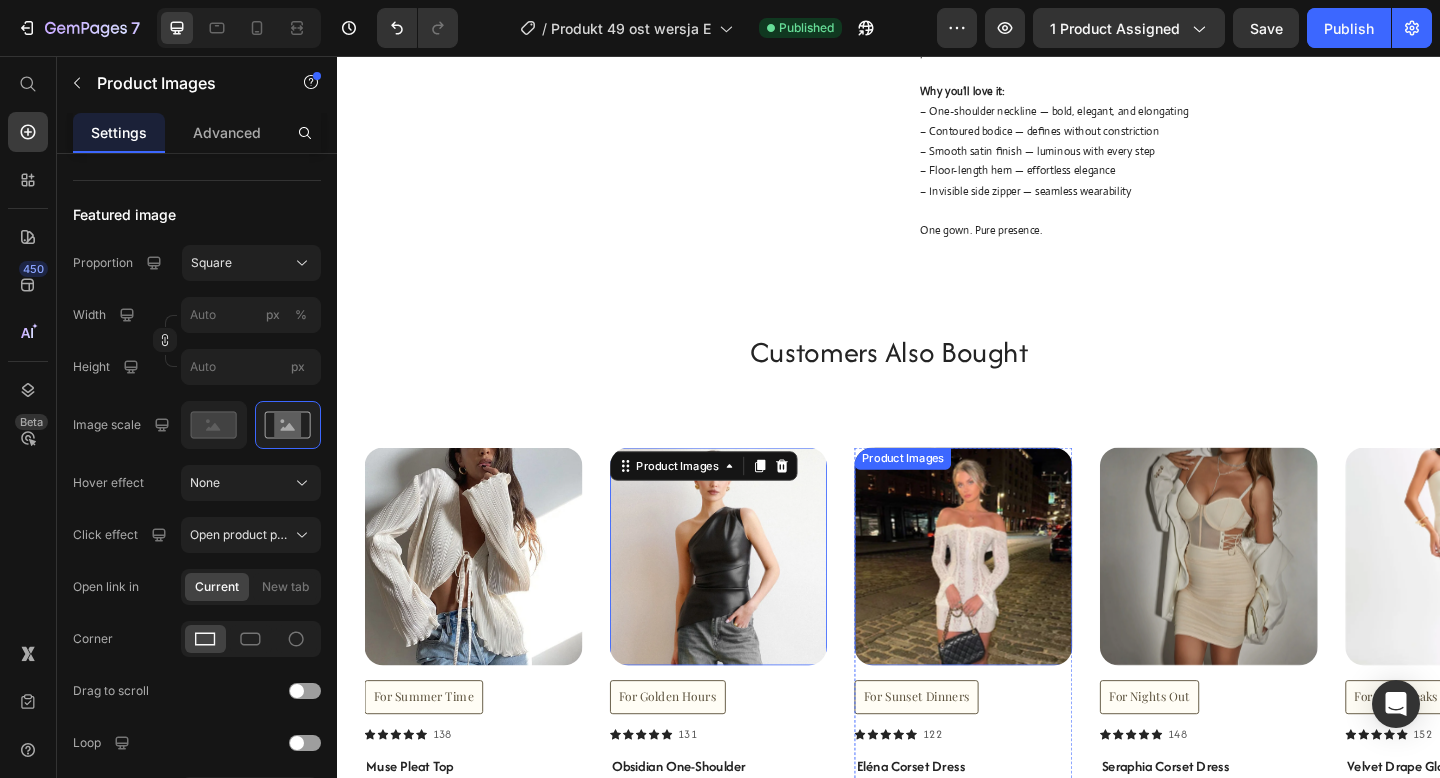 click at bounding box center (1018, 600) 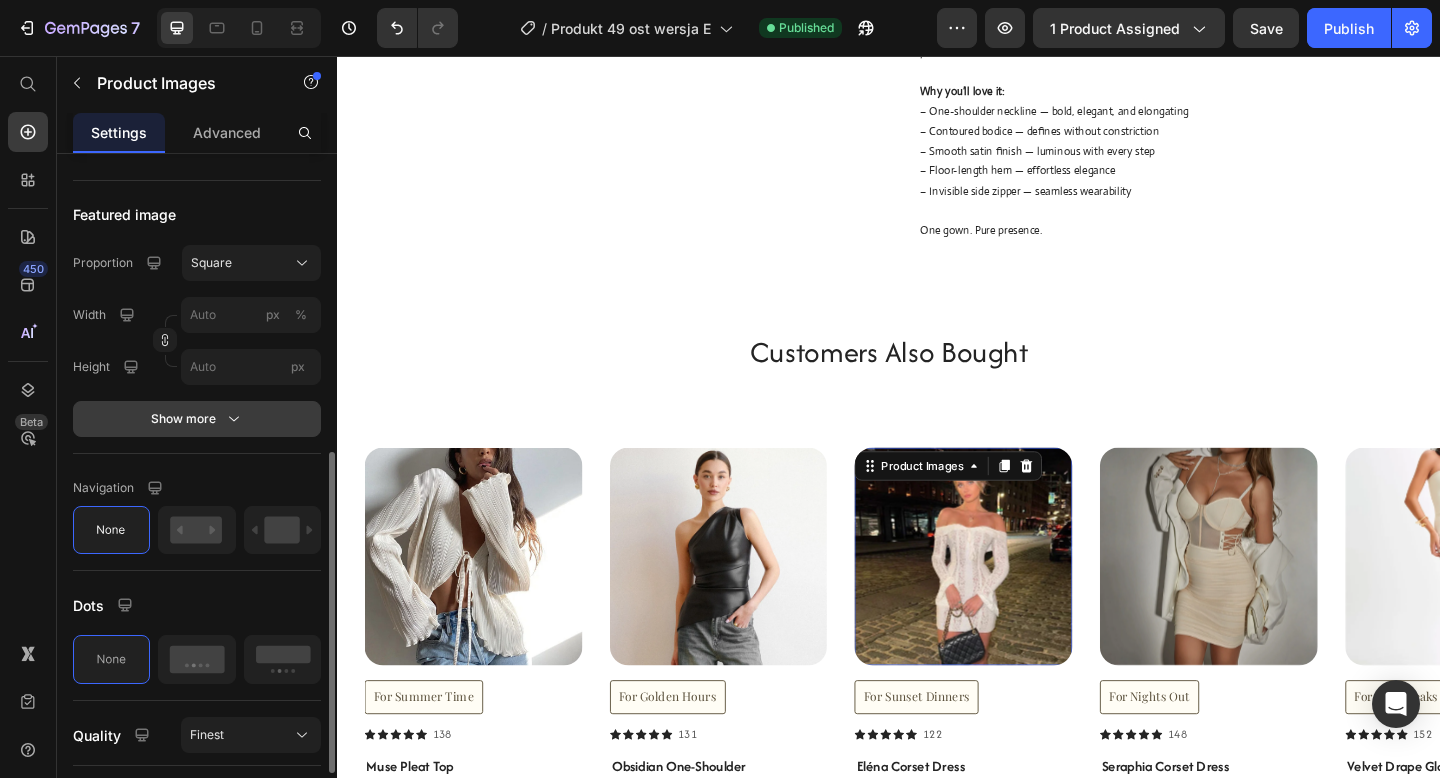 click on "Show more" at bounding box center (197, 419) 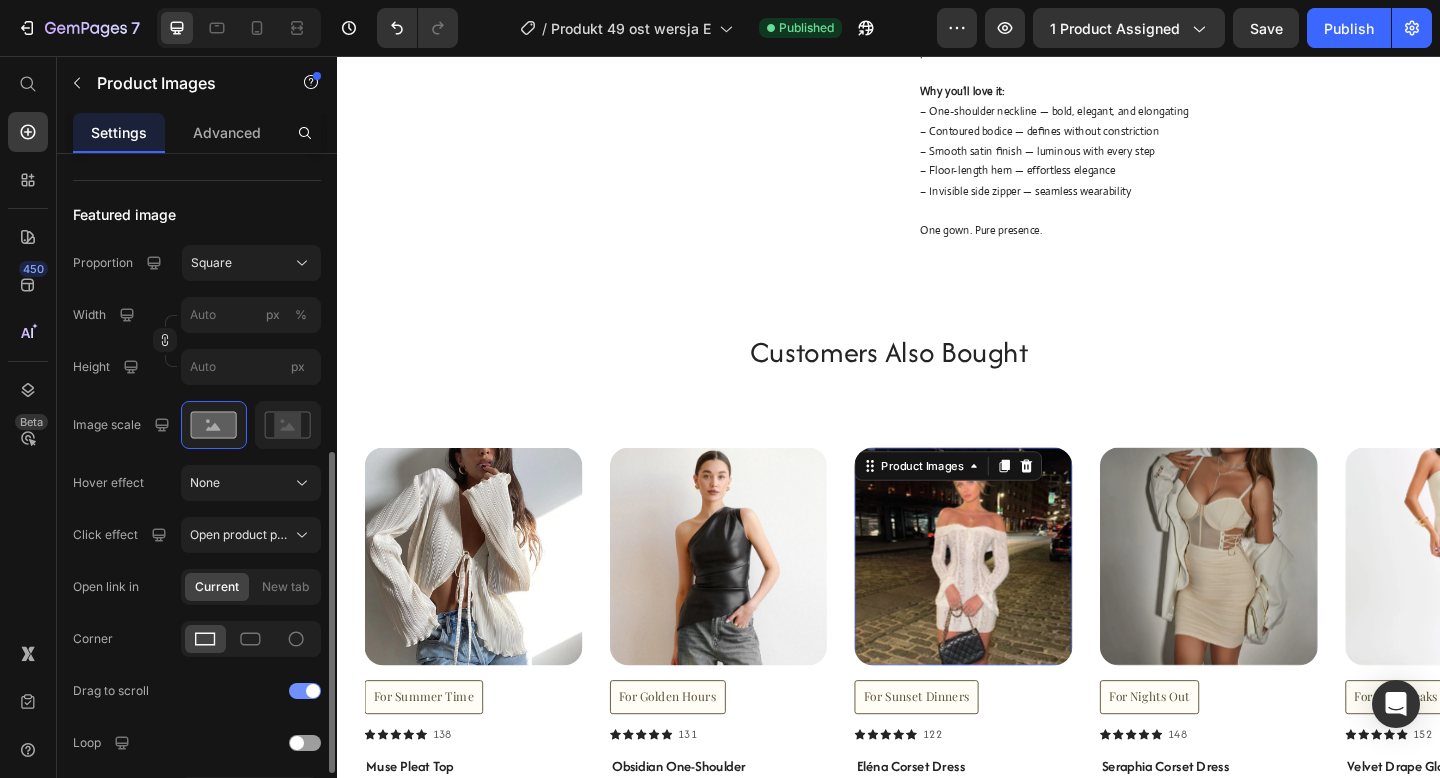 click at bounding box center (305, 691) 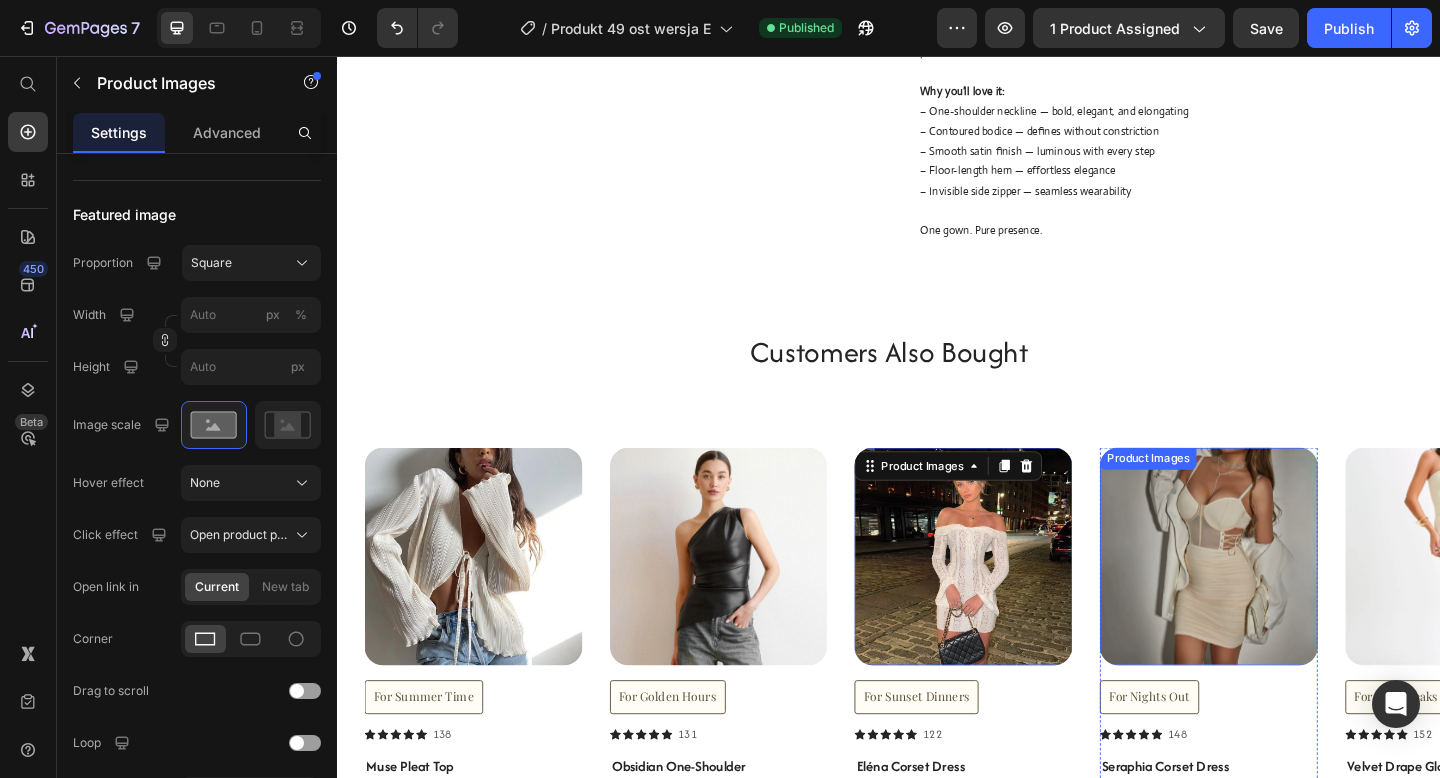 click at bounding box center [1285, 600] 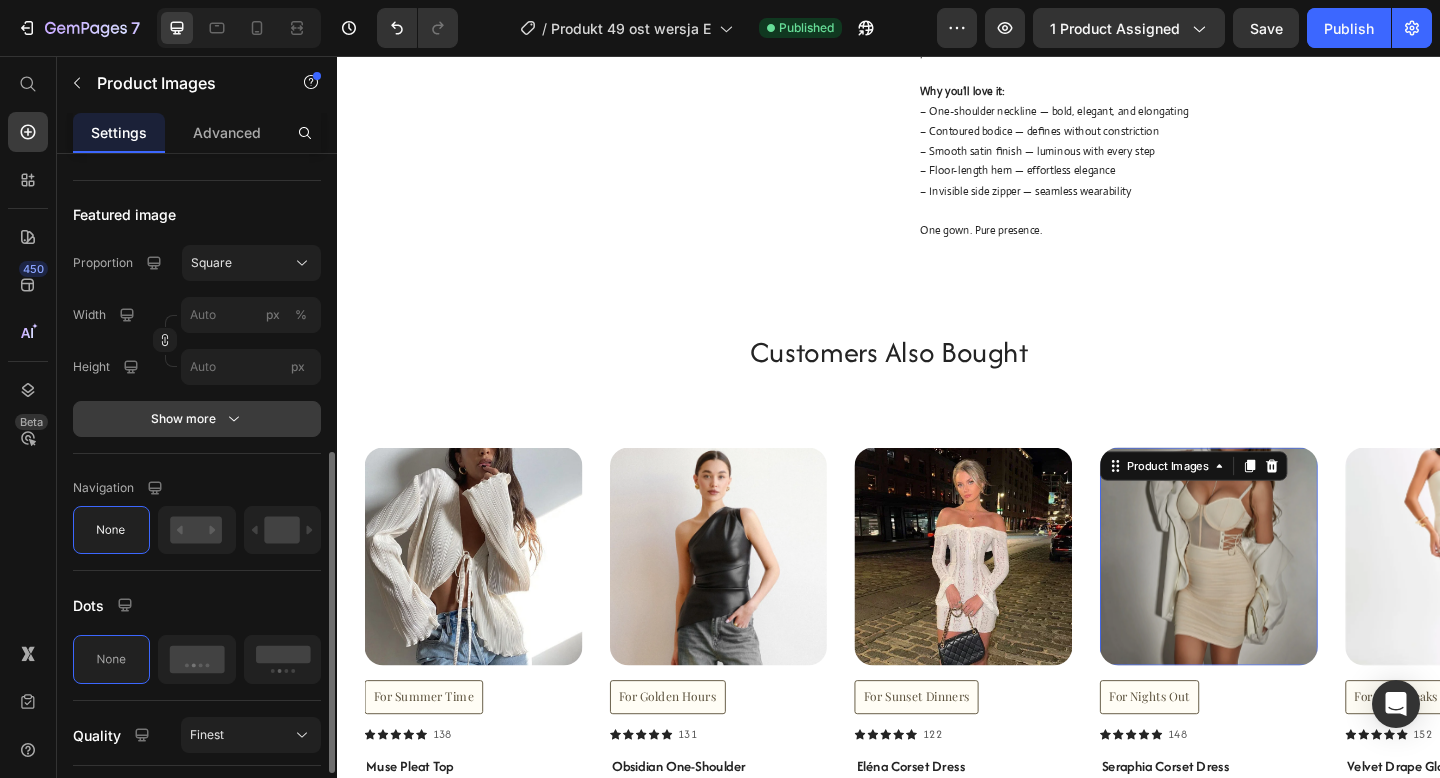 click 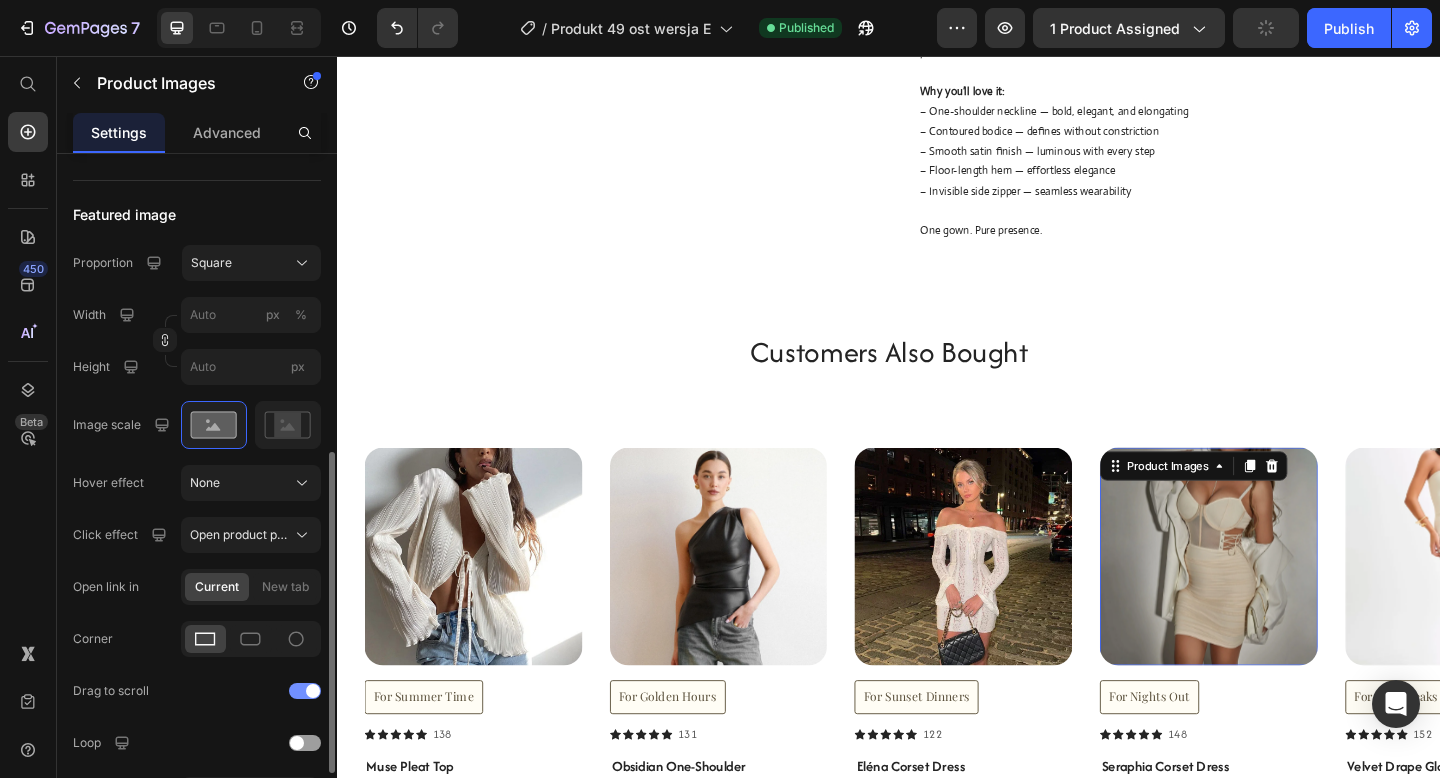 click at bounding box center [305, 691] 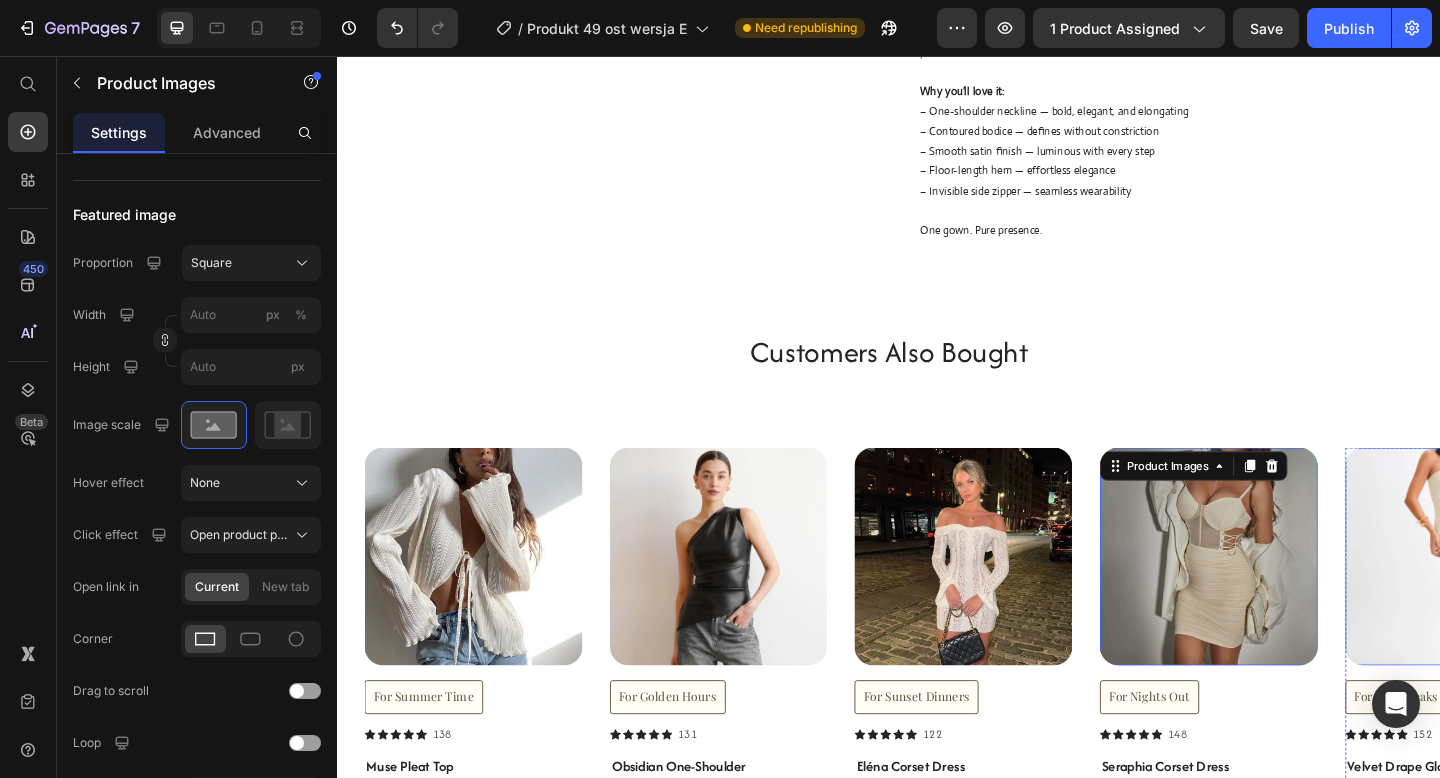 click at bounding box center [1552, 600] 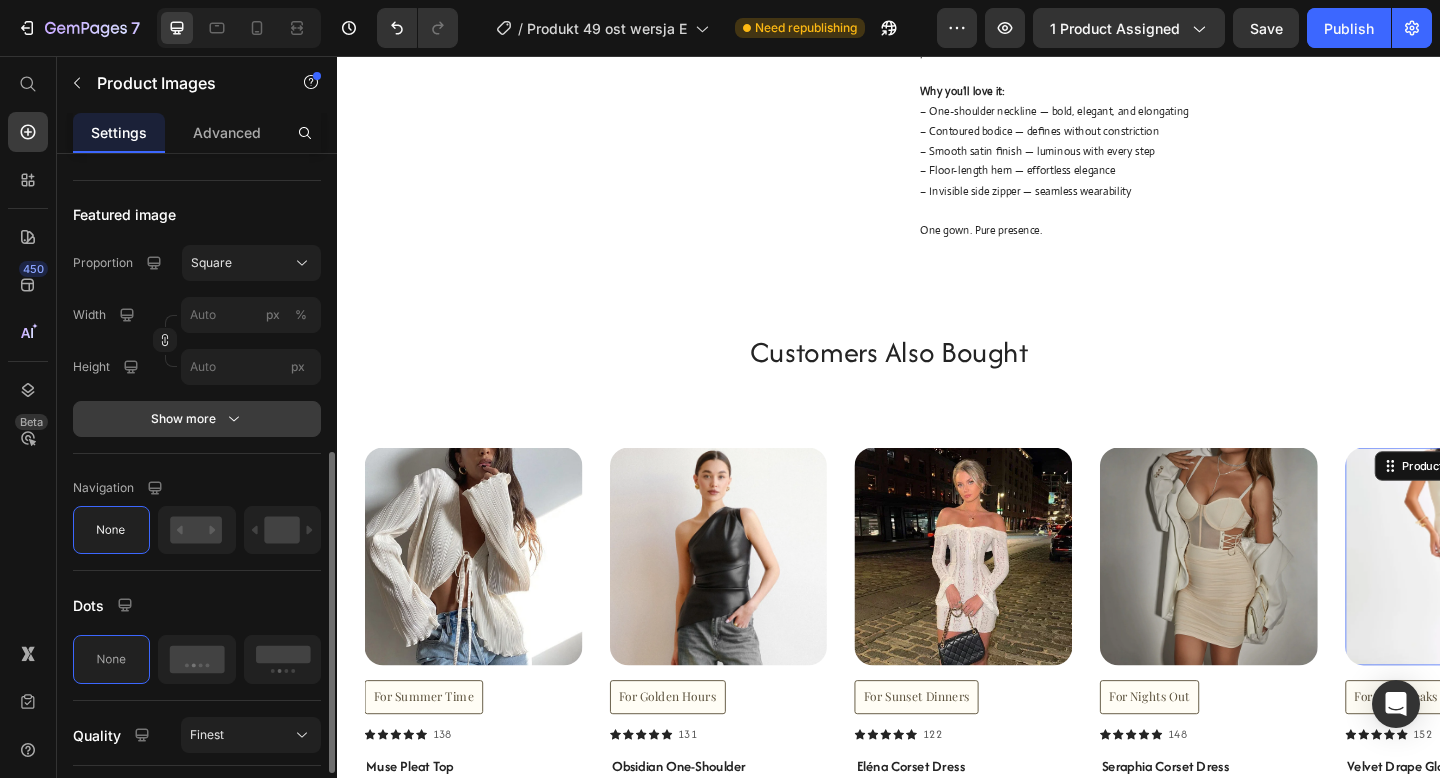 click on "Show more" at bounding box center [197, 419] 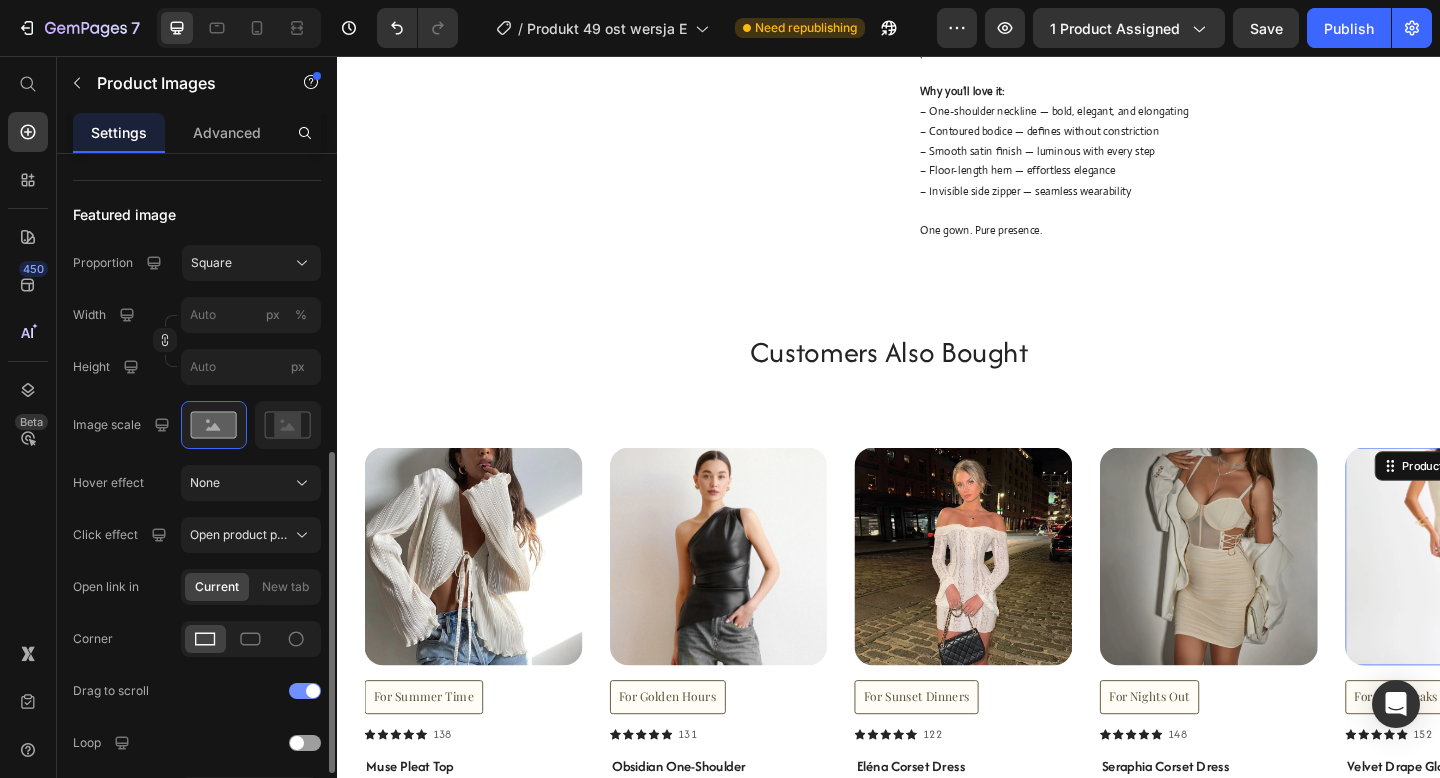 click at bounding box center (313, 691) 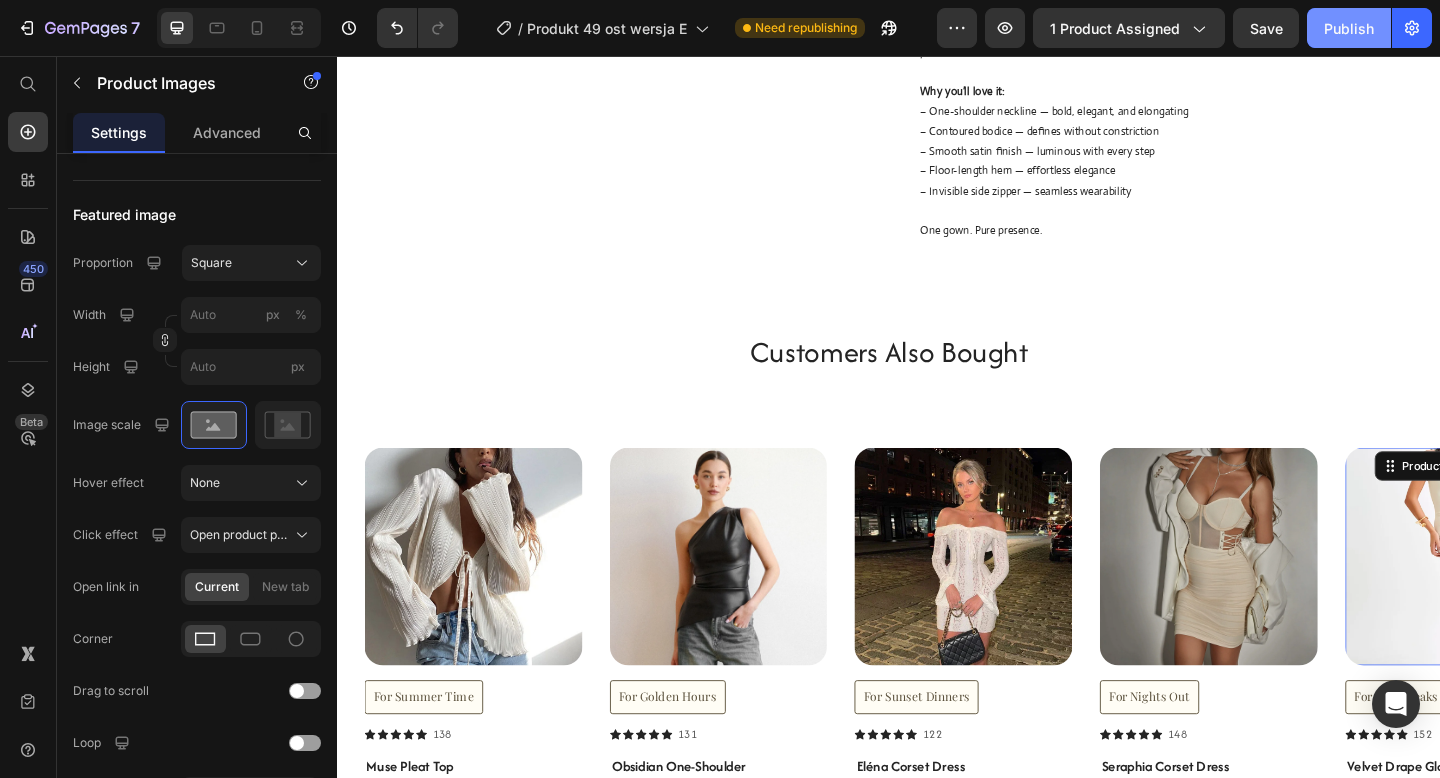 click on "Publish" at bounding box center [1349, 28] 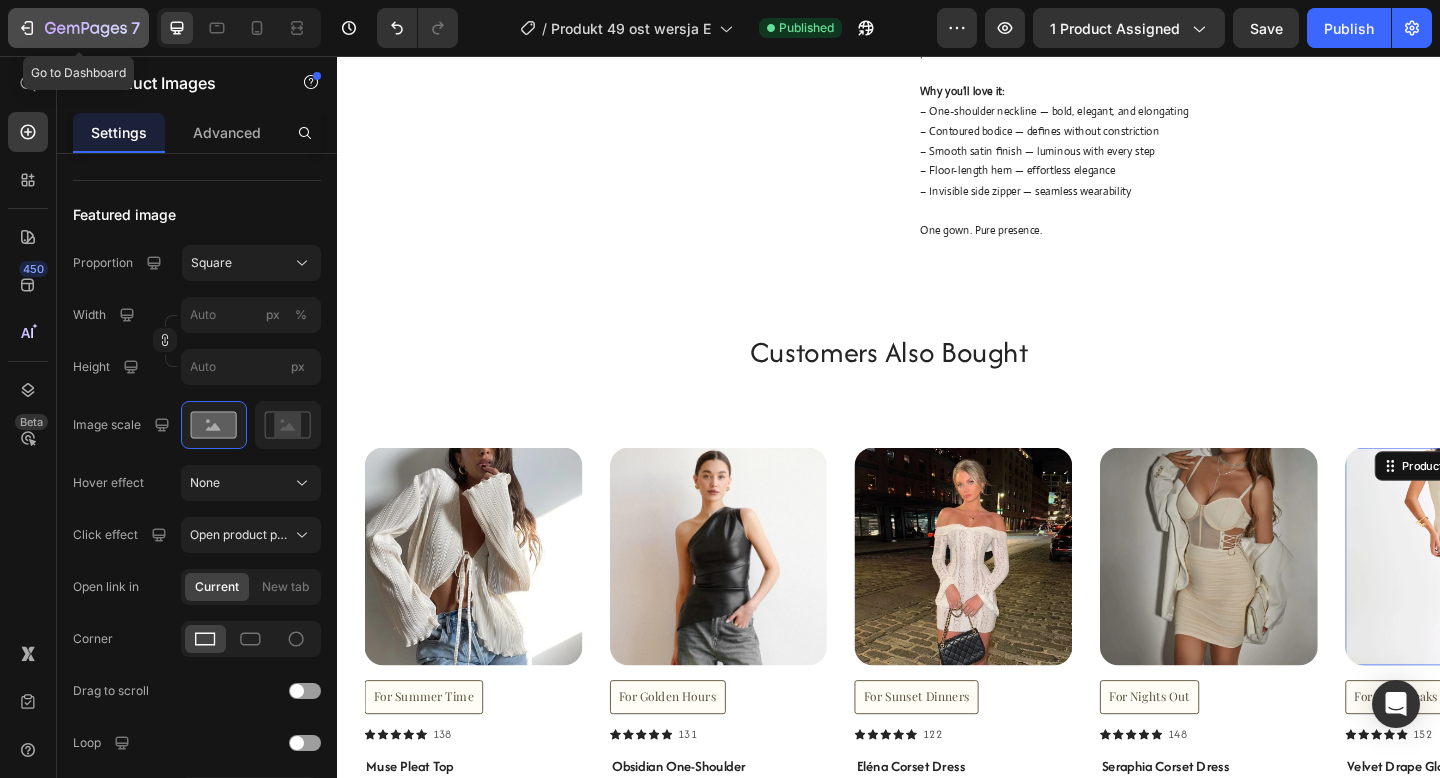 click 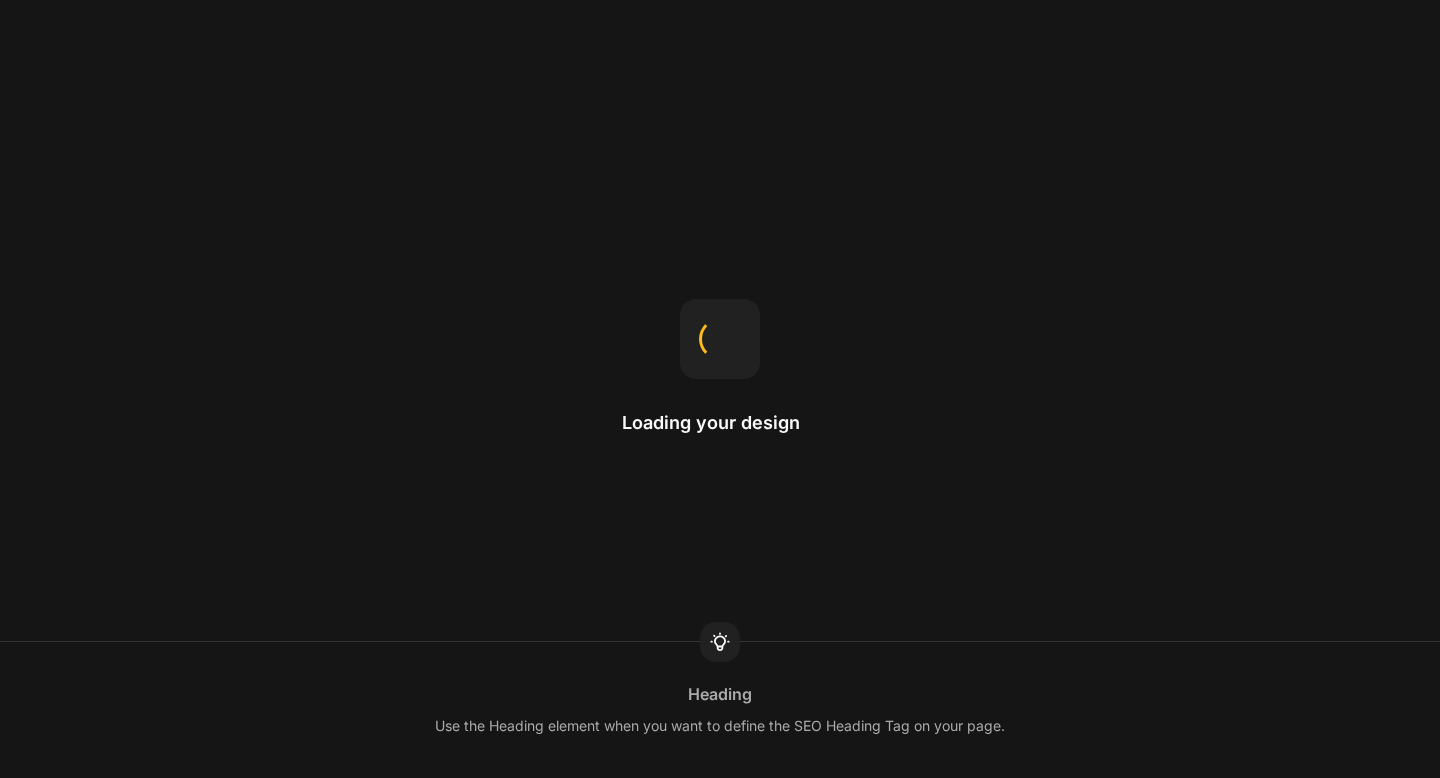 scroll, scrollTop: 0, scrollLeft: 0, axis: both 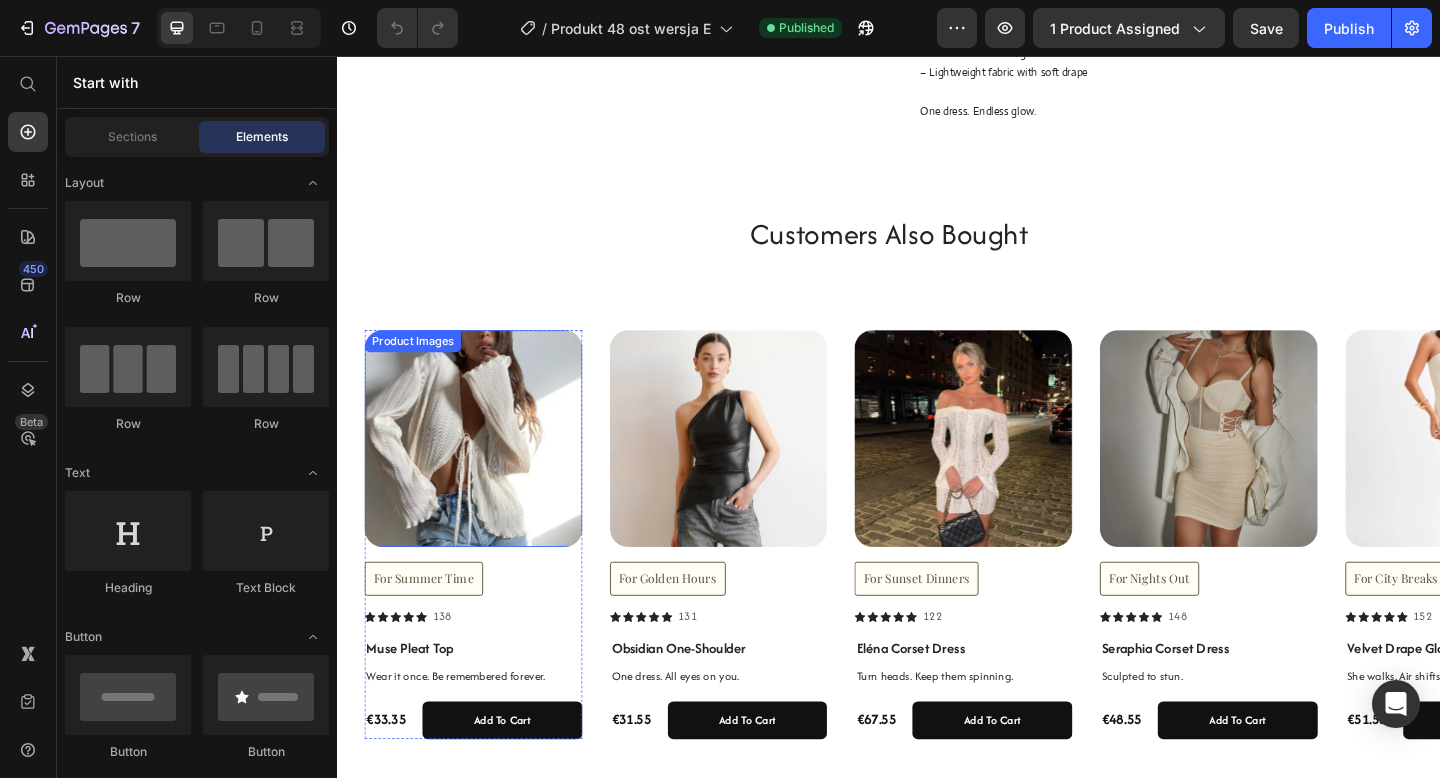 click at bounding box center [485, 472] 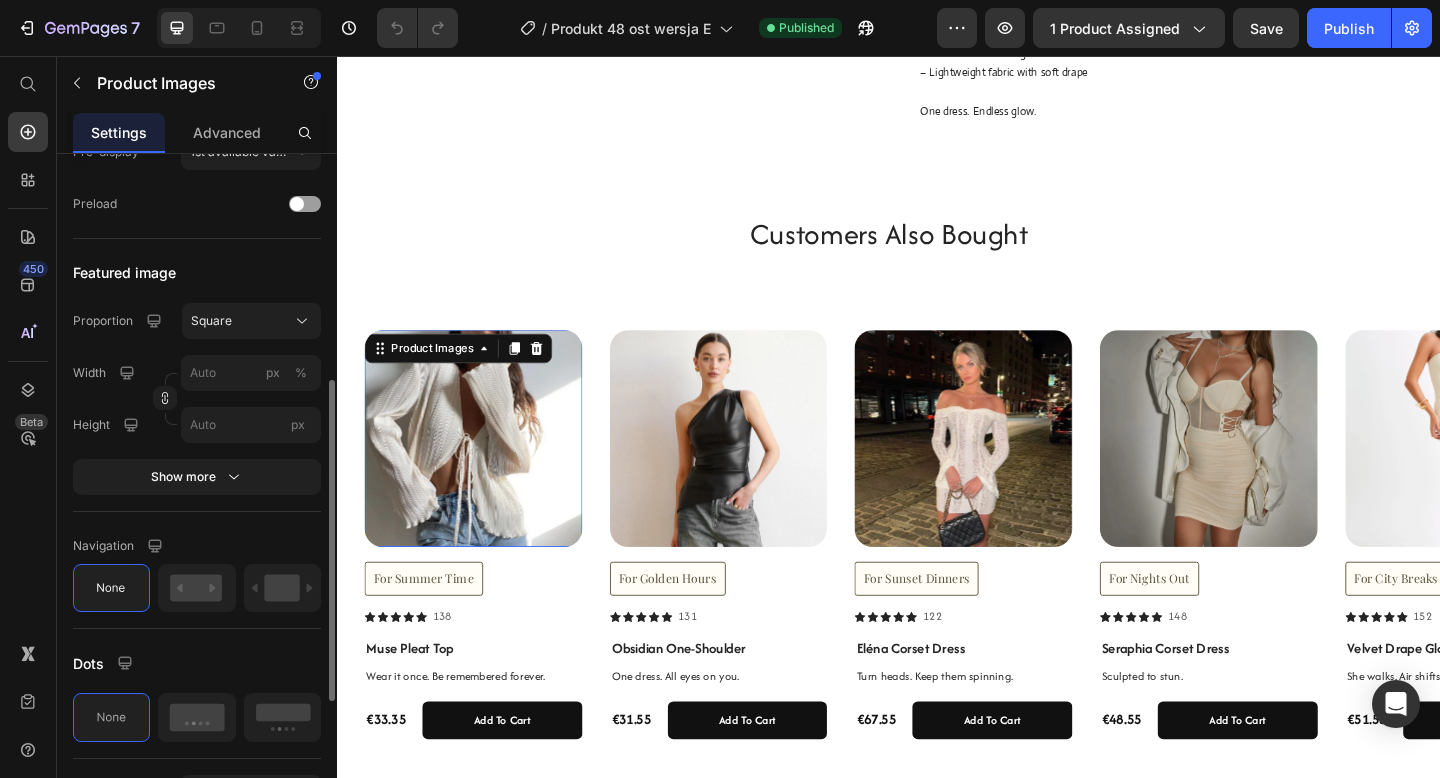 scroll, scrollTop: 590, scrollLeft: 0, axis: vertical 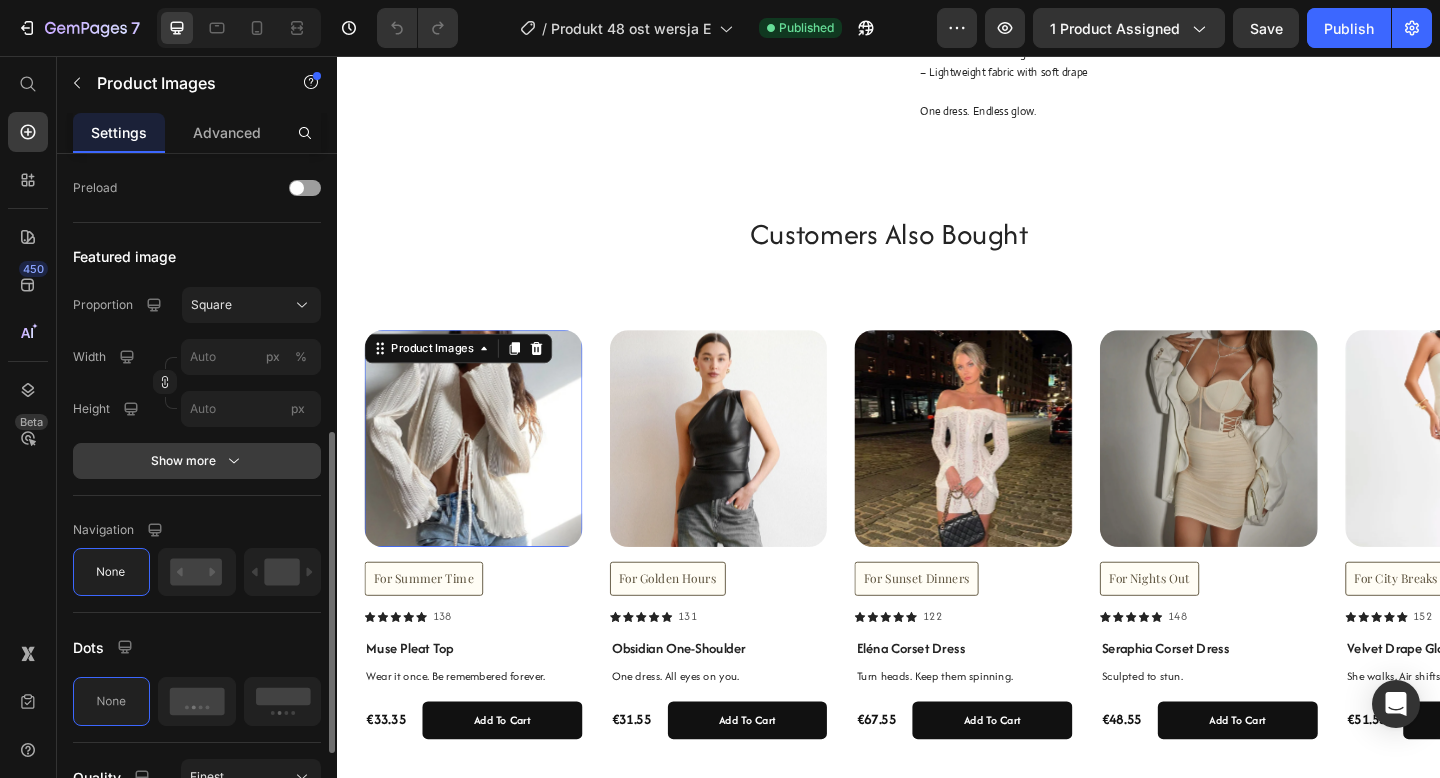 click on "Show more" at bounding box center [197, 461] 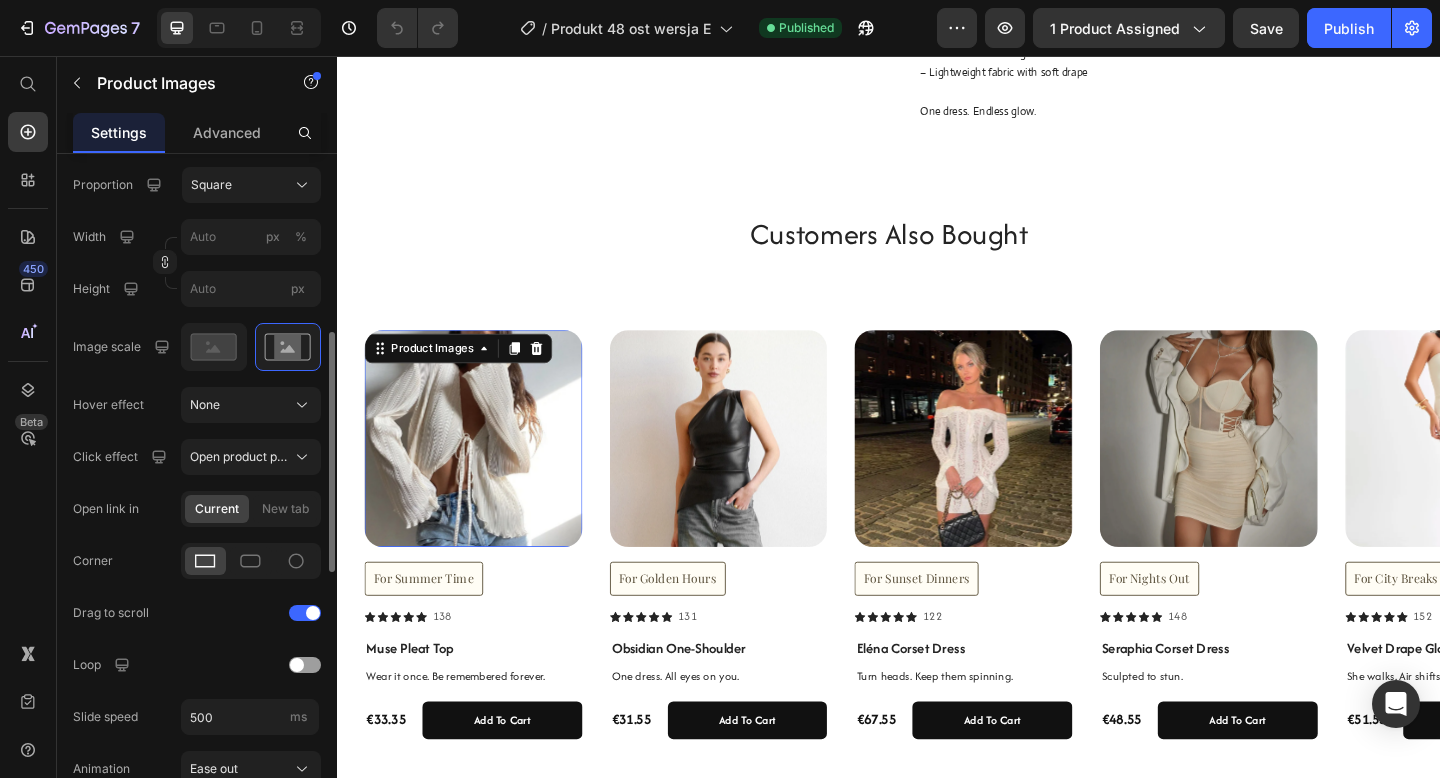 scroll, scrollTop: 713, scrollLeft: 0, axis: vertical 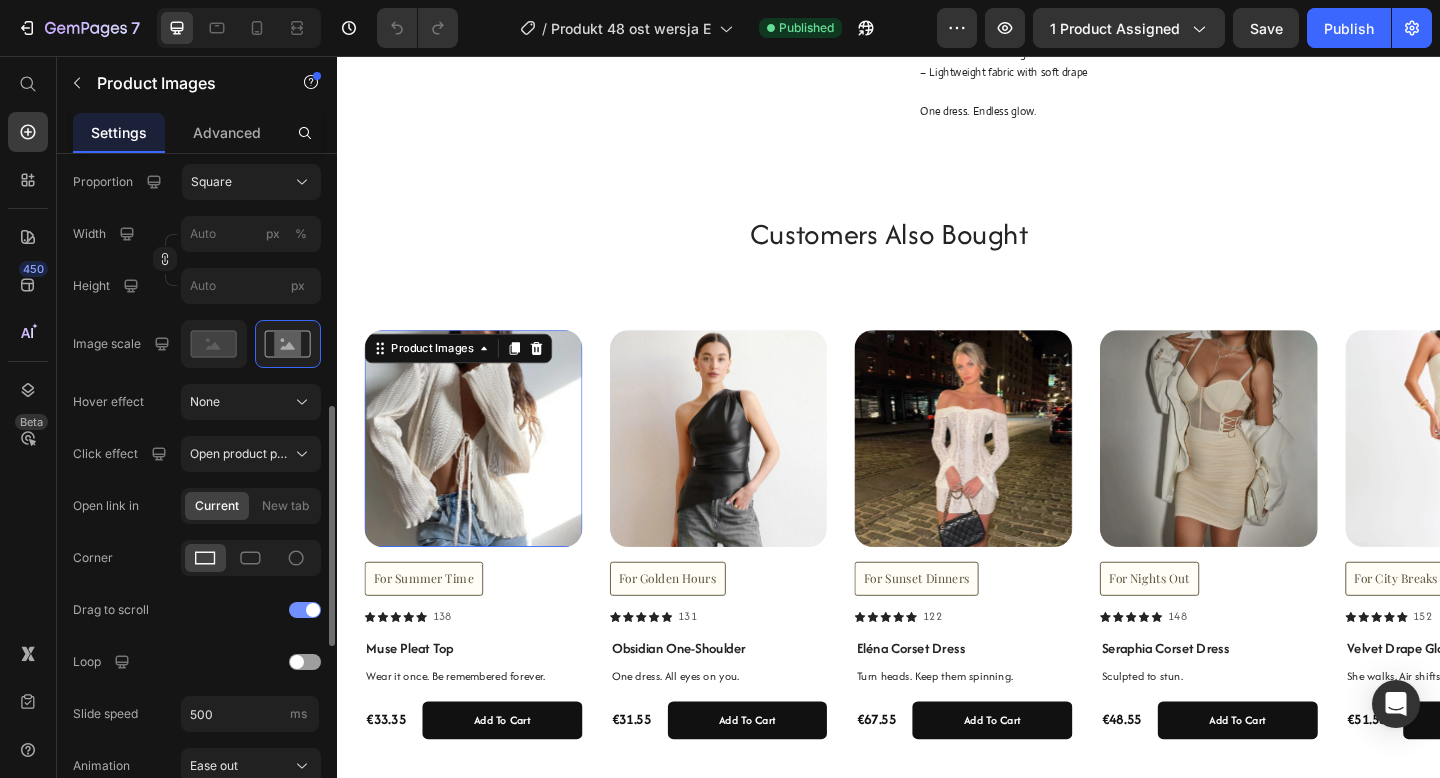 click at bounding box center (305, 610) 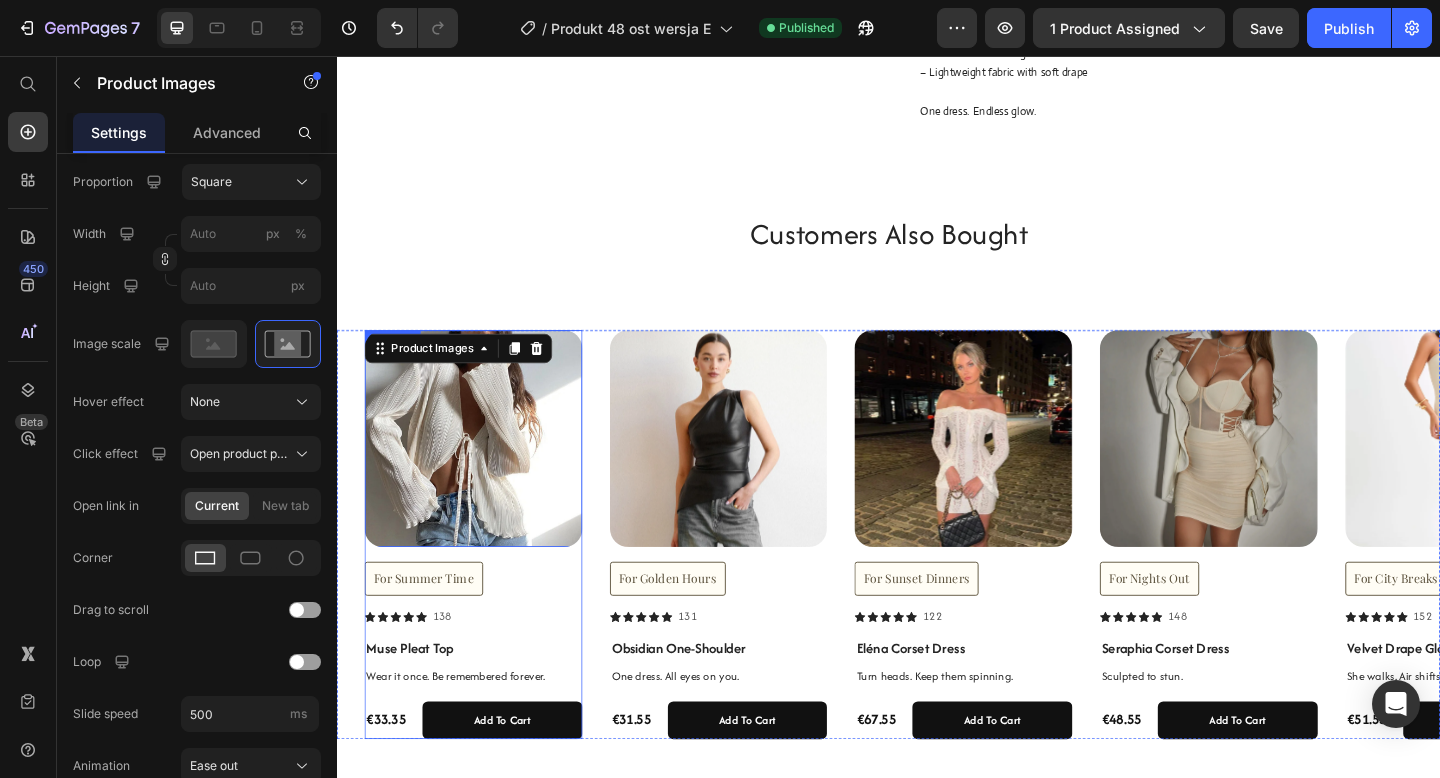 click at bounding box center (752, 472) 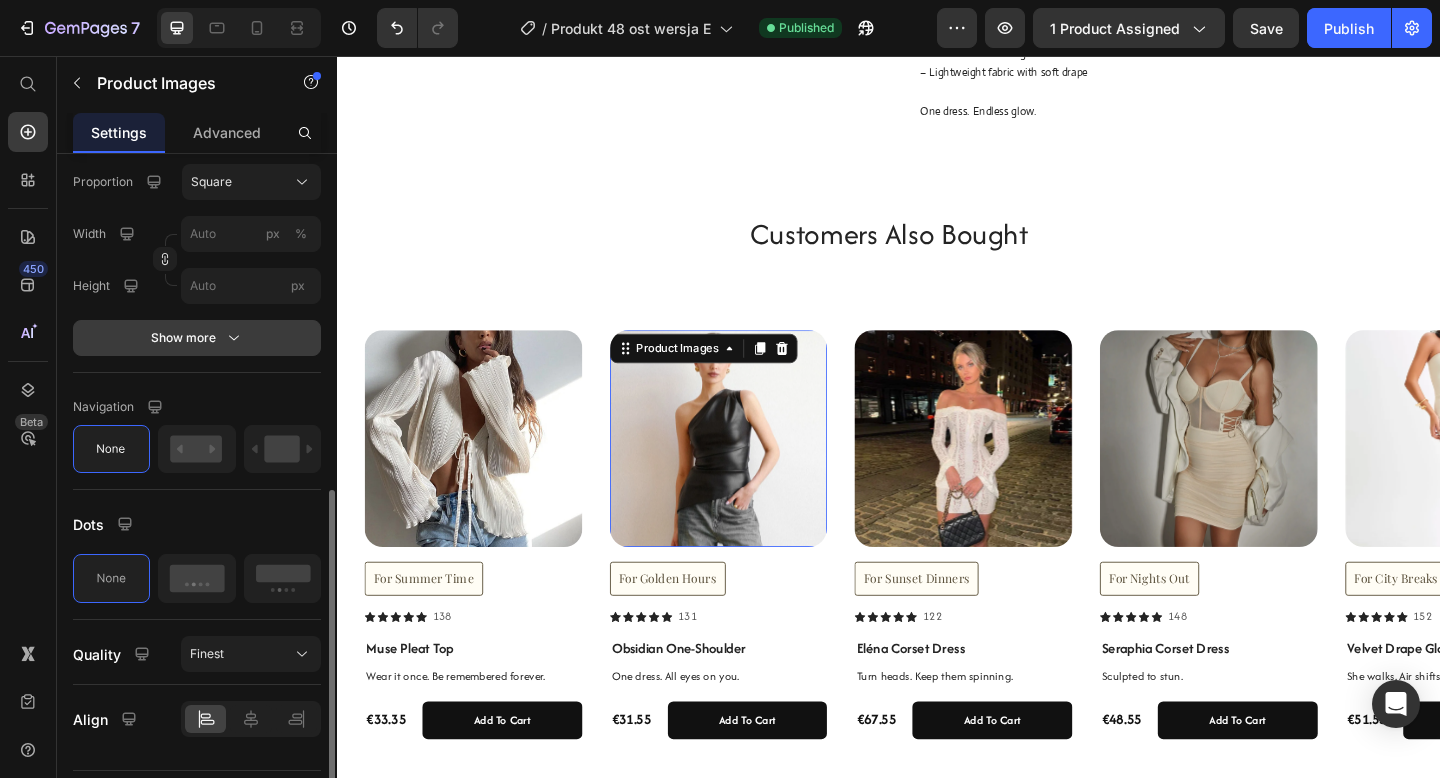 click on "Show more" at bounding box center [197, 338] 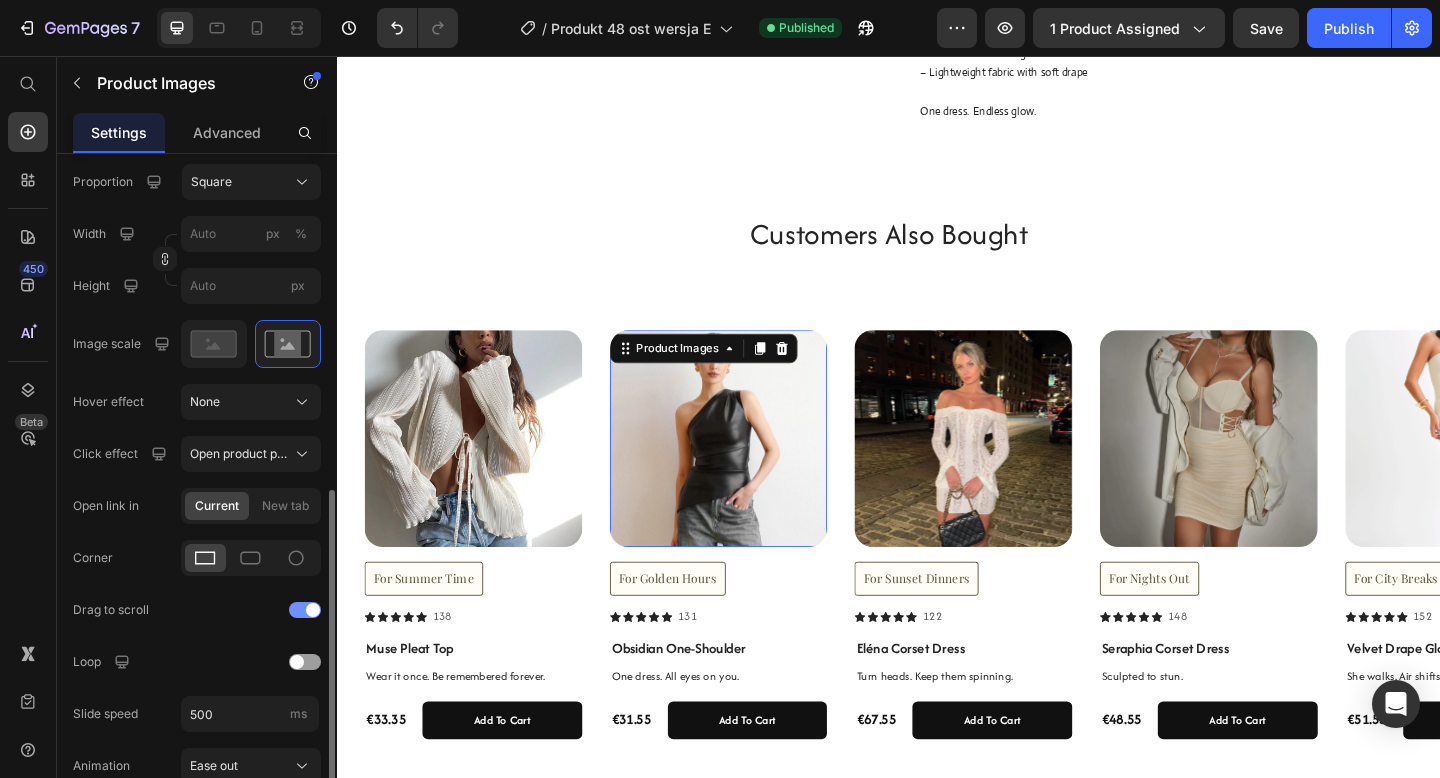 click at bounding box center (305, 610) 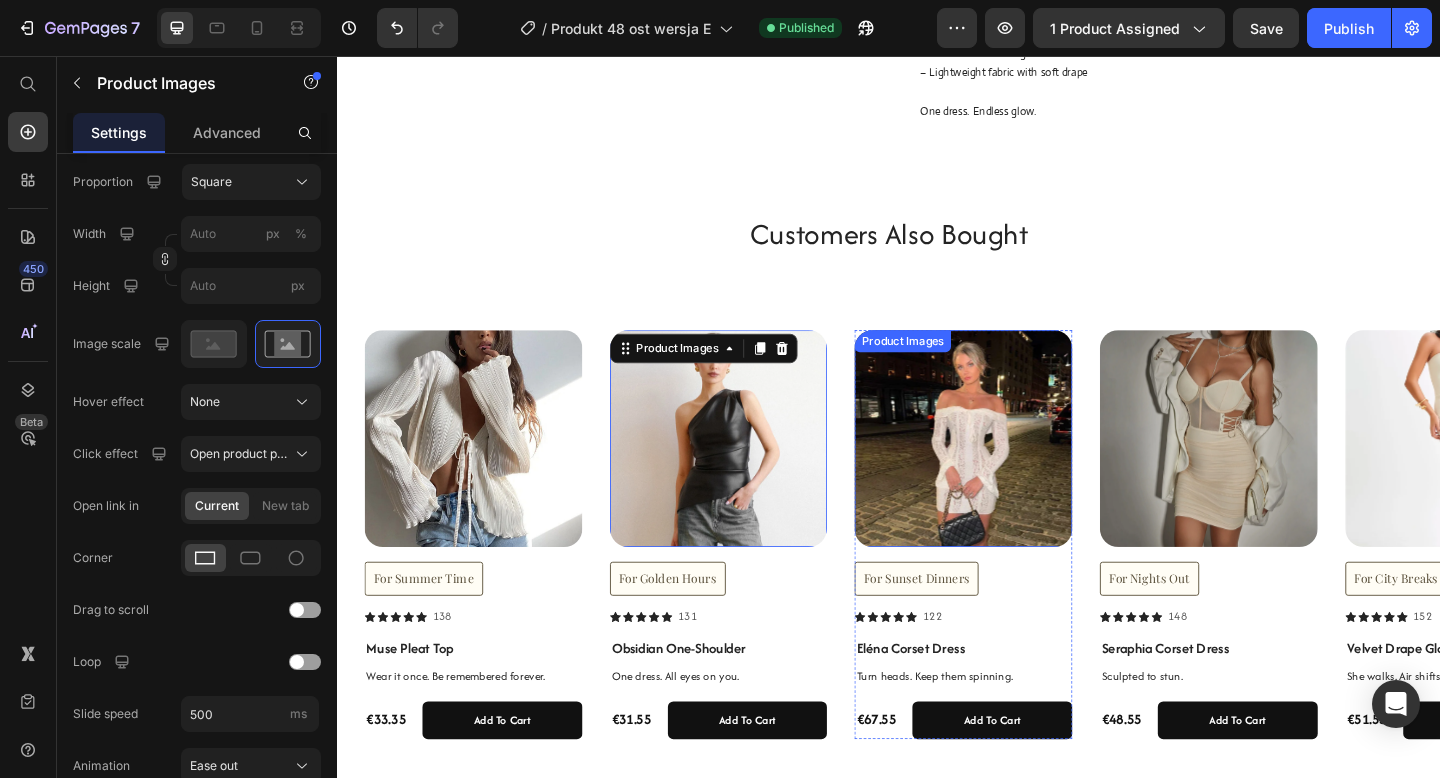 click at bounding box center [1018, 472] 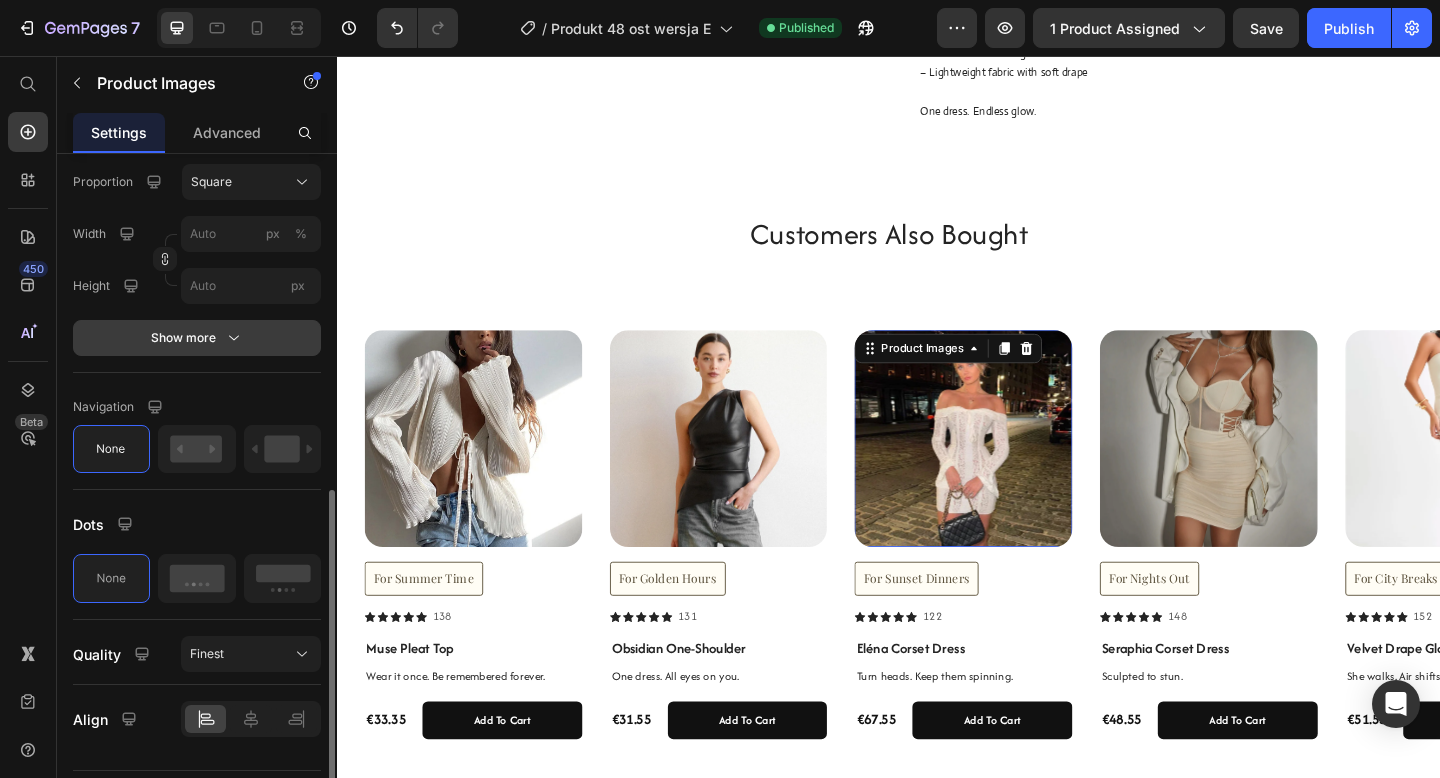 click 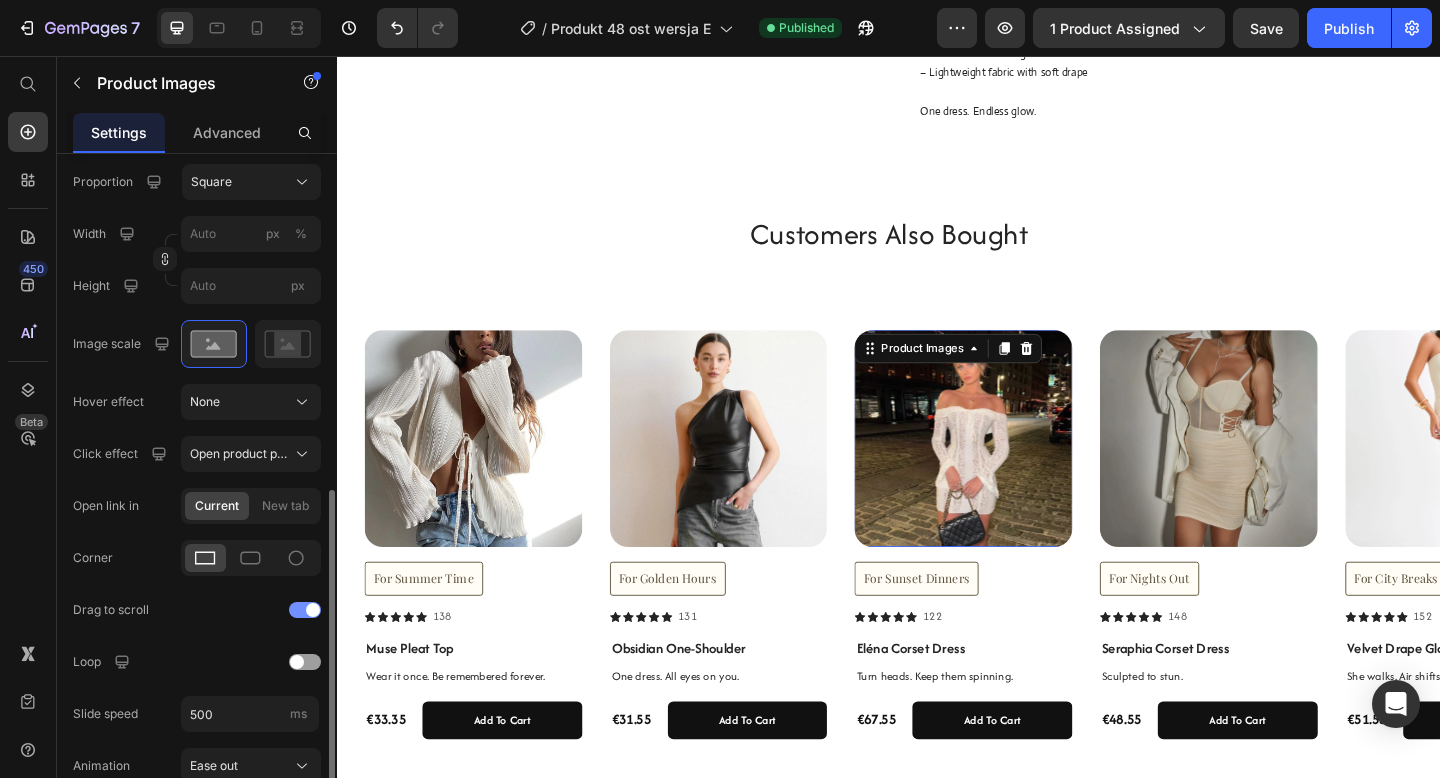 click at bounding box center (305, 610) 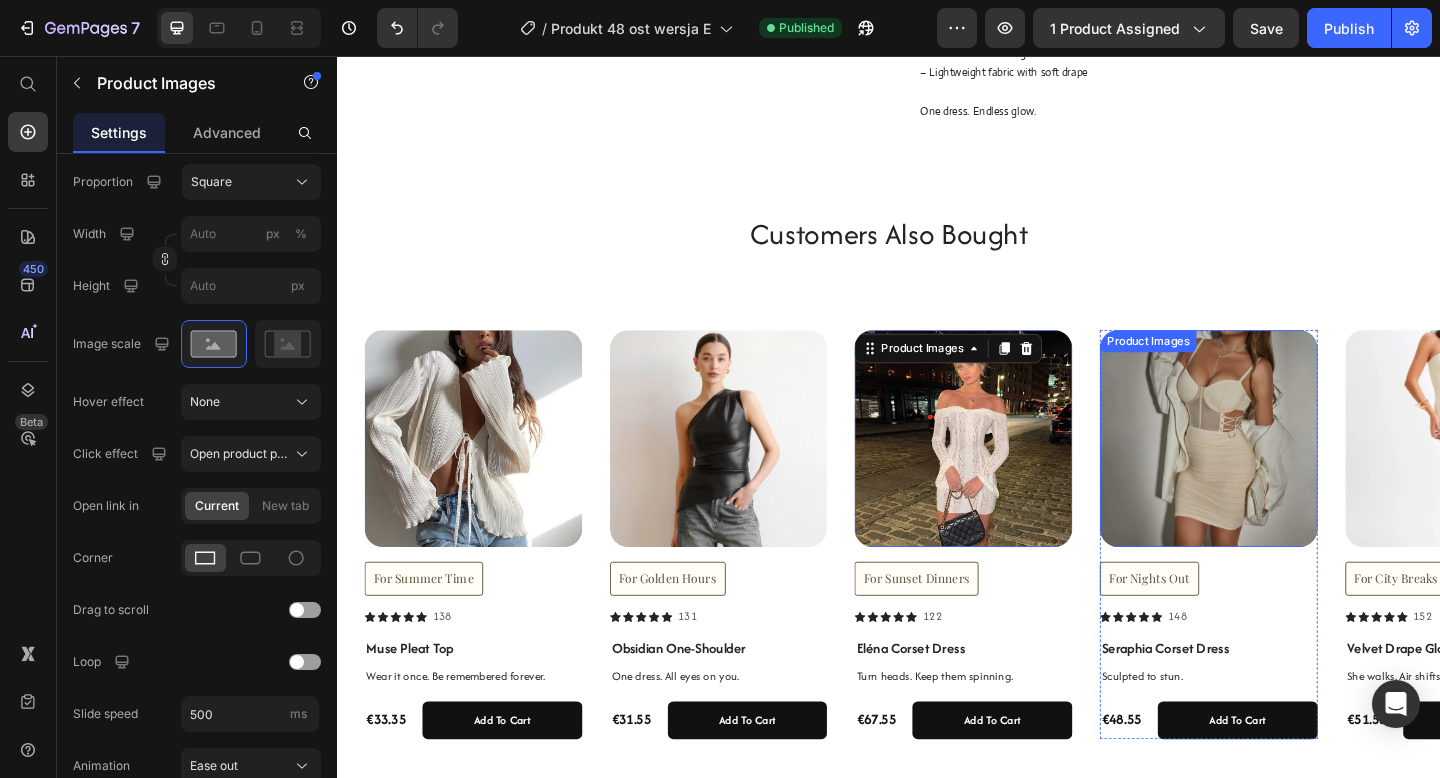 click at bounding box center [1285, 472] 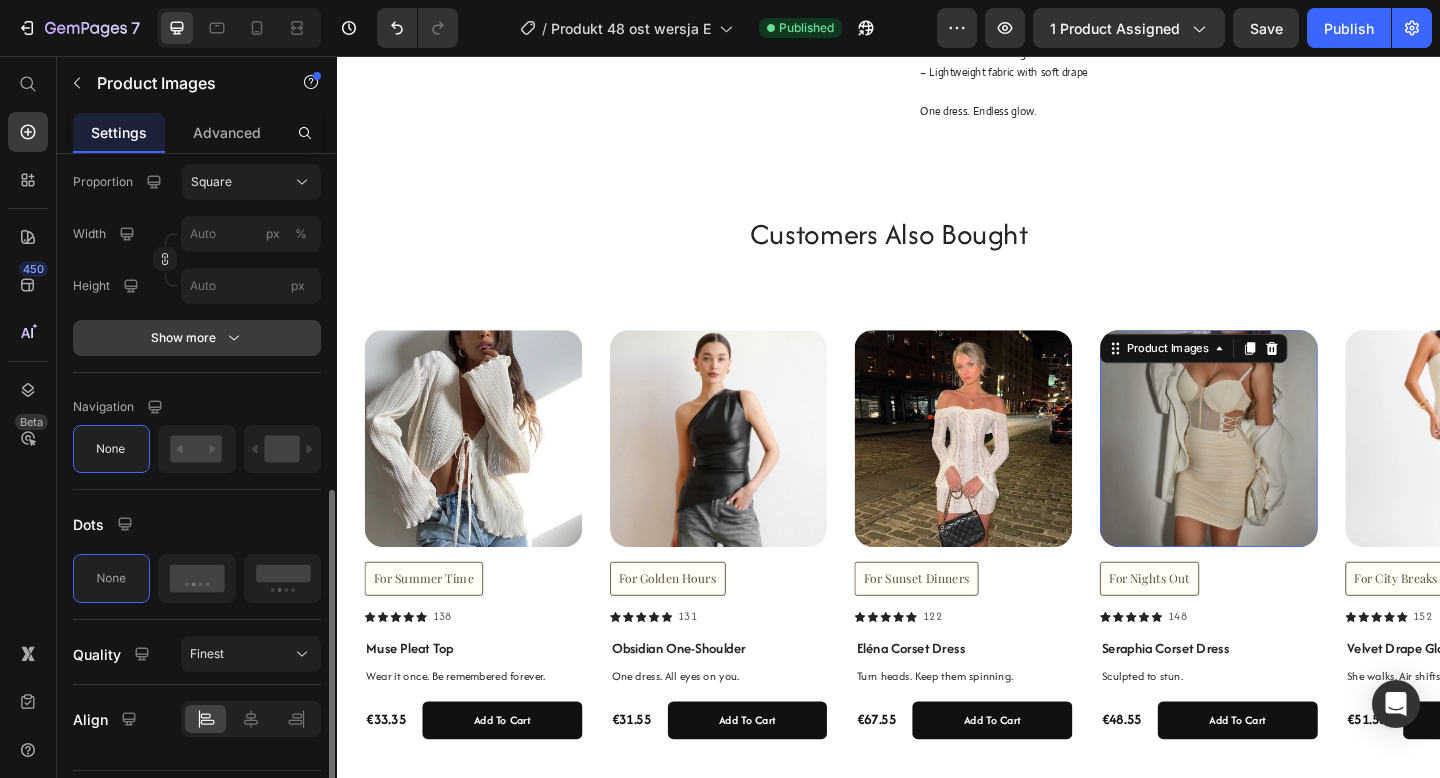 click on "Show more" at bounding box center (197, 338) 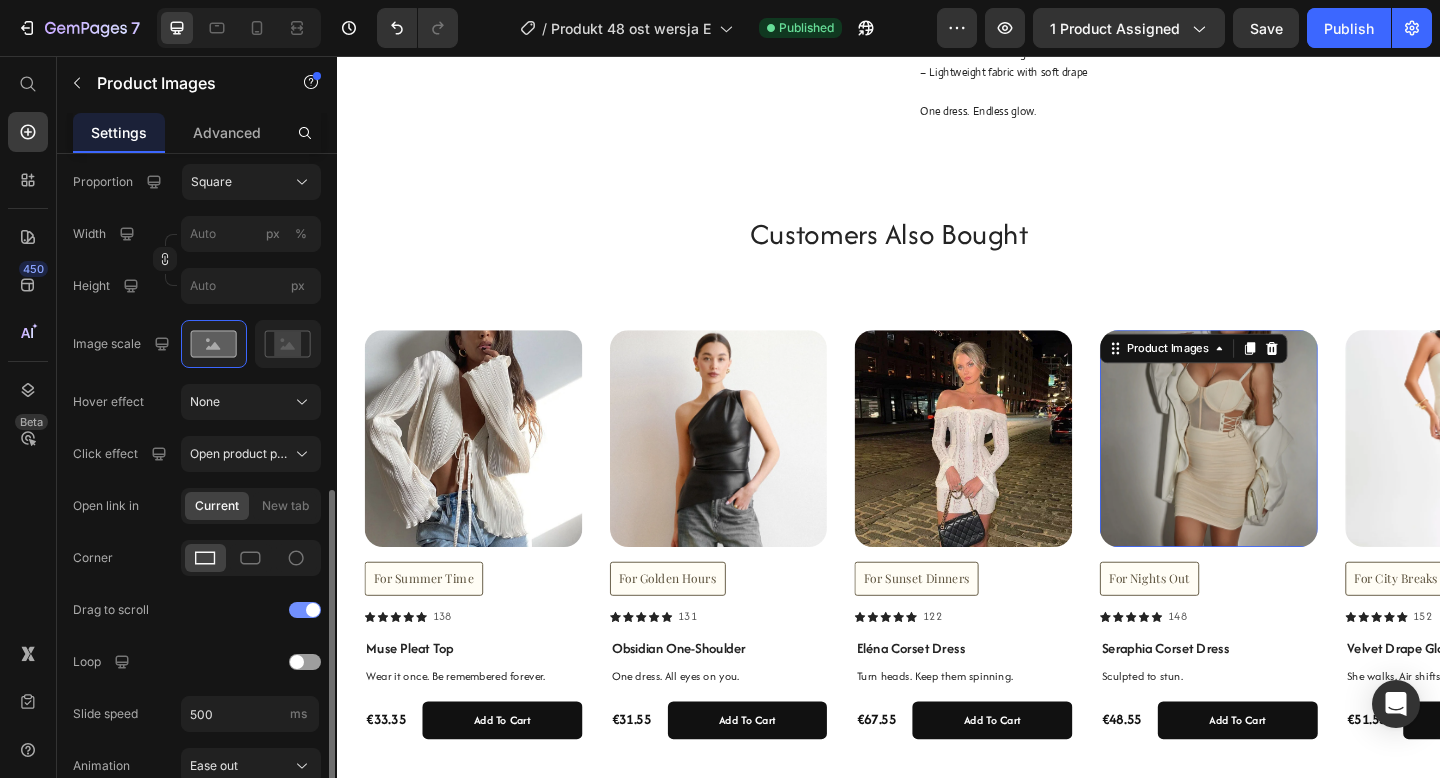 click at bounding box center [313, 610] 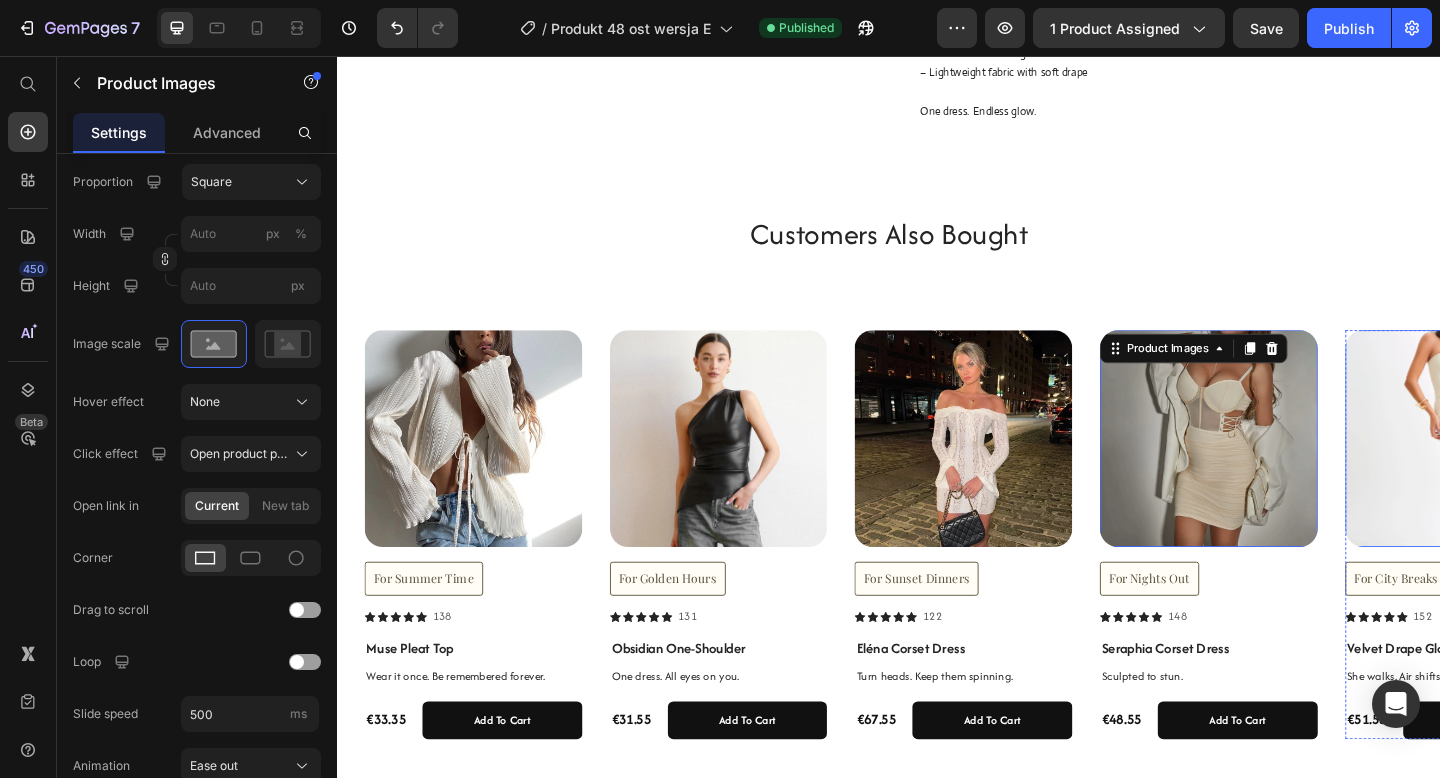 click at bounding box center (1552, 472) 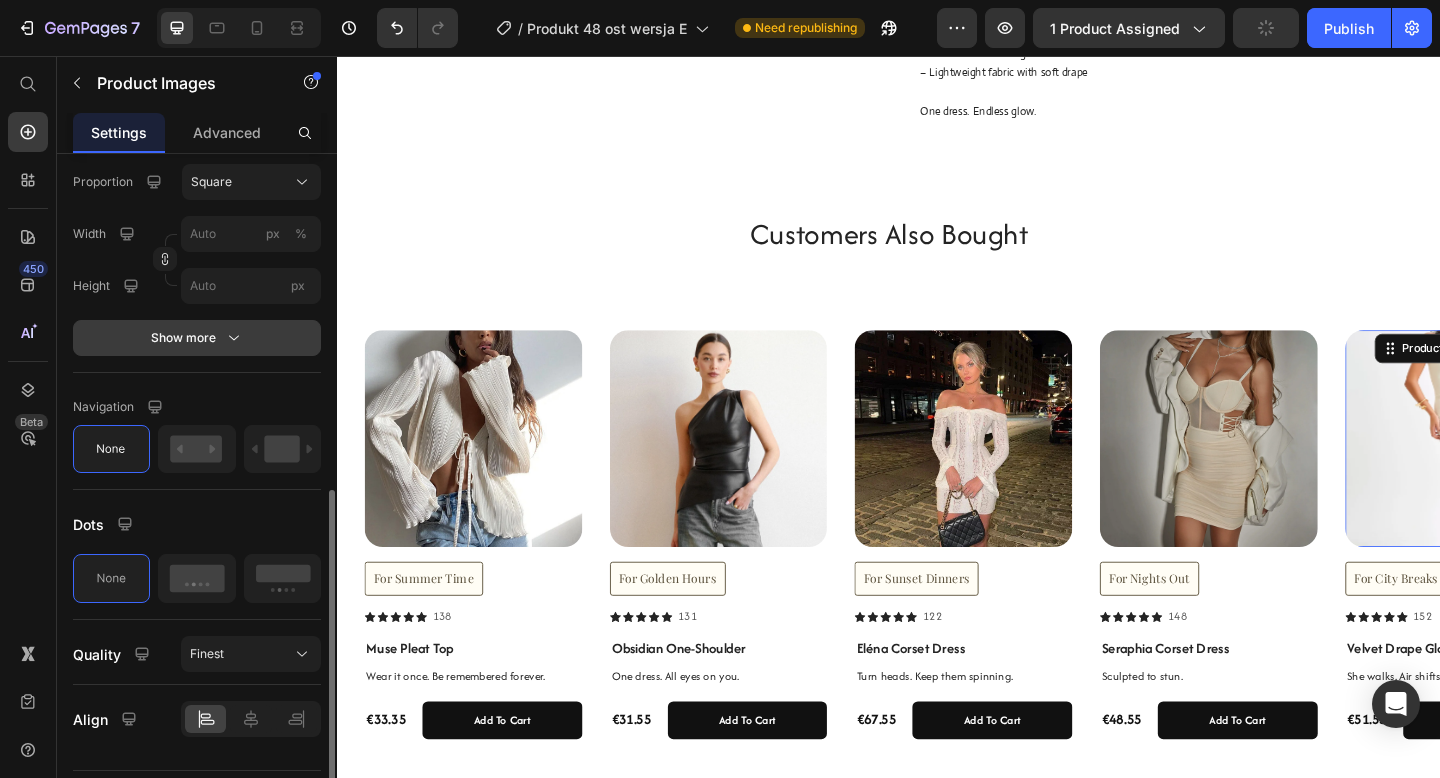 click on "Show more" at bounding box center (197, 338) 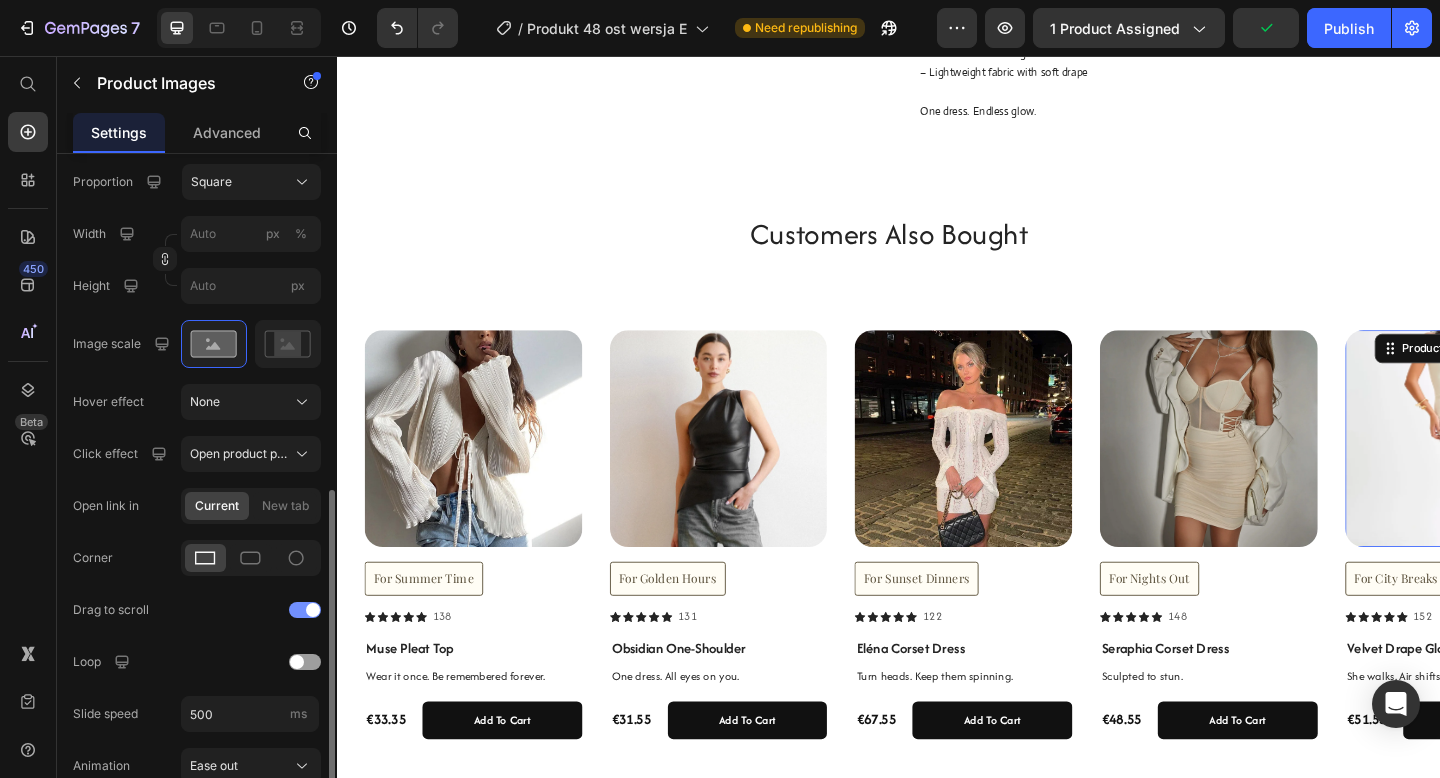 click at bounding box center [305, 610] 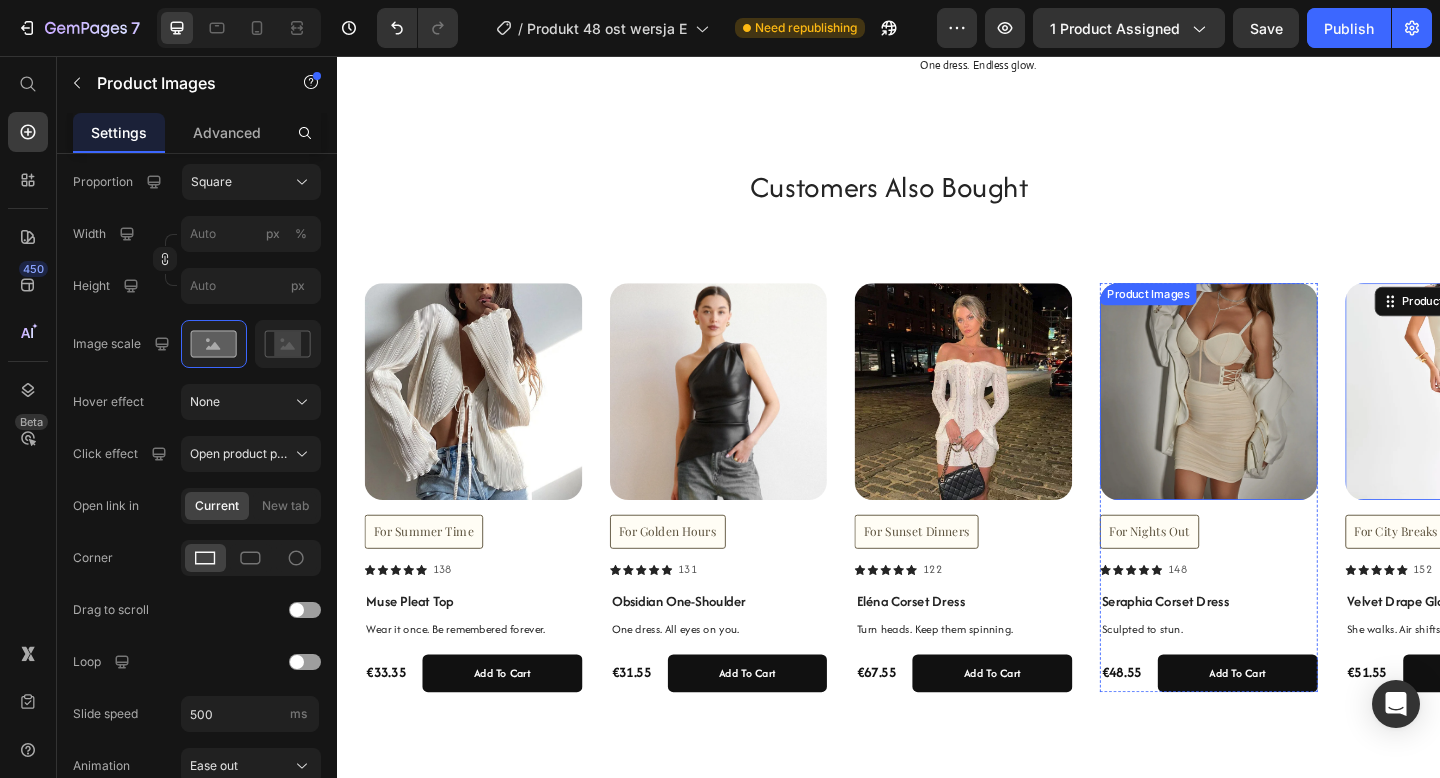 scroll, scrollTop: 1042, scrollLeft: 0, axis: vertical 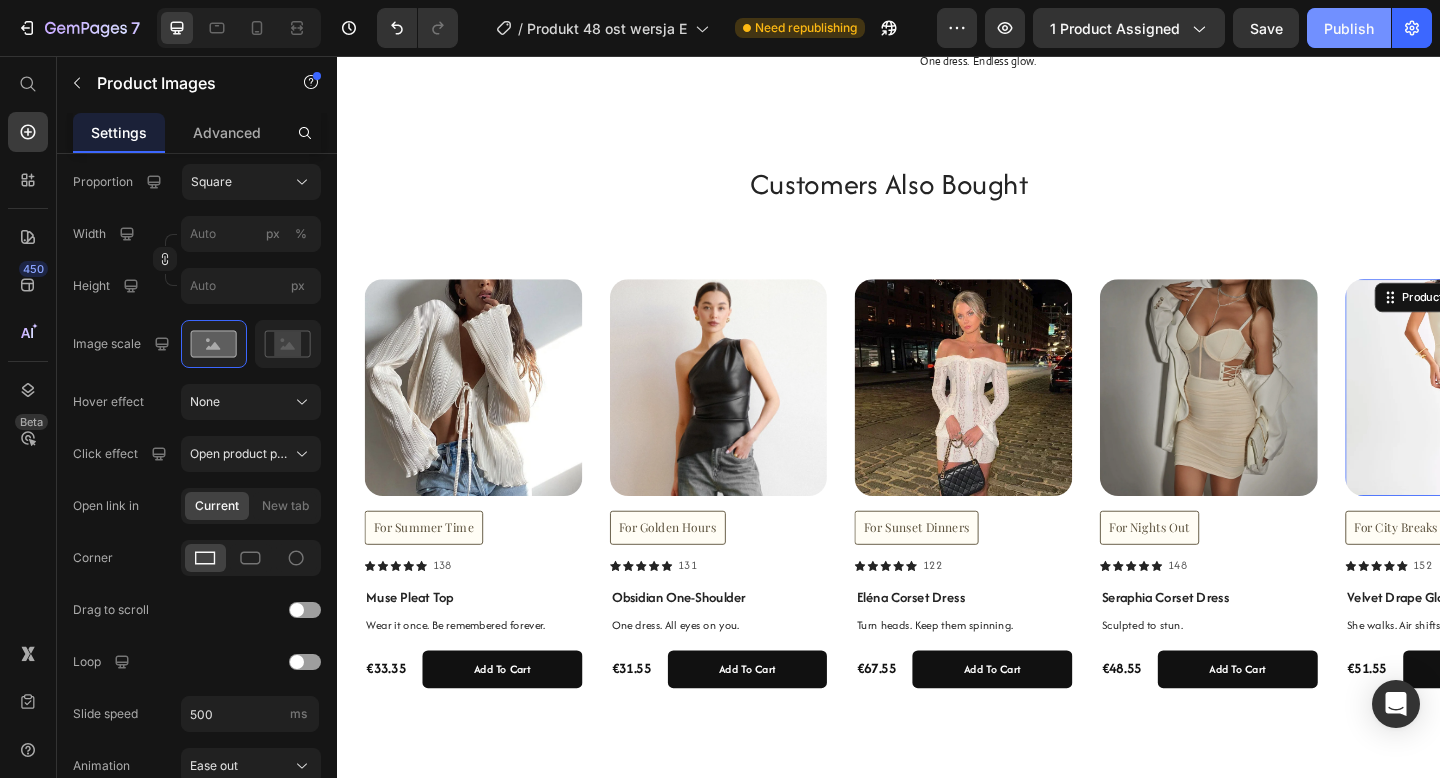 click on "Publish" at bounding box center (1349, 28) 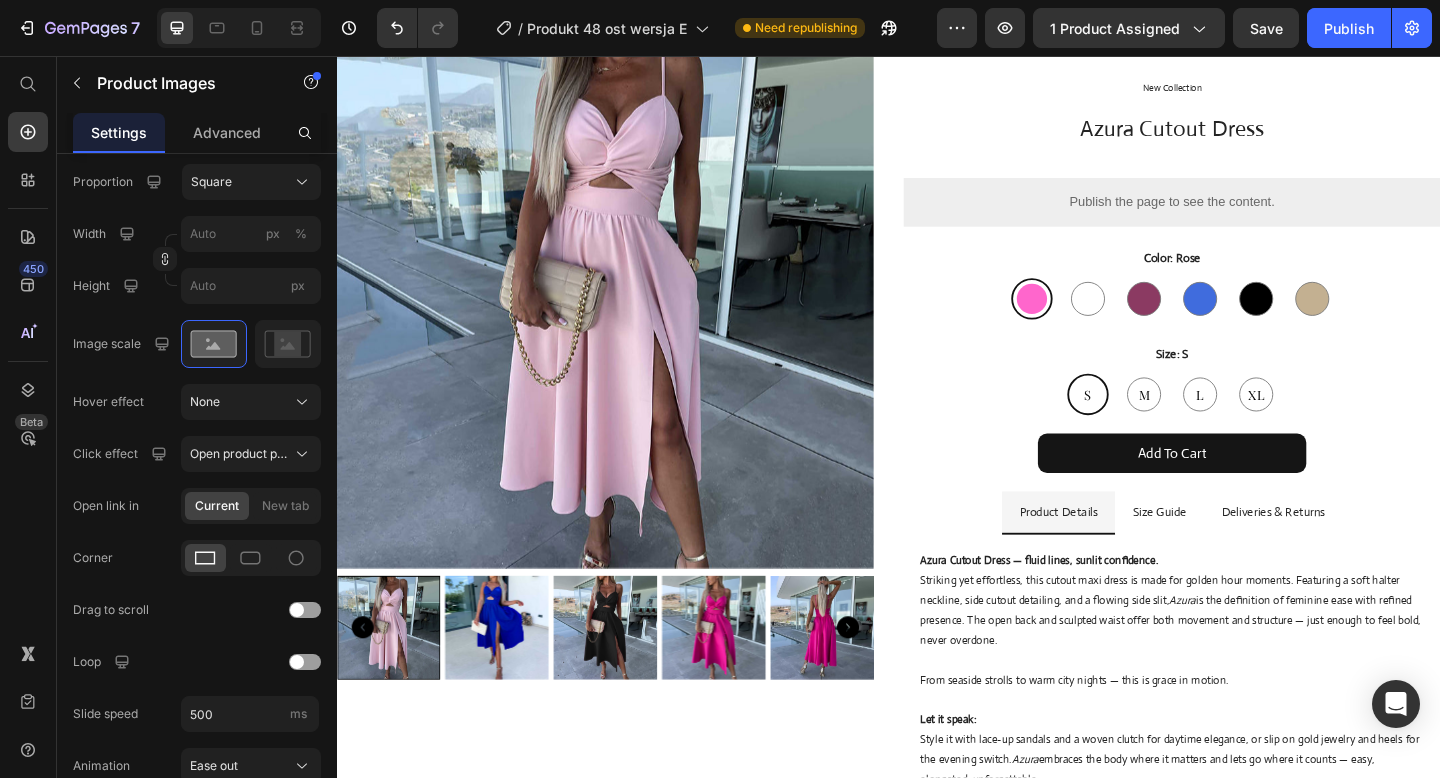 scroll, scrollTop: 60, scrollLeft: 0, axis: vertical 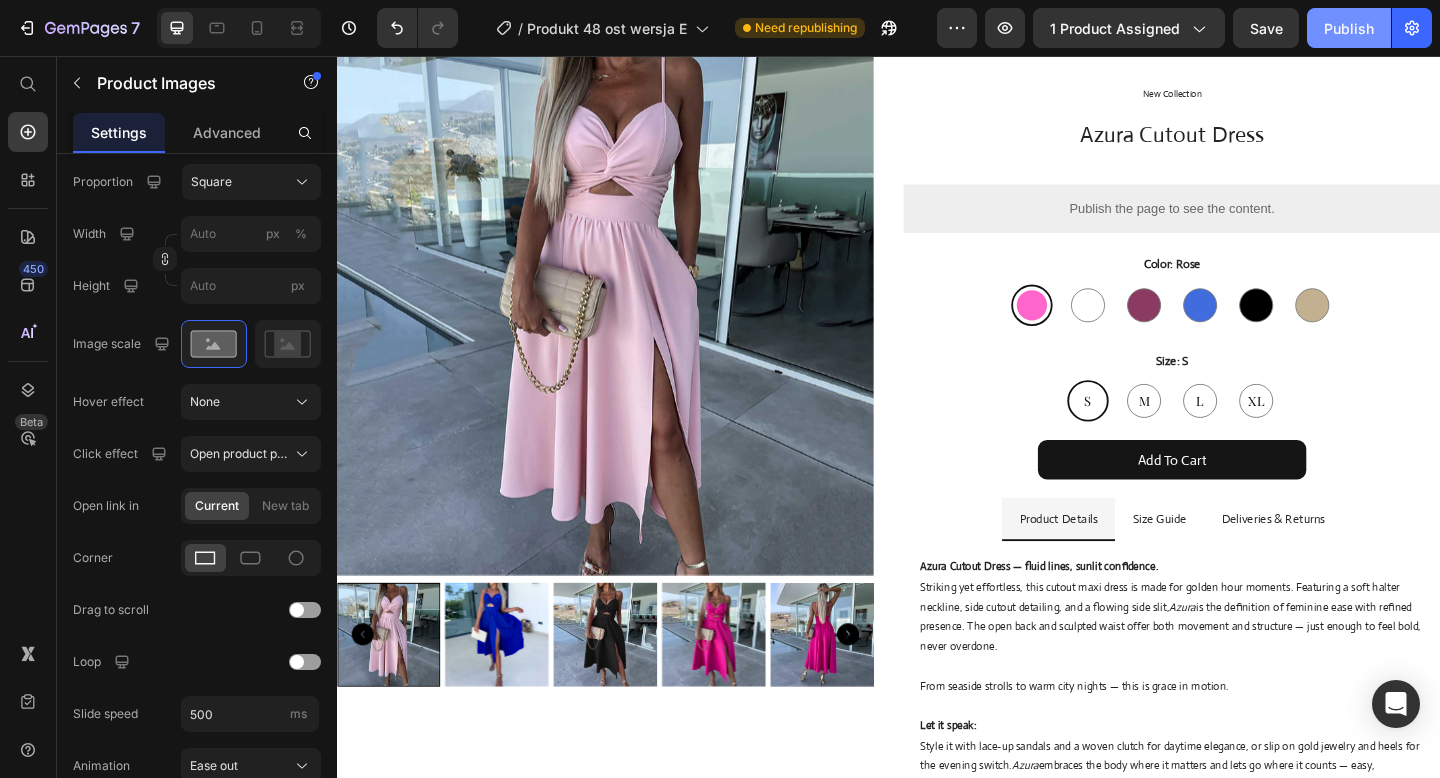click on "Publish" at bounding box center [1349, 28] 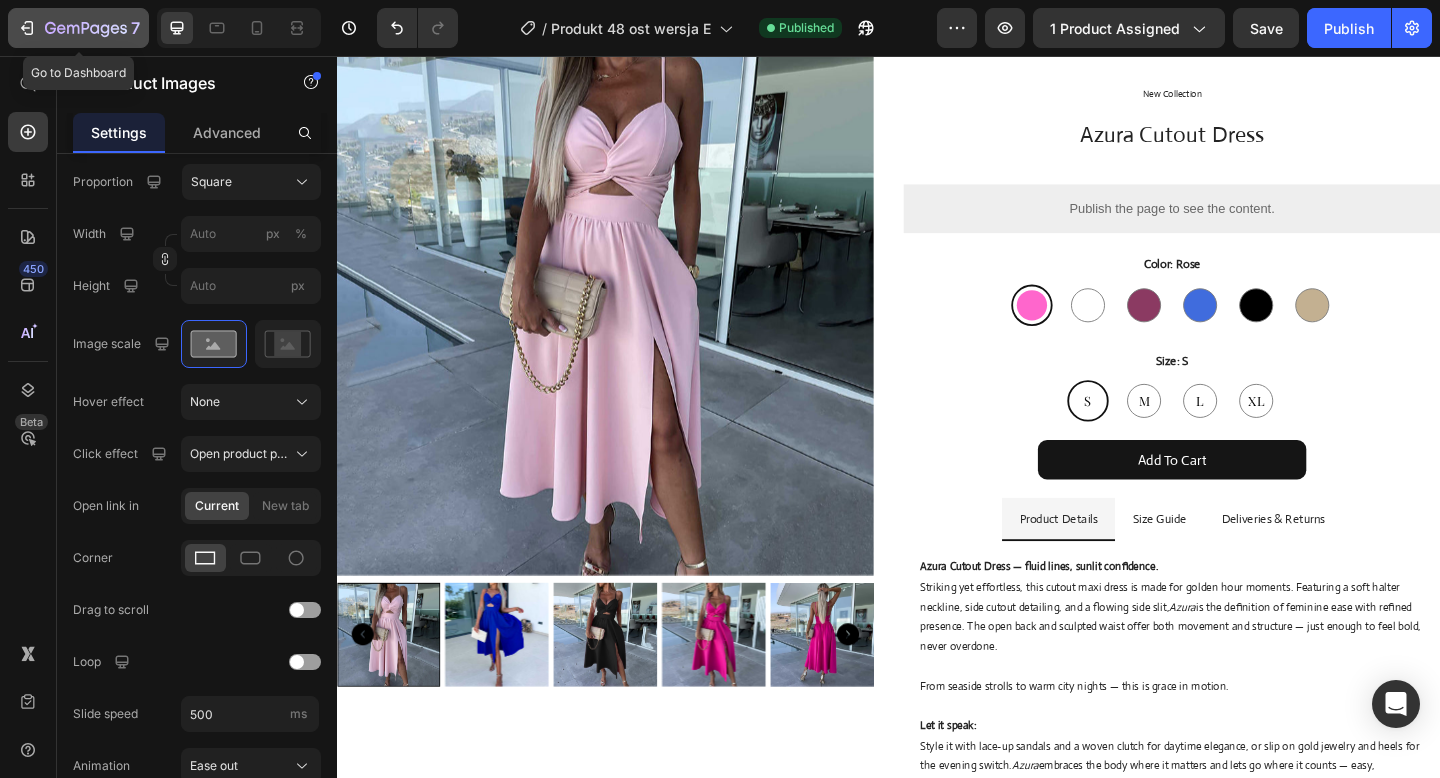 click 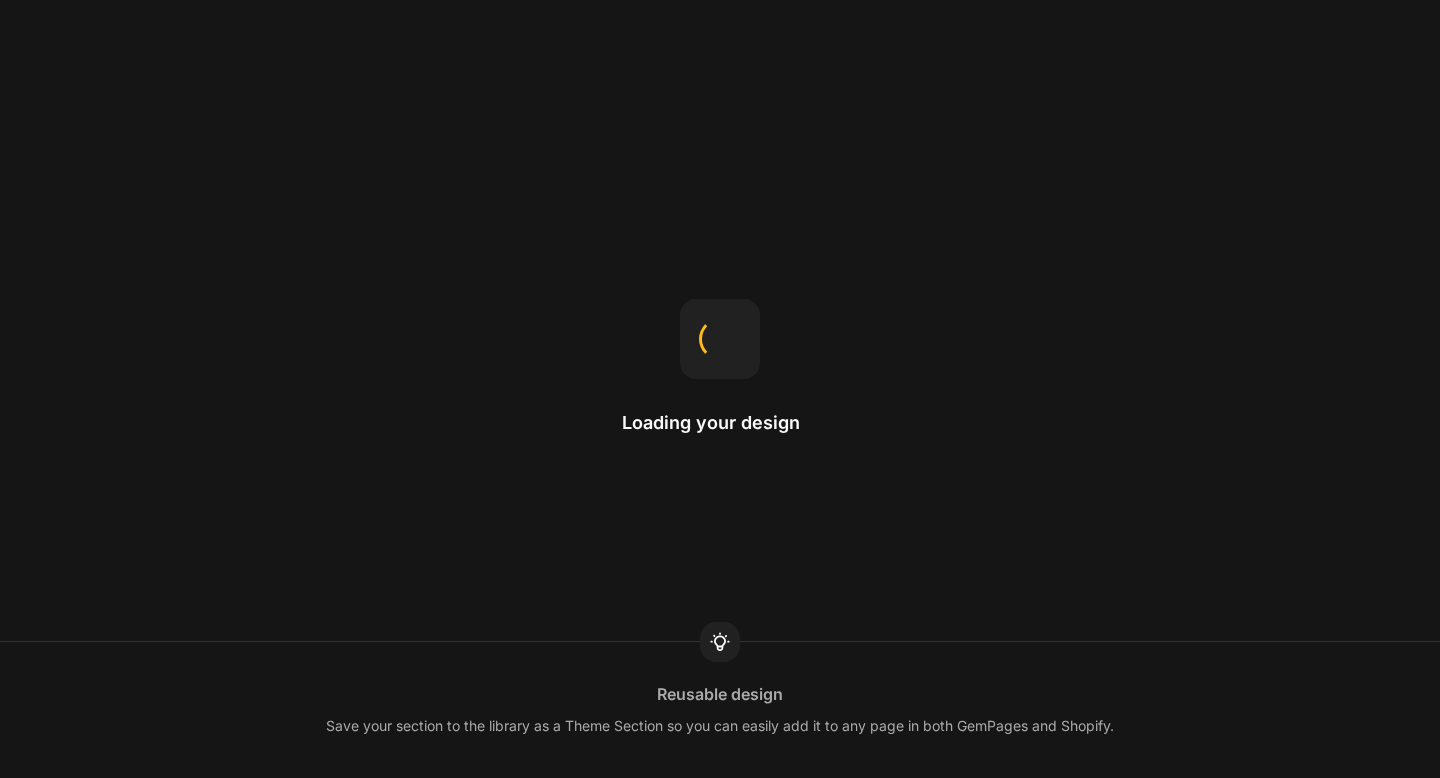 scroll, scrollTop: 0, scrollLeft: 0, axis: both 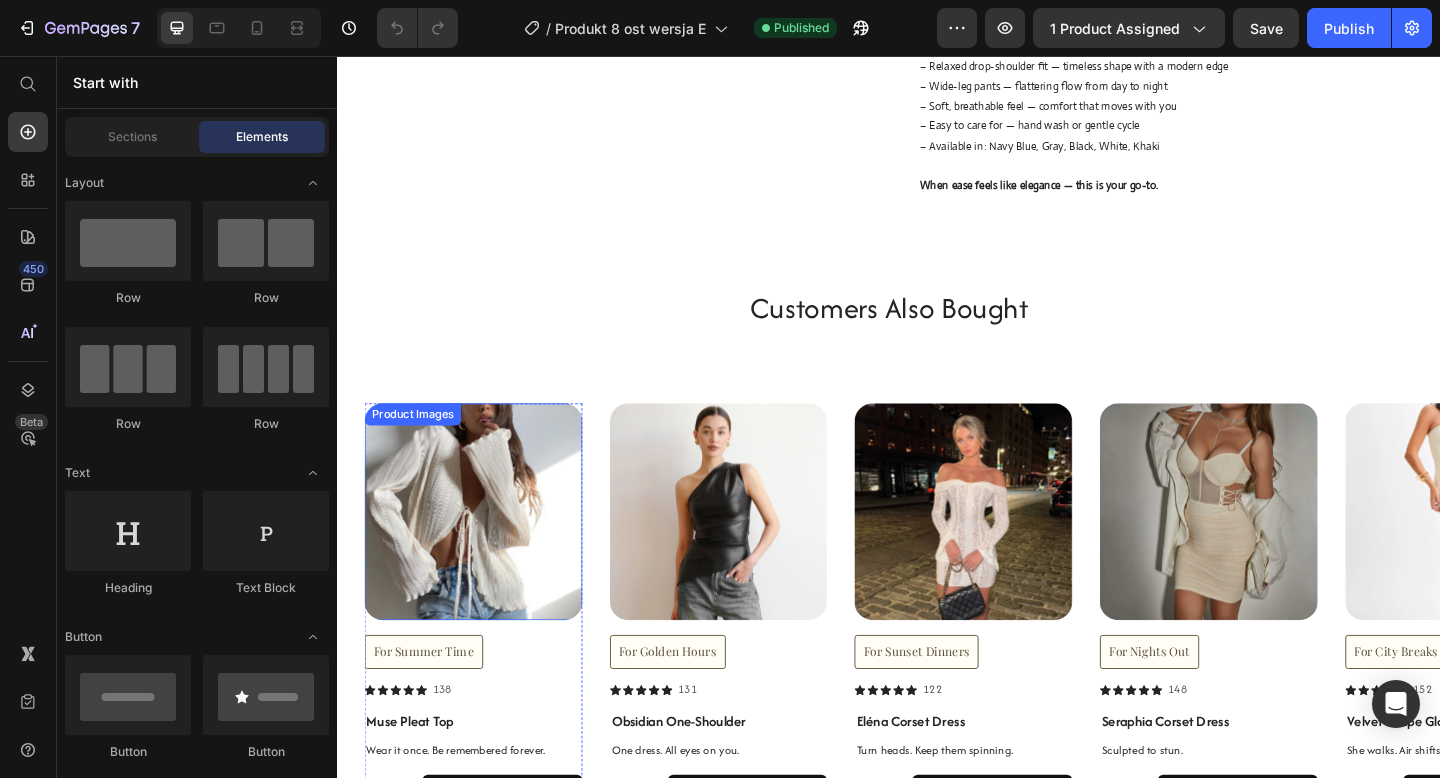 click at bounding box center [485, 552] 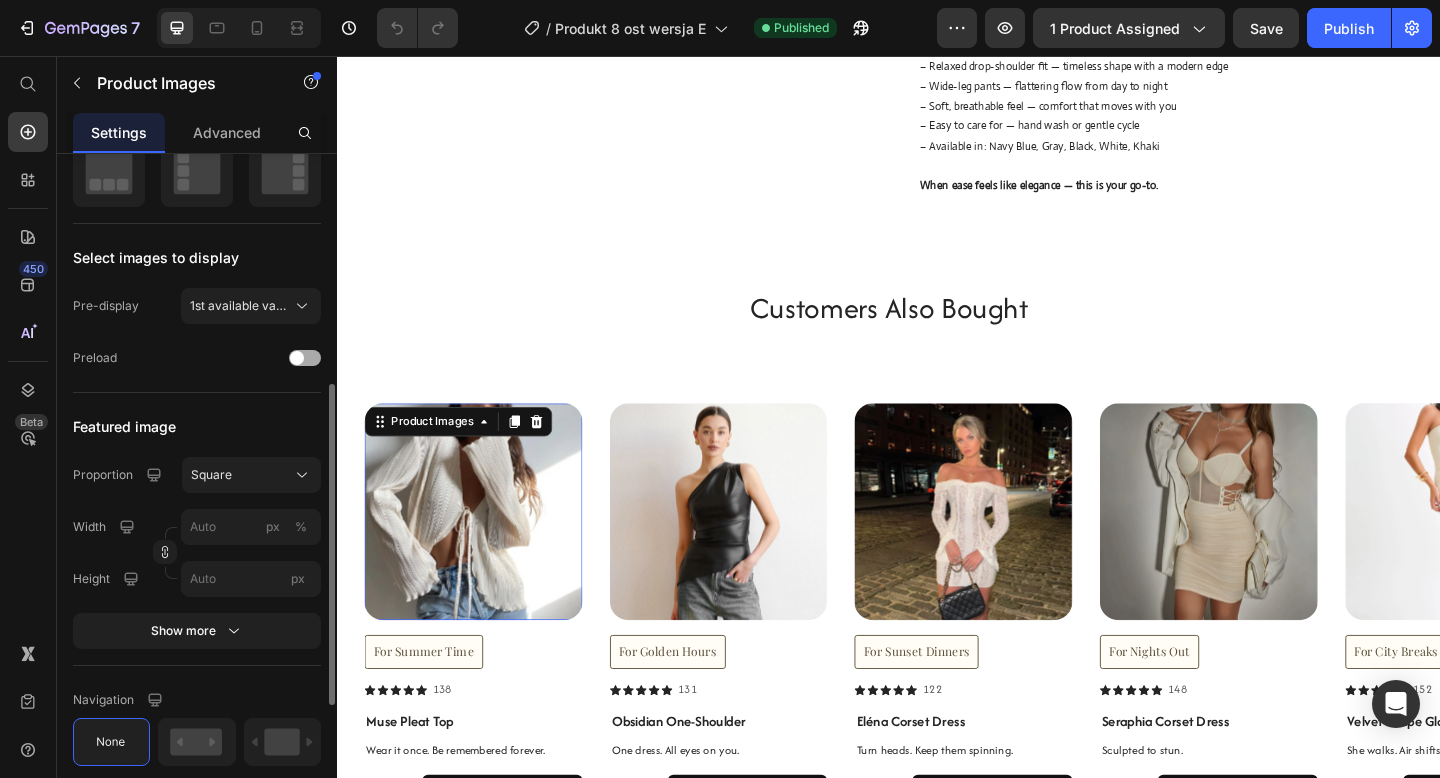 scroll, scrollTop: 471, scrollLeft: 0, axis: vertical 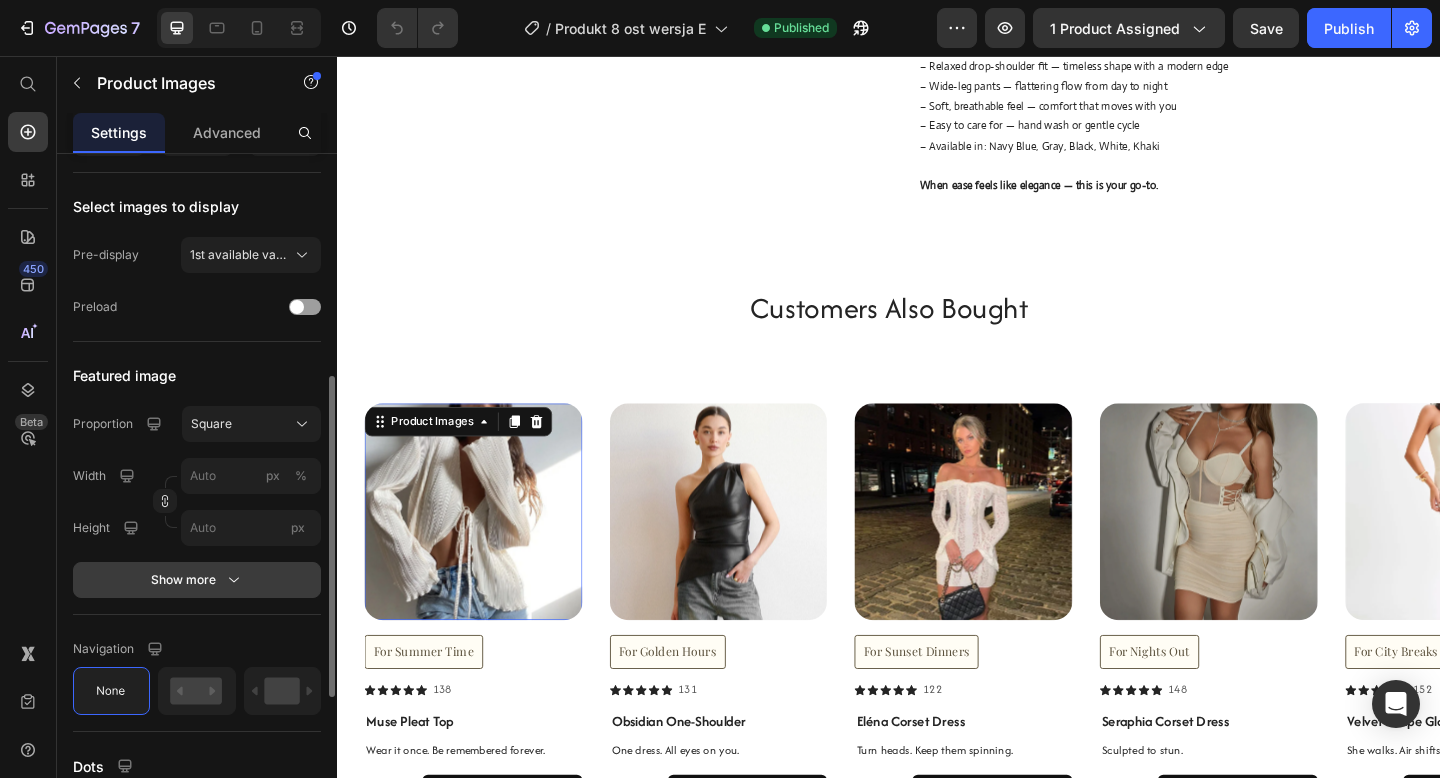 click on "Show more" at bounding box center (197, 580) 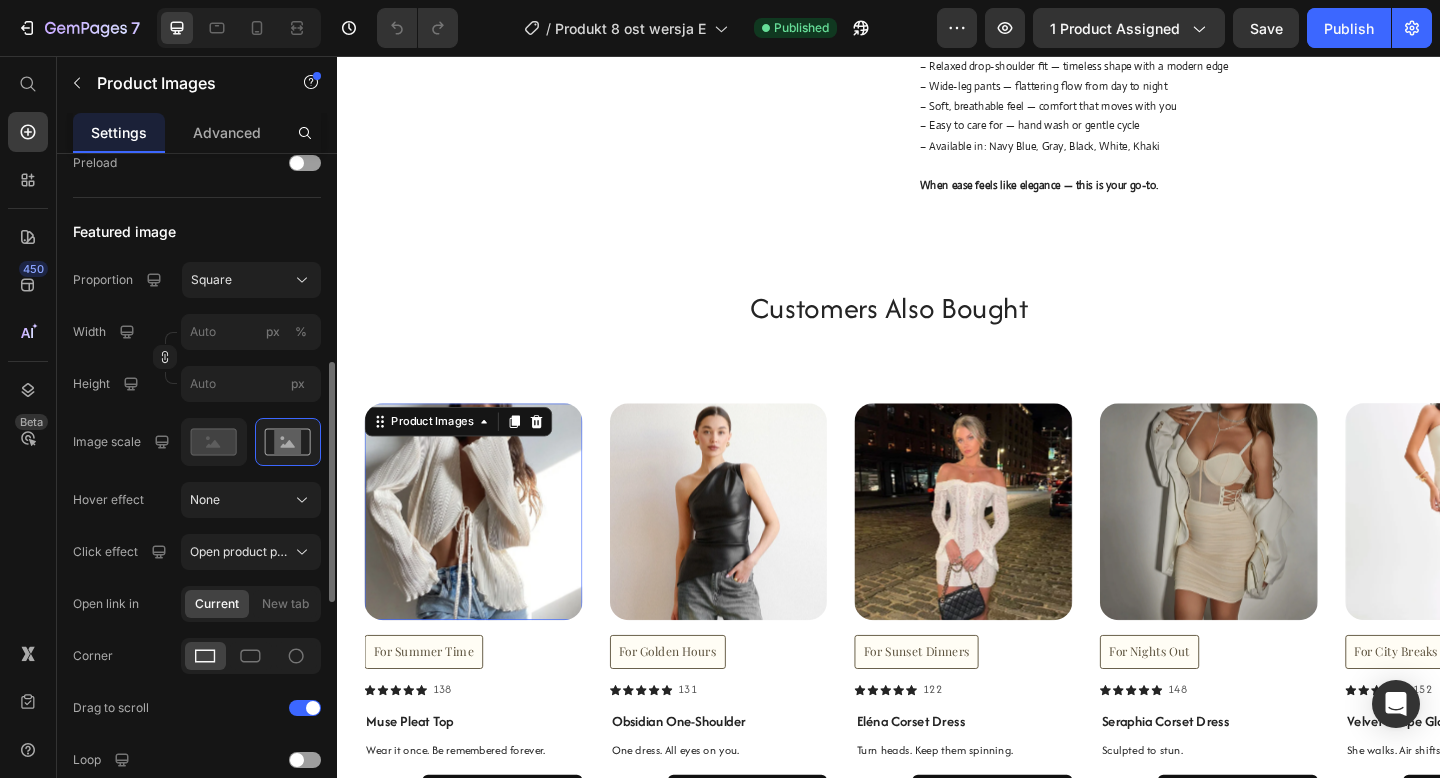 scroll, scrollTop: 616, scrollLeft: 0, axis: vertical 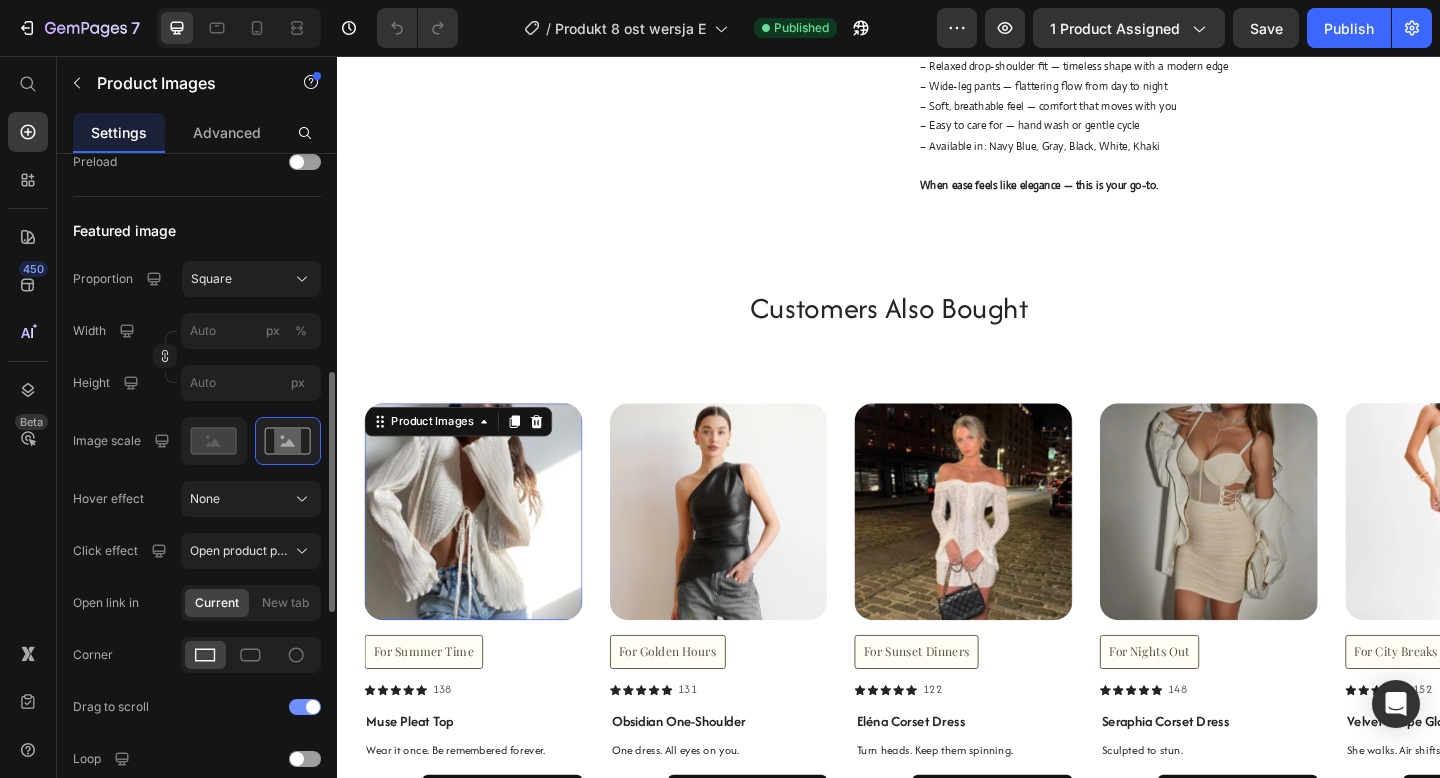 click at bounding box center [313, 707] 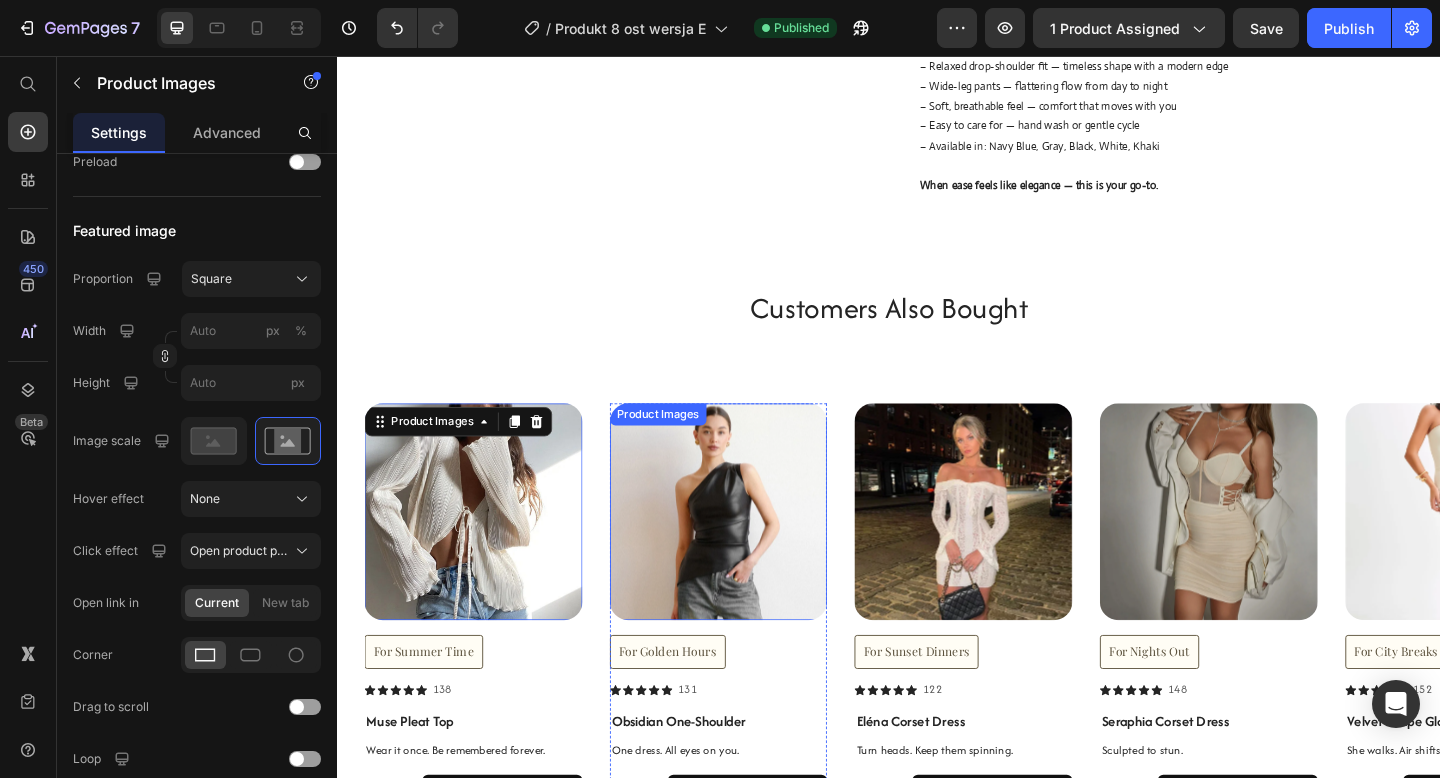 click at bounding box center [752, 552] 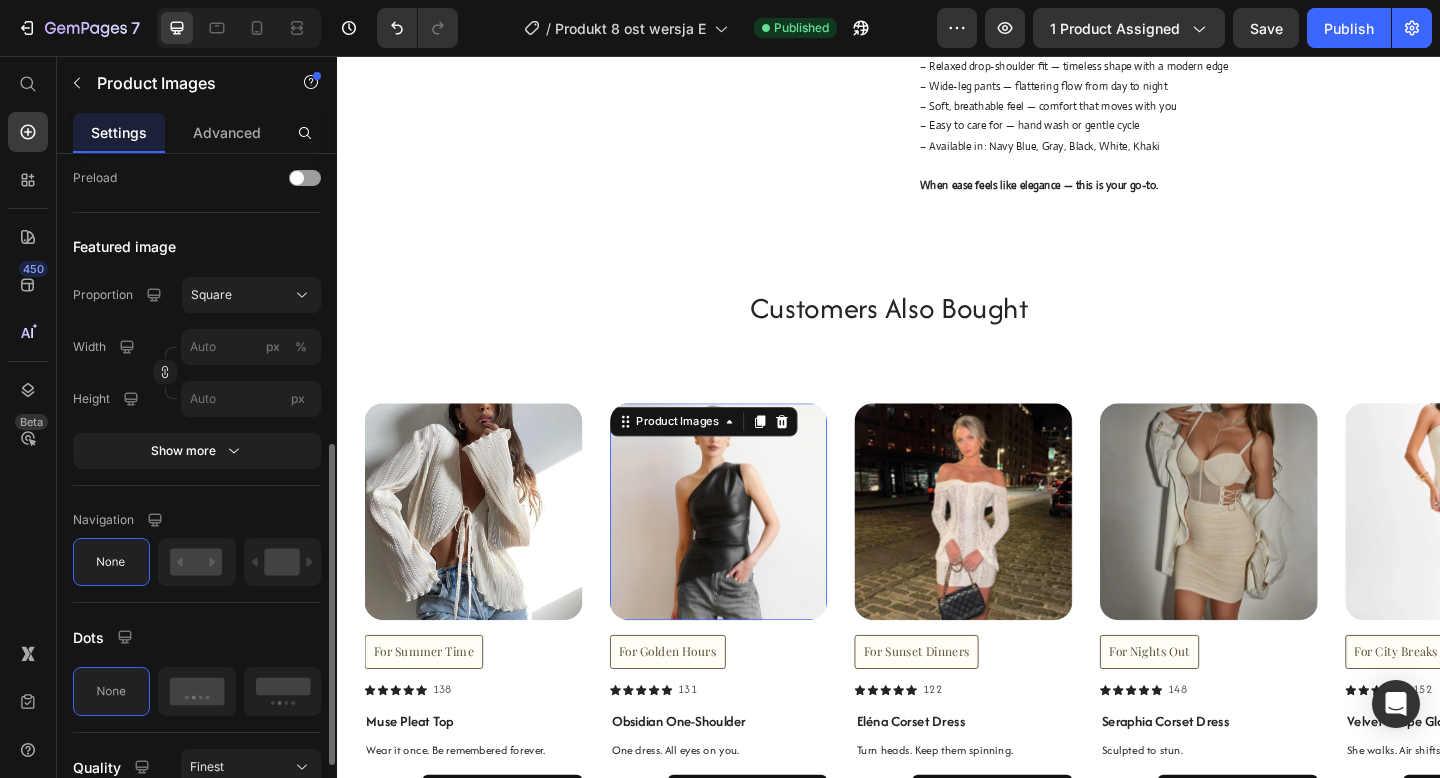 scroll, scrollTop: 528, scrollLeft: 0, axis: vertical 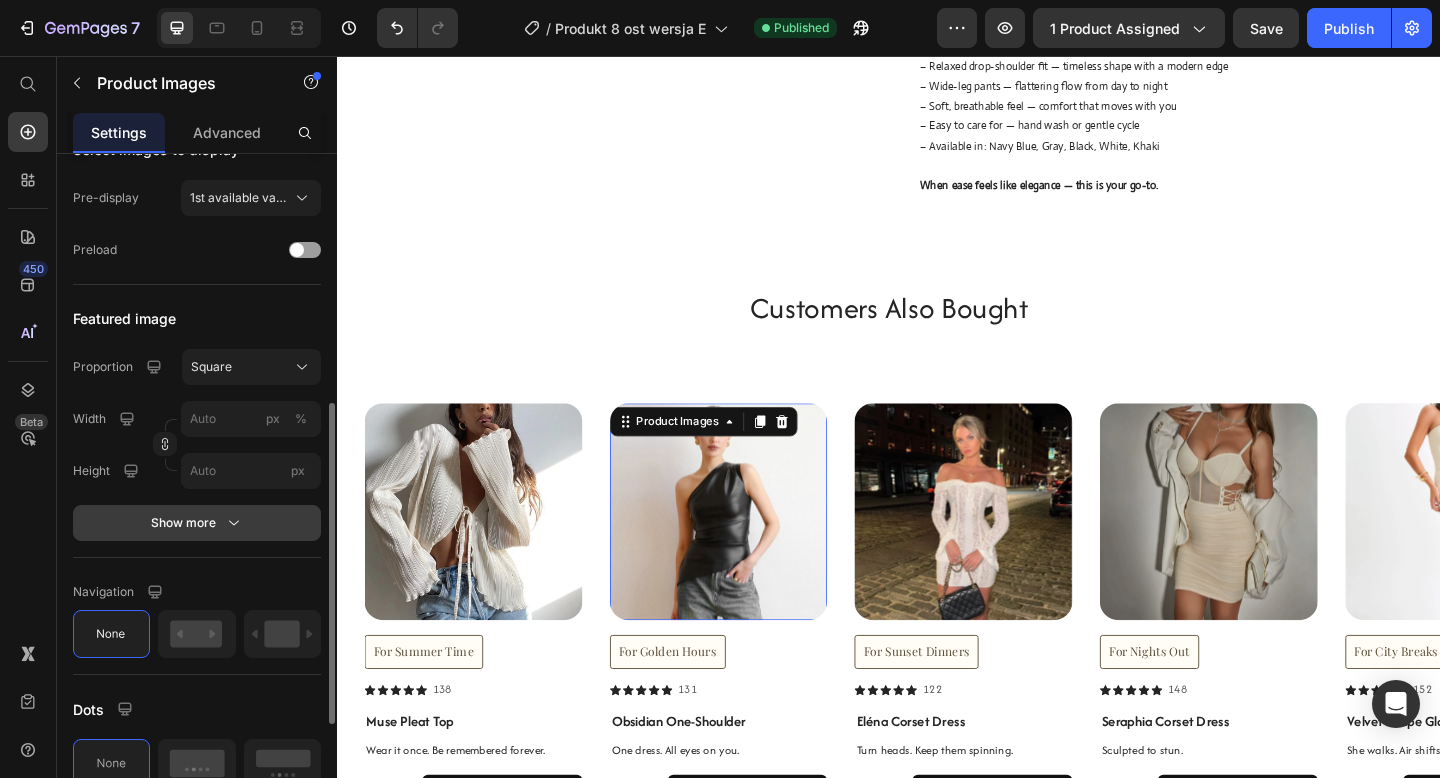 click on "Show more" at bounding box center (197, 523) 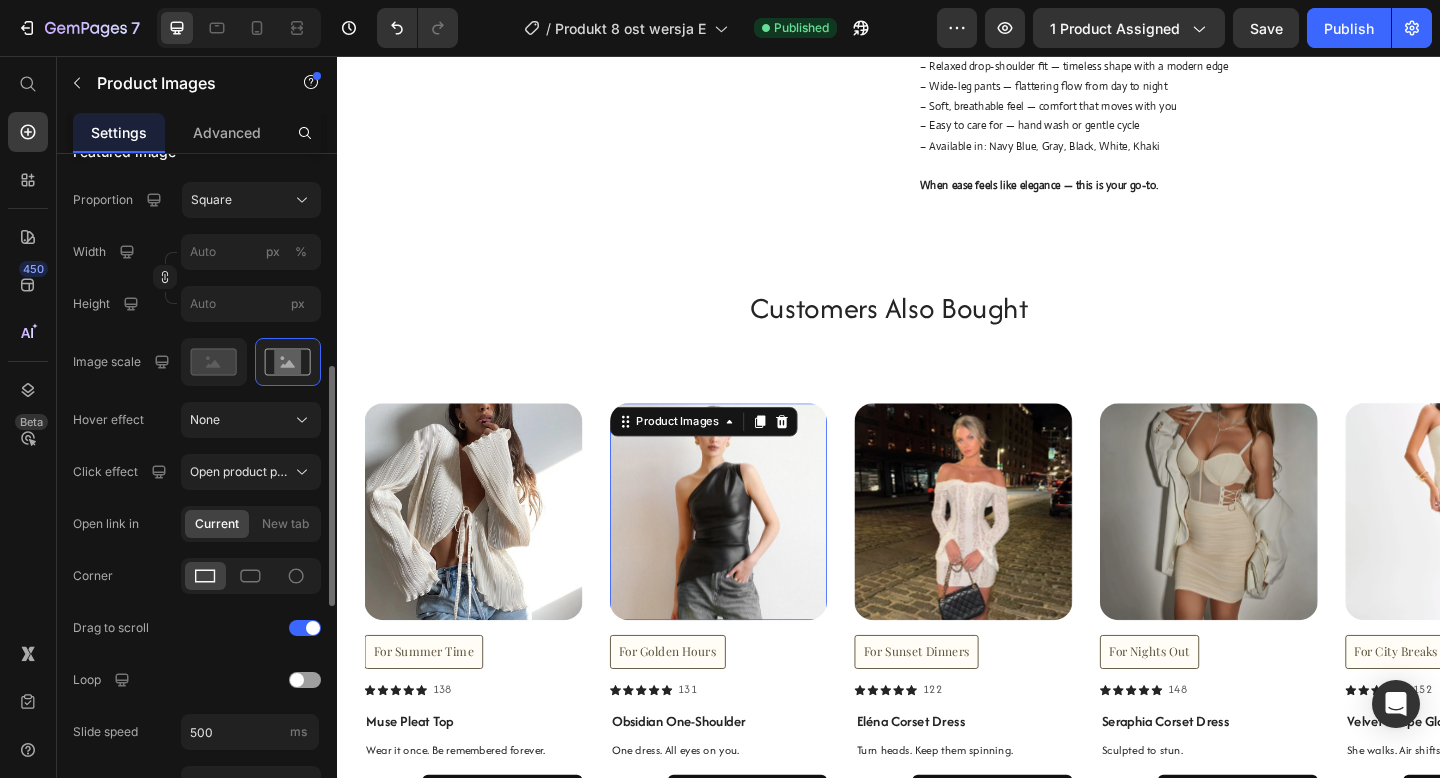 scroll, scrollTop: 706, scrollLeft: 0, axis: vertical 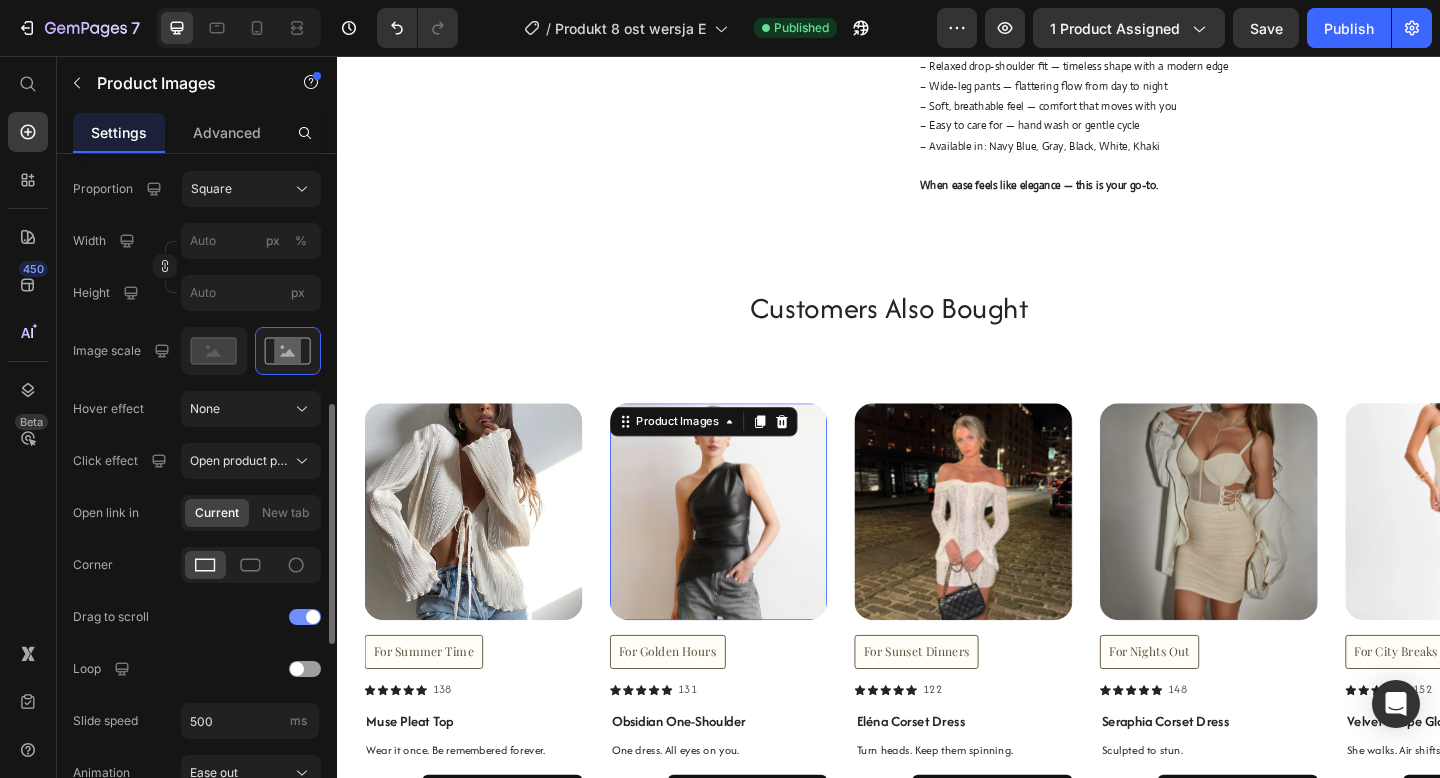 click at bounding box center [313, 617] 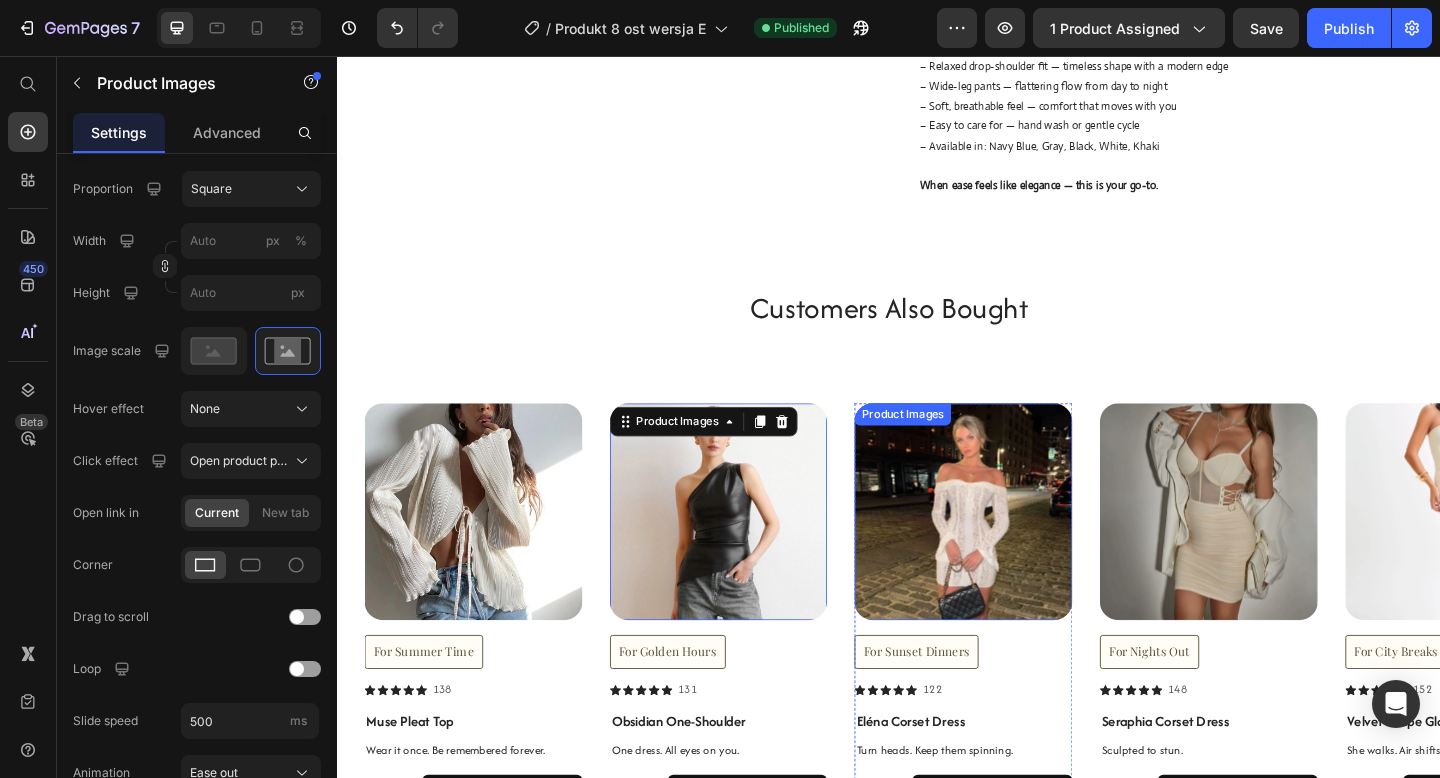 click at bounding box center (1018, 552) 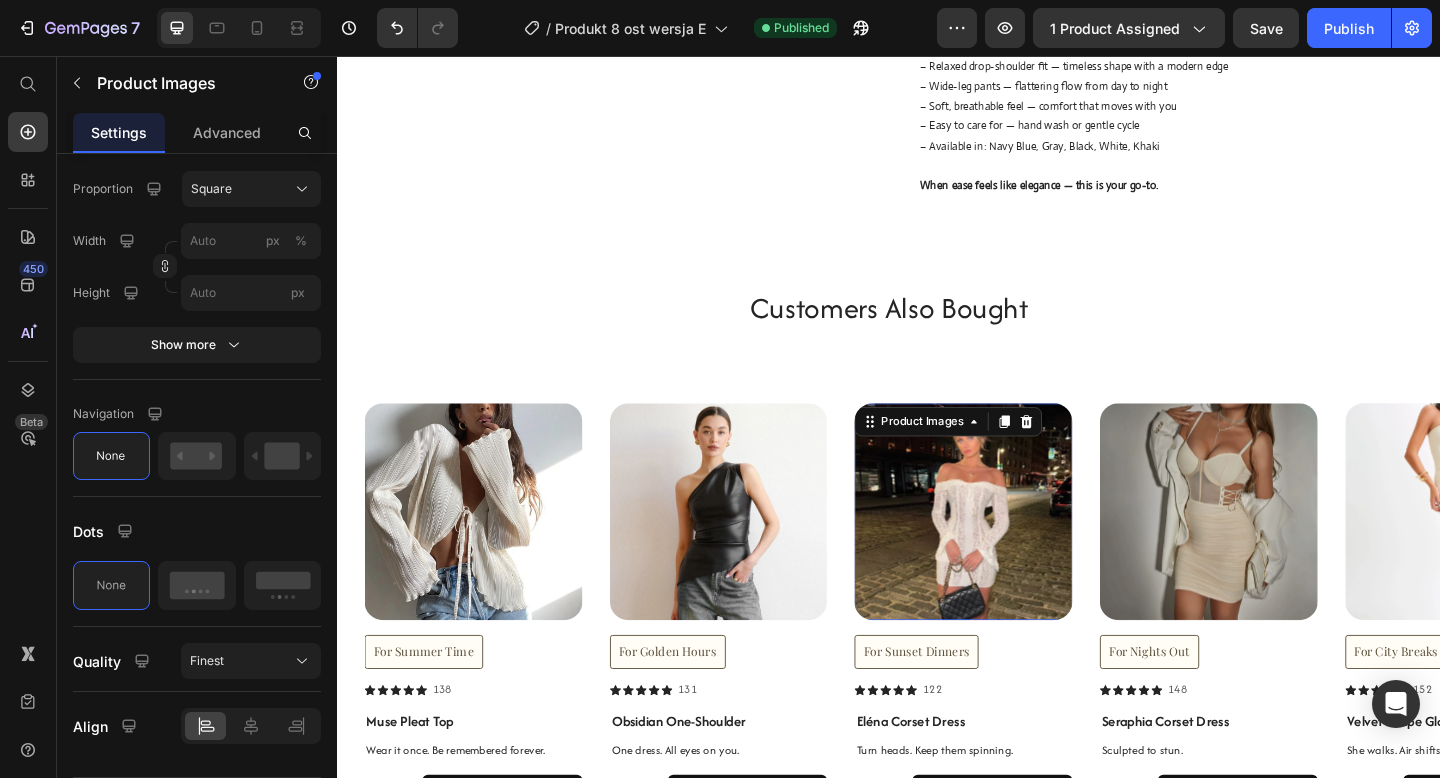 scroll, scrollTop: 706, scrollLeft: 0, axis: vertical 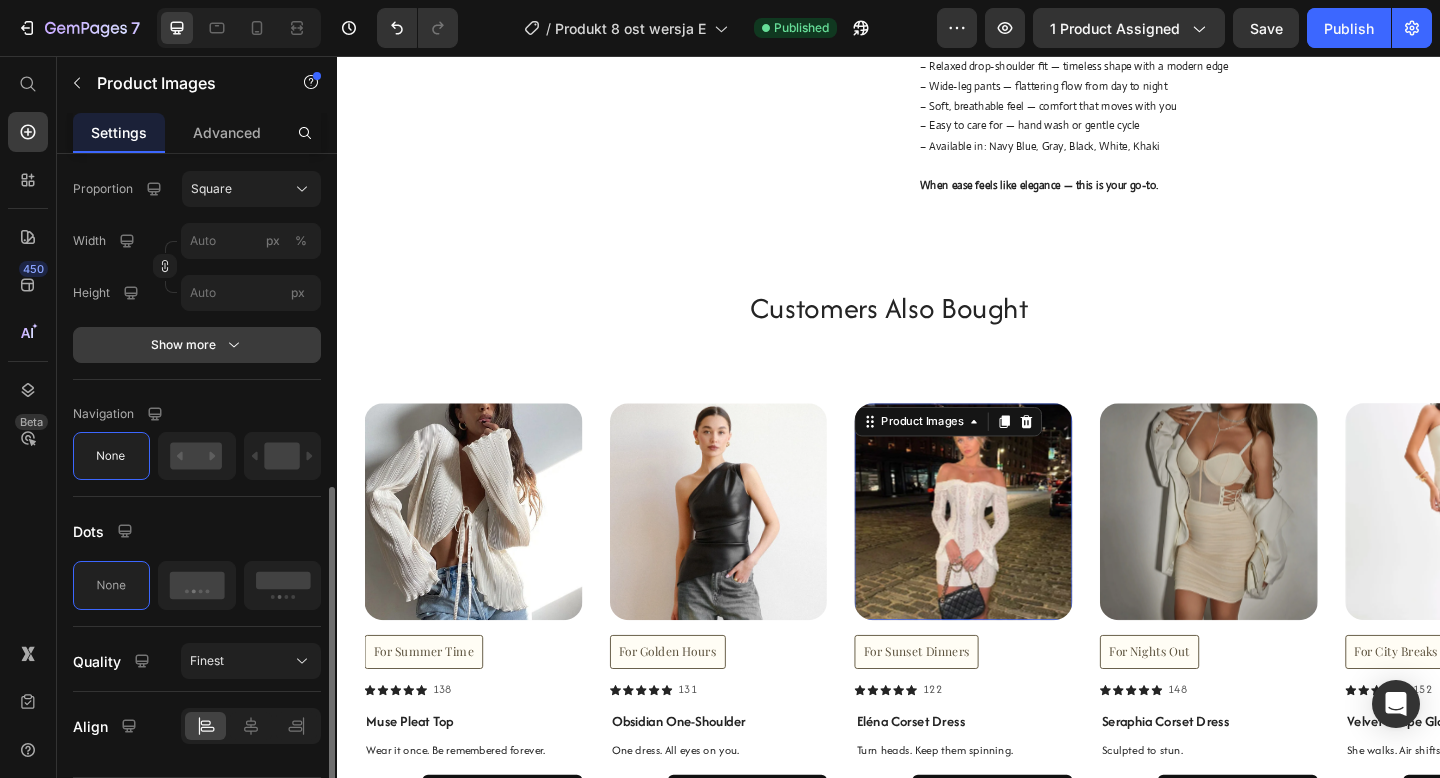 click 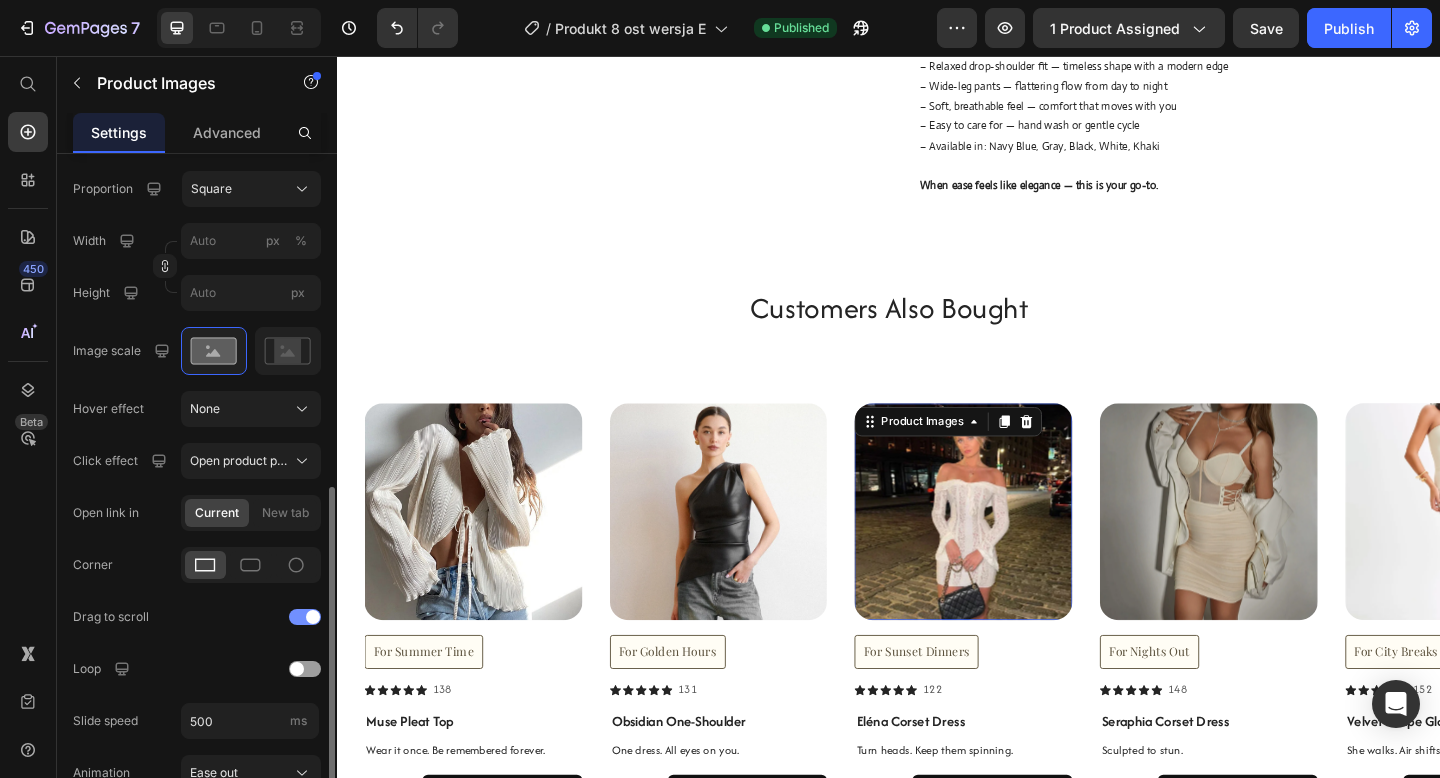 click at bounding box center [305, 617] 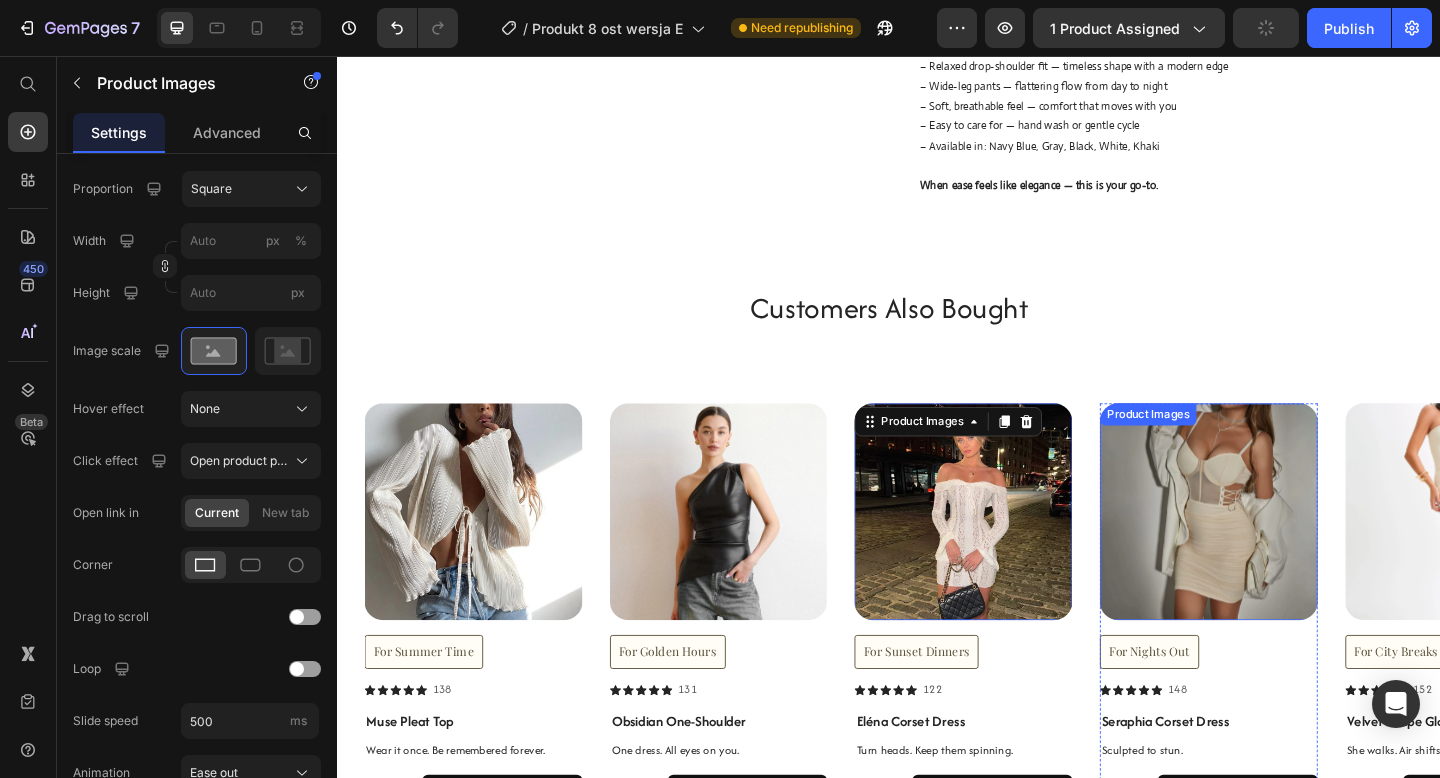 click at bounding box center [1285, 552] 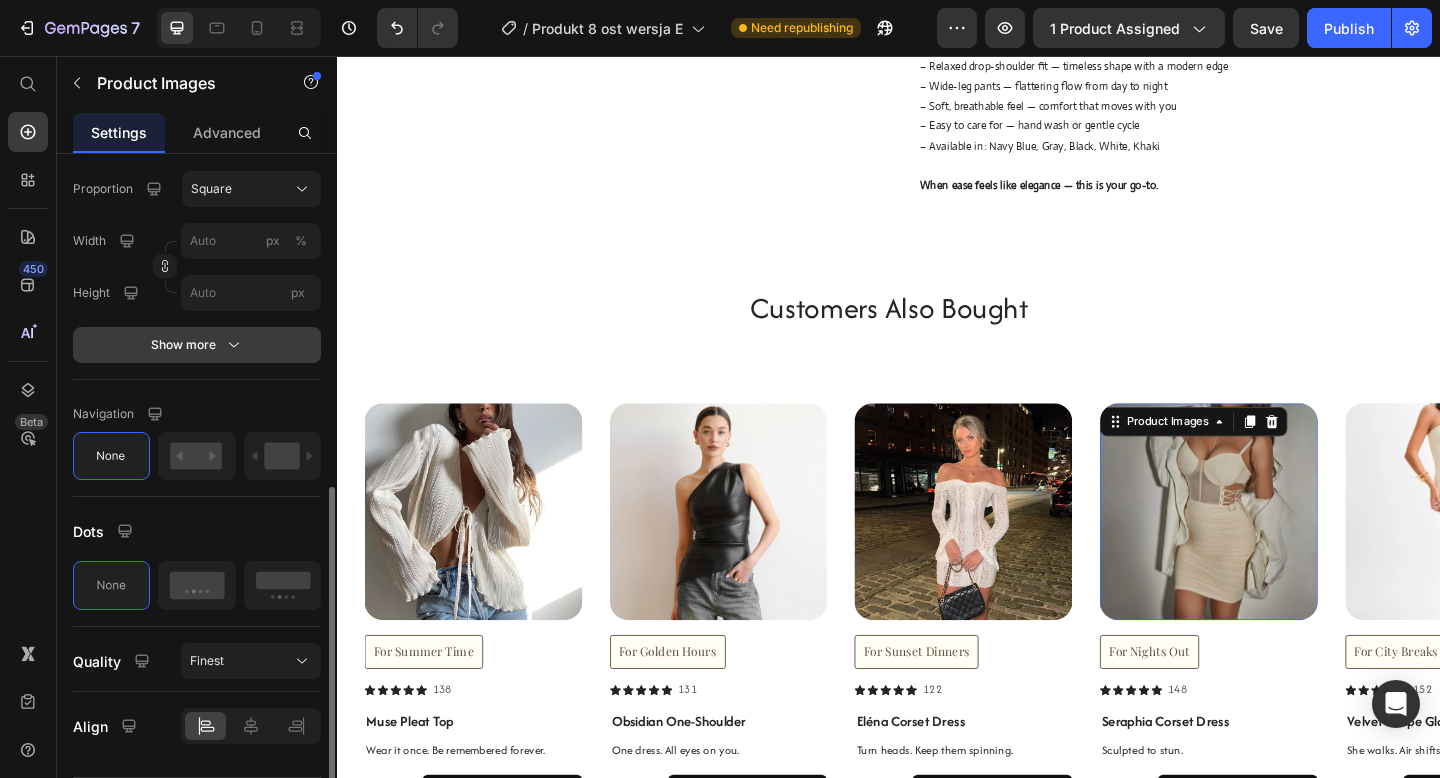 click on "Show more" at bounding box center (197, 345) 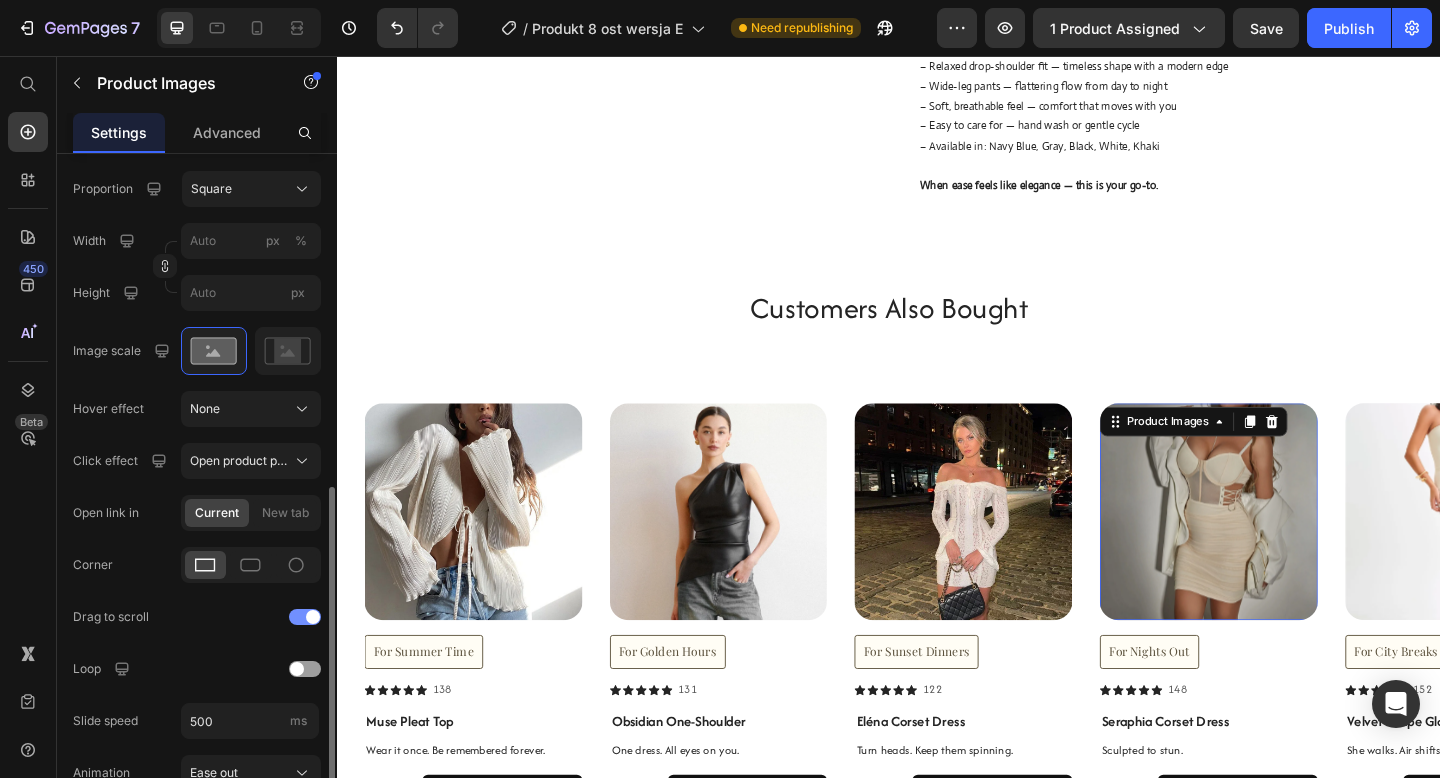click on "Drag to scroll" 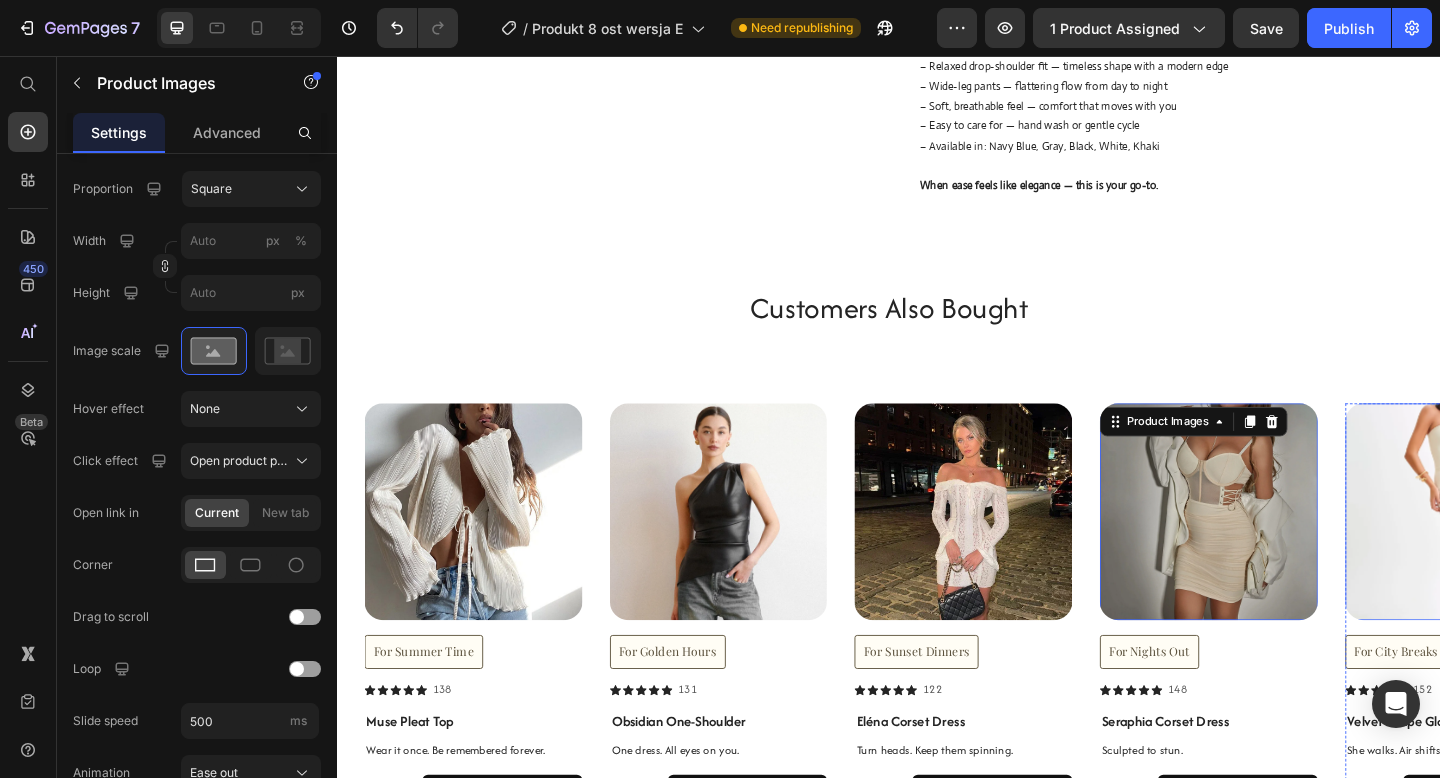 click at bounding box center [1552, 552] 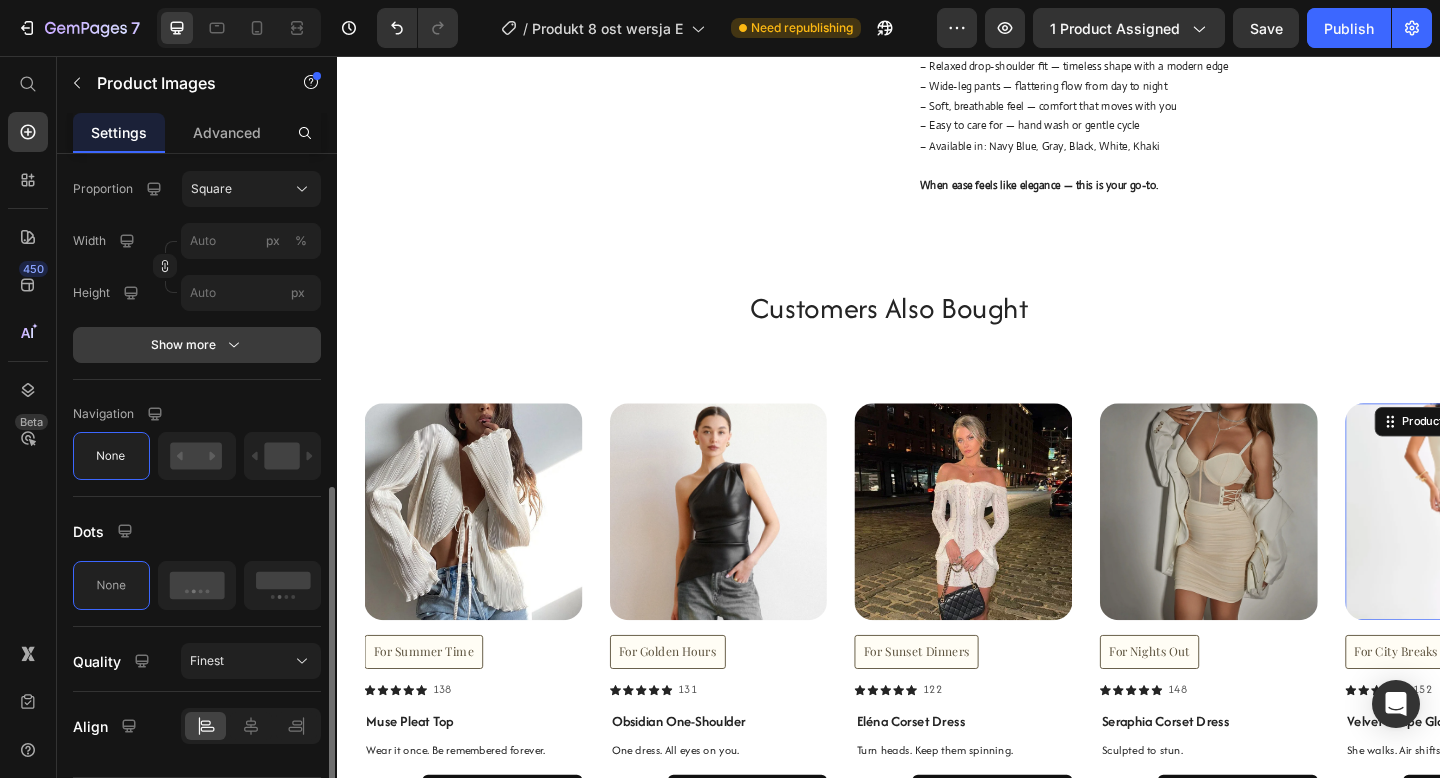 click on "Show more" at bounding box center (197, 345) 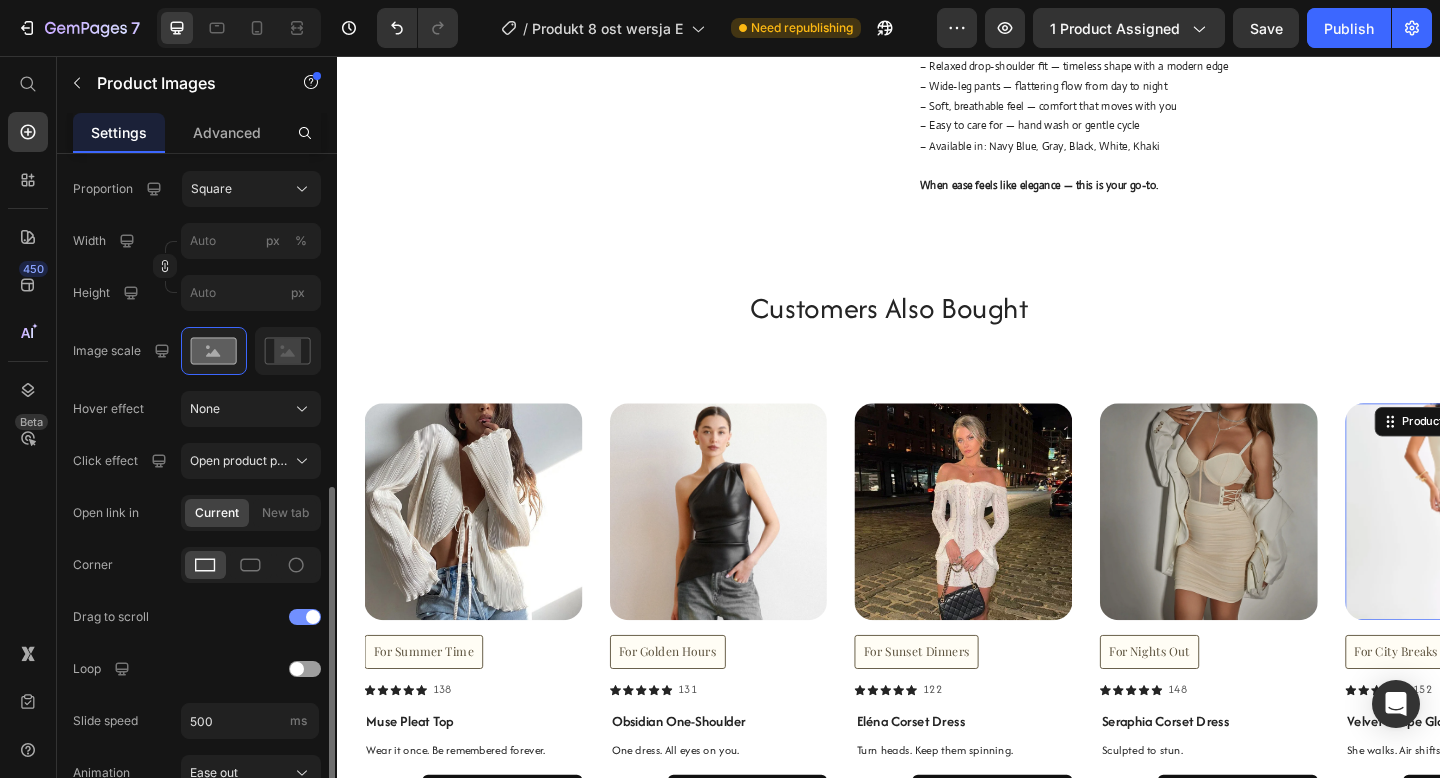 click at bounding box center [305, 617] 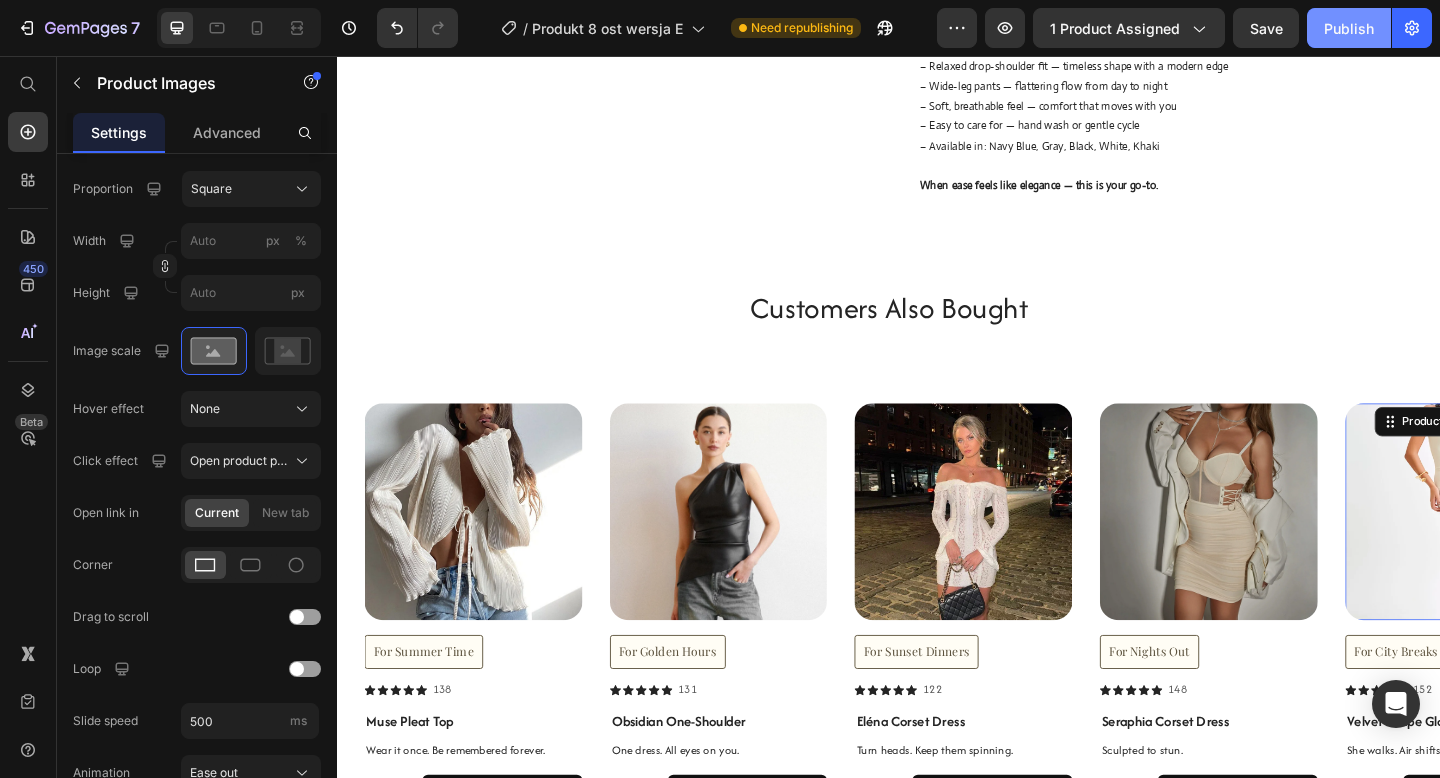 click on "Publish" at bounding box center [1349, 28] 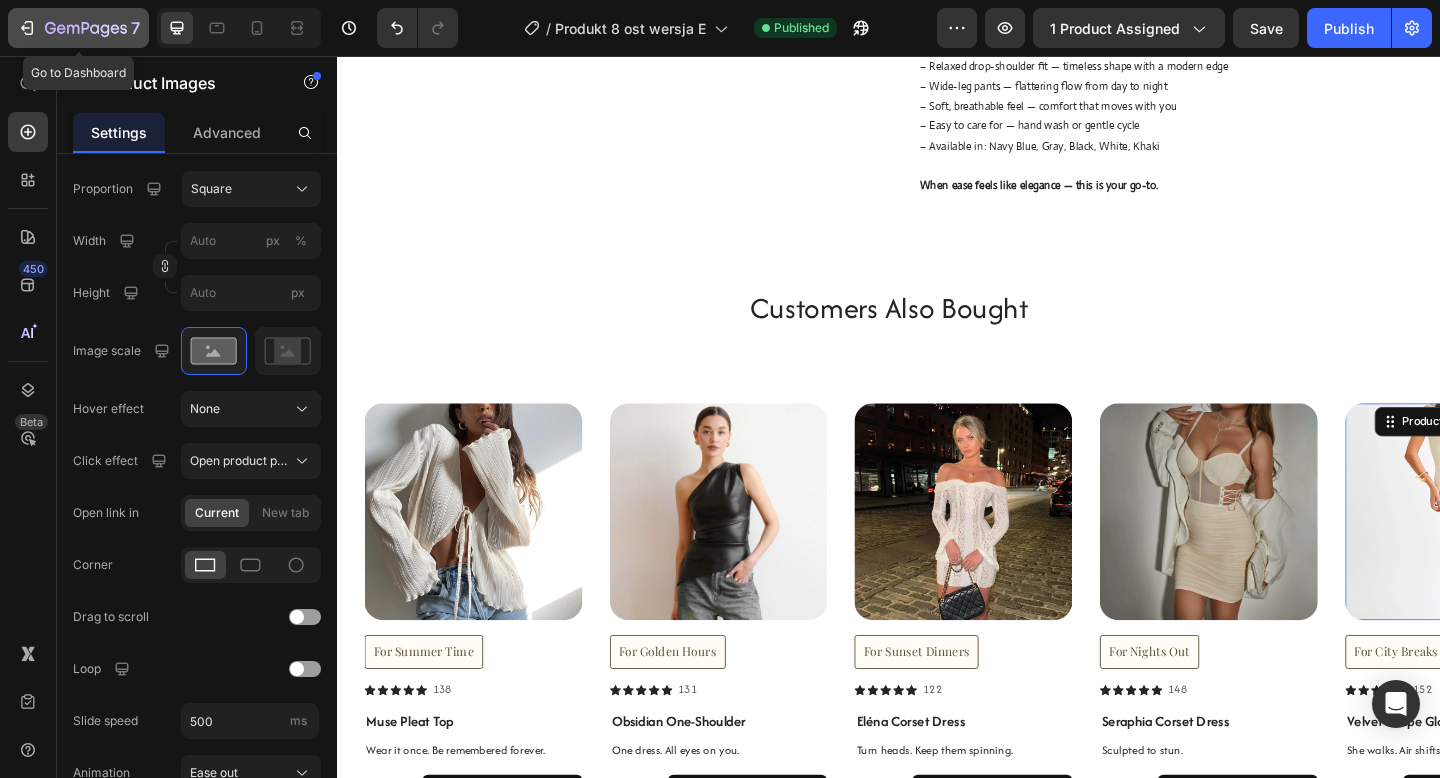 click on "7" 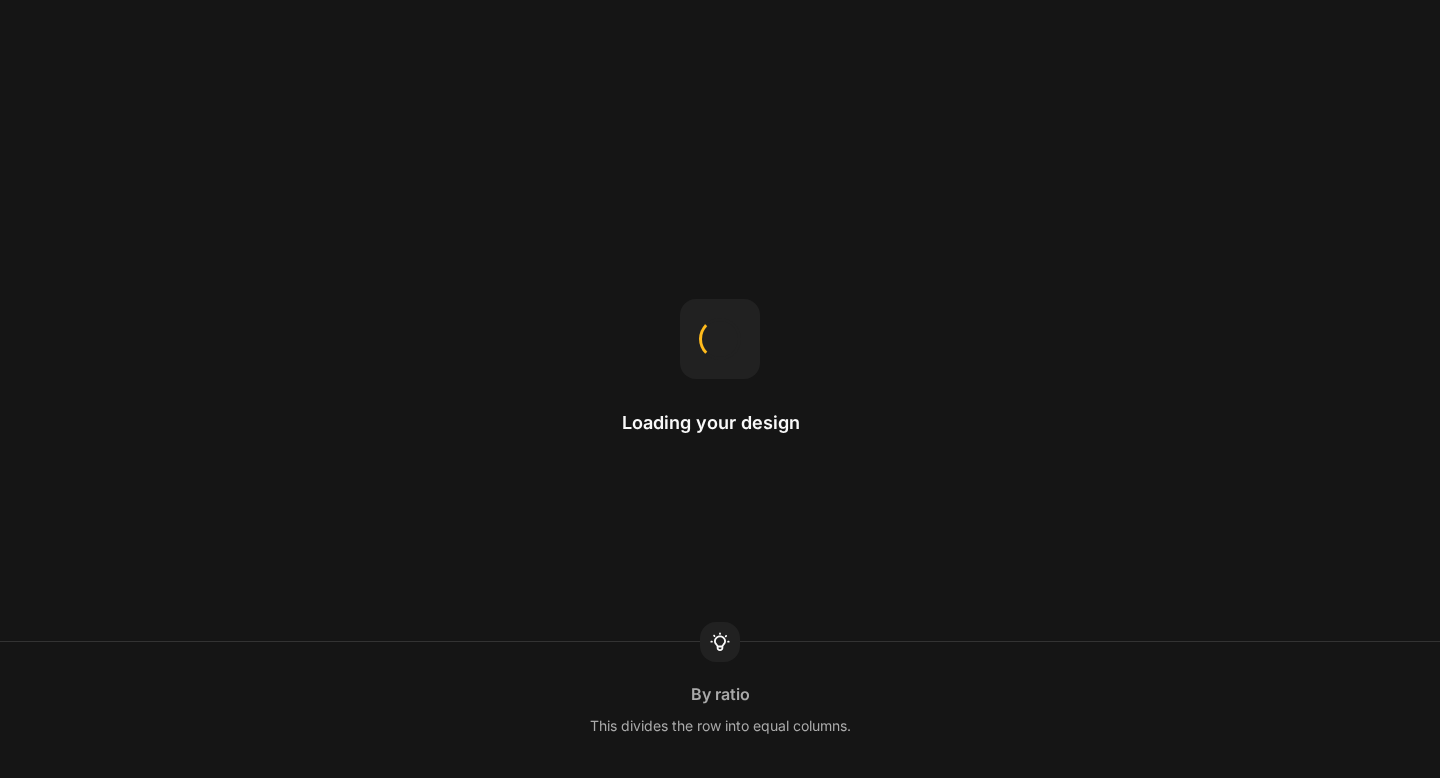 scroll, scrollTop: 0, scrollLeft: 0, axis: both 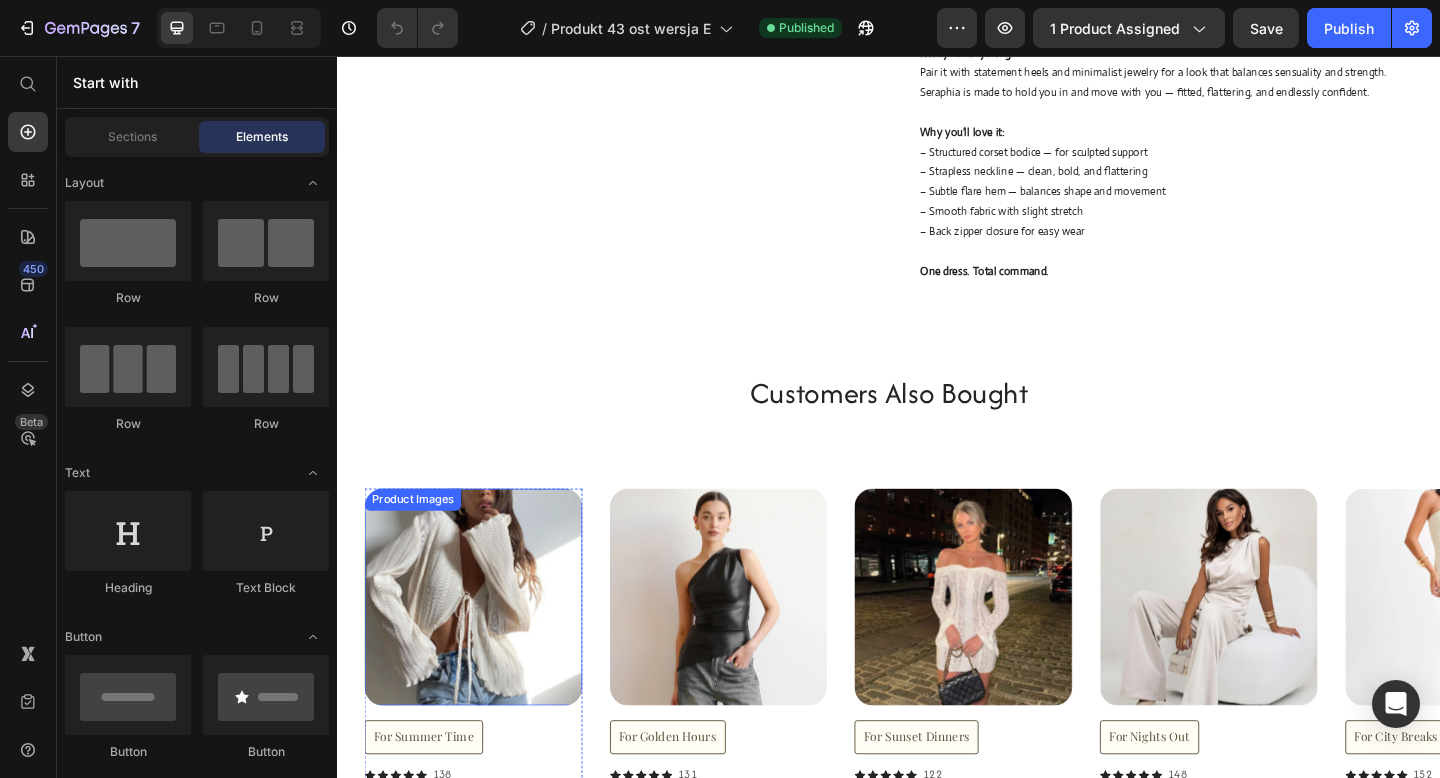 click at bounding box center [485, 645] 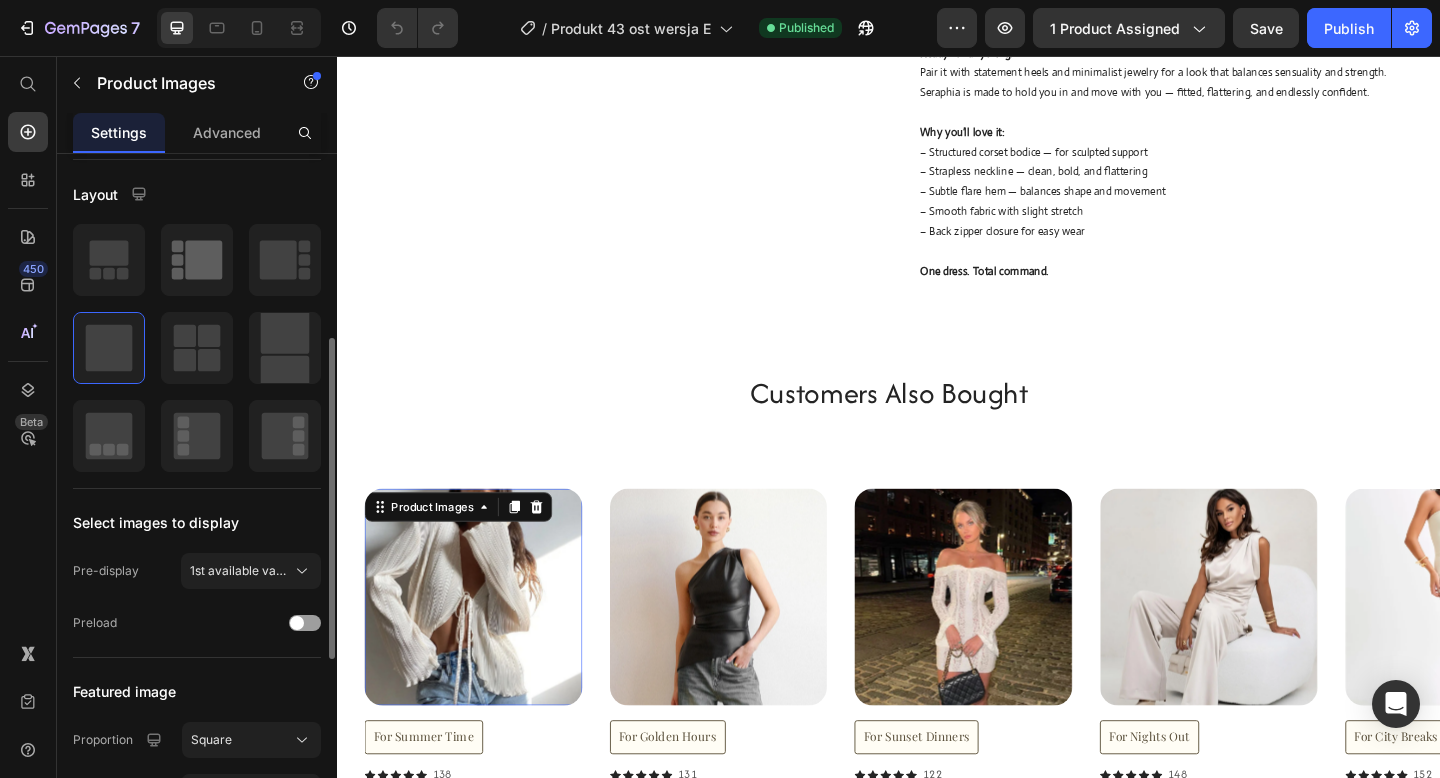 scroll, scrollTop: 316, scrollLeft: 0, axis: vertical 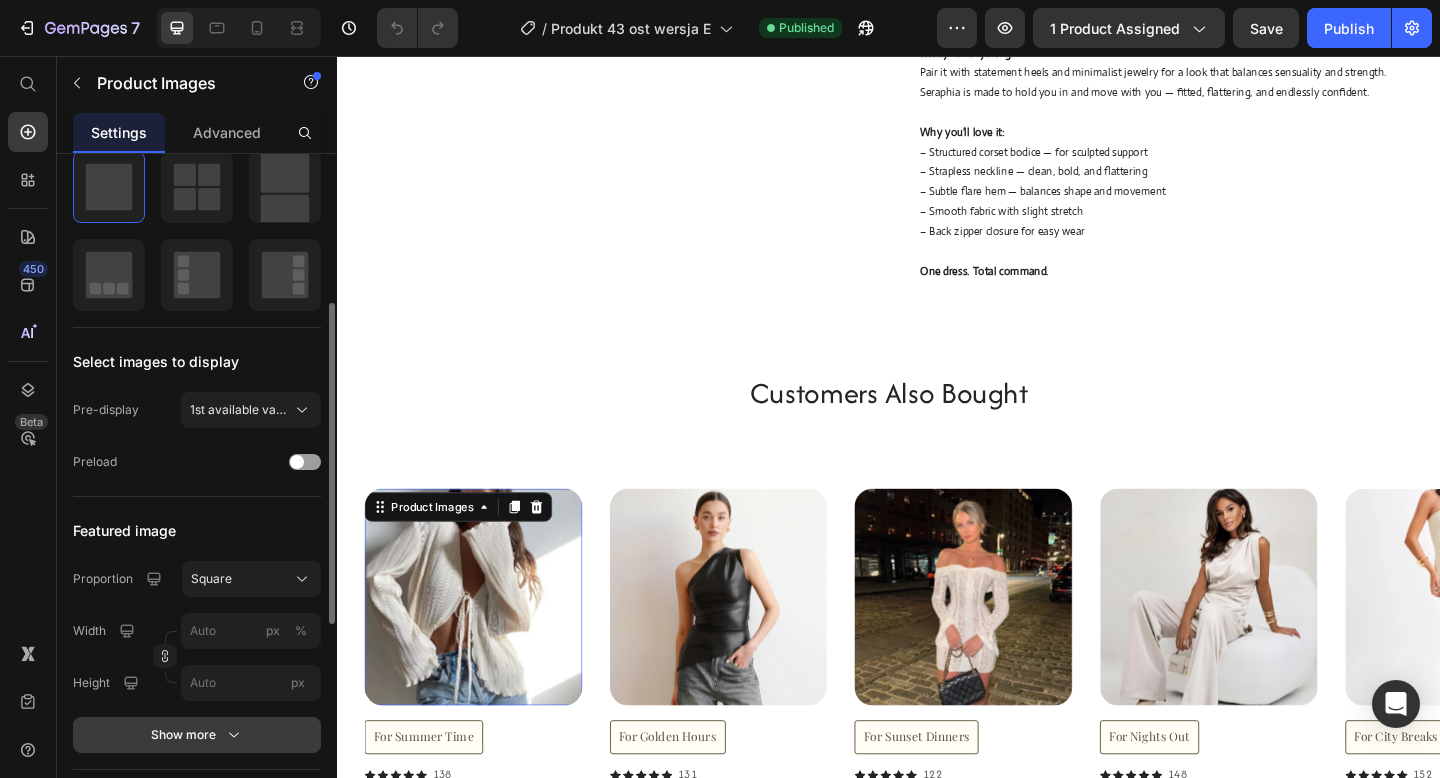 click on "Show more" at bounding box center [197, 735] 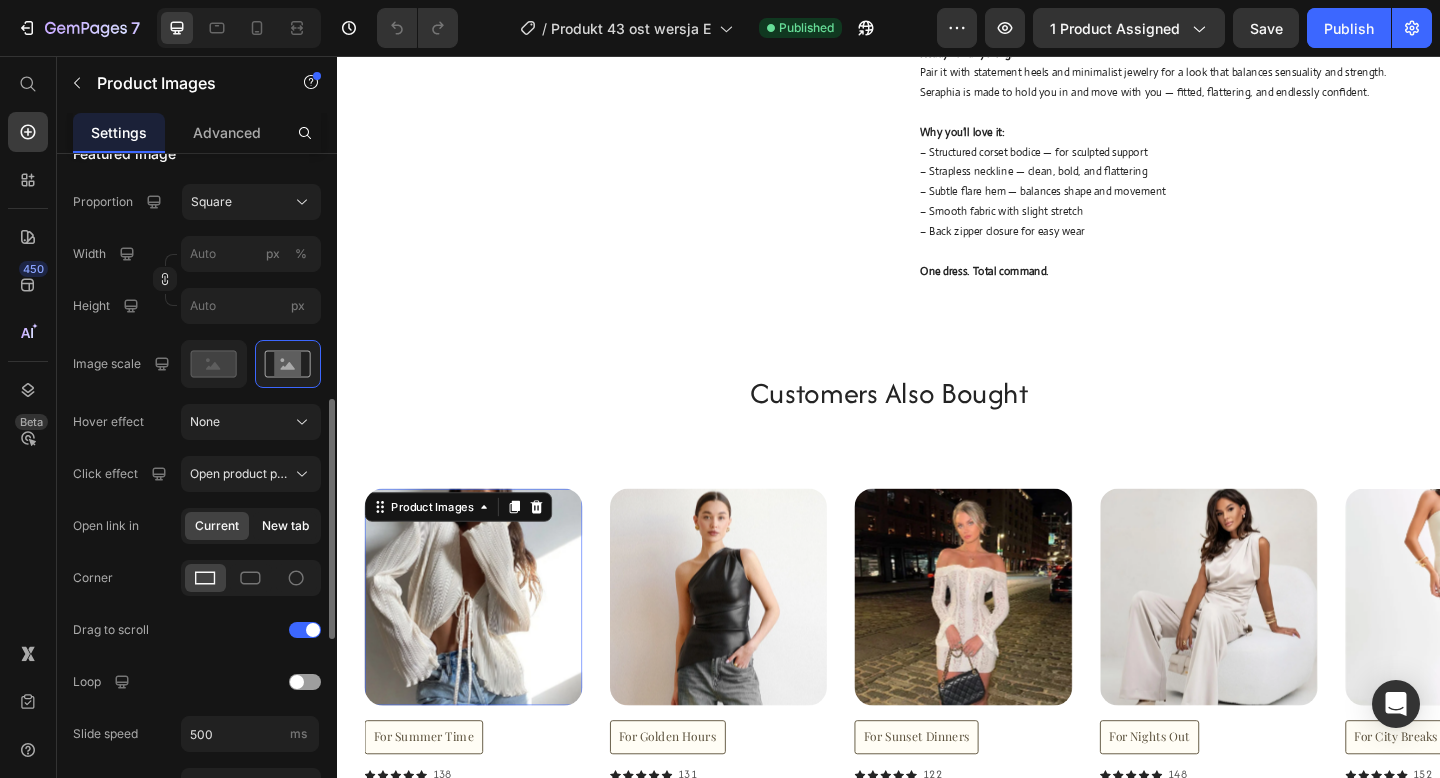 scroll, scrollTop: 693, scrollLeft: 0, axis: vertical 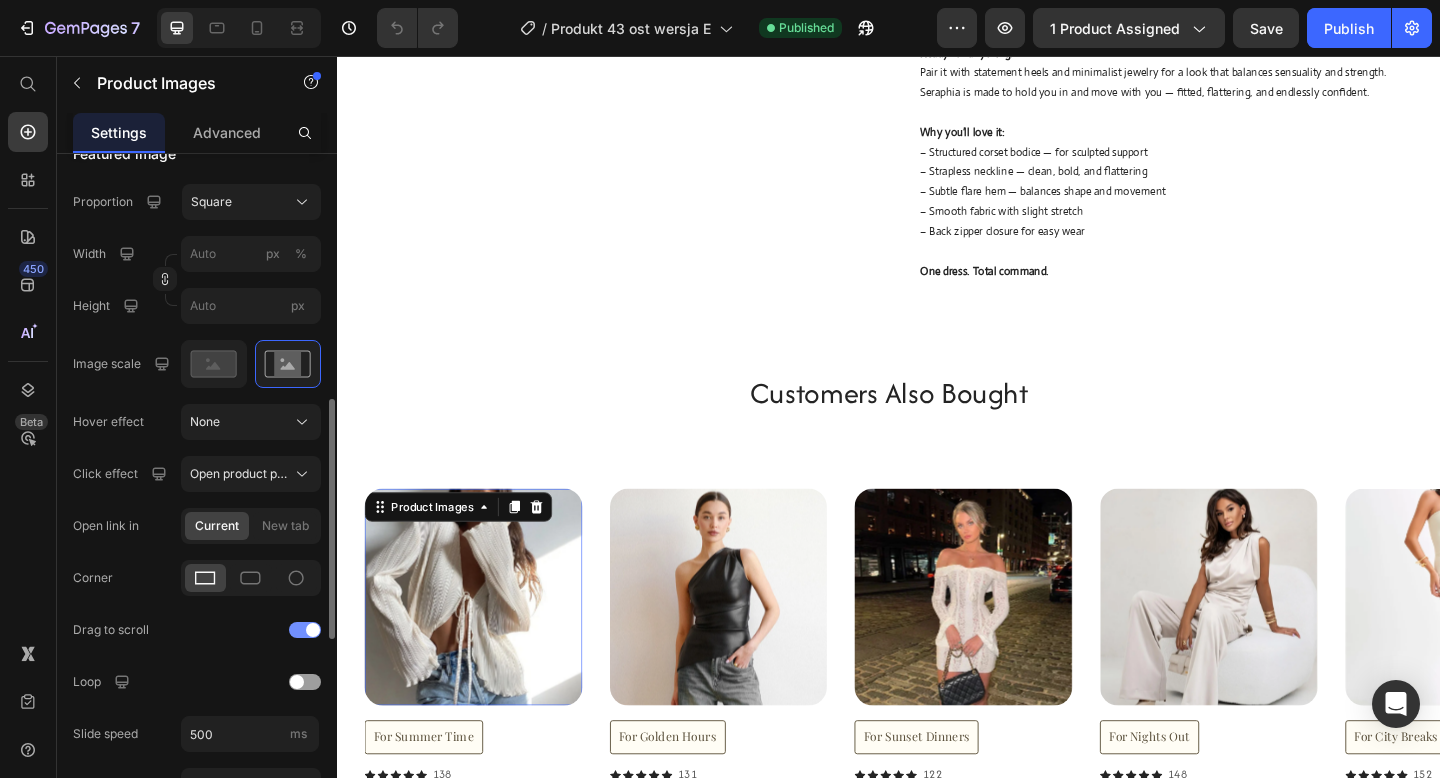 click at bounding box center [305, 630] 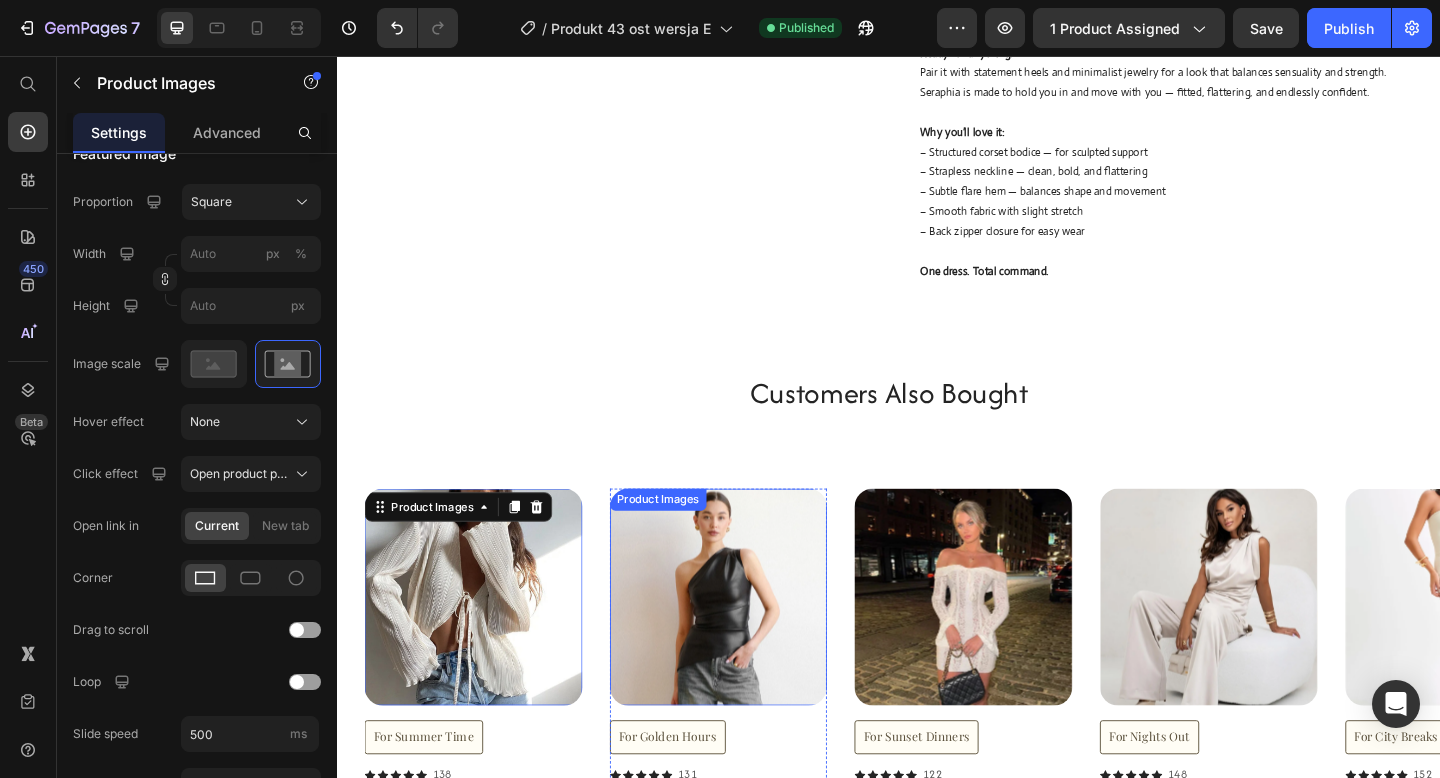 click at bounding box center [752, 645] 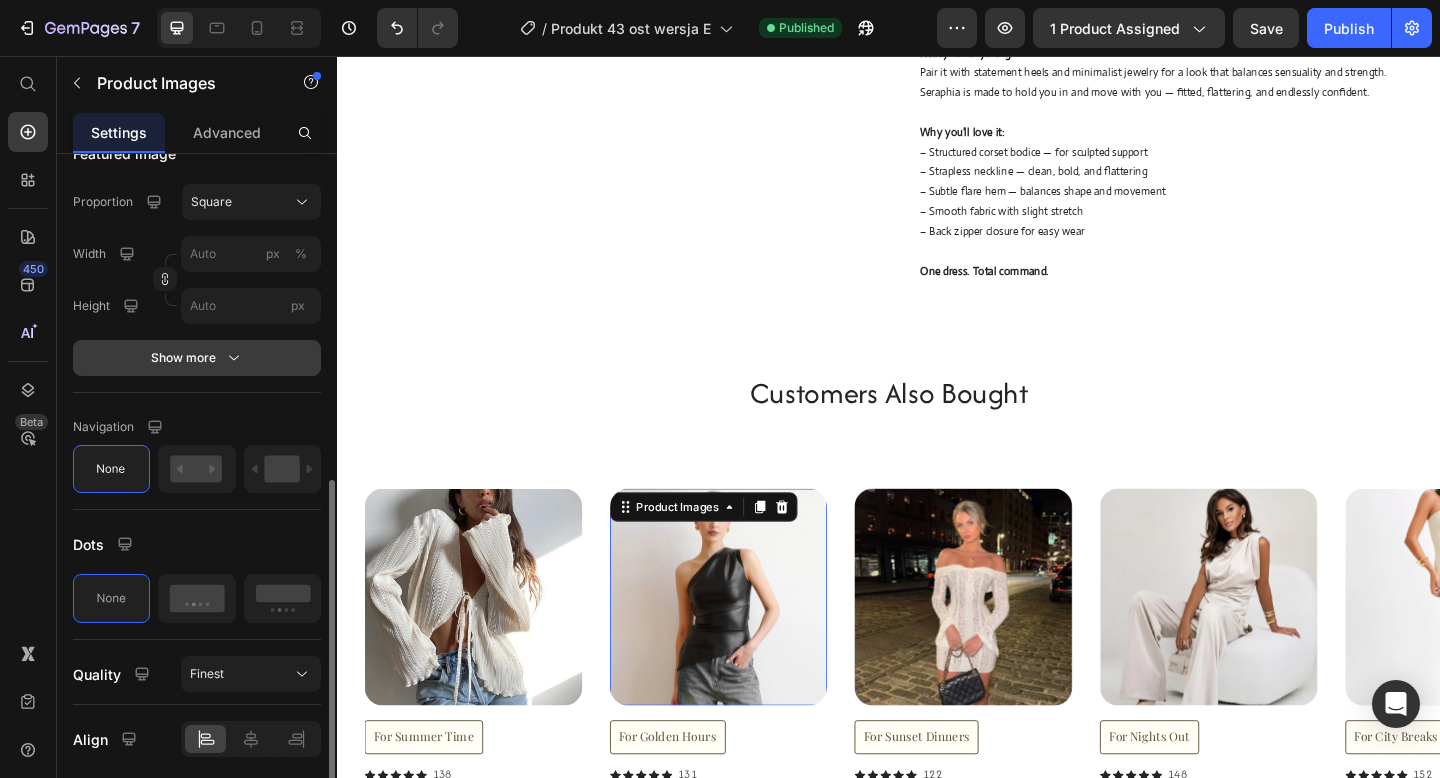 click on "Show more" at bounding box center (197, 358) 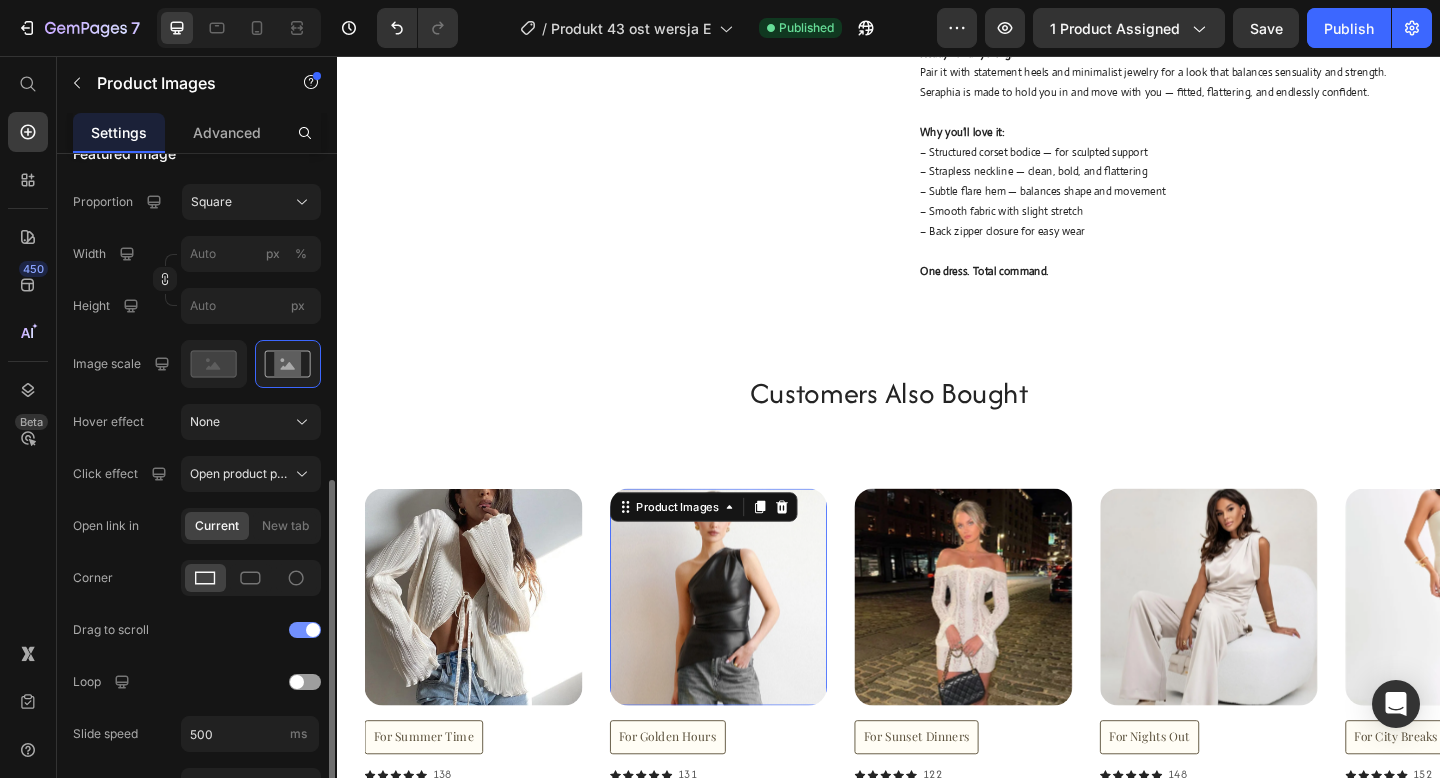 click at bounding box center (305, 630) 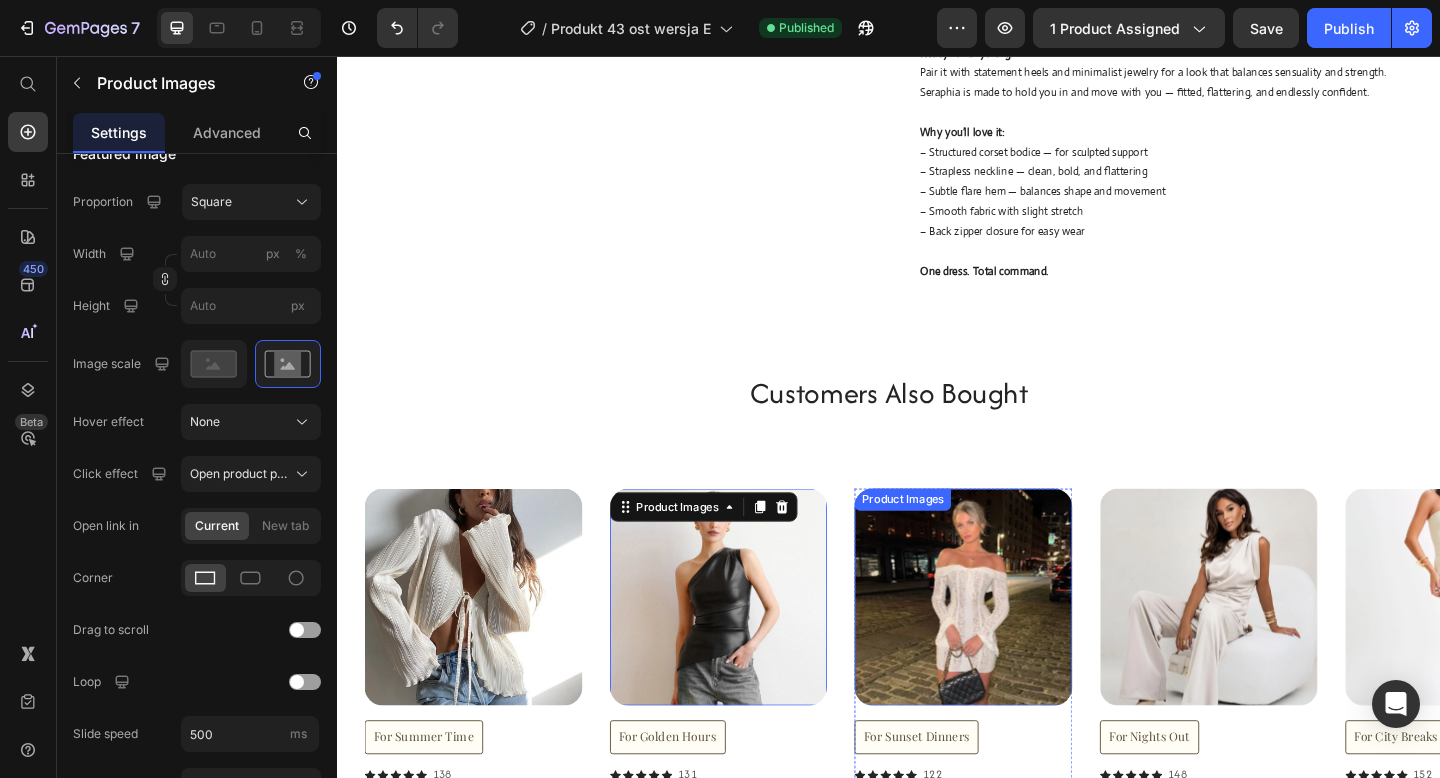 click at bounding box center [1018, 645] 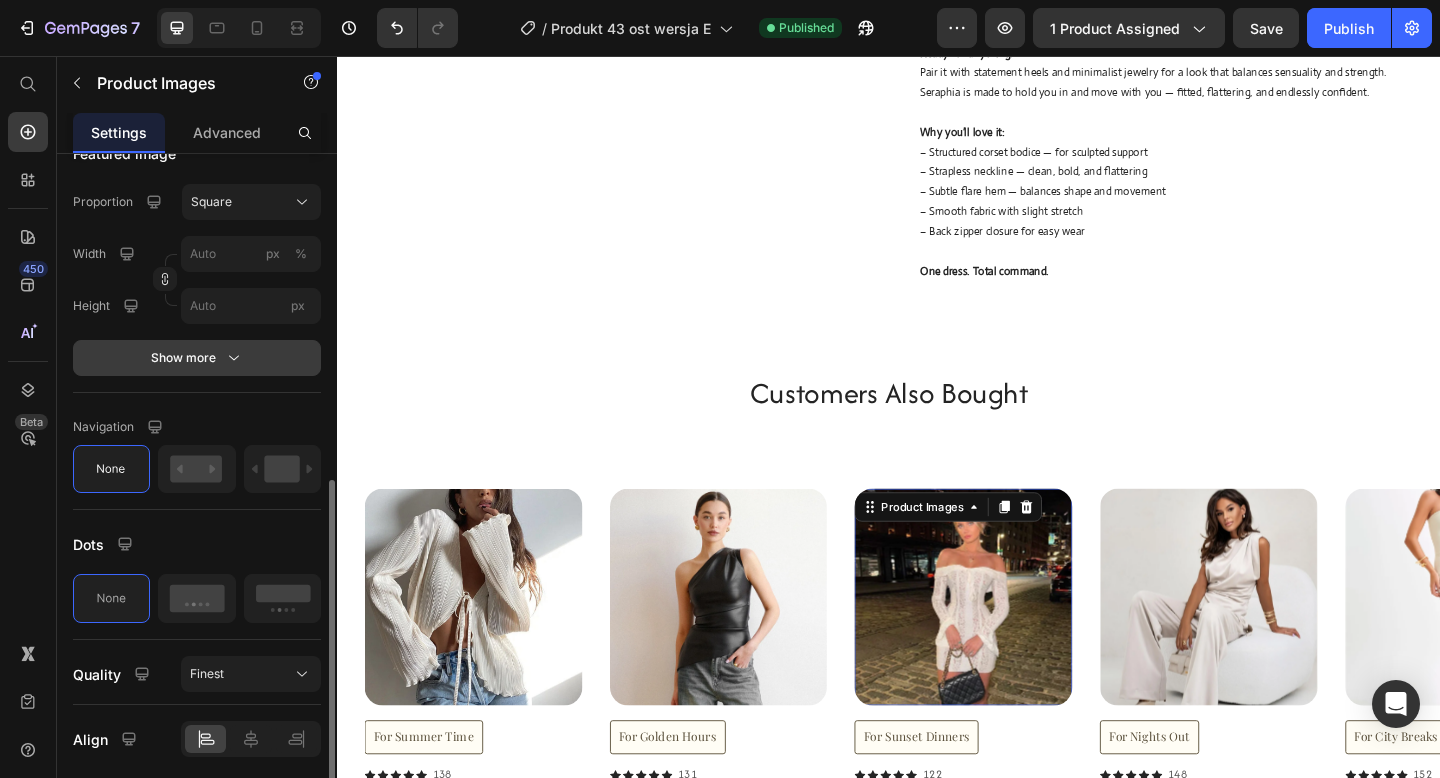 click 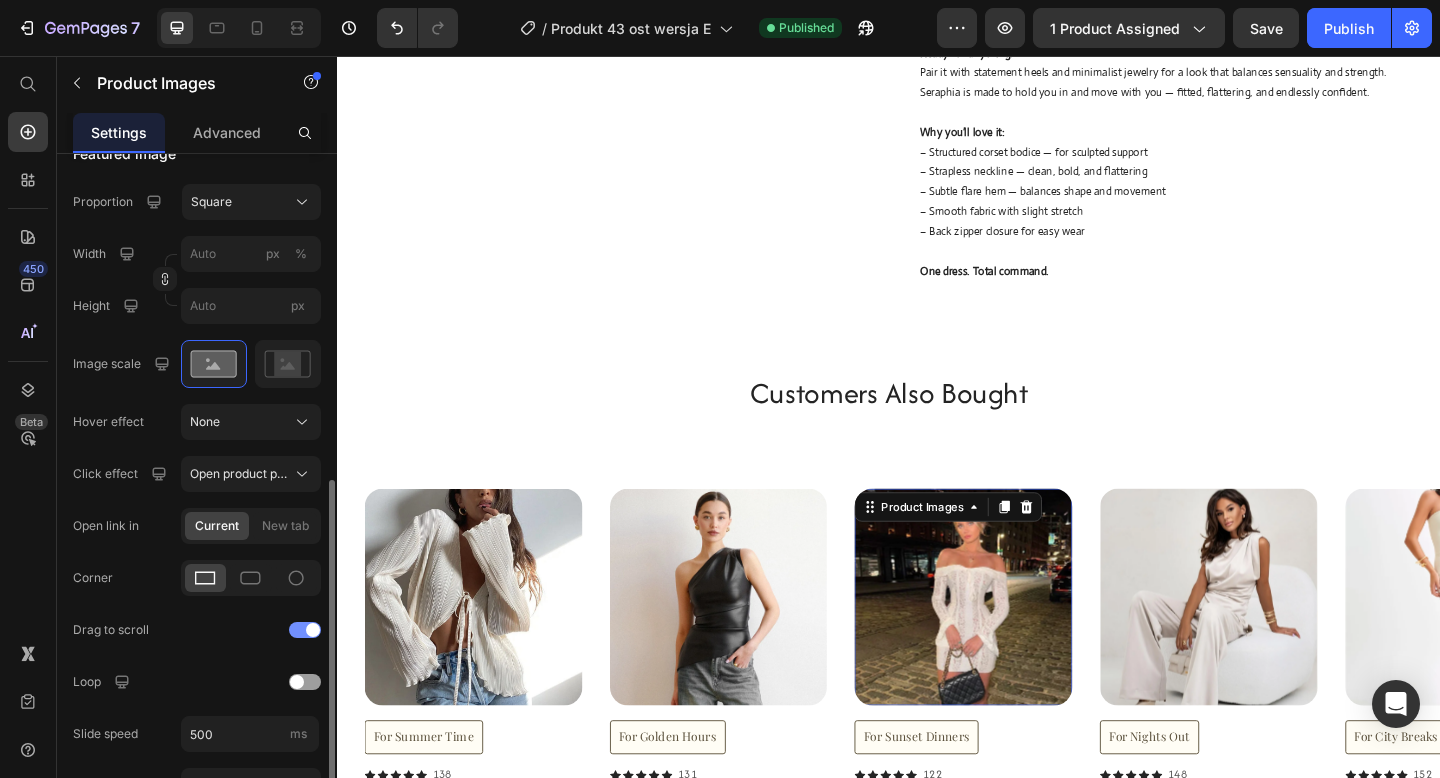 click at bounding box center [305, 630] 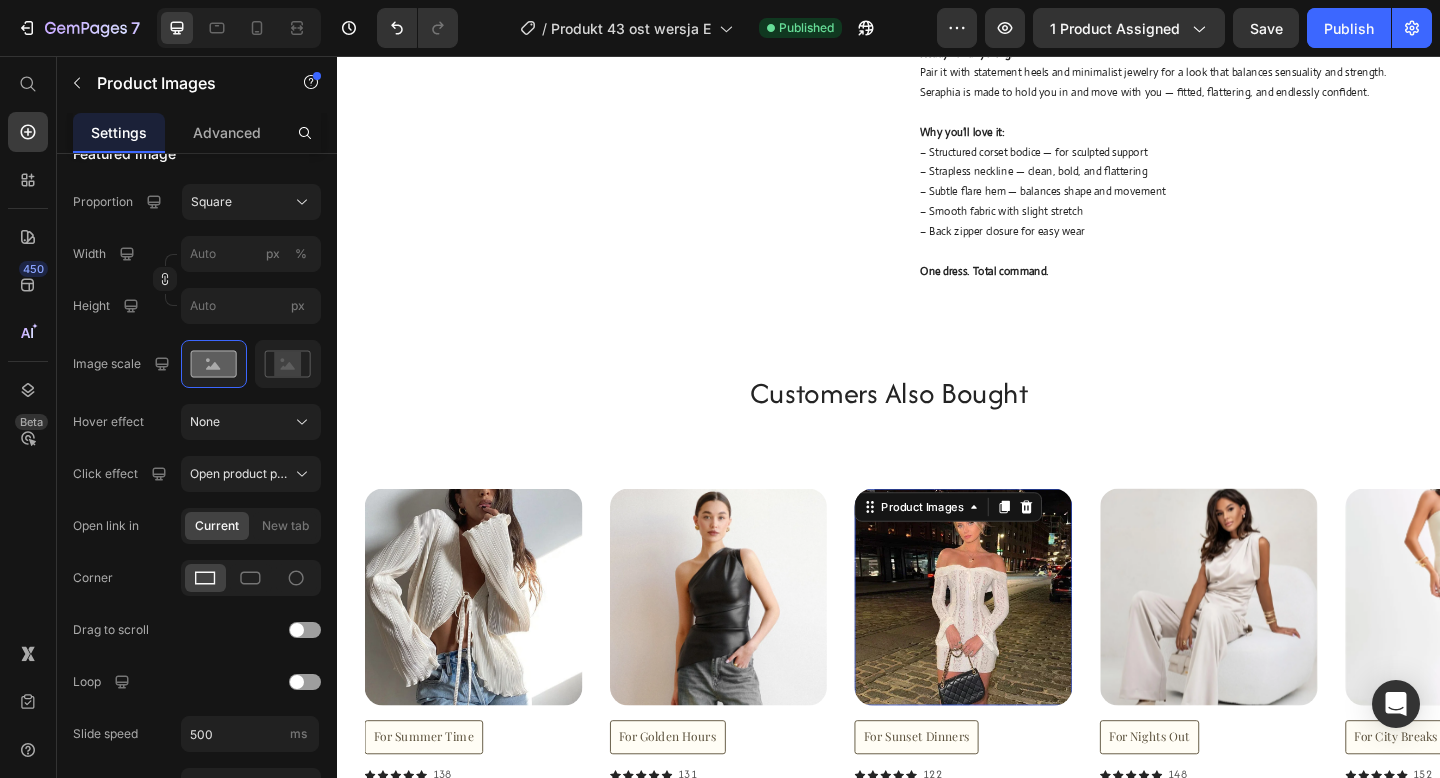 click at bounding box center (1285, 645) 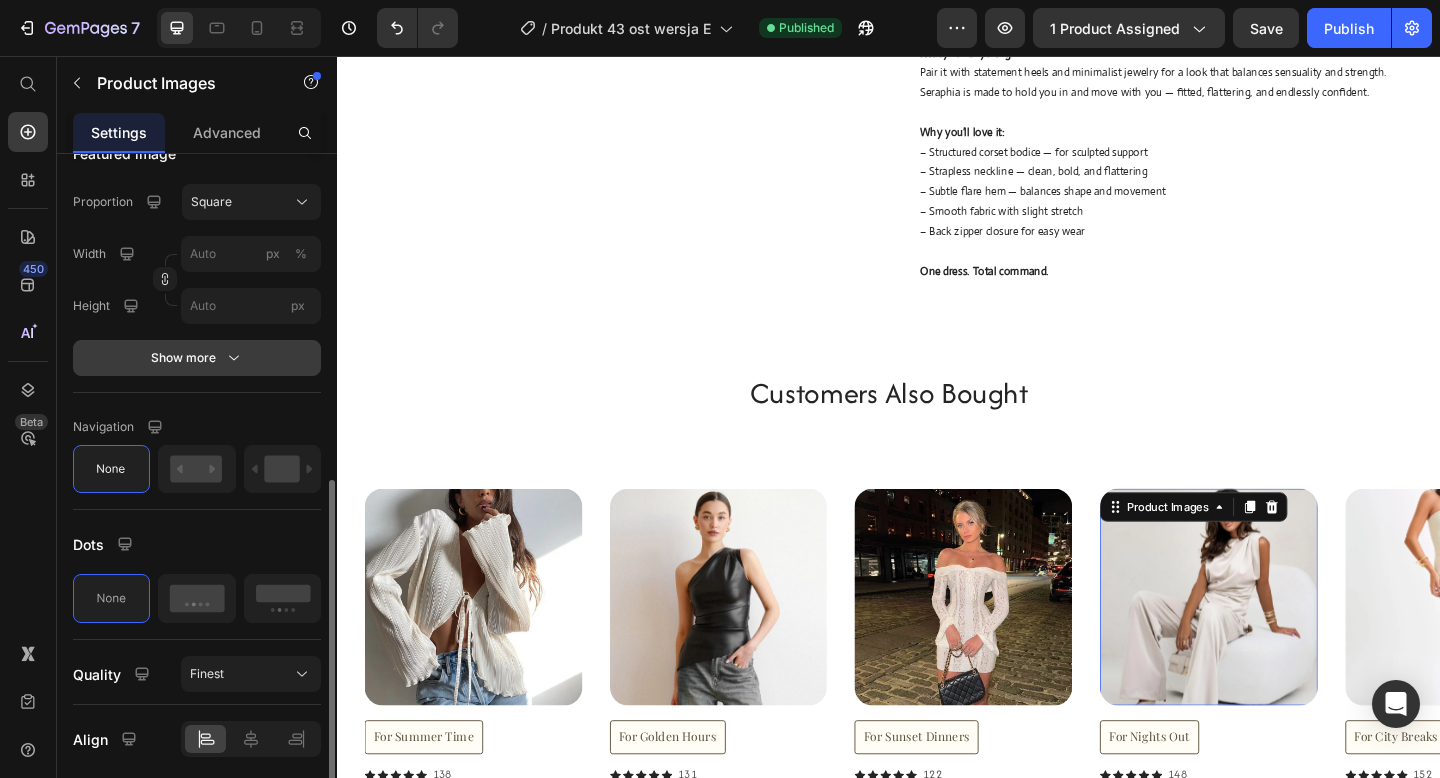 click on "Show more" at bounding box center (197, 358) 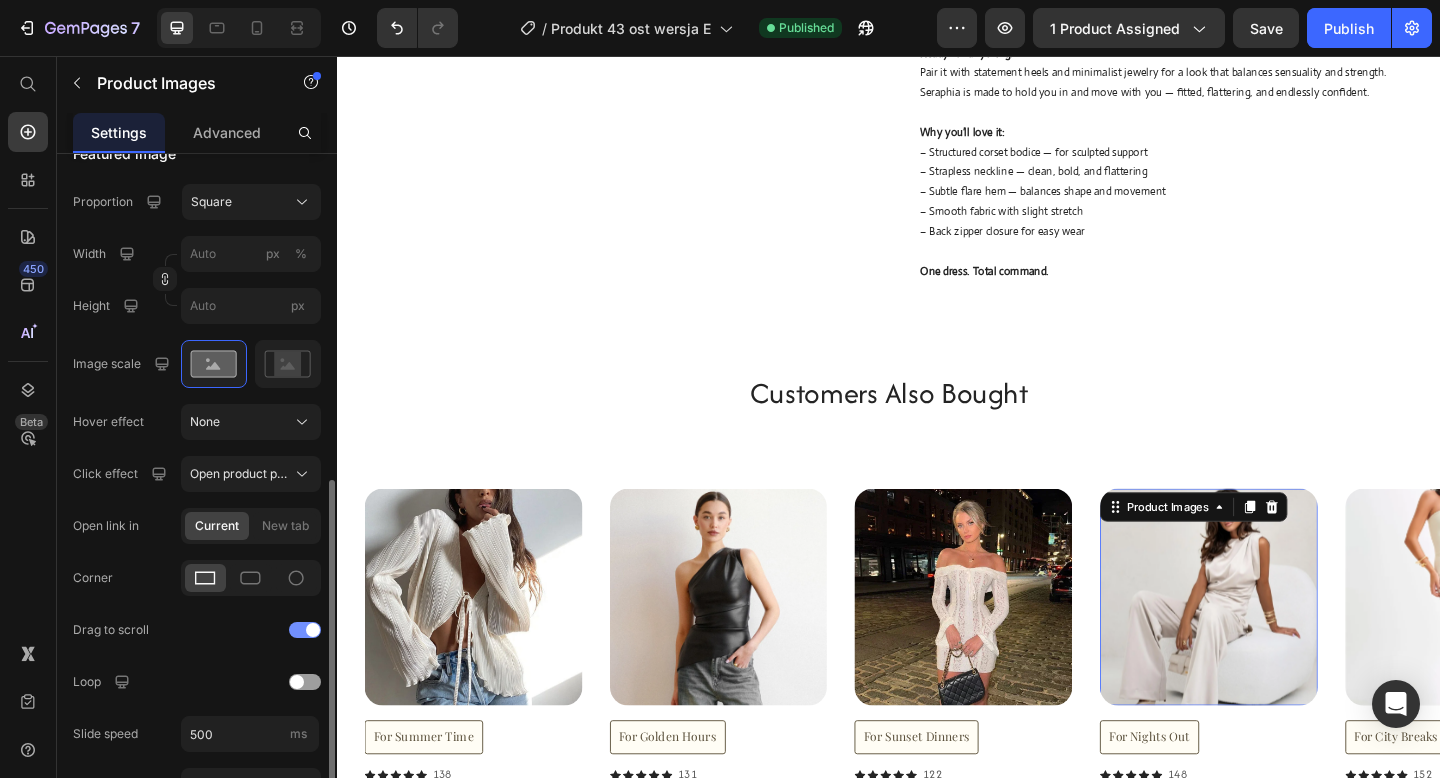 click at bounding box center (313, 630) 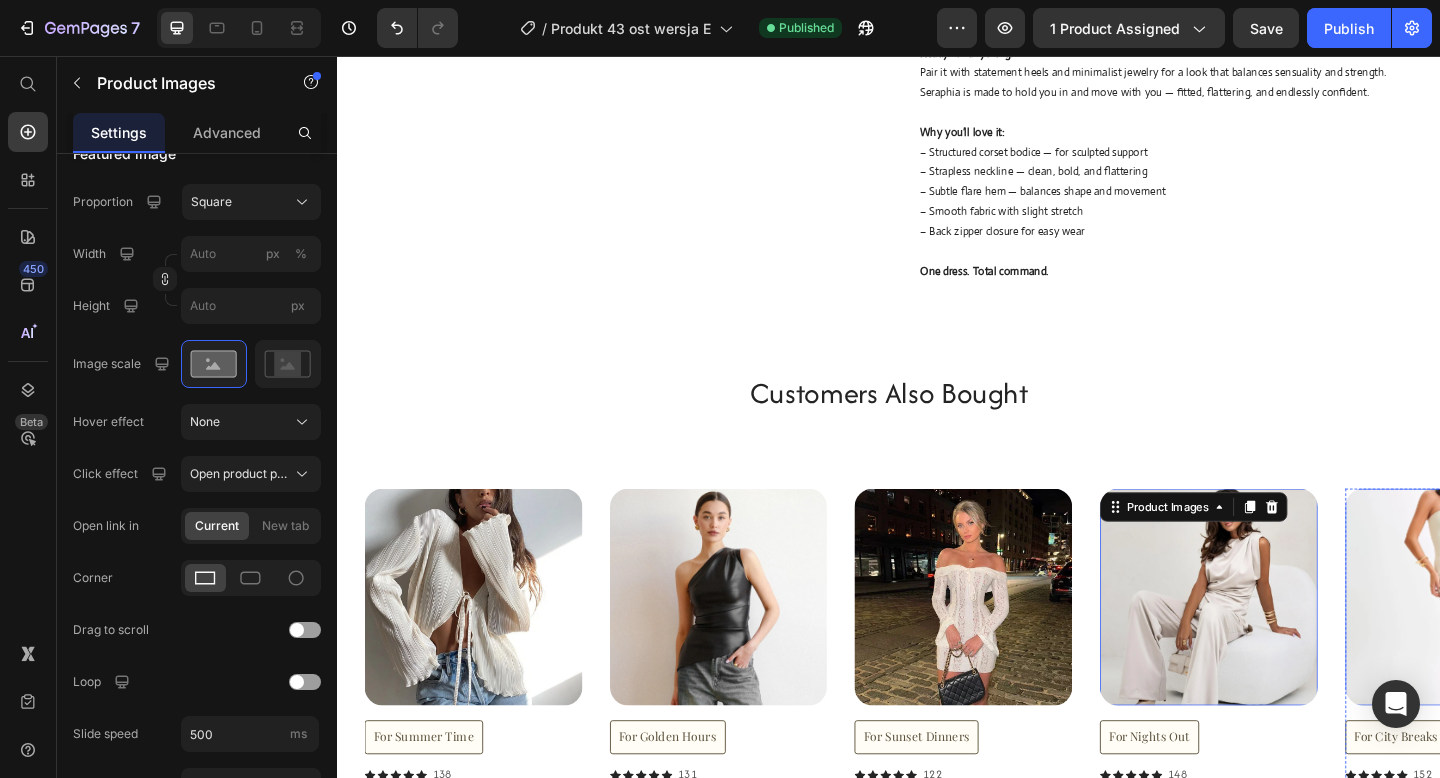 click at bounding box center [1552, 645] 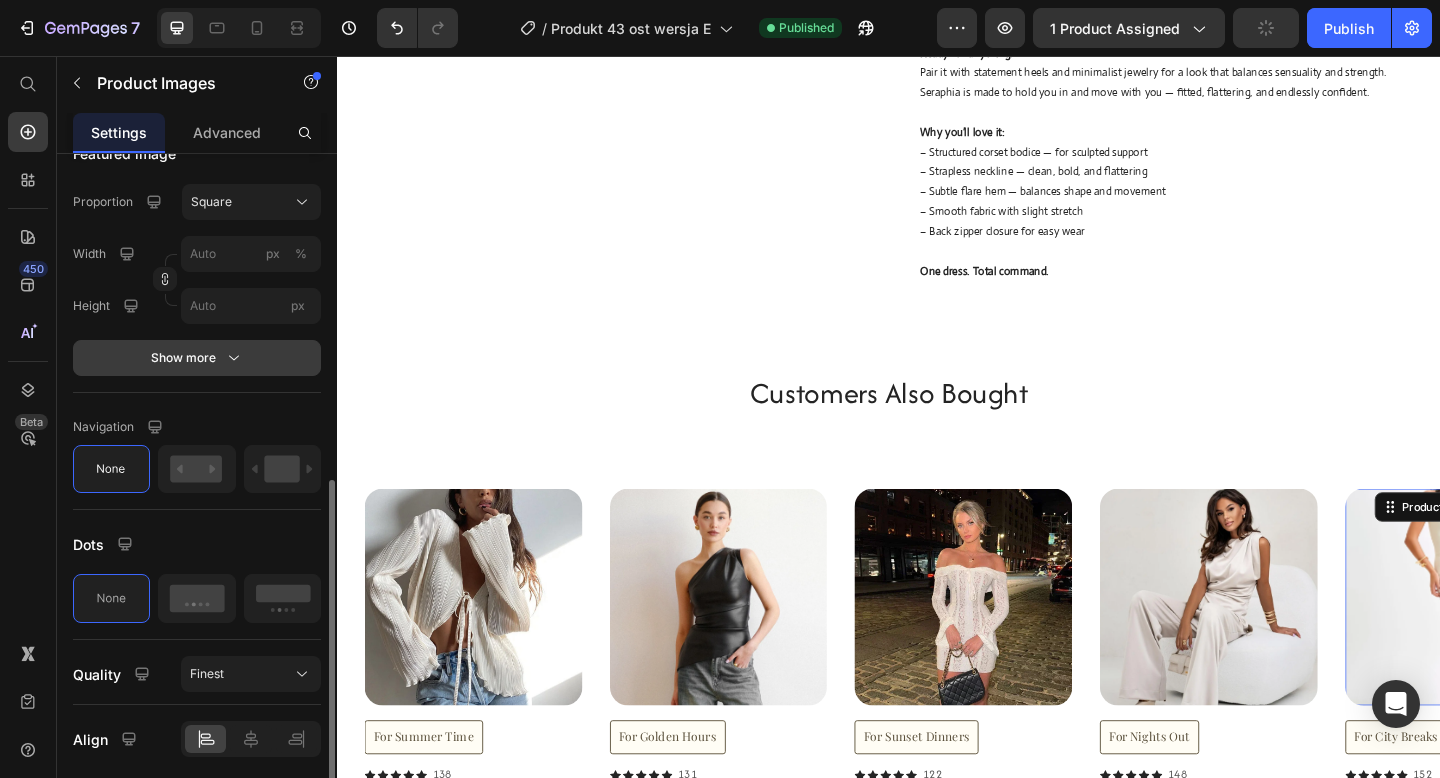click on "Show more" at bounding box center (197, 358) 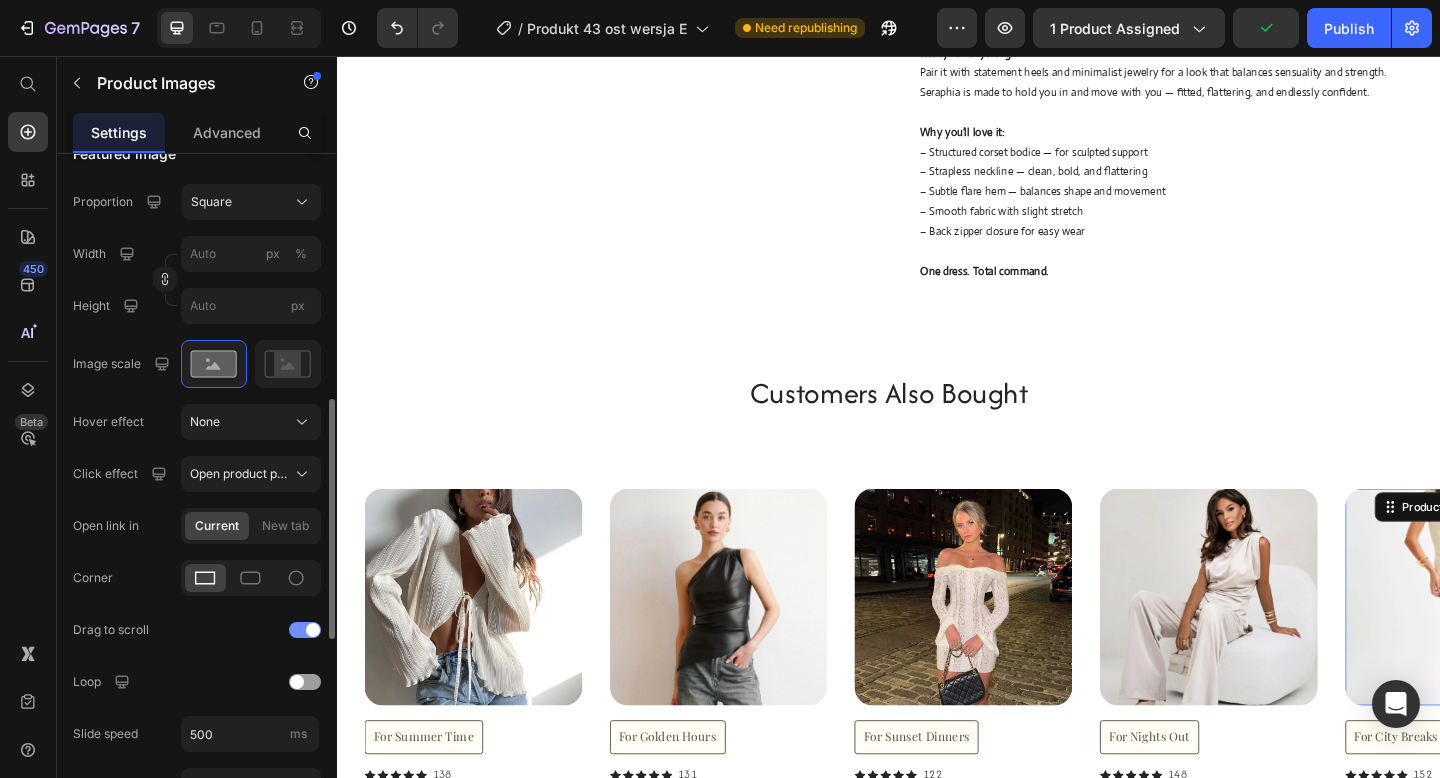click at bounding box center (313, 630) 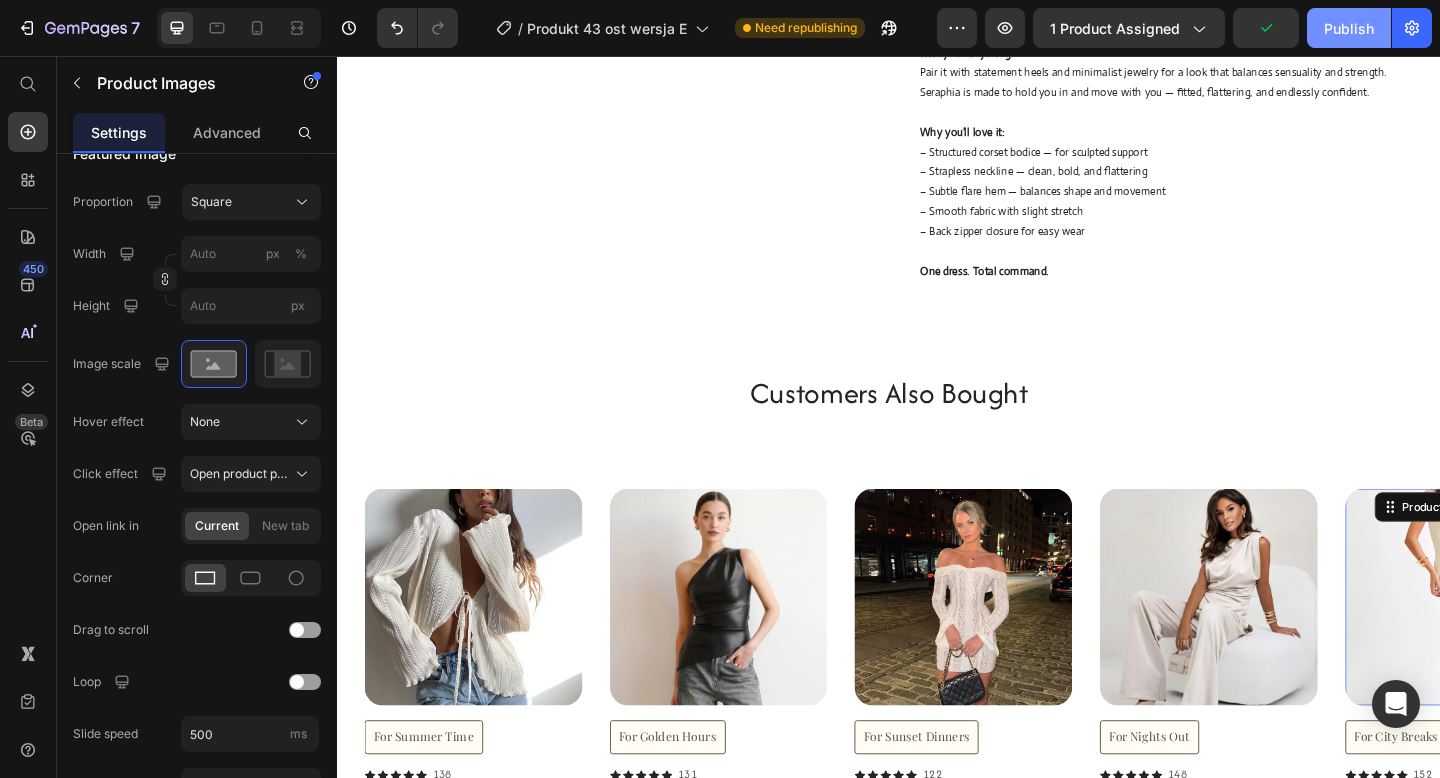 click on "Publish" 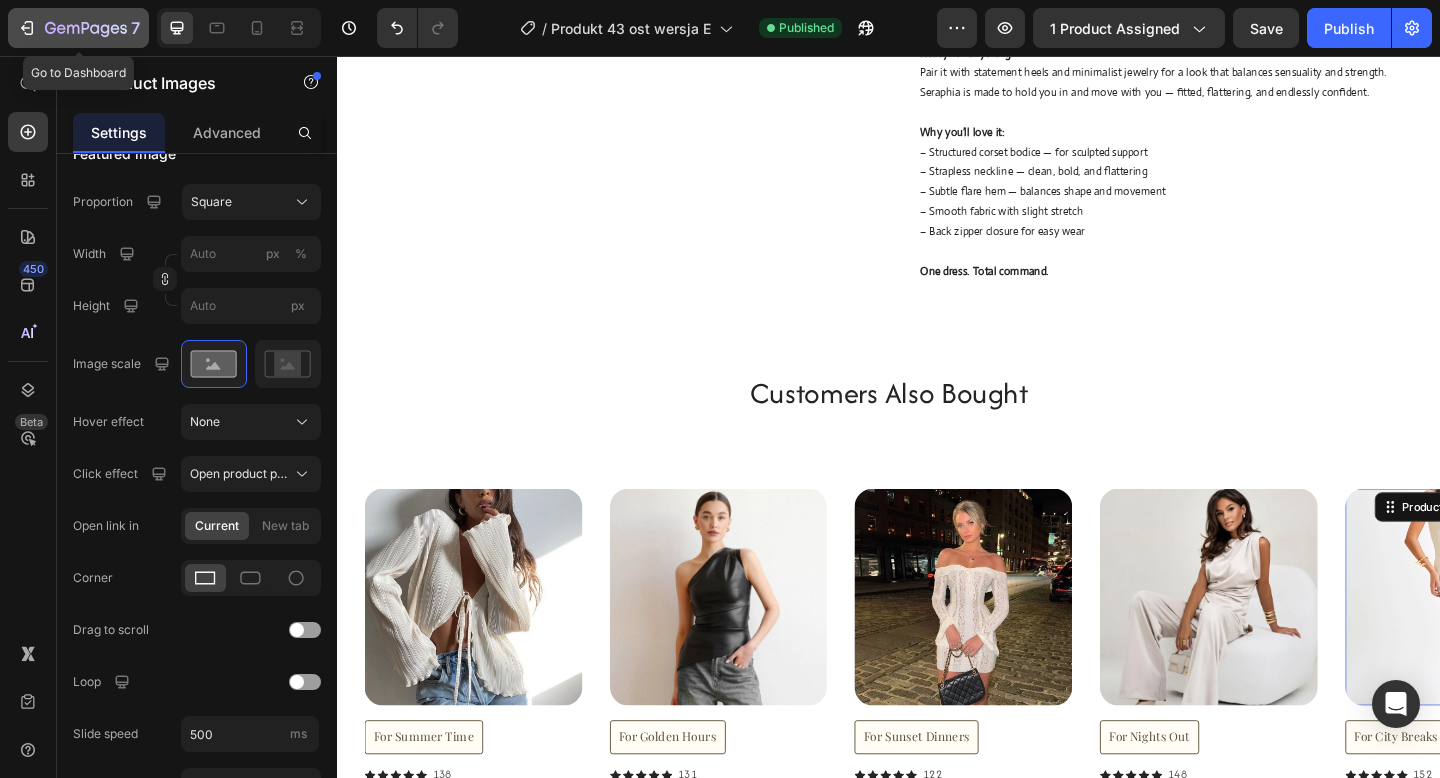 click 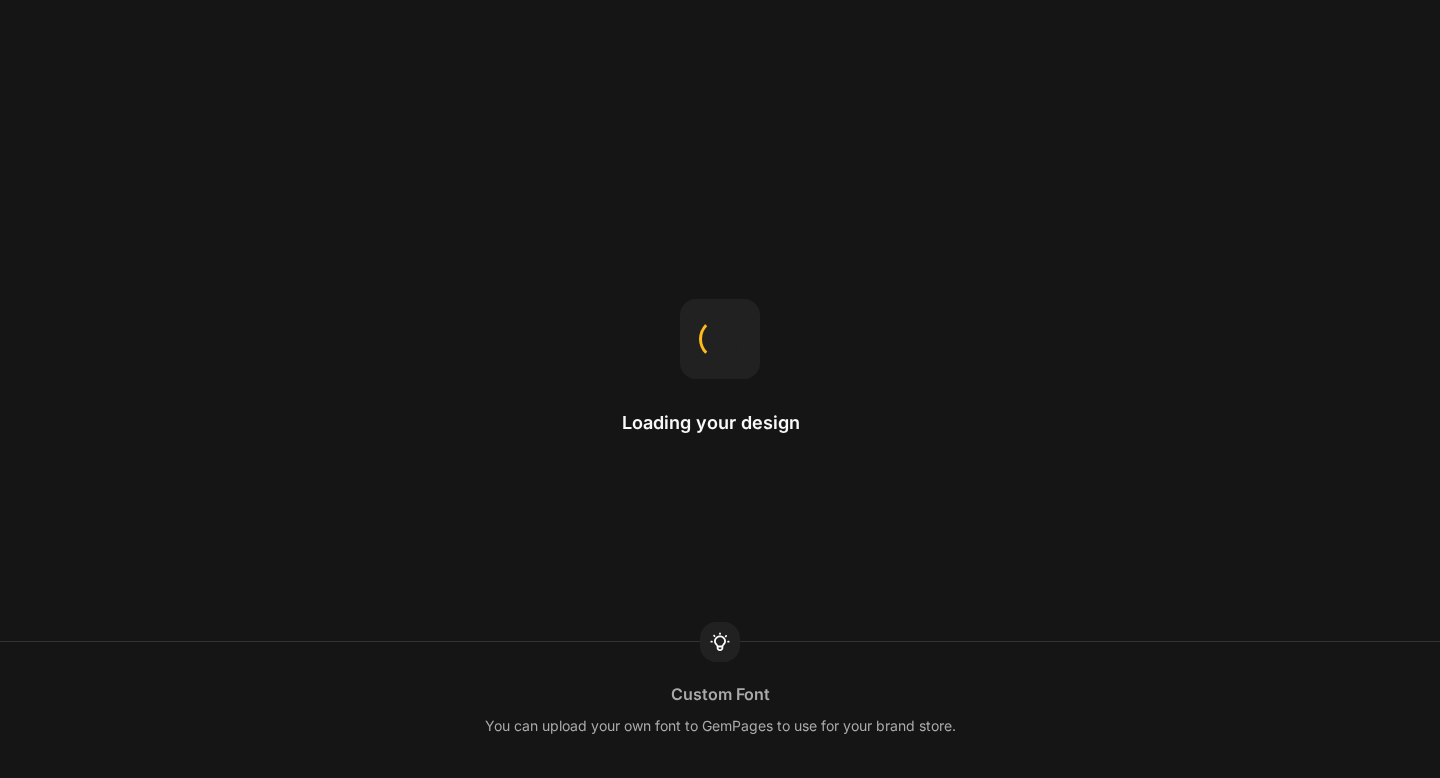 scroll, scrollTop: 0, scrollLeft: 0, axis: both 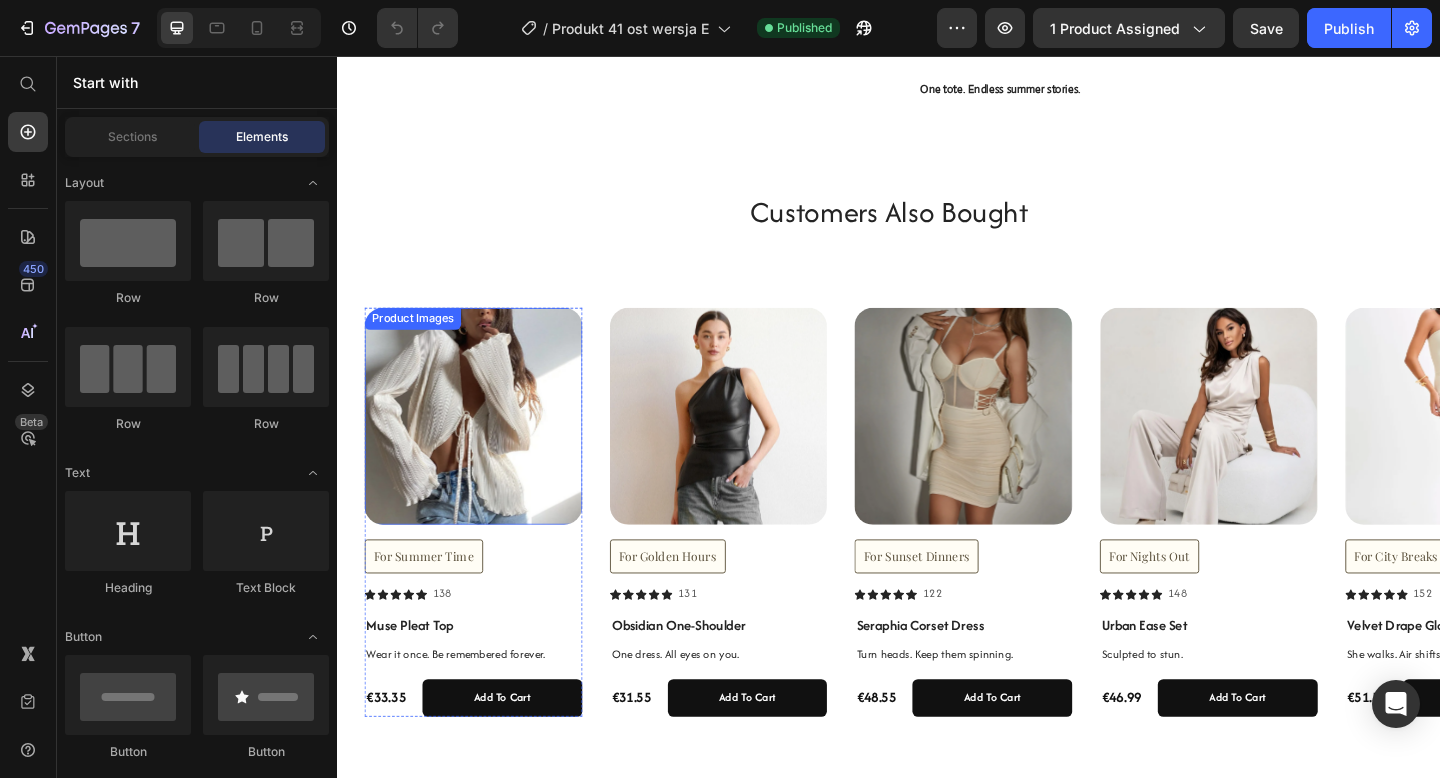 click at bounding box center (485, 448) 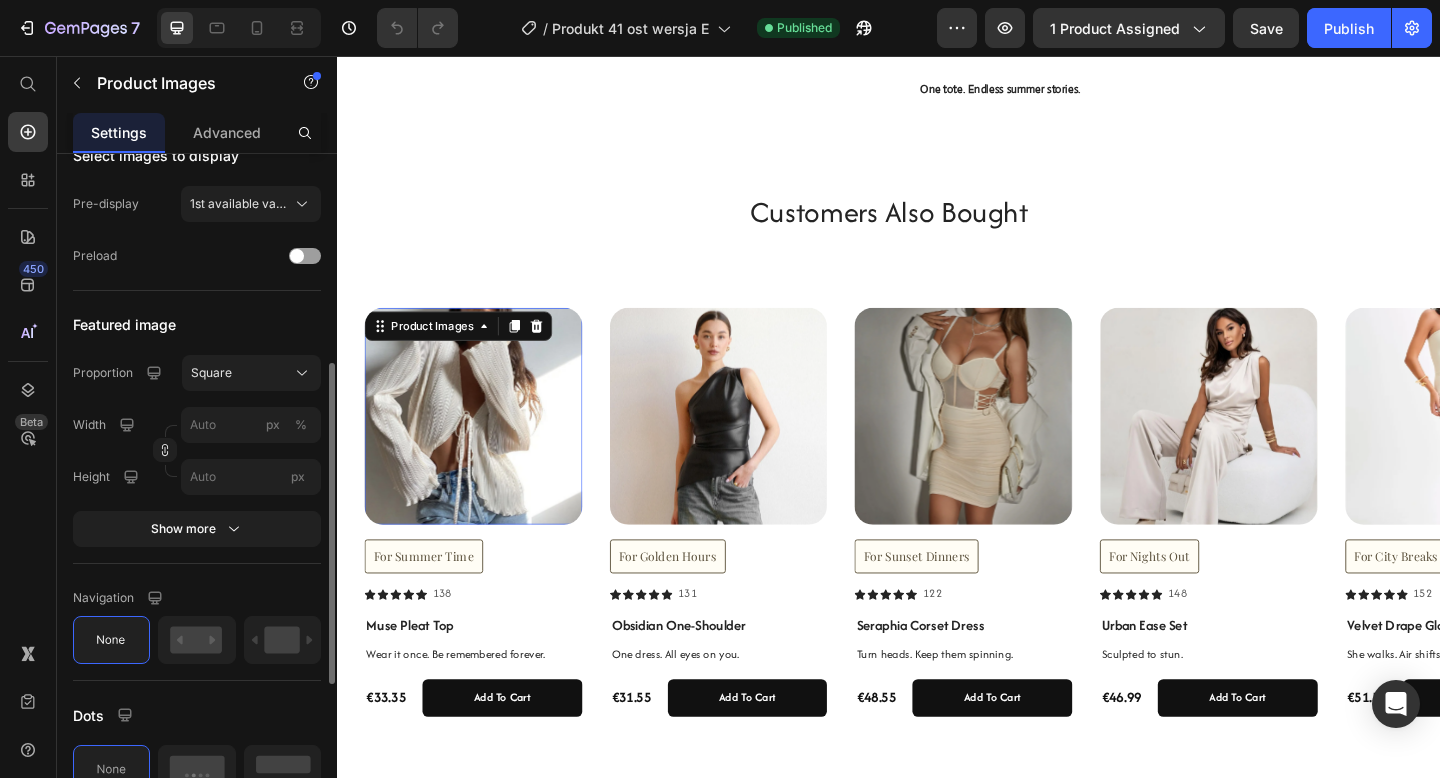 scroll, scrollTop: 525, scrollLeft: 0, axis: vertical 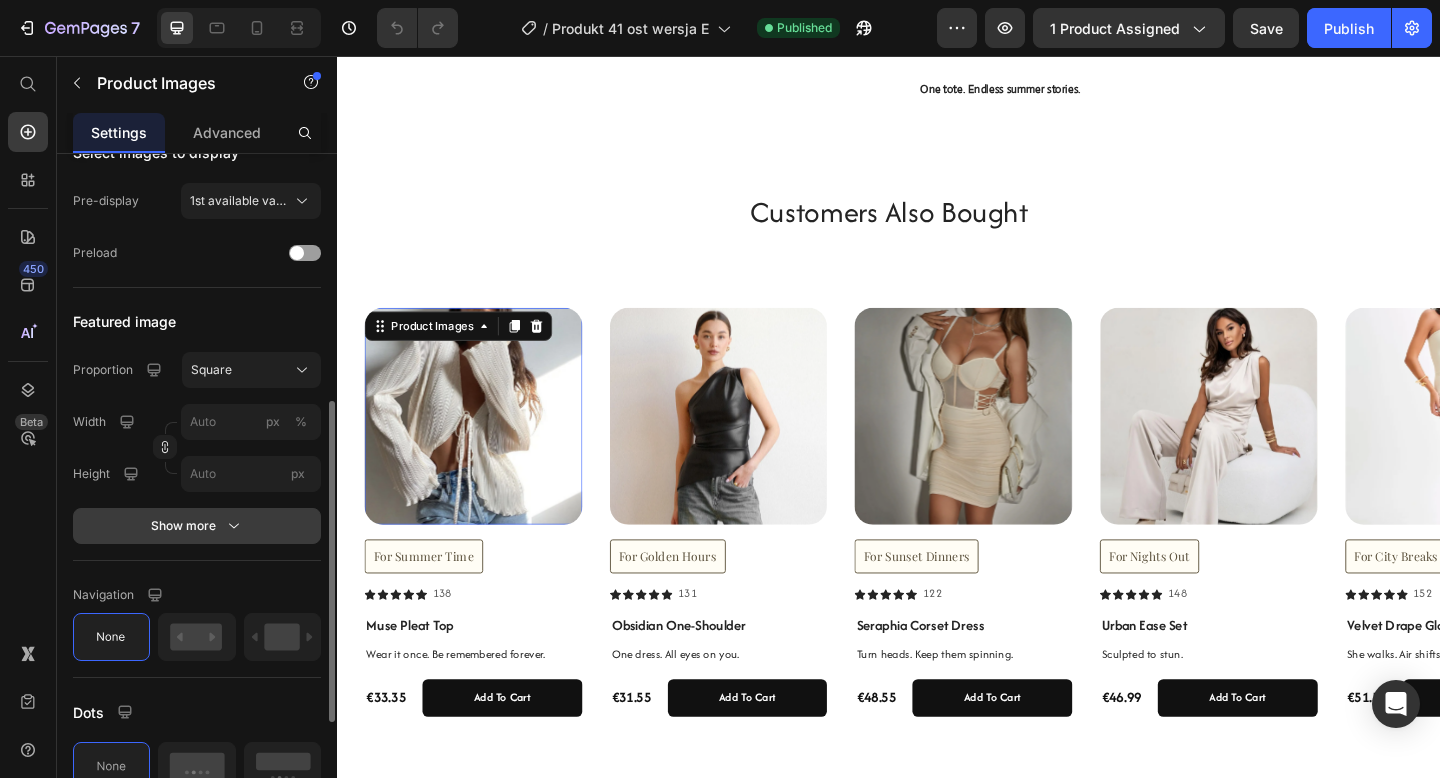 click 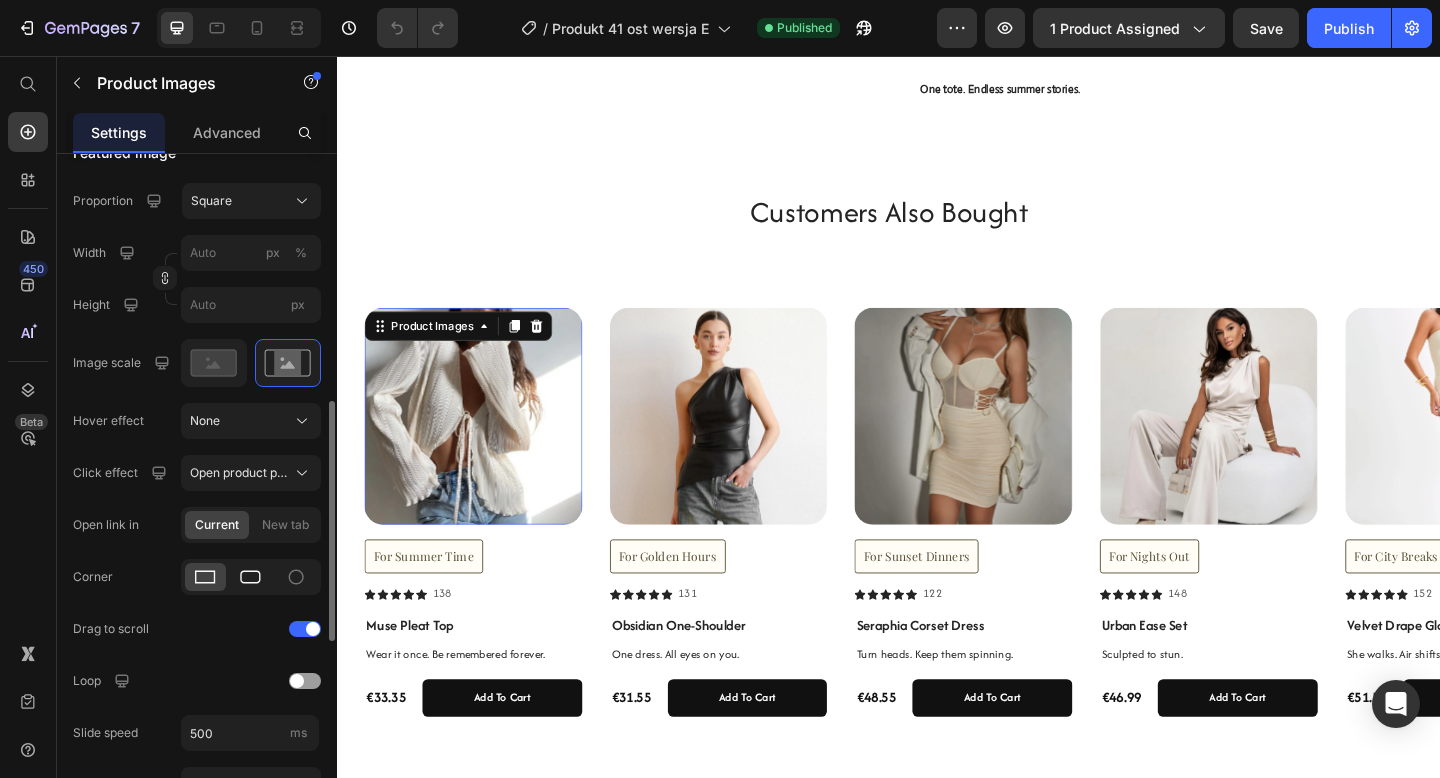 scroll, scrollTop: 695, scrollLeft: 0, axis: vertical 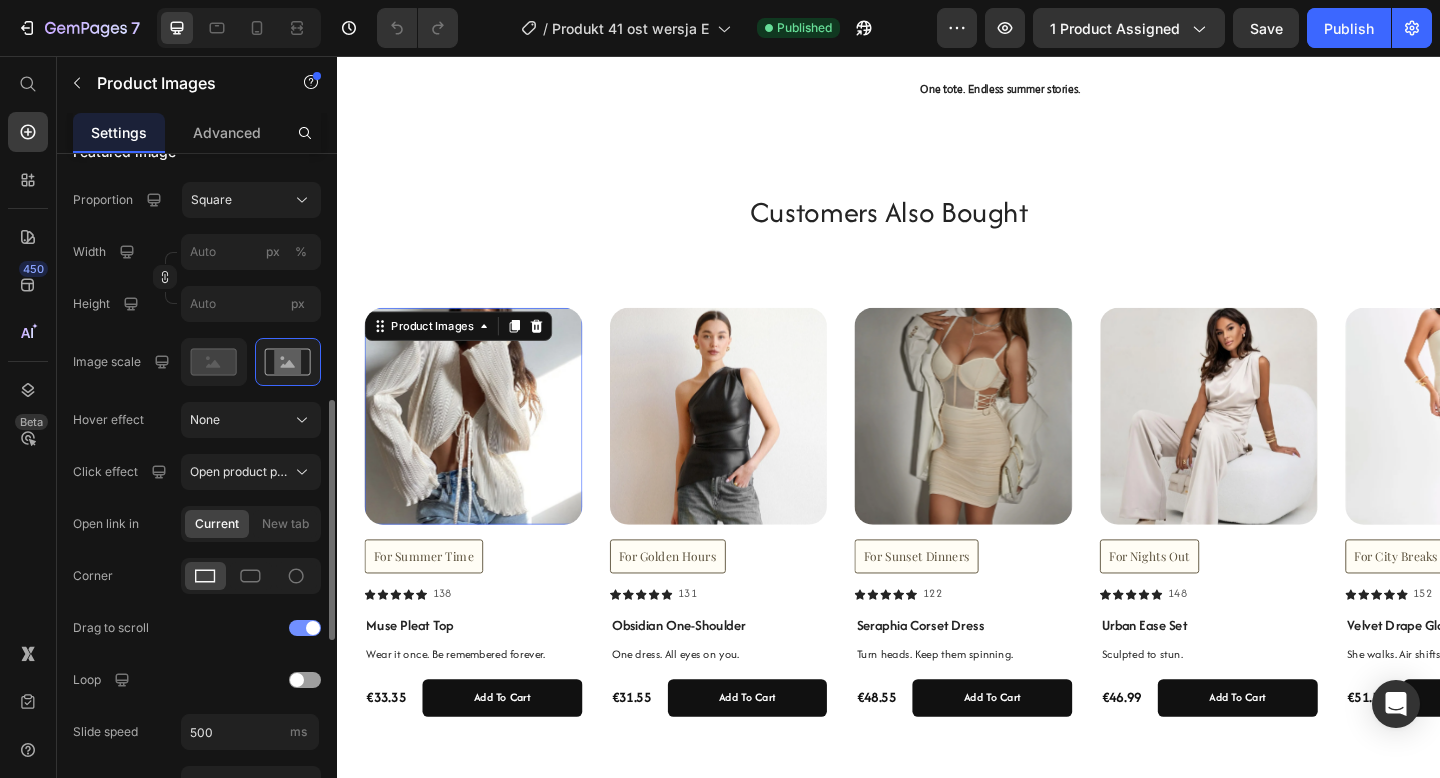 click at bounding box center (305, 628) 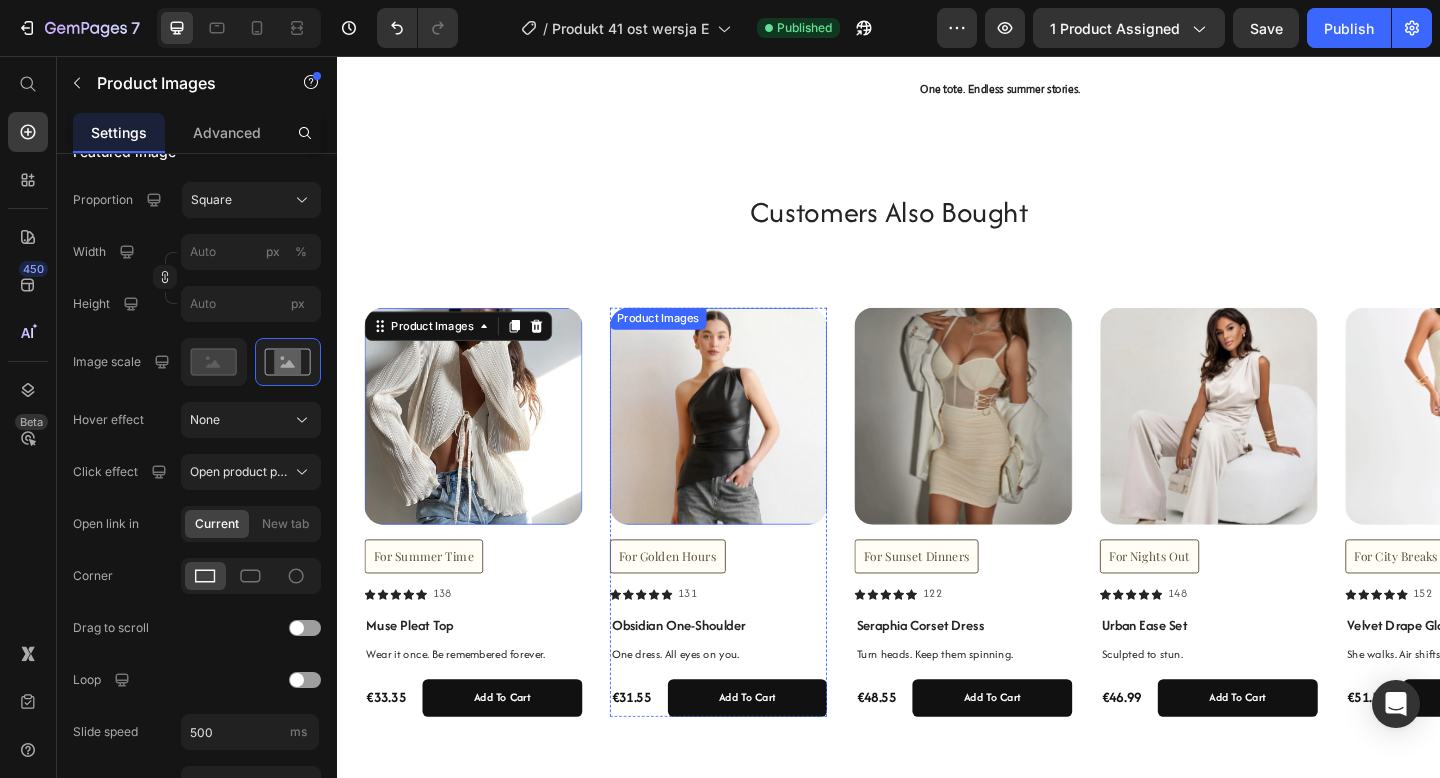 click at bounding box center (752, 448) 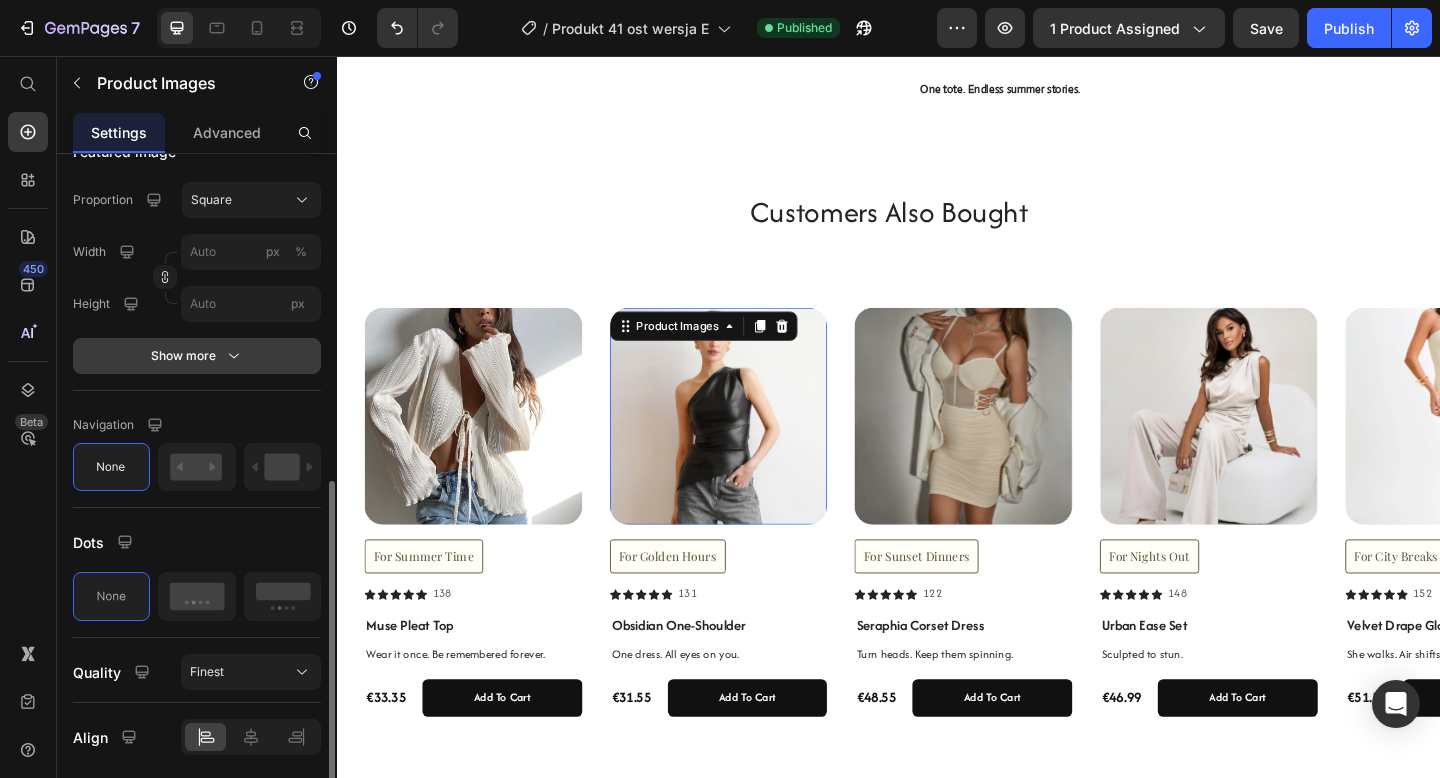 click on "Show more" at bounding box center (197, 356) 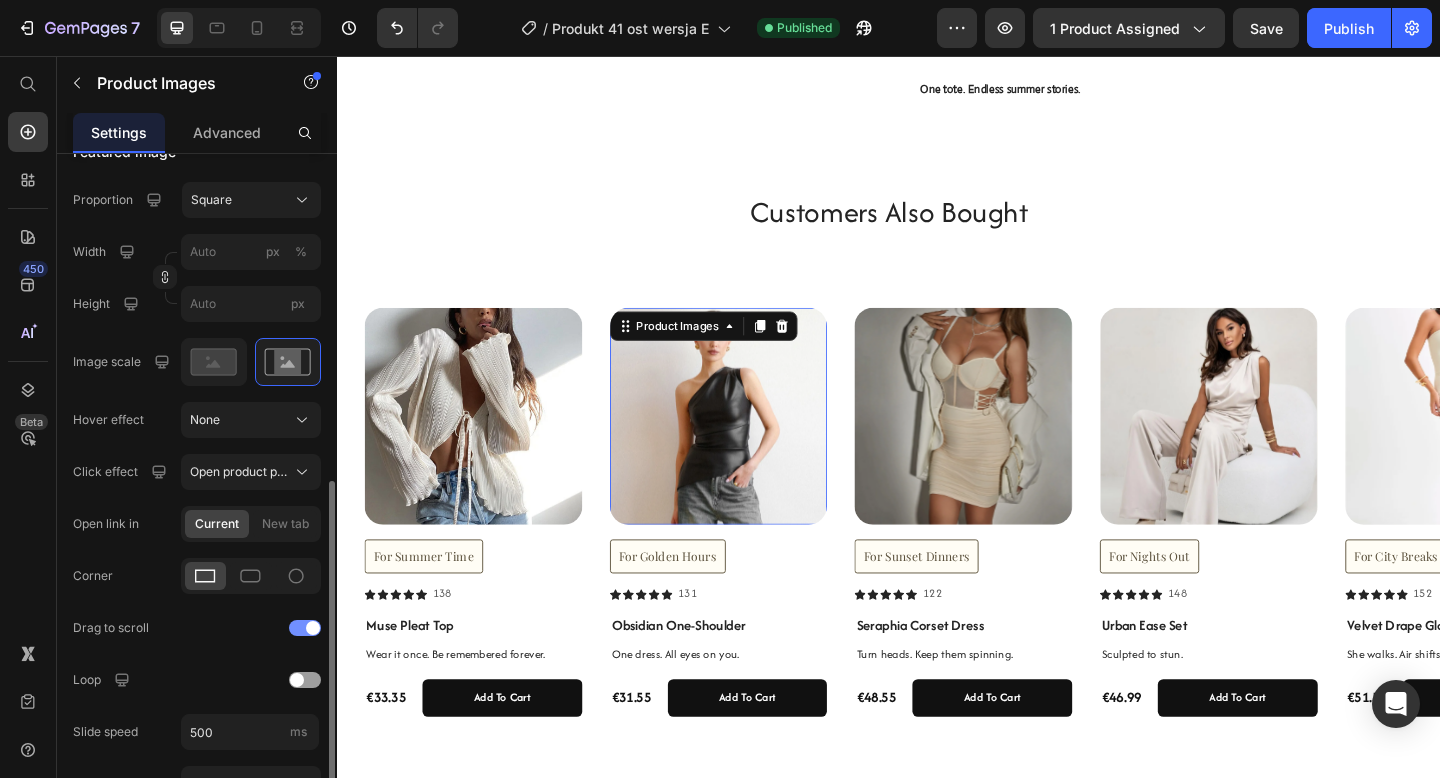click at bounding box center [313, 628] 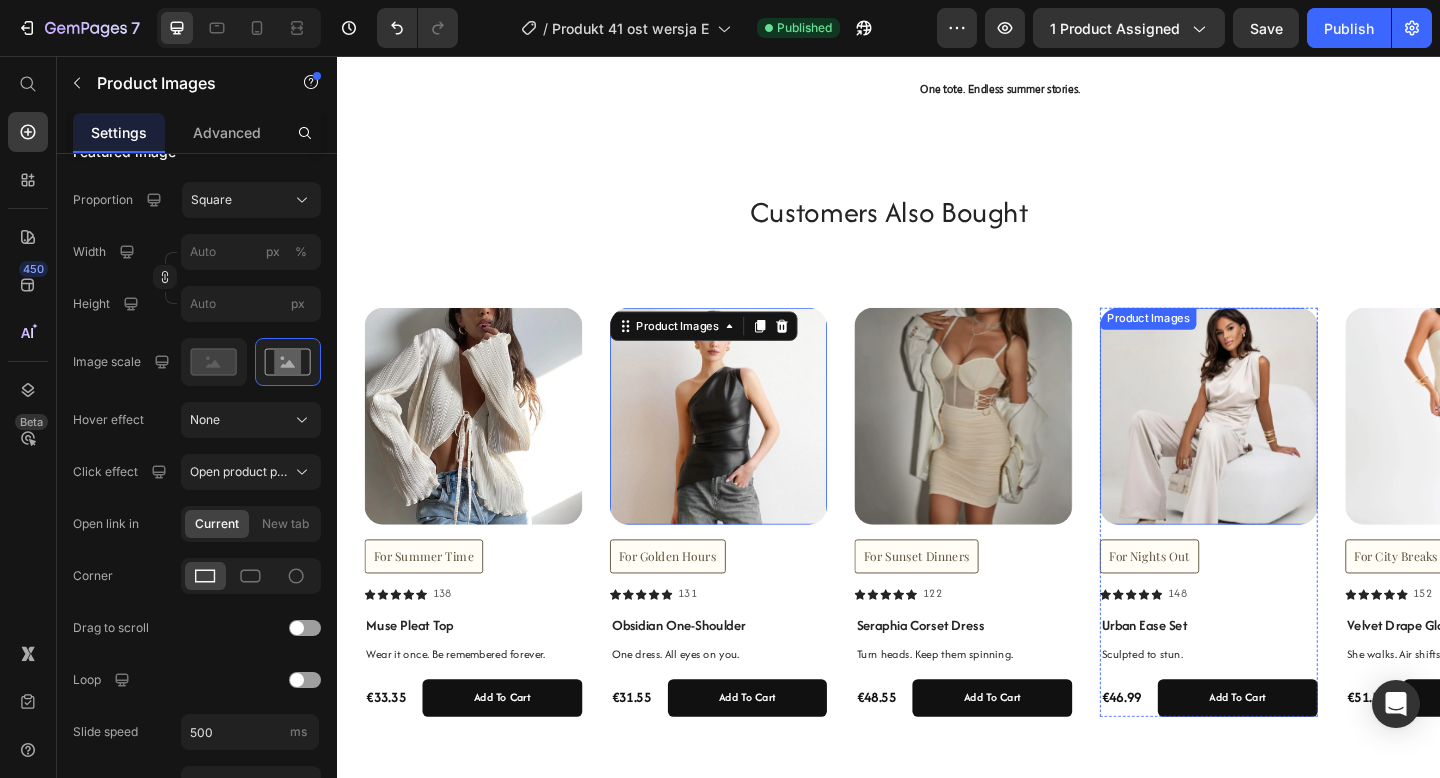 drag, startPoint x: 1186, startPoint y: 370, endPoint x: 1168, endPoint y: 371, distance: 18.027756 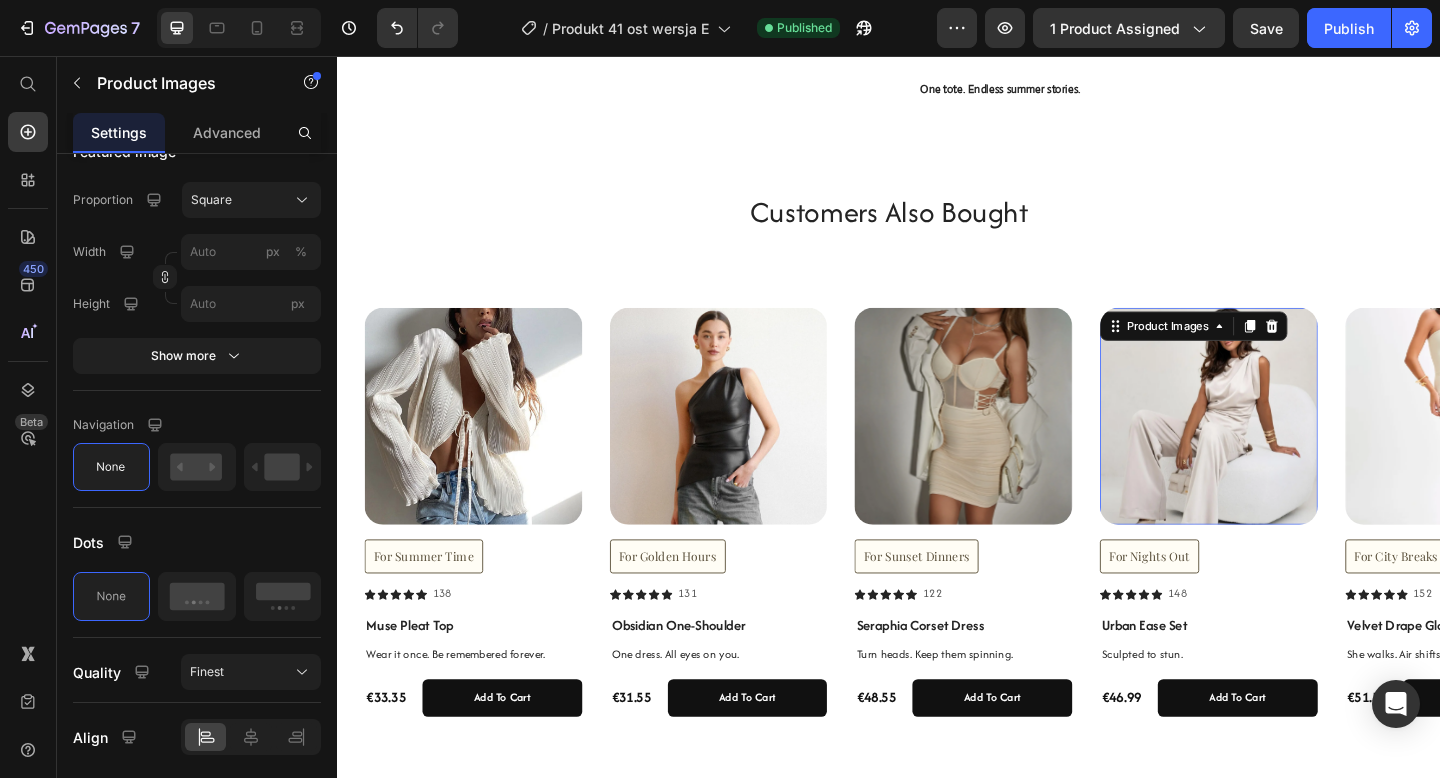 click at bounding box center [1018, 448] 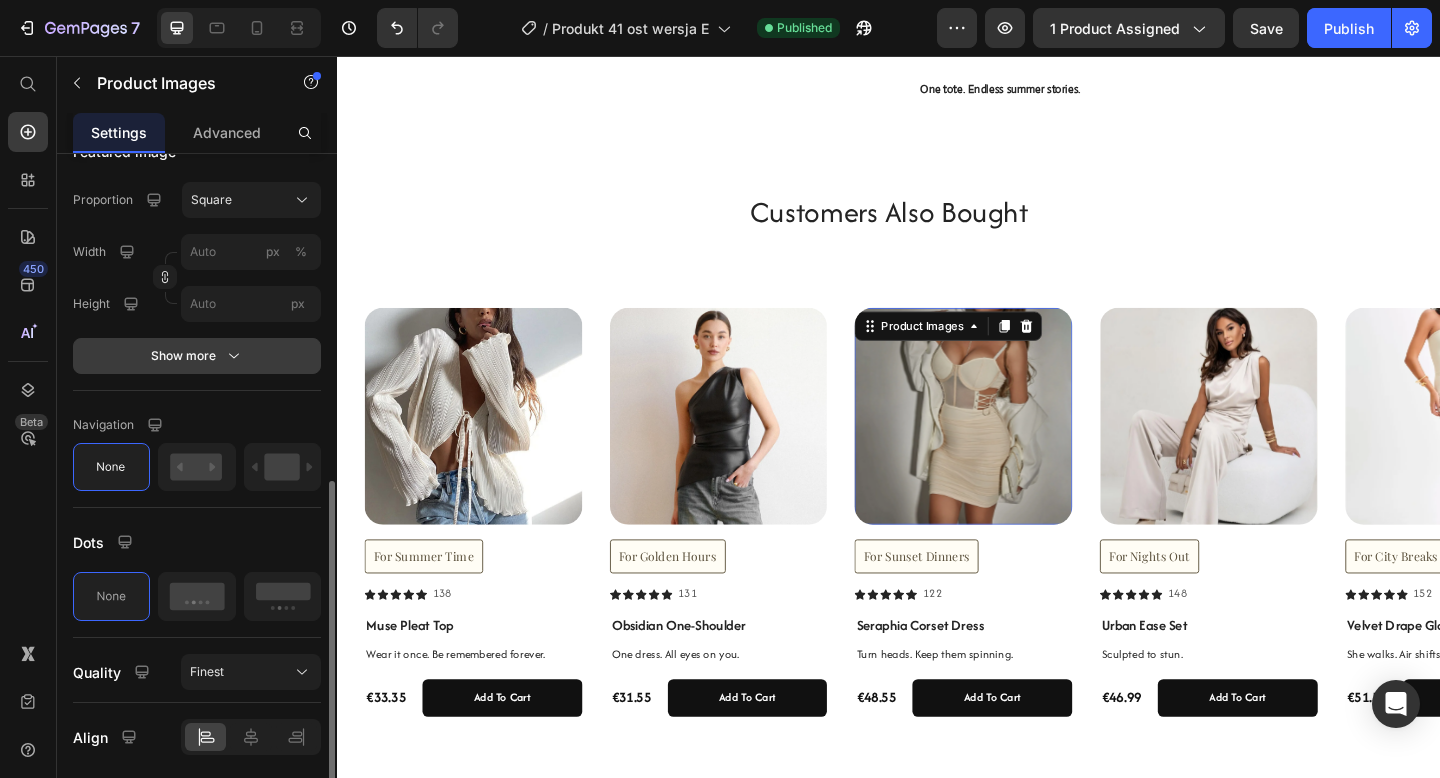 click on "Show more" at bounding box center (197, 356) 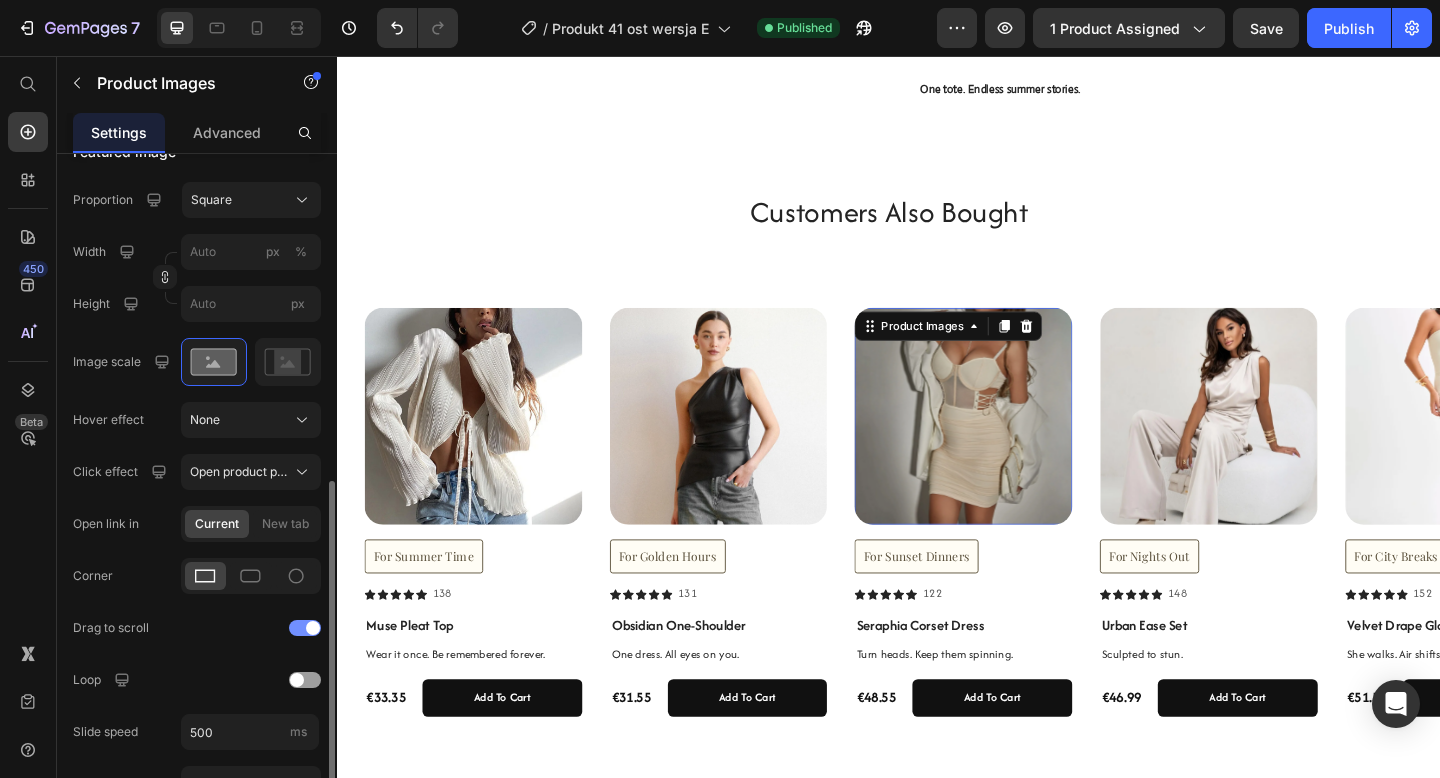 click at bounding box center (313, 628) 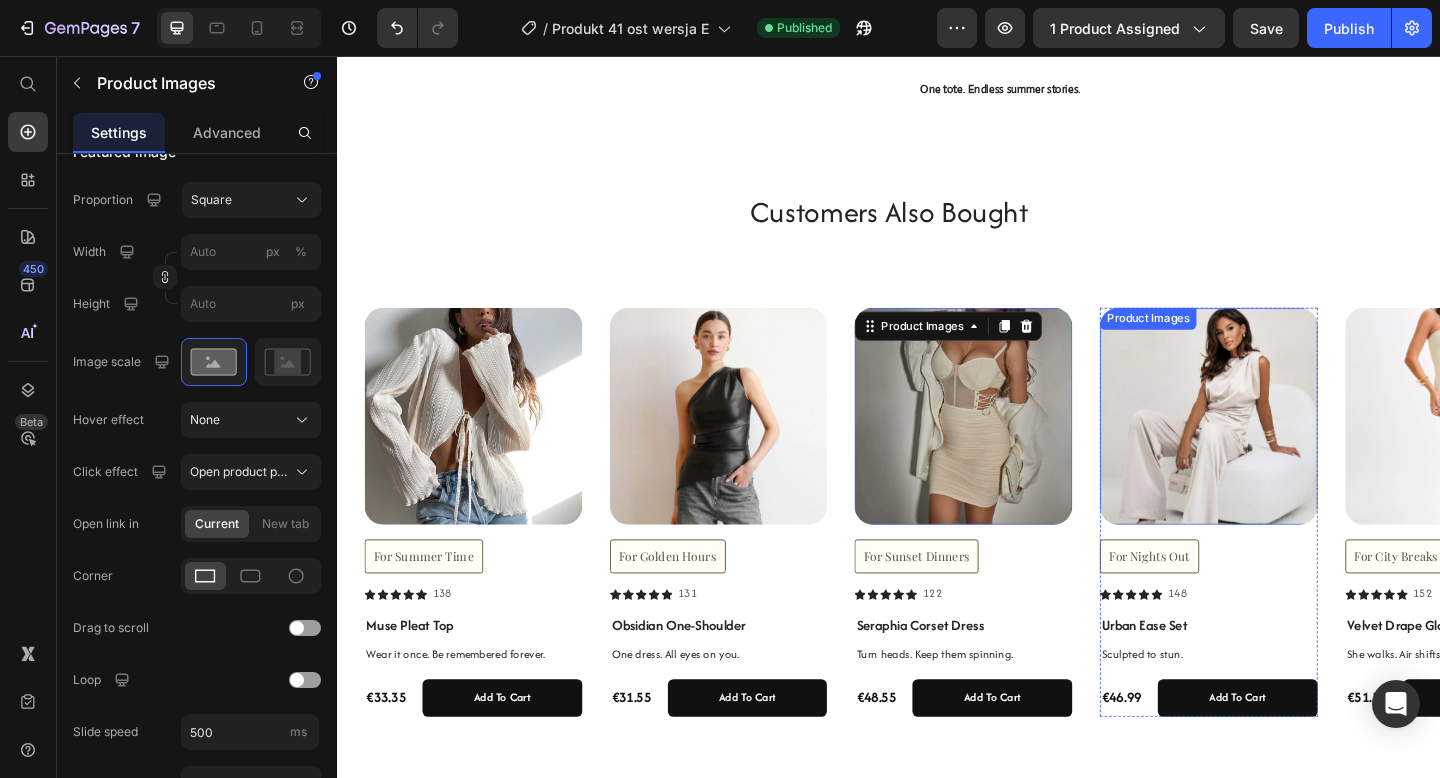 click at bounding box center (1285, 448) 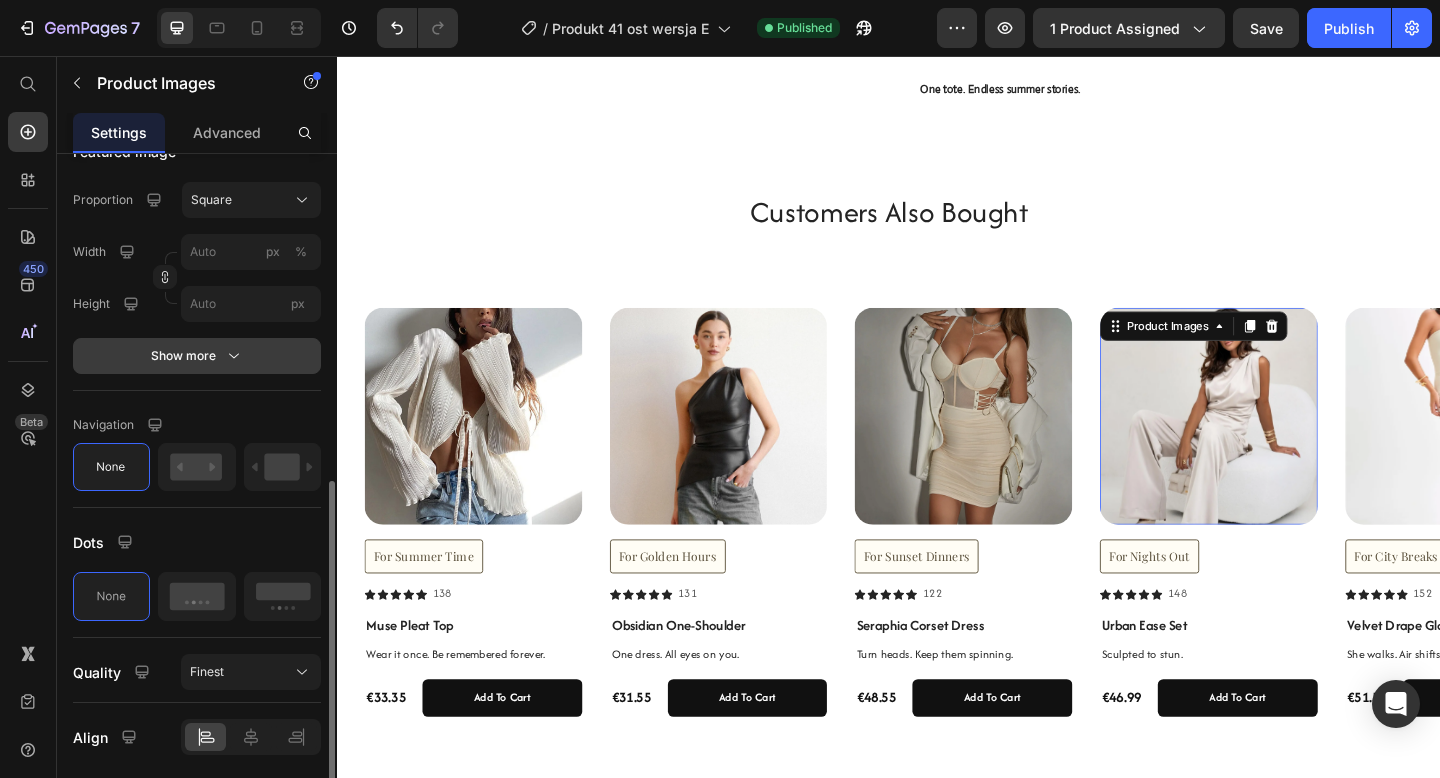 click on "Show more" at bounding box center [197, 356] 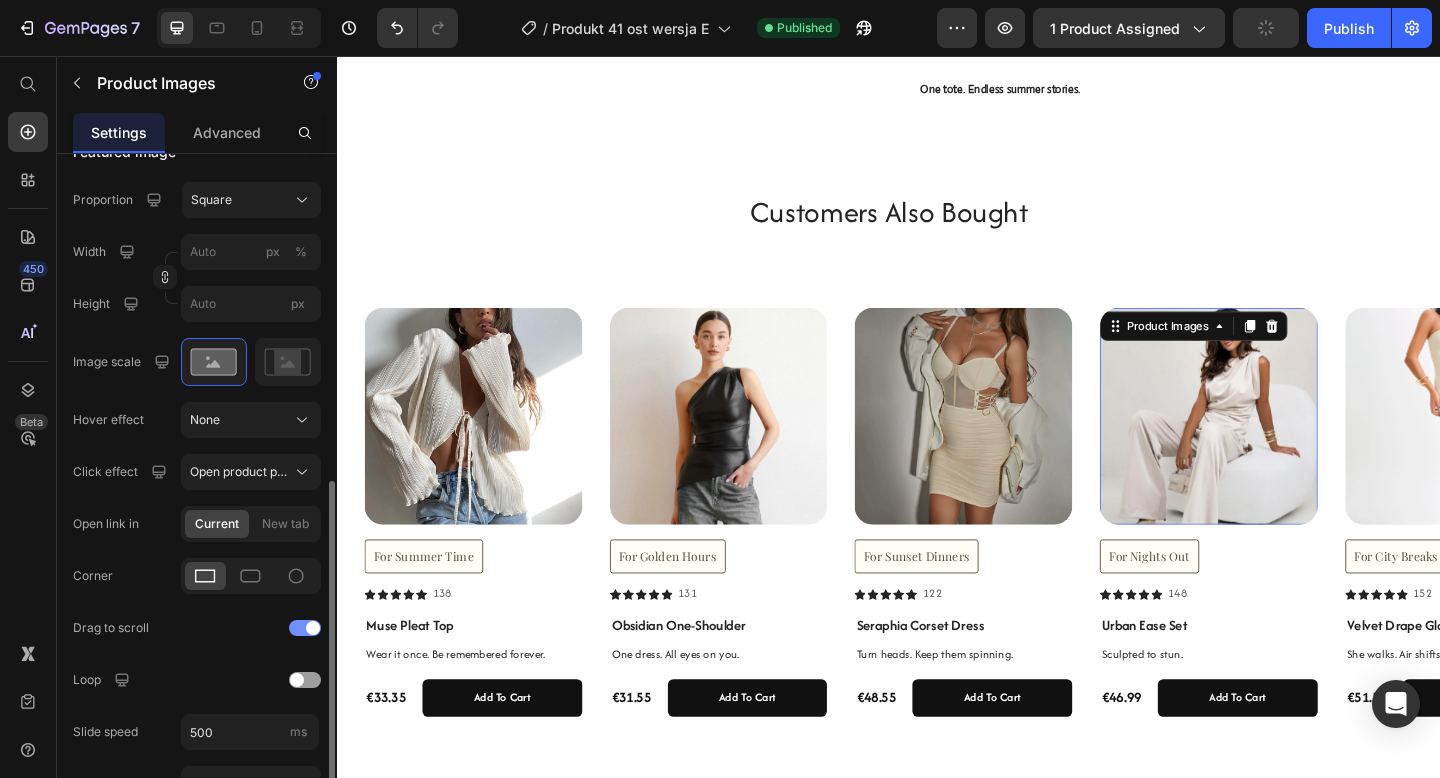 click at bounding box center (305, 628) 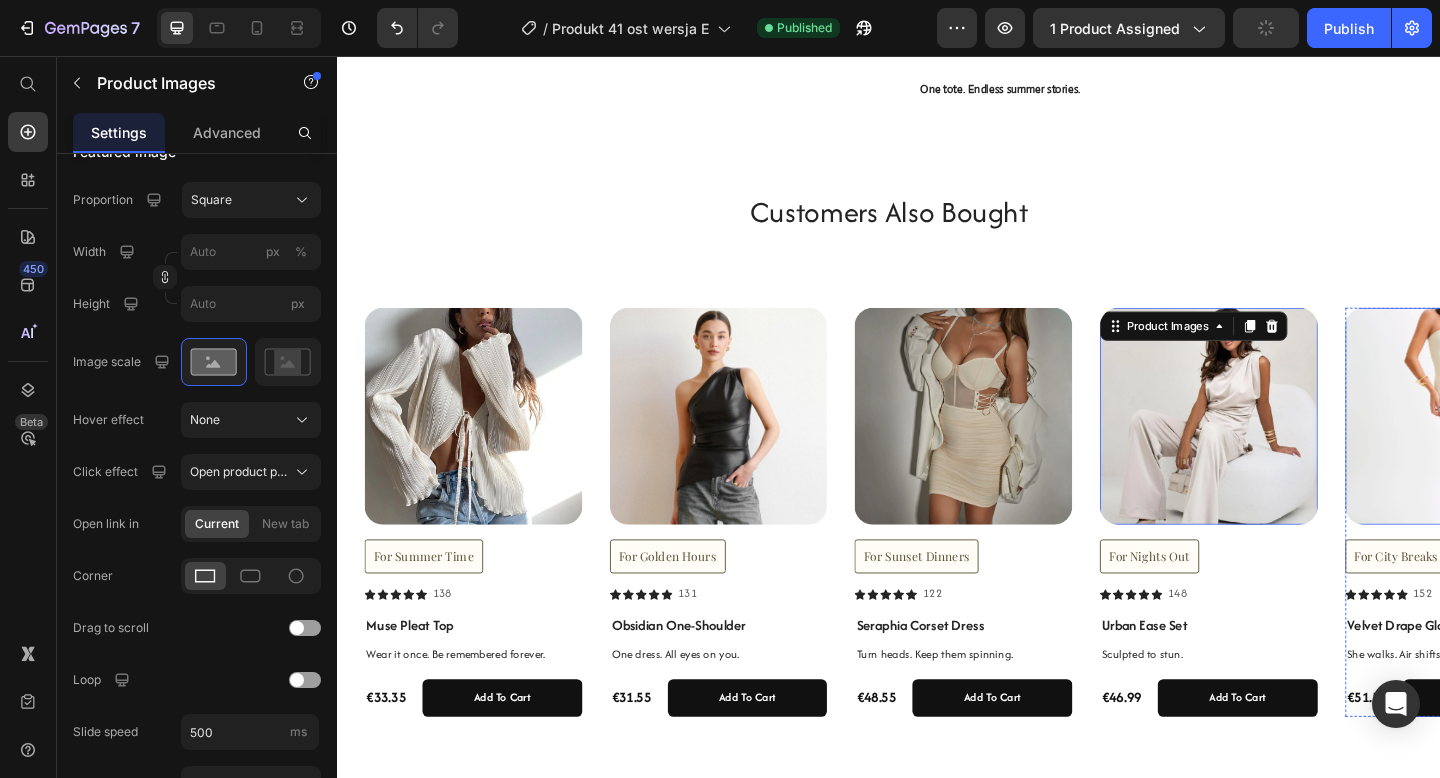 click at bounding box center [1552, 448] 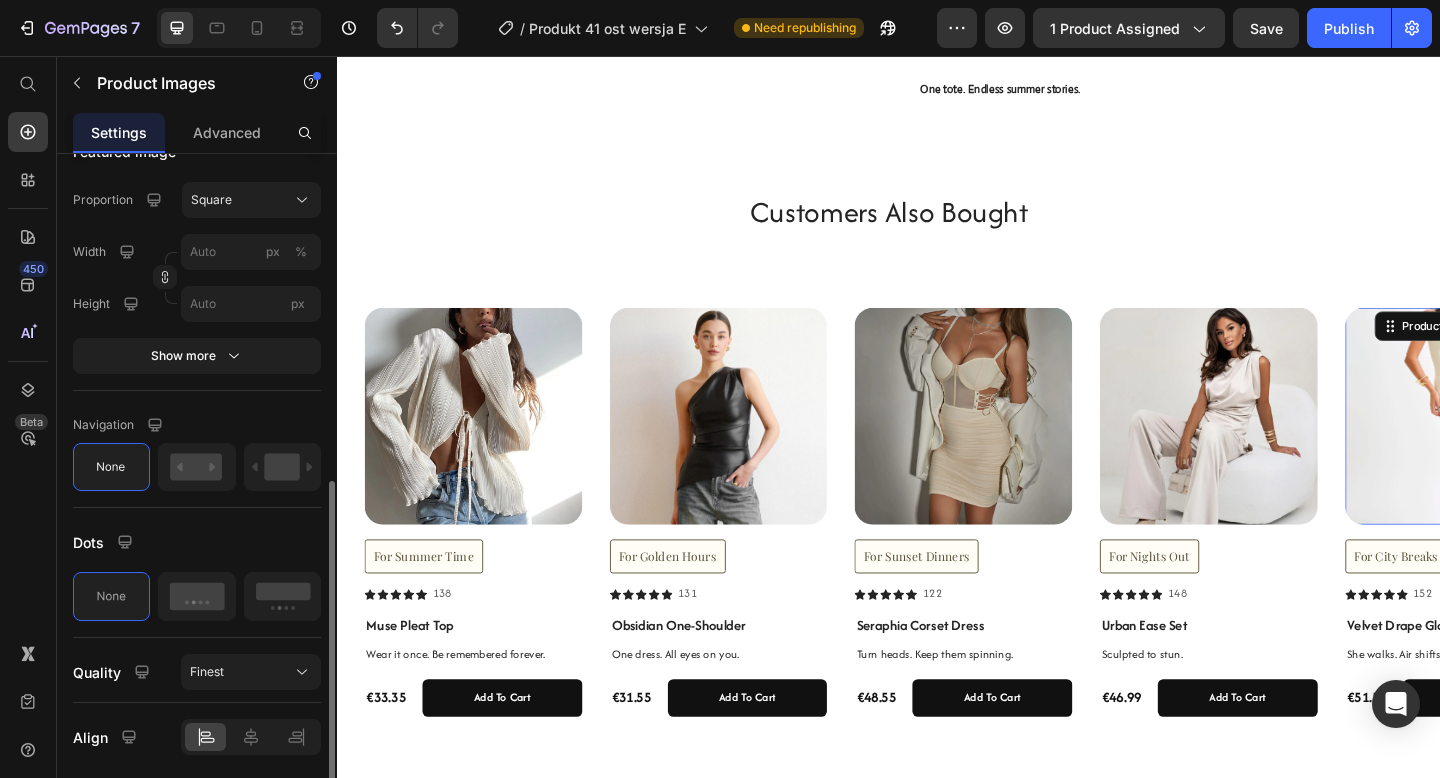 click on "Featured image Proportion Square Width px % Height px Show more" 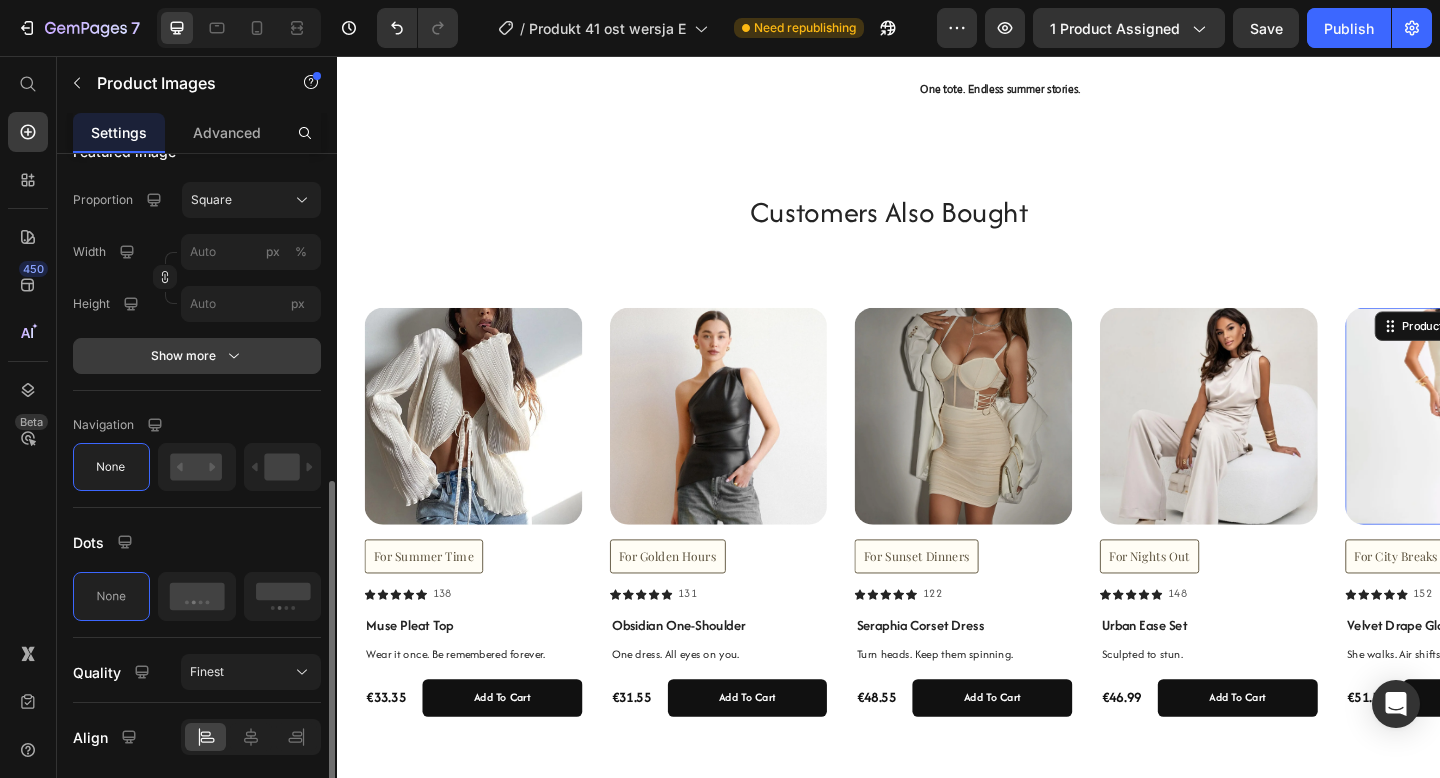 click 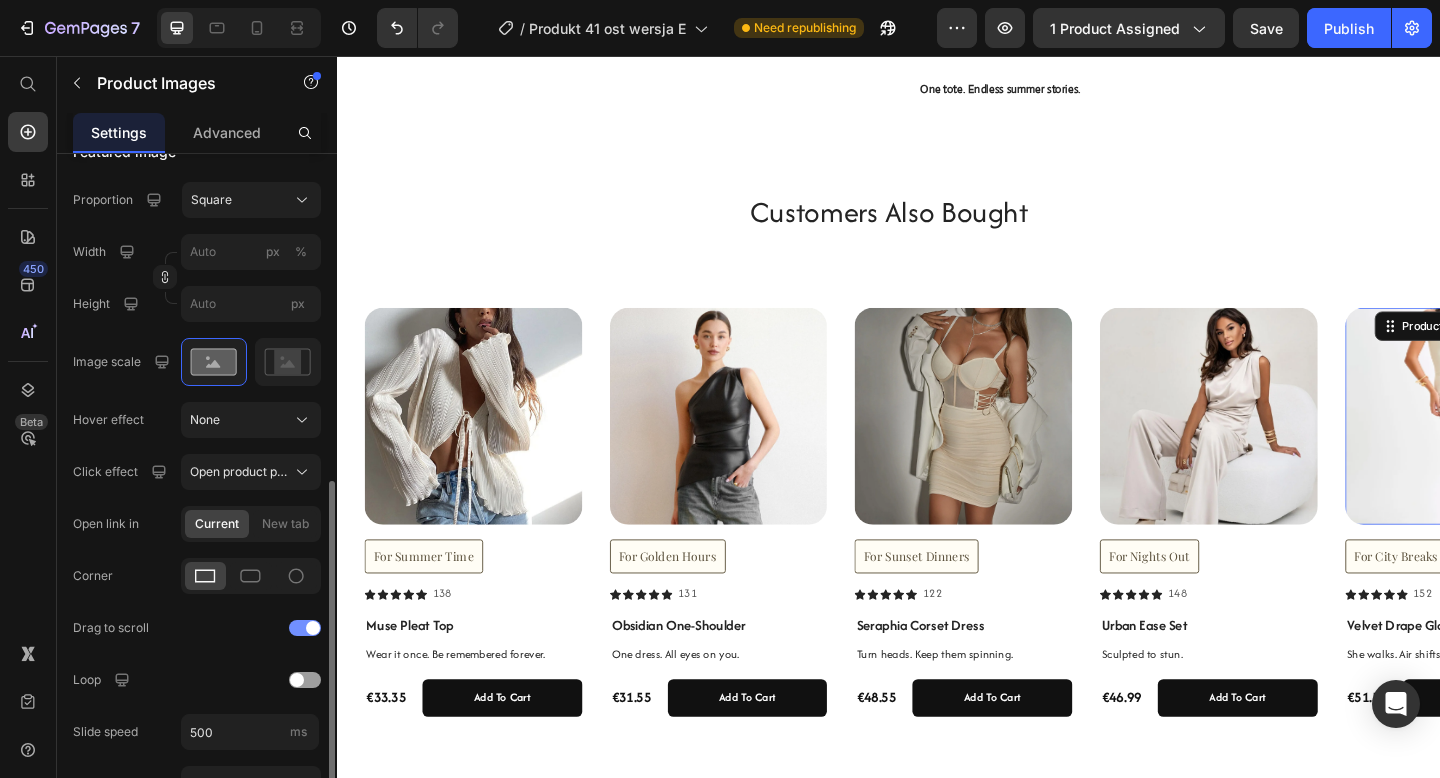 click at bounding box center (313, 628) 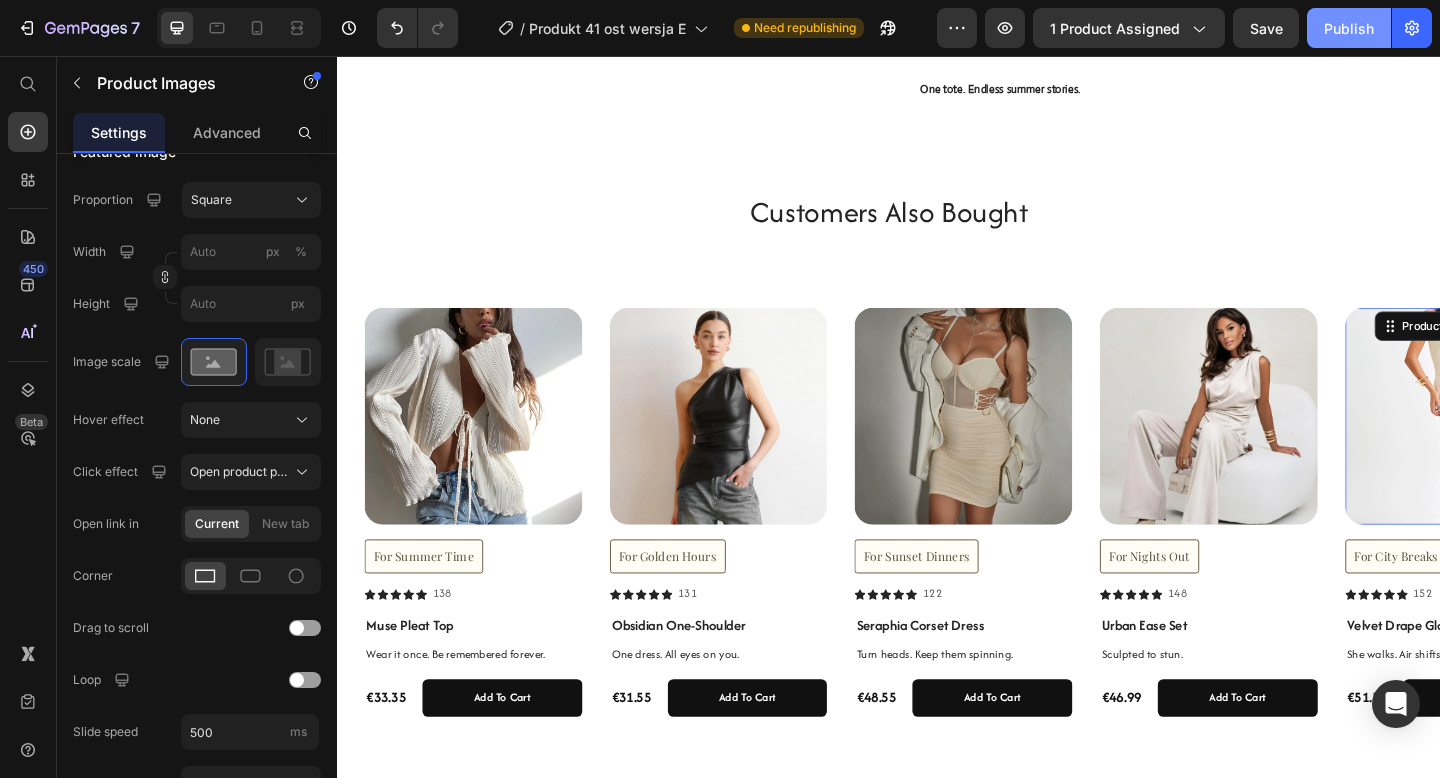 click on "Publish" 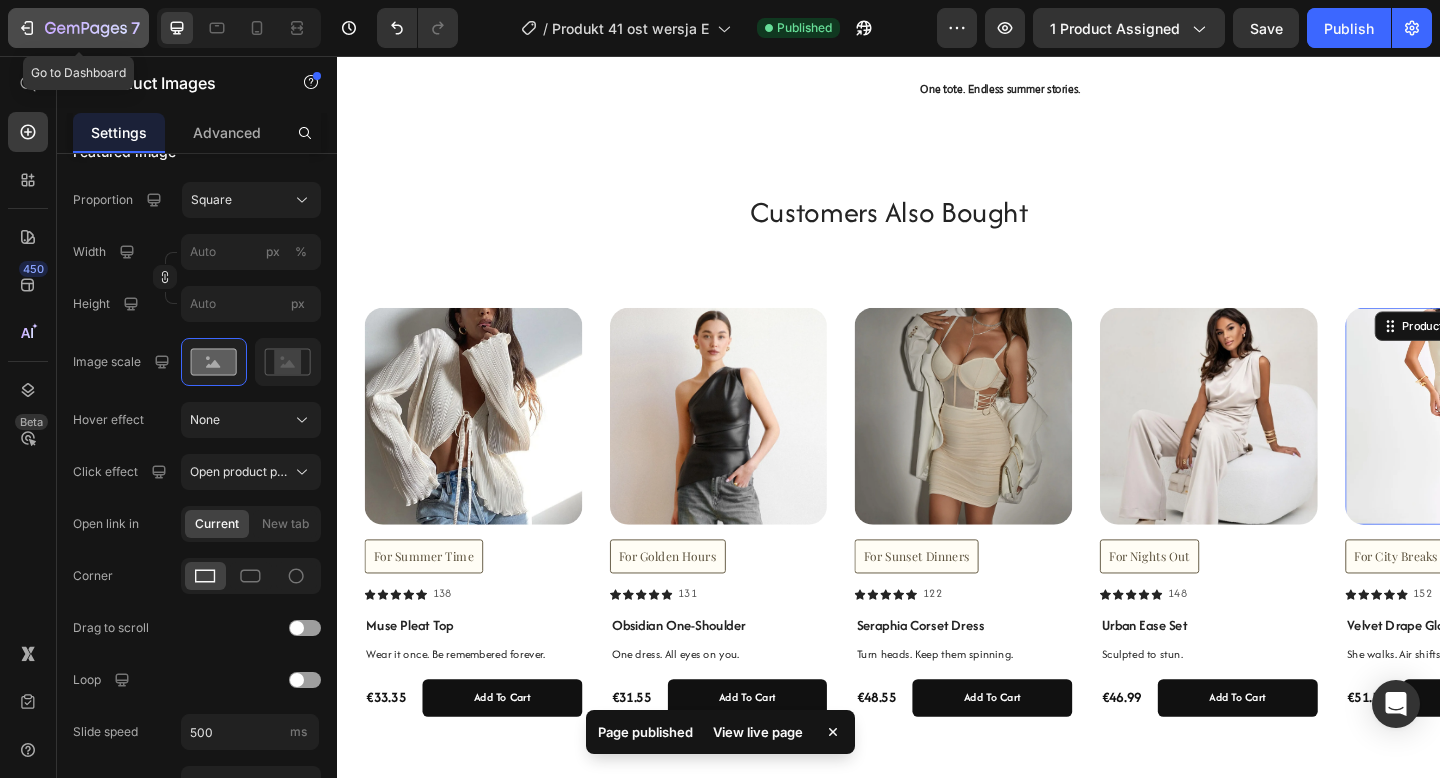 click on "7" 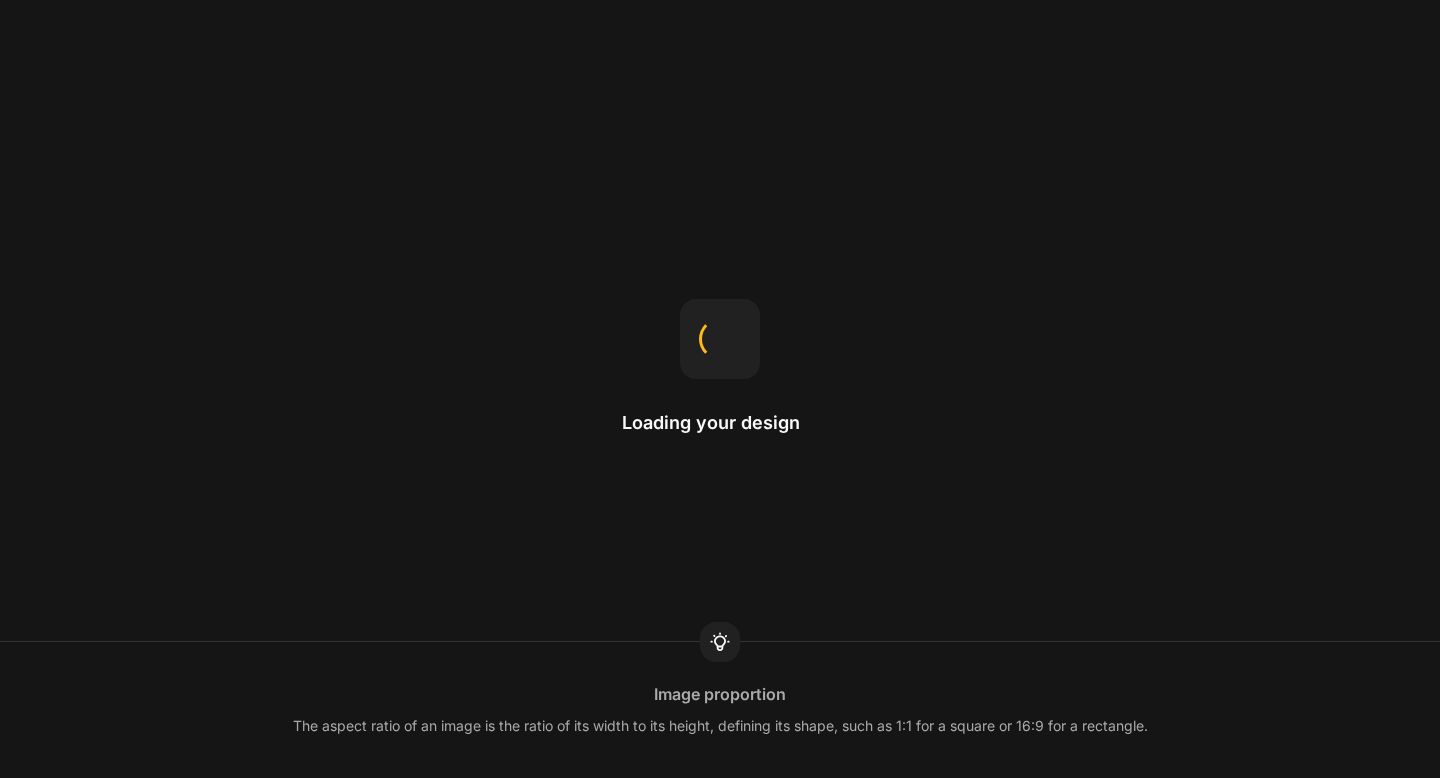 scroll, scrollTop: 0, scrollLeft: 0, axis: both 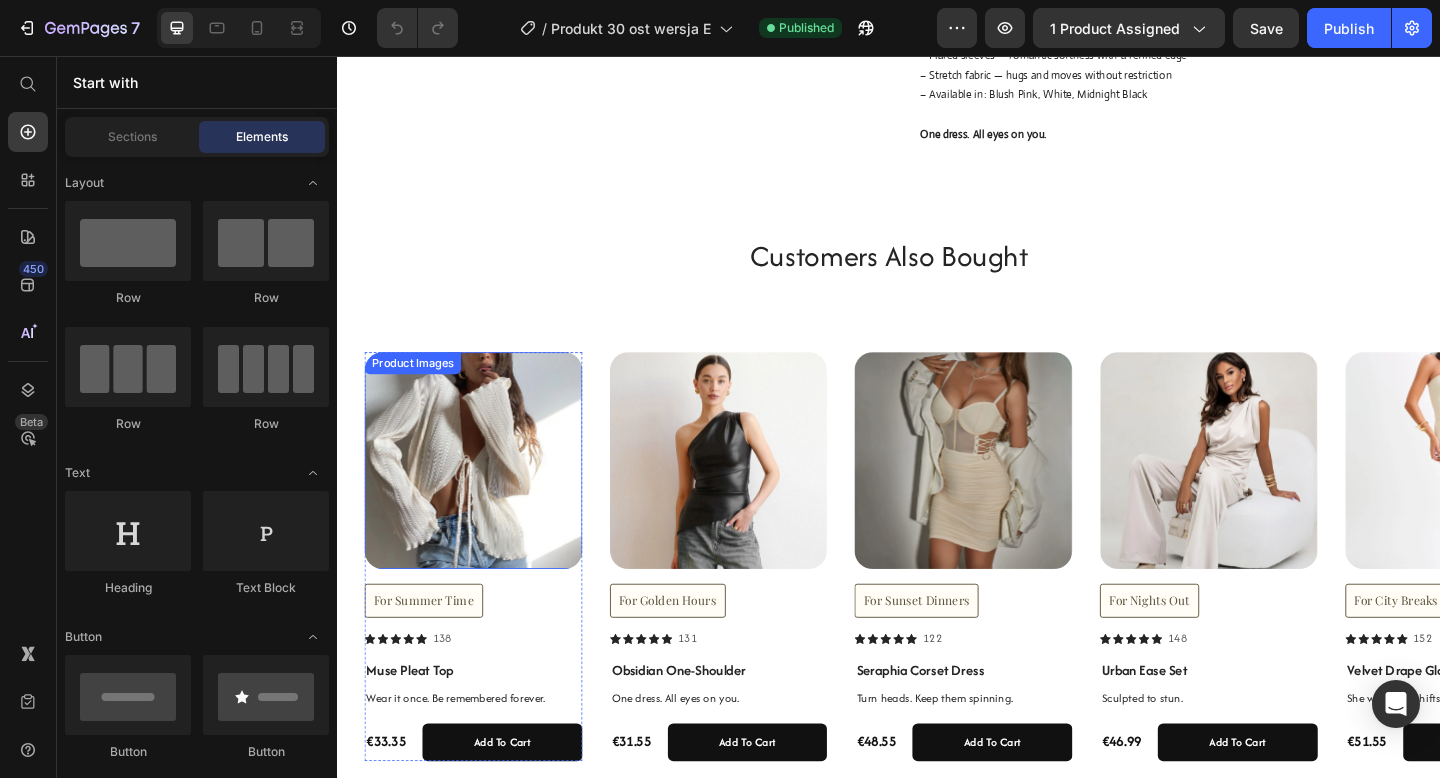click at bounding box center [485, 496] 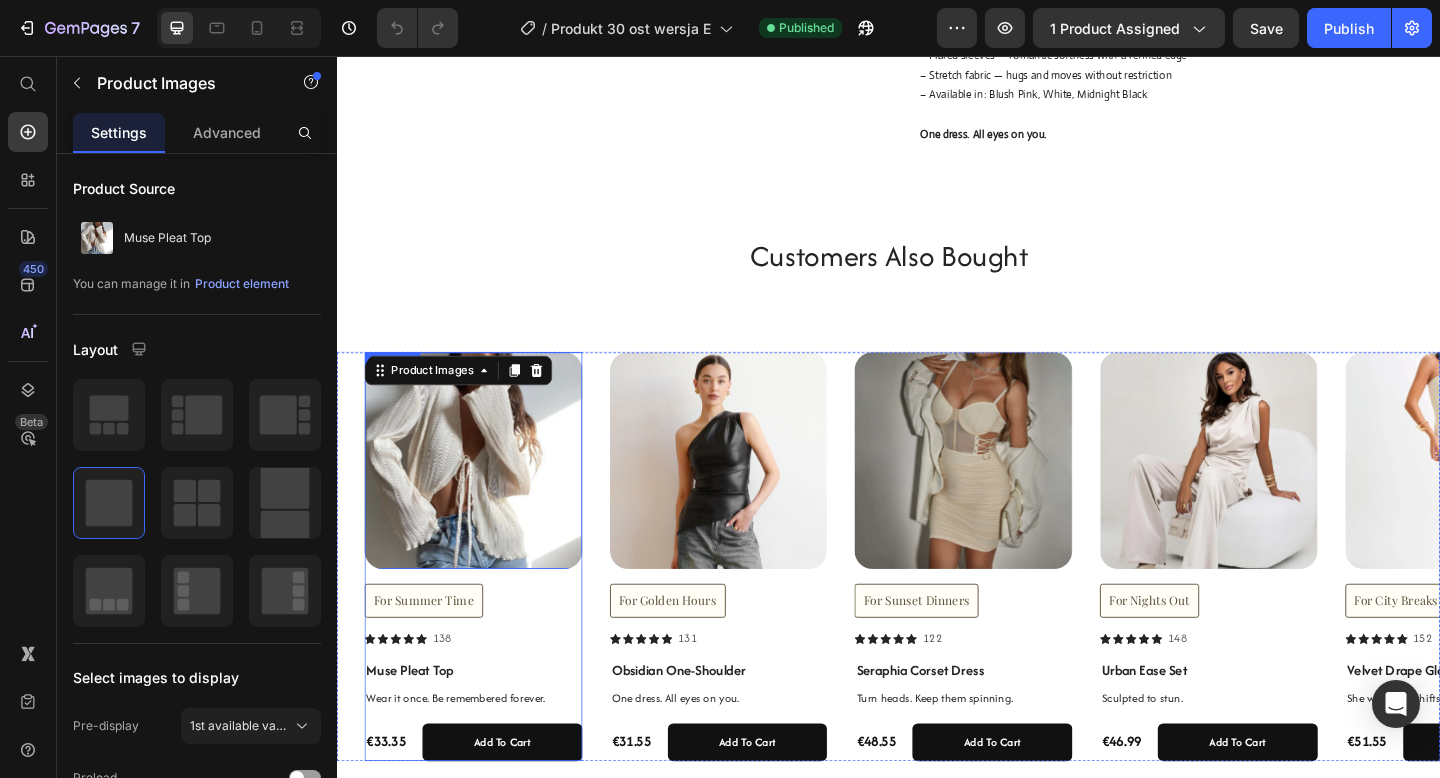 click on "Product Images   16 For Summer Time Button Icon Icon Icon Icon Icon Icon List 138 Text Block Row" at bounding box center (485, 545) 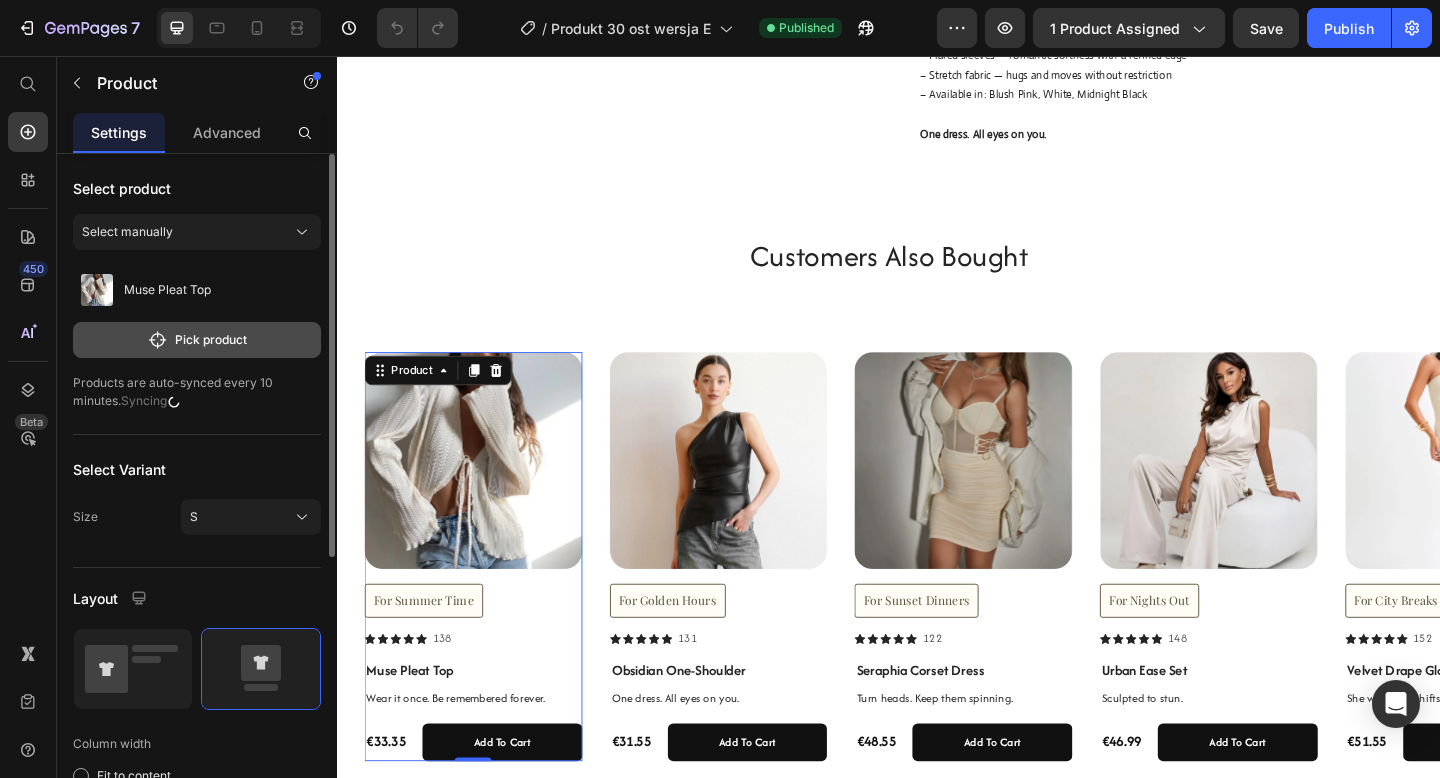 click on "Pick product" at bounding box center [197, 340] 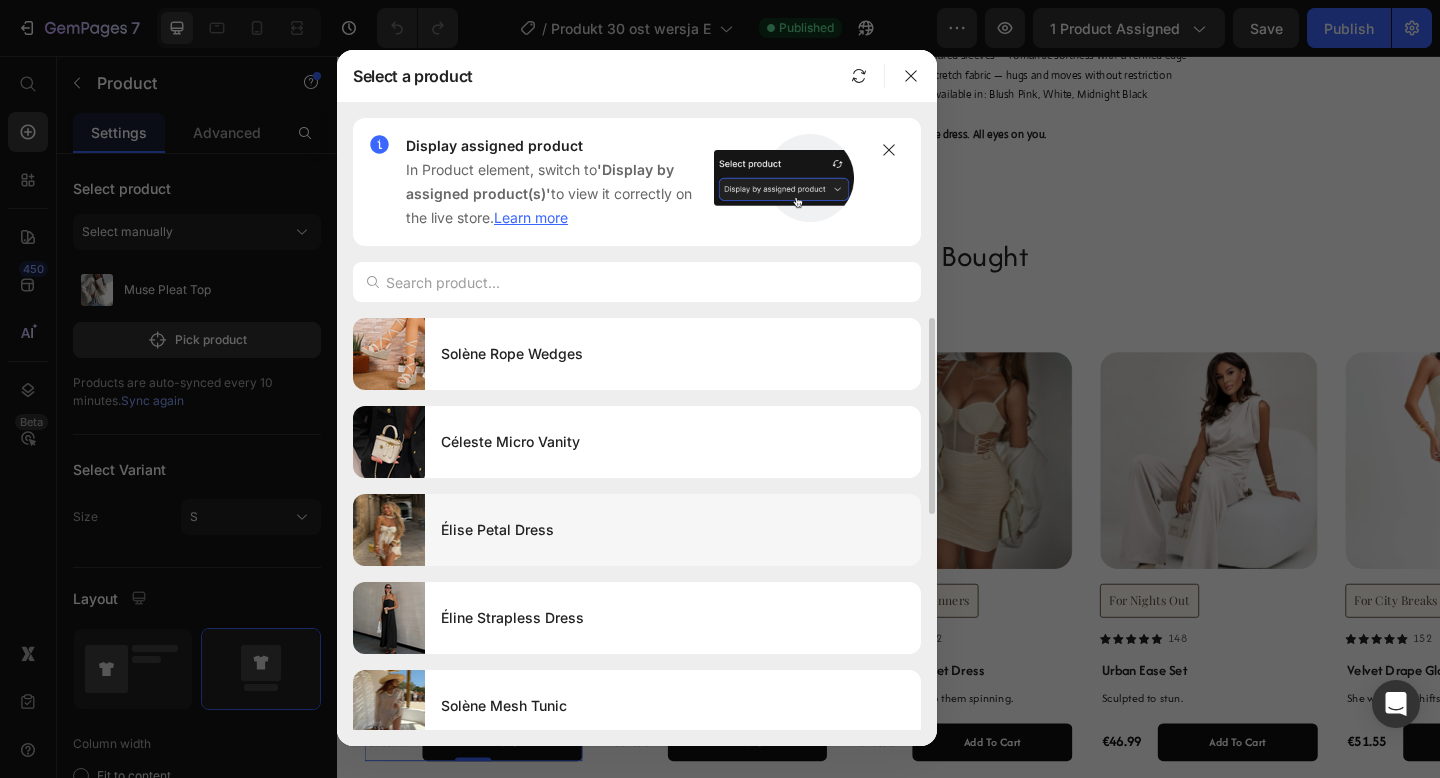click on "Élise Petal Dress" at bounding box center (673, 530) 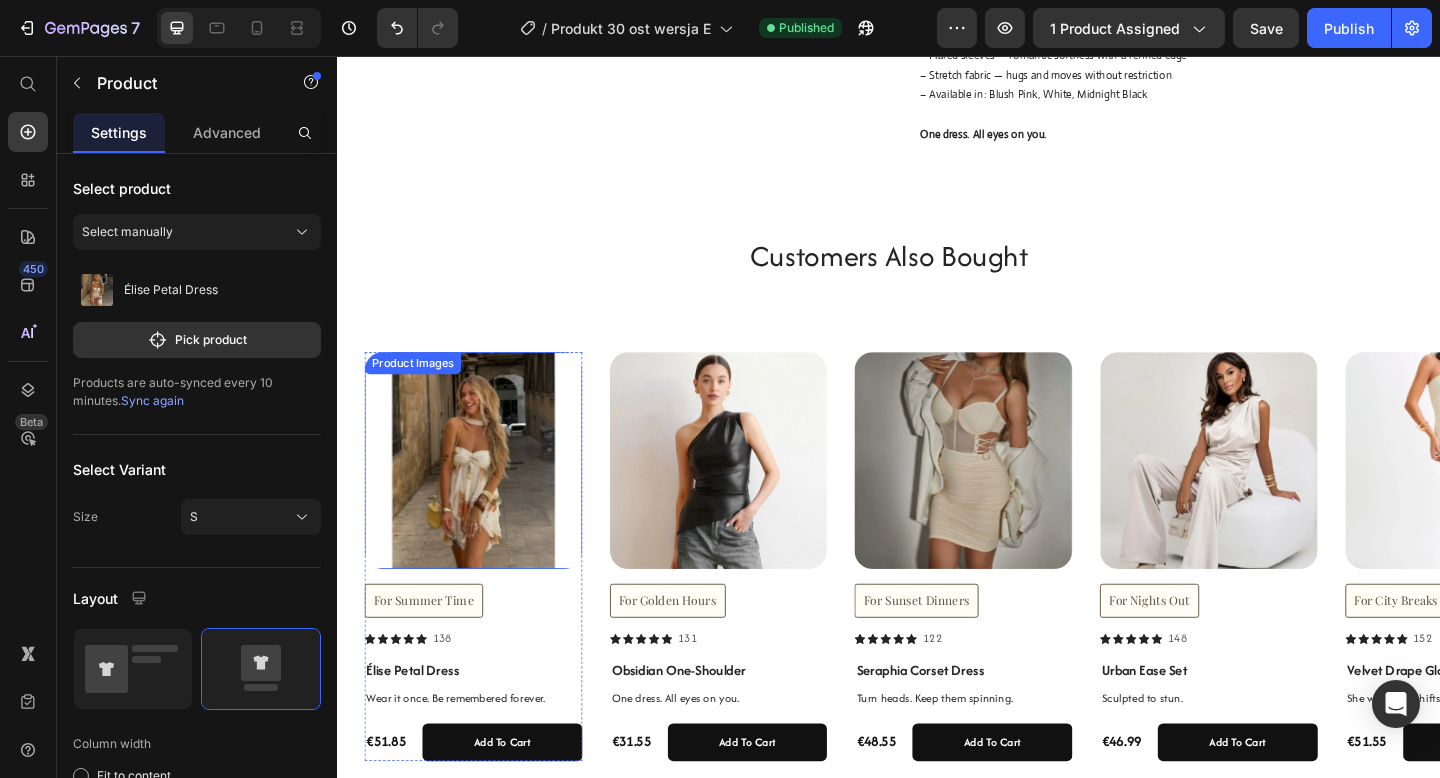 click at bounding box center (485, 496) 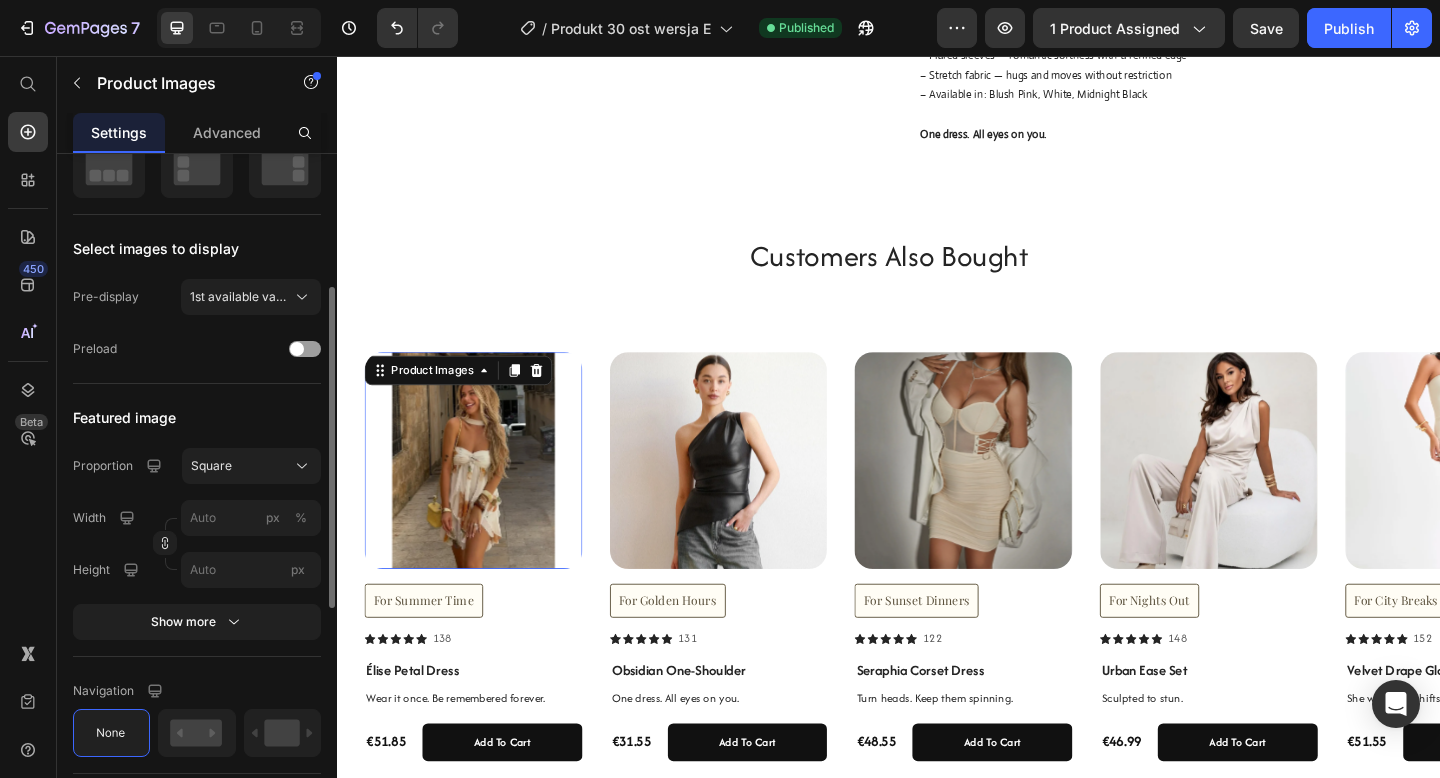 scroll, scrollTop: 431, scrollLeft: 0, axis: vertical 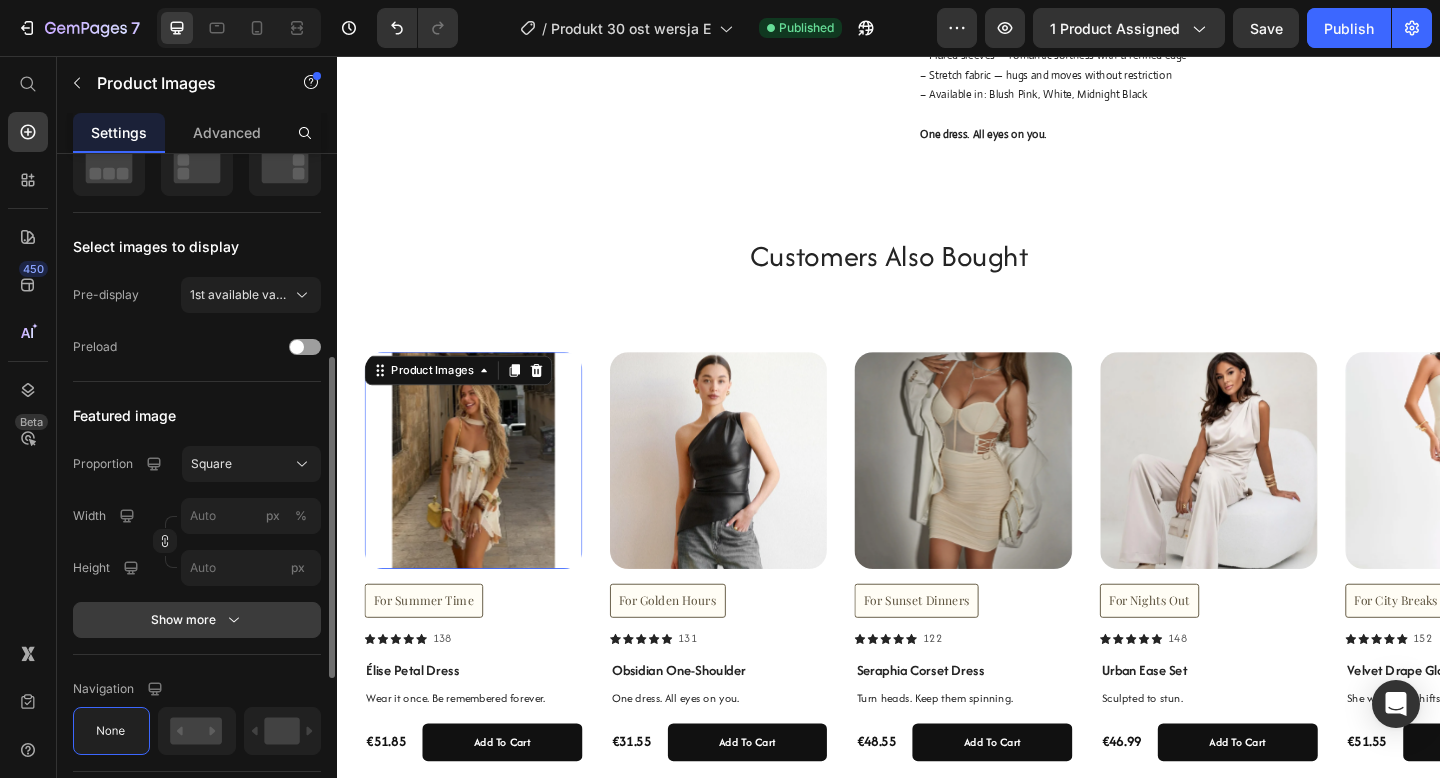 click on "Show more" at bounding box center (197, 620) 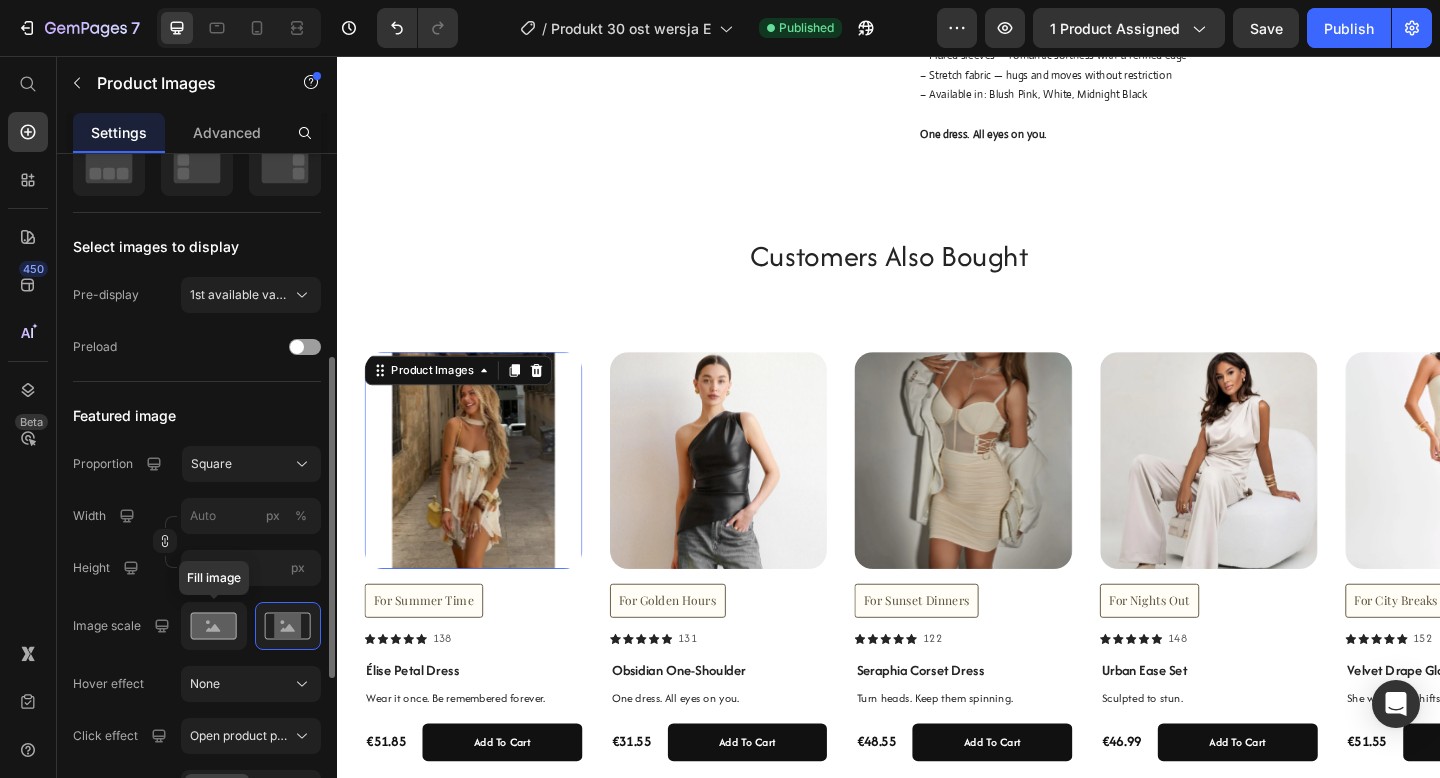 click 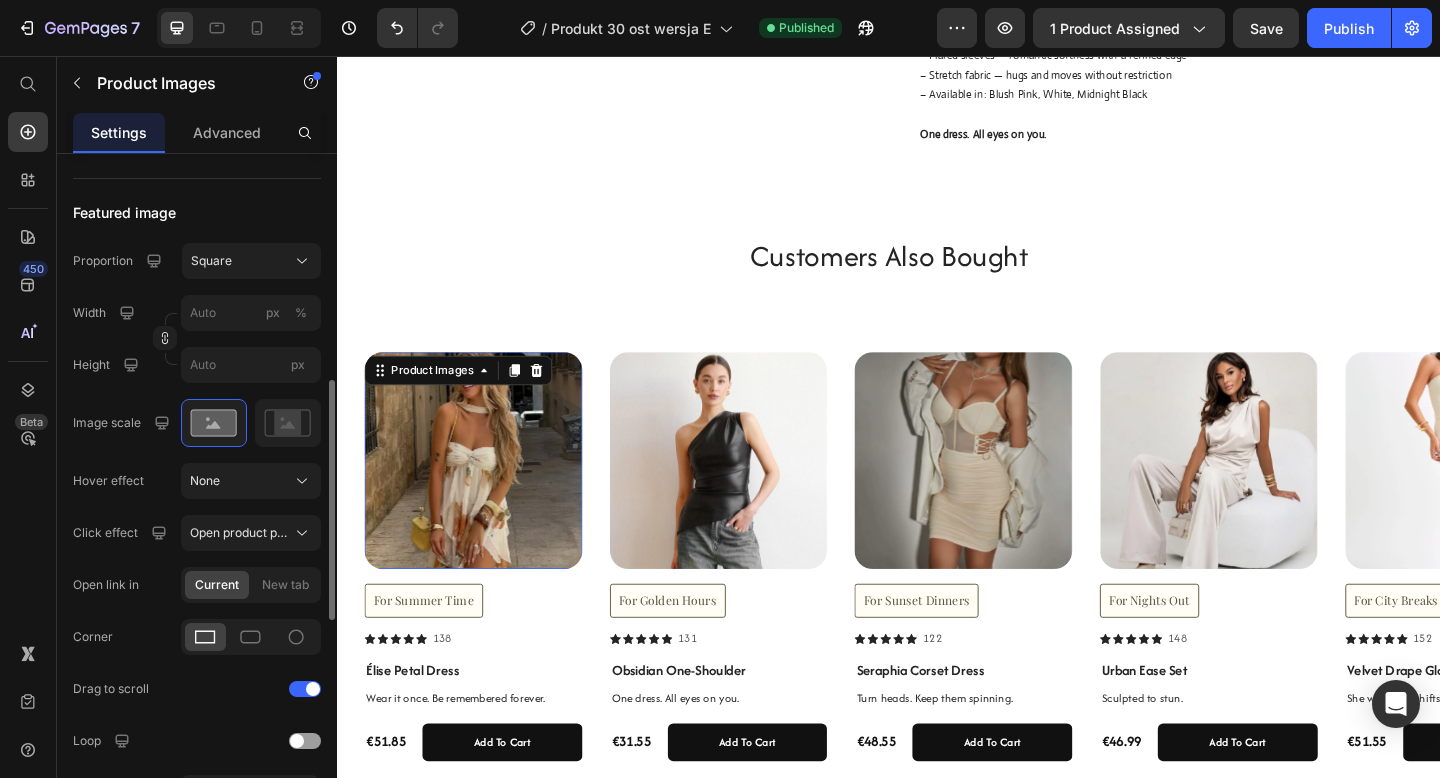 scroll, scrollTop: 635, scrollLeft: 0, axis: vertical 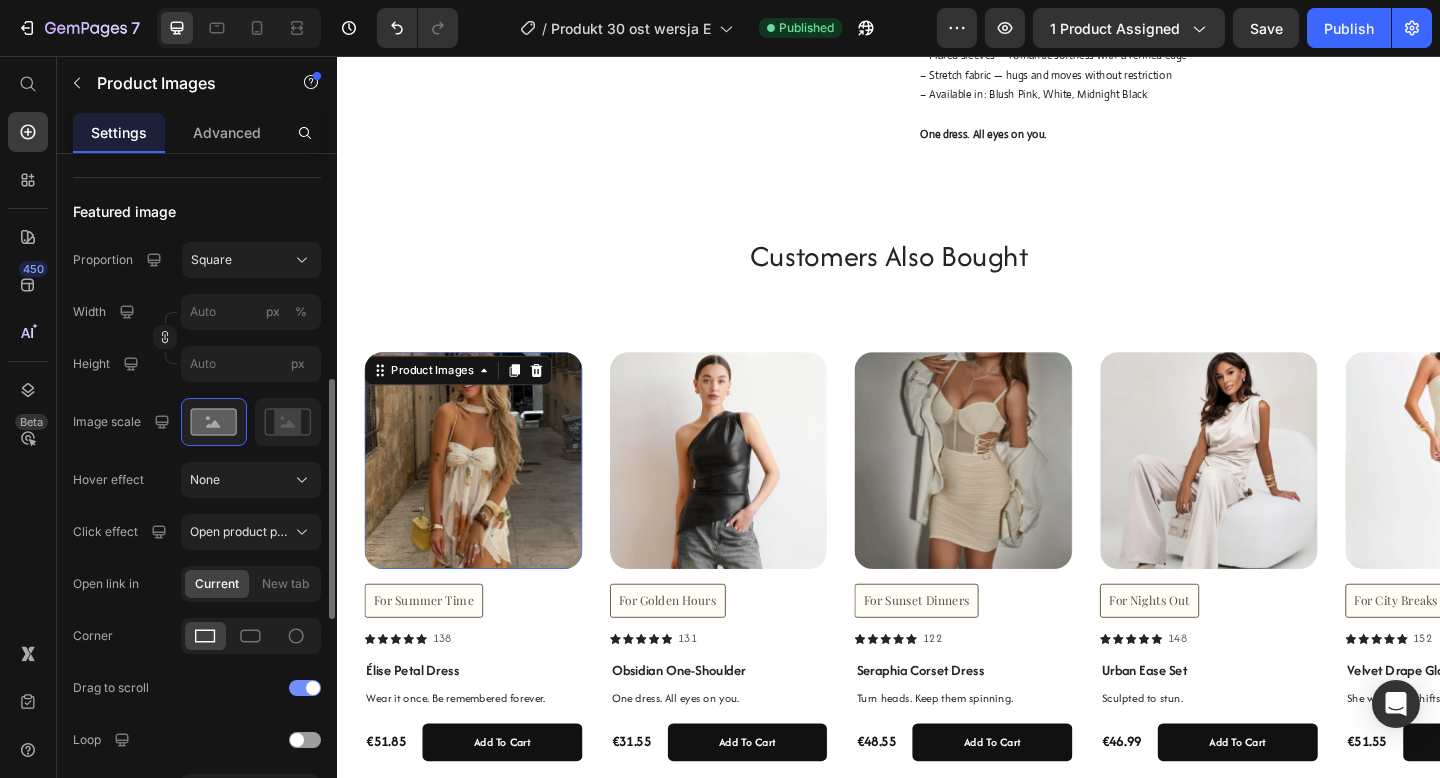 click at bounding box center (305, 688) 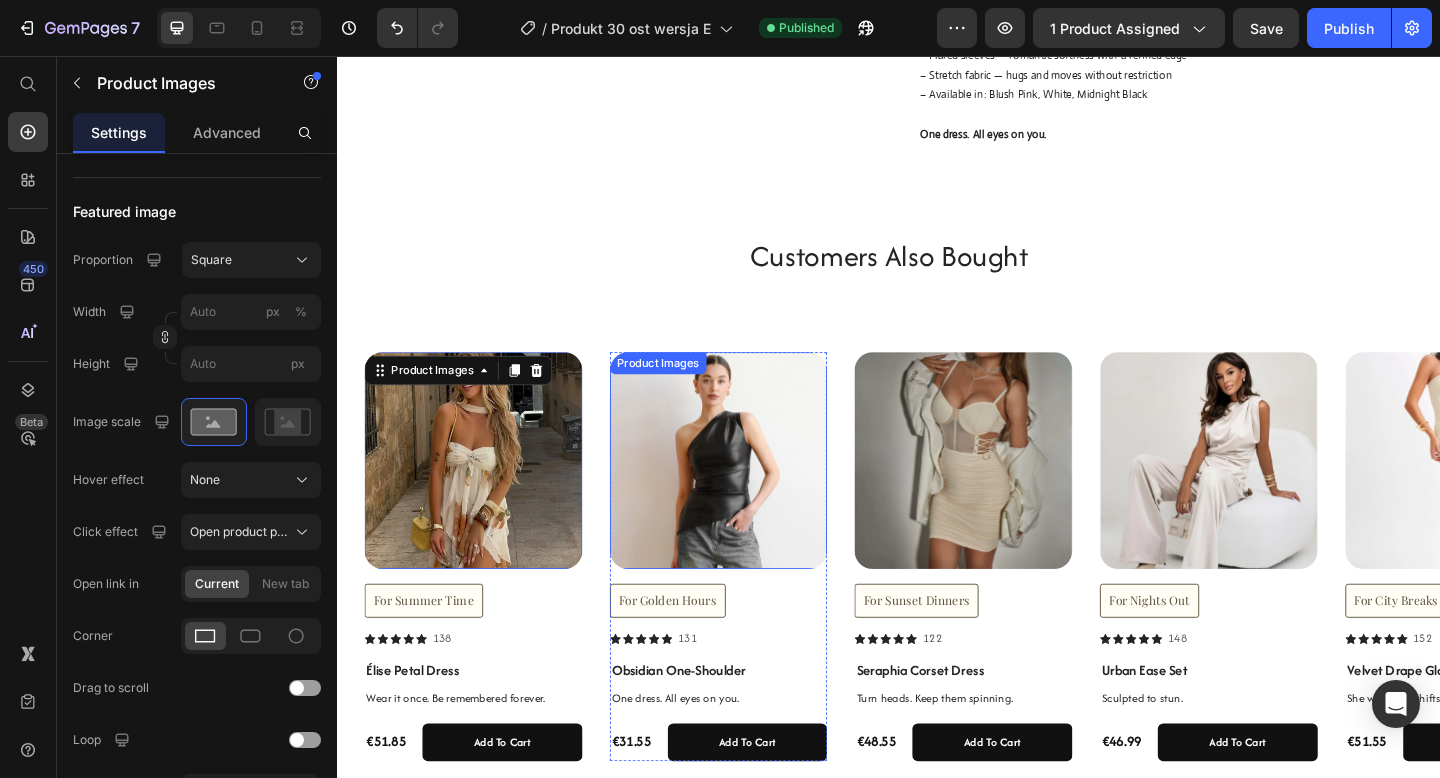 click at bounding box center [752, 496] 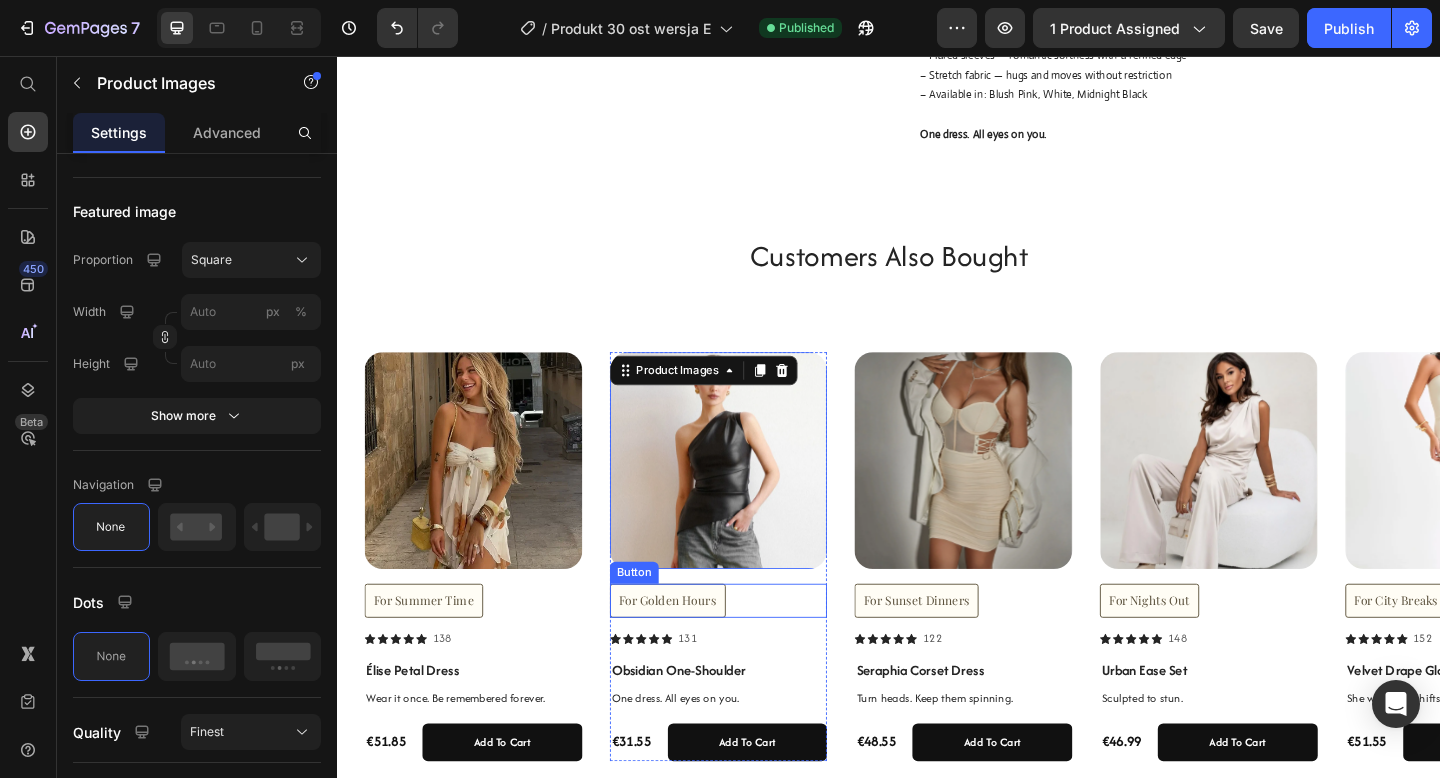 click on "For Golden Hours Button" at bounding box center [752, 648] 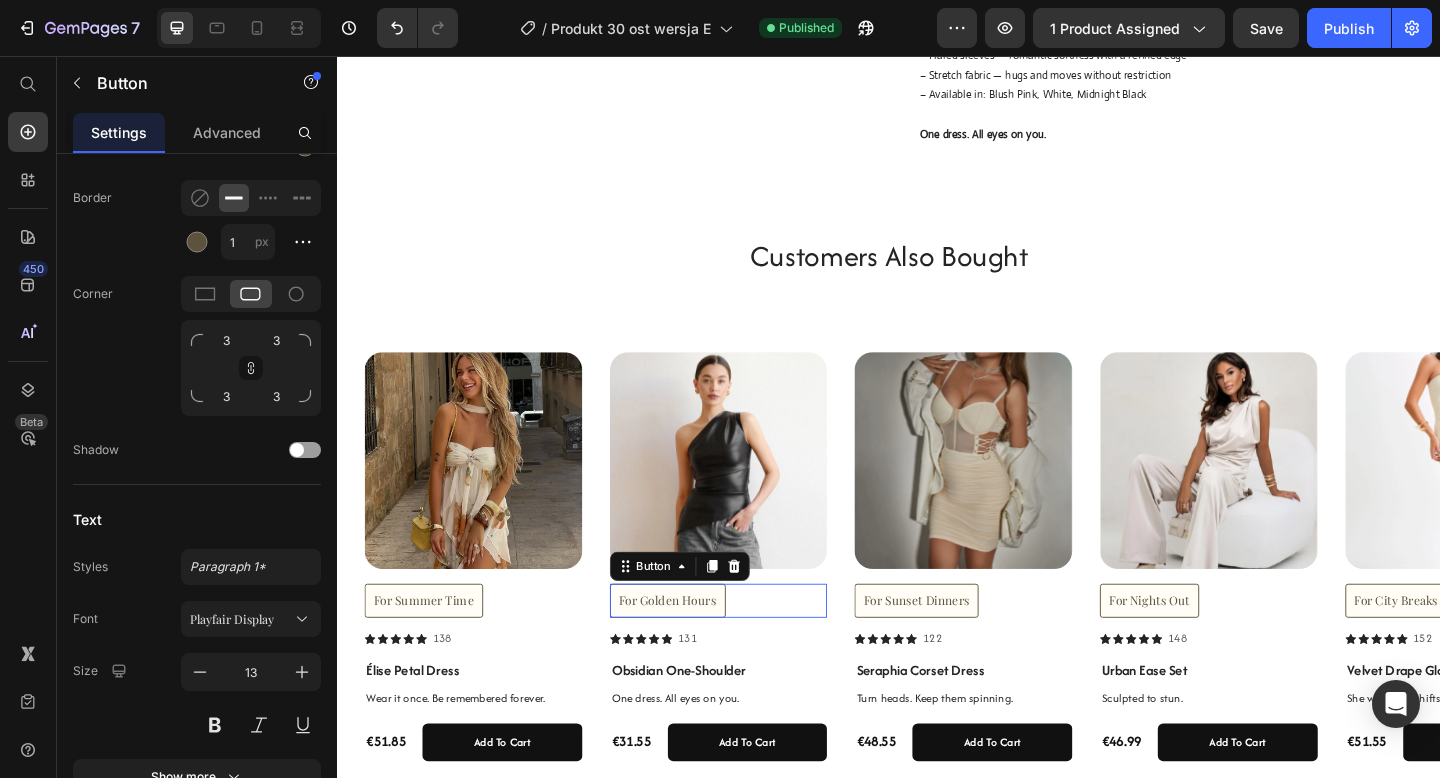 scroll, scrollTop: 0, scrollLeft: 0, axis: both 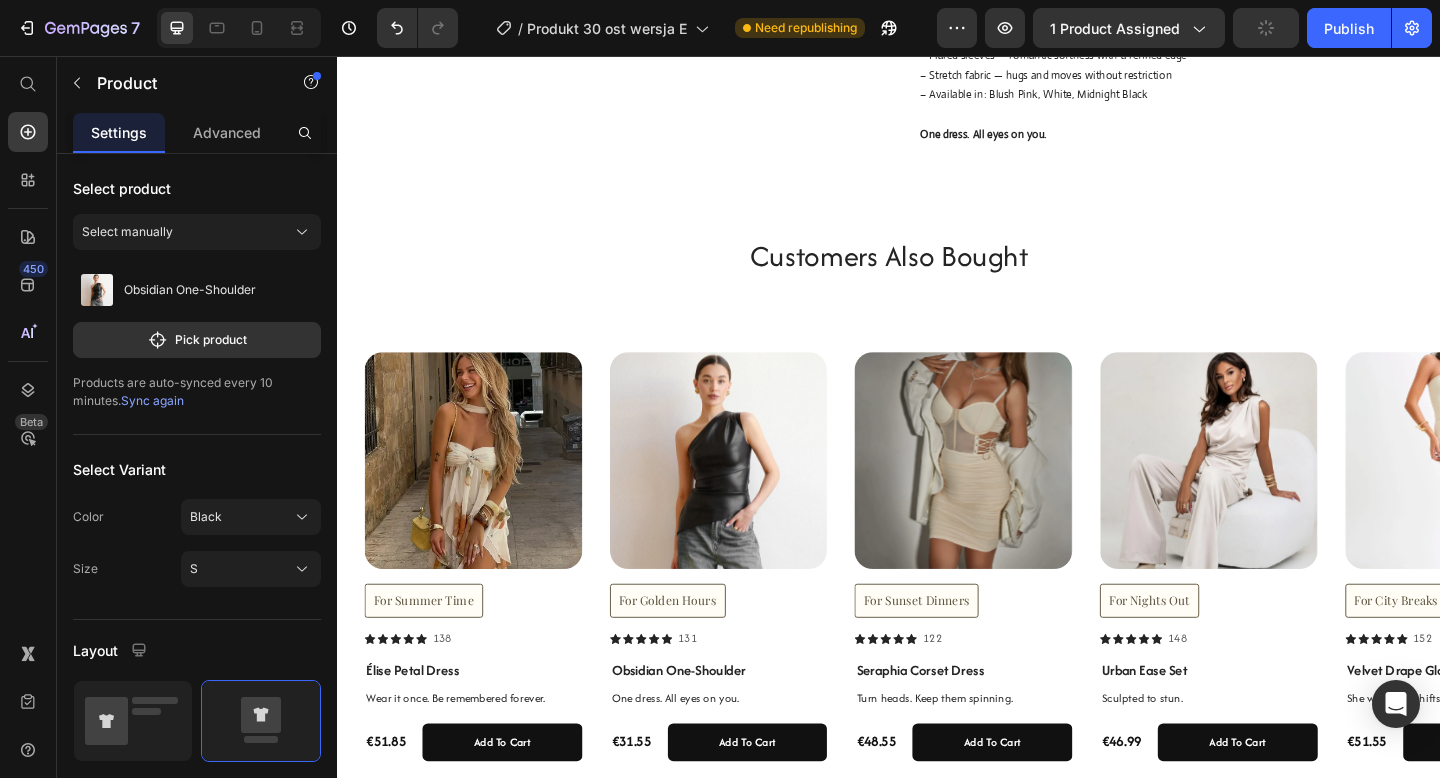 click on "Product Images For Golden Hours Button Icon Icon Icon Icon Icon Icon List 131 Text Block Row" at bounding box center (752, 545) 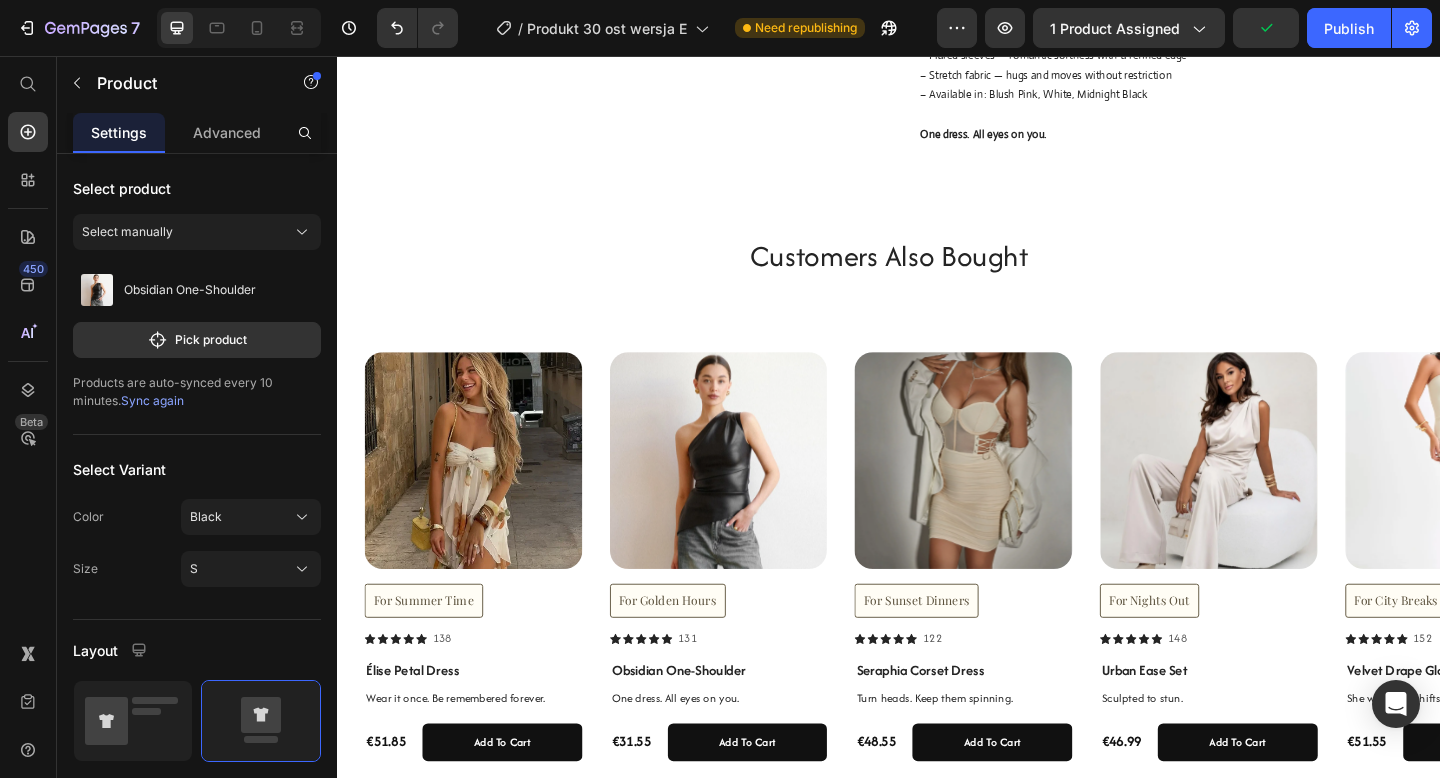 click on "Product Images For Golden Hours Button Icon Icon Icon Icon Icon Icon List 131 Text Block Row" at bounding box center (752, 545) 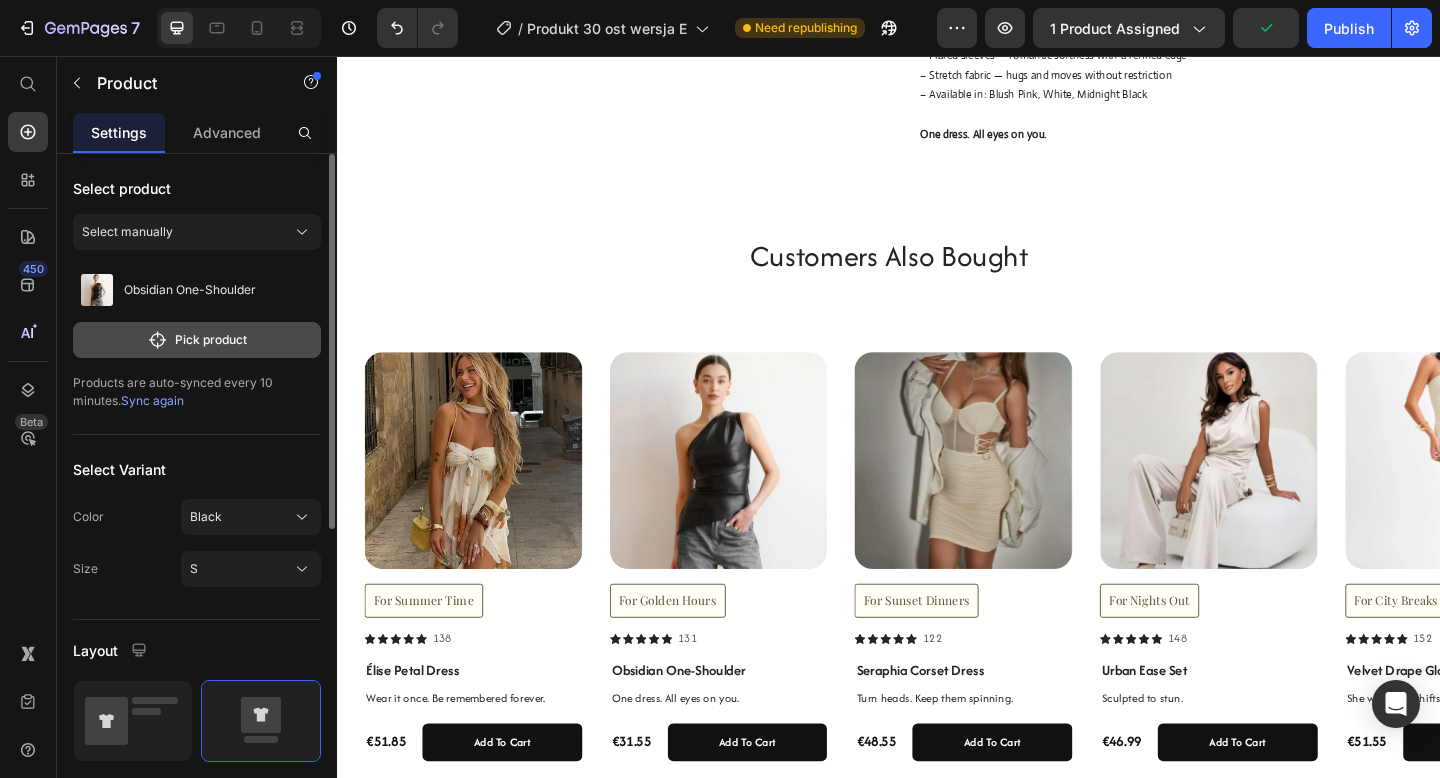 click 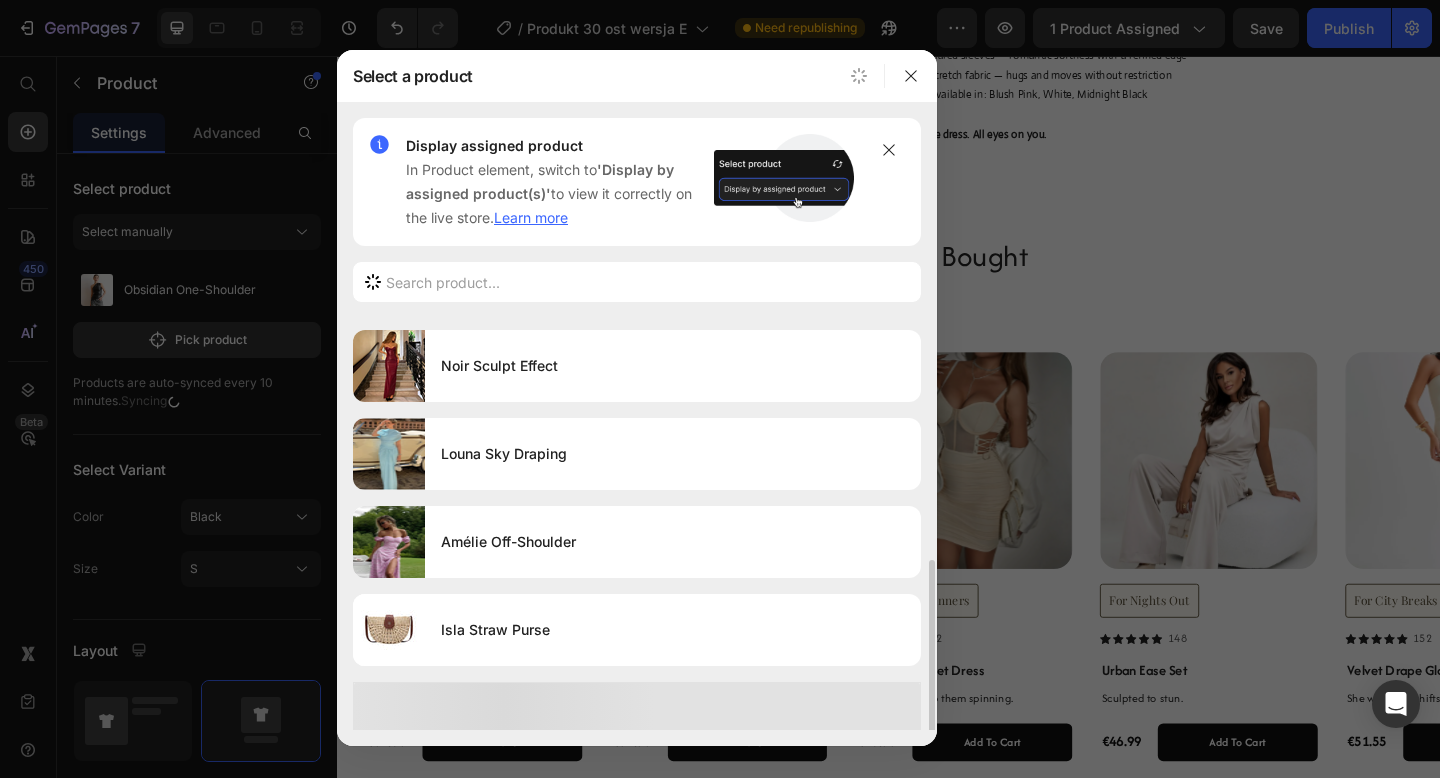 scroll, scrollTop: 527, scrollLeft: 0, axis: vertical 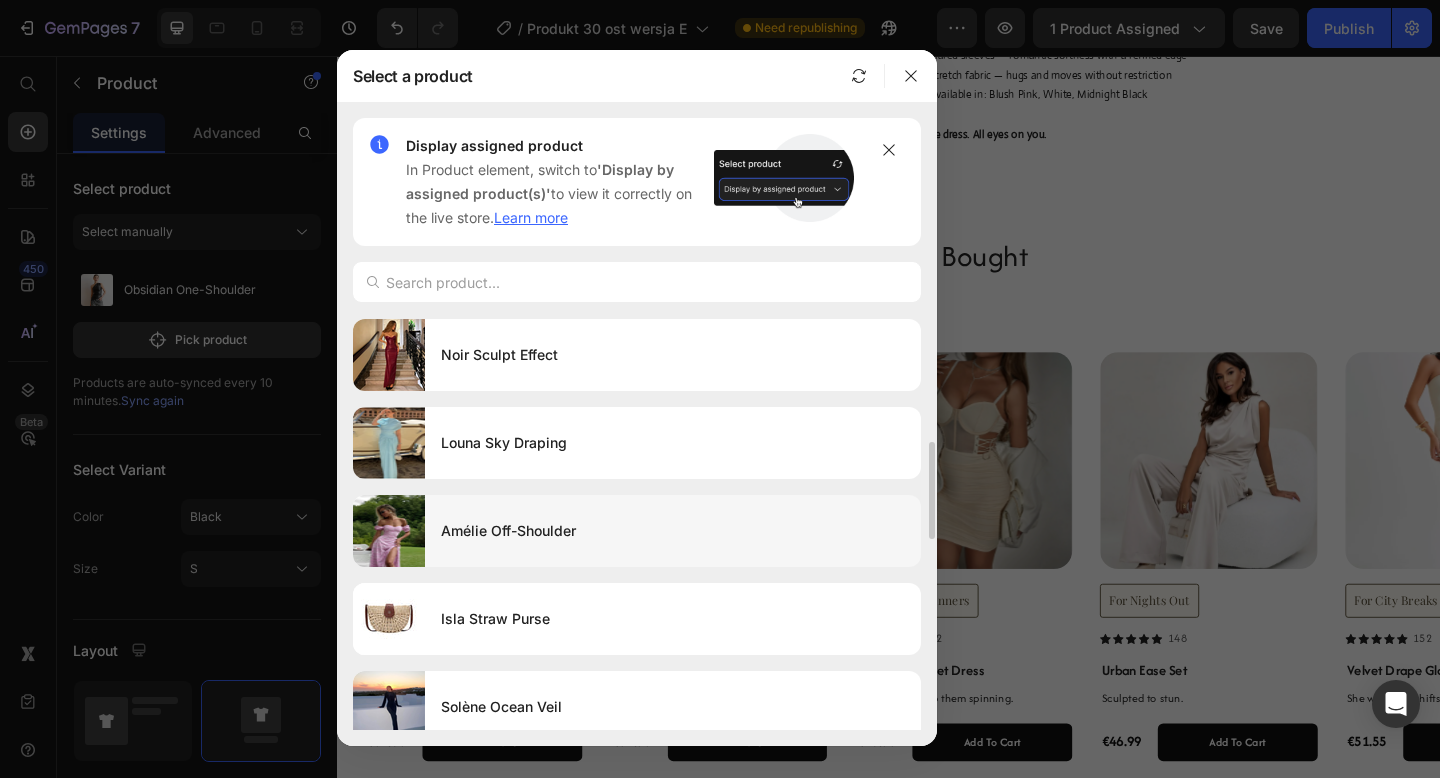 click on "Amélie Off-Shoulder" at bounding box center [673, 531] 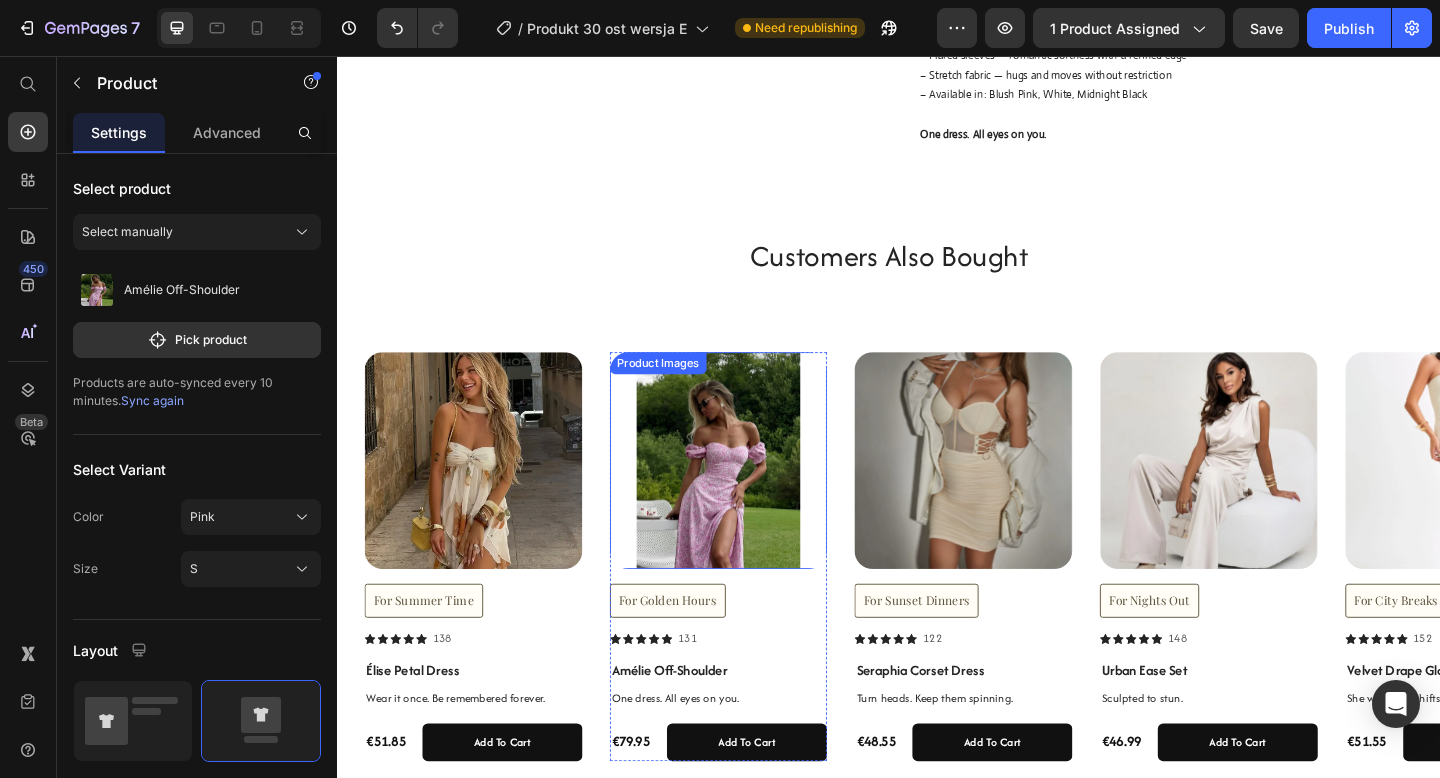 click at bounding box center (752, 496) 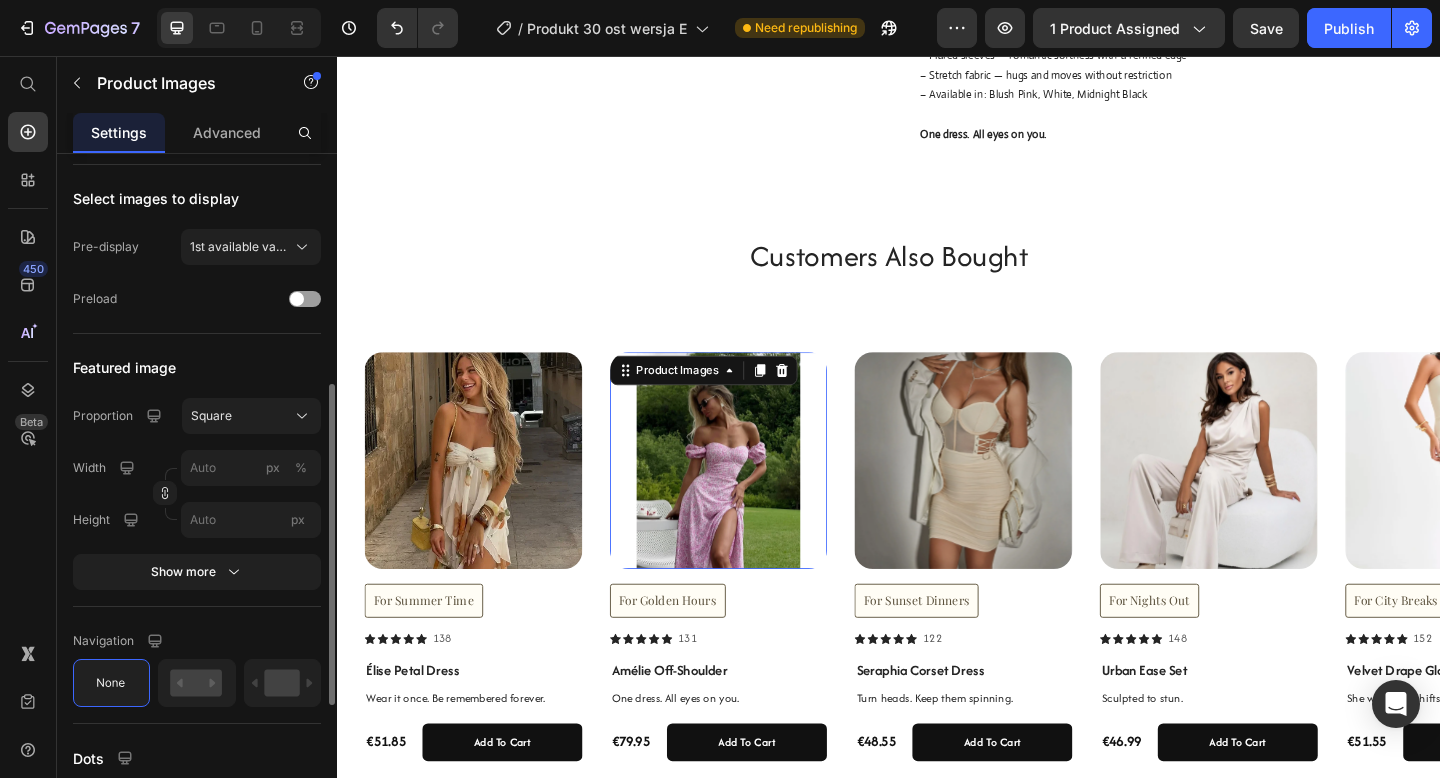 scroll, scrollTop: 482, scrollLeft: 0, axis: vertical 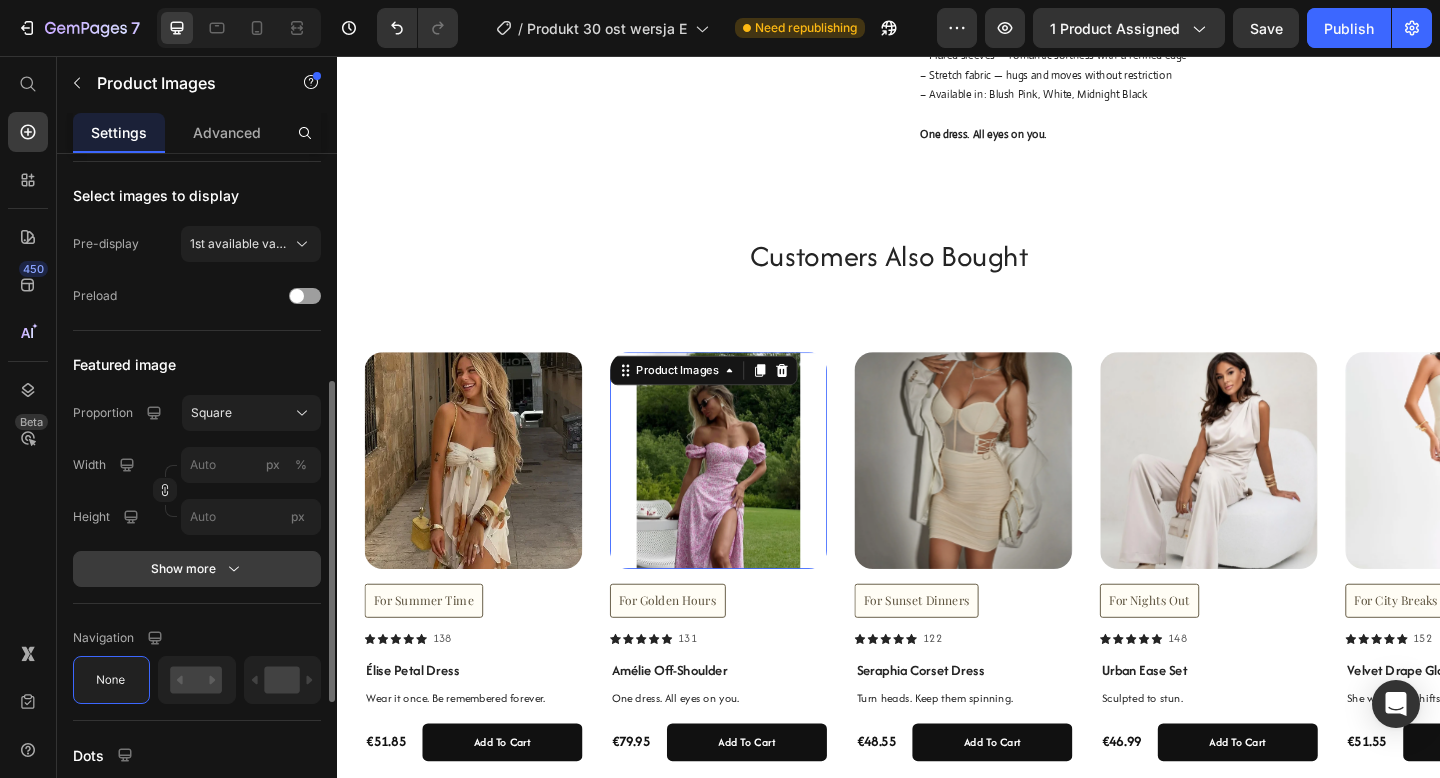 click on "Show more" at bounding box center [197, 569] 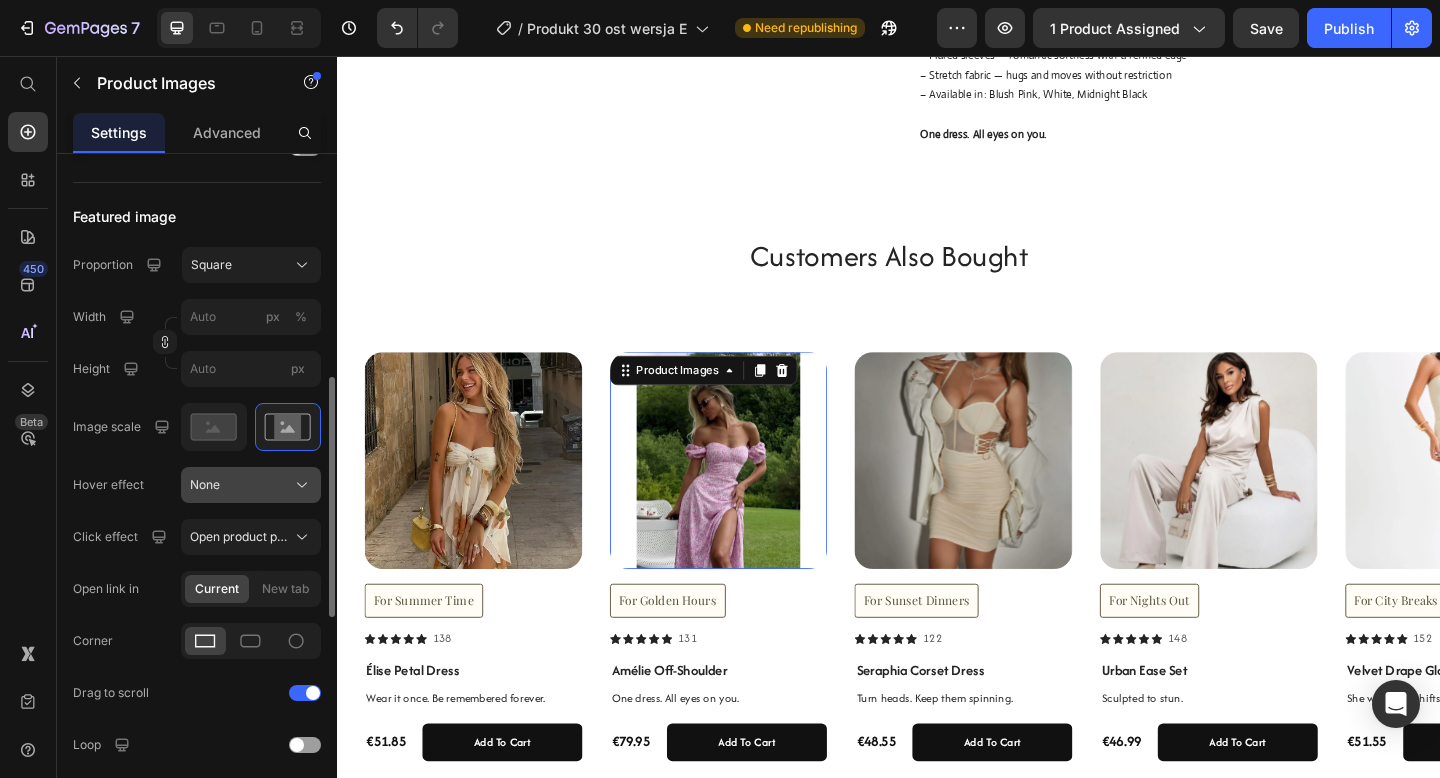 scroll, scrollTop: 637, scrollLeft: 0, axis: vertical 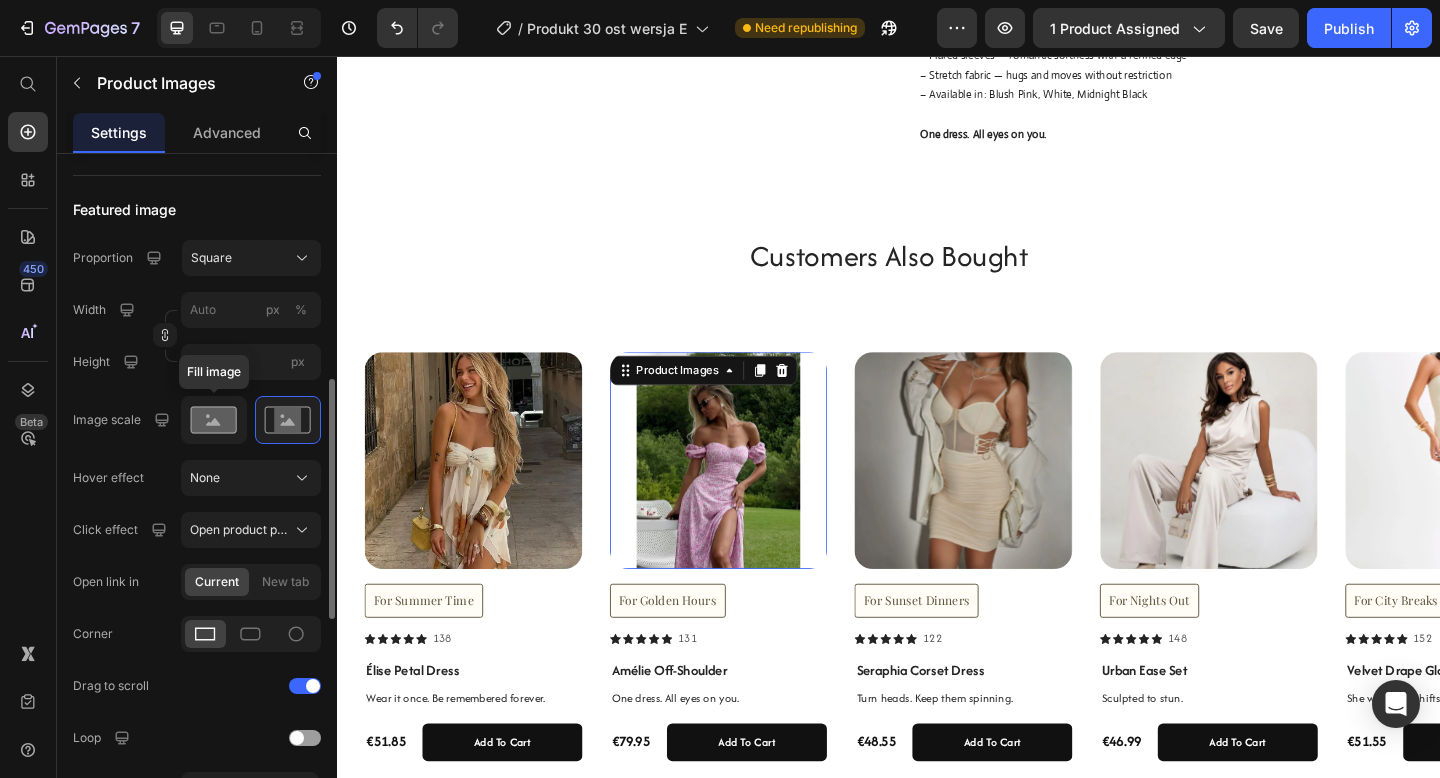 click 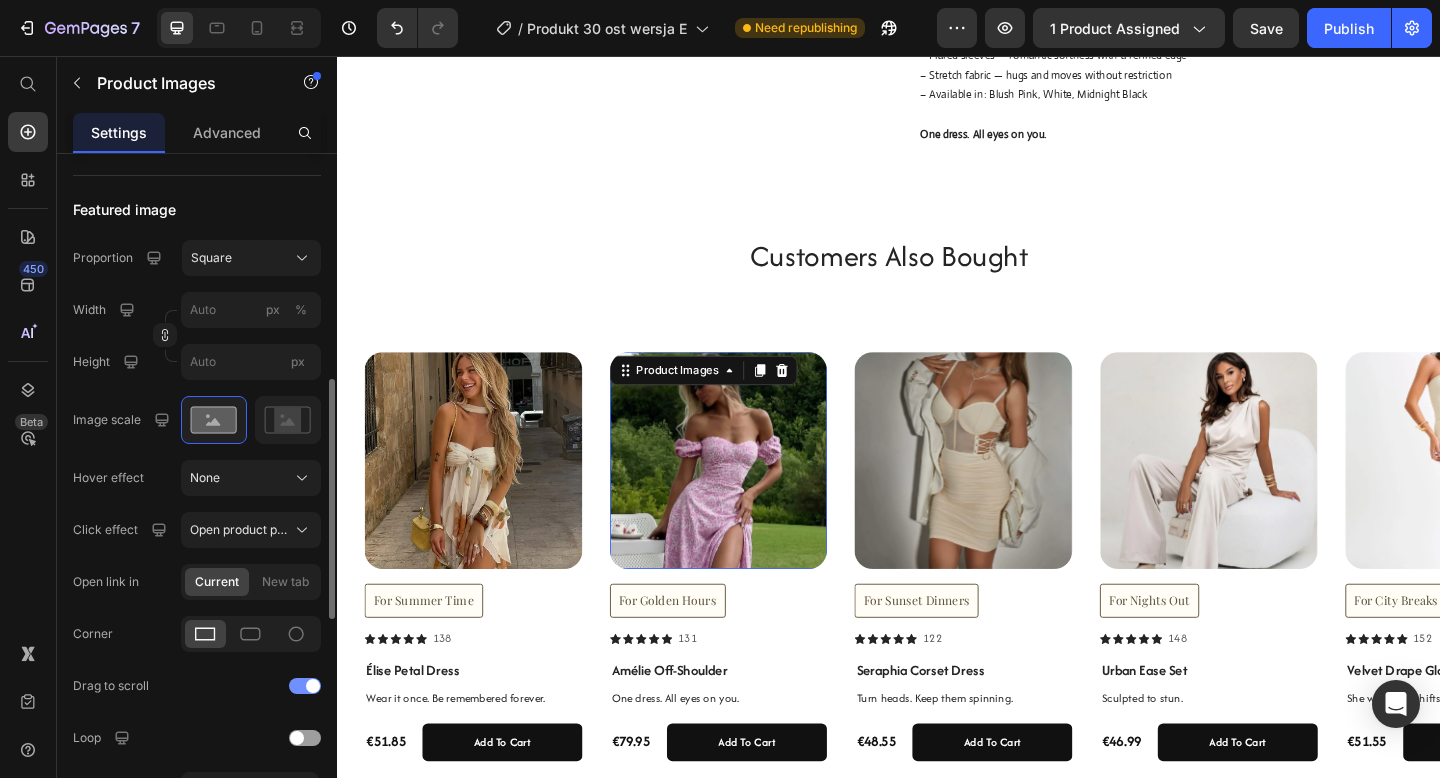 click on "Drag to scroll" 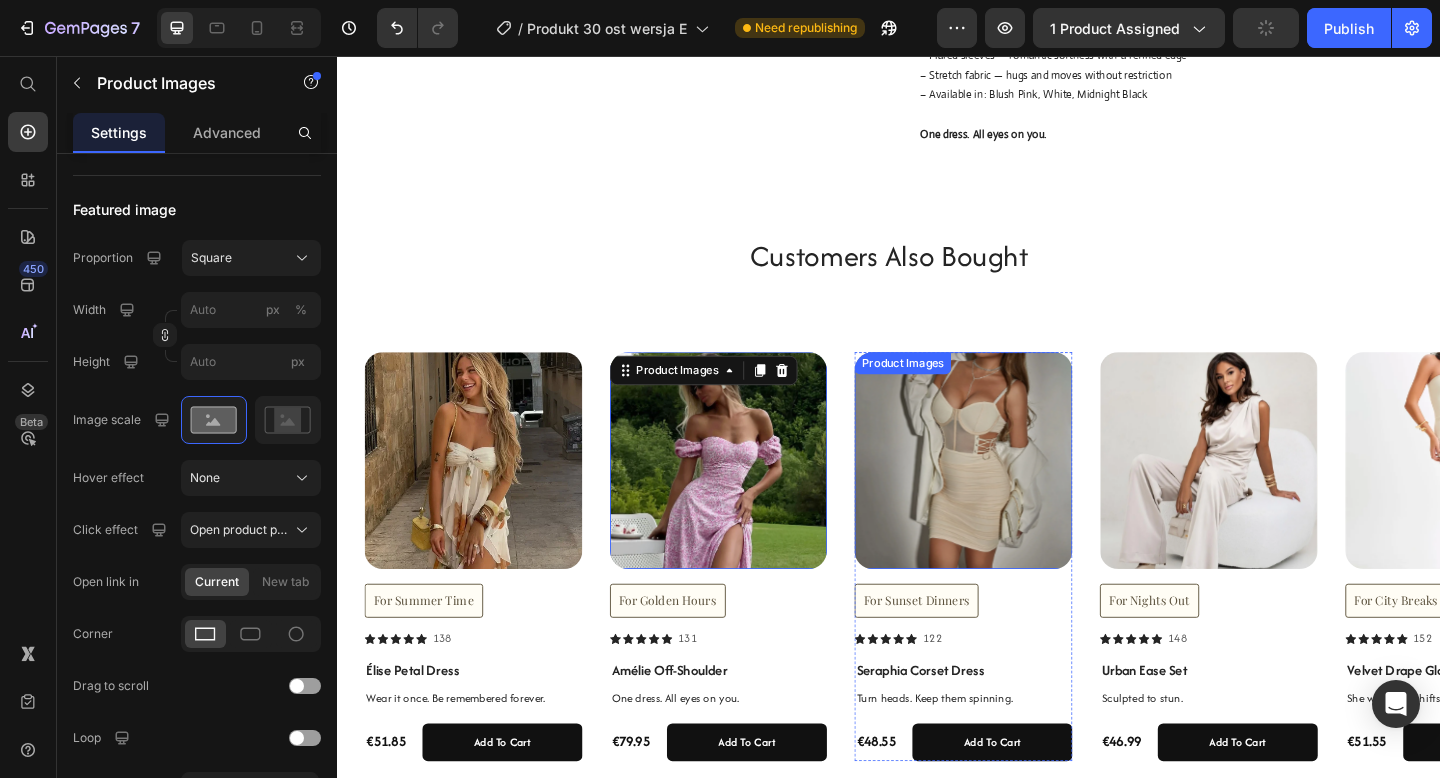 click at bounding box center (1018, 496) 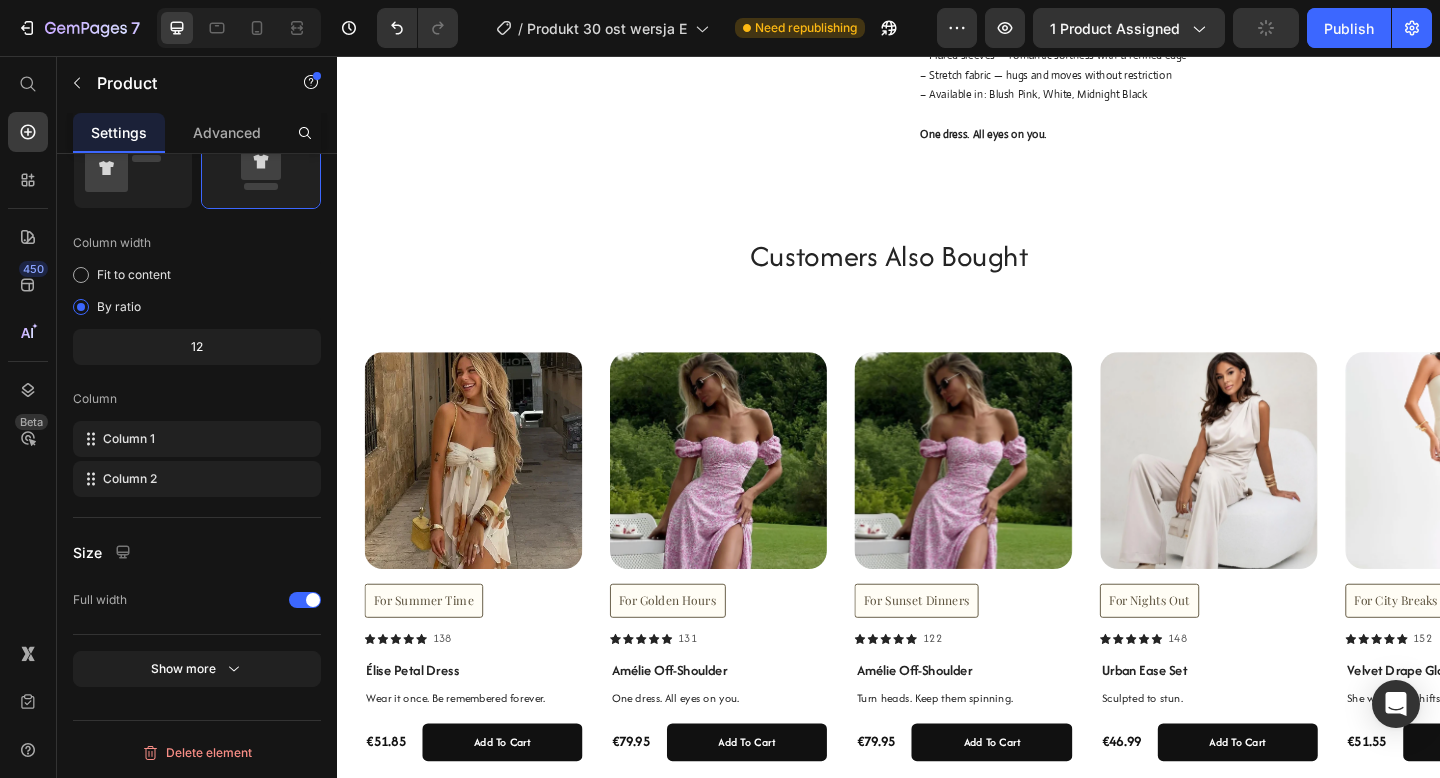 scroll, scrollTop: 0, scrollLeft: 0, axis: both 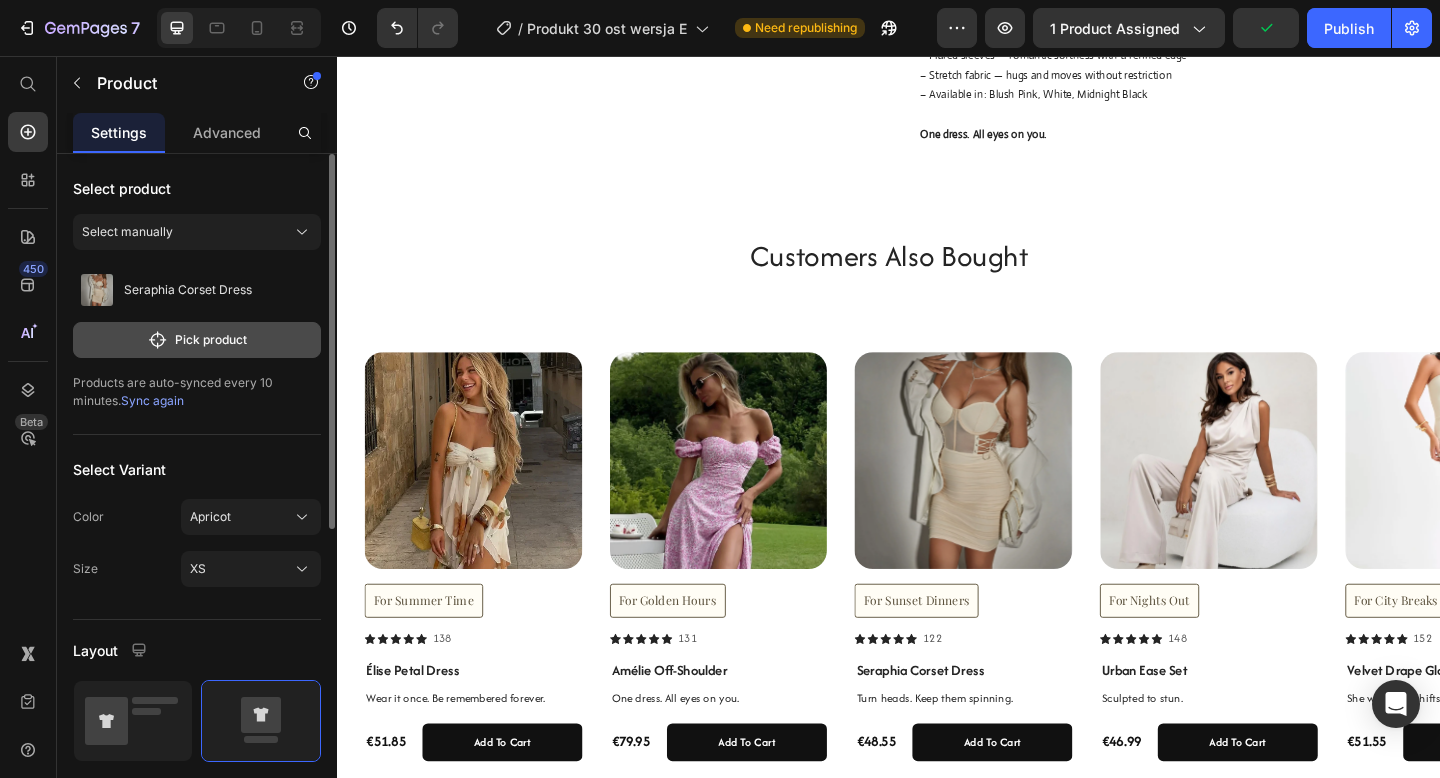 click on "Pick product" at bounding box center (197, 340) 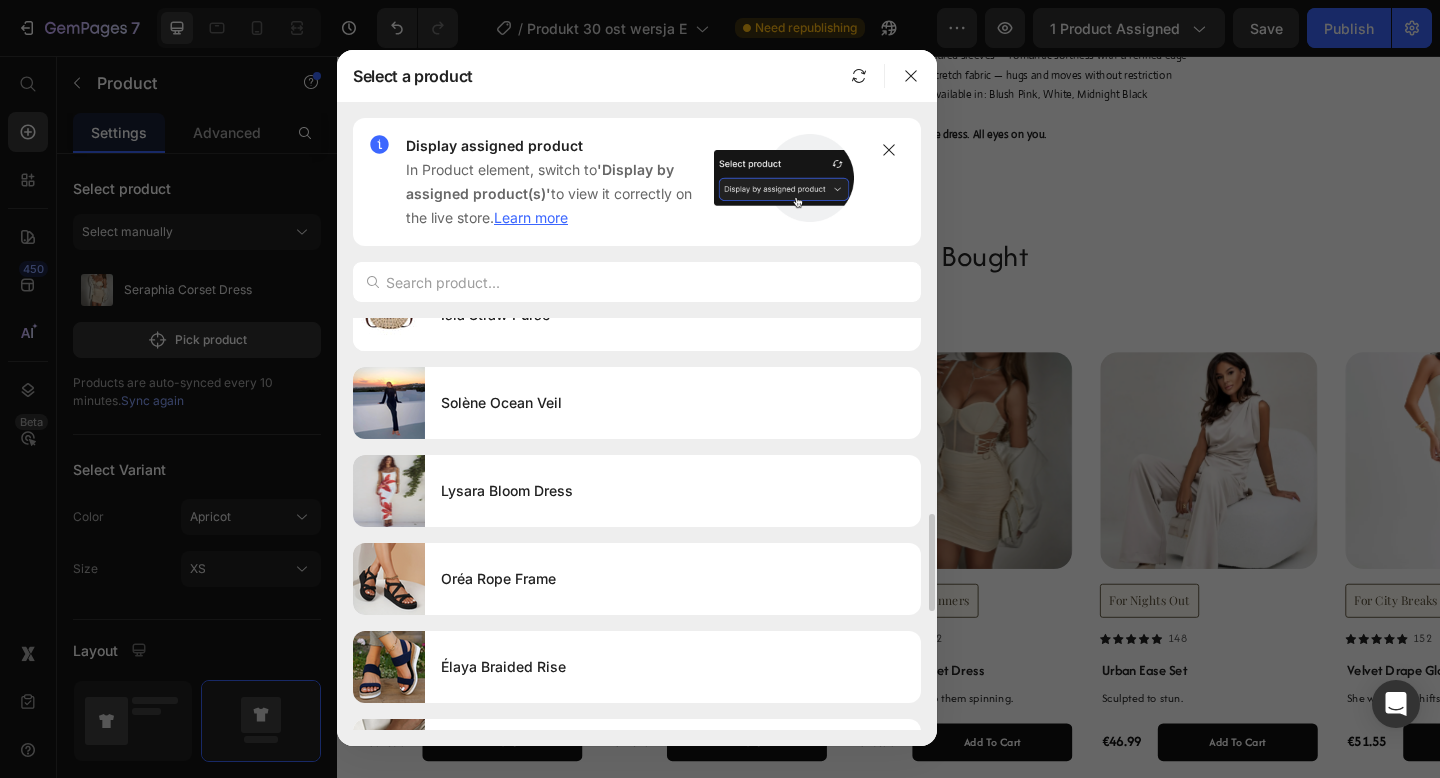 scroll, scrollTop: 830, scrollLeft: 0, axis: vertical 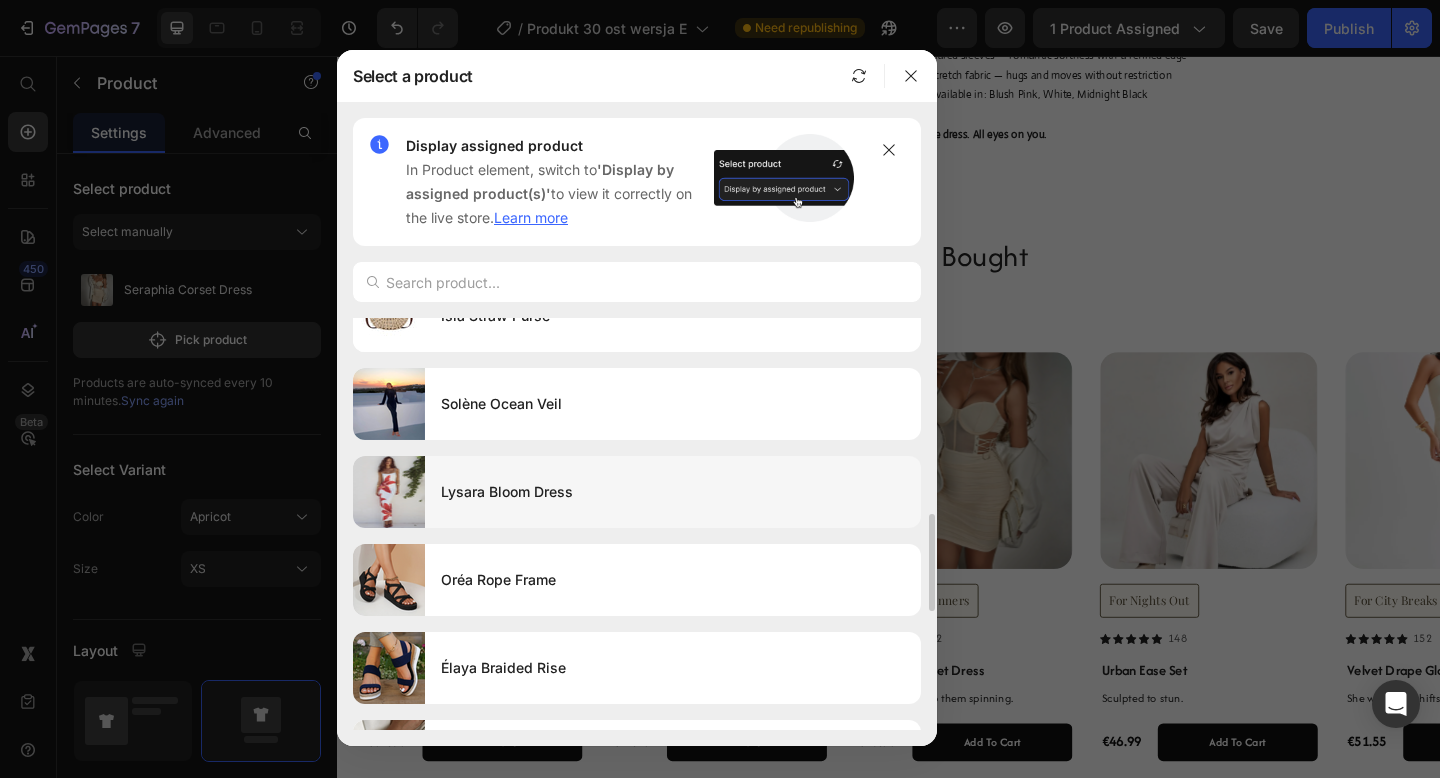 click on "Lysara Bloom Dress" at bounding box center (673, 492) 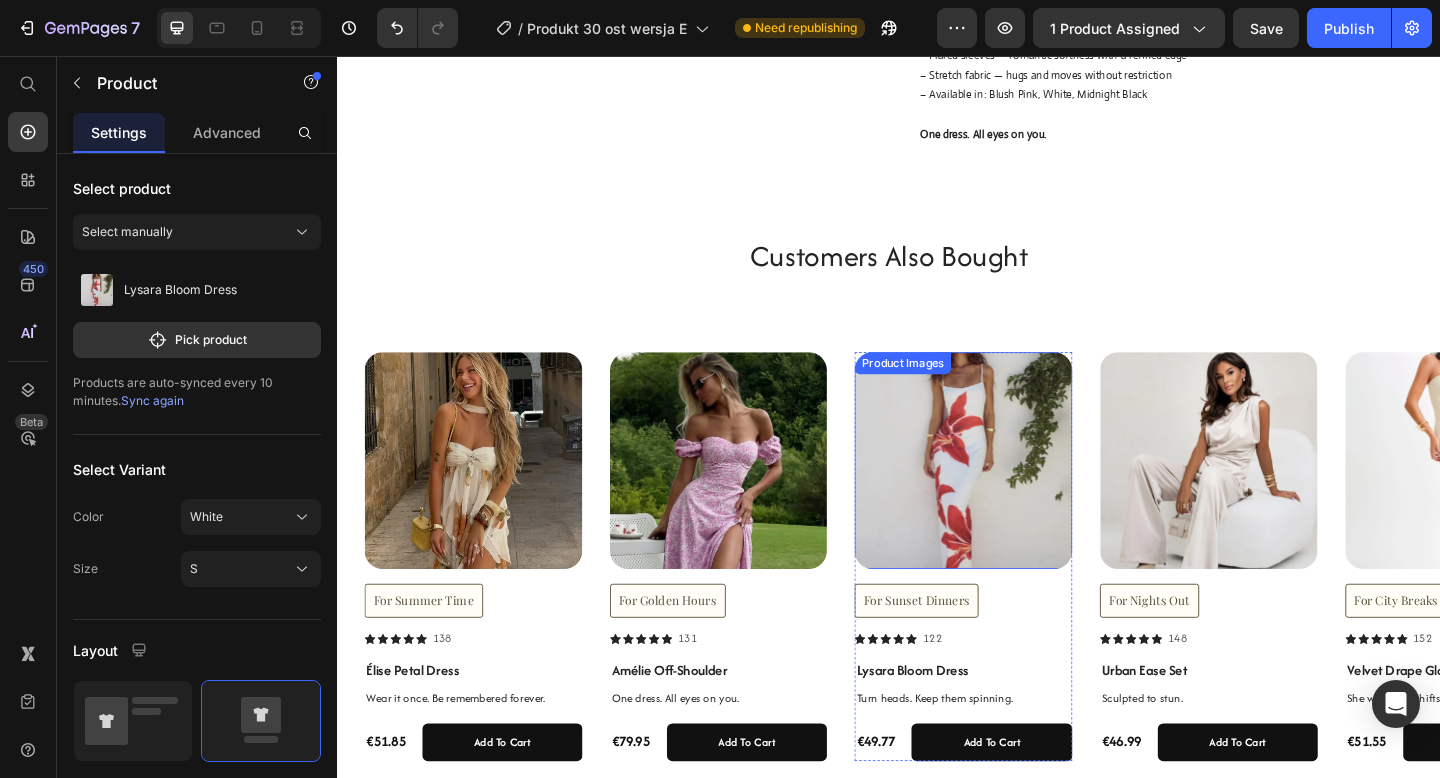 click at bounding box center (1018, 496) 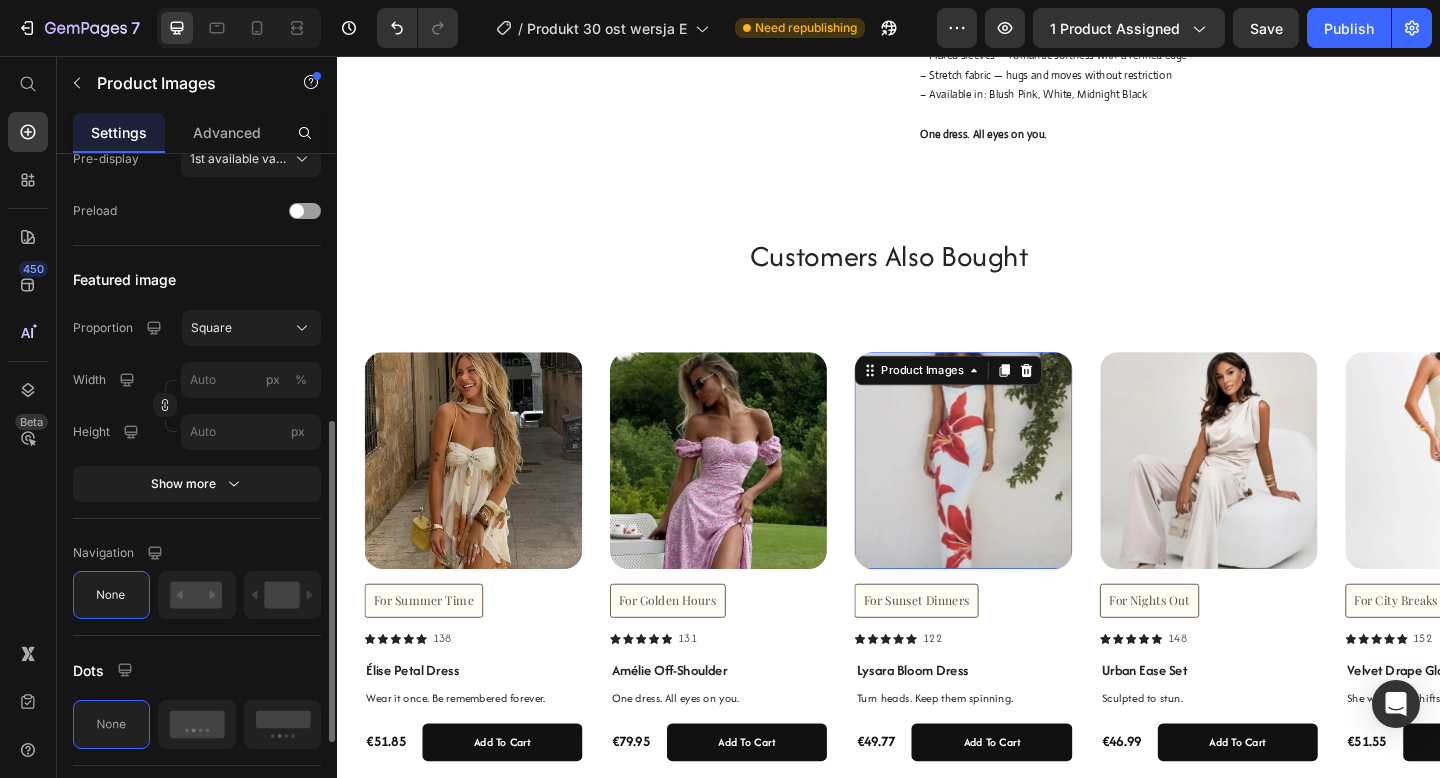 scroll, scrollTop: 586, scrollLeft: 0, axis: vertical 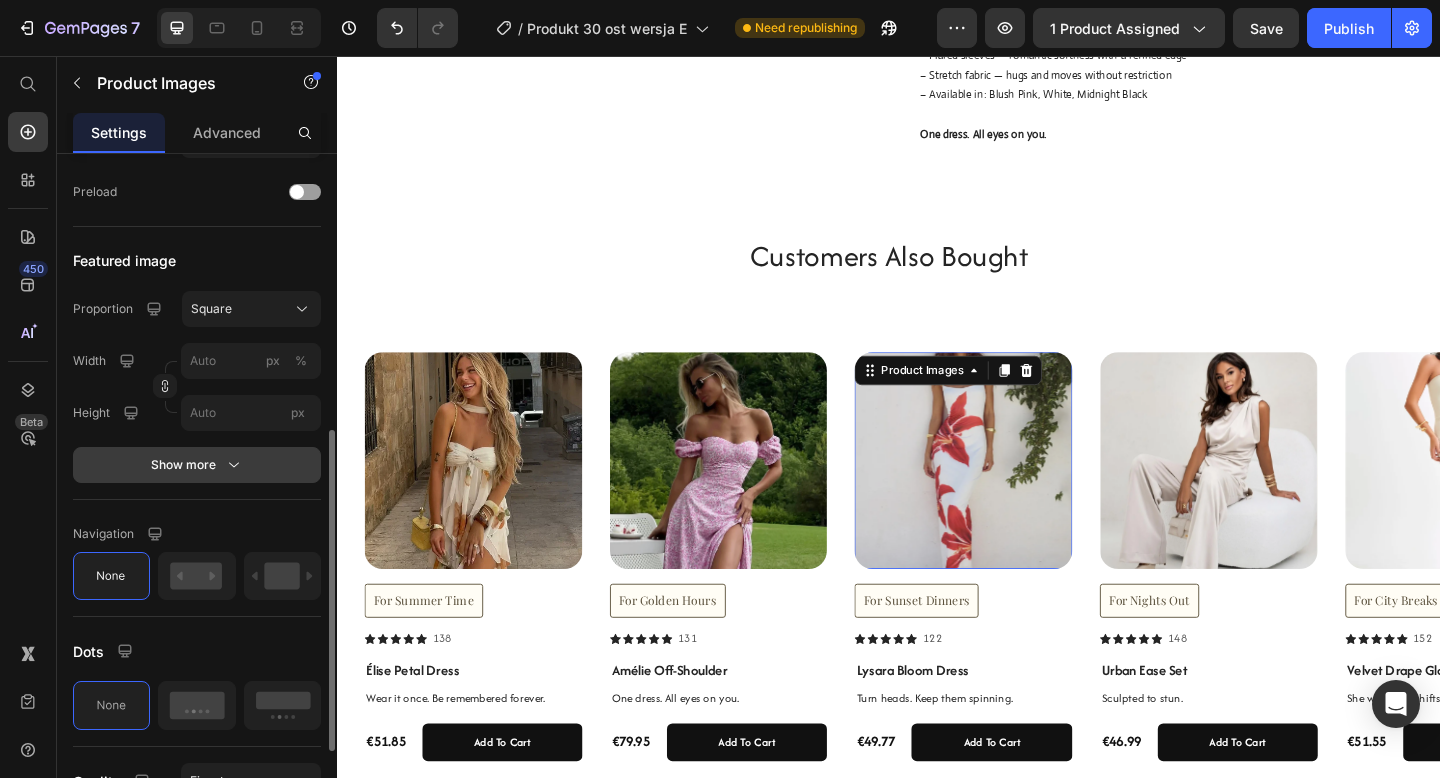 click on "Show more" at bounding box center [197, 465] 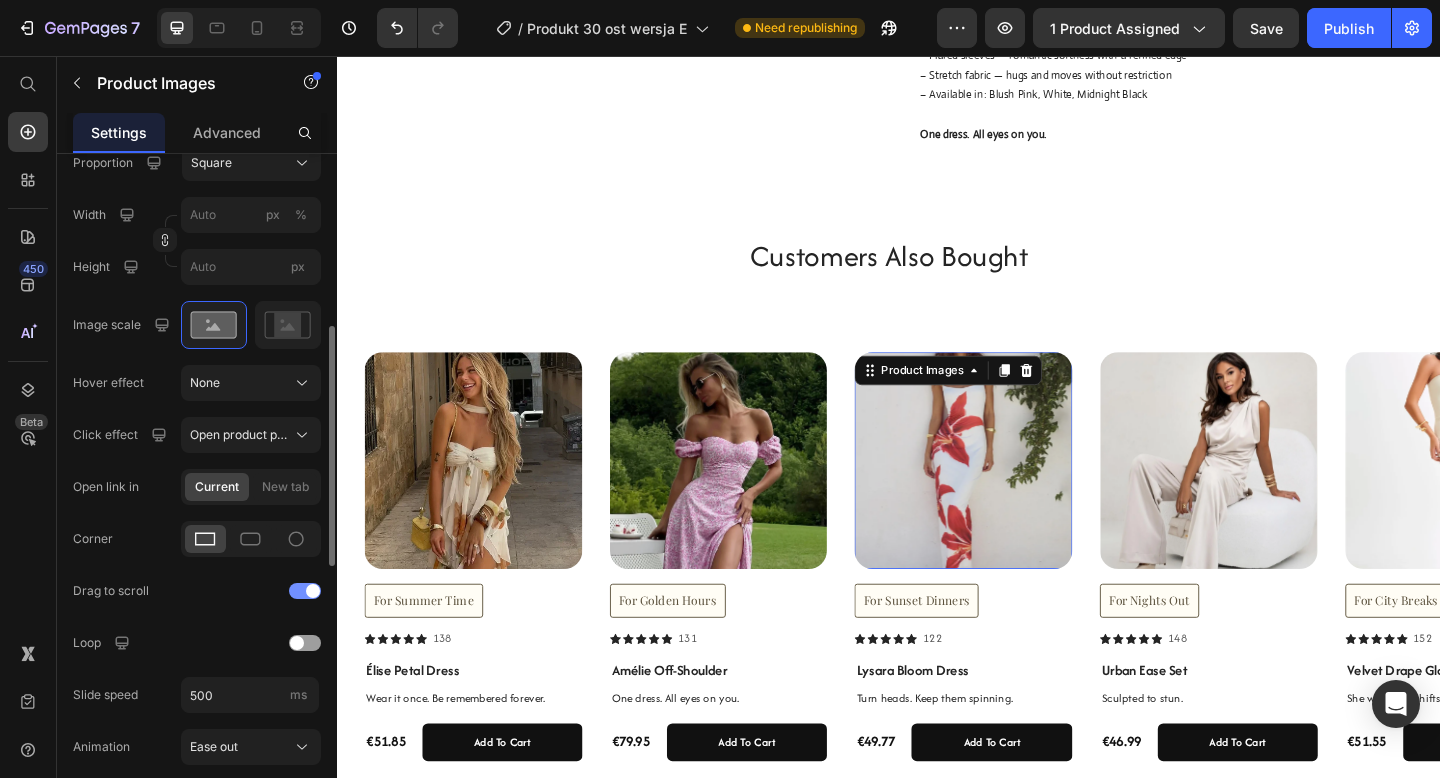 scroll, scrollTop: 744, scrollLeft: 0, axis: vertical 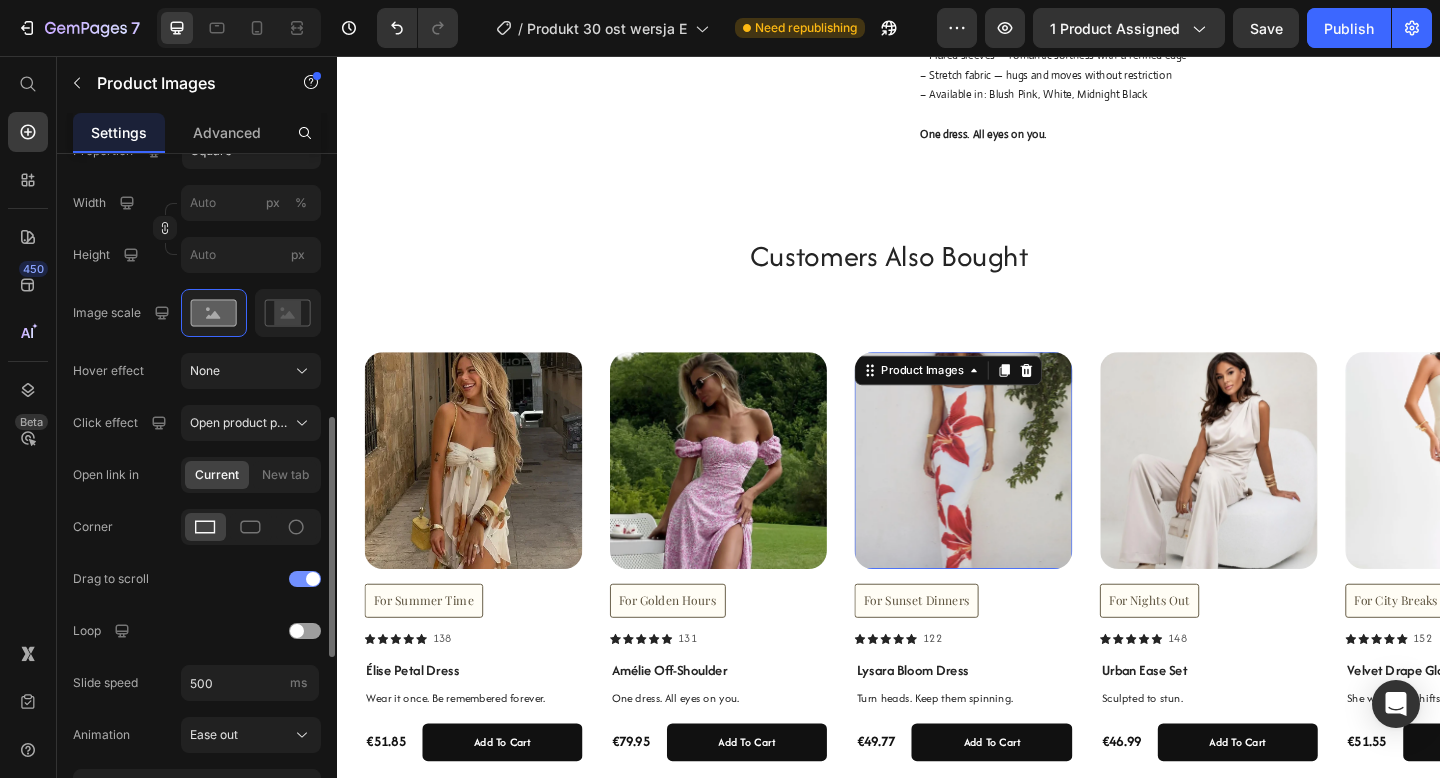 click on "Drag to scroll" 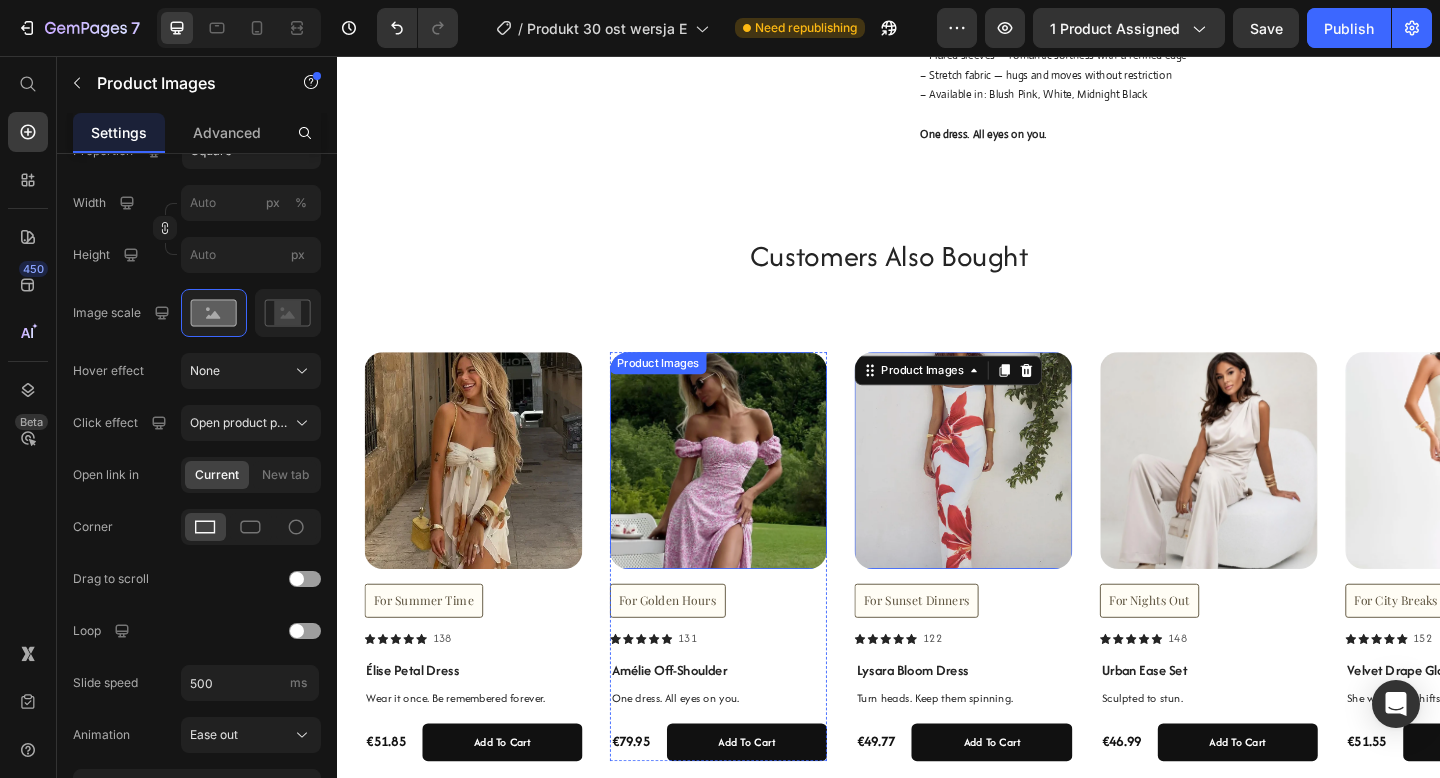 click at bounding box center [752, 496] 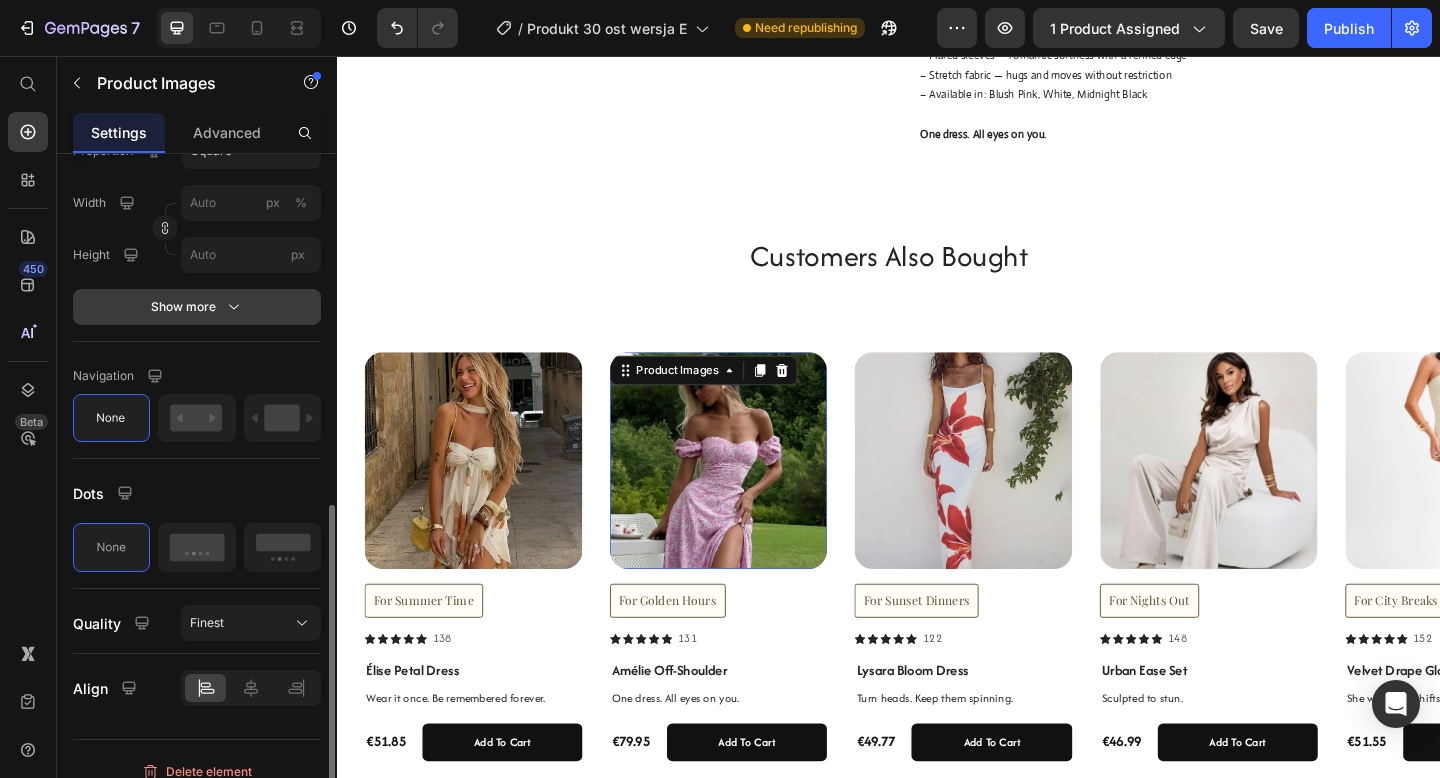 click on "Show more" at bounding box center (197, 307) 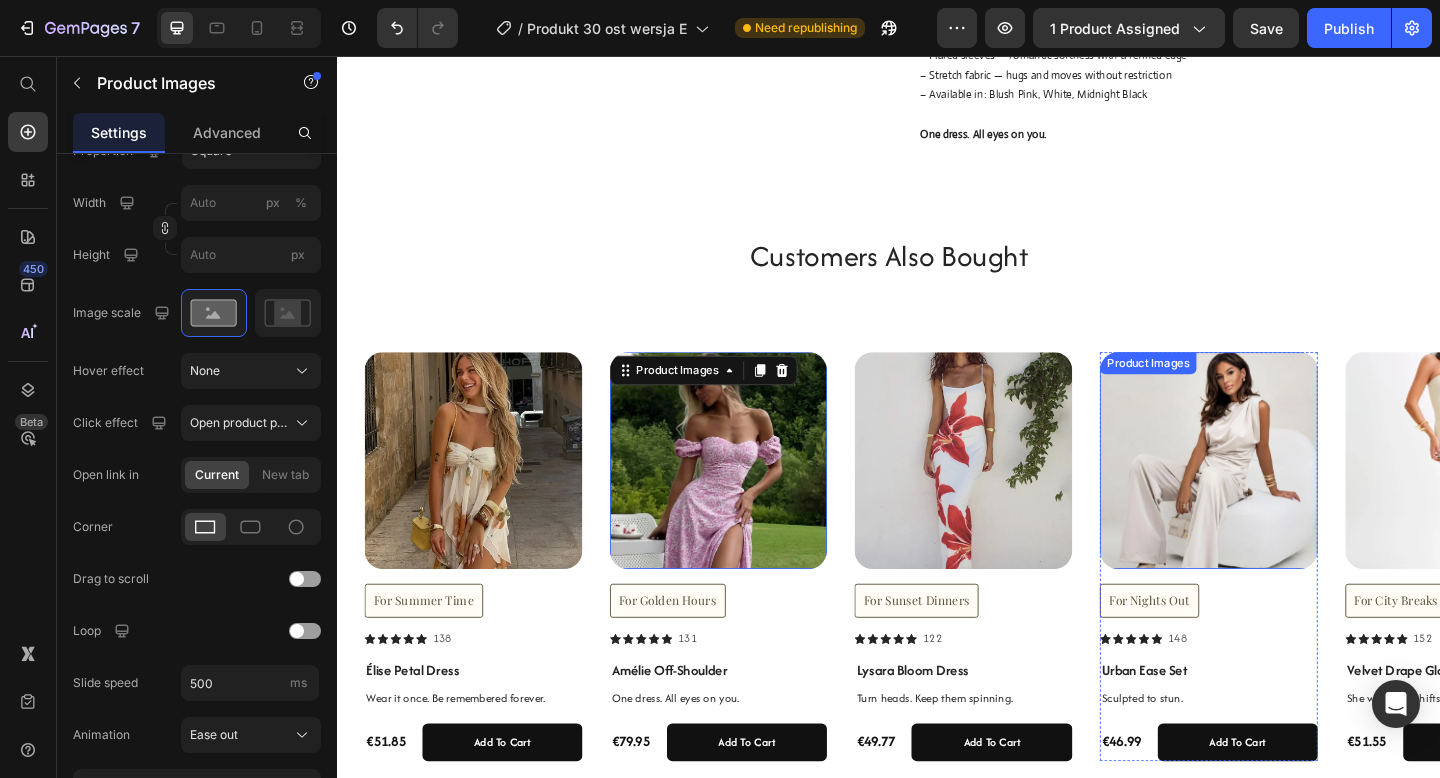 click at bounding box center [1285, 496] 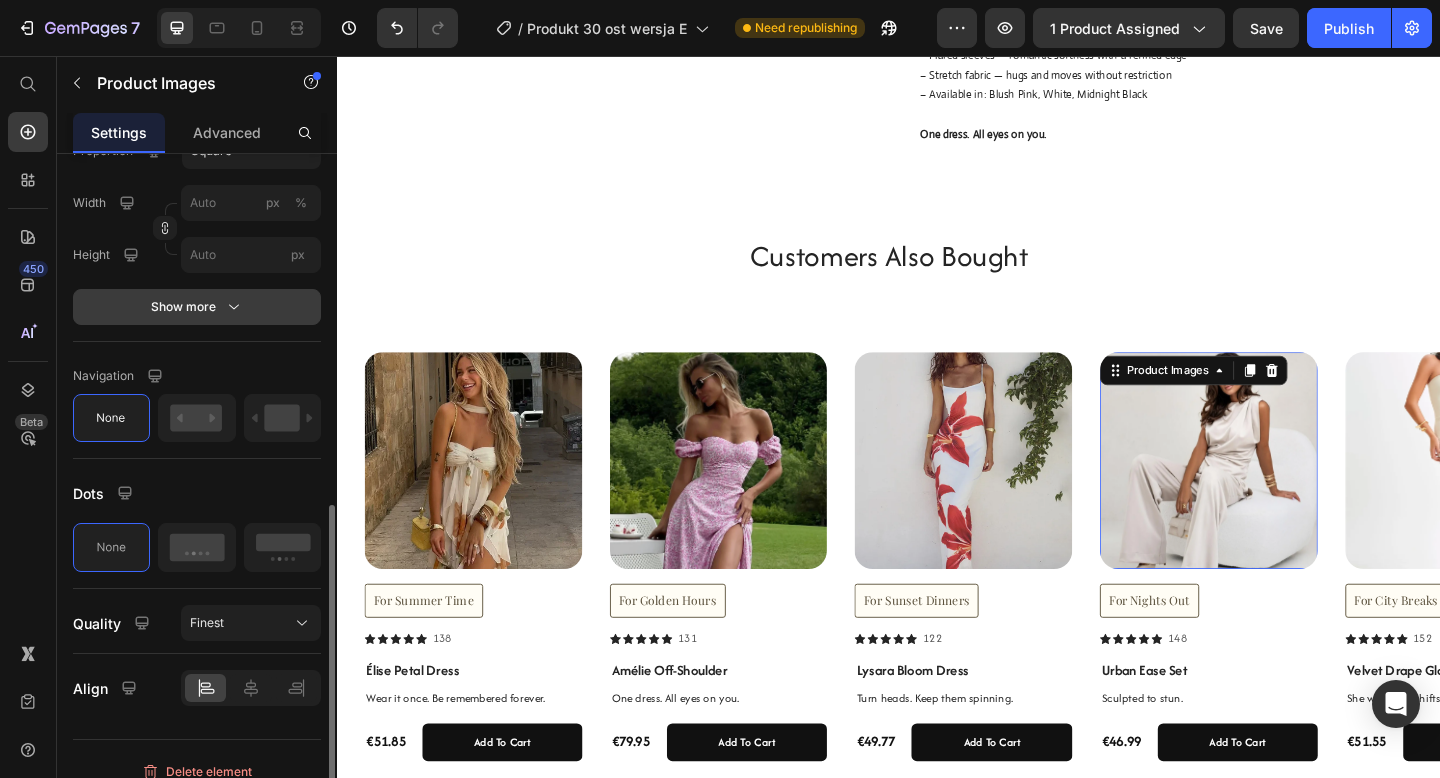 click on "Show more" at bounding box center [197, 307] 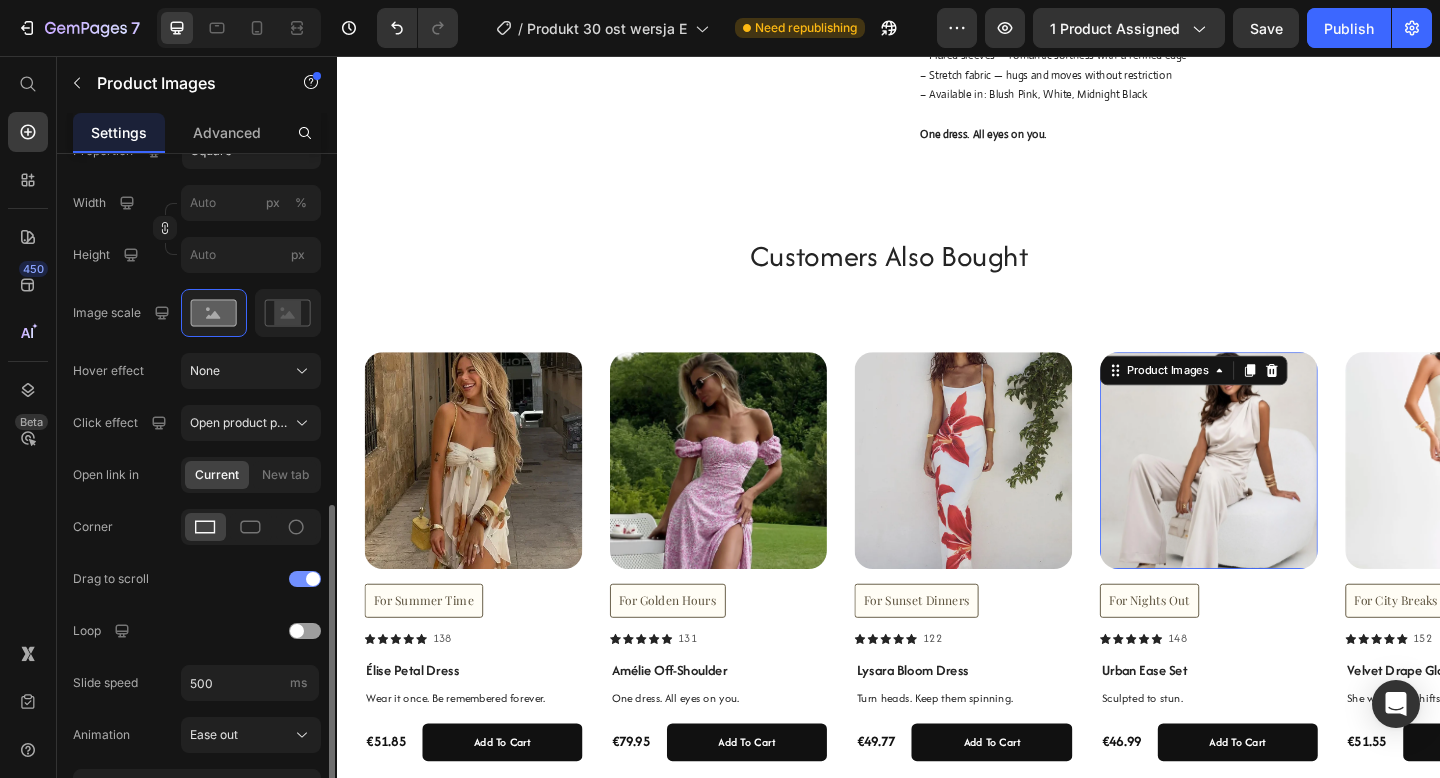 click at bounding box center (305, 579) 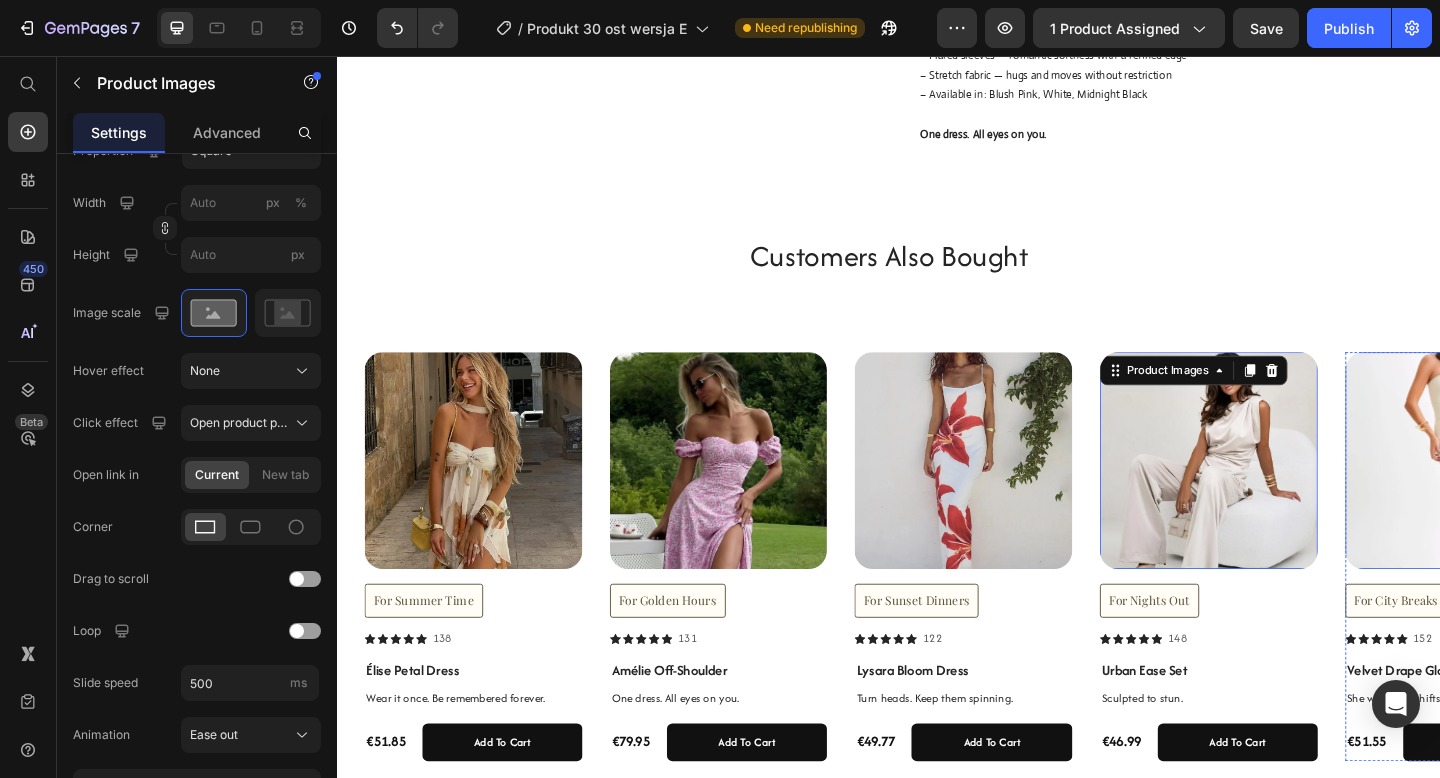 click at bounding box center (1552, 496) 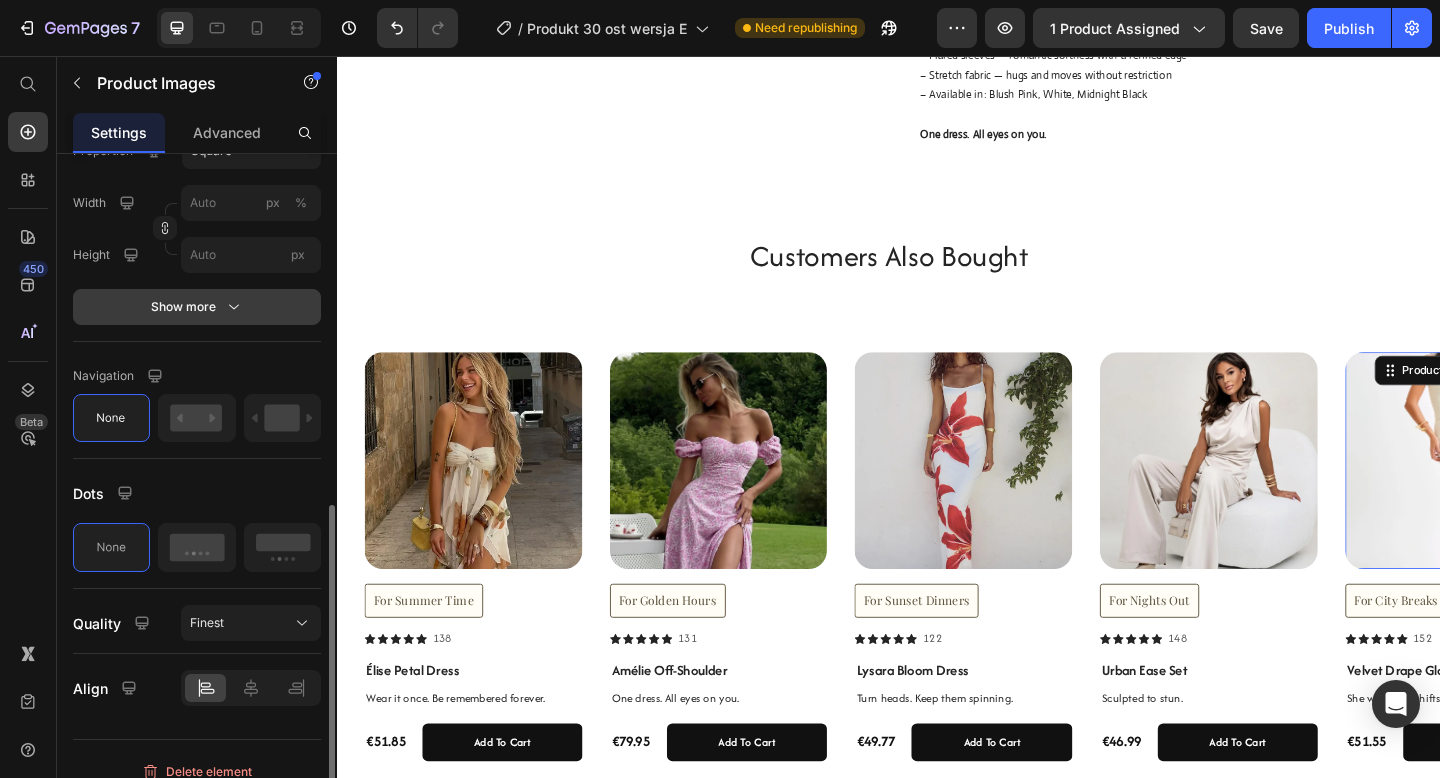 click 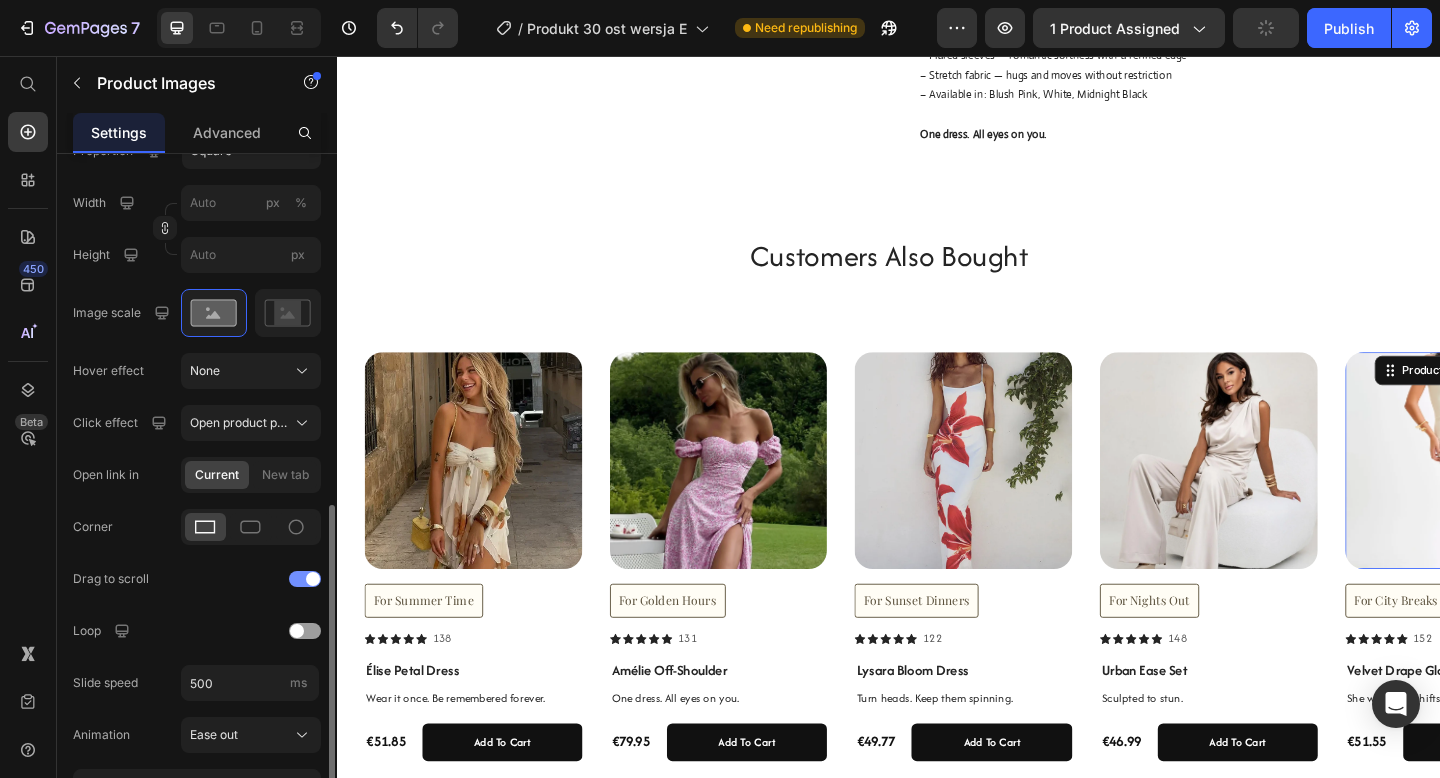 click at bounding box center (305, 579) 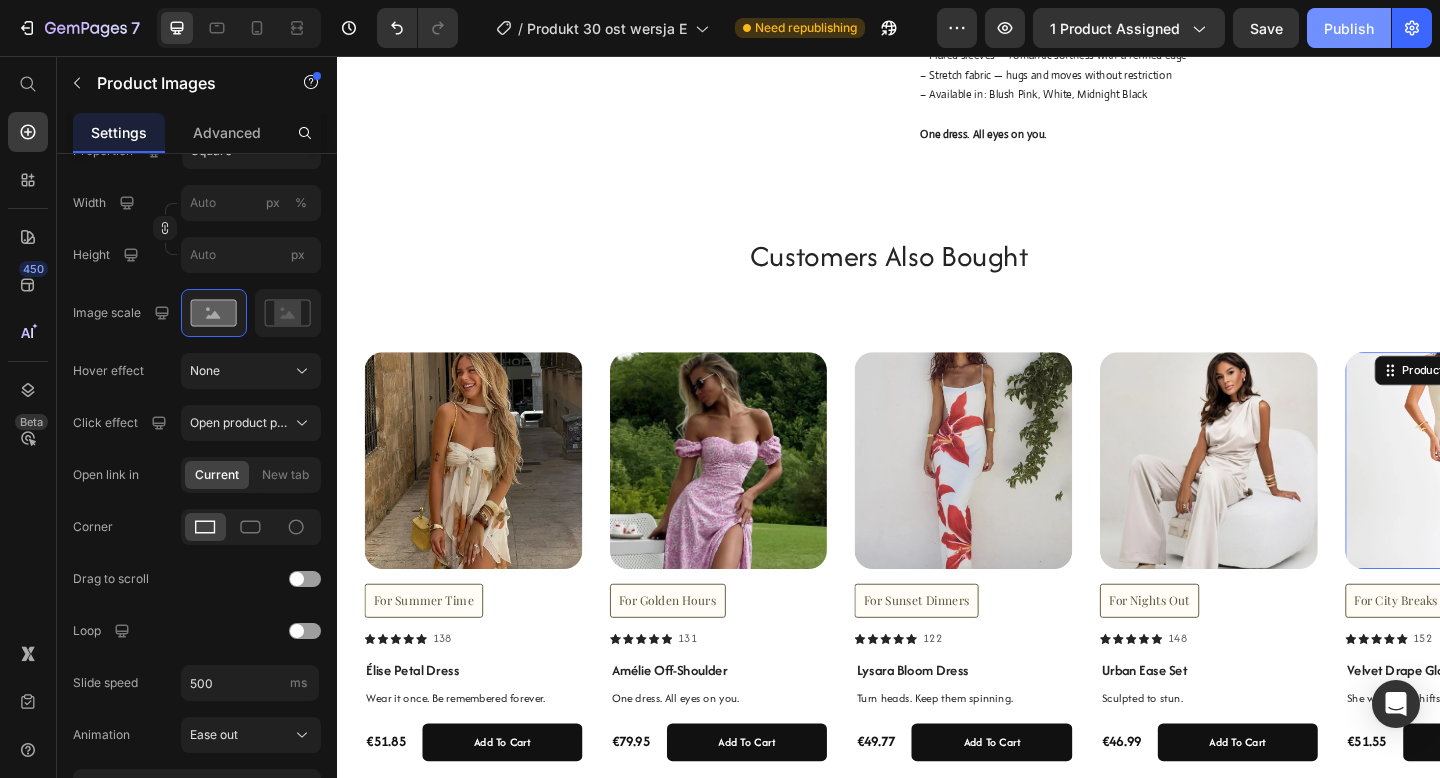 click on "Publish" 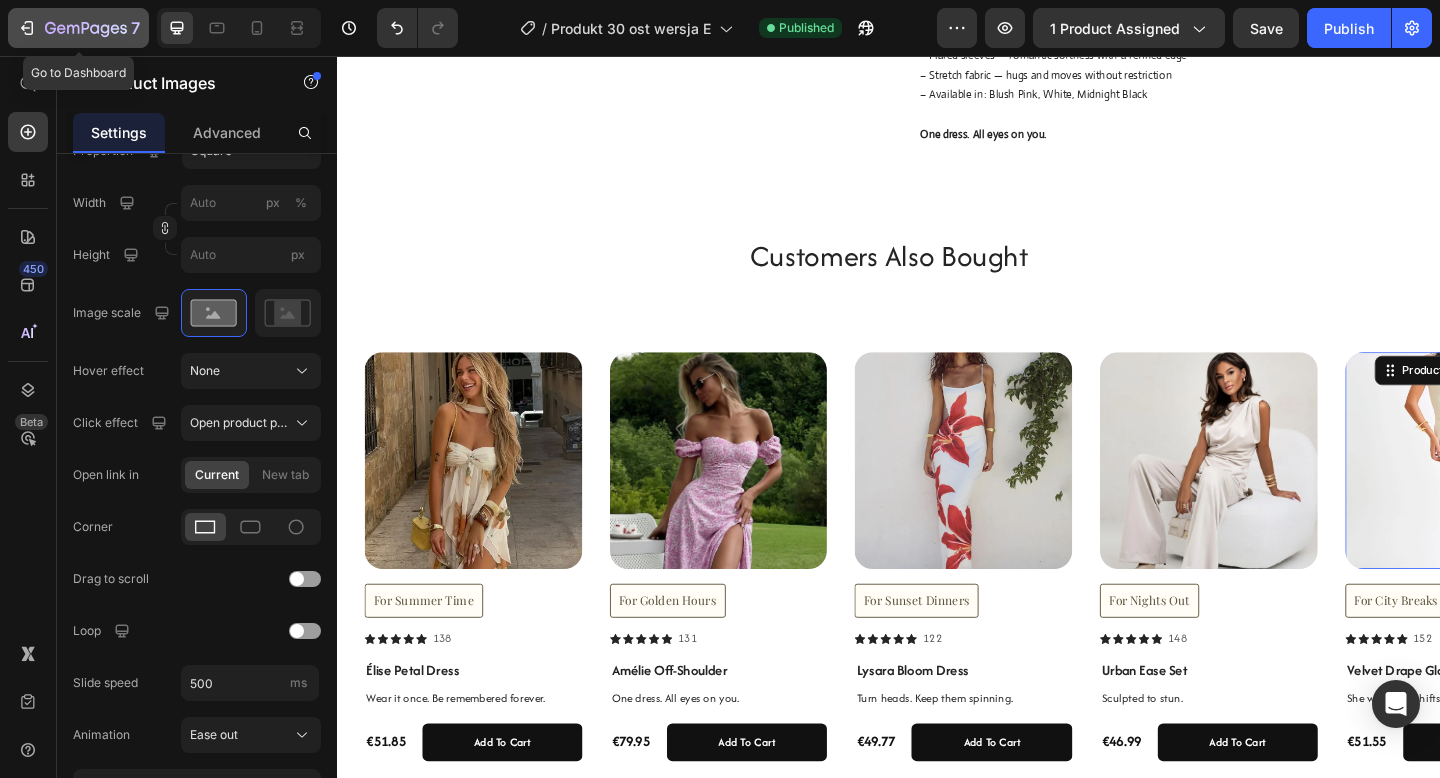 click 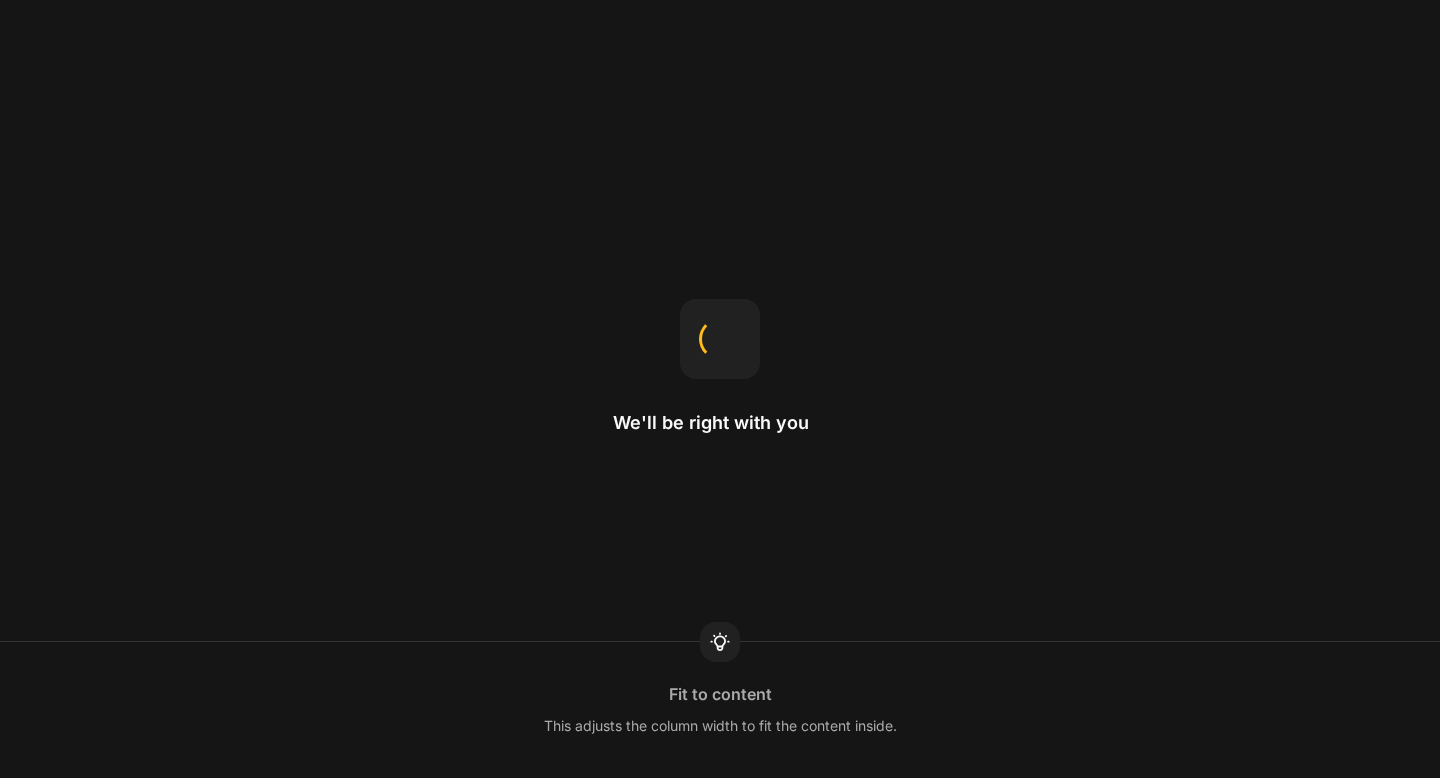scroll, scrollTop: 0, scrollLeft: 0, axis: both 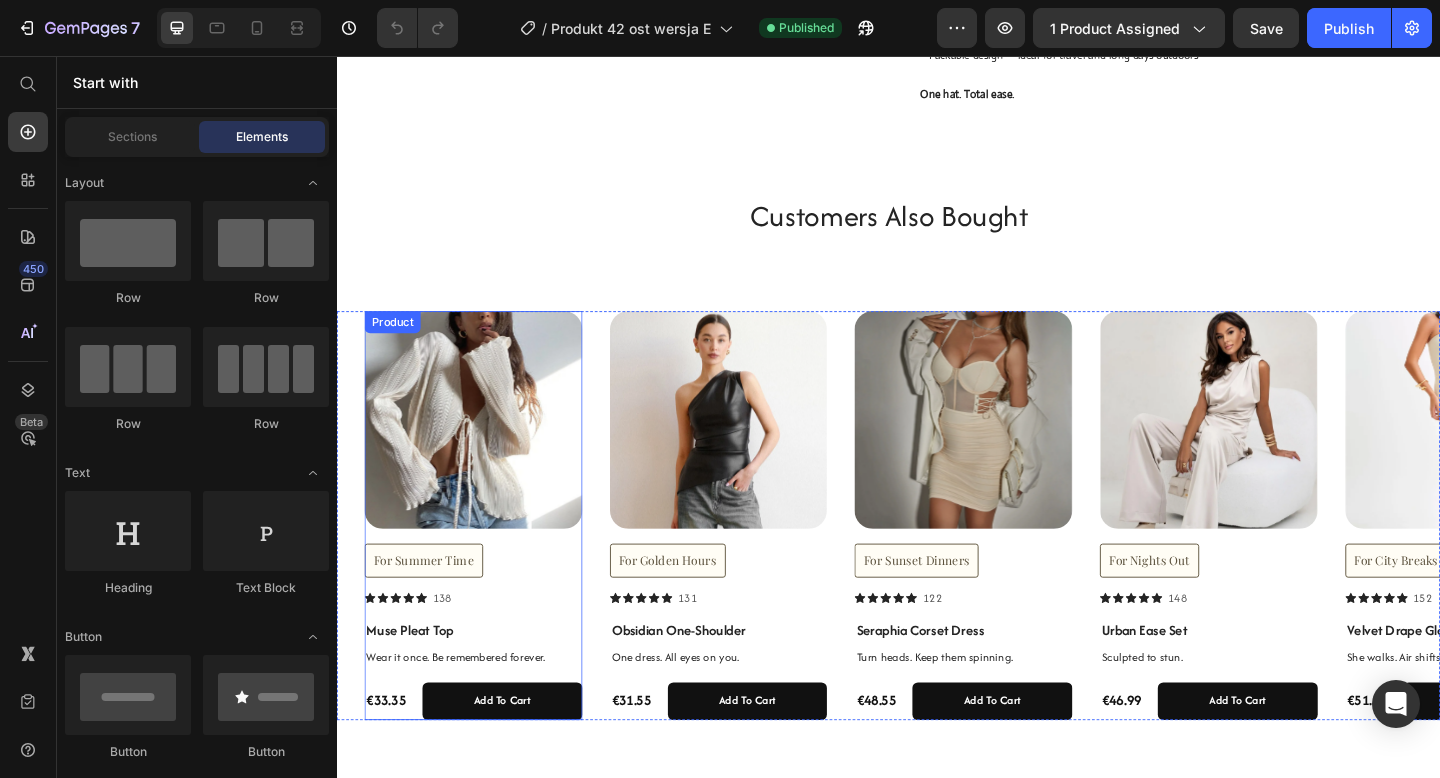 click on "Product Images For Summer Time Button Icon Icon Icon Icon Icon Icon List 138 Text Block Row" at bounding box center [485, 501] 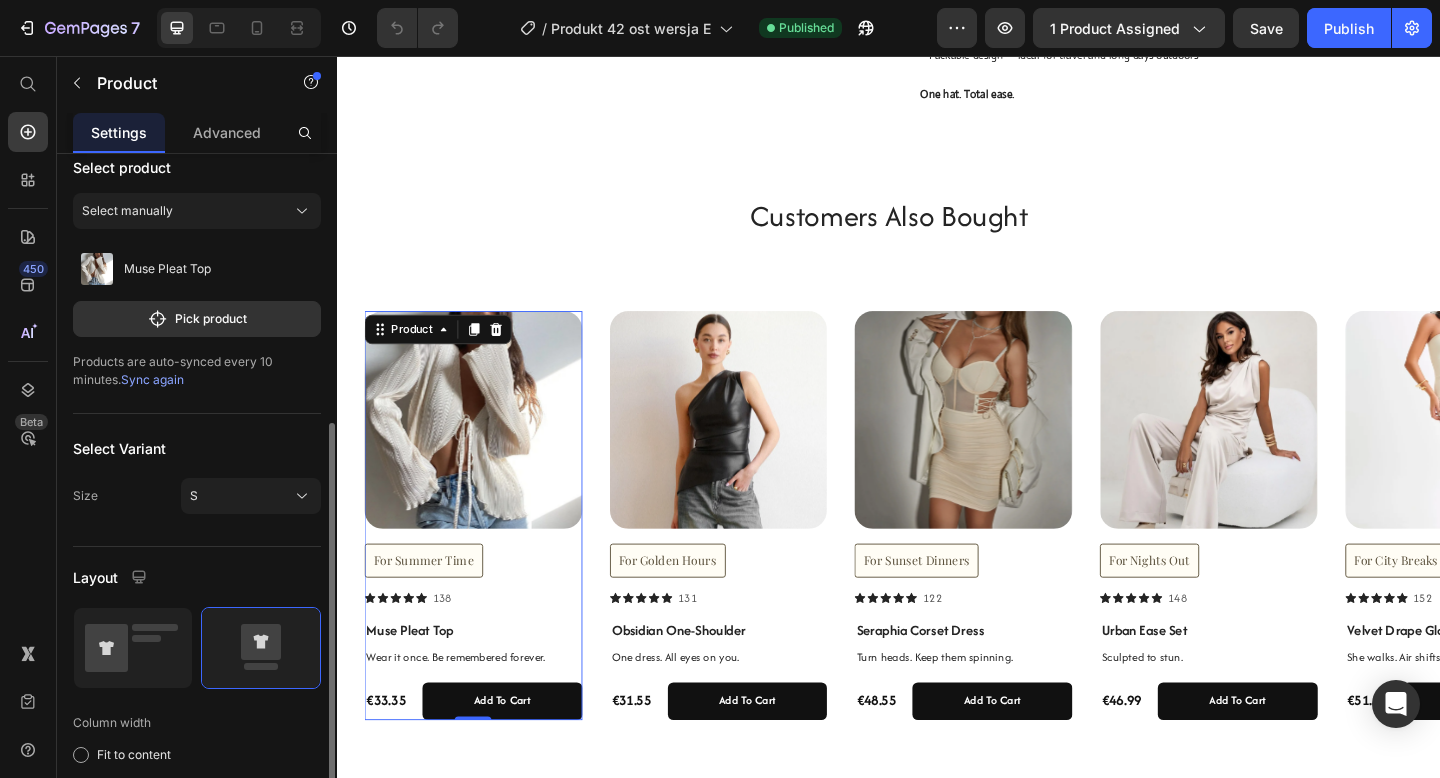 scroll, scrollTop: 0, scrollLeft: 0, axis: both 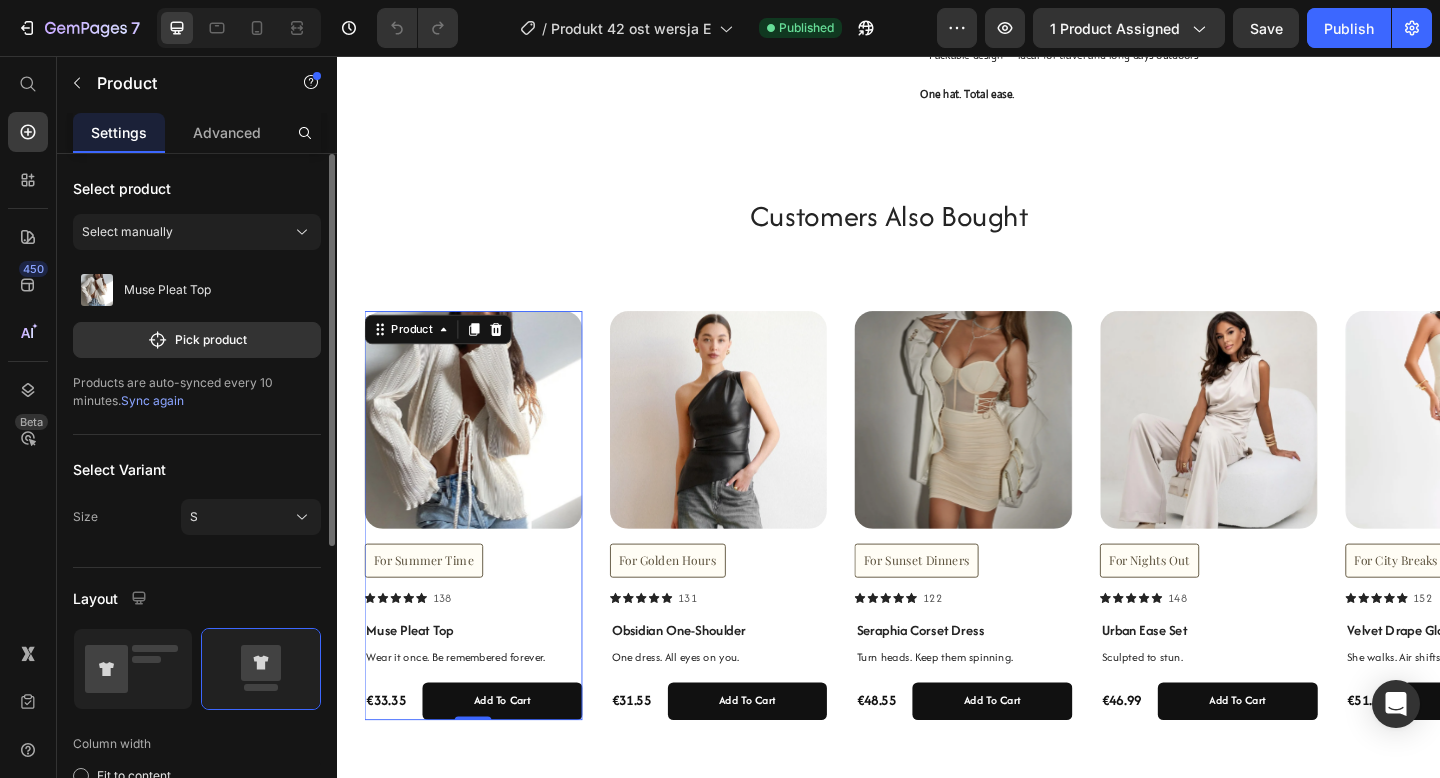 click on "Product Images For Summer Time Button Icon Icon Icon Icon Icon Icon List 138 Text Block Row" at bounding box center (485, 501) 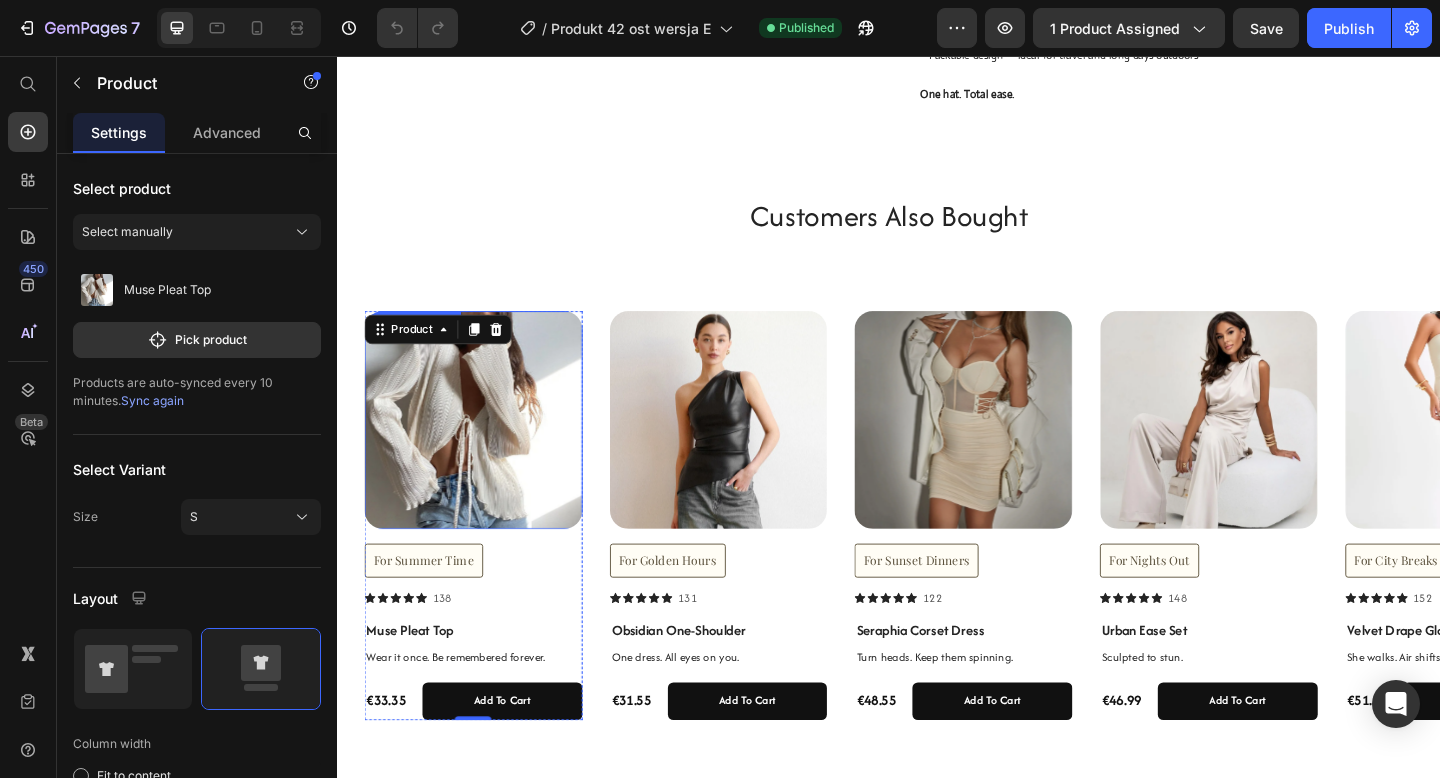 click at bounding box center [485, 452] 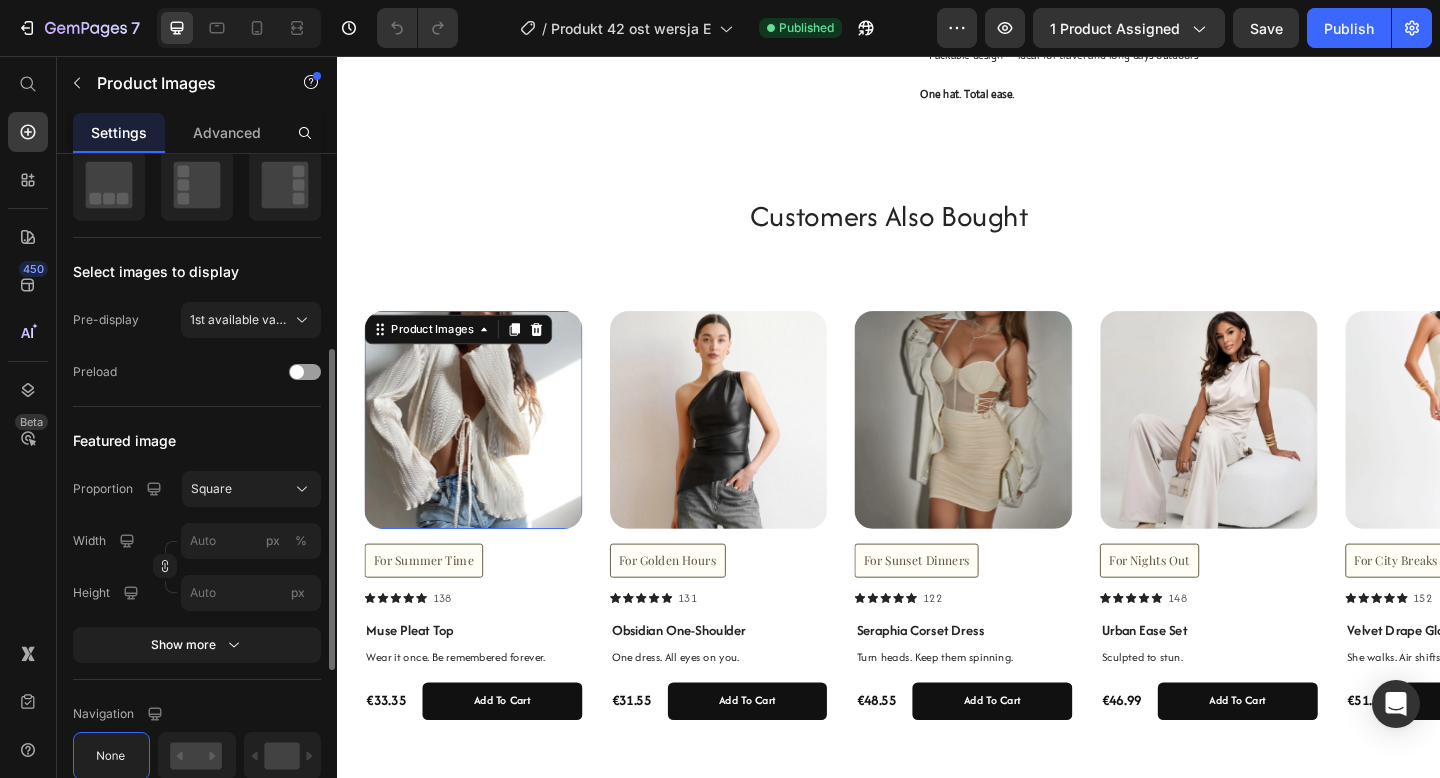 scroll, scrollTop: 409, scrollLeft: 0, axis: vertical 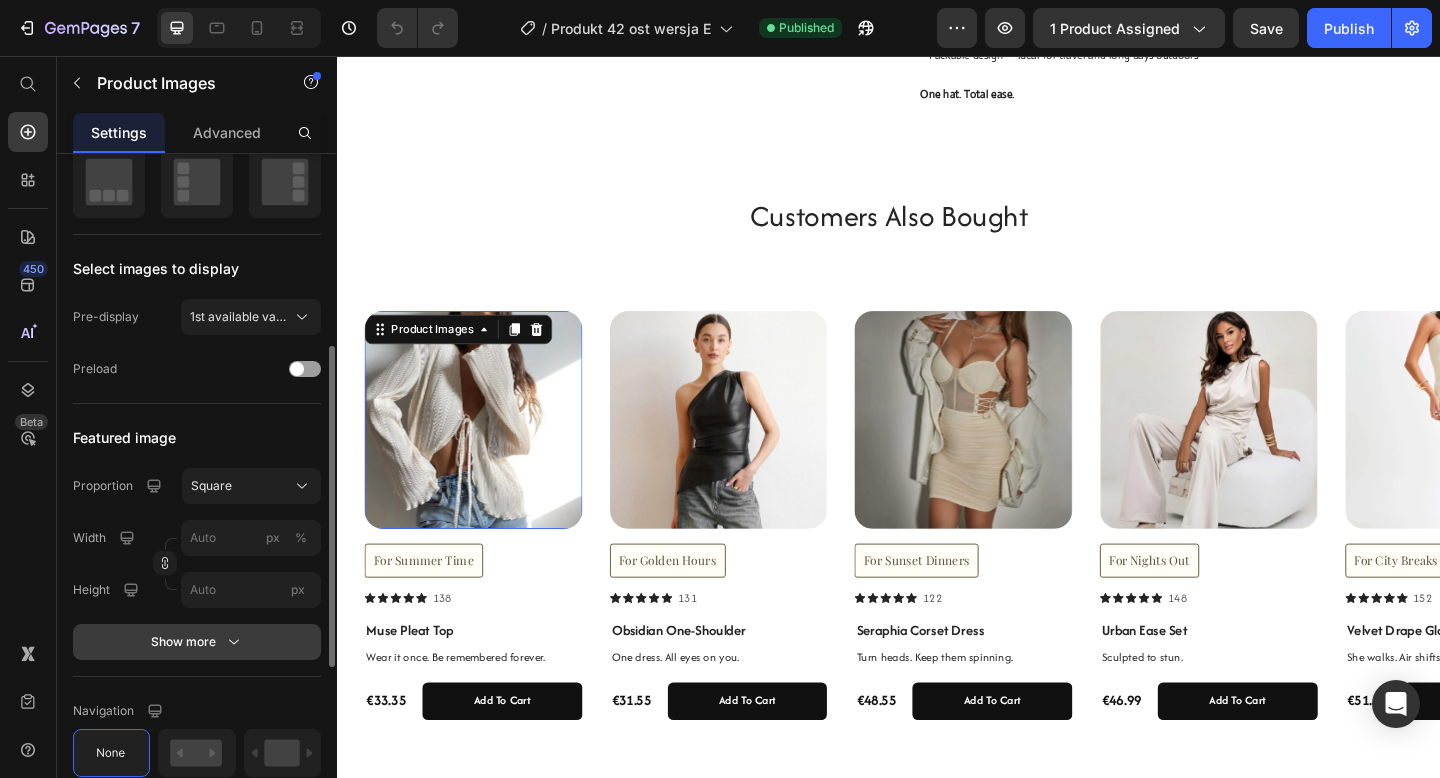 click on "Show more" at bounding box center [197, 642] 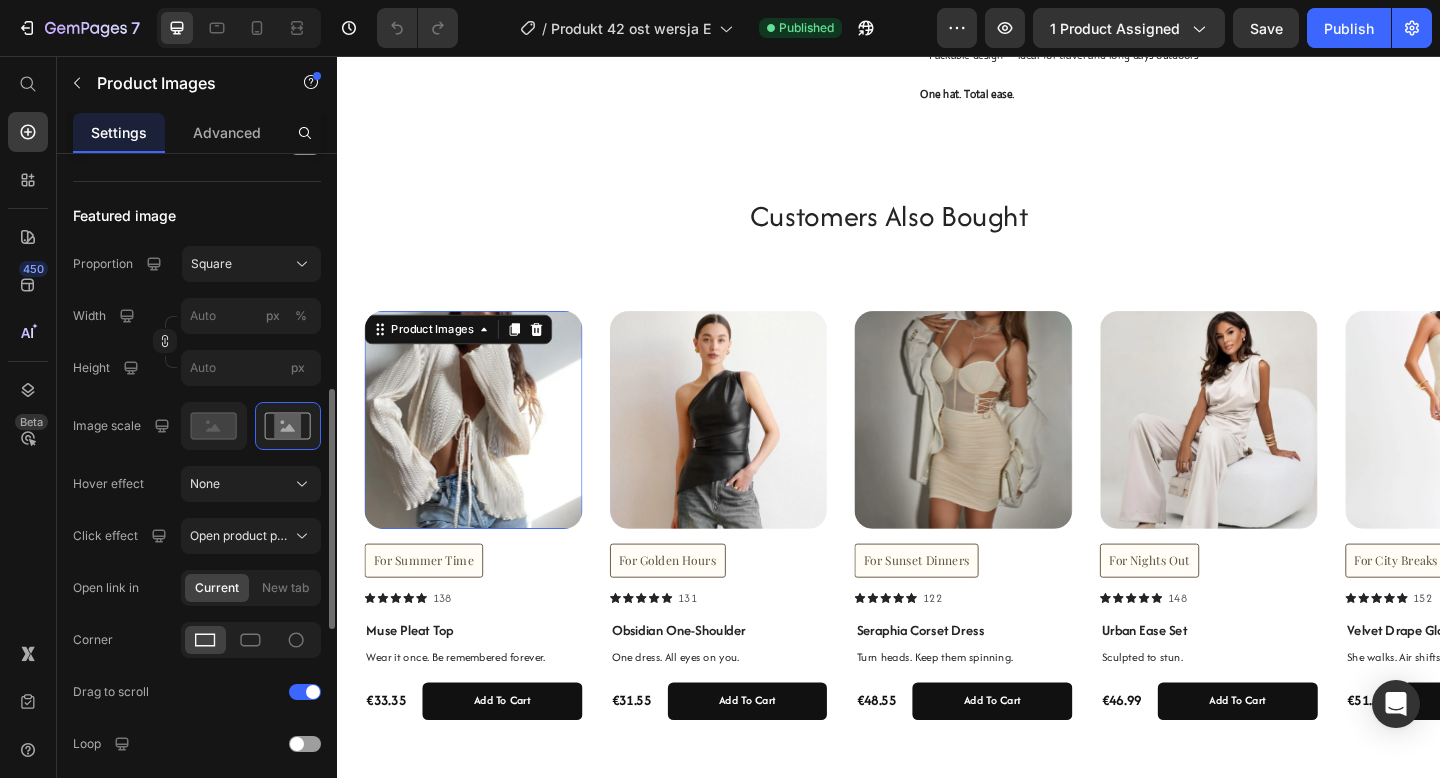 scroll, scrollTop: 640, scrollLeft: 0, axis: vertical 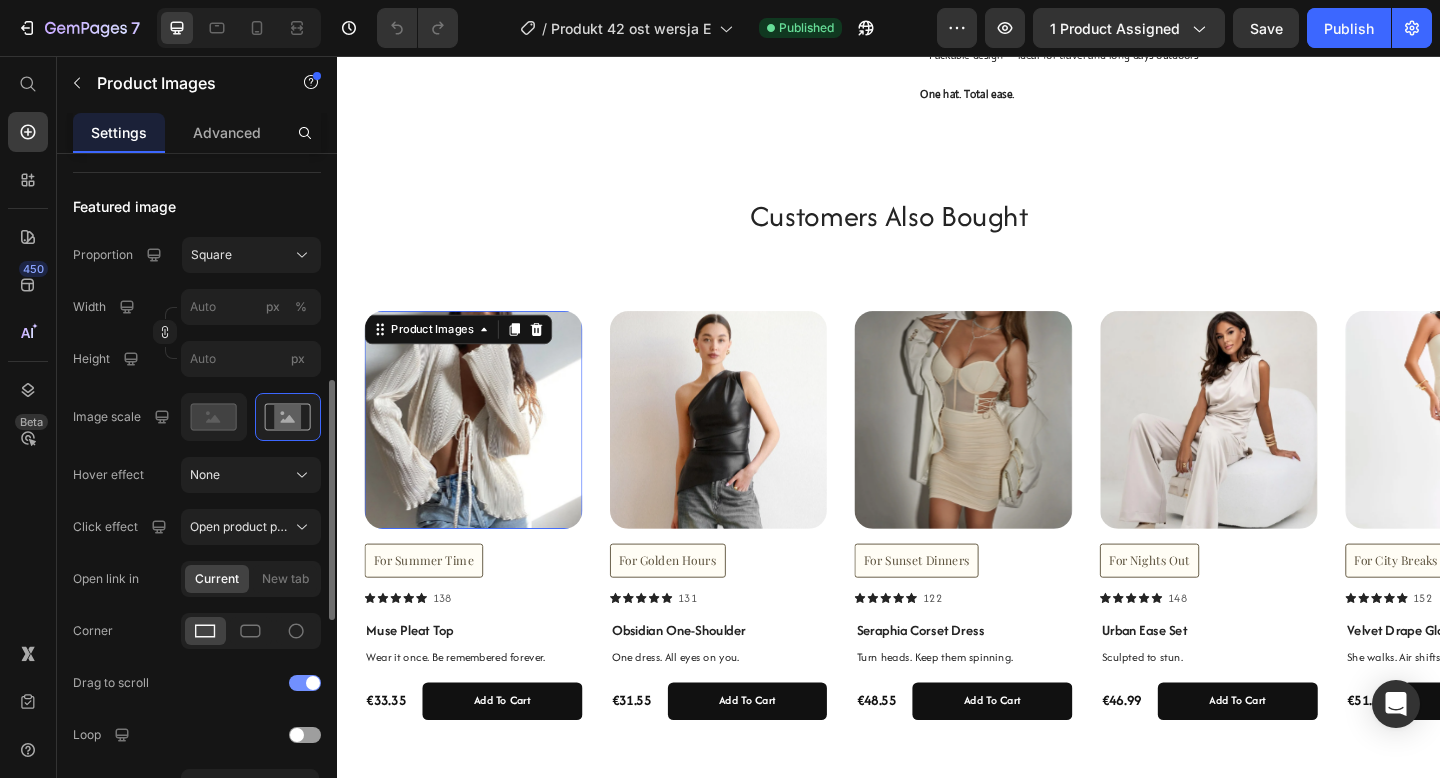 click at bounding box center [305, 683] 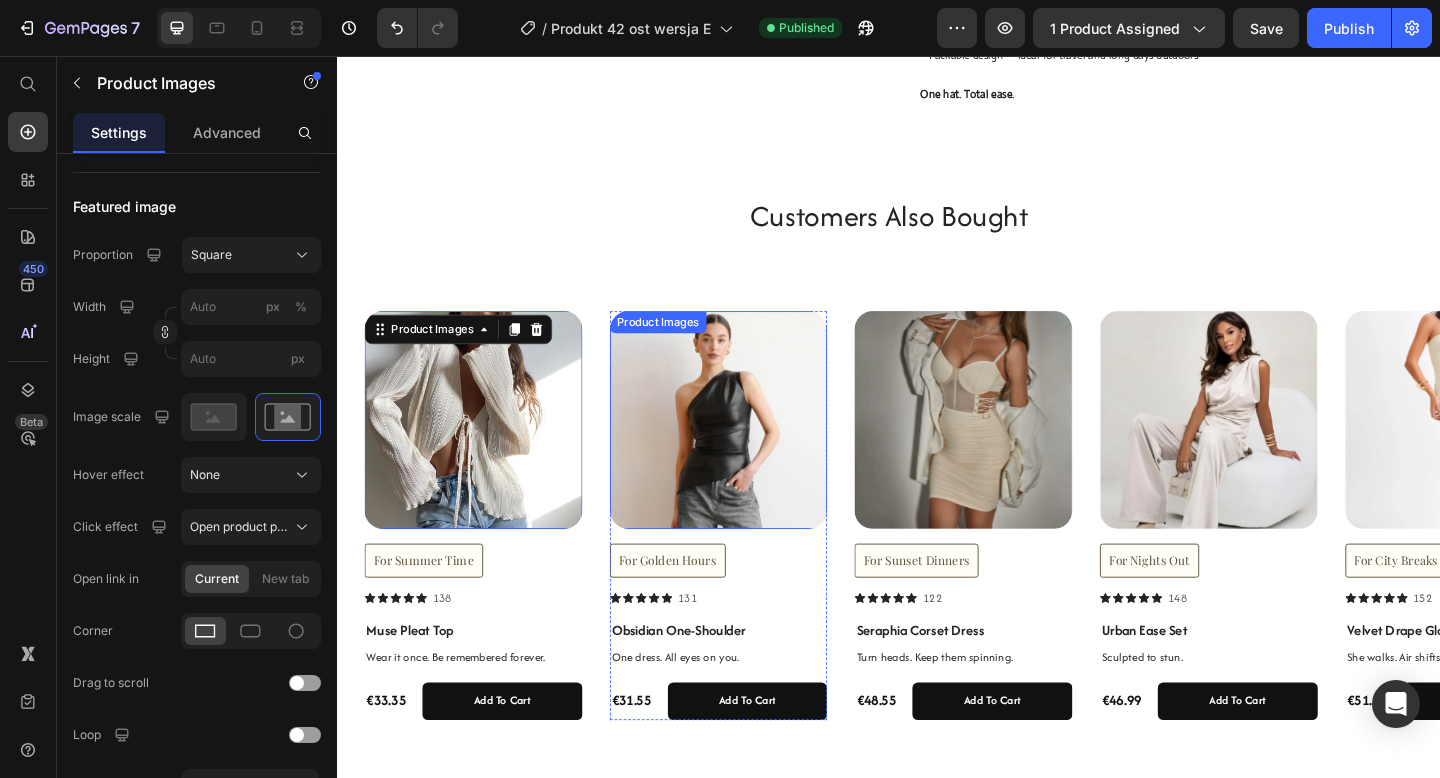 click at bounding box center [752, 452] 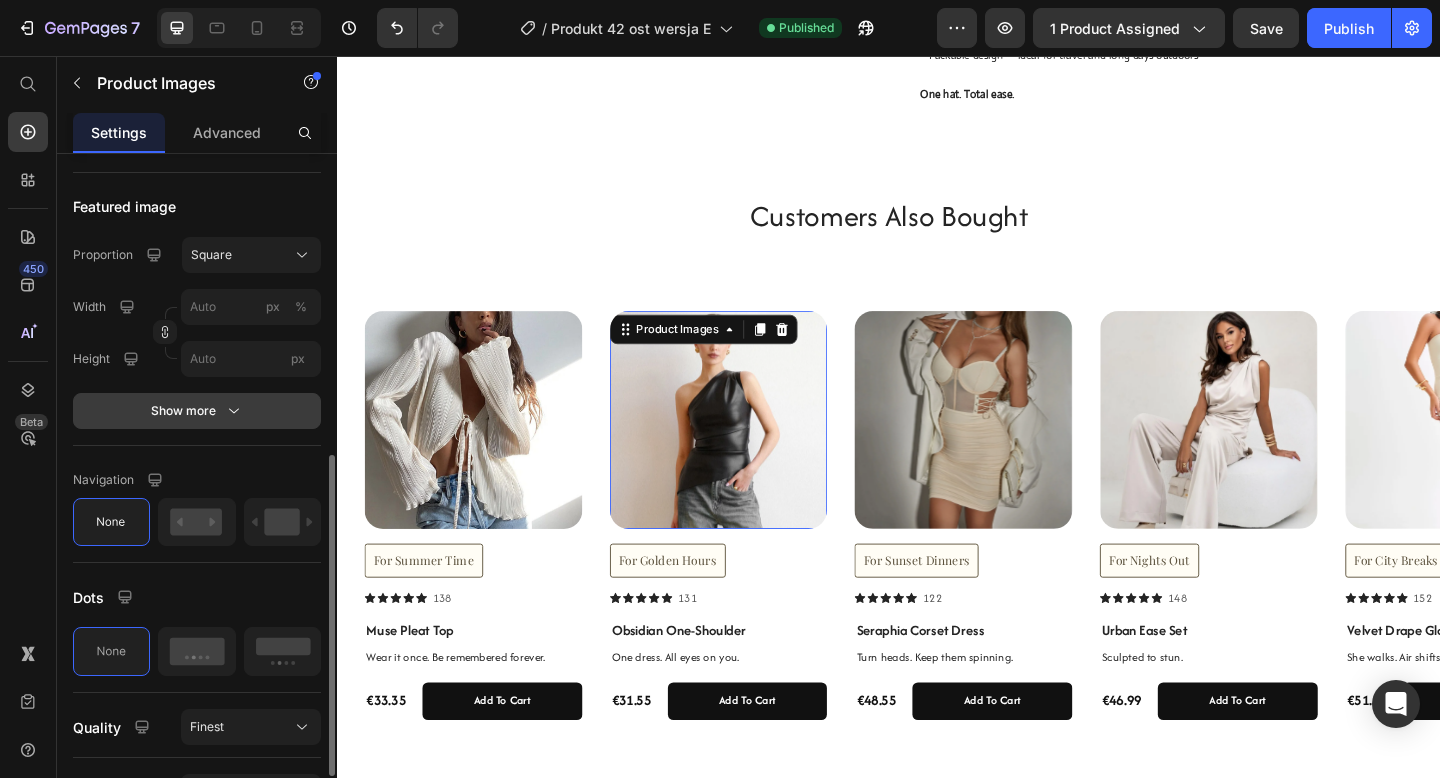 click on "Show more" at bounding box center [197, 411] 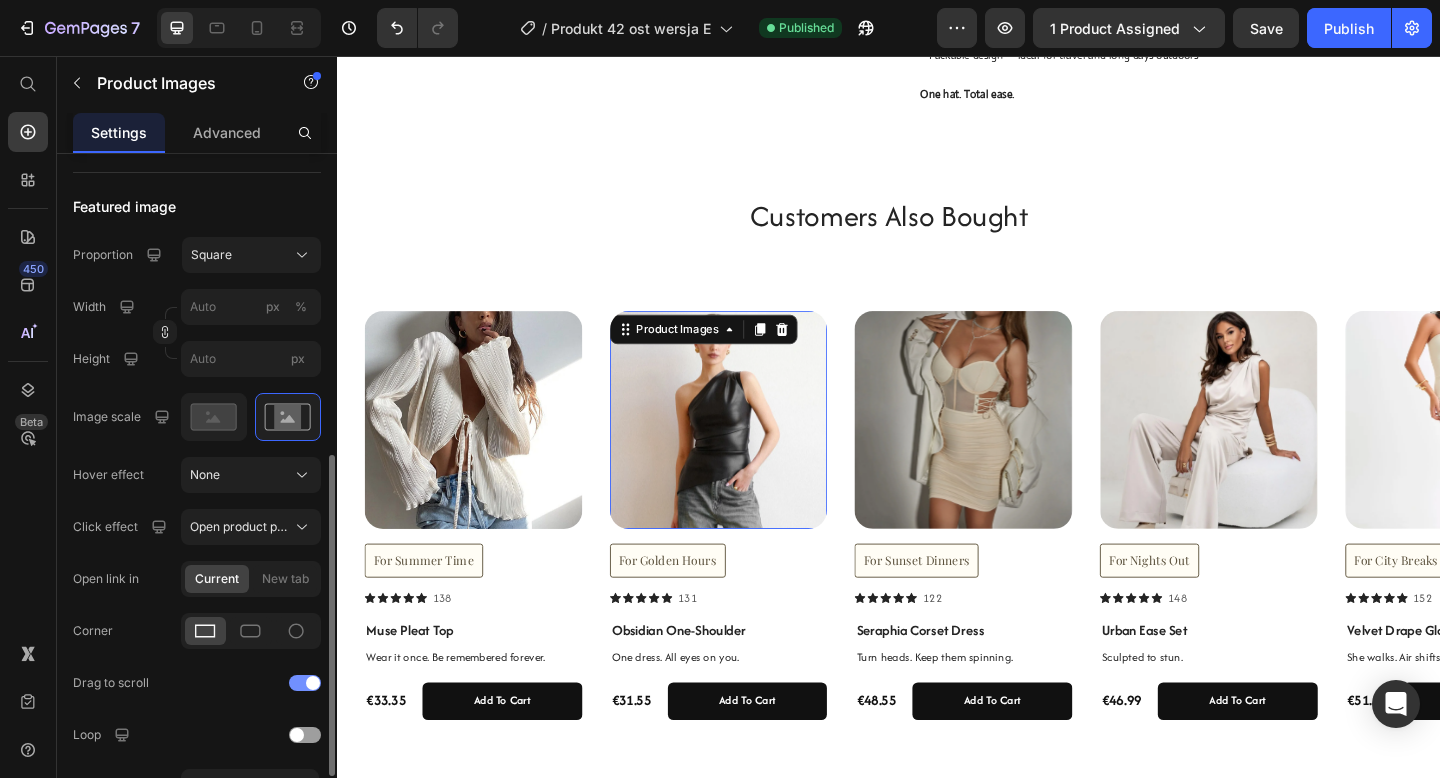 click at bounding box center [313, 683] 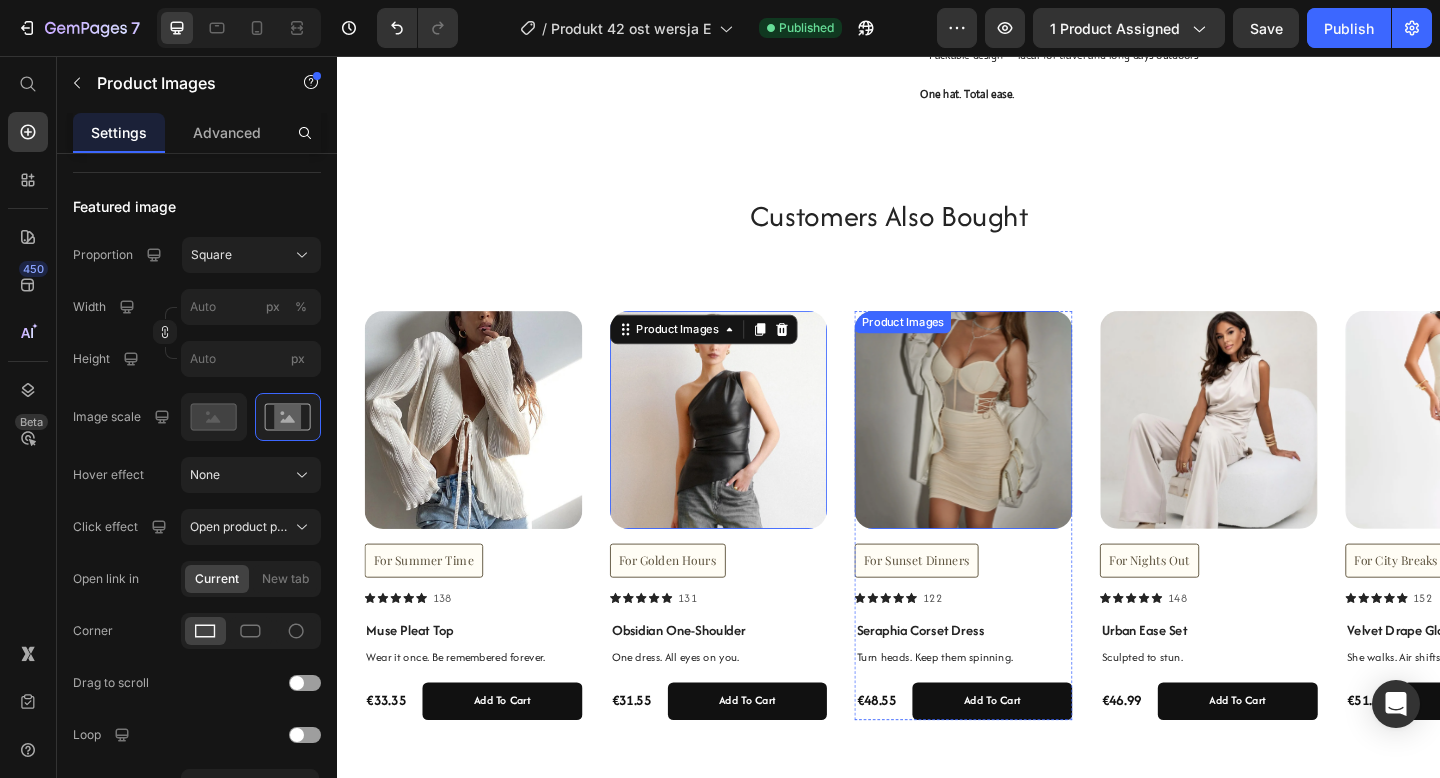 click at bounding box center [1018, 452] 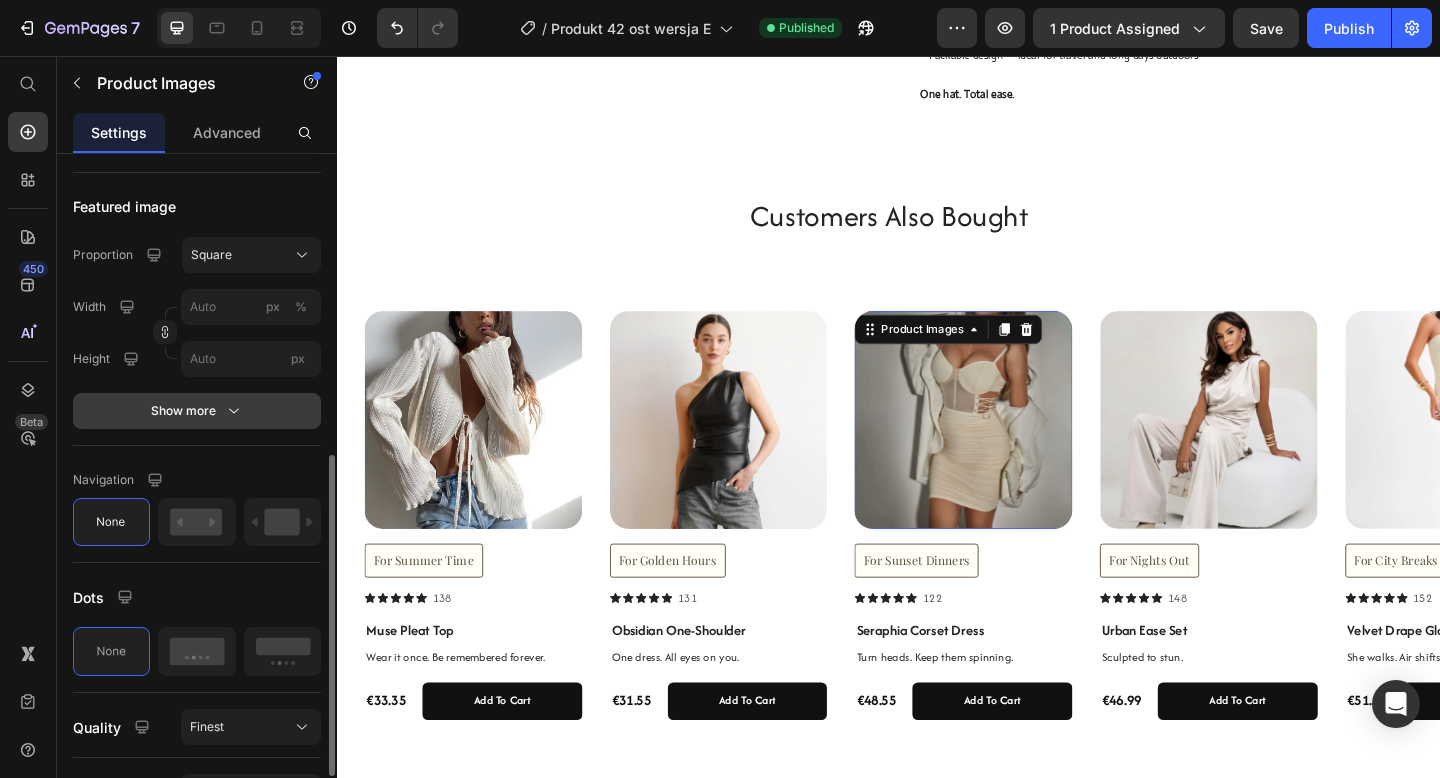 click on "Show more" at bounding box center (197, 411) 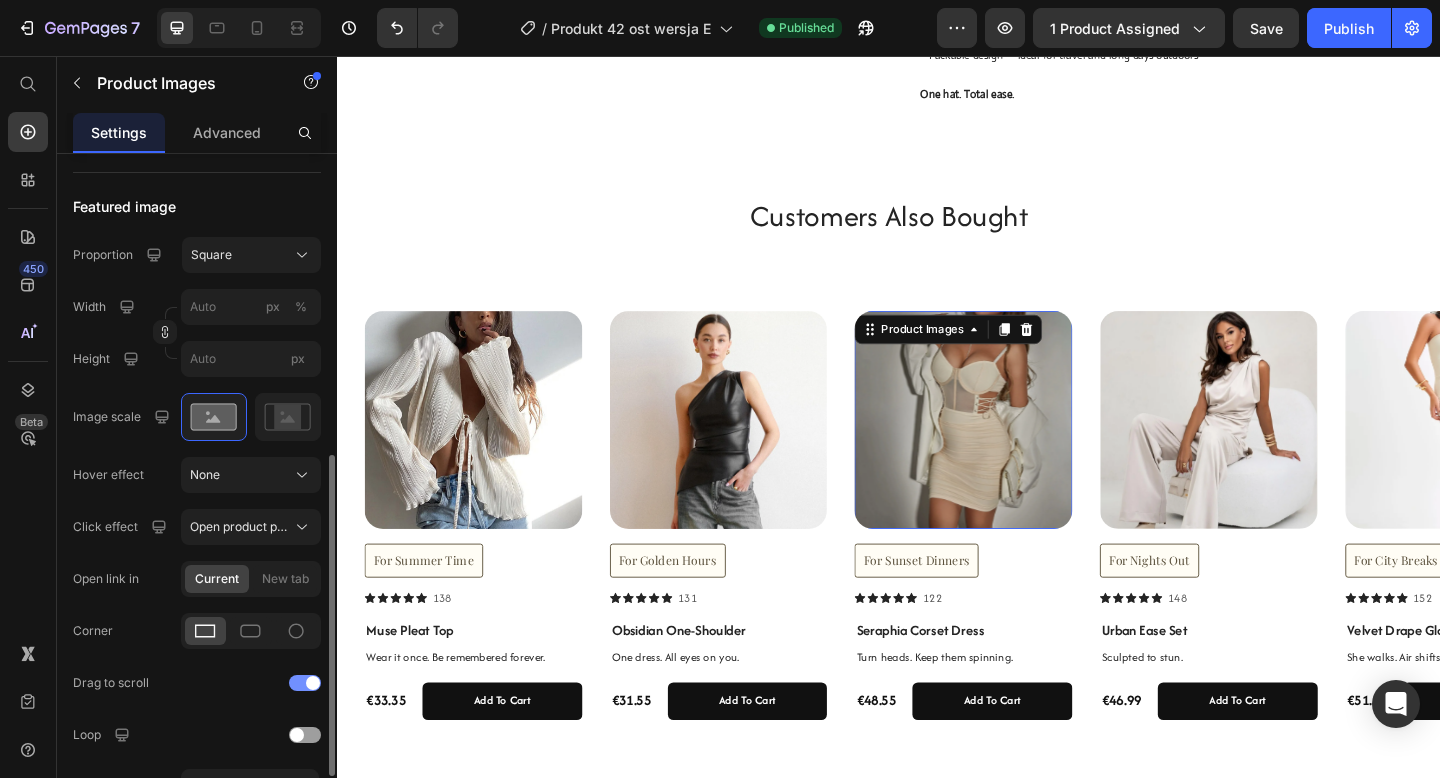 click at bounding box center (305, 683) 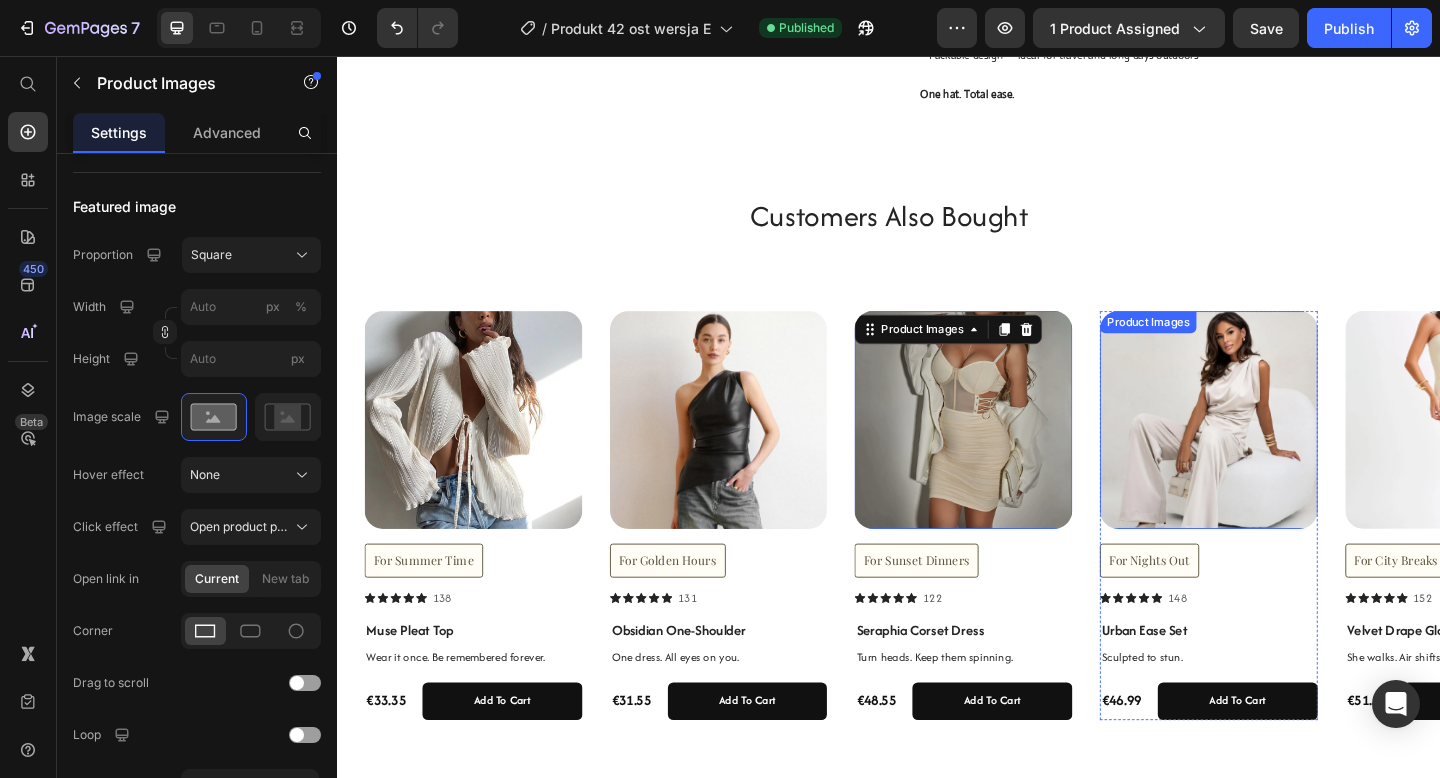 click at bounding box center [1285, 452] 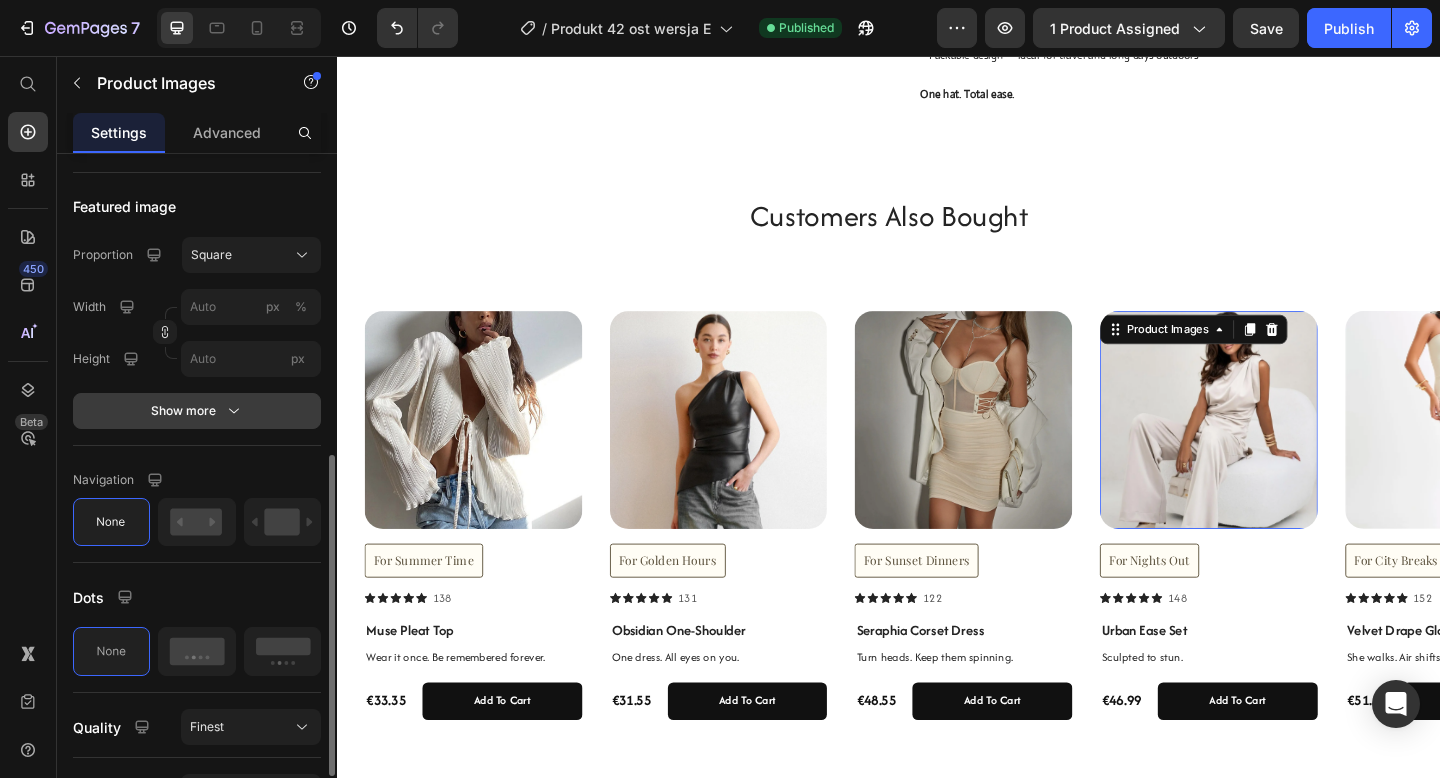 click on "Show more" at bounding box center (197, 411) 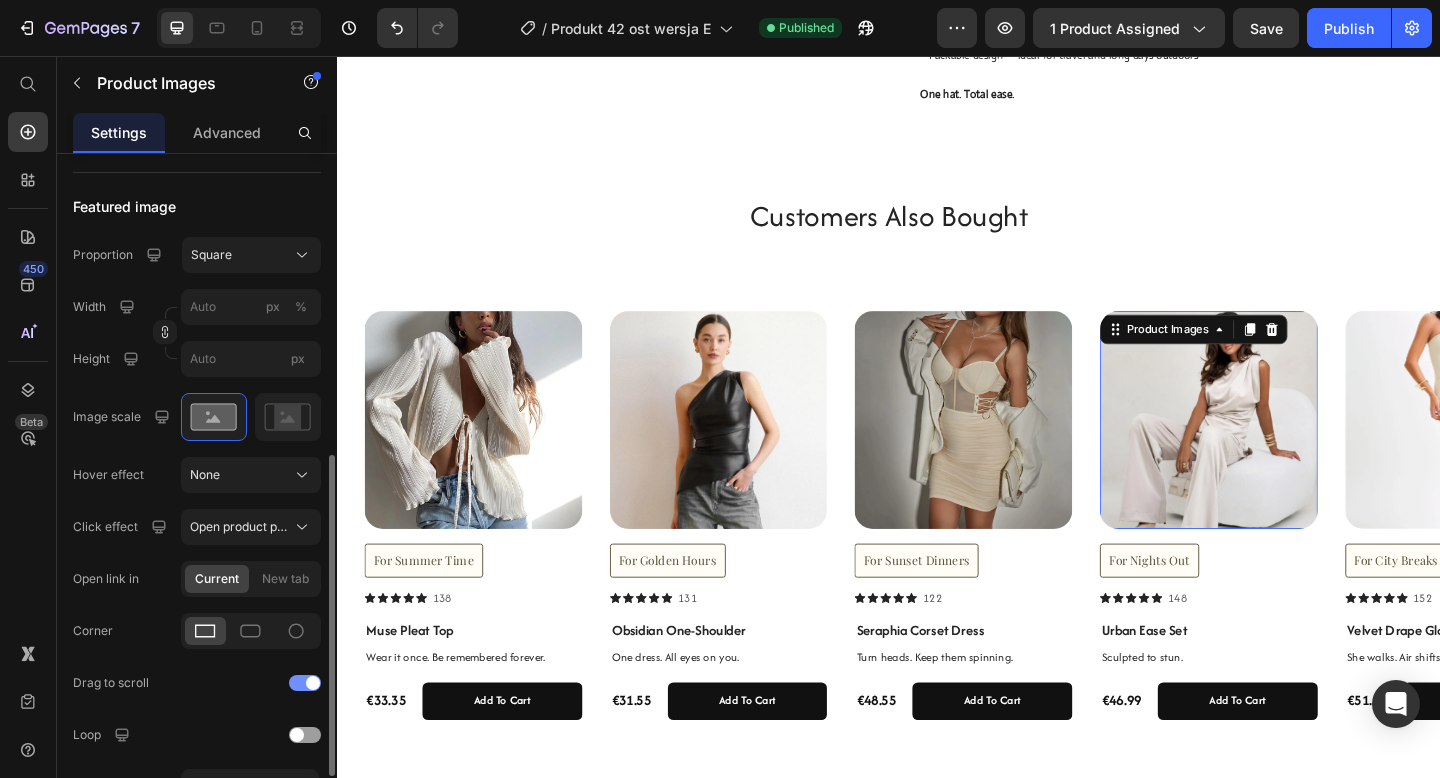 click at bounding box center (305, 683) 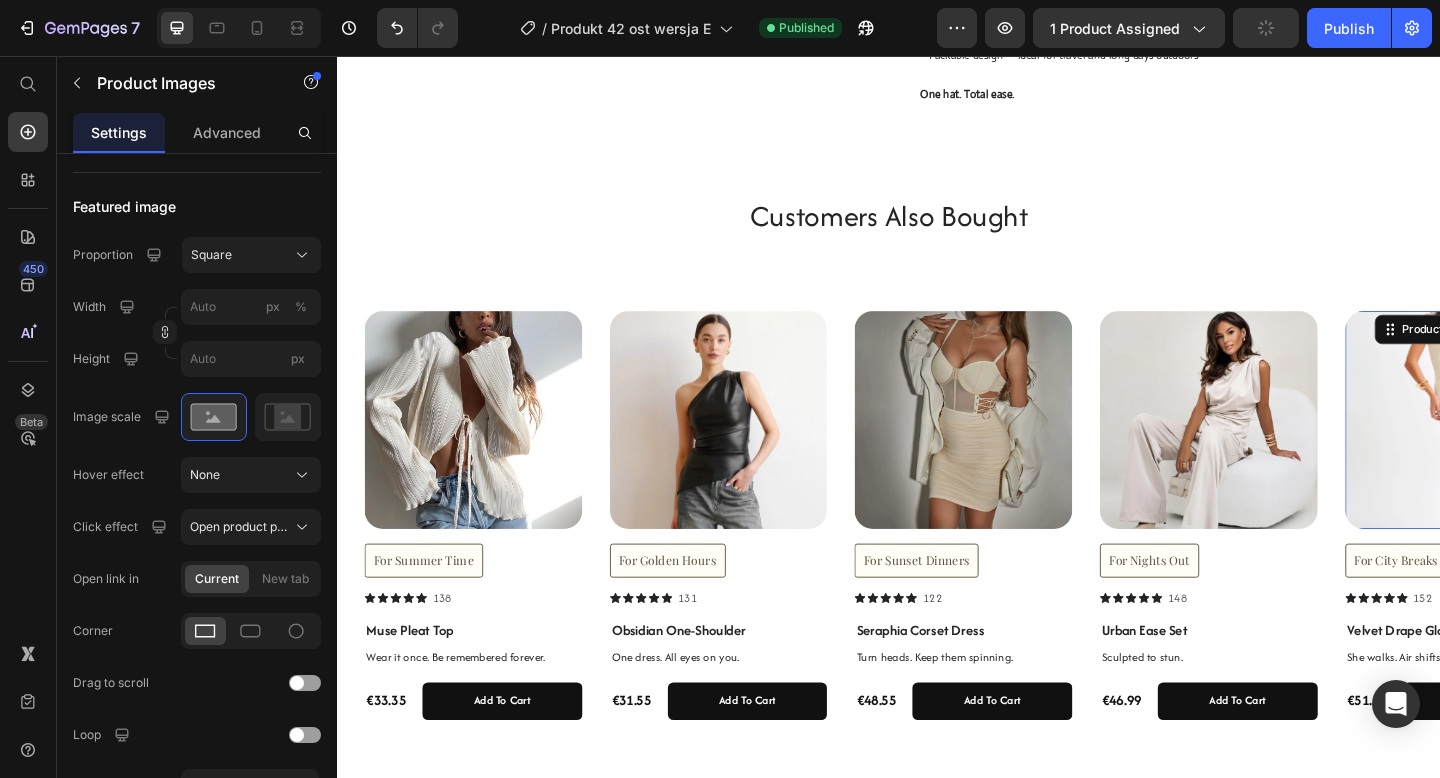 click at bounding box center [1552, 452] 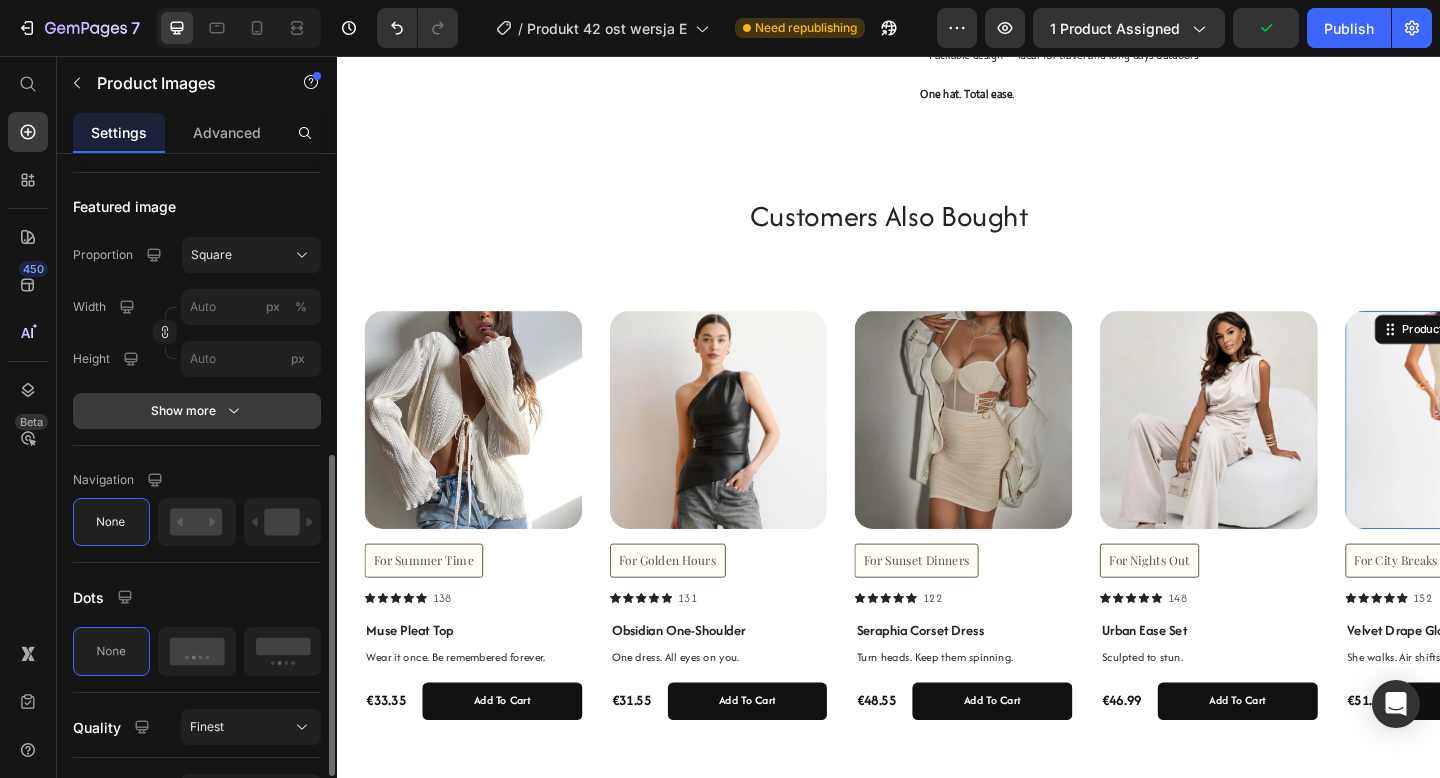 click on "Show more" at bounding box center (197, 411) 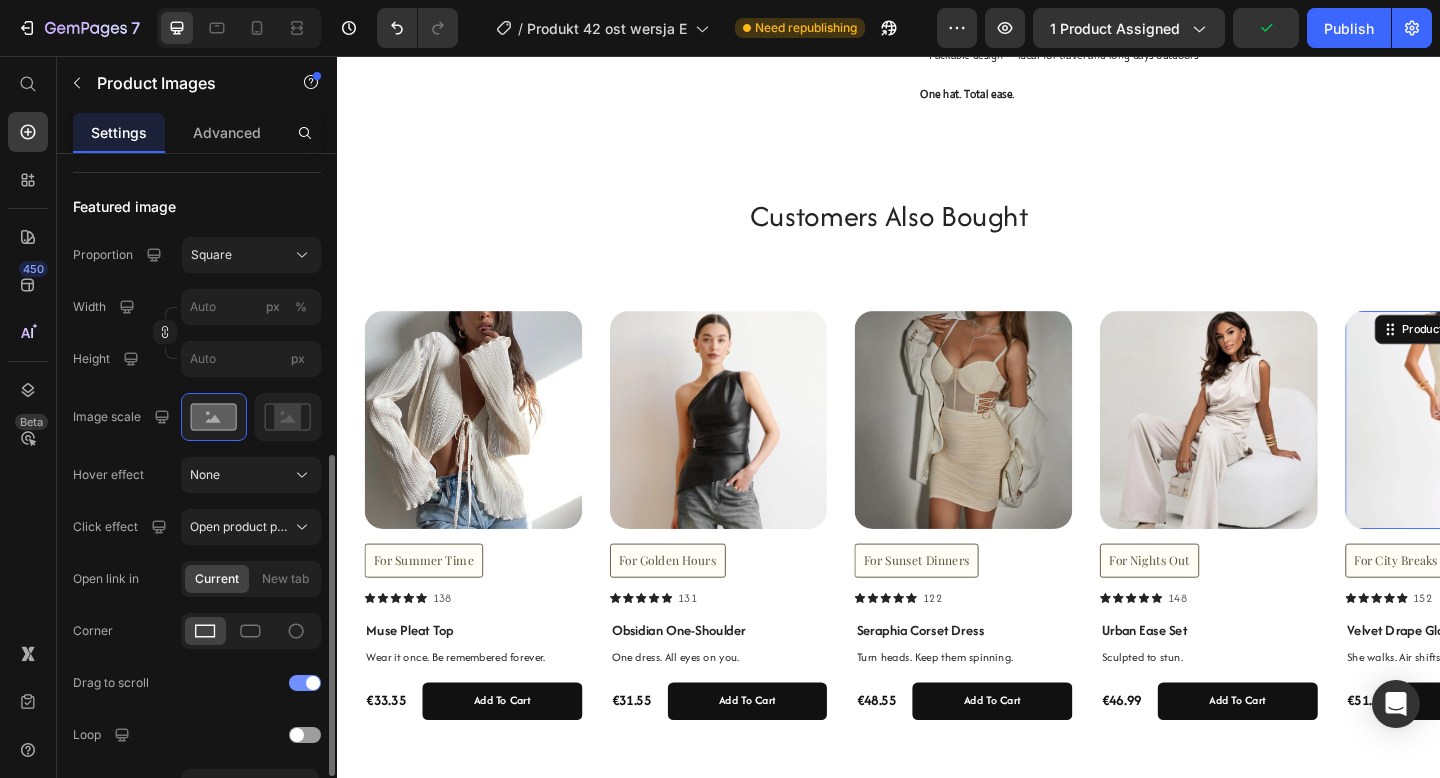 click at bounding box center (305, 683) 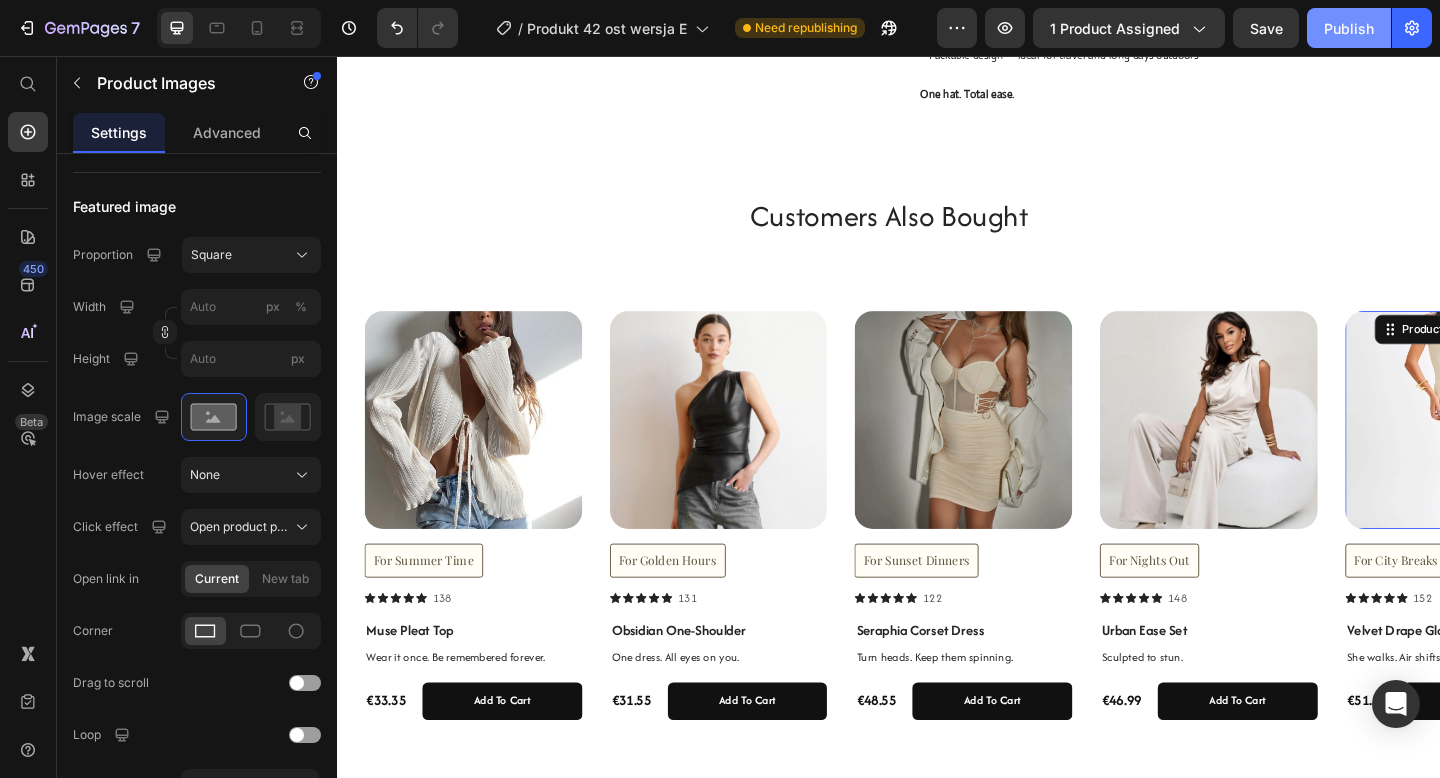 click on "Publish" at bounding box center [1349, 28] 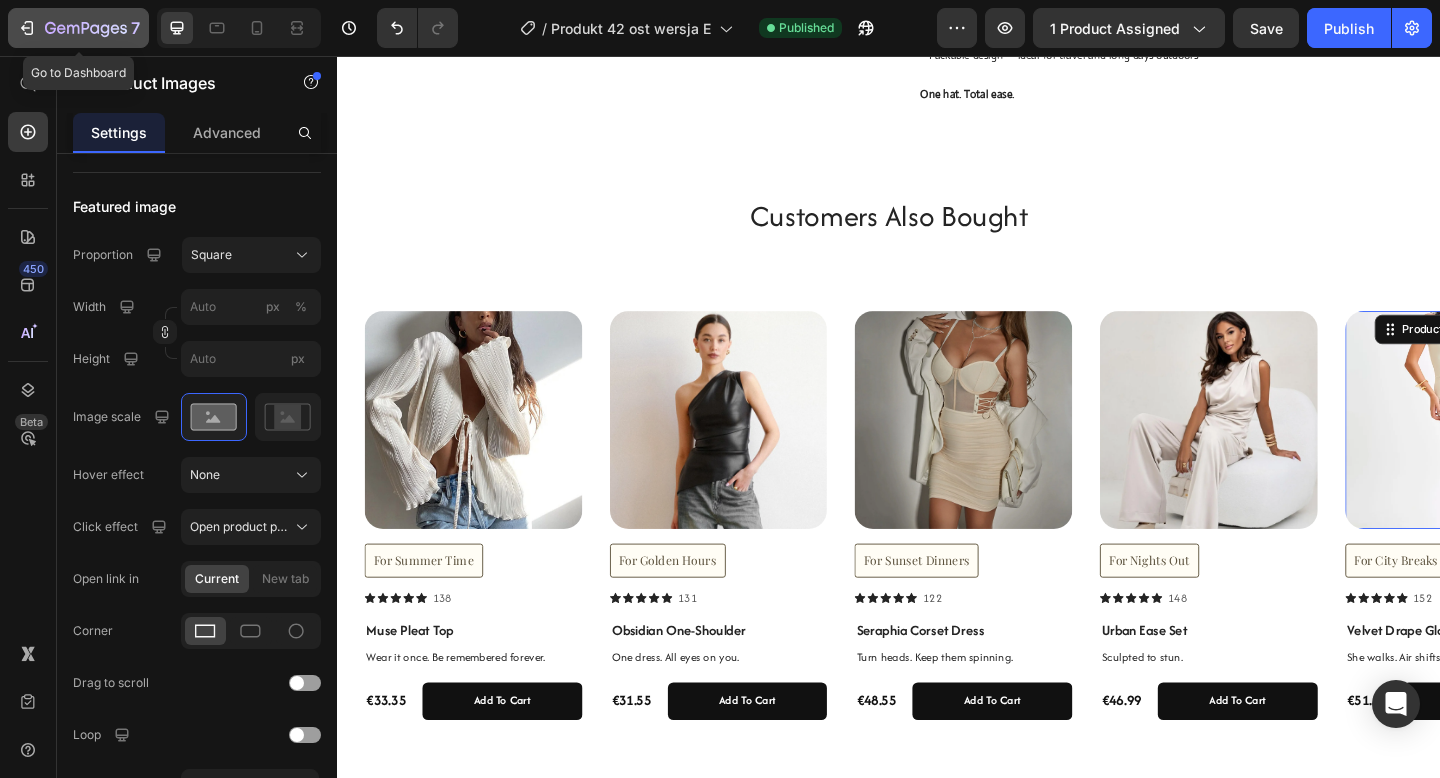 click 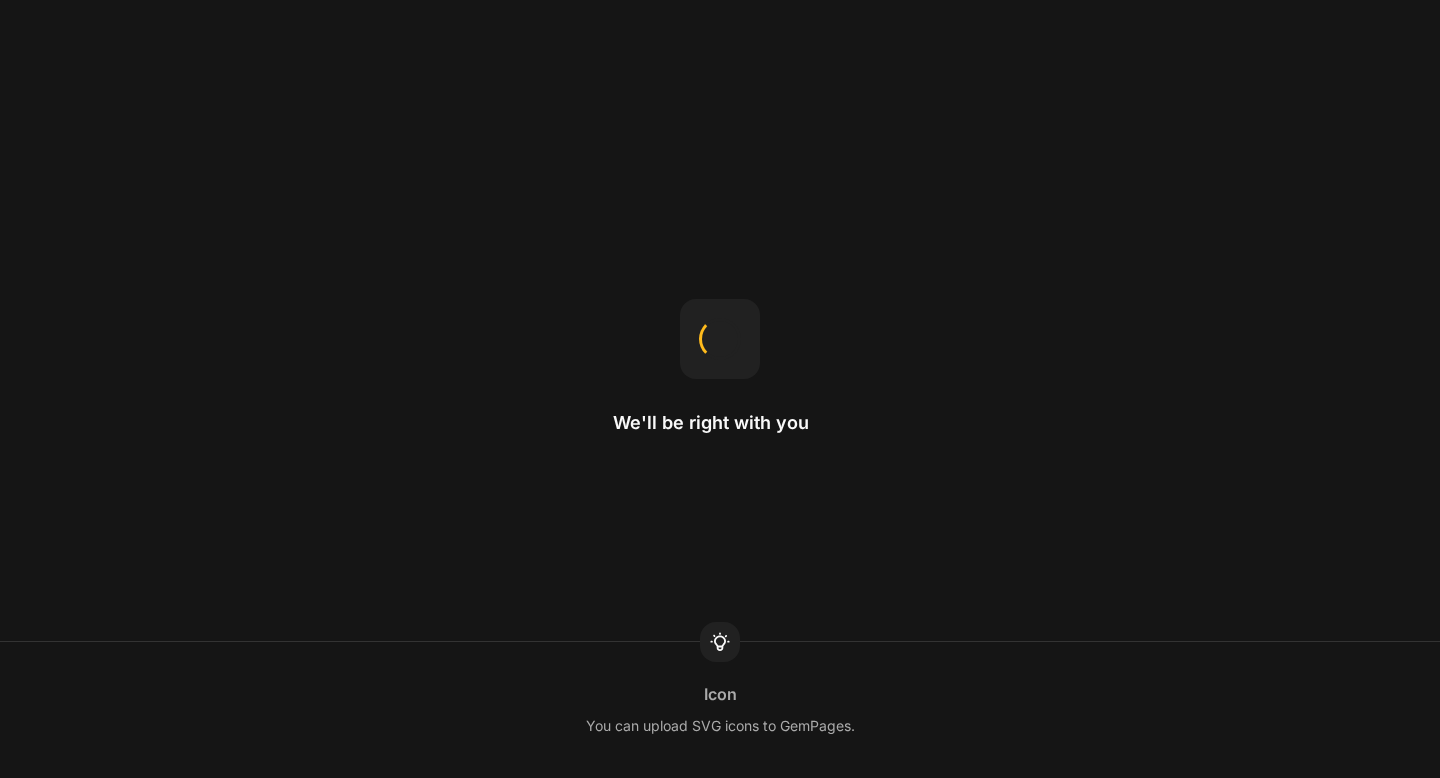 scroll, scrollTop: 0, scrollLeft: 0, axis: both 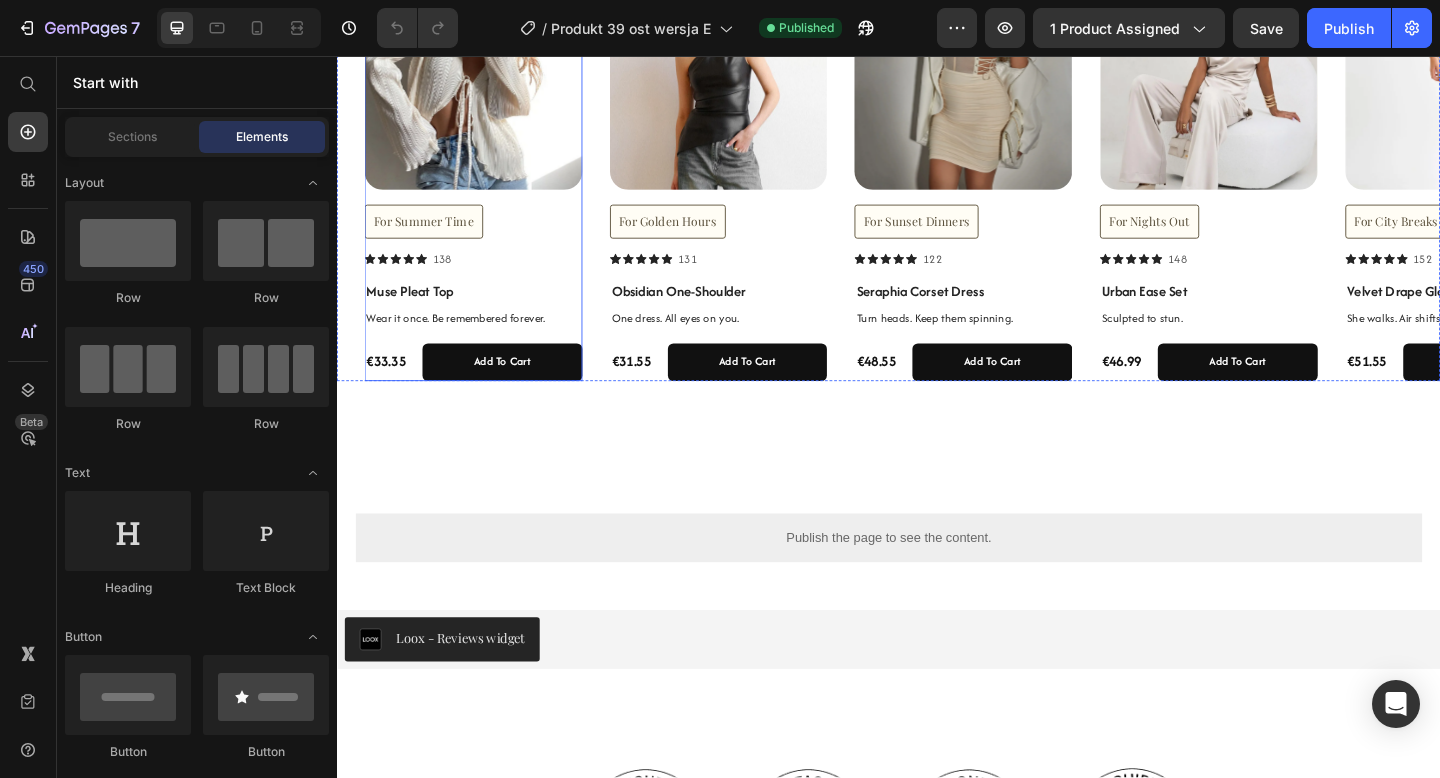 click on "Product Images For Summer Time Button Icon Icon Icon Icon Icon Icon List 138 Text Block Row" at bounding box center [485, 132] 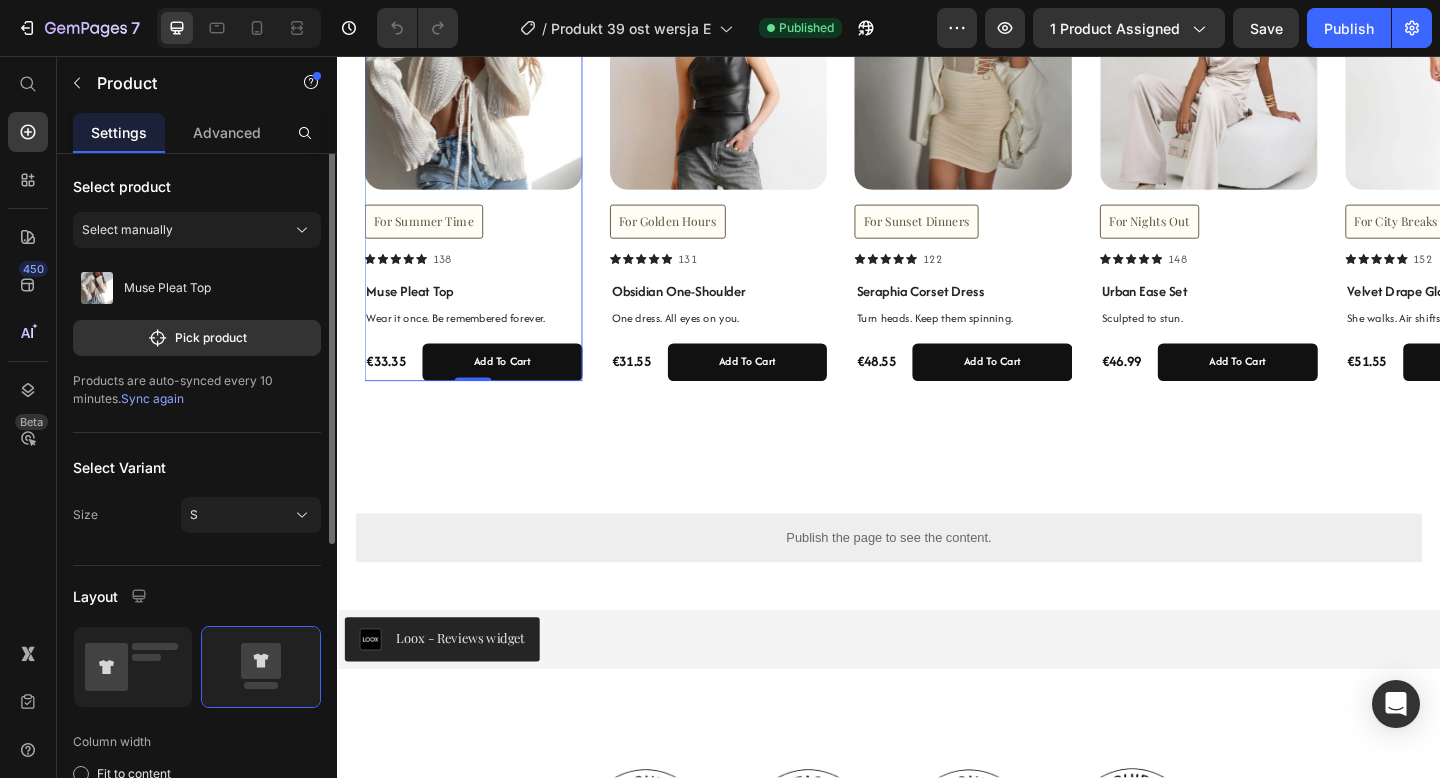 scroll, scrollTop: 0, scrollLeft: 0, axis: both 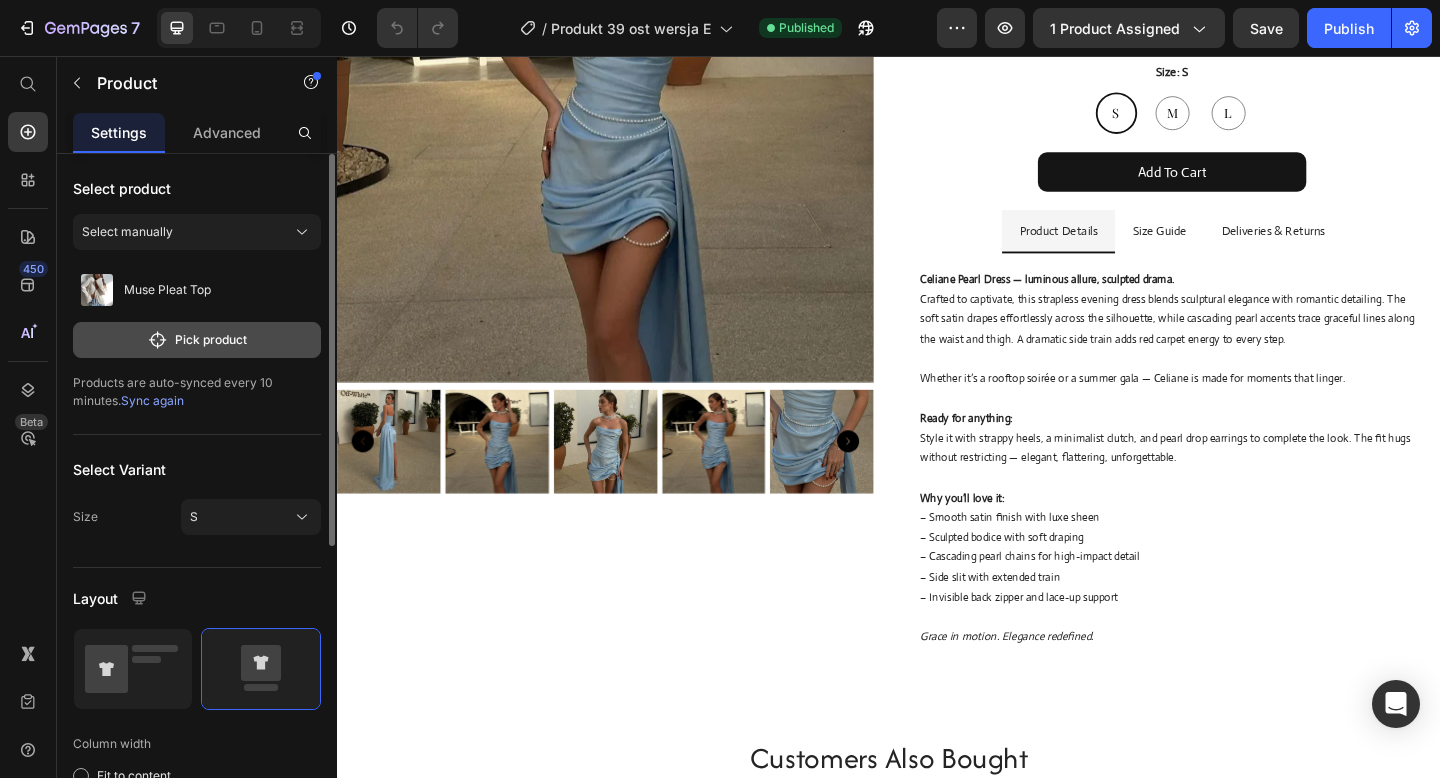 click on "Pick product" at bounding box center (197, 340) 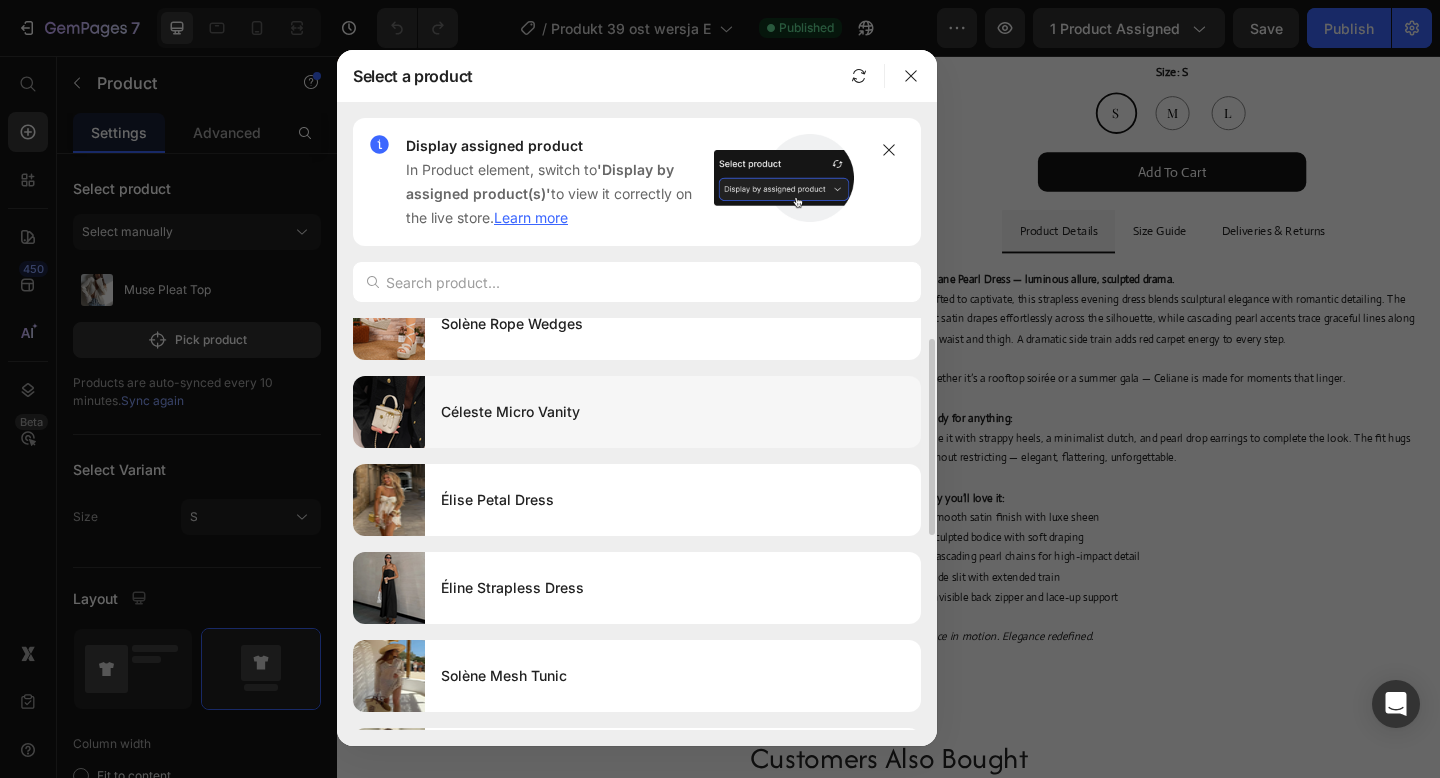 scroll, scrollTop: 45, scrollLeft: 0, axis: vertical 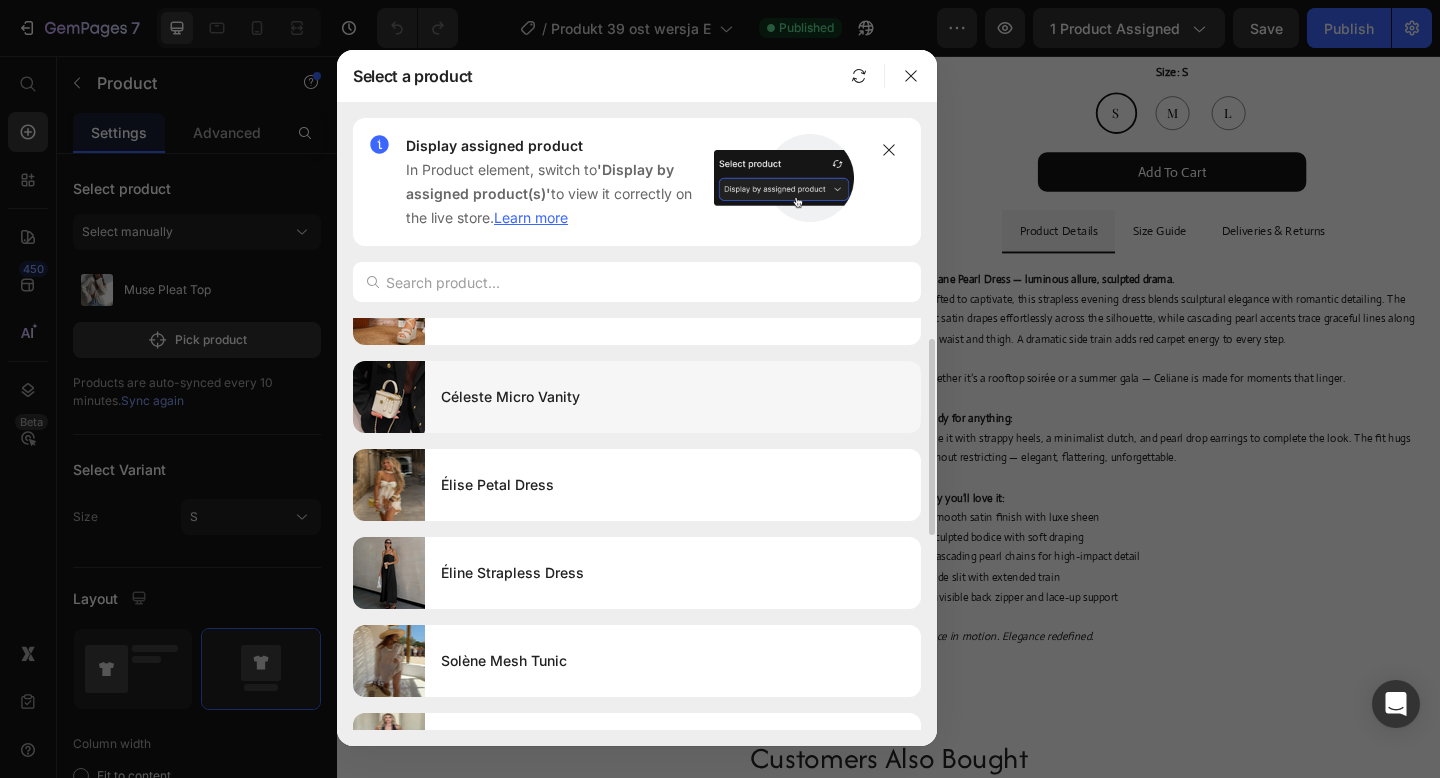 click on "Élise Petal Dress" at bounding box center (673, 485) 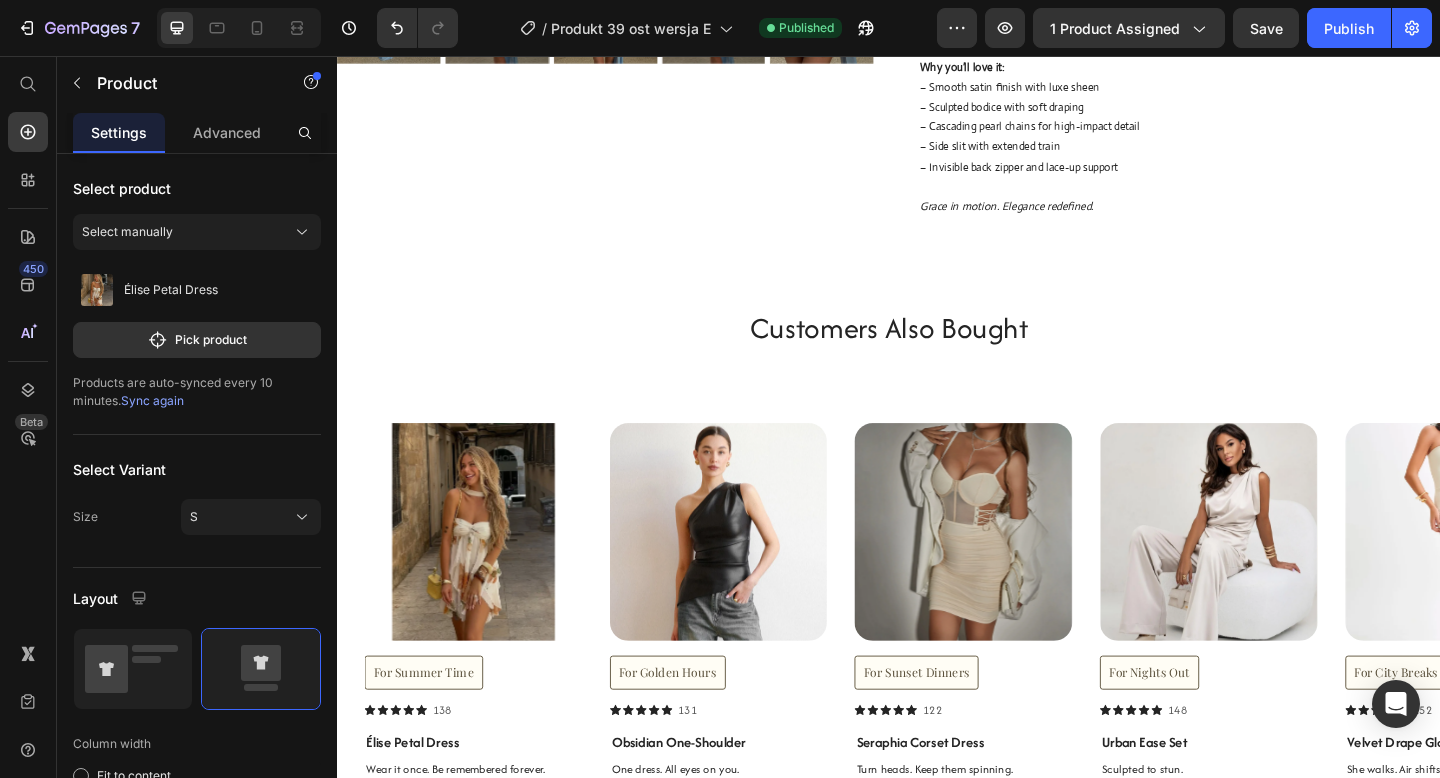 scroll, scrollTop: 809, scrollLeft: 0, axis: vertical 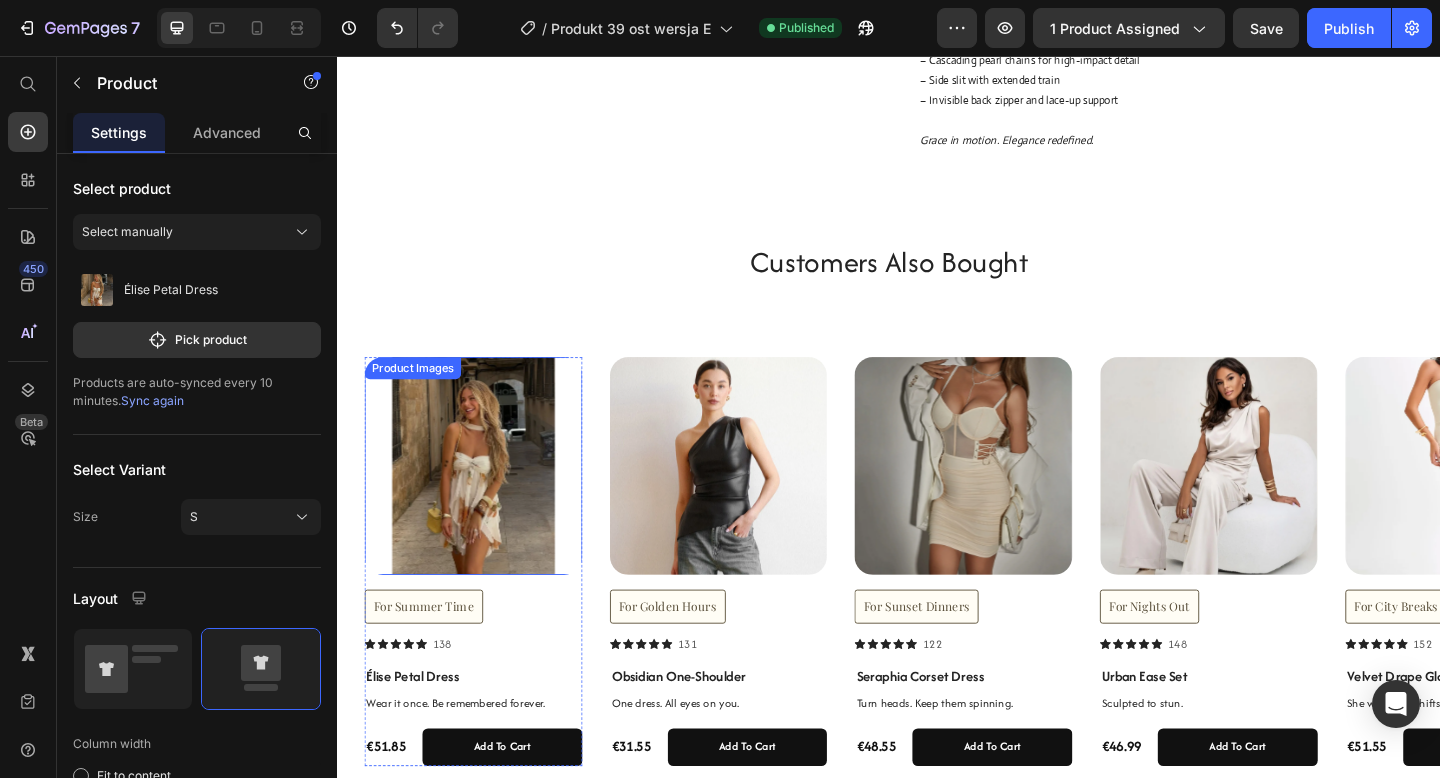 click at bounding box center (485, 502) 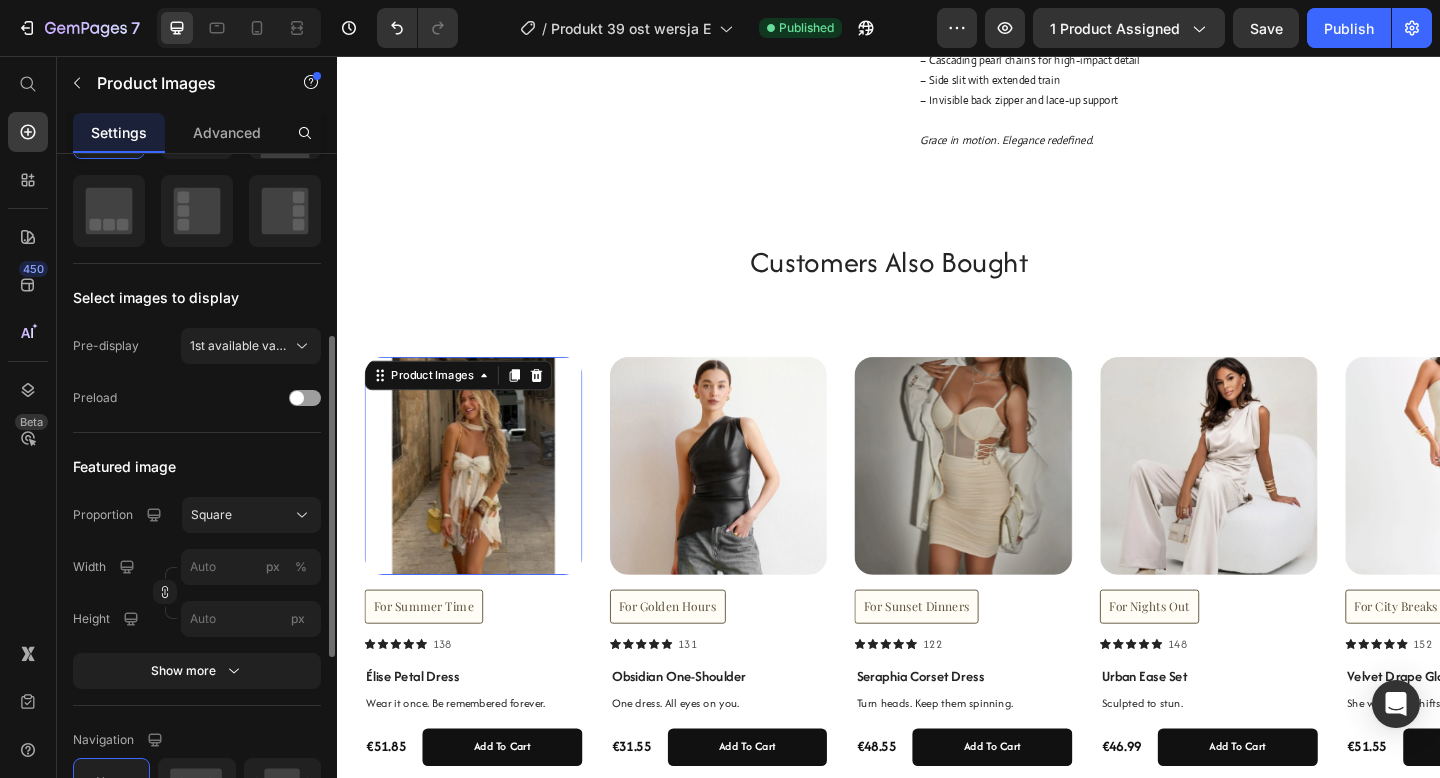 scroll, scrollTop: 382, scrollLeft: 0, axis: vertical 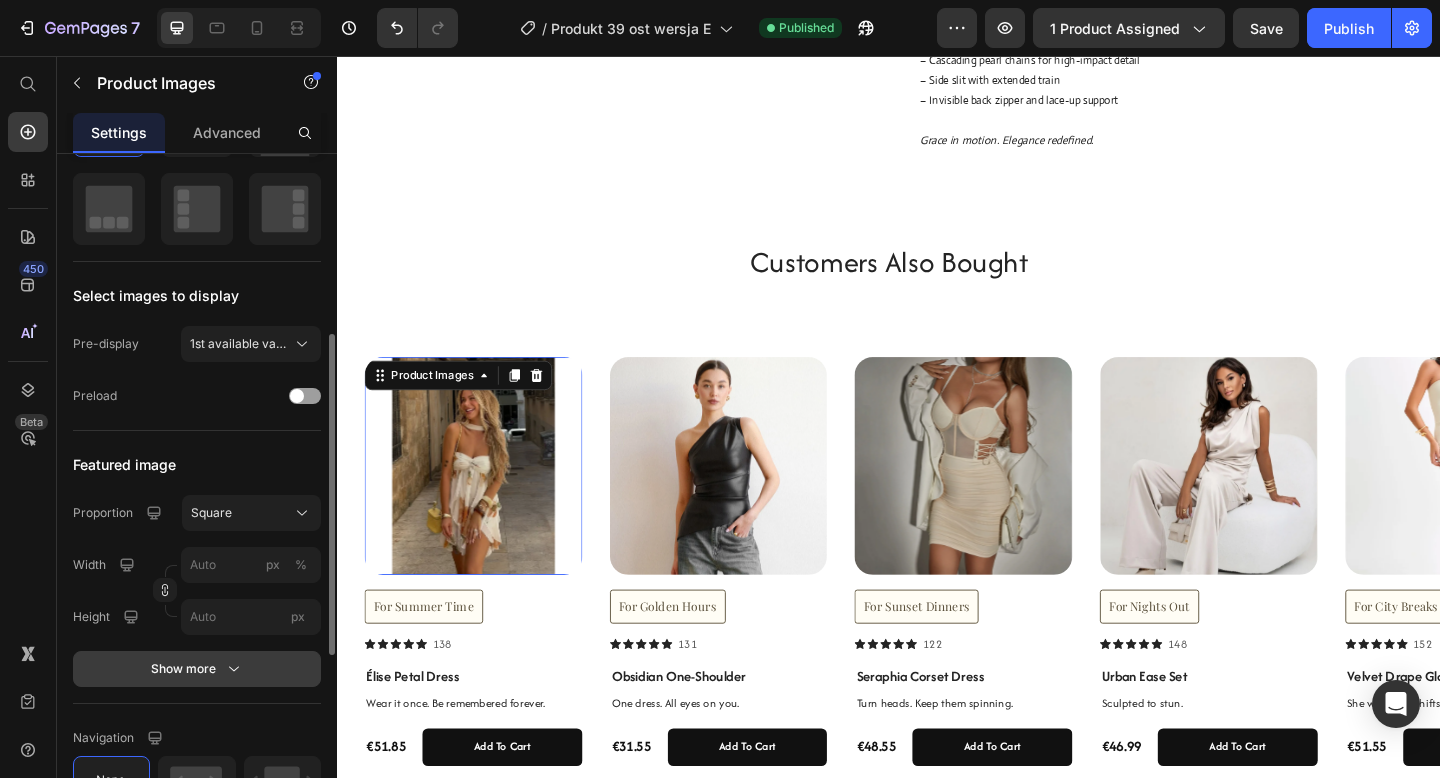click on "Show more" at bounding box center (197, 669) 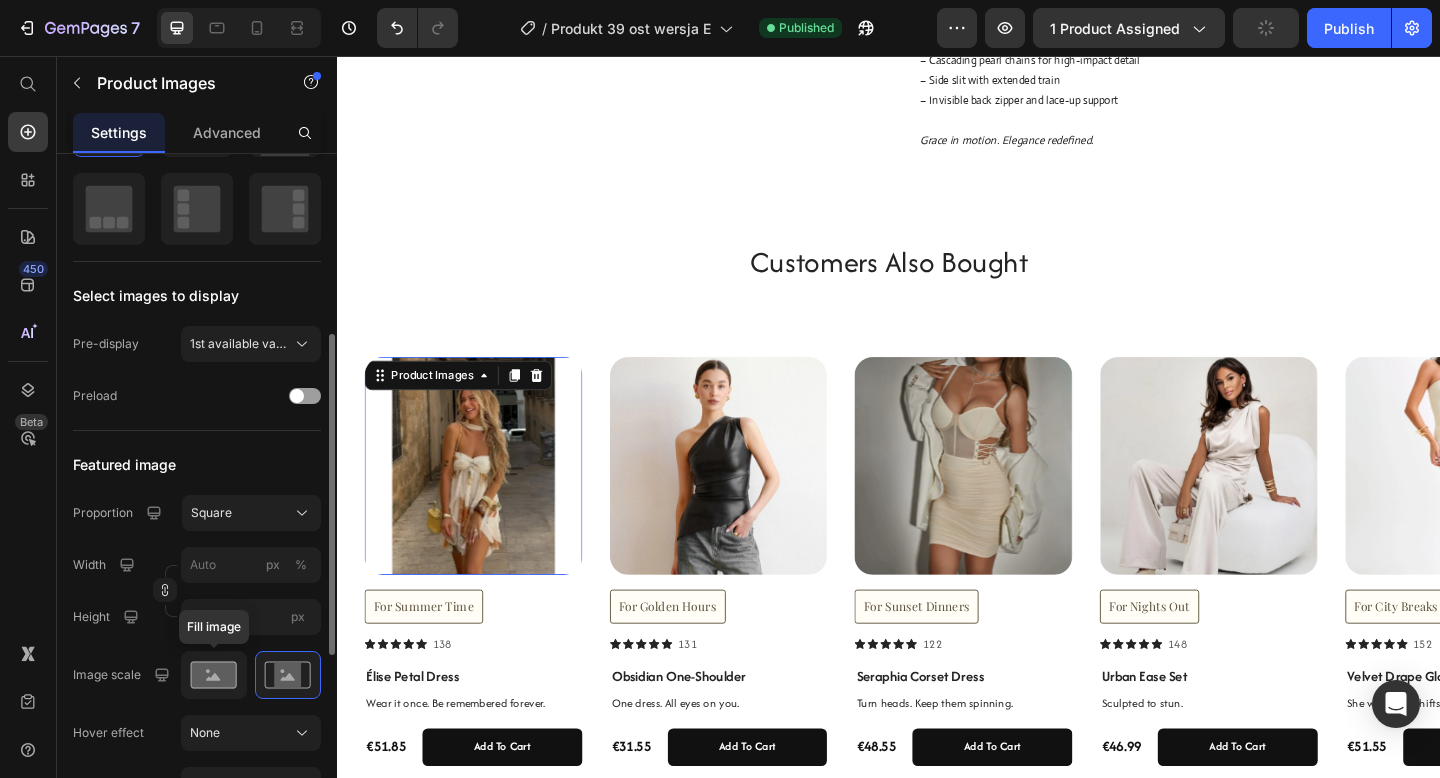 click 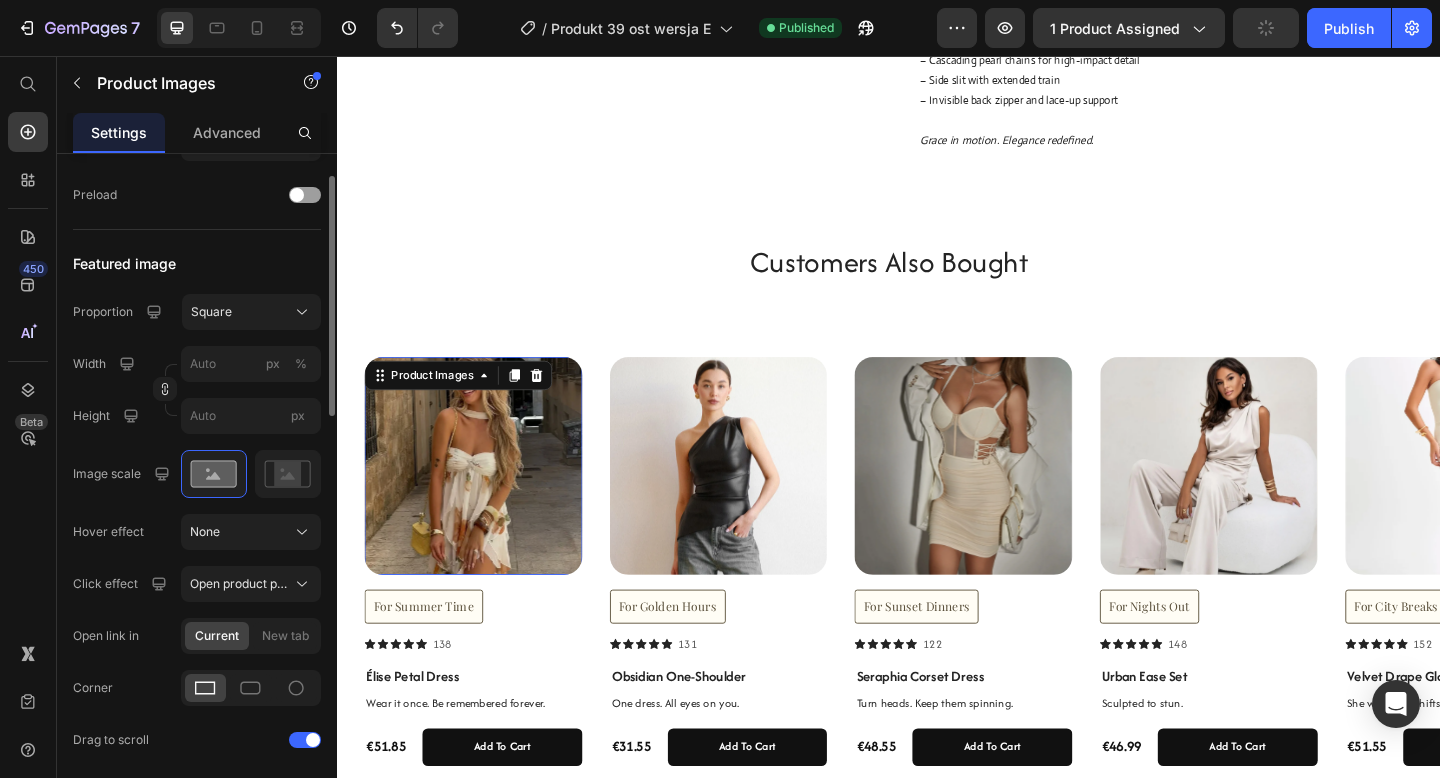 scroll, scrollTop: 590, scrollLeft: 0, axis: vertical 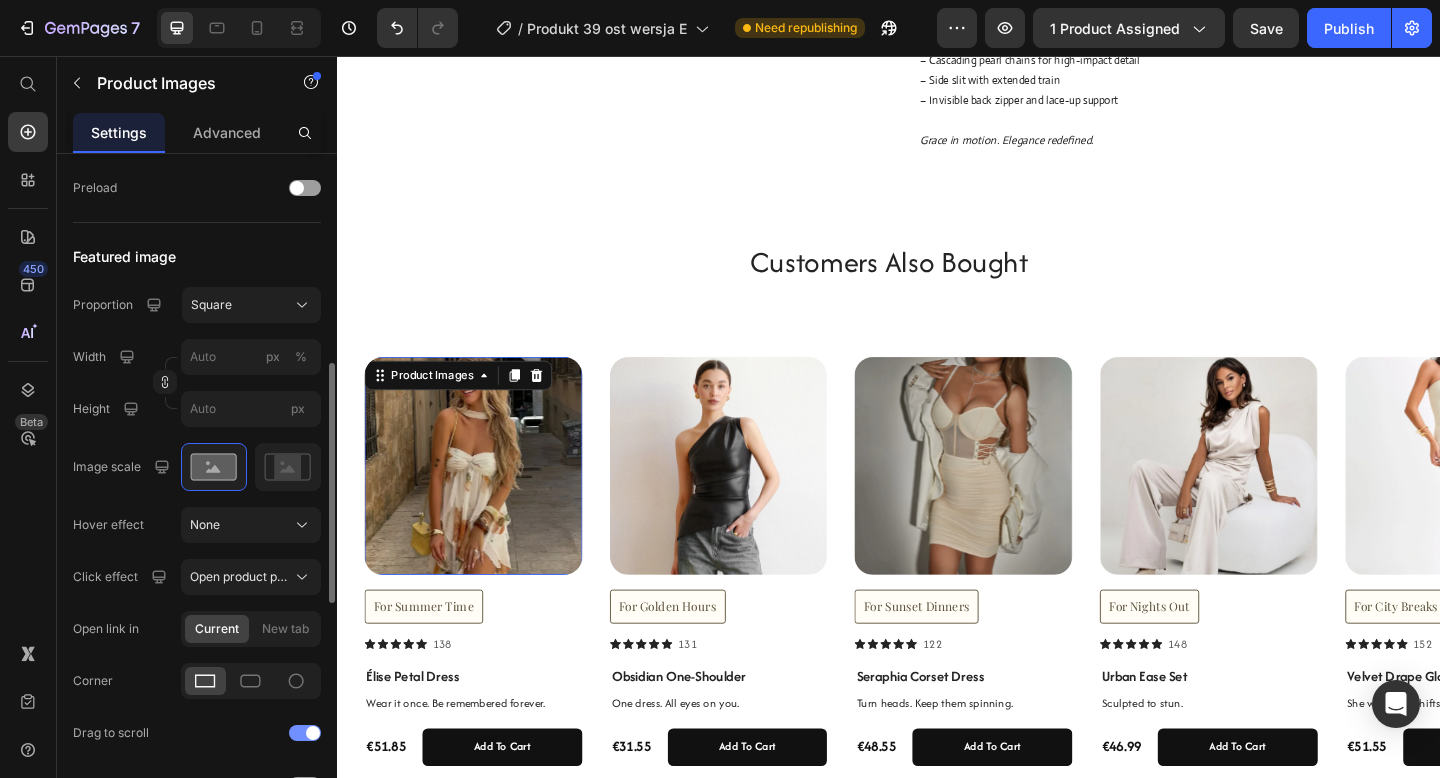 click at bounding box center (305, 733) 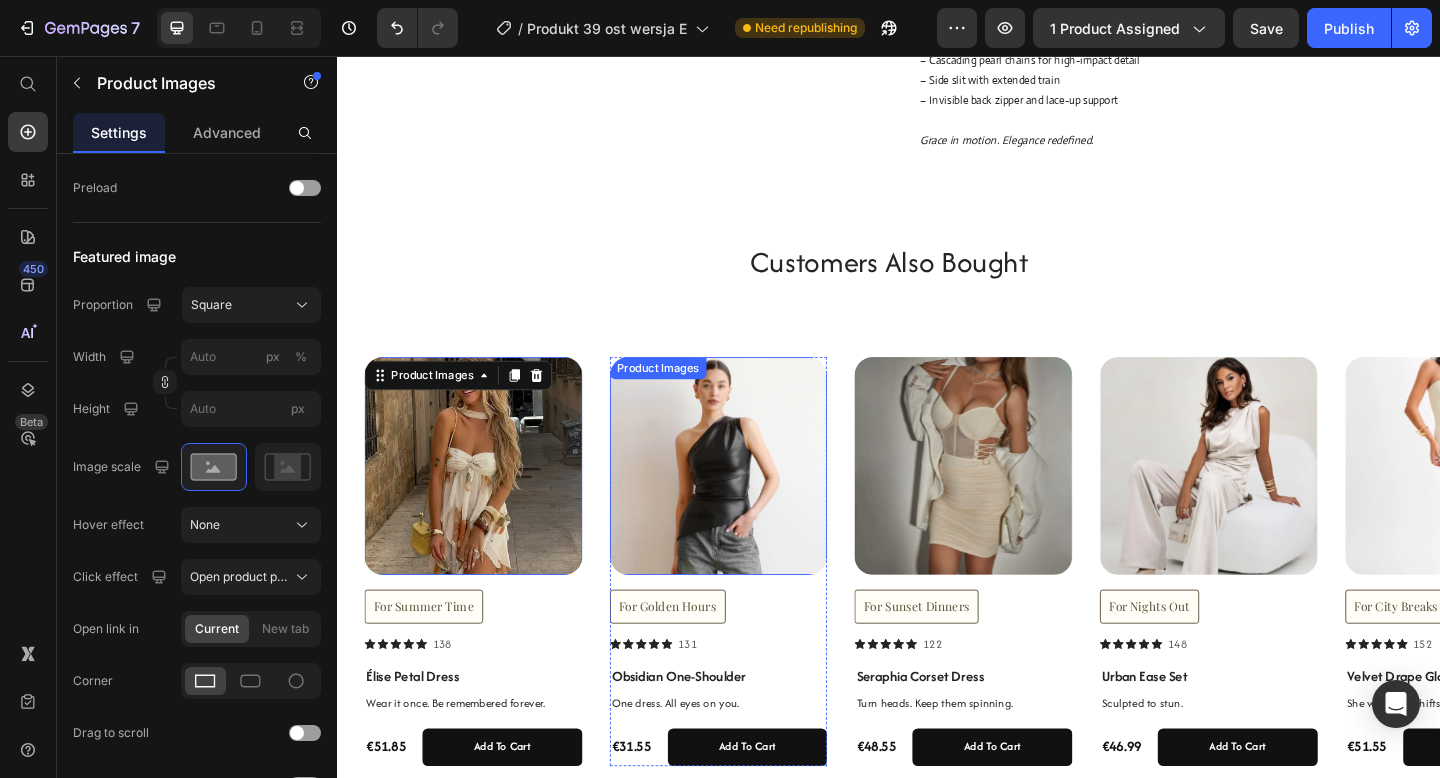 click at bounding box center (752, 502) 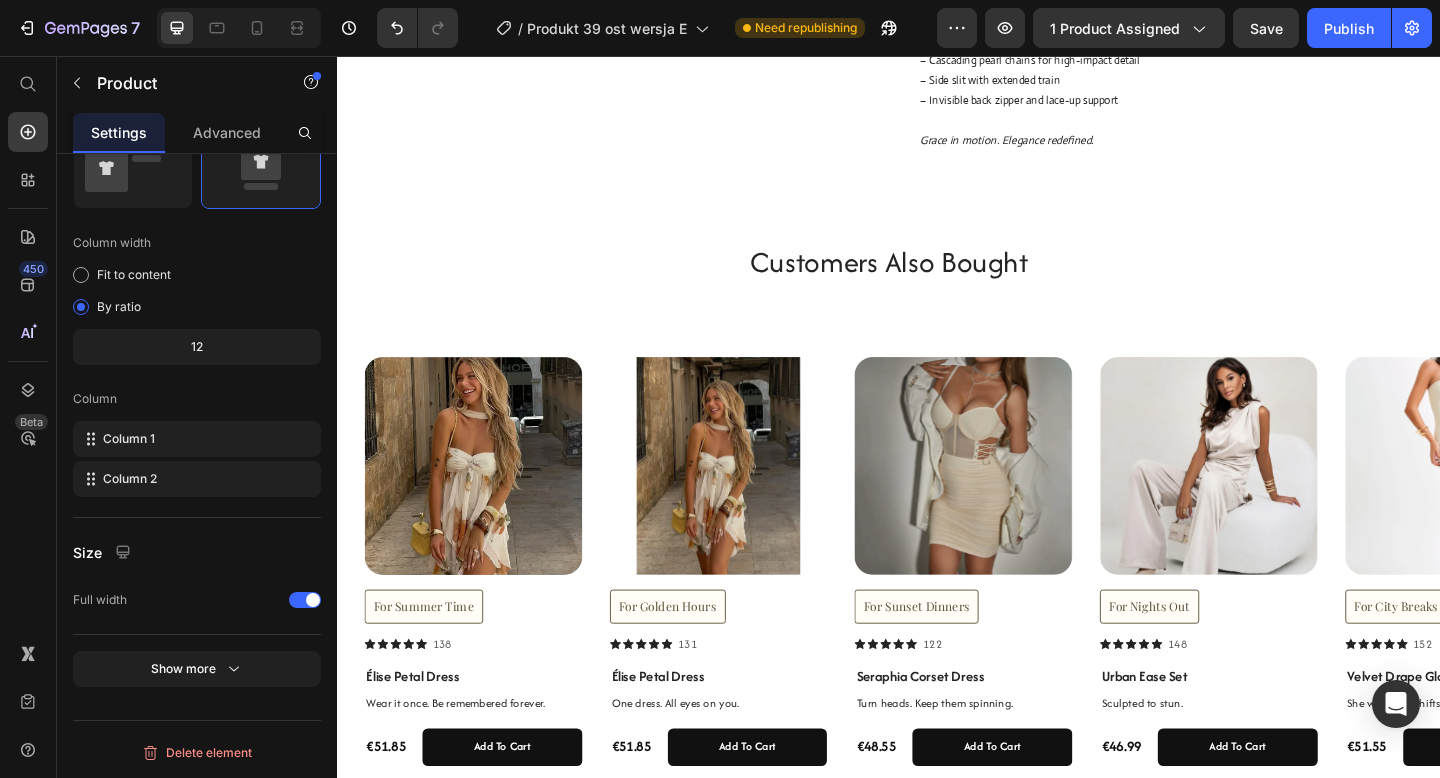 scroll, scrollTop: 0, scrollLeft: 0, axis: both 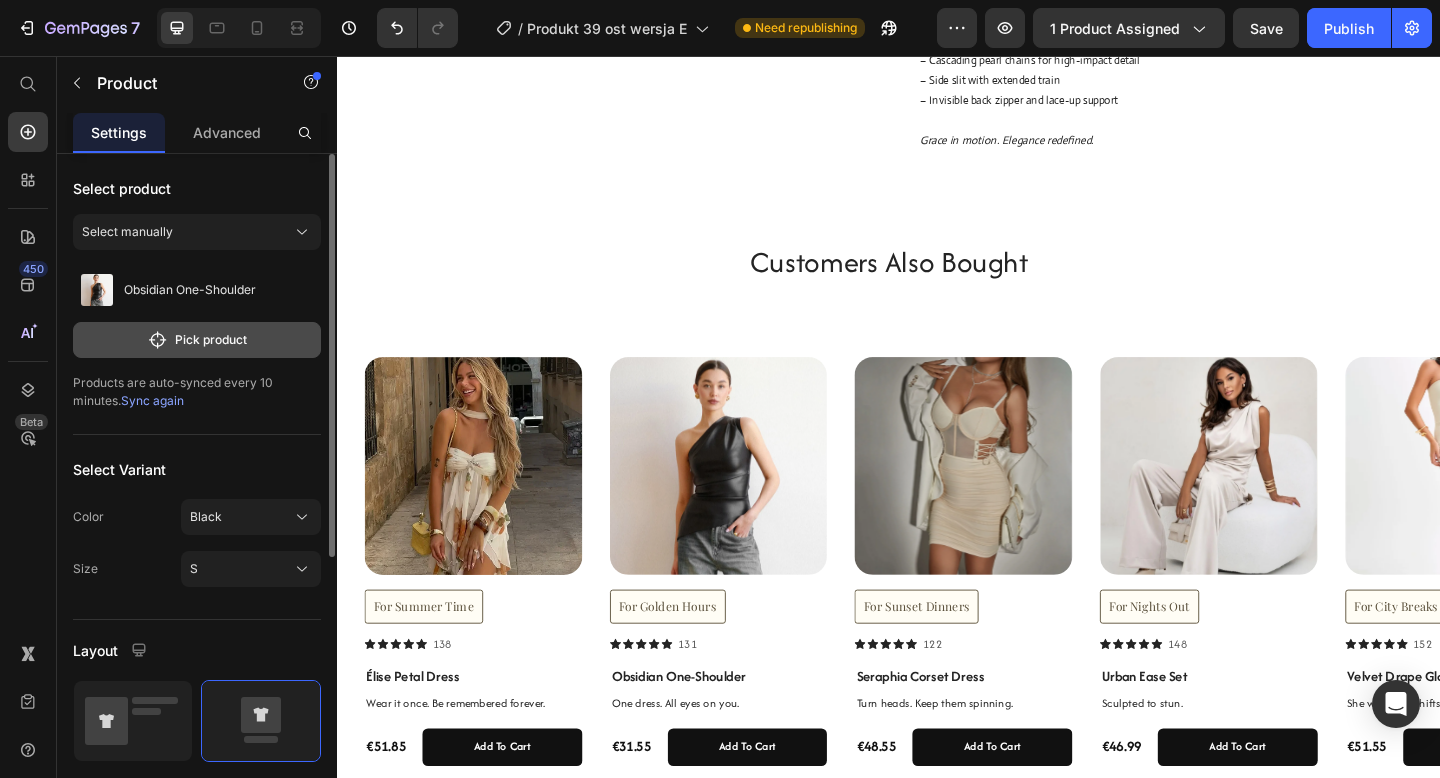 click on "Pick product" at bounding box center (197, 340) 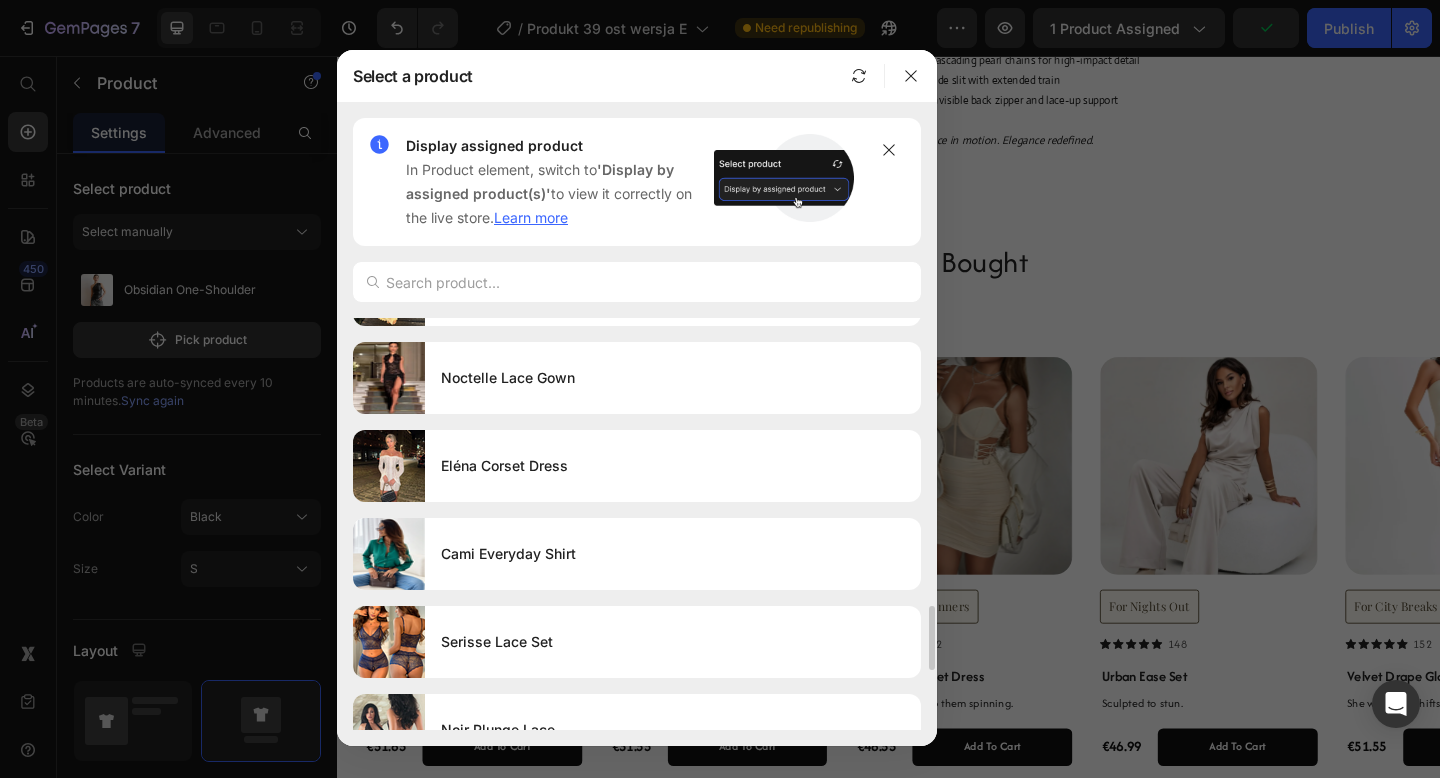 scroll, scrollTop: 1825, scrollLeft: 0, axis: vertical 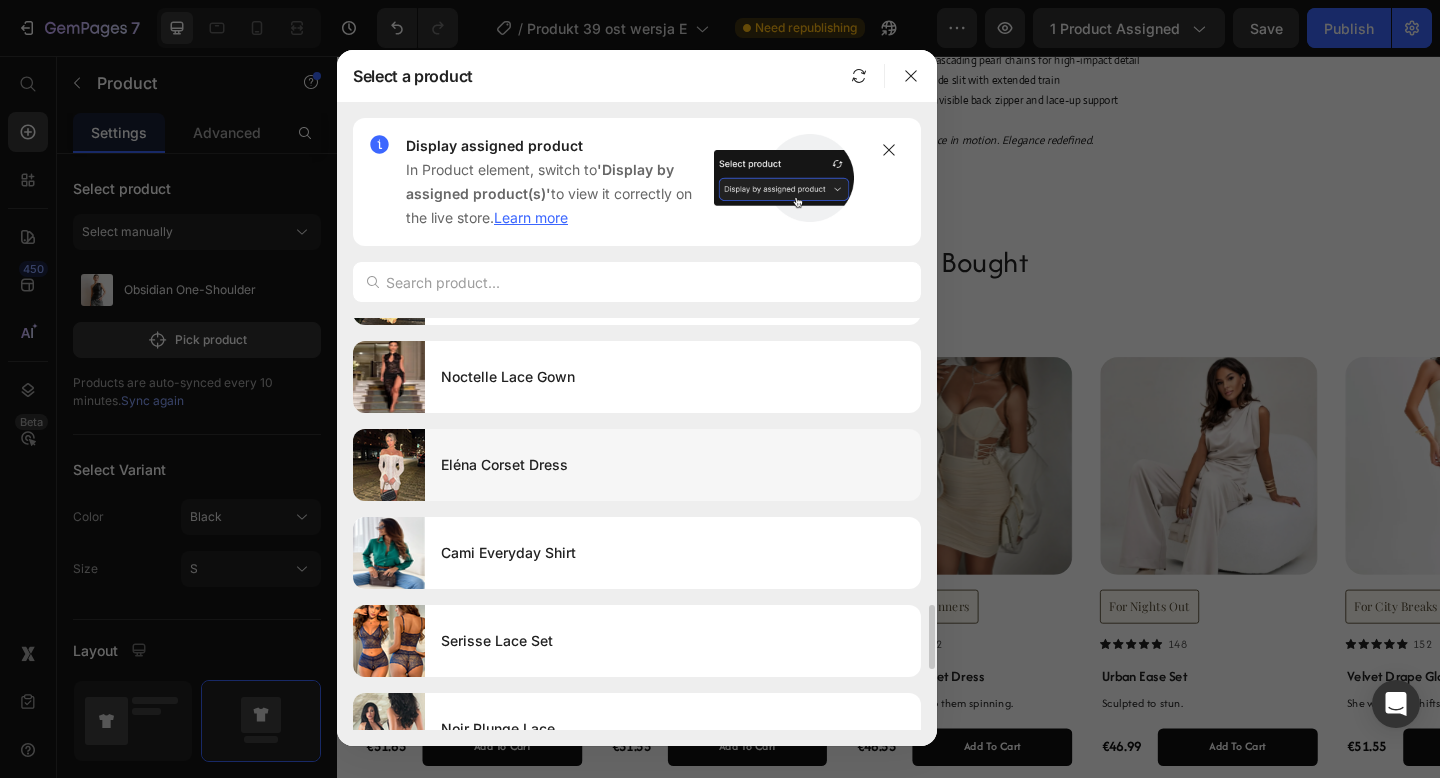 click on "Eléna Corset Dress" at bounding box center [673, 465] 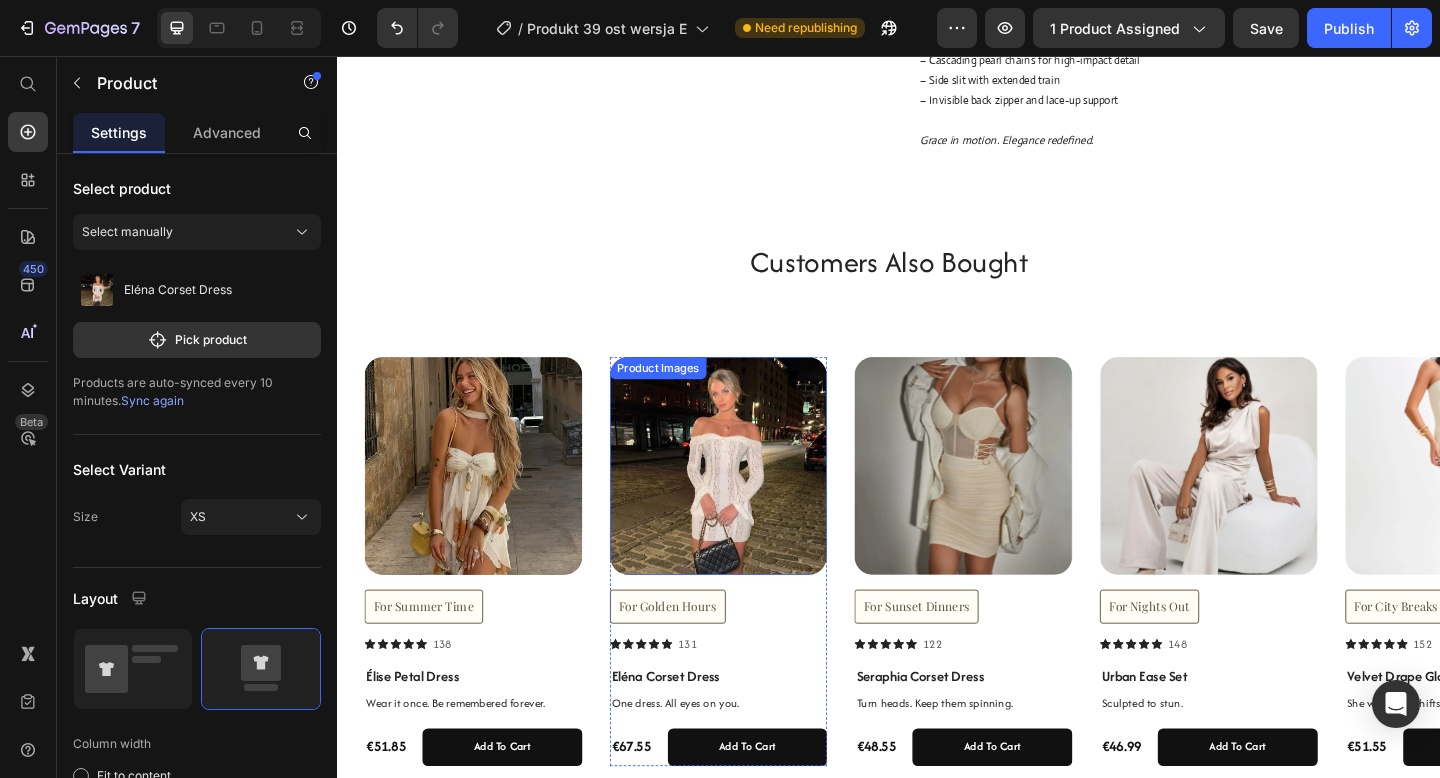 click at bounding box center (752, 502) 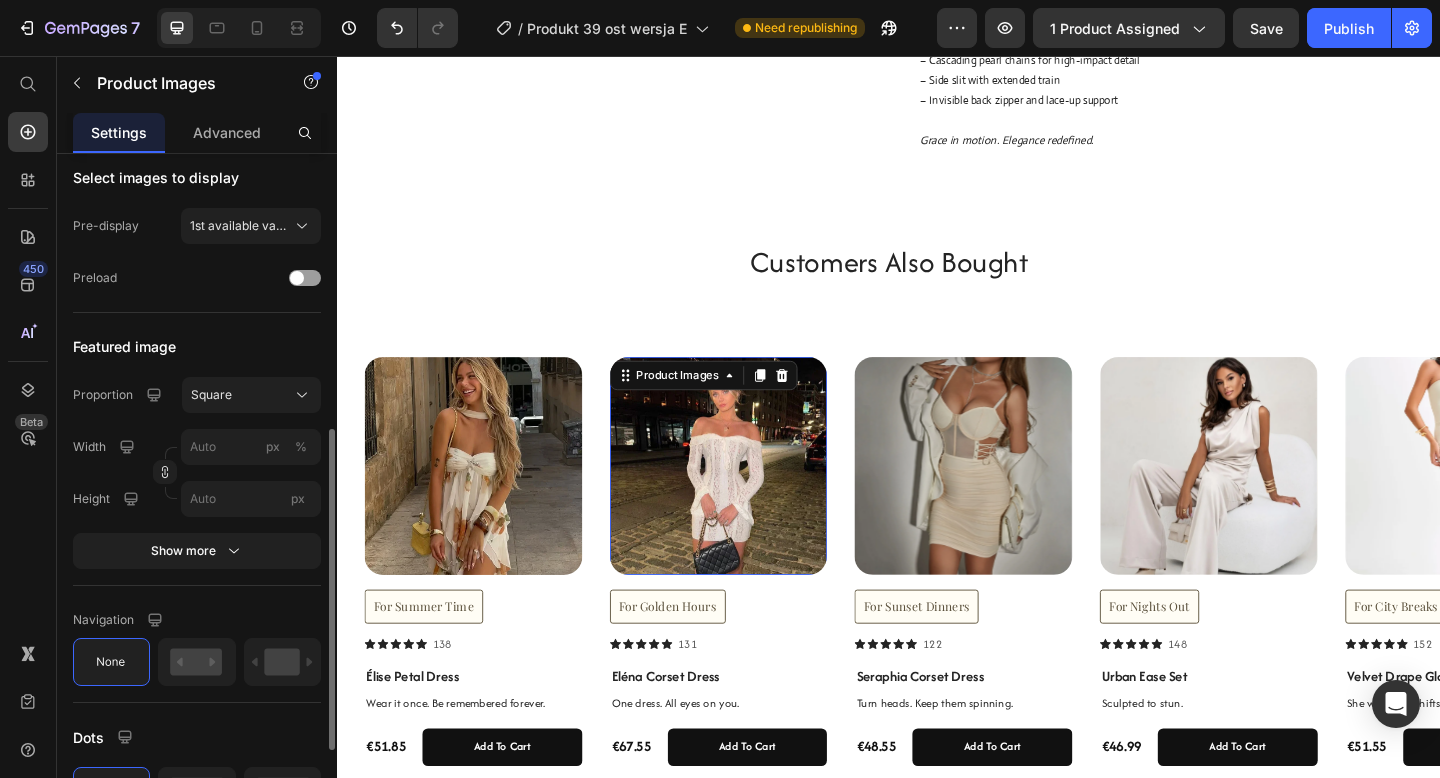scroll, scrollTop: 672, scrollLeft: 0, axis: vertical 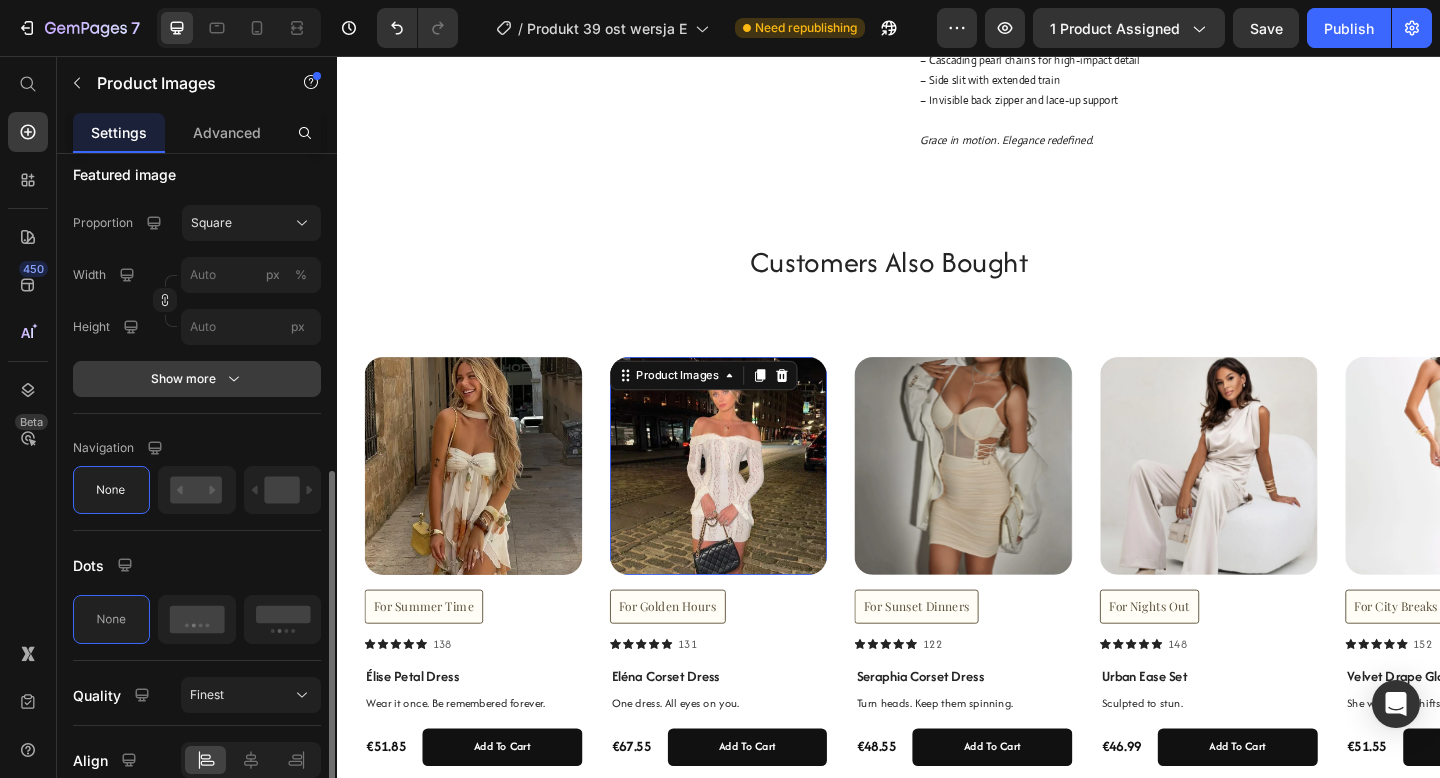 click on "Show more" at bounding box center (197, 379) 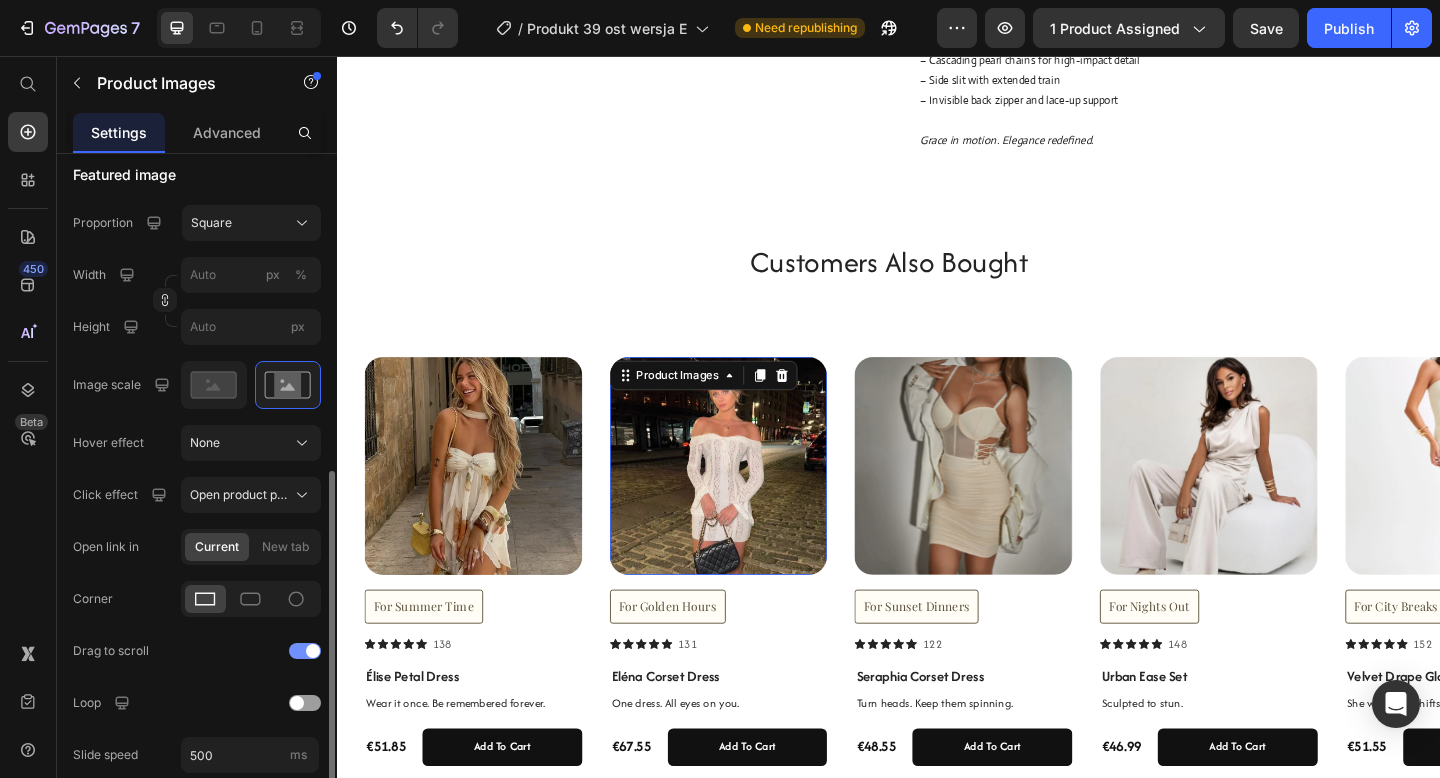 click at bounding box center [305, 651] 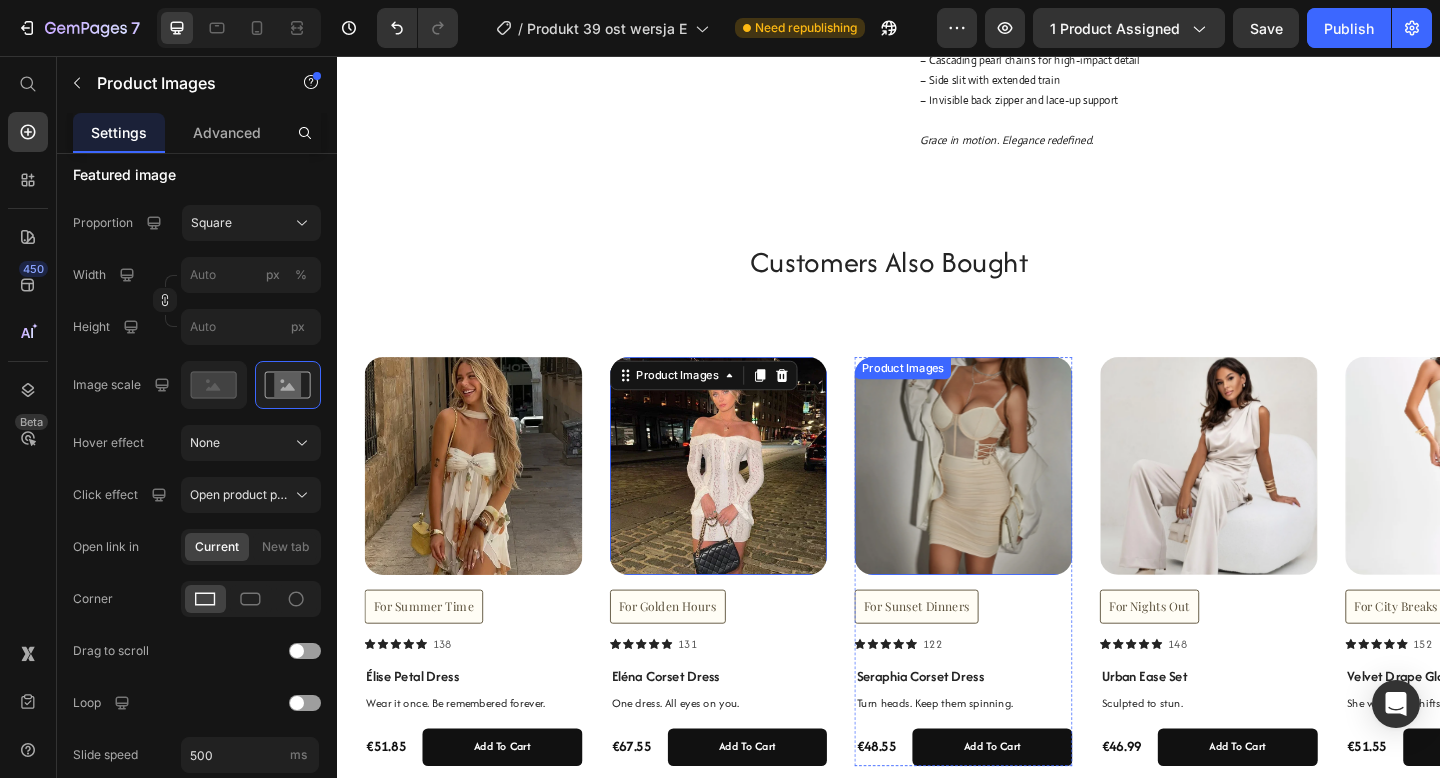 click at bounding box center [1018, 502] 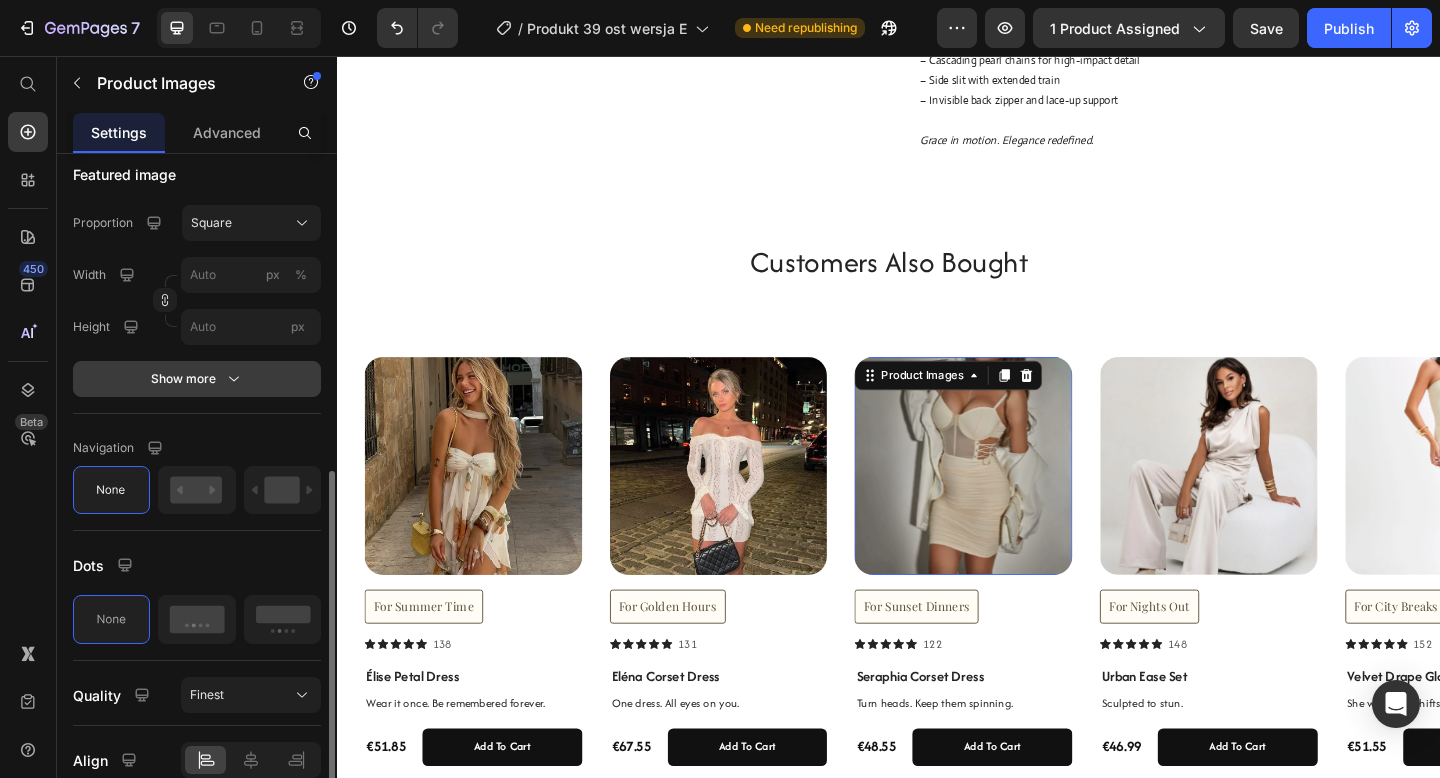 click on "Show more" at bounding box center (197, 379) 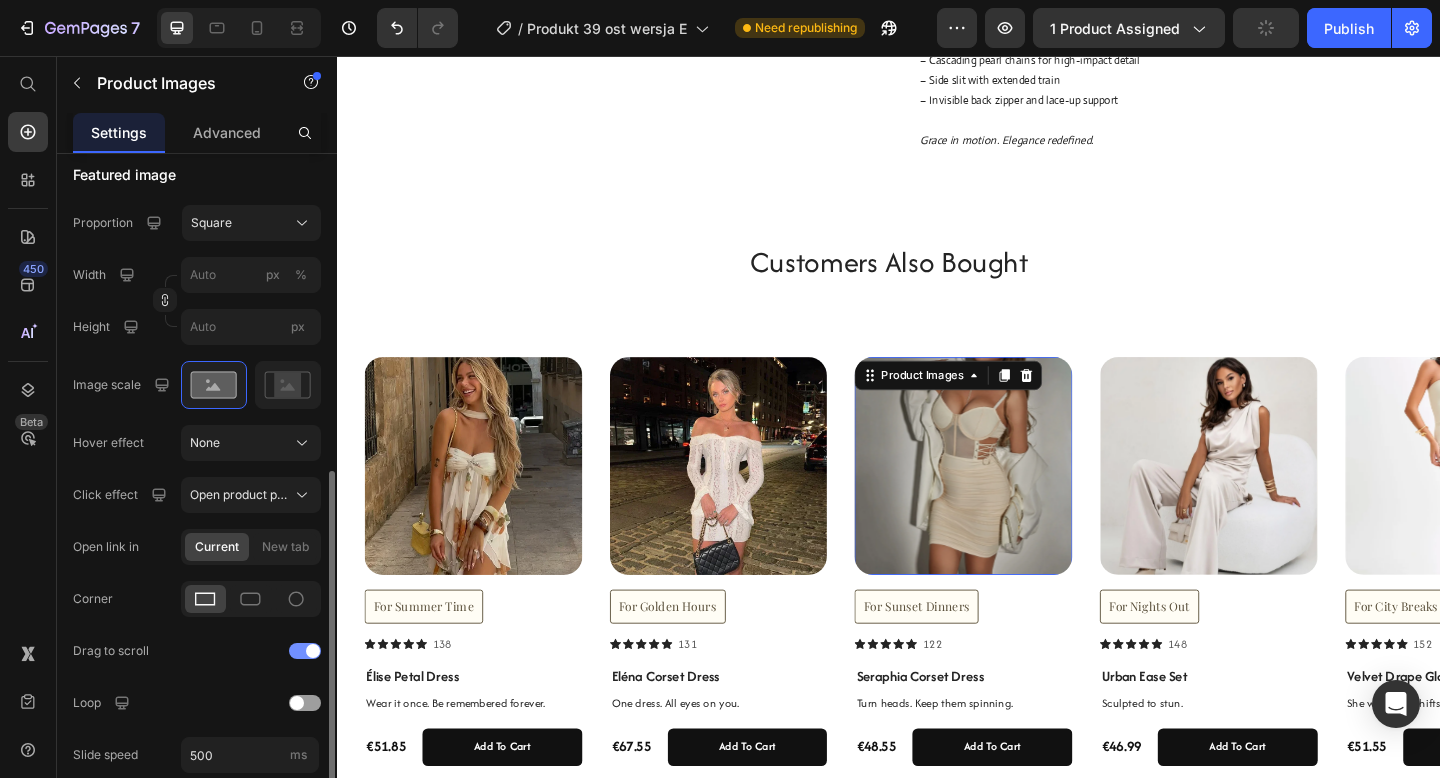 click at bounding box center (305, 651) 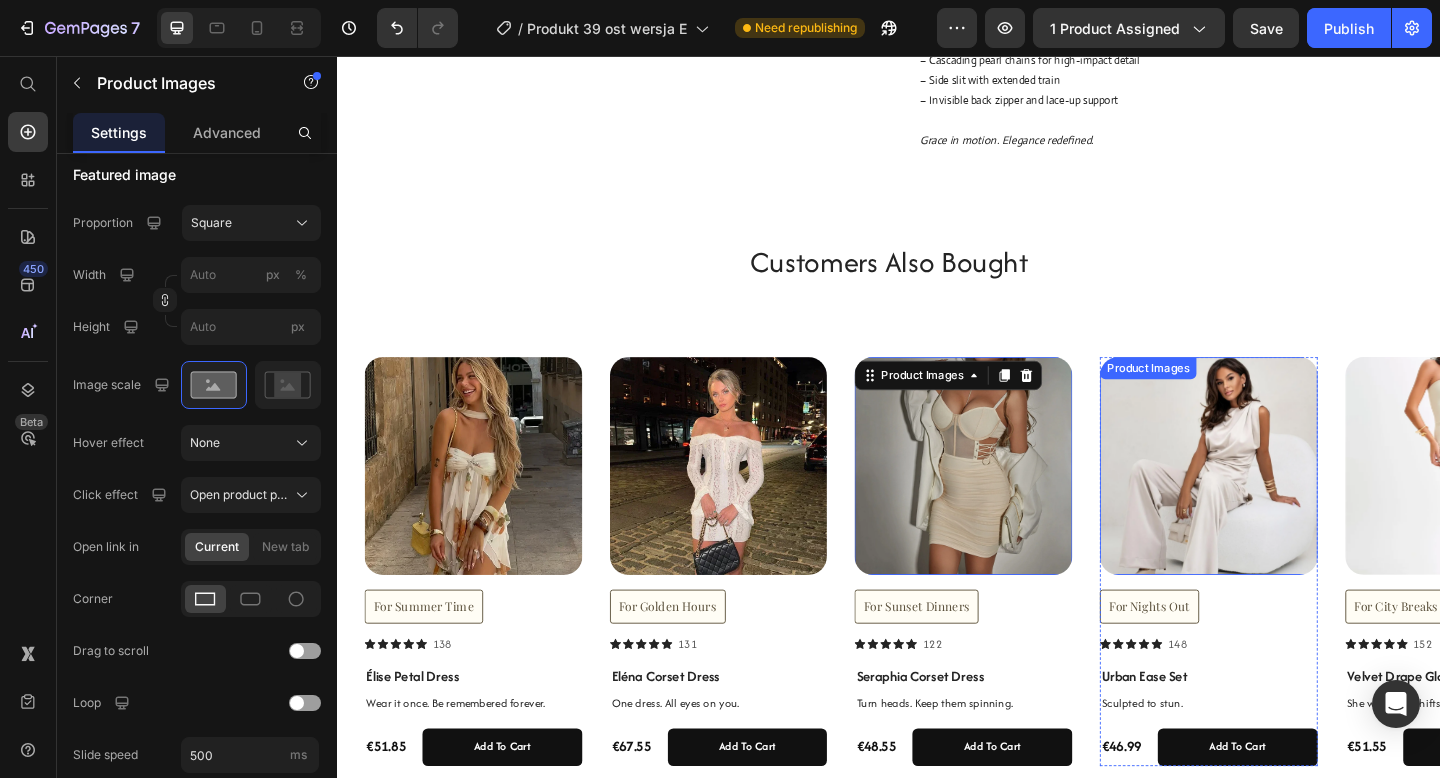 click at bounding box center [1285, 502] 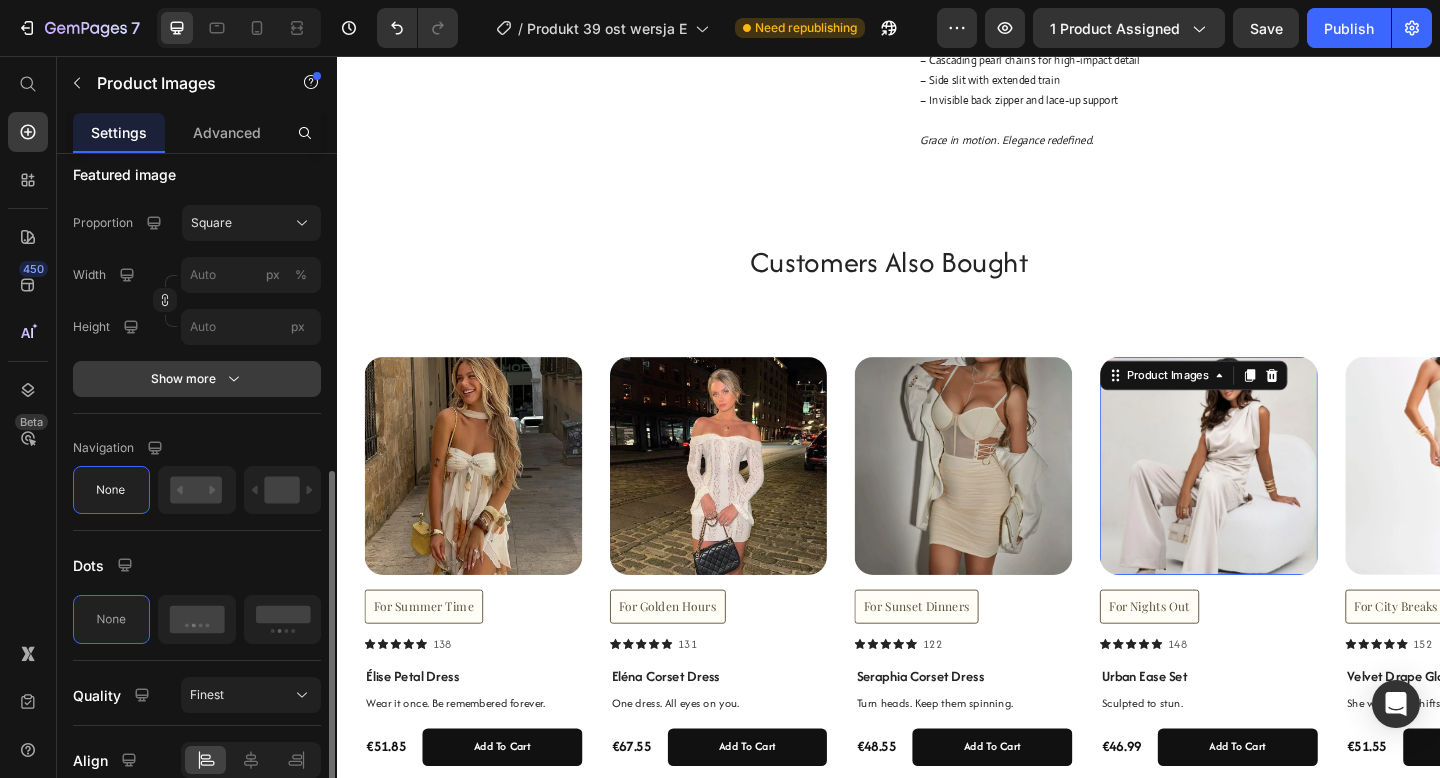 click on "Show more" at bounding box center (197, 379) 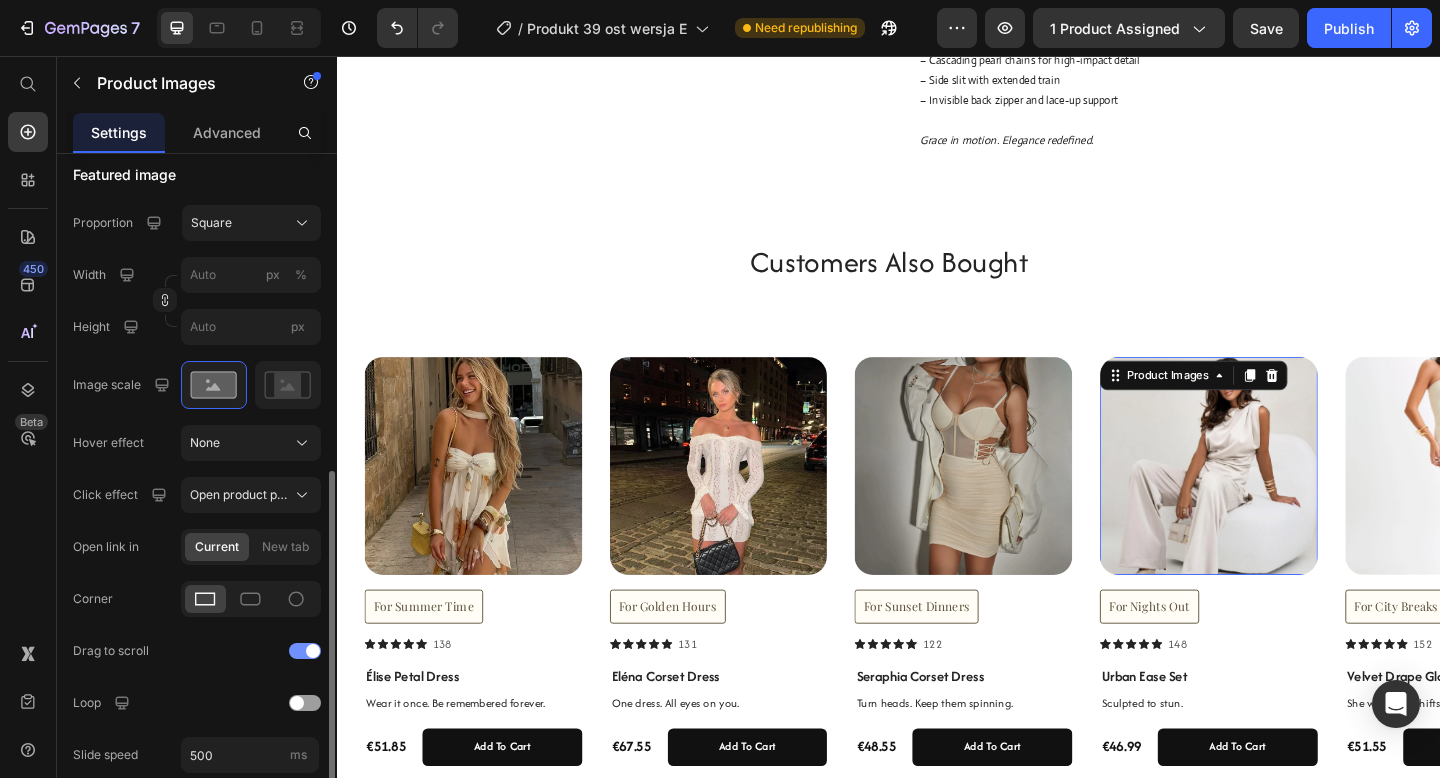 click at bounding box center (305, 651) 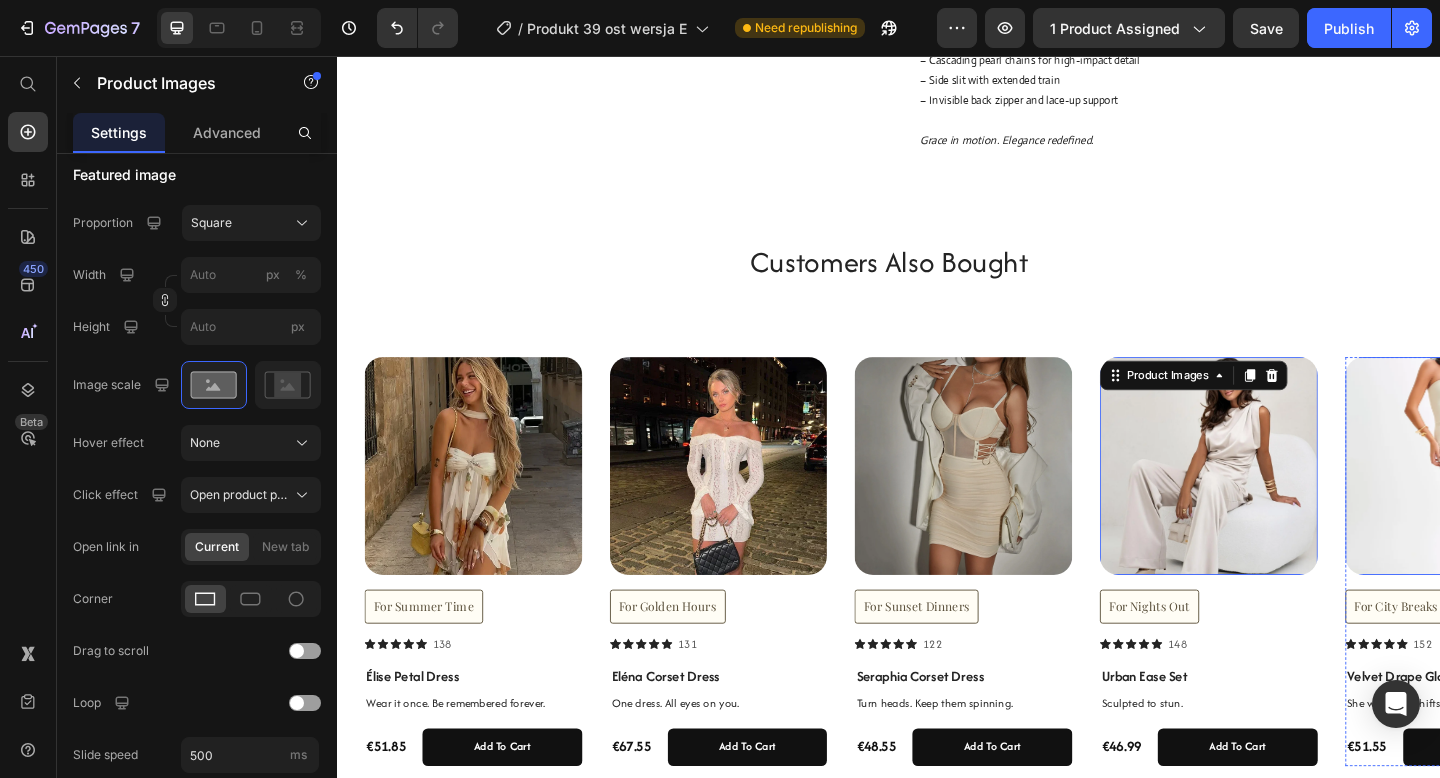 click at bounding box center [1552, 502] 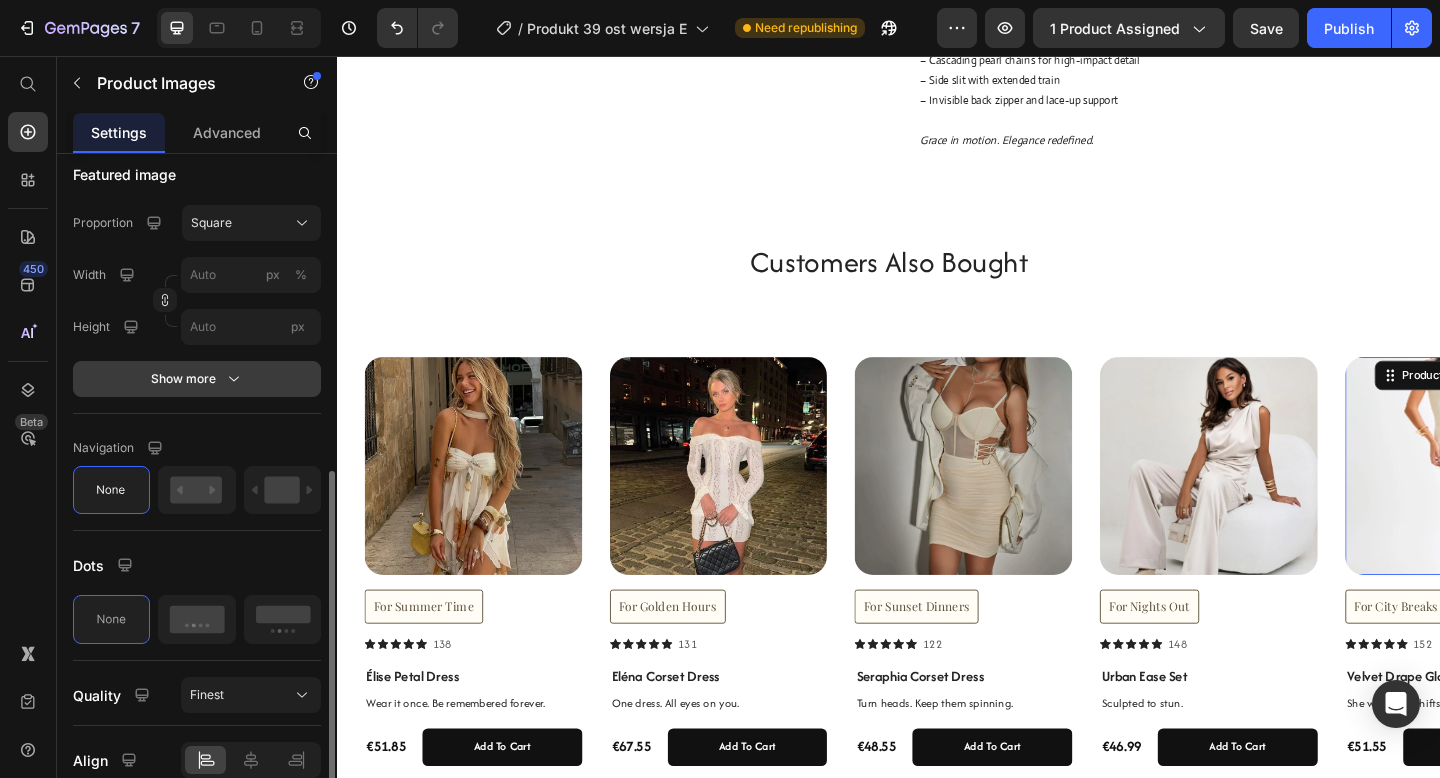 click on "Show more" at bounding box center (197, 379) 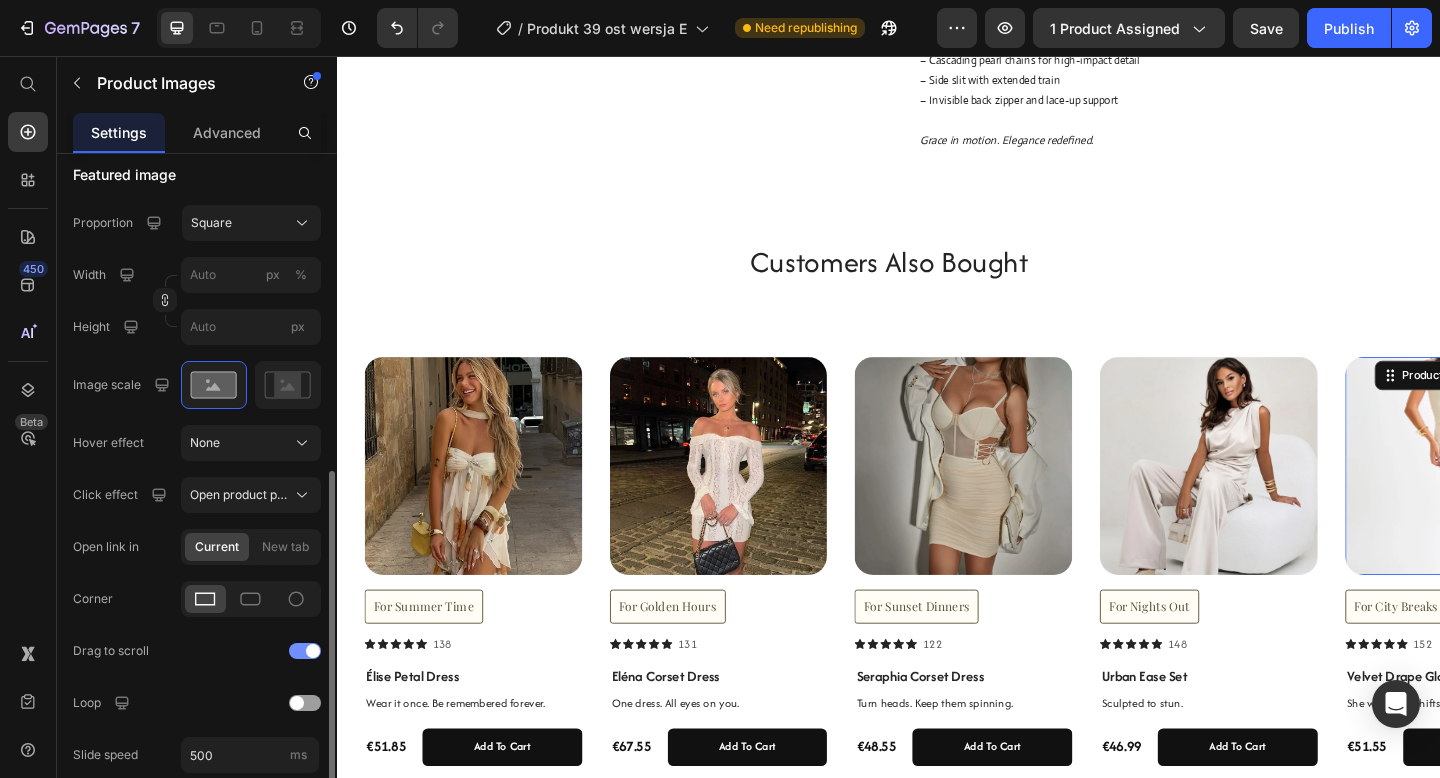 click at bounding box center [305, 651] 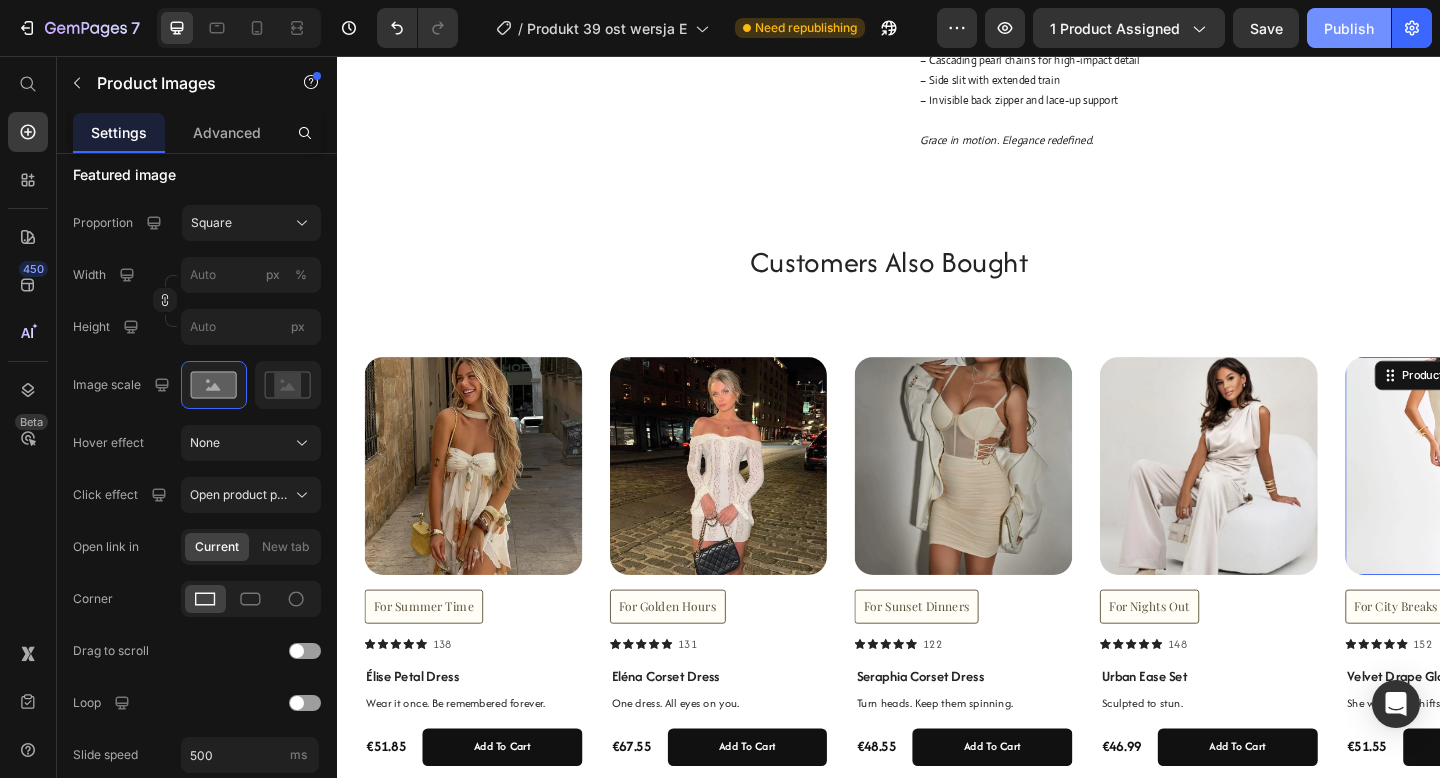 click on "Publish" 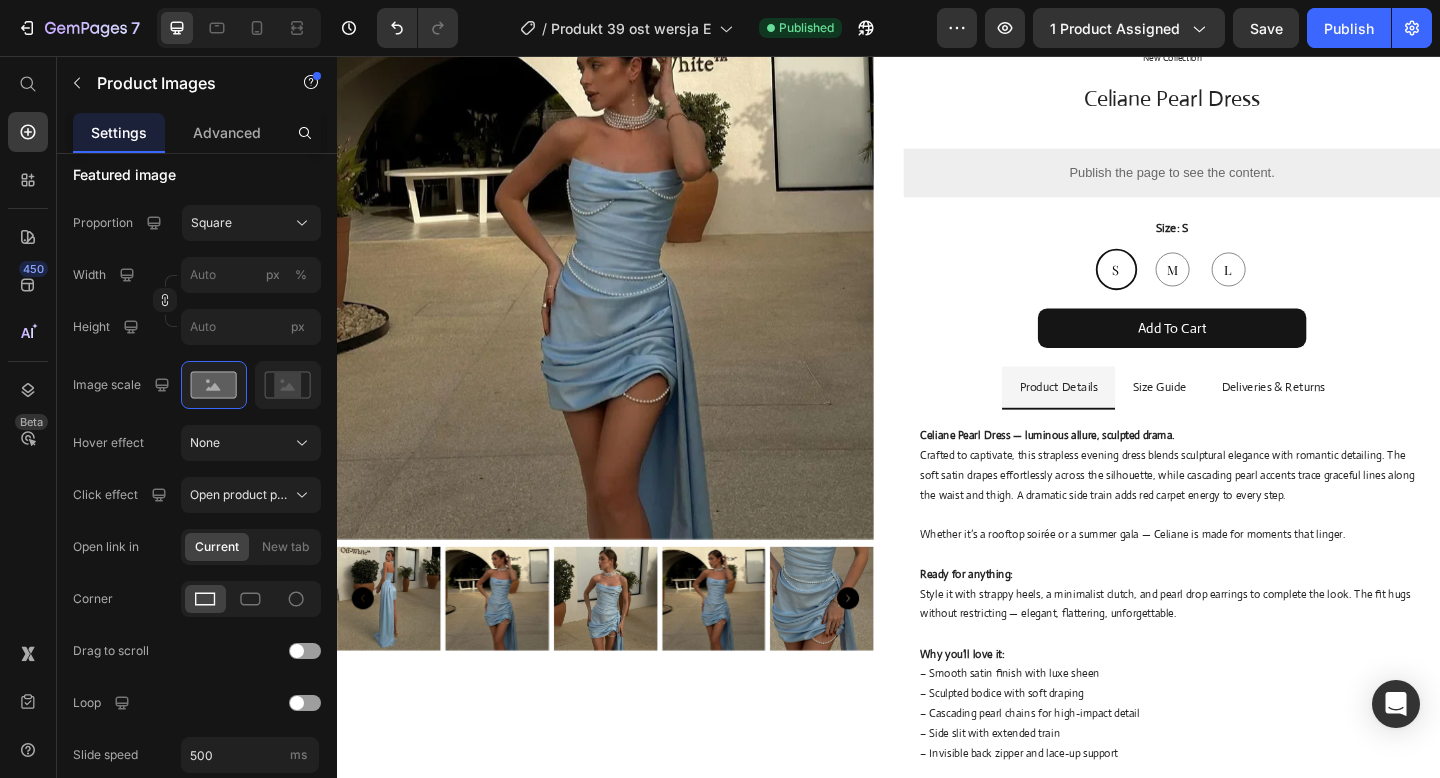 scroll, scrollTop: 0, scrollLeft: 0, axis: both 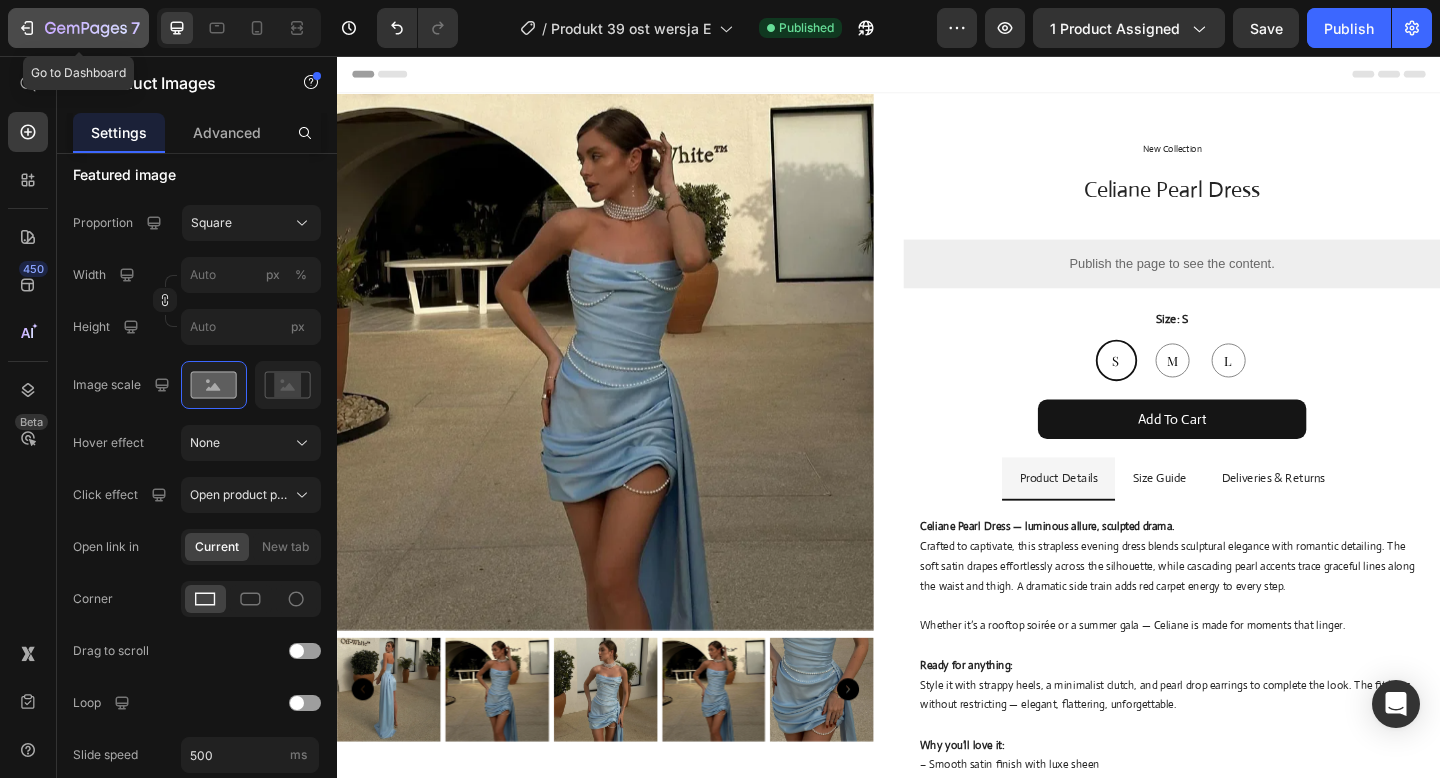 click 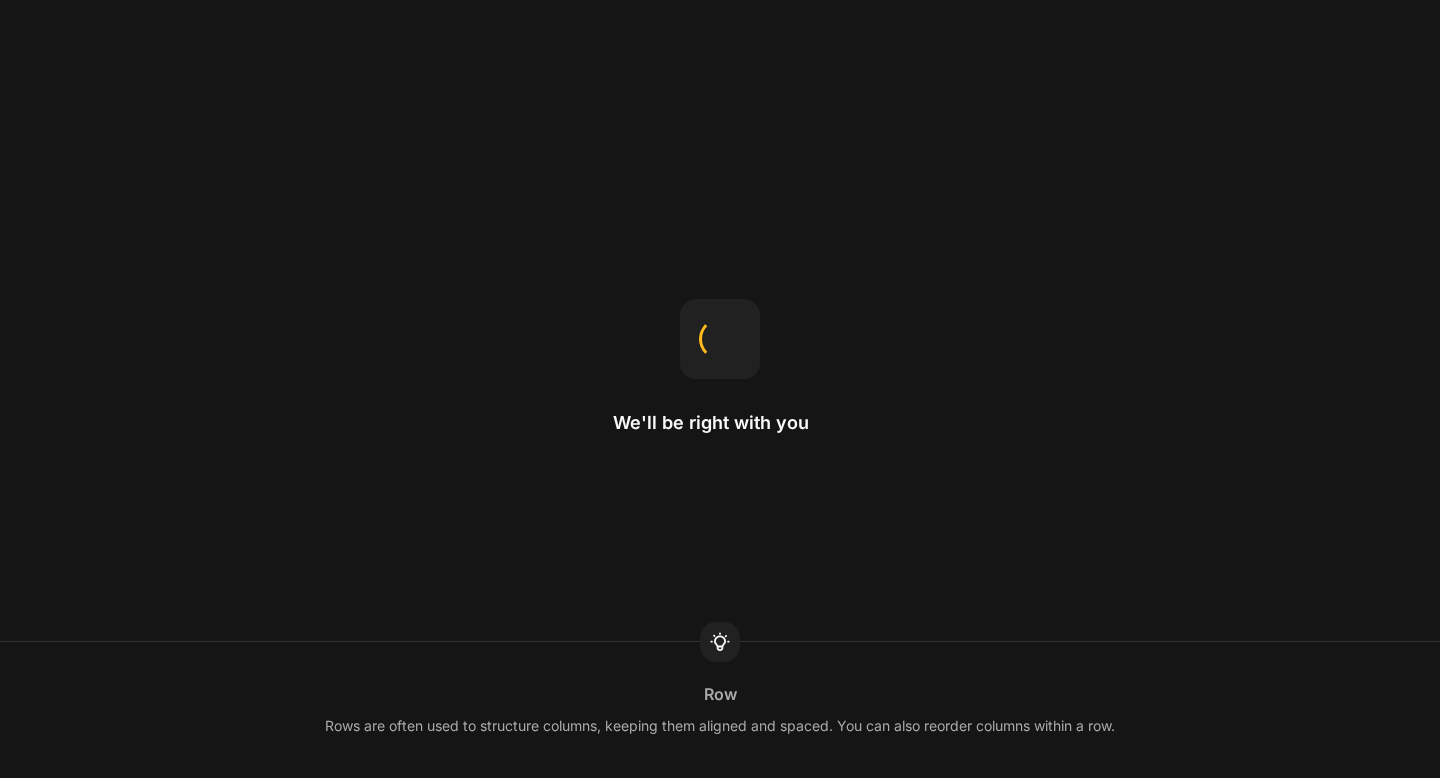 scroll, scrollTop: 0, scrollLeft: 0, axis: both 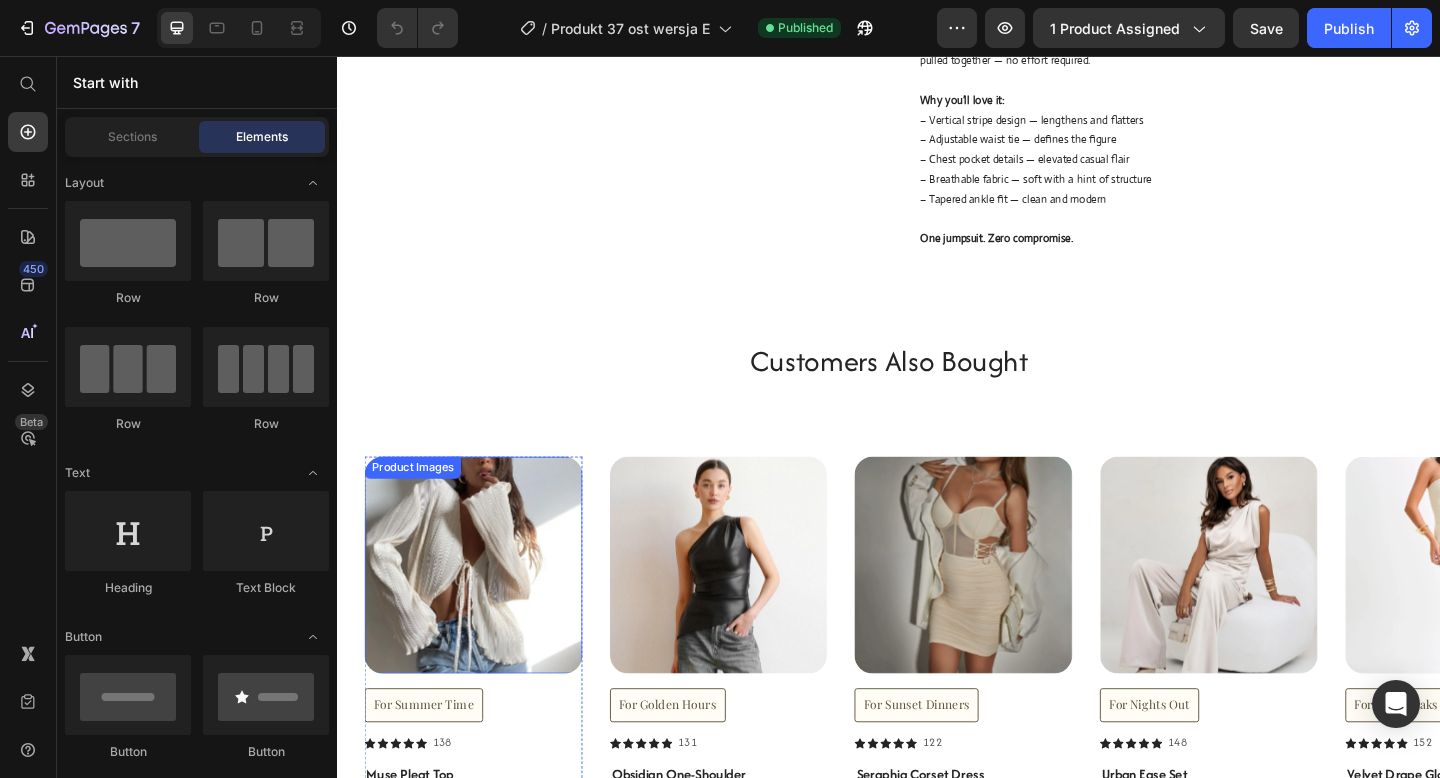 click at bounding box center (485, 610) 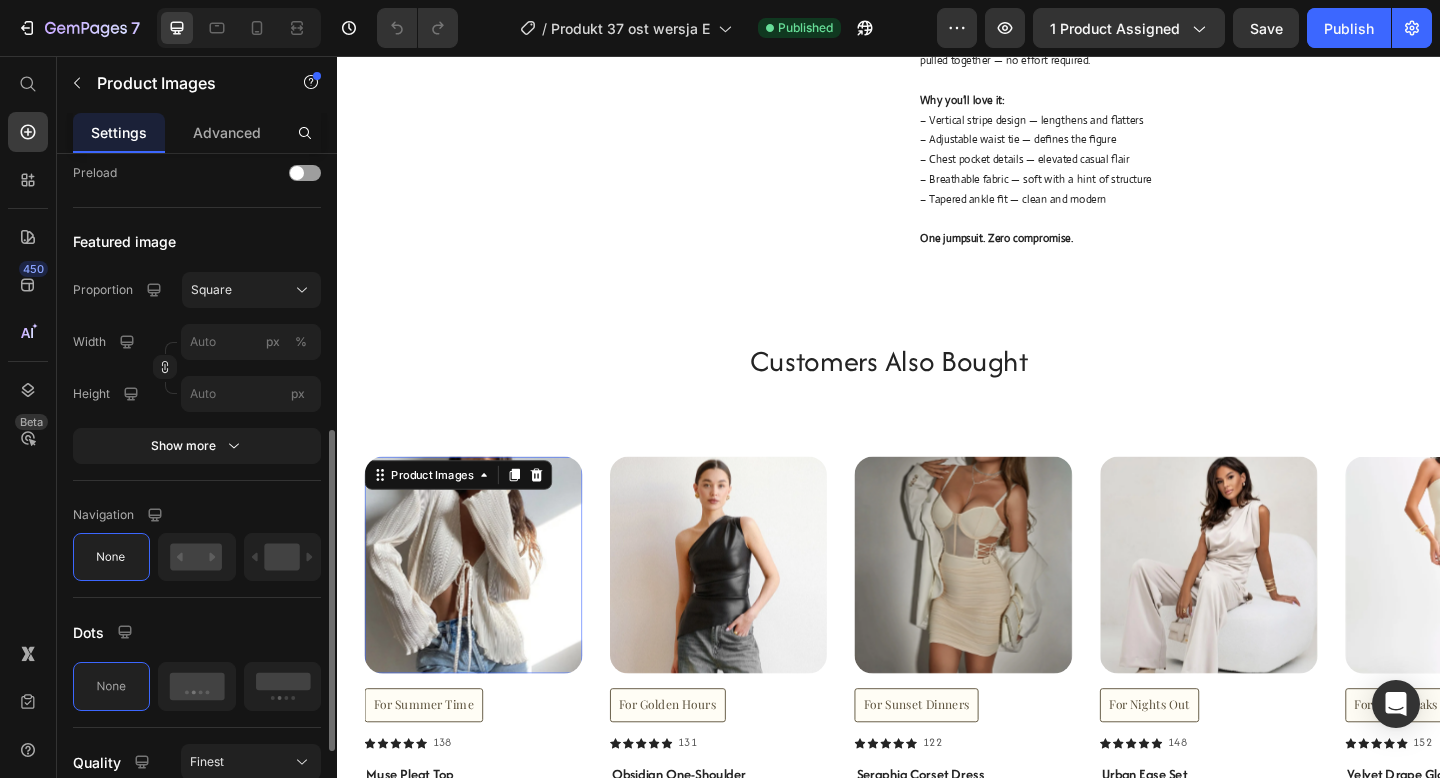 scroll, scrollTop: 614, scrollLeft: 0, axis: vertical 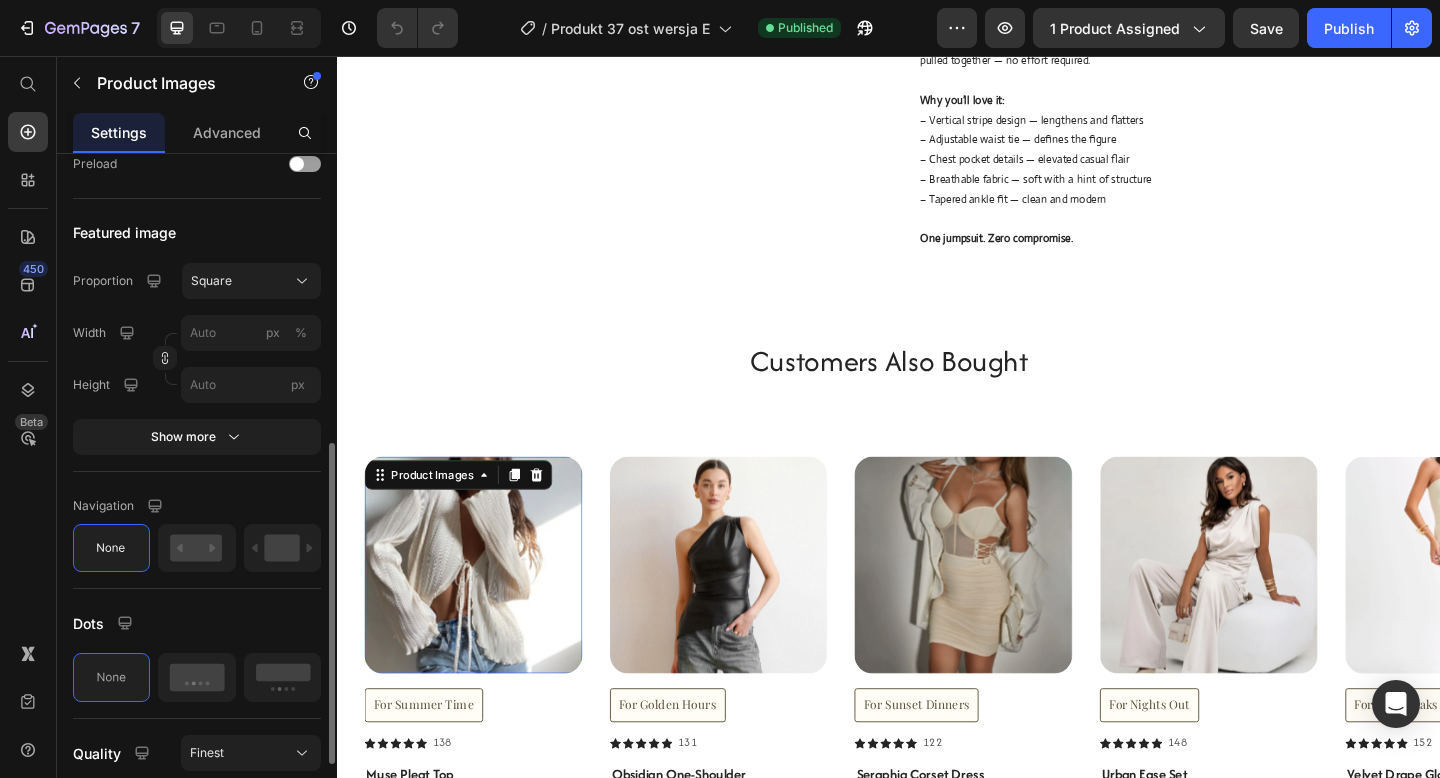 click on "Show more" at bounding box center (197, 437) 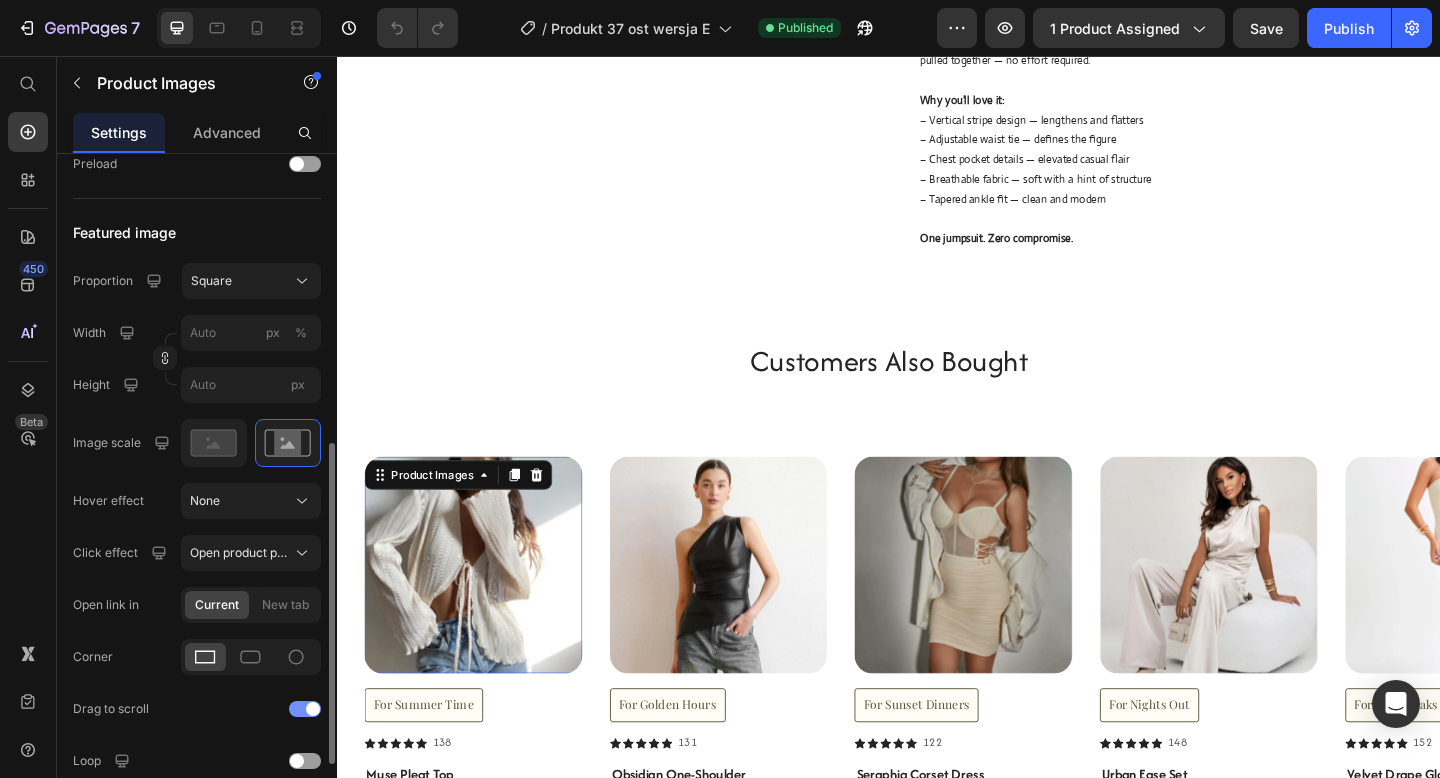 click at bounding box center [305, 709] 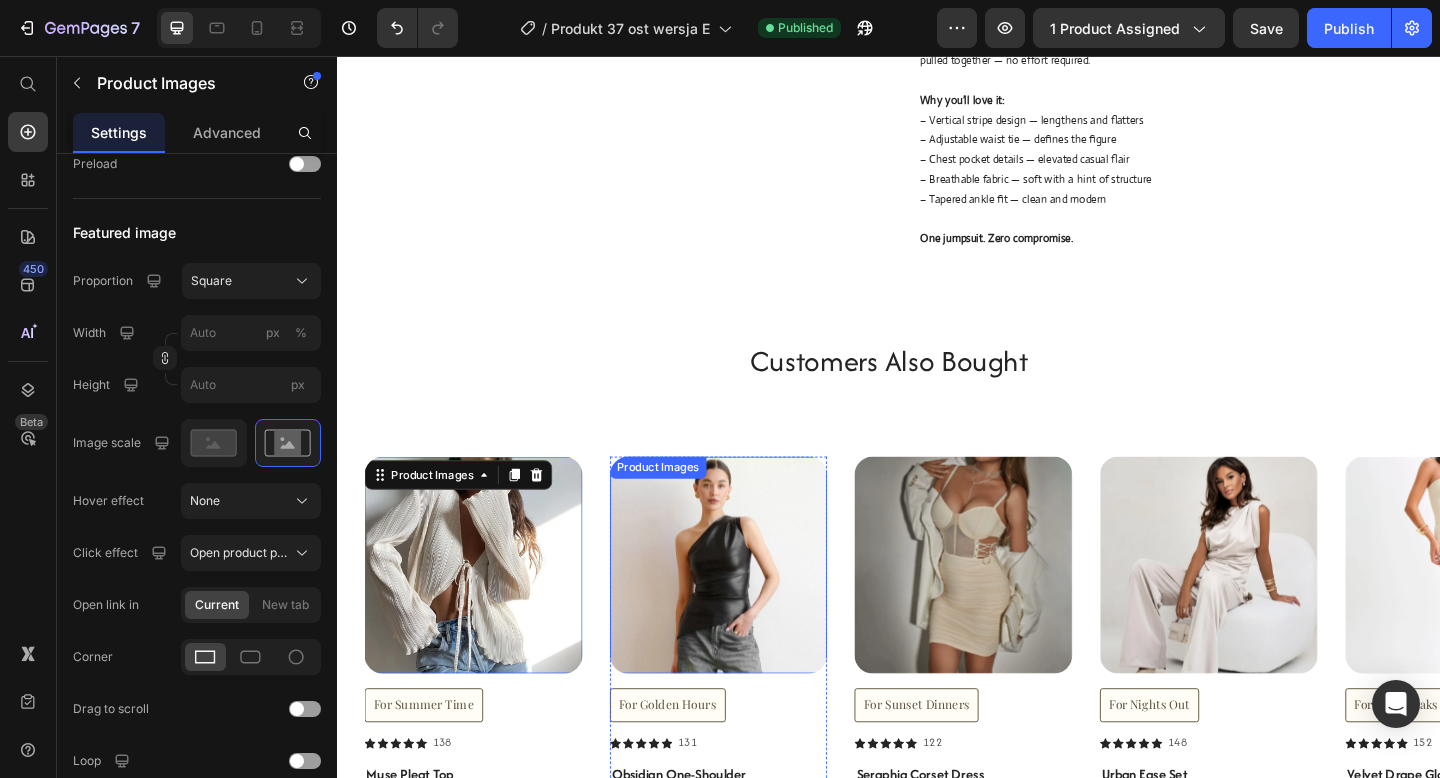 click at bounding box center (752, 610) 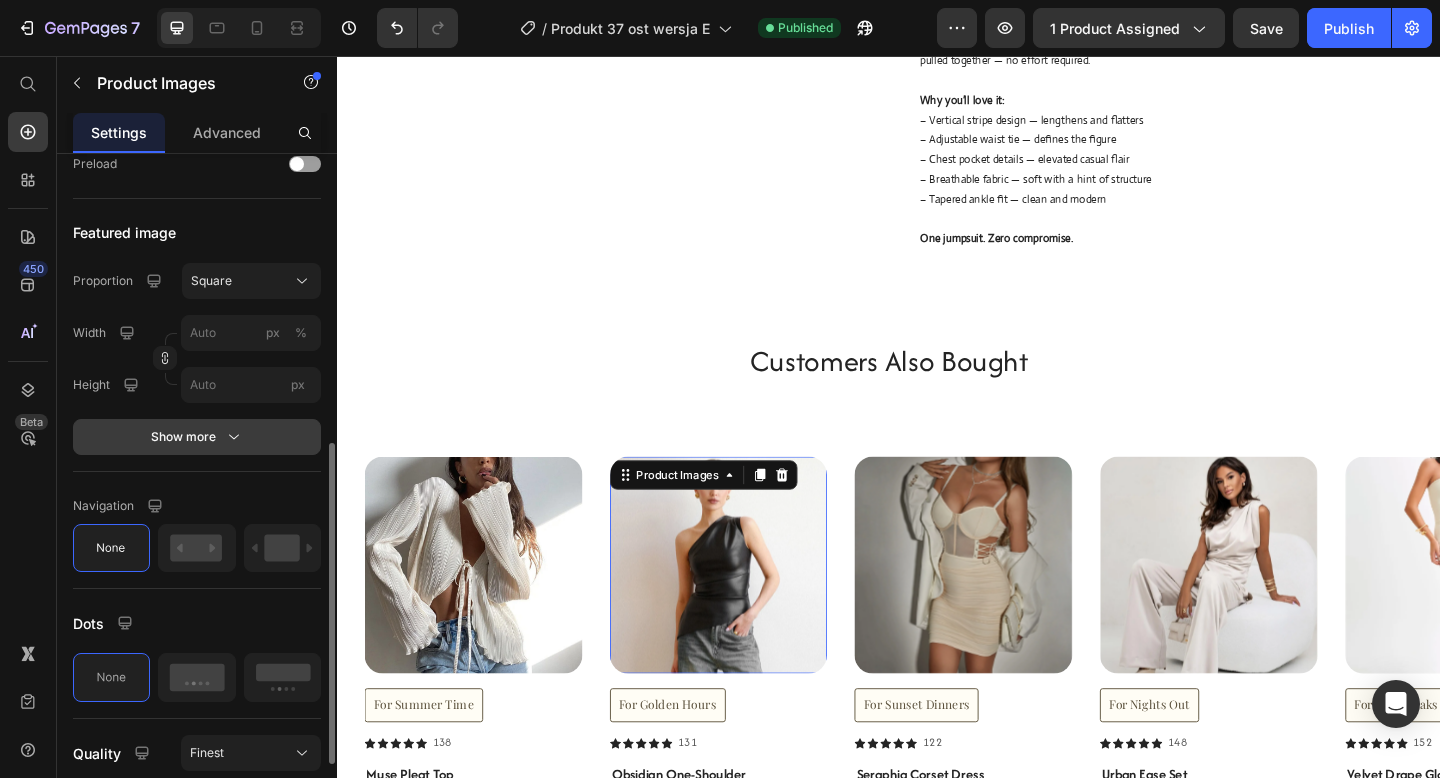 click on "Show more" at bounding box center [197, 437] 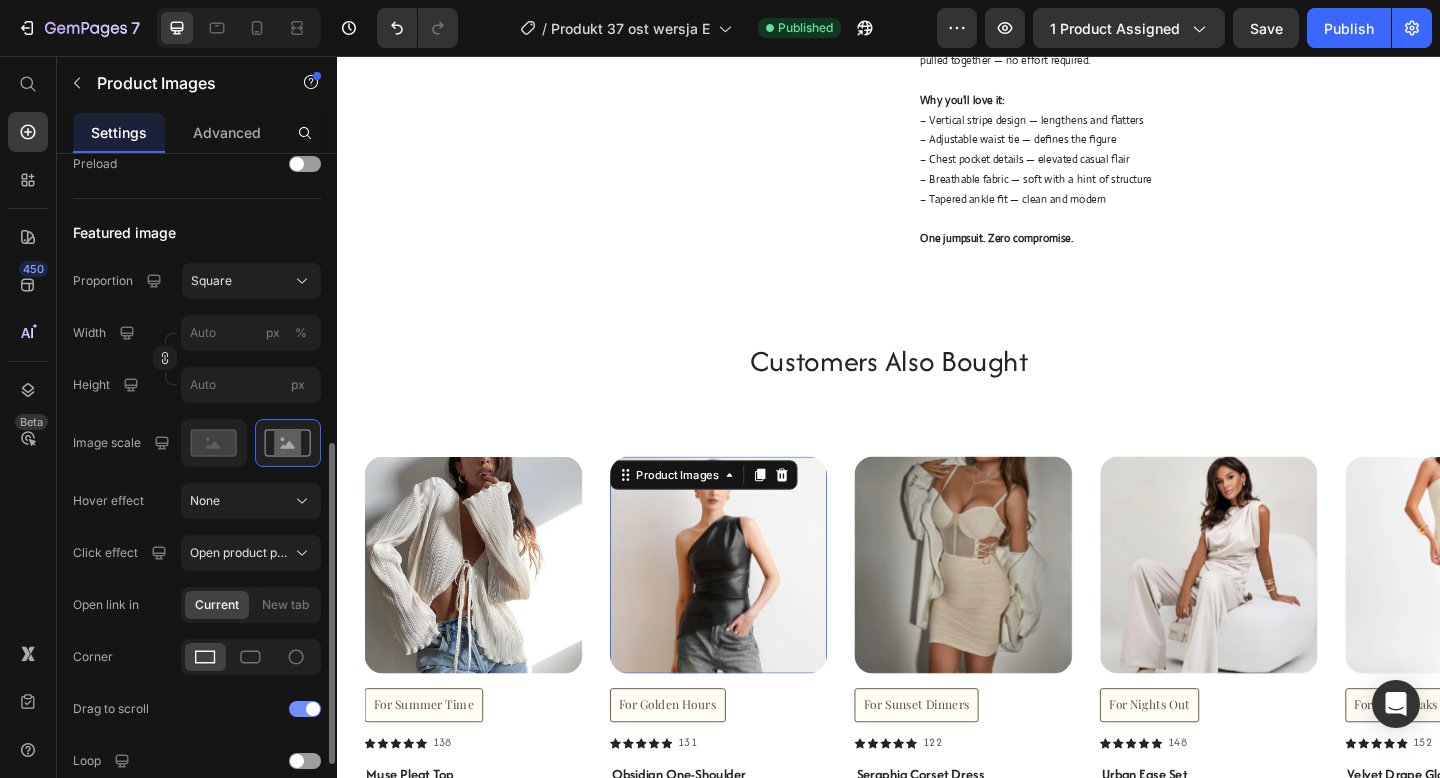 click at bounding box center (305, 709) 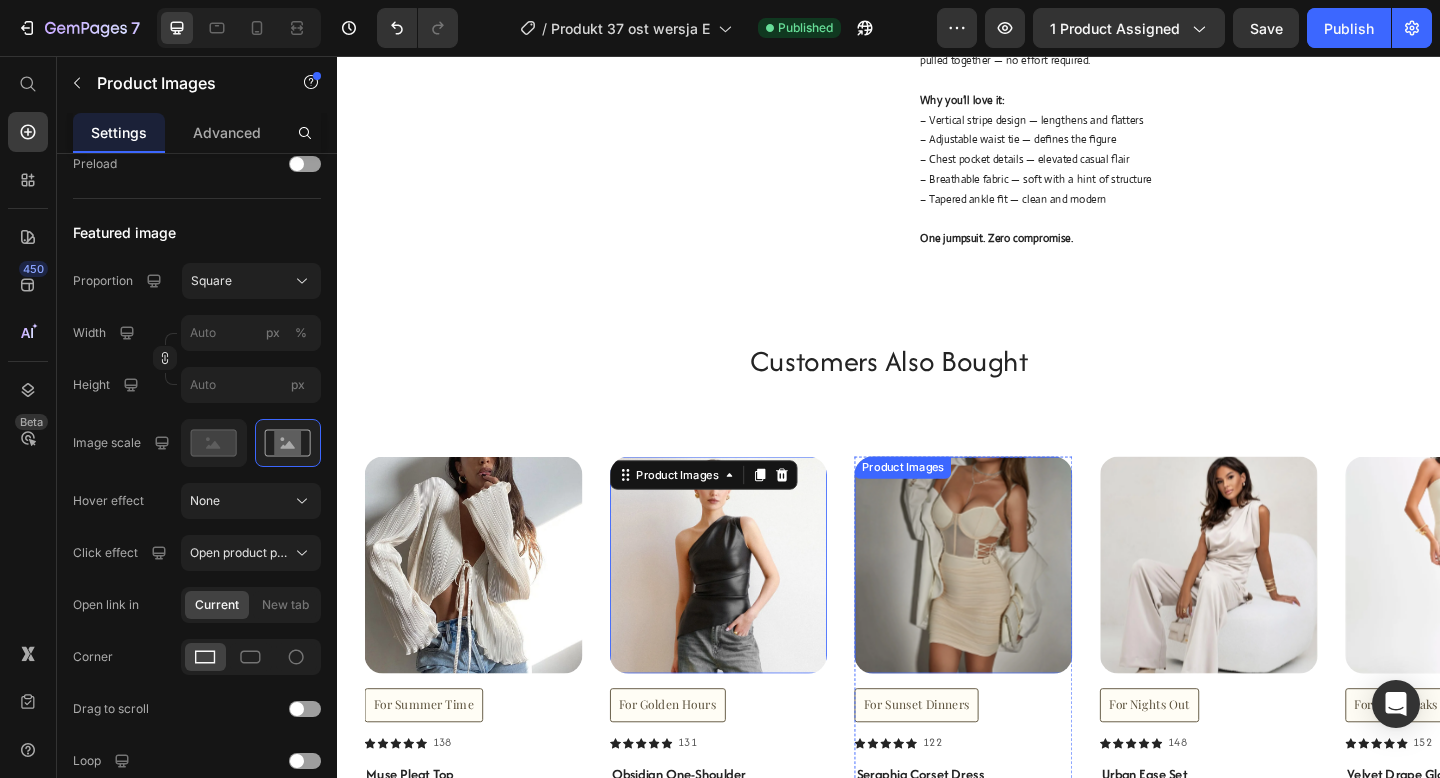 click at bounding box center (1018, 610) 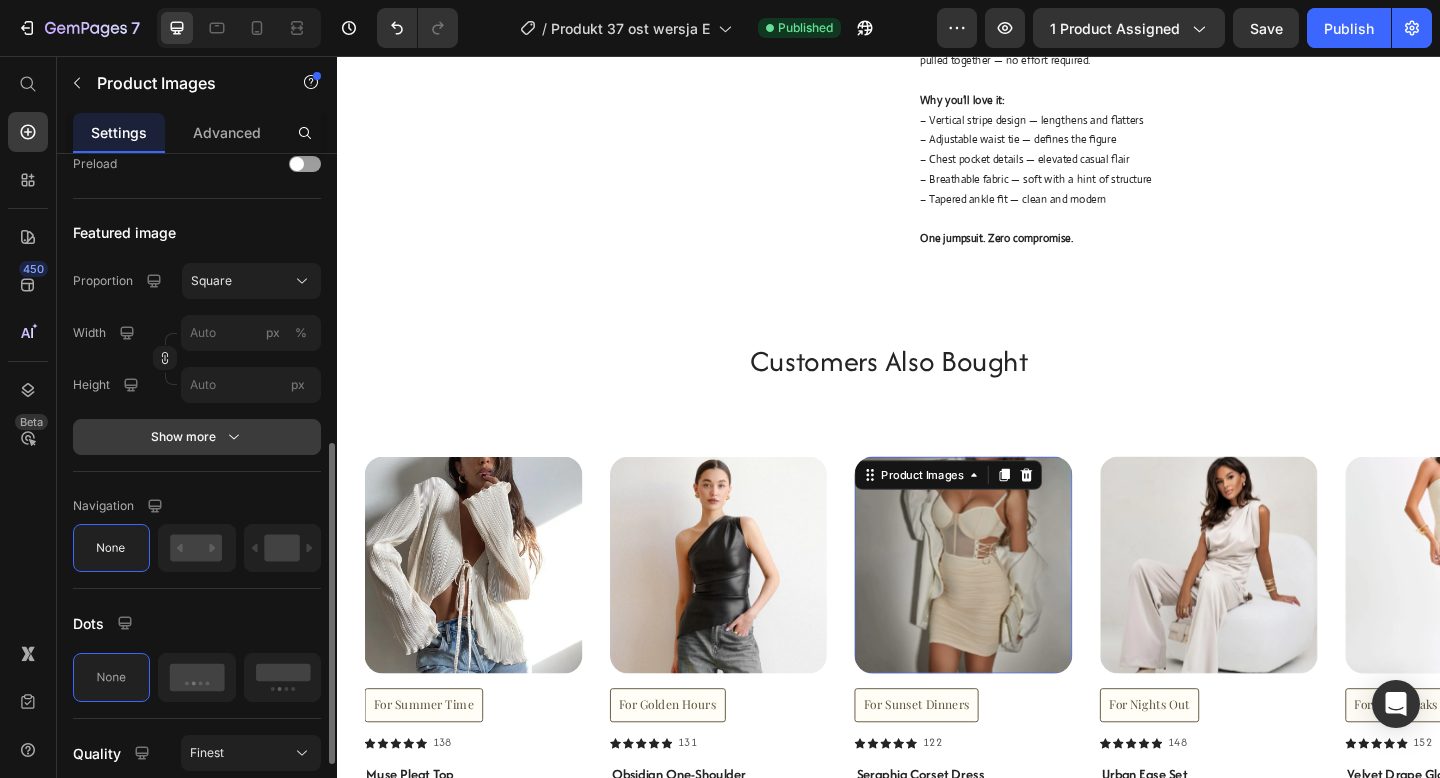click on "Show more" at bounding box center [197, 437] 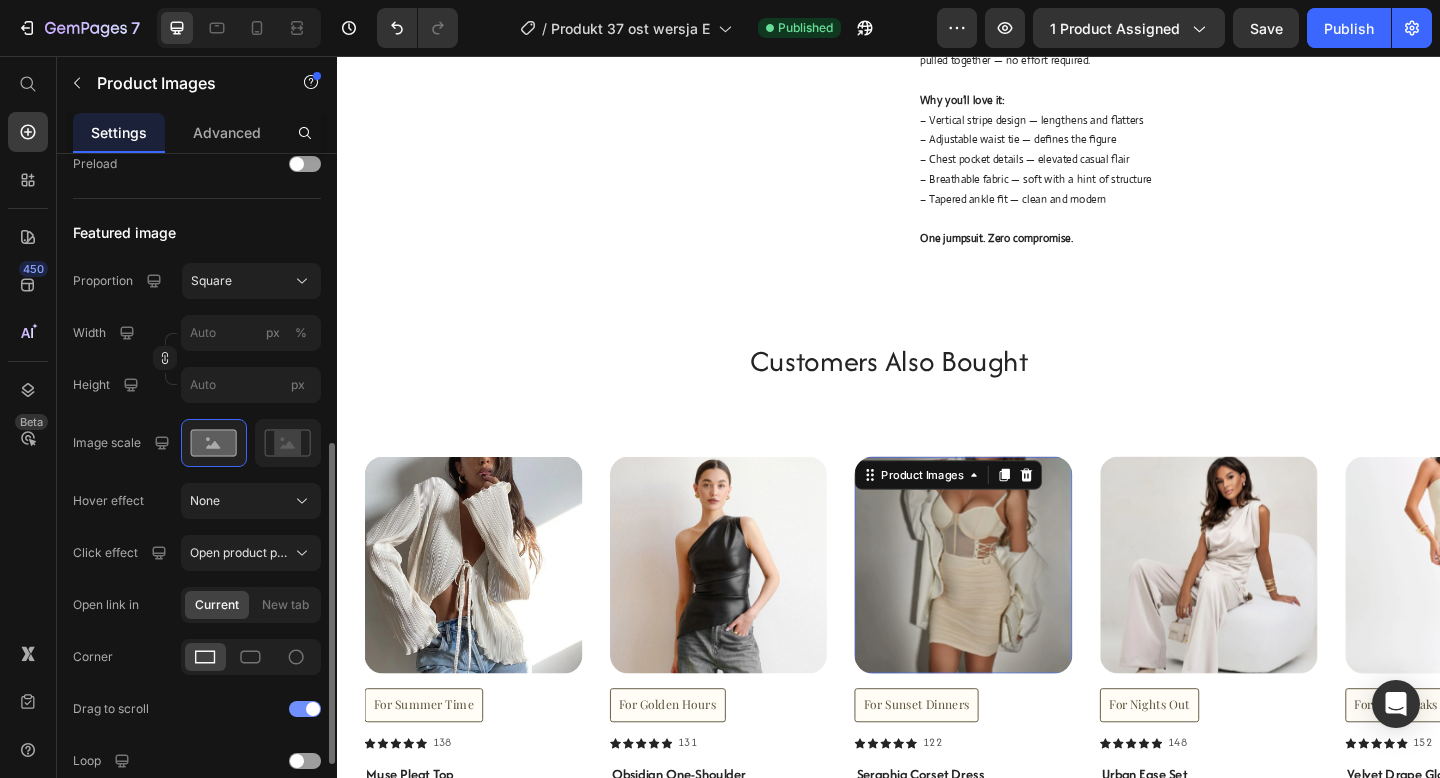 click at bounding box center [313, 709] 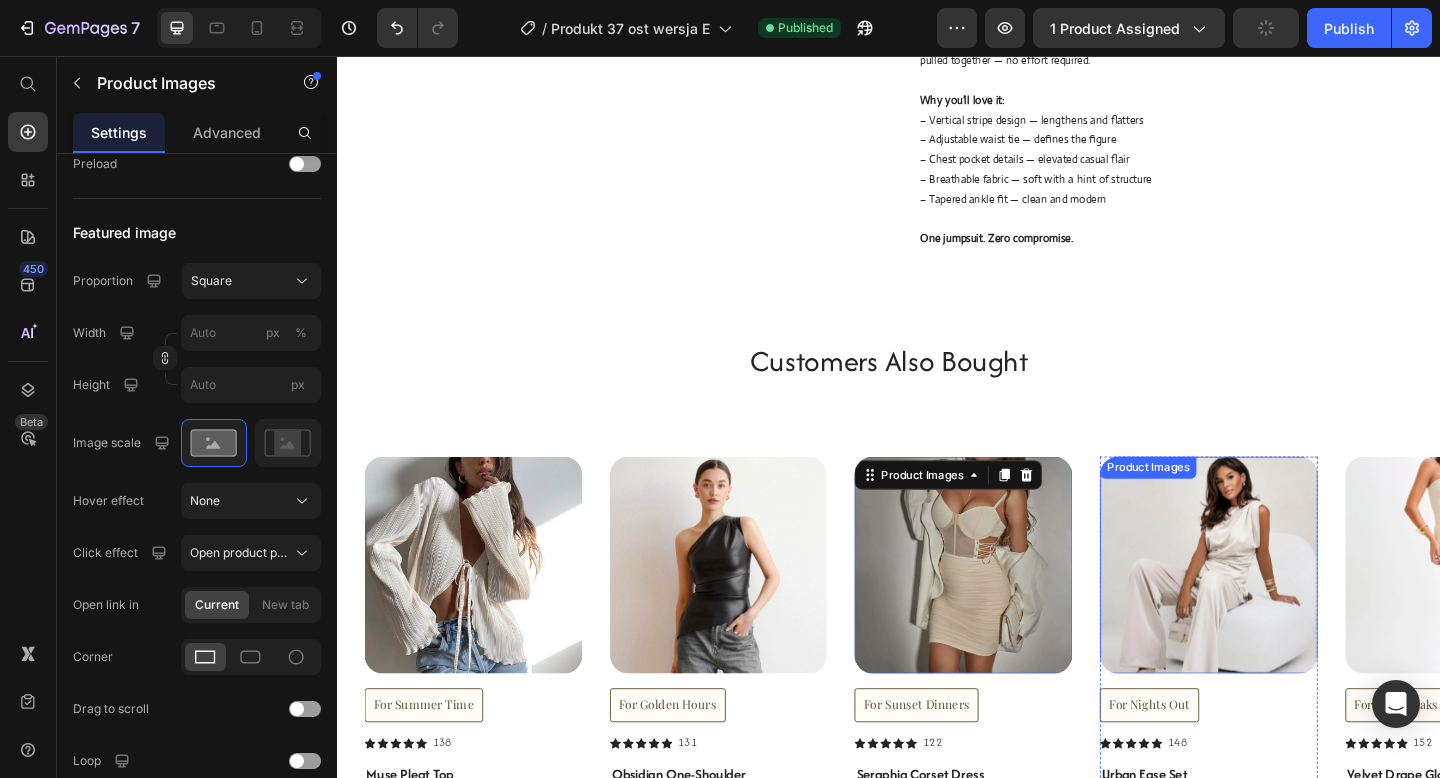 click at bounding box center [1285, 610] 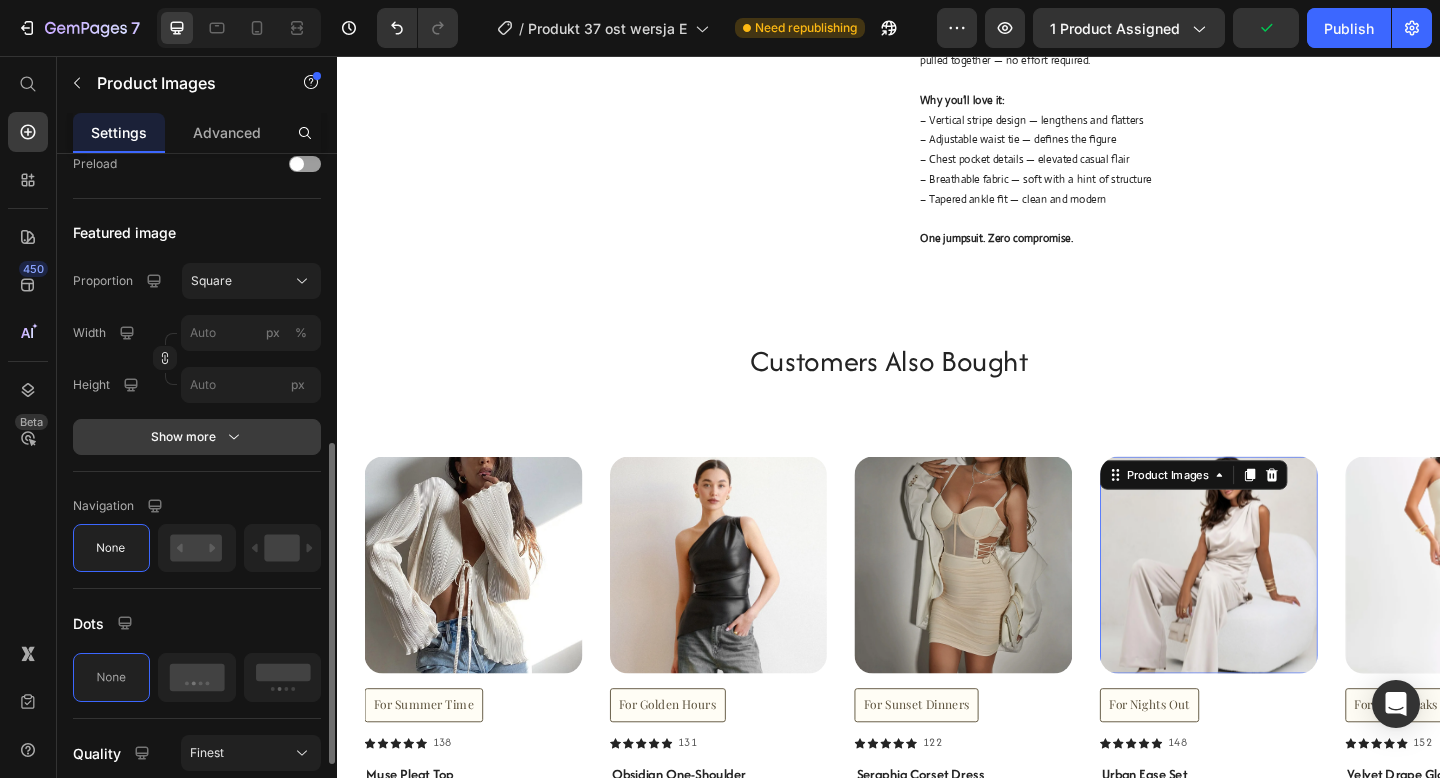 click on "Show more" at bounding box center [197, 437] 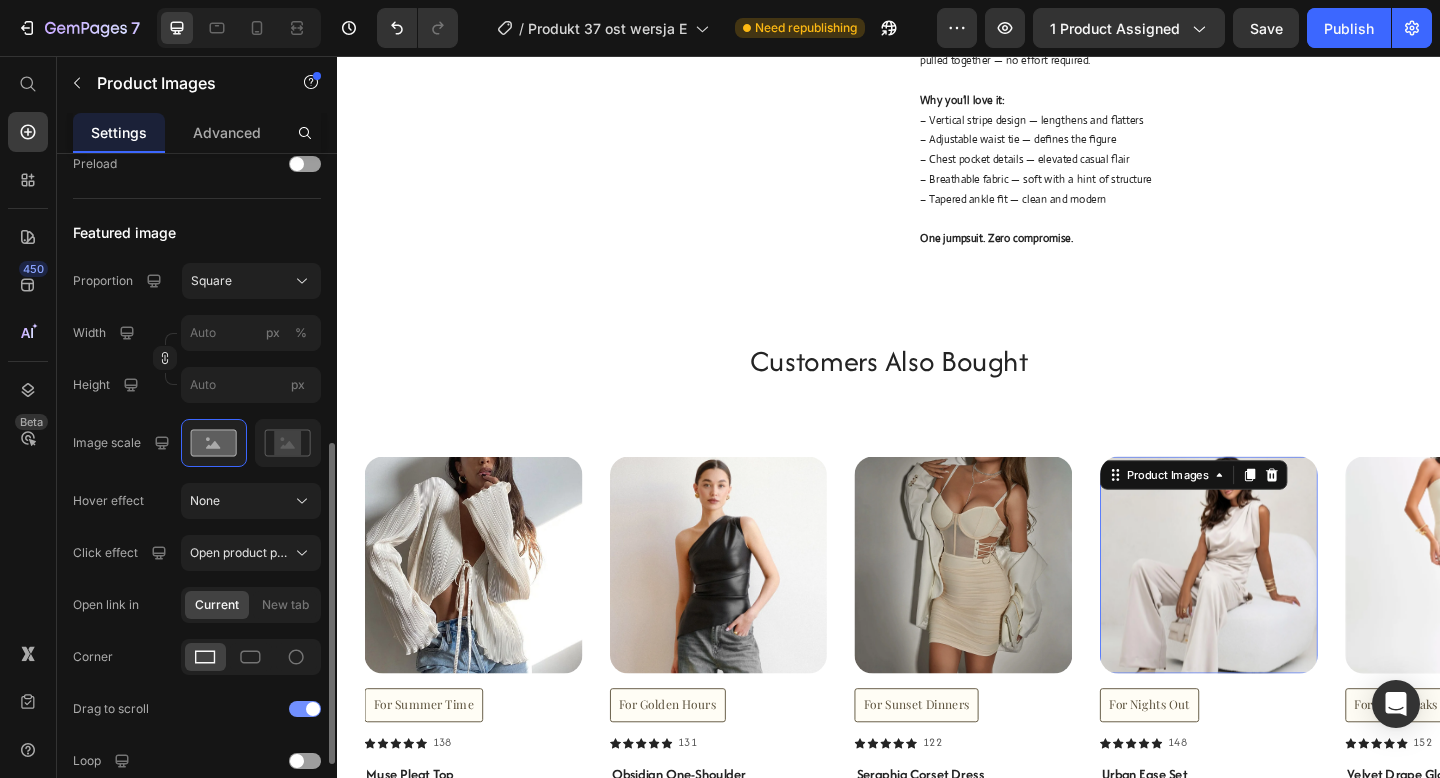 click on "Drag to scroll" 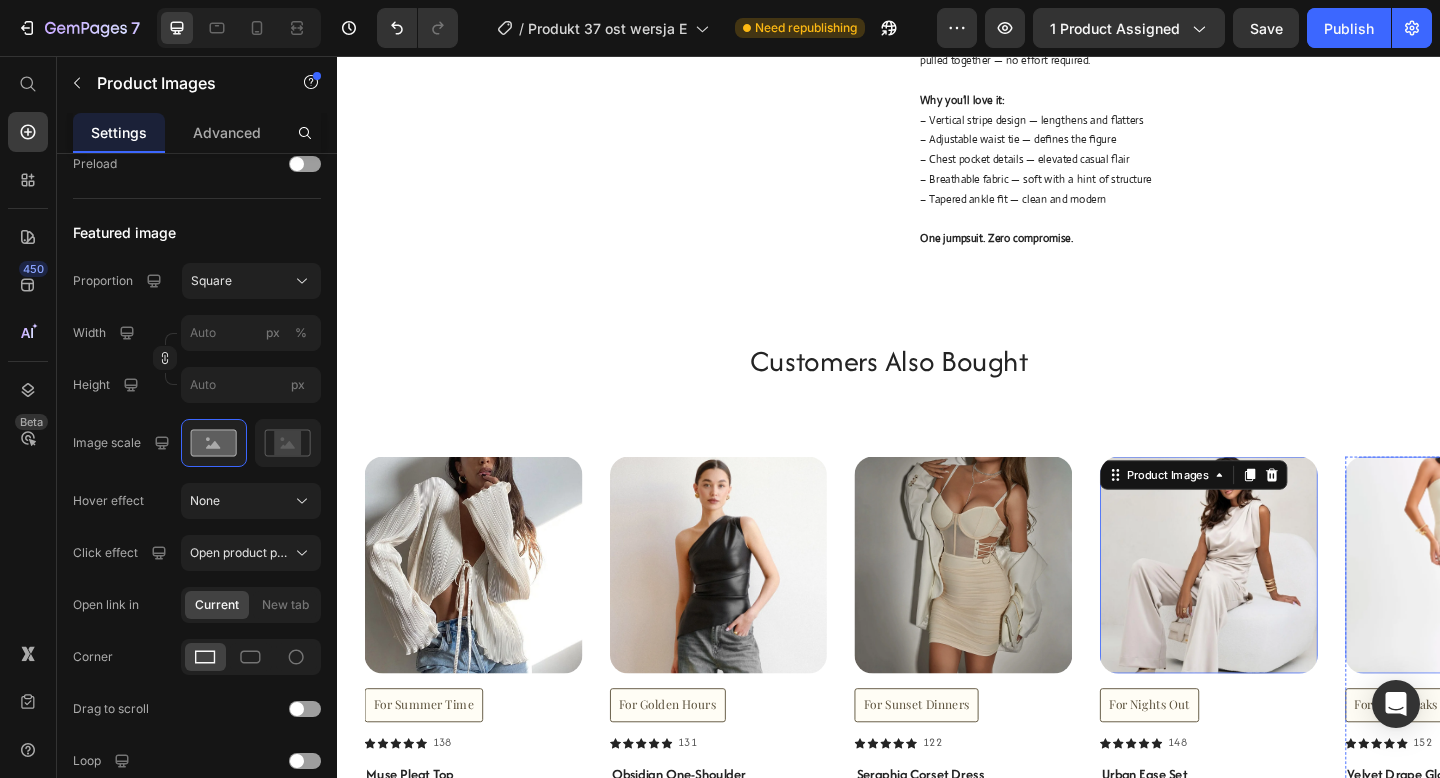 click at bounding box center [1552, 610] 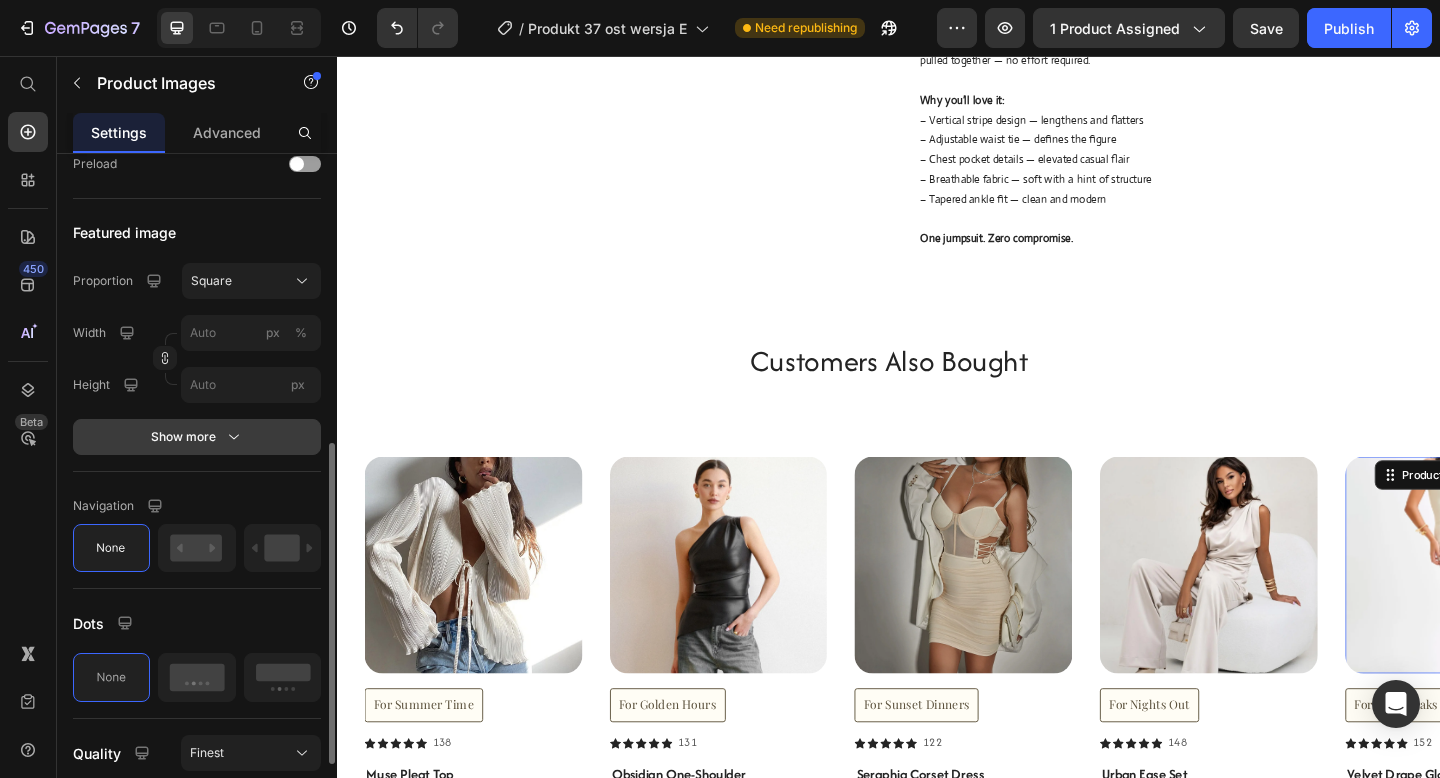click on "Show more" at bounding box center (197, 437) 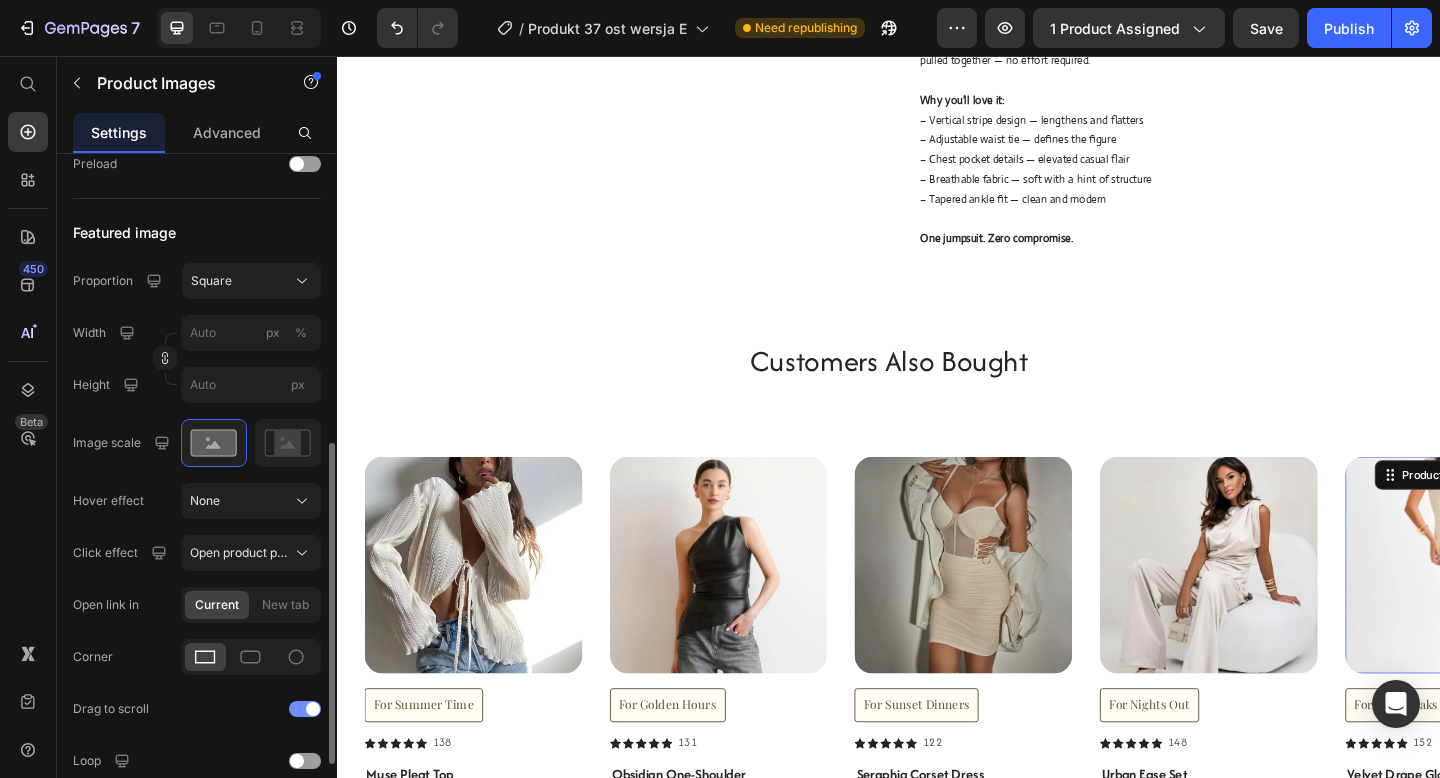 click at bounding box center (305, 709) 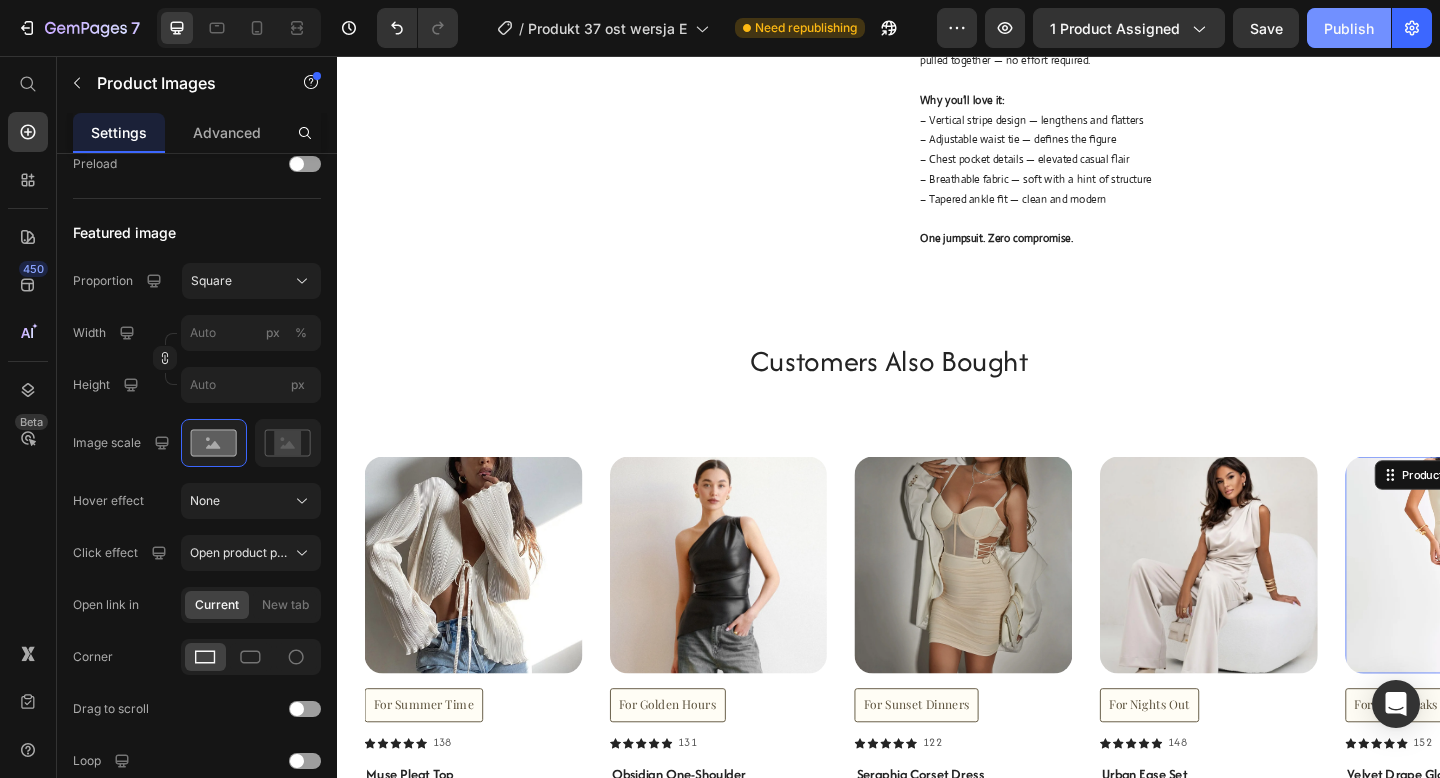 click on "Publish" at bounding box center (1349, 28) 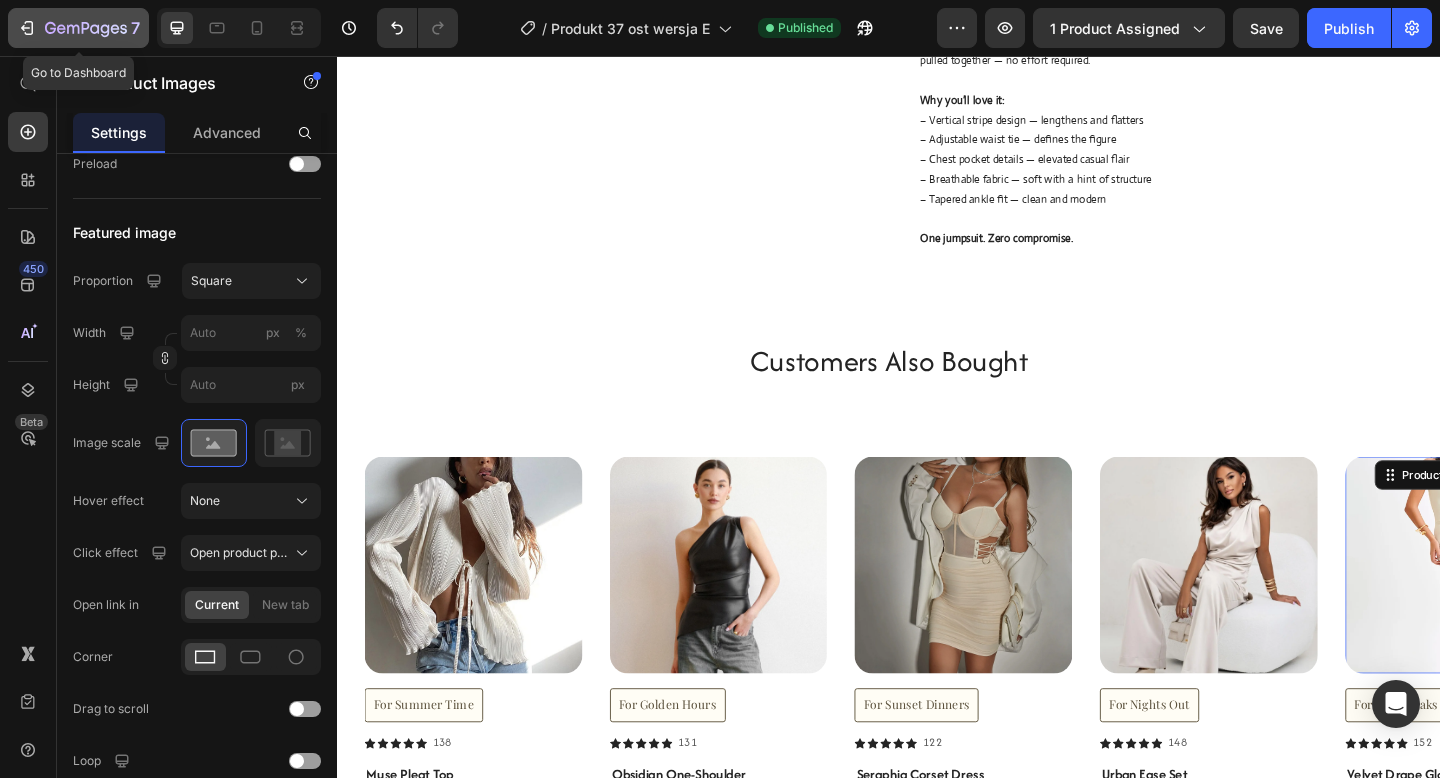 click 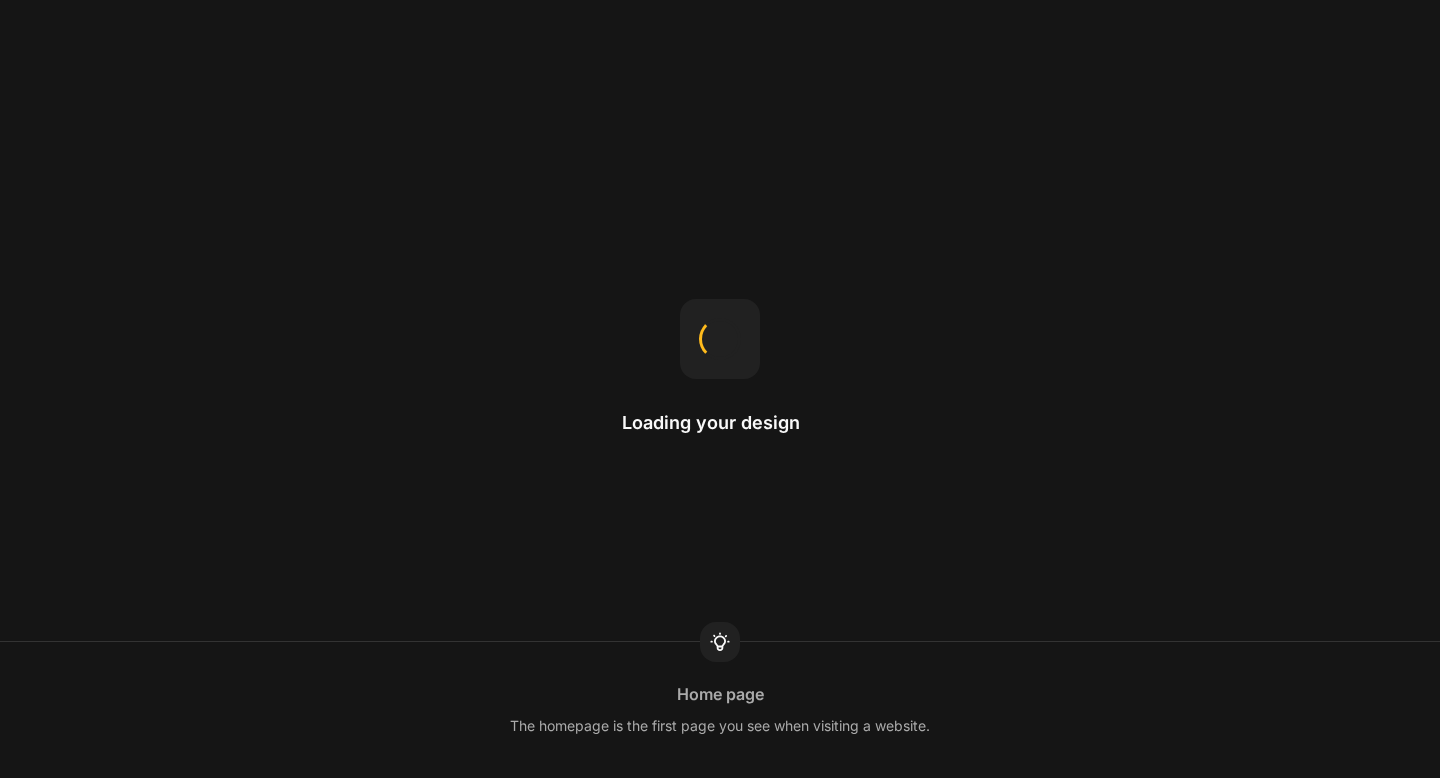 scroll, scrollTop: 0, scrollLeft: 0, axis: both 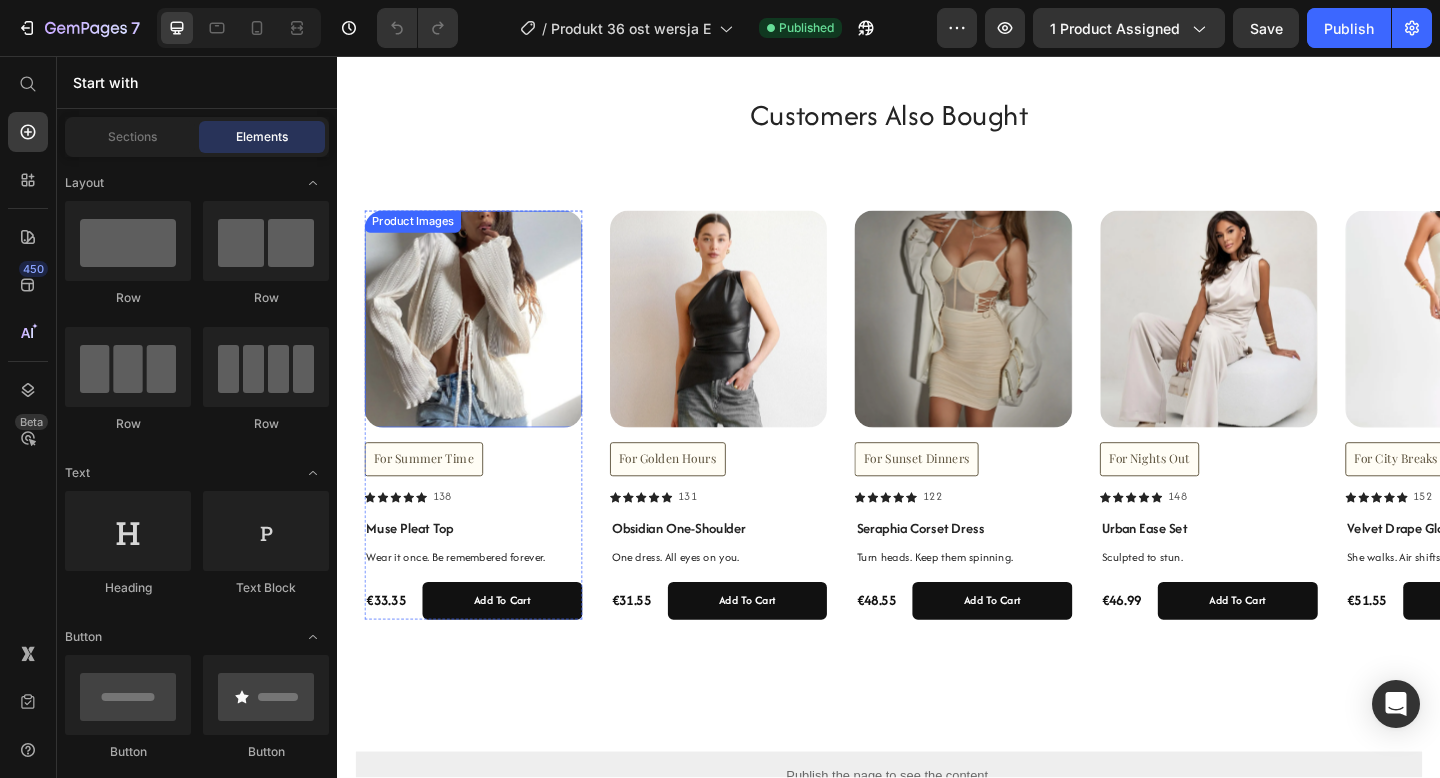 click at bounding box center (485, 342) 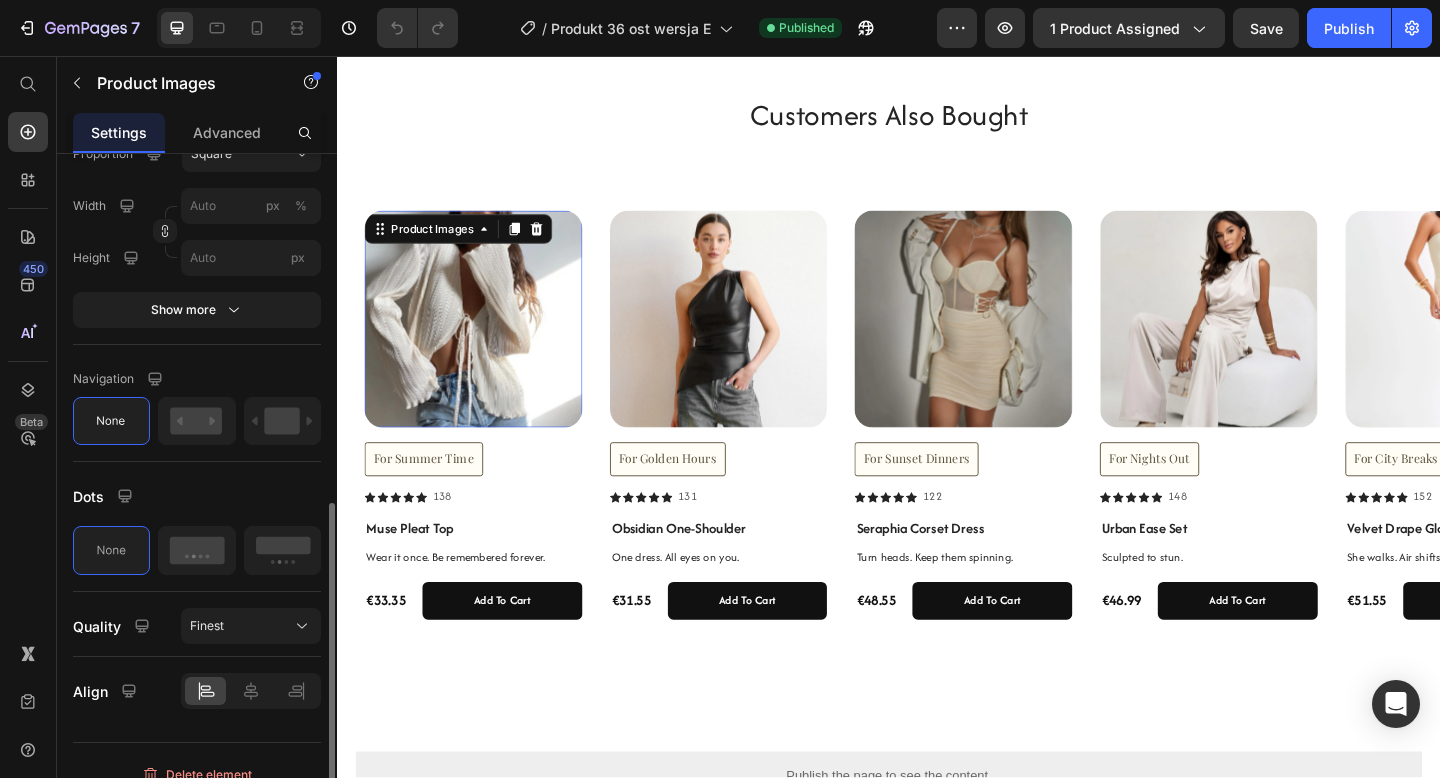 scroll, scrollTop: 763, scrollLeft: 0, axis: vertical 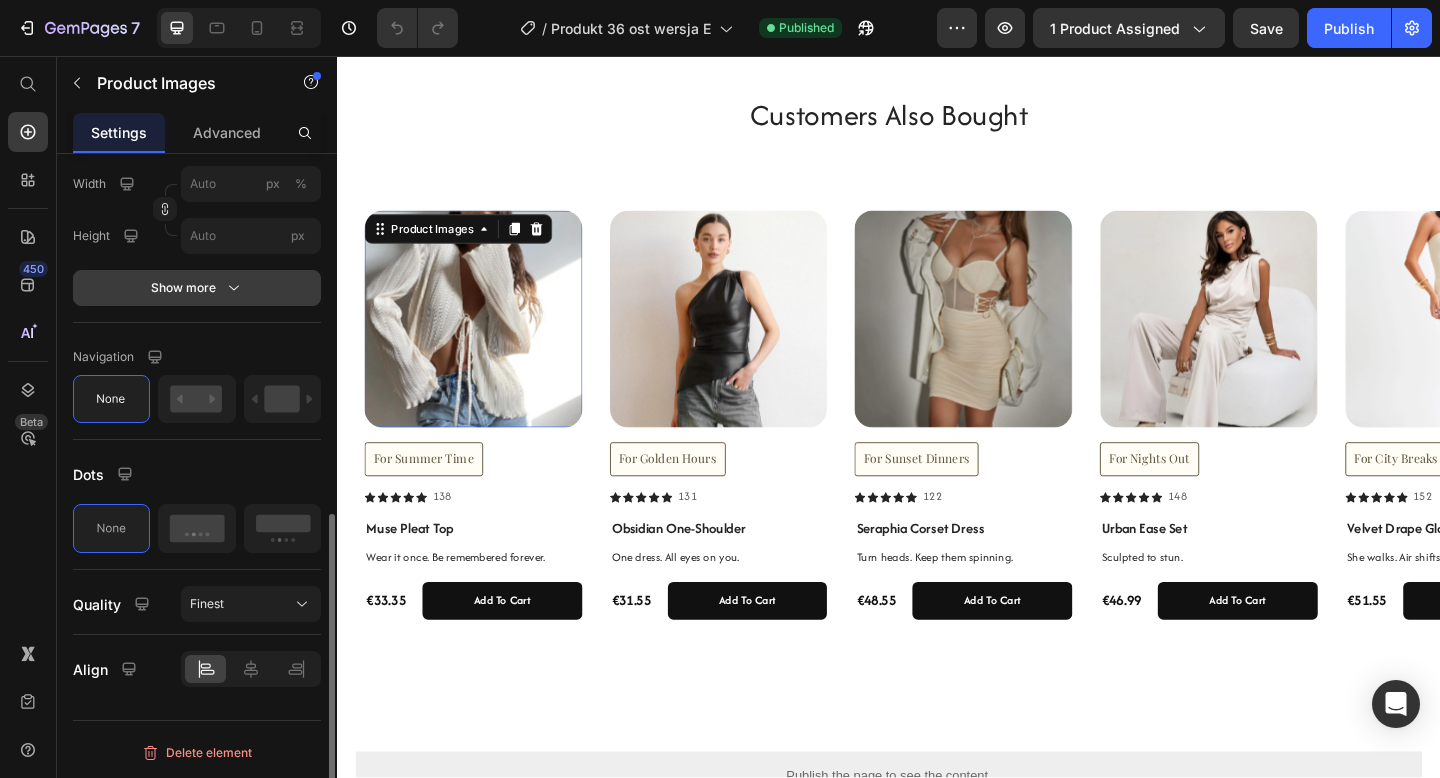 click on "Show more" at bounding box center [197, 288] 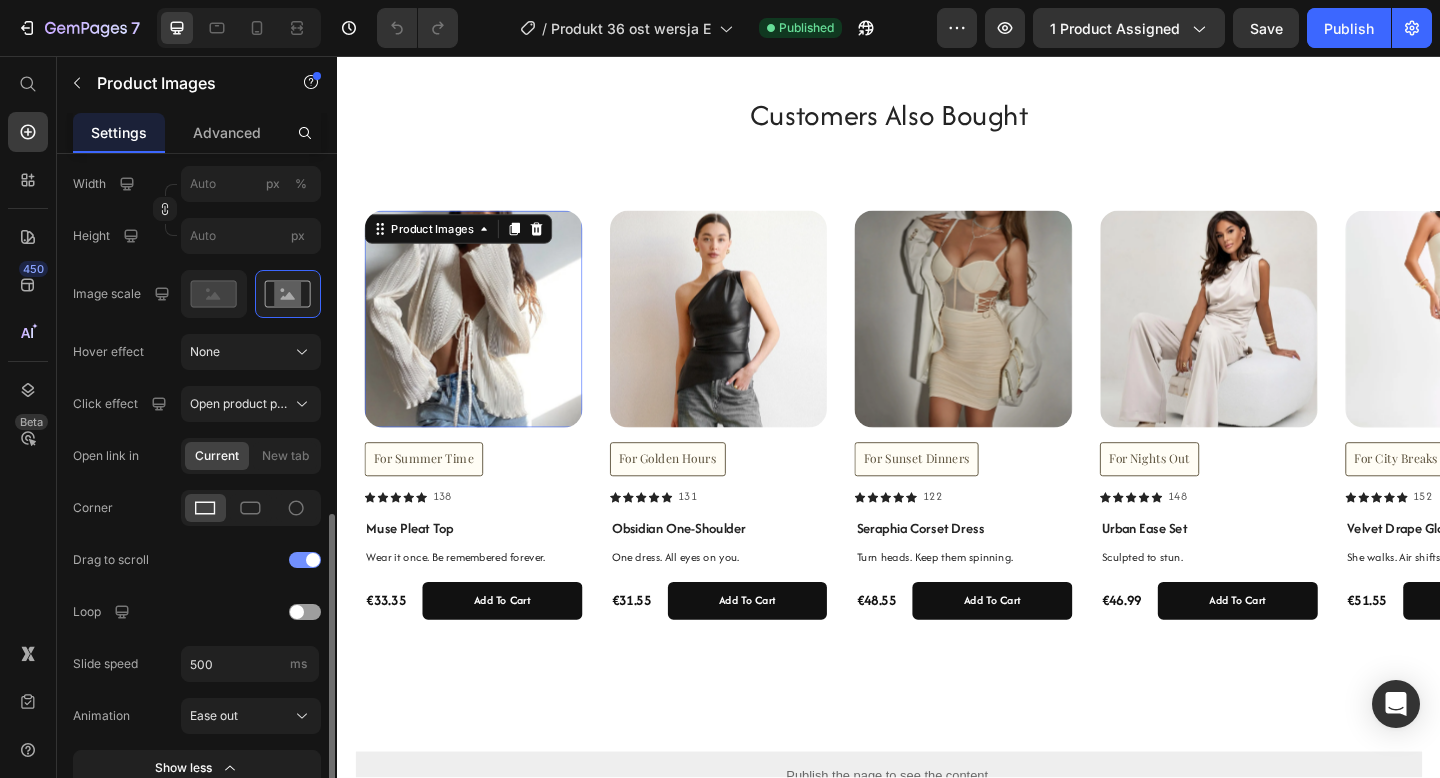 click at bounding box center [305, 560] 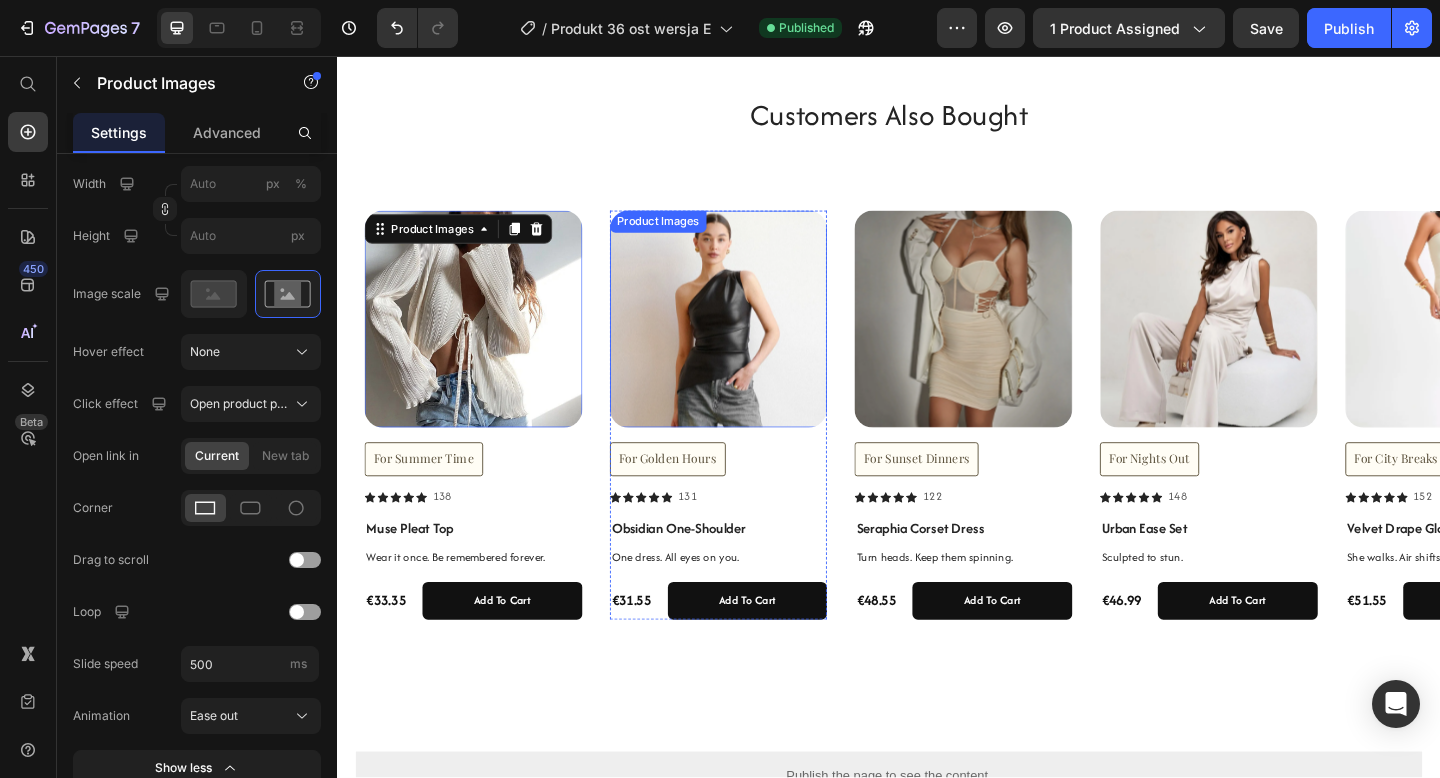 click at bounding box center (752, 342) 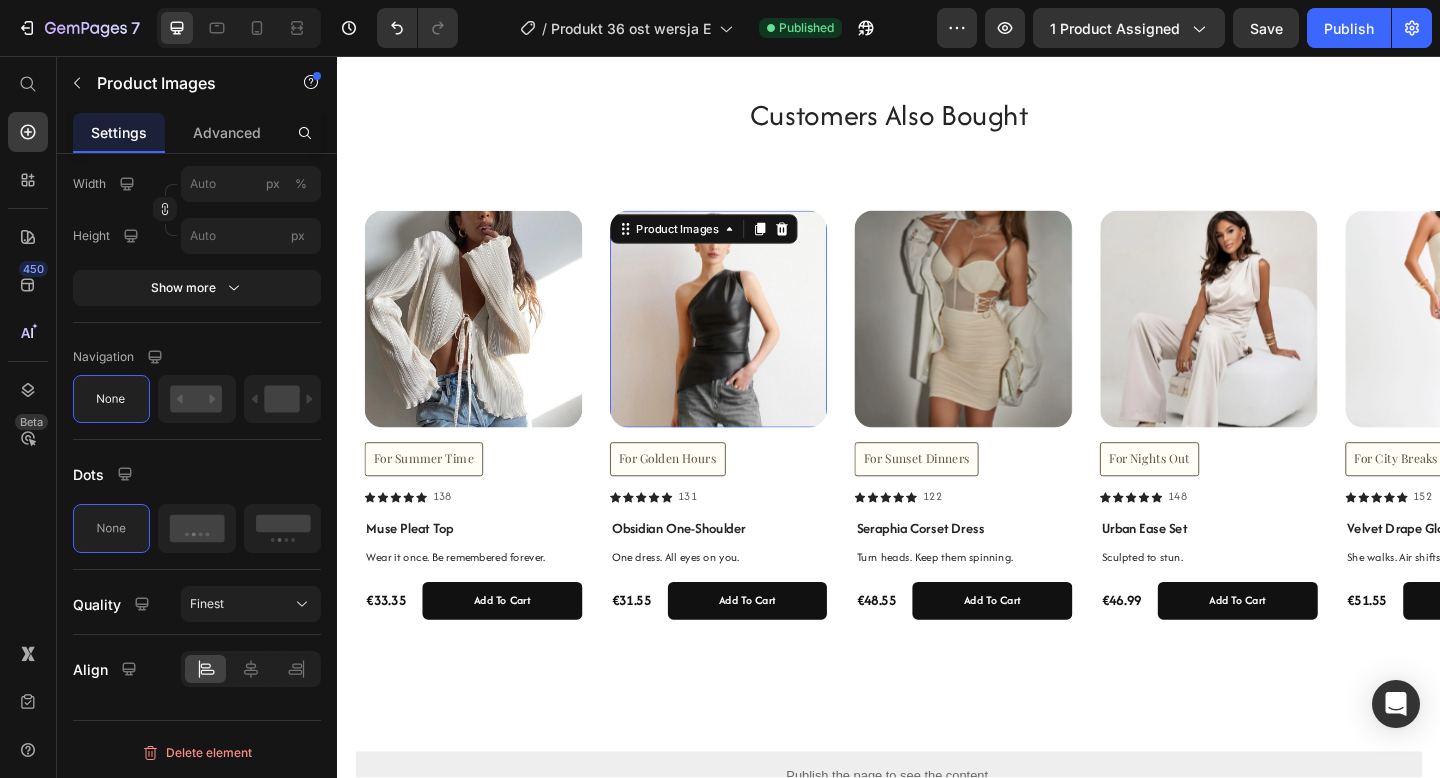 scroll, scrollTop: 763, scrollLeft: 0, axis: vertical 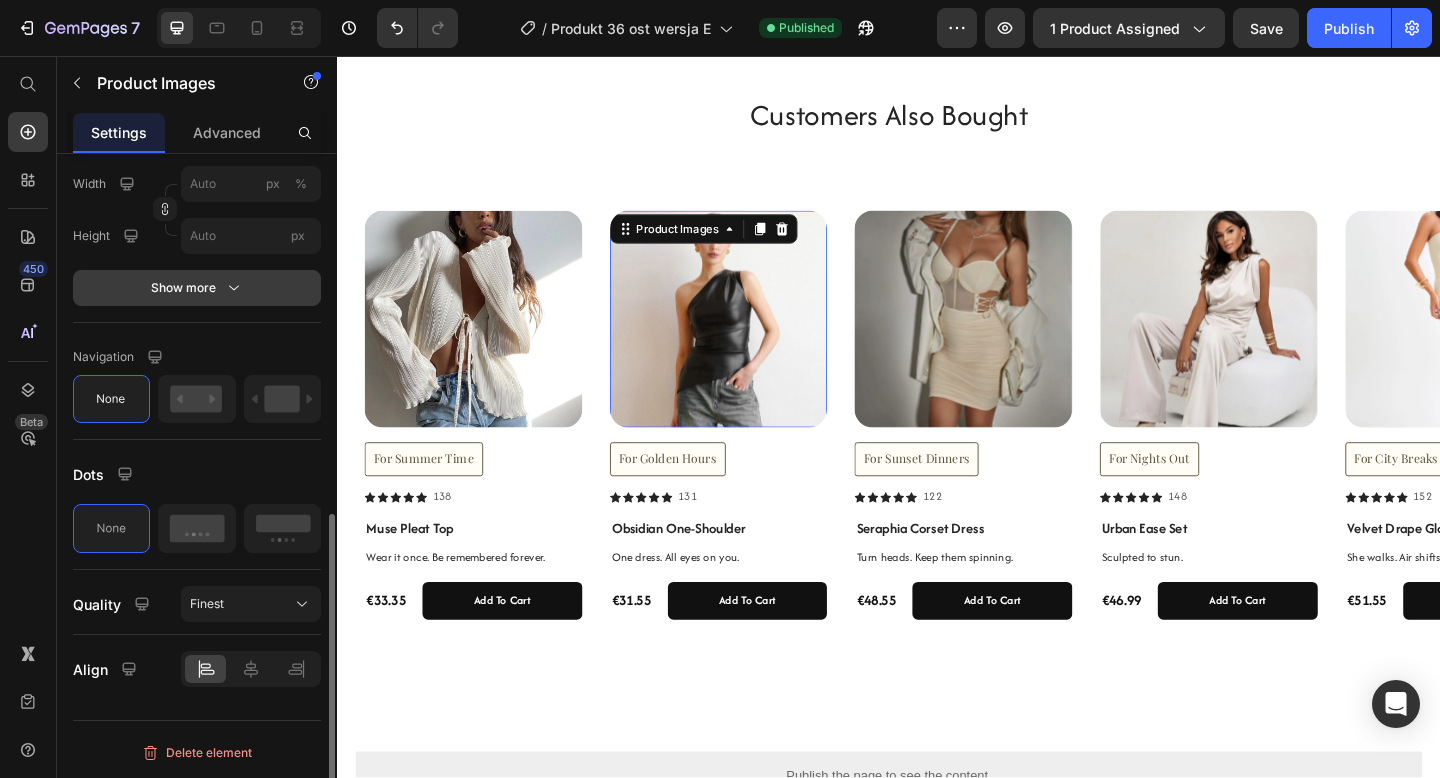 click 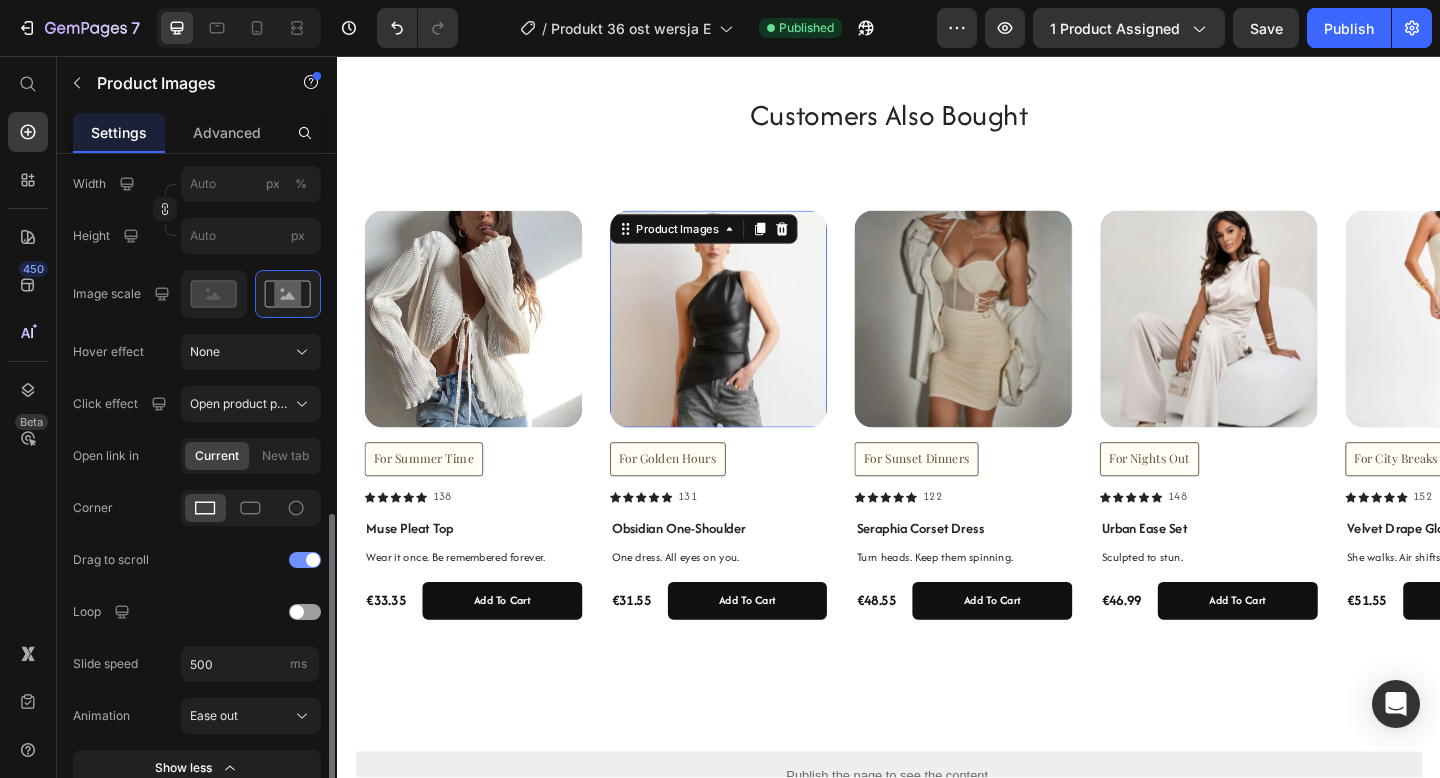 click at bounding box center [305, 560] 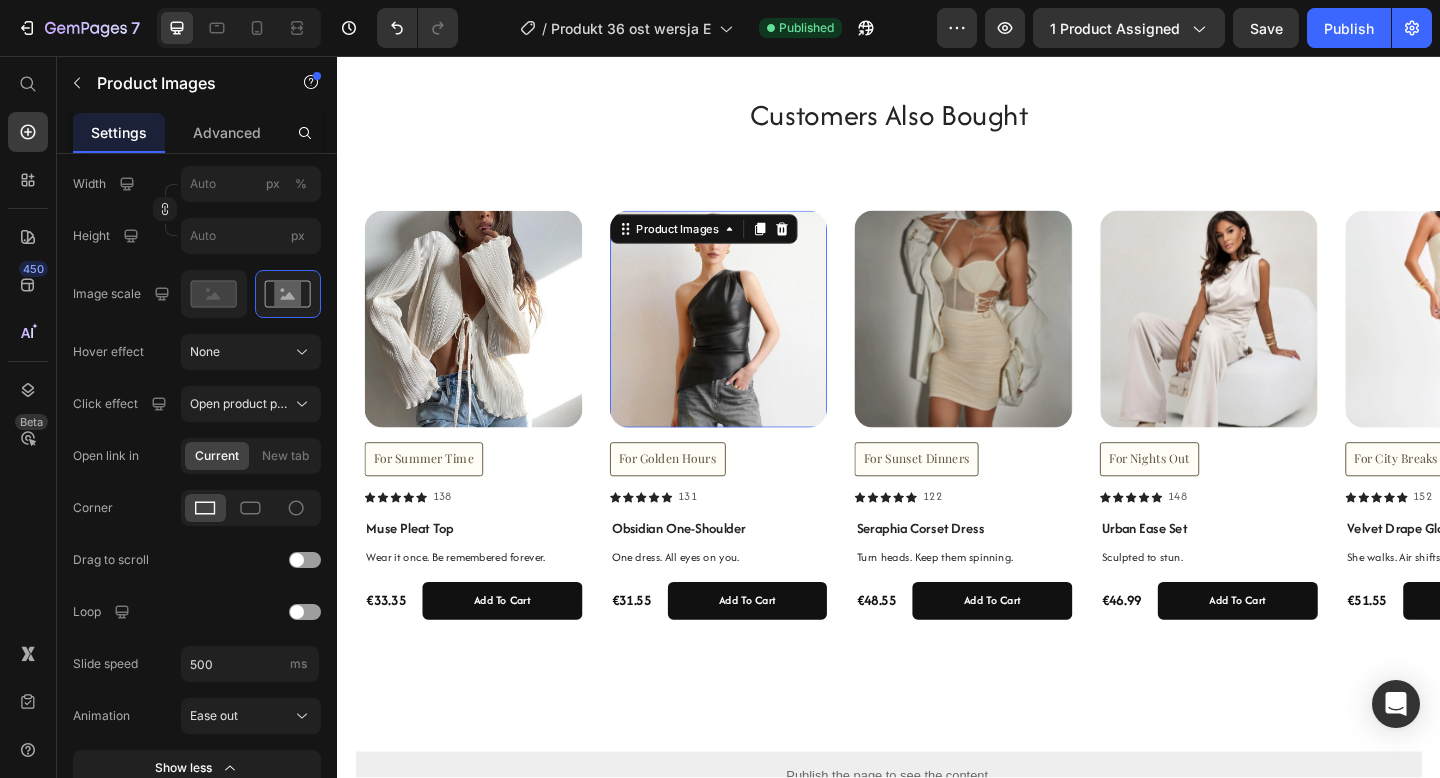 click at bounding box center [752, 342] 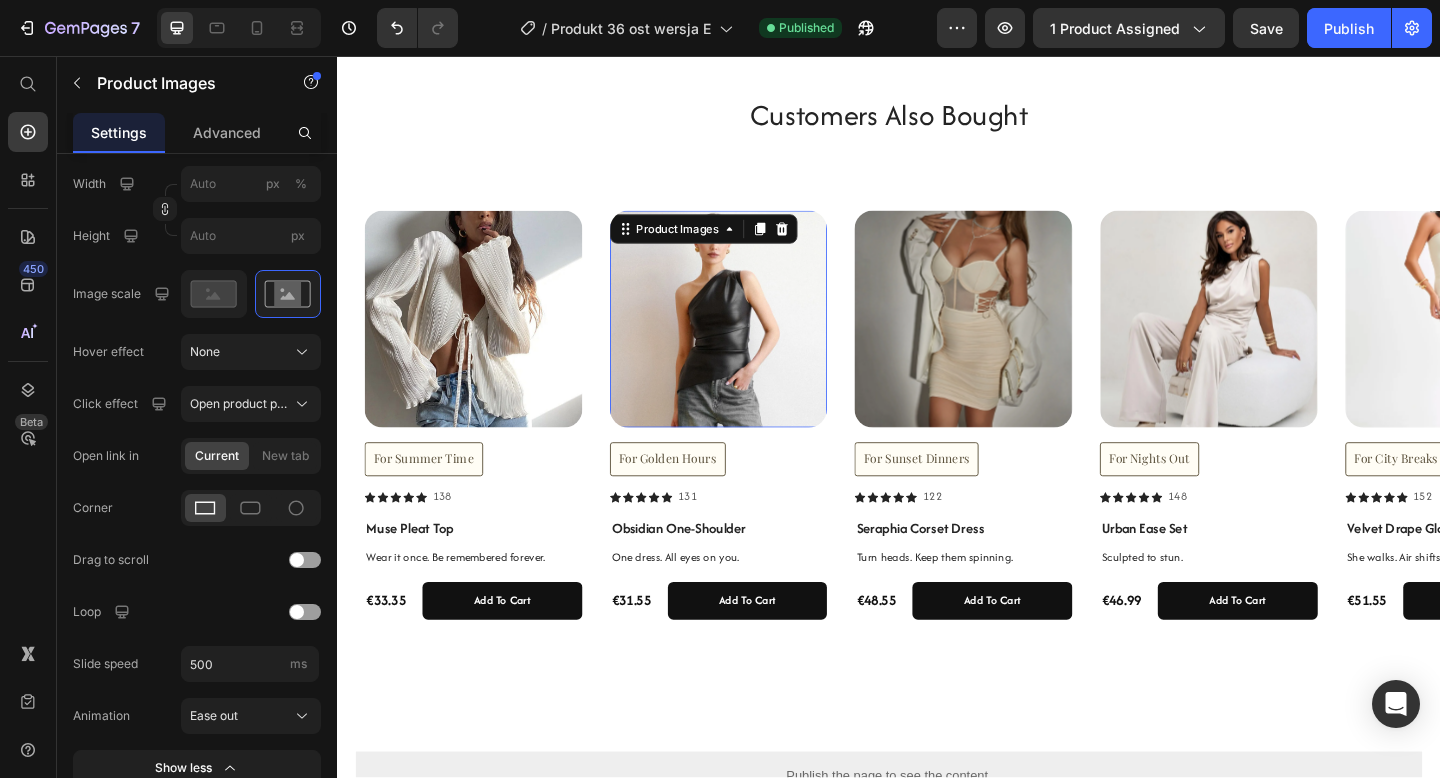click at bounding box center (1018, 342) 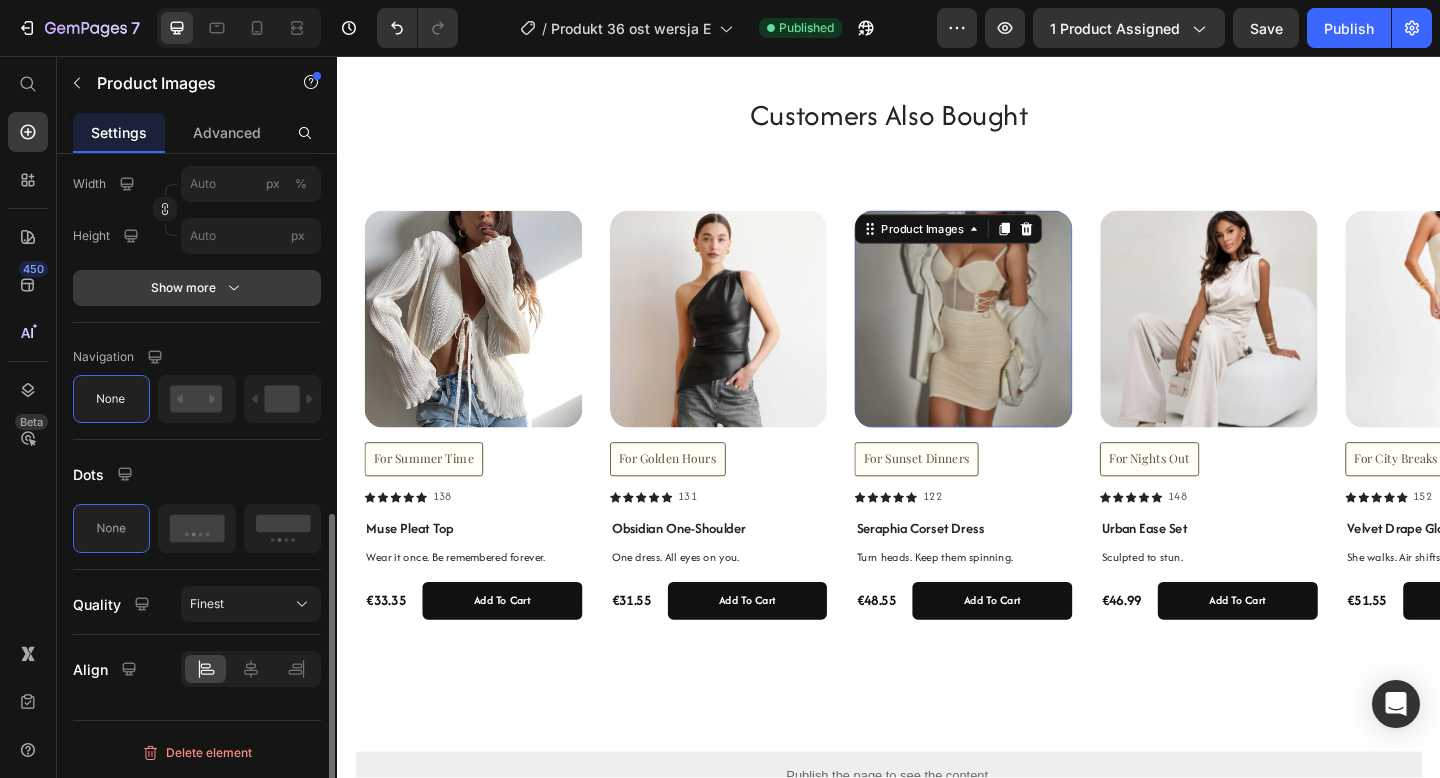 click on "Show more" at bounding box center [197, 288] 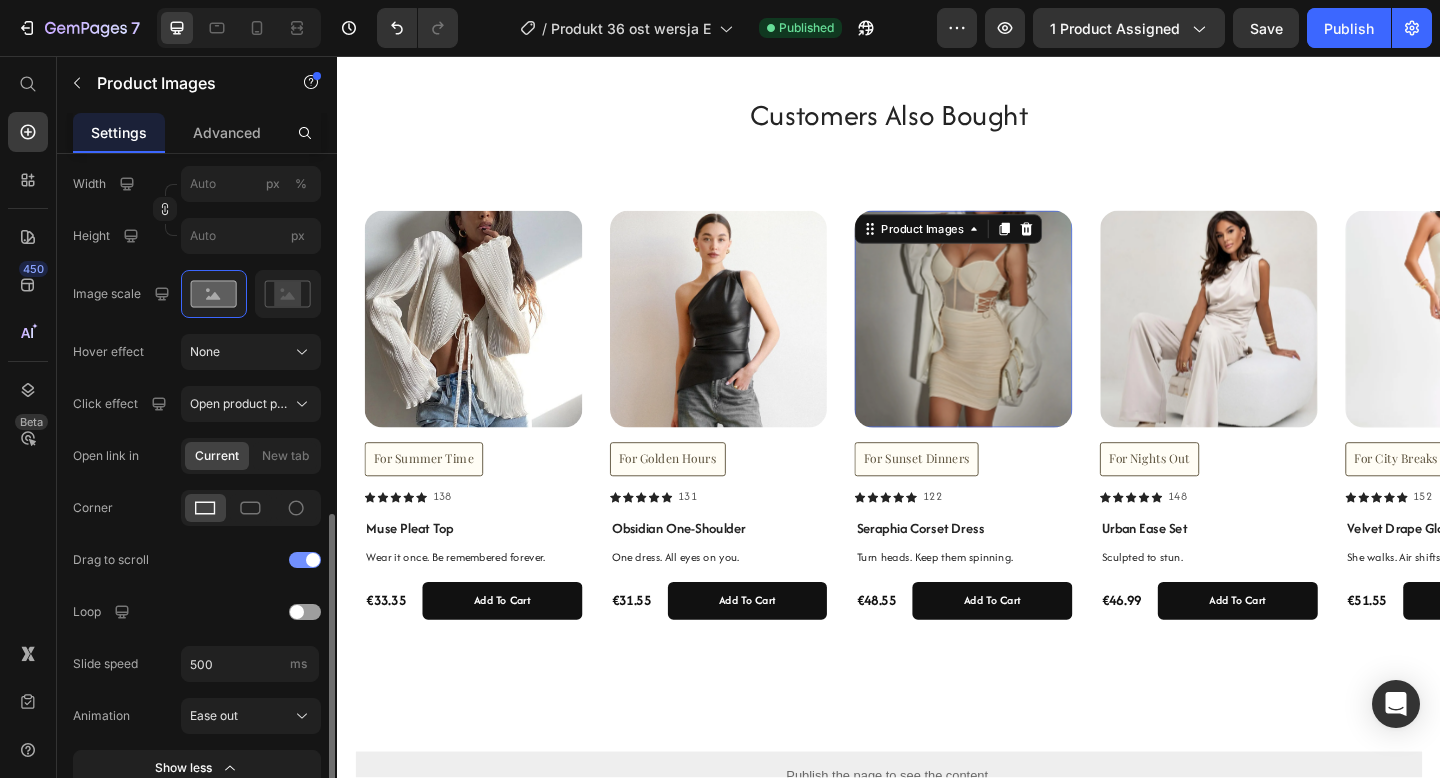 click at bounding box center [305, 560] 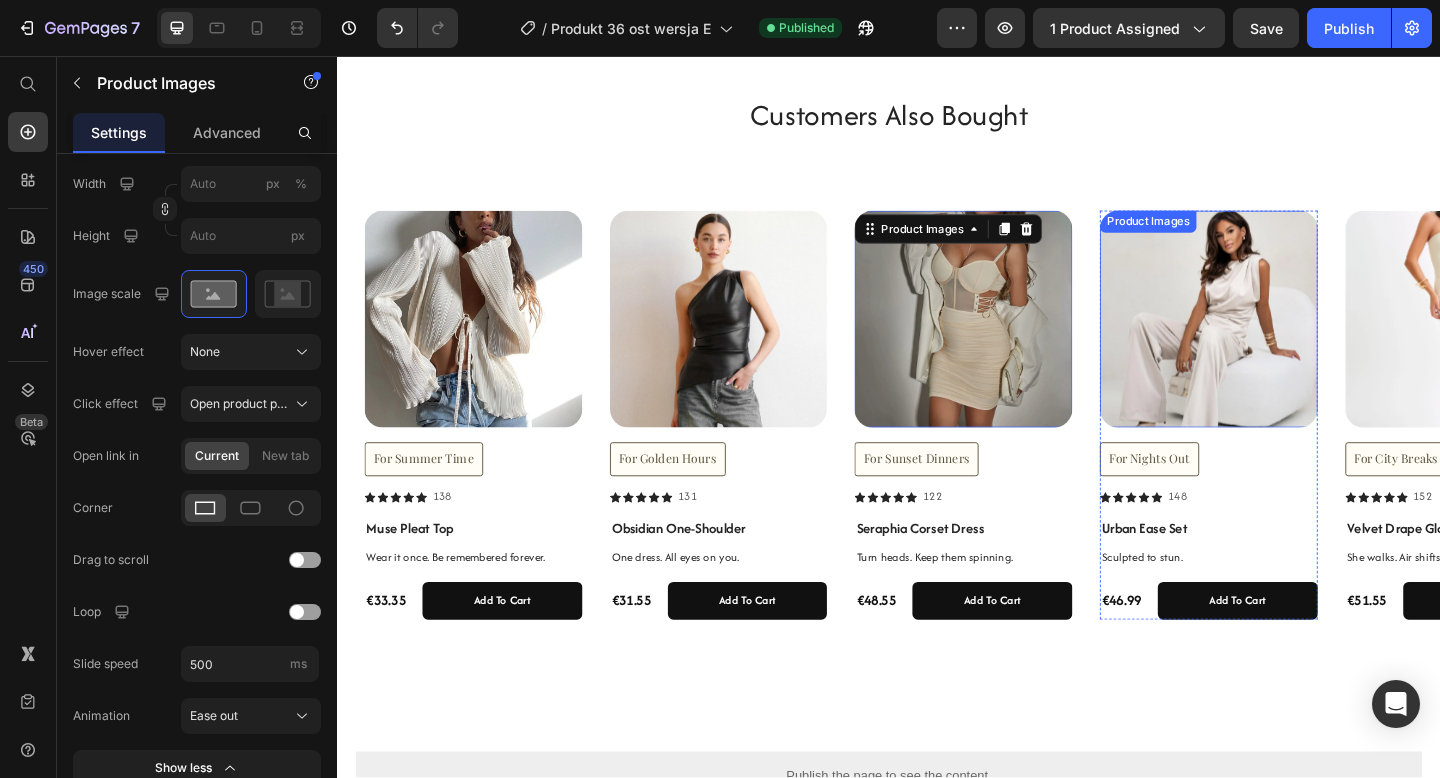 click at bounding box center [1285, 342] 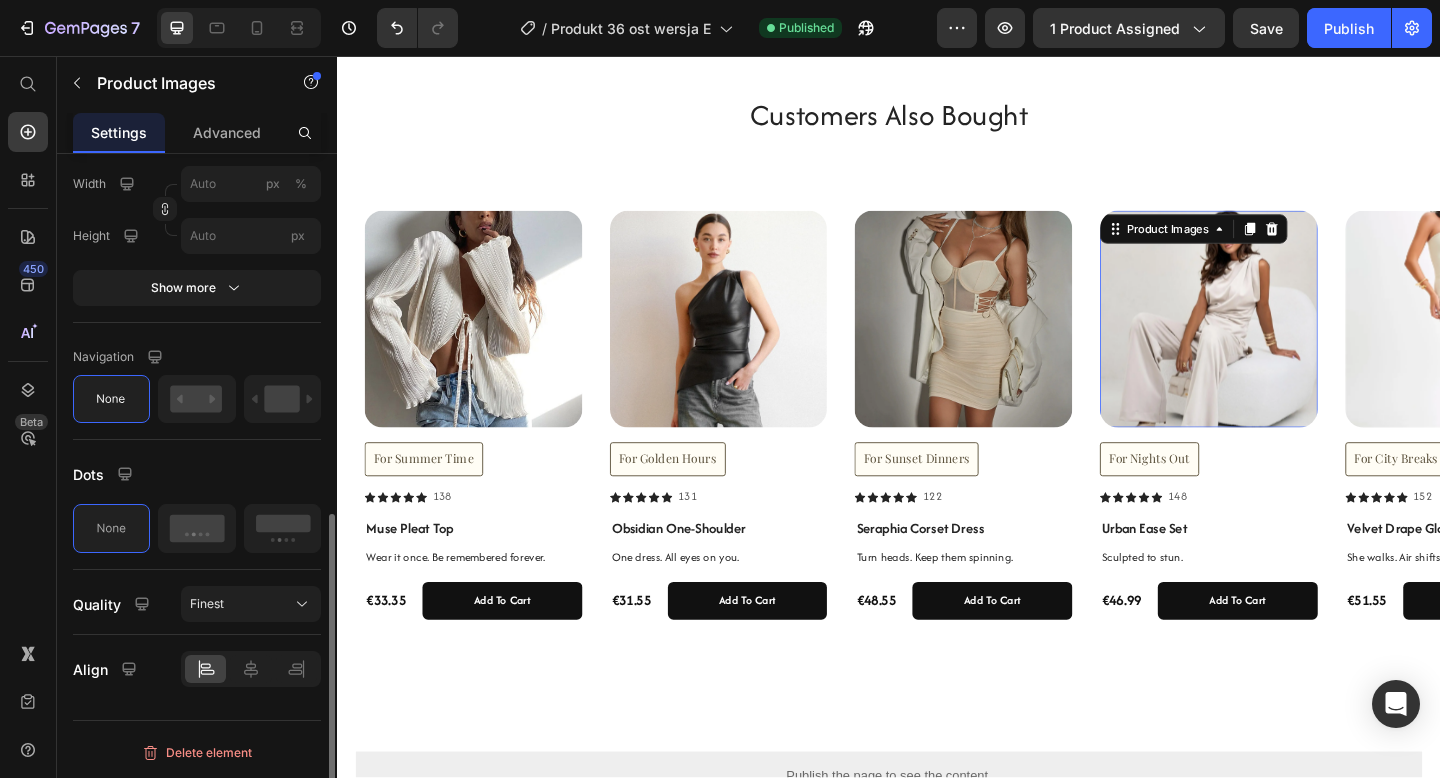 click on "Featured image Proportion Square Width px % Height px Show more" 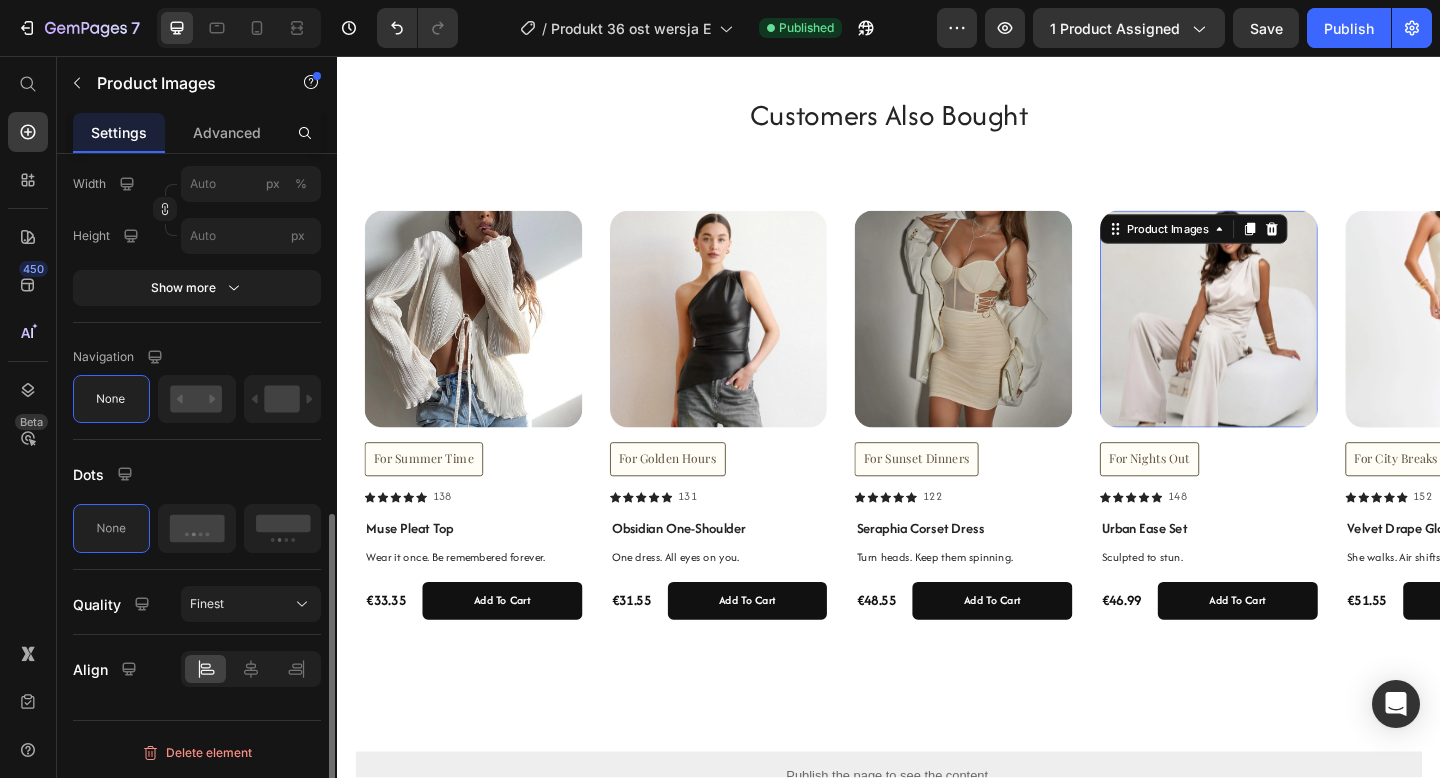 click on "Featured image Proportion Square Width px % Height px Show more" 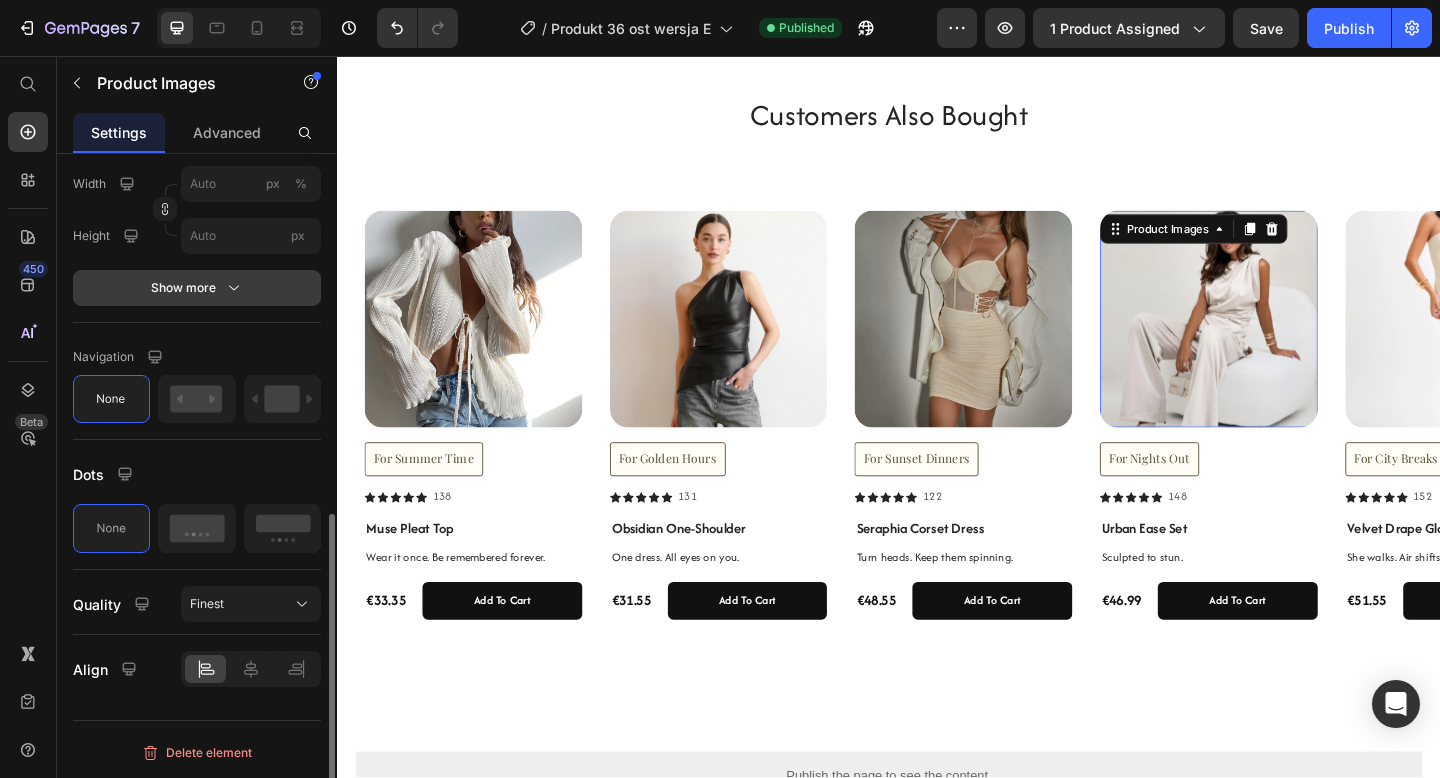 click on "Show more" at bounding box center [197, 288] 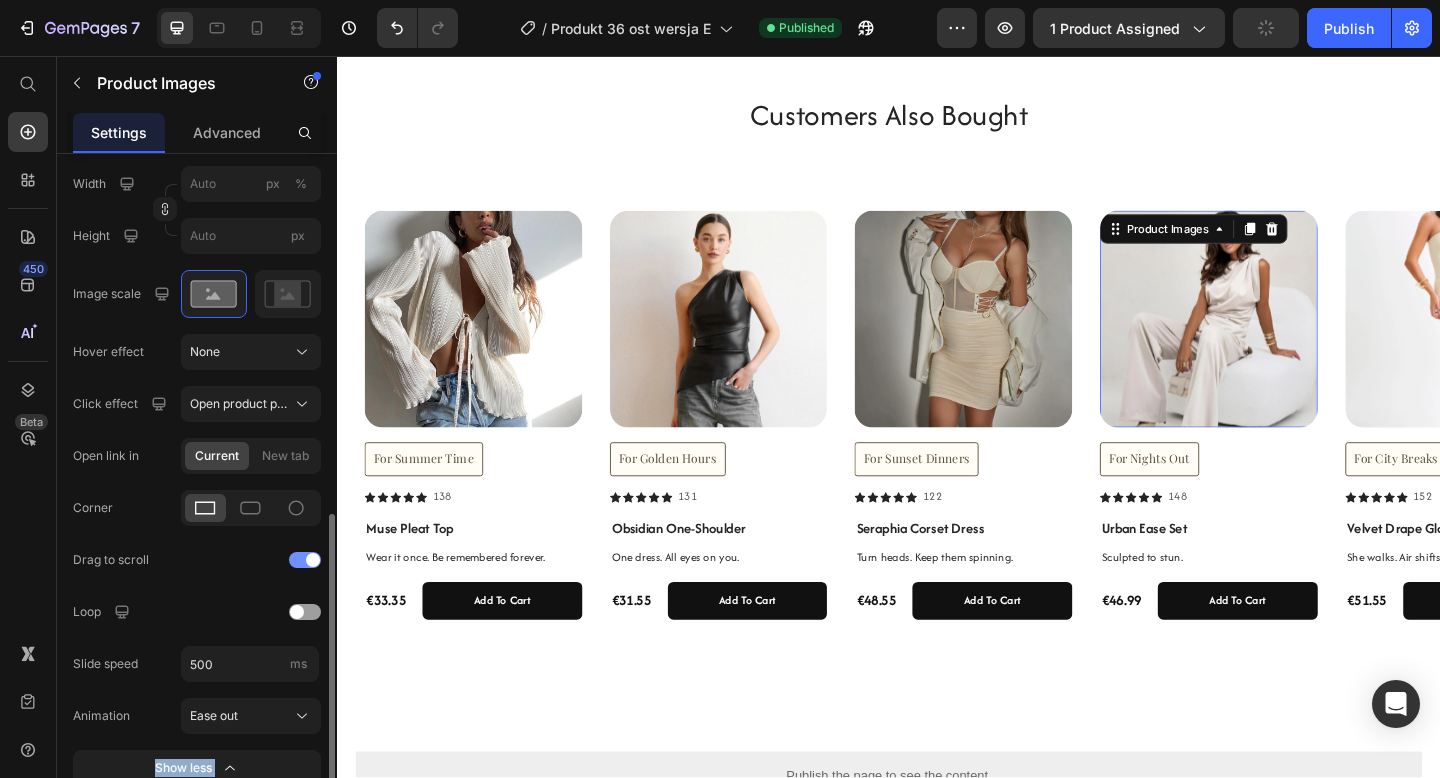 click at bounding box center [305, 560] 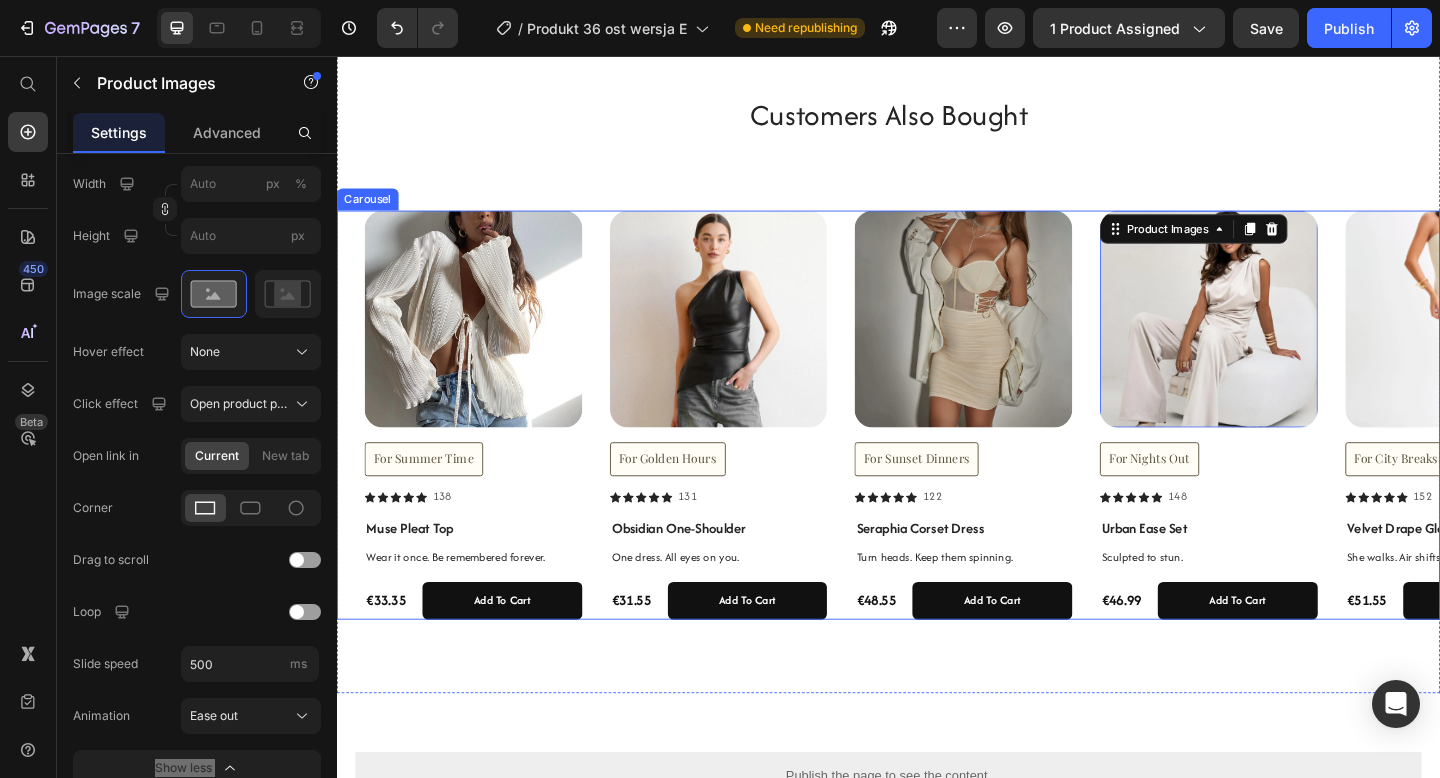 click at bounding box center [1552, 342] 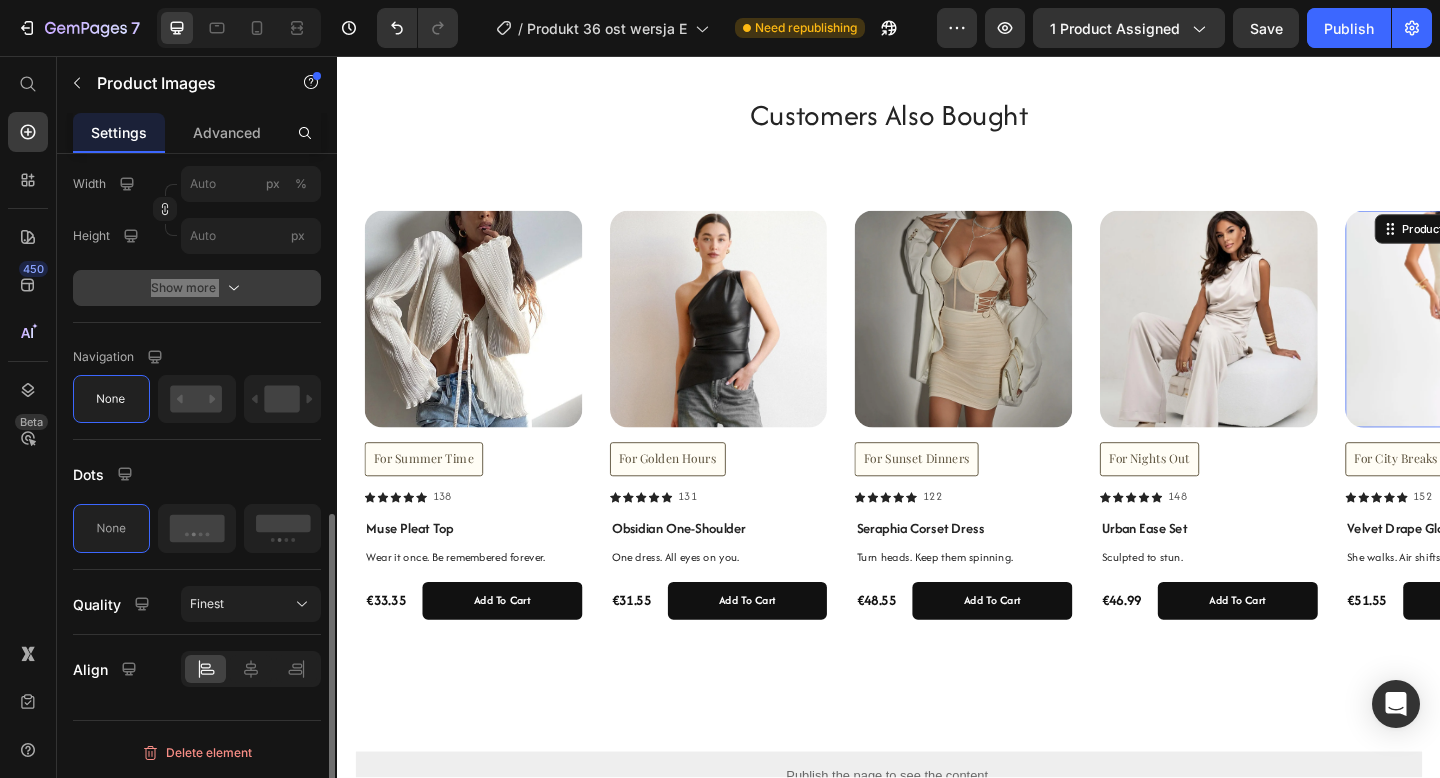 click on "Show more" at bounding box center [197, 288] 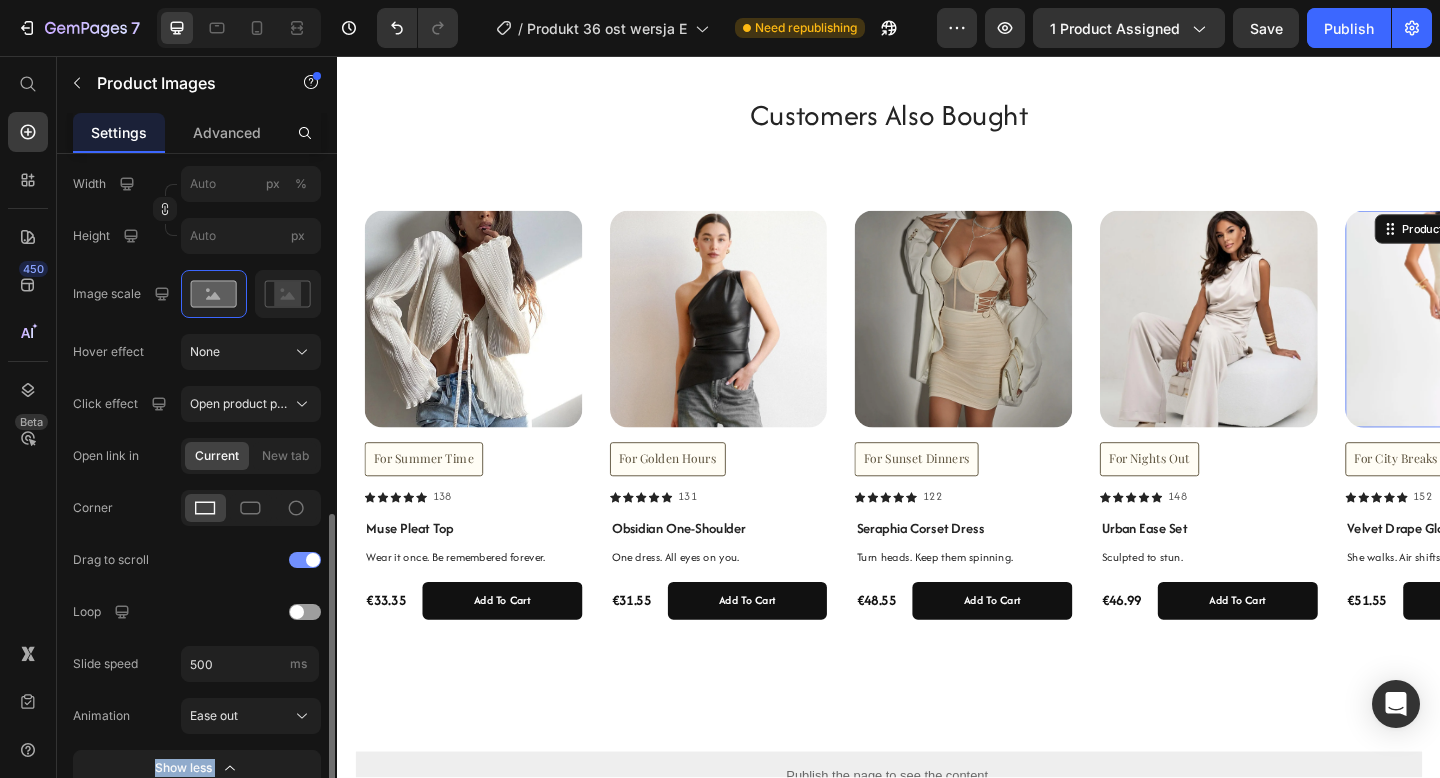 click at bounding box center (305, 560) 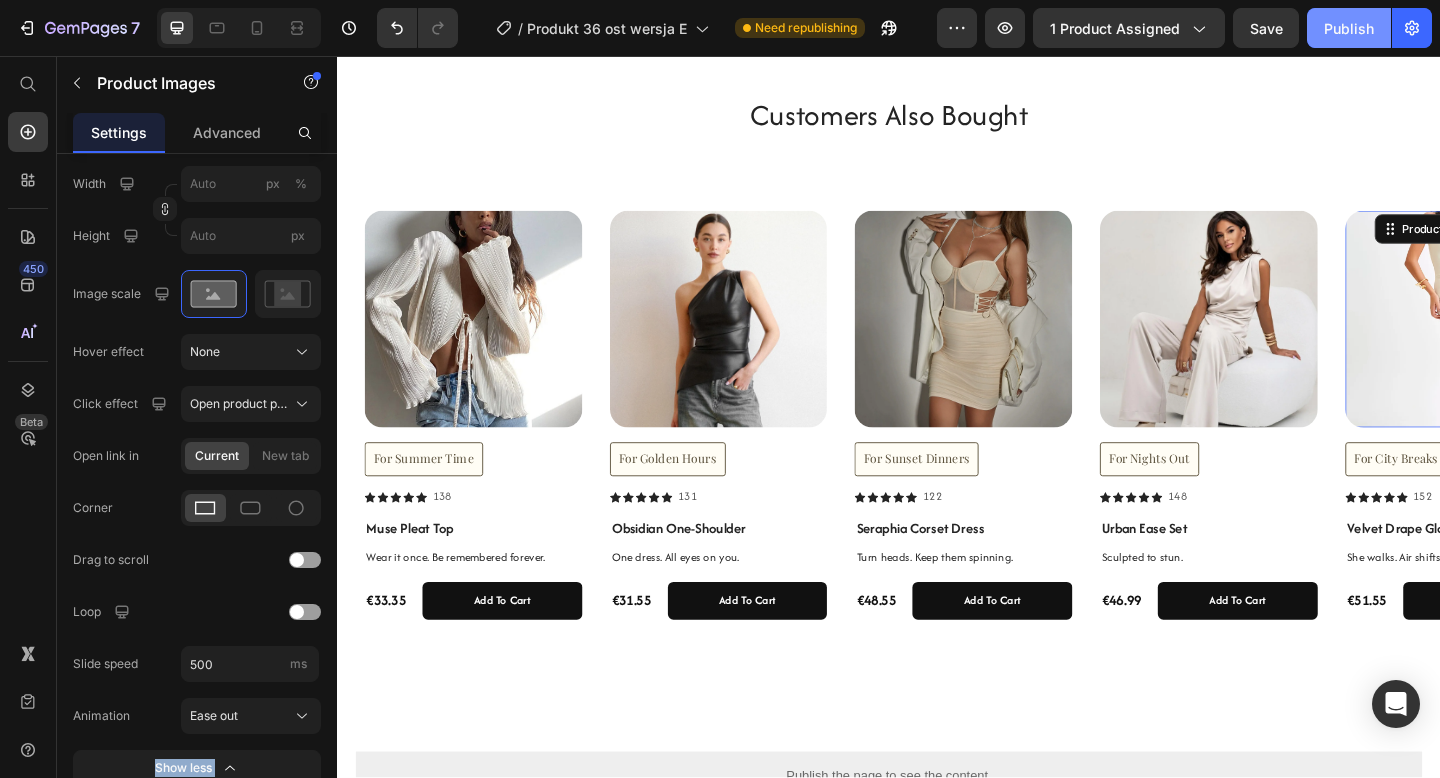 click on "Publish" at bounding box center (1349, 28) 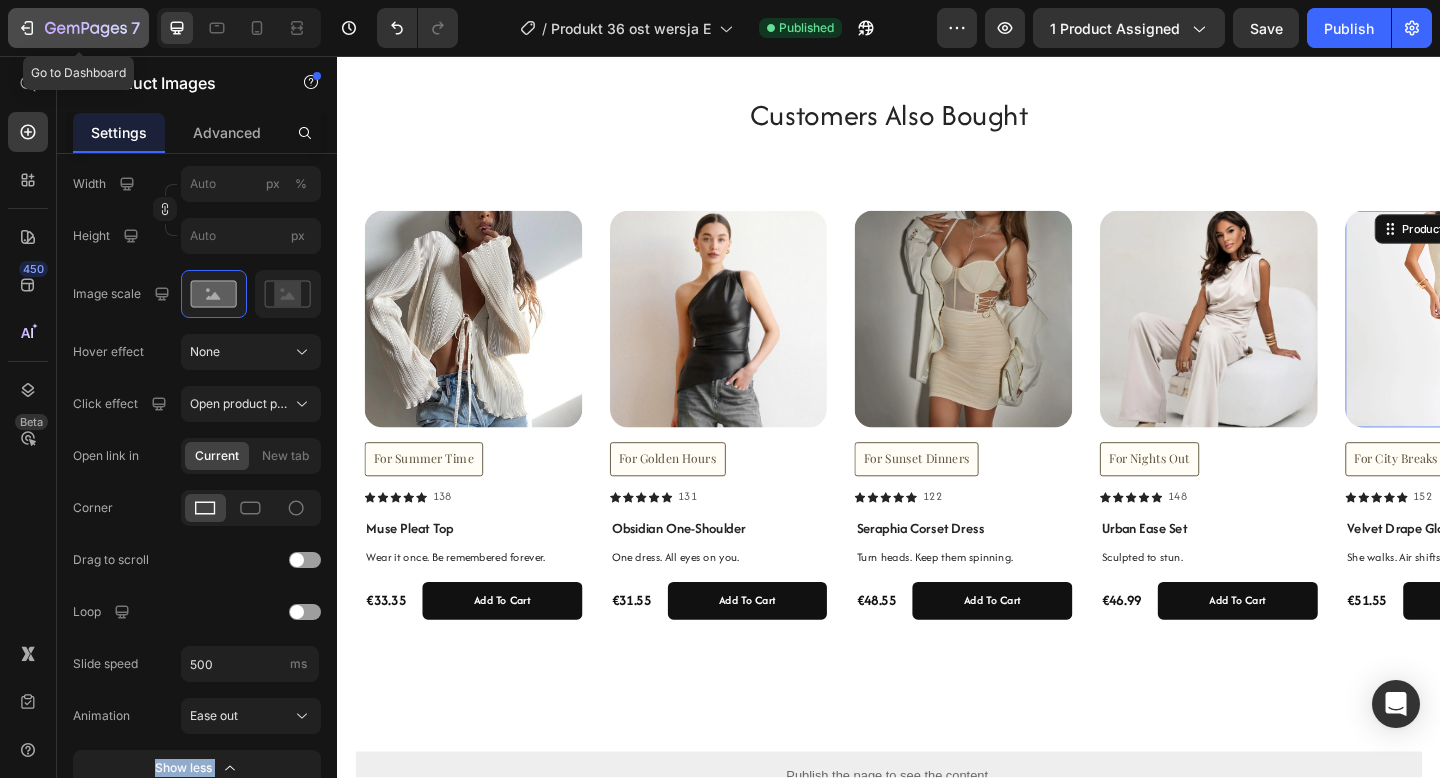 click on "7" 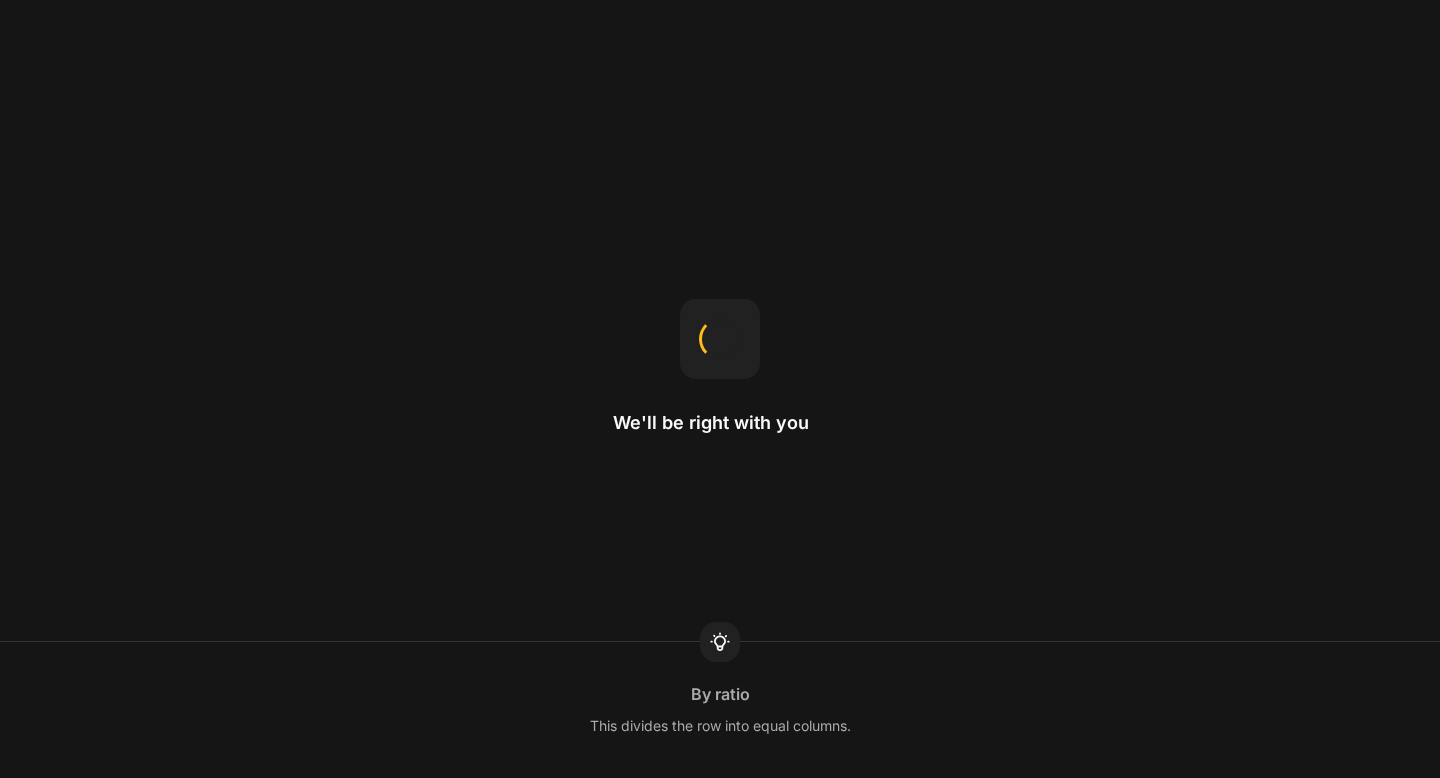 scroll, scrollTop: 0, scrollLeft: 0, axis: both 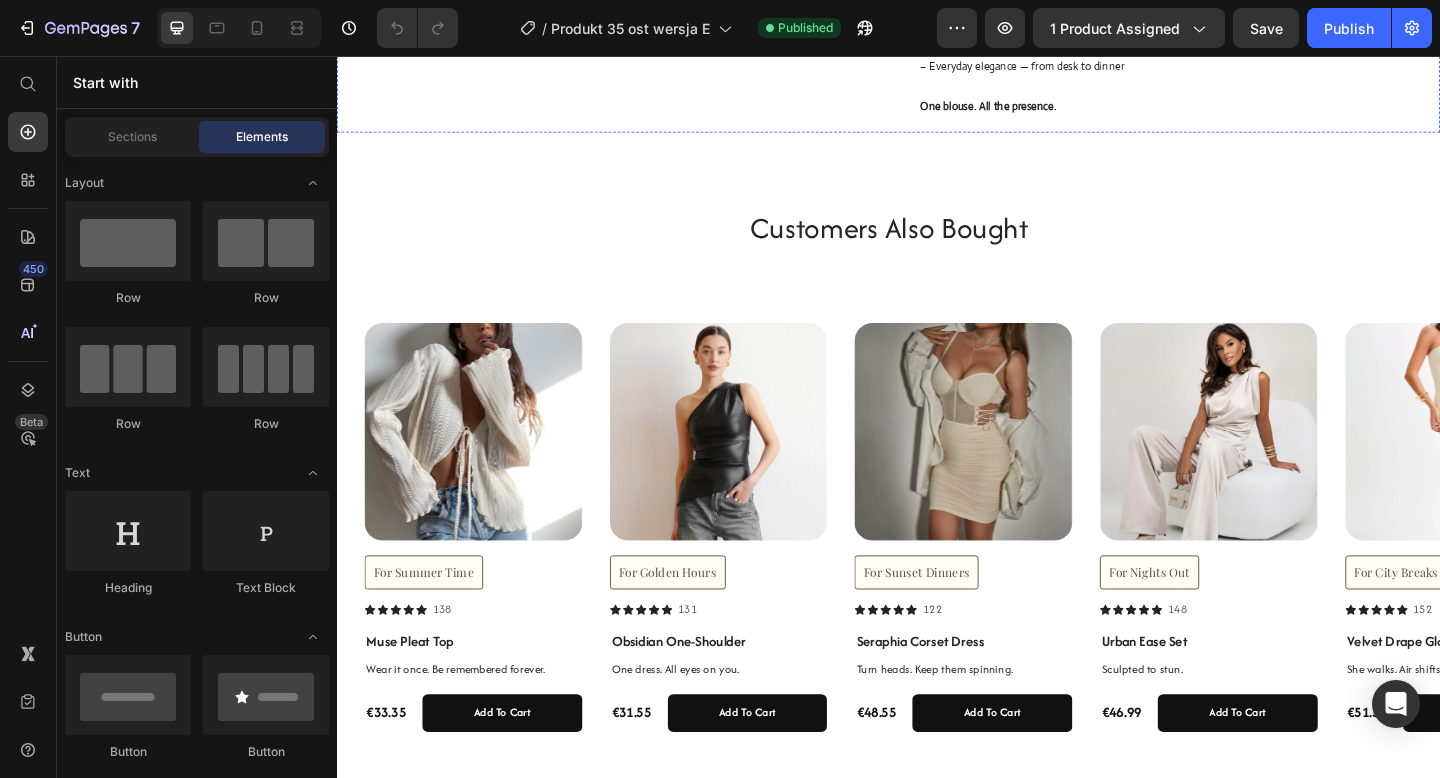 click at bounding box center (485, 465) 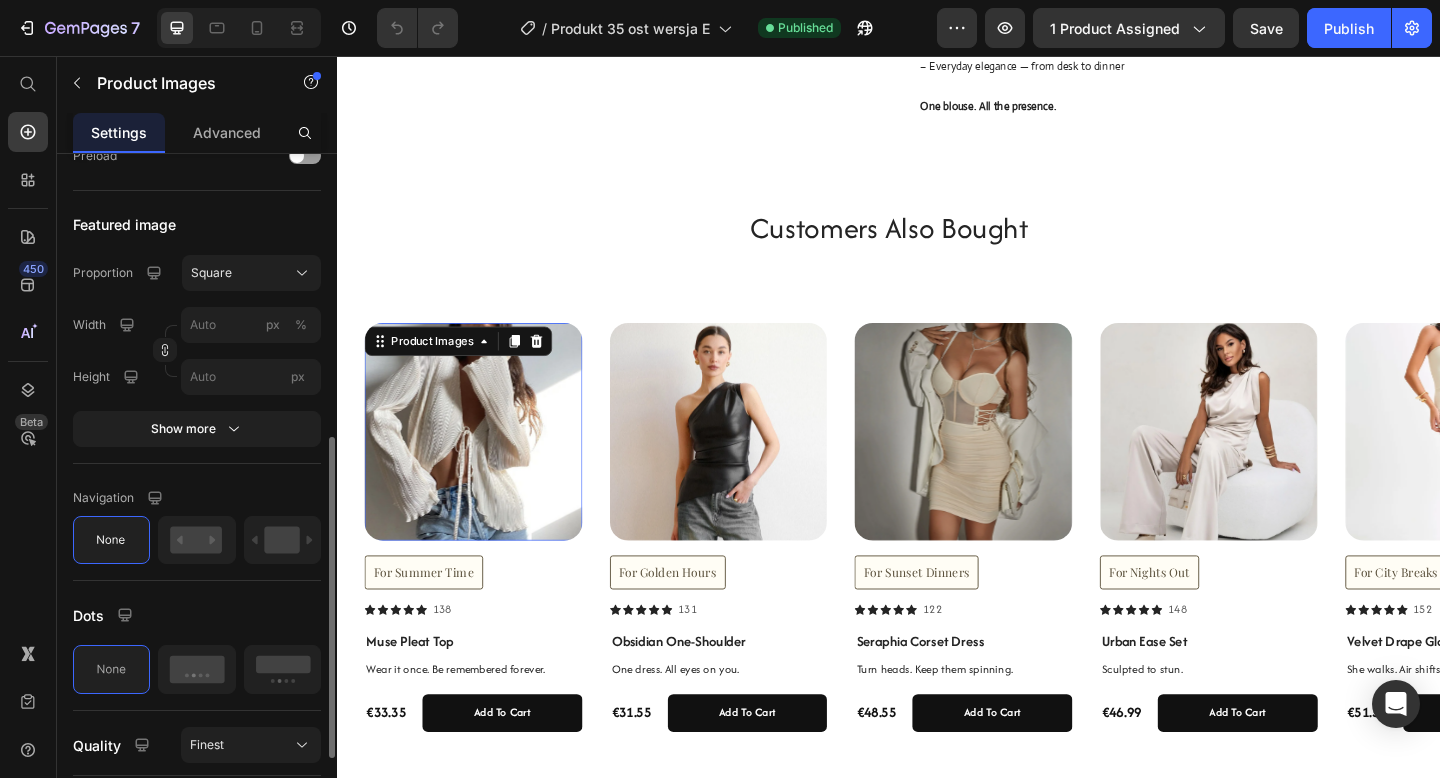 scroll, scrollTop: 623, scrollLeft: 0, axis: vertical 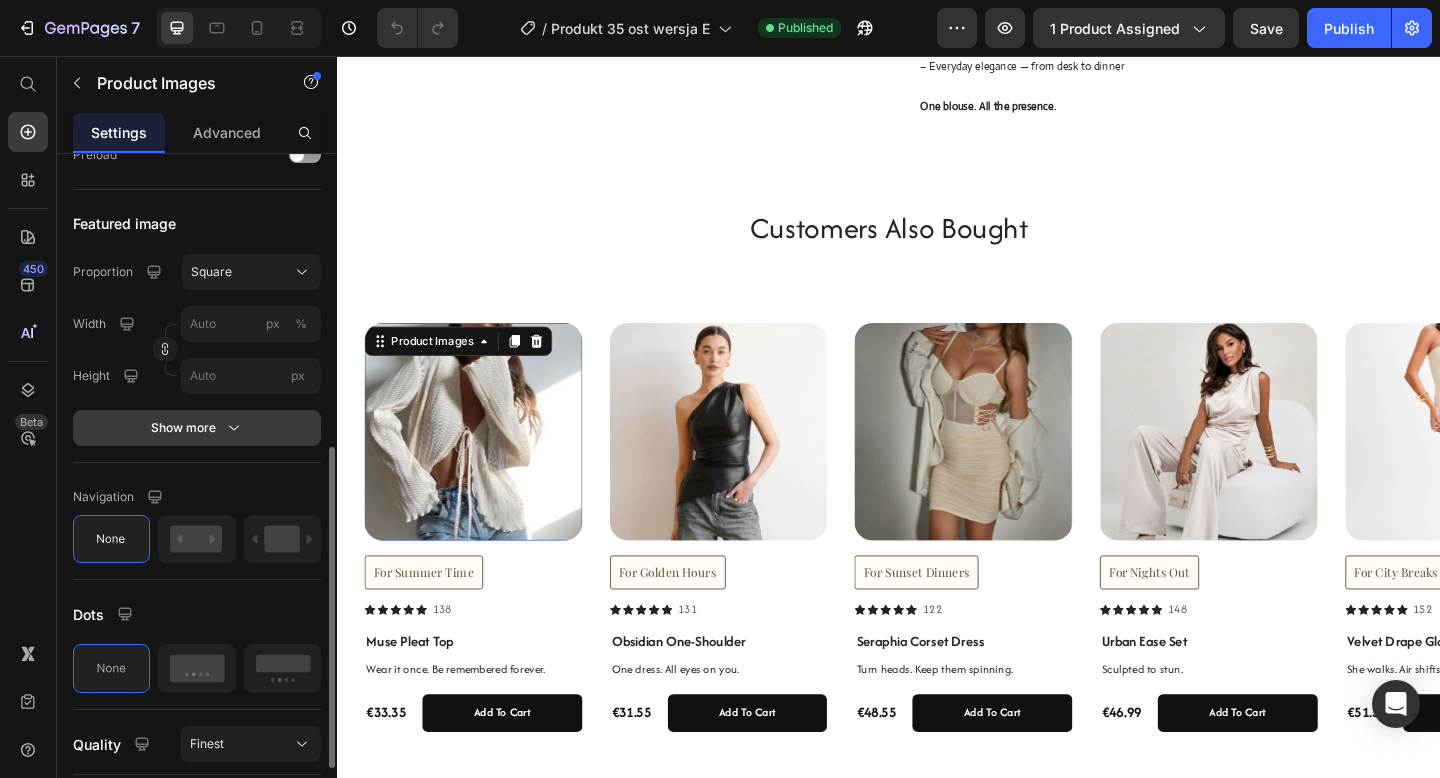 click on "Show more" at bounding box center [197, 428] 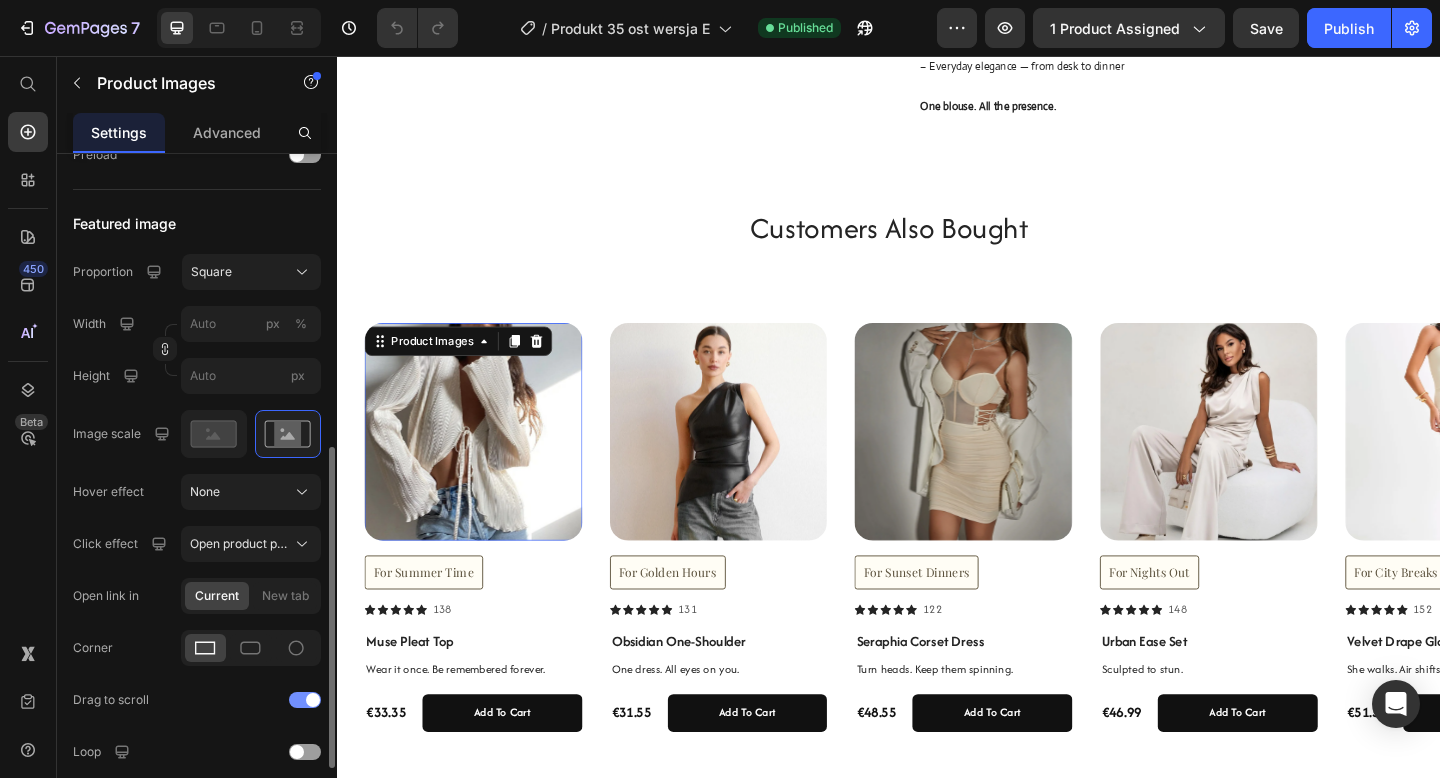 click at bounding box center (313, 700) 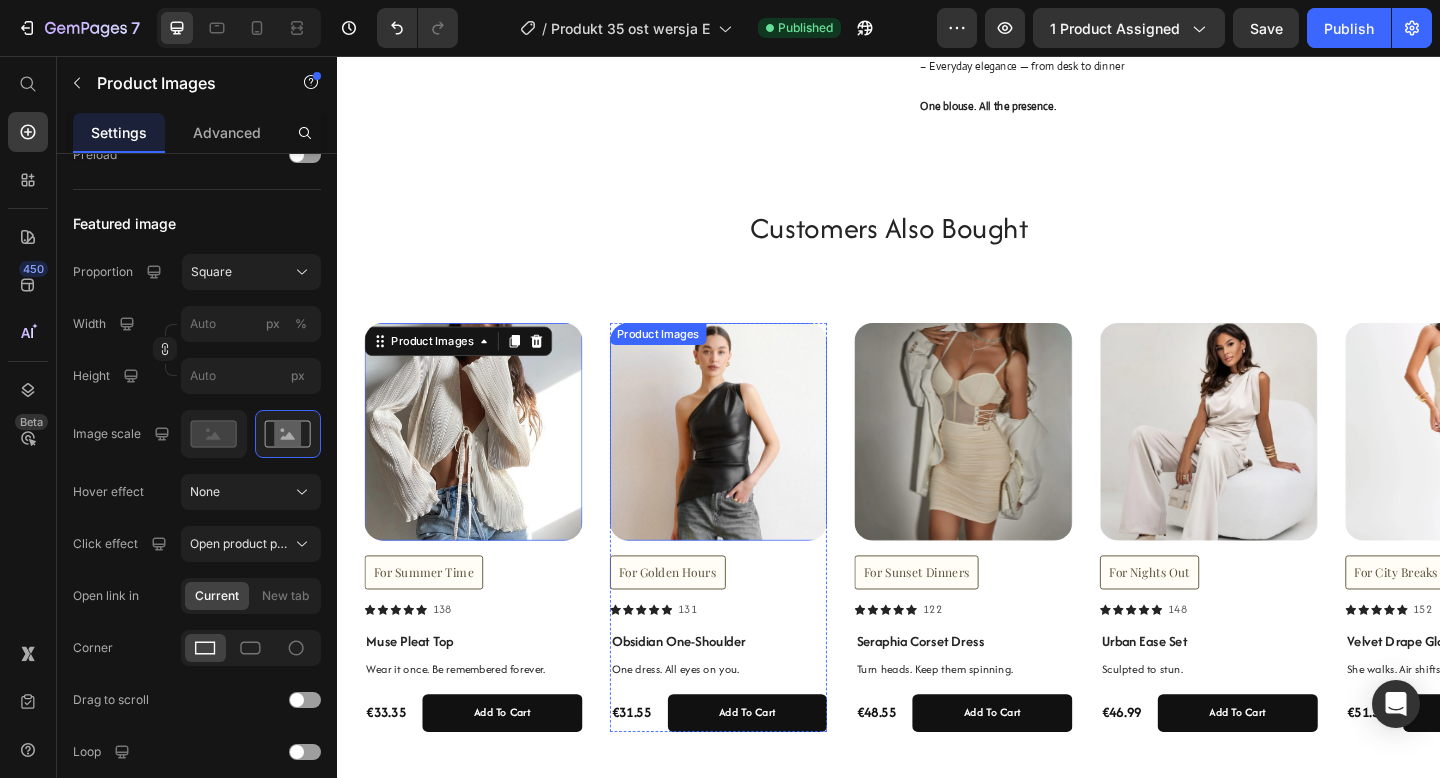 click at bounding box center [752, 465] 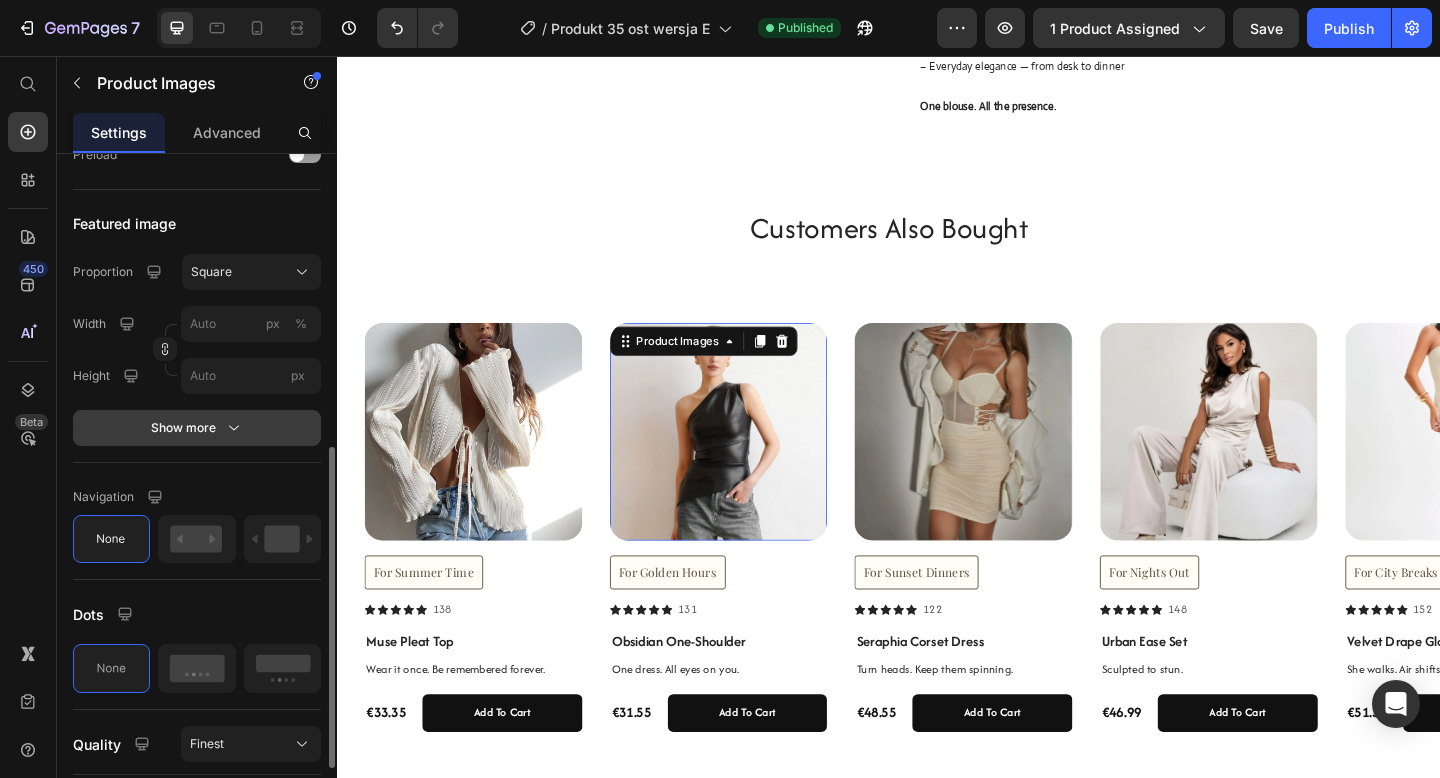 click on "Show more" at bounding box center (197, 428) 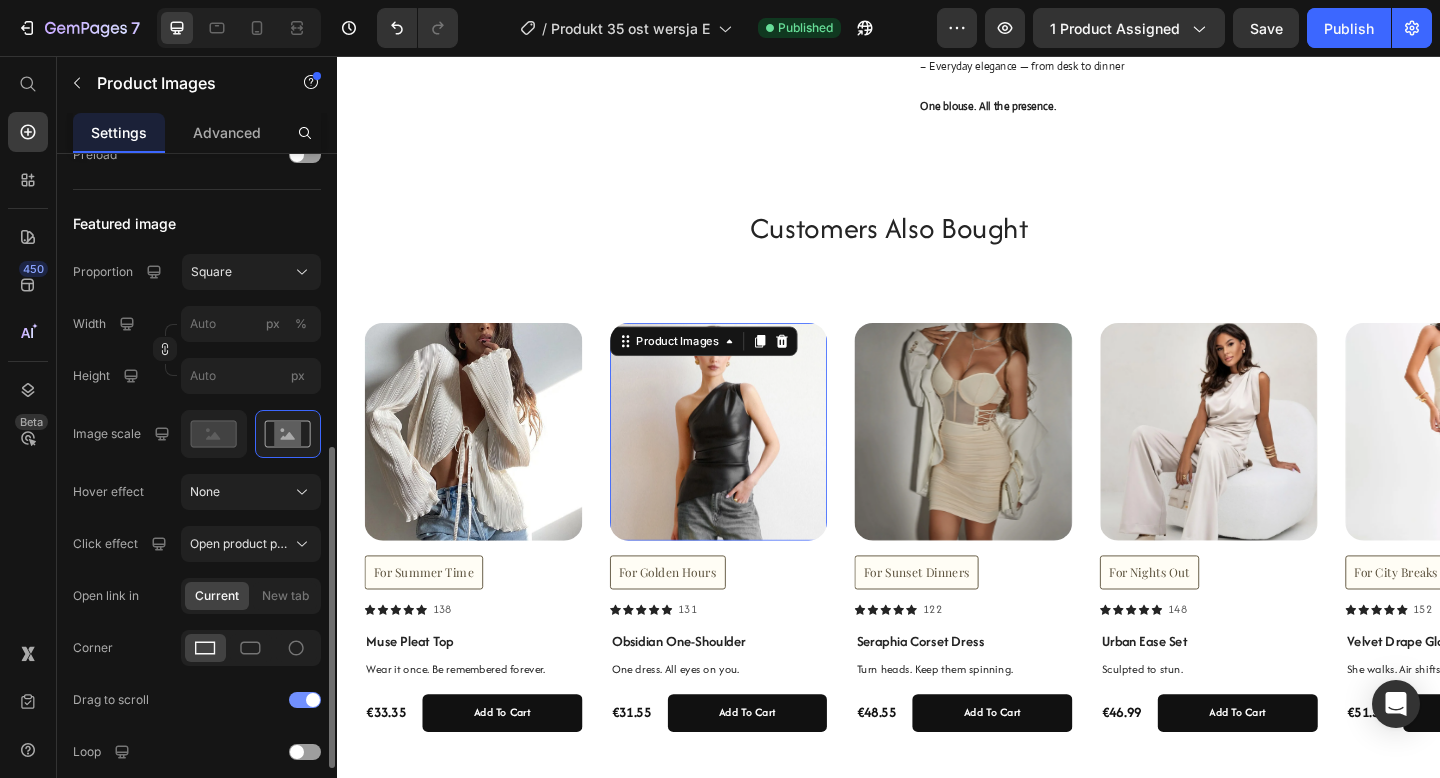 click at bounding box center (305, 700) 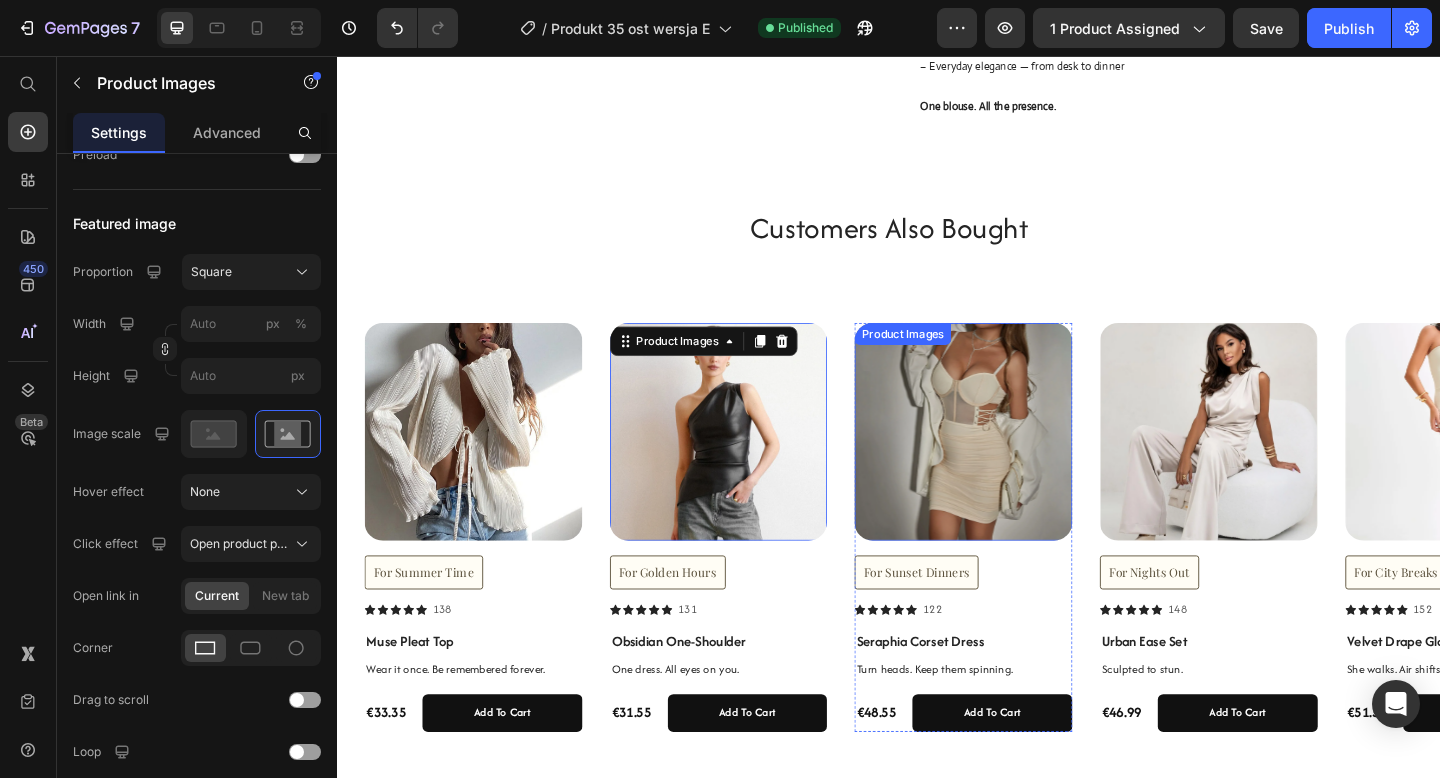 click at bounding box center (1018, 465) 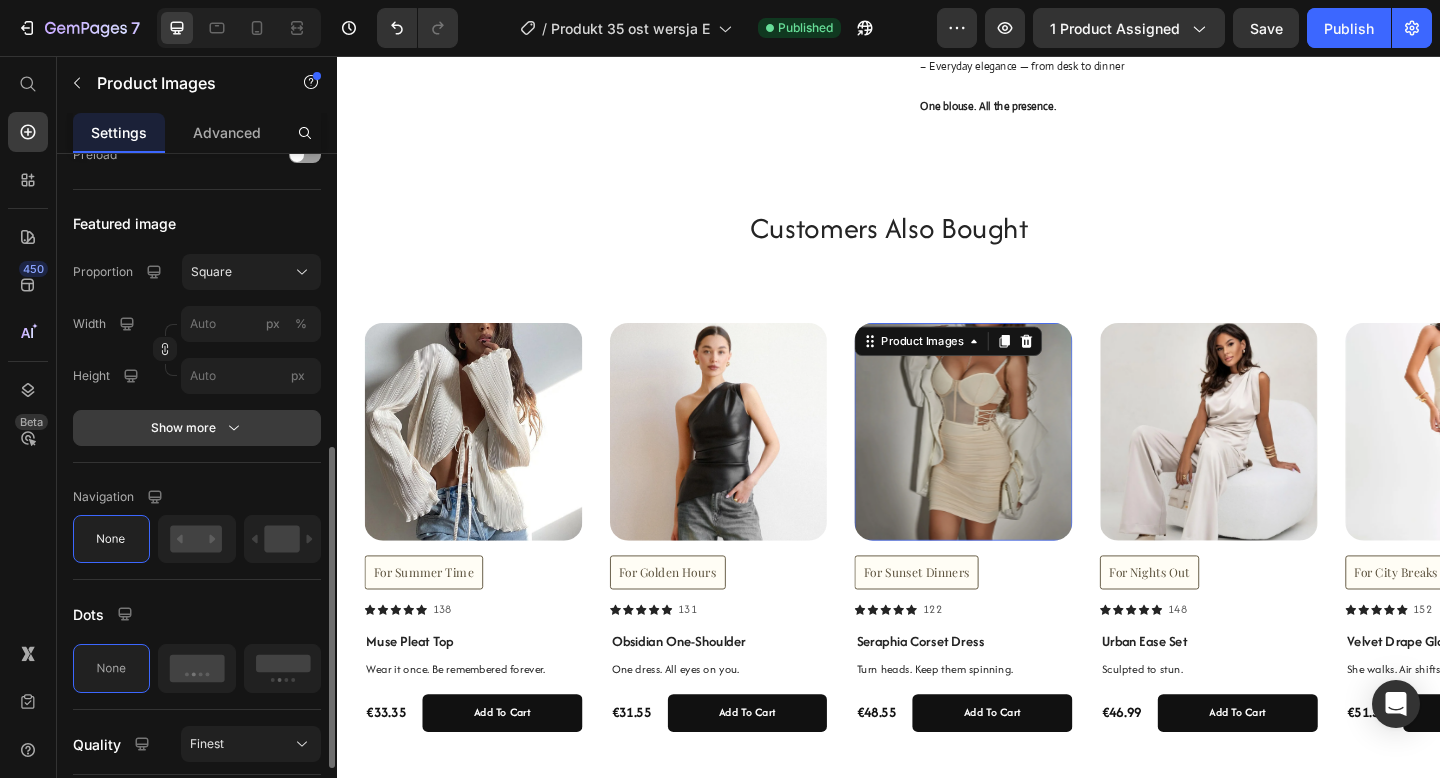 click on "Show more" at bounding box center [197, 428] 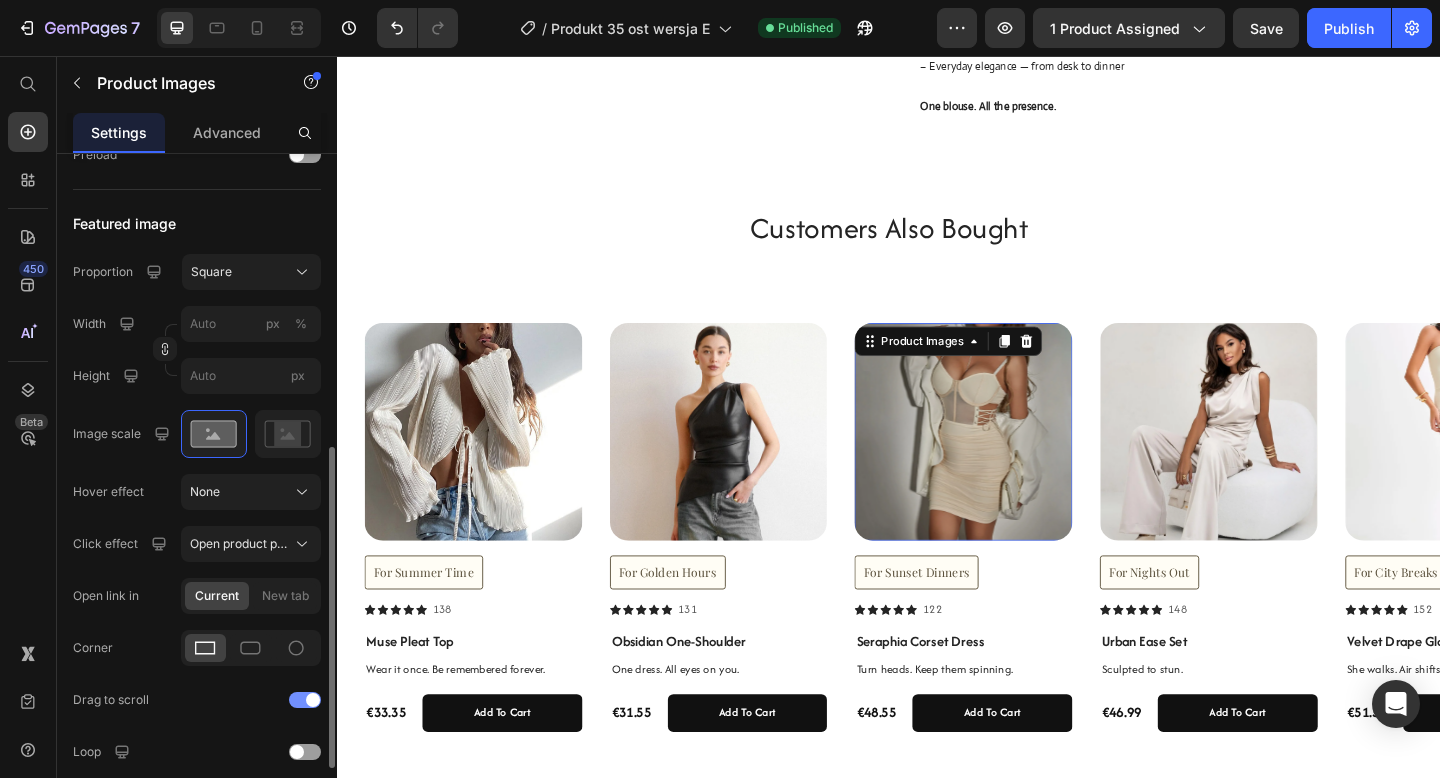click at bounding box center [305, 700] 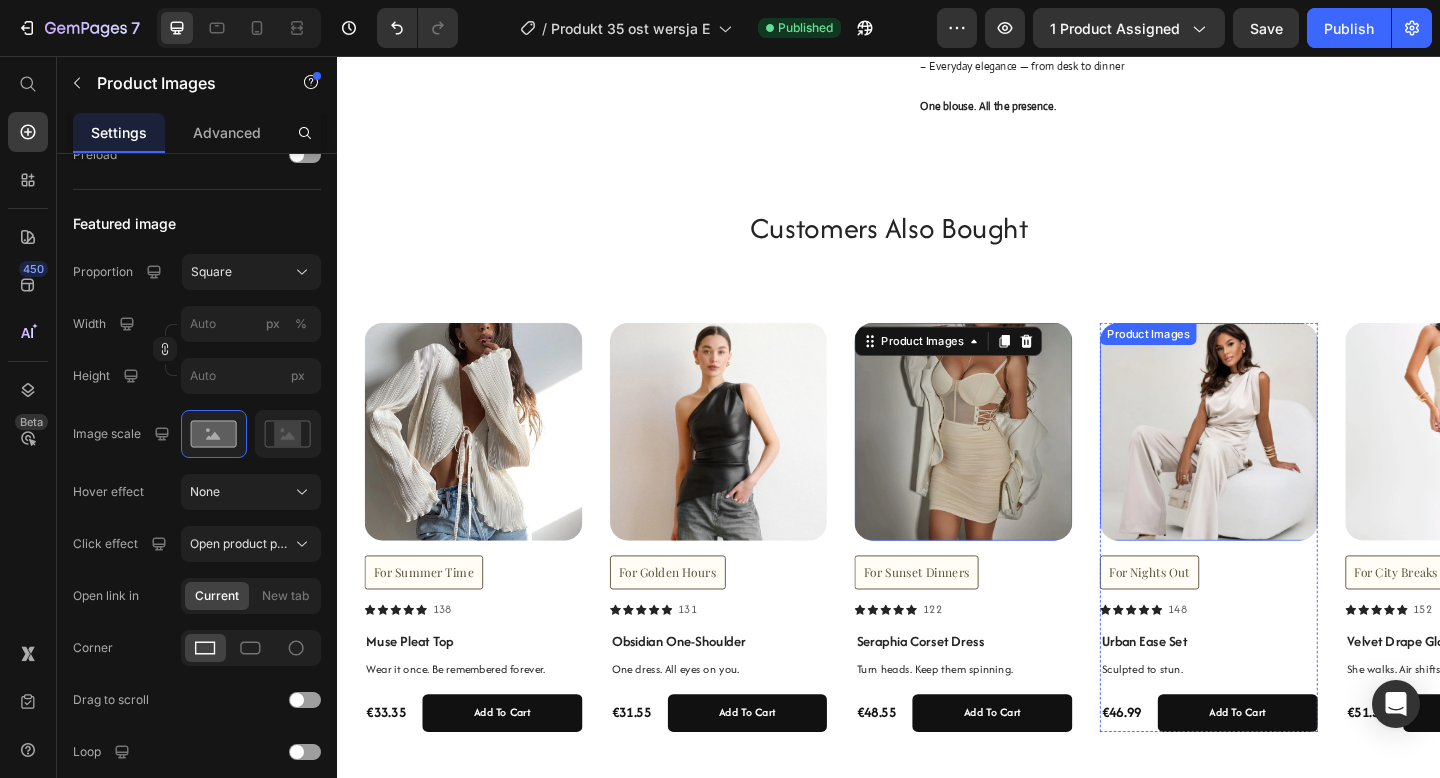 click at bounding box center (1285, 465) 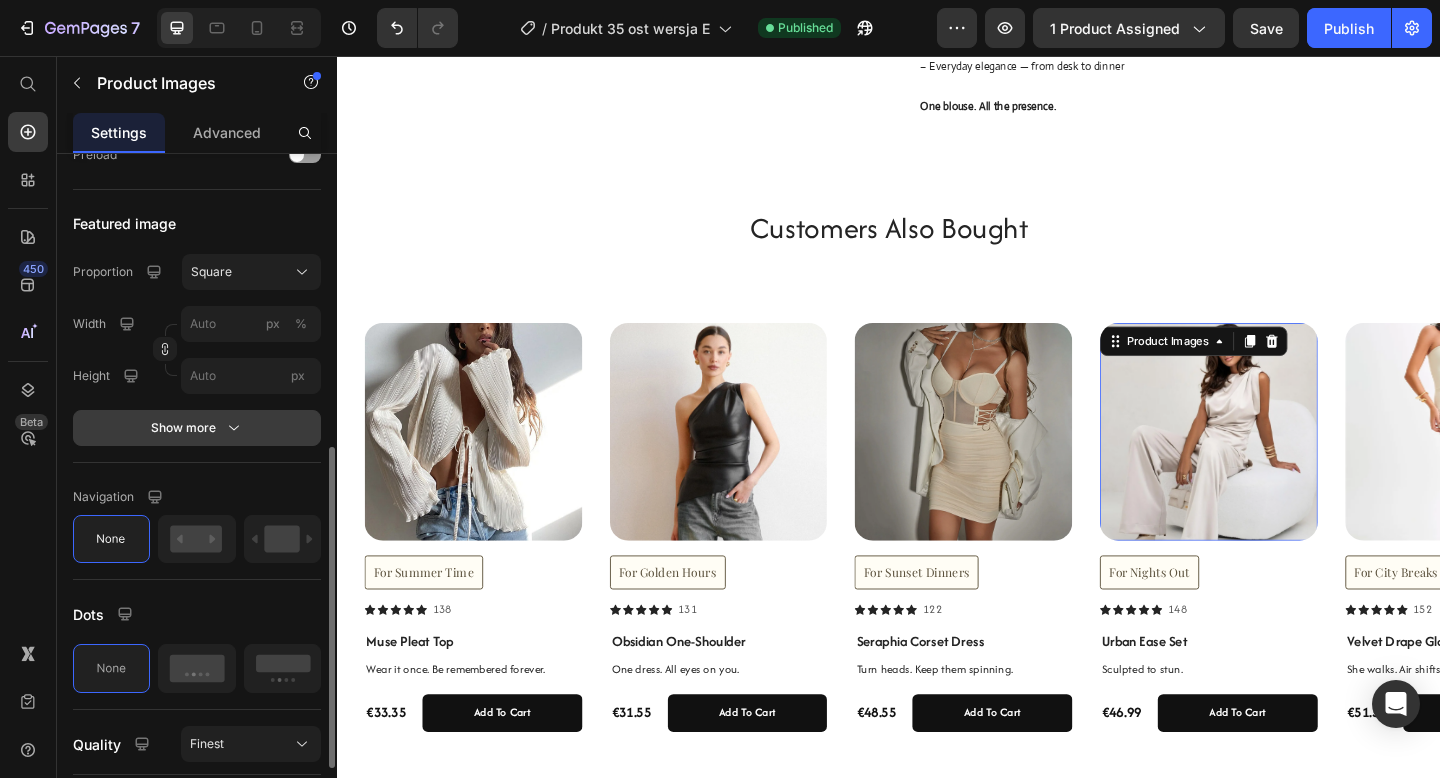 click on "Show more" at bounding box center [197, 428] 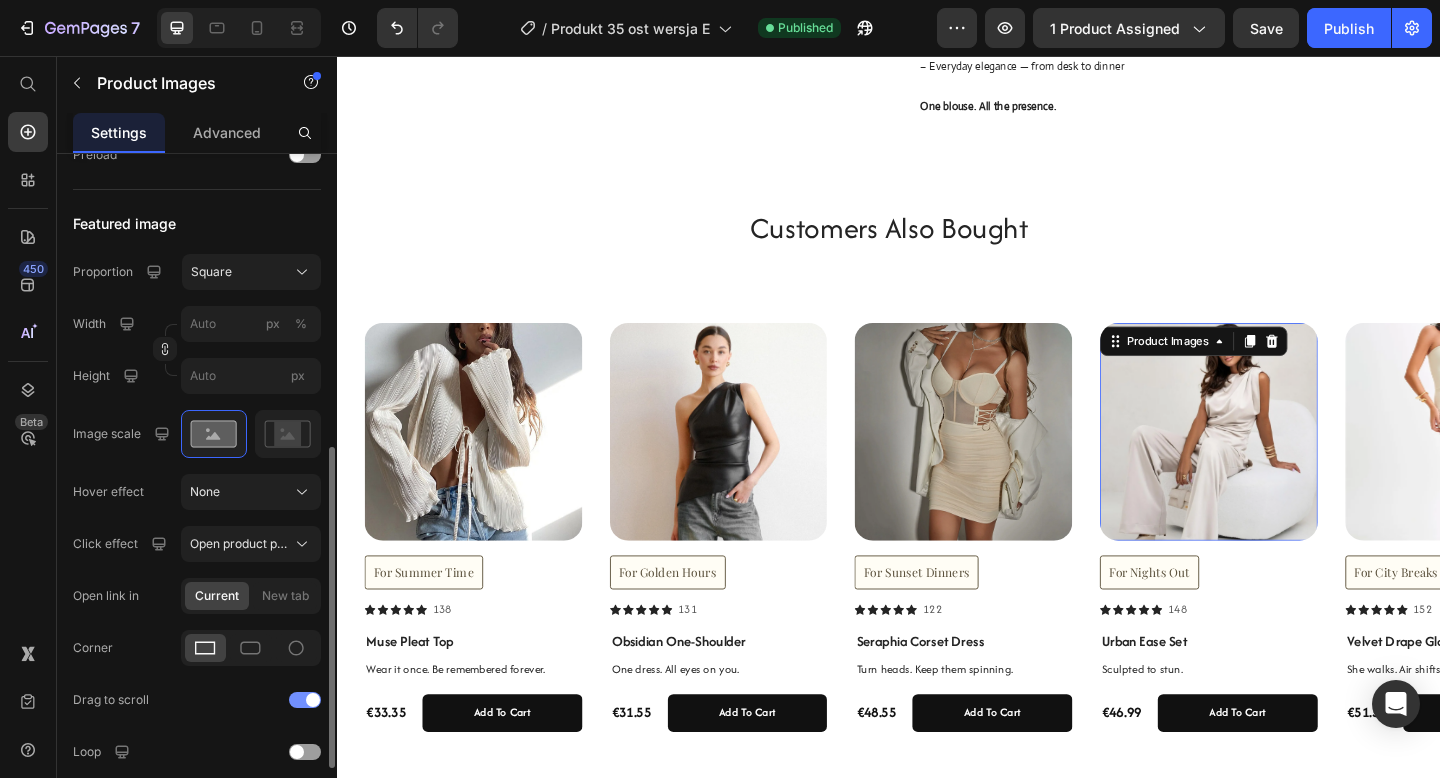 click at bounding box center (305, 700) 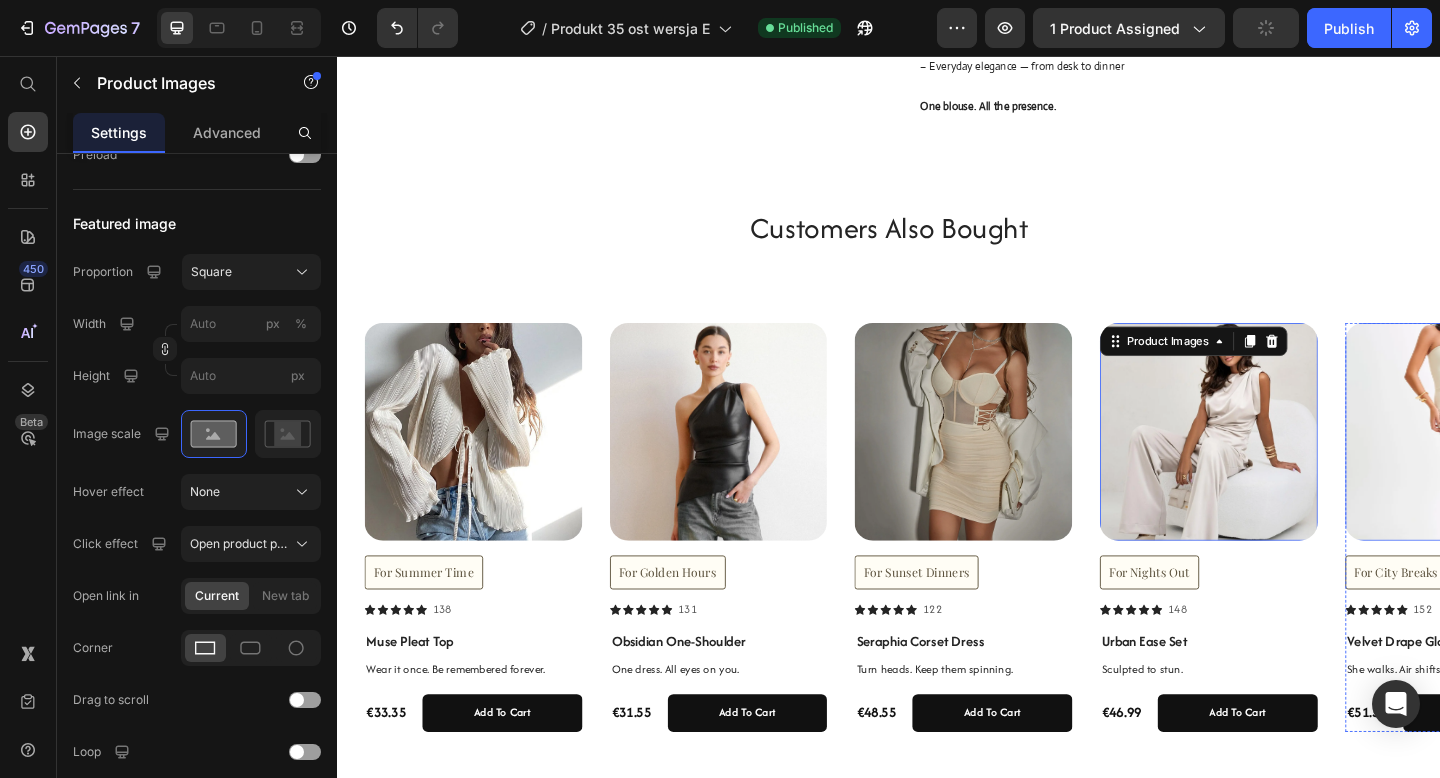 click at bounding box center [1552, 465] 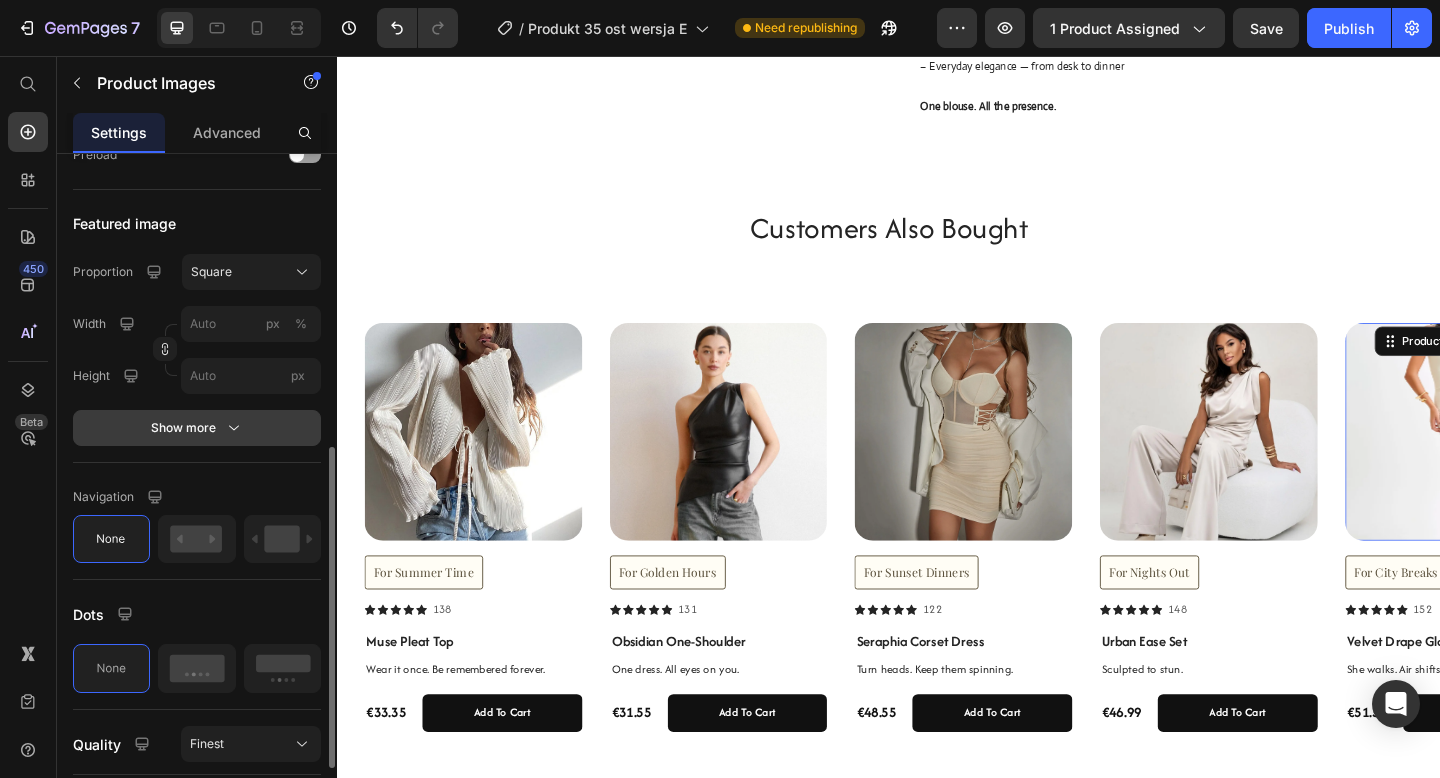 click on "Show more" at bounding box center [197, 428] 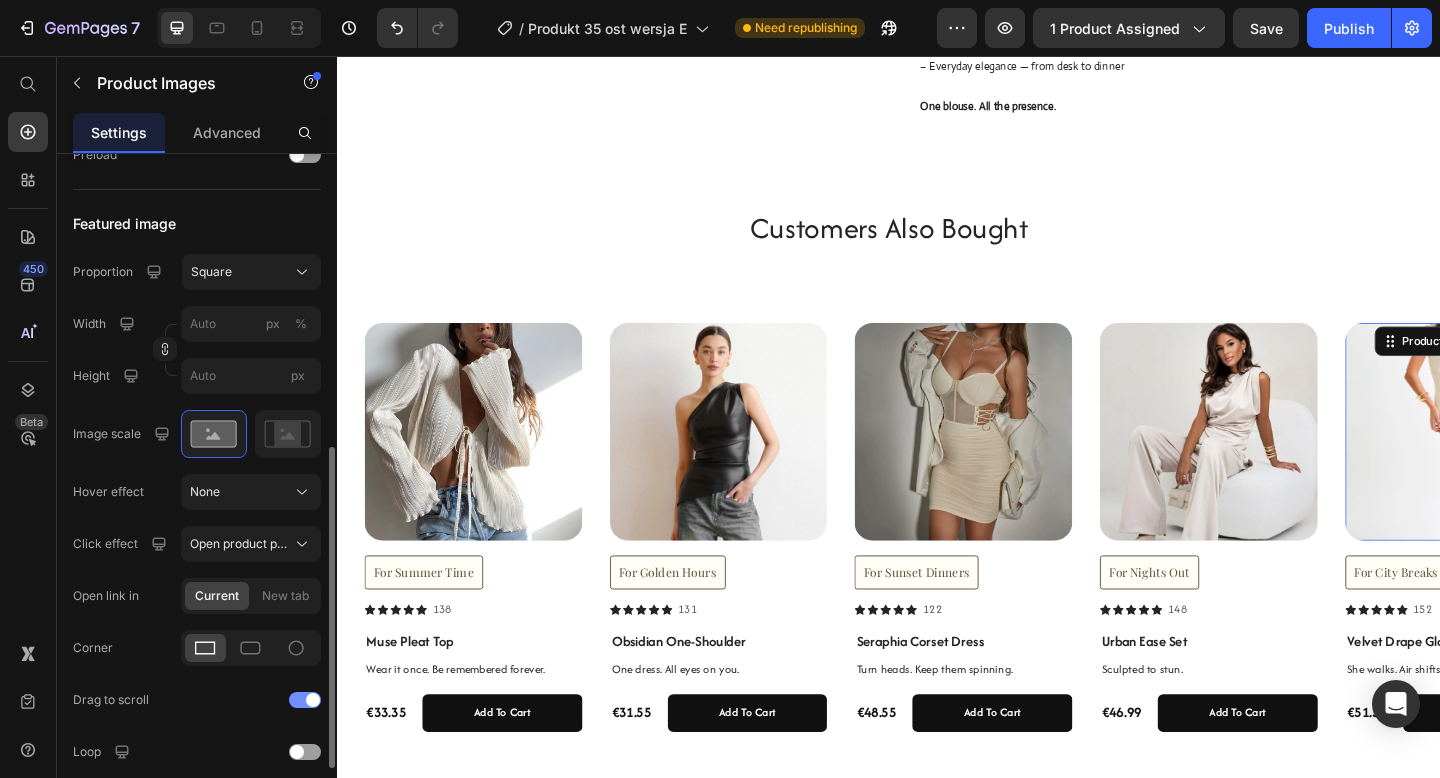 click at bounding box center [313, 700] 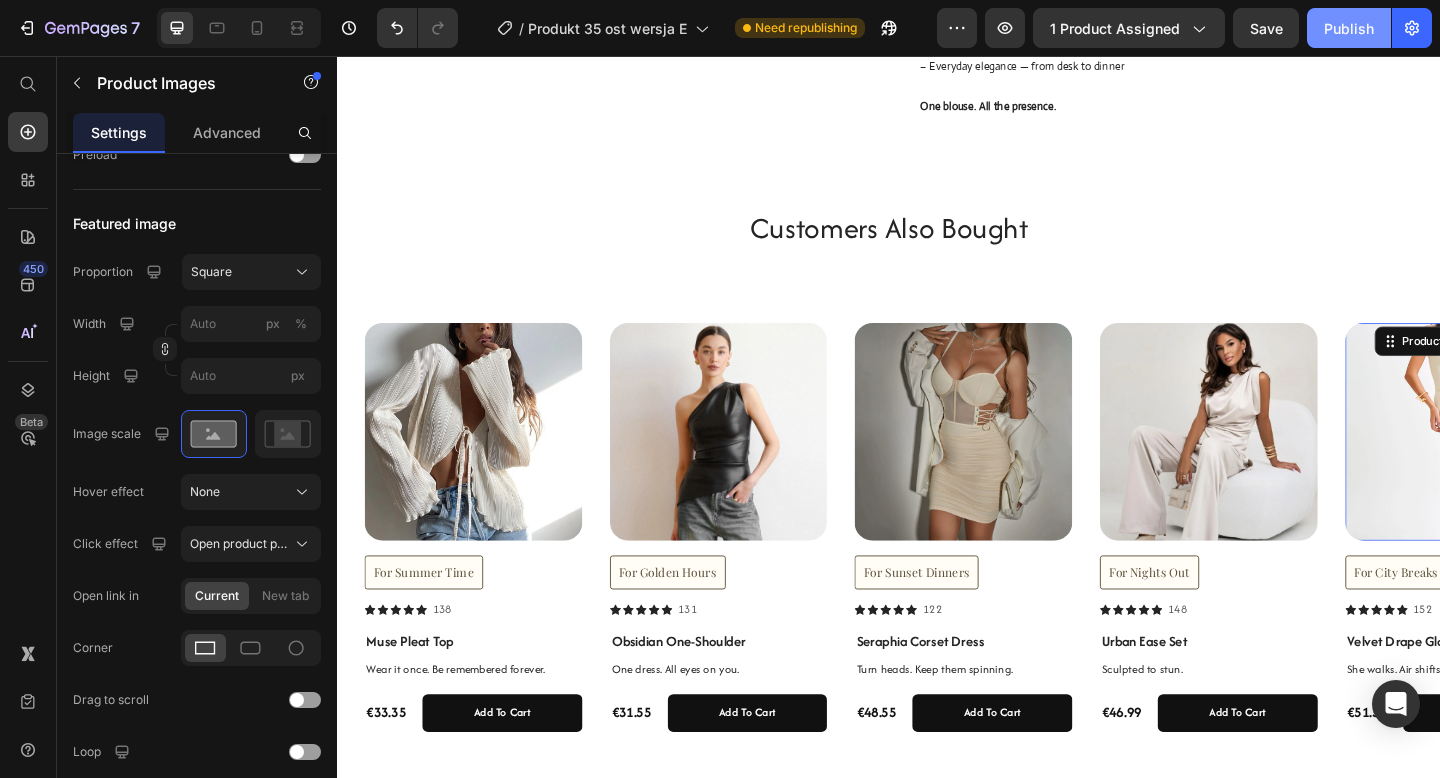 click on "Publish" 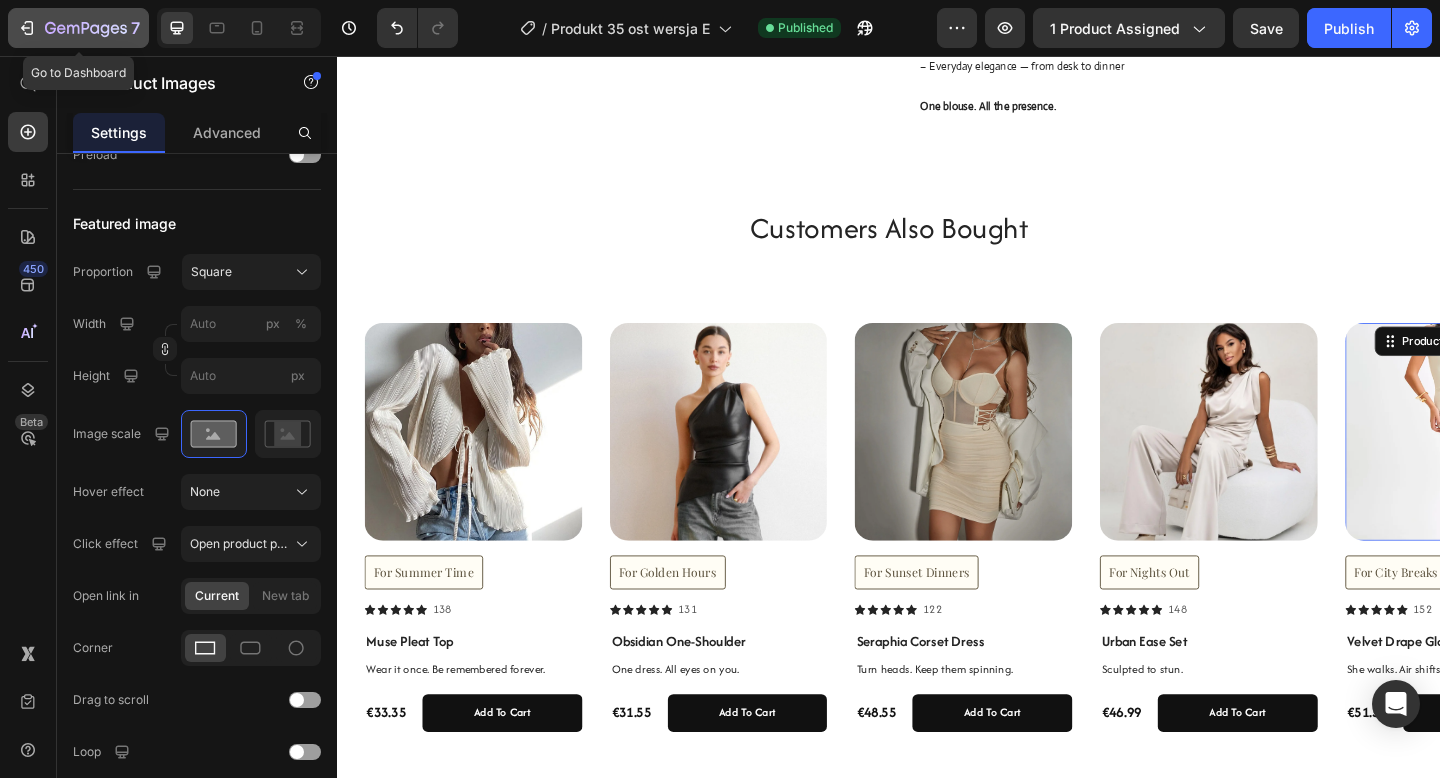 click on "7" 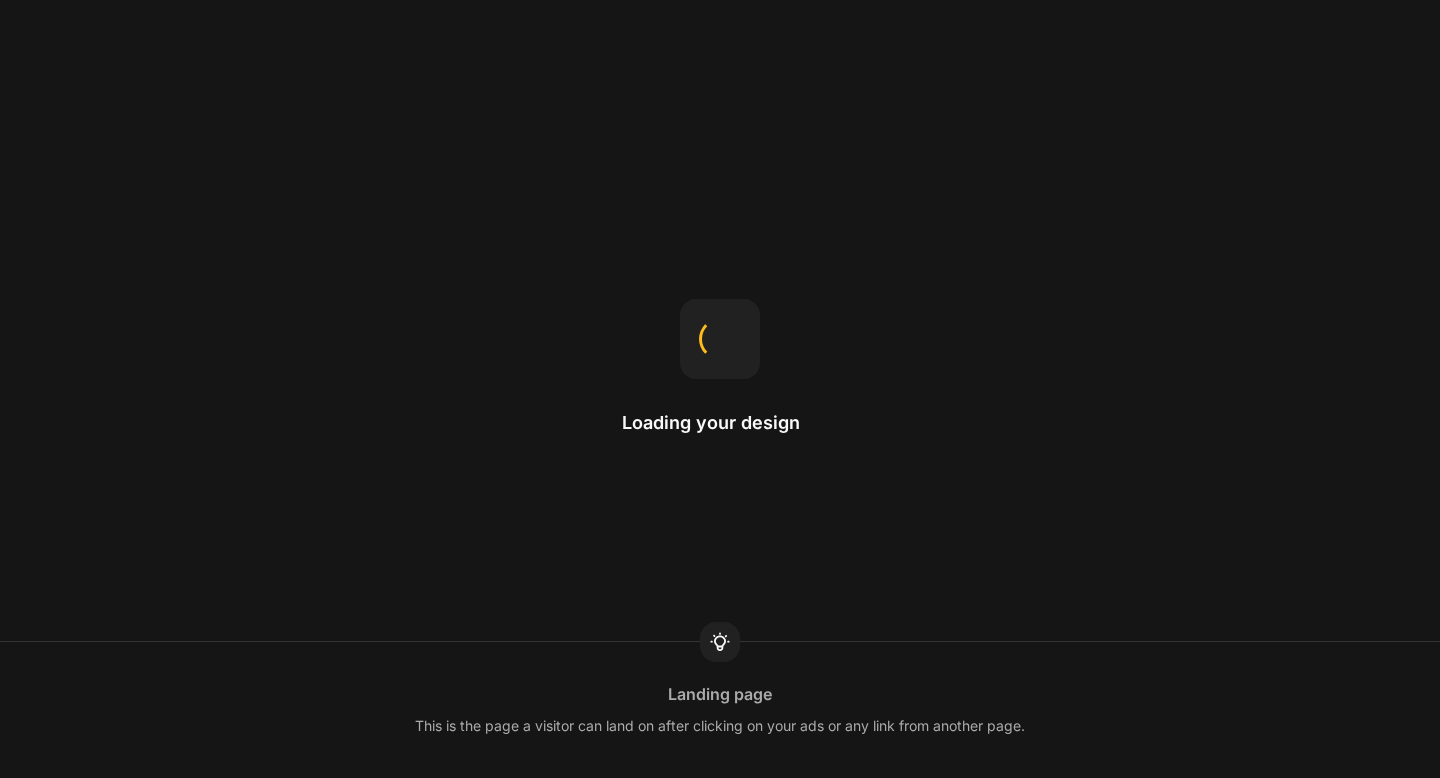 scroll, scrollTop: 0, scrollLeft: 0, axis: both 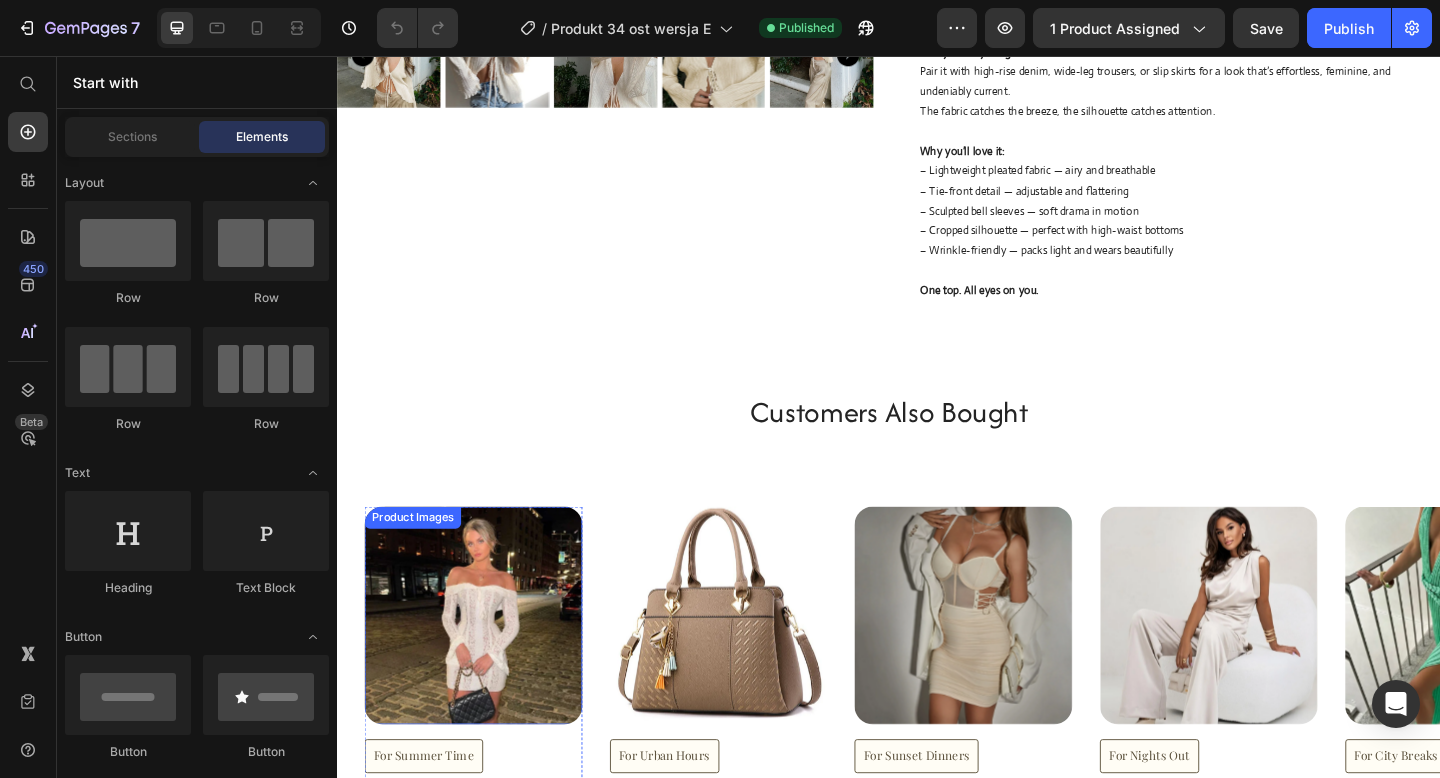 click at bounding box center [485, 665] 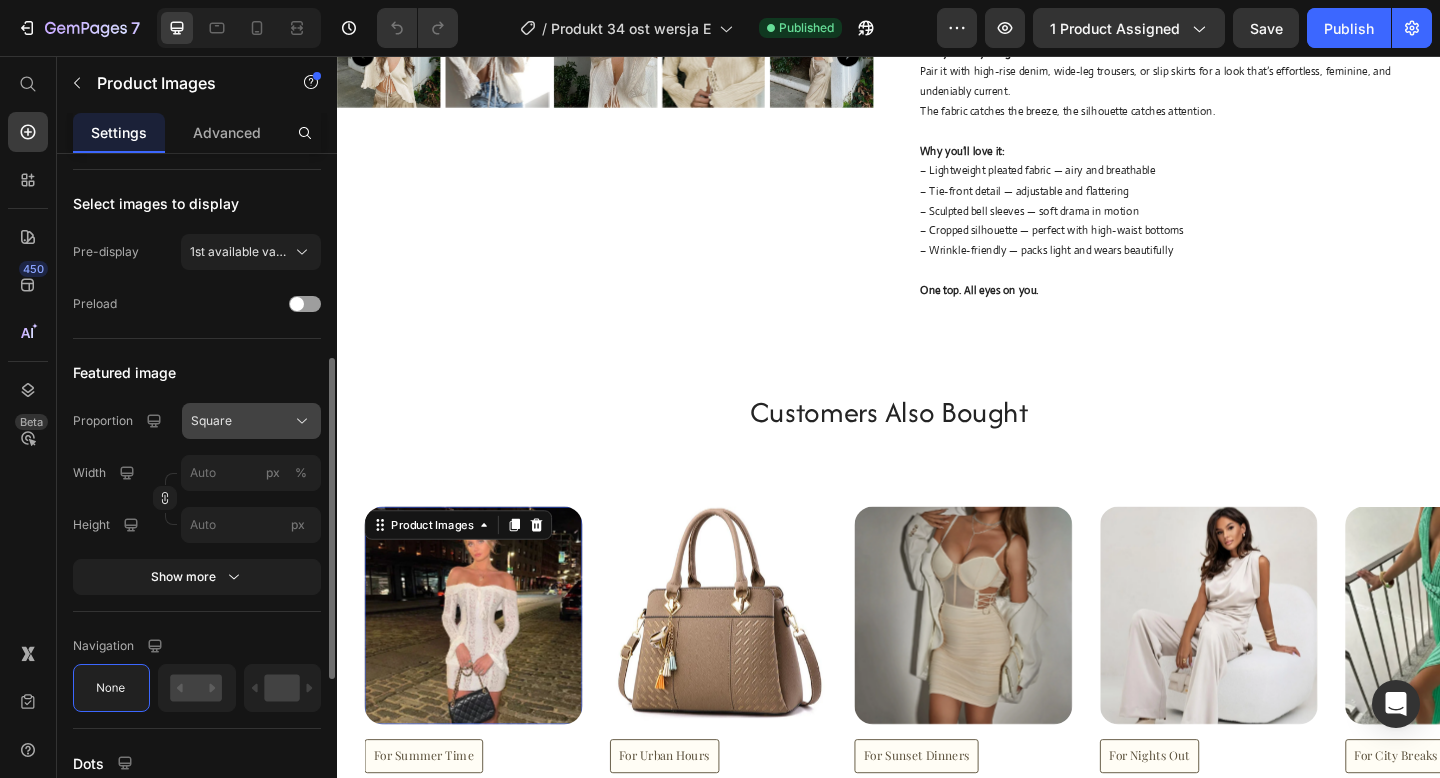 scroll, scrollTop: 475, scrollLeft: 0, axis: vertical 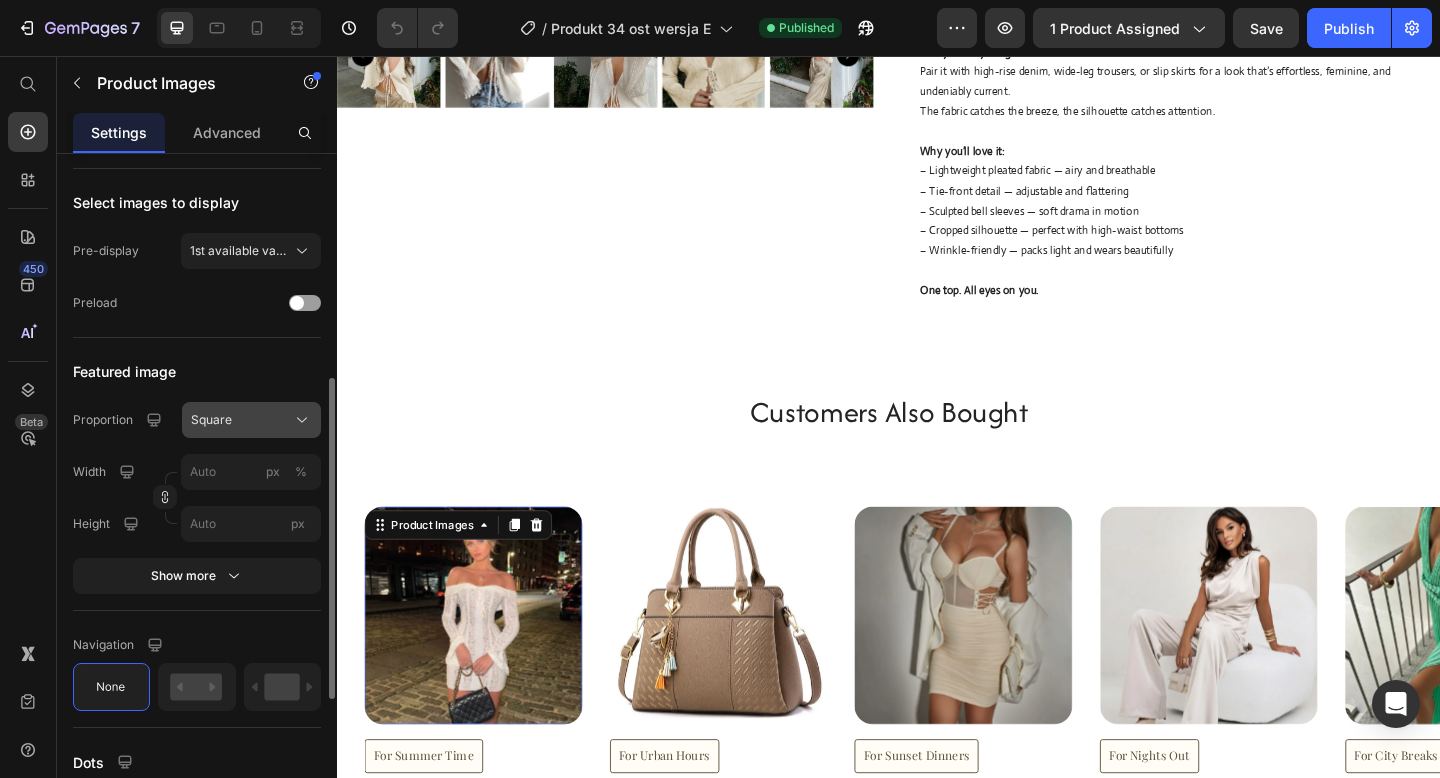 click on "Show more" at bounding box center (197, 576) 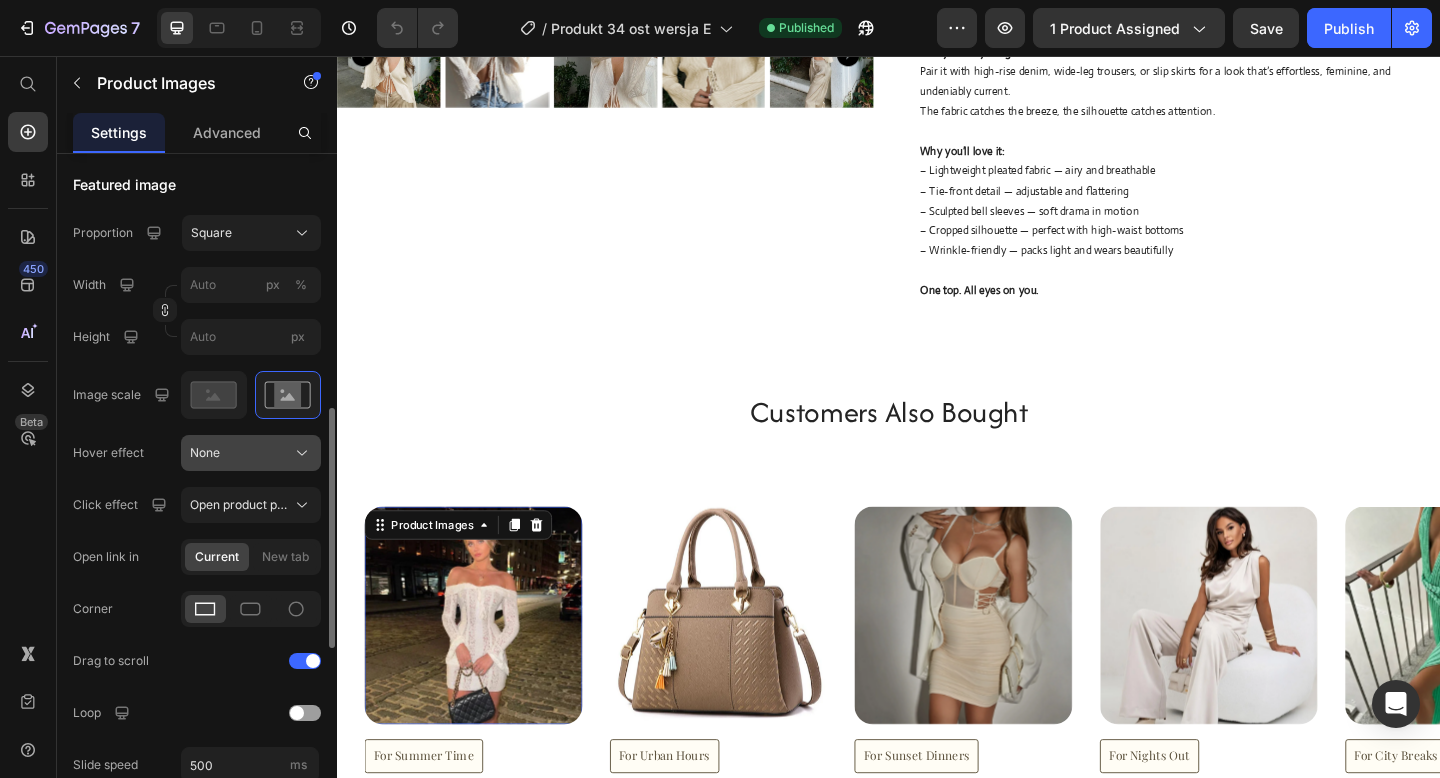 scroll, scrollTop: 677, scrollLeft: 0, axis: vertical 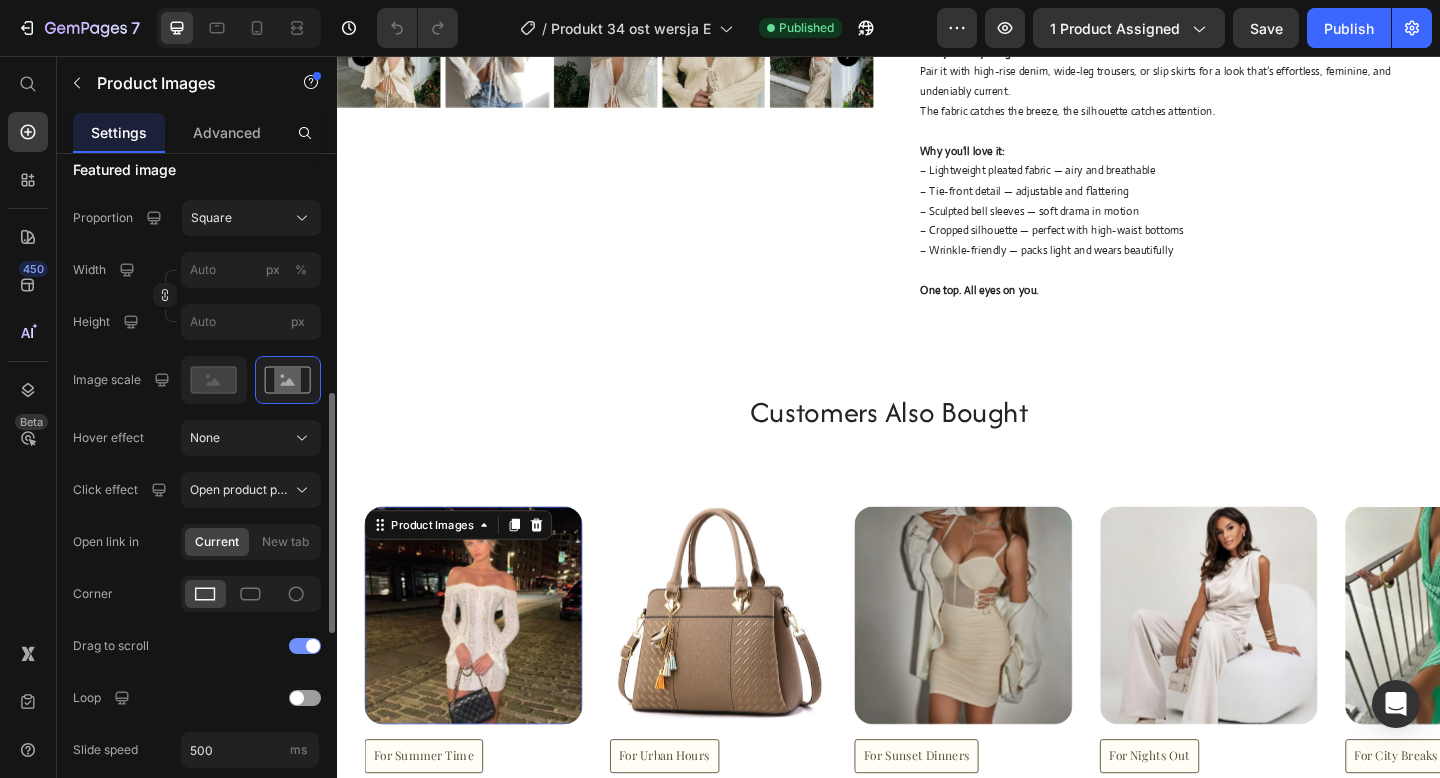 click at bounding box center [305, 646] 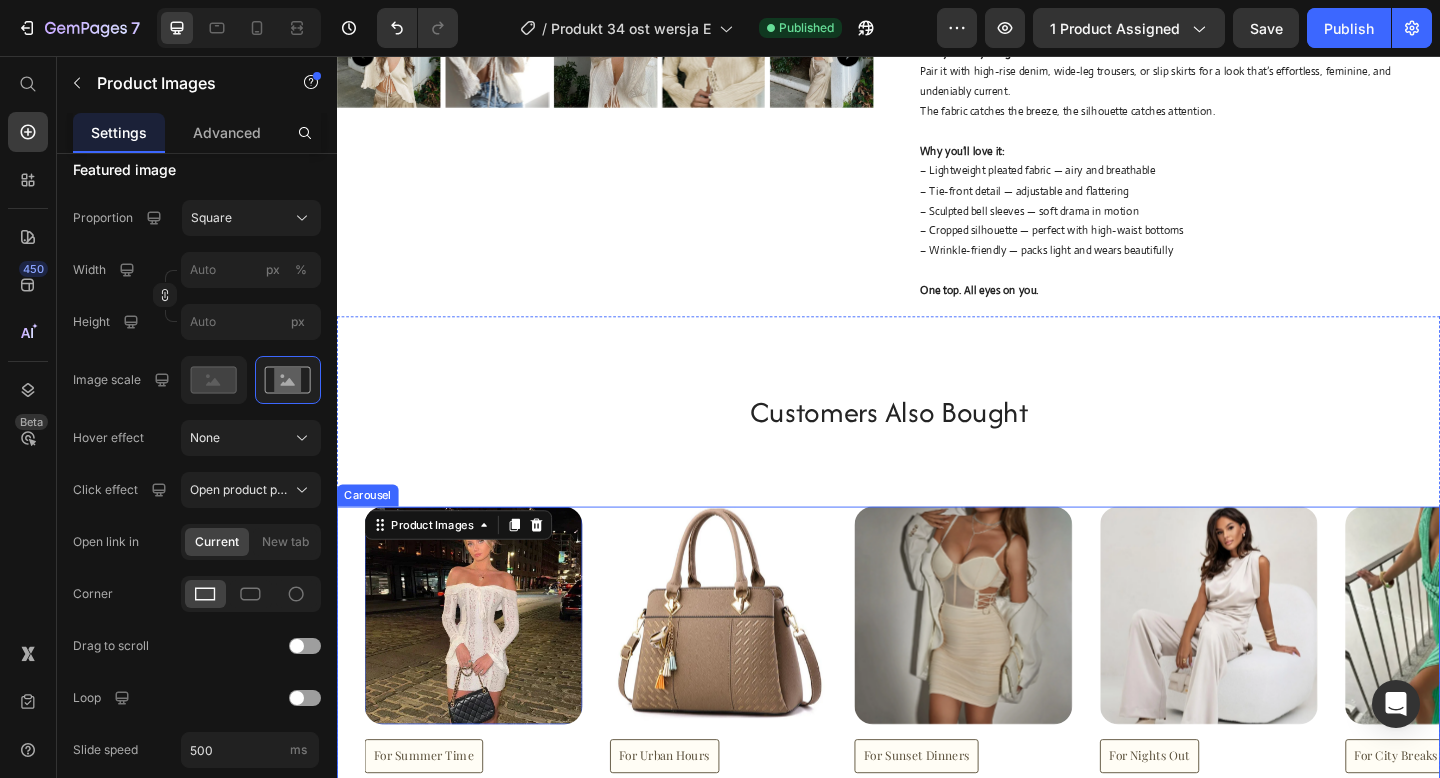 click on "Product Images   16 For Summer Time Button Icon Icon Icon Icon Icon Icon List 138 Text Block Row Eléna Corset Dress Product Title Wear it once. Be remembered forever. Text Block €67.55 Product Price add to cart Add to Cart Row Product Product Images For Urban Hours Button Icon Icon Icon Icon Icon Icon List 131 Text Block Row Tara Charm Bag Product Title One dress. All eyes on you. Text Block €57.55 Product Price add to cart Add to Cart Row Product Product Images For Sunset Dinners   Button Icon Icon Icon Icon Icon Icon List 122 Text Block Row Seraphia Corset Dress Product Title Turn heads. Keep them spinning. Text Block €48.55 Product Price add to cart Add to Cart Row Product Product Images For Nights Out Button Icon Icon Icon Icon Icon Icon List 148 Text Block Row Urban Ease Set Product Title Sculpted to stun. Text Block €46.99 Product Price add to cart Add to Cart Row Product Product Images For City Breaks Button Icon Icon Icon Icon Icon Icon List 152 Text Block Row Lioré Sunset Weave Text Block" at bounding box center [952, 769] 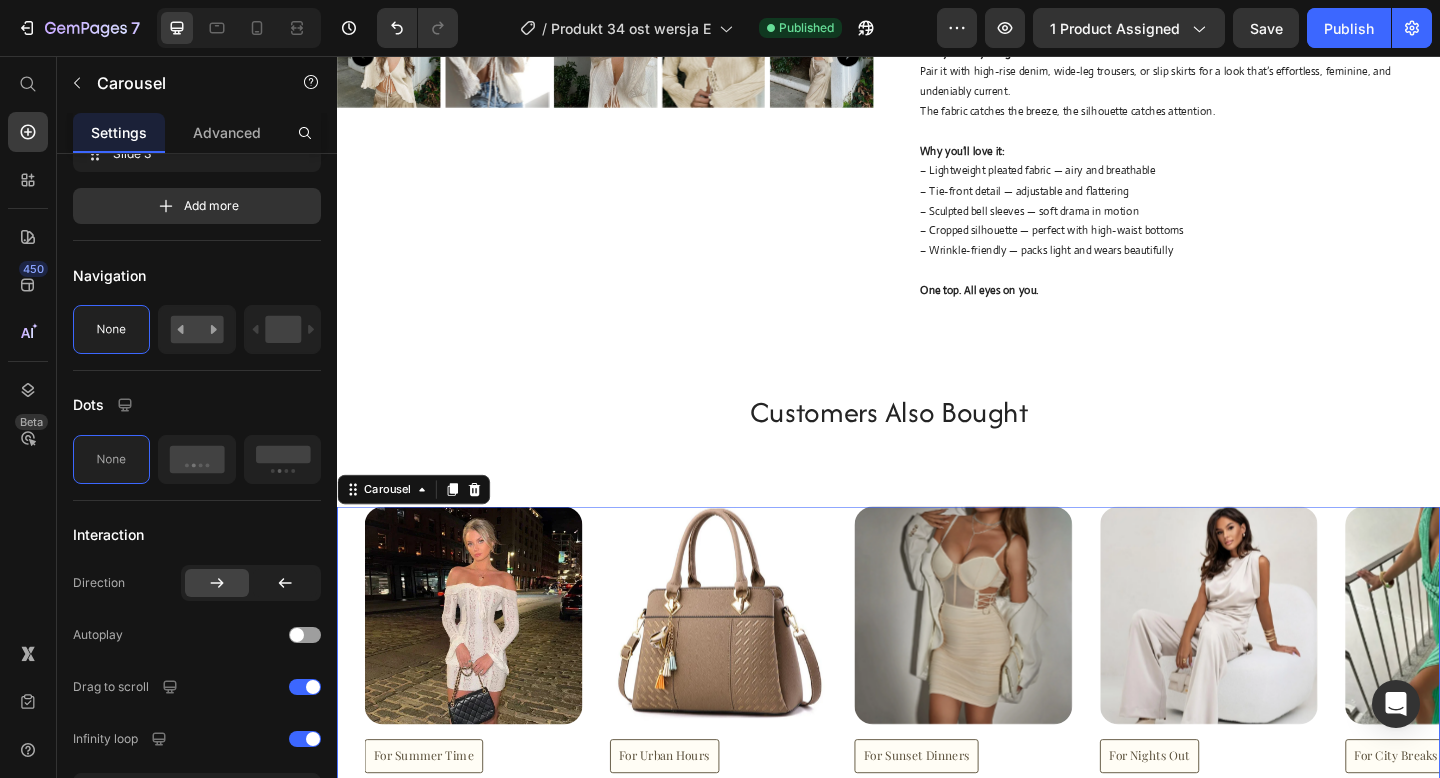 scroll, scrollTop: 0, scrollLeft: 0, axis: both 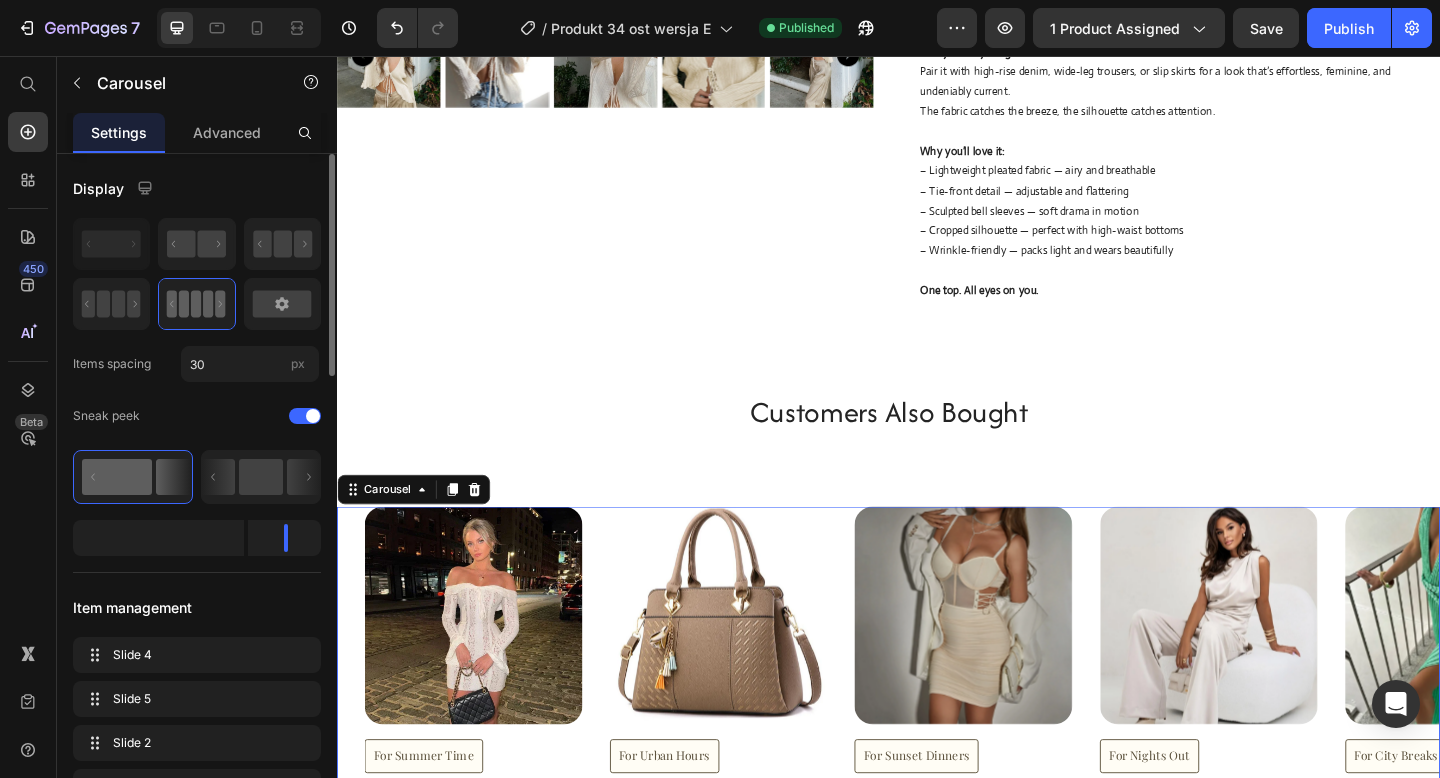click at bounding box center (752, 665) 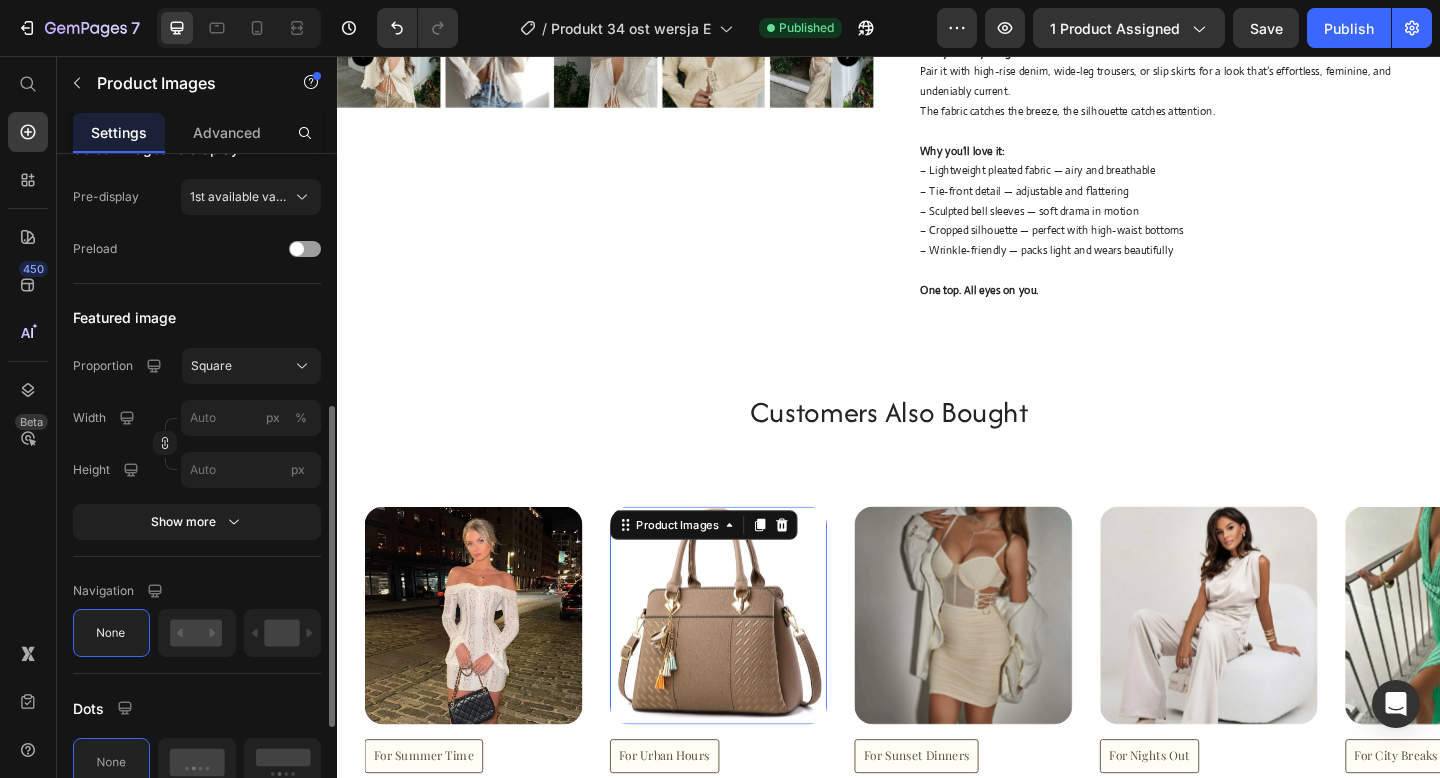 scroll, scrollTop: 531, scrollLeft: 0, axis: vertical 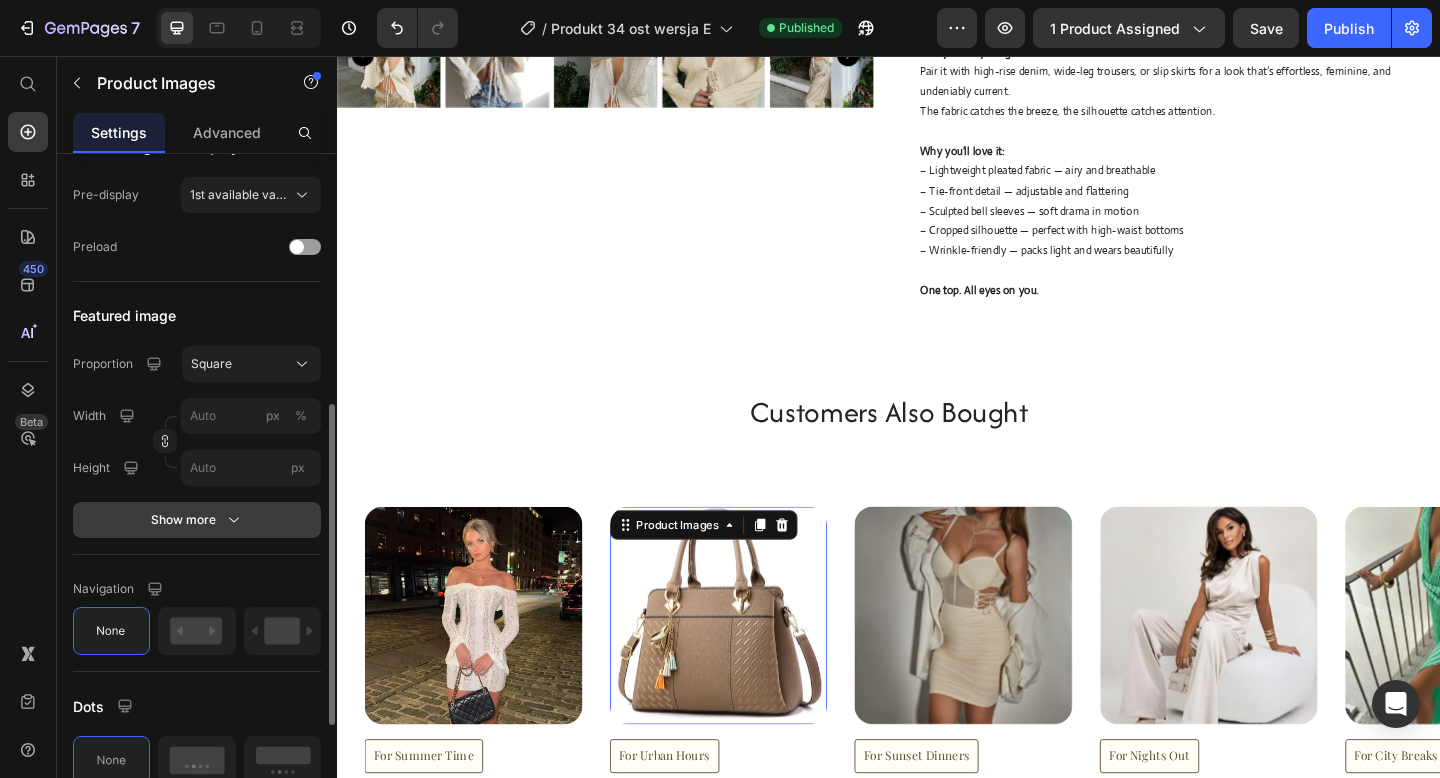click on "Show more" at bounding box center (197, 520) 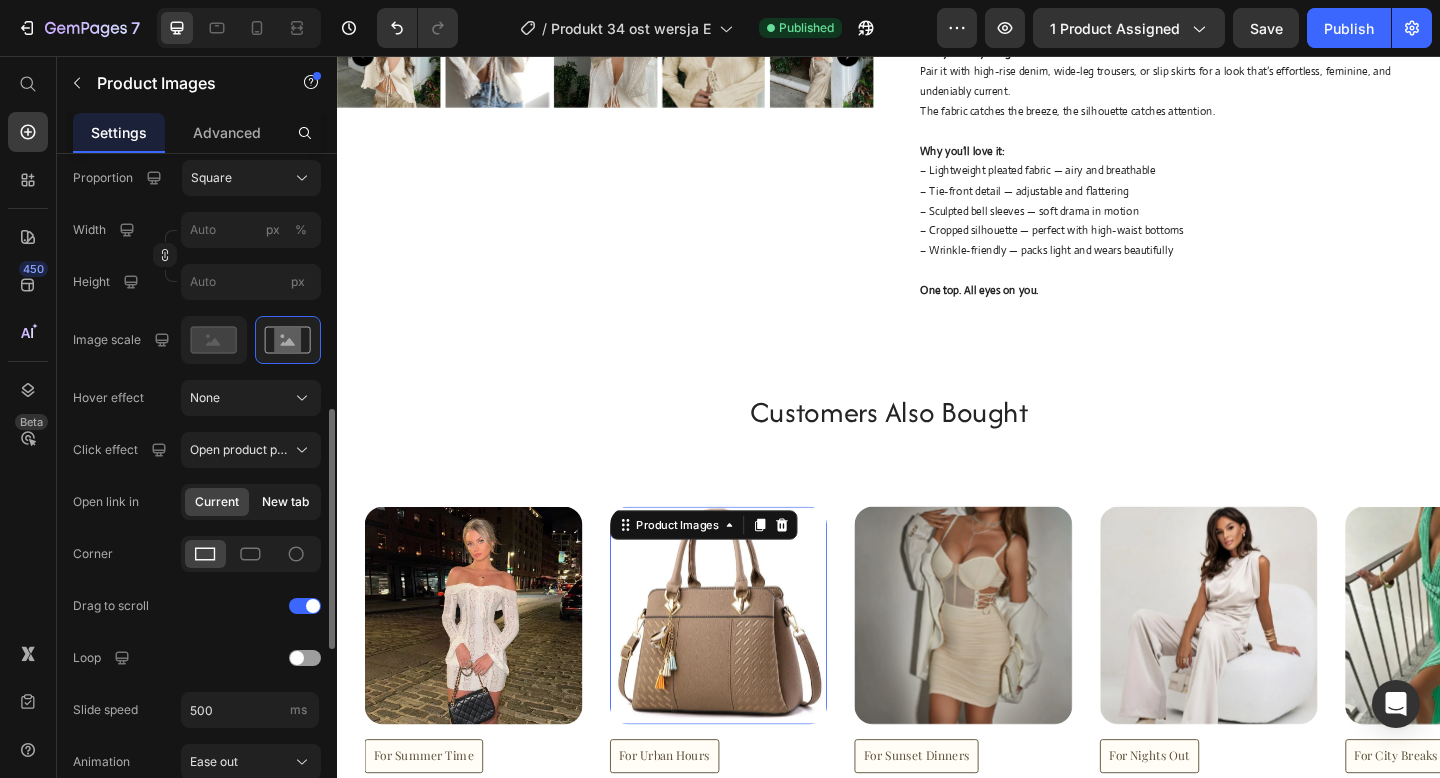 scroll, scrollTop: 718, scrollLeft: 0, axis: vertical 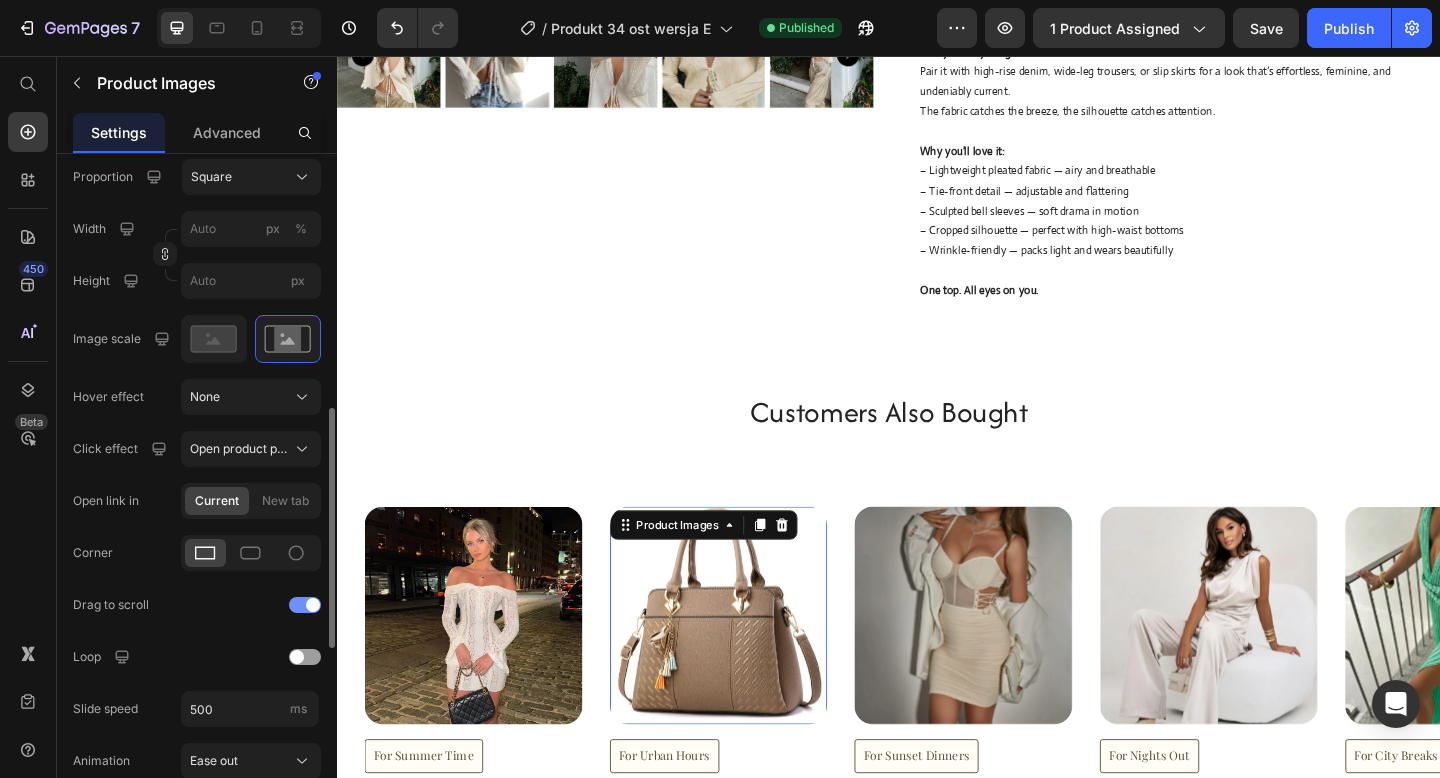 click at bounding box center (305, 605) 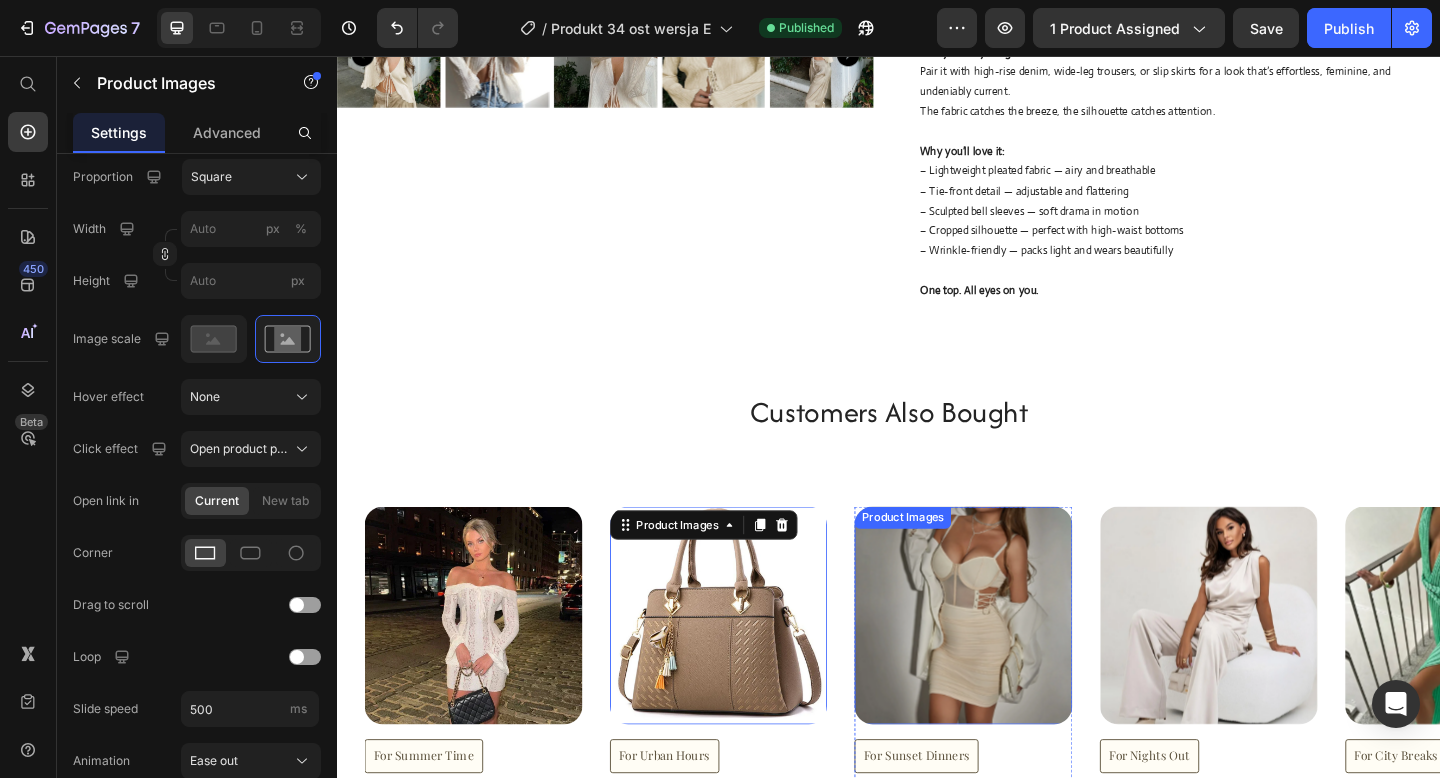 click at bounding box center (1018, 665) 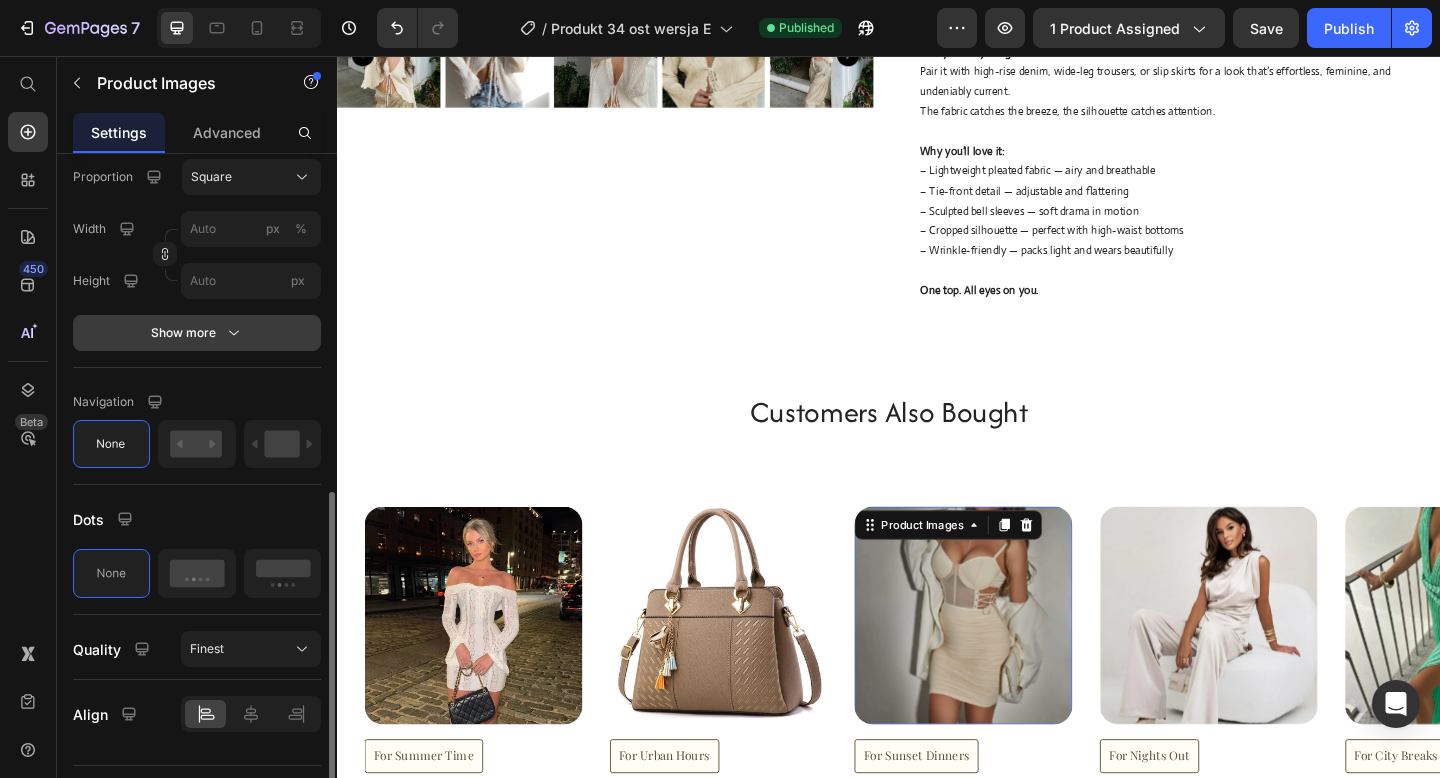 click on "Show more" at bounding box center [197, 333] 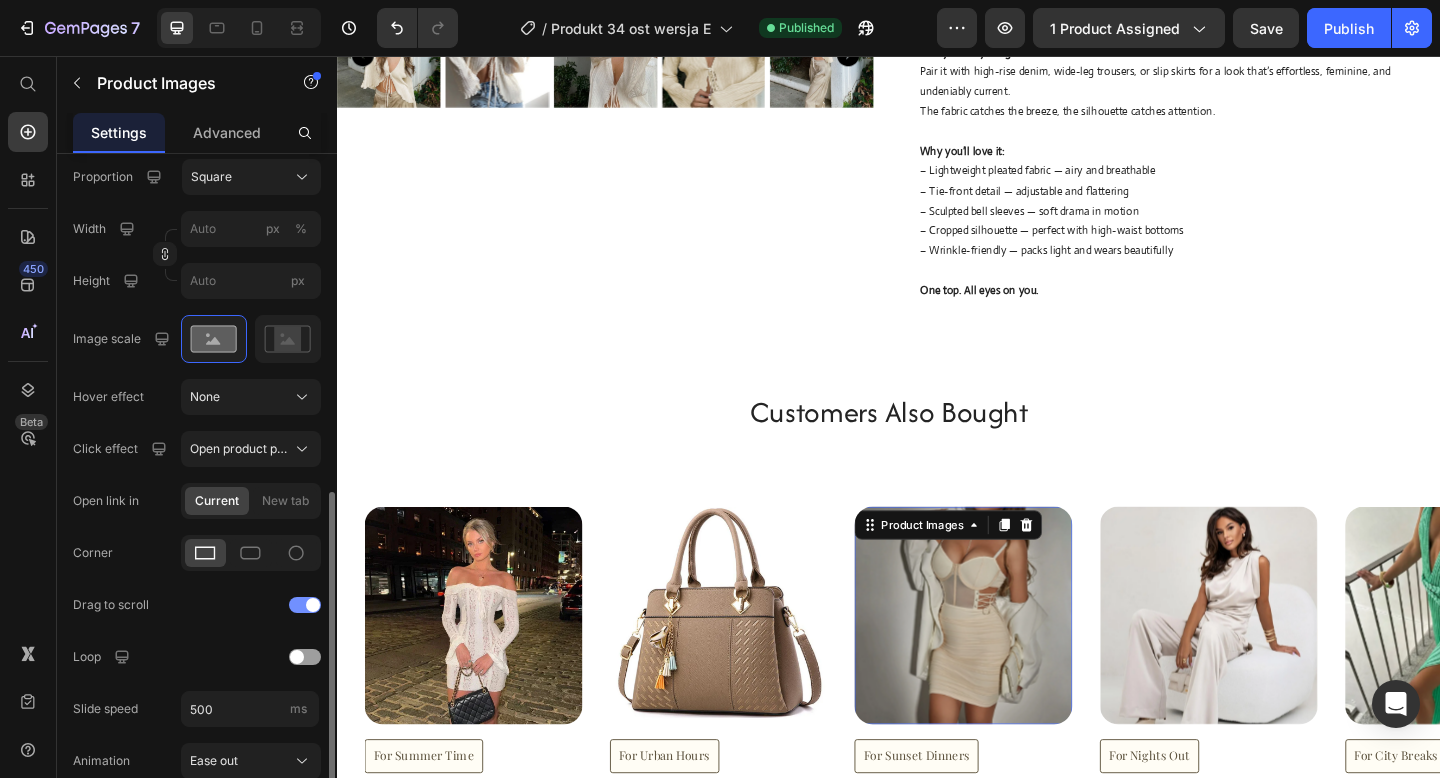 click at bounding box center (313, 605) 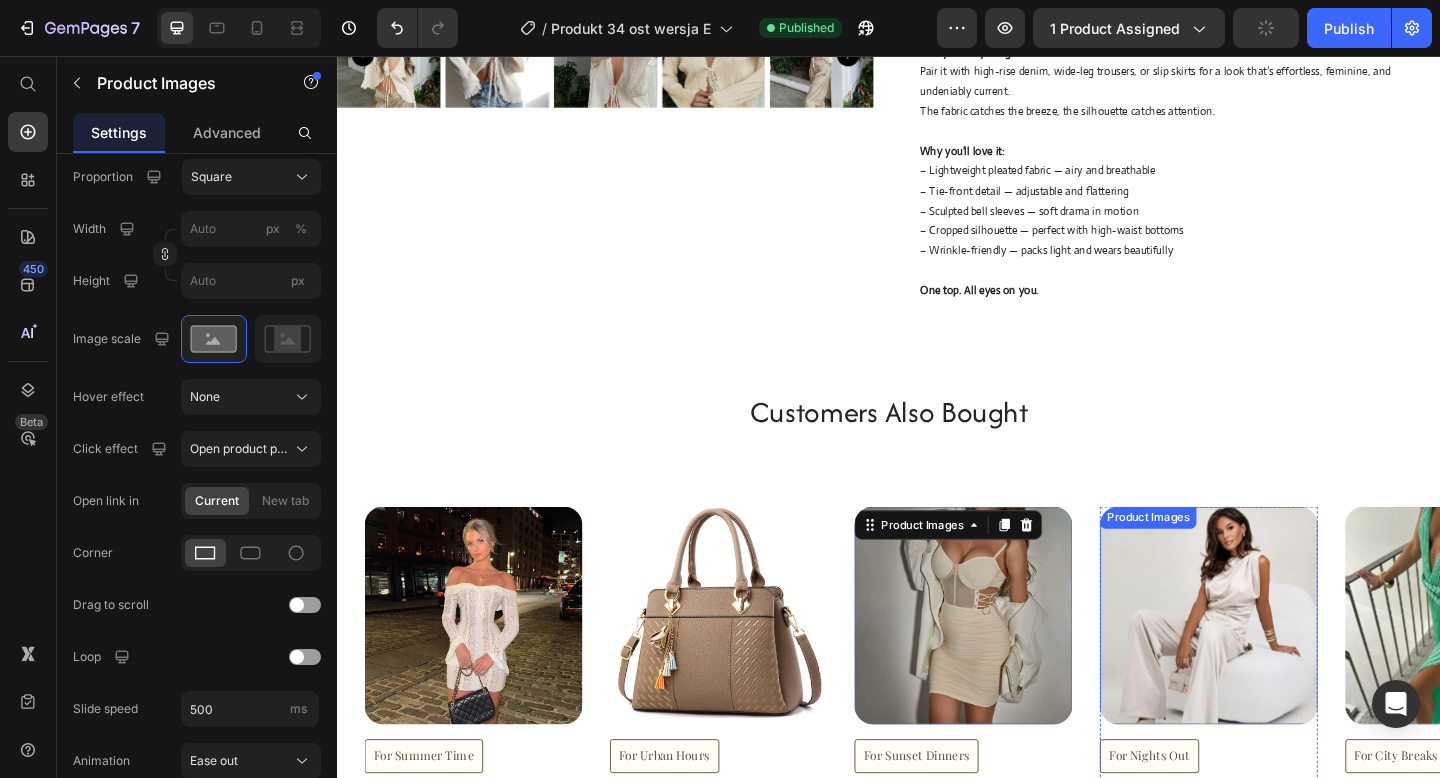 click at bounding box center [1285, 665] 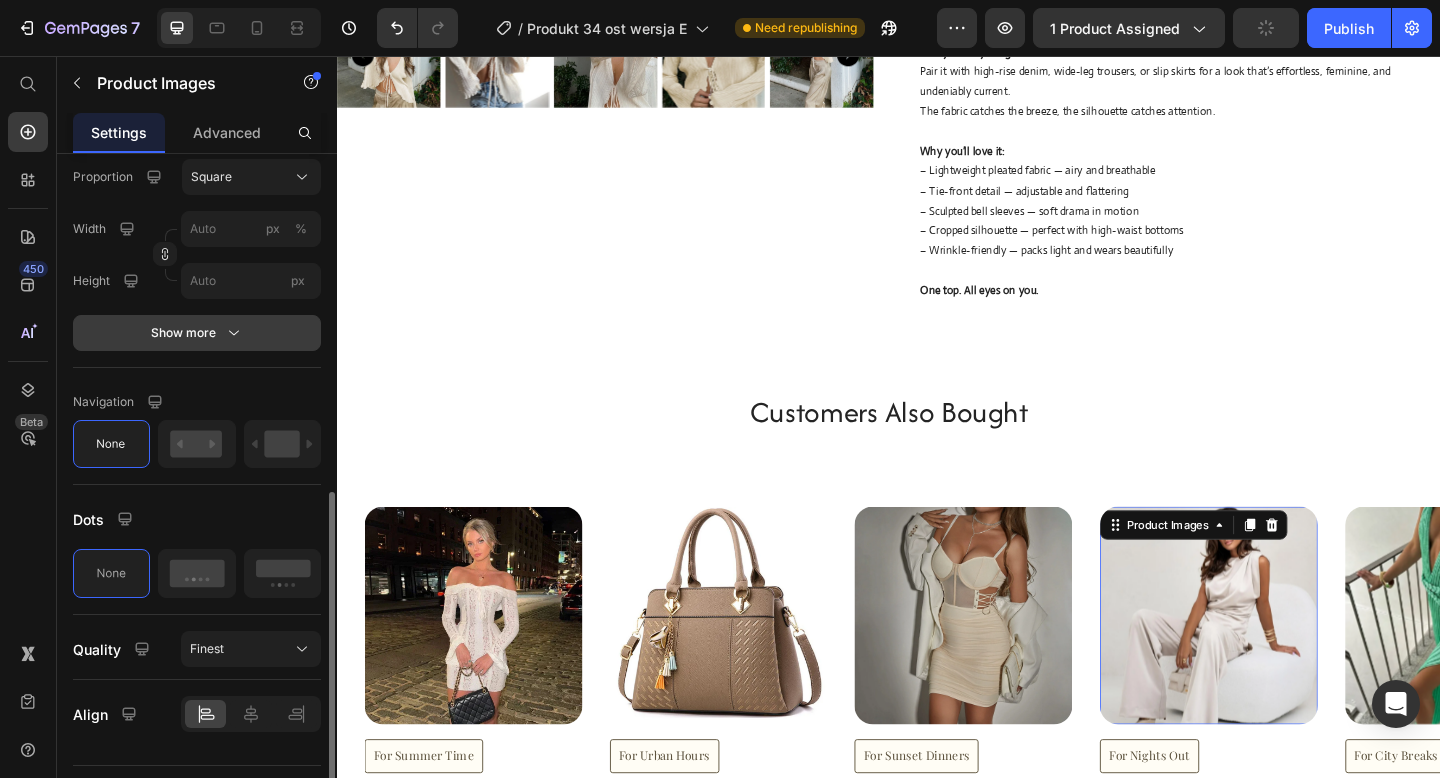 click on "Show more" at bounding box center [197, 333] 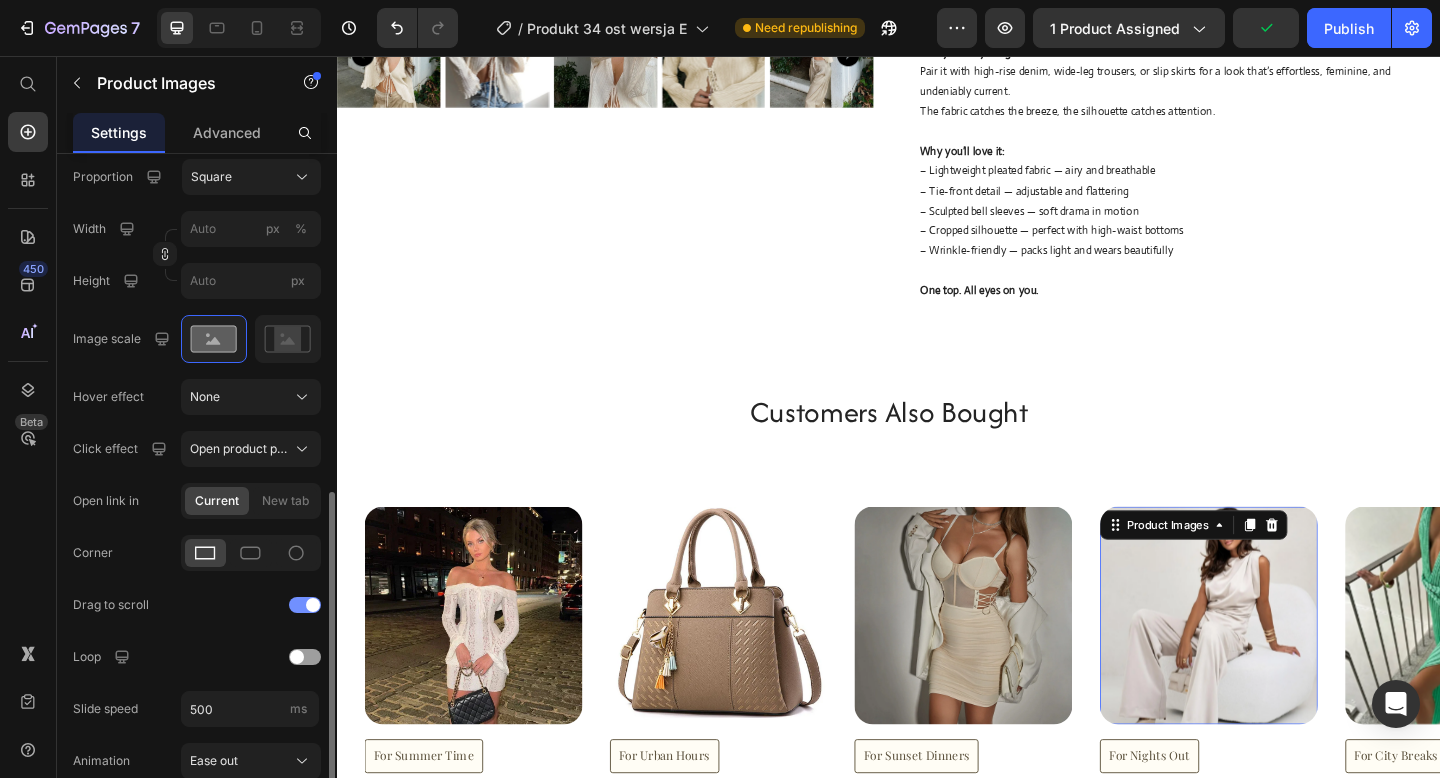 click on "Drag to scroll" 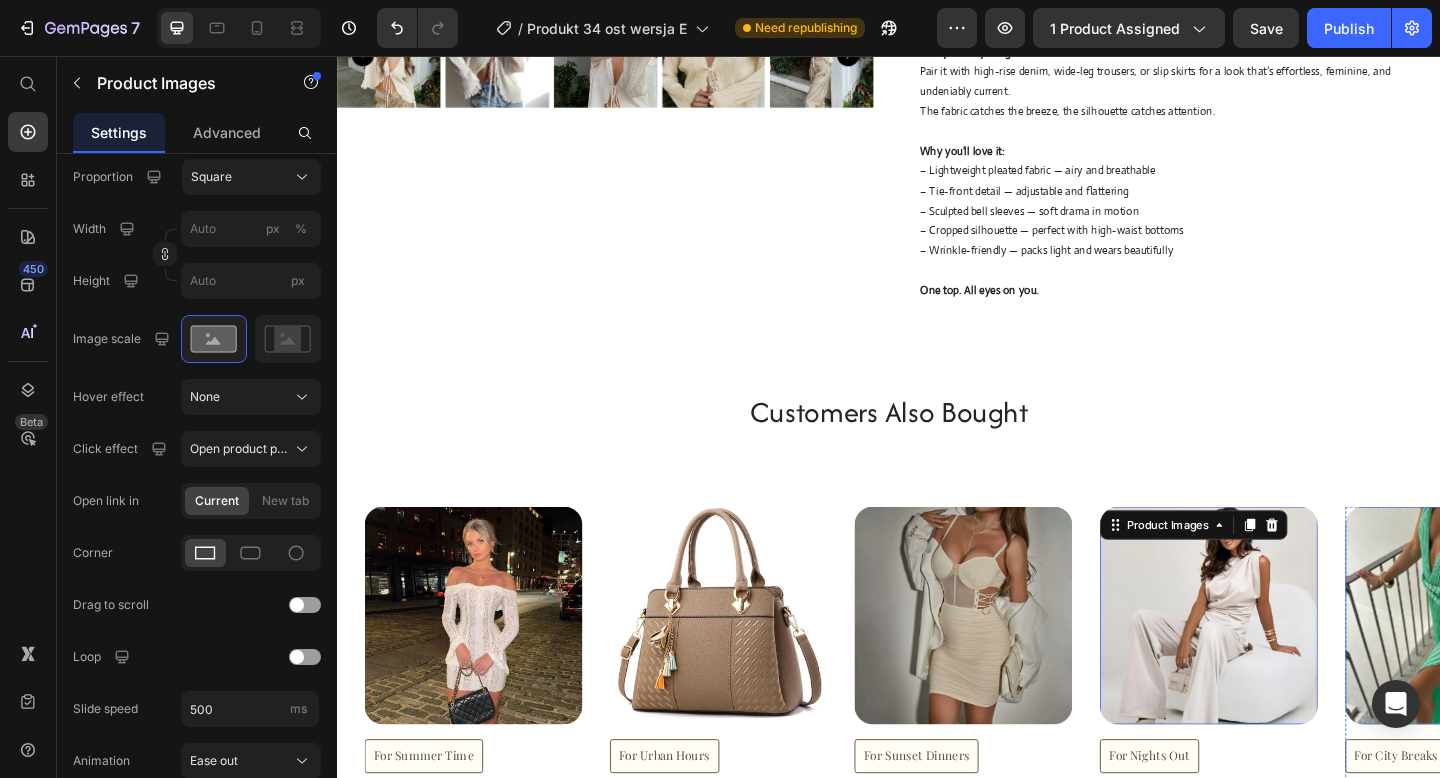 click at bounding box center [1552, 665] 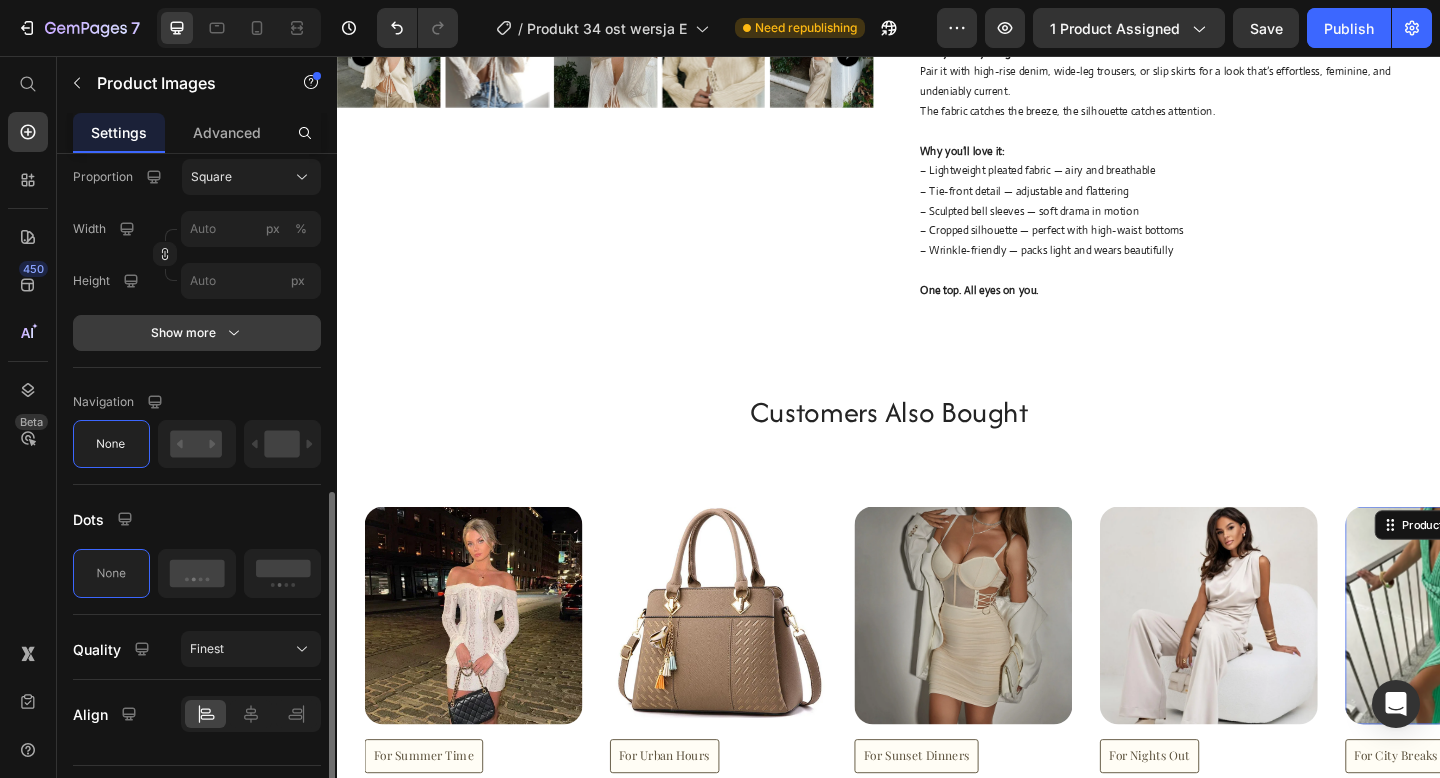 click on "Show more" at bounding box center [197, 333] 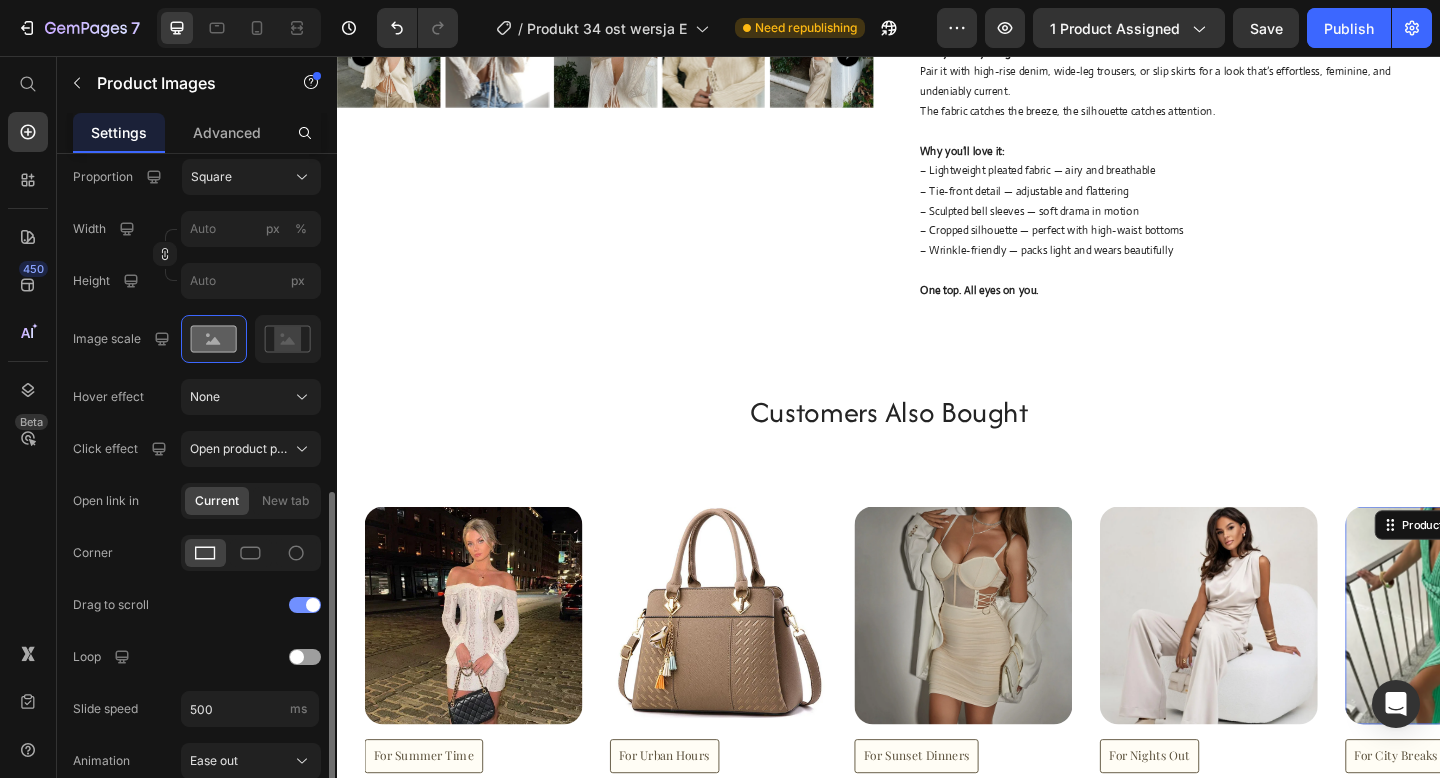 click at bounding box center [305, 605] 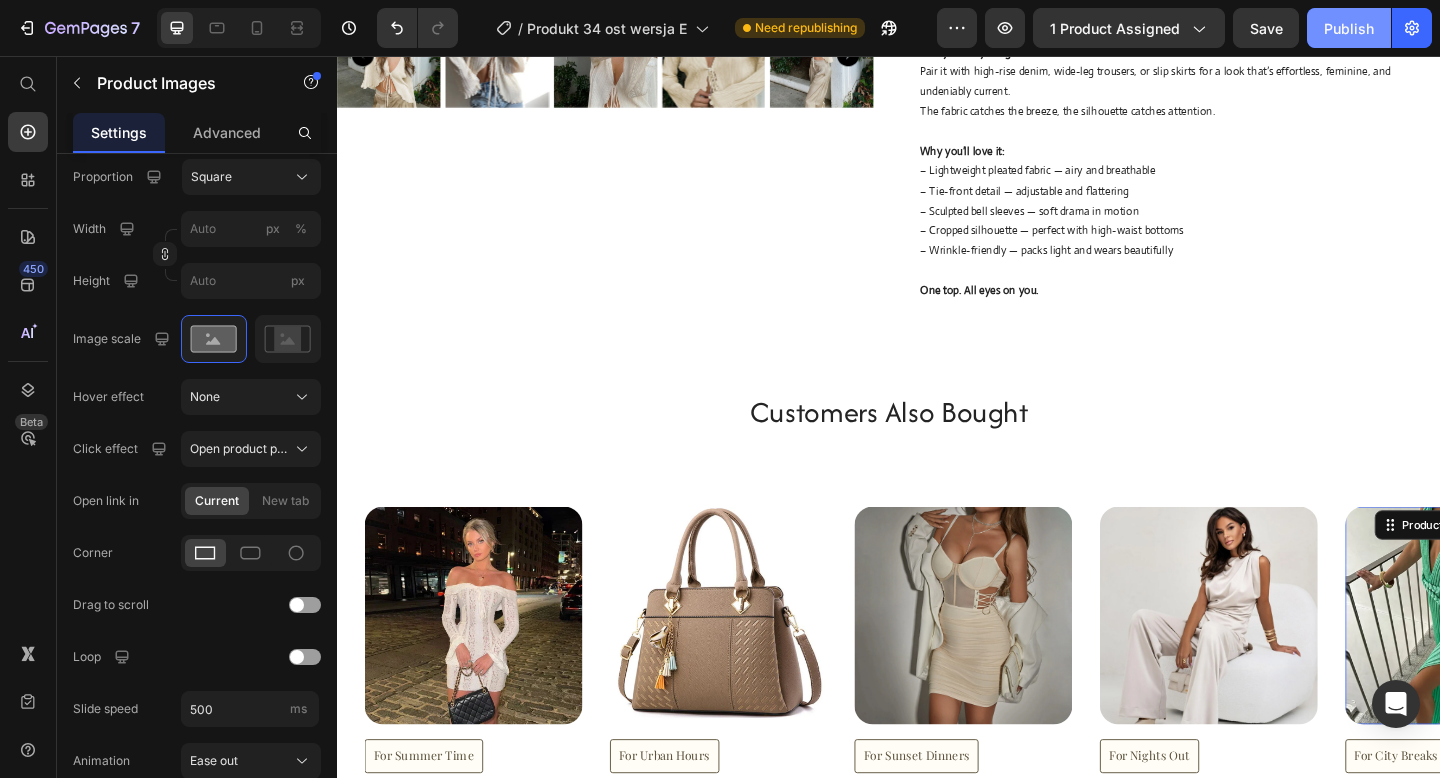 click on "Publish" at bounding box center (1349, 28) 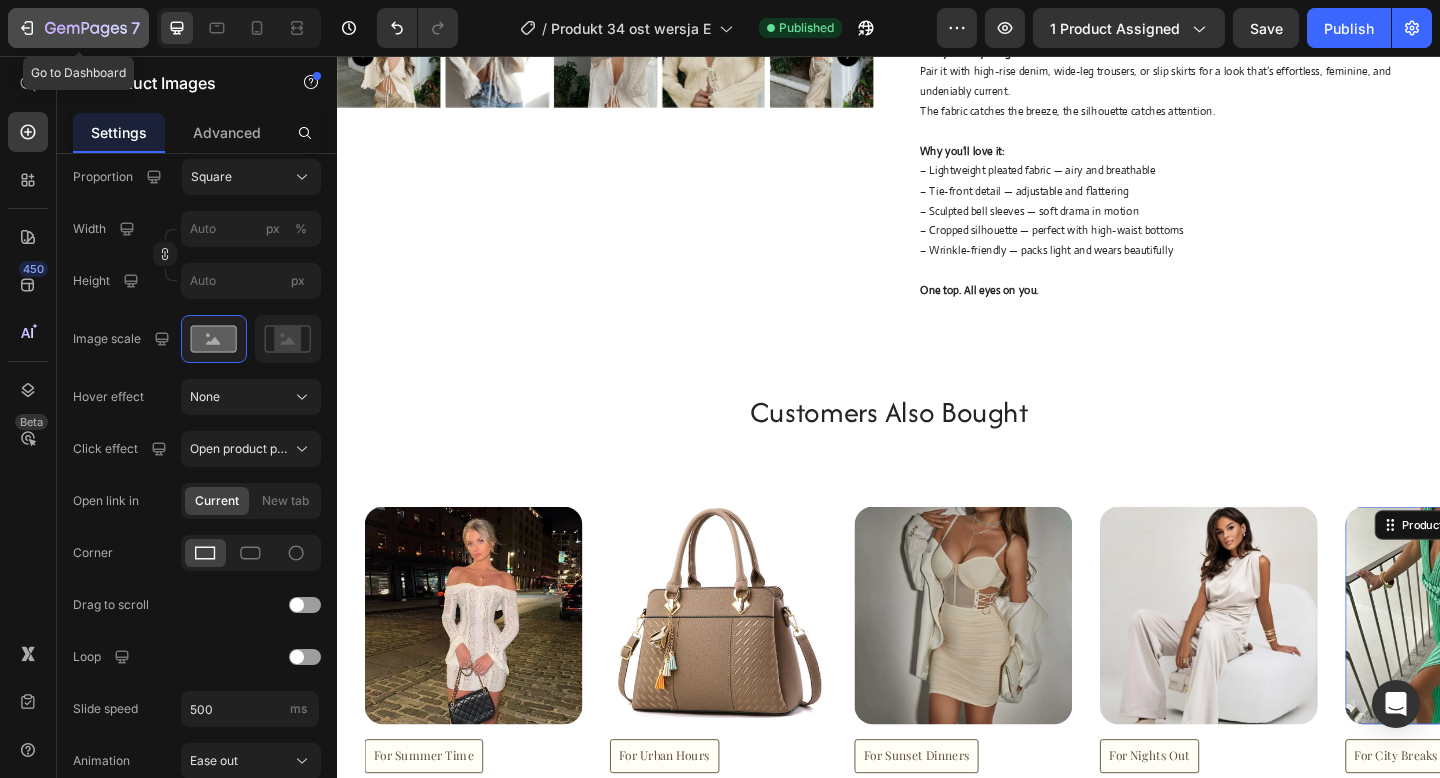 click 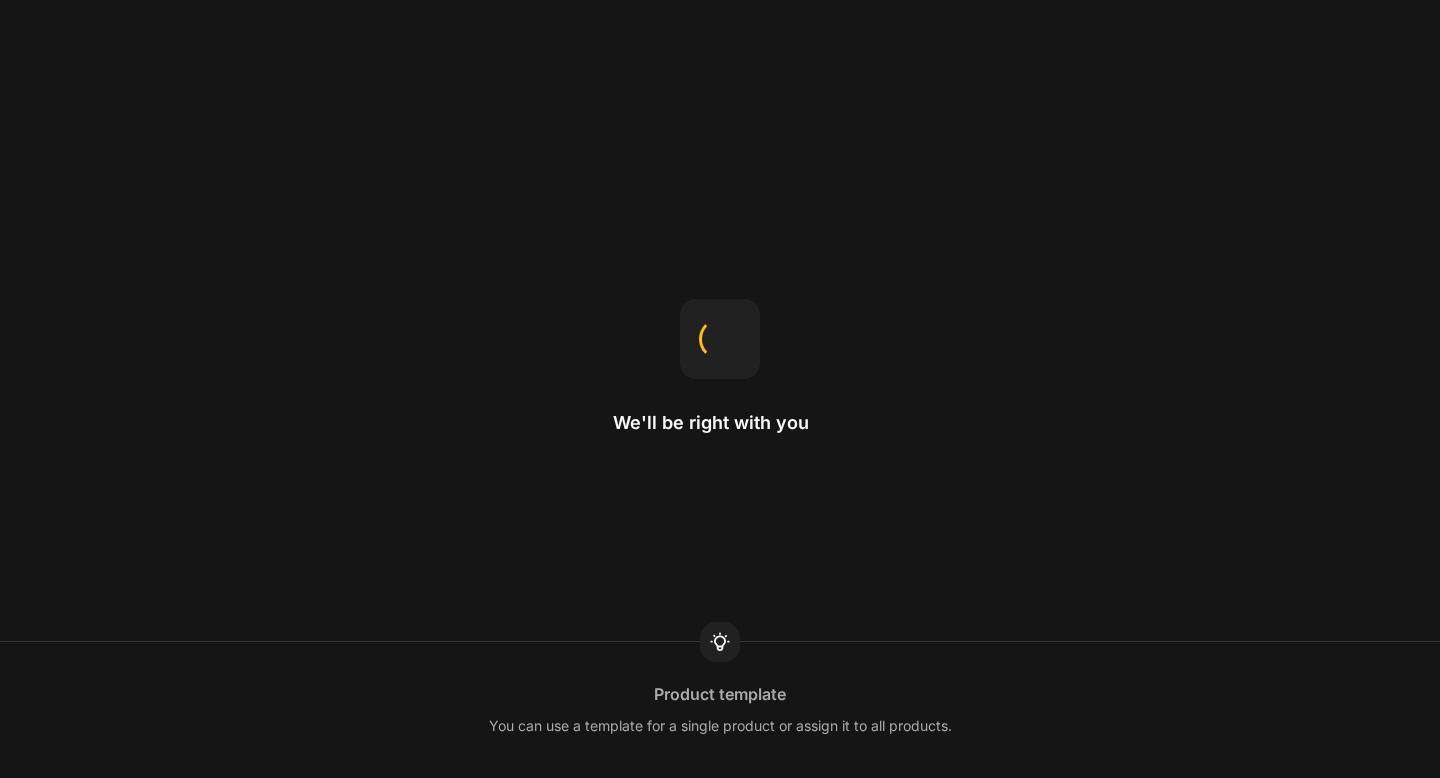 scroll, scrollTop: 0, scrollLeft: 0, axis: both 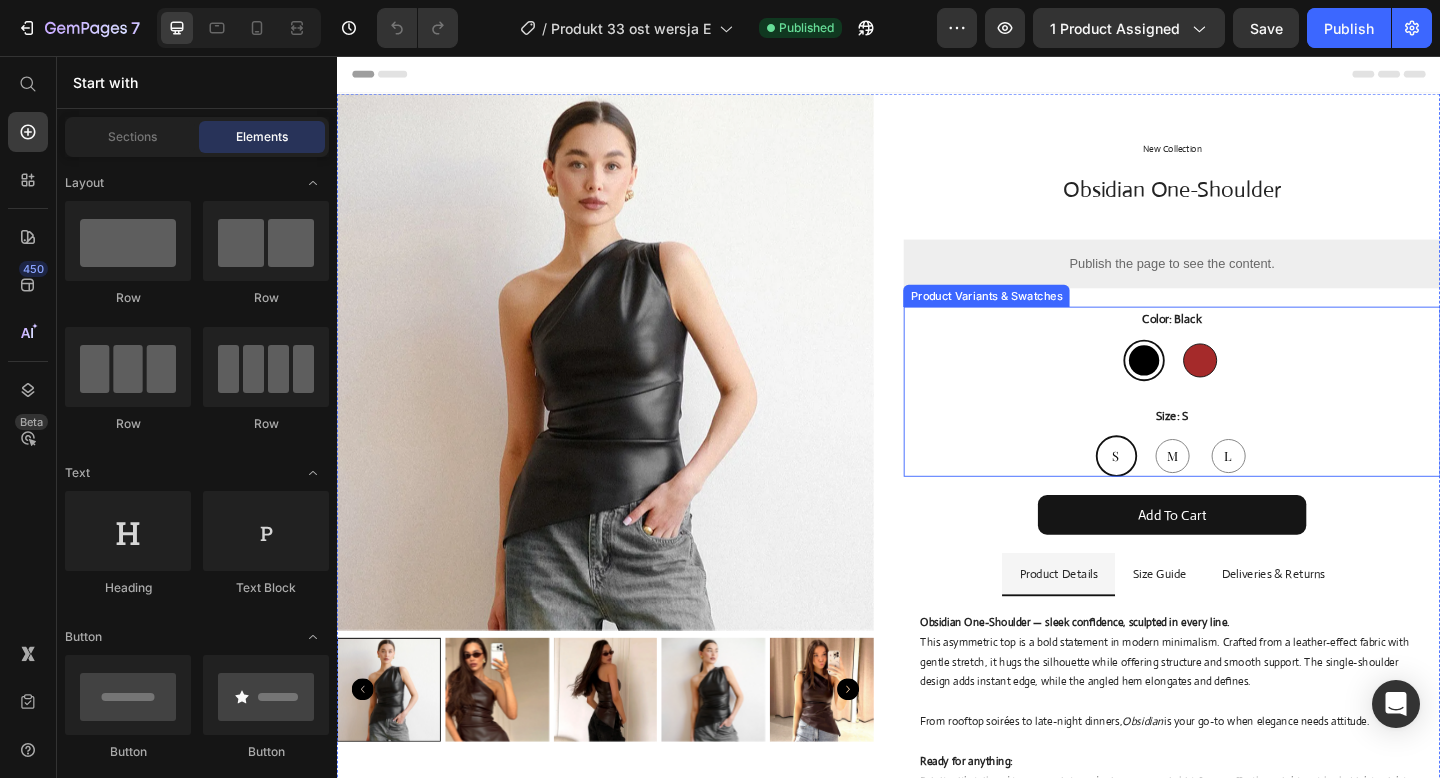 click at bounding box center (1275, 387) 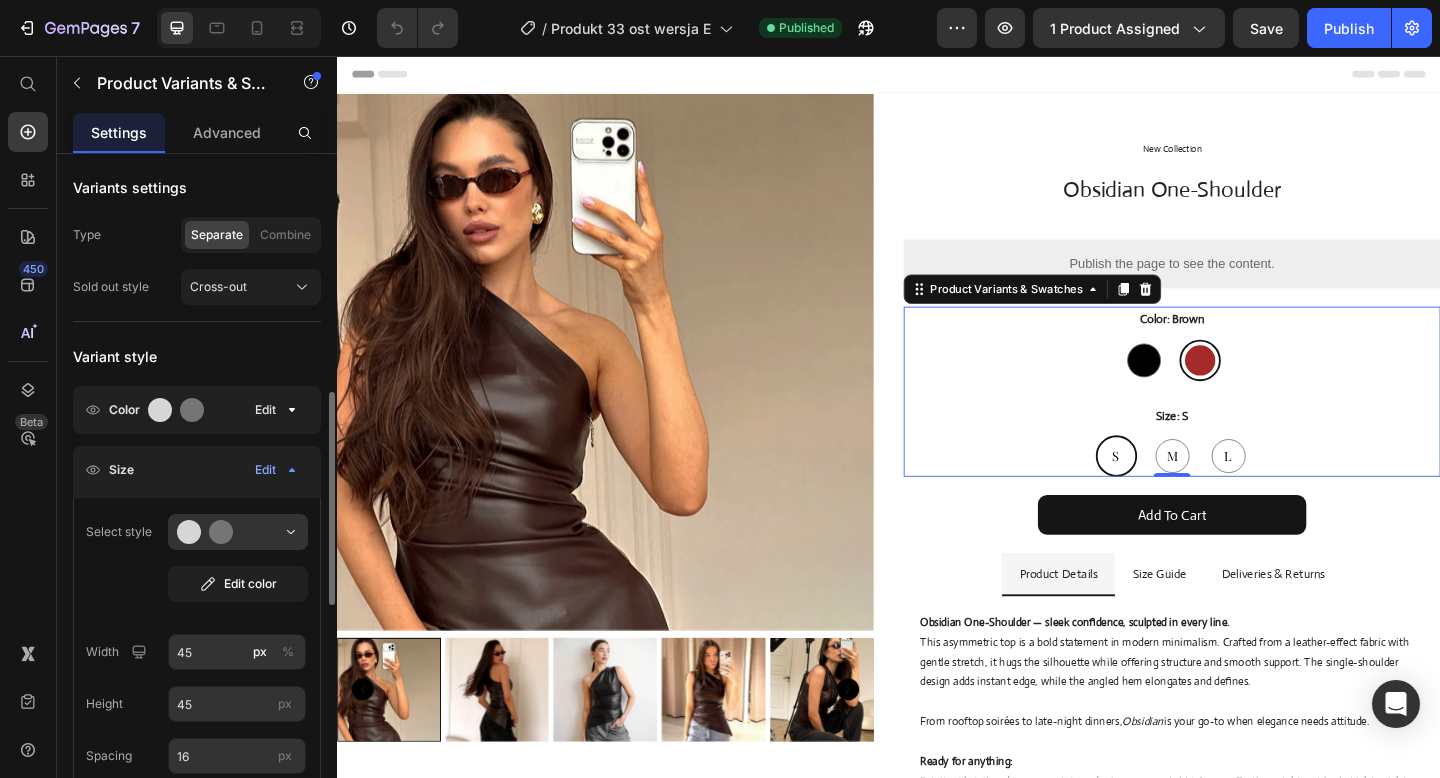 scroll, scrollTop: 371, scrollLeft: 0, axis: vertical 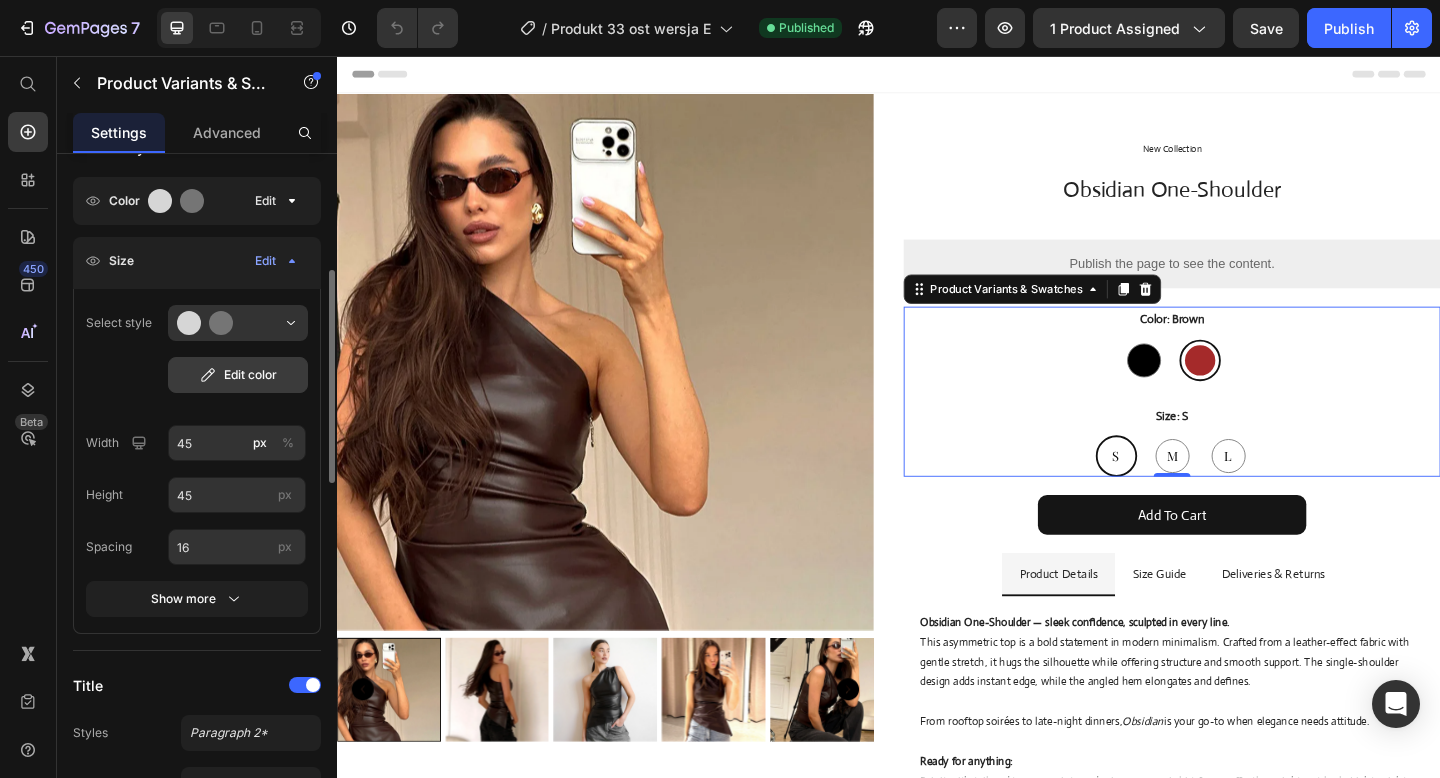 click on "Edit color" 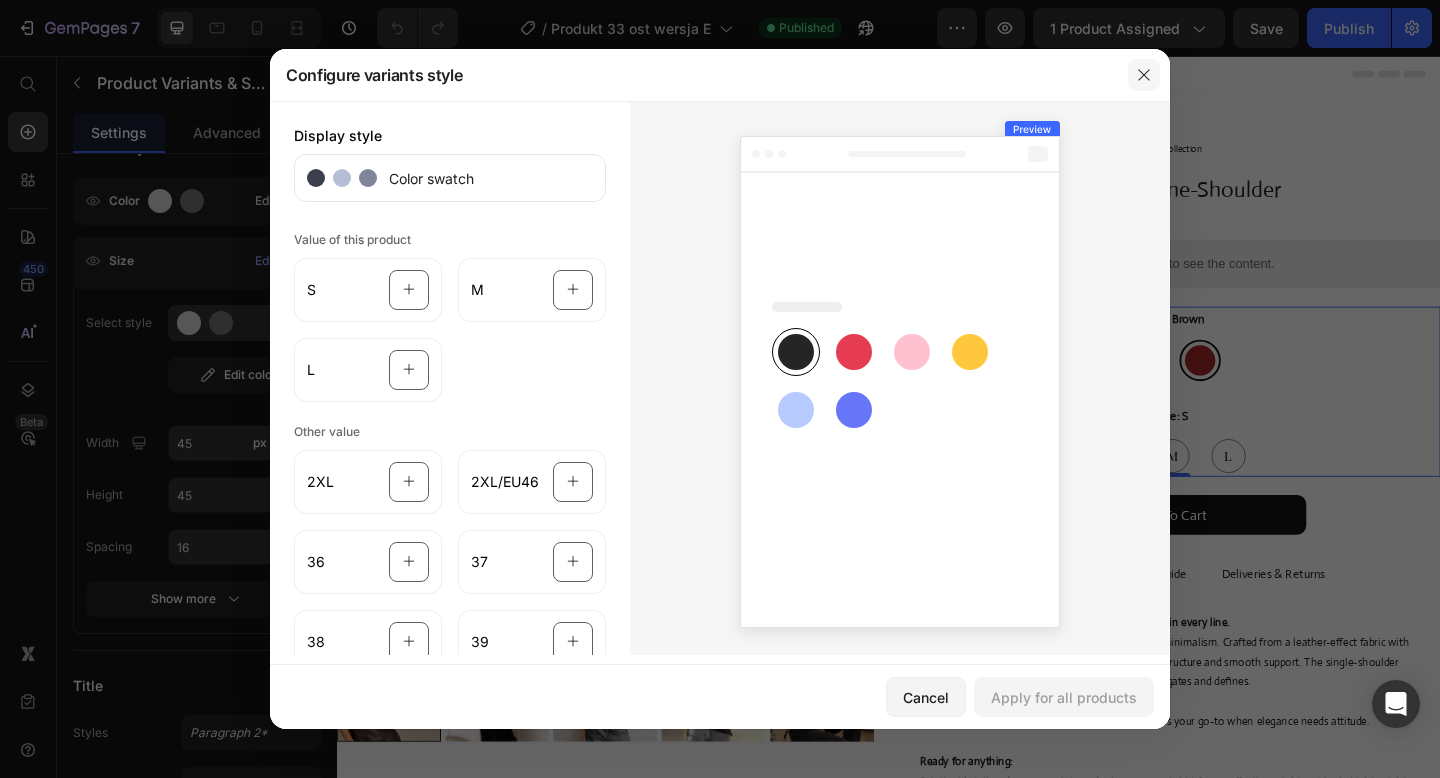 click at bounding box center (1144, 75) 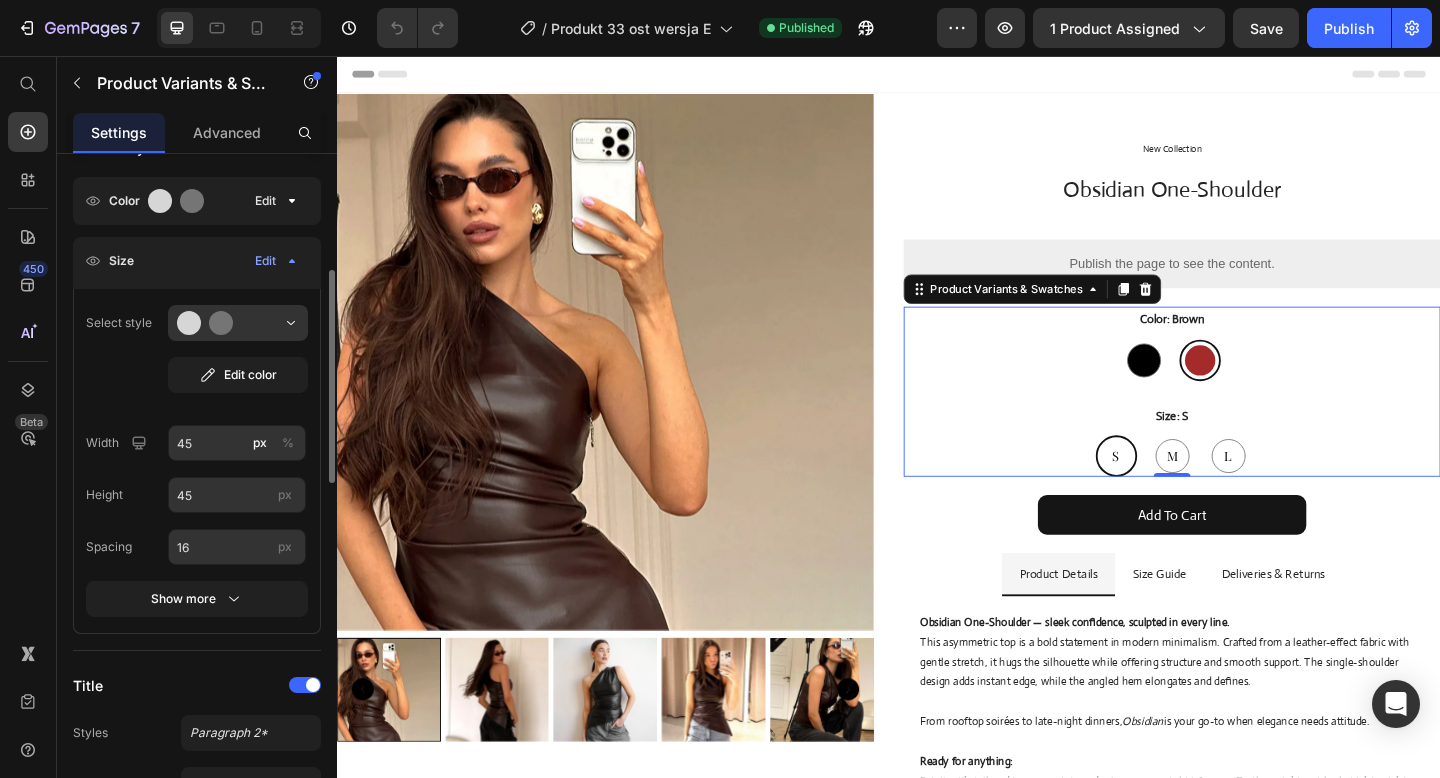 click on "Color" at bounding box center (124, 201) 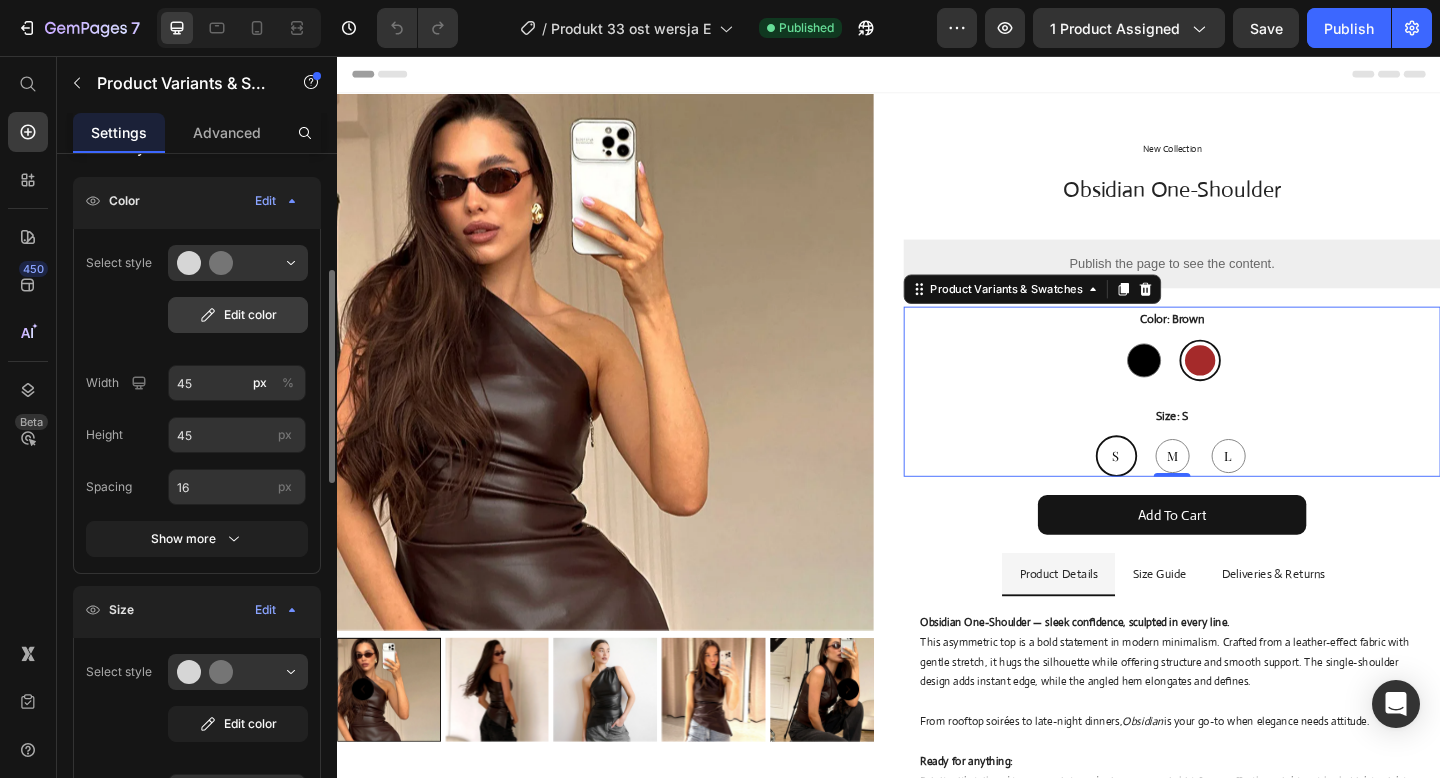 click on "Edit color" 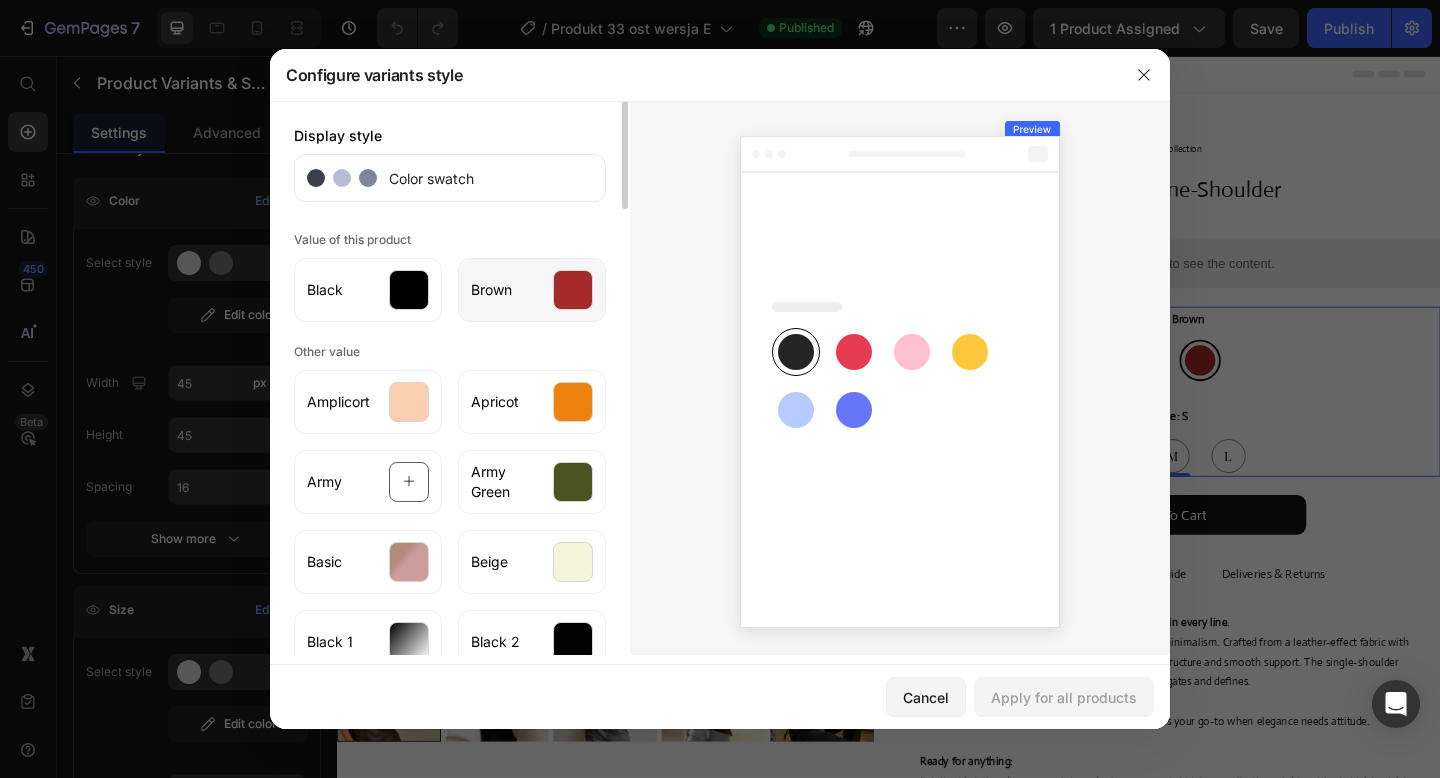 click at bounding box center [573, 290] 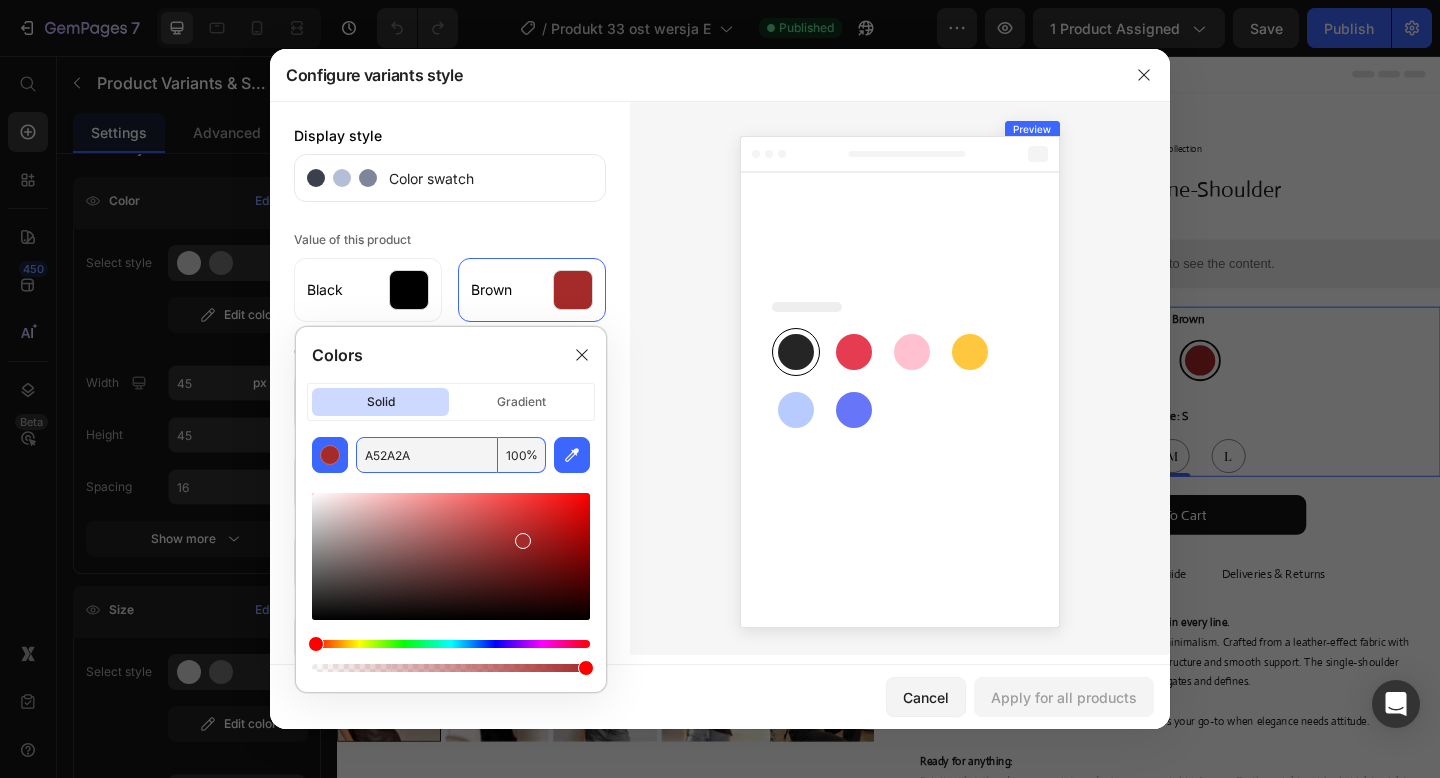 click on "A52A2A" at bounding box center (427, 455) 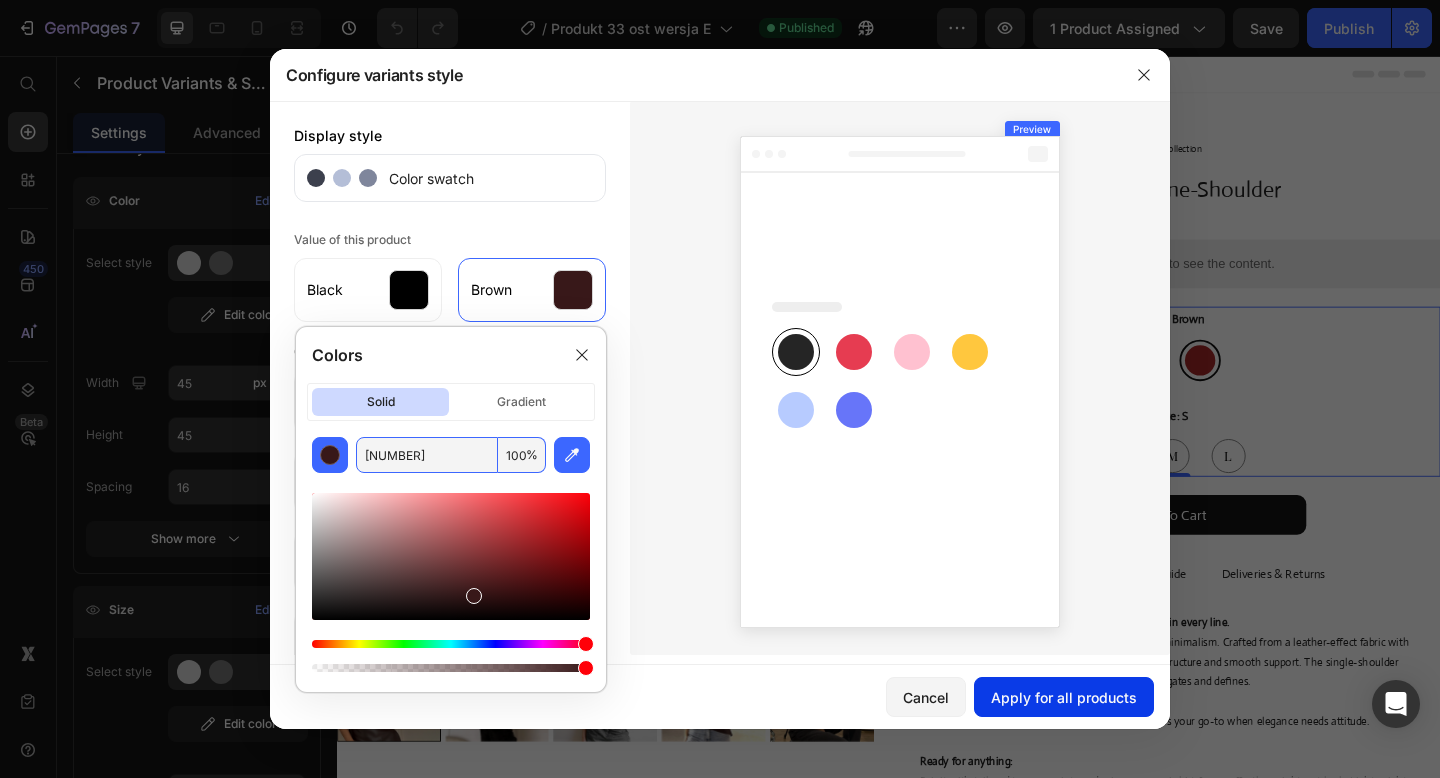 click on "Apply for all products" at bounding box center (1064, 697) 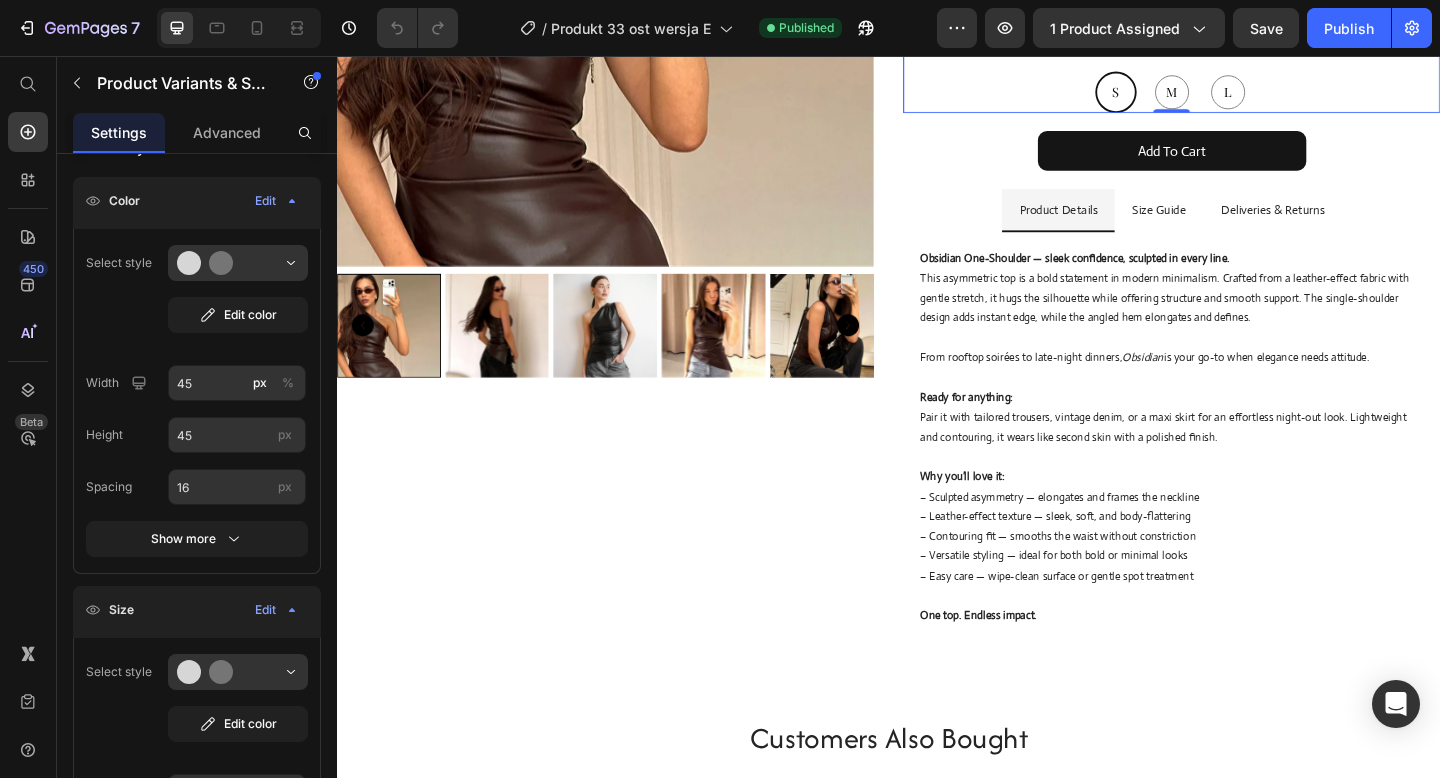 scroll, scrollTop: 399, scrollLeft: 0, axis: vertical 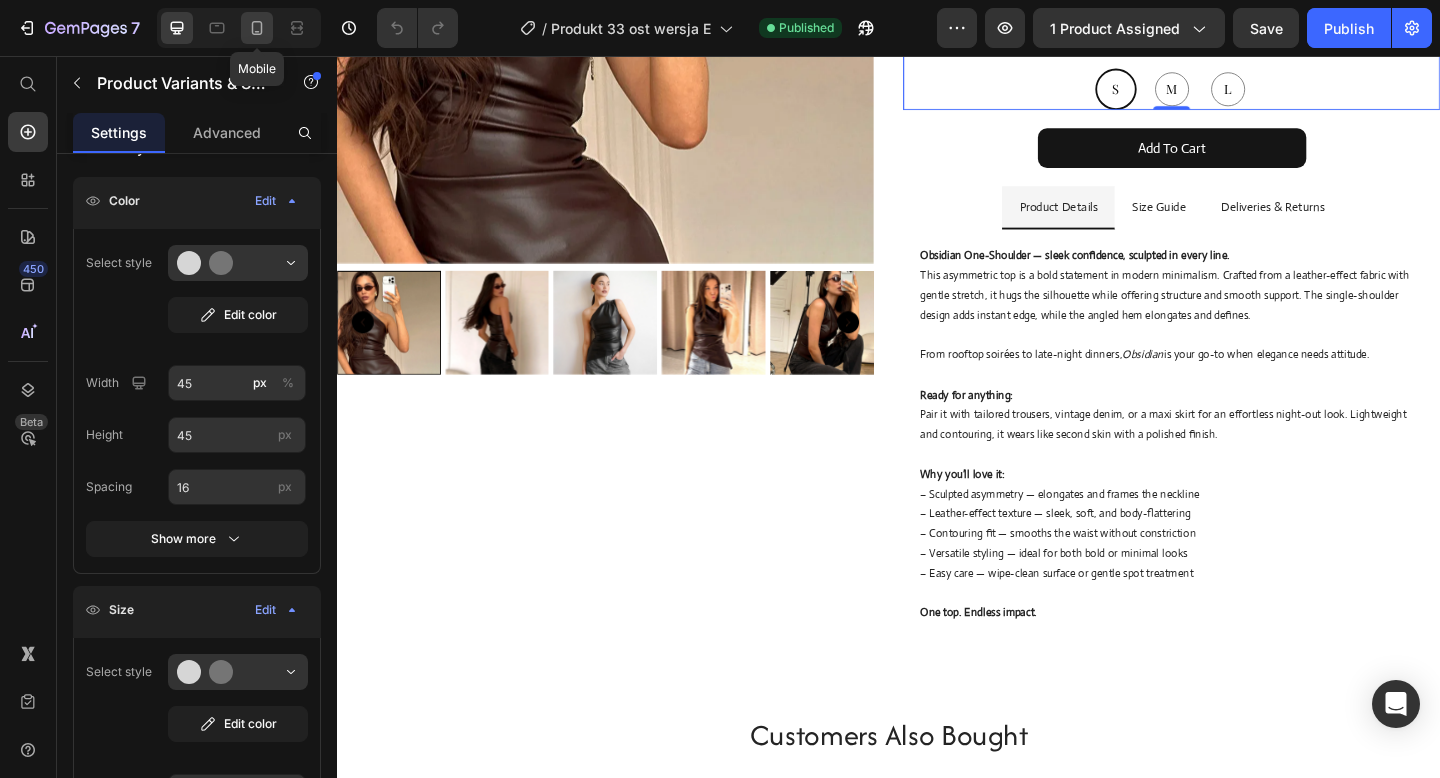click 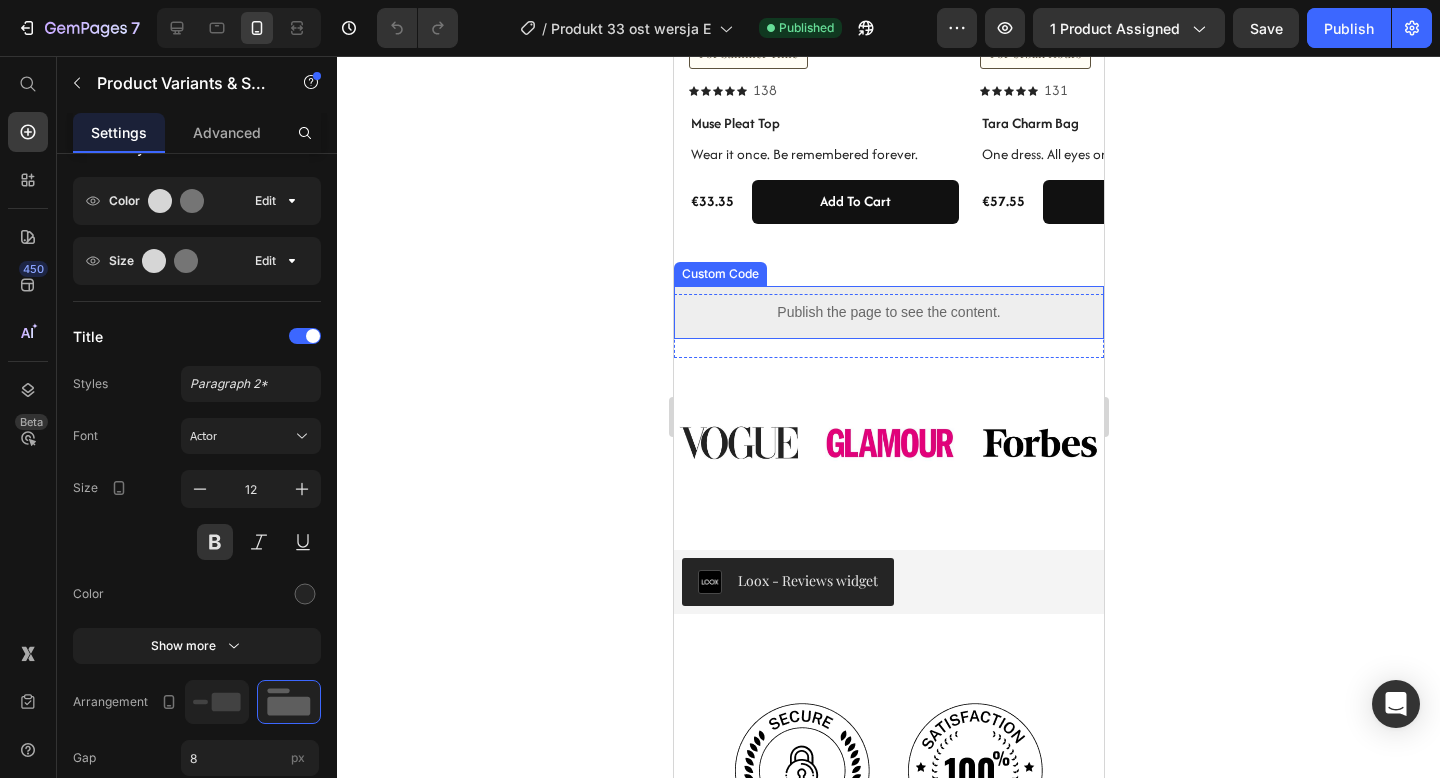radio on "true" 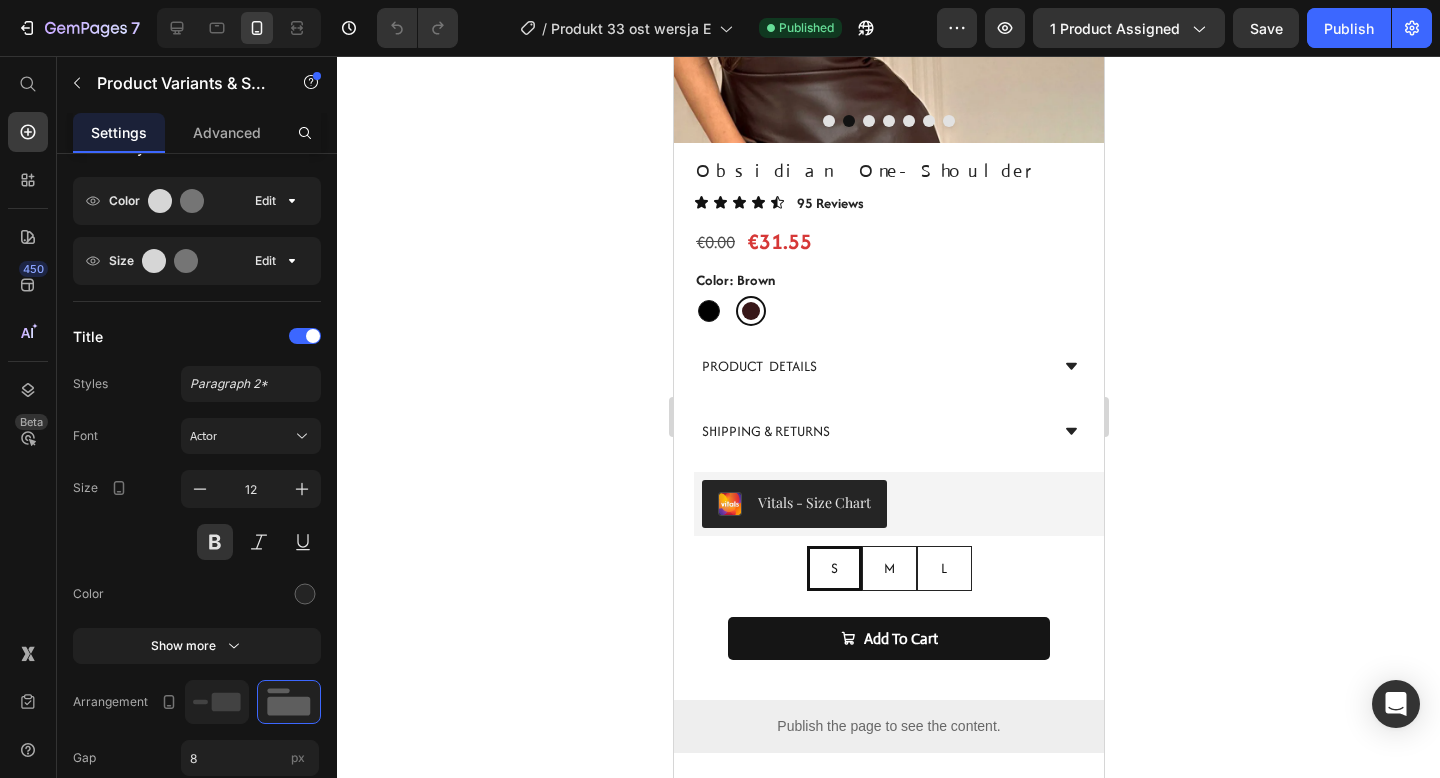 scroll, scrollTop: 594, scrollLeft: 0, axis: vertical 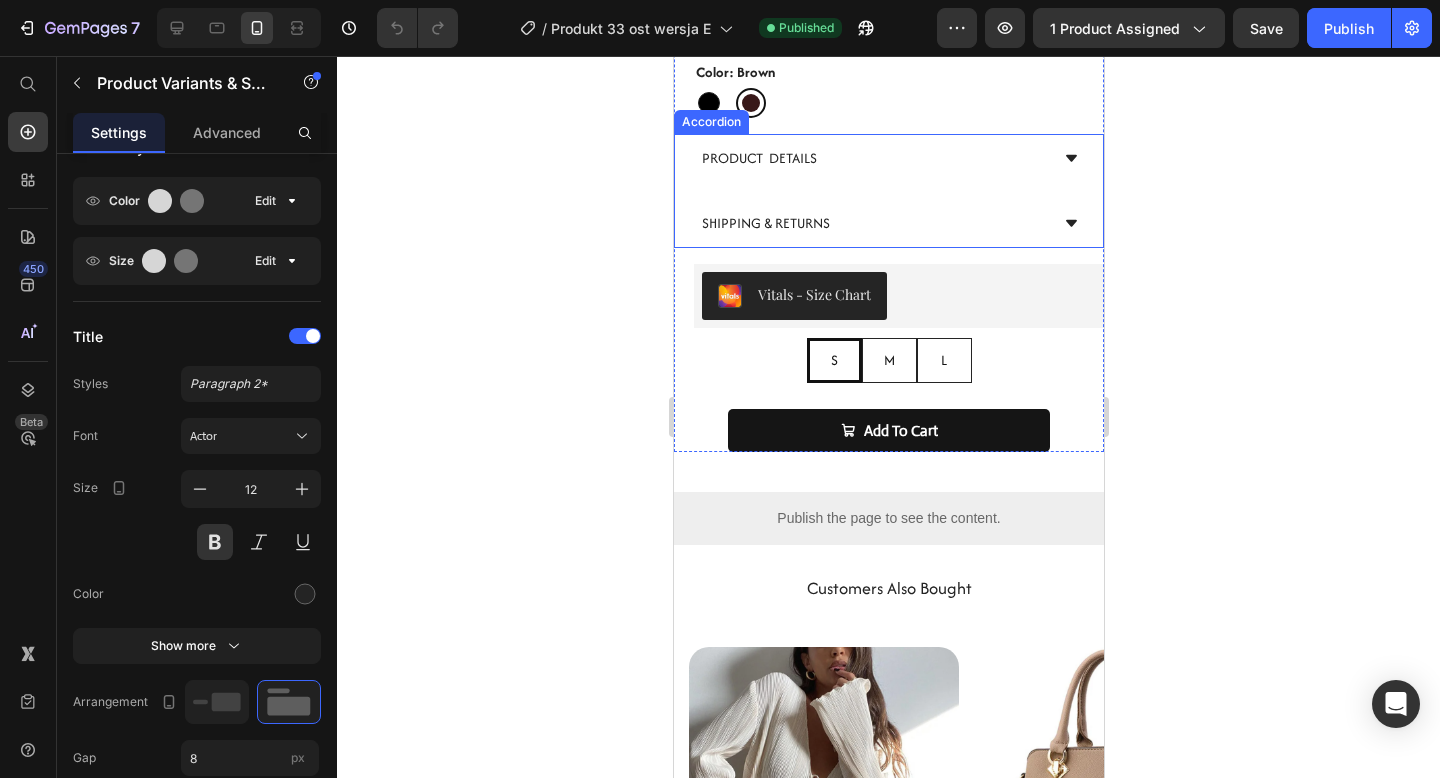 click on "PRODUCT  DETAILS" at bounding box center [872, 158] 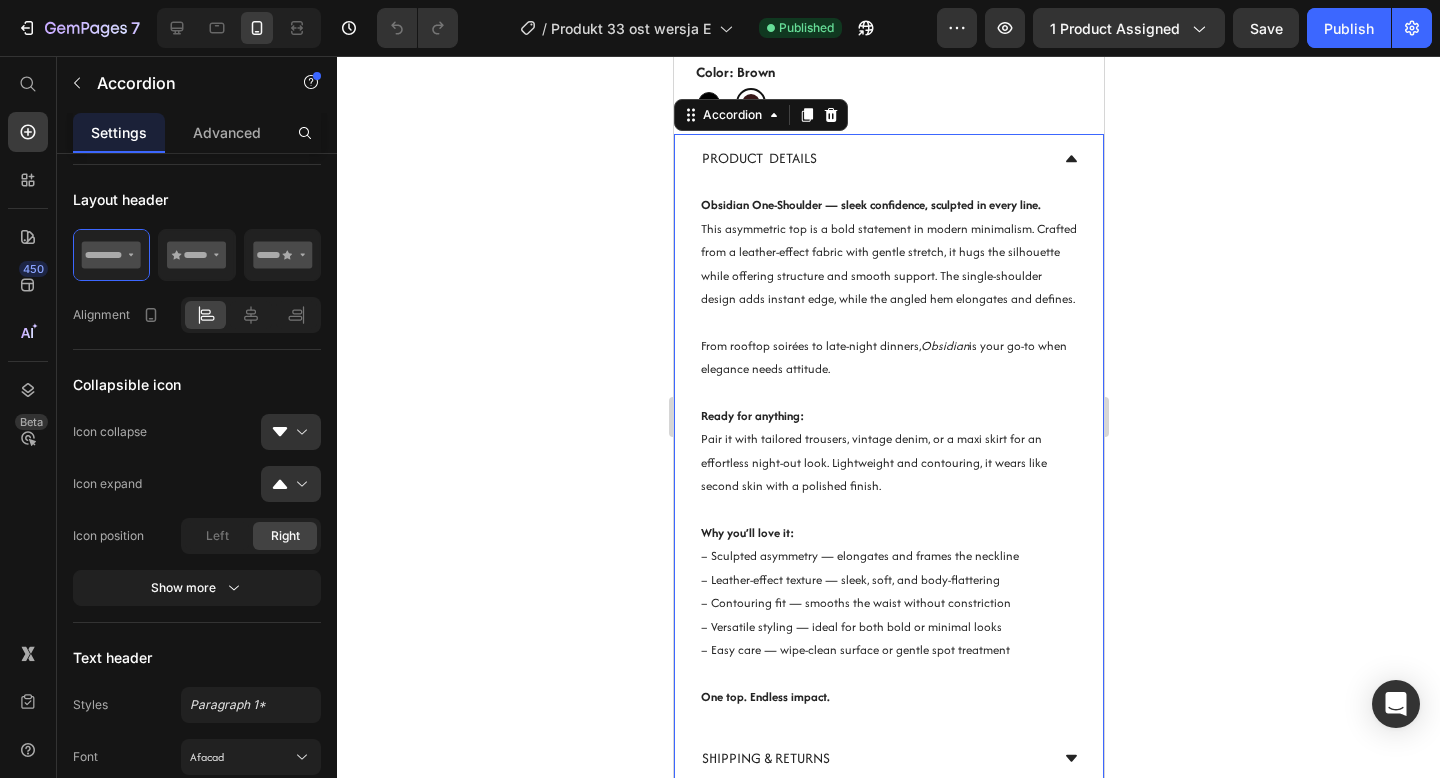 scroll, scrollTop: 0, scrollLeft: 0, axis: both 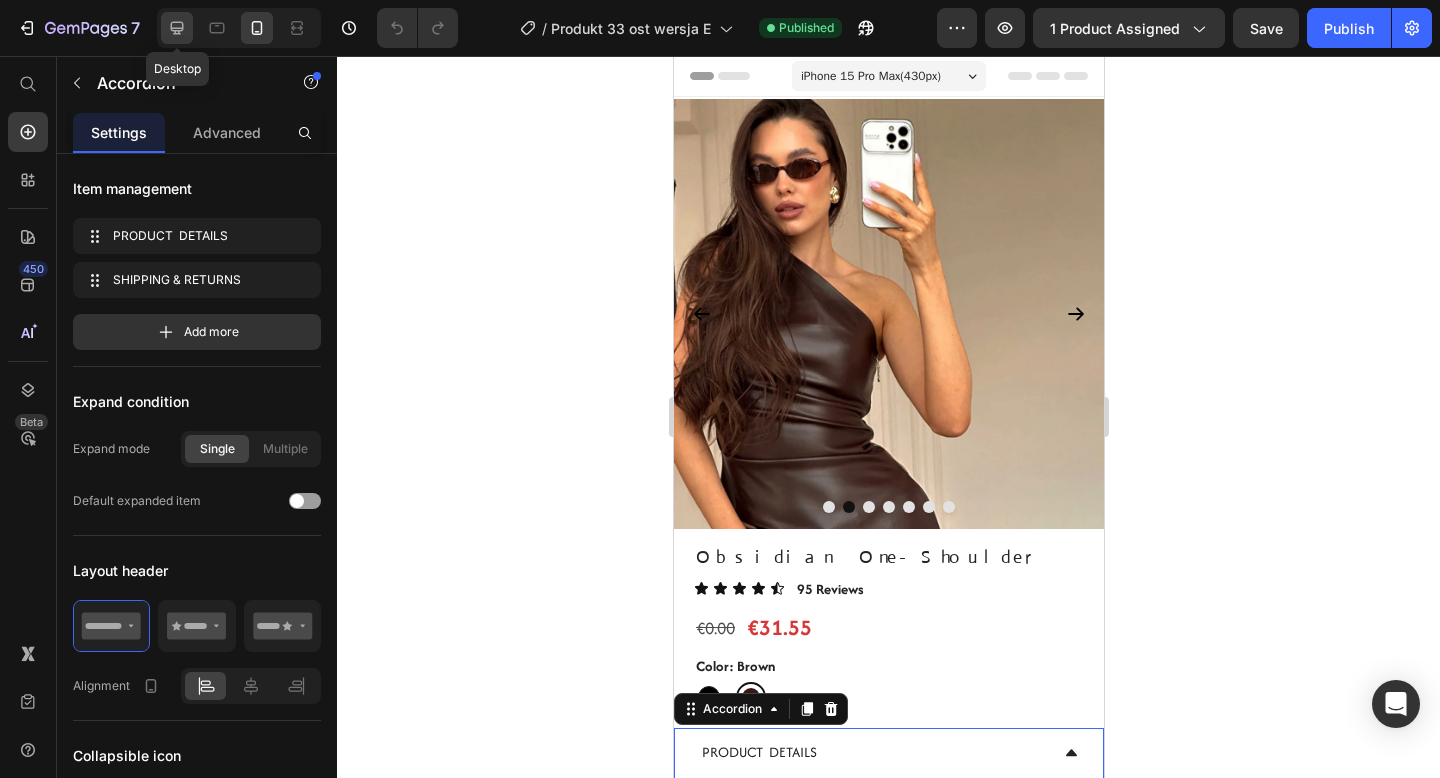click 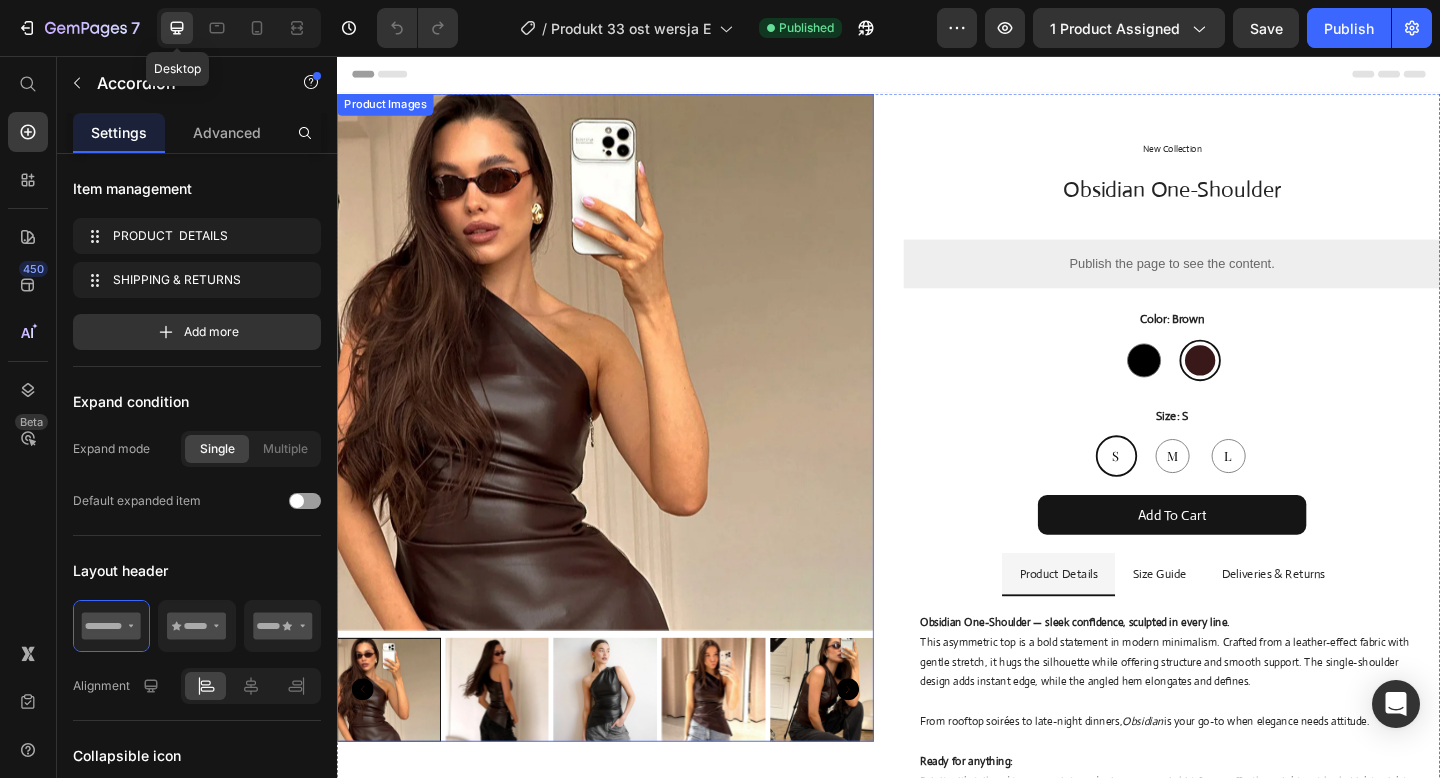 radio on "true" 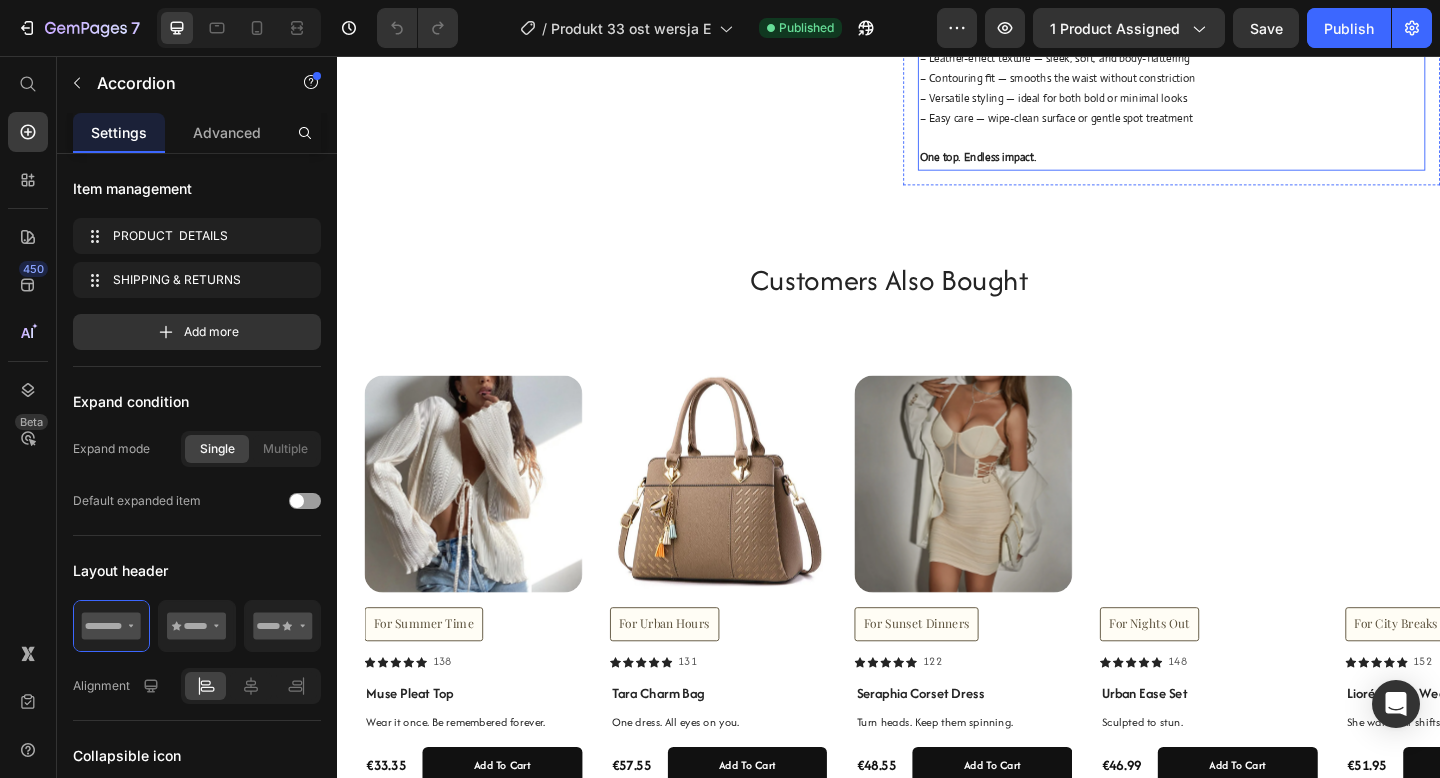 scroll, scrollTop: 907, scrollLeft: 0, axis: vertical 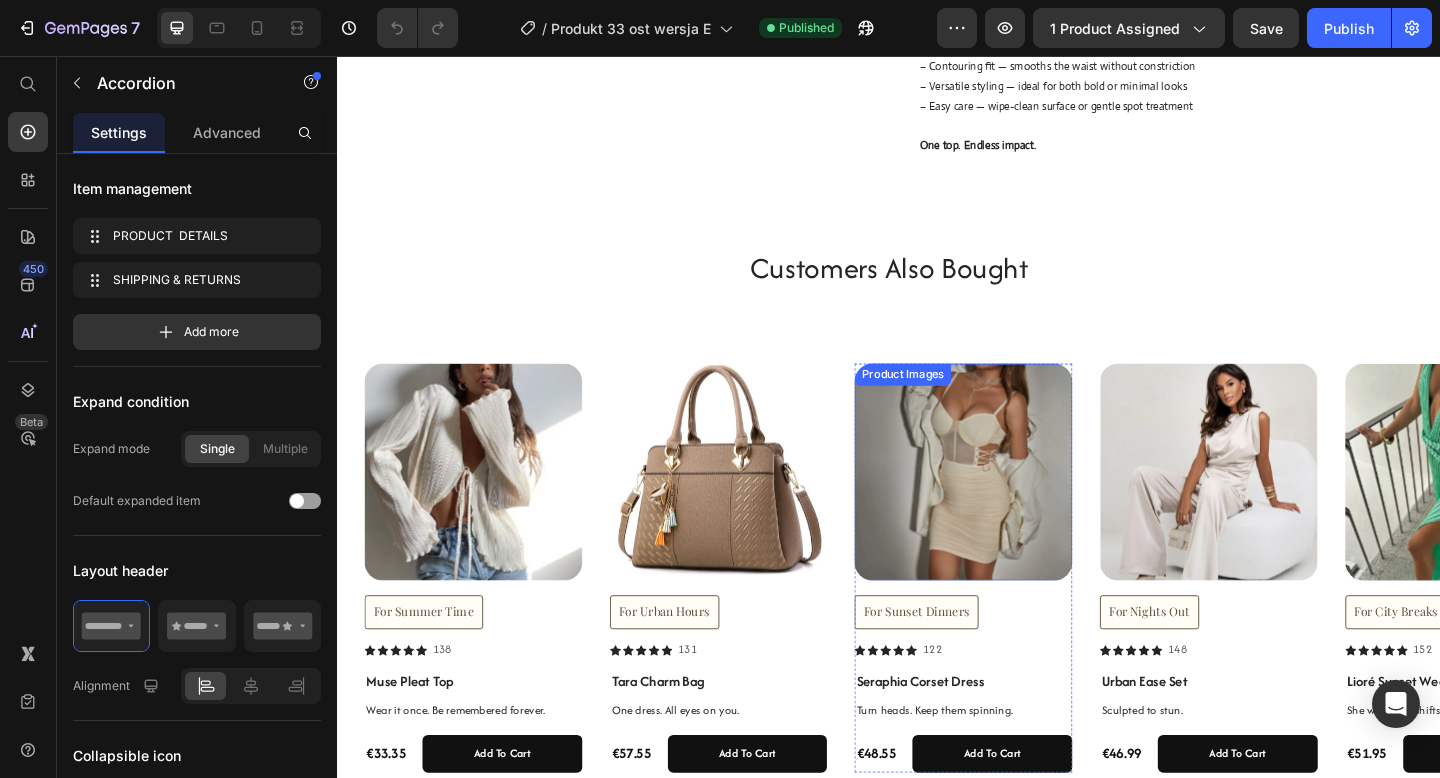 click at bounding box center (1018, 509) 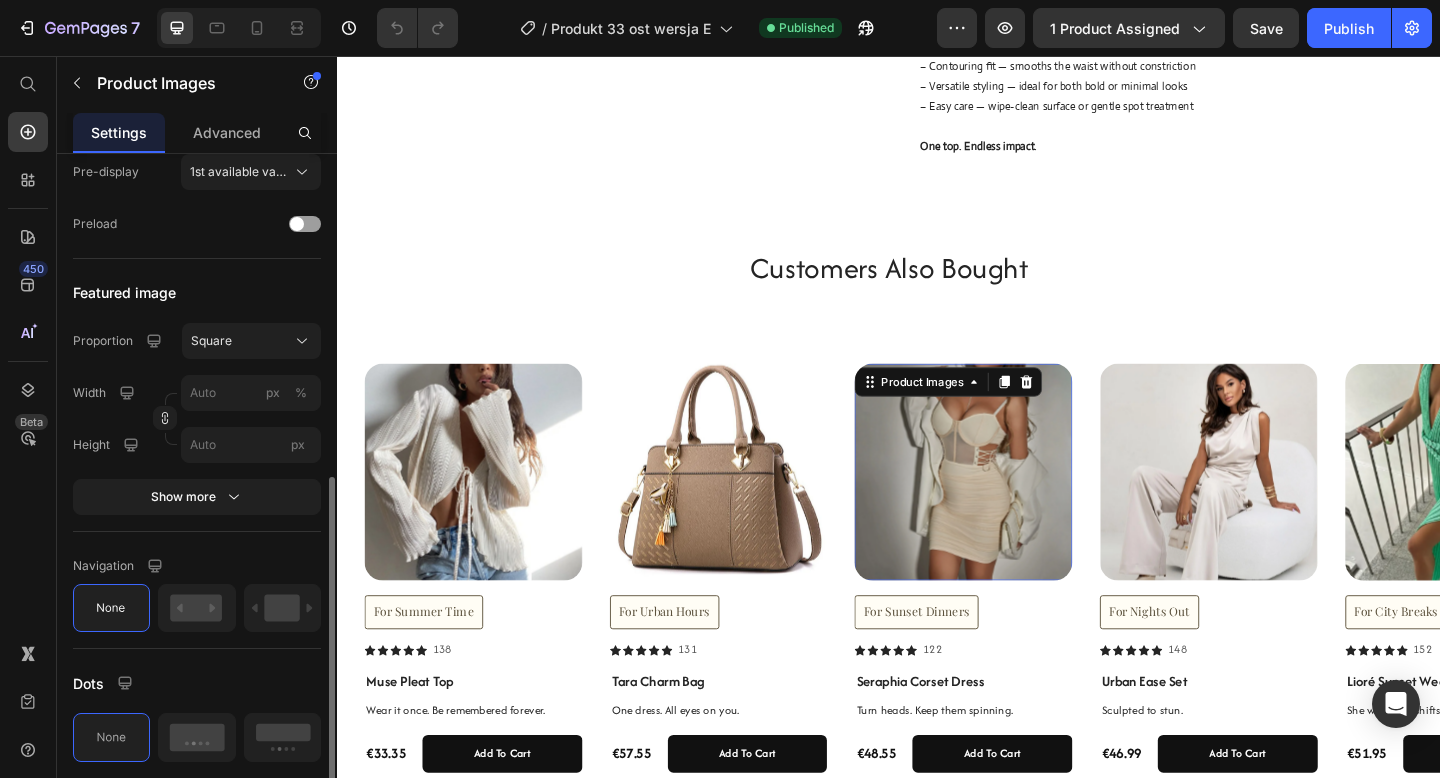 scroll, scrollTop: 648, scrollLeft: 0, axis: vertical 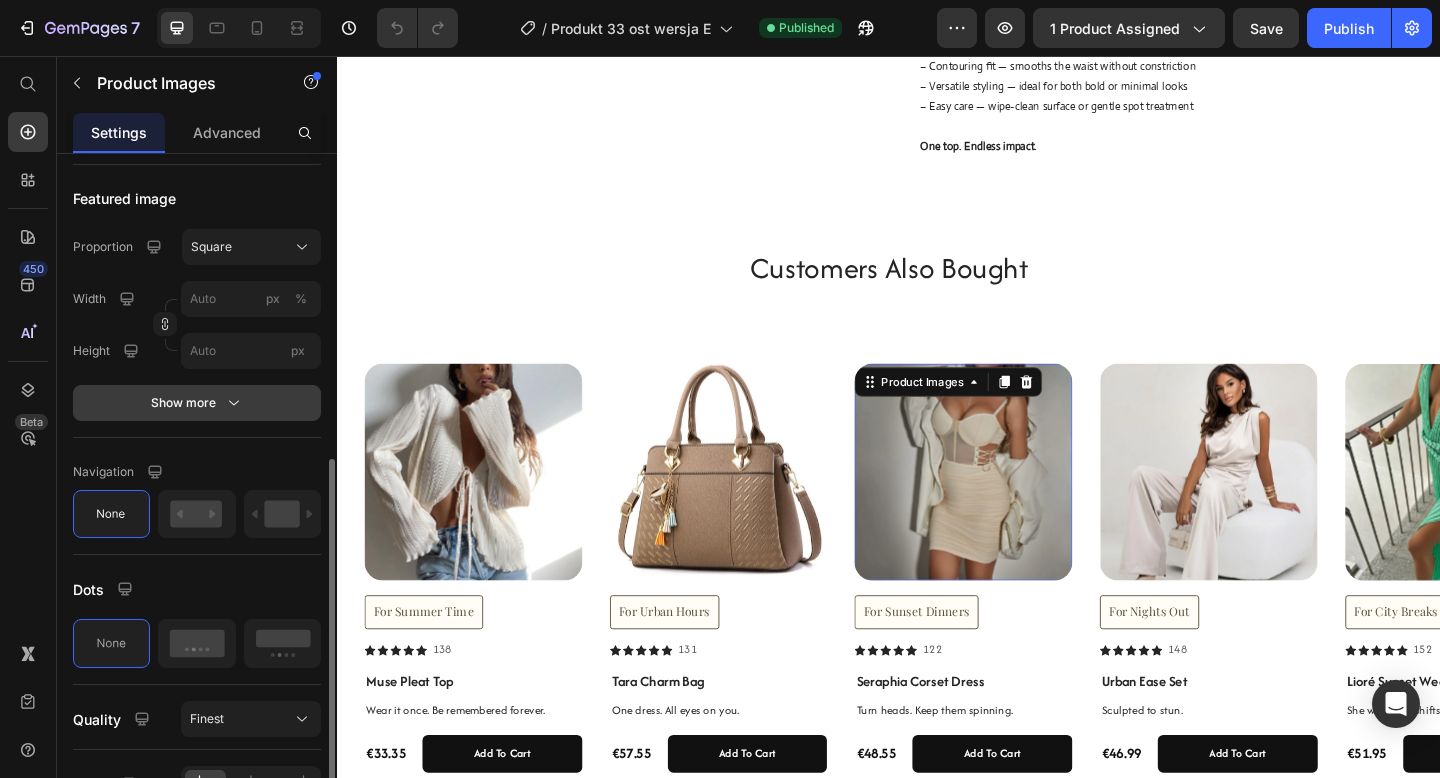 click on "Show more" at bounding box center (197, 403) 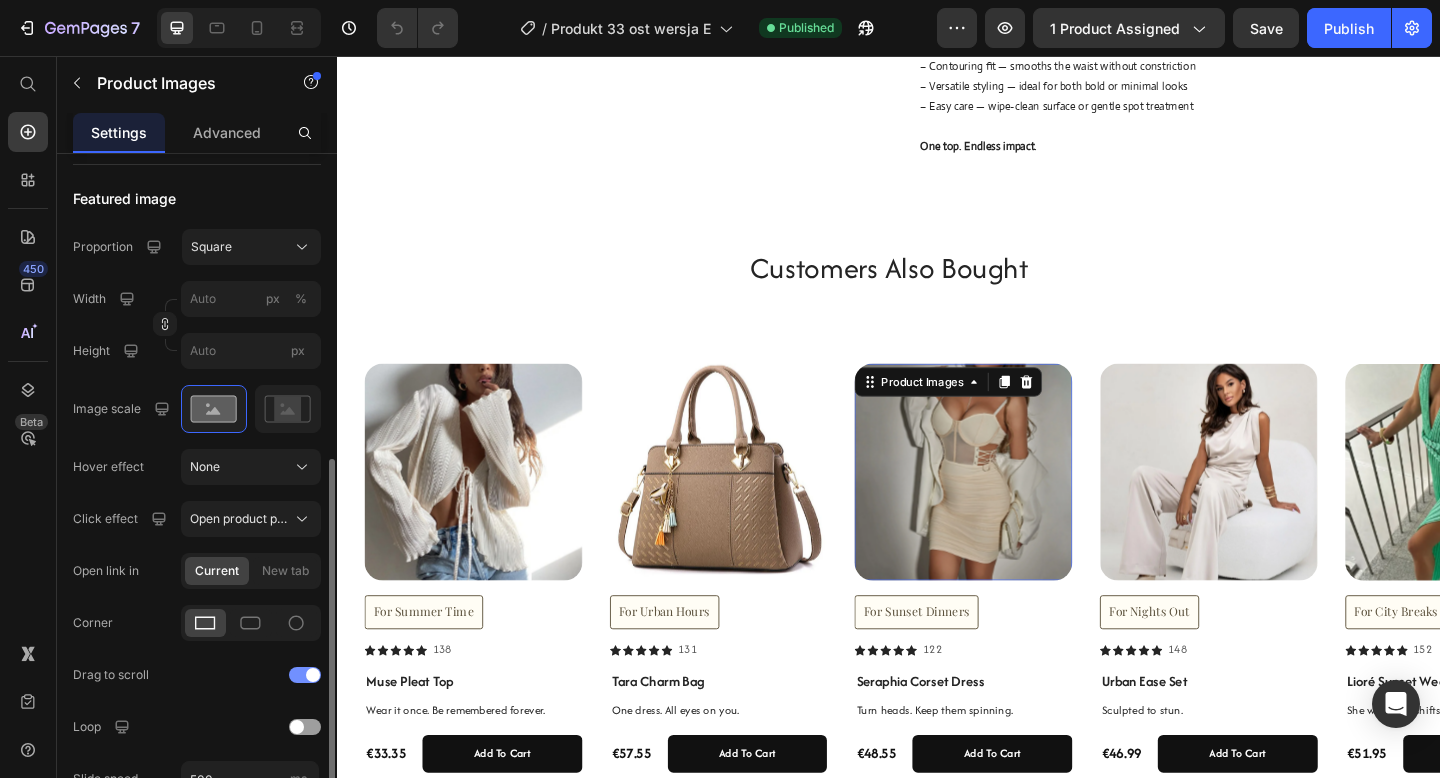 click at bounding box center (305, 675) 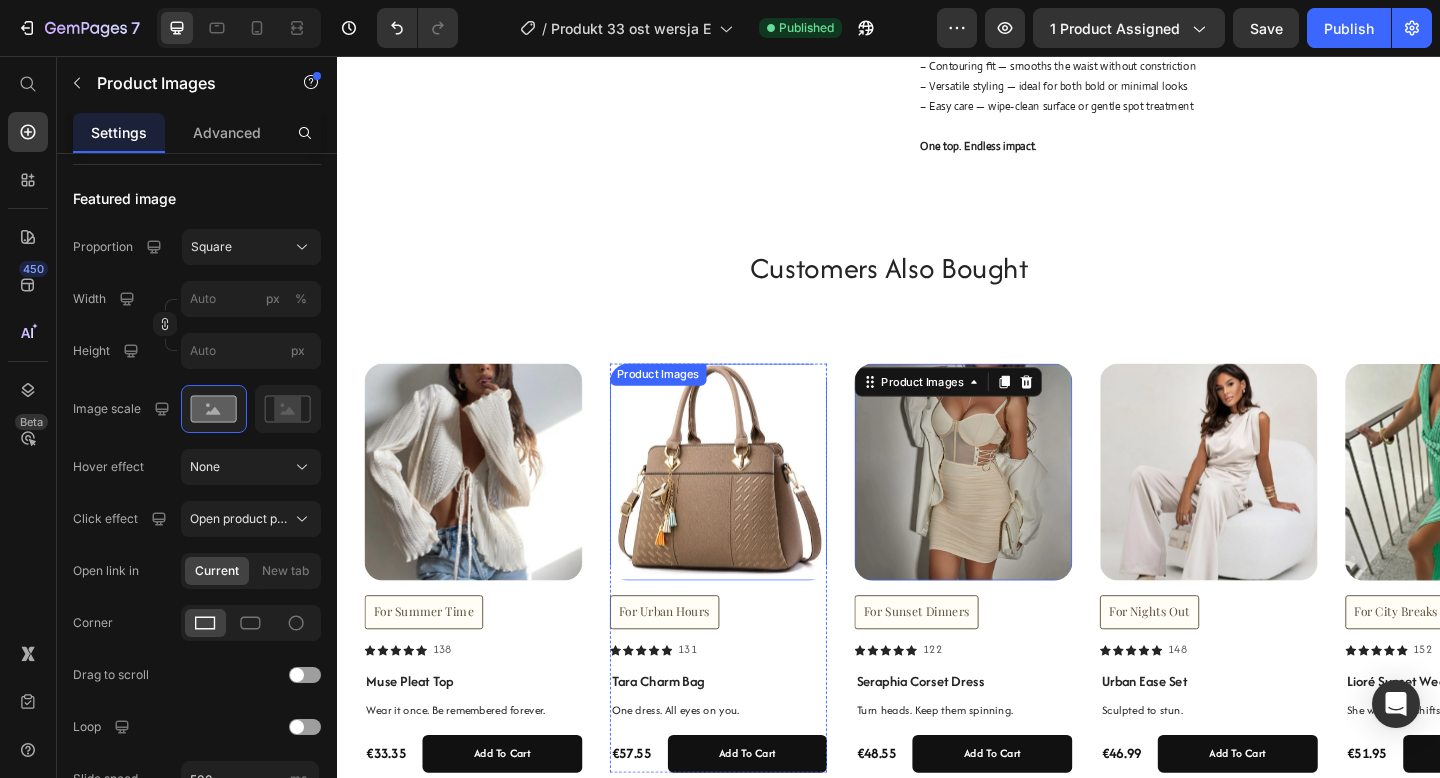 click at bounding box center [752, 509] 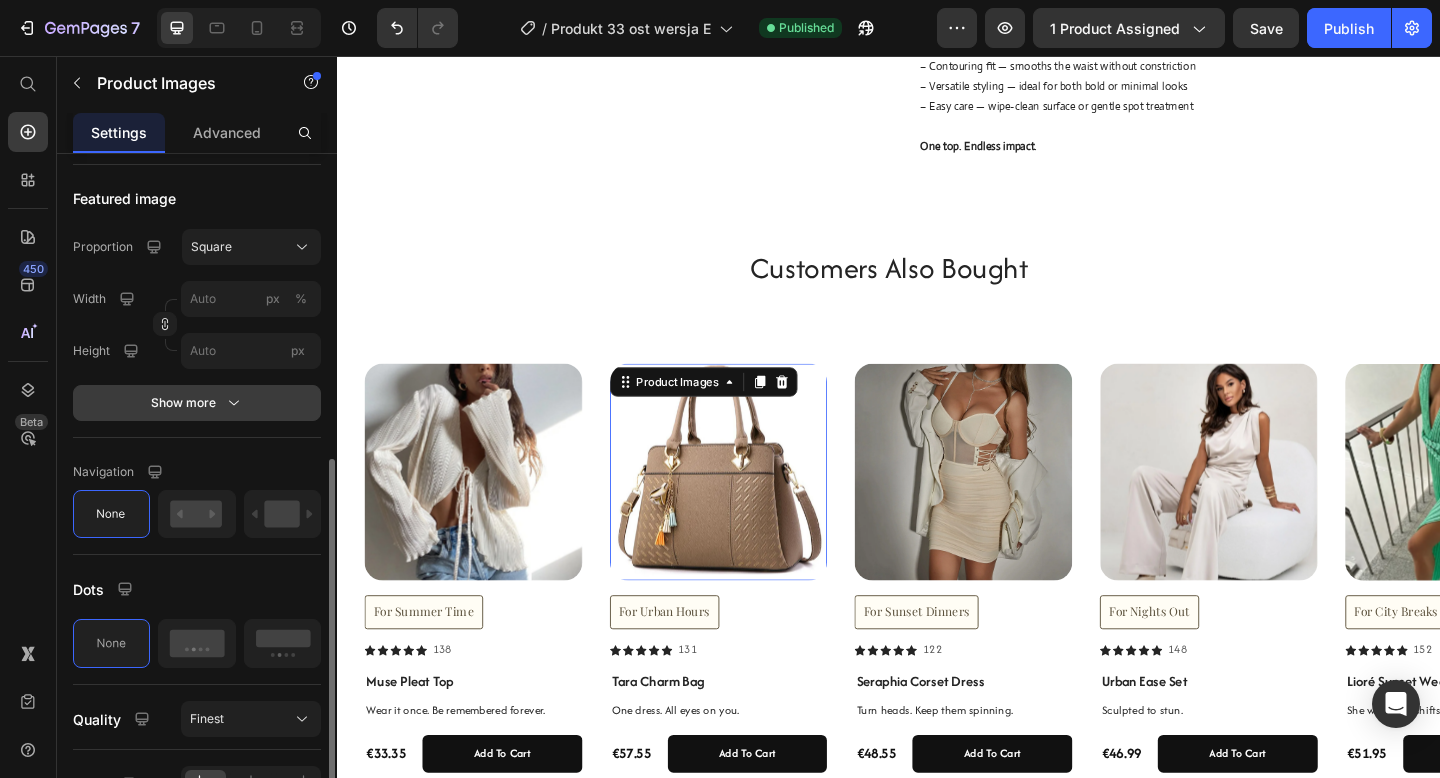 click on "Show more" at bounding box center [197, 403] 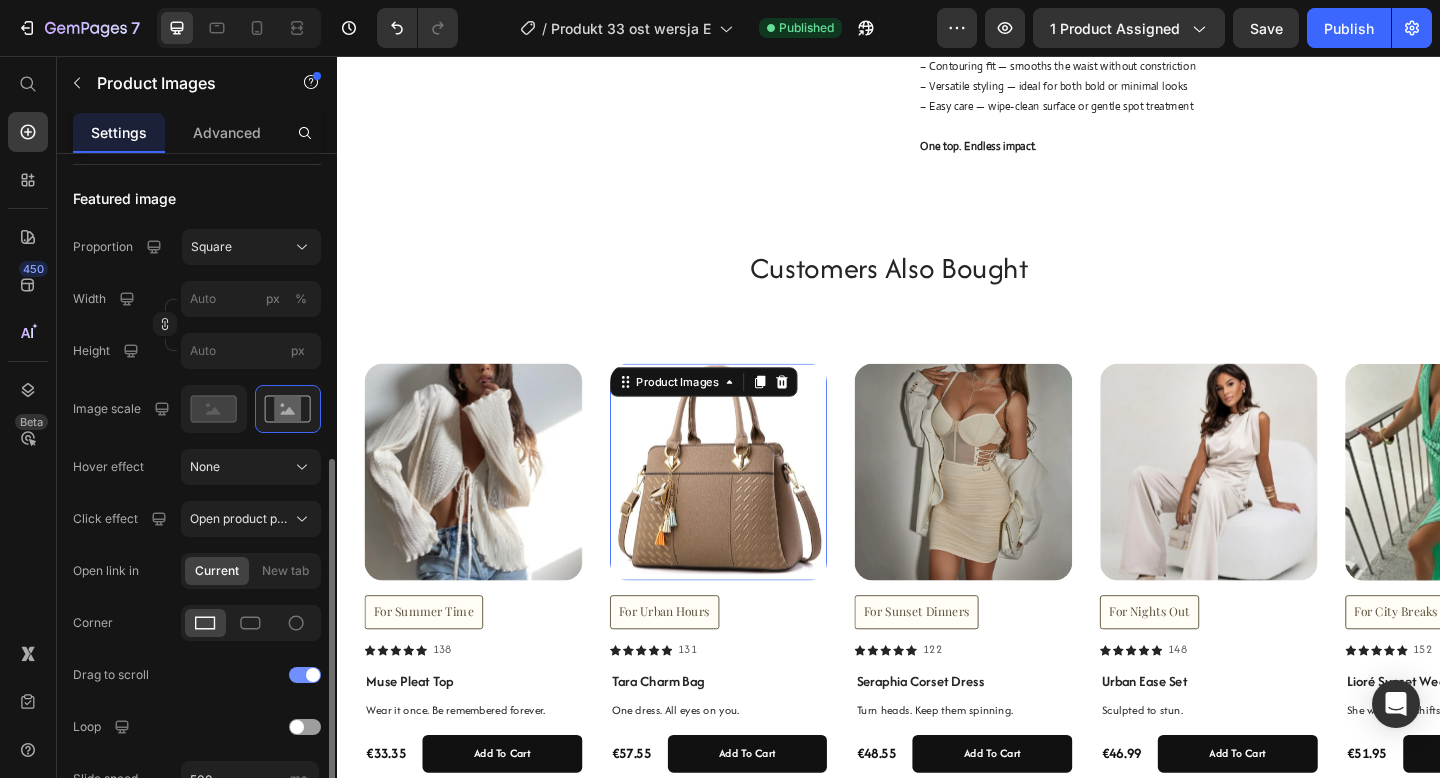 click at bounding box center [305, 675] 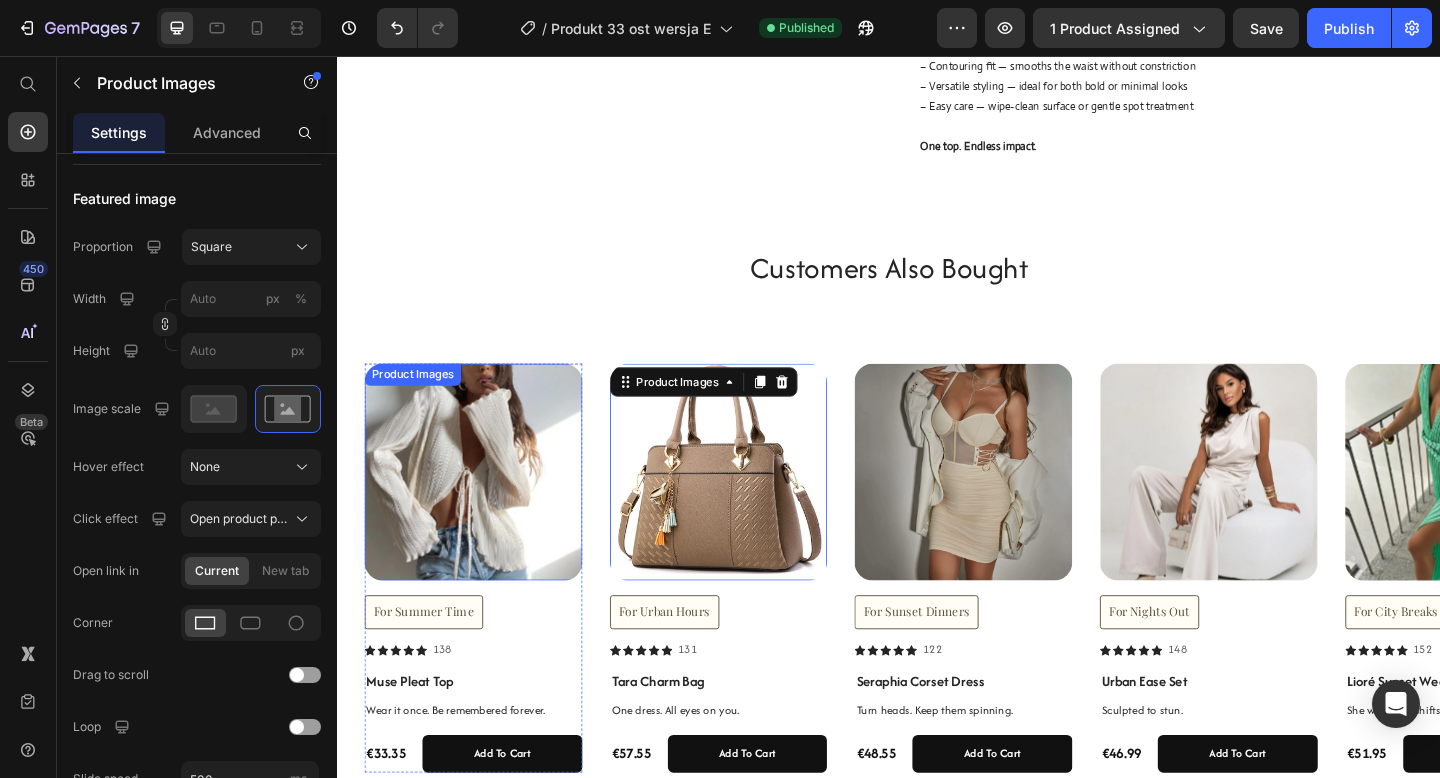 click at bounding box center [485, 509] 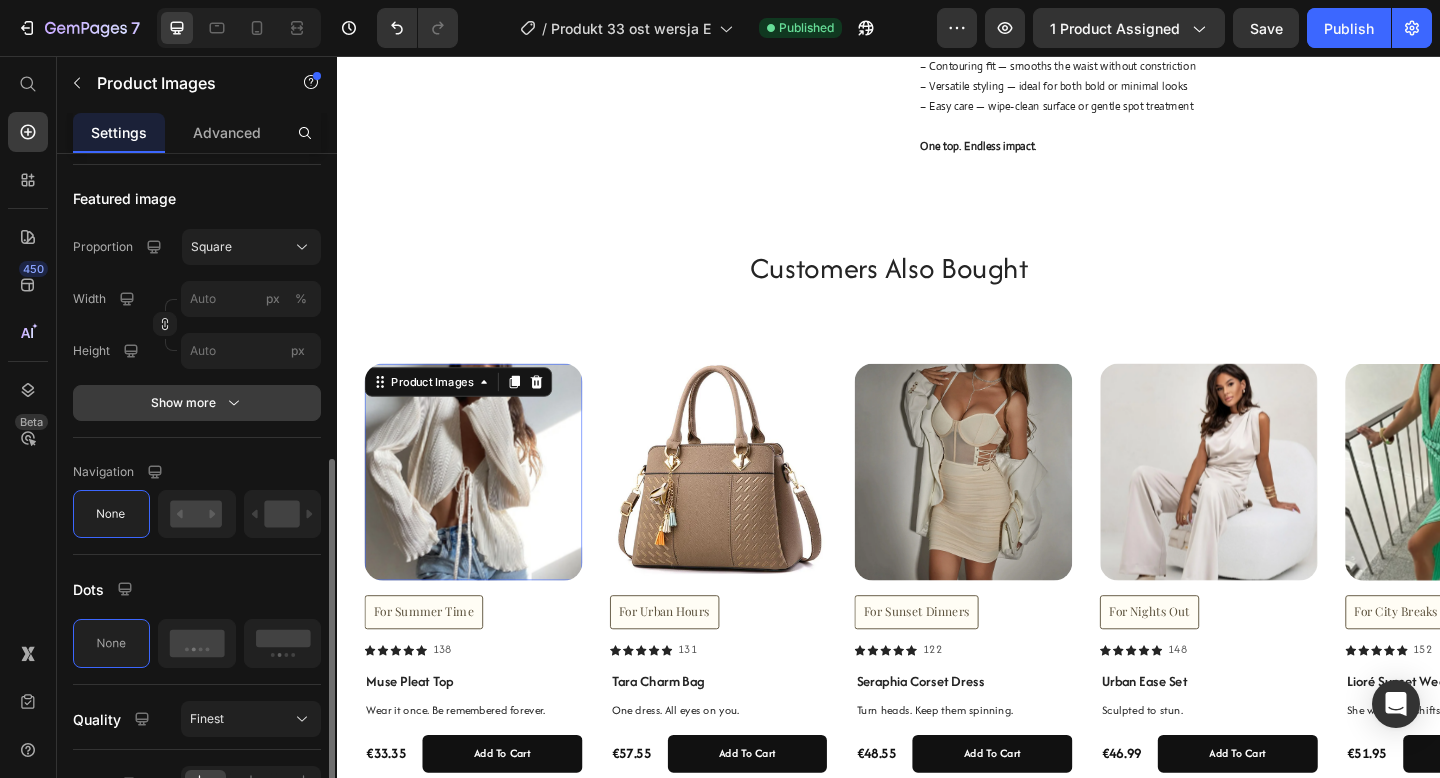 click 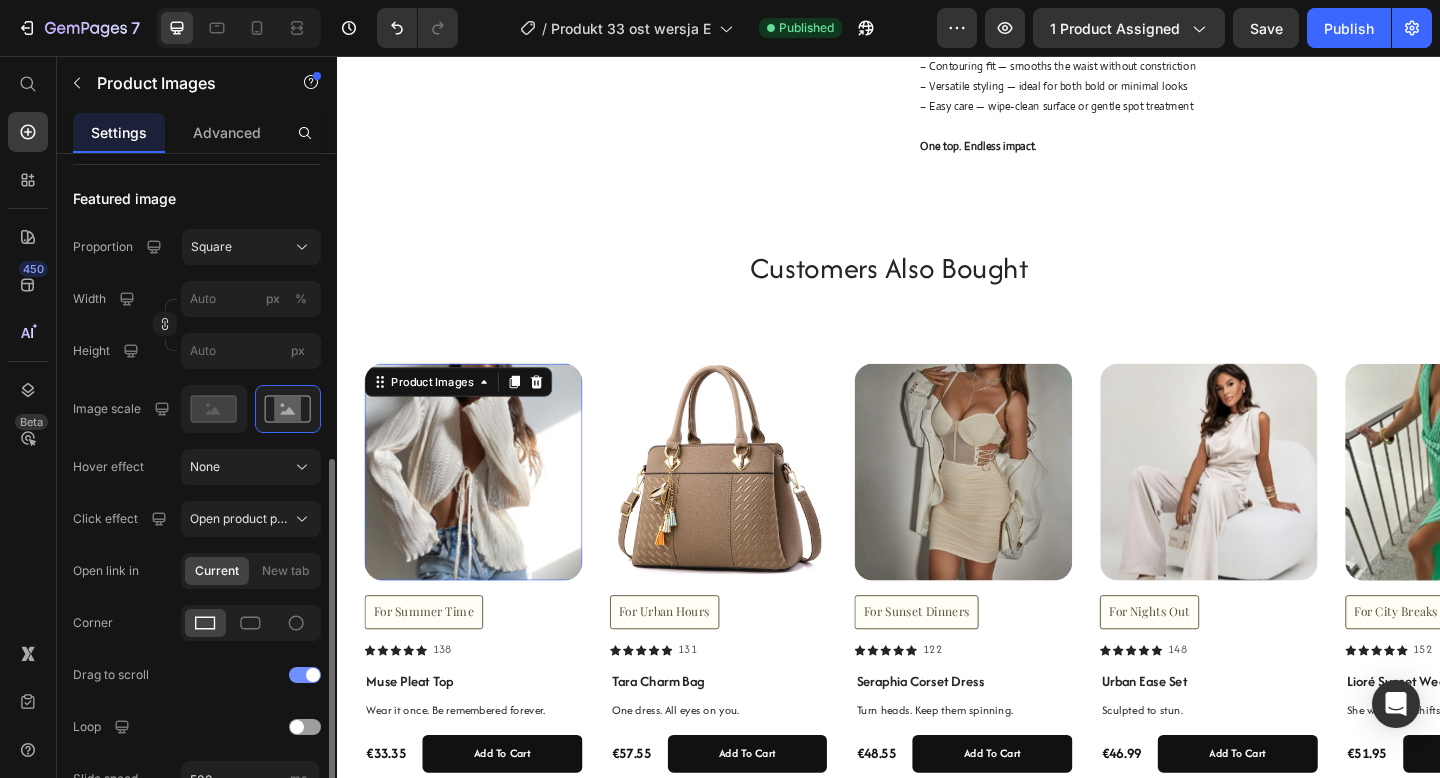 click at bounding box center [305, 675] 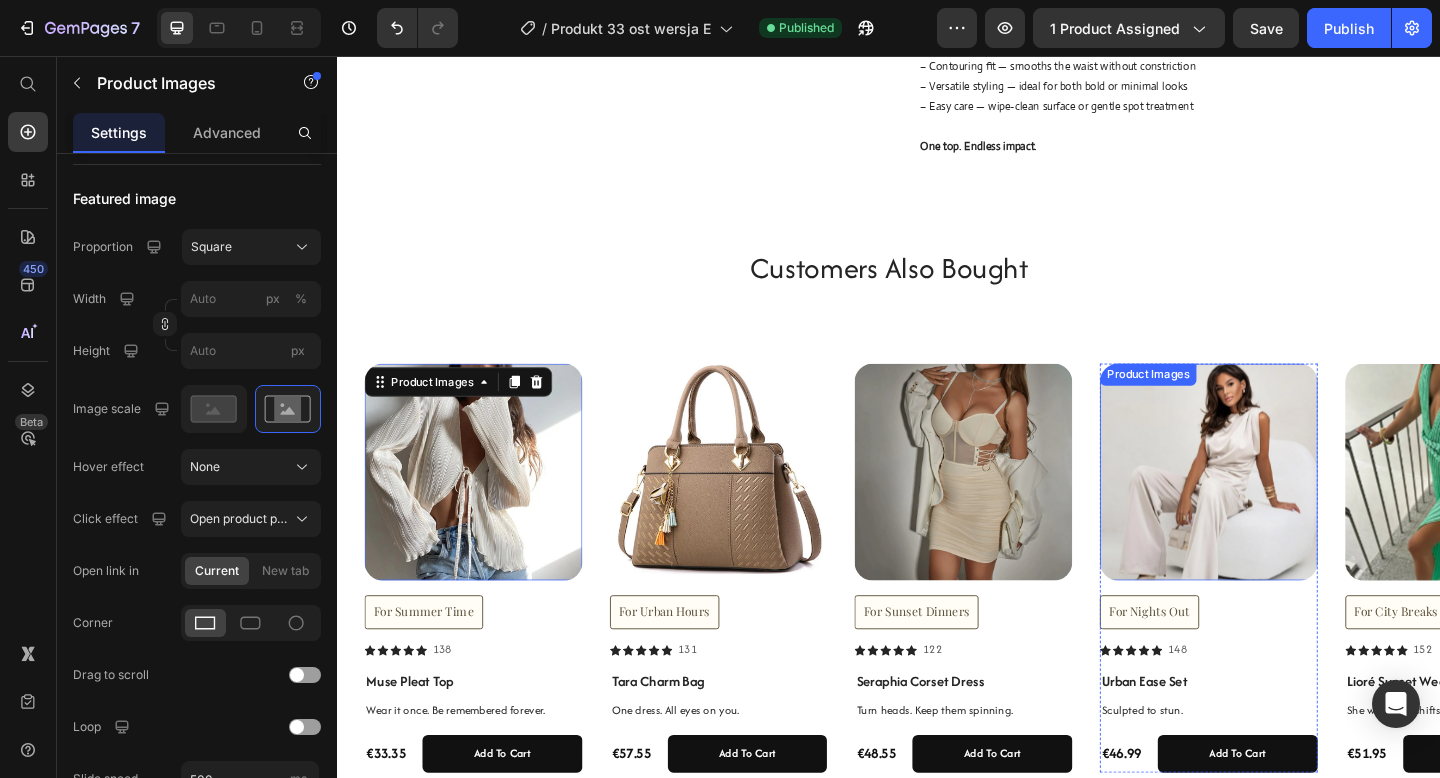 click at bounding box center (1285, 509) 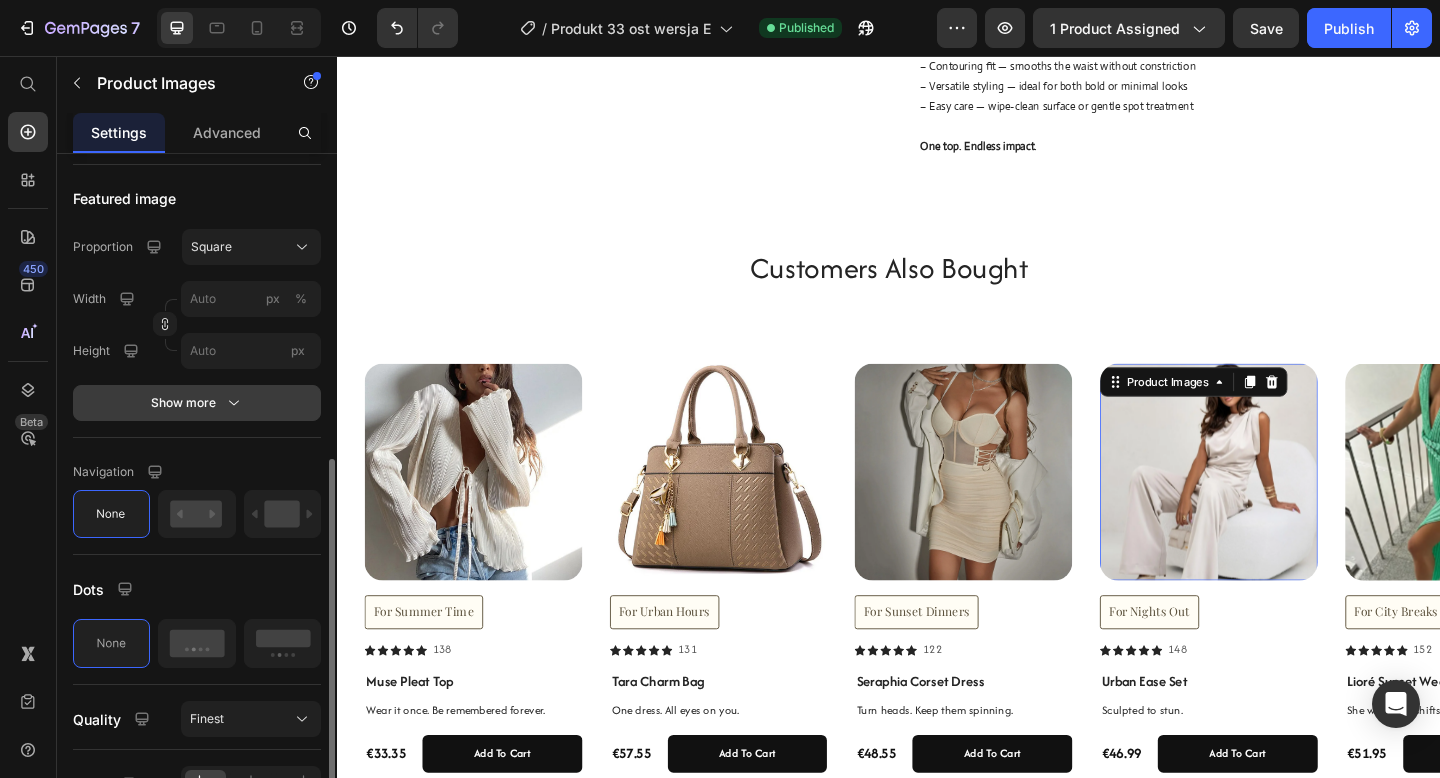 click 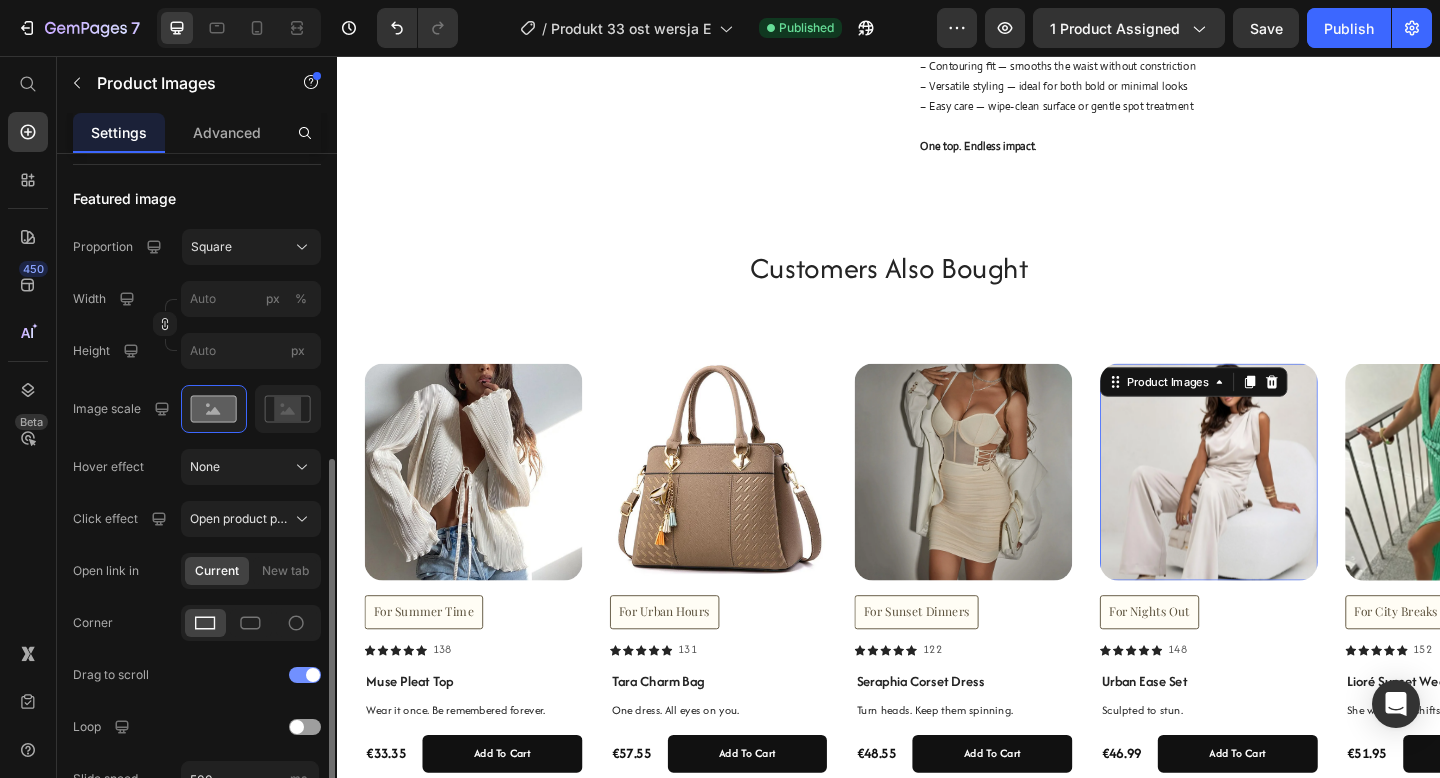 click at bounding box center [313, 675] 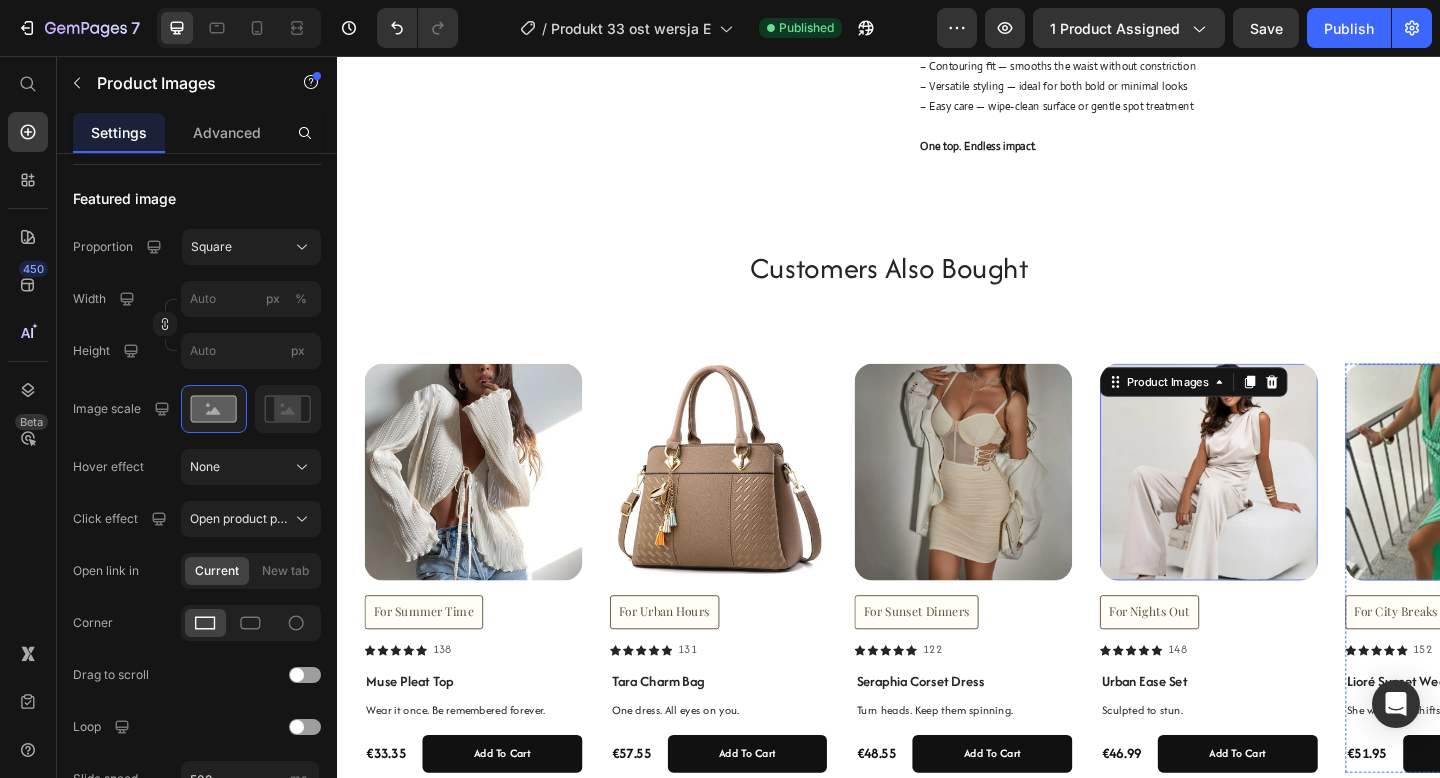 click at bounding box center (1552, 509) 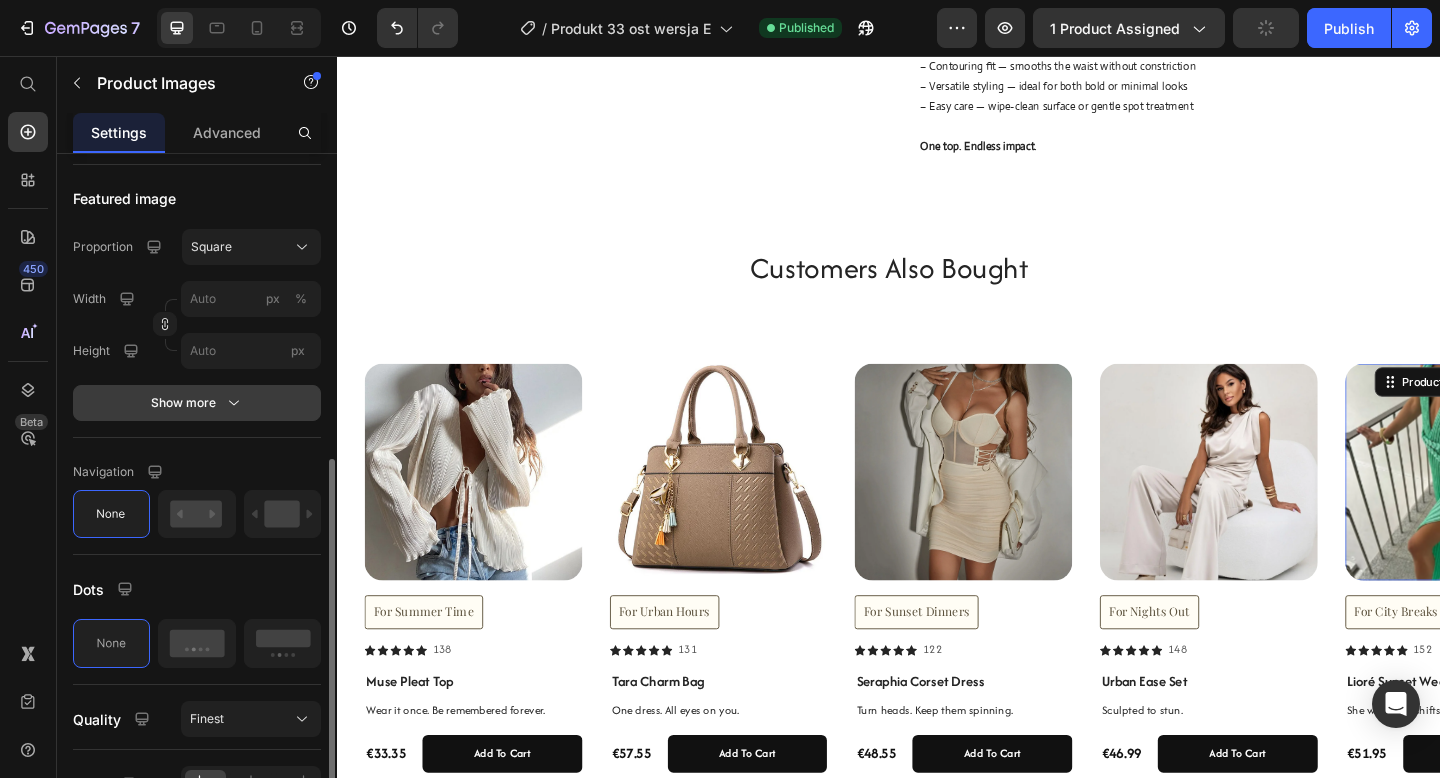 click on "Show more" at bounding box center [197, 403] 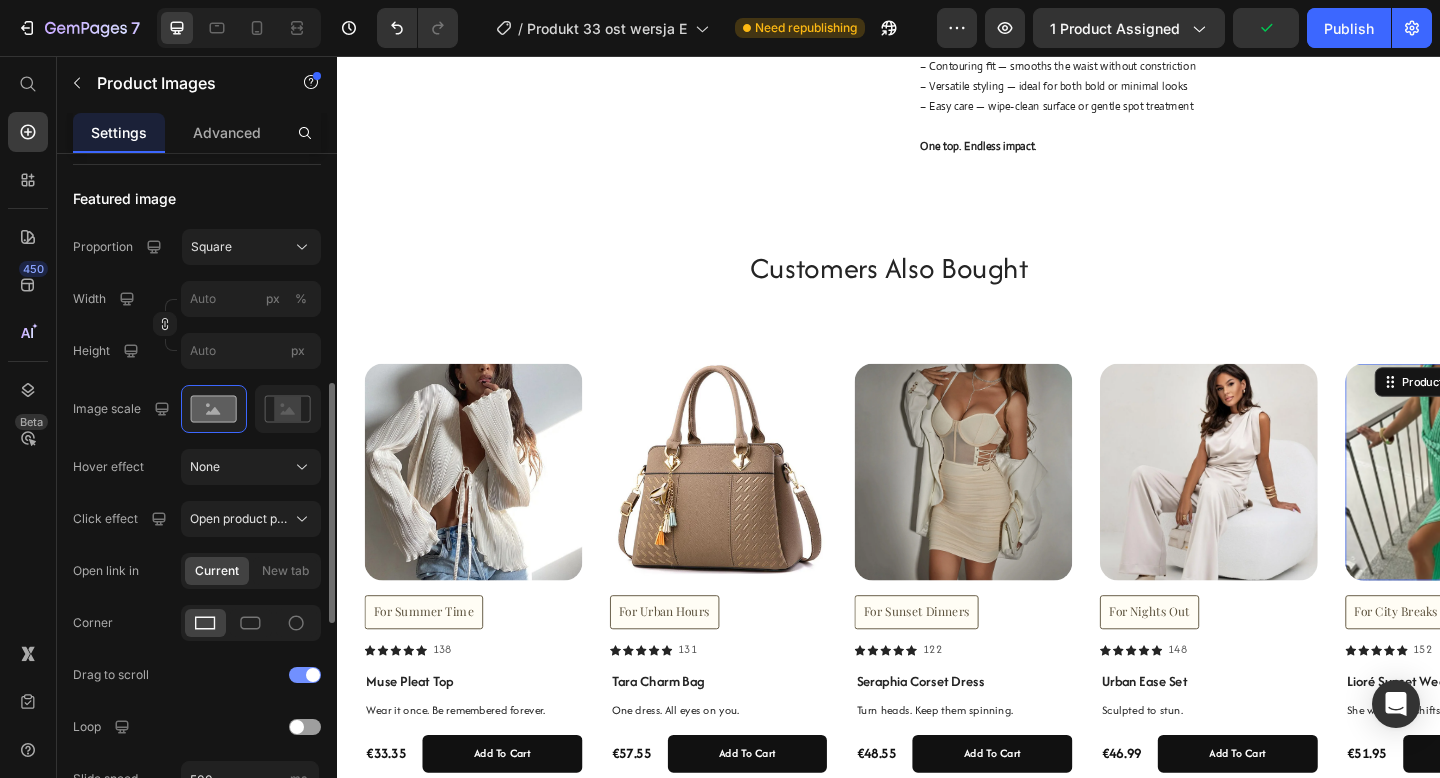 click at bounding box center [305, 675] 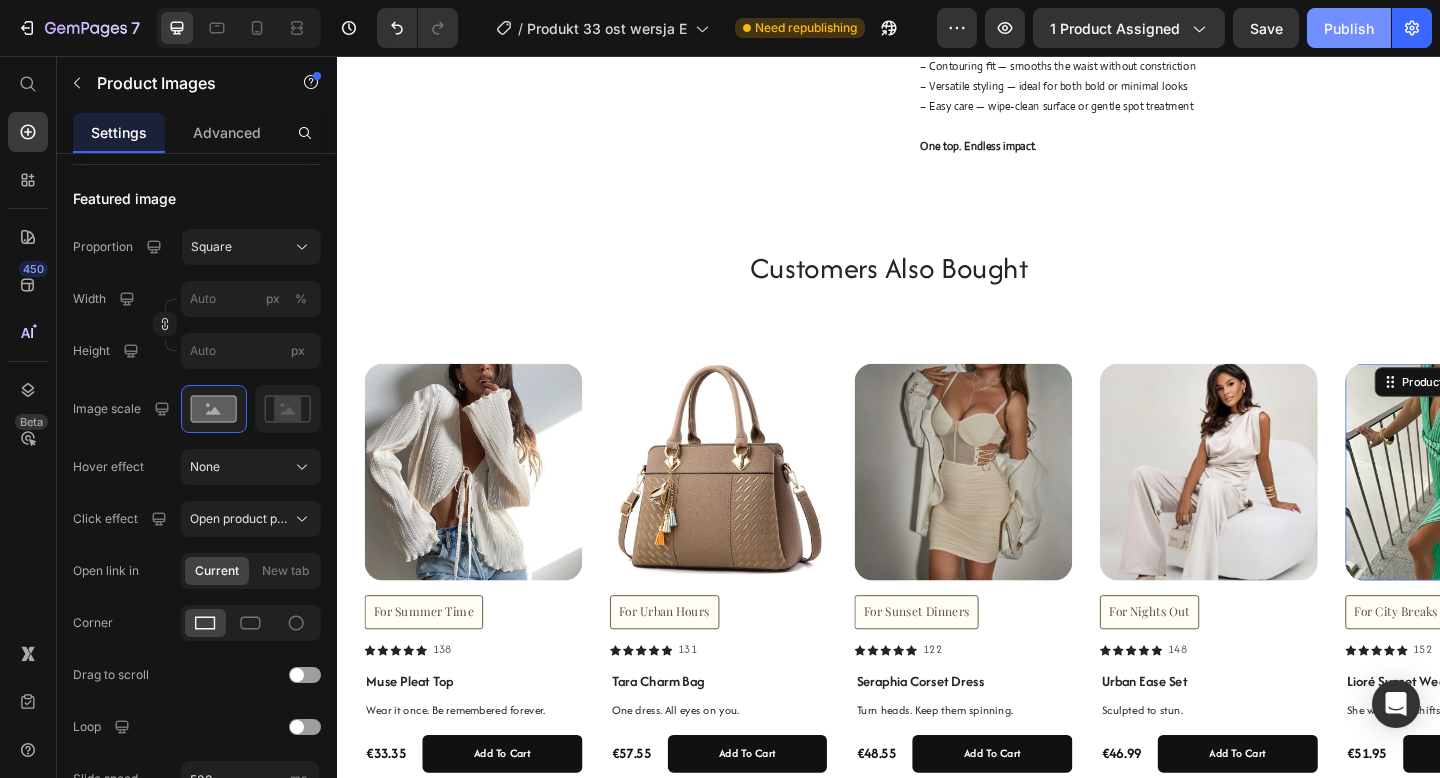 click on "Publish" at bounding box center (1349, 28) 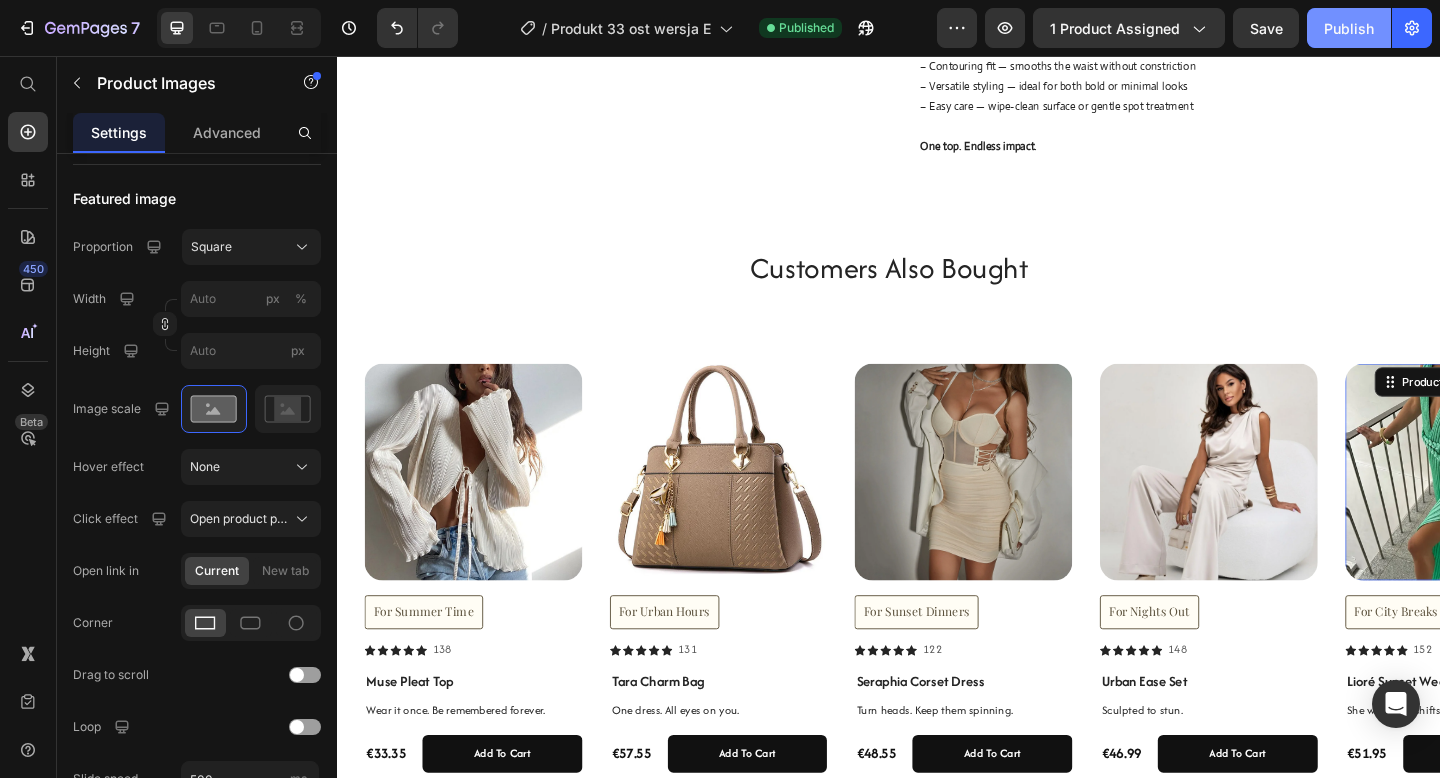 click on "Publish" at bounding box center (1349, 28) 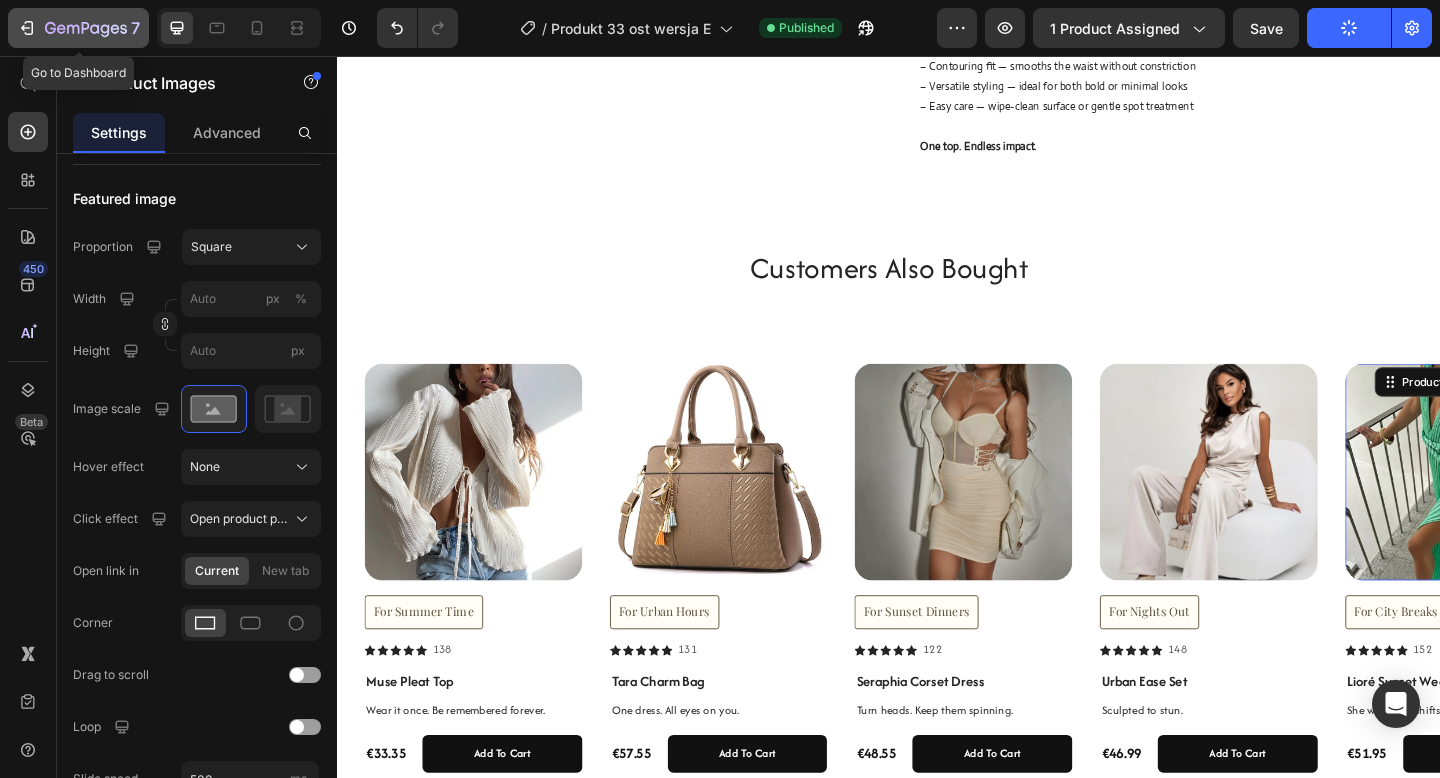 click on "7" 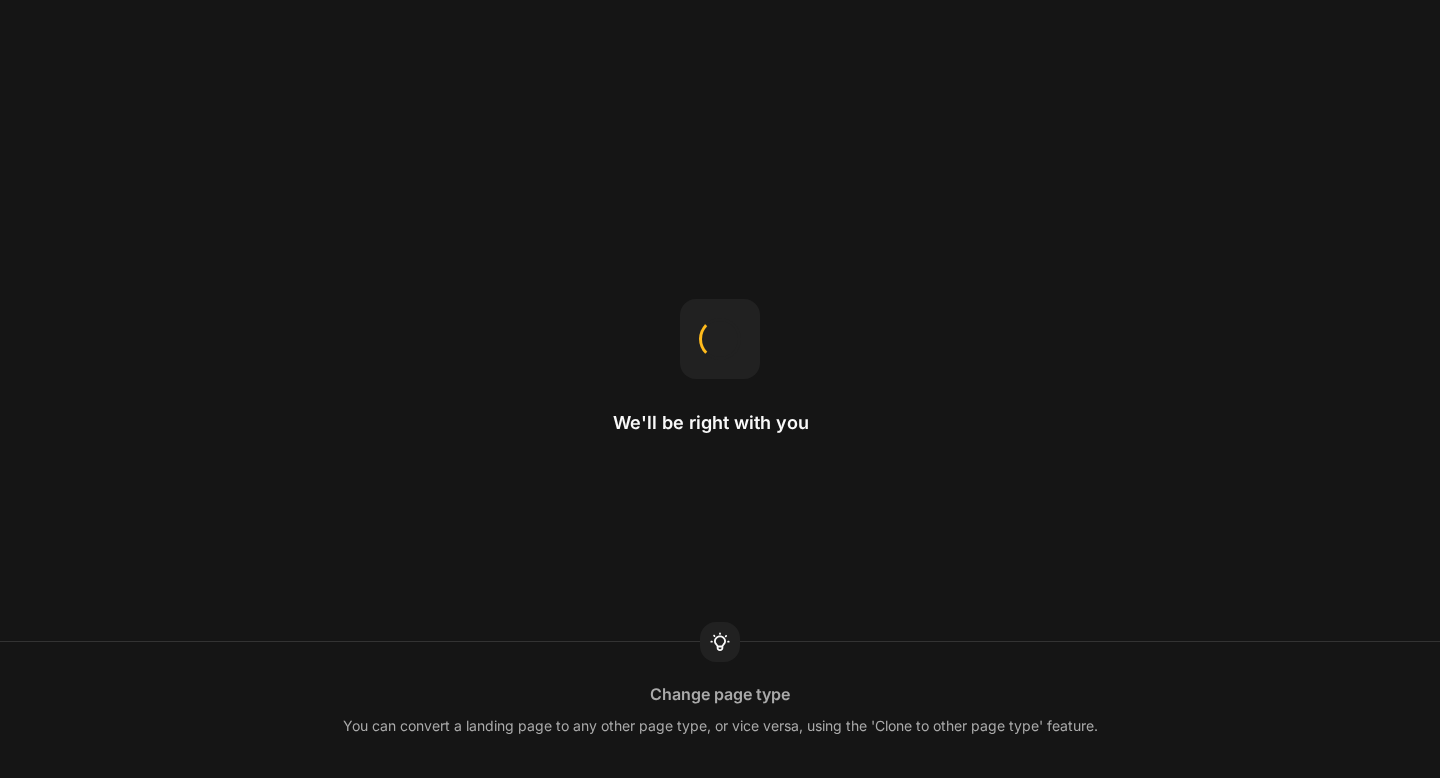 scroll, scrollTop: 0, scrollLeft: 0, axis: both 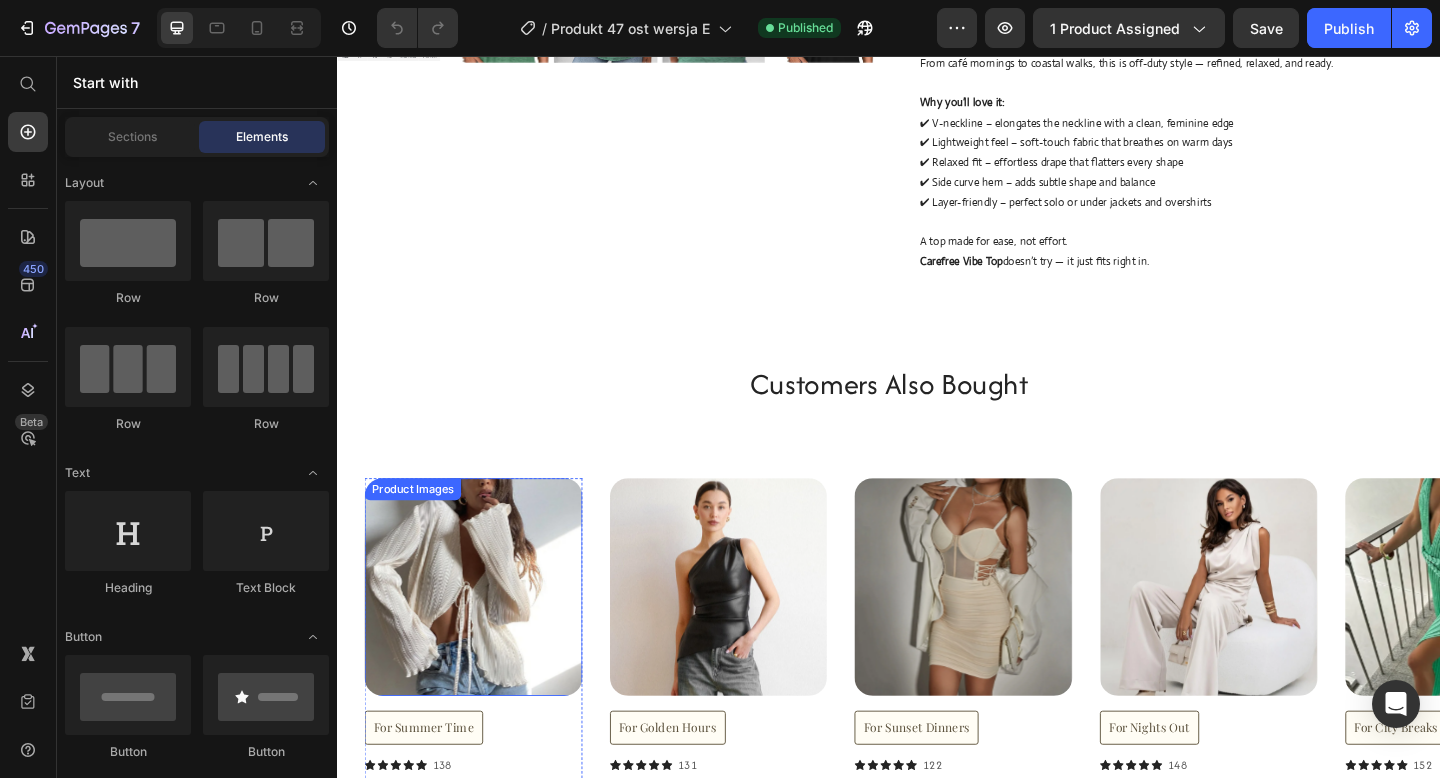click at bounding box center [485, 634] 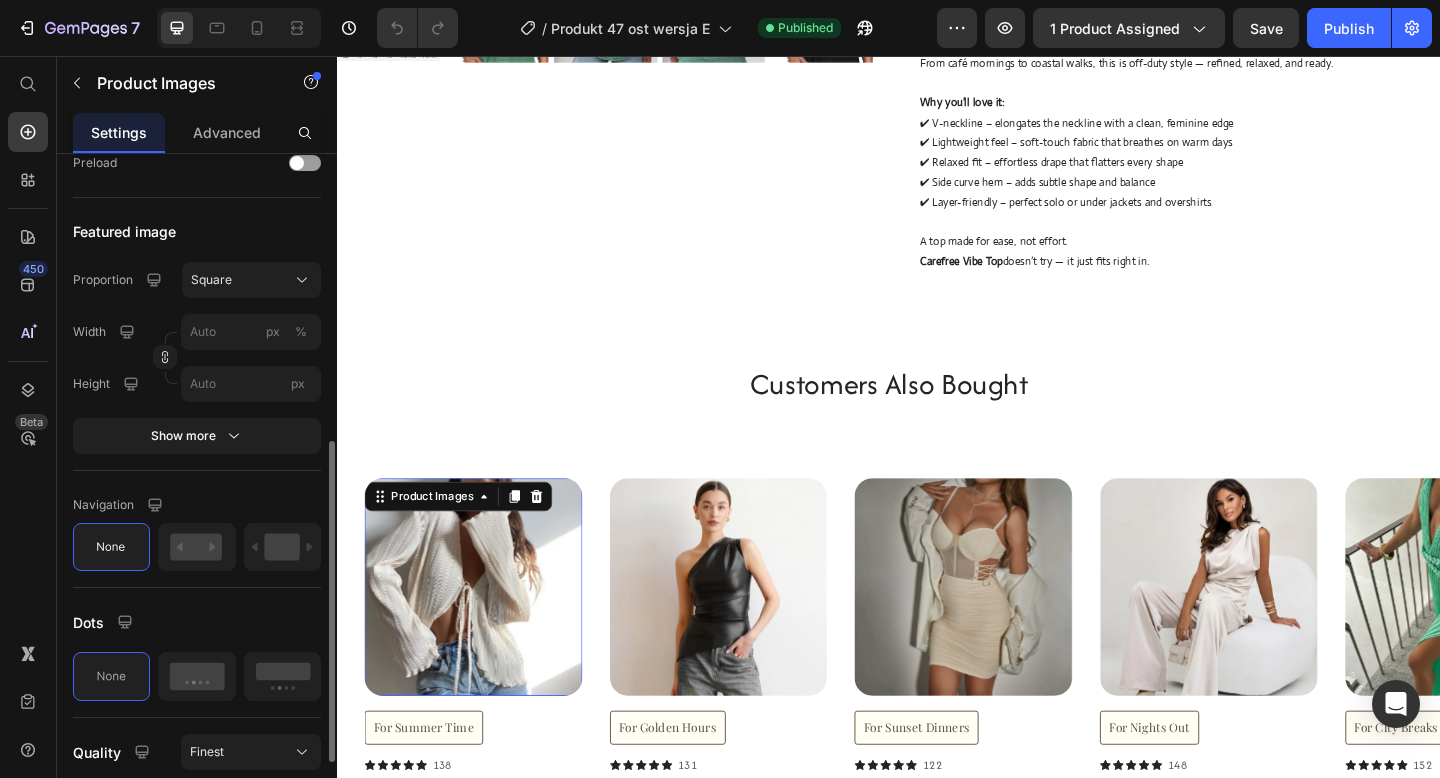 scroll, scrollTop: 613, scrollLeft: 0, axis: vertical 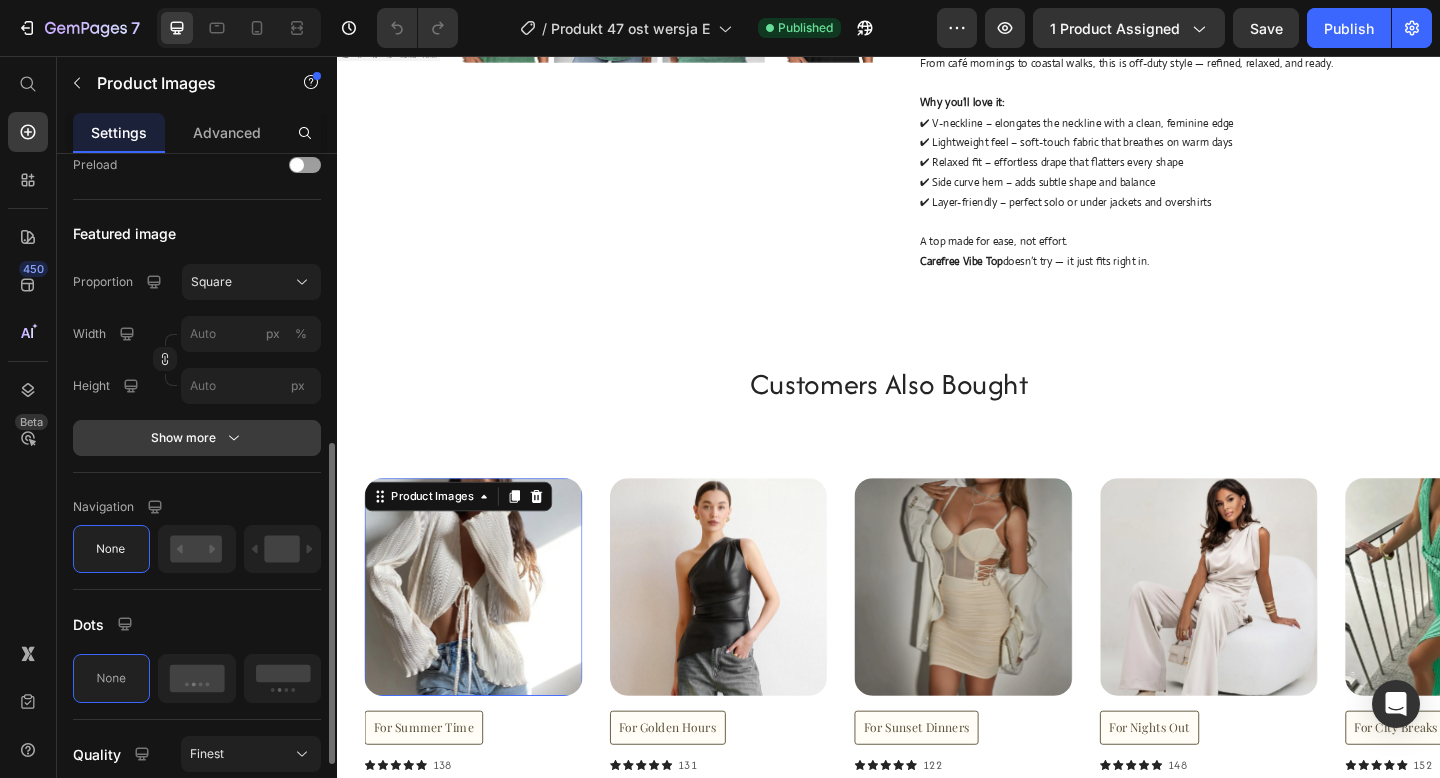 click on "Show more" at bounding box center (197, 438) 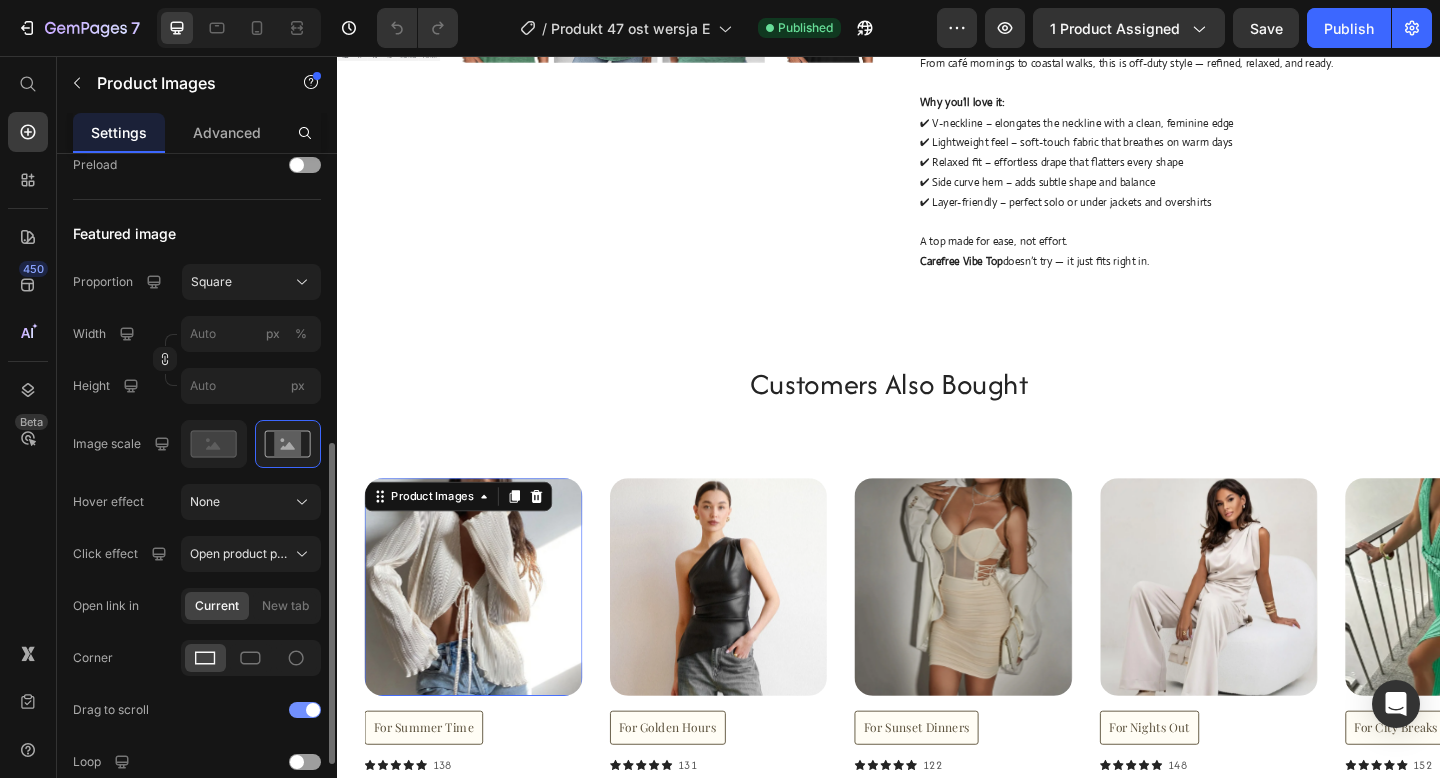 click at bounding box center [313, 710] 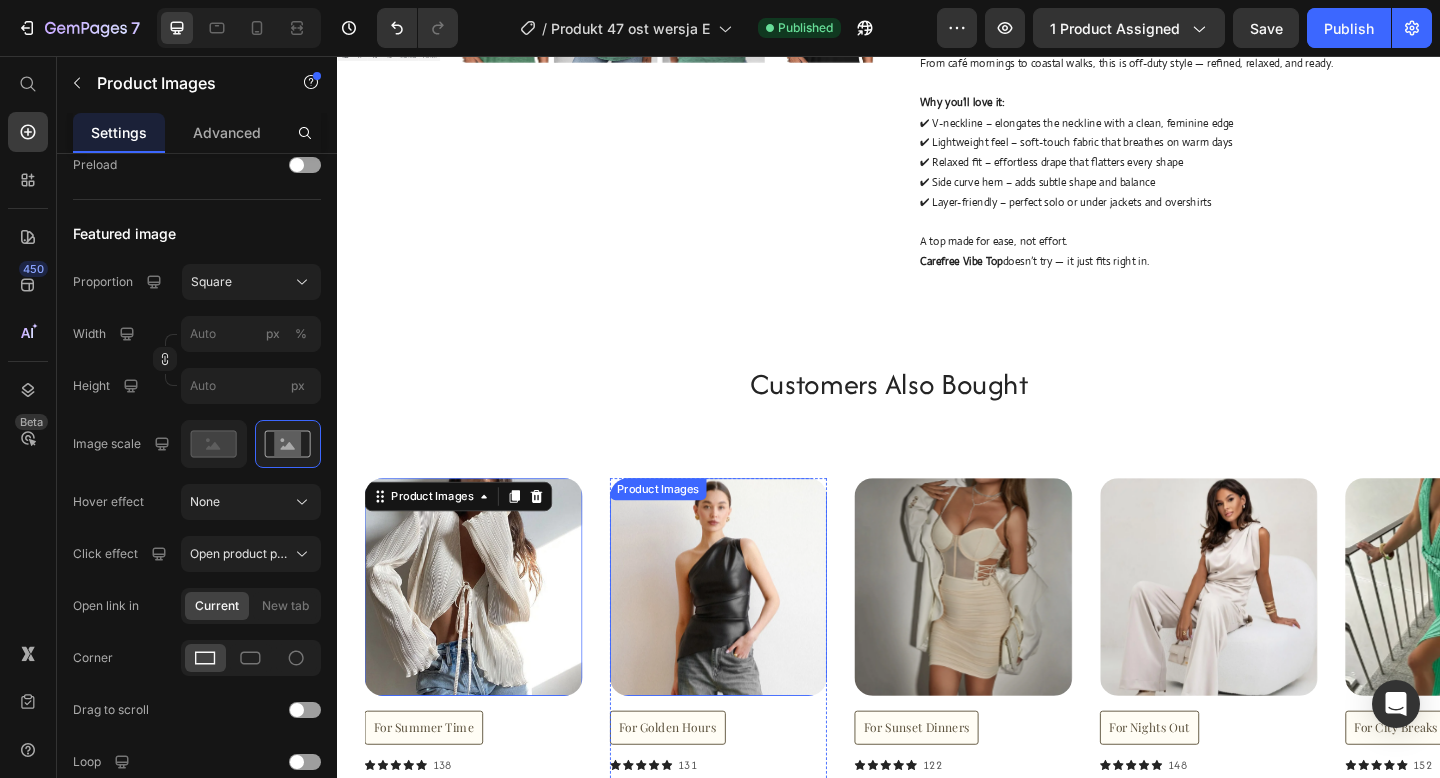 click at bounding box center (752, 634) 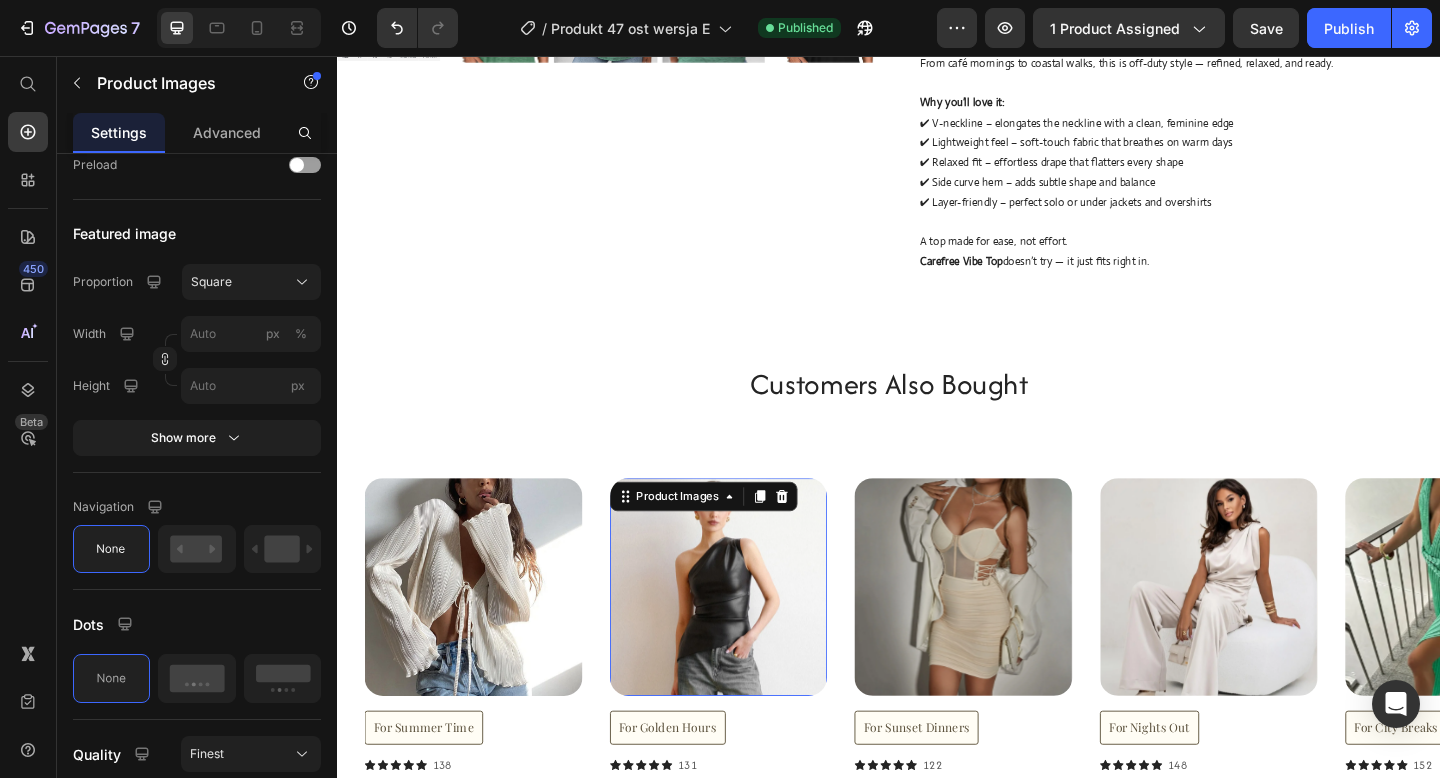 scroll, scrollTop: 613, scrollLeft: 0, axis: vertical 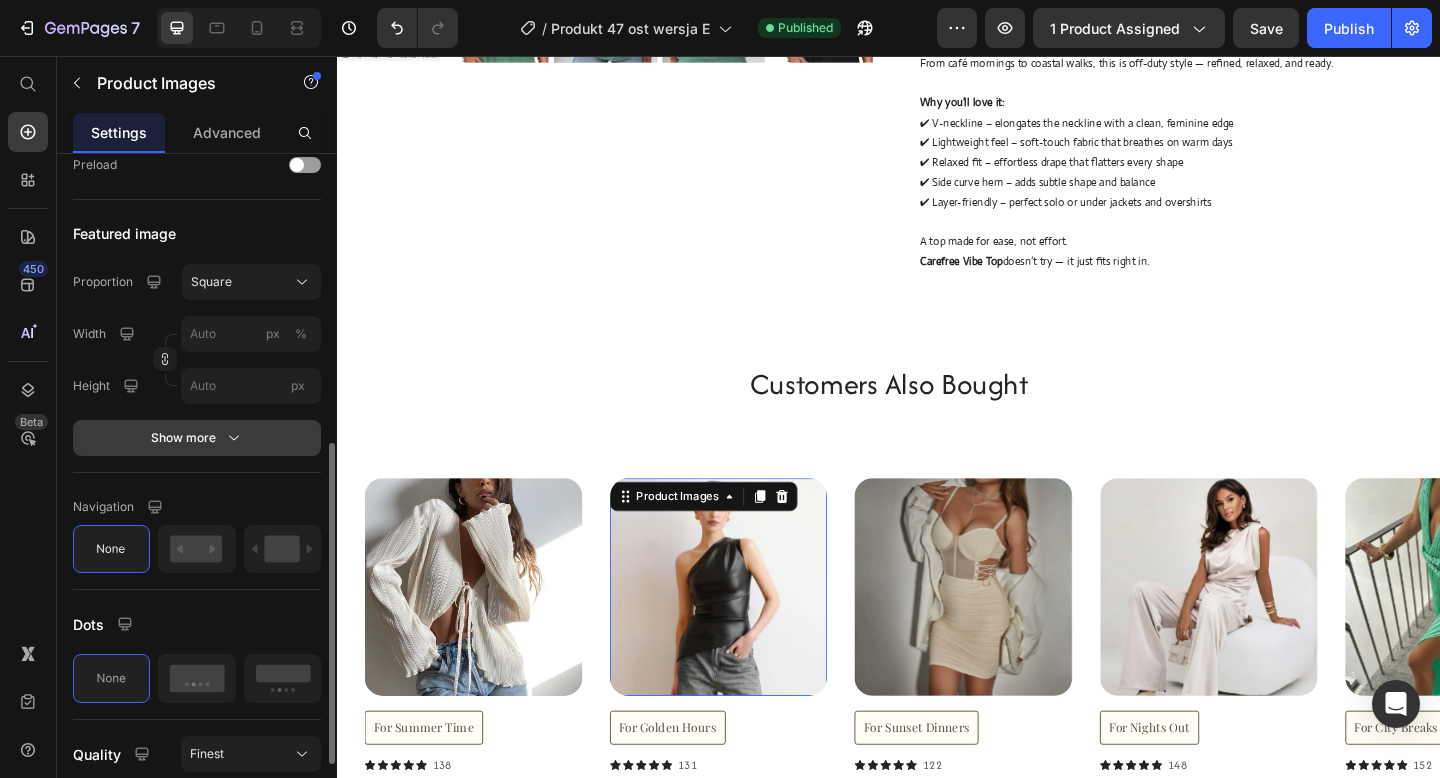 click on "Show more" at bounding box center [197, 438] 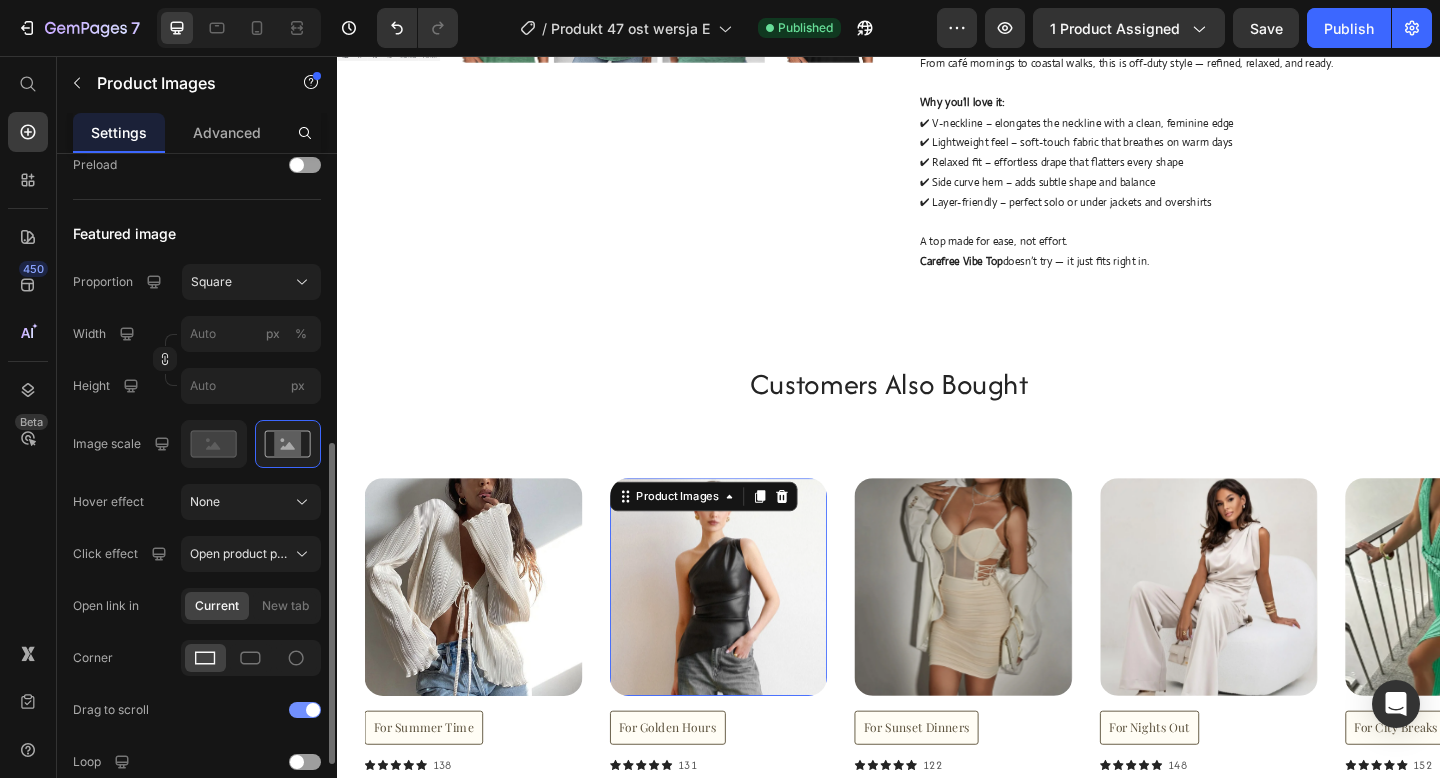 click at bounding box center [305, 710] 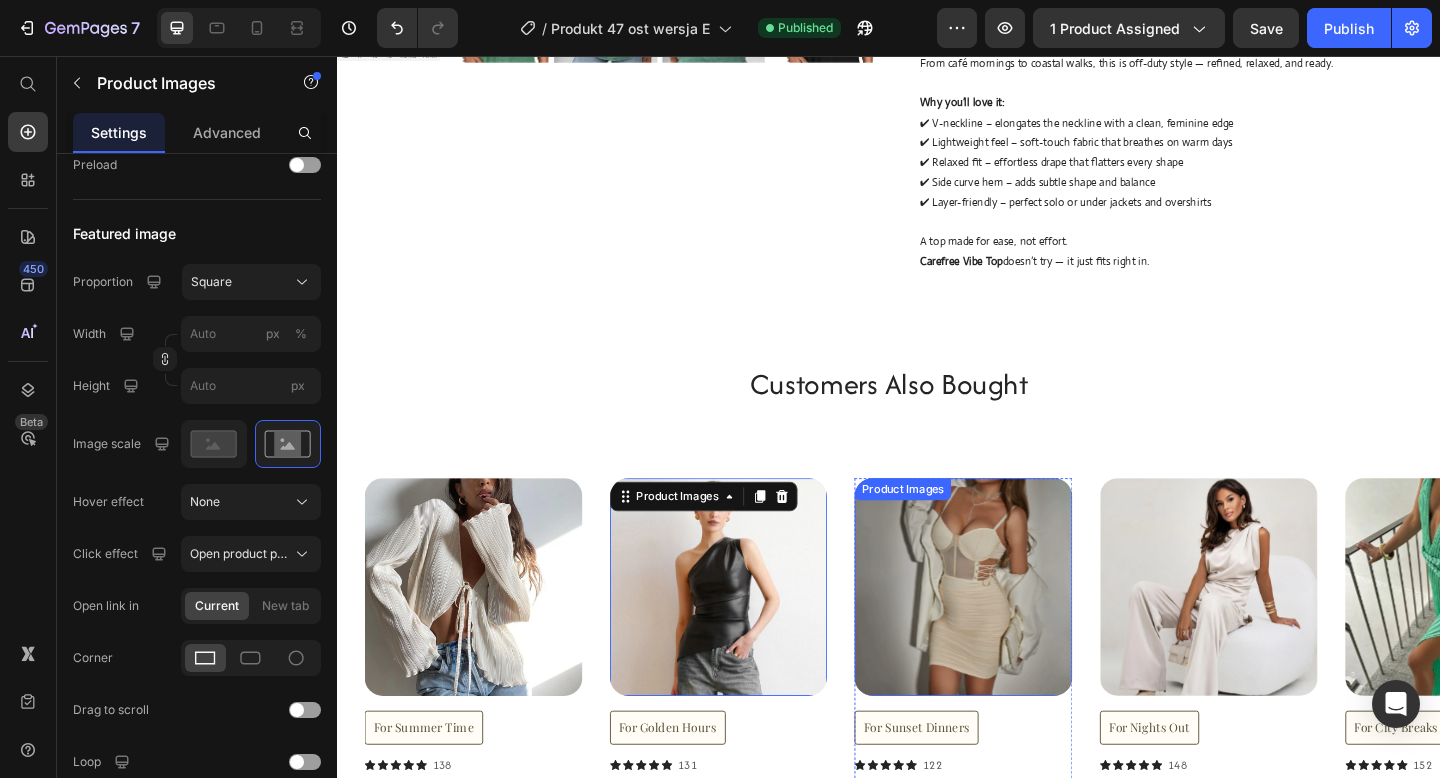 click at bounding box center [1018, 634] 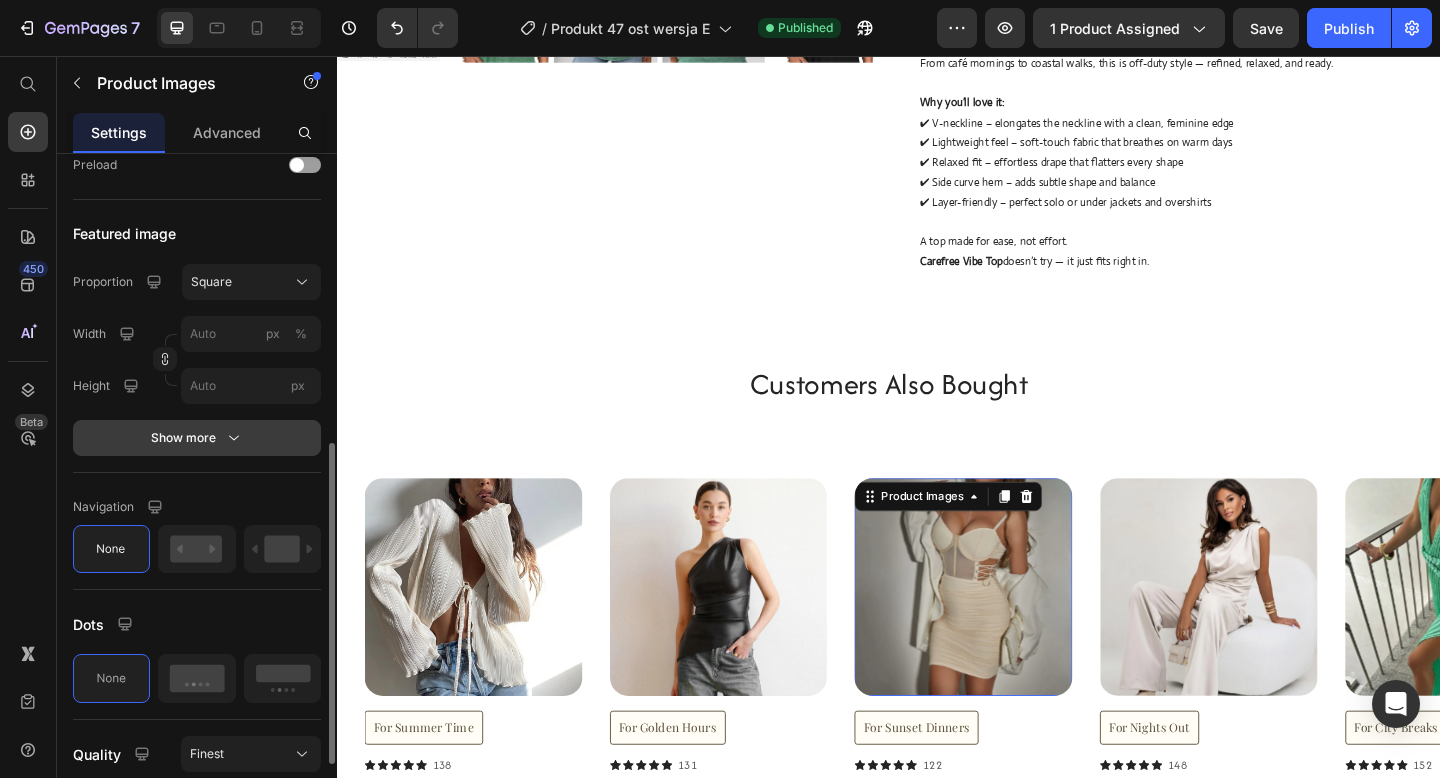 click on "Show more" at bounding box center [197, 438] 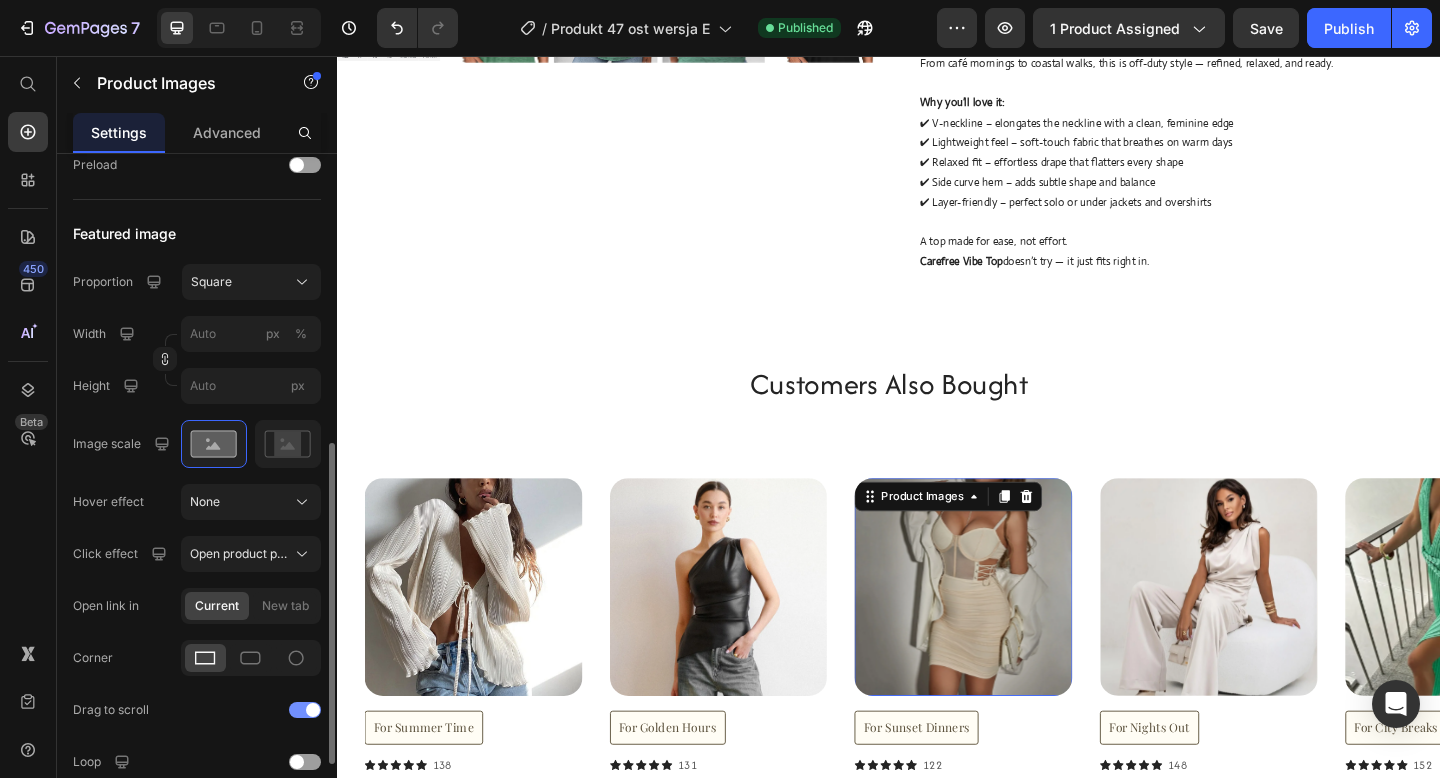 click at bounding box center (305, 710) 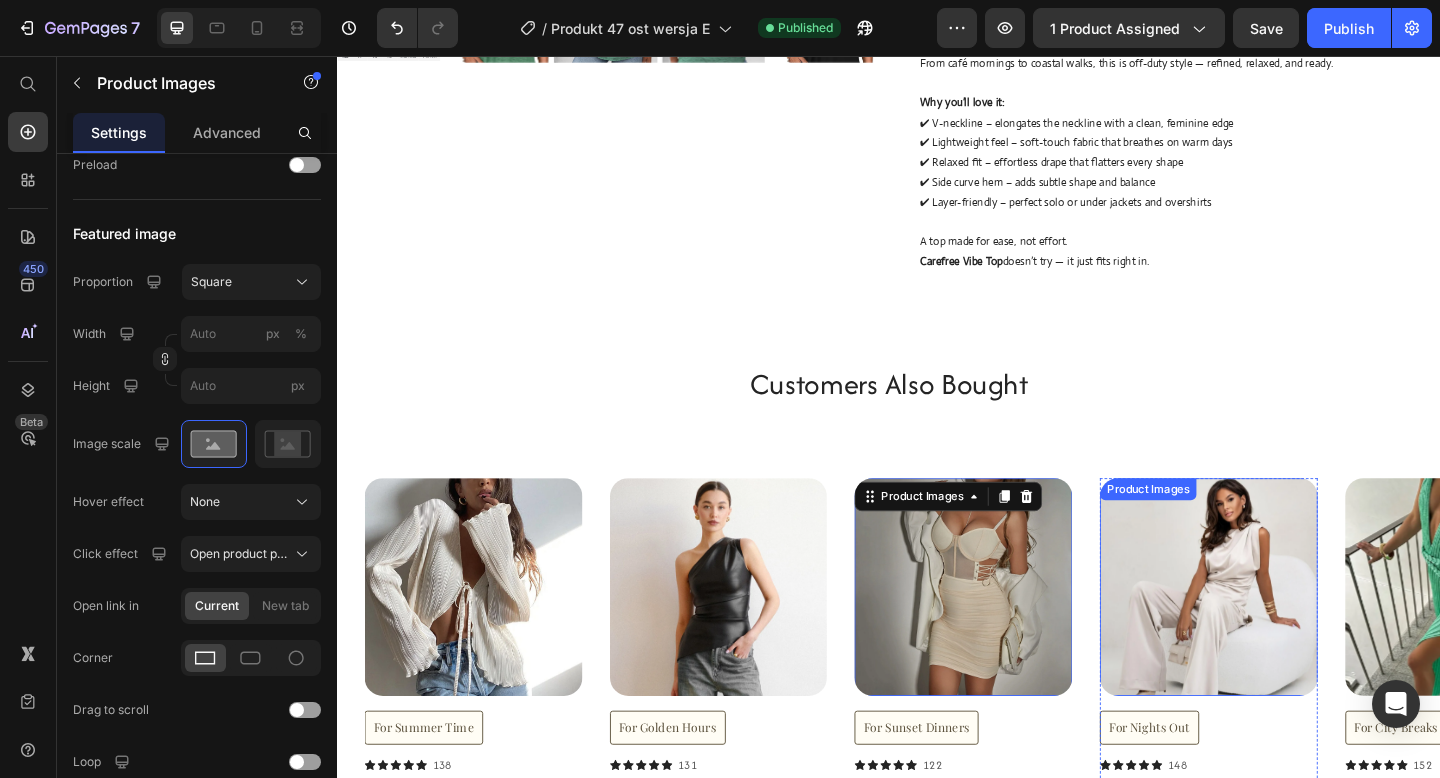 click on "Product Images" at bounding box center (1285, 634) 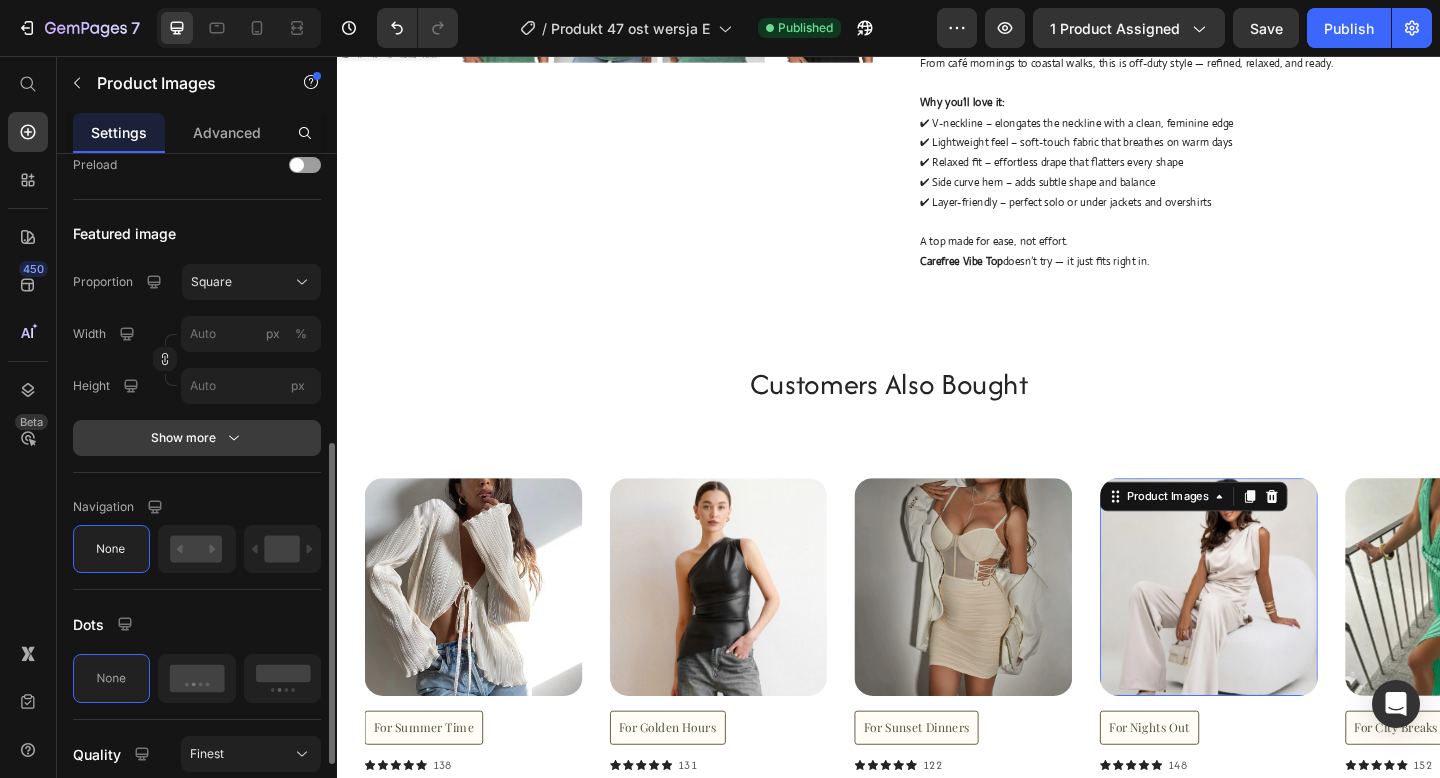 click on "Show more" at bounding box center (197, 438) 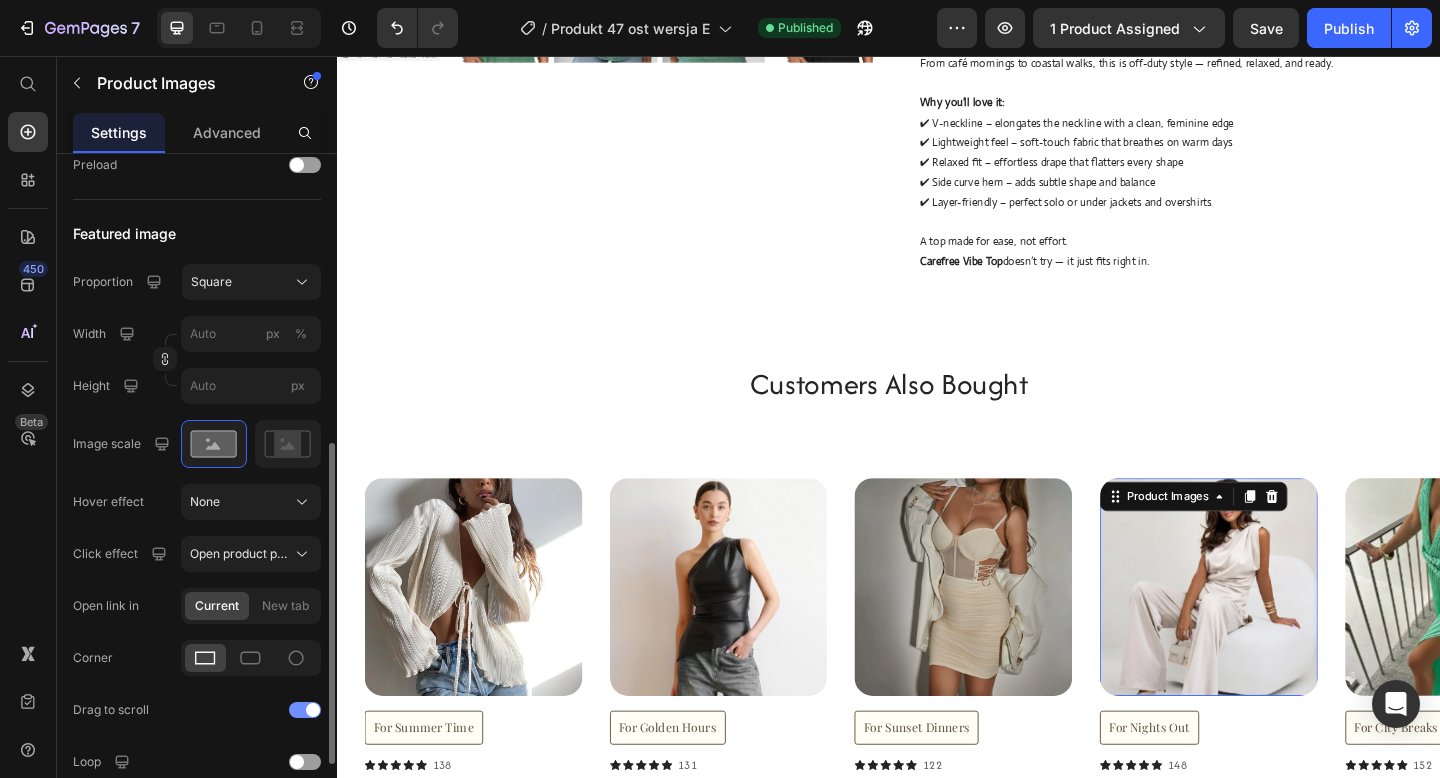 click at bounding box center (305, 710) 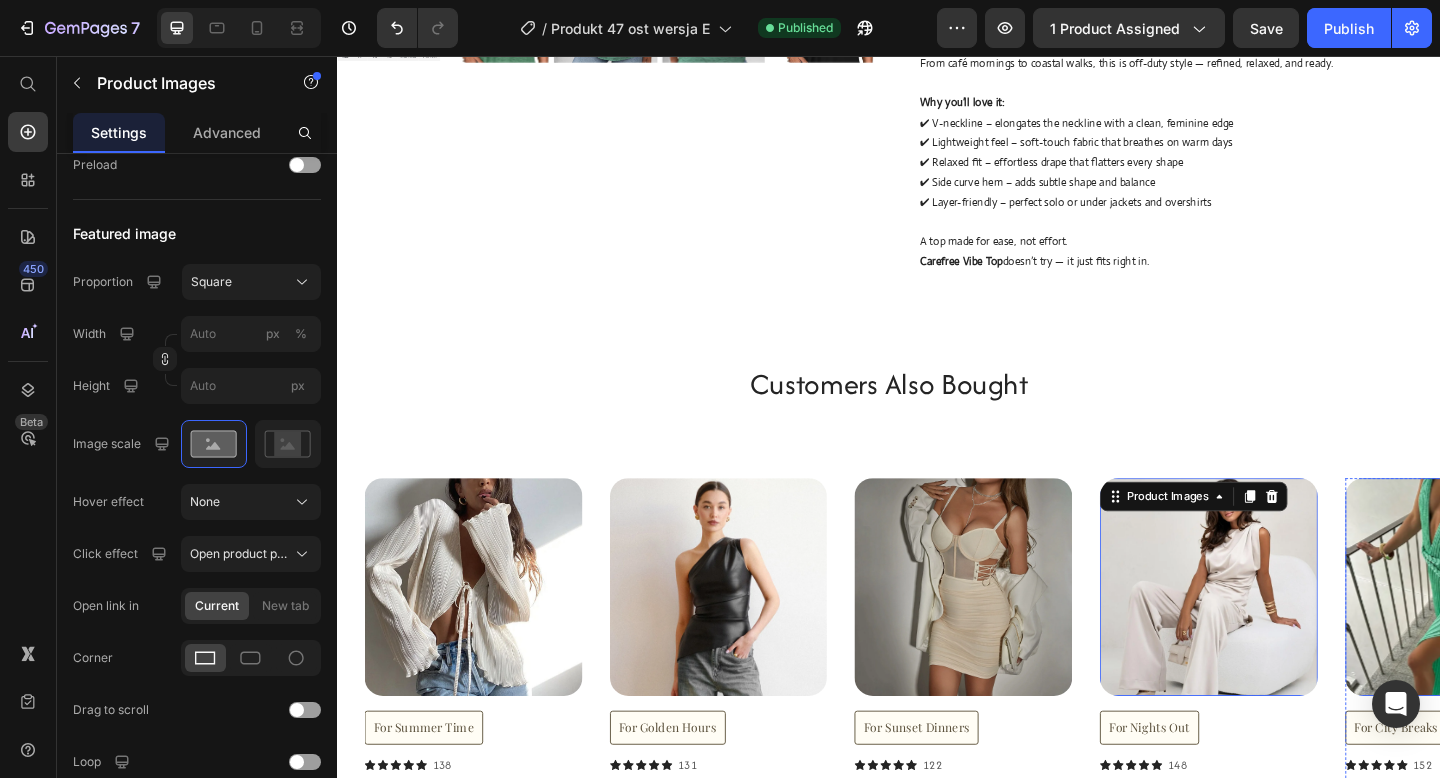 click at bounding box center [1552, 634] 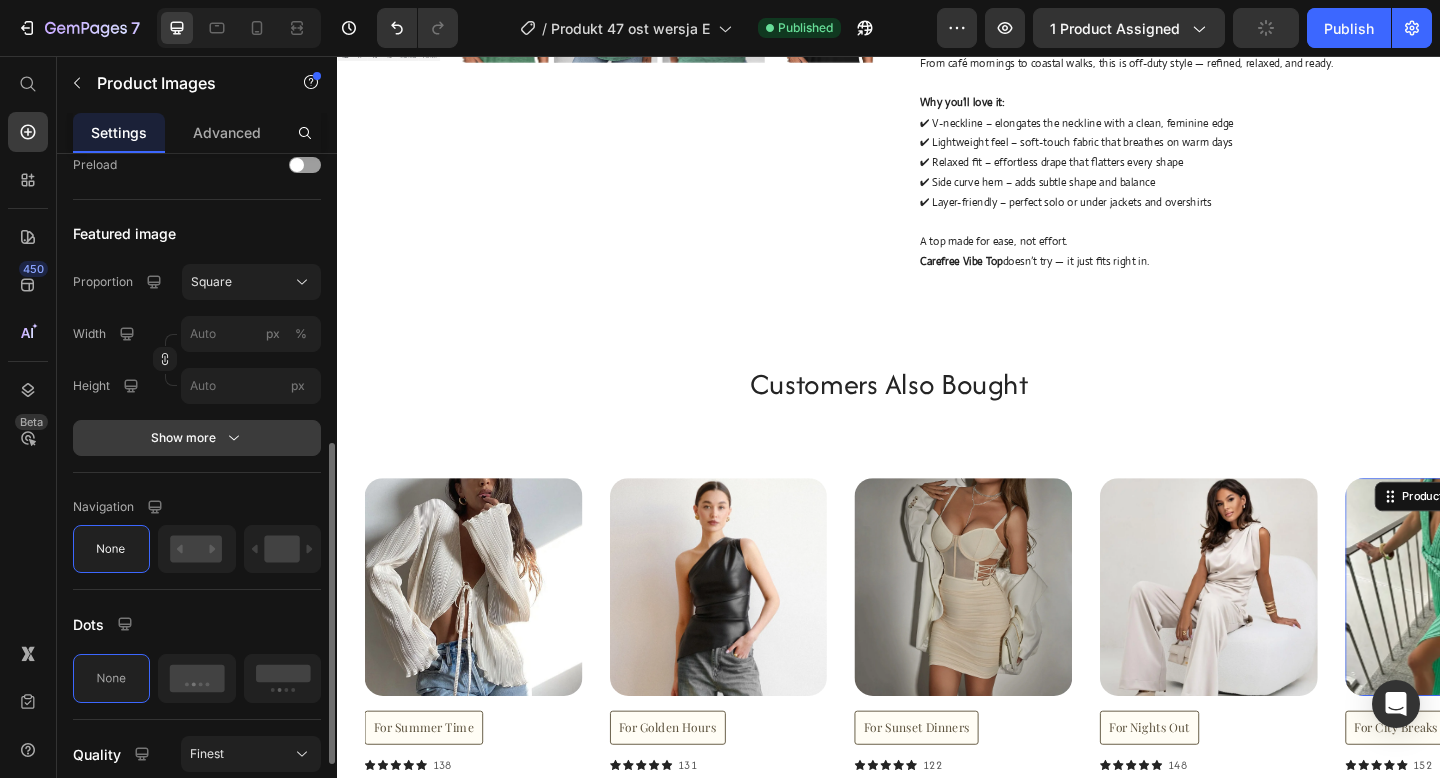 click 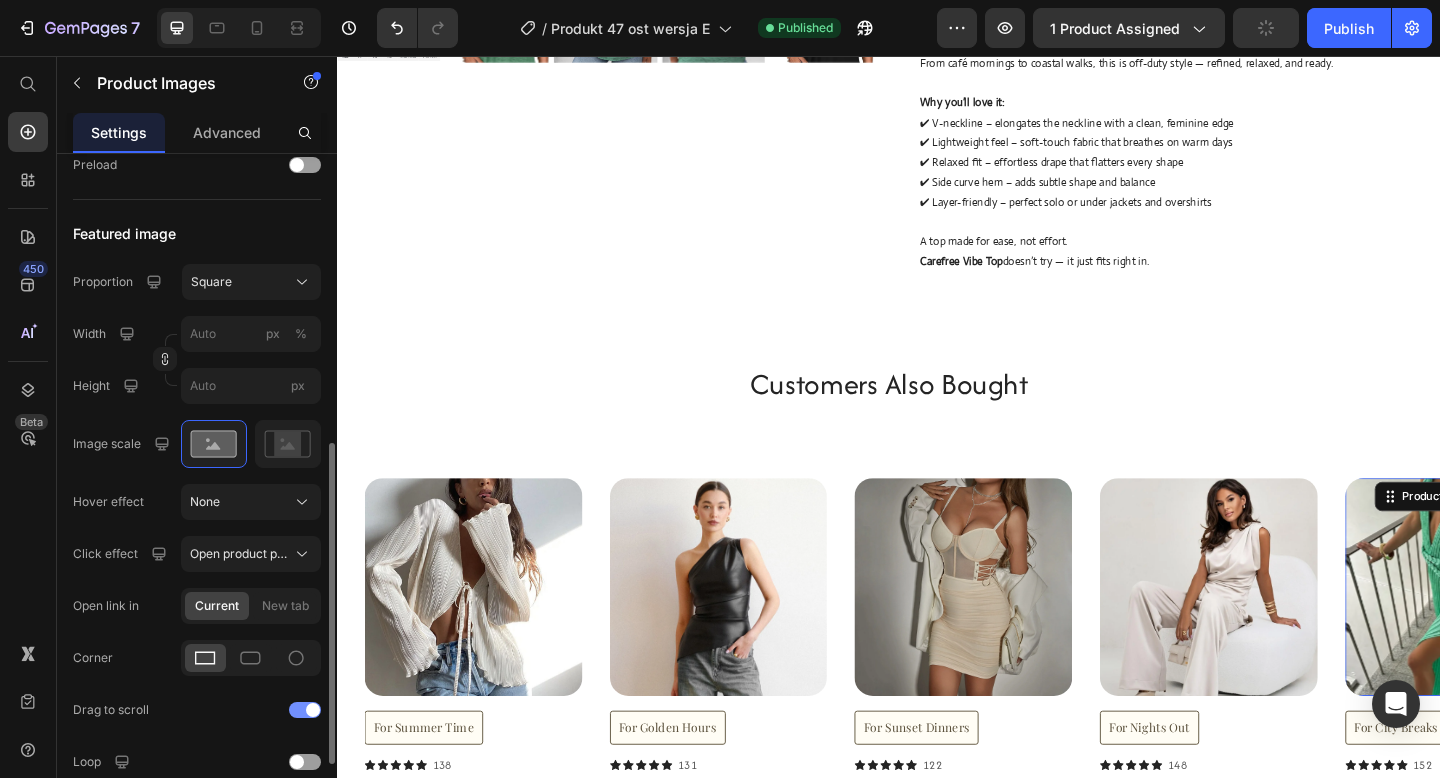 click at bounding box center (305, 710) 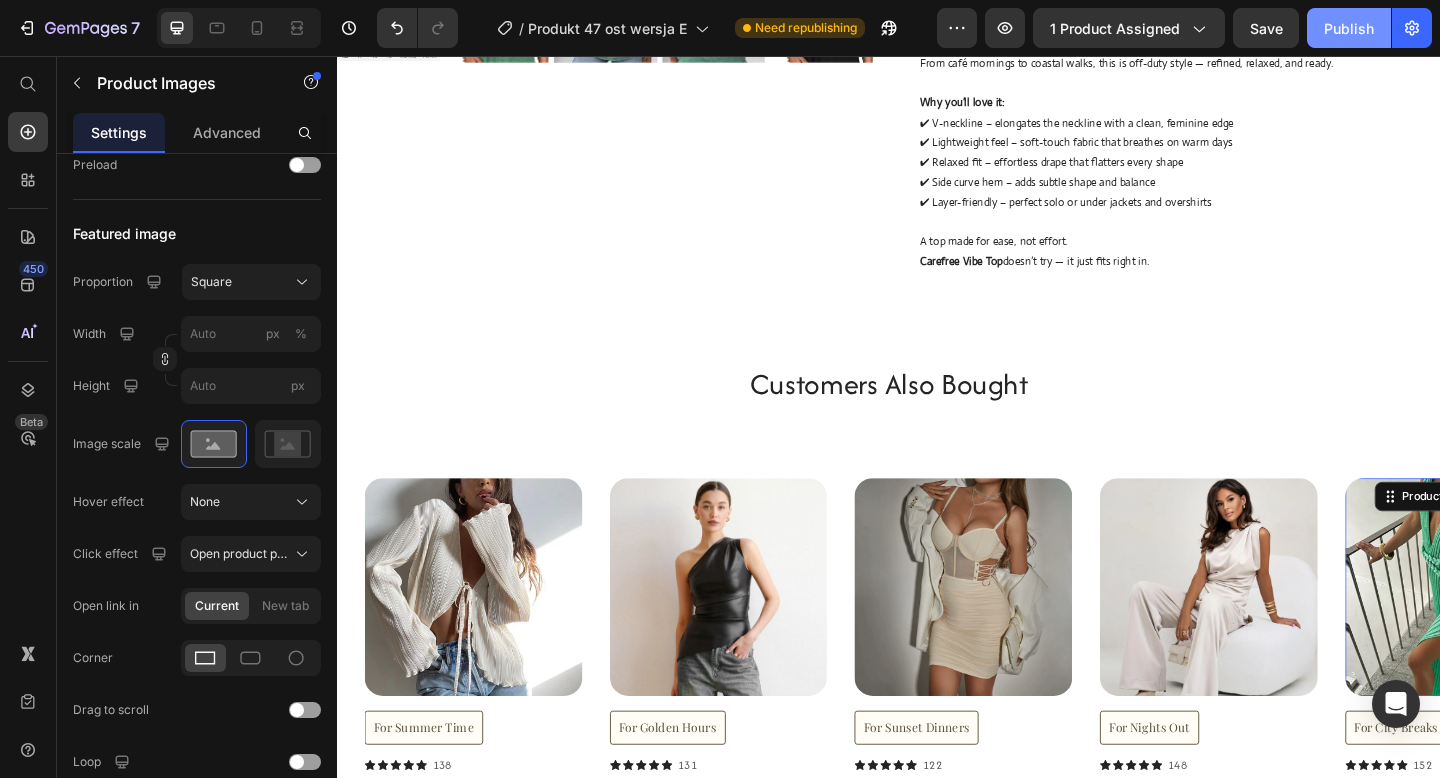 click on "Publish" at bounding box center (1349, 28) 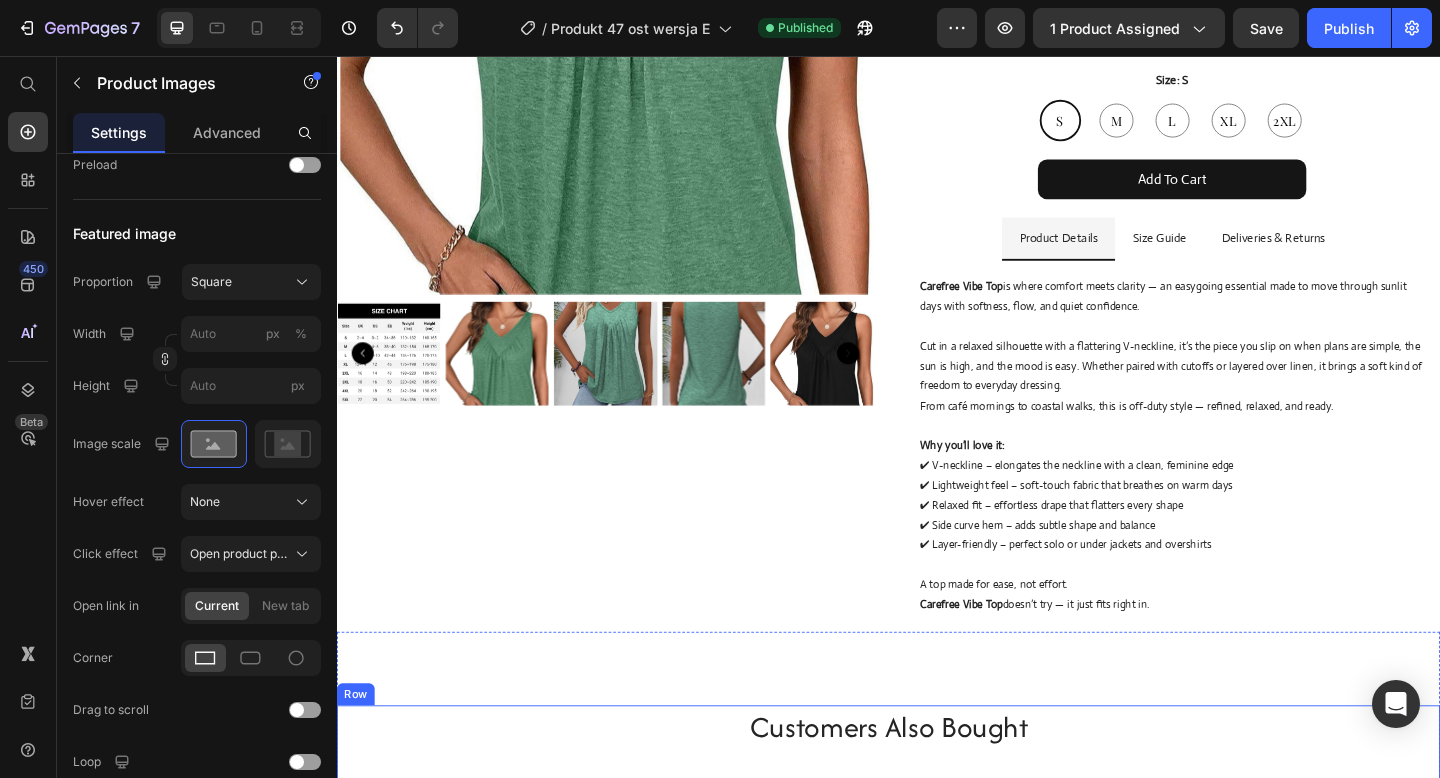 scroll, scrollTop: 362, scrollLeft: 0, axis: vertical 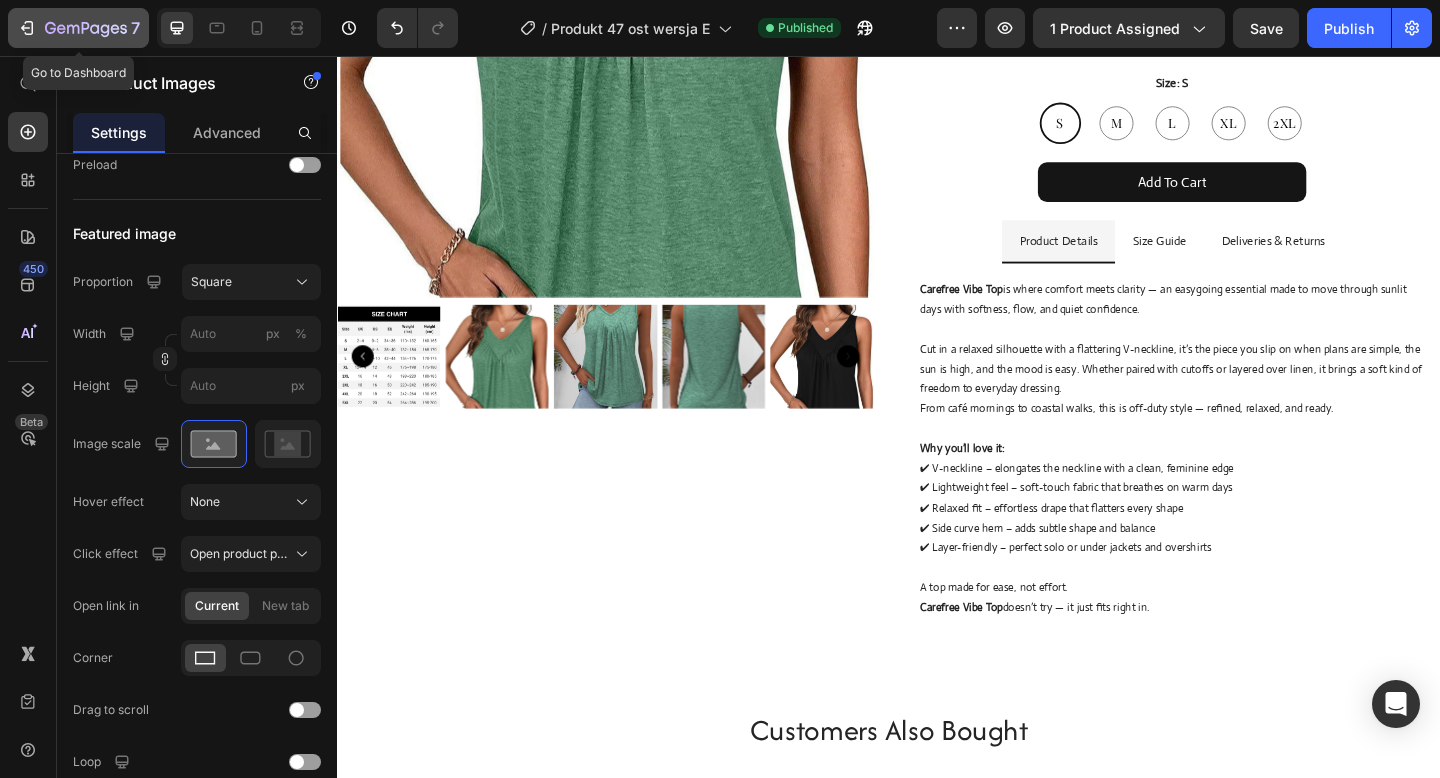 click 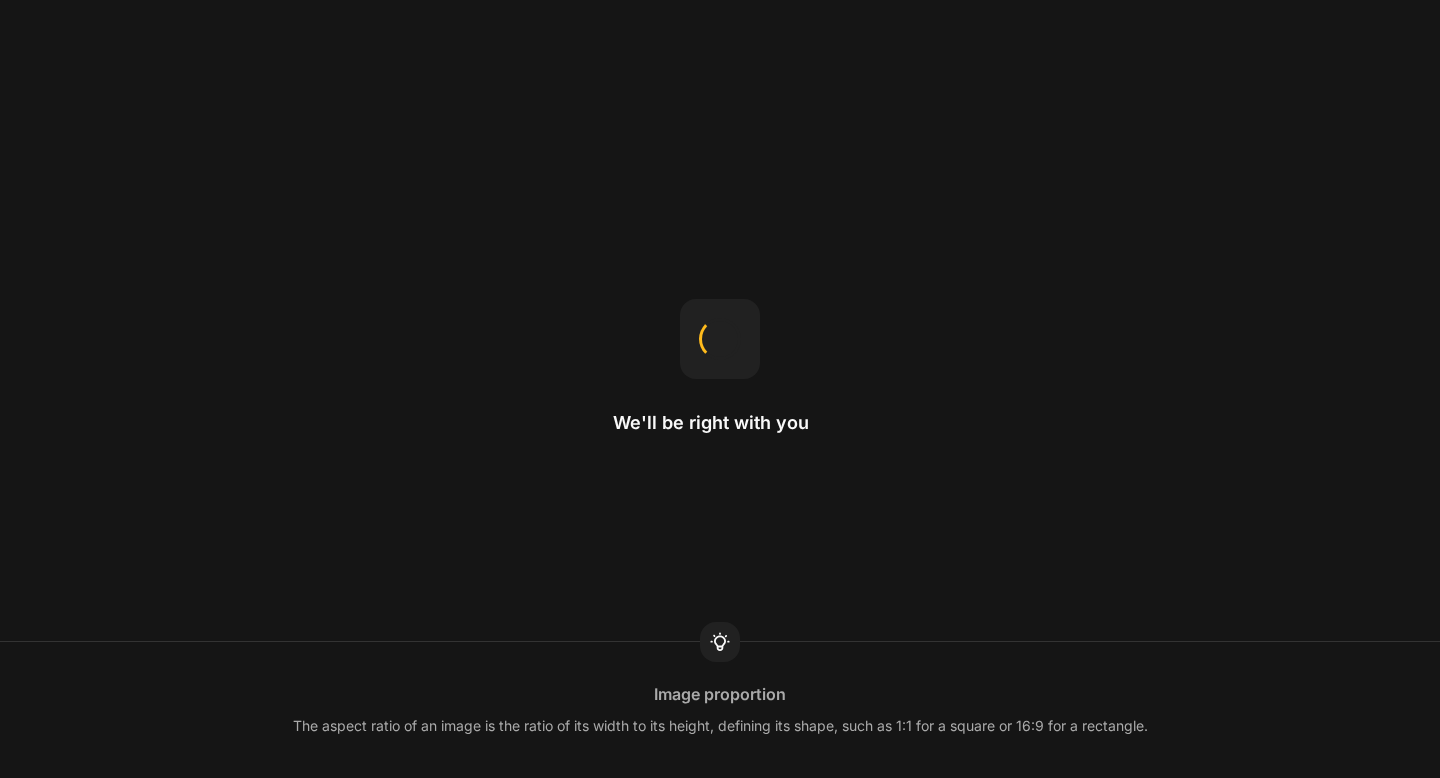 scroll, scrollTop: 0, scrollLeft: 0, axis: both 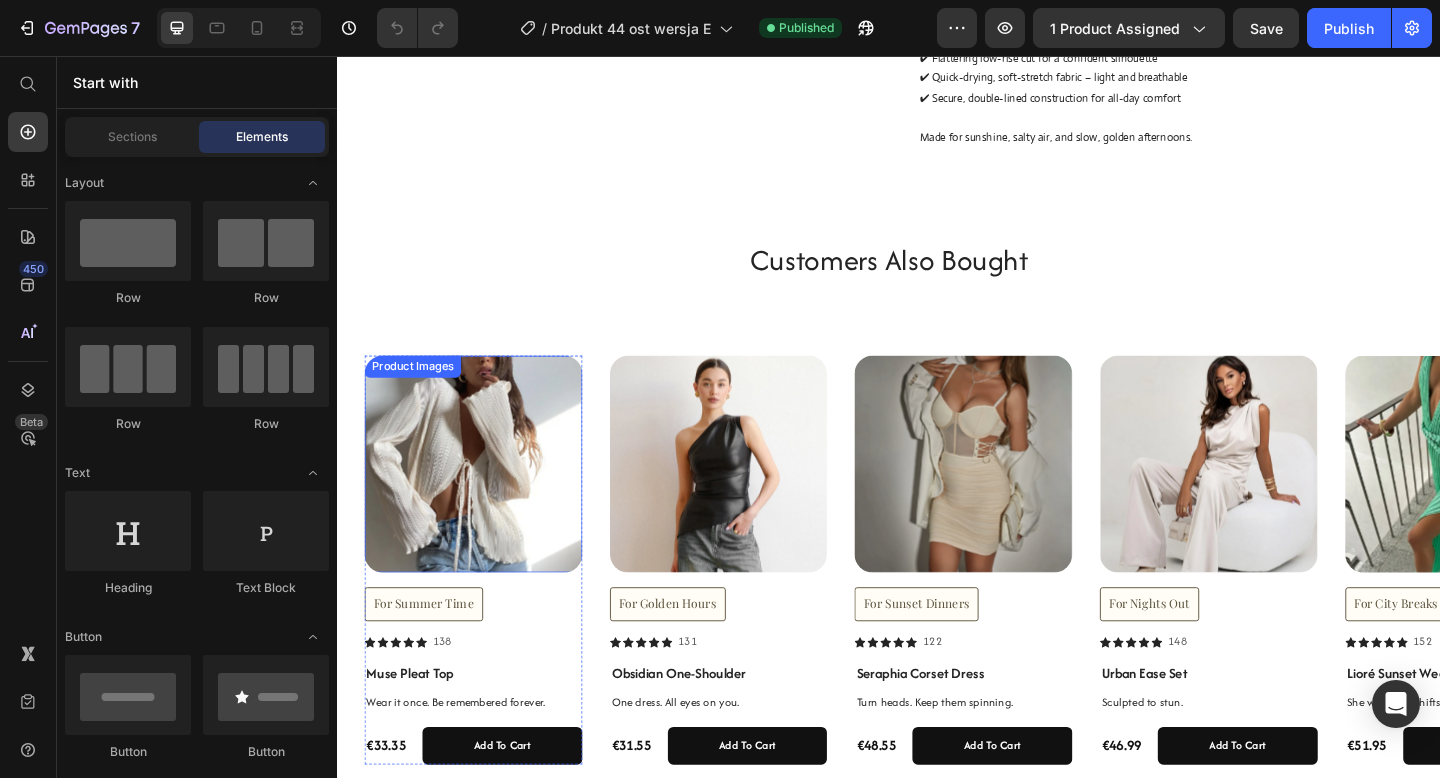 click at bounding box center (485, 500) 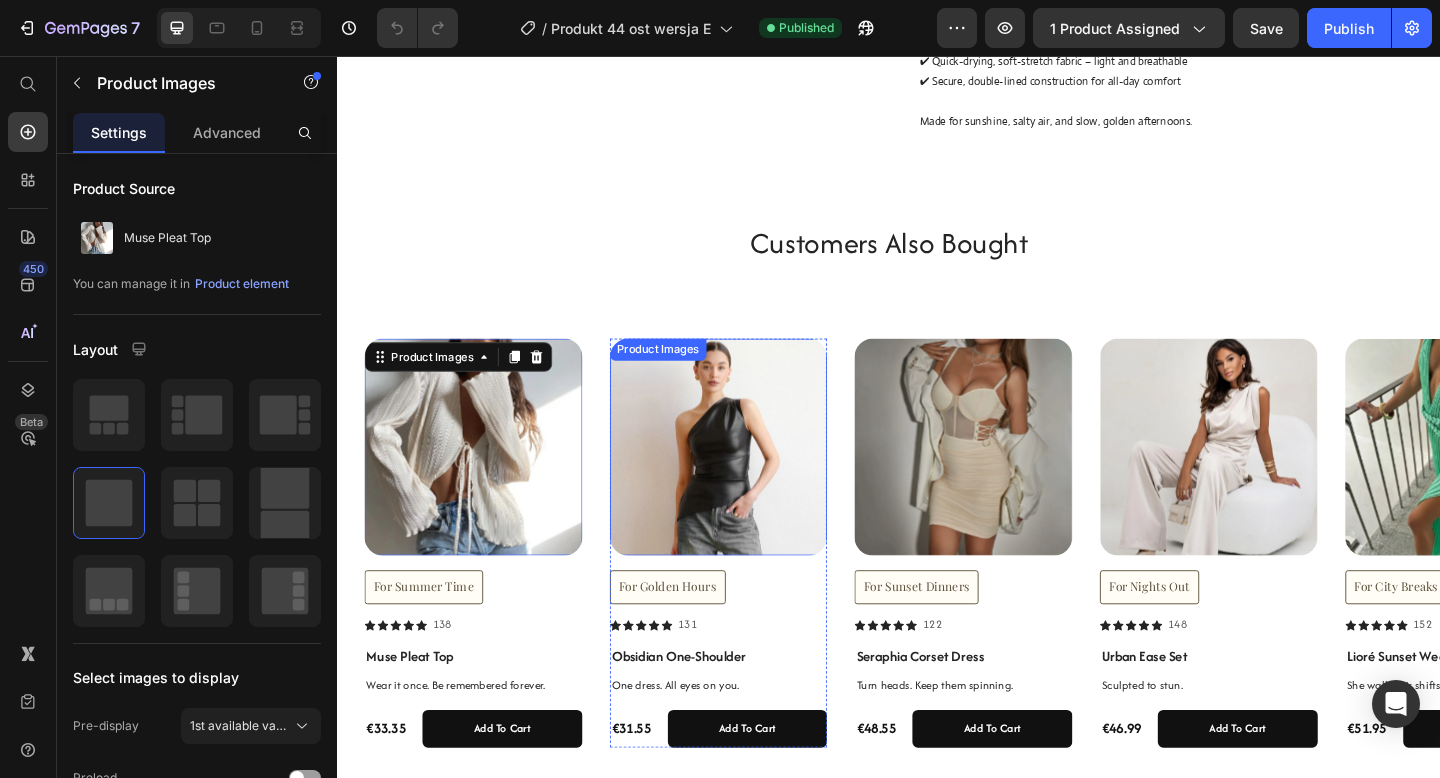scroll, scrollTop: 1079, scrollLeft: 0, axis: vertical 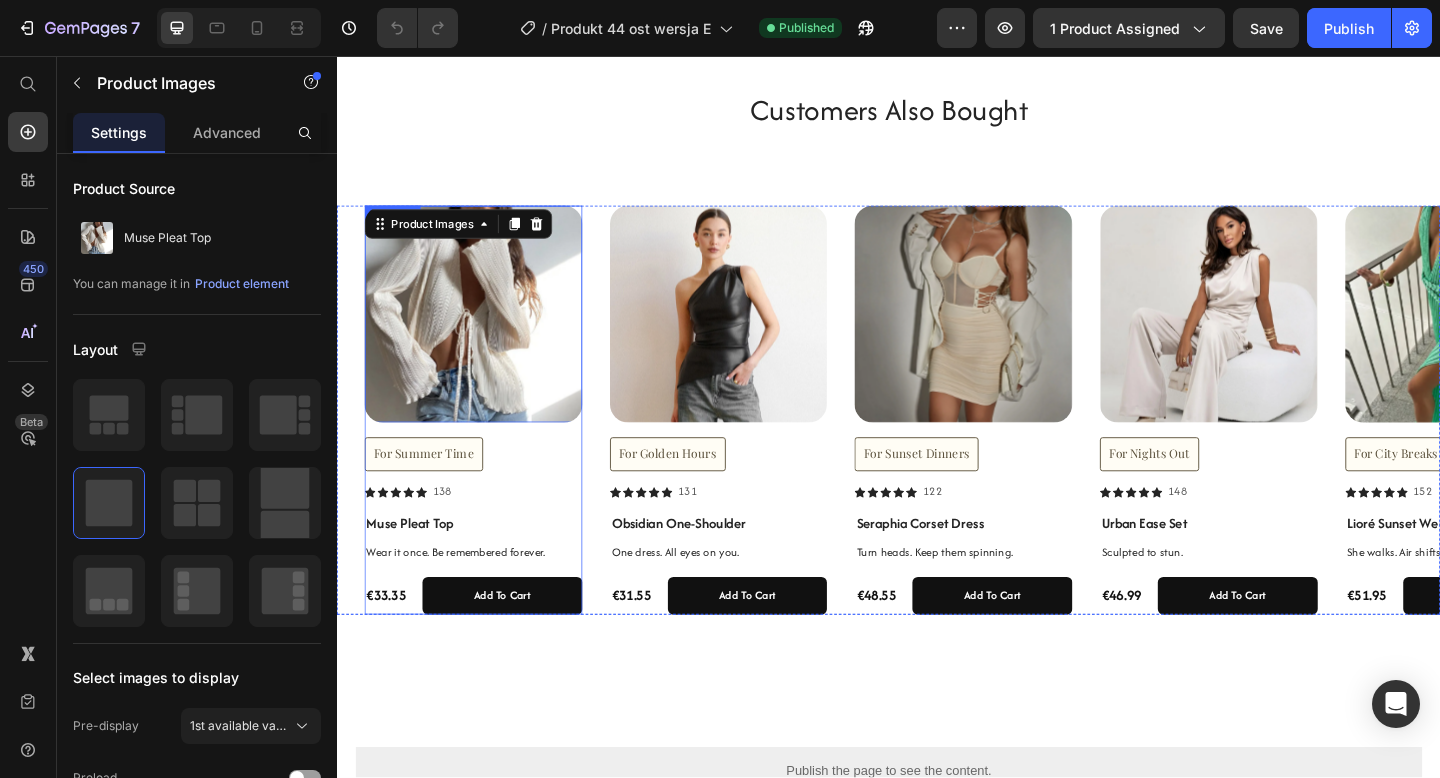 click on "Product Images   16 For Summer Time Button Icon Icon Icon Icon Icon Icon List 138 Text Block Row" at bounding box center (485, 386) 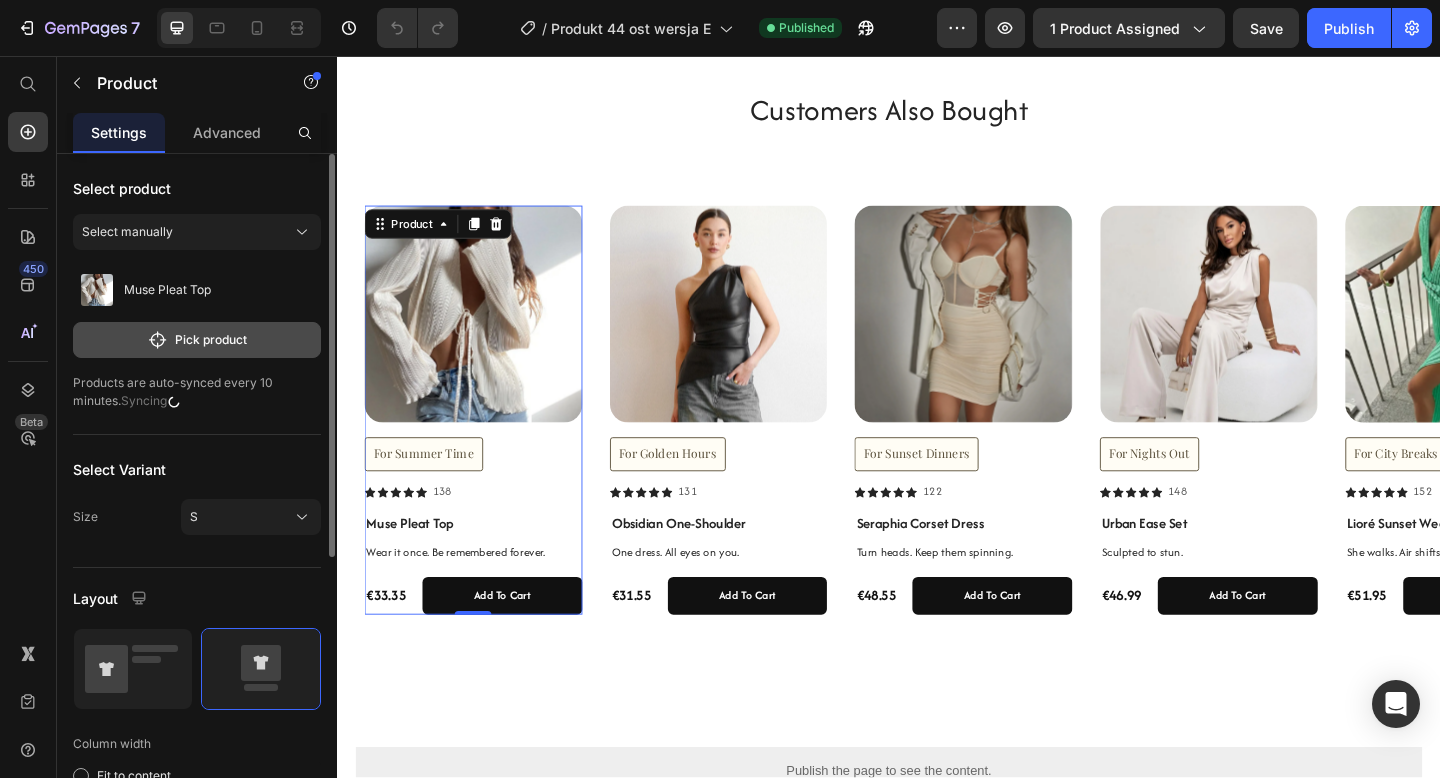 click 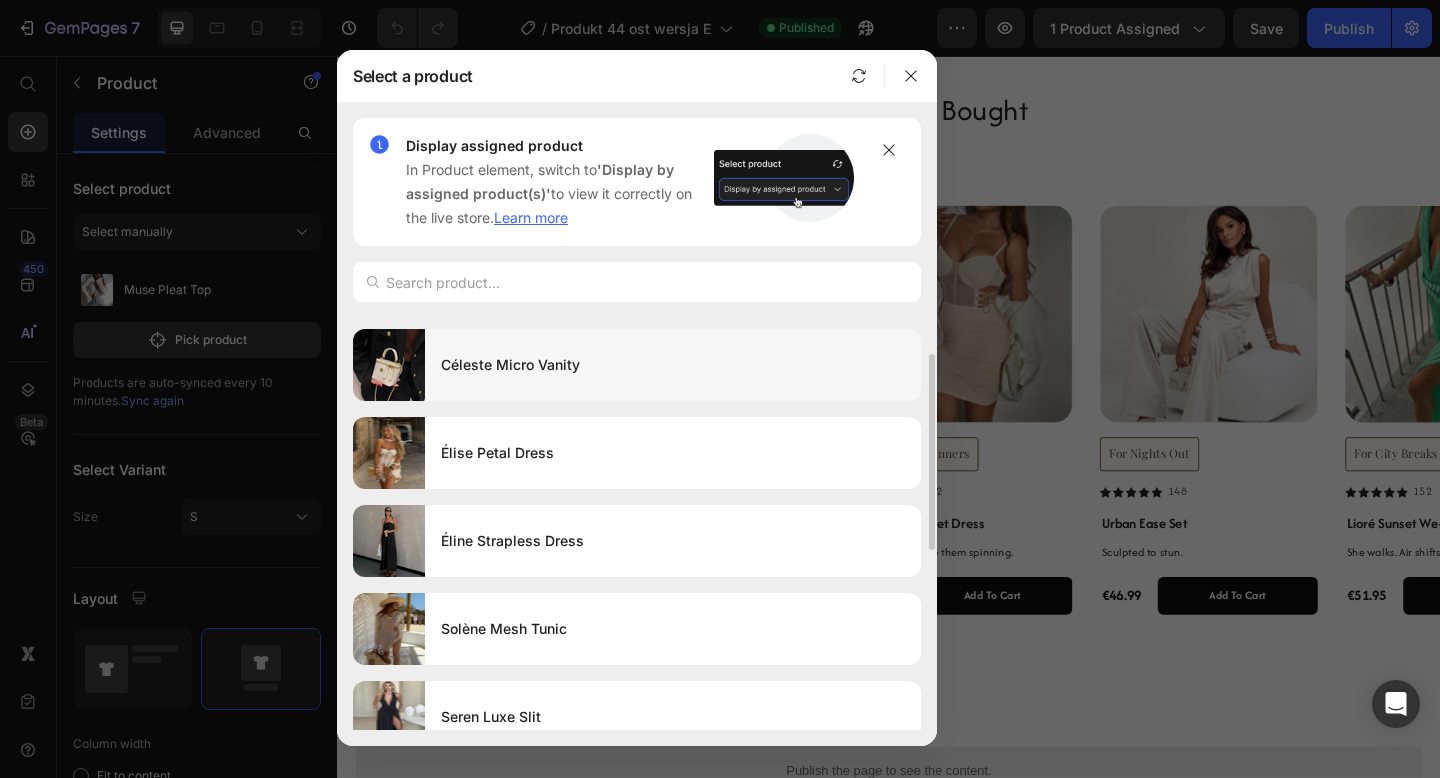 scroll, scrollTop: 92, scrollLeft: 0, axis: vertical 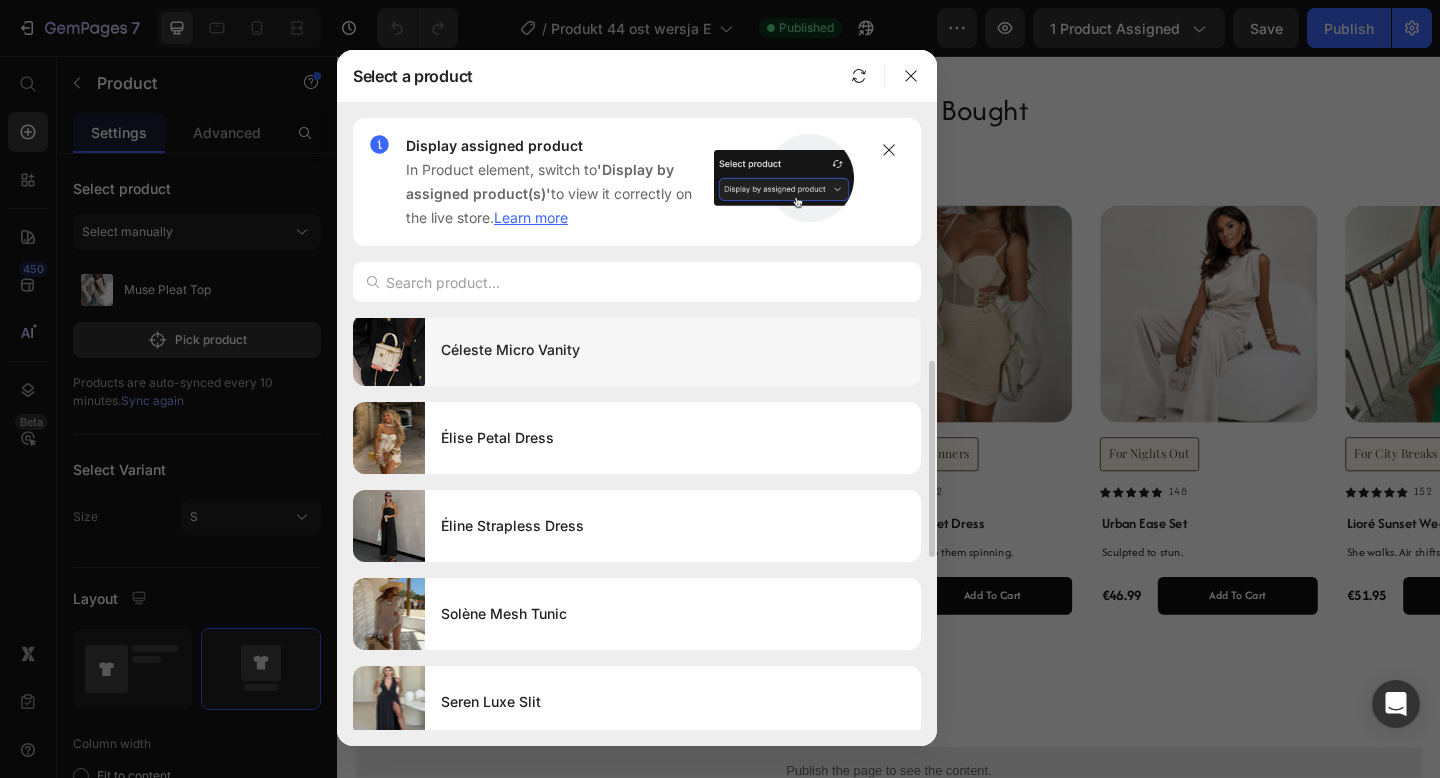 click on "Élise Petal Dress" at bounding box center (673, 438) 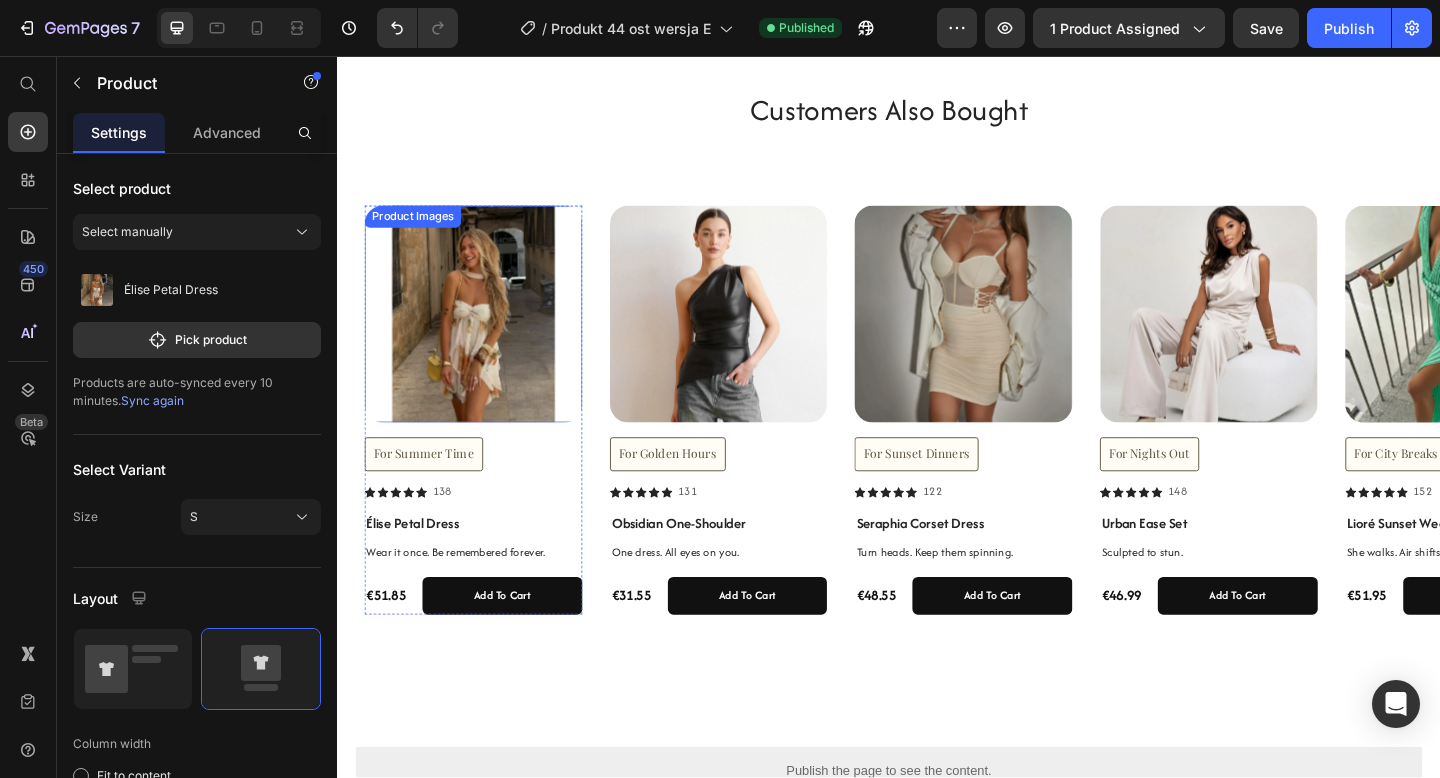 click at bounding box center (485, 337) 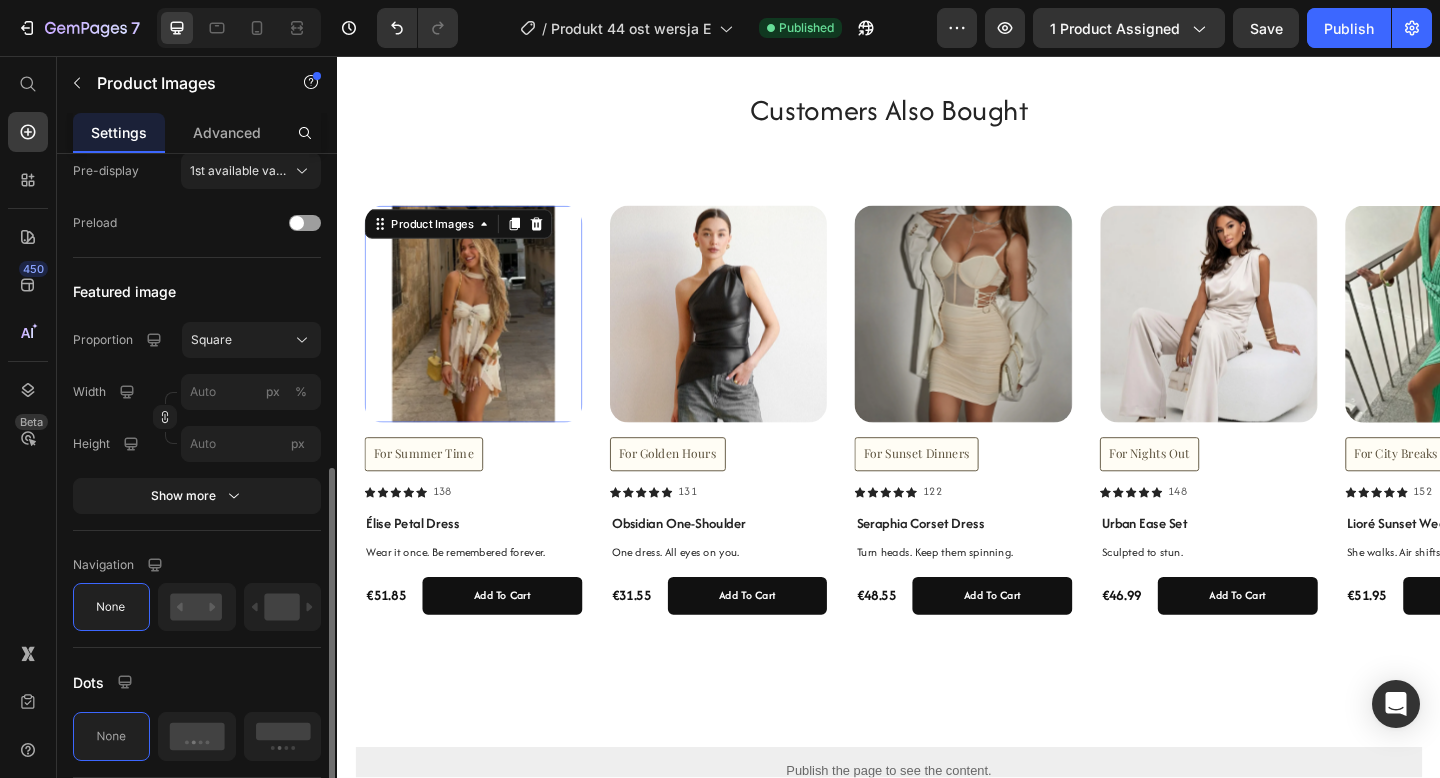scroll, scrollTop: 591, scrollLeft: 0, axis: vertical 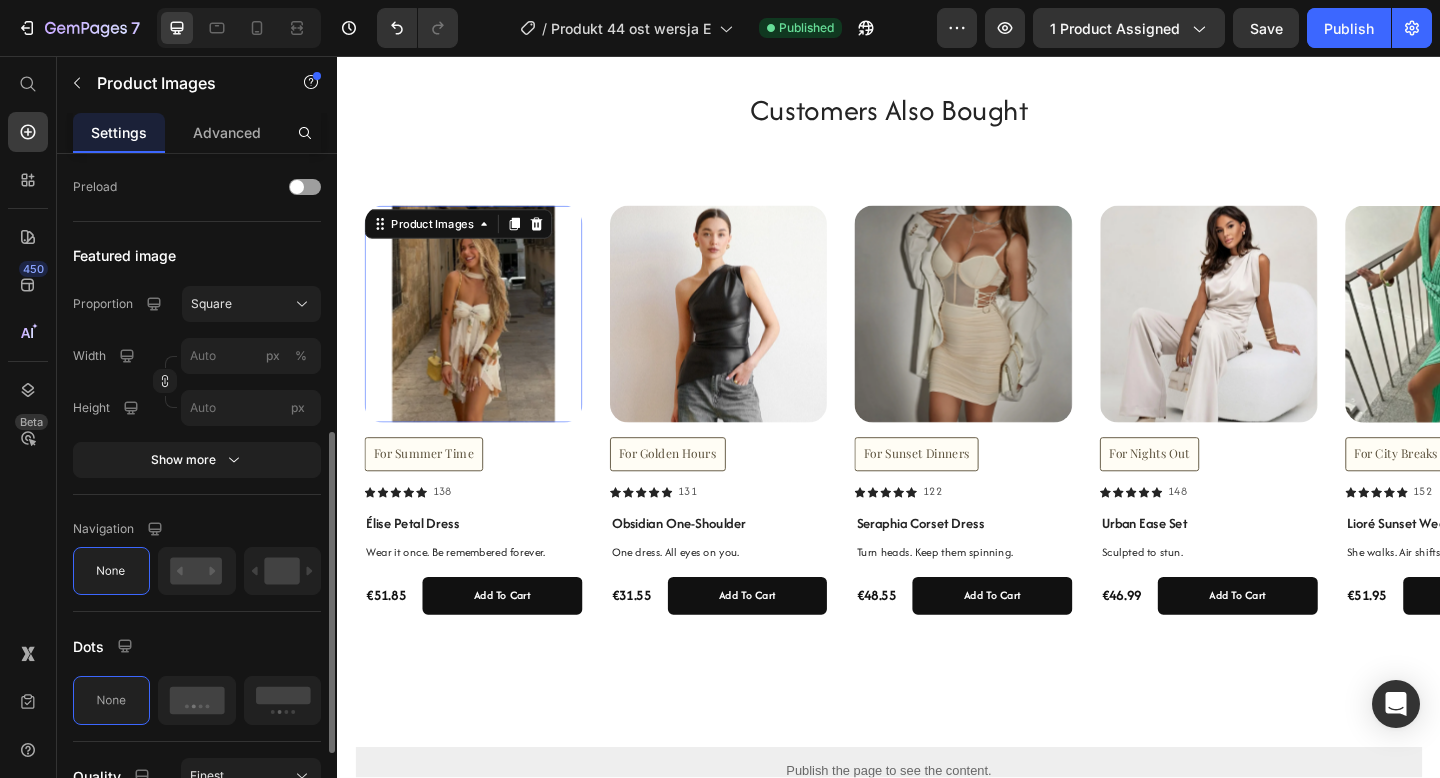 click on "Show more" at bounding box center (197, 460) 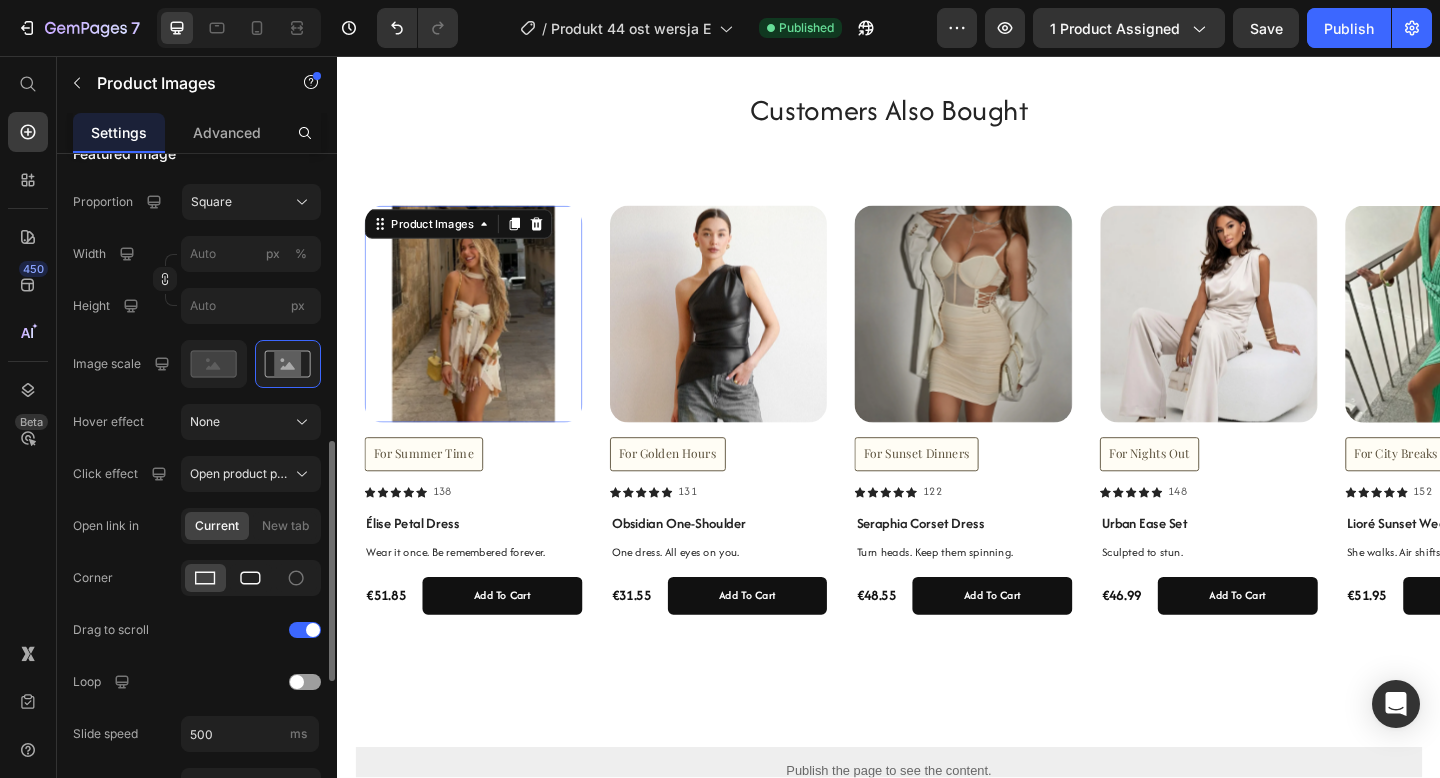 scroll, scrollTop: 726, scrollLeft: 0, axis: vertical 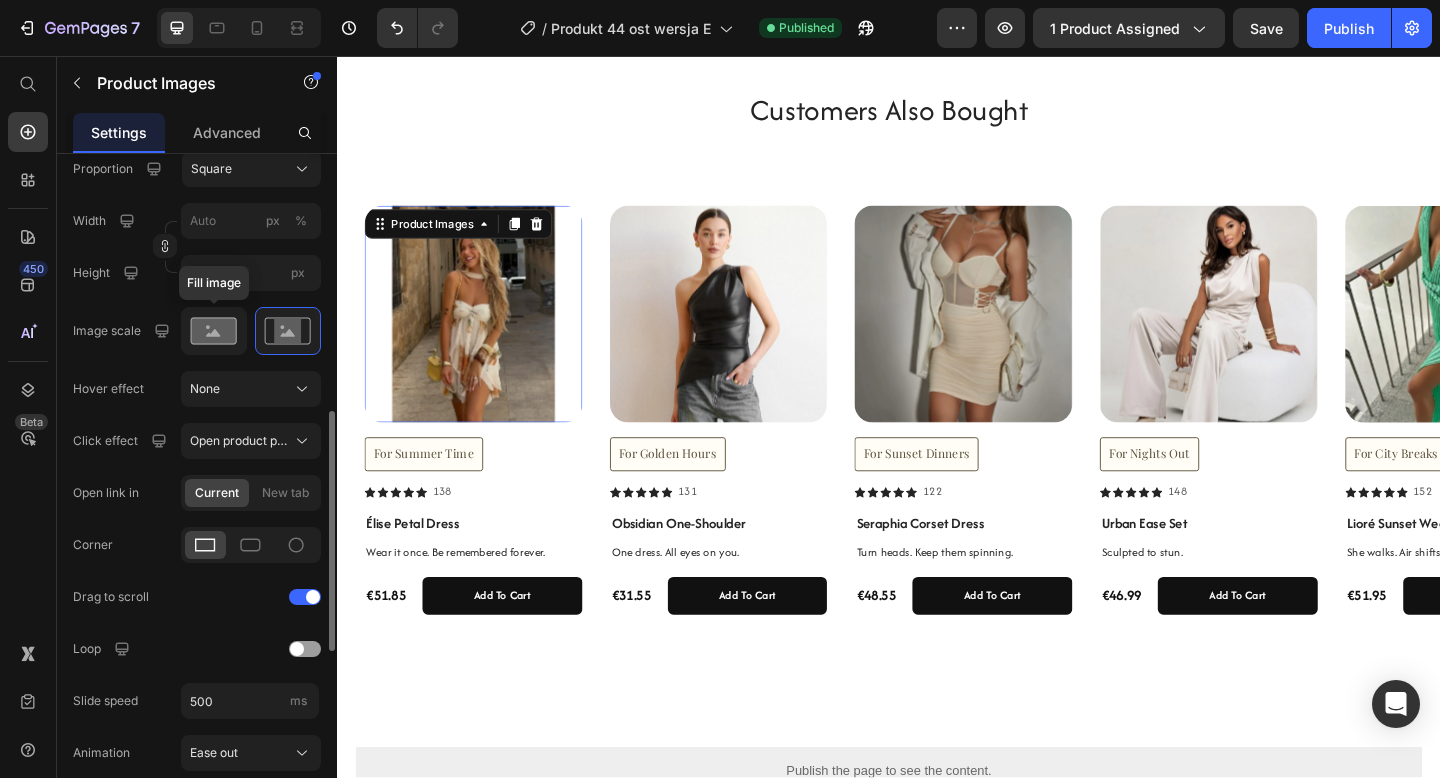 click 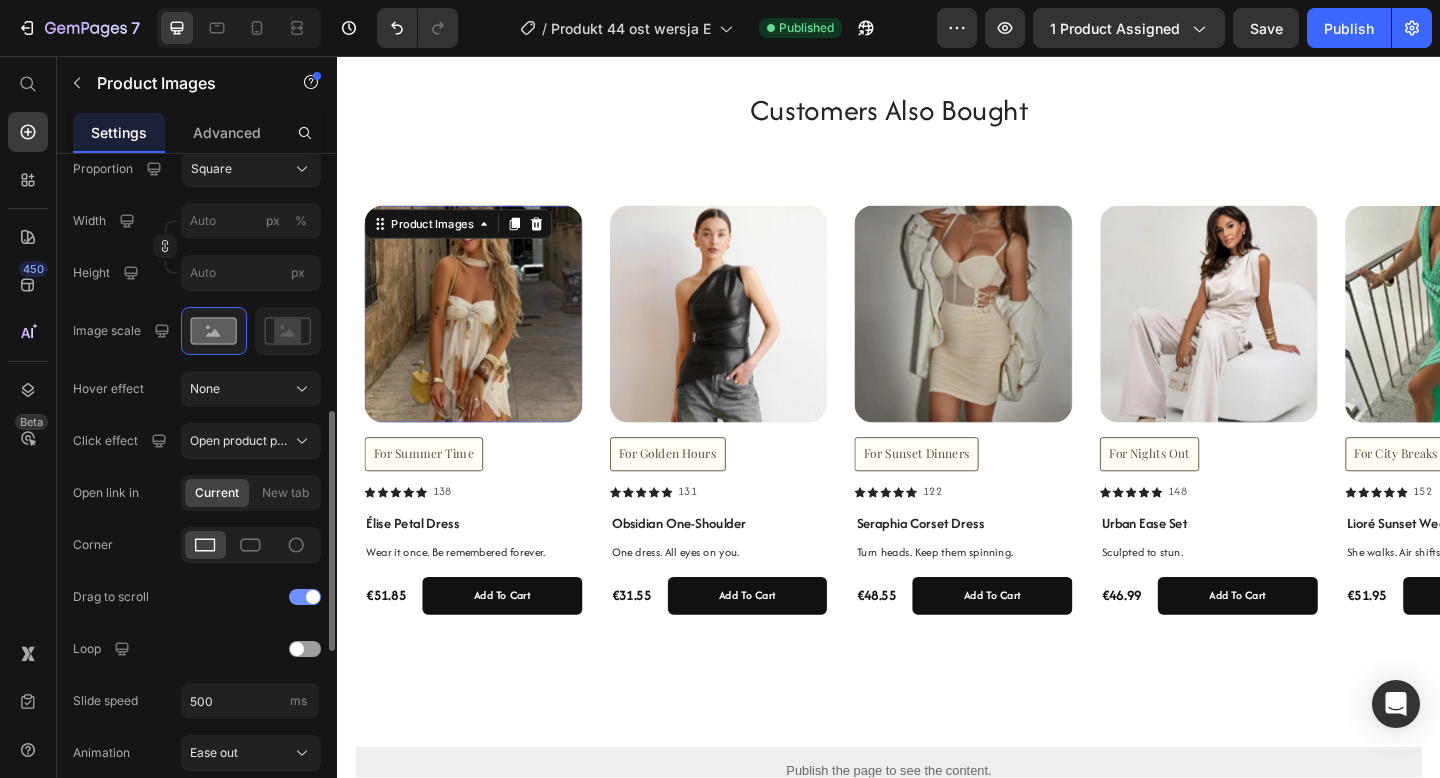click at bounding box center [305, 597] 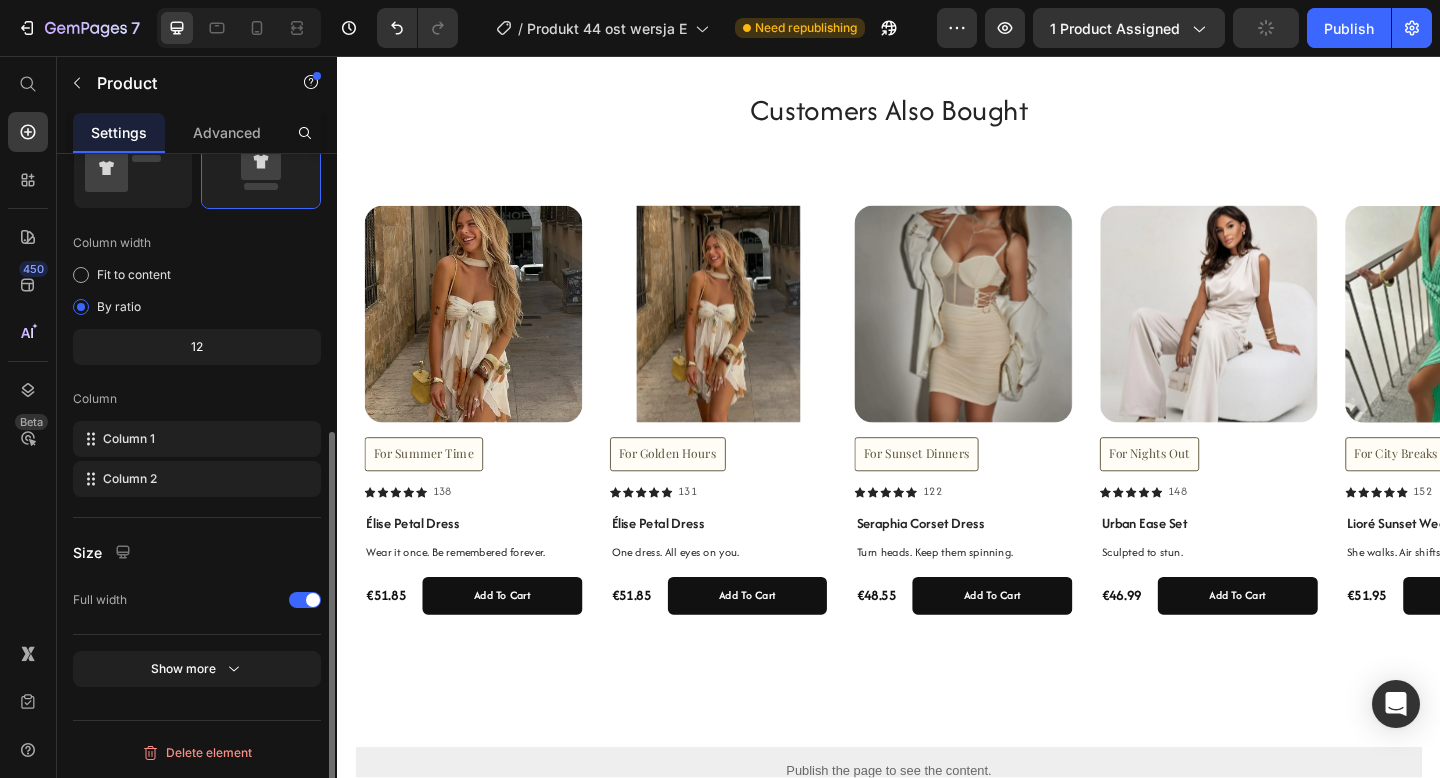 scroll, scrollTop: 0, scrollLeft: 0, axis: both 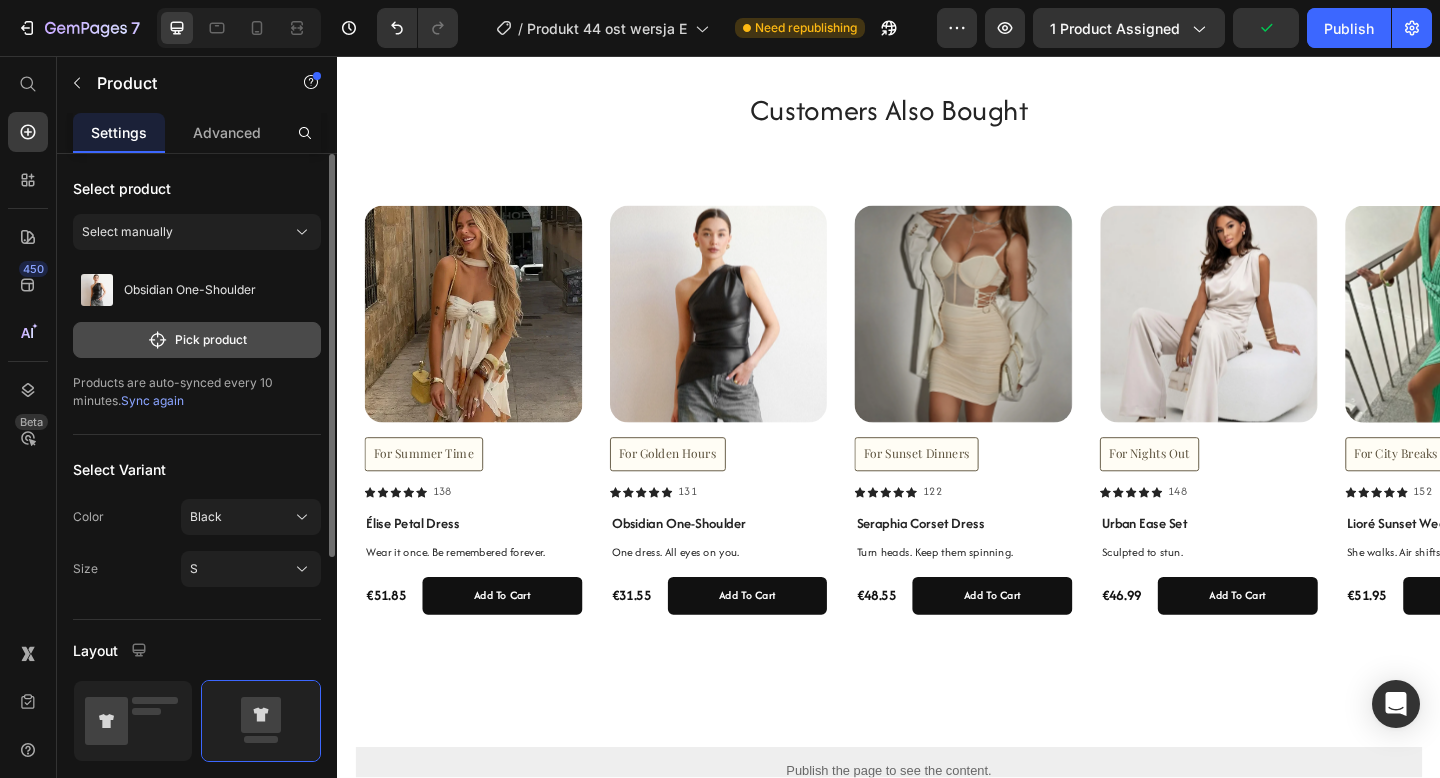 click on "Pick product" at bounding box center [197, 340] 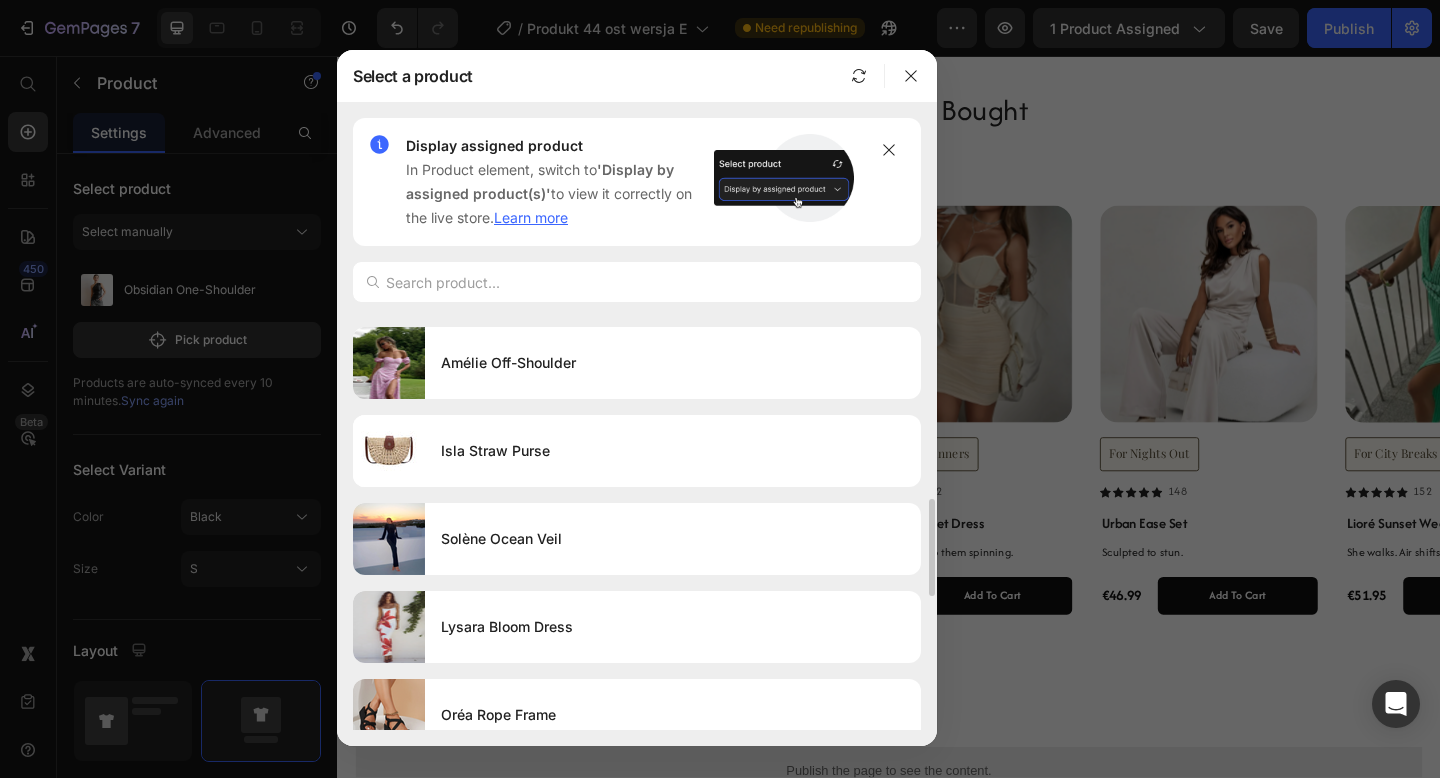 scroll, scrollTop: 709, scrollLeft: 0, axis: vertical 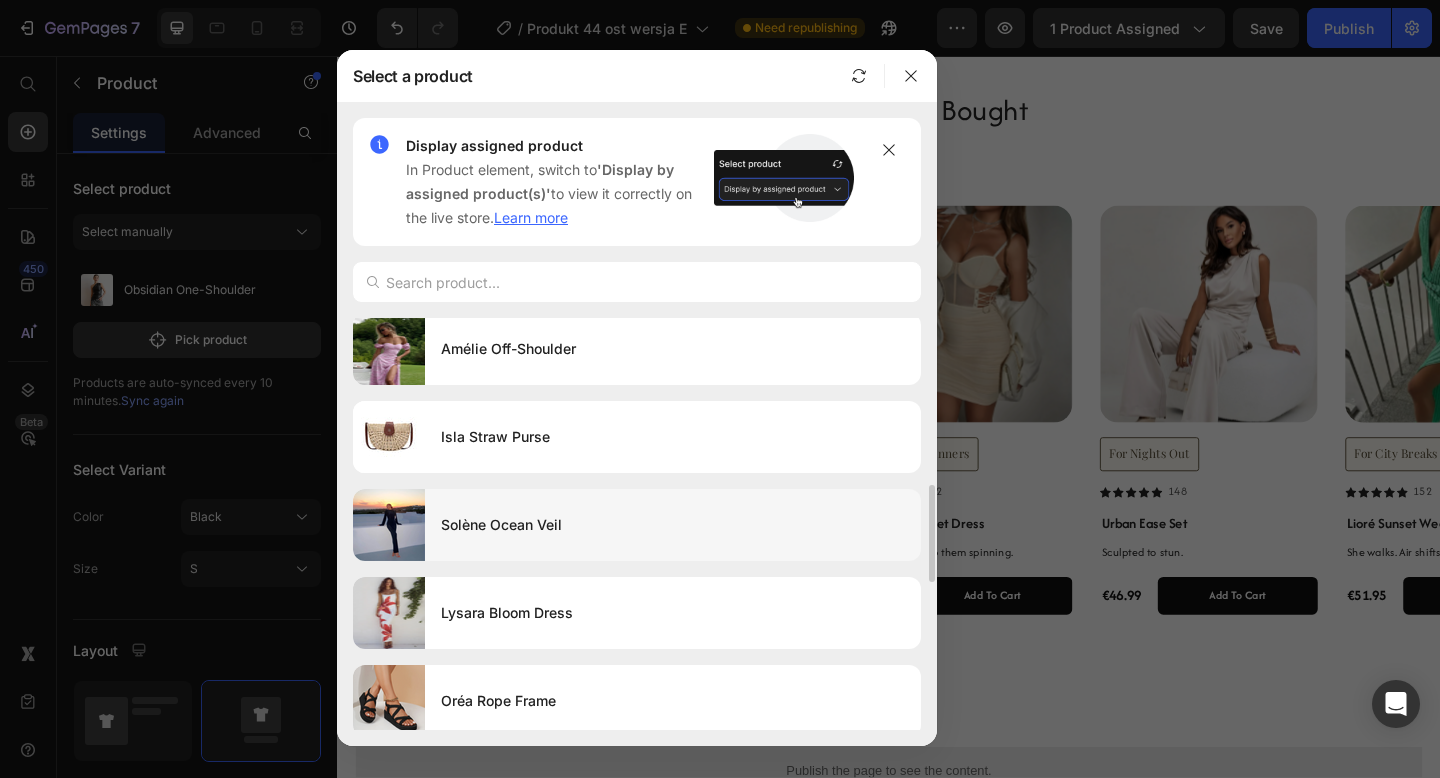 click on "Solène Ocean Veil" at bounding box center (673, 525) 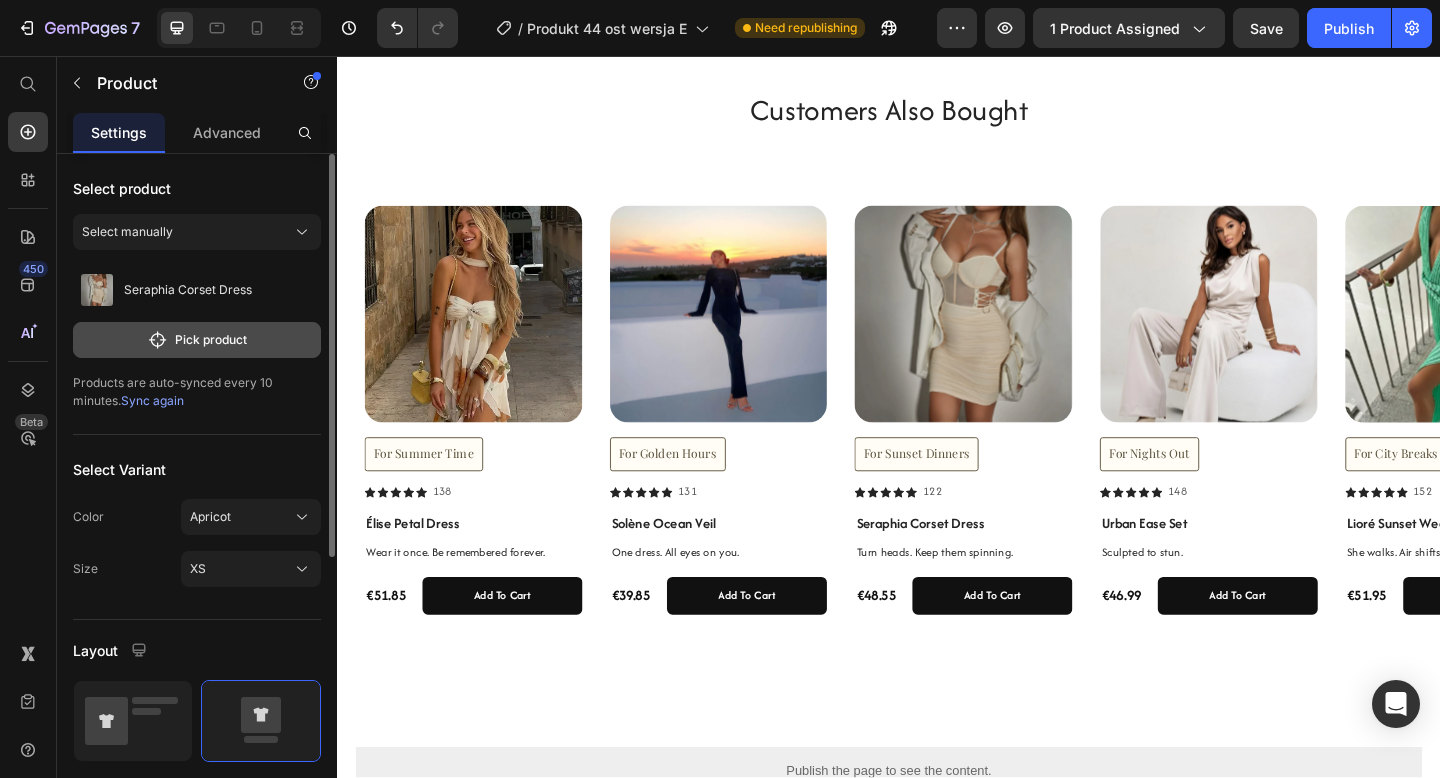click on "Pick product" 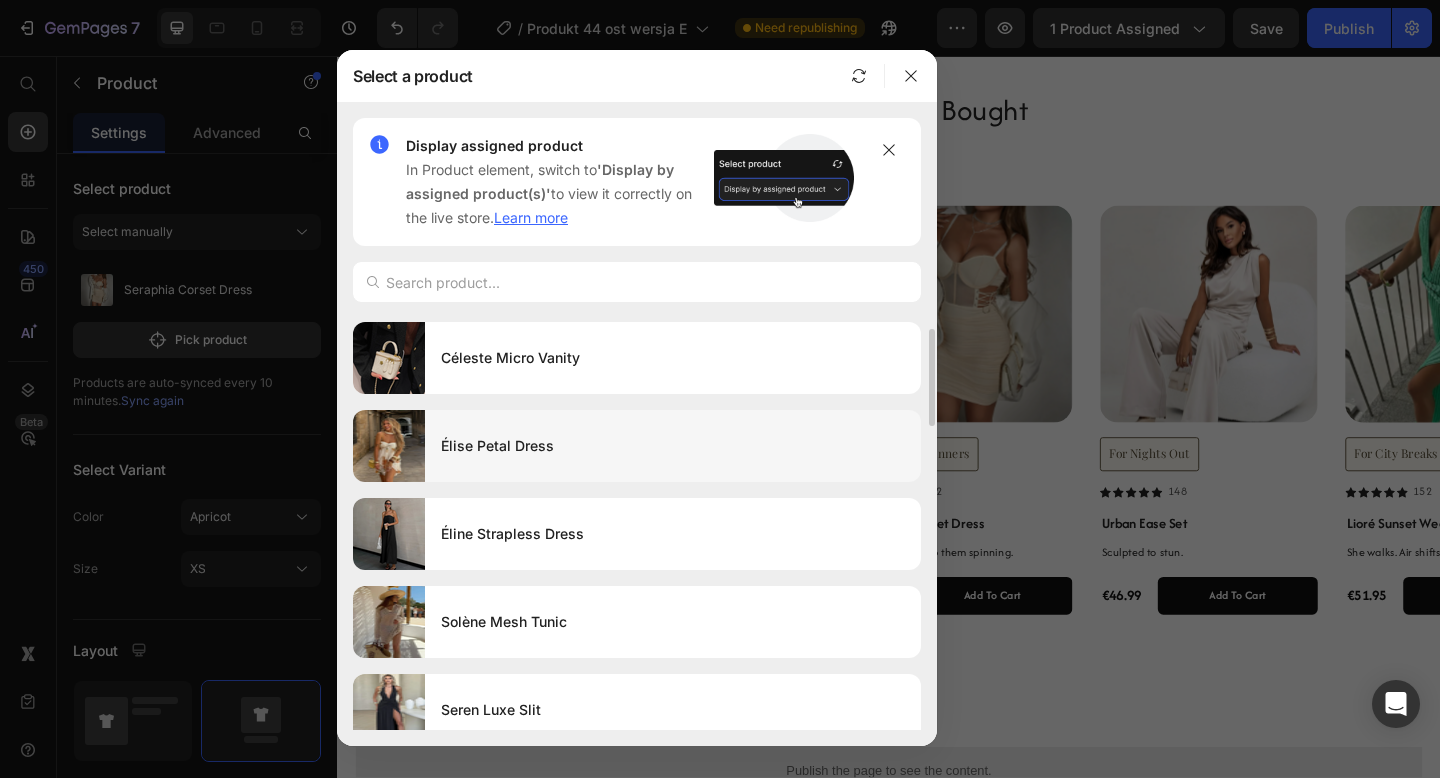 scroll, scrollTop: 85, scrollLeft: 0, axis: vertical 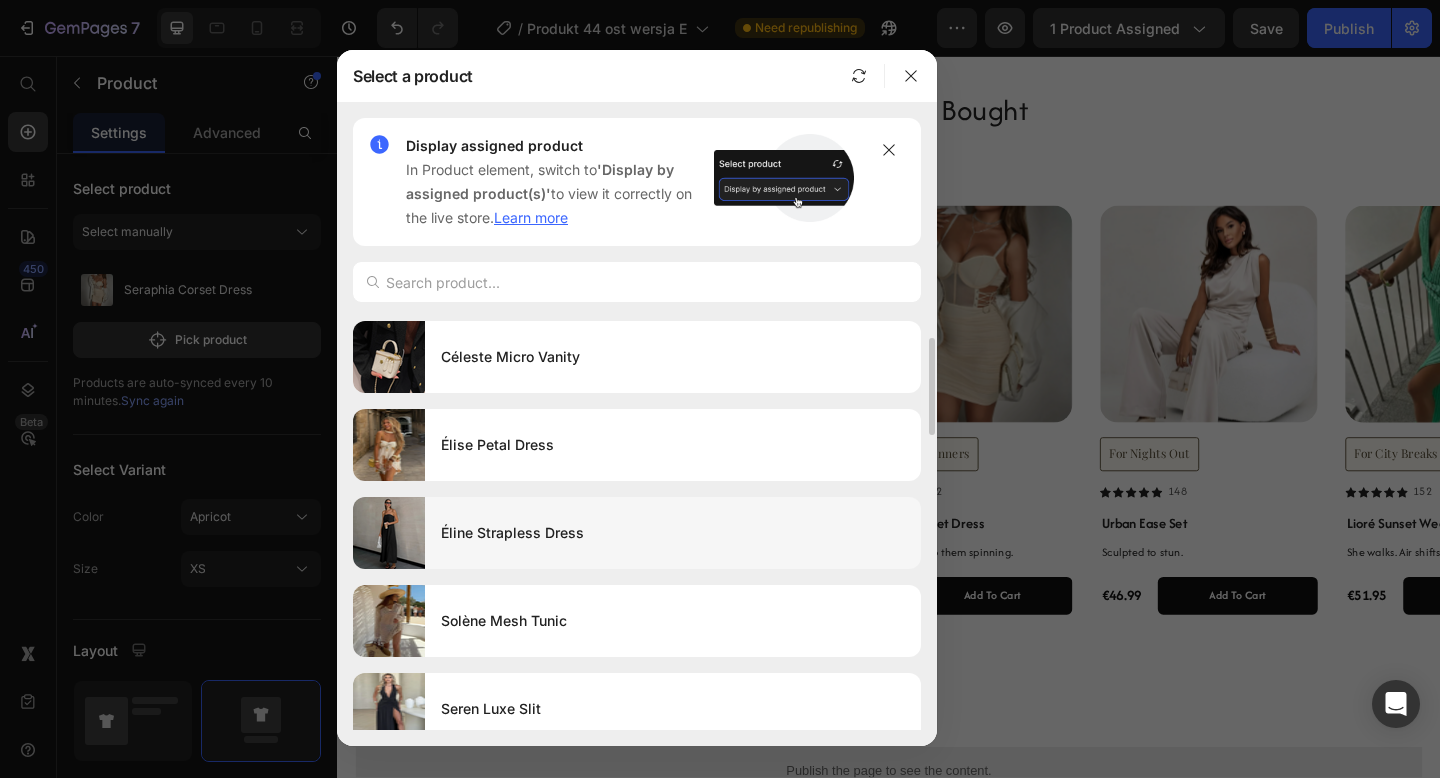 click on "Éline Strapless Dress" at bounding box center (673, 533) 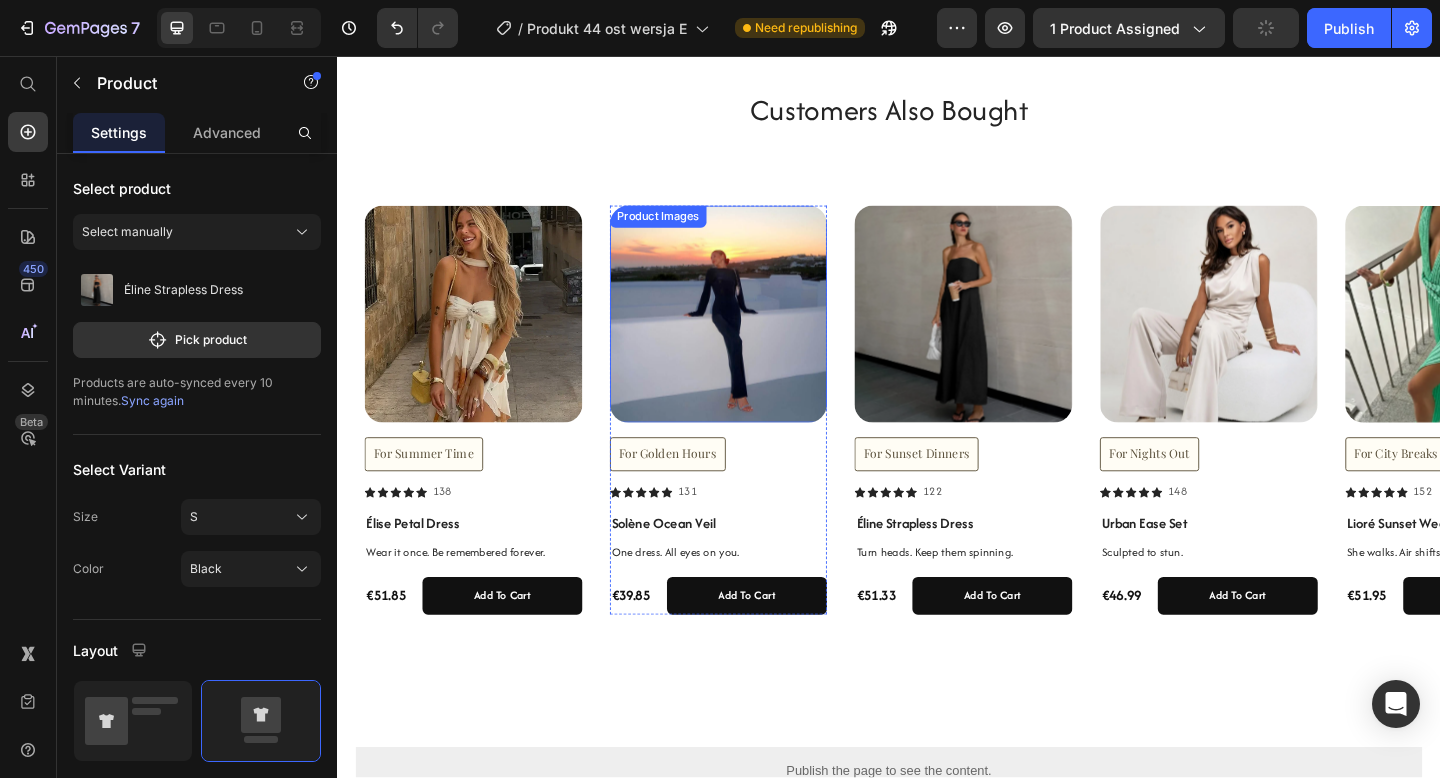 click at bounding box center (752, 337) 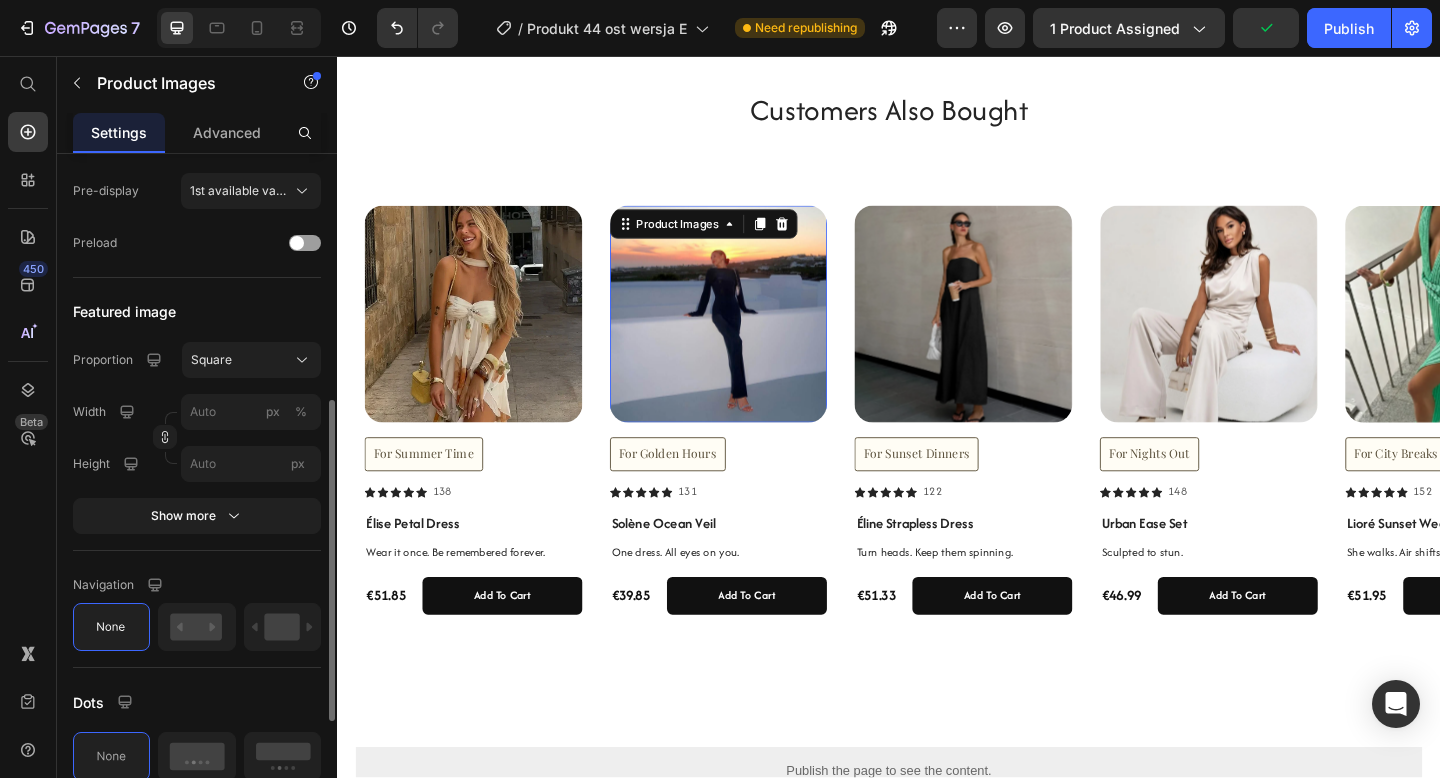 scroll, scrollTop: 539, scrollLeft: 0, axis: vertical 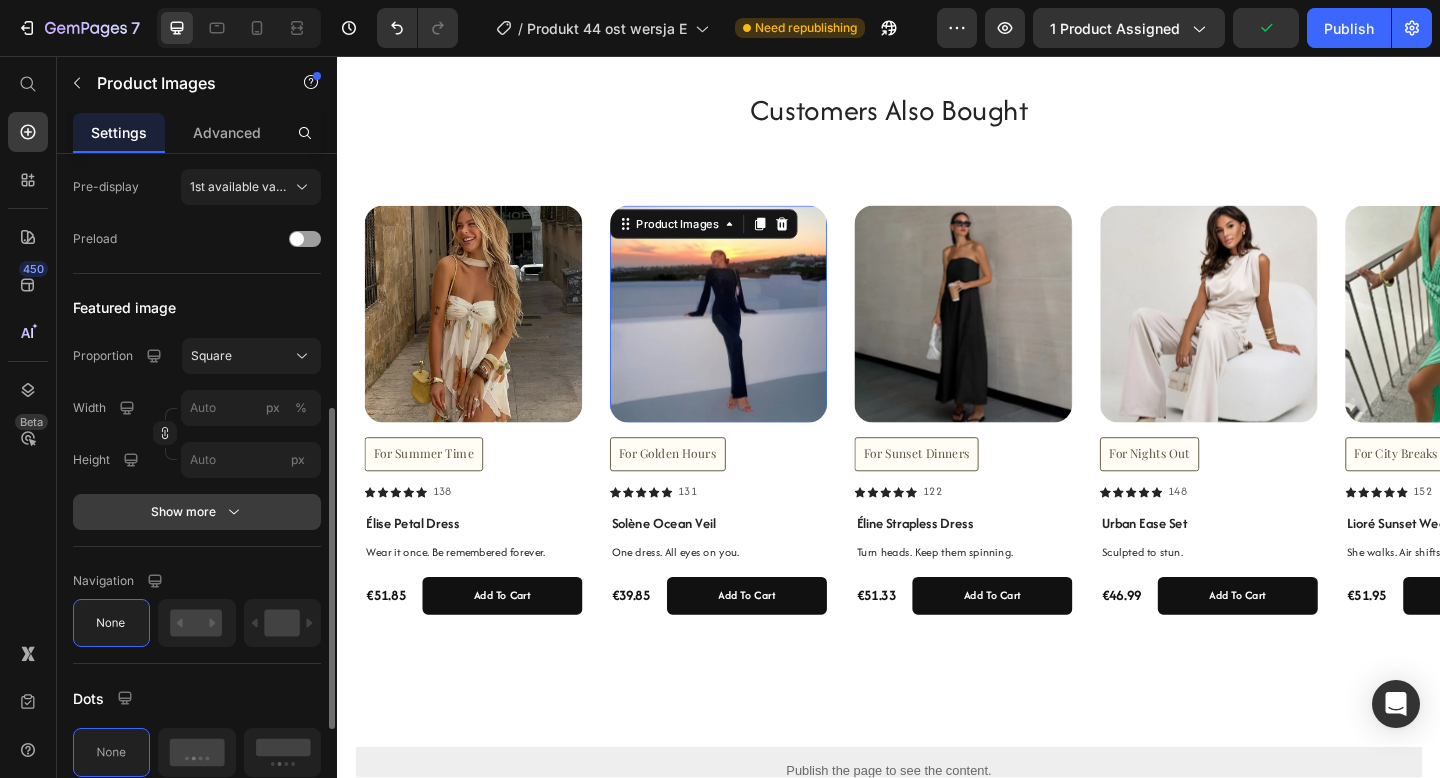 click on "Show more" at bounding box center (197, 512) 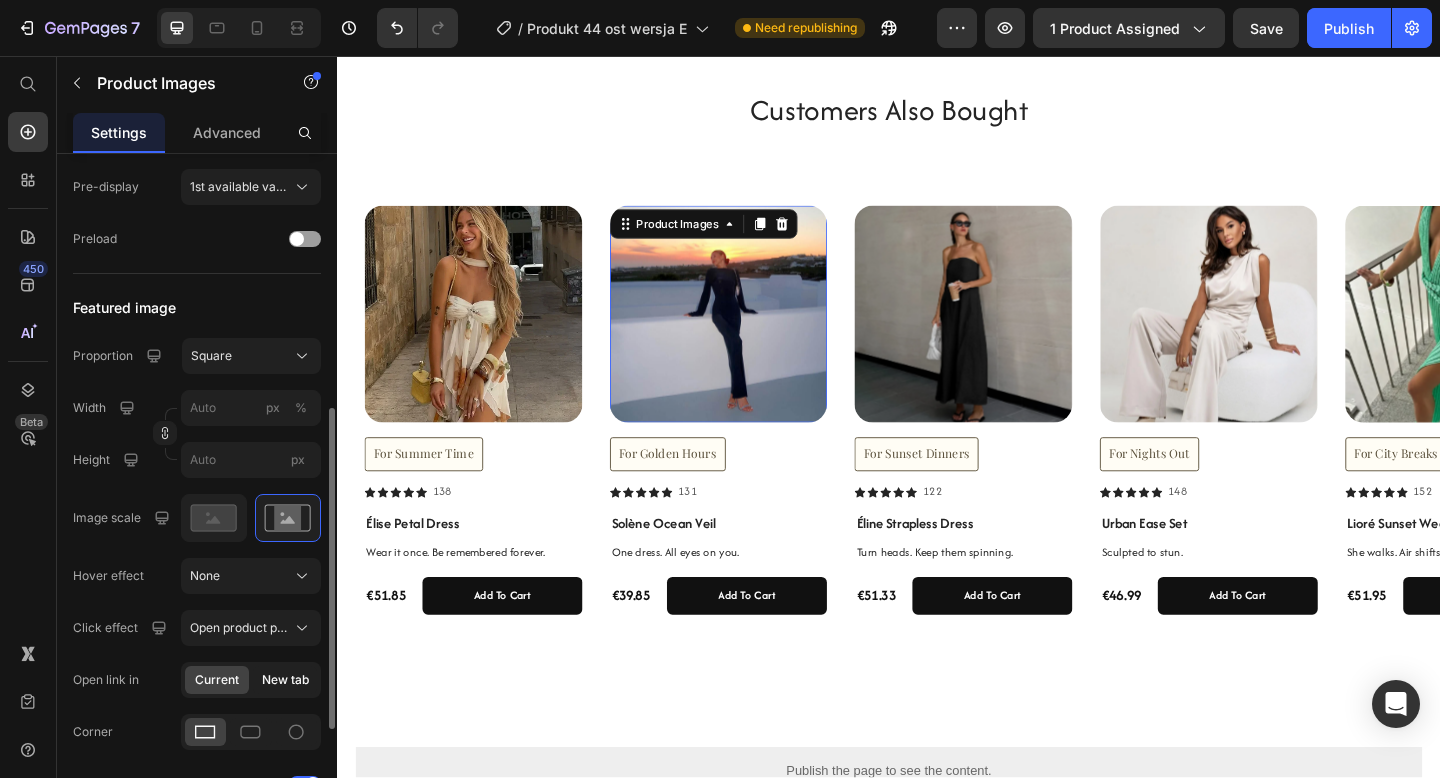 scroll, scrollTop: 676, scrollLeft: 0, axis: vertical 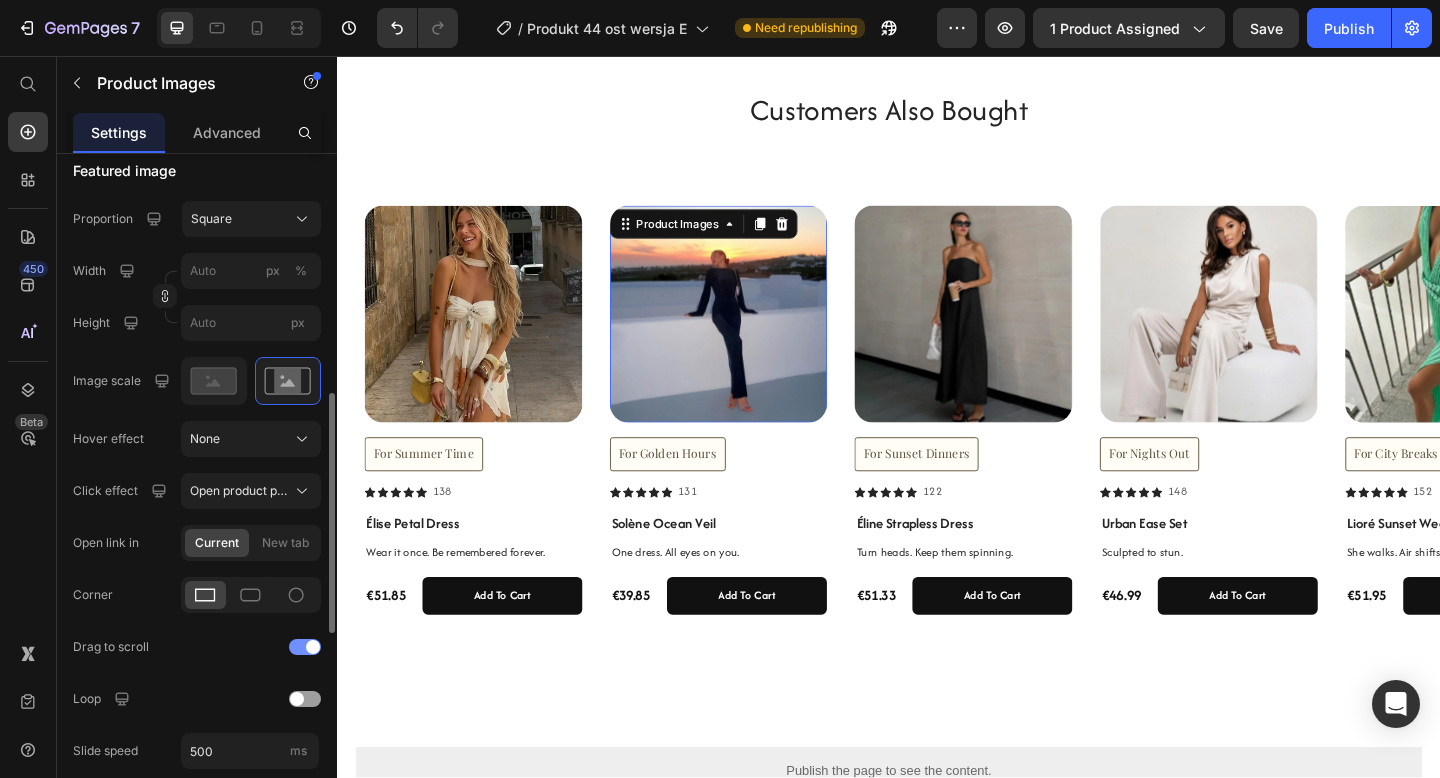 click at bounding box center [305, 647] 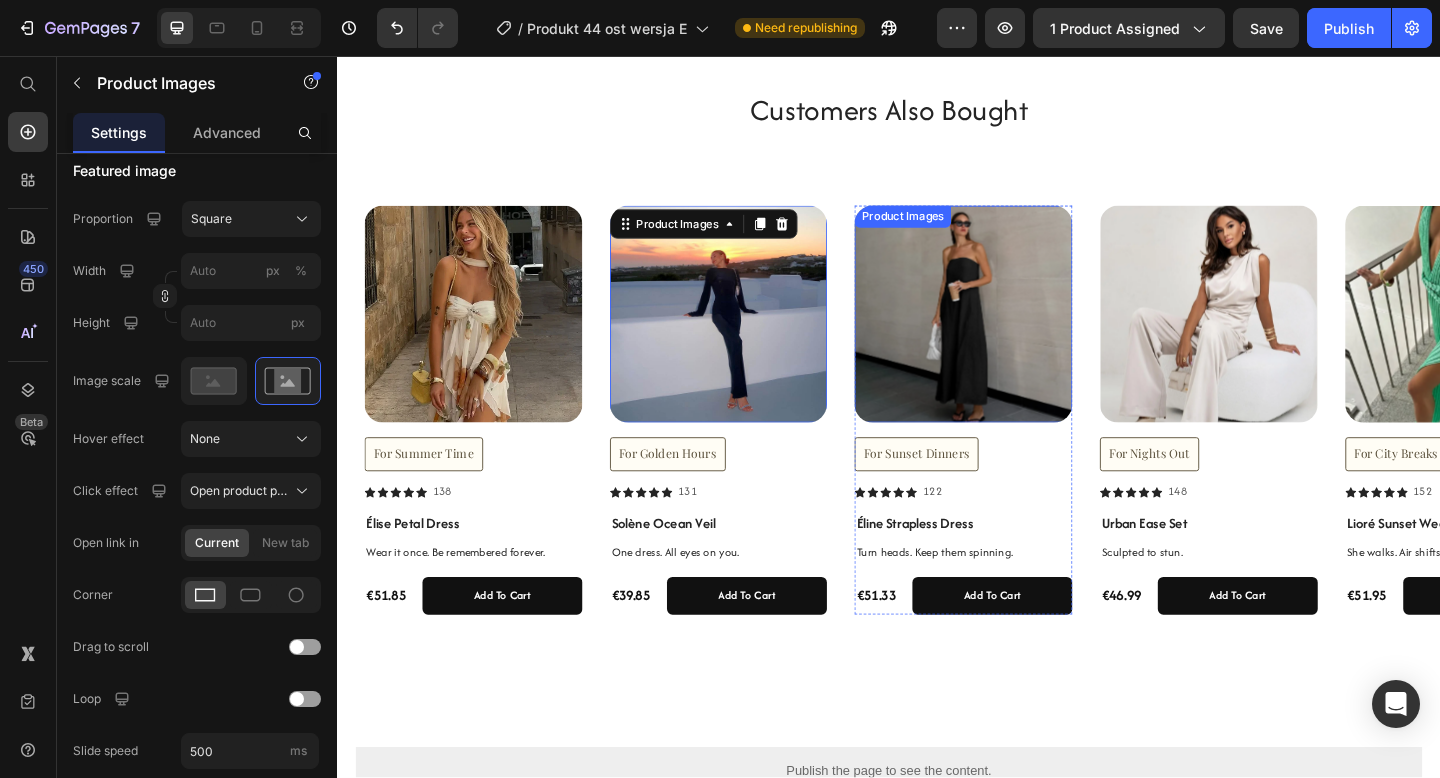 click at bounding box center (1018, 337) 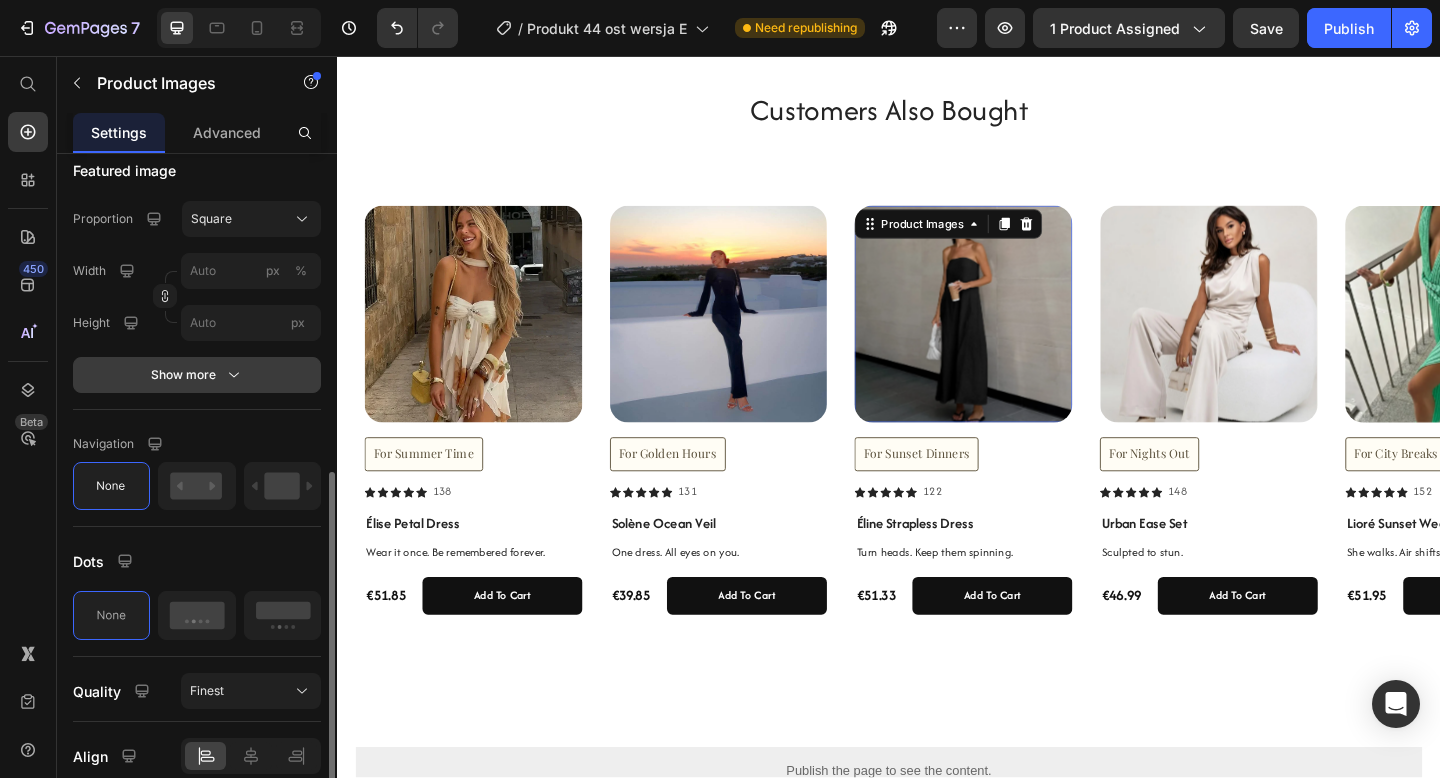 click on "Show more" at bounding box center (197, 375) 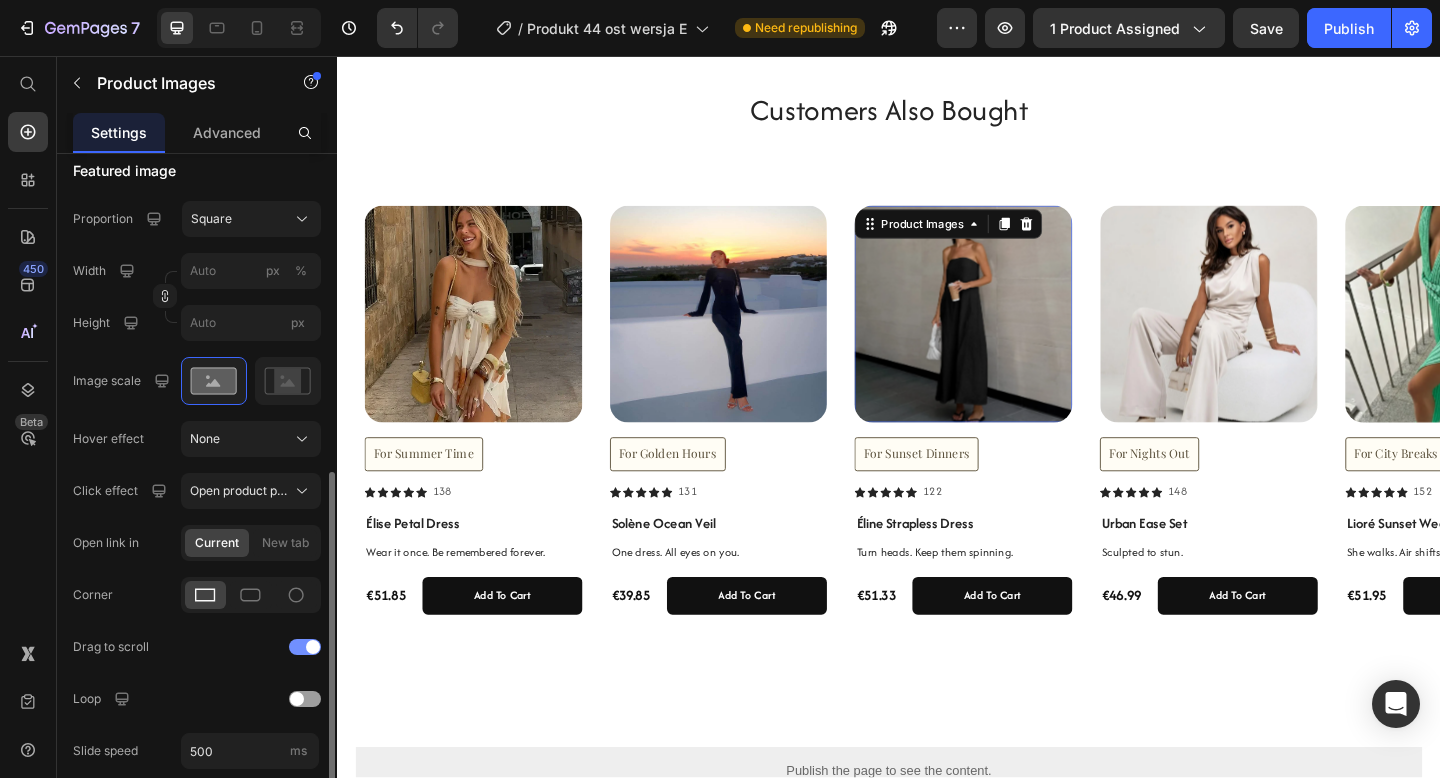 click at bounding box center (305, 647) 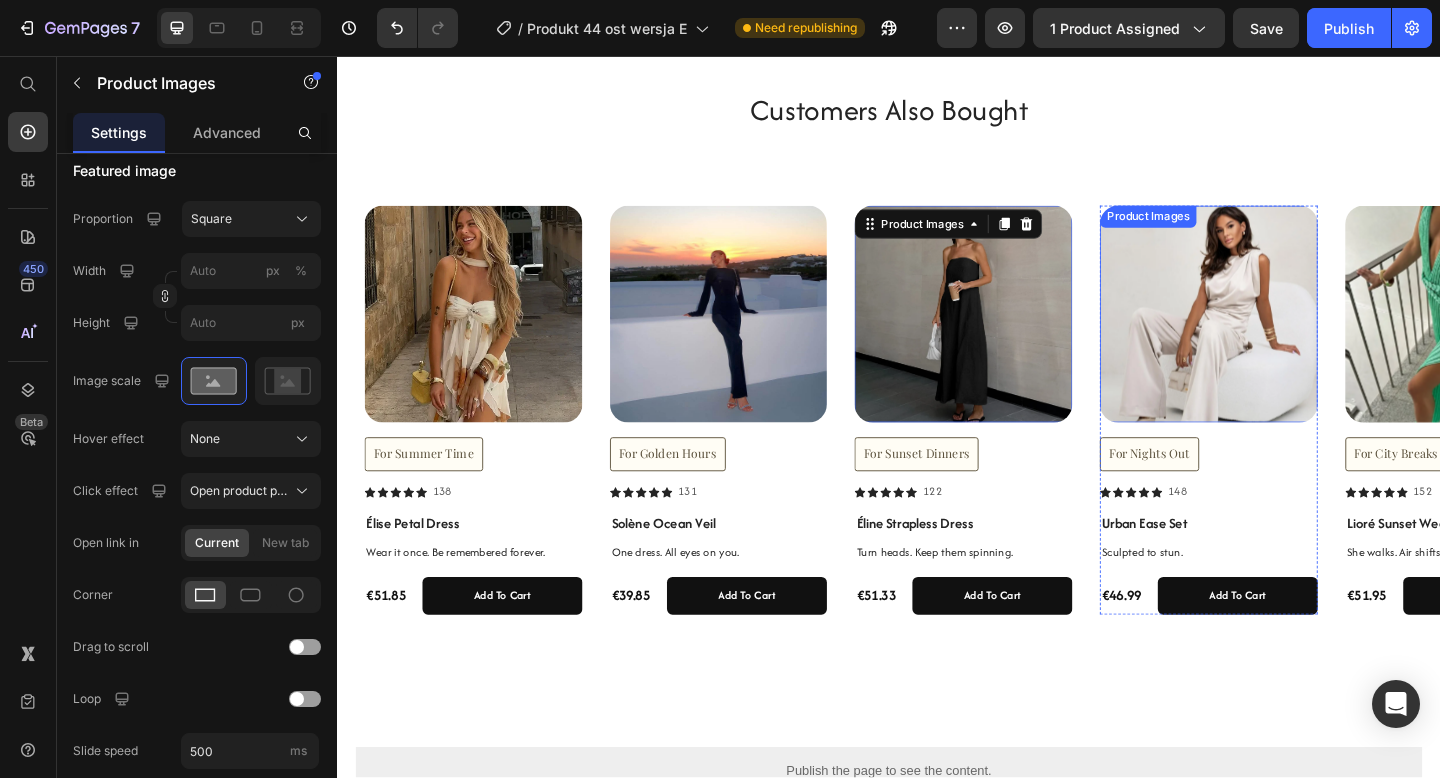 click at bounding box center [1285, 337] 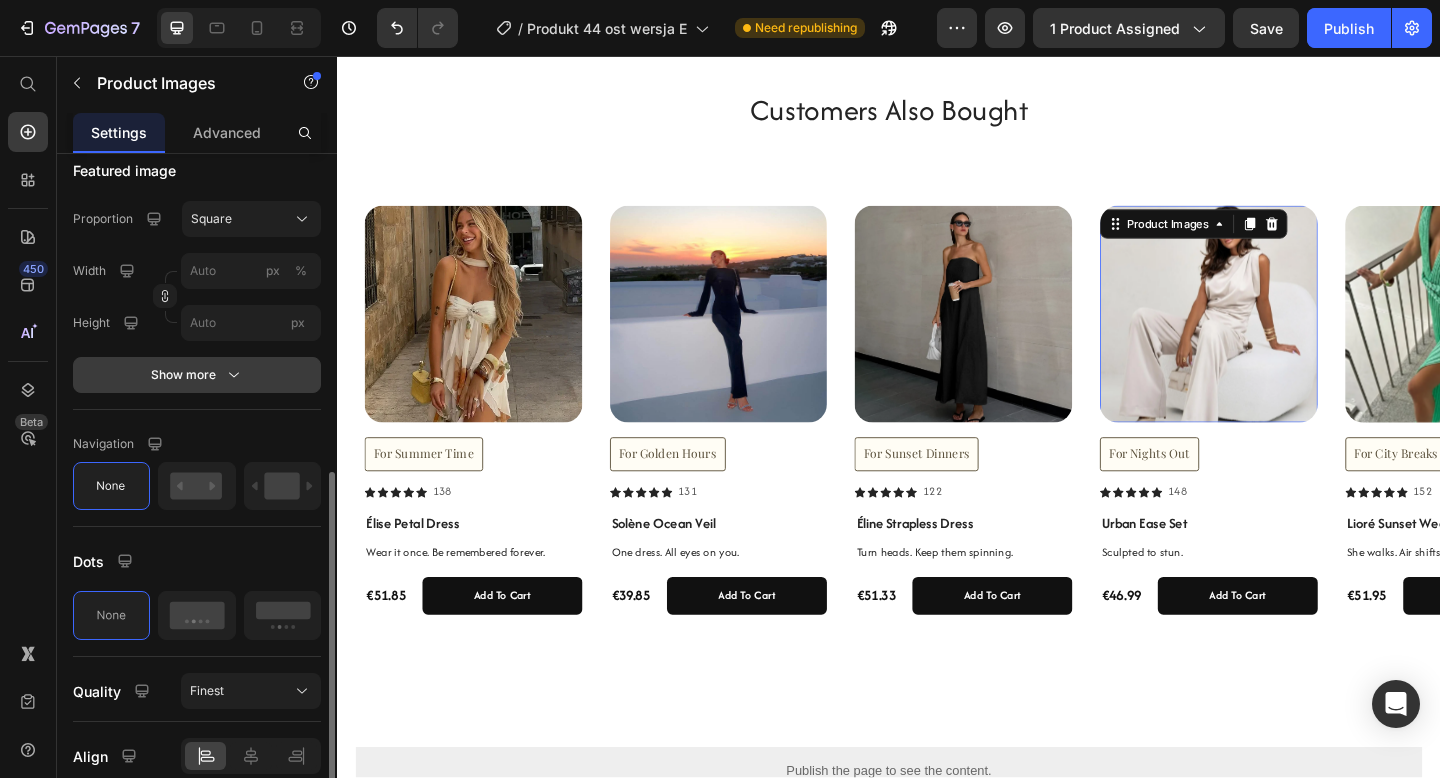 click on "Show more" at bounding box center [197, 375] 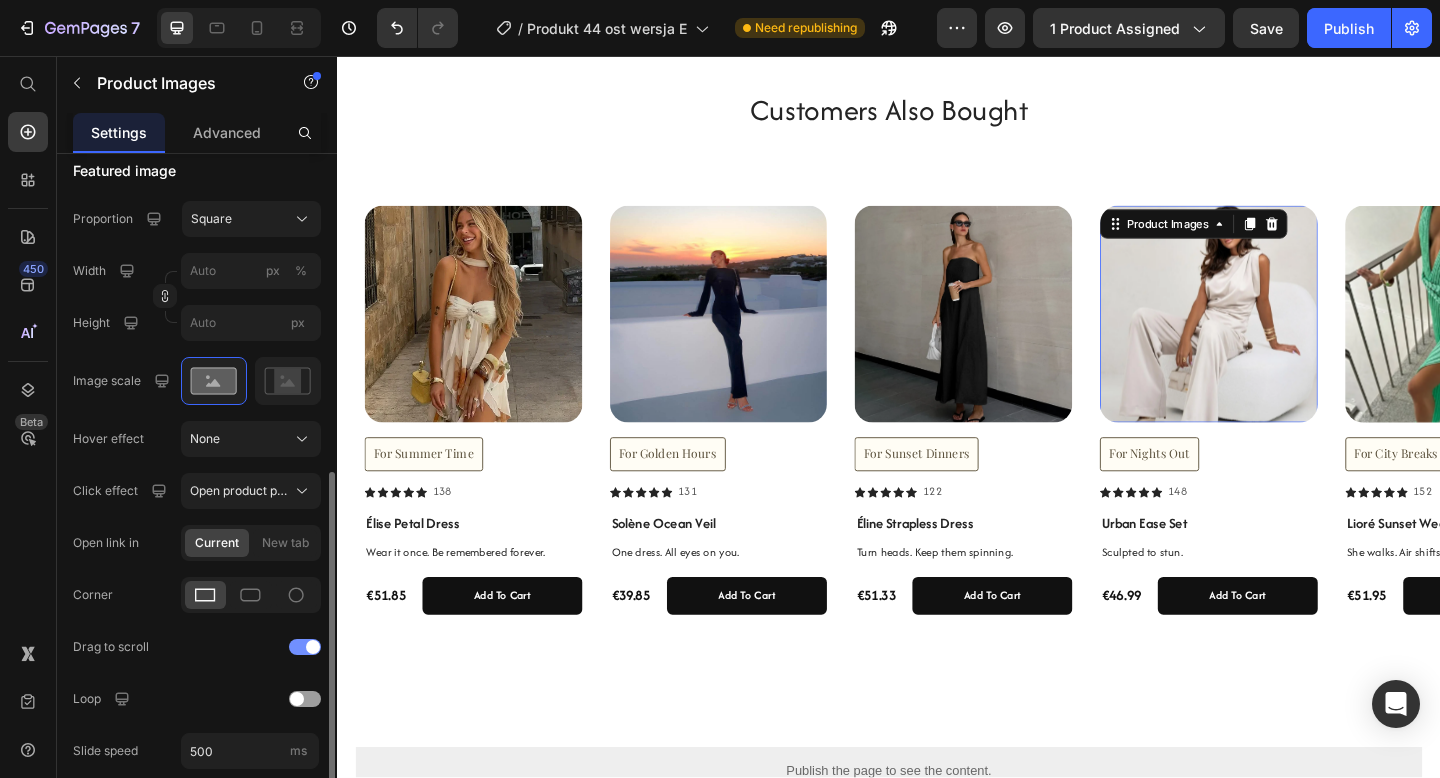 click at bounding box center [305, 647] 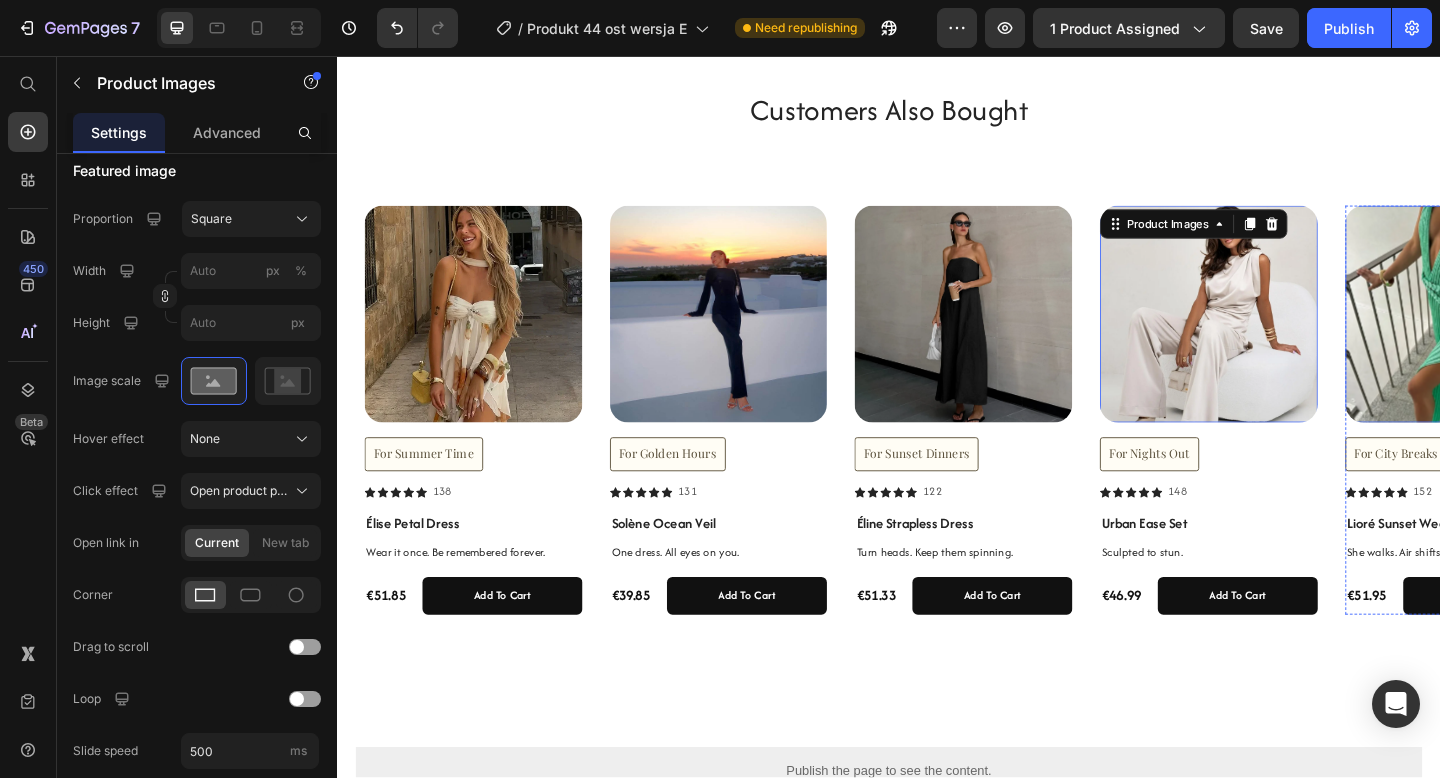 click at bounding box center (1552, 337) 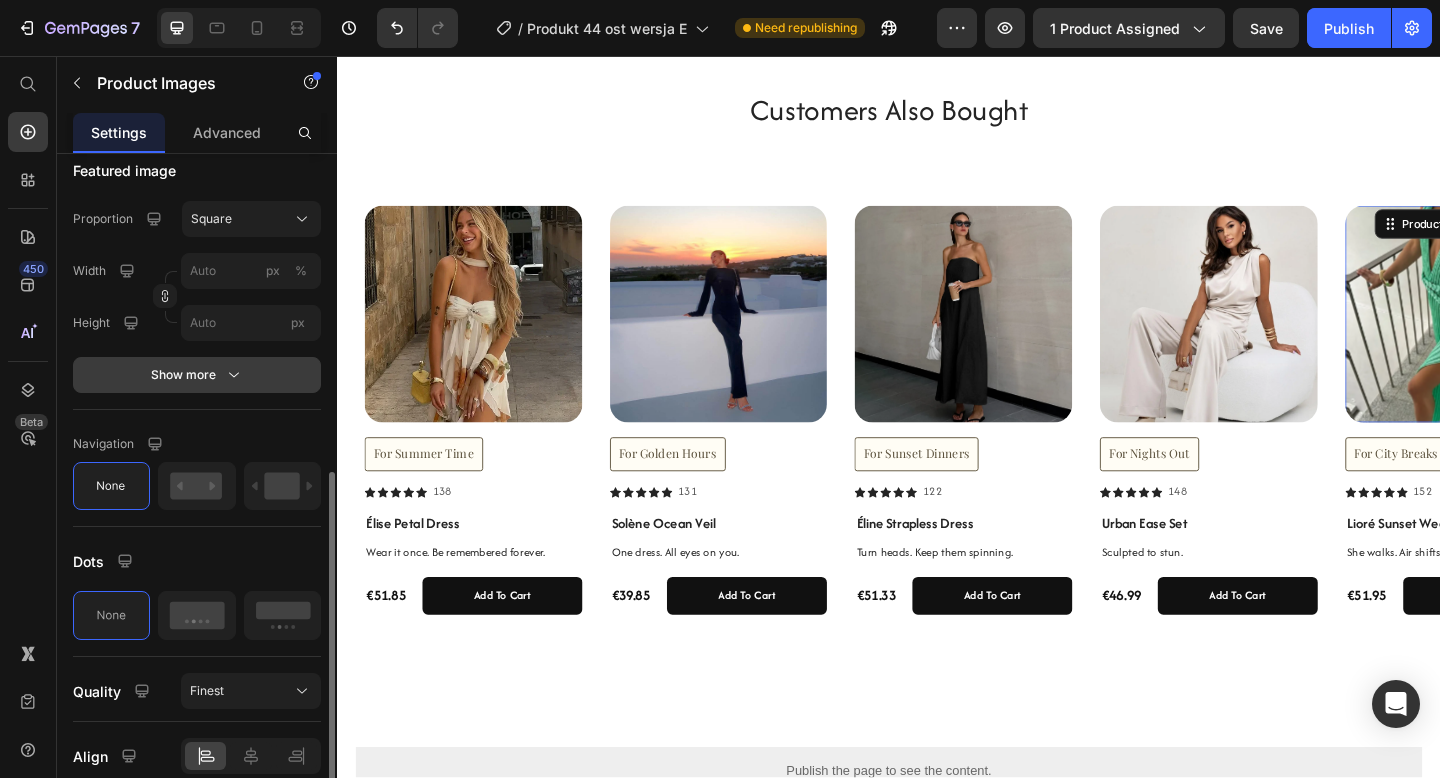 click on "Show more" at bounding box center [197, 375] 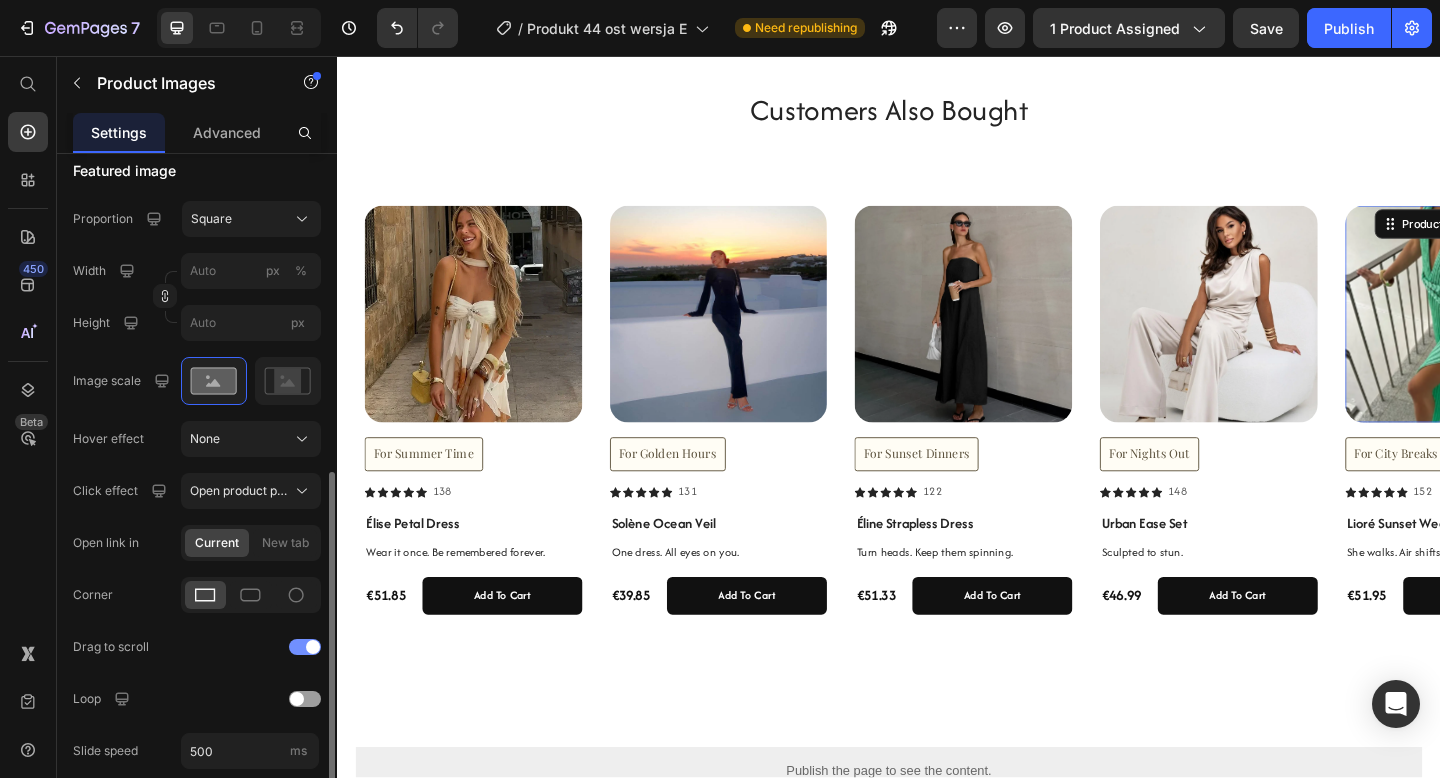 click at bounding box center [313, 647] 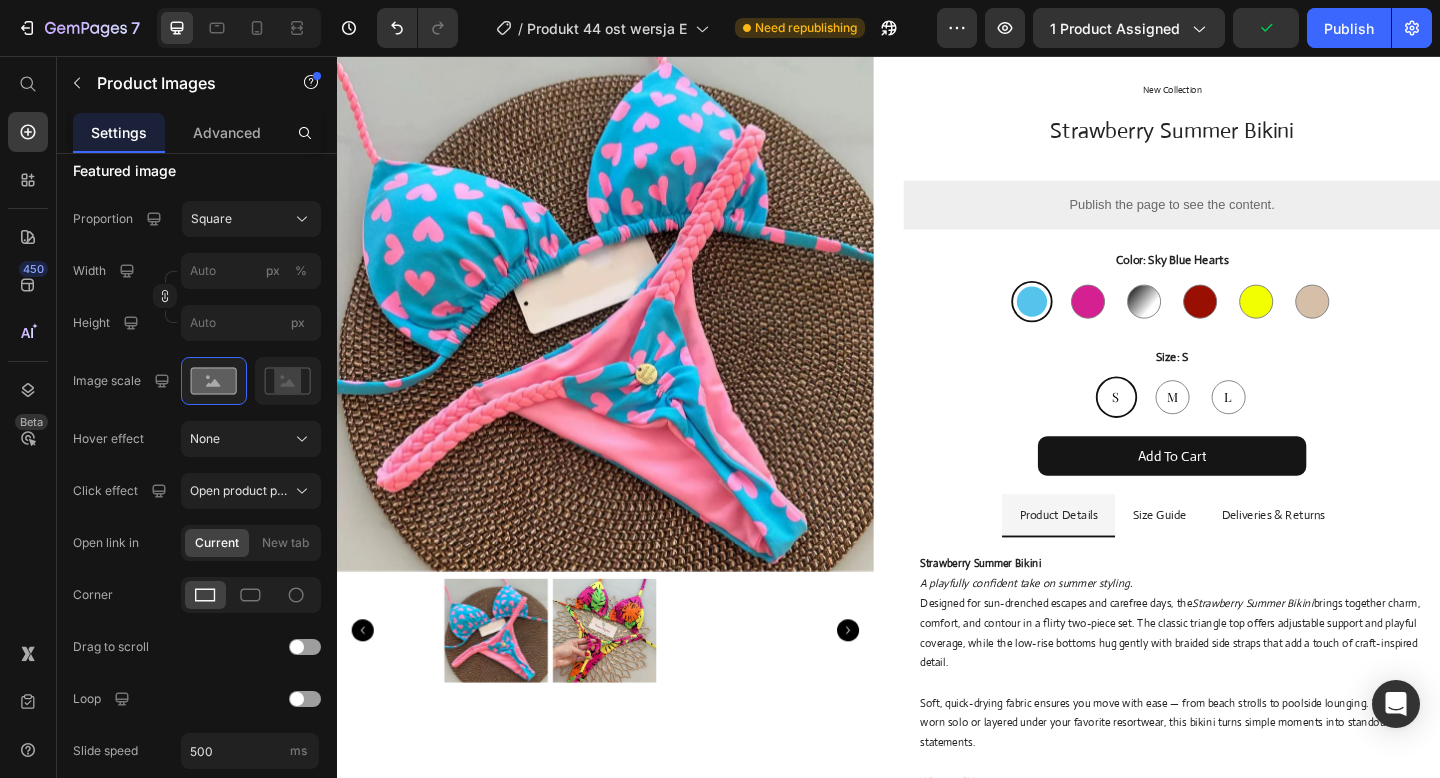 scroll, scrollTop: 0, scrollLeft: 0, axis: both 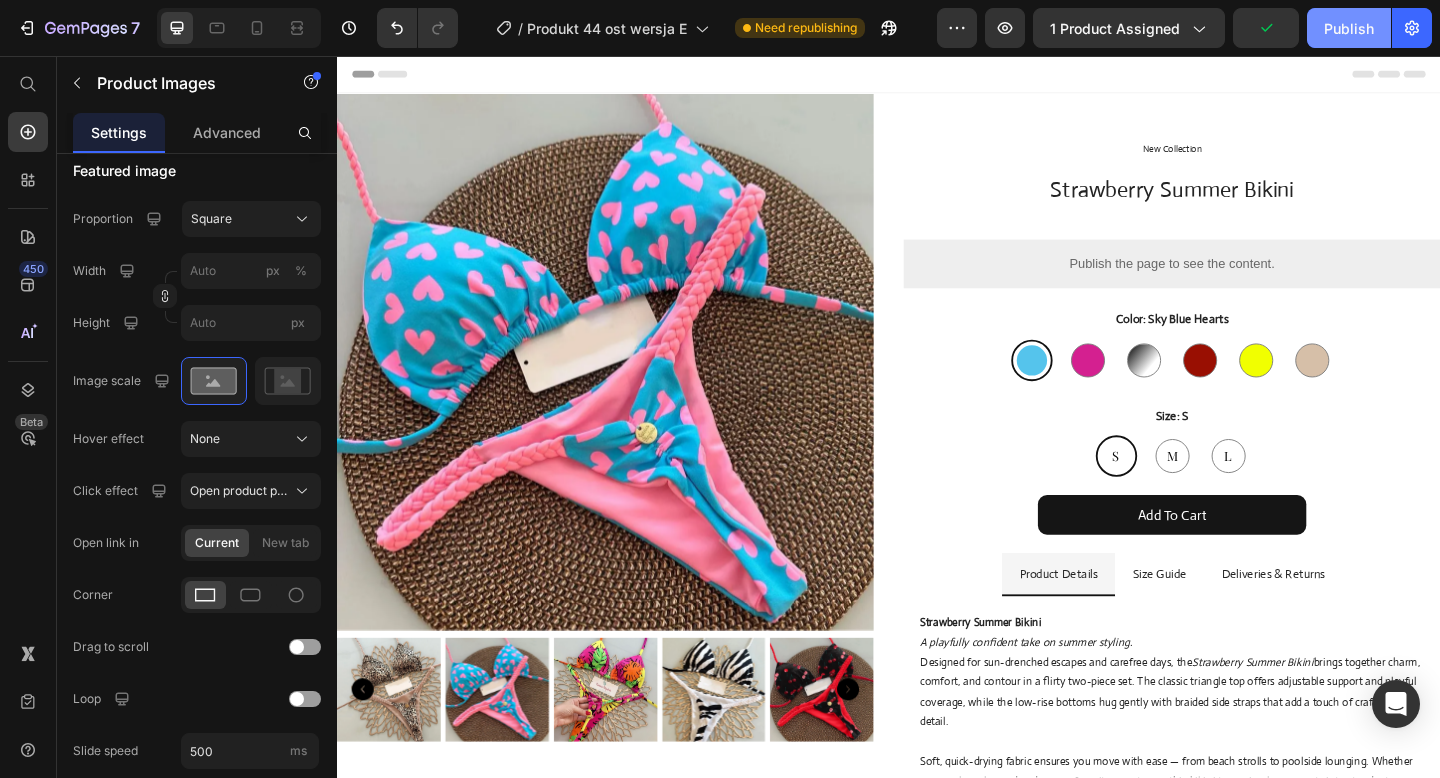 click on "Publish" at bounding box center [1349, 28] 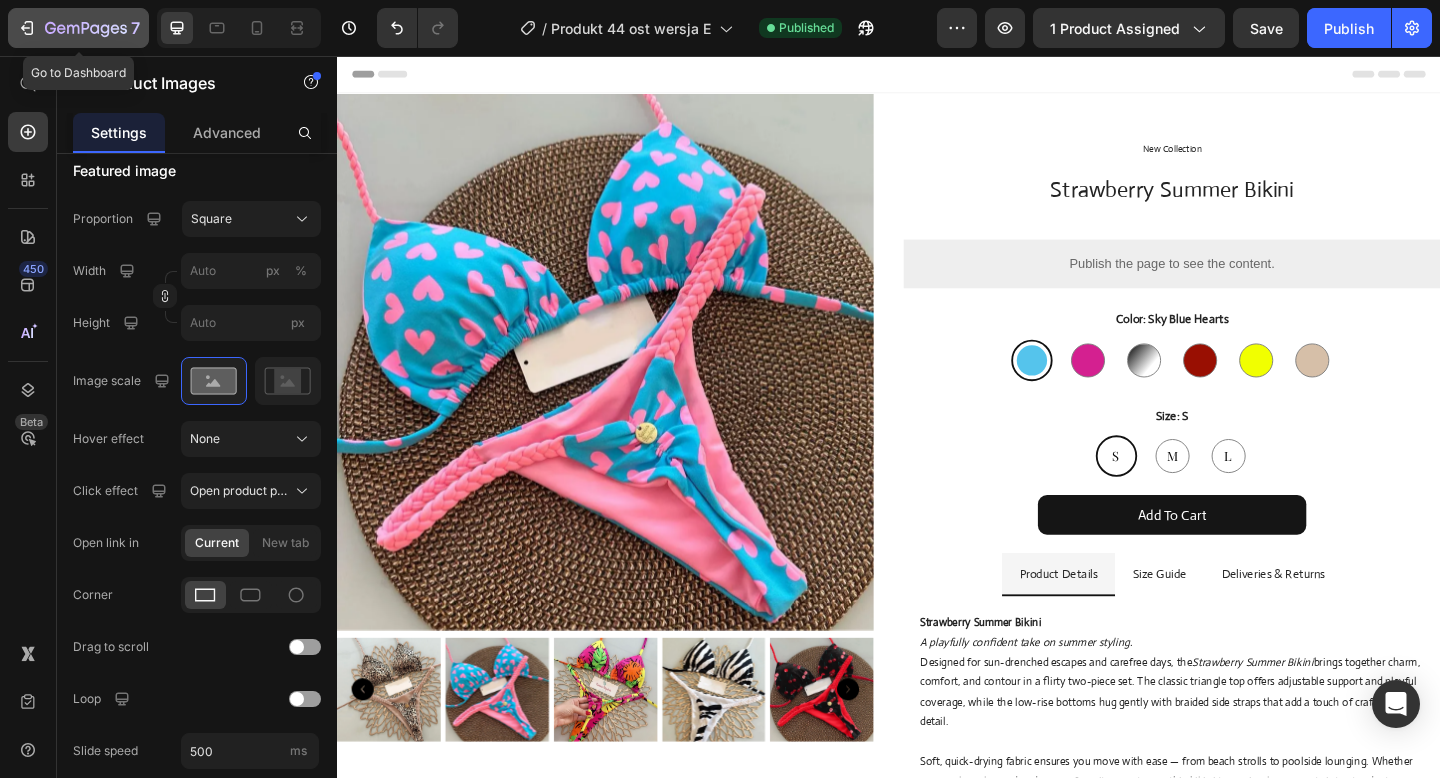 click 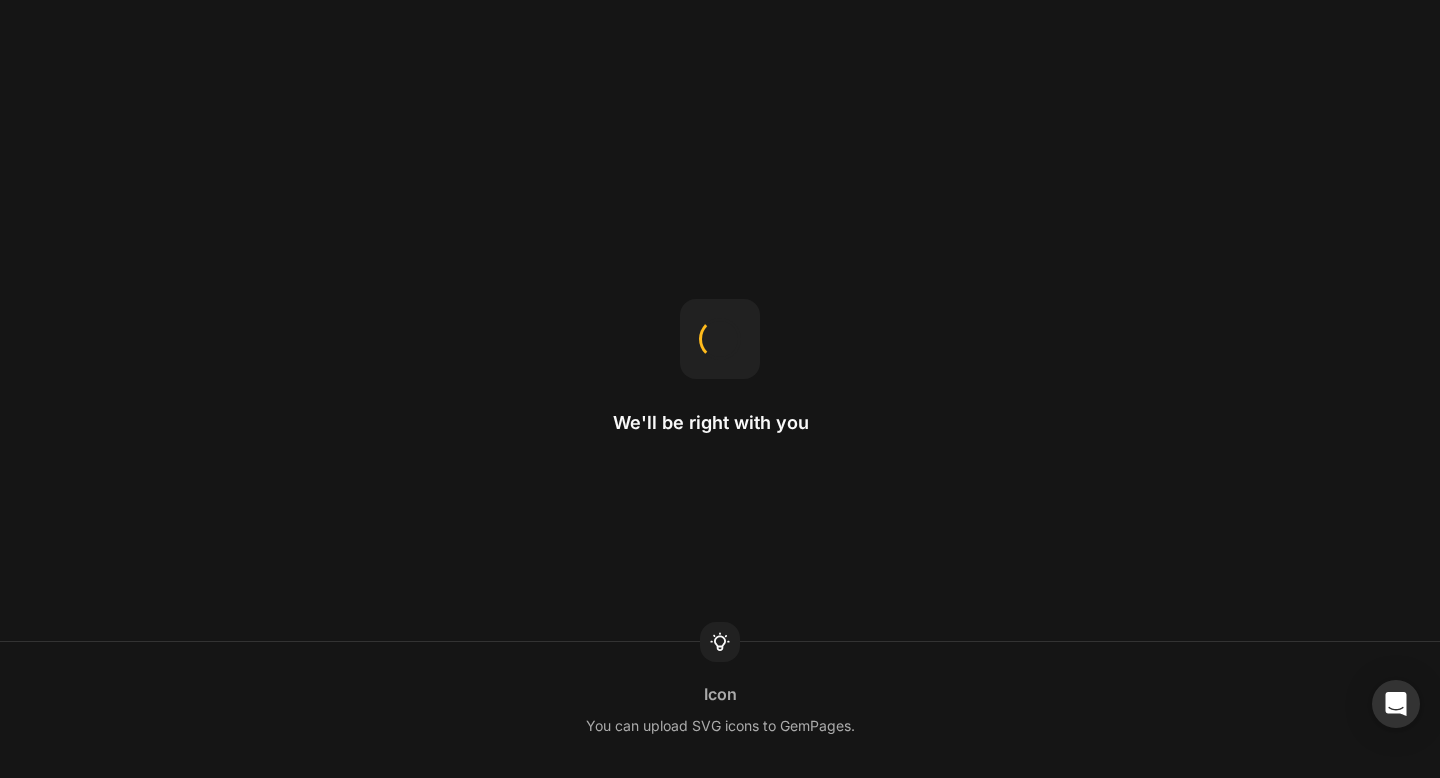 scroll, scrollTop: 0, scrollLeft: 0, axis: both 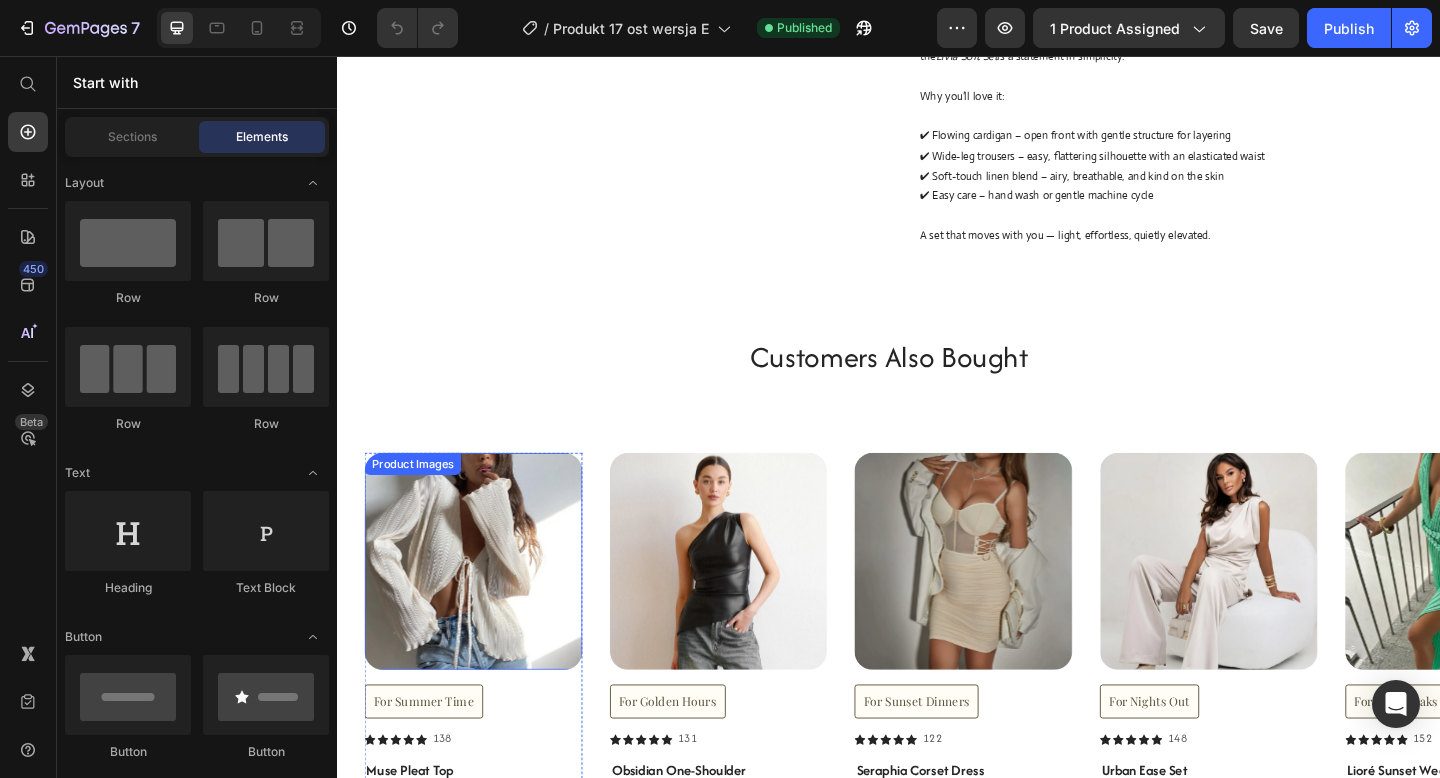 click at bounding box center [485, 606] 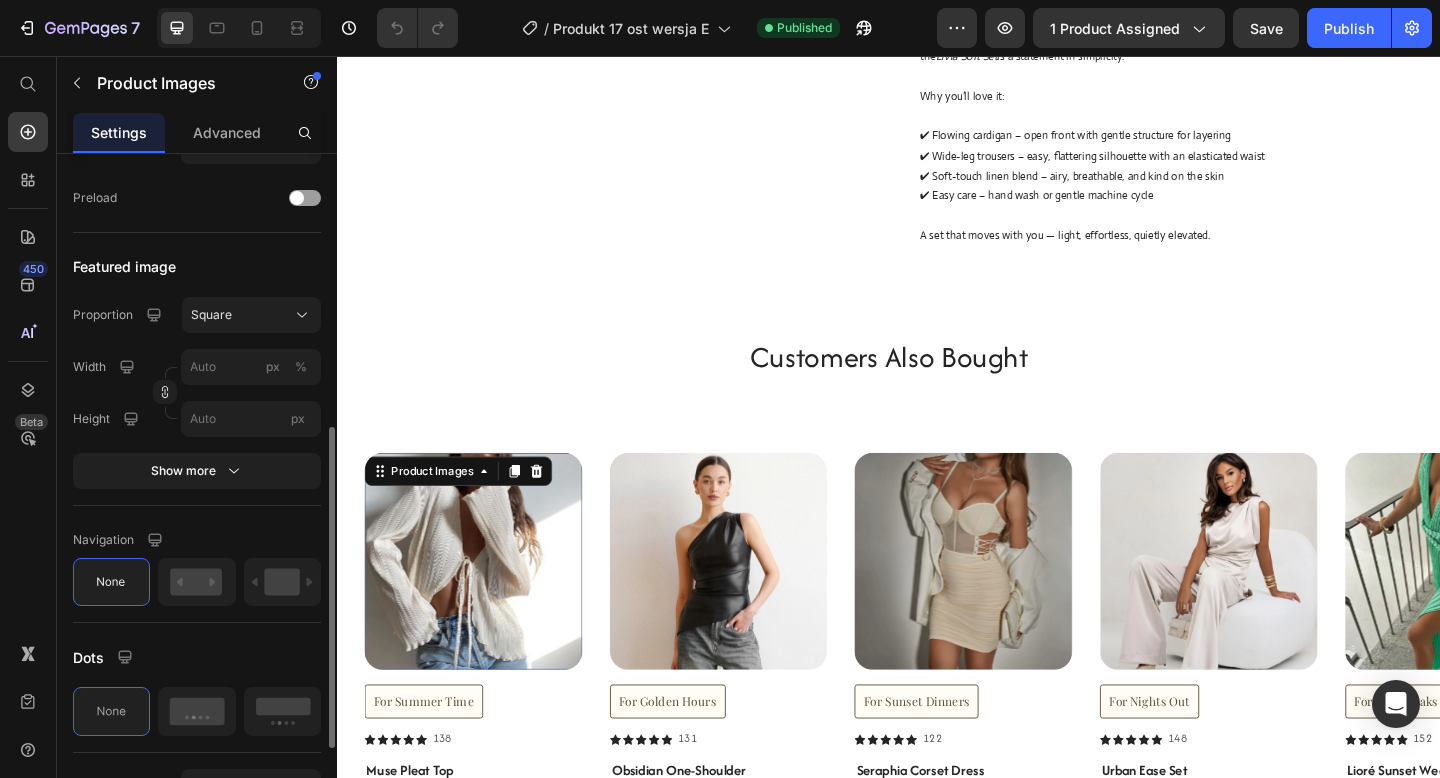 scroll, scrollTop: 587, scrollLeft: 0, axis: vertical 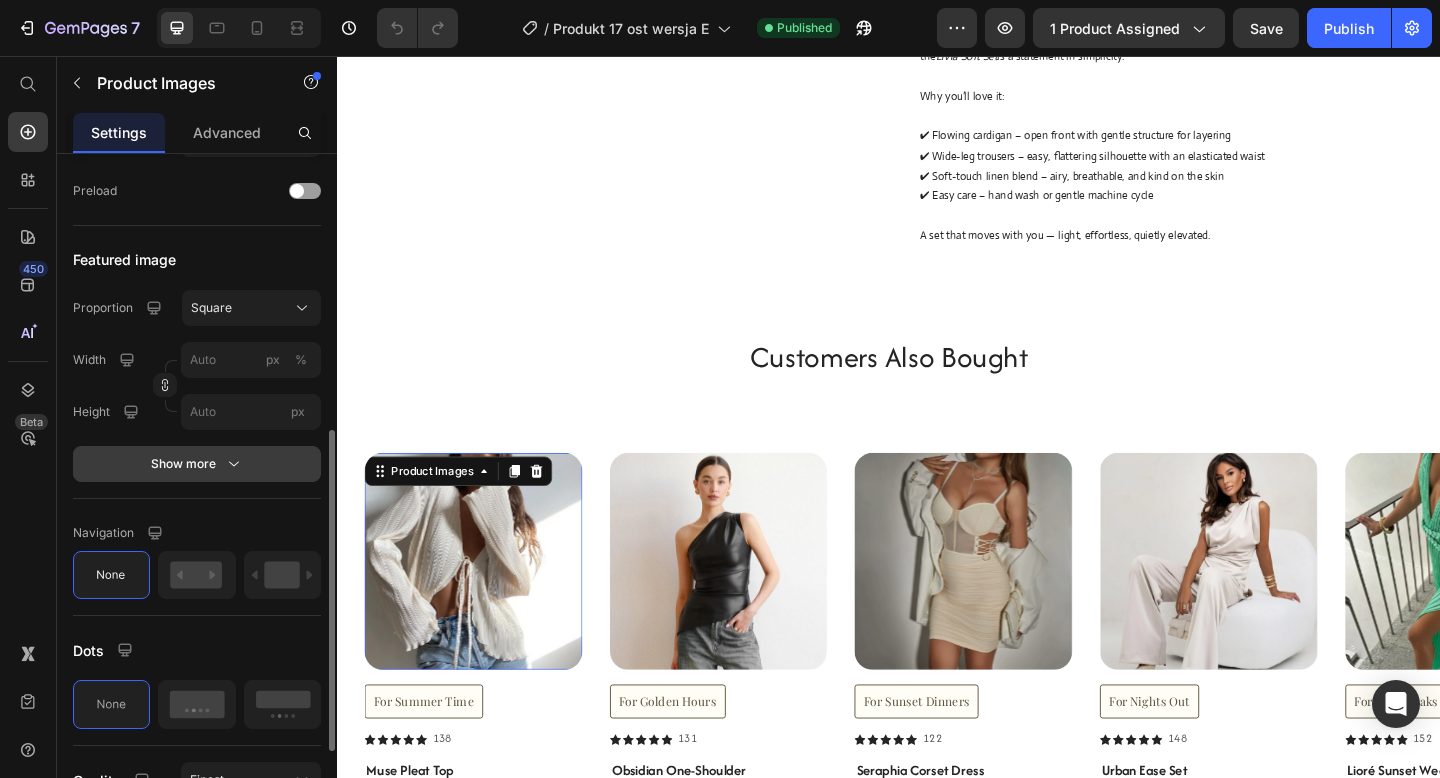 click on "Show more" at bounding box center (197, 464) 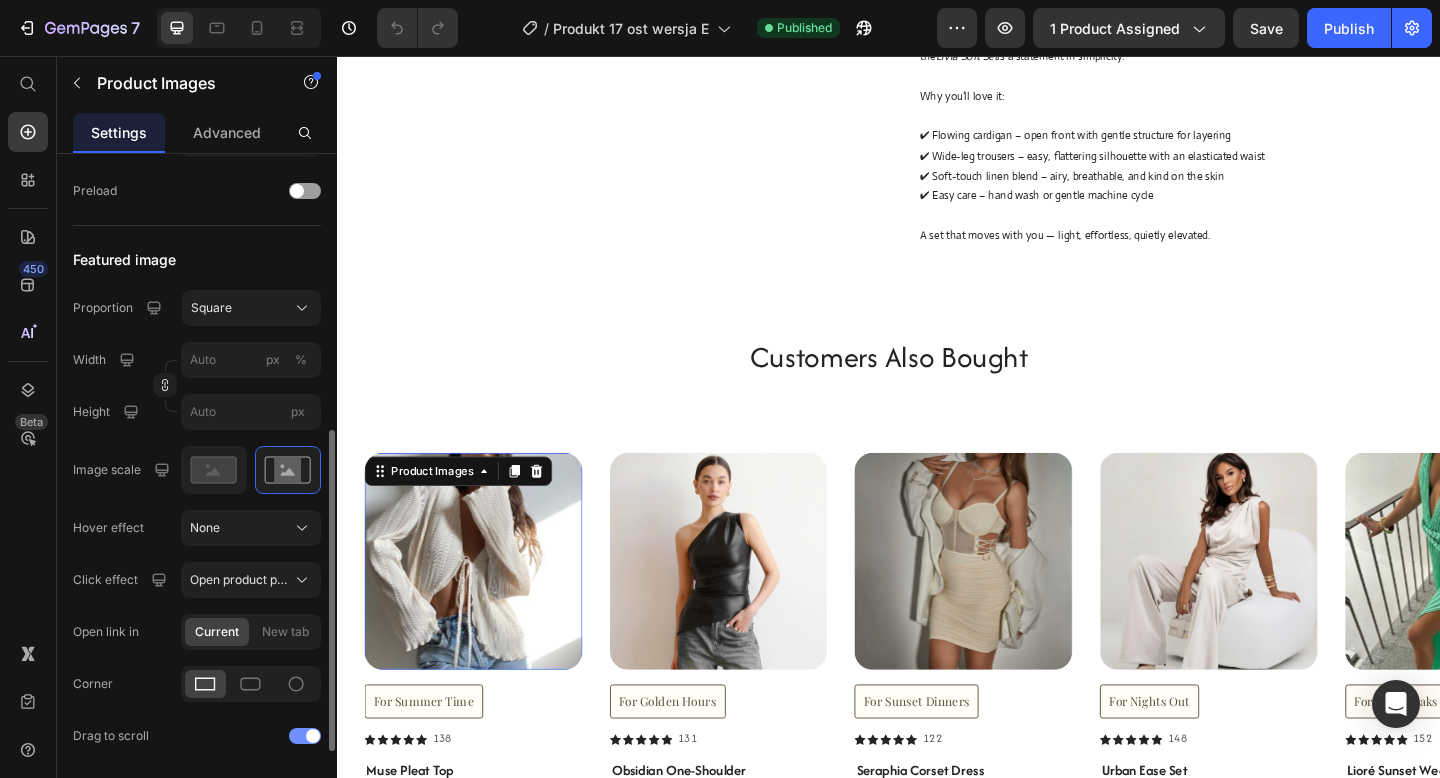 click at bounding box center (305, 736) 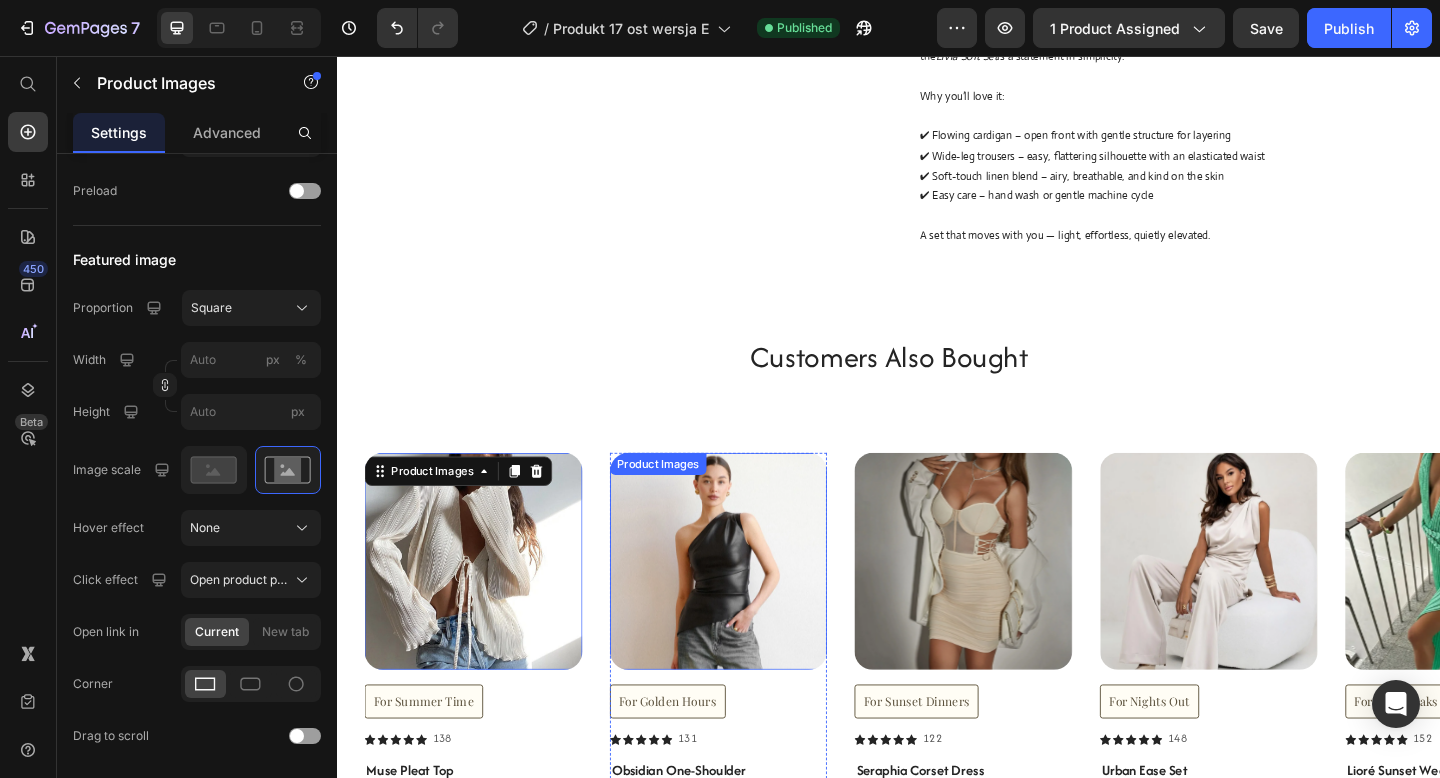 click at bounding box center (752, 606) 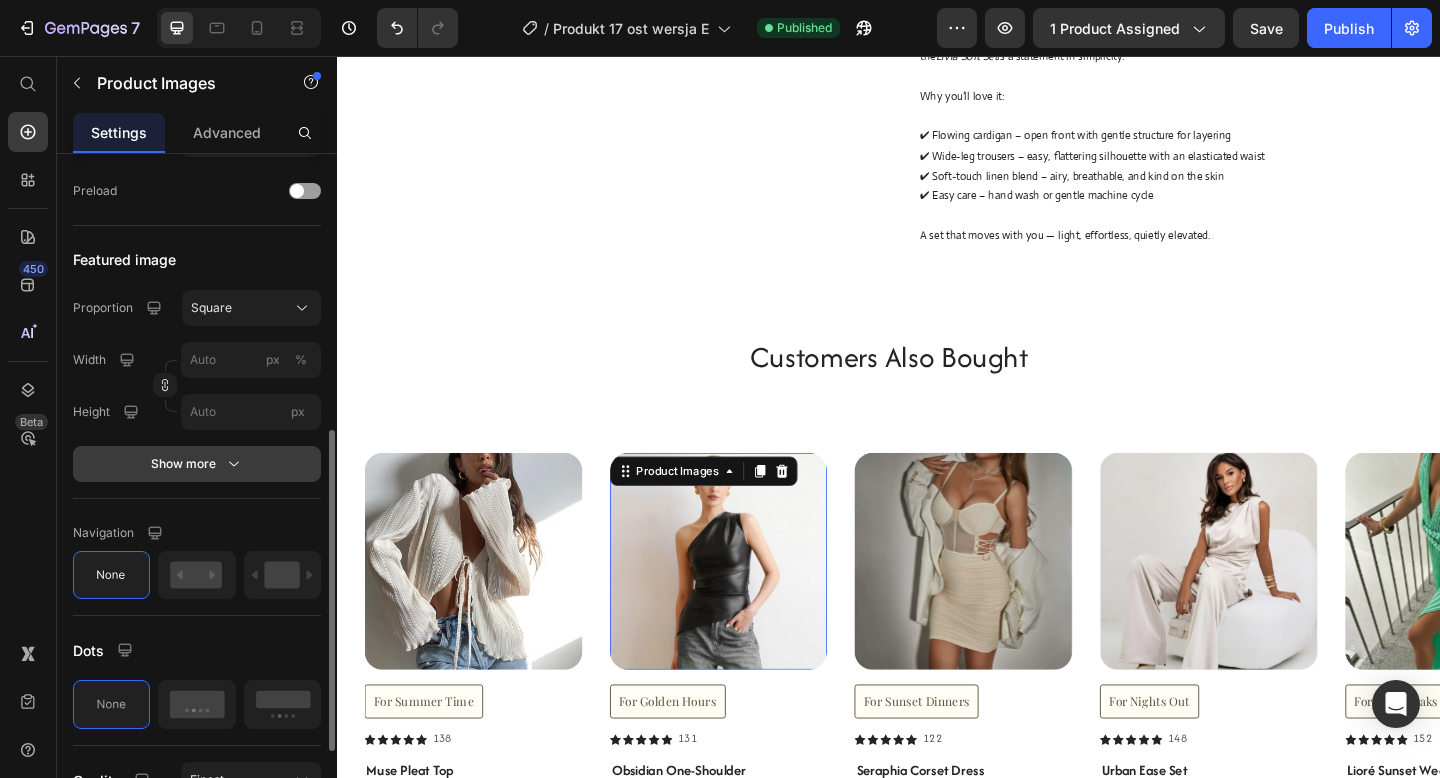click on "Show more" at bounding box center (197, 464) 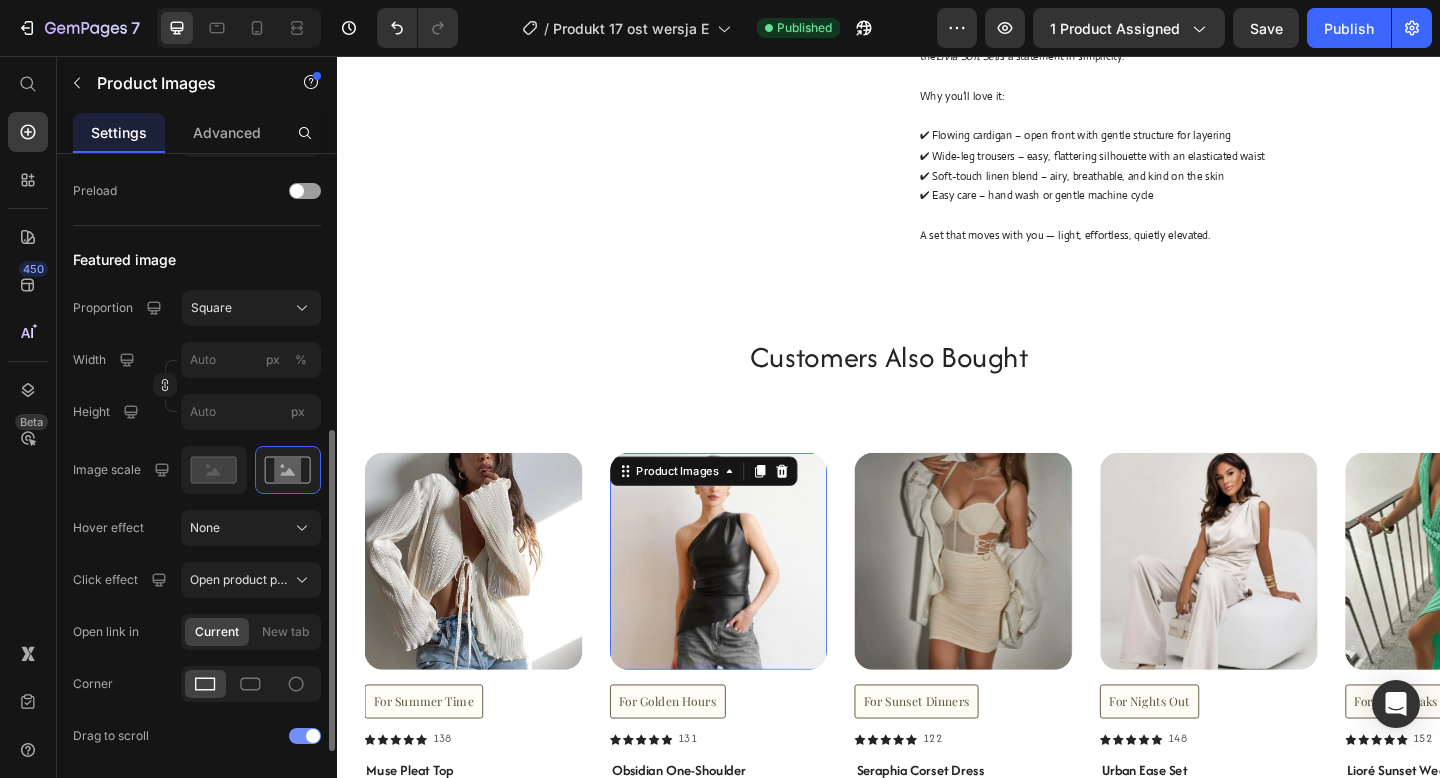 click at bounding box center [313, 736] 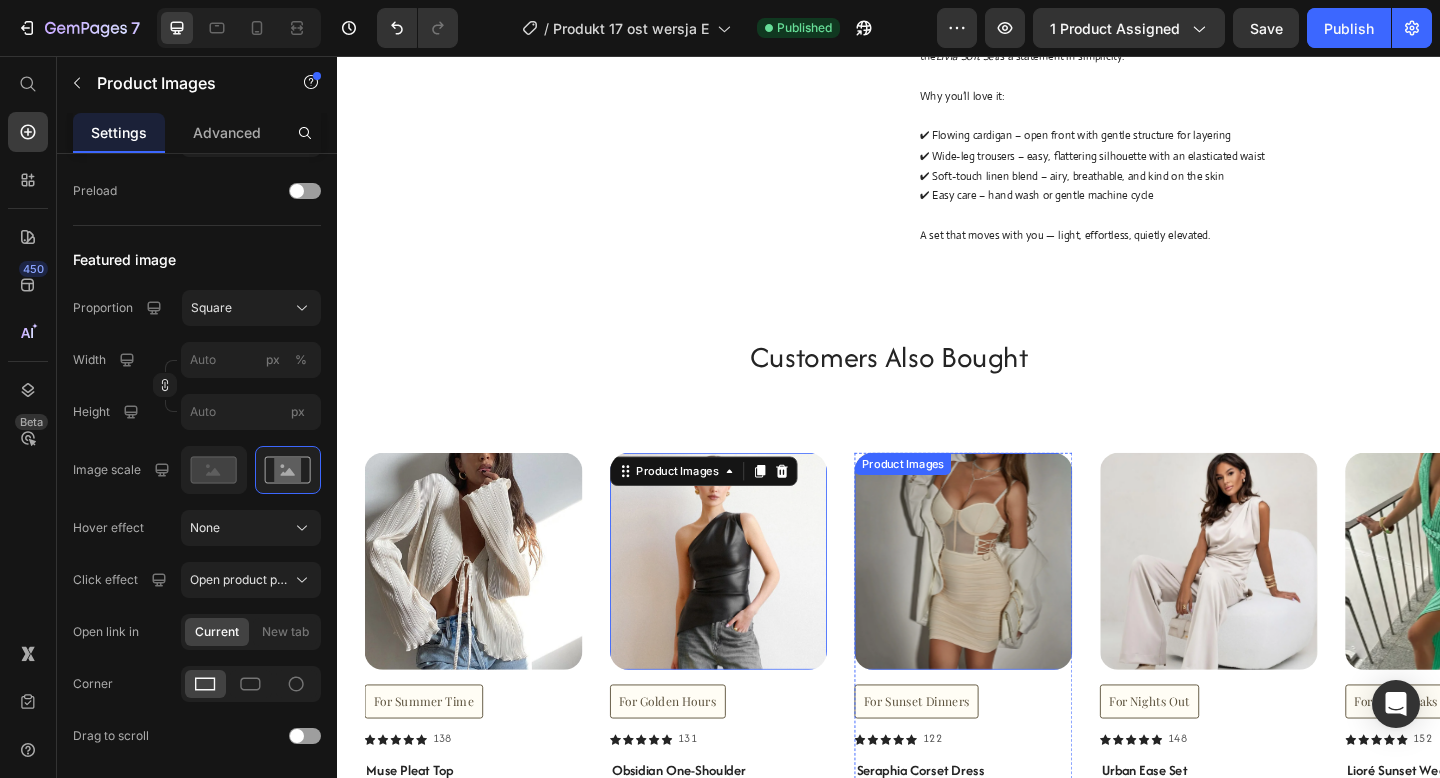 click at bounding box center [1018, 606] 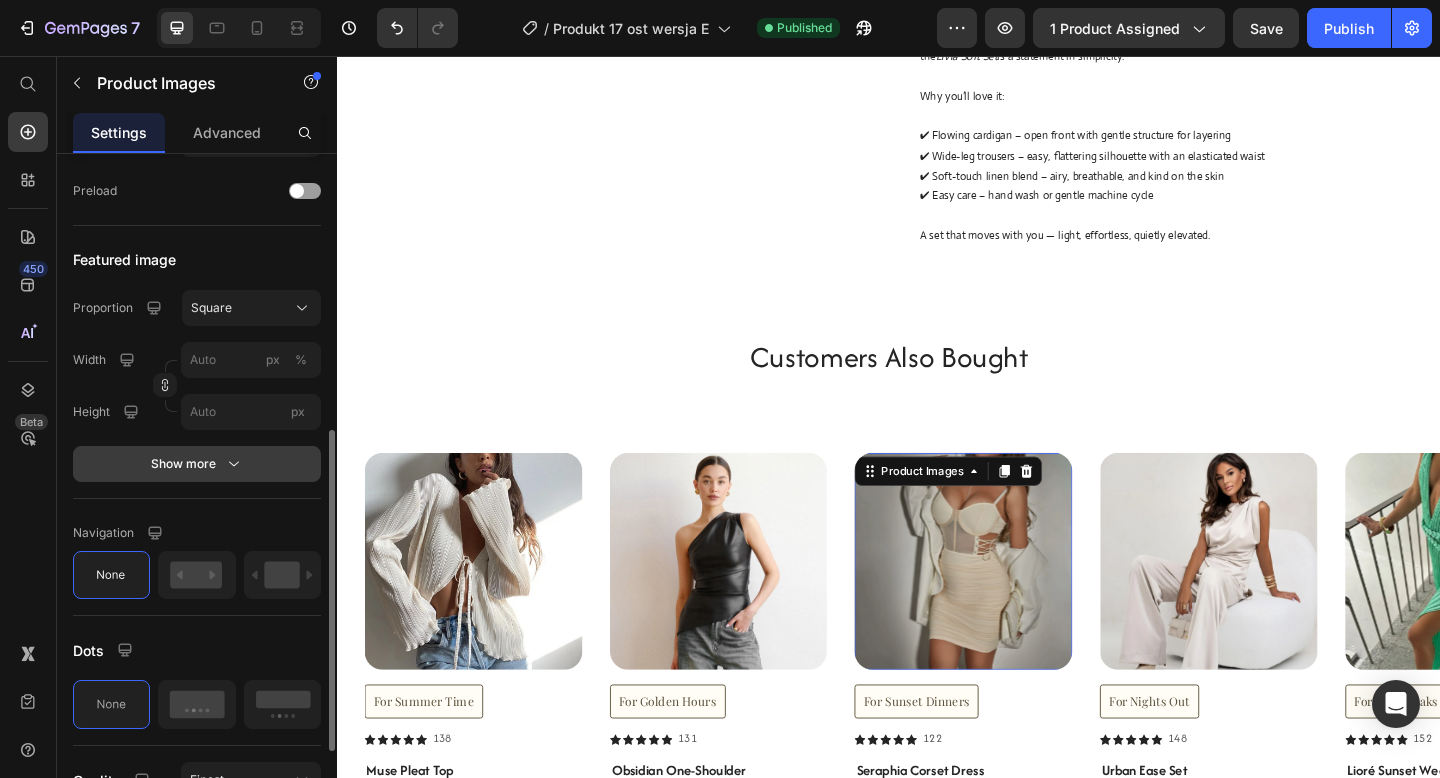 click on "Show more" at bounding box center (197, 464) 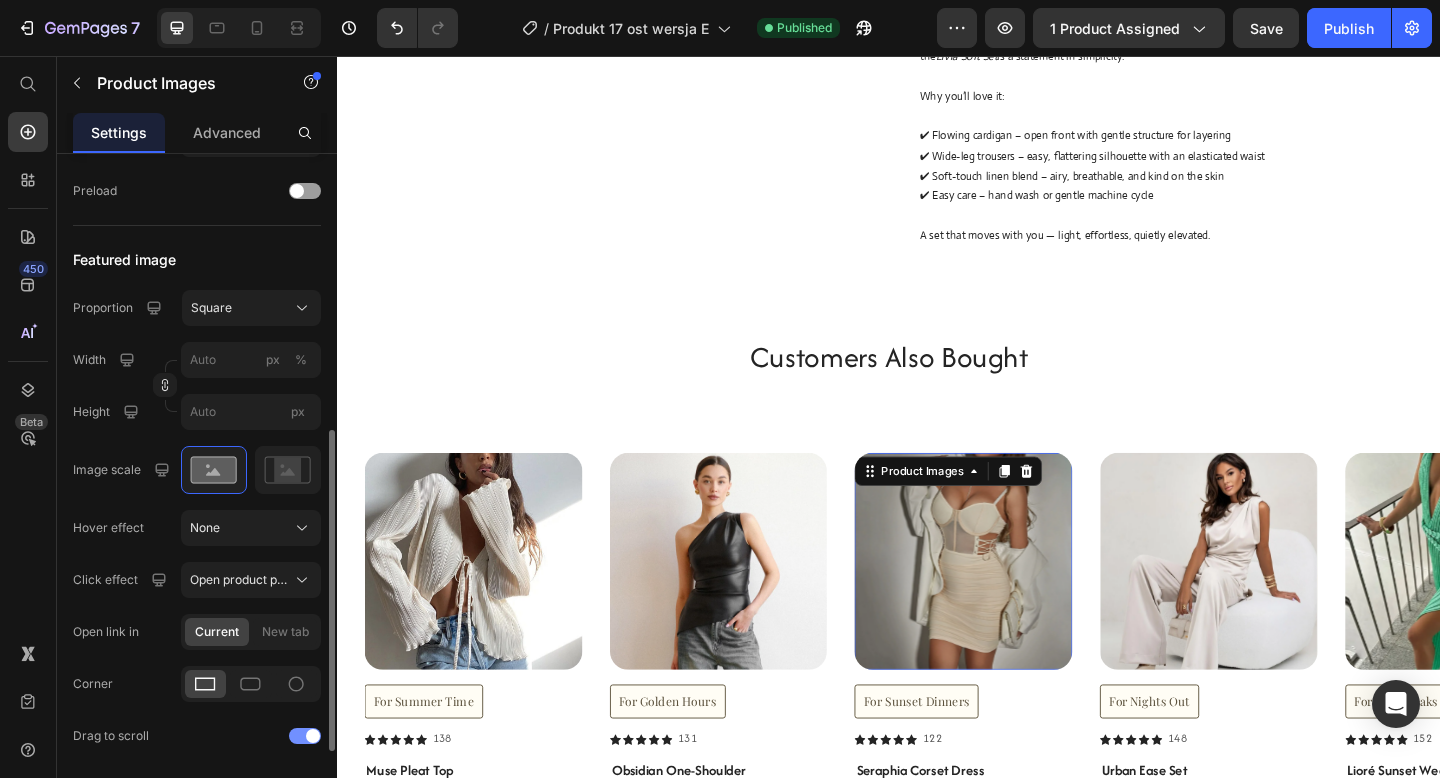 click at bounding box center (313, 736) 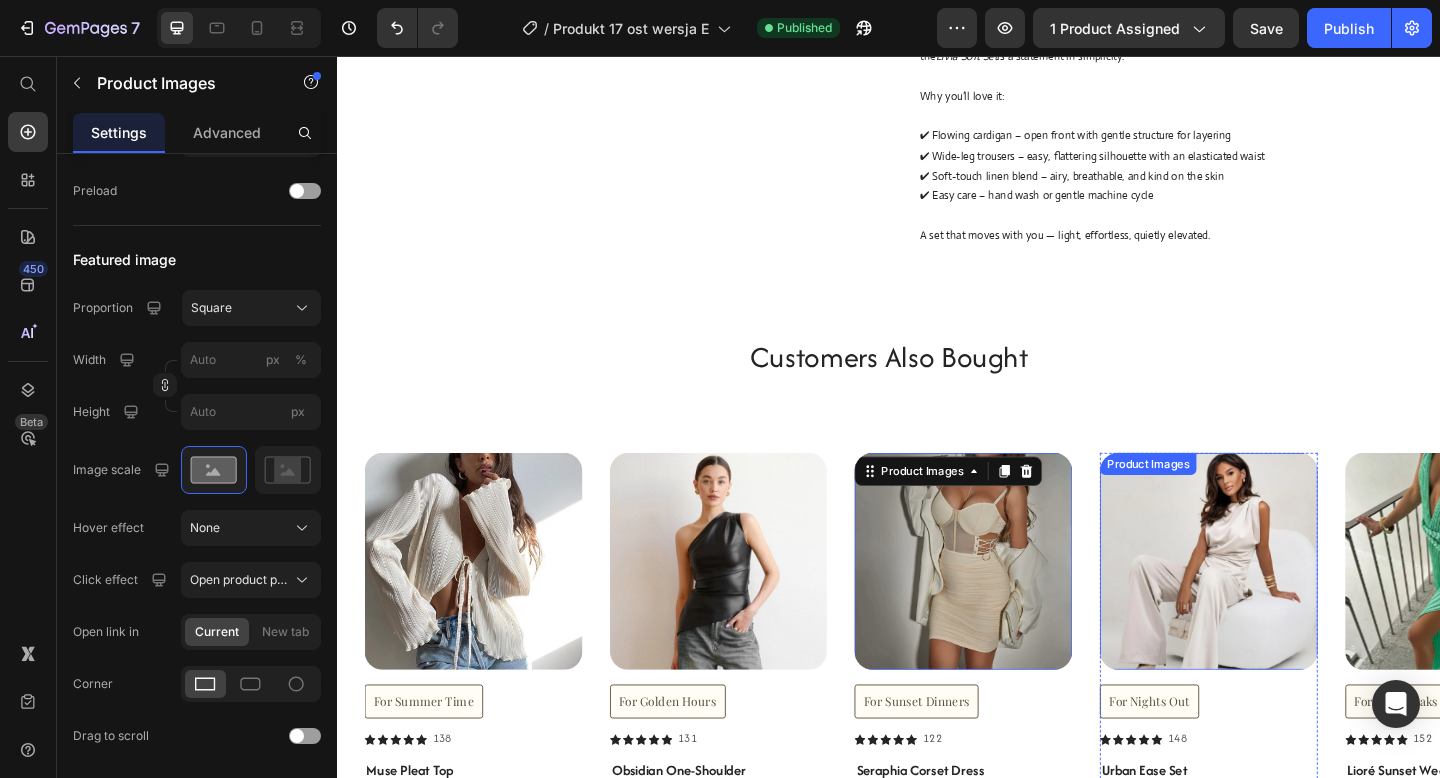 click at bounding box center (1285, 606) 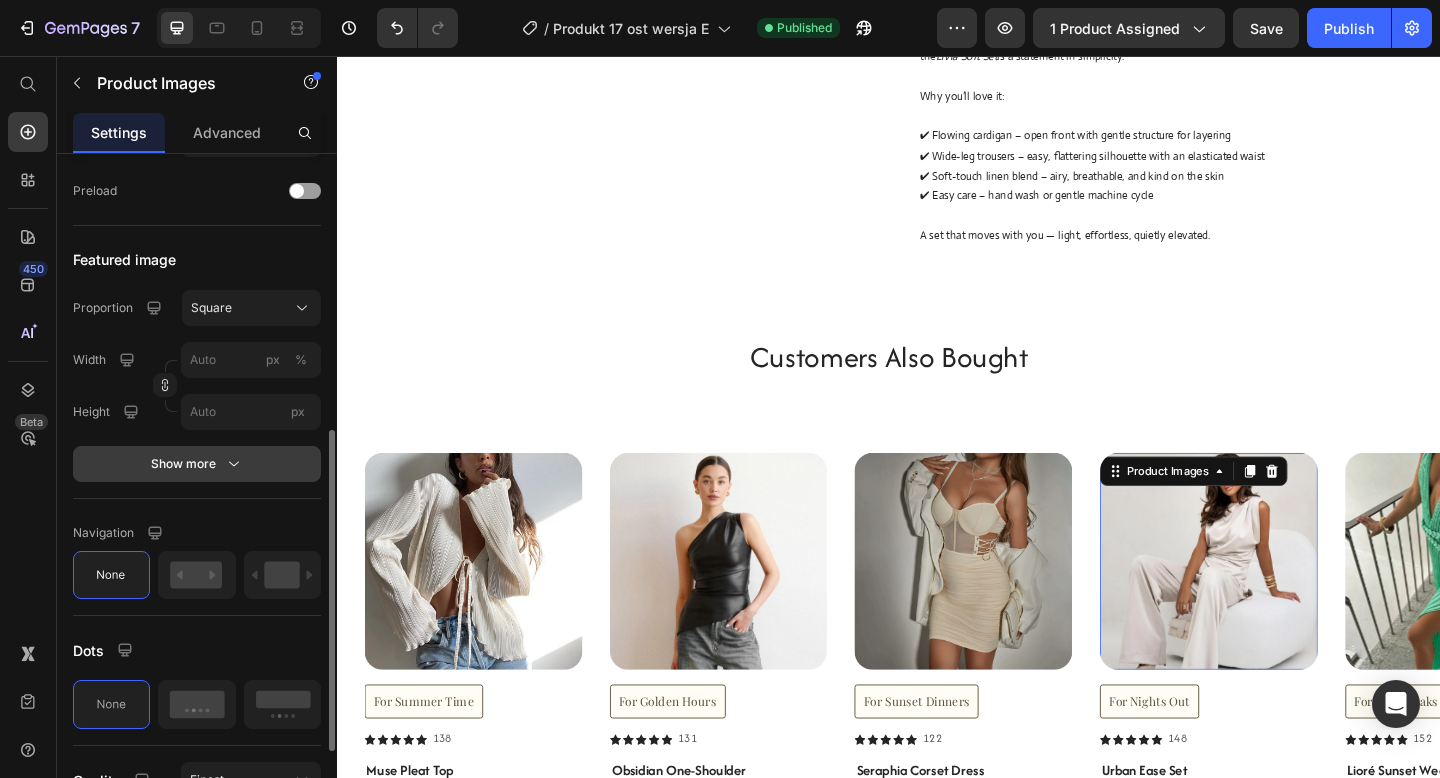 click on "Show more" at bounding box center (197, 464) 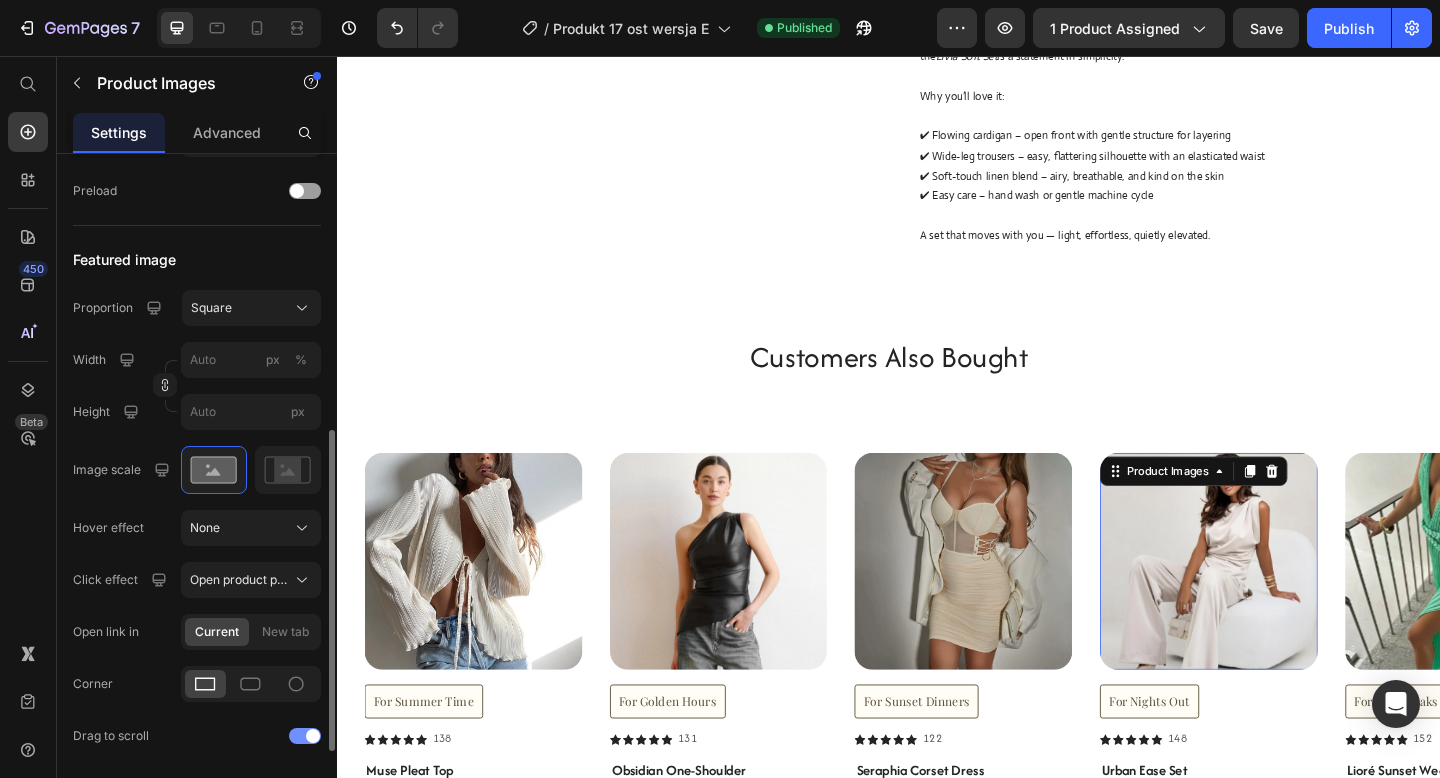 click at bounding box center (305, 736) 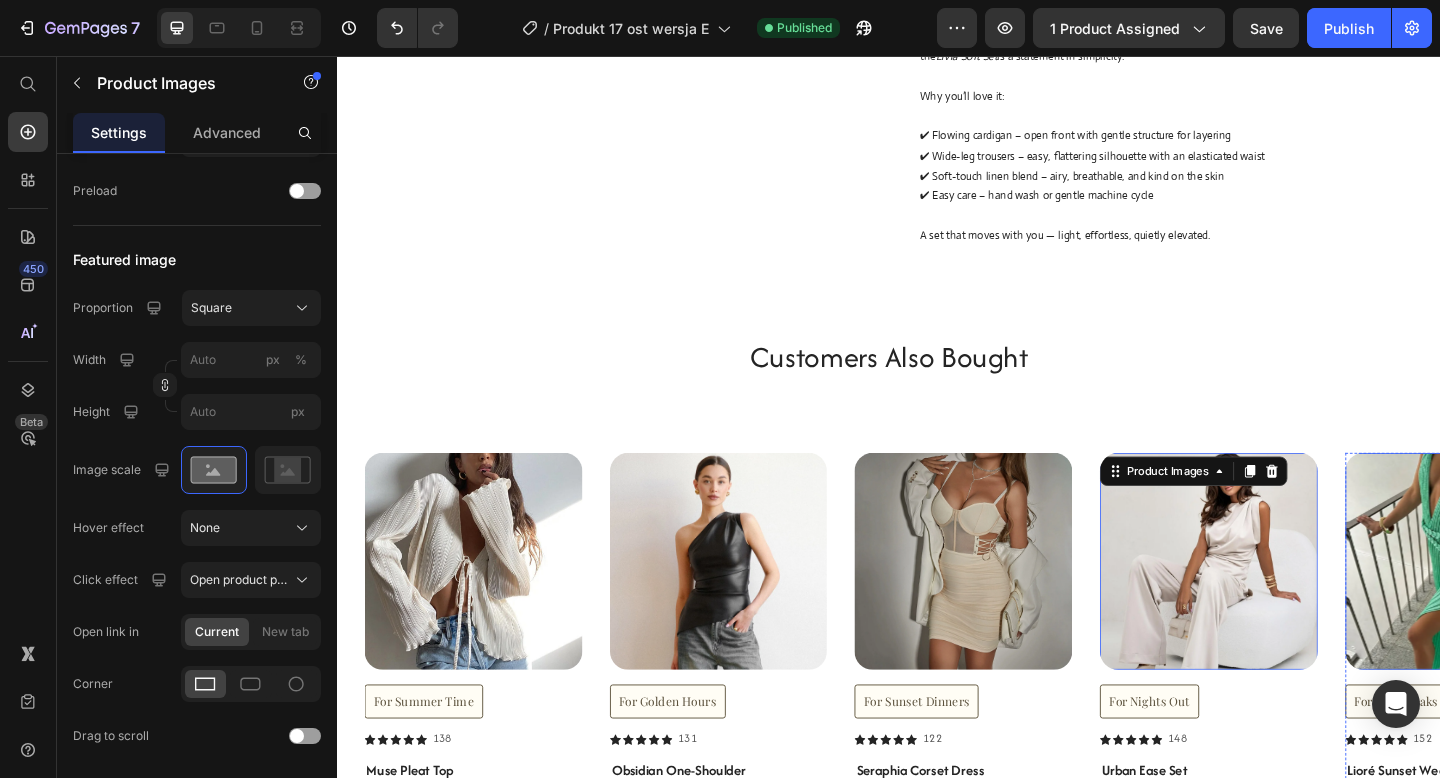 click at bounding box center [1552, 606] 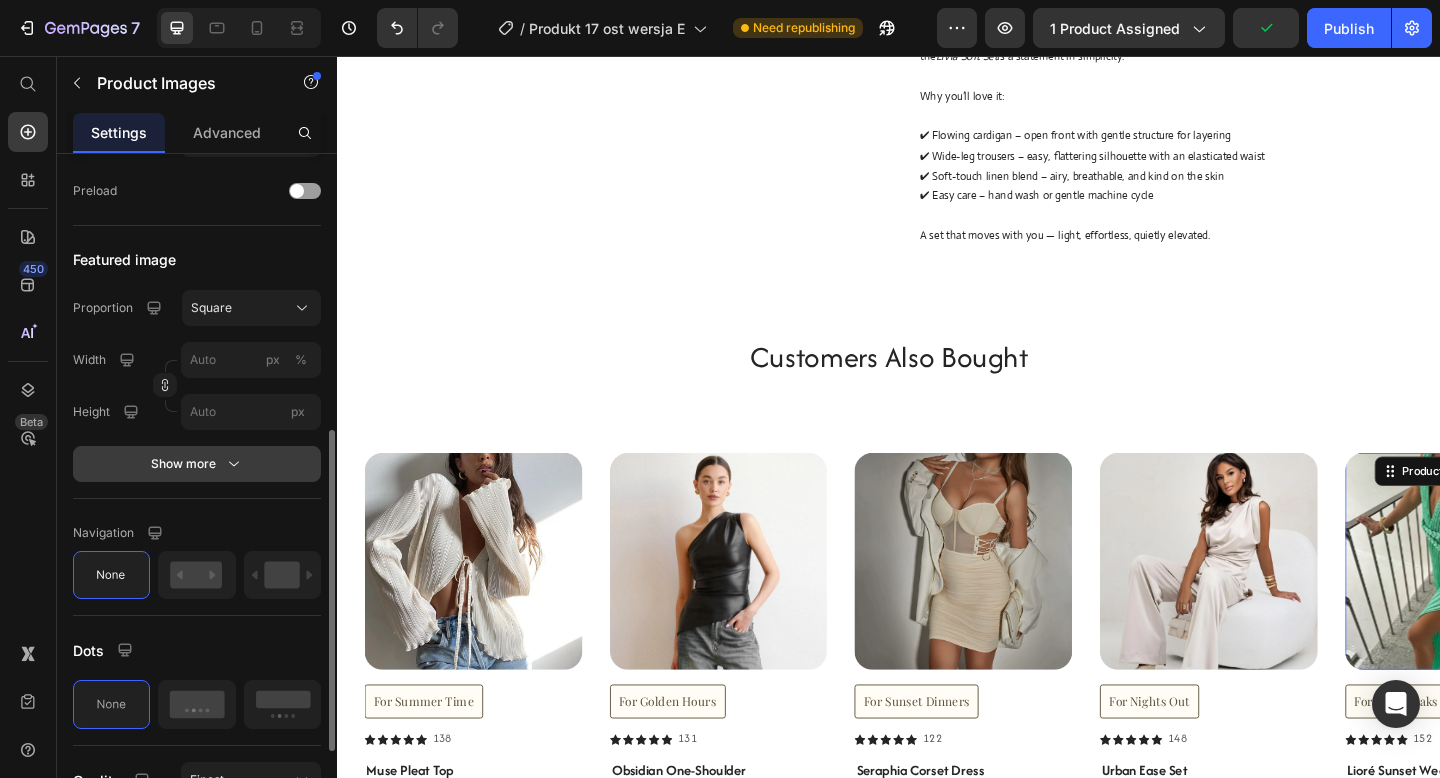 click on "Show more" at bounding box center (197, 464) 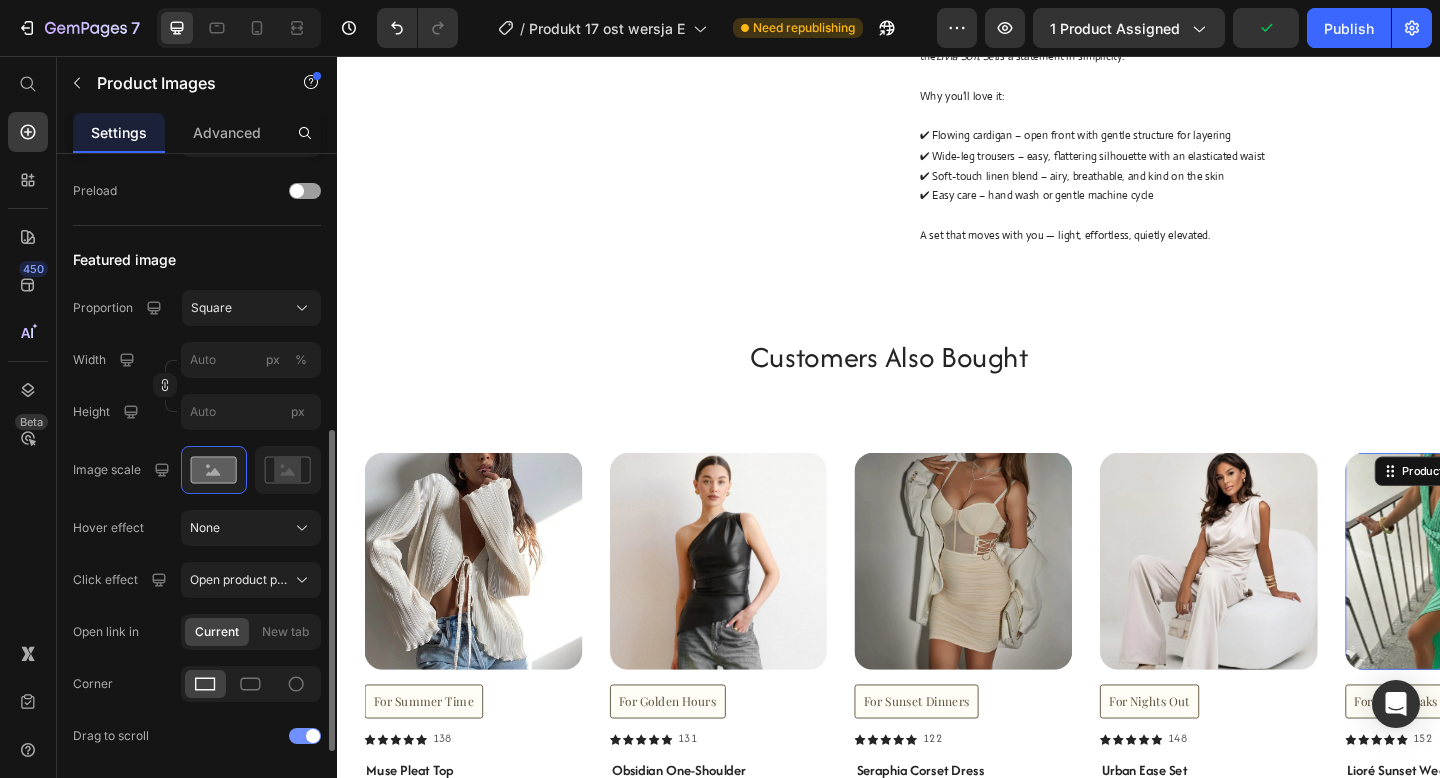 click at bounding box center [313, 736] 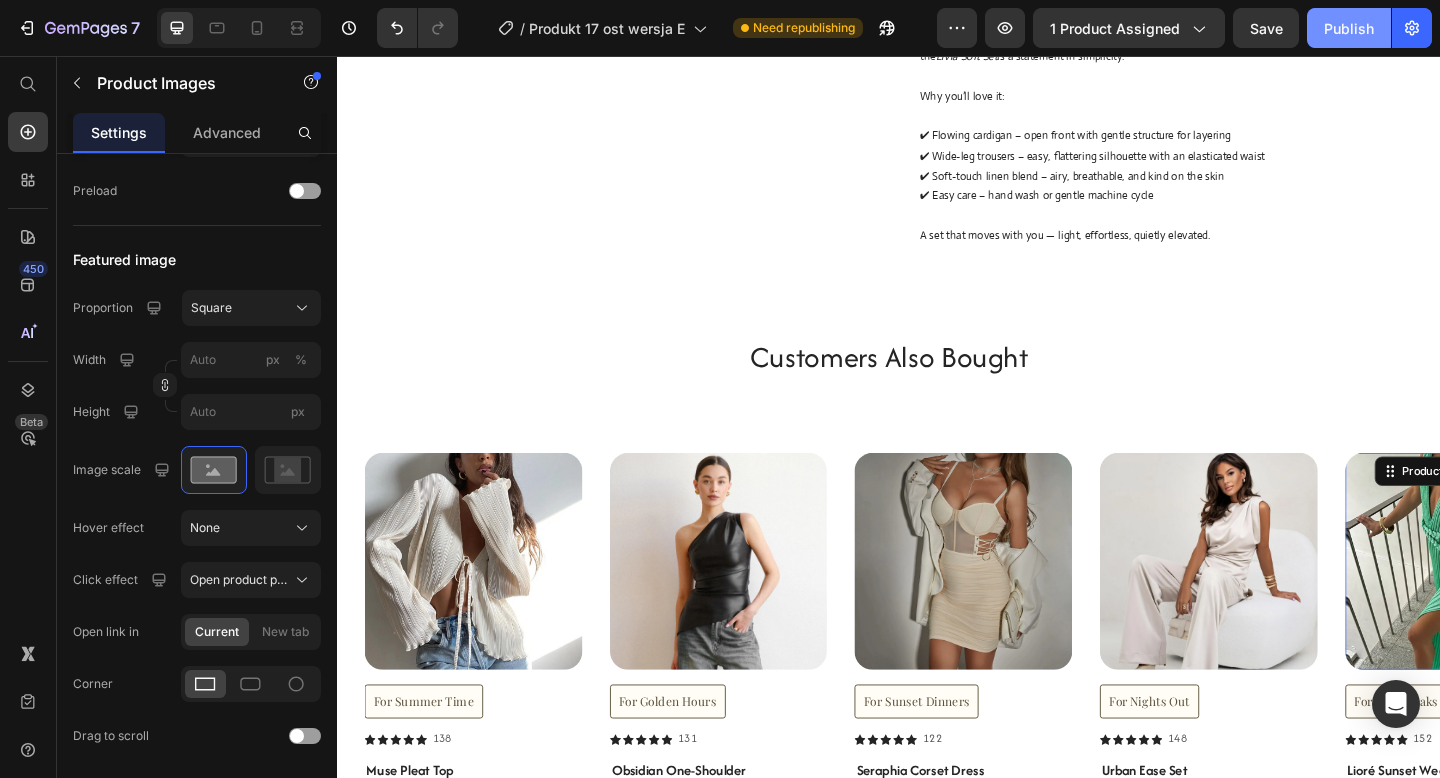 click on "Publish" at bounding box center (1349, 28) 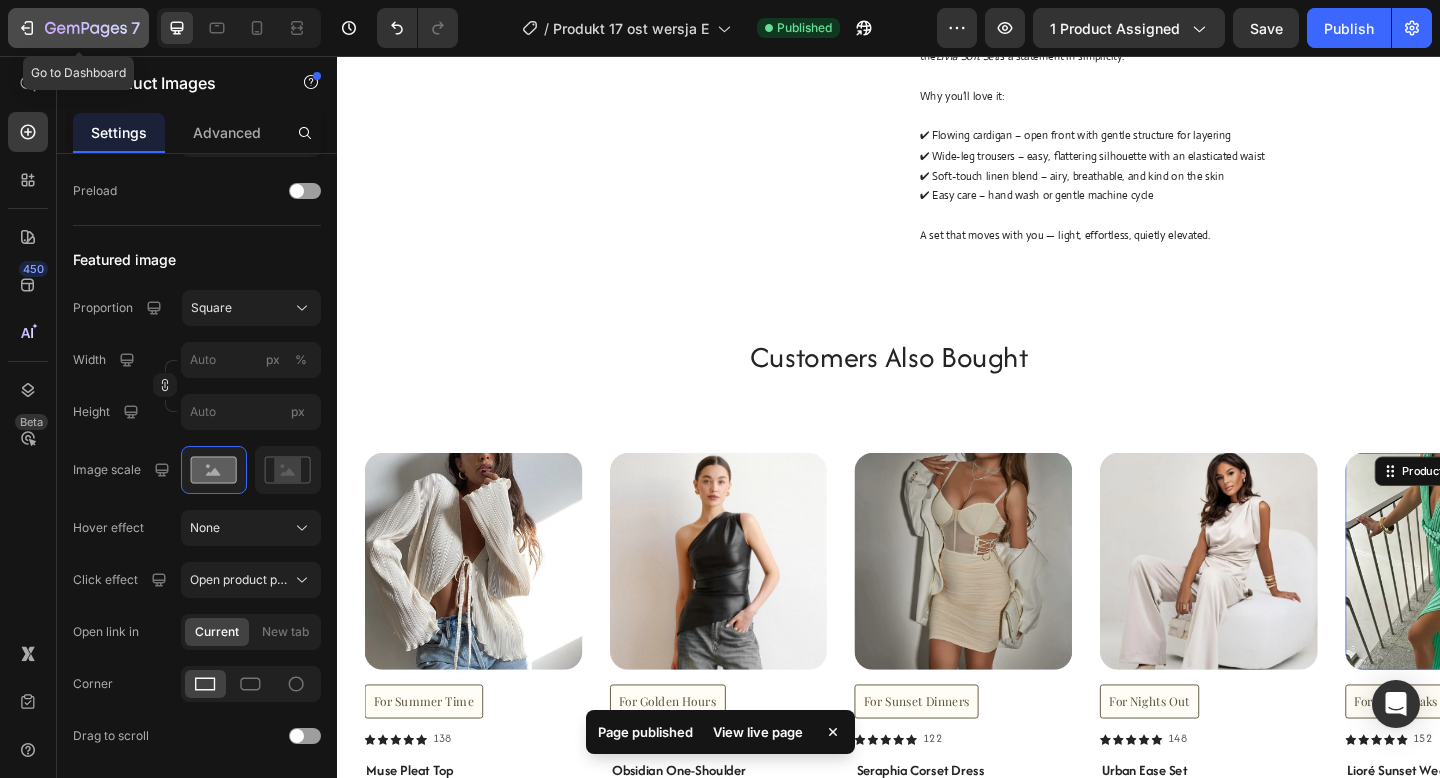 click 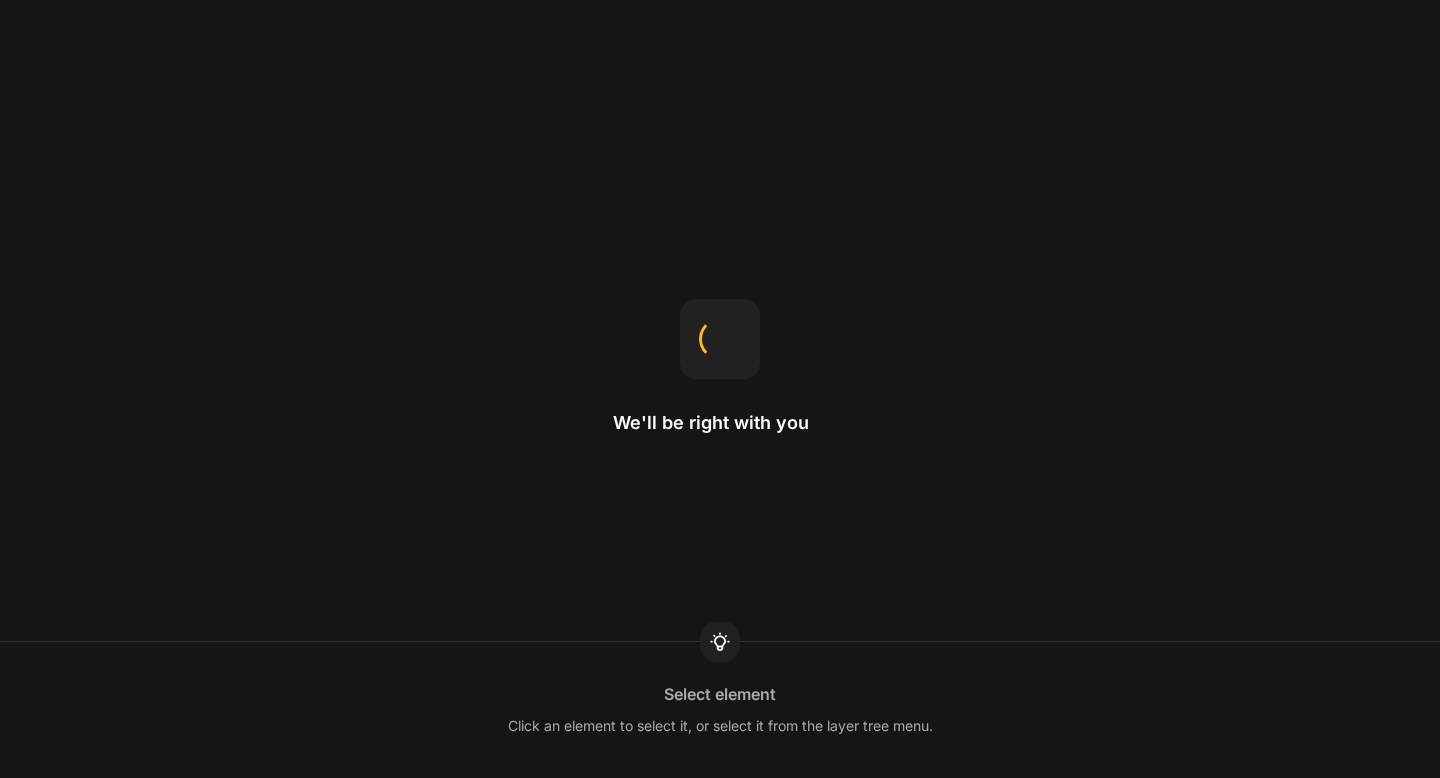 scroll, scrollTop: 0, scrollLeft: 0, axis: both 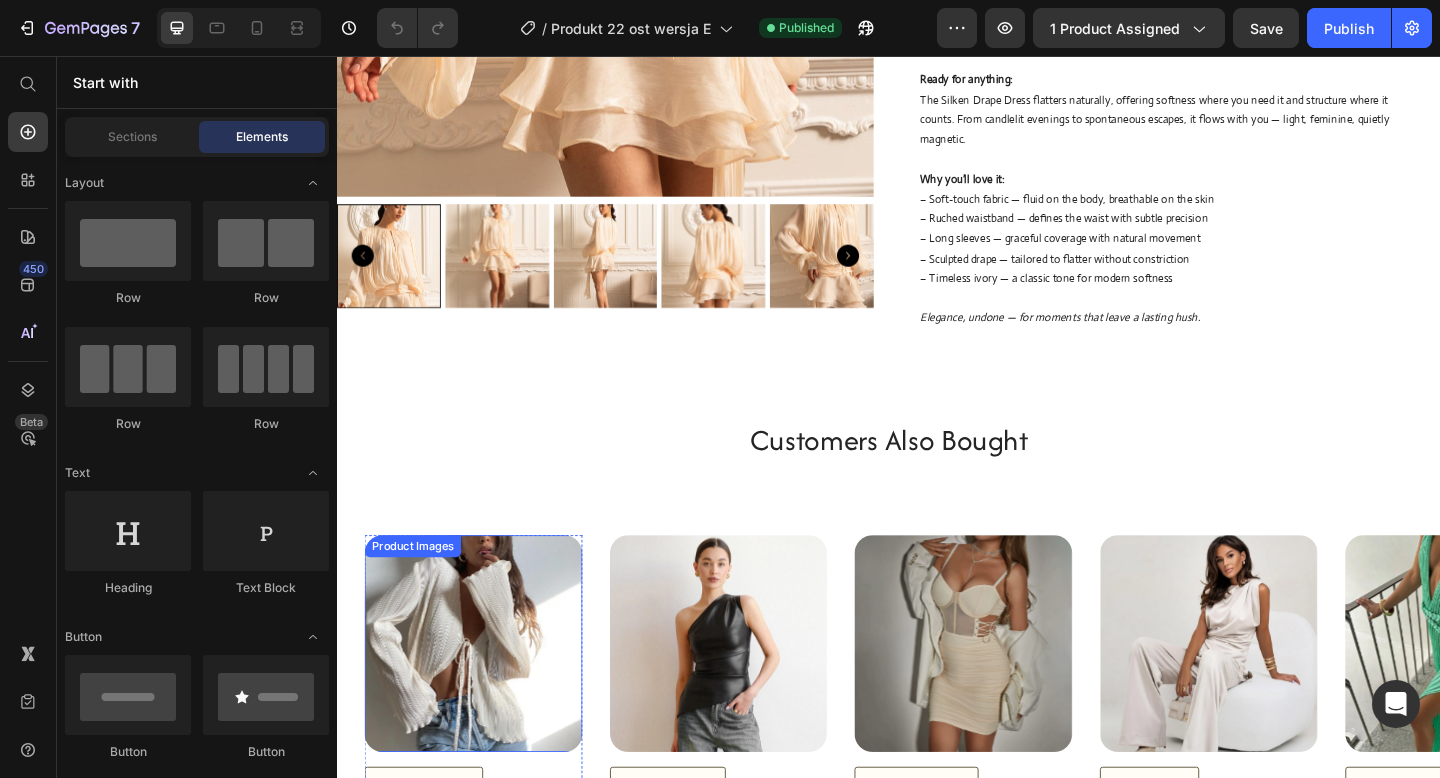 click at bounding box center (485, 696) 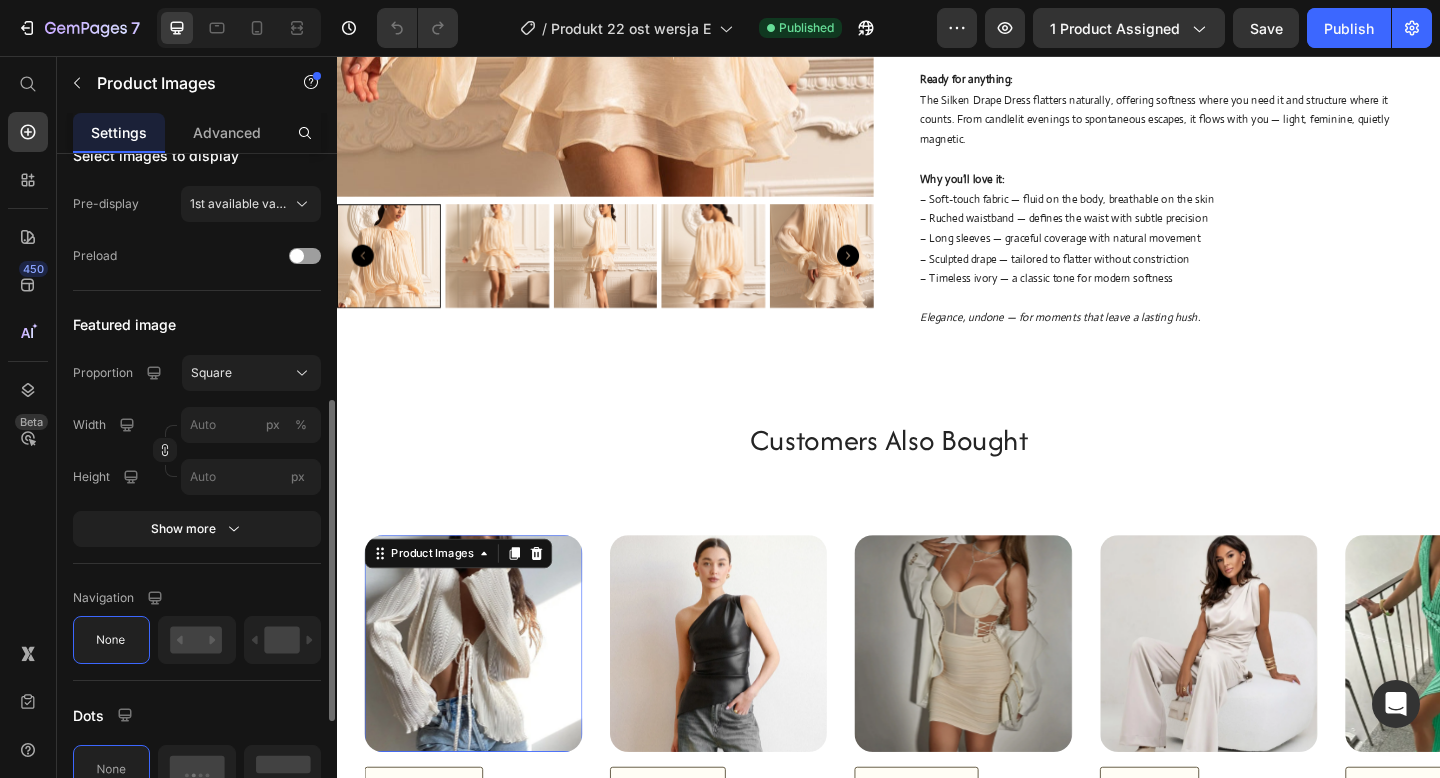 scroll, scrollTop: 534, scrollLeft: 0, axis: vertical 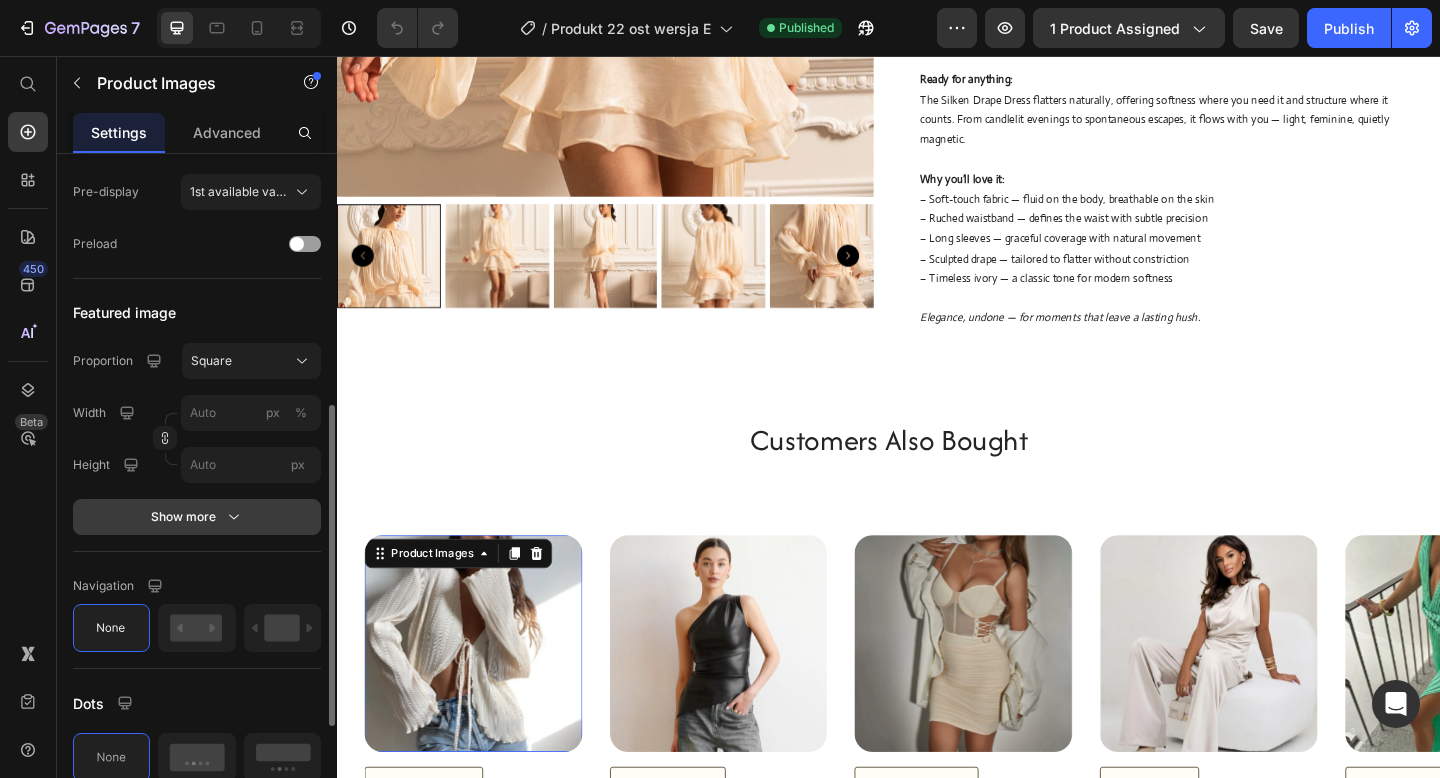click 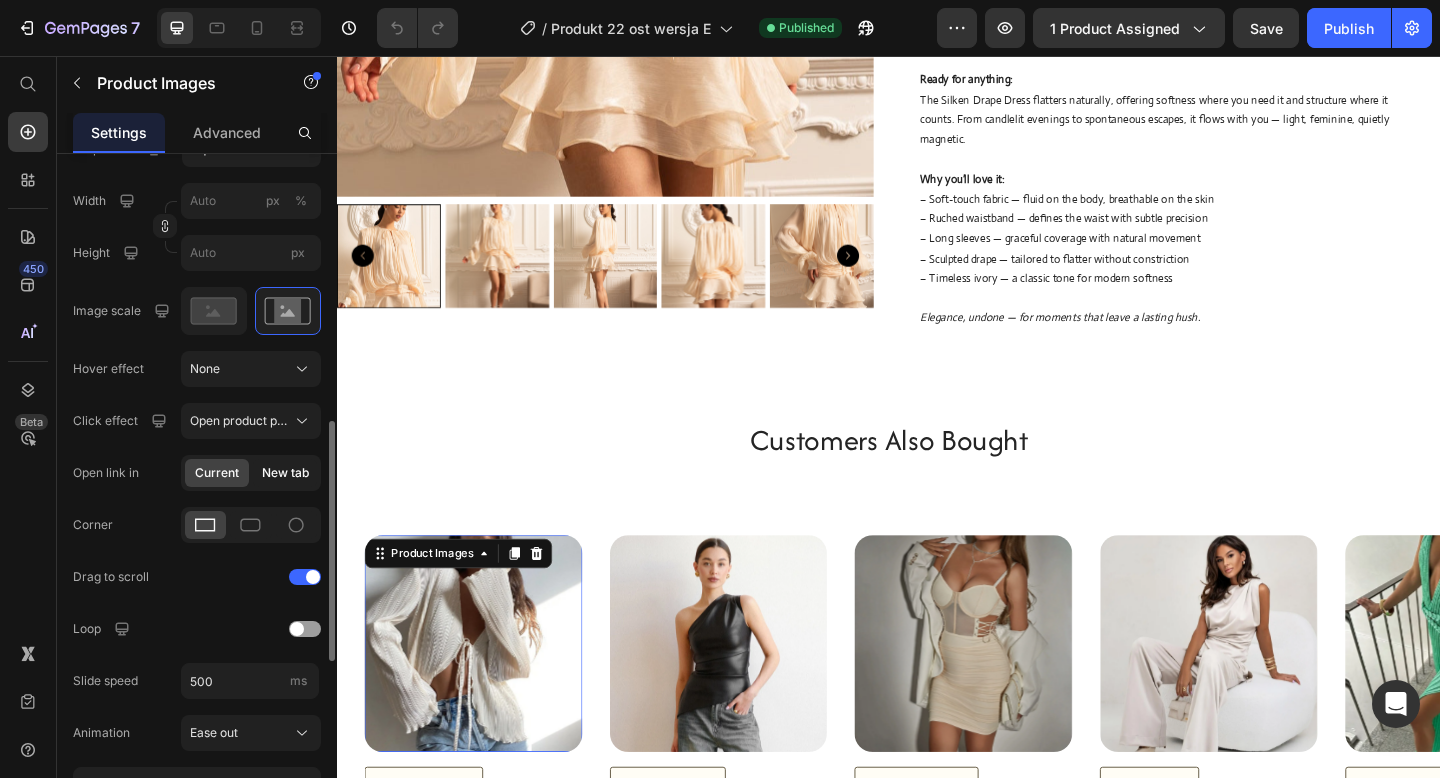 scroll, scrollTop: 749, scrollLeft: 0, axis: vertical 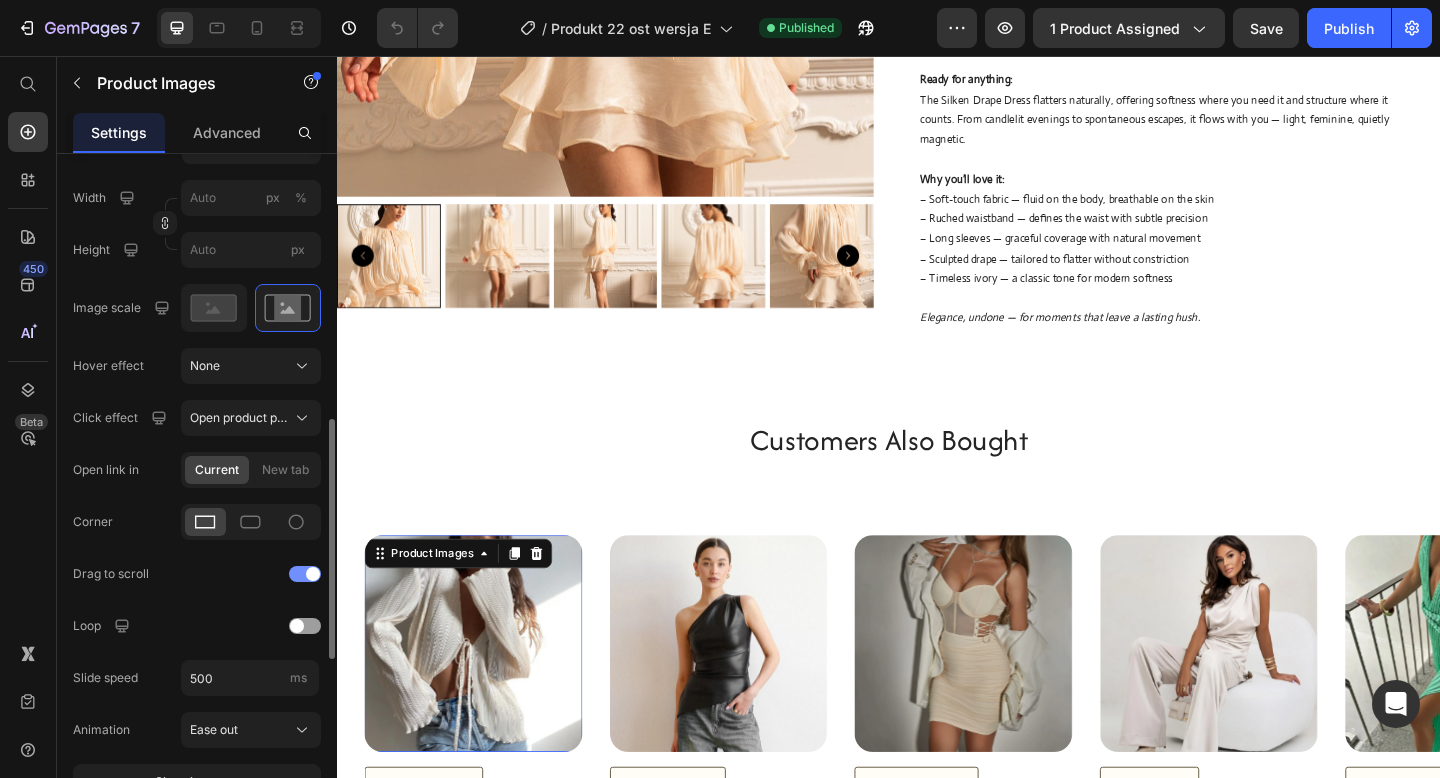 click at bounding box center [305, 574] 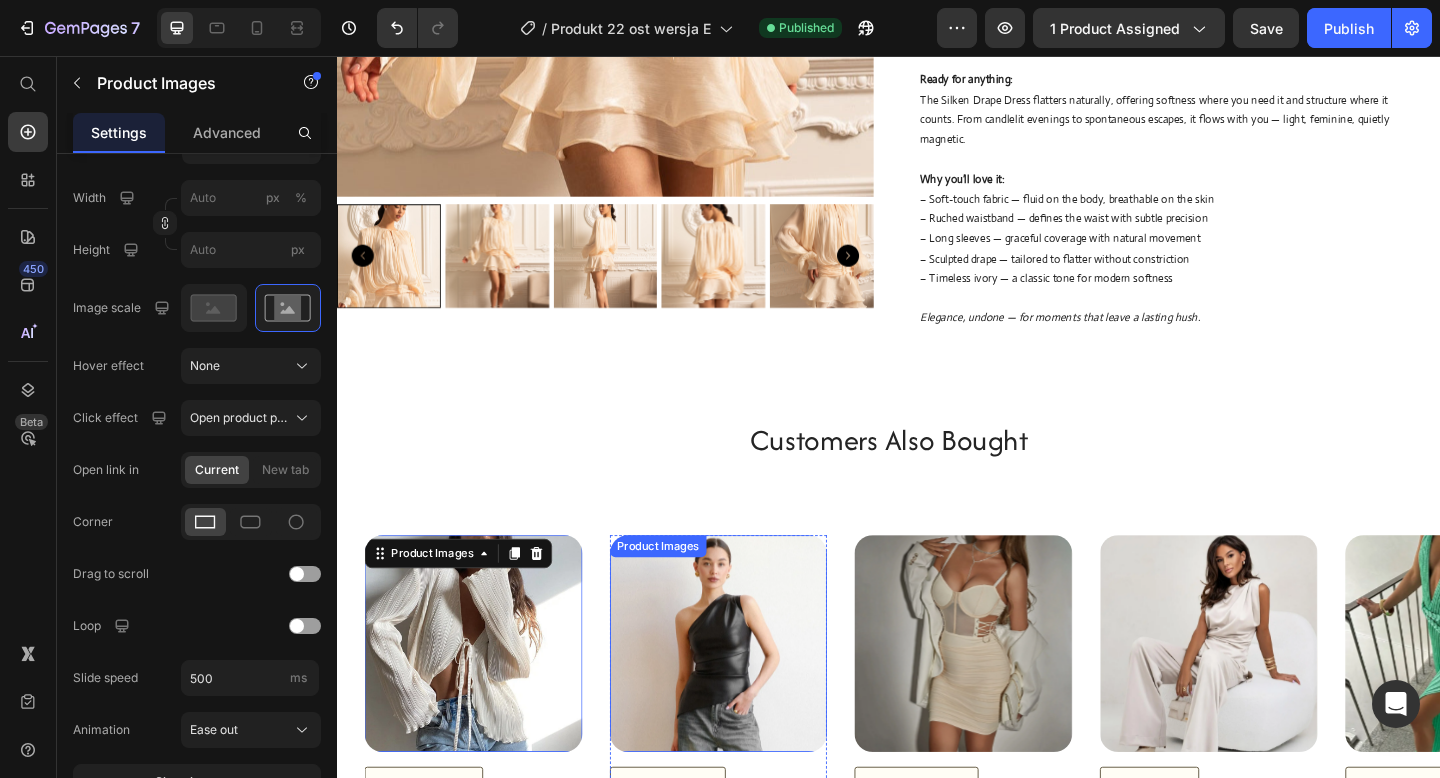 click at bounding box center (752, 696) 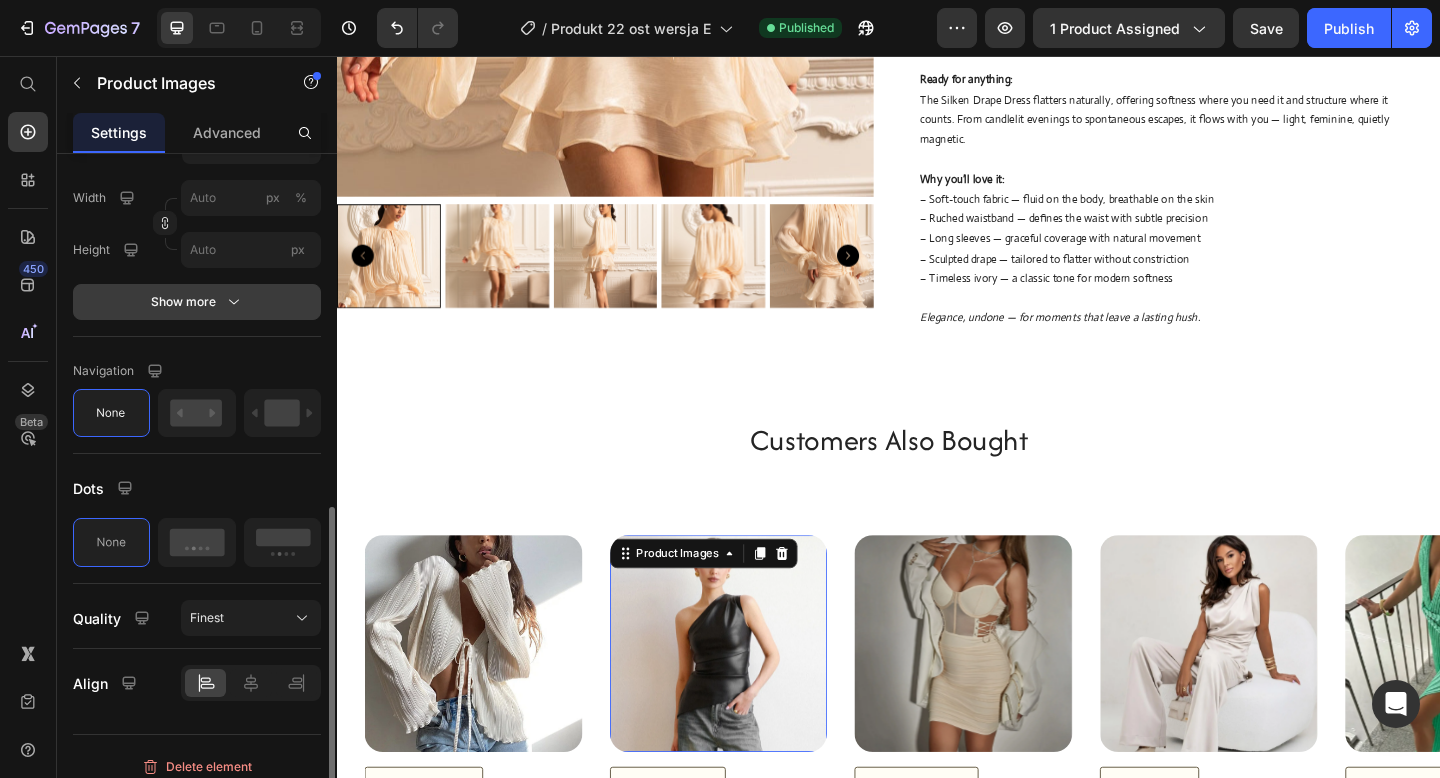 click on "Show more" at bounding box center (197, 302) 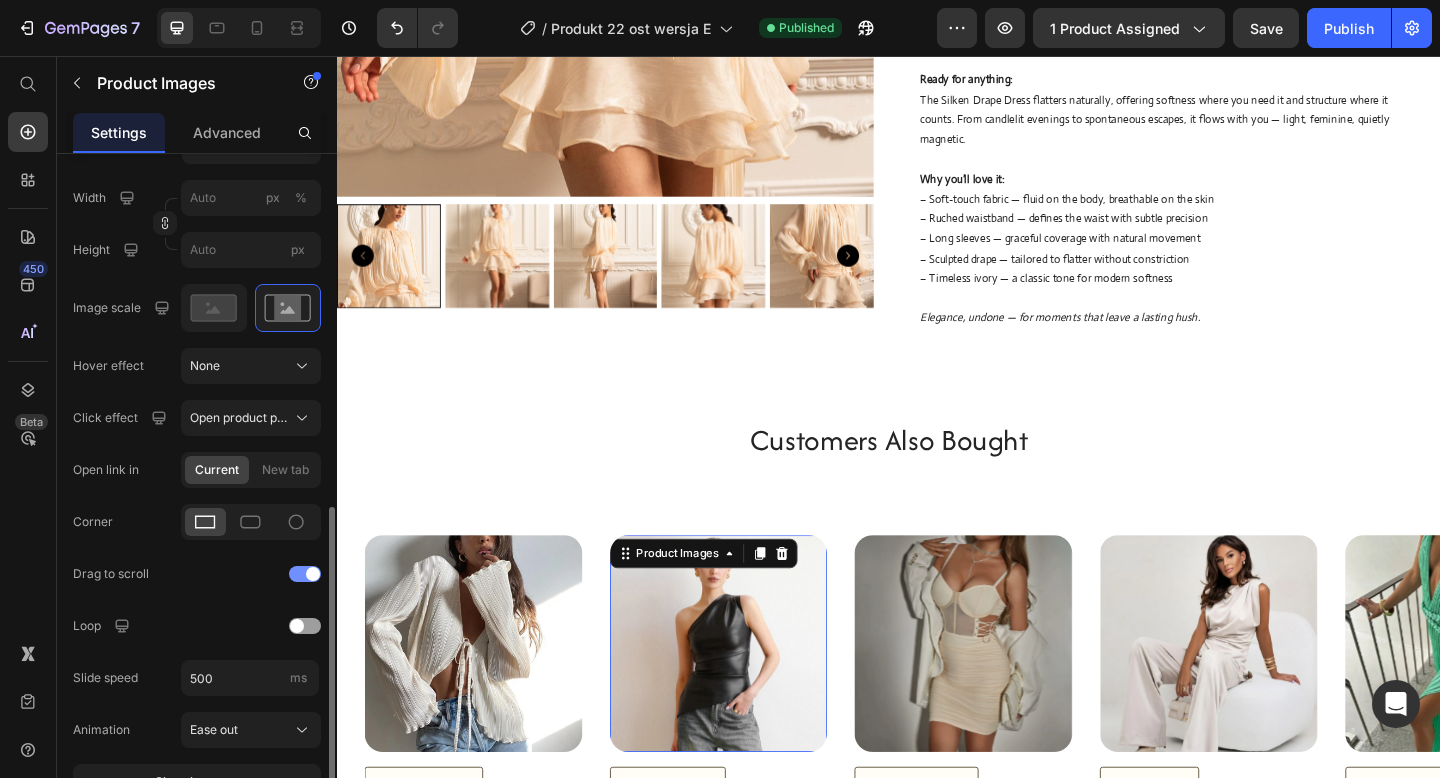 click at bounding box center [313, 574] 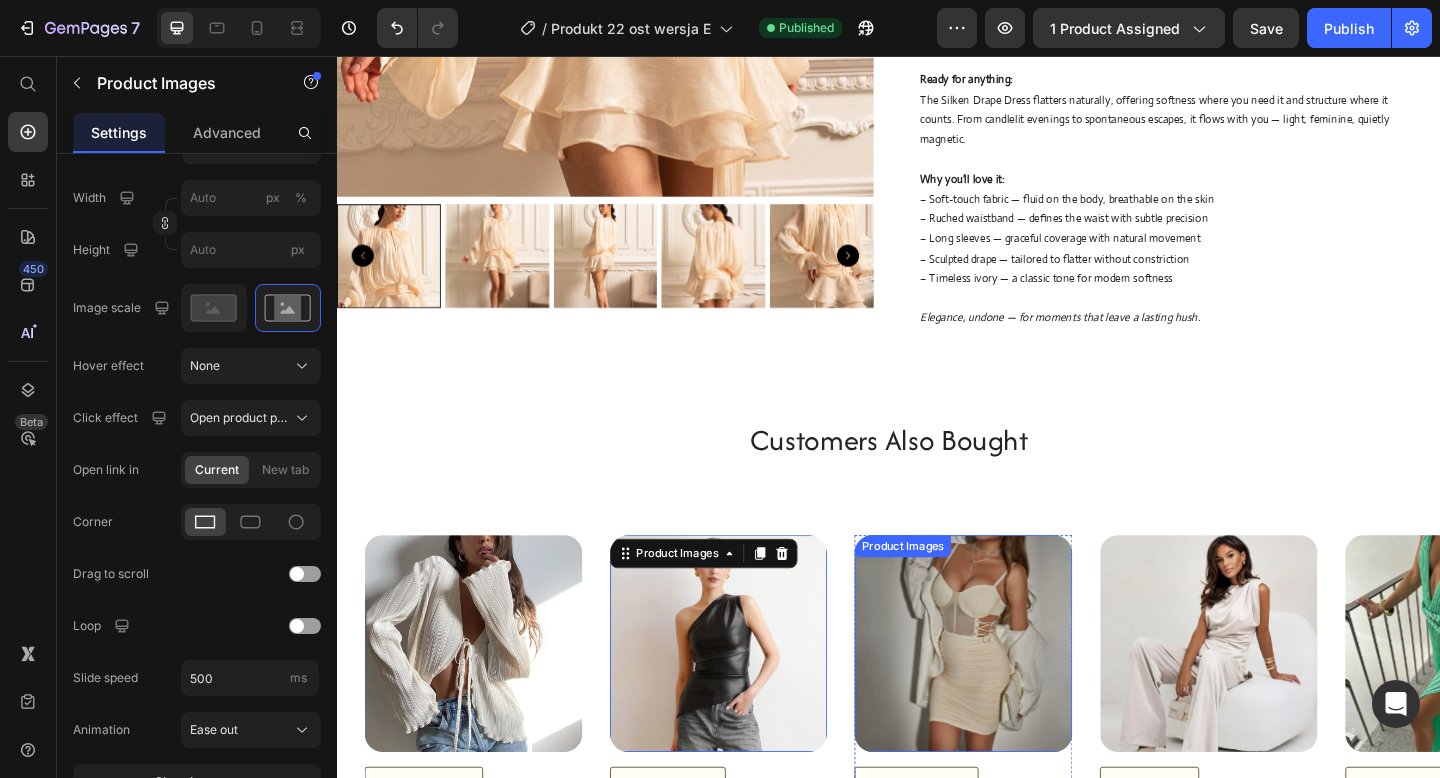 click at bounding box center (1018, 696) 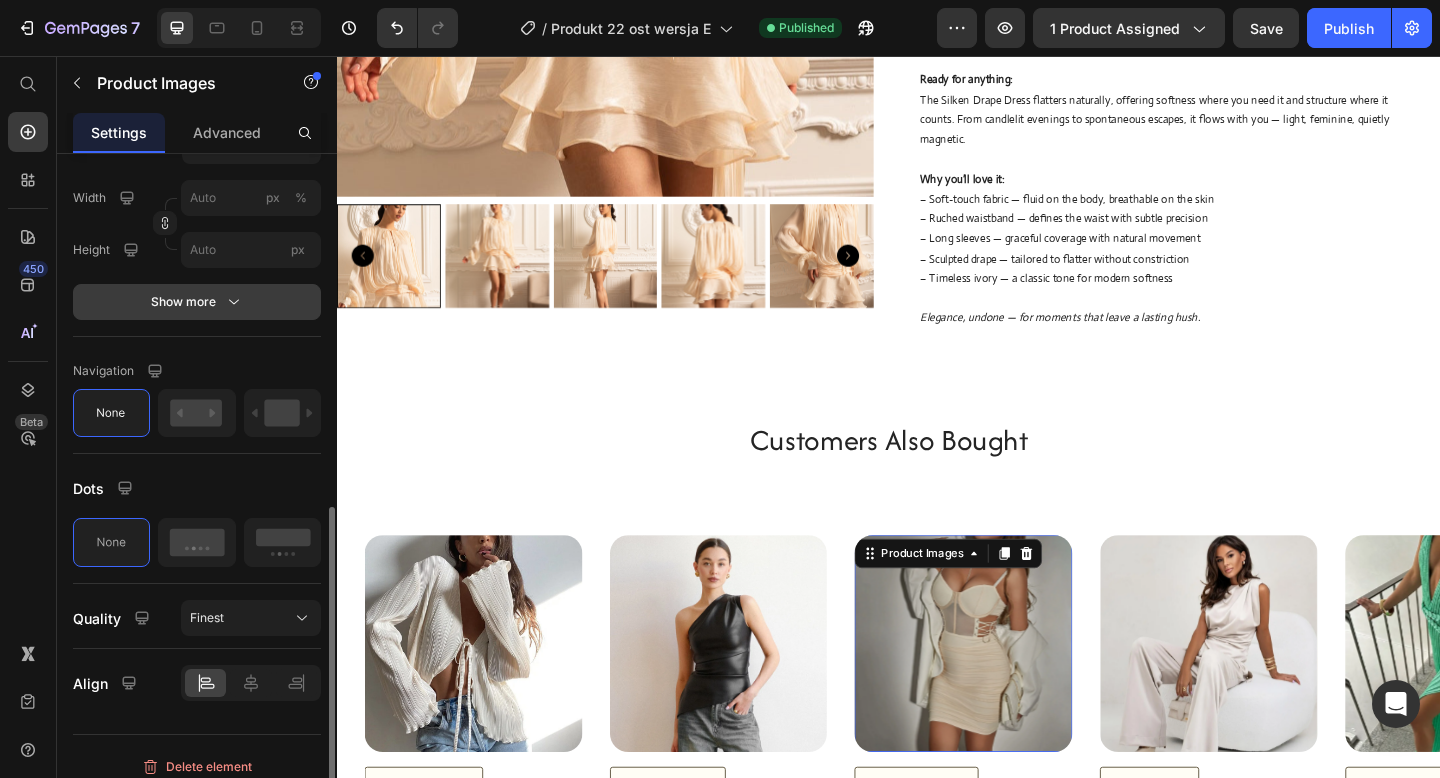 click 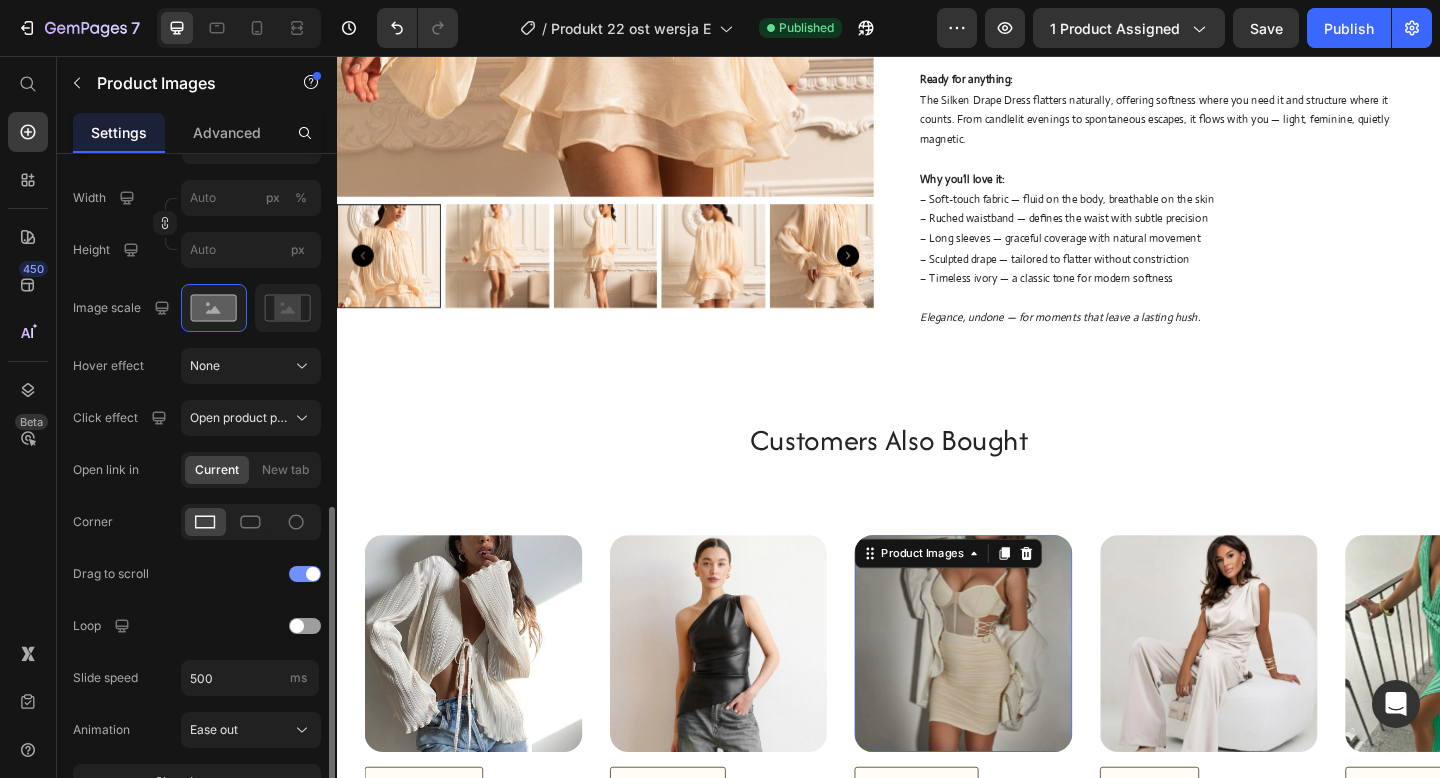 click at bounding box center (305, 574) 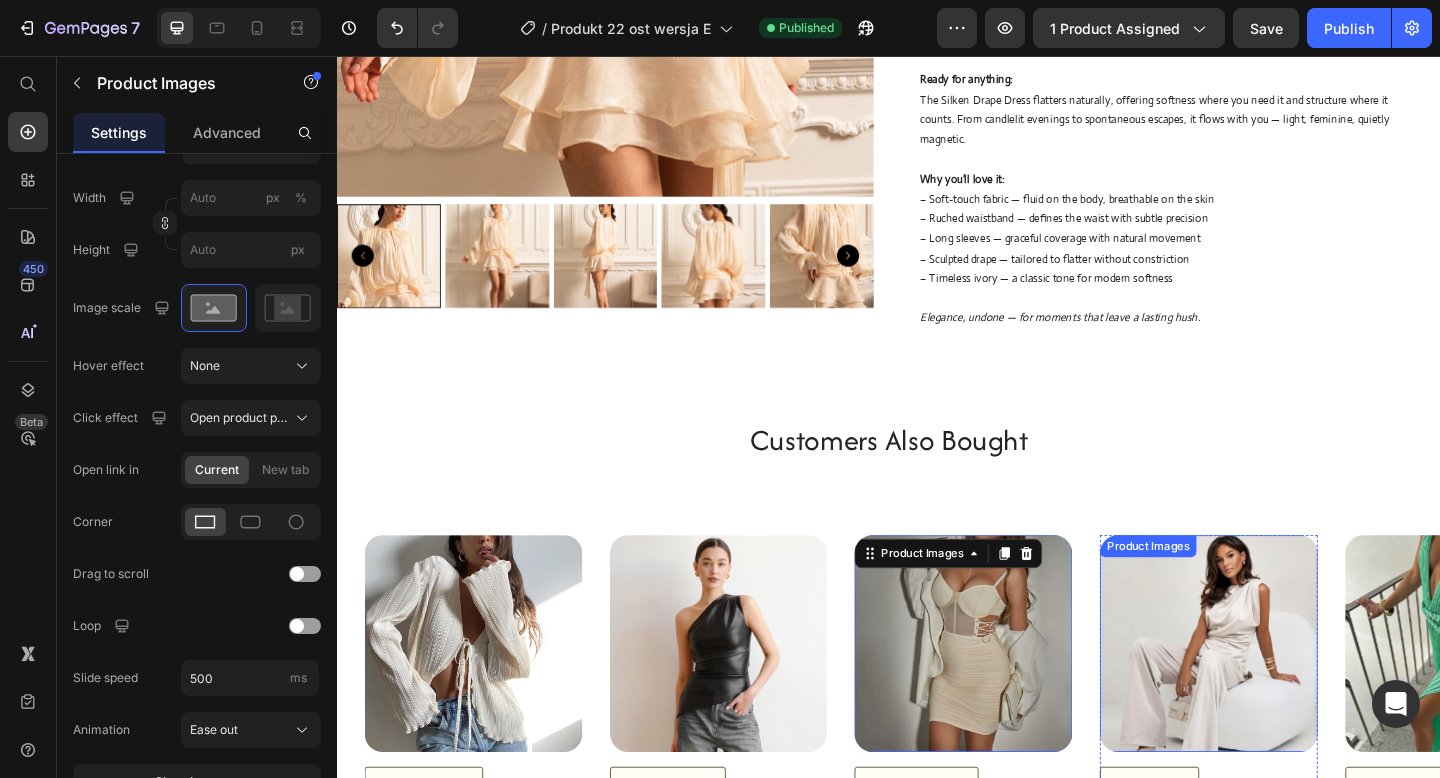 click at bounding box center (1285, 696) 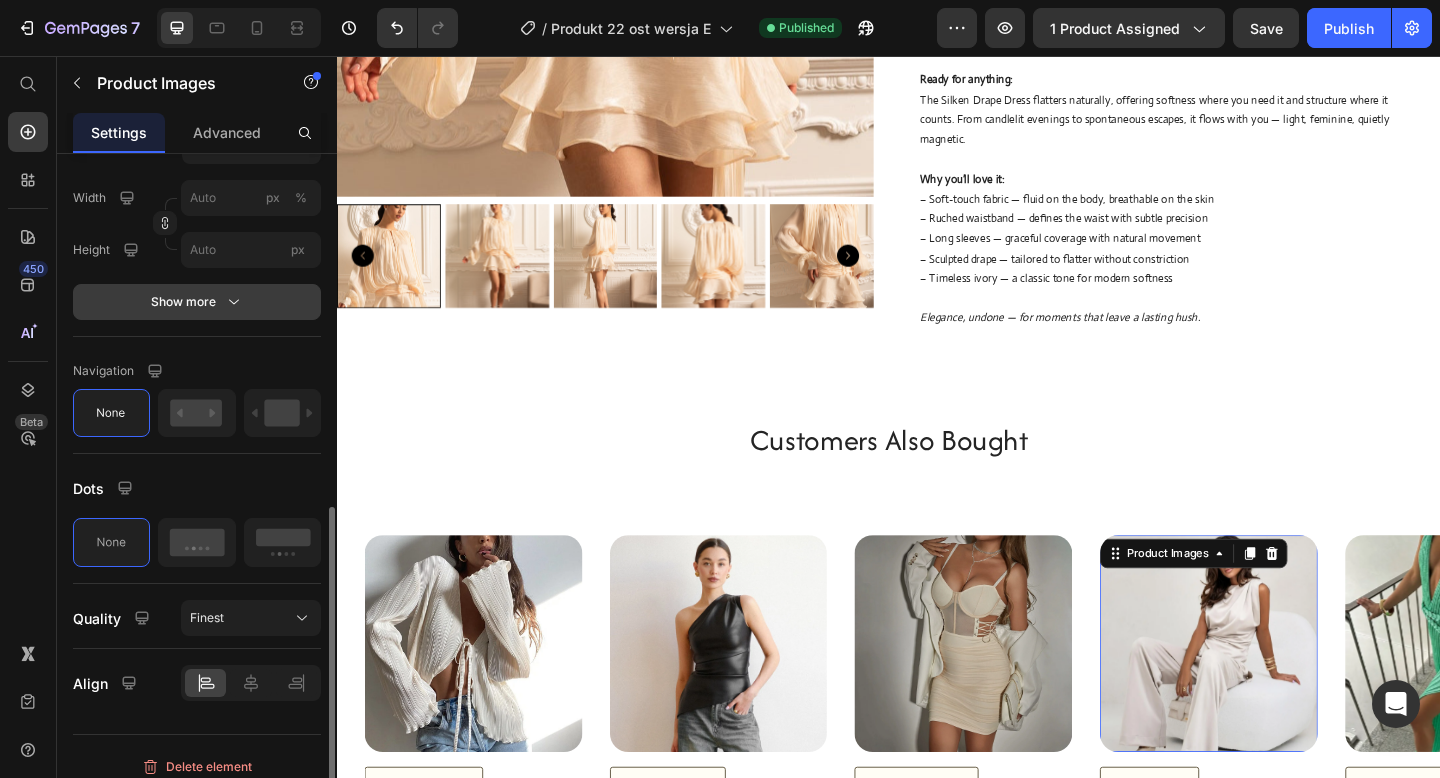 click on "Show more" at bounding box center (197, 302) 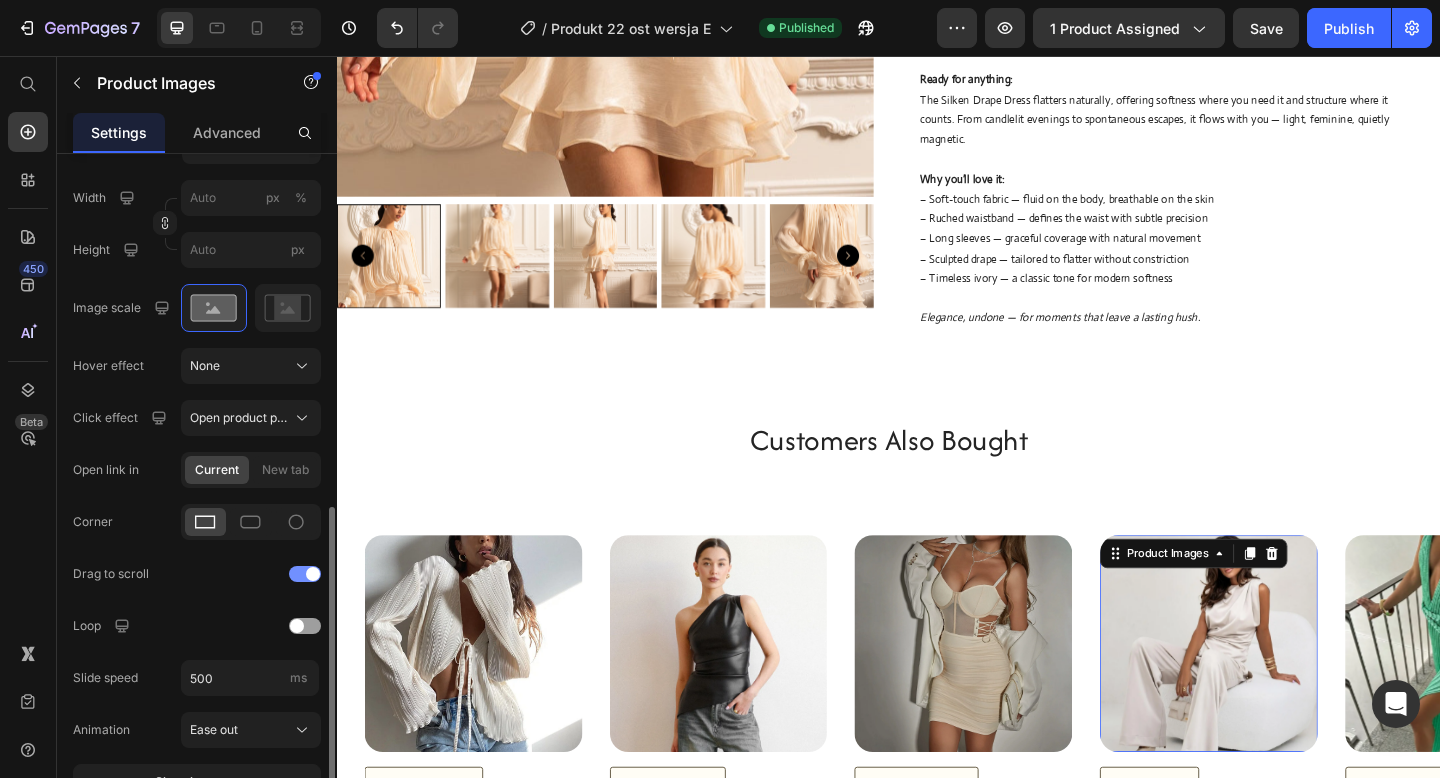 click at bounding box center [305, 574] 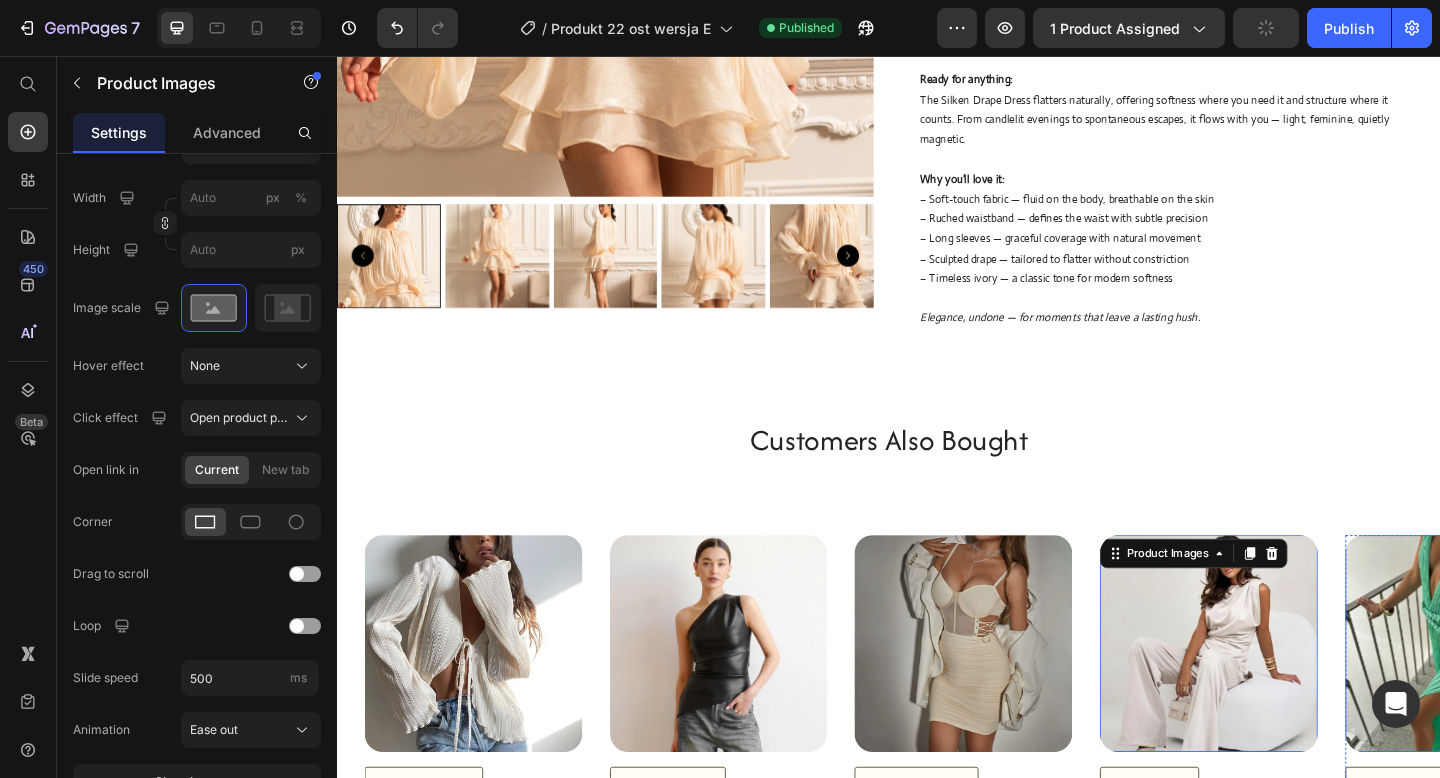 click at bounding box center (1552, 696) 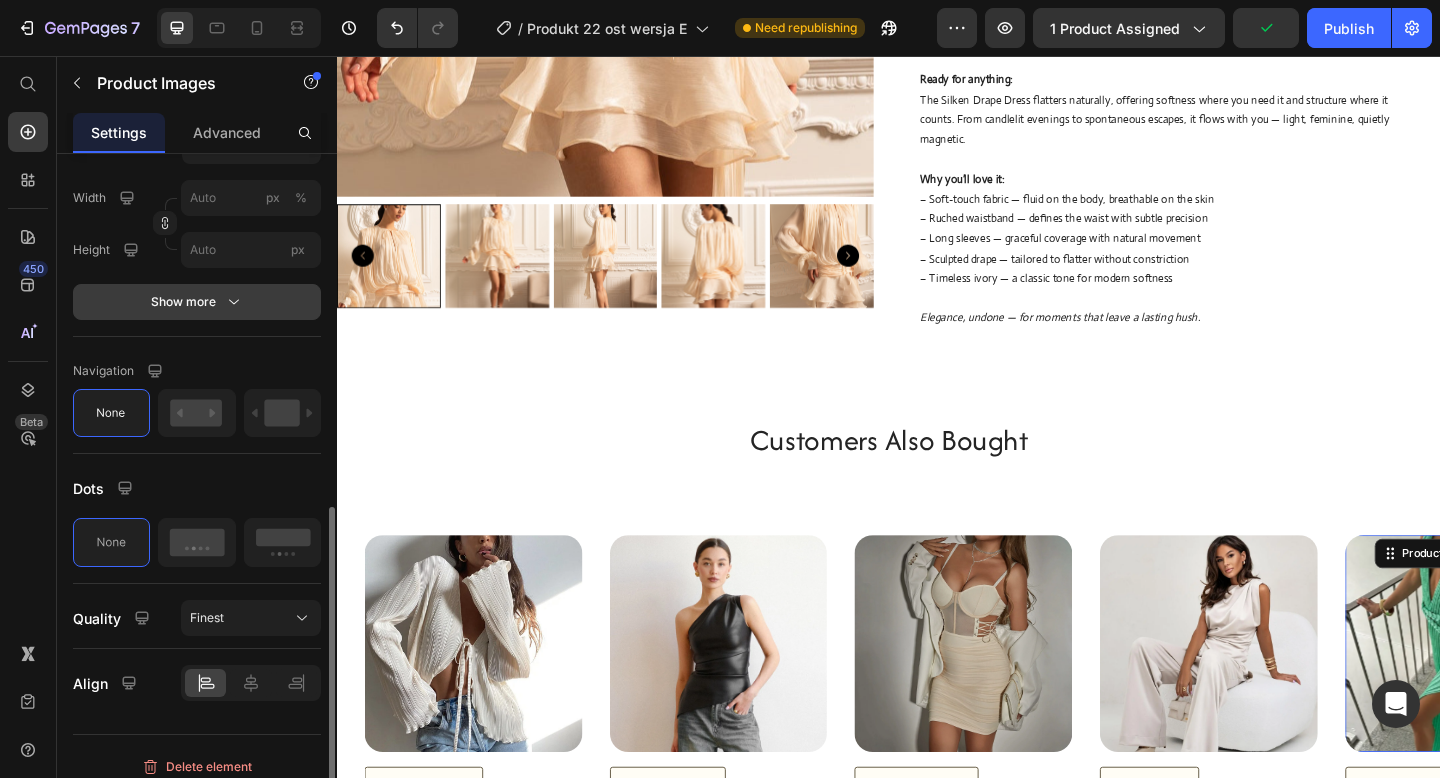 click on "Show more" at bounding box center [197, 302] 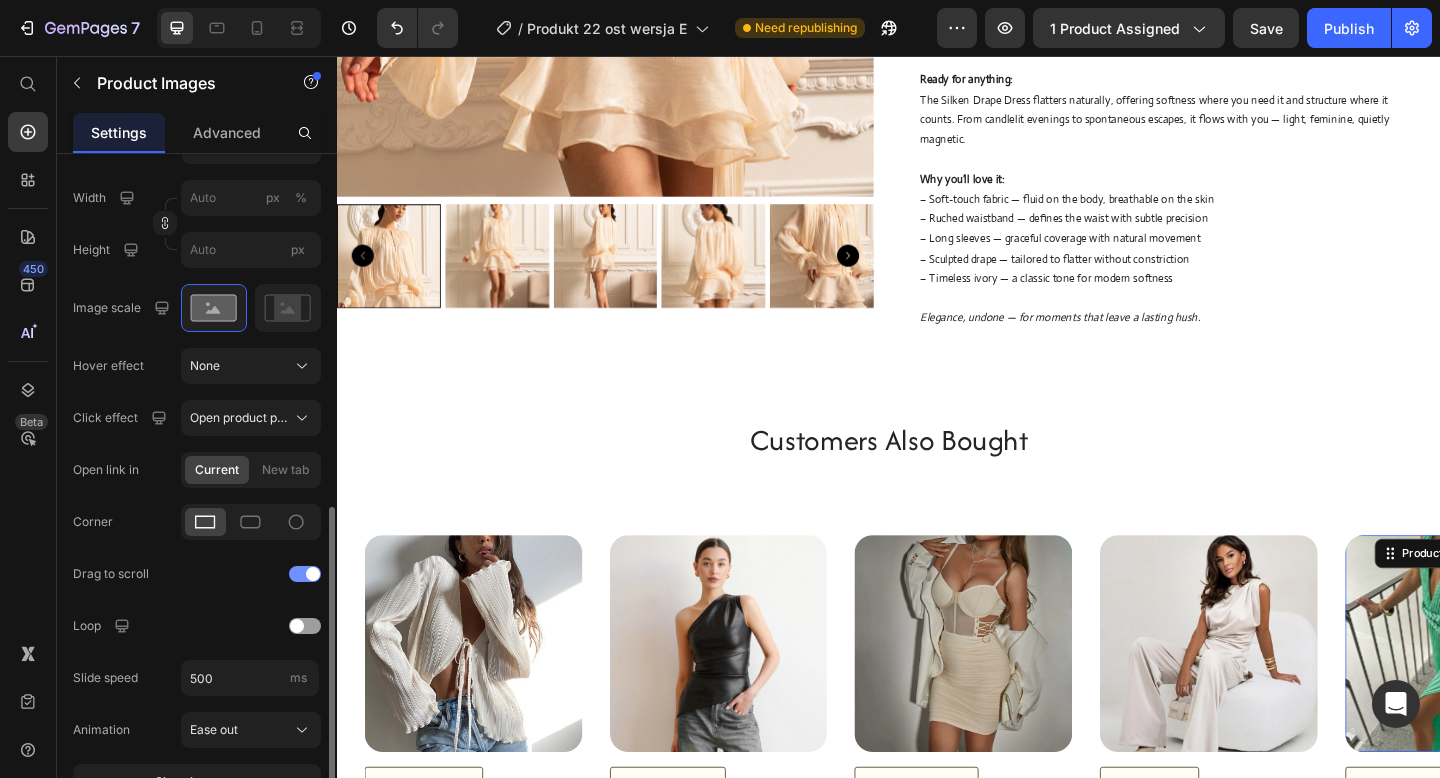 click at bounding box center (305, 574) 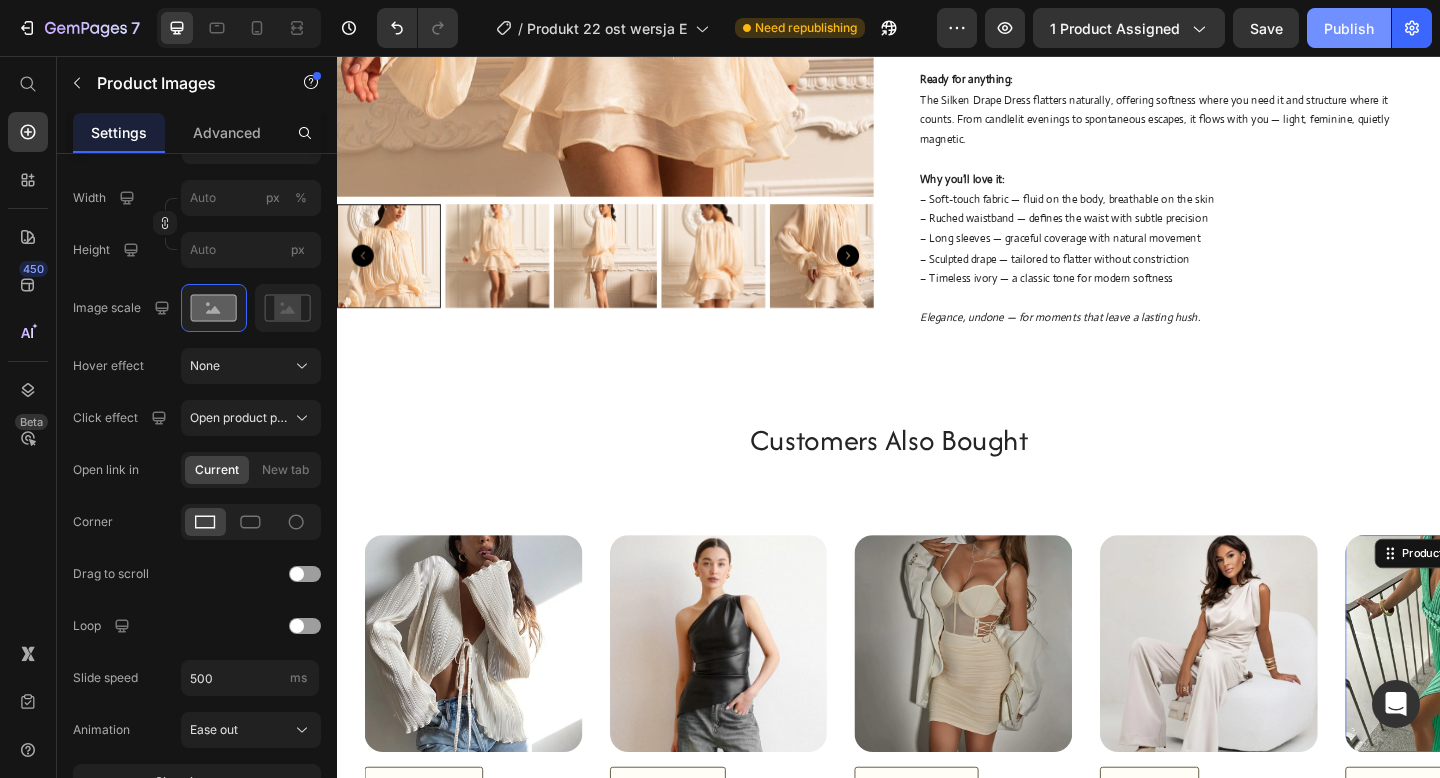 click on "Publish" at bounding box center (1349, 28) 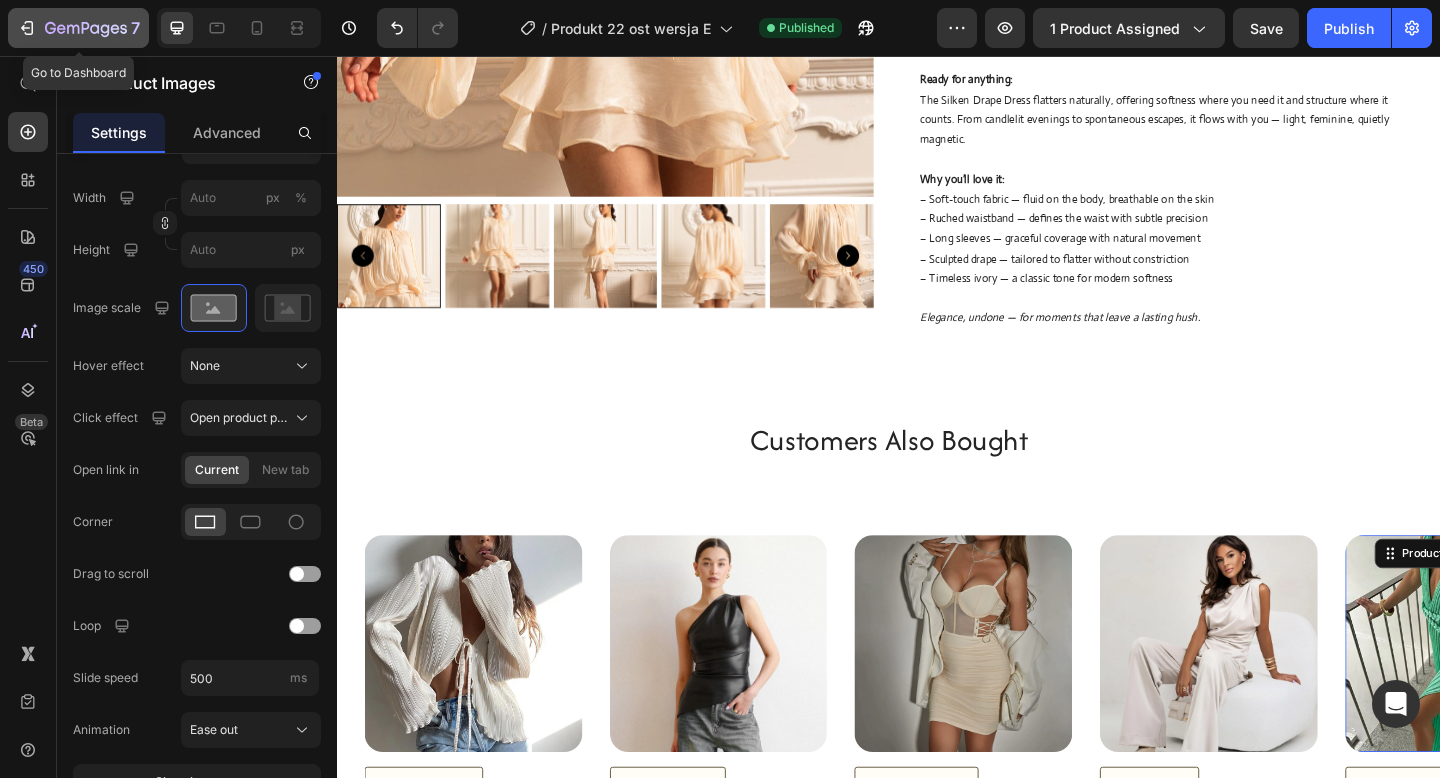 click on "7" at bounding box center (78, 28) 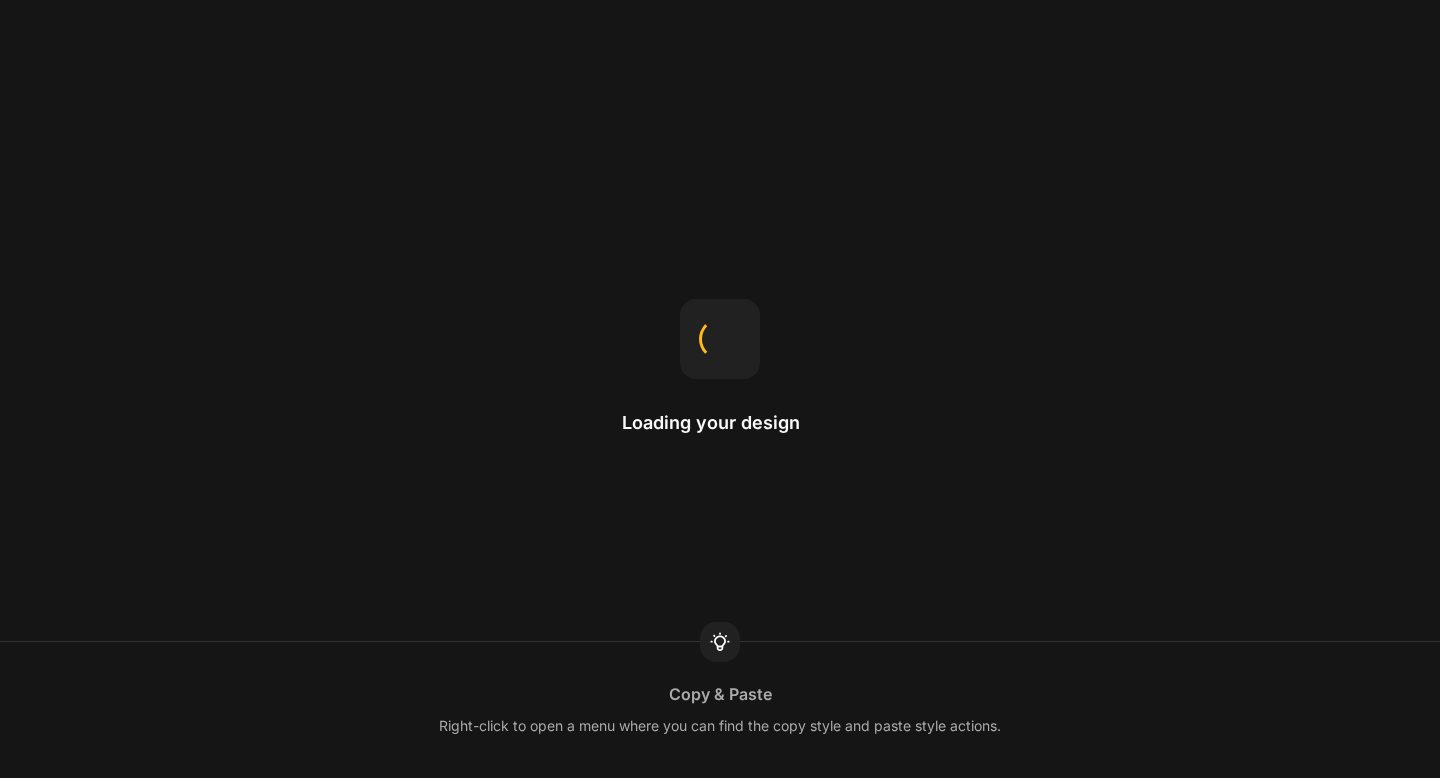 scroll, scrollTop: 0, scrollLeft: 0, axis: both 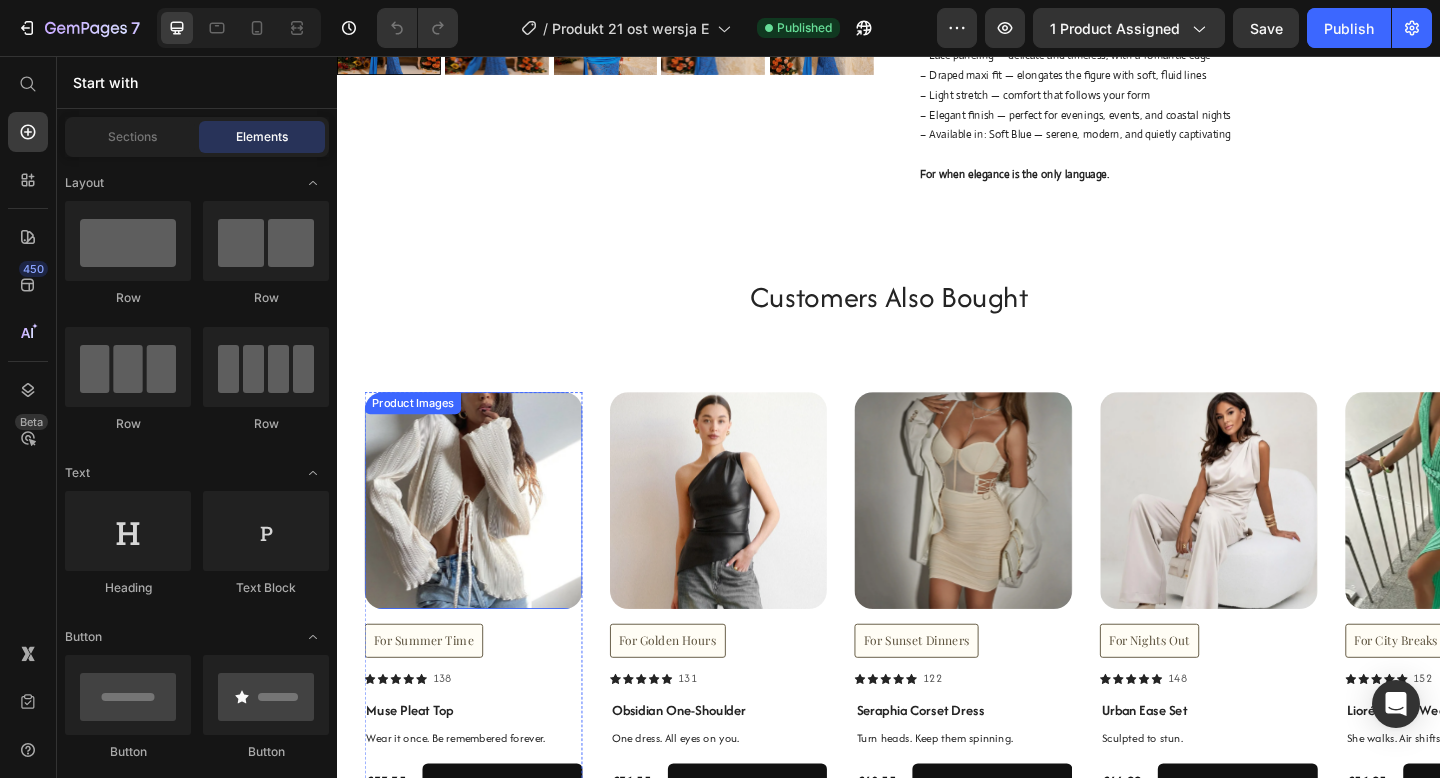 click at bounding box center [485, 540] 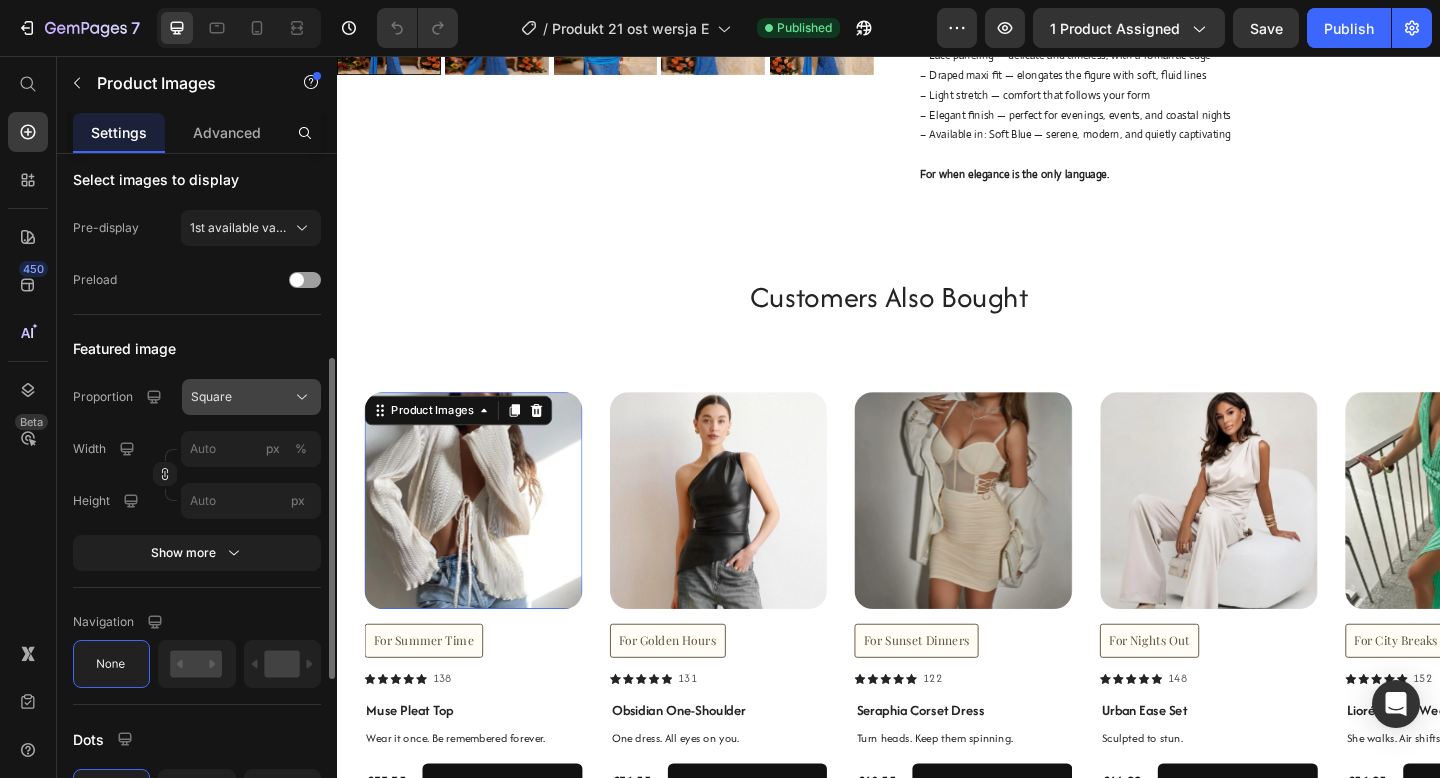 scroll, scrollTop: 461, scrollLeft: 0, axis: vertical 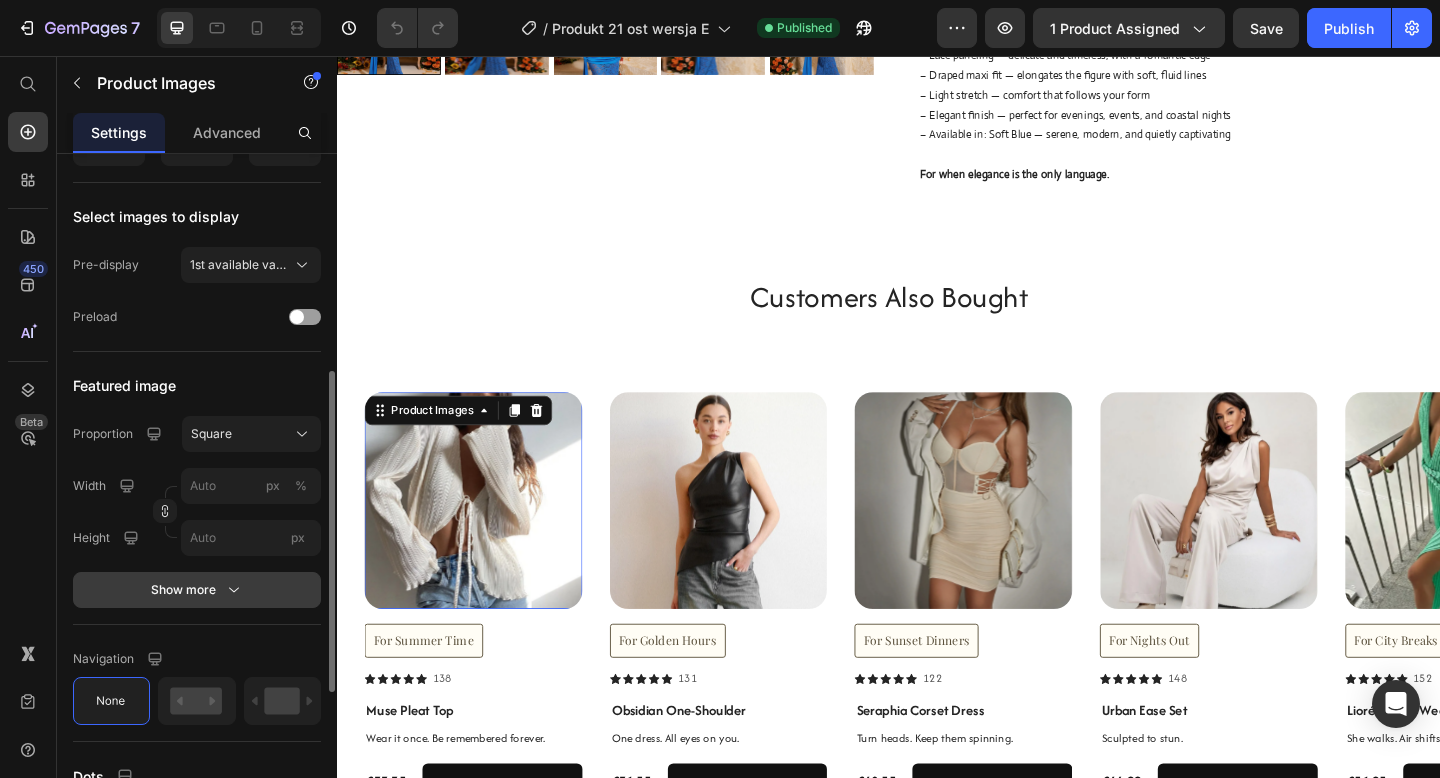 click on "Show more" at bounding box center [197, 590] 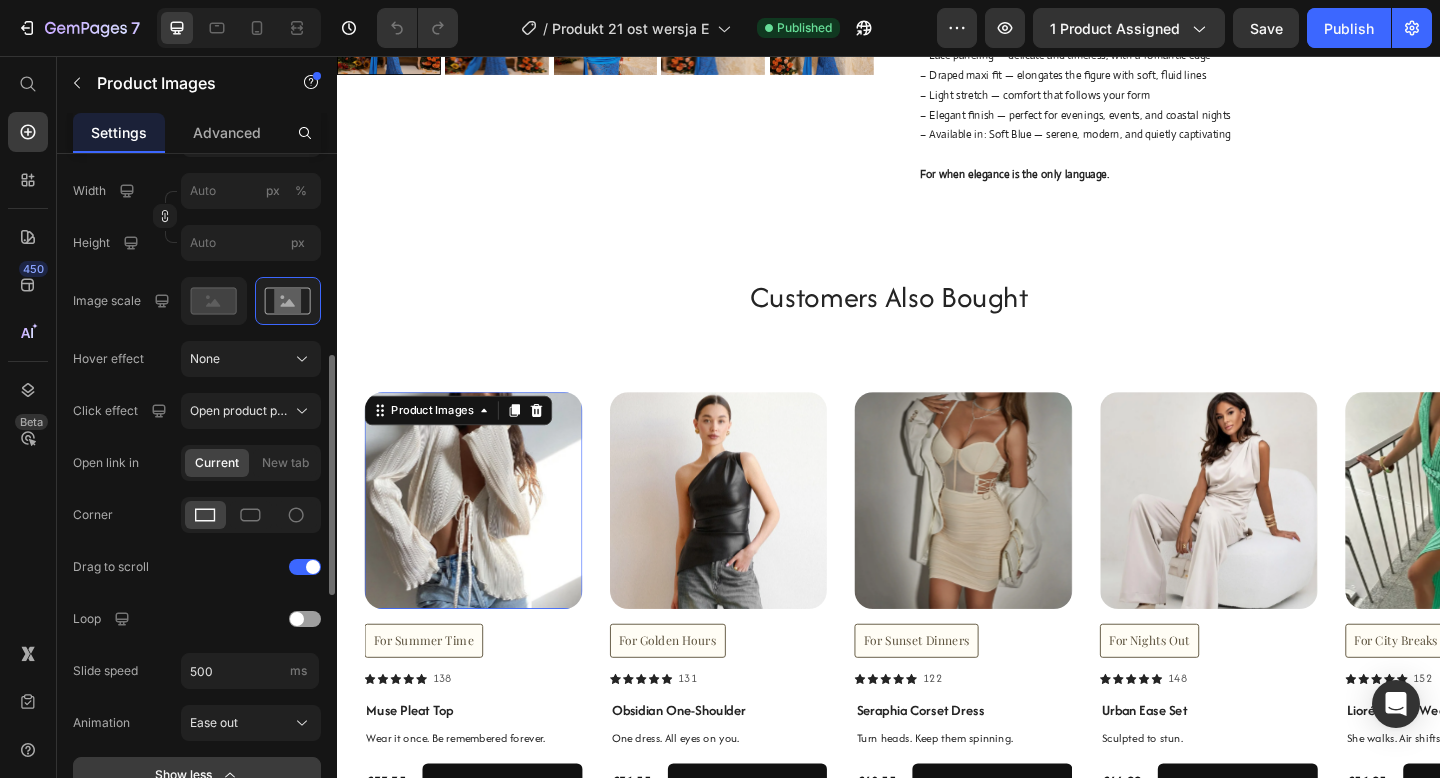 scroll, scrollTop: 767, scrollLeft: 0, axis: vertical 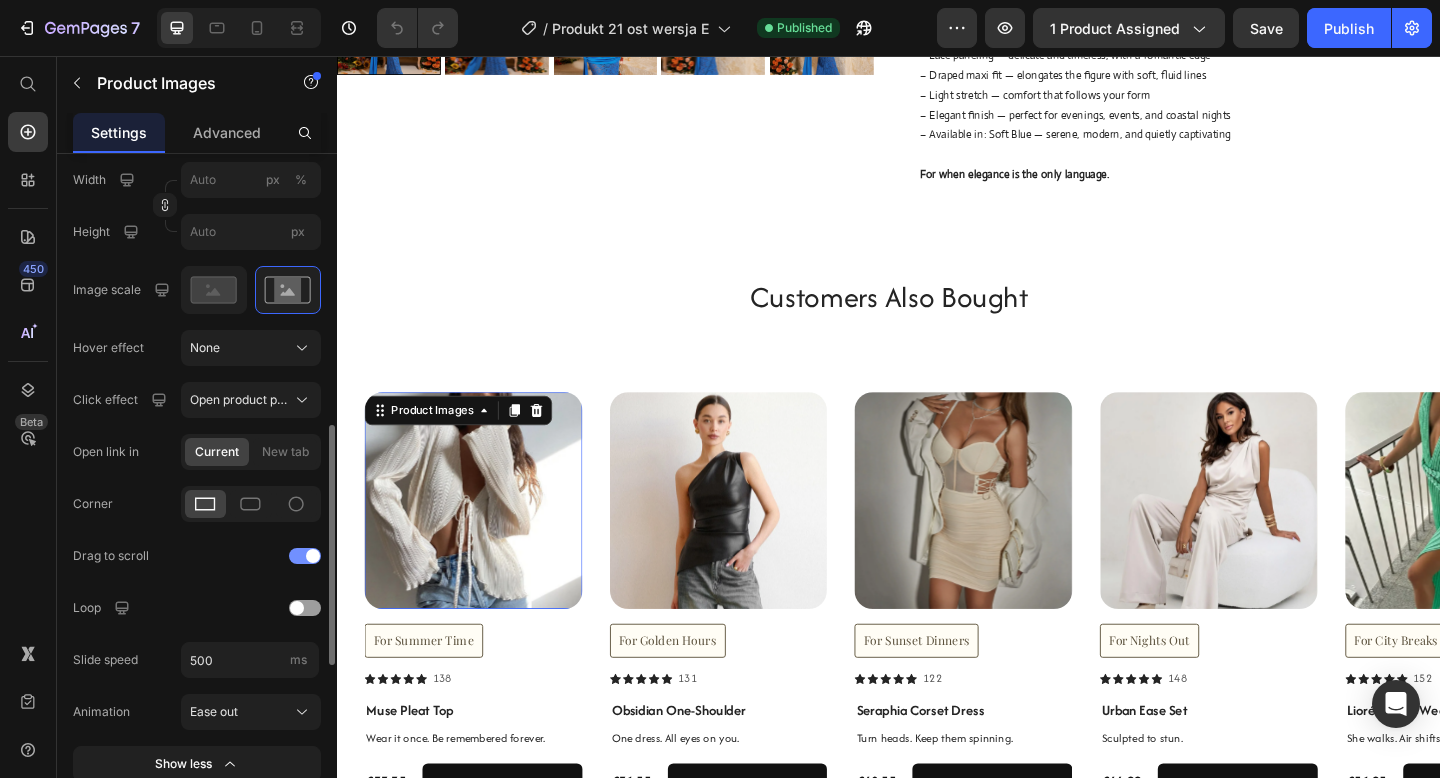 click at bounding box center [305, 556] 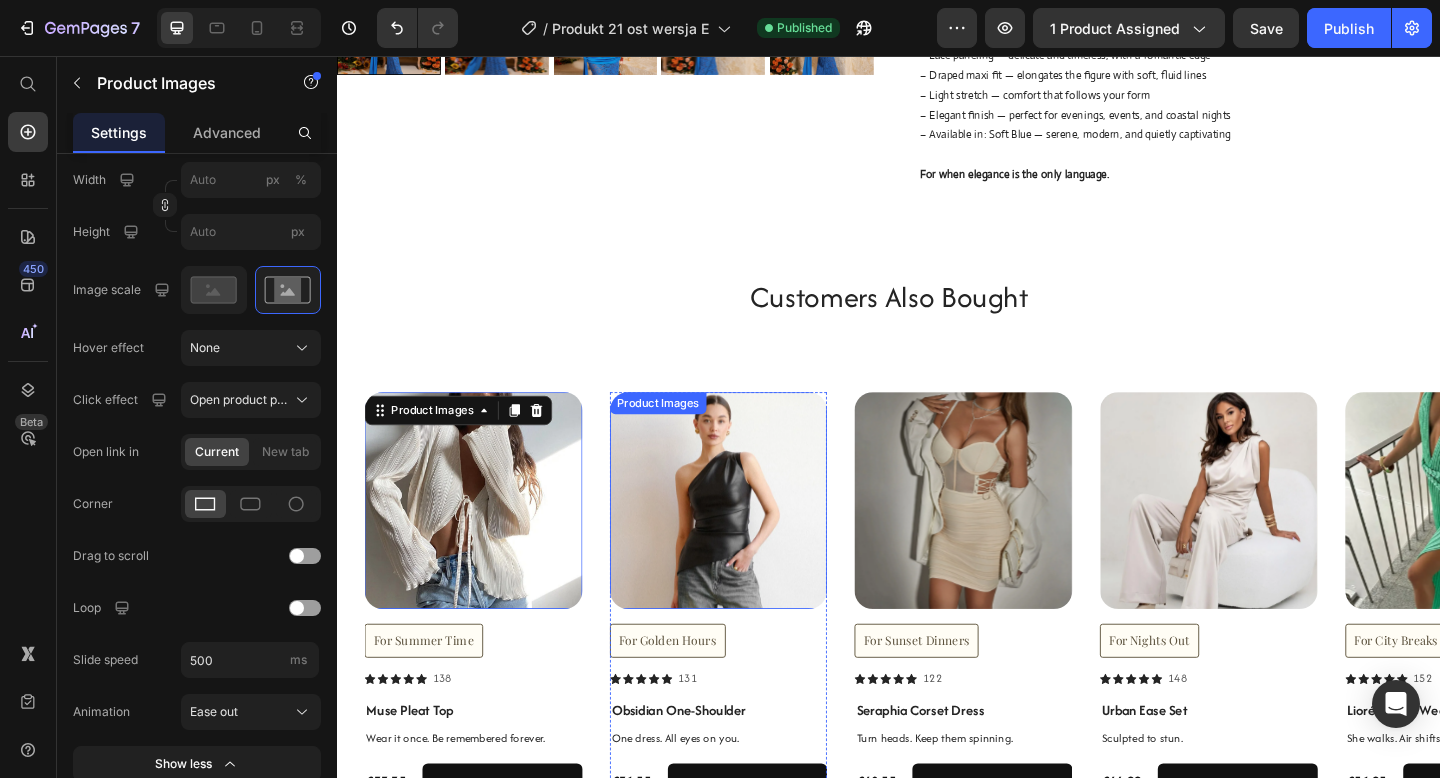 click at bounding box center (752, 540) 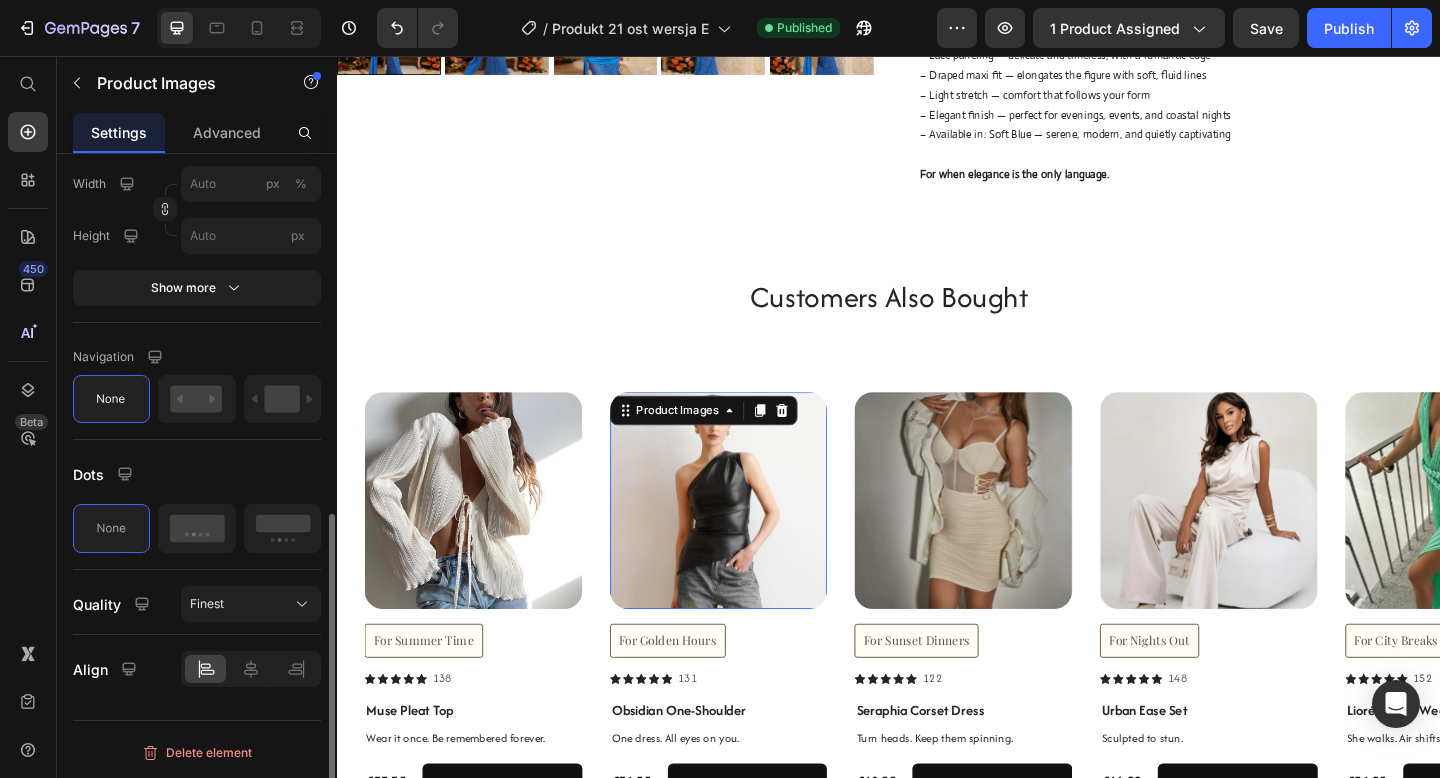 scroll, scrollTop: 763, scrollLeft: 0, axis: vertical 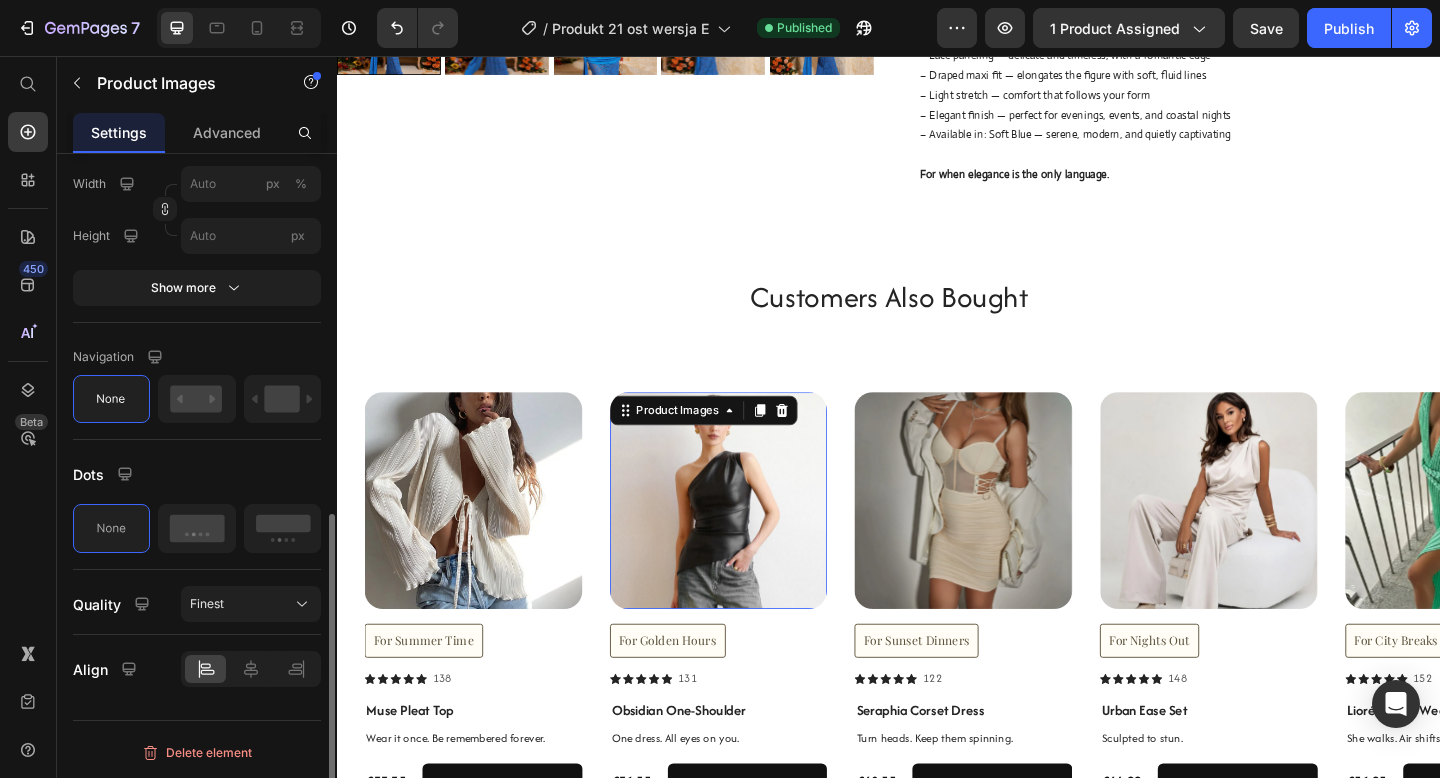 click on "Featured image Proportion Square Width px % Height px Show more" 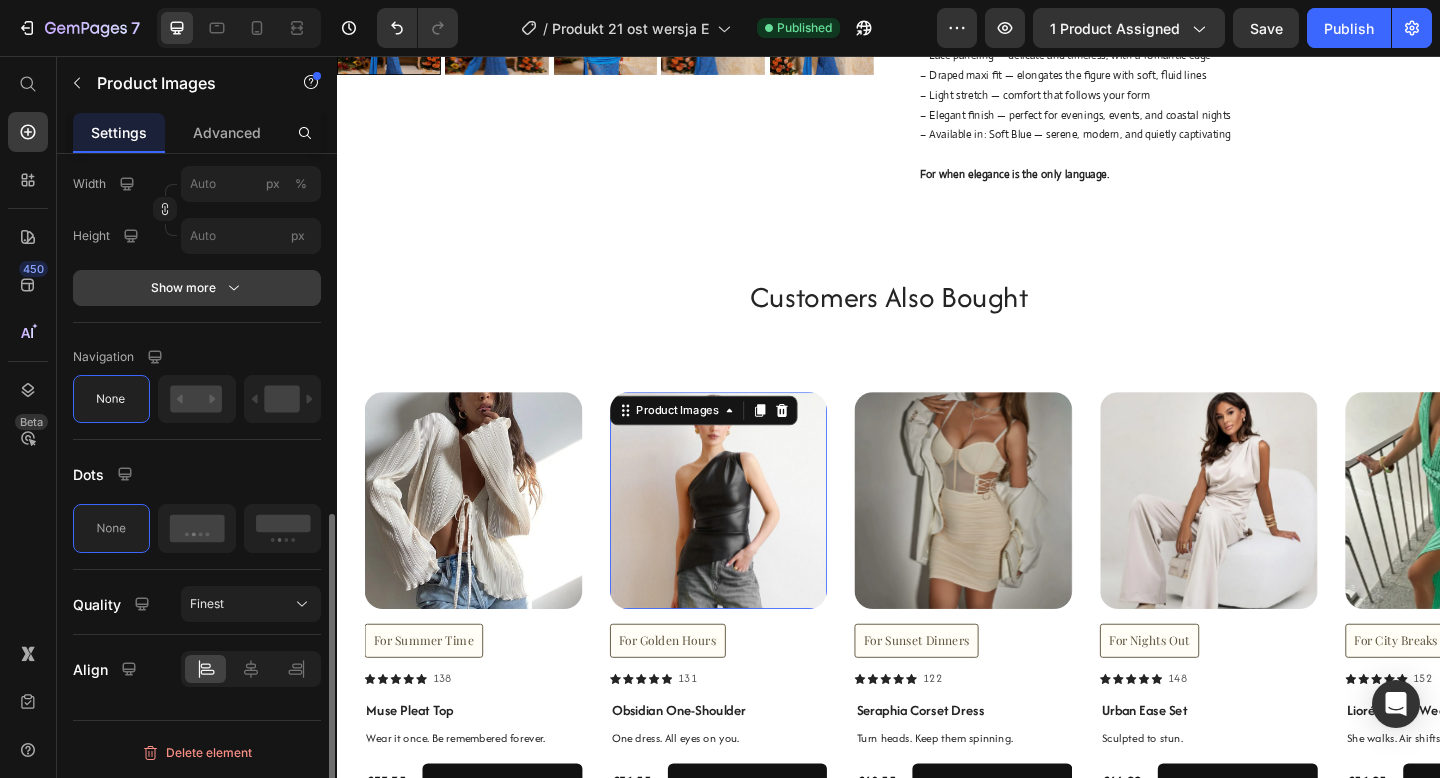 click on "Show more" at bounding box center [197, 288] 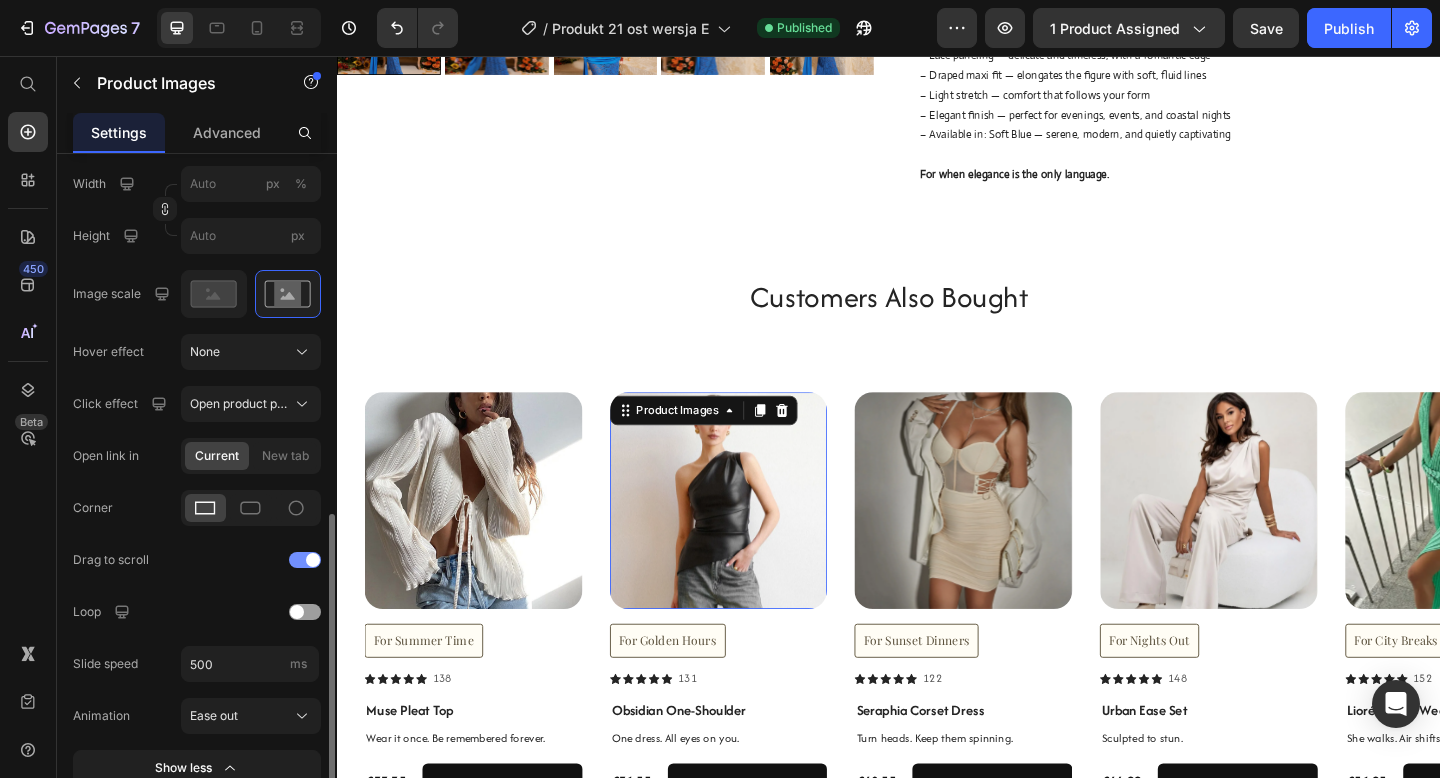 click at bounding box center (305, 560) 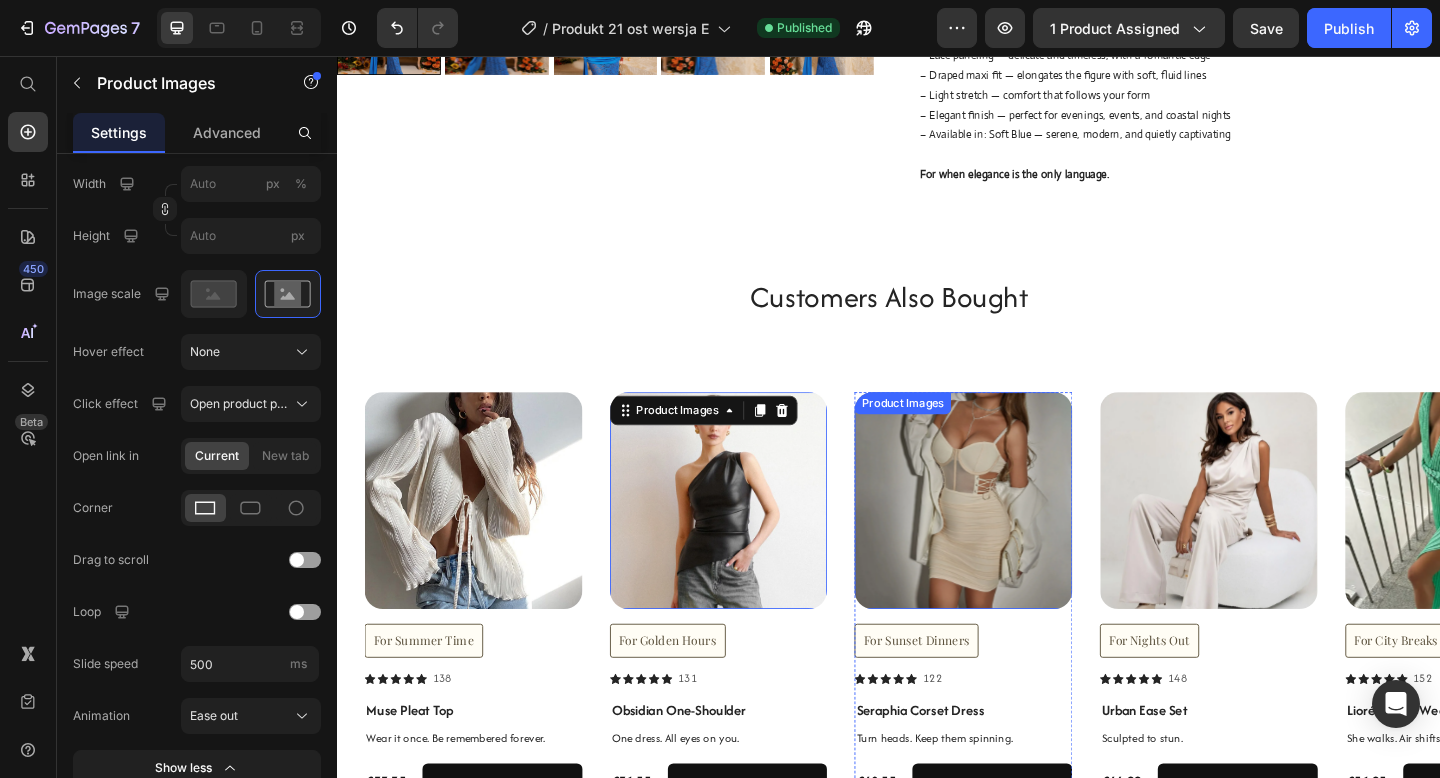 click at bounding box center [1018, 540] 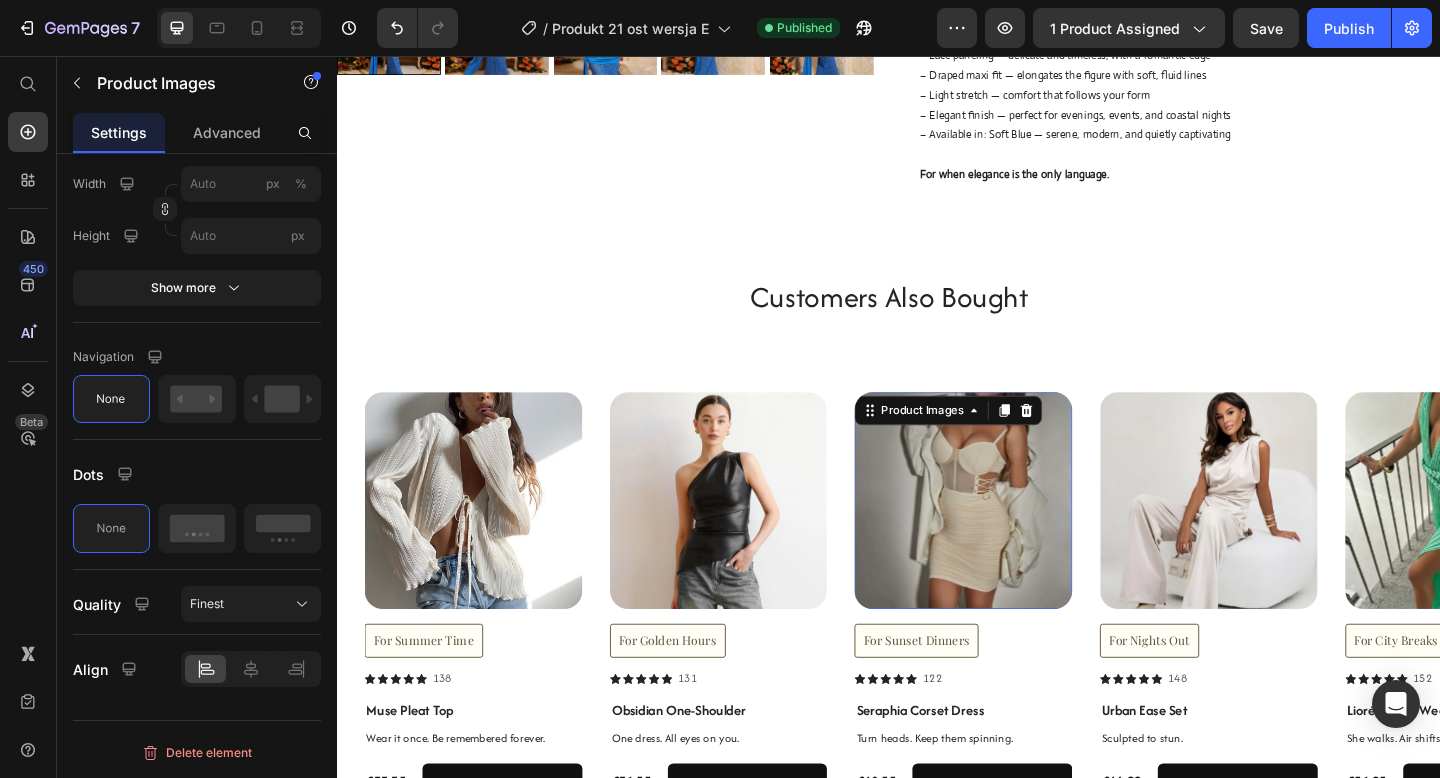 scroll, scrollTop: 763, scrollLeft: 0, axis: vertical 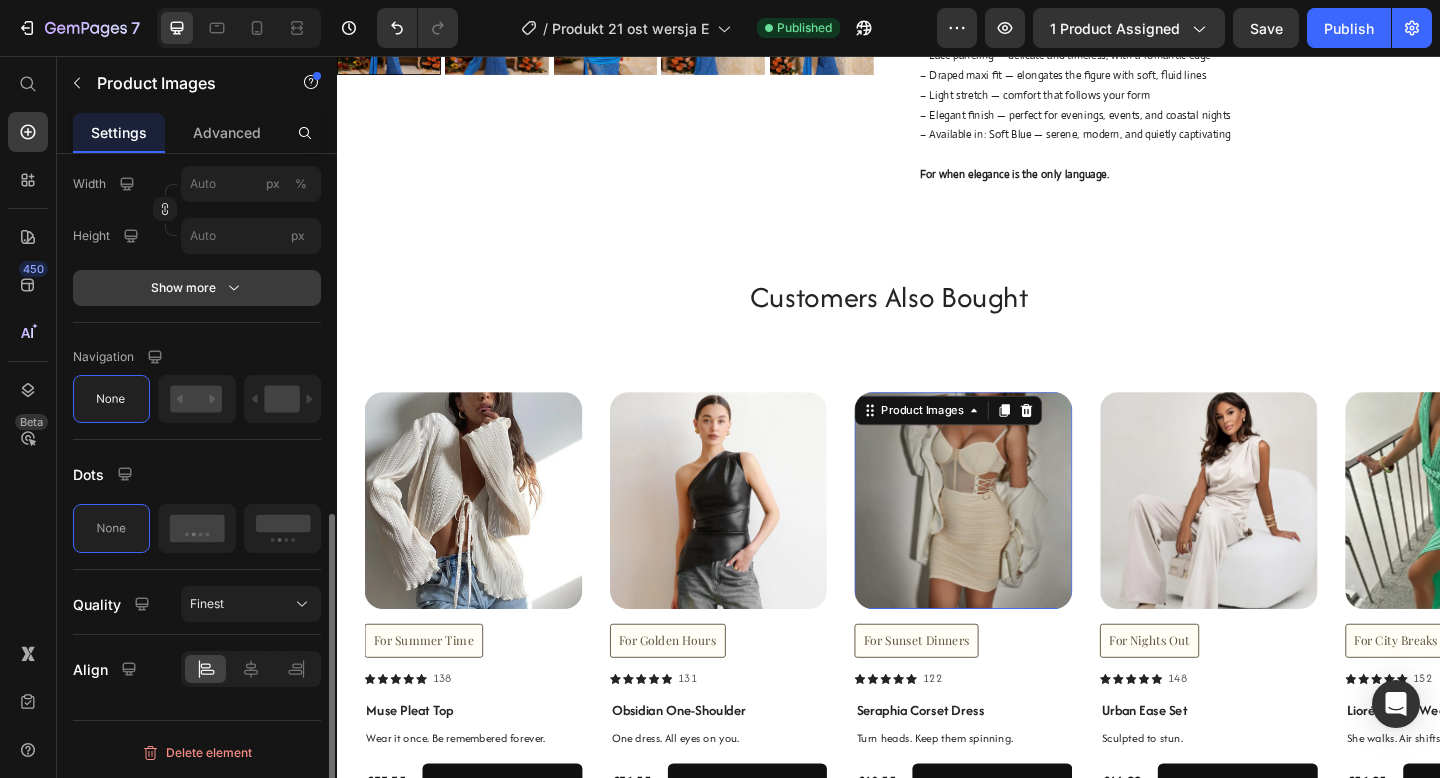 click on "Show more" at bounding box center [197, 288] 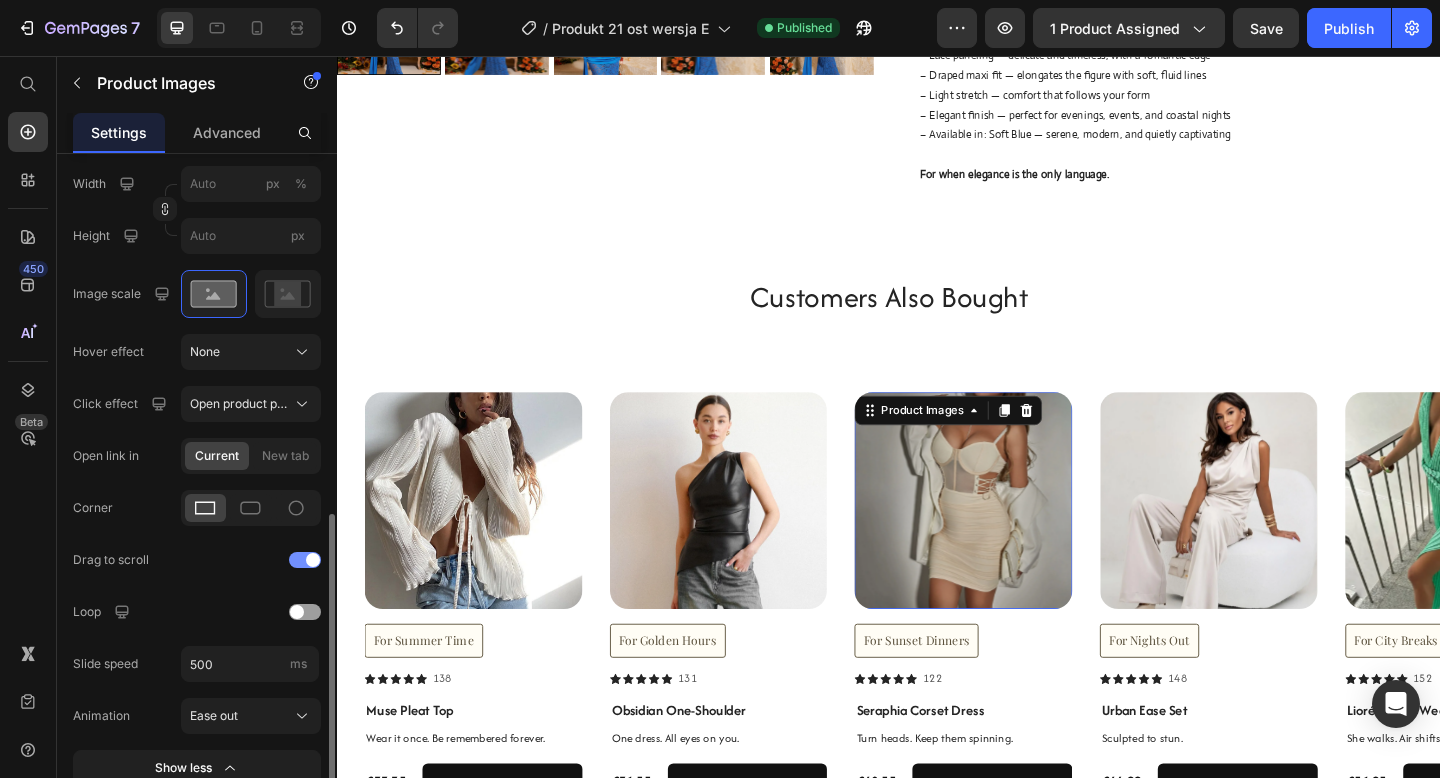 click at bounding box center [305, 560] 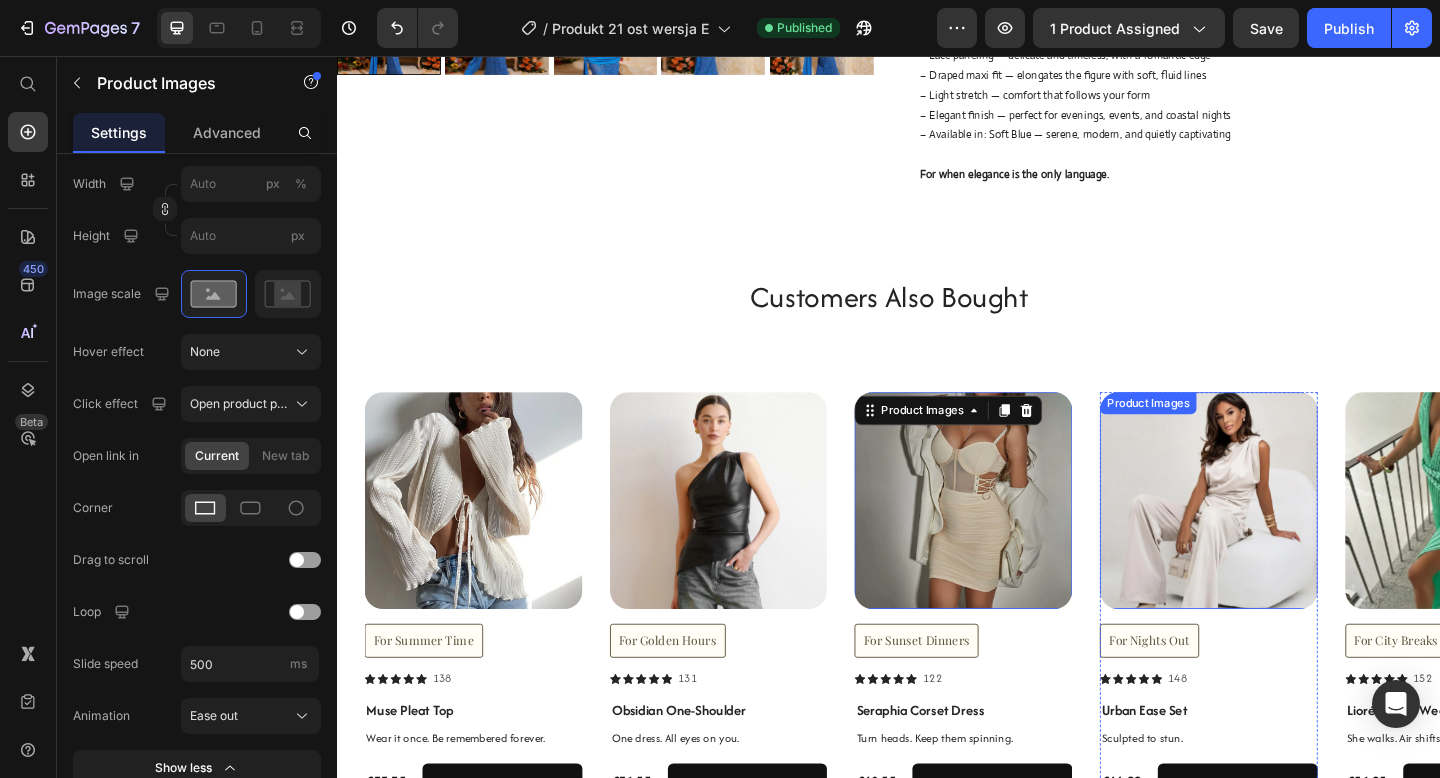 click at bounding box center [1285, 540] 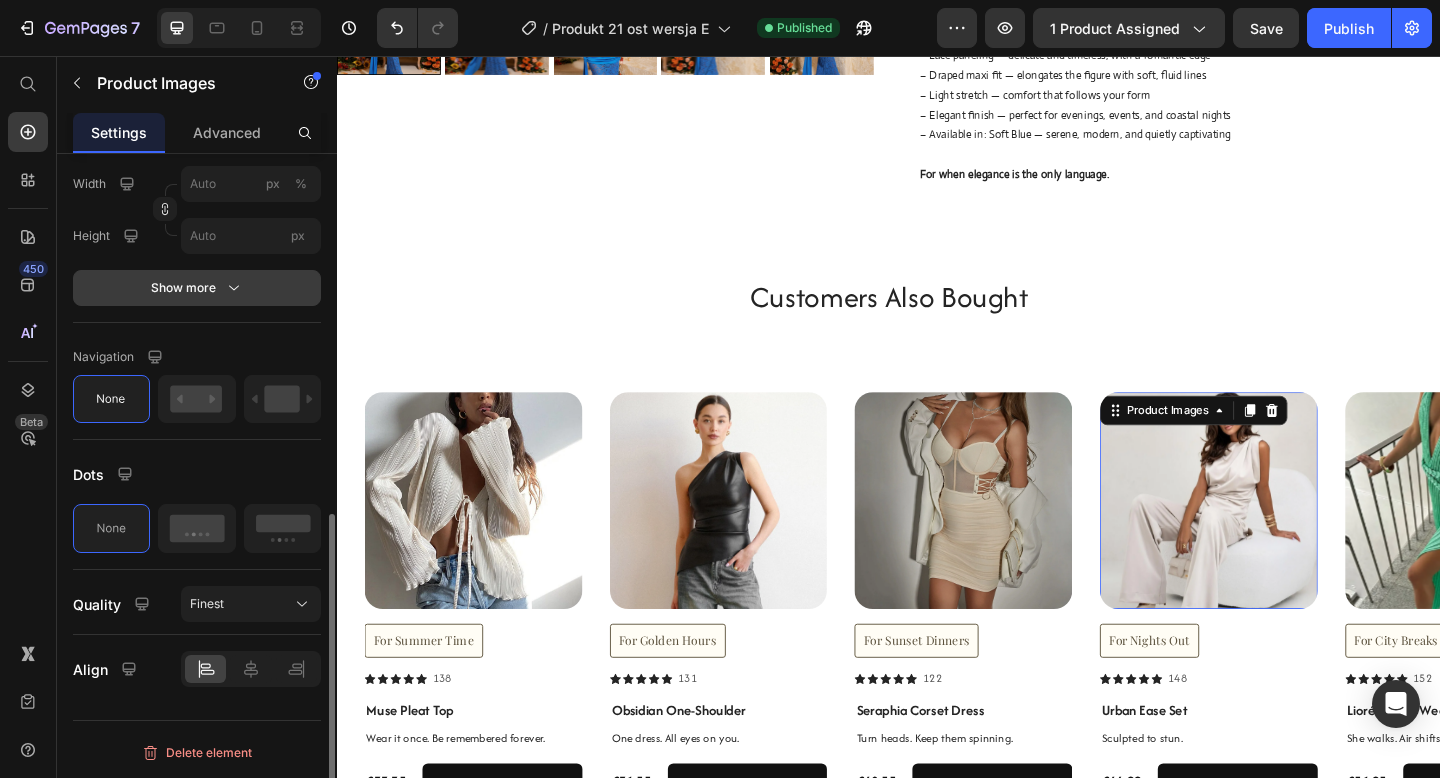 click 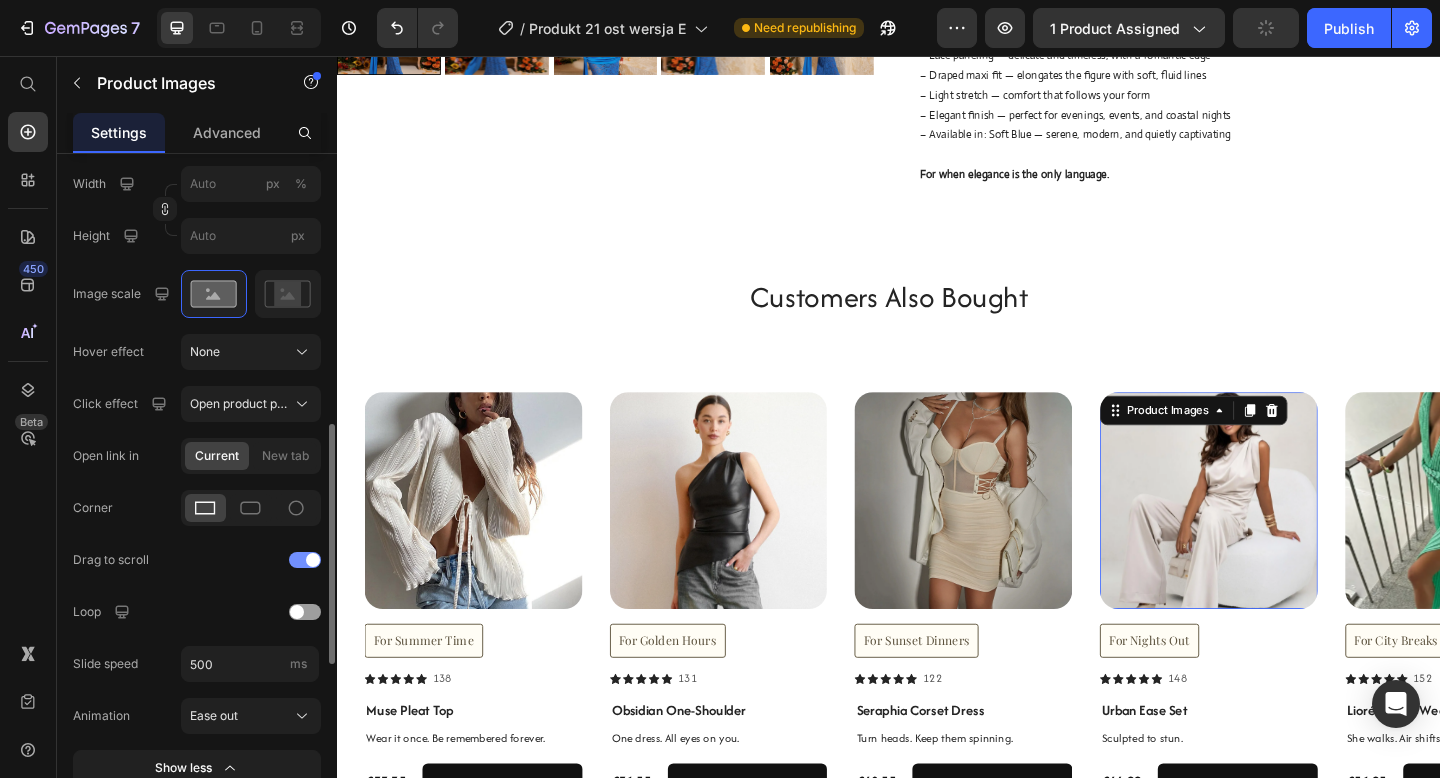click at bounding box center (305, 560) 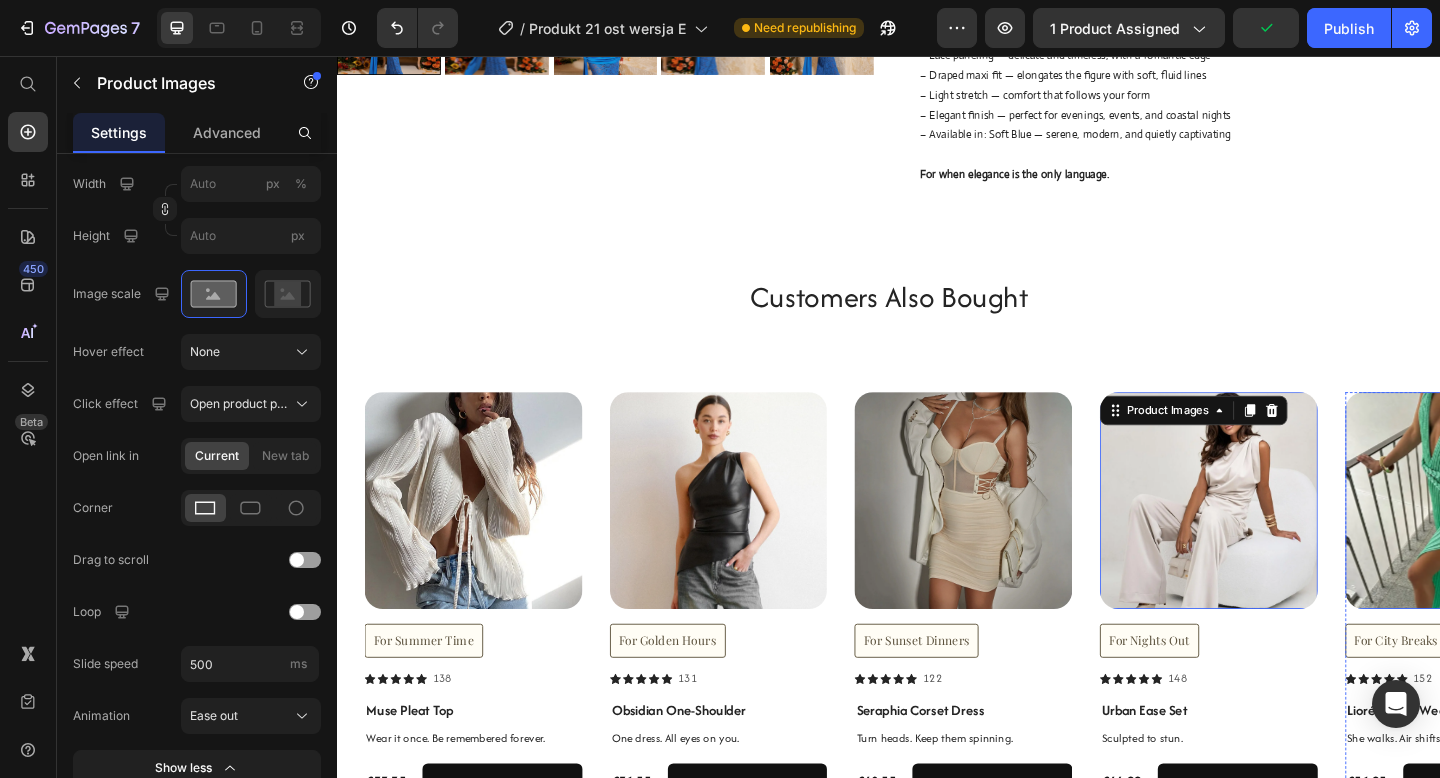 click at bounding box center [1552, 540] 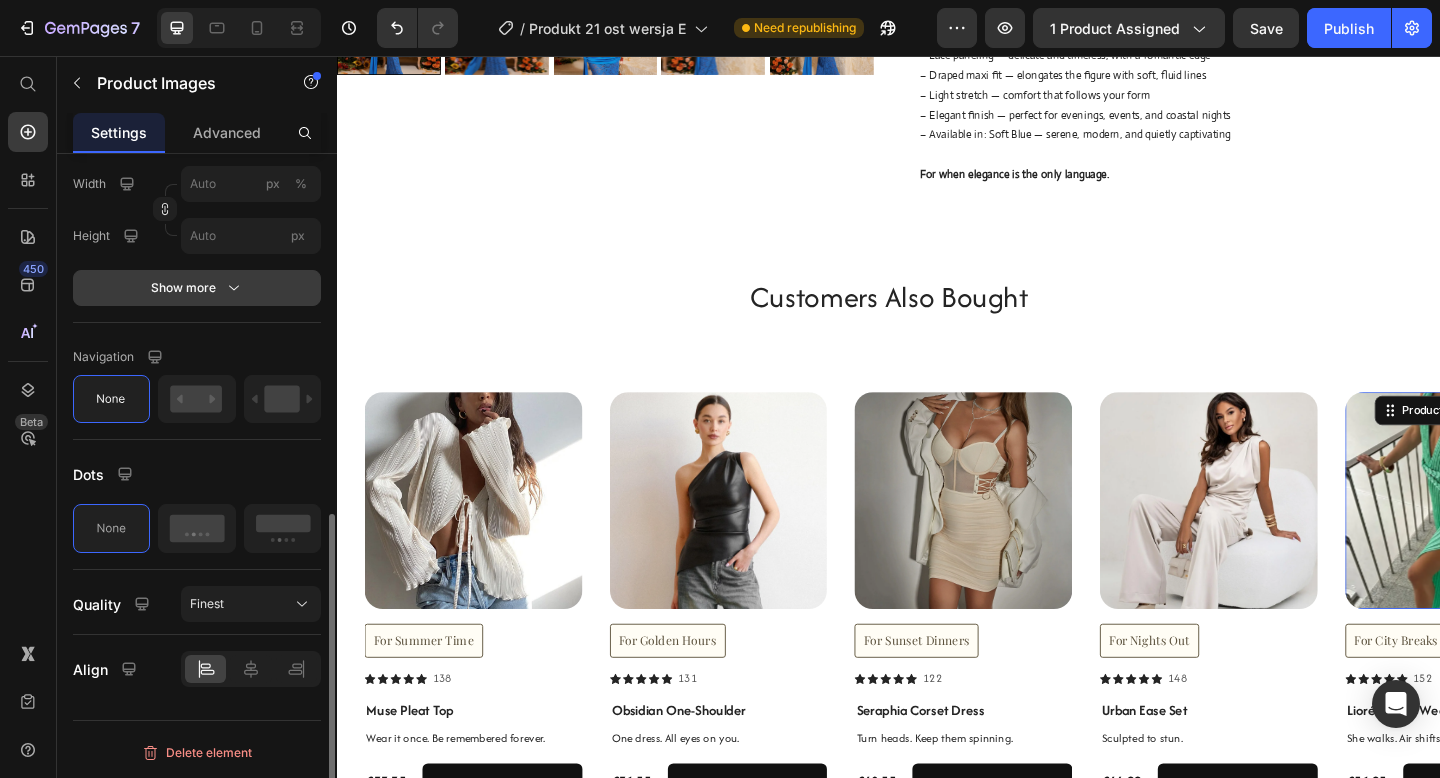click on "Show more" at bounding box center [197, 288] 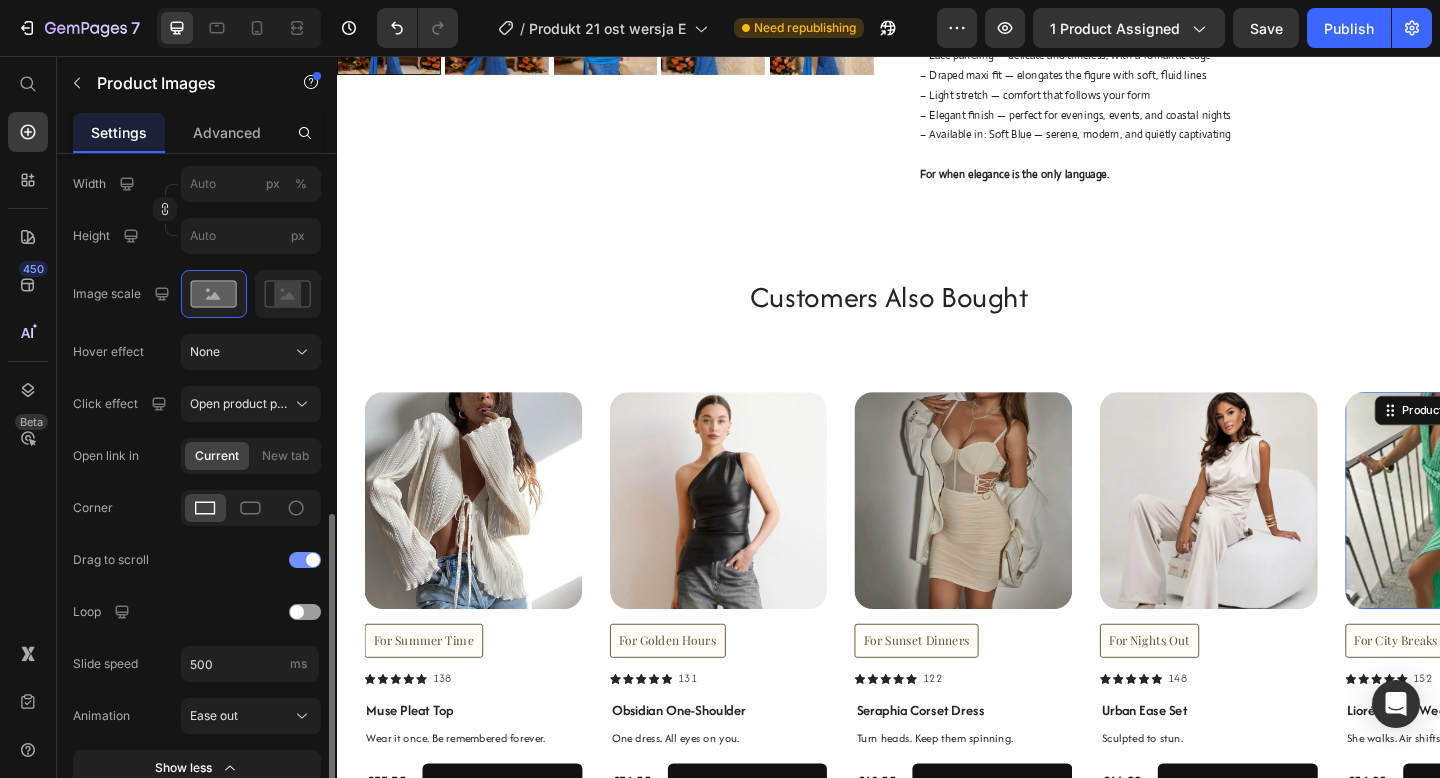 click at bounding box center (305, 560) 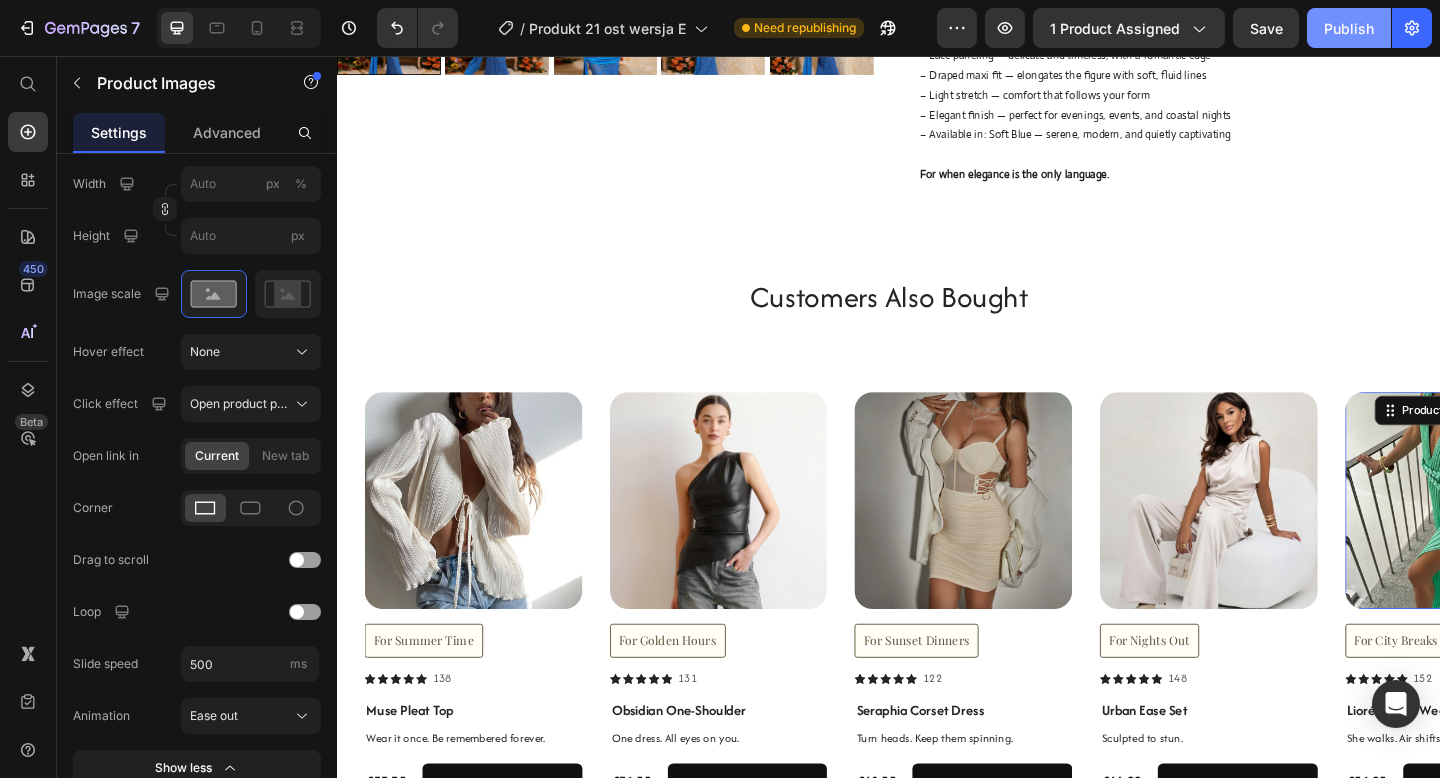 click on "Publish" at bounding box center (1349, 28) 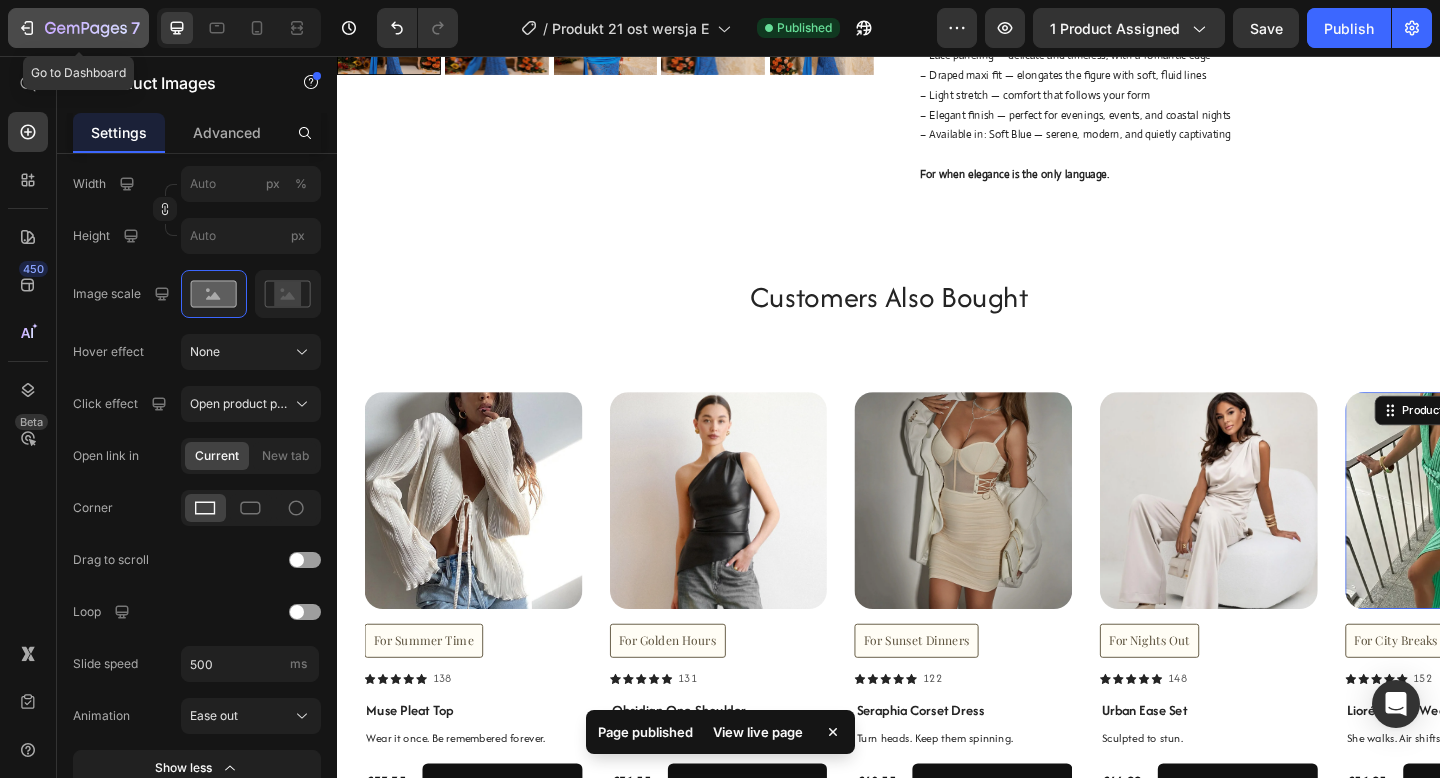 click on "7" 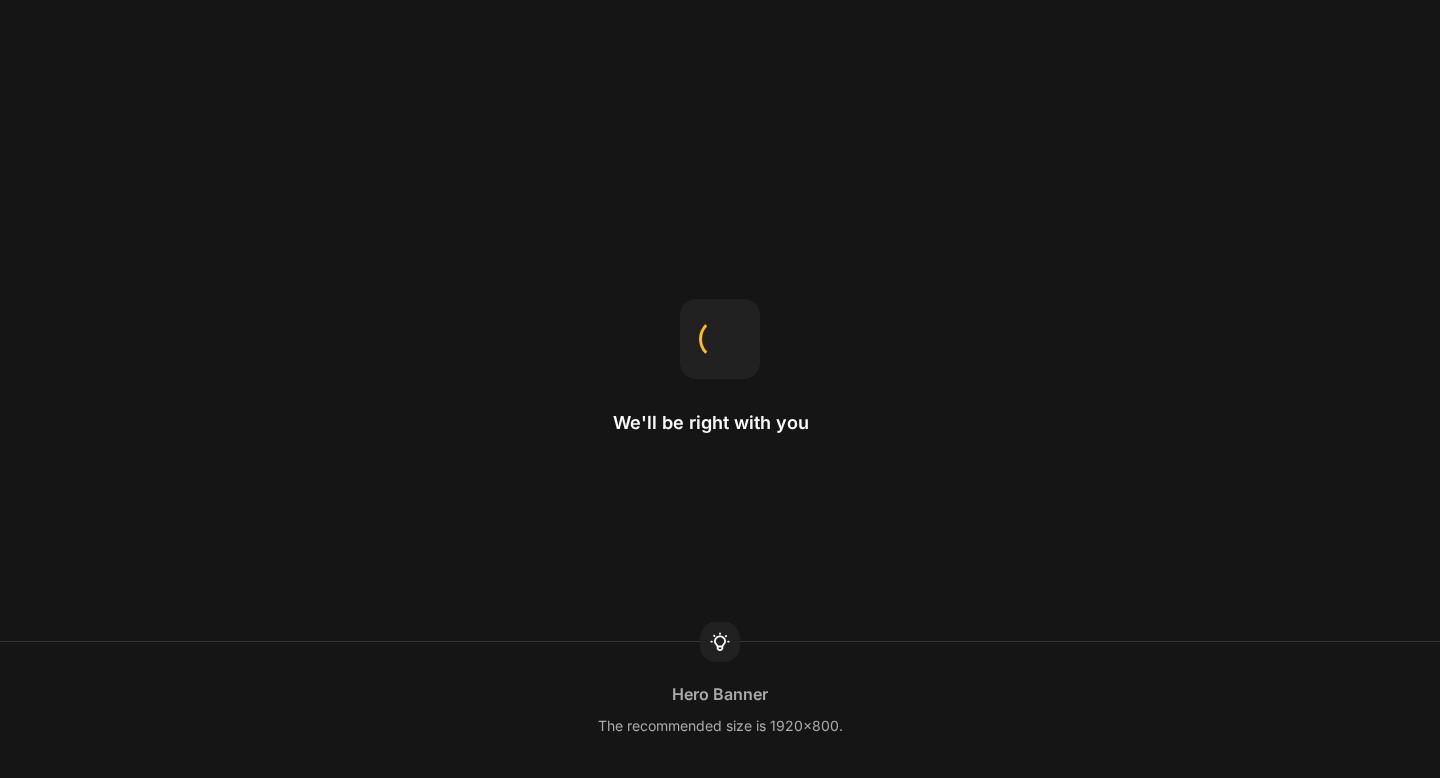 scroll, scrollTop: 0, scrollLeft: 0, axis: both 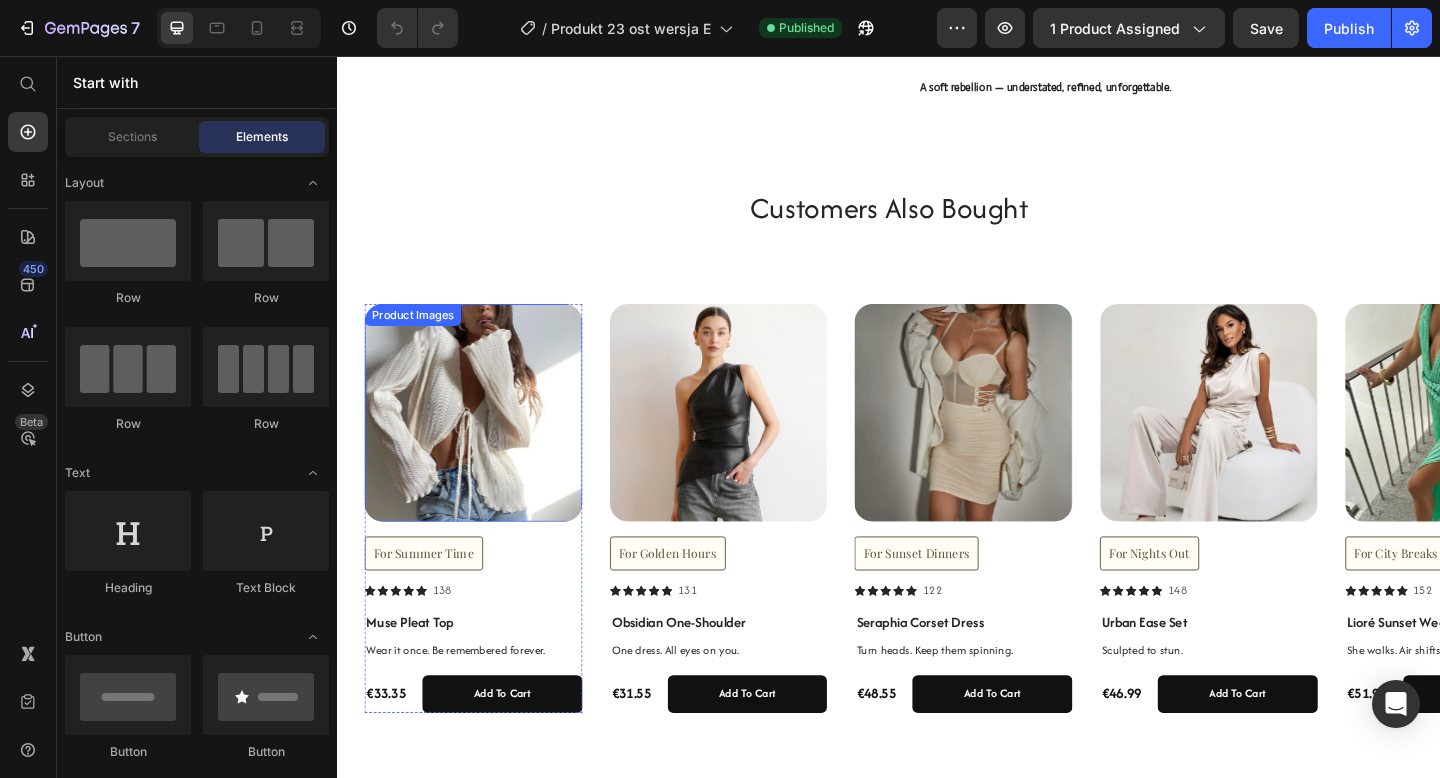 click at bounding box center (485, 444) 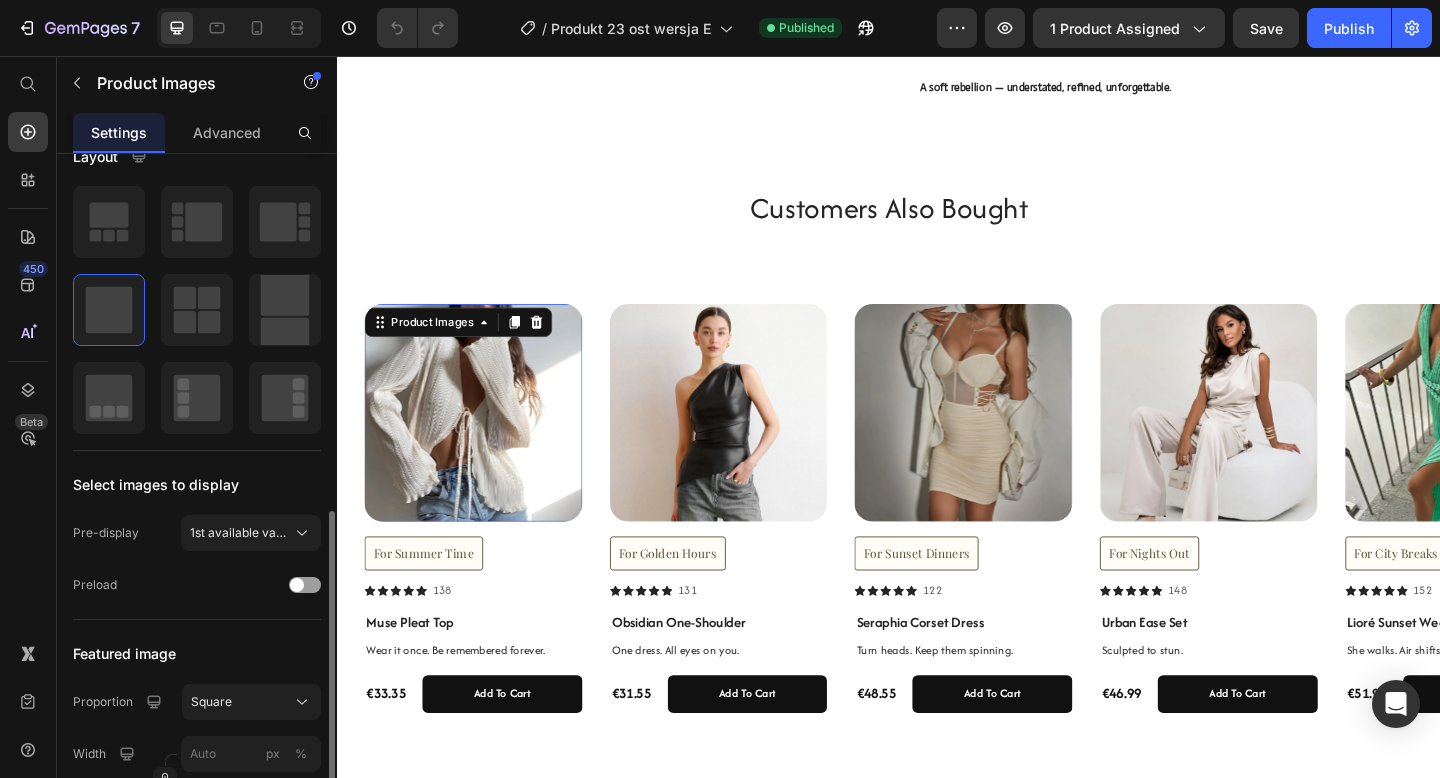 scroll, scrollTop: 582, scrollLeft: 0, axis: vertical 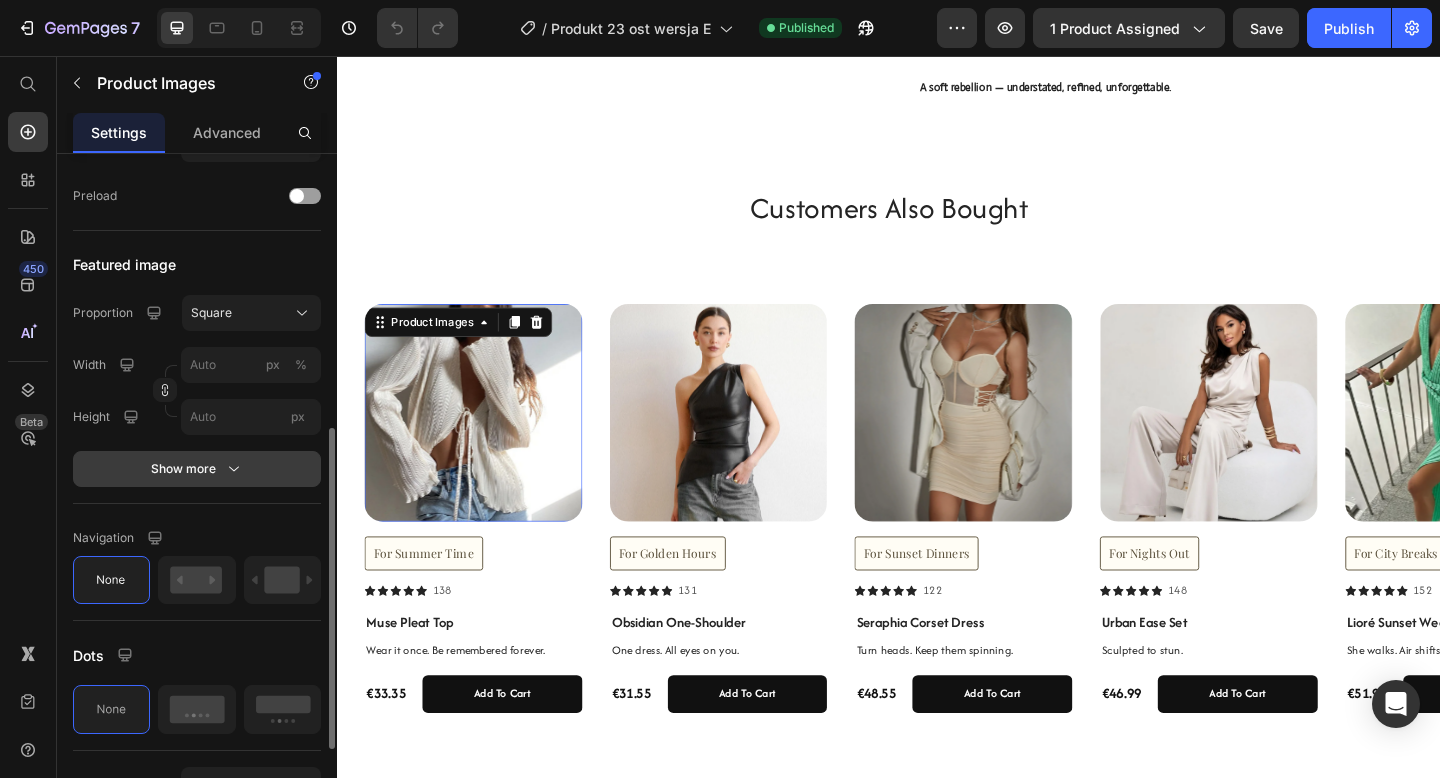 click 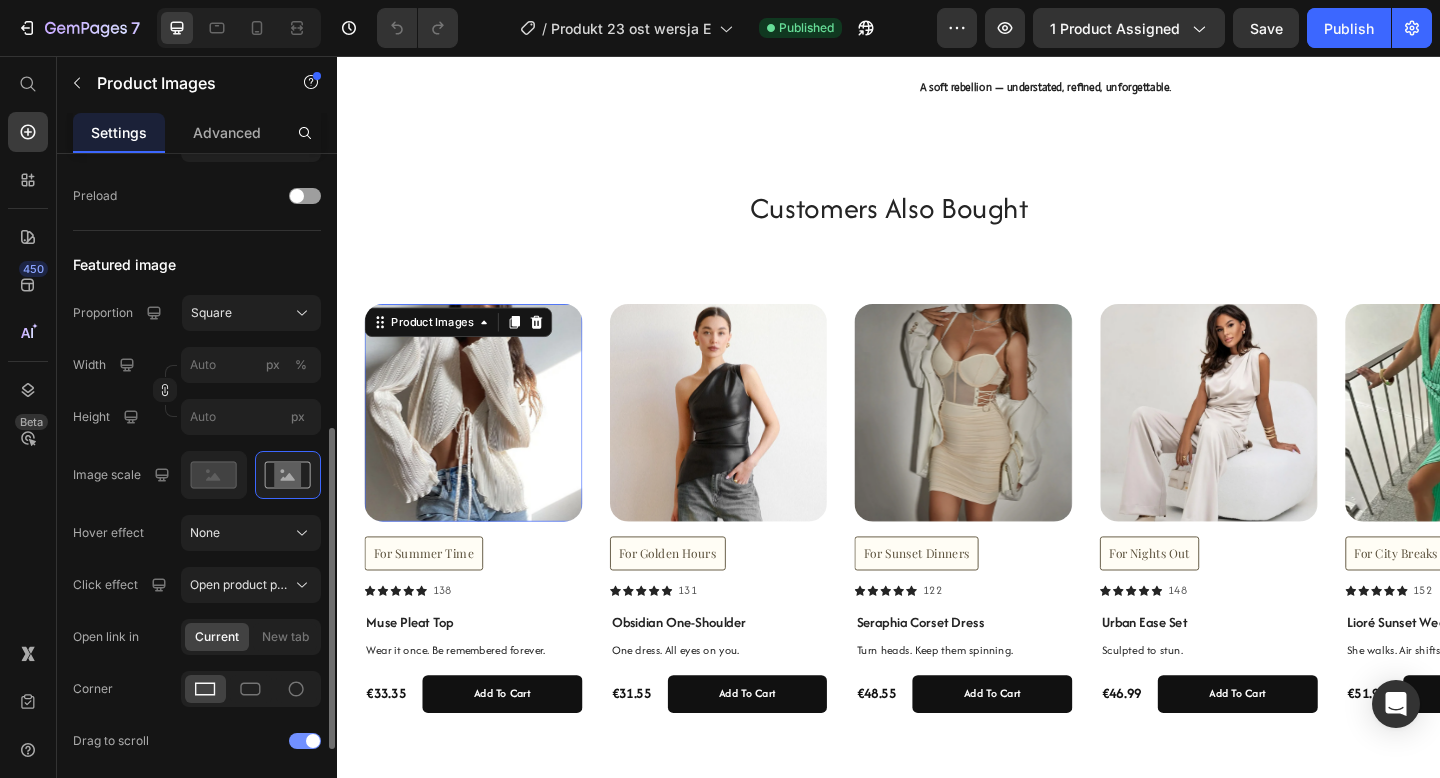 click at bounding box center (305, 741) 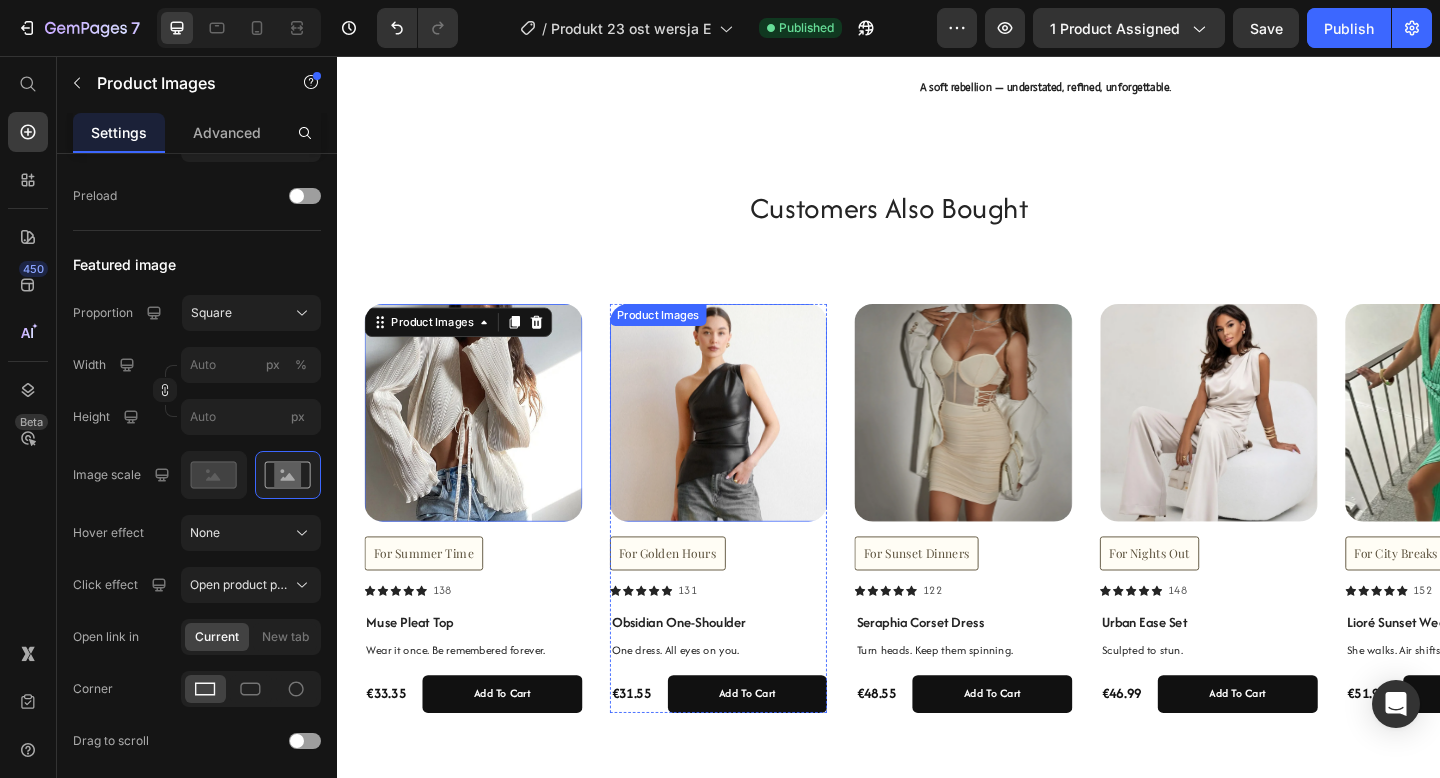 click at bounding box center (752, 444) 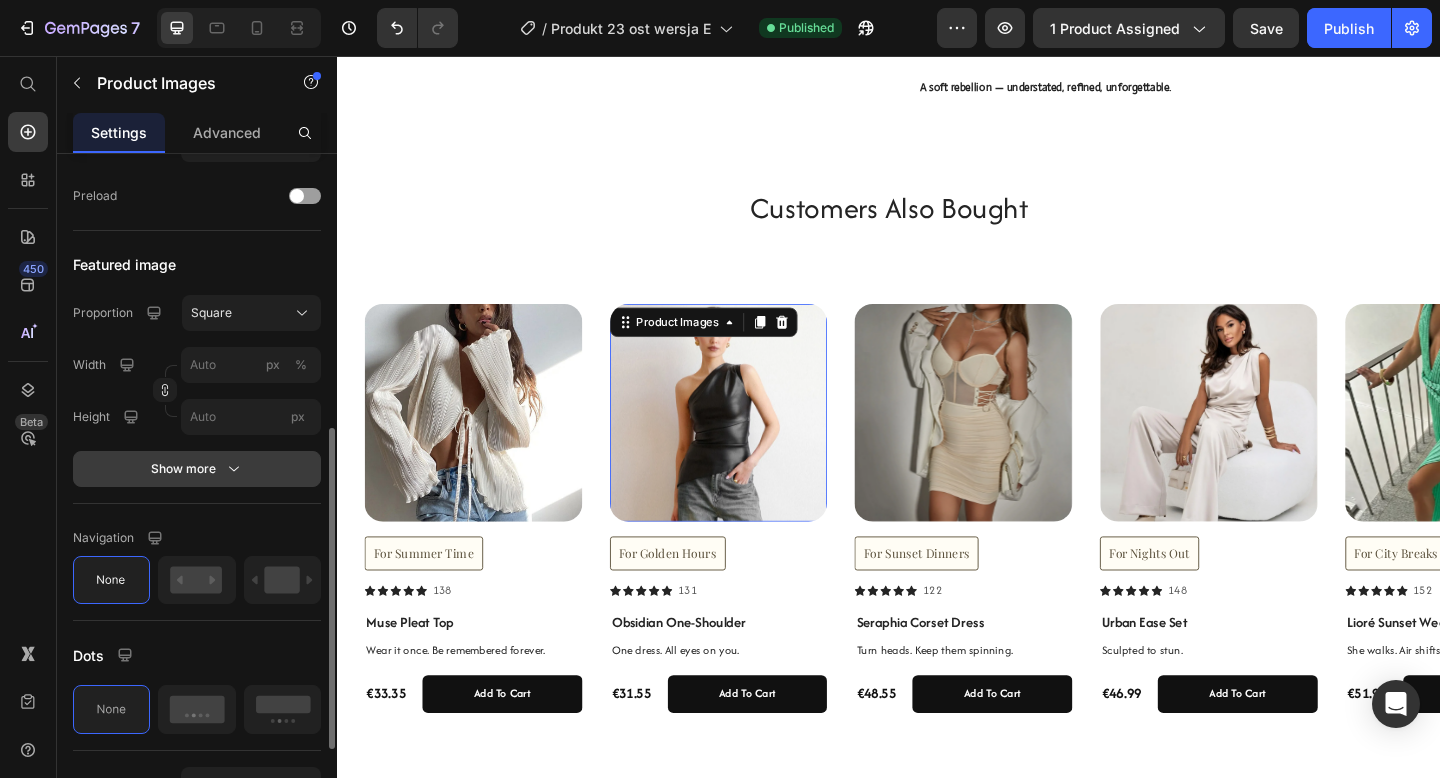click 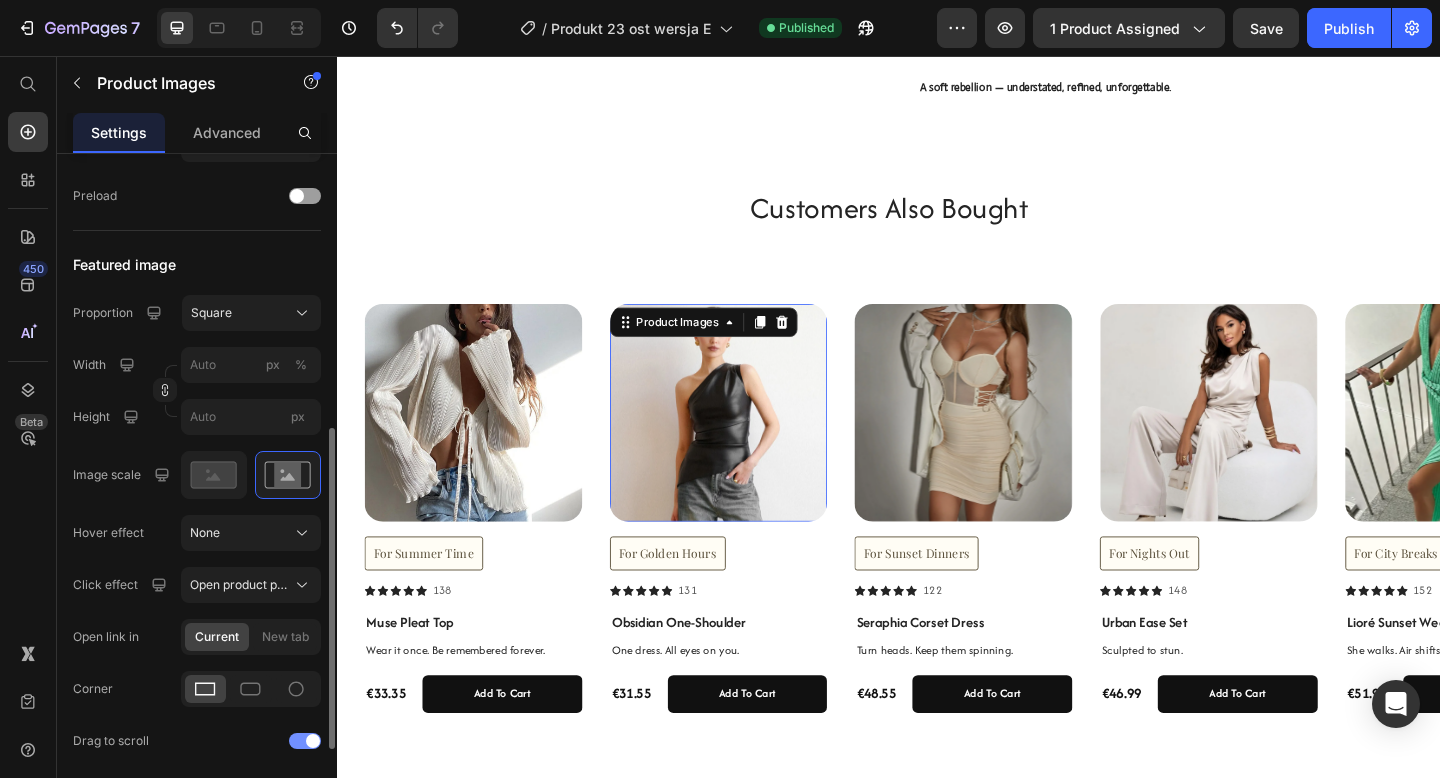 click at bounding box center (313, 741) 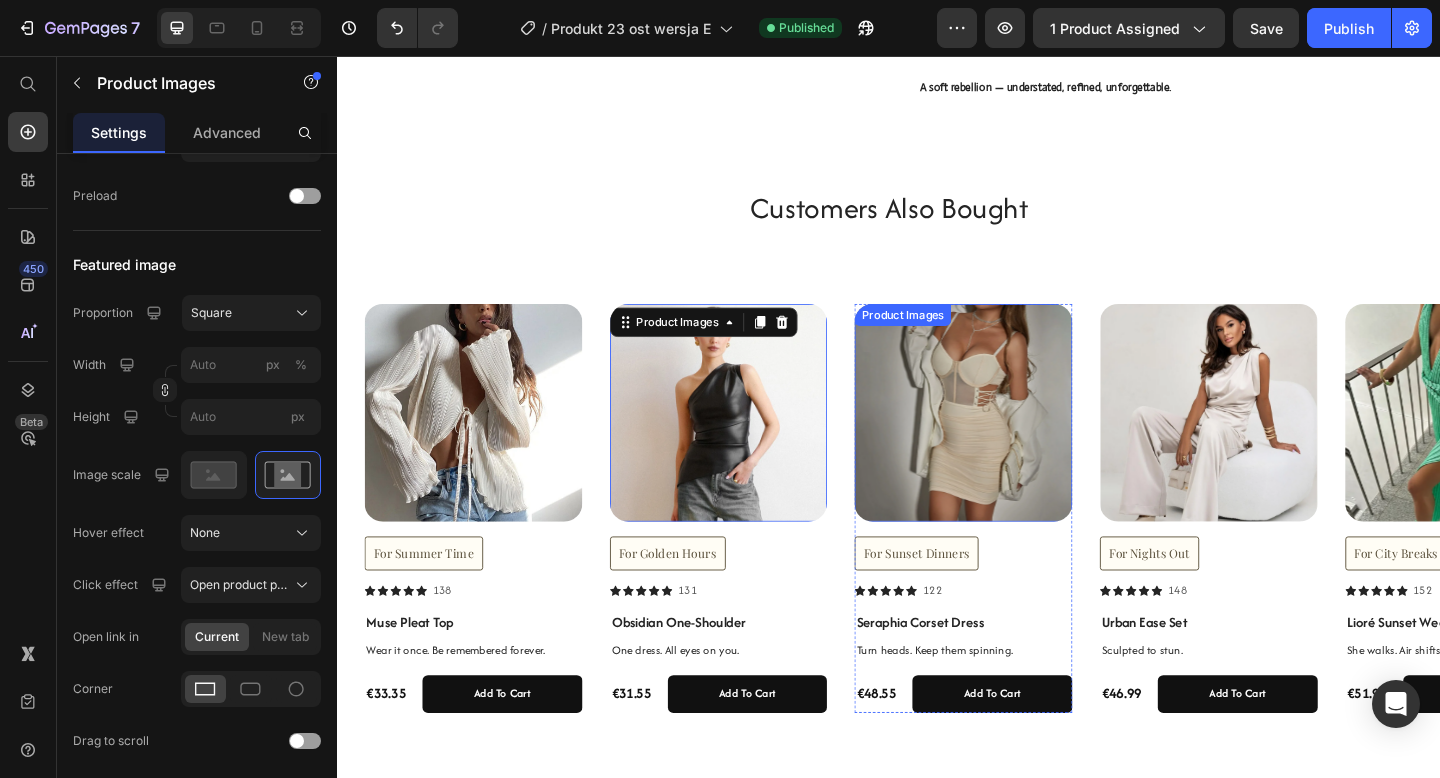 click at bounding box center (1018, 444) 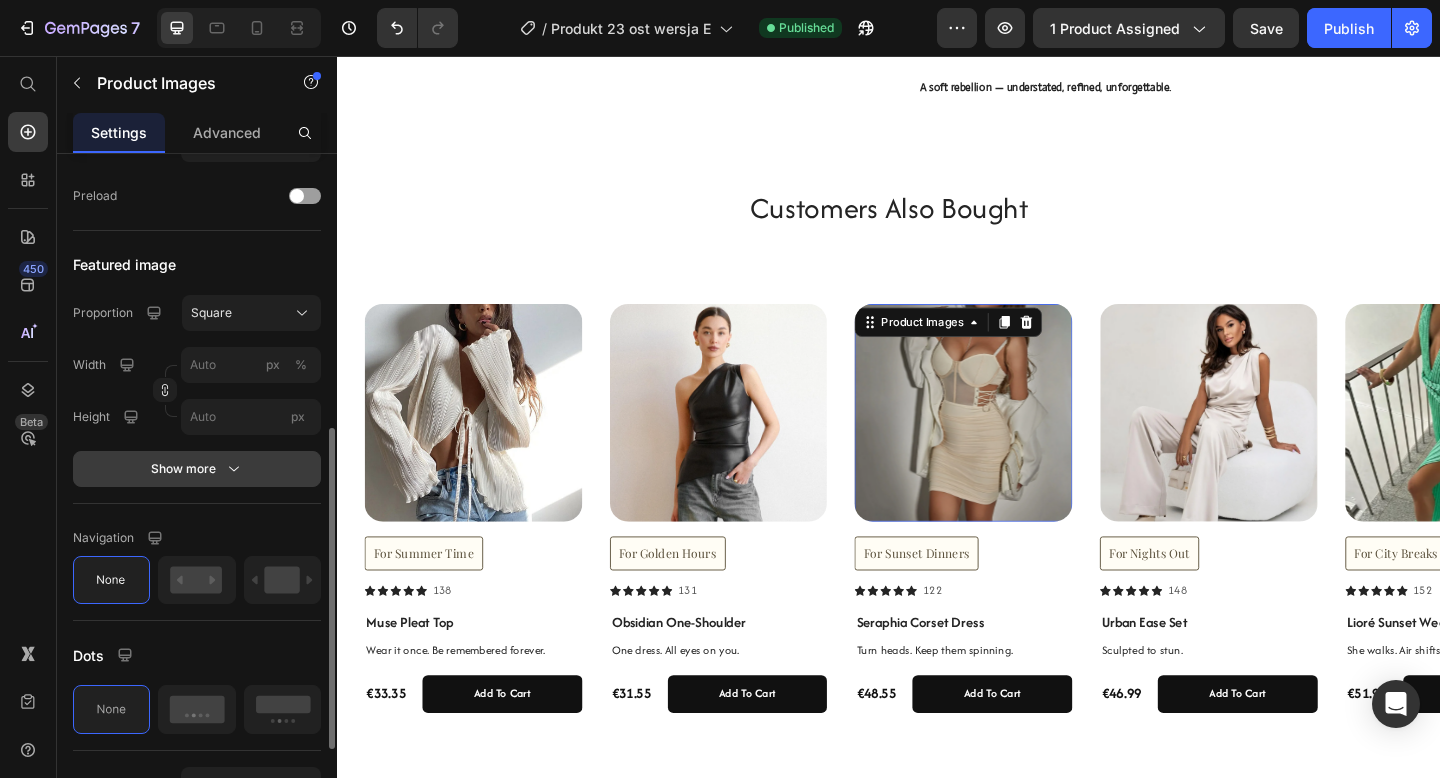 click on "Show more" at bounding box center [197, 469] 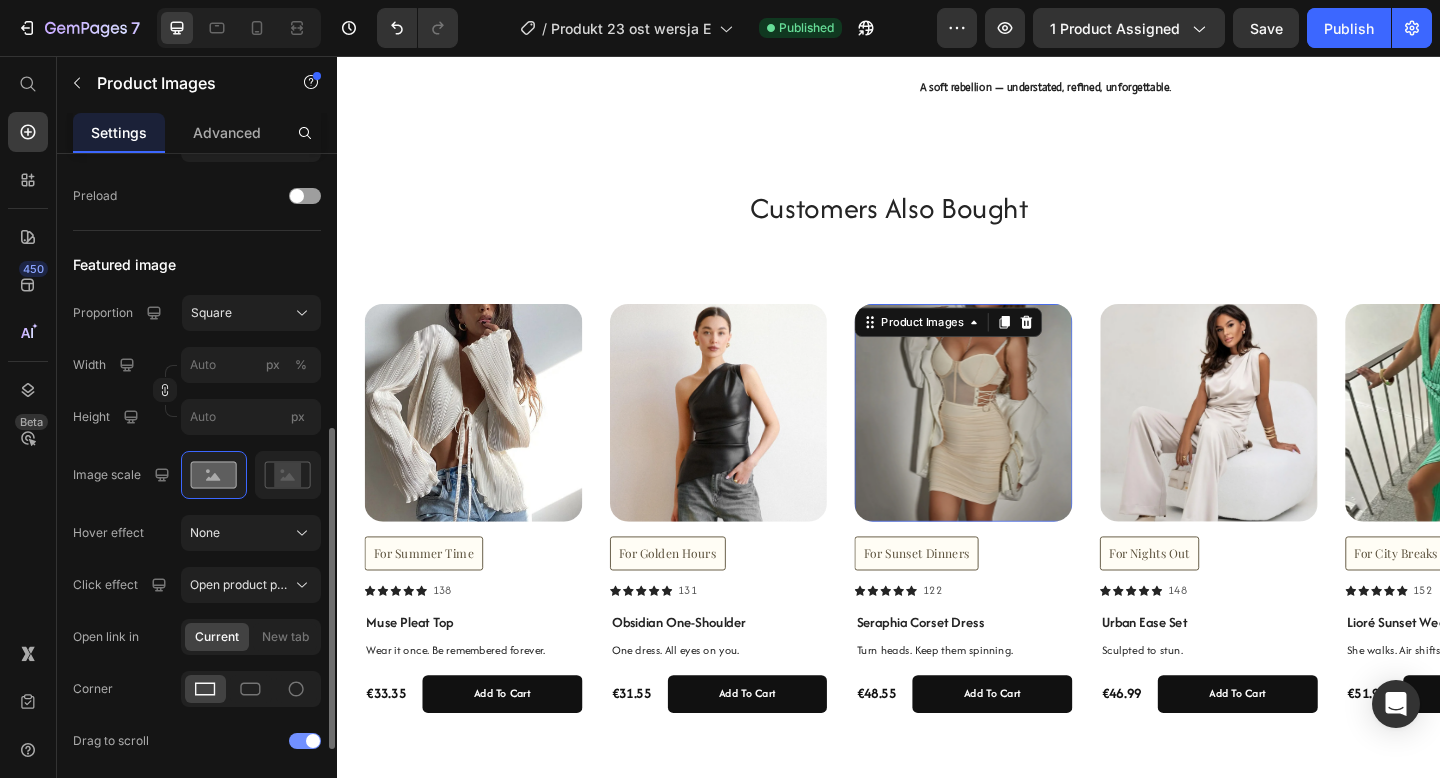 click at bounding box center (305, 741) 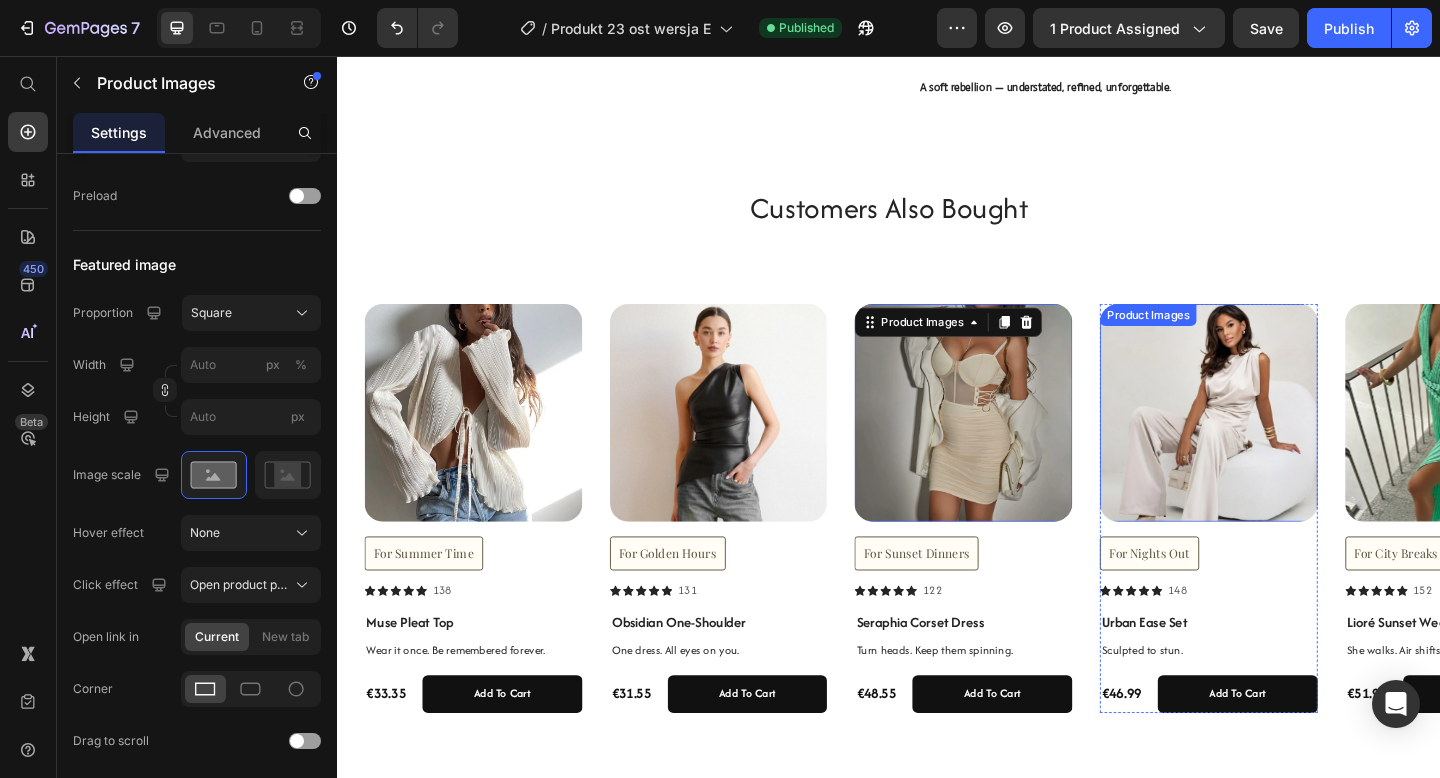 click on "Product Images" at bounding box center [1219, 338] 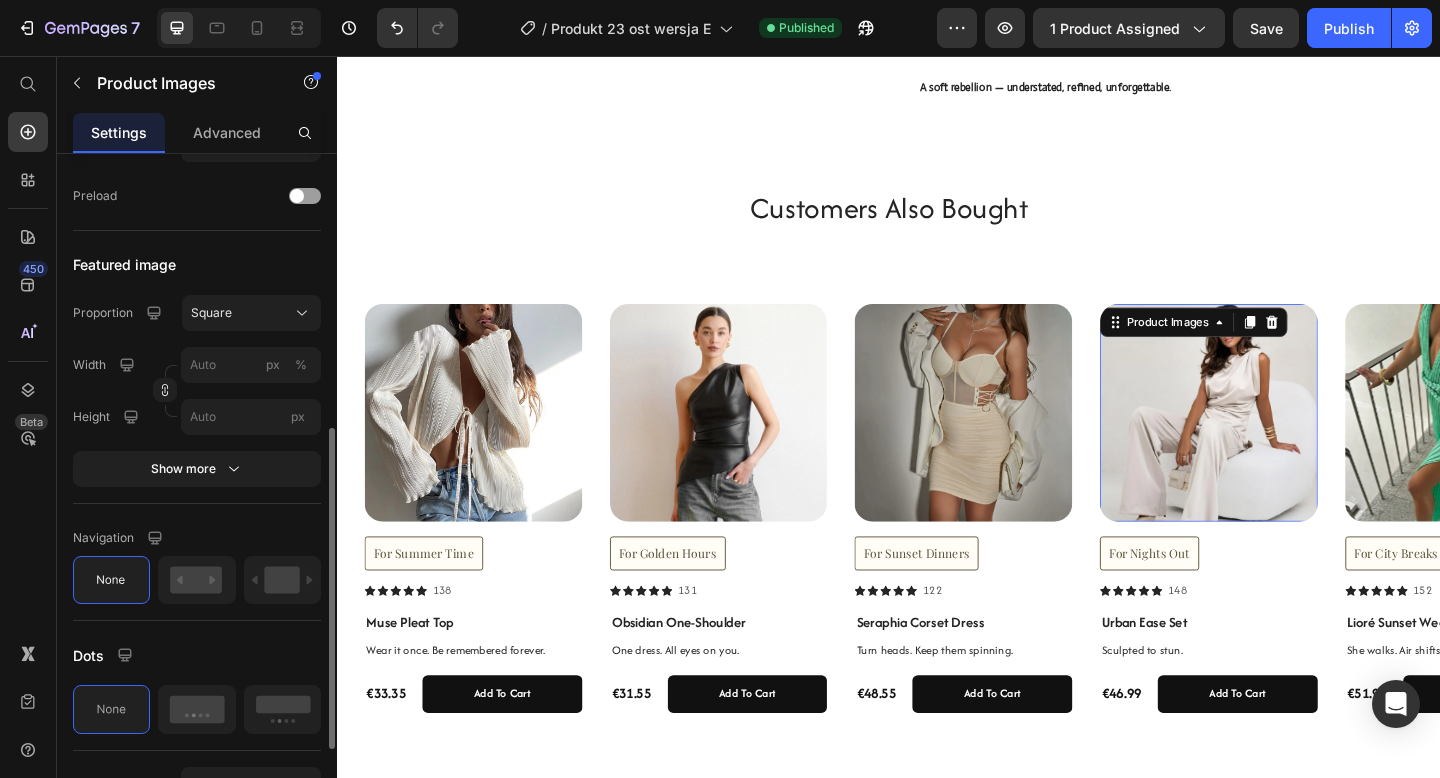 click on "Featured image Proportion Square Width px % Height px Show more" 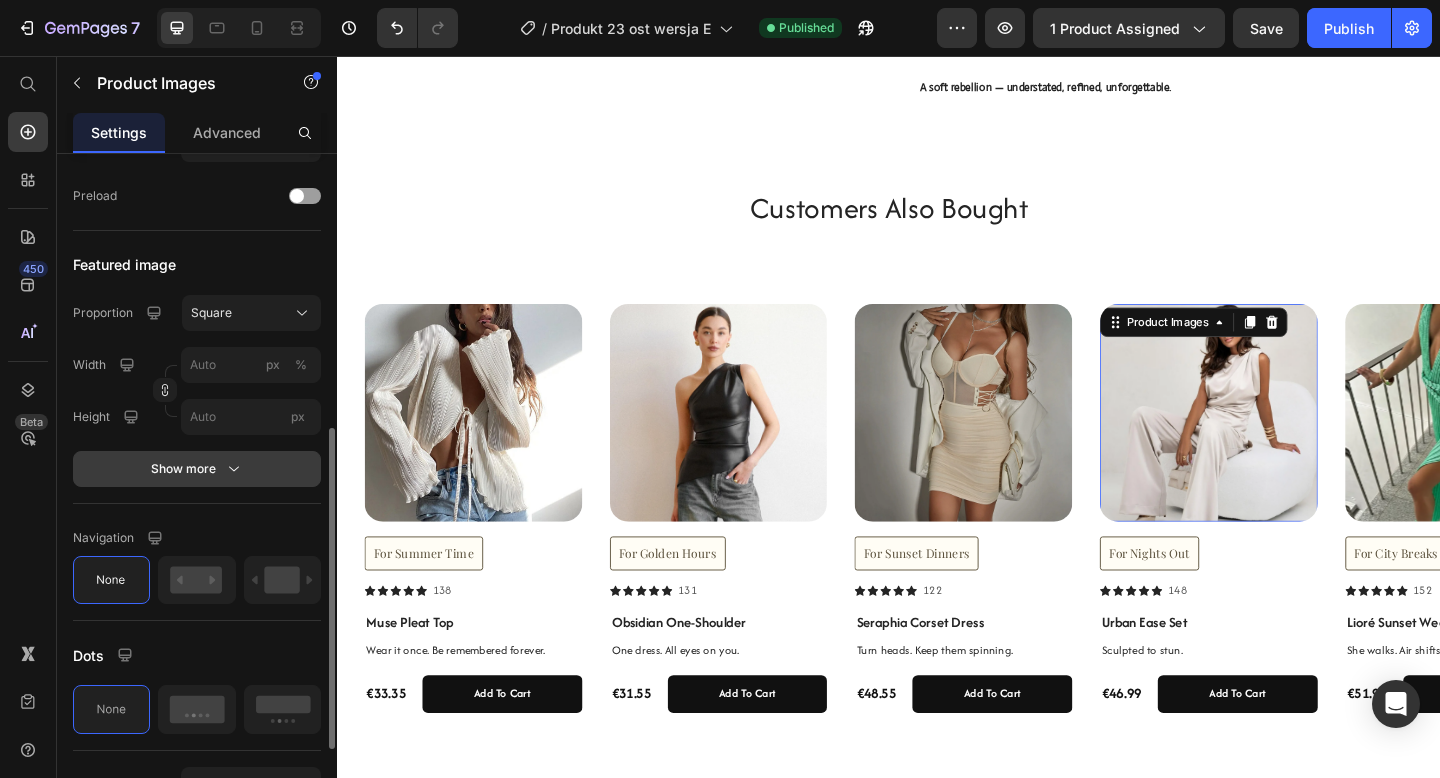click 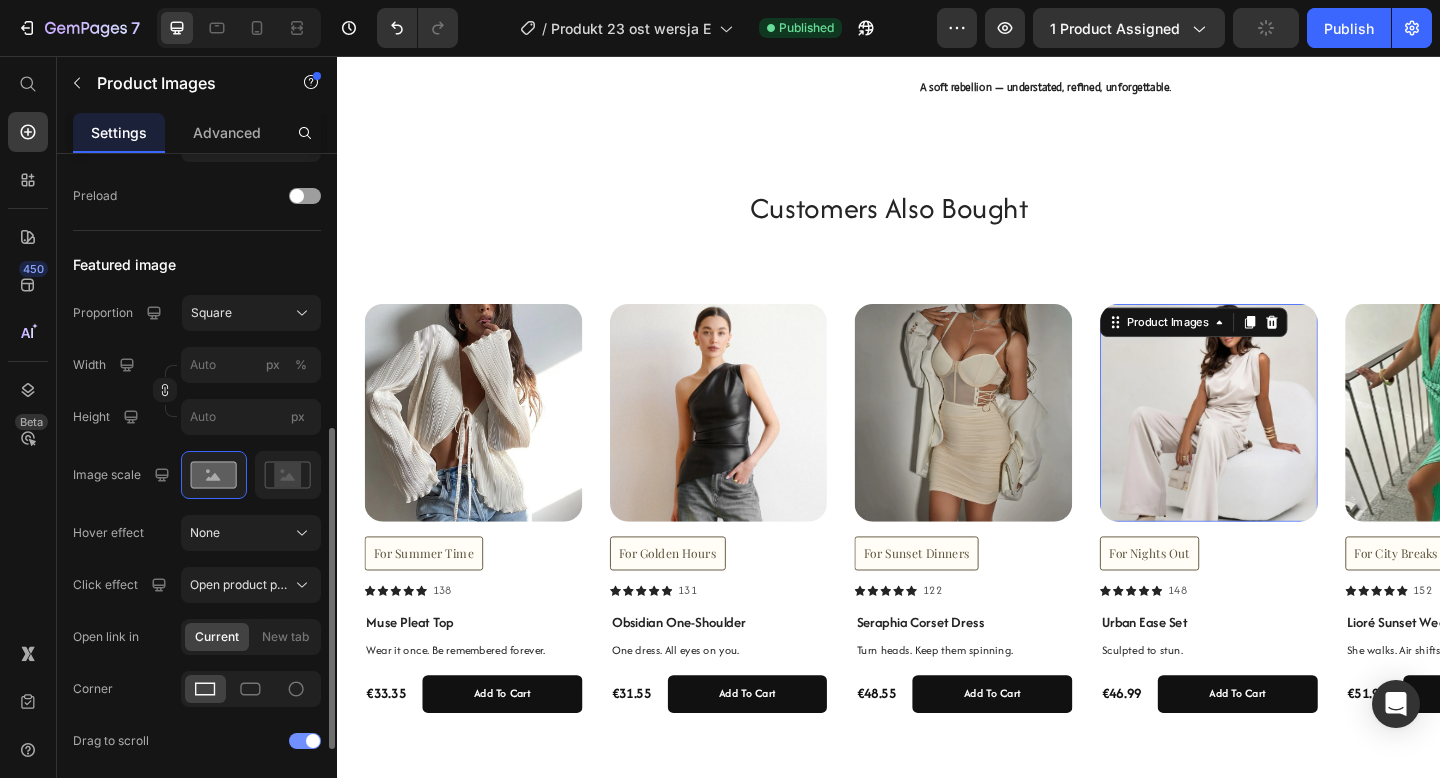 click at bounding box center (305, 741) 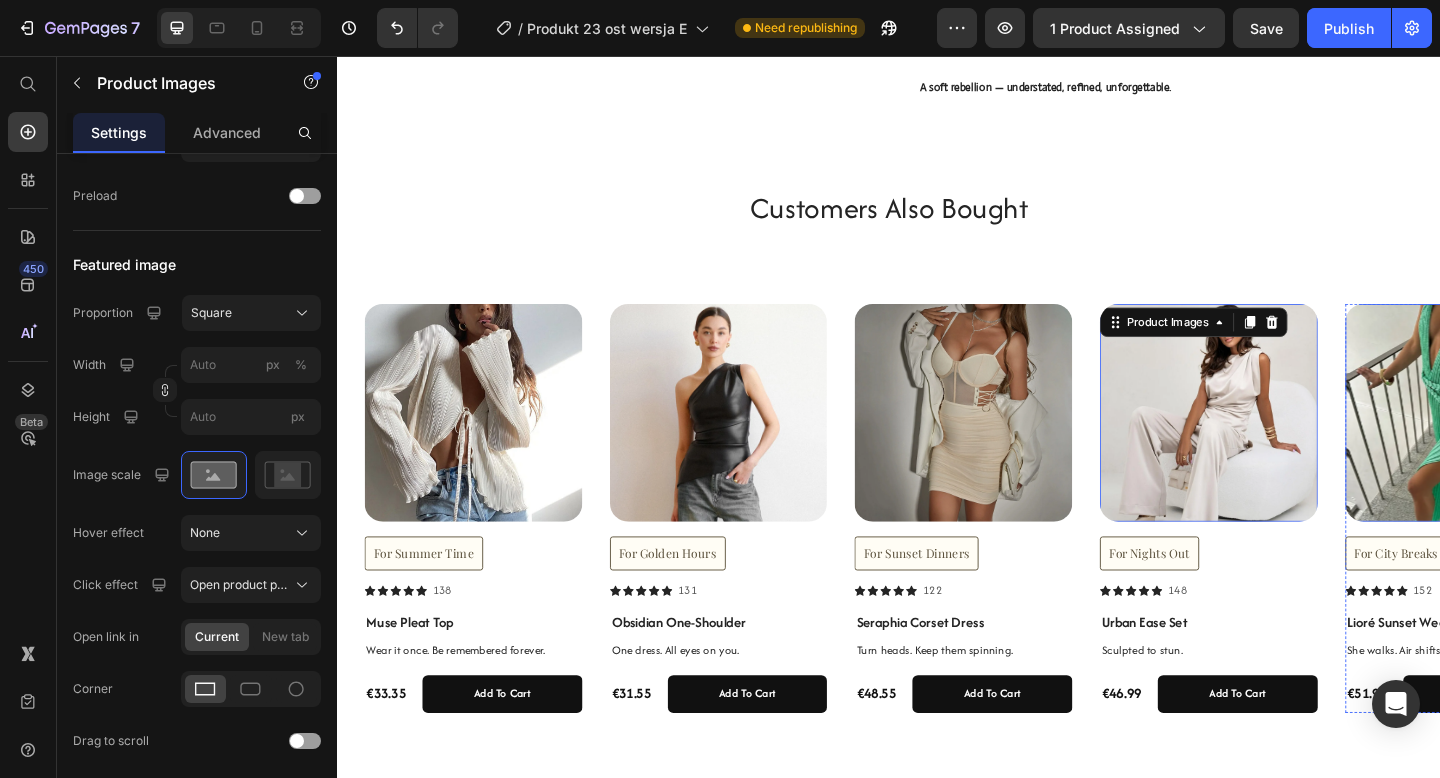 click at bounding box center [1552, 444] 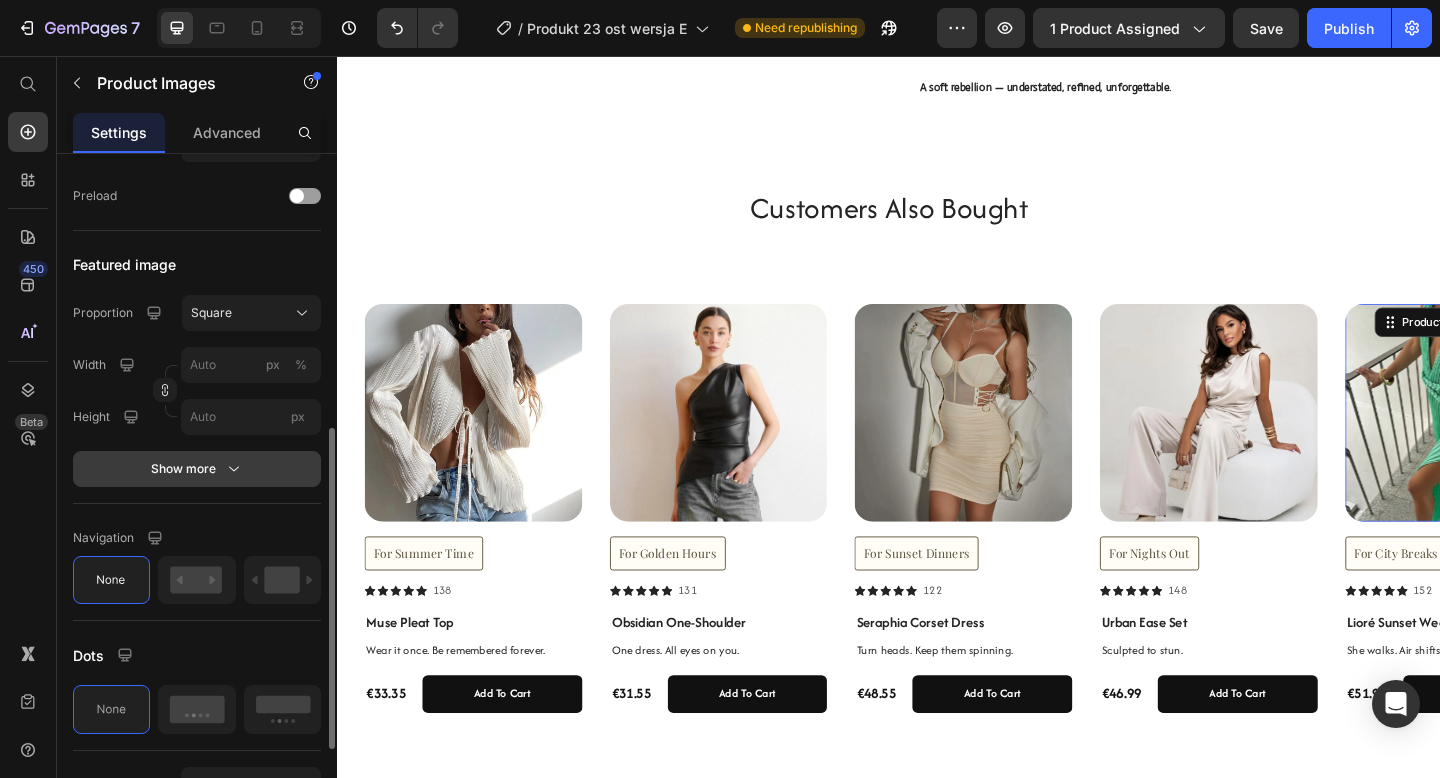 click on "Show more" at bounding box center (197, 469) 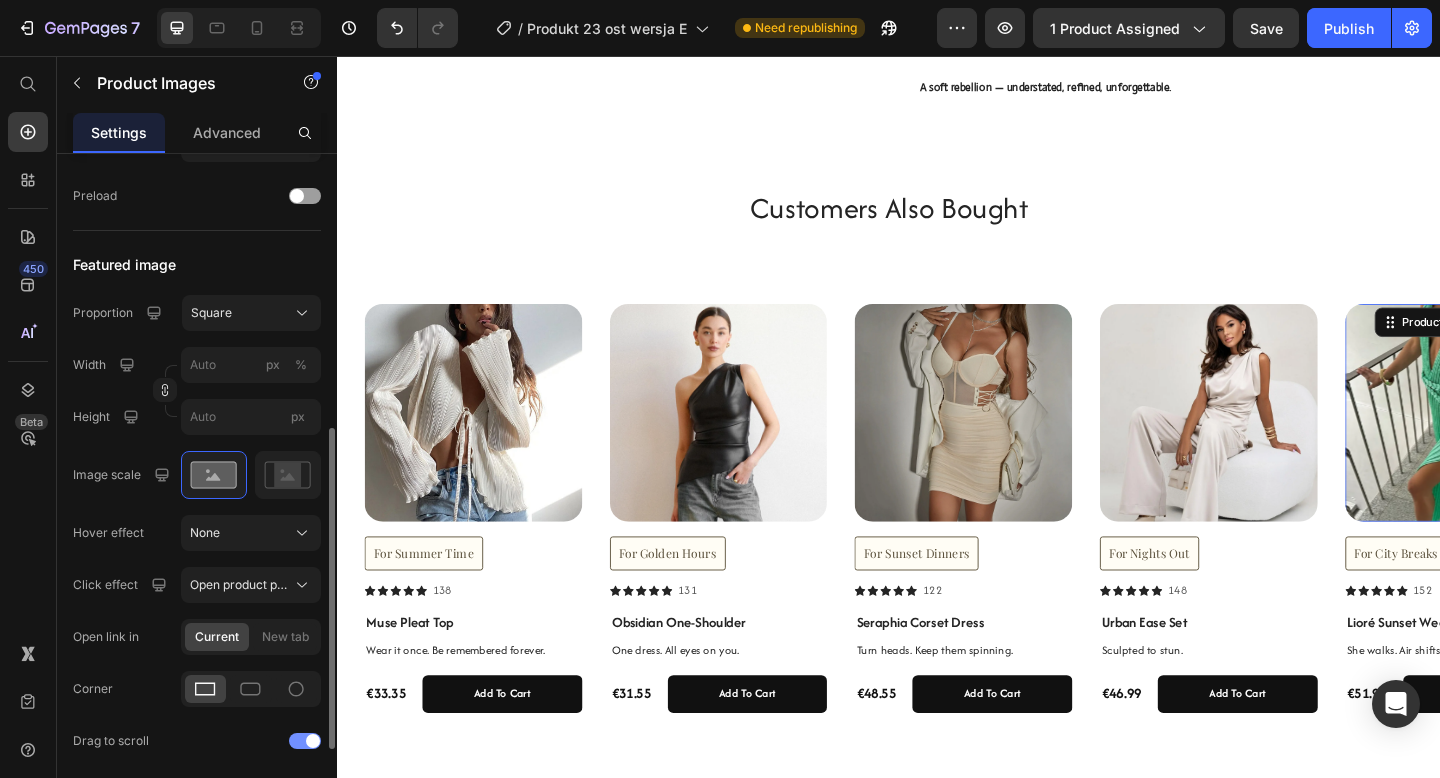 click at bounding box center (305, 741) 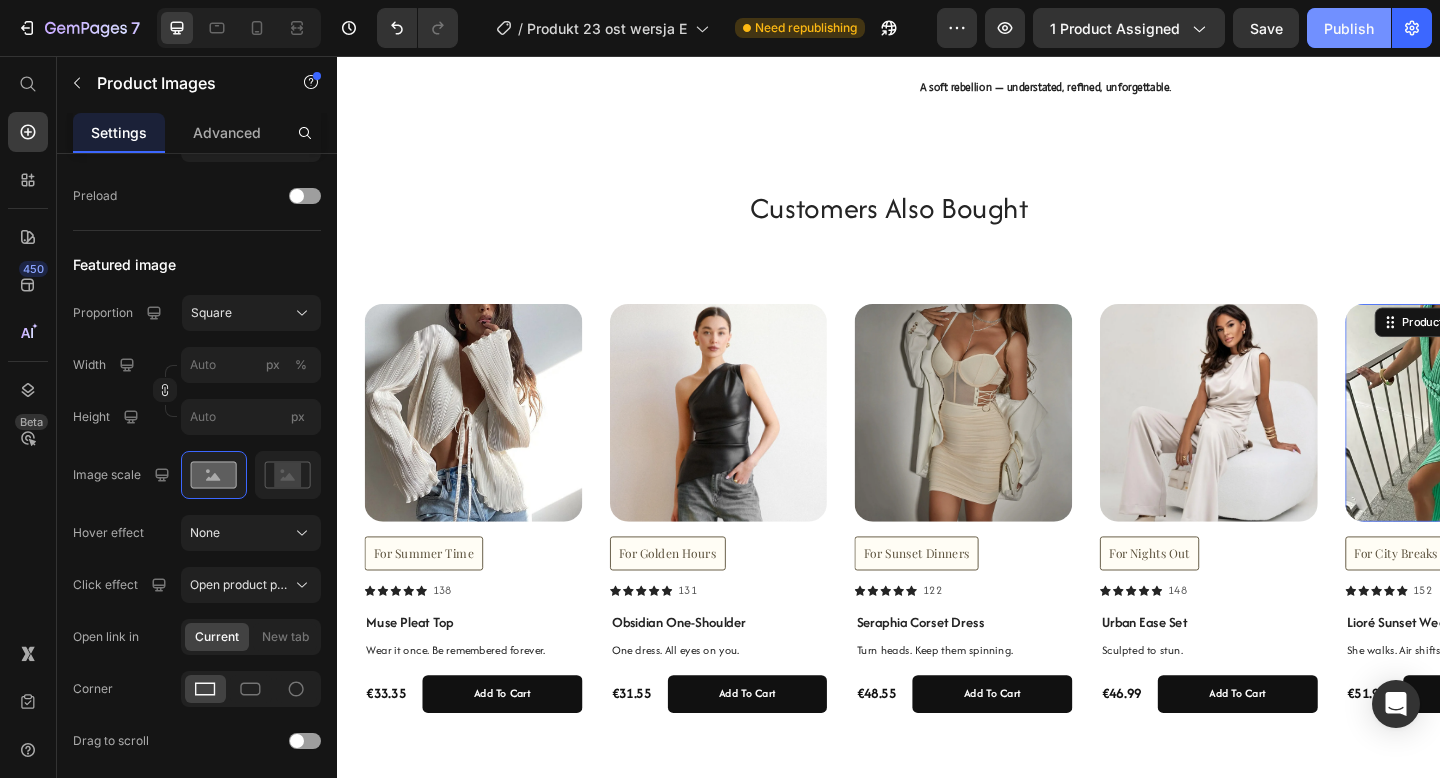 click on "Publish" 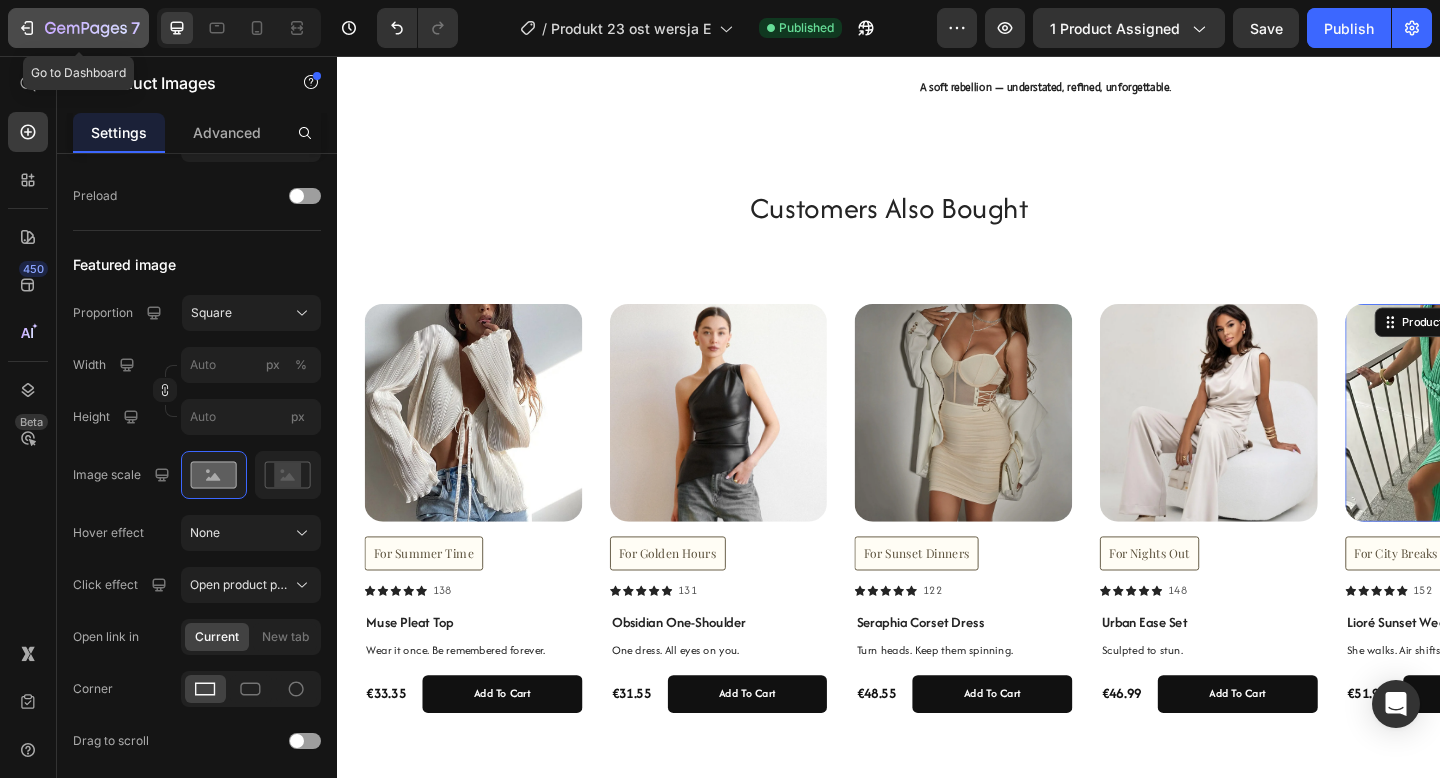 click 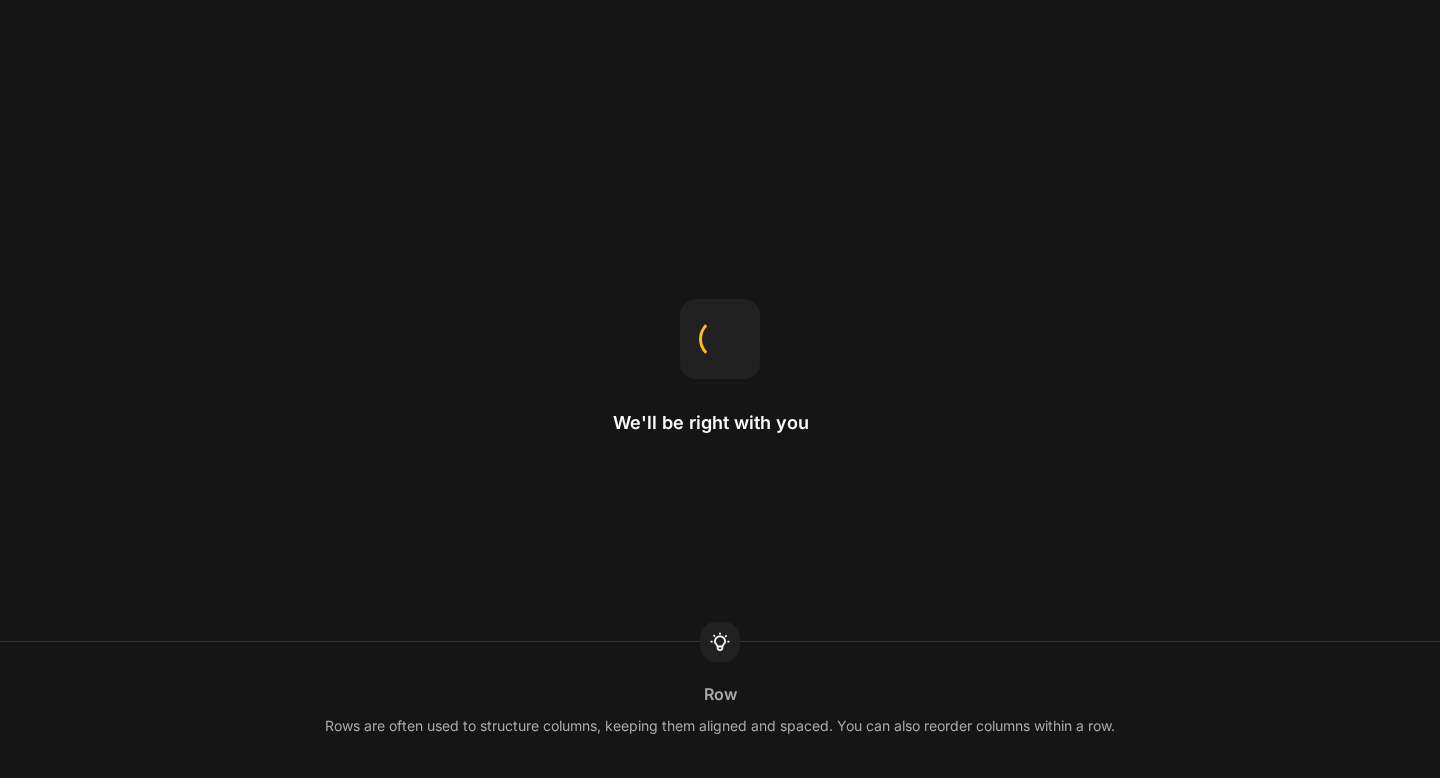 scroll, scrollTop: 0, scrollLeft: 0, axis: both 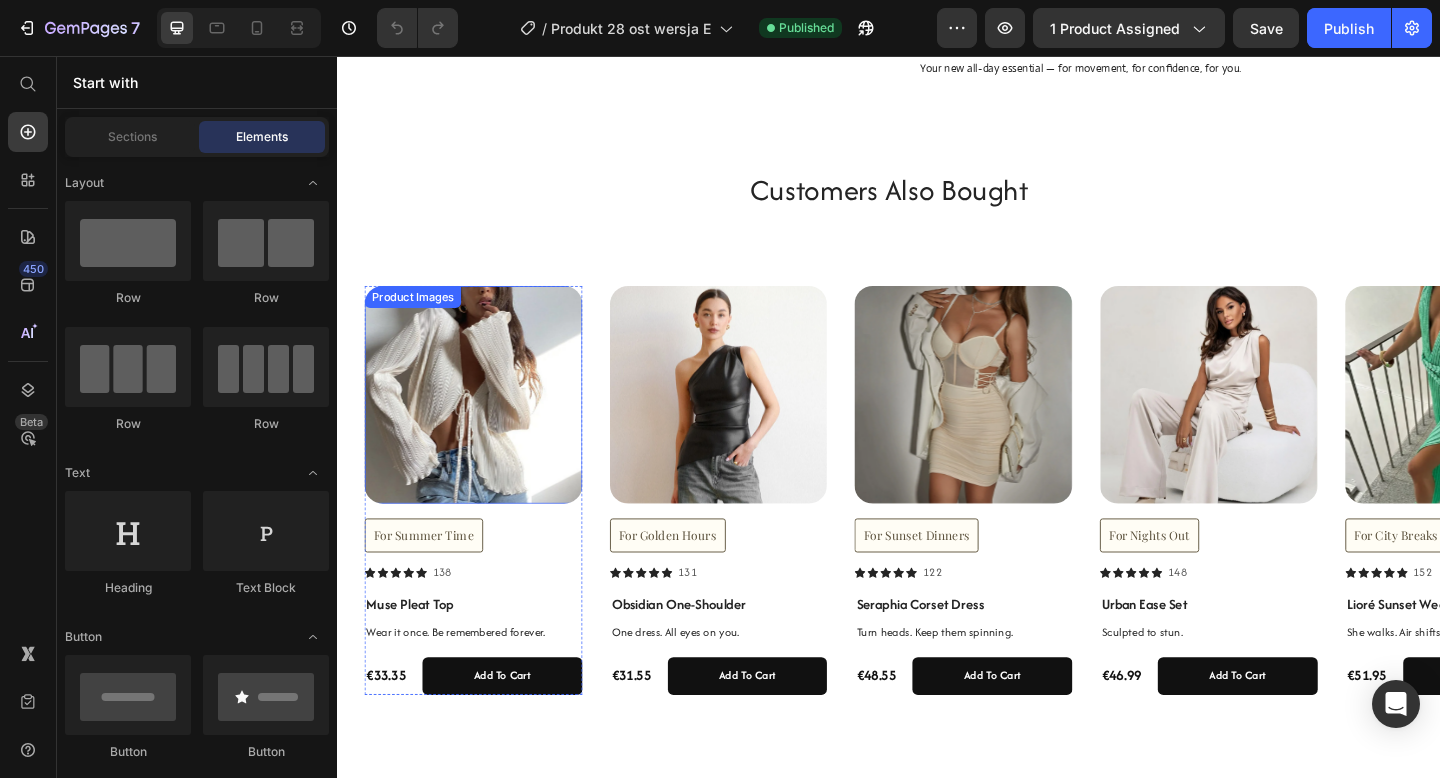 click at bounding box center (485, 424) 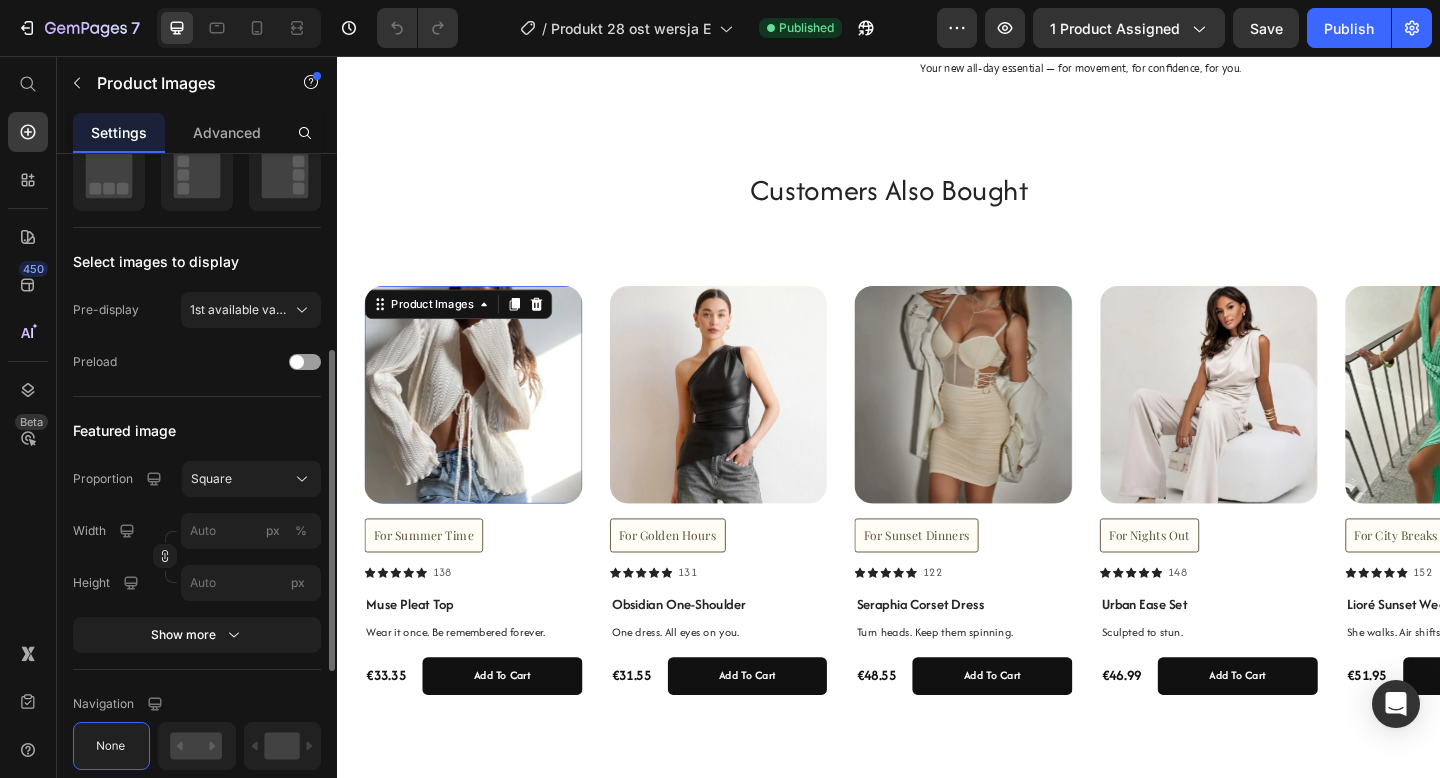 scroll, scrollTop: 422, scrollLeft: 0, axis: vertical 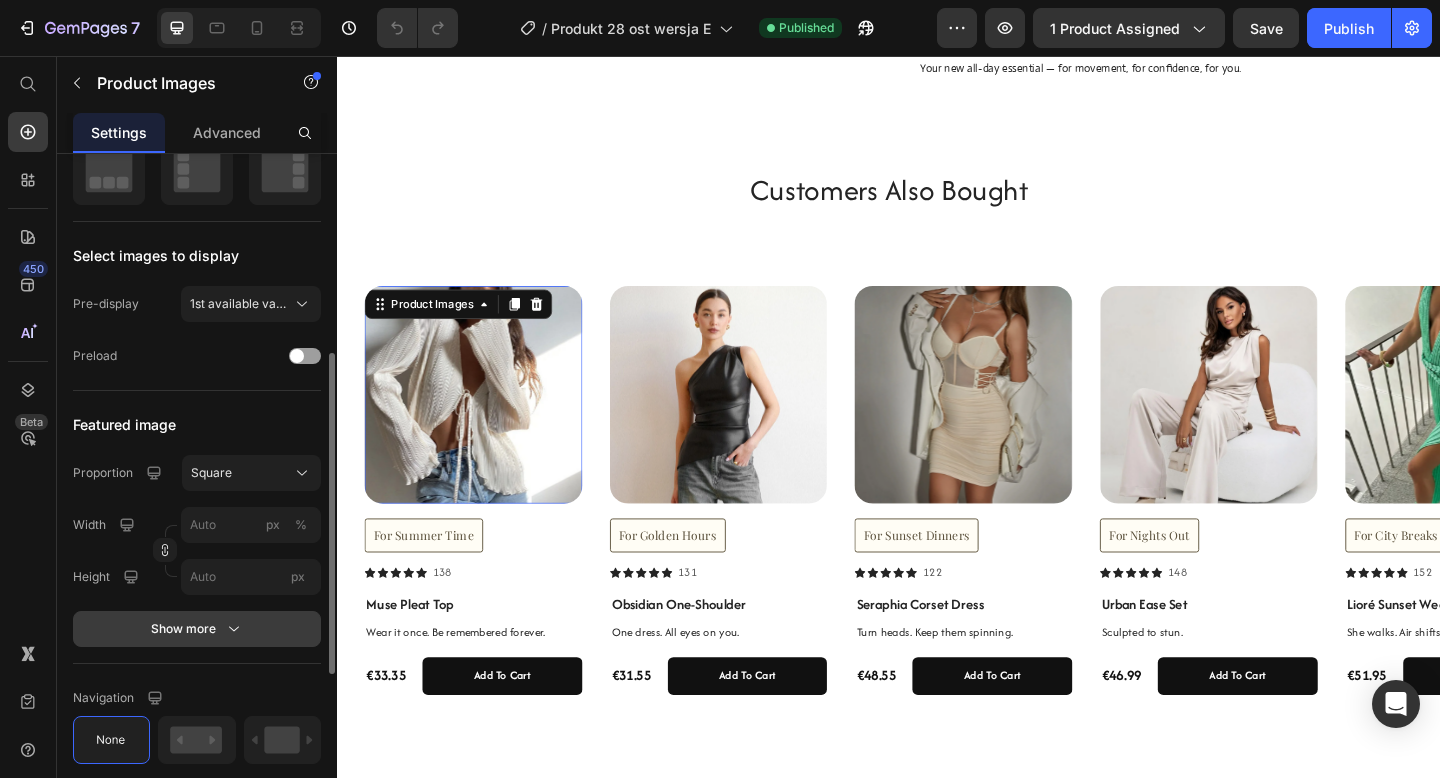 click on "Show more" at bounding box center (197, 629) 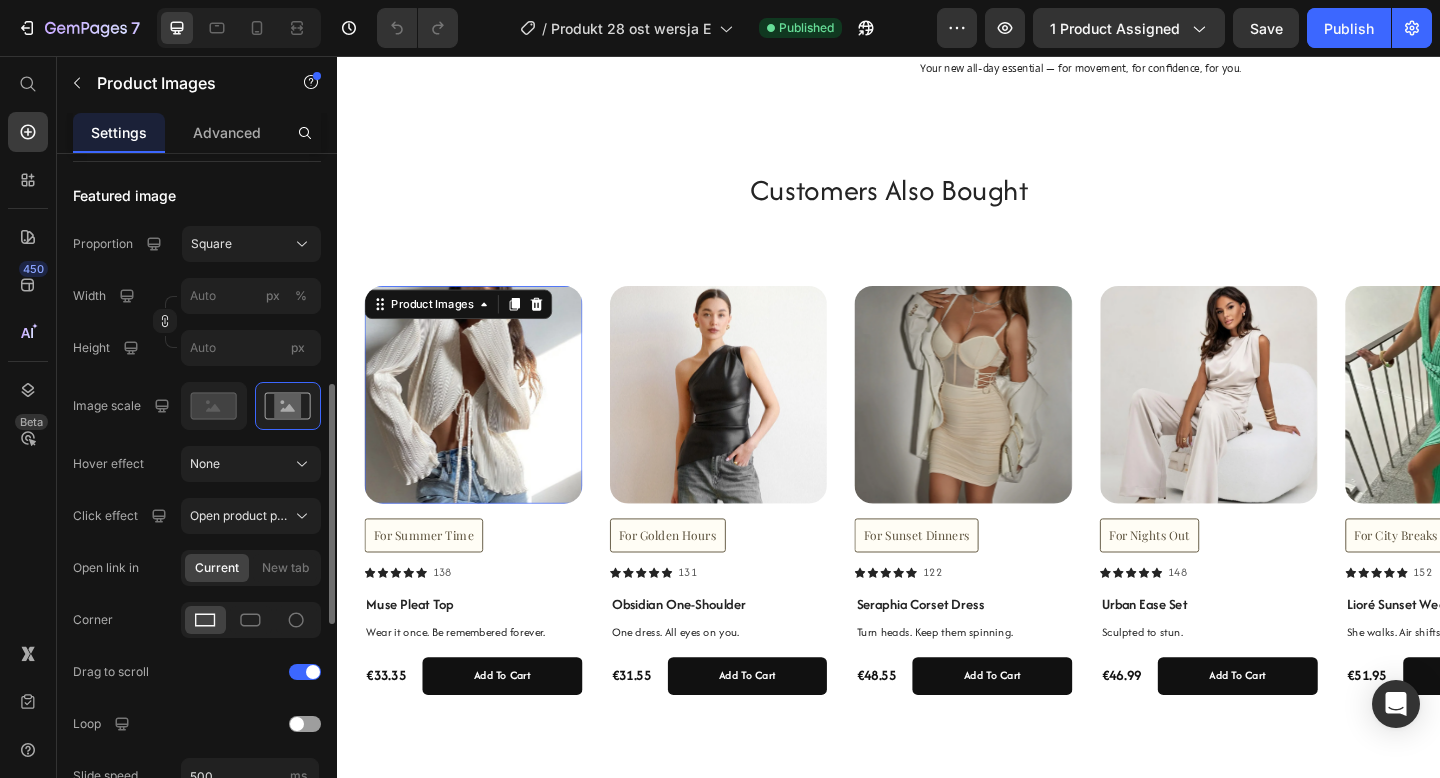 scroll, scrollTop: 664, scrollLeft: 0, axis: vertical 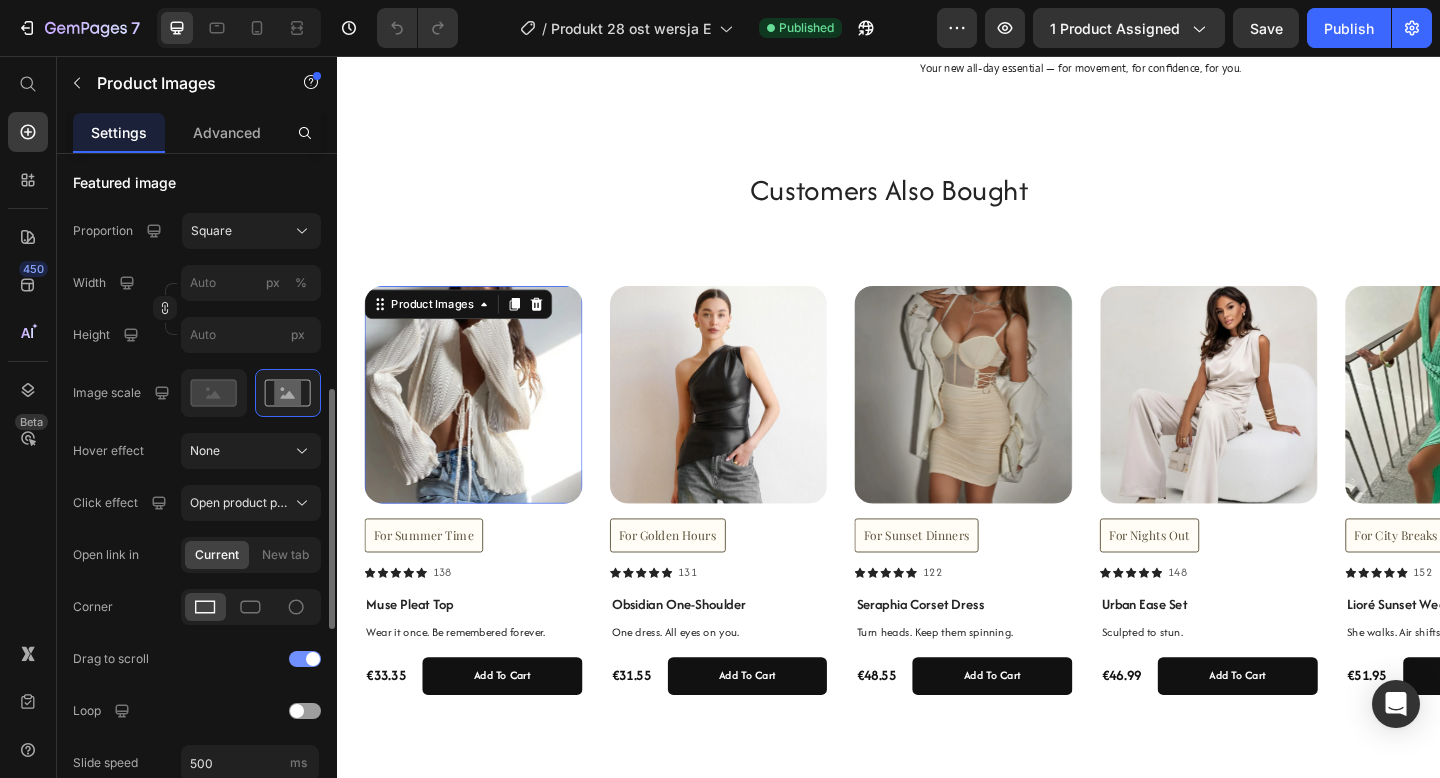 click at bounding box center (305, 659) 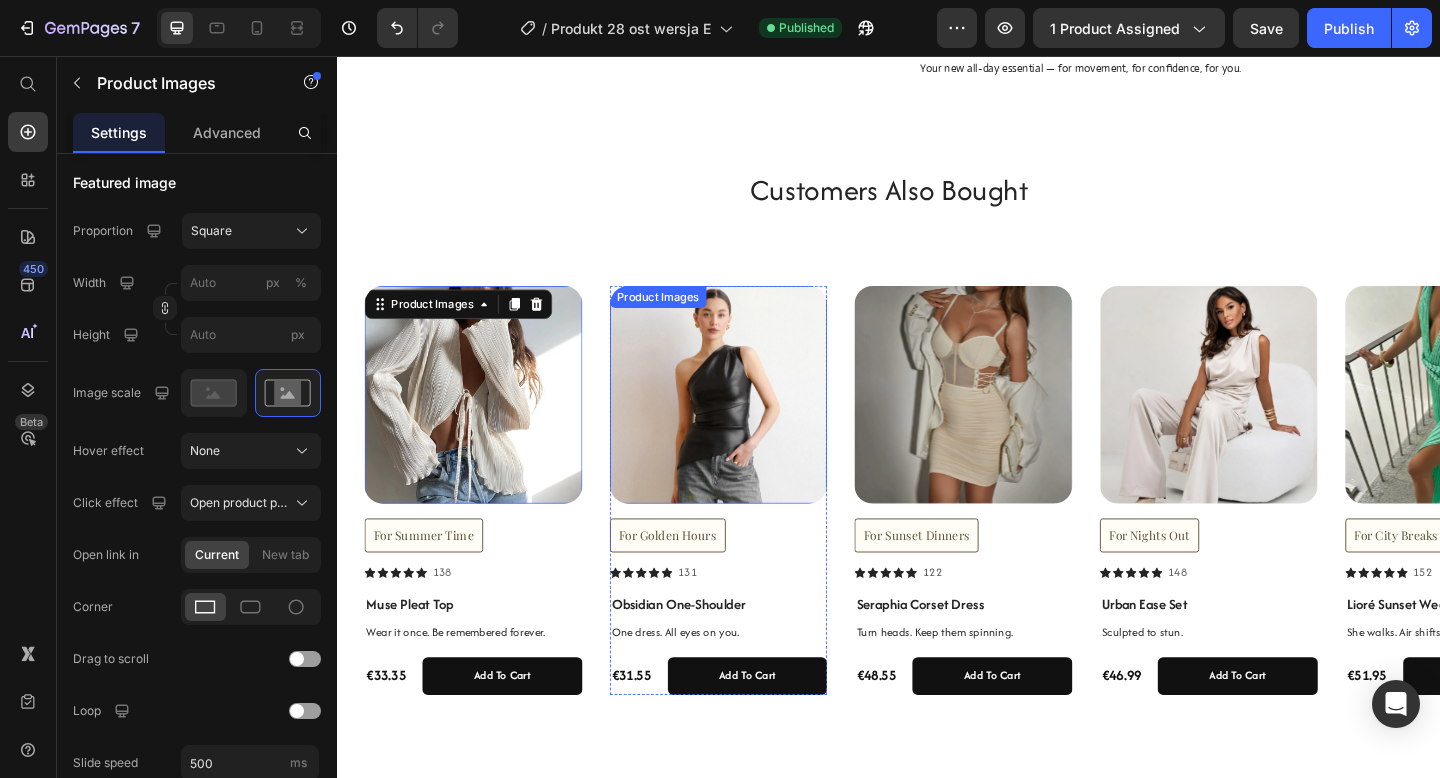 click at bounding box center [752, 424] 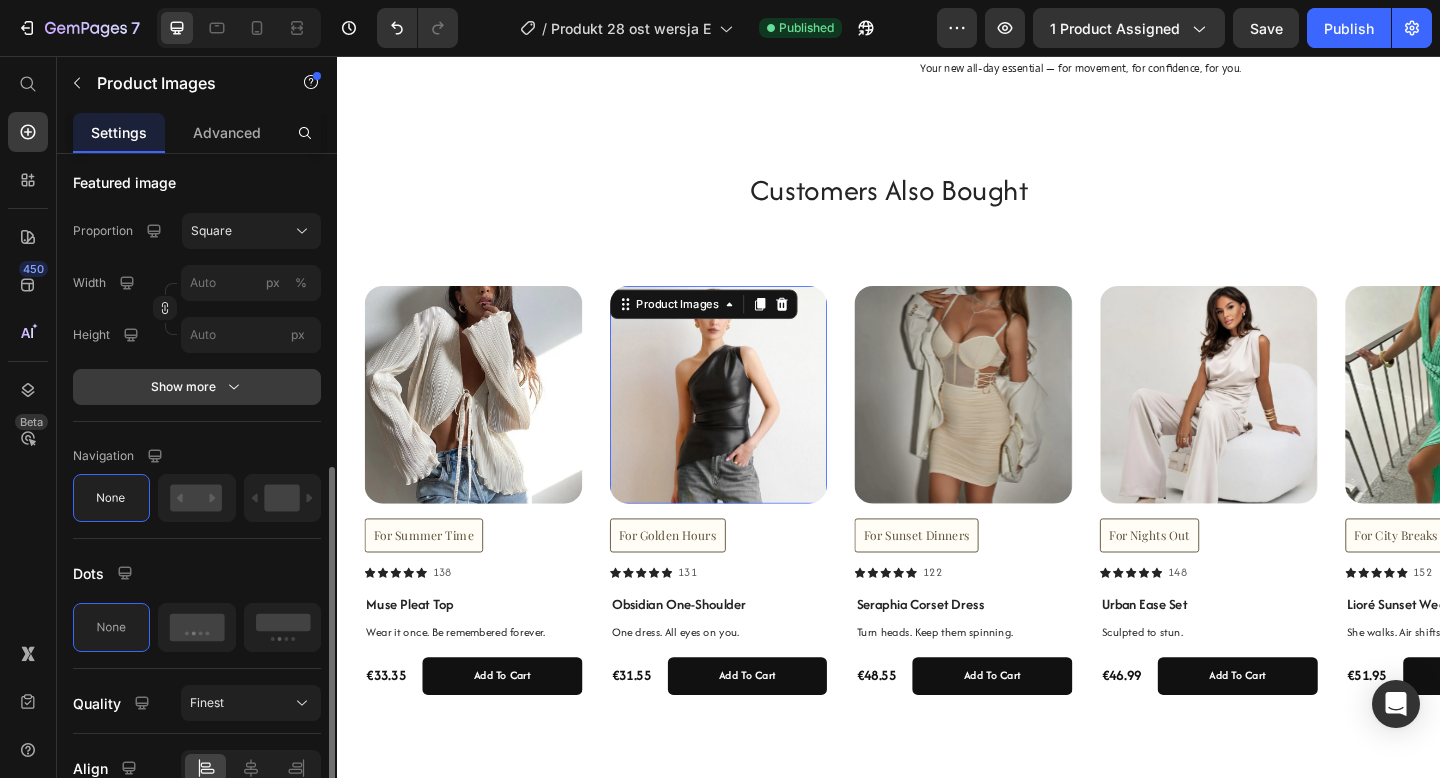 click on "Show more" at bounding box center (197, 387) 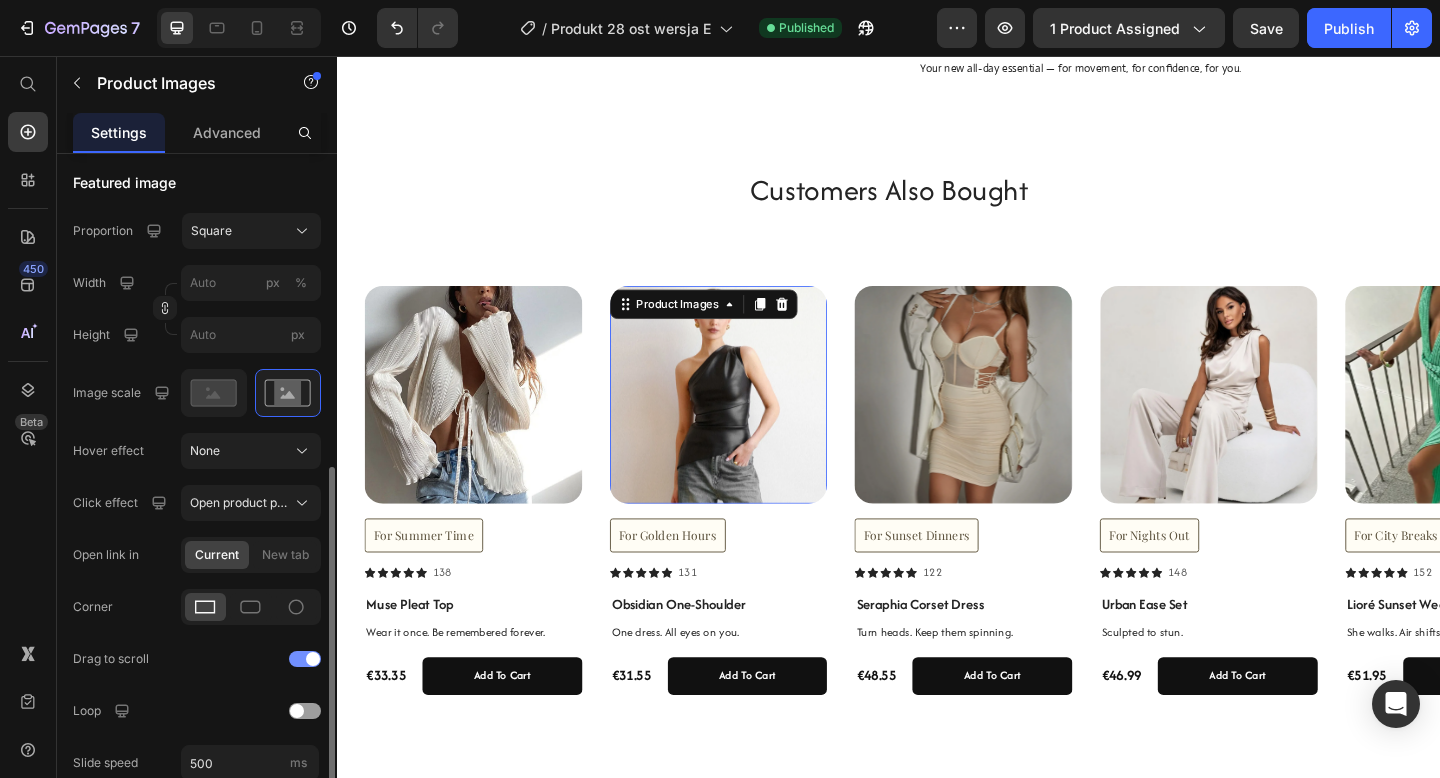 click at bounding box center (305, 659) 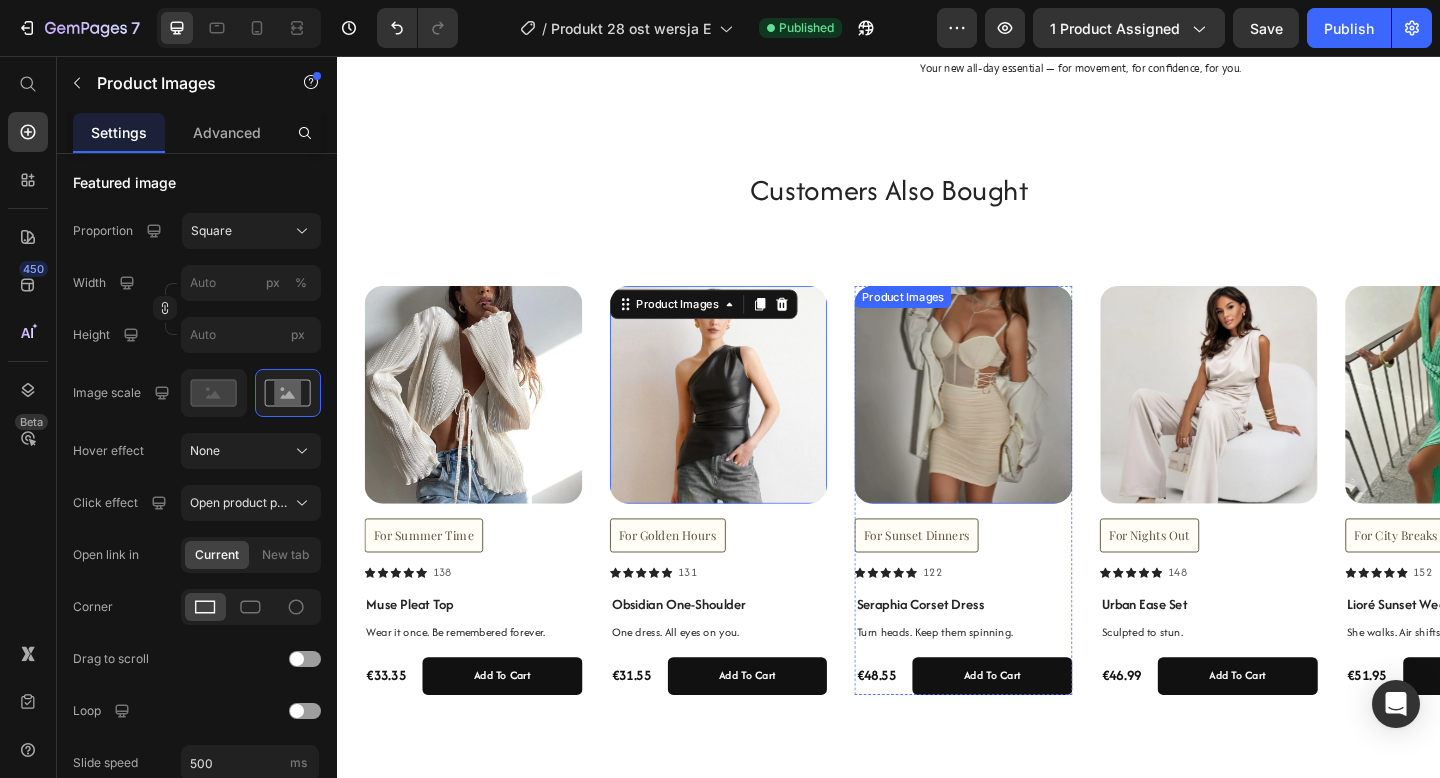 click at bounding box center (1018, 424) 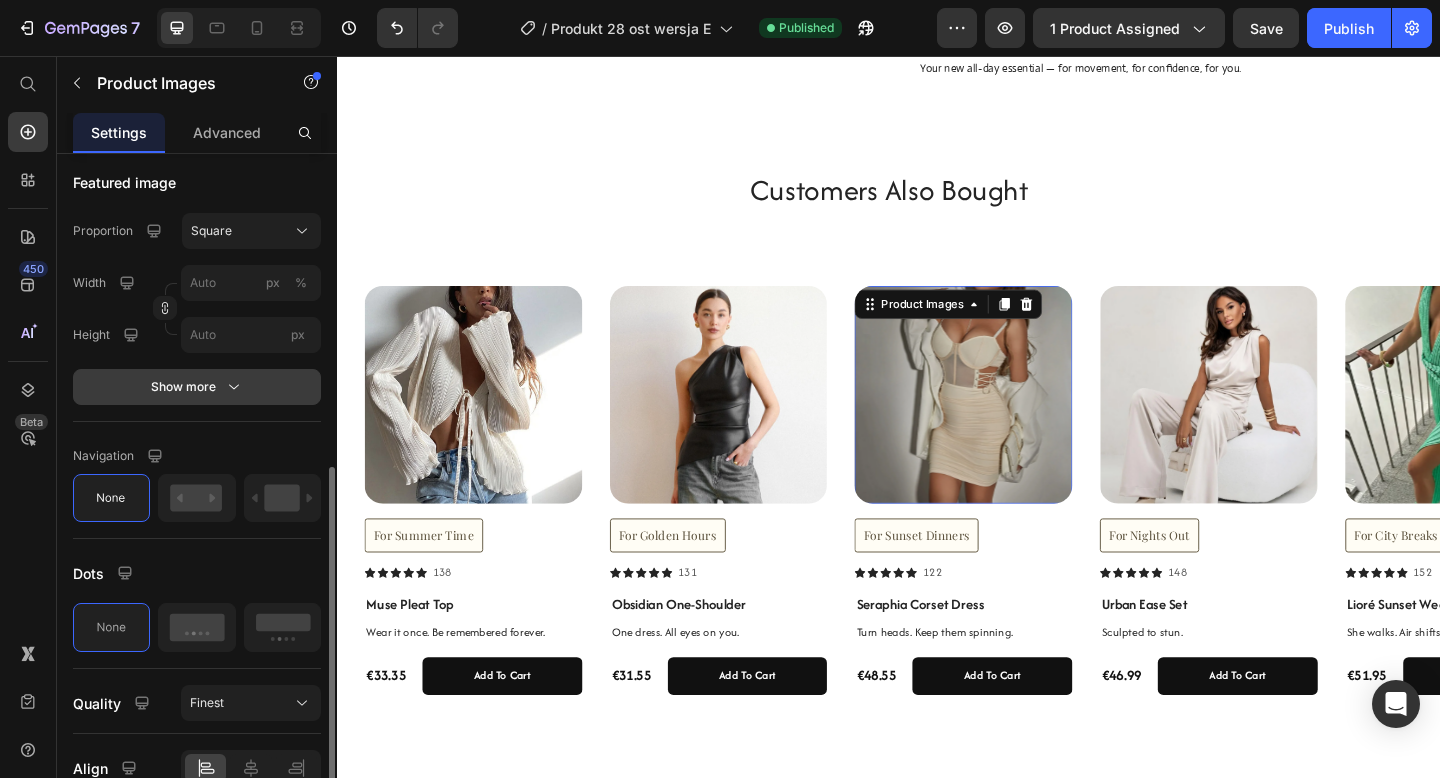 click on "Show more" at bounding box center (197, 387) 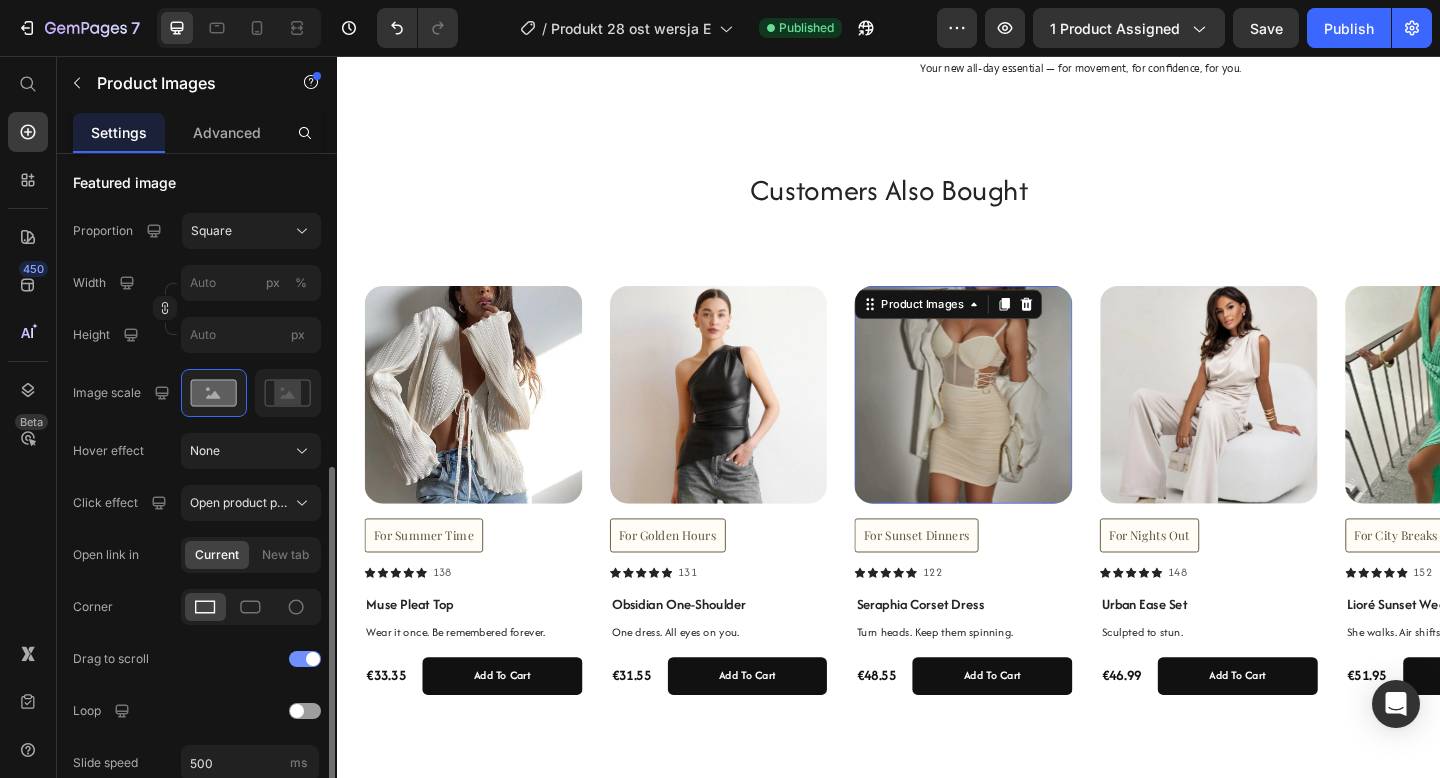 click at bounding box center [305, 659] 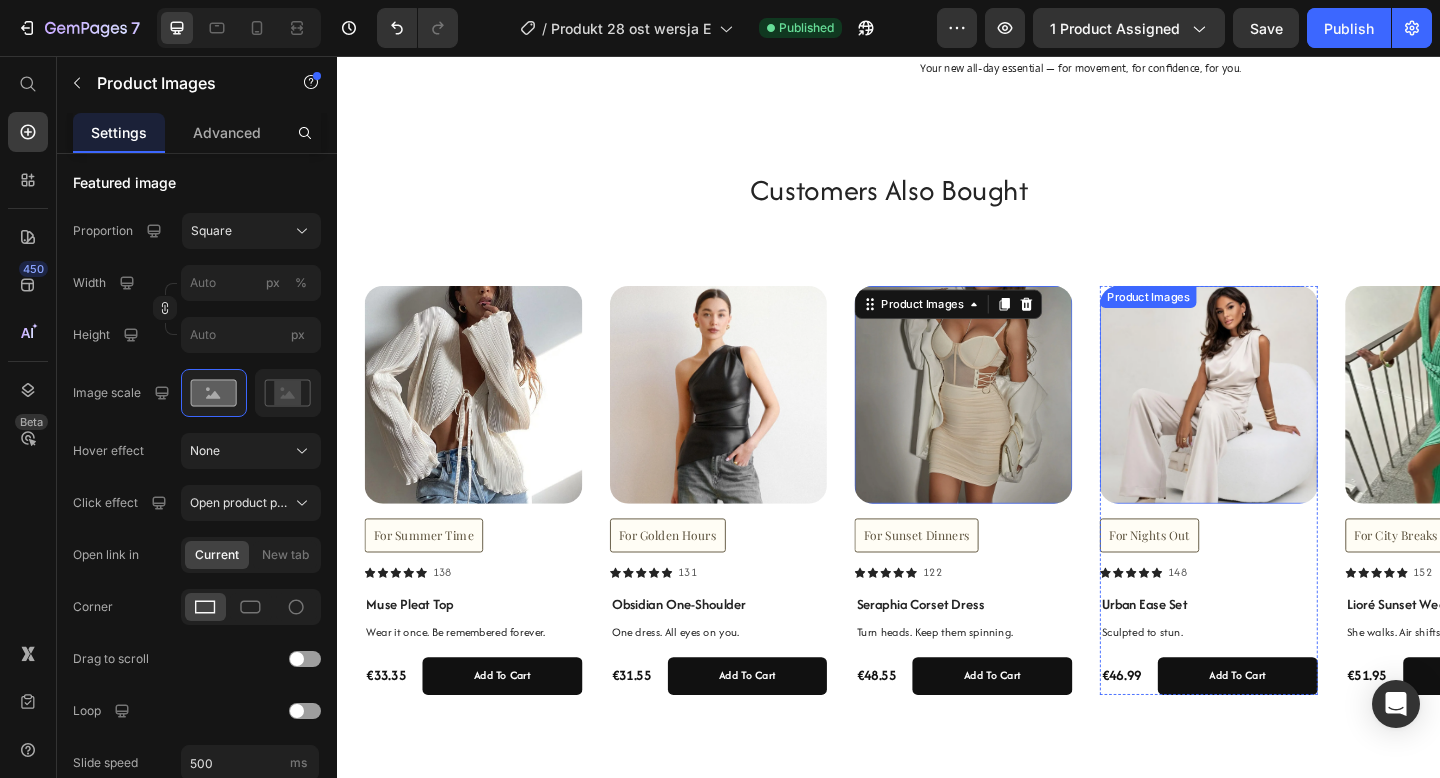 click at bounding box center [1285, 424] 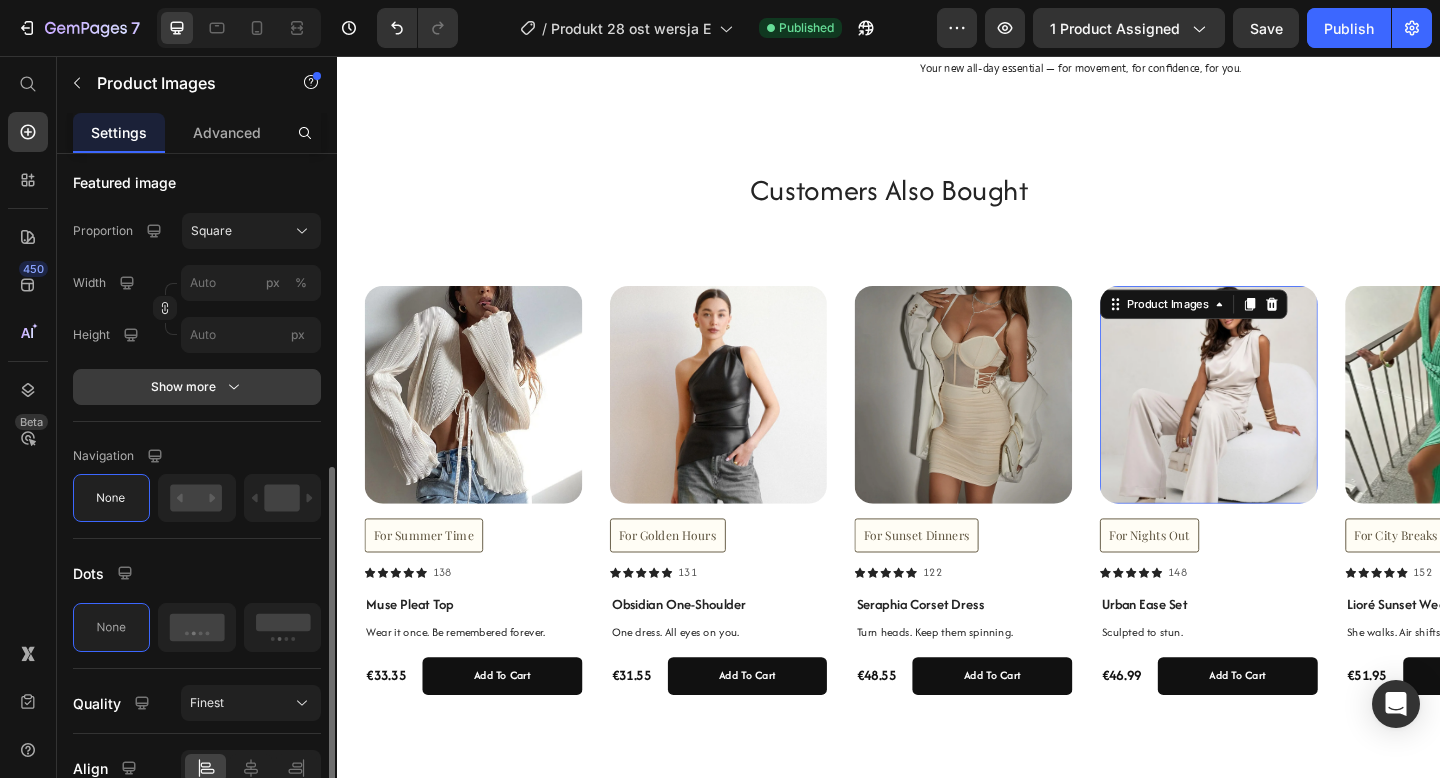 click on "Show more" at bounding box center (197, 387) 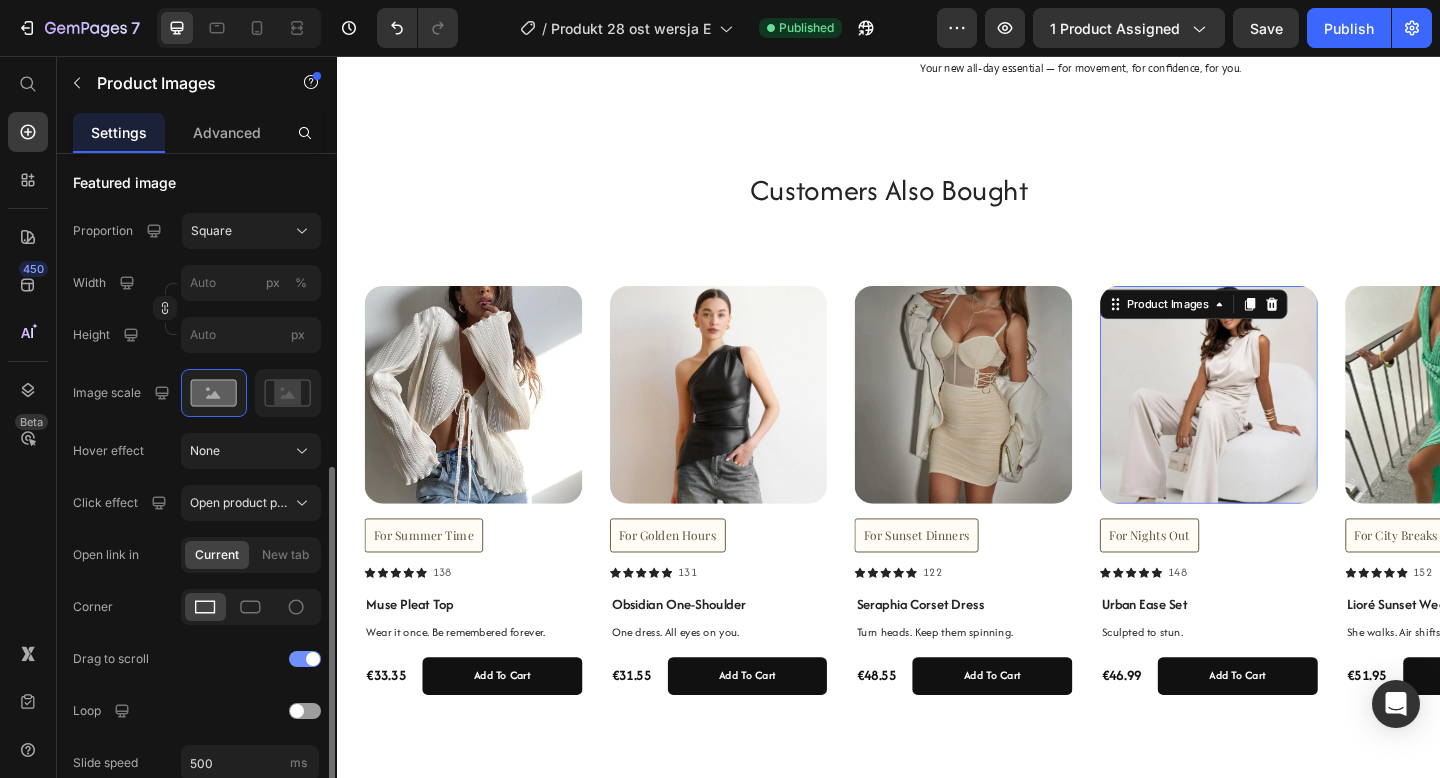 click at bounding box center (313, 659) 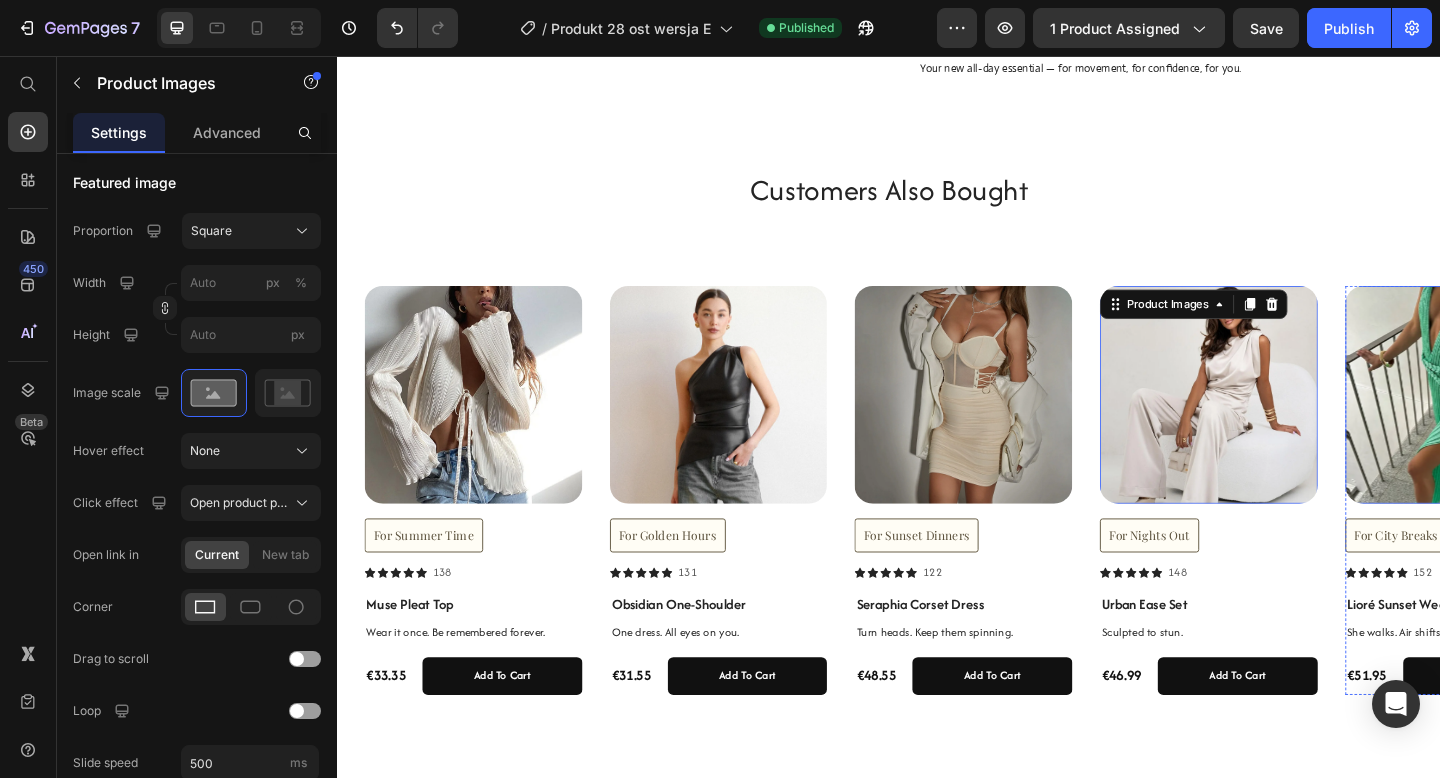 click at bounding box center [1552, 424] 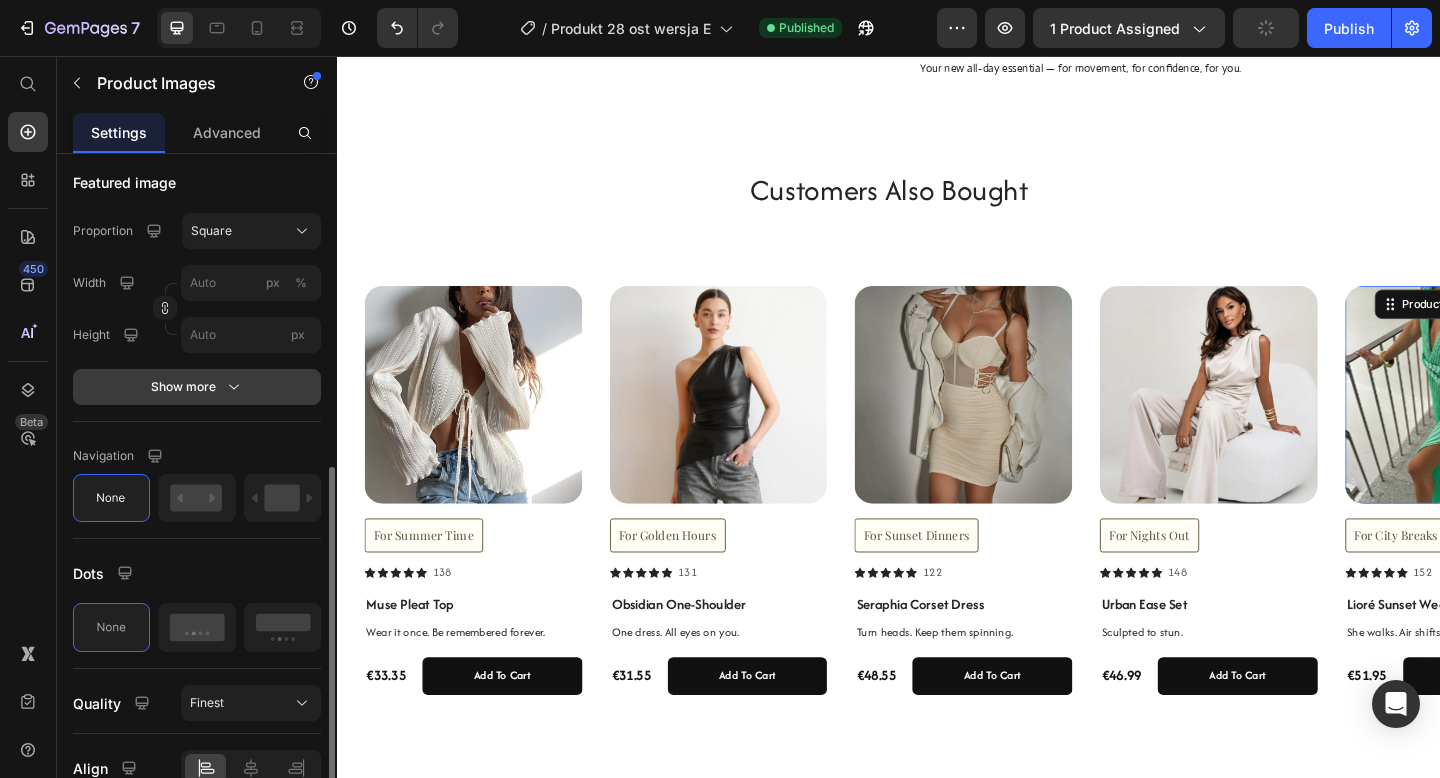 click 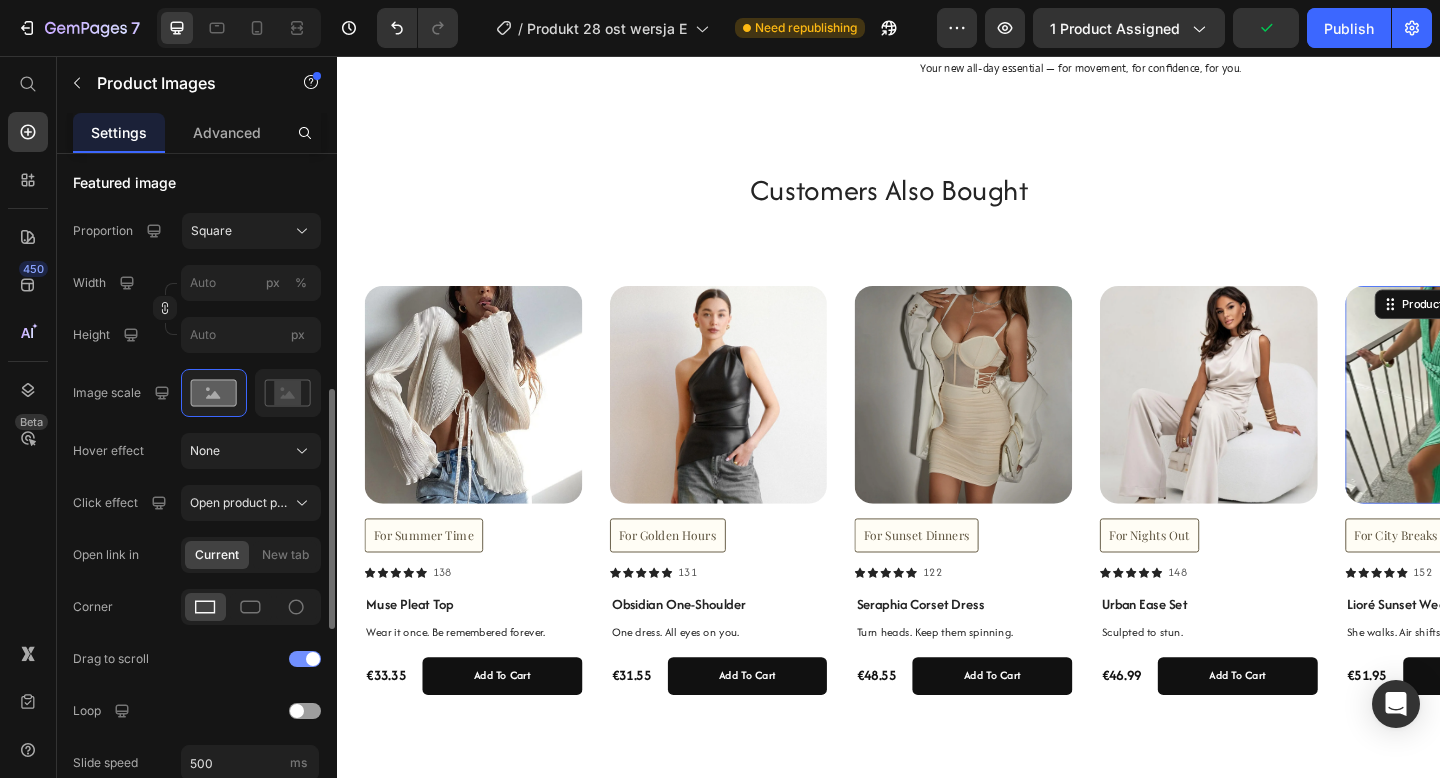 click at bounding box center [305, 659] 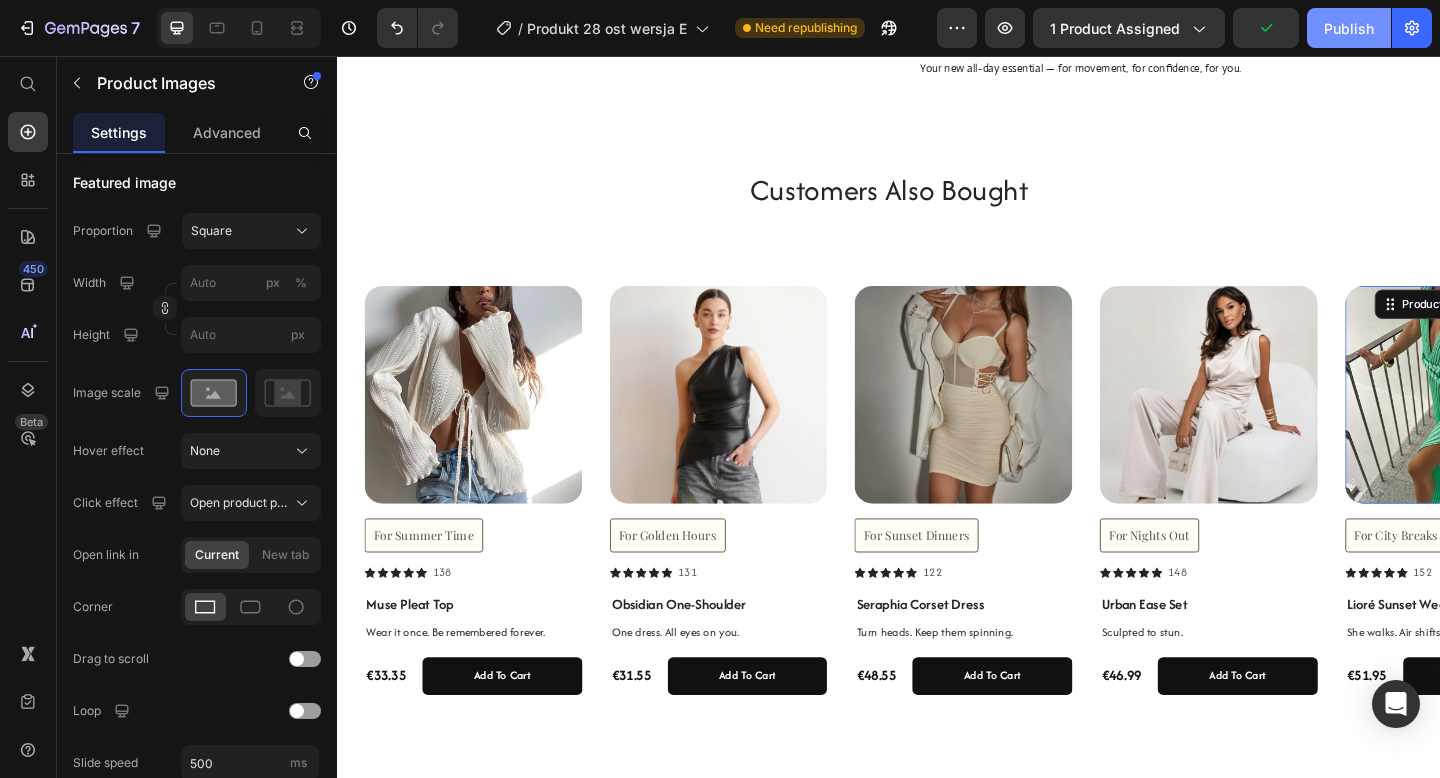 click on "Publish" at bounding box center (1349, 28) 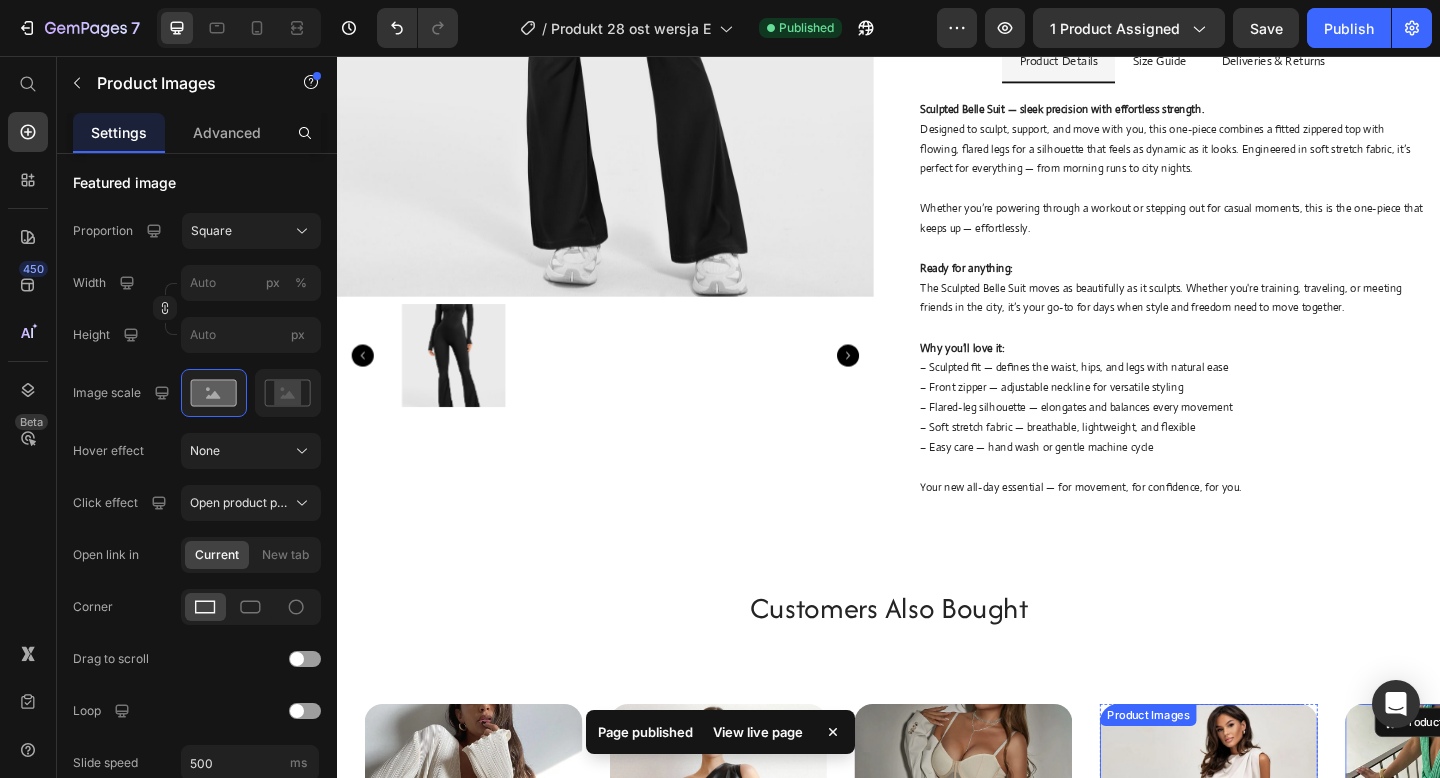 scroll, scrollTop: 100, scrollLeft: 0, axis: vertical 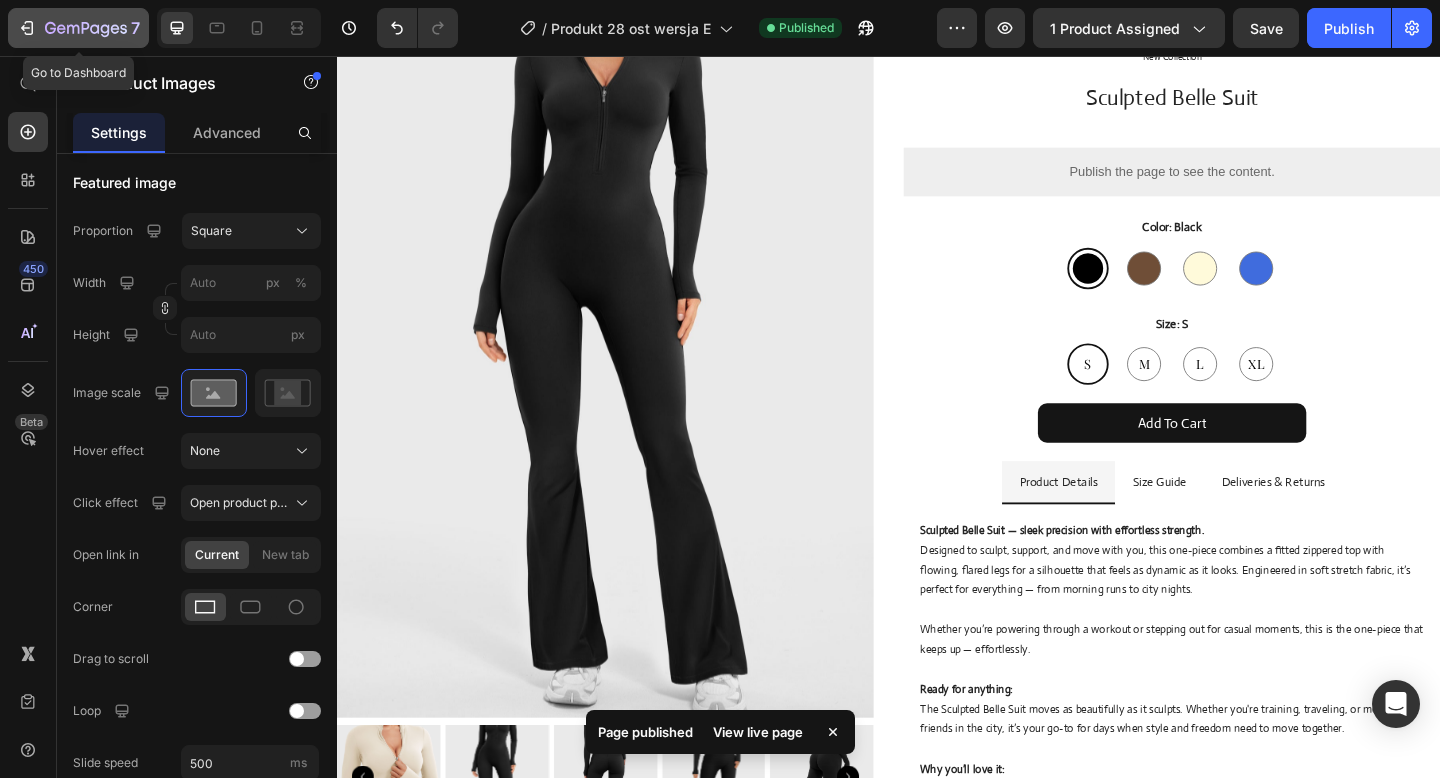 click on "7" at bounding box center [78, 28] 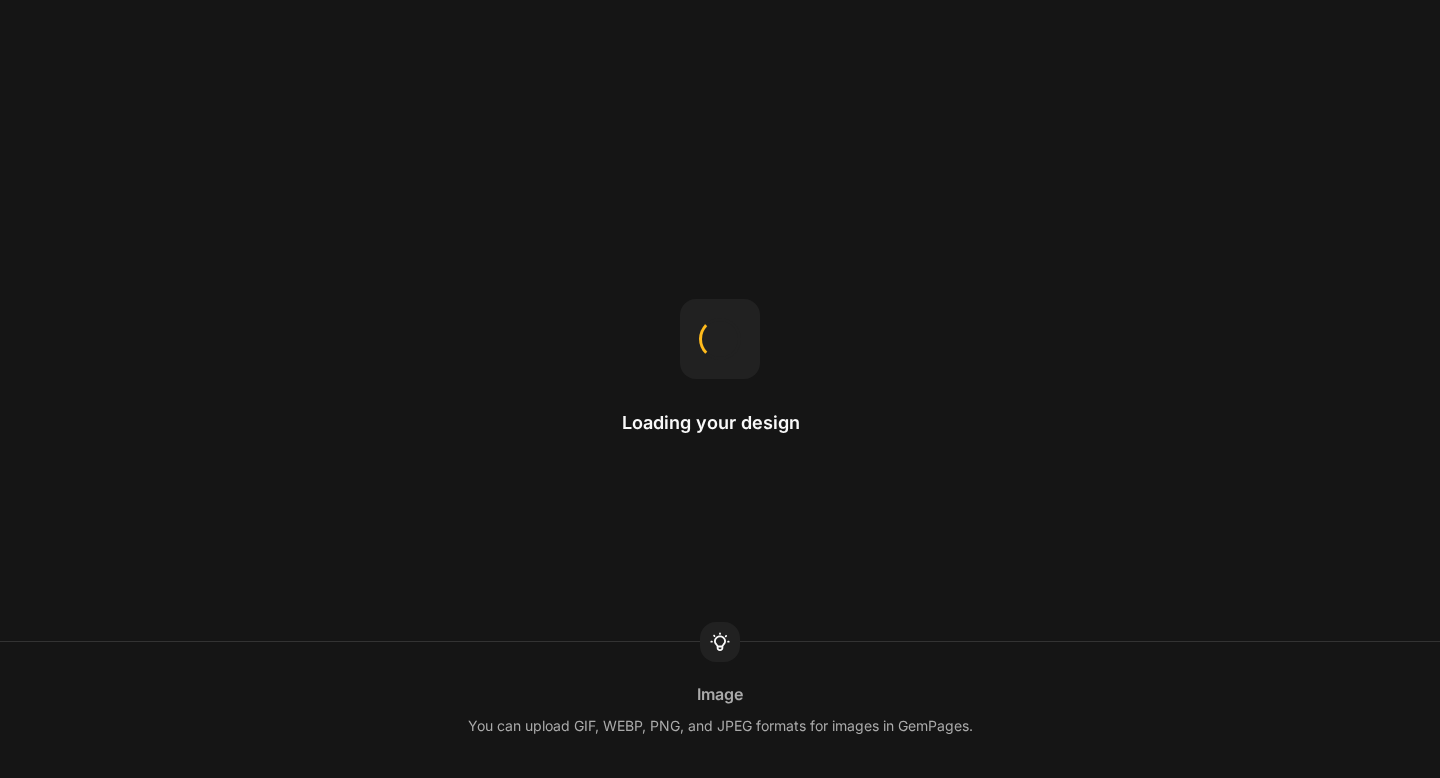 scroll, scrollTop: 0, scrollLeft: 0, axis: both 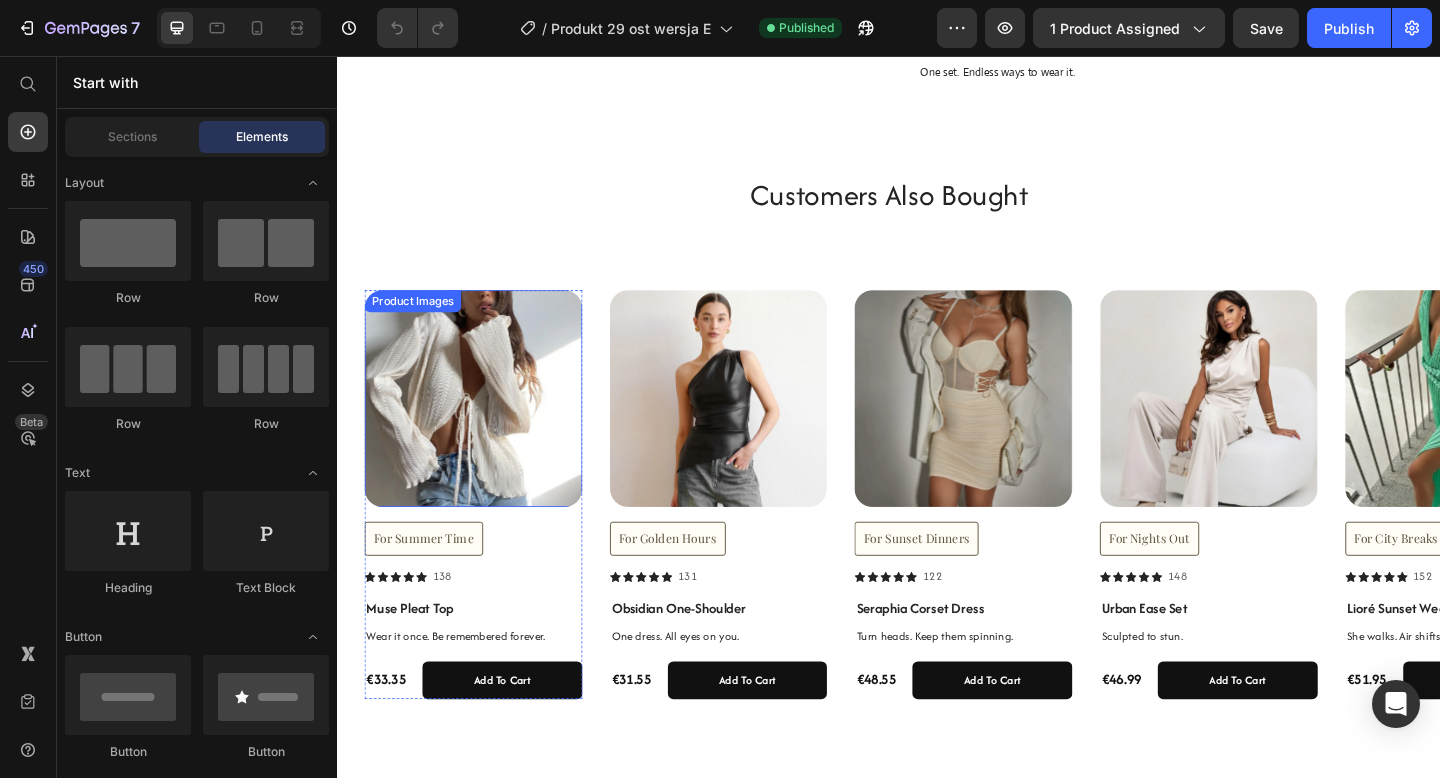 click at bounding box center (485, 429) 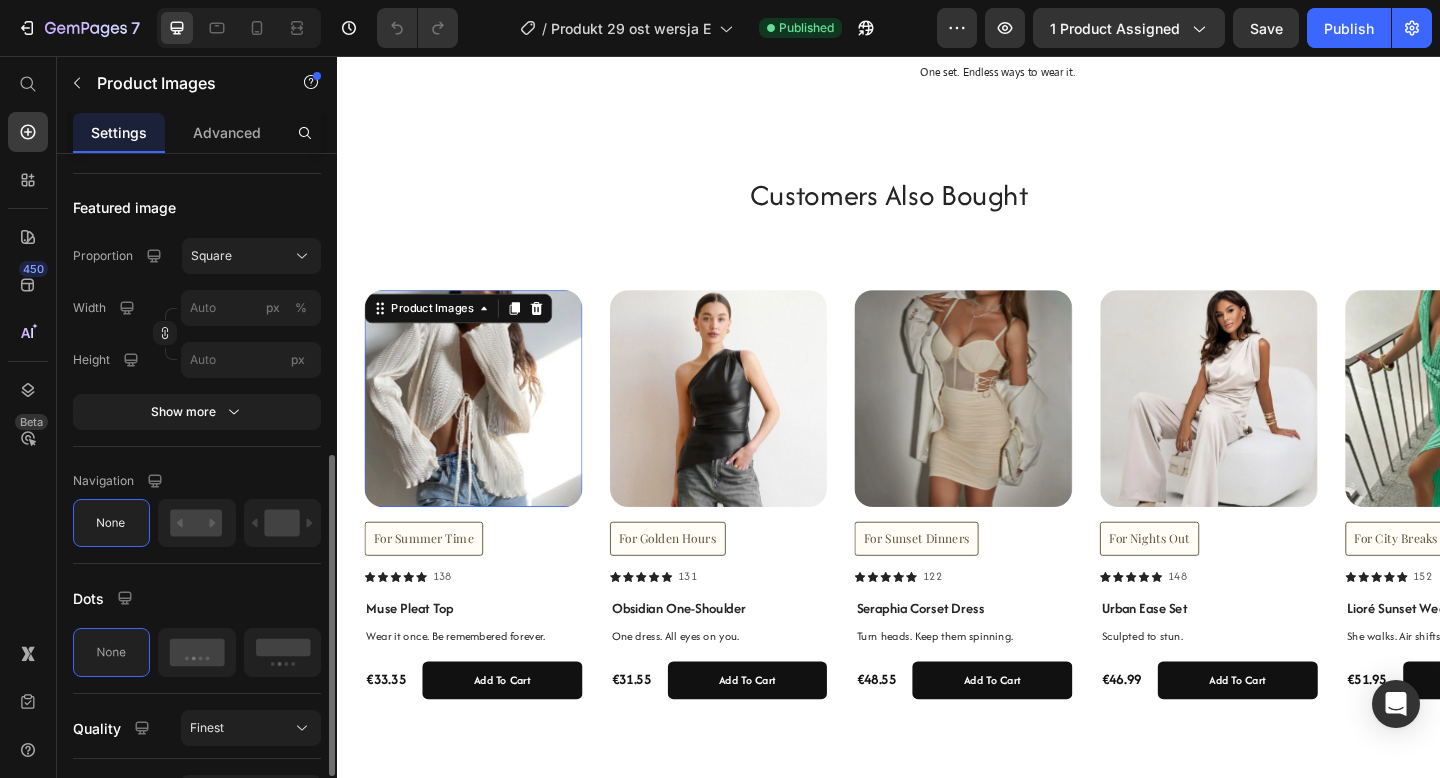 scroll, scrollTop: 650, scrollLeft: 0, axis: vertical 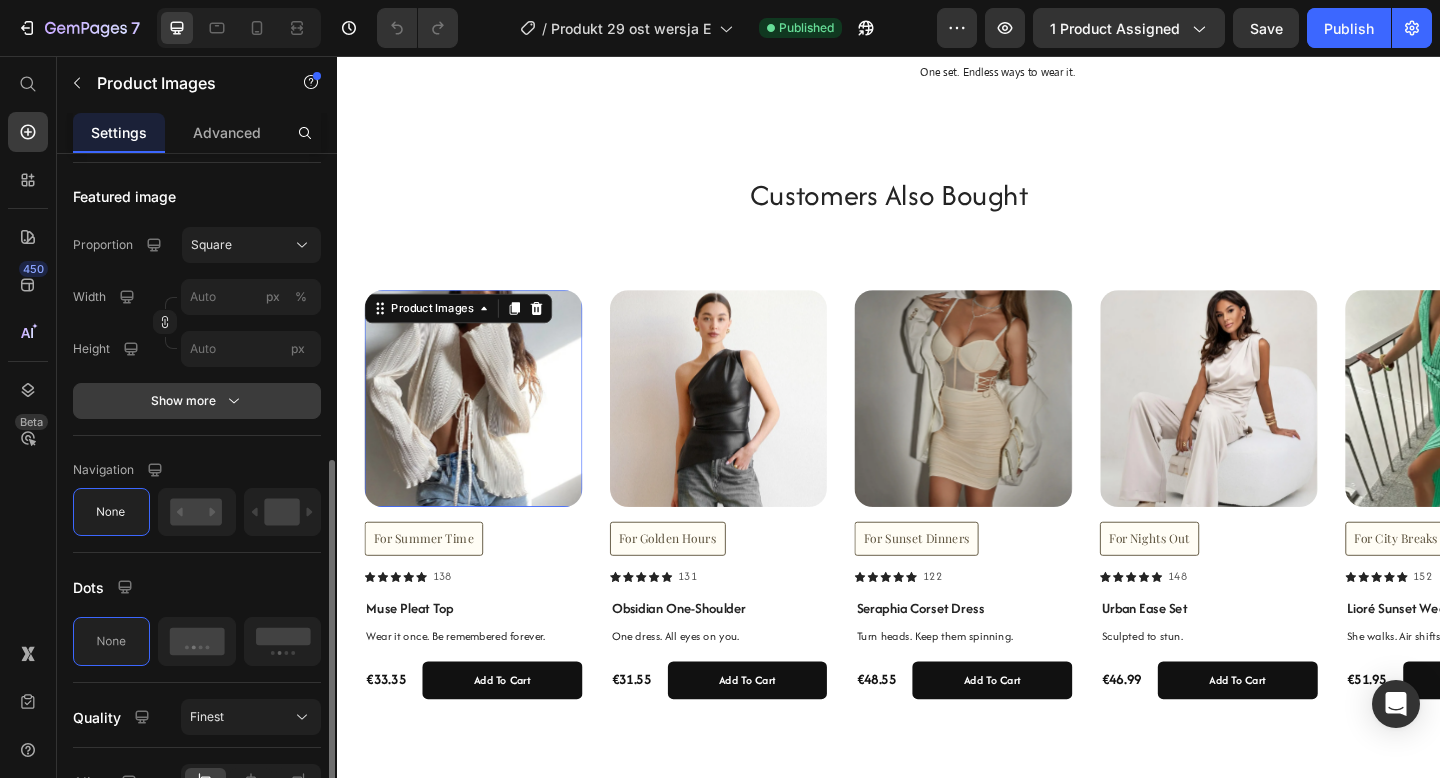 click on "Show more" at bounding box center [197, 401] 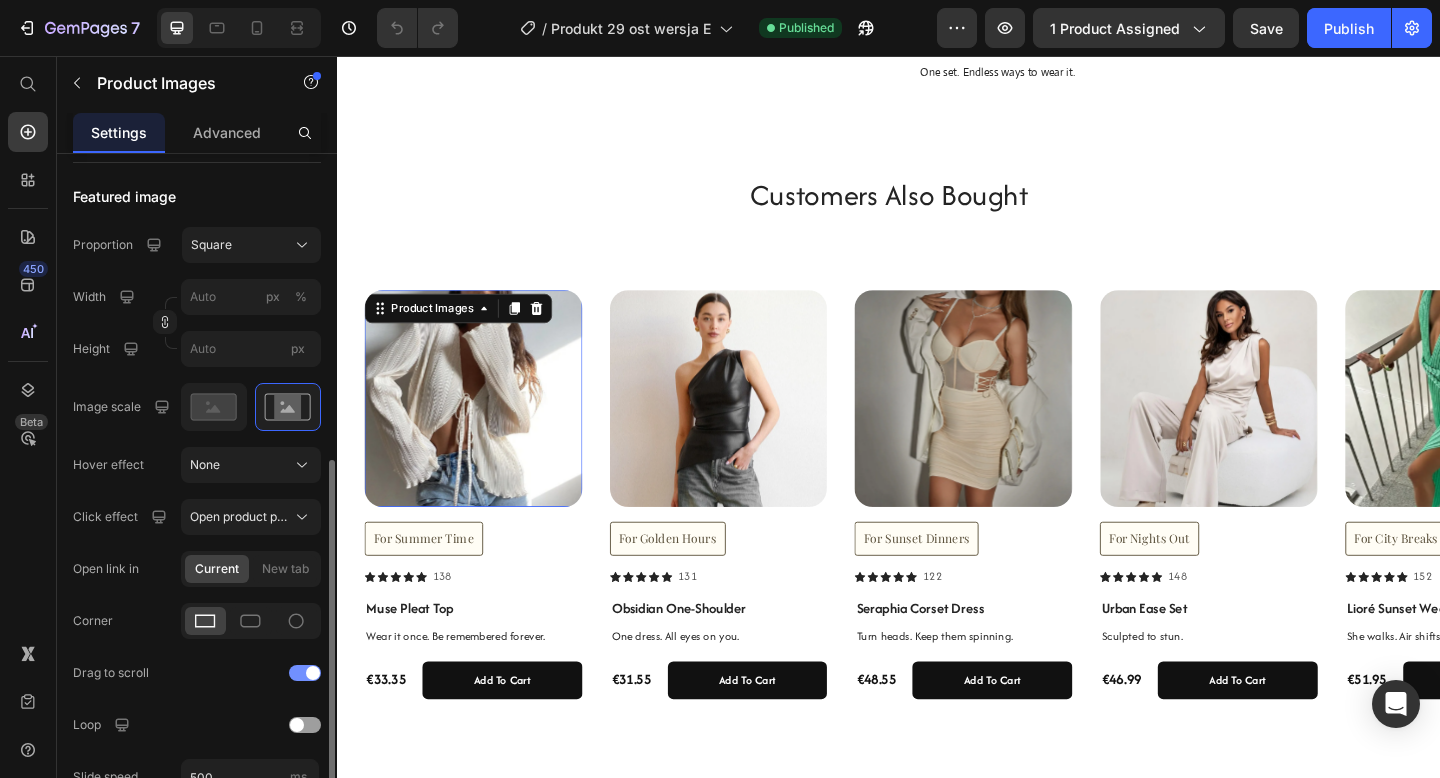 click at bounding box center [313, 673] 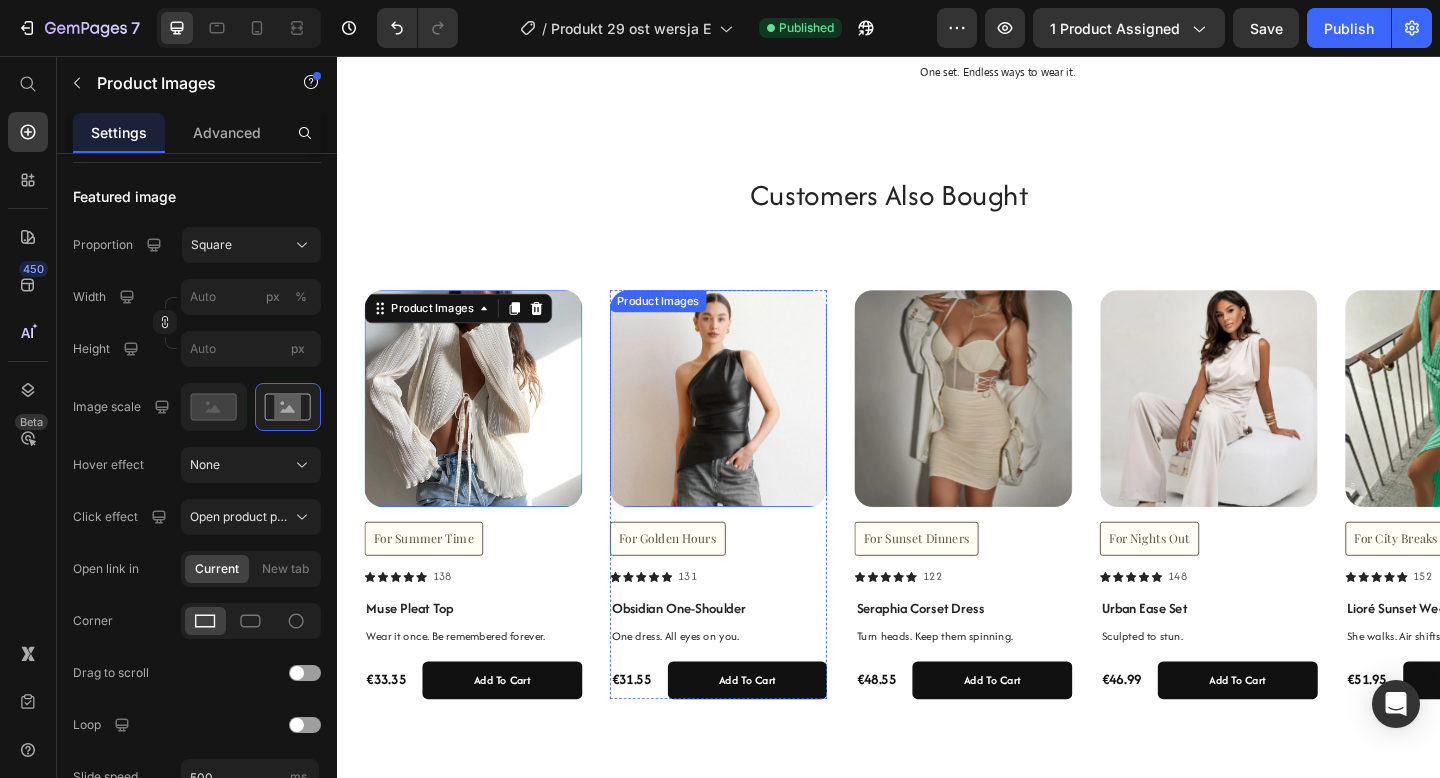click at bounding box center [752, 429] 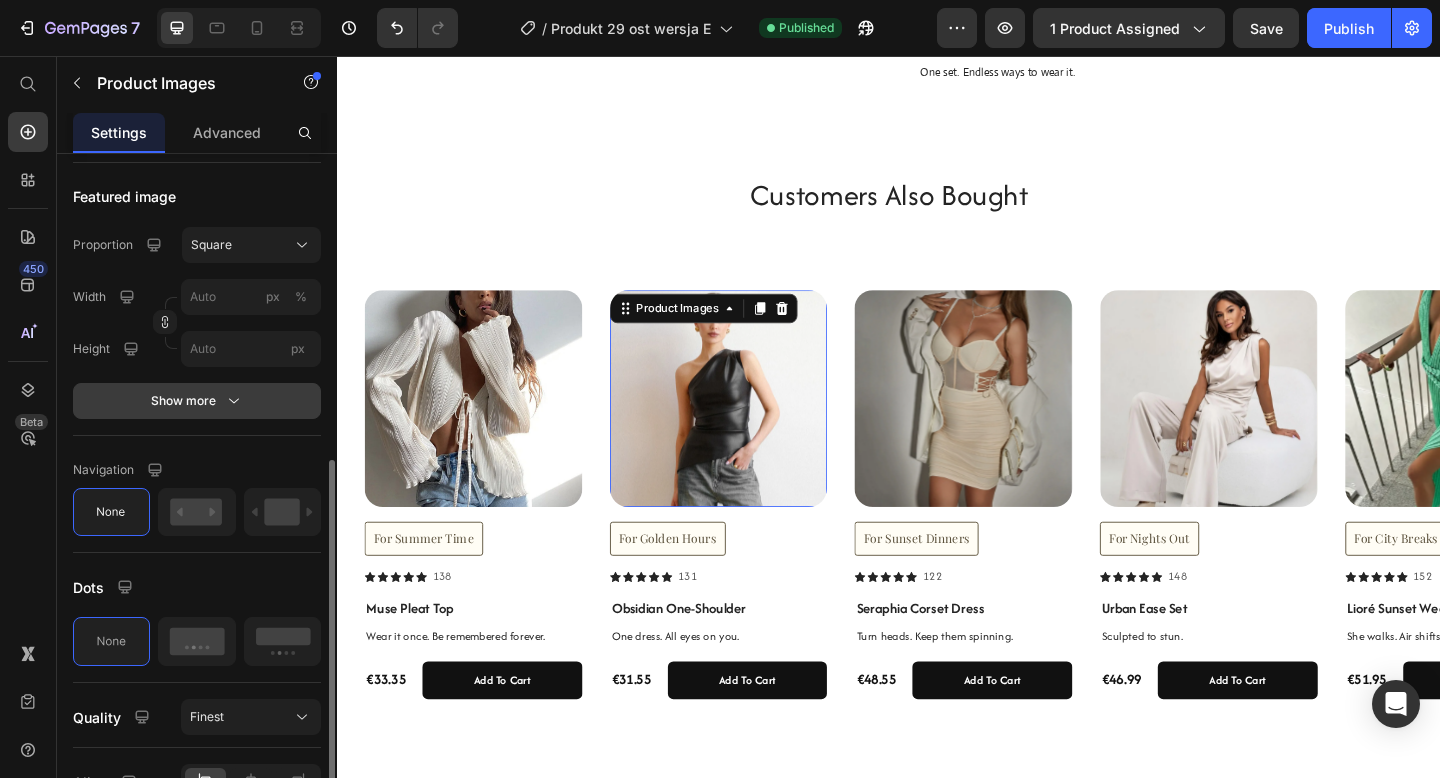 click 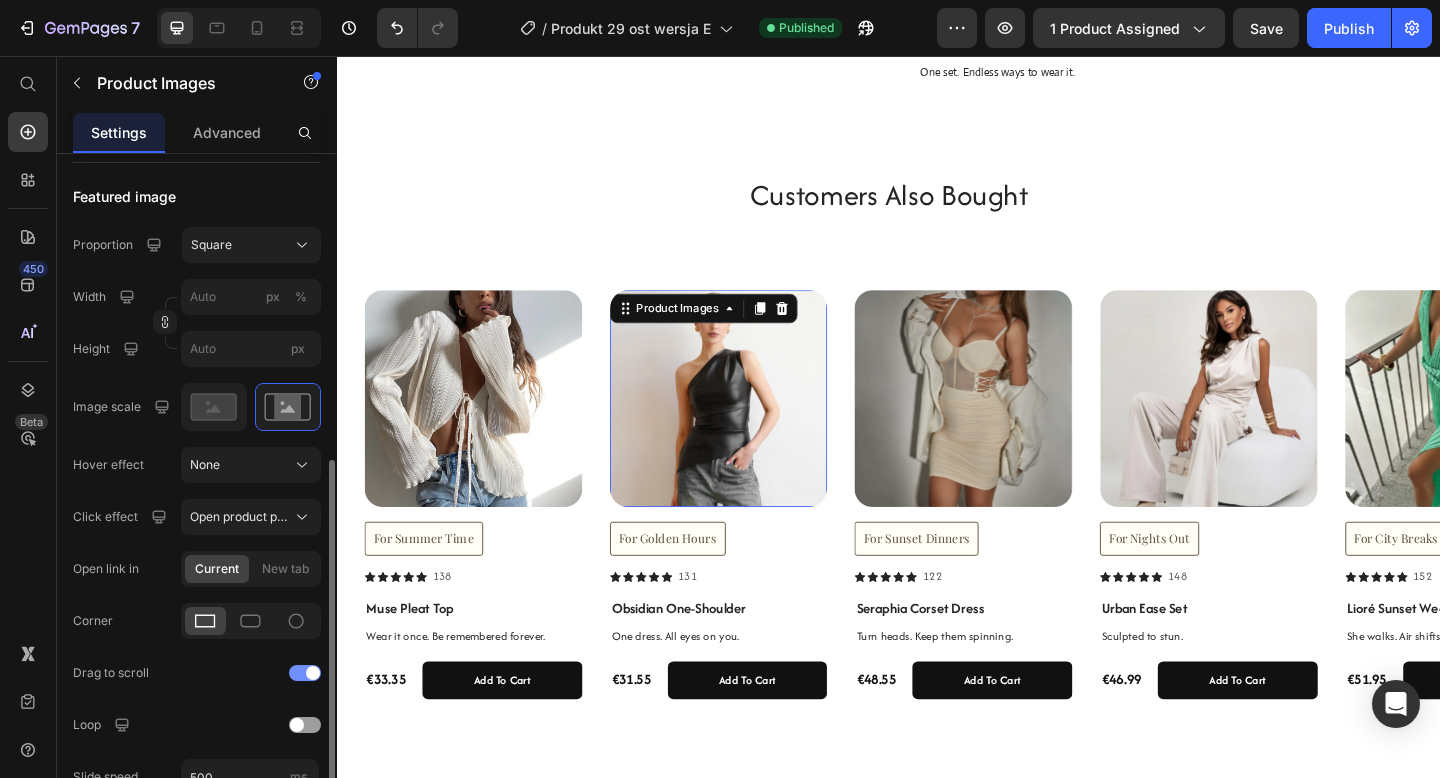 click at bounding box center [305, 673] 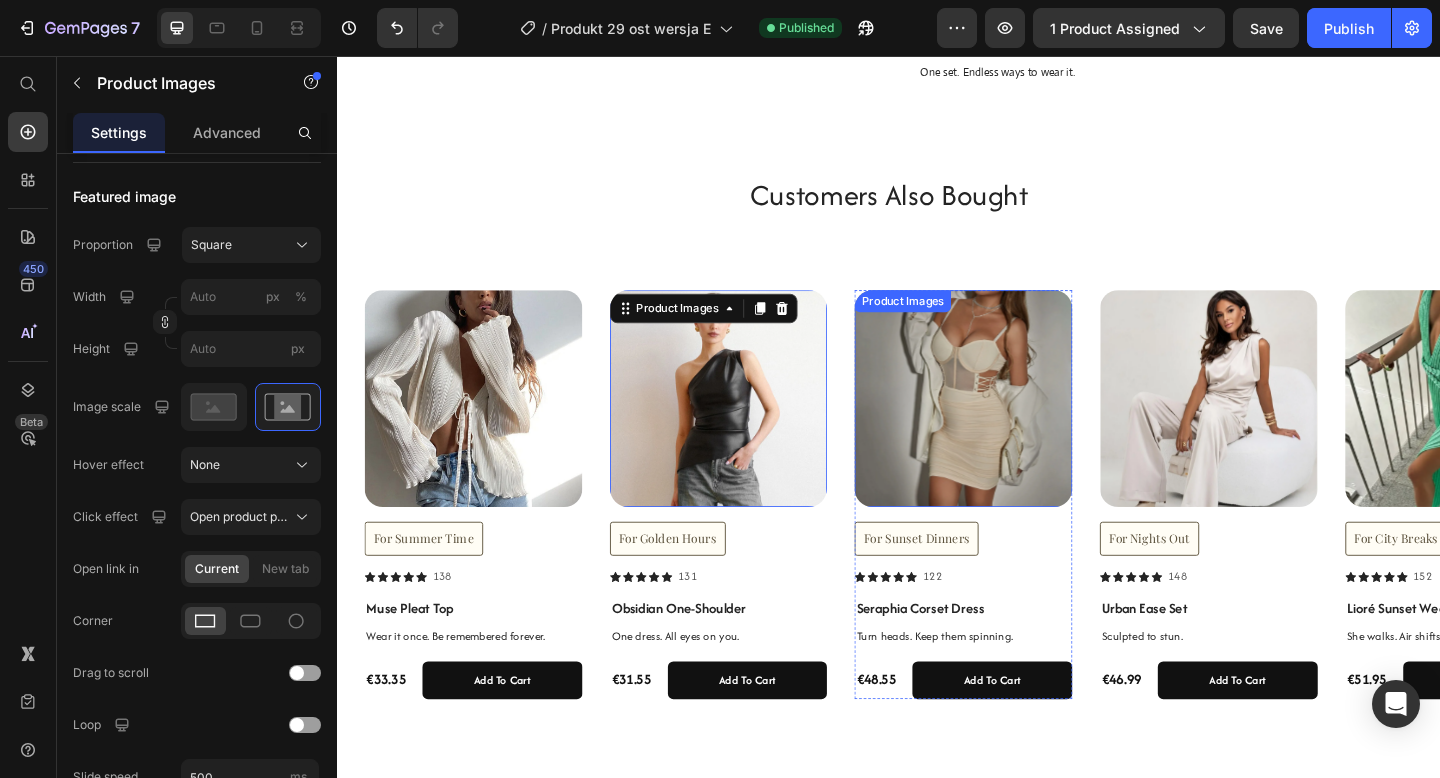 click at bounding box center (1018, 429) 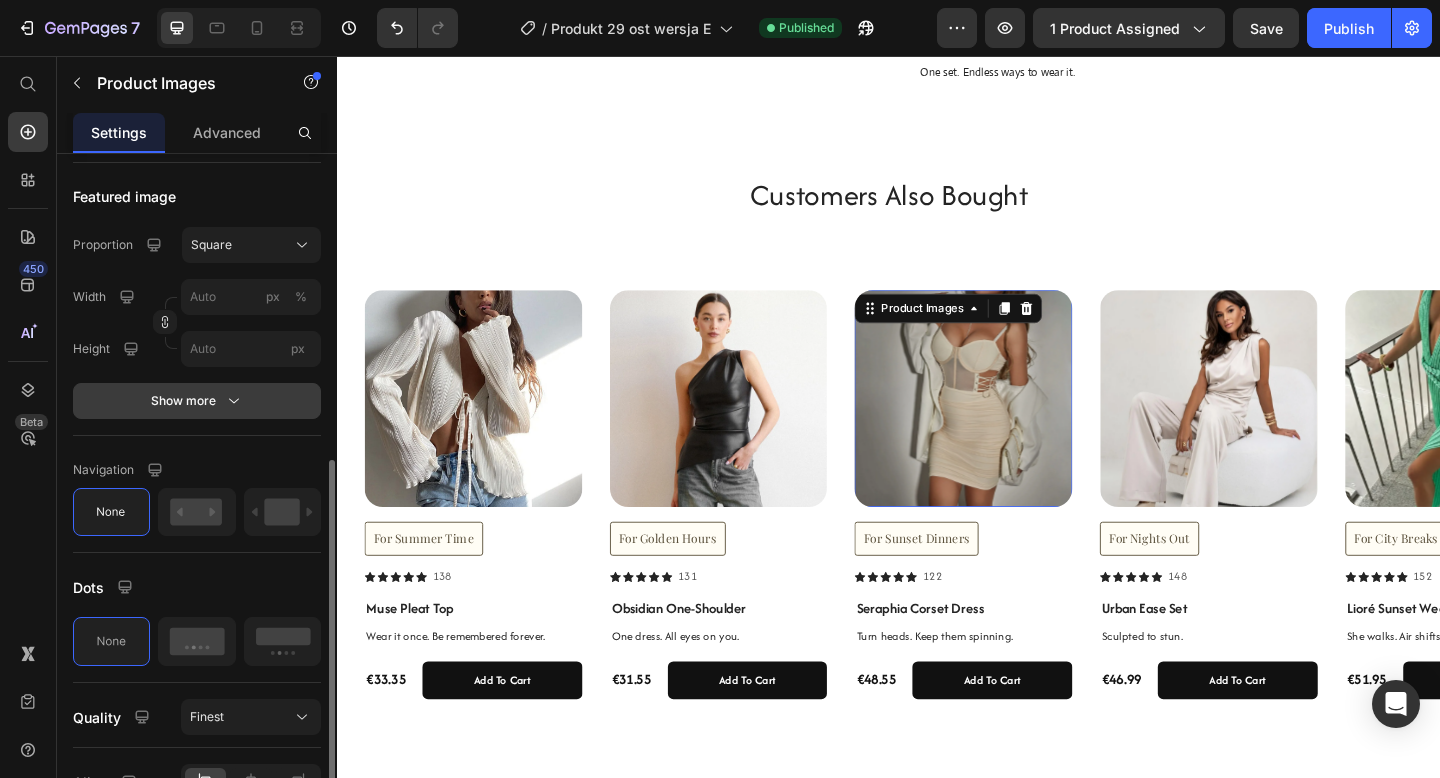 click on "Show more" at bounding box center [197, 401] 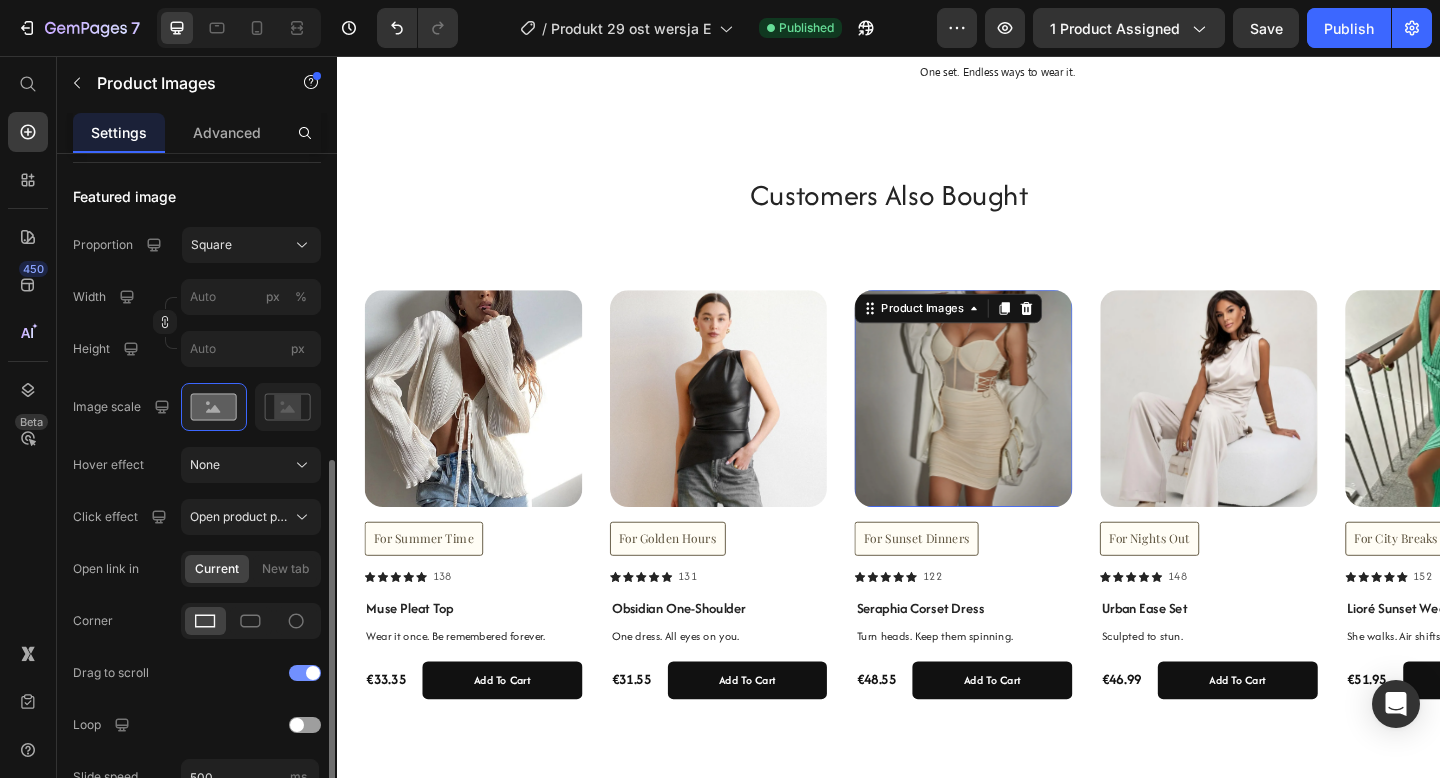 click at bounding box center (313, 673) 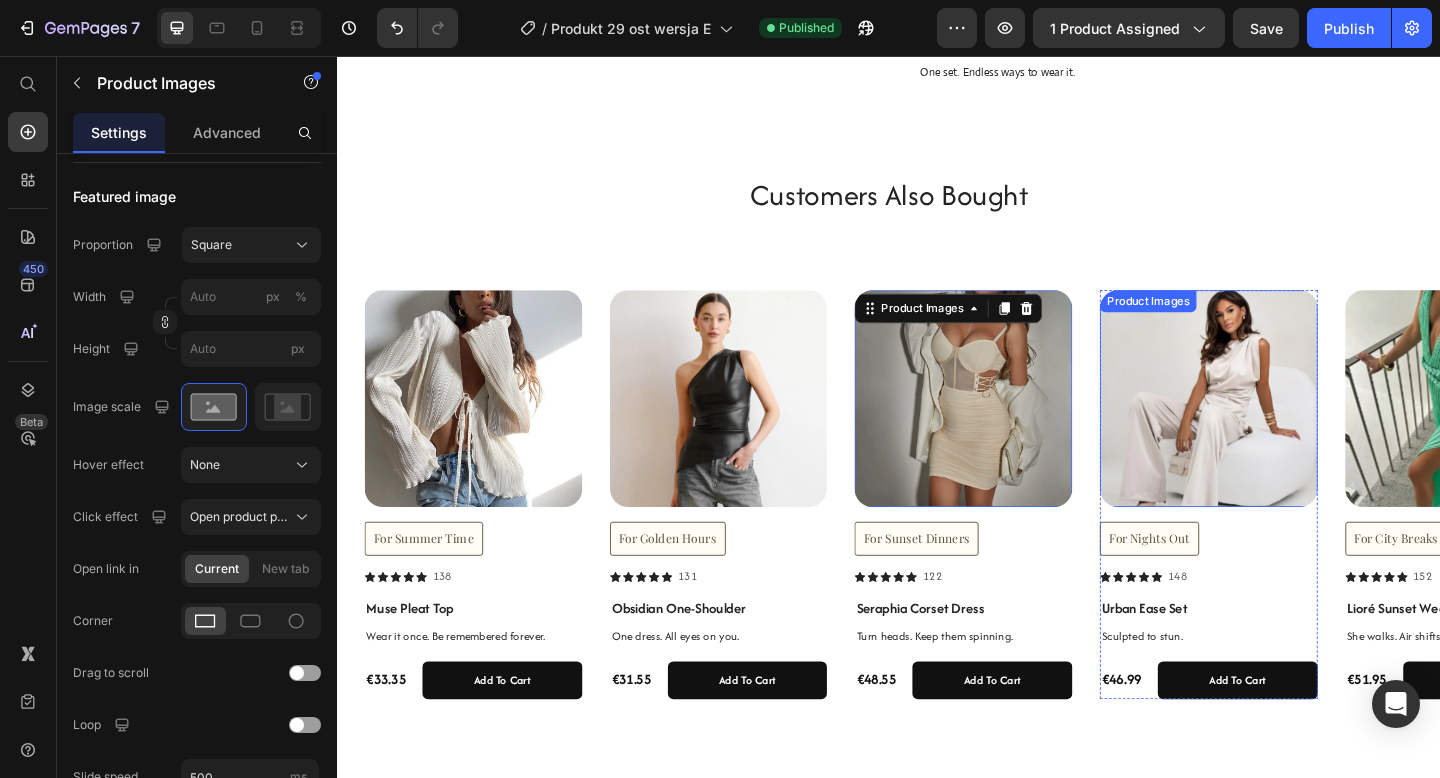 click at bounding box center [1285, 429] 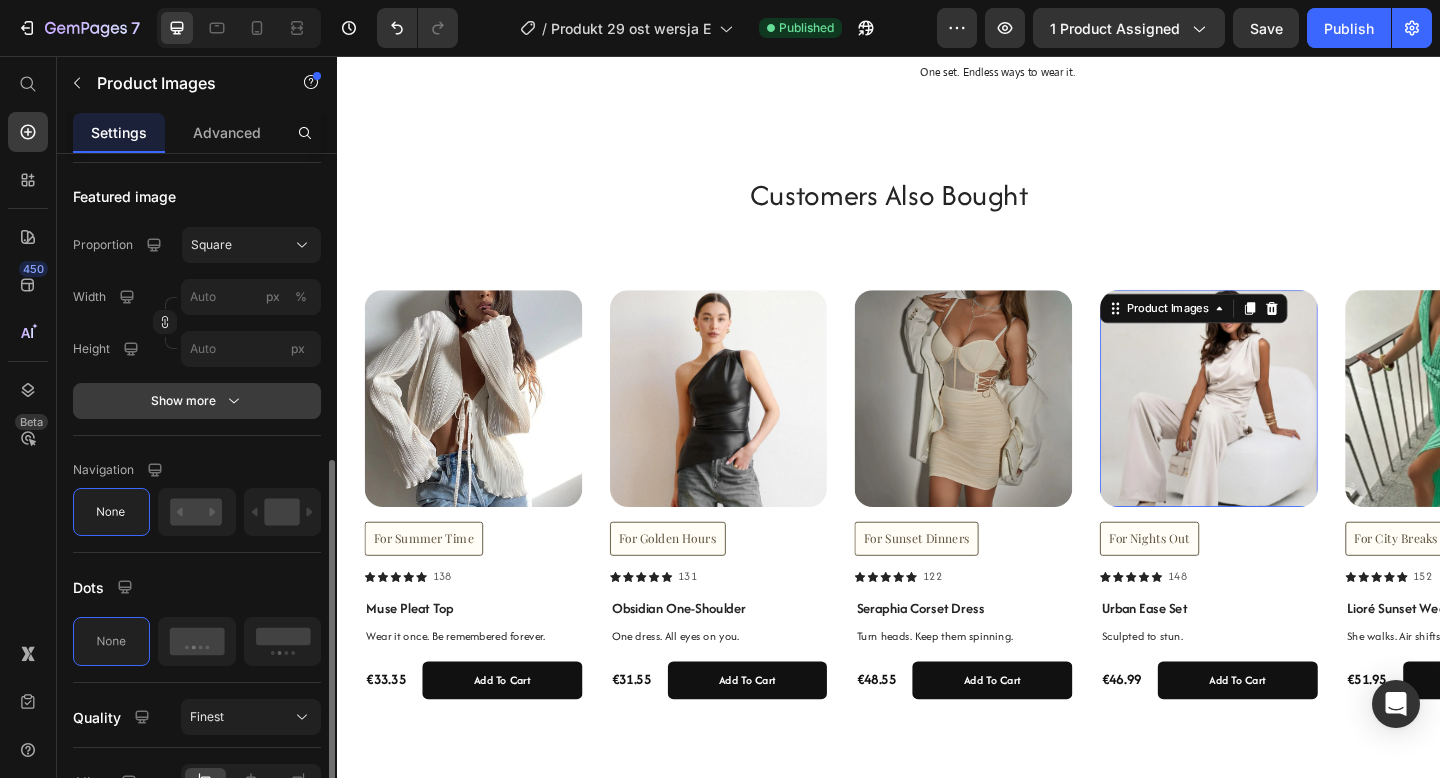 click on "Show more" at bounding box center [197, 401] 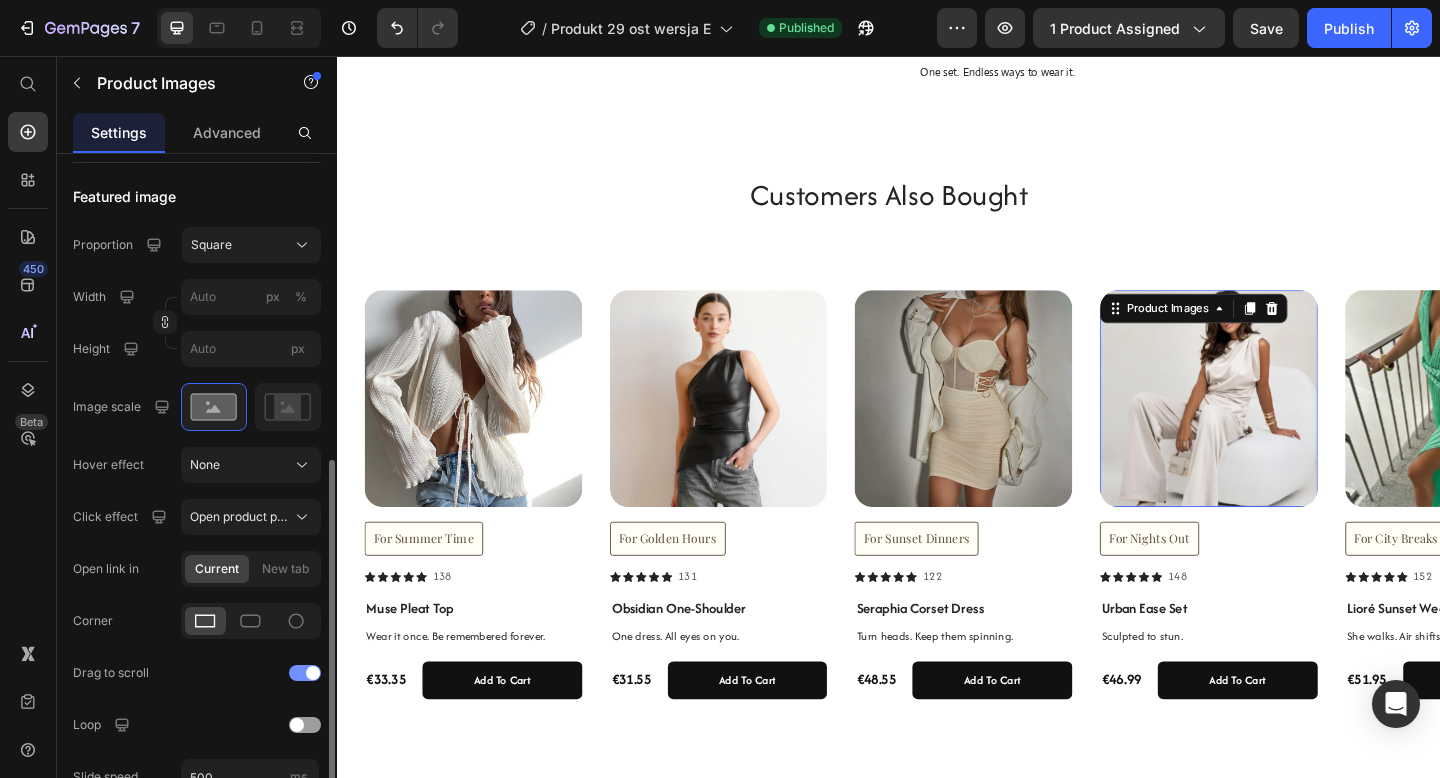 click at bounding box center [305, 673] 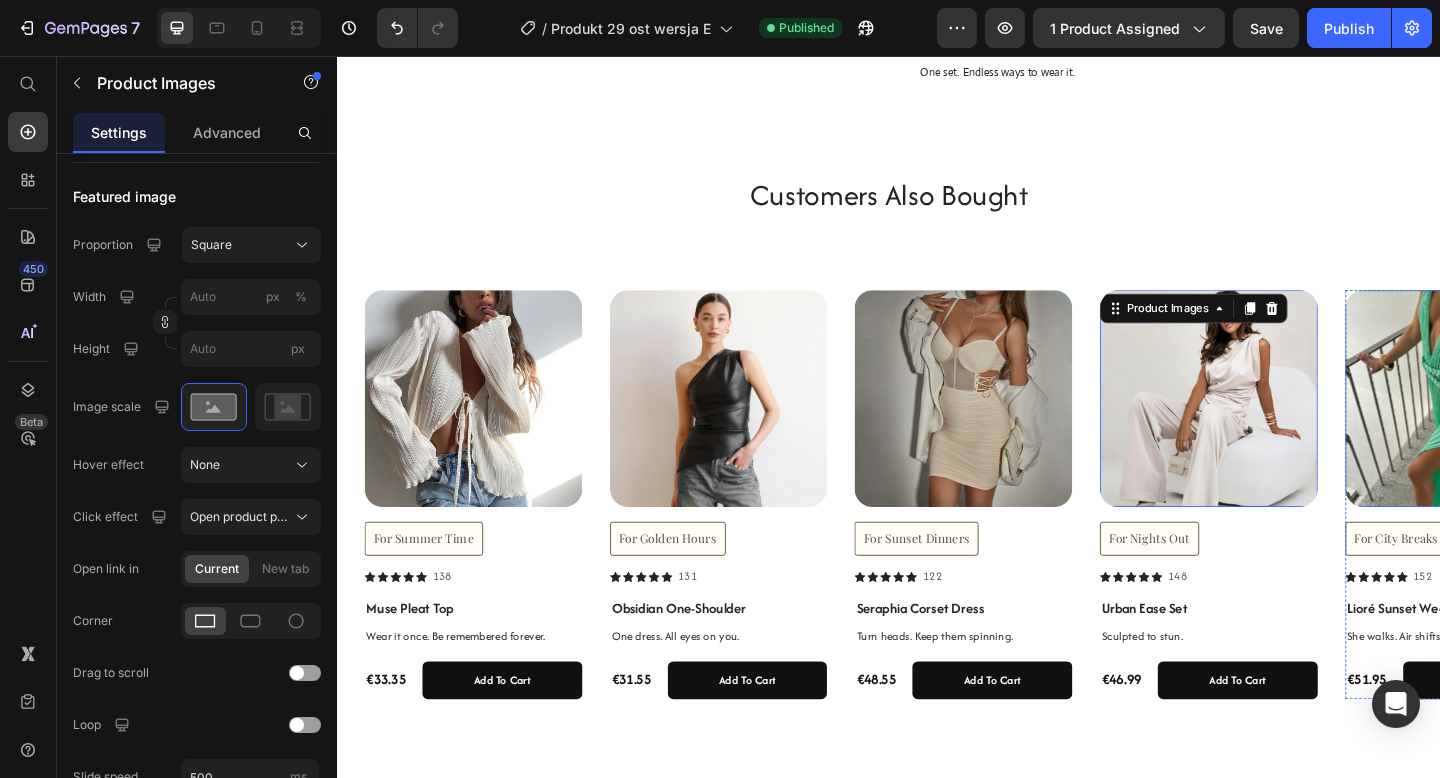 click at bounding box center [1552, 429] 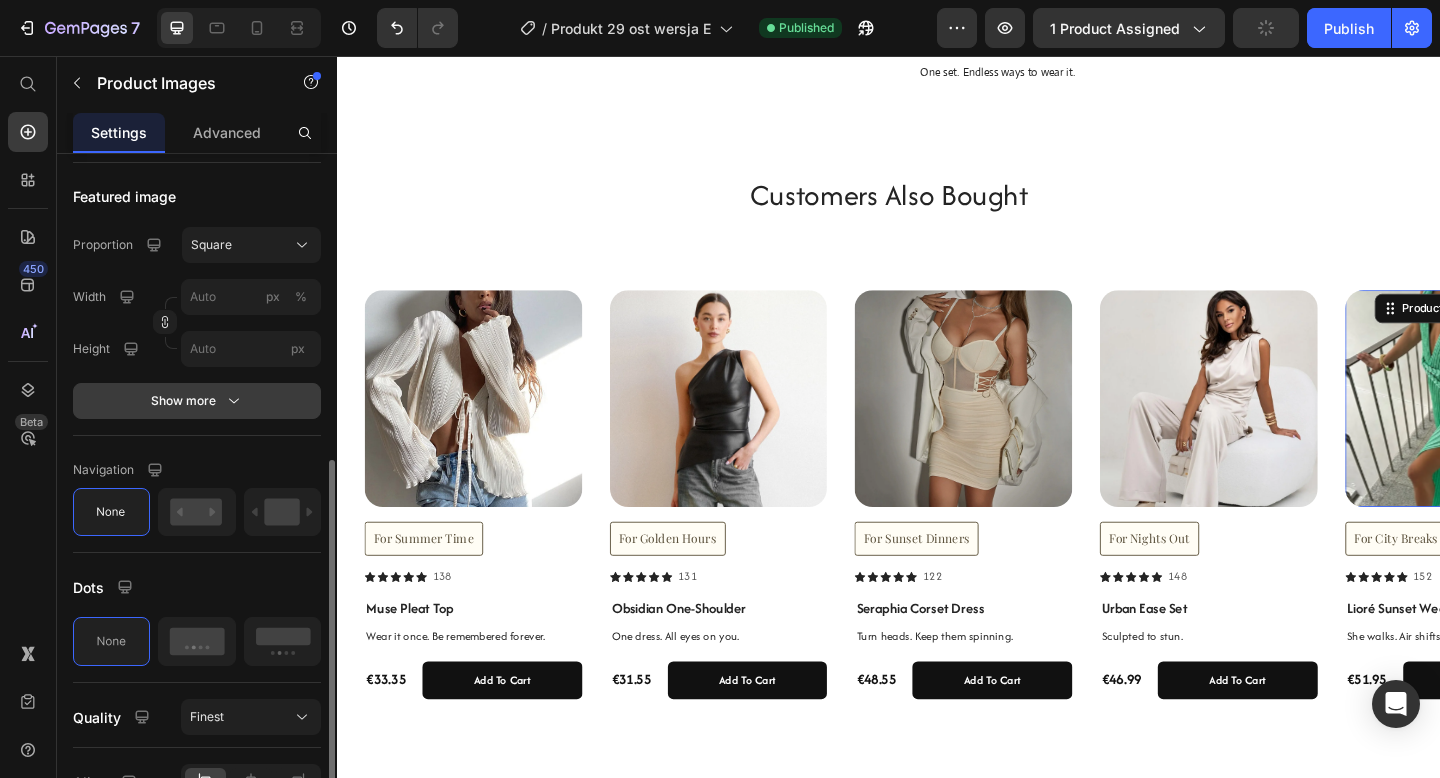 click on "Show more" at bounding box center (197, 401) 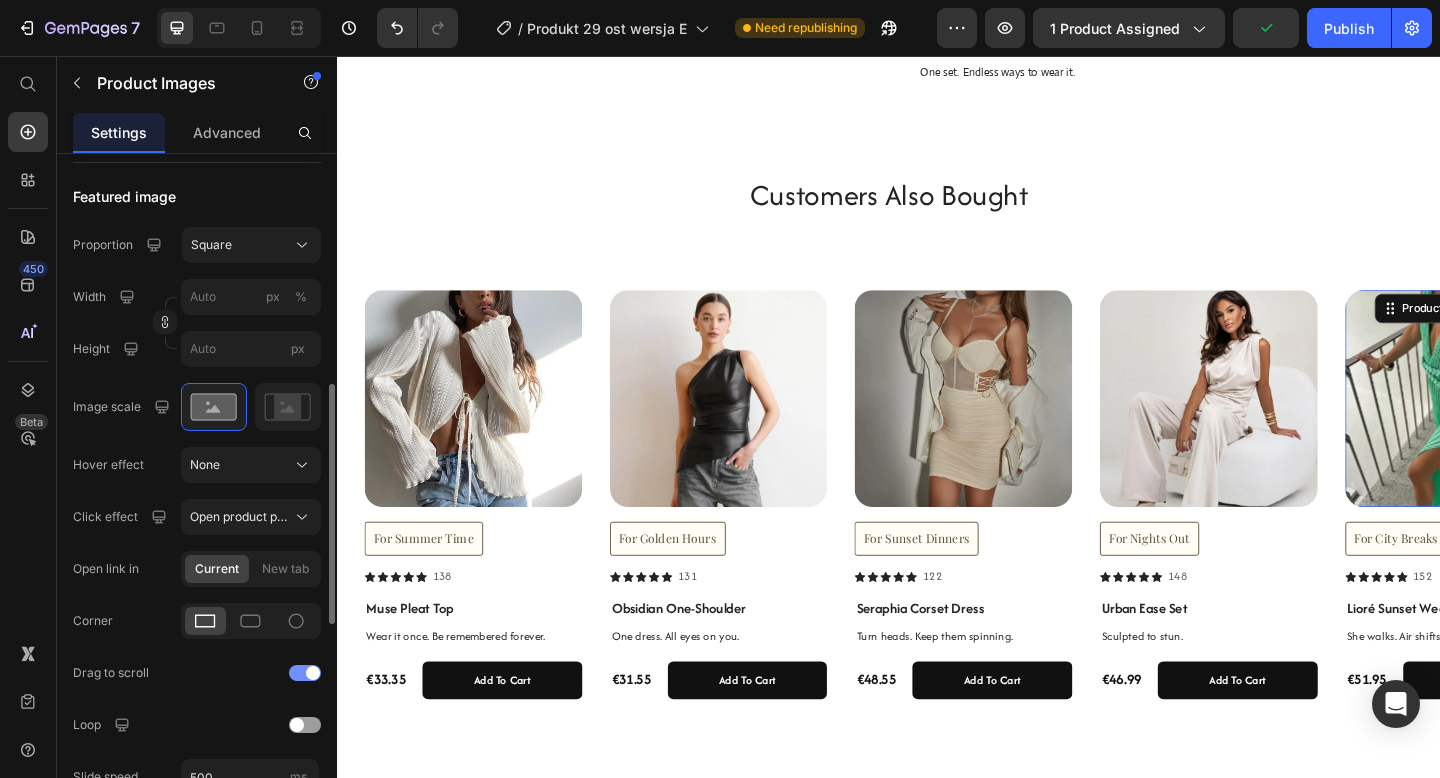 click at bounding box center (313, 673) 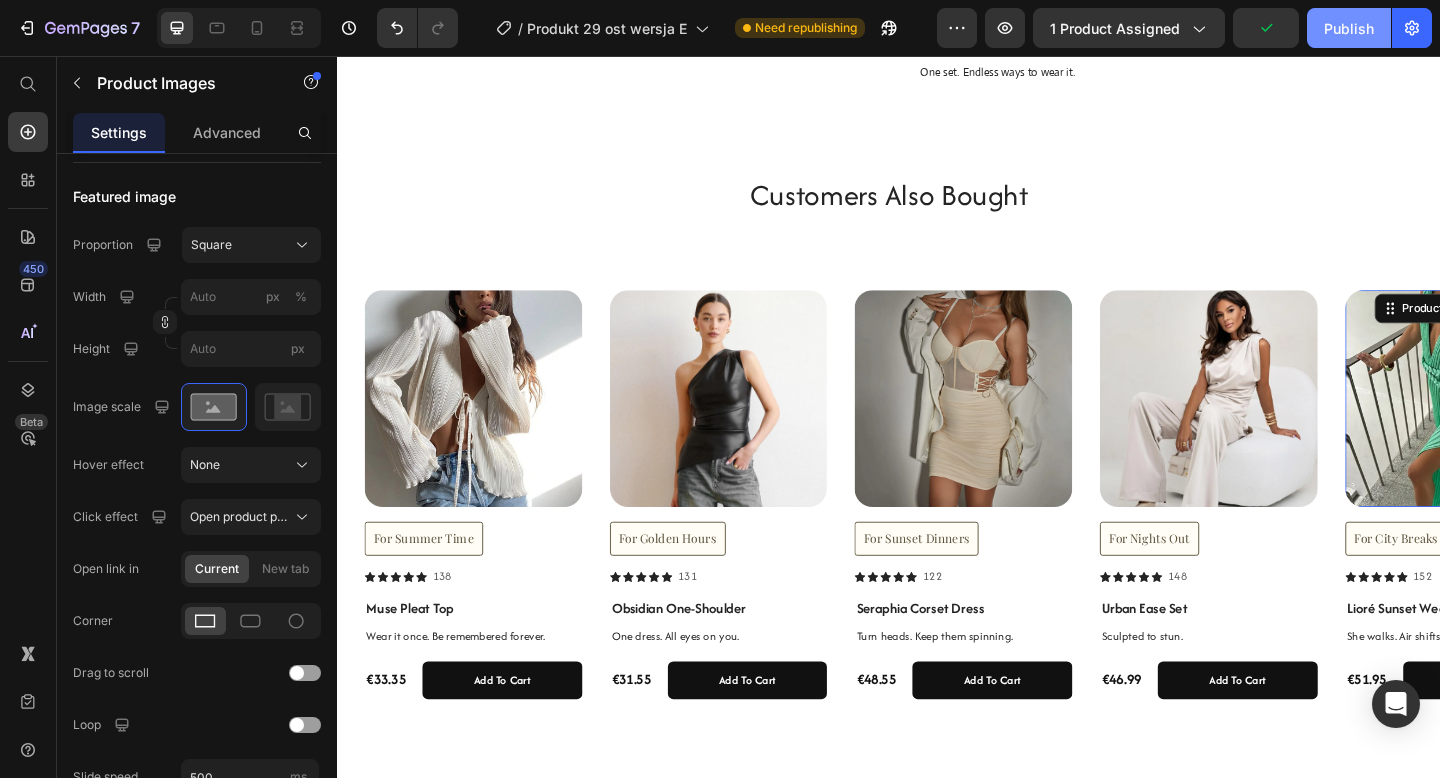 click on "Publish" at bounding box center (1349, 28) 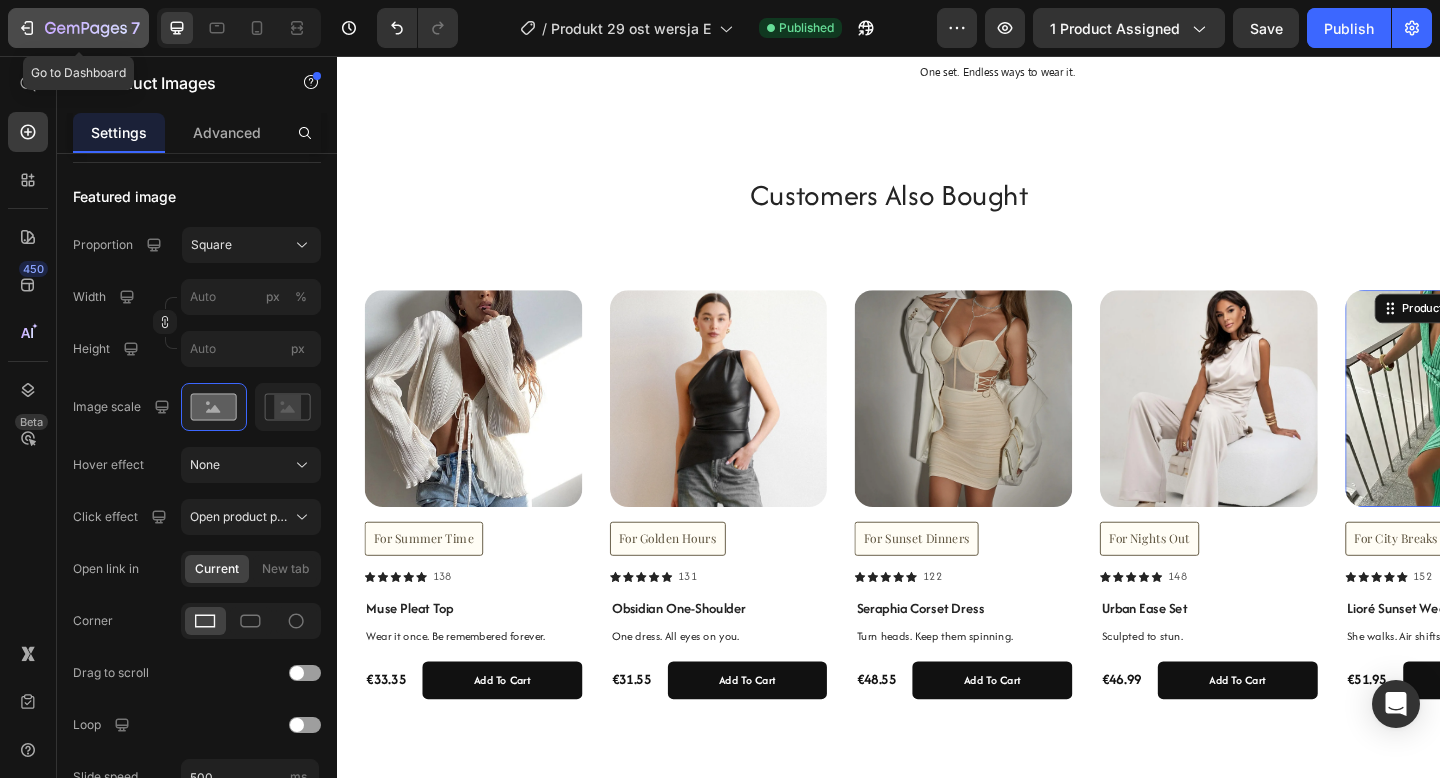 click 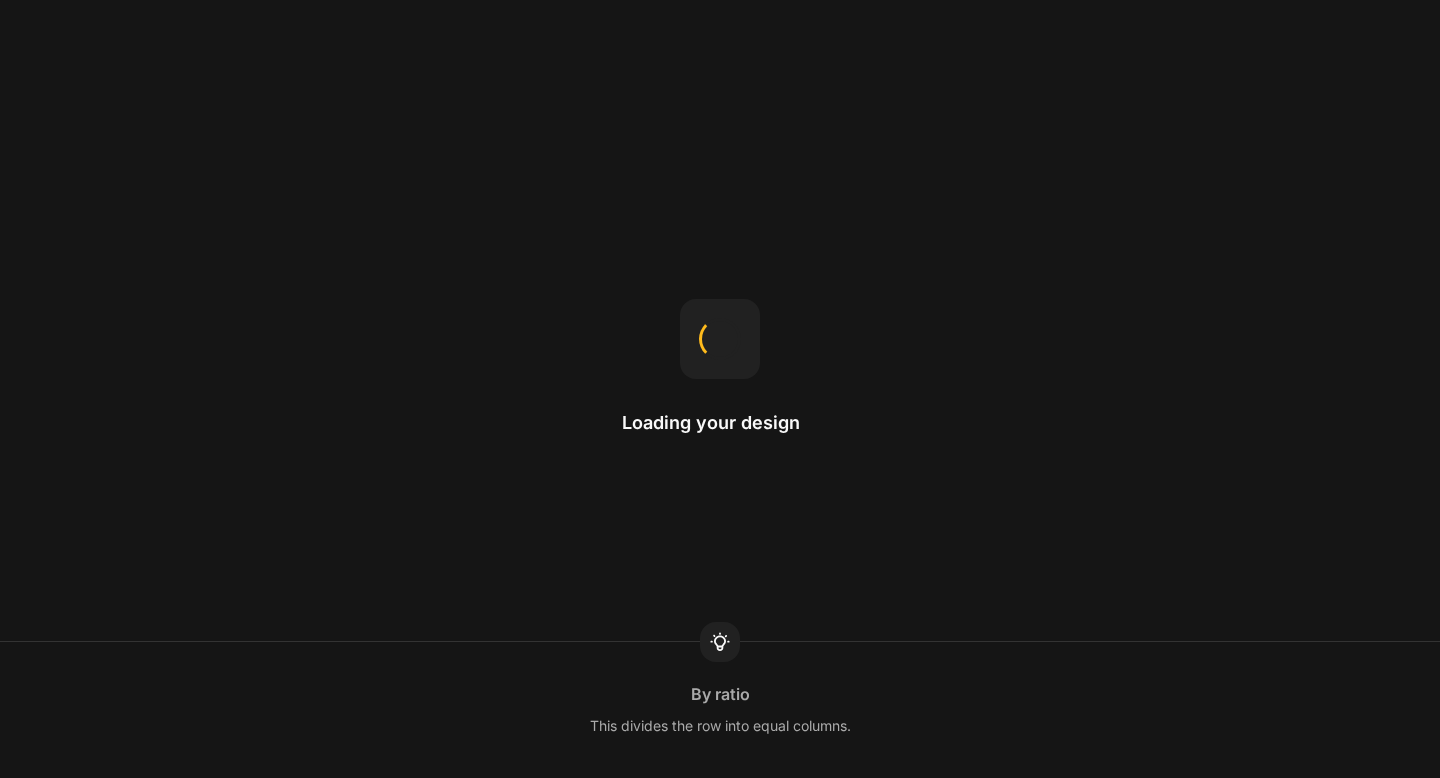 scroll, scrollTop: 0, scrollLeft: 0, axis: both 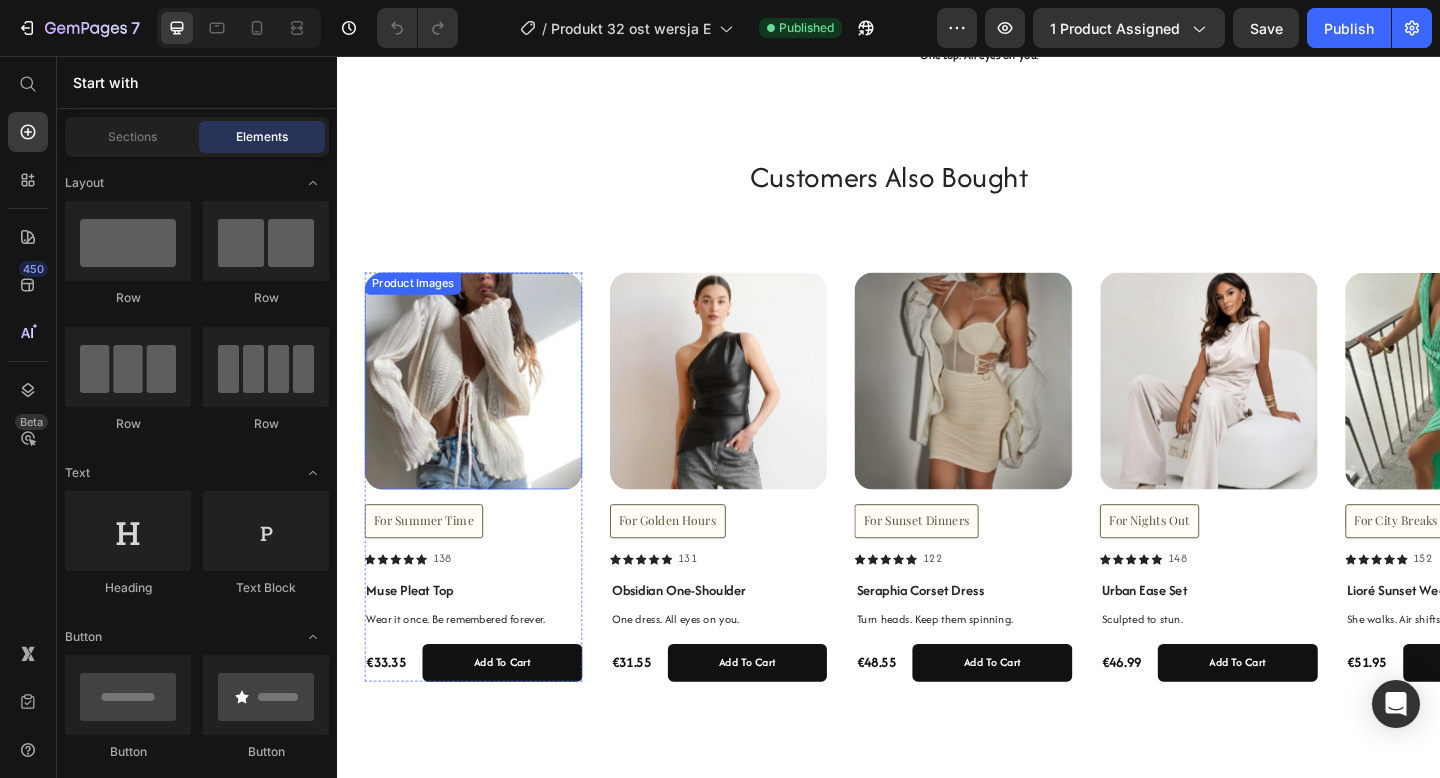 click at bounding box center (485, 410) 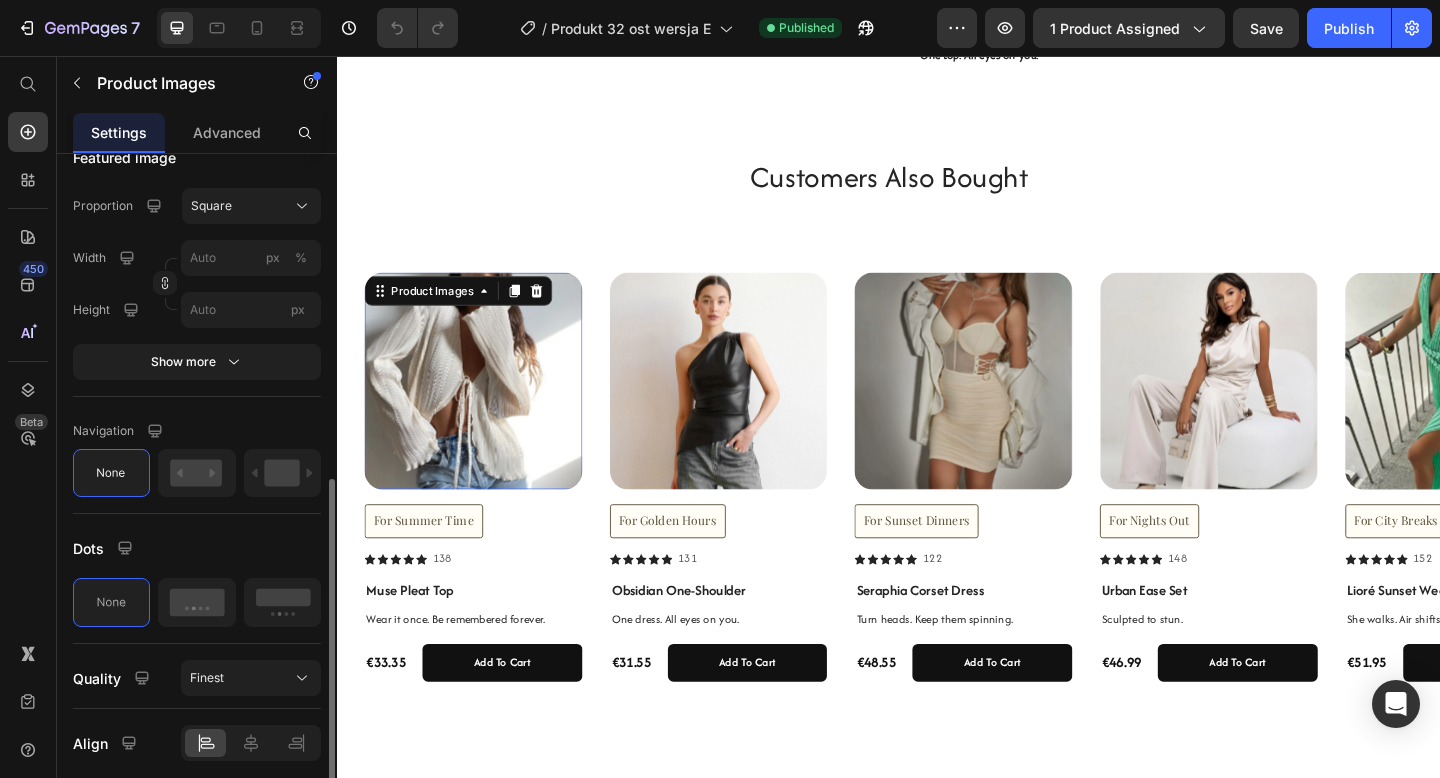 scroll, scrollTop: 691, scrollLeft: 0, axis: vertical 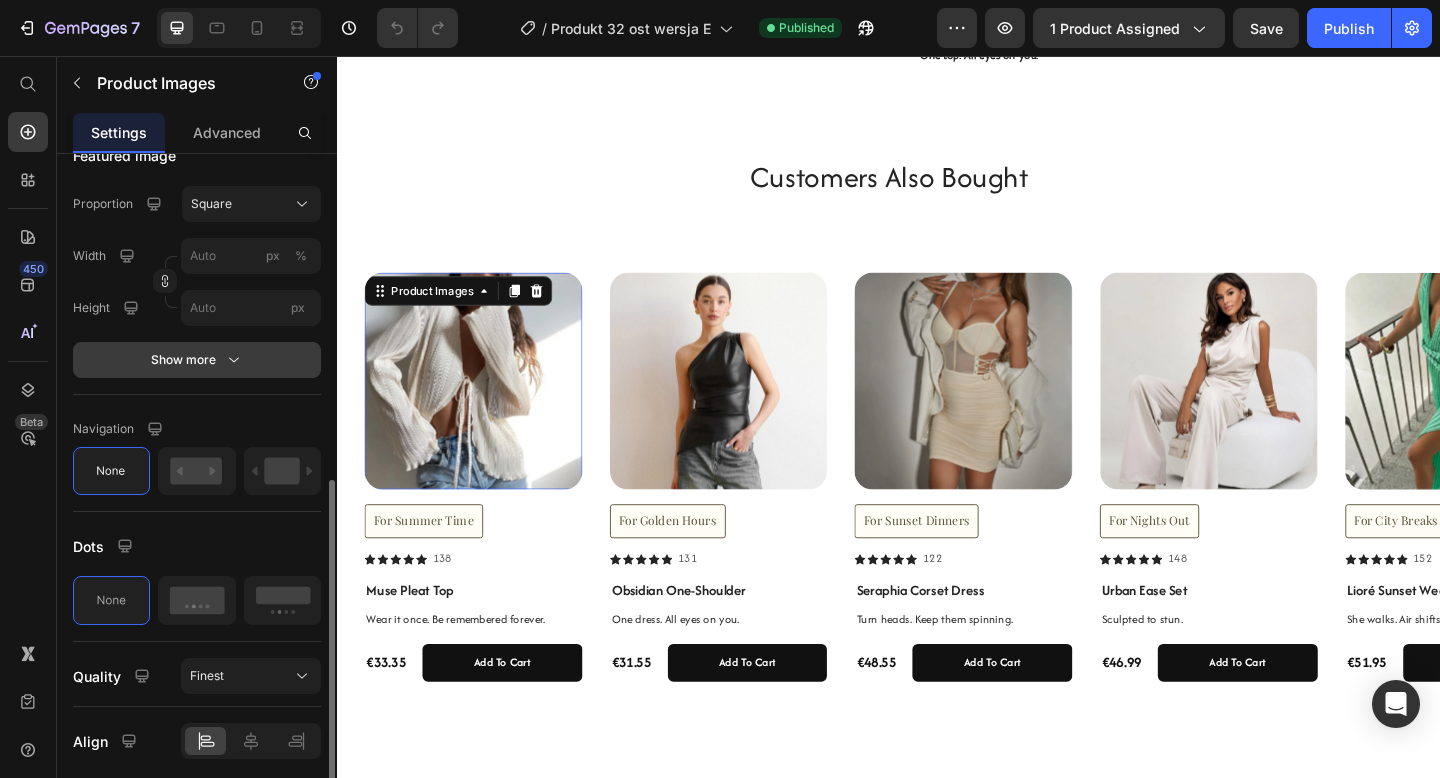 click on "Show more" at bounding box center (197, 360) 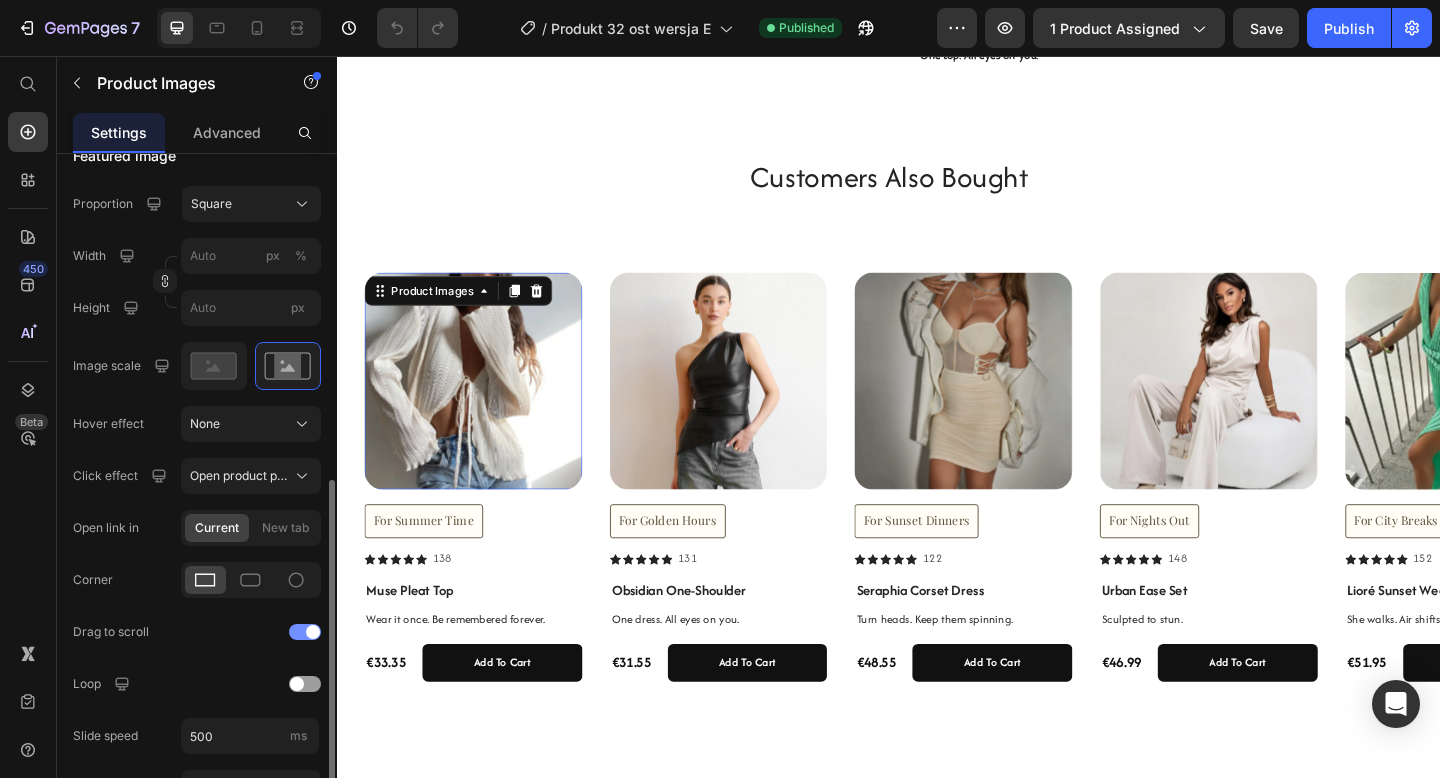click at bounding box center (305, 632) 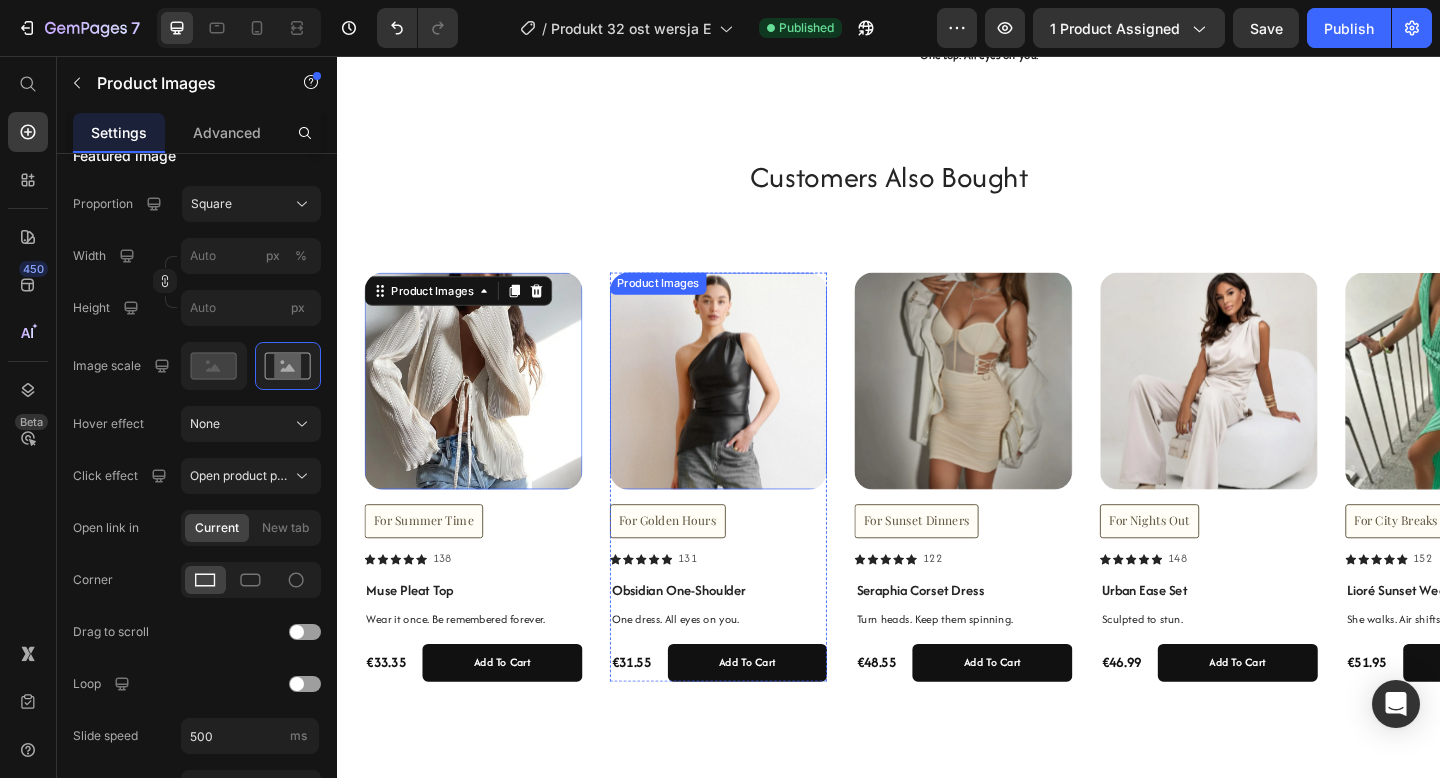 click at bounding box center [752, 410] 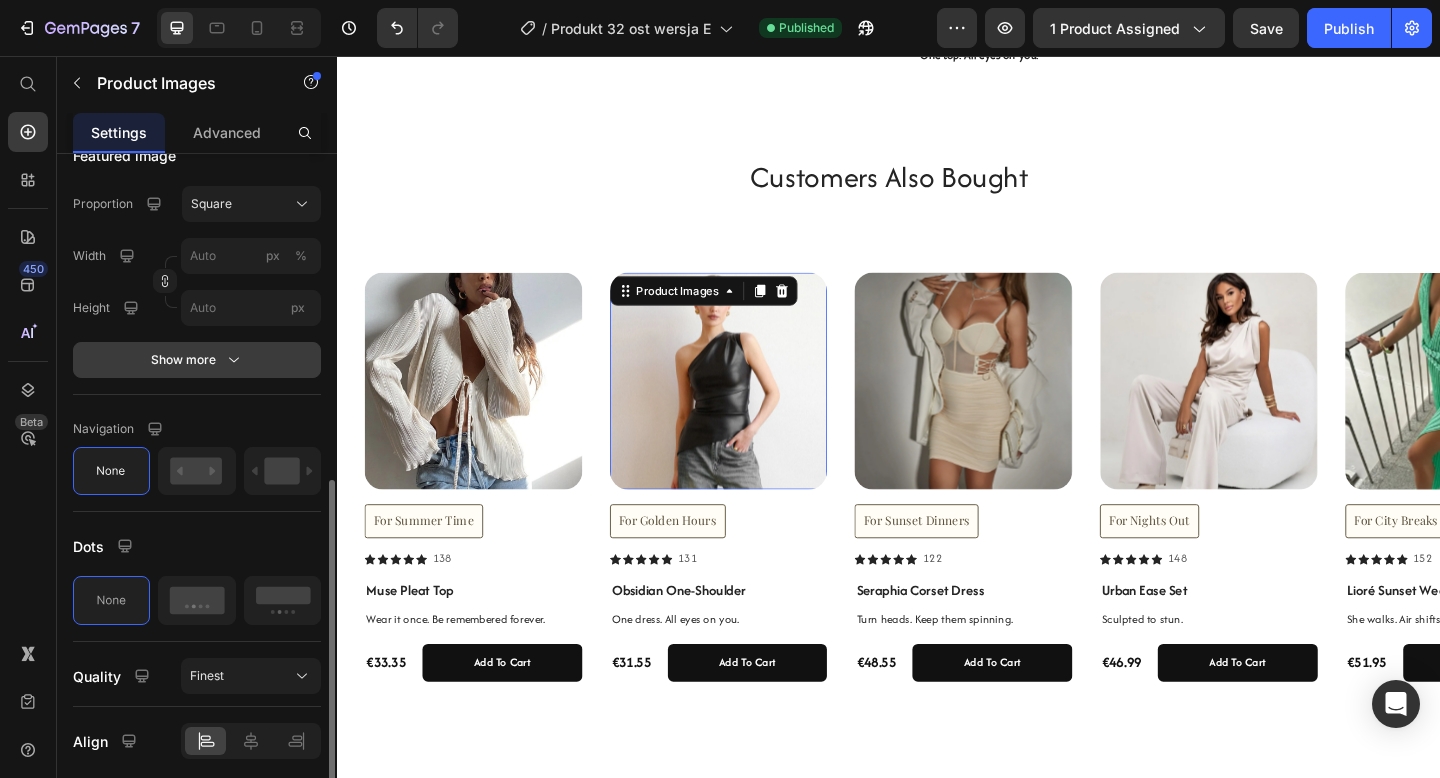 click on "Show more" at bounding box center [197, 360] 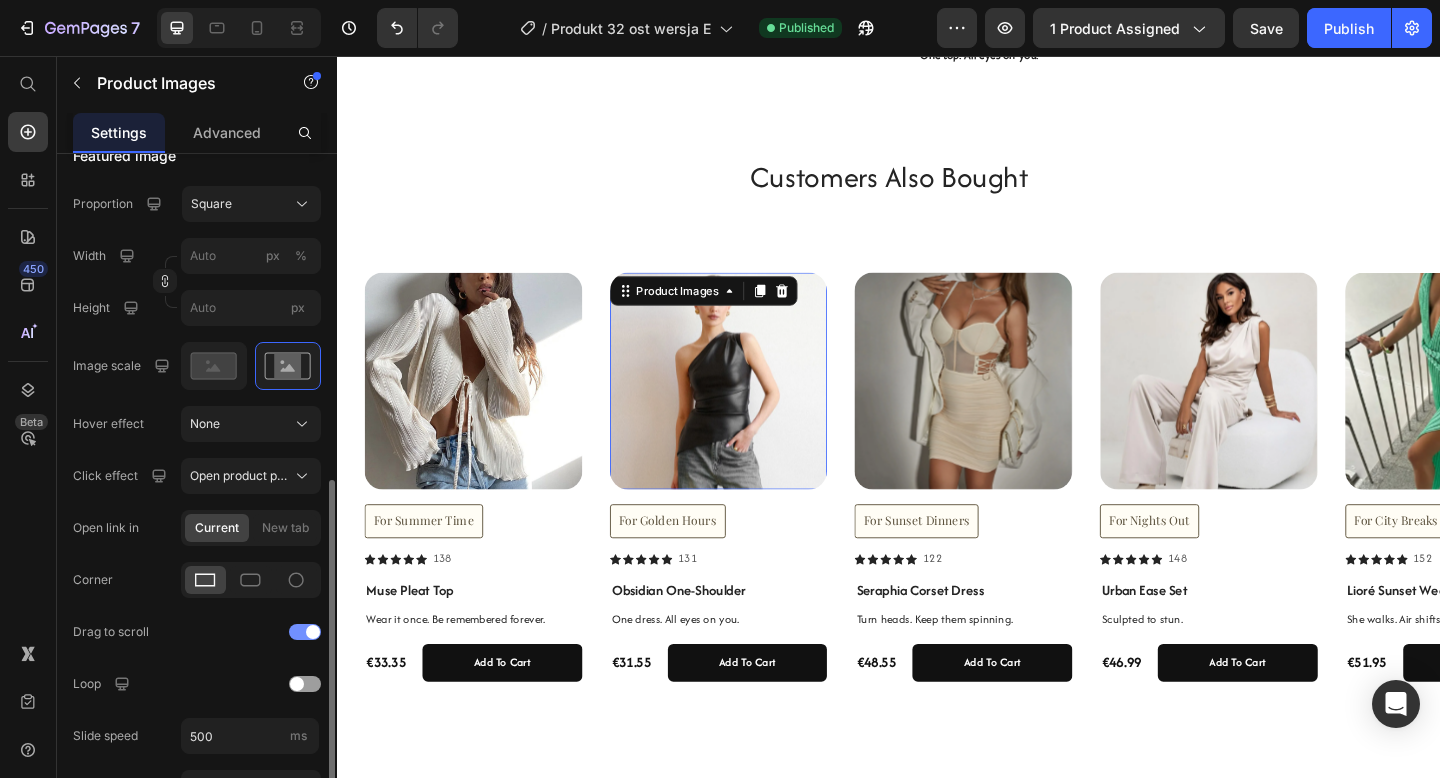 click at bounding box center [305, 632] 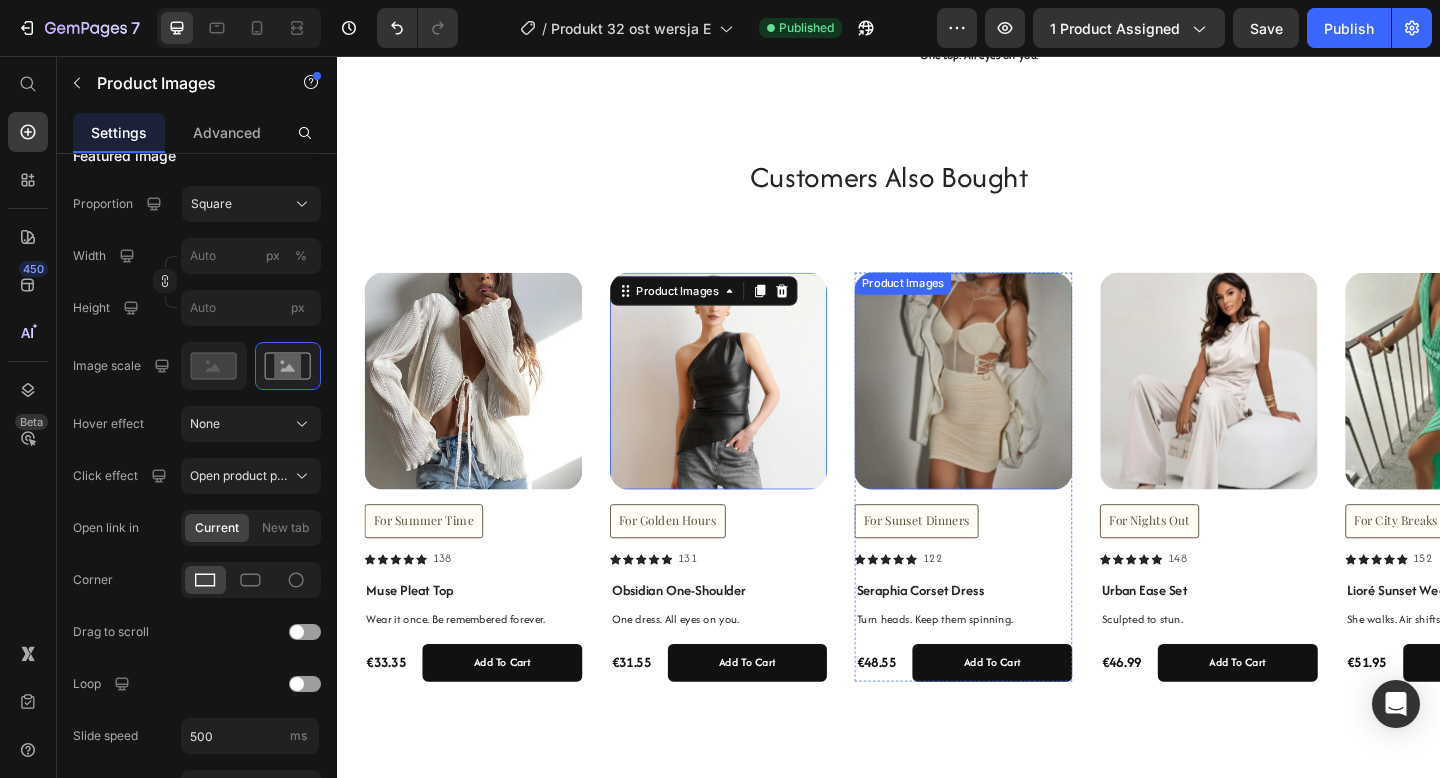 click at bounding box center (1018, 410) 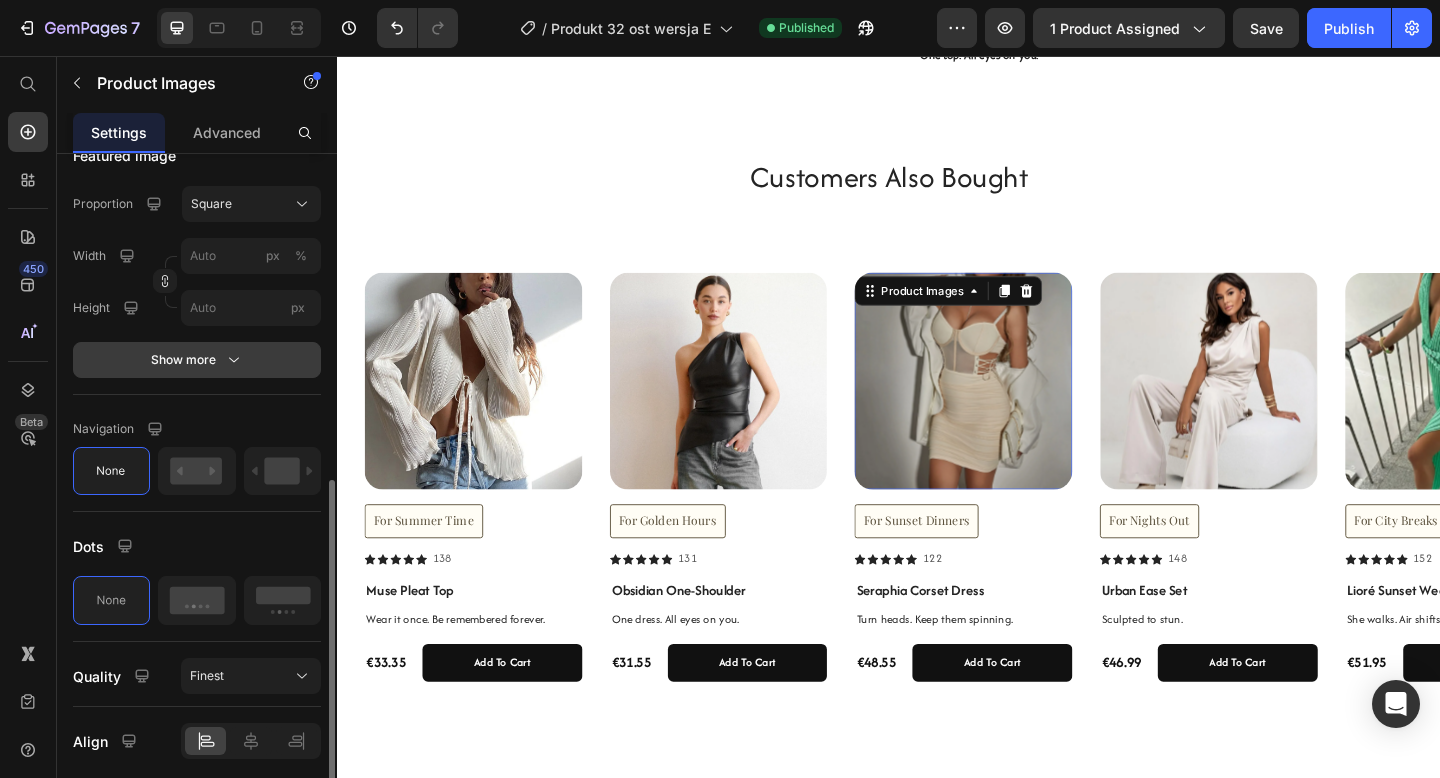 click on "Show more" at bounding box center (197, 360) 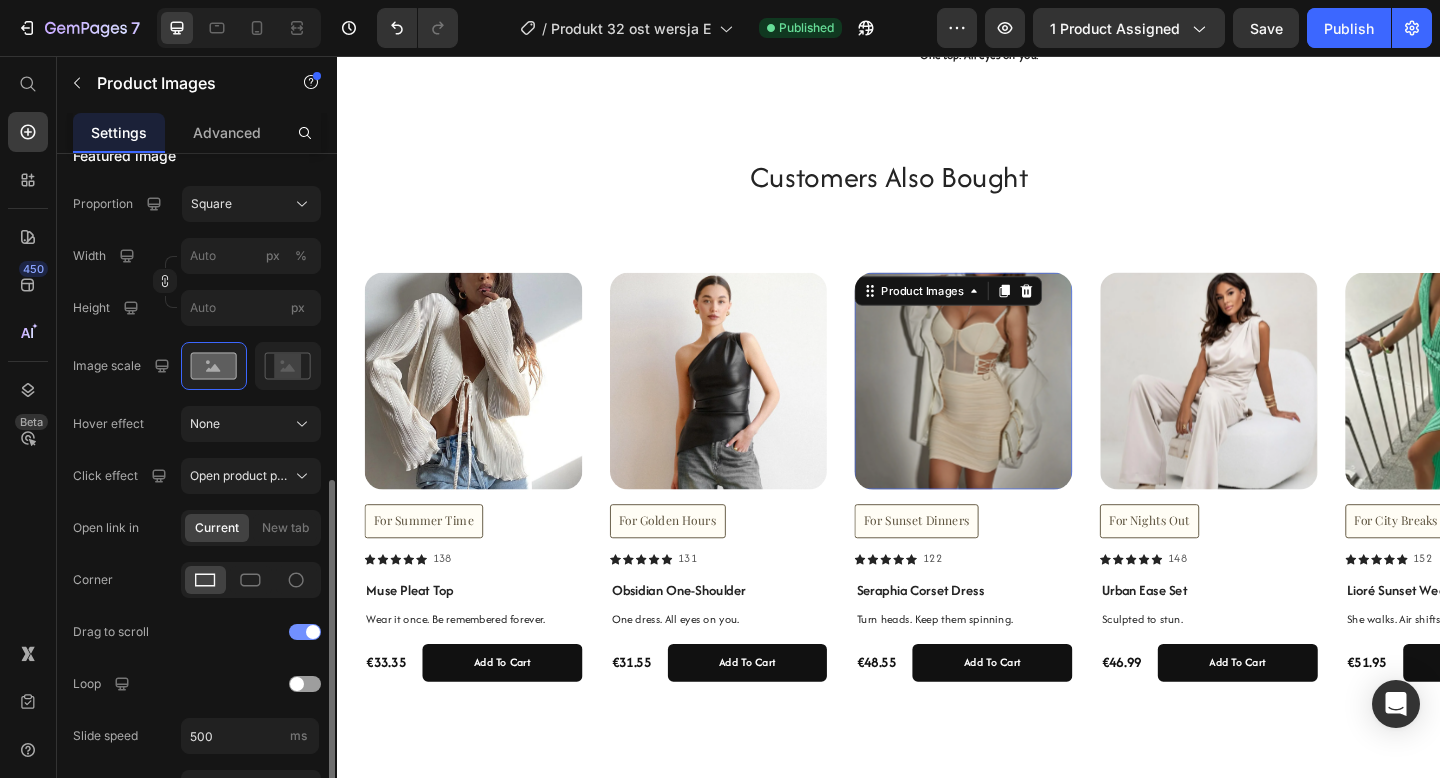 click at bounding box center [305, 632] 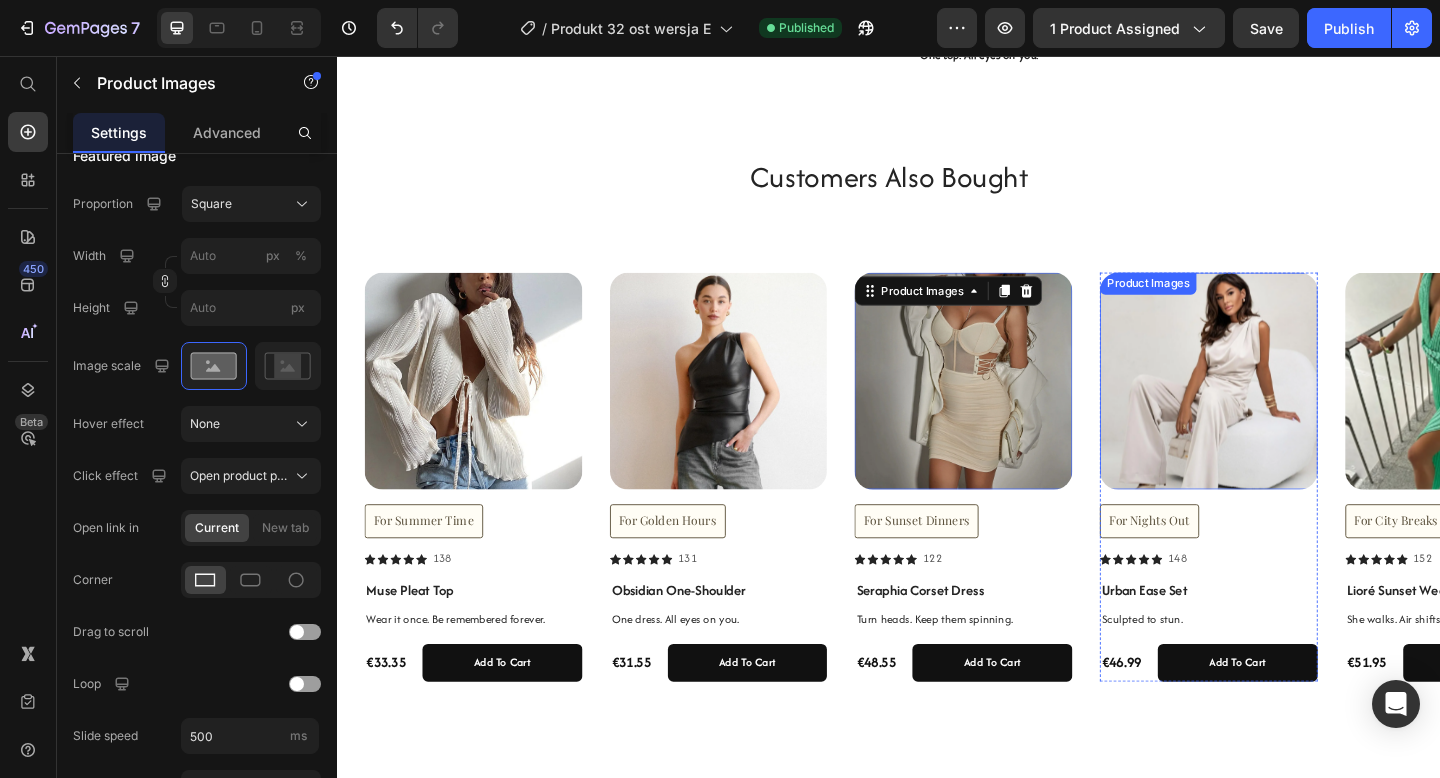 click at bounding box center (1285, 410) 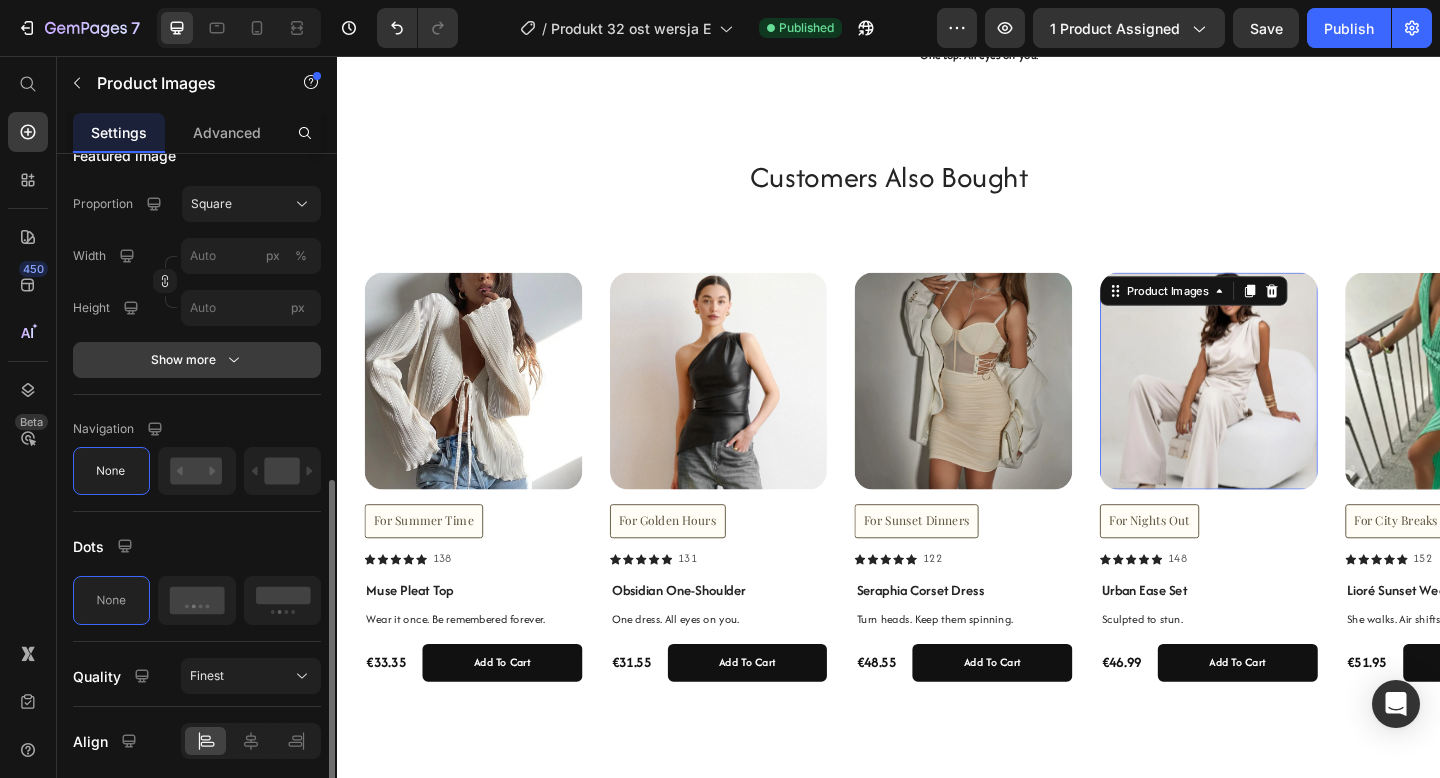 click on "Show more" at bounding box center (197, 360) 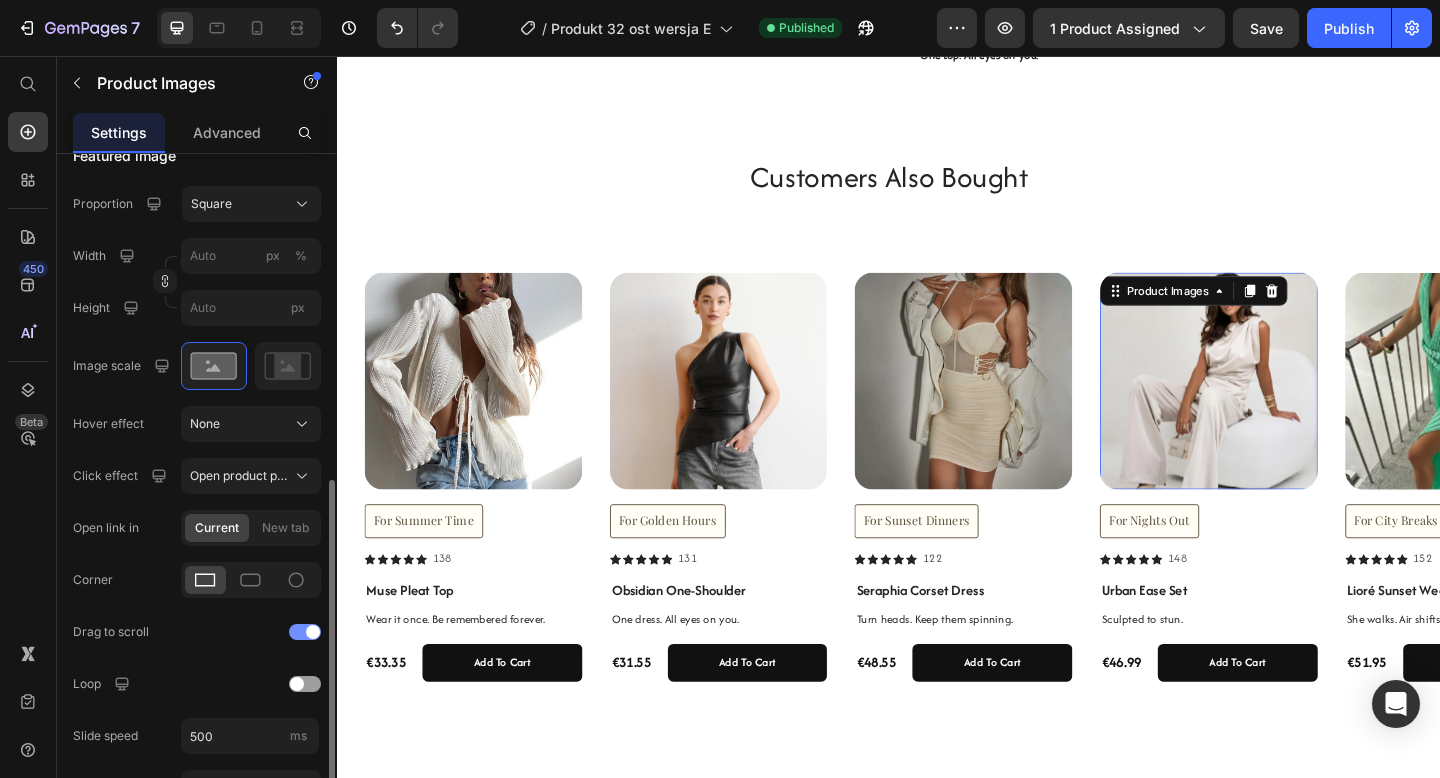 click at bounding box center [305, 632] 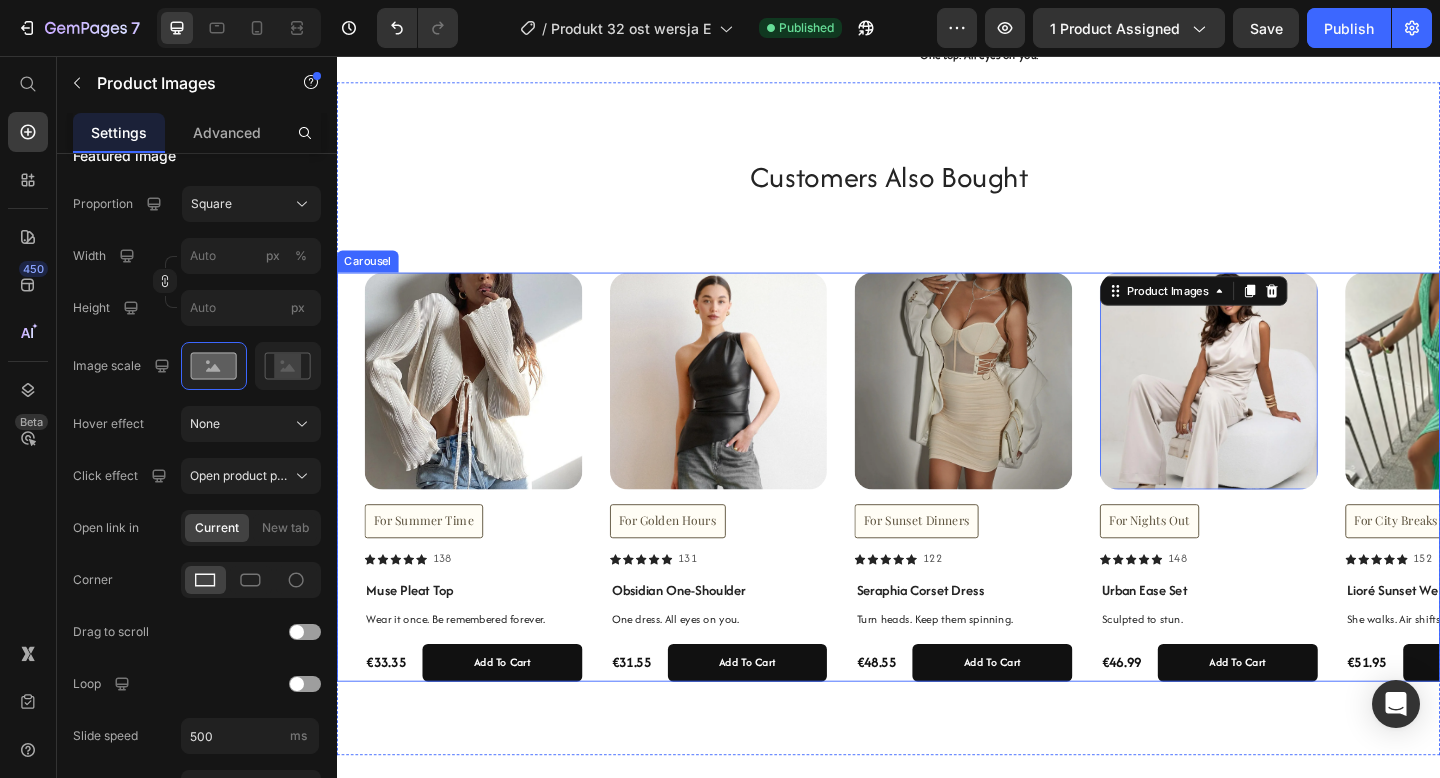 click on "Product Images For Summer Time Button Icon Icon Icon Icon Icon Icon List 138 Text Block Row Muse Pleat Top Product Title Wear it once. Be remembered forever. Text Block €33.35 Product Price add to cart Add to Cart Row Product Product Images For Golden Hours Button Icon Icon Icon Icon Icon Icon List 131 Text Block Row Obsidian One-Shoulder Product Title One dress. All eyes on you. Text Block €31.55 Product Price add to cart Add to Cart Row Product Product Images For Sunset Dinners   Button Icon Icon Icon Icon Icon Icon List 122 Text Block Row Seraphia Corset Dress Product Title Turn heads. Keep them spinning. Text Block €48.55 Product Price add to cart Add to Cart Row Product Product Images   16 For Nights Out Button Icon Icon Icon Icon Icon Icon List 148 Text Block Row Urban Ease Set Product Title Sculpted to stun. Text Block €46.99 Product Price add to cart Add to Cart Row Product Product Images For City Breaks Button Icon Icon Icon Icon Icon Icon List 152 Text Block Row Lioré Sunset Weave €51.95" at bounding box center (952, 514) 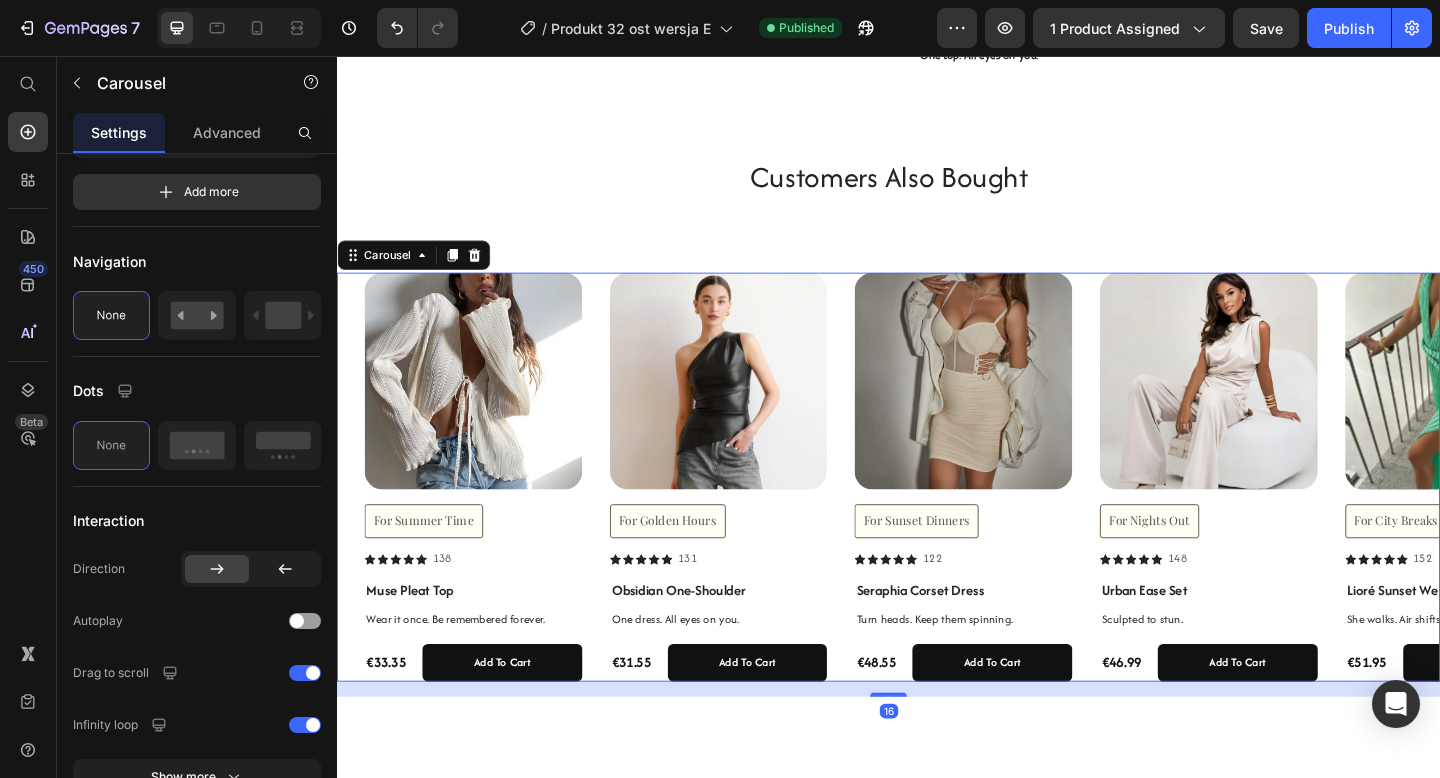 scroll, scrollTop: 0, scrollLeft: 0, axis: both 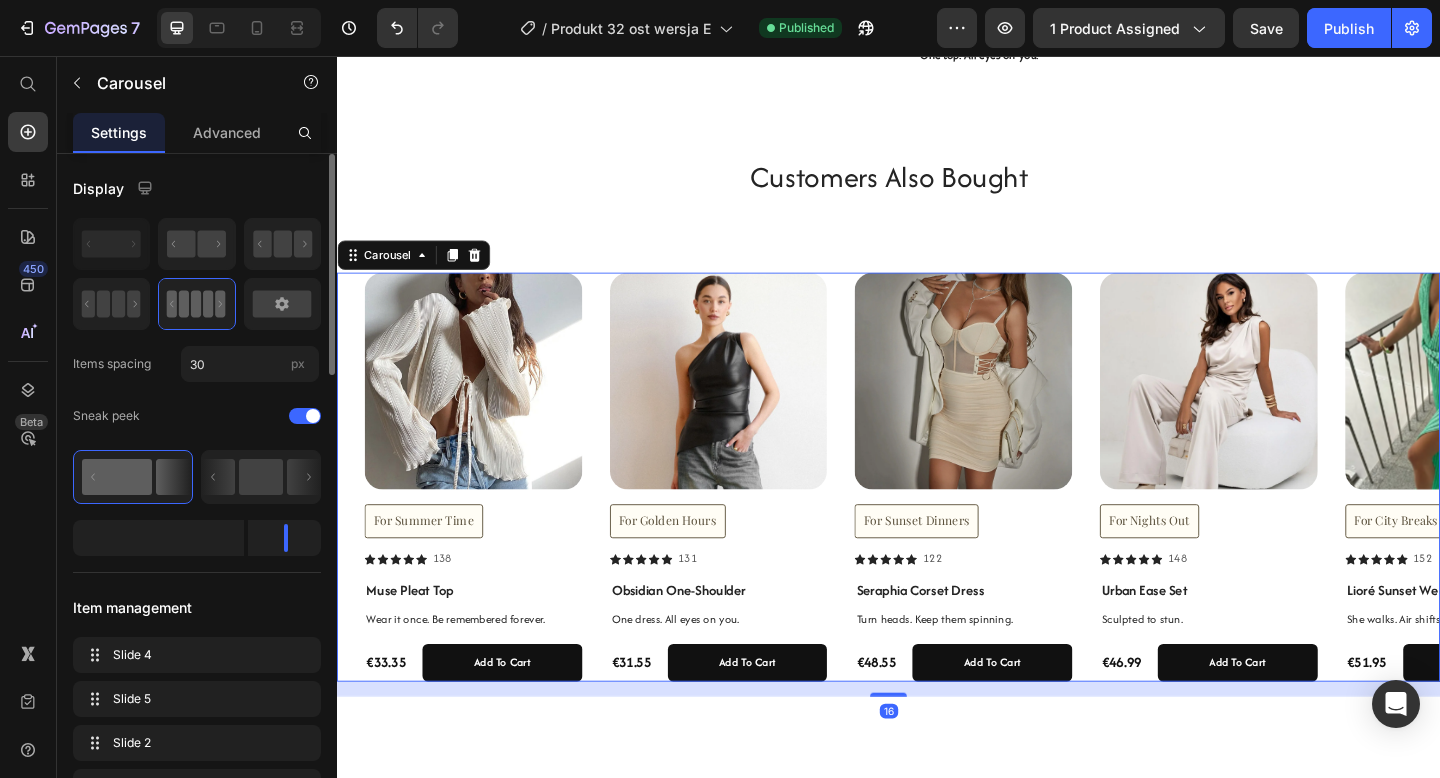 click at bounding box center (1552, 410) 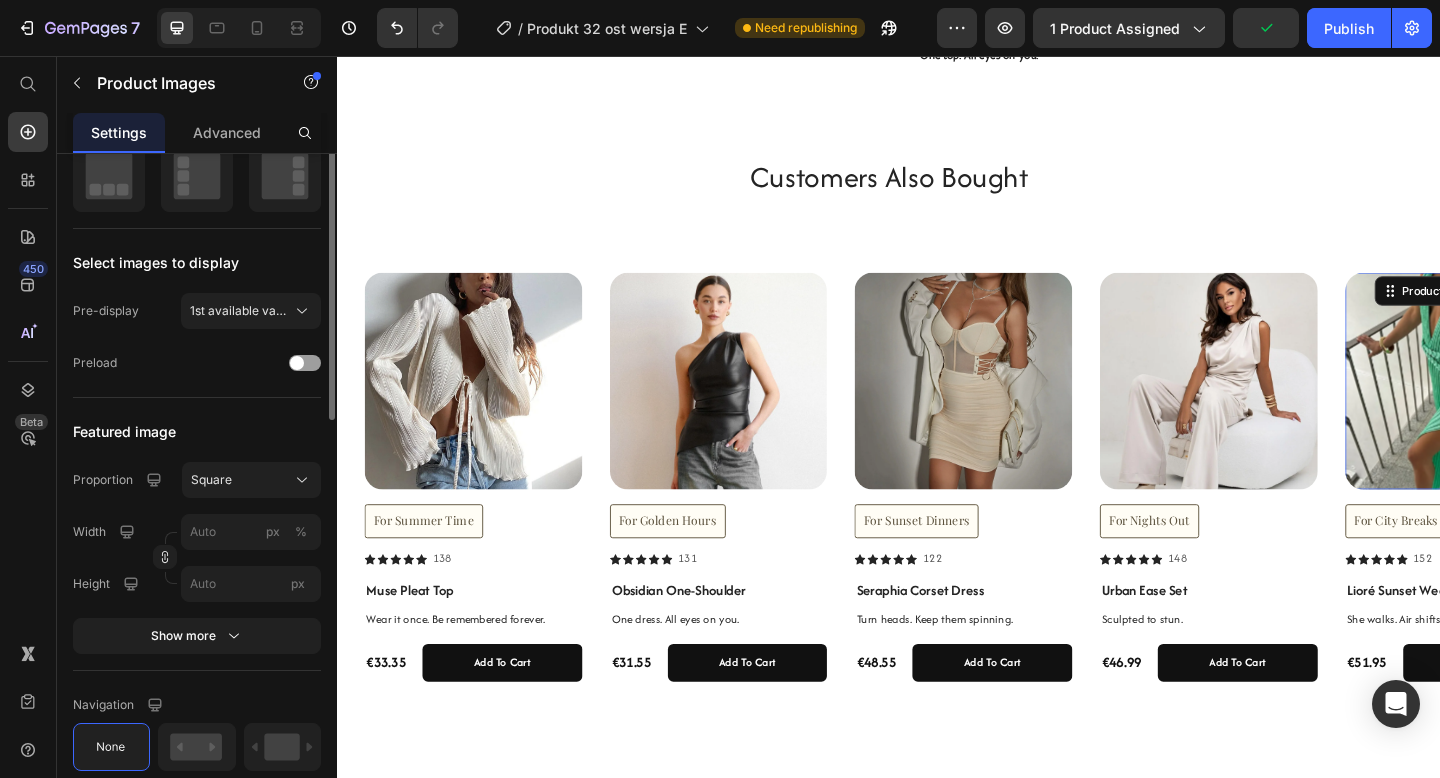 scroll, scrollTop: 496, scrollLeft: 0, axis: vertical 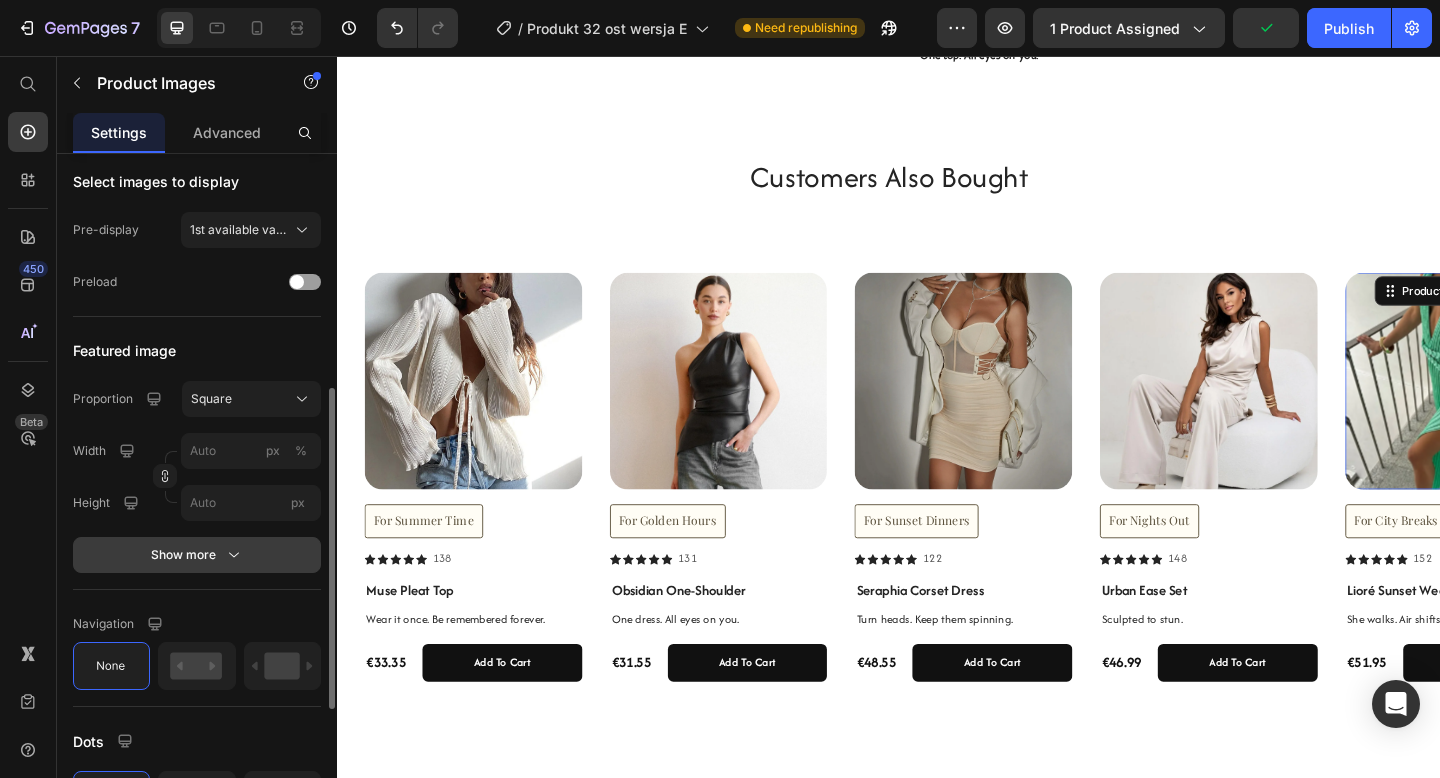 click on "Show more" at bounding box center (197, 555) 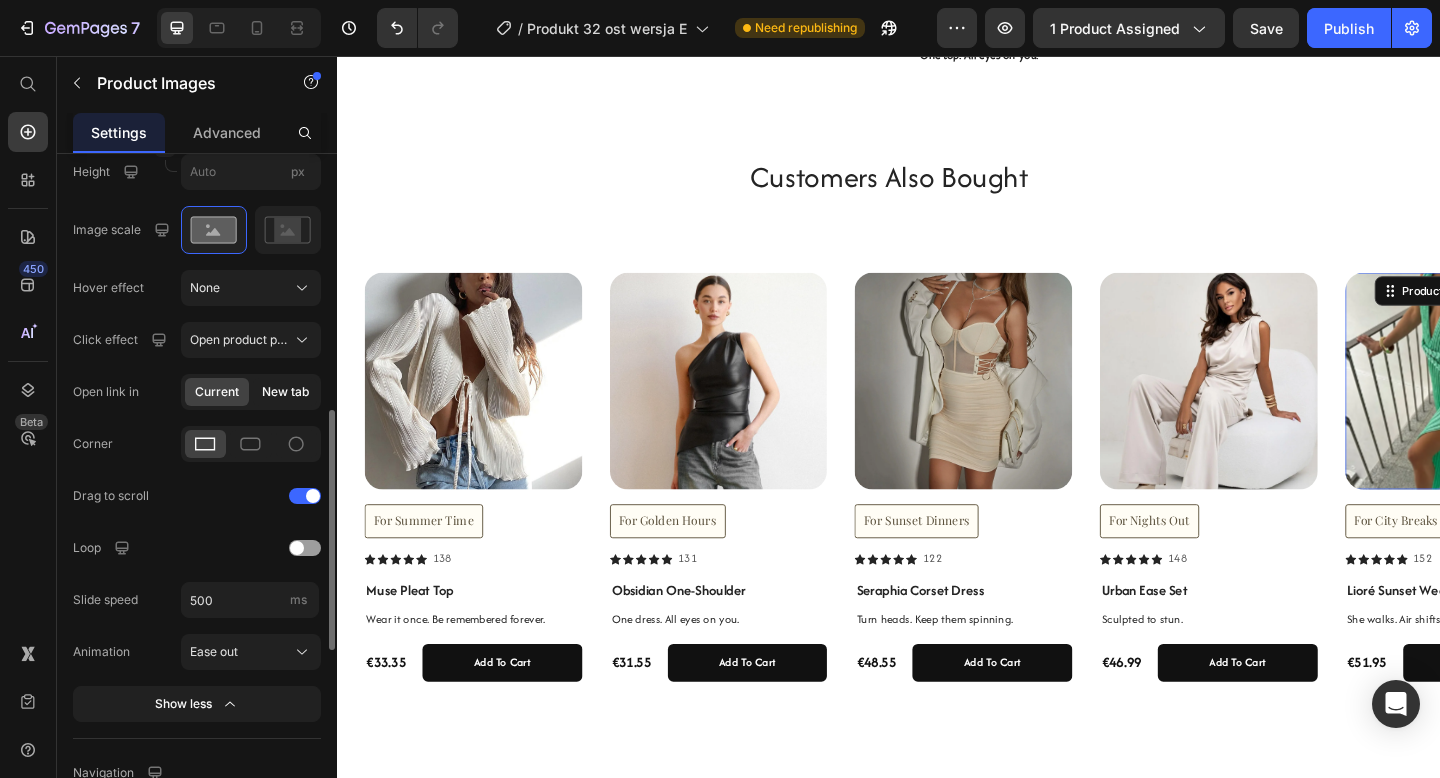 scroll, scrollTop: 883, scrollLeft: 0, axis: vertical 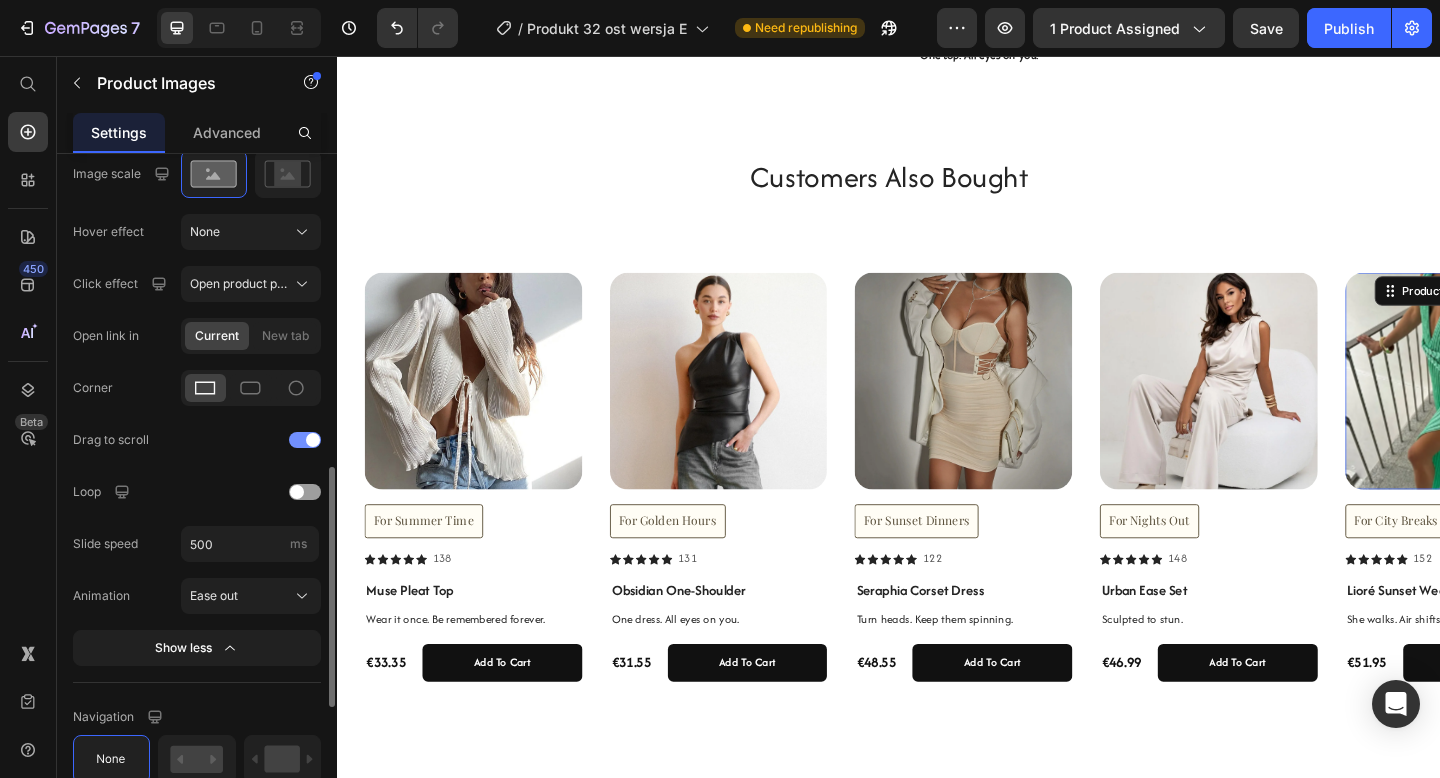 click at bounding box center [305, 440] 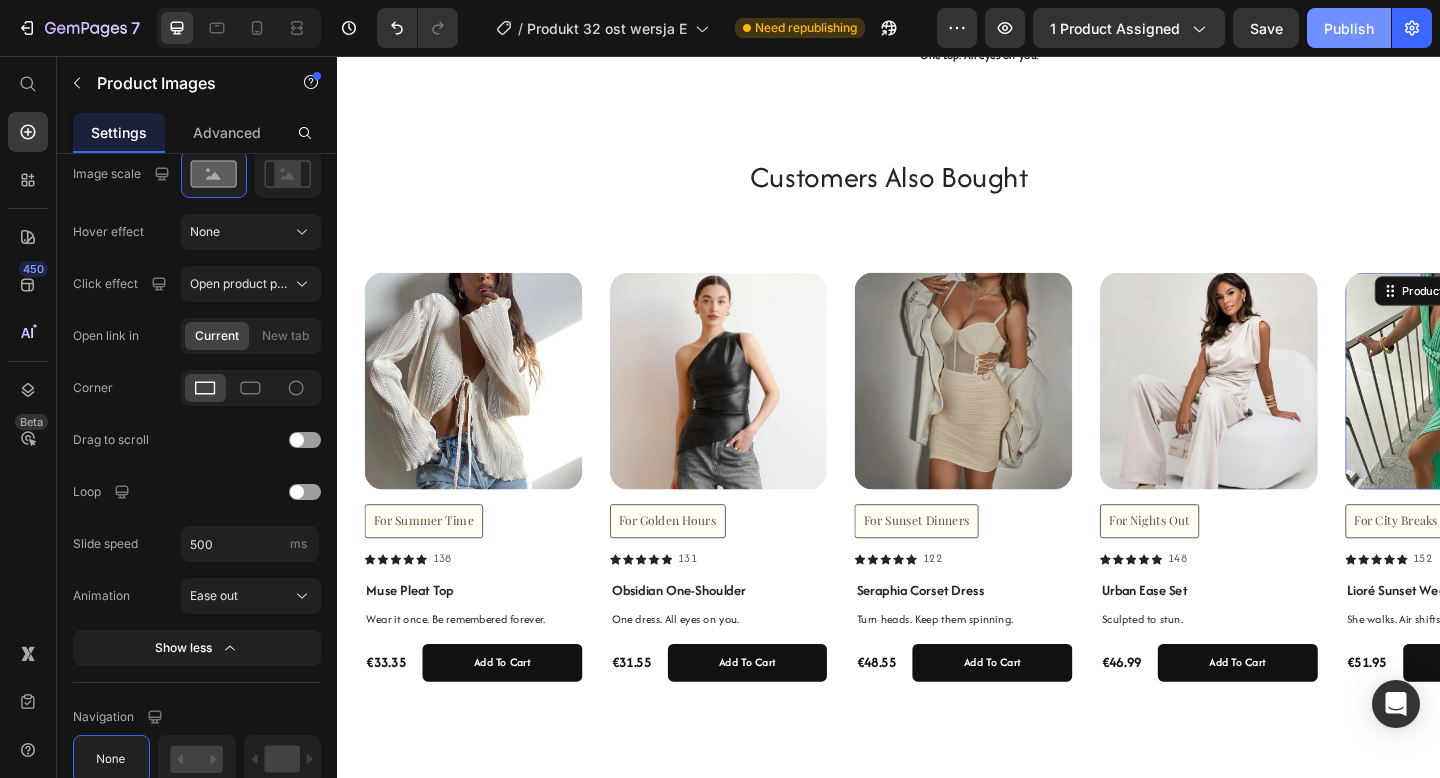 click on "Publish" at bounding box center [1349, 28] 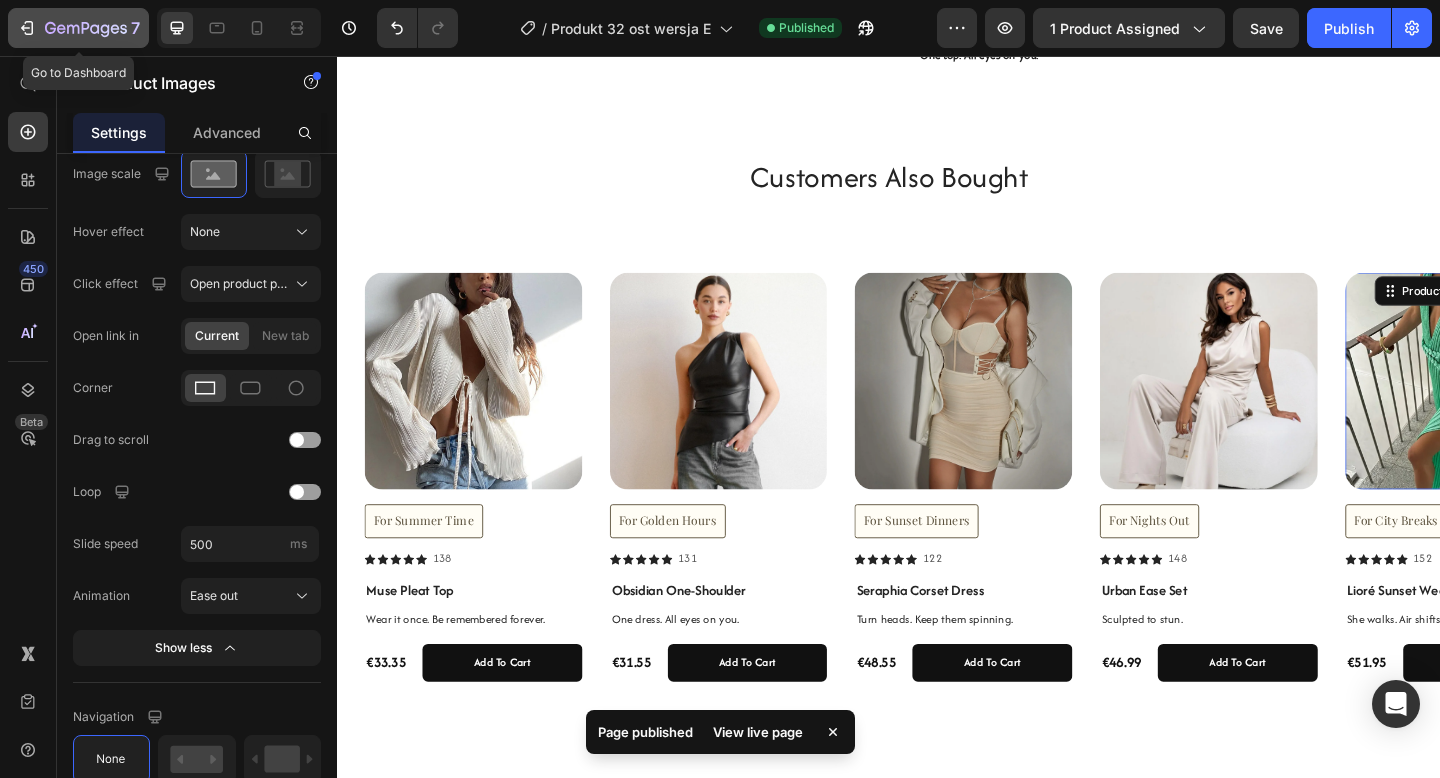 click 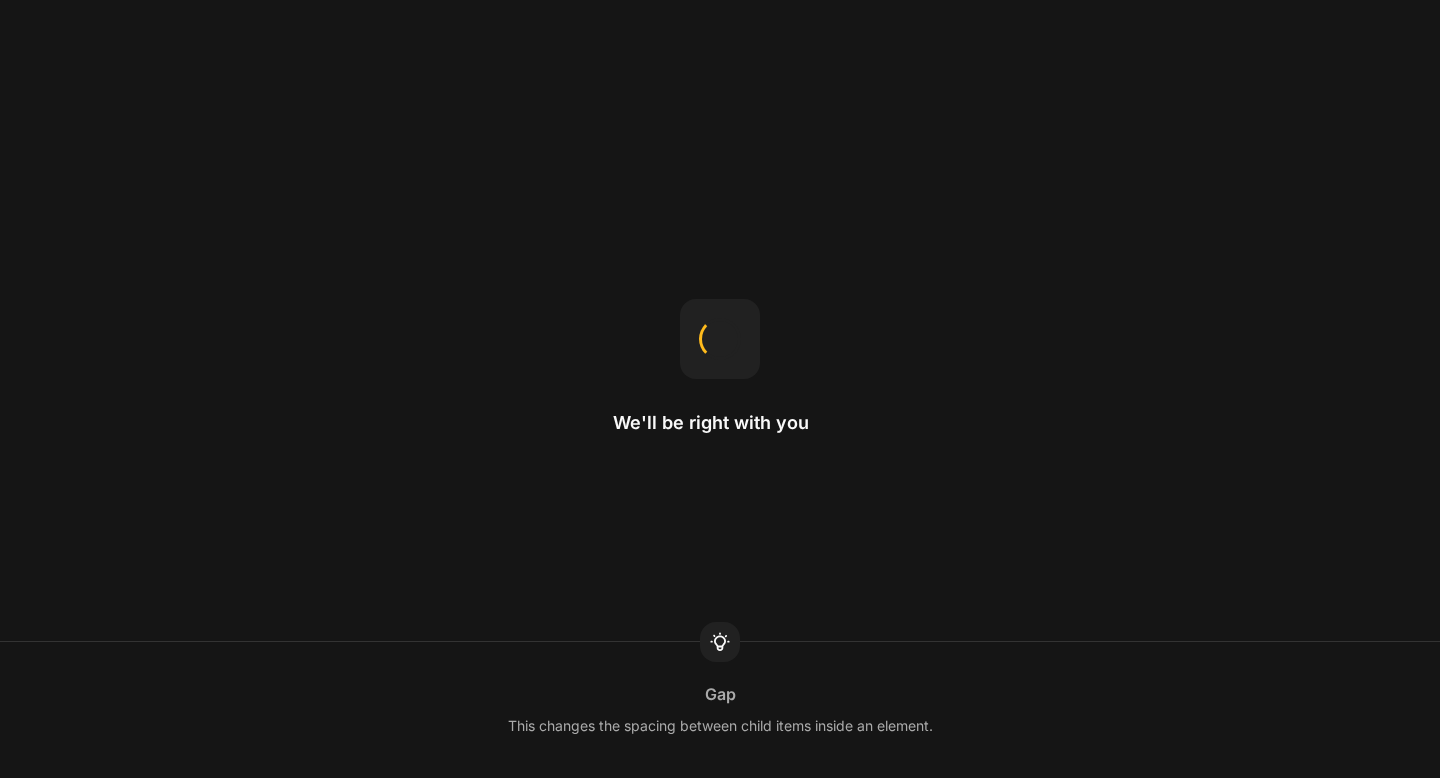 scroll, scrollTop: 0, scrollLeft: 0, axis: both 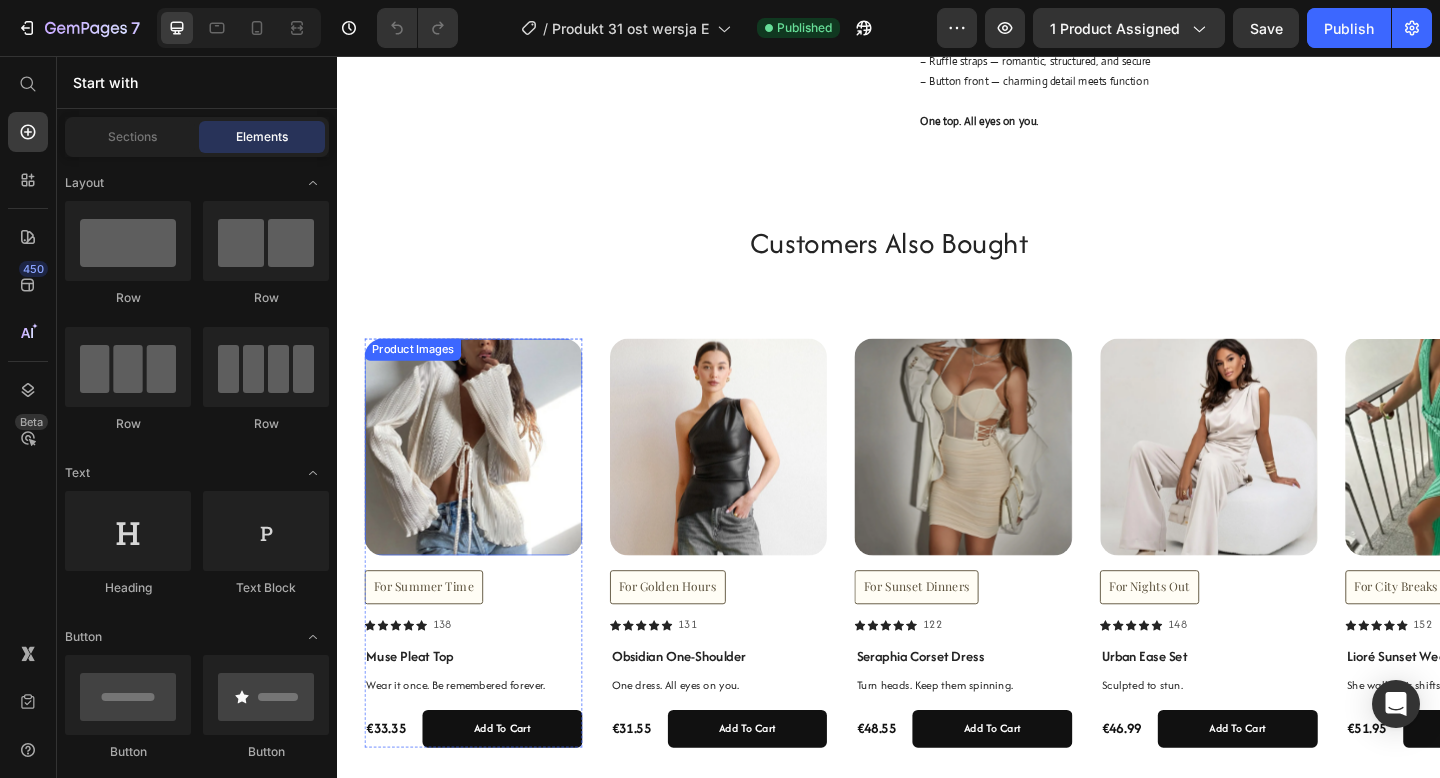 click at bounding box center (485, 482) 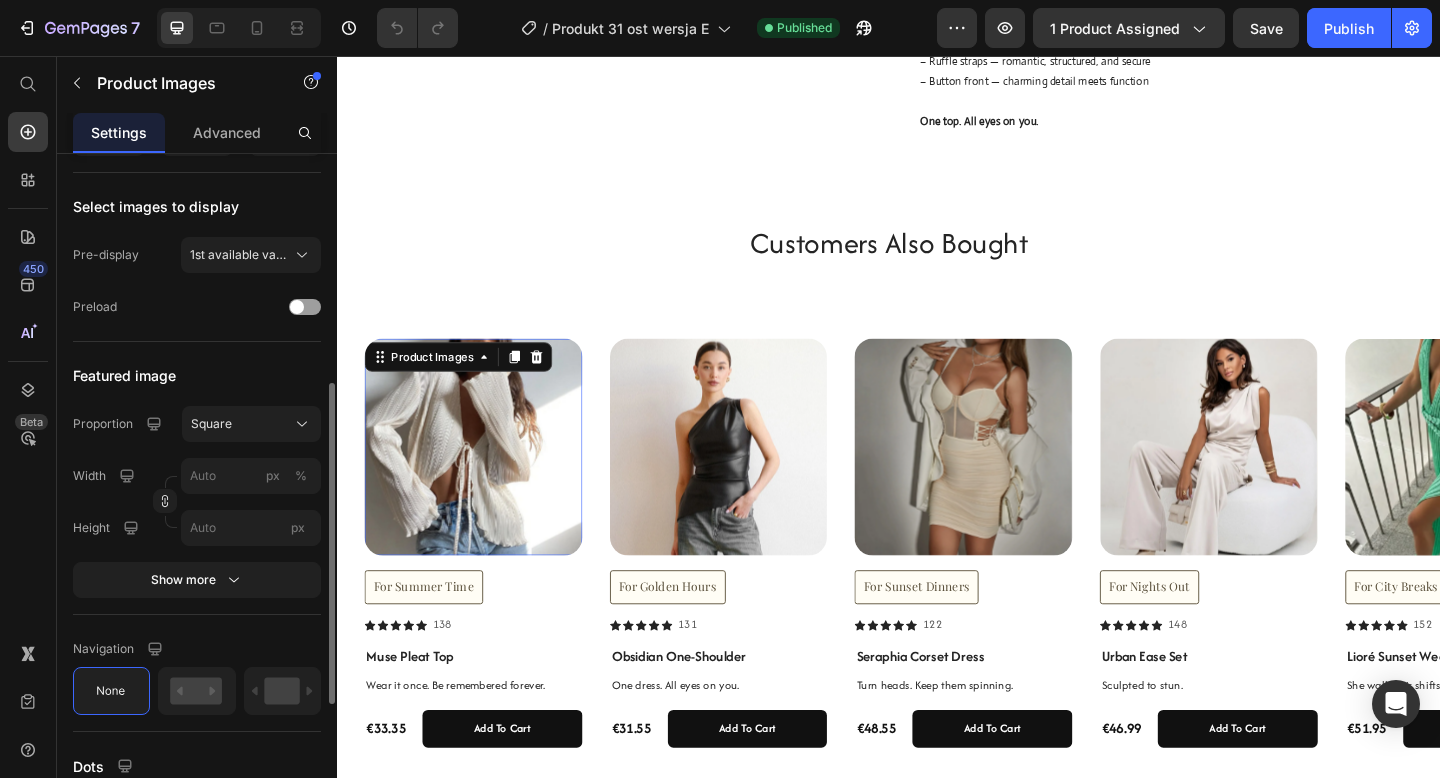 scroll, scrollTop: 476, scrollLeft: 0, axis: vertical 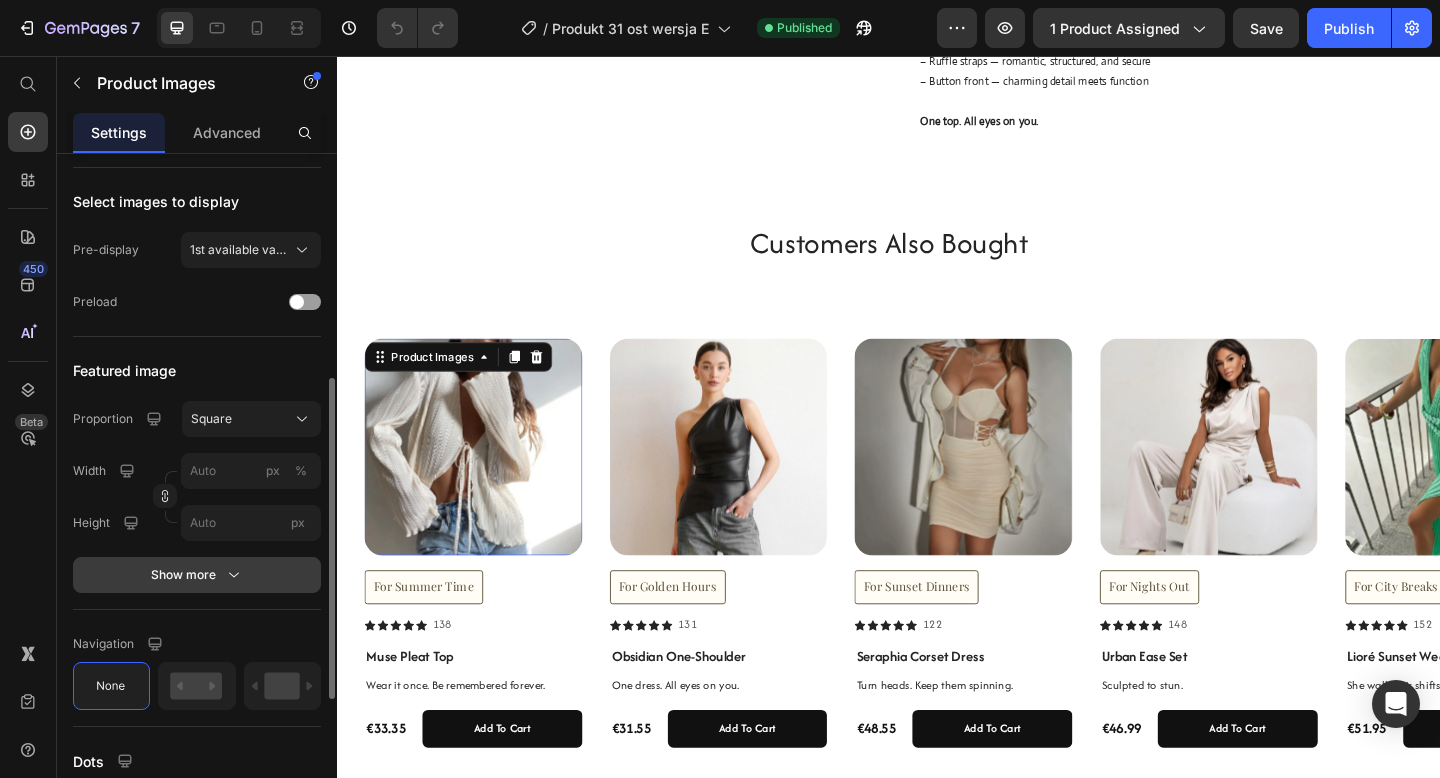click on "Show more" at bounding box center [197, 575] 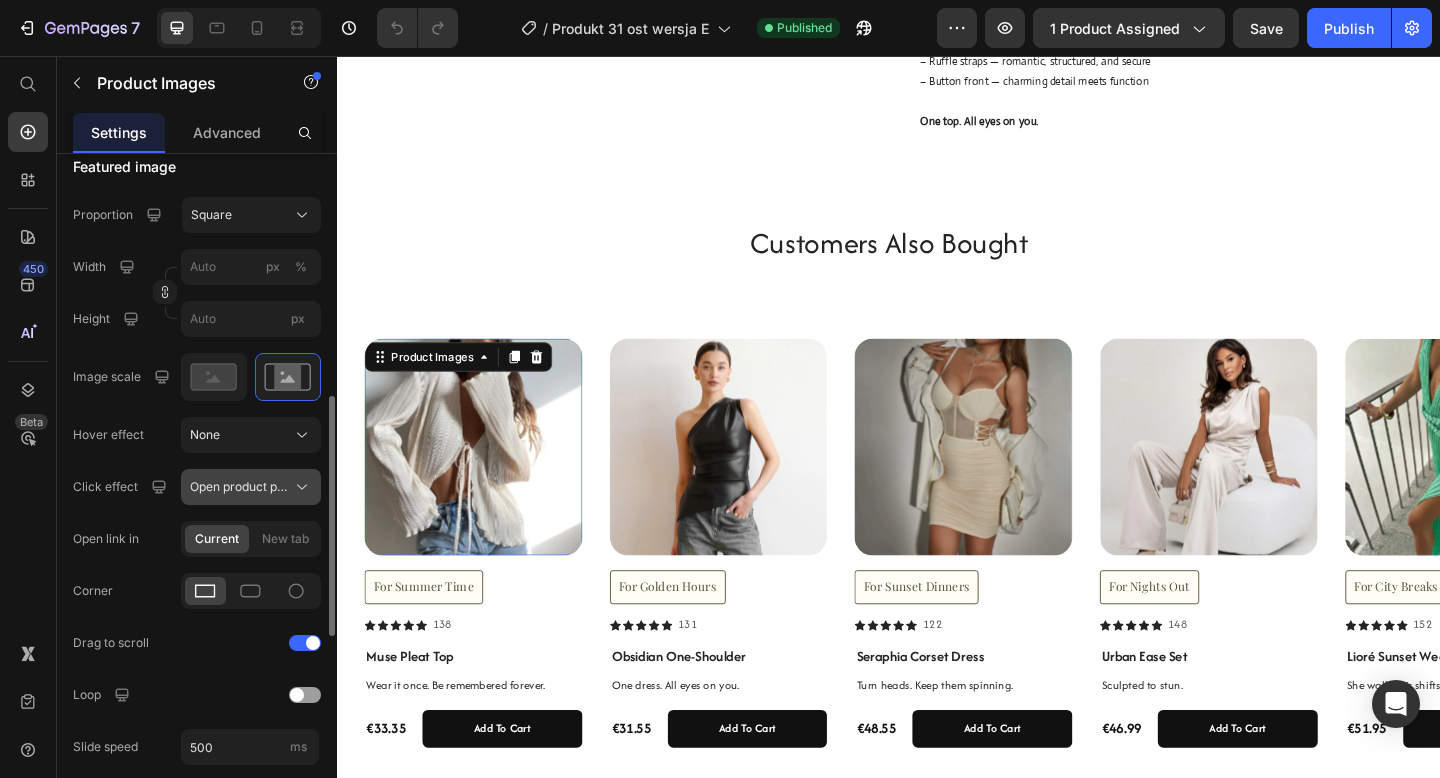 scroll, scrollTop: 682, scrollLeft: 0, axis: vertical 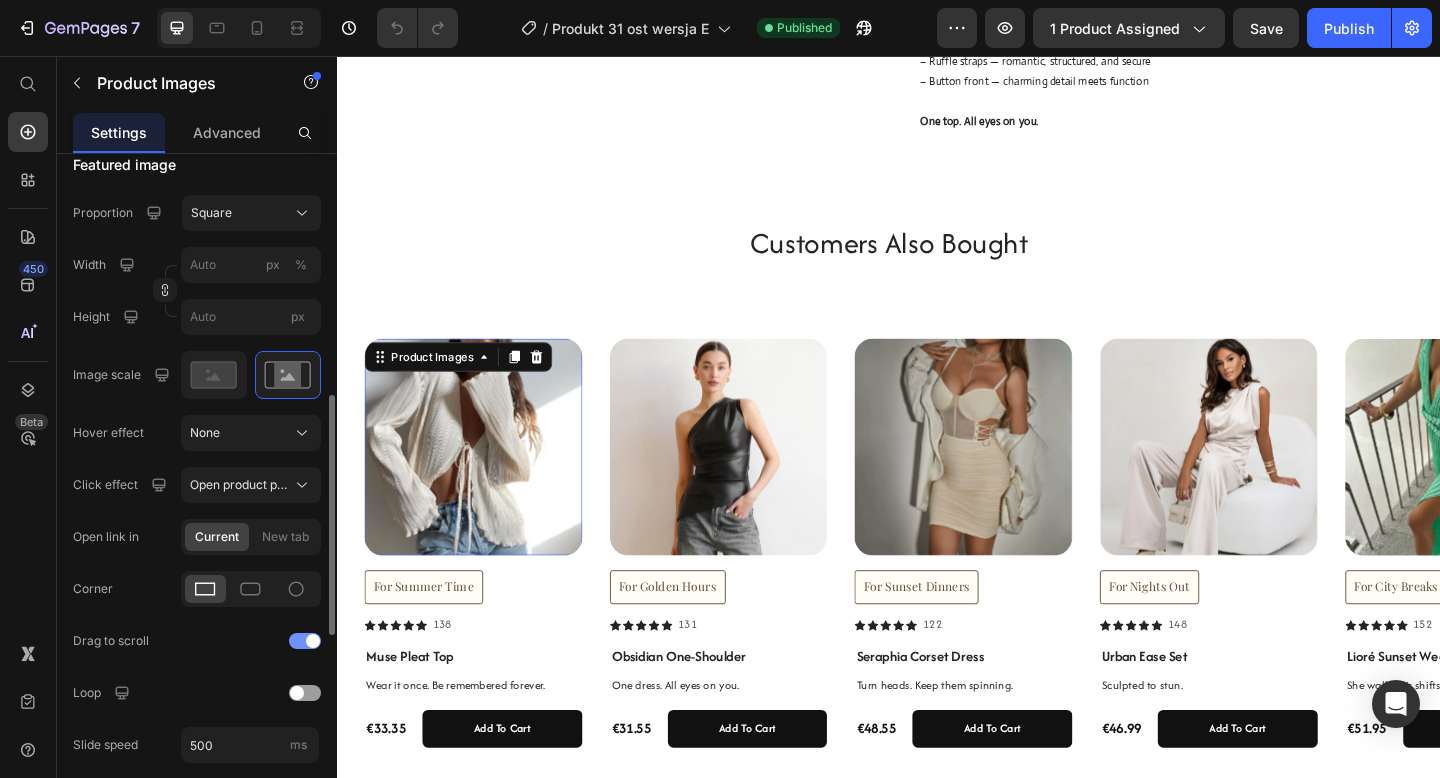 click at bounding box center [305, 641] 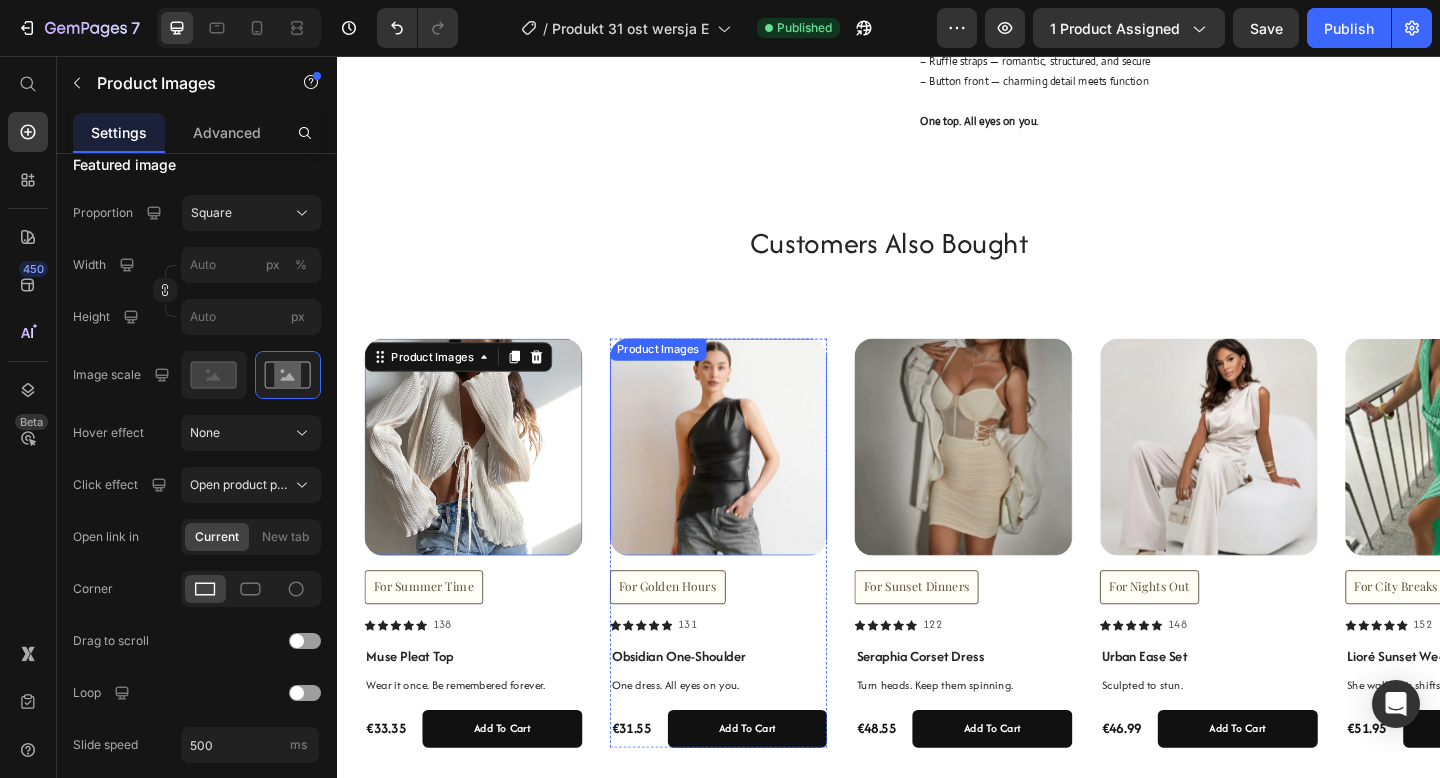click at bounding box center (752, 482) 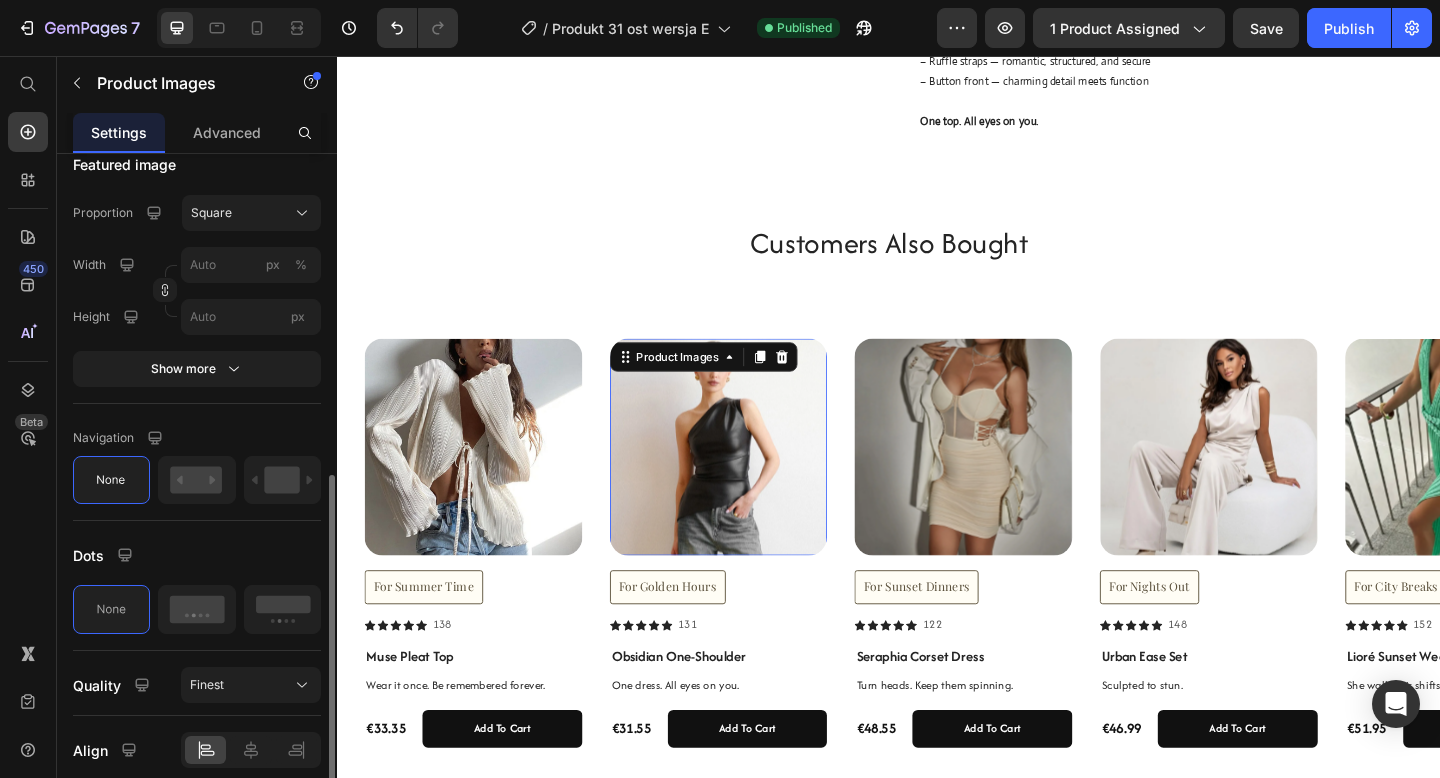 click on "Featured image Proportion Square Width px % Height px Show more" 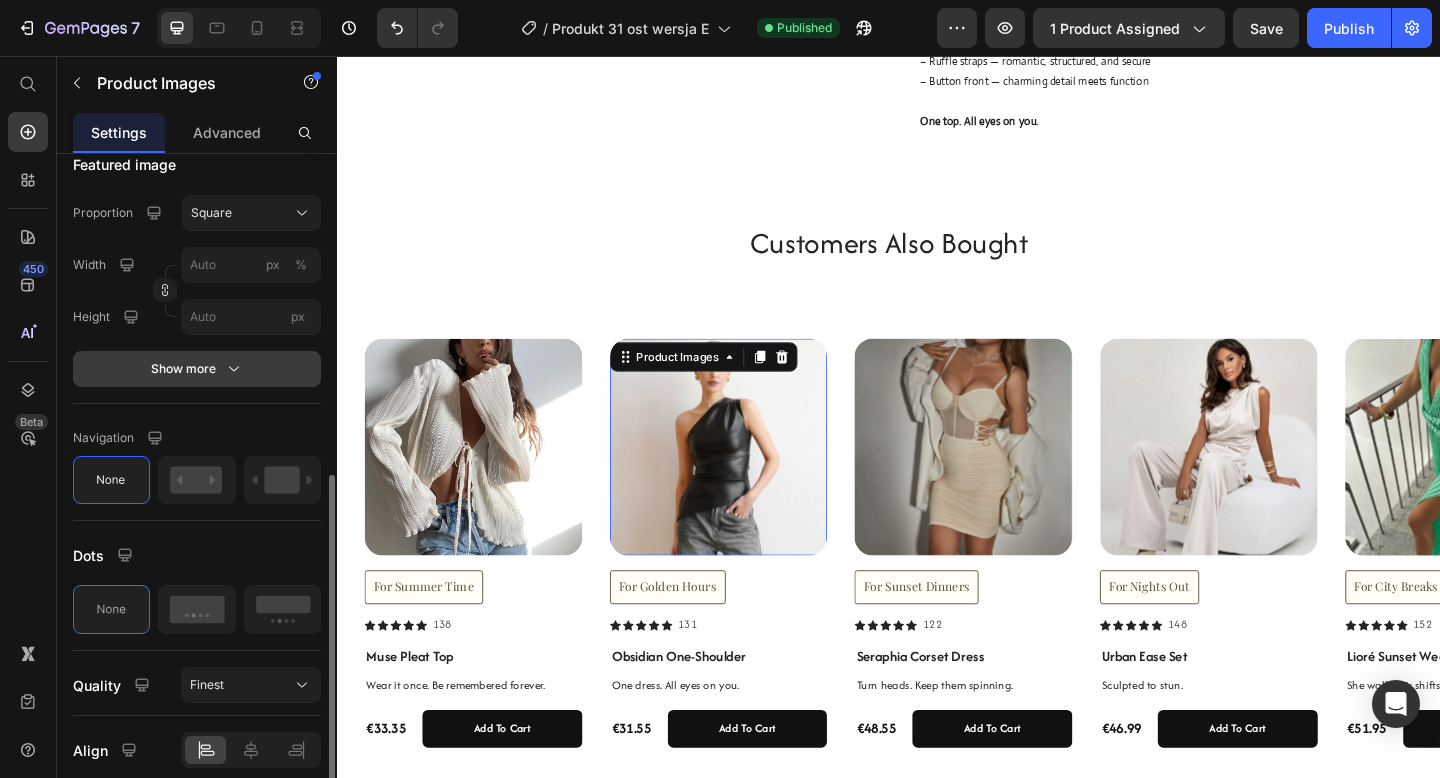 click on "Show more" at bounding box center [197, 369] 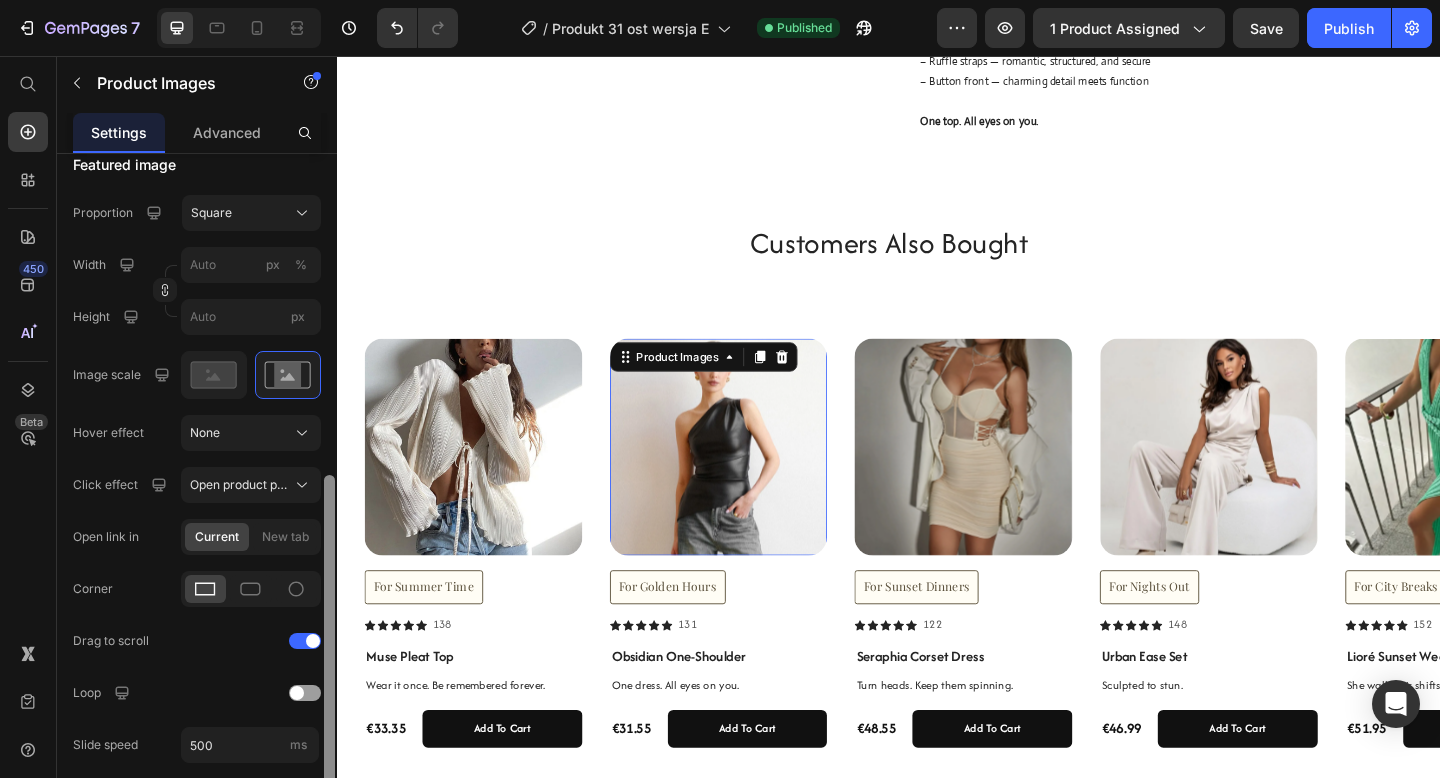 click at bounding box center [329, 635] 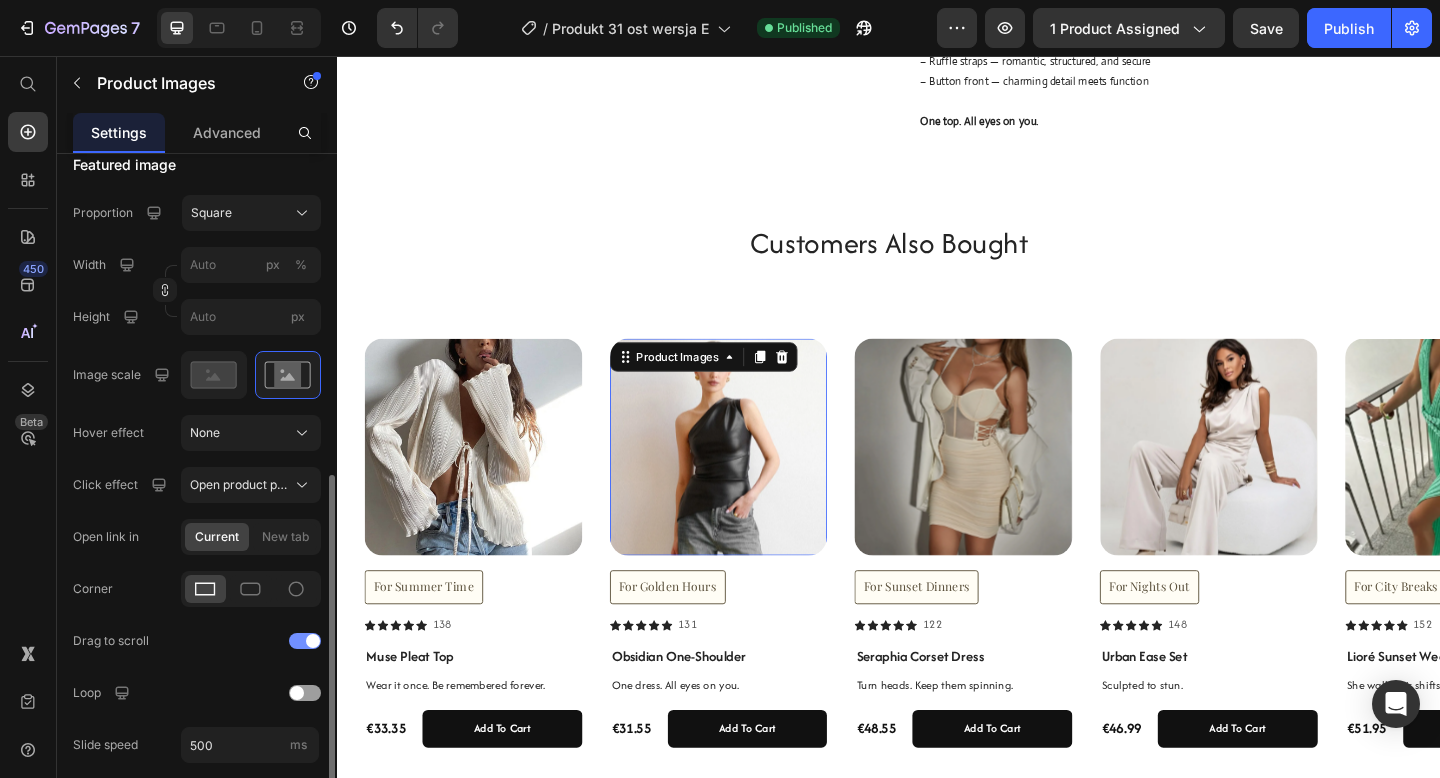 click on "Drag to scroll" 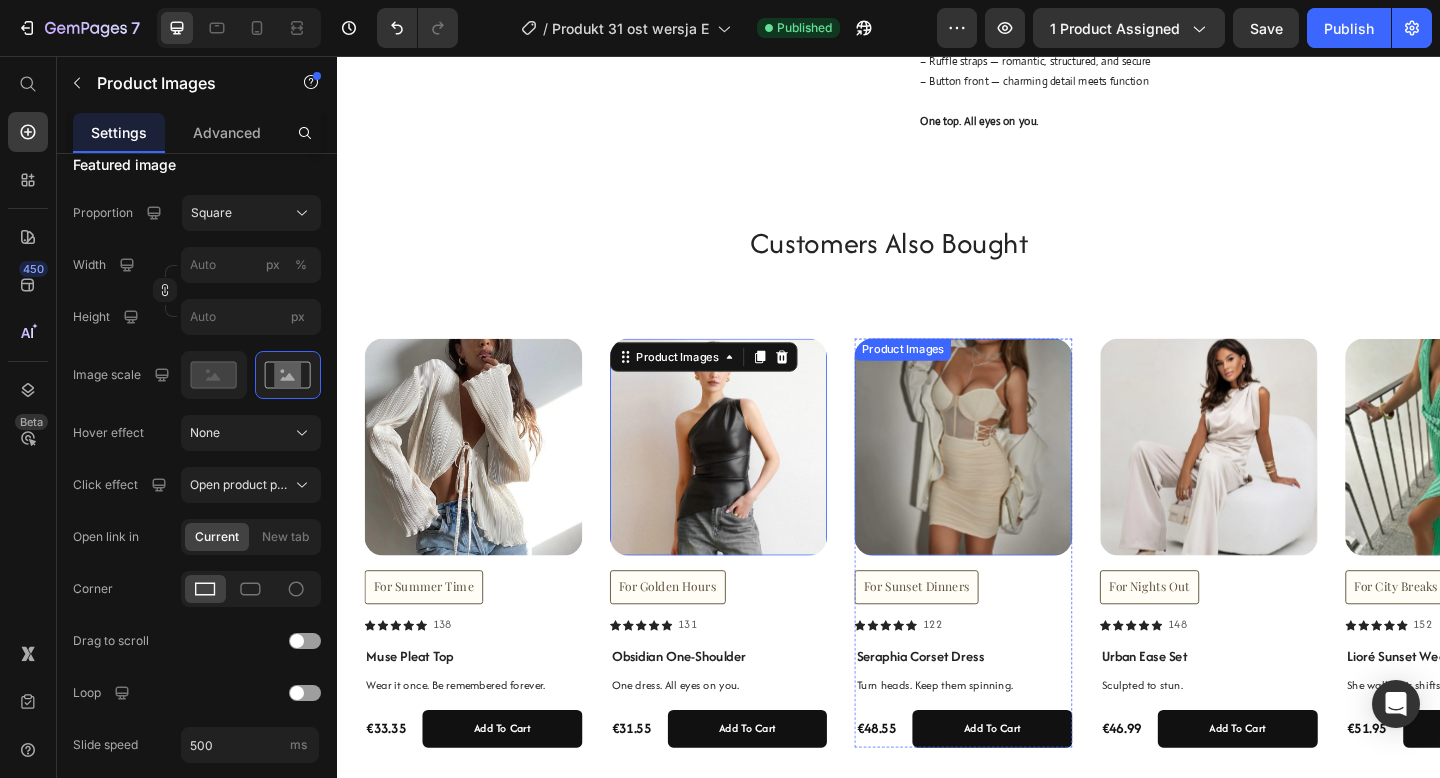 click at bounding box center (1018, 482) 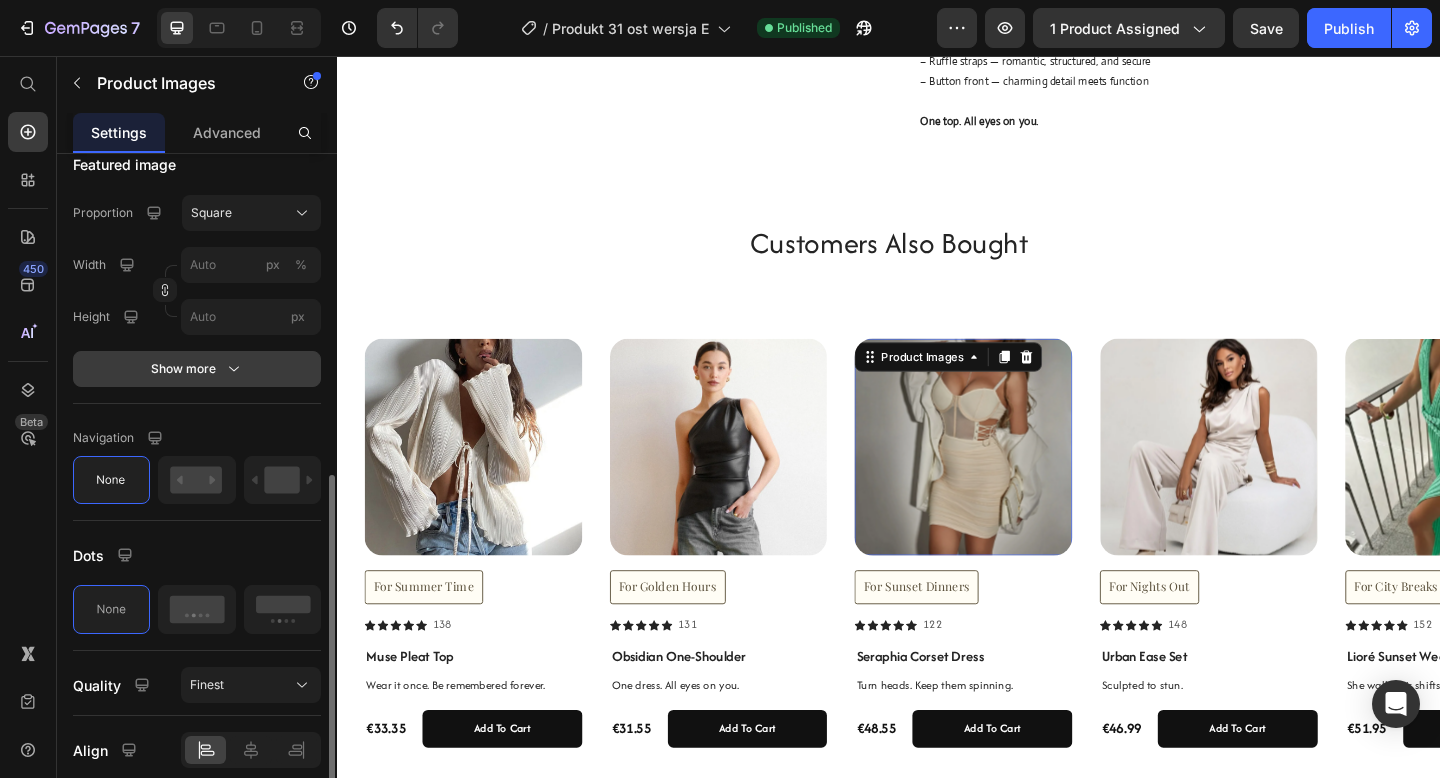 click on "Show more" at bounding box center (197, 369) 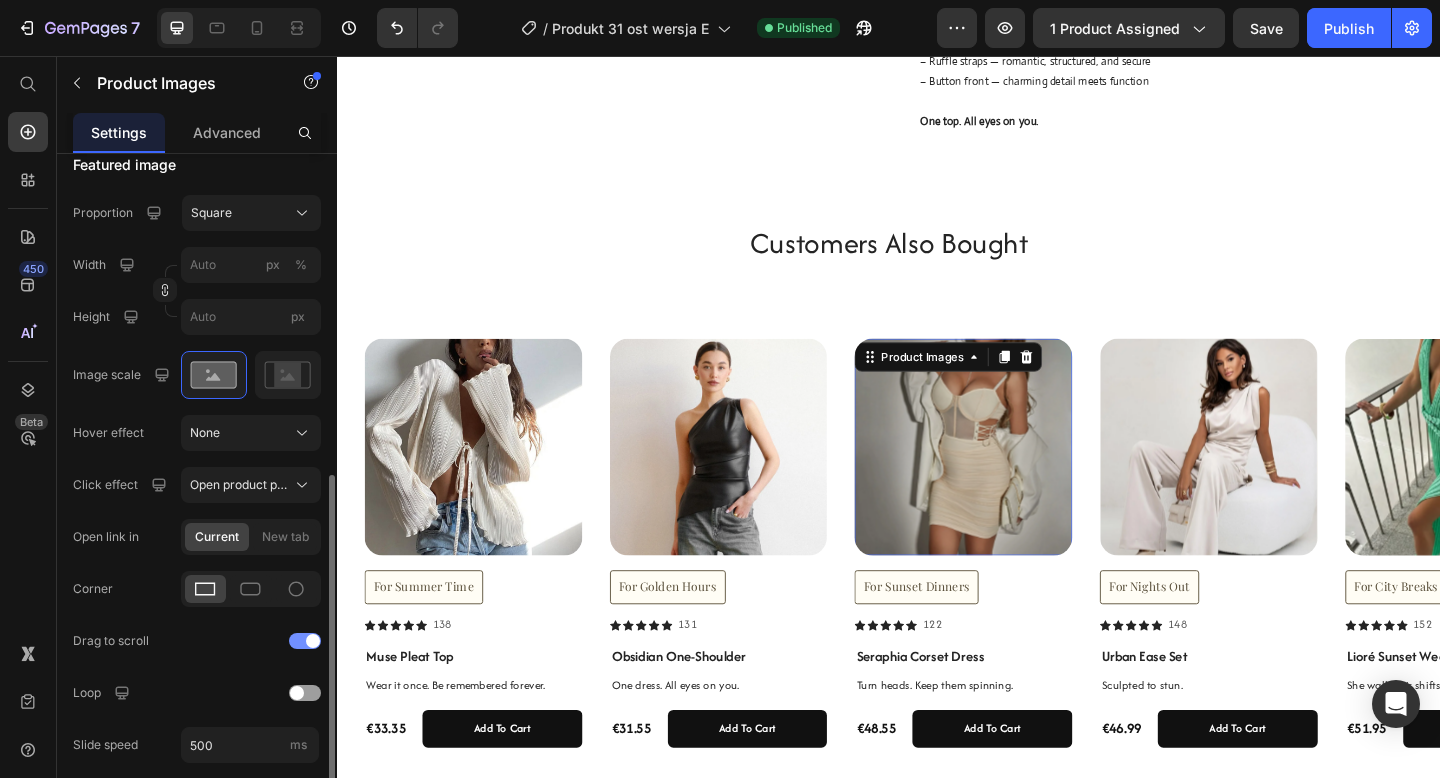 click at bounding box center [305, 641] 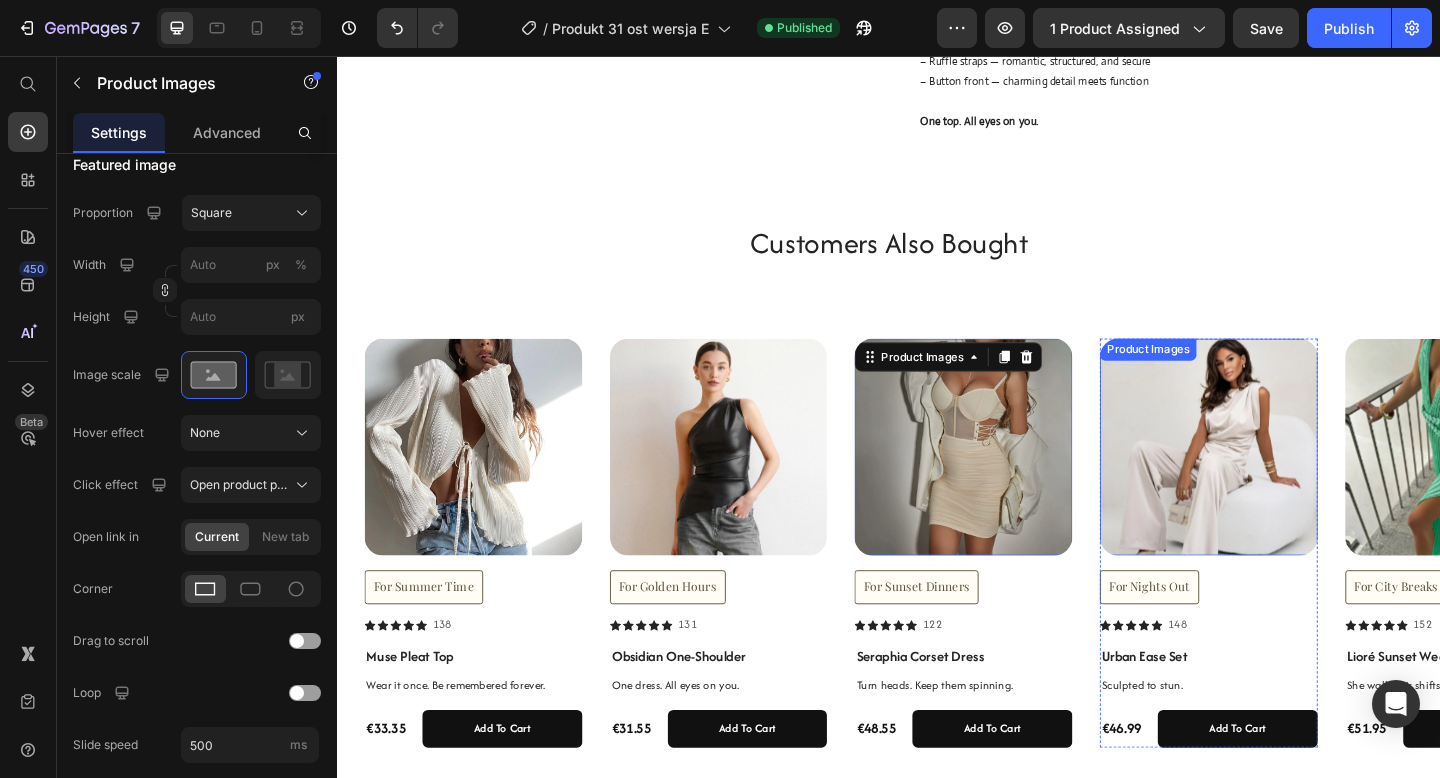click at bounding box center (1285, 482) 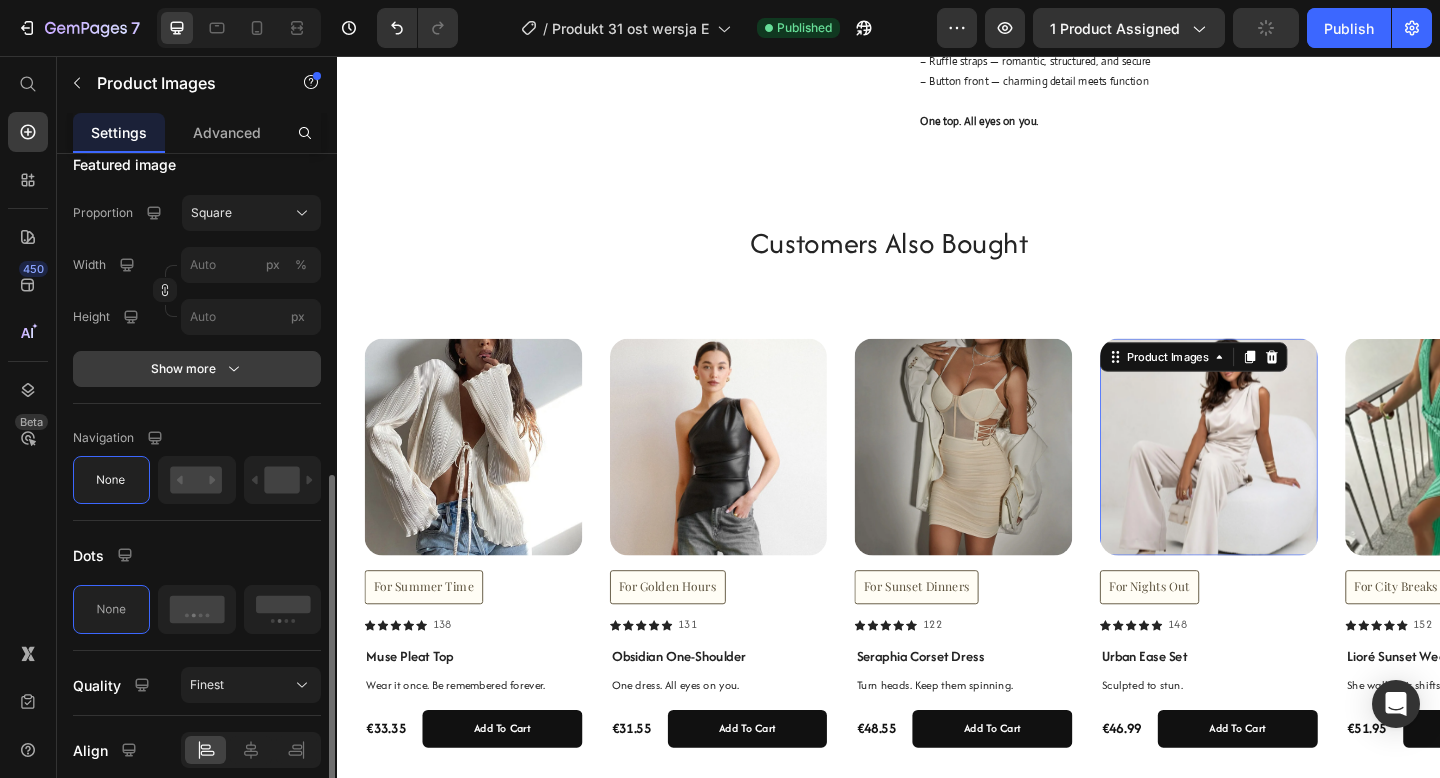 click on "Show more" at bounding box center (197, 369) 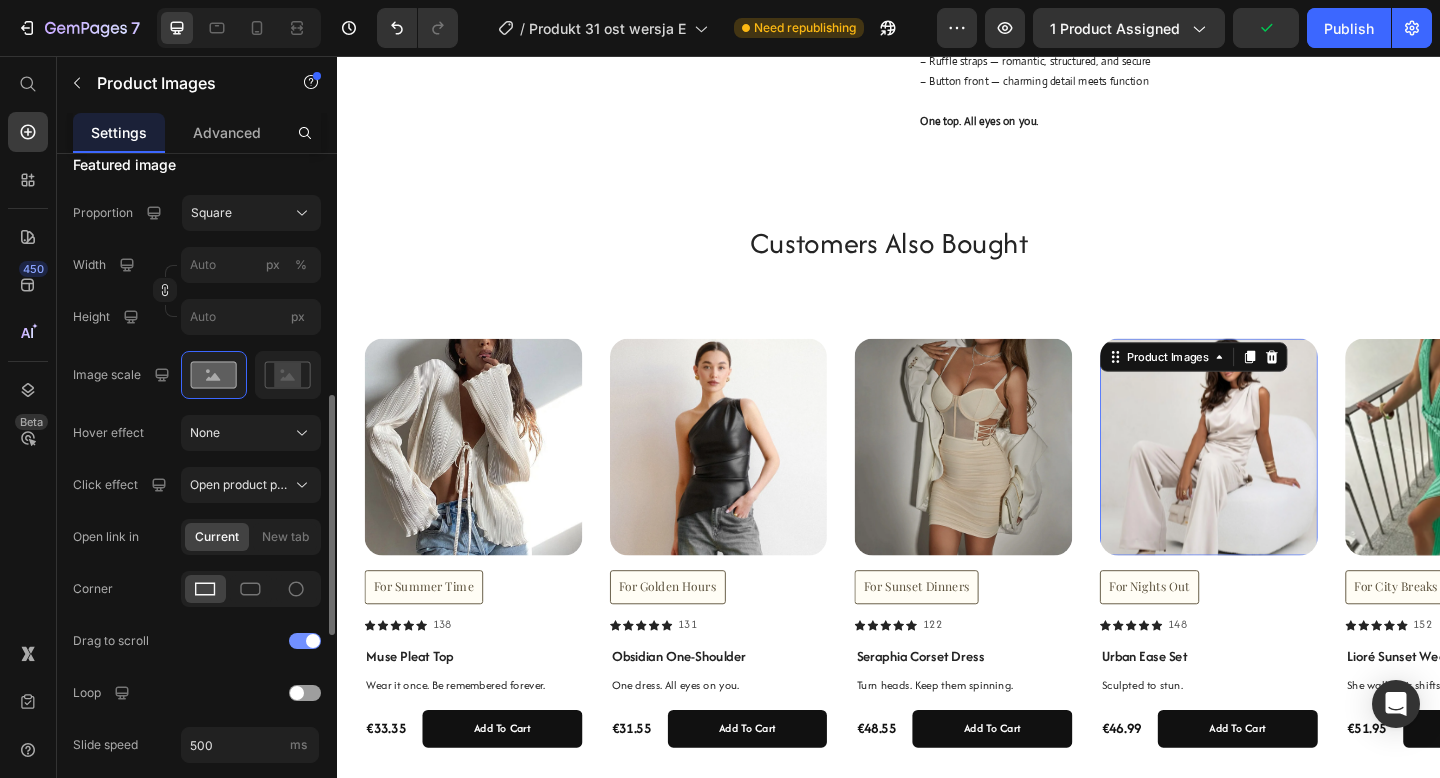 click at bounding box center [305, 641] 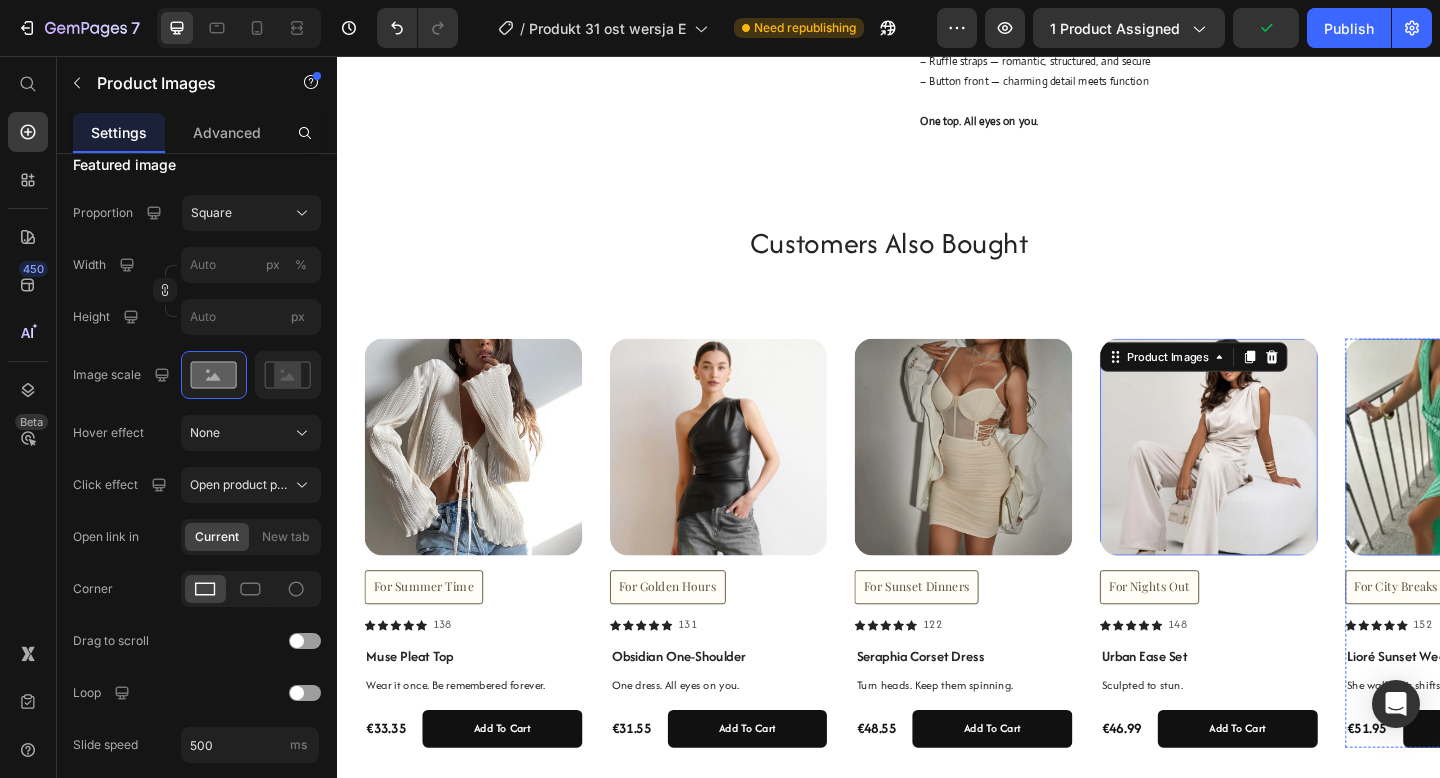 click at bounding box center (1552, 482) 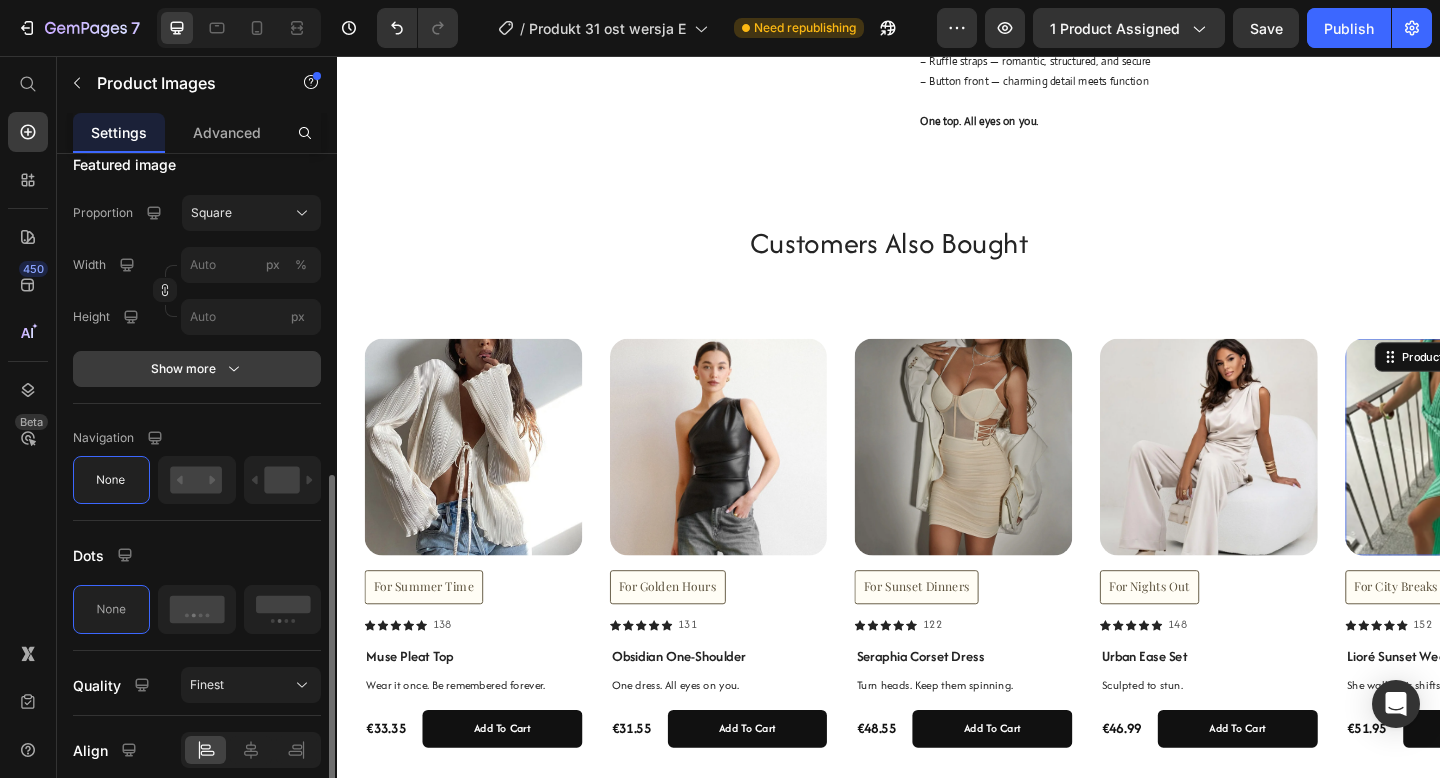 click on "Show more" at bounding box center [197, 369] 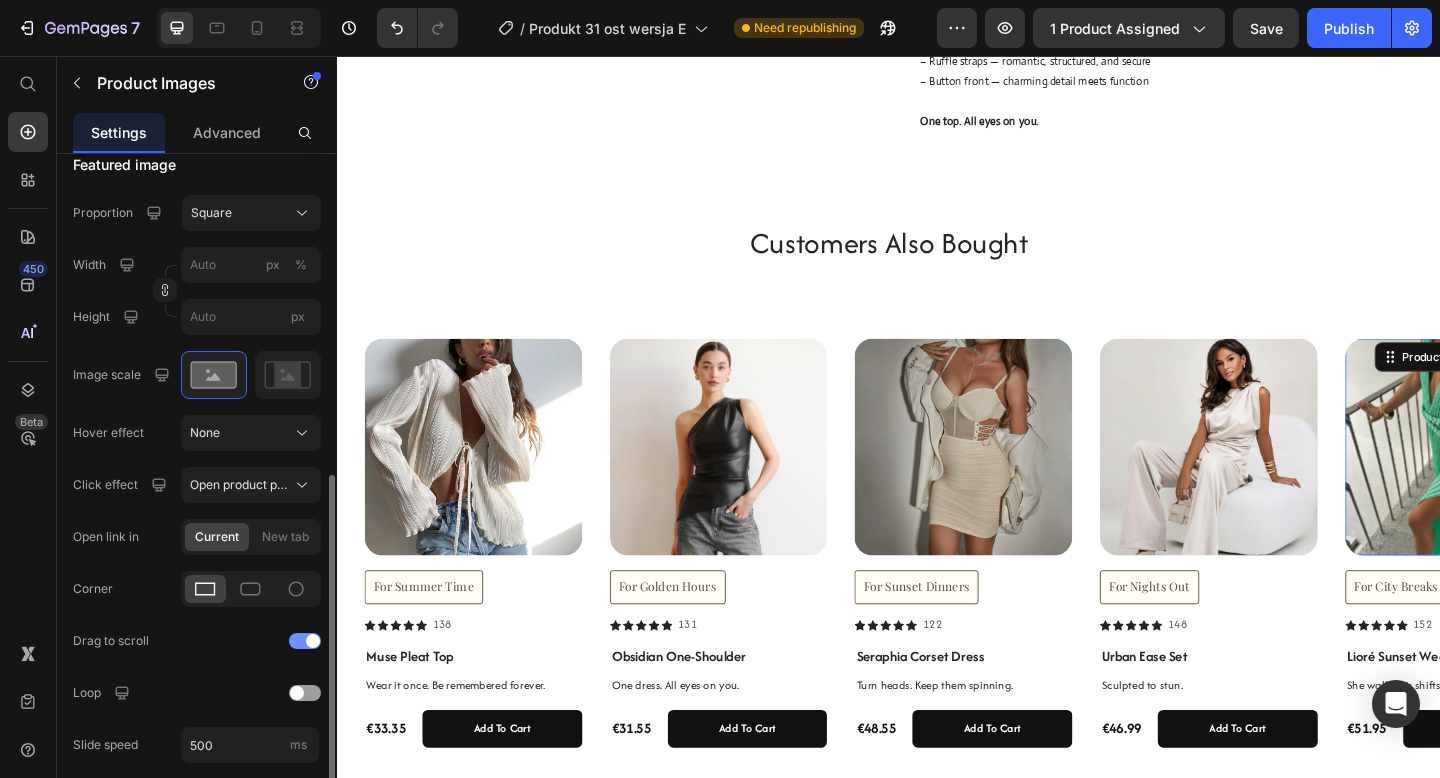 click at bounding box center [313, 641] 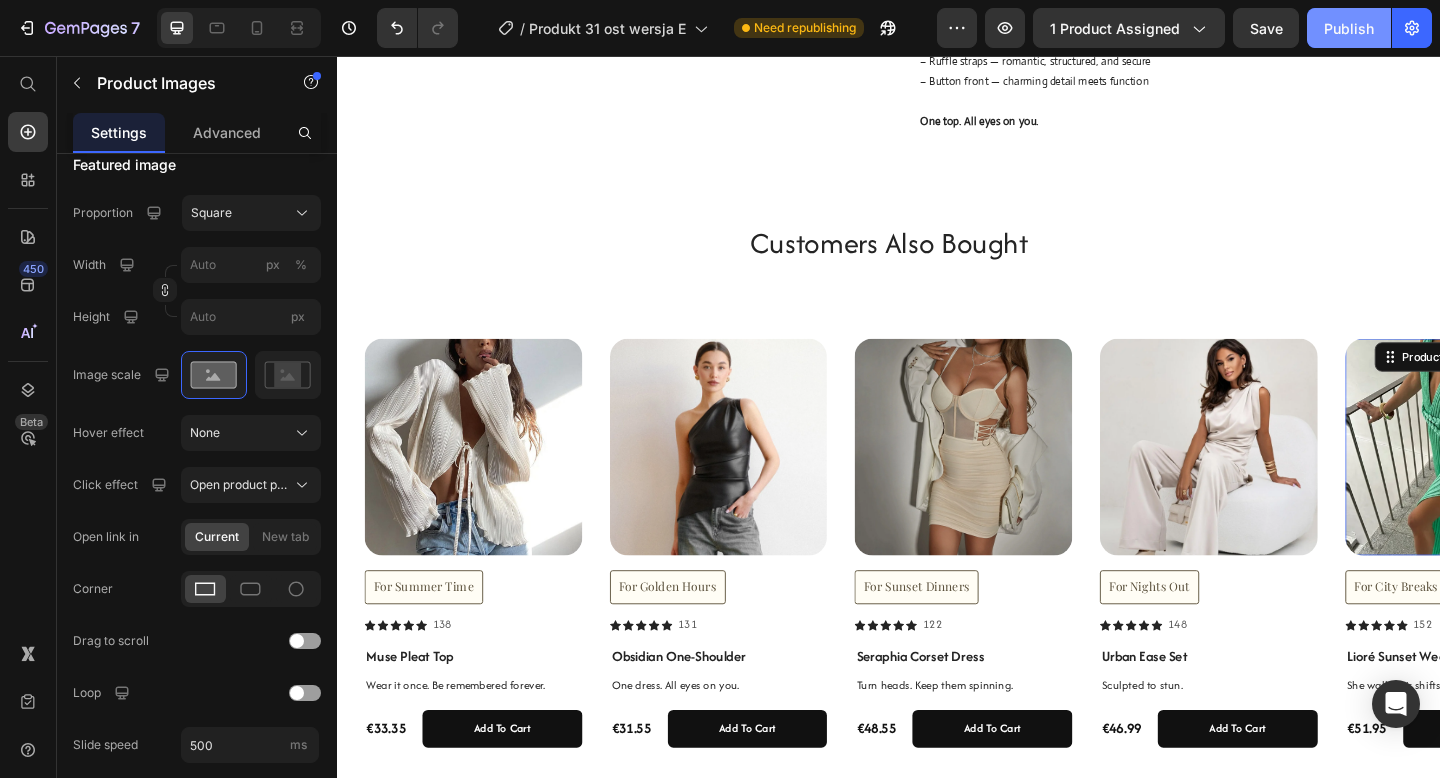 click on "Publish" at bounding box center [1349, 28] 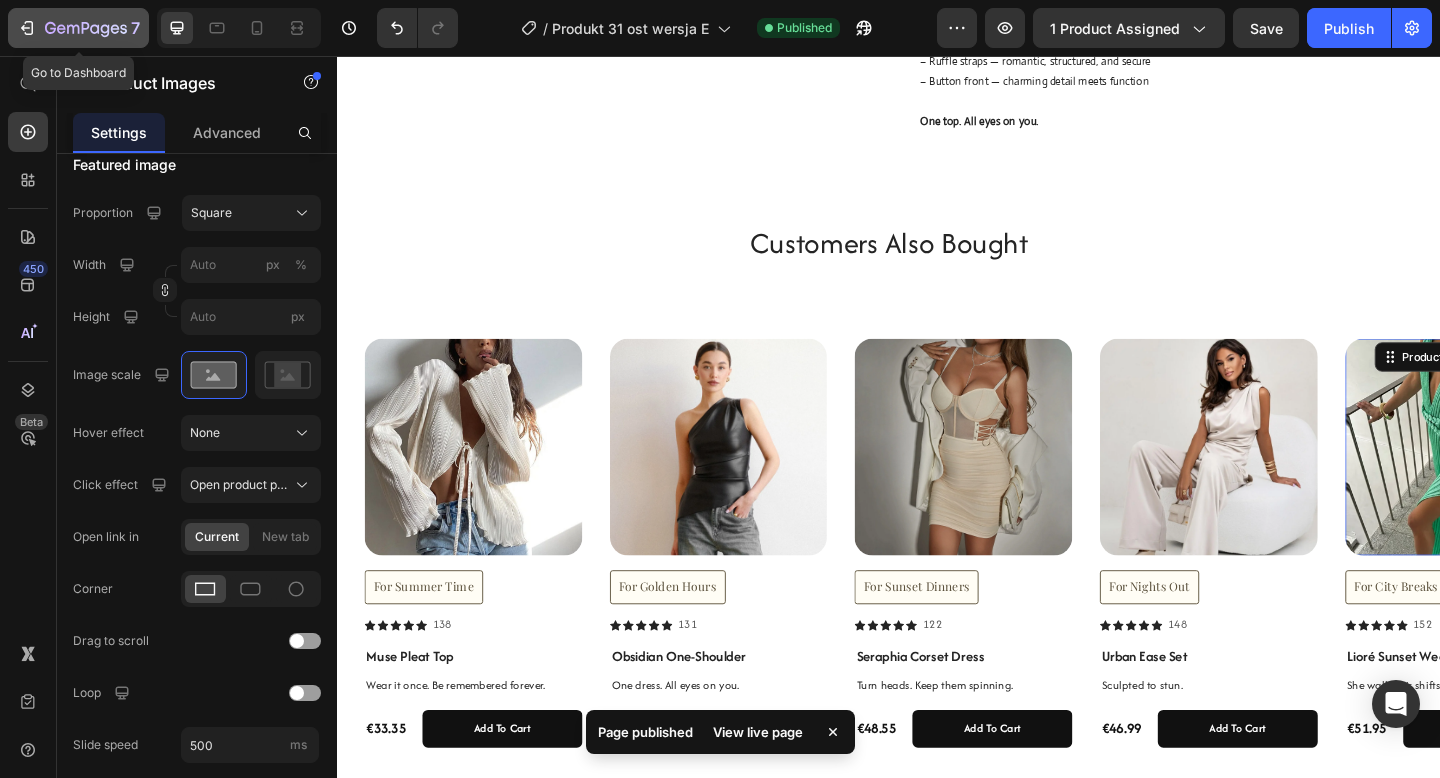 click on "7" 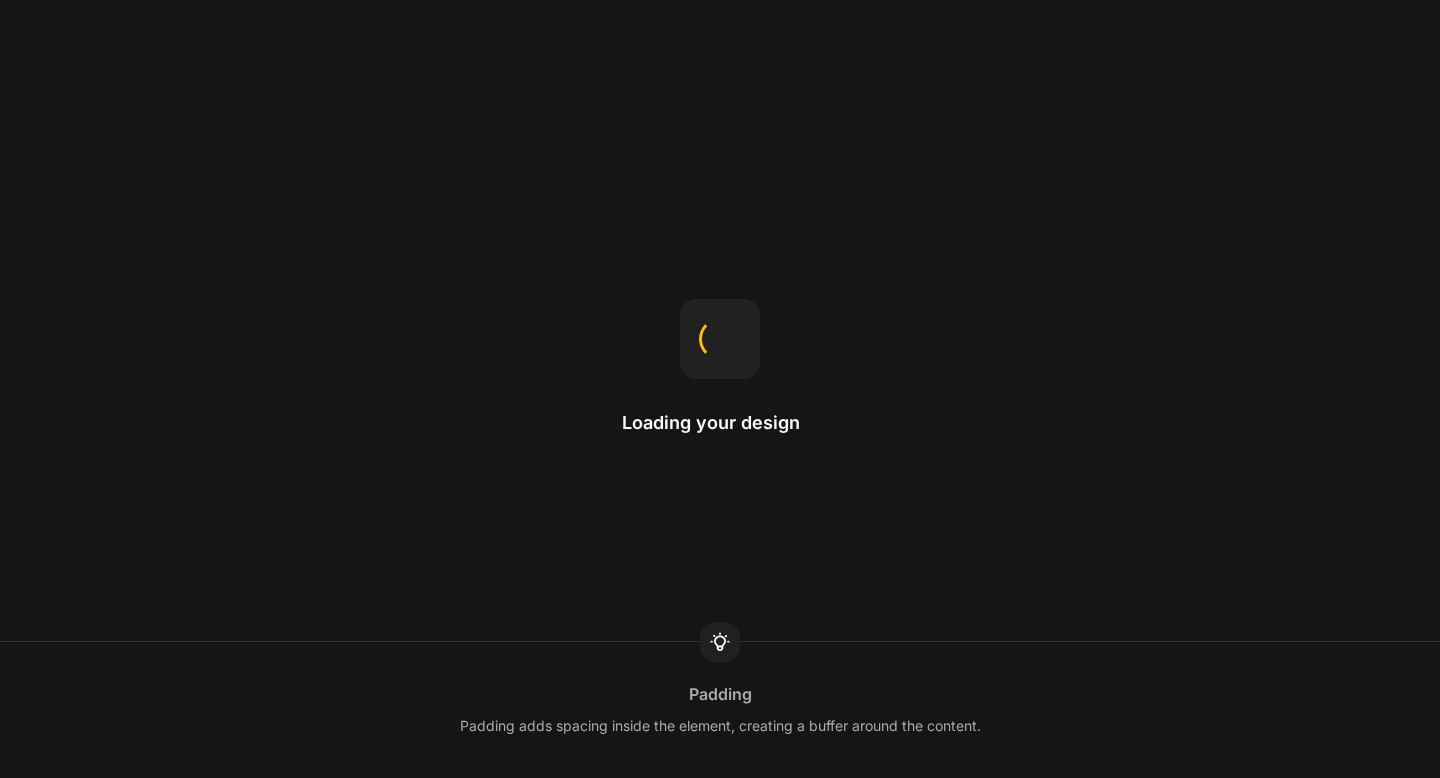 scroll, scrollTop: 0, scrollLeft: 0, axis: both 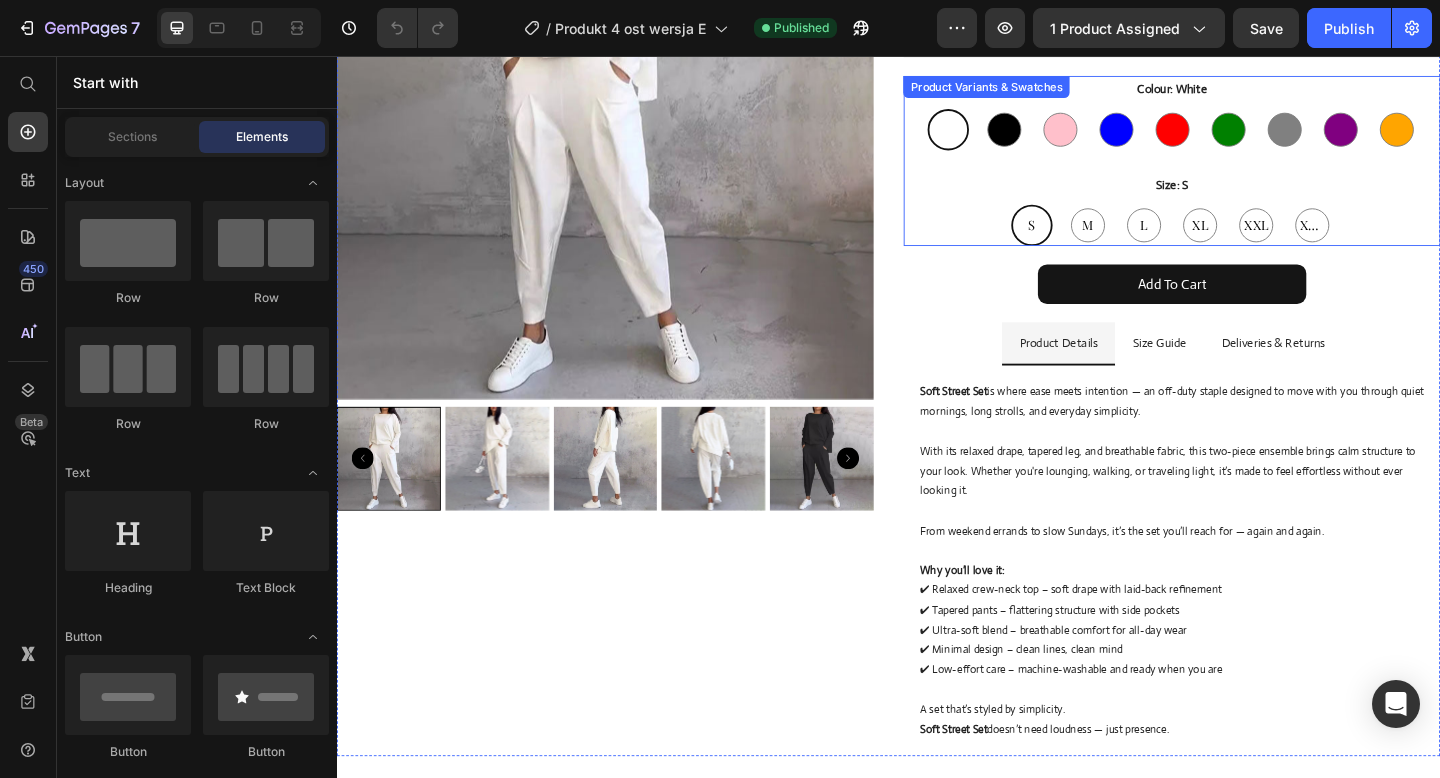 click on "S" at bounding box center (1092, 240) 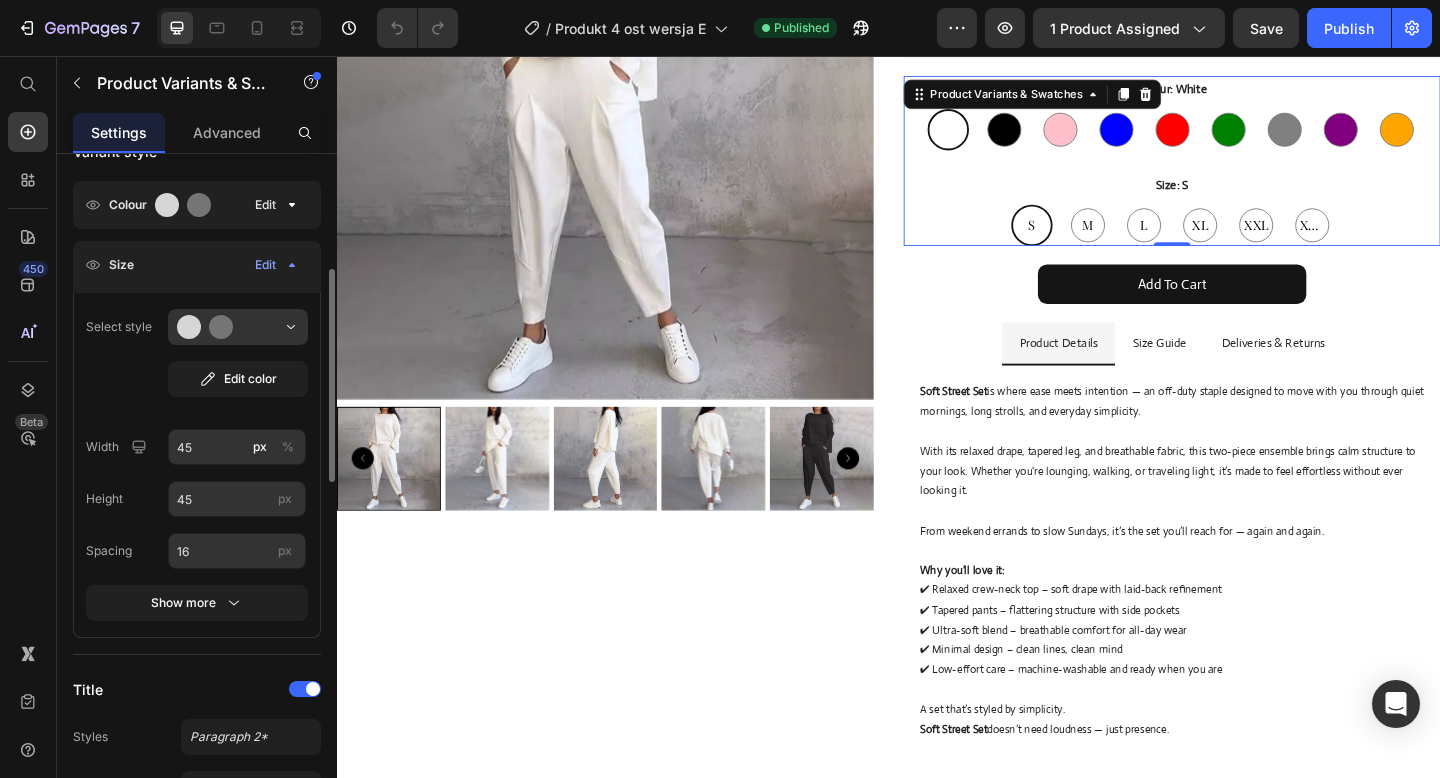 scroll, scrollTop: 409, scrollLeft: 0, axis: vertical 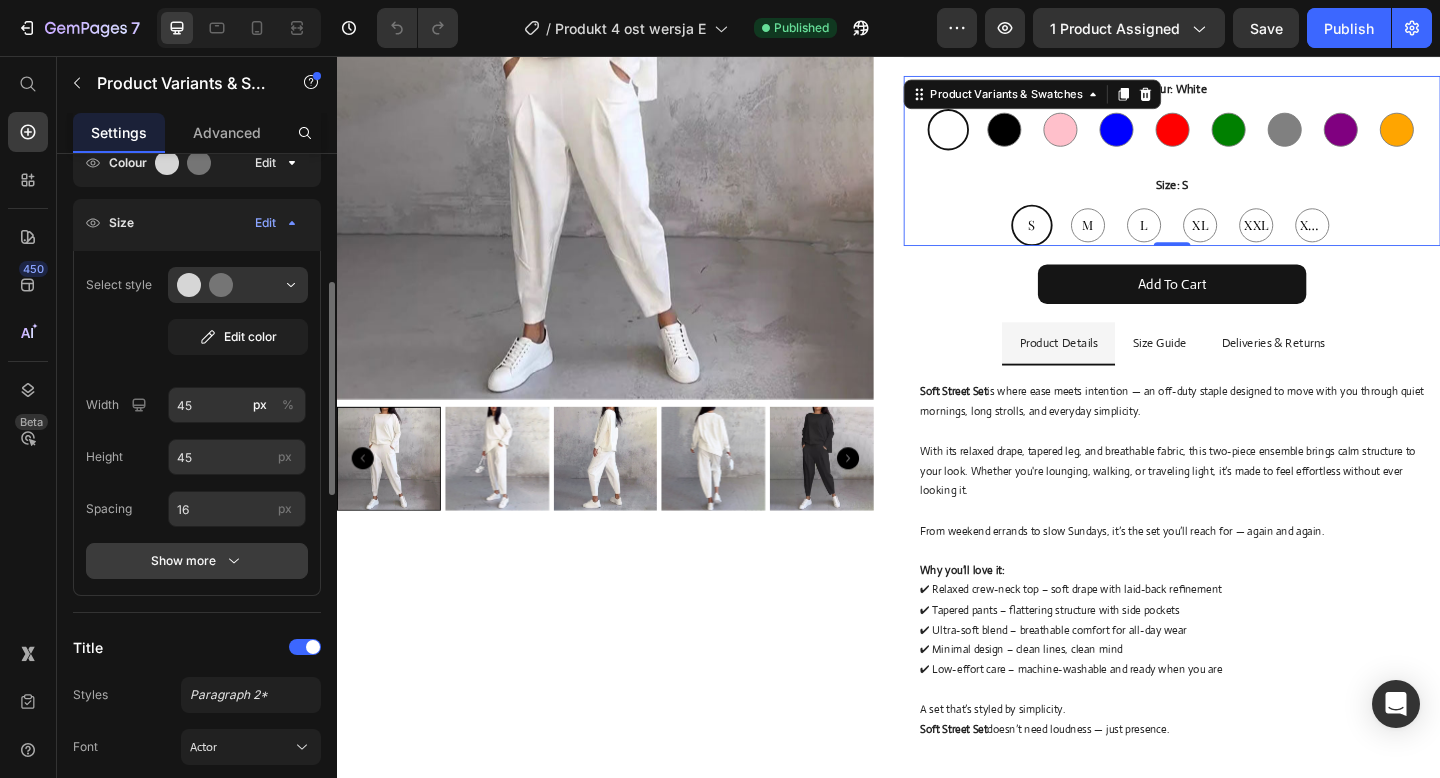 click on "Show more" at bounding box center (197, 561) 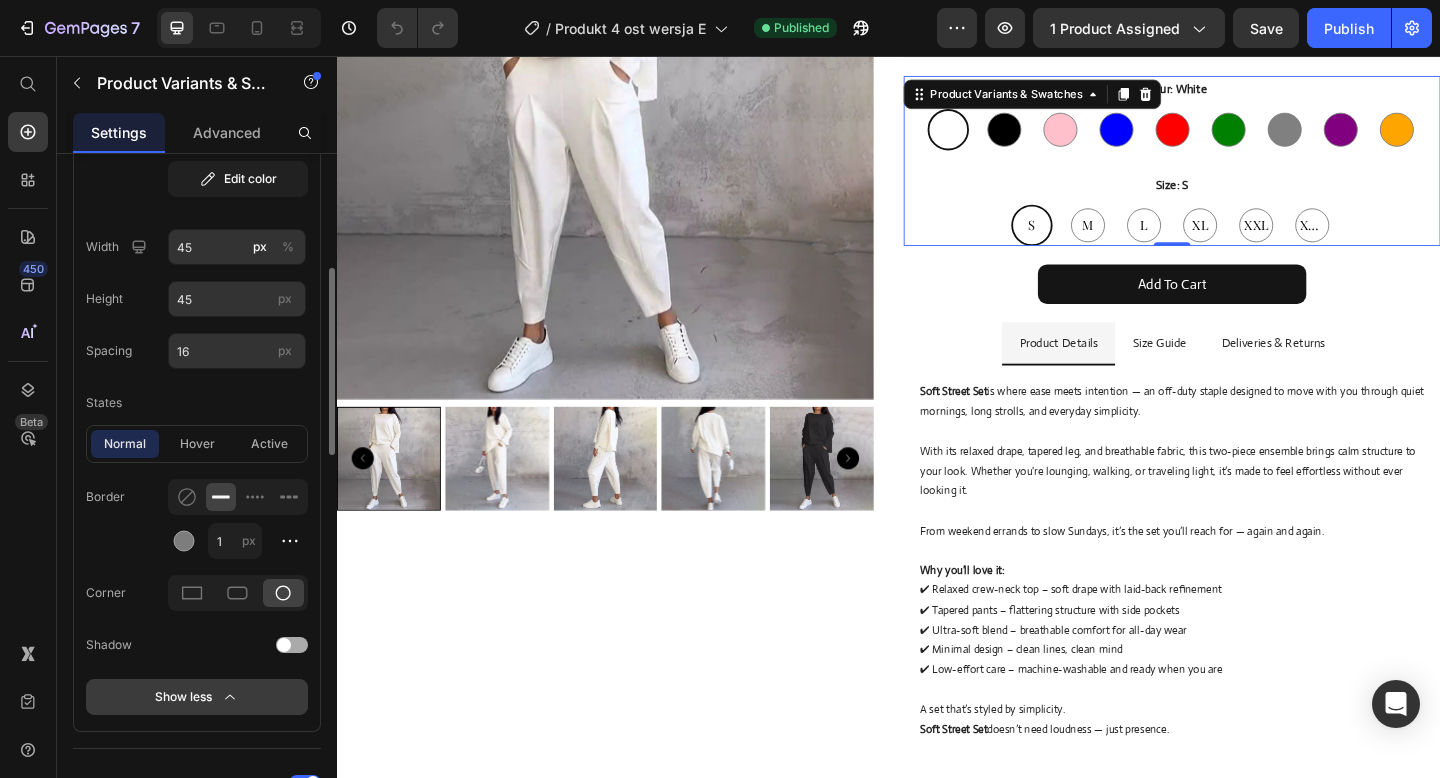 scroll, scrollTop: 568, scrollLeft: 0, axis: vertical 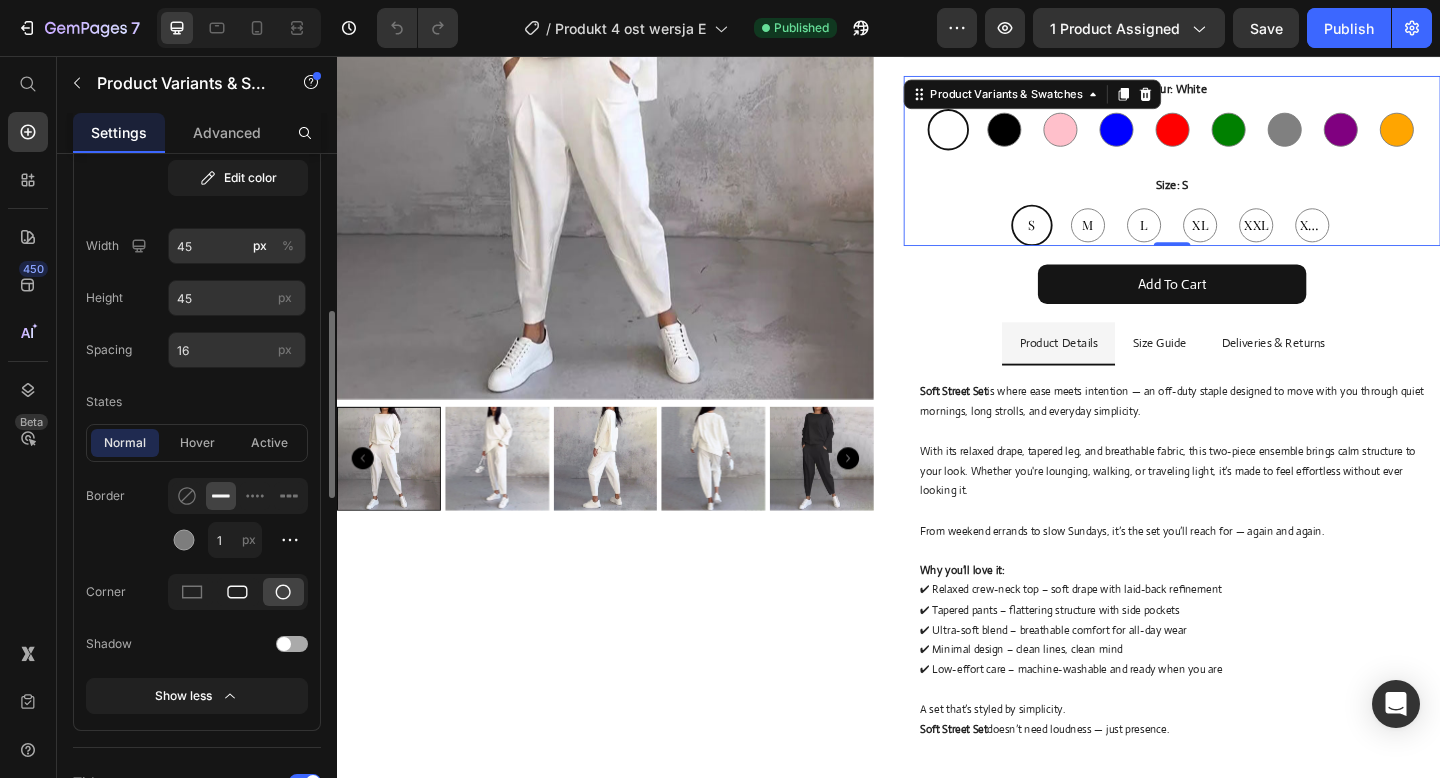 click 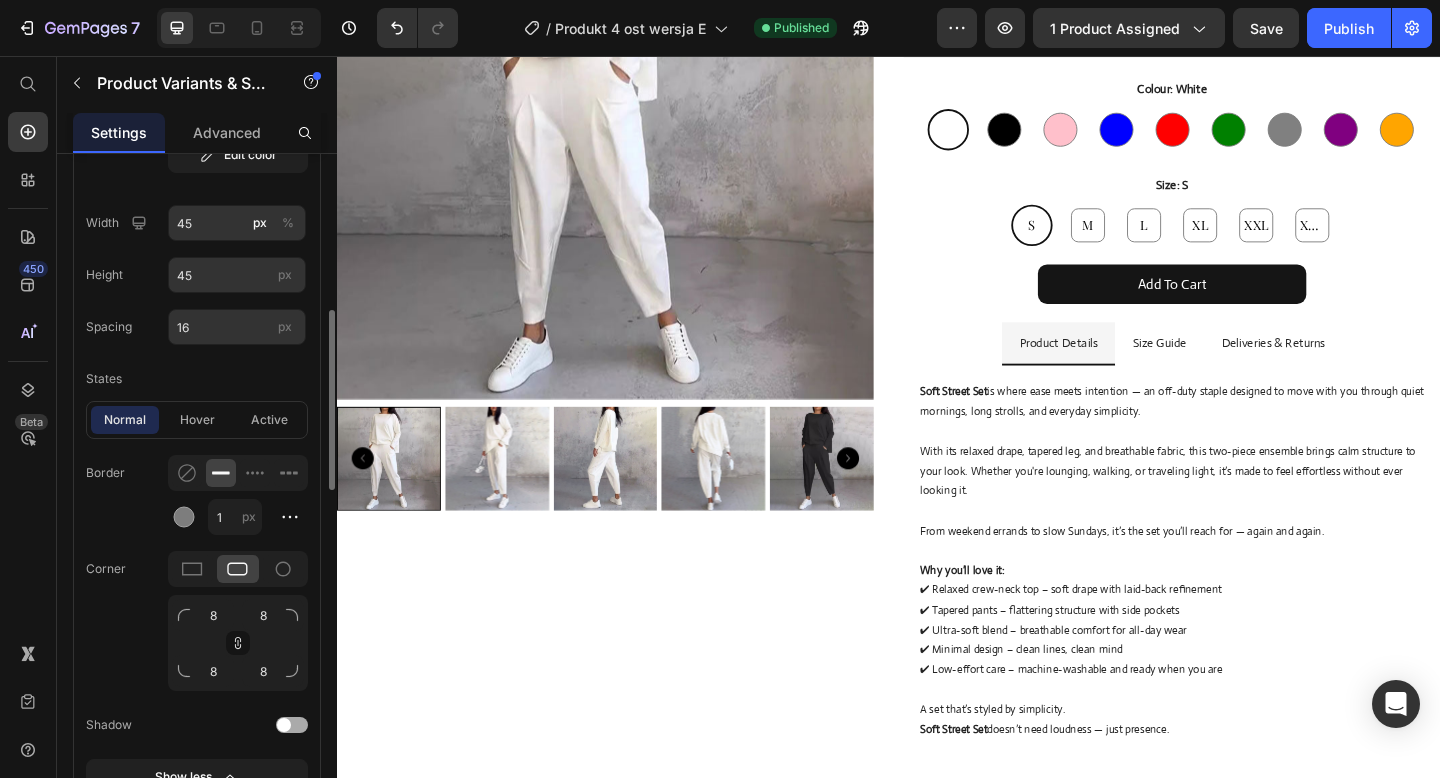 scroll, scrollTop: 559, scrollLeft: 0, axis: vertical 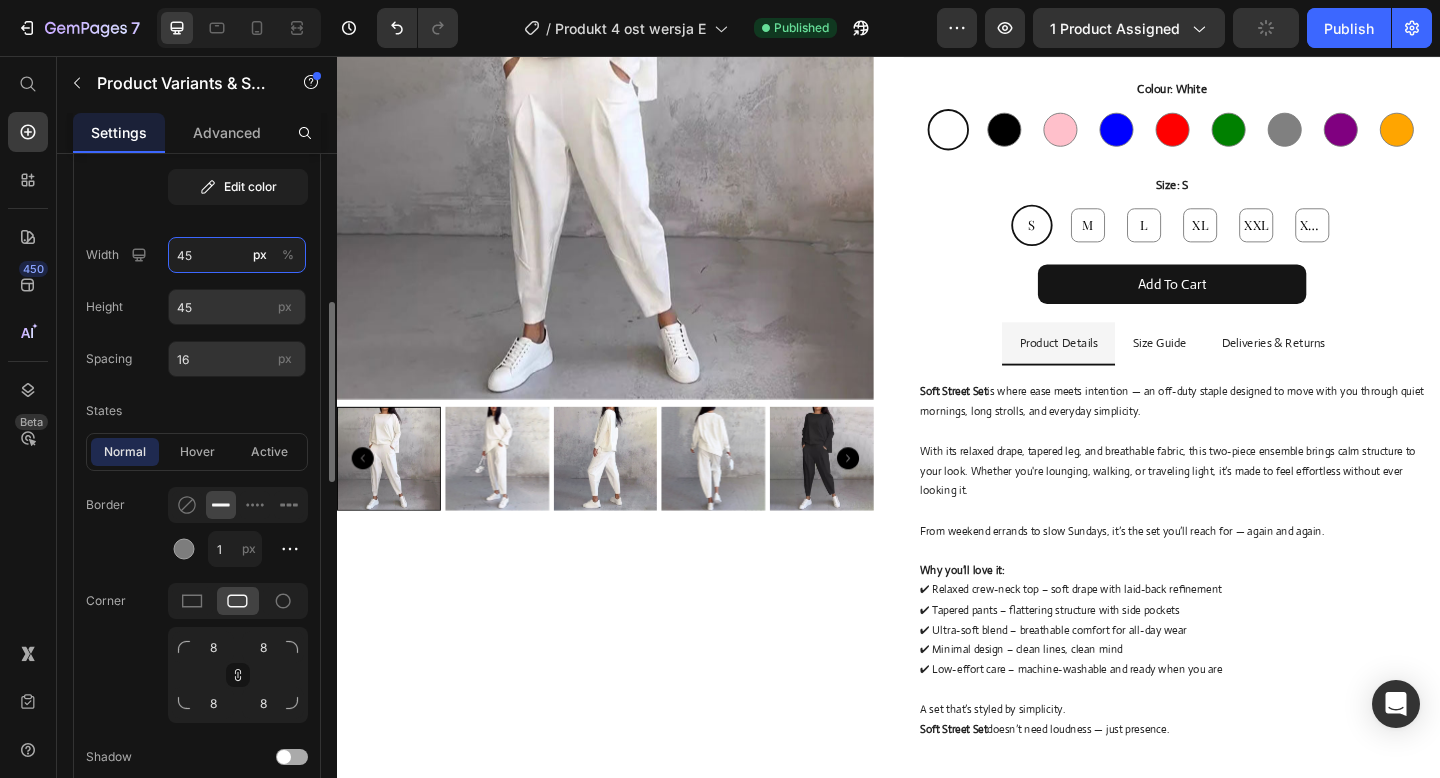 click on "45" at bounding box center [237, 255] 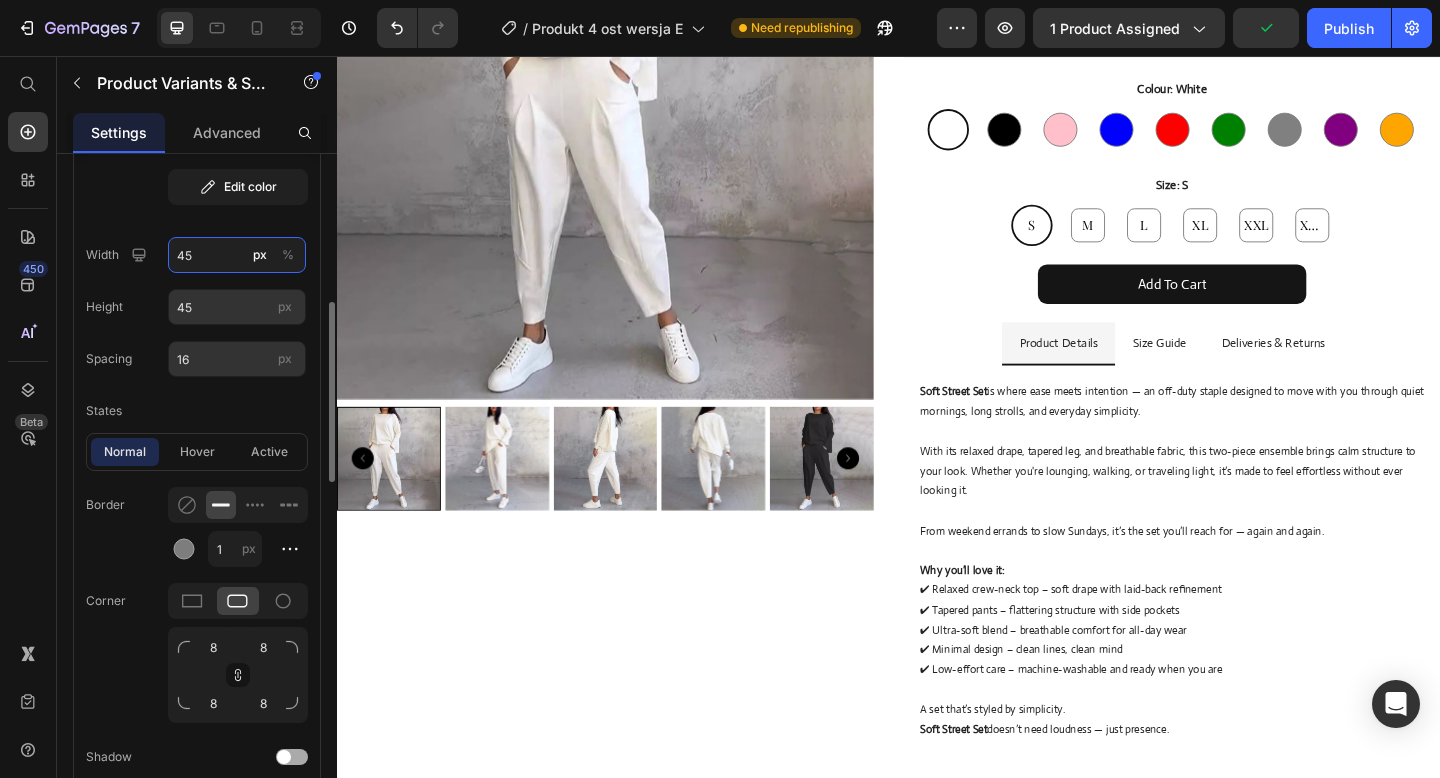 click on "45" at bounding box center [237, 255] 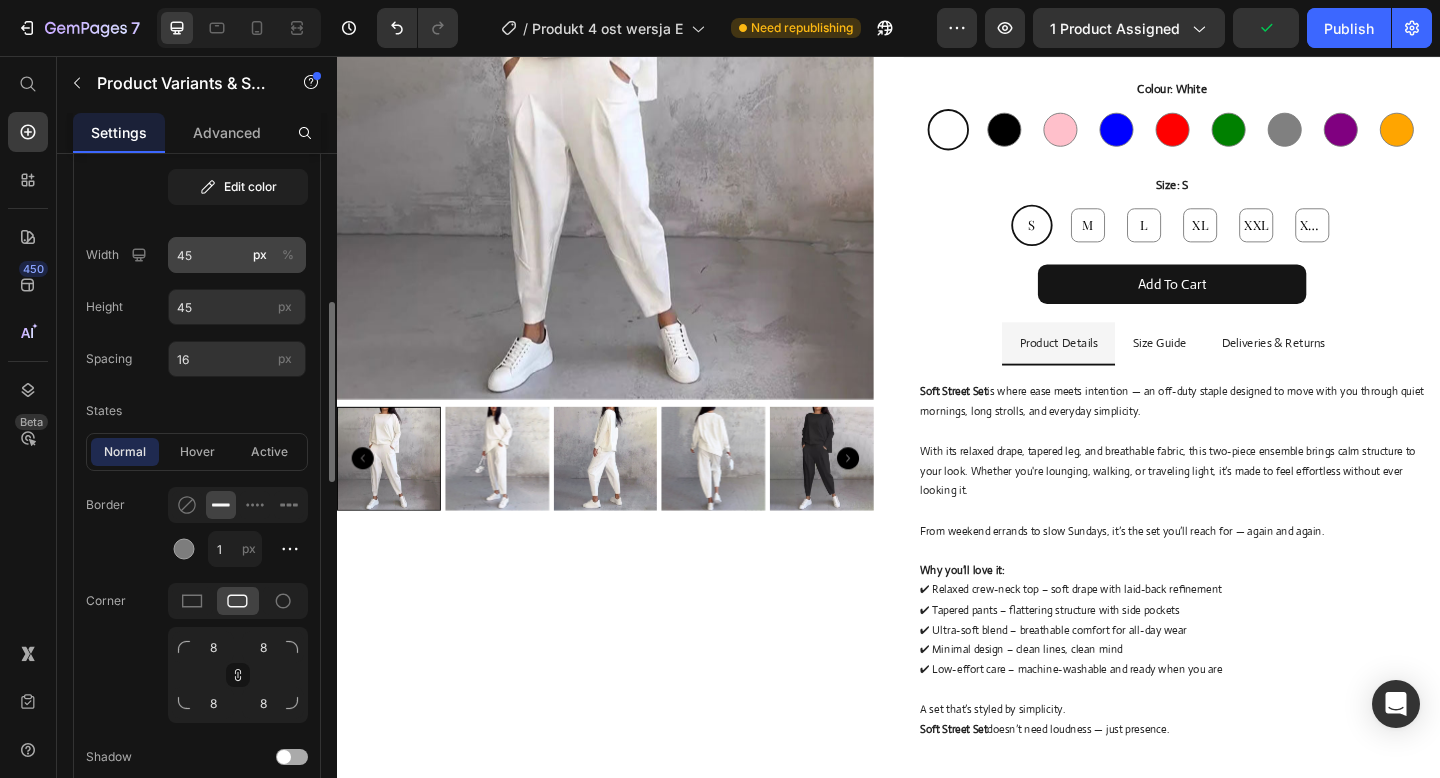 click on "%" at bounding box center [288, 255] 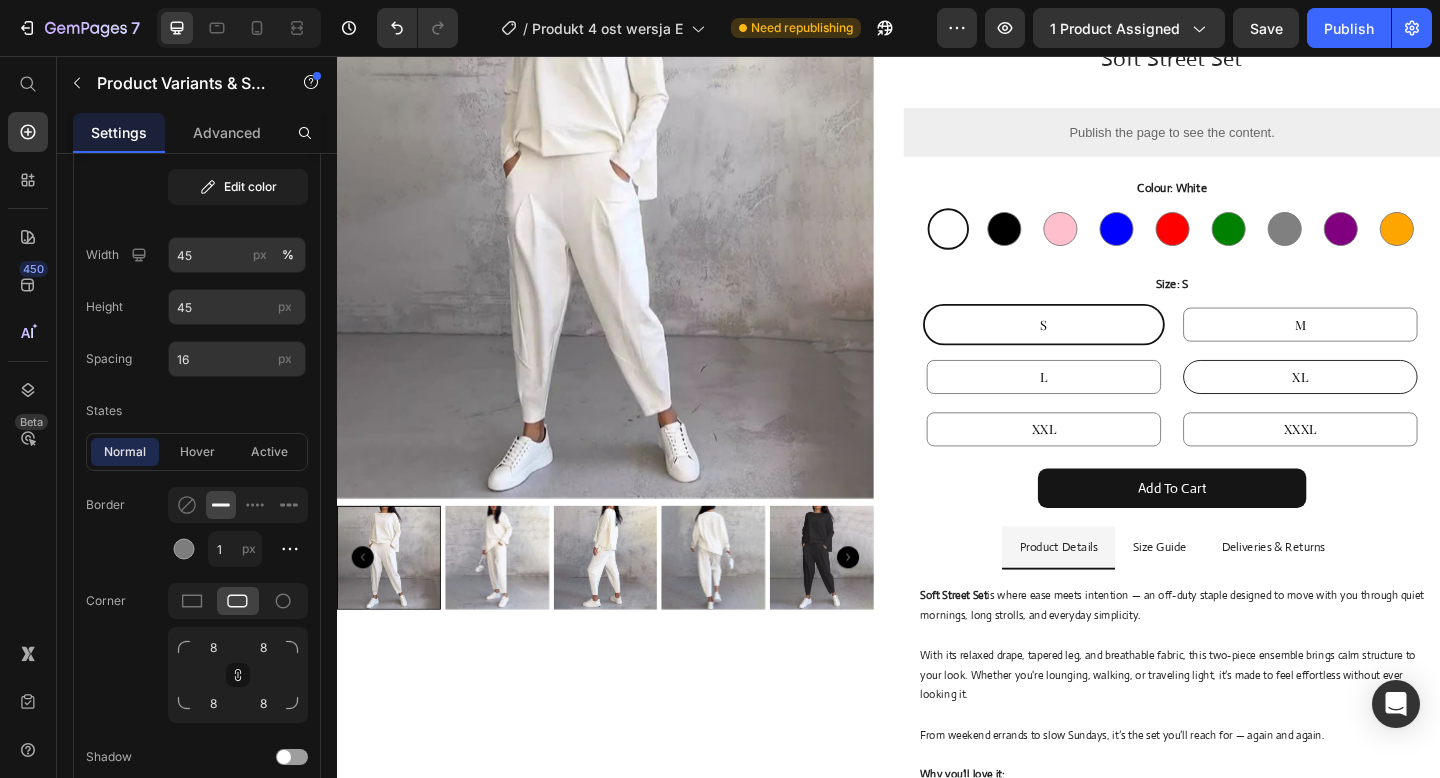 scroll, scrollTop: 135, scrollLeft: 0, axis: vertical 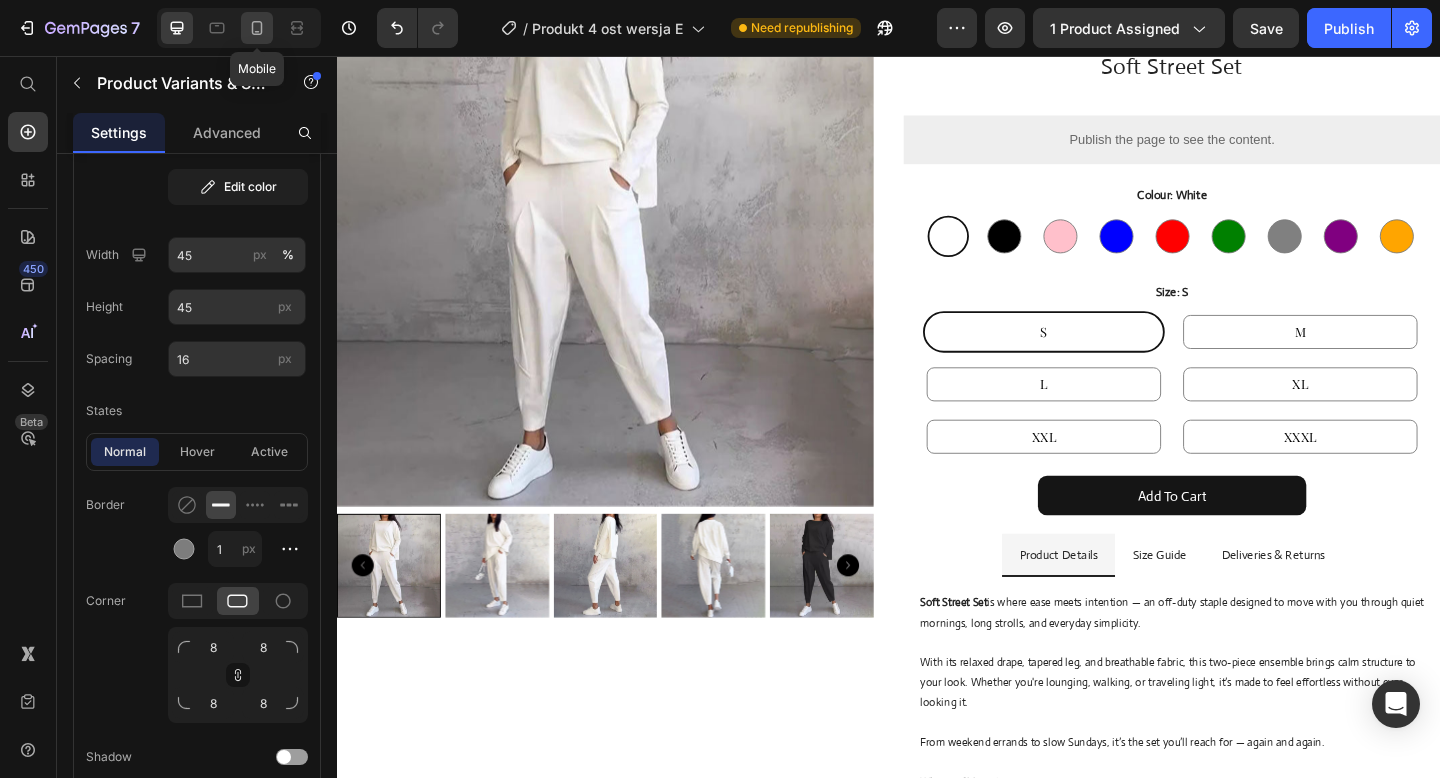 click 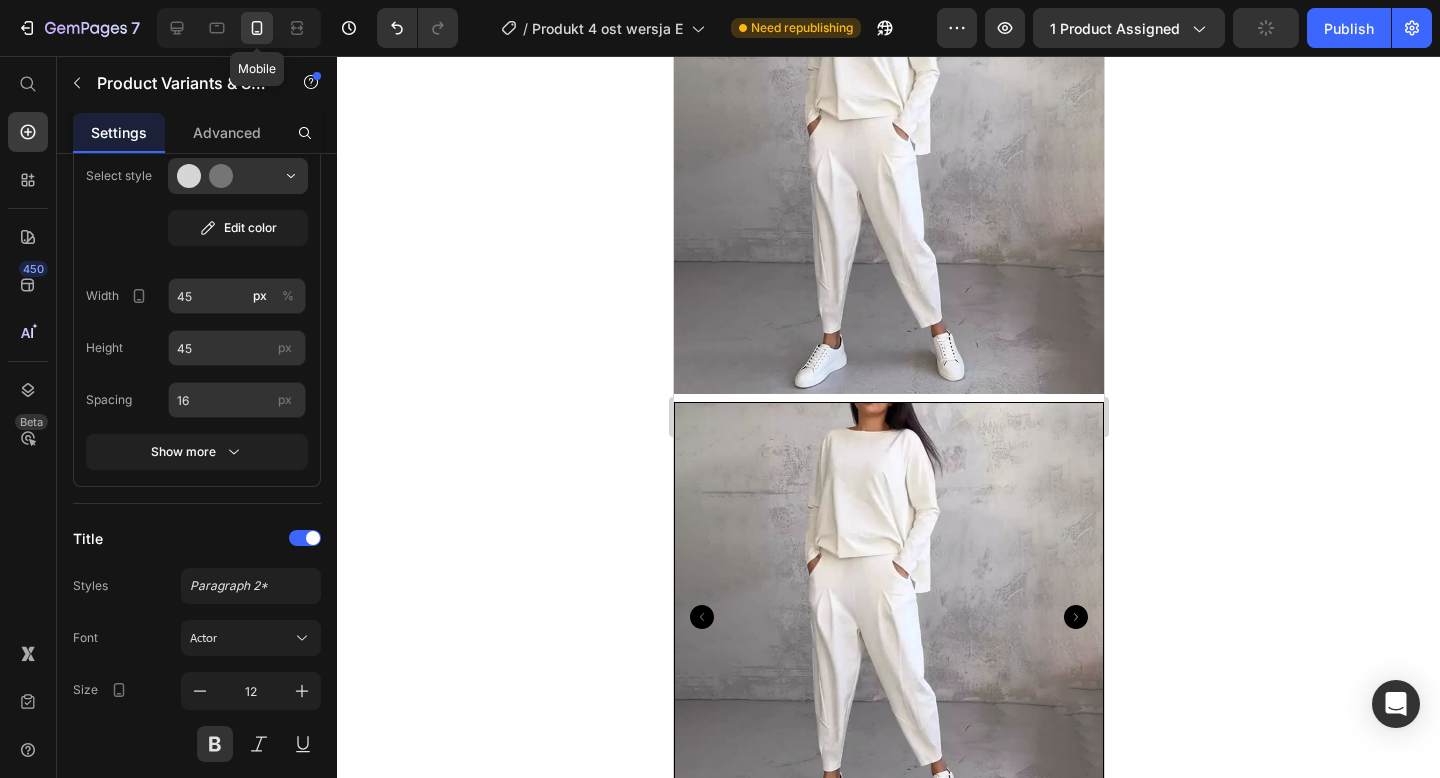 scroll, scrollTop: 1480, scrollLeft: 0, axis: vertical 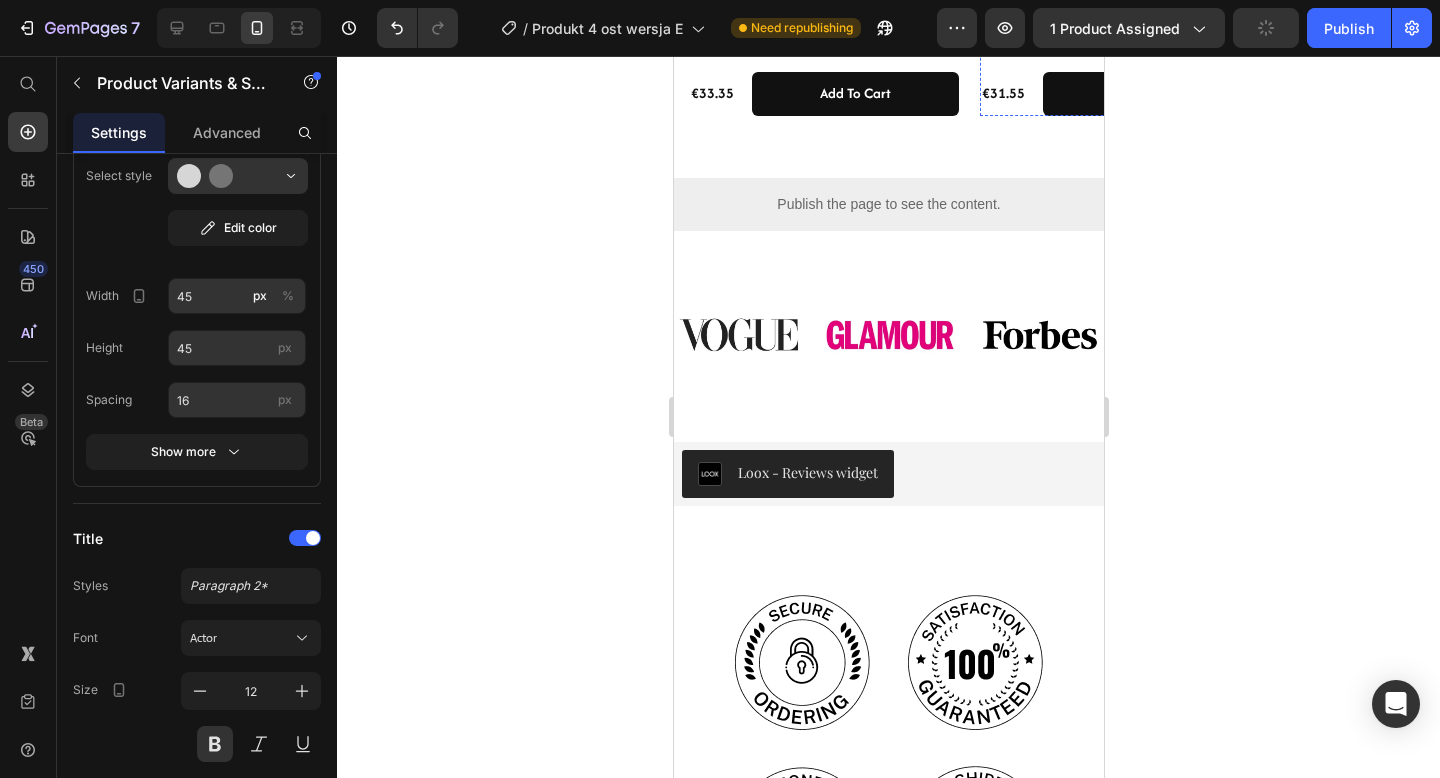 radio on "false" 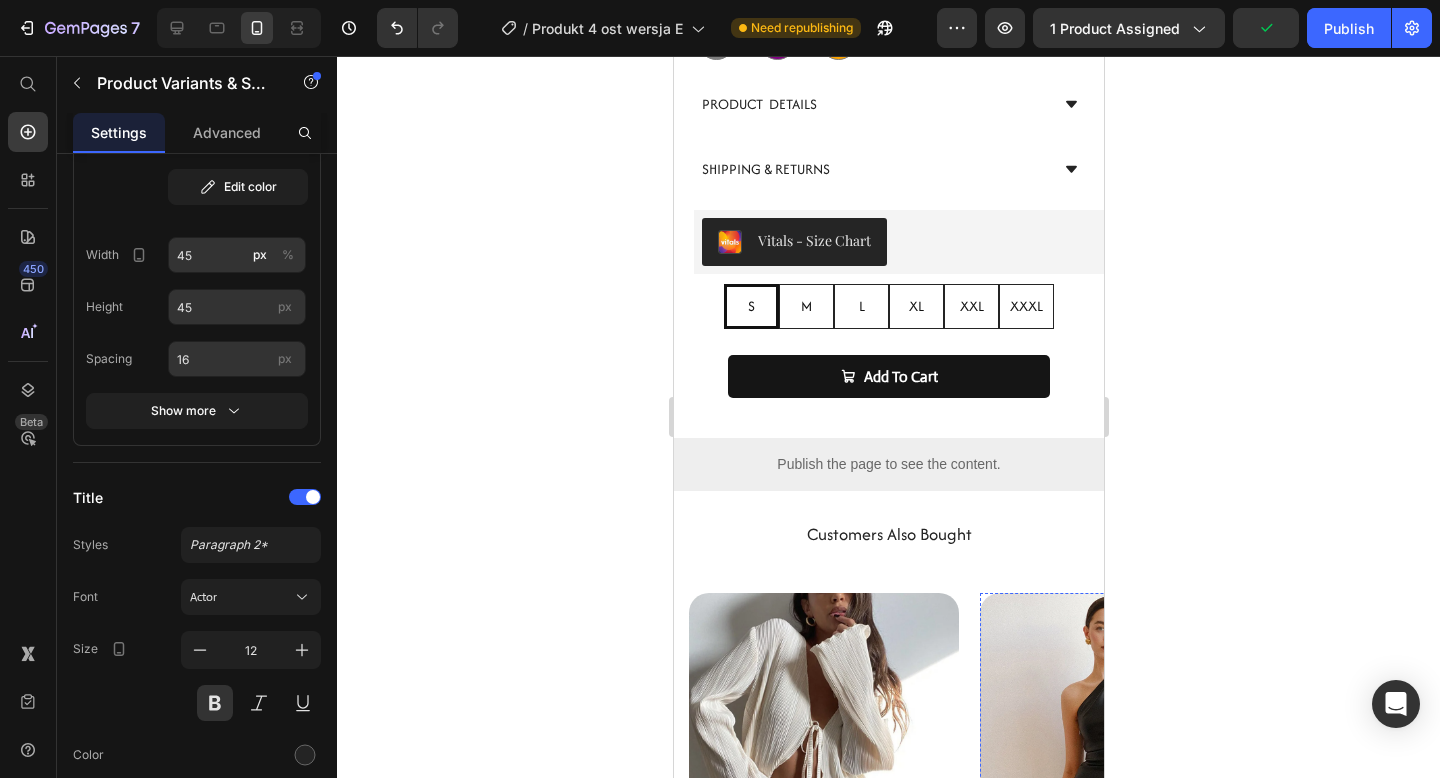 scroll, scrollTop: 675, scrollLeft: 0, axis: vertical 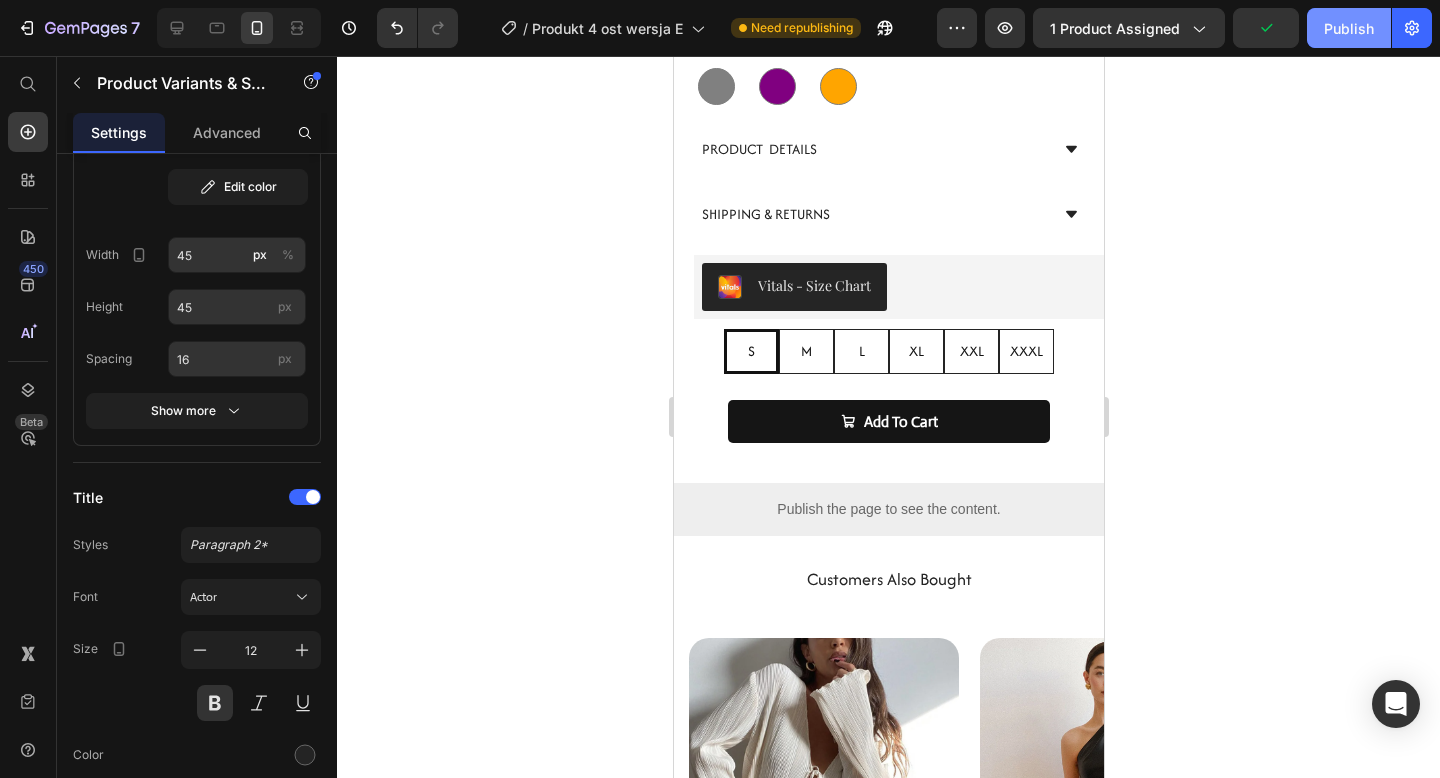 click on "Publish" at bounding box center (1349, 28) 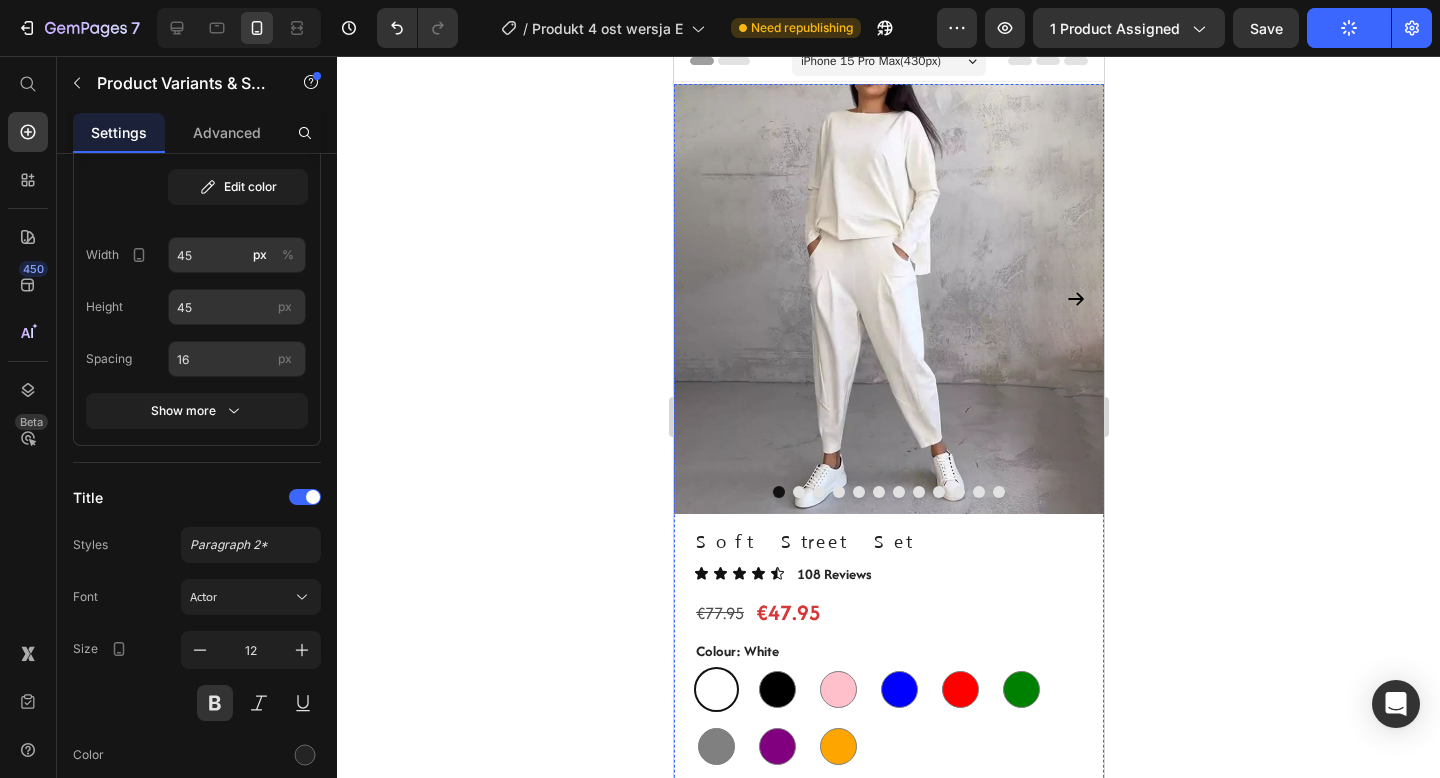 scroll, scrollTop: 0, scrollLeft: 0, axis: both 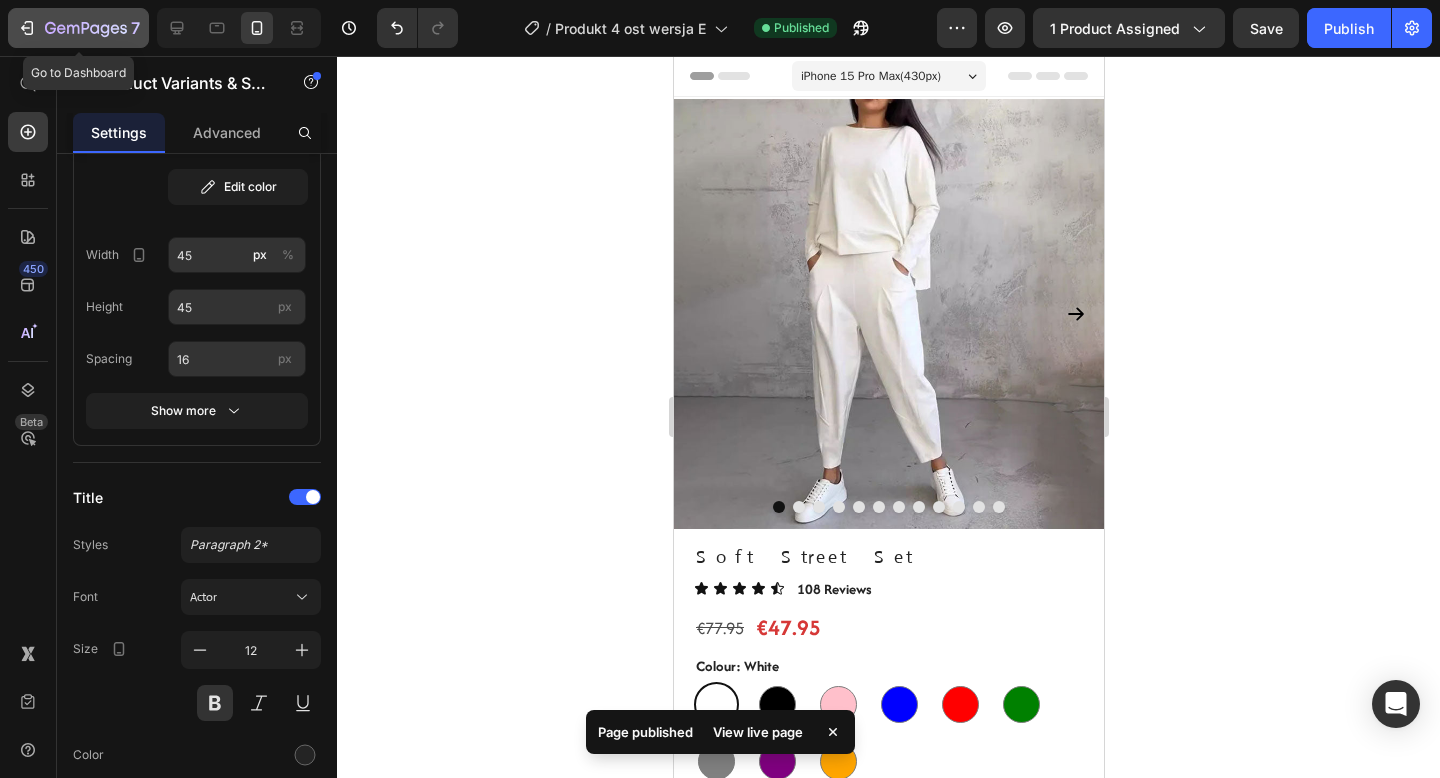 click 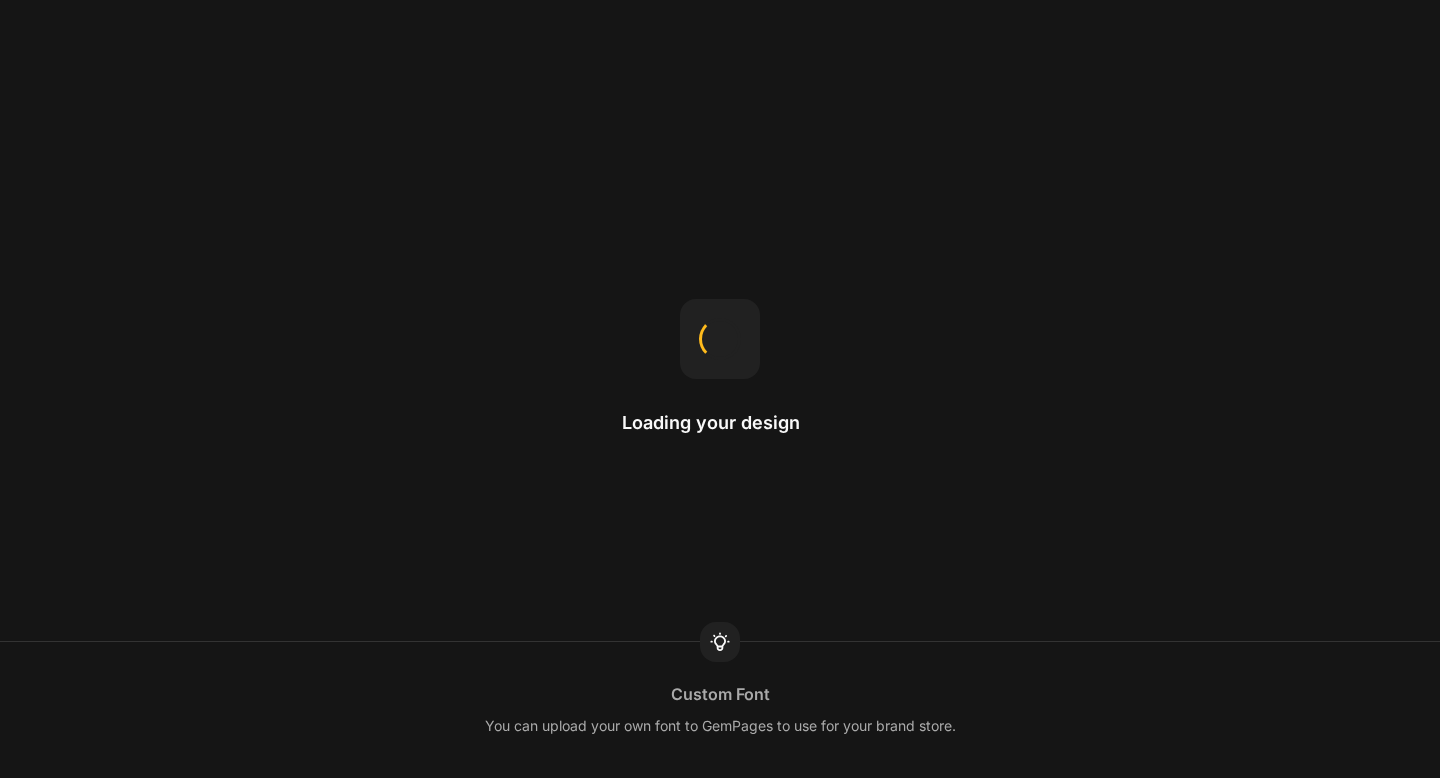 scroll, scrollTop: 0, scrollLeft: 0, axis: both 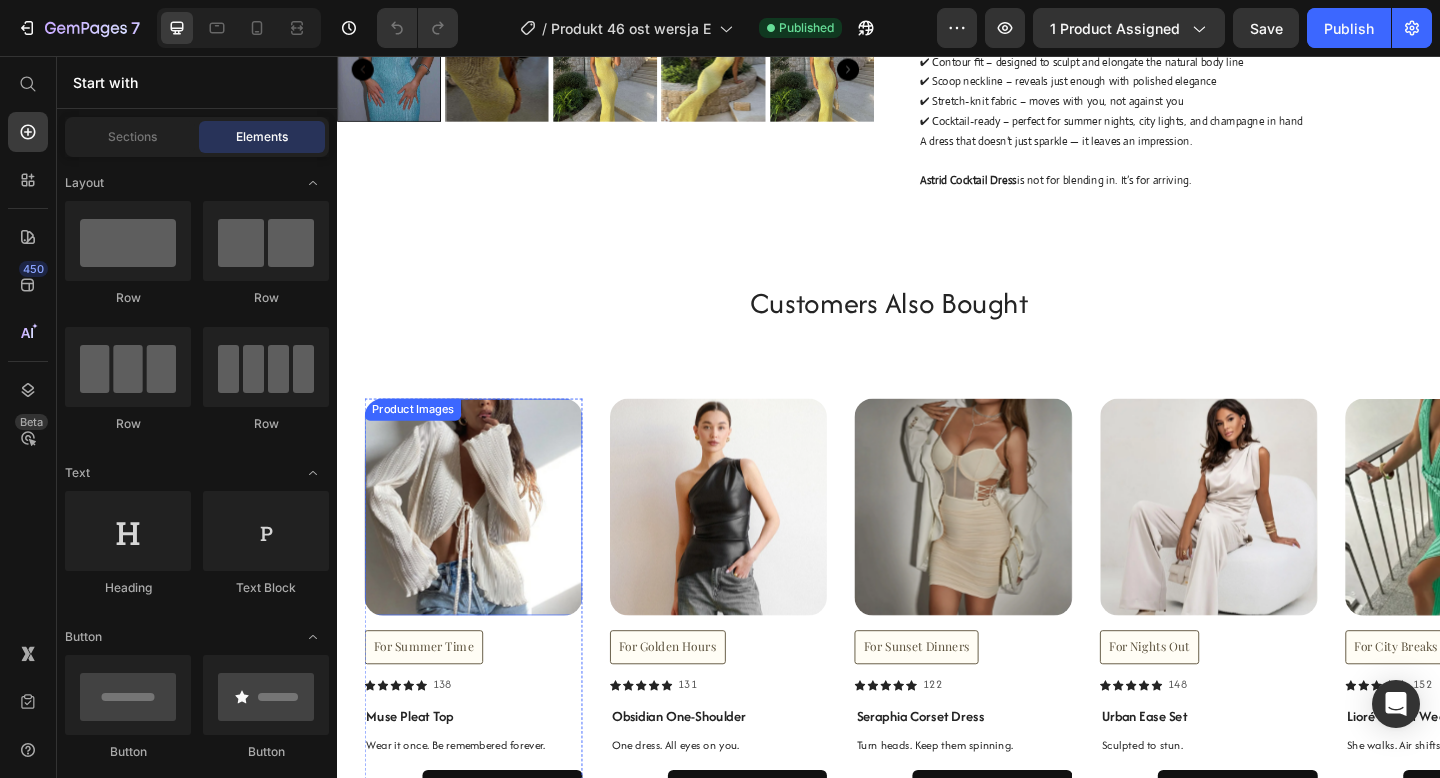 click at bounding box center [485, 547] 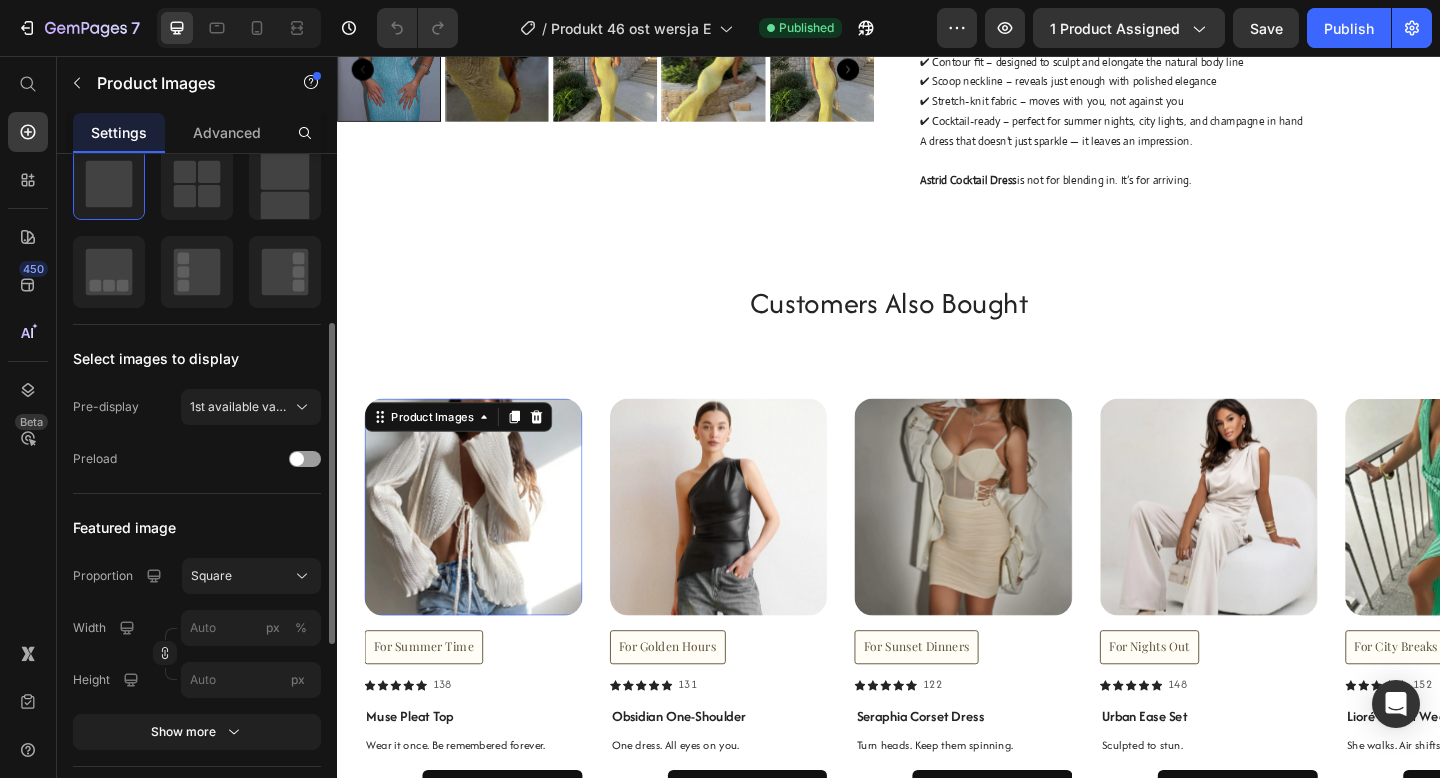 scroll, scrollTop: 382, scrollLeft: 0, axis: vertical 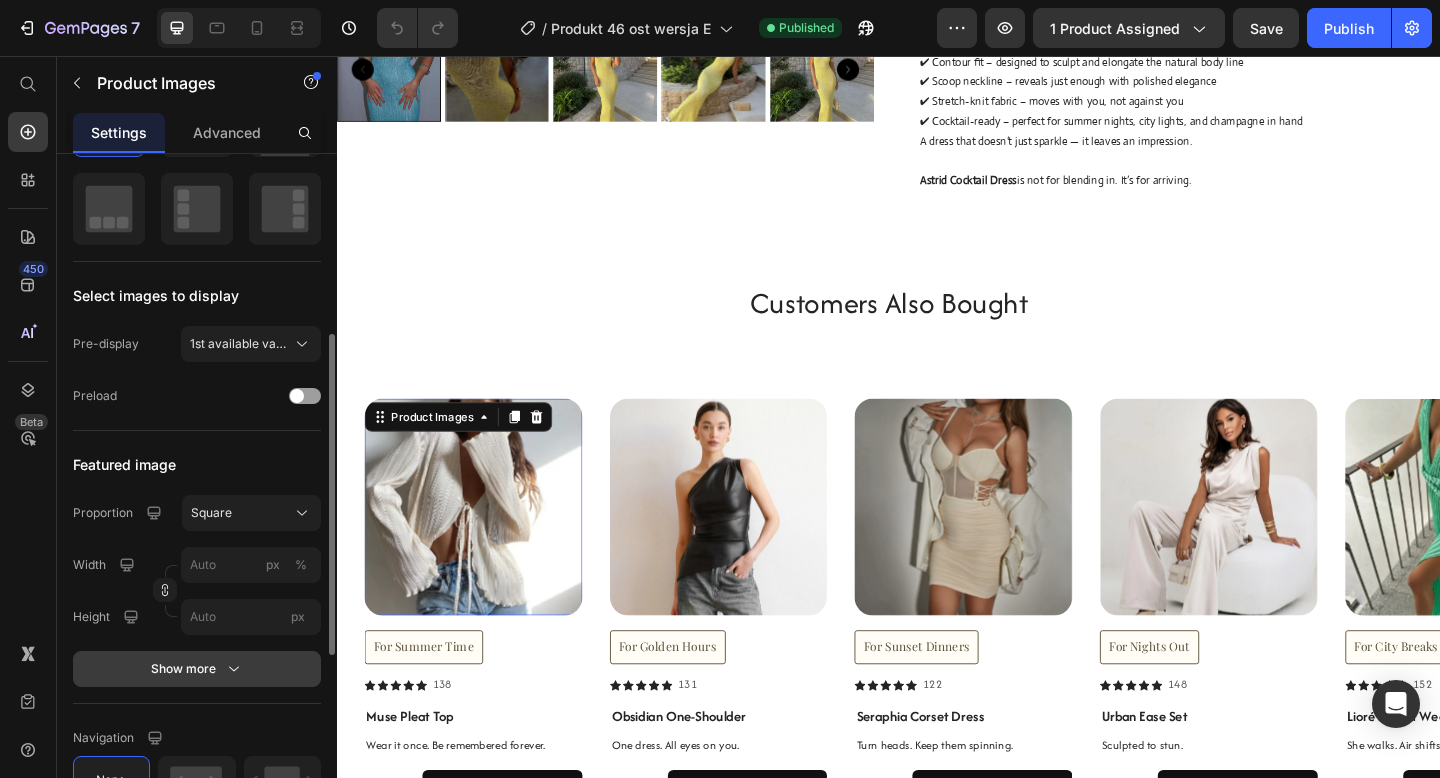 click on "Show more" at bounding box center (197, 669) 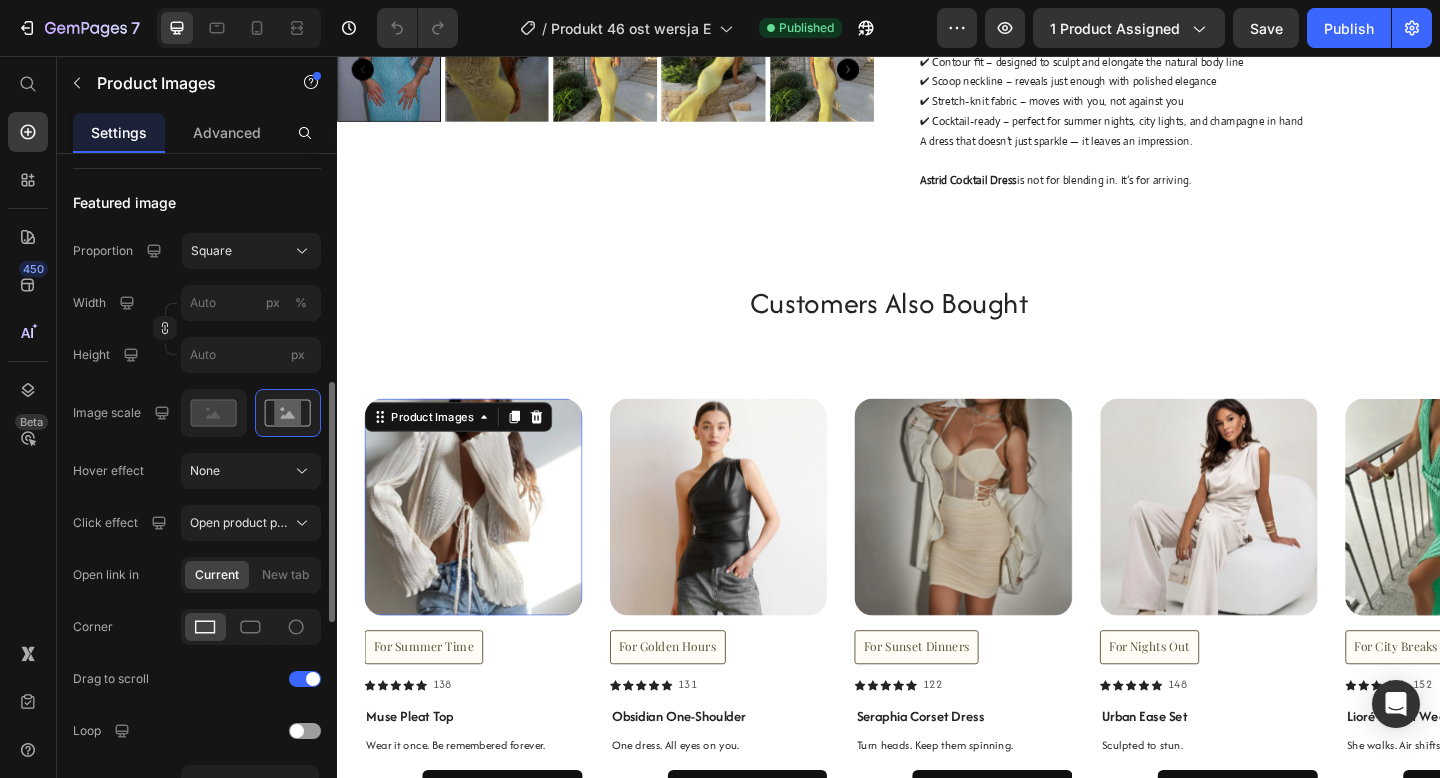 scroll, scrollTop: 661, scrollLeft: 0, axis: vertical 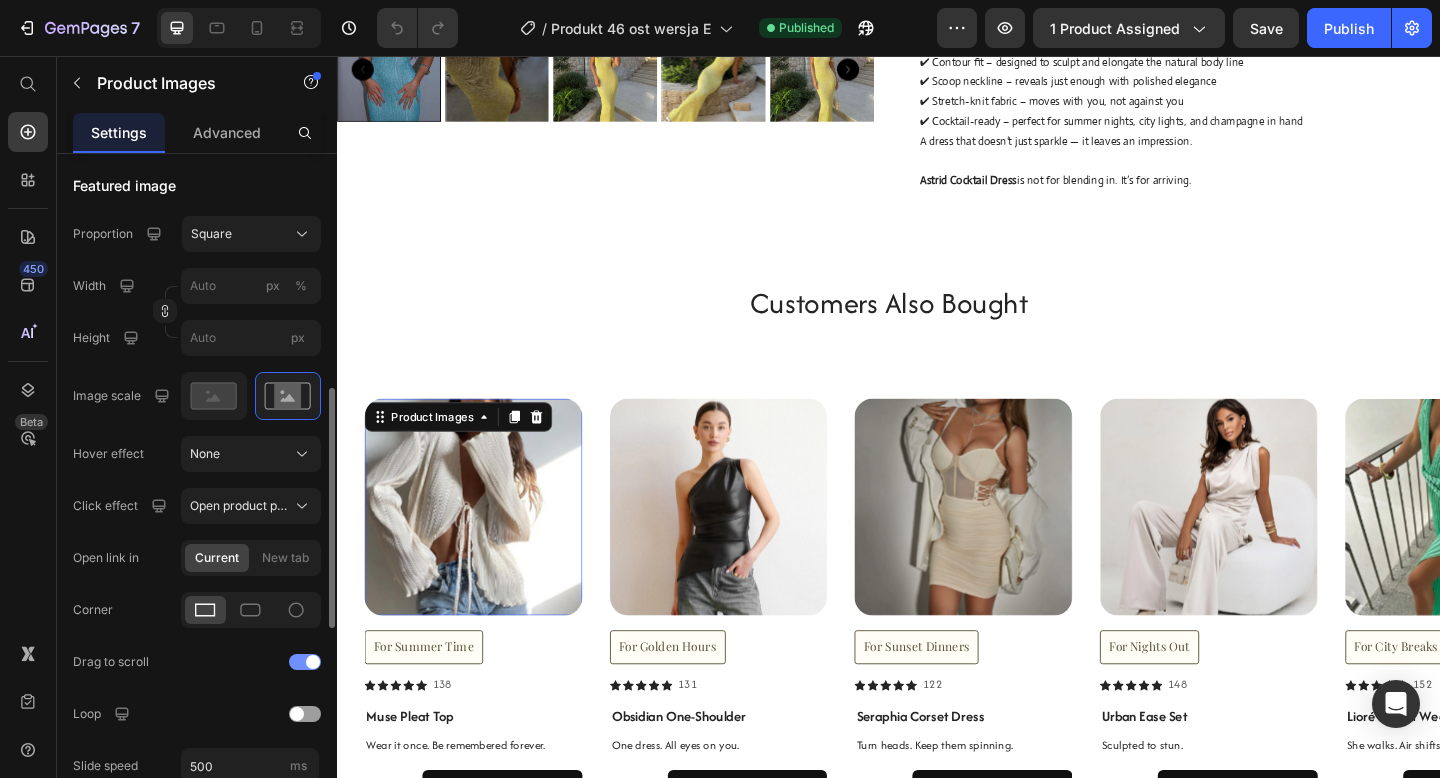click at bounding box center [305, 662] 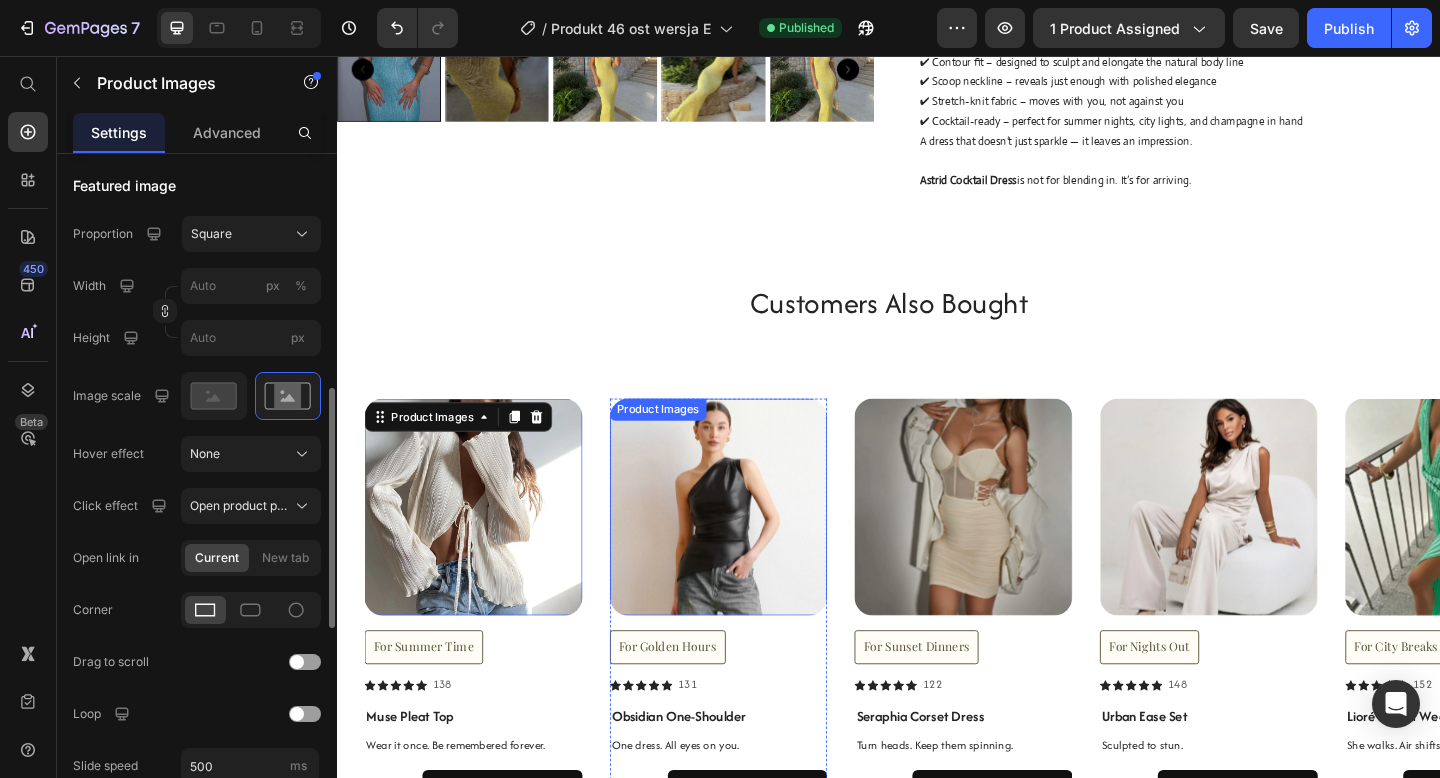 click at bounding box center [752, 547] 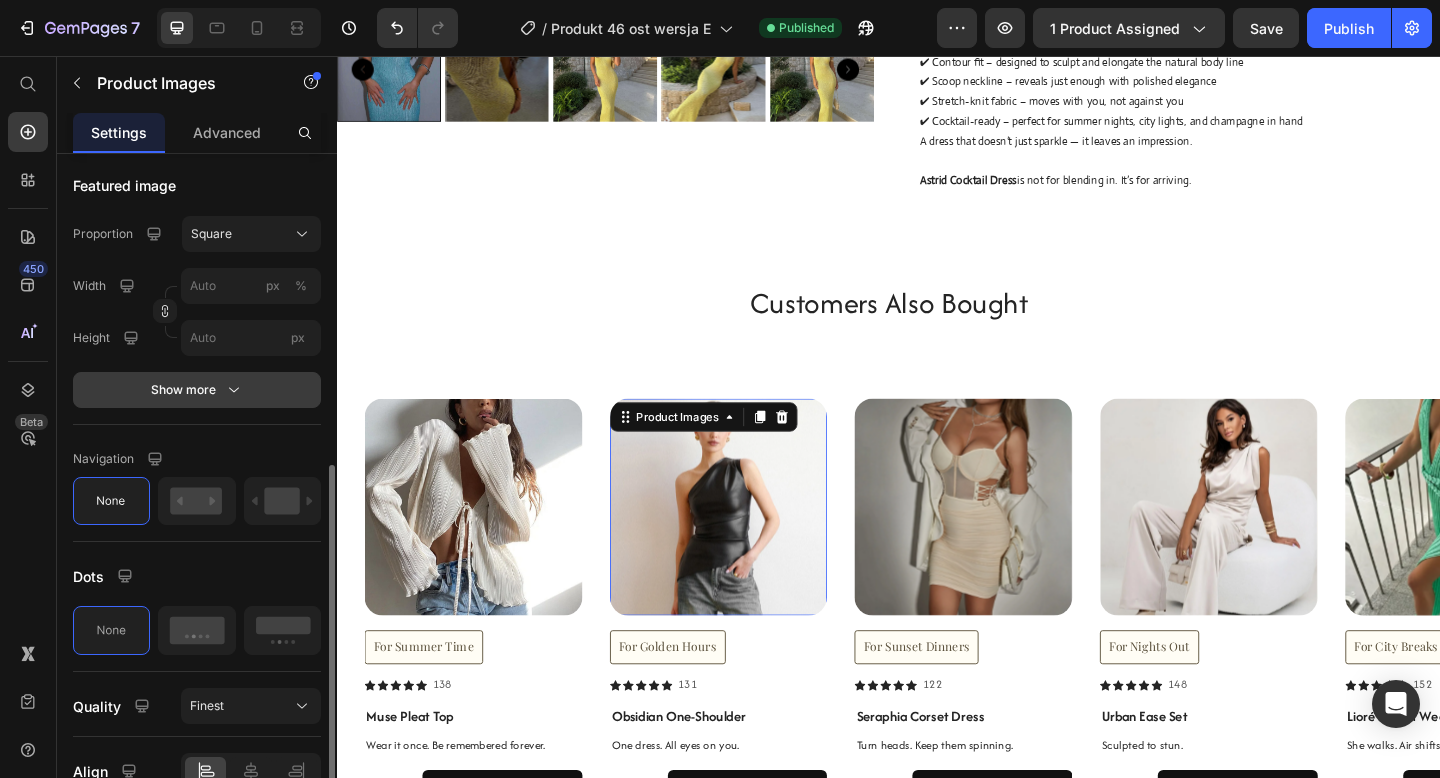 click on "Show more" at bounding box center (197, 390) 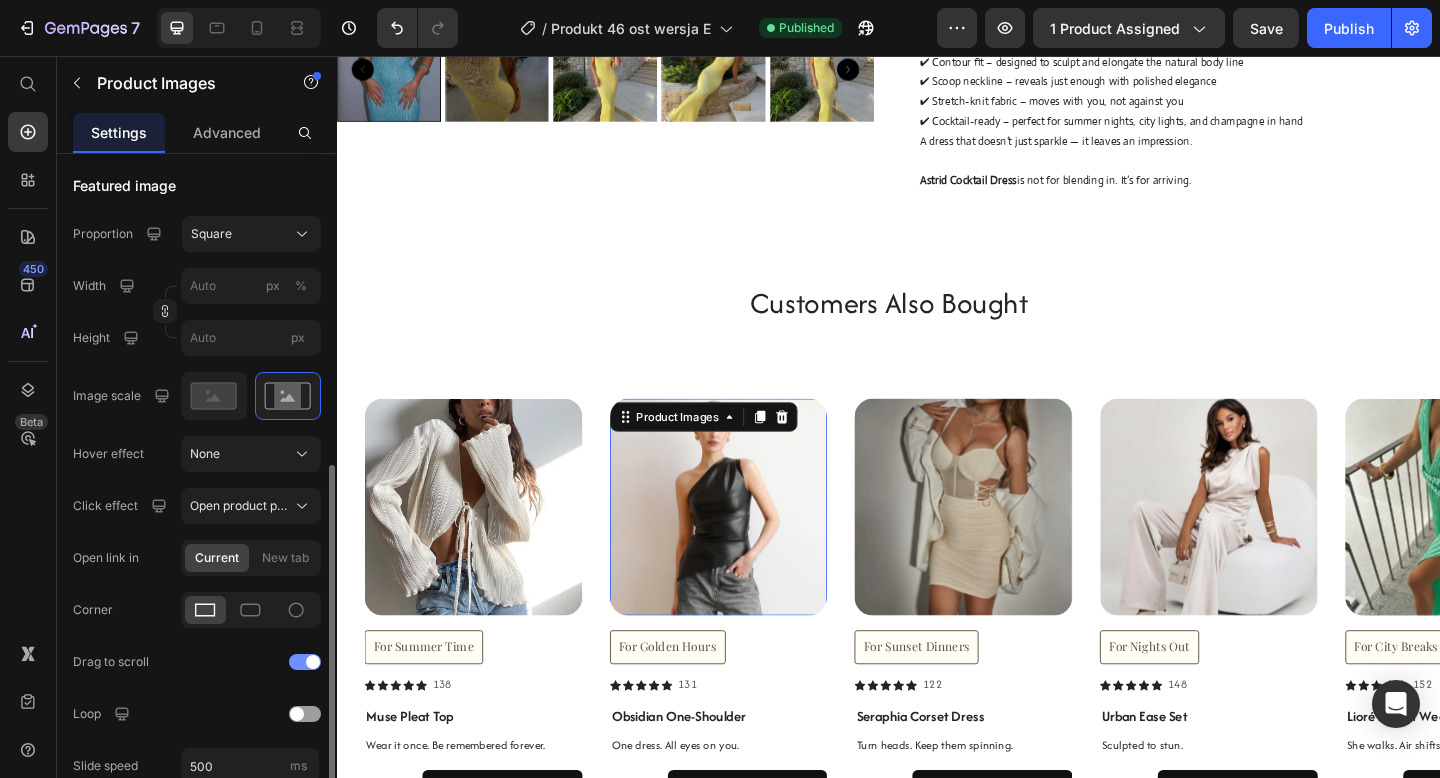 click at bounding box center (305, 662) 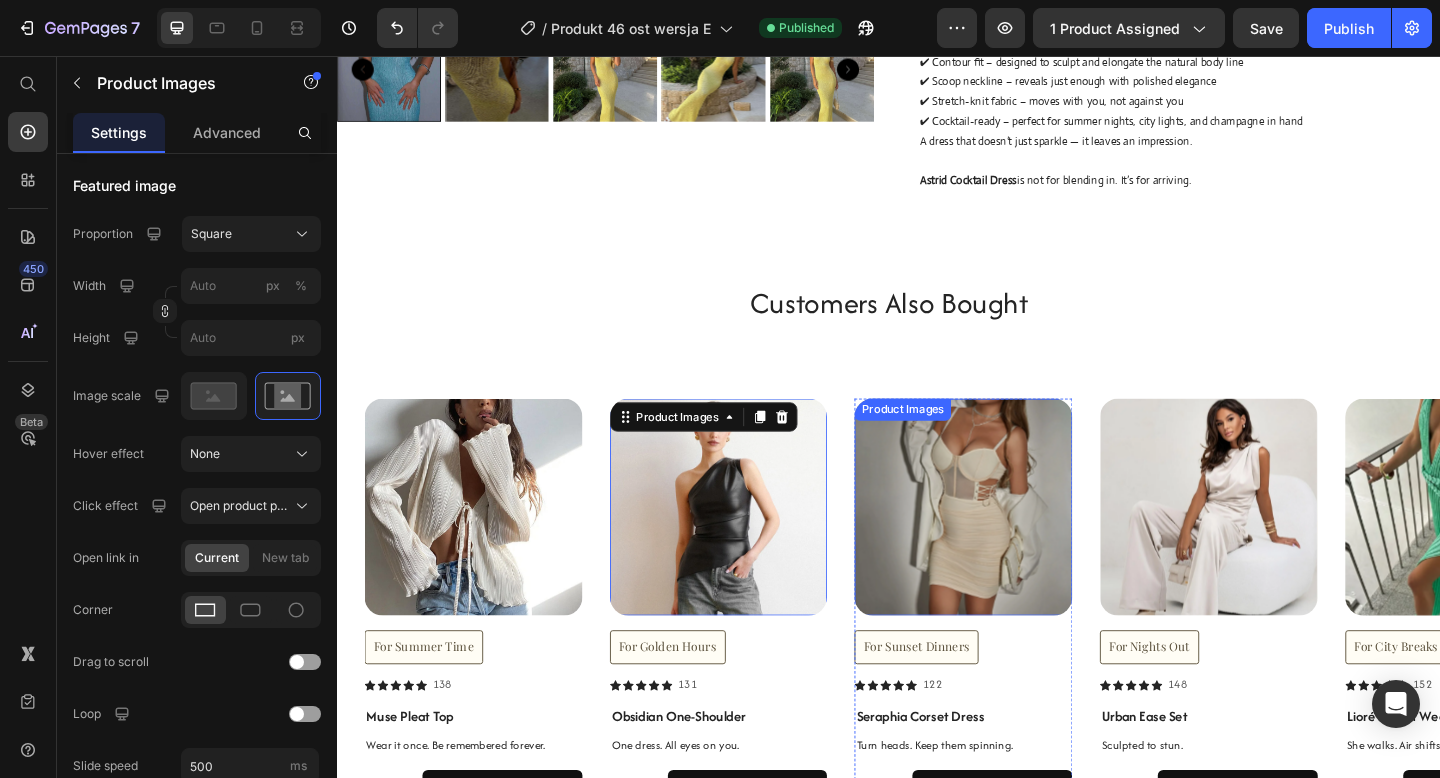 click at bounding box center (1018, 547) 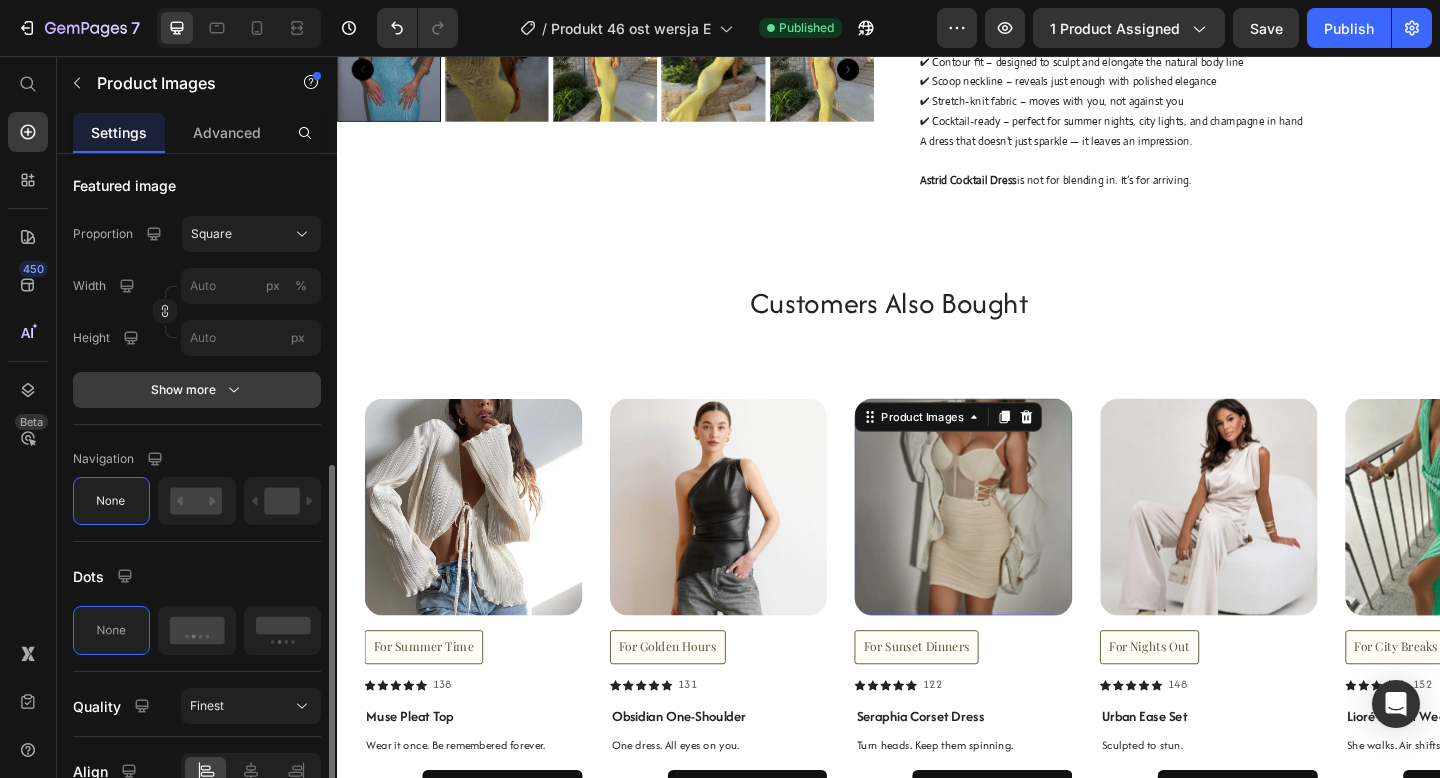 click on "Show more" at bounding box center (197, 390) 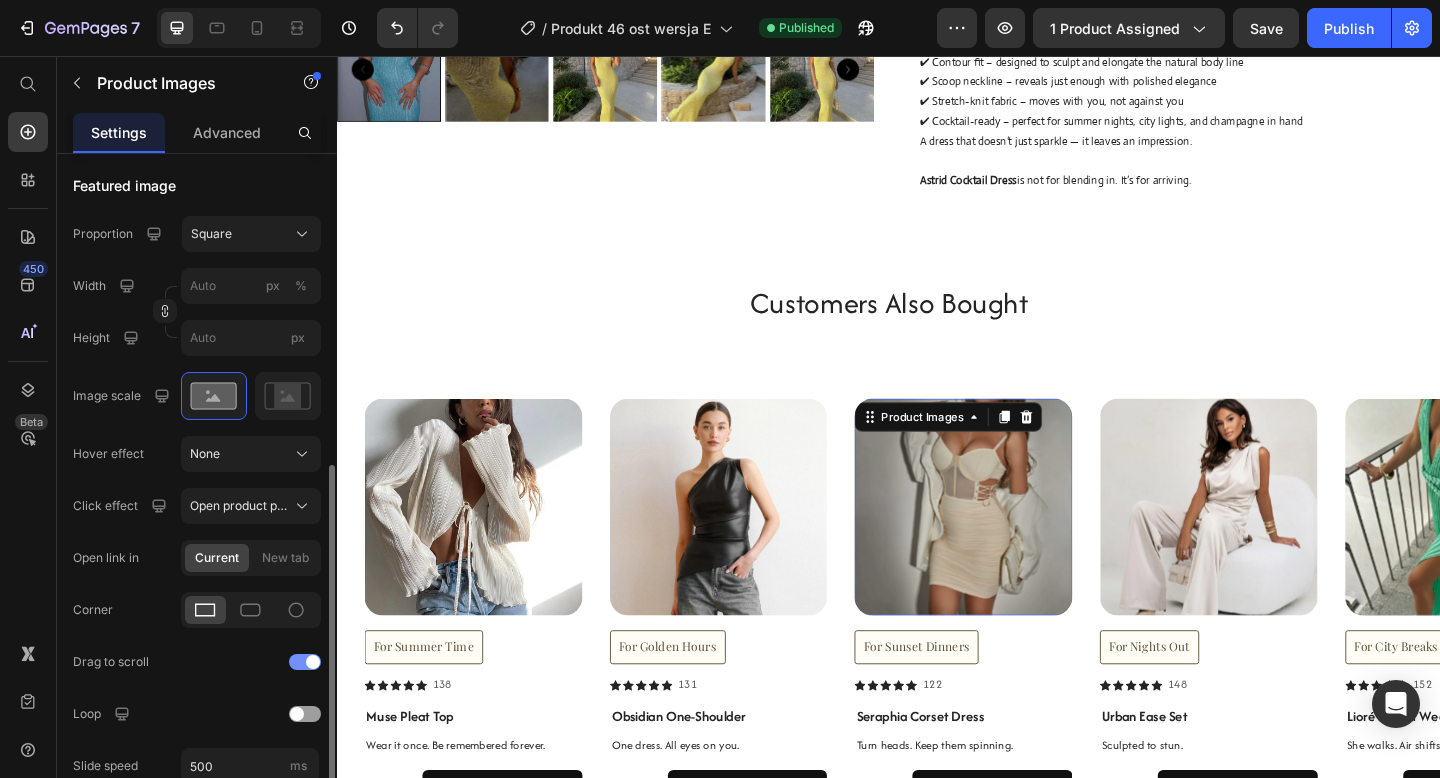 click at bounding box center [313, 662] 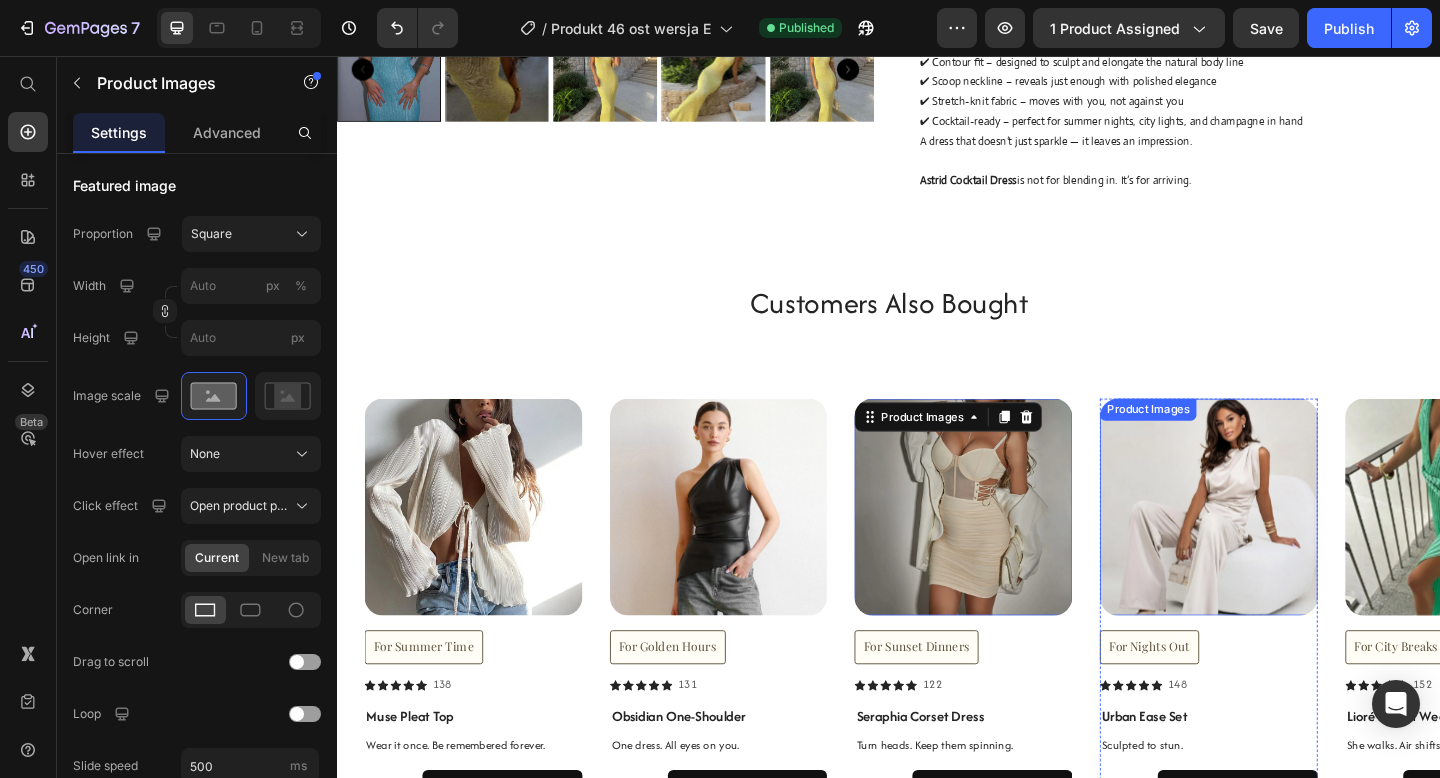 click at bounding box center (1285, 547) 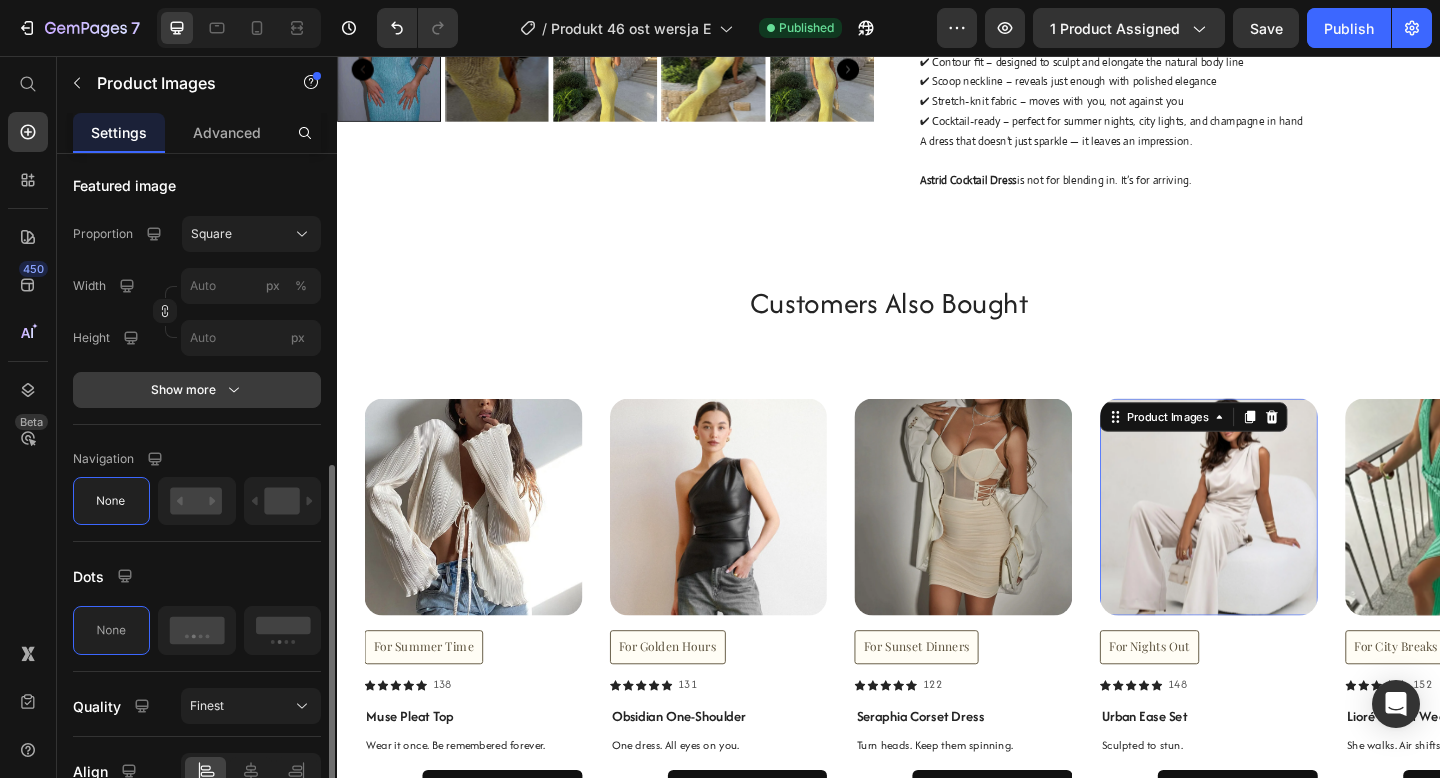 click on "Show more" at bounding box center (197, 390) 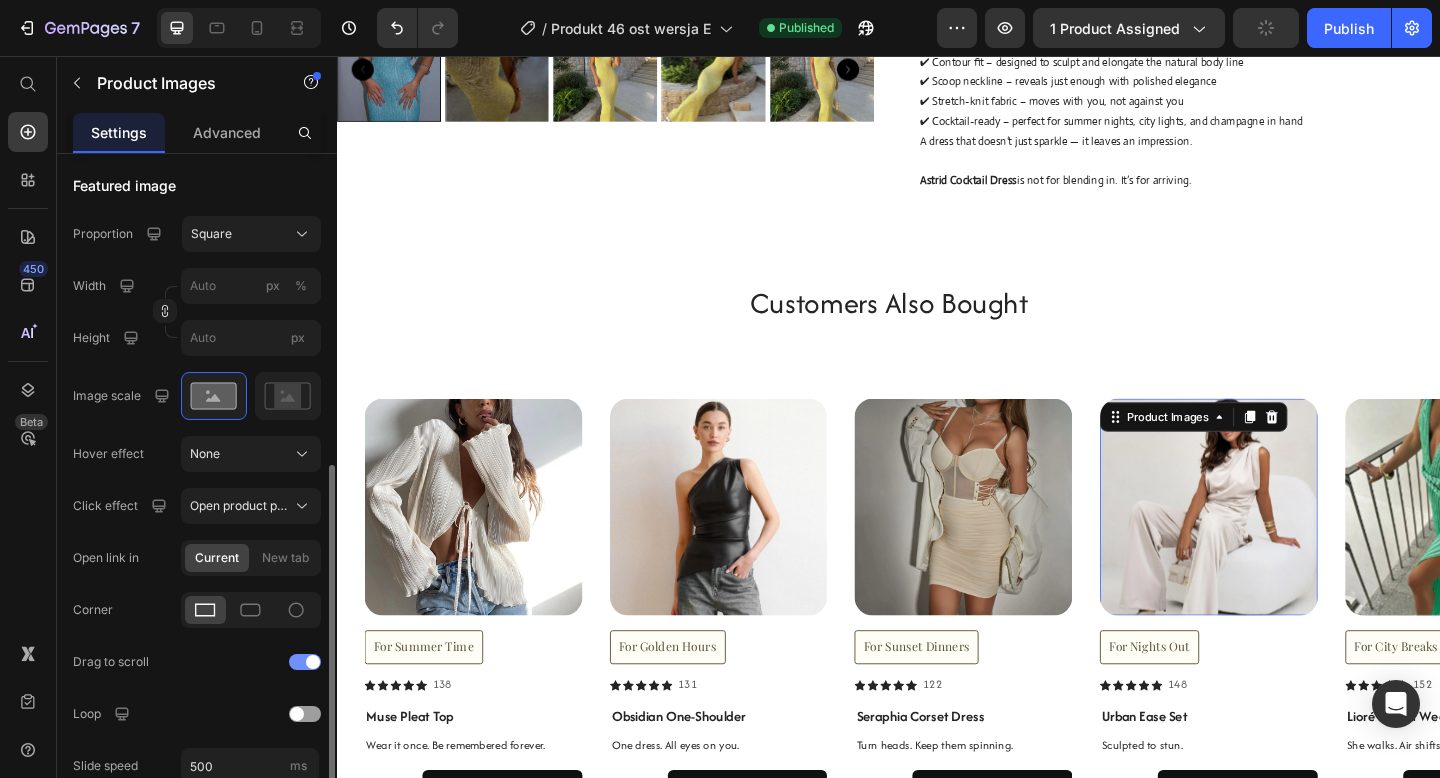 click at bounding box center (305, 662) 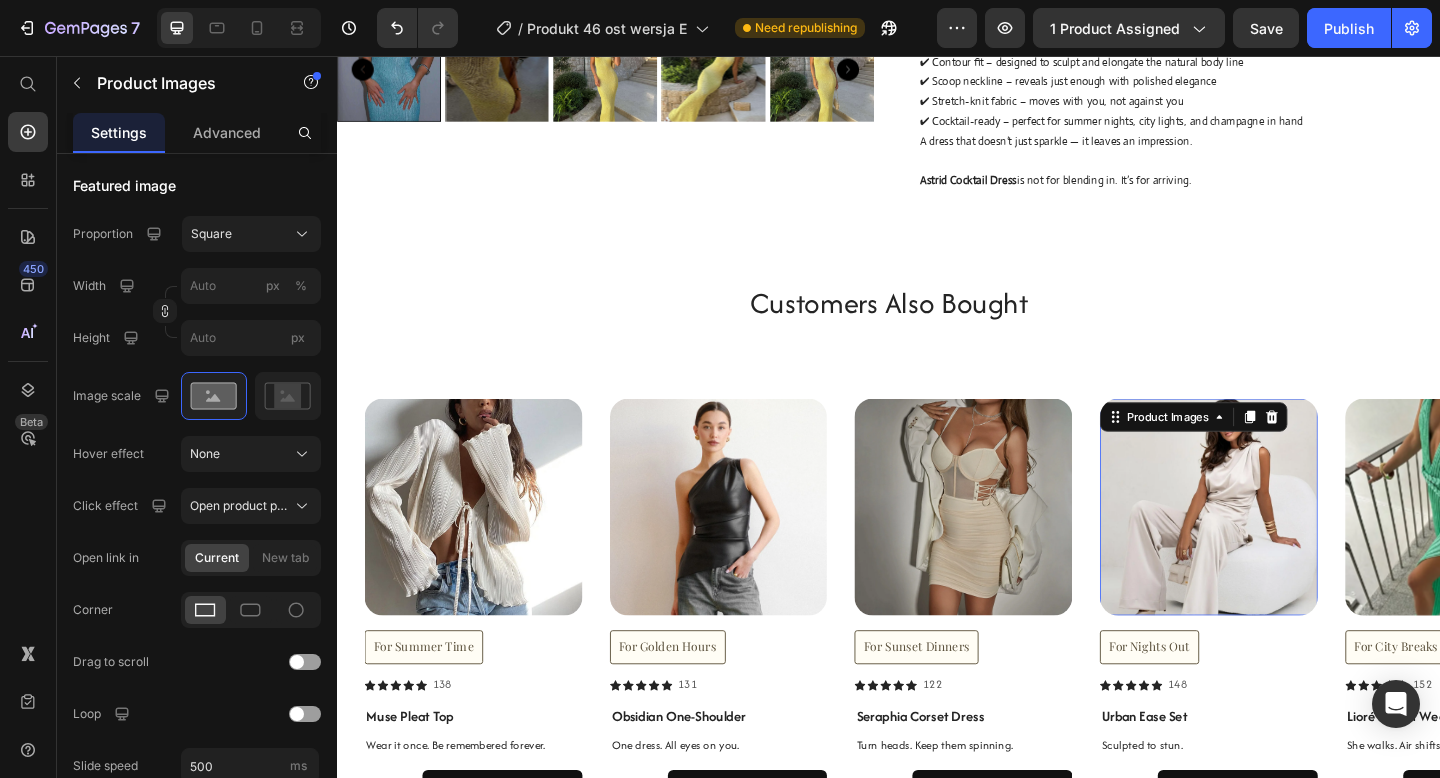 click at bounding box center (1285, 547) 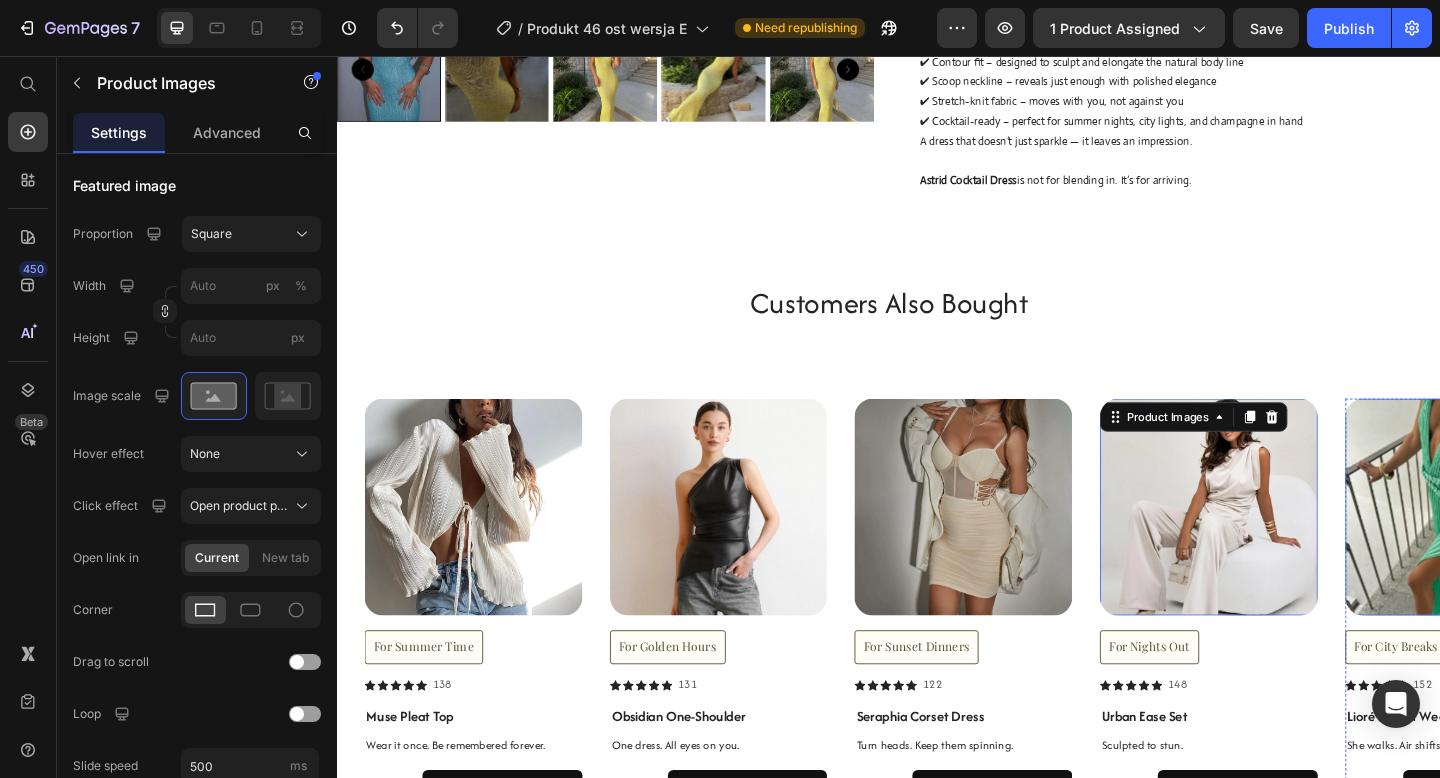 click at bounding box center (1552, 547) 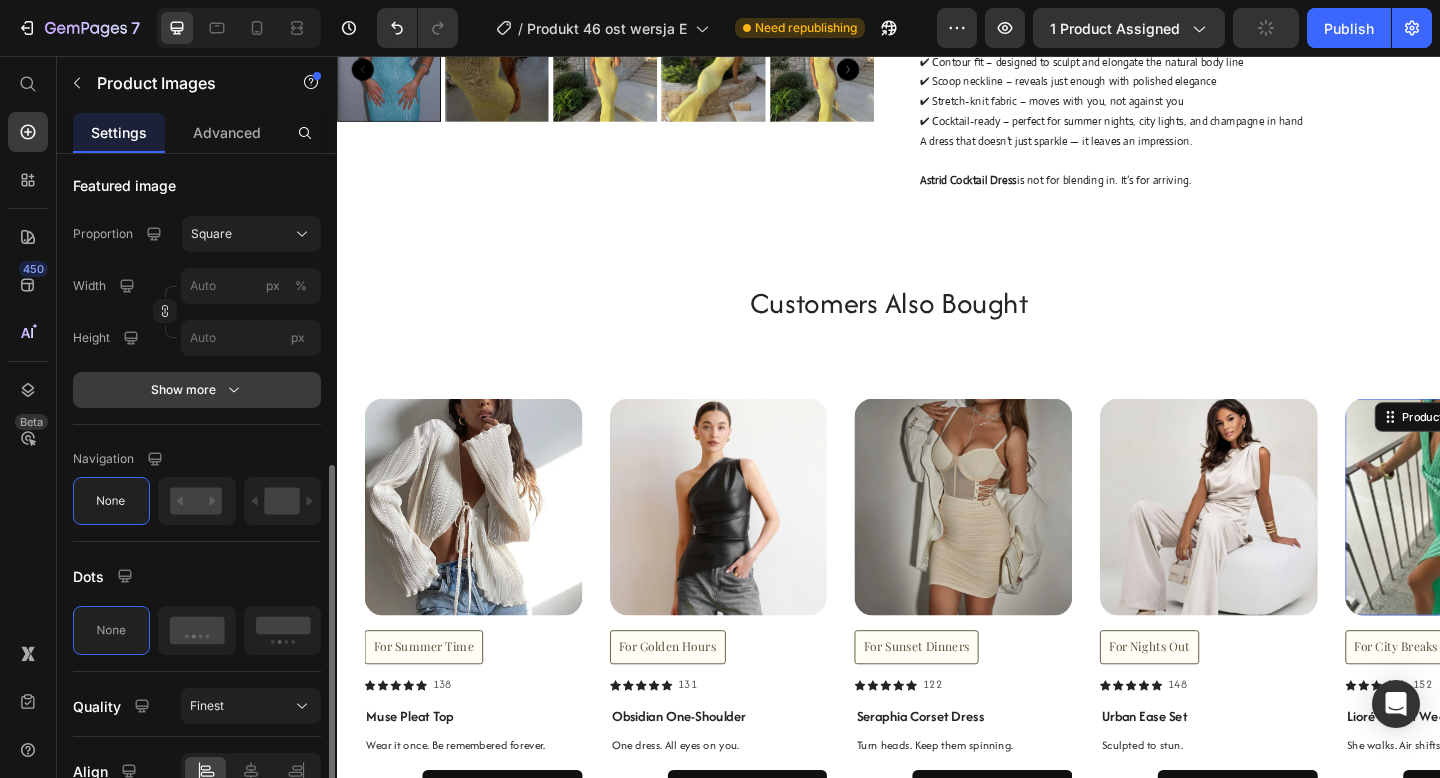 click on "Show more" at bounding box center (197, 390) 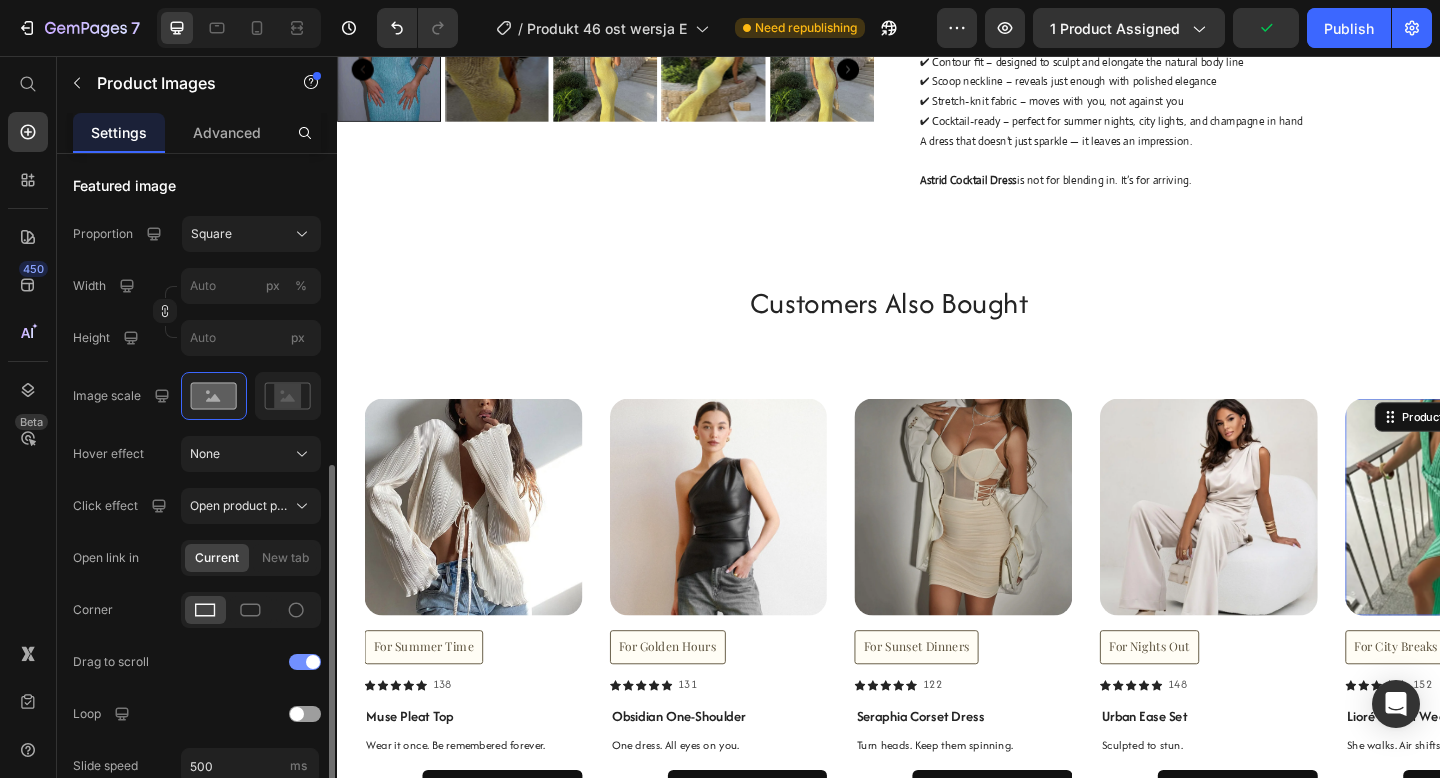 click at bounding box center [313, 662] 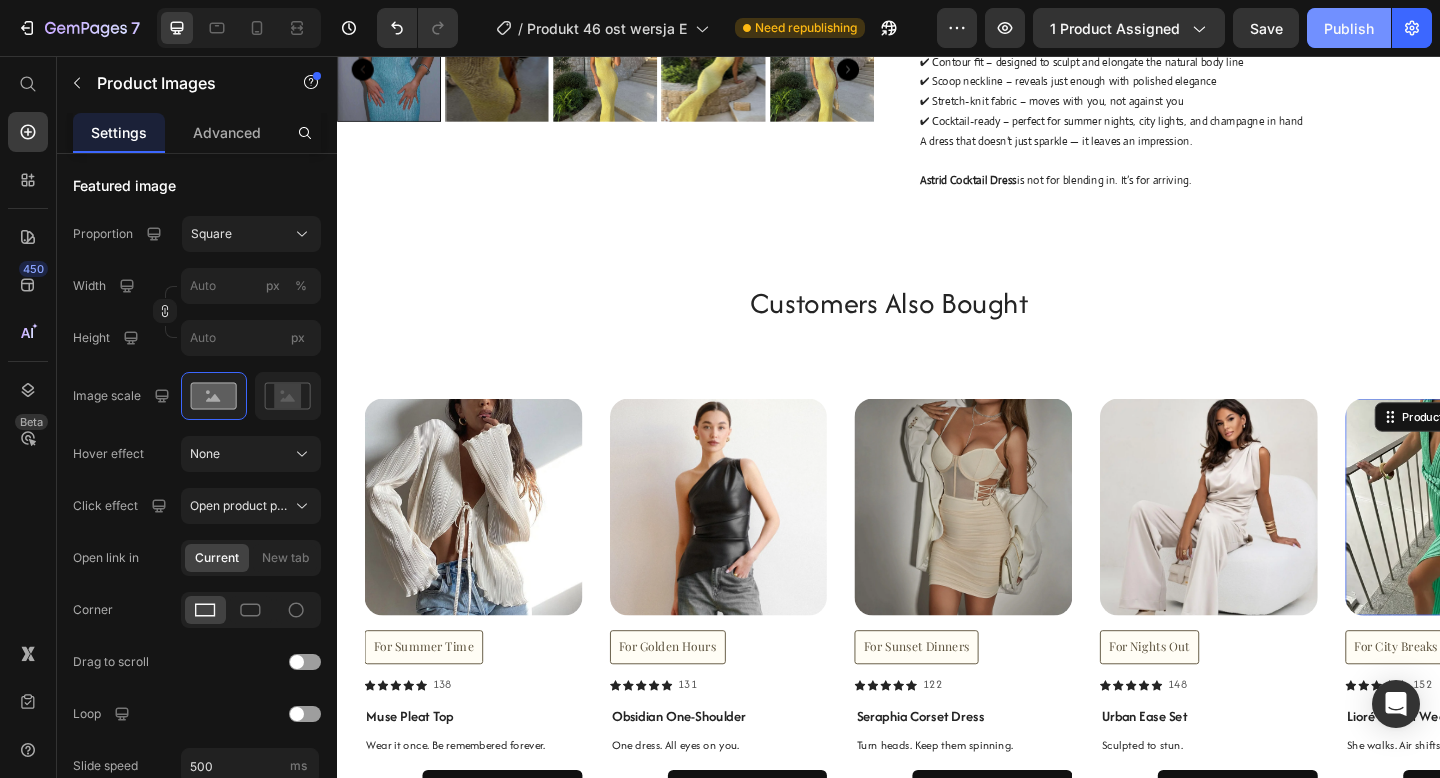 click on "Publish" at bounding box center [1349, 28] 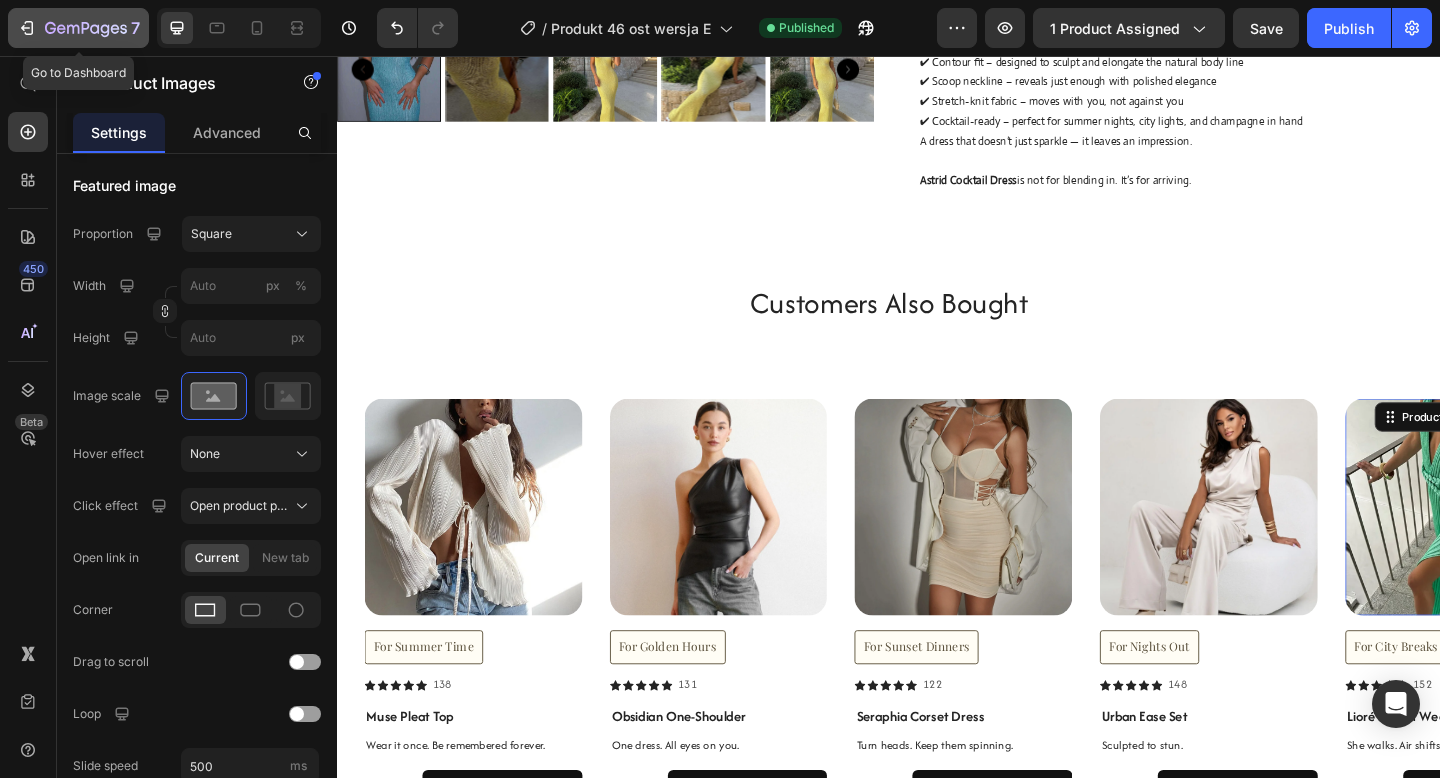 click 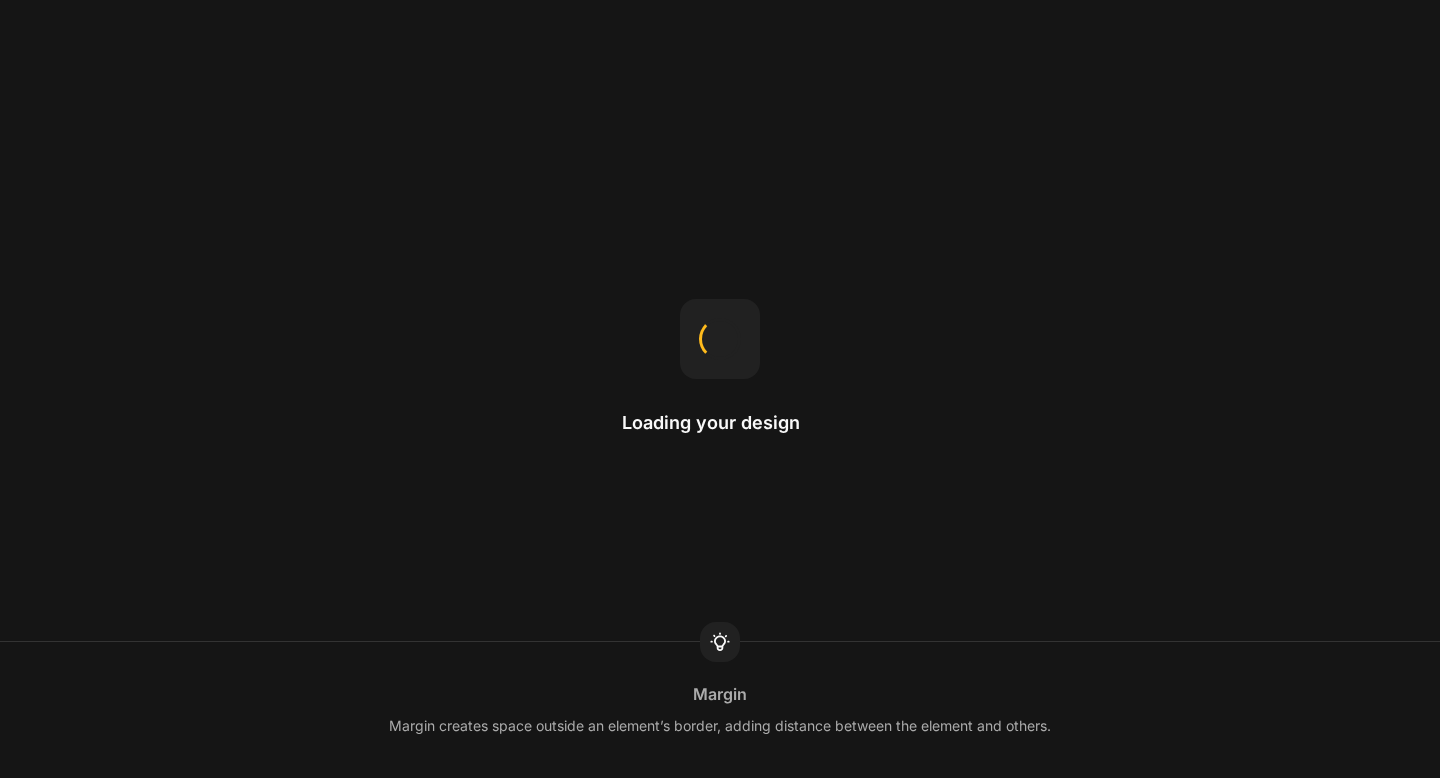 scroll, scrollTop: 0, scrollLeft: 0, axis: both 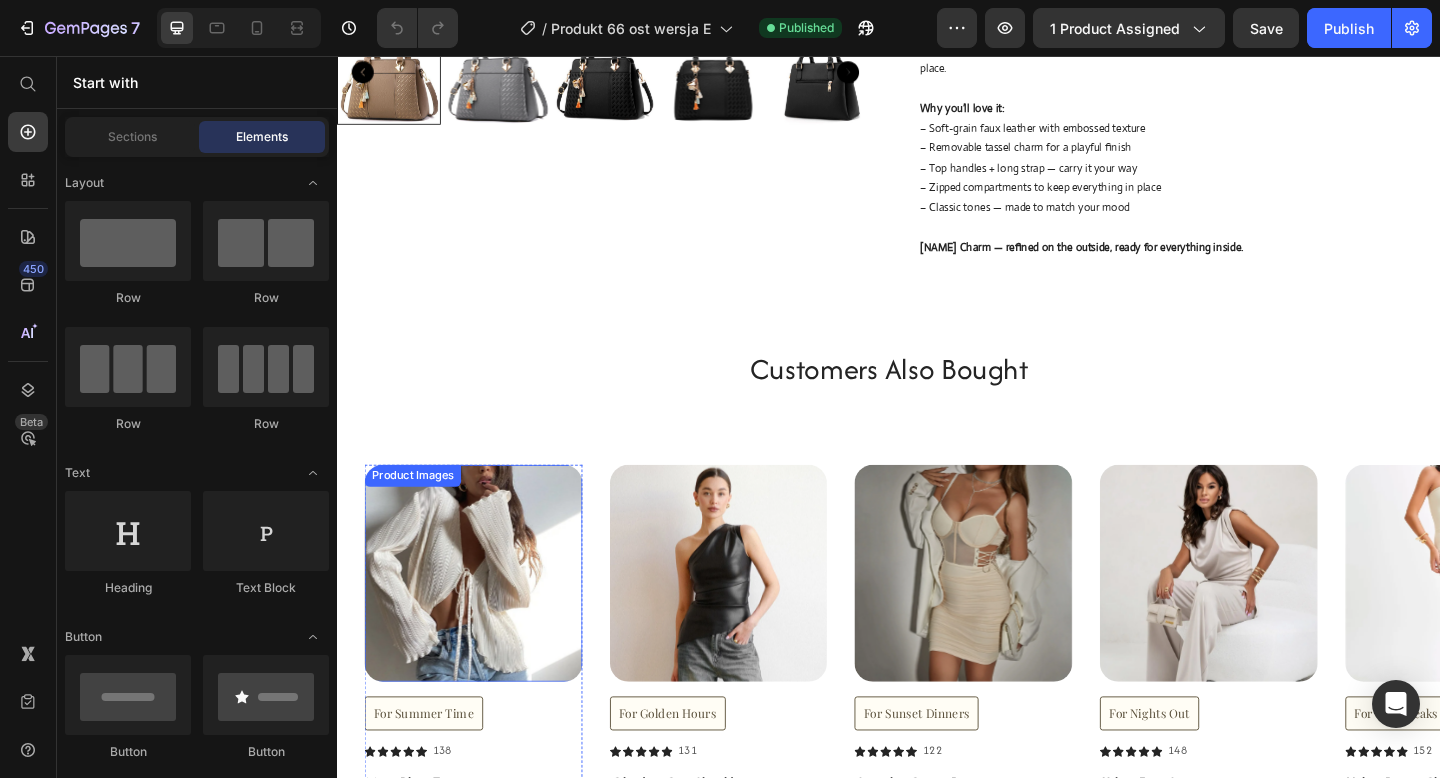 click at bounding box center [485, 619] 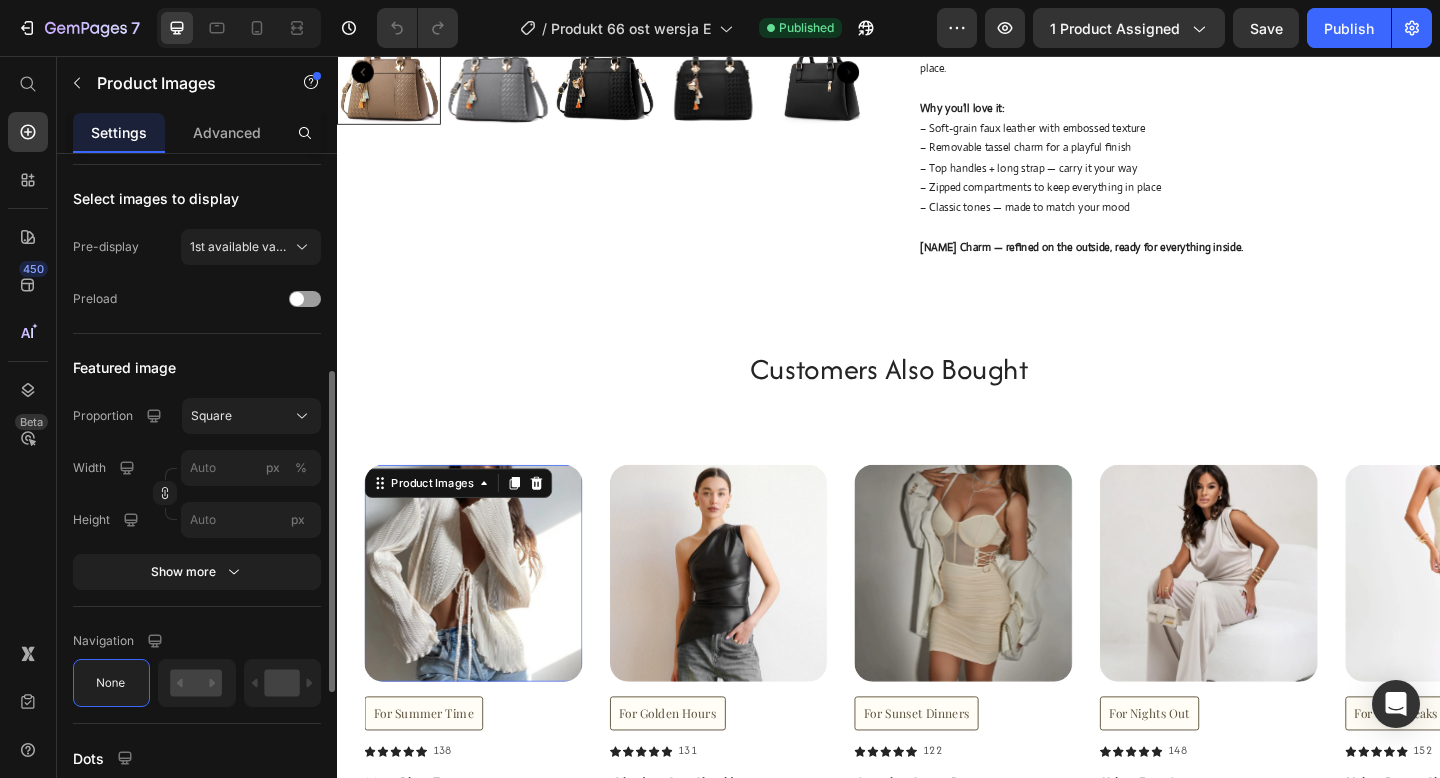 scroll, scrollTop: 524, scrollLeft: 0, axis: vertical 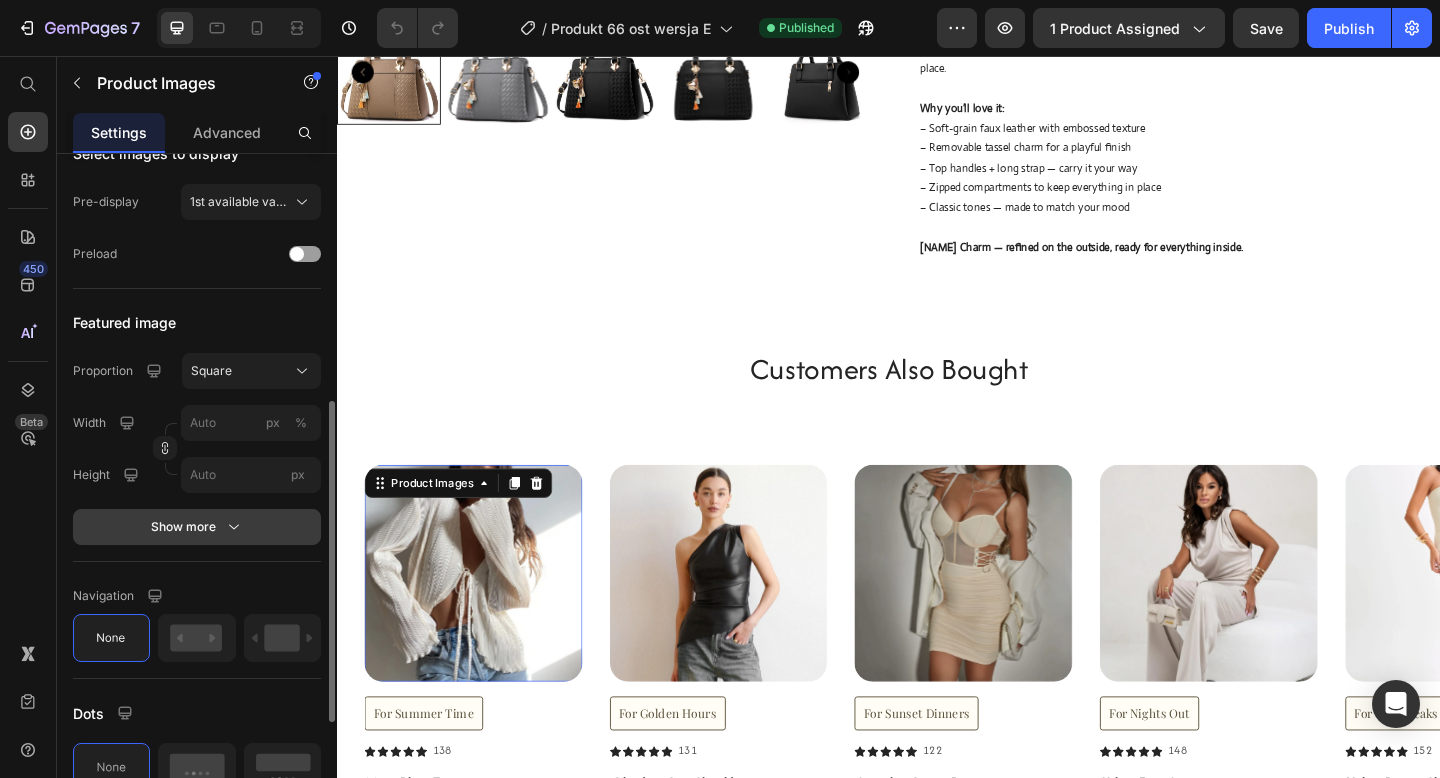 click on "Show more" at bounding box center (197, 527) 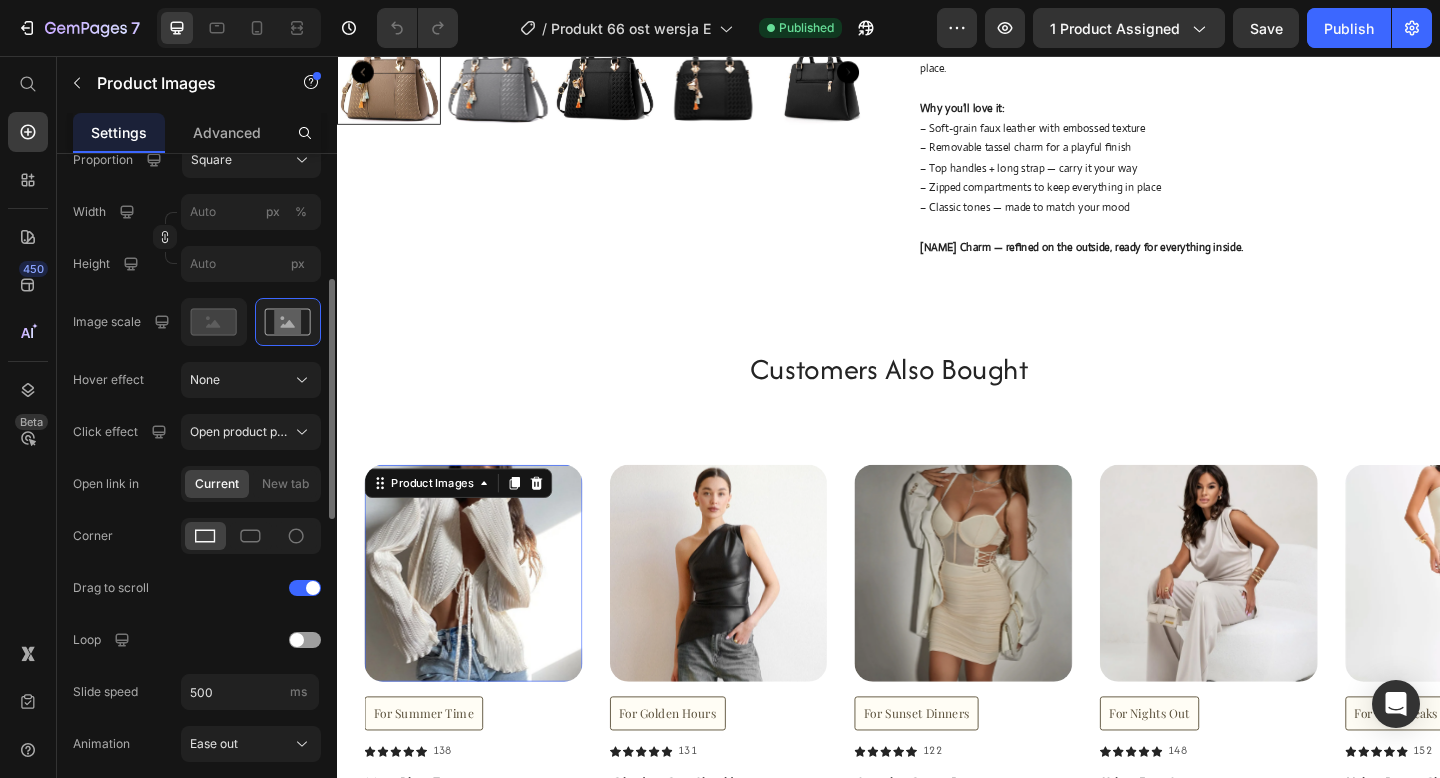 scroll, scrollTop: 737, scrollLeft: 0, axis: vertical 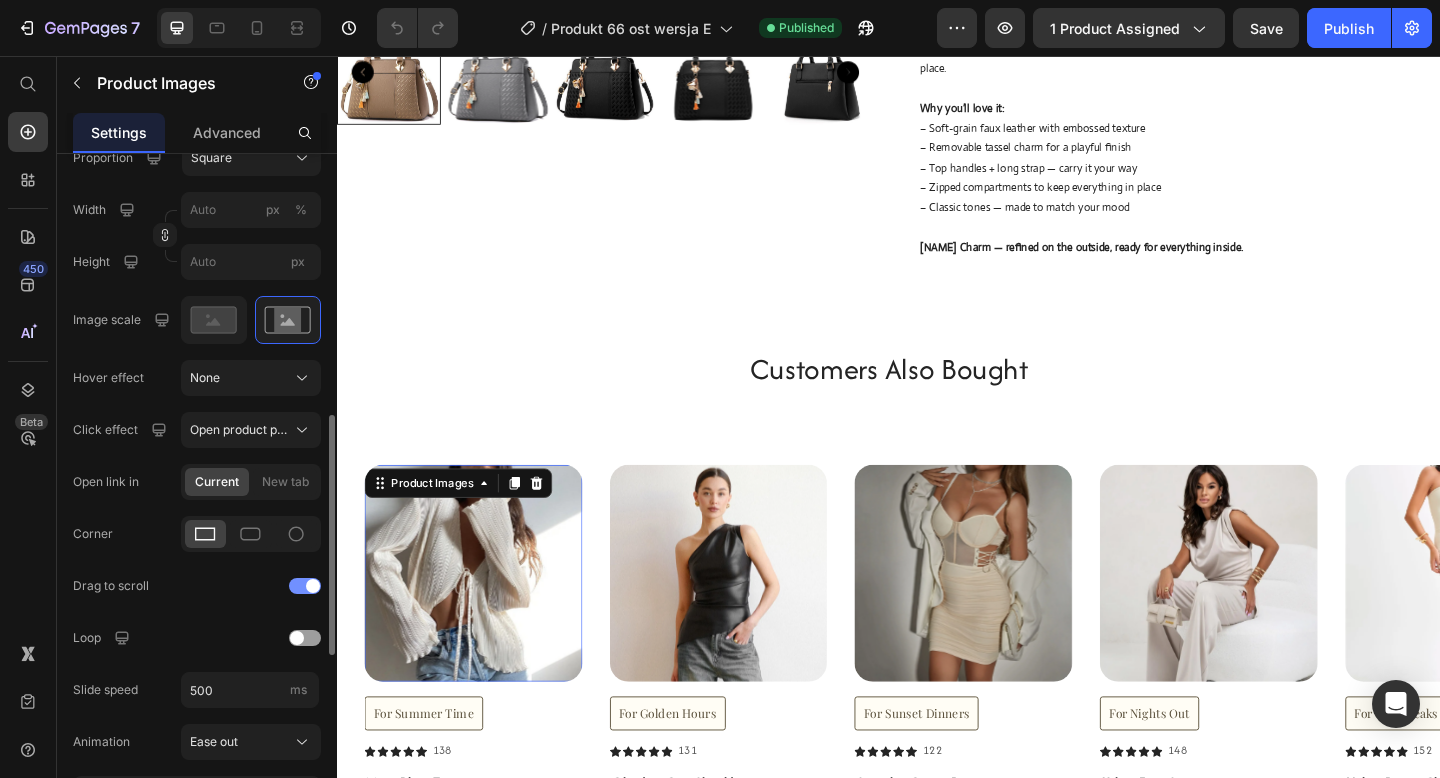 click on "Drag to scroll" 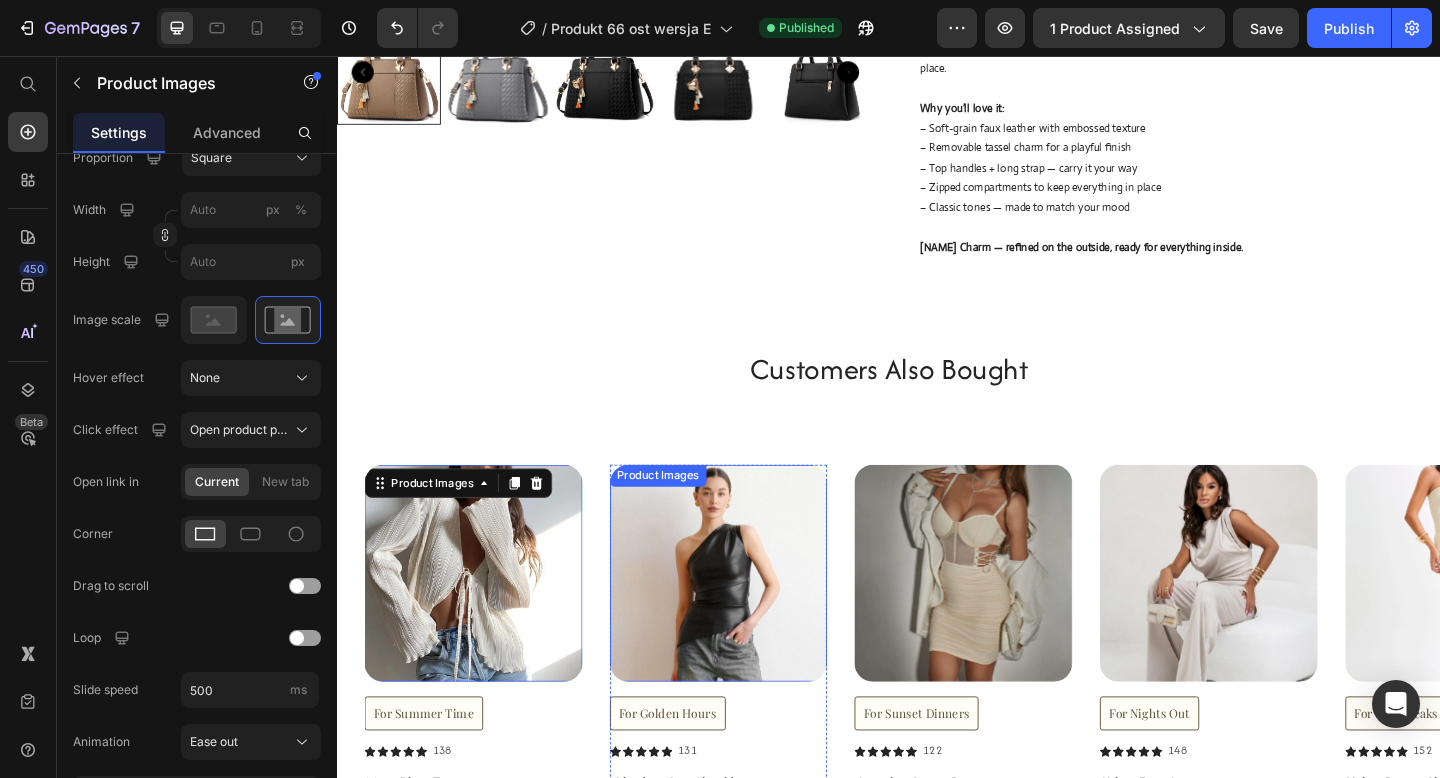 click at bounding box center (752, 619) 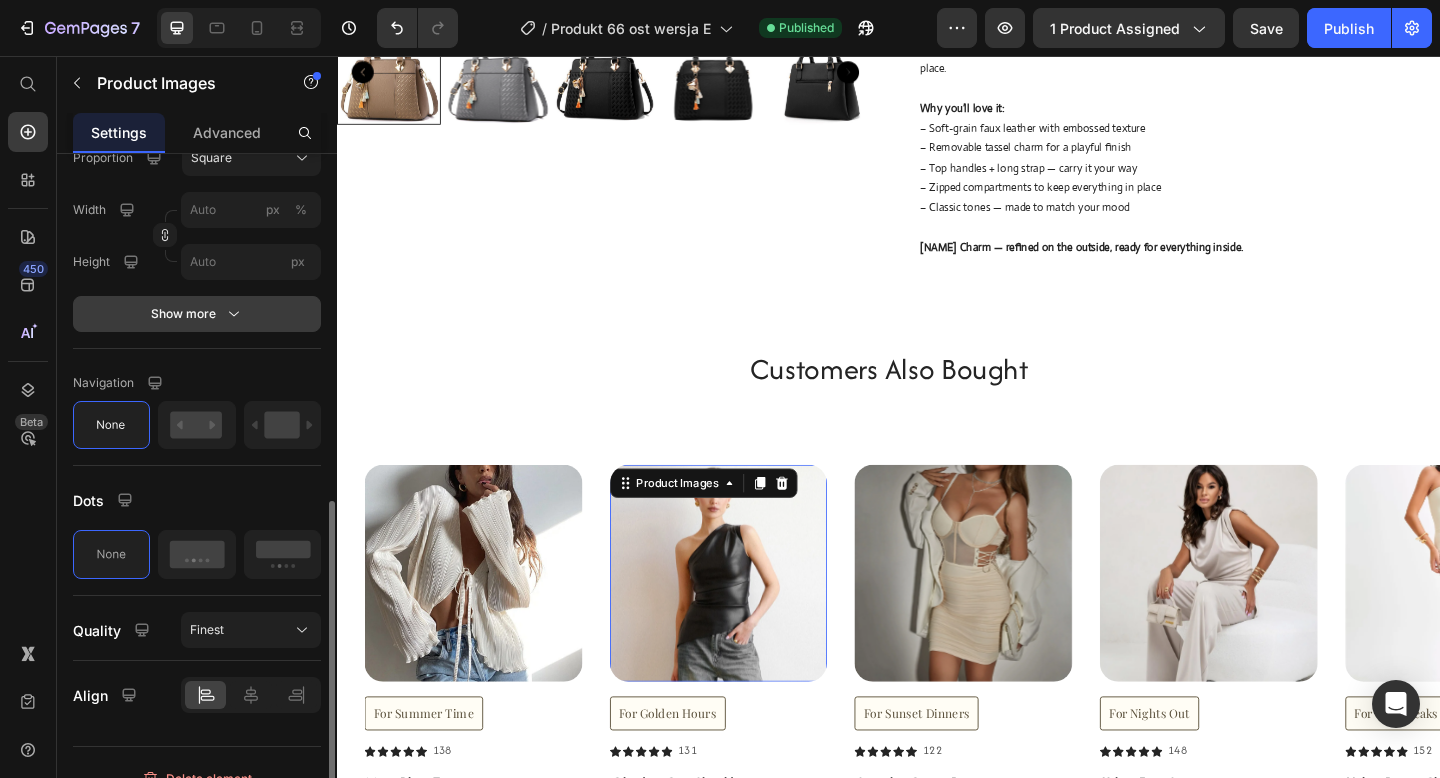 click on "Show more" at bounding box center (197, 314) 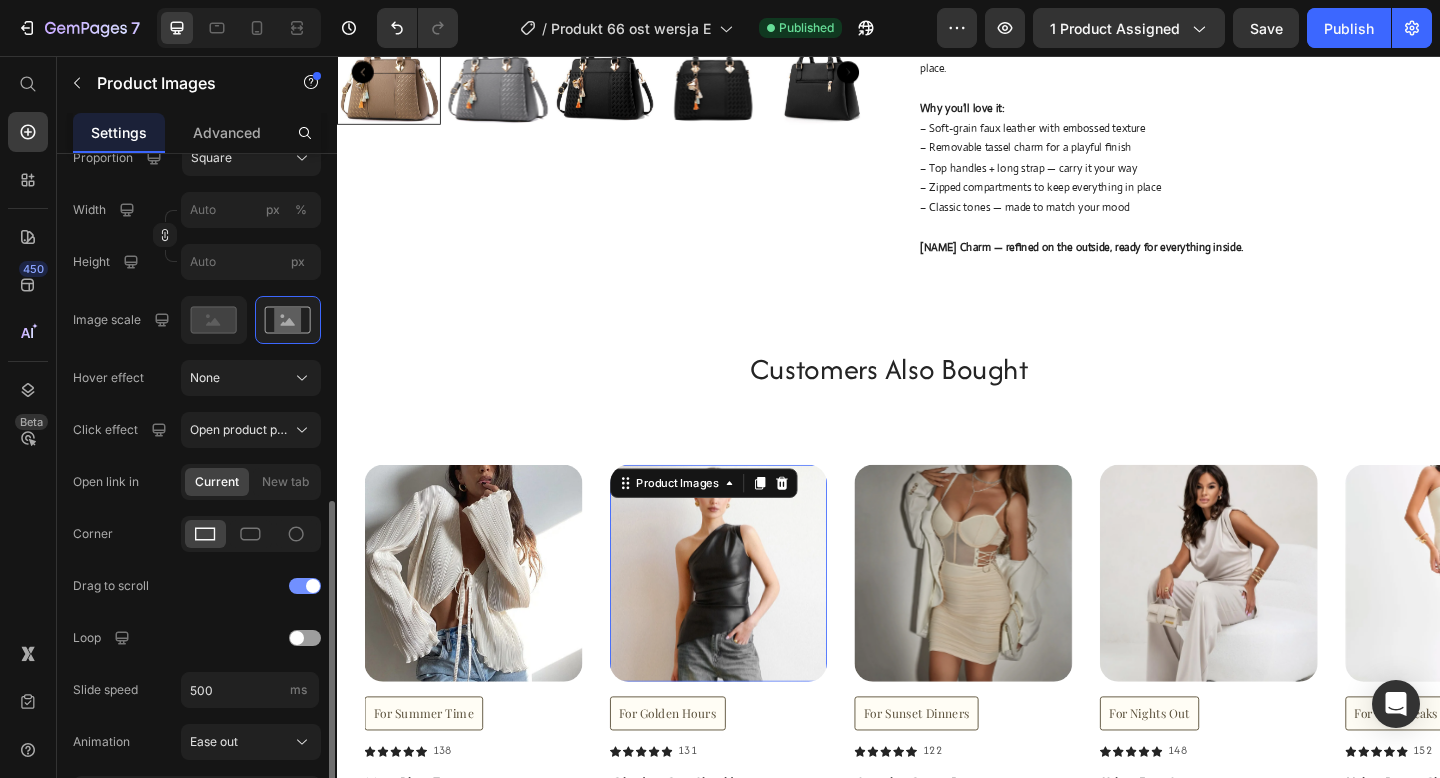 click at bounding box center (305, 586) 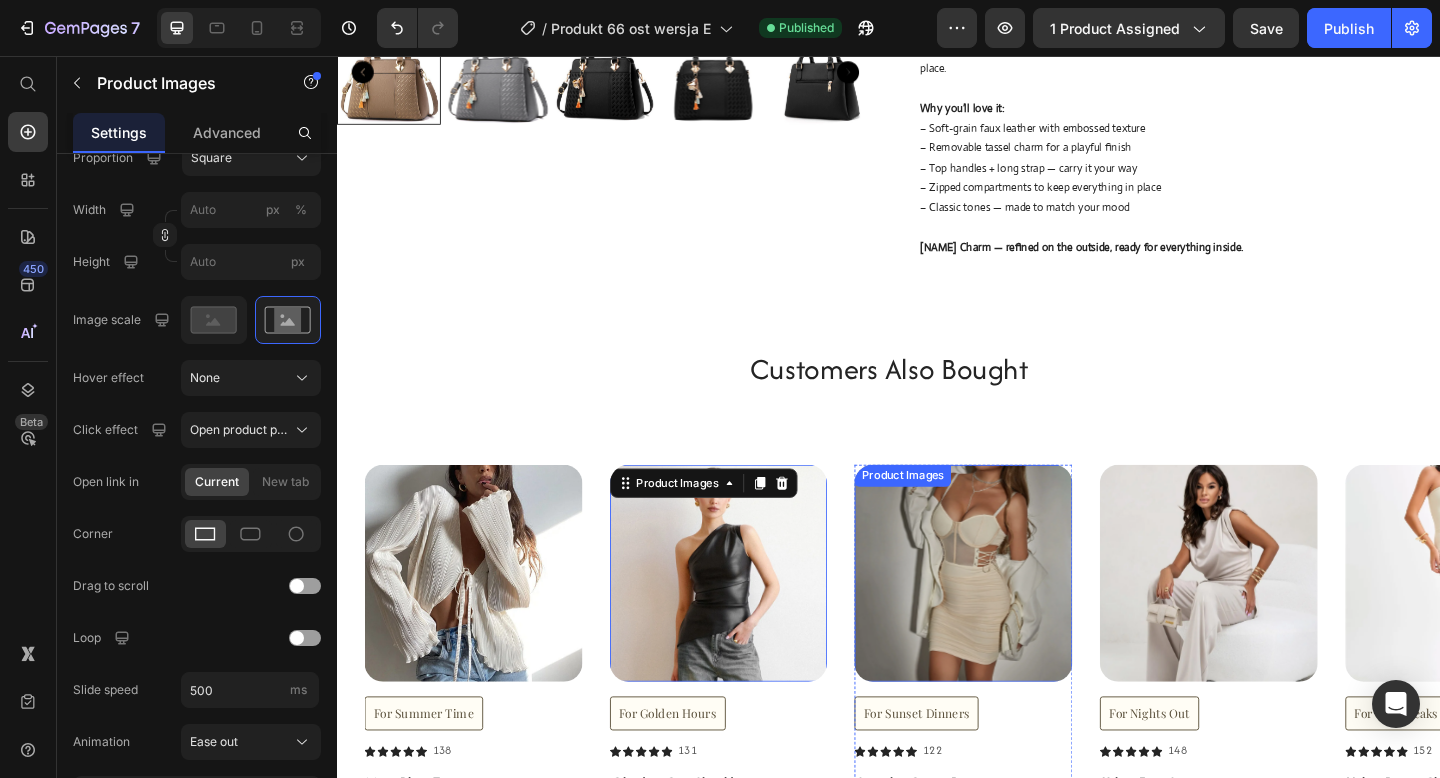 click at bounding box center (1018, 619) 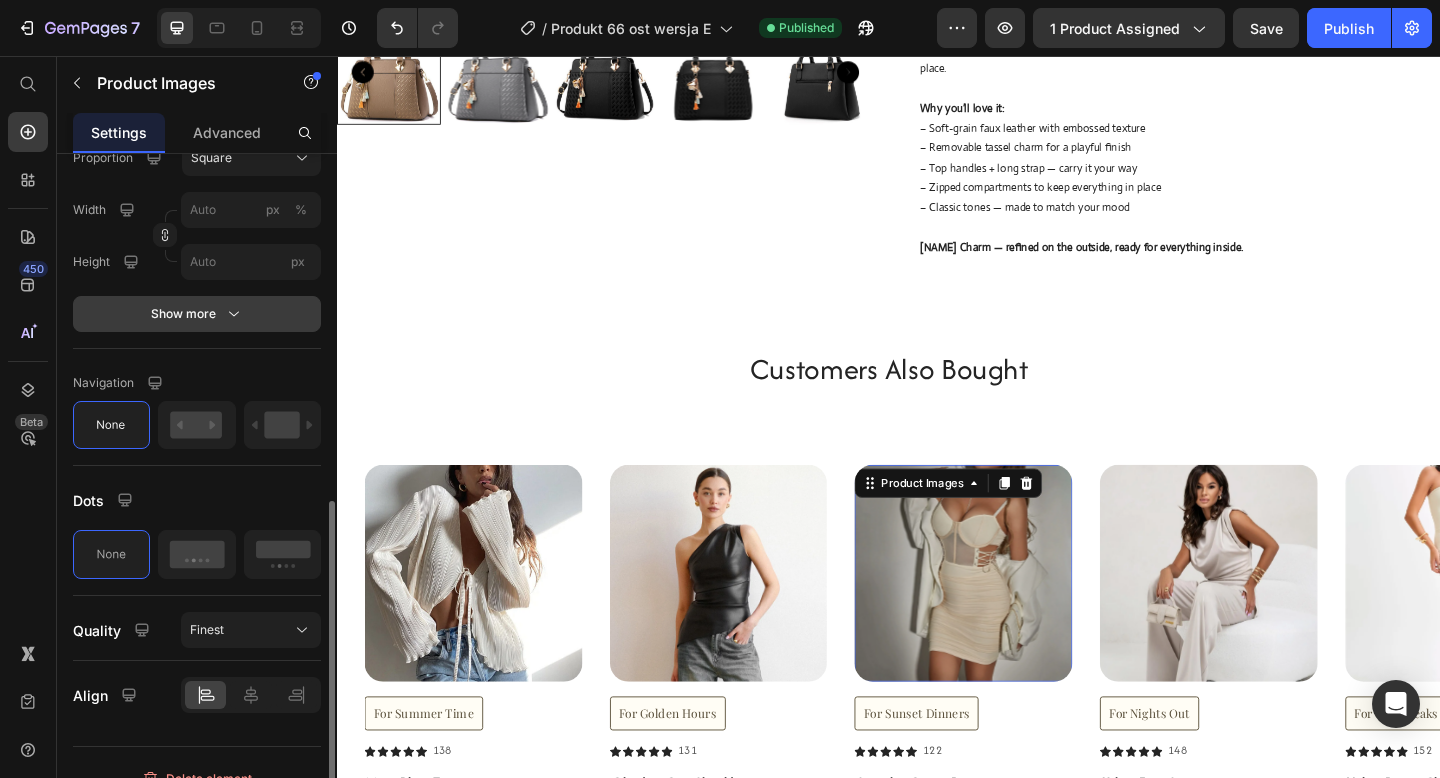 click on "Show more" at bounding box center (197, 314) 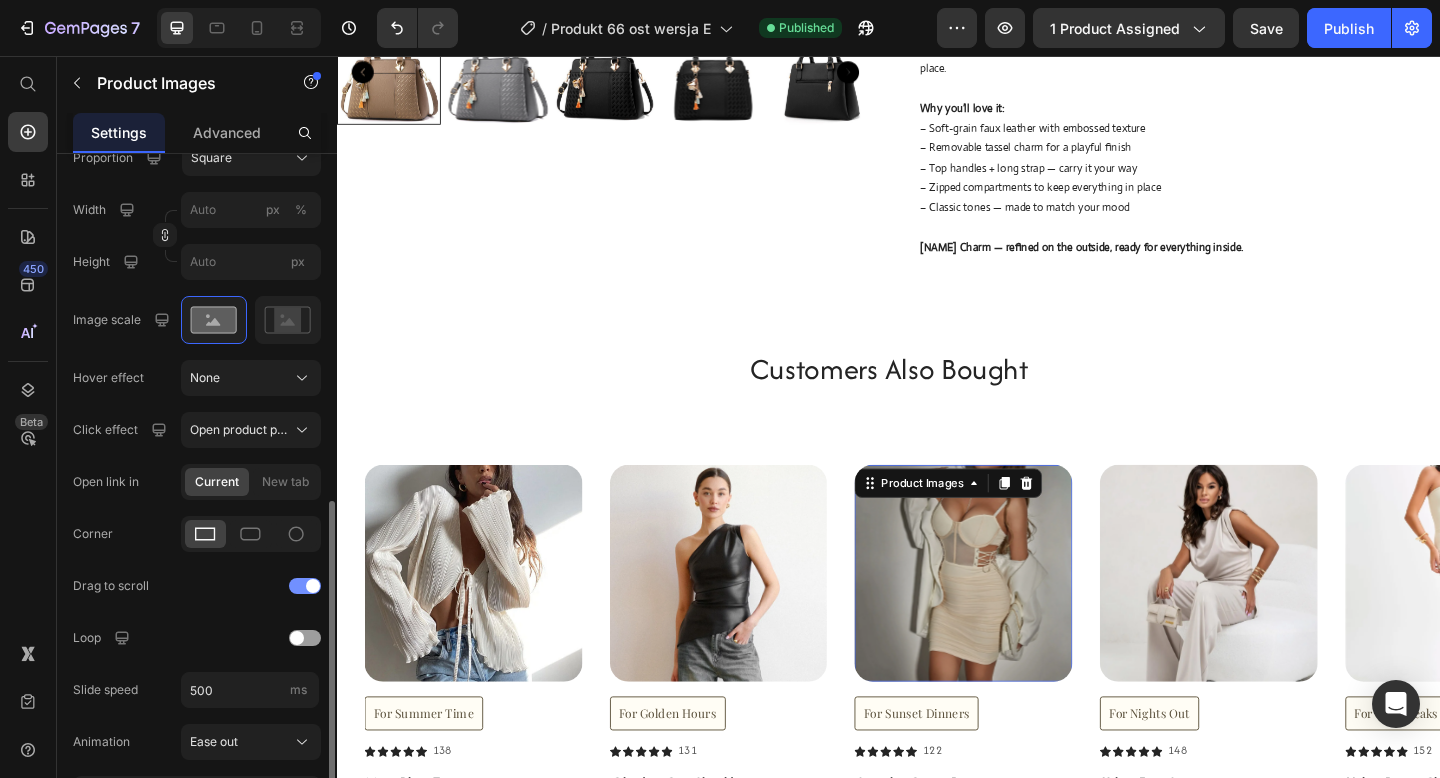 click at bounding box center [305, 586] 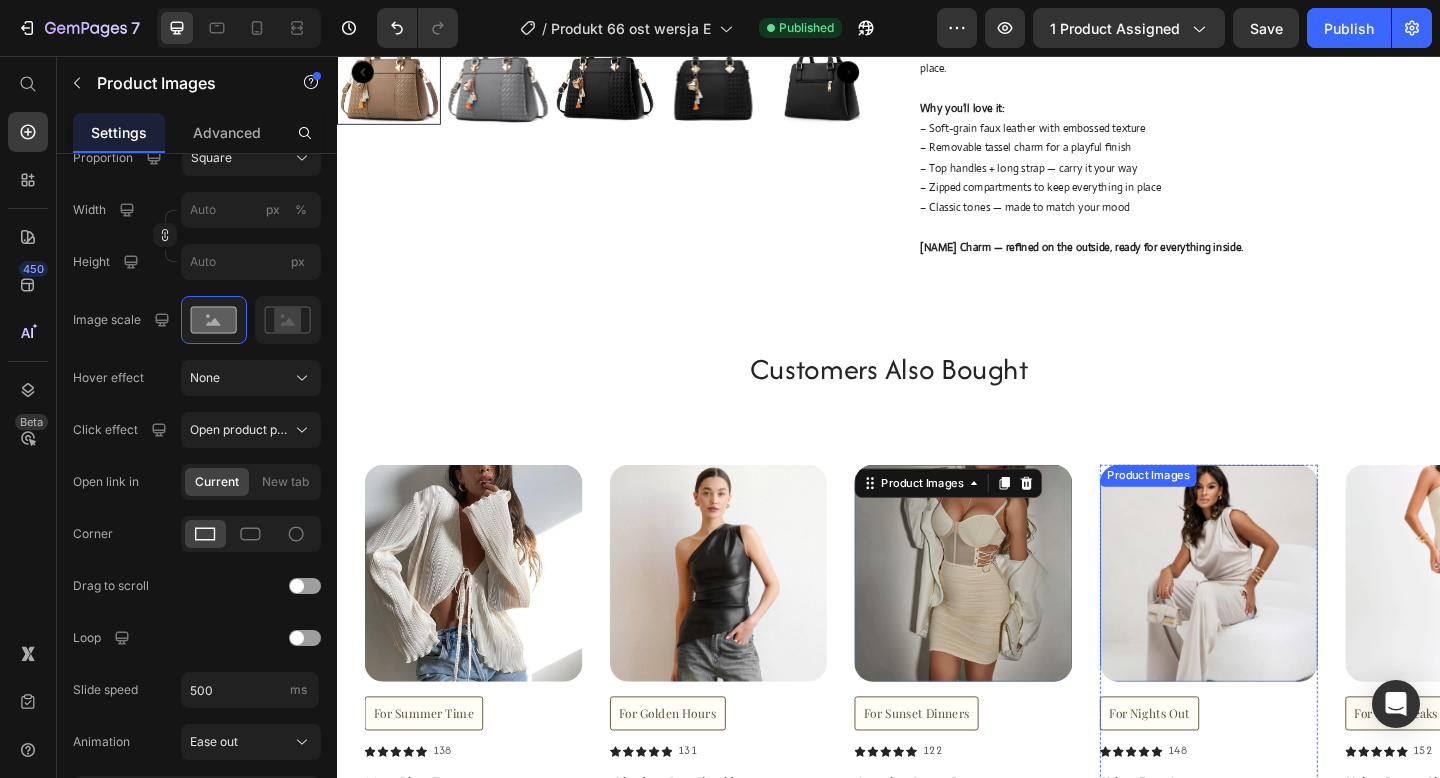 click at bounding box center (1285, 619) 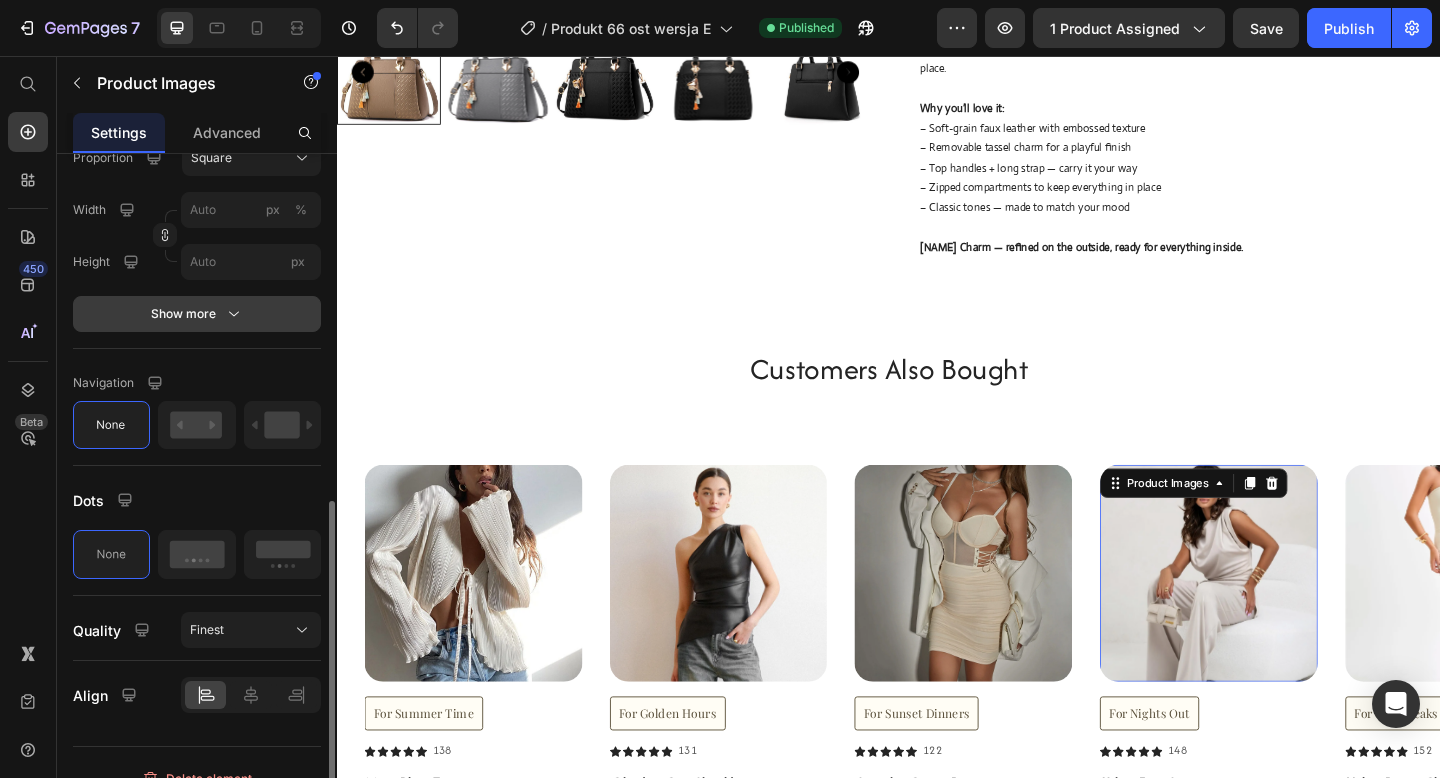 click on "Show more" at bounding box center (197, 314) 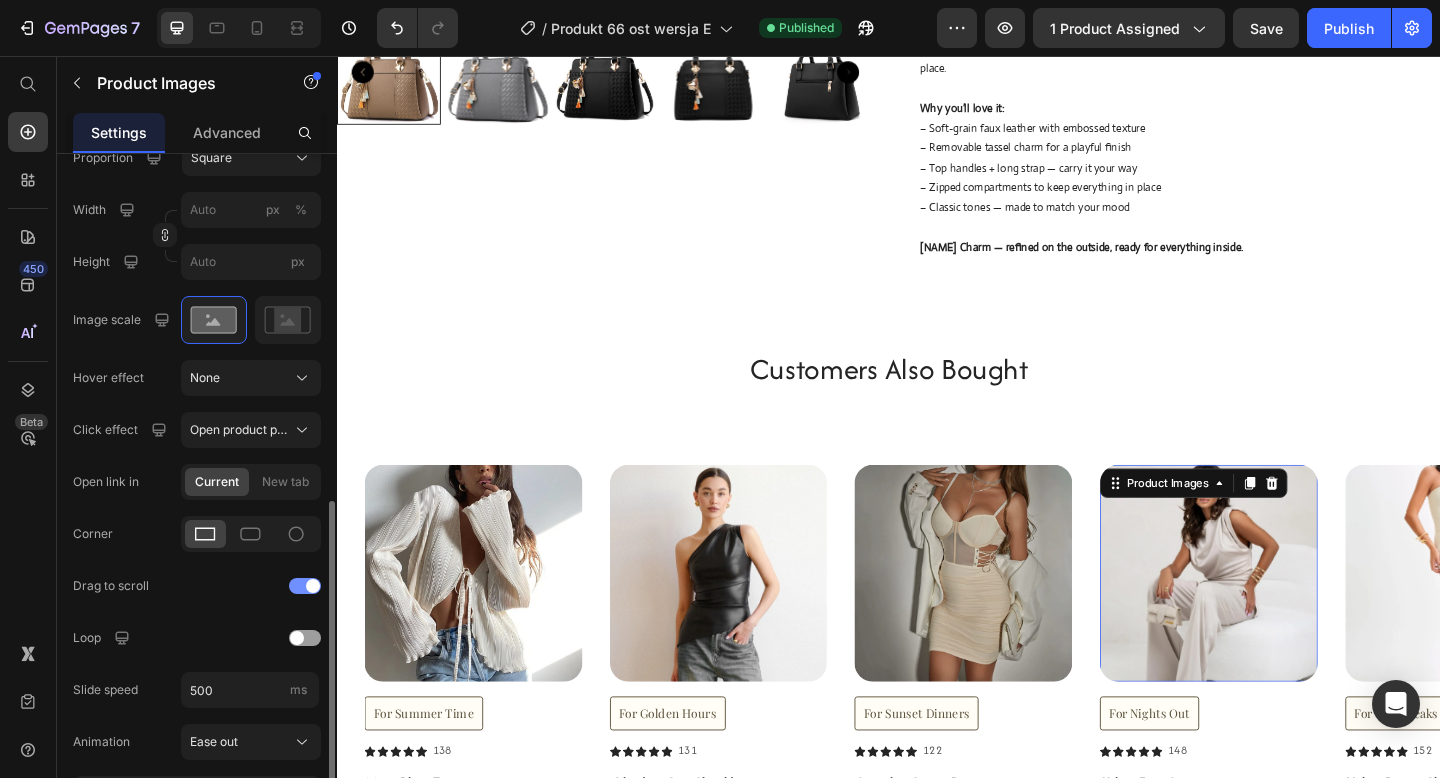 click at bounding box center [305, 586] 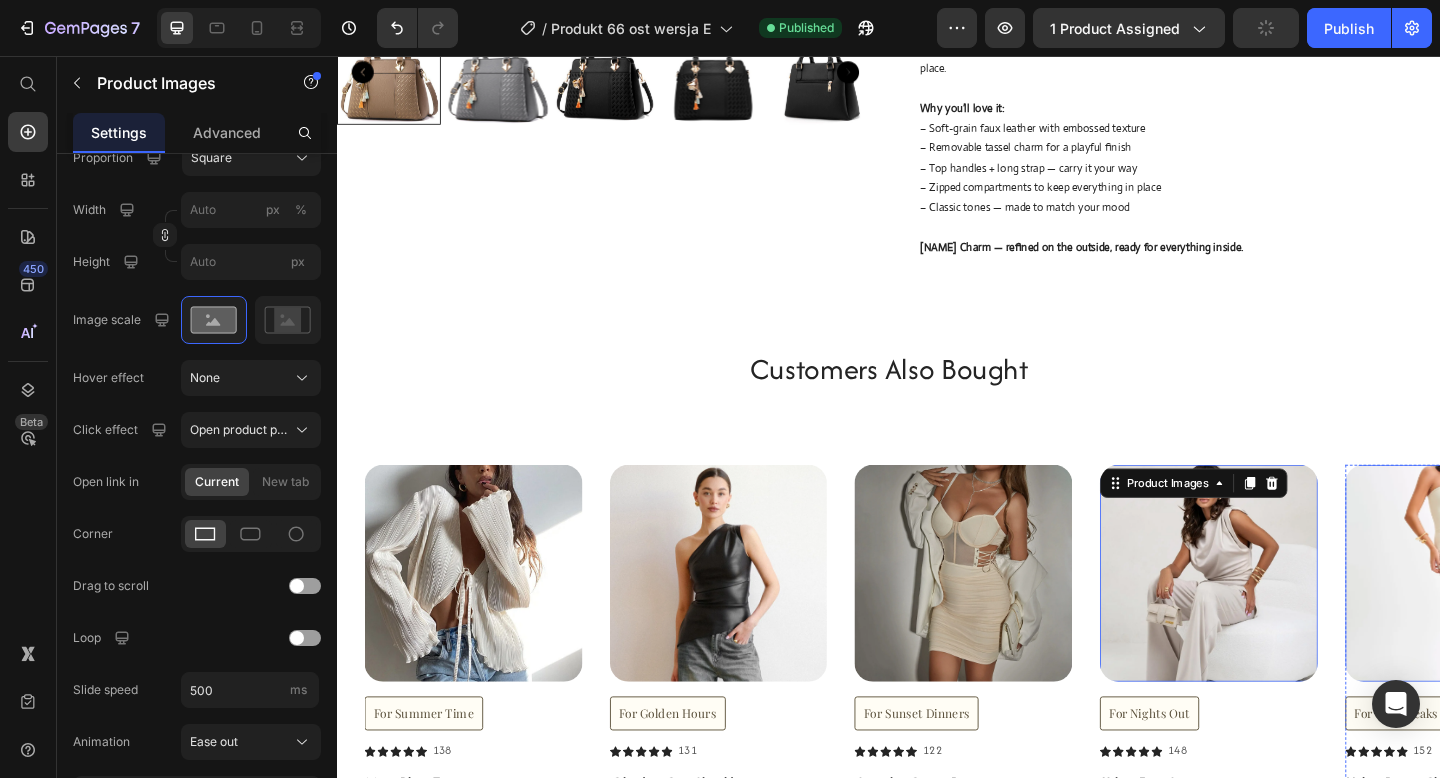 click at bounding box center [1552, 619] 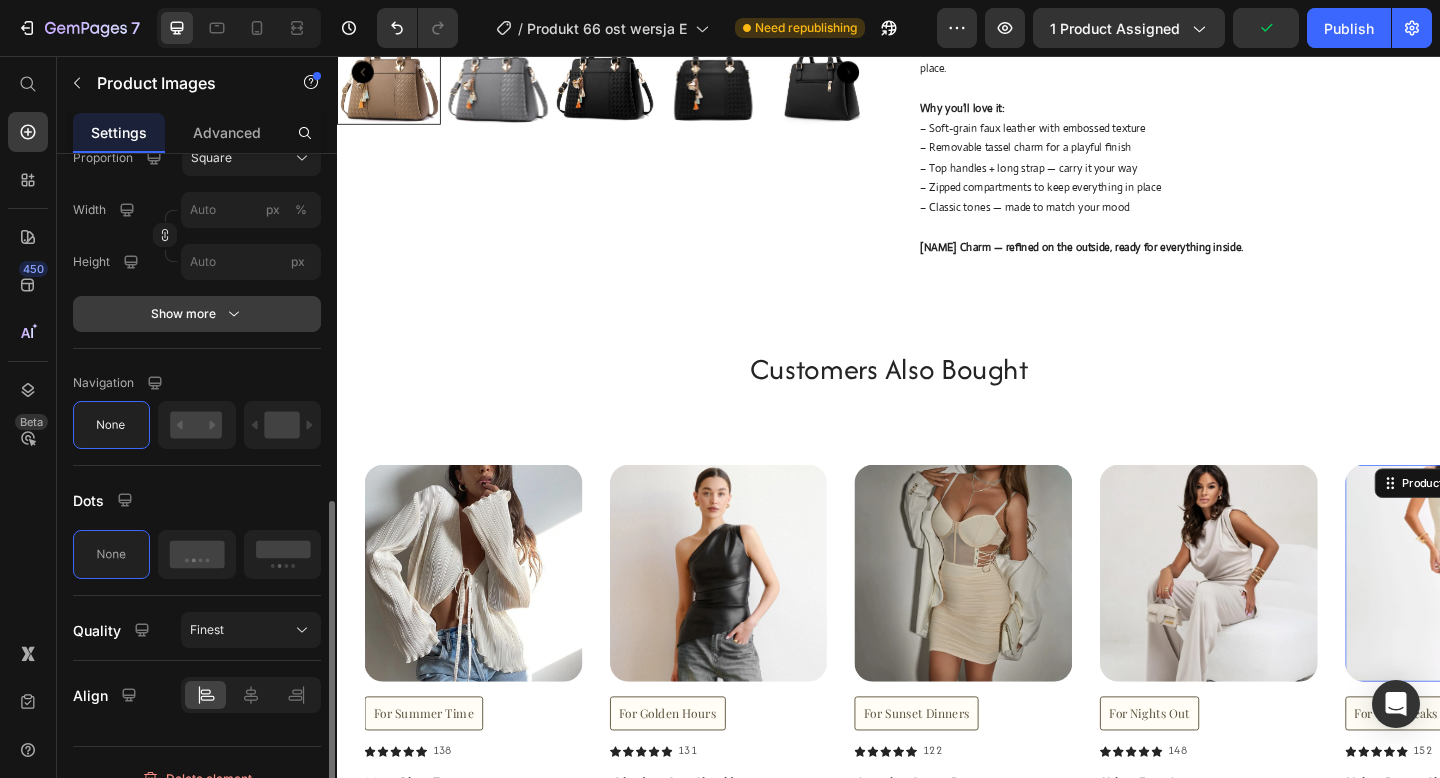 click on "Show more" at bounding box center [197, 314] 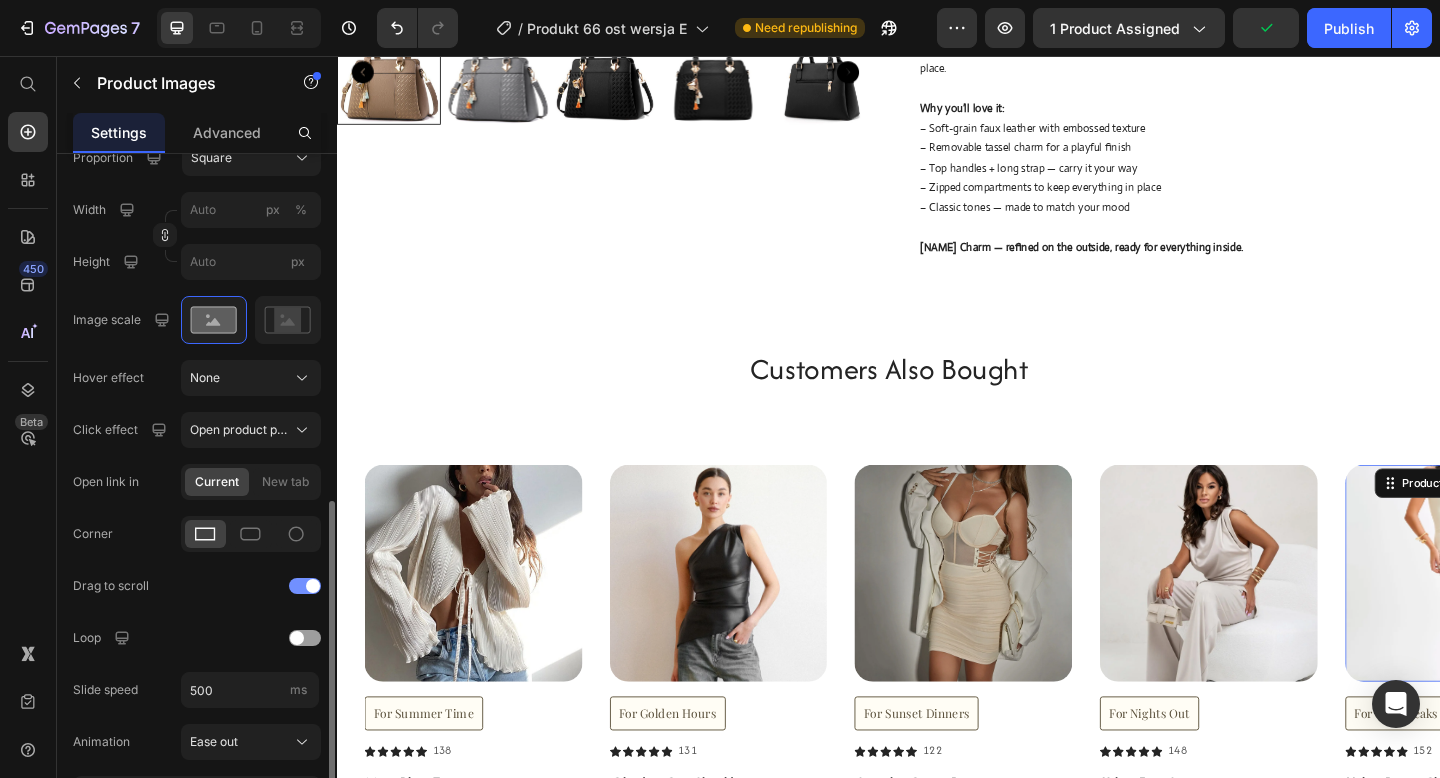 click at bounding box center [305, 586] 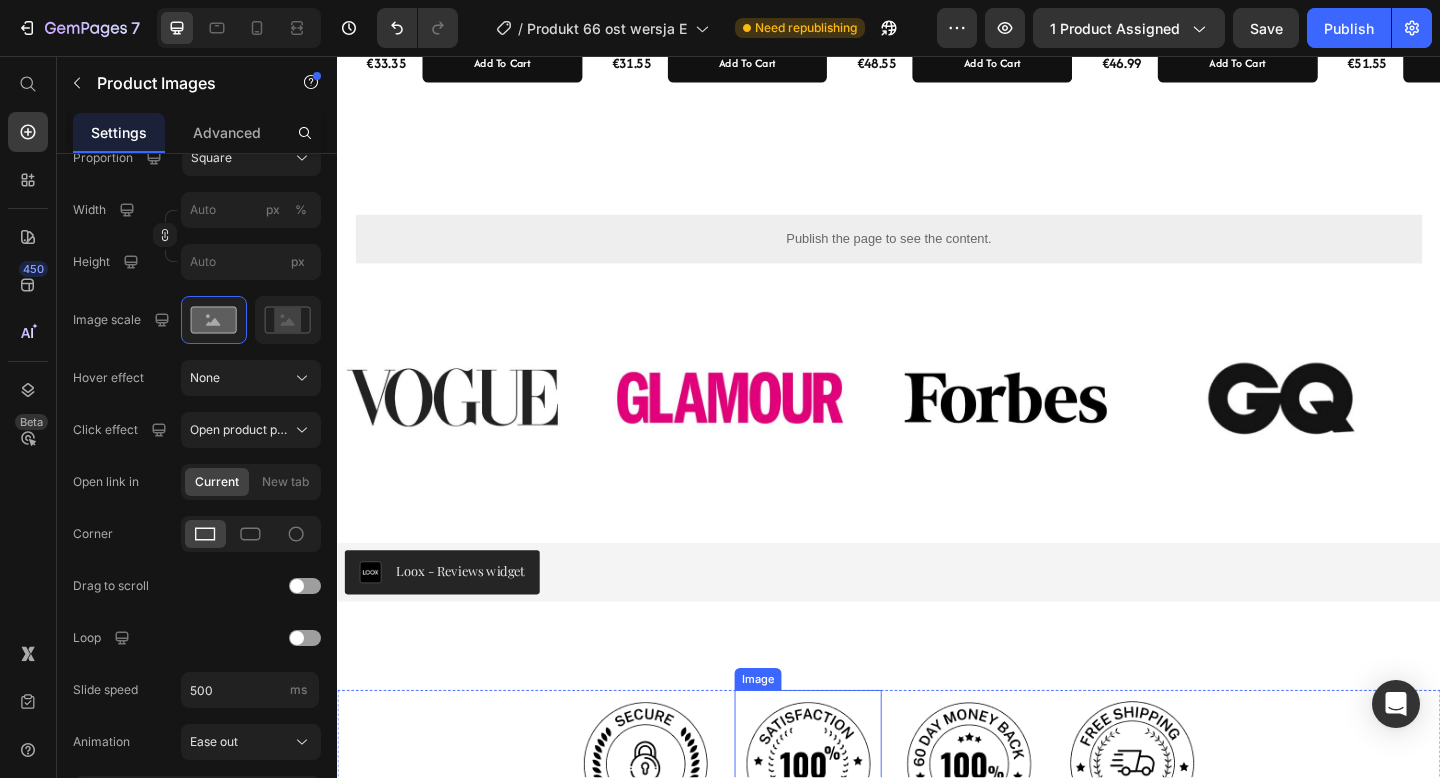 scroll, scrollTop: 1517, scrollLeft: 0, axis: vertical 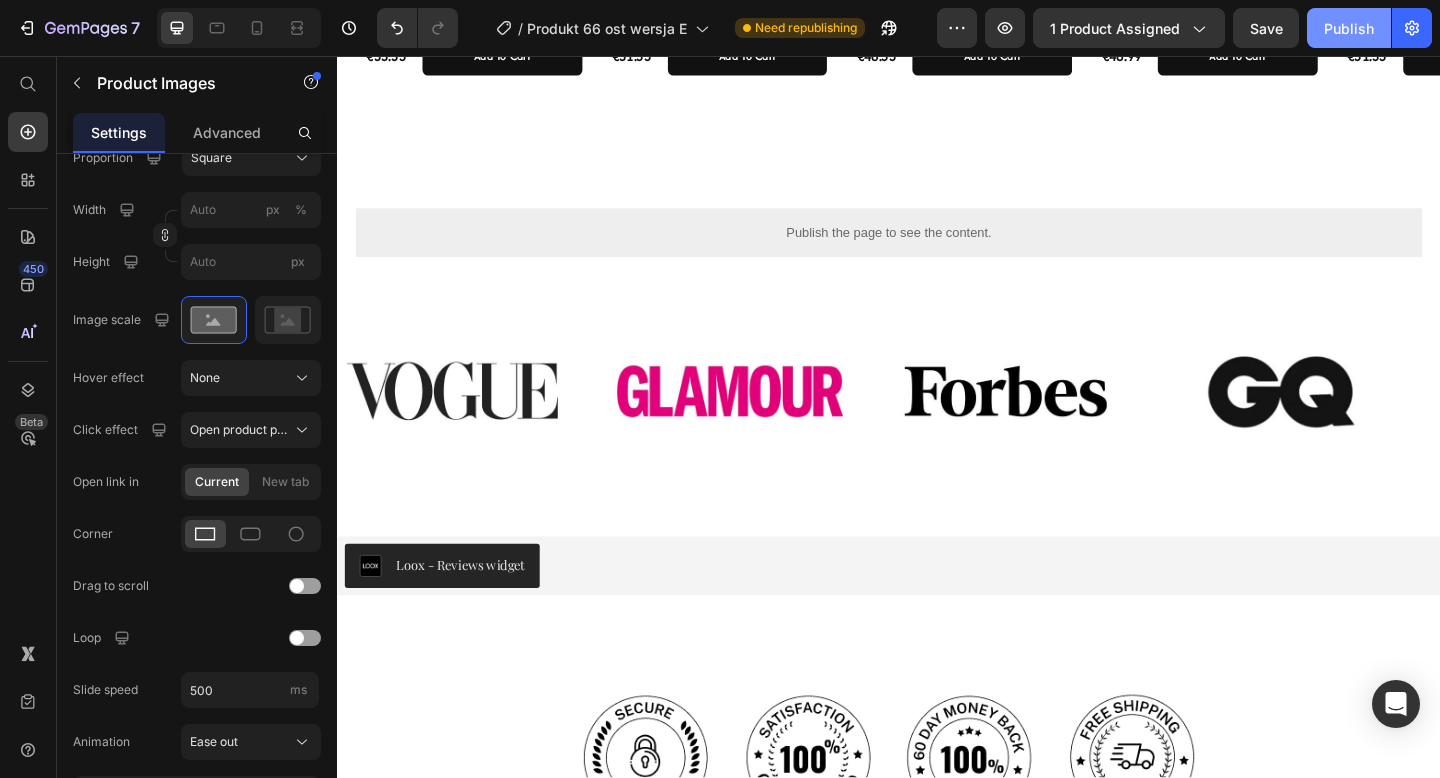 click on "Publish" at bounding box center (1349, 28) 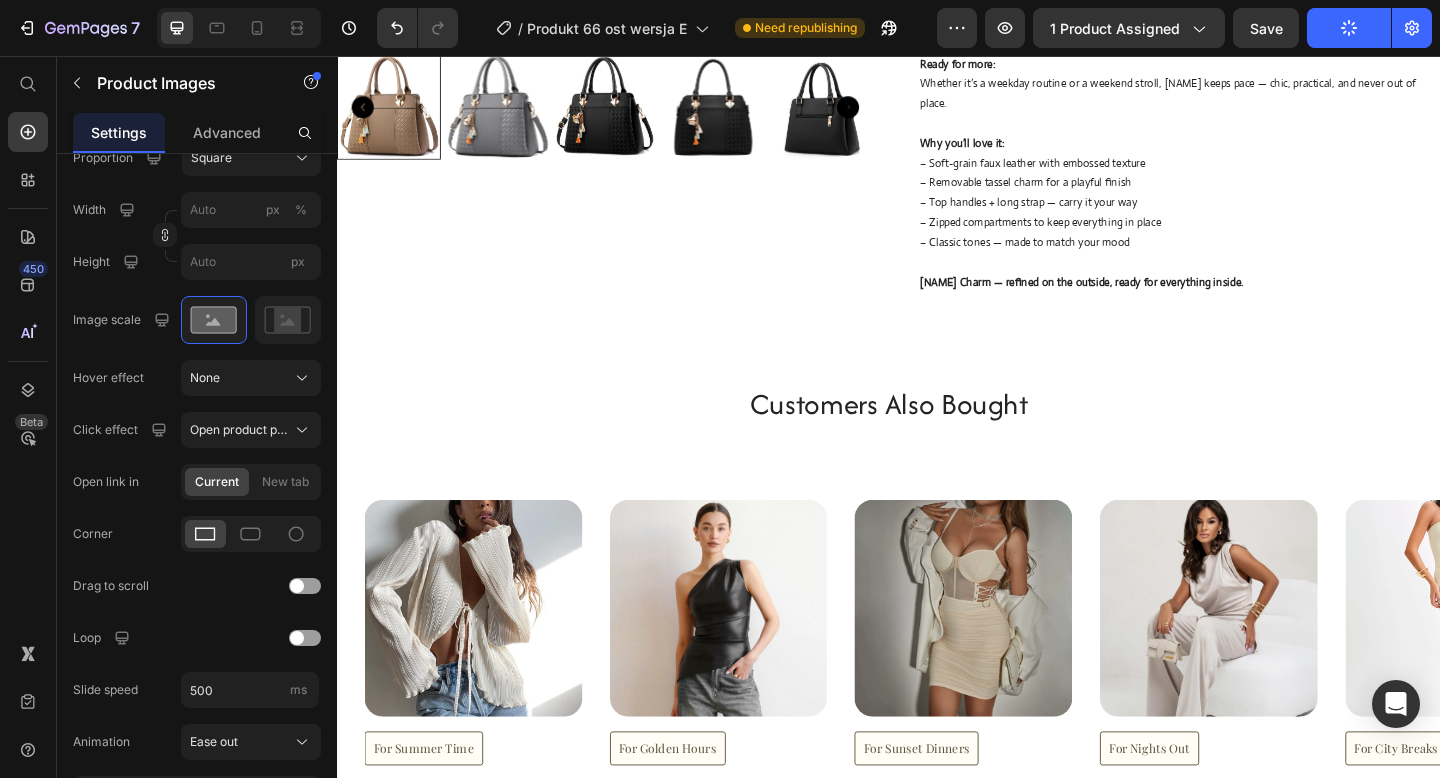 scroll, scrollTop: 0, scrollLeft: 0, axis: both 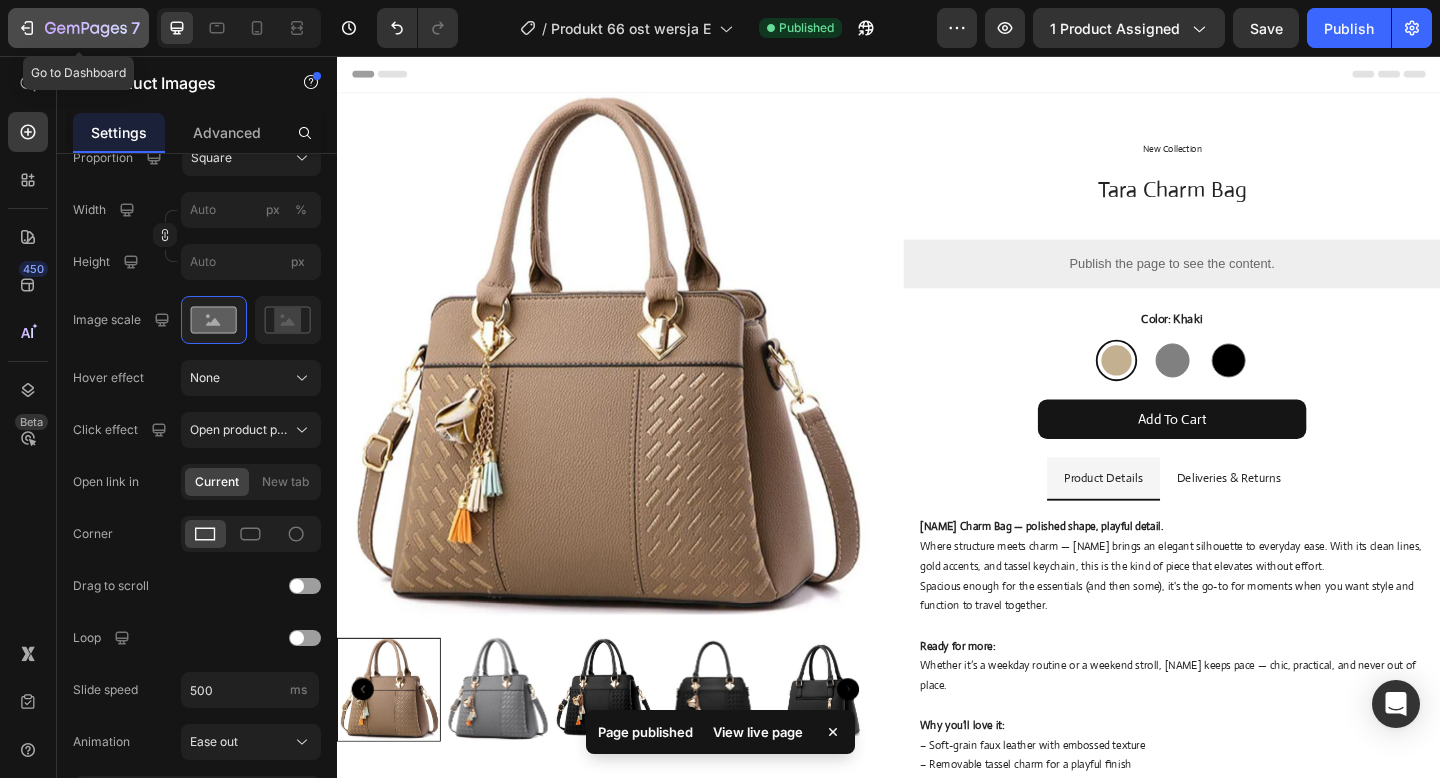 click 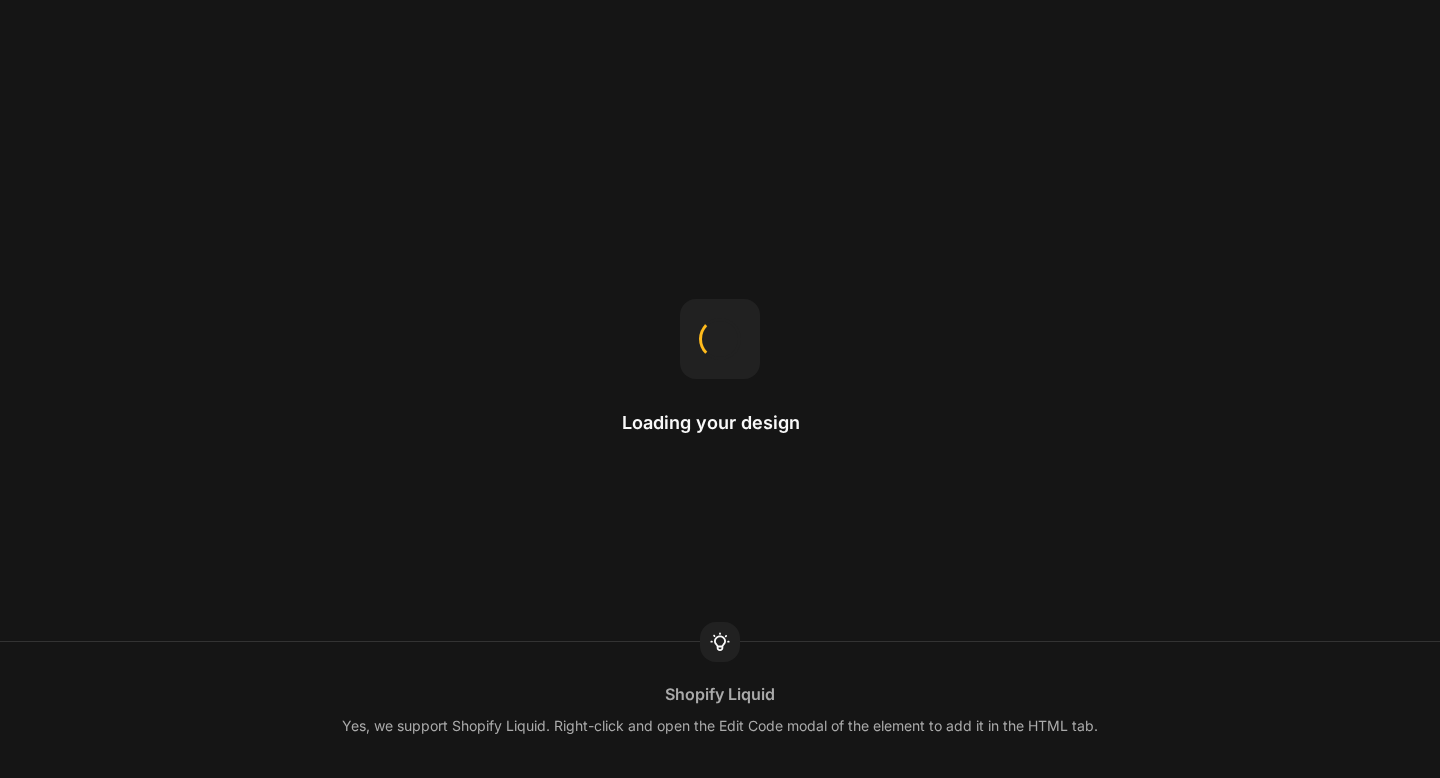 scroll, scrollTop: 0, scrollLeft: 0, axis: both 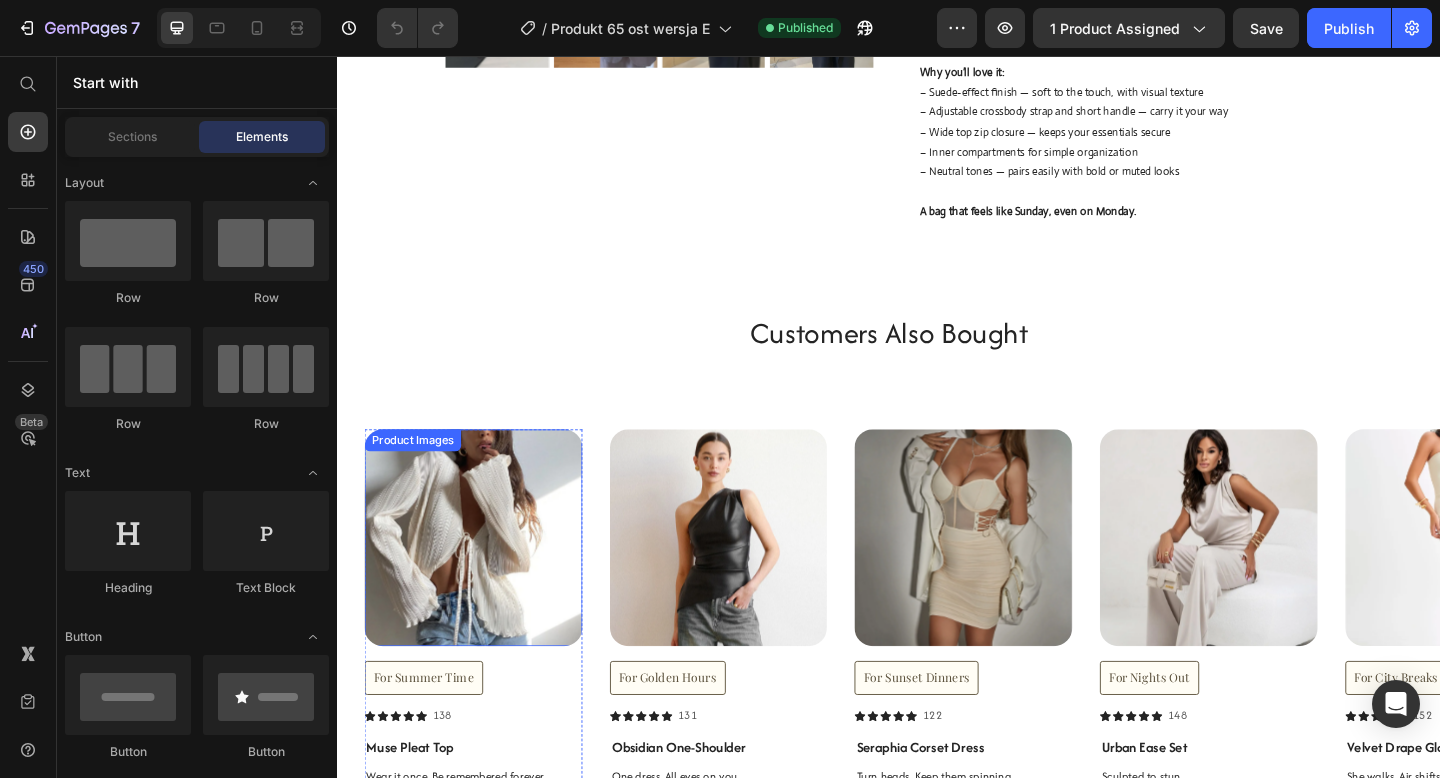 click at bounding box center (485, 580) 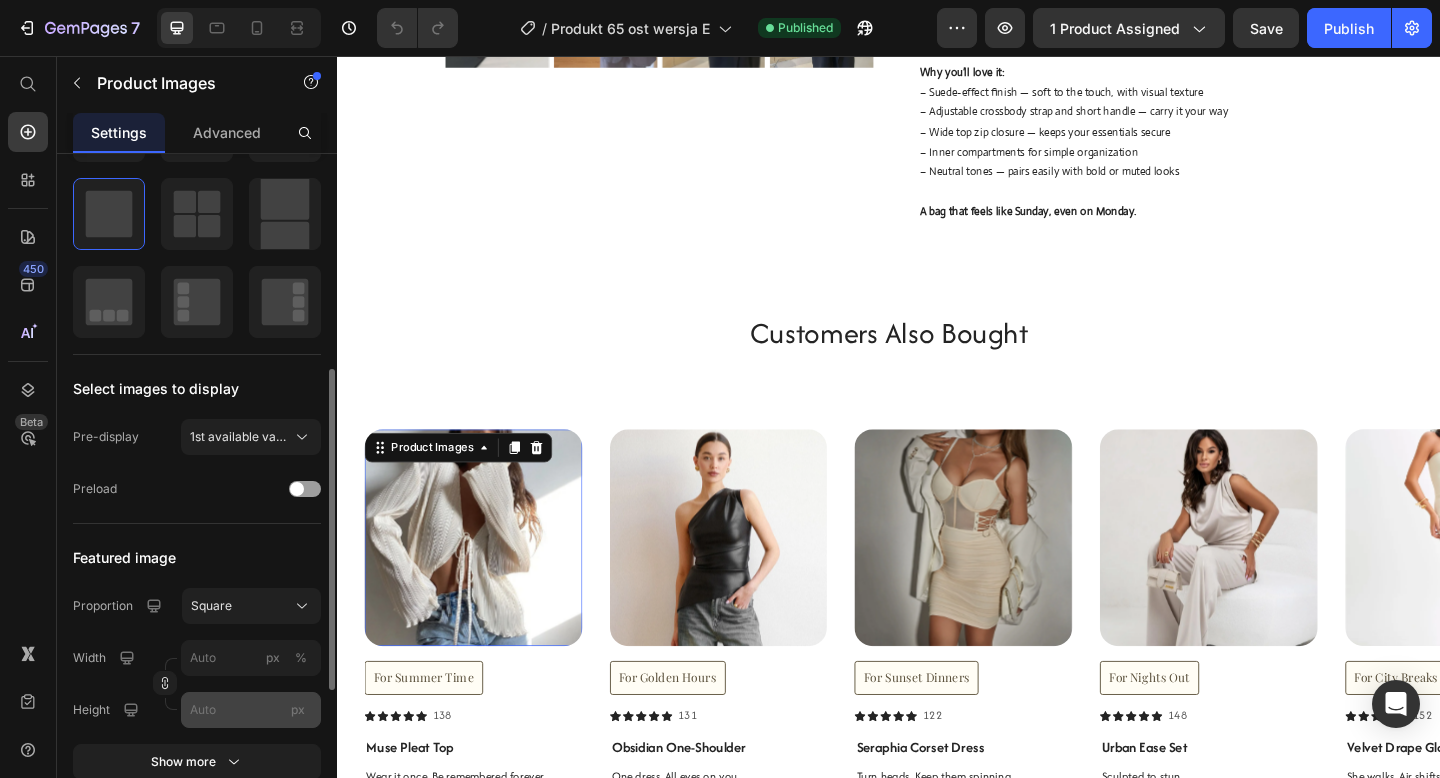 scroll, scrollTop: 382, scrollLeft: 0, axis: vertical 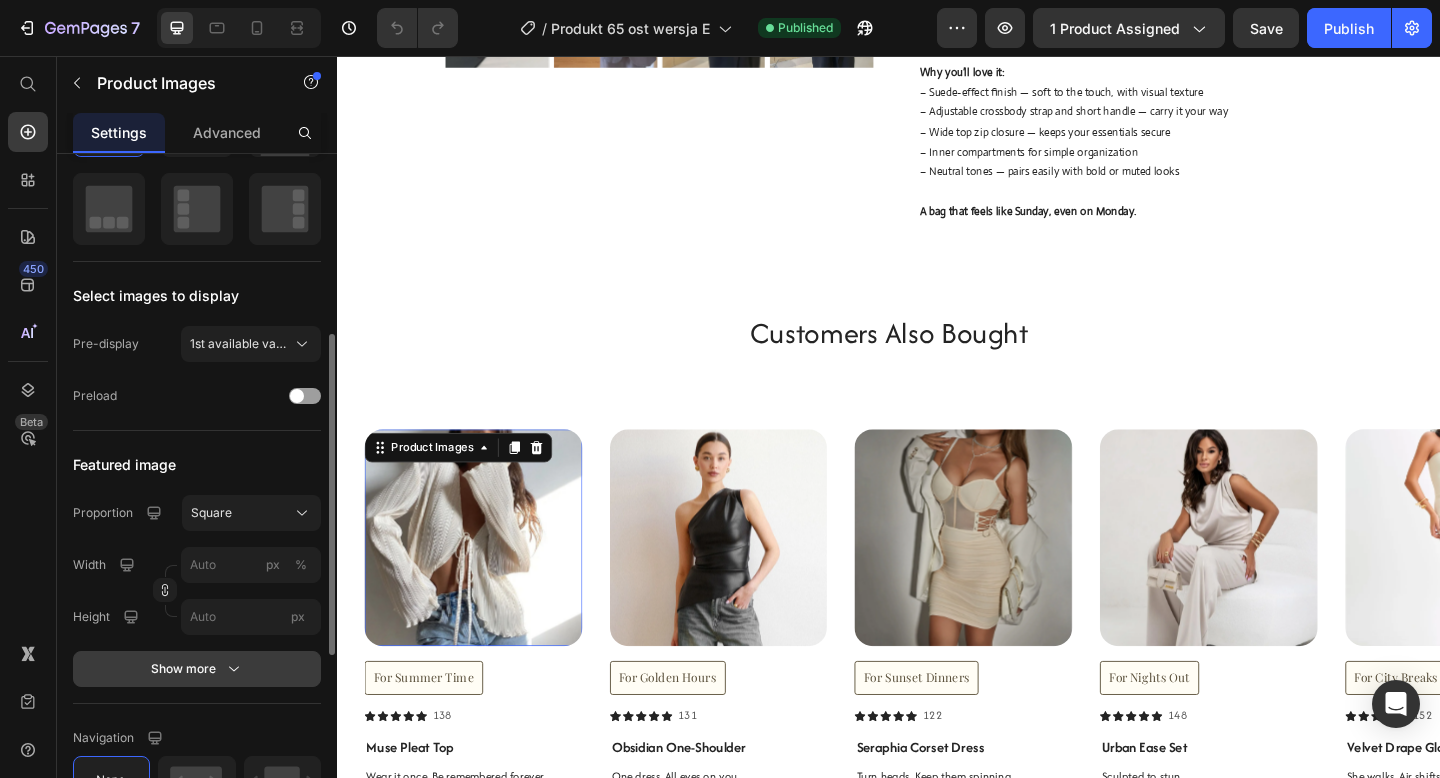 click on "Show more" at bounding box center (197, 669) 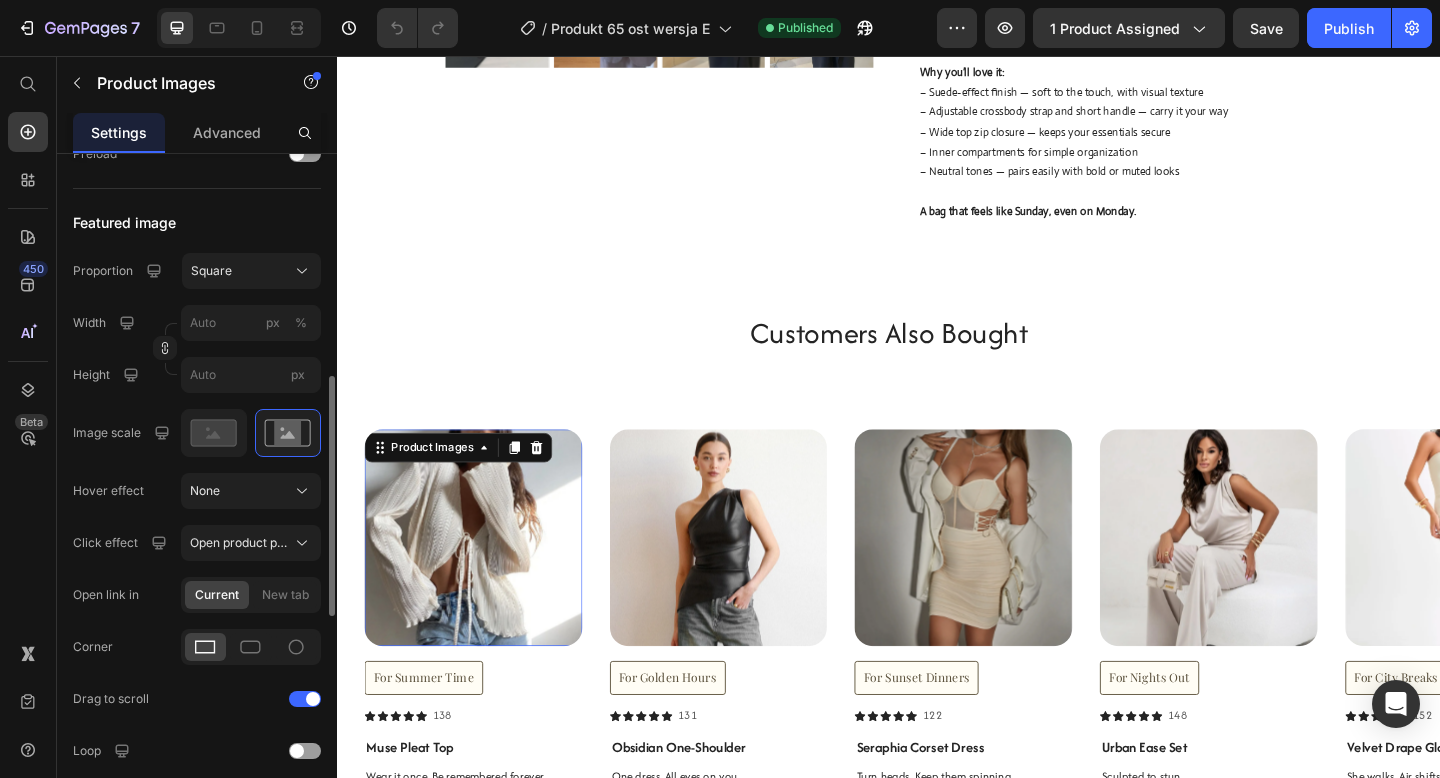 scroll, scrollTop: 625, scrollLeft: 0, axis: vertical 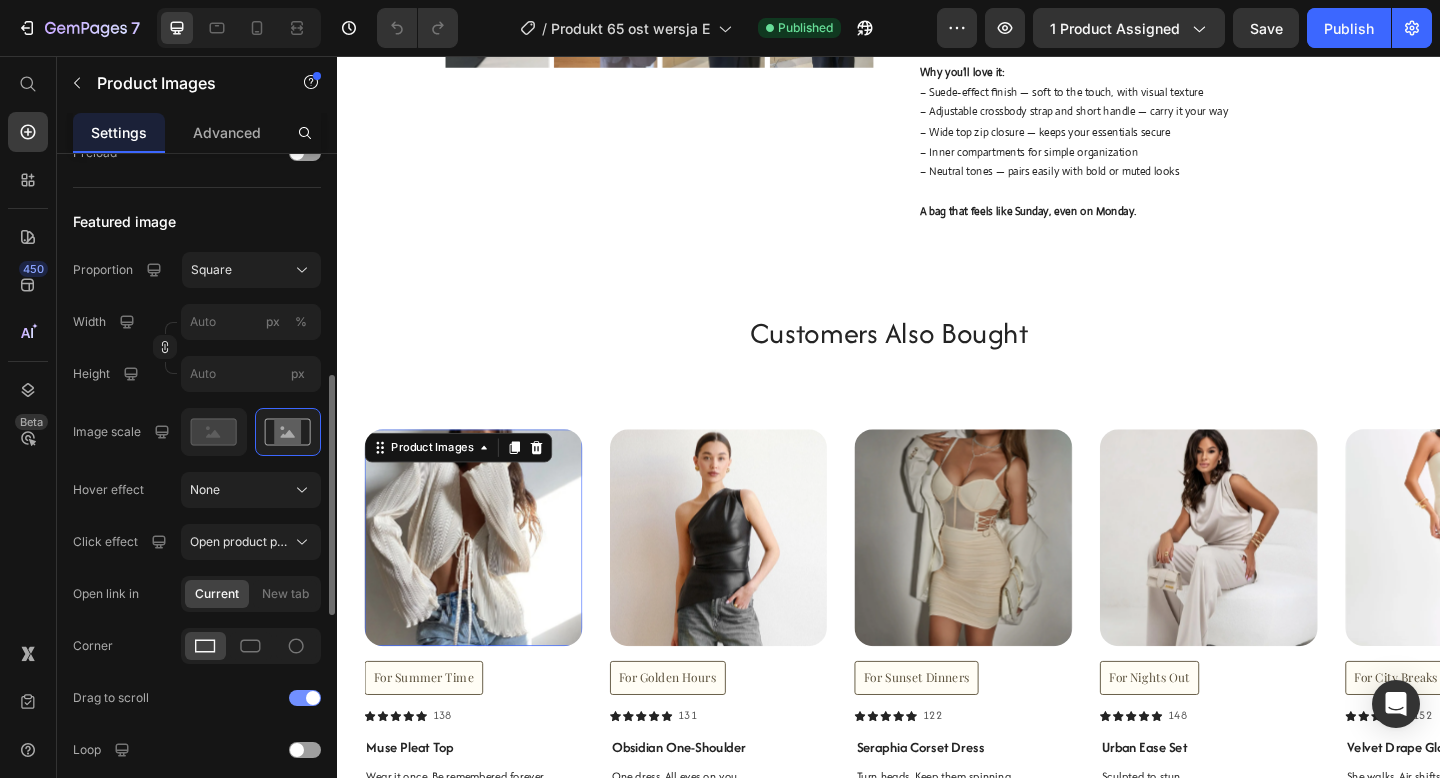 click at bounding box center (305, 698) 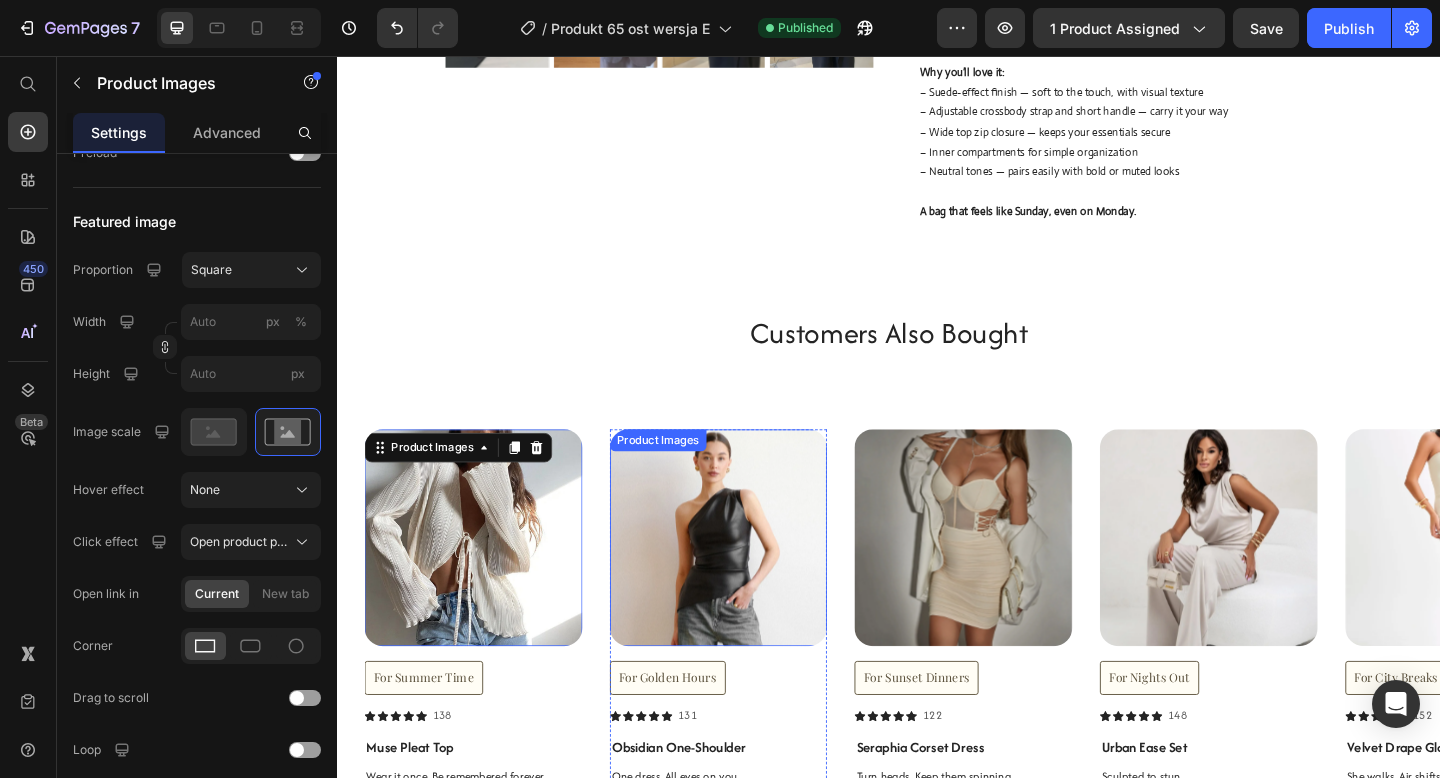 click at bounding box center (752, 580) 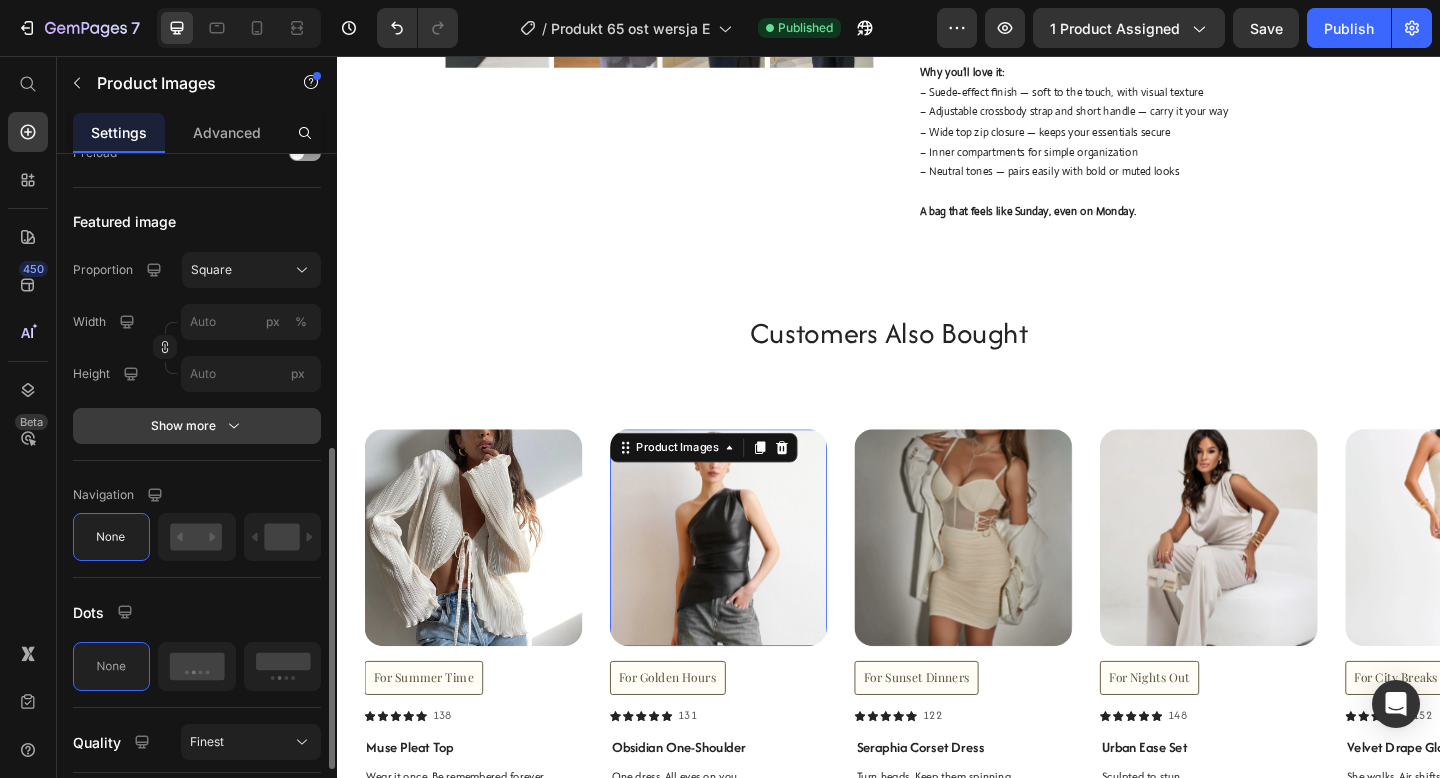 click on "Show more" at bounding box center [197, 426] 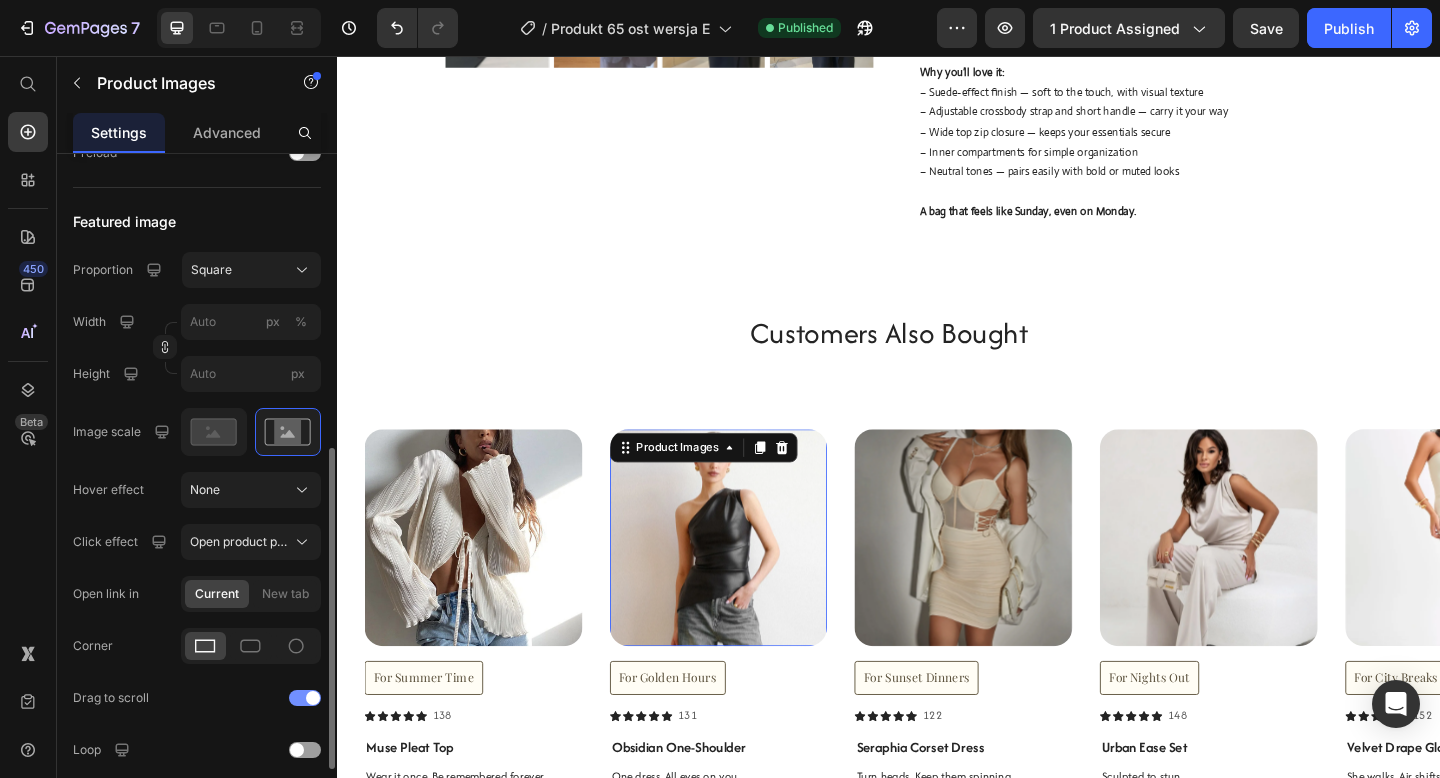 click at bounding box center (313, 698) 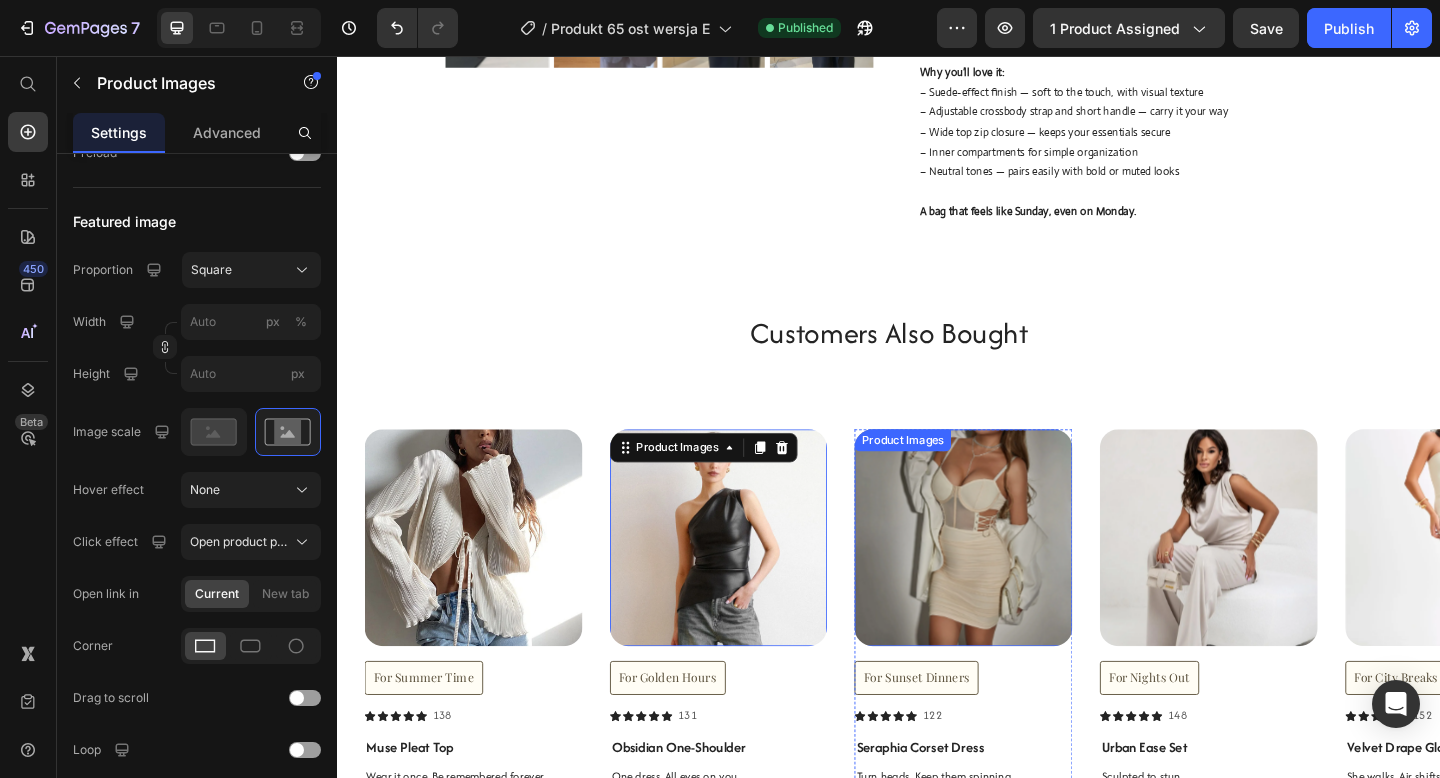 click at bounding box center (1018, 580) 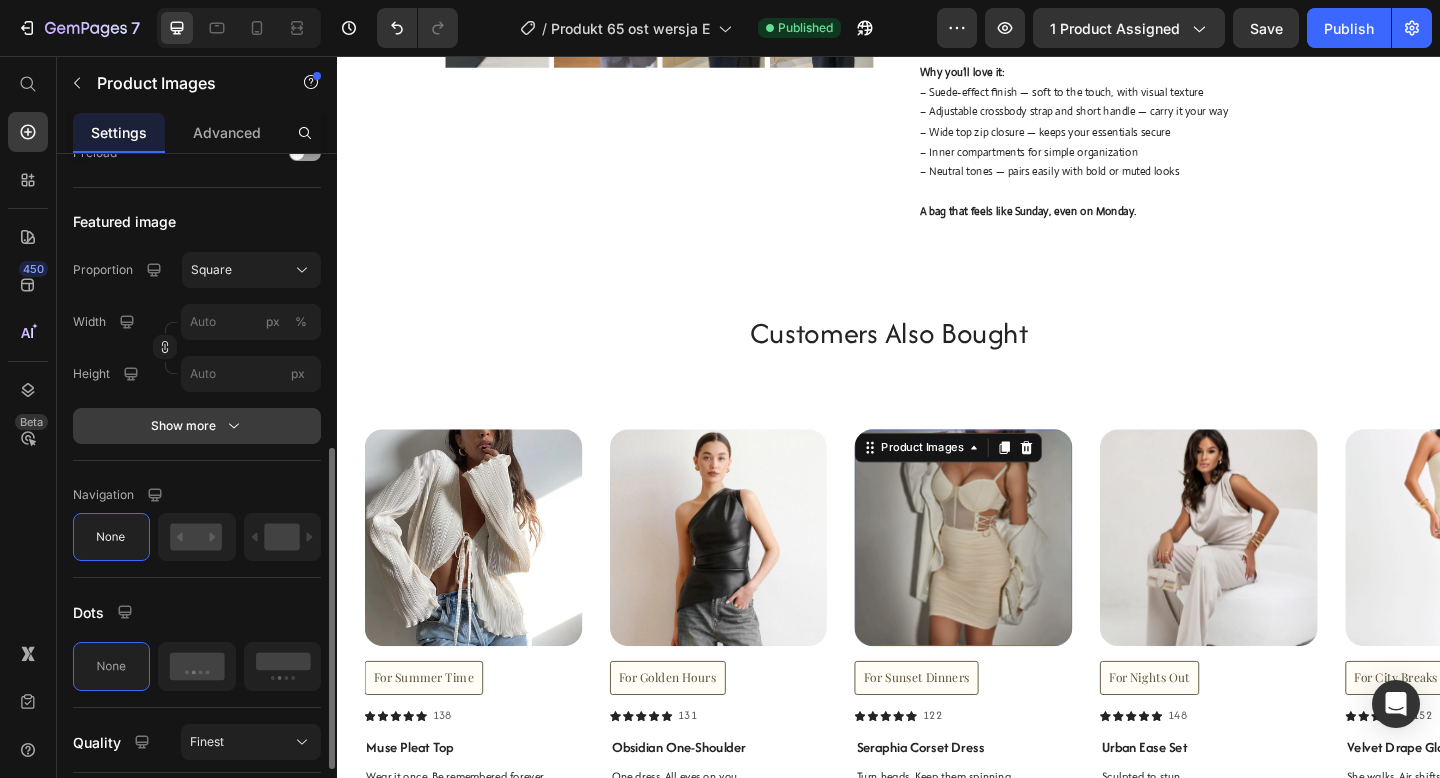 click on "Show more" at bounding box center (197, 426) 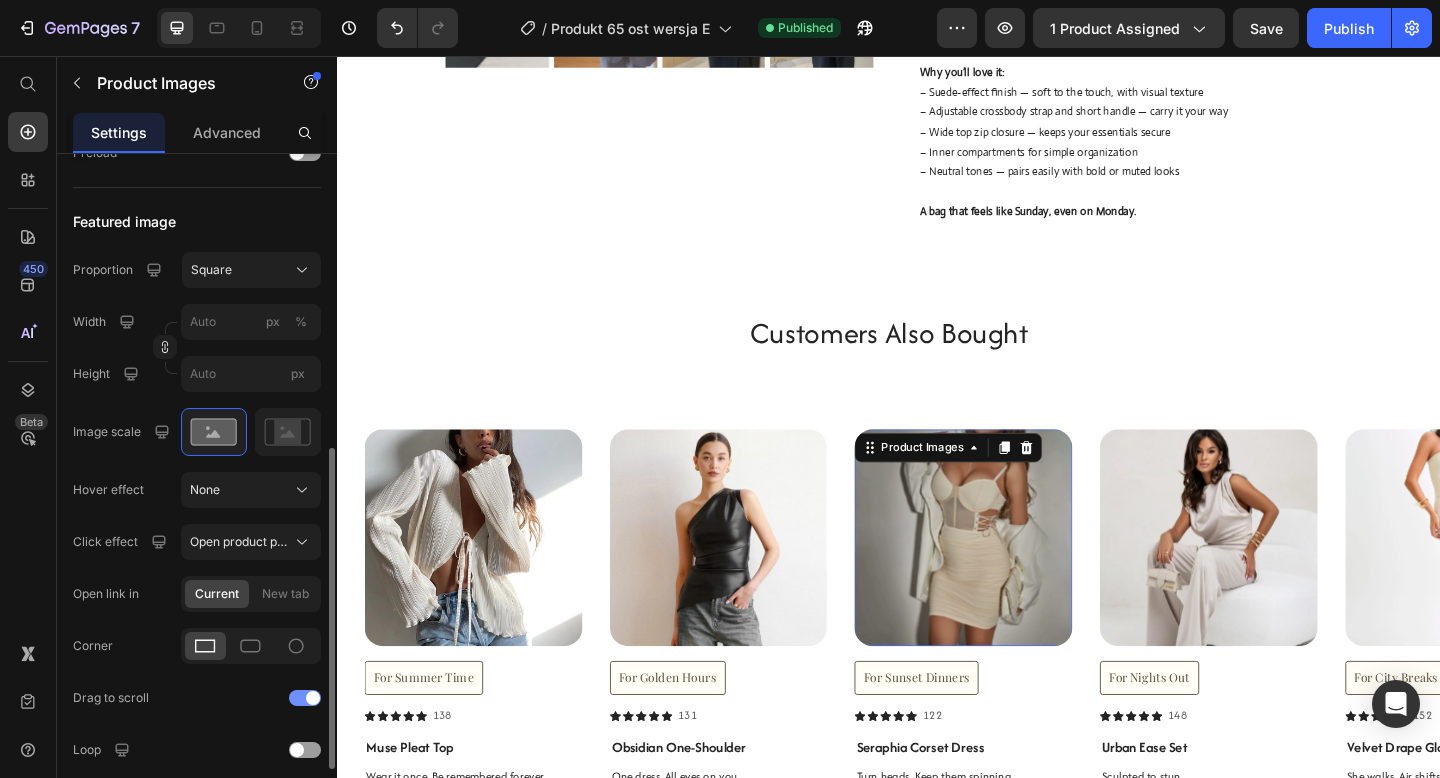 click at bounding box center [305, 698] 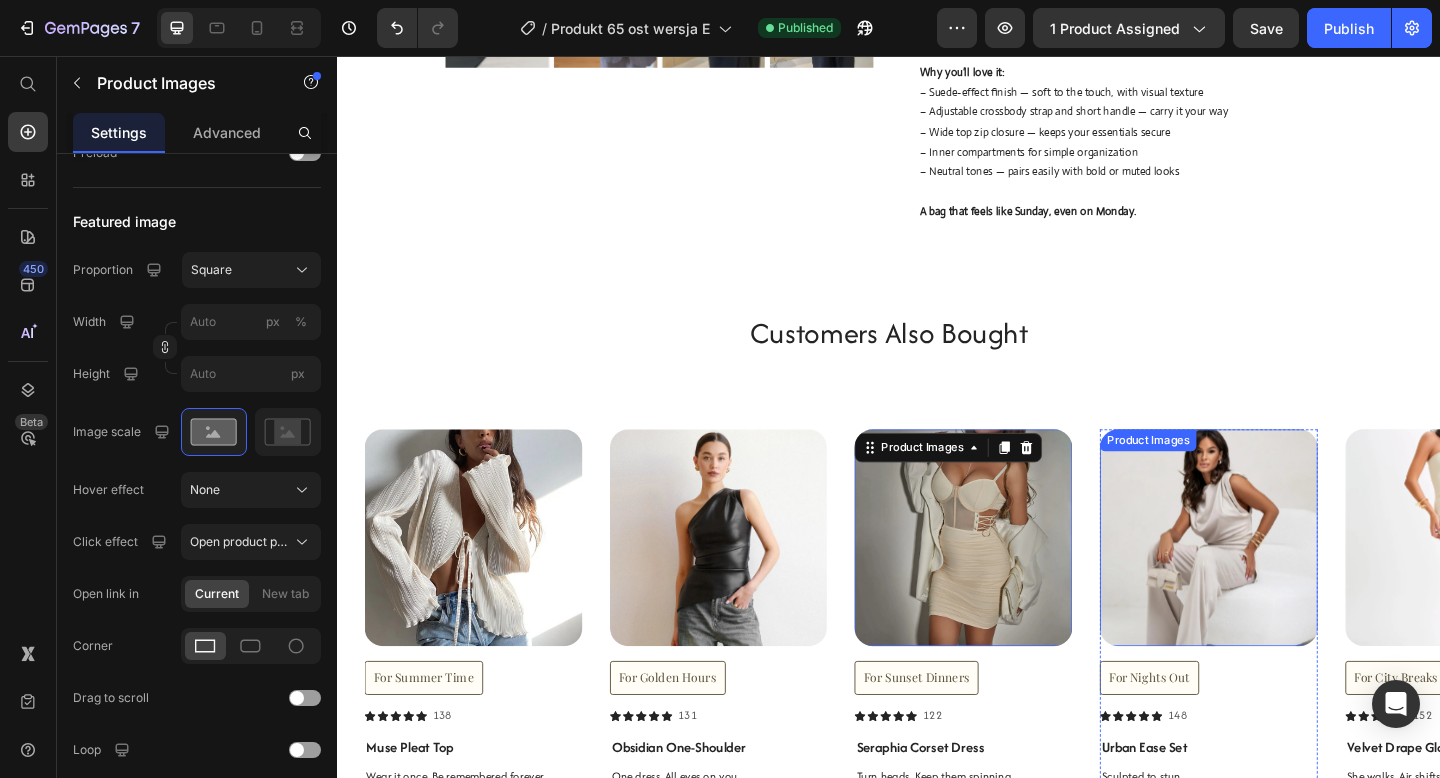 click at bounding box center (1285, 580) 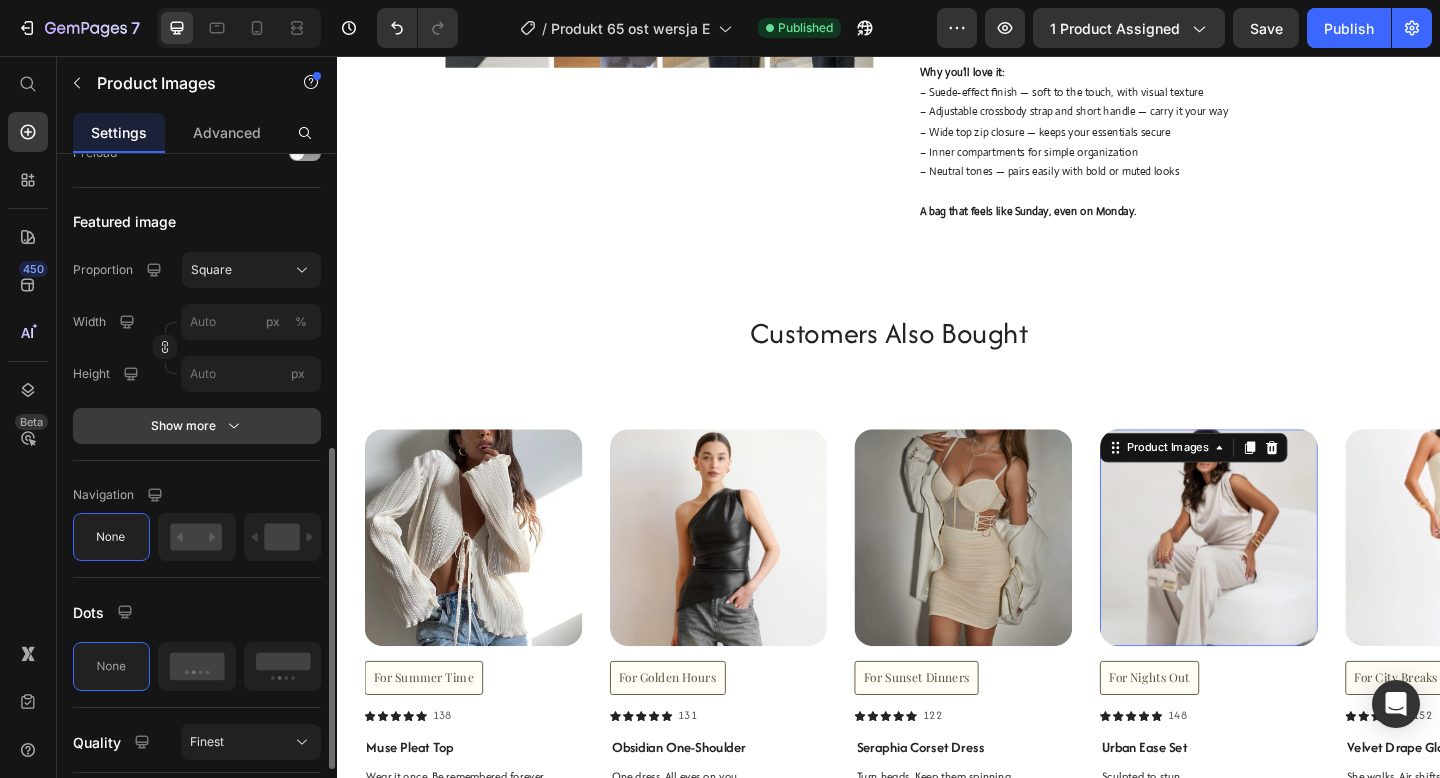 click on "Show more" at bounding box center [197, 426] 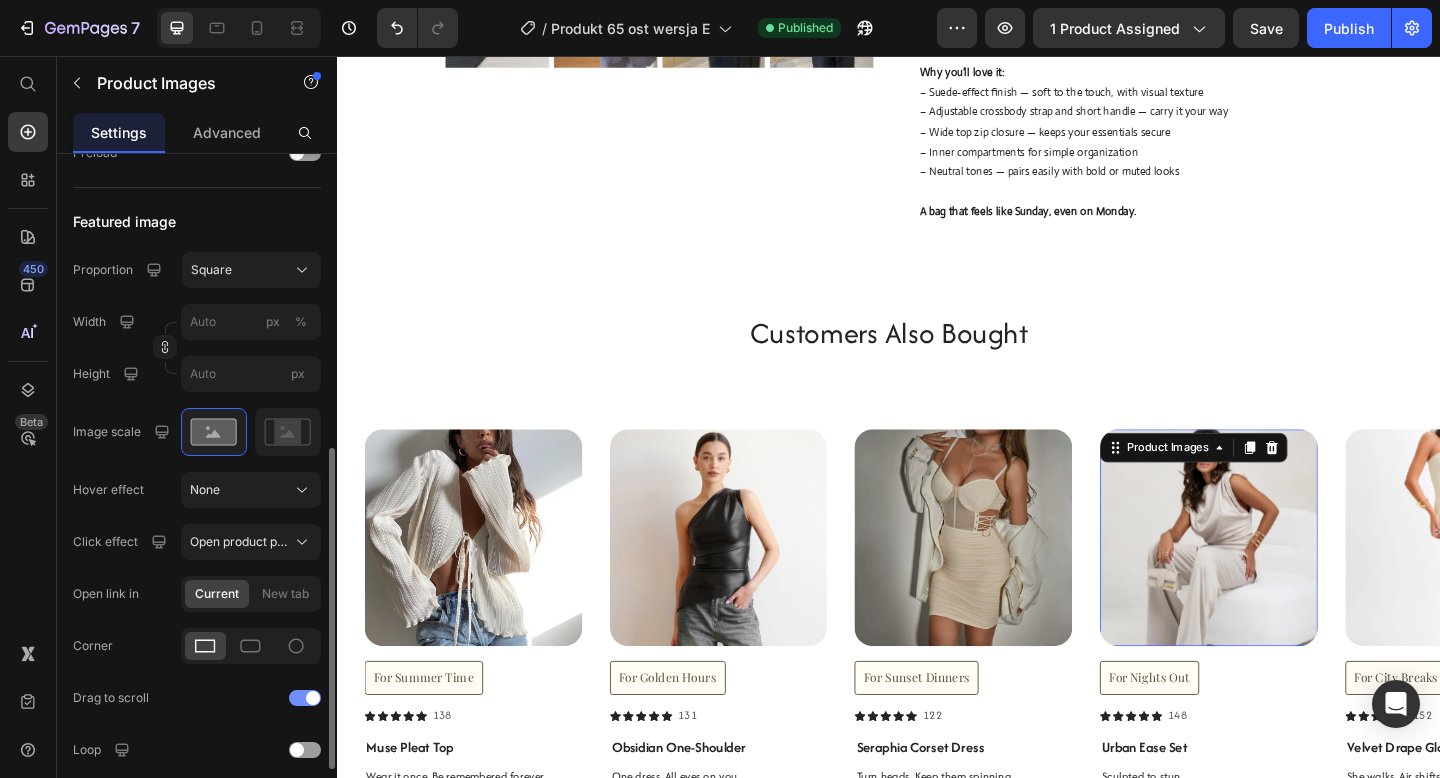 click 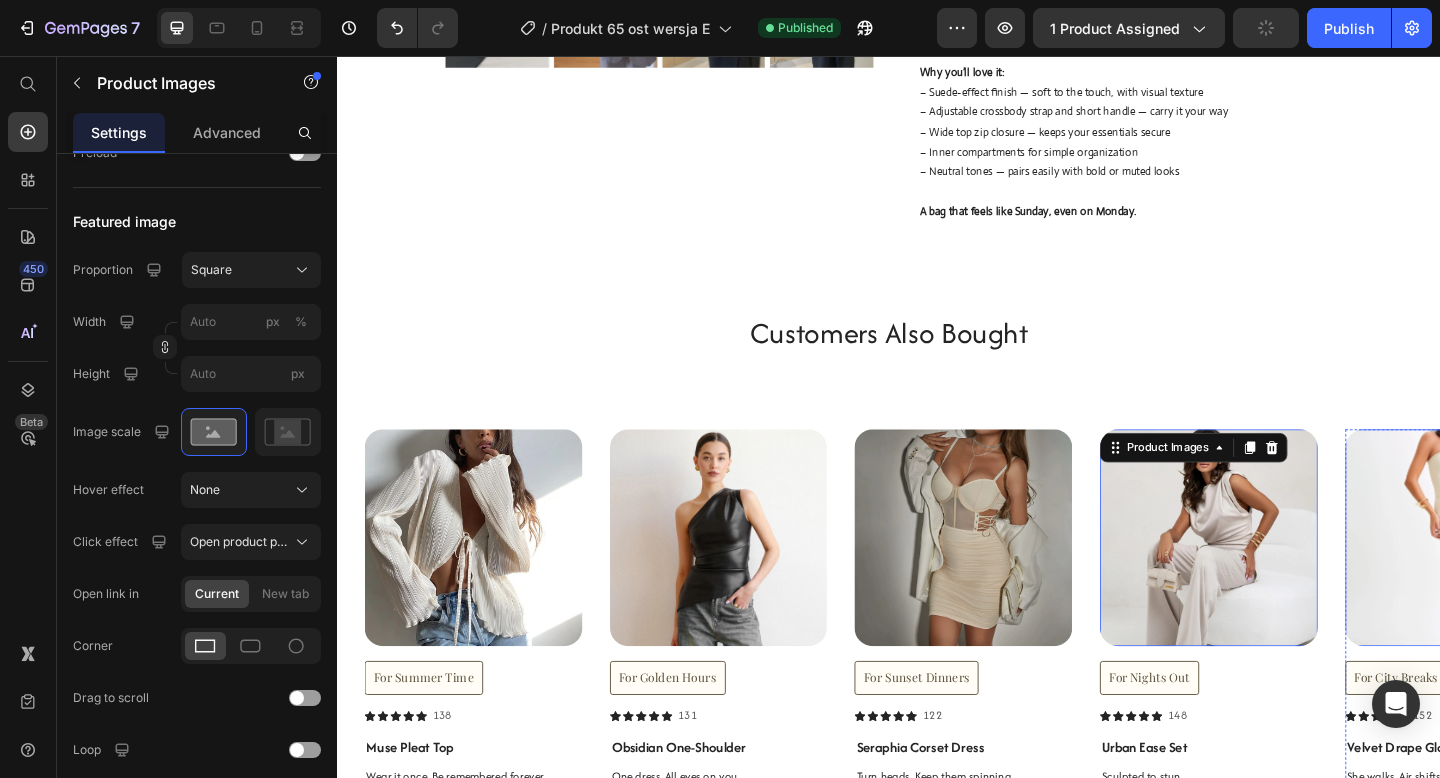 click at bounding box center (1552, 580) 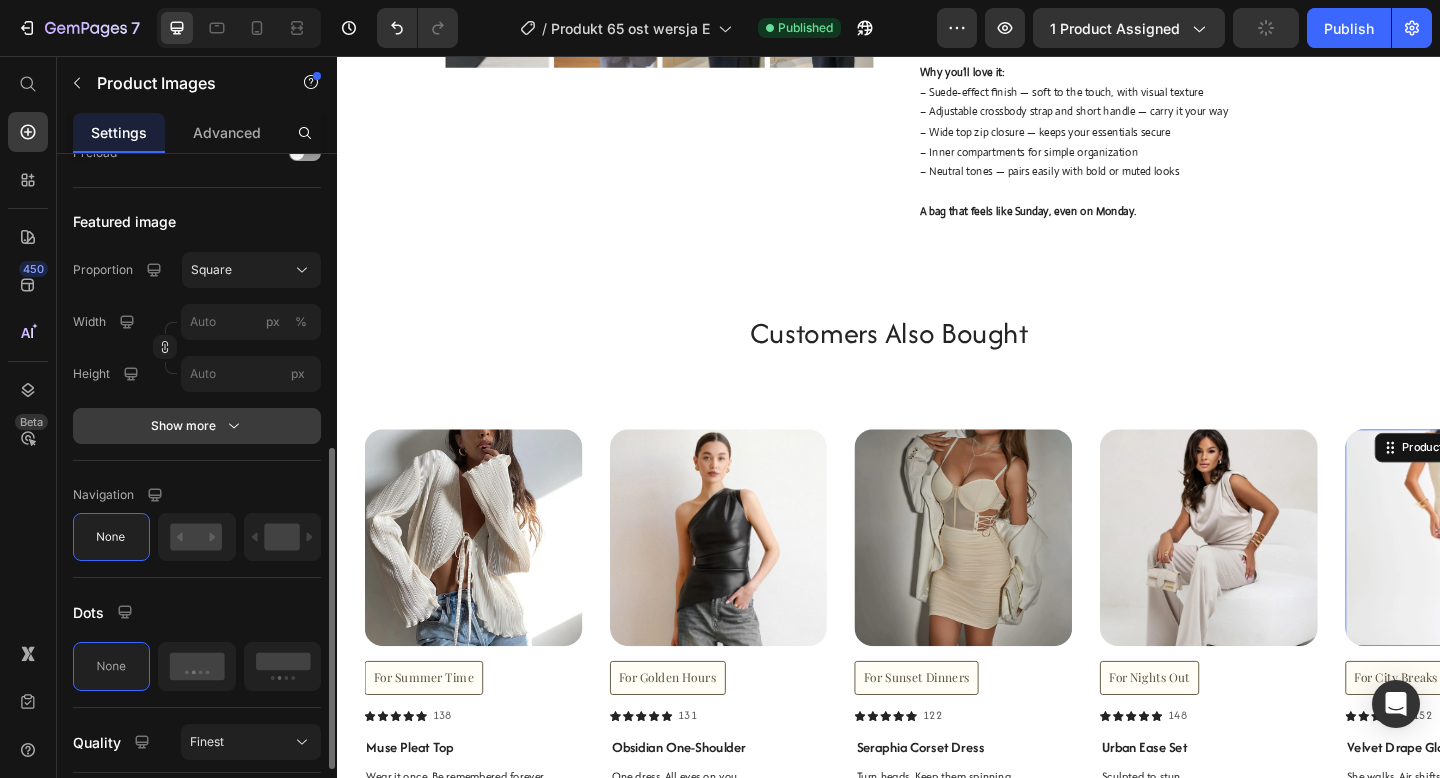click 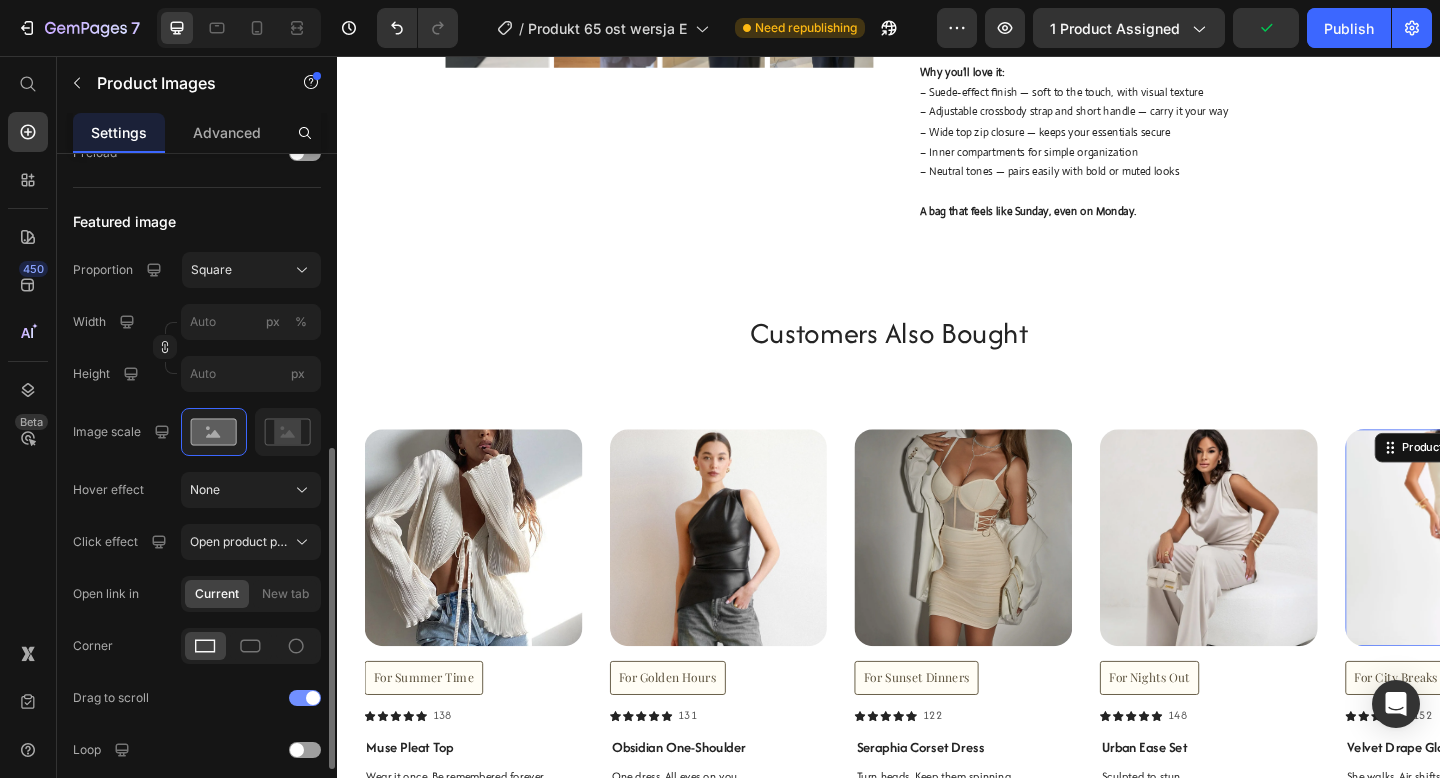 click at bounding box center [313, 698] 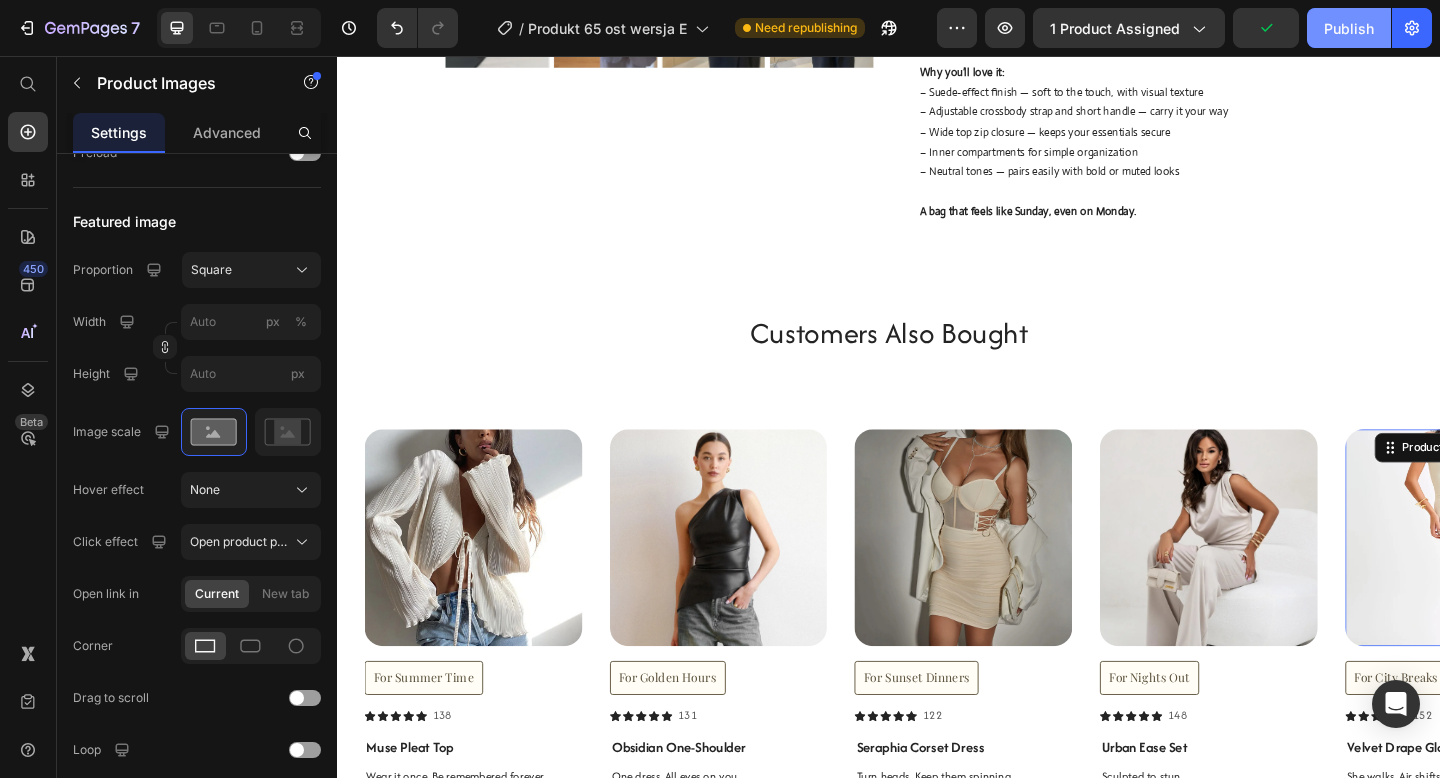 click on "Publish" at bounding box center (1349, 28) 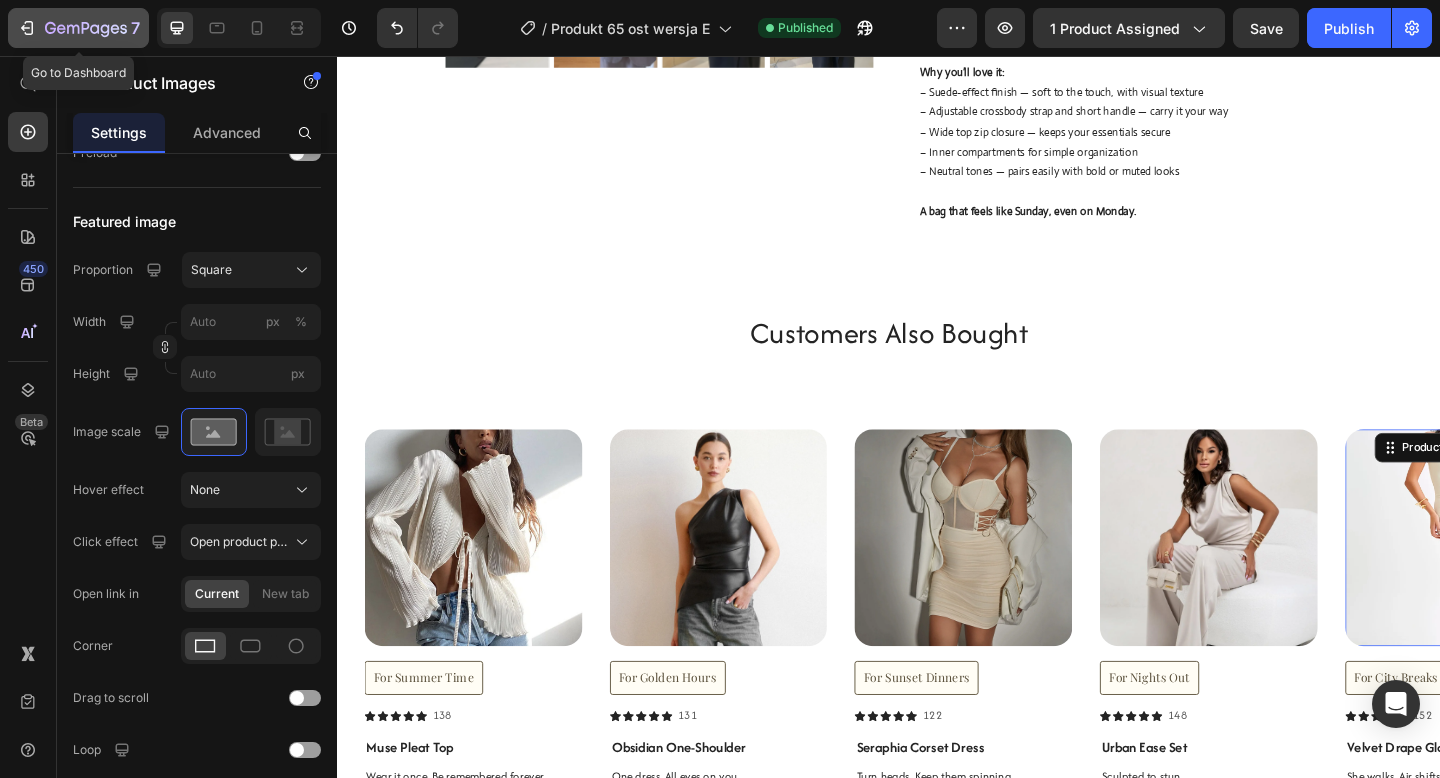 click 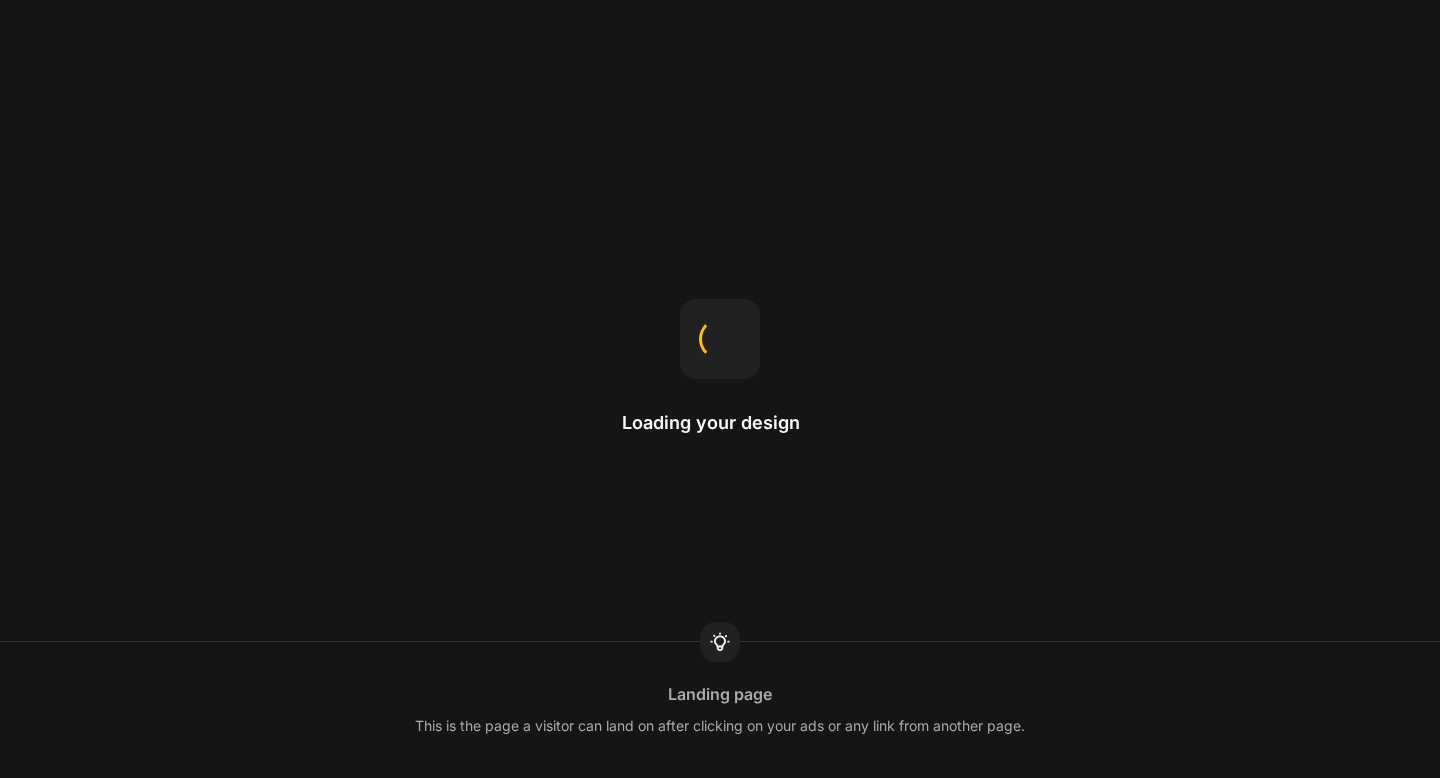 scroll, scrollTop: 0, scrollLeft: 0, axis: both 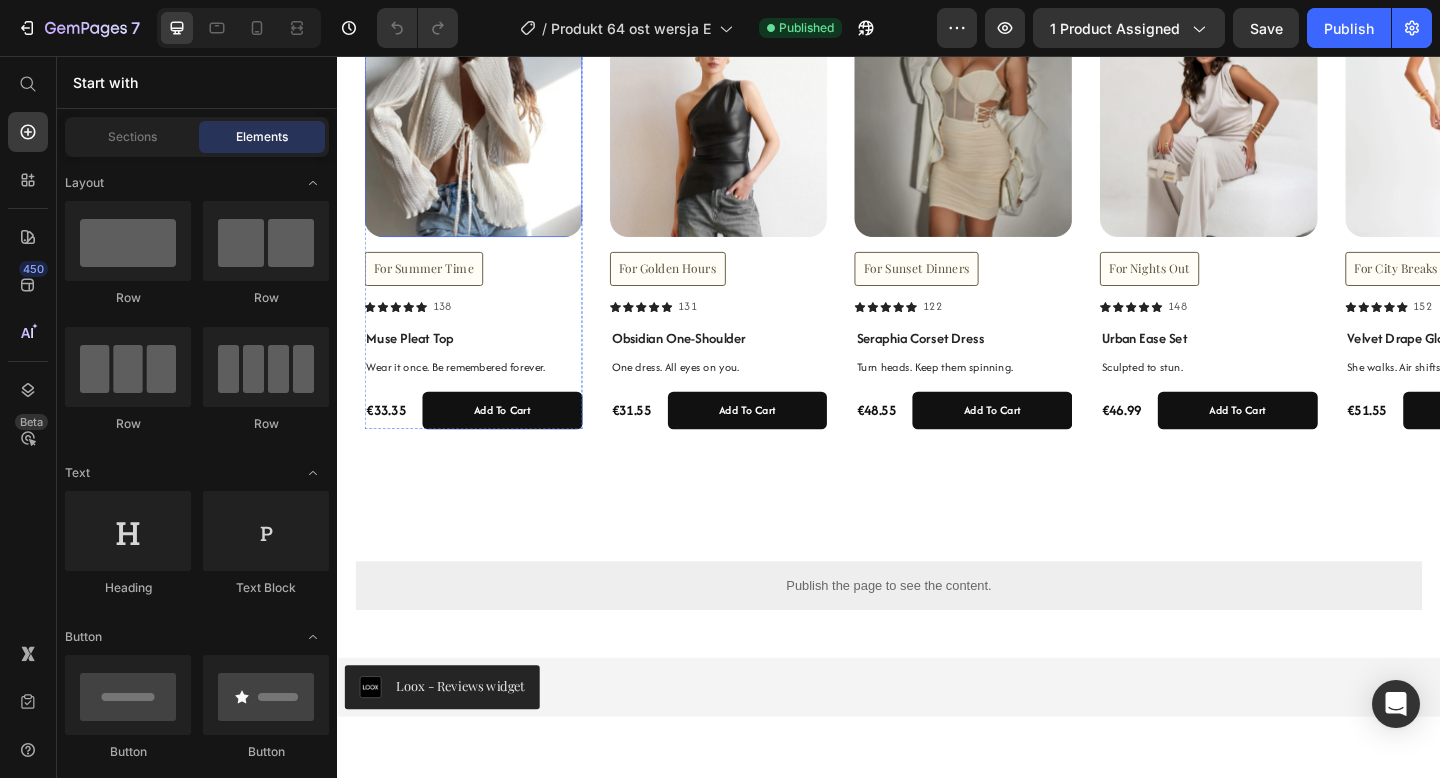 click at bounding box center (485, 135) 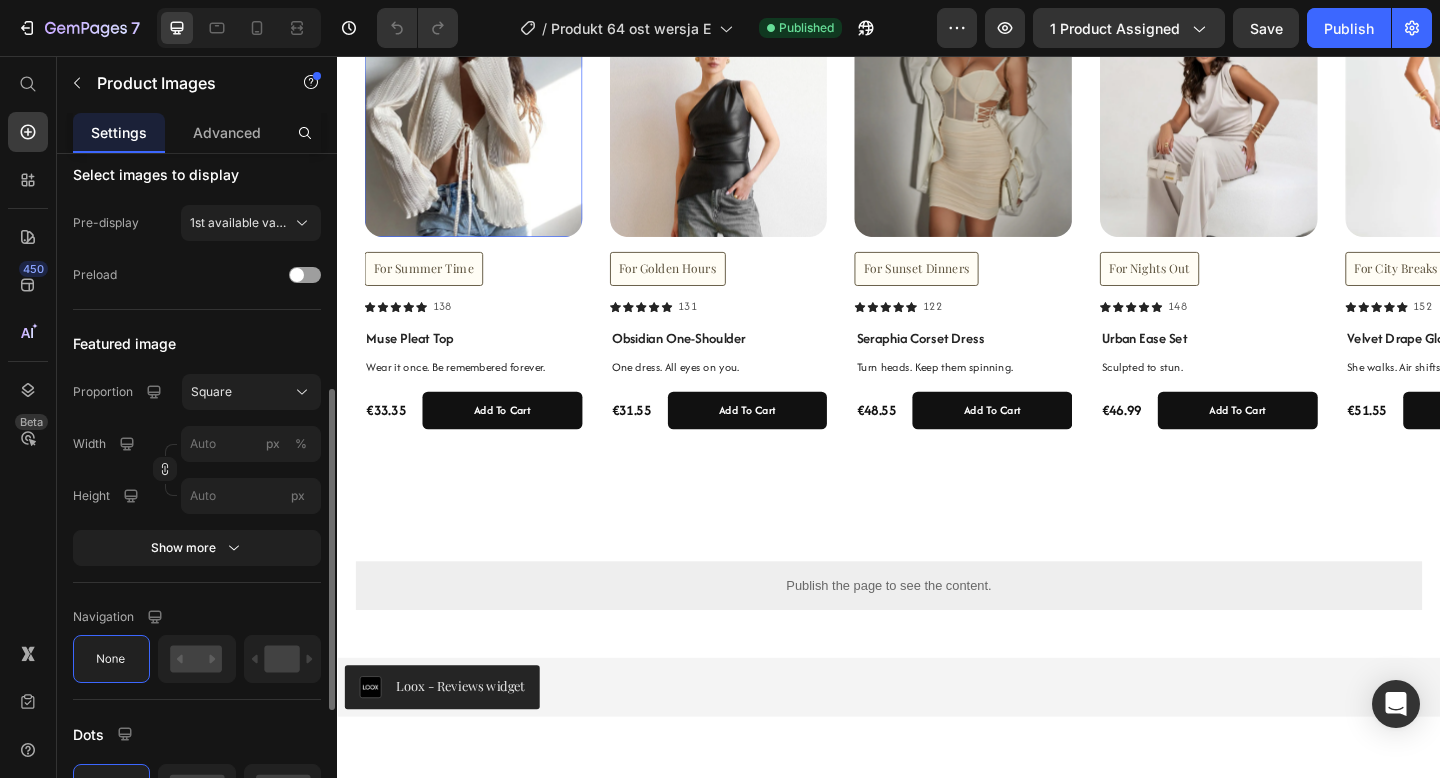 scroll, scrollTop: 502, scrollLeft: 0, axis: vertical 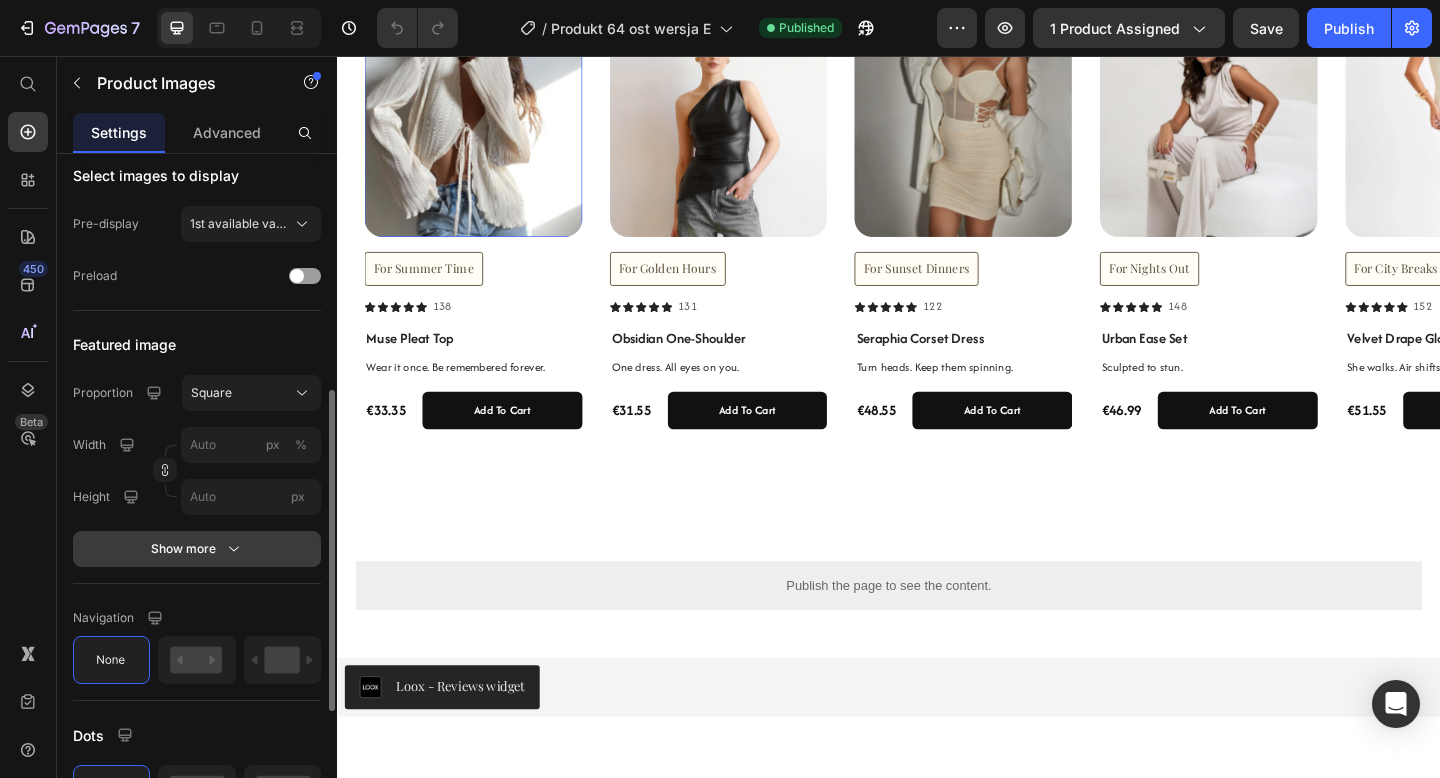 click 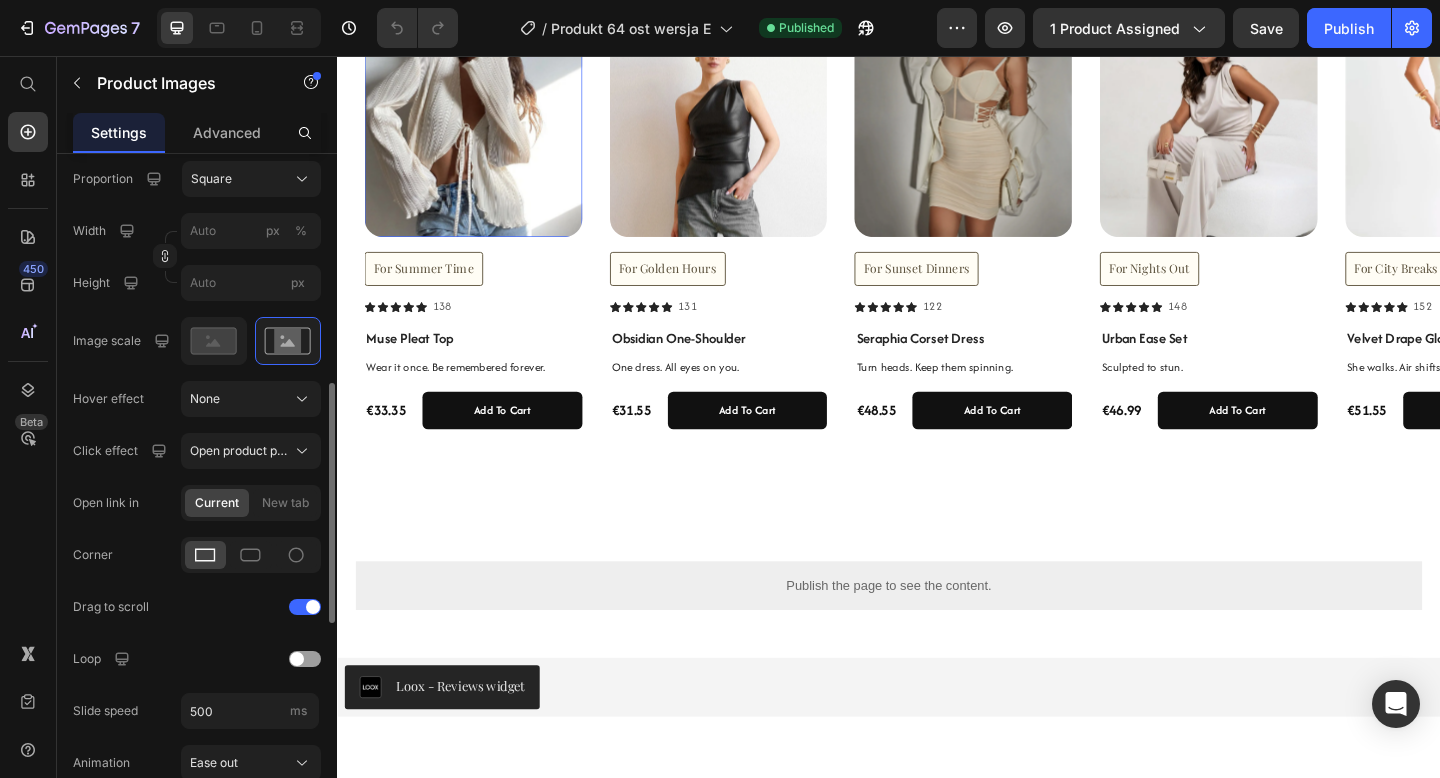 scroll, scrollTop: 721, scrollLeft: 0, axis: vertical 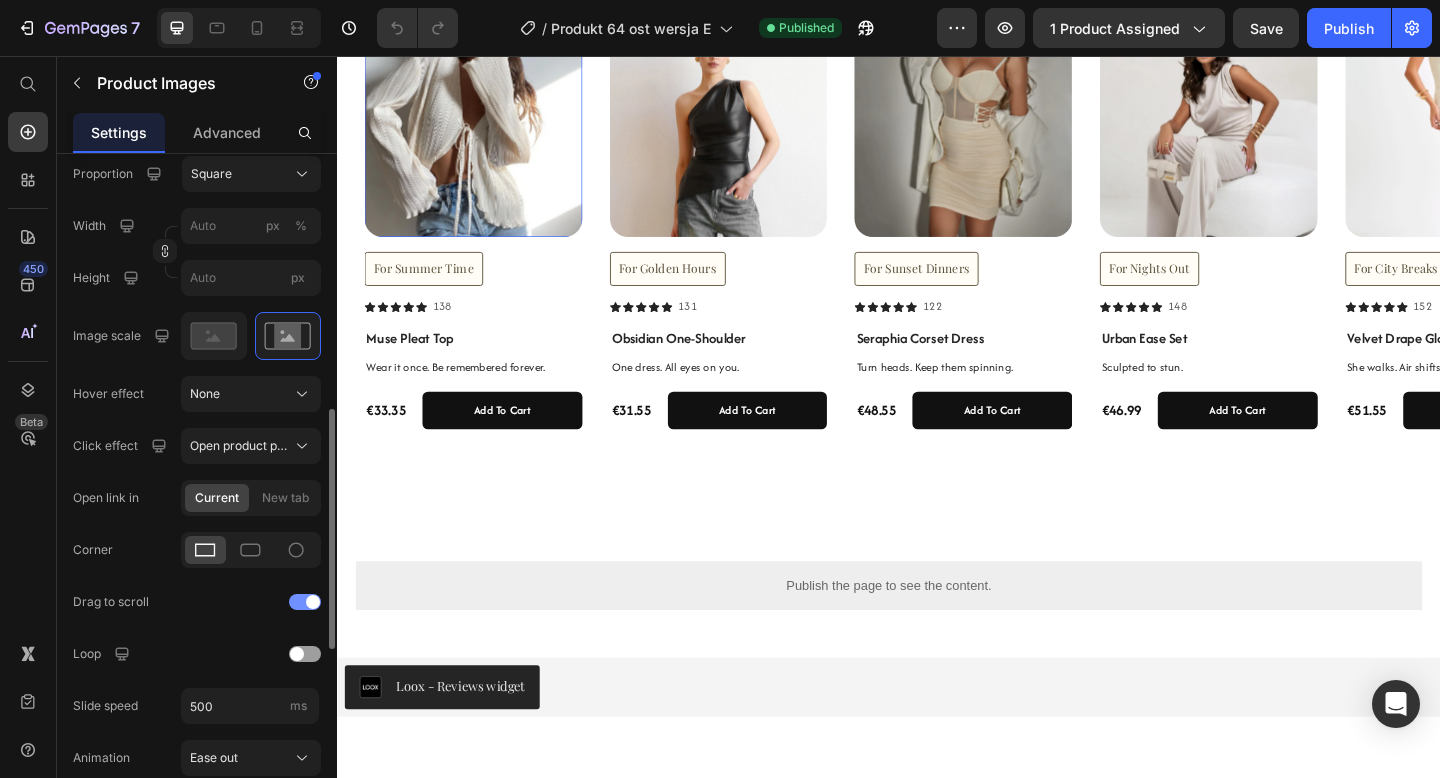 click at bounding box center (305, 602) 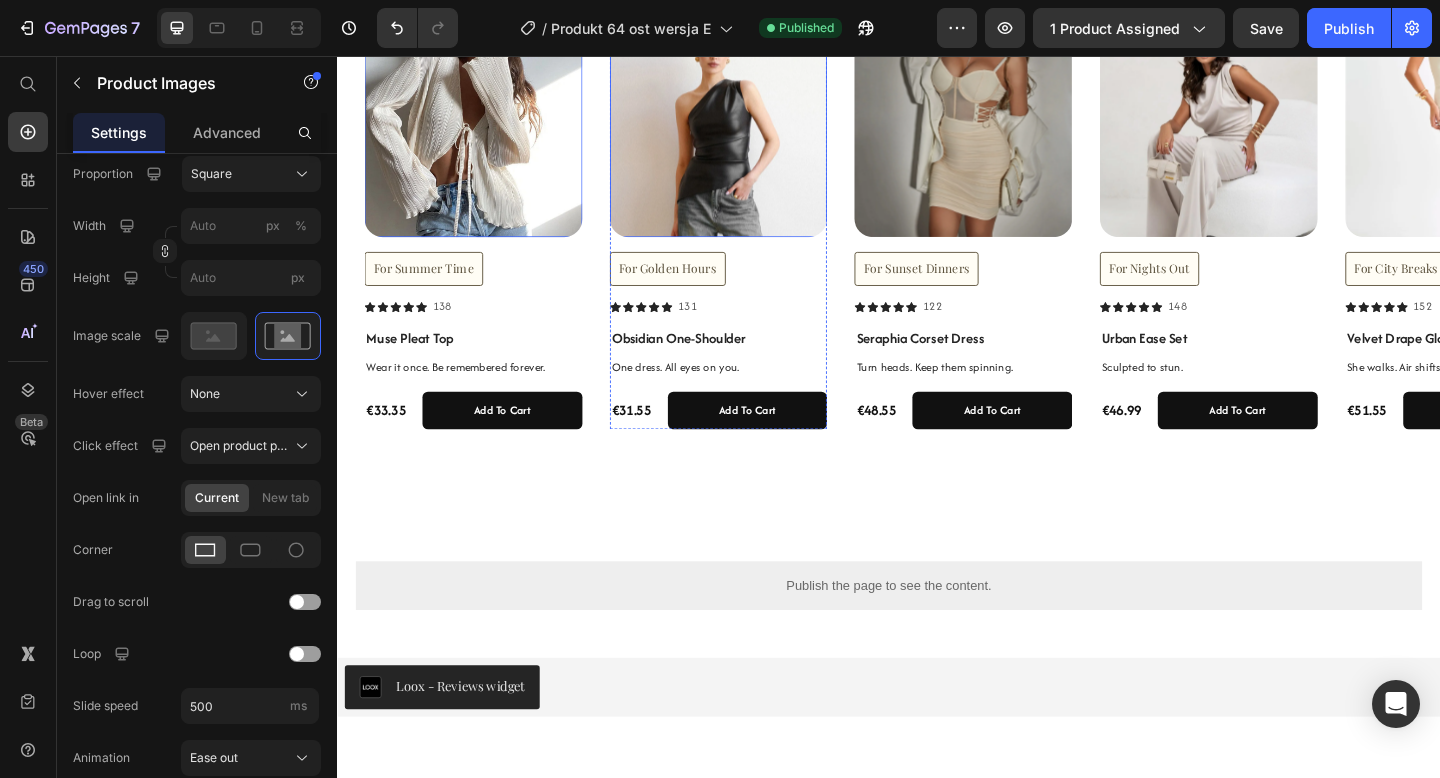 click at bounding box center (752, 135) 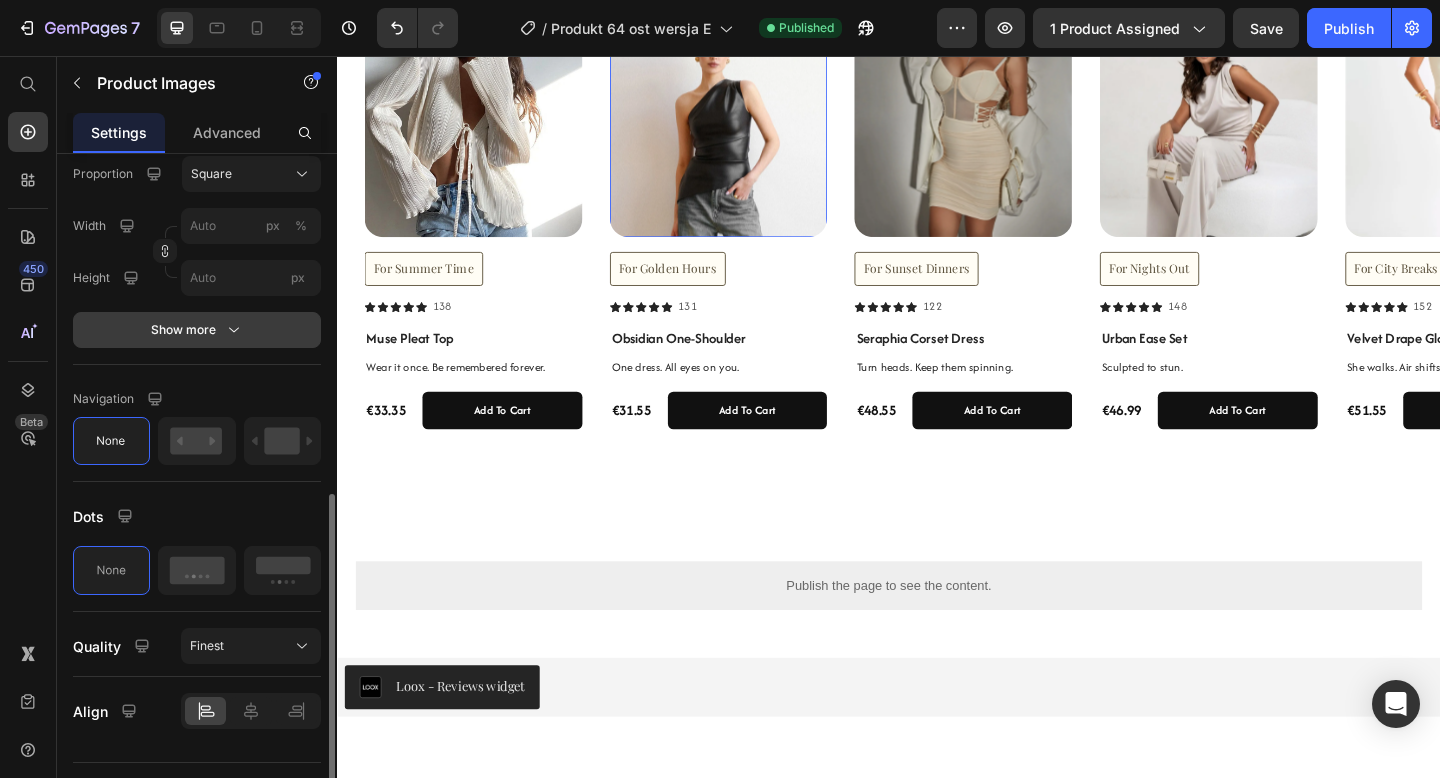 click on "Show more" at bounding box center (197, 330) 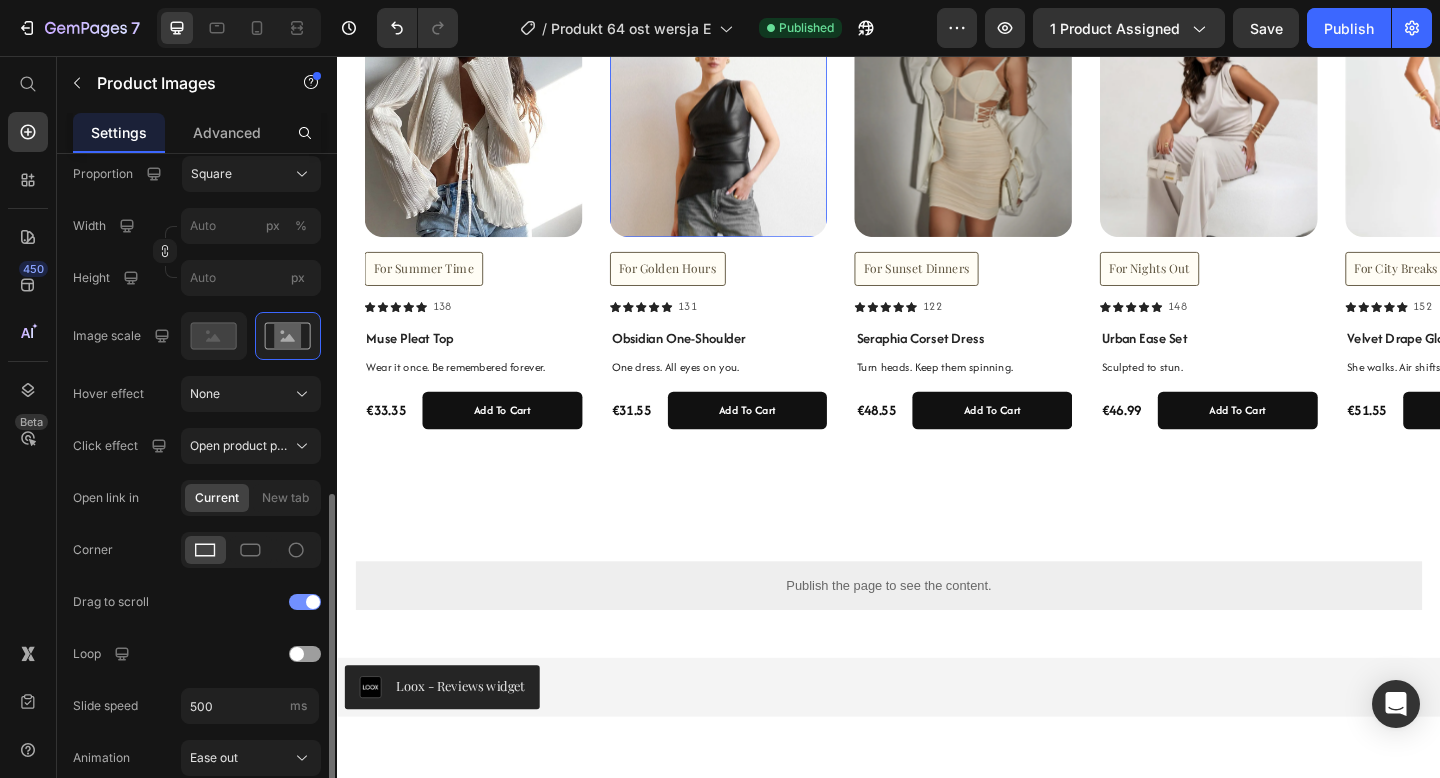 click on "Drag to scroll" 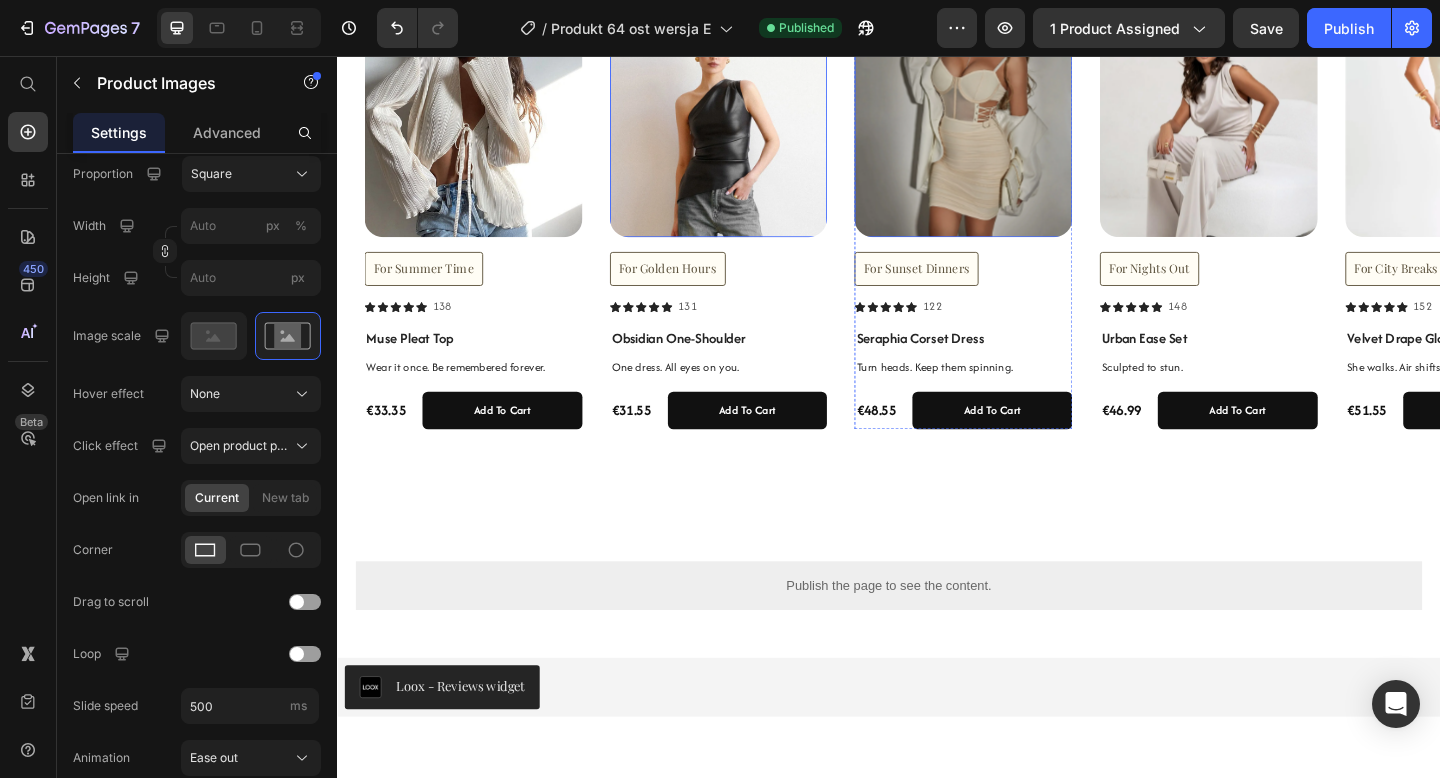 click at bounding box center [1018, 135] 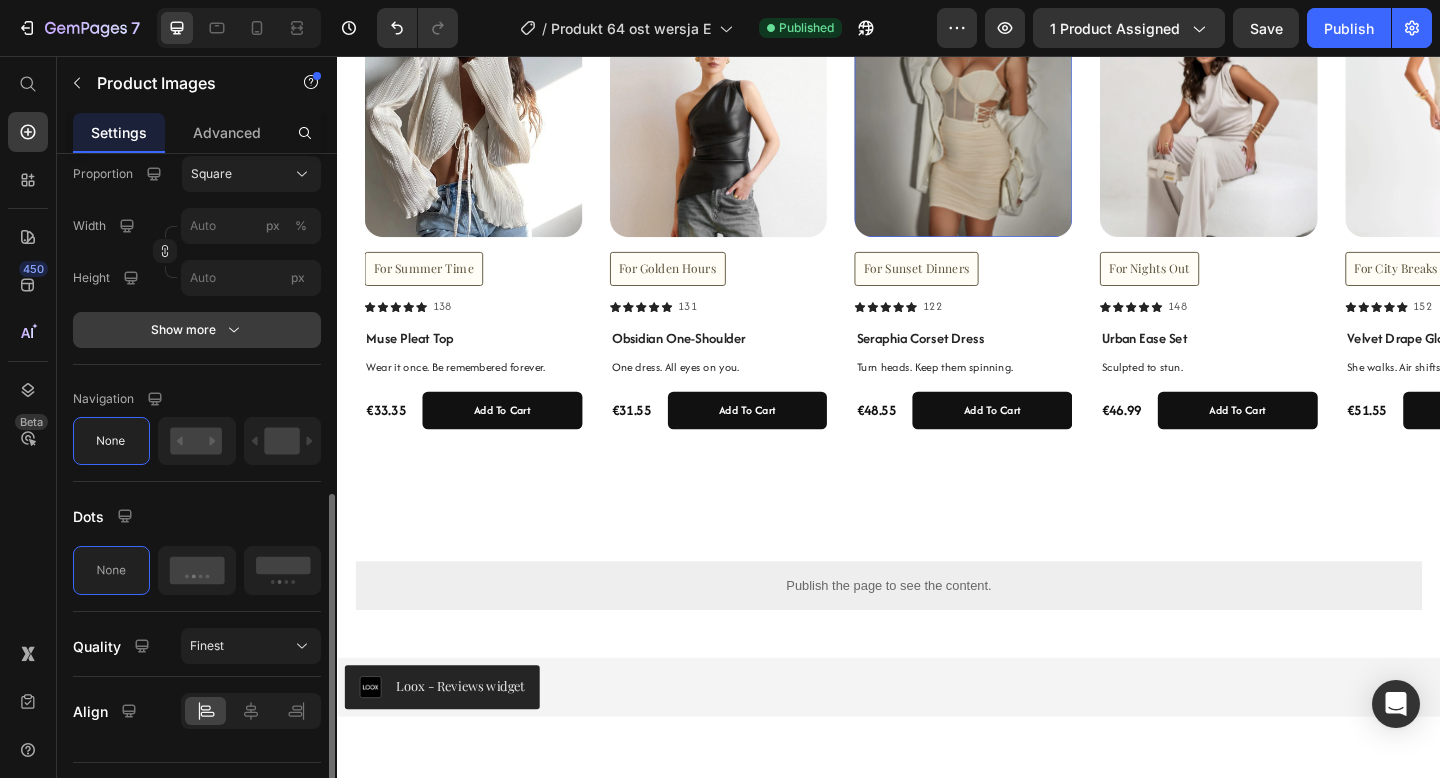 click 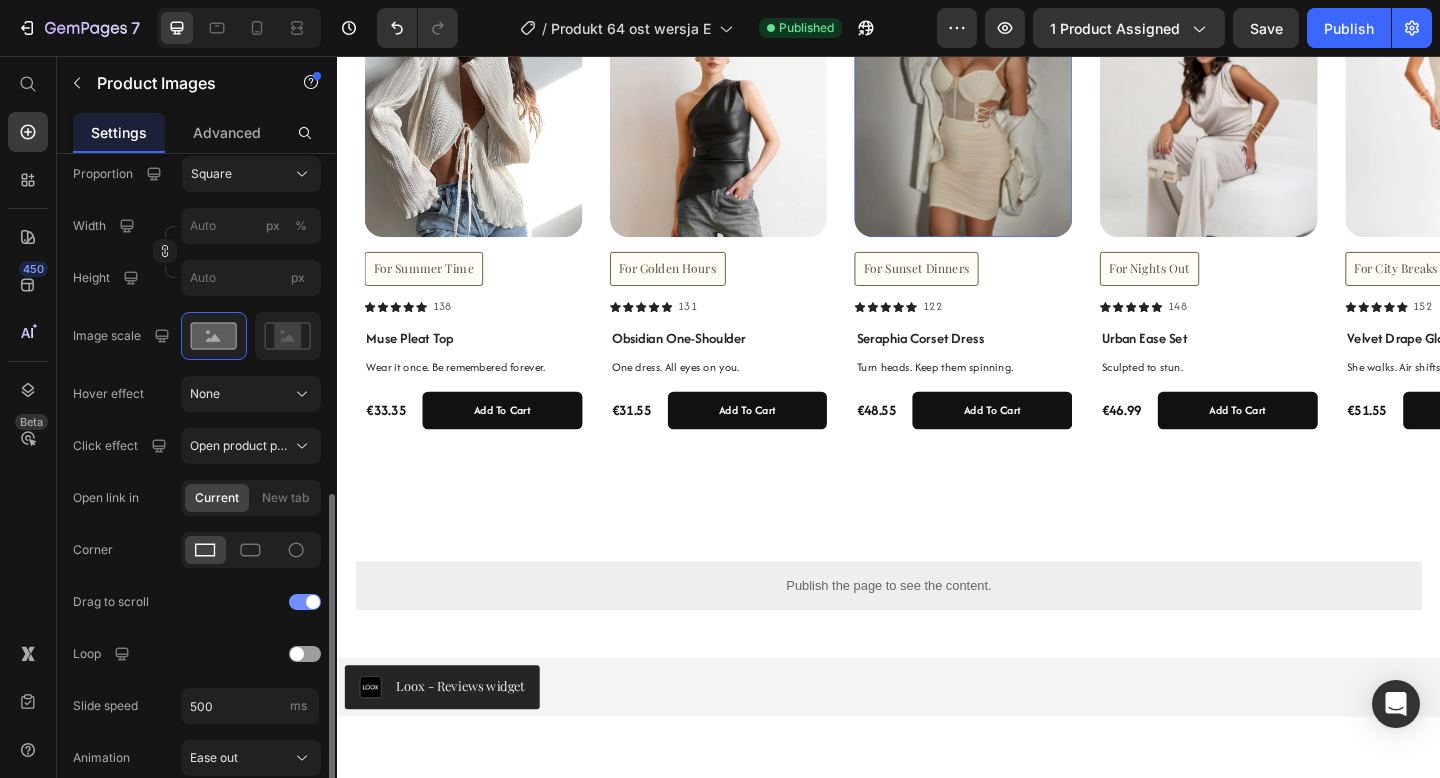 click at bounding box center [305, 602] 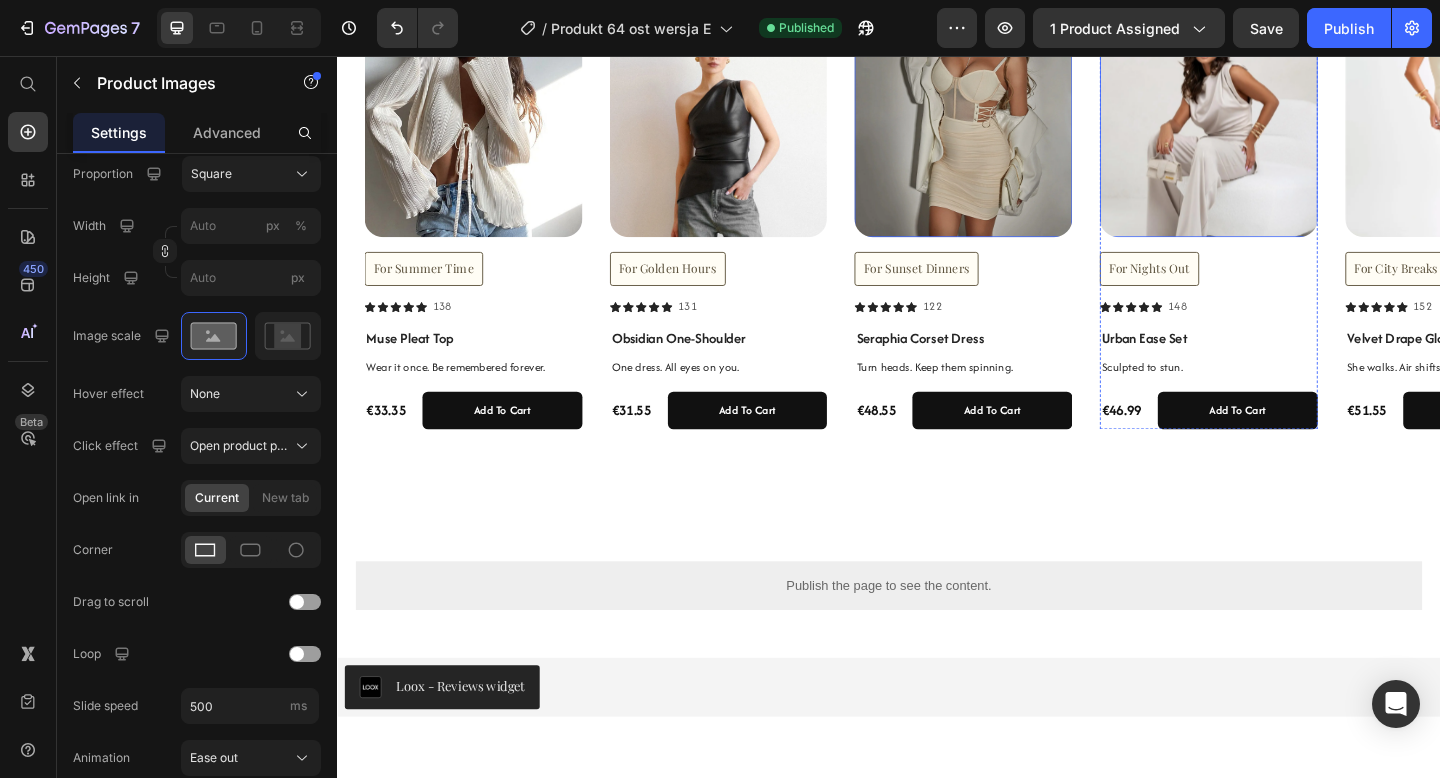 click at bounding box center [1285, 135] 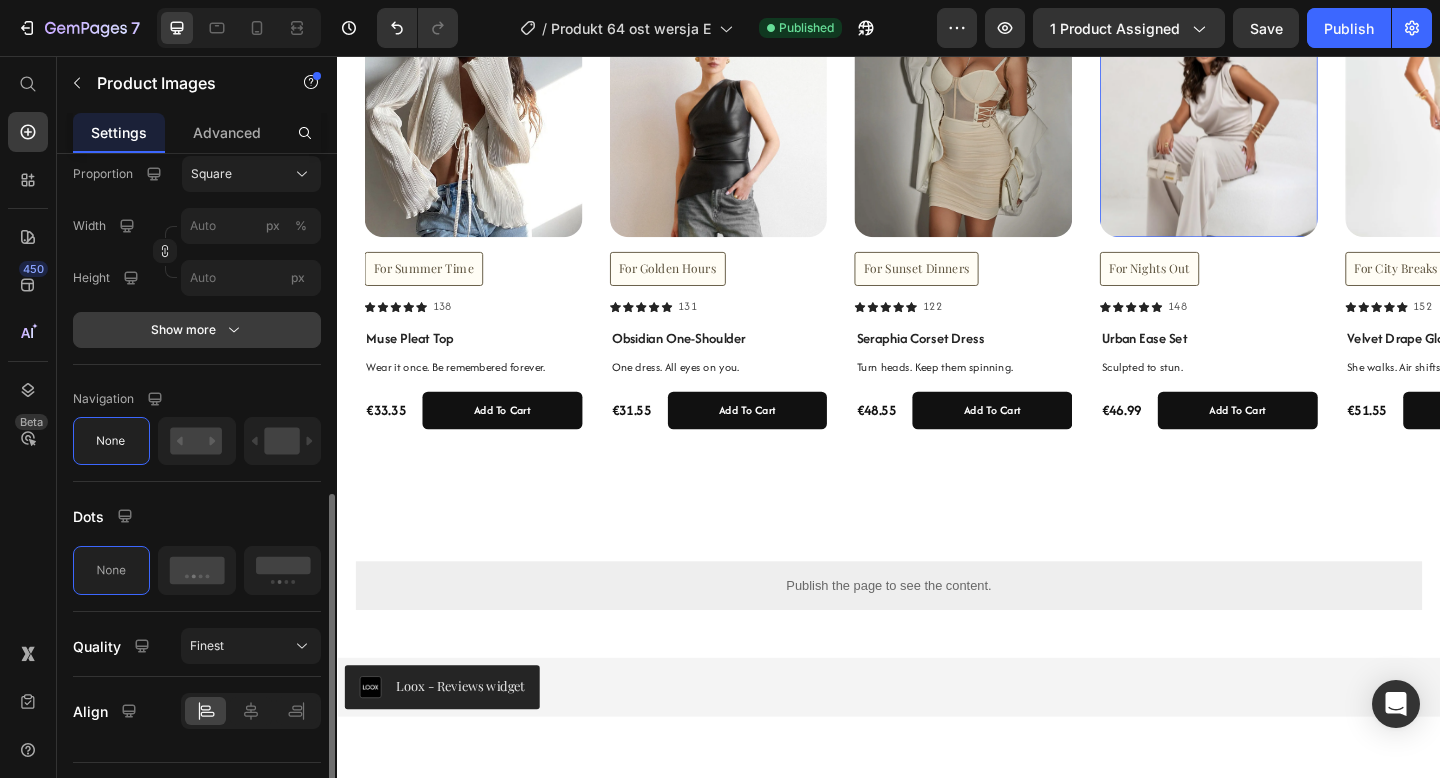 click on "Show more" at bounding box center [197, 330] 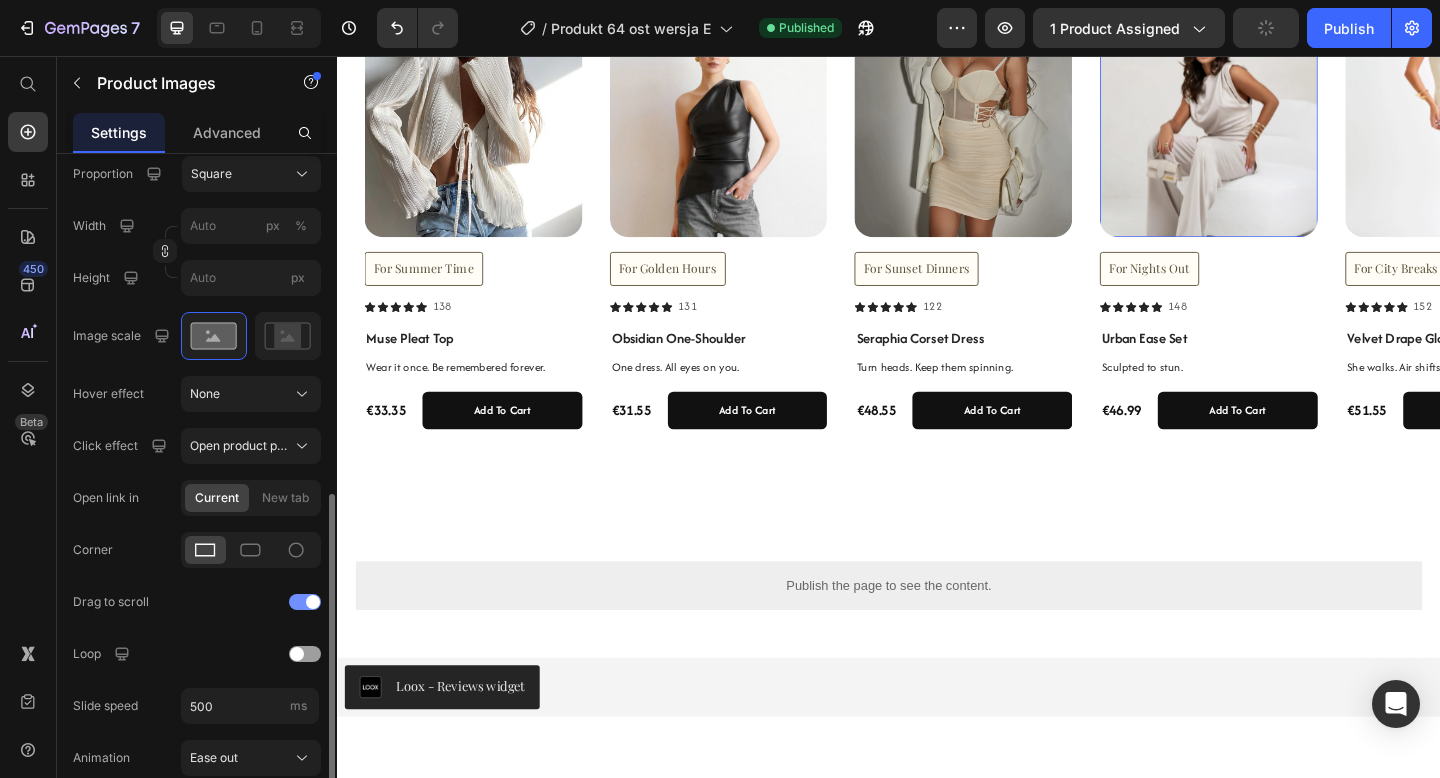 click at bounding box center [313, 602] 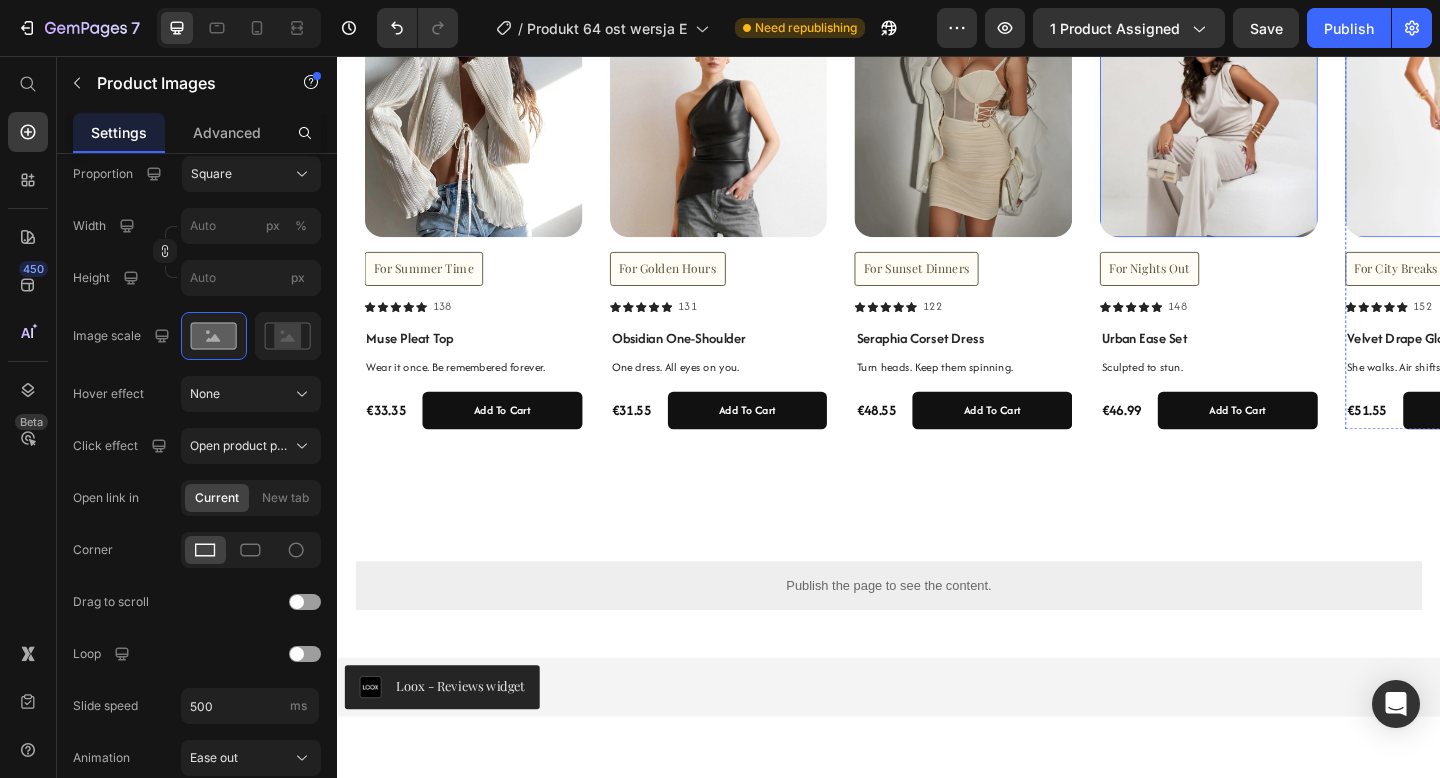 click at bounding box center (1552, 135) 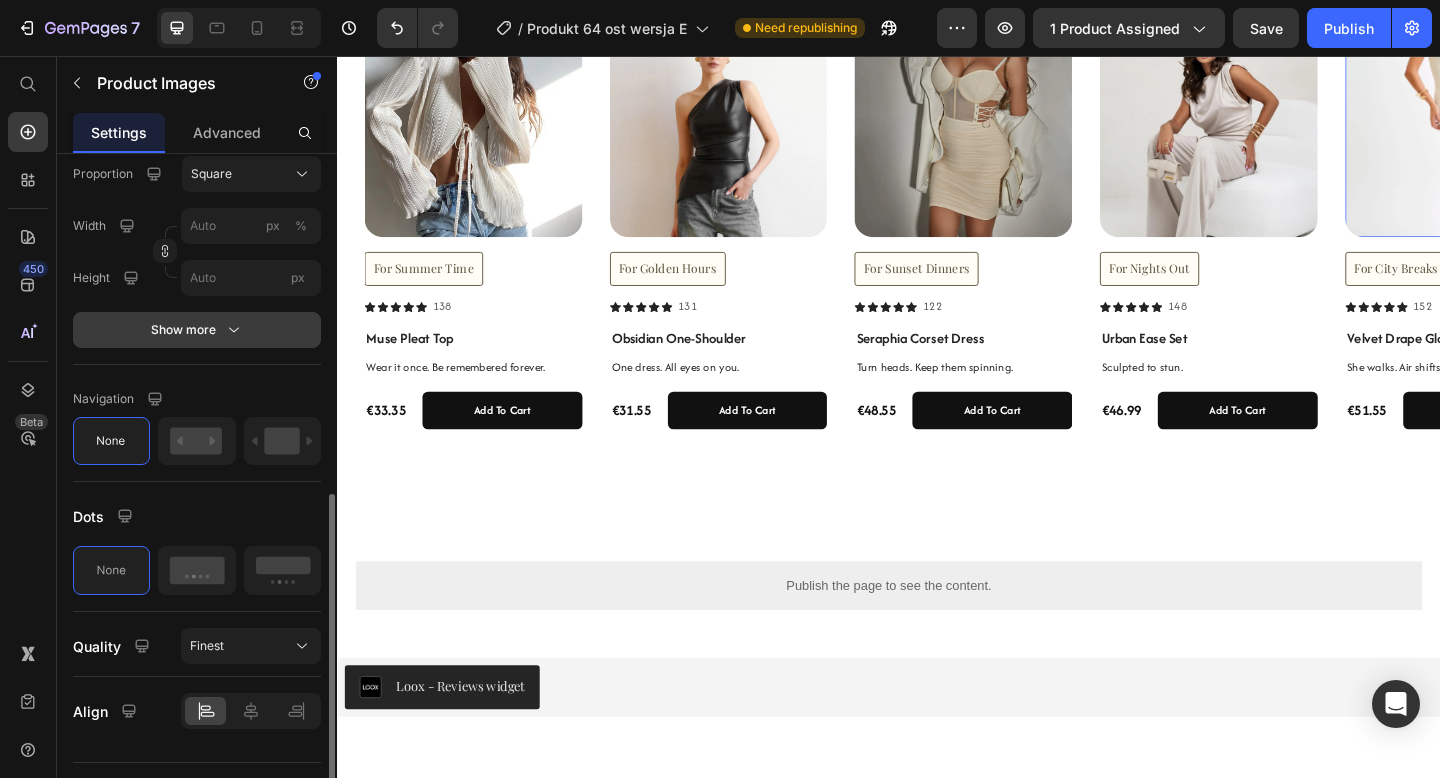 click 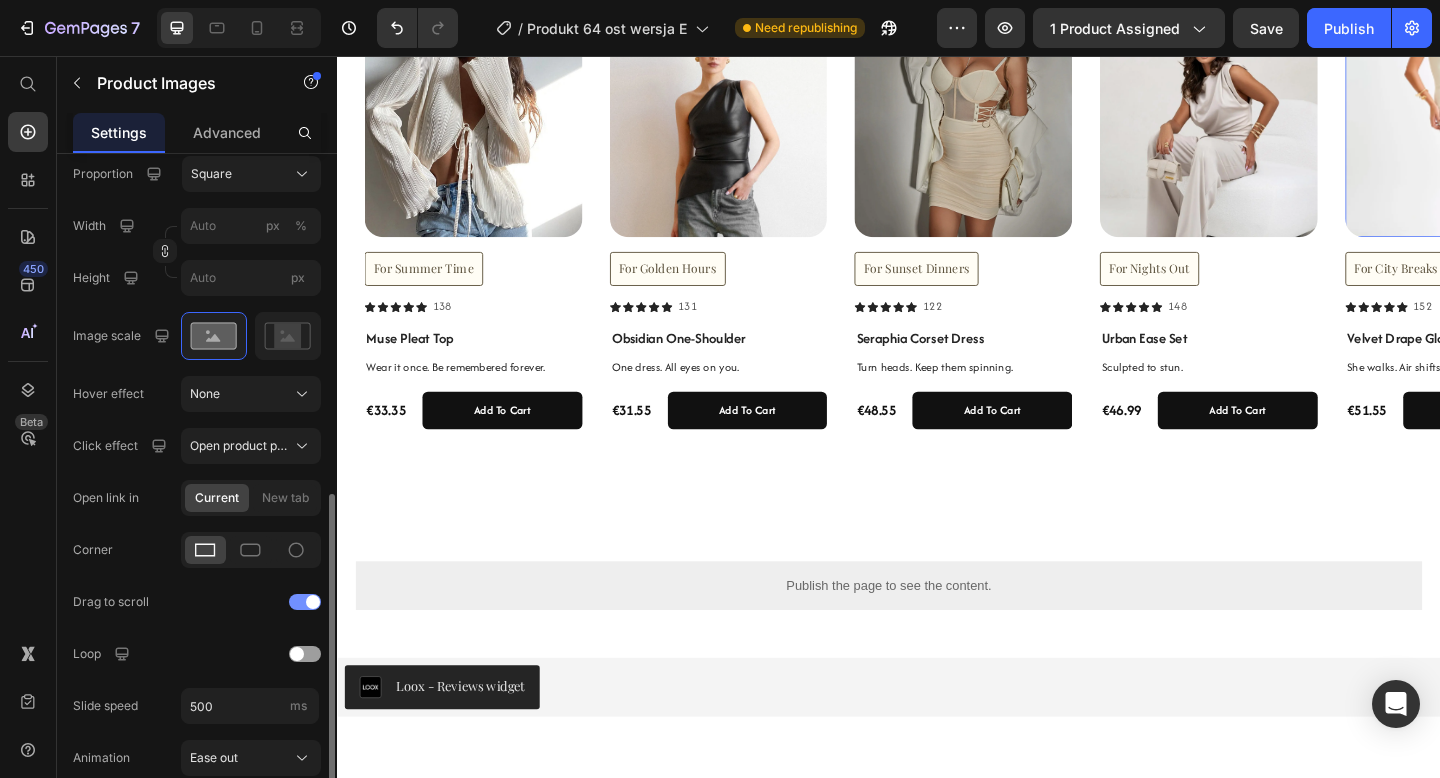 click at bounding box center [313, 602] 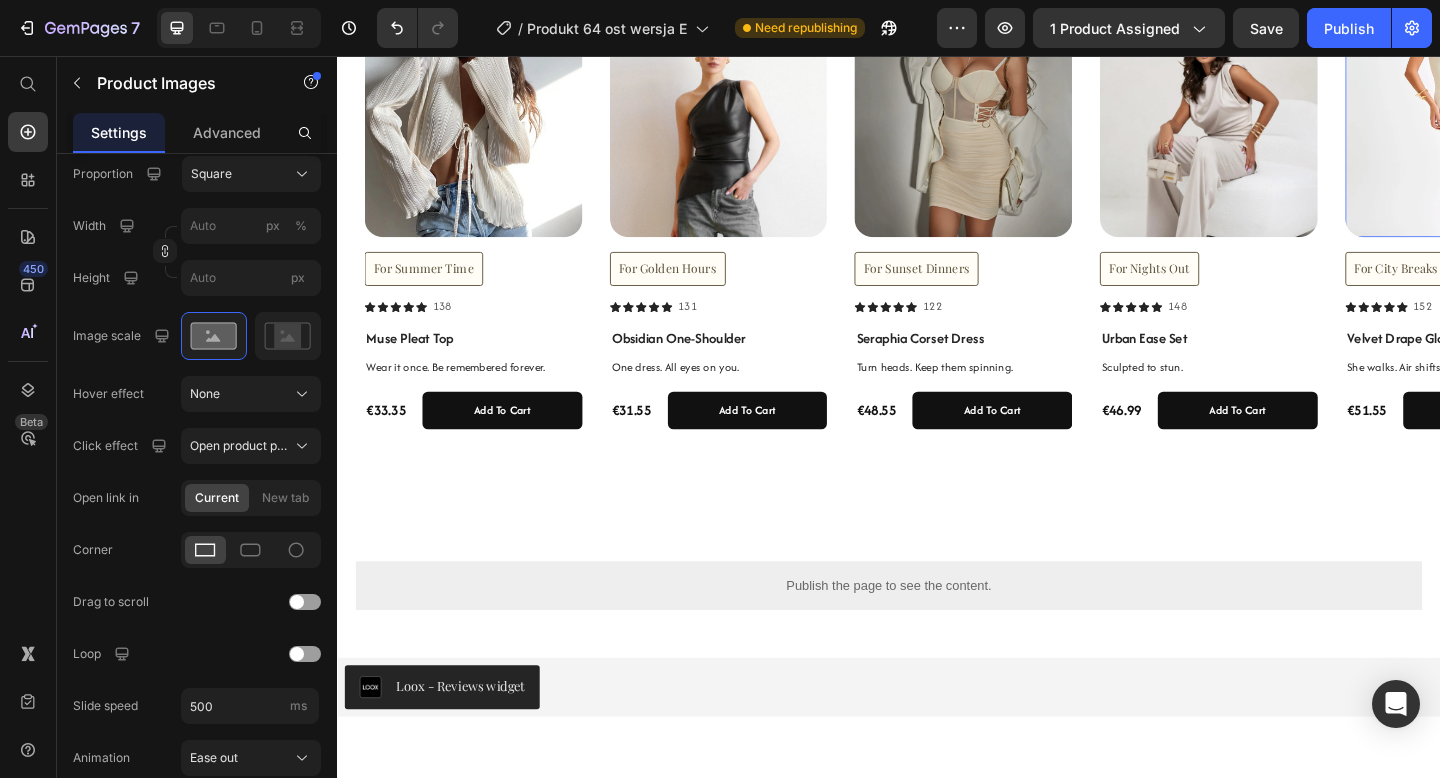 click on "7  Version history  /  Produkt 64 ost wersja E Need republishing Preview 1 product assigned  Save   Publish" 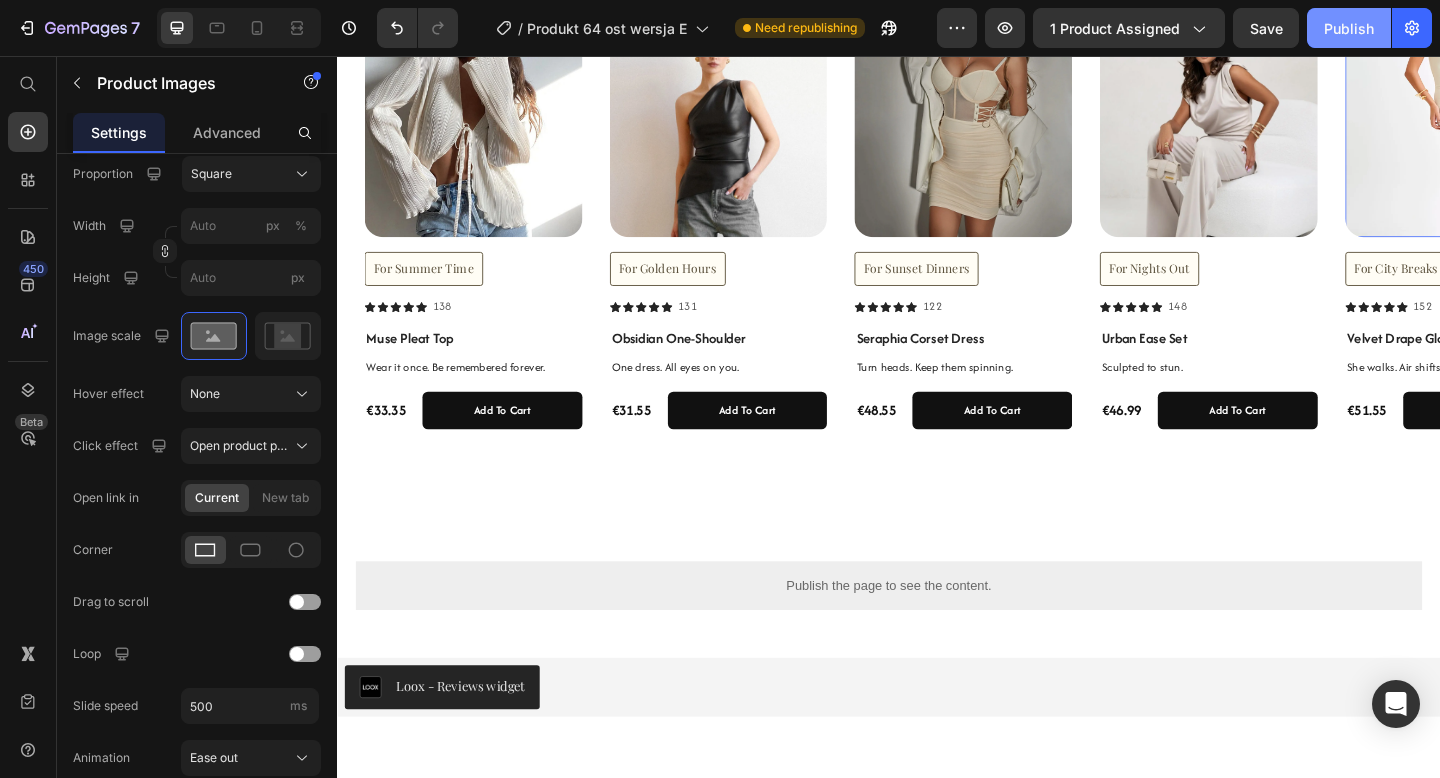 click on "Publish" at bounding box center (1349, 28) 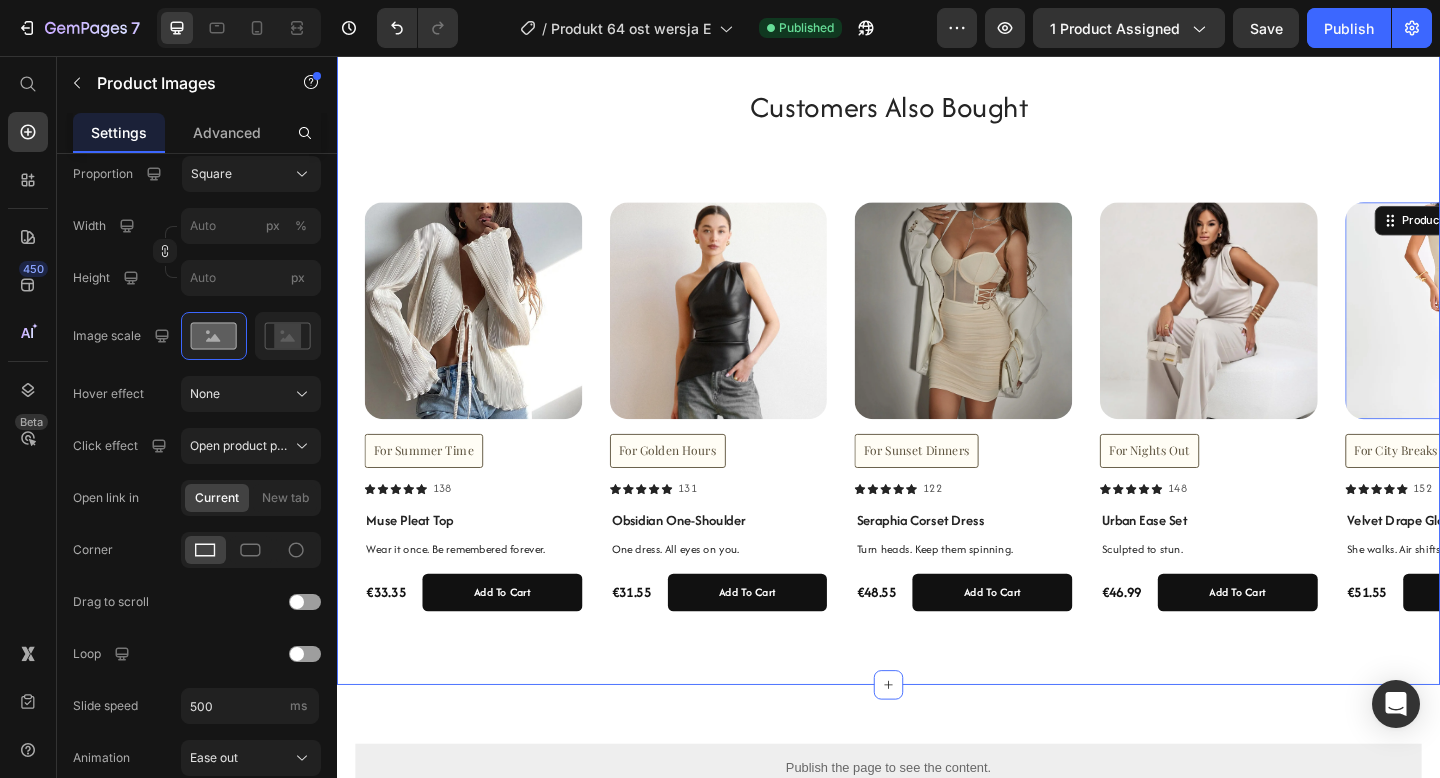 scroll, scrollTop: 978, scrollLeft: 0, axis: vertical 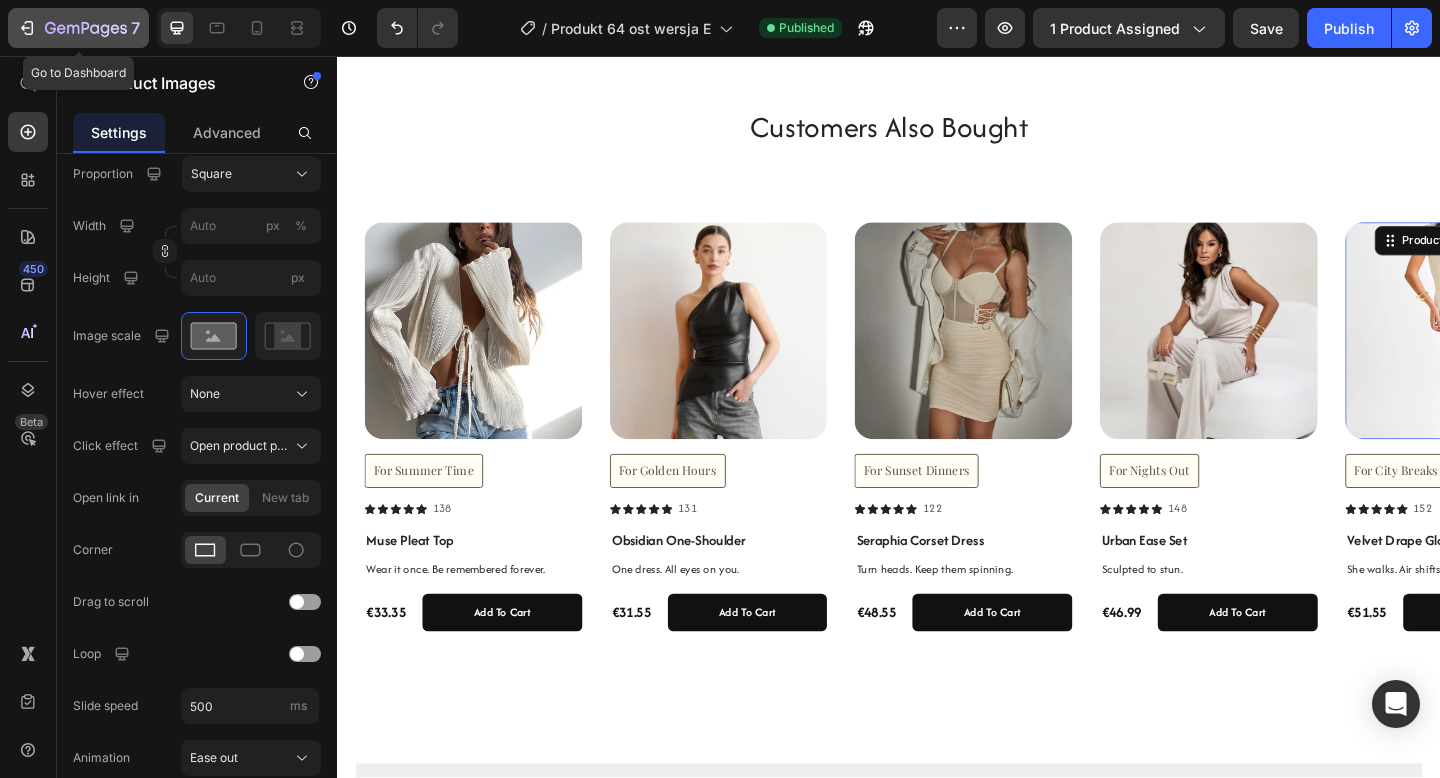 click on "7" 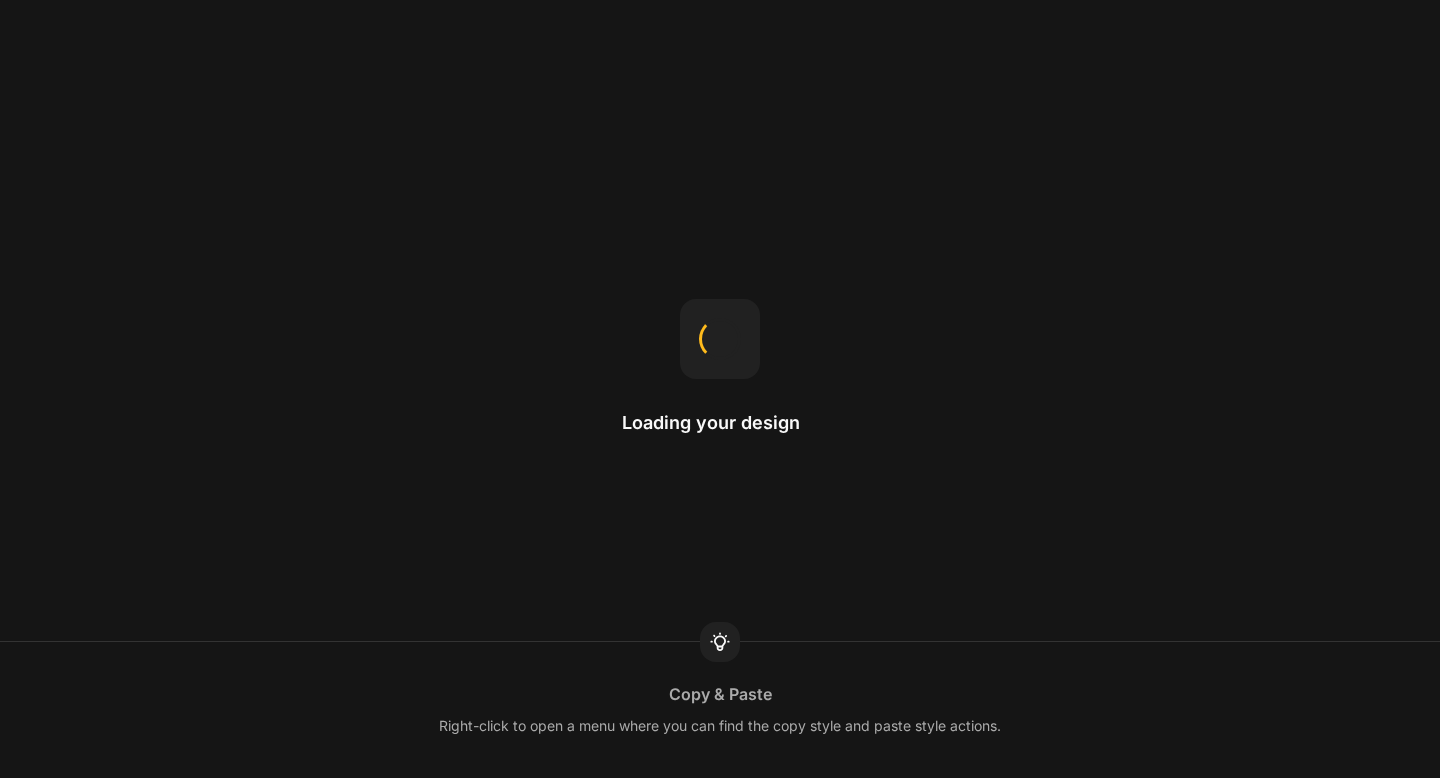 scroll, scrollTop: 0, scrollLeft: 0, axis: both 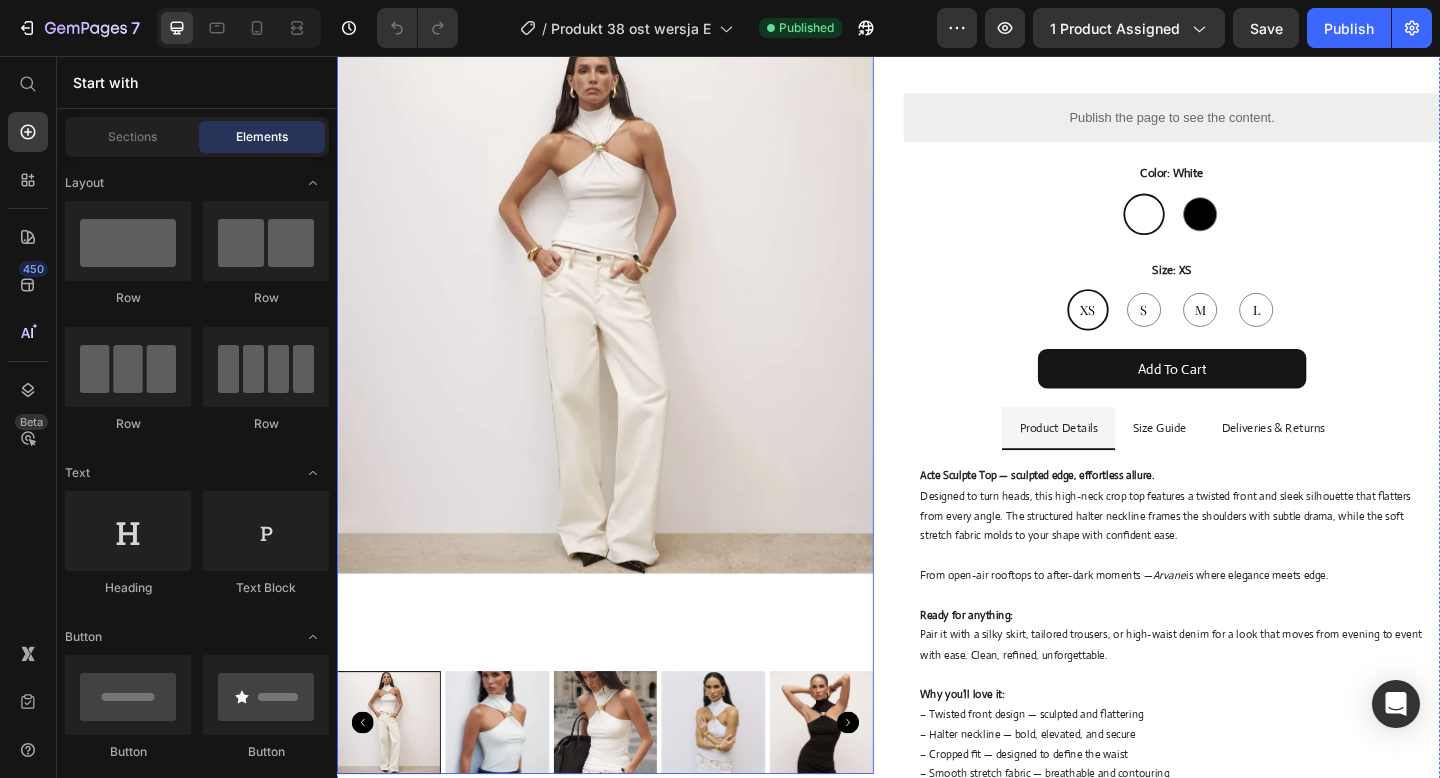 click at bounding box center [629, 327] 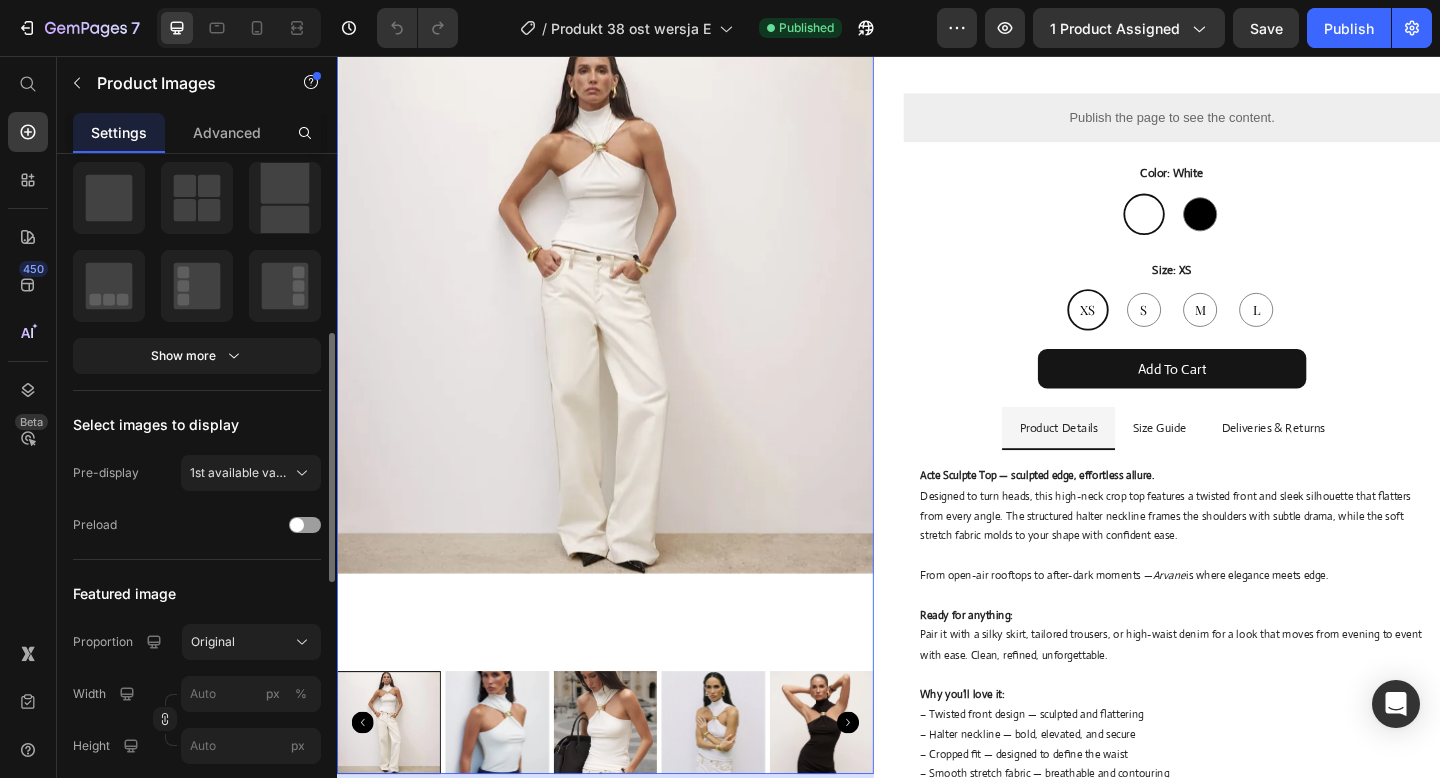scroll, scrollTop: 355, scrollLeft: 0, axis: vertical 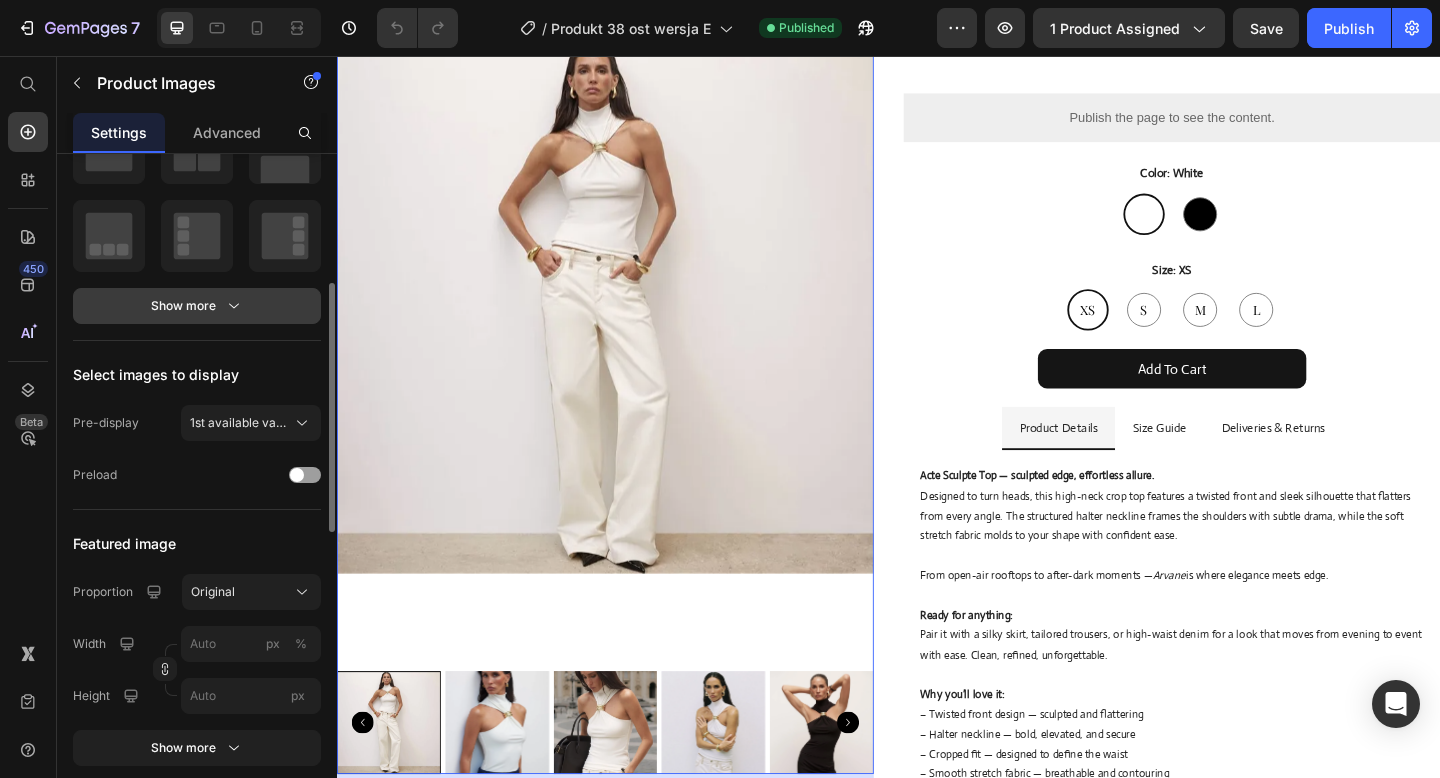 click on "Show more" at bounding box center [197, 306] 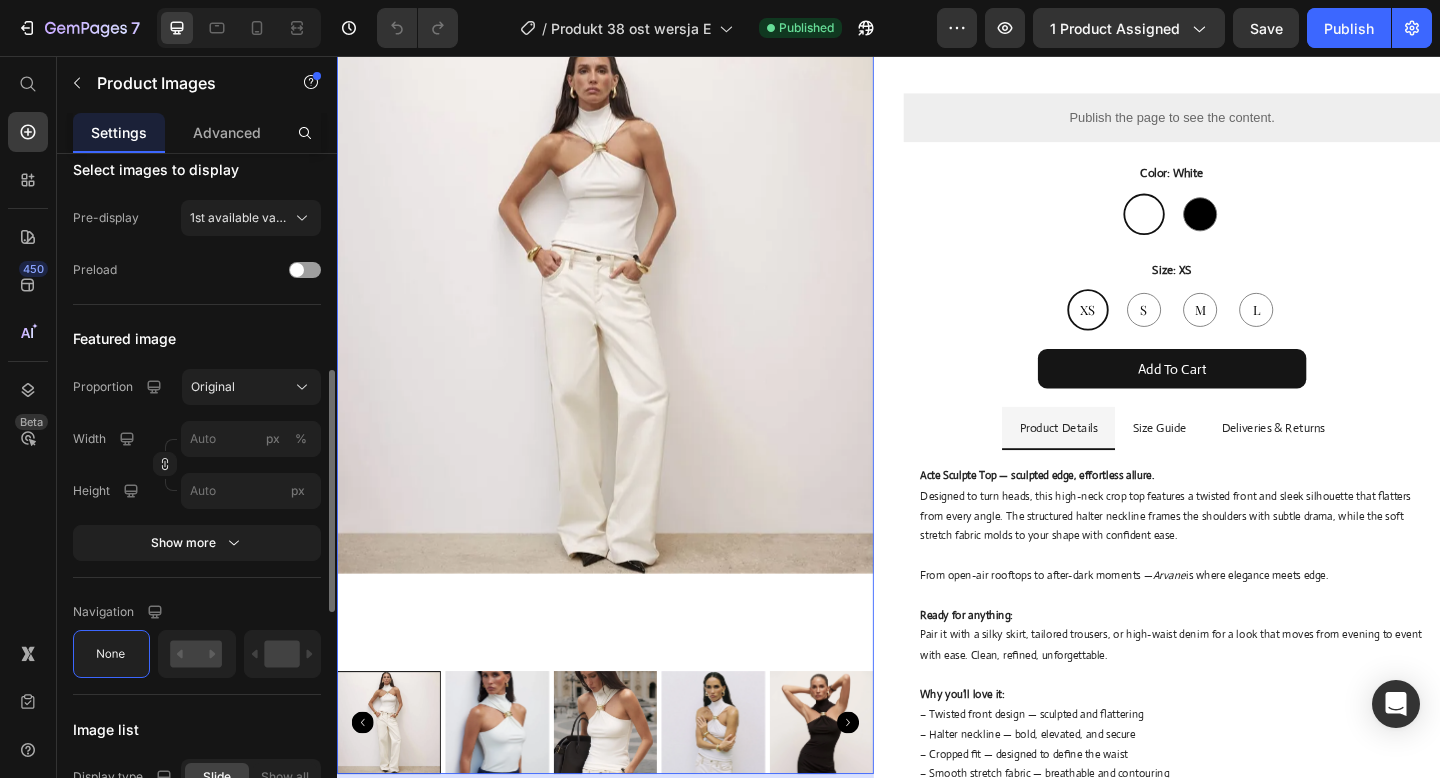 scroll, scrollTop: 613, scrollLeft: 0, axis: vertical 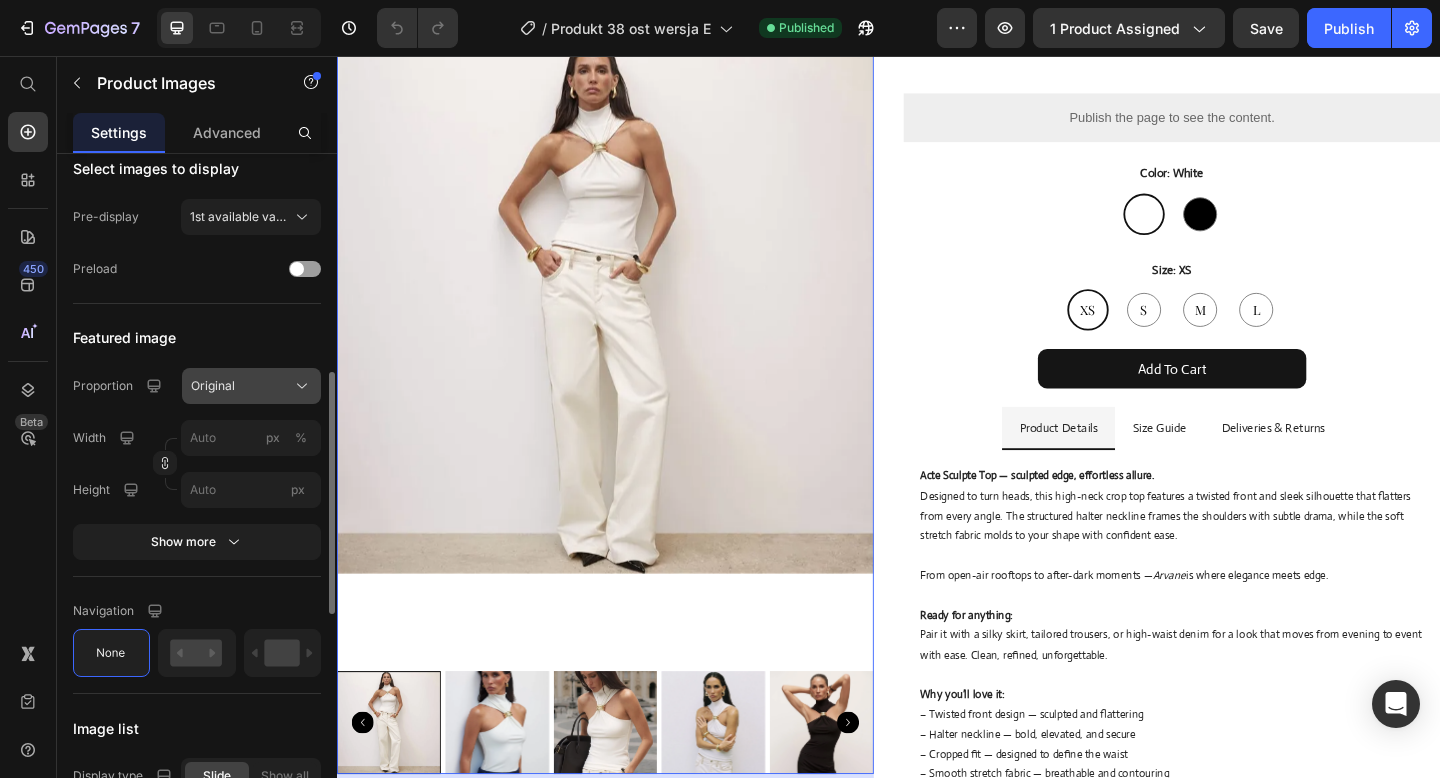 click on "Original" 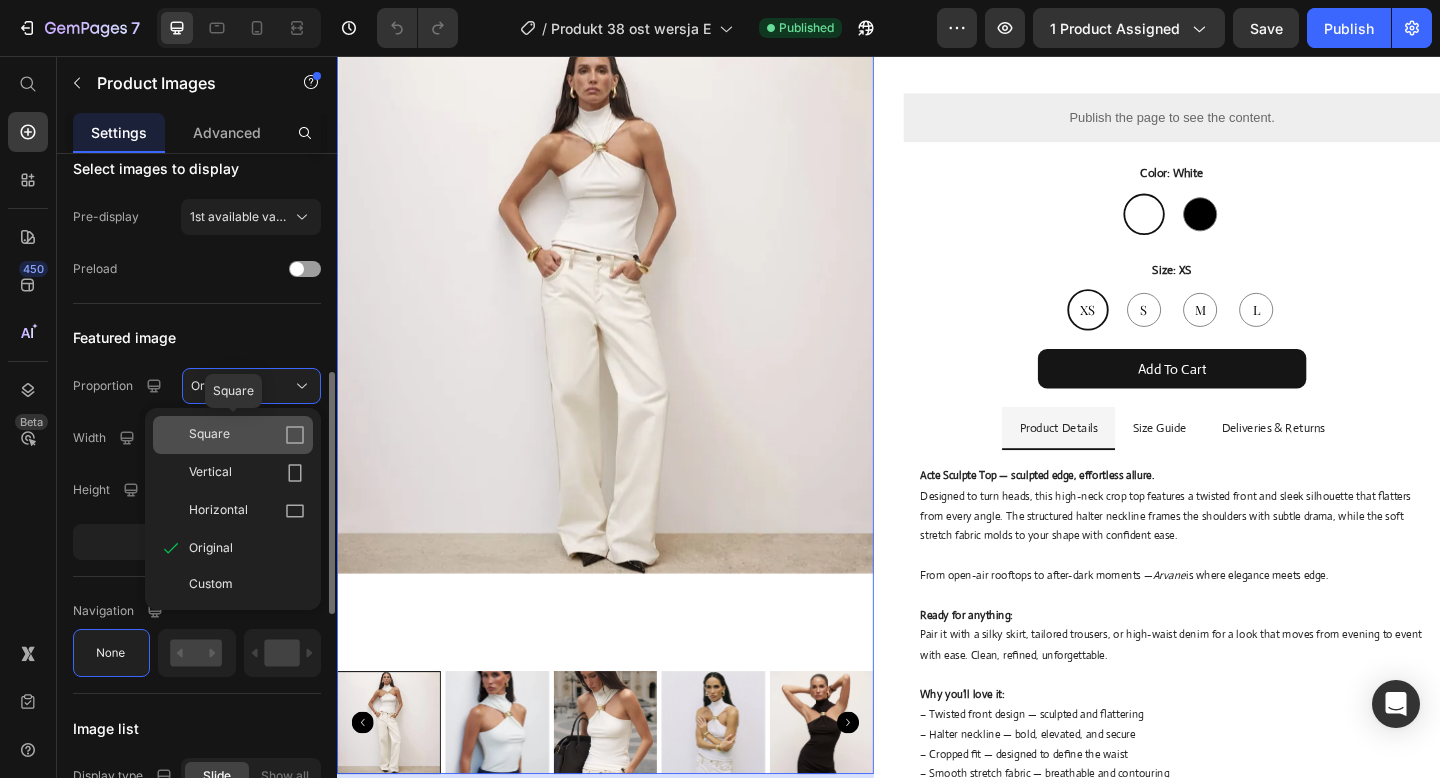 click on "Square" at bounding box center (247, 435) 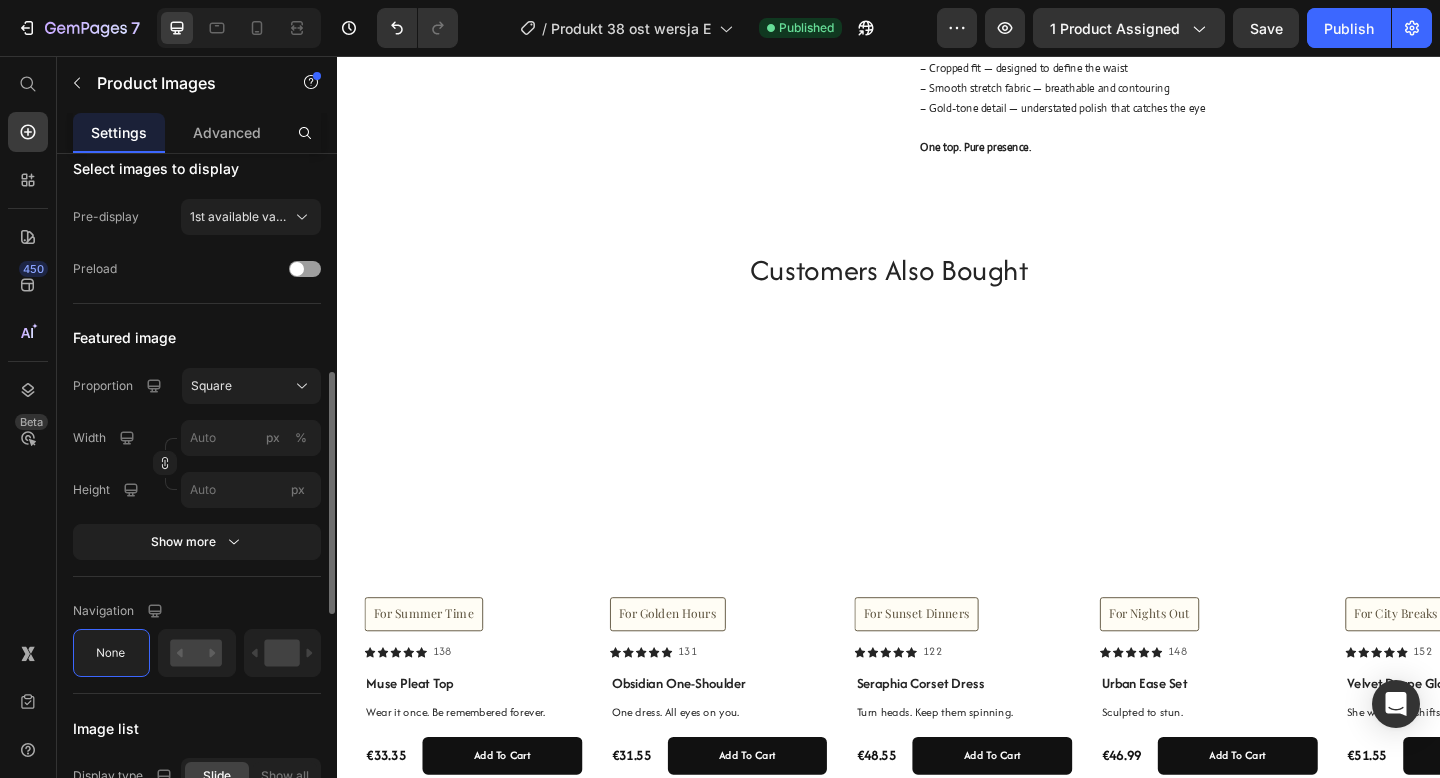 scroll, scrollTop: 919, scrollLeft: 0, axis: vertical 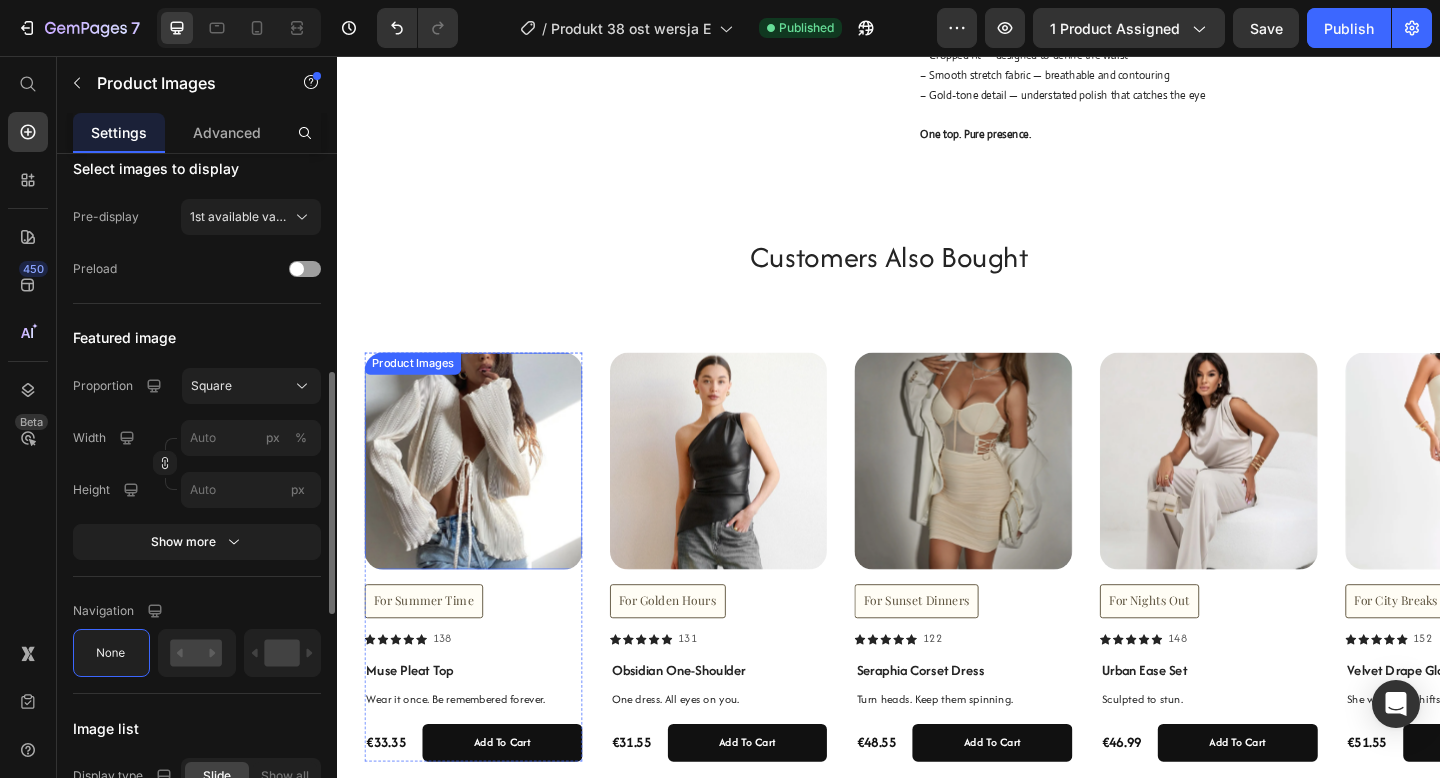 click at bounding box center [485, 497] 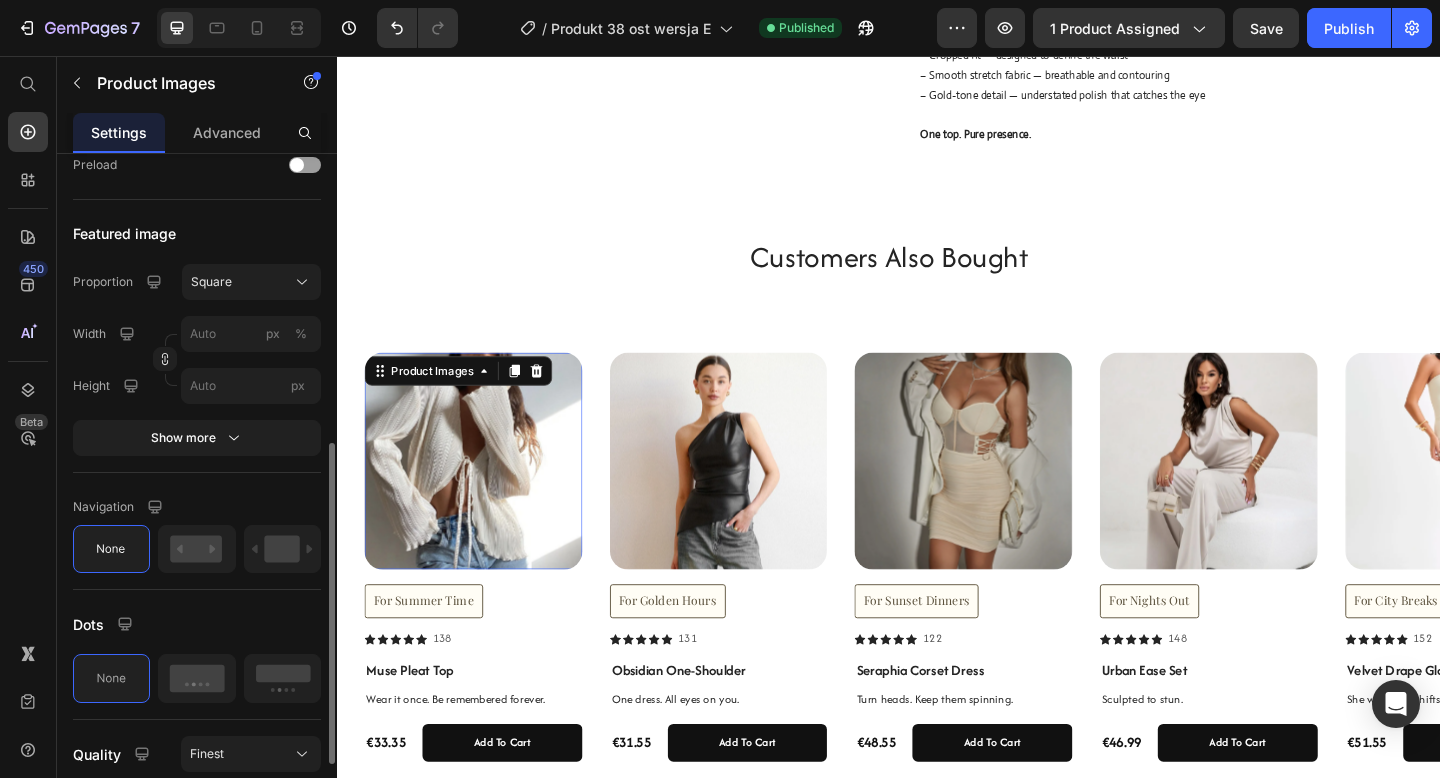 click on "Featured image Proportion Square Width px % Height px Show more" 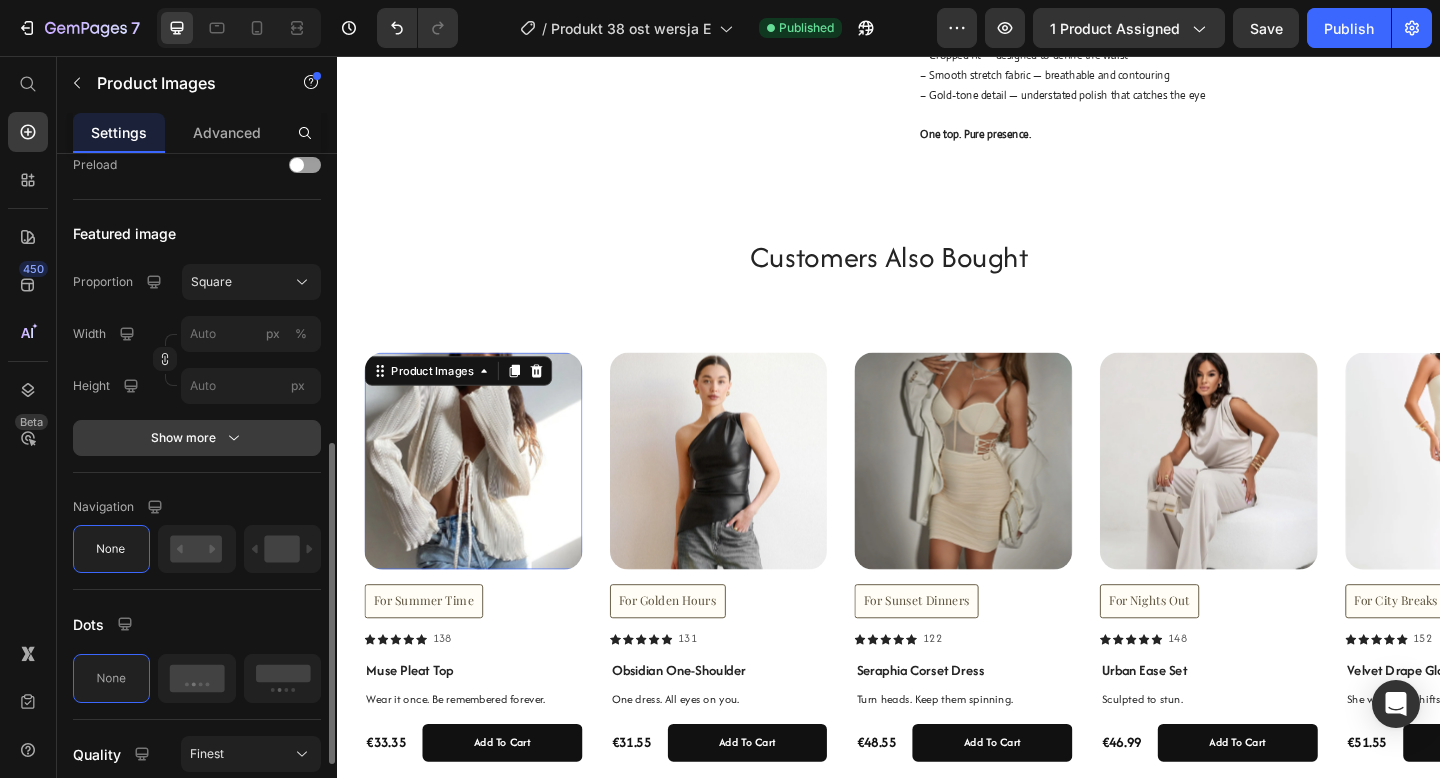 click on "Show more" at bounding box center (197, 438) 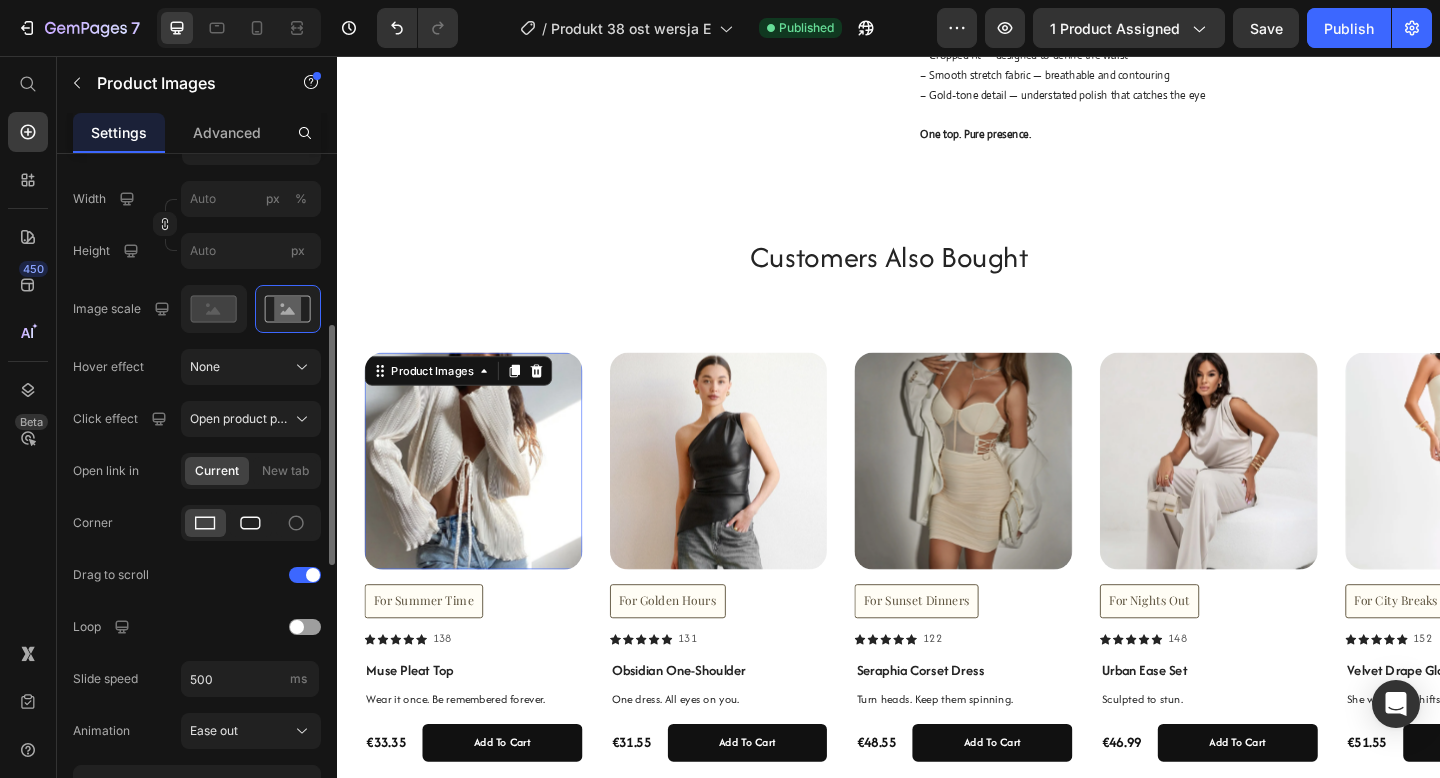 scroll, scrollTop: 750, scrollLeft: 0, axis: vertical 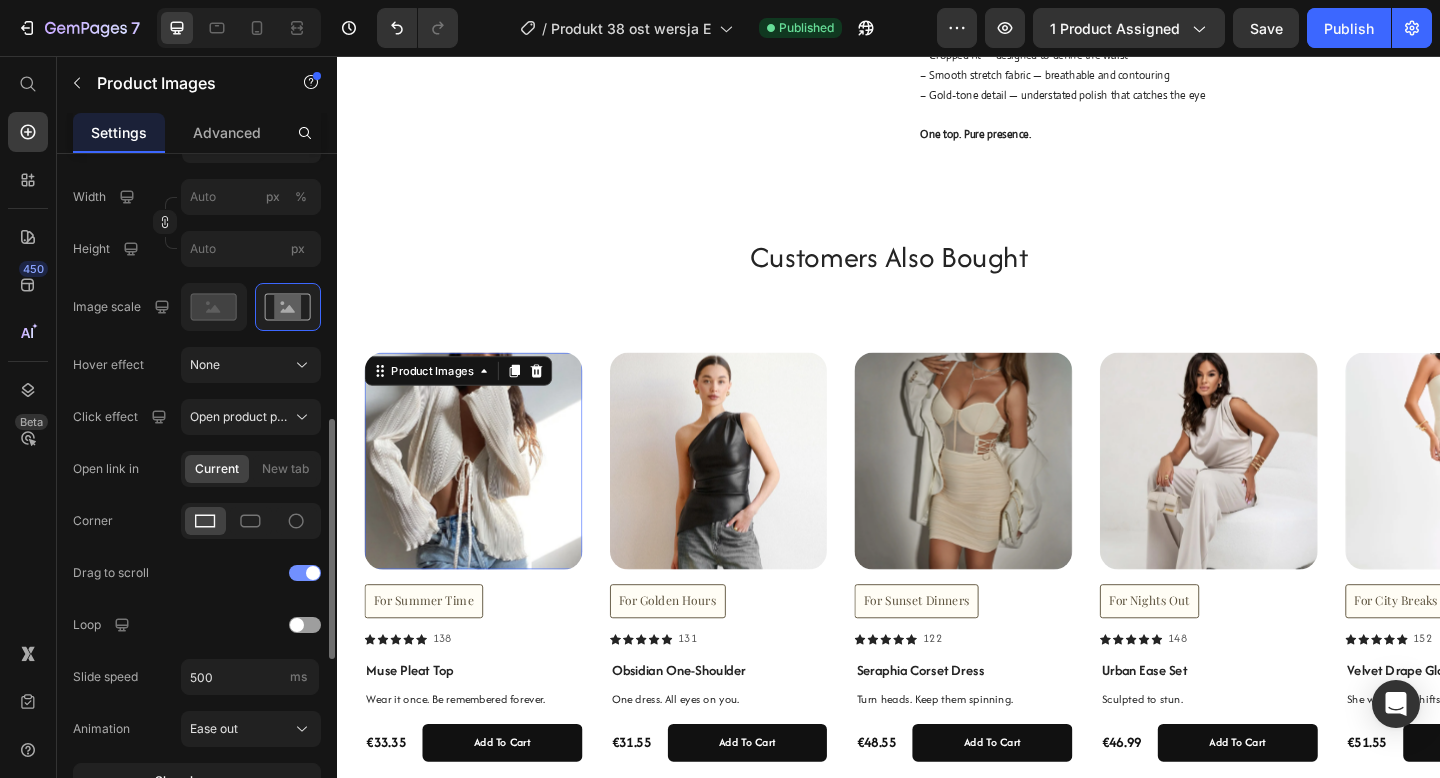 click on "Drag to scroll" 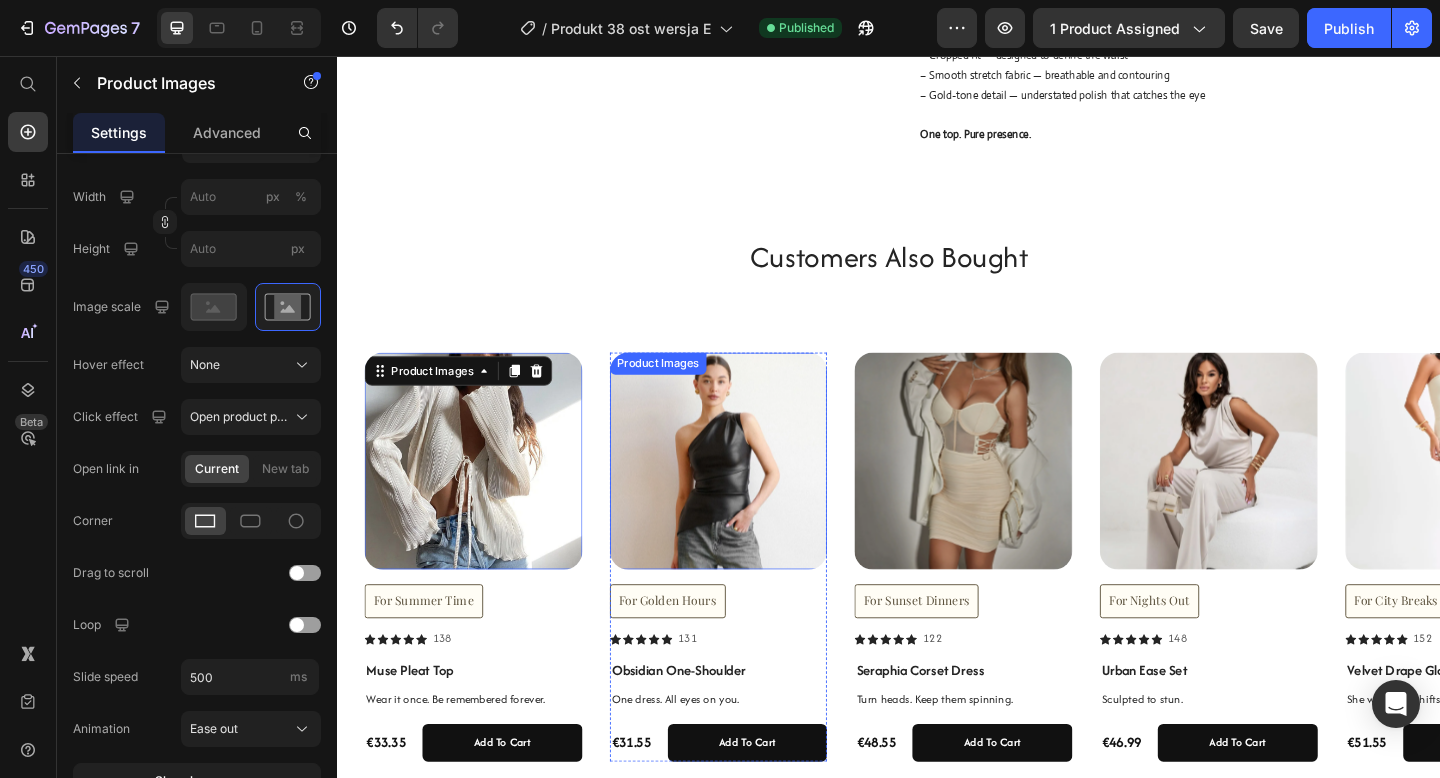 click at bounding box center [752, 497] 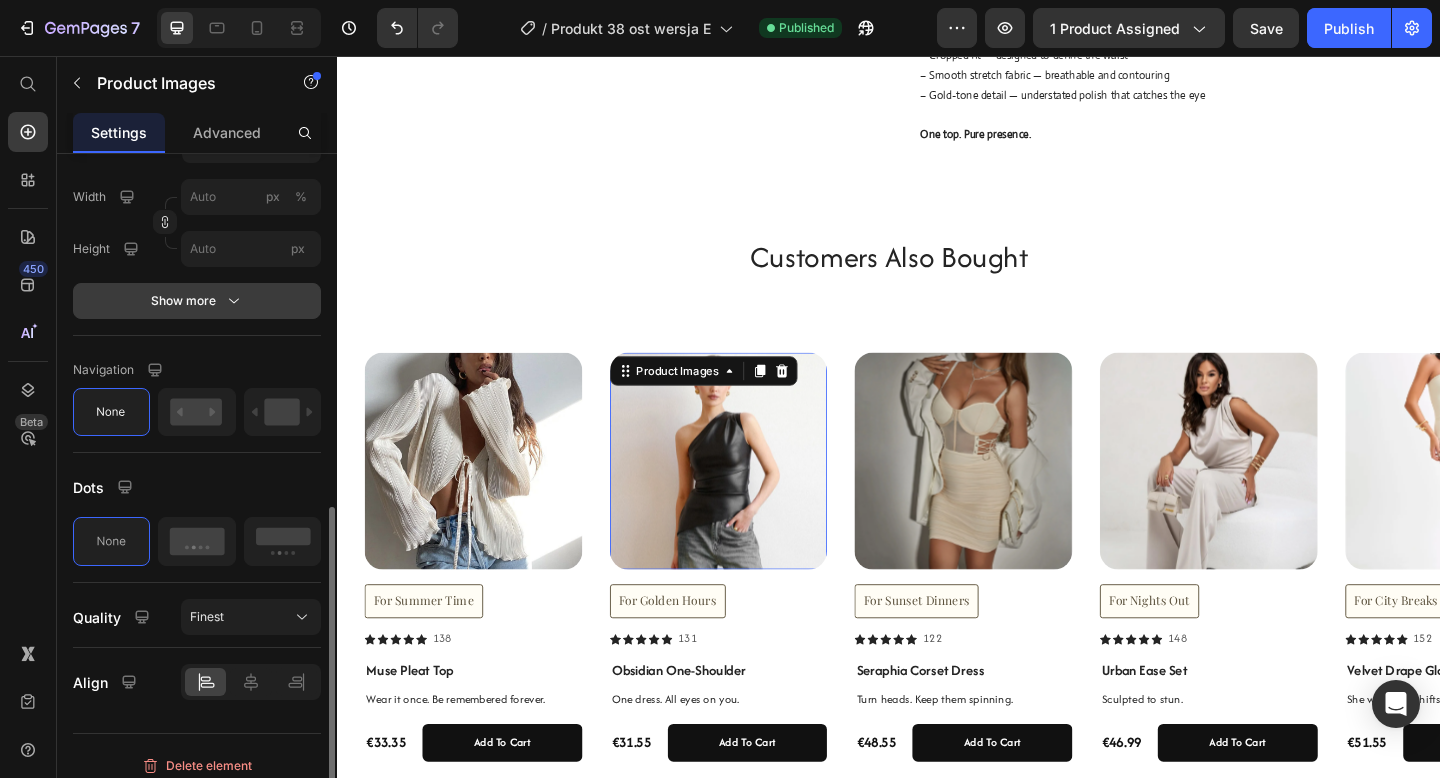 click on "Show more" at bounding box center (197, 301) 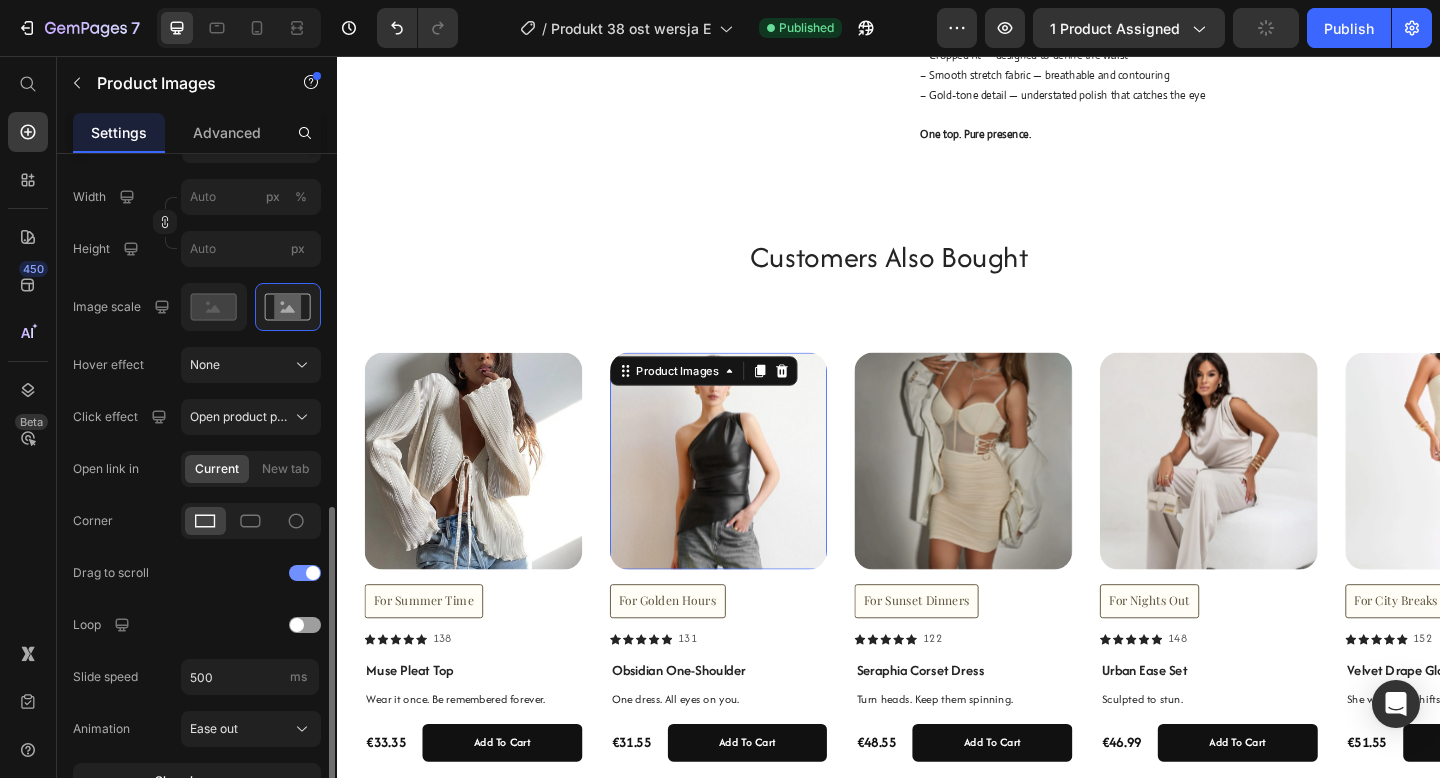 click at bounding box center [313, 573] 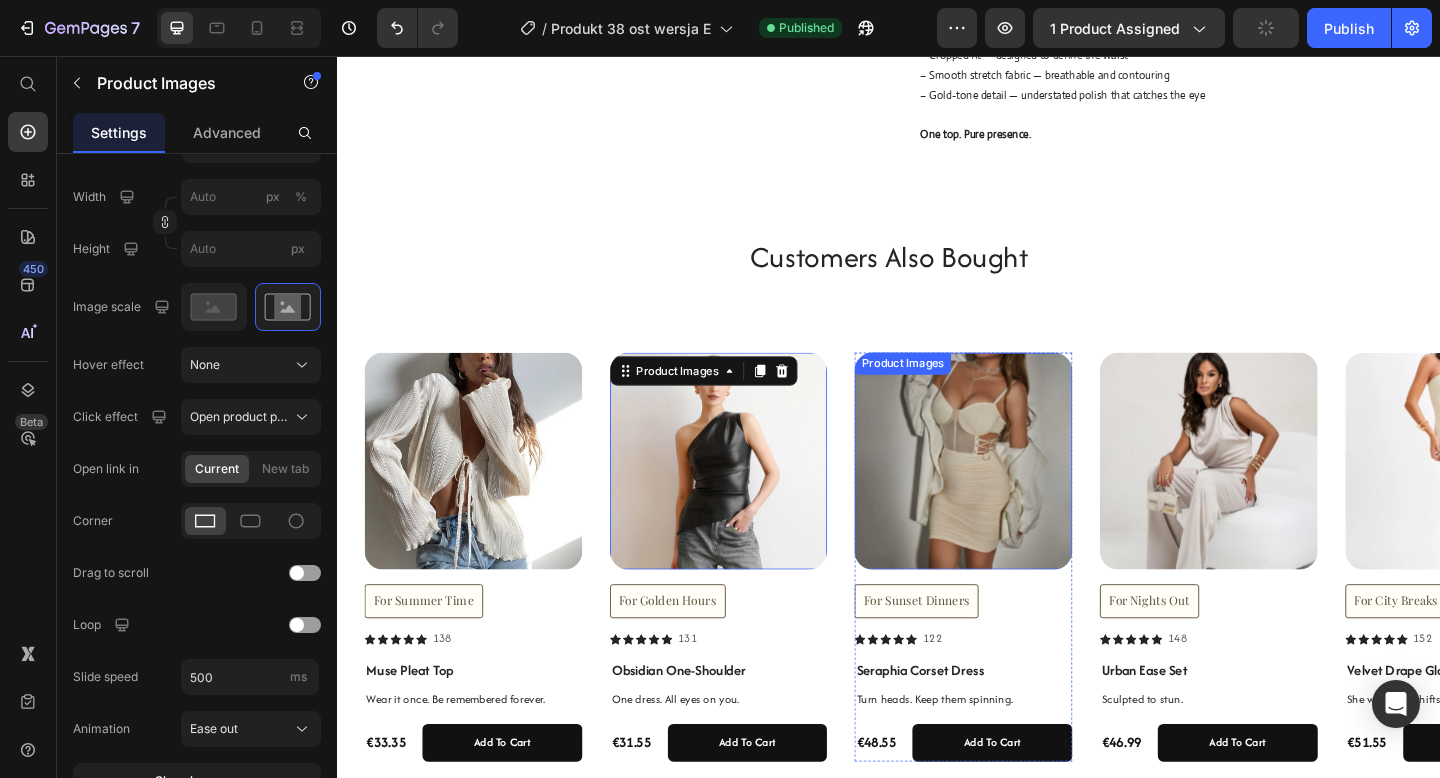 click at bounding box center (1018, 497) 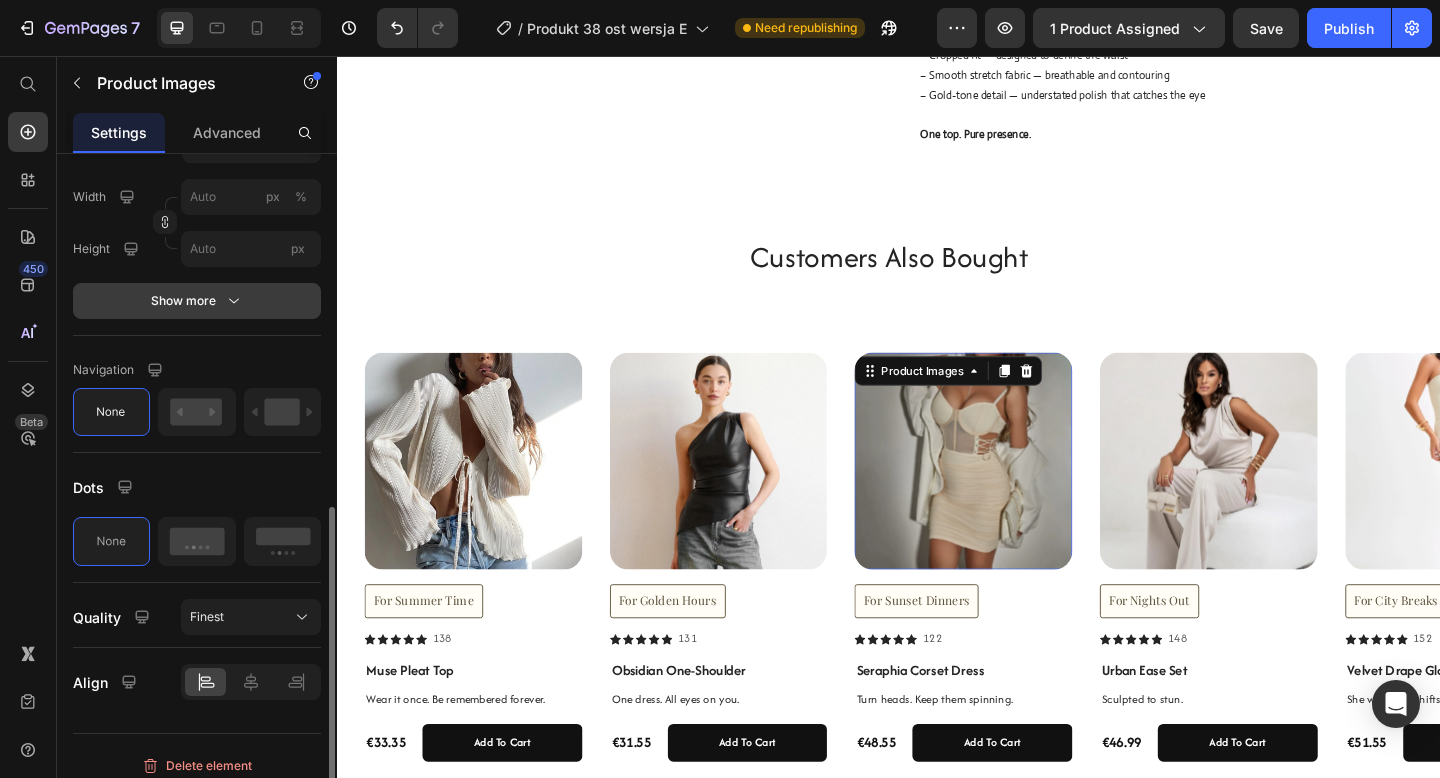 click on "Show more" at bounding box center (197, 301) 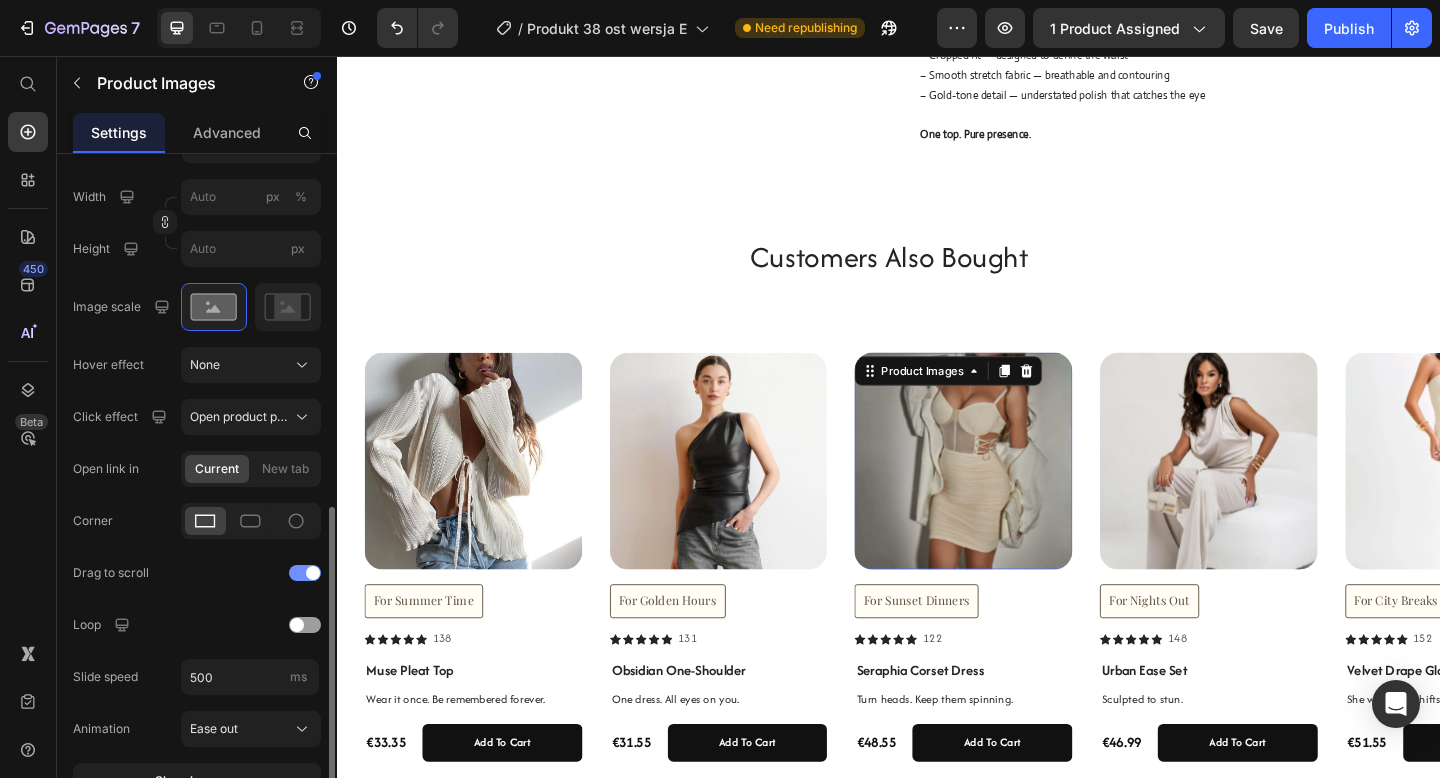 click at bounding box center (313, 573) 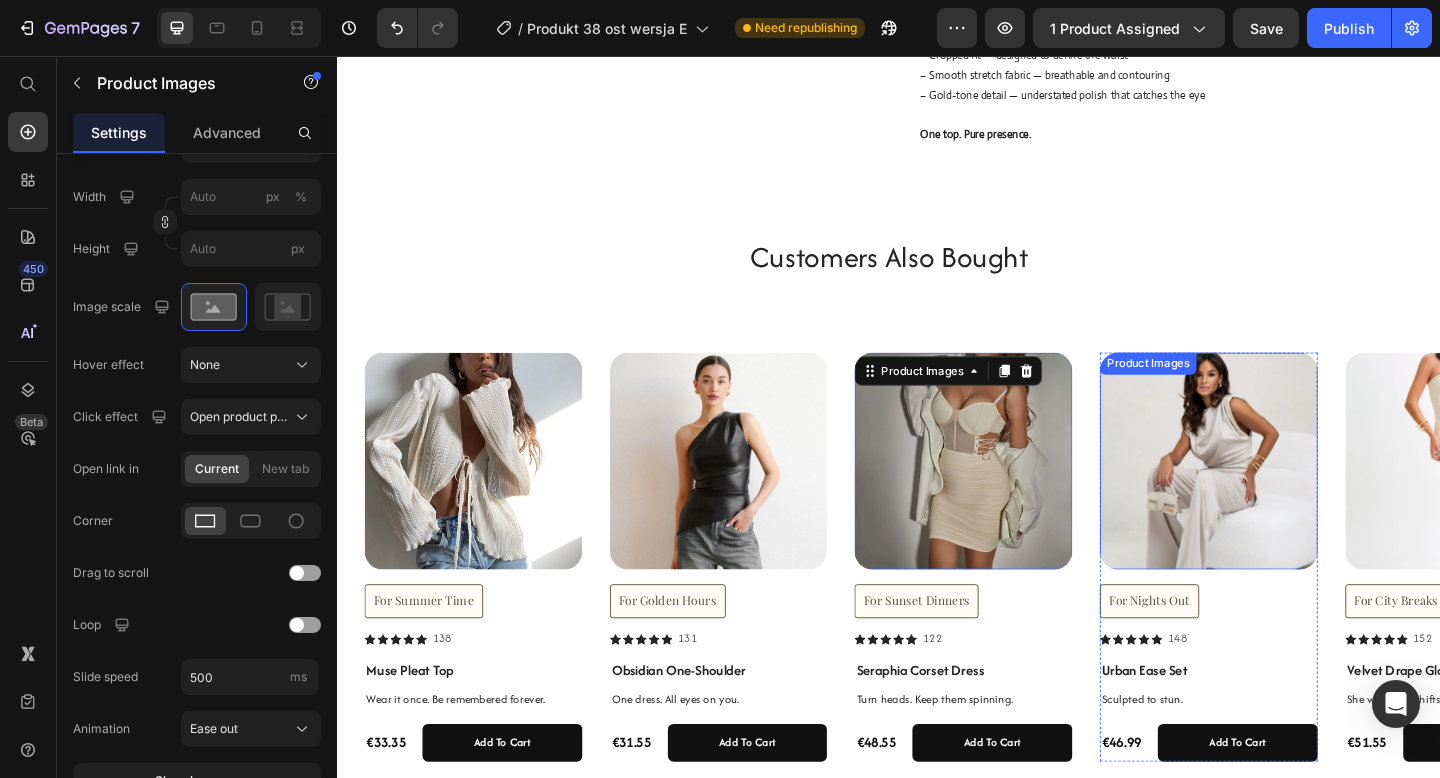 click at bounding box center [1285, 497] 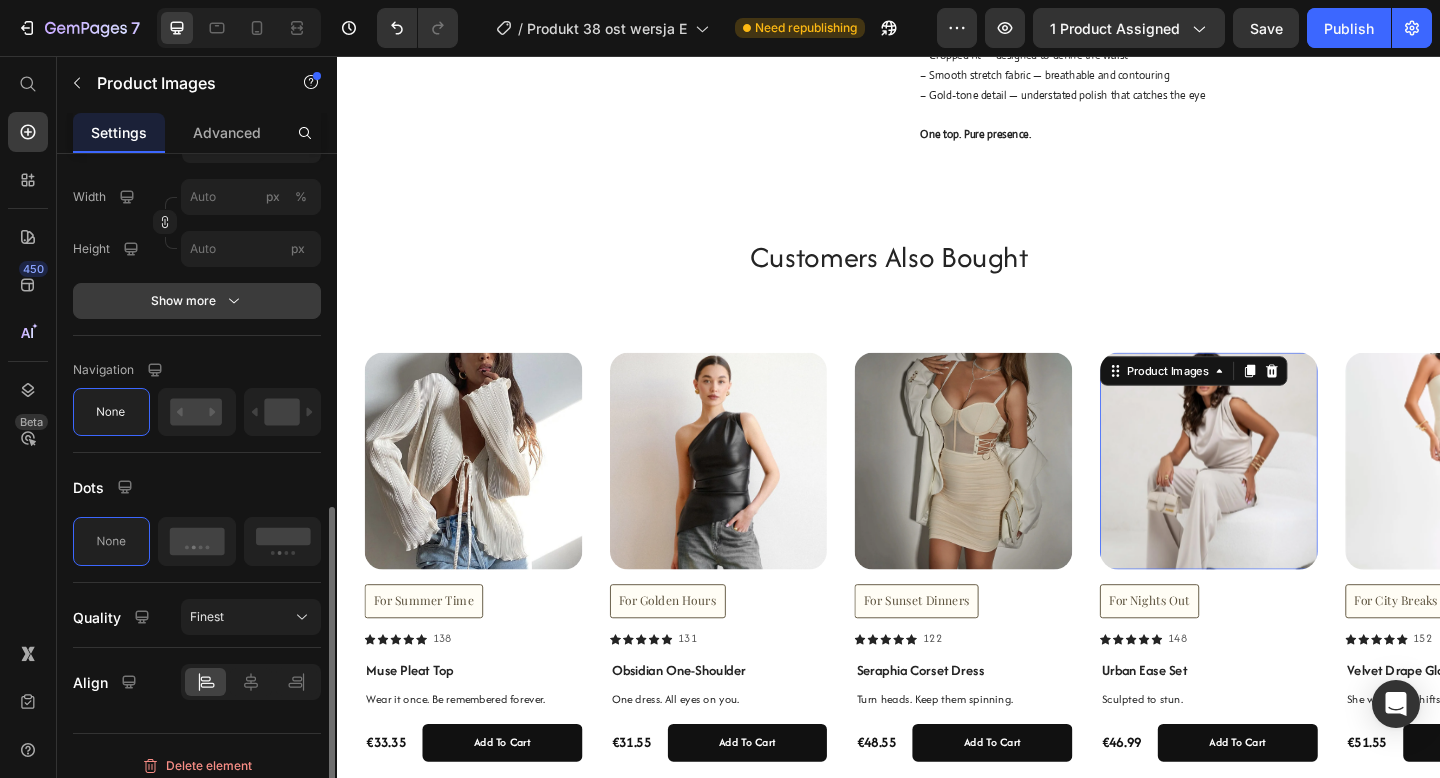 click on "Show more" at bounding box center (197, 301) 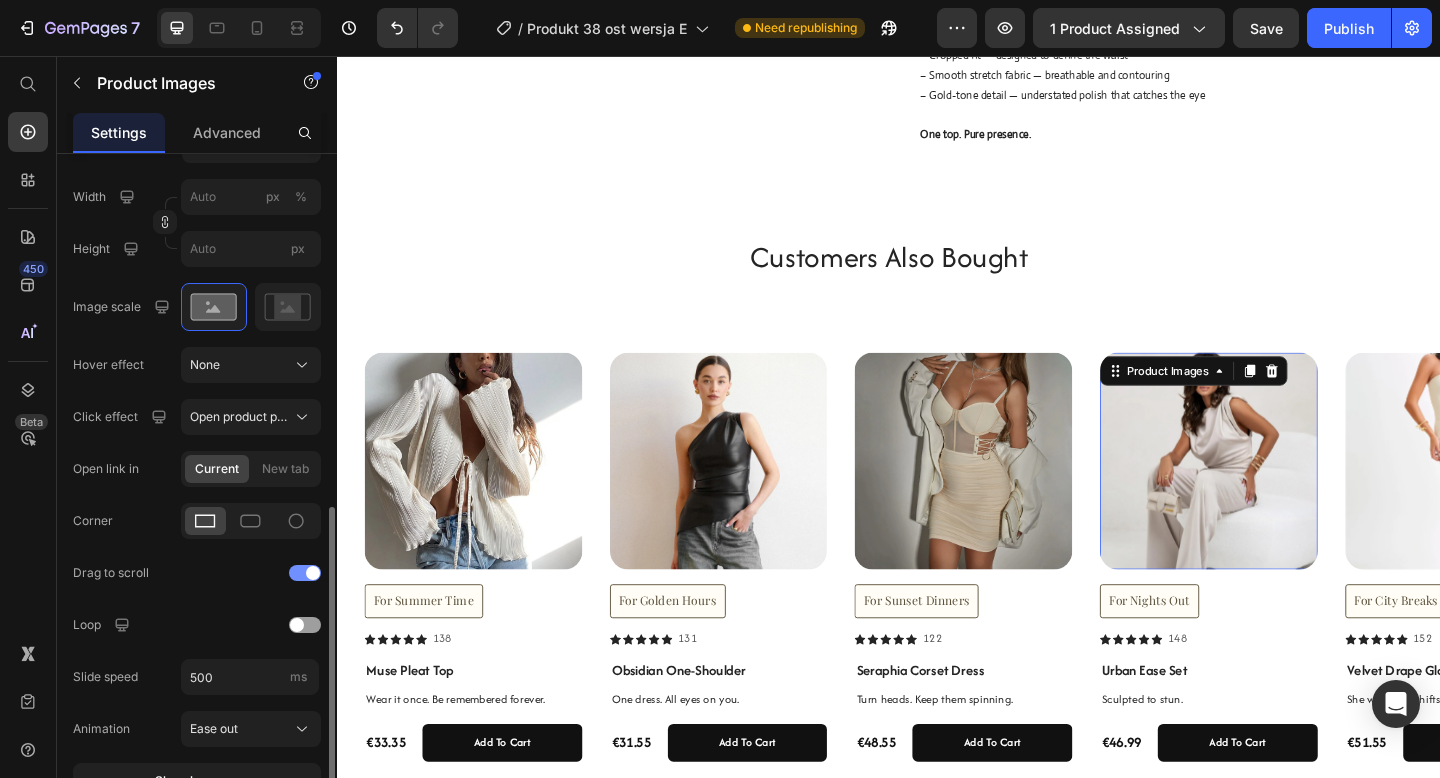 click at bounding box center (305, 573) 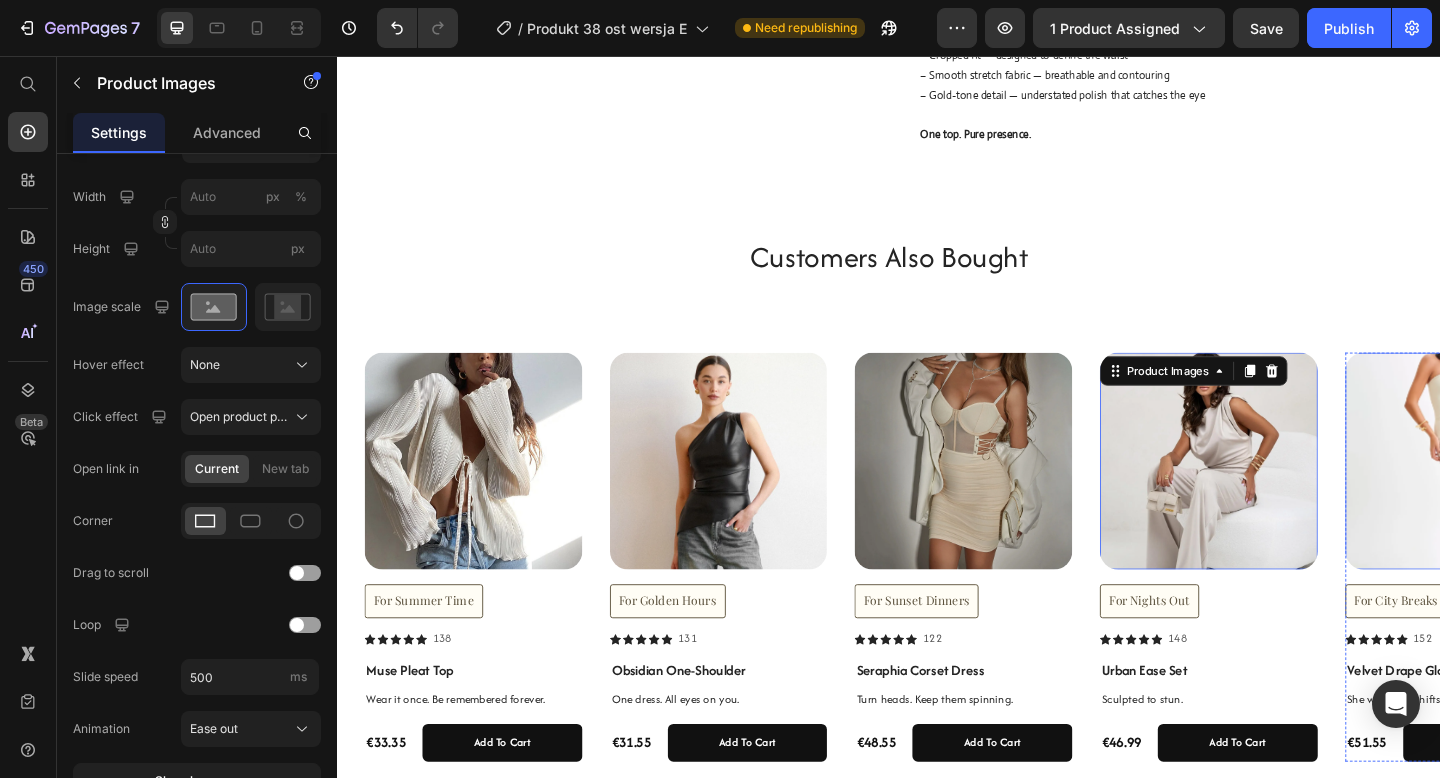 click at bounding box center (1552, 497) 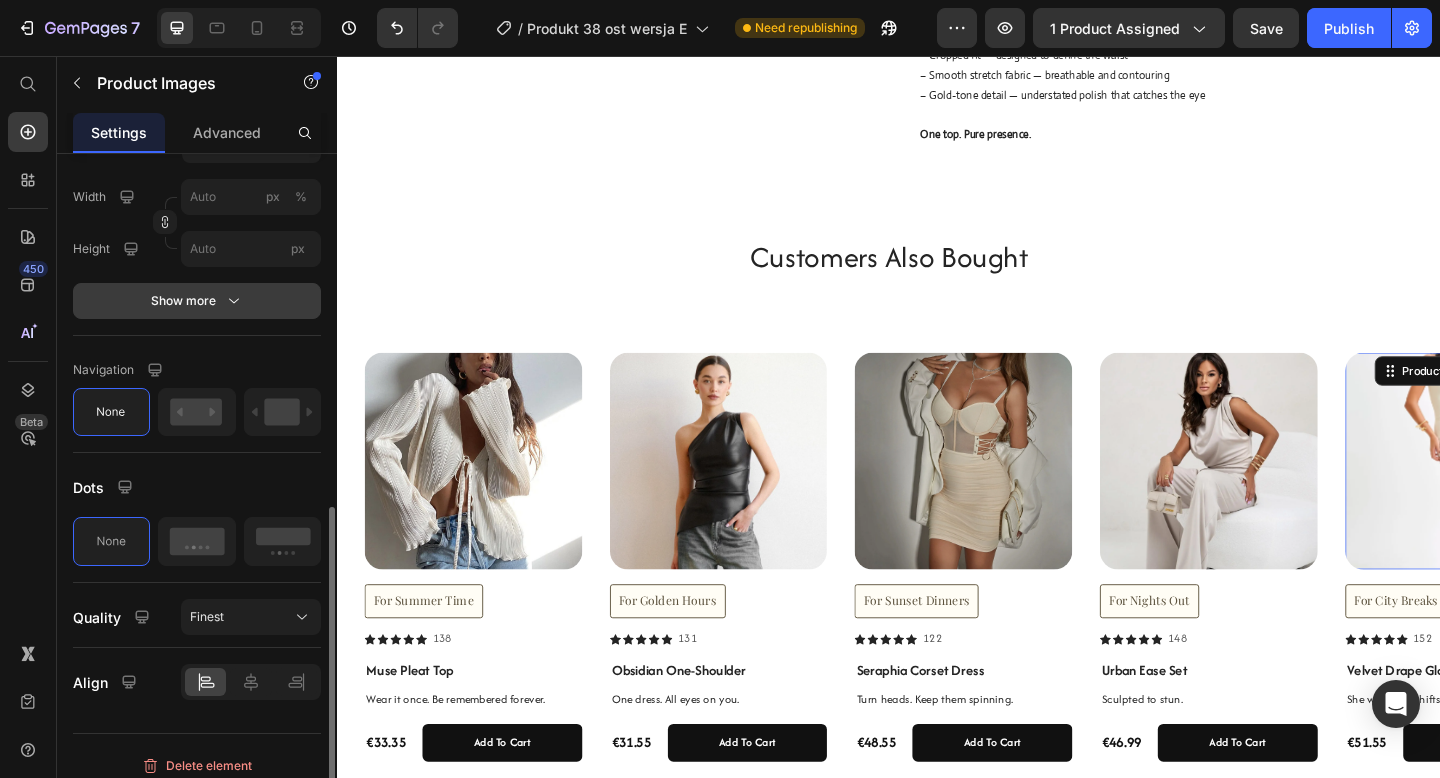 click 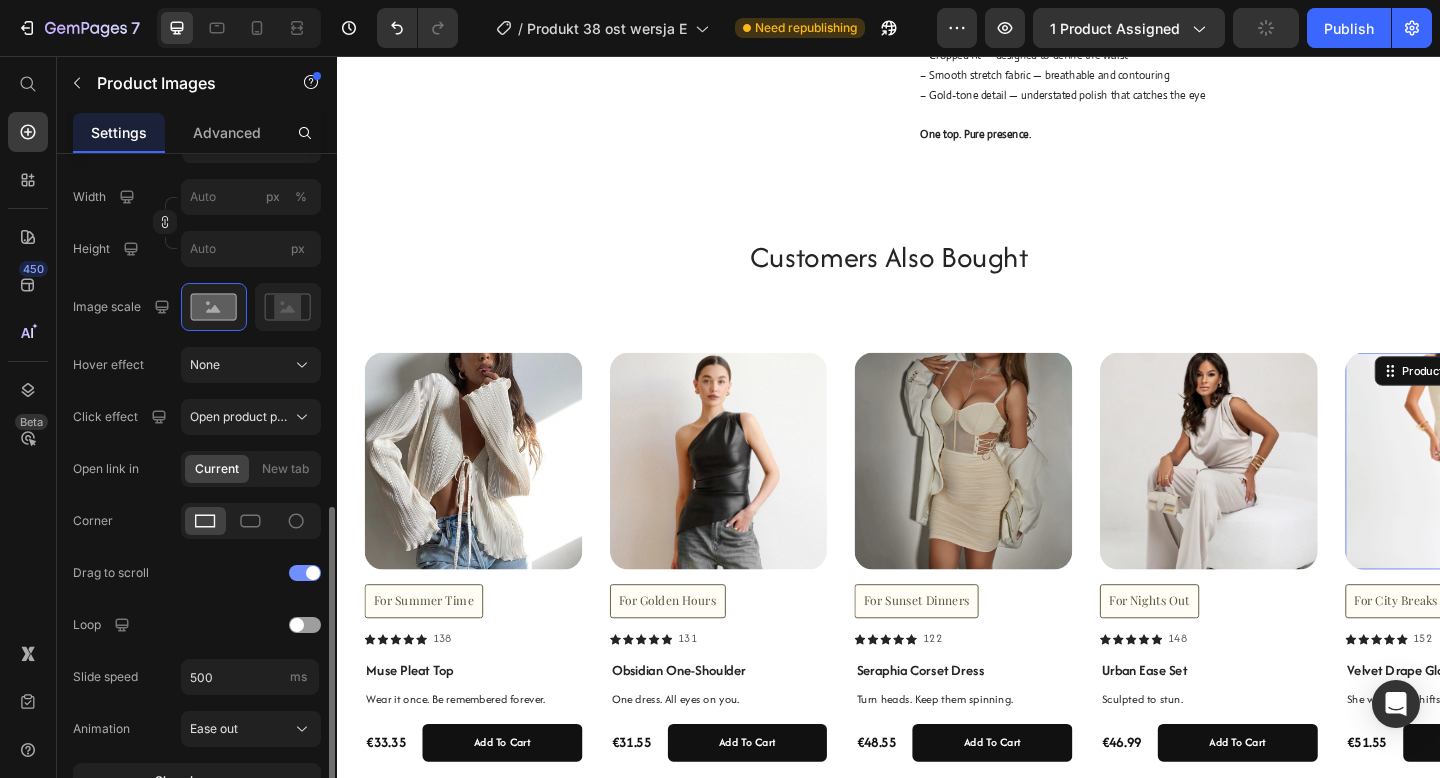 click at bounding box center (305, 573) 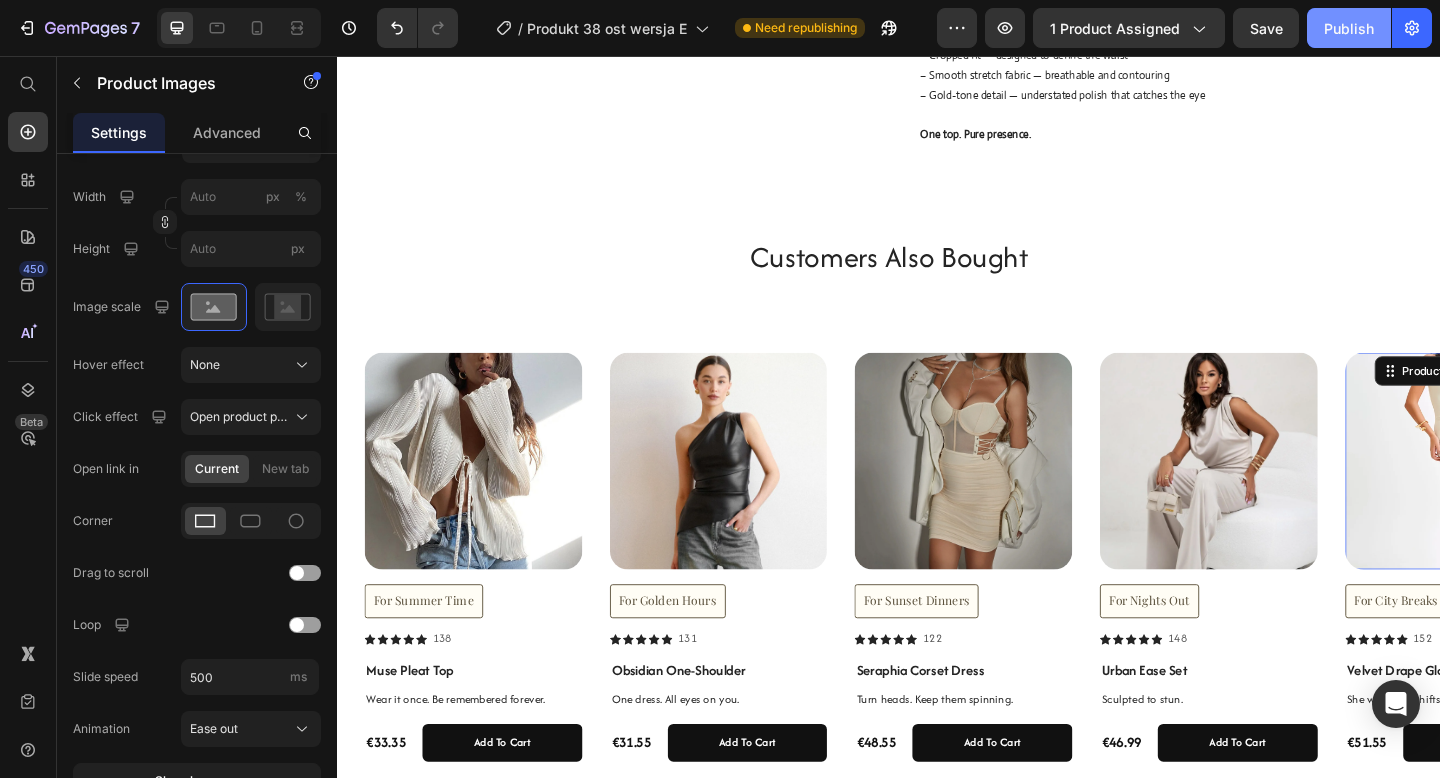 click on "Publish" at bounding box center (1349, 28) 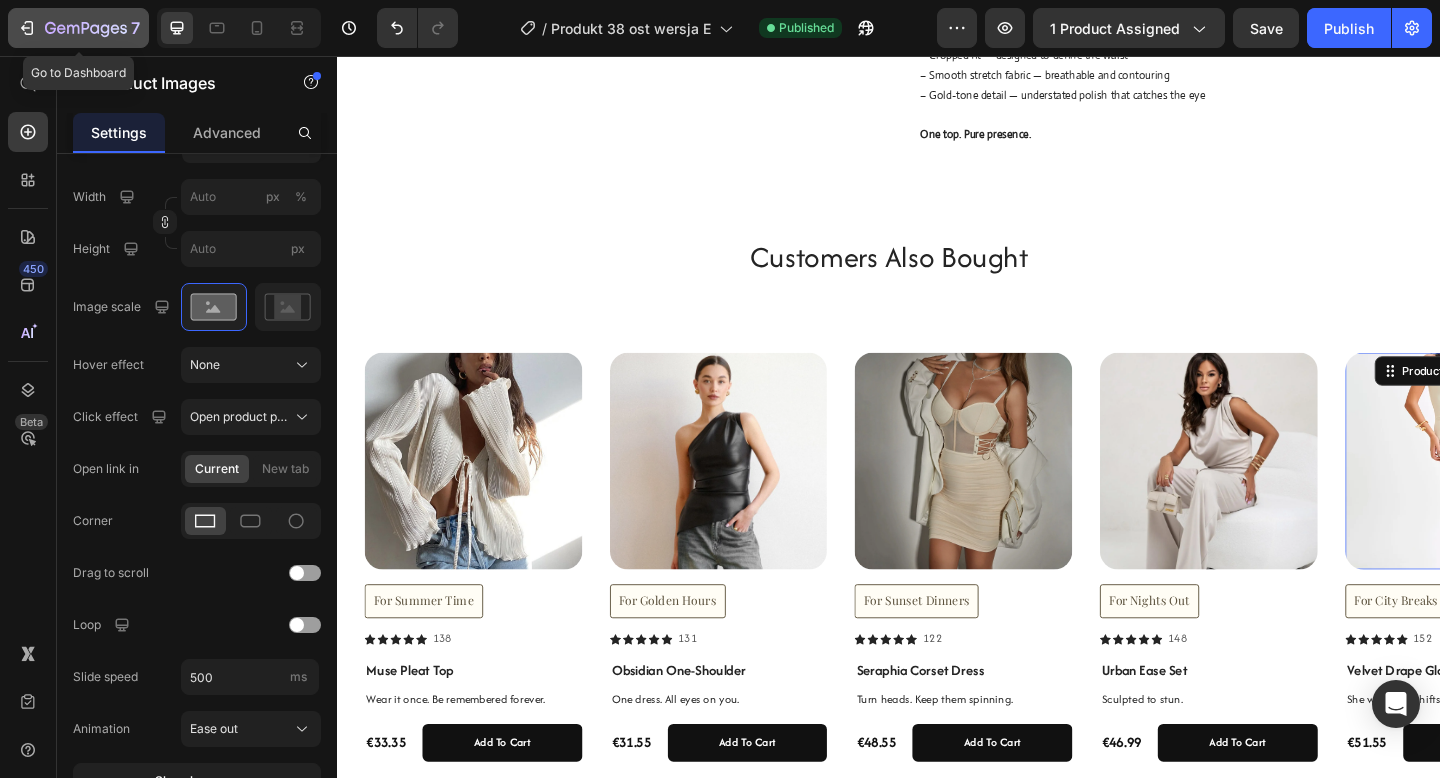 click on "7" 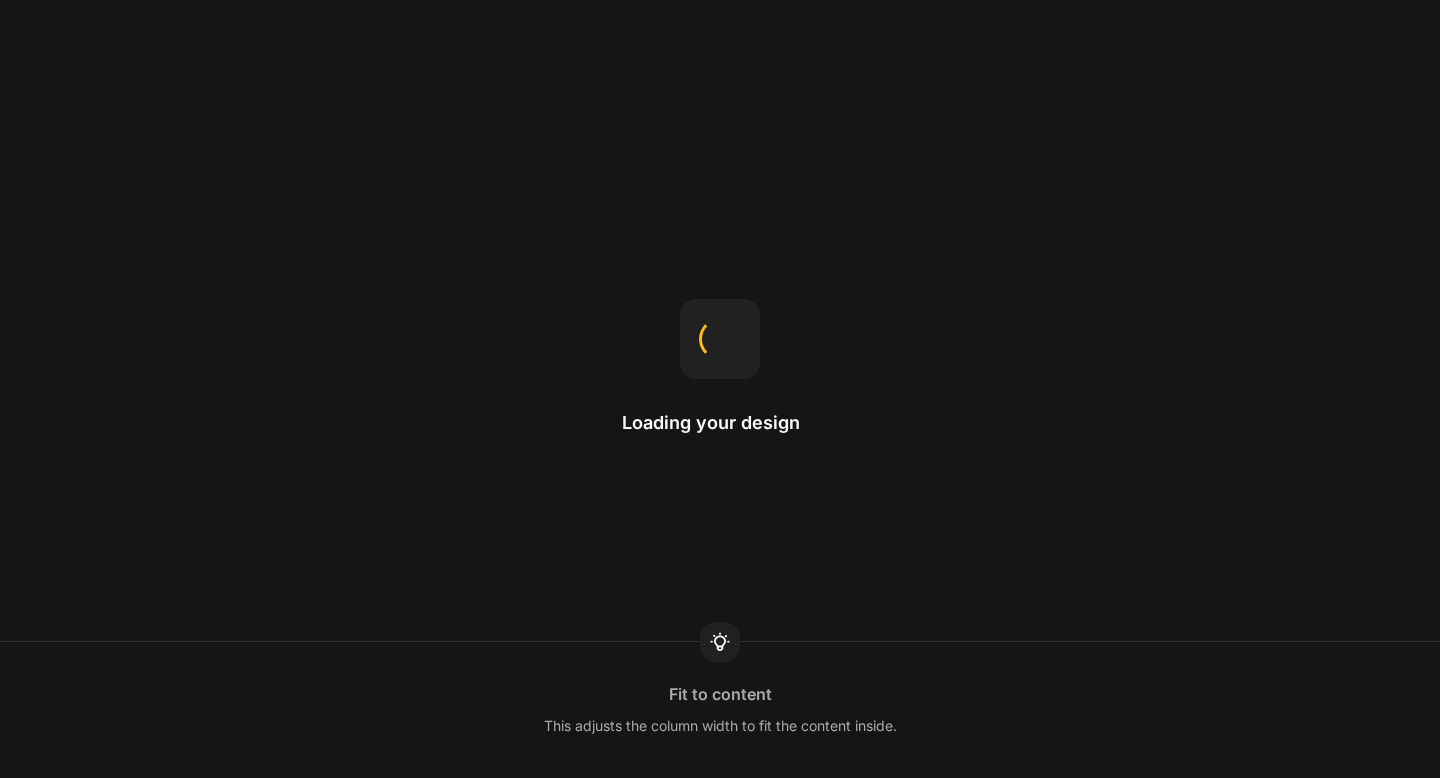 scroll, scrollTop: 0, scrollLeft: 0, axis: both 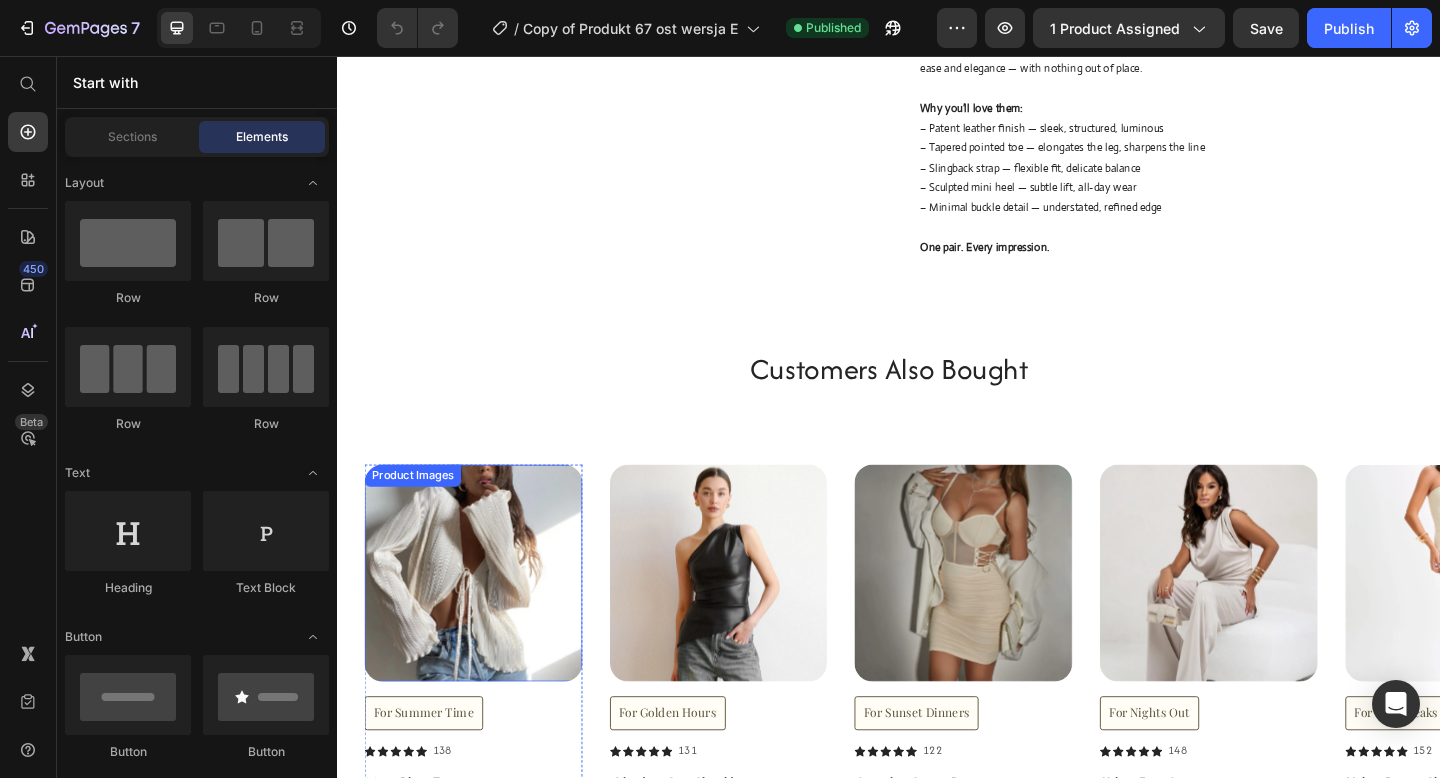 click at bounding box center [485, 619] 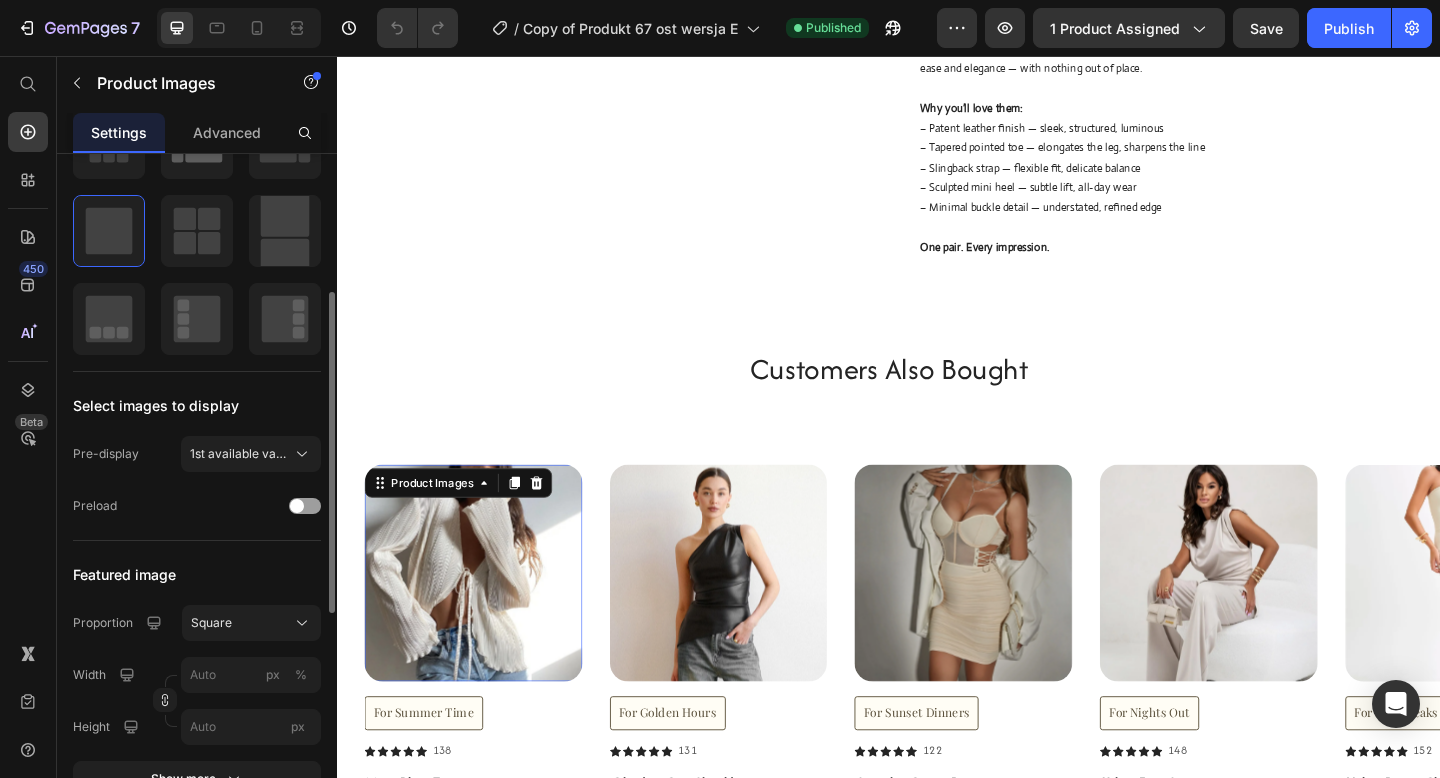 scroll, scrollTop: 389, scrollLeft: 0, axis: vertical 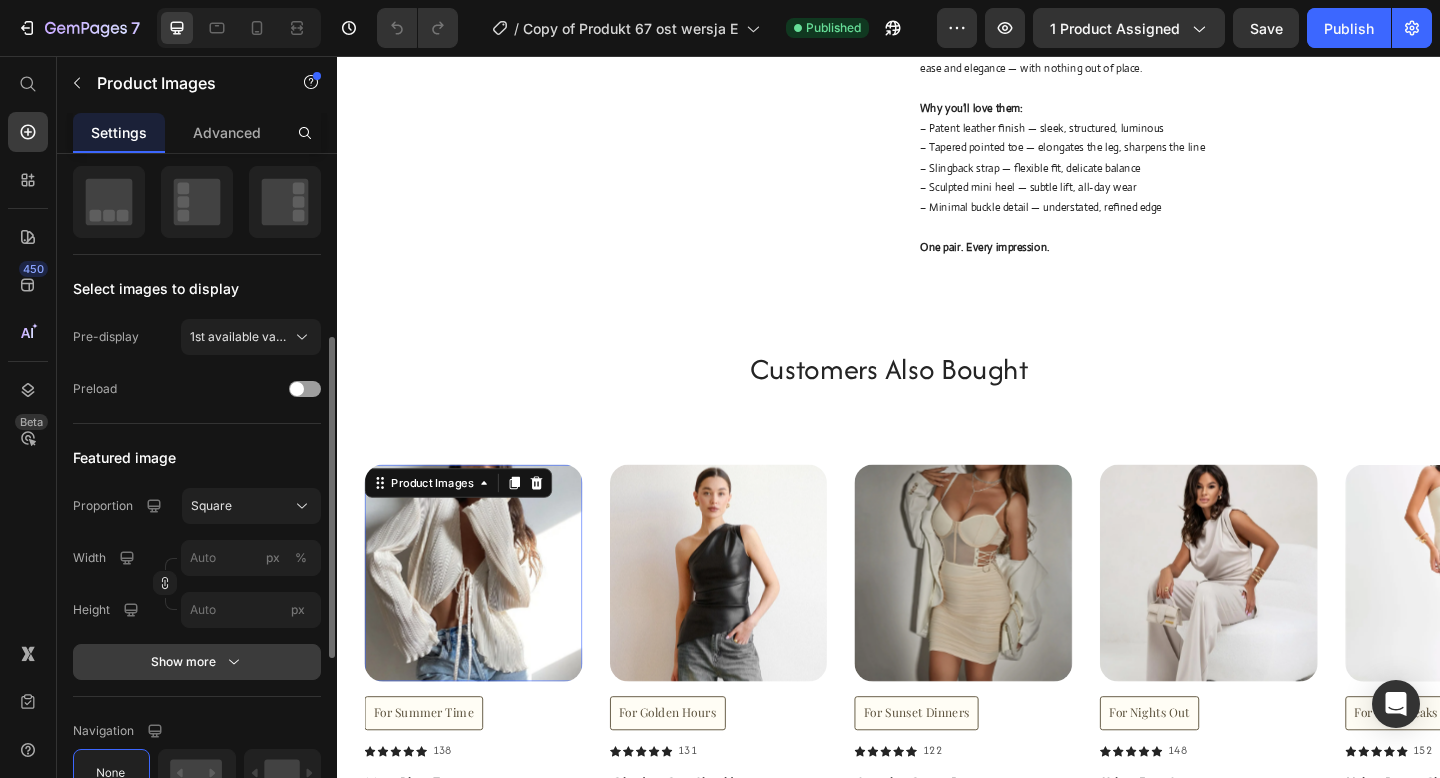 click on "Show more" at bounding box center (197, 662) 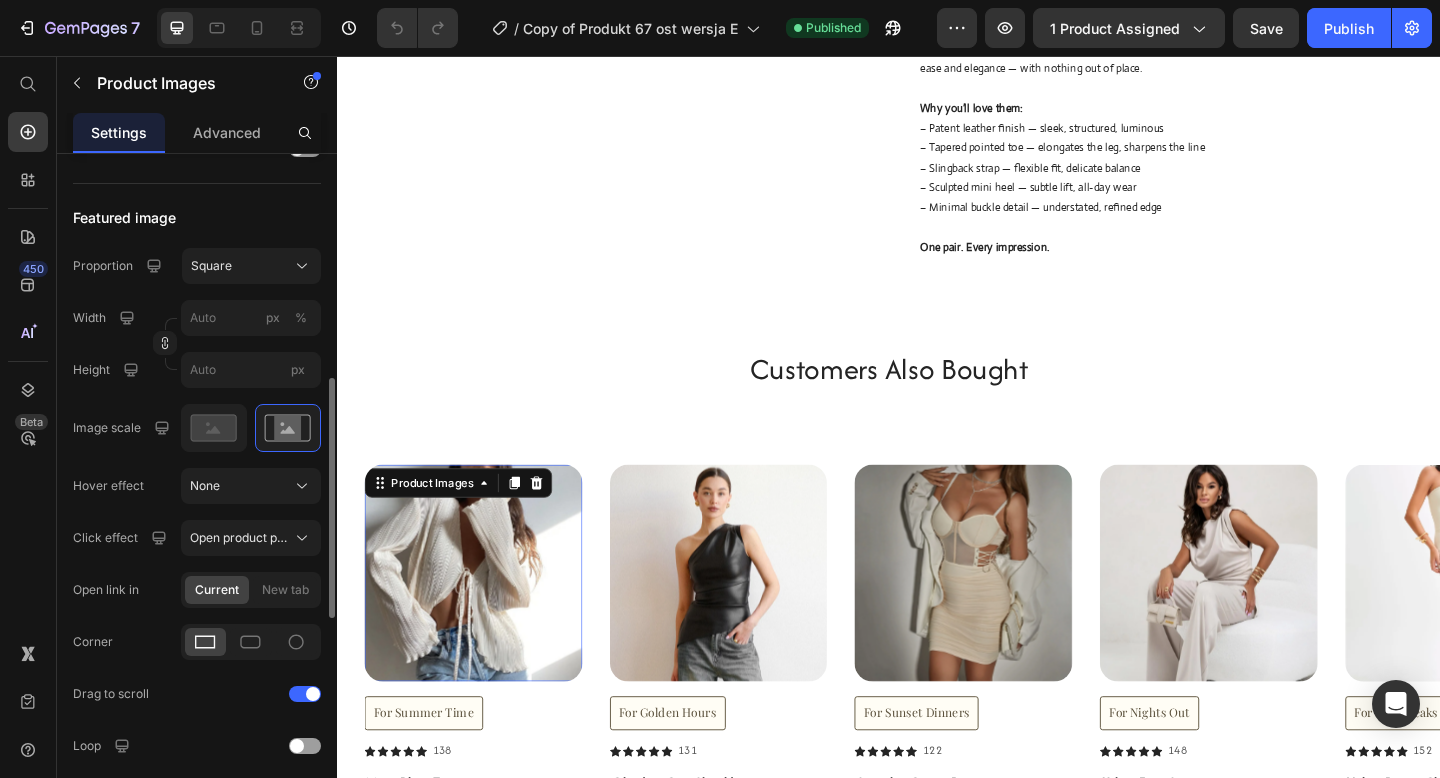 scroll, scrollTop: 630, scrollLeft: 0, axis: vertical 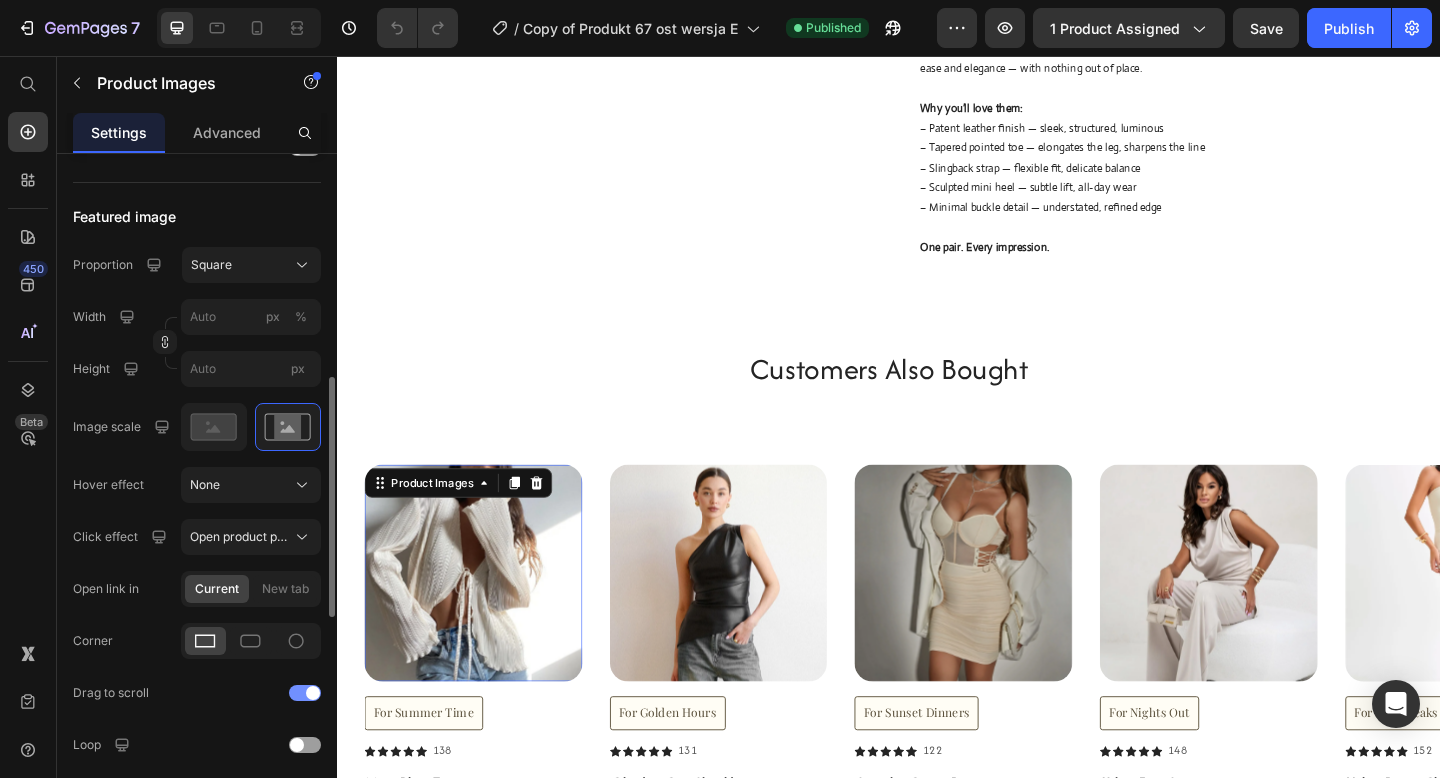 click at bounding box center (305, 693) 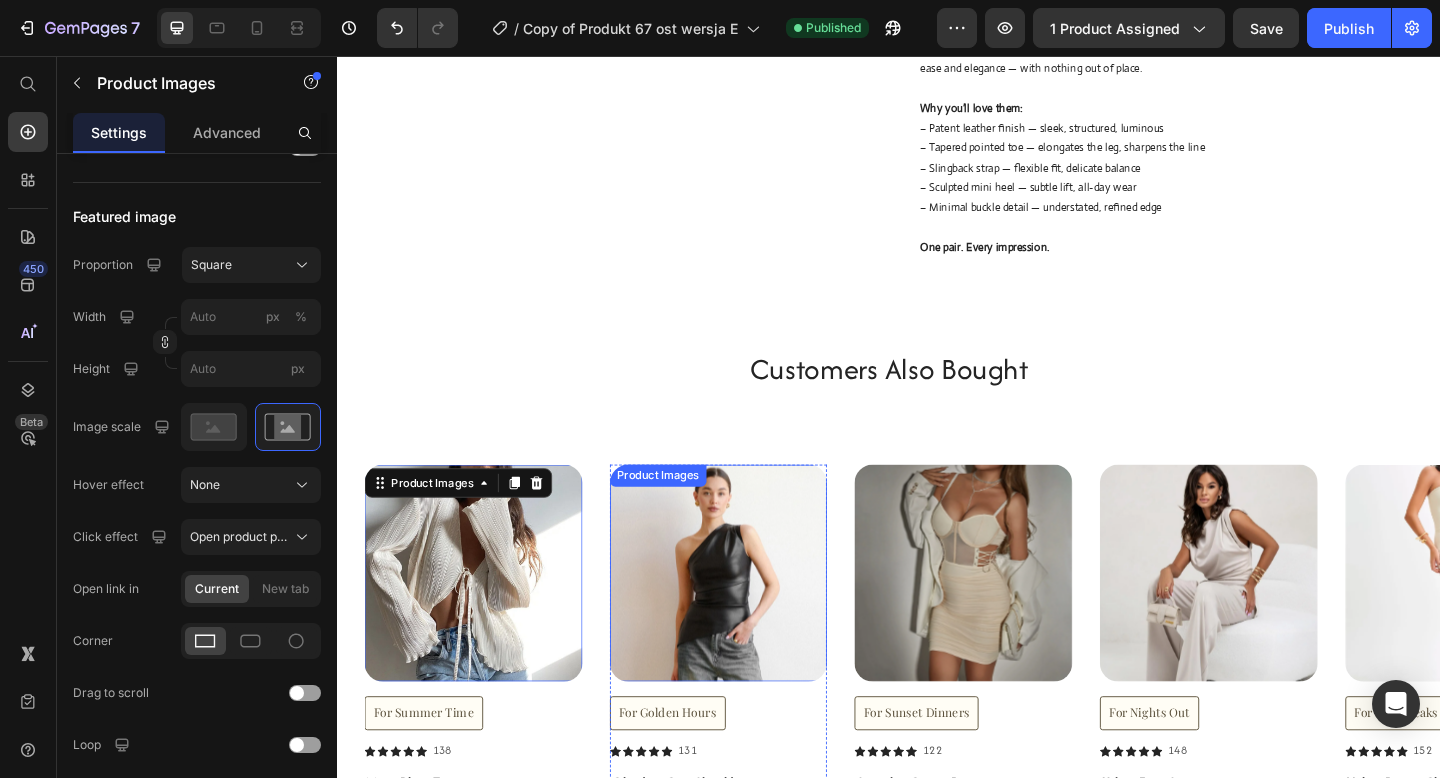 click at bounding box center (752, 619) 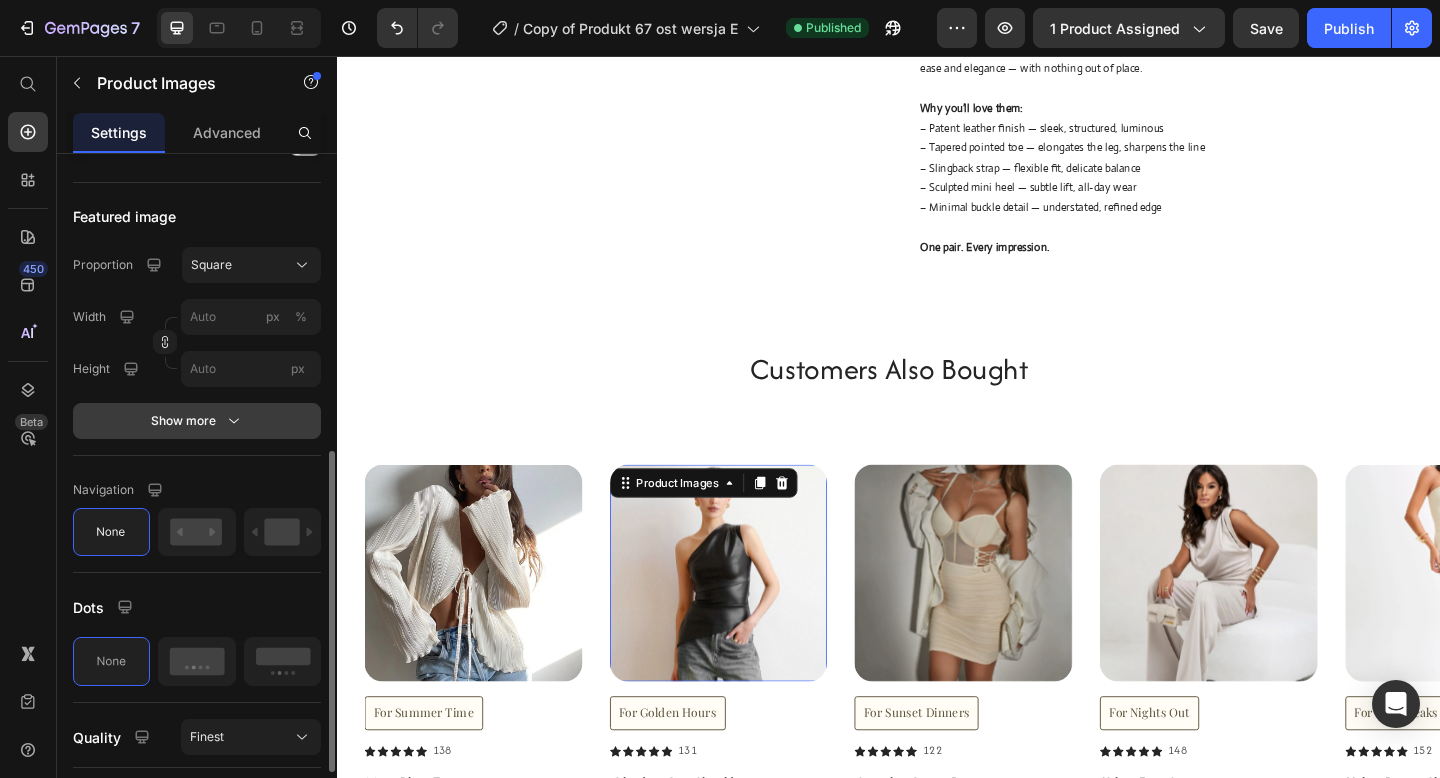 click on "Show more" at bounding box center (197, 421) 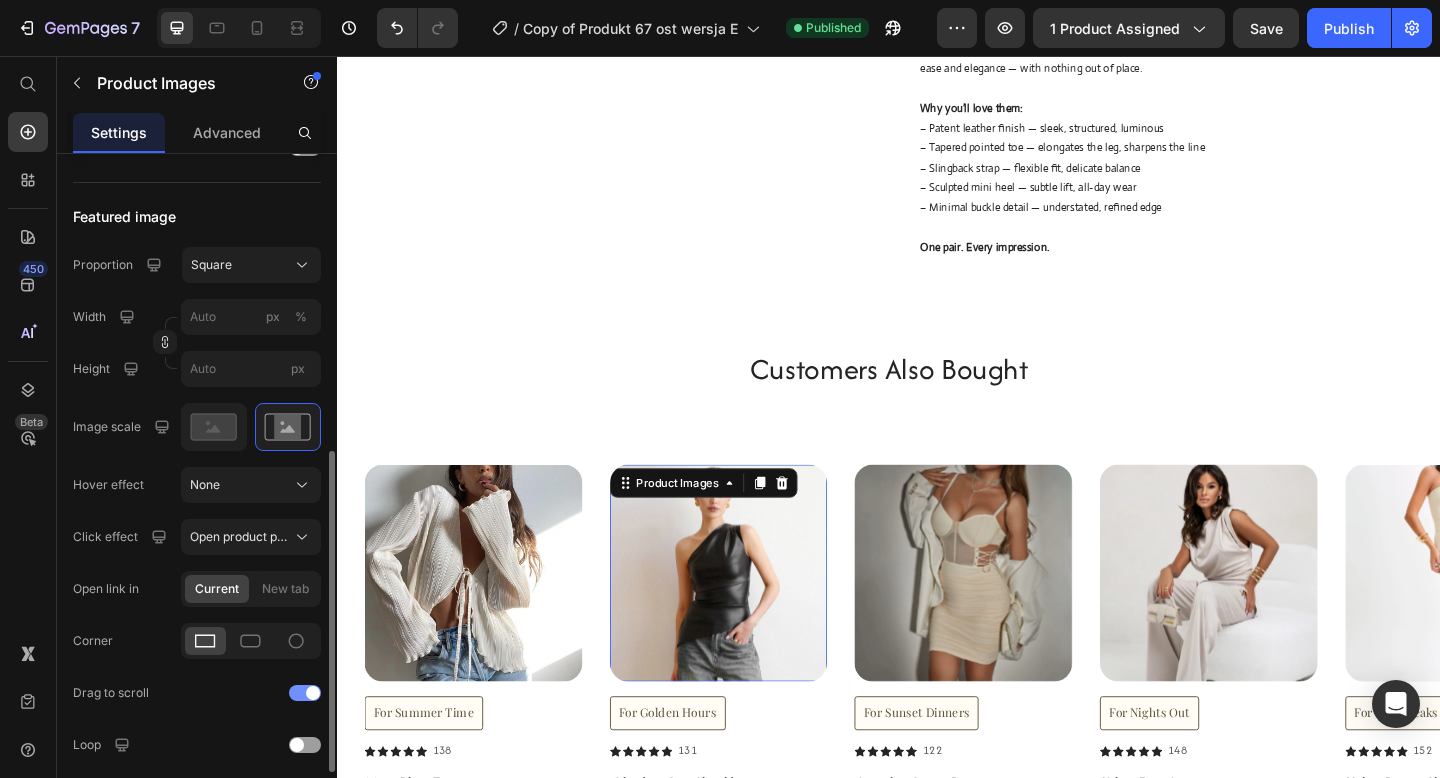 click at bounding box center (305, 693) 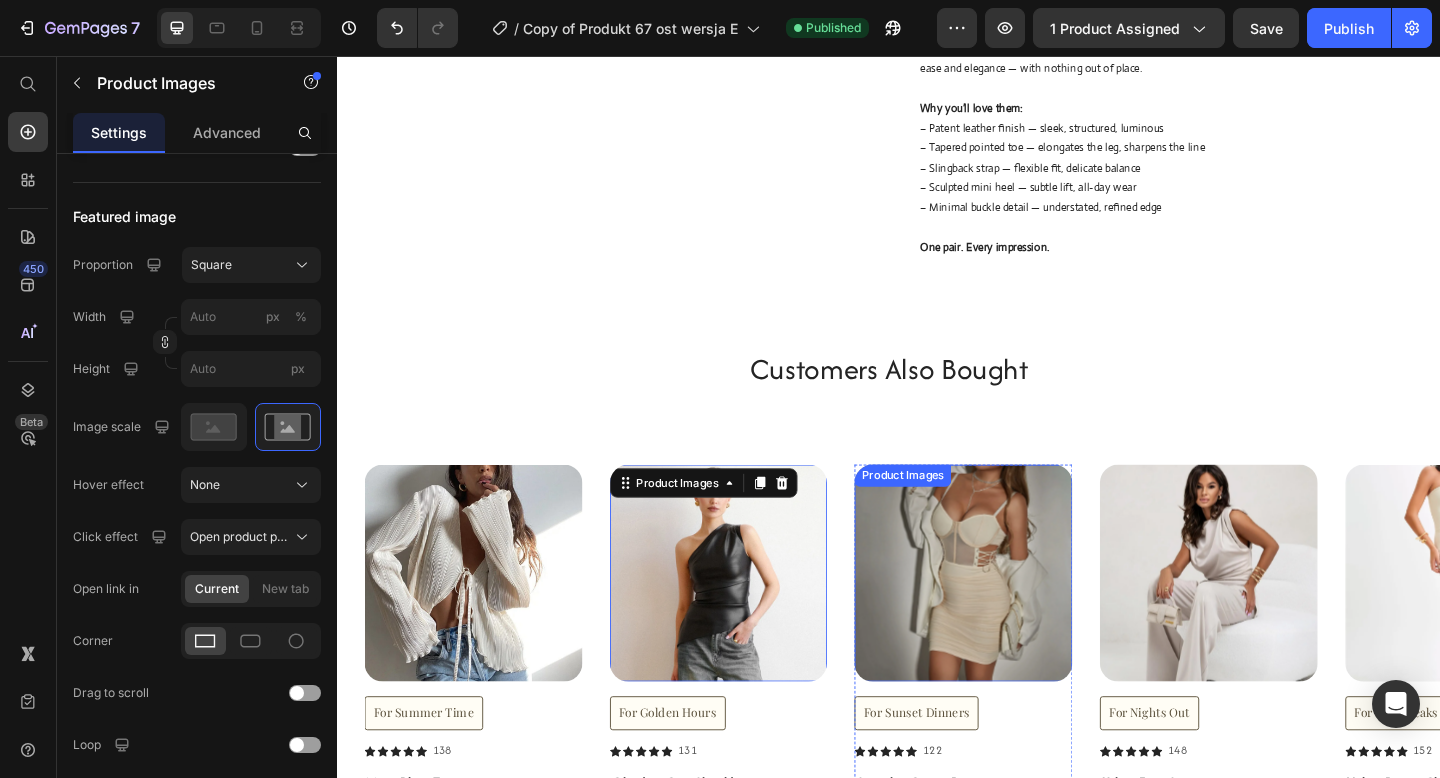 click at bounding box center [1018, 619] 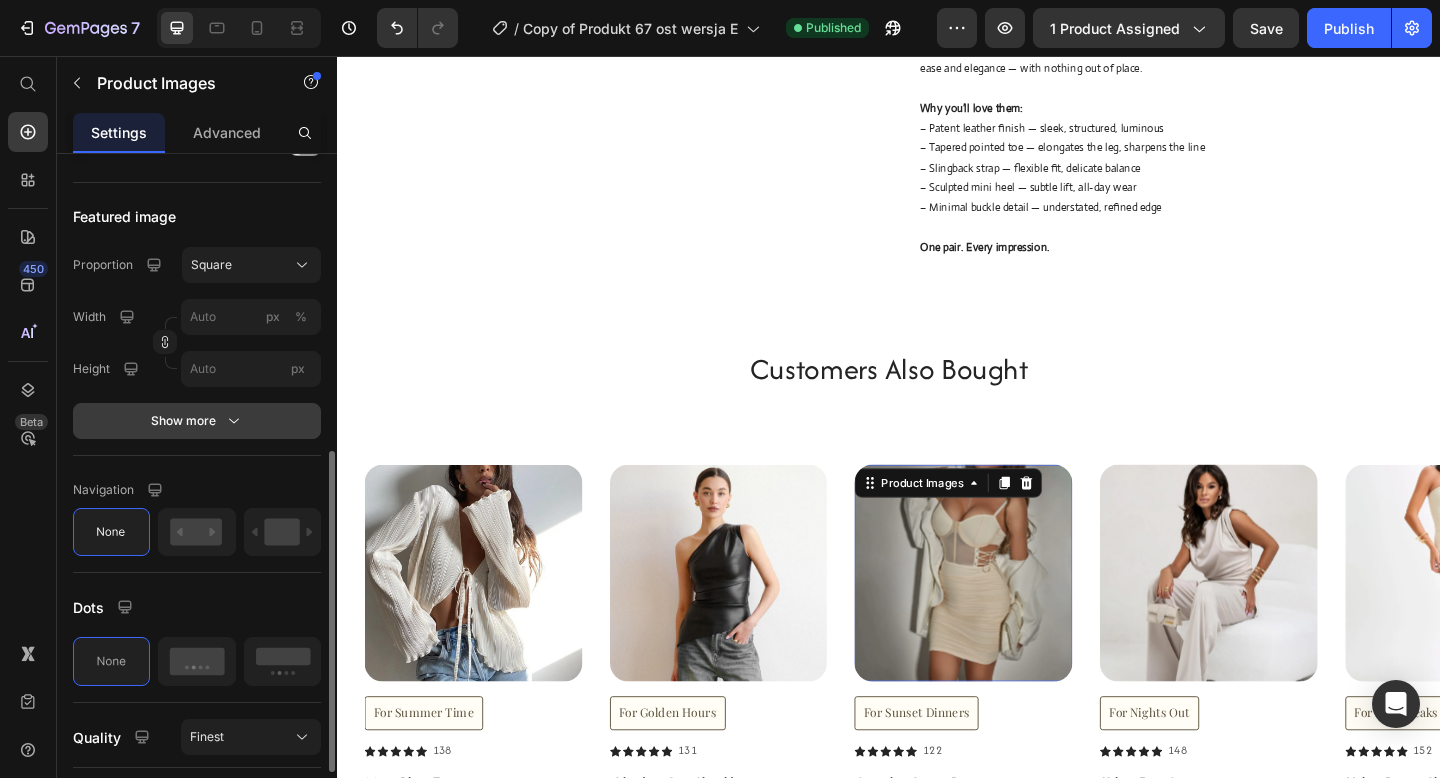 click on "Show more" at bounding box center (197, 421) 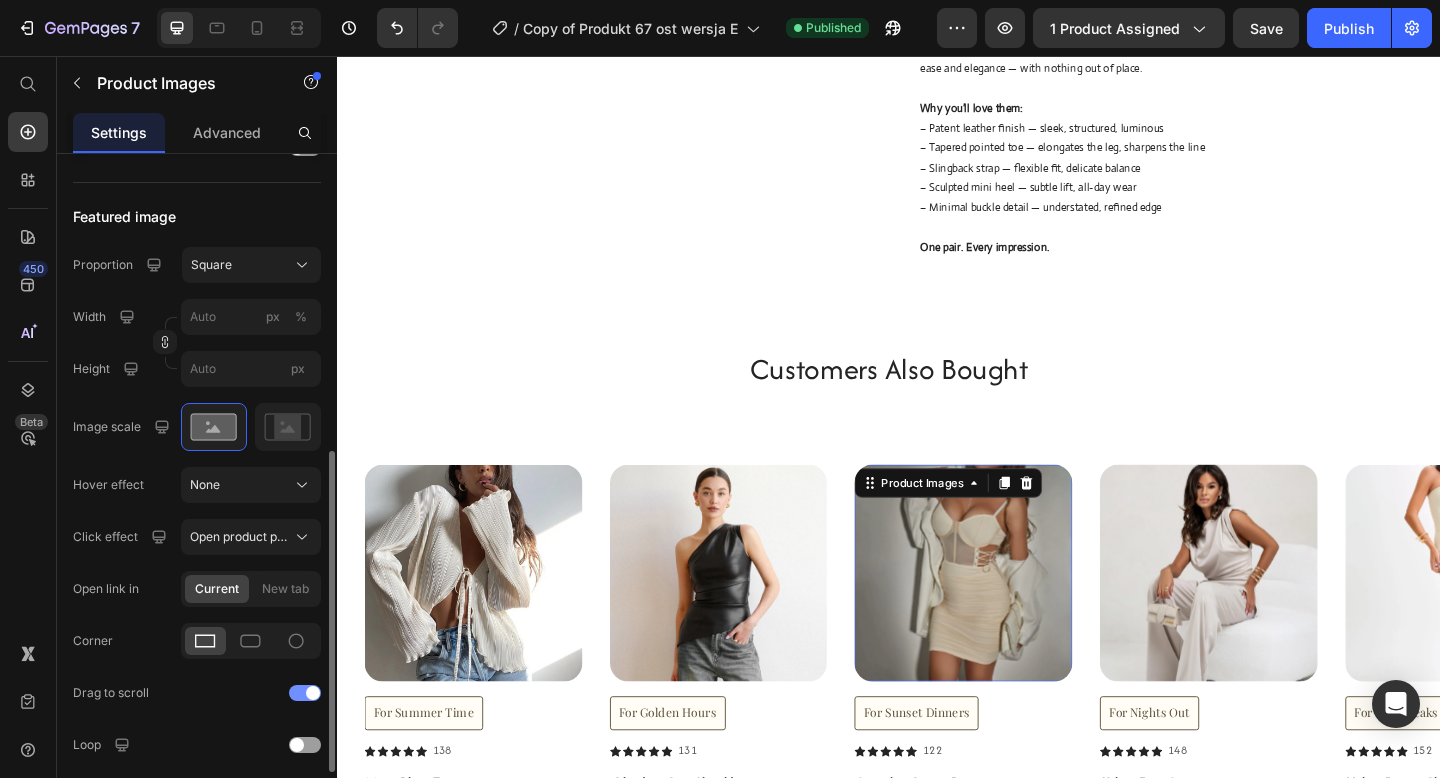 click at bounding box center (305, 693) 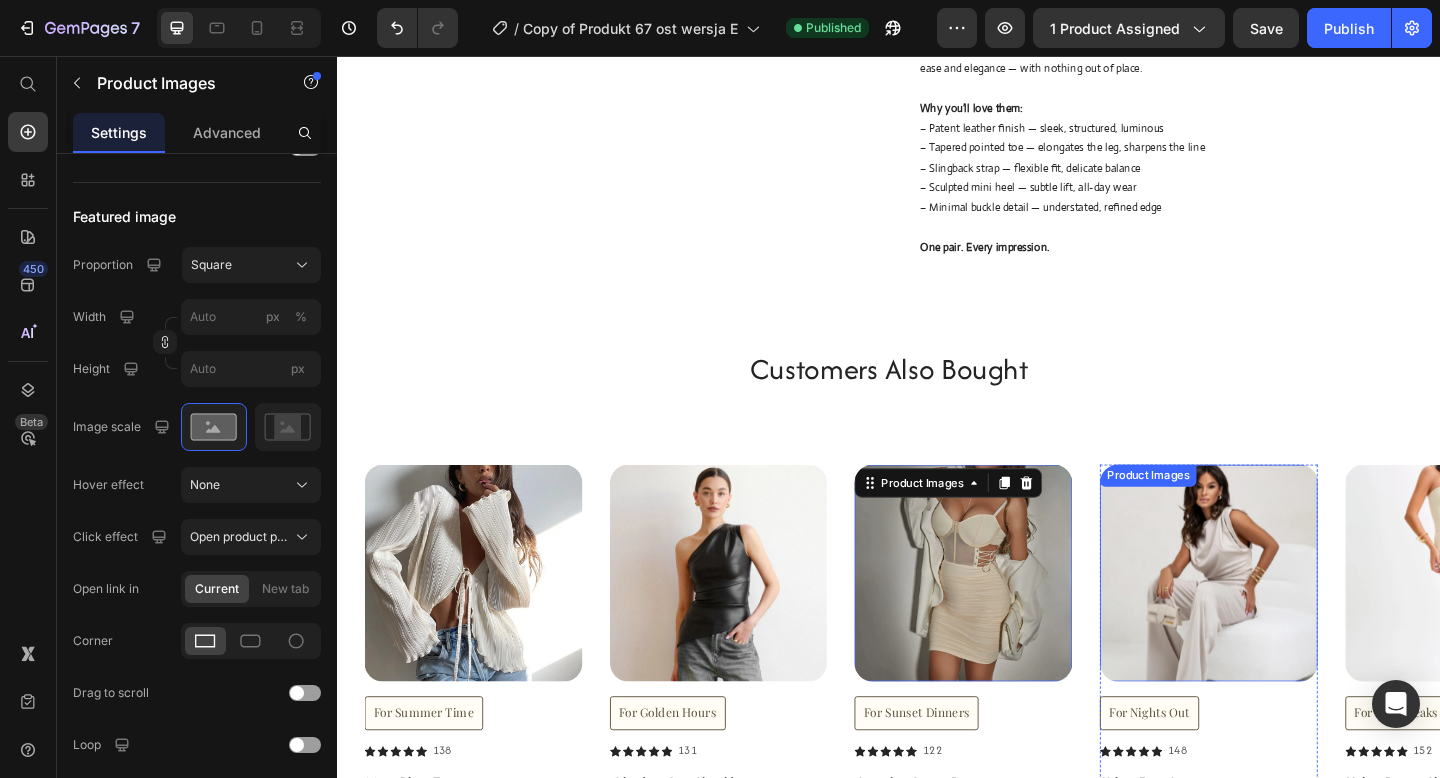 click at bounding box center [1285, 619] 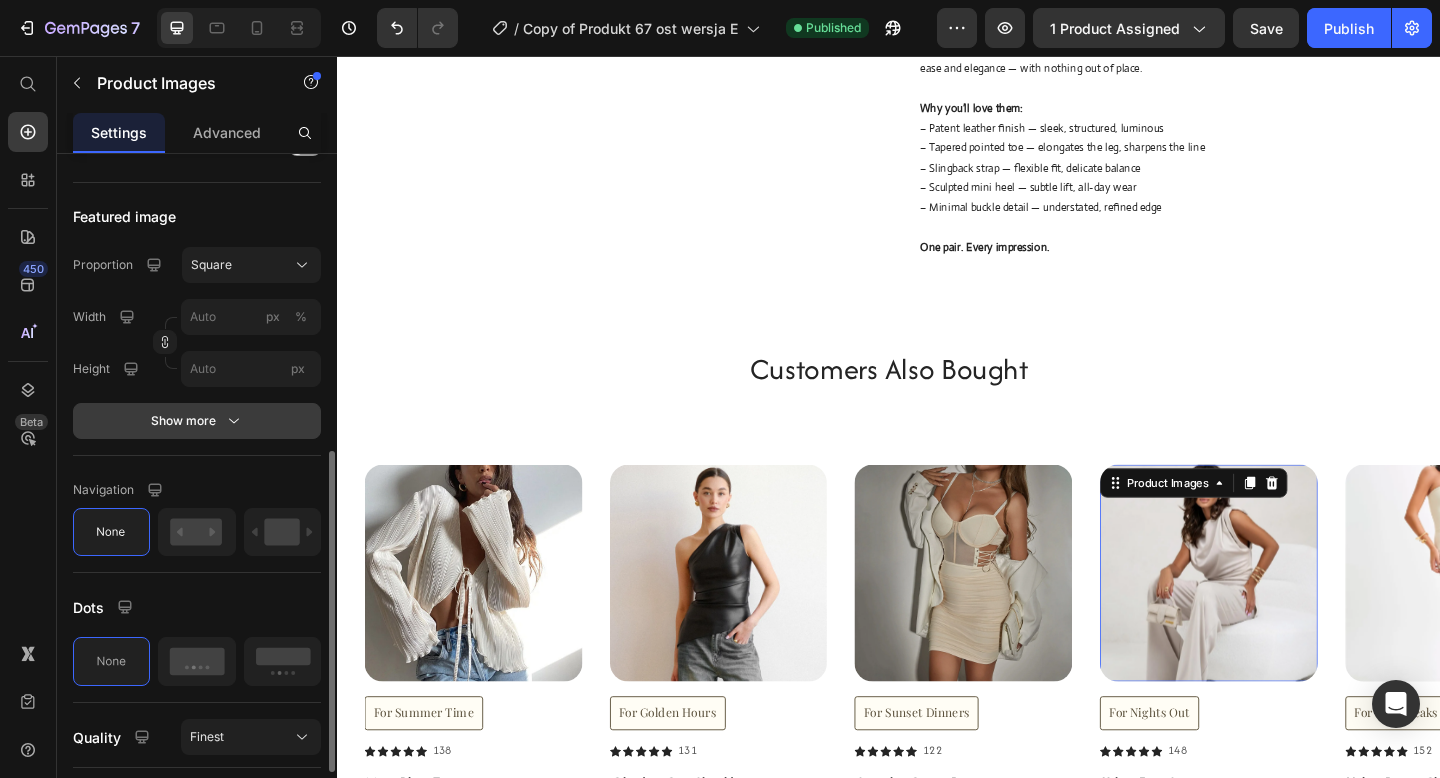 click on "Show more" at bounding box center [197, 421] 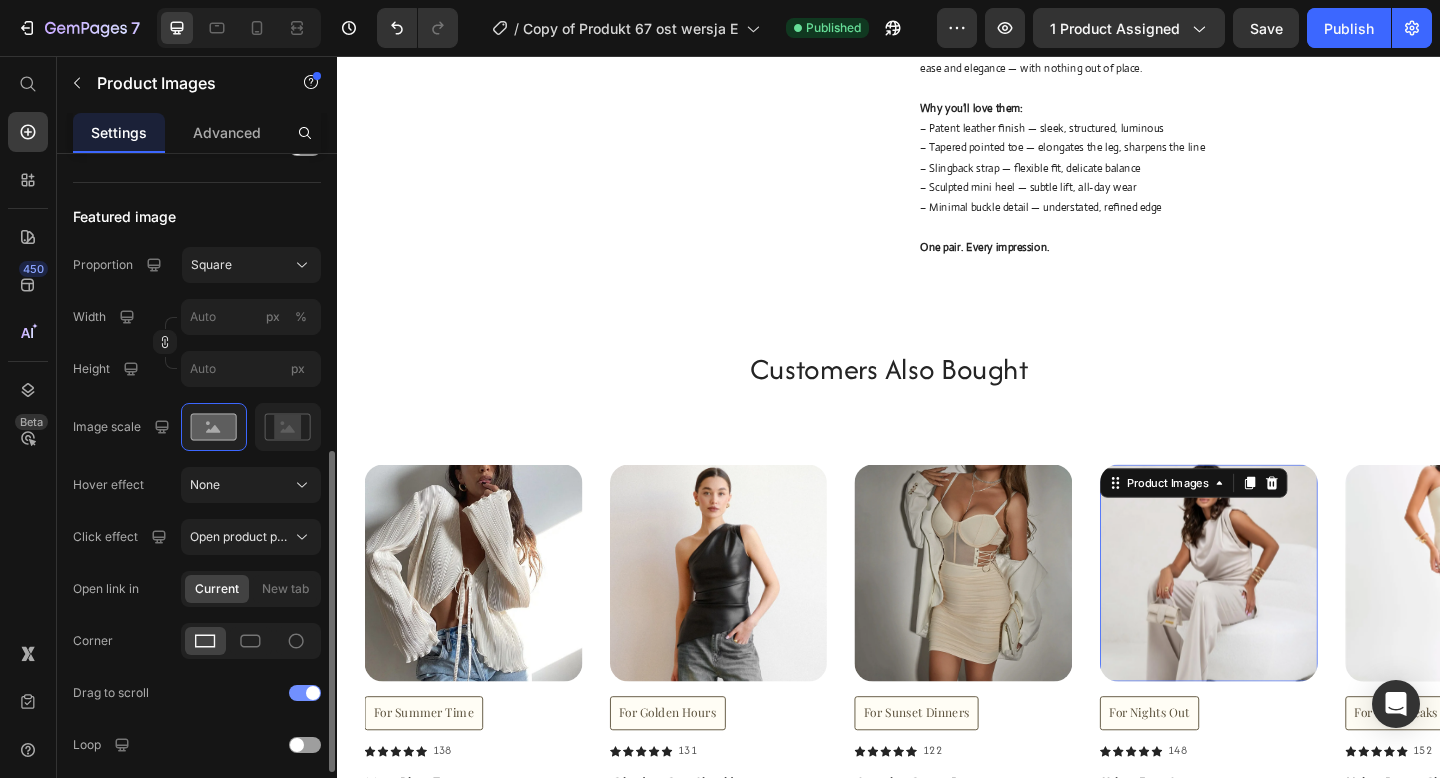 click at bounding box center [313, 693] 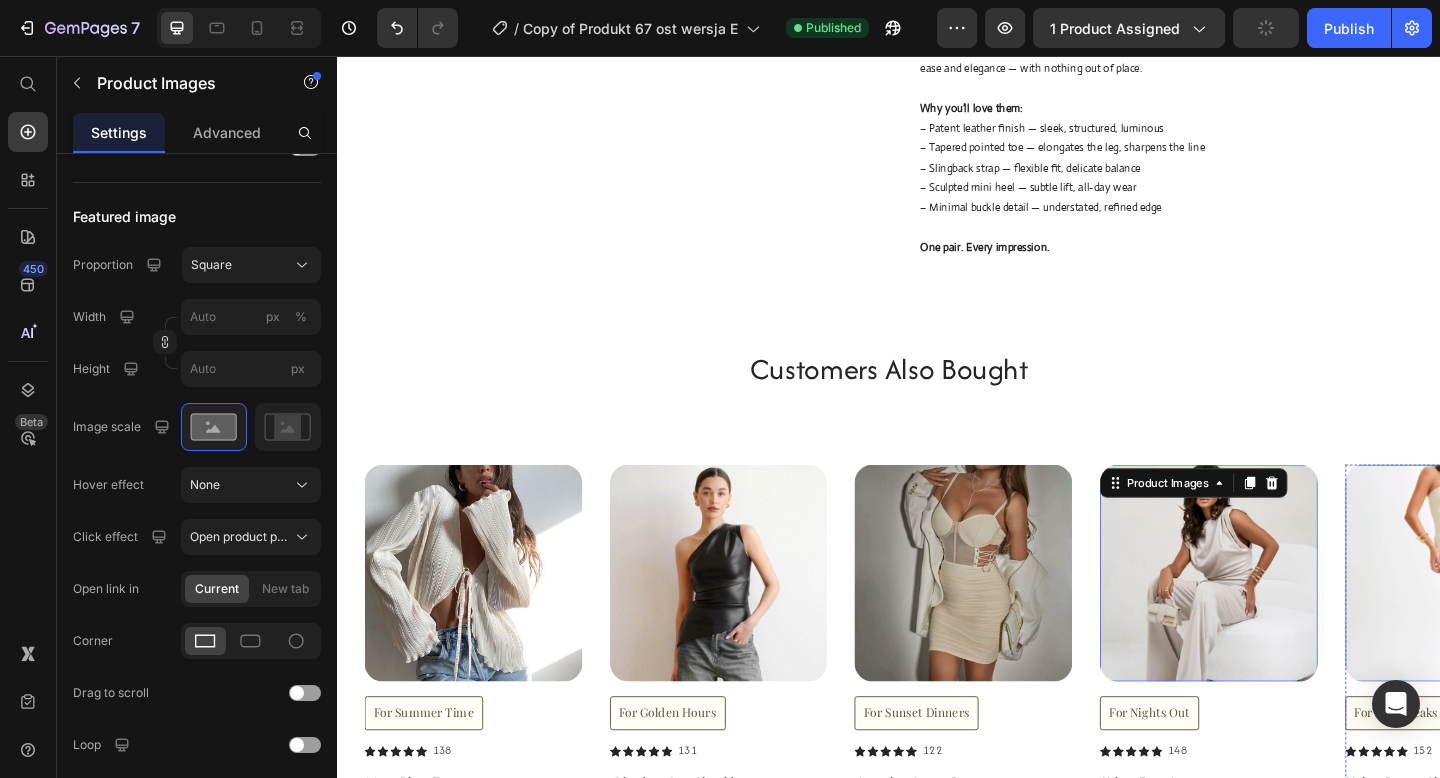 click at bounding box center (1552, 619) 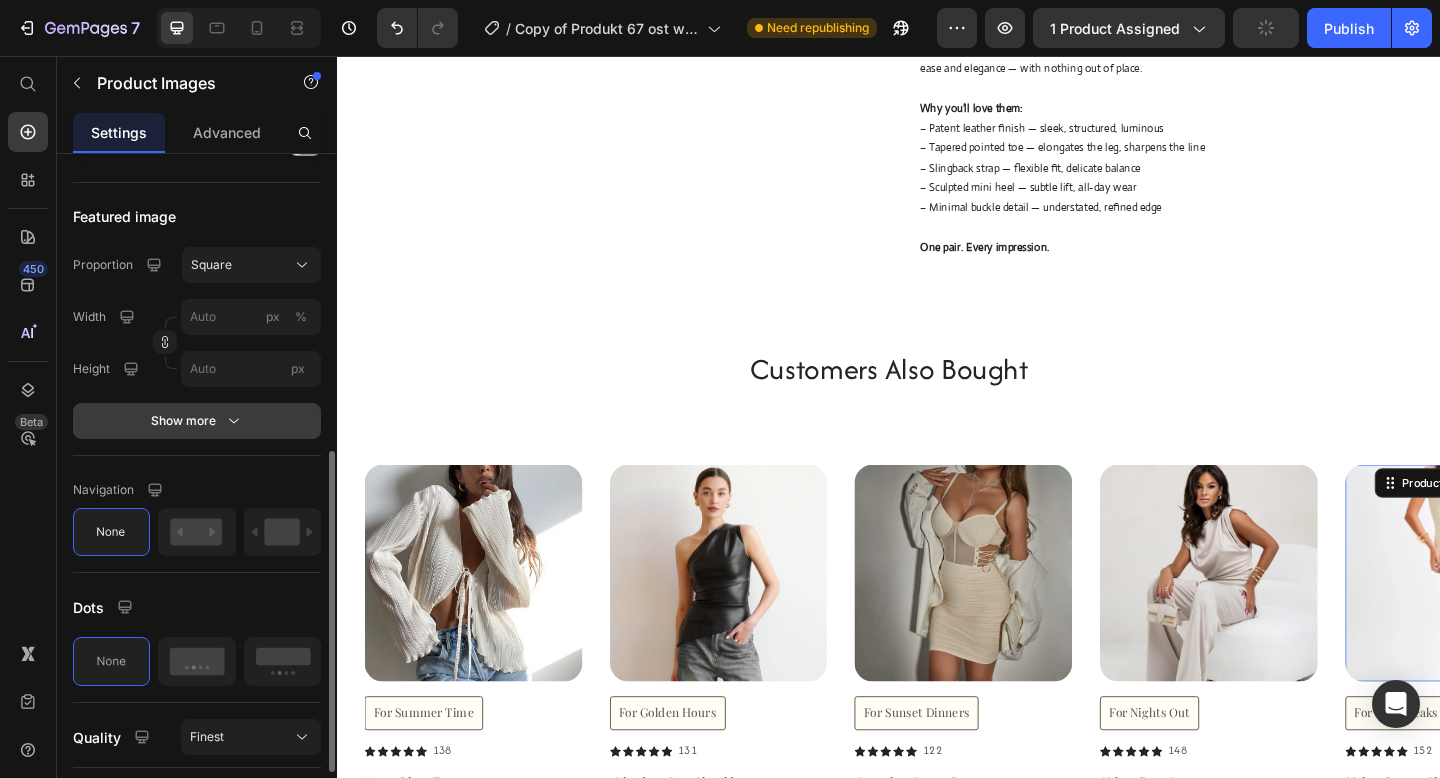 click on "Show more" at bounding box center [197, 421] 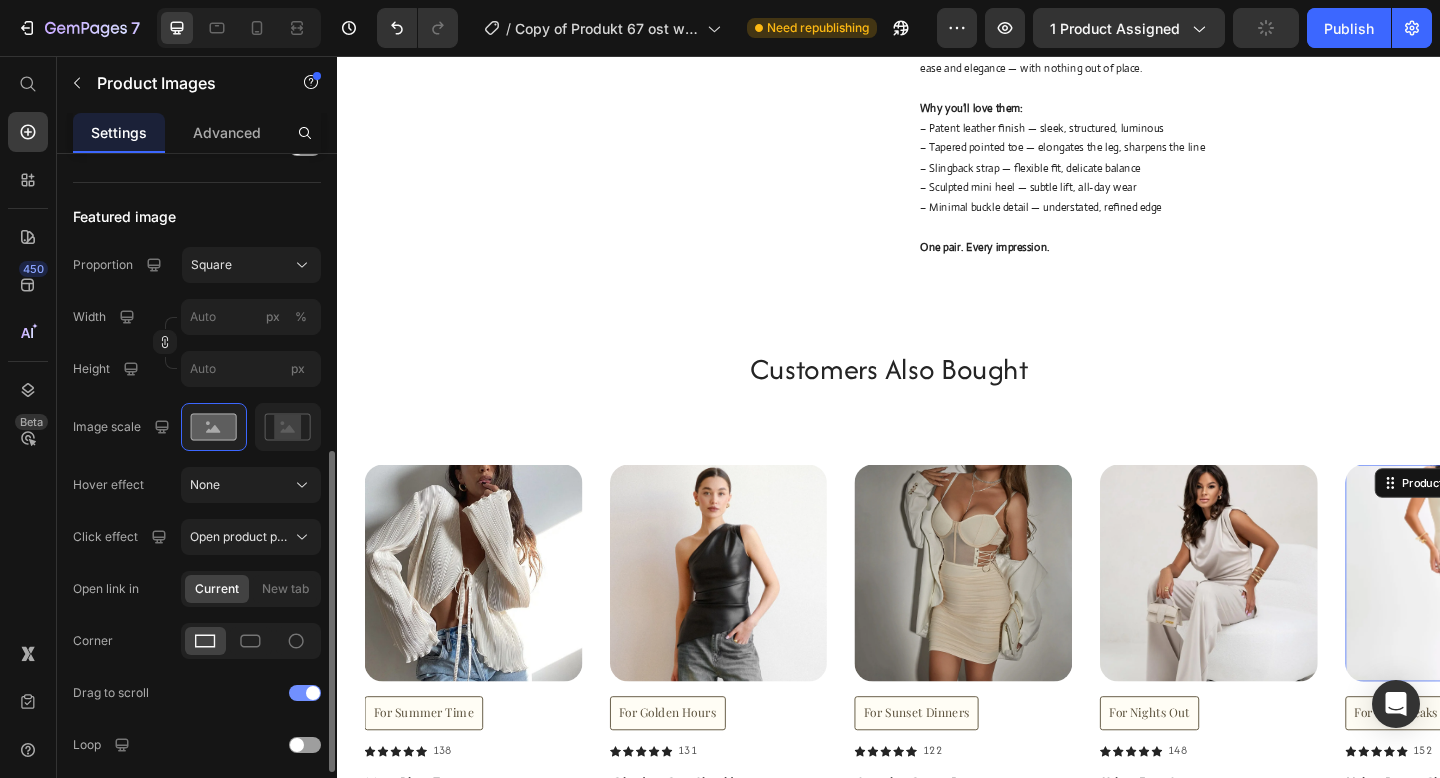click at bounding box center (305, 693) 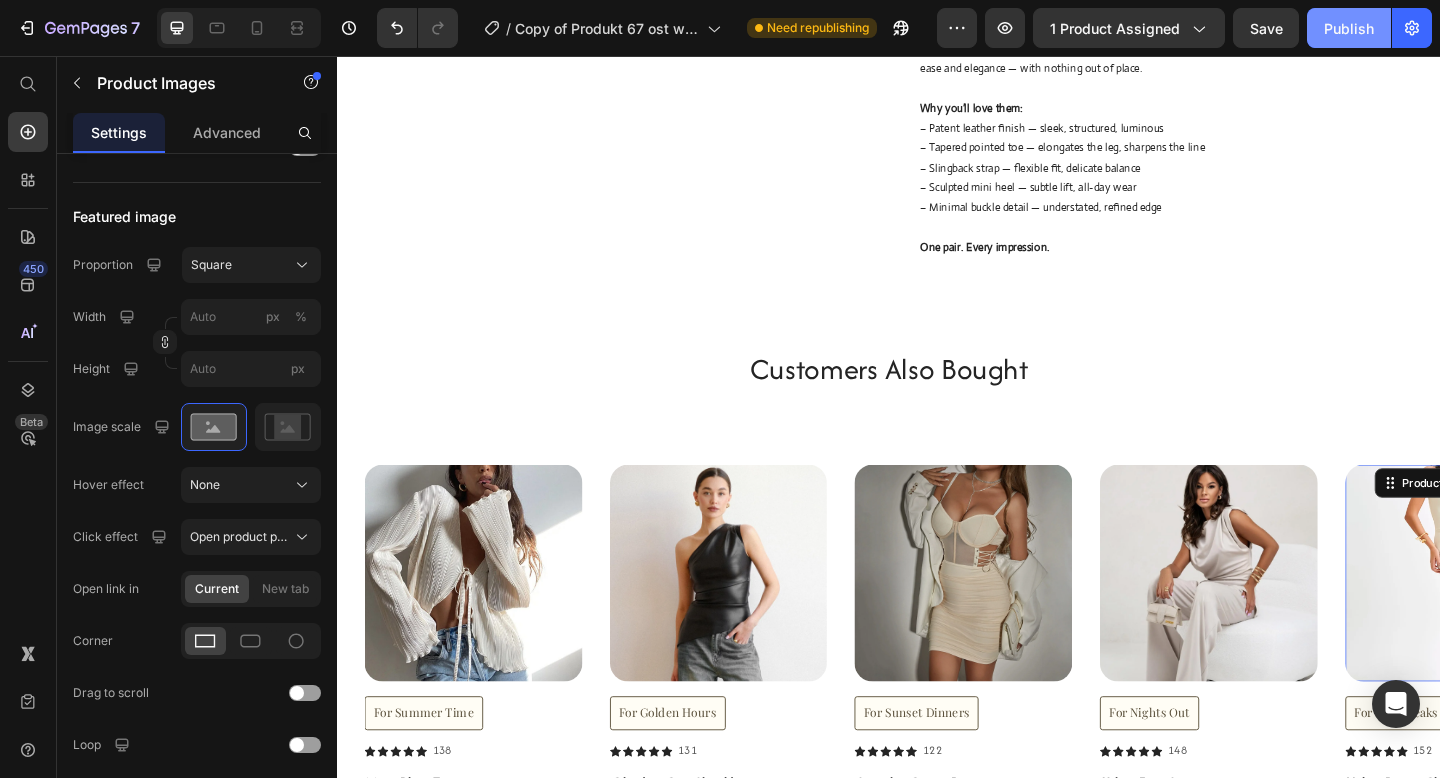 click on "Publish" at bounding box center (1349, 28) 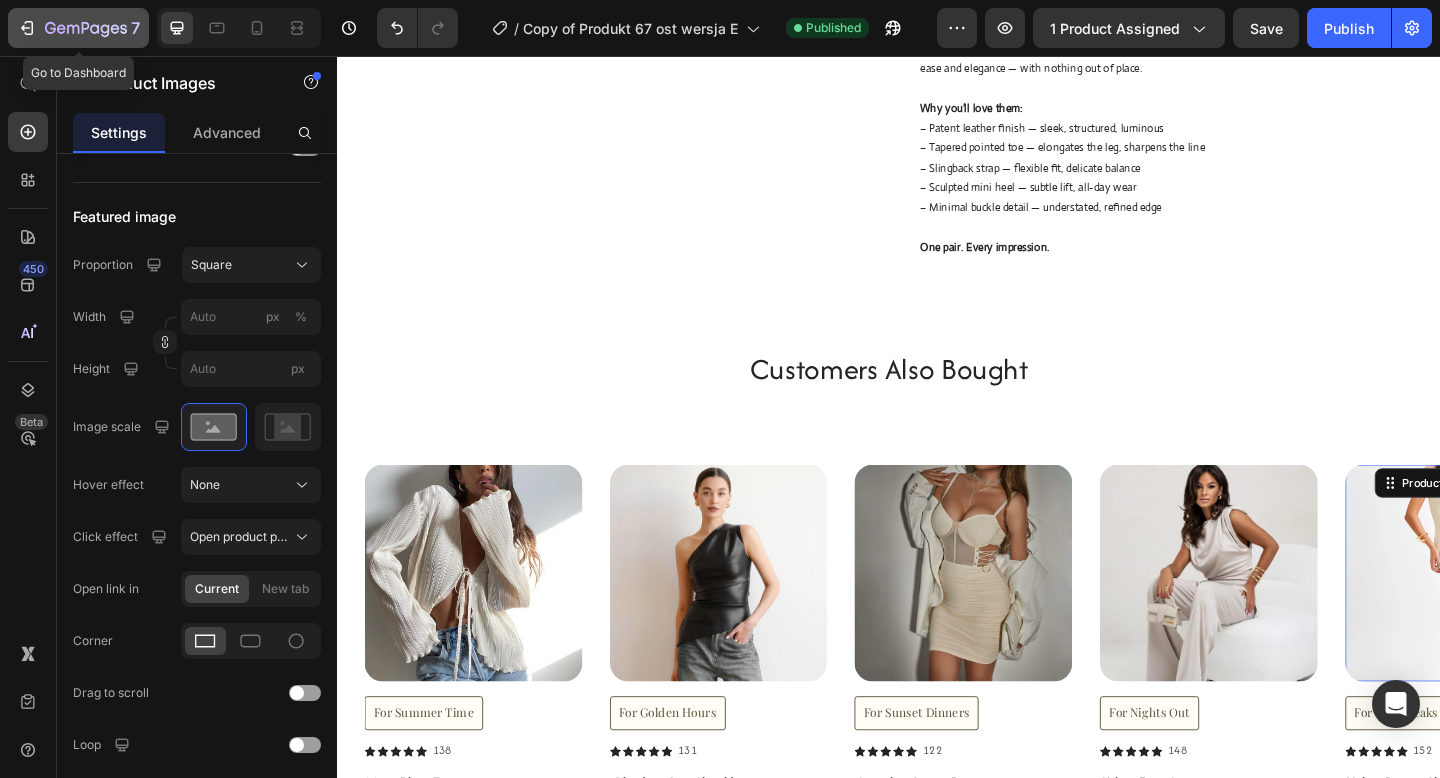 click on "7" 